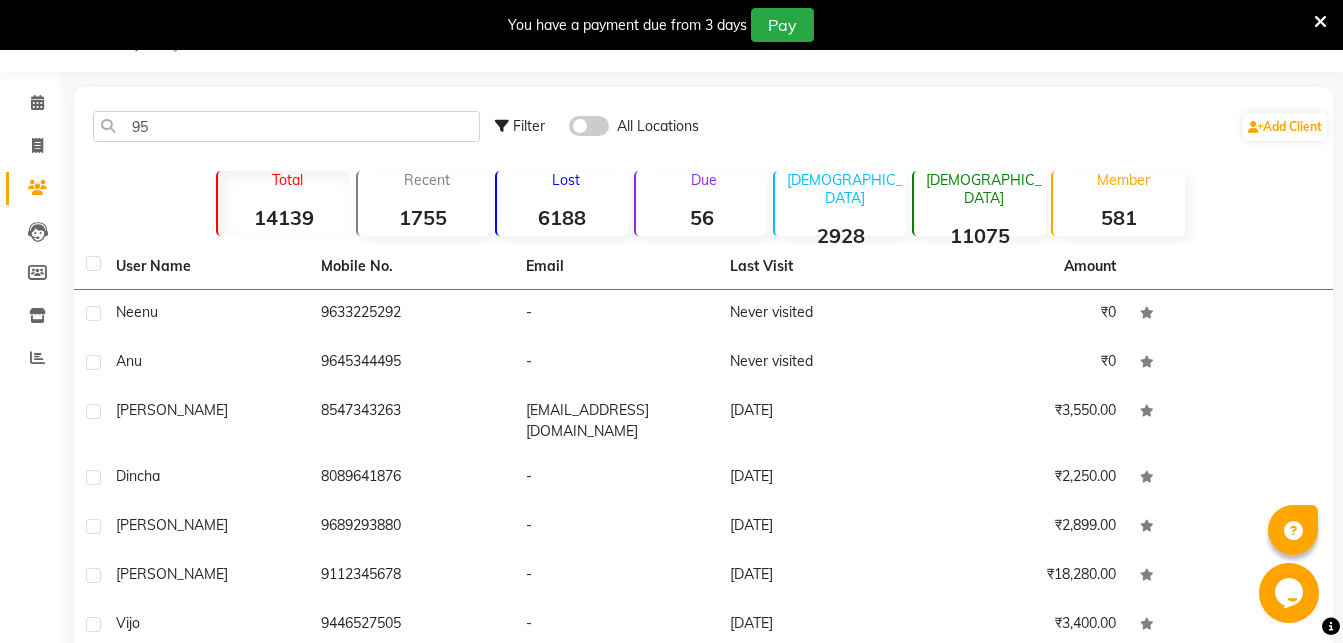 scroll, scrollTop: 50, scrollLeft: 0, axis: vertical 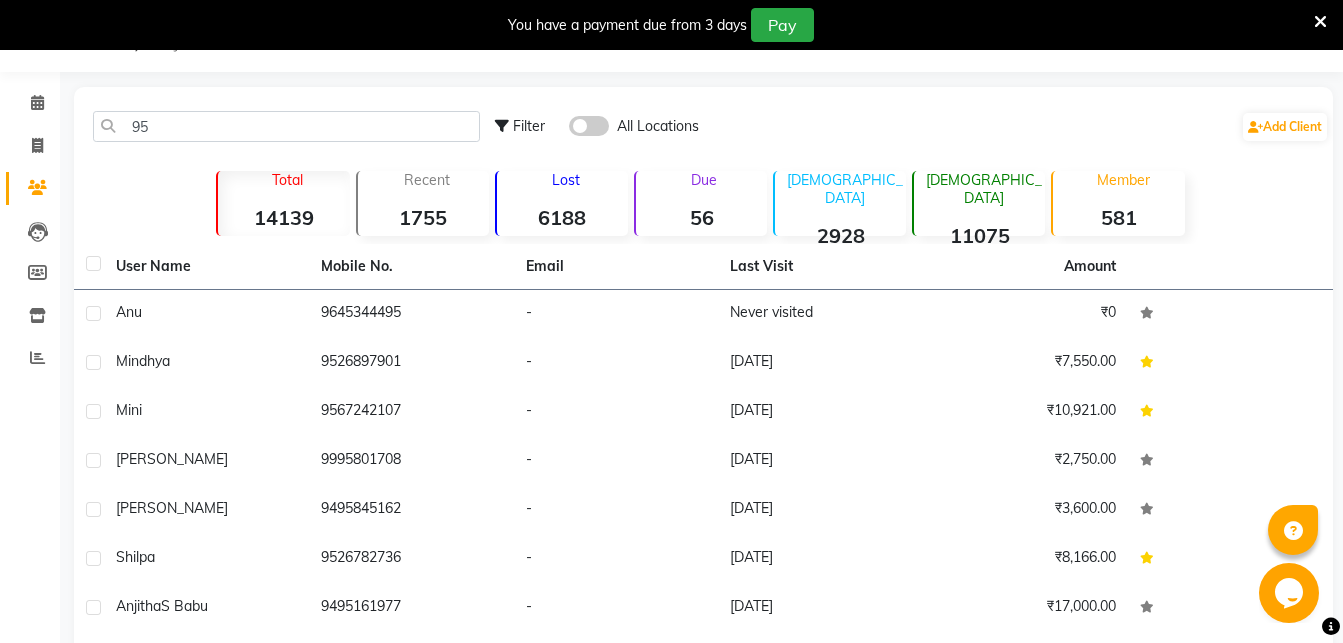type on "9" 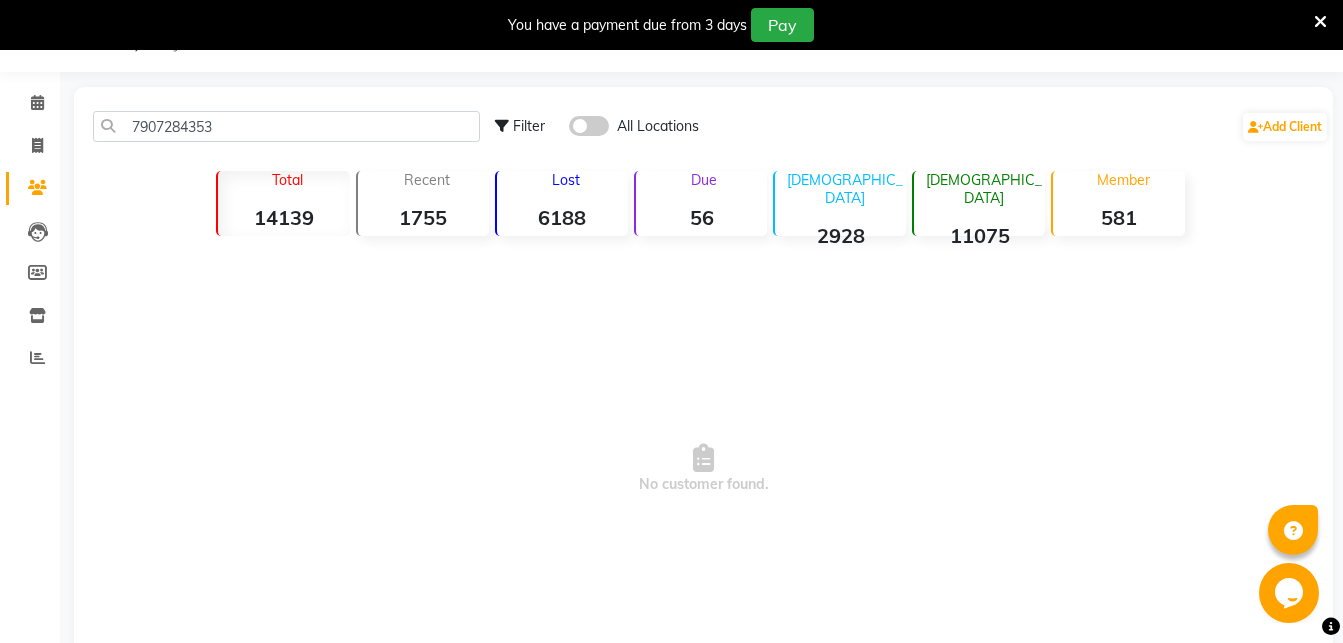 type on "7907284353" 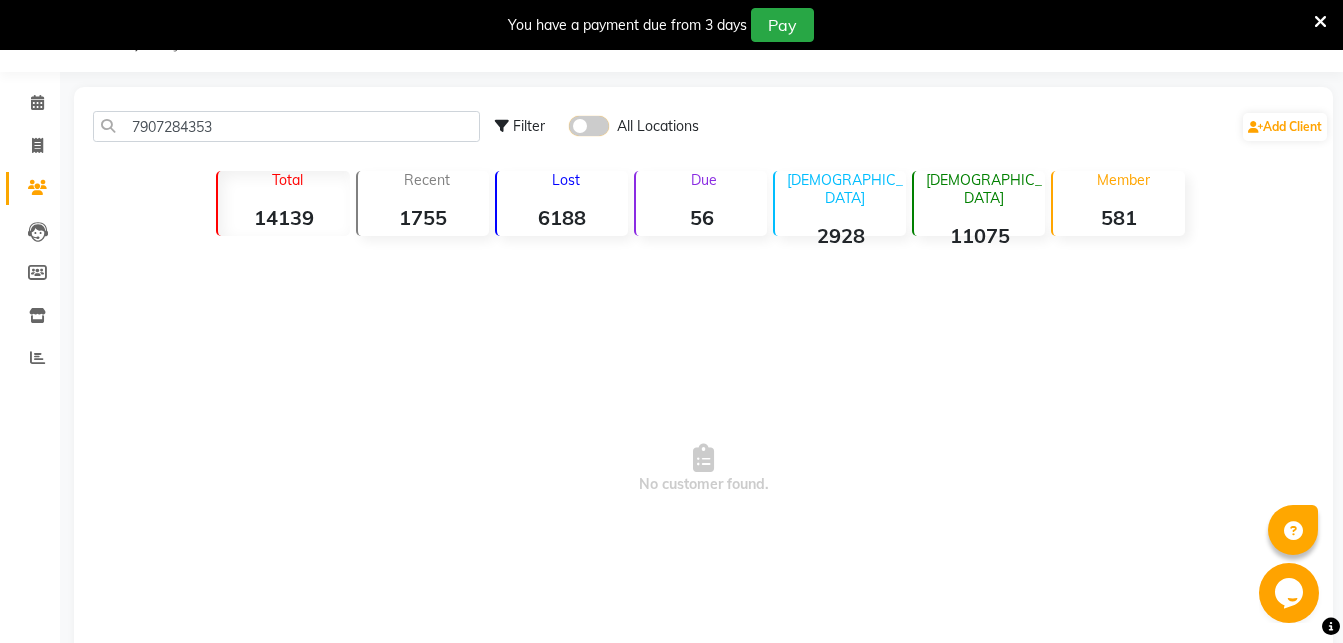 click 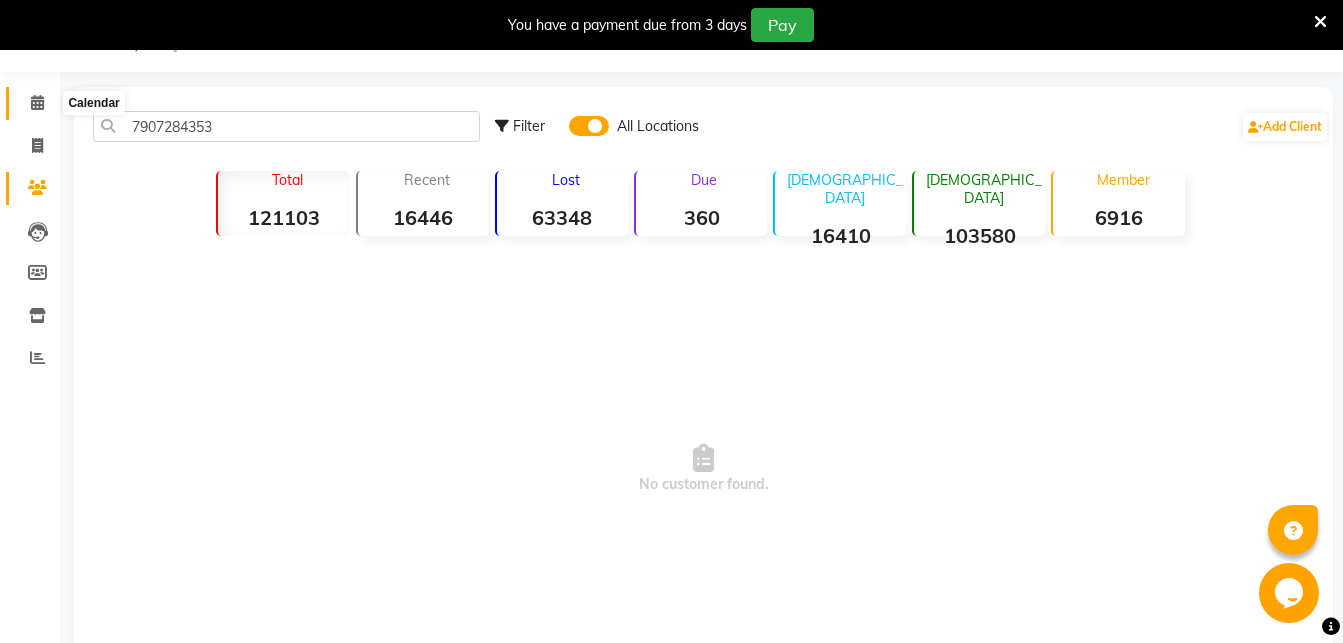 click 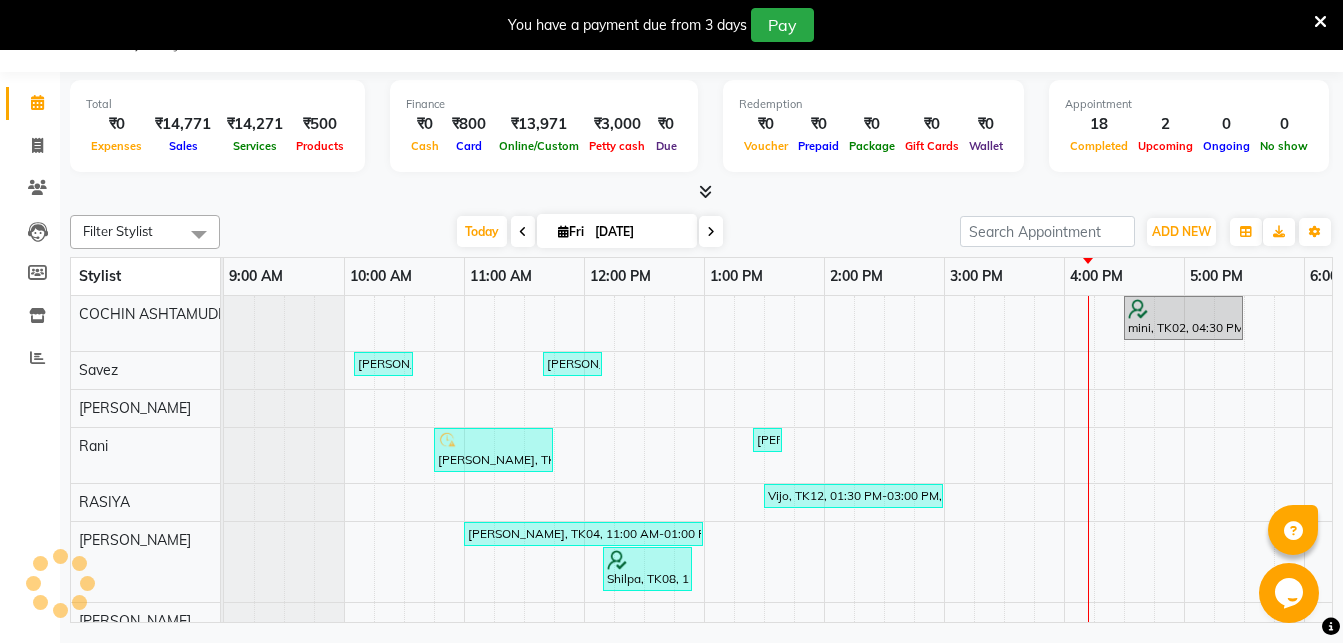 scroll, scrollTop: 0, scrollLeft: 0, axis: both 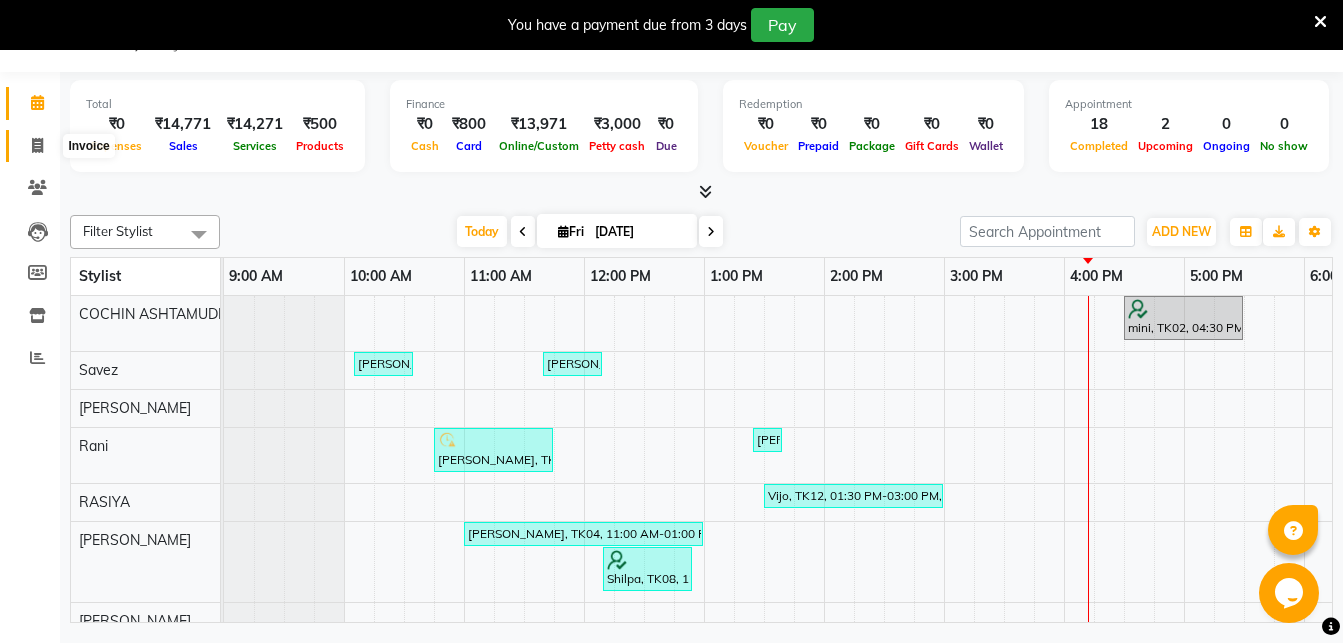 click 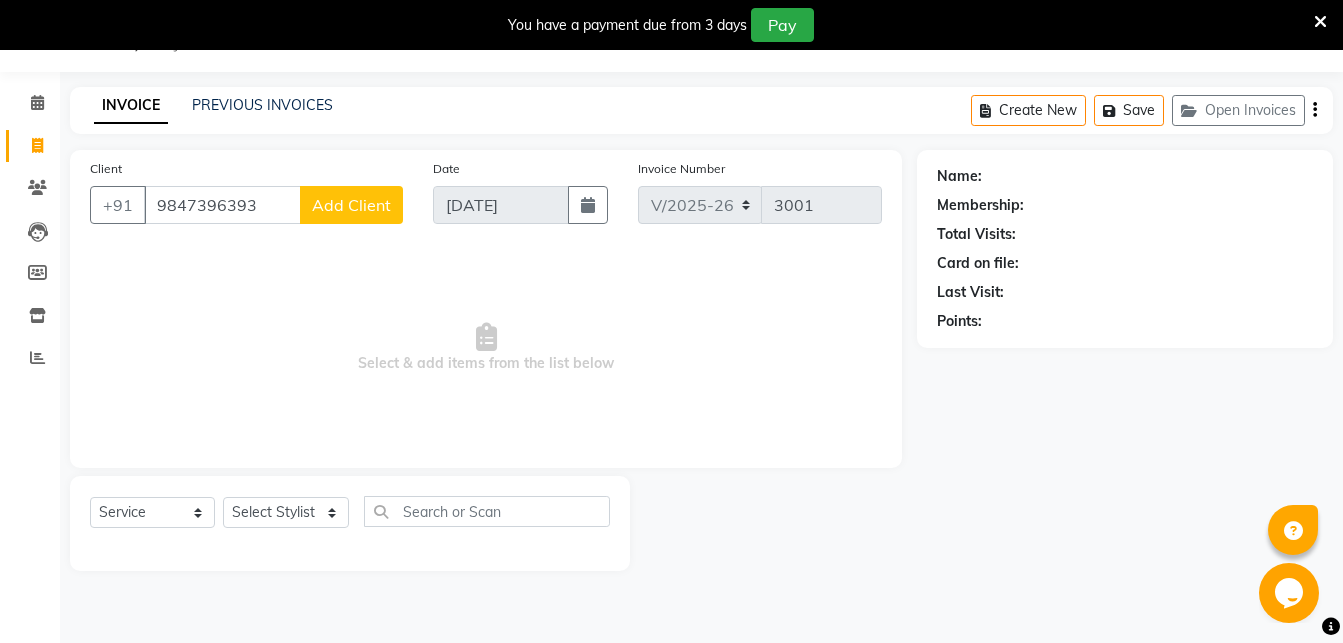 type on "9847396393" 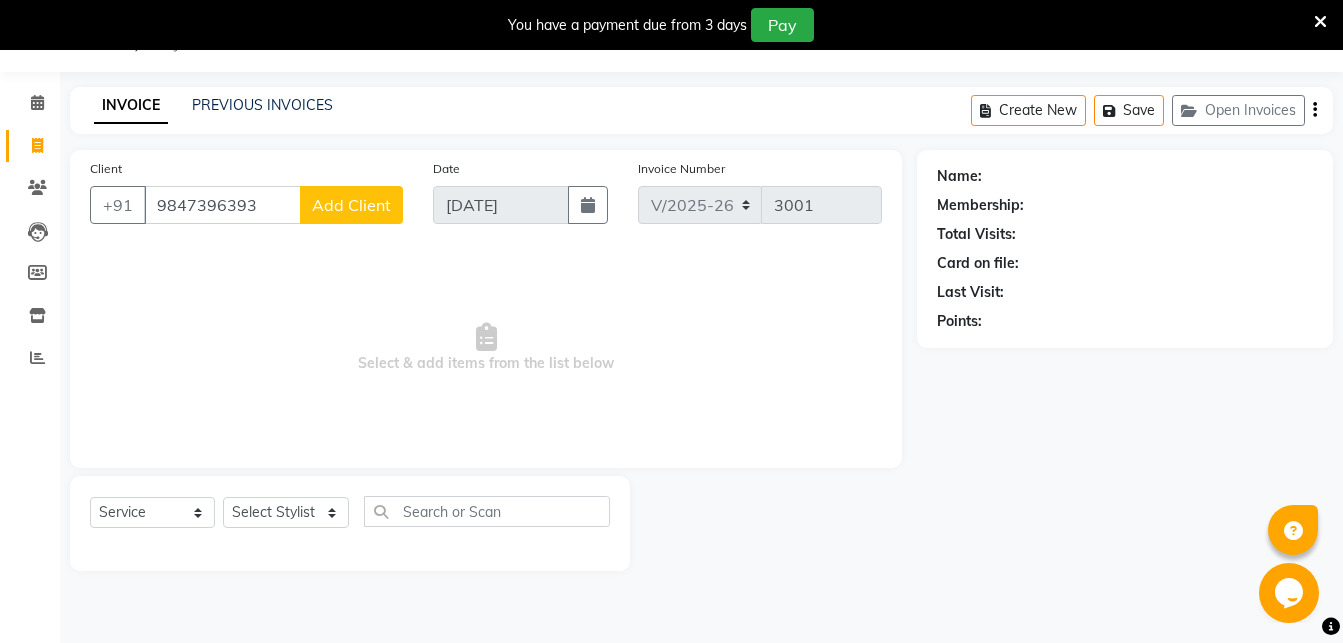 click on "Add Client" 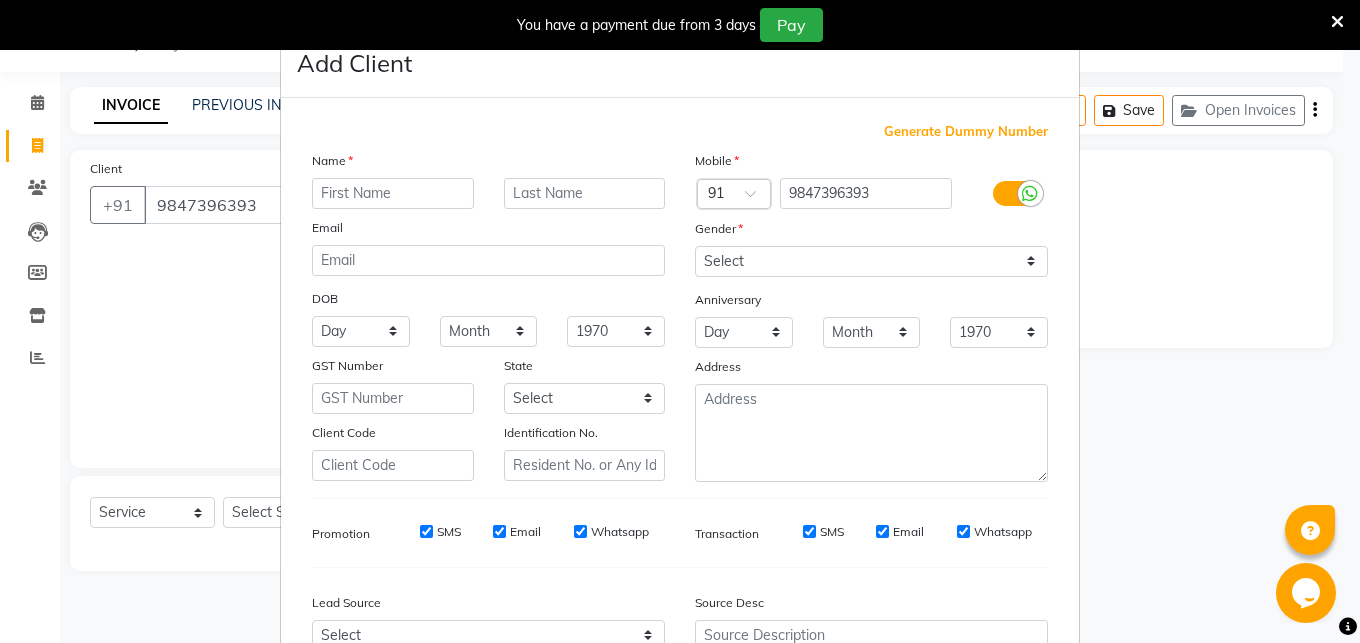 click at bounding box center (393, 193) 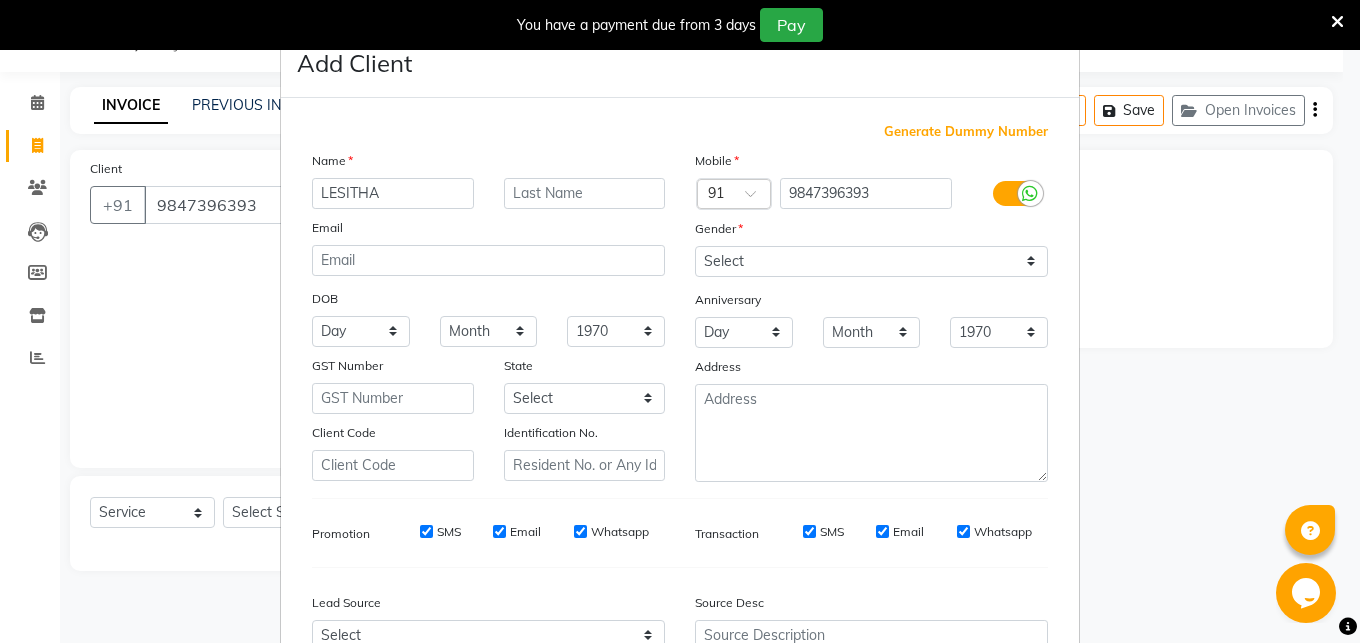 type on "LESITHA" 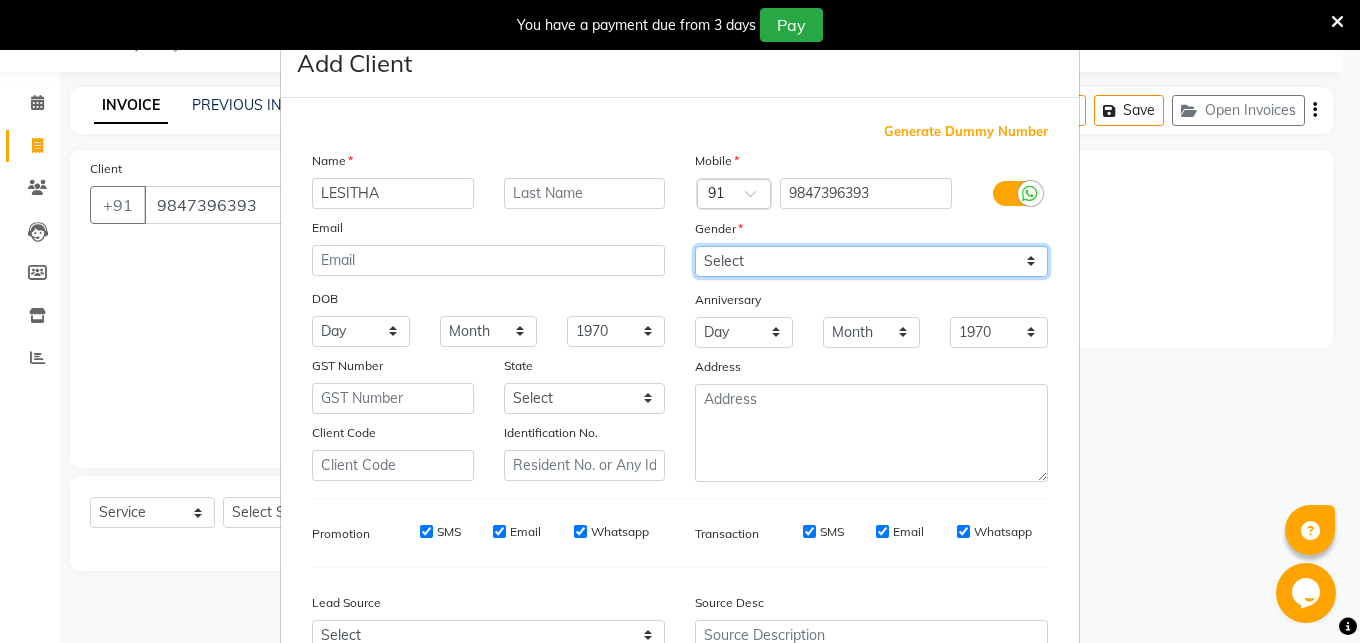 click on "Select Male Female Other Prefer Not To Say" at bounding box center (871, 261) 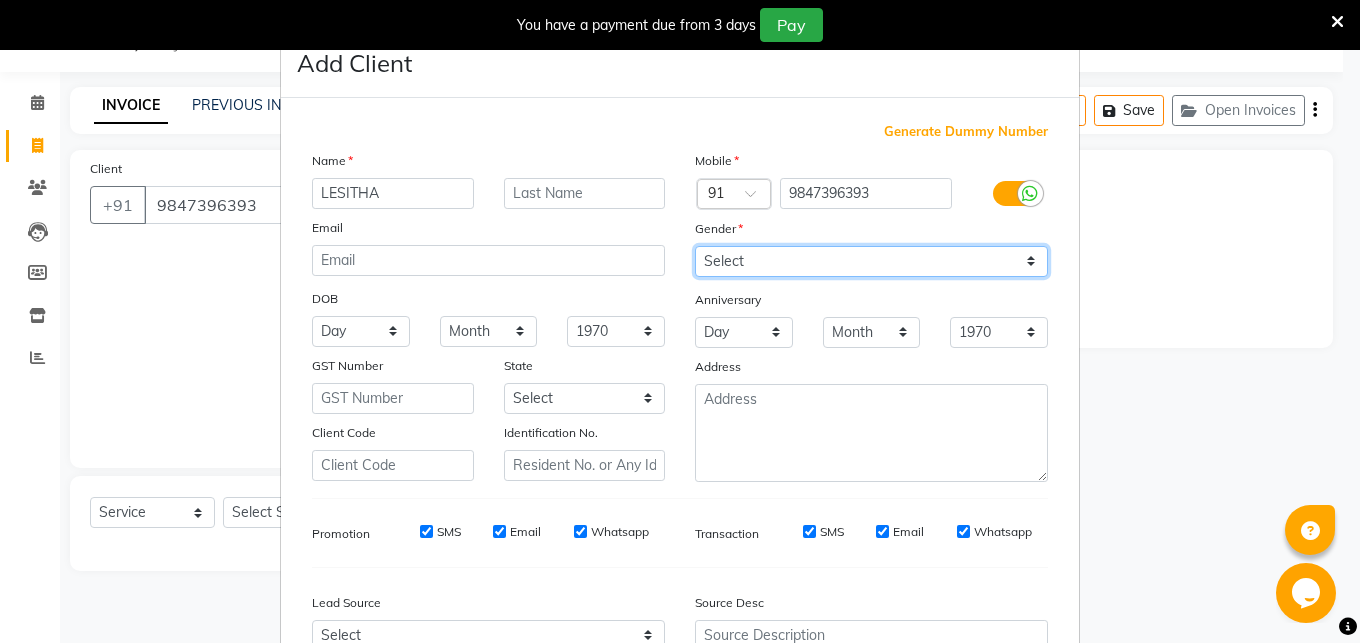 select on "female" 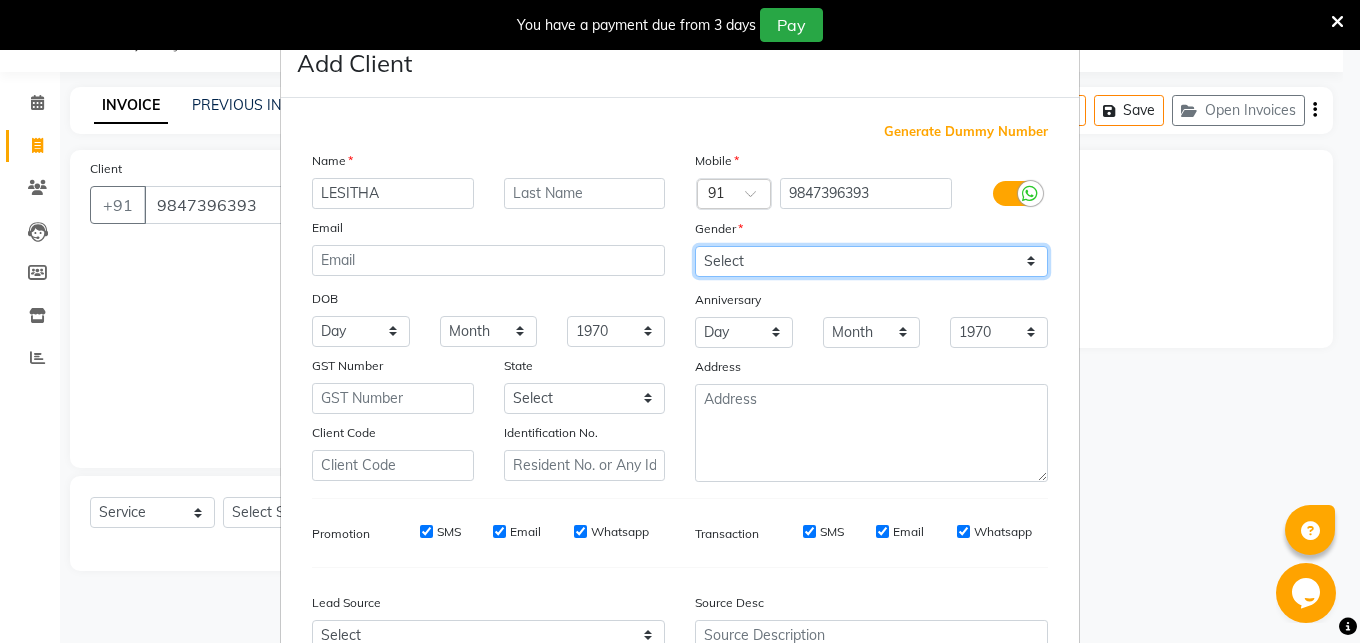 click on "Female" at bounding box center (0, 0) 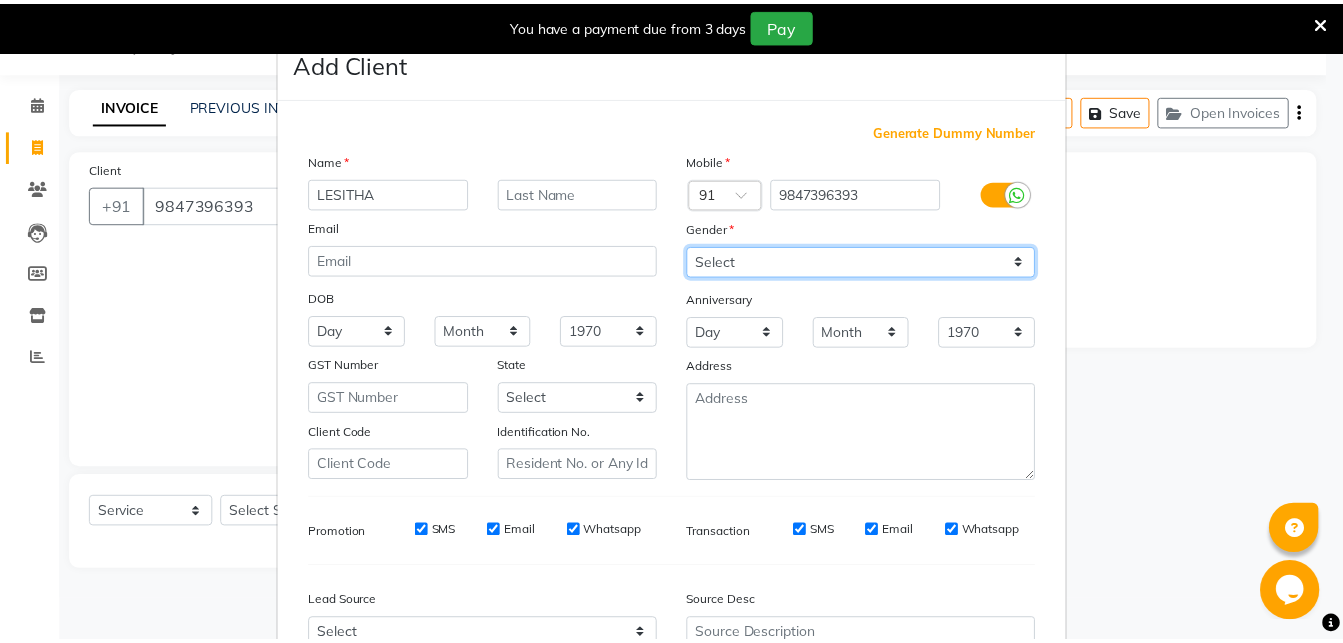 scroll, scrollTop: 206, scrollLeft: 0, axis: vertical 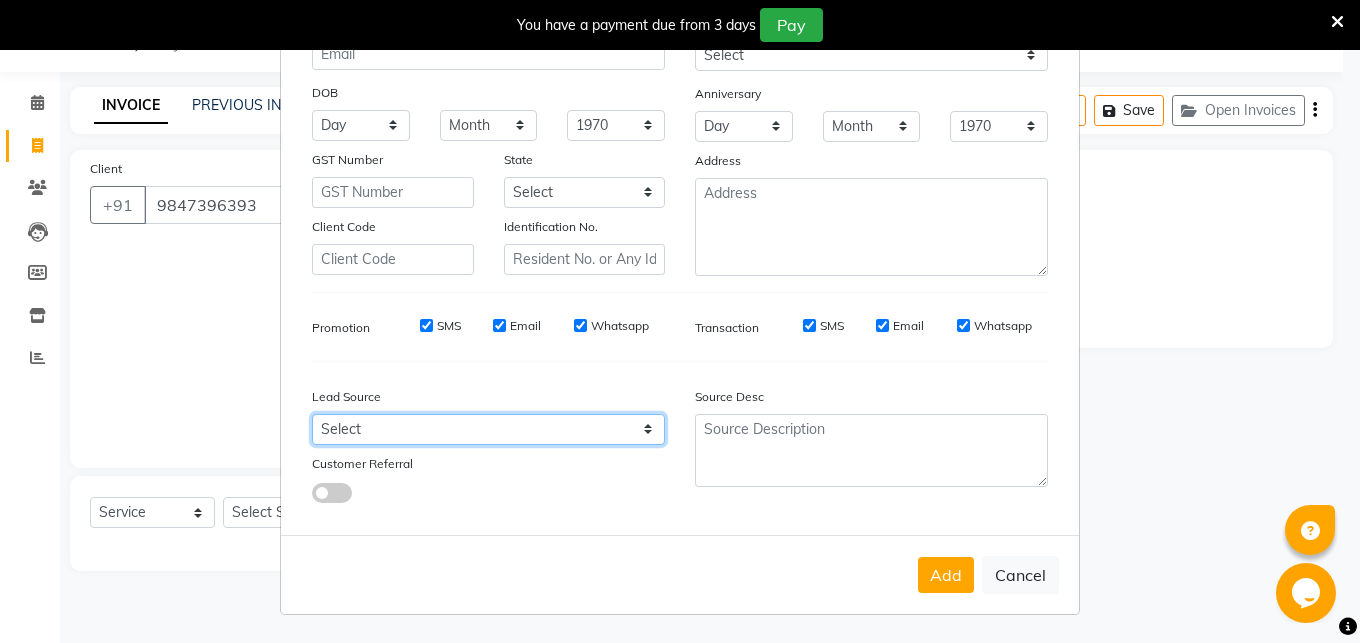 select on "31346" 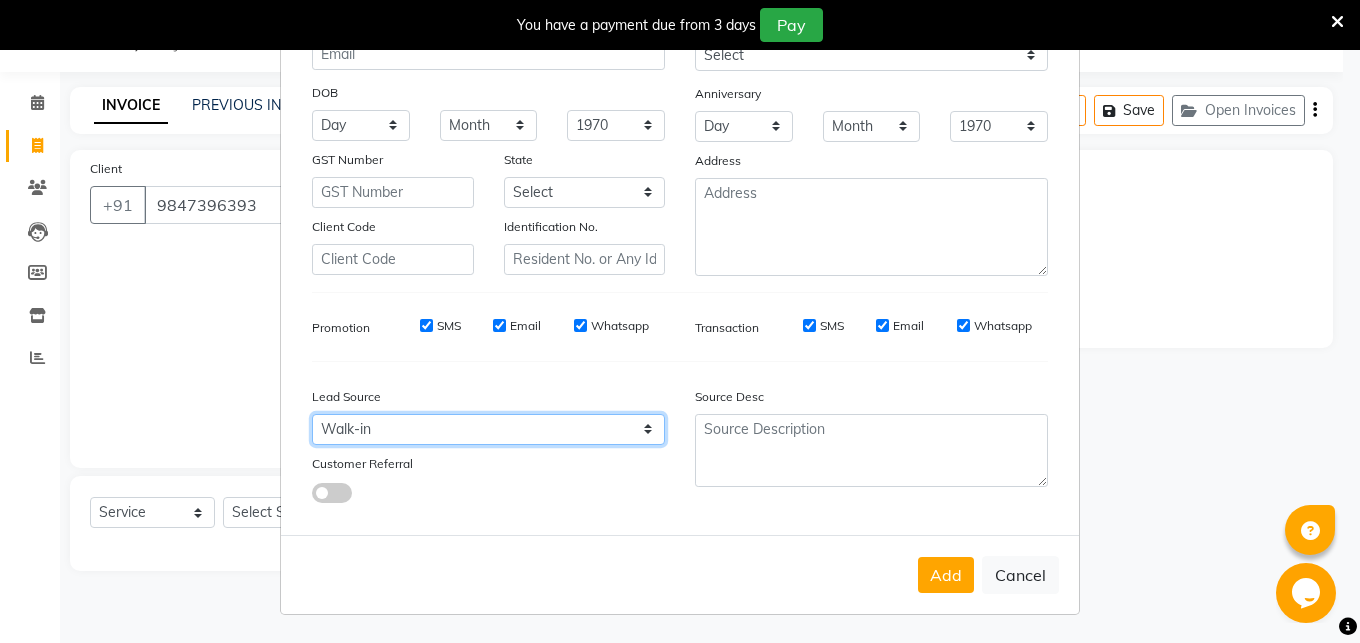 click on "Walk-in" at bounding box center (0, 0) 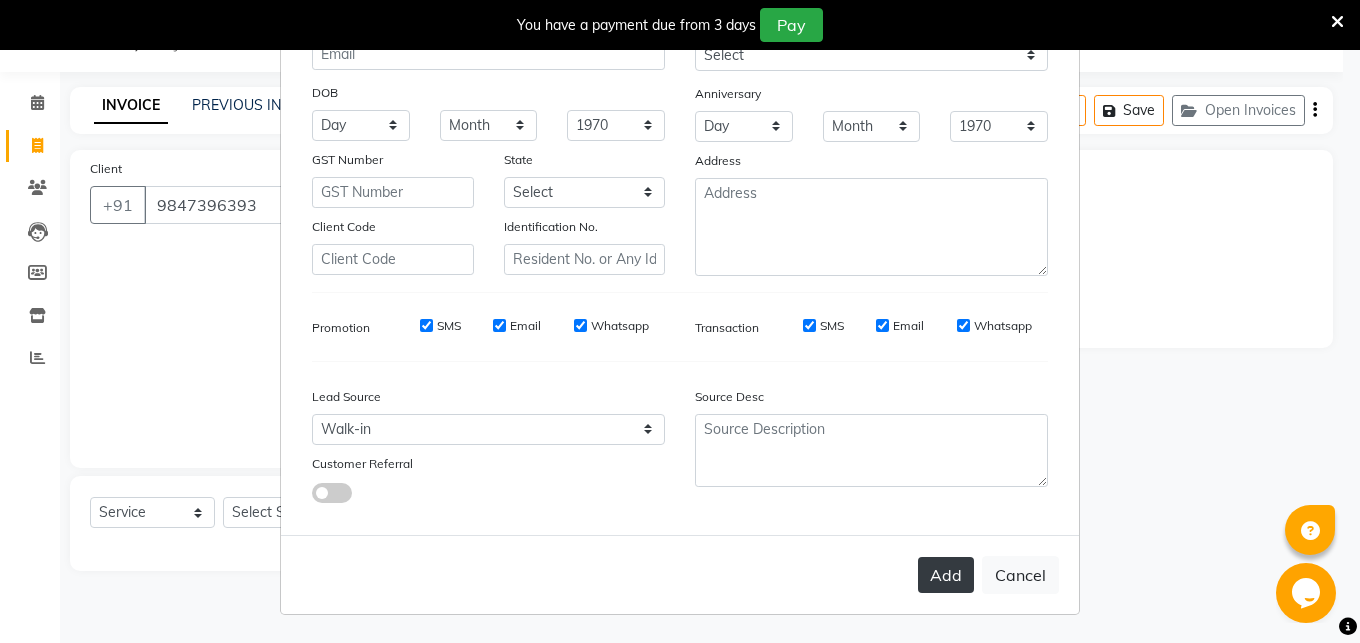 click on "Add" at bounding box center (946, 575) 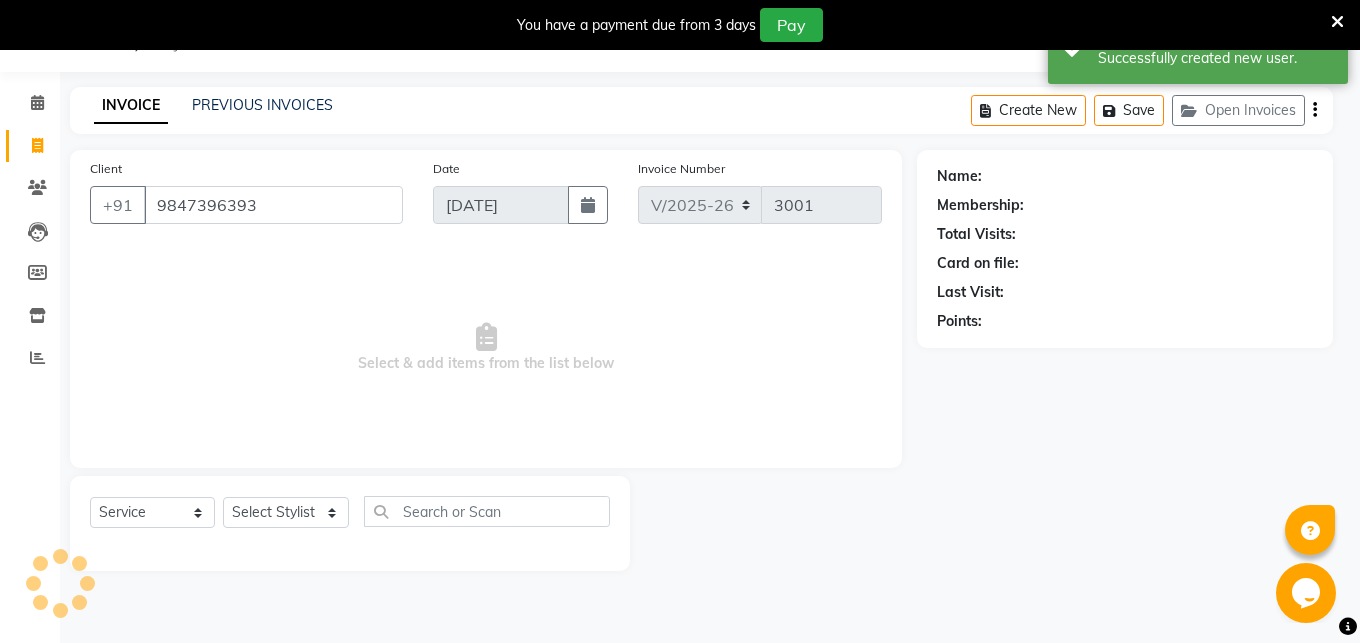 select on "1: Object" 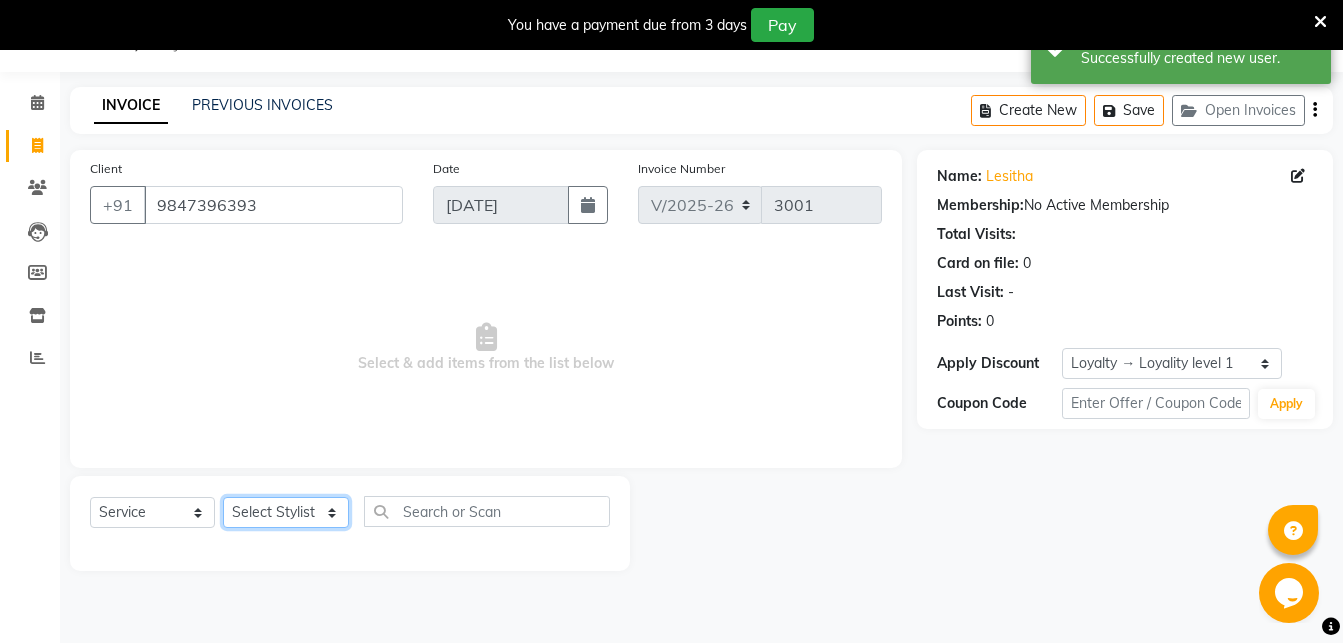 select on "44402" 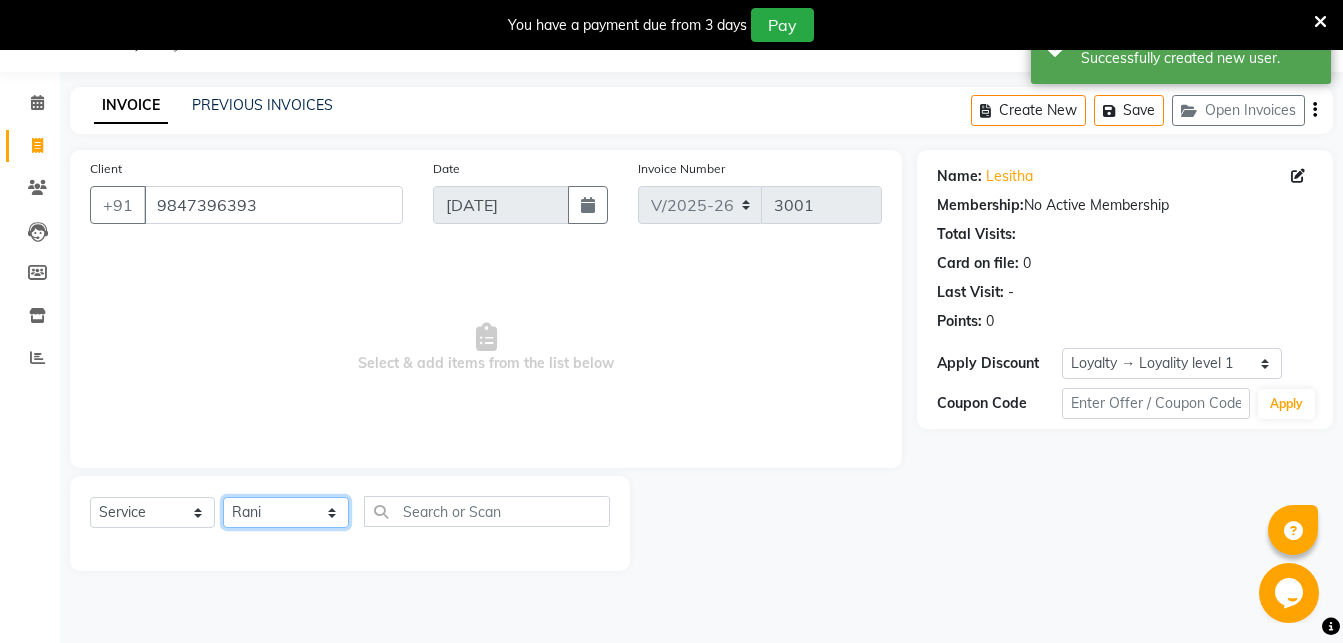click on "Rani" 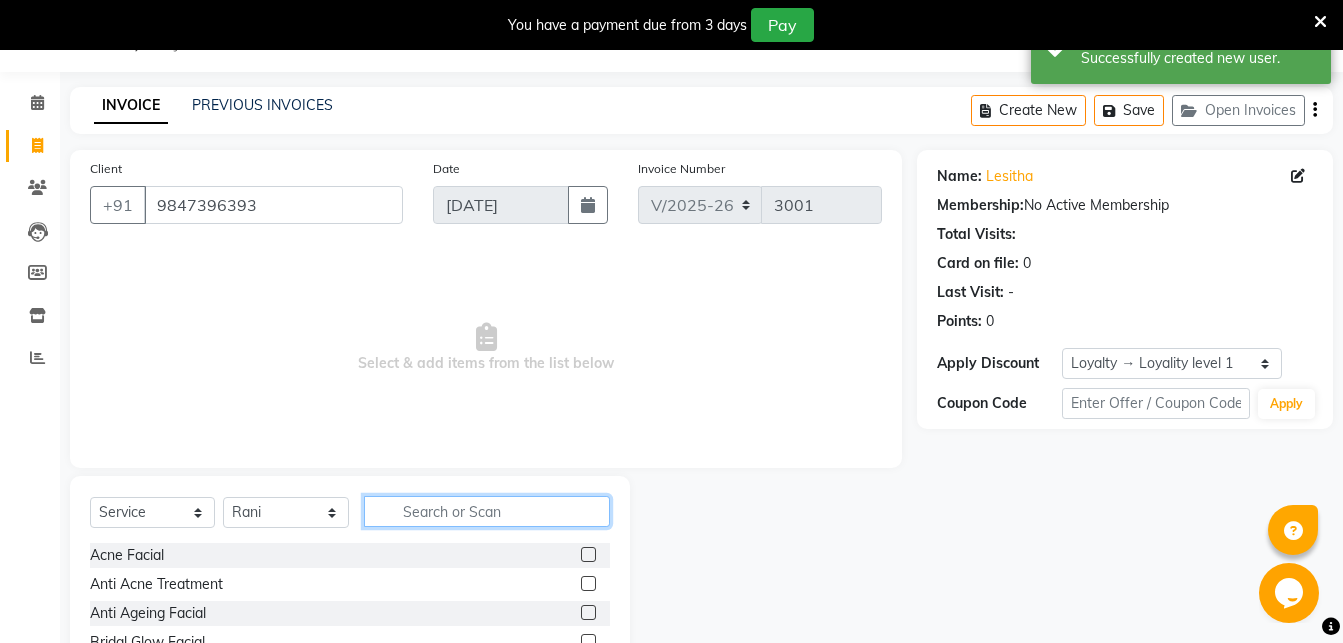 click 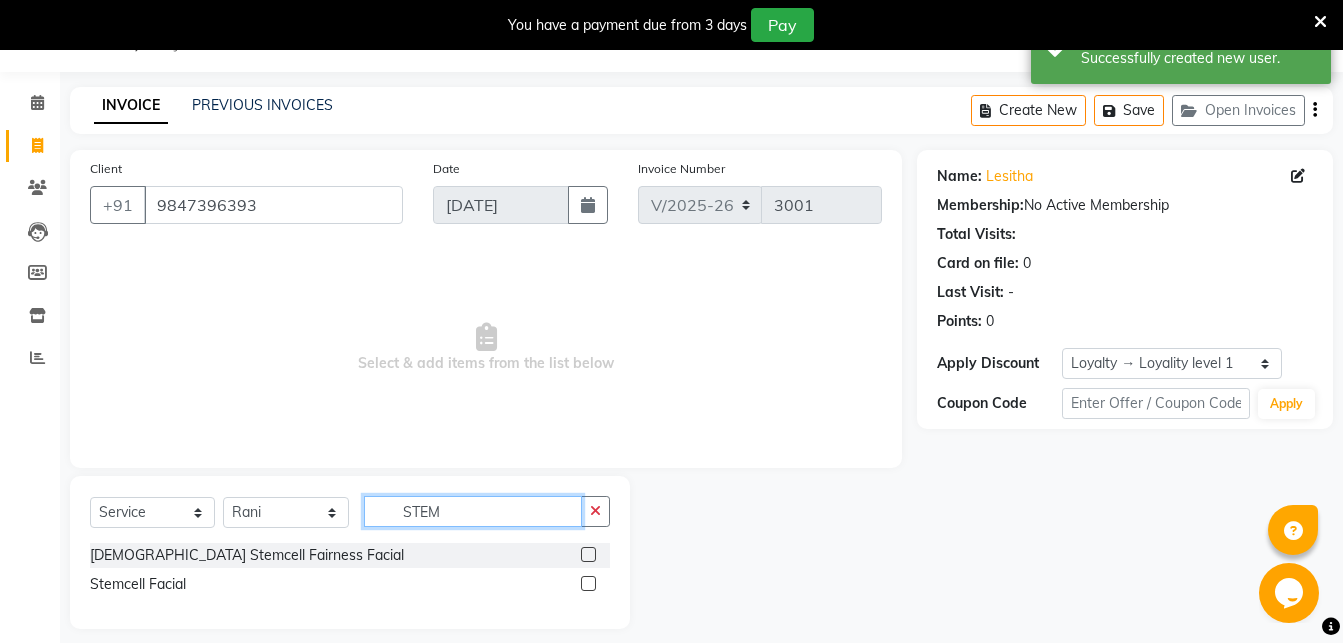 type on "STEM" 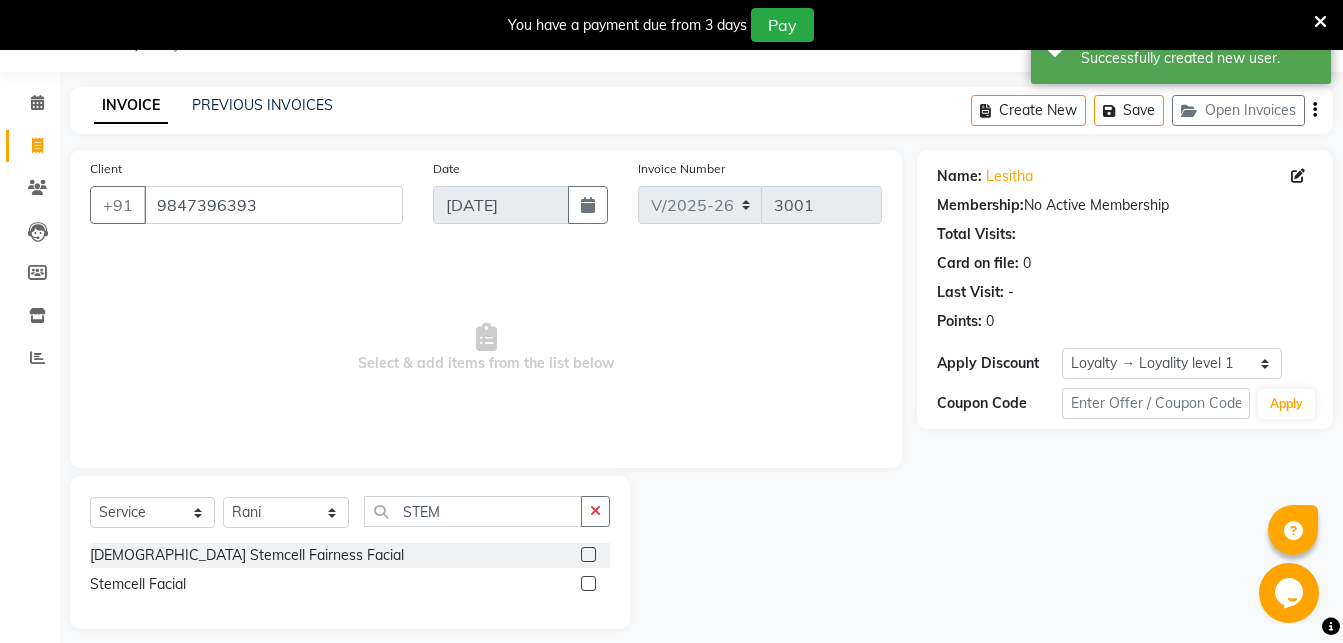 click 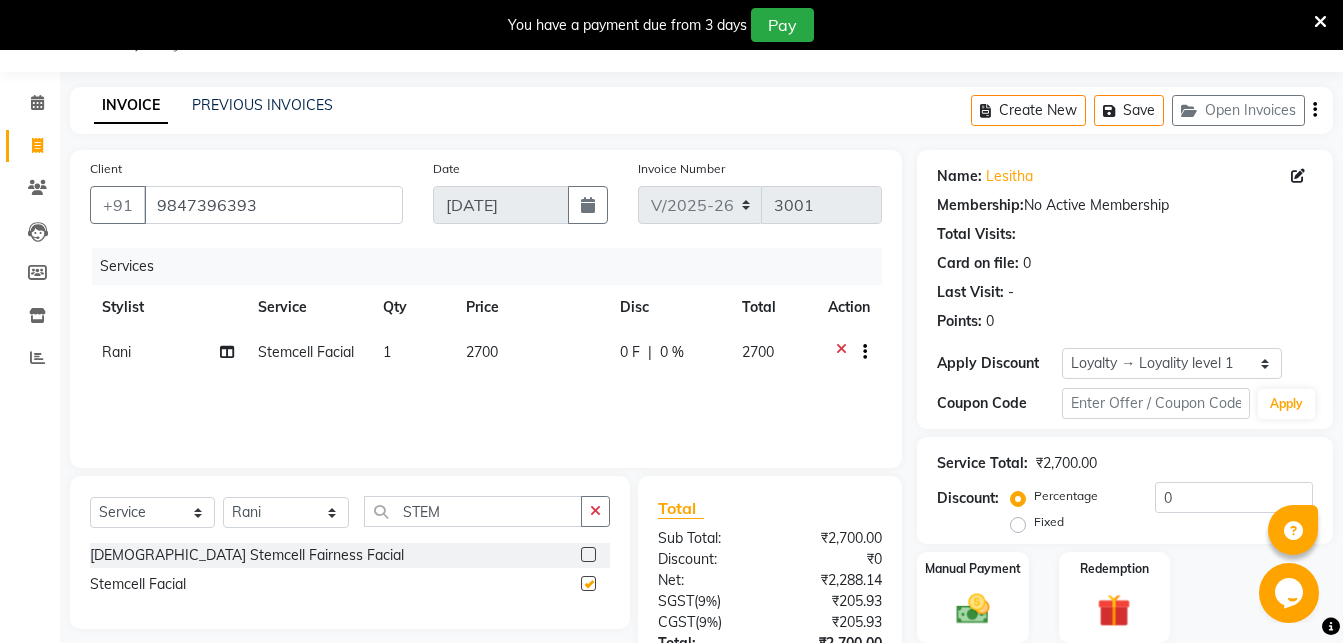 checkbox on "false" 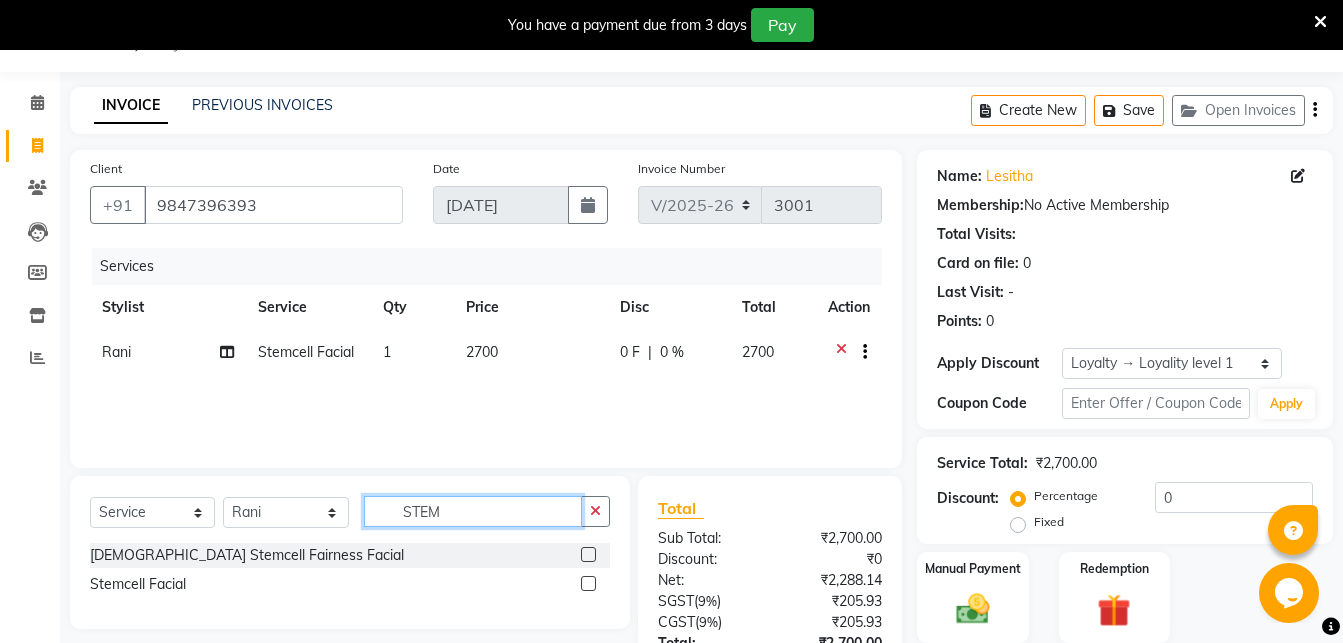 click on "STEM" 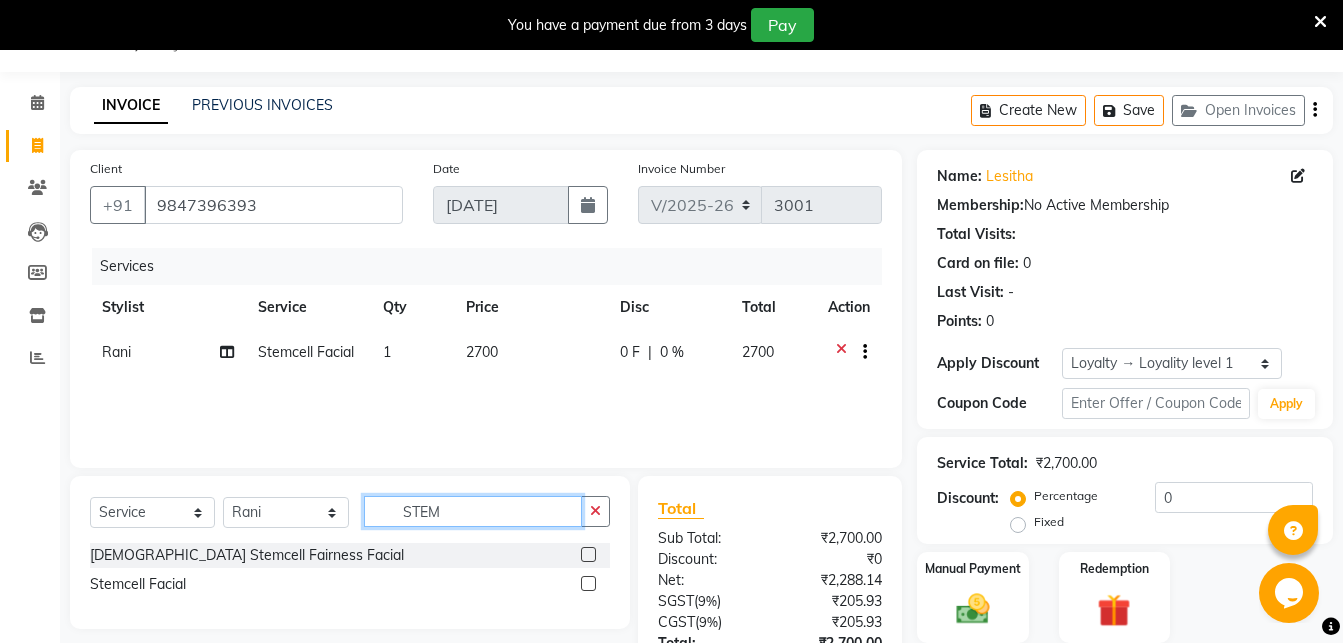 click on "STEM" 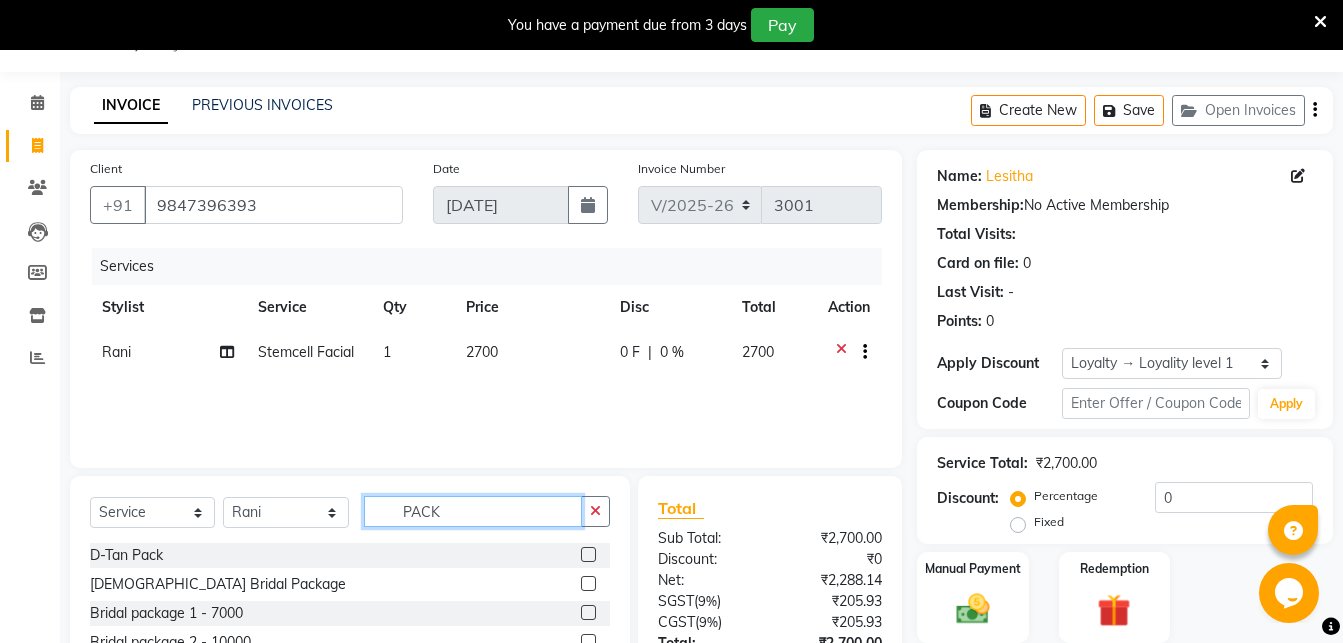 type on "PACK" 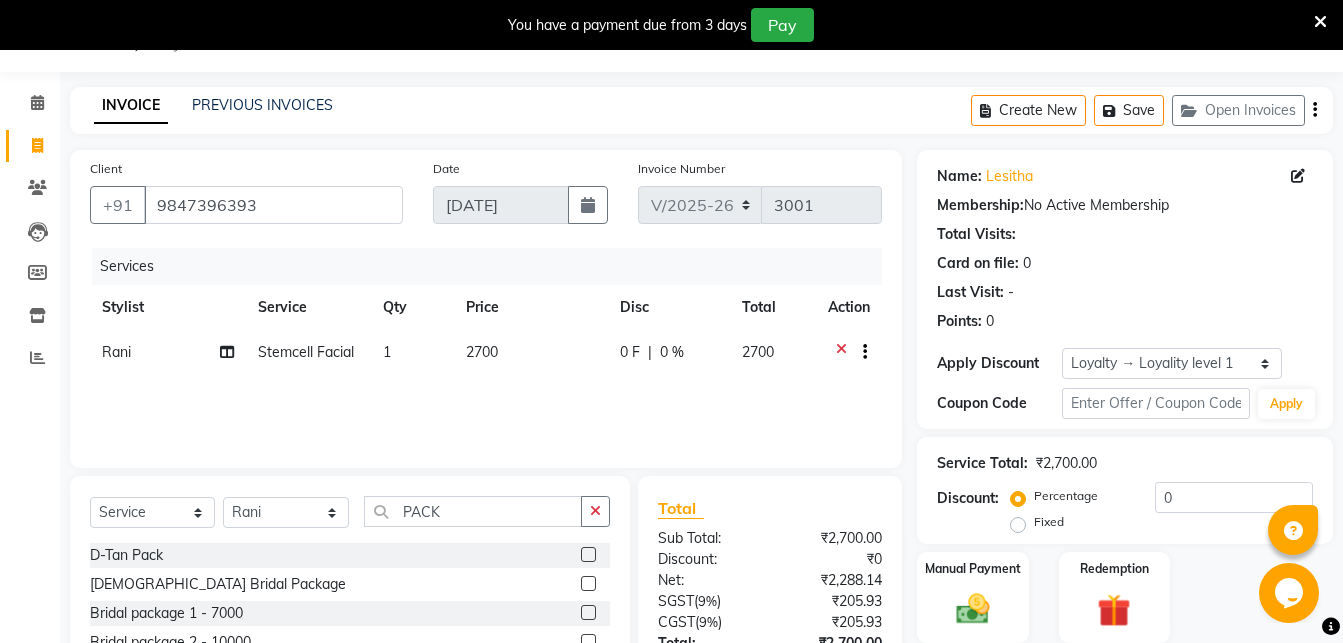 click 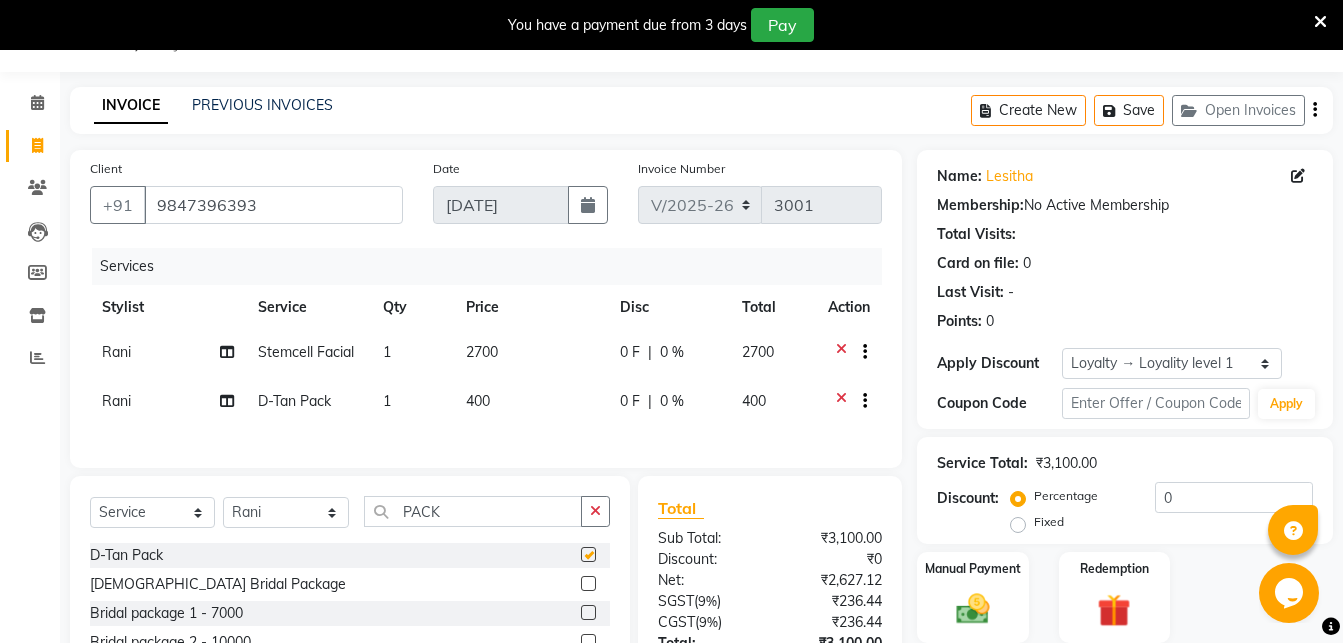 checkbox on "false" 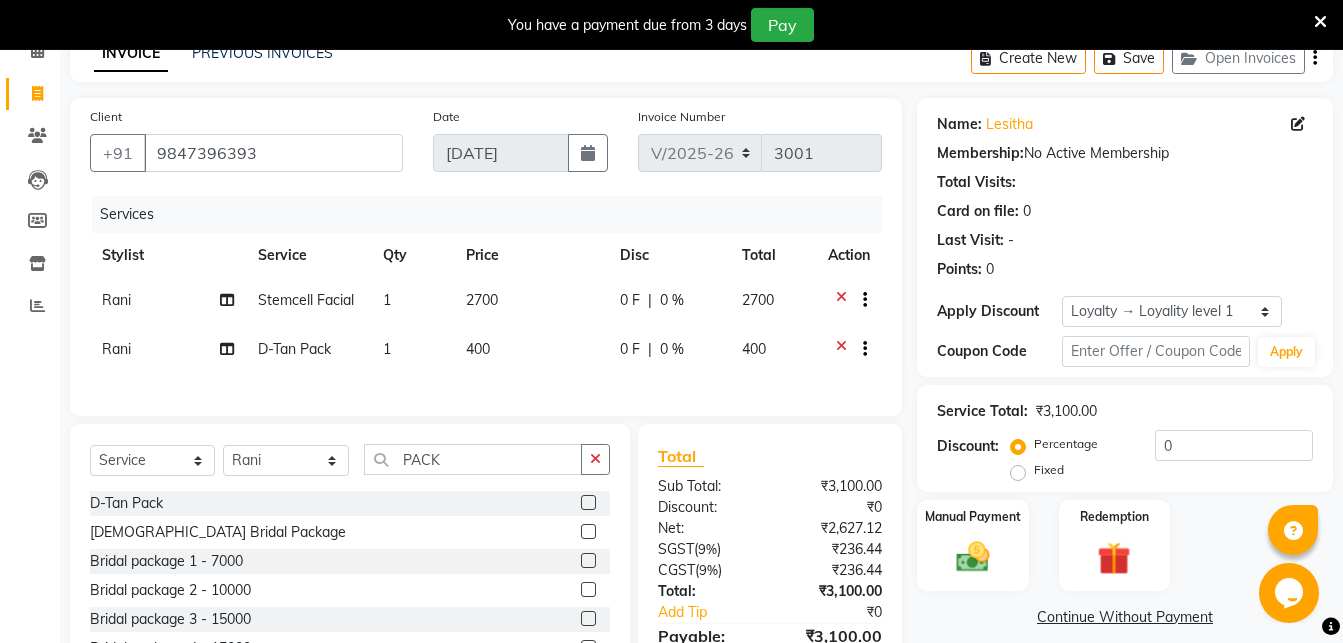 scroll, scrollTop: 221, scrollLeft: 0, axis: vertical 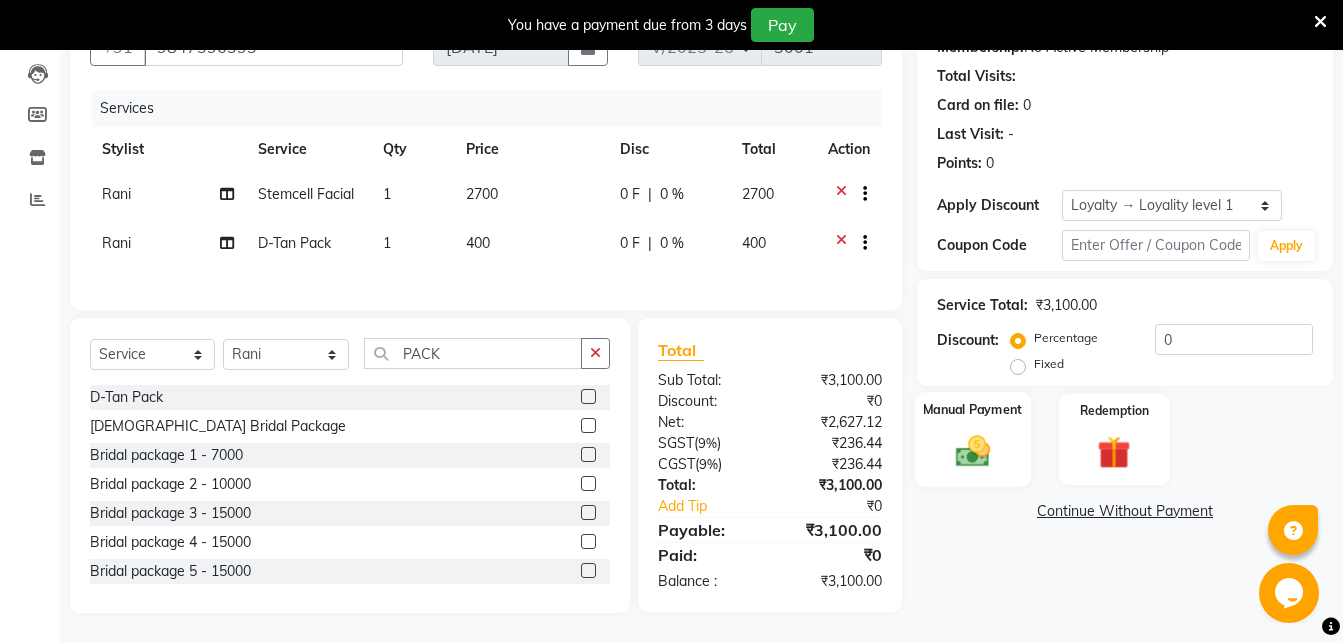 click on "Manual Payment" 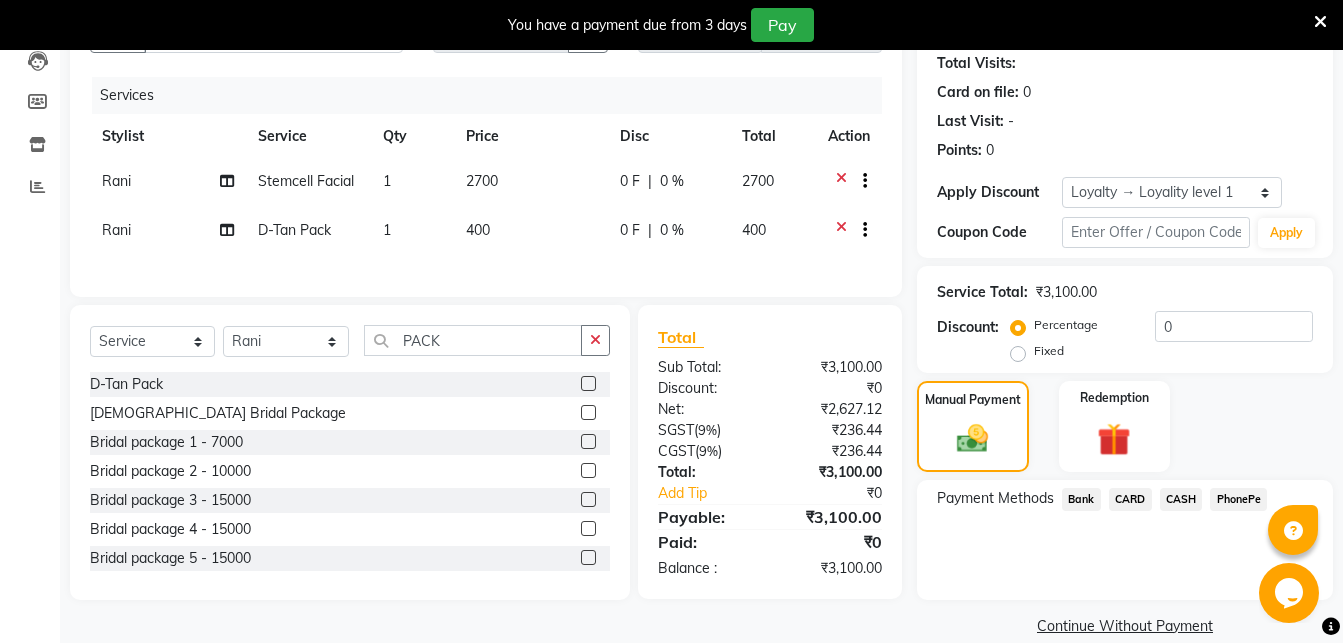 click on "CARD" 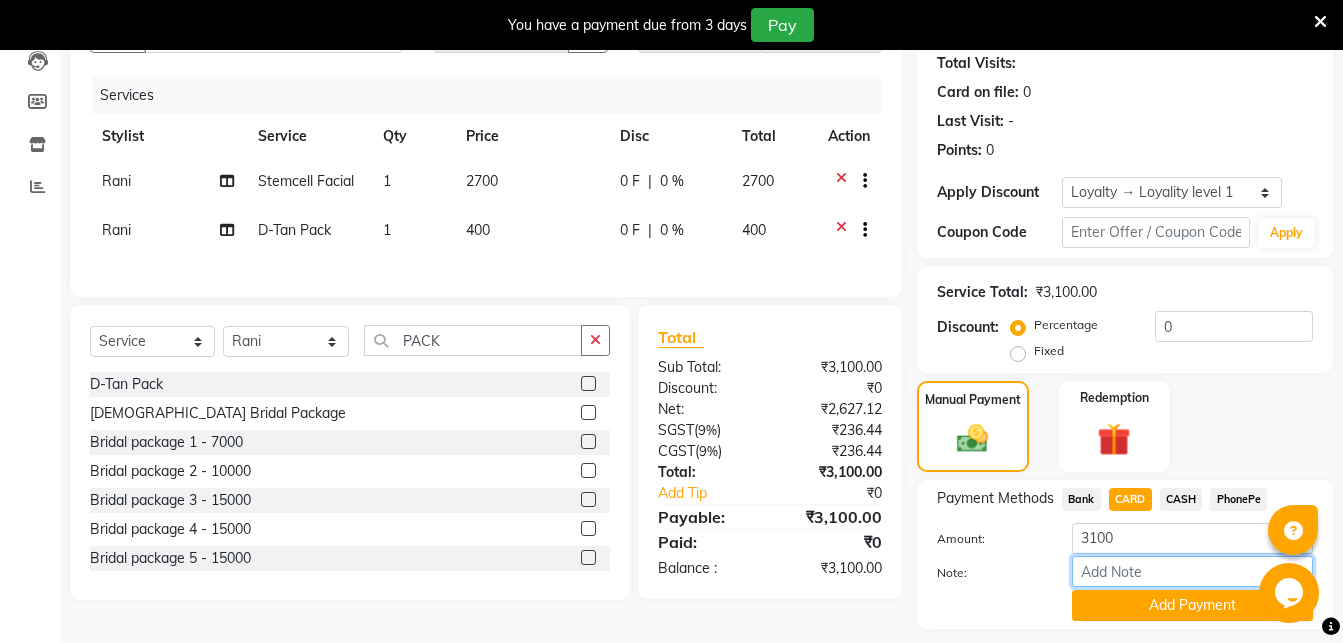 click on "Note:" at bounding box center [1192, 571] 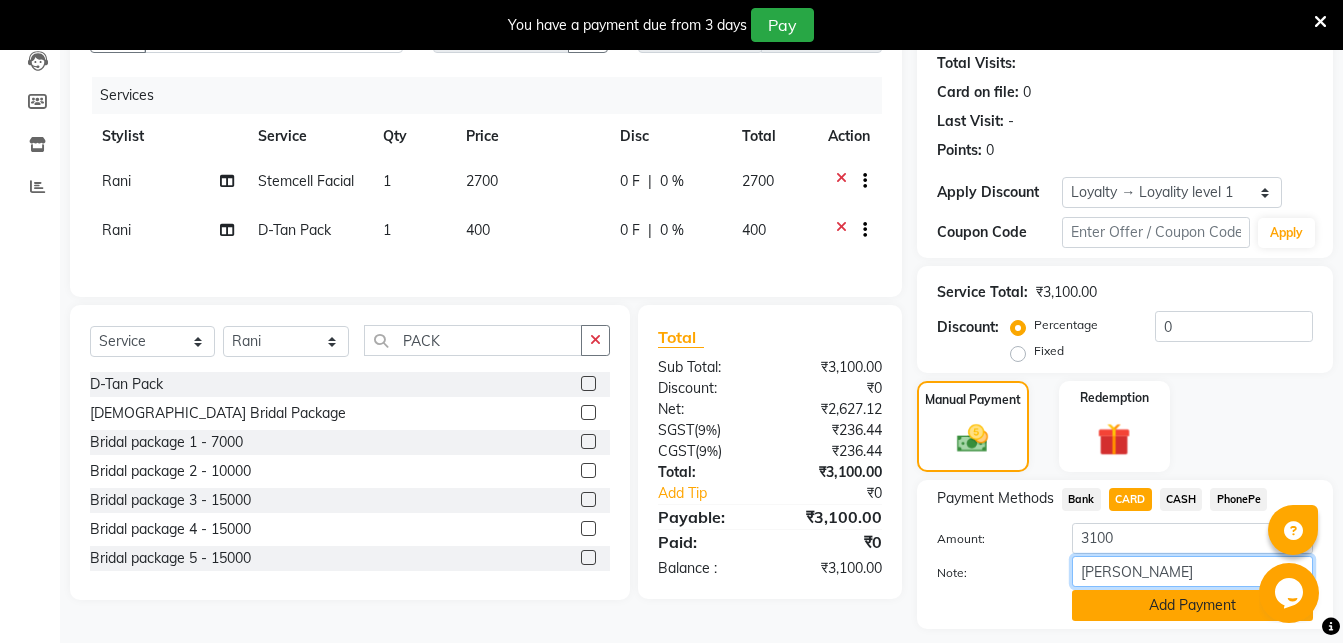 type on "[PERSON_NAME]" 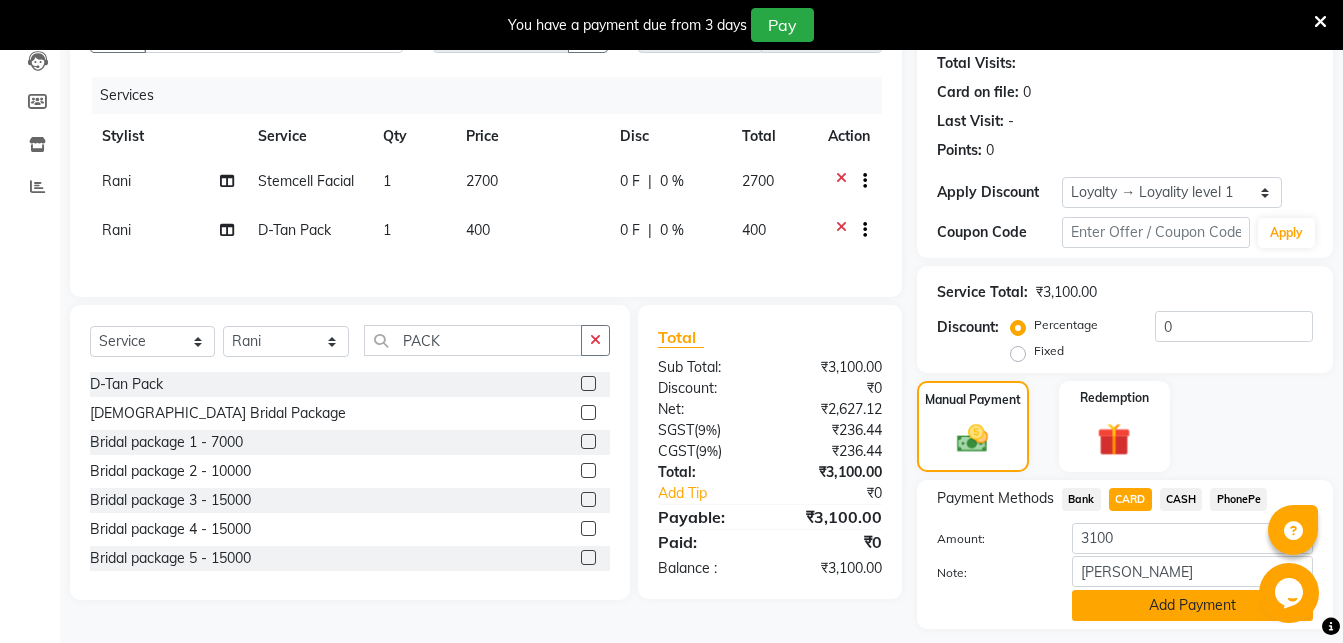click on "Add Payment" 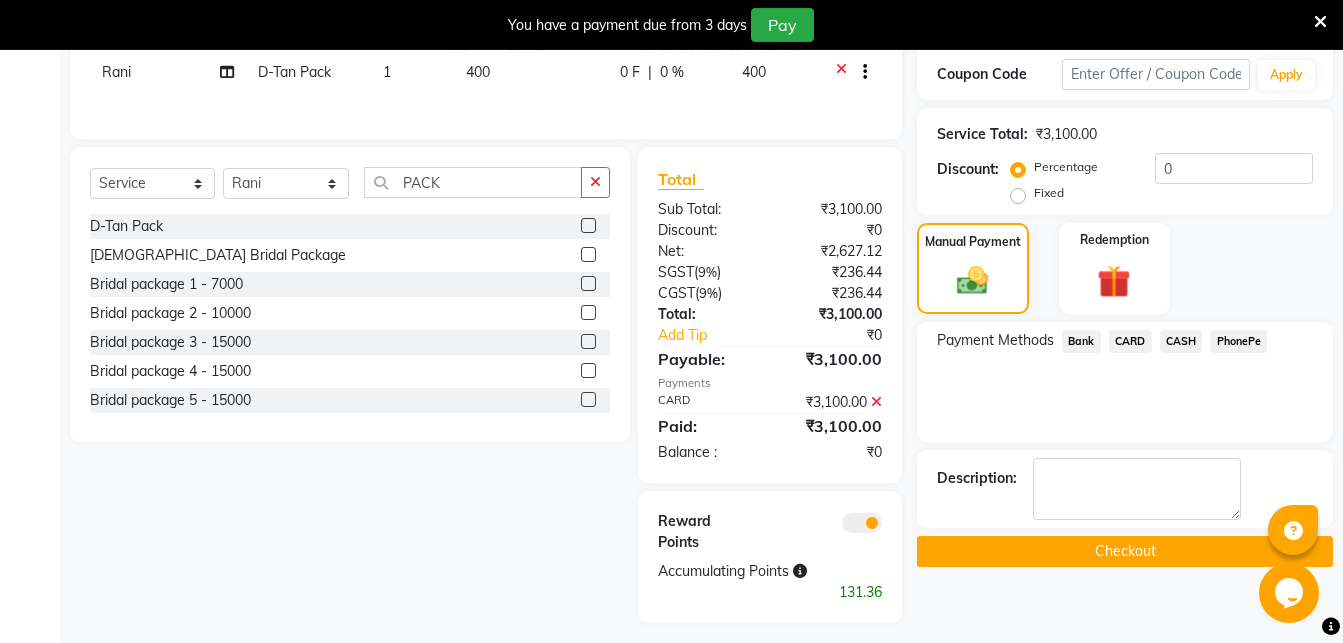 scroll, scrollTop: 402, scrollLeft: 0, axis: vertical 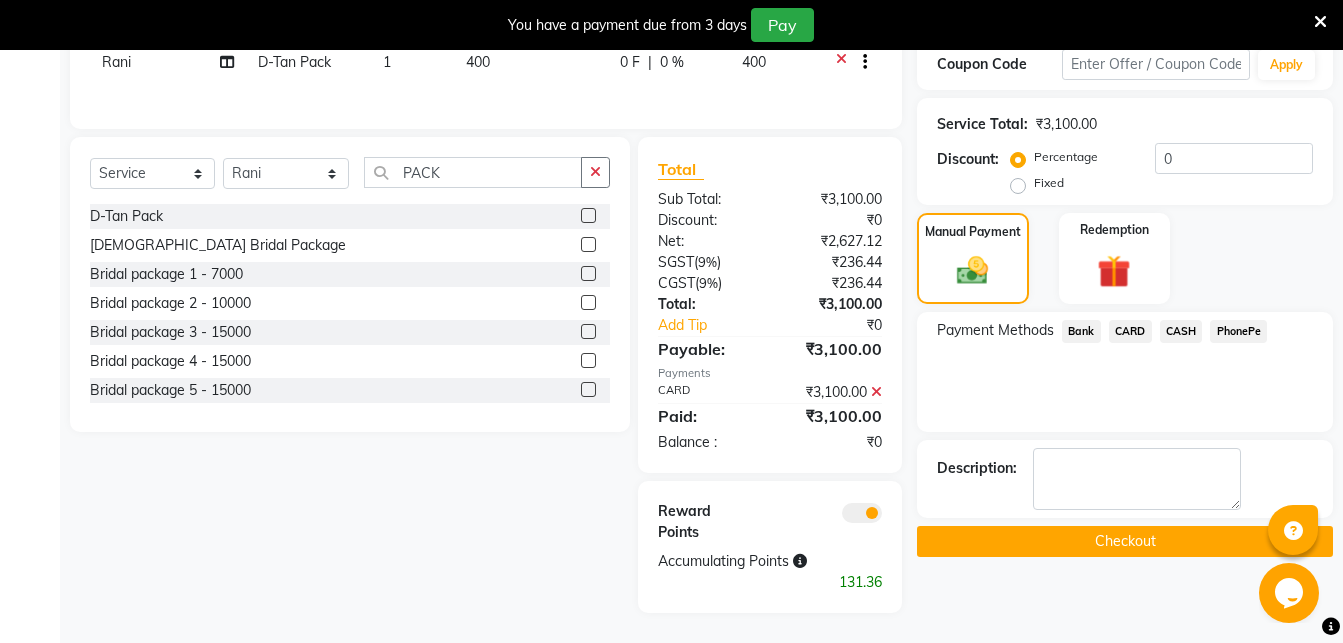 click on "Checkout" 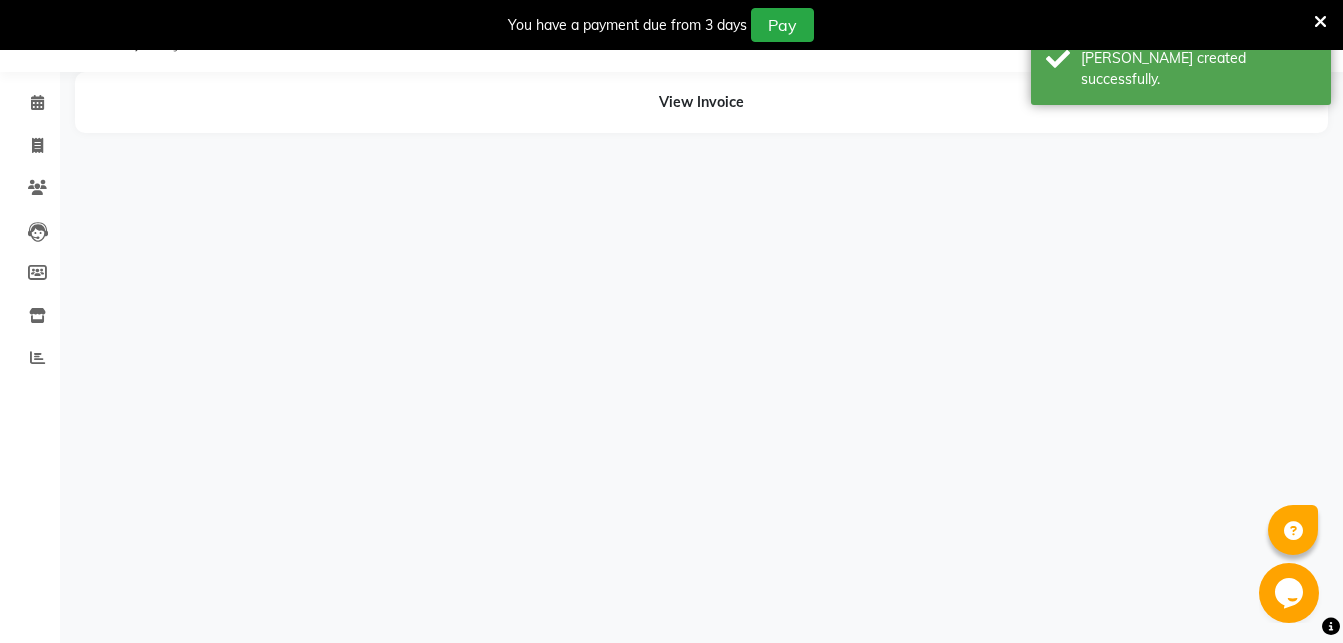 scroll, scrollTop: 50, scrollLeft: 0, axis: vertical 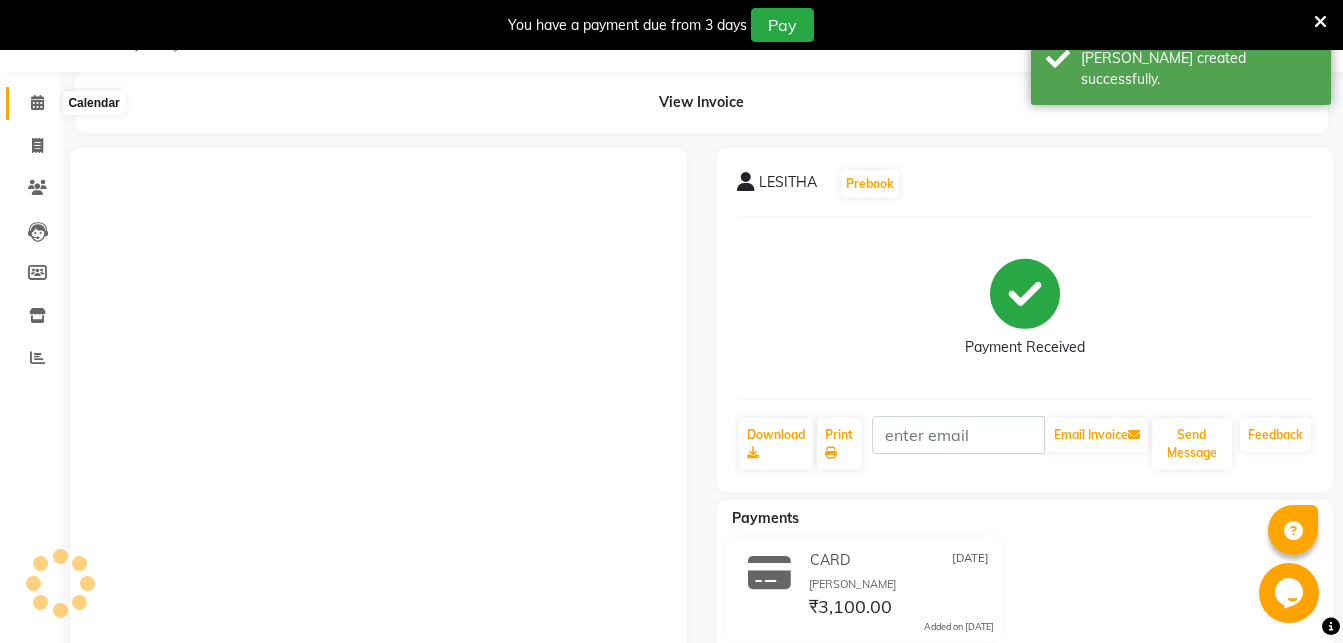 click 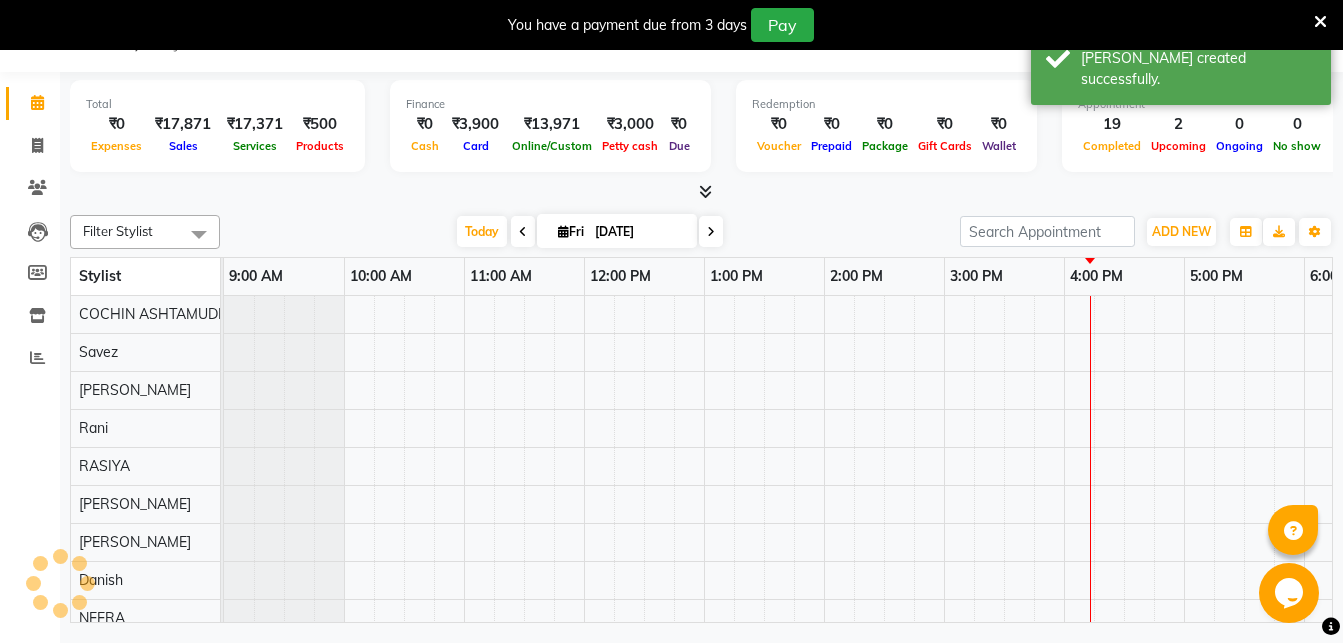 scroll, scrollTop: 0, scrollLeft: 332, axis: horizontal 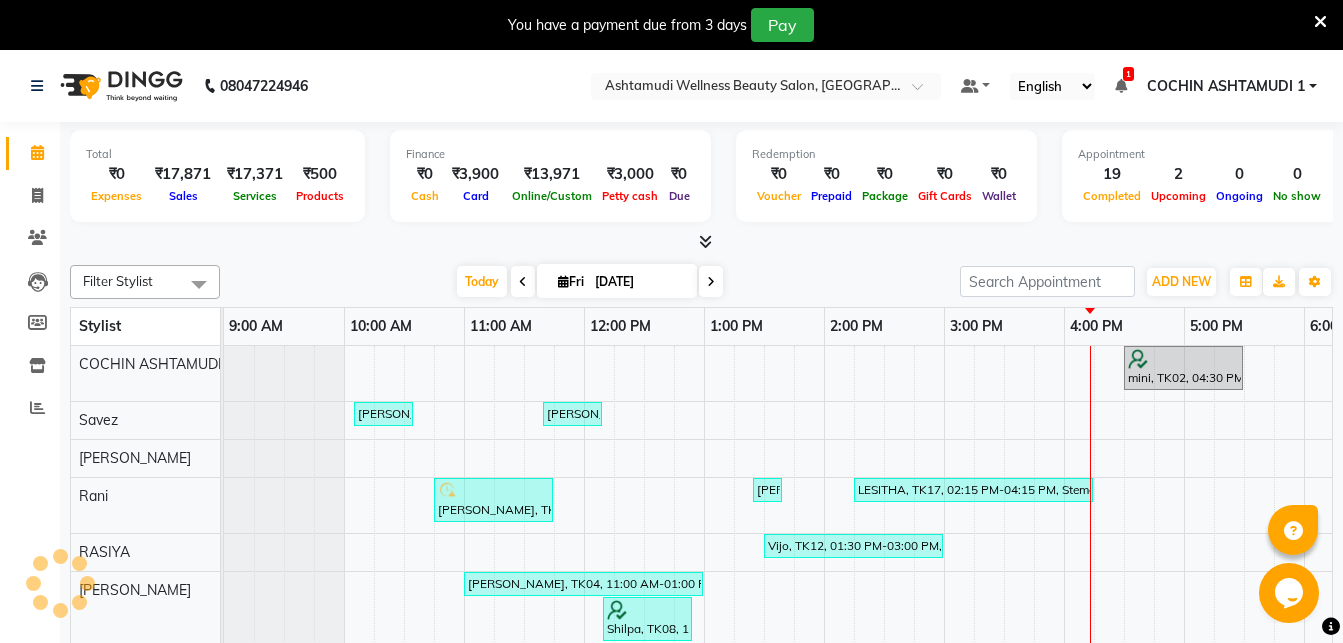 click at bounding box center [1320, 22] 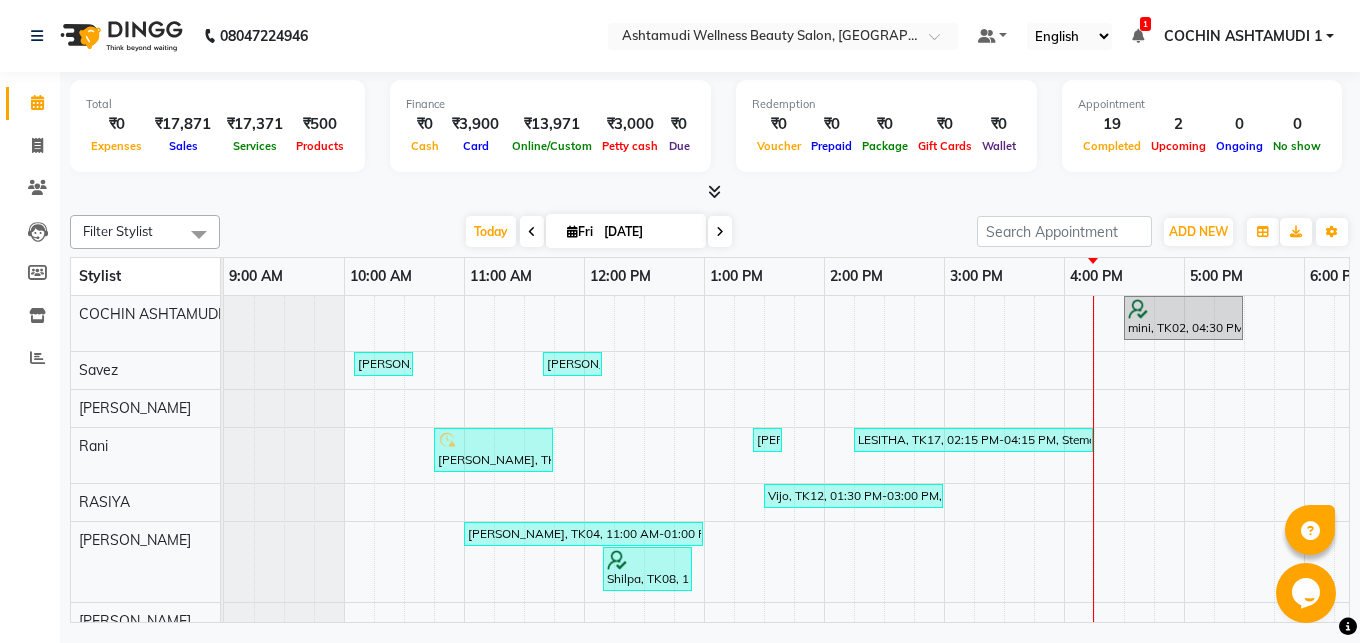 click at bounding box center (532, 232) 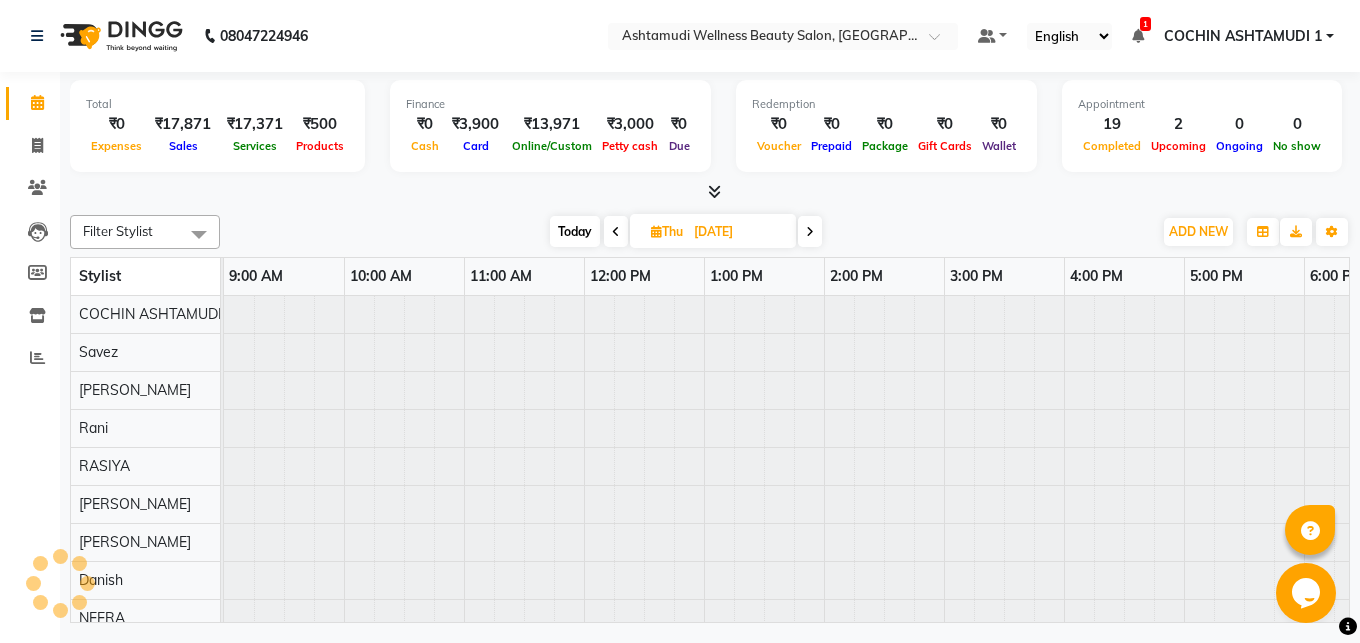 scroll, scrollTop: 0, scrollLeft: 315, axis: horizontal 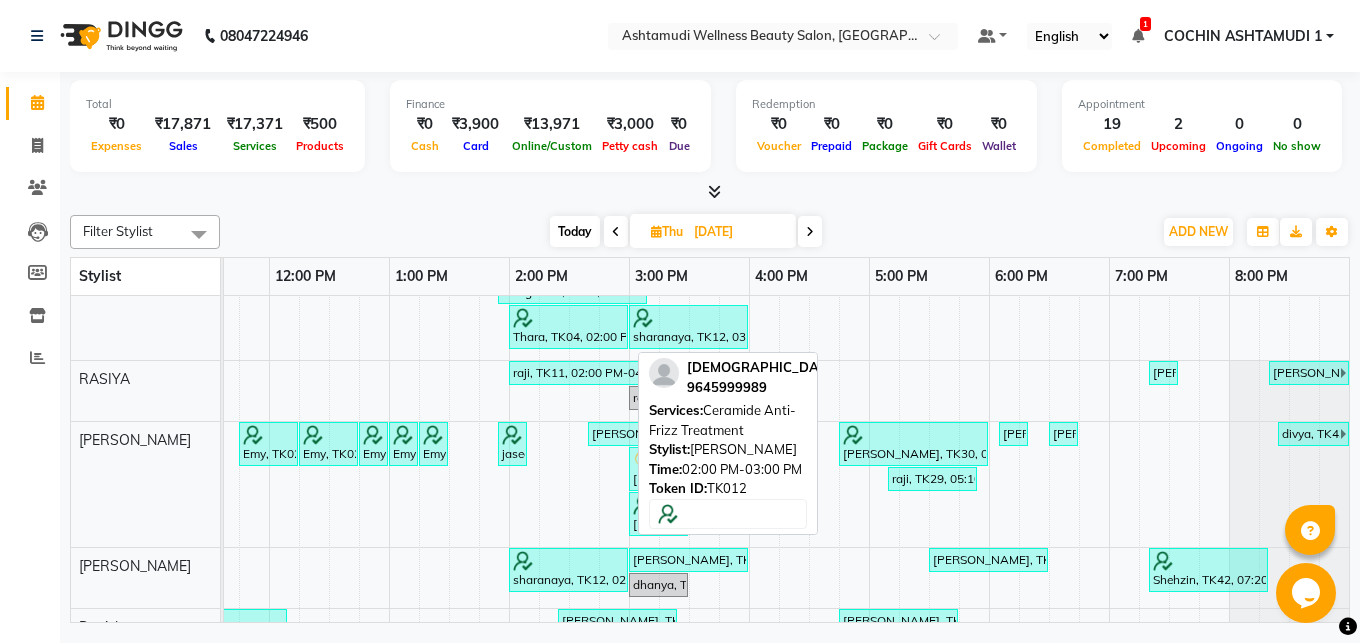 click on "sharanaya, TK12, 02:00 PM-03:00 PM, Ceramide Anti-Frizz Treatment" at bounding box center [568, 570] 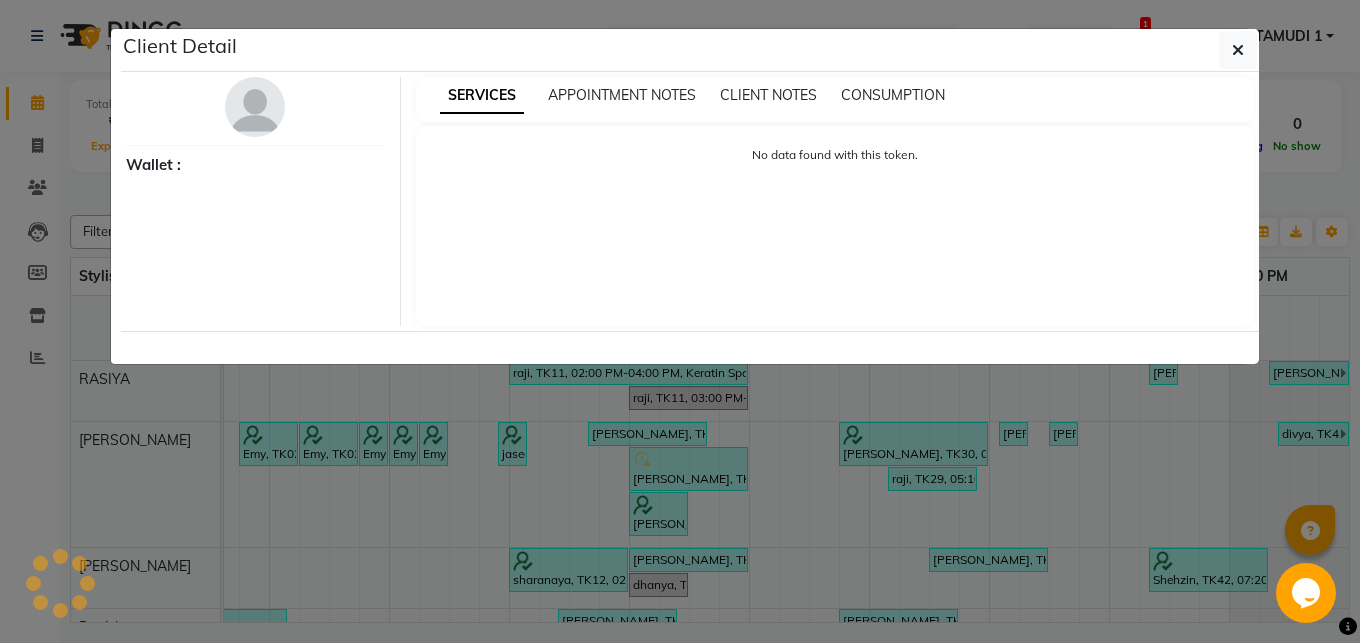 select on "3" 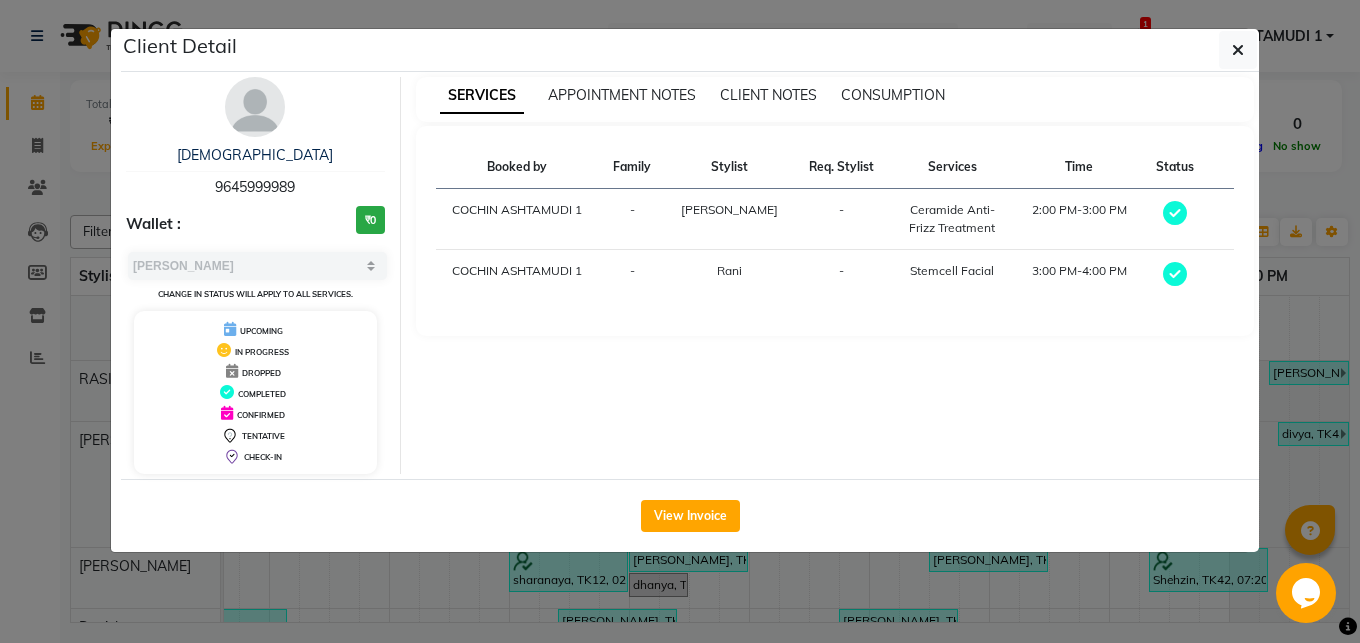 click on "Ceramide Anti-Frizz Treatment" at bounding box center (952, 219) 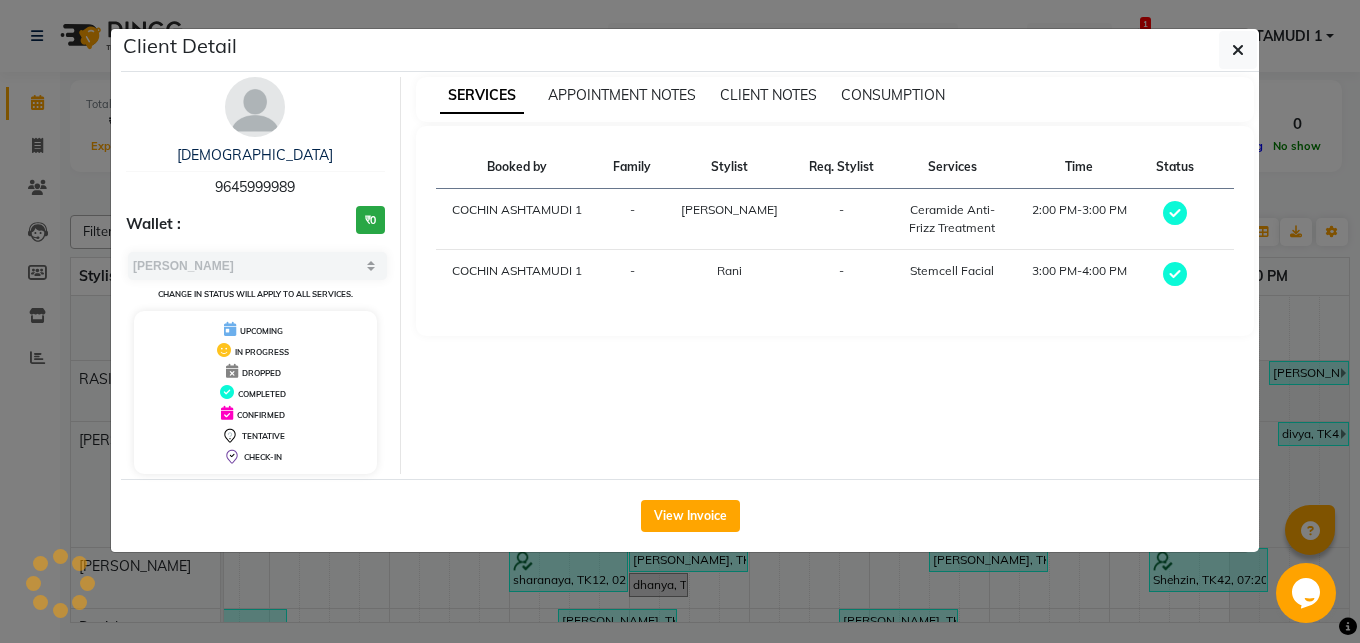 copy on "9645999989" 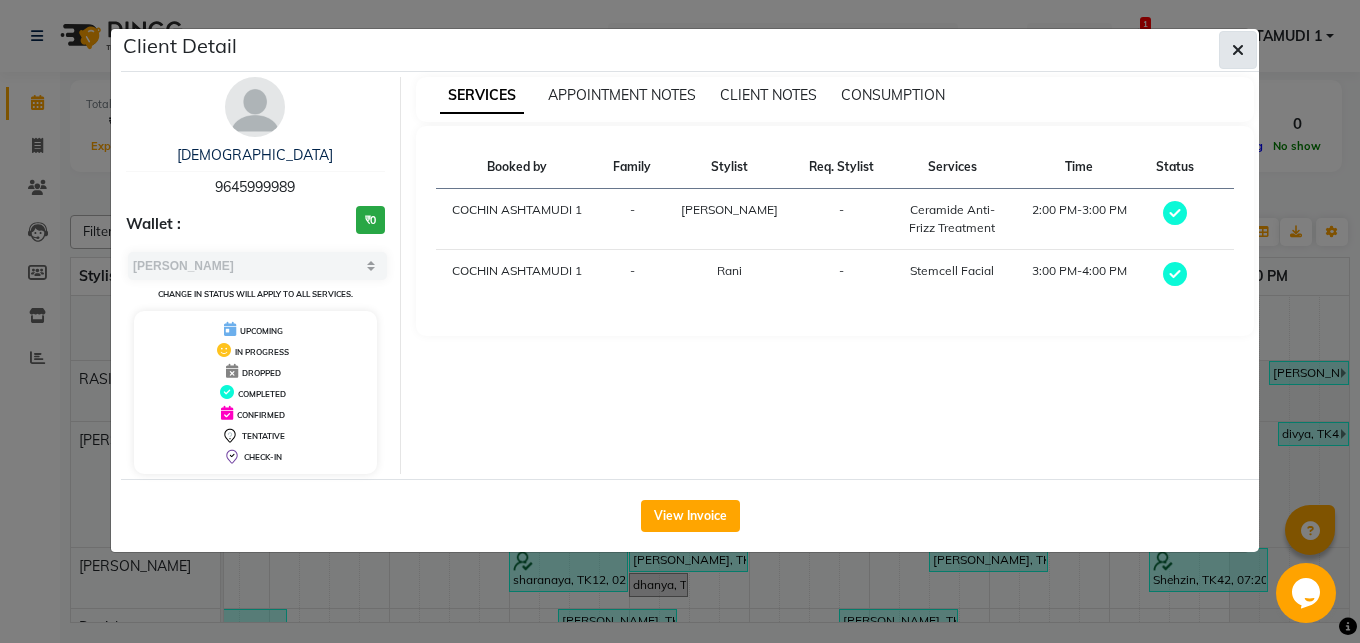 click 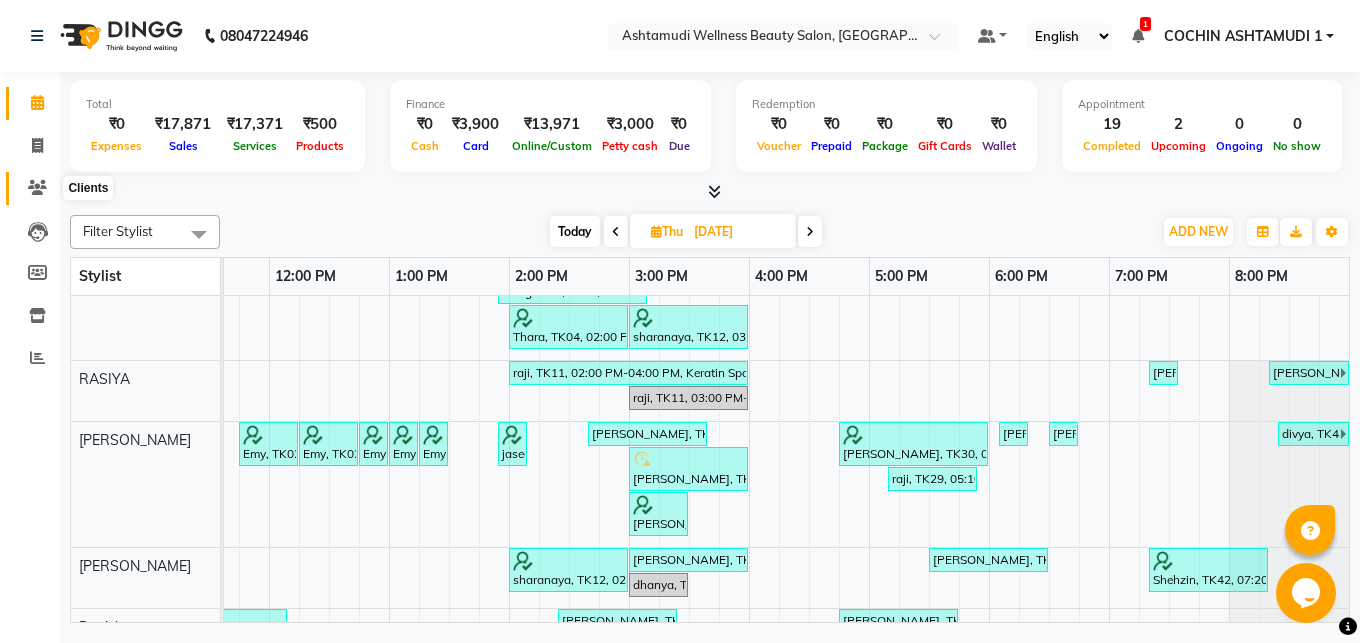 click 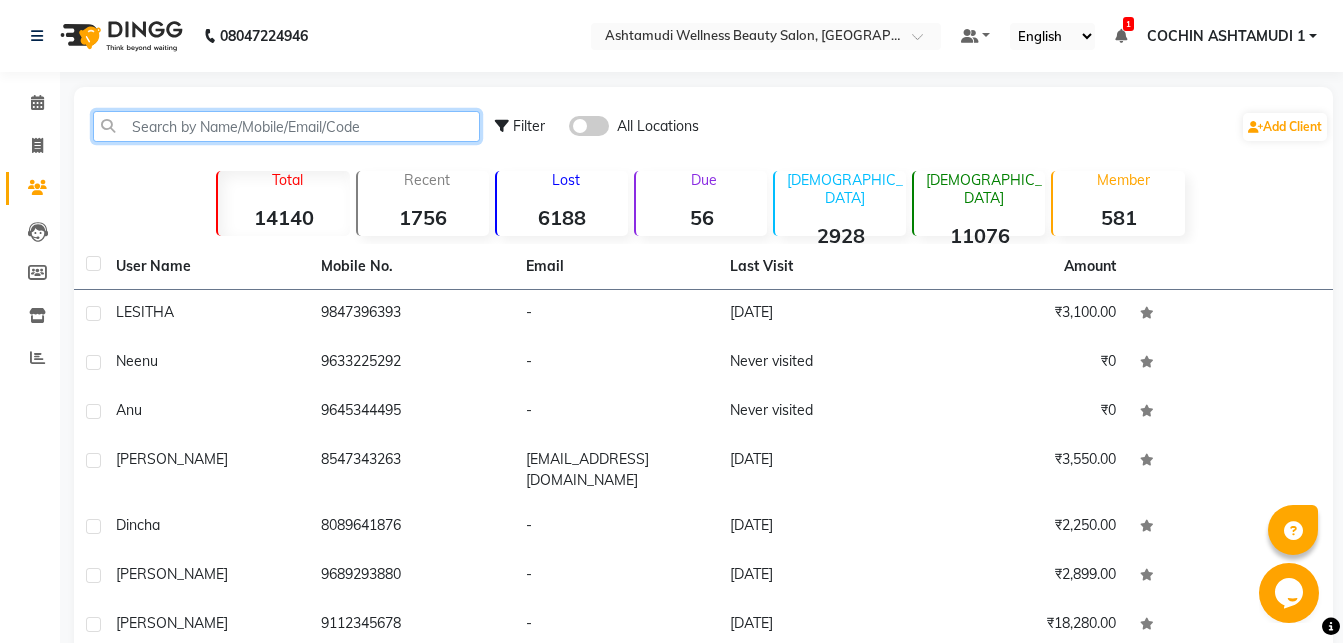 click 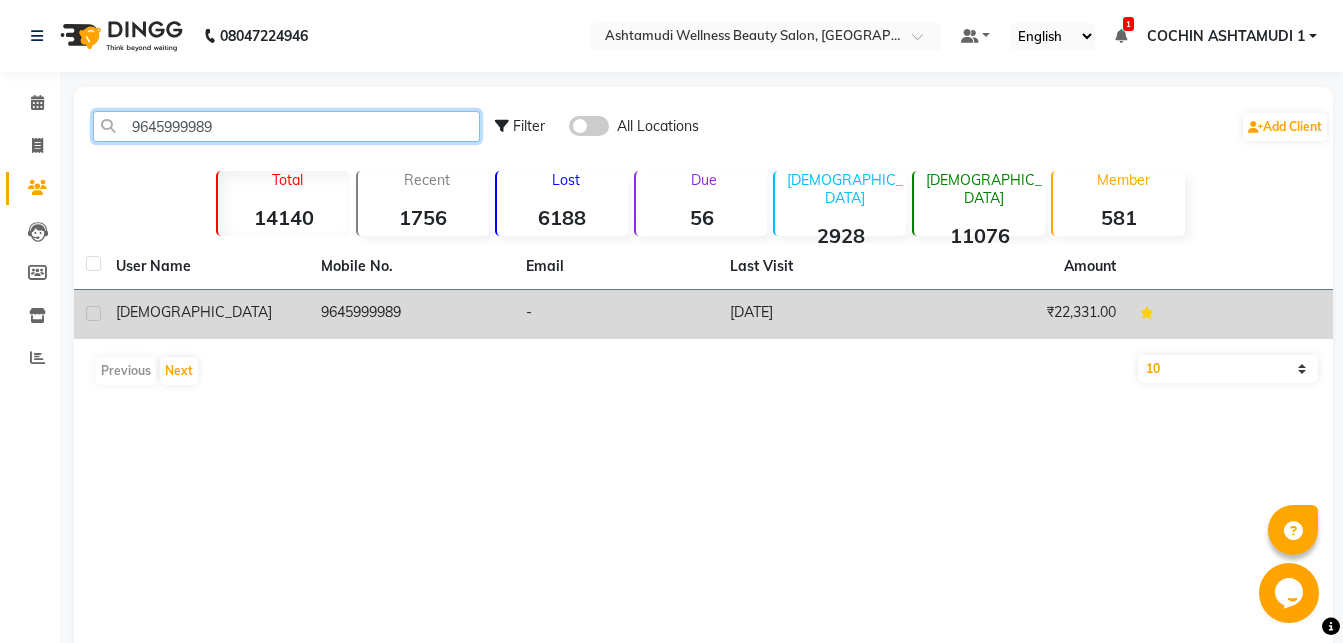 type on "9645999989" 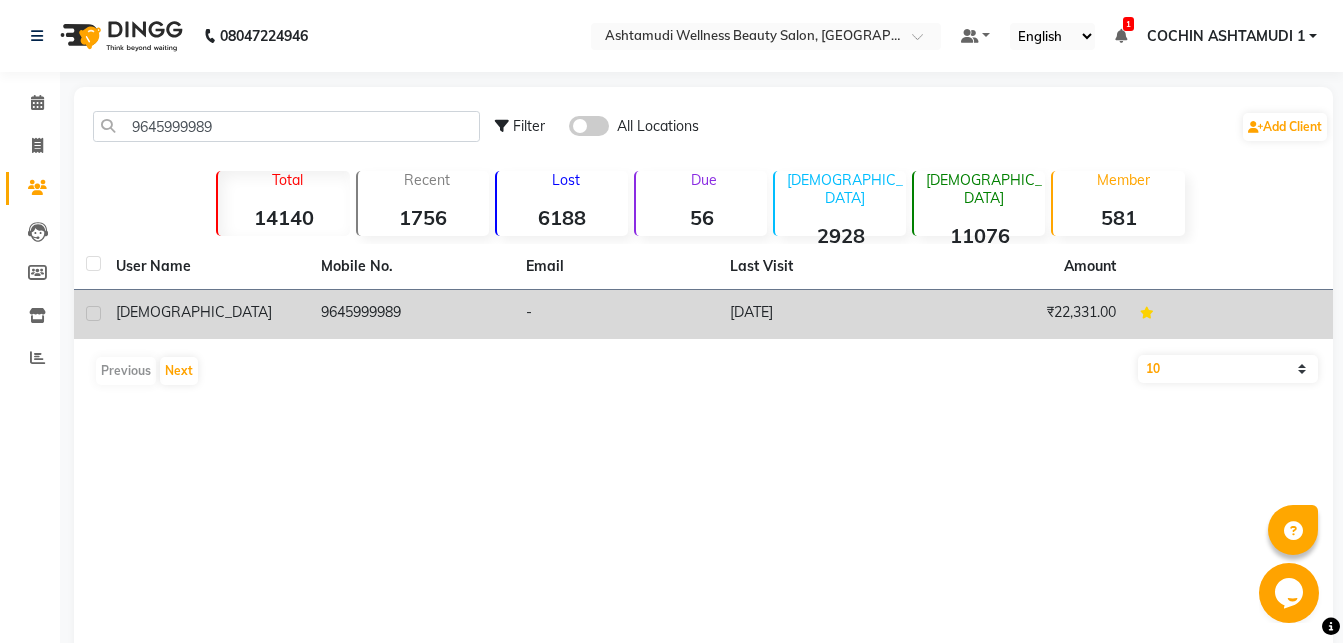 click on "sharanaya" 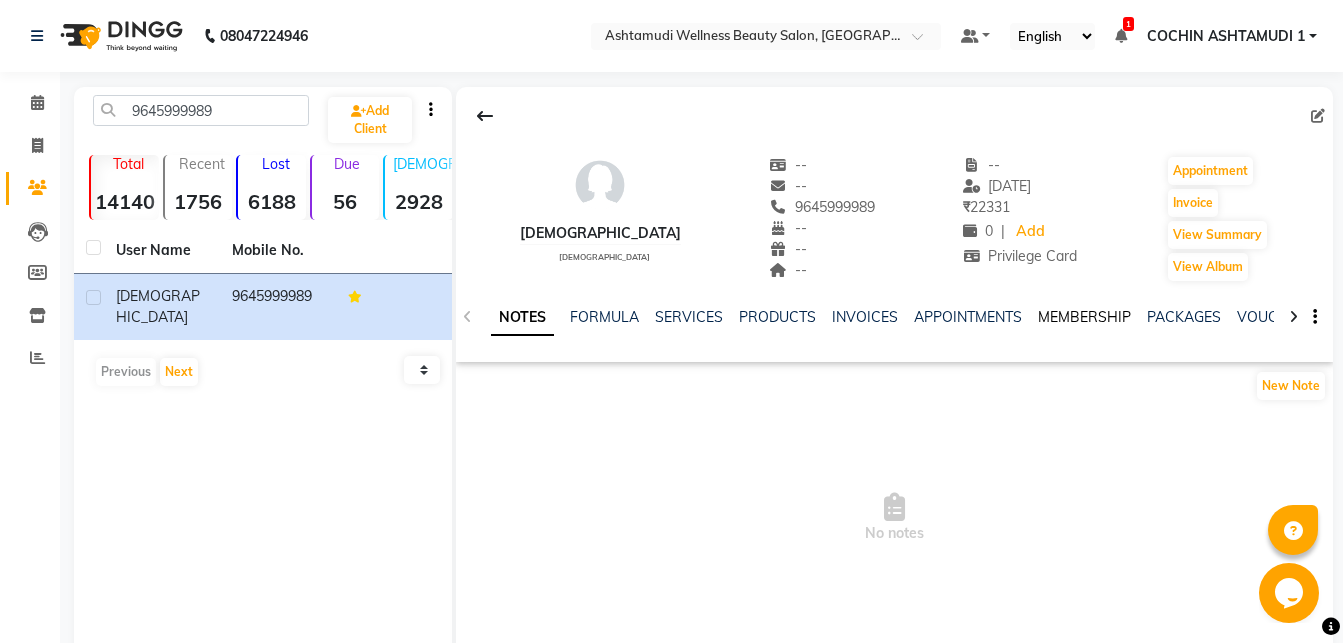 click on "MEMBERSHIP" 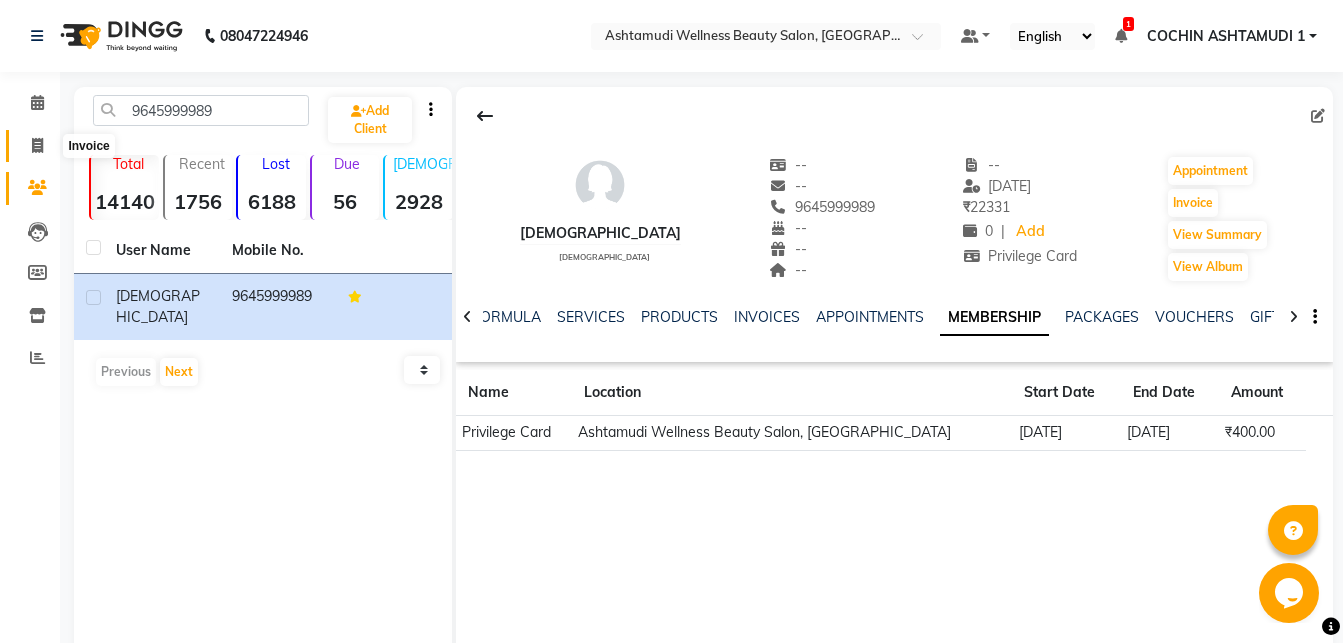 click 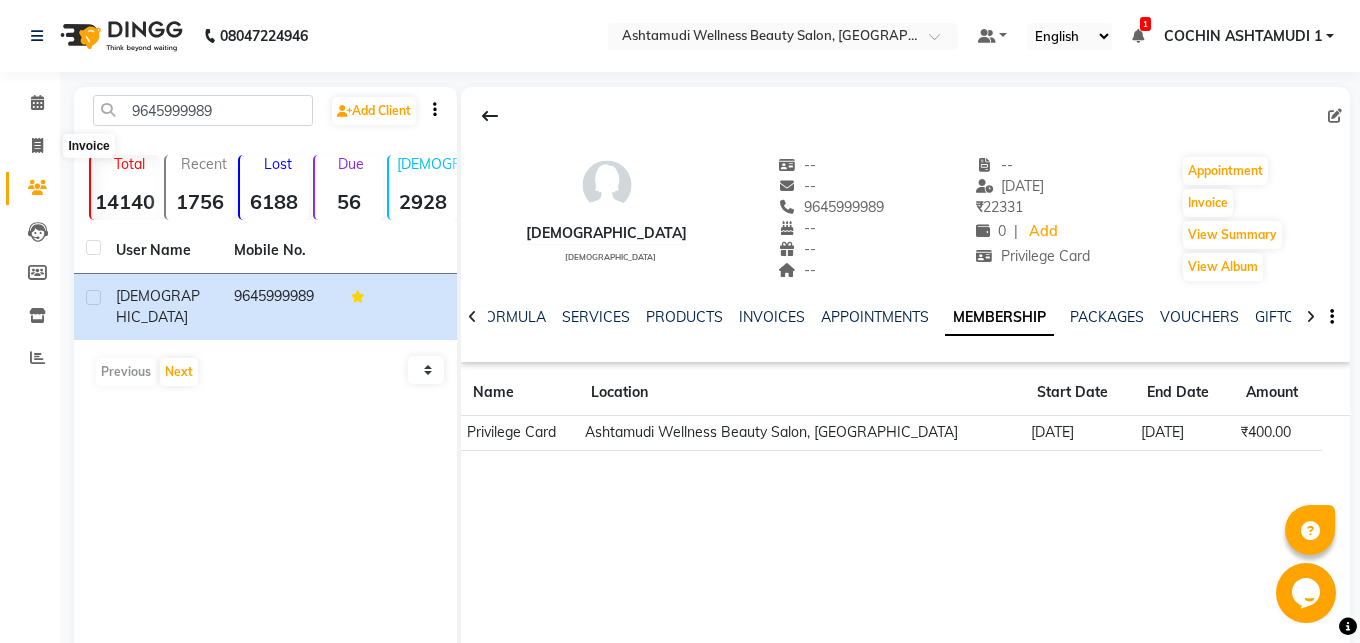 select on "4632" 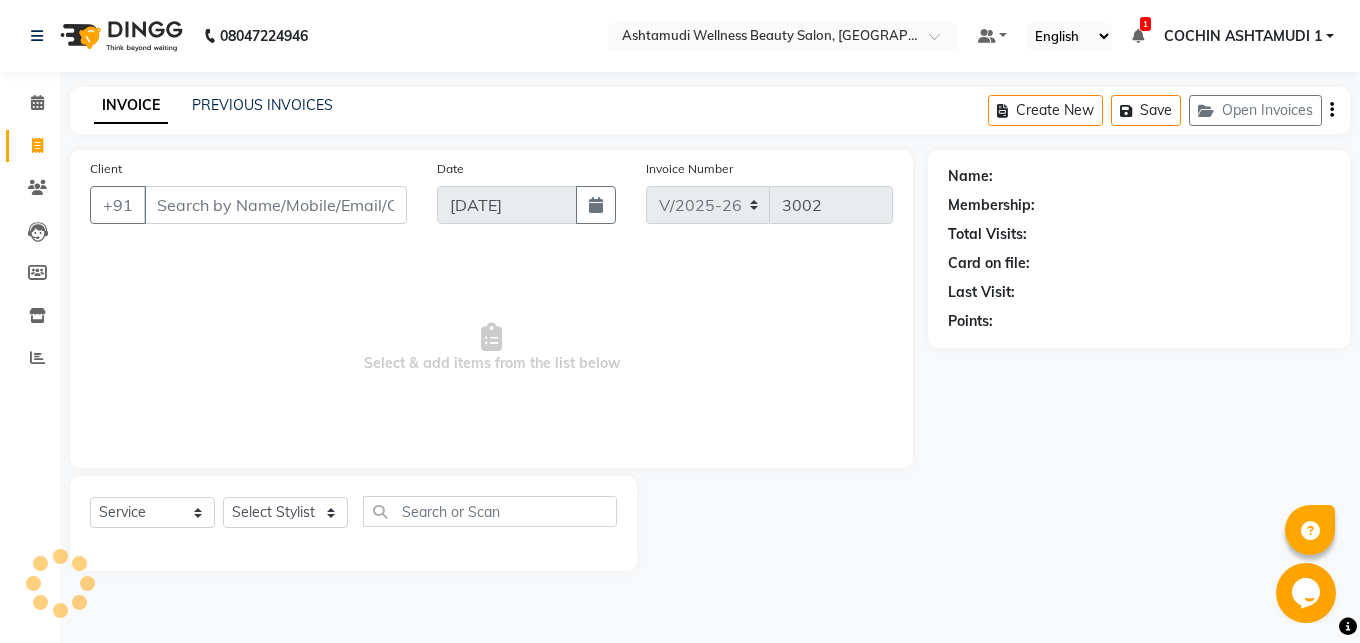 click on "Client" at bounding box center (275, 205) 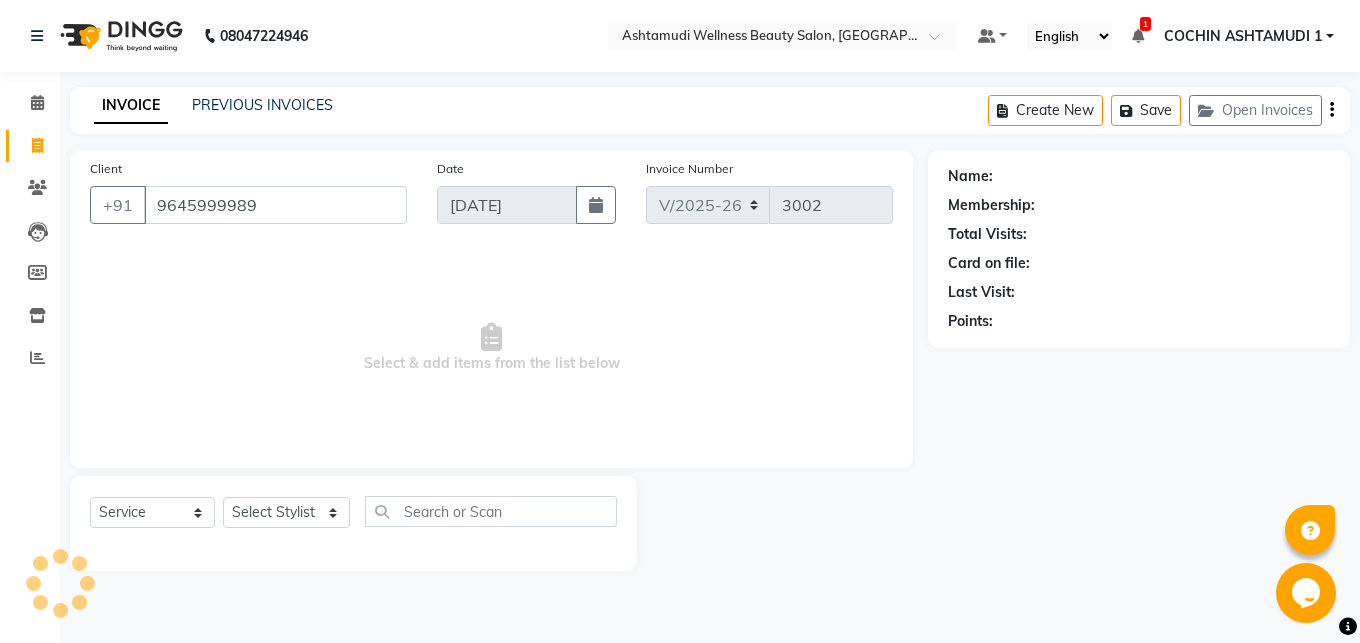 type on "9645999989" 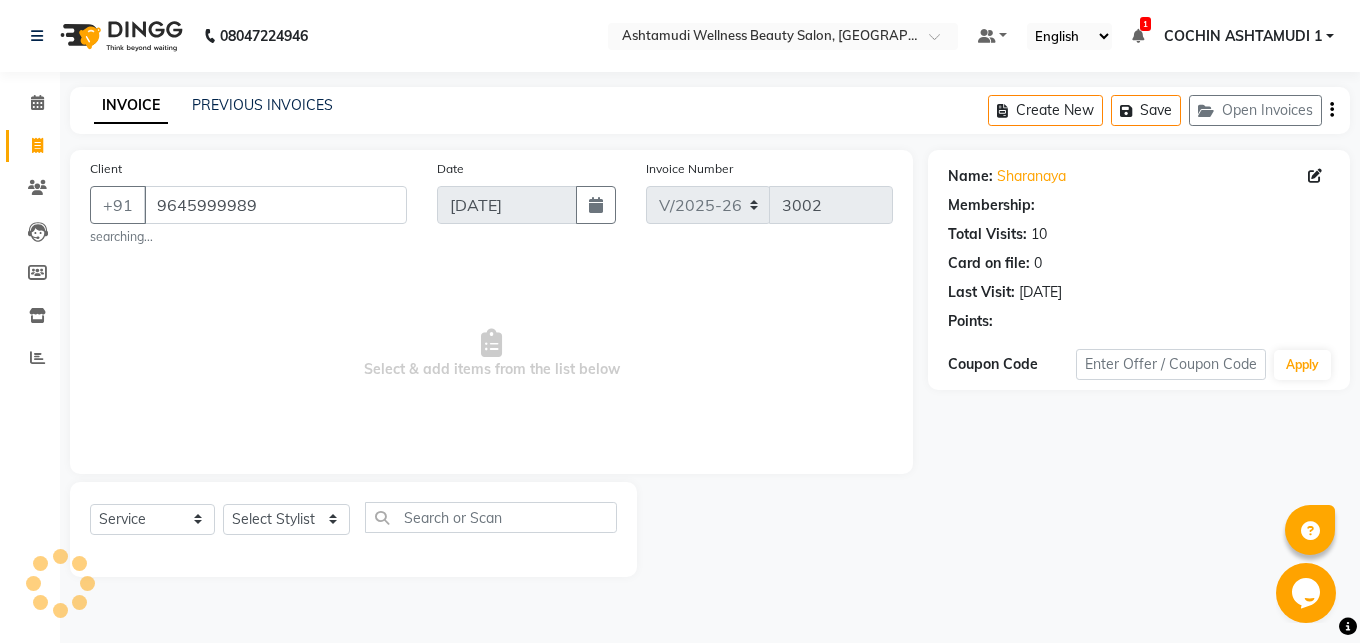 select on "2: Object" 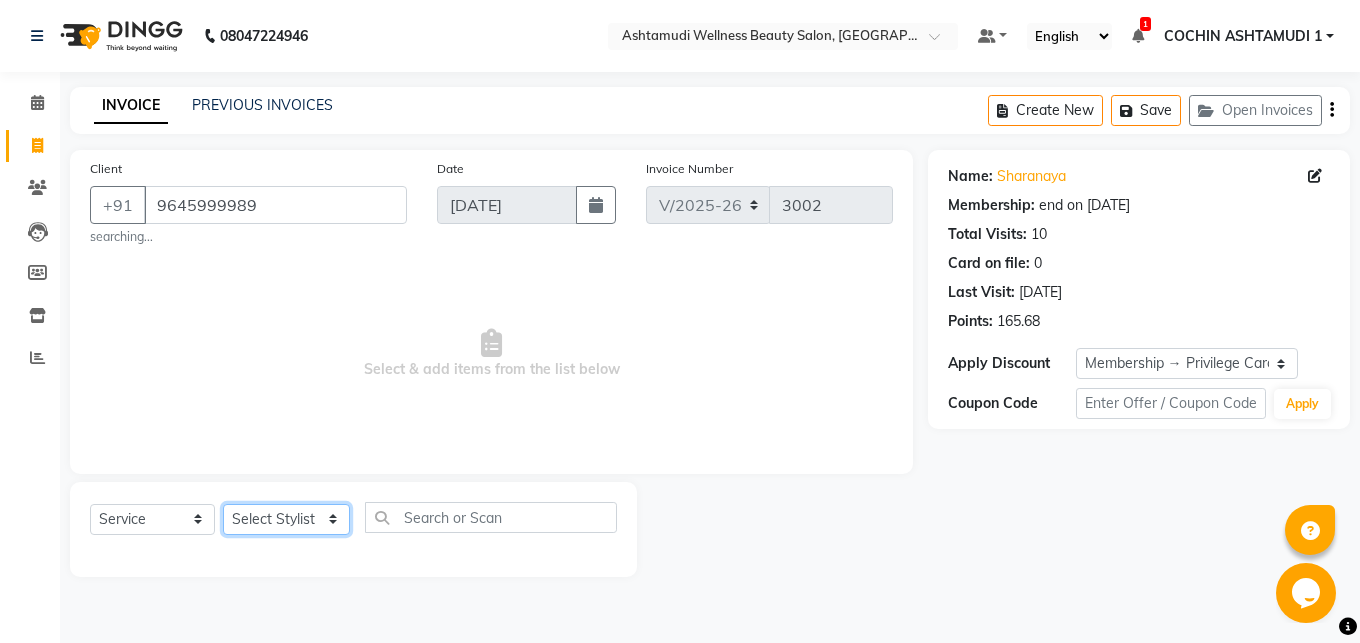 select on "44402" 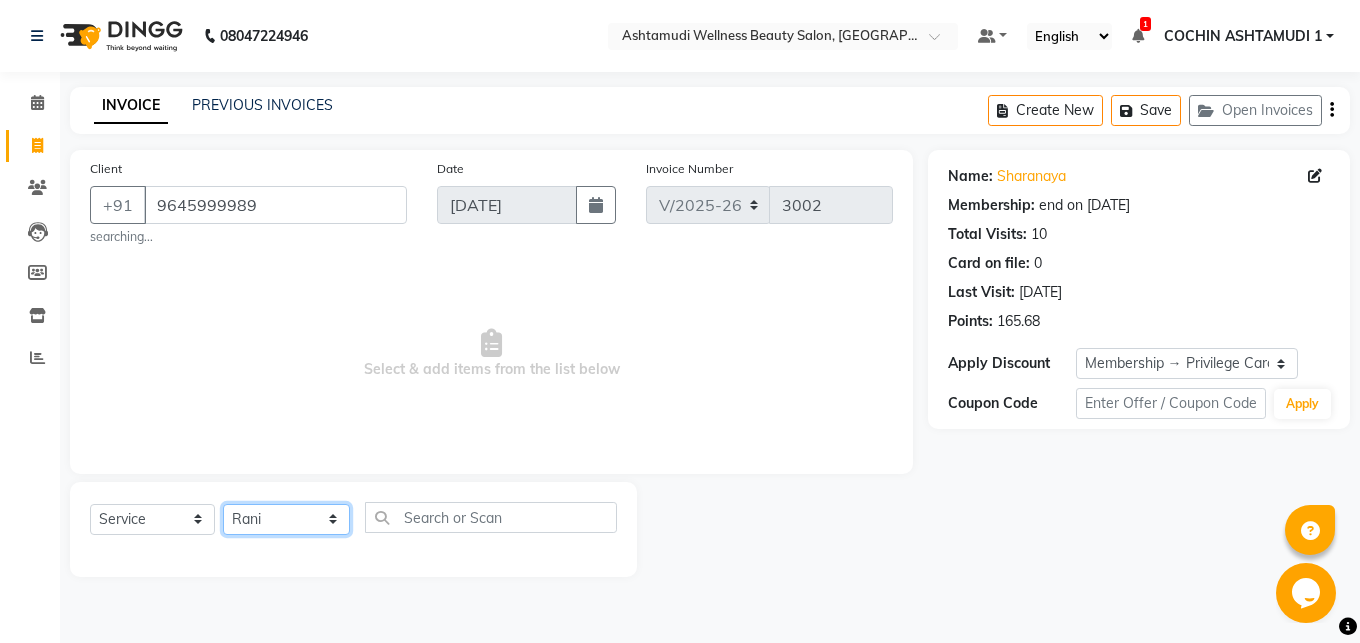 click on "Rani" 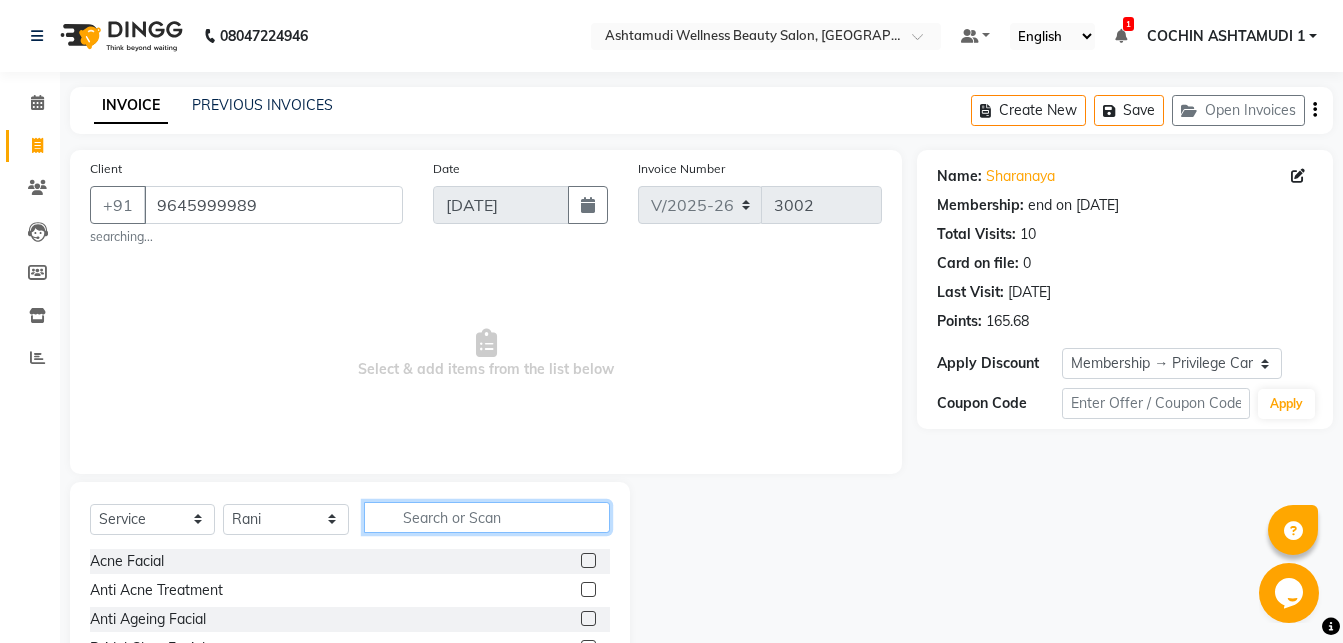 click 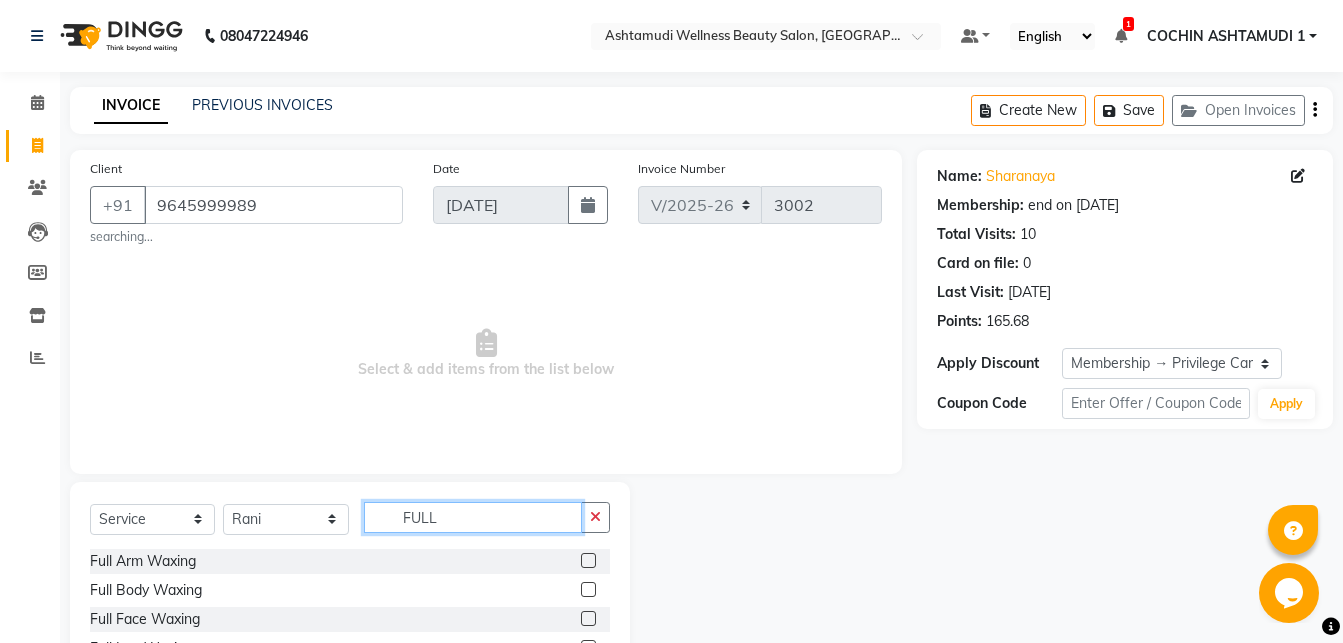 type on "FULL" 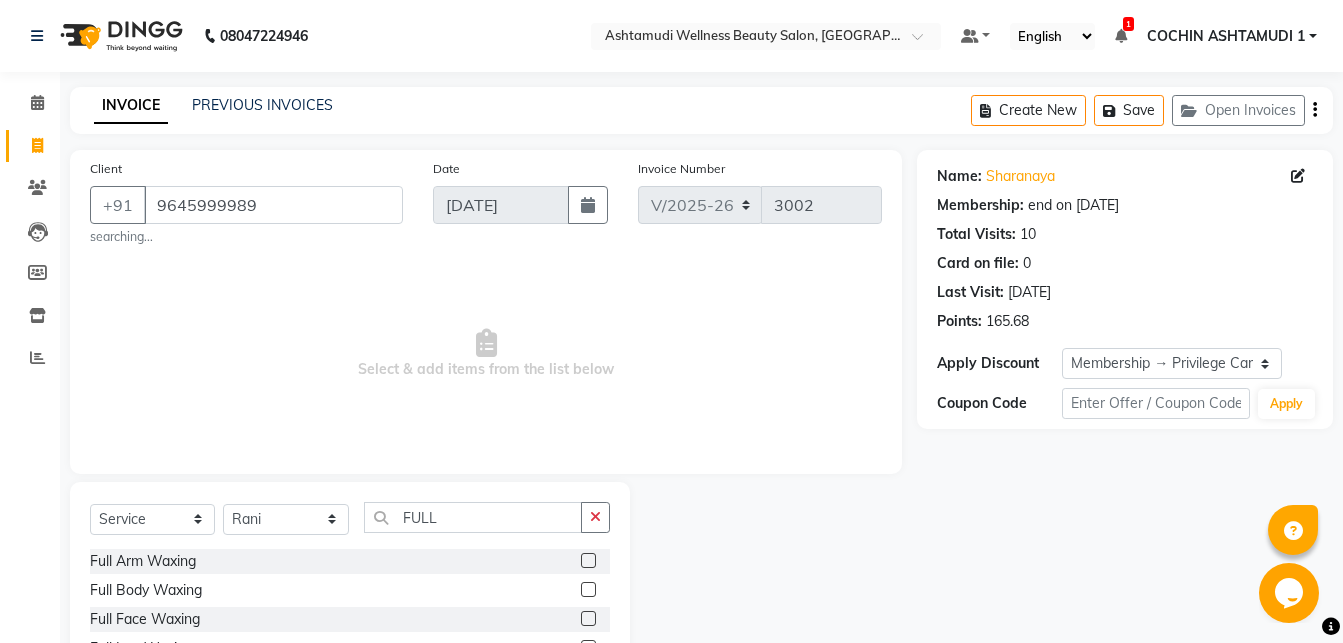 click 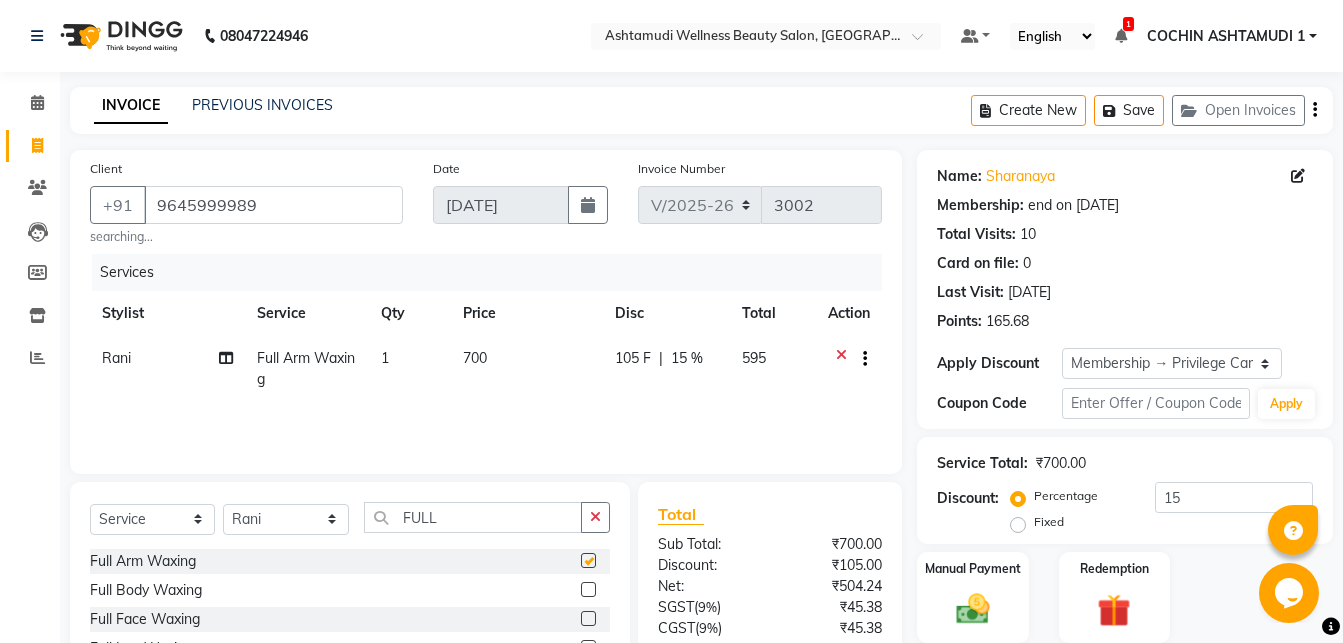 checkbox on "false" 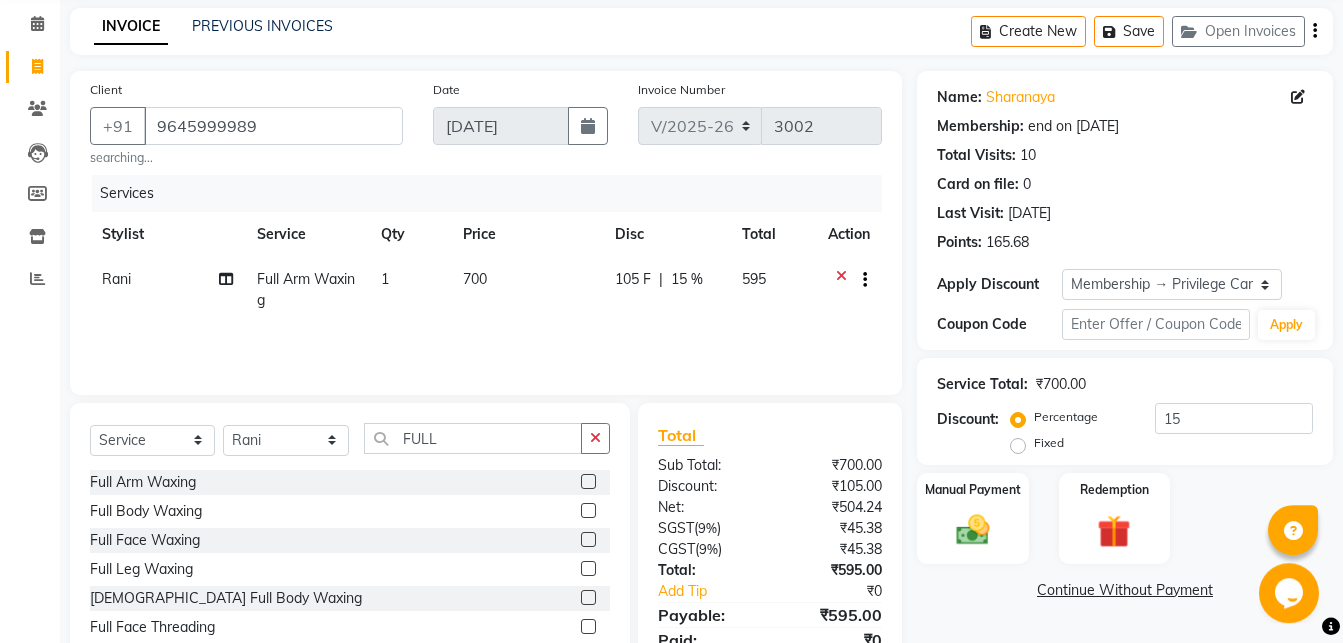 scroll, scrollTop: 0, scrollLeft: 0, axis: both 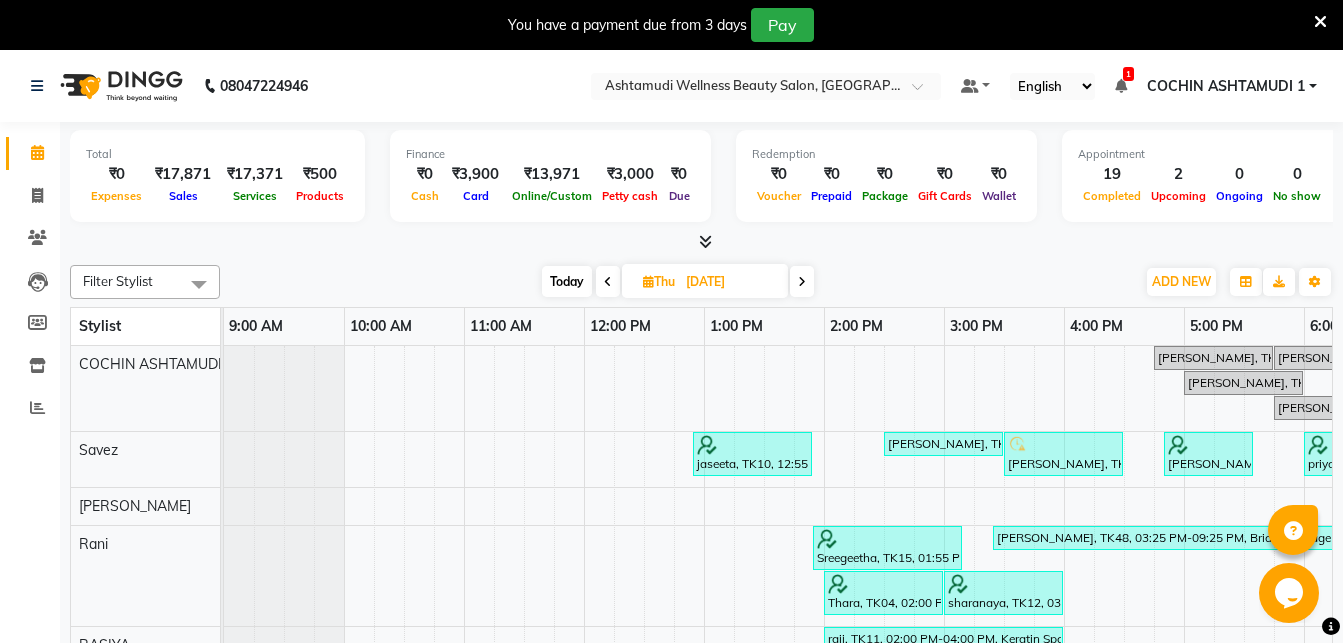 click at bounding box center (802, 282) 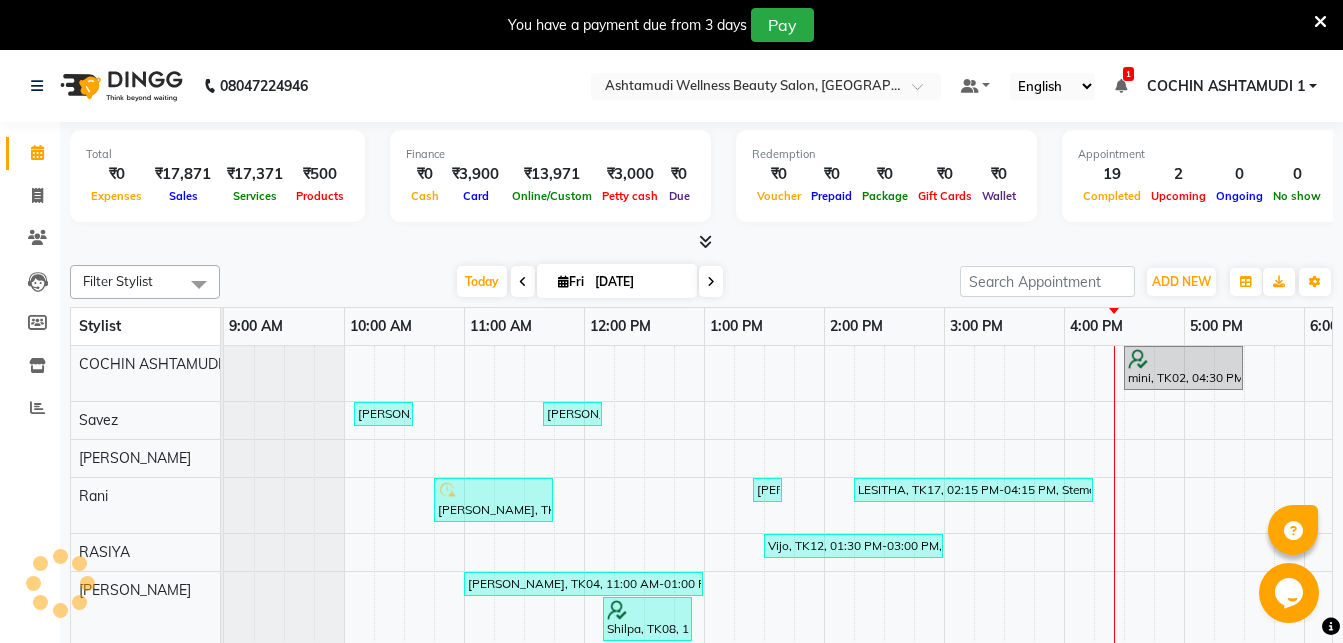 scroll, scrollTop: 0, scrollLeft: 332, axis: horizontal 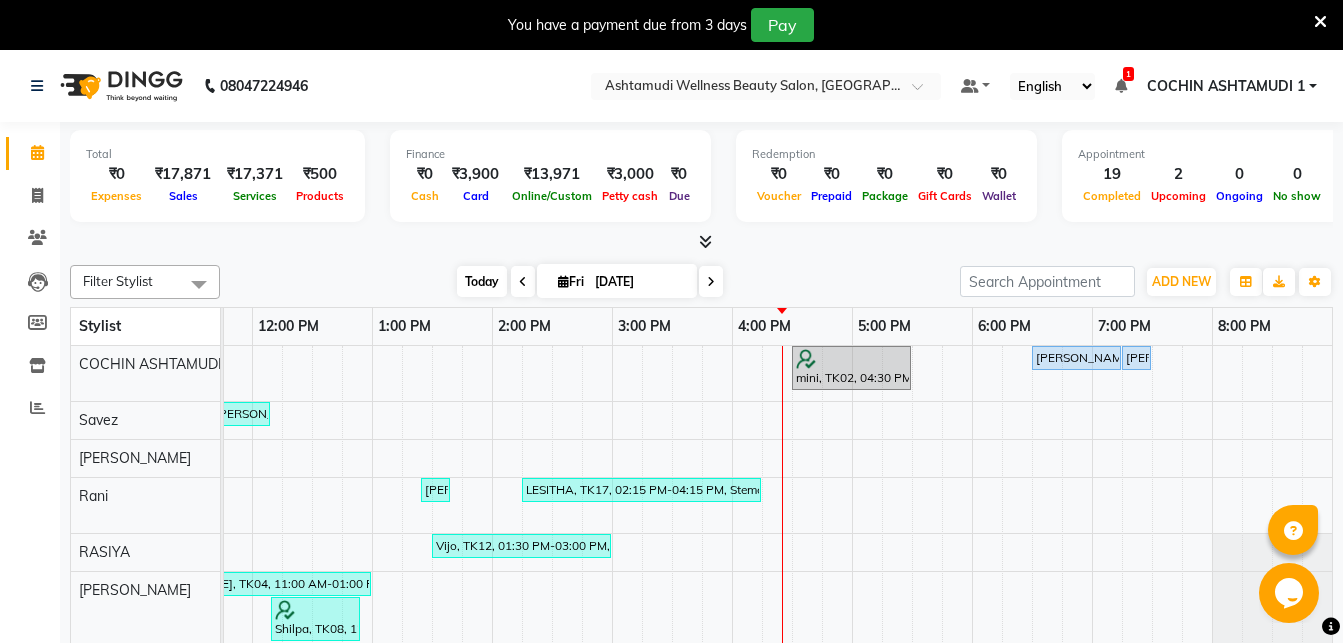 click on "Today" at bounding box center (482, 281) 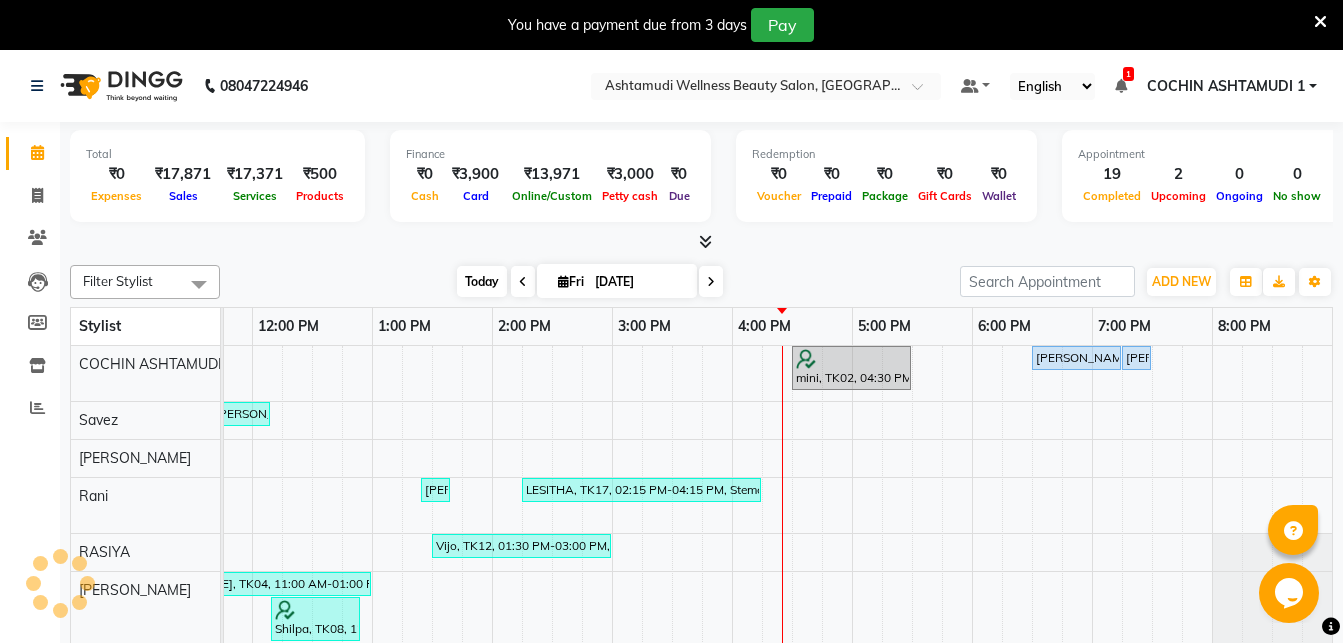 scroll, scrollTop: 0, scrollLeft: 332, axis: horizontal 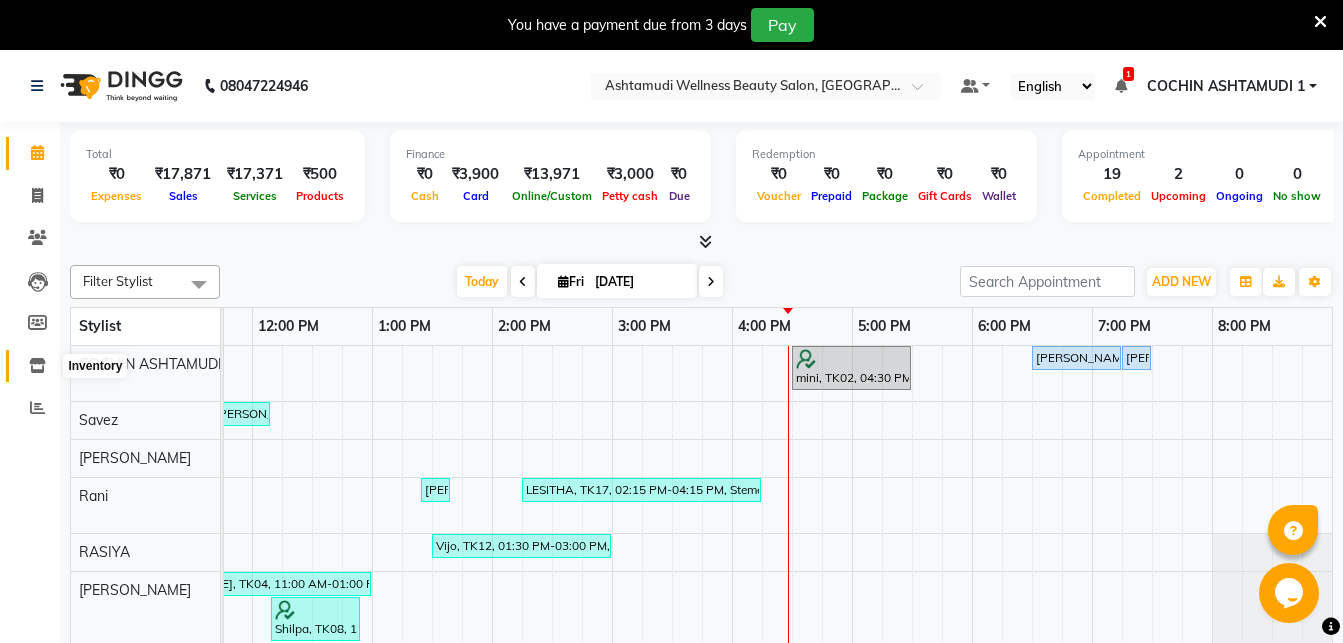 click 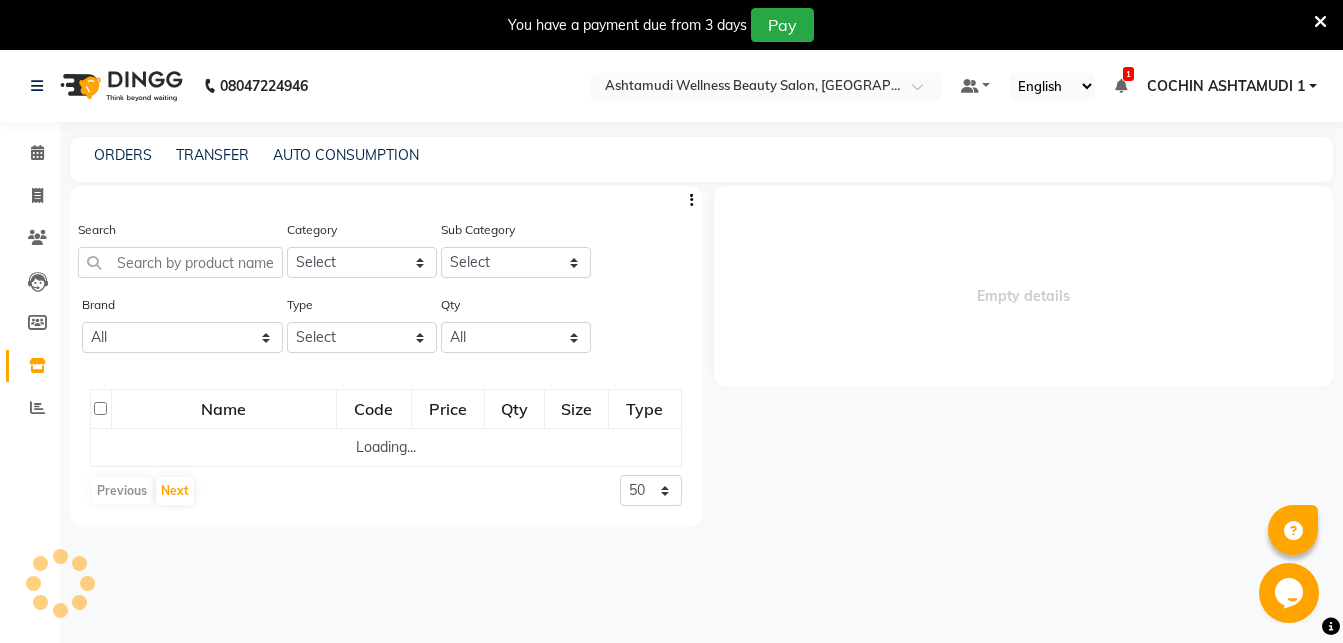 select 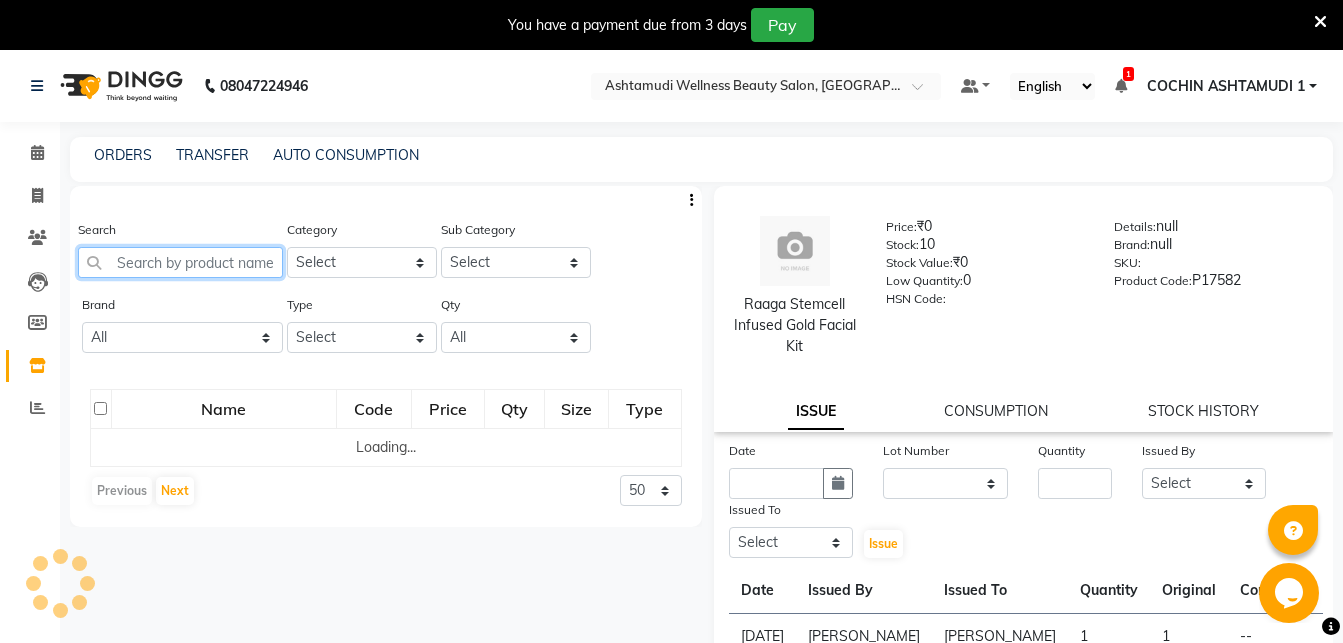 click 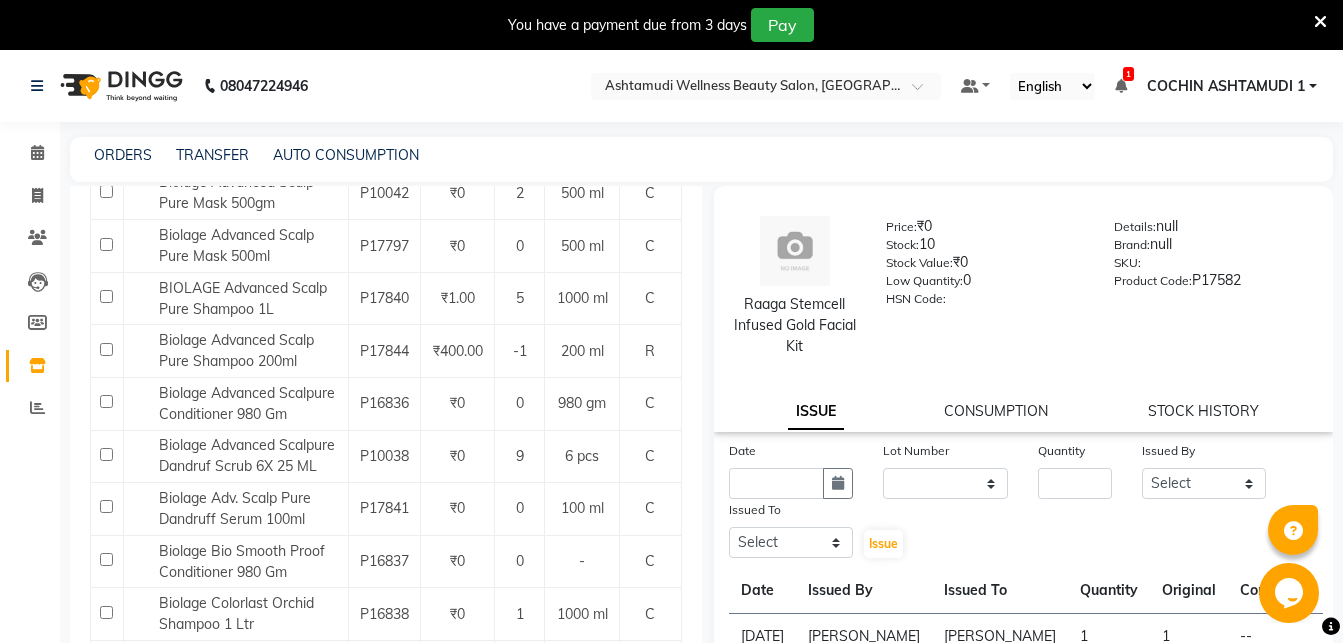 scroll, scrollTop: 540, scrollLeft: 0, axis: vertical 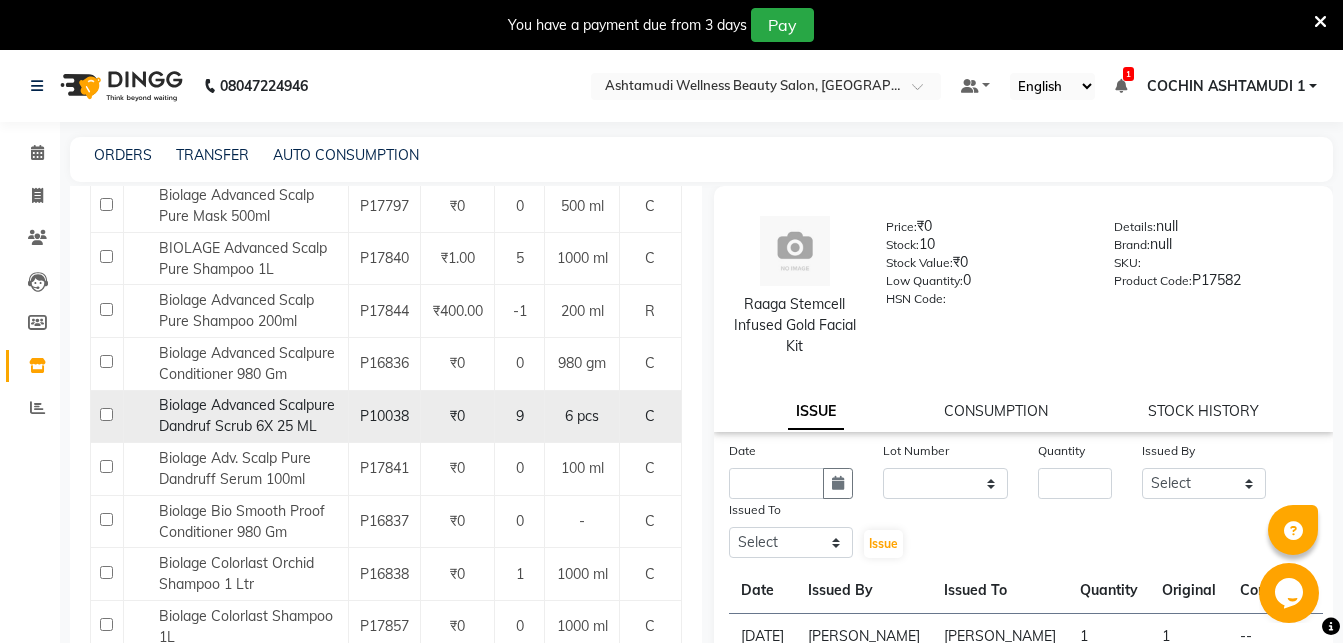 type on "BIOLAGE" 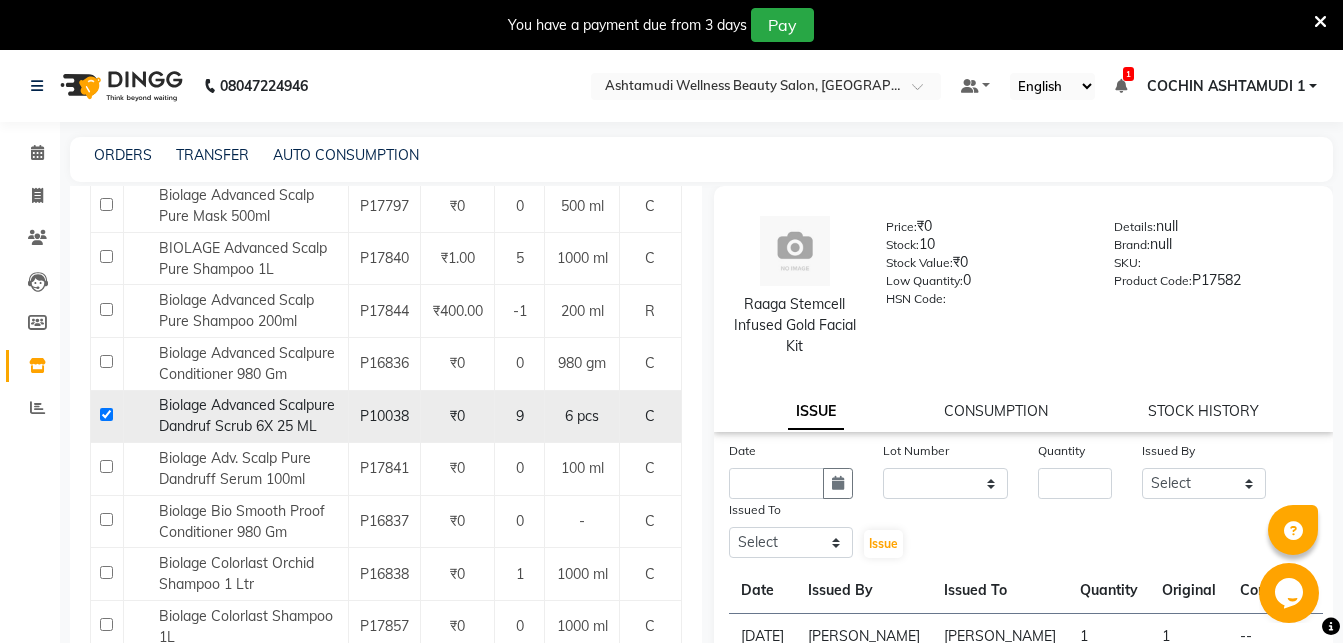 checkbox on "true" 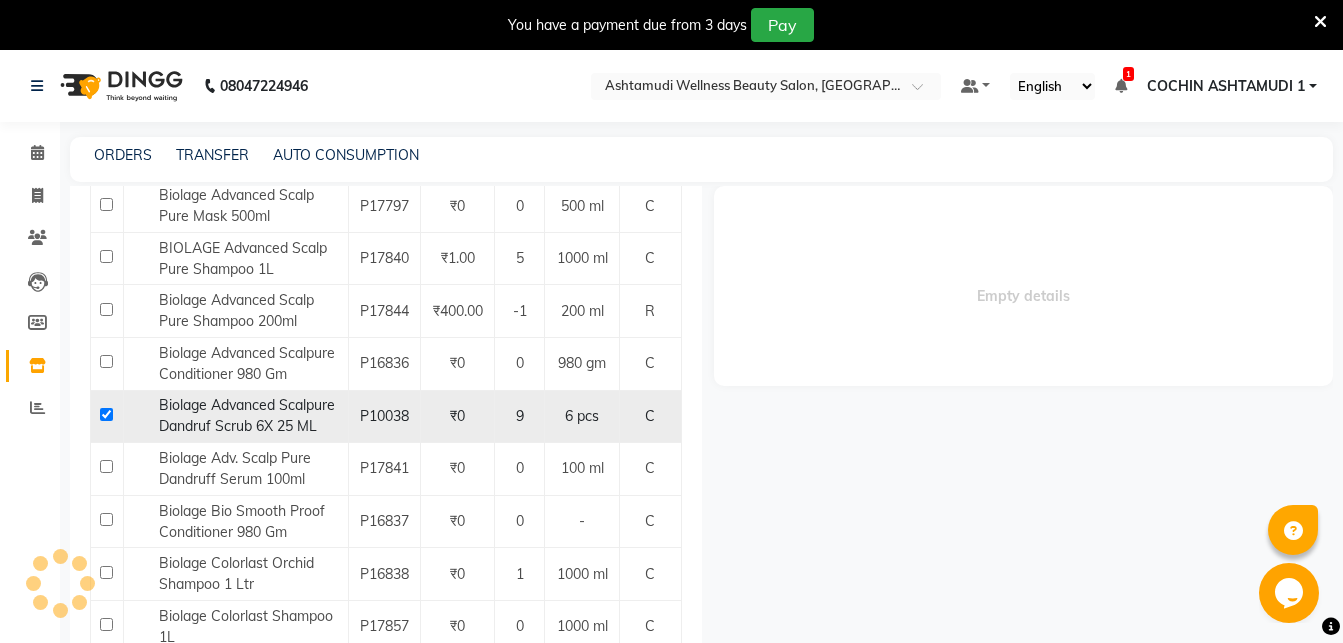 select 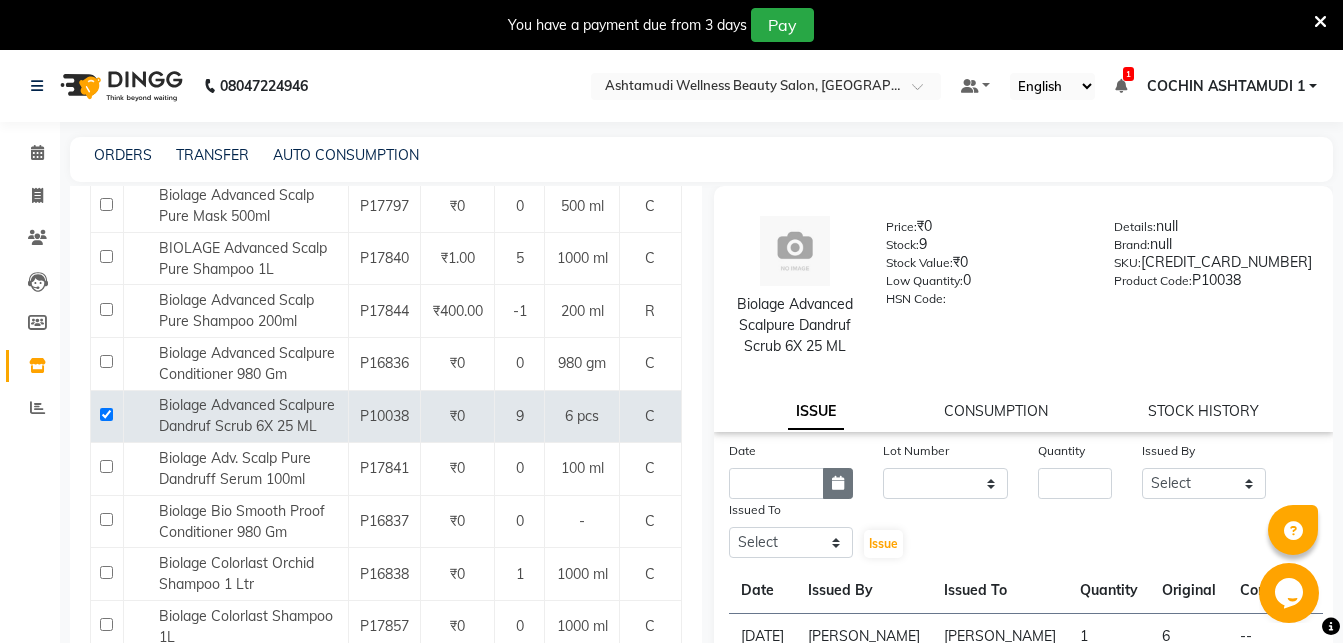 click 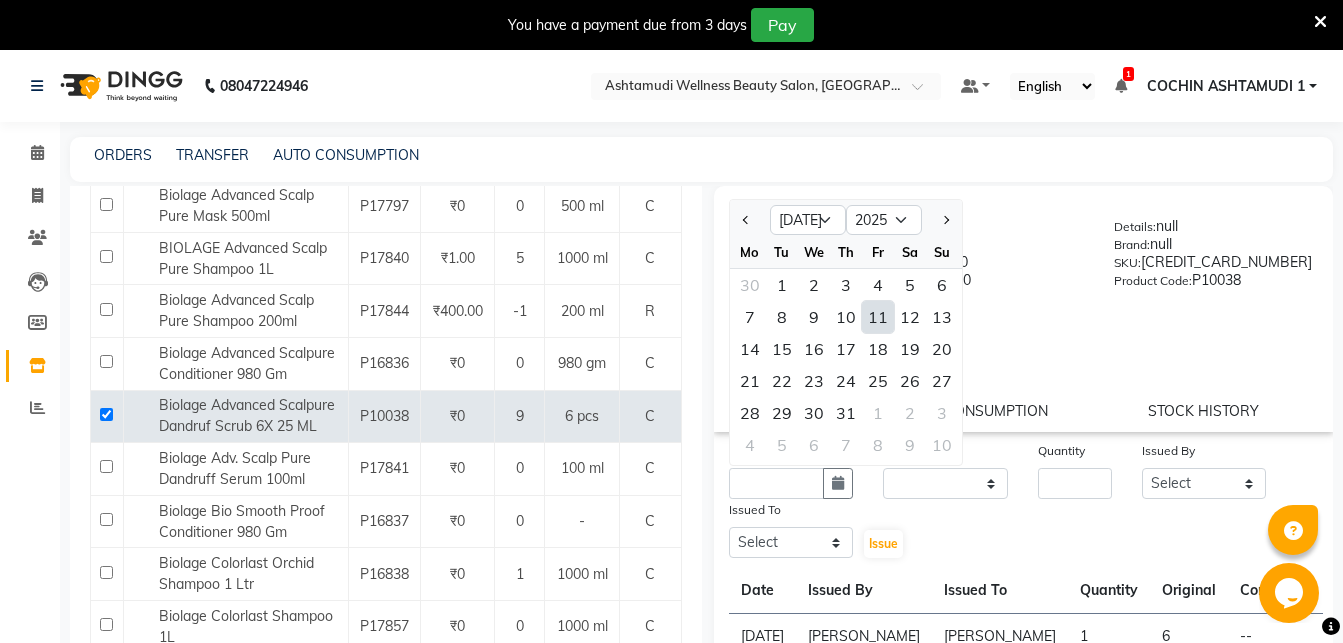 click on "11" 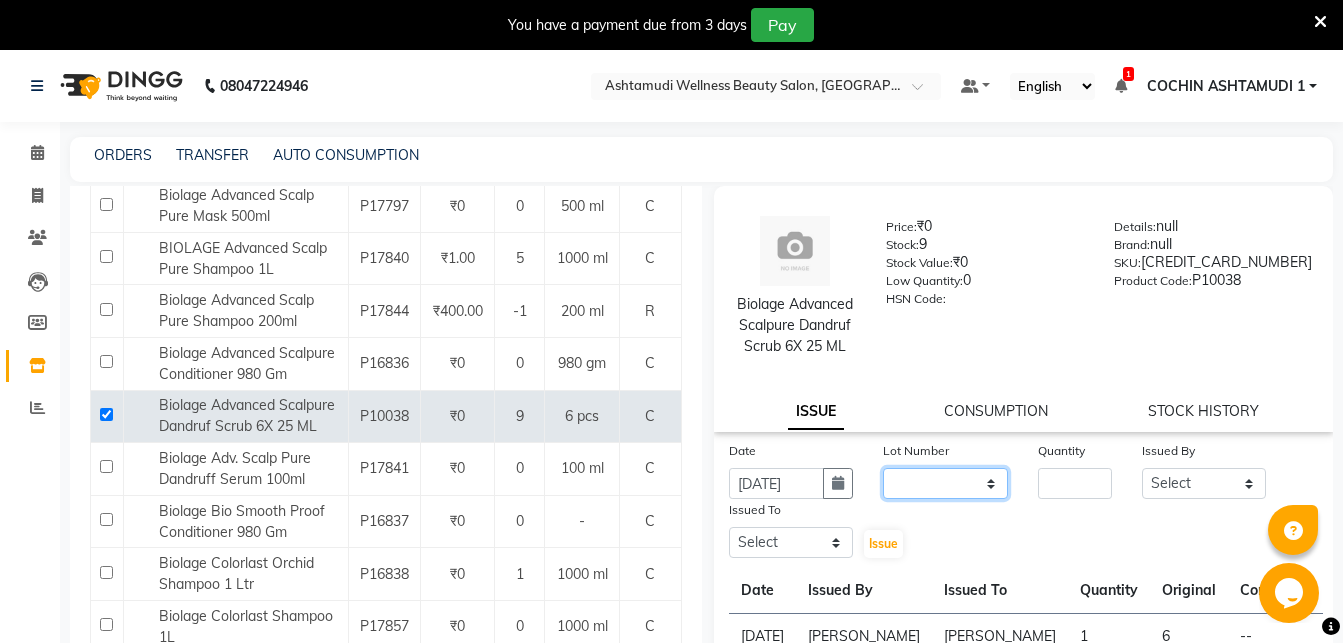 click on "None" 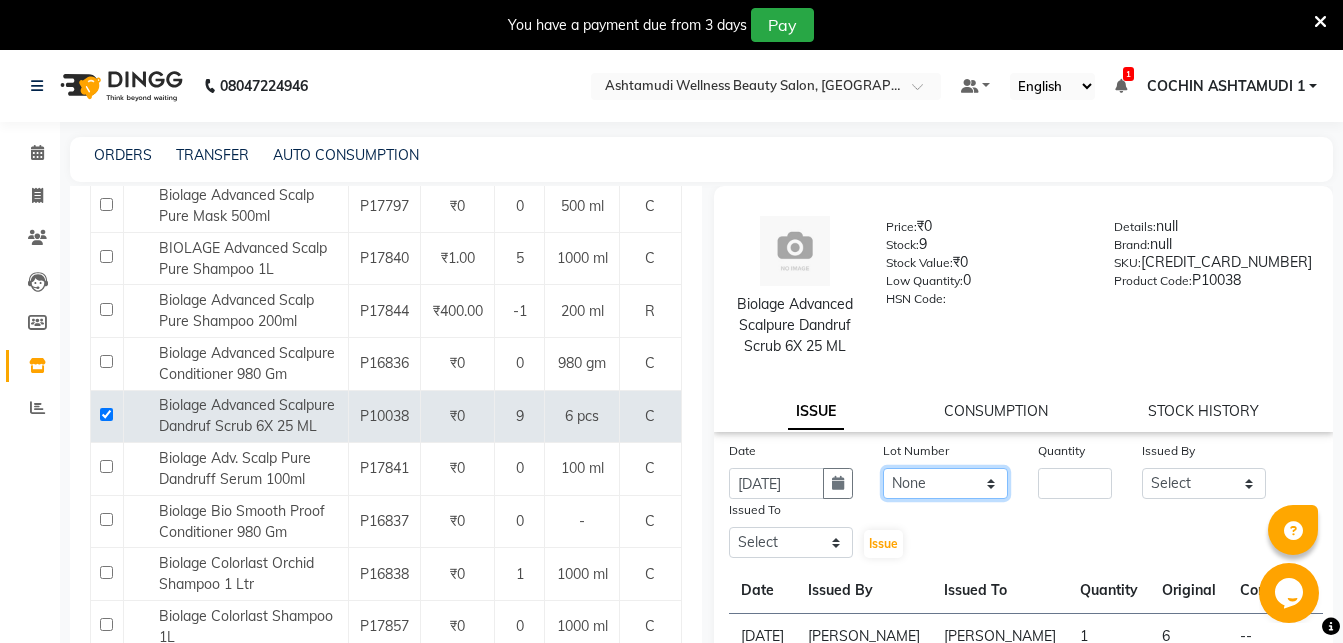 click on "None" 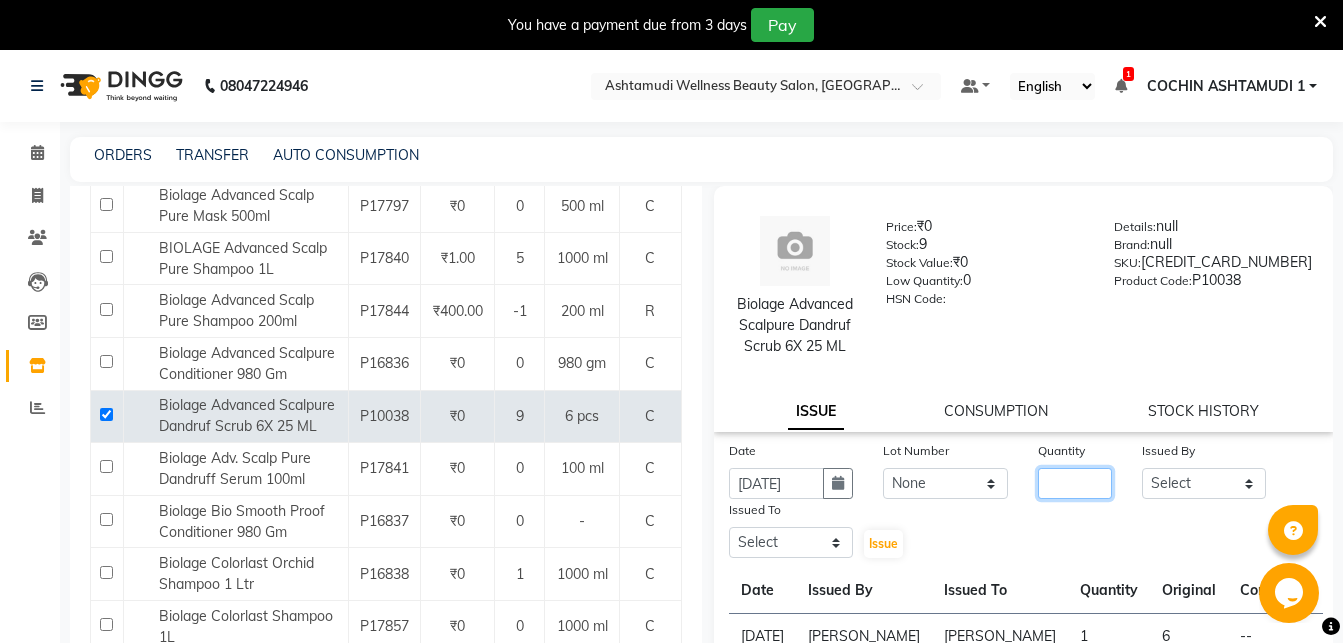 click 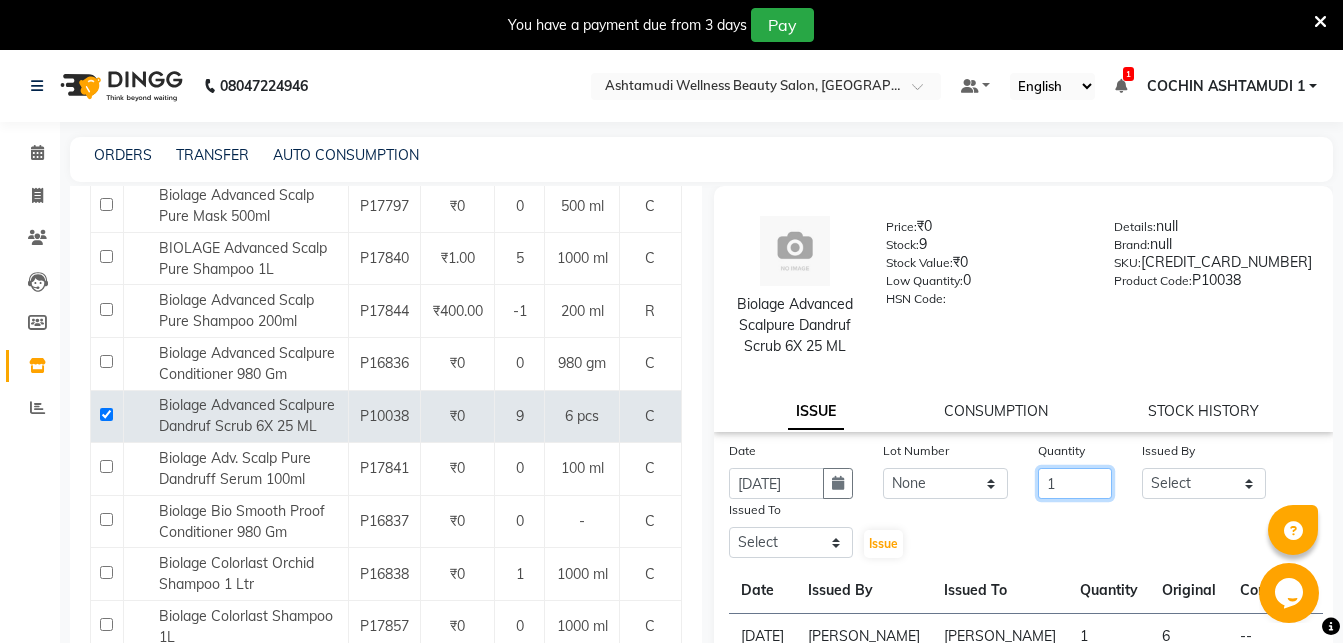 type on "1" 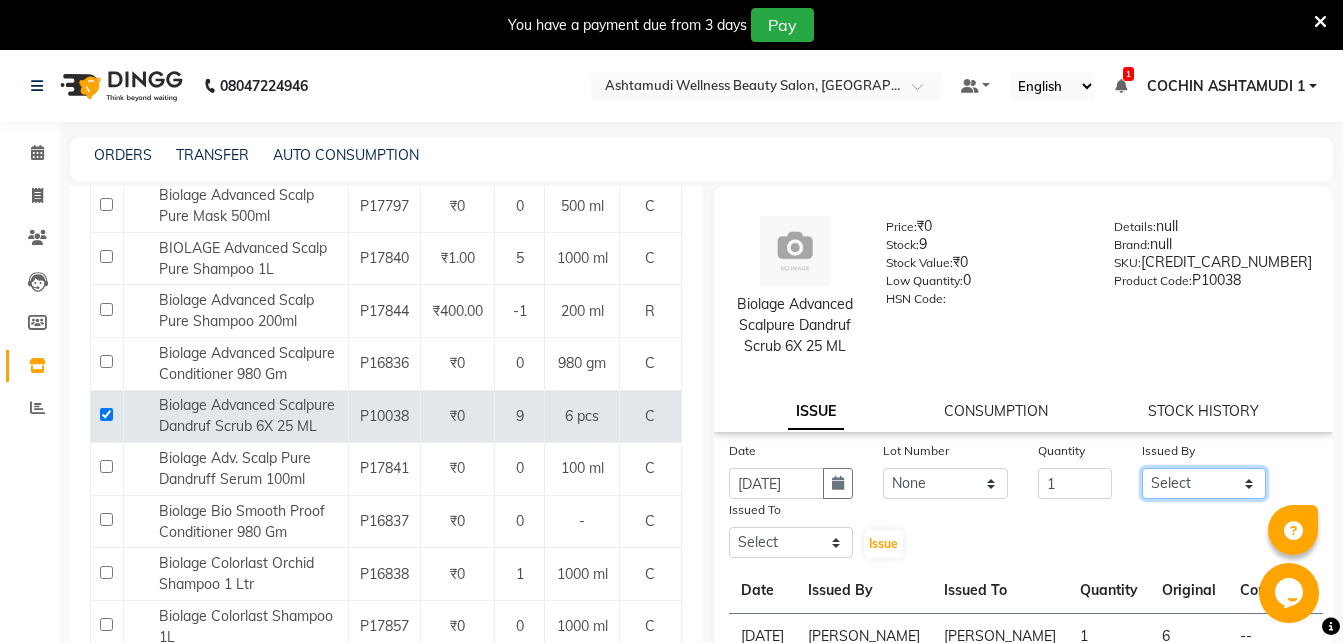 click on "Select Abhirami S Afsha Aiswarya B BINU MANGAR COCHIN ASHTAMUDI Danish Fousiya GIREESH Jishan Madonna Michael MANIKA RAI NEERA Priyanka rathi chowdhury  RAGHI FERNANDEZ Rani RASIYA  SALMAN ALI Savez" 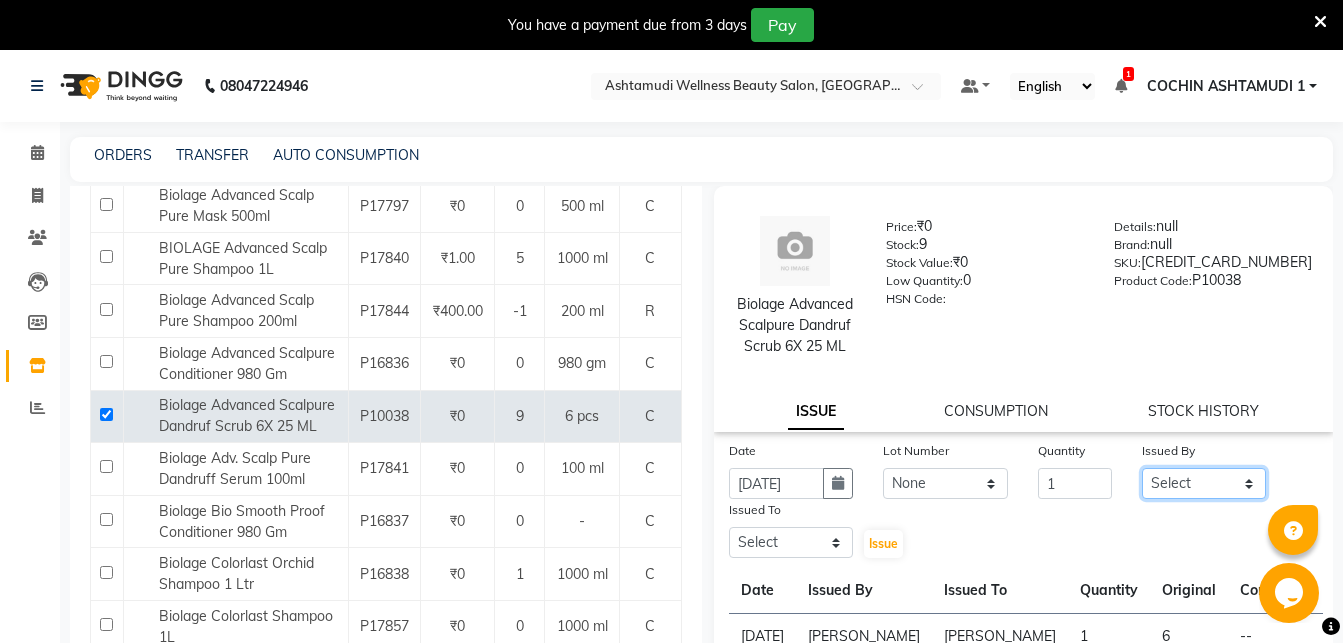 select on "44402" 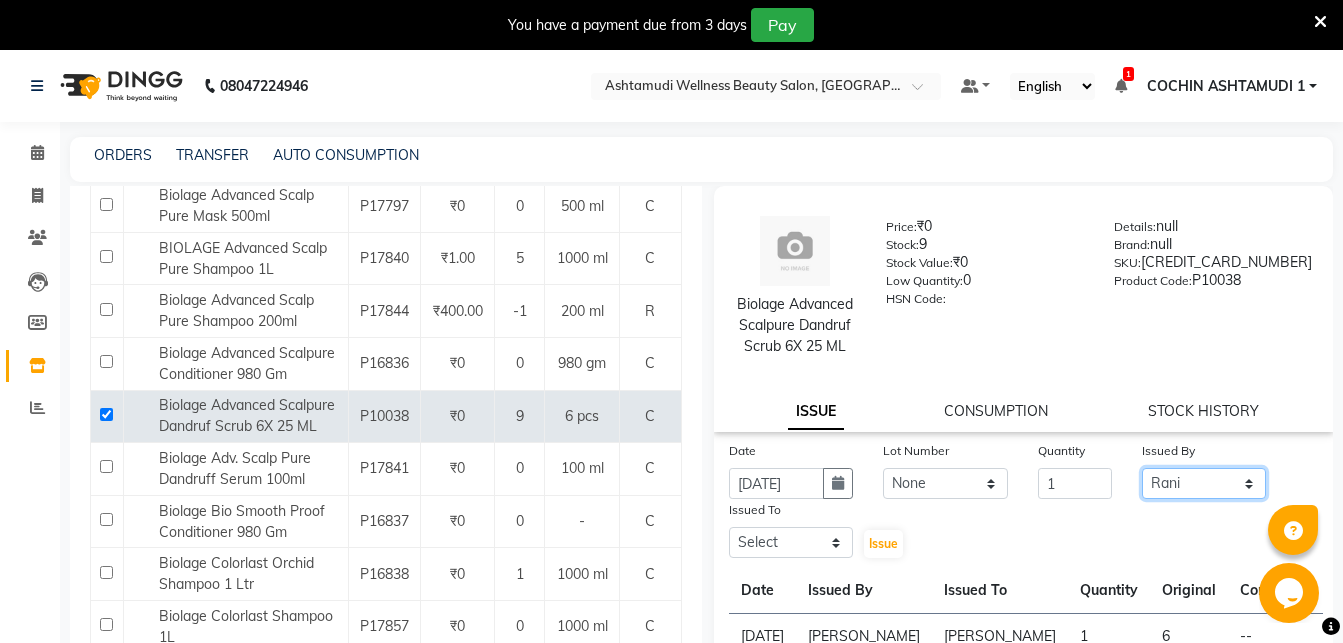 click on "Rani" 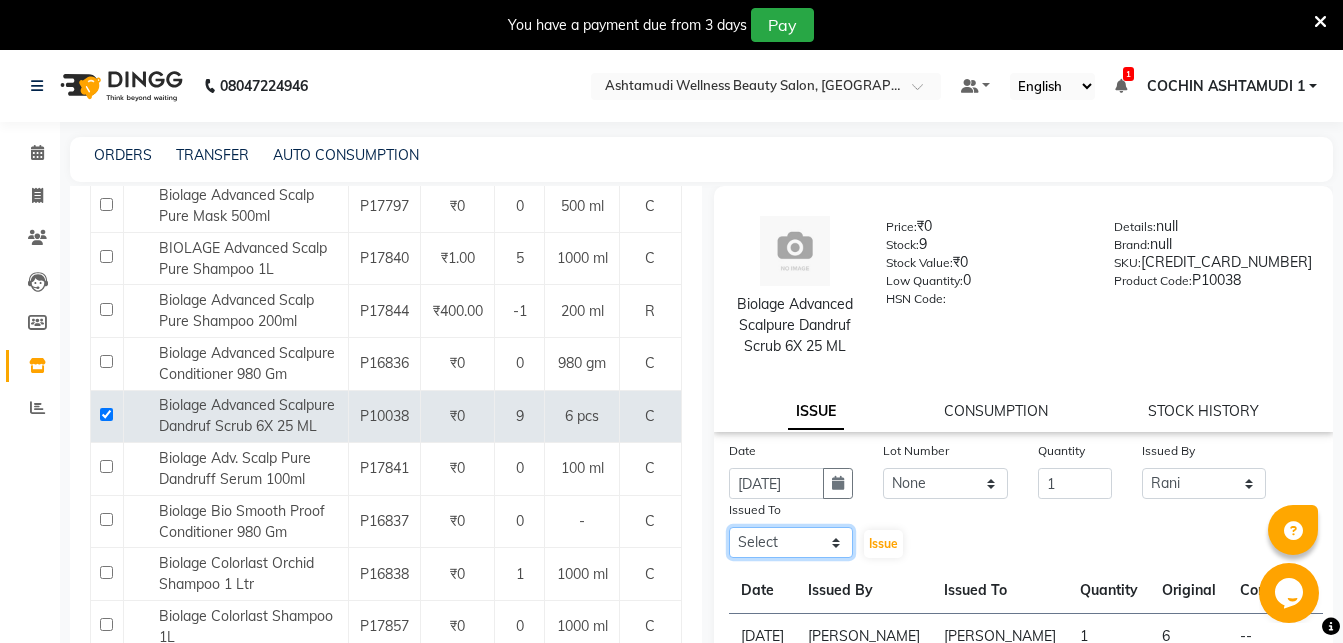 click on "Select Abhirami S Afsha Aiswarya B BINU MANGAR COCHIN ASHTAMUDI Danish Fousiya GIREESH Jishan Madonna Michael MANIKA RAI NEERA Priyanka rathi chowdhury  RAGHI FERNANDEZ Rani RASIYA  SALMAN ALI Savez" 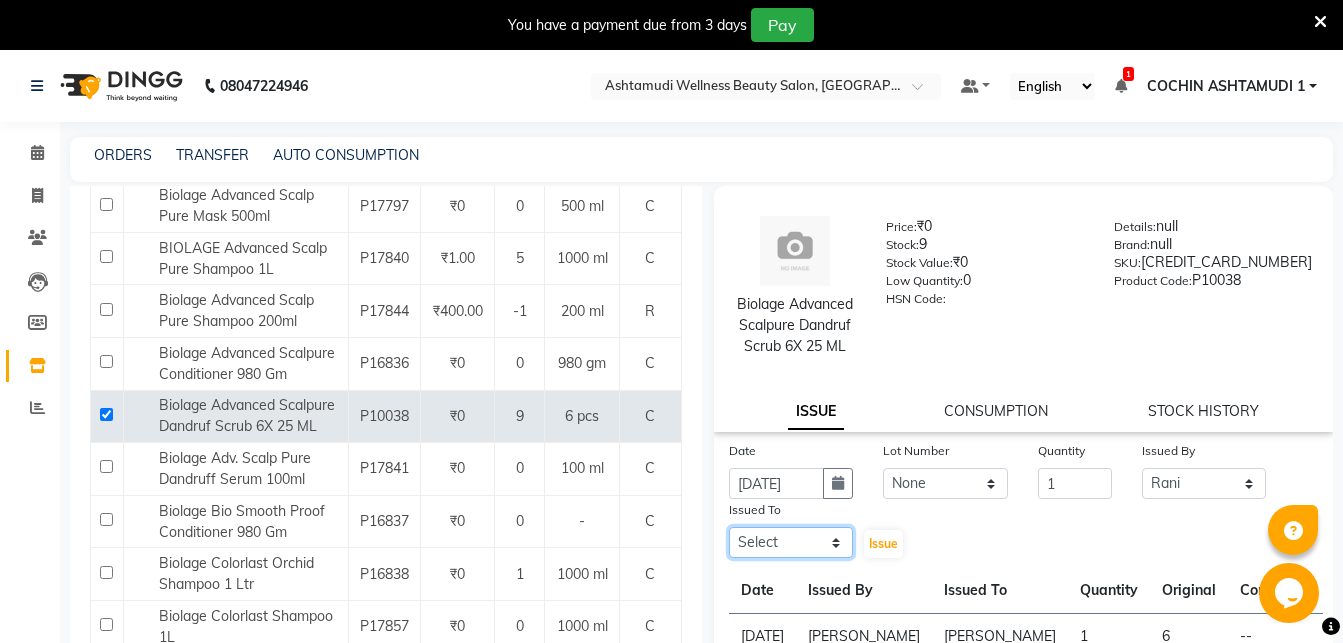 select on "77499" 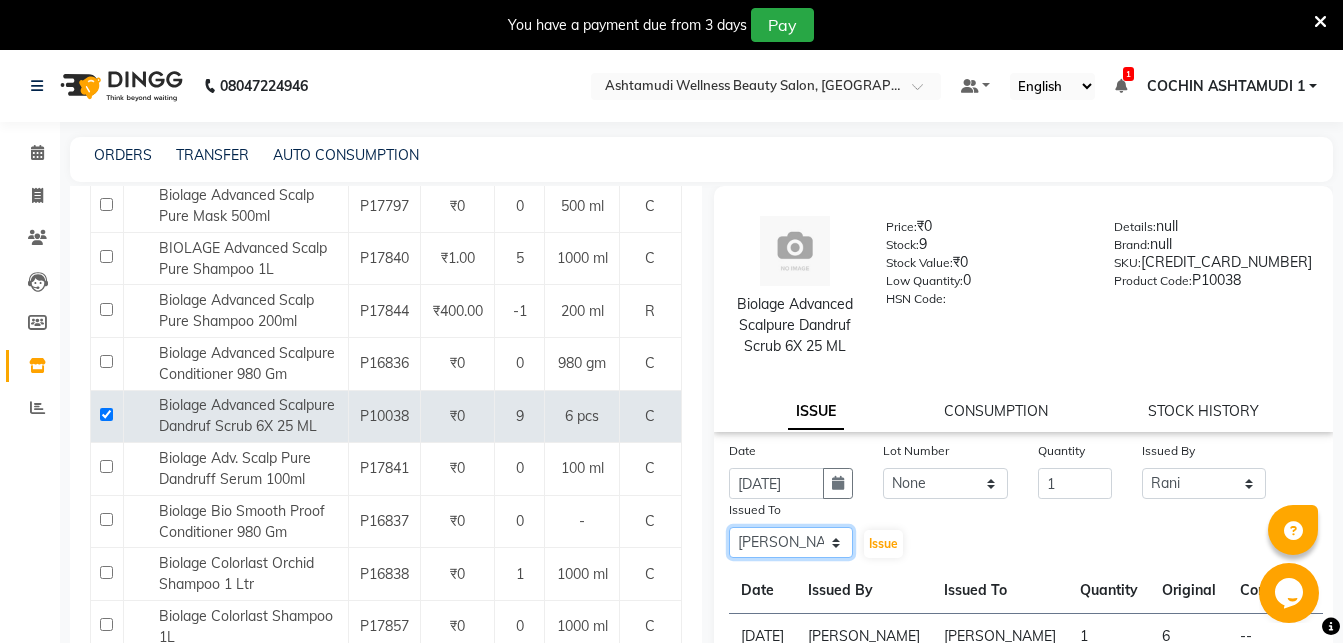 click on "[PERSON_NAME] B" 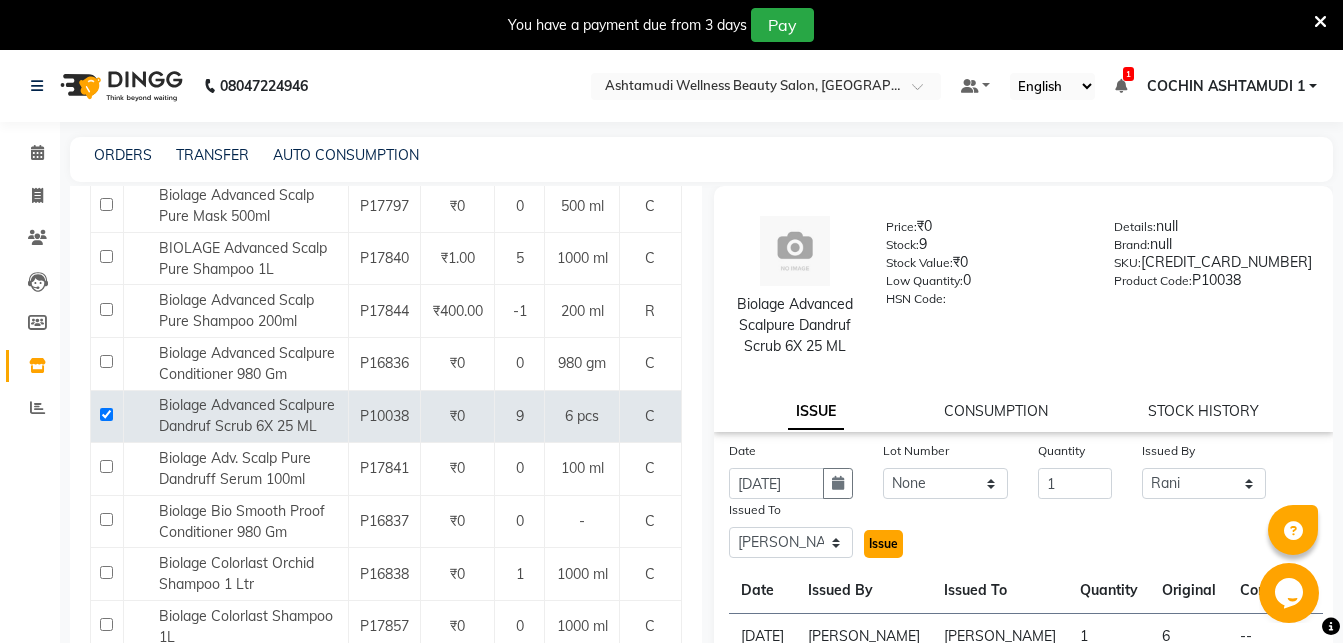 click on "Issue" 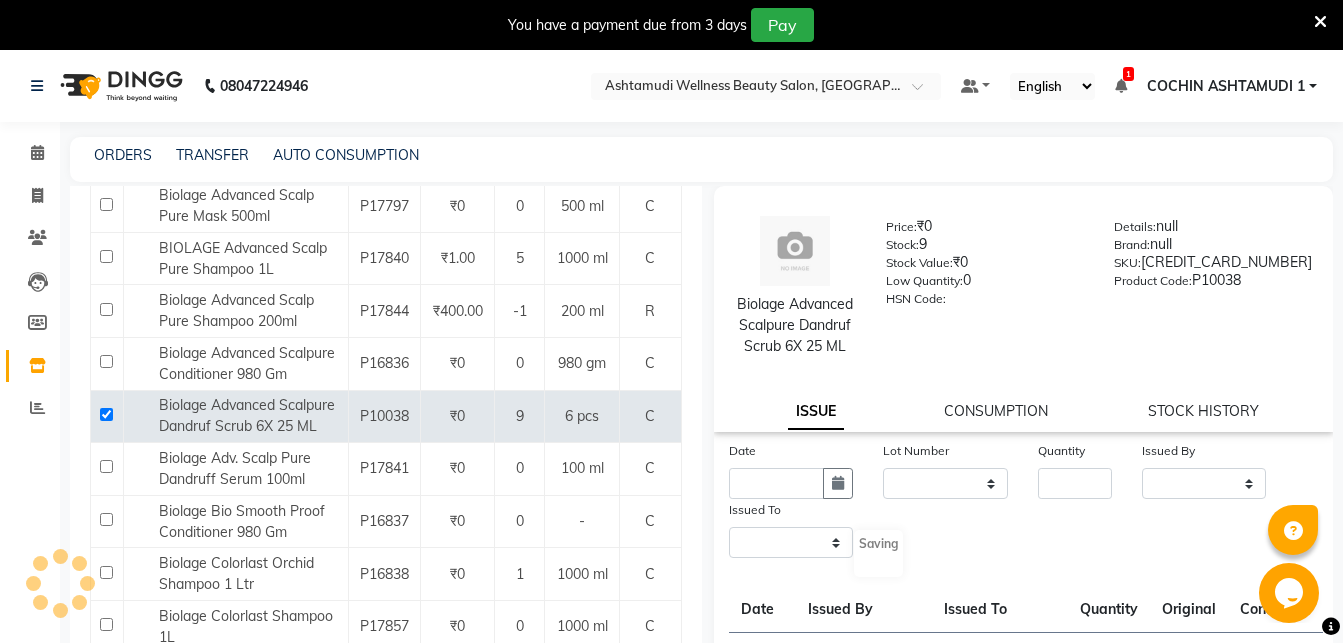 select 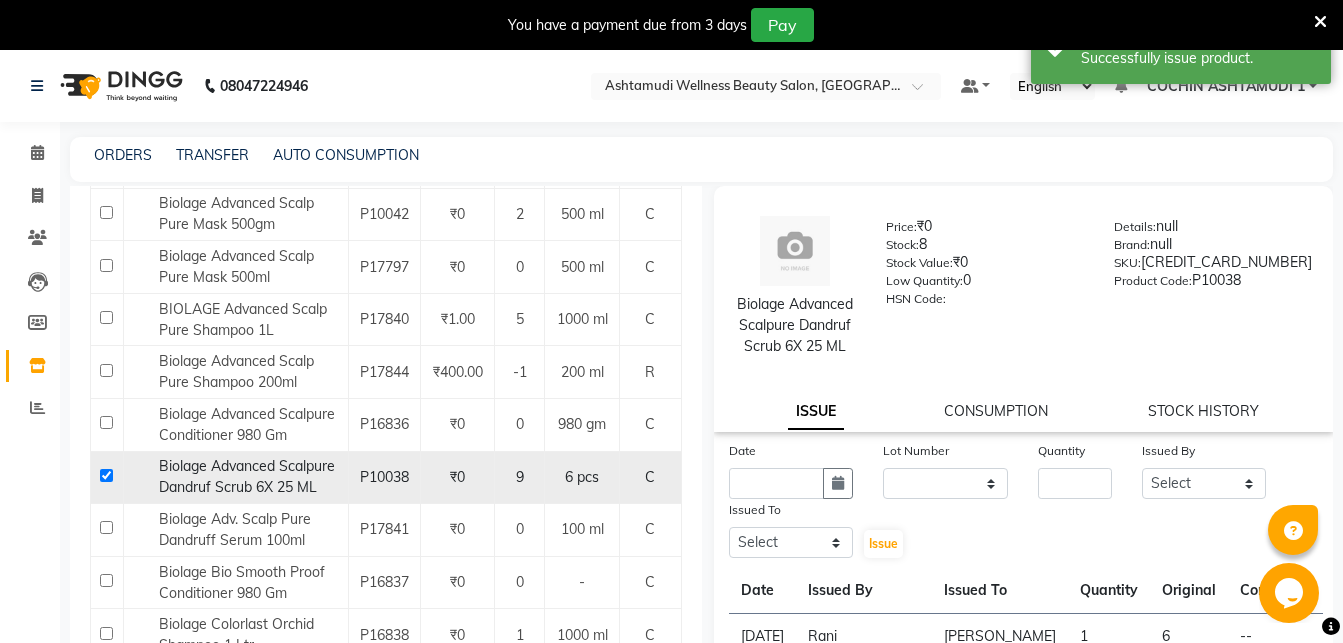 scroll, scrollTop: 0, scrollLeft: 0, axis: both 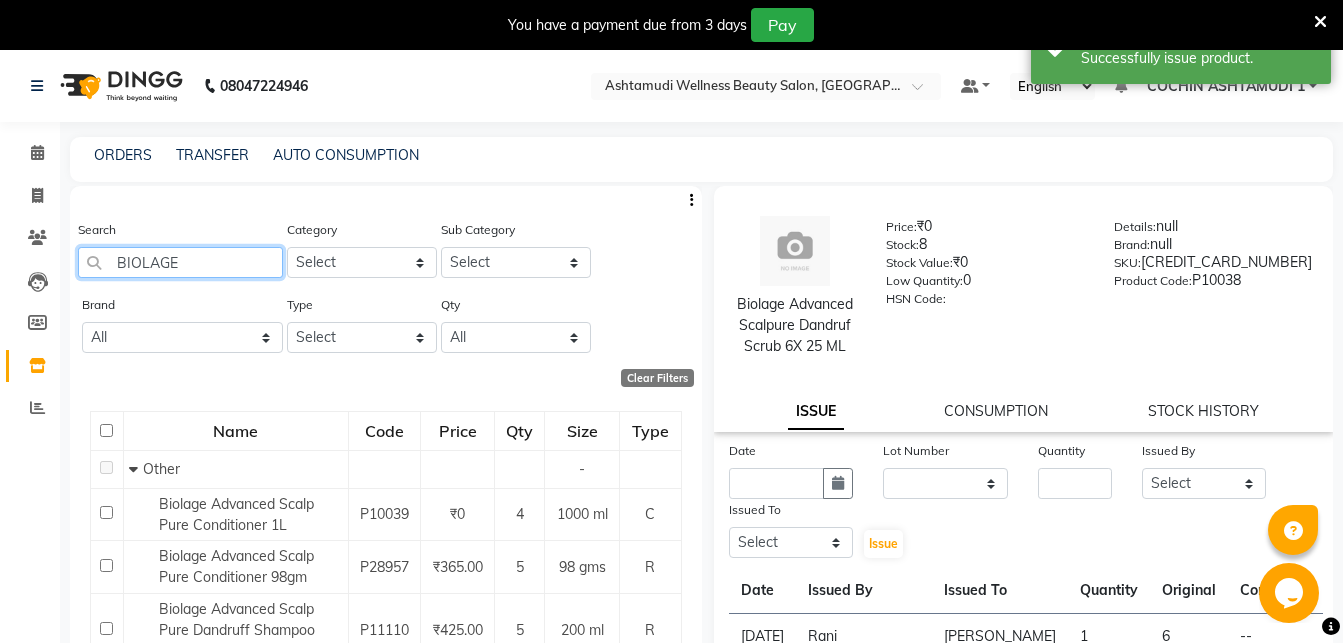 drag, startPoint x: 213, startPoint y: 264, endPoint x: 114, endPoint y: 274, distance: 99.50377 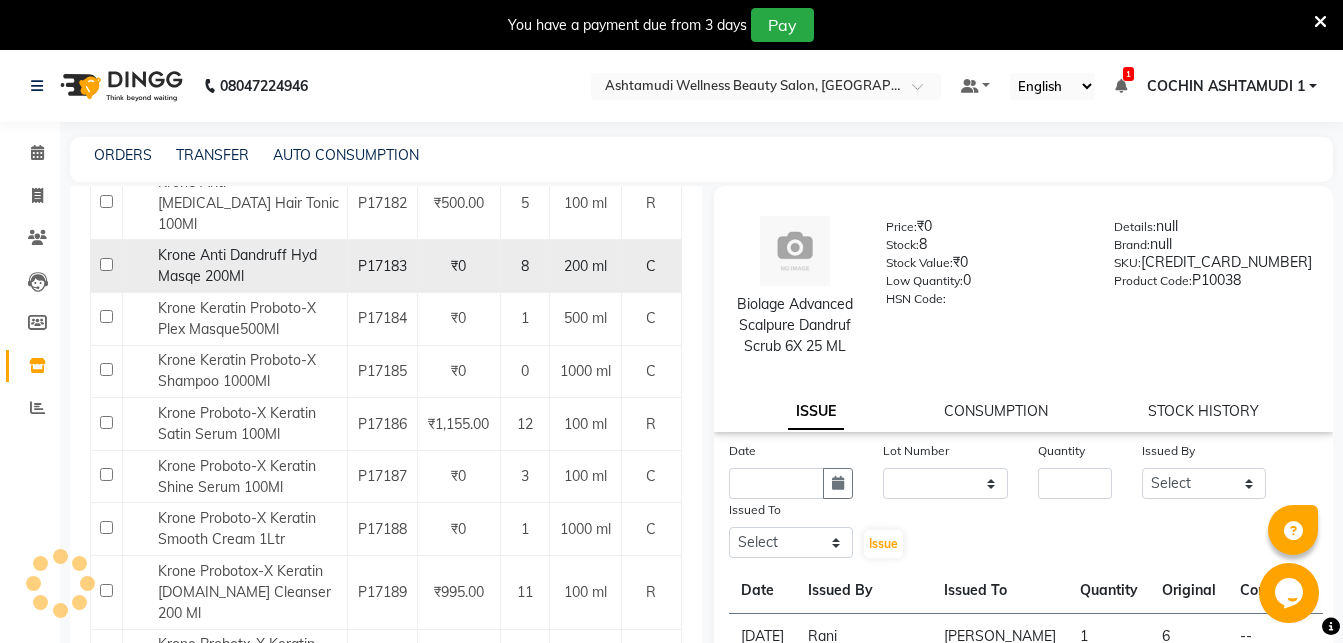 scroll, scrollTop: 324, scrollLeft: 0, axis: vertical 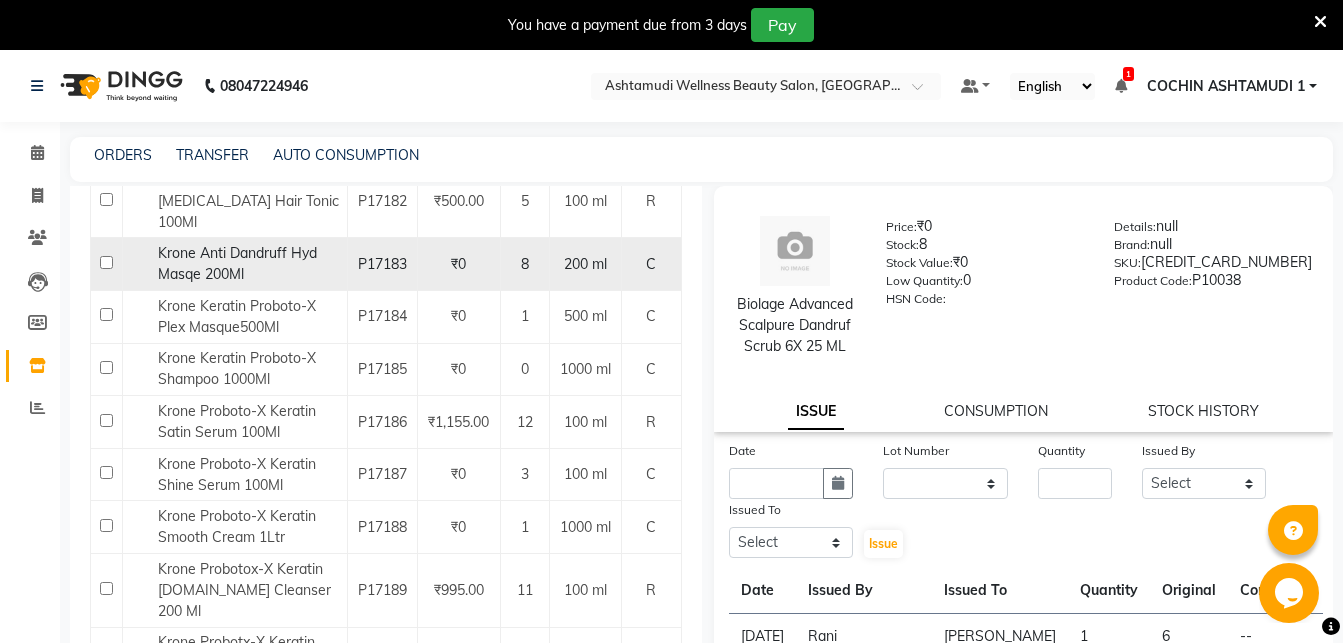 type on "KRONE" 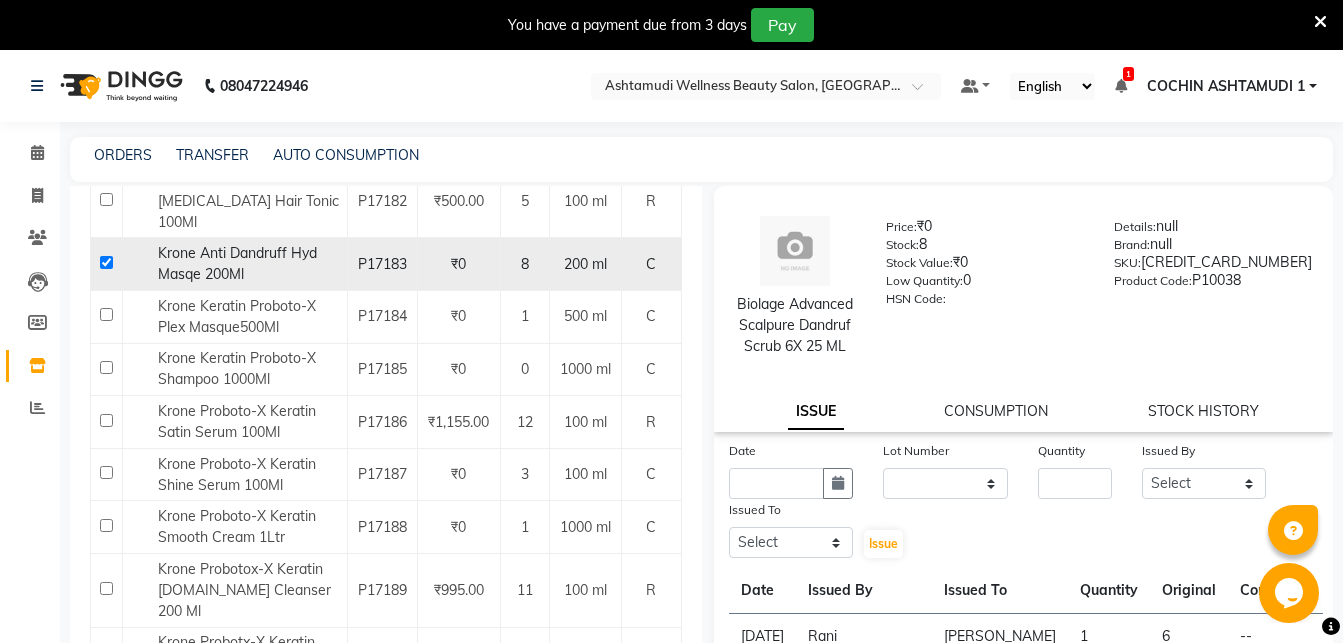 checkbox on "true" 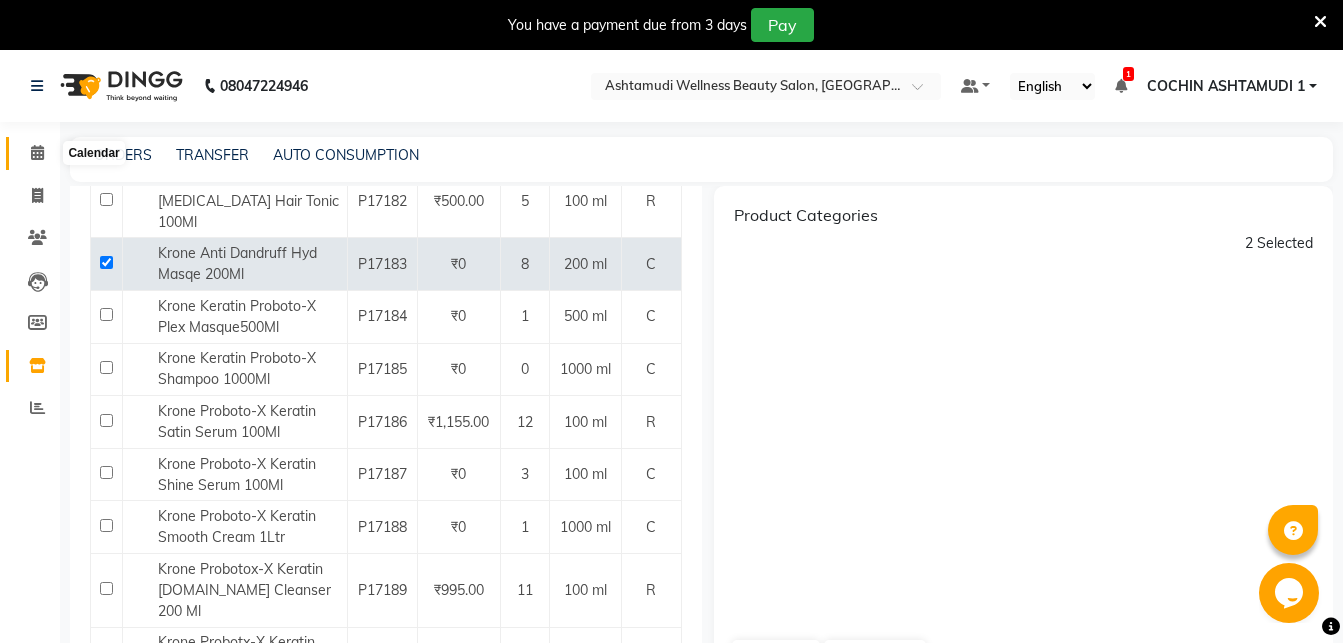 click 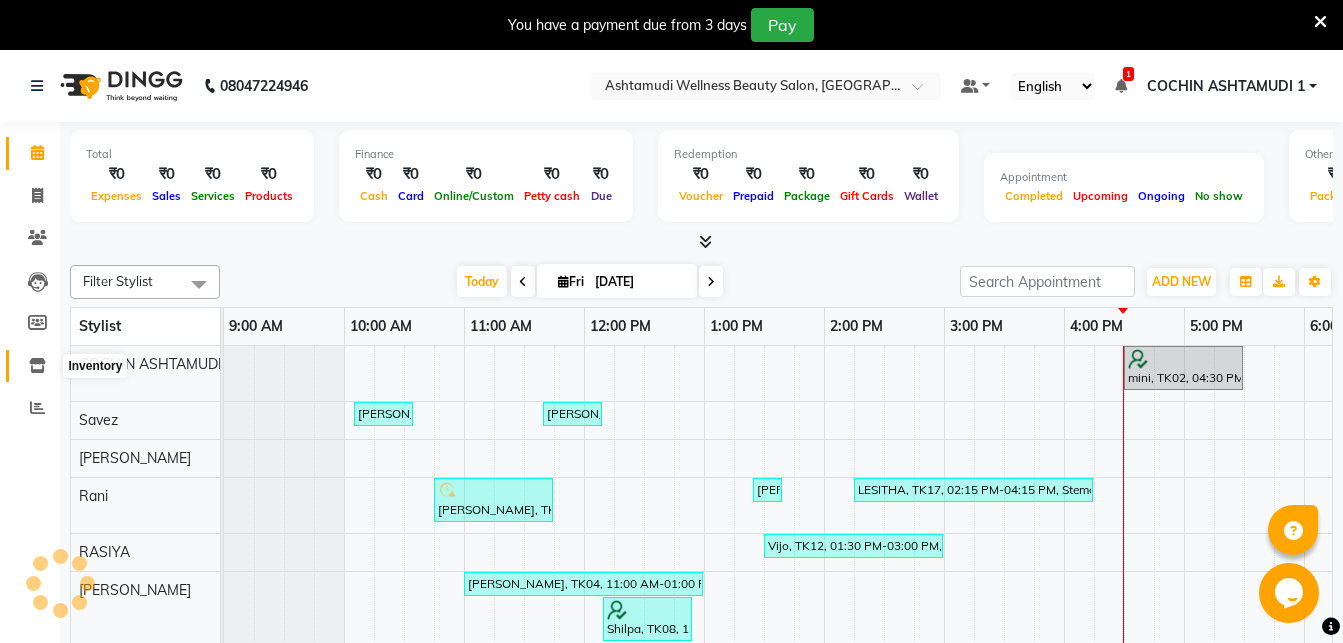 click 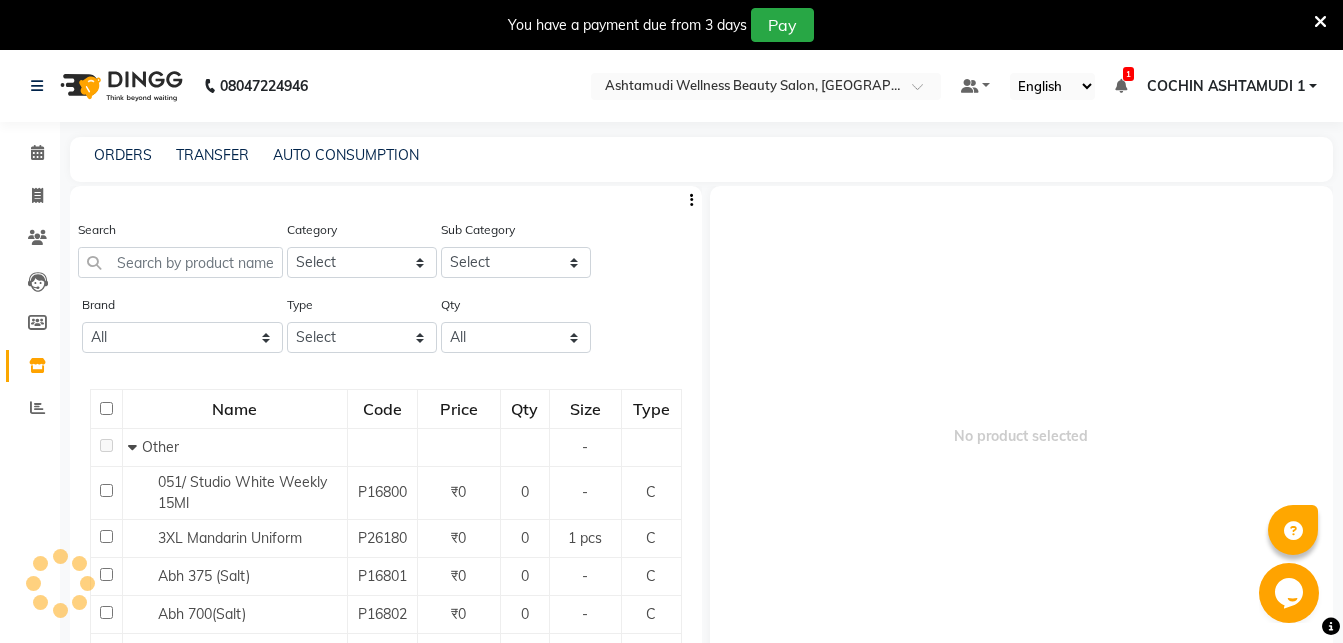 click on "Search" 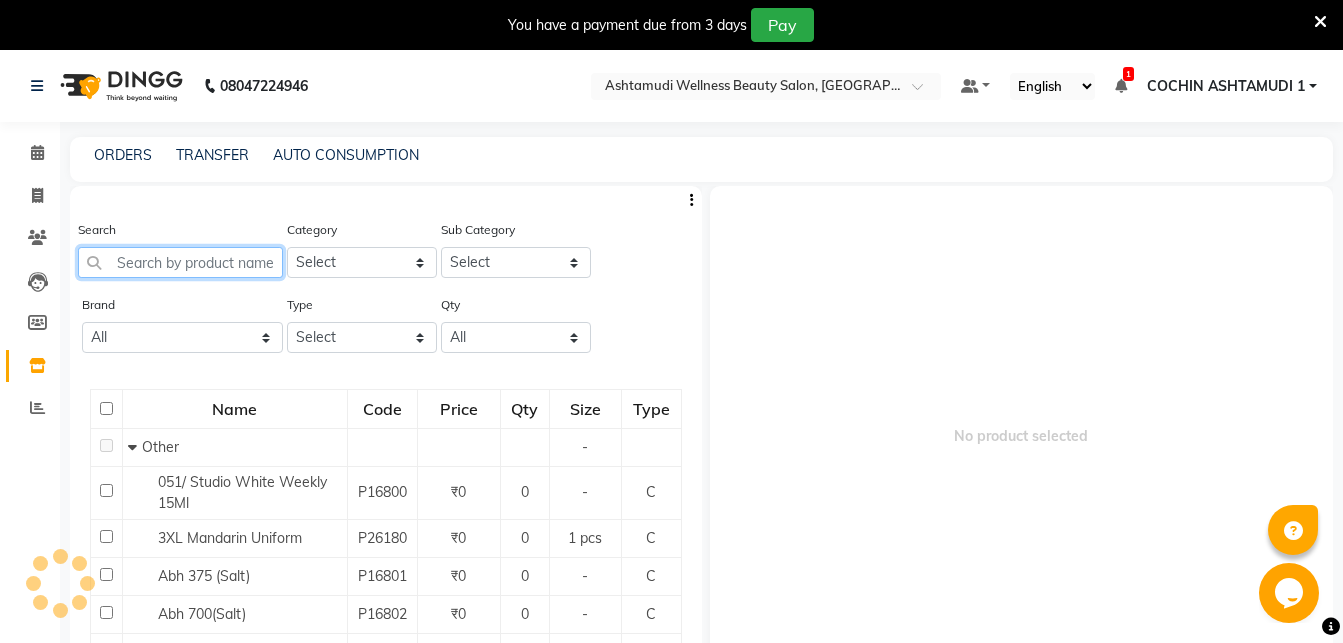 click 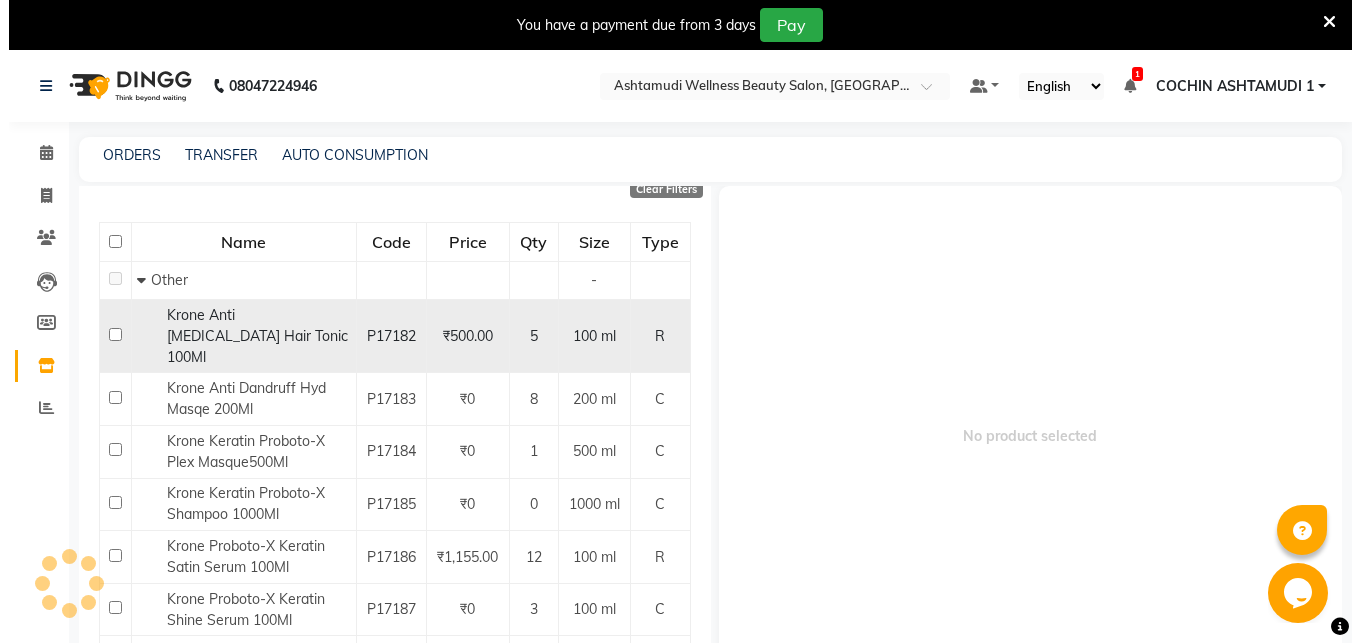 scroll, scrollTop: 216, scrollLeft: 0, axis: vertical 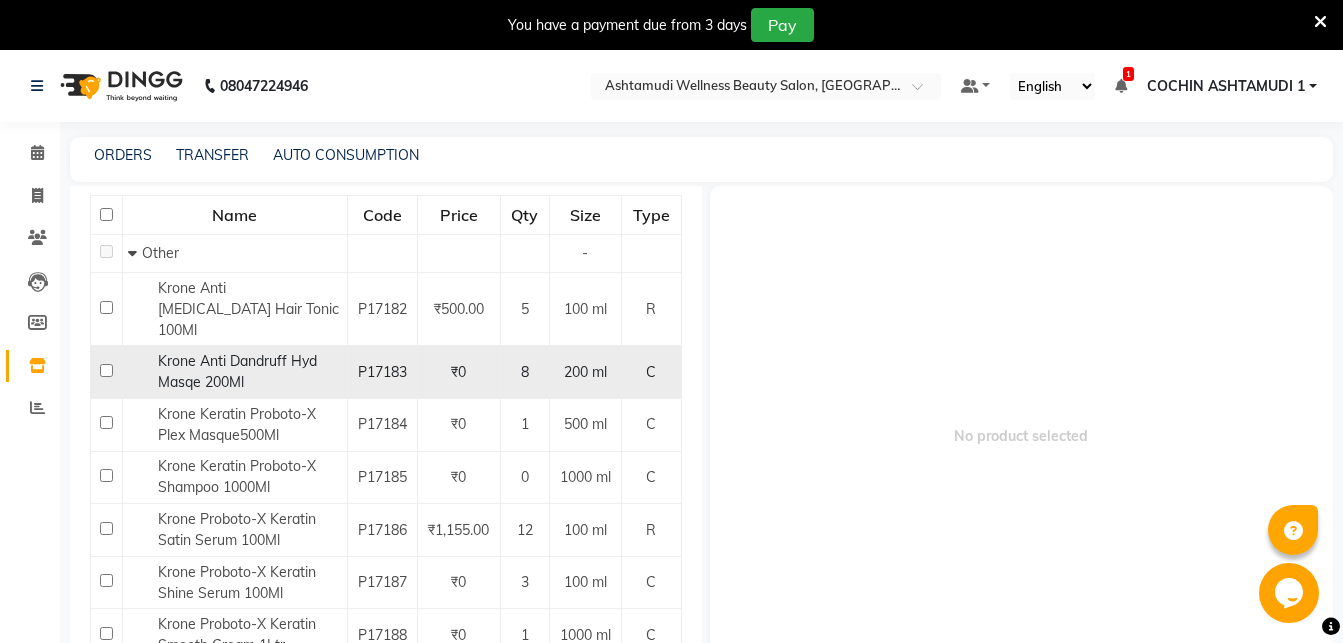 type on "KRONE" 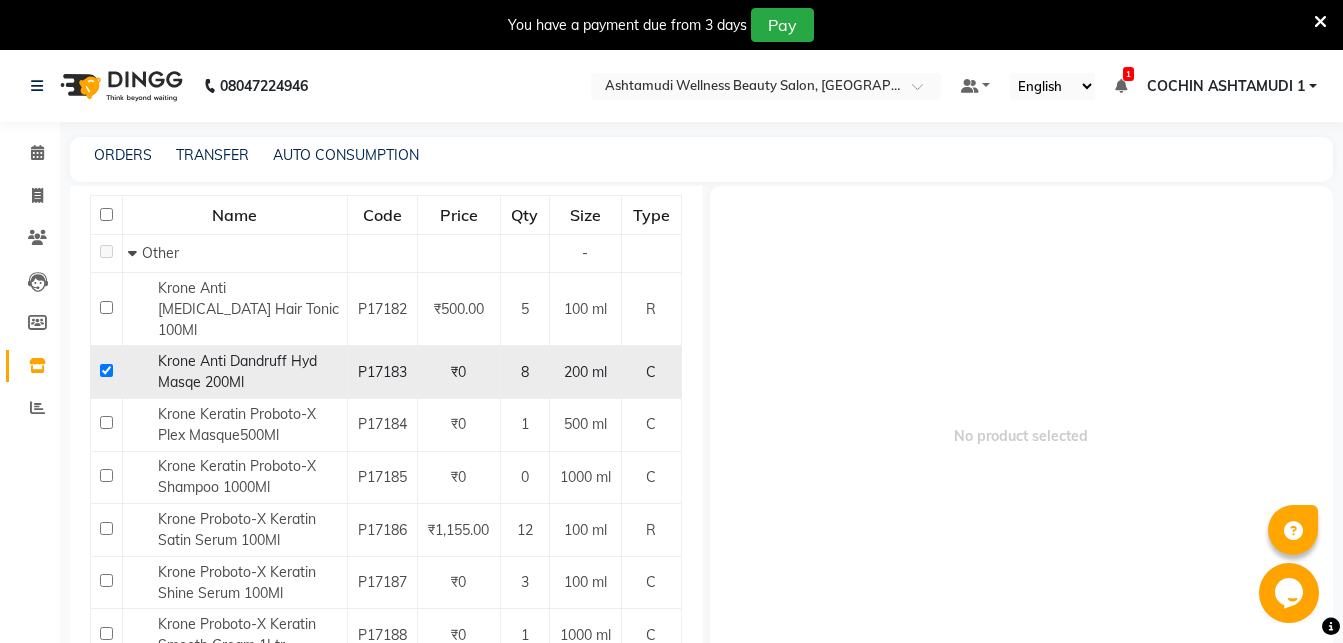 checkbox on "true" 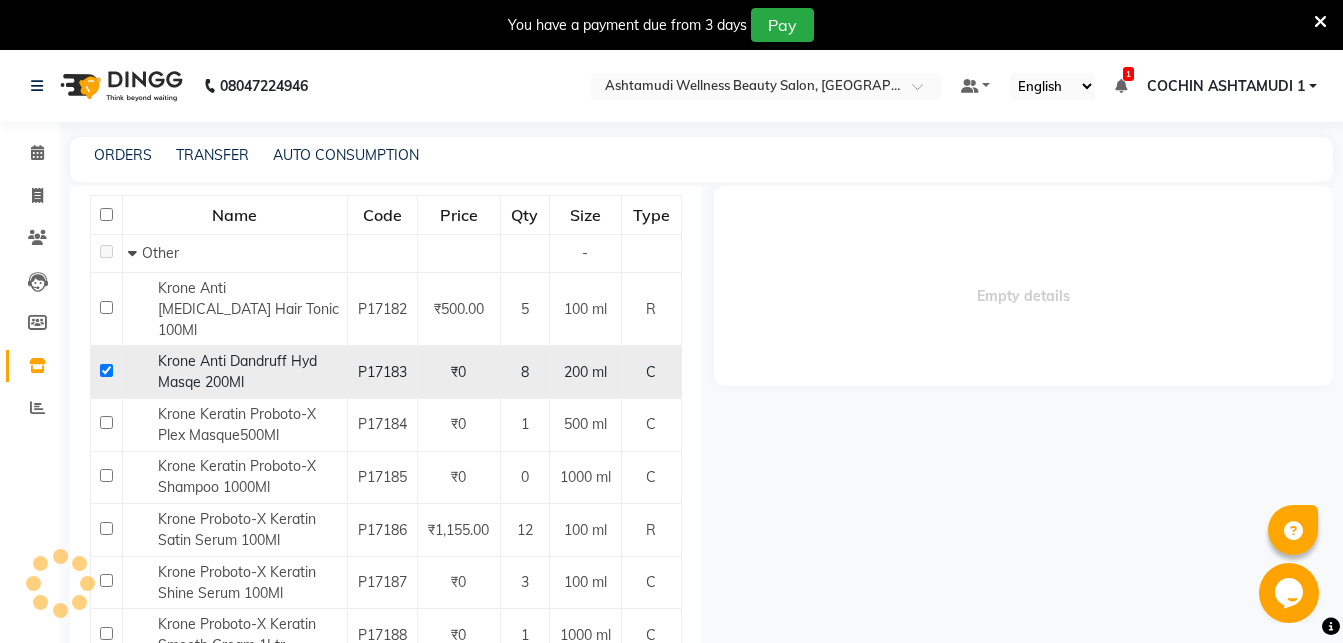 select 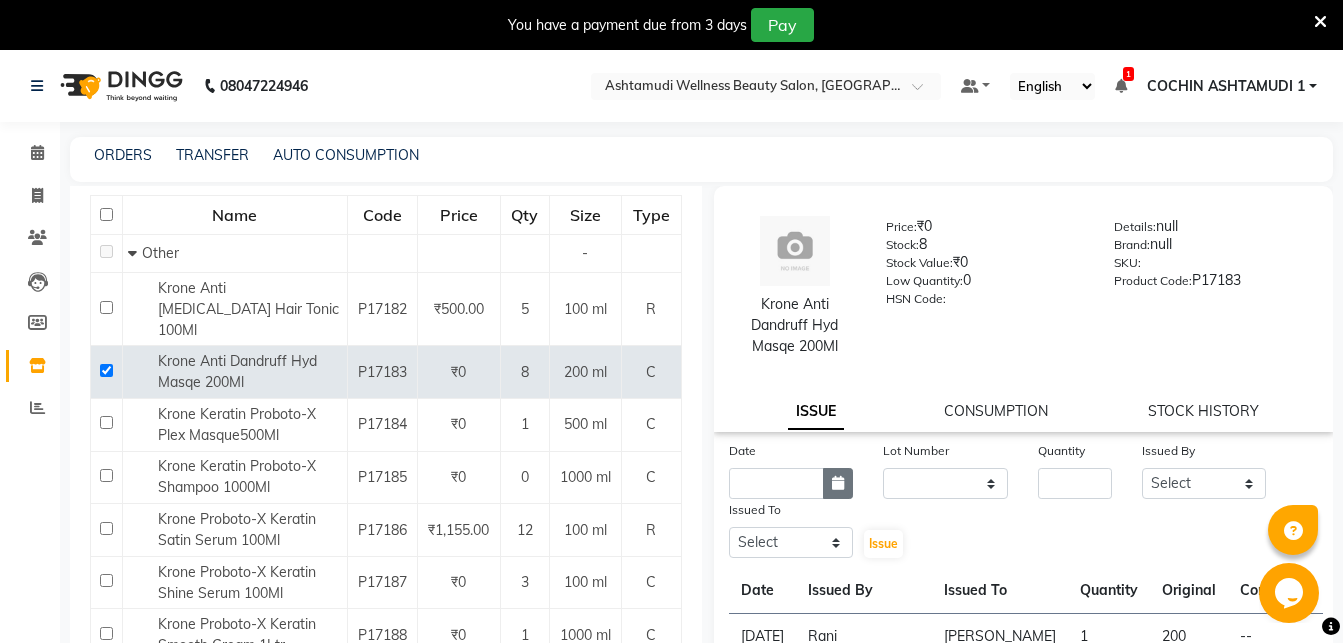 click 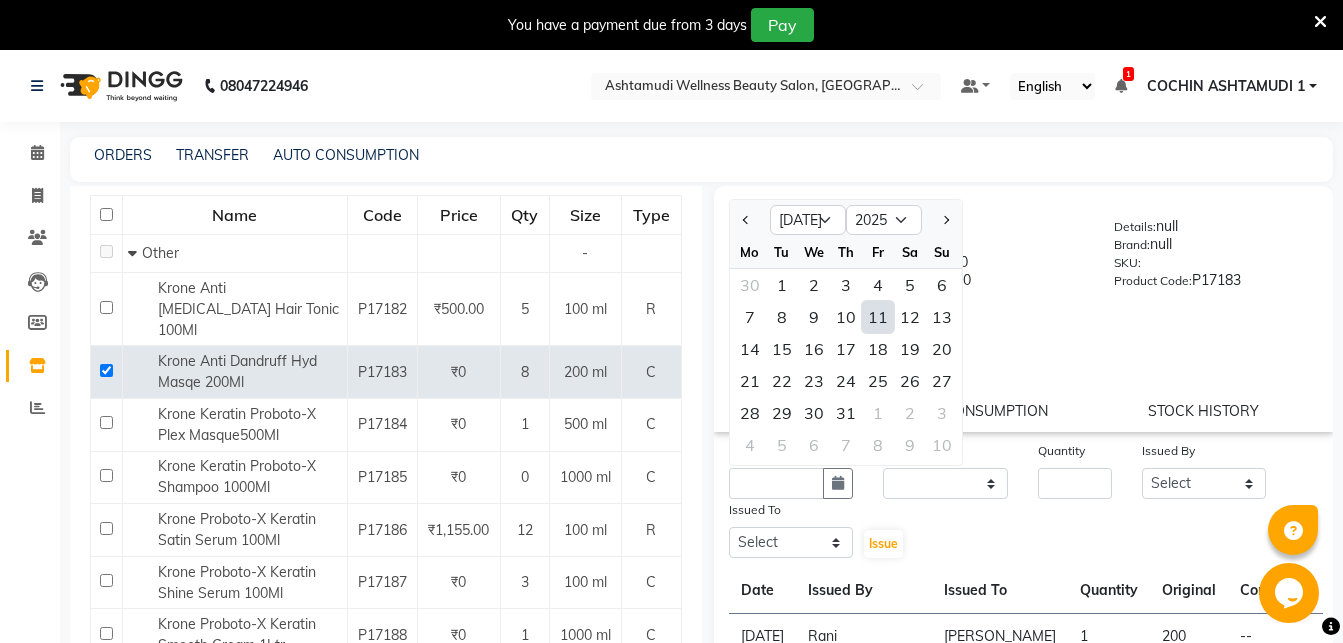 click on "11" 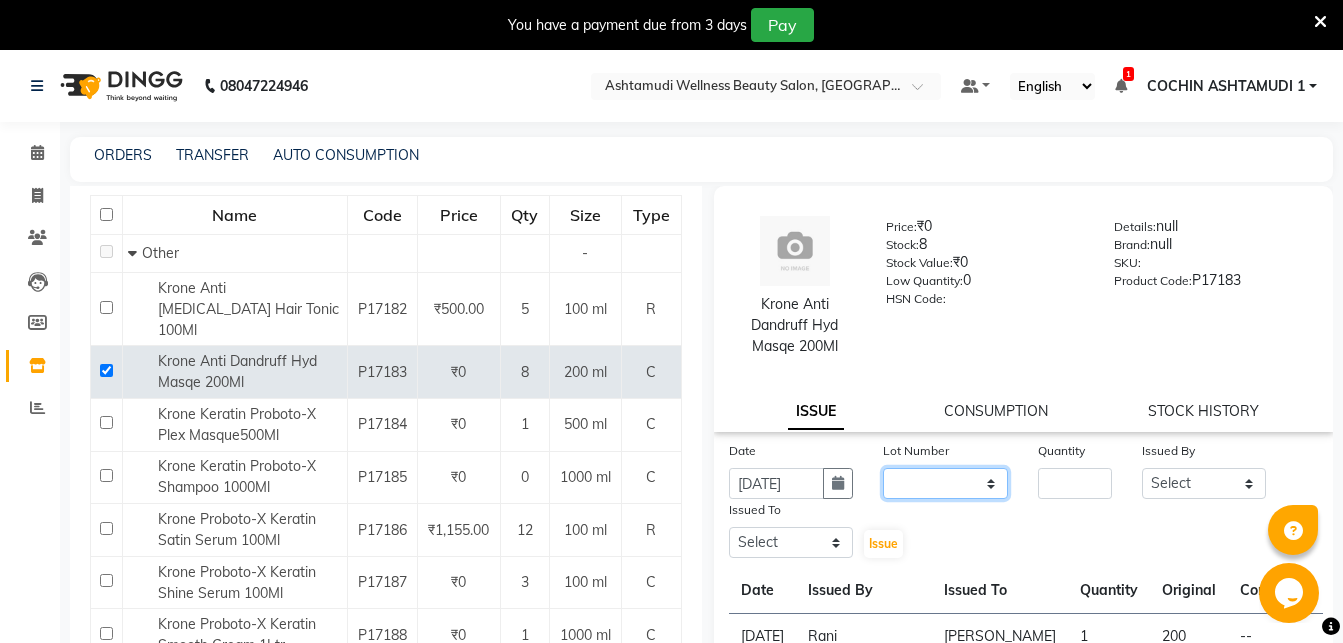 click on "None" 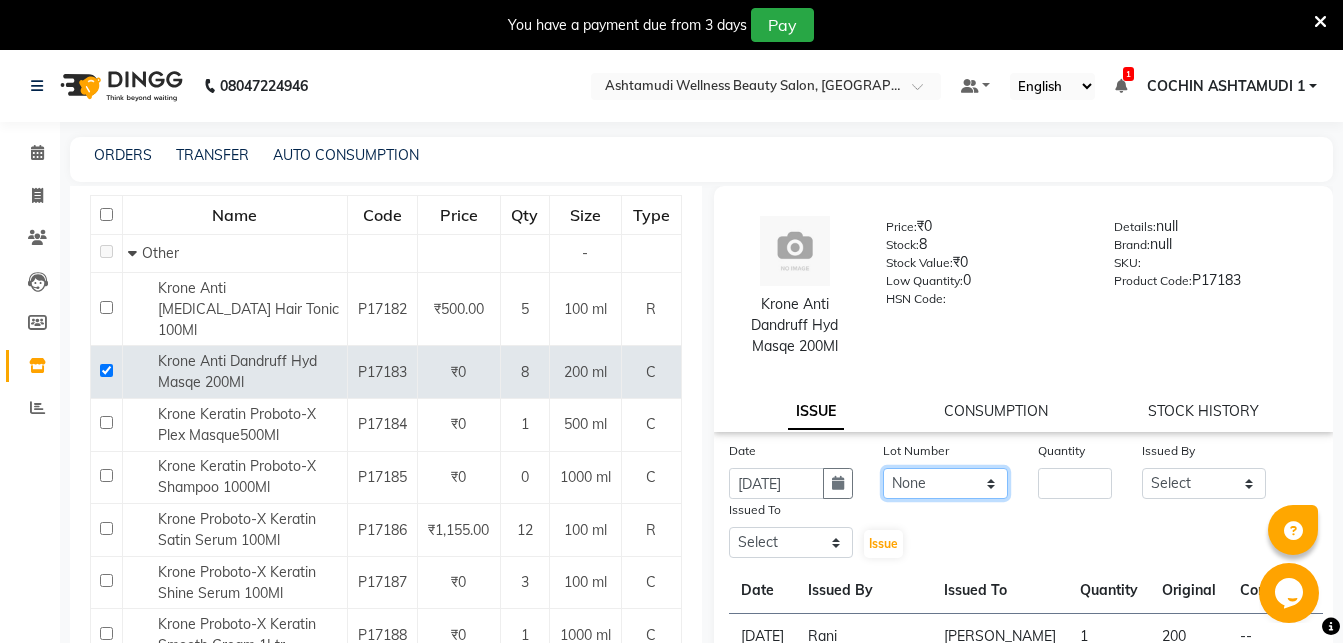 click on "None" 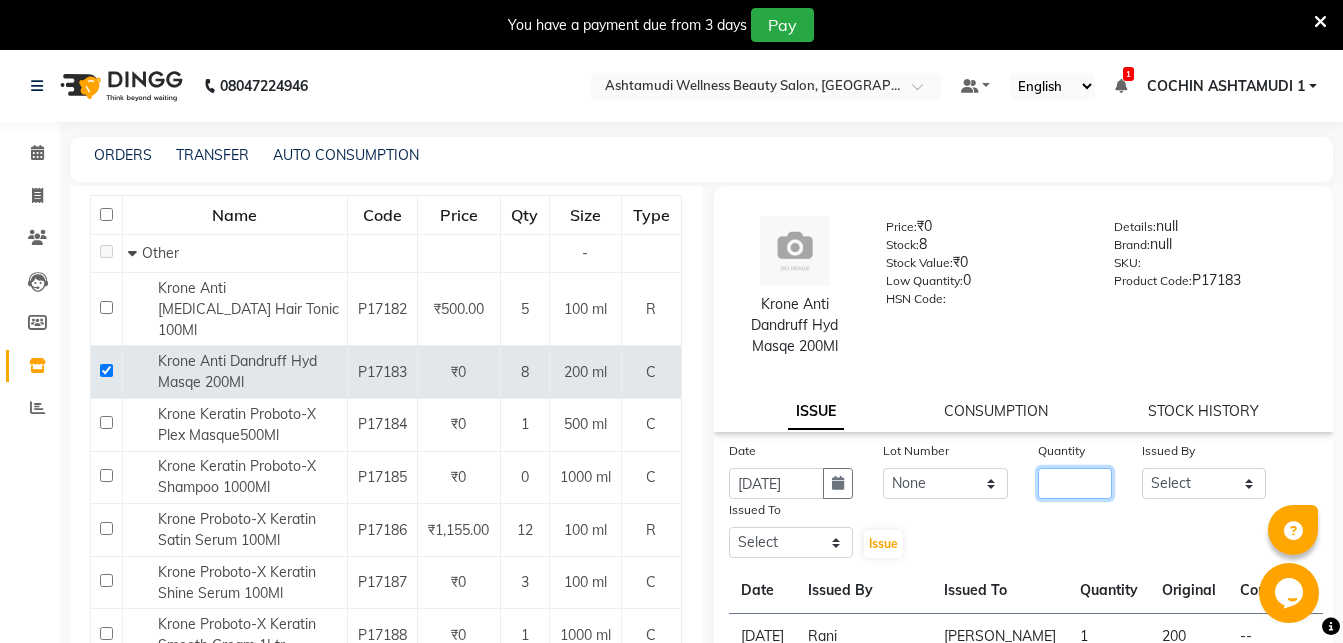 click 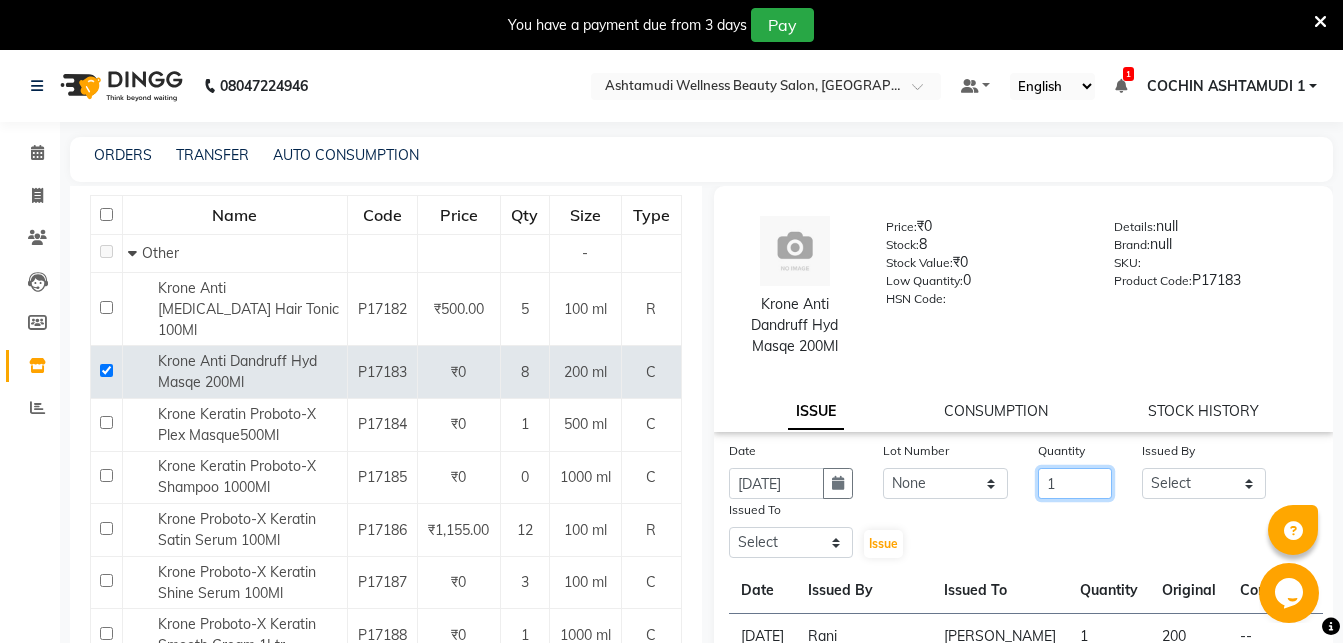 type on "1" 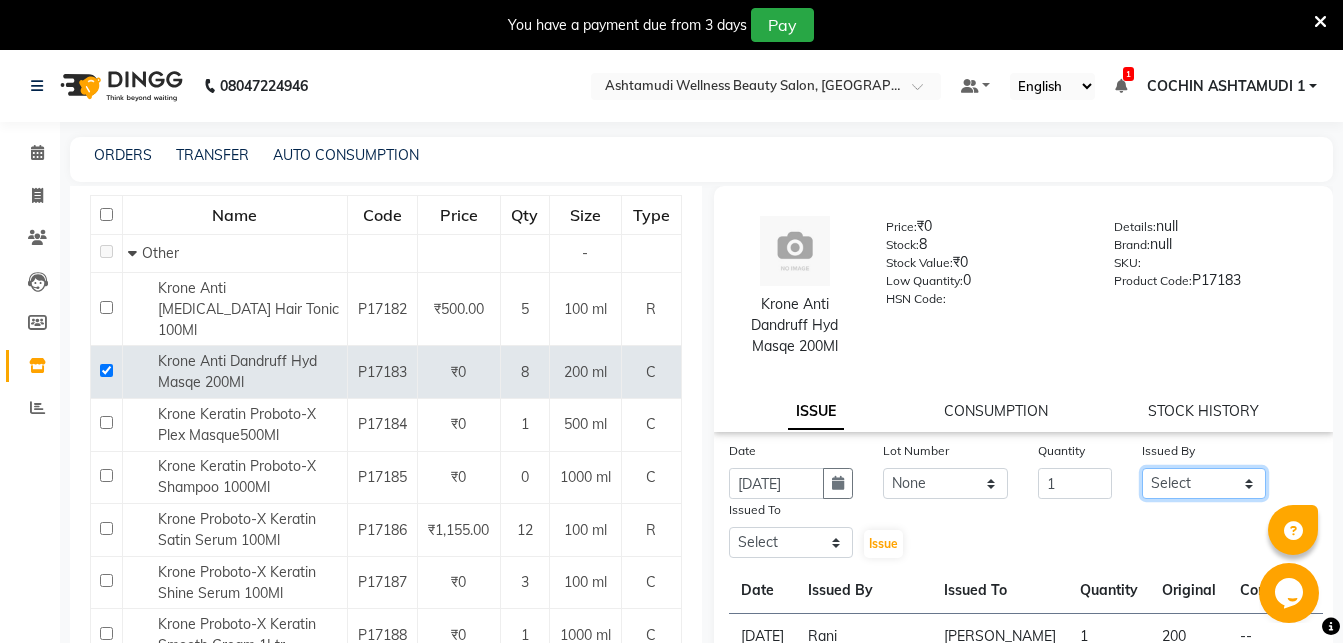 click on "Select Abhirami S Afsha Aiswarya B BINU MANGAR COCHIN ASHTAMUDI Danish Fousiya GIREESH Jishan Madonna Michael MANIKA RAI NEERA Priyanka rathi chowdhury  RAGHI FERNANDEZ Rani RASIYA  SALMAN ALI Savez" 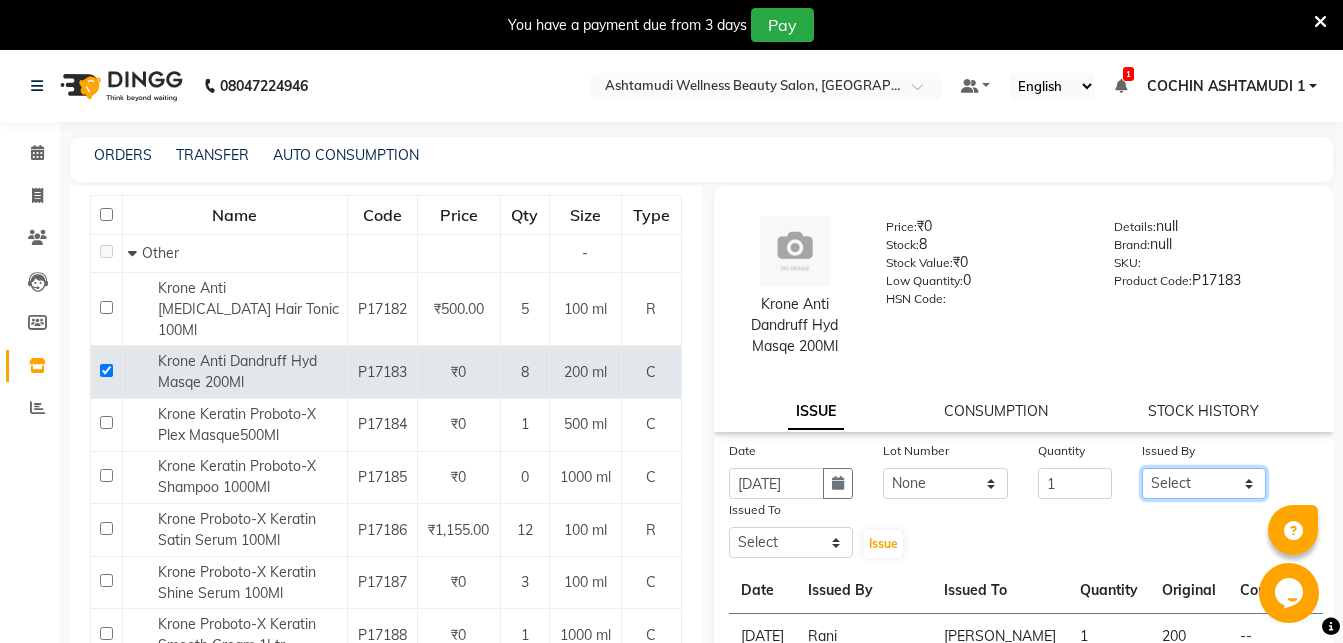 select on "44402" 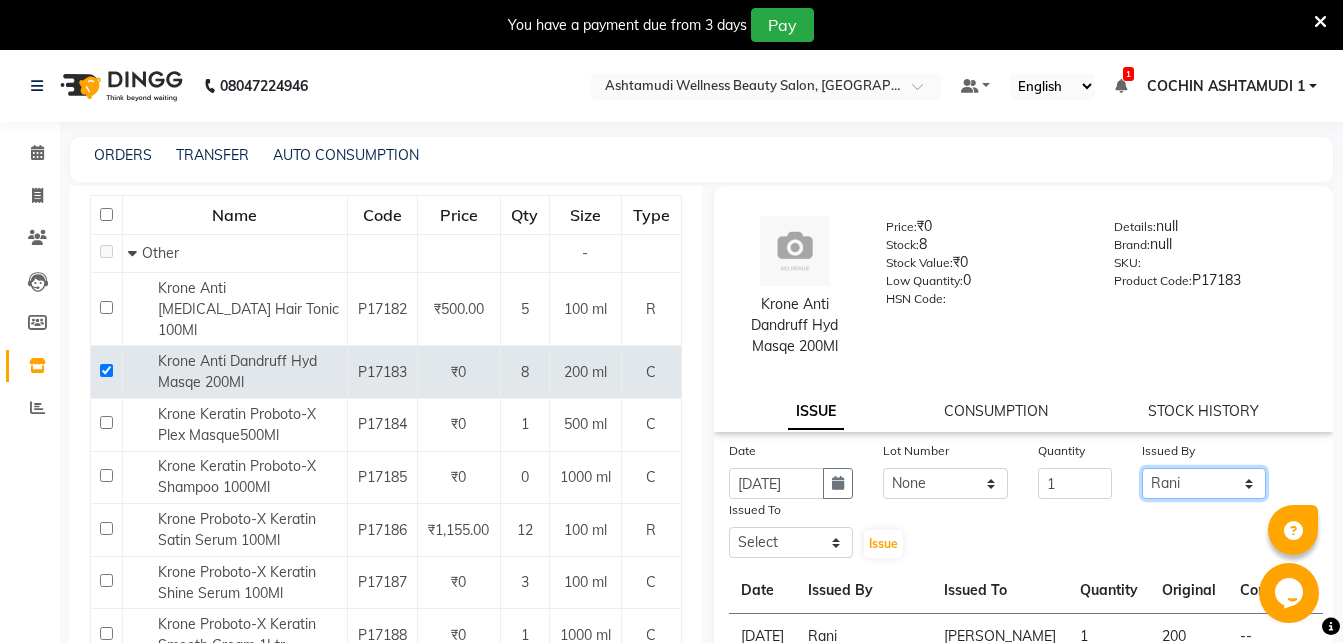 click on "Rani" 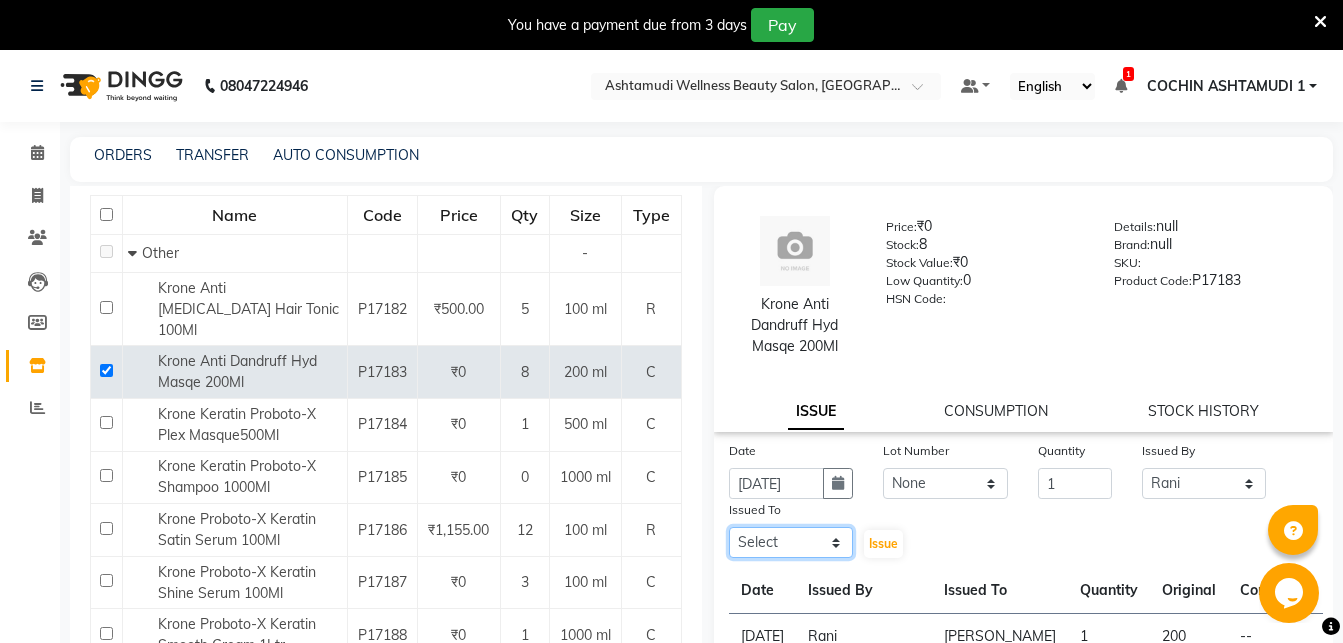 click on "Select Abhirami S Afsha Aiswarya B BINU MANGAR COCHIN ASHTAMUDI Danish Fousiya GIREESH Jishan Madonna Michael MANIKA RAI NEERA Priyanka rathi chowdhury  RAGHI FERNANDEZ Rani RASIYA  SALMAN ALI Savez" 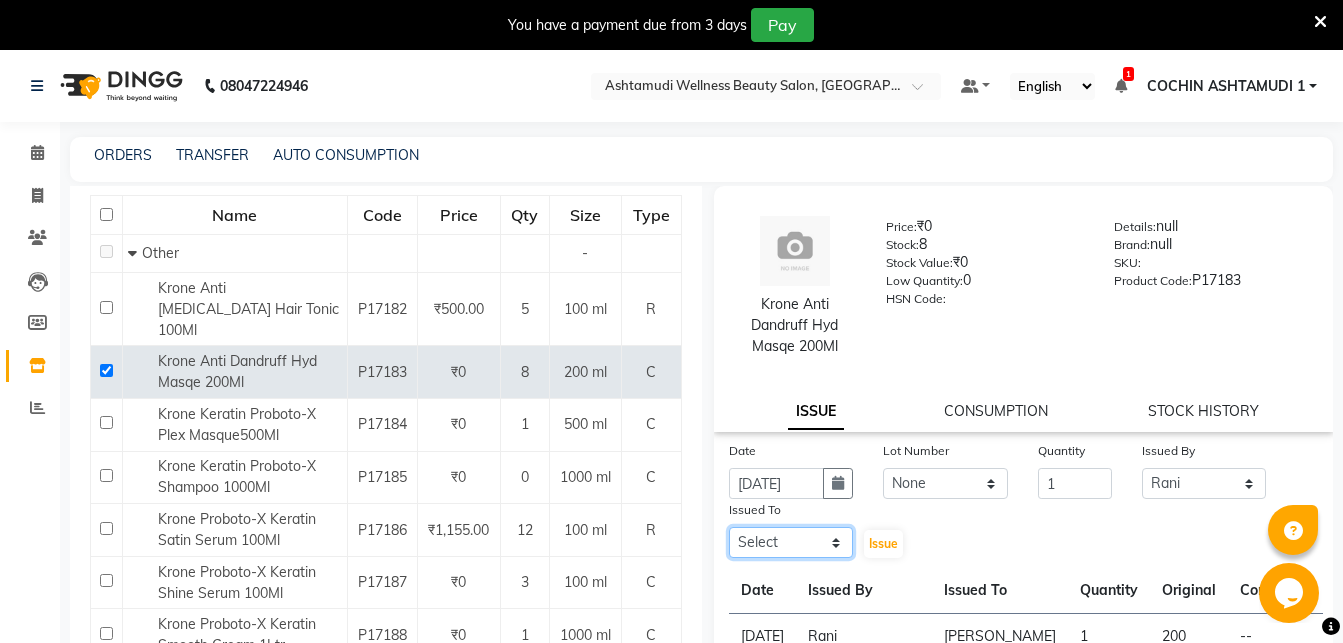 select on "77500" 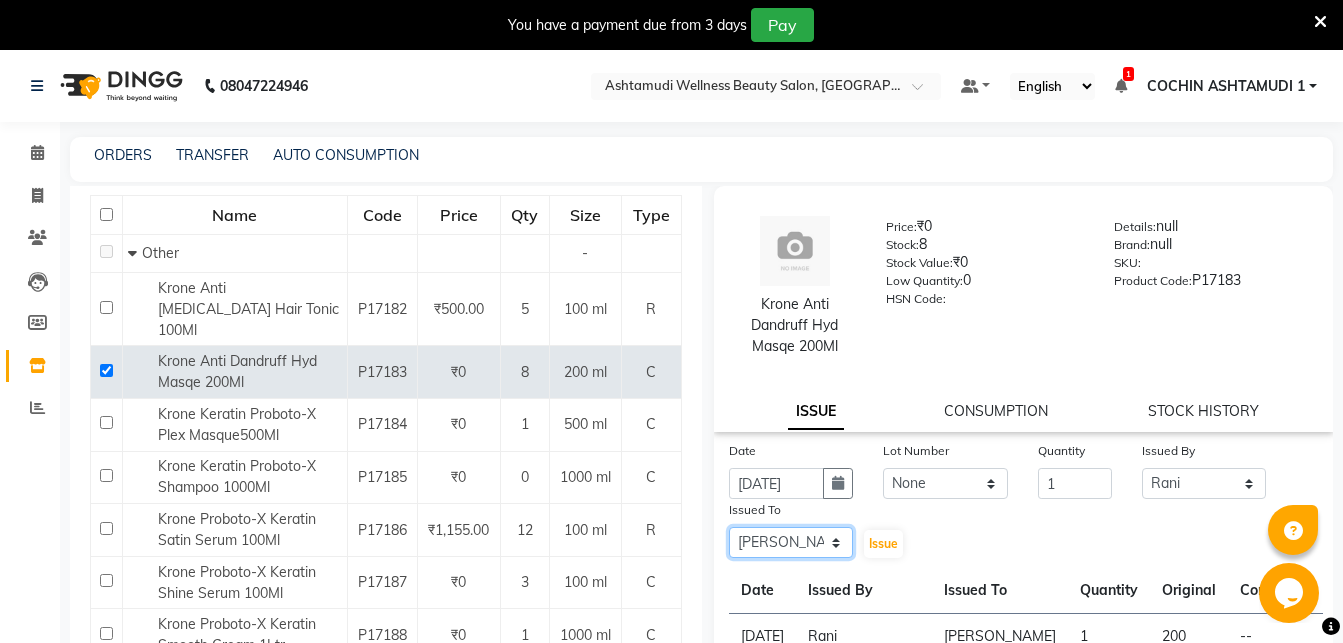 click on "[PERSON_NAME]" 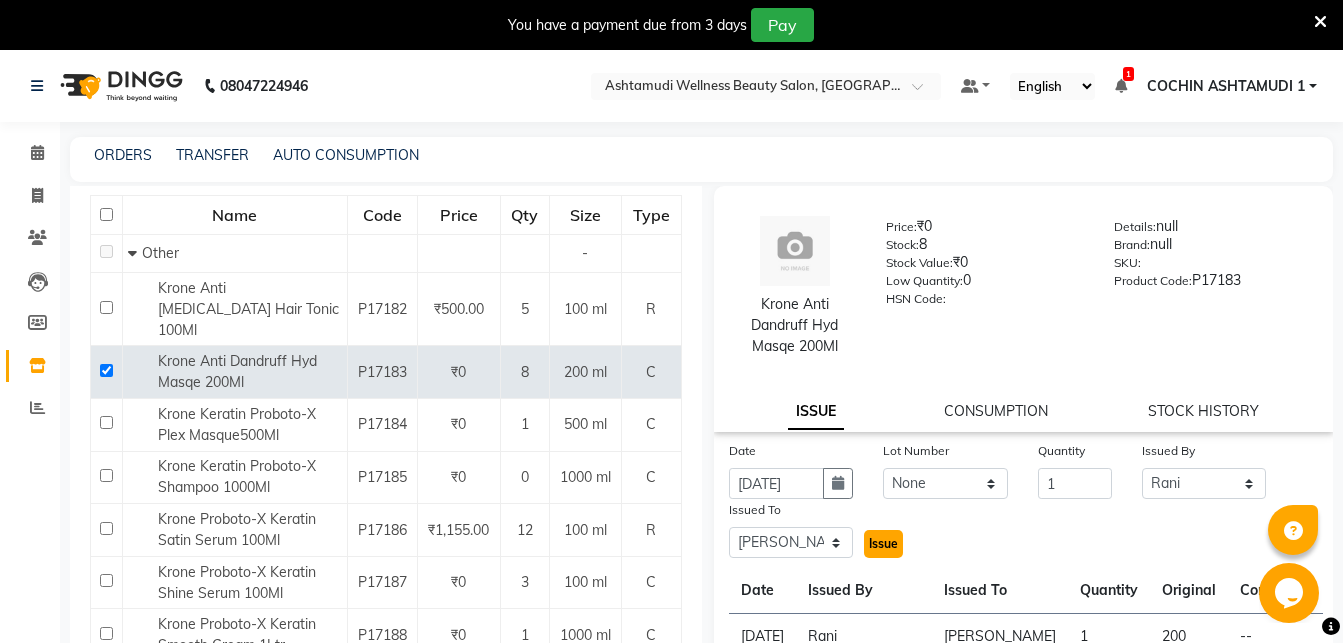 click on "Issue" 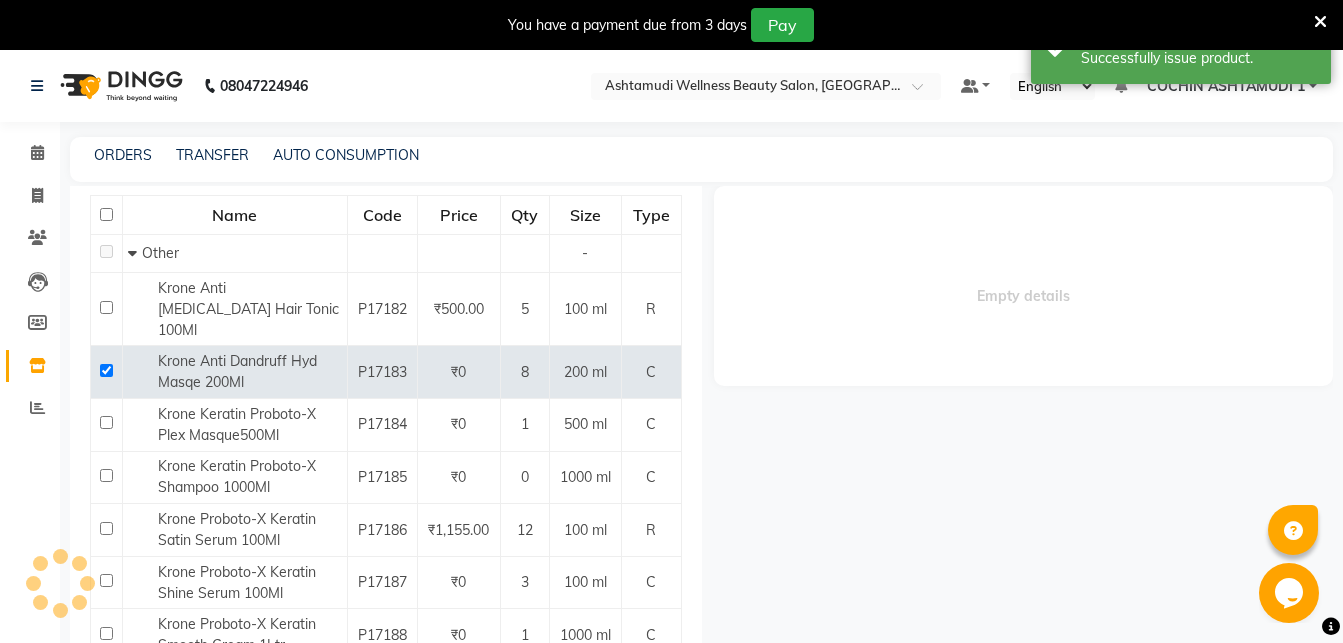 select 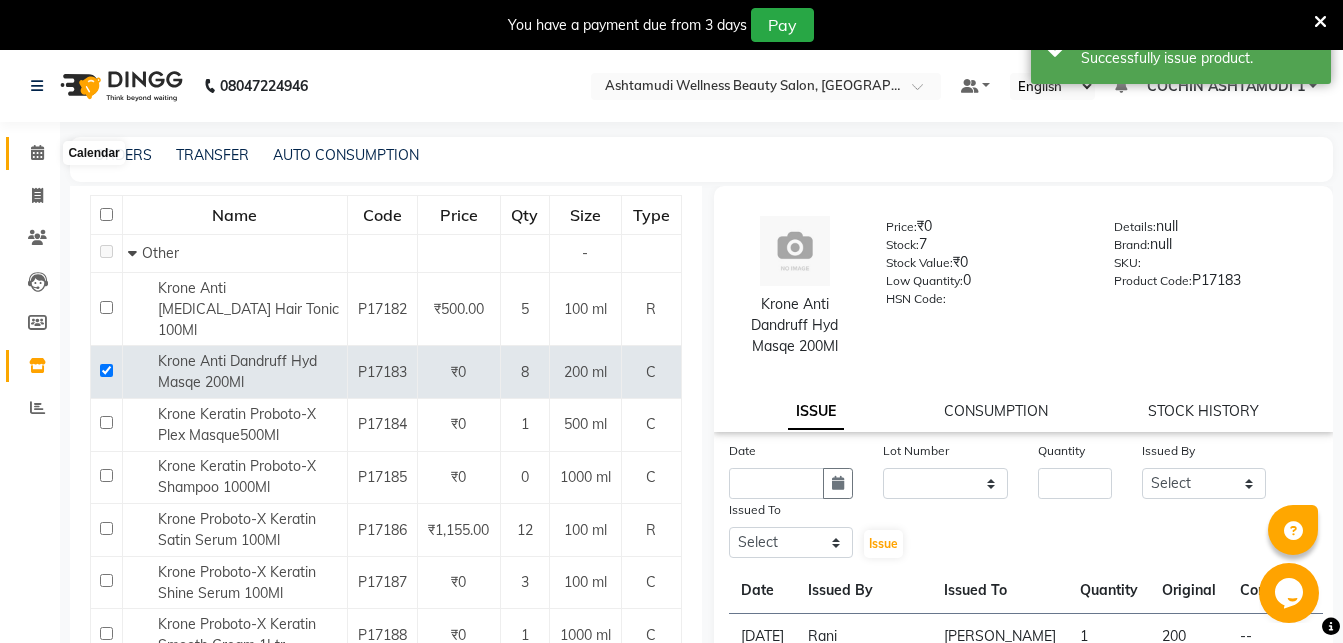 click 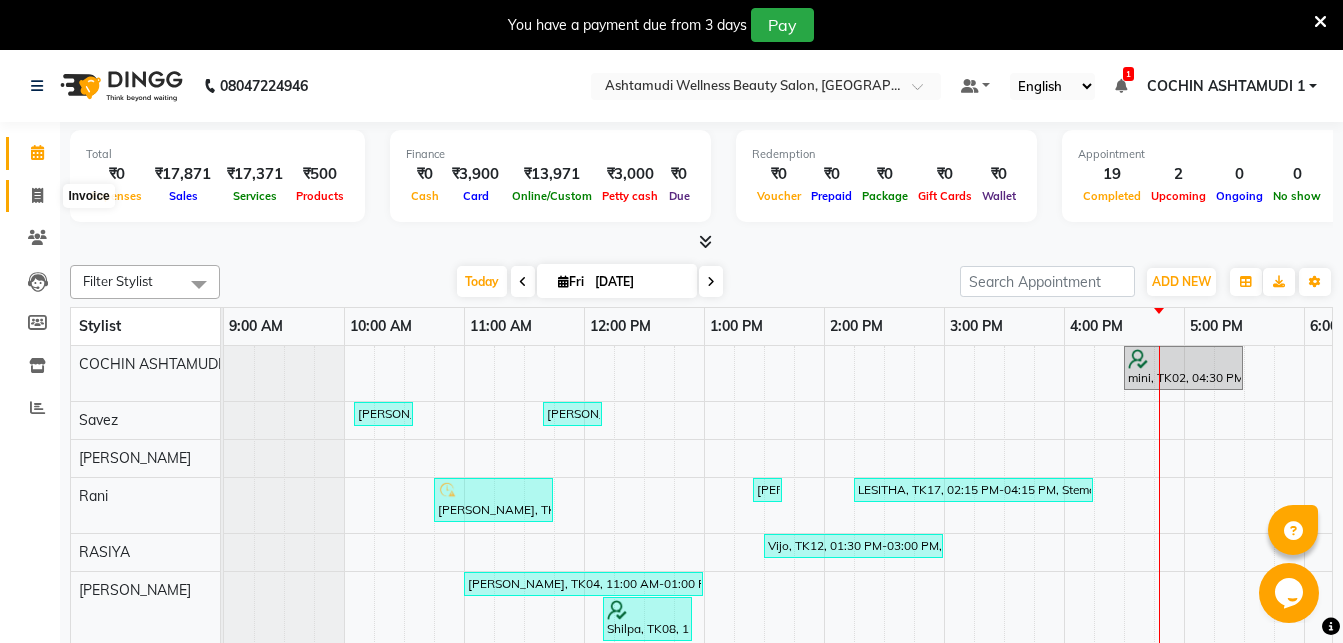 click 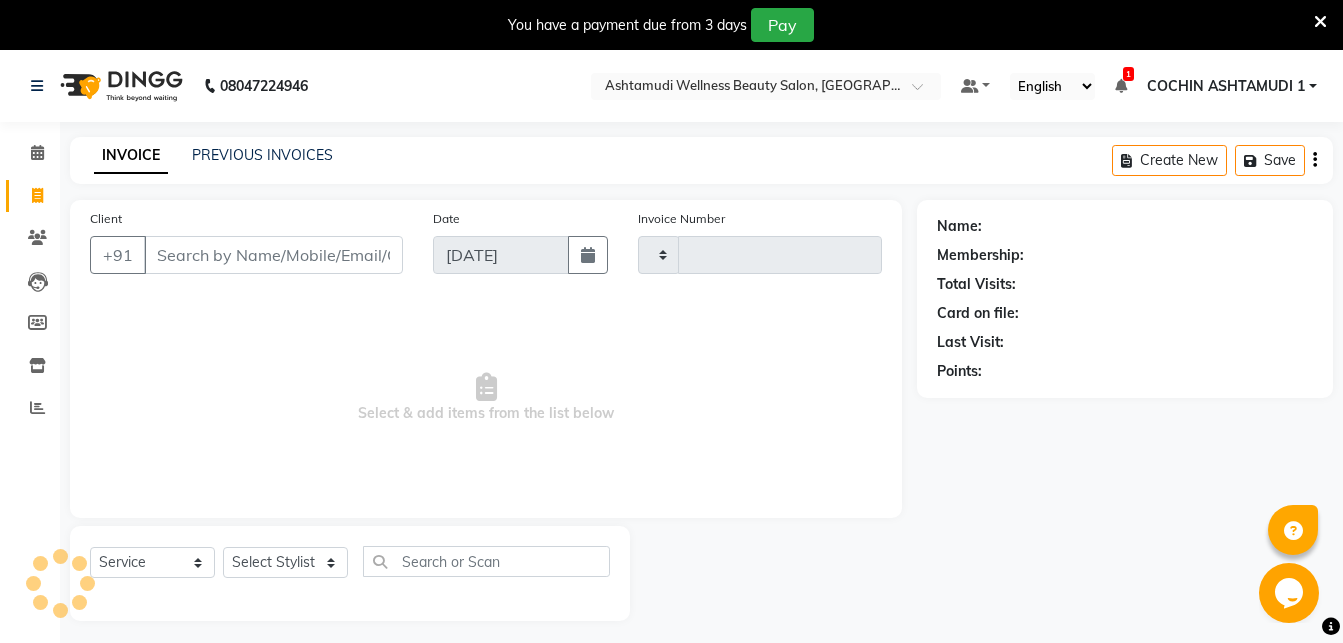 type on "3002" 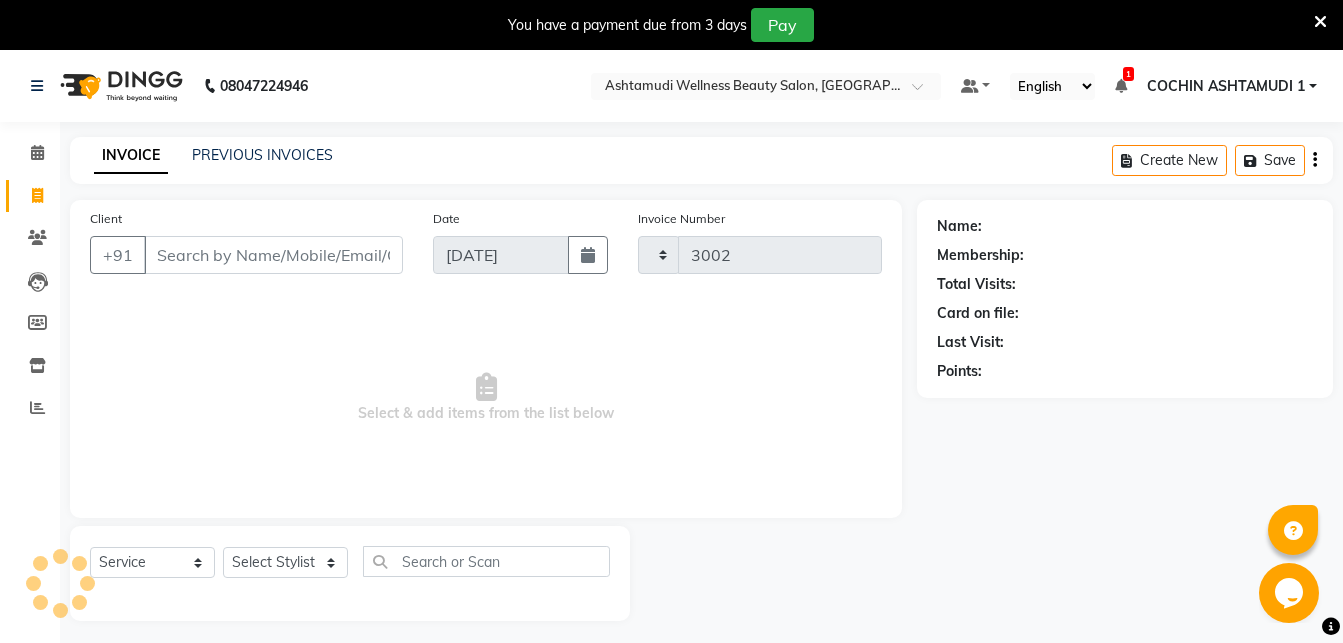 select on "4632" 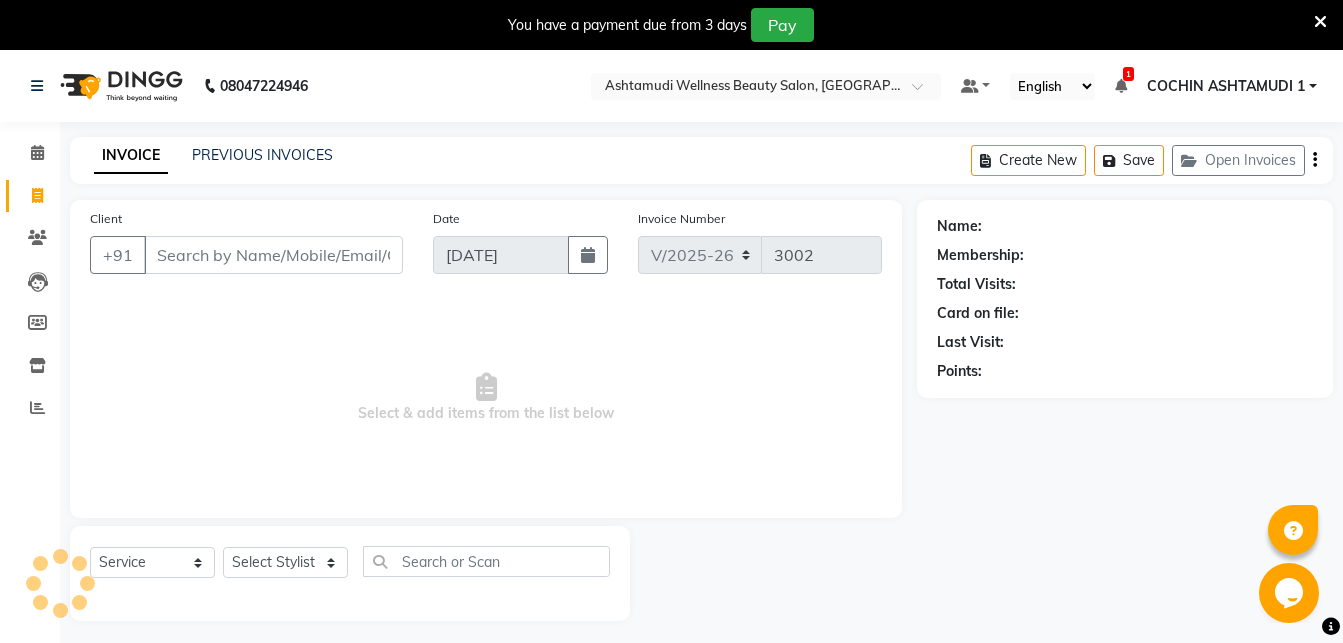 click on "Client" at bounding box center (273, 255) 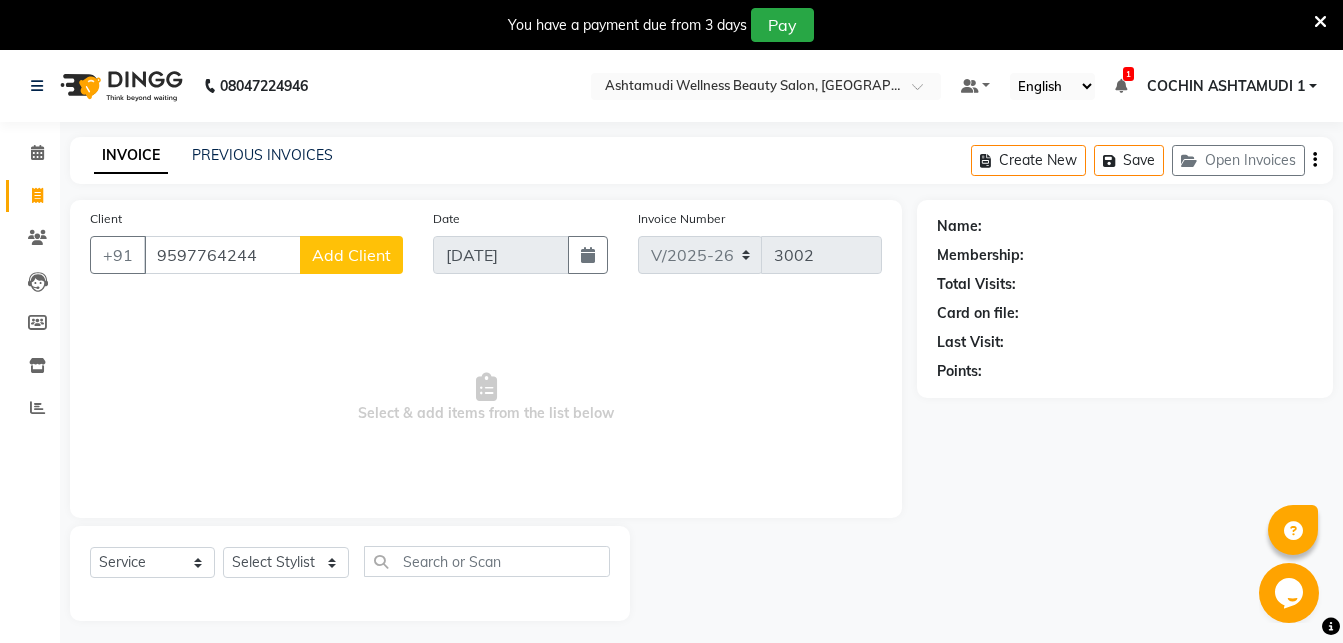 type on "9597764244" 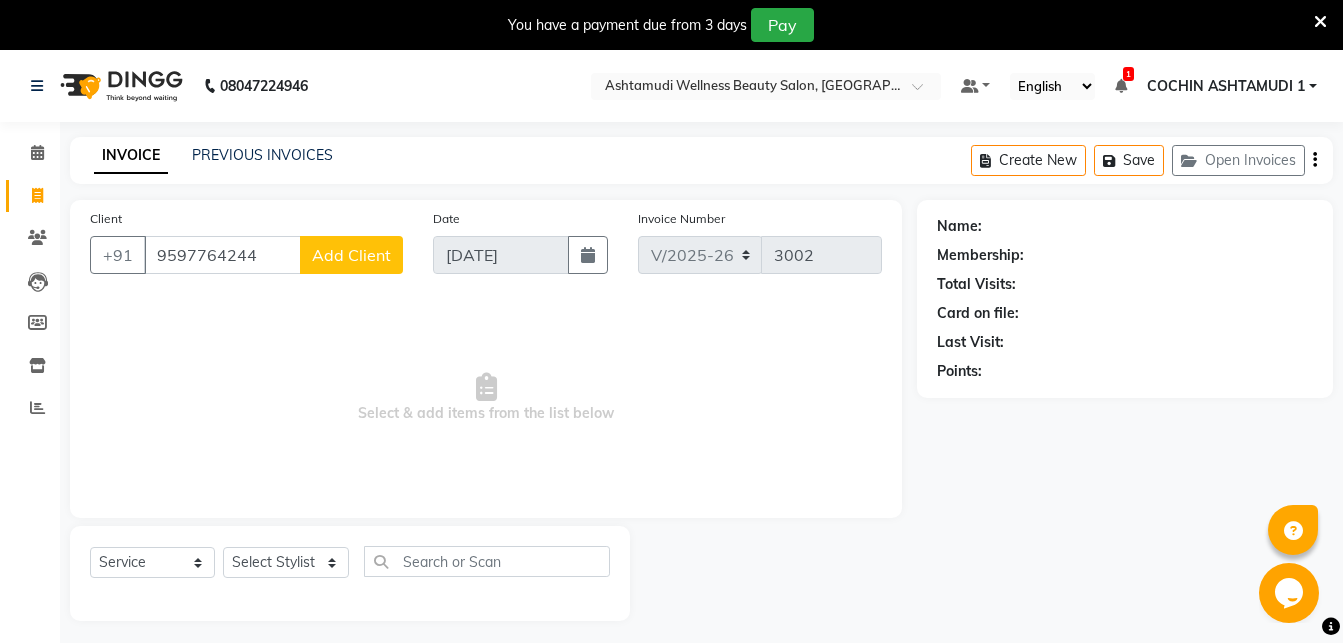 click on "Add Client" 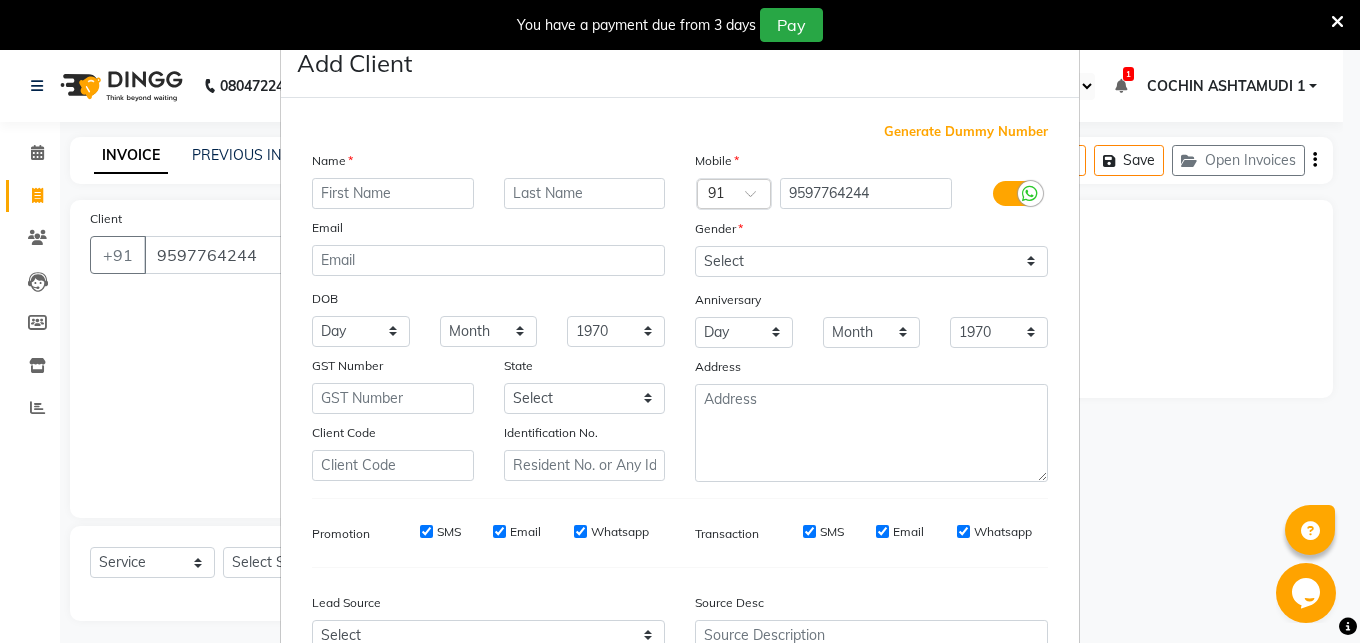 click at bounding box center [393, 193] 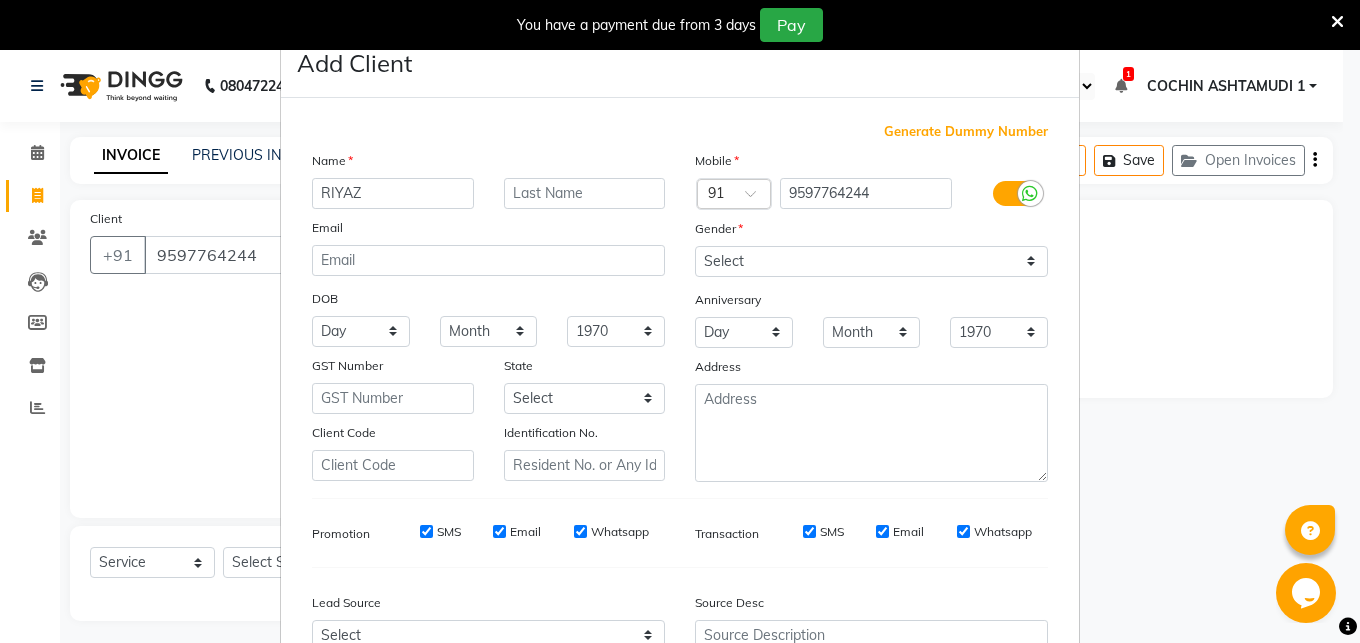 type on "RIYAZ" 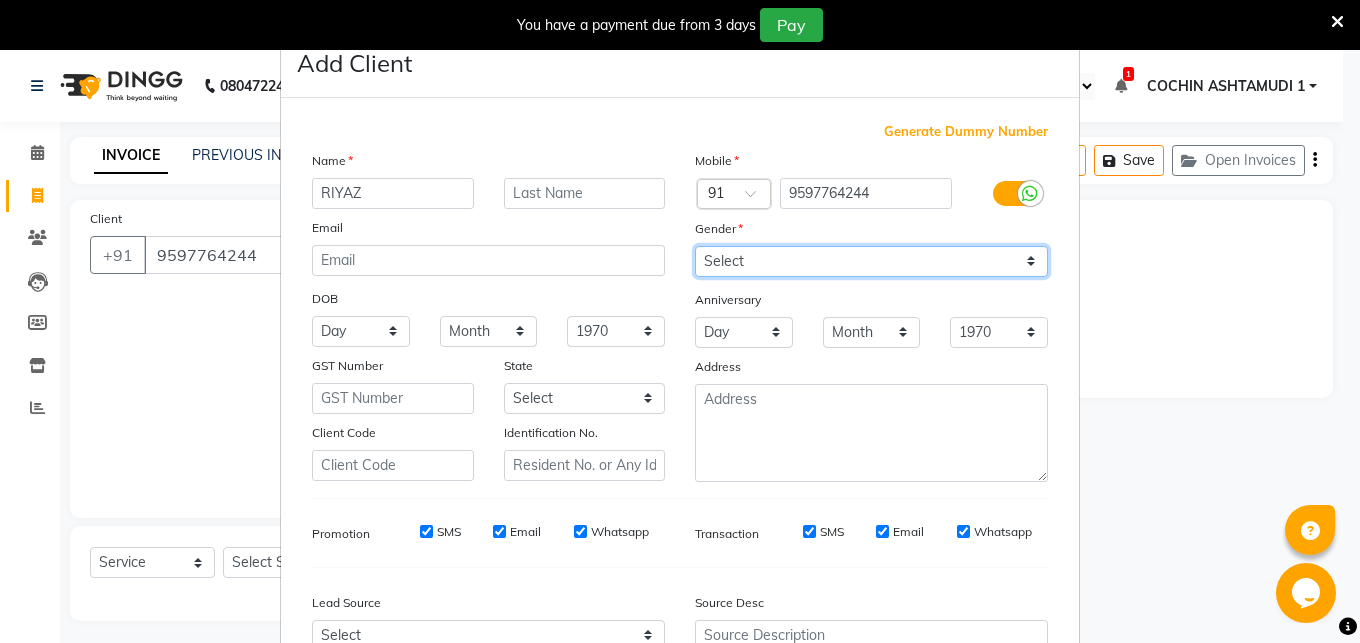 click on "Select Male Female Other Prefer Not To Say" at bounding box center [871, 261] 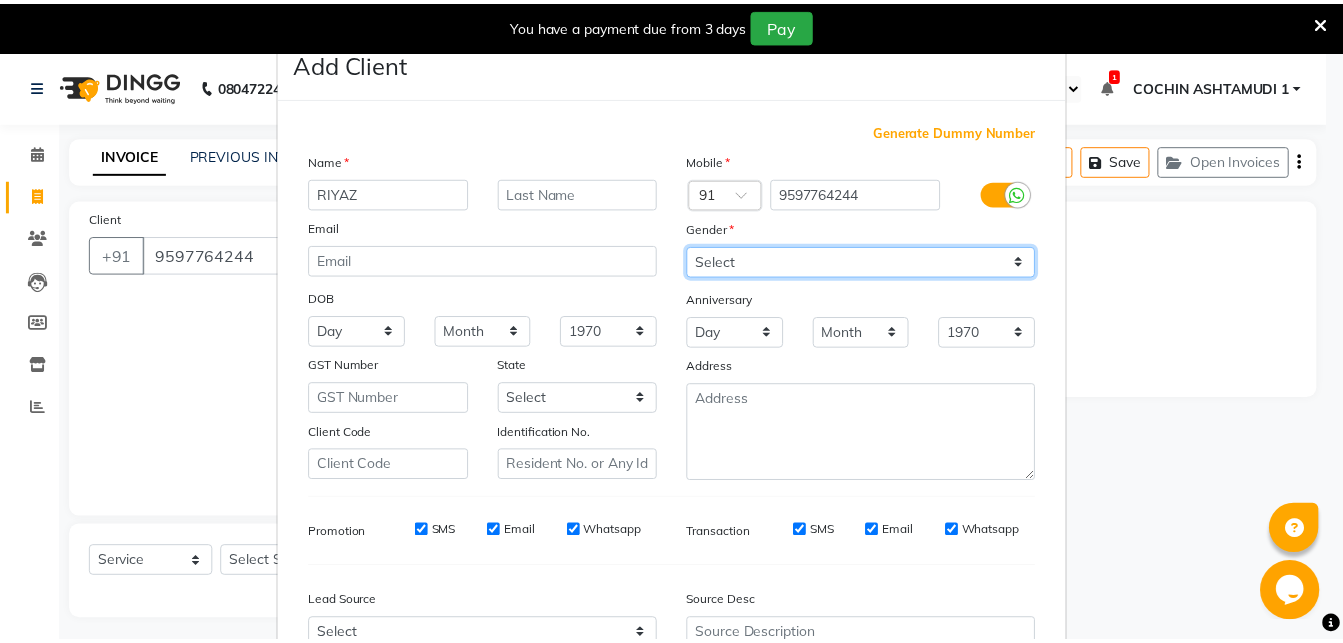 scroll, scrollTop: 206, scrollLeft: 0, axis: vertical 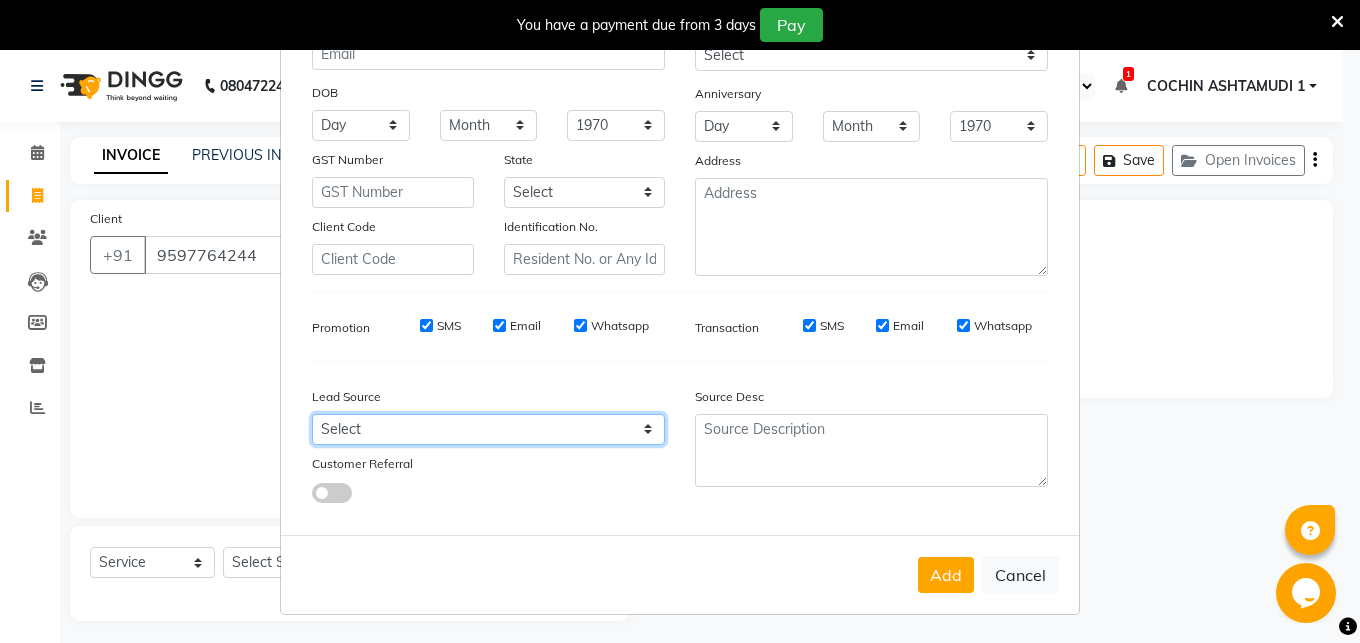 select on "31346" 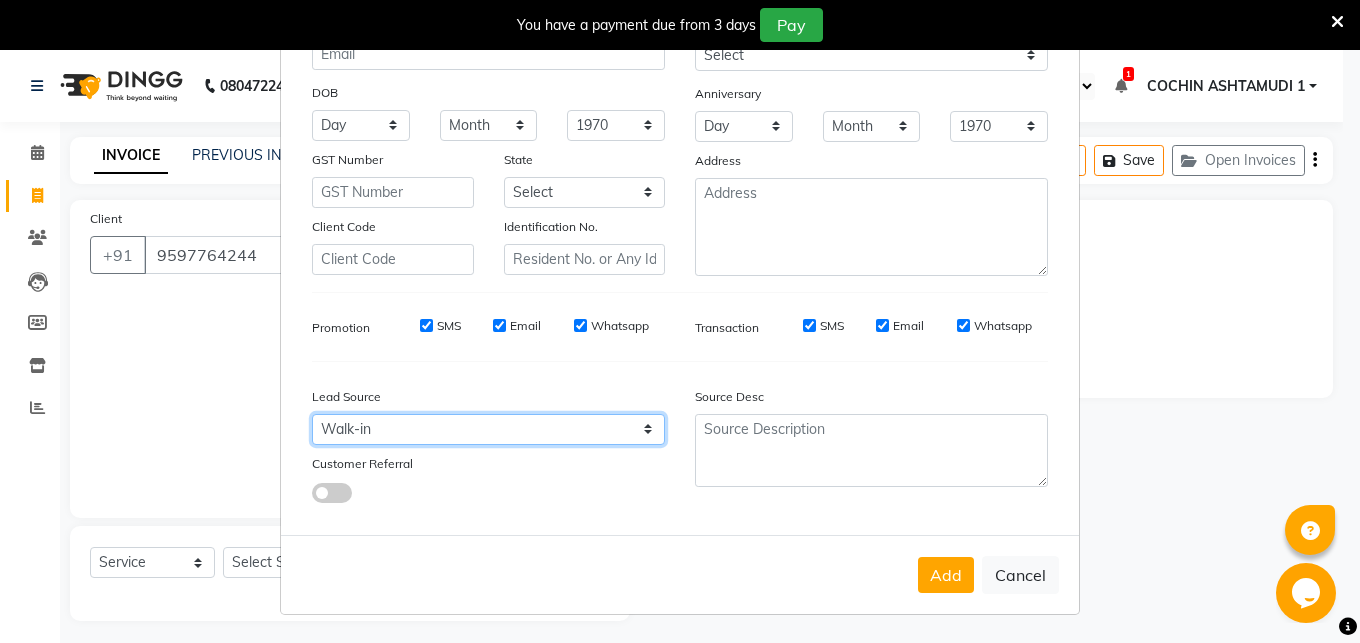 click on "Walk-in" at bounding box center (0, 0) 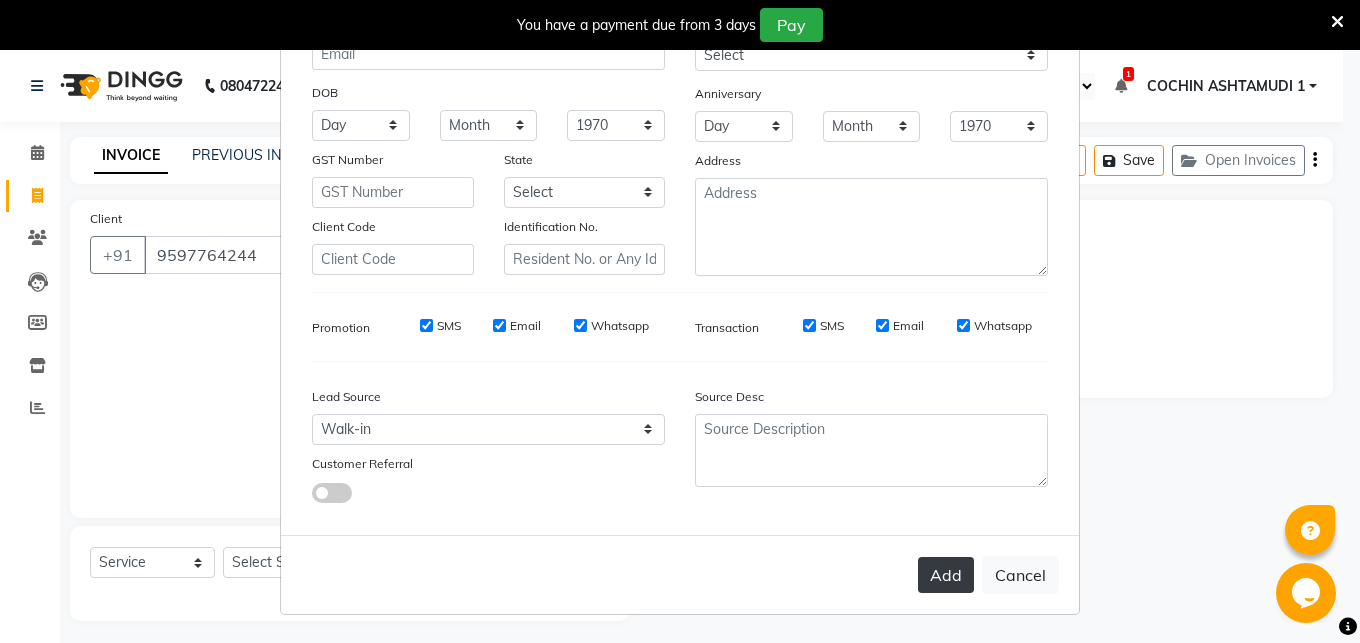 click on "Add" at bounding box center [946, 575] 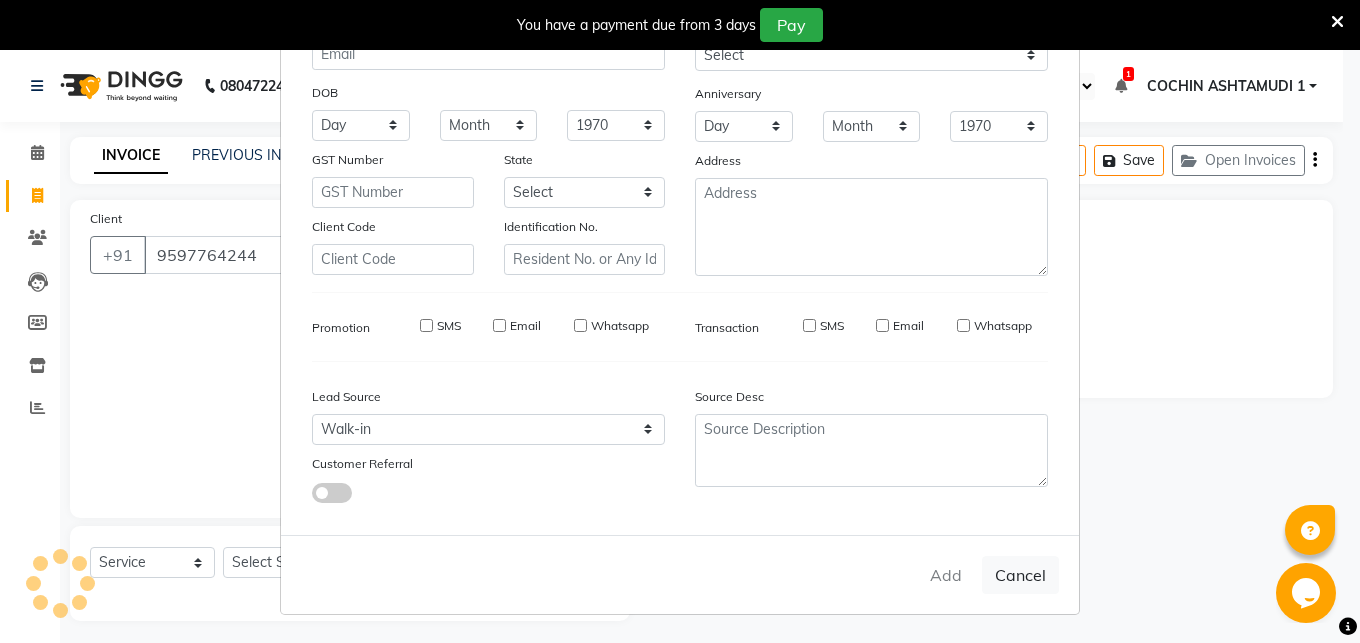 type 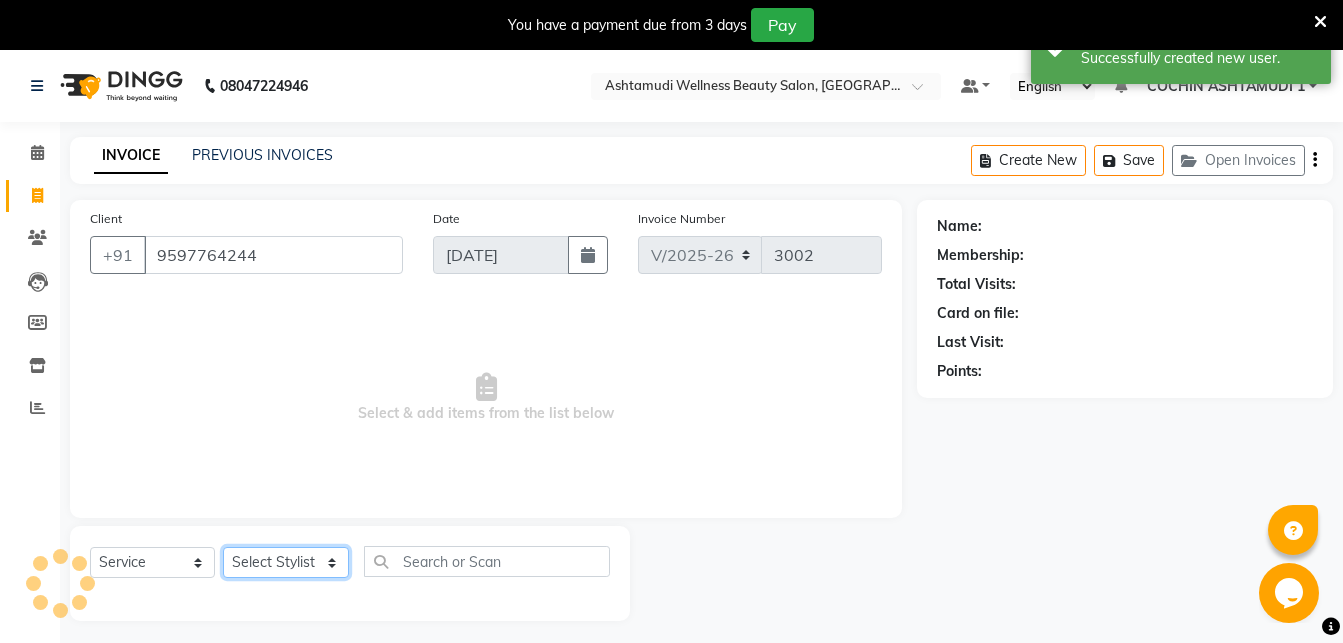 click on "Select Stylist Abhirami S Afsha [PERSON_NAME] B [PERSON_NAME] COCHIN ASHTAMUDI Danish [PERSON_NAME] [PERSON_NAME] [PERSON_NAME] [PERSON_NAME] [PERSON_NAME]  [PERSON_NAME] [PERSON_NAME]" 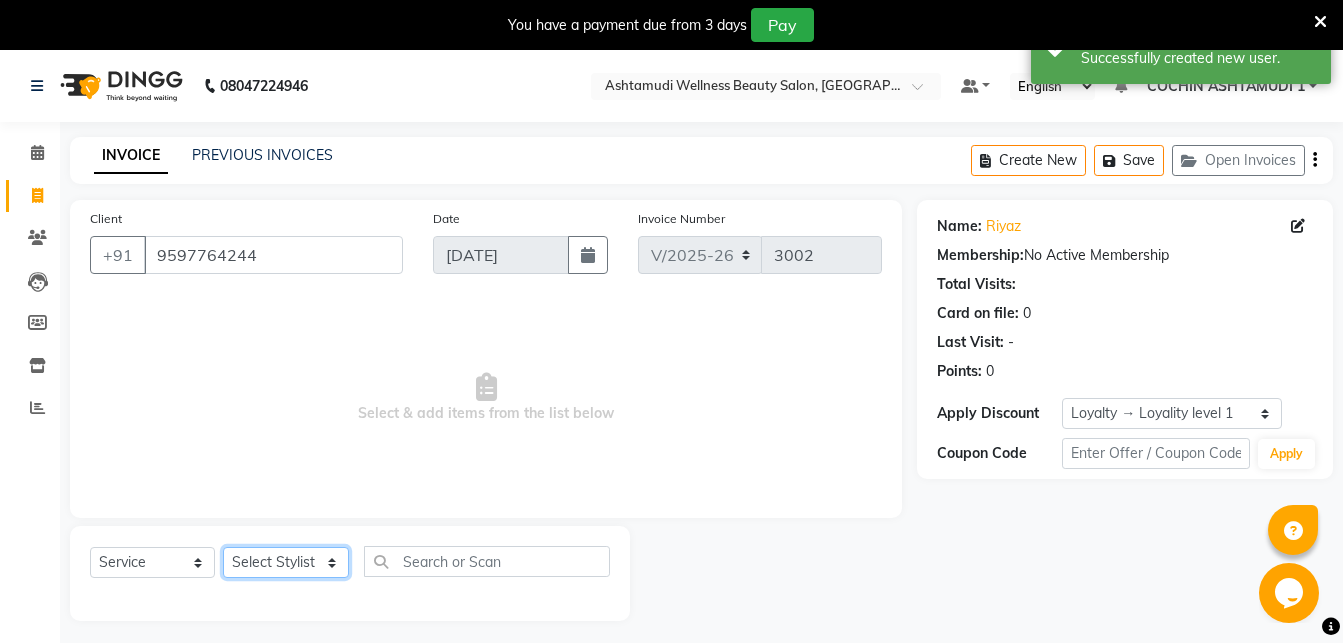 select on "80731" 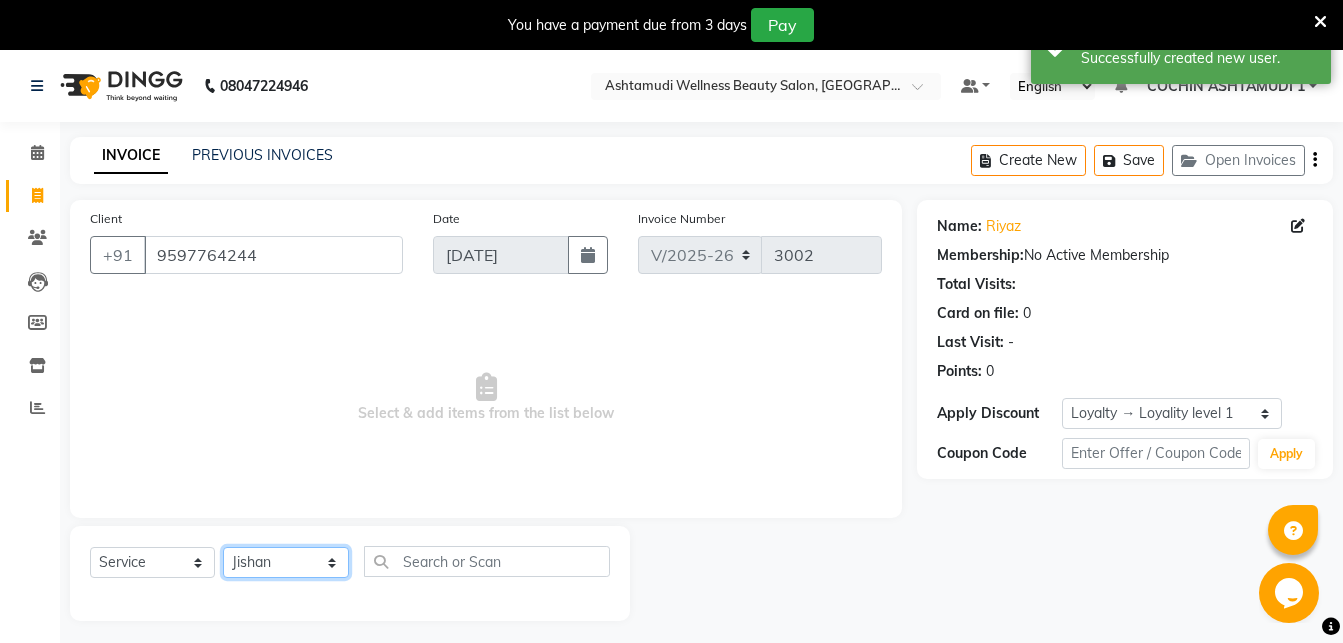 click on "Jishan" 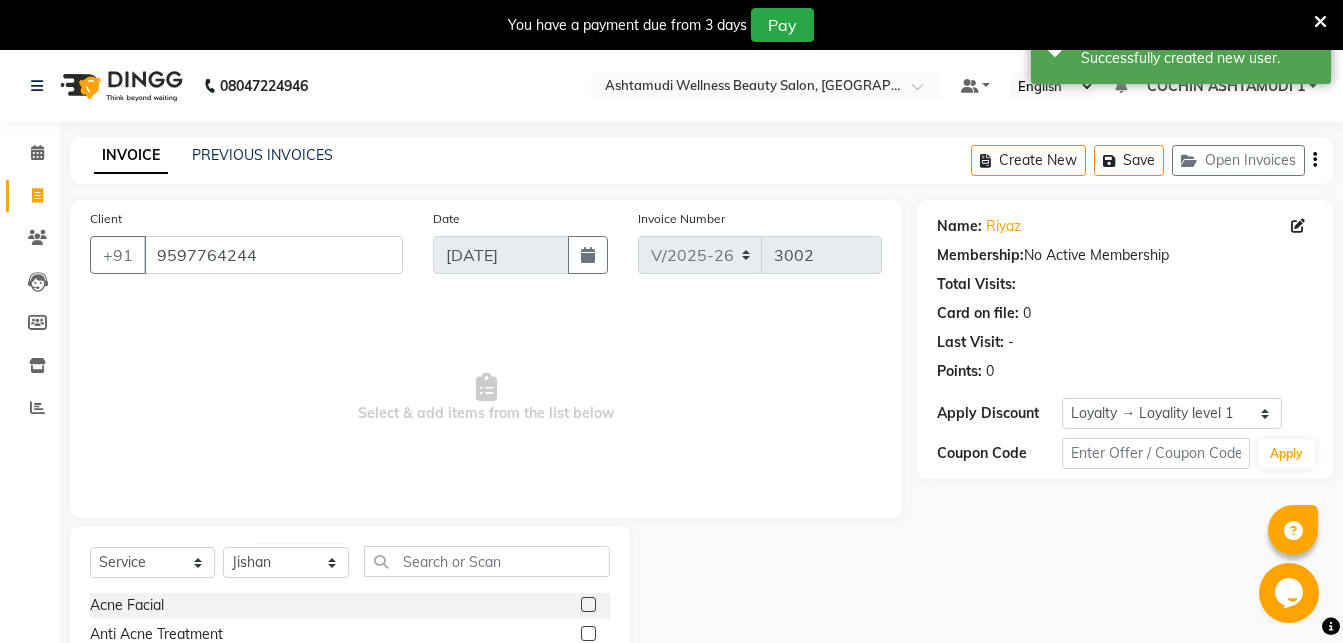 click on "Select  Service  Product  Membership  Package Voucher Prepaid Gift Card  Select Stylist Abhirami S Afsha Aiswarya B BINU MANGAR COCHIN ASHTAMUDI Danish Fousiya GIREESH Jishan Madonna Michael MANIKA RAI NEERA Priyanka rathi chowdhury  RAGHI FERNANDEZ Rani RASIYA  SALMAN ALI Savez  Acne Facial  Anti Acne Treatment  Anti Ageing Facial  Bridal Glow Facial  De-Pigmentation Treatment  Dermalite Fairness Facial  Diamond Facial  D-Tan Cleanup  D-Tan Facial  D-Tan Pack  Fruit Facial  Fyc Bamboo Charcoal Facial  Fyc Bio Marine Facial  Fyc Fruit Fusion Facial  Fyc Luster Gold Facial  Fyc Pure Vit-C Facial  Fyc Red Wine Facial  Gents Bridal Glow Facial  Gents Dermalite Fairness Facial  Gents Diamond Facial  Gents D-Tan Cleanup  Gents D-Tan Facial  Gents Fruit Facial  Gents Fyc Bamboo Charcoal Facial  Gents Fyc Bio Marine Facial  Gents Fyc Fruit Fusion Facial  Gents Fyc Luster Gold Facial  Gents Fyc Pure Vit C Facial  Gents Fyc Red Wine Facial  Gents Glovite Facial  Gents Gold Facial  Gents Hydra Brightening Facial" 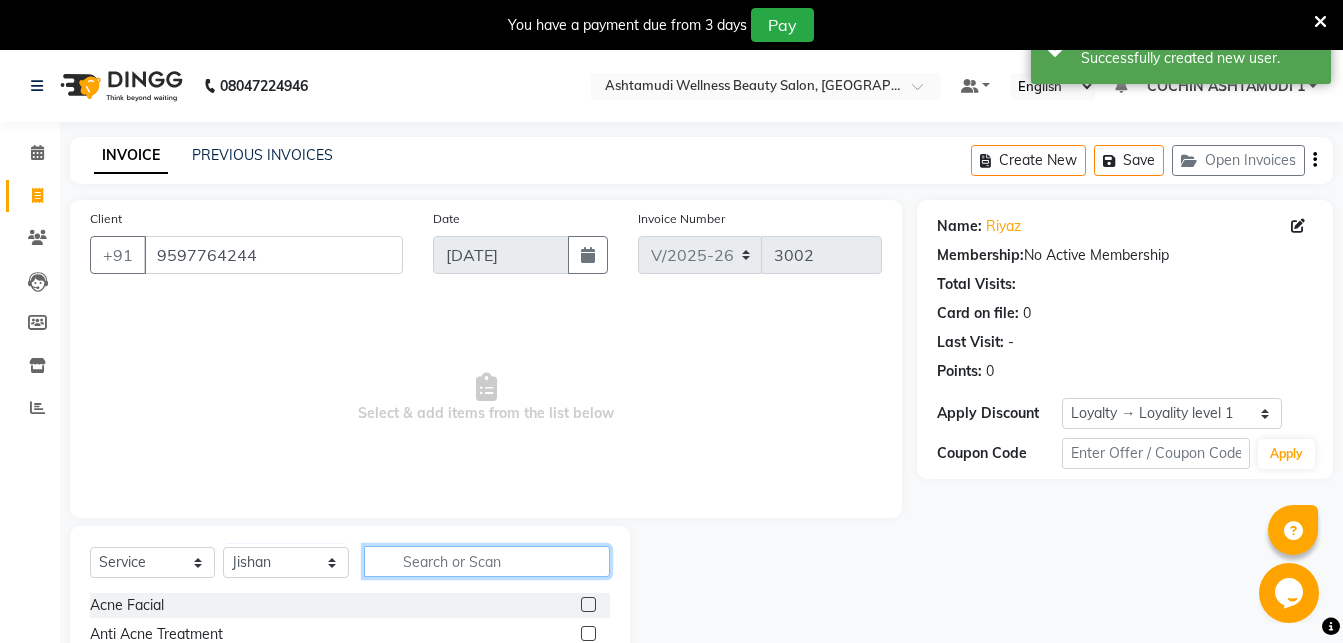 click 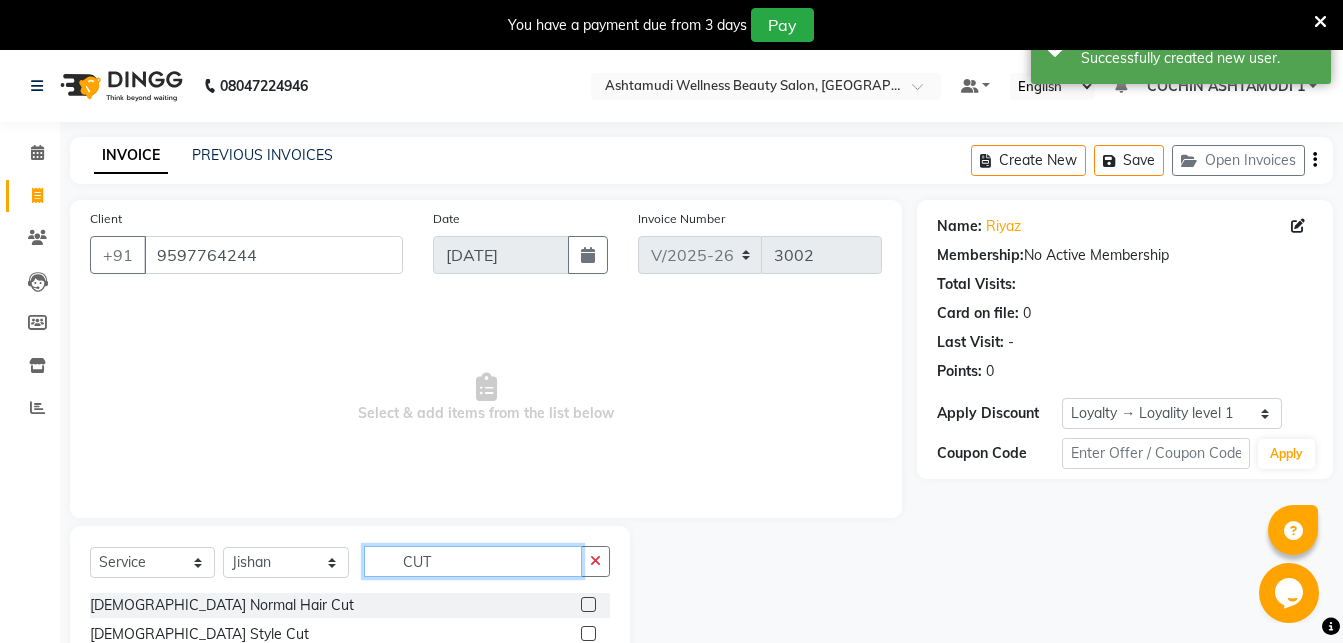 type on "CUT" 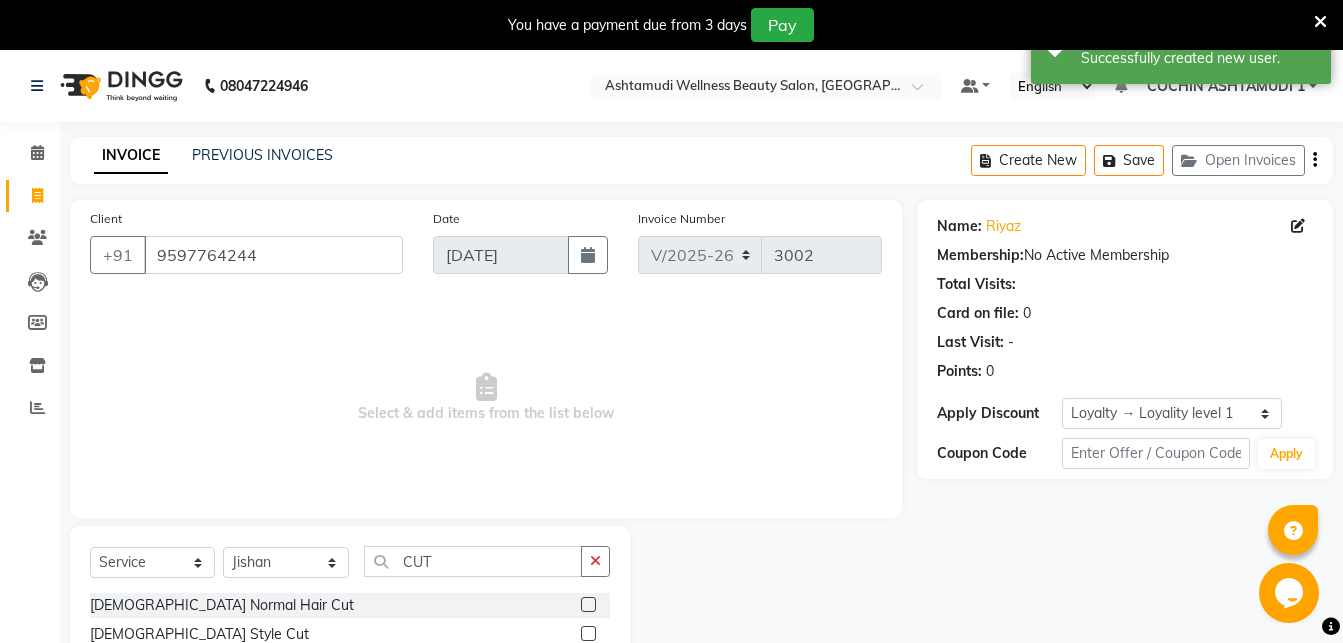 click 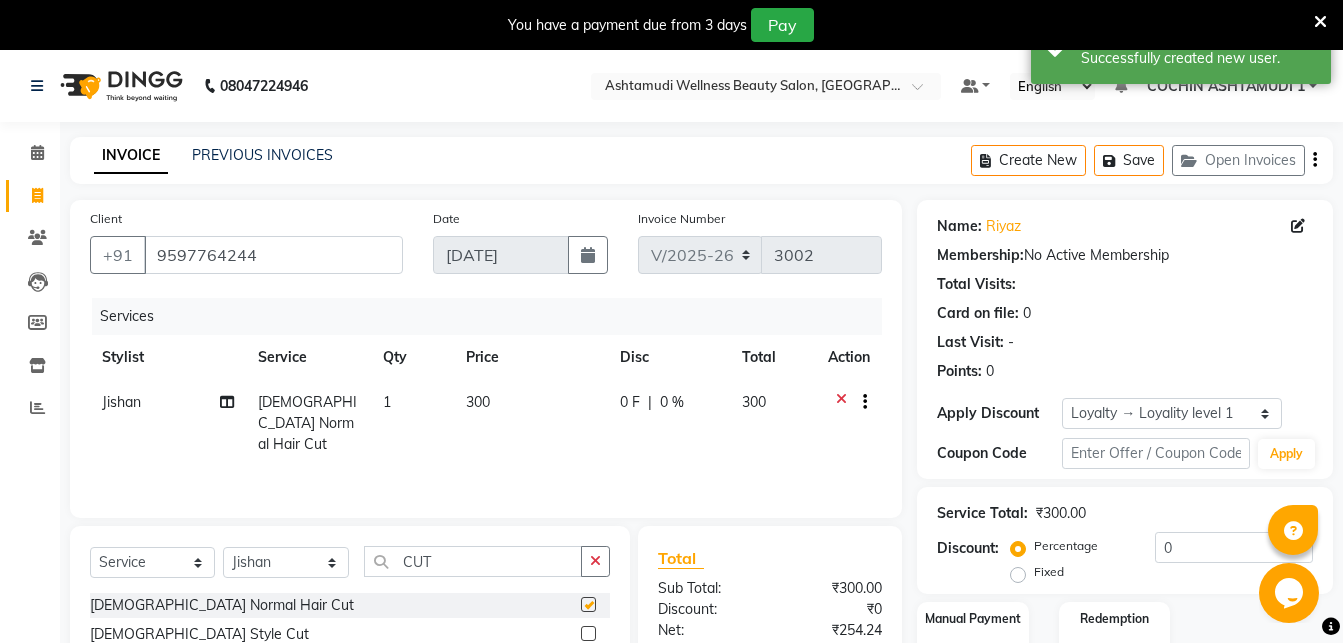 checkbox on "false" 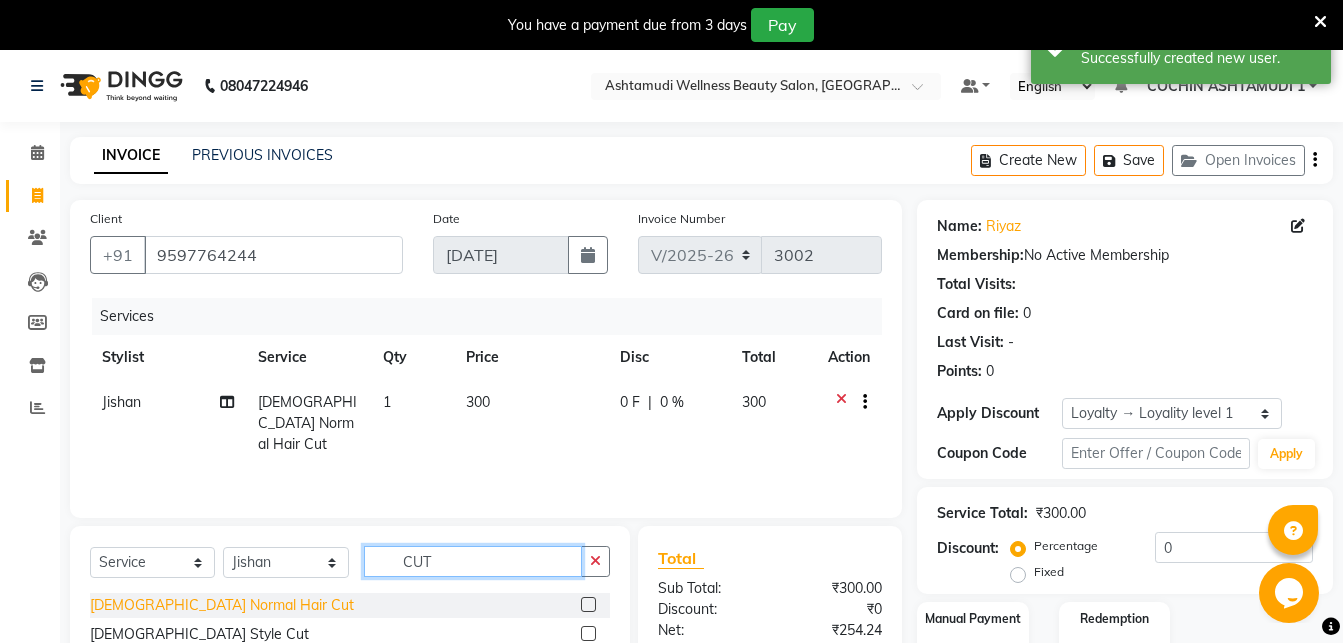 drag, startPoint x: 512, startPoint y: 570, endPoint x: 224, endPoint y: 595, distance: 289.08304 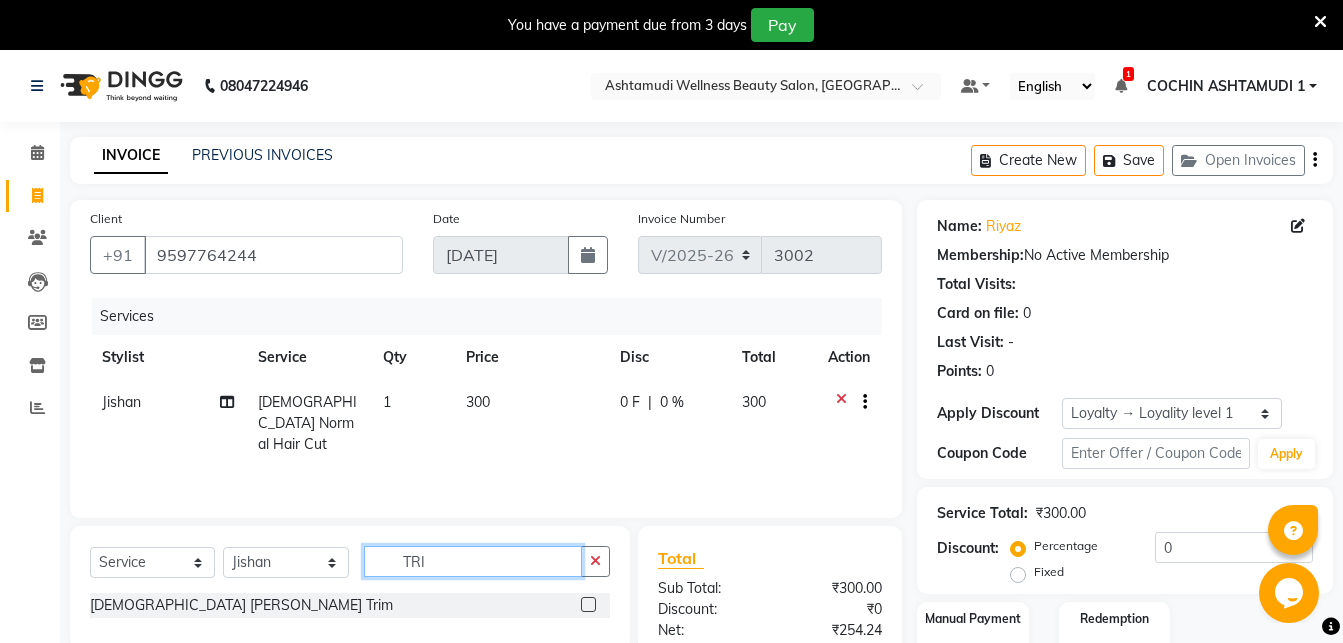 type on "TRI" 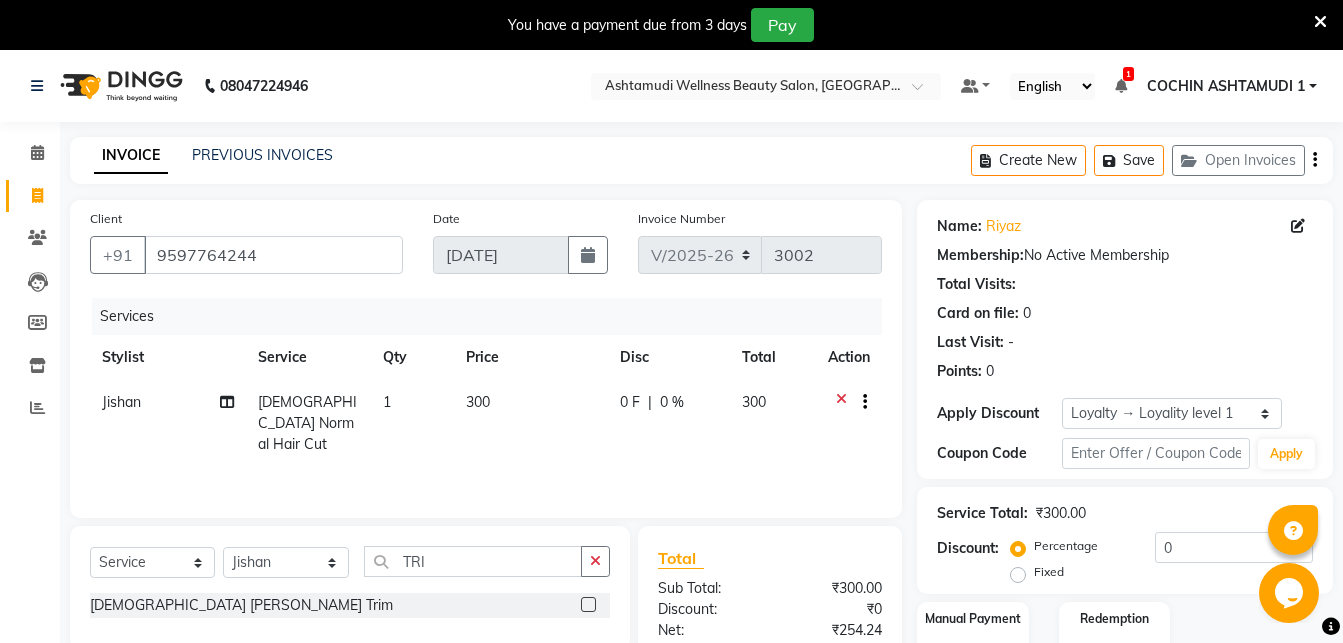click 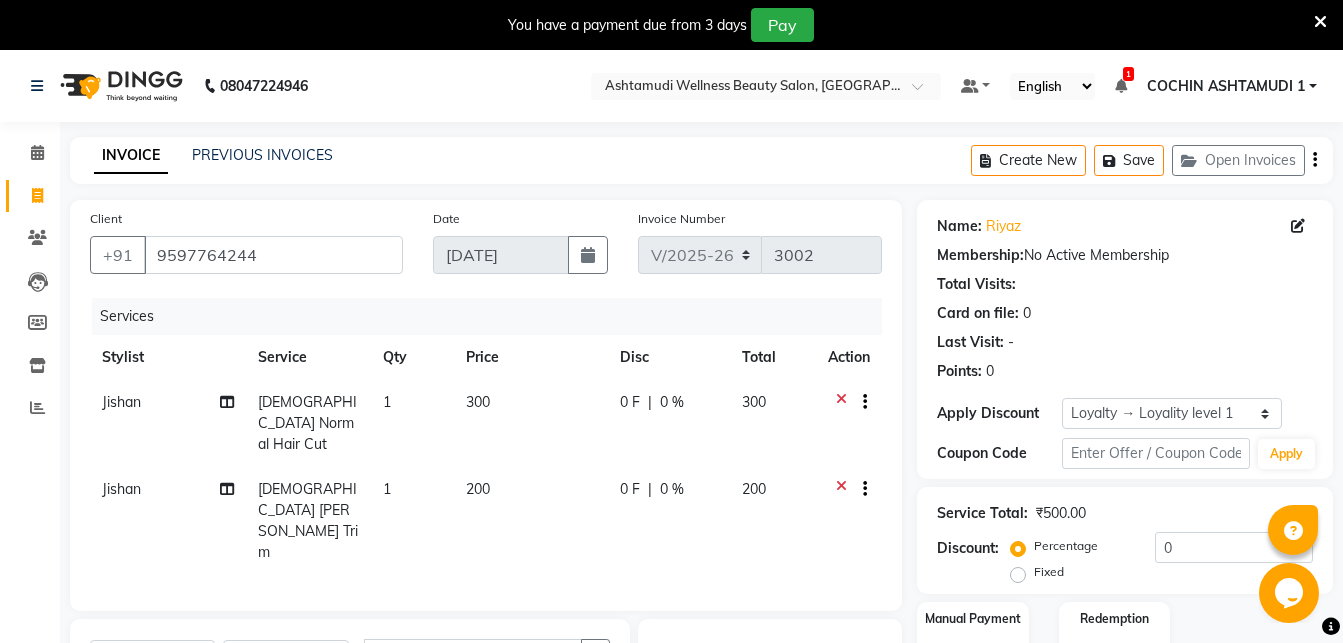 checkbox on "false" 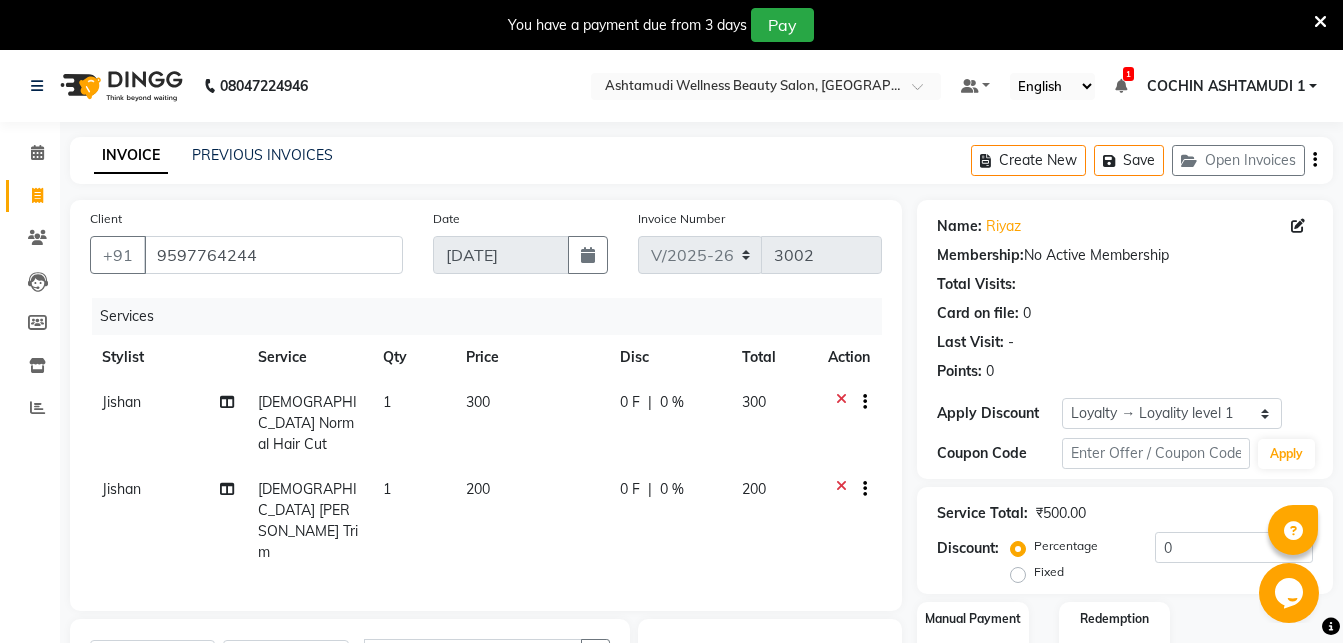 scroll, scrollTop: 254, scrollLeft: 0, axis: vertical 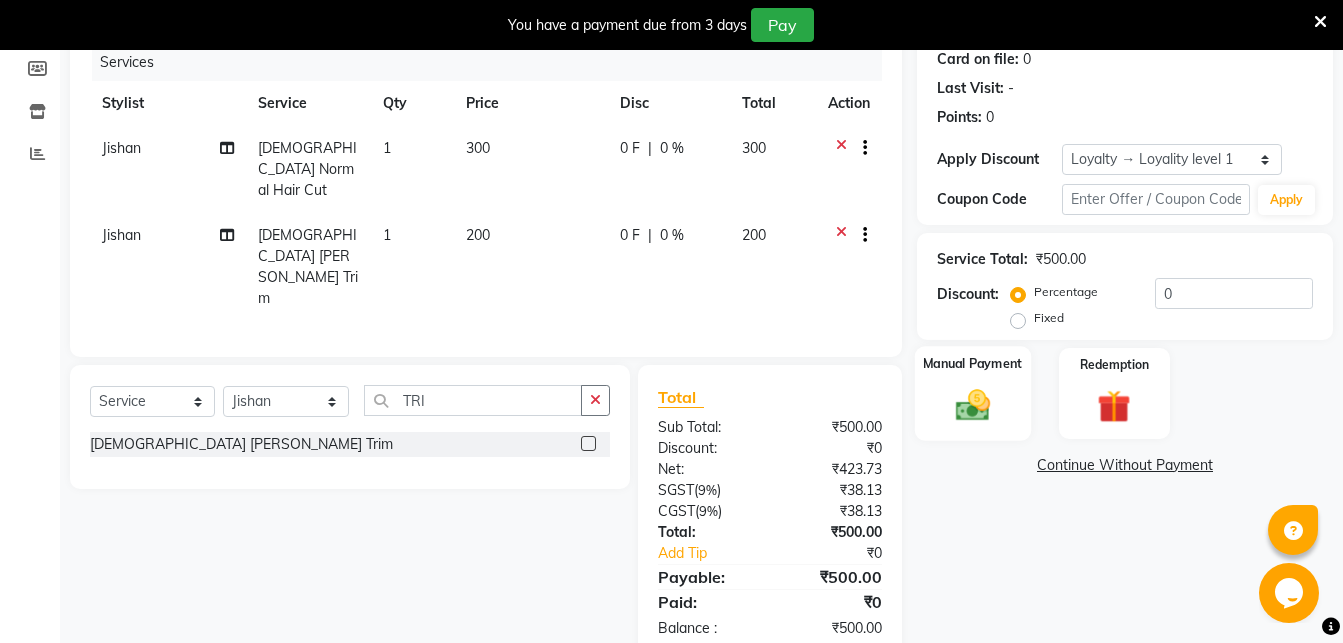 click on "Manual Payment" 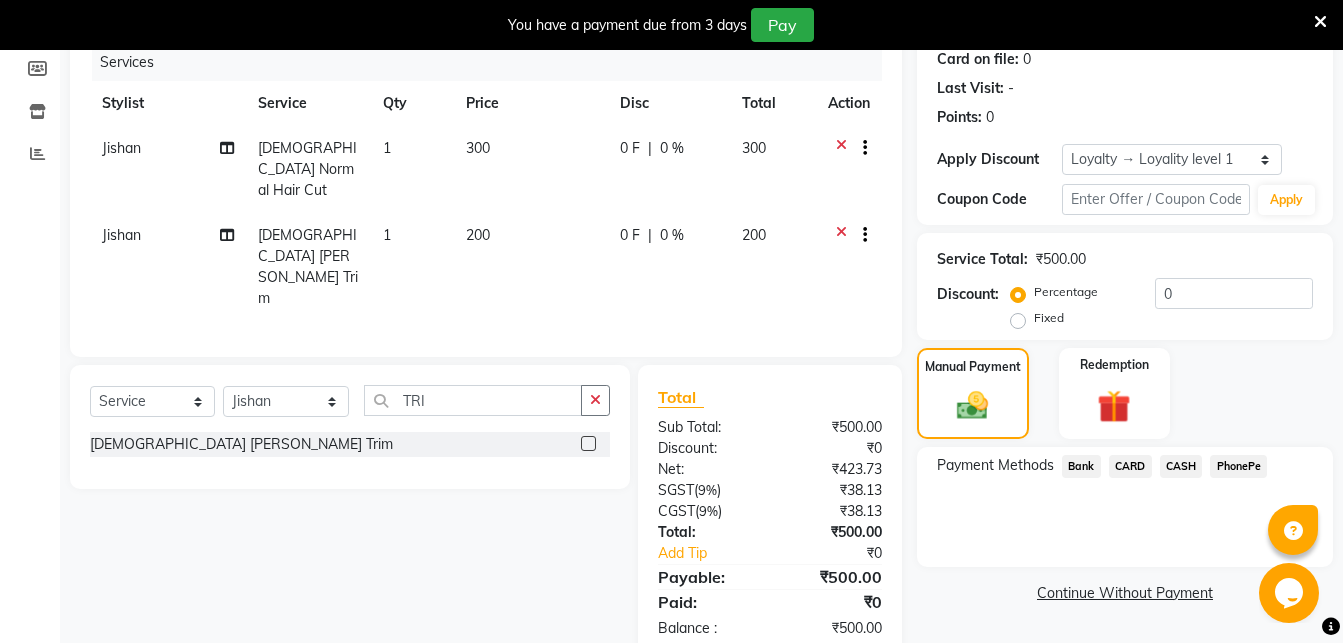 click on "PhonePe" 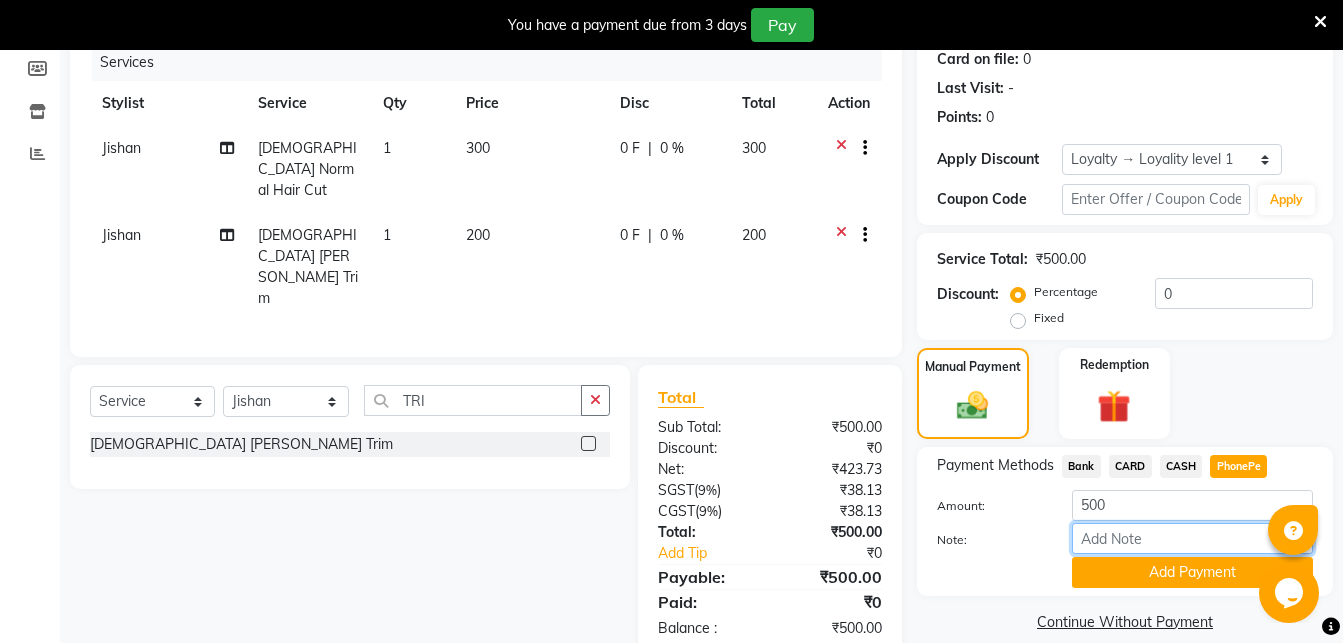 click on "Note:" at bounding box center (1192, 538) 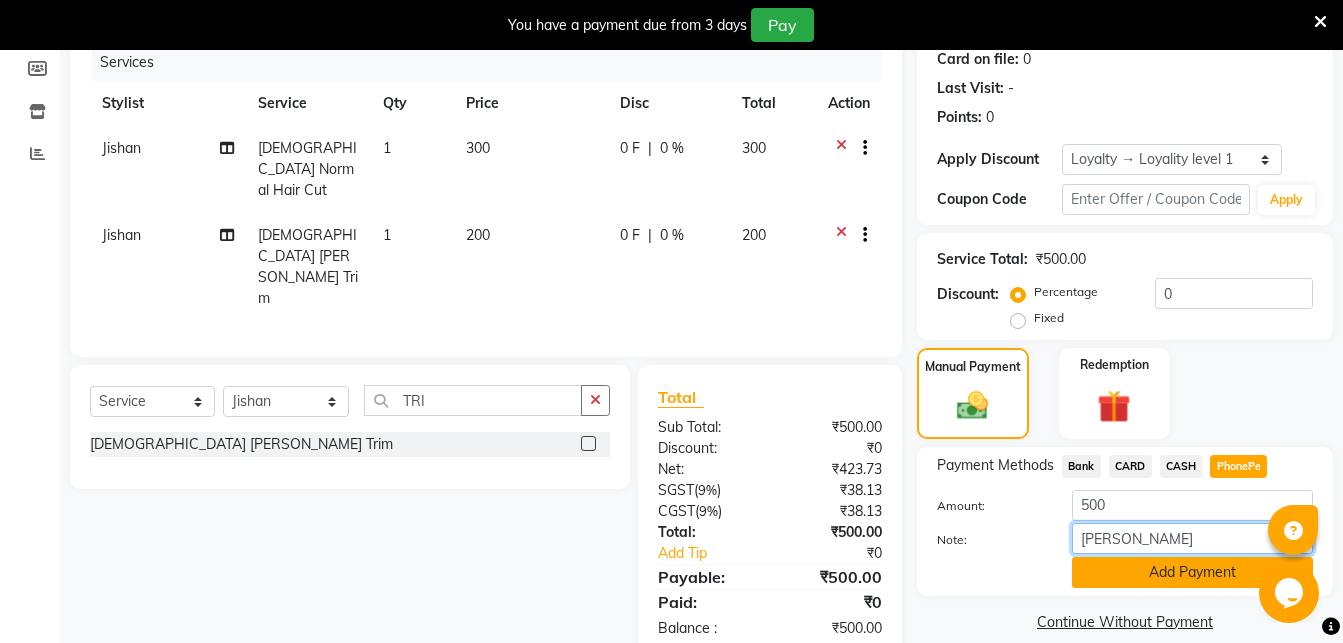 type on "madonna" 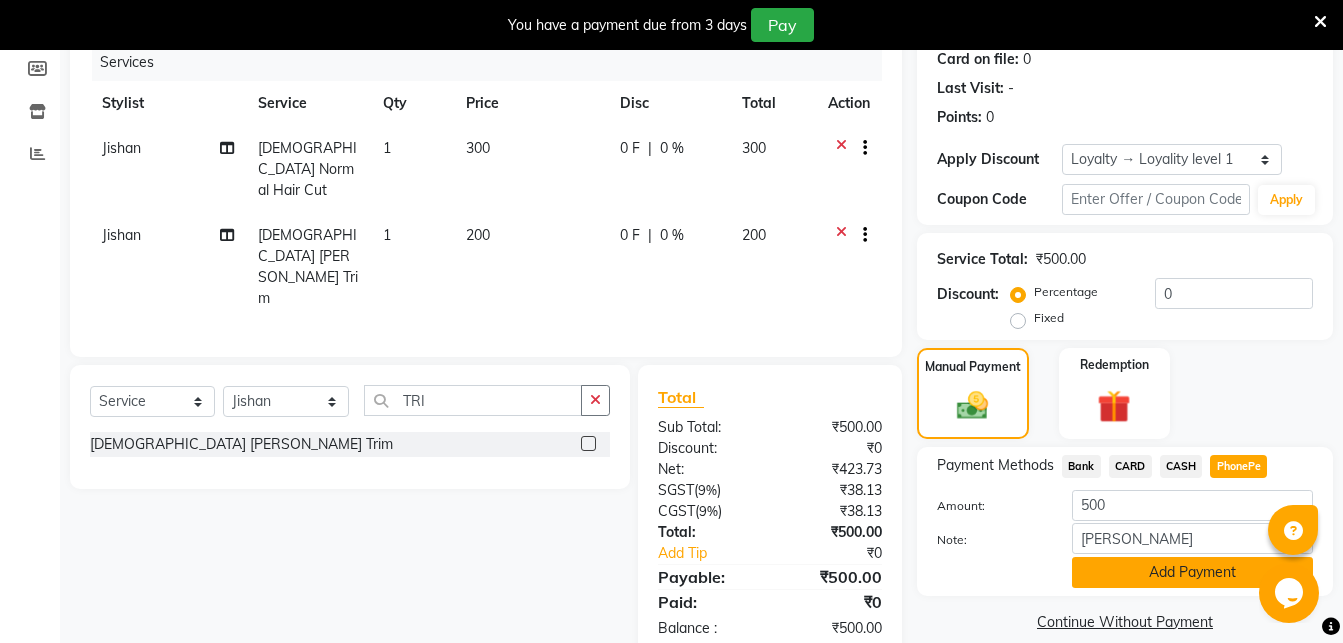 click on "Add Payment" 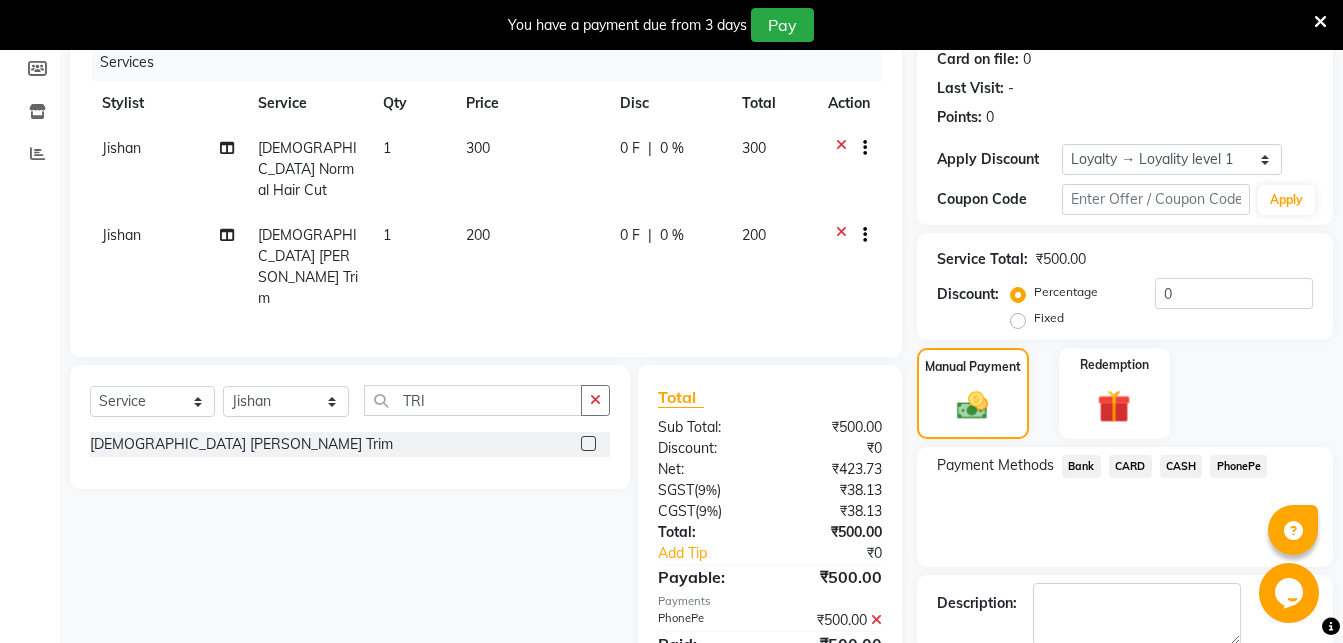 scroll, scrollTop: 436, scrollLeft: 0, axis: vertical 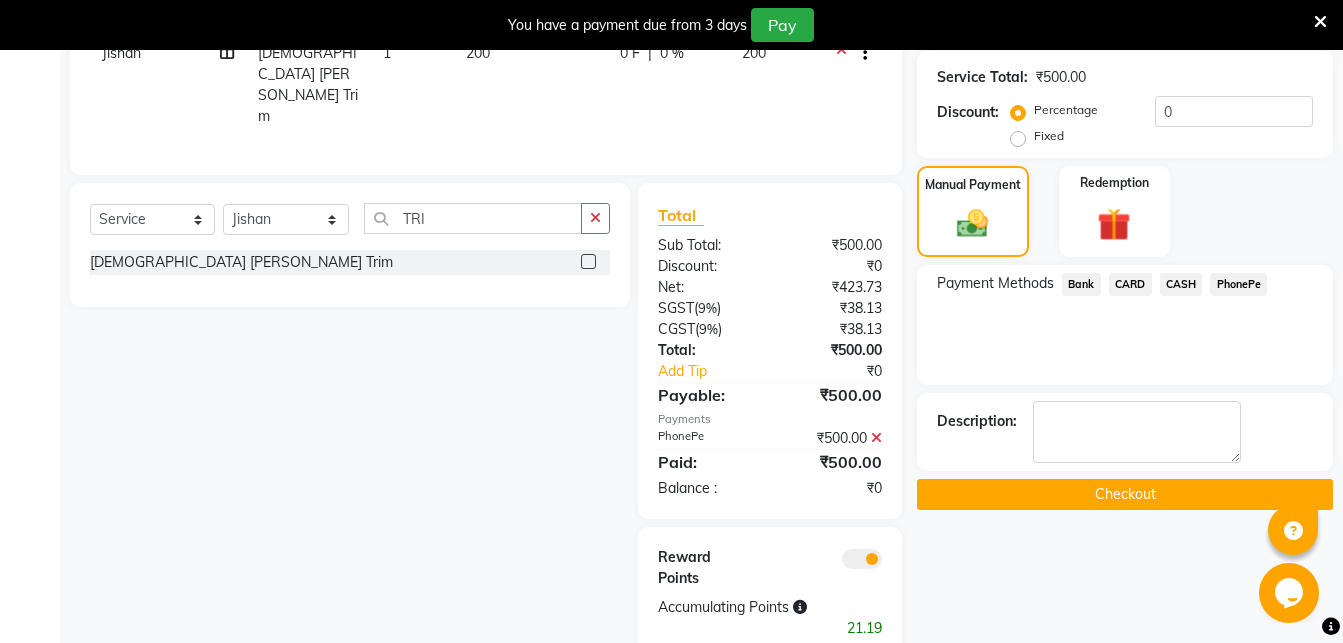 click on "Checkout" 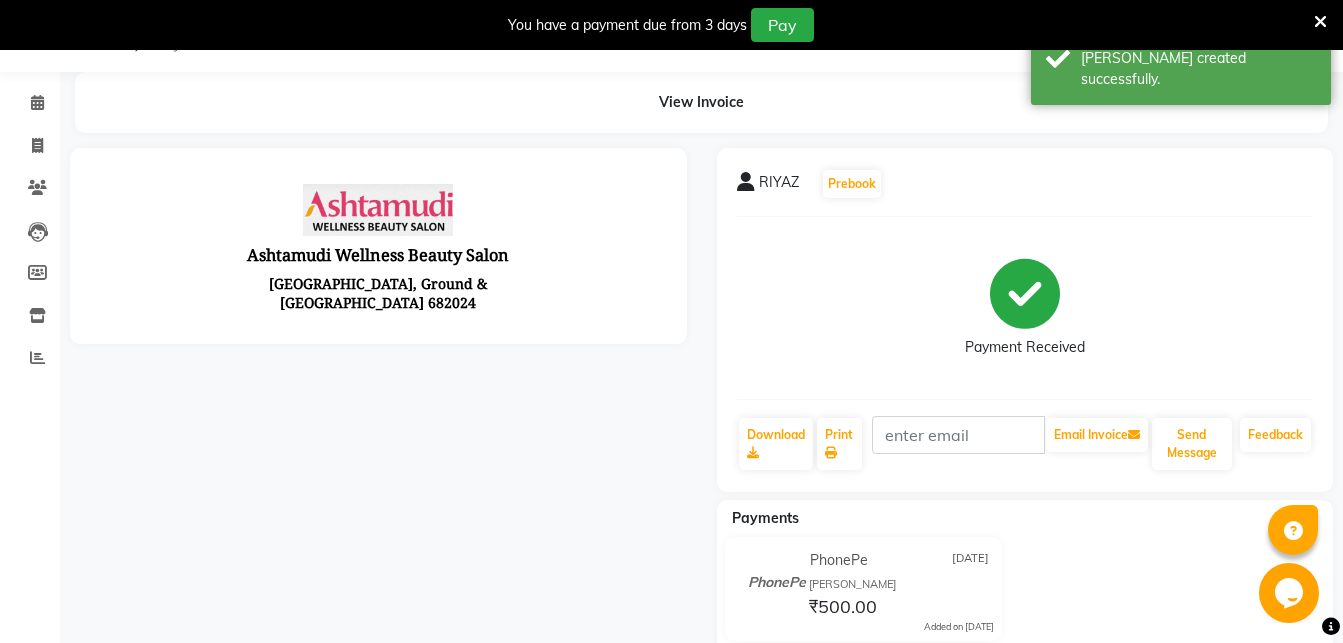 scroll, scrollTop: 0, scrollLeft: 0, axis: both 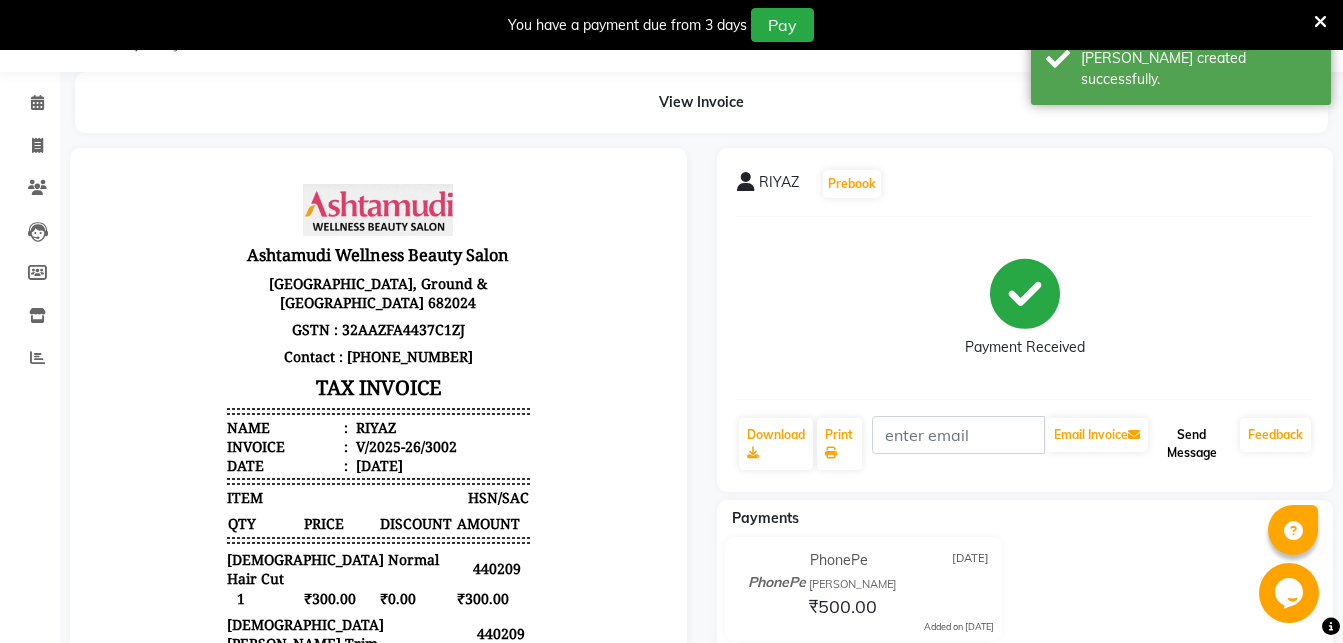 click on "Send Message" 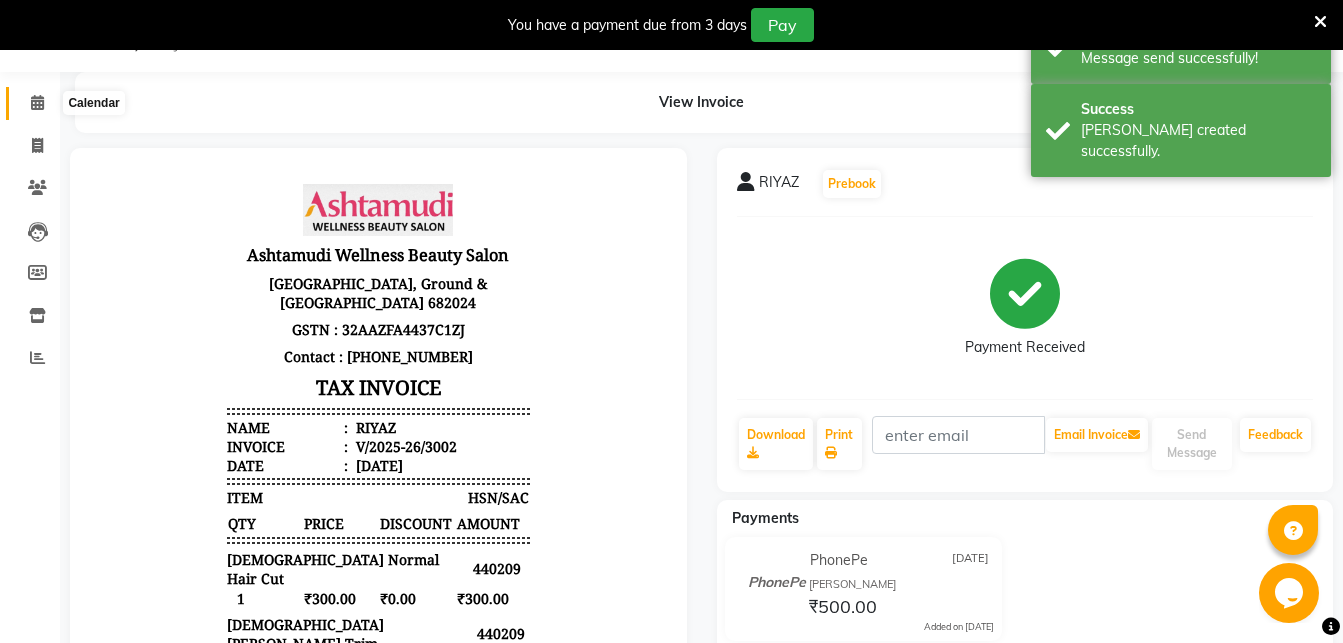 click 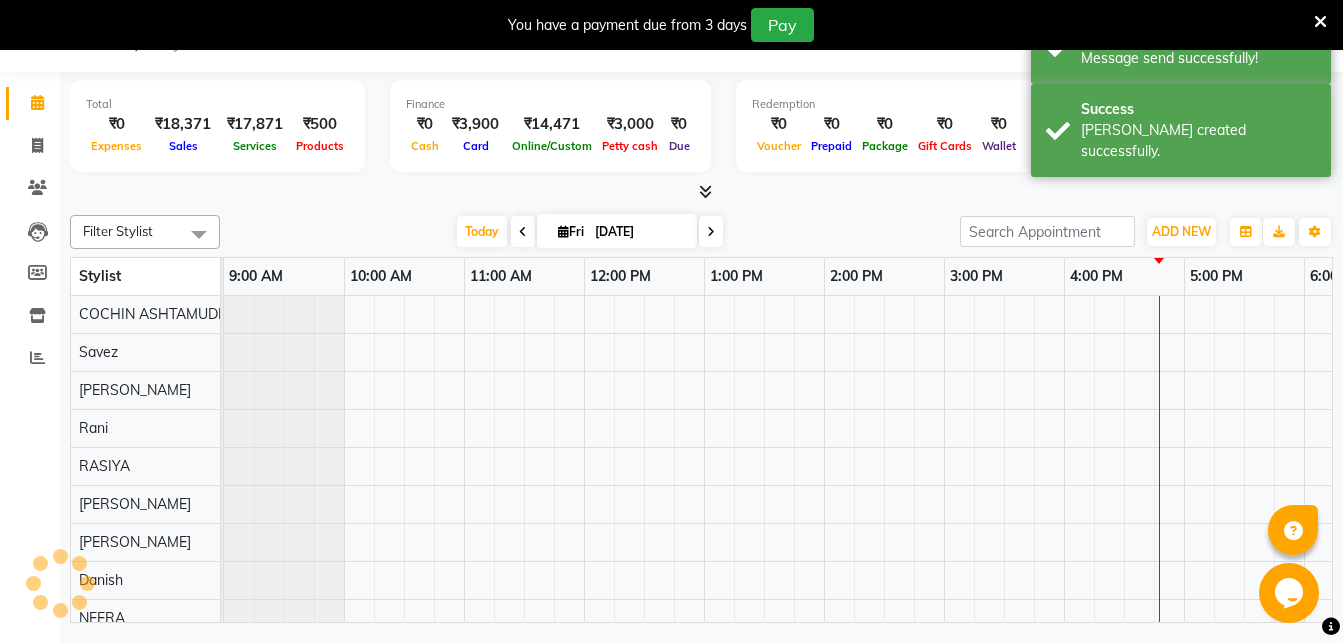 scroll, scrollTop: 0, scrollLeft: 0, axis: both 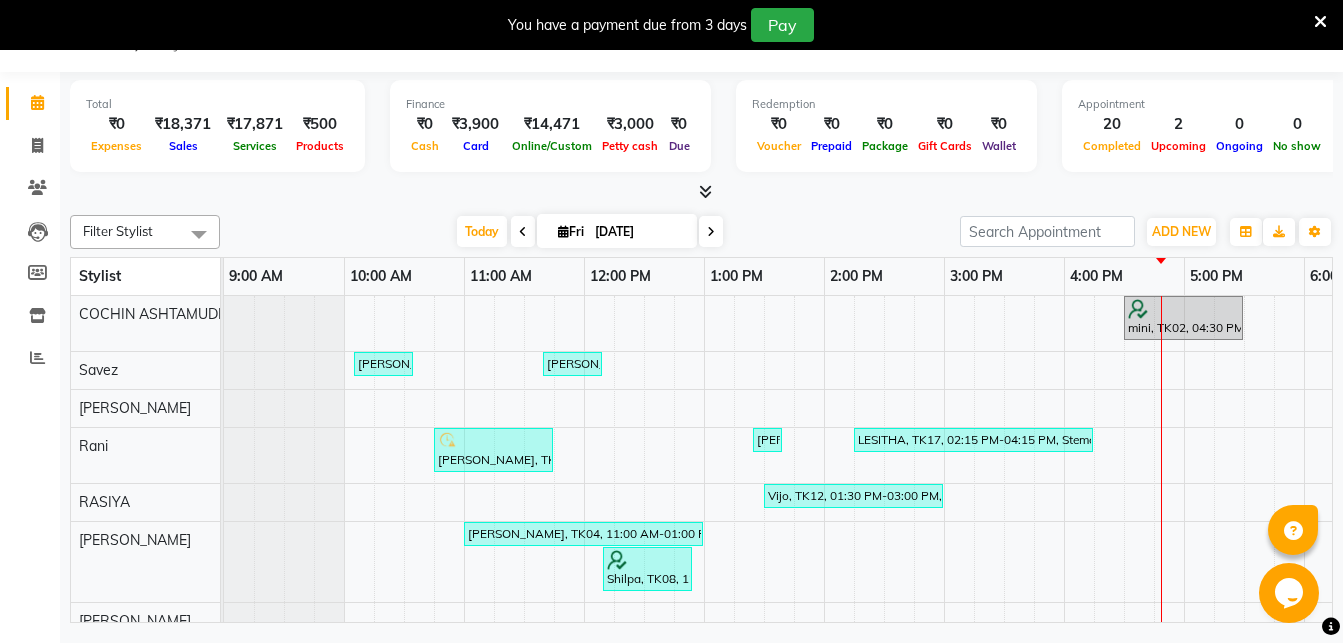 click at bounding box center (1320, 22) 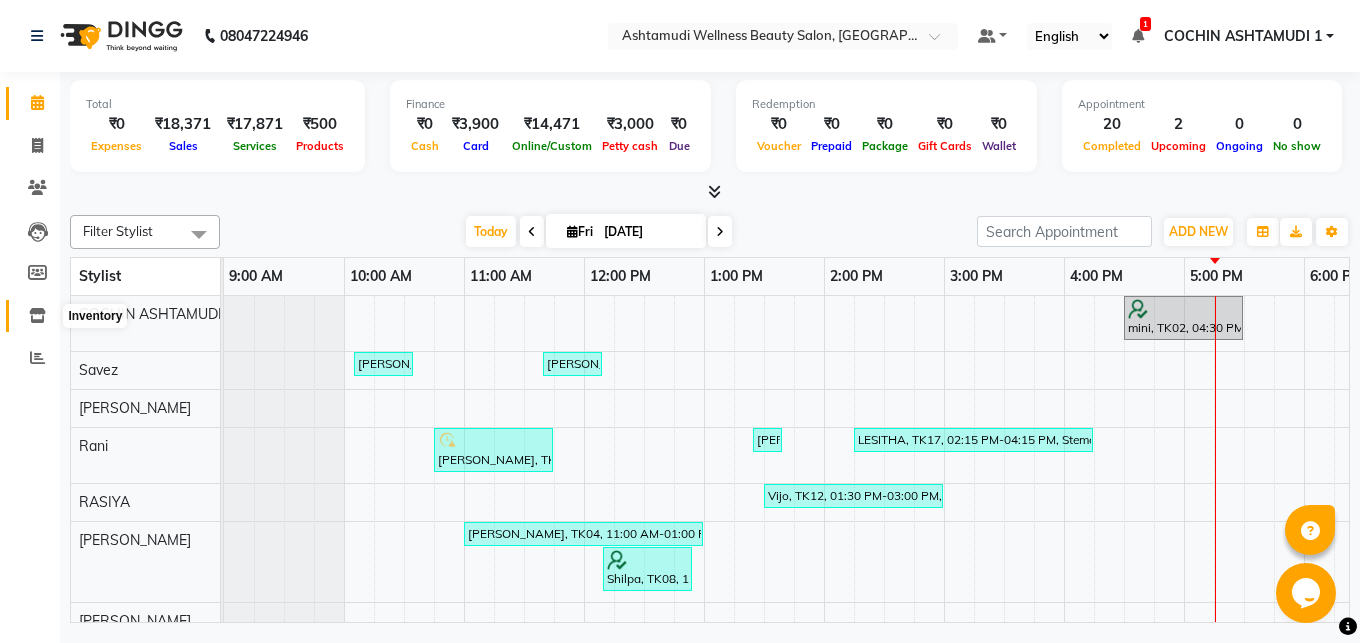 click 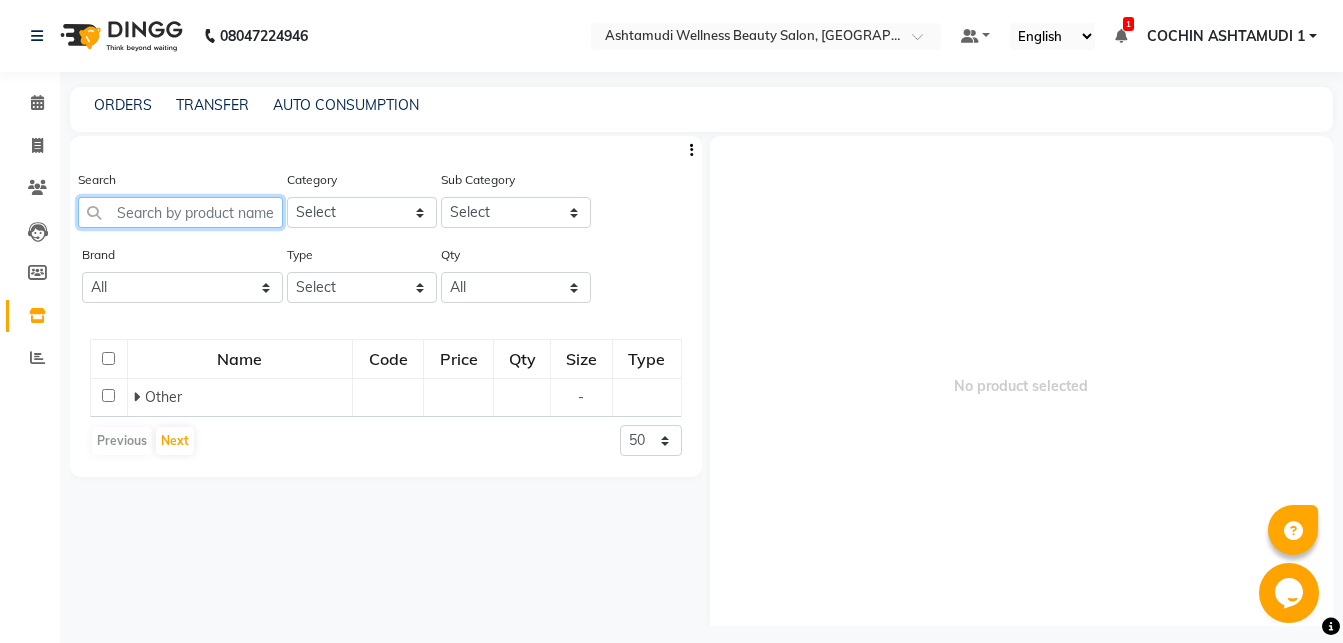 click 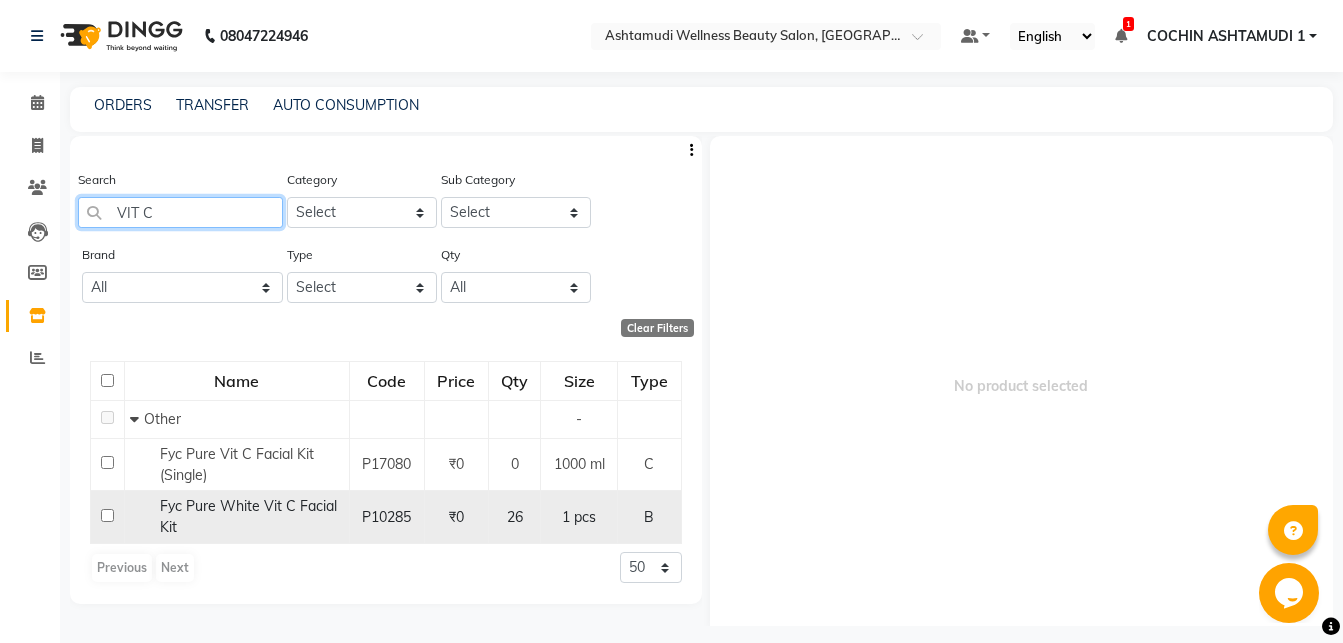 type on "VIT C" 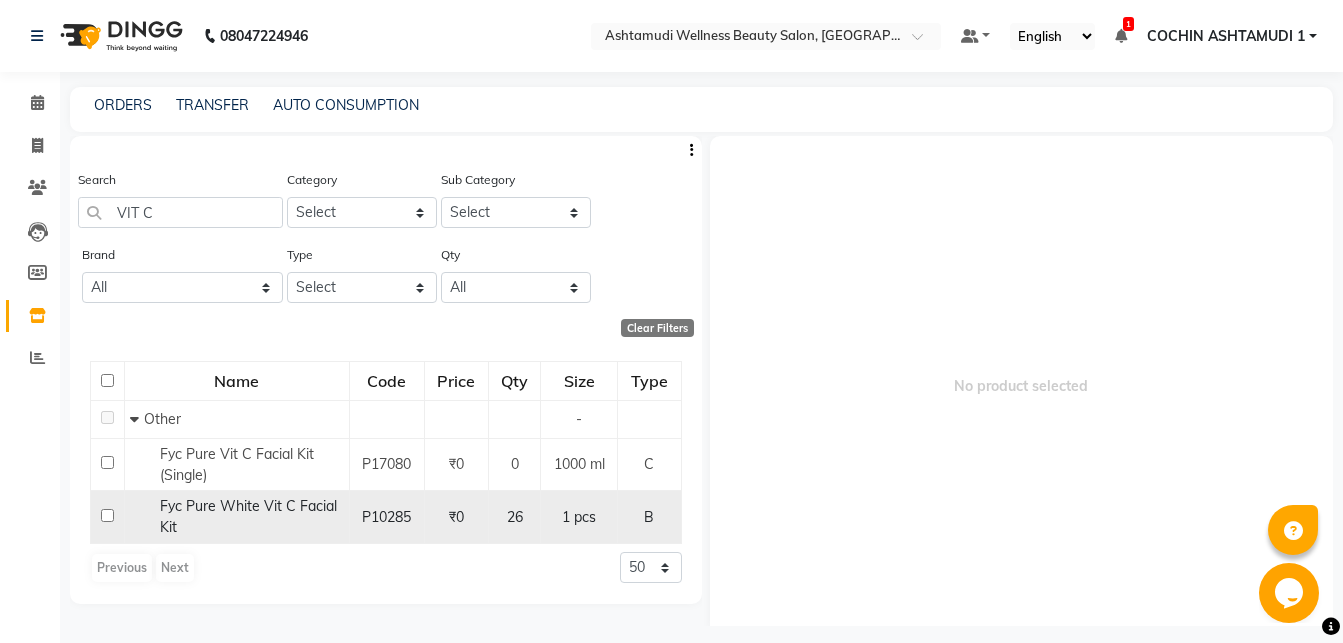 click on "Fyc Pure White Vit C Facial Kit" 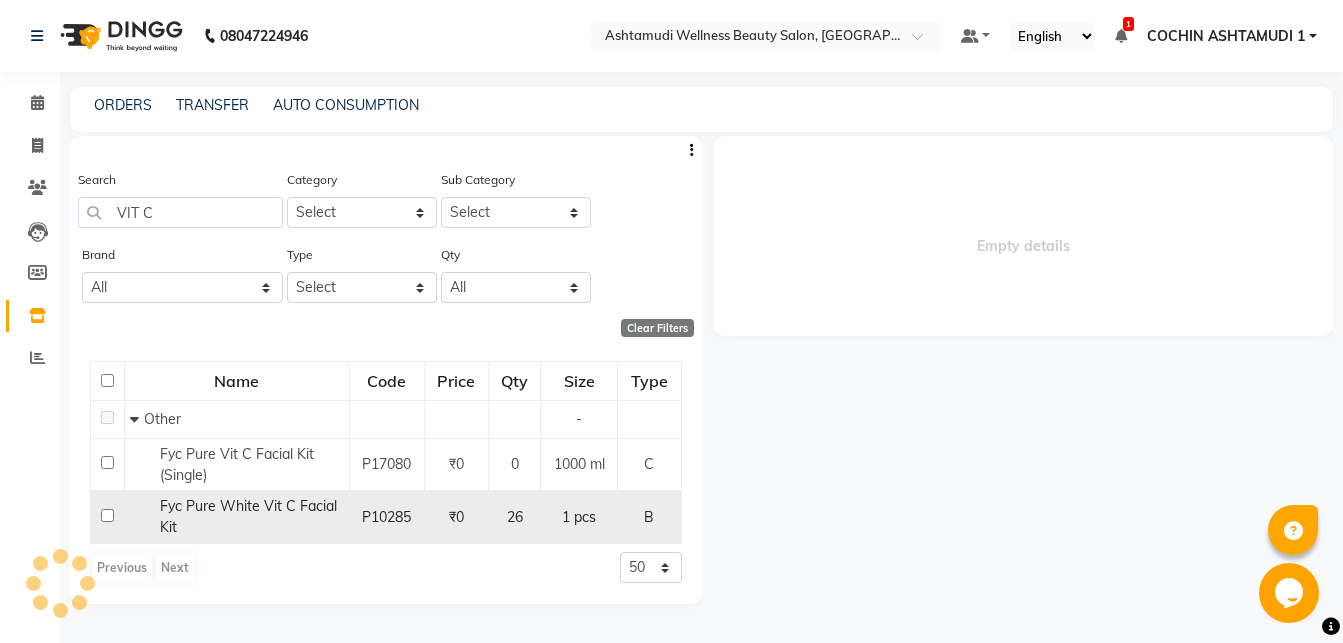 select 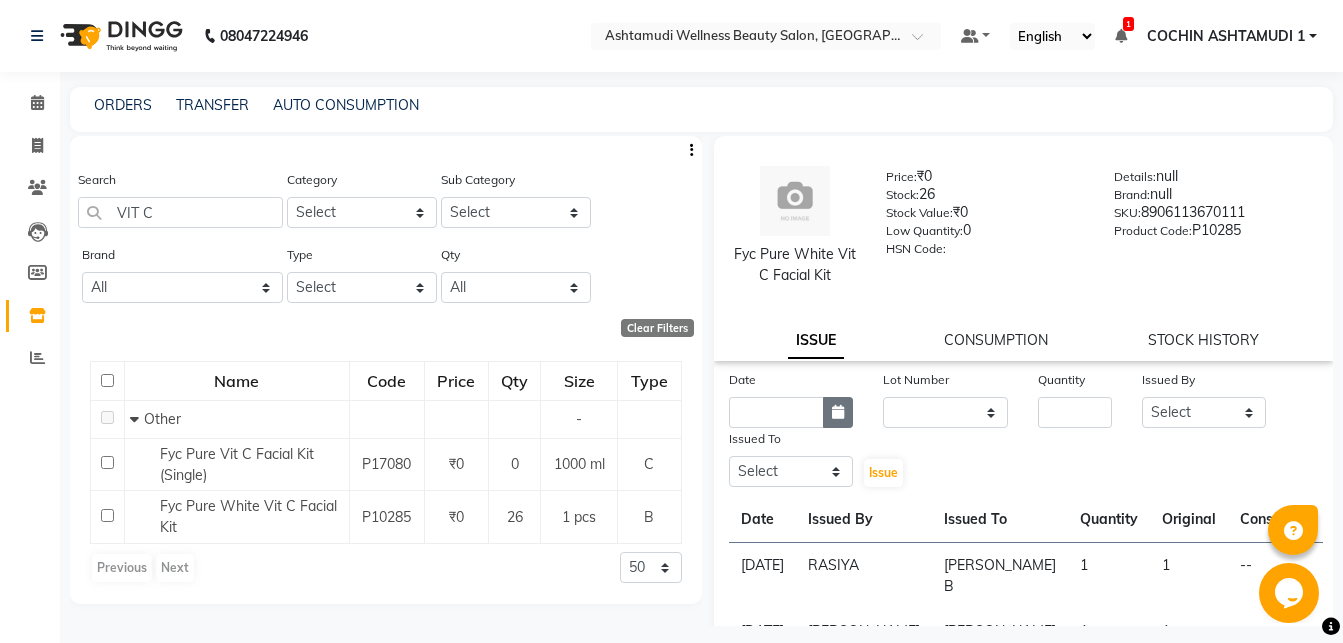 click 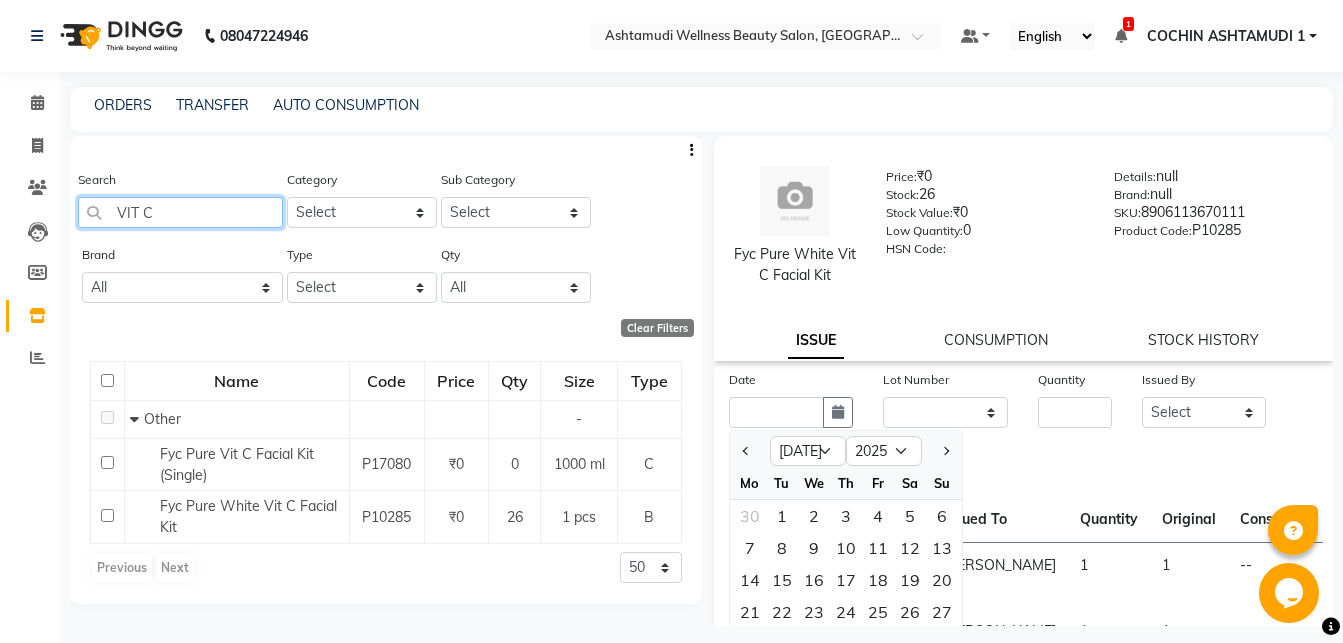 drag, startPoint x: 167, startPoint y: 202, endPoint x: 113, endPoint y: 202, distance: 54 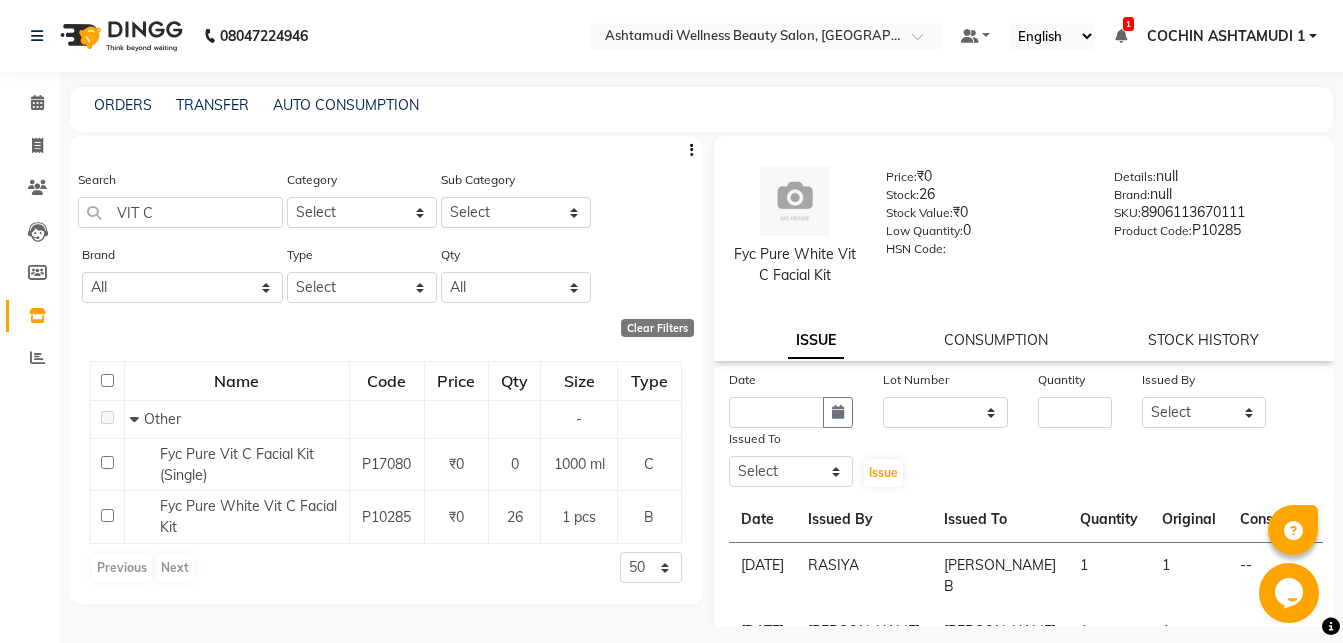 type 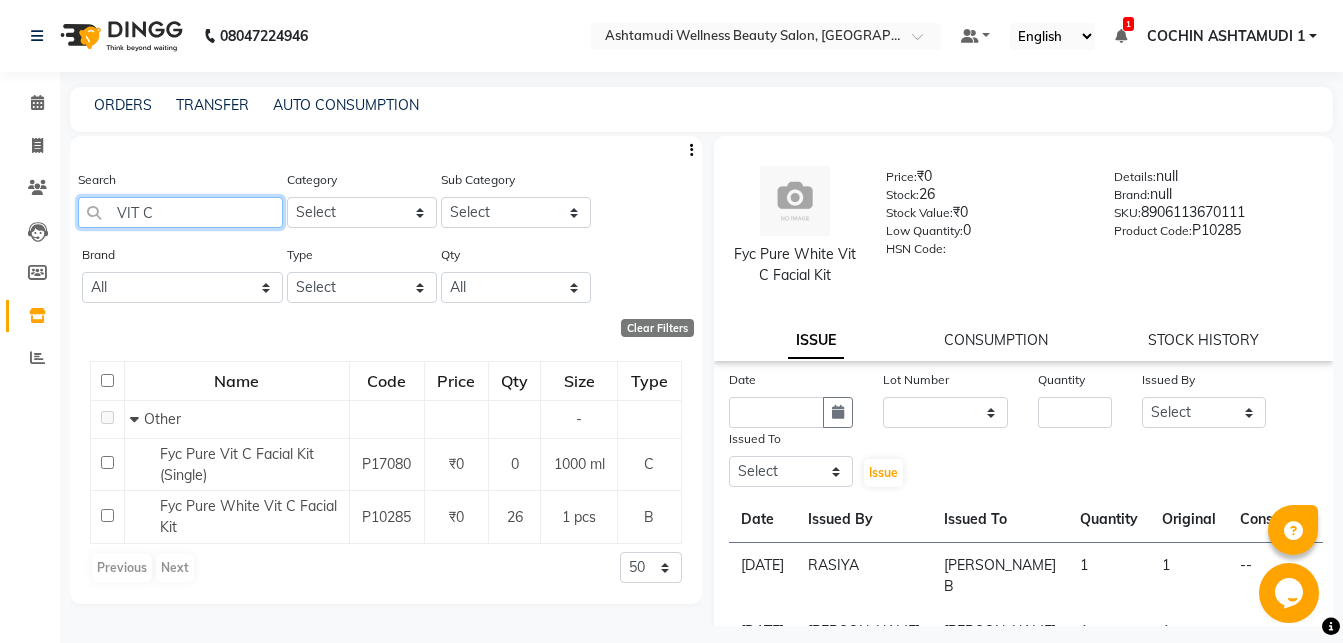 drag, startPoint x: 180, startPoint y: 212, endPoint x: 70, endPoint y: 212, distance: 110 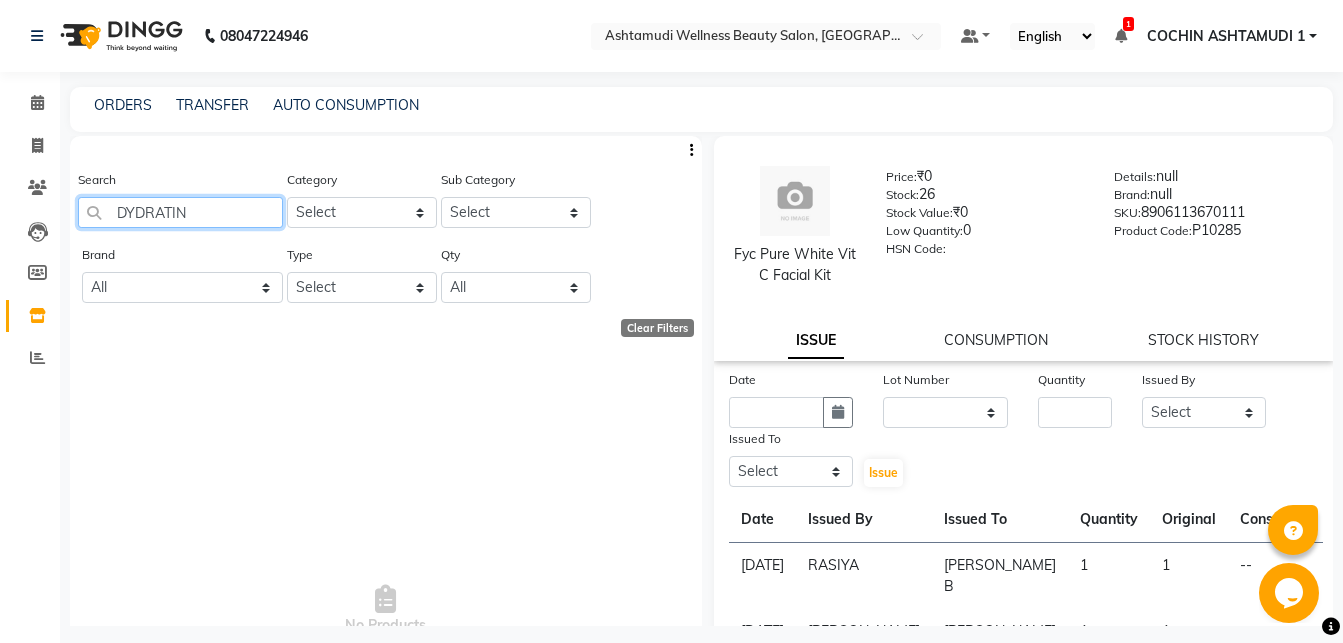 click on "DYDRATIN" 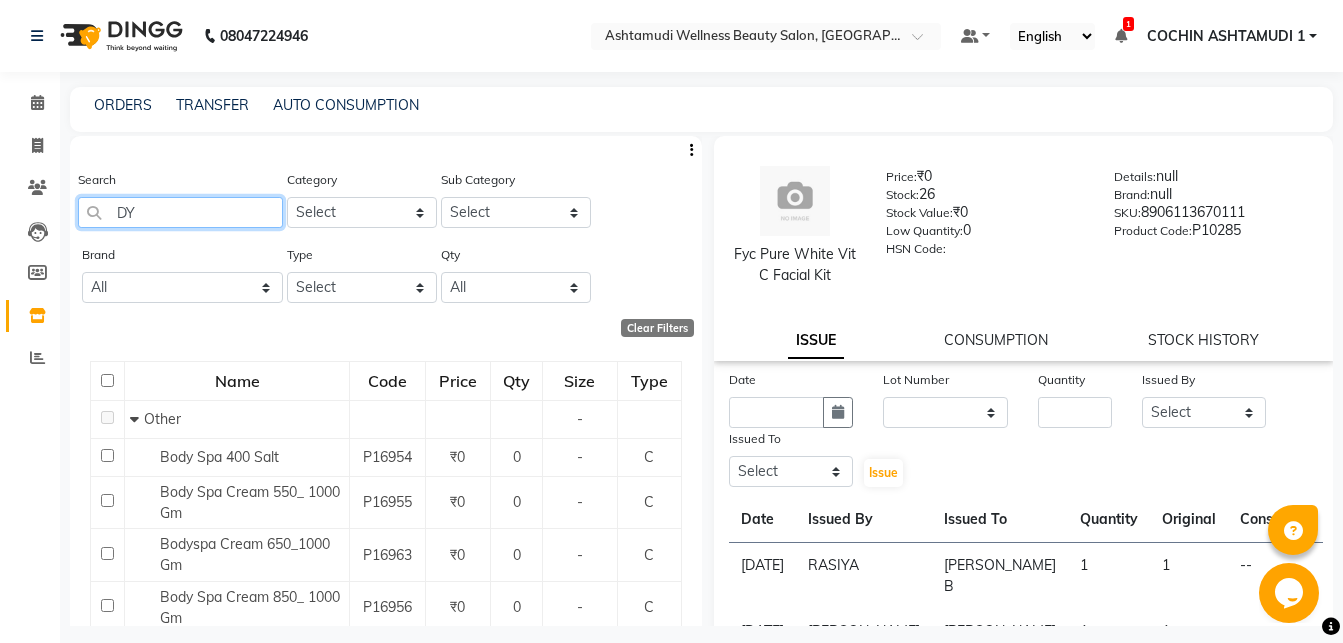 type on "D" 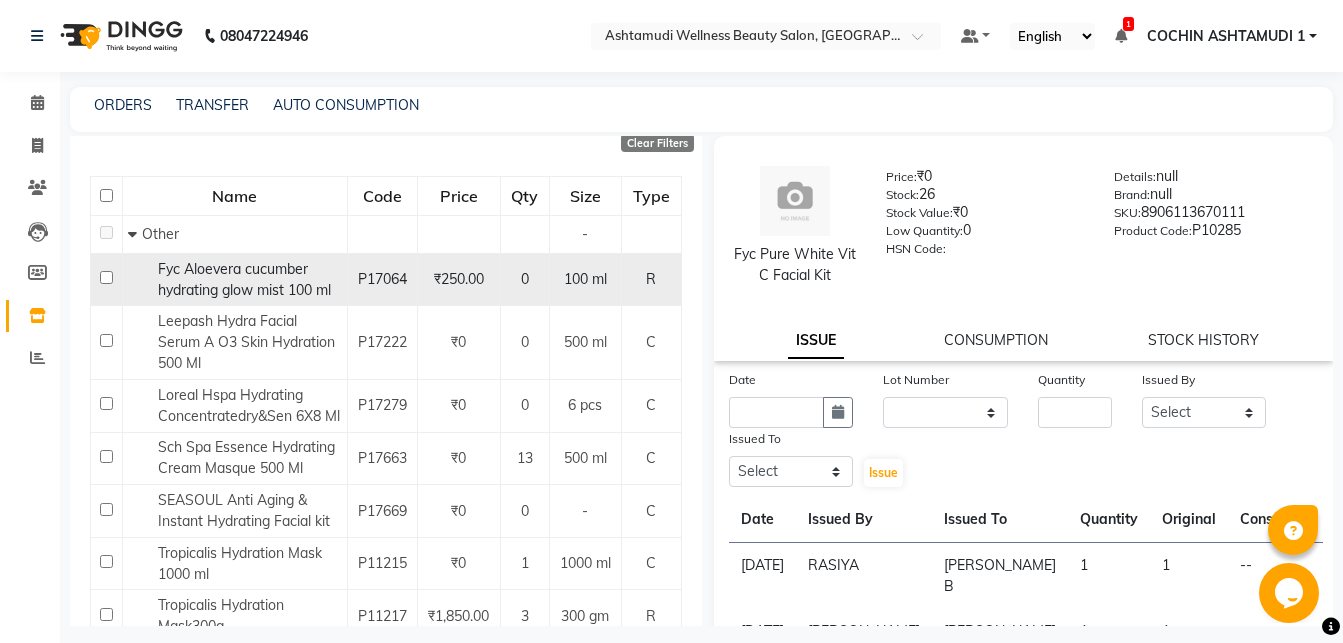 scroll, scrollTop: 275, scrollLeft: 0, axis: vertical 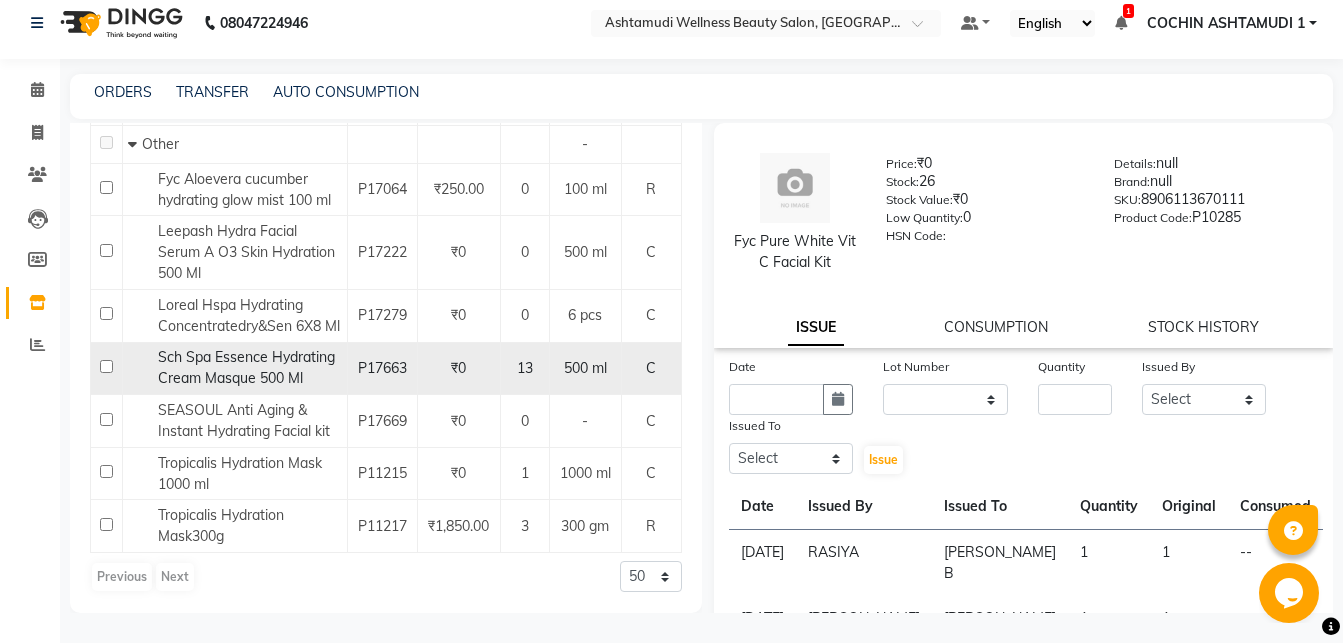 type on "HYDRAT" 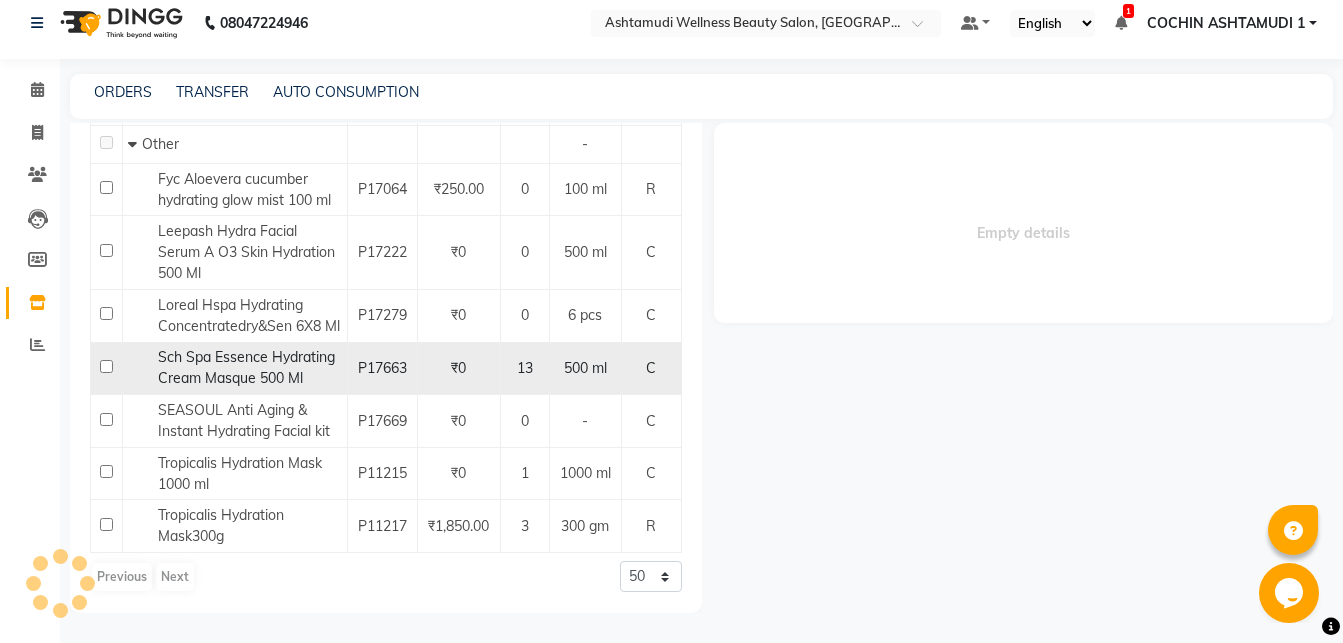 select 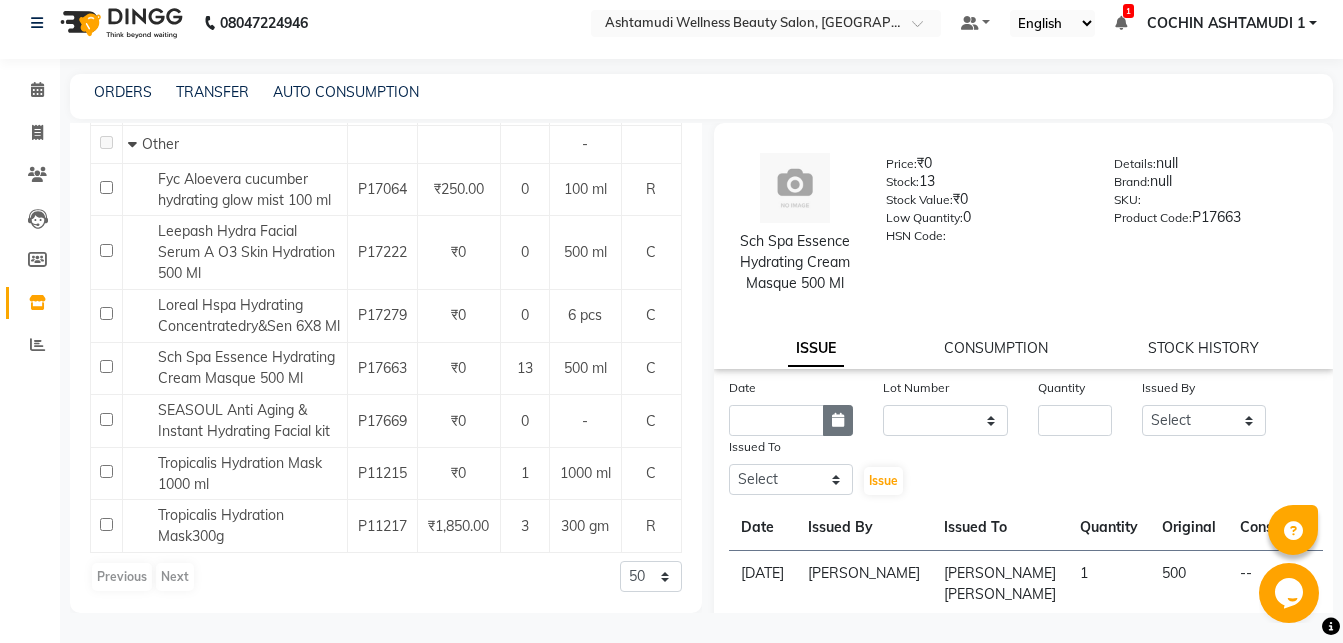 click 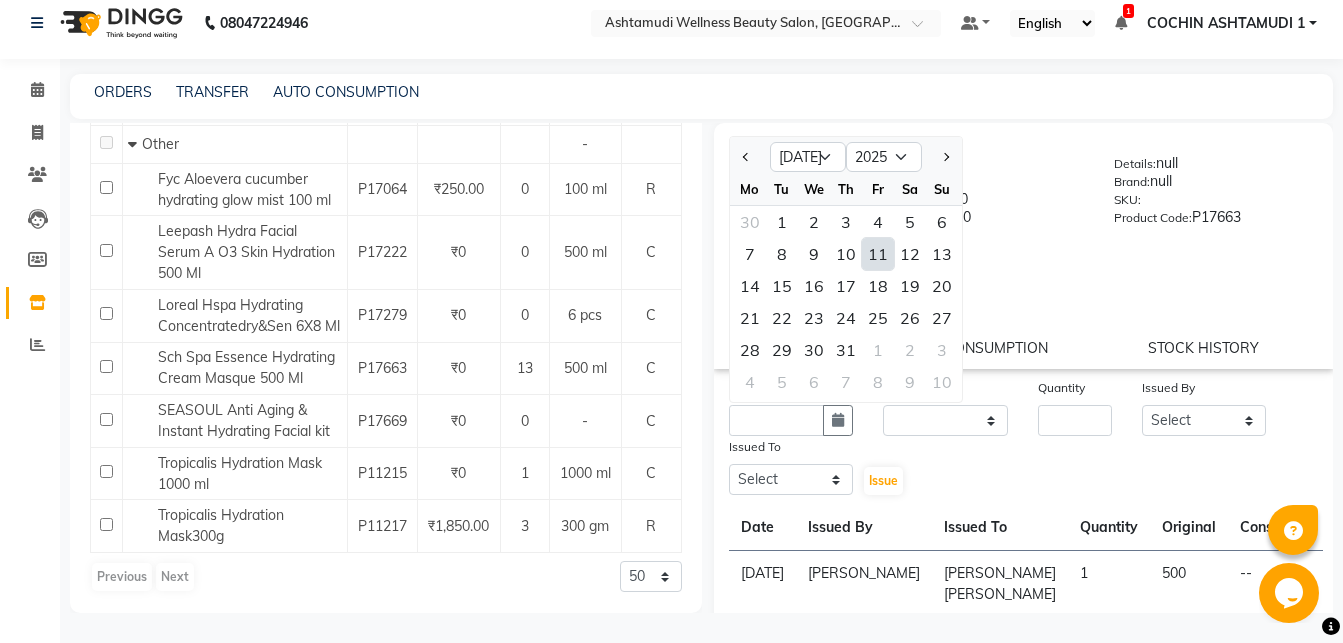 click on "11" 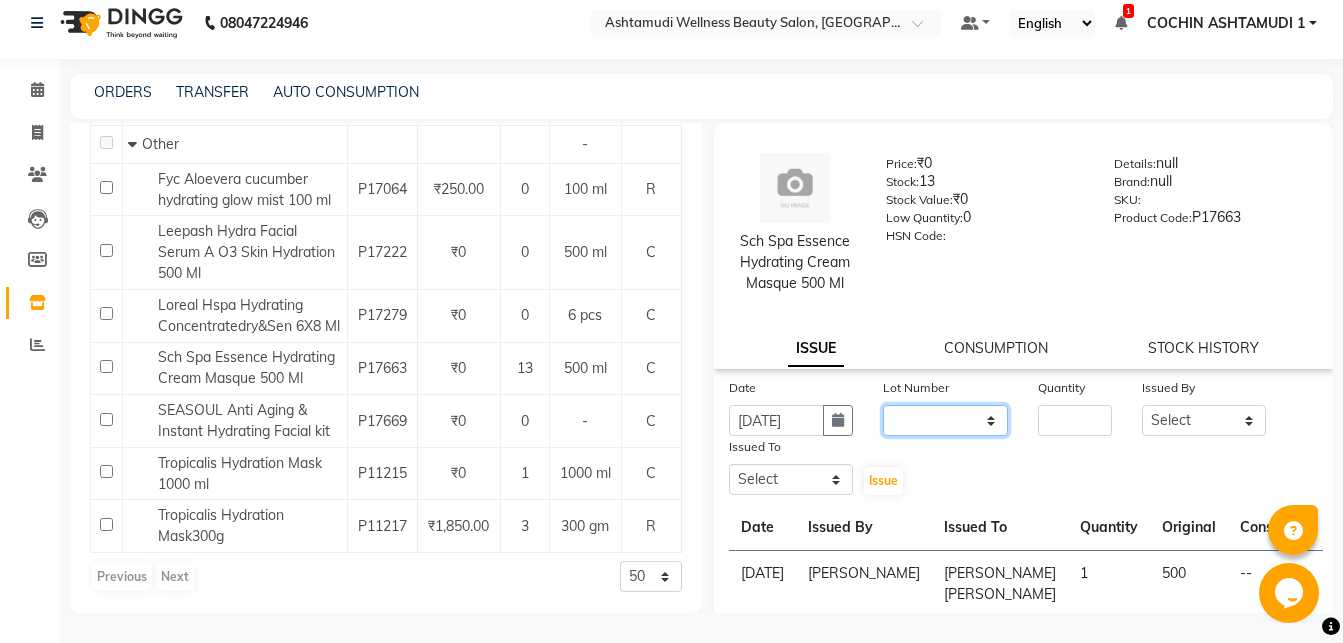 click on "None" 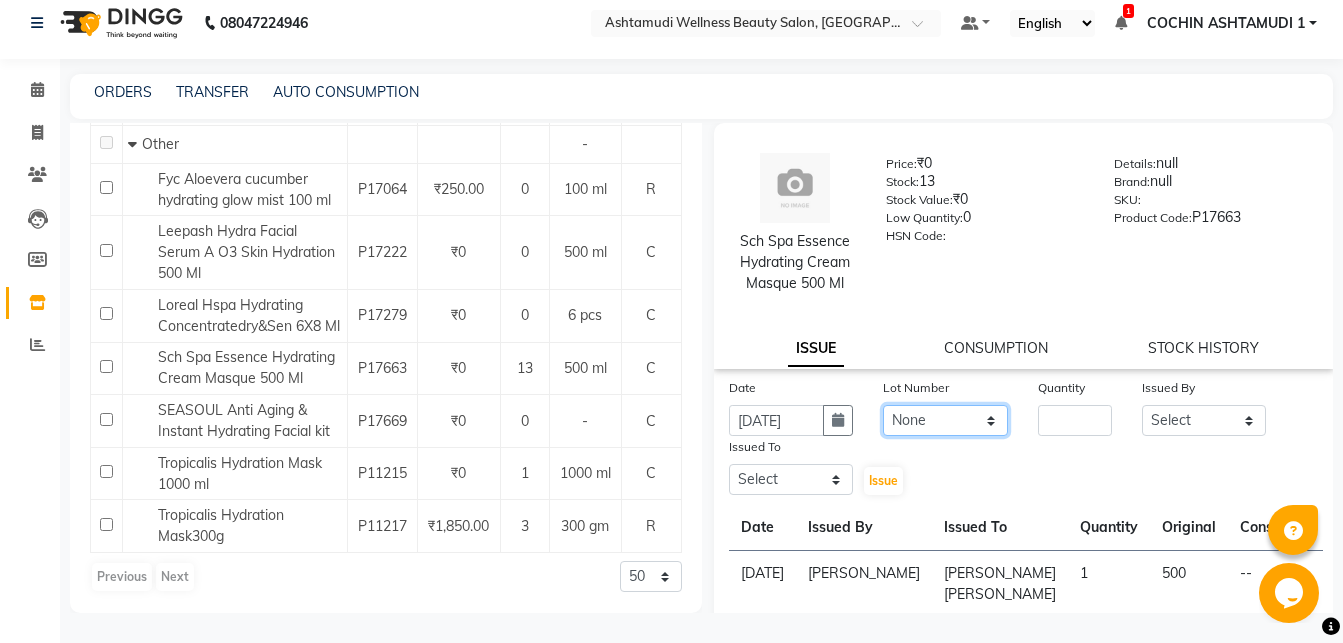click on "None" 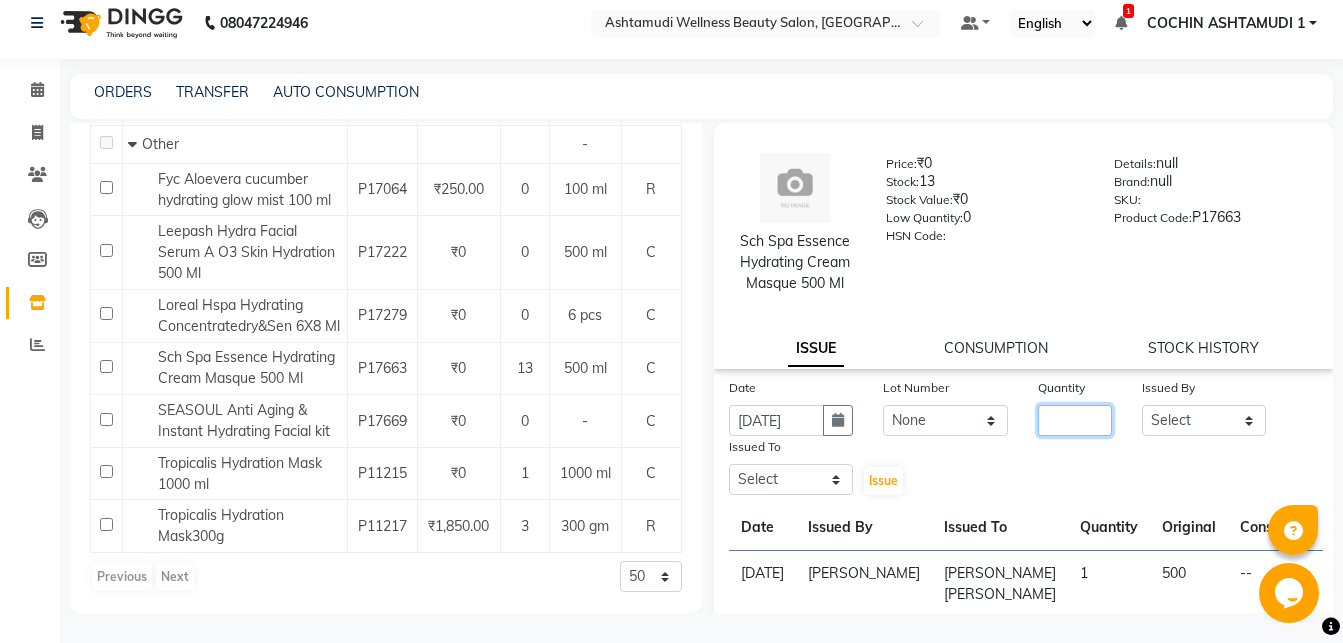 click 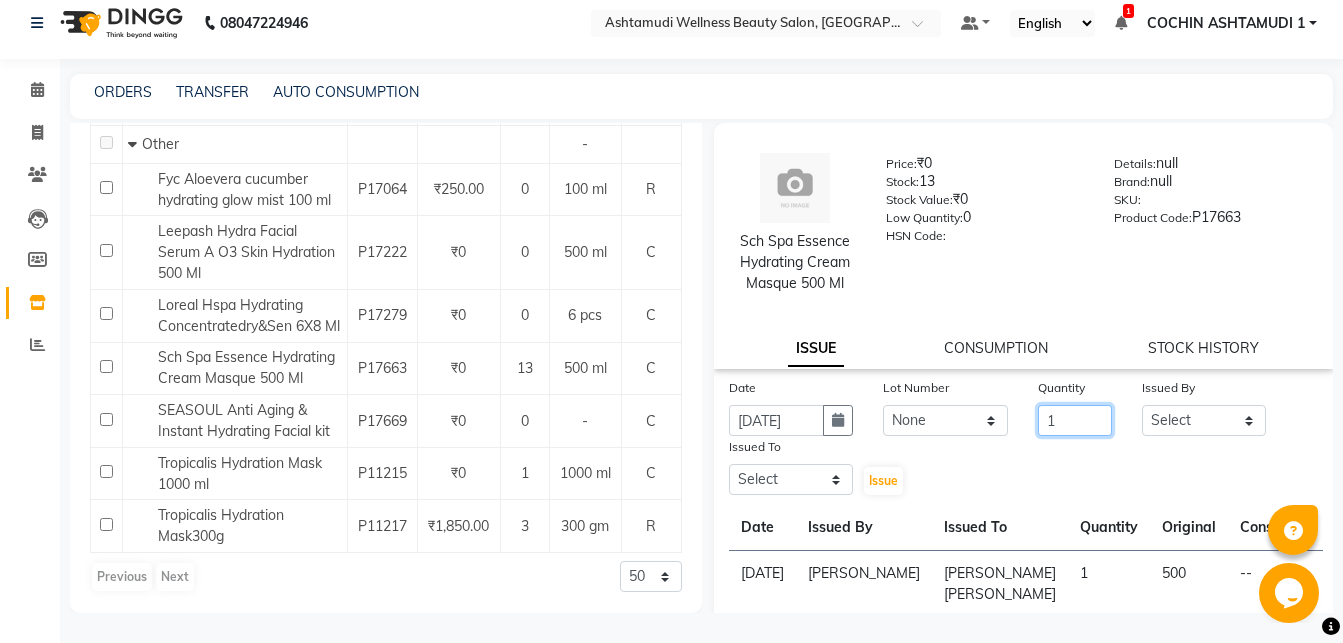 type on "1" 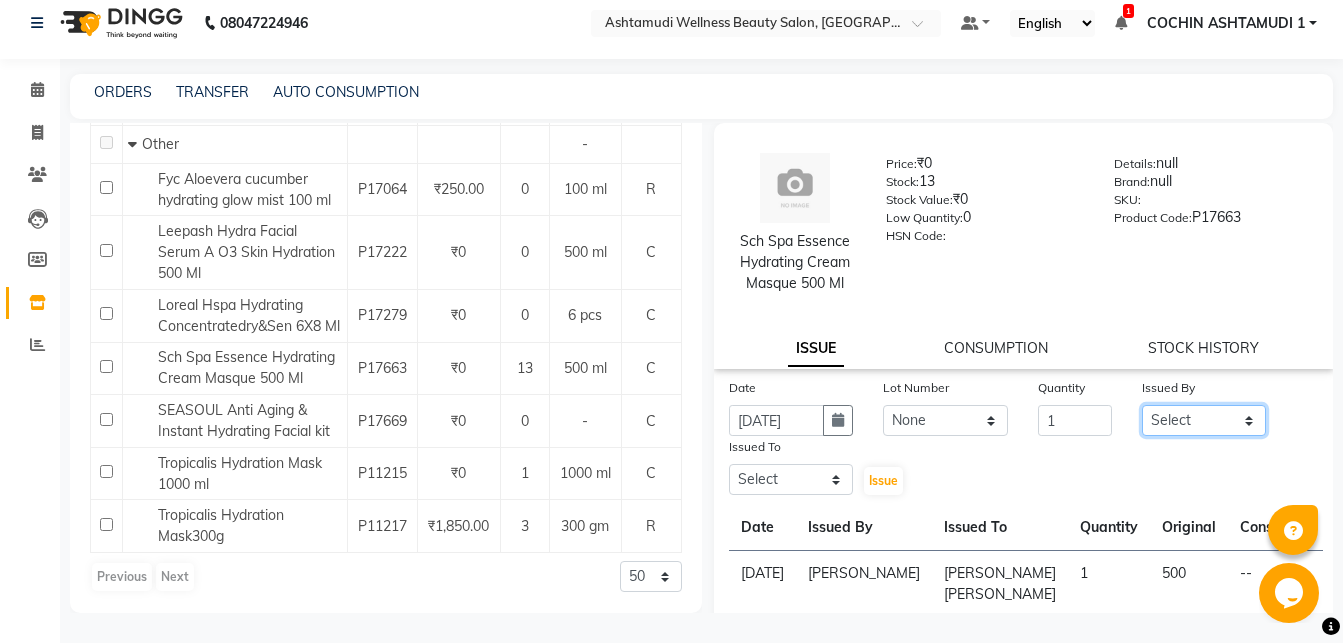 select on "45926" 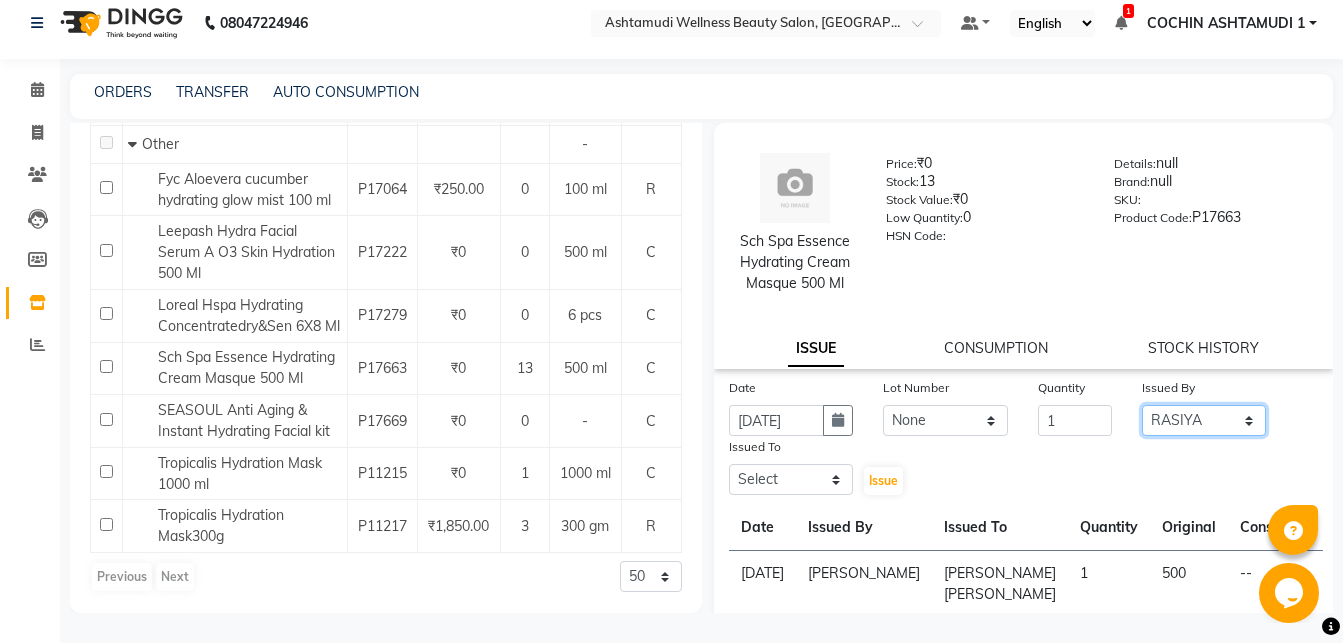 click on "RASIYA" 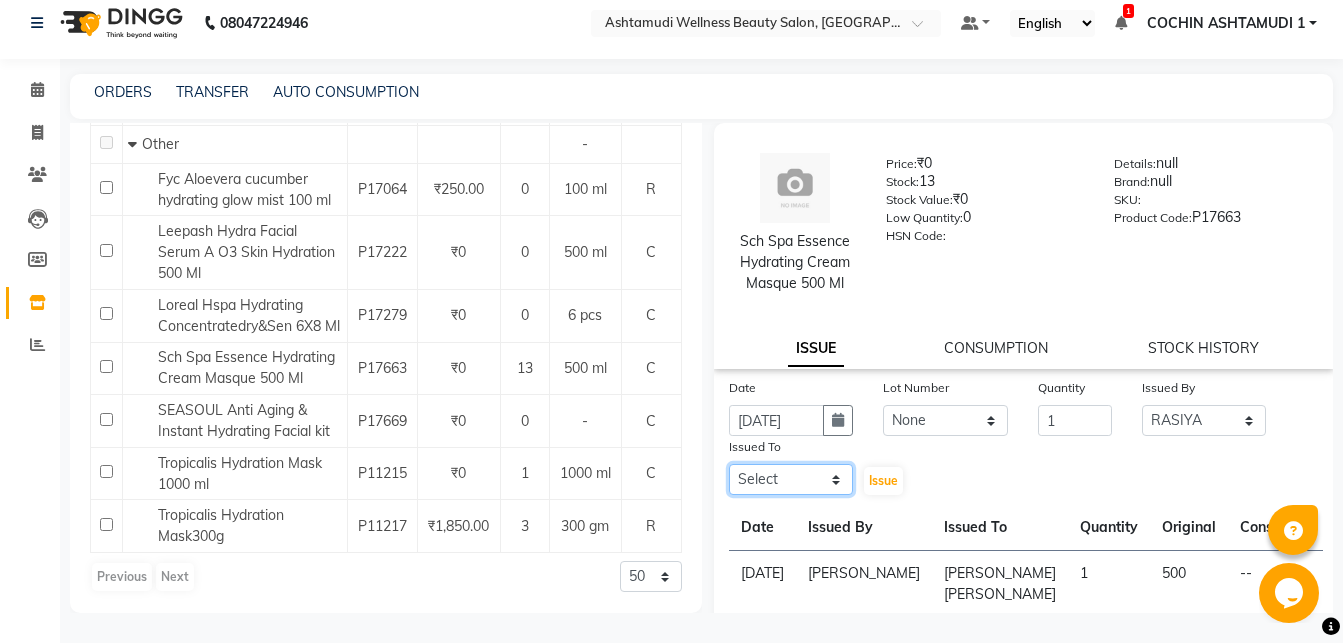 click on "Select Abhirami S Afsha Aiswarya B BINU MANGAR COCHIN ASHTAMUDI Danish Fousiya GIREESH Jishan Madonna Michael MANIKA RAI NEERA Priyanka rathi chowdhury  RAGHI FERNANDEZ Rani RASIYA  SALMAN ALI Savez" 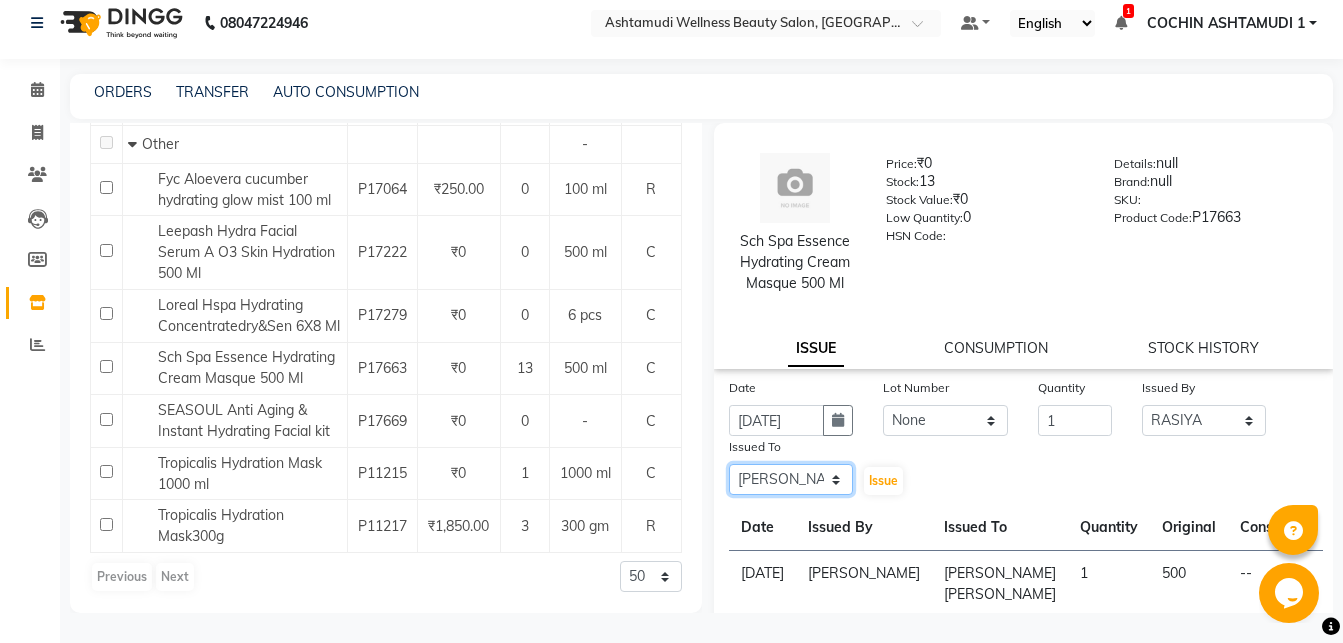 click on "[PERSON_NAME]" 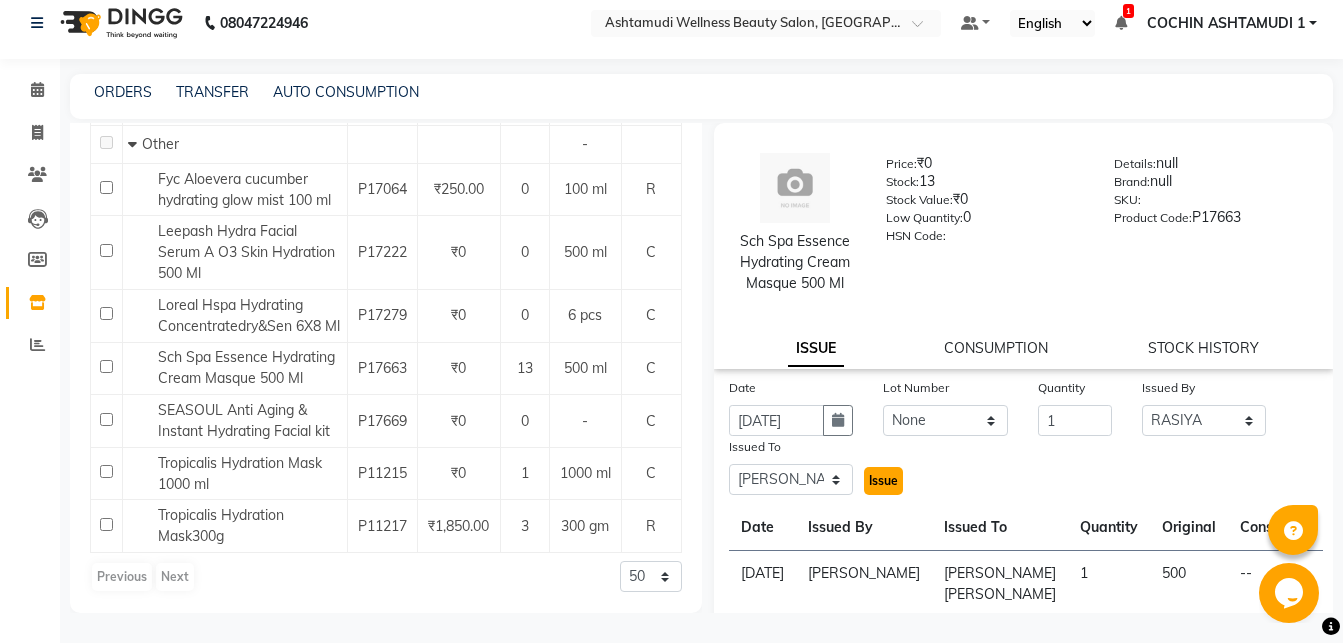 click on "Issue" 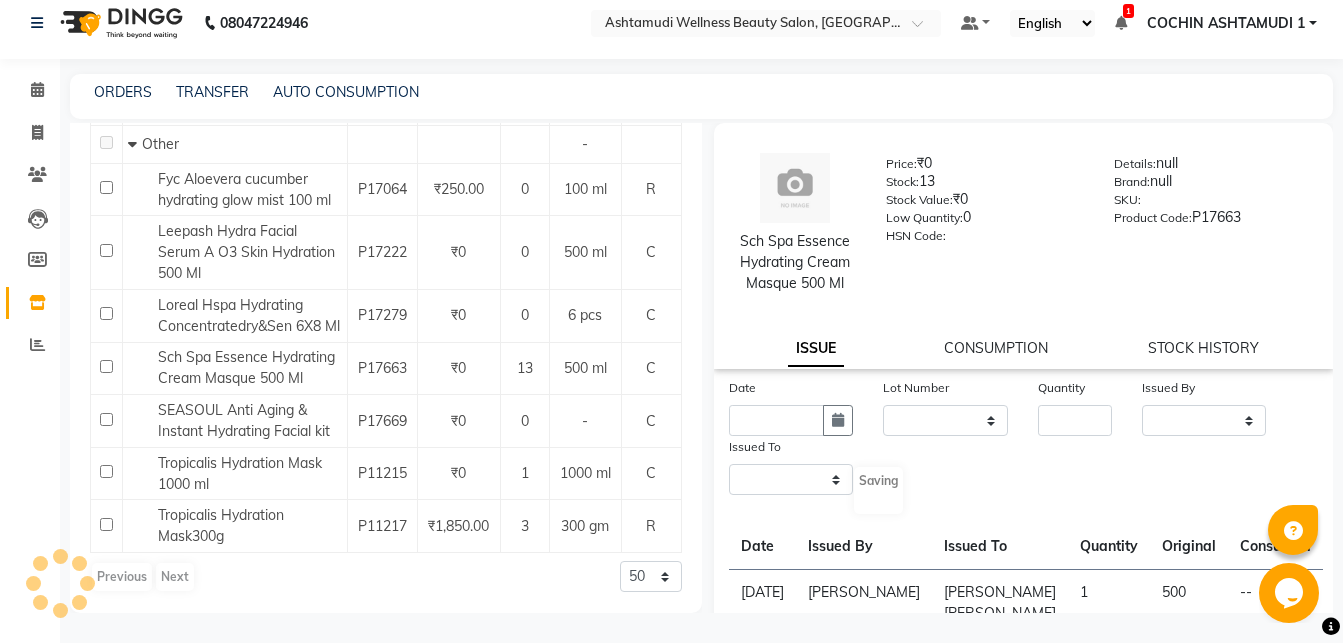 select 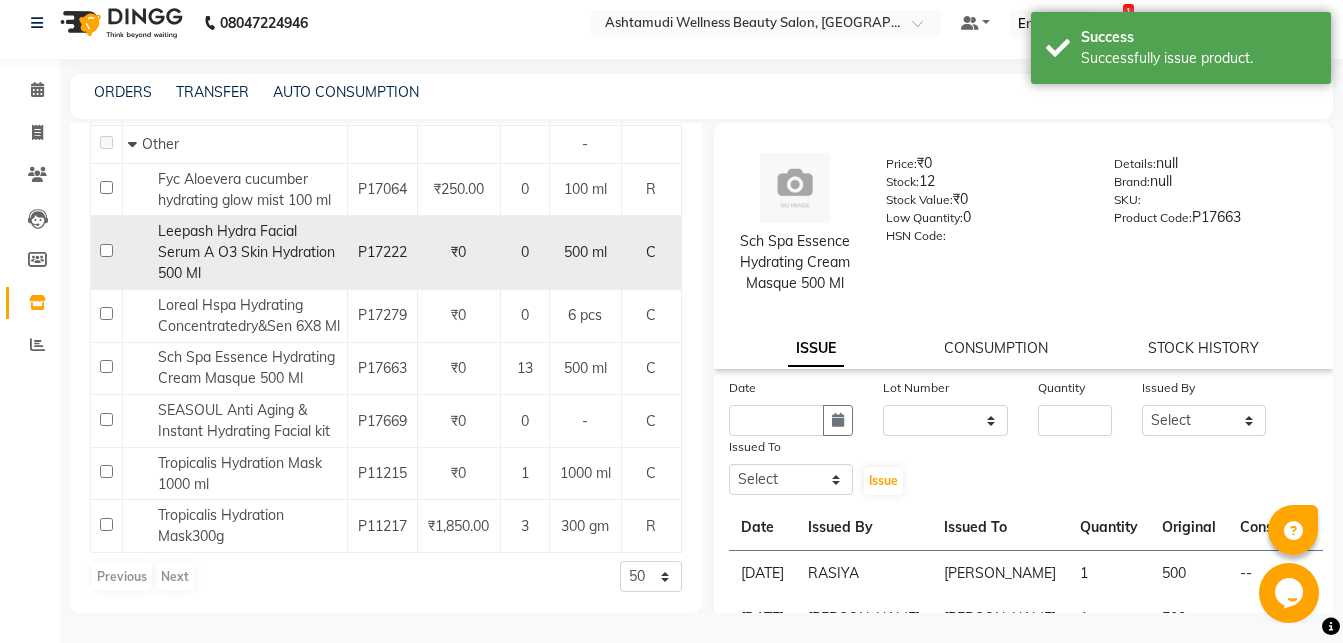 scroll, scrollTop: 0, scrollLeft: 0, axis: both 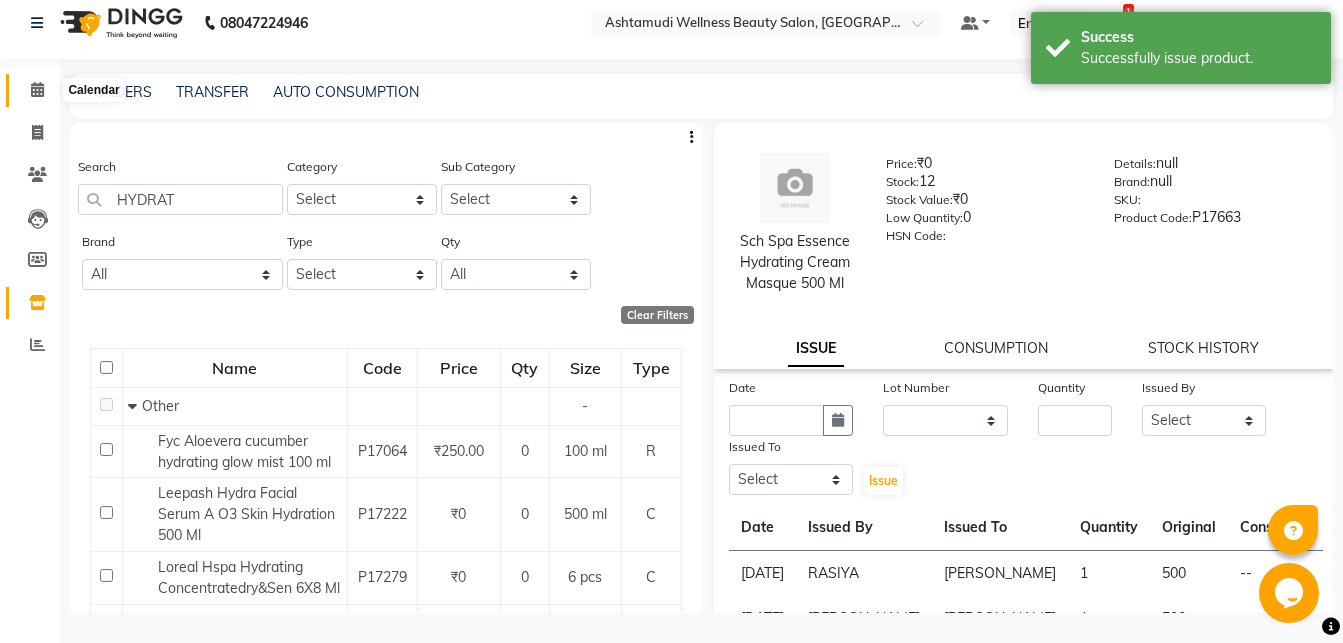 click 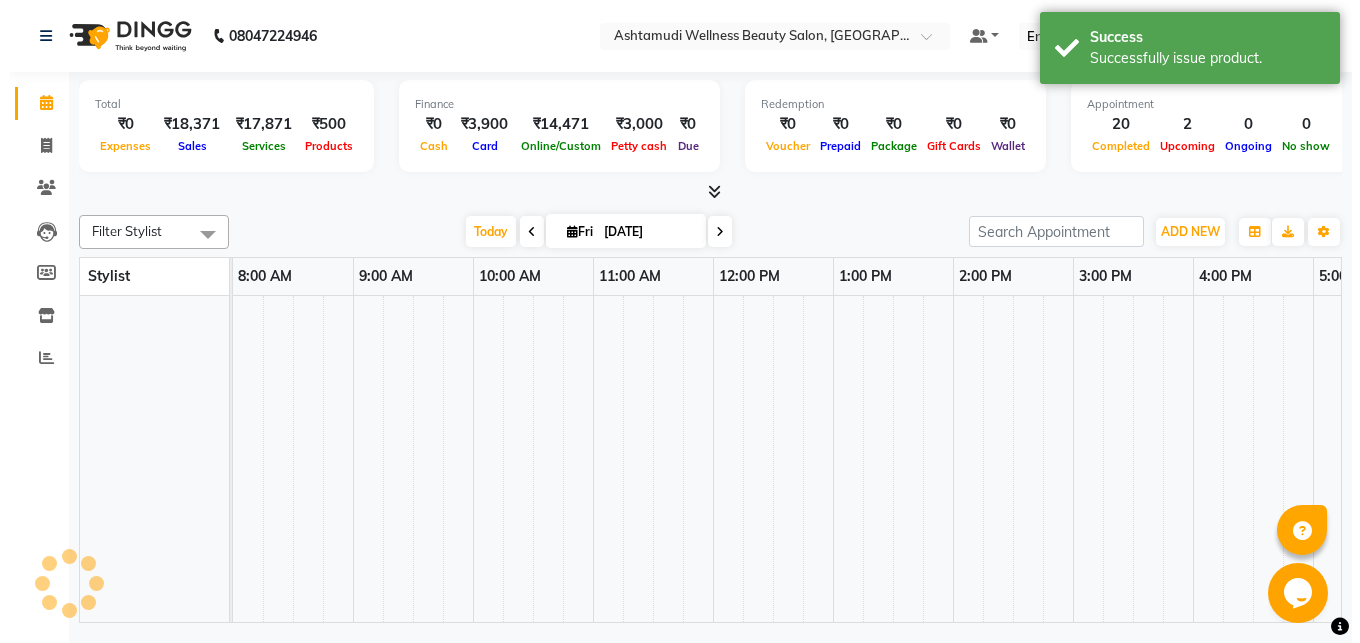 scroll, scrollTop: 0, scrollLeft: 0, axis: both 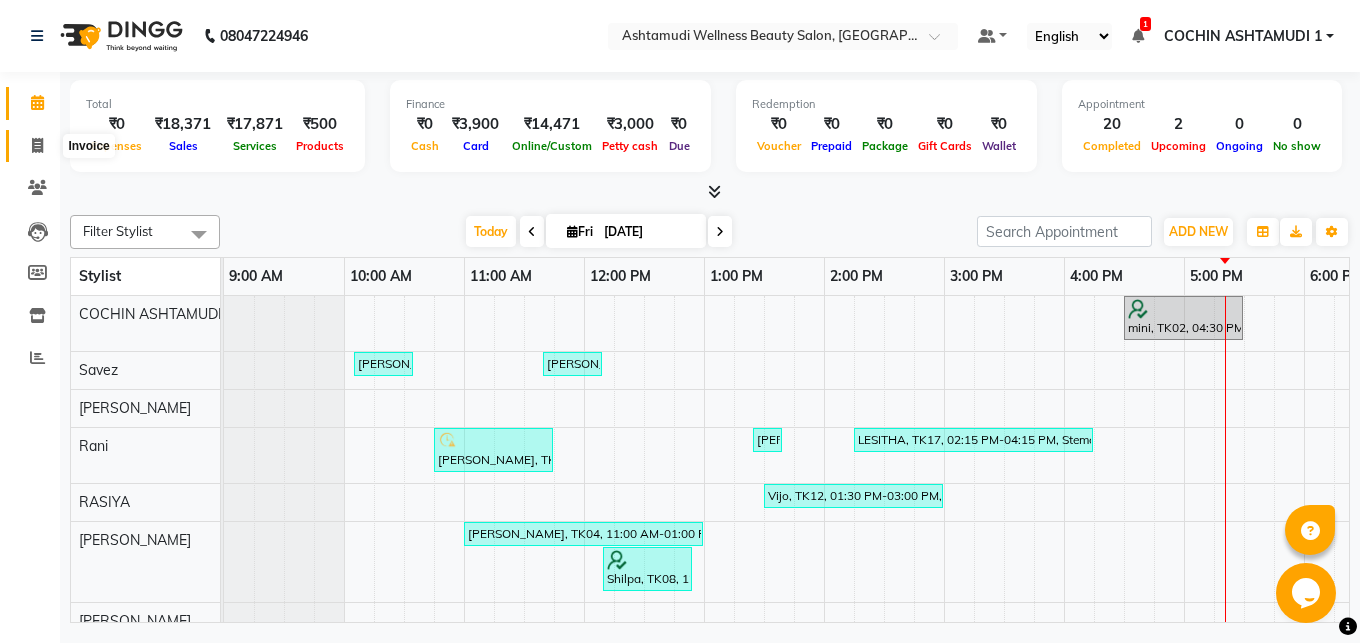 click 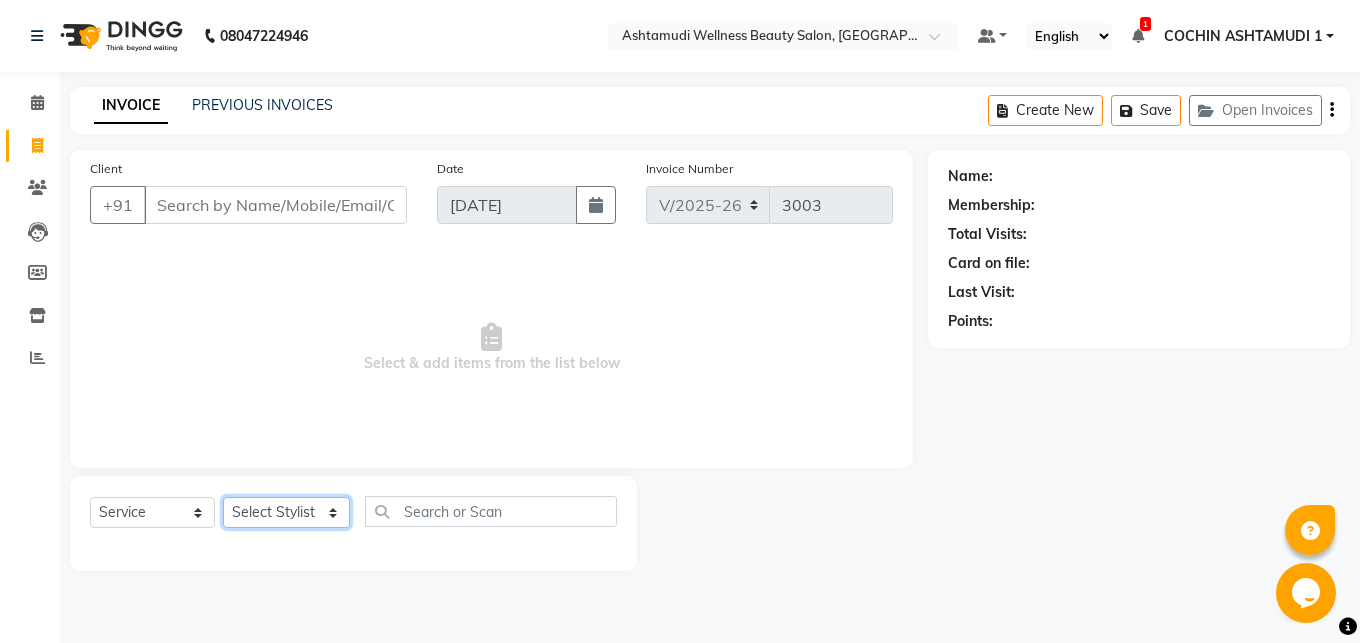 select on "85751" 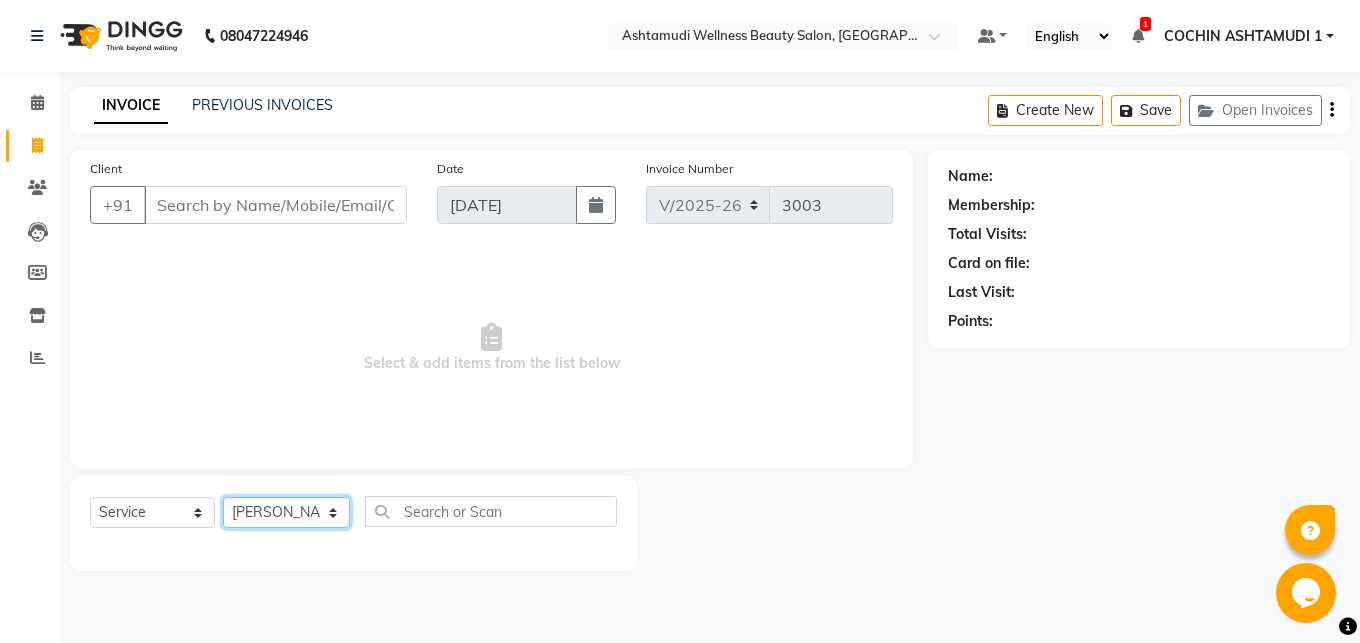 click on "[PERSON_NAME]" 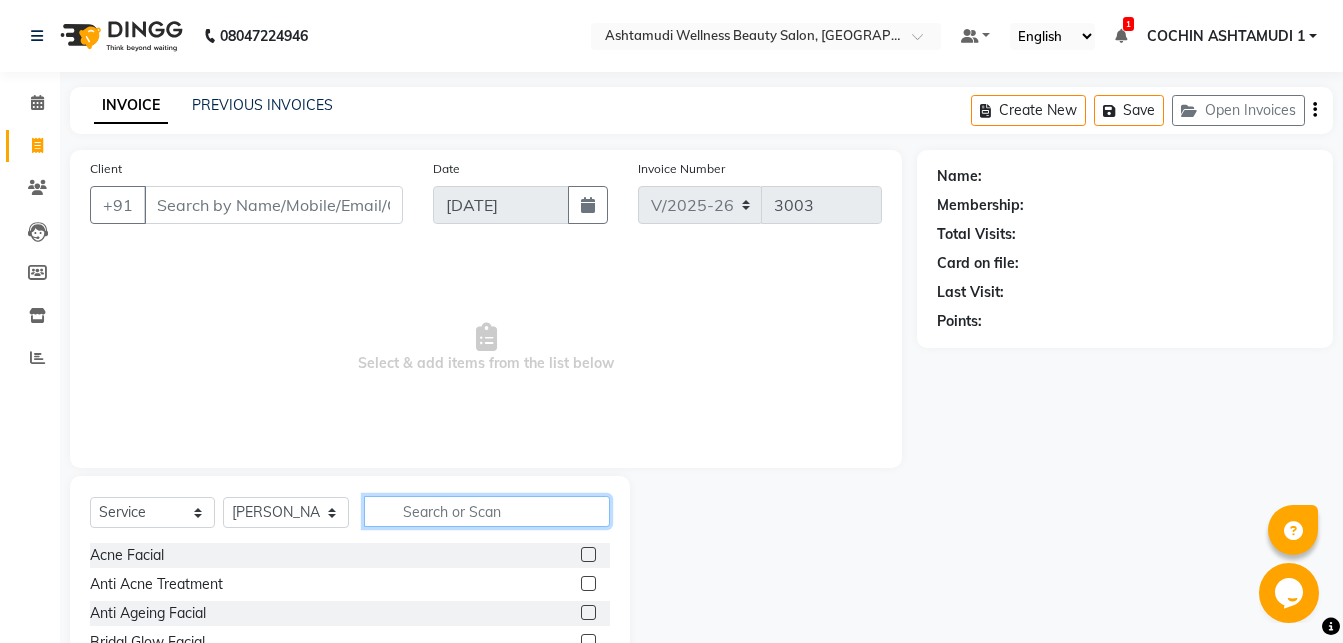 click 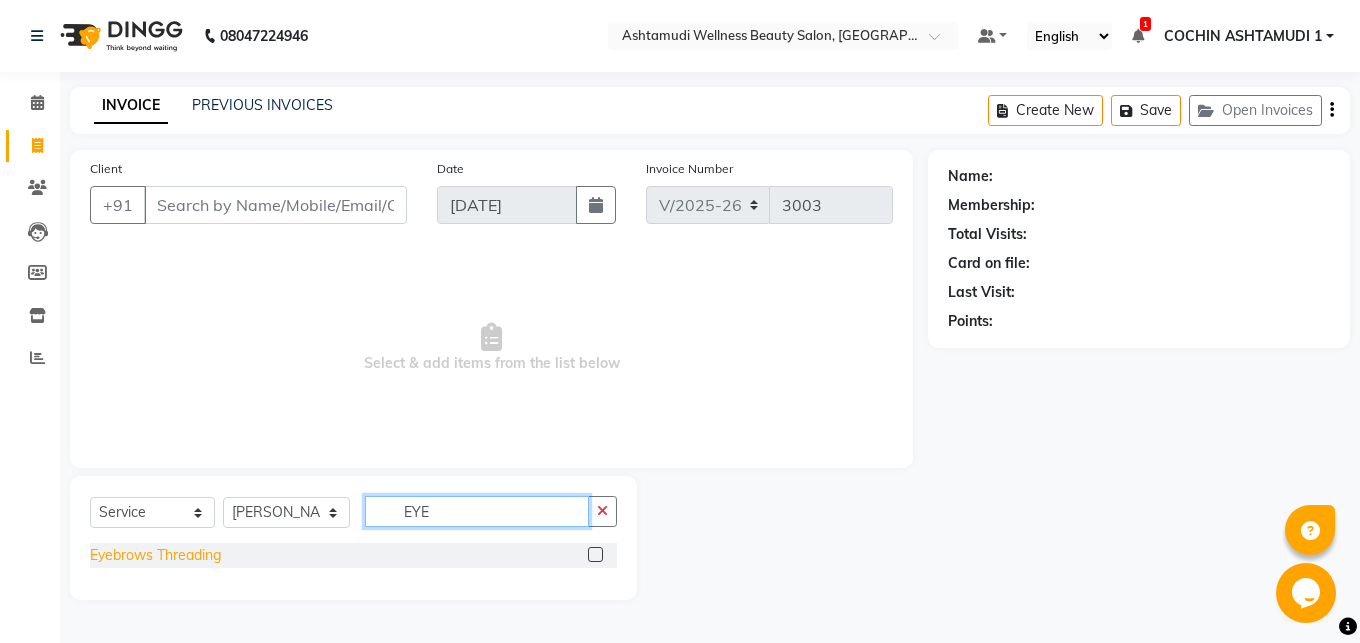 type on "EYE" 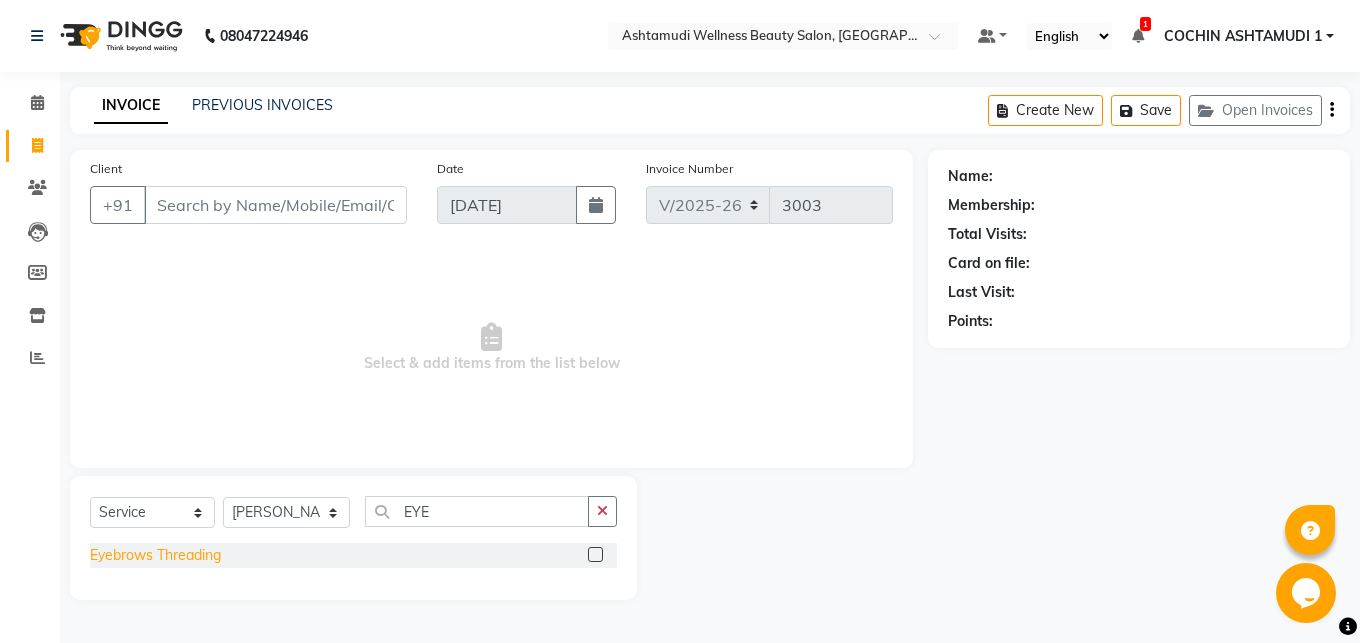 click on "Eyebrows Threading" 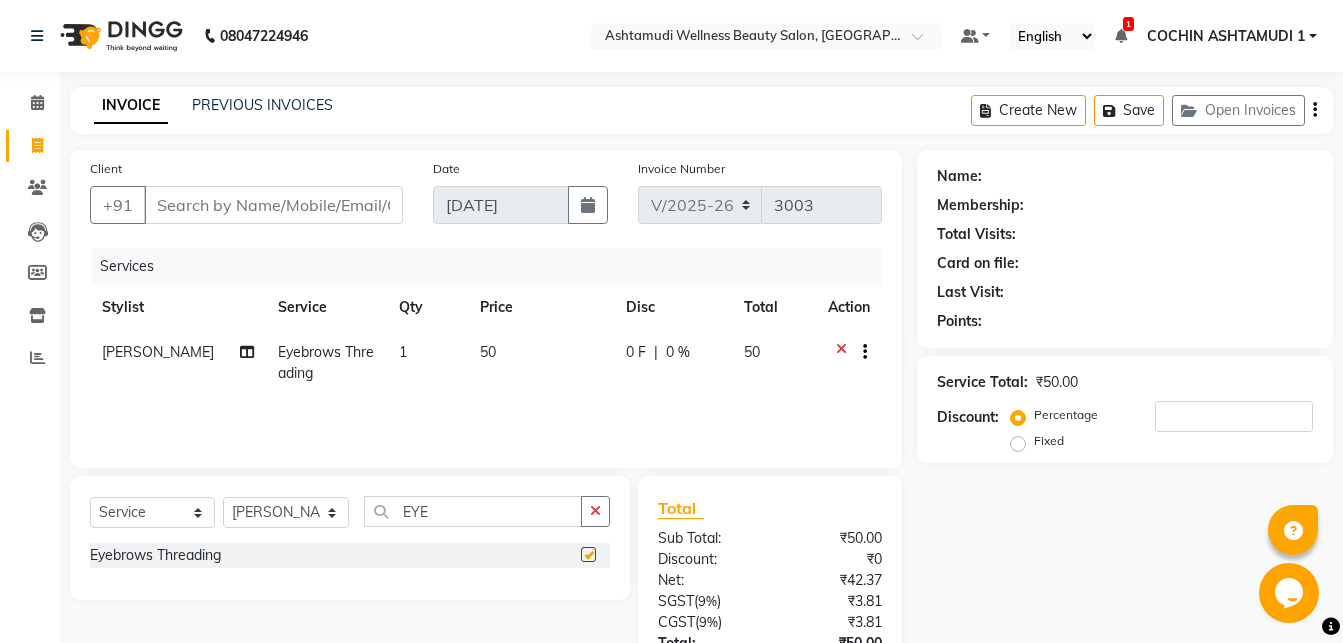 checkbox on "false" 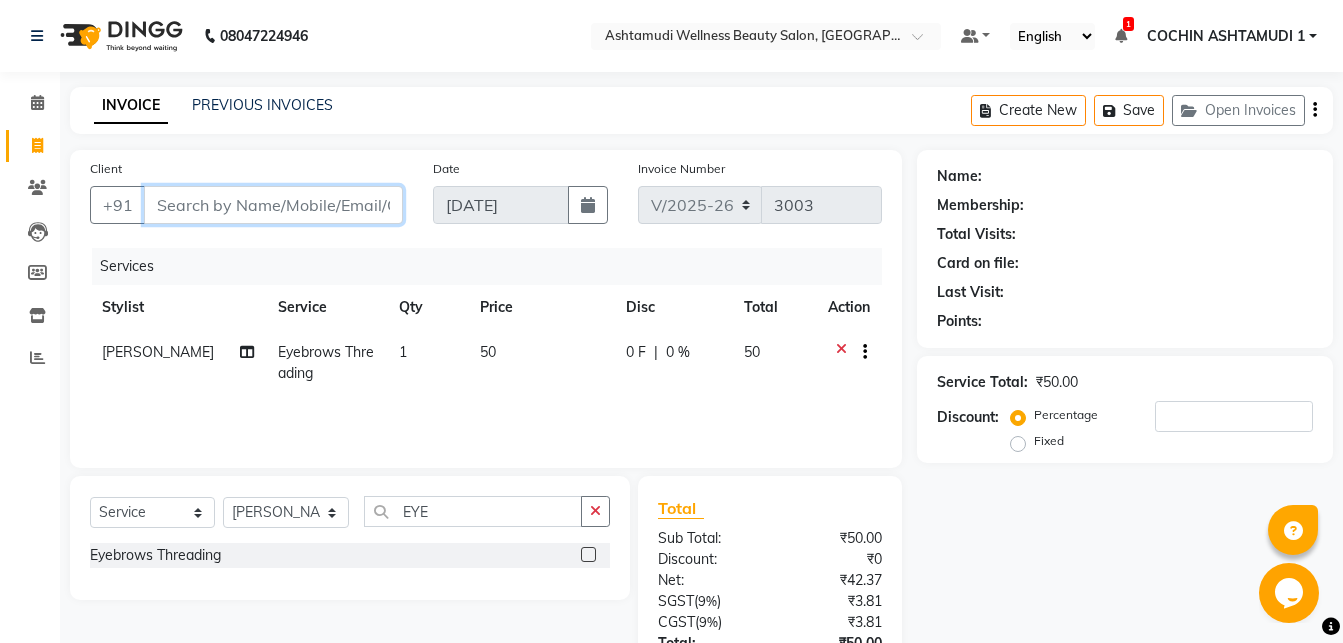click on "Client" at bounding box center (273, 205) 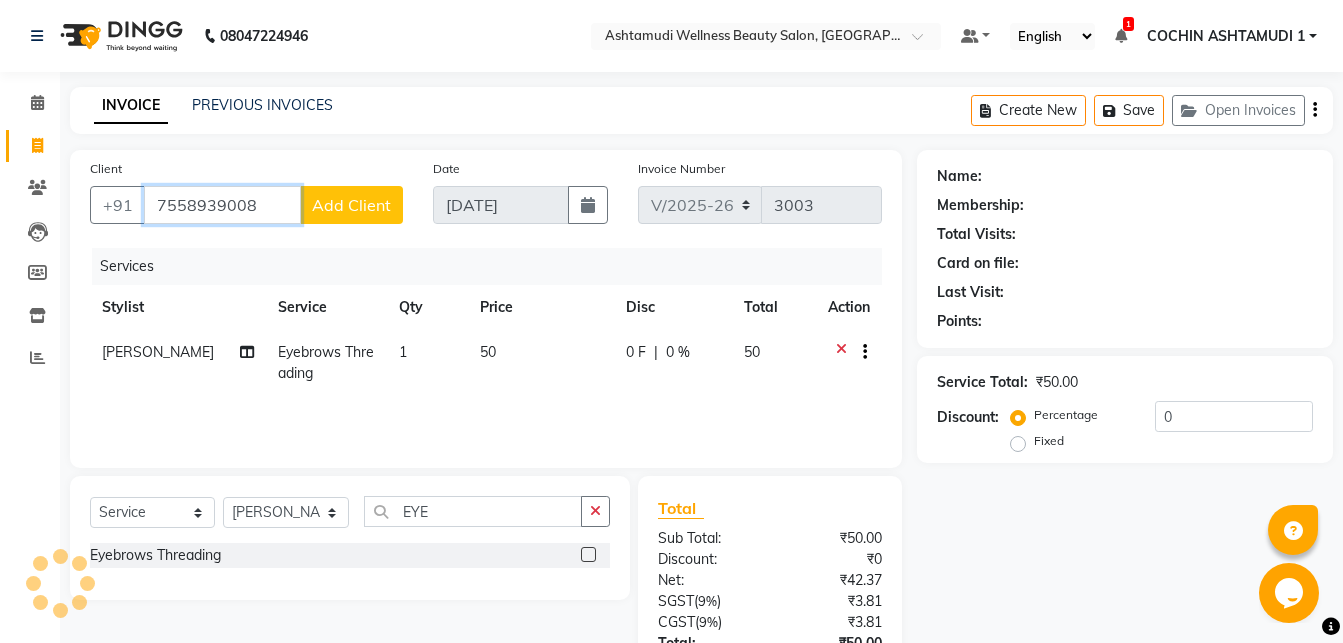 type on "7558939008" 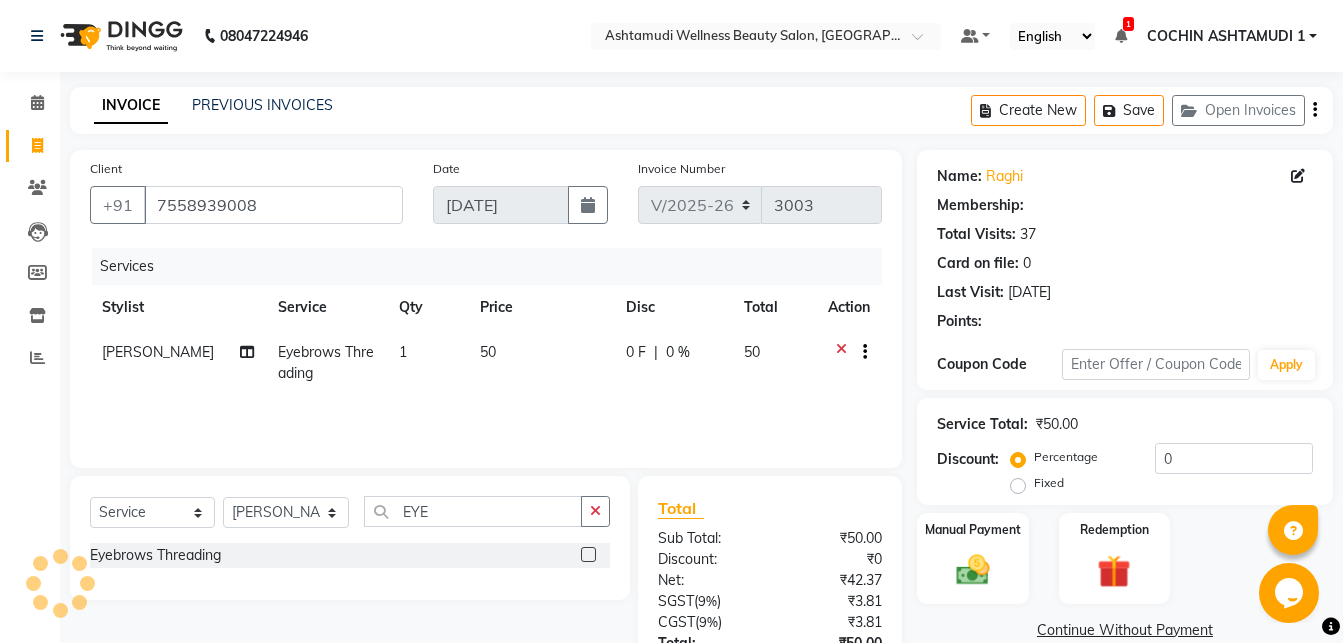 select on "1: Object" 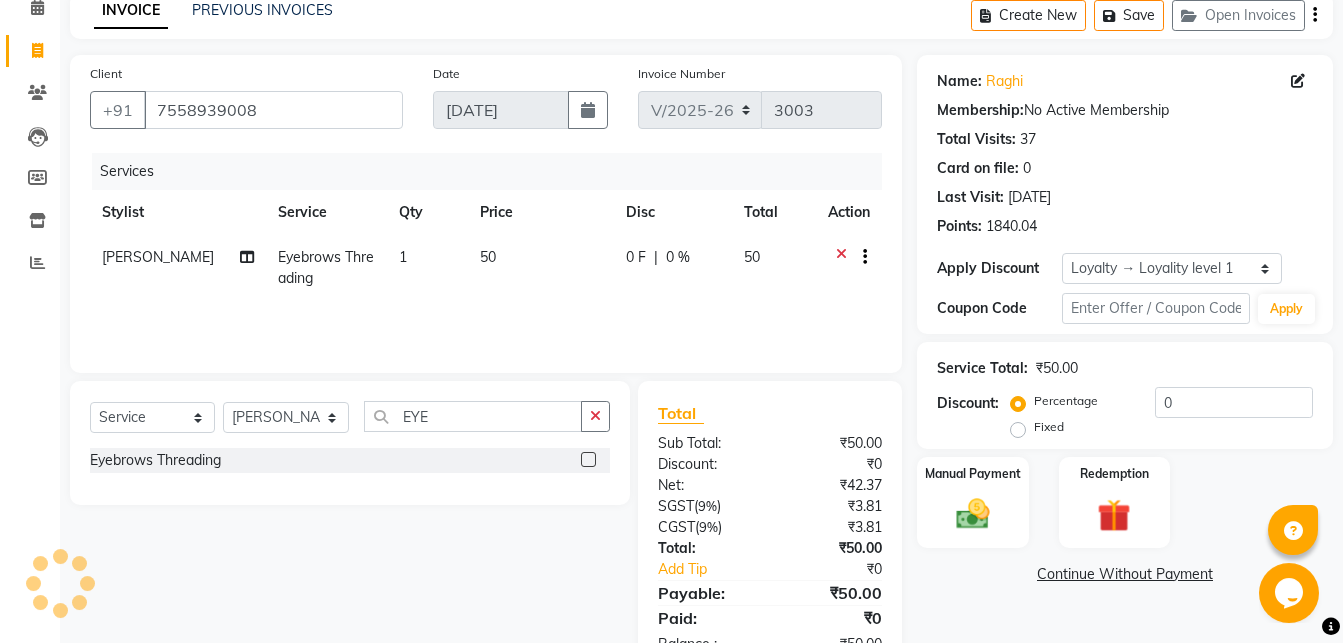 scroll, scrollTop: 157, scrollLeft: 0, axis: vertical 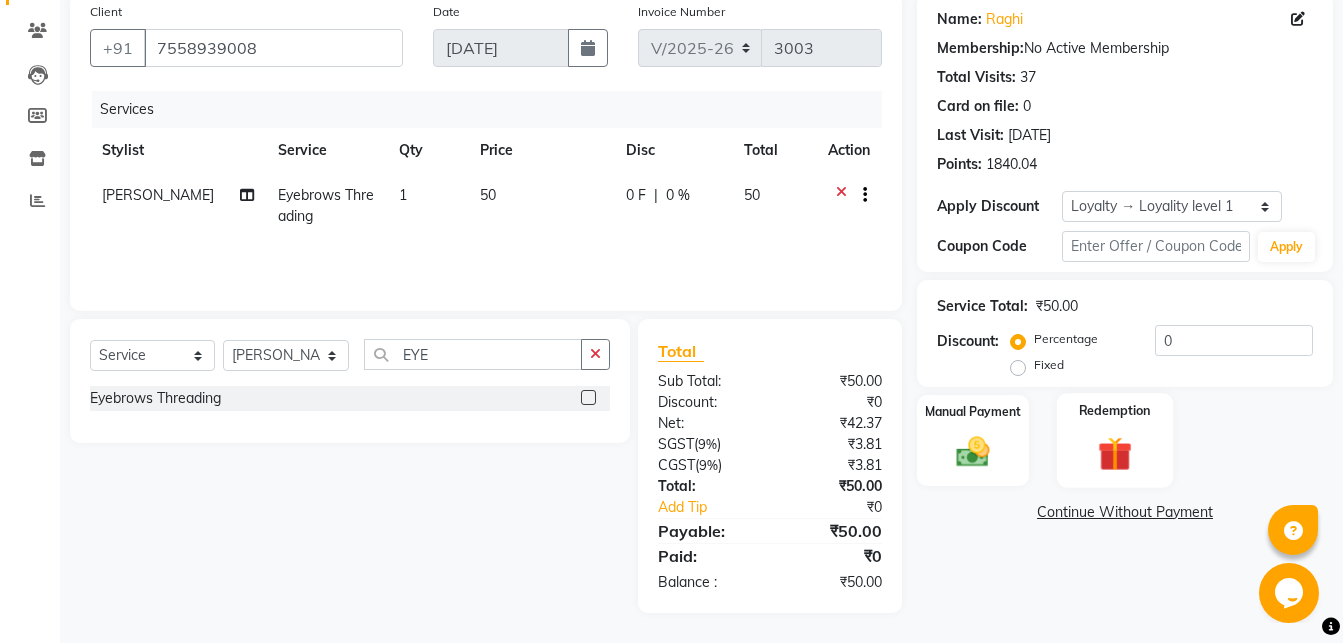 click 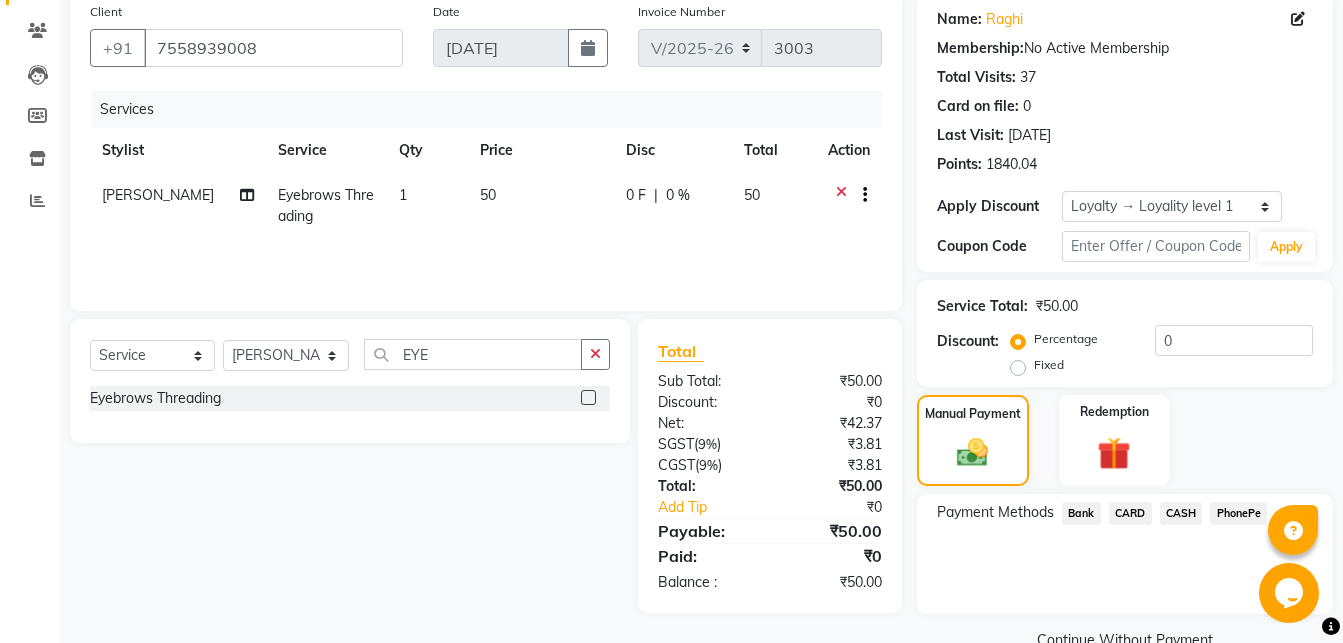 click on "PhonePe" 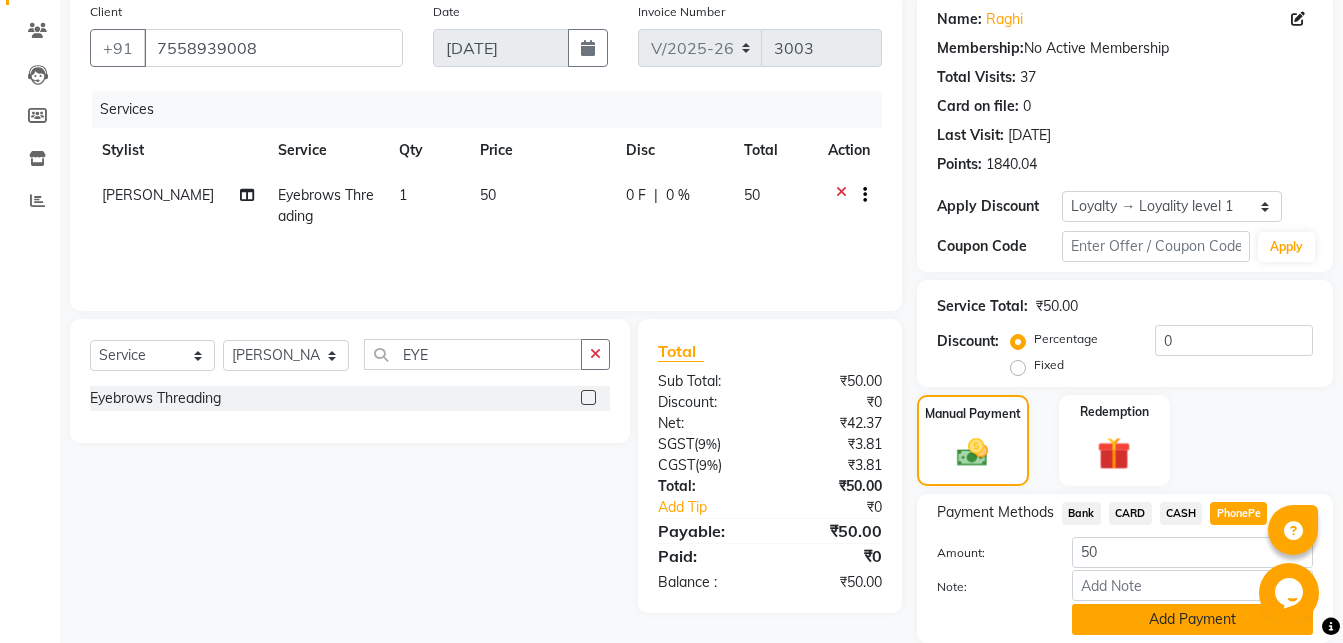 scroll, scrollTop: 227, scrollLeft: 0, axis: vertical 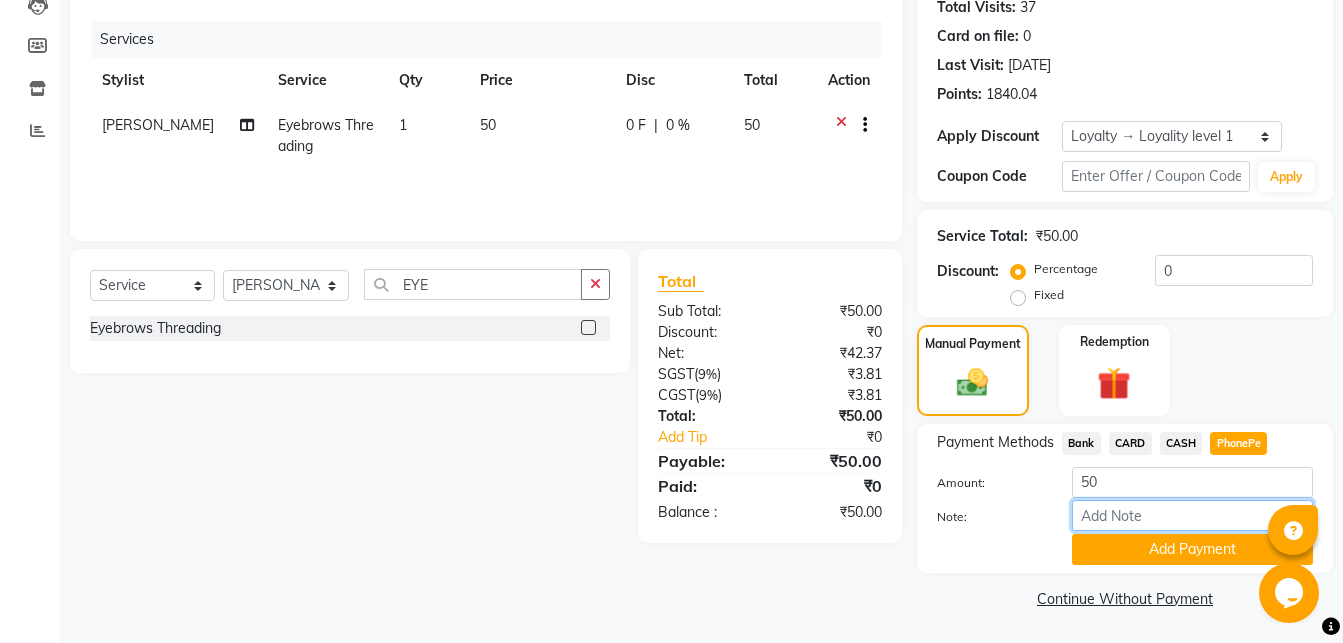 click on "Note:" at bounding box center (1192, 515) 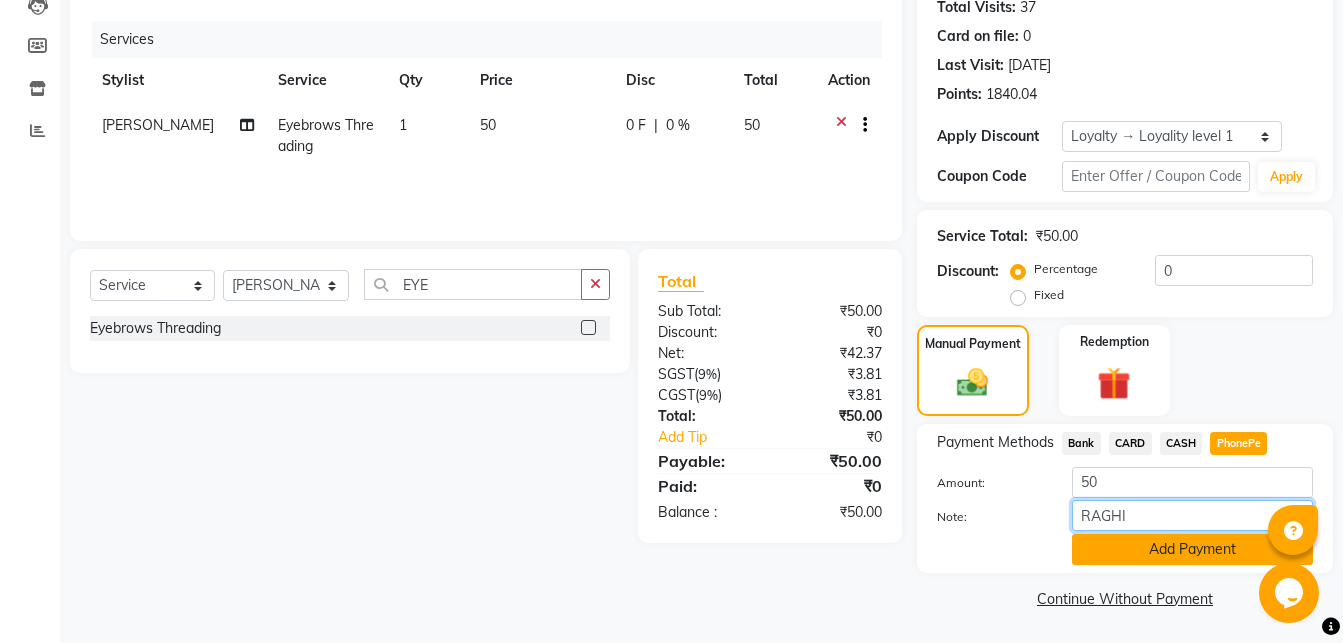 type on "RAGHI" 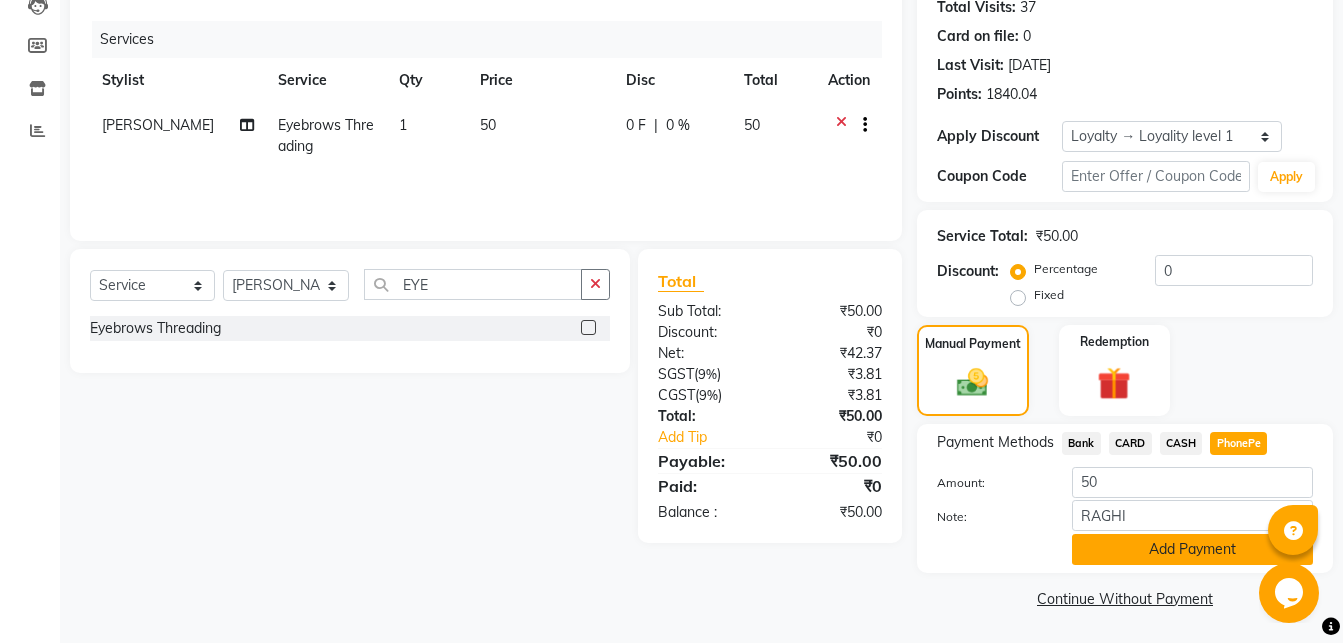 click on "Add Payment" 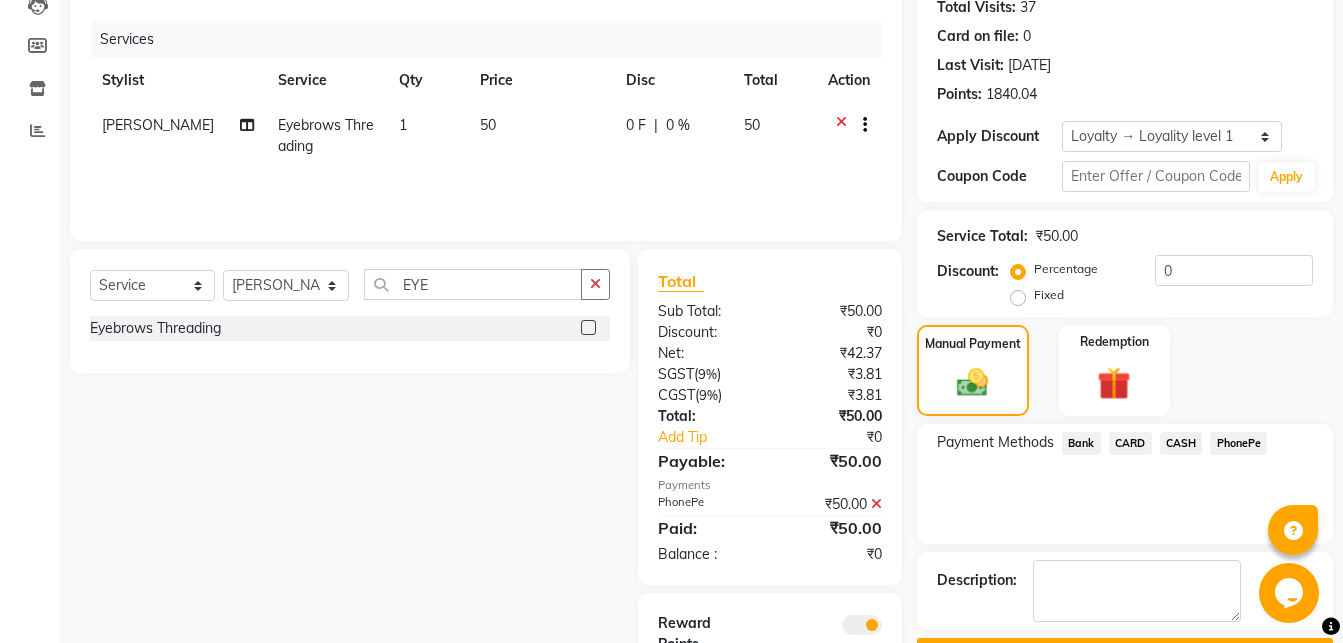 scroll, scrollTop: 318, scrollLeft: 0, axis: vertical 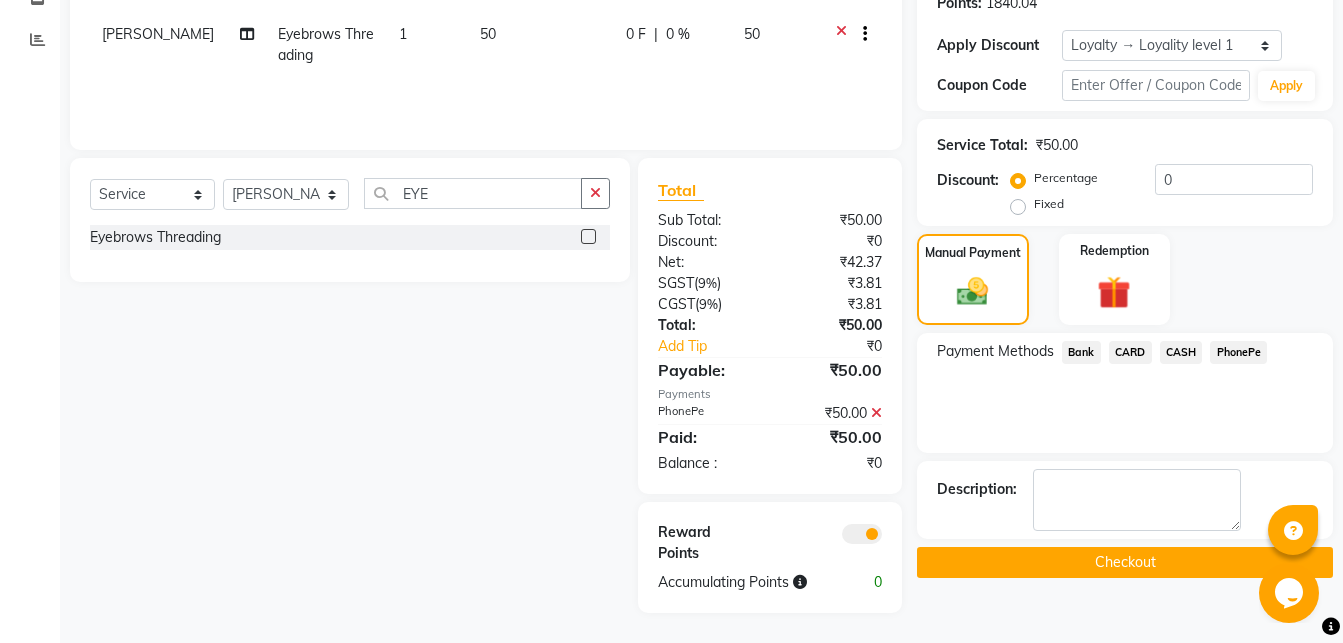 click on "Checkout" 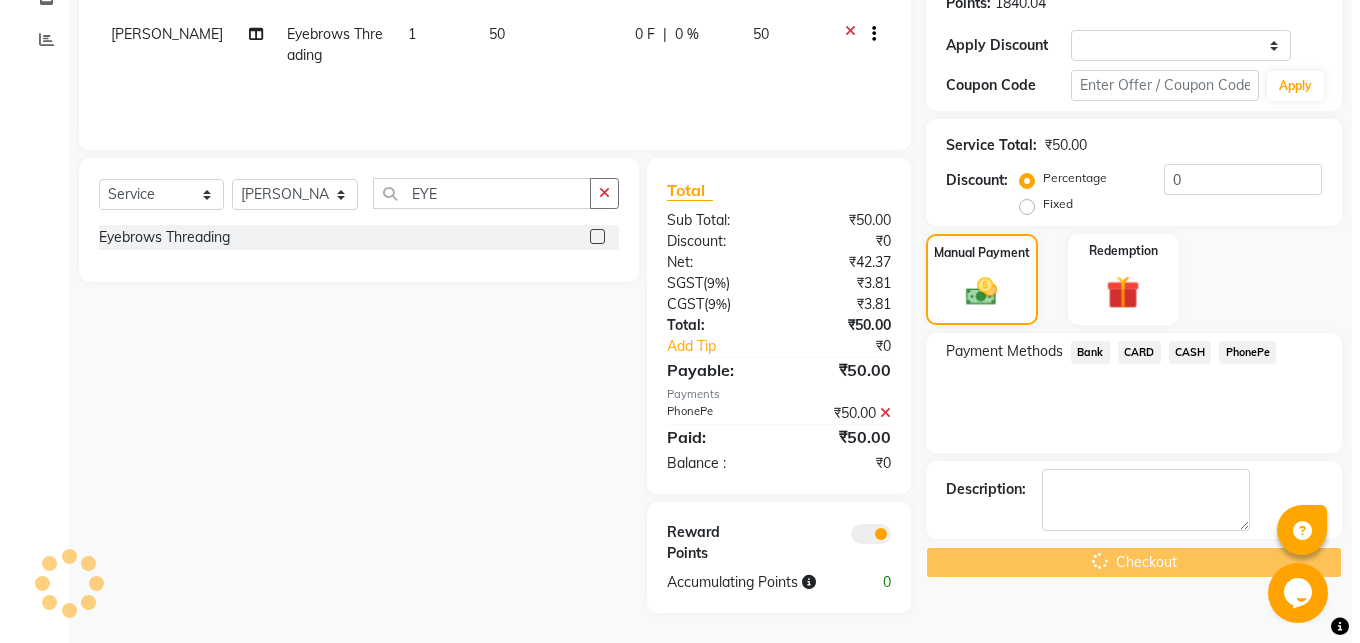 scroll, scrollTop: 0, scrollLeft: 0, axis: both 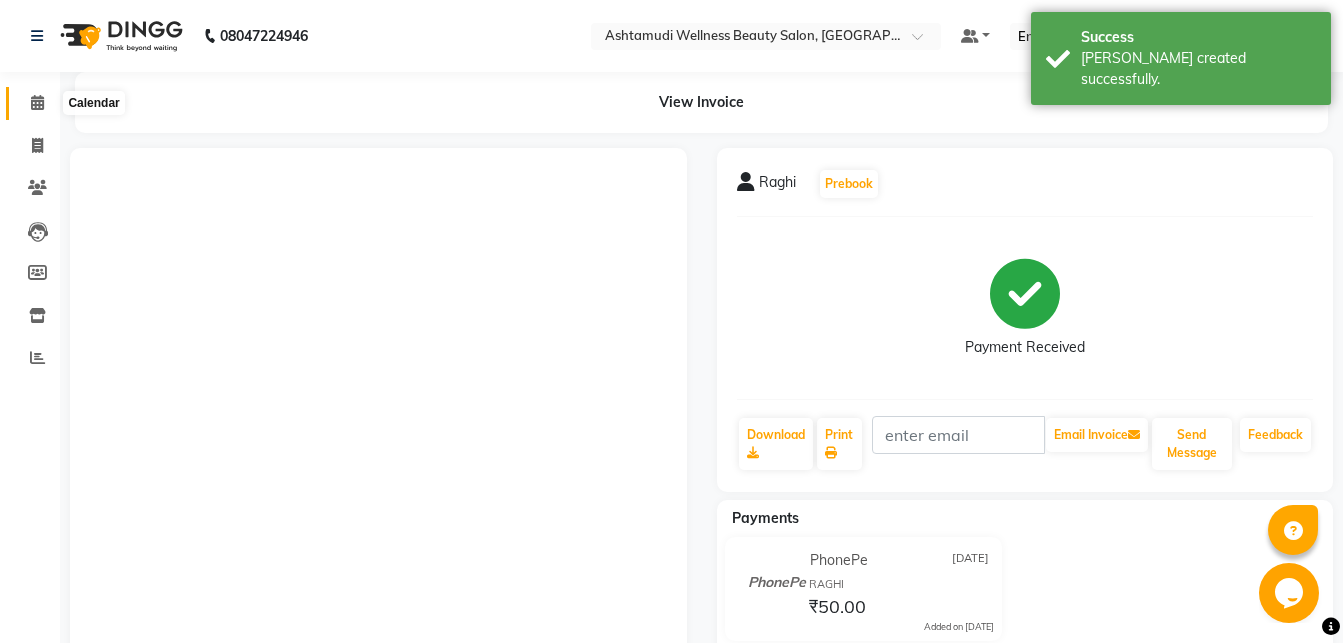 click 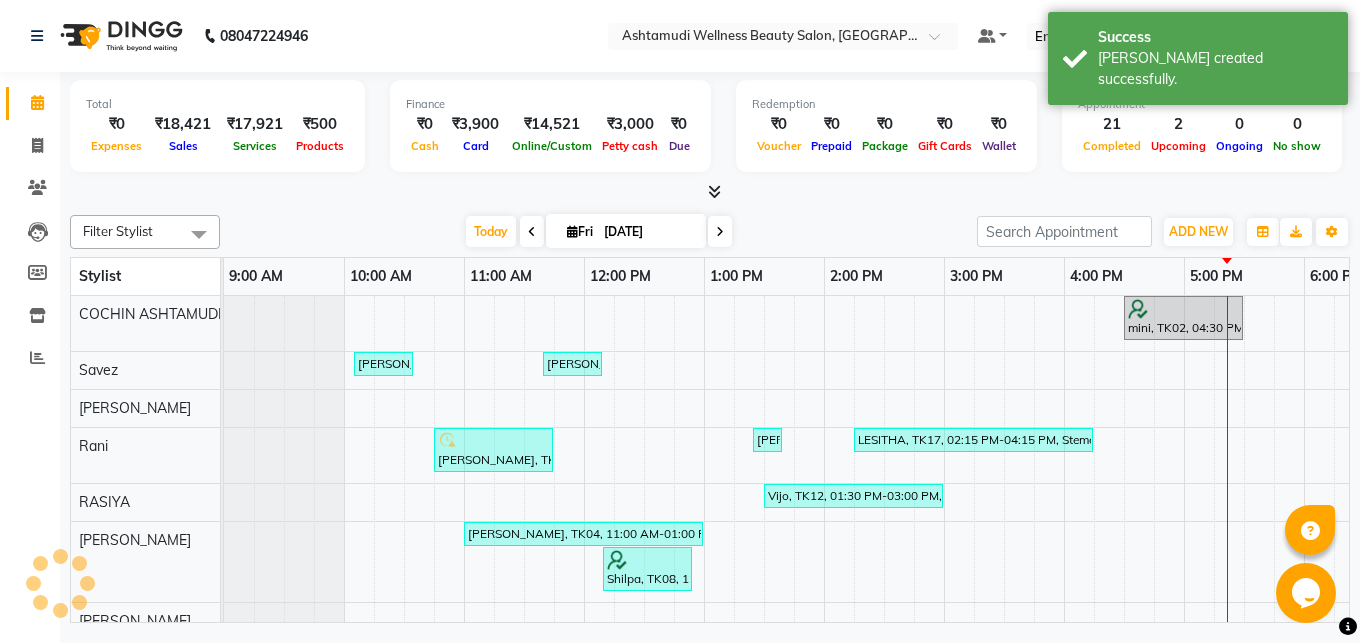 scroll, scrollTop: 0, scrollLeft: 315, axis: horizontal 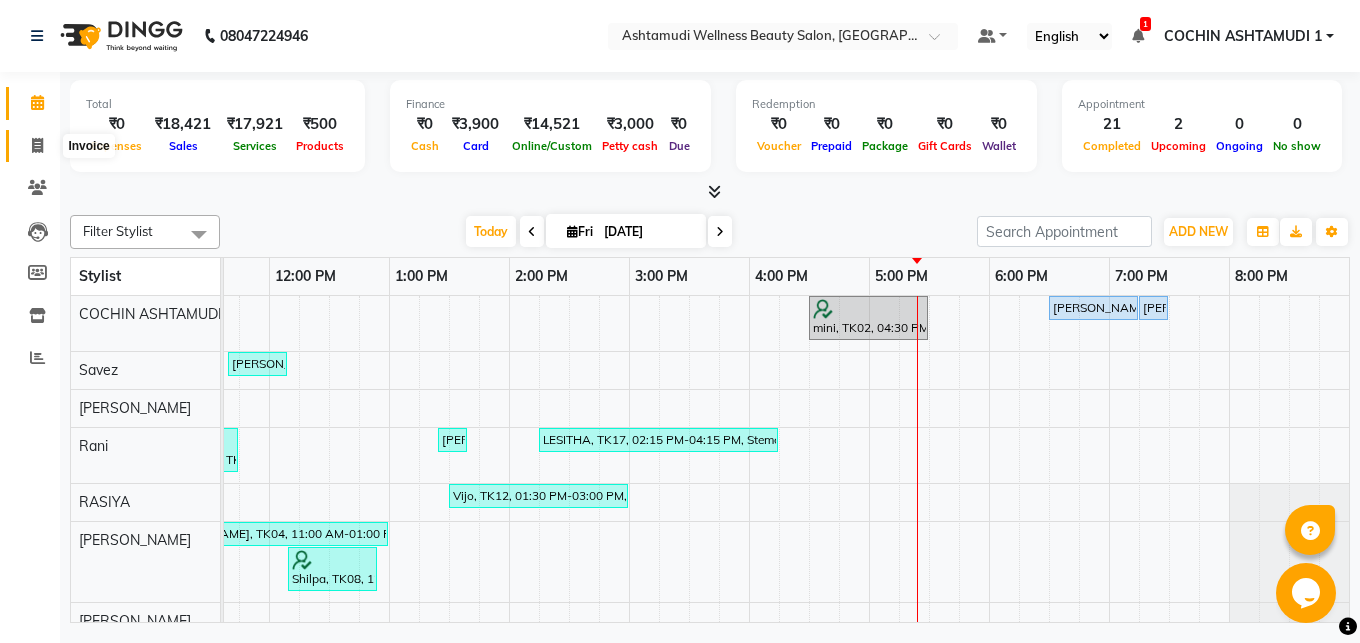drag, startPoint x: 41, startPoint y: 146, endPoint x: 26, endPoint y: 154, distance: 17 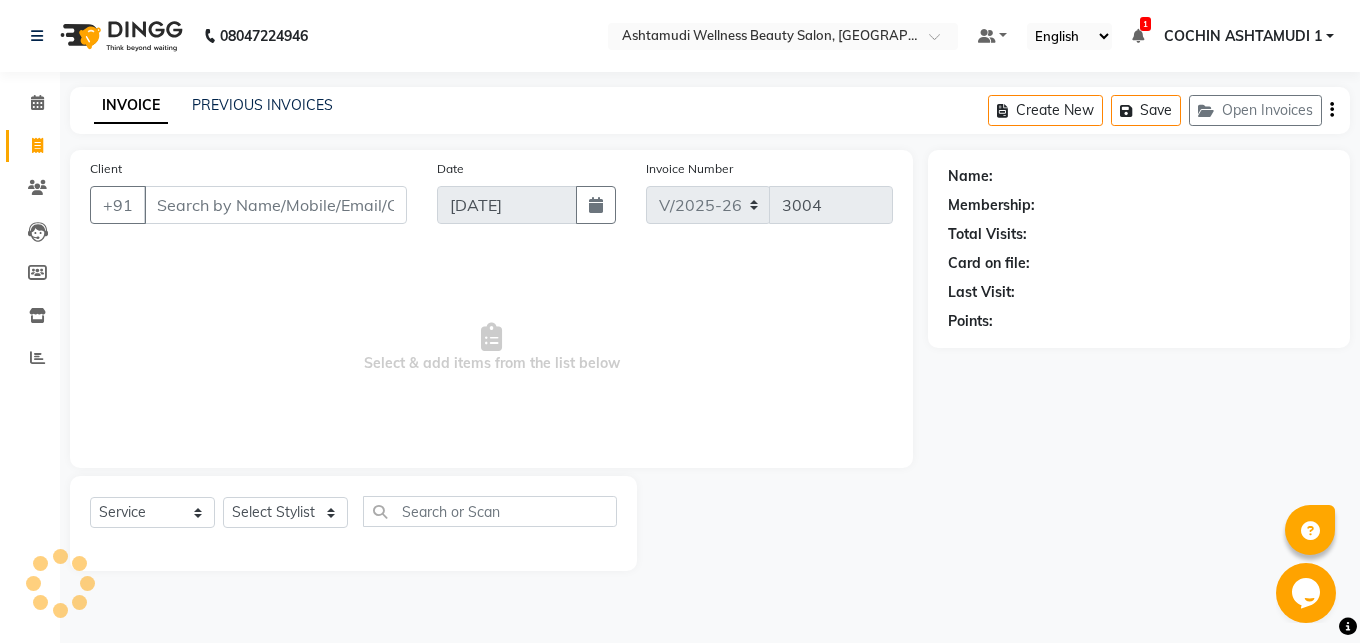 click on "Client" at bounding box center (275, 205) 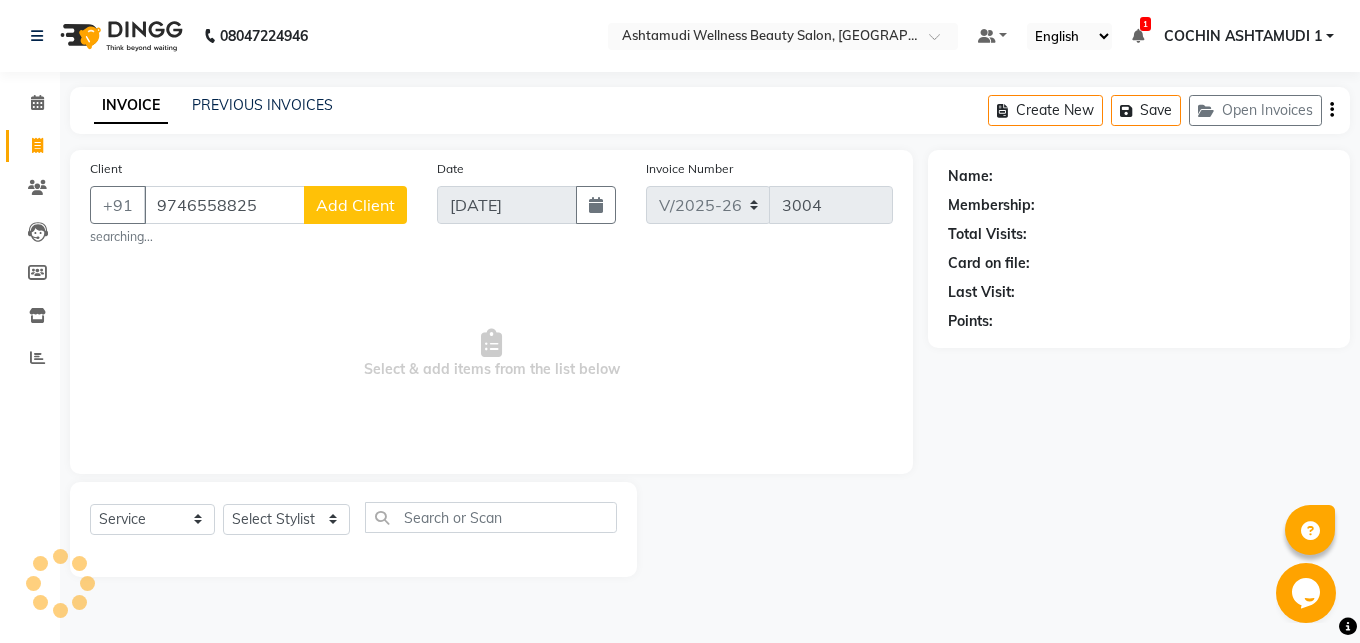 type on "9746558825" 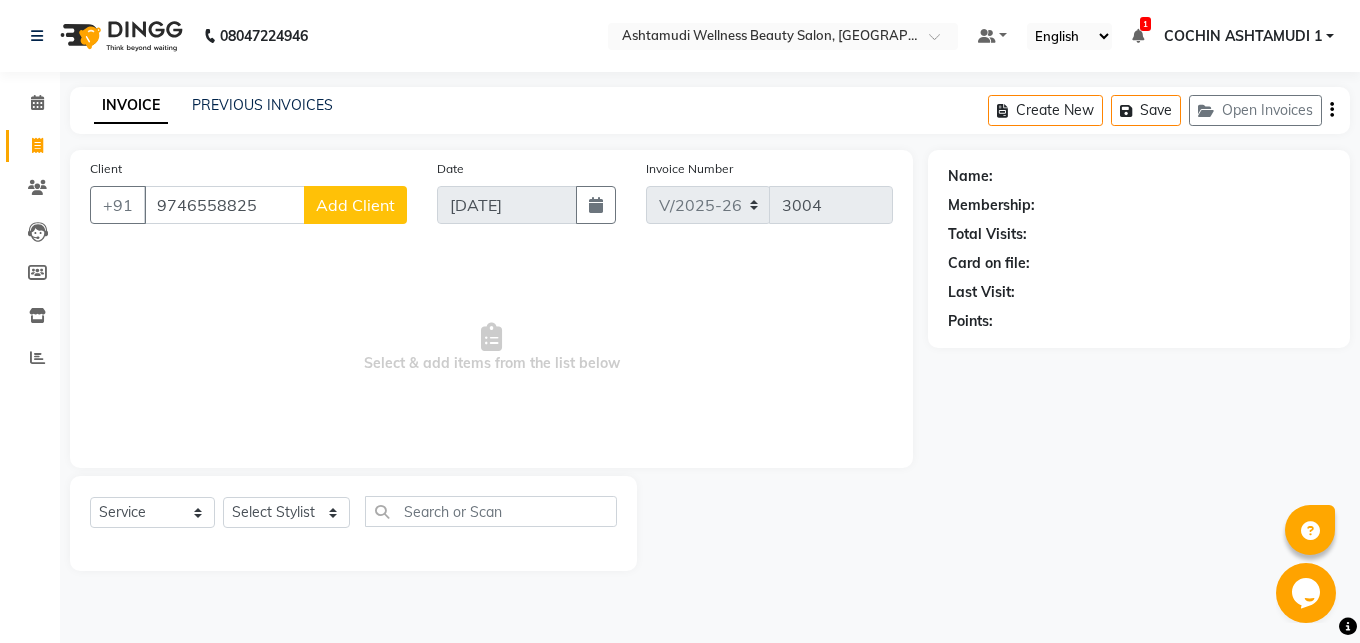 click on "Add Client" 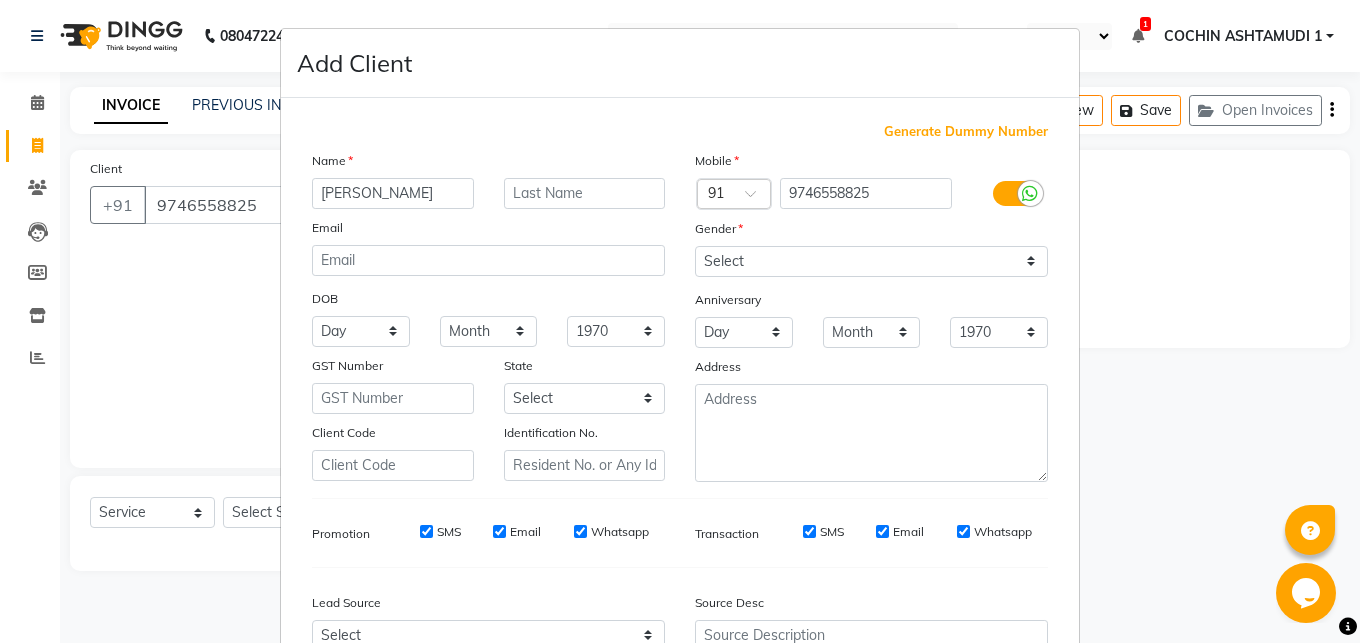 type on "[PERSON_NAME]" 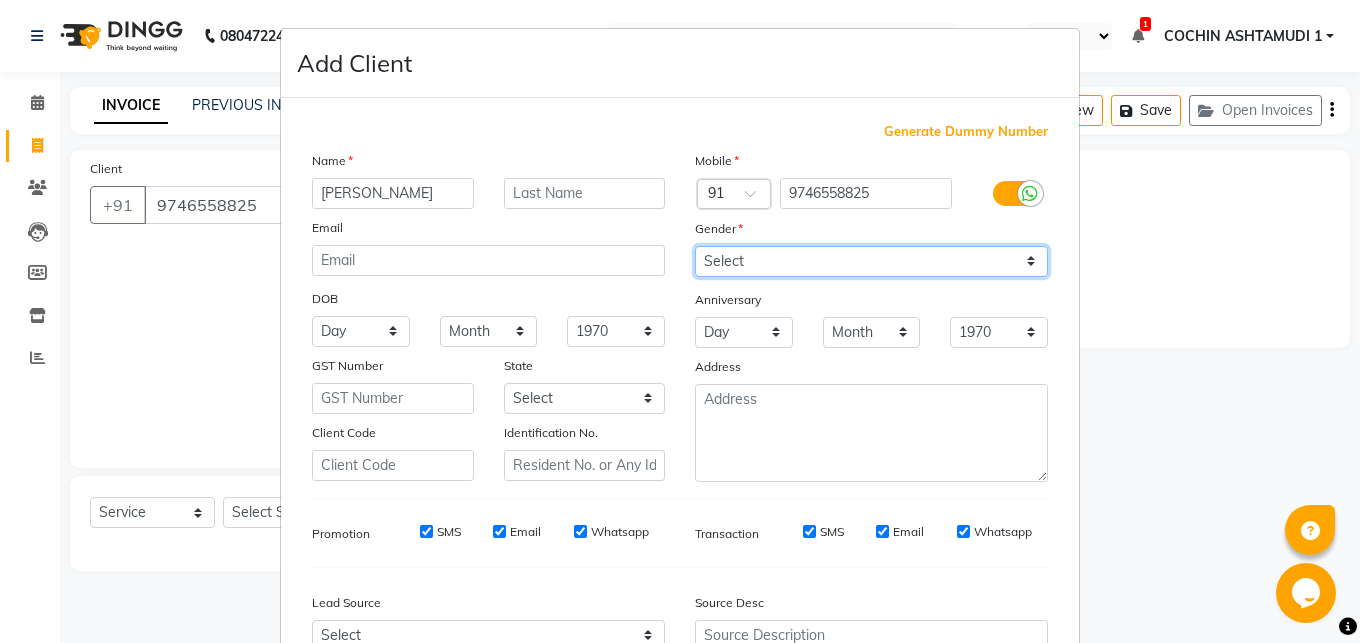 click on "Select [DEMOGRAPHIC_DATA] [DEMOGRAPHIC_DATA] Other Prefer Not To Say" at bounding box center (871, 261) 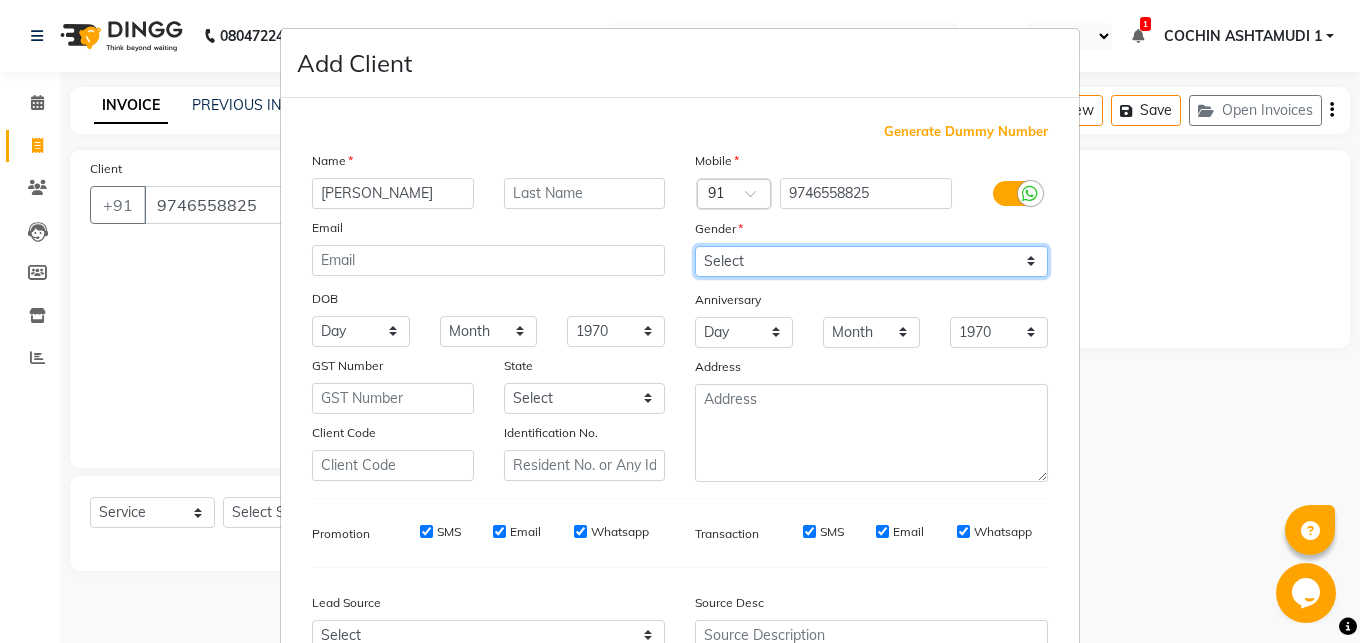 select on "male" 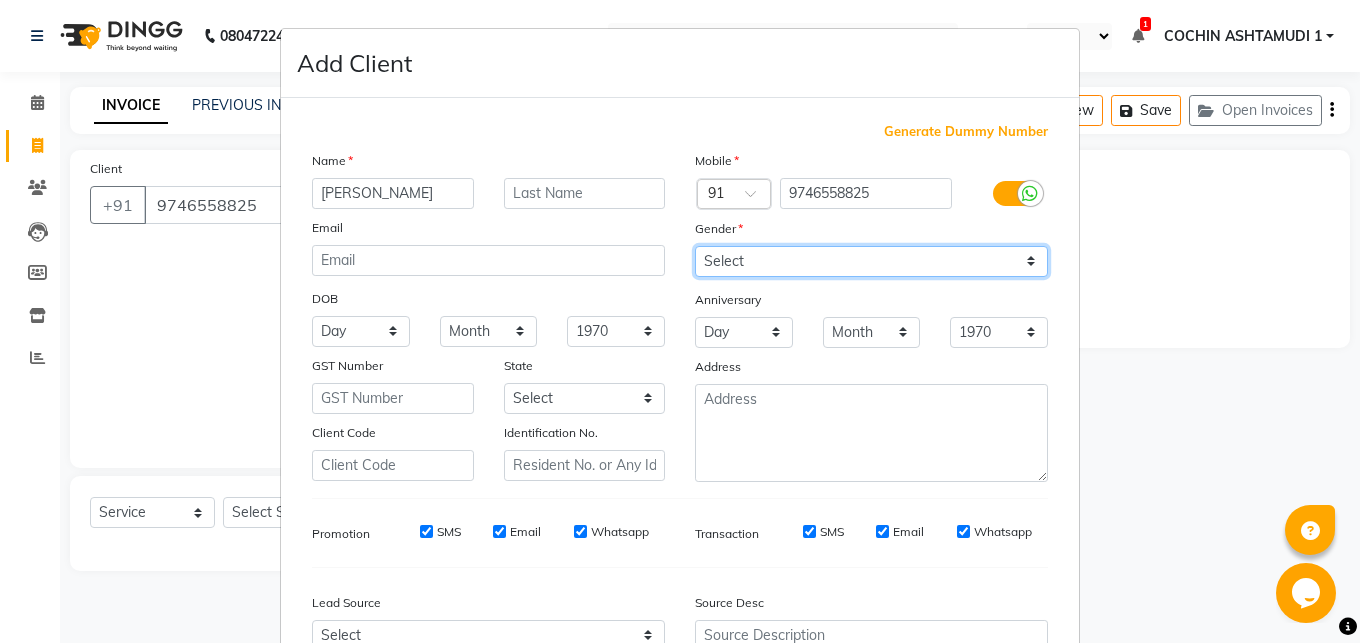 click on "[DEMOGRAPHIC_DATA]" at bounding box center (0, 0) 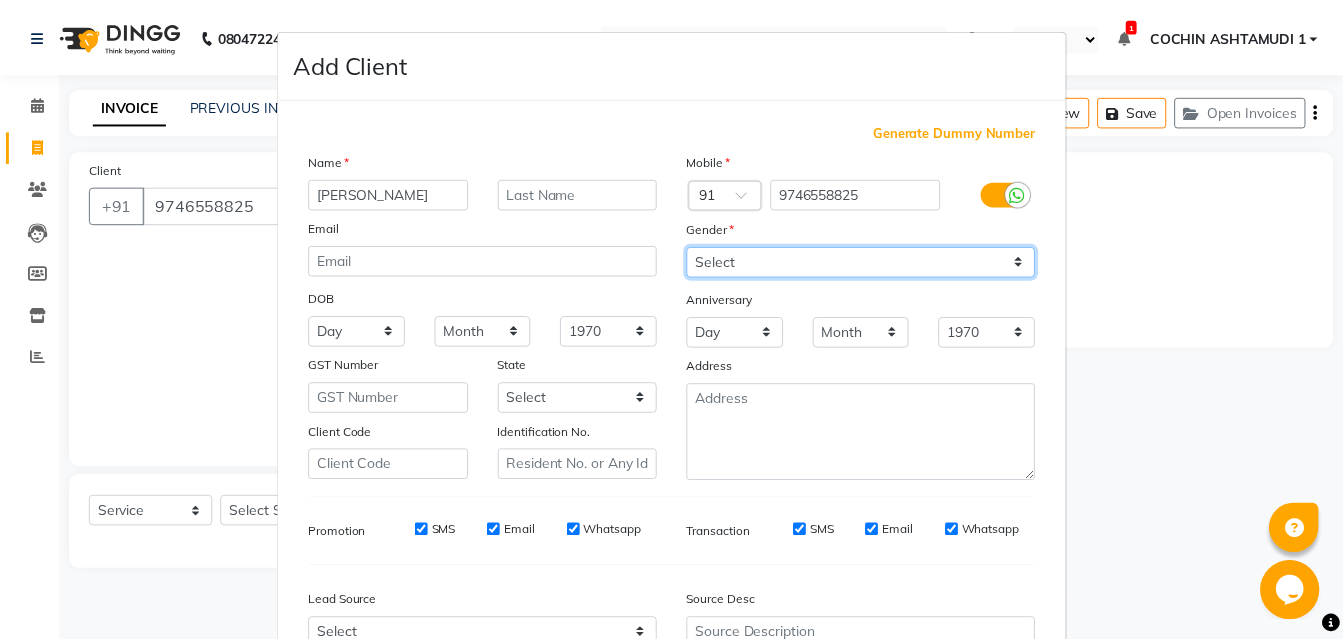 scroll, scrollTop: 206, scrollLeft: 0, axis: vertical 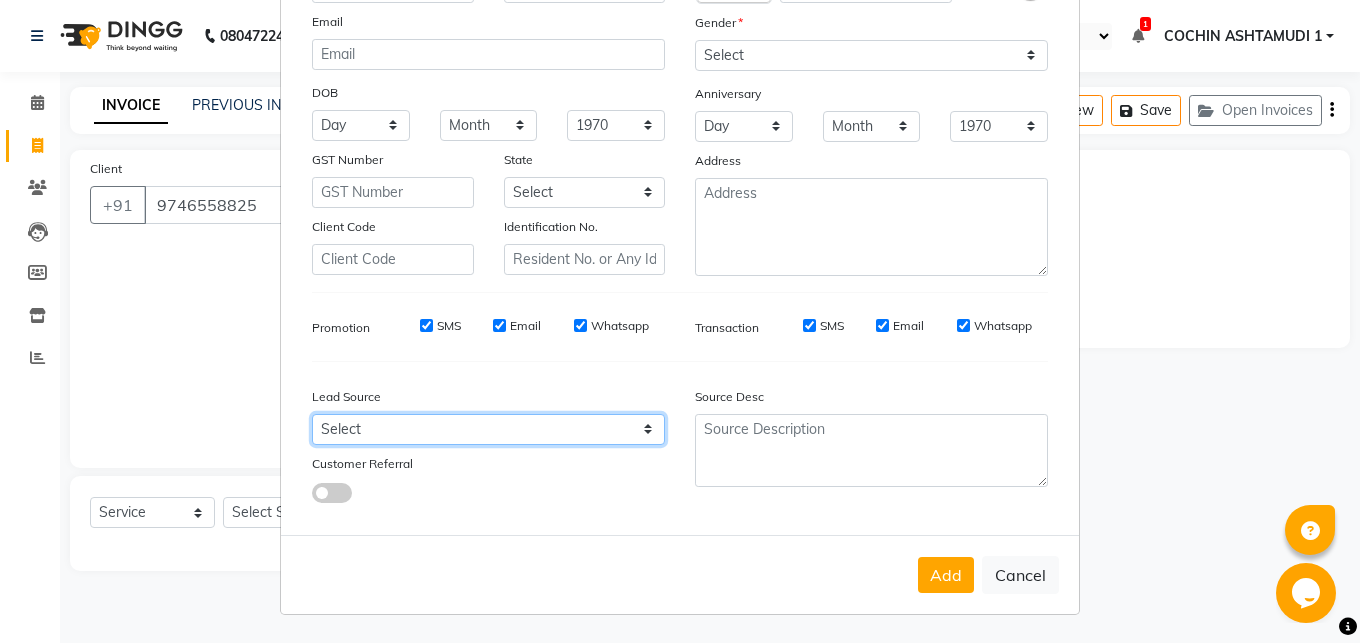 click on "Select Walk-in Referral Internet Friend Word of Mouth Advertisement Facebook JustDial Google Other Instagram  YouTube  WhatsApp" at bounding box center [488, 429] 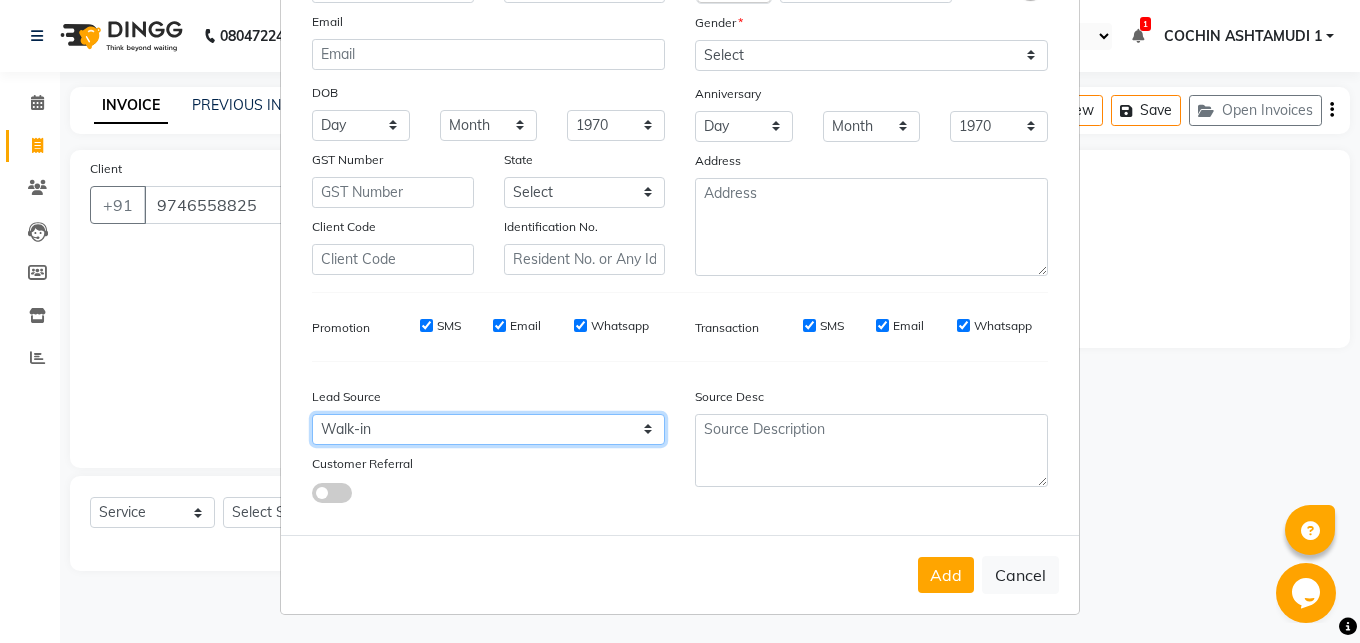 click on "Walk-in" at bounding box center [0, 0] 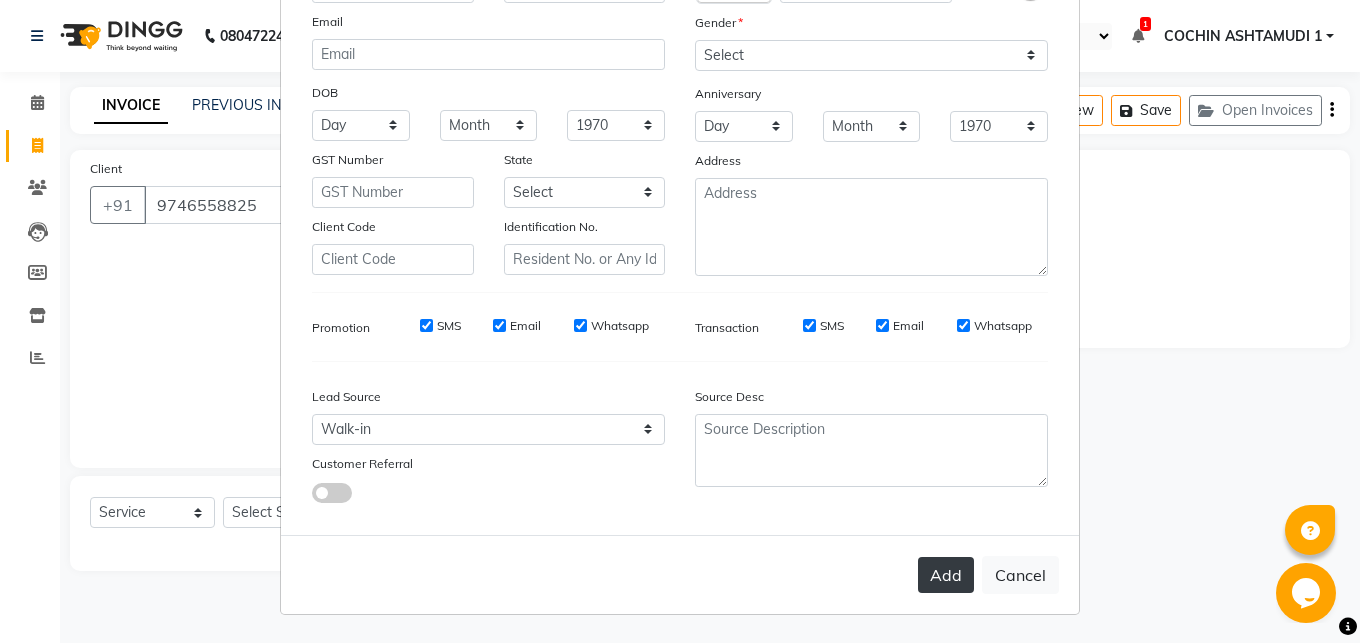 click on "Add" at bounding box center [946, 575] 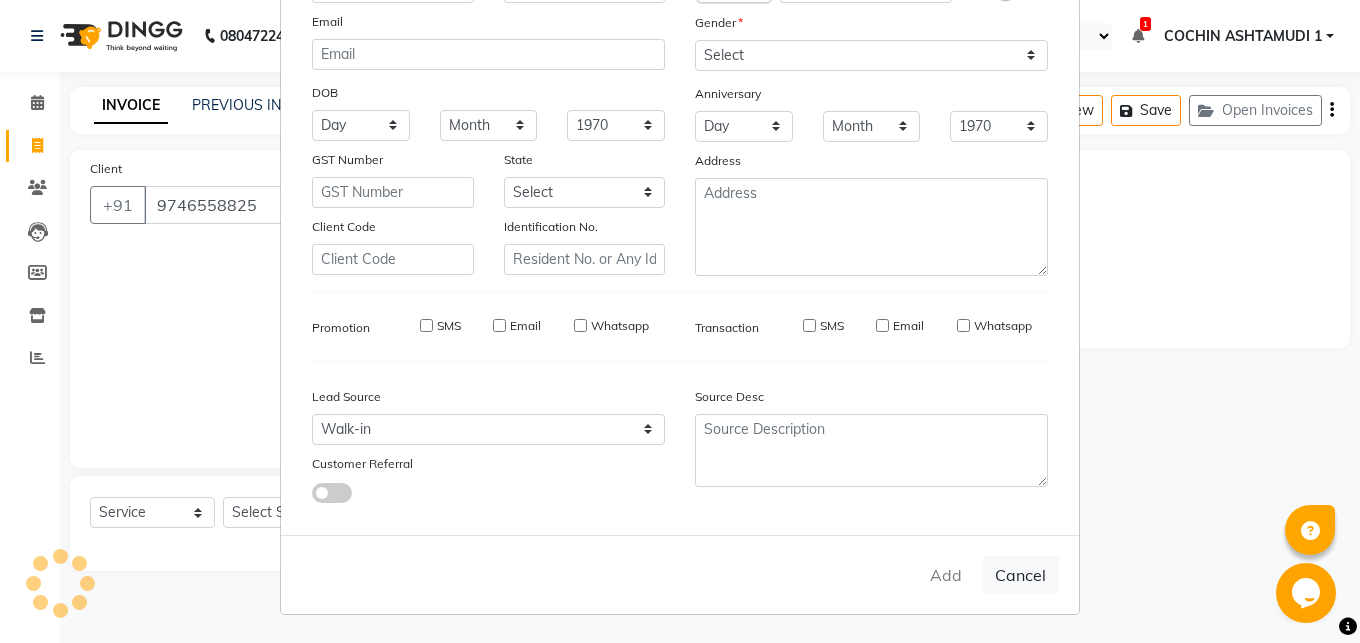 type 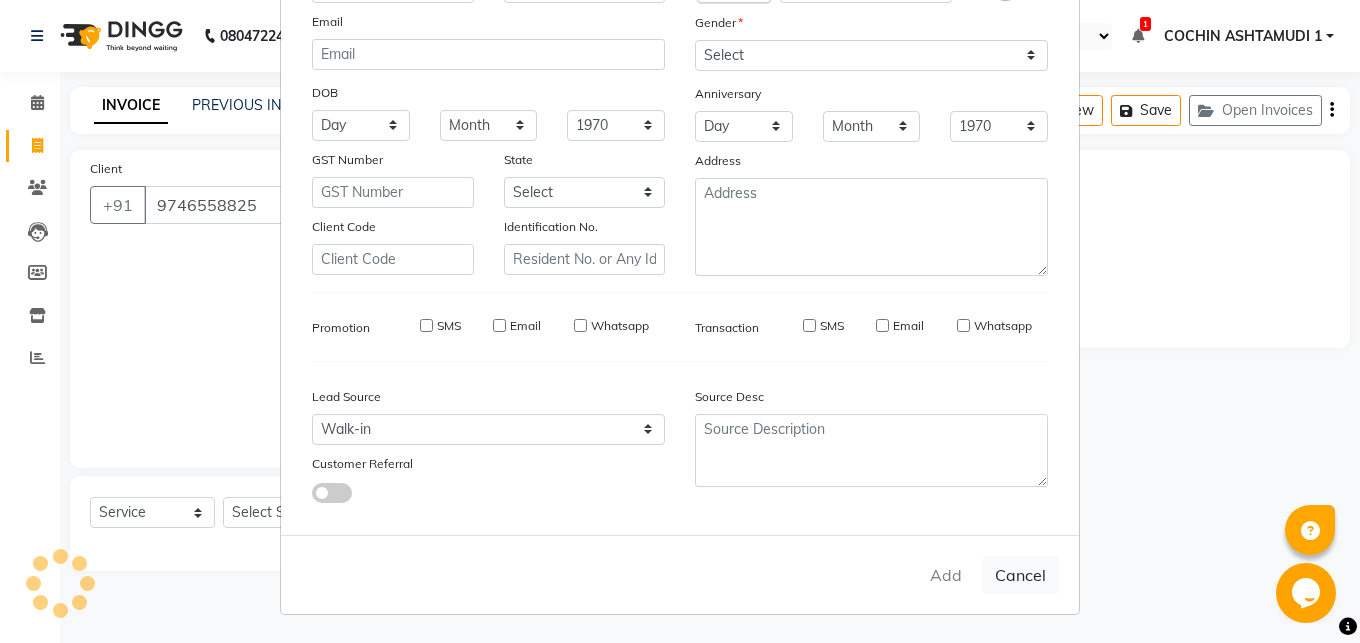 select 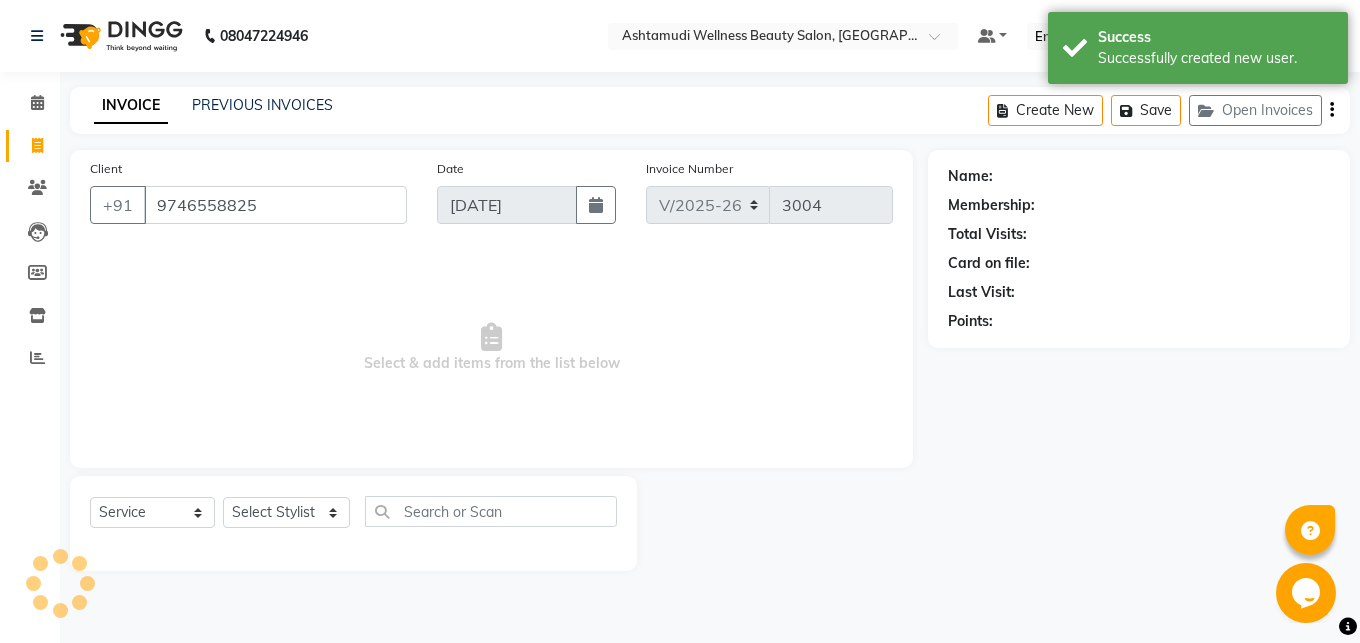 select on "1: Object" 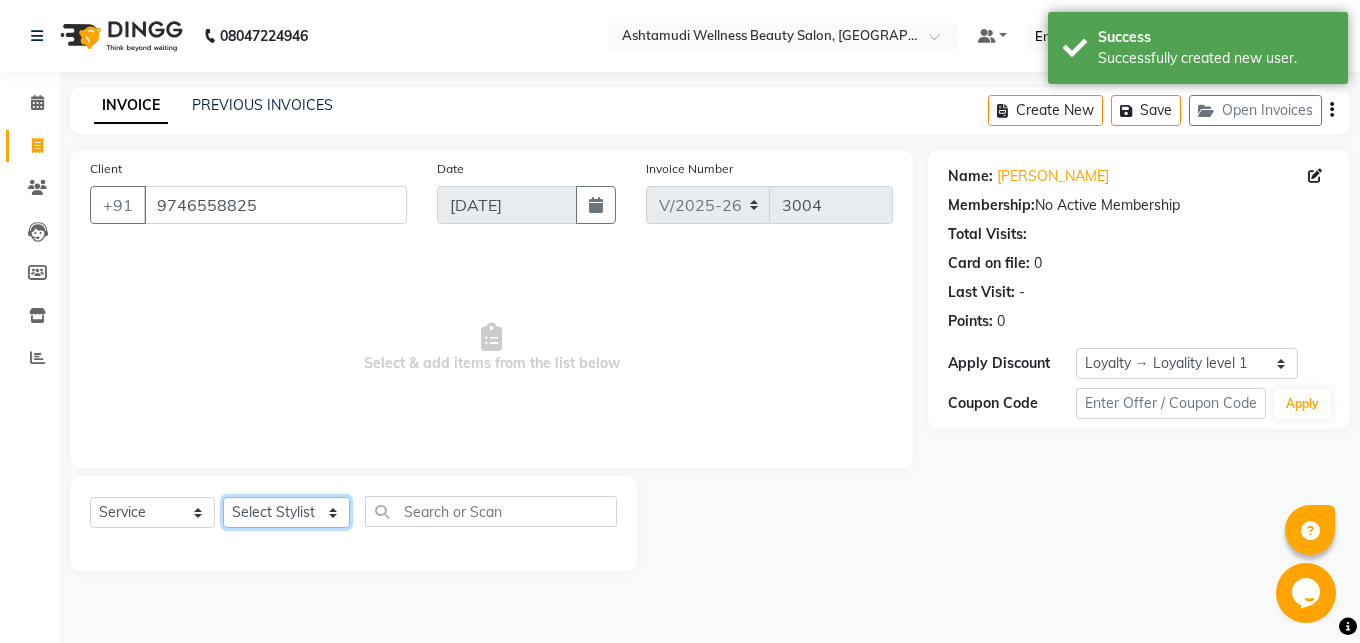 click on "Select Stylist Abhirami S Afsha [PERSON_NAME] B [PERSON_NAME] COCHIN ASHTAMUDI Danish [PERSON_NAME] [PERSON_NAME] [PERSON_NAME] [PERSON_NAME] [PERSON_NAME]  [PERSON_NAME] [PERSON_NAME]" 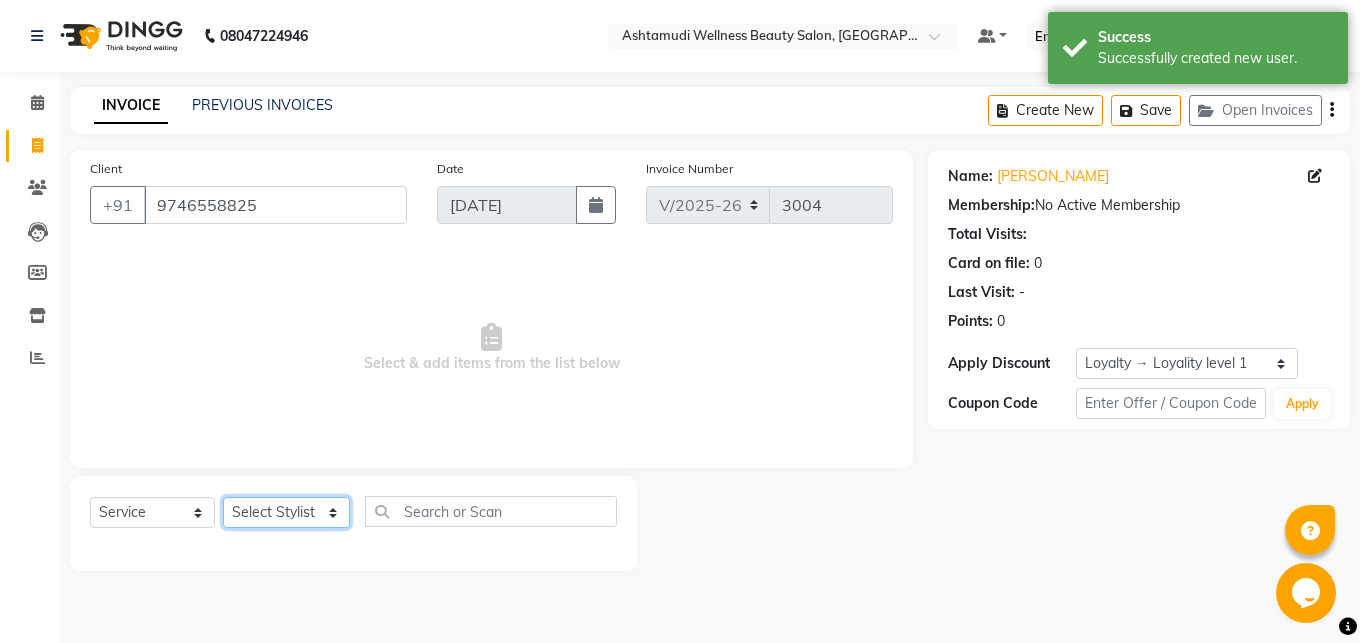 select on "61969" 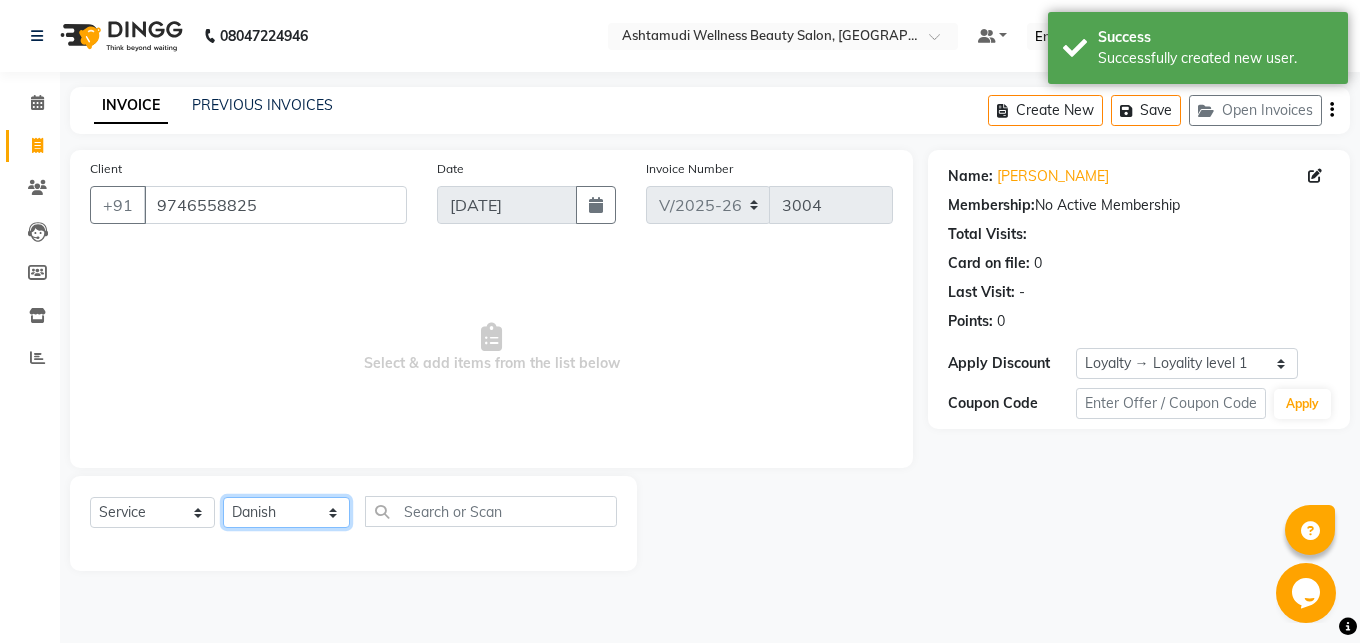 click on "Danish" 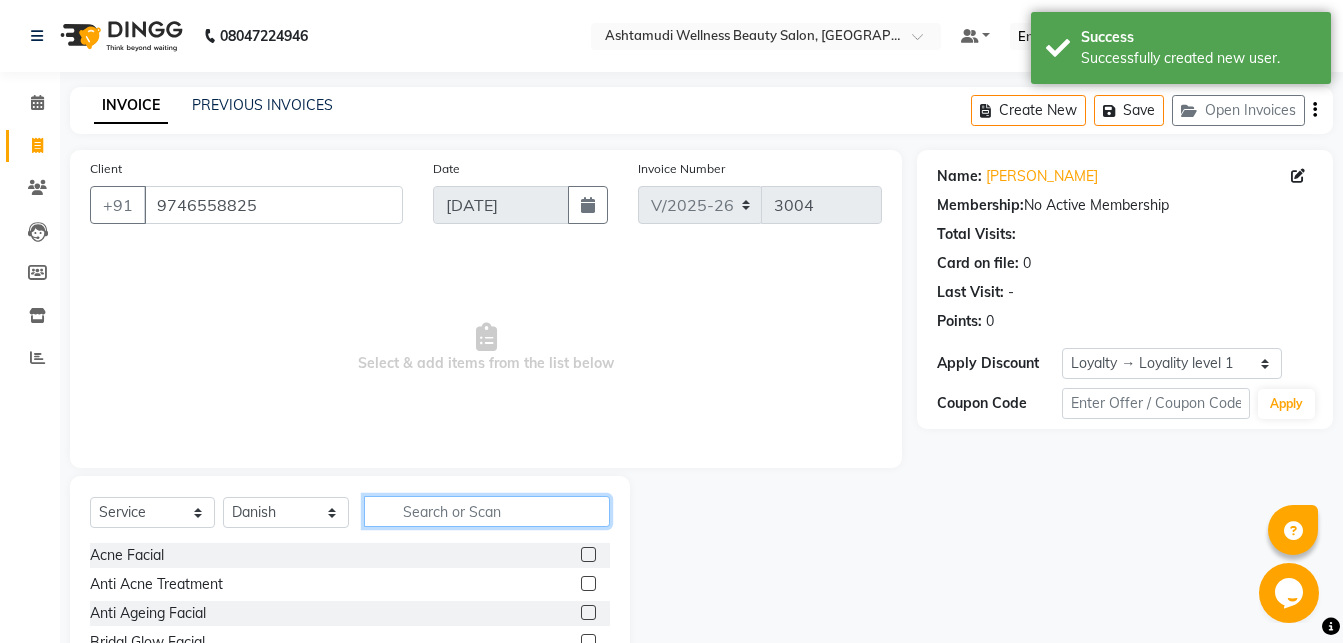 click 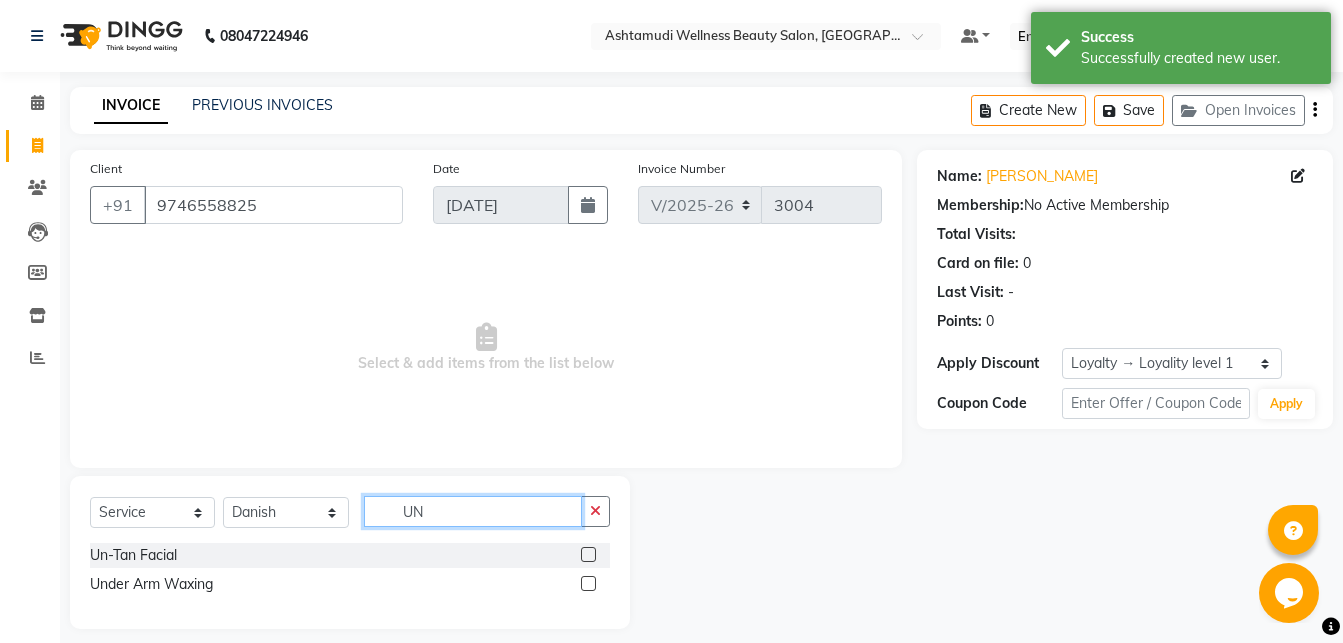 type on "UN" 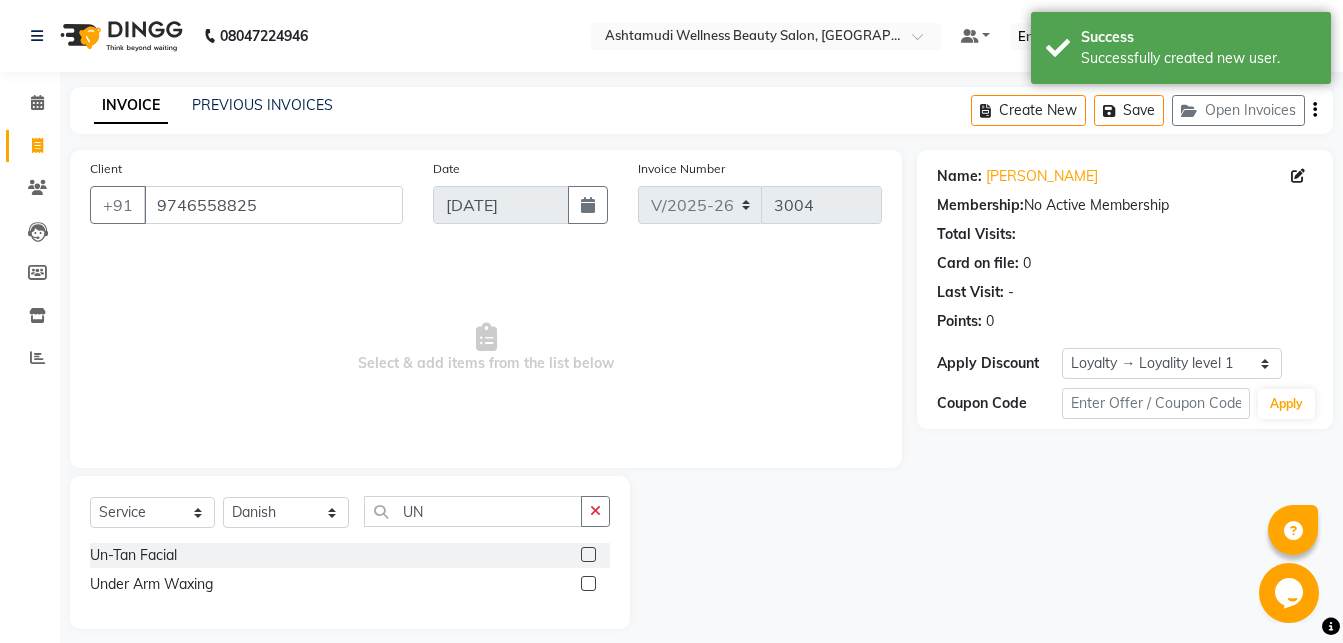 click 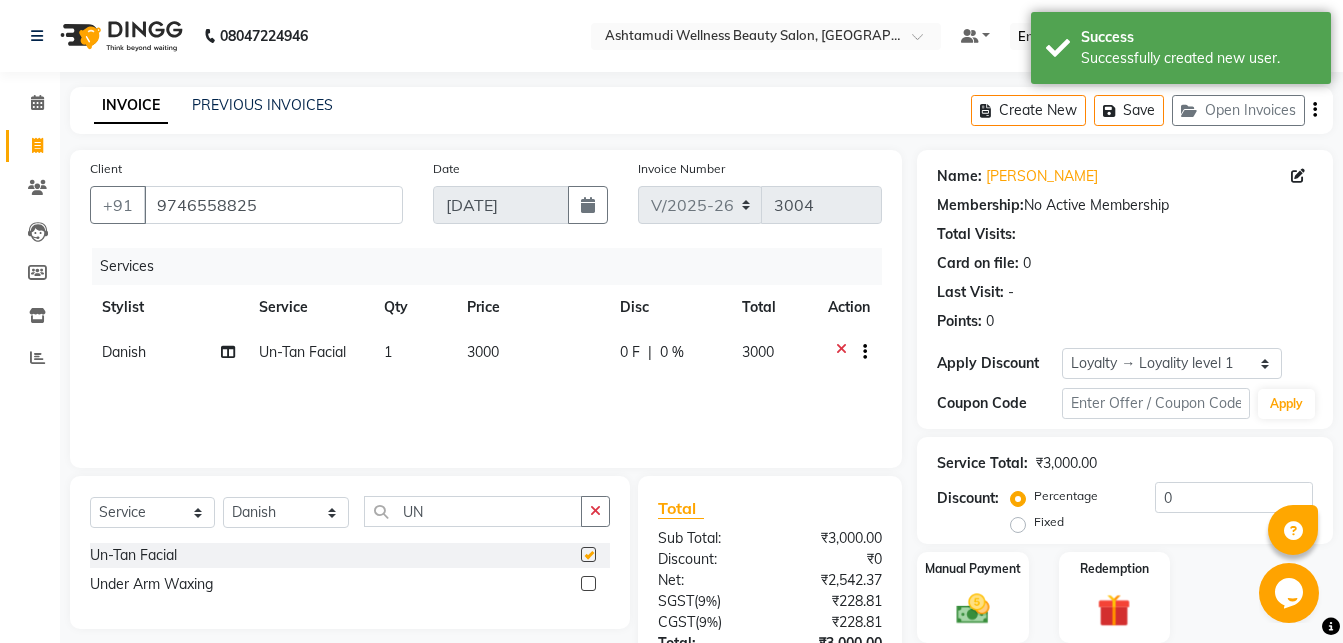 checkbox on "false" 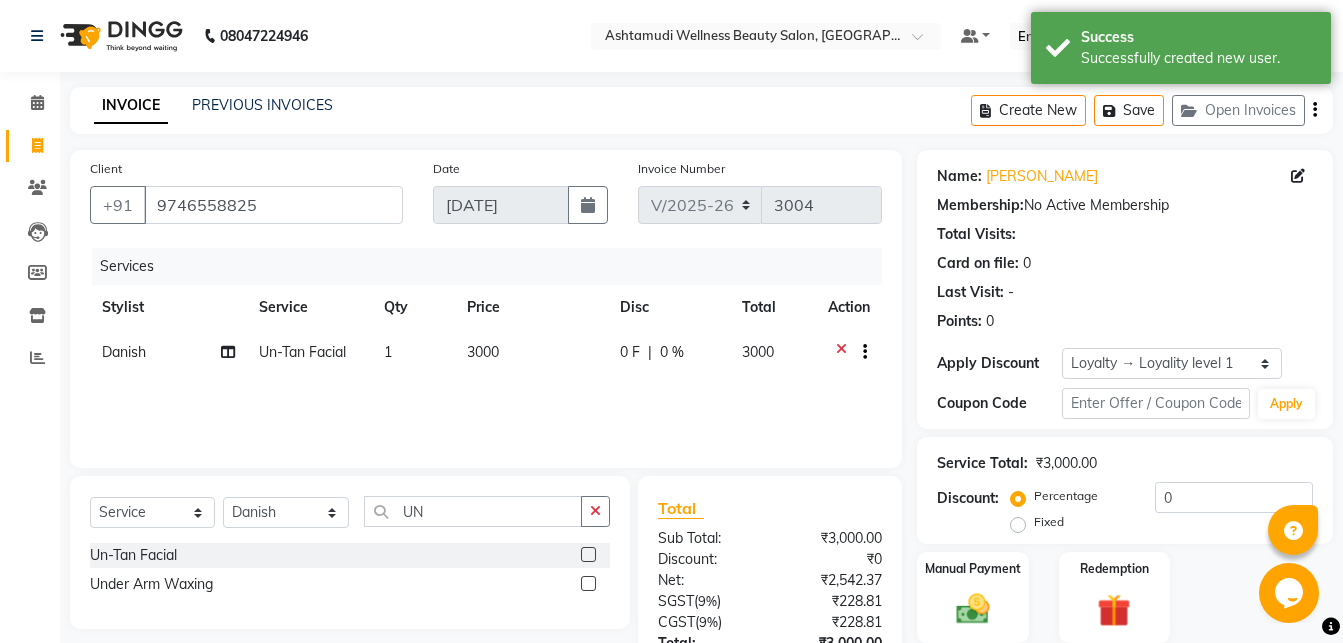 scroll, scrollTop: 157, scrollLeft: 0, axis: vertical 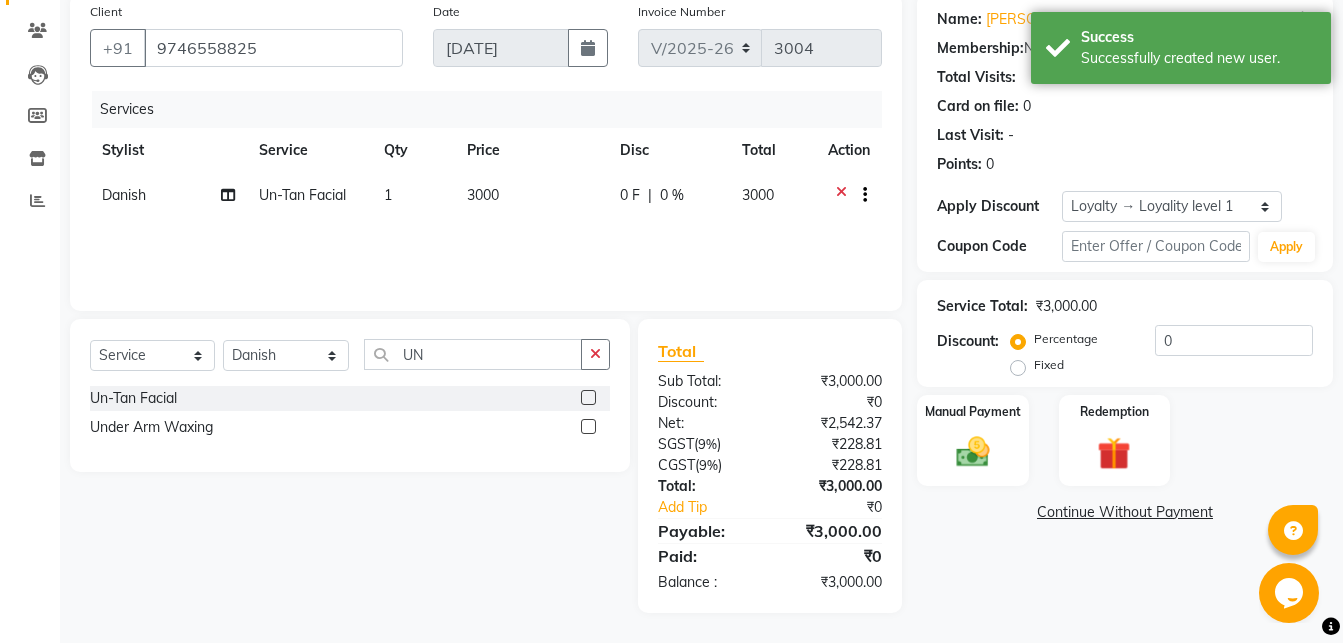 click on "Fixed" 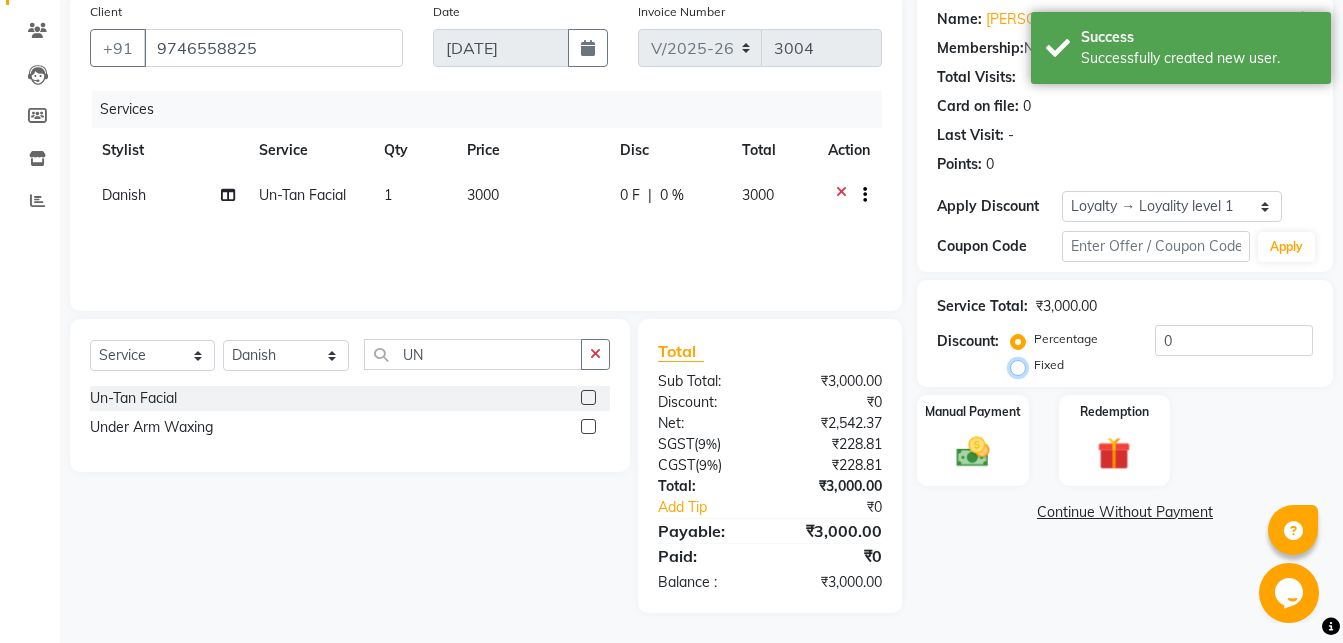 click on "Fixed" at bounding box center (1022, 365) 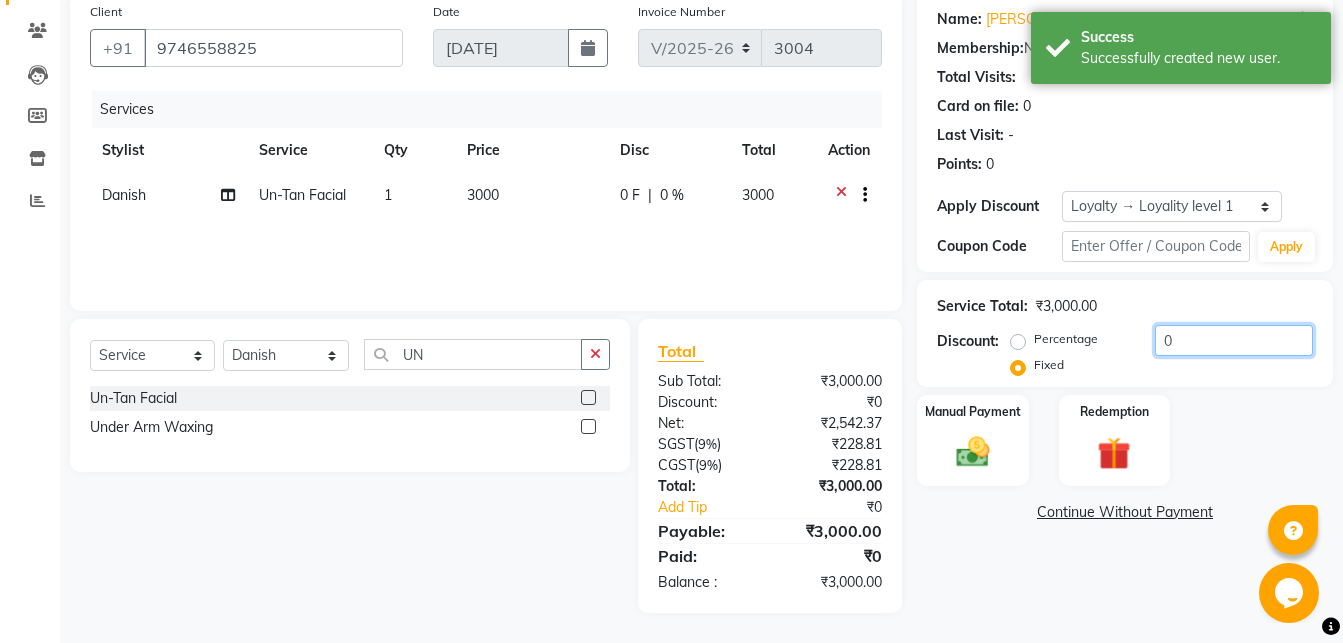 click on "0" 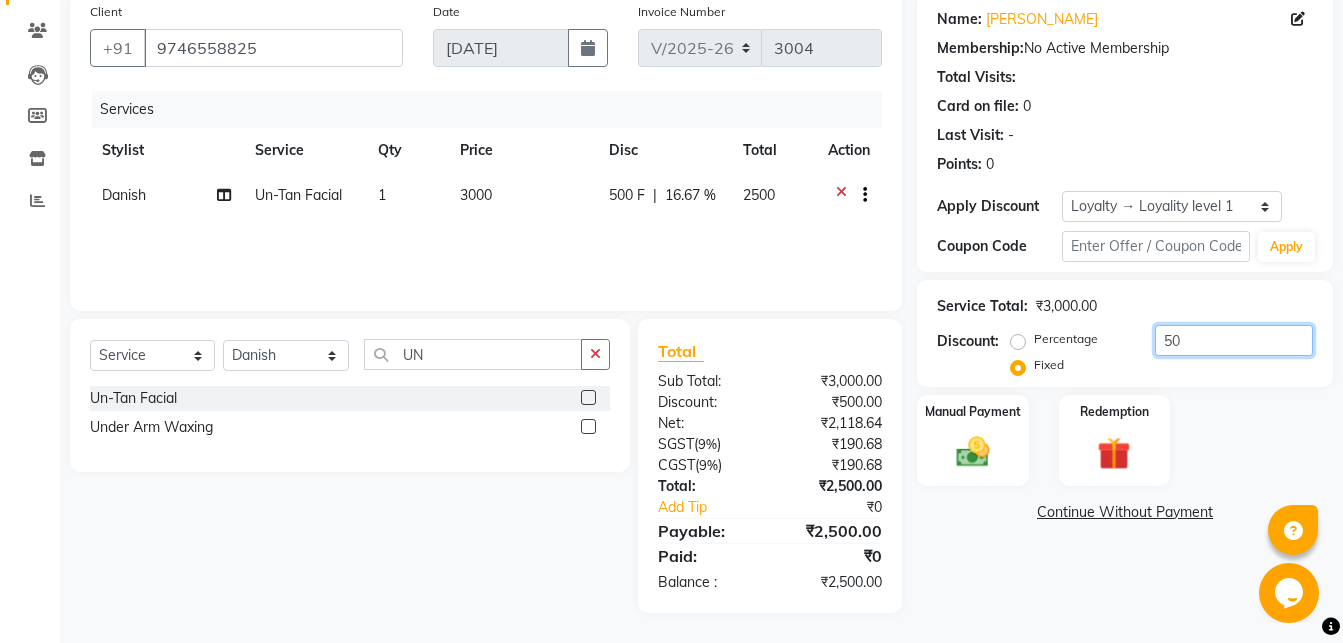 type on "5" 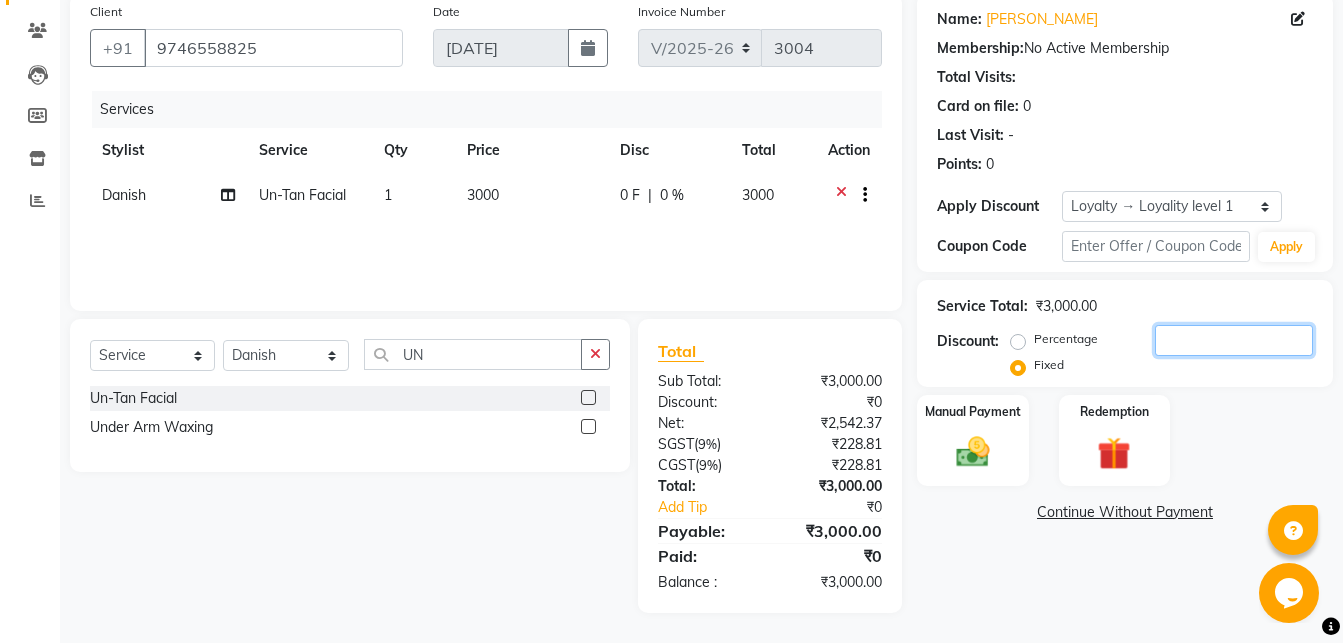 type 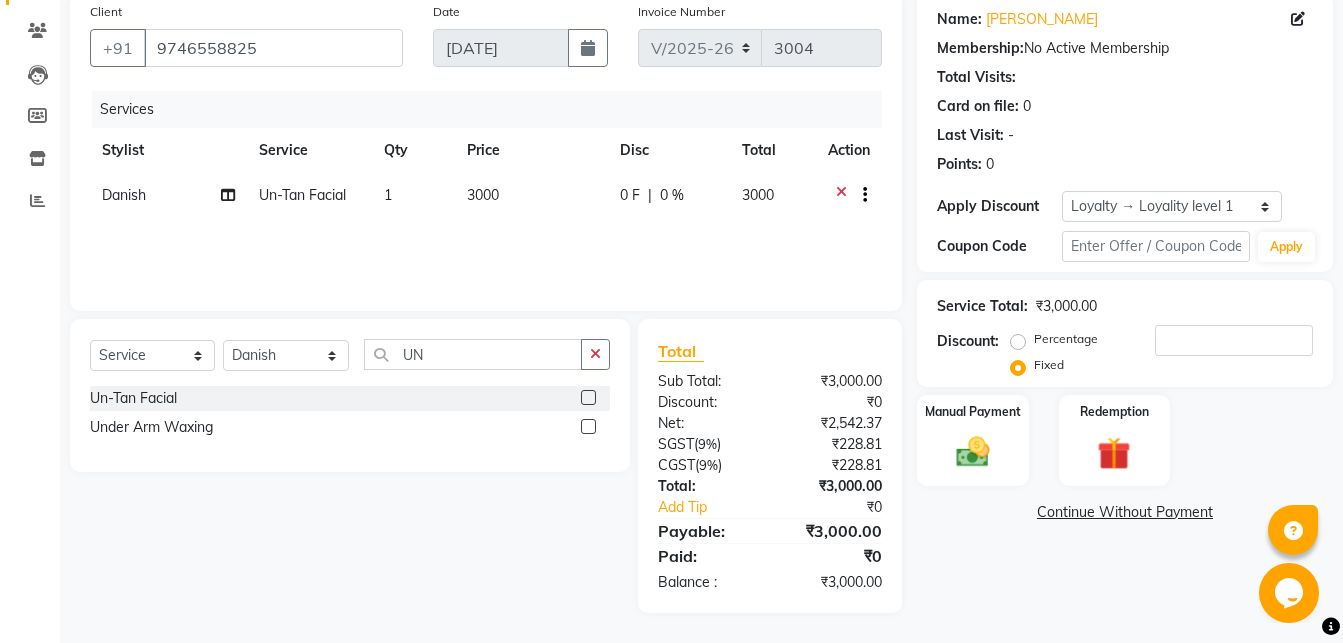click on "Percentage" 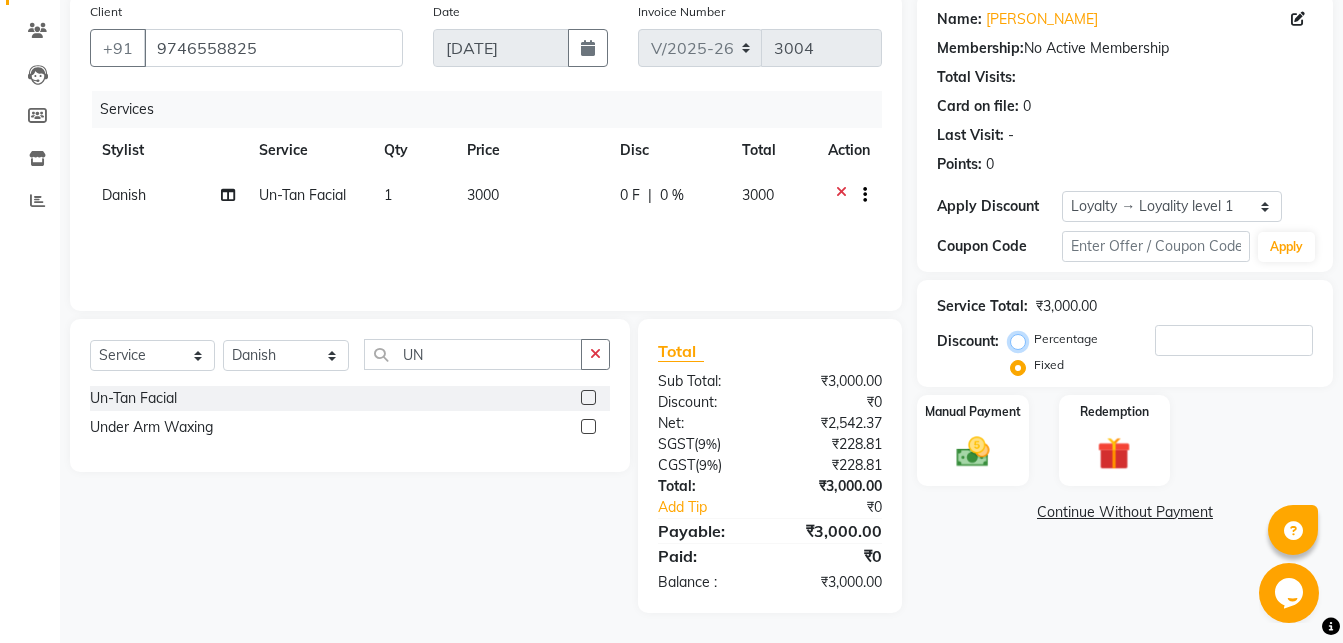 click on "Percentage" at bounding box center (1022, 339) 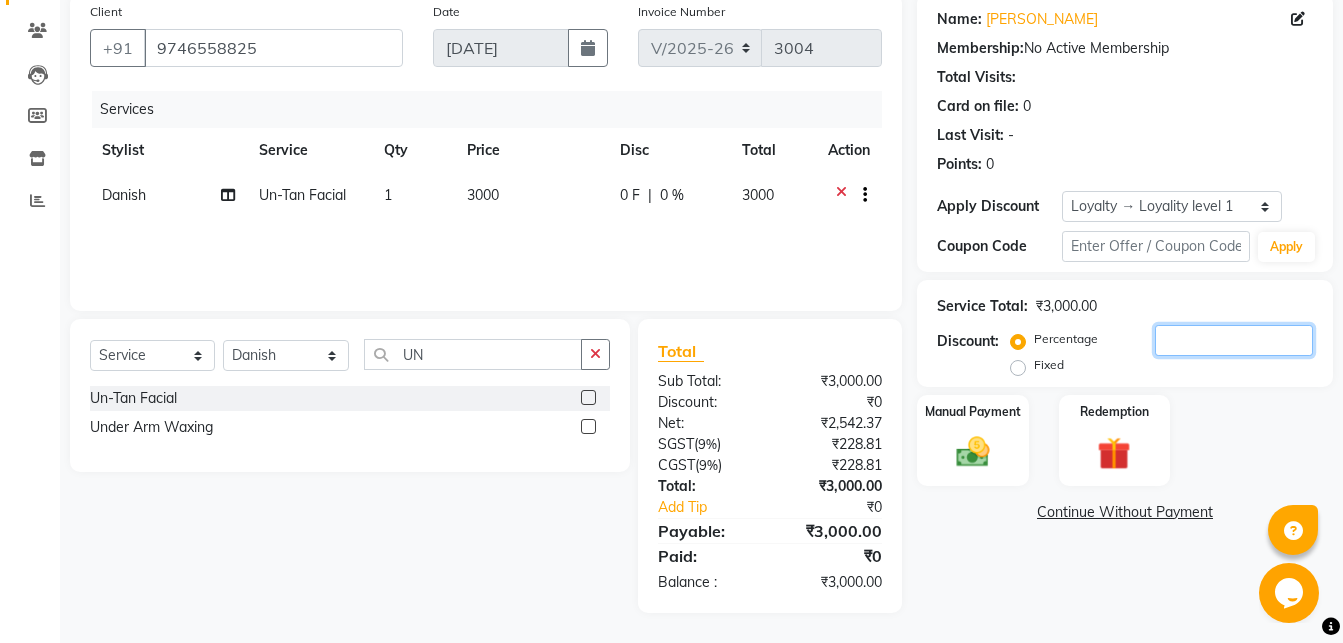 click 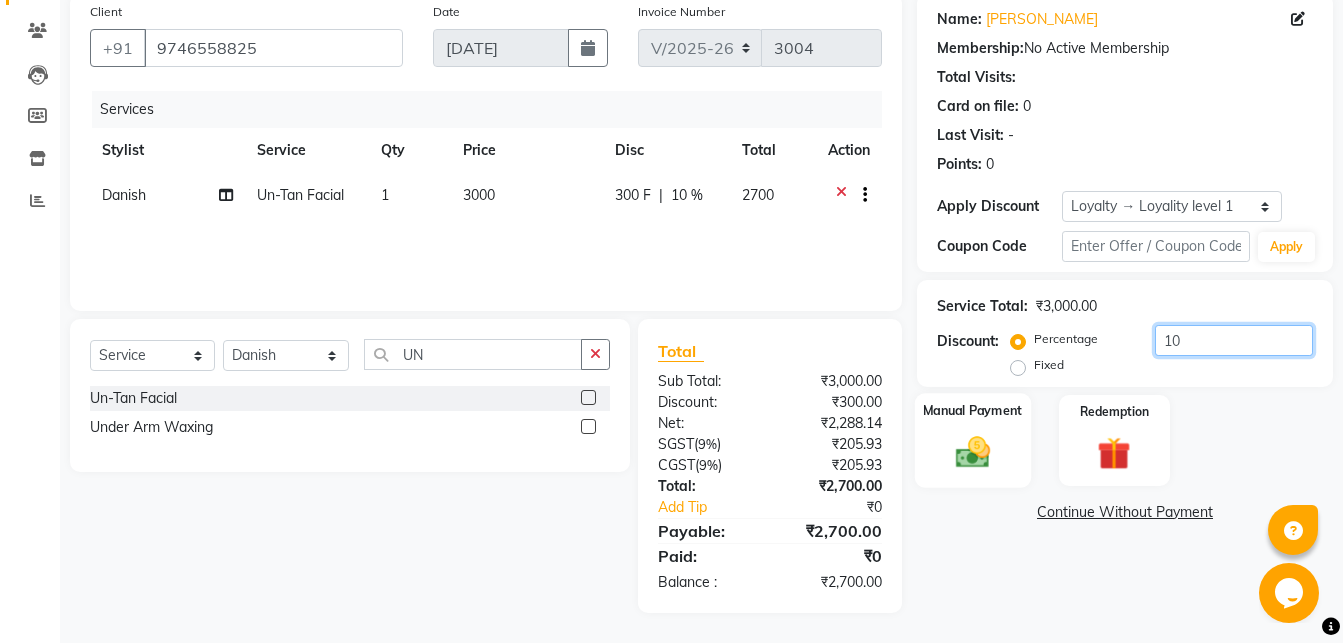 type on "10" 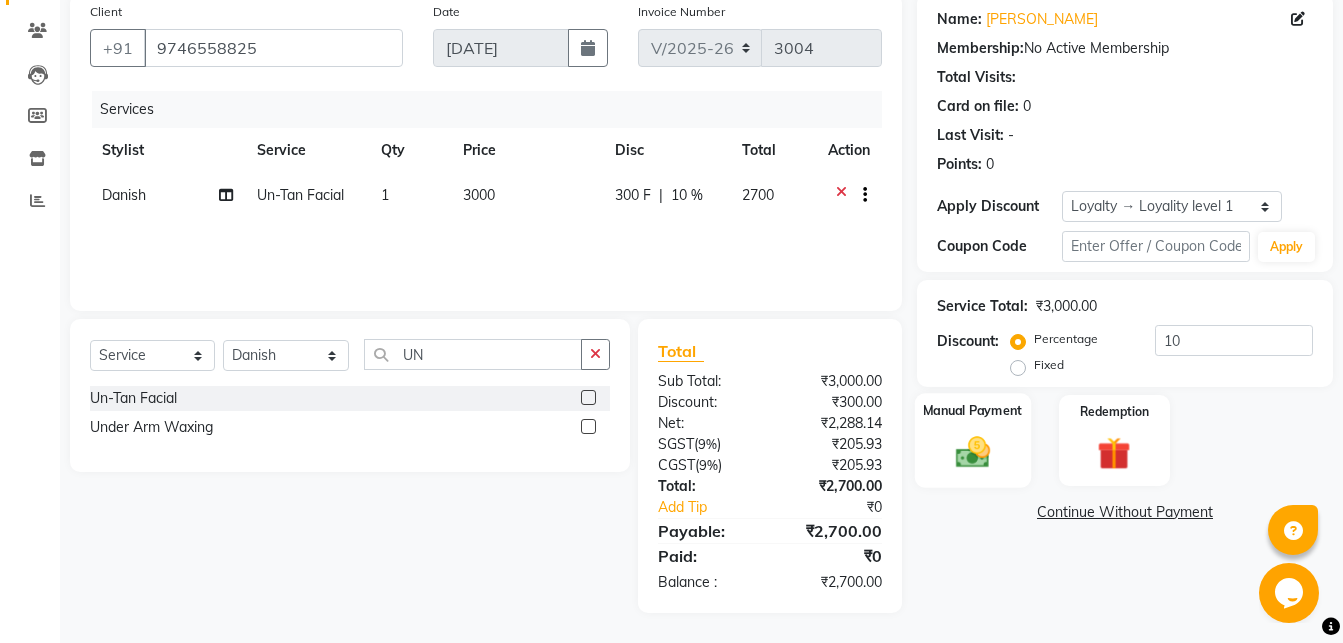 click 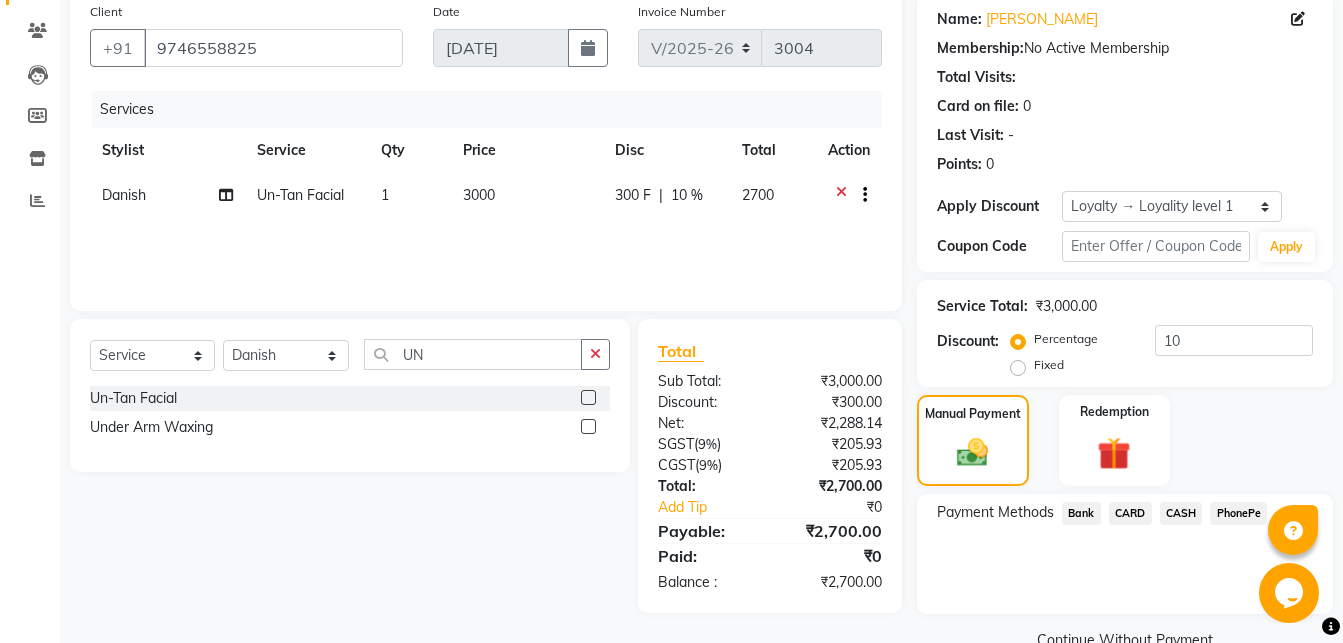 click on "CASH" 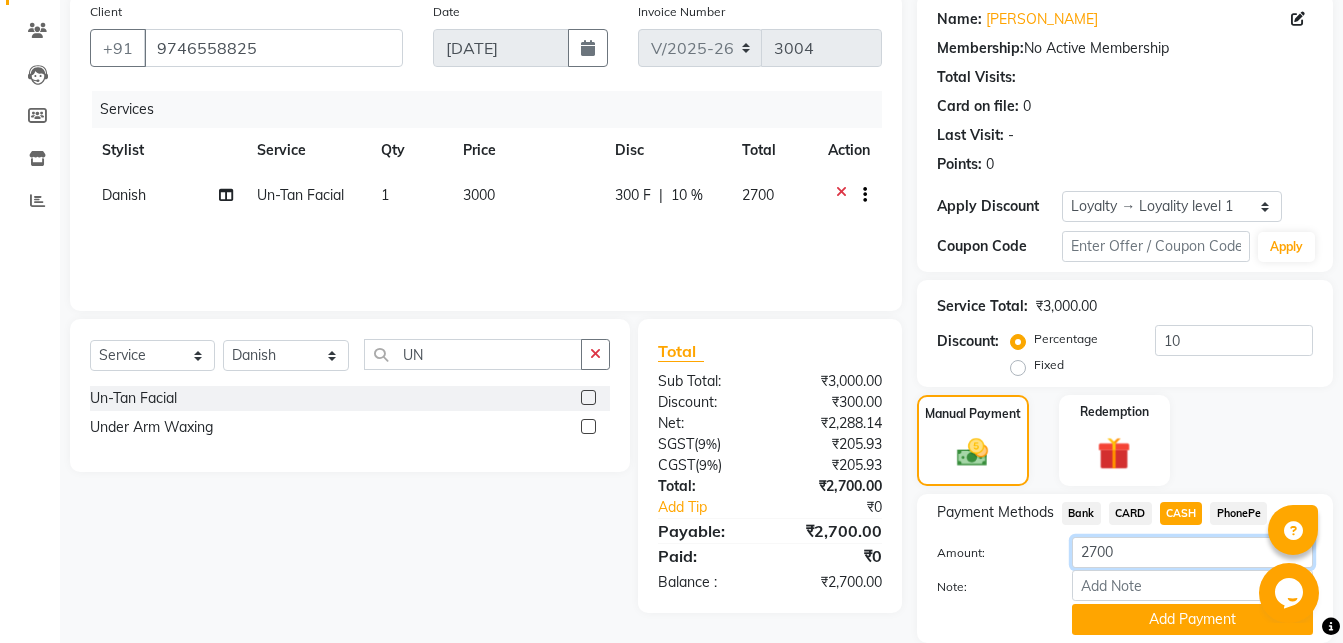 click on "2700" 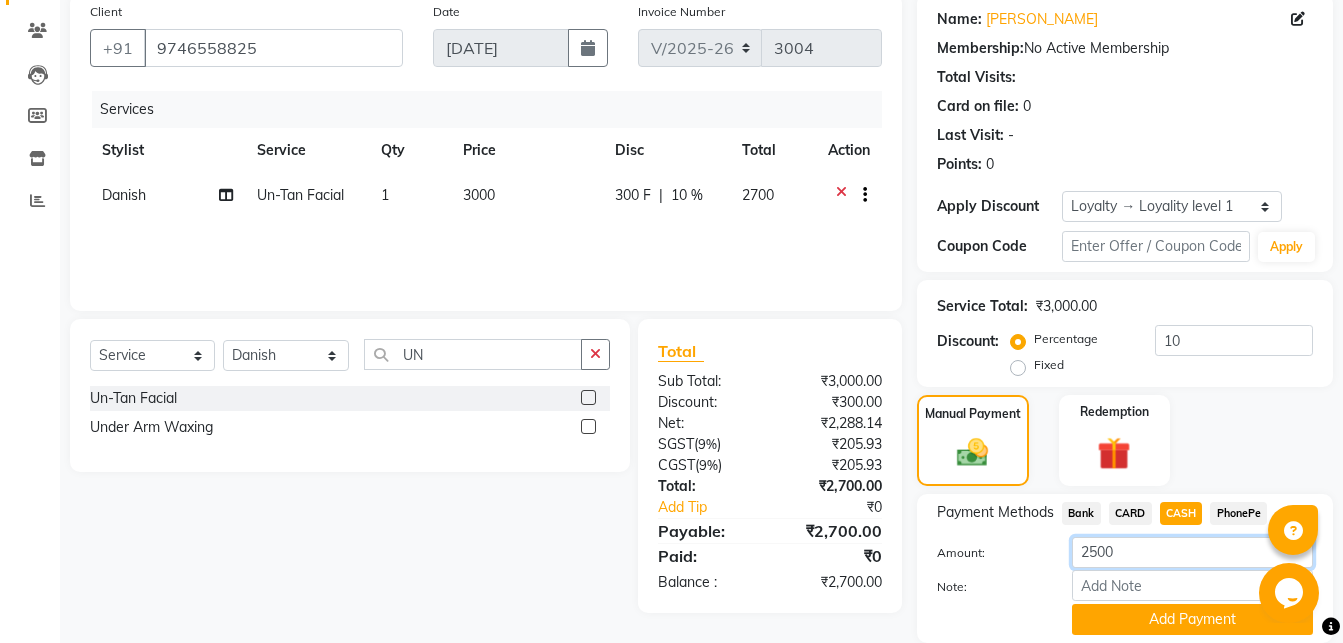 type on "2500" 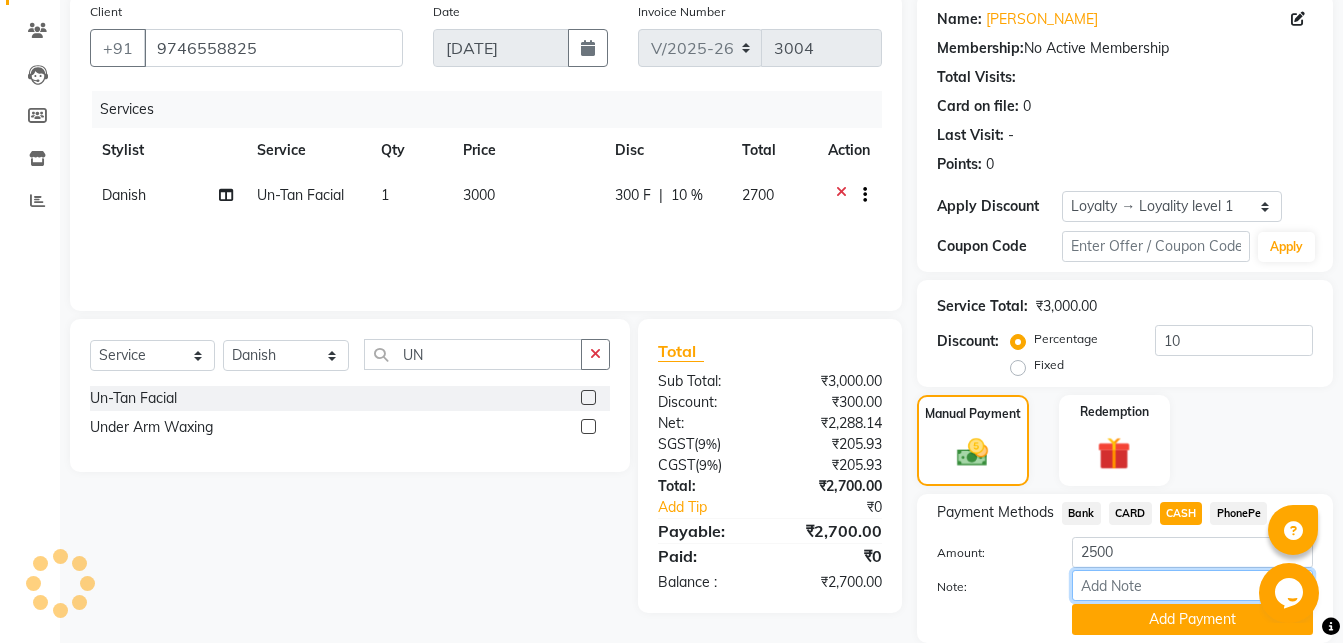 click on "Note:" at bounding box center (1192, 585) 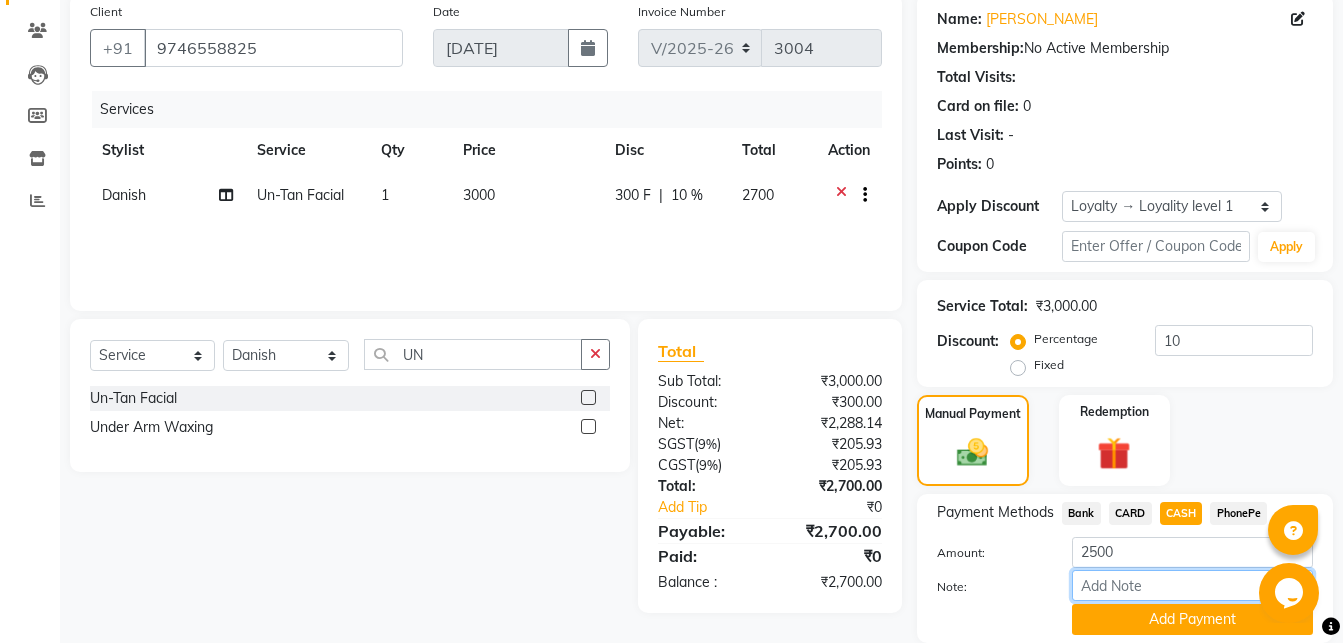 click on "Note:" at bounding box center (1192, 585) 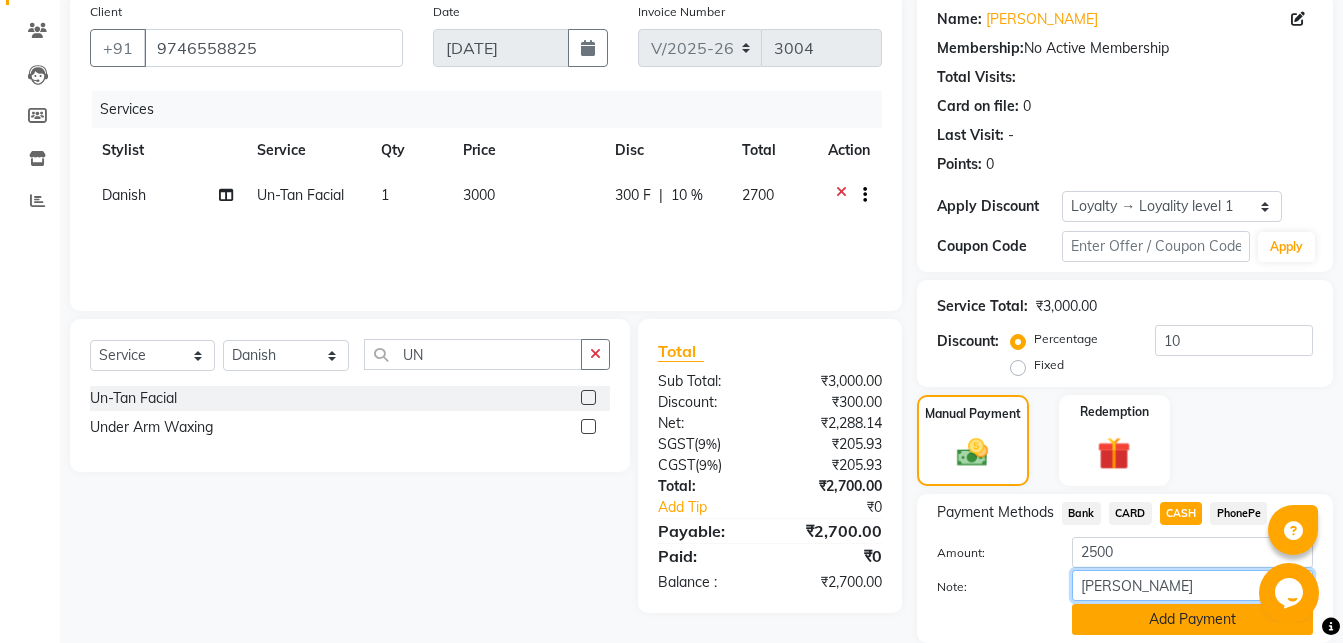 type on "[PERSON_NAME]" 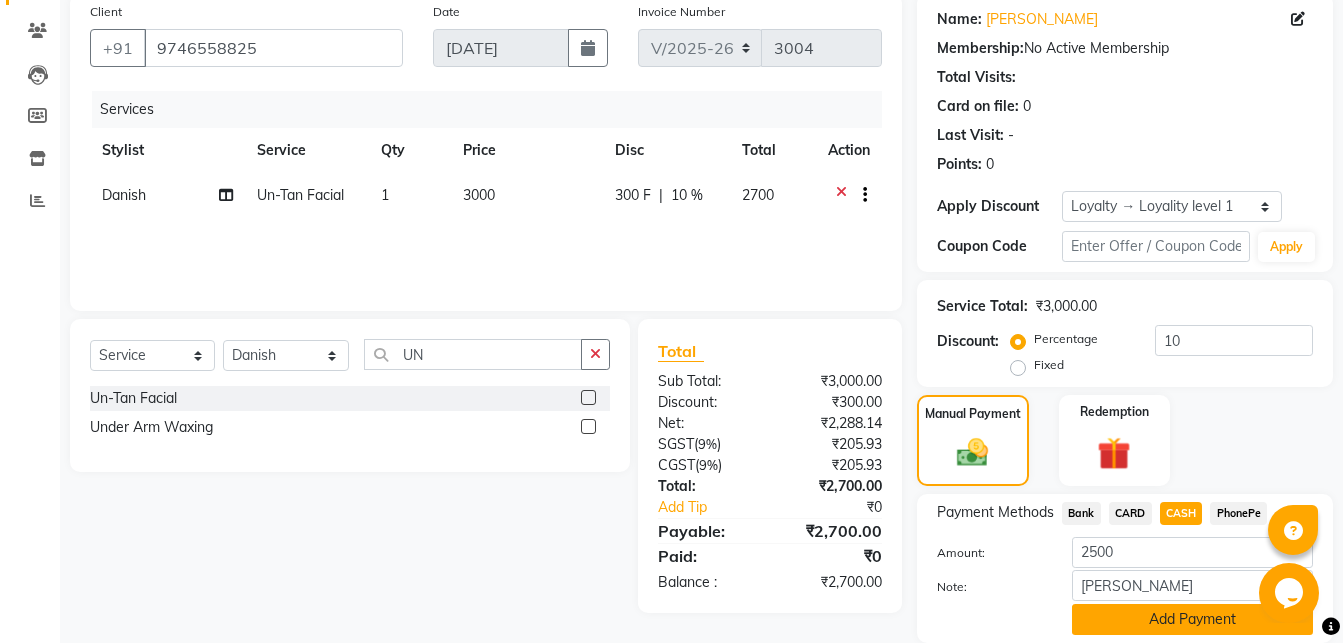 click on "Add Payment" 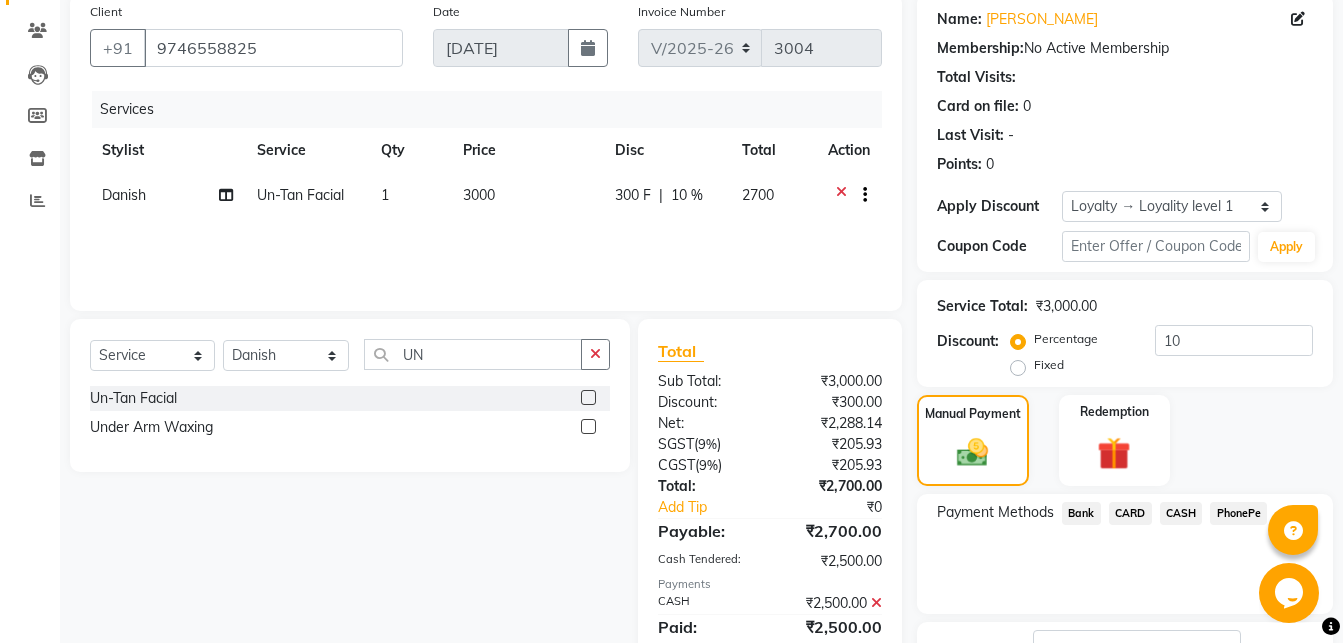 click on "PhonePe" 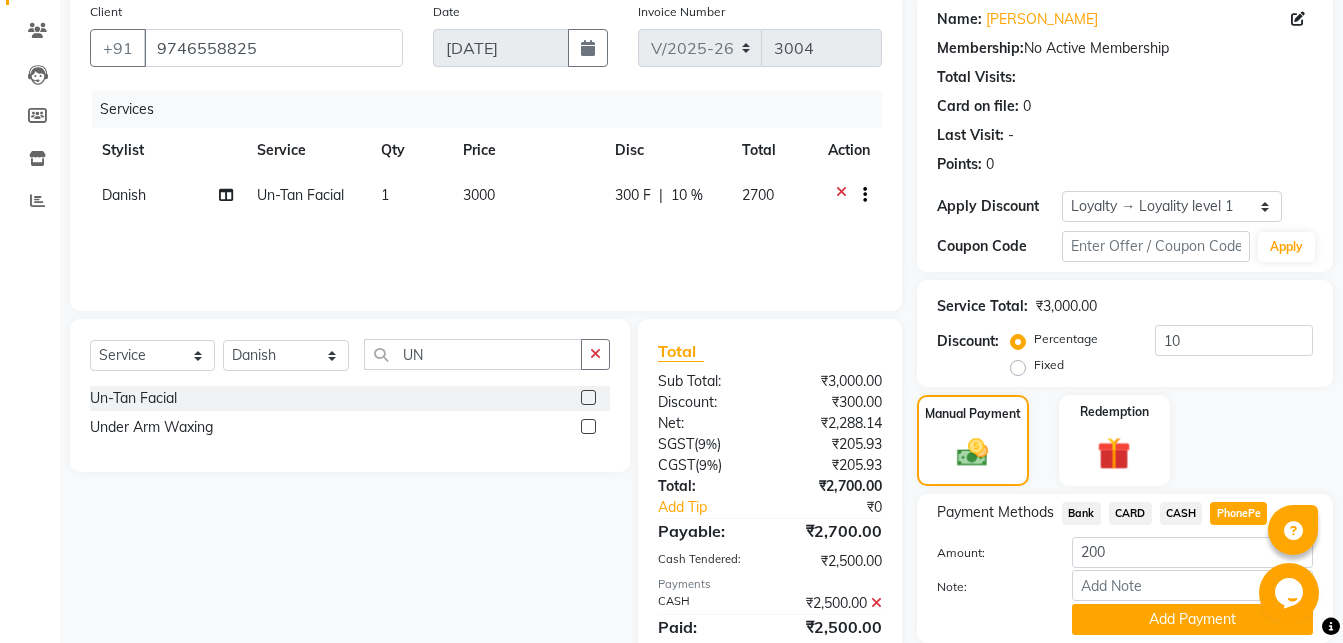 scroll, scrollTop: 368, scrollLeft: 0, axis: vertical 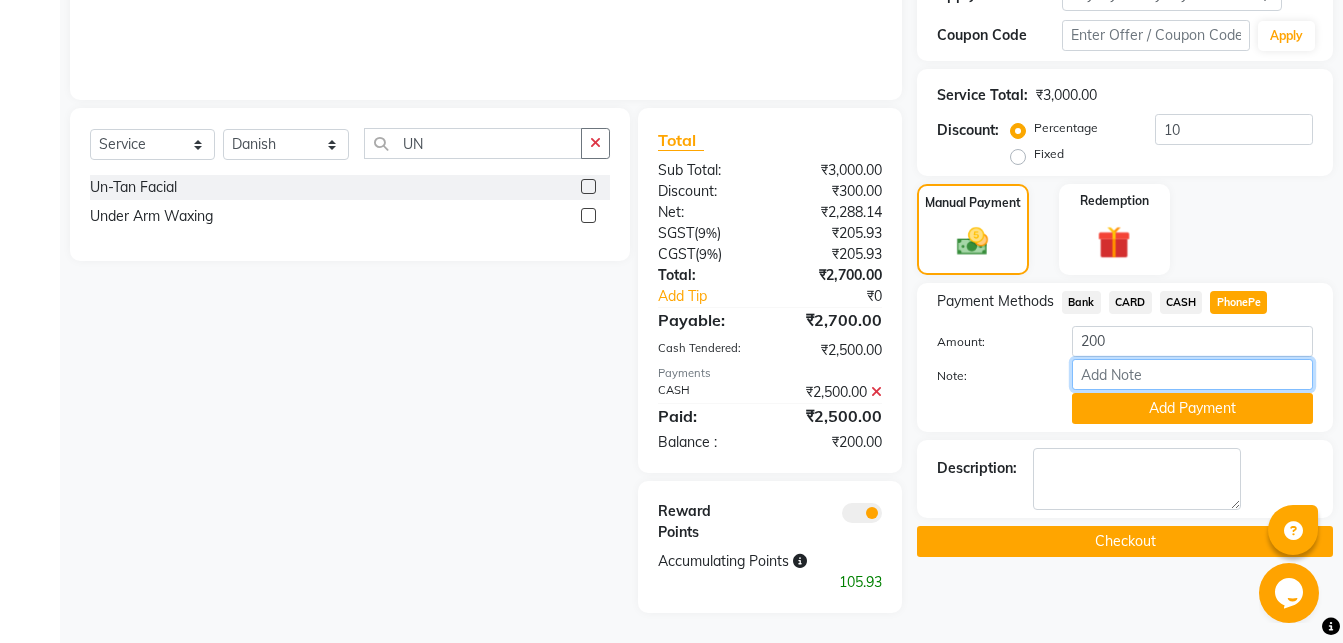 click on "Note:" at bounding box center [1192, 374] 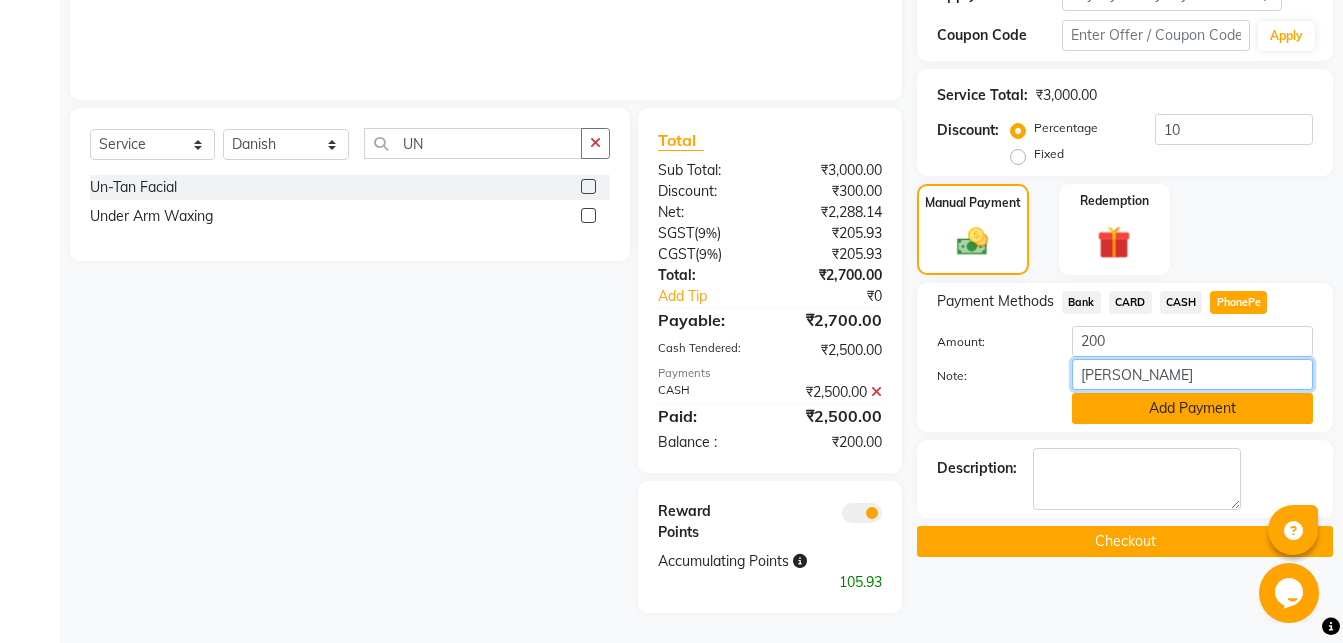 type on "[PERSON_NAME]" 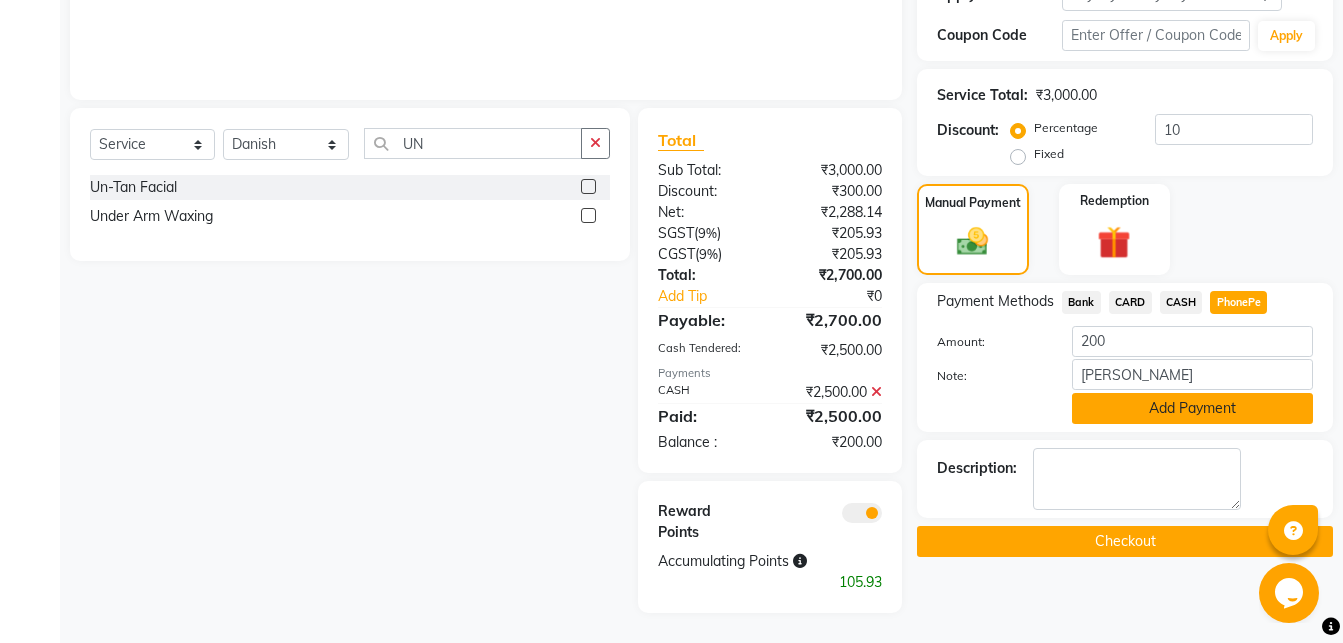 click on "Add Payment" 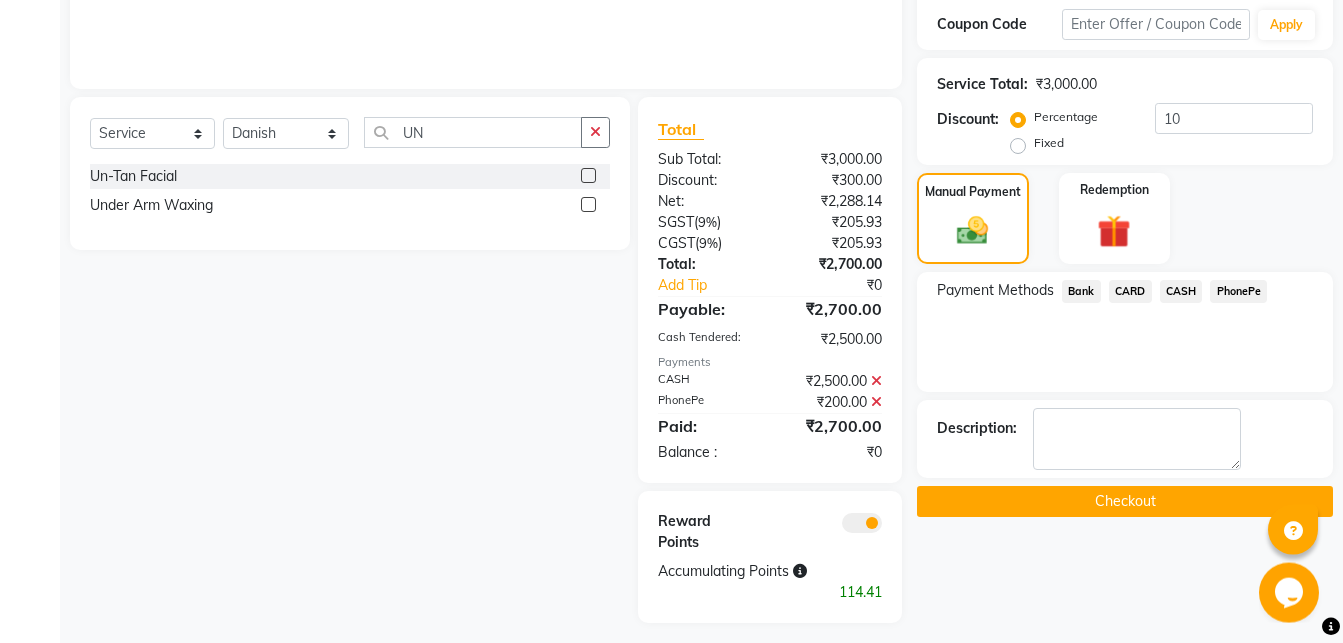 scroll, scrollTop: 389, scrollLeft: 0, axis: vertical 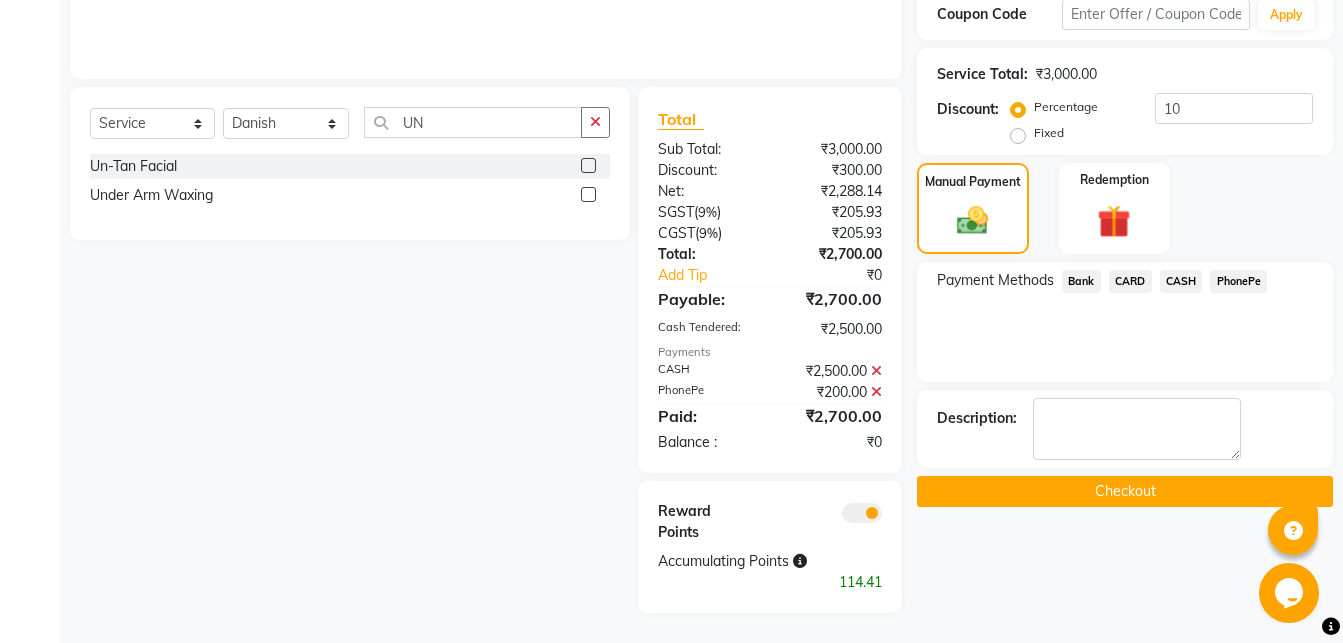 click on "Checkout" 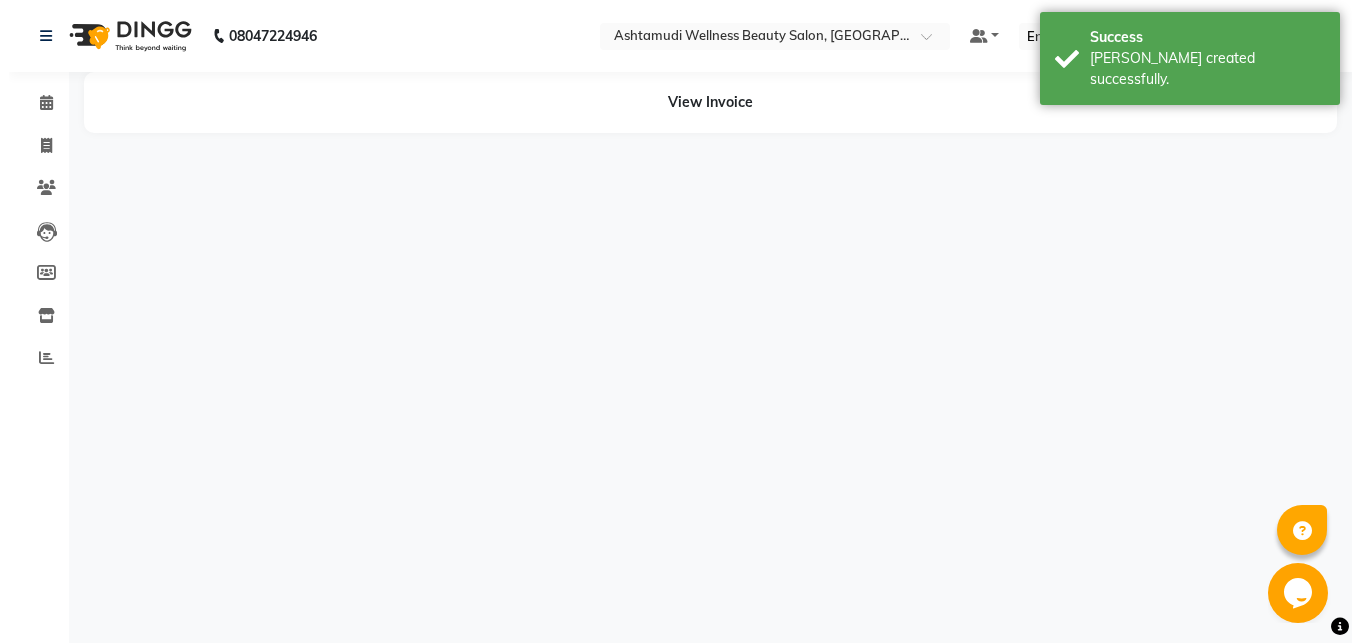 scroll, scrollTop: 0, scrollLeft: 0, axis: both 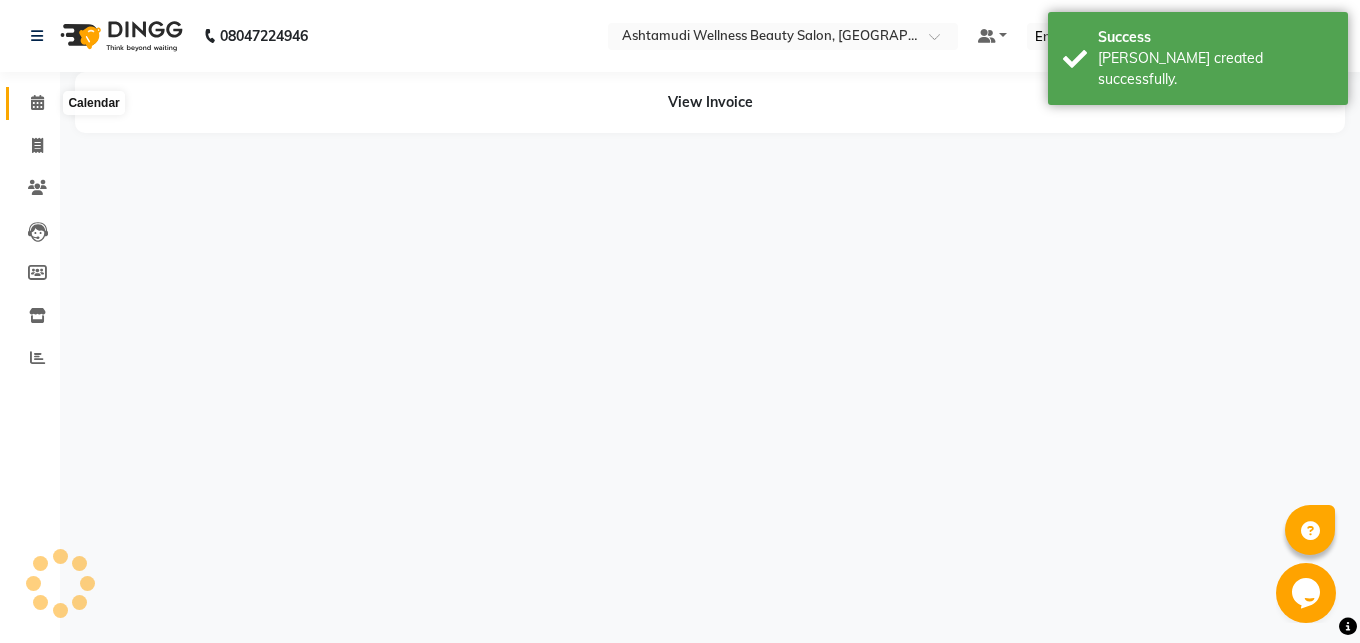 click 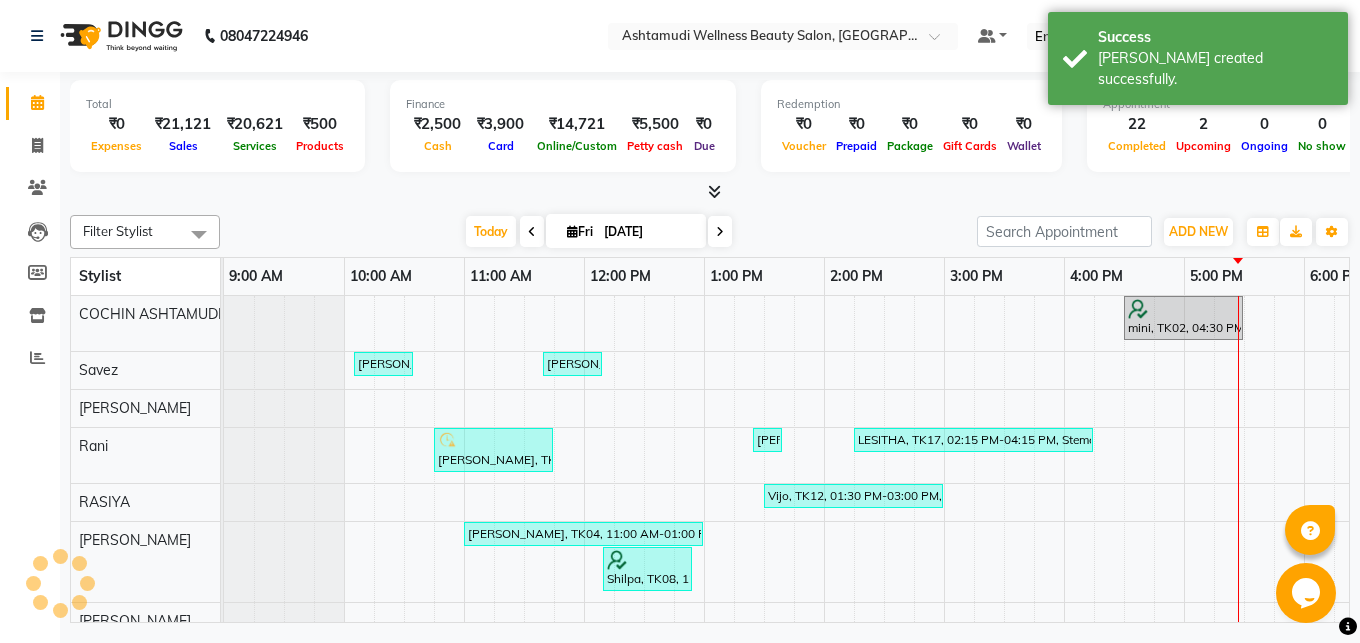 scroll, scrollTop: 0, scrollLeft: 0, axis: both 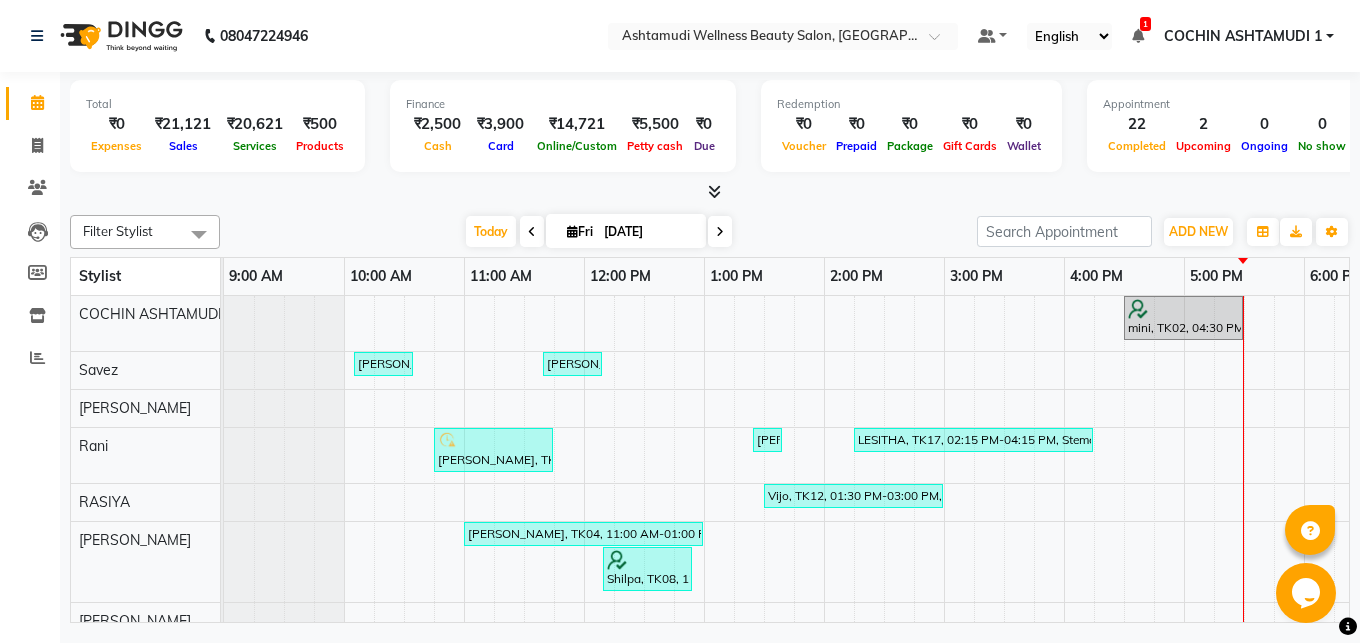 click at bounding box center (714, 191) 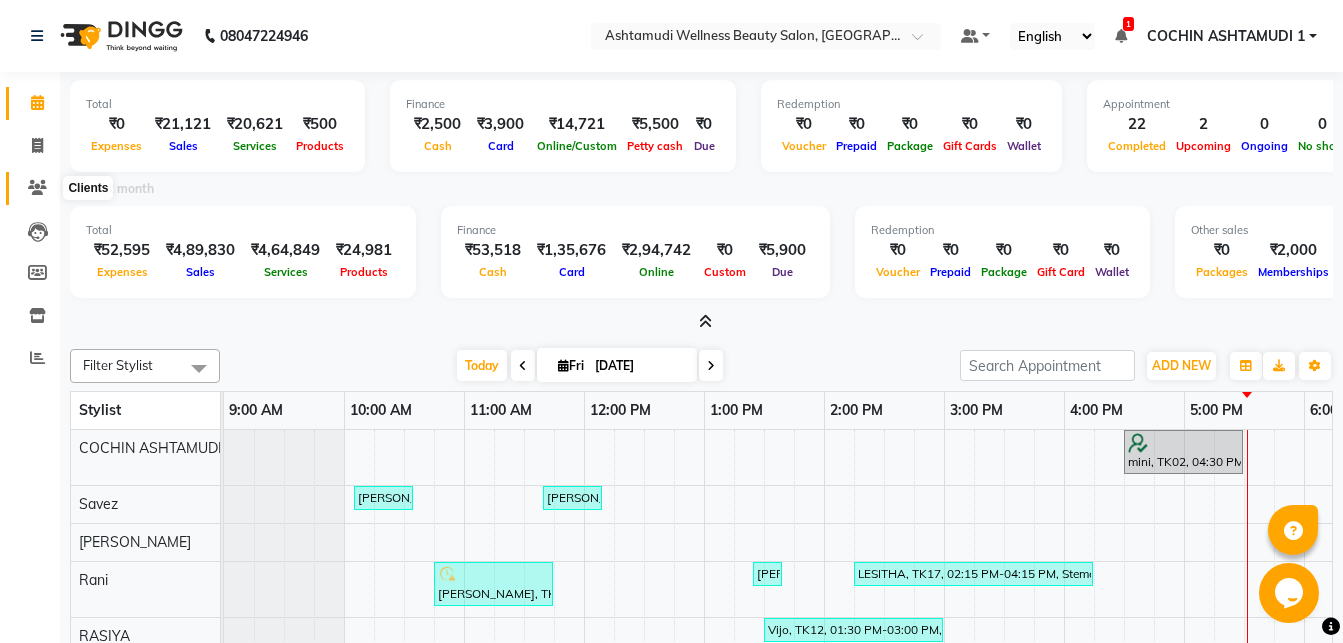 click 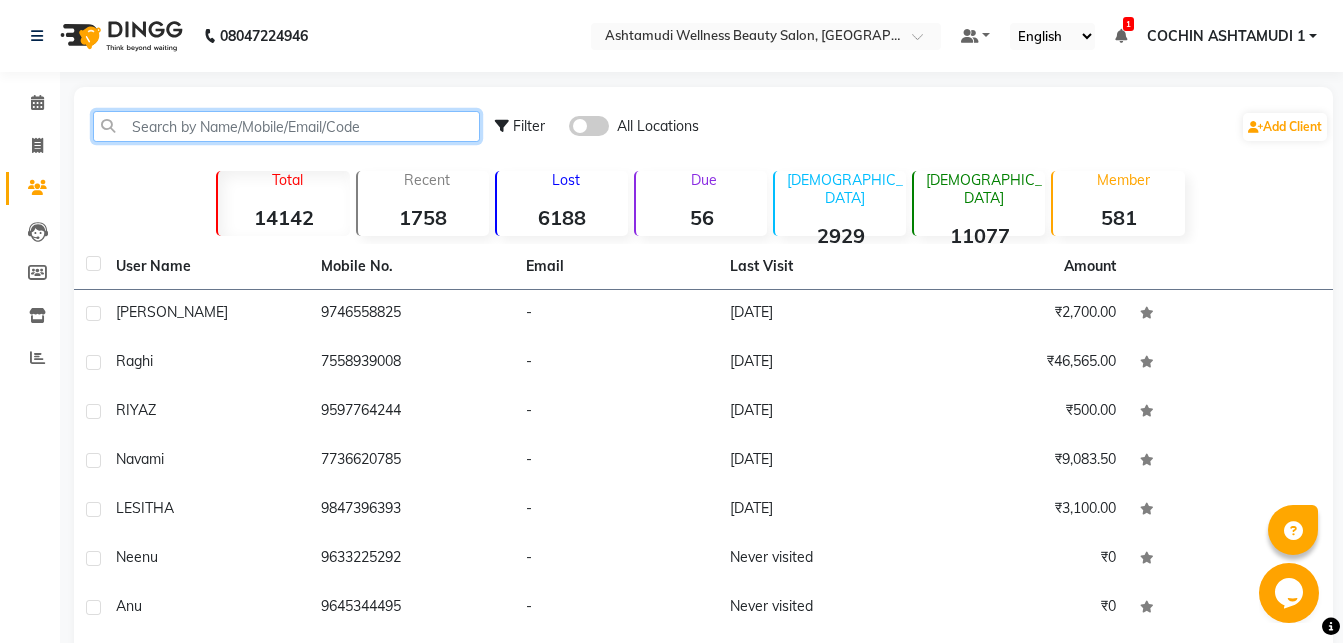 click 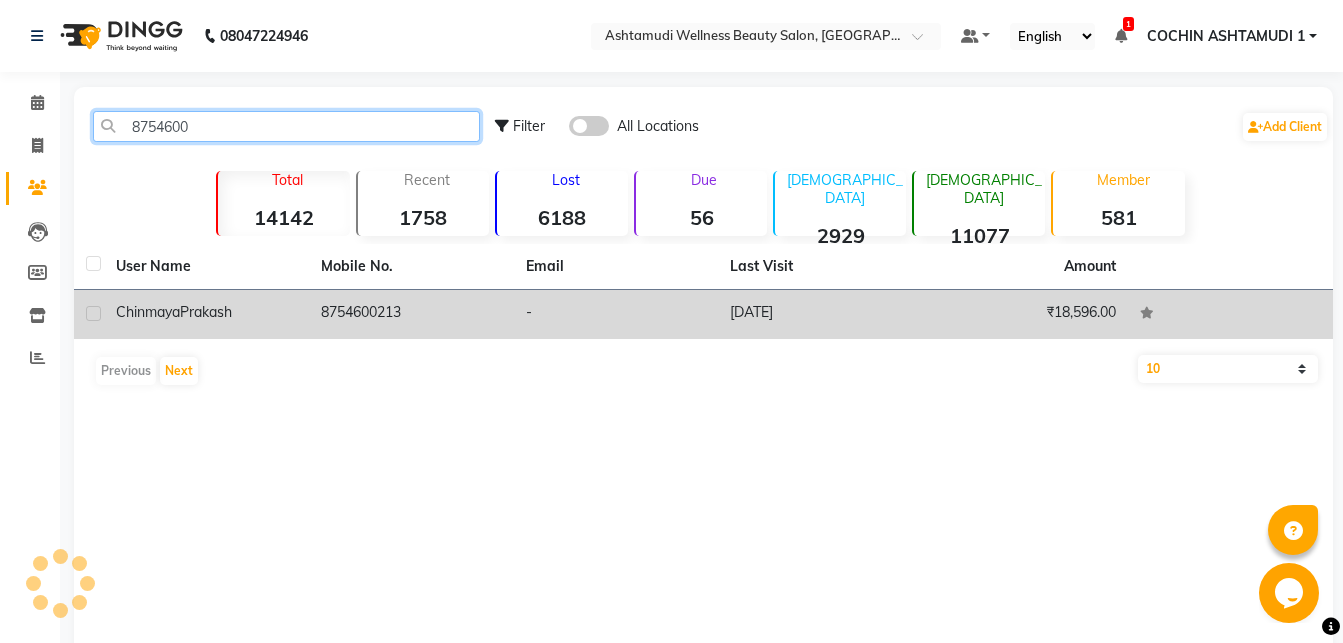 type on "8754600" 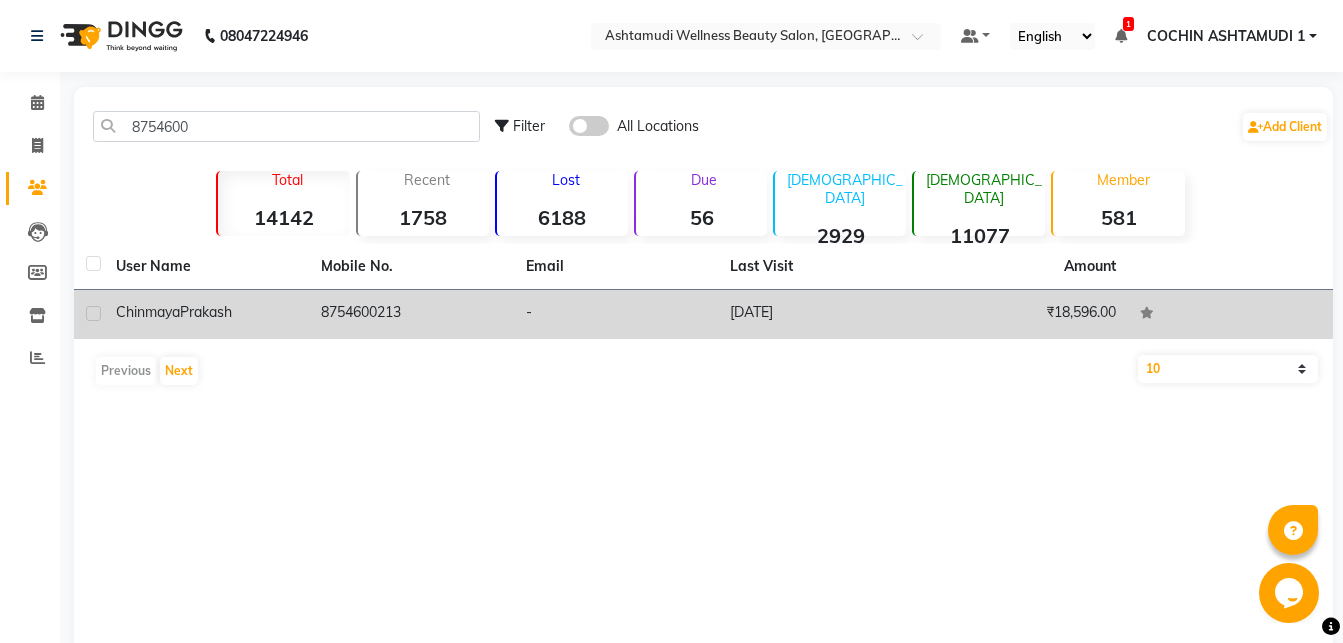 click on "Prakash" 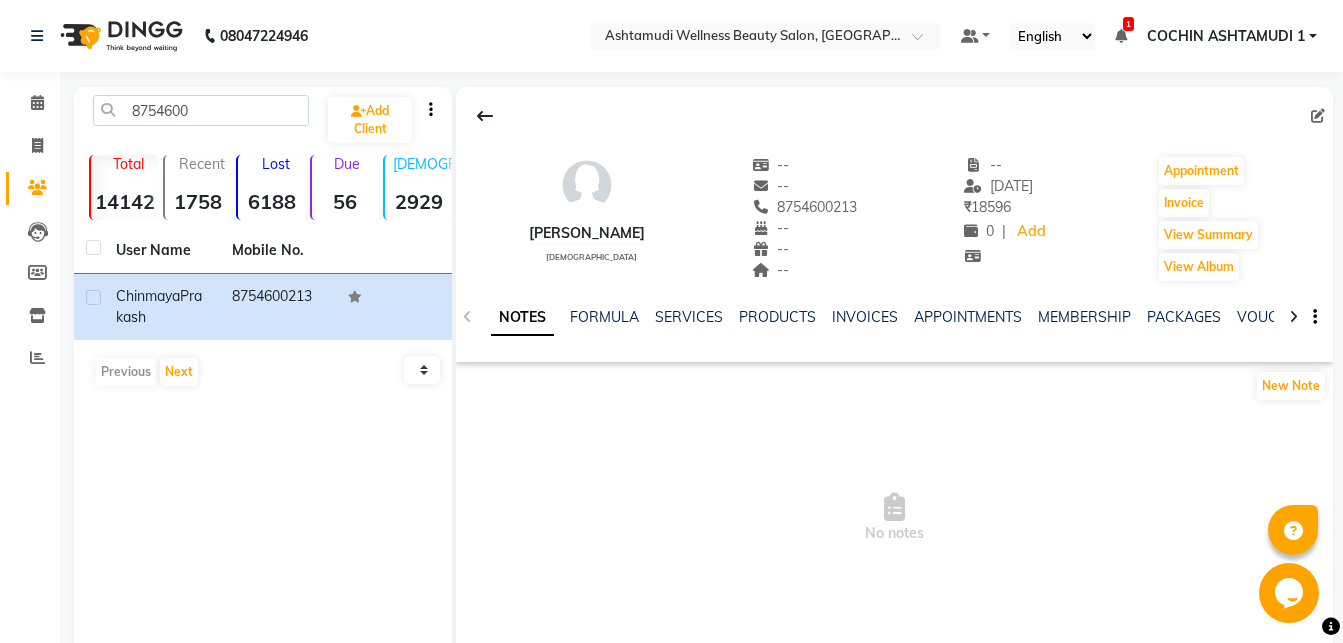 click on "NOTES FORMULA SERVICES PRODUCTS INVOICES APPOINTMENTS MEMBERSHIP PACKAGES VOUCHERS GIFTCARDS POINTS FORMS FAMILY CARDS WALLET" 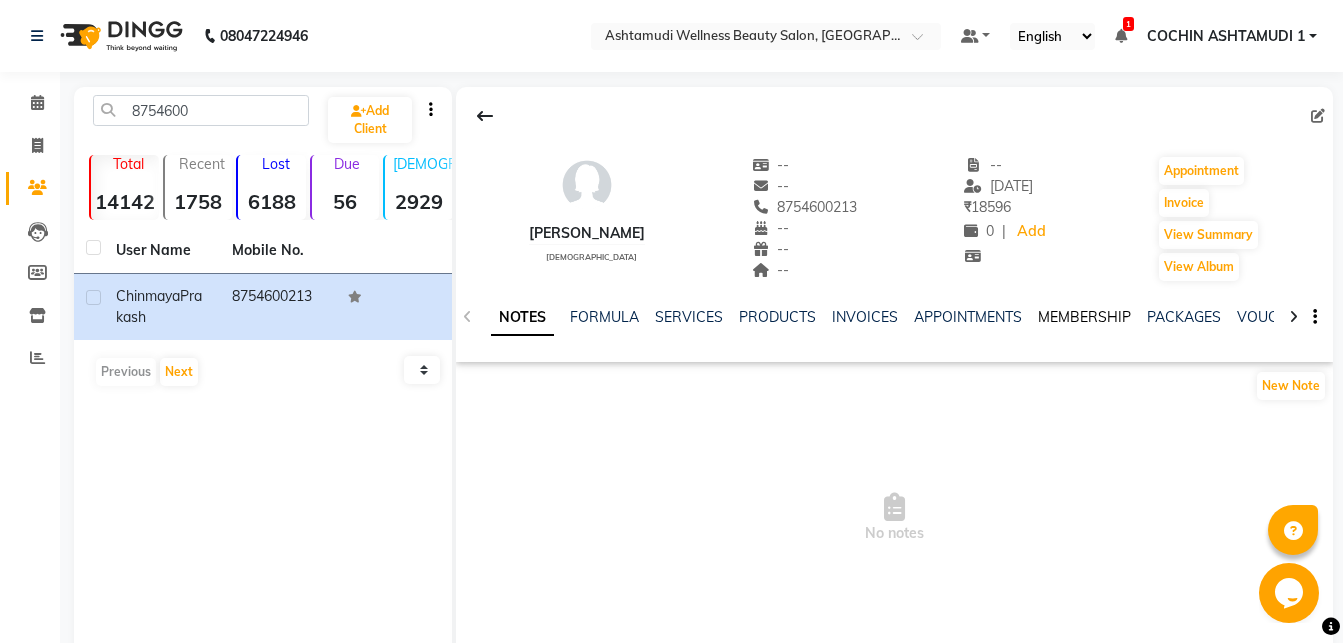 click on "MEMBERSHIP" 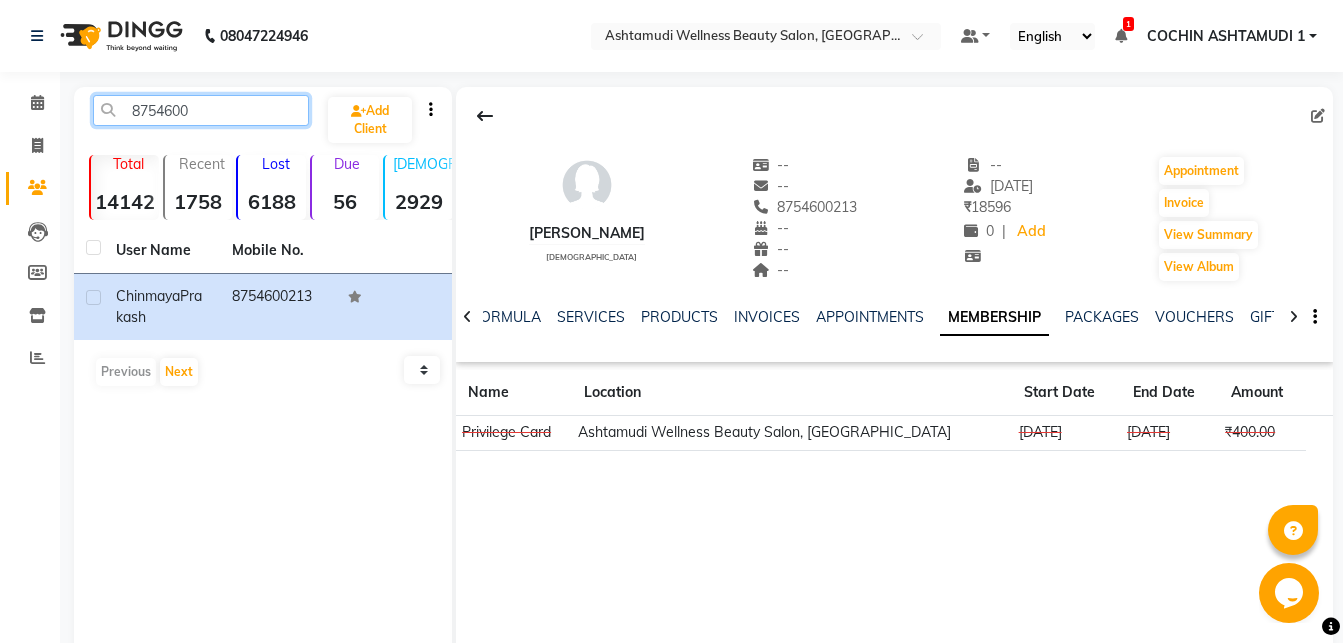 click on "8754600" 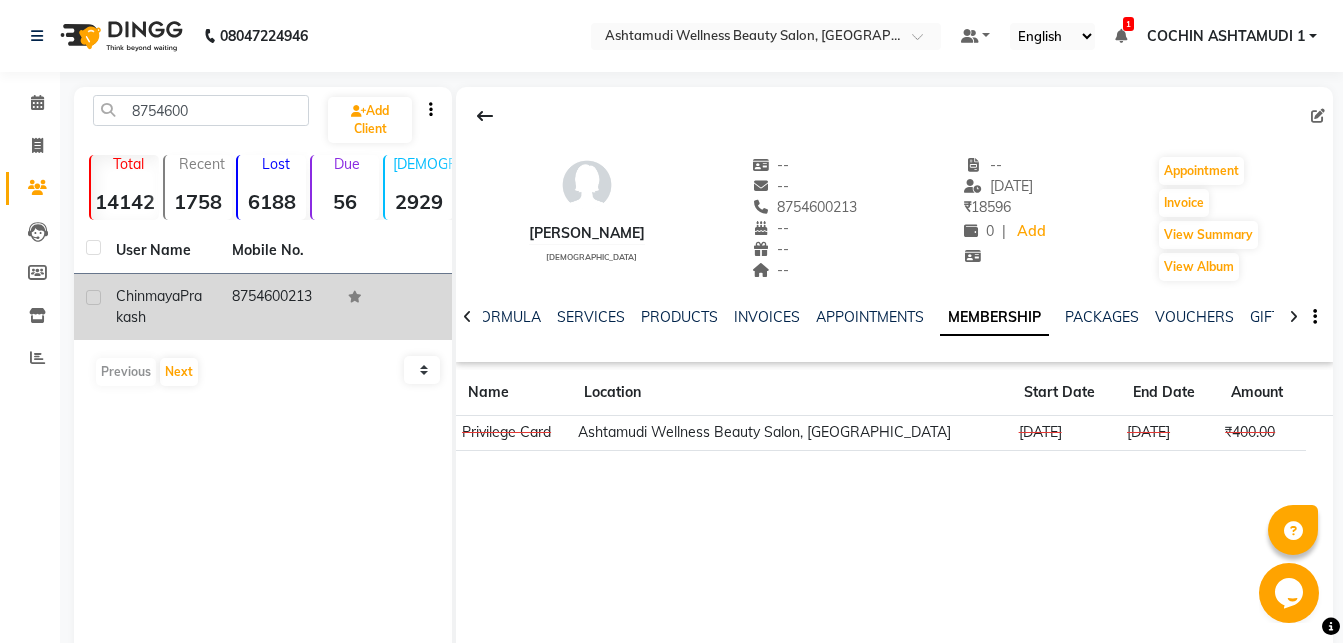 click on "8754600213" 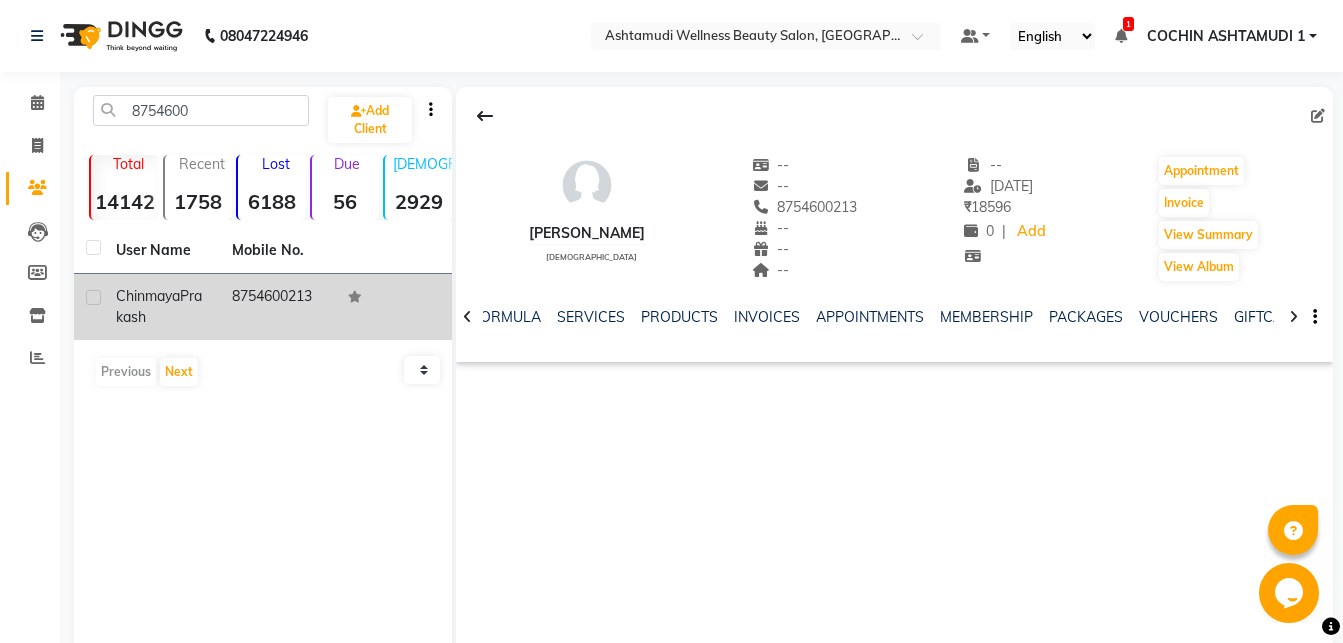 click on "8754600213" 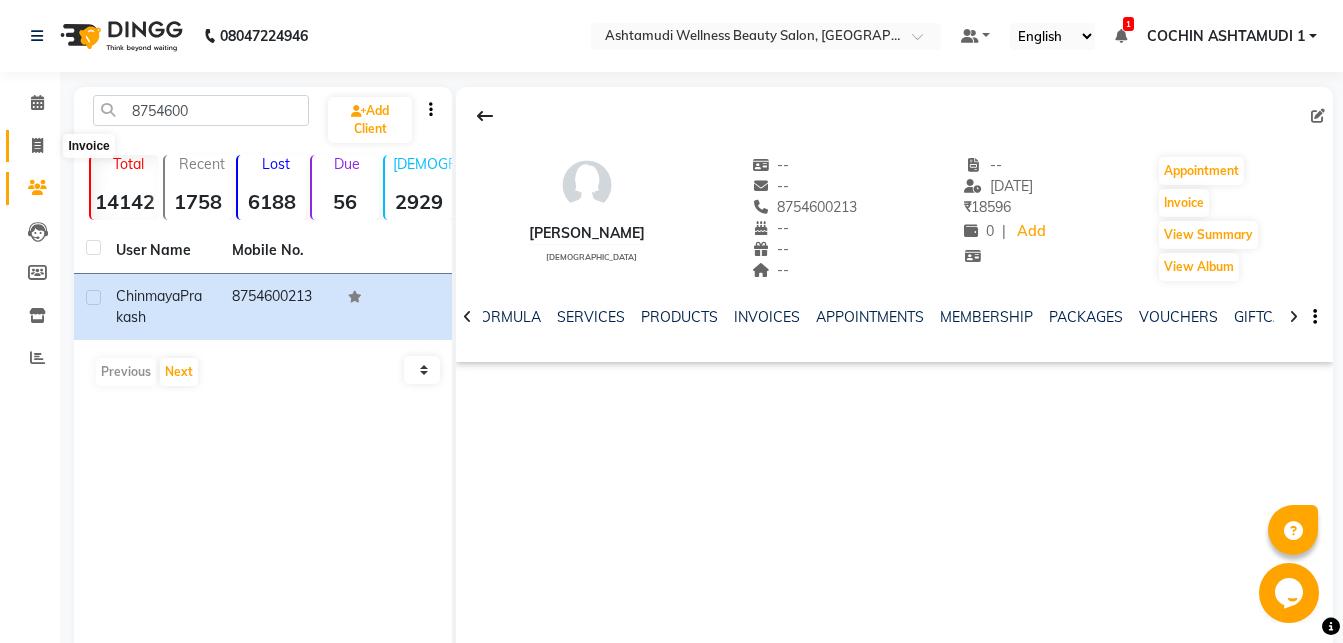 click 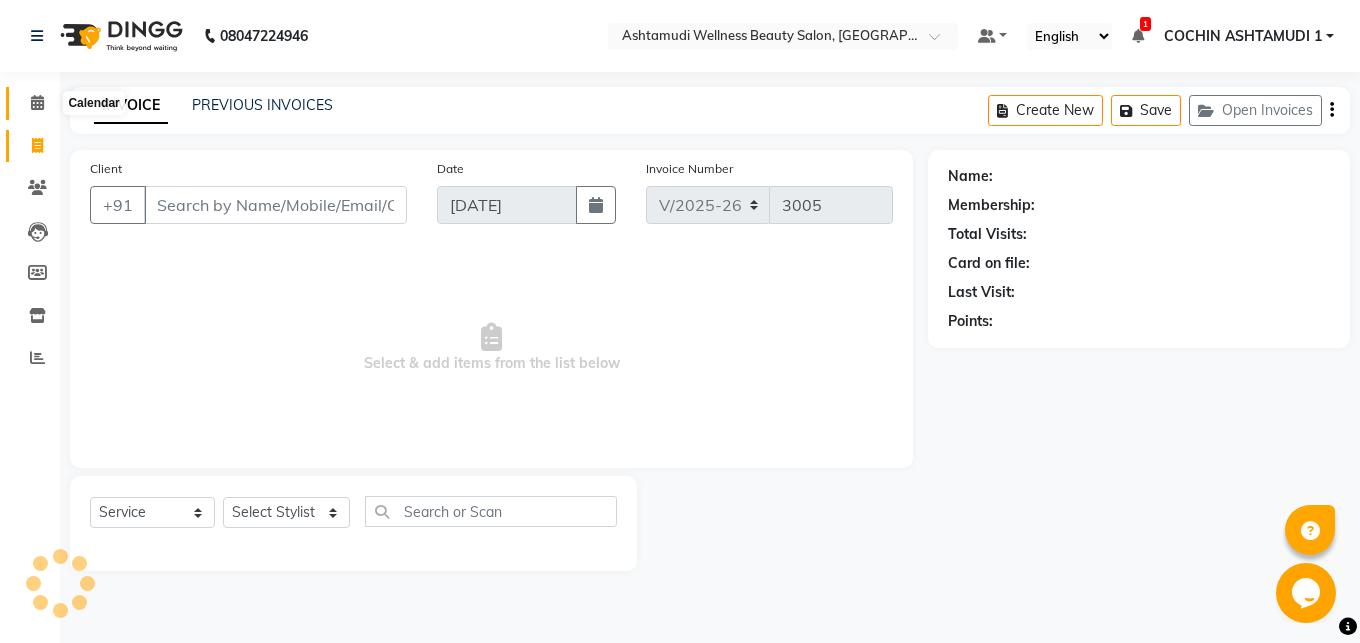click 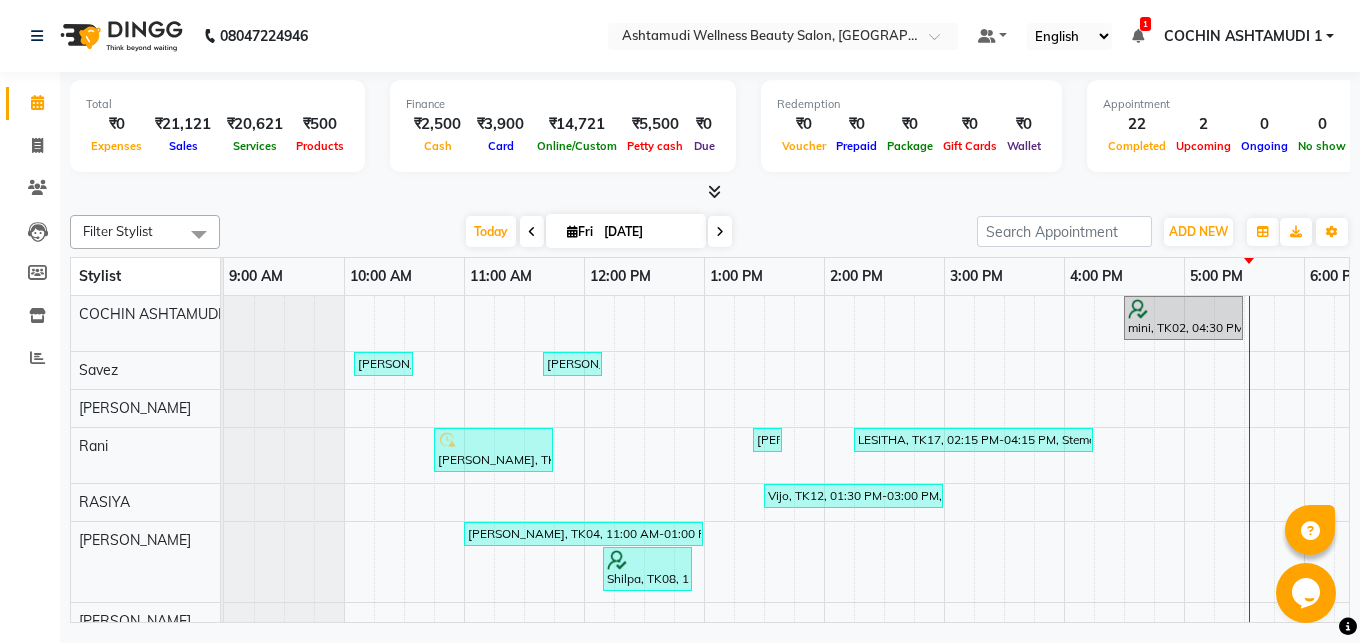 scroll, scrollTop: 100, scrollLeft: 0, axis: vertical 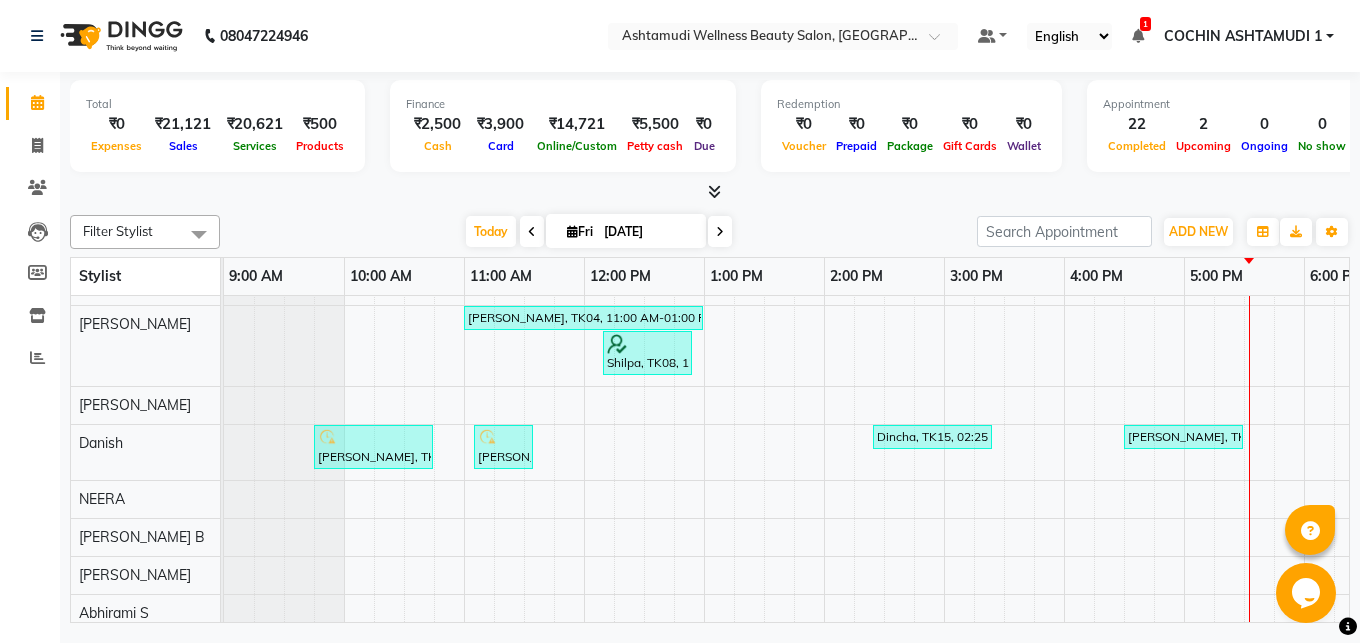 click on "mini, TK02, 04:30 PM-05:30 PM, Hair Wash    Aarathi, TK16, 06:30 PM-07:15 PM, U Cut    Aarathi, TK16, 07:15 PM-07:30 PM, Eyebrows Threading    Soumya, TK01, 10:05 AM-10:35 AM, Gents Normal Hair Cut    Neetu, TK07, 11:40 AM-12:10 PM, Blow Dry Setting     Rama, TK06, 10:45 AM-11:45 AM, Hair Wash    jestina, TK09, 01:25 PM-01:40 PM, Eyebrows Threading    LESITHA, TK17, 02:15 PM-04:15 PM, Stemcell  Facial,D-Tan Pack    Vijo, TK12, 01:30 PM-03:00 PM, Anti-Dandruff Treatment With Spa,Child Cut    rinu, TK04, 11:00 AM-01:00 PM, Normal Cleanup,Anti-Dandruff Treatment With Spa,Eyebrows Threading     Shilpa, TK08, 12:10 PM-12:55 PM, Full Face Threading,Upper Lip Threading     Ashwathy, TK03, 09:45 AM-10:45 AM, Gents Normal Hair Spa     Anita, TK05, 11:05 AM-11:35 AM, Gents Normal Hair Cut    Dincha, TK15, 02:25 PM-03:25 PM, Gents Normal Hair Cut,Gents Beard Styling    SAHEEM, TK20, 04:30 PM-05:30 PM, Un-Tan Facial     bharath, TK14, 01:15 PM-03:15 PM, Gents Normal Hair Cut,Gents Beard Styling,D-Tan Pack" at bounding box center [944, 512] 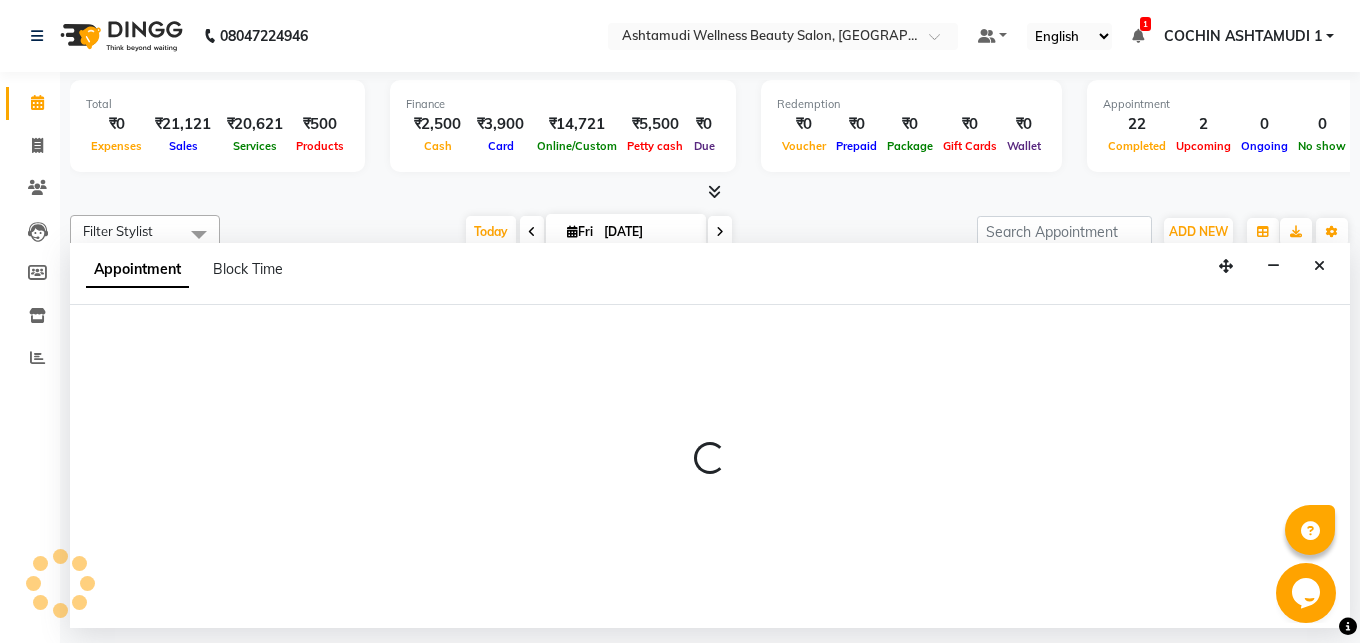 select on "49932" 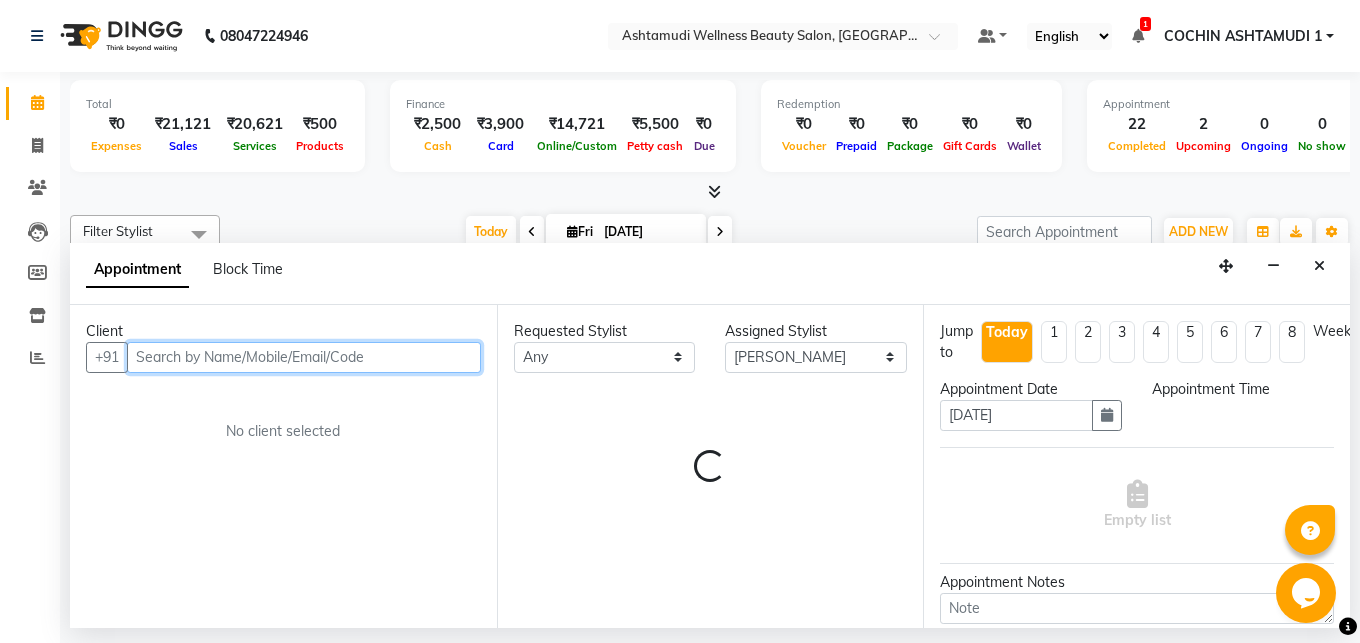 select on "1050" 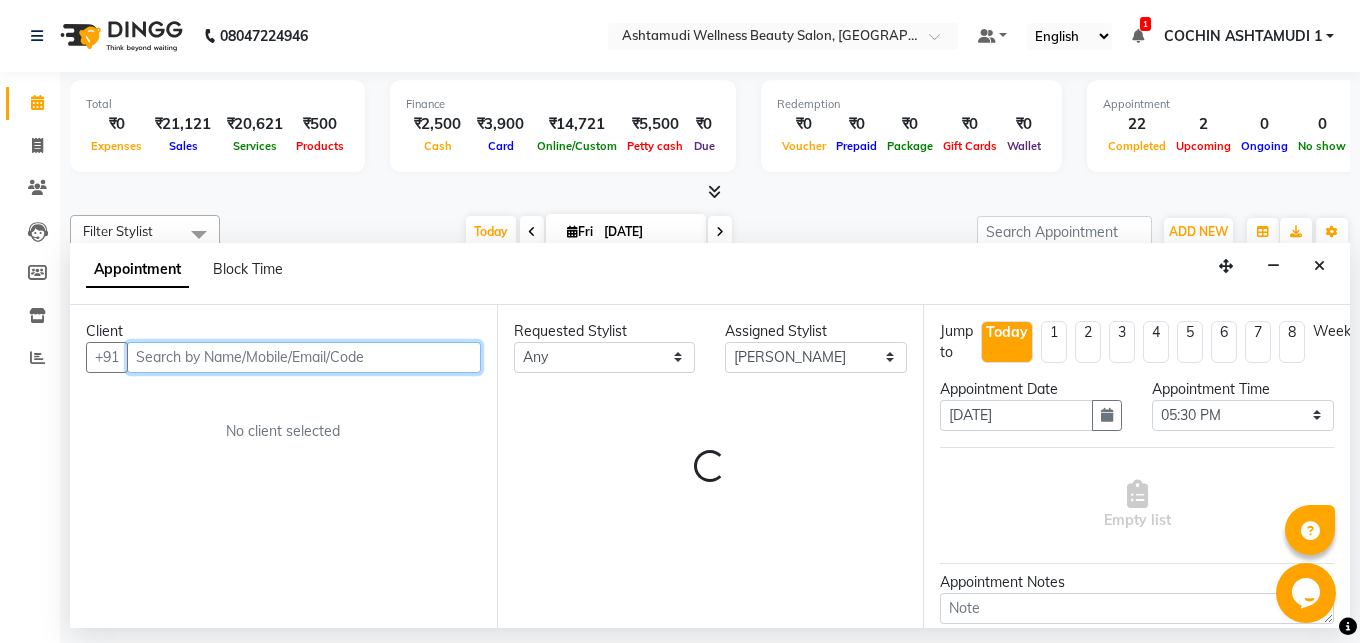 click at bounding box center (304, 357) 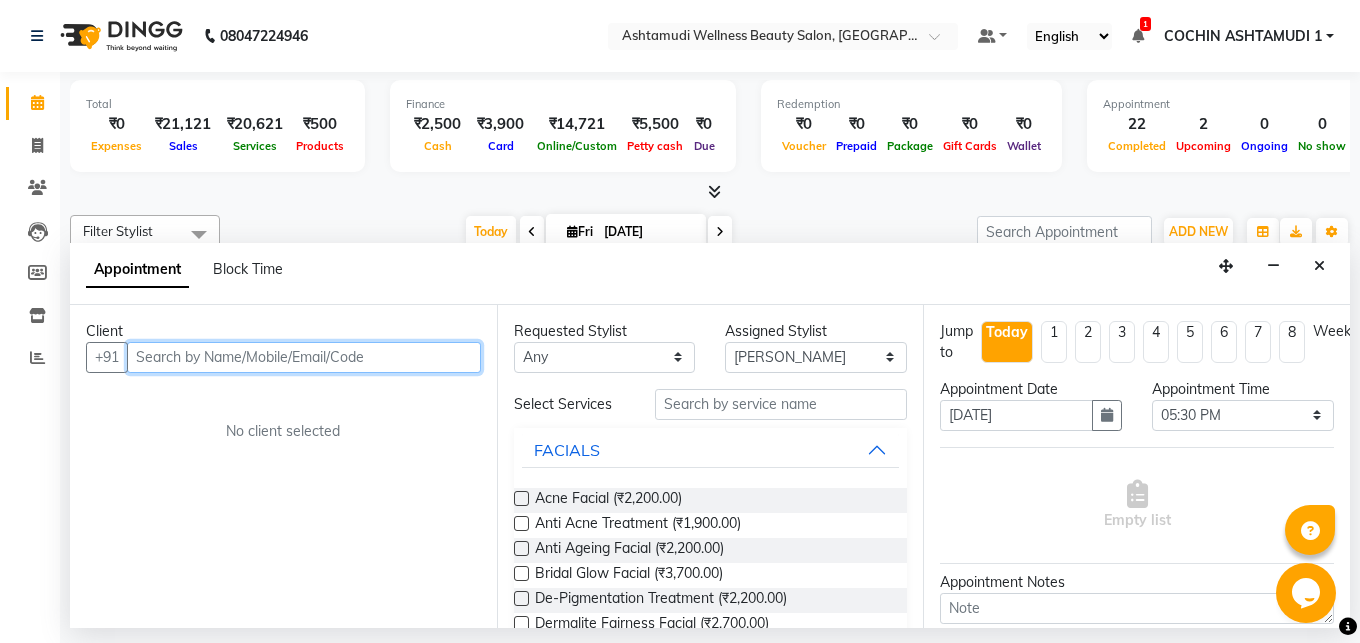 paste on "8754600213" 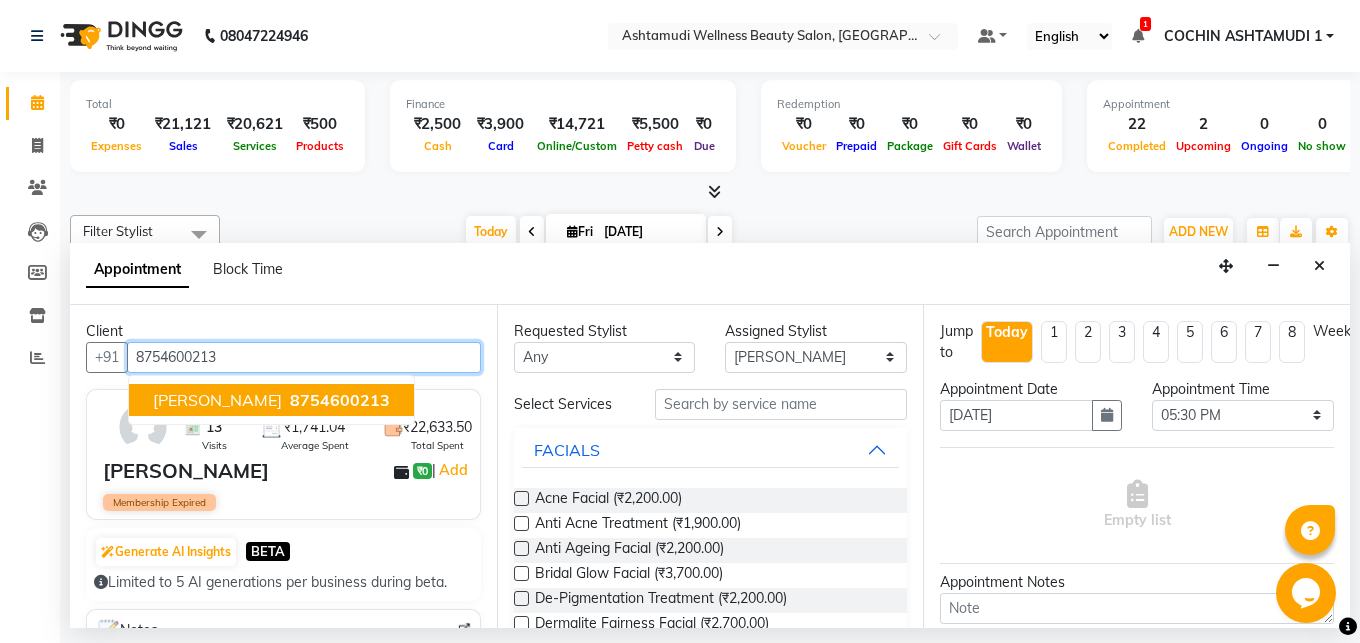 click on "Chinmaya Prakash" at bounding box center [217, 400] 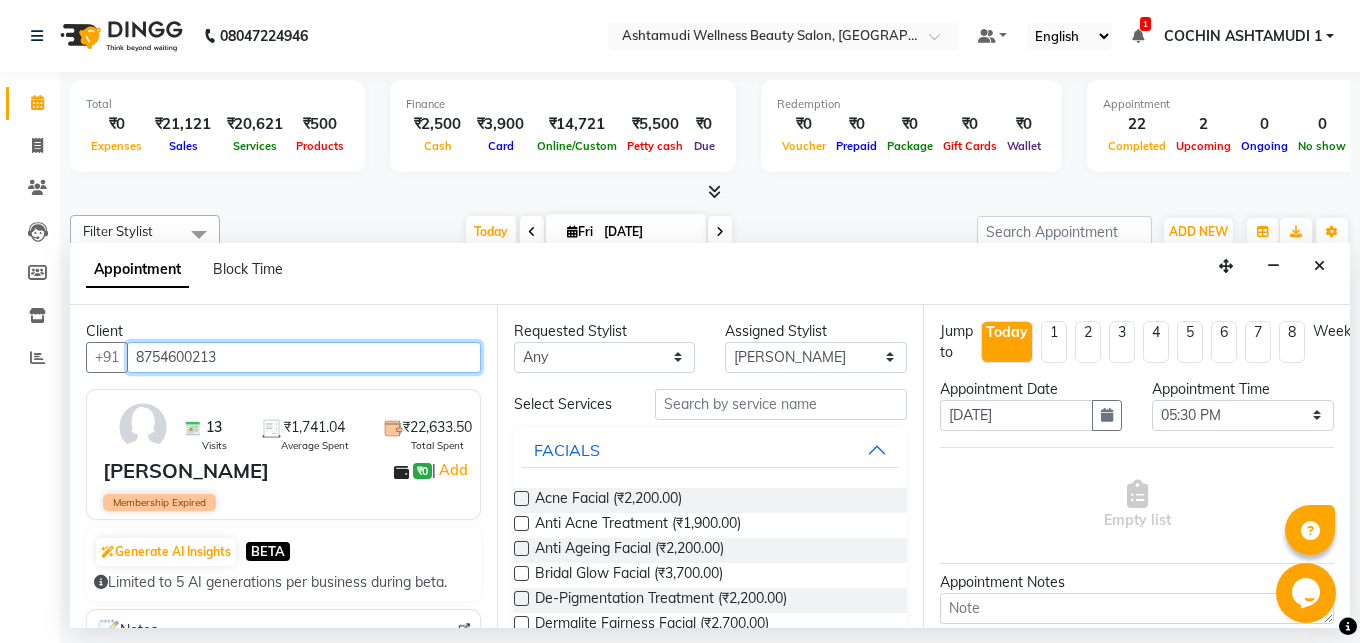 type on "8754600213" 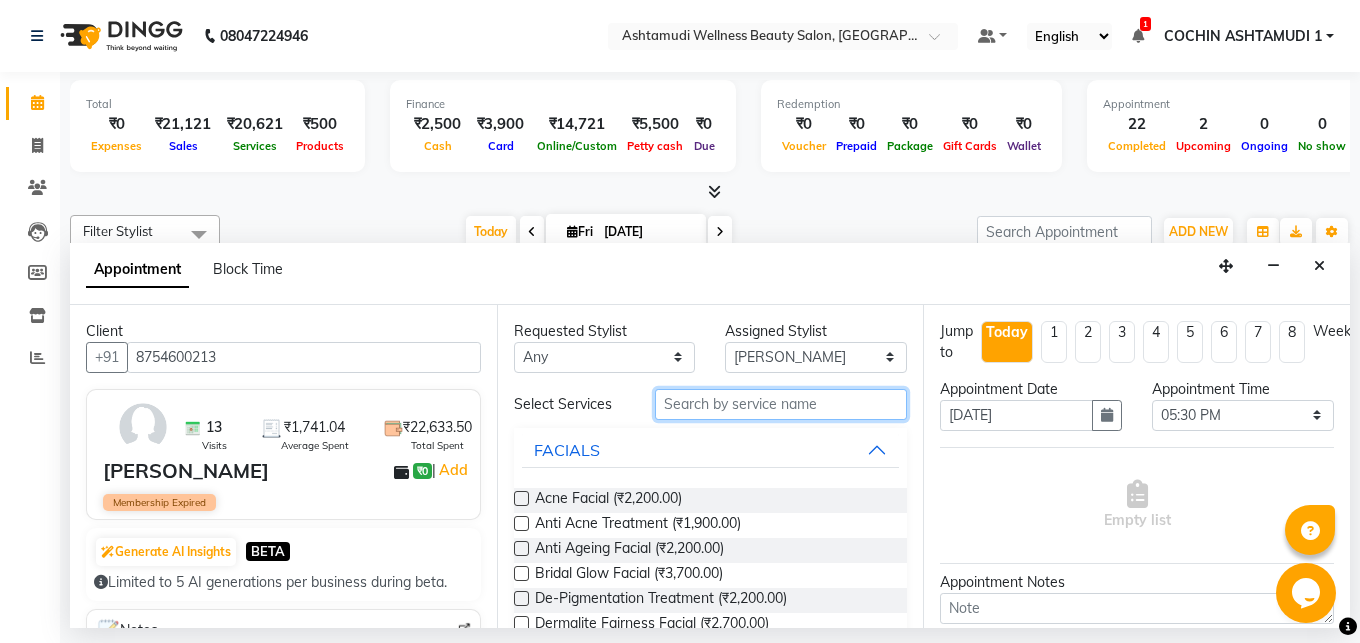 click at bounding box center [781, 404] 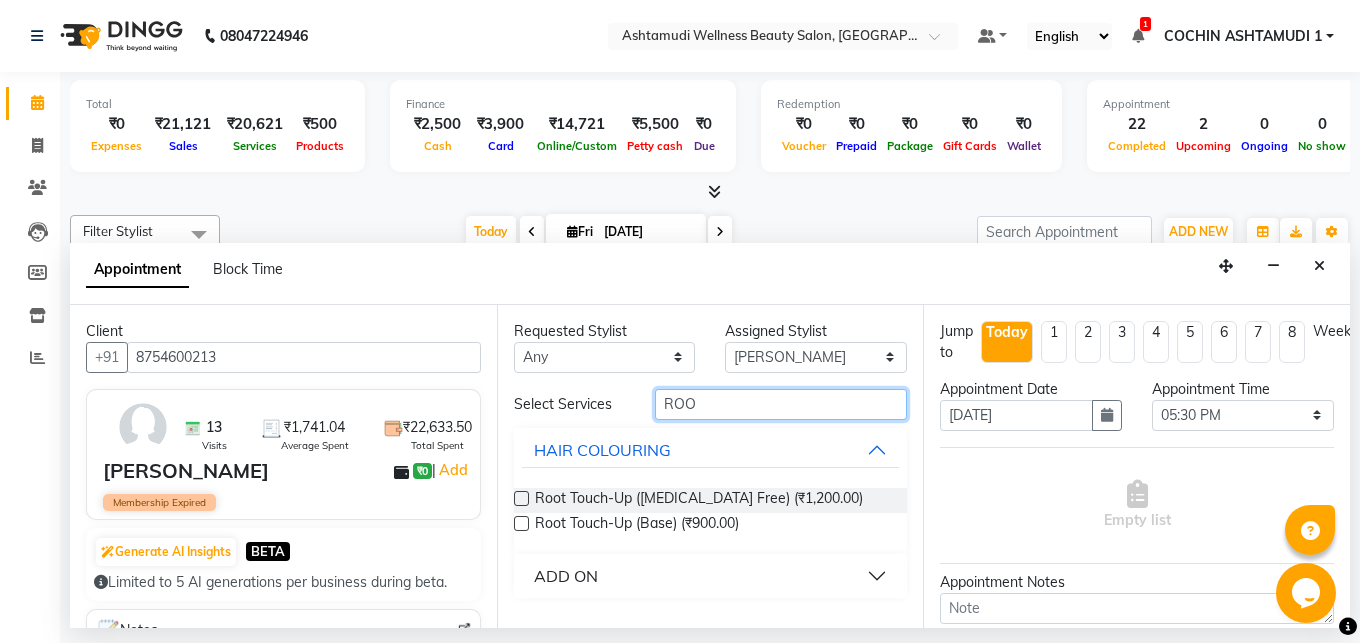 type on "ROO" 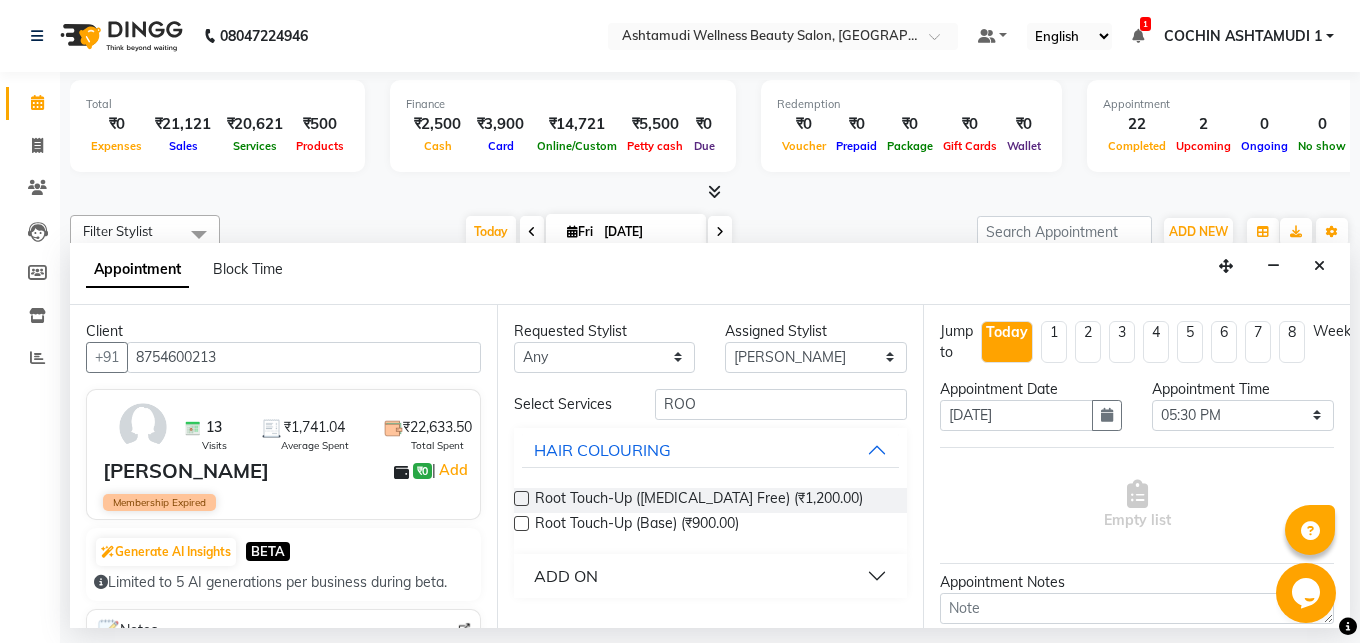 click at bounding box center (521, 498) 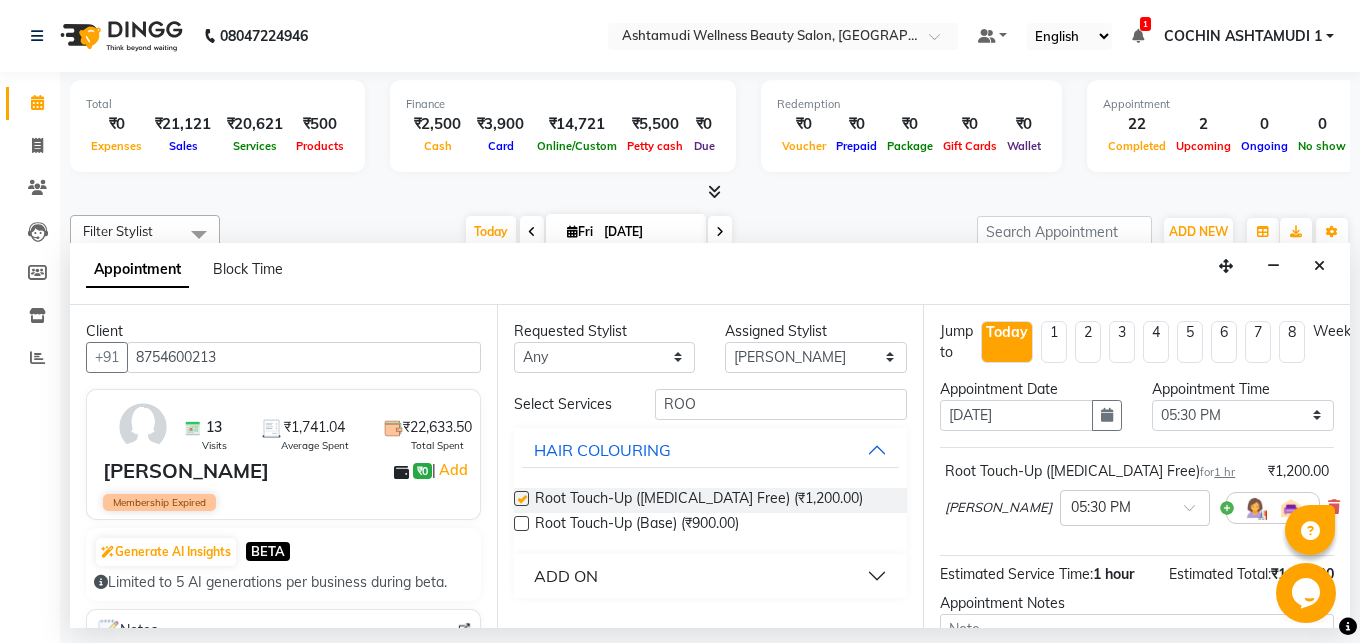 checkbox on "false" 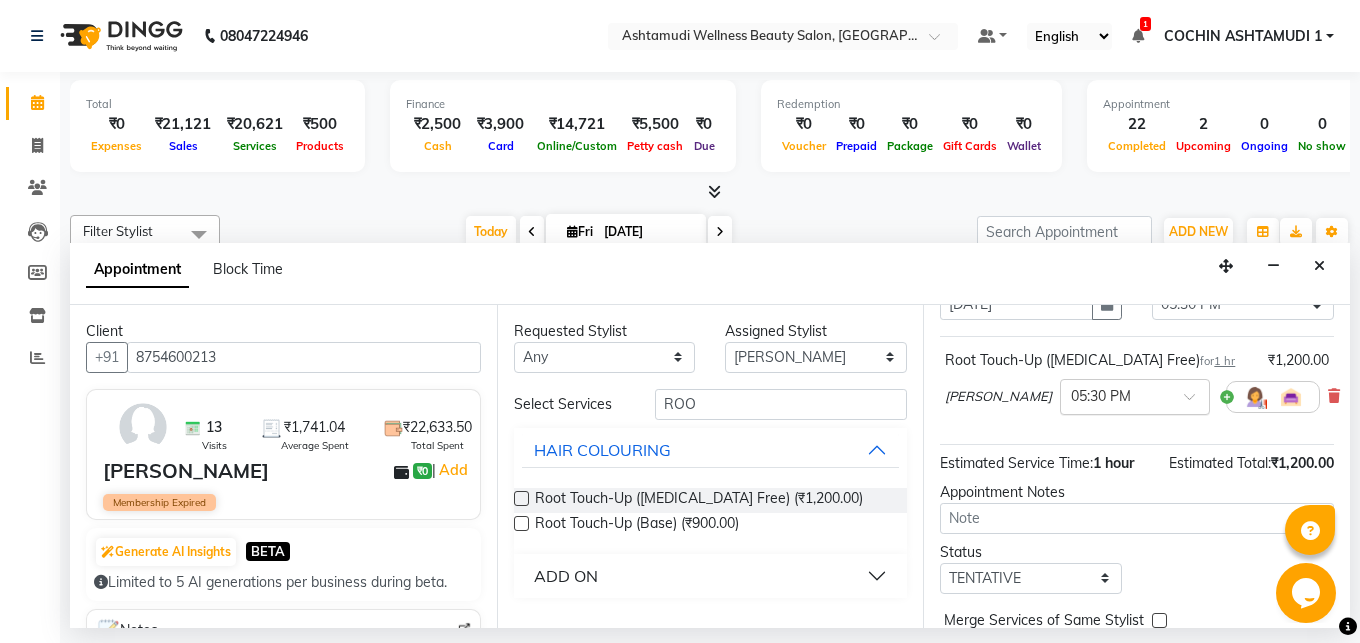scroll, scrollTop: 186, scrollLeft: 0, axis: vertical 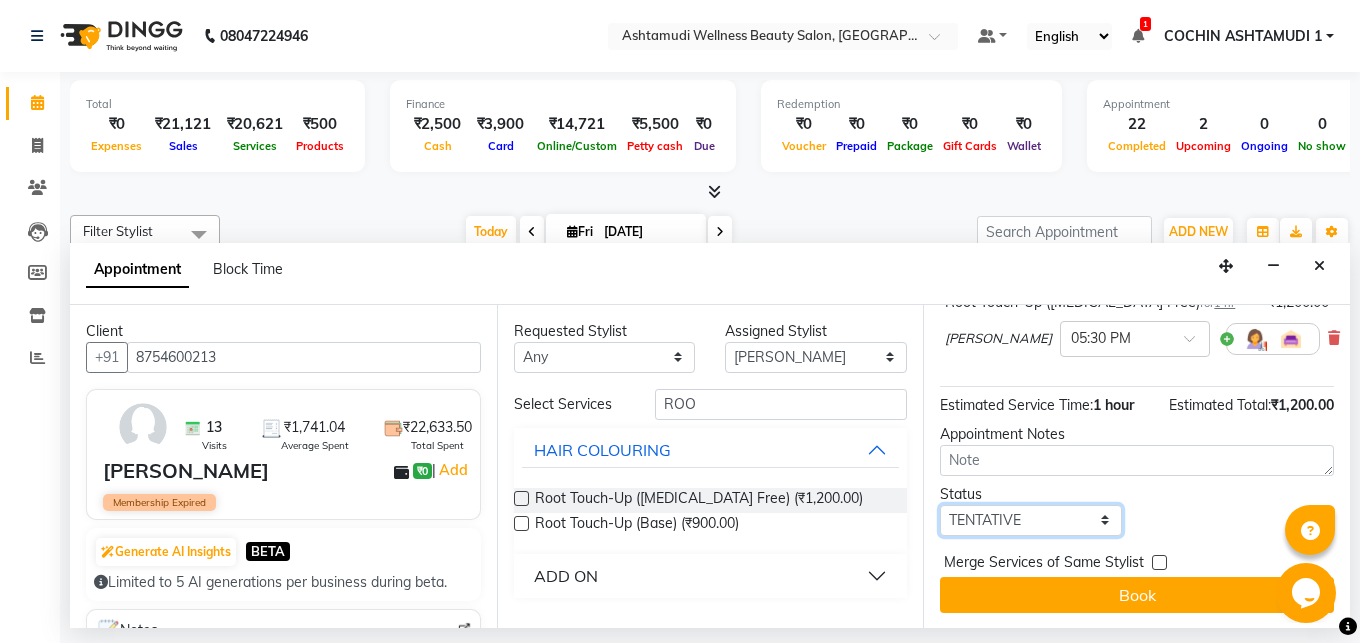 select on "confirm booking" 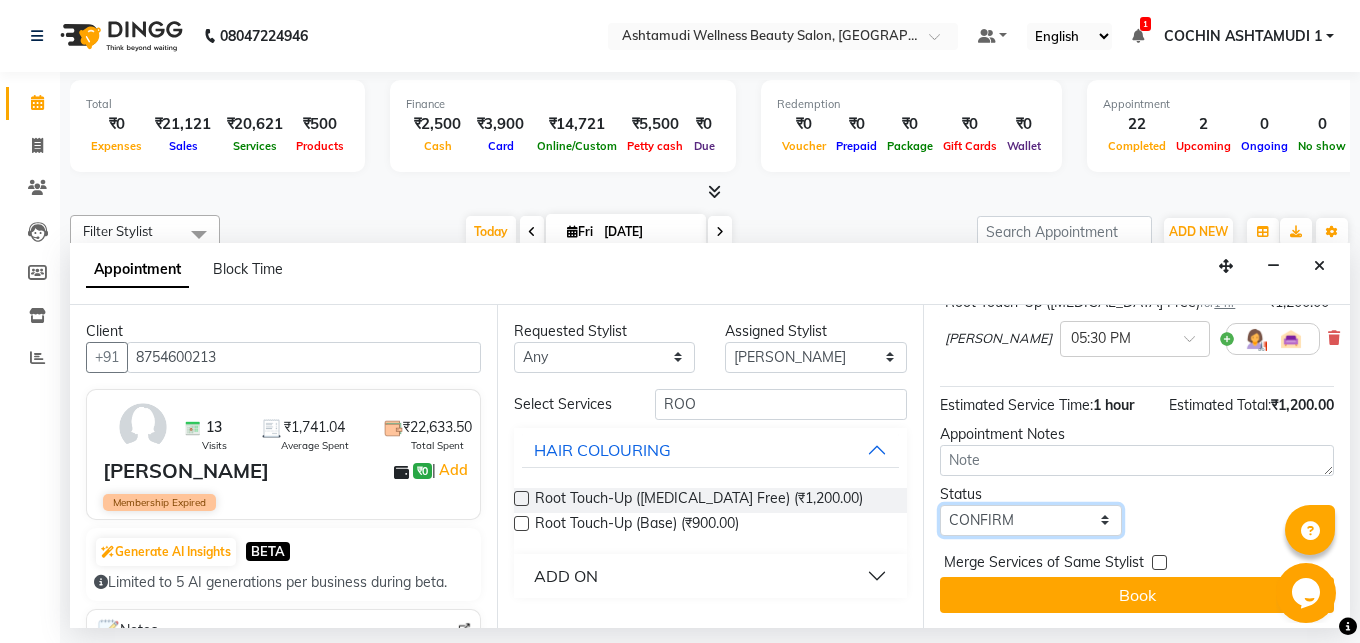click on "CONFIRM" at bounding box center [0, 0] 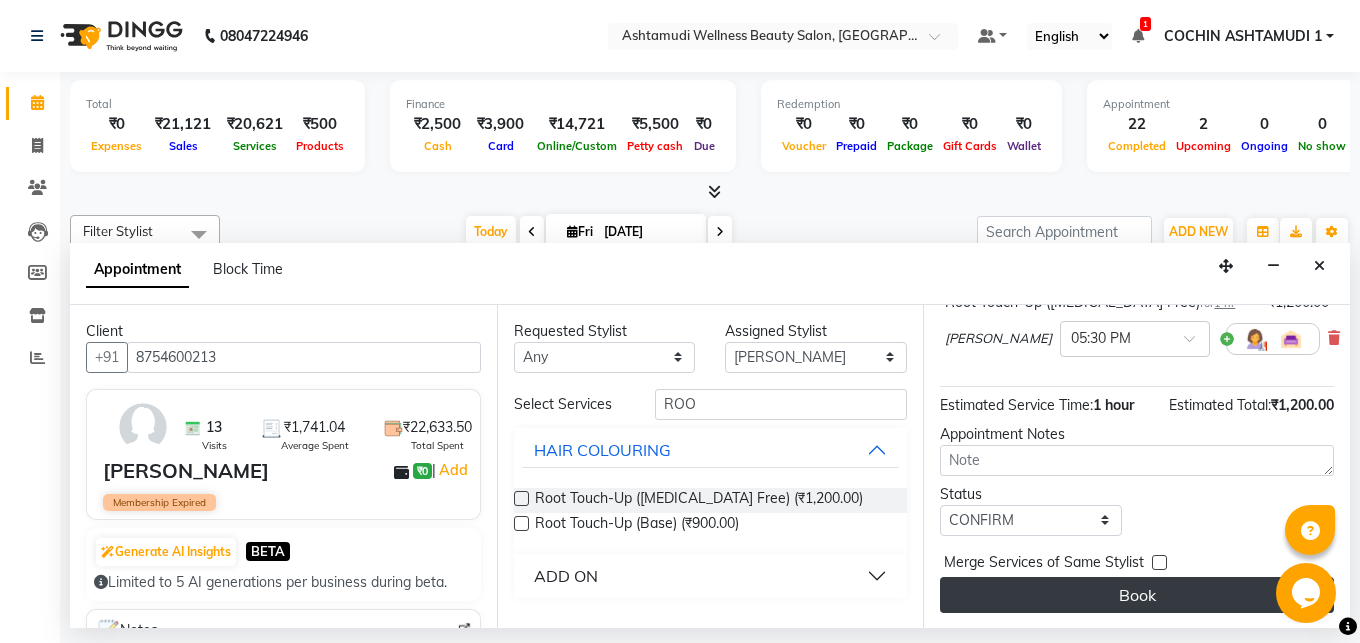 click on "Book" at bounding box center (1137, 595) 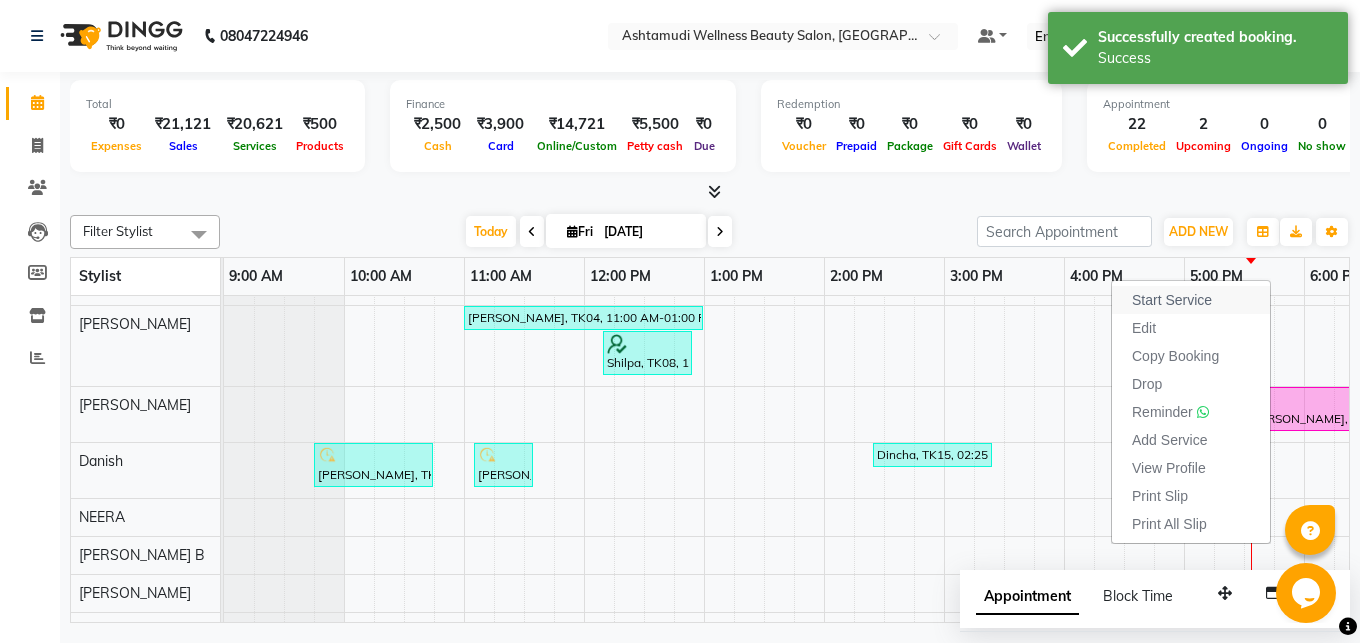 click on "Start Service" at bounding box center (1172, 300) 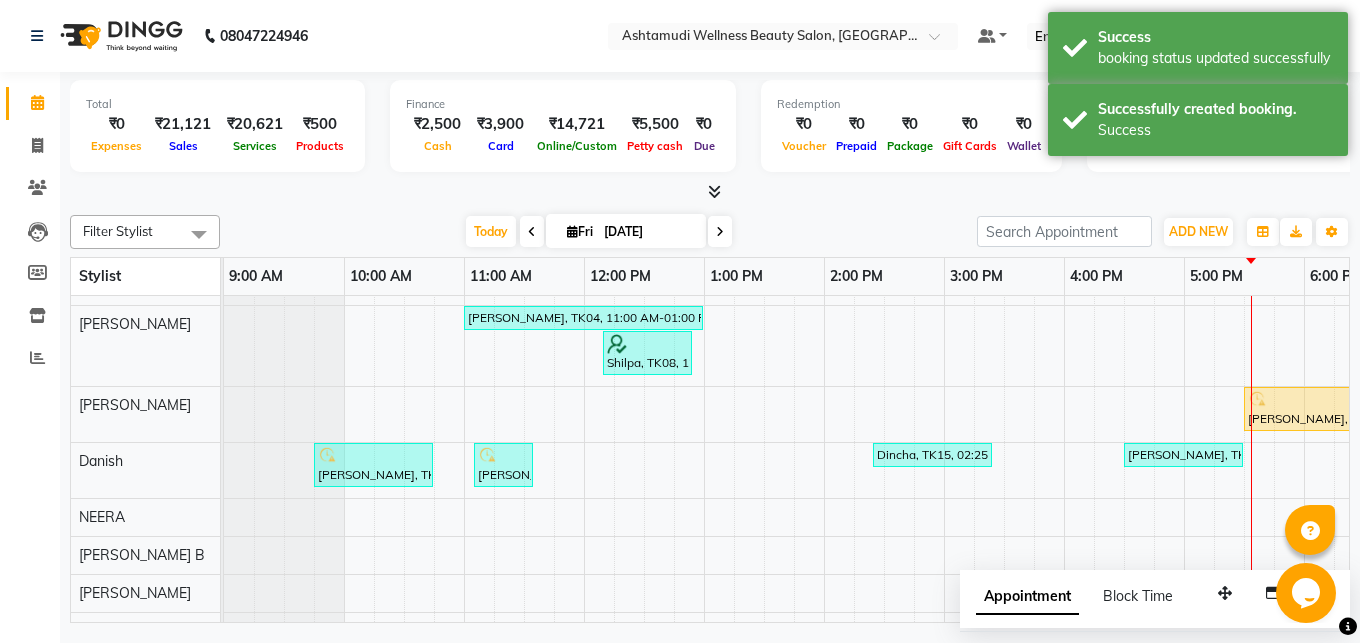 scroll, scrollTop: 216, scrollLeft: 263, axis: both 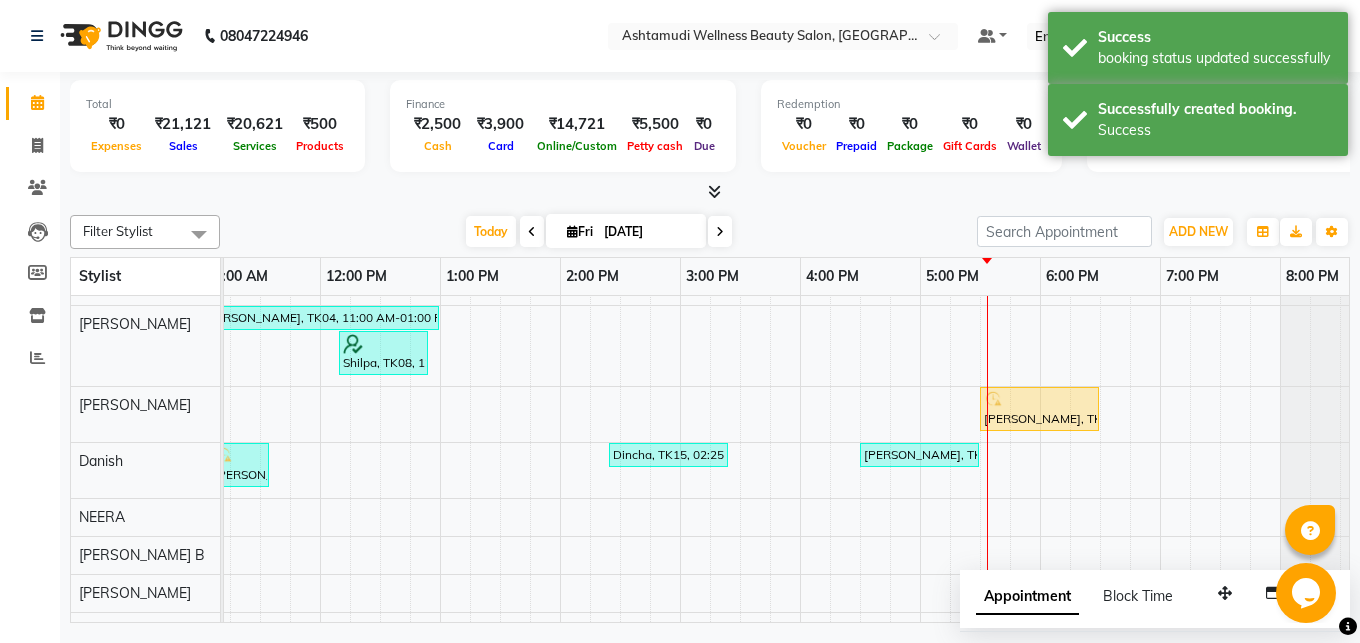 click on "Block Time" at bounding box center [1138, 596] 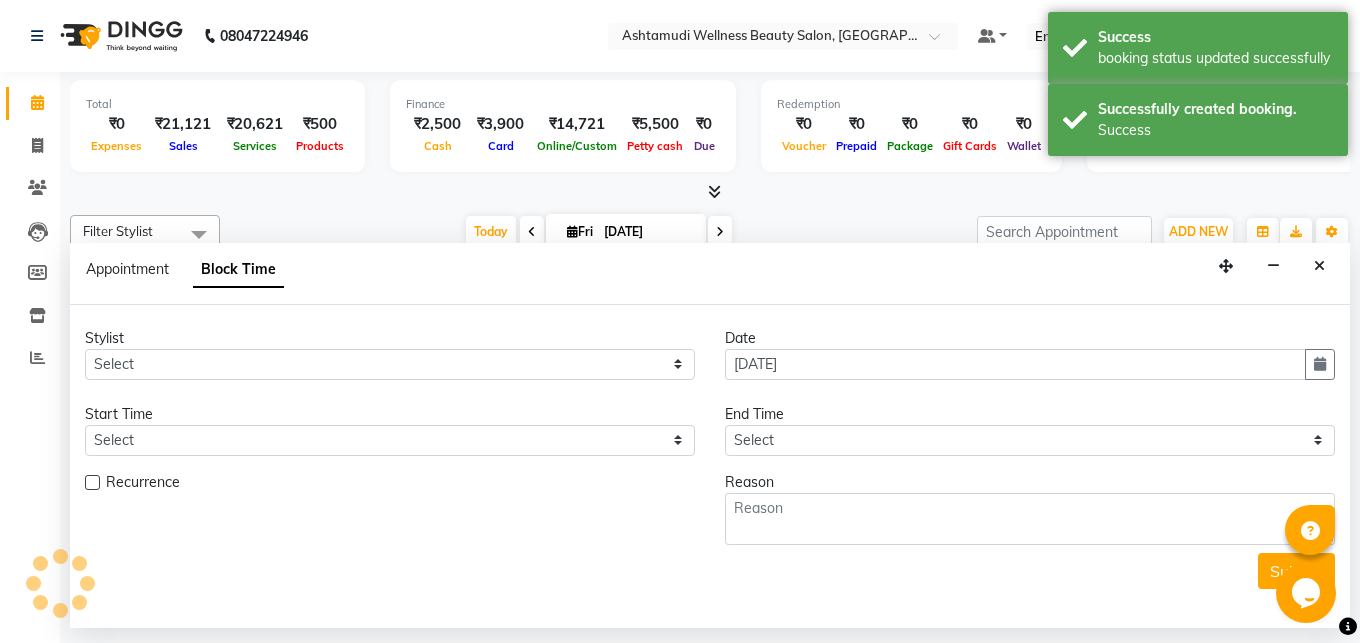 scroll, scrollTop: 0, scrollLeft: 315, axis: horizontal 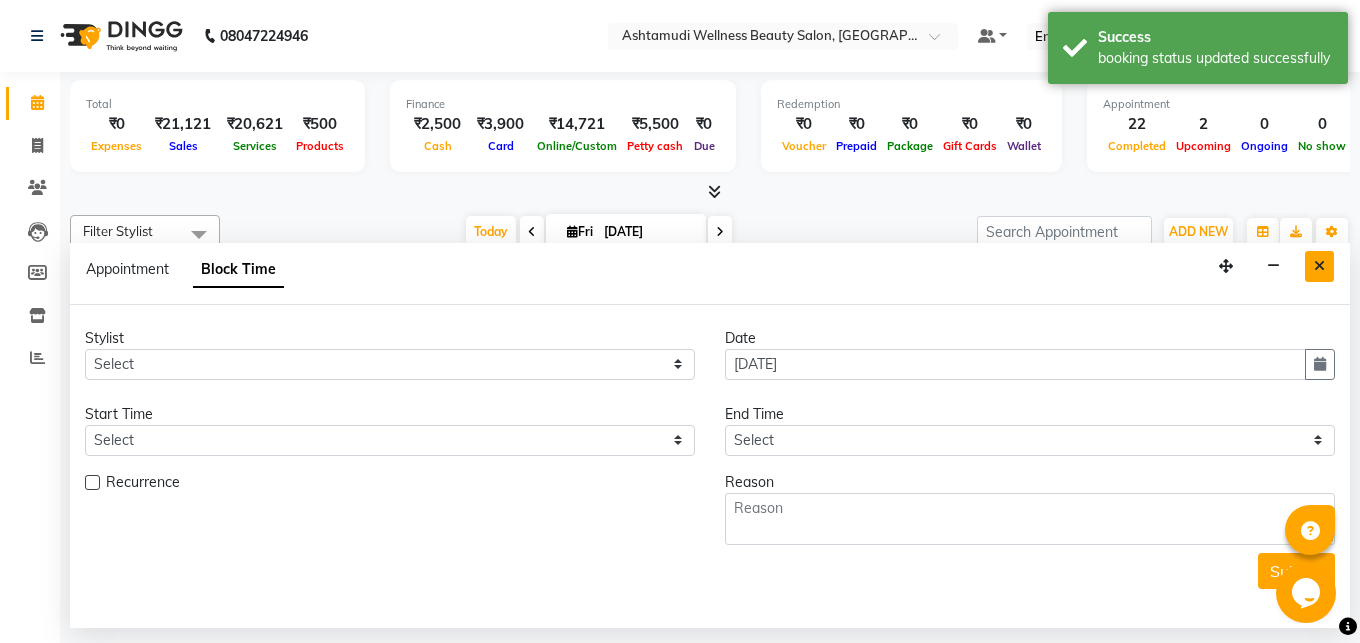click at bounding box center [1319, 266] 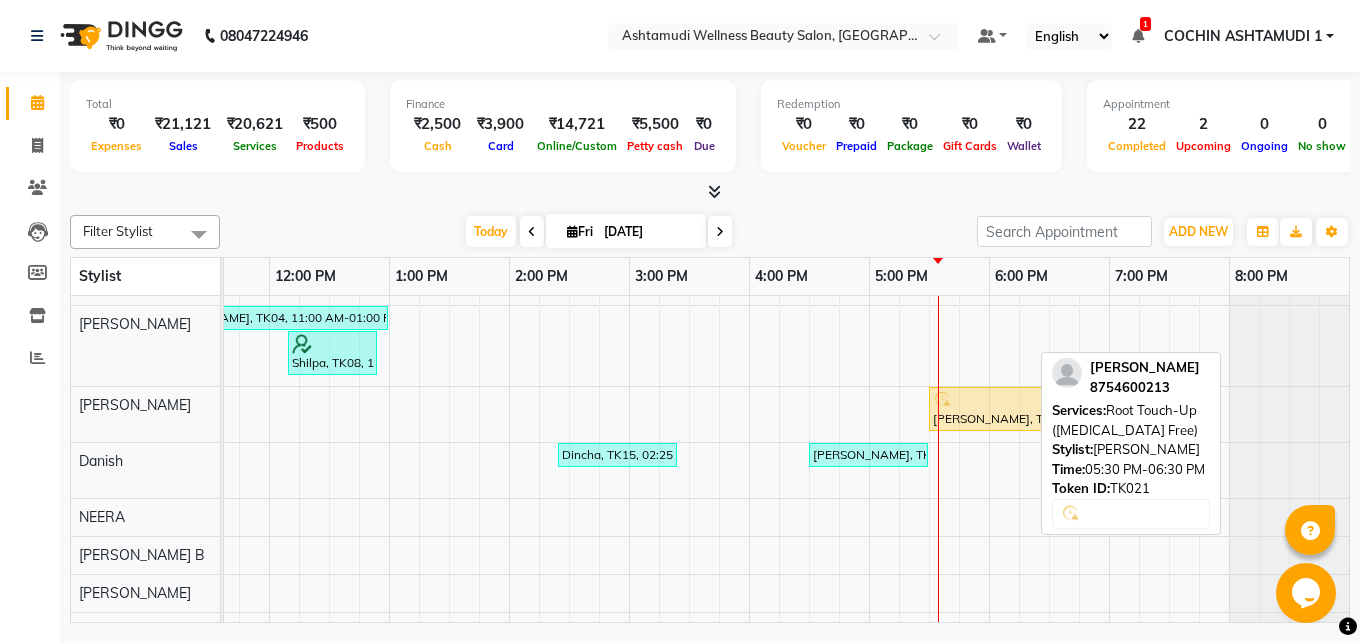 click on "[PERSON_NAME], TK21, 05:30 PM-06:30 PM, Root Touch-Up ([MEDICAL_DATA] Free)" at bounding box center [988, 409] 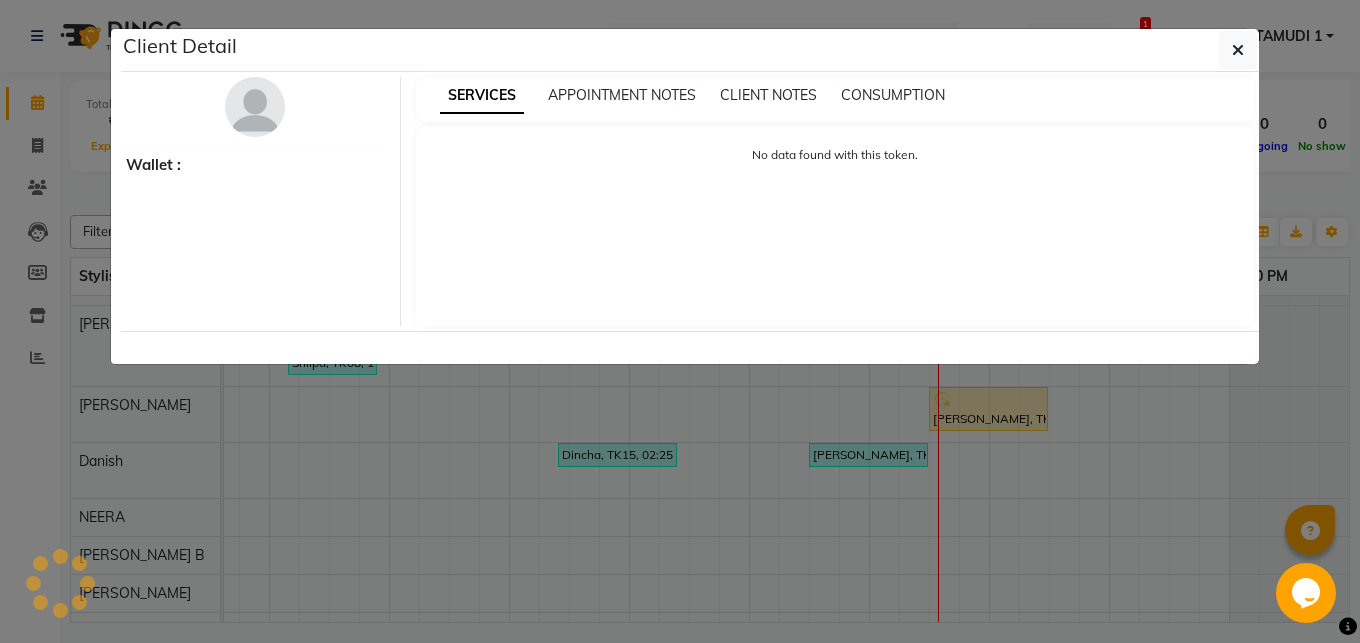 select on "1" 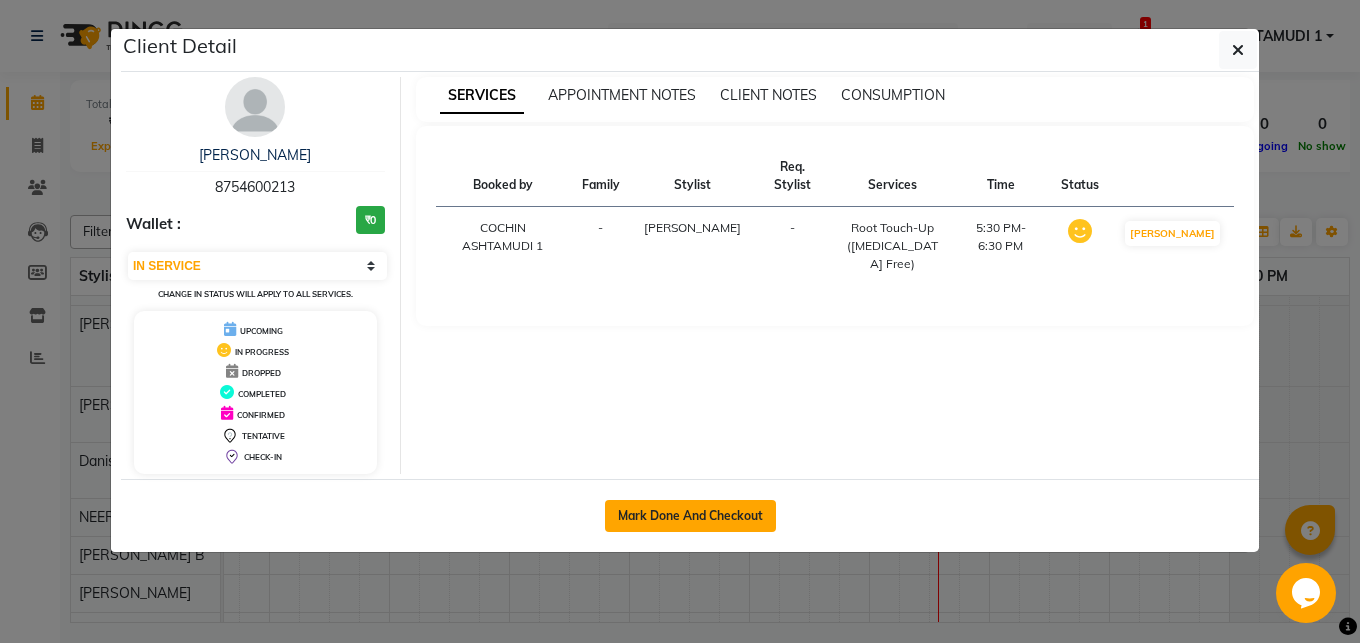 click on "Mark Done And Checkout" 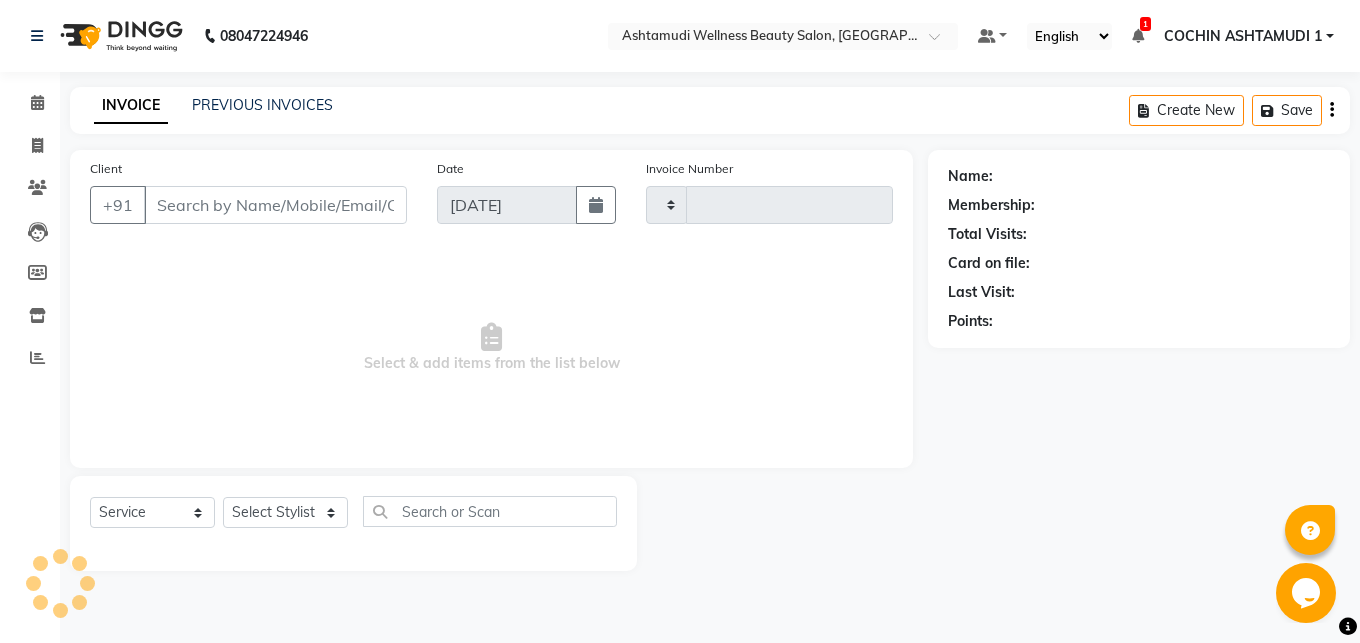type on "3005" 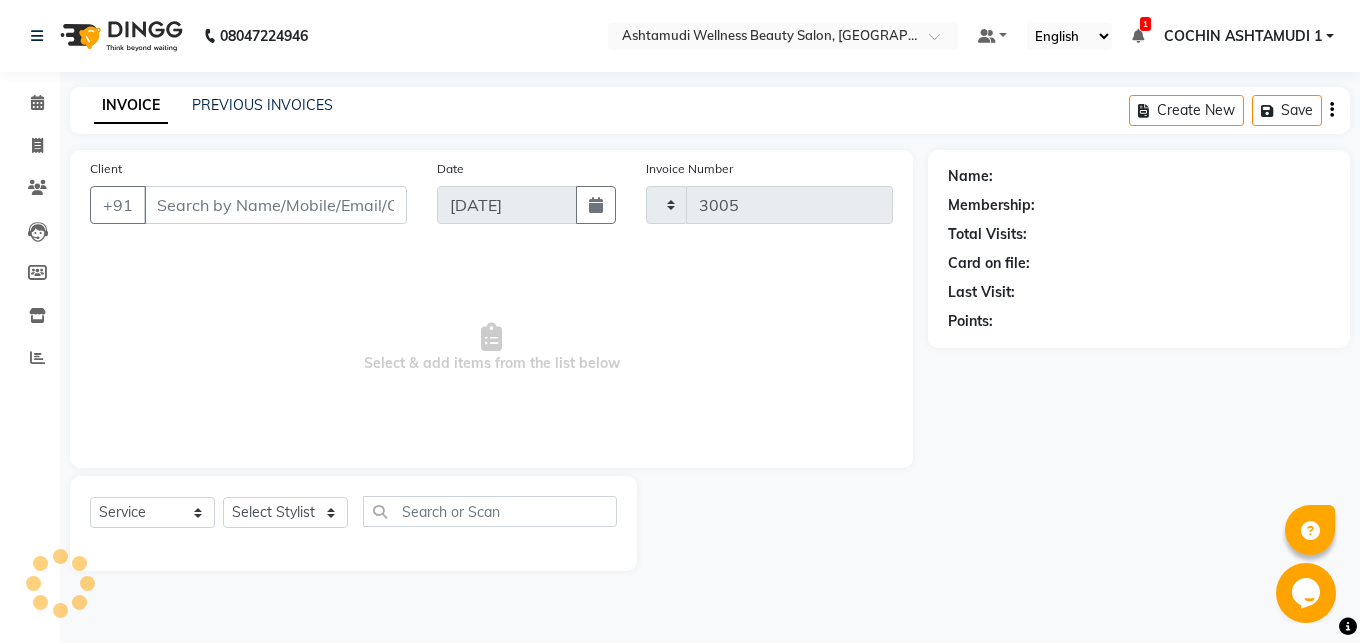 select on "4632" 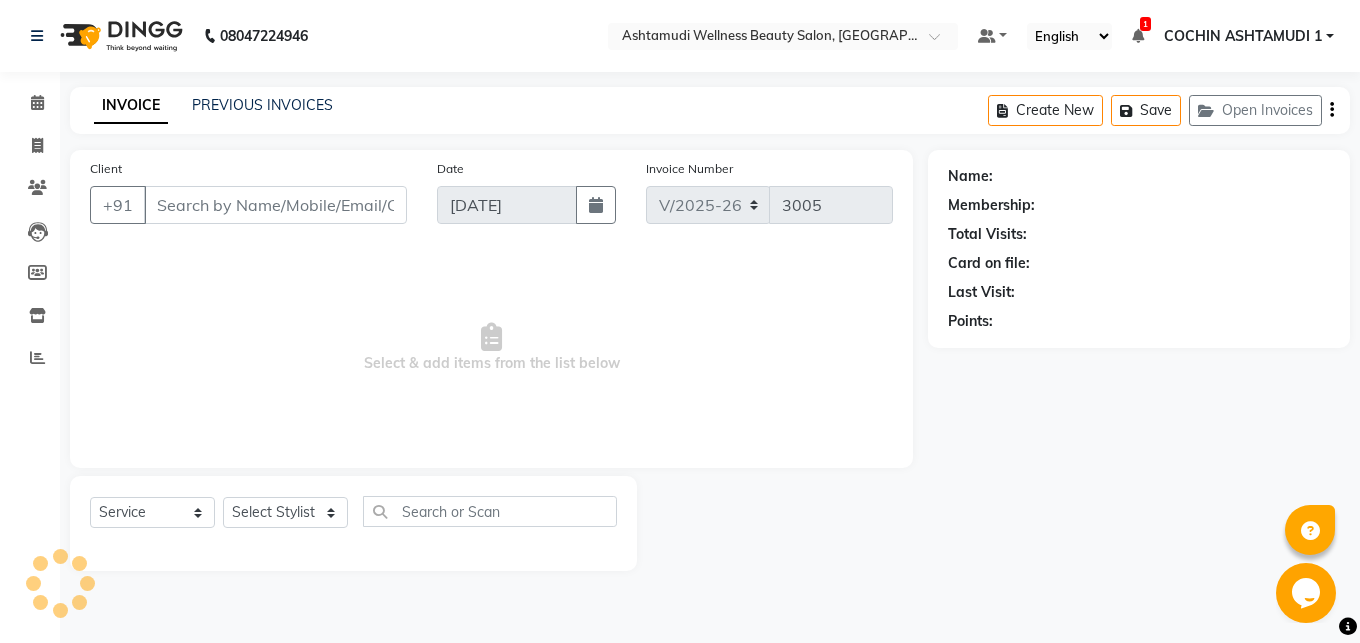 type on "8754600213" 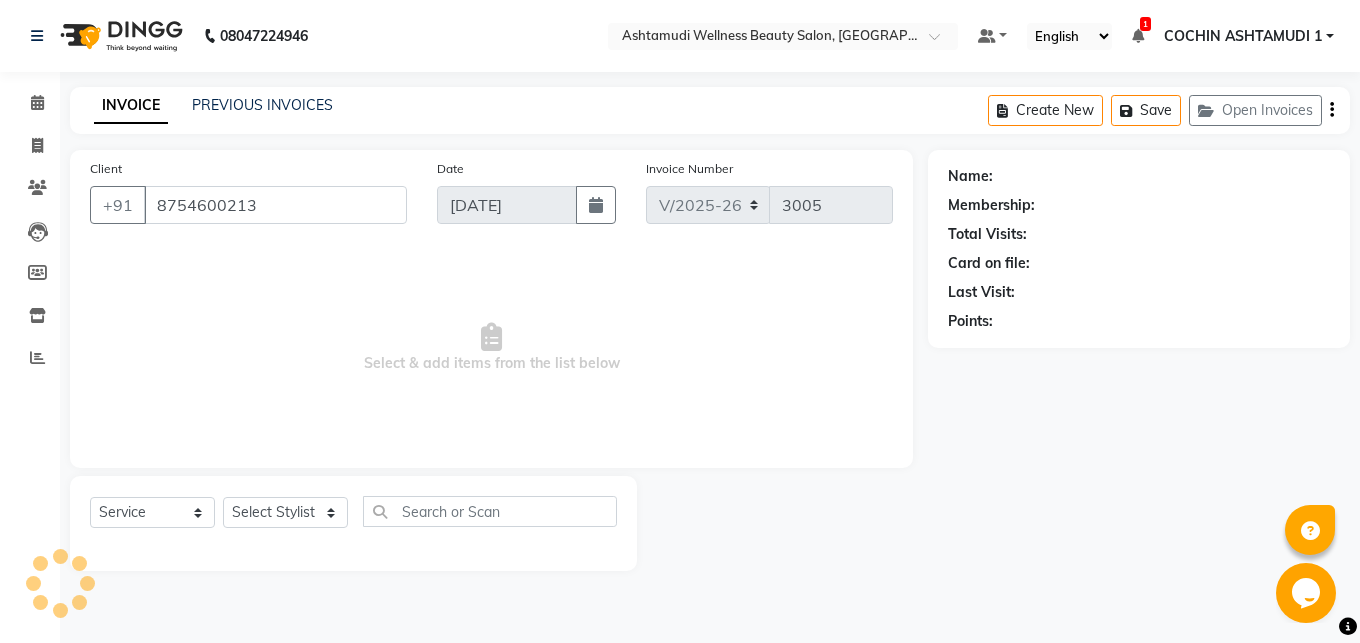 select on "49932" 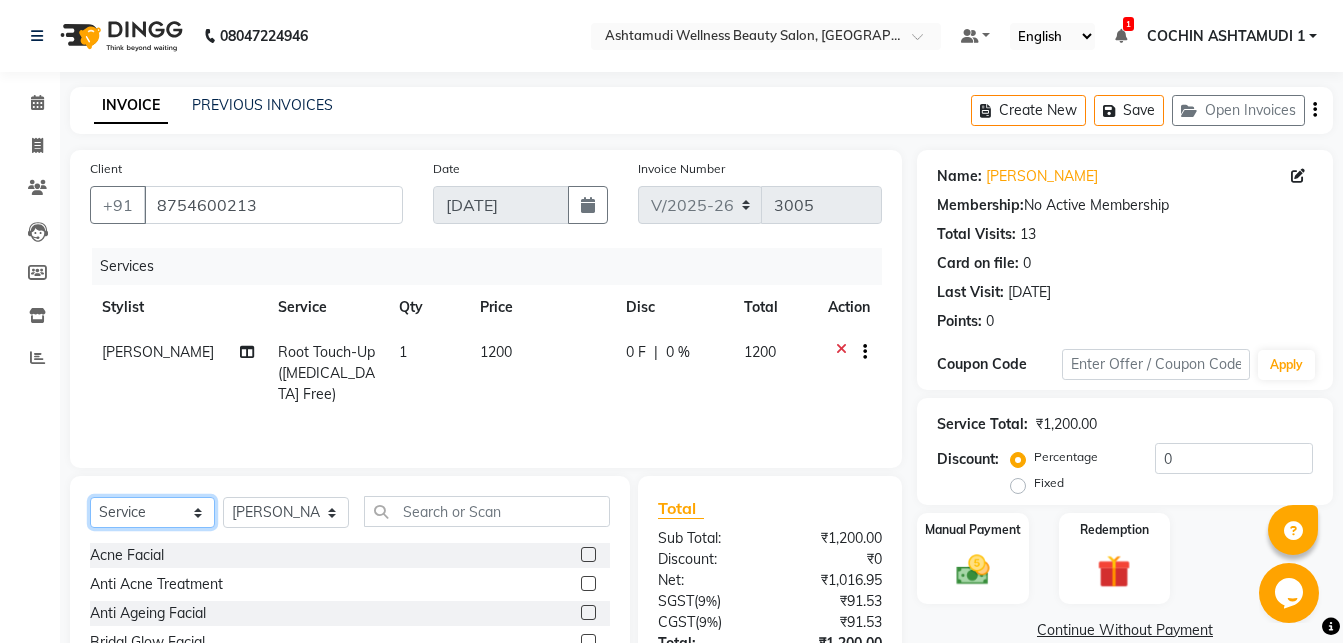 click on "Select  Service  Product  Membership  Package Voucher Prepaid Gift Card" 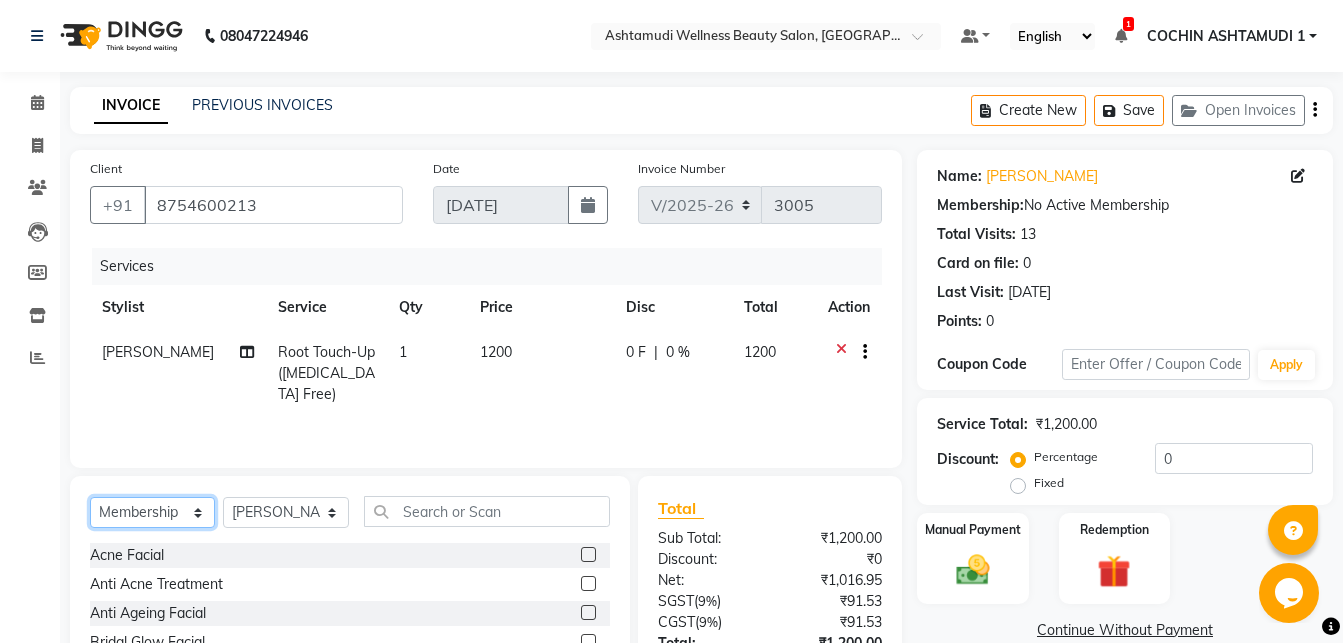 click on "Membership" 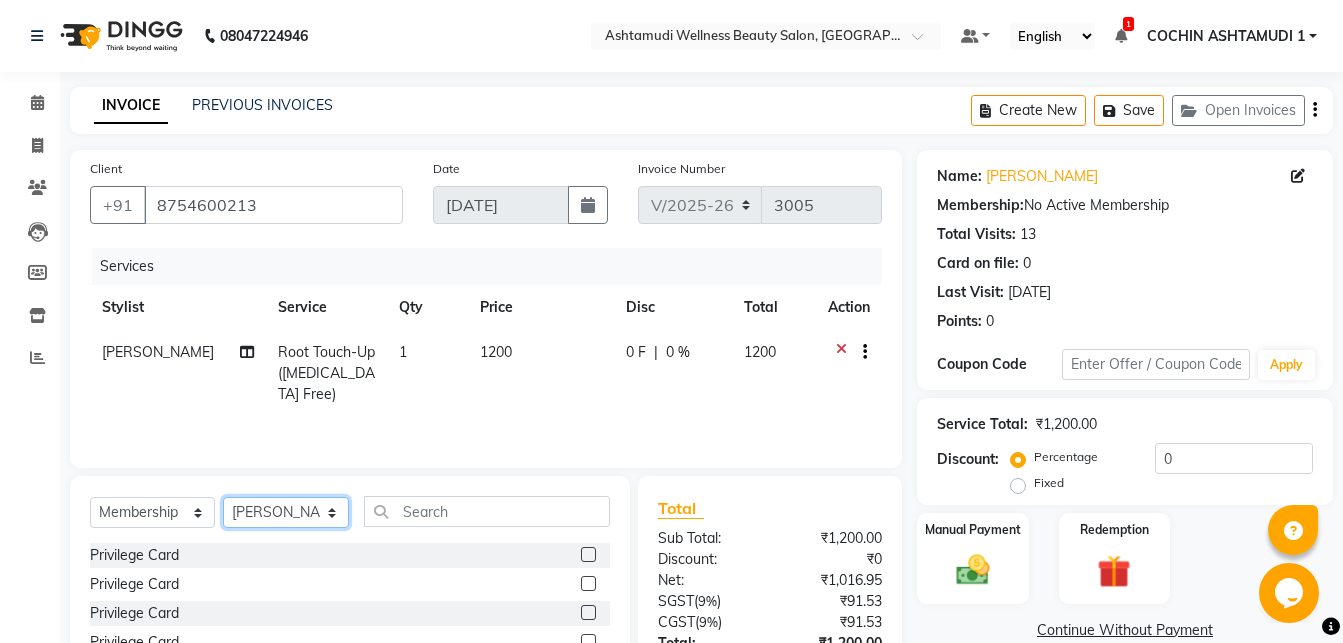 click on "Select Stylist Abhirami S Afsha [PERSON_NAME] B [PERSON_NAME] COCHIN ASHTAMUDI Danish [PERSON_NAME] [PERSON_NAME] [PERSON_NAME] [PERSON_NAME] [PERSON_NAME]  [PERSON_NAME] [PERSON_NAME]" 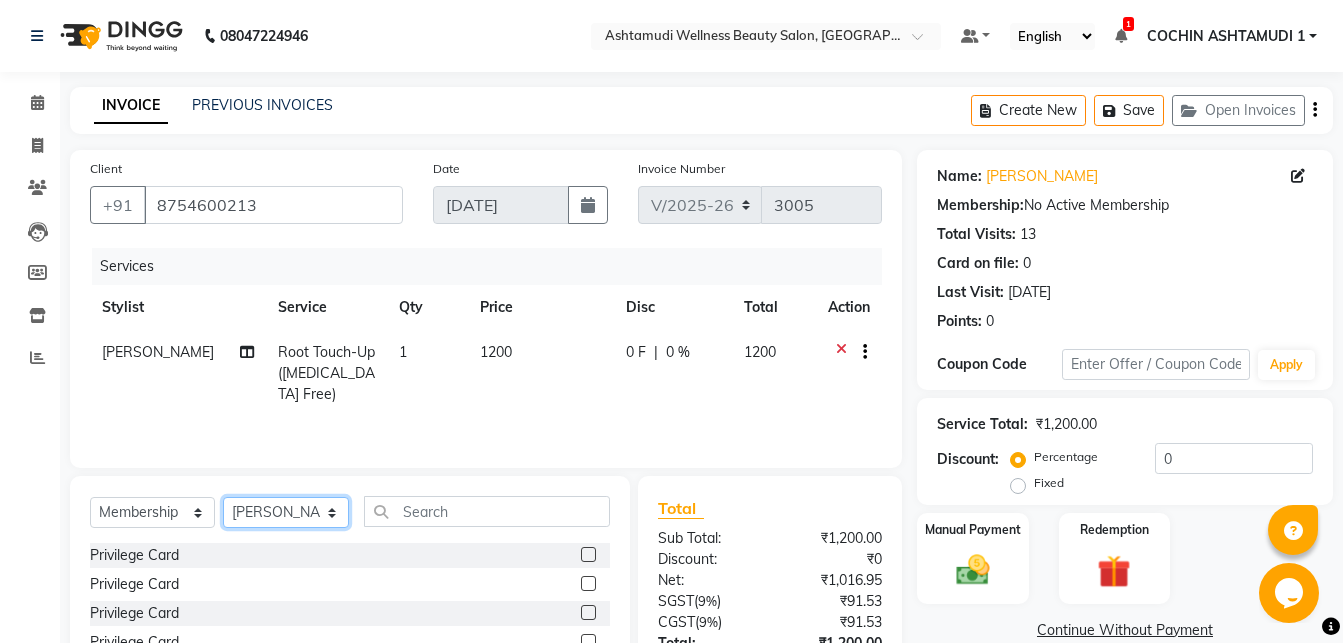 select on "77499" 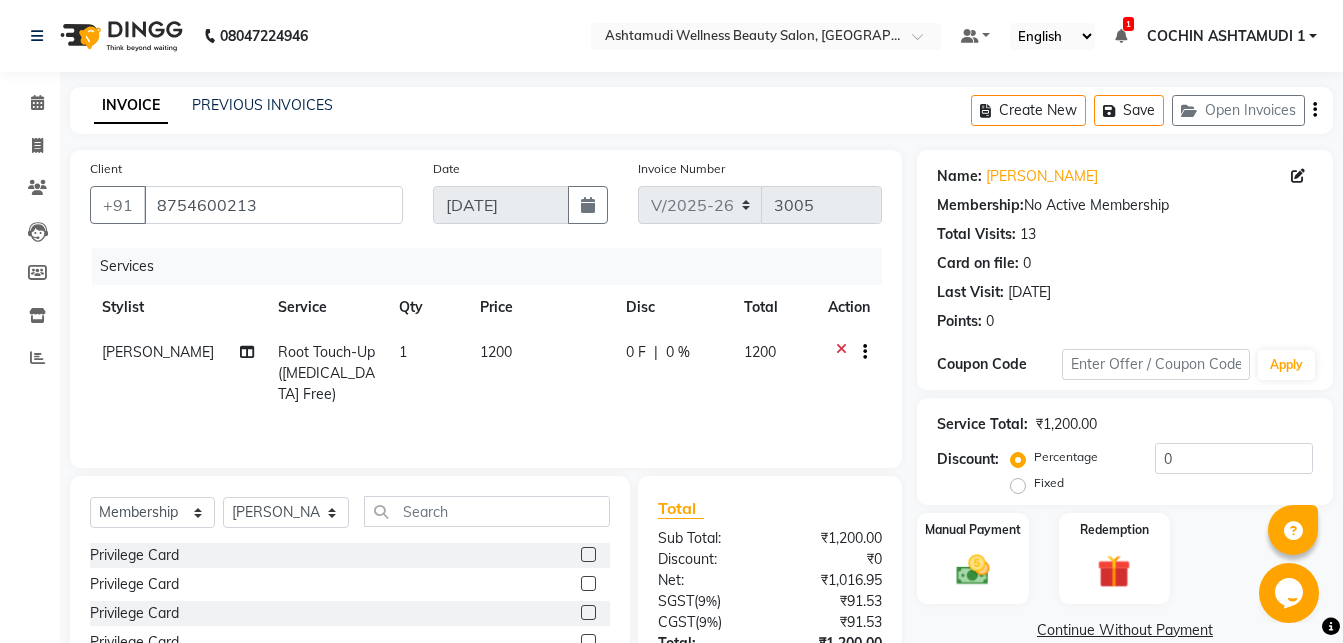 click 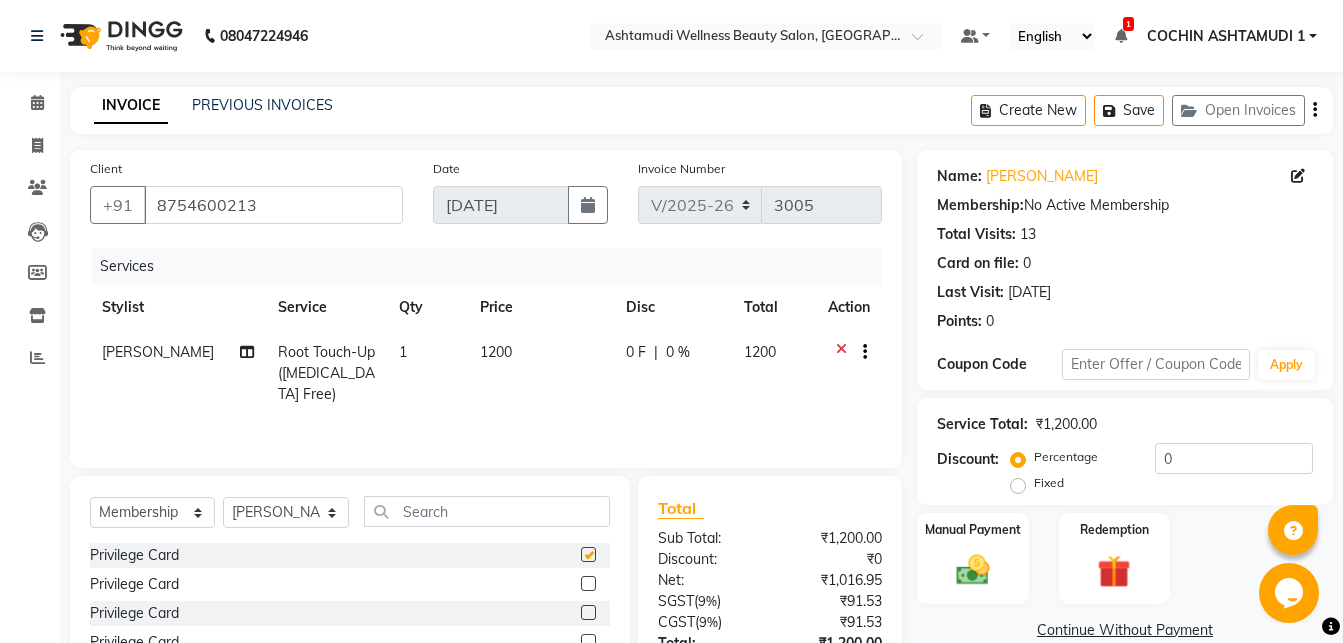 select on "select" 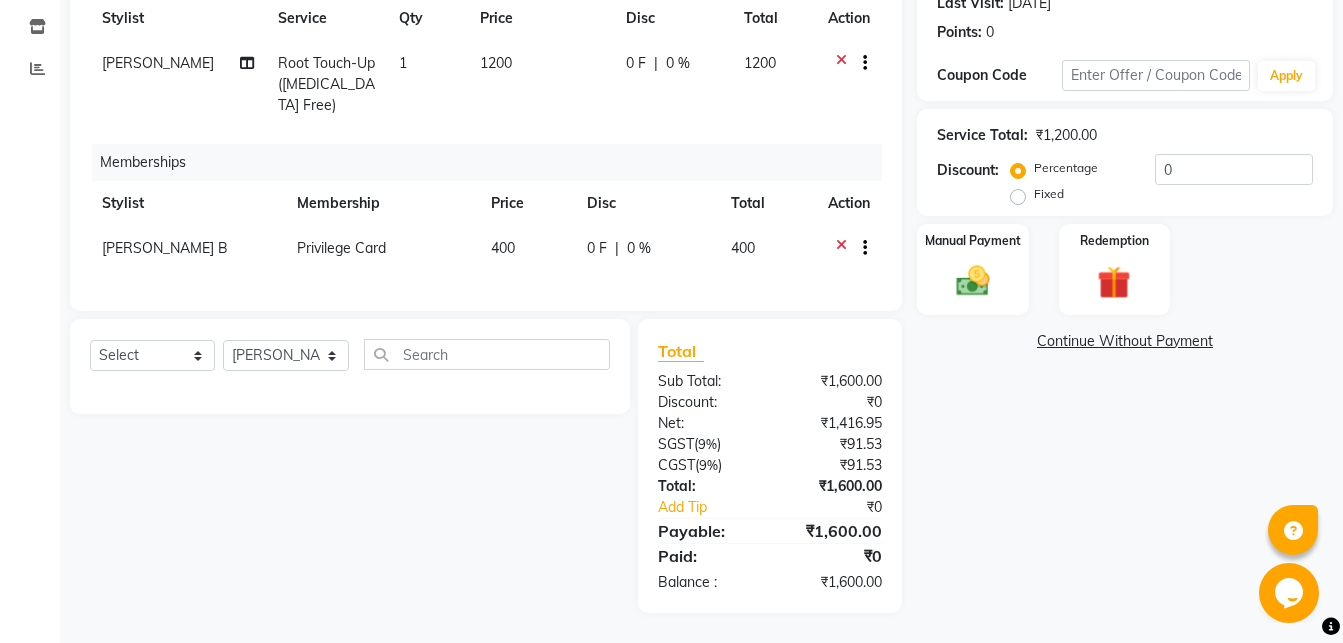 scroll, scrollTop: 0, scrollLeft: 0, axis: both 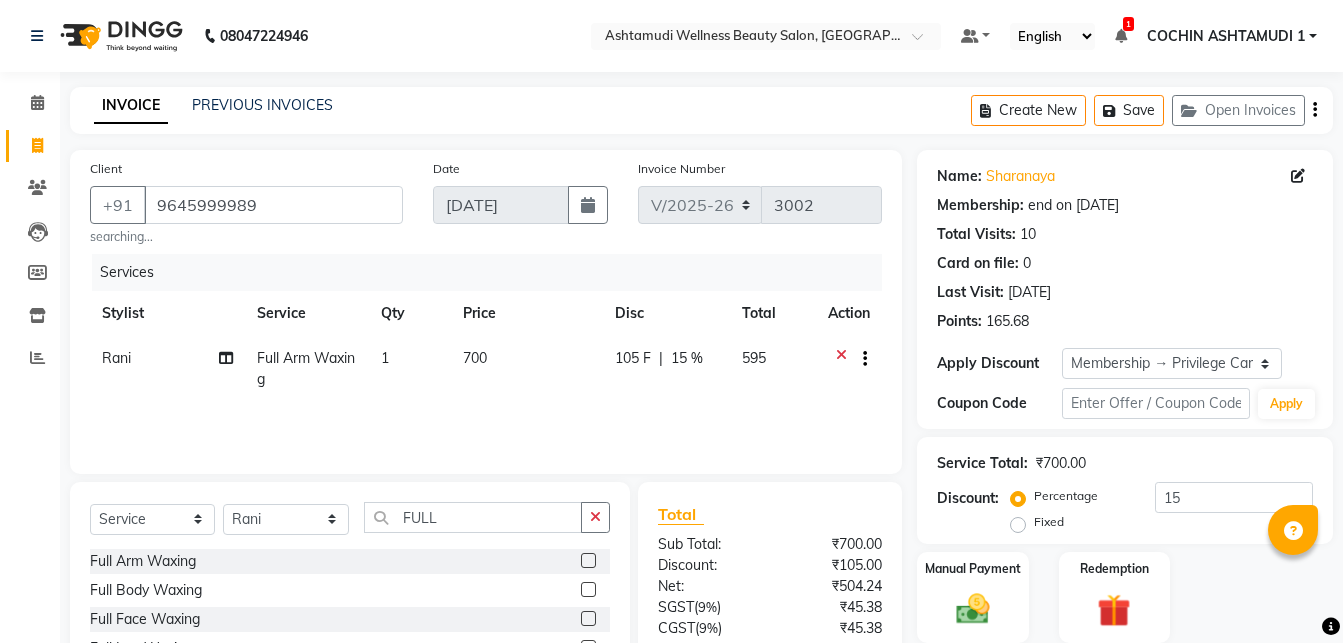 select on "4632" 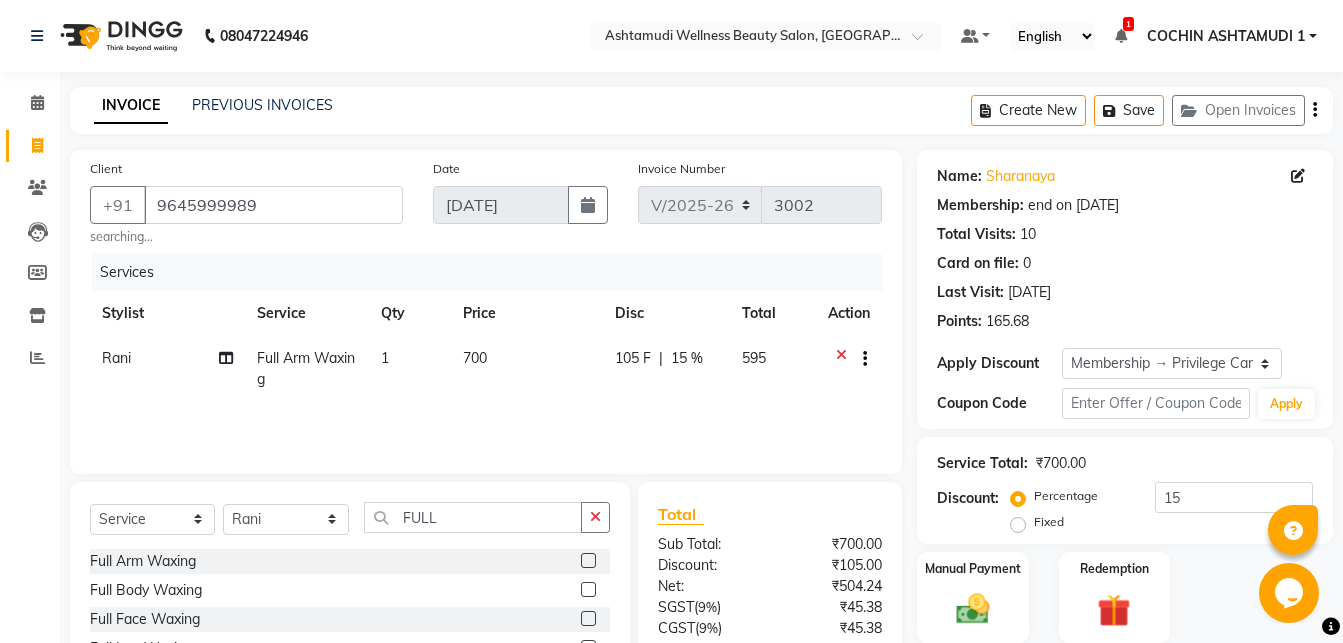 scroll, scrollTop: 0, scrollLeft: 0, axis: both 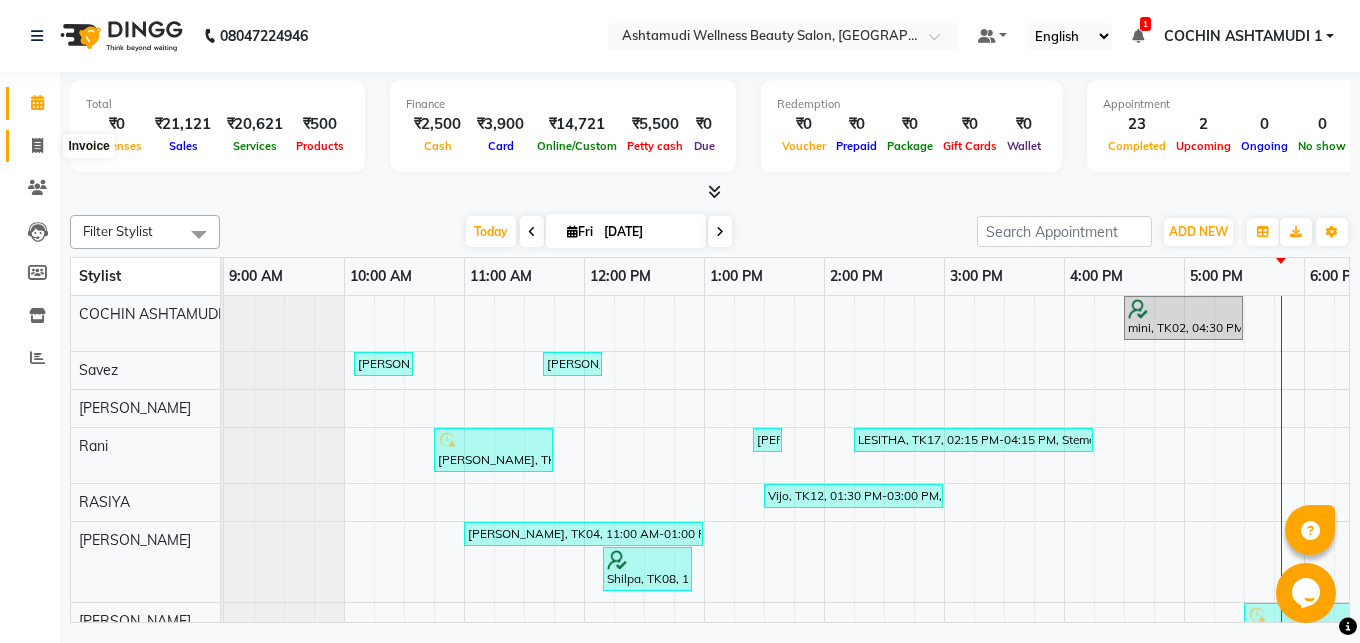 click 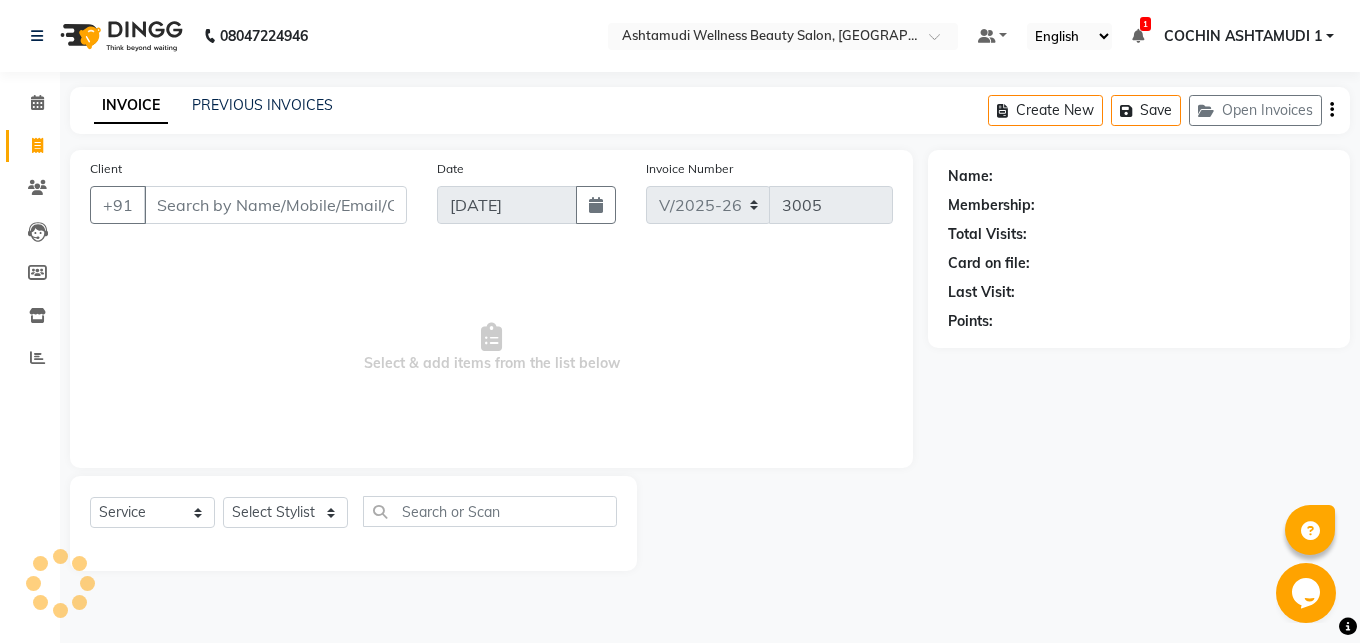 click on "Client" at bounding box center [275, 205] 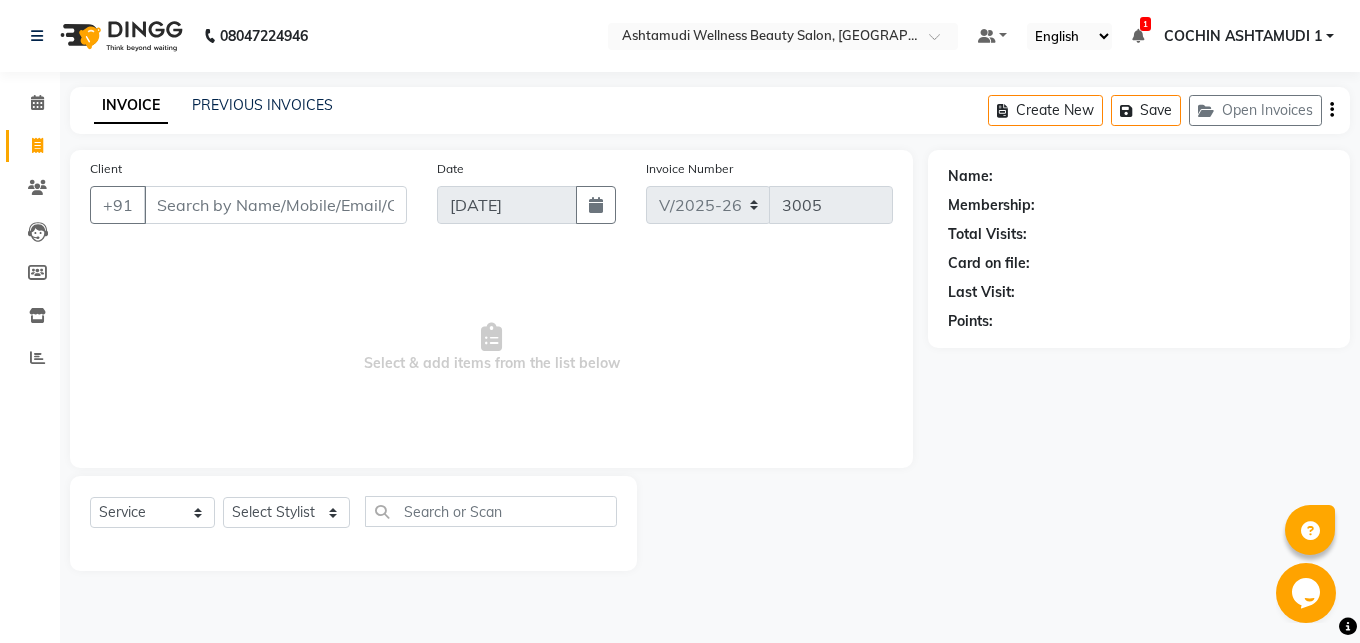 type on "9" 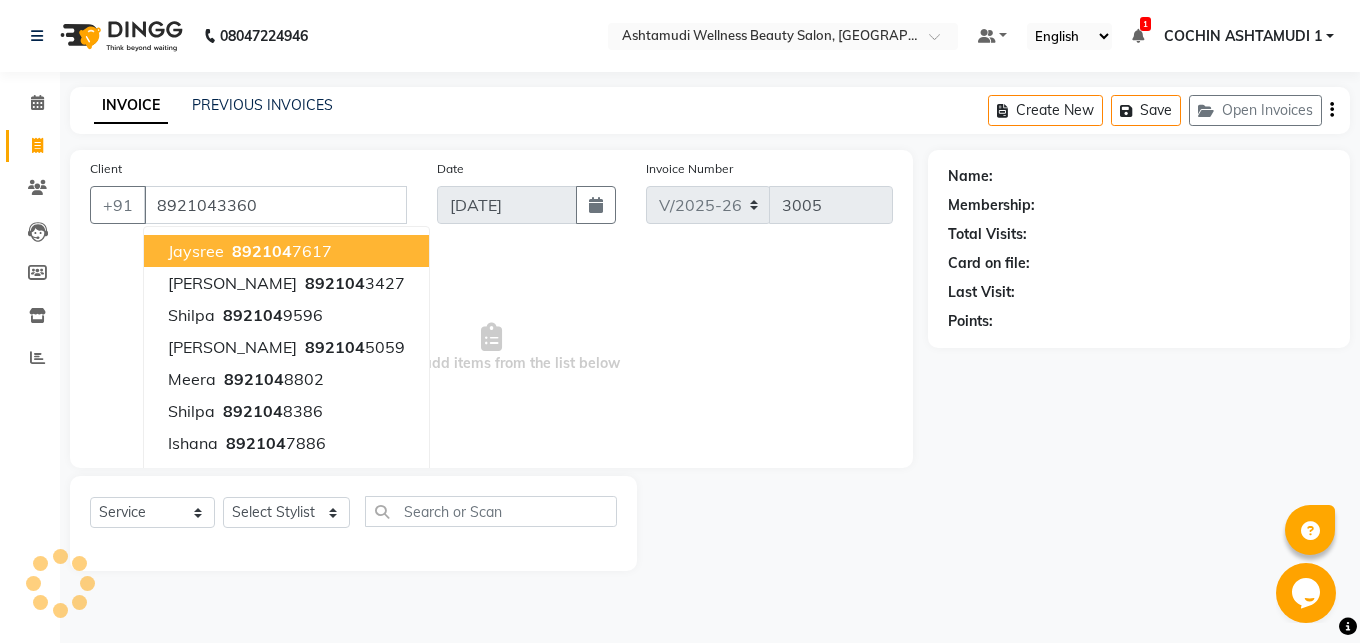 type on "8921043360" 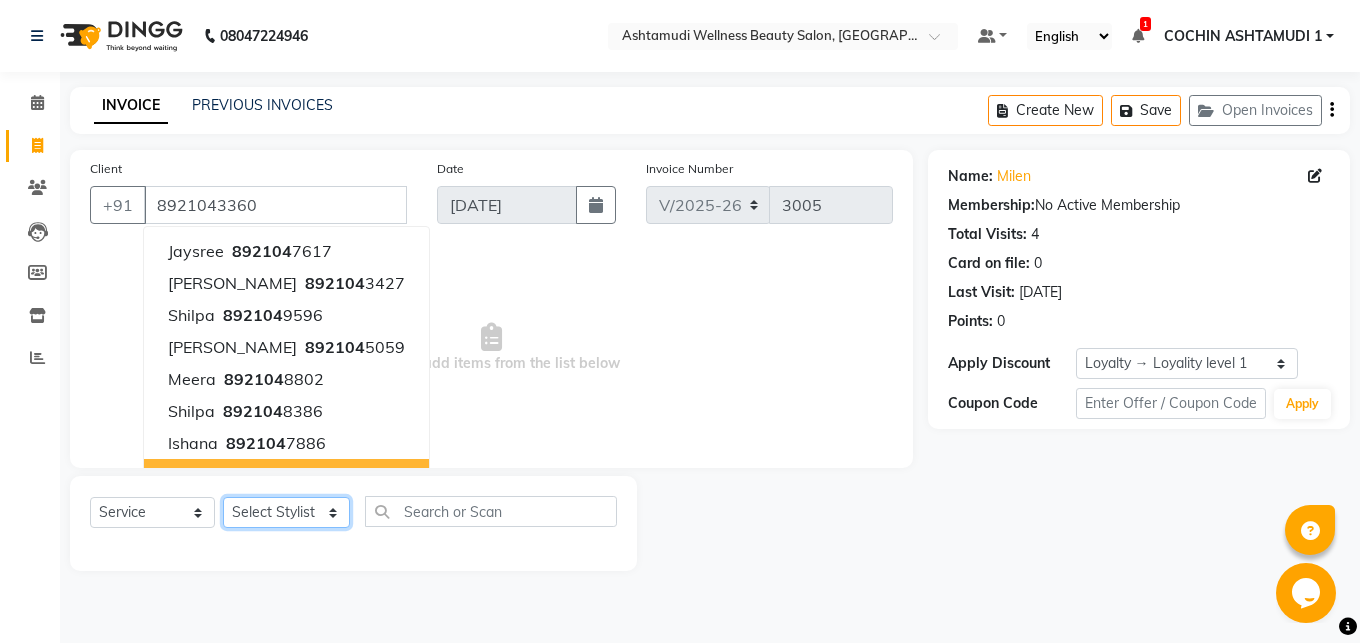 select on "44402" 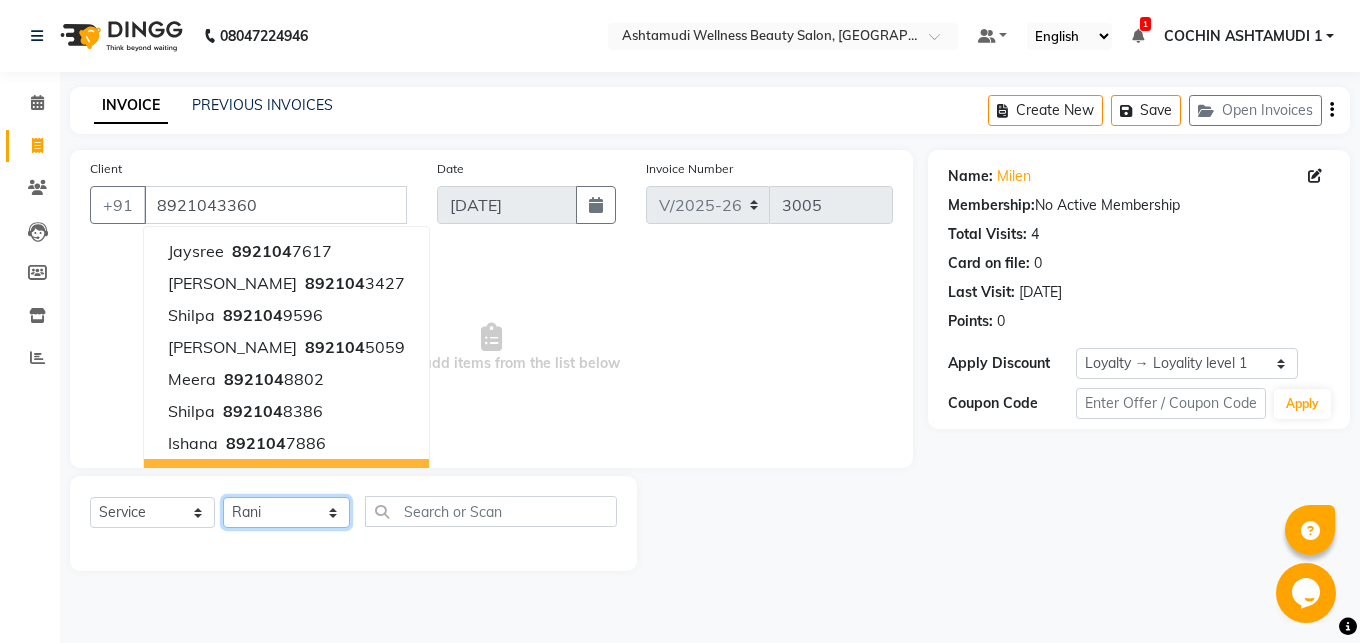 click on "Rani" 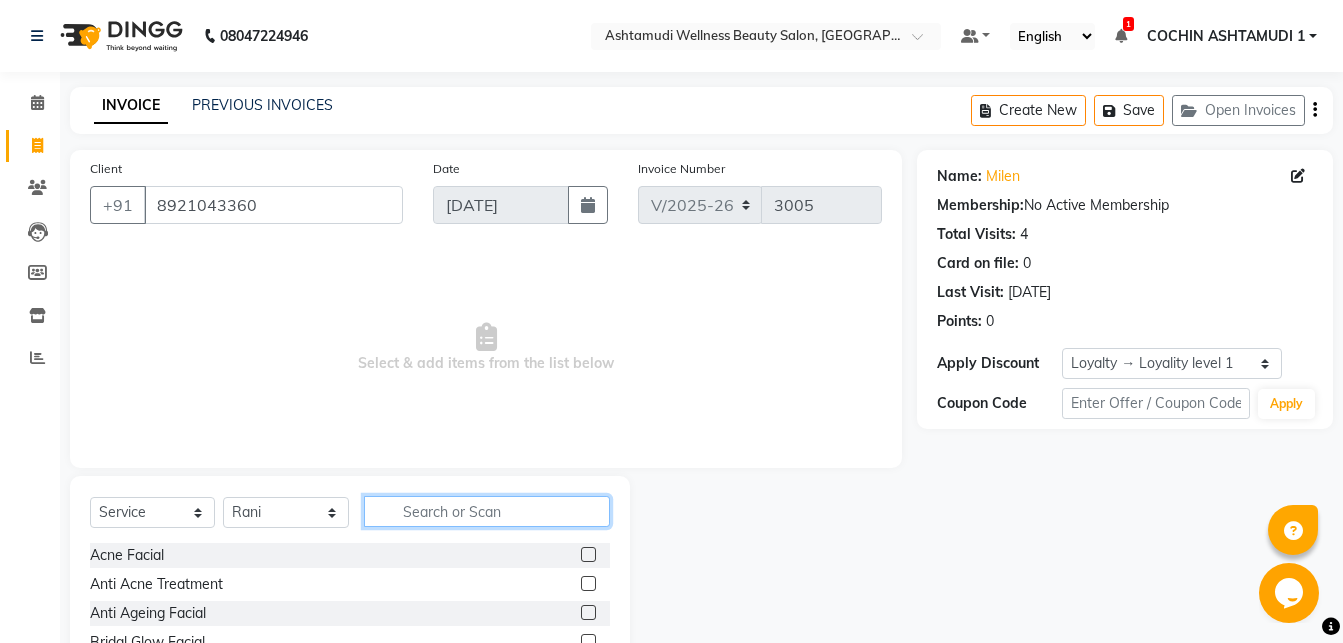 click 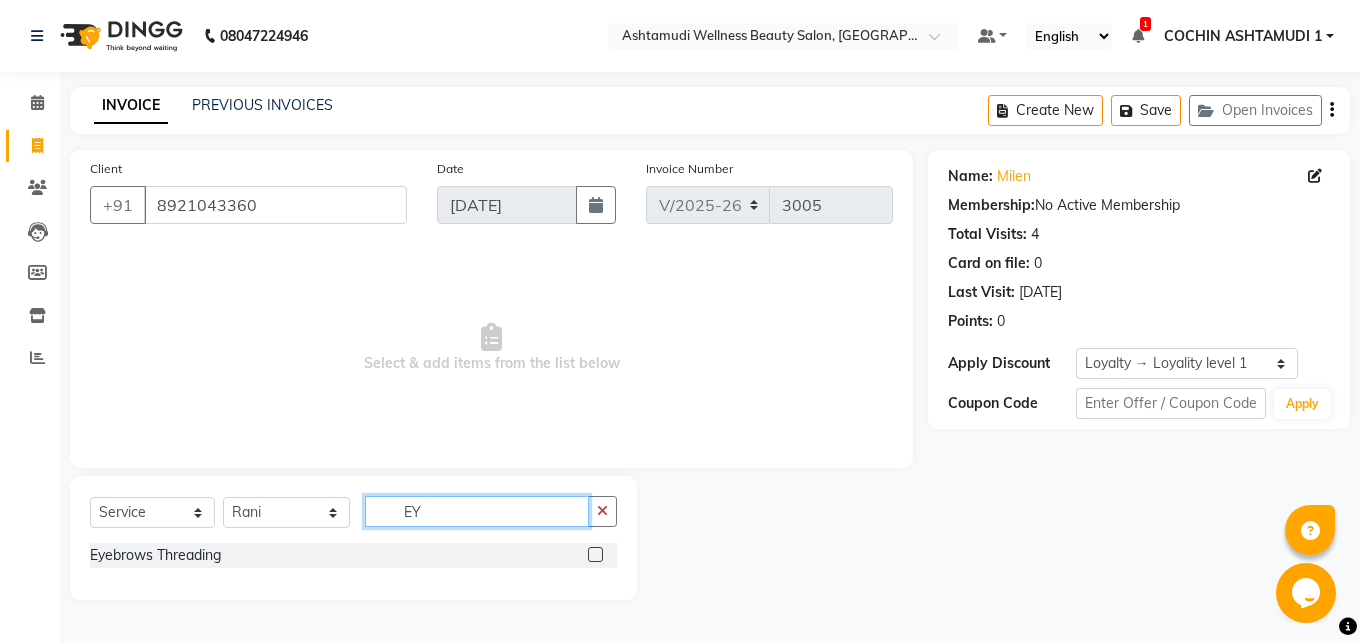 type on "EY" 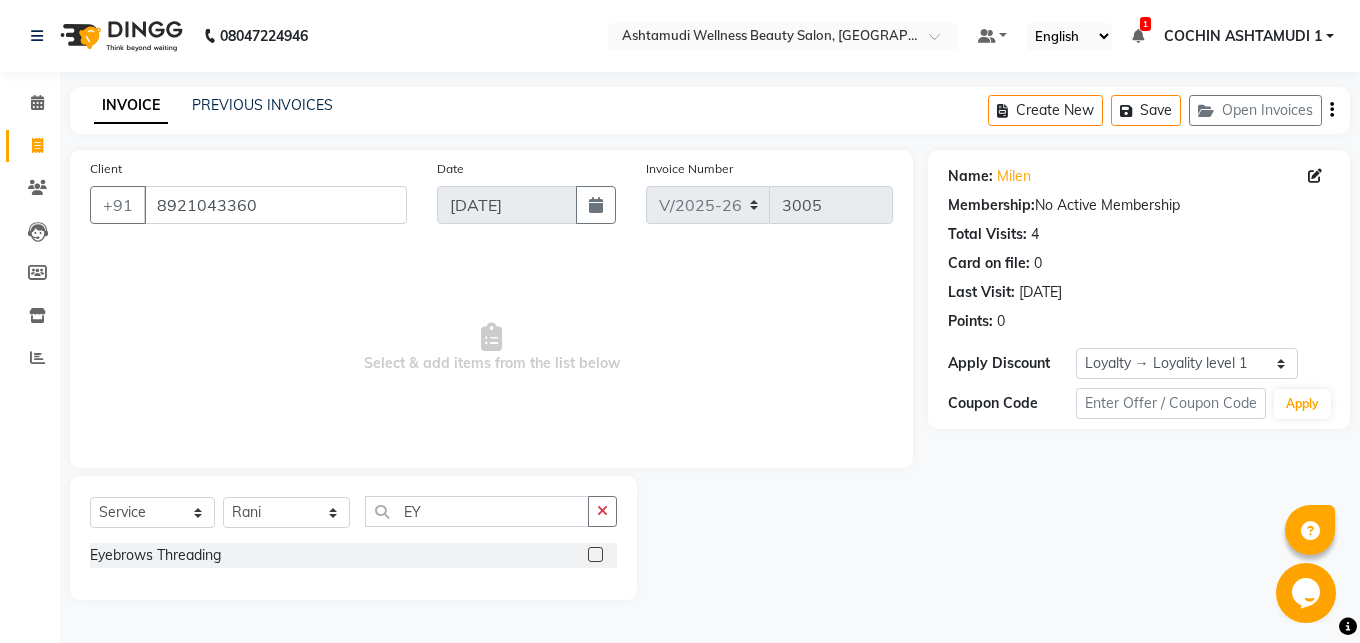 click 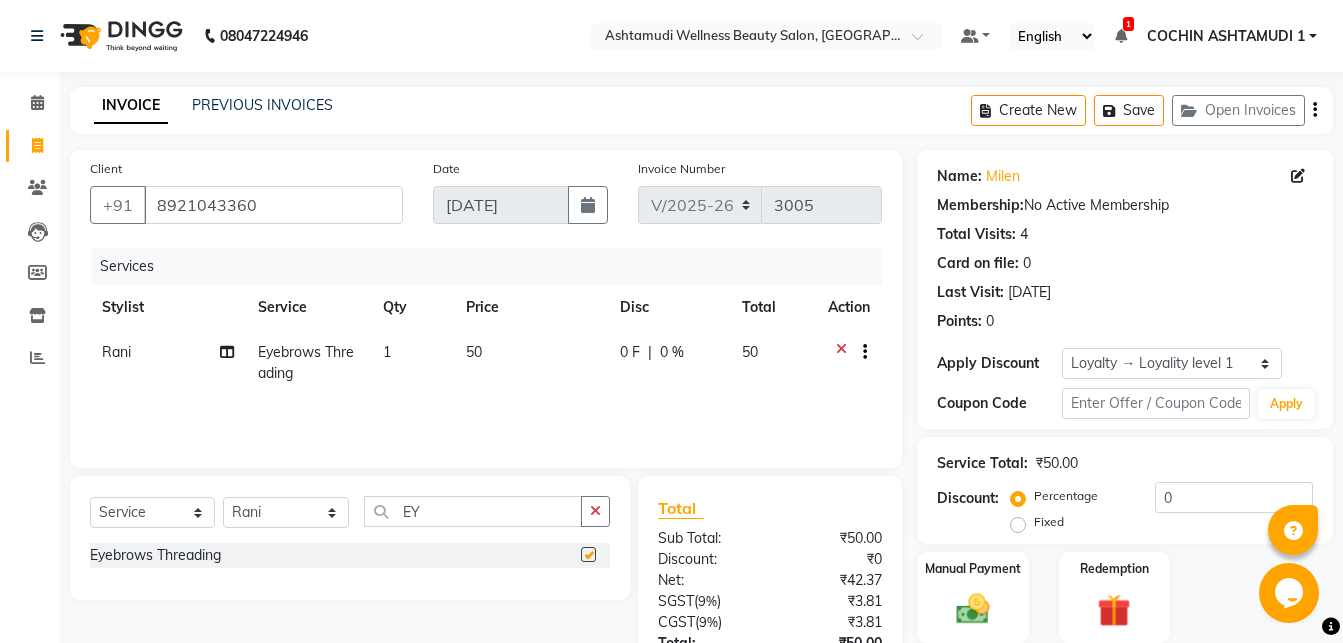 checkbox on "false" 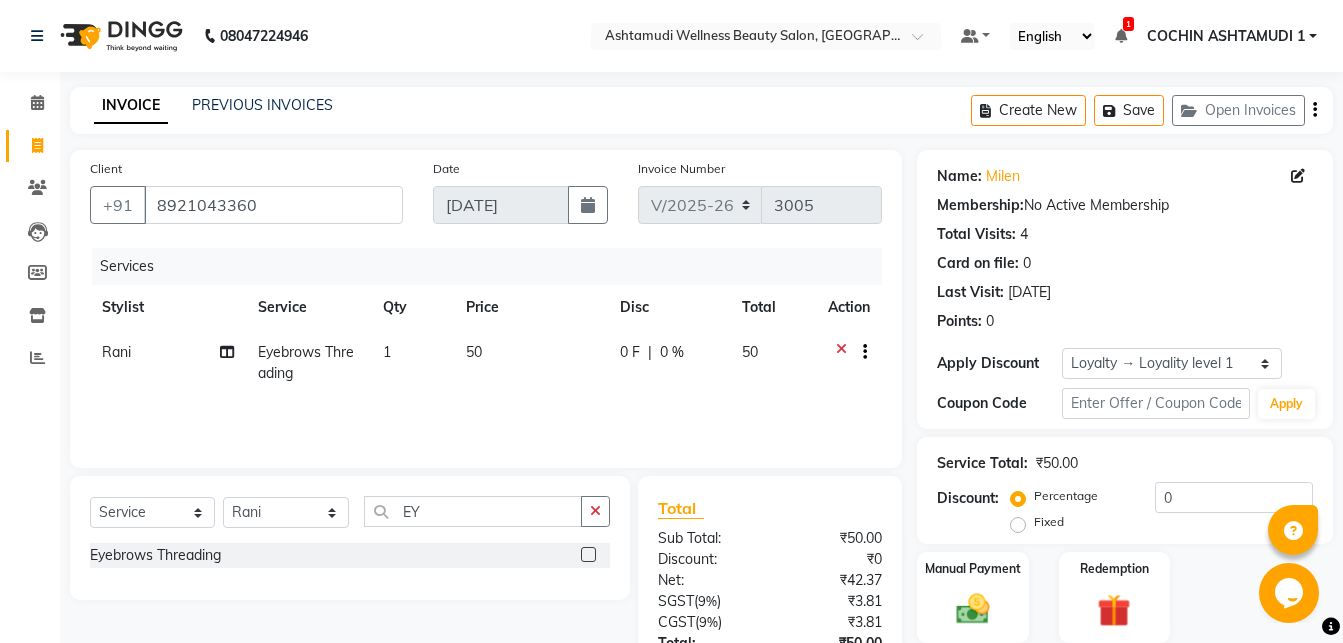 scroll, scrollTop: 157, scrollLeft: 0, axis: vertical 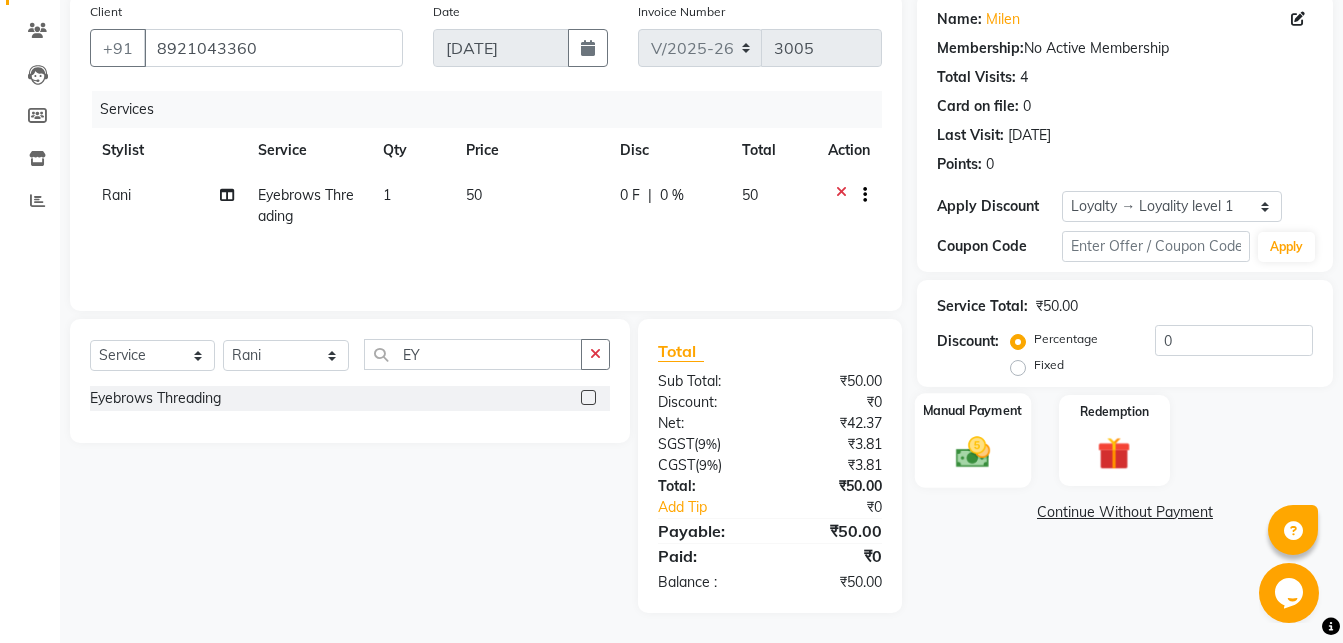 click on "Manual Payment" 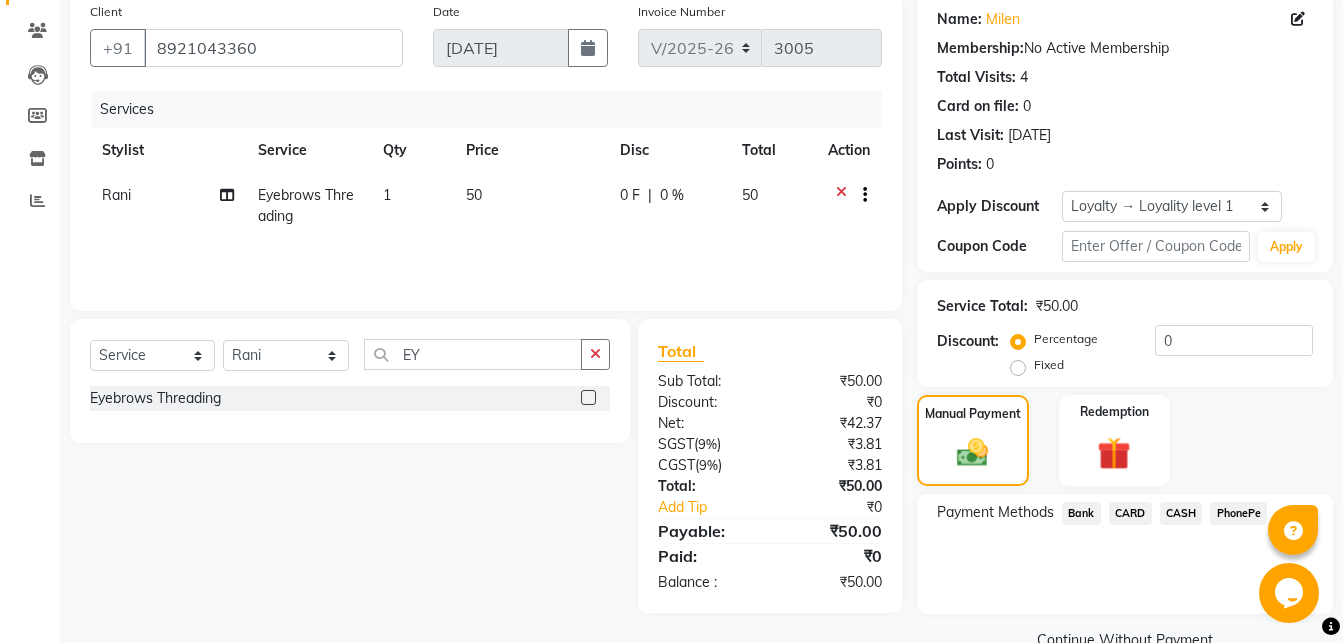 click on "PhonePe" 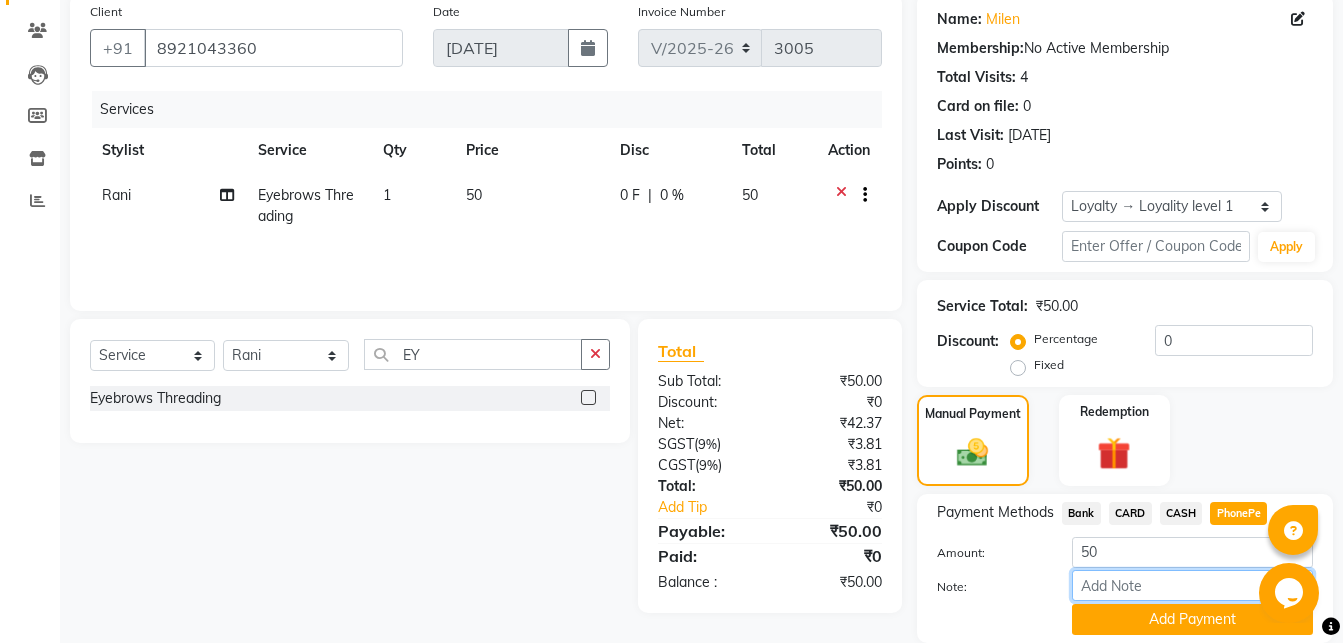 click on "Note:" at bounding box center (1192, 585) 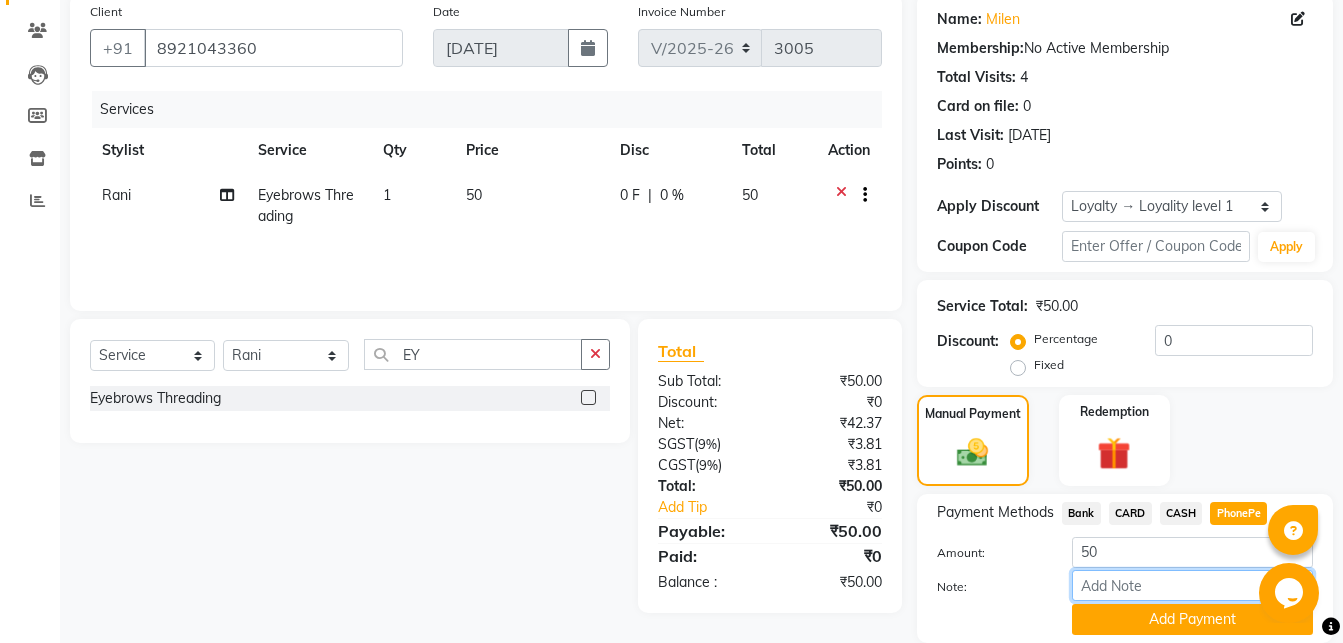 click on "Note:" at bounding box center (1192, 585) 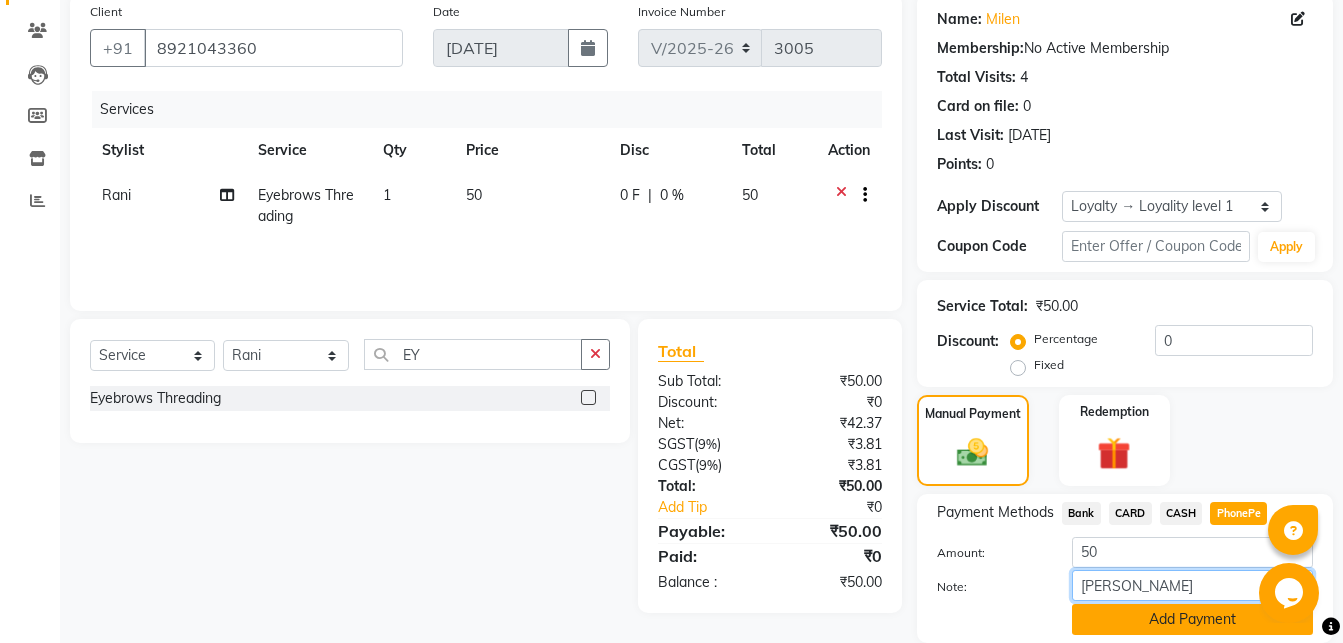 type on "madonna" 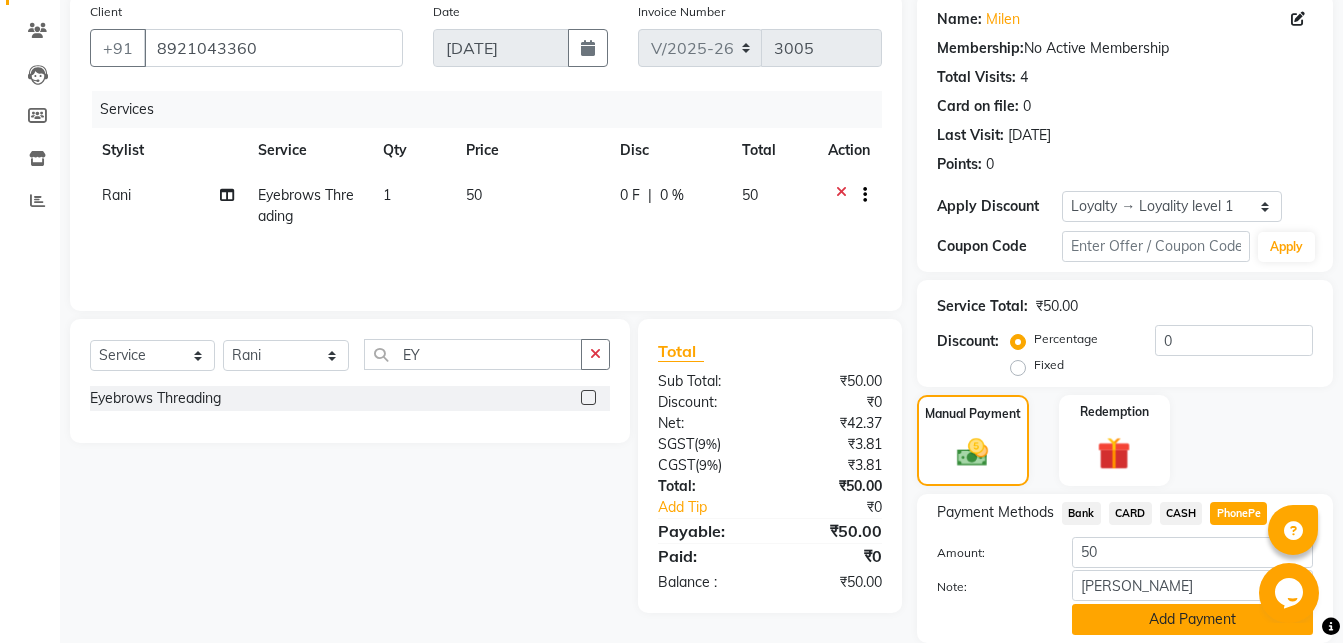 click on "Add Payment" 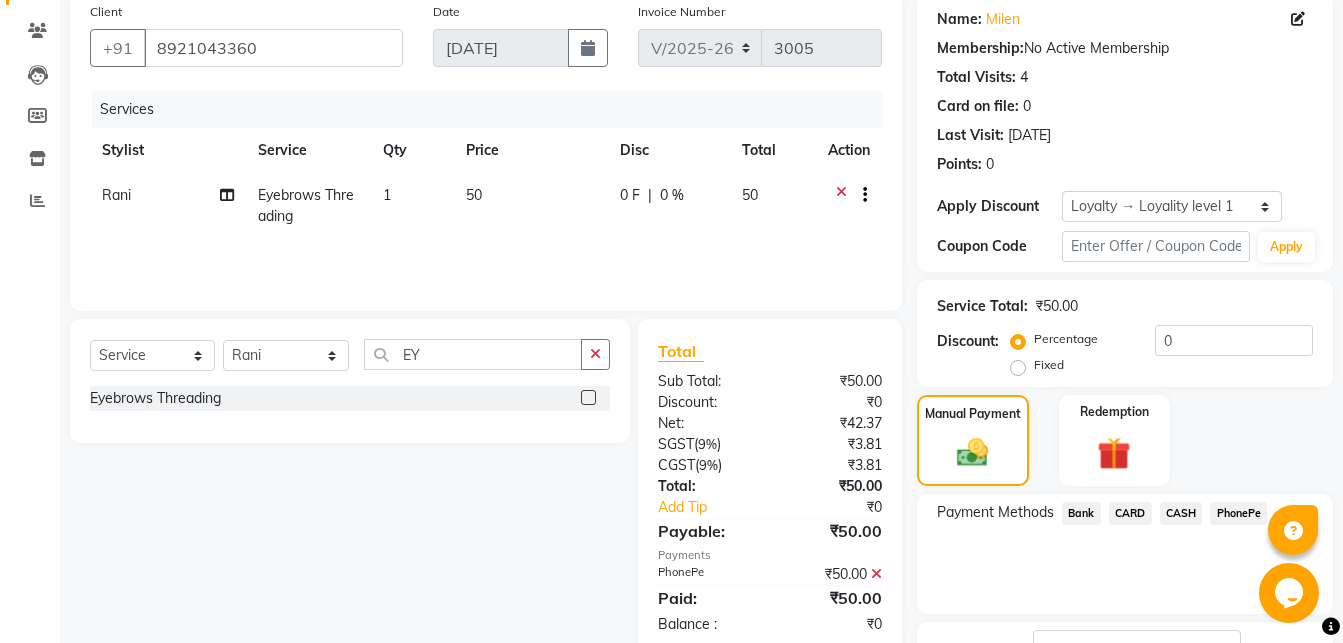 scroll, scrollTop: 318, scrollLeft: 0, axis: vertical 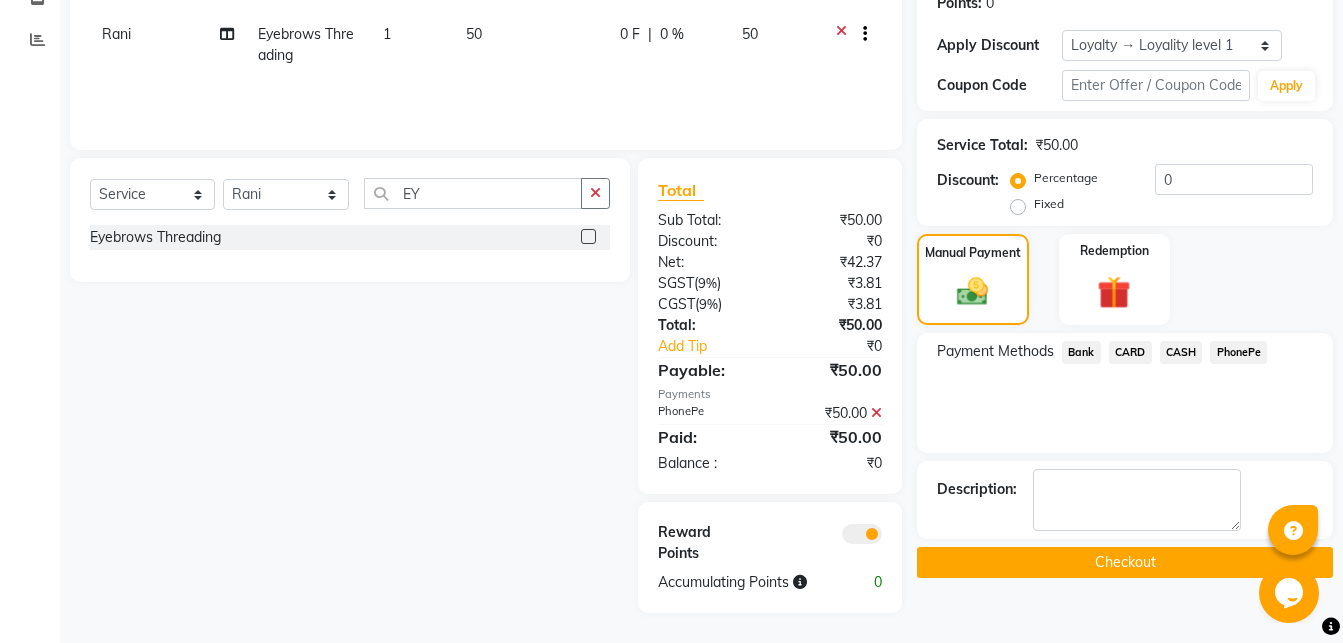 click on "Checkout" 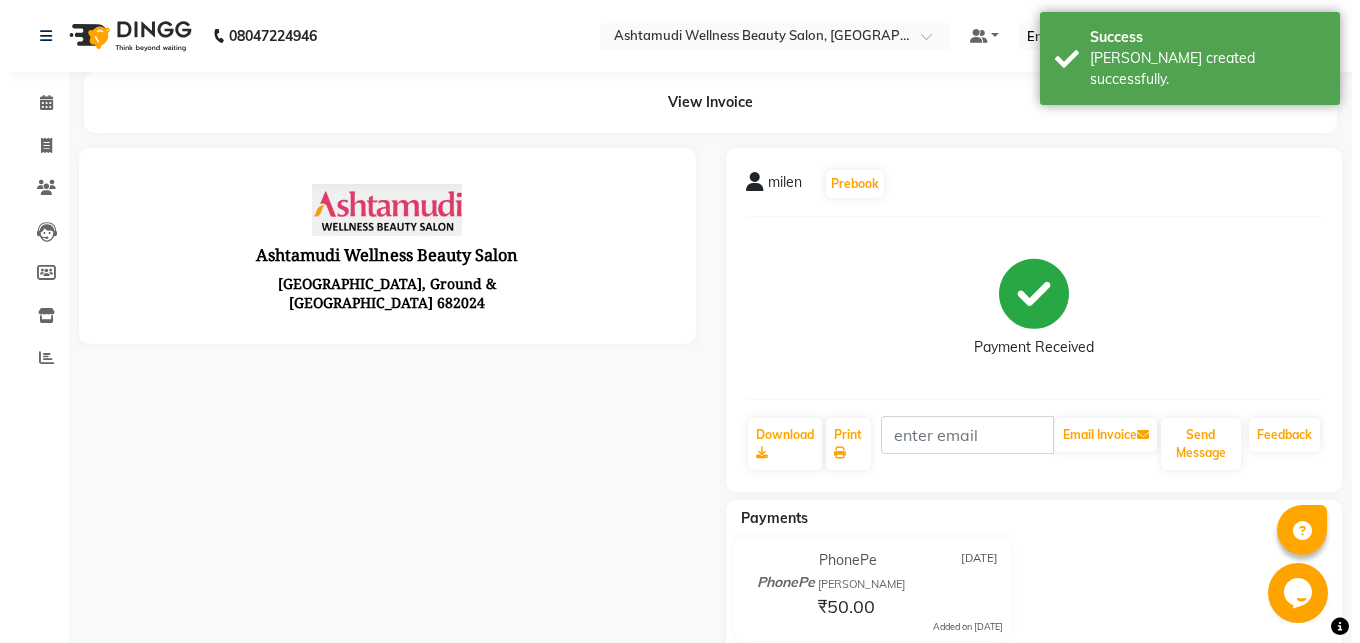 scroll, scrollTop: 0, scrollLeft: 0, axis: both 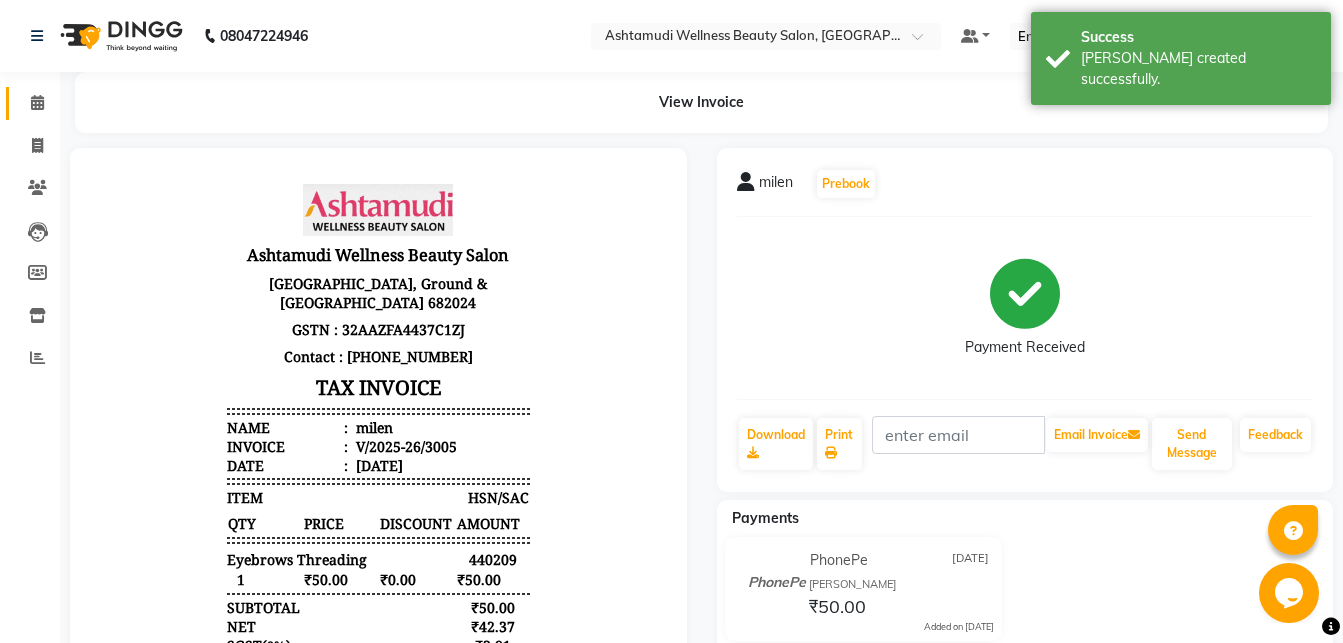 click 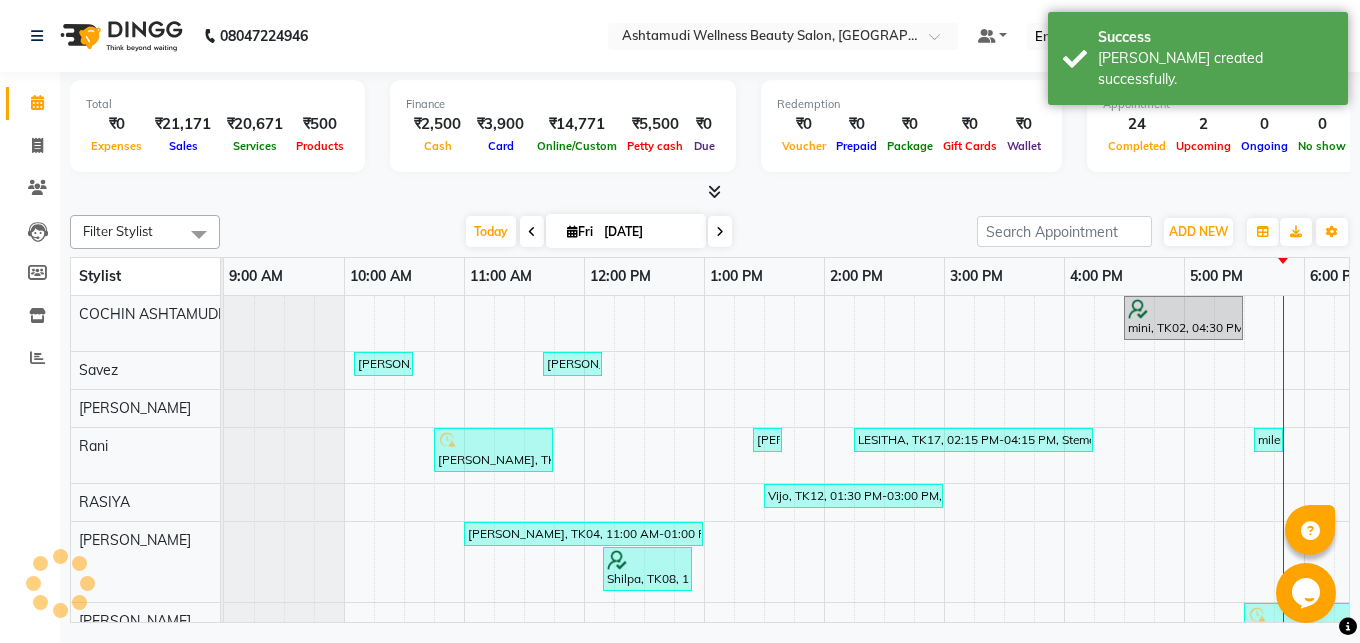 scroll, scrollTop: 0, scrollLeft: 315, axis: horizontal 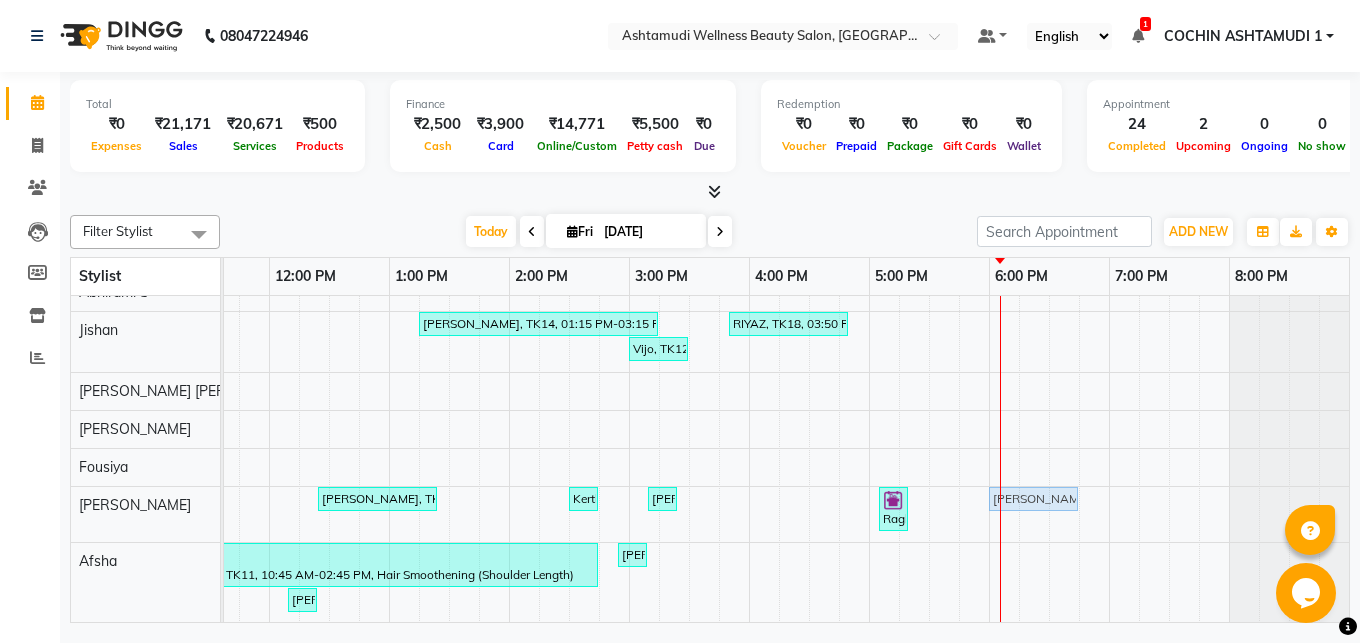 drag, startPoint x: 1068, startPoint y: 311, endPoint x: 1015, endPoint y: 491, distance: 187.64061 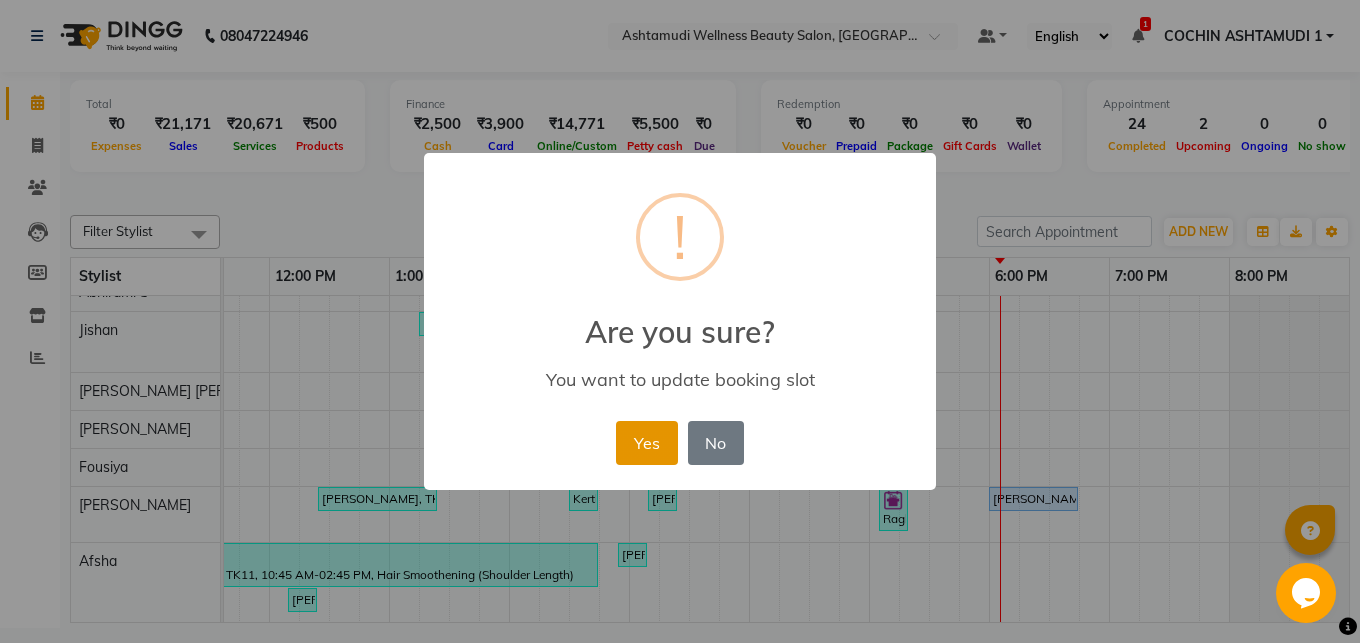 click on "Yes" at bounding box center (646, 443) 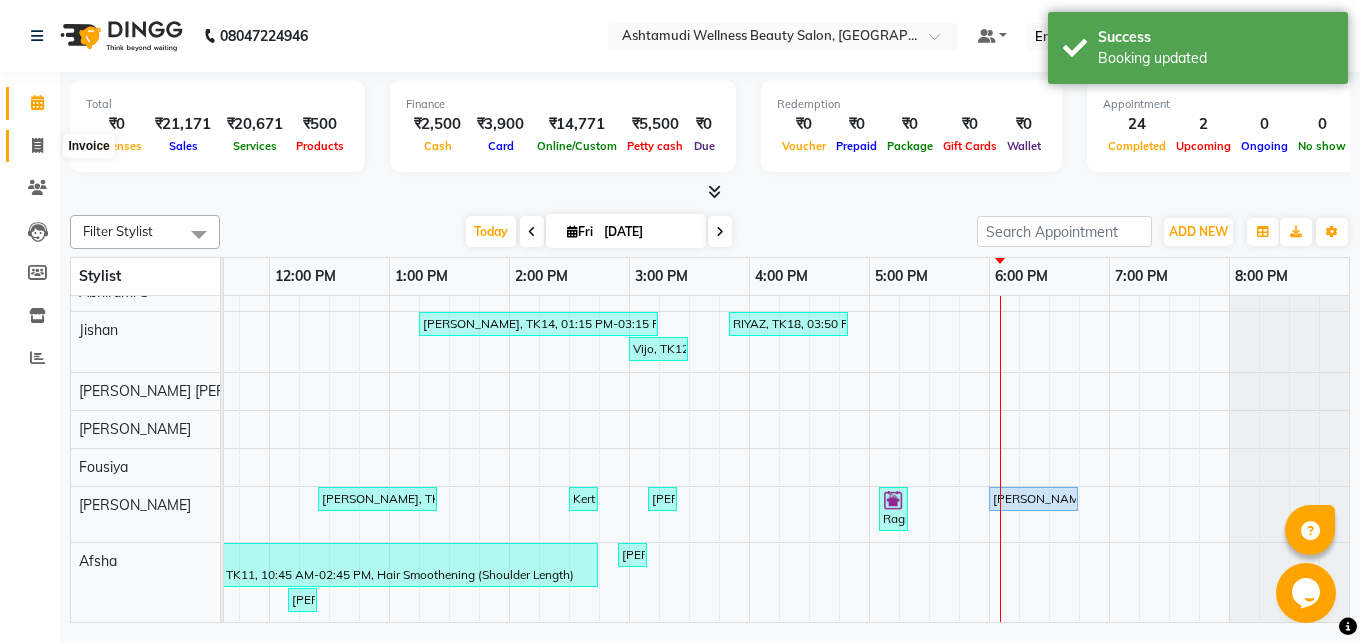 click 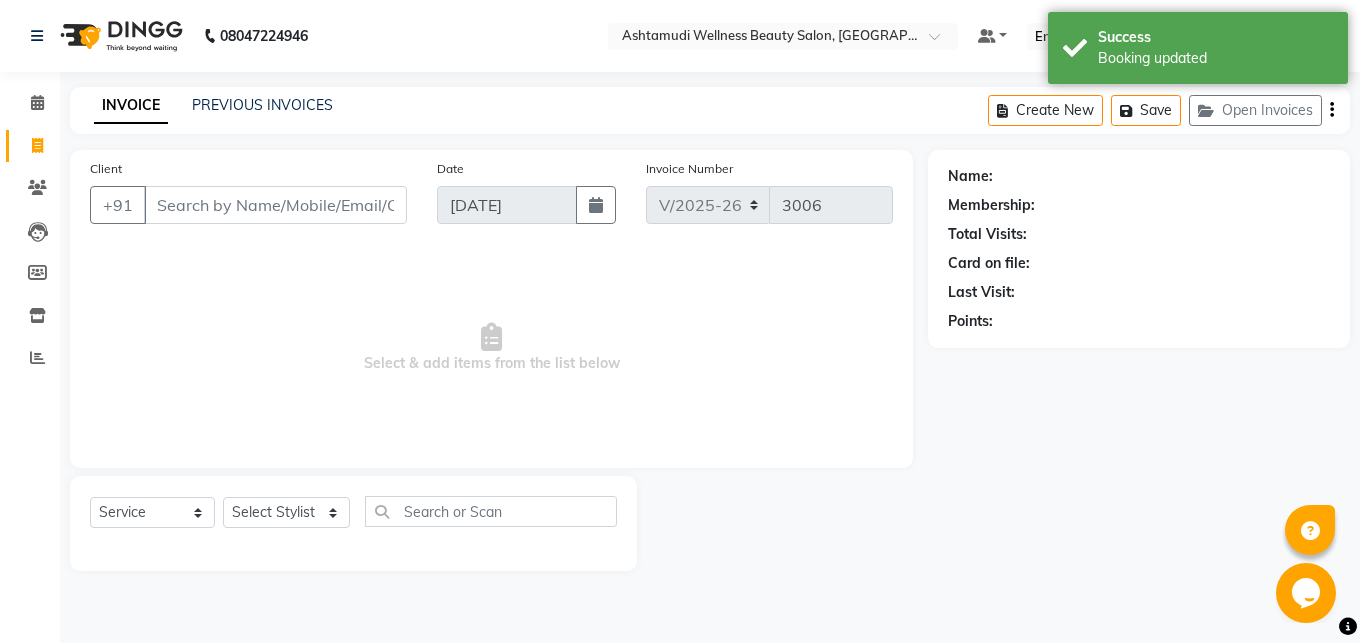click on "Client" at bounding box center [275, 205] 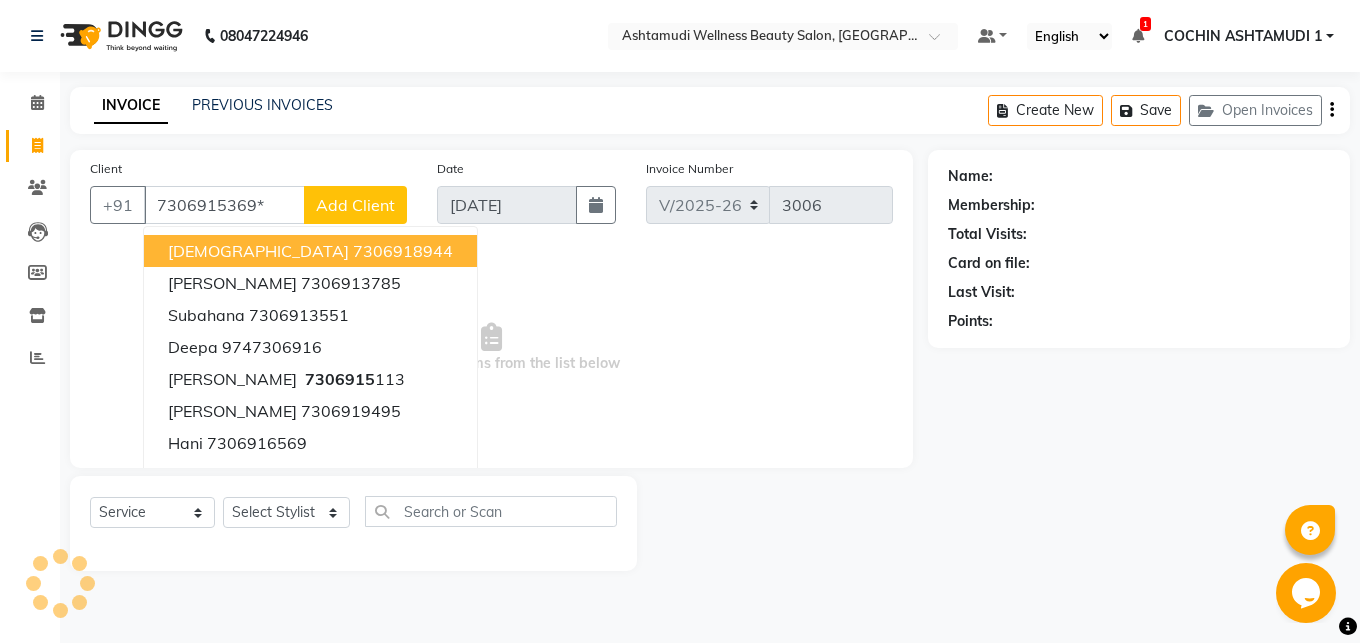 type on "7306915369*" 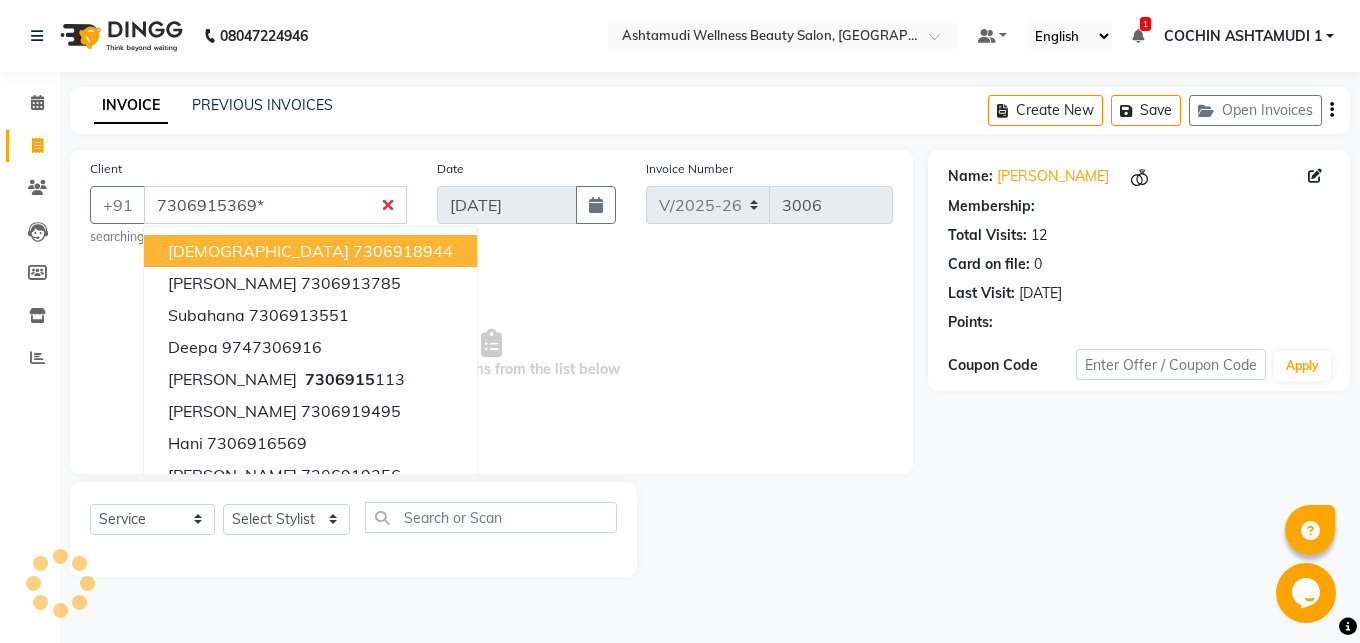 select on "1: Object" 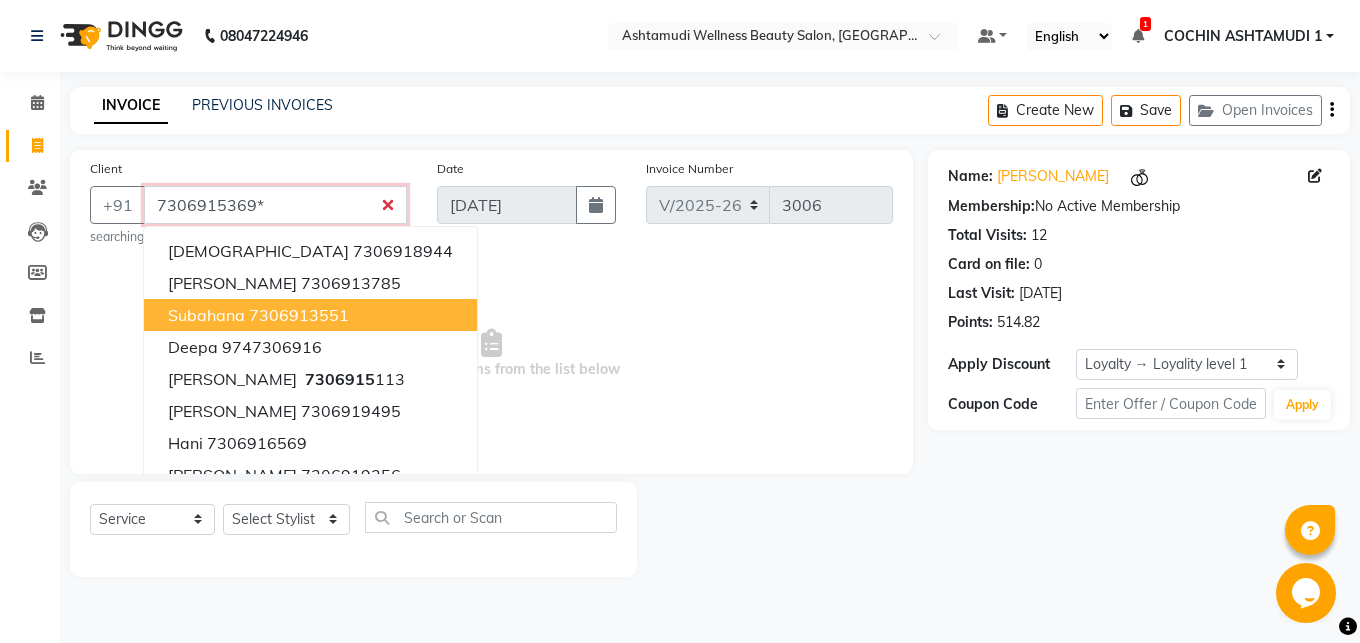 click on "7306915369*" at bounding box center (275, 205) 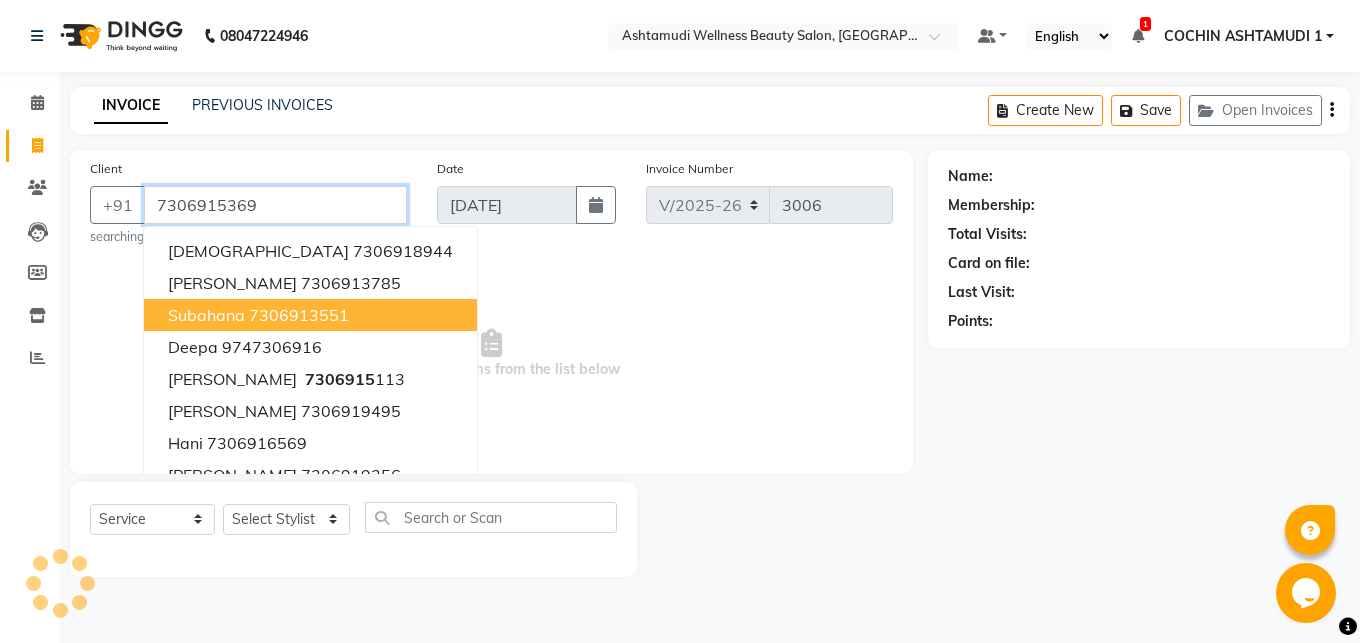 type on "7306915369" 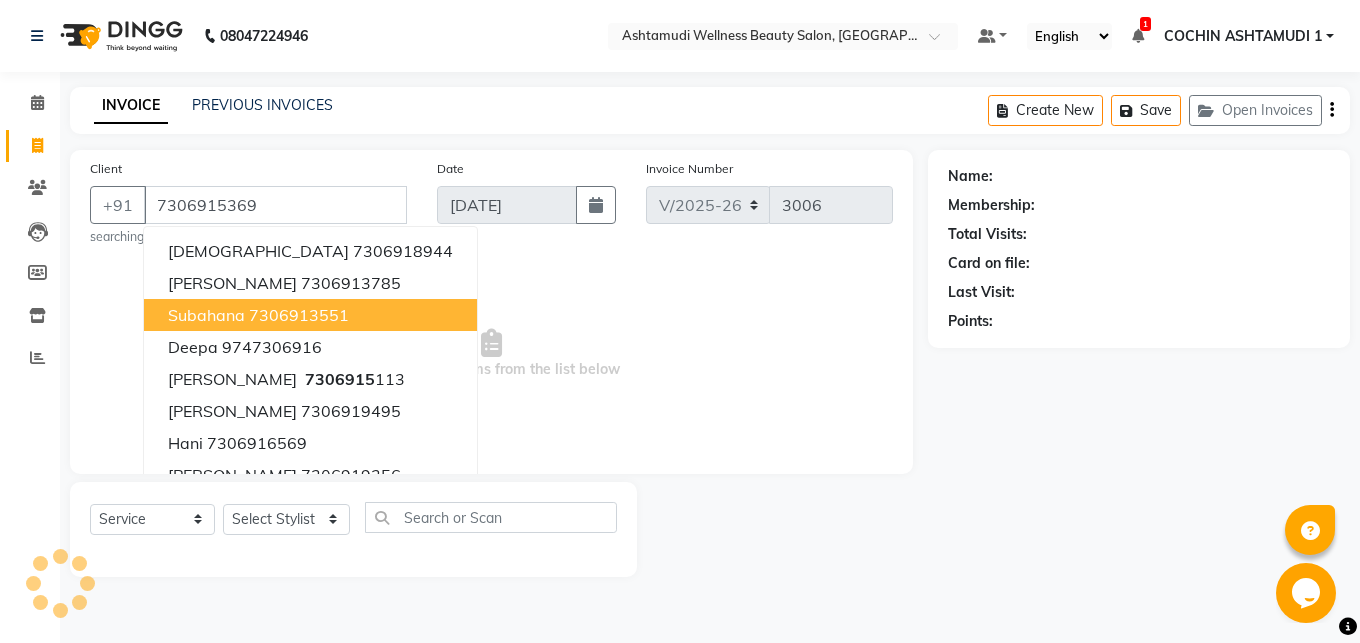 select on "1: Object" 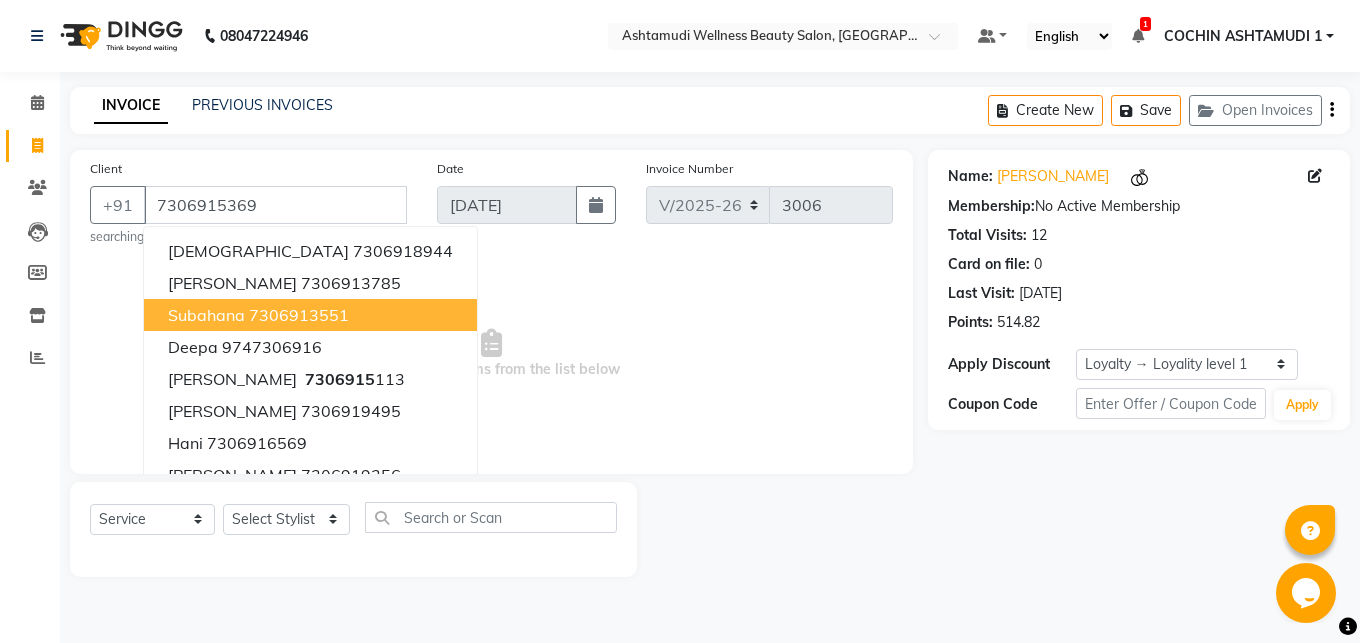 click on "Select & add items from the list below" at bounding box center [491, 354] 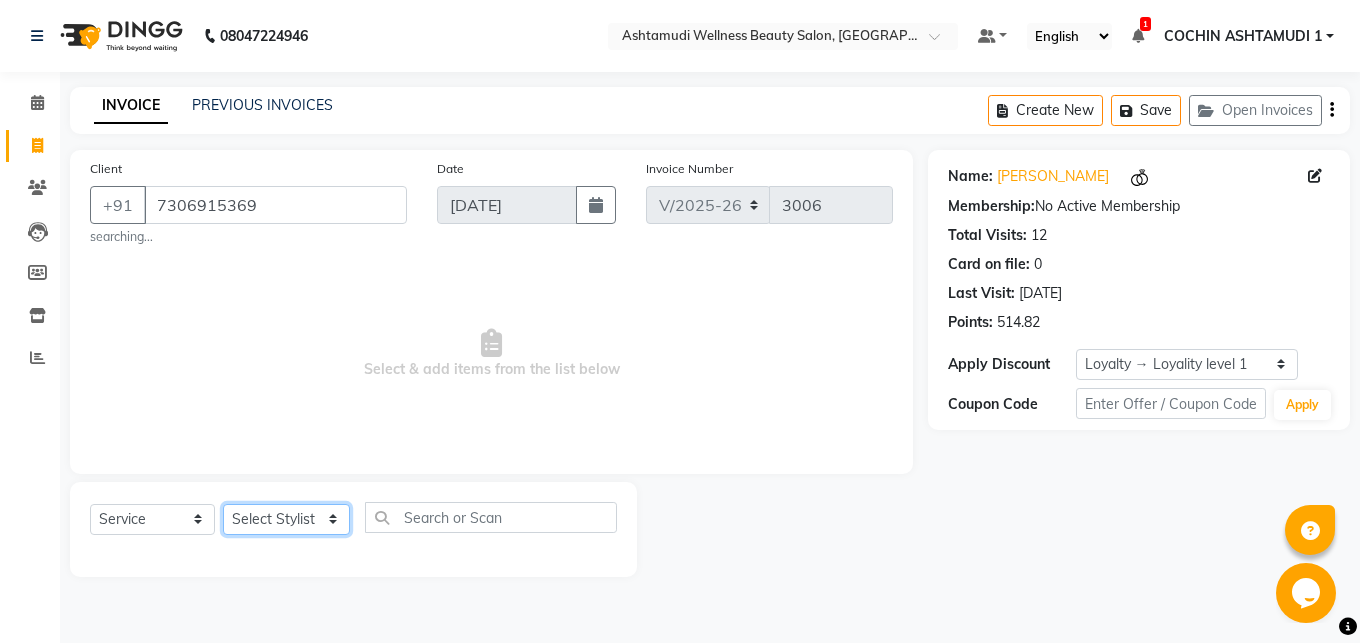 select on "85751" 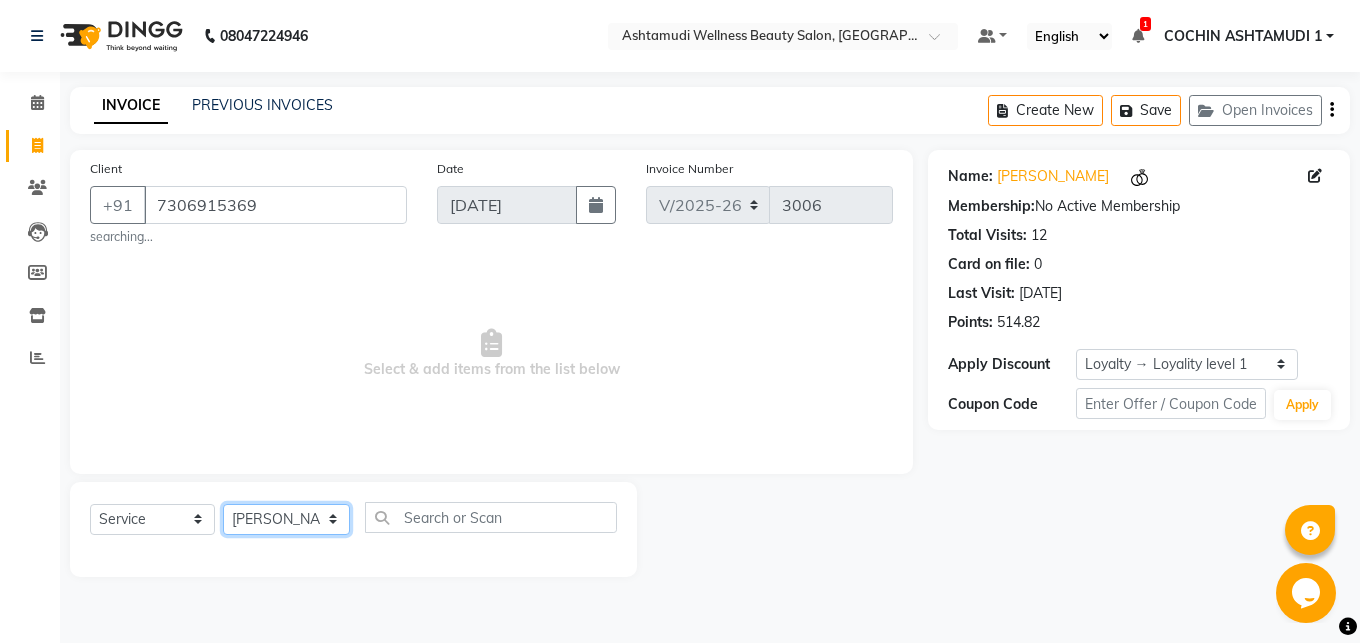 click on "[PERSON_NAME]" 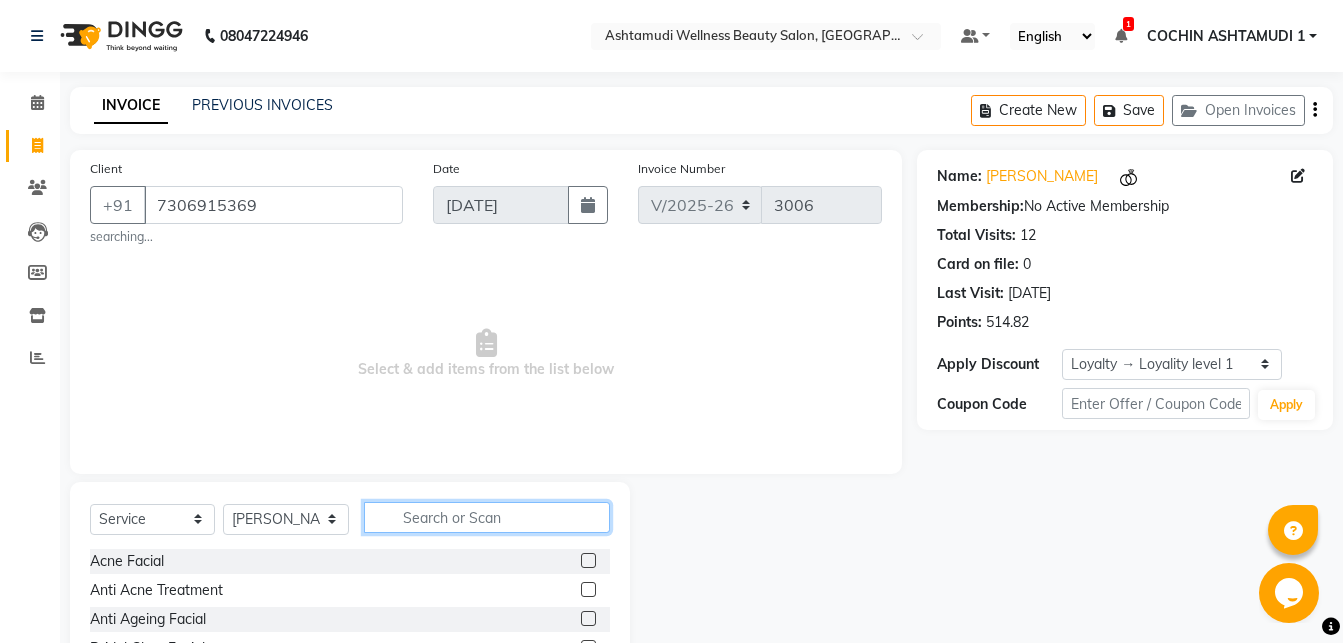 click 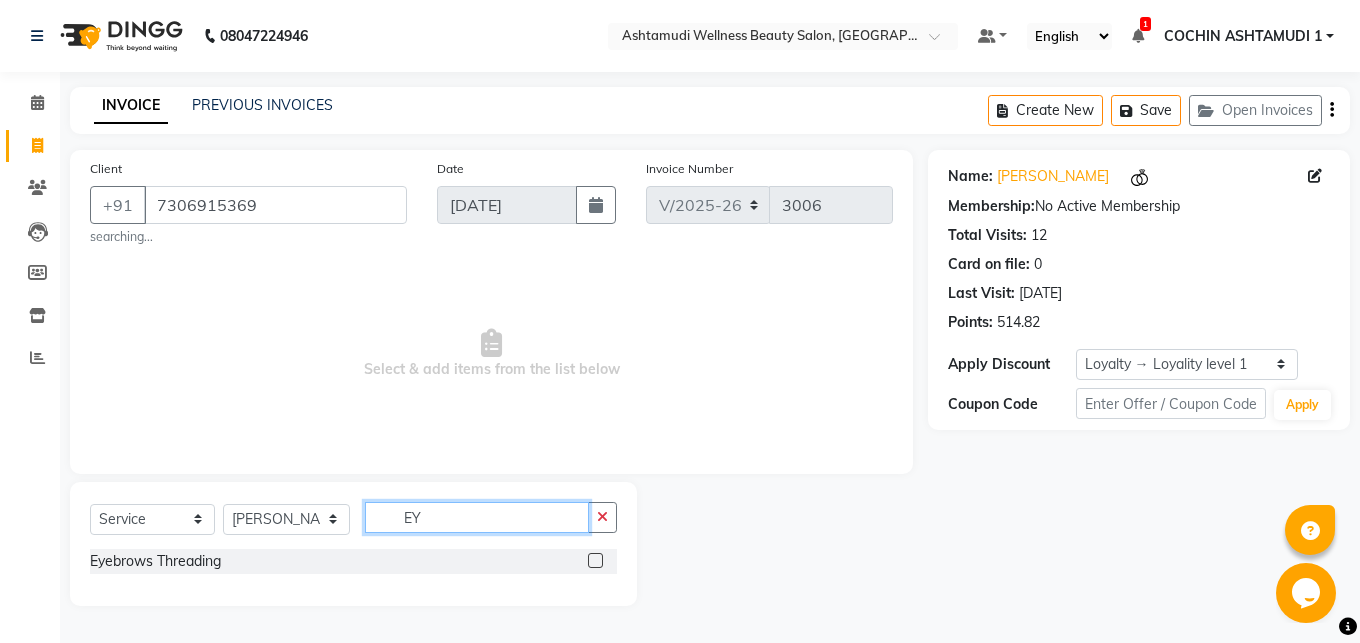 type on "EY" 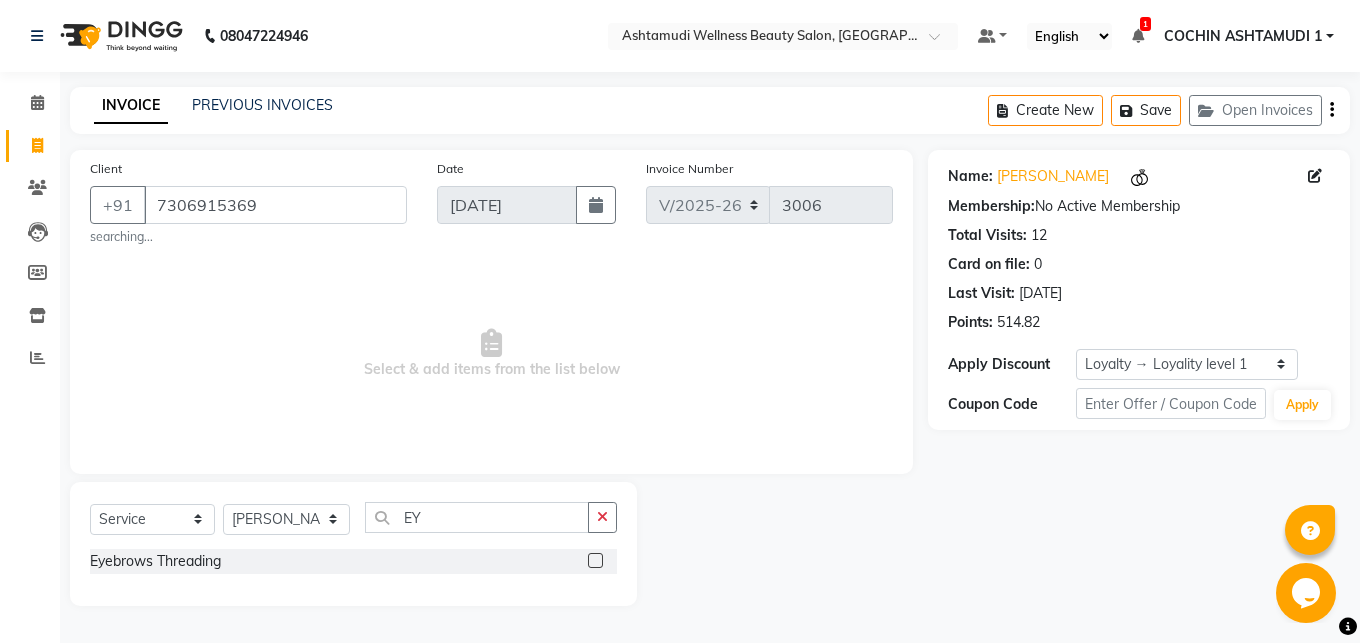 click 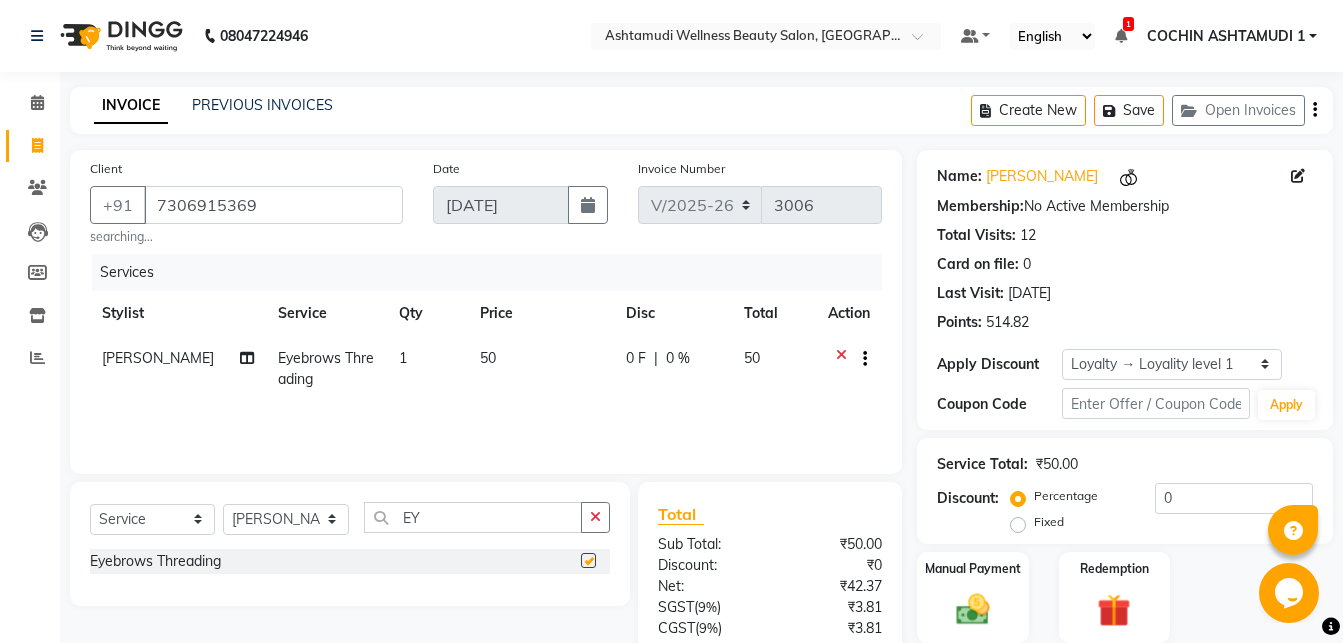 checkbox on "false" 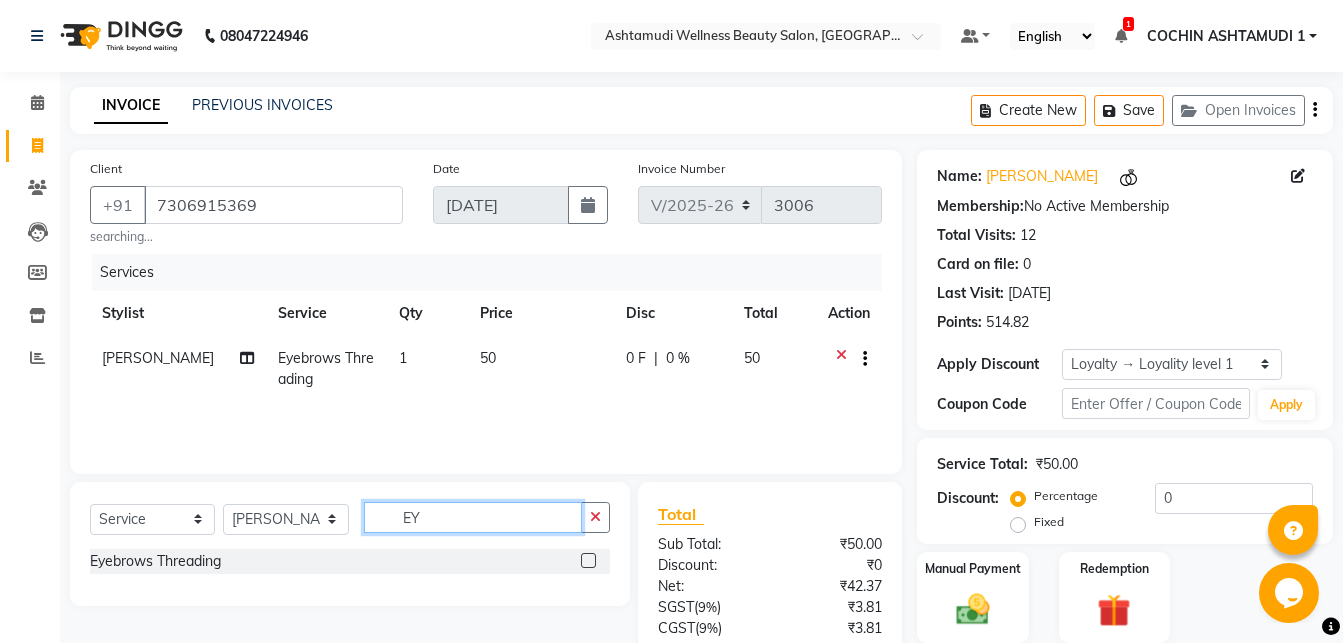 click on "EY" 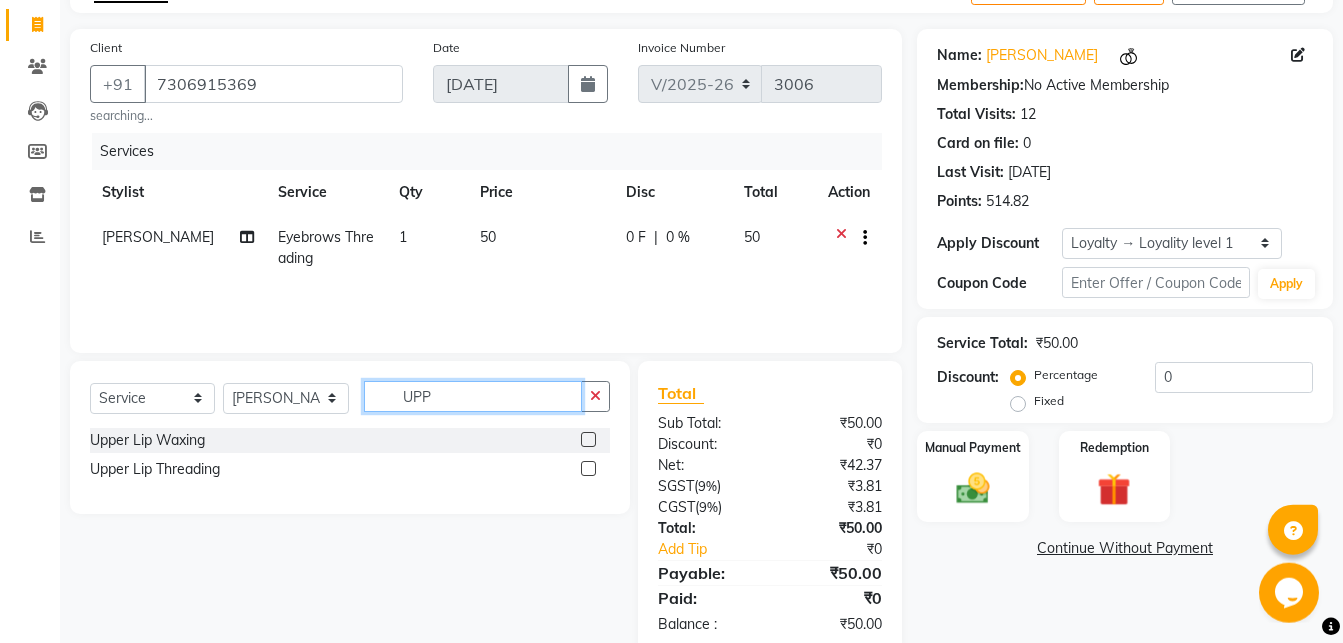 scroll, scrollTop: 163, scrollLeft: 0, axis: vertical 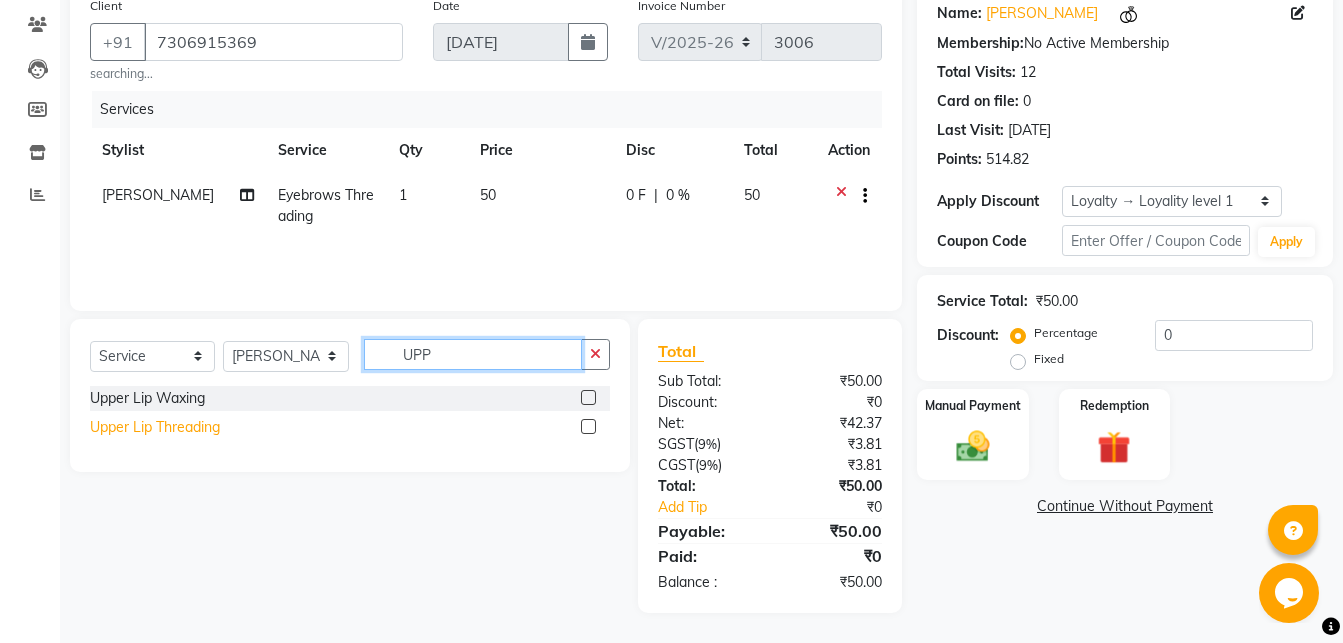 type on "UPP" 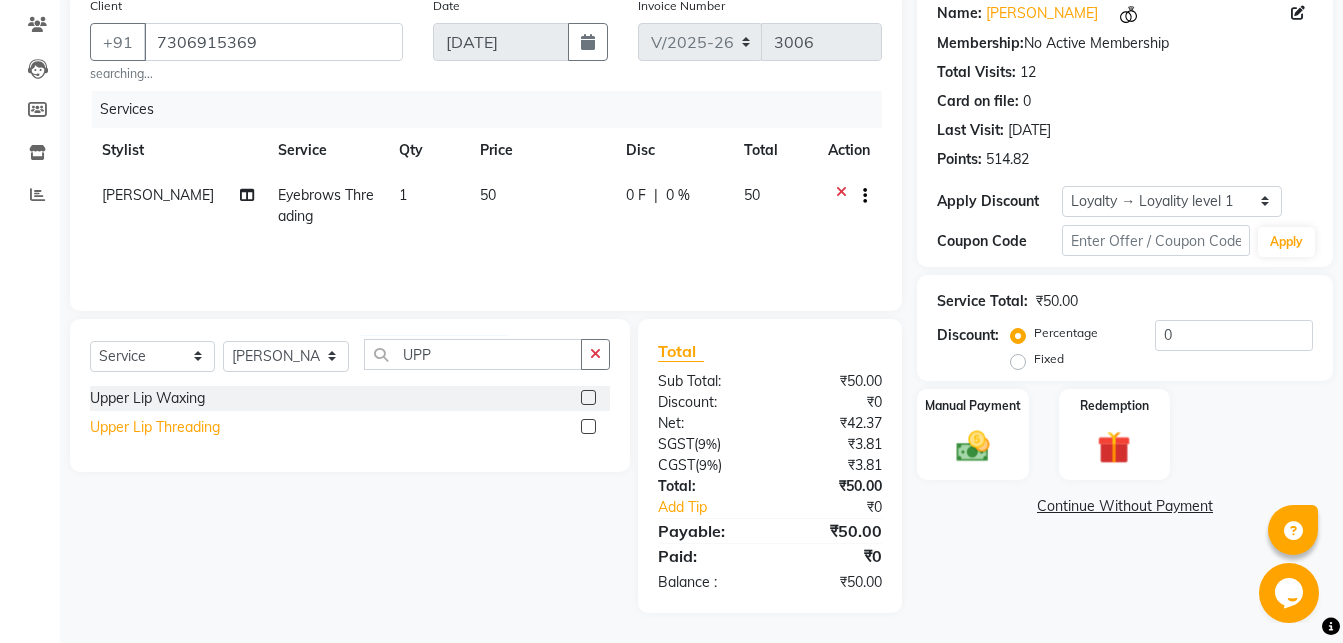 click on "Upper Lip Threading" 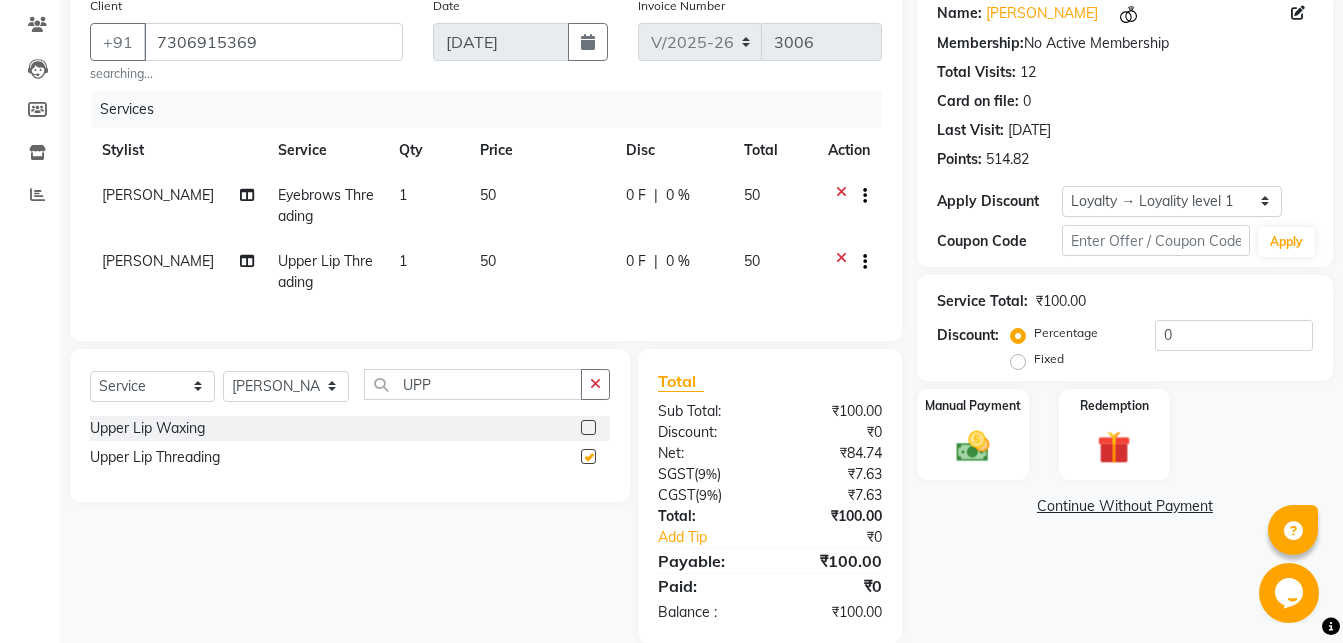 checkbox on "false" 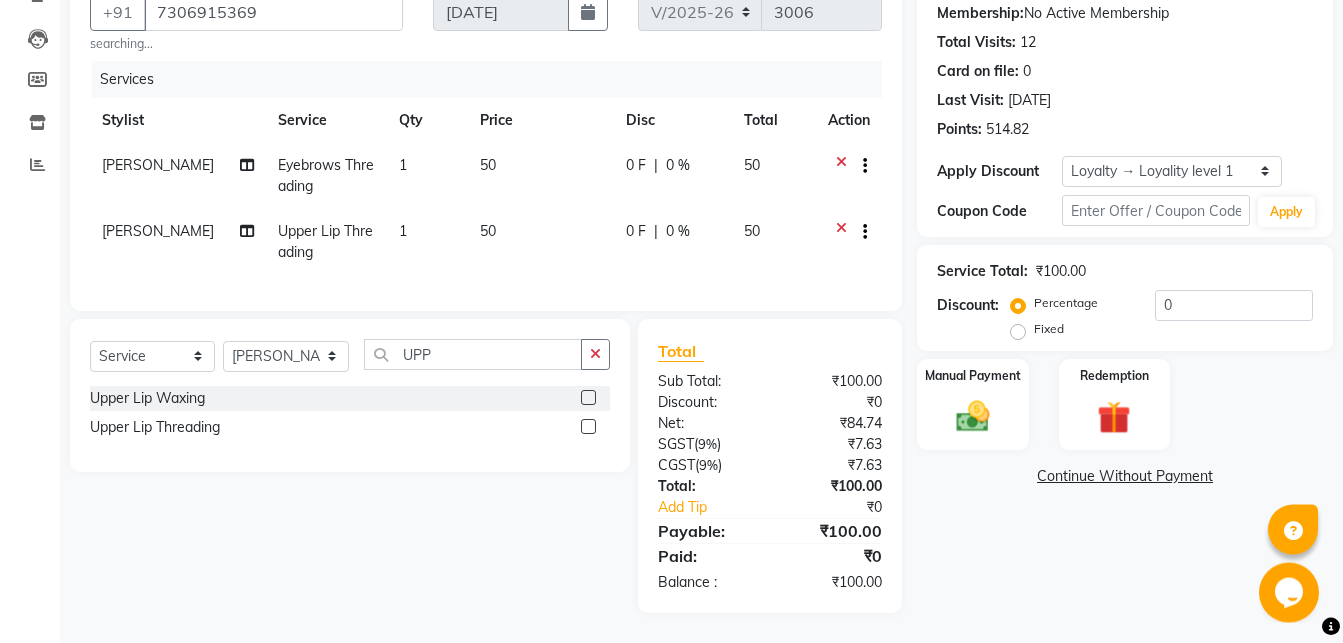 scroll, scrollTop: 210, scrollLeft: 0, axis: vertical 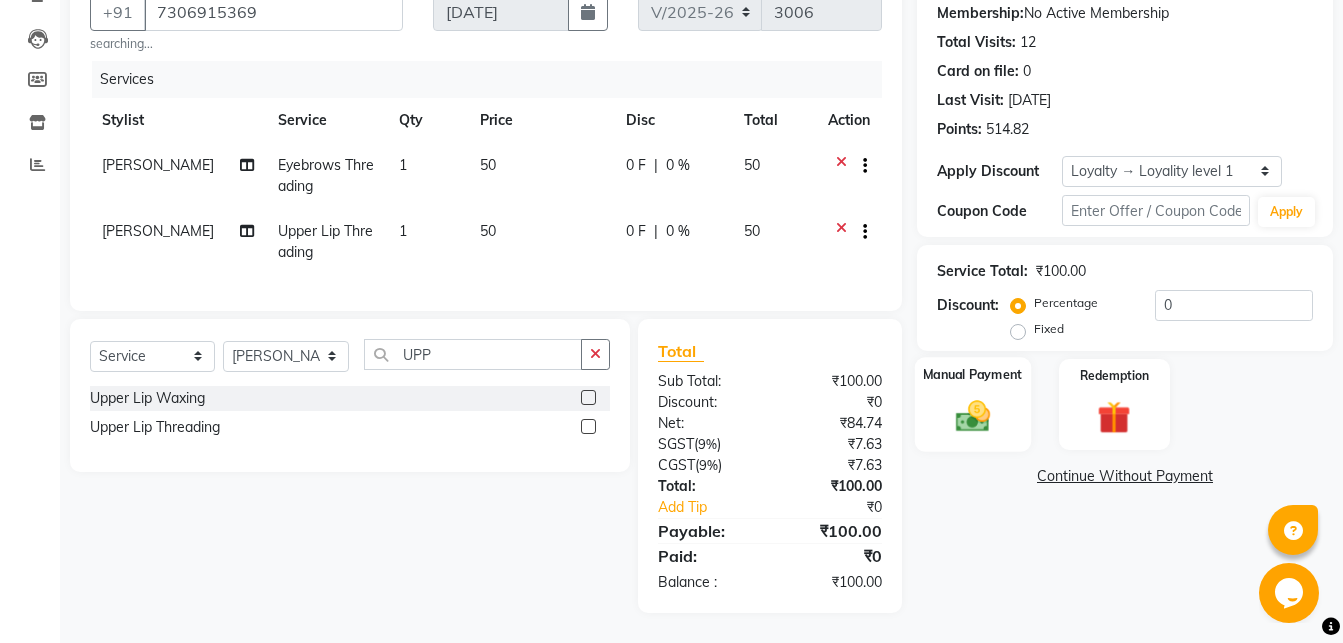 click 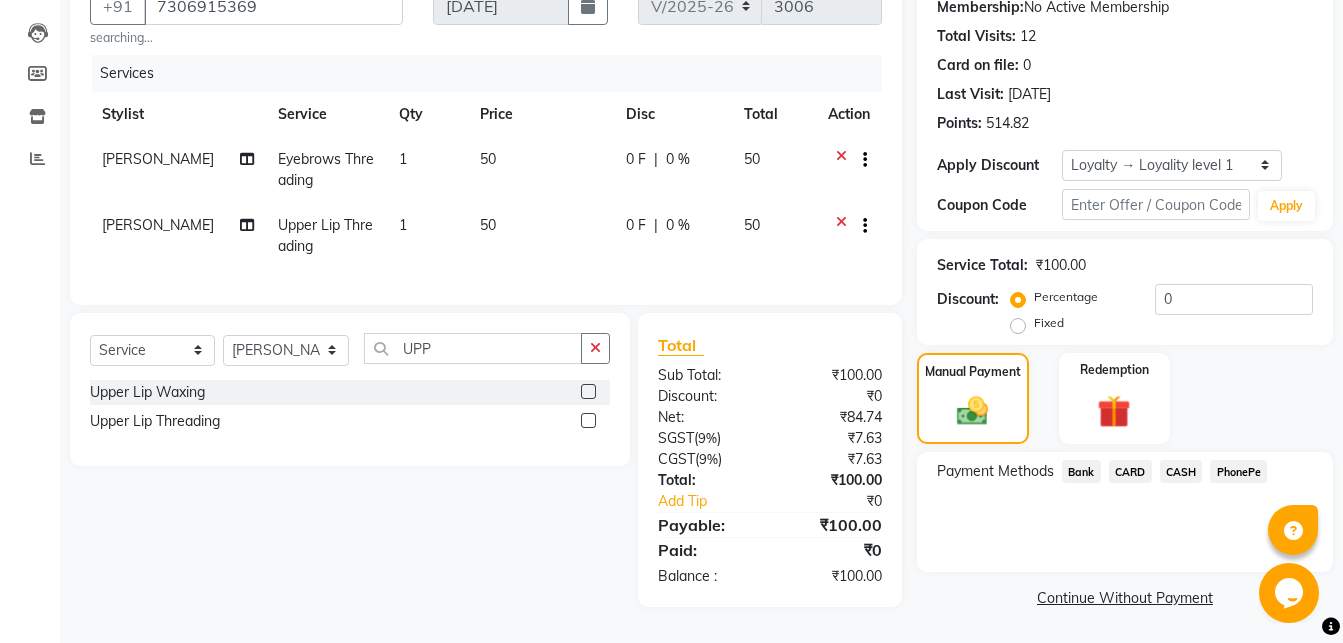 click on "PhonePe" 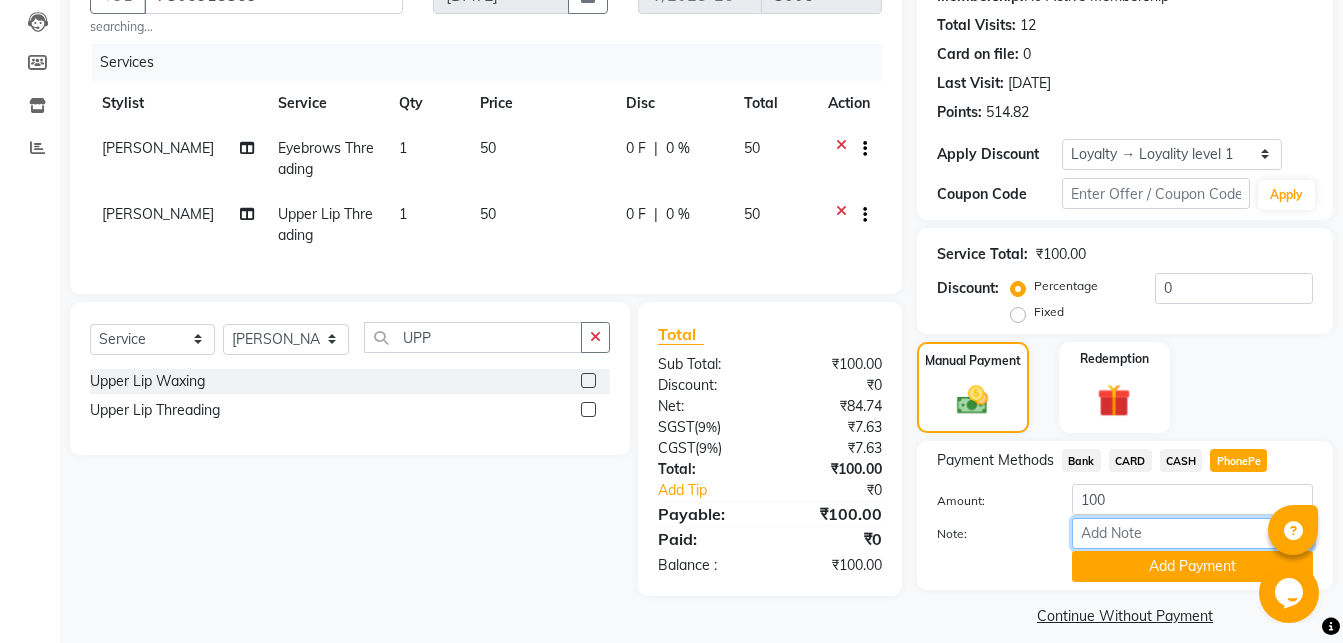 click on "Note:" at bounding box center (1192, 533) 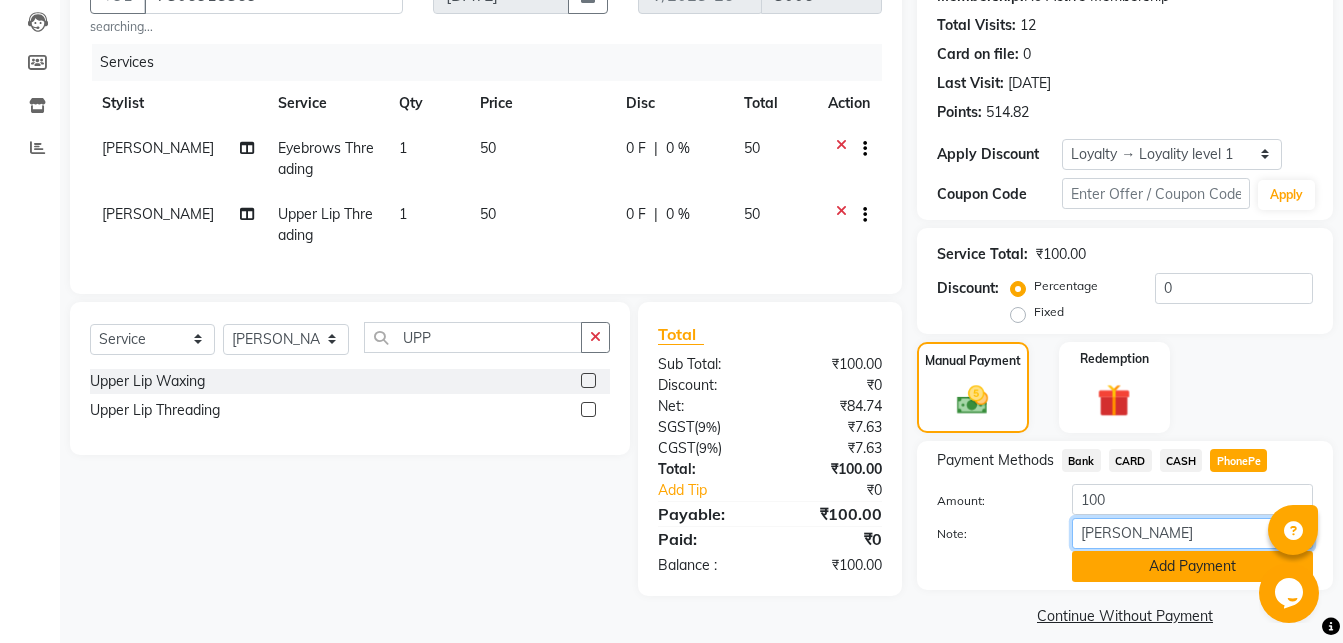 type on "[PERSON_NAME]" 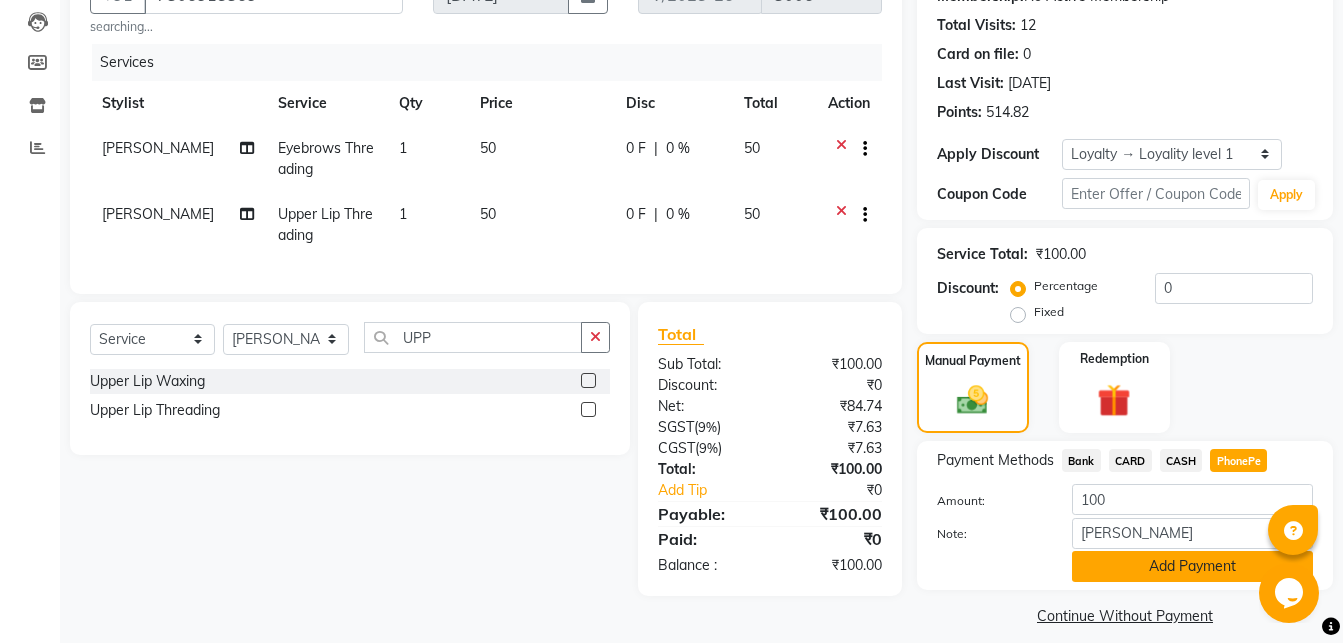 click on "Add Payment" 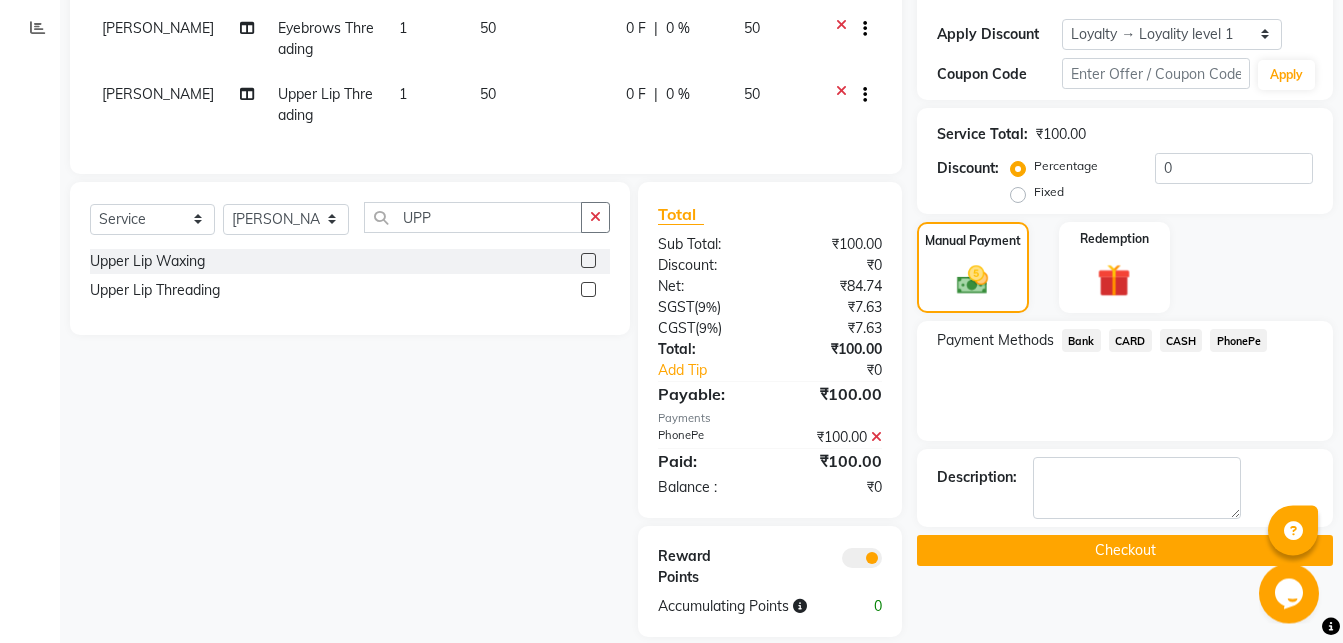 scroll, scrollTop: 371, scrollLeft: 0, axis: vertical 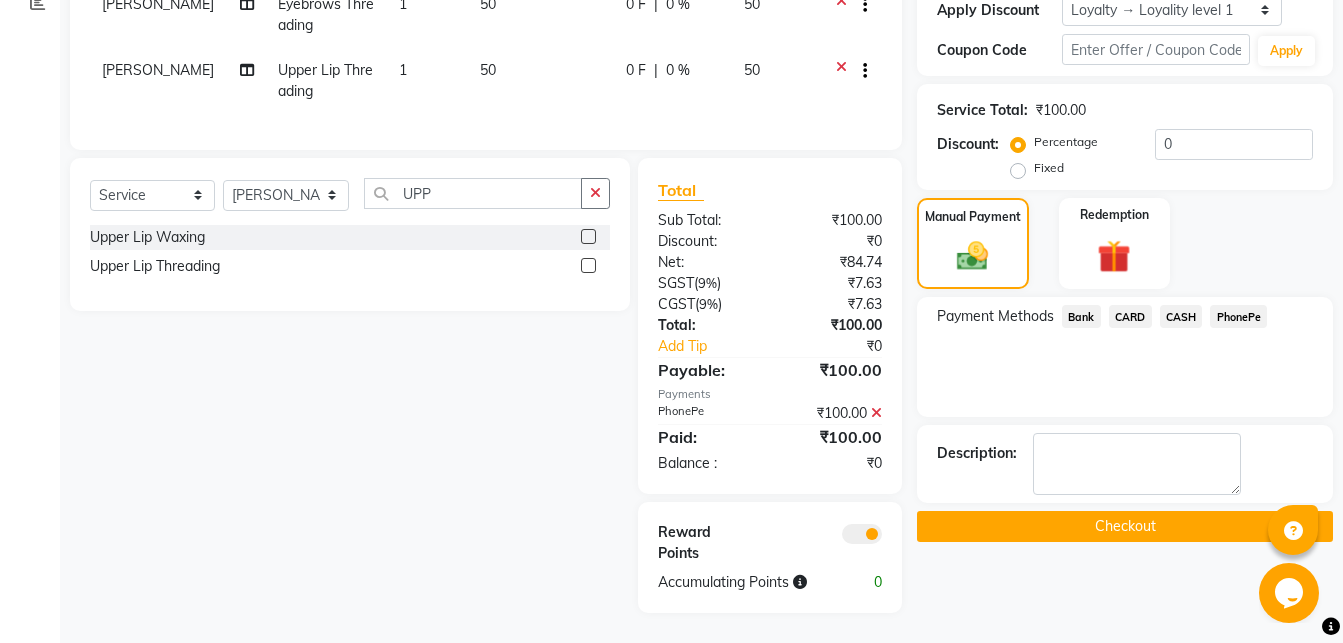click on "Checkout" 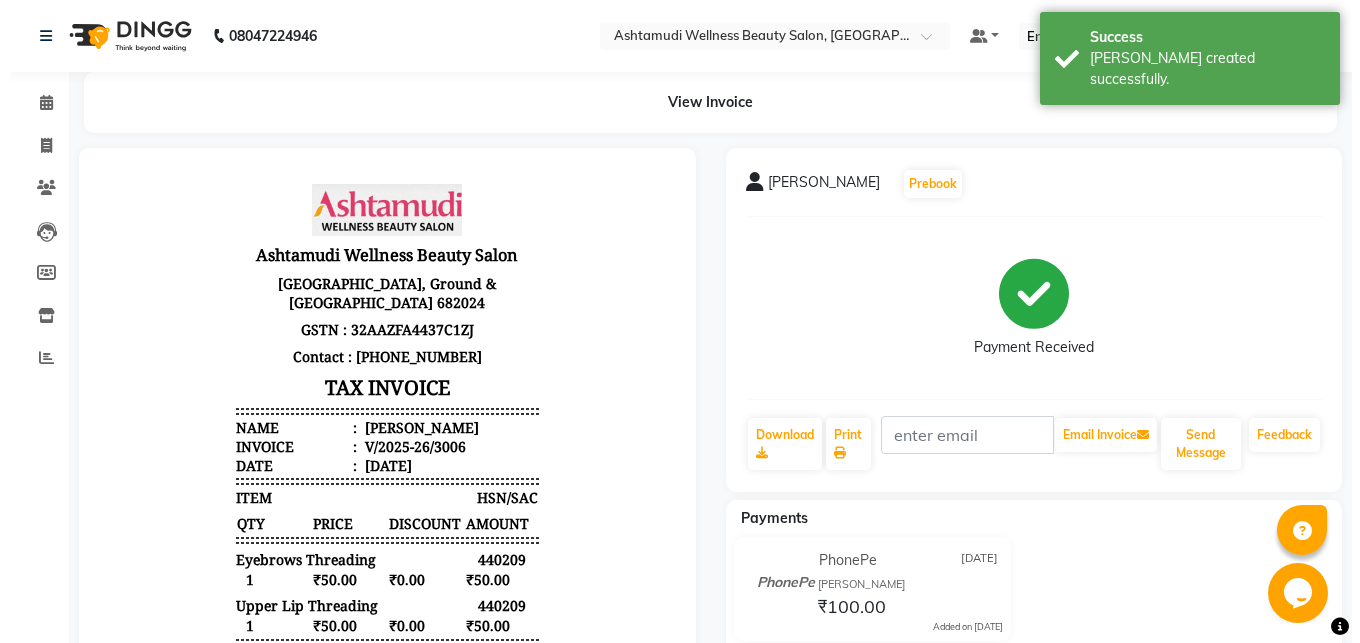 scroll, scrollTop: 0, scrollLeft: 0, axis: both 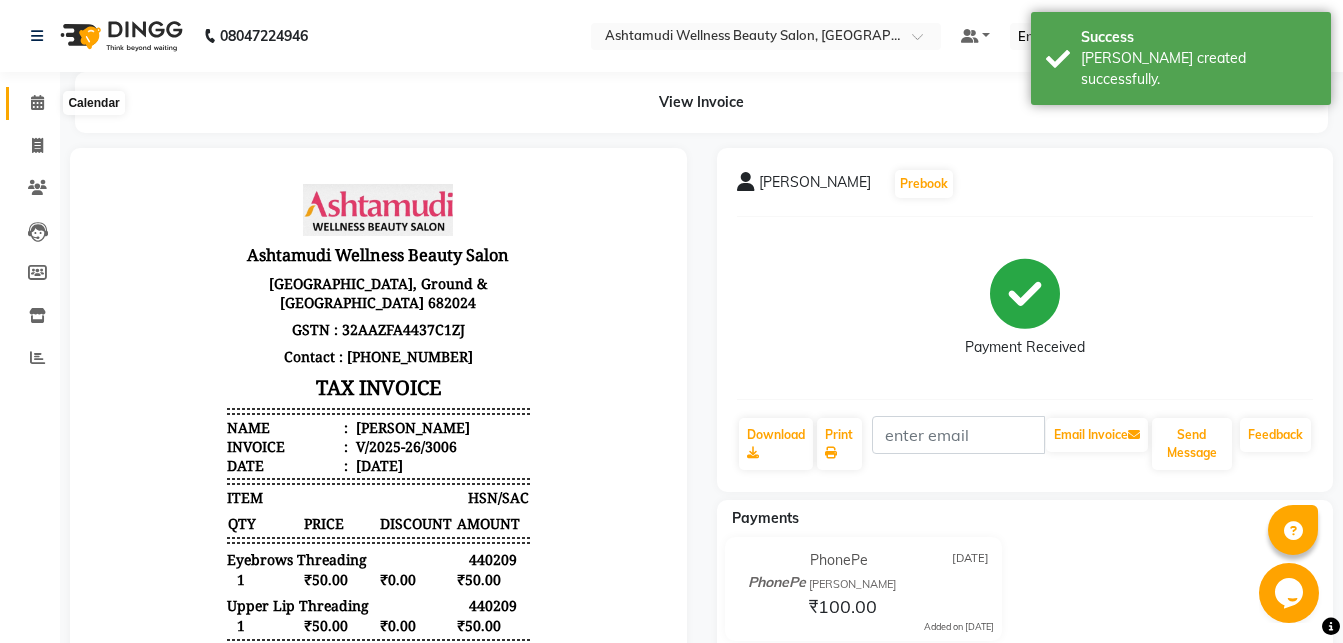 click 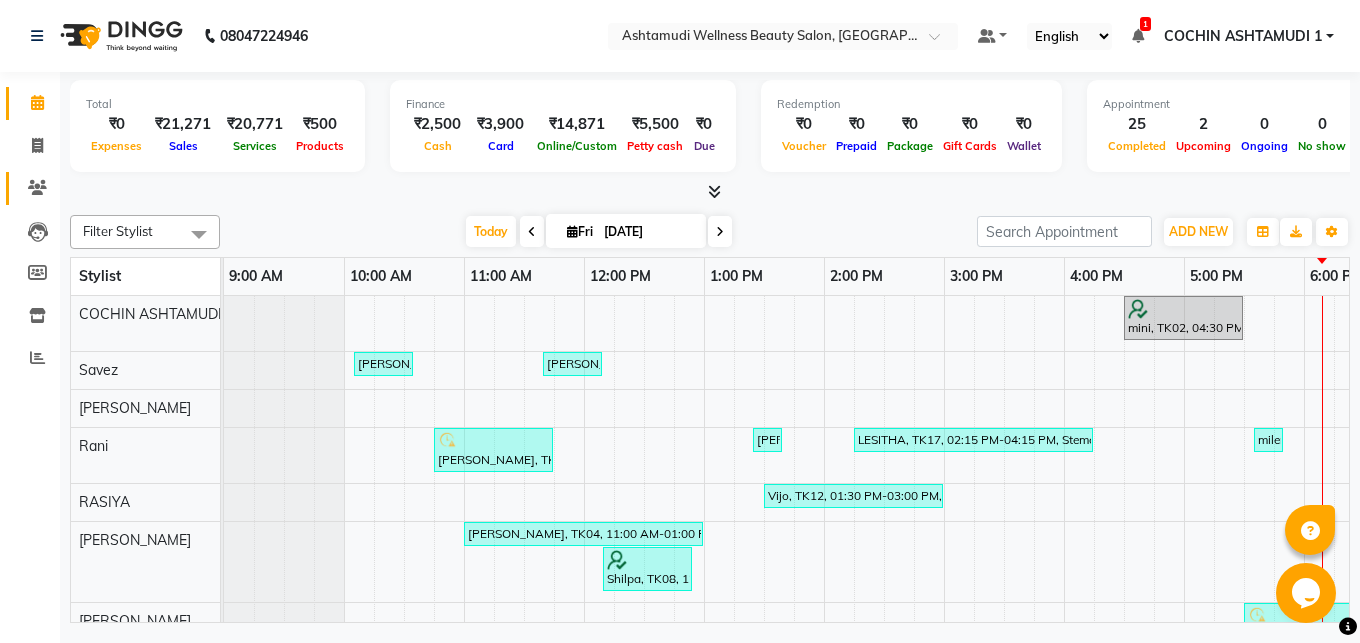 click 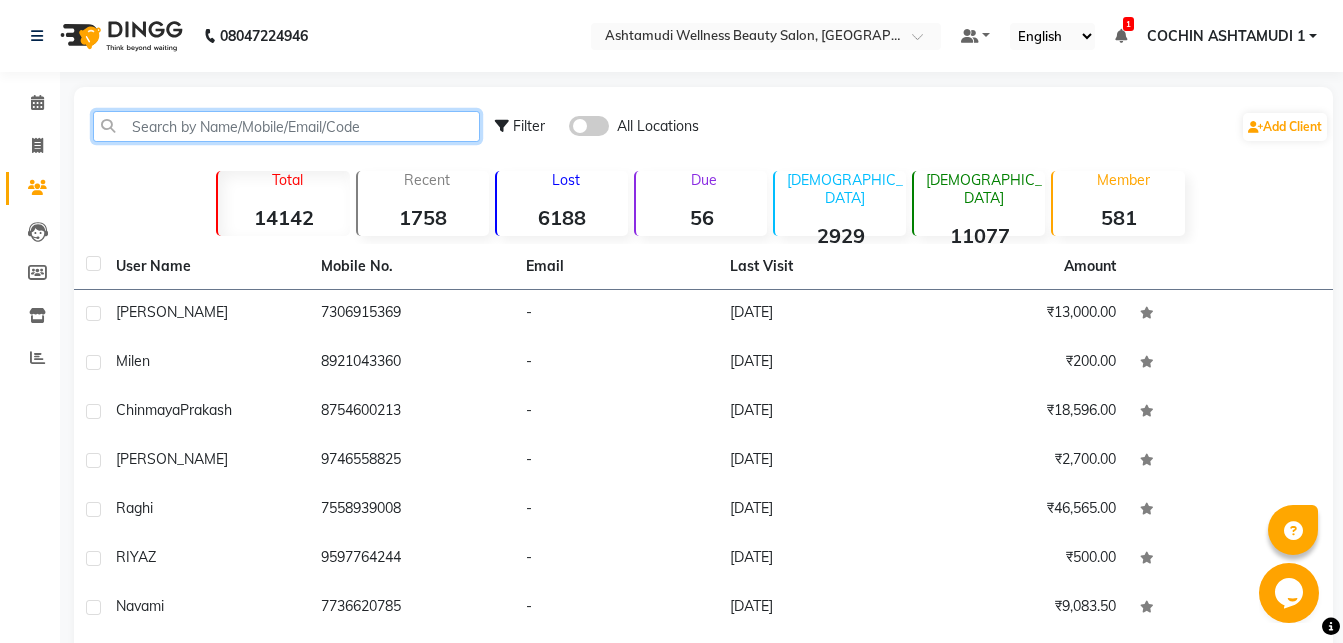click 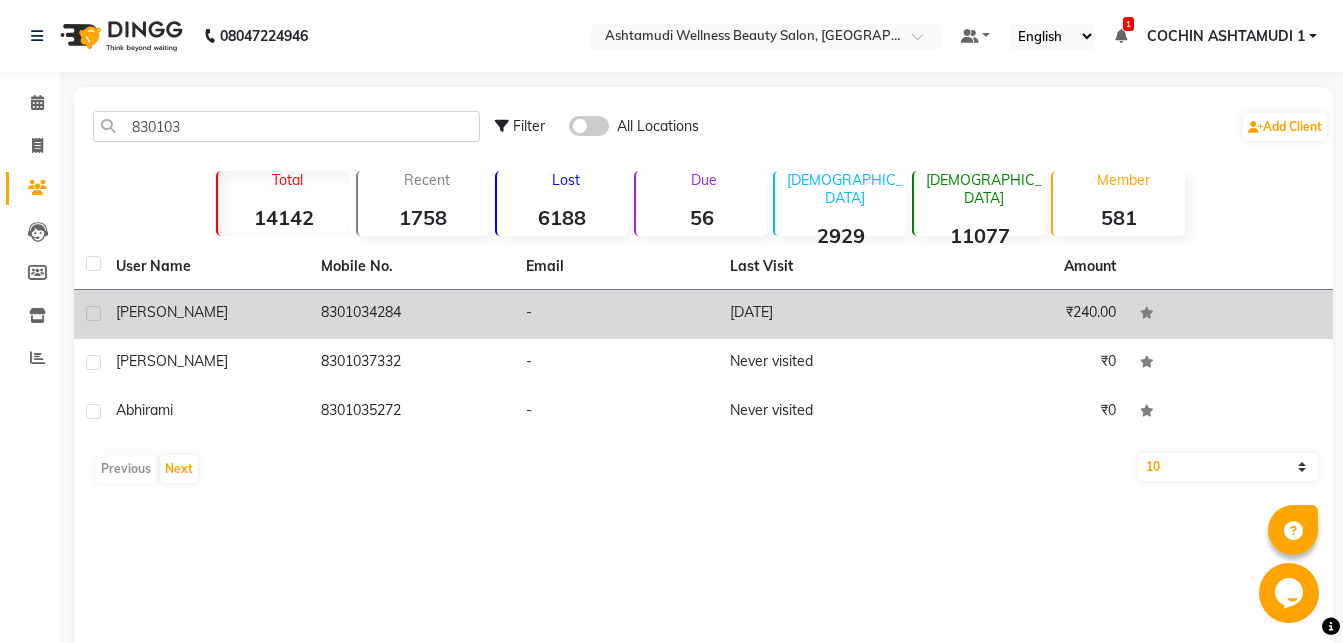 click on "mariya ICICI" 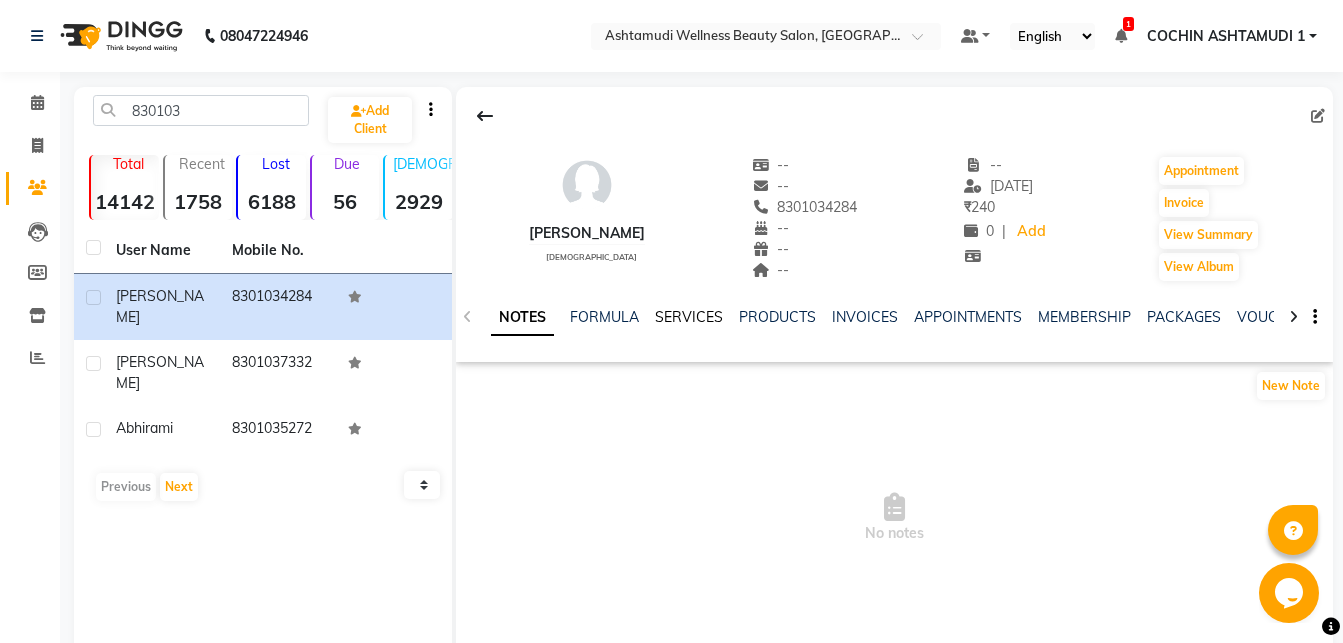 click on "SERVICES" 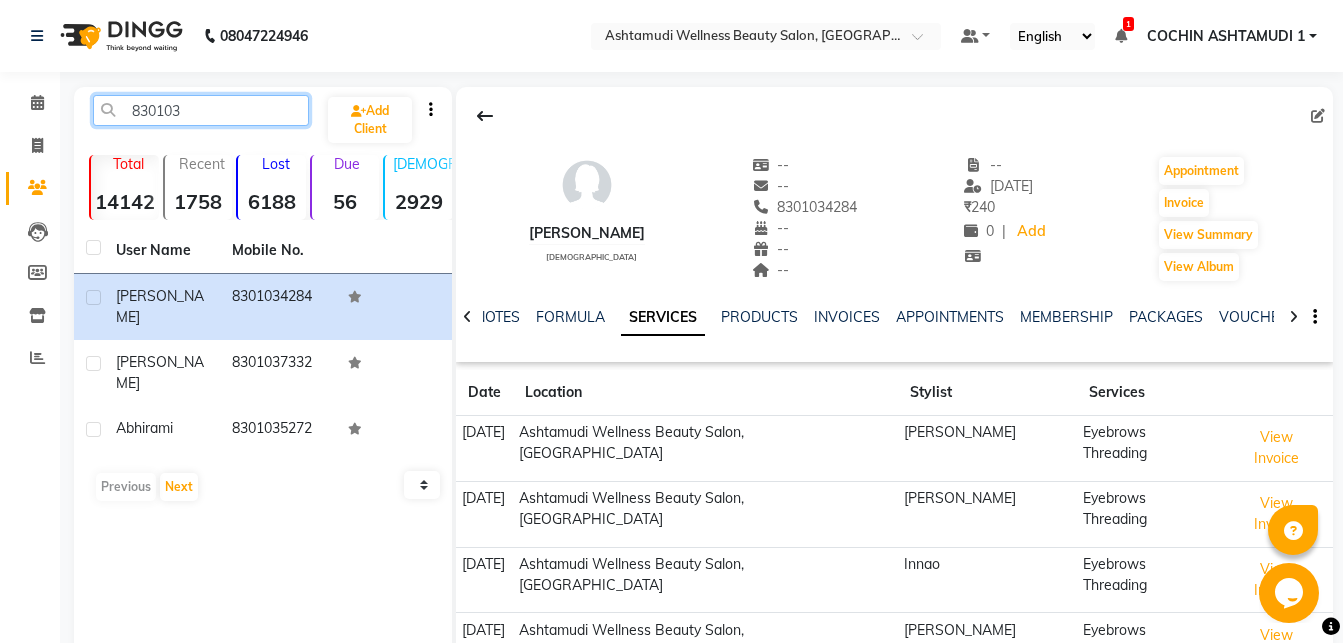 click on "830103" 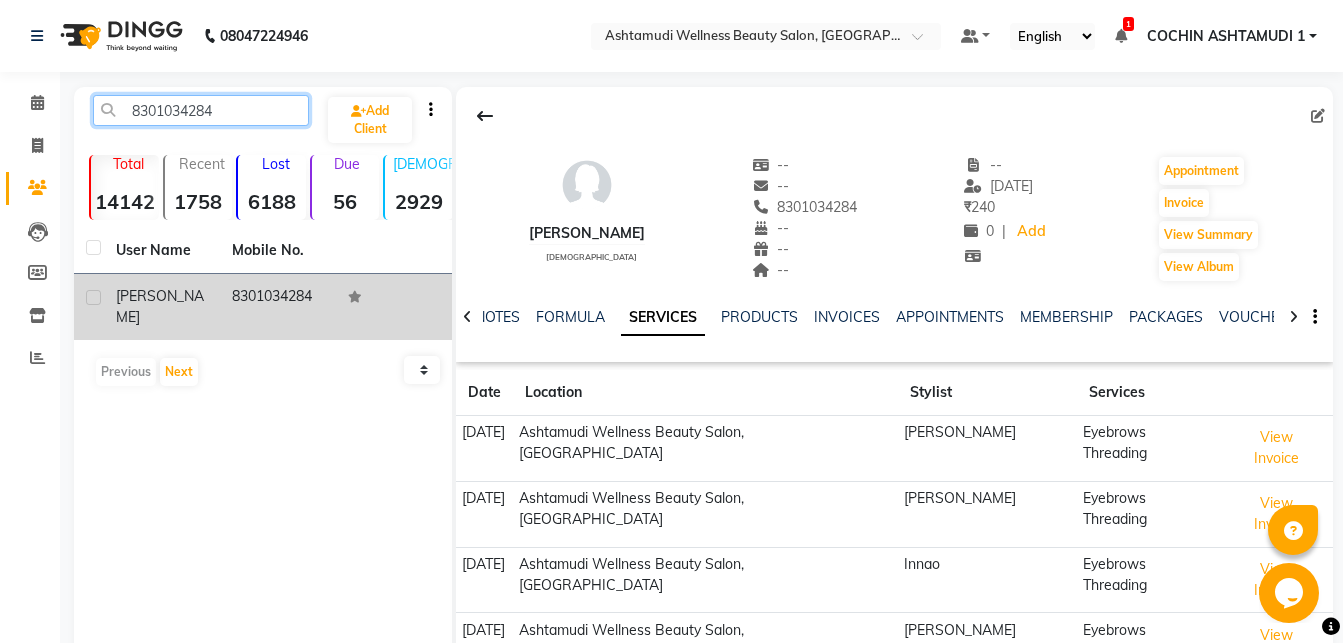 type on "8301034284" 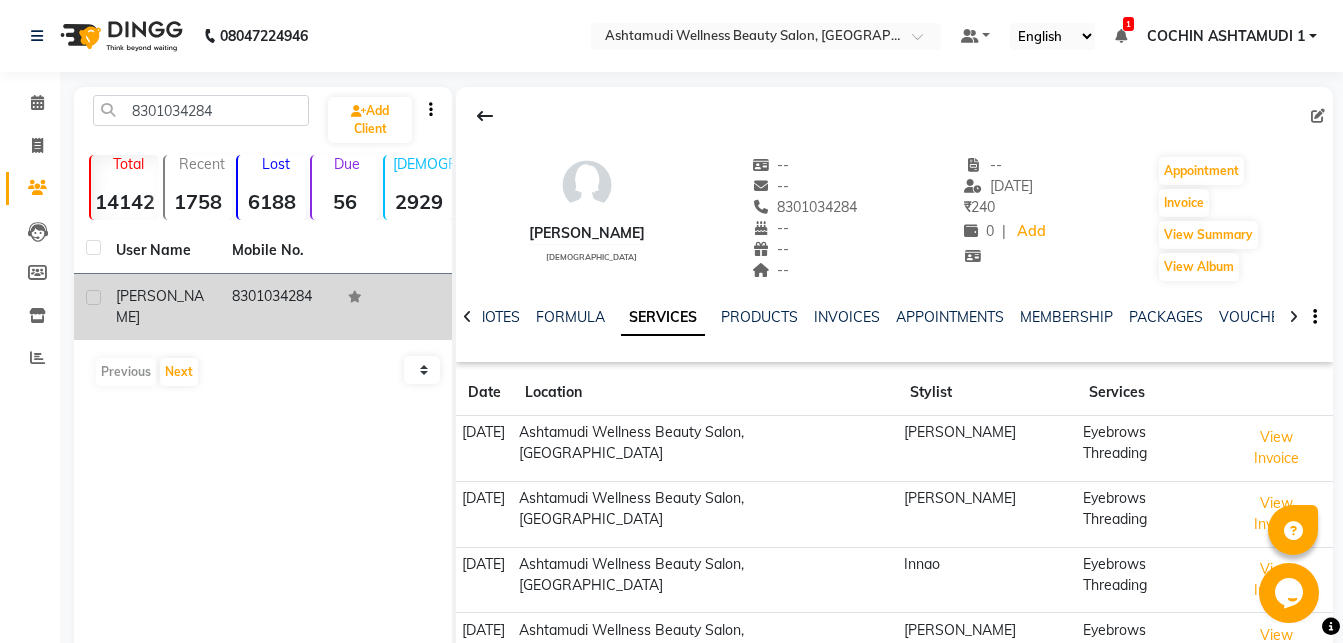 click on "mariya ICICI" 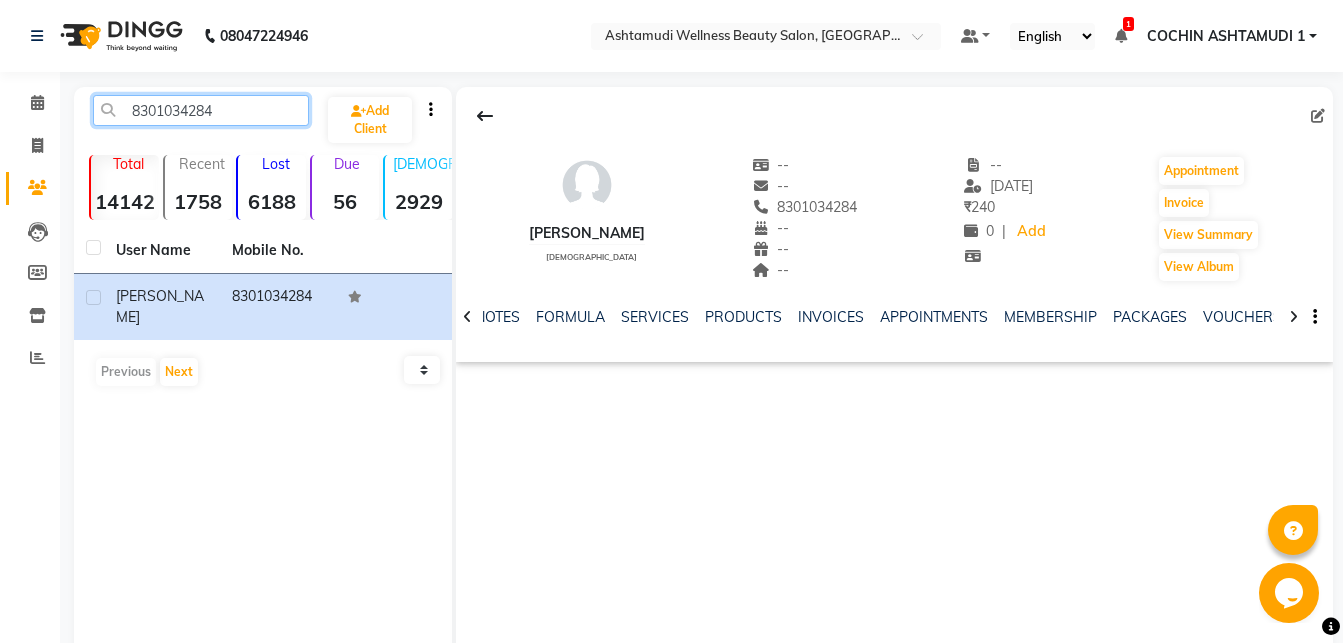 click on "8301034284" 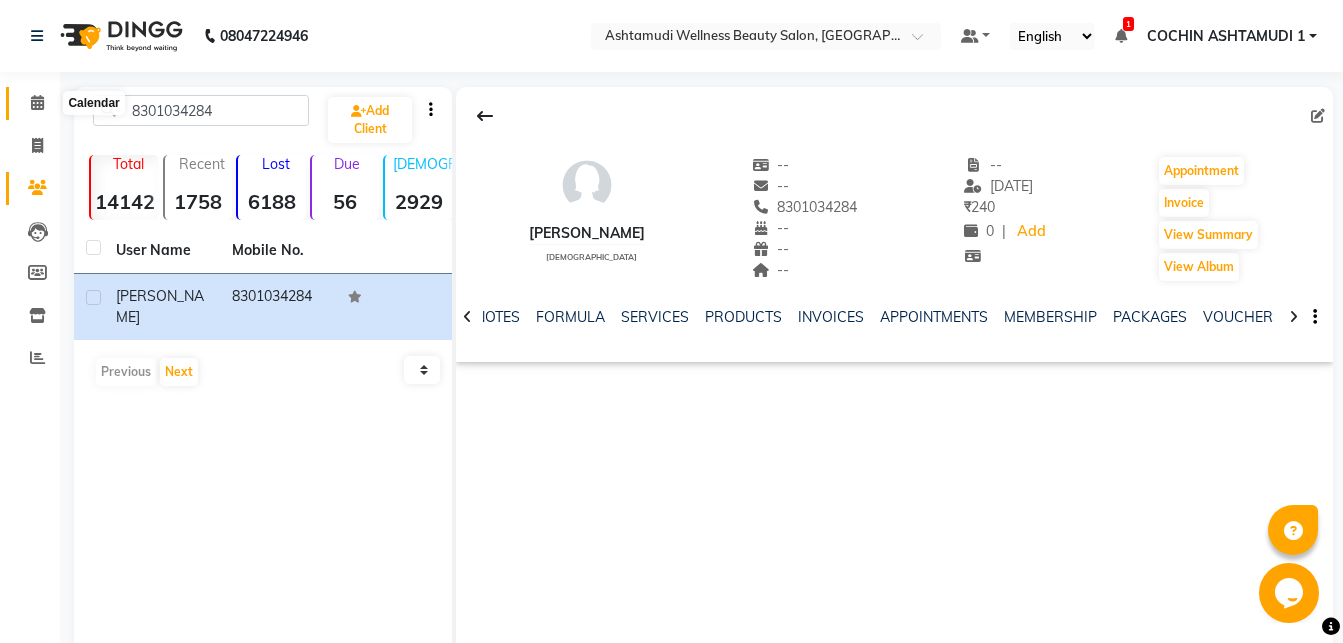 click 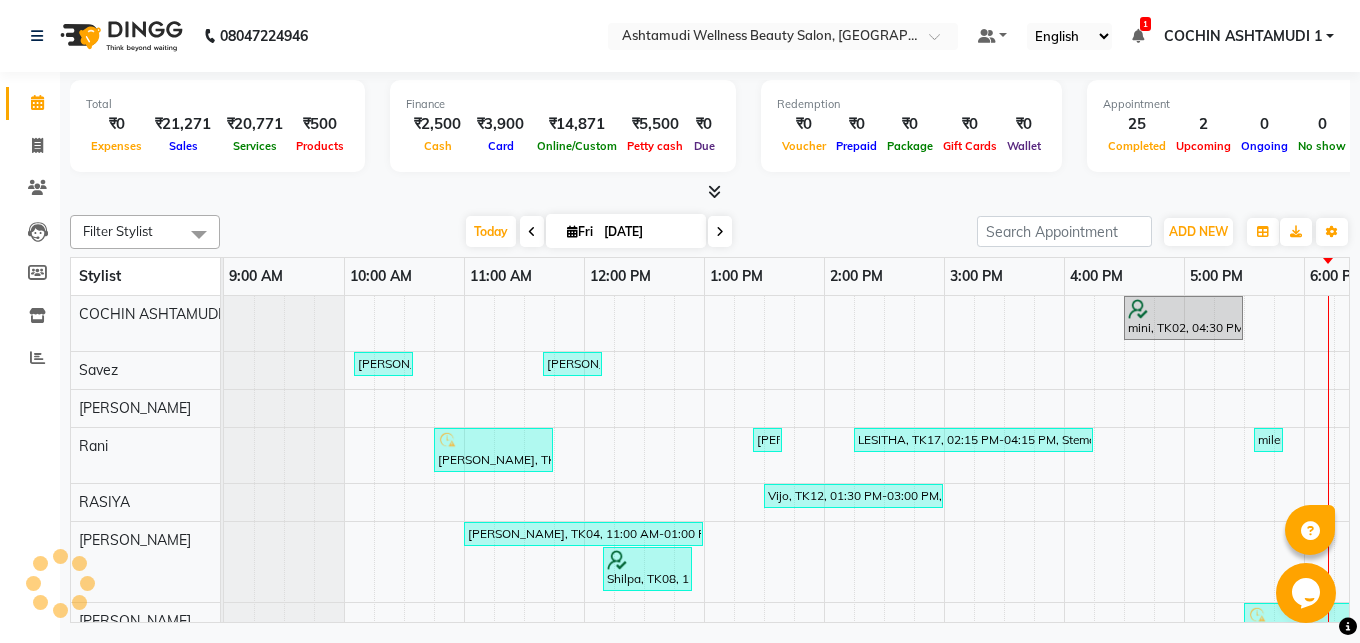 scroll, scrollTop: 0, scrollLeft: 0, axis: both 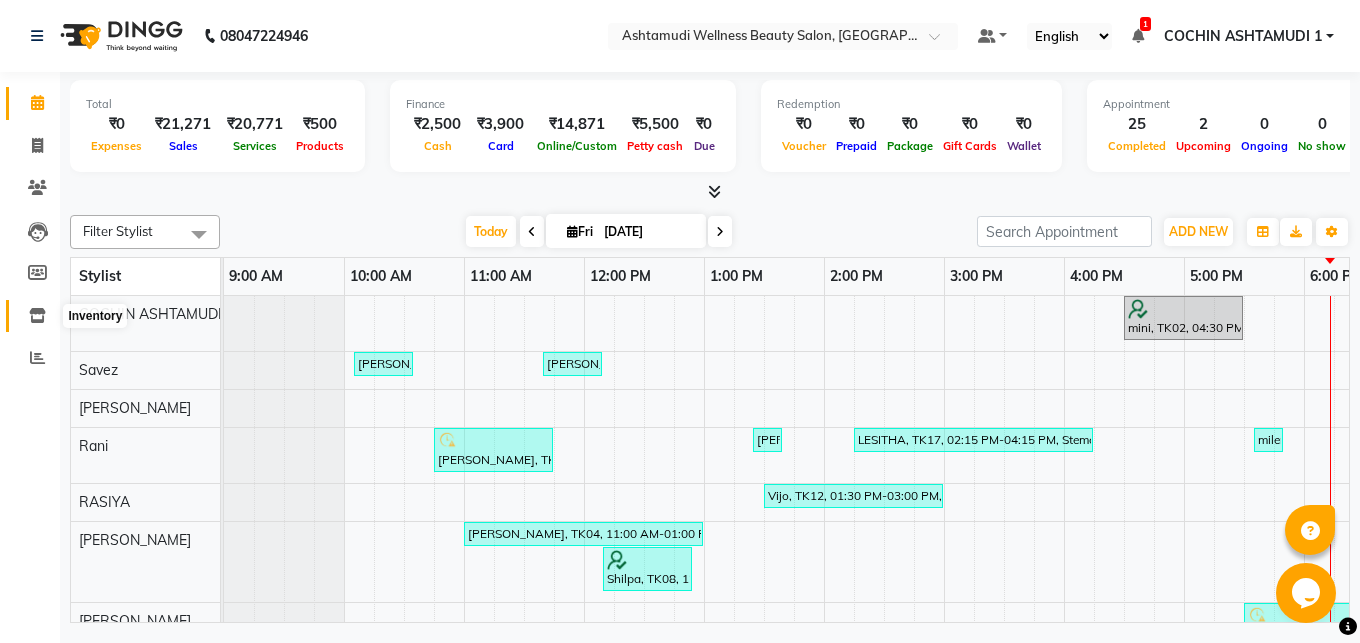 click 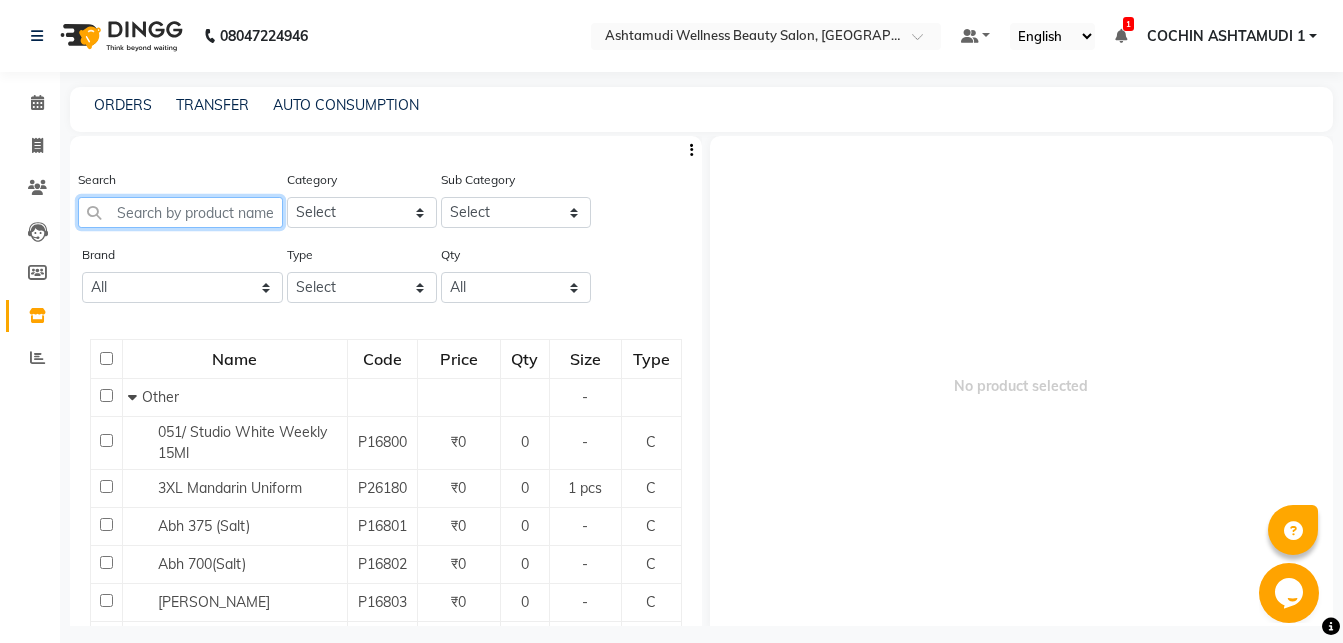 click 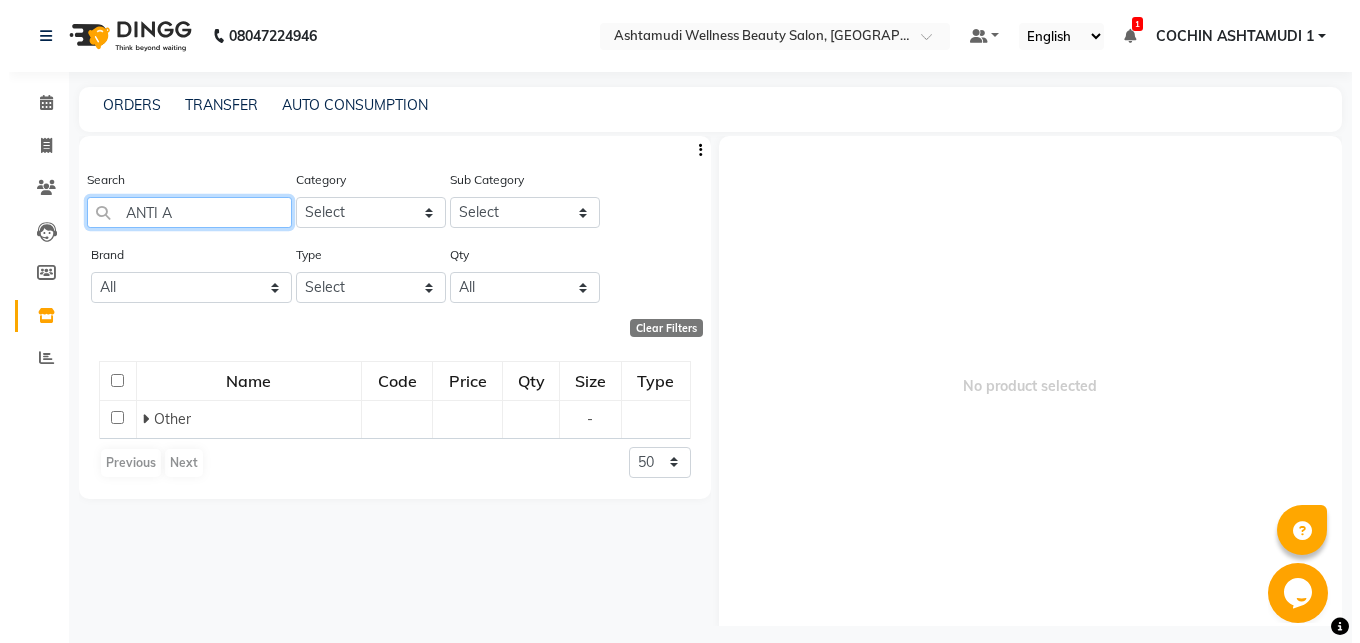 scroll, scrollTop: 0, scrollLeft: 0, axis: both 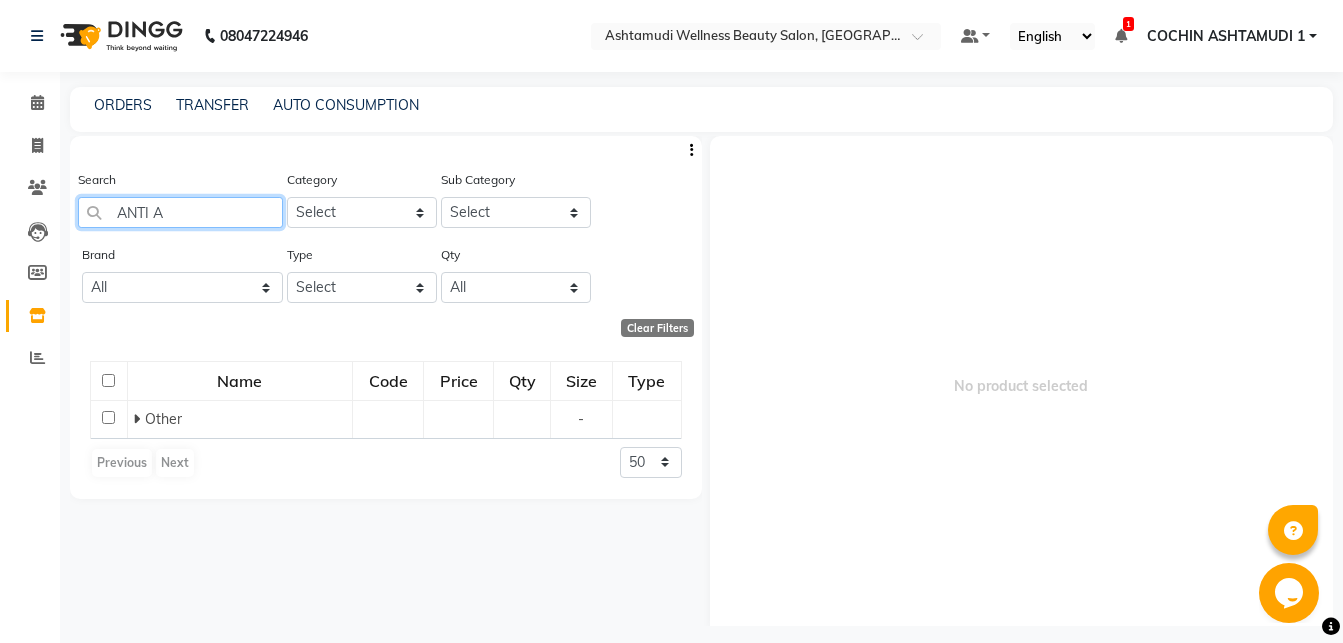 type on "ANTI A" 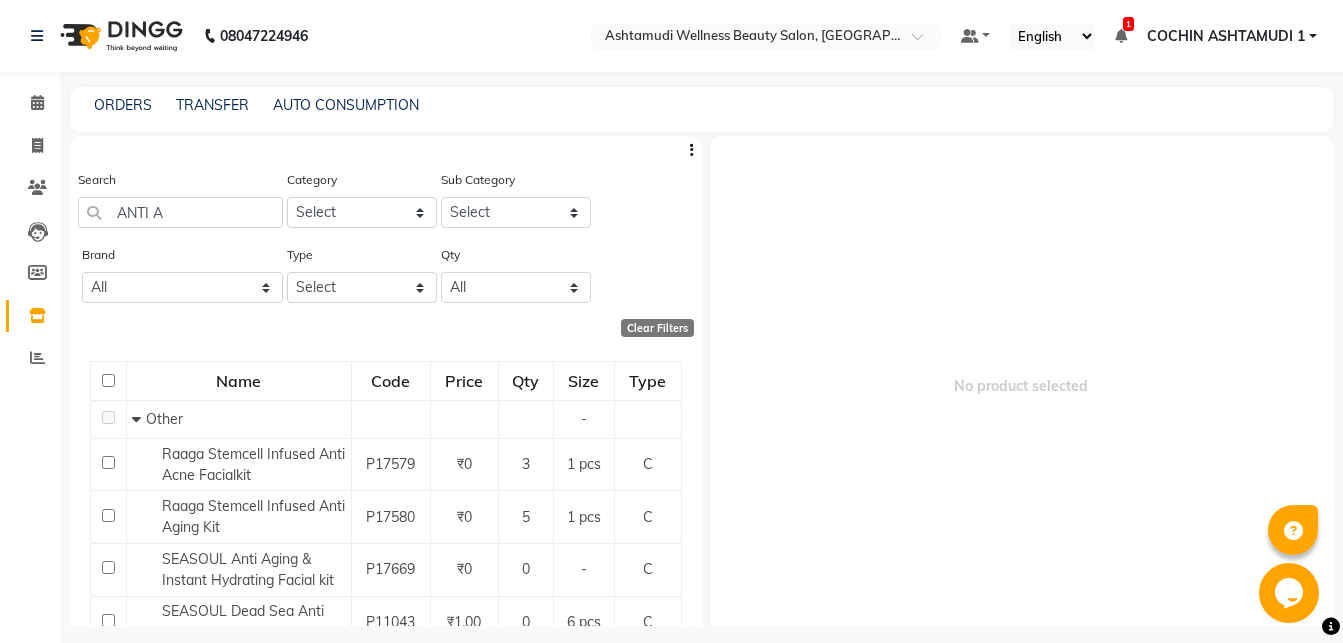 click 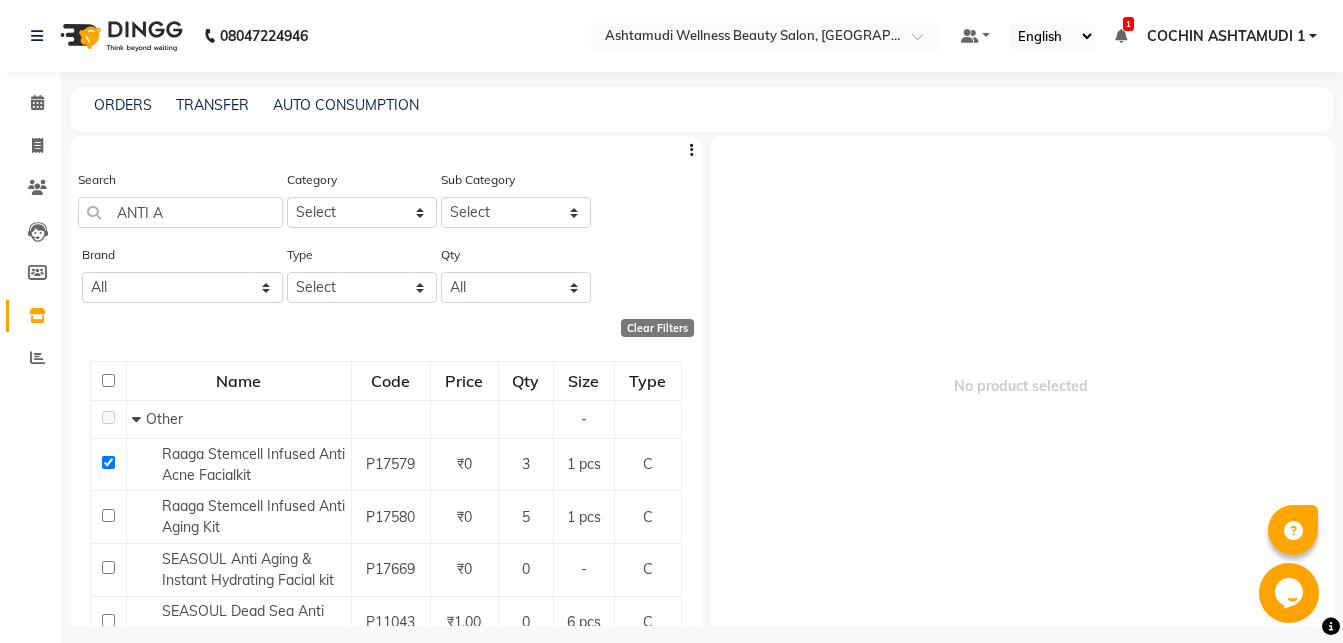 checkbox on "true" 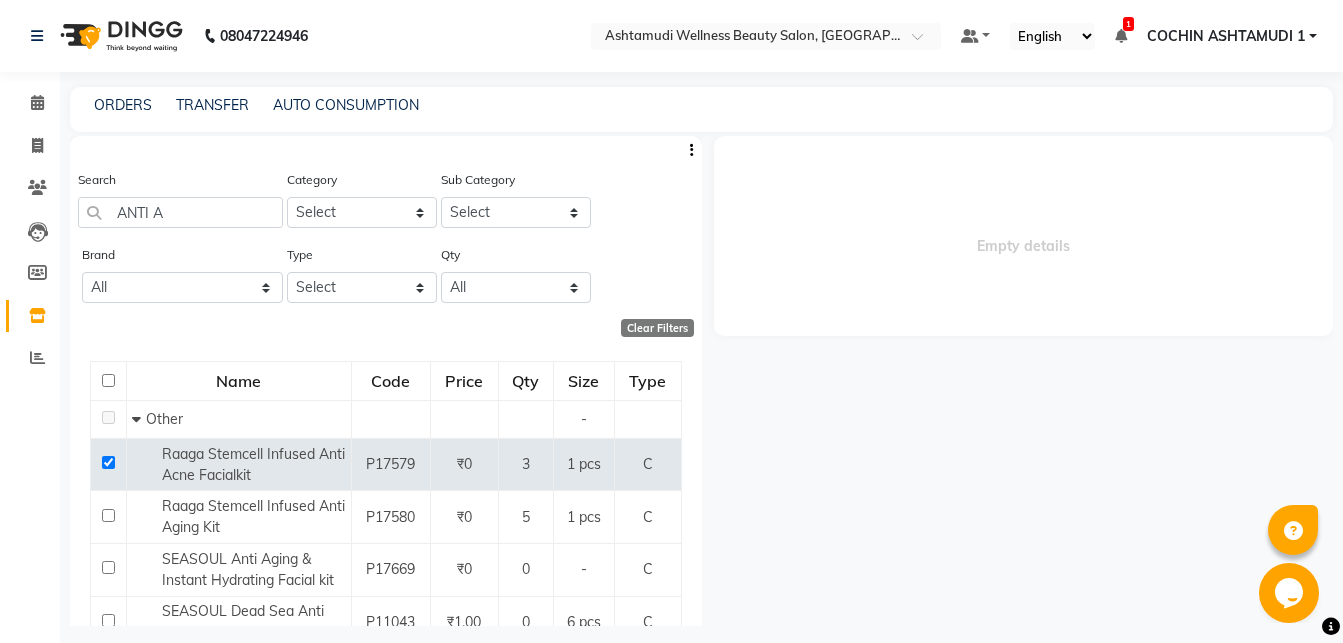 select 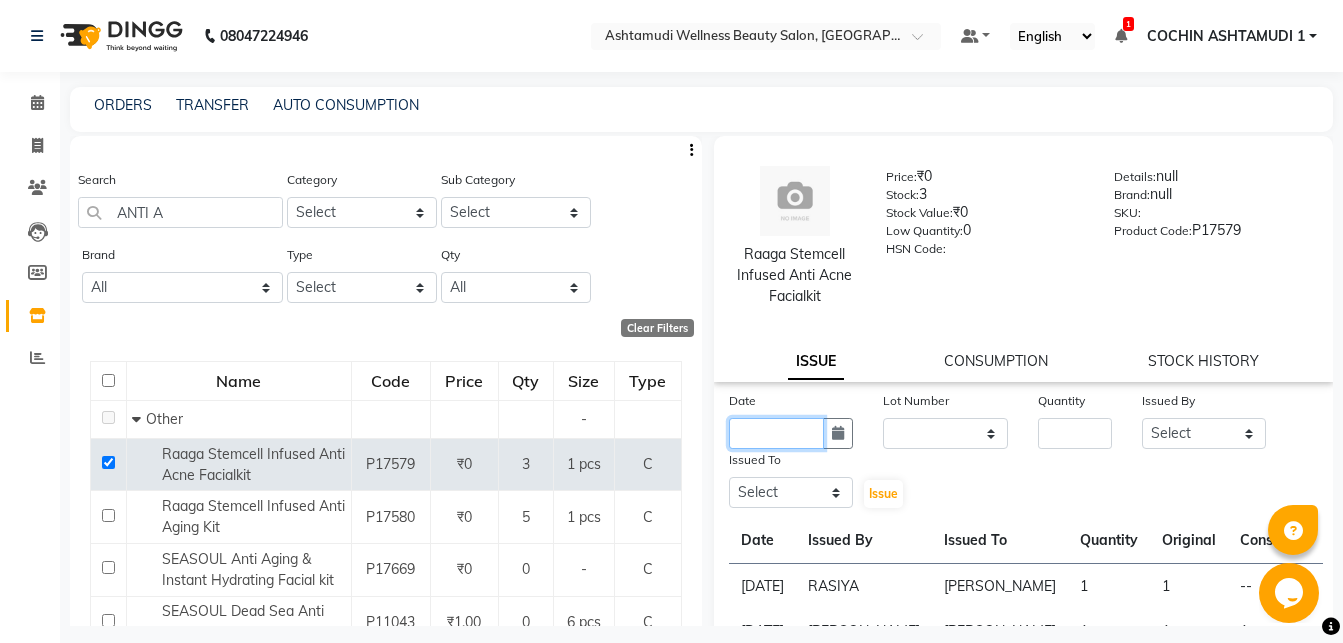 click 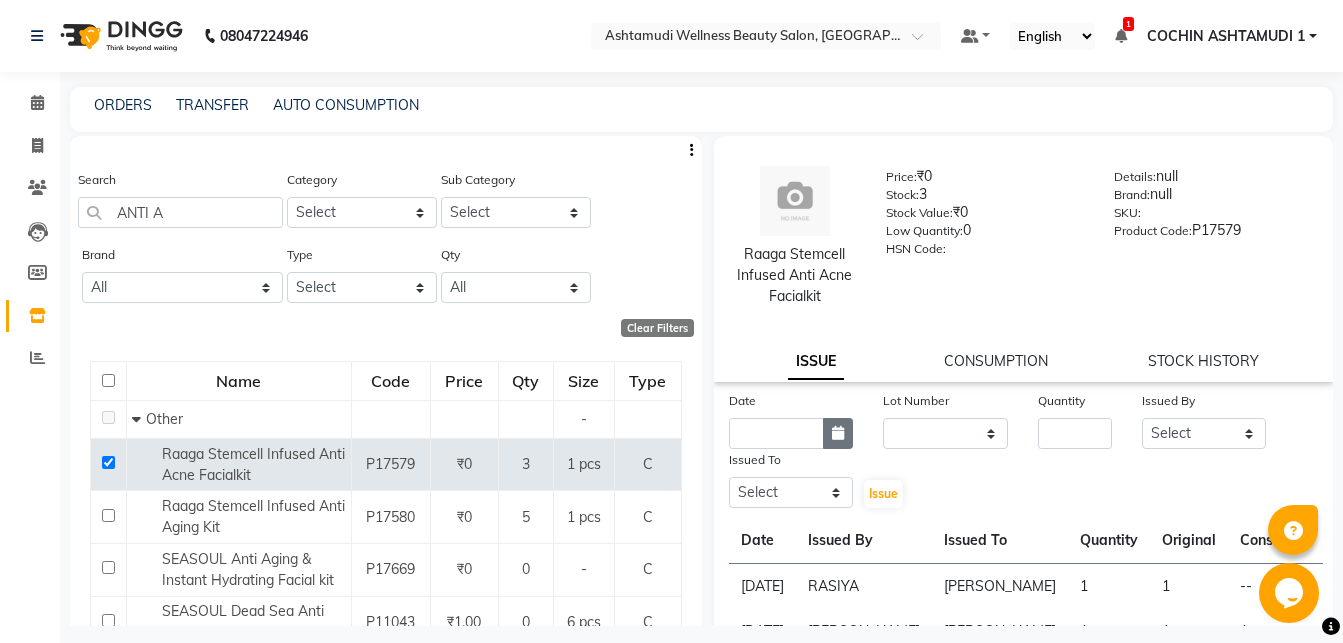 select on "7" 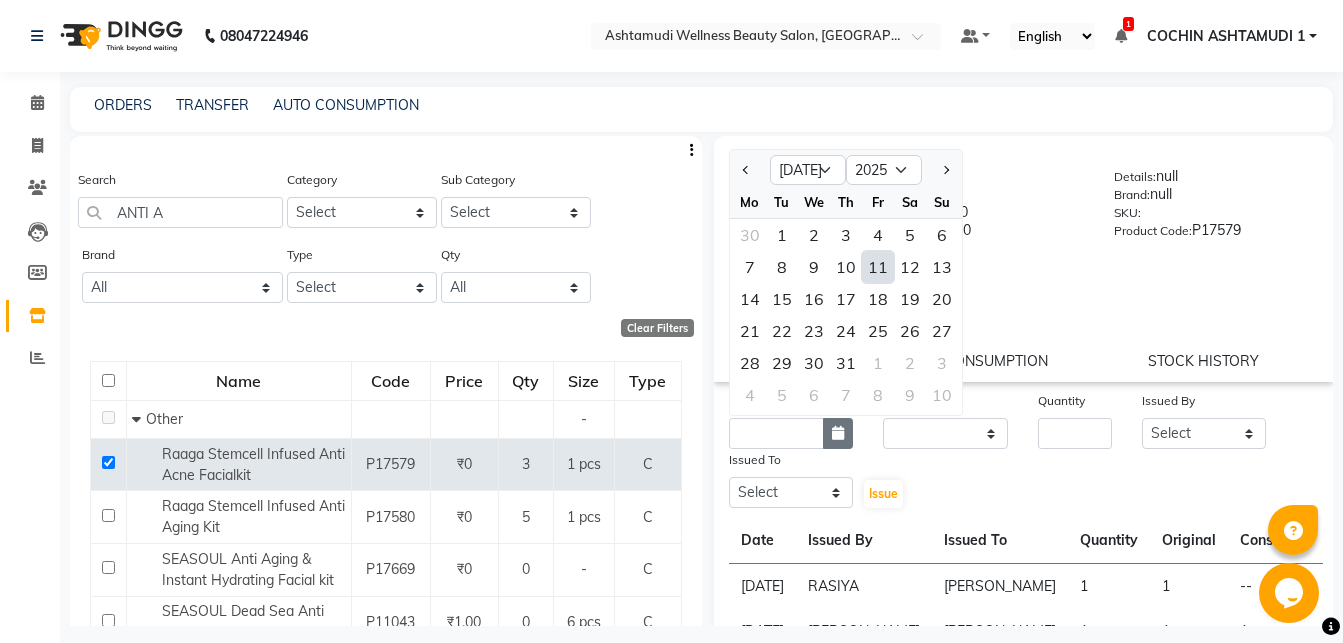 click 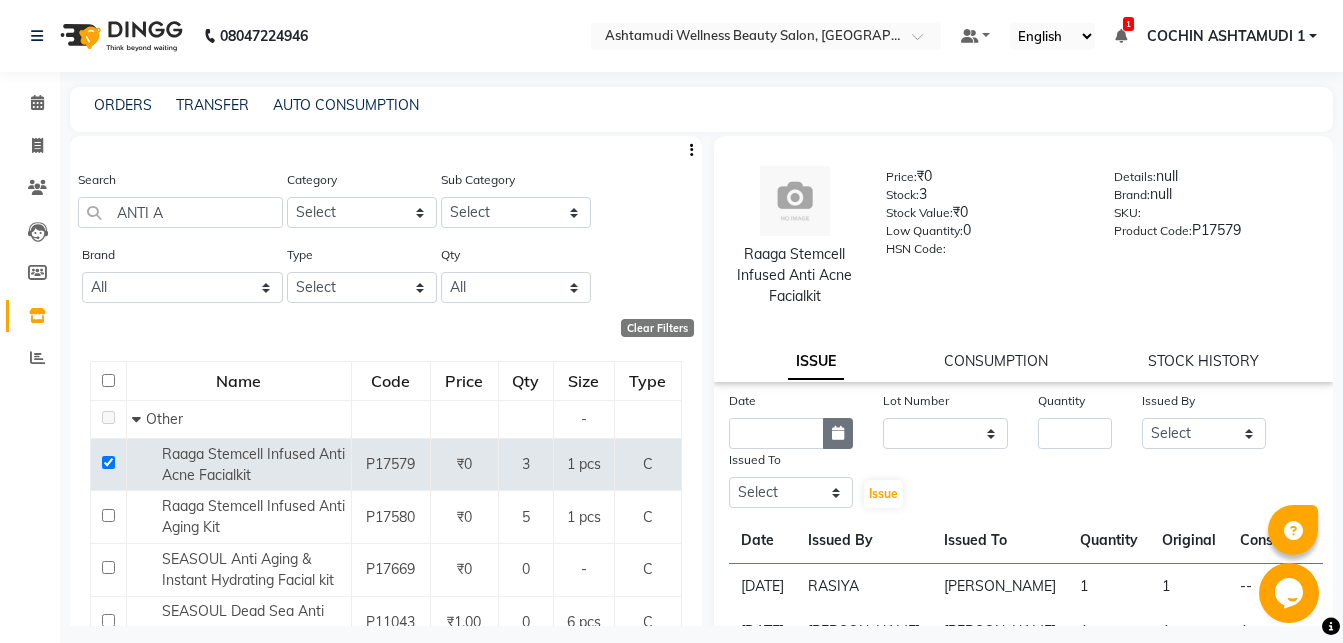 click 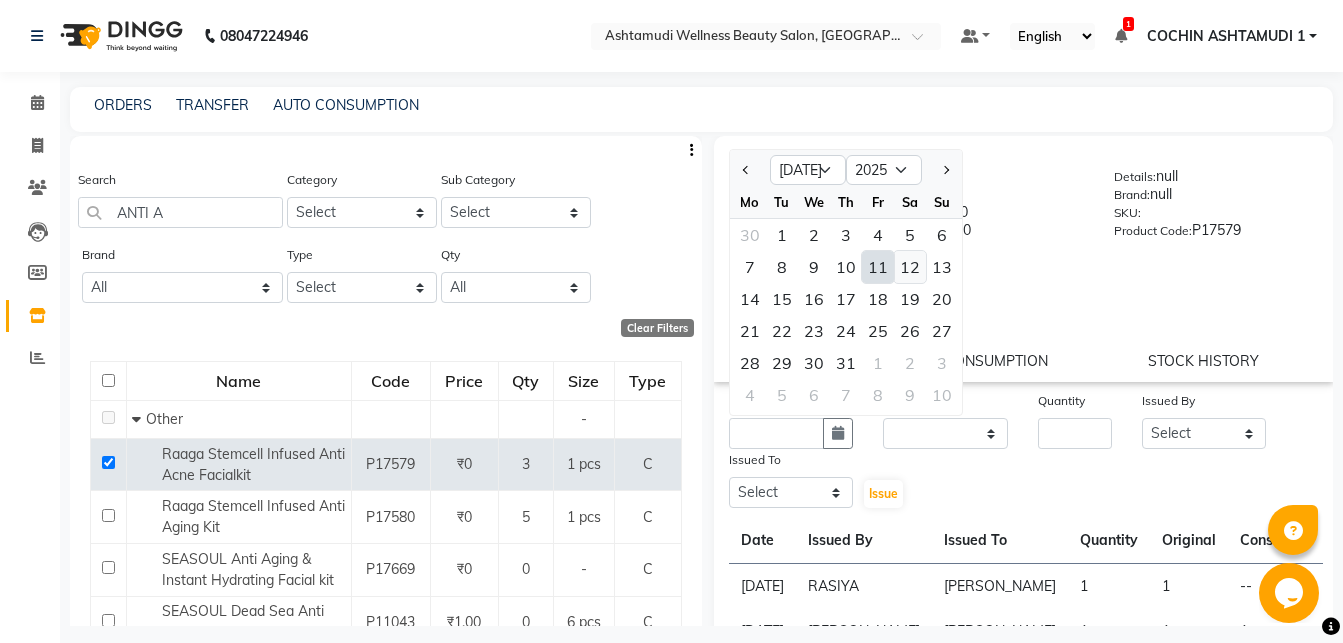 click on "12" 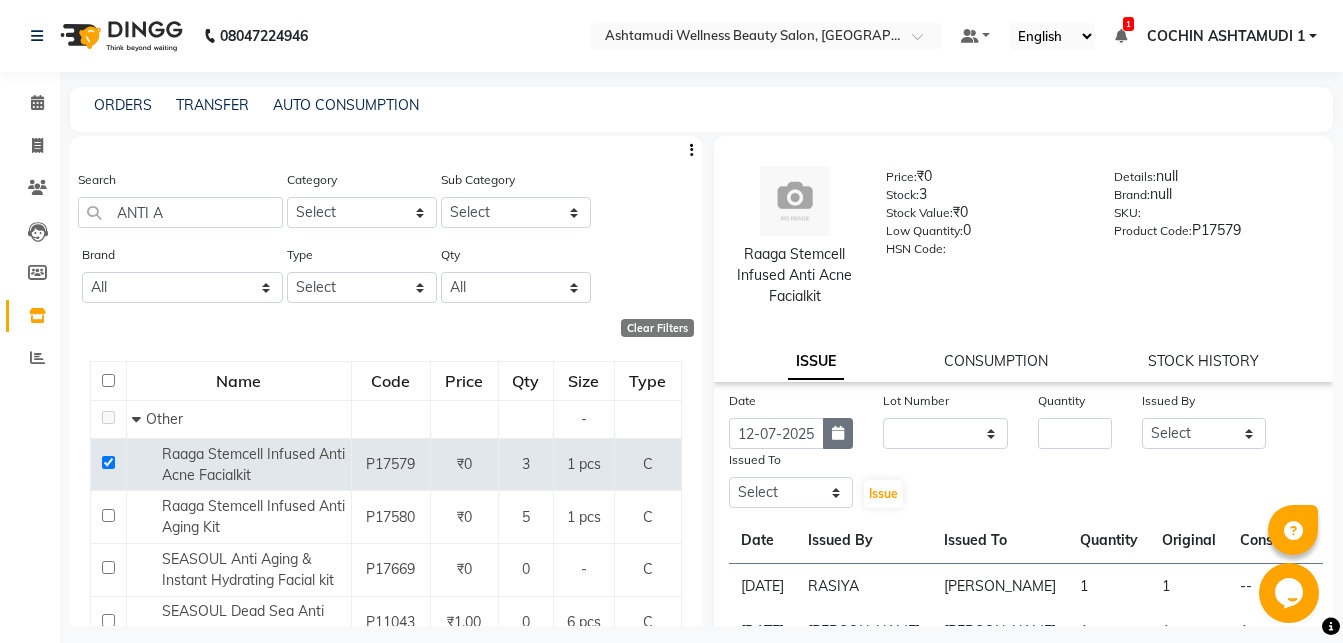 click 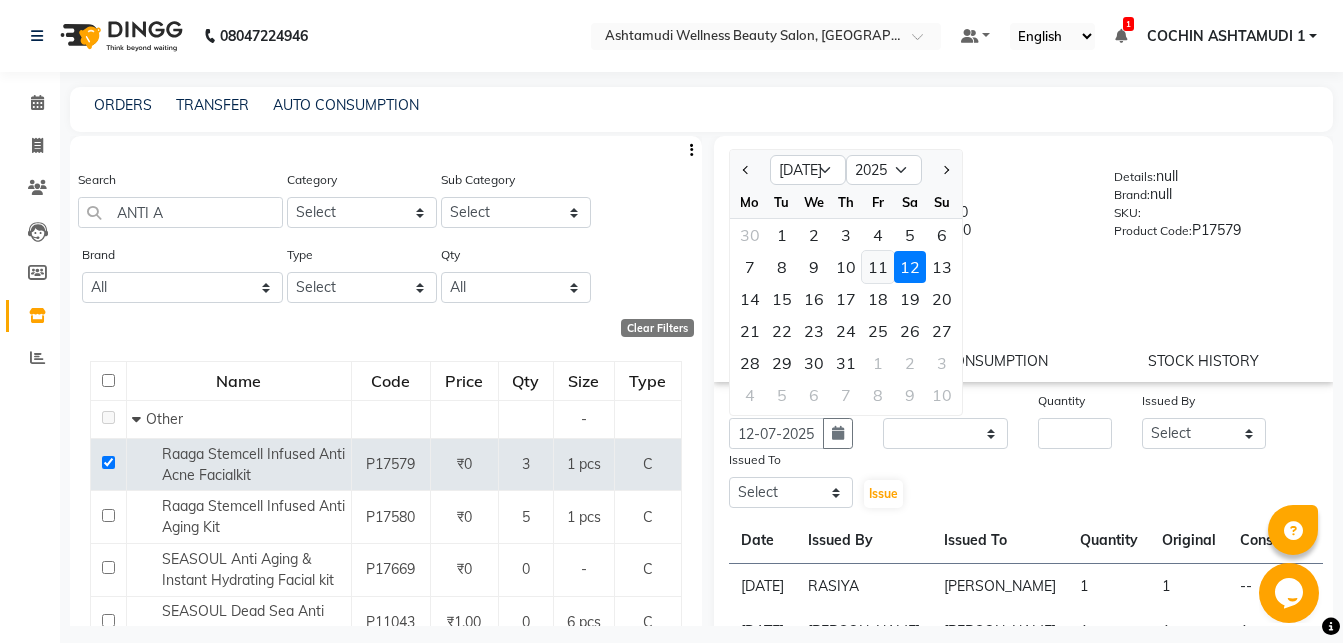 click on "11" 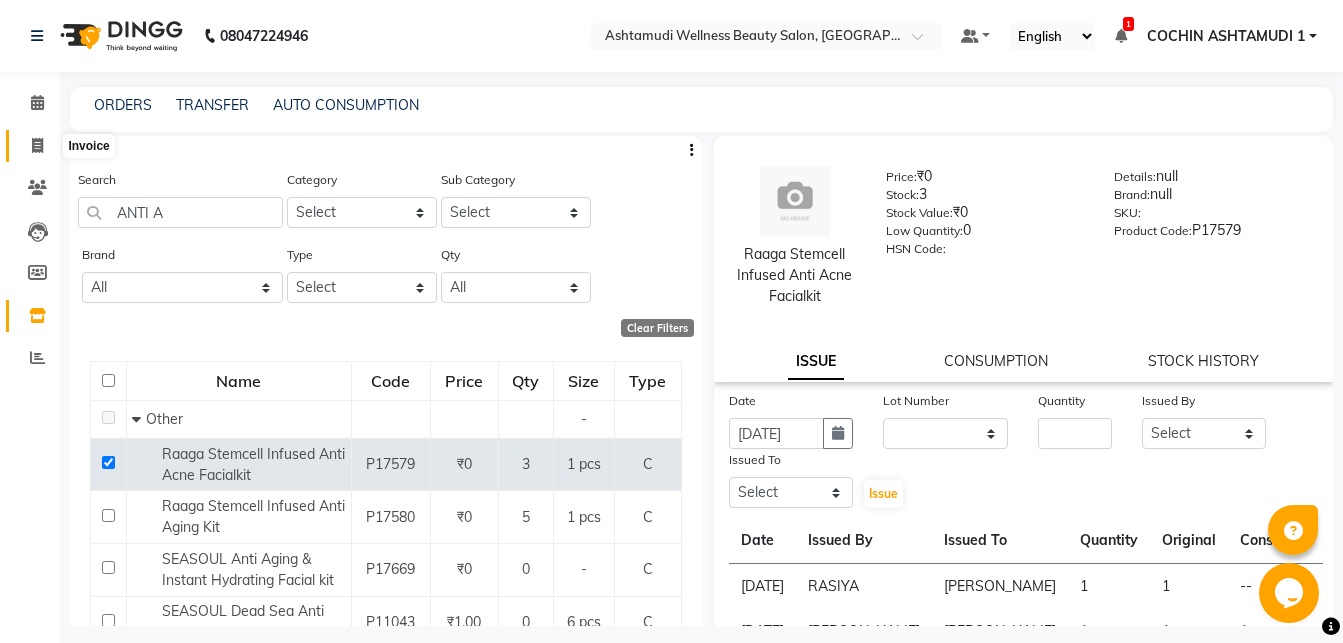 click 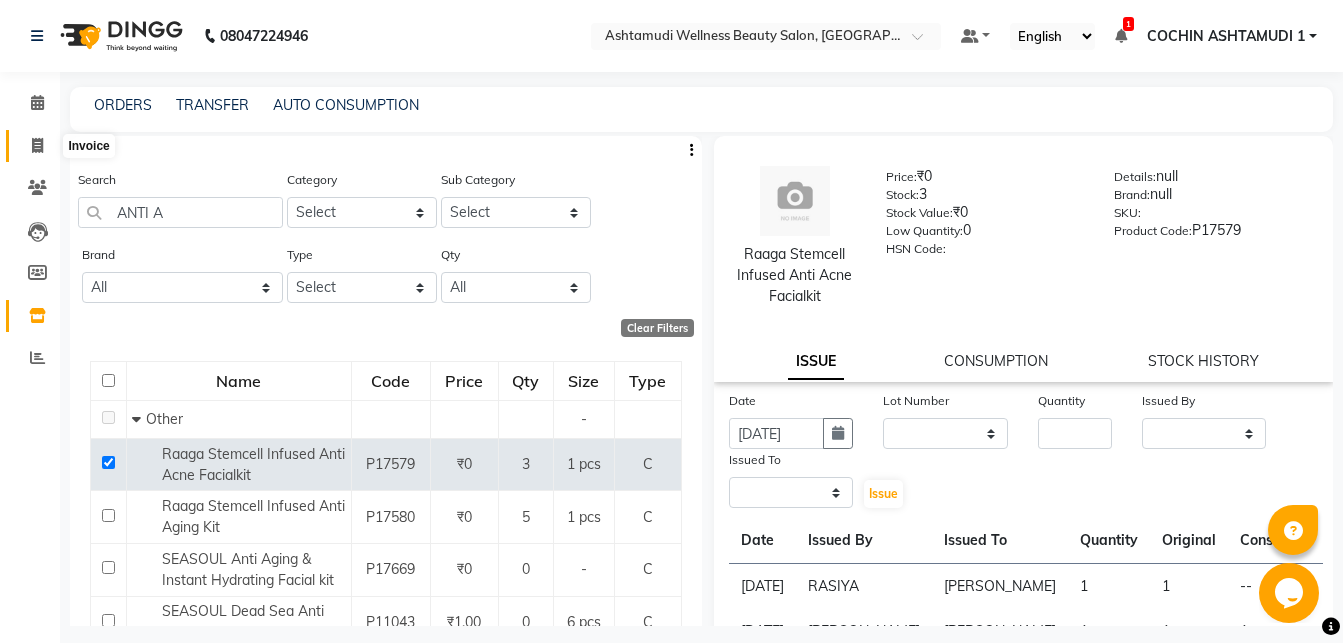 select on "service" 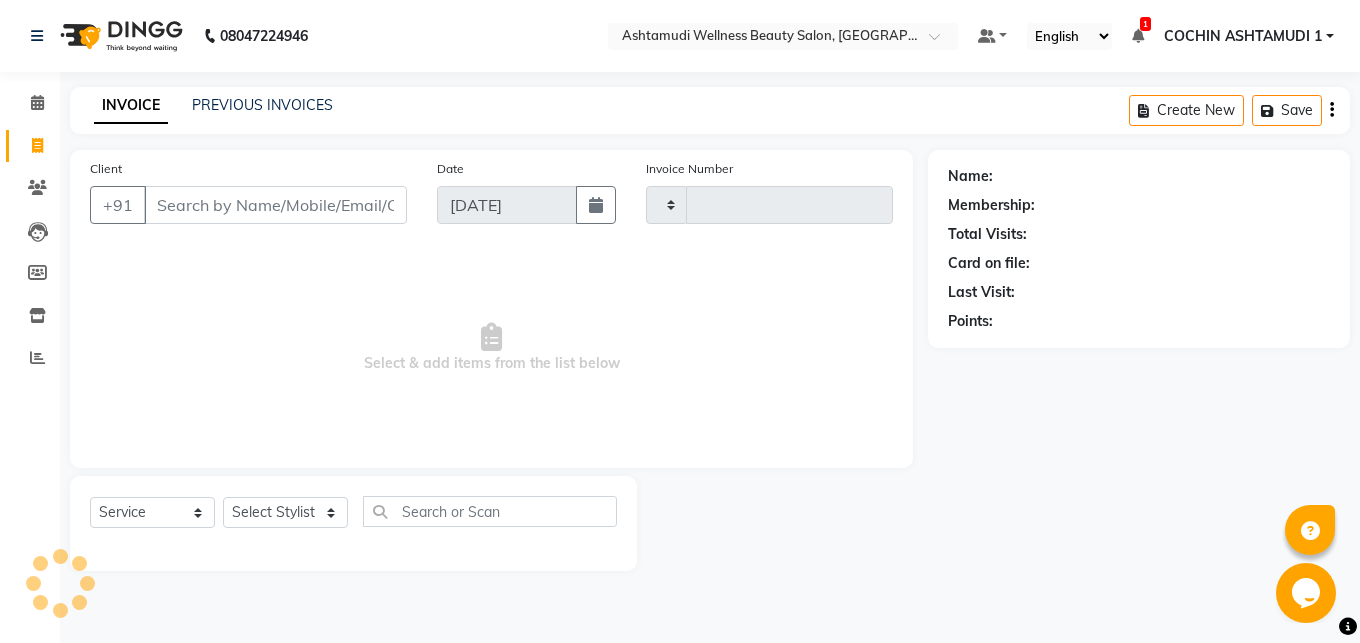type on "3007" 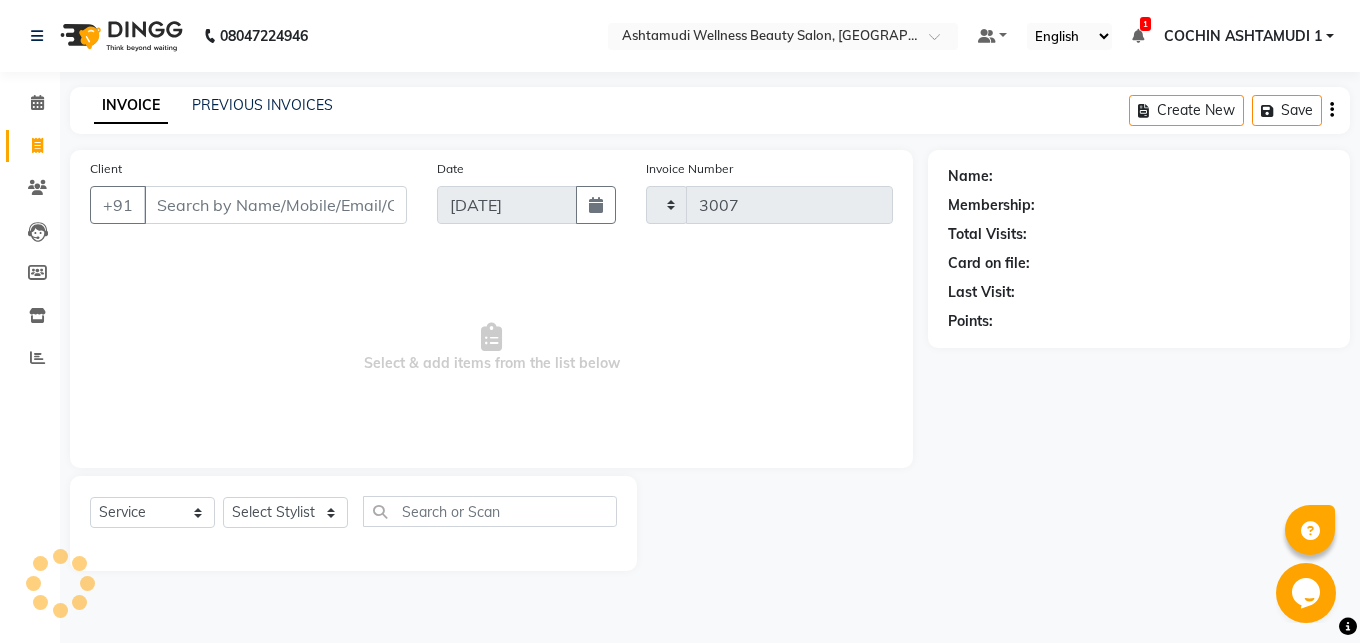 select on "4632" 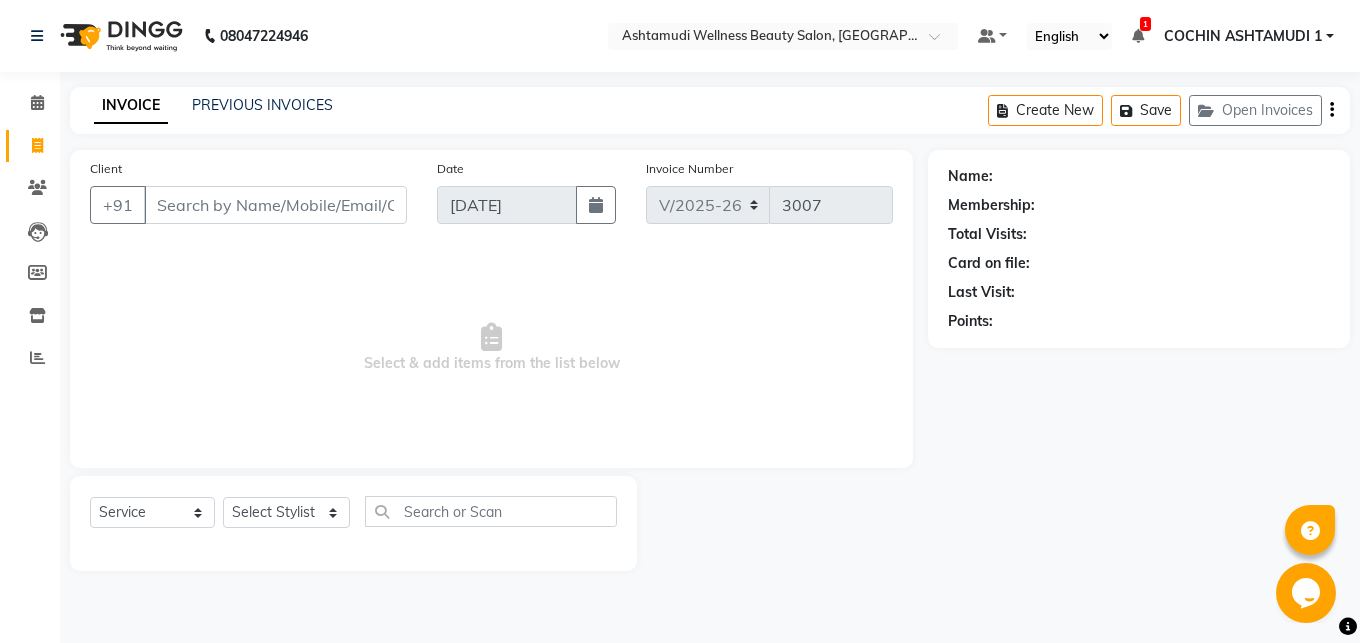 click on "Client" at bounding box center [275, 205] 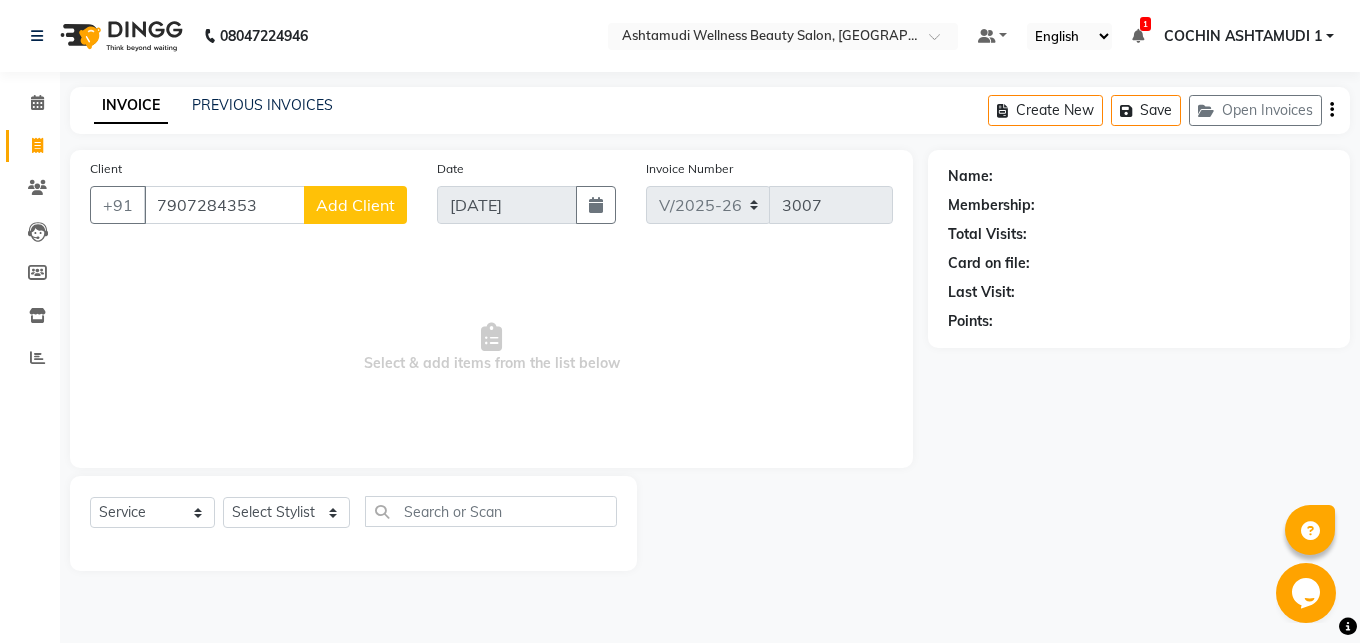 type on "7907284353" 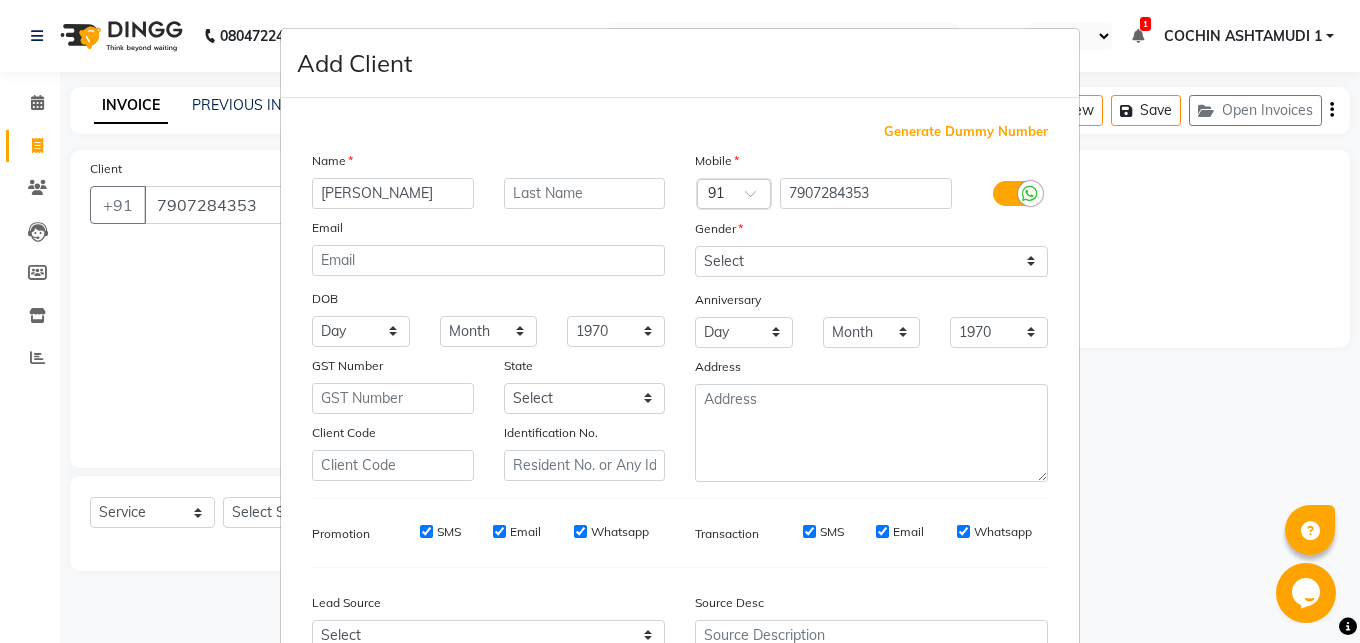 type on "[PERSON_NAME]" 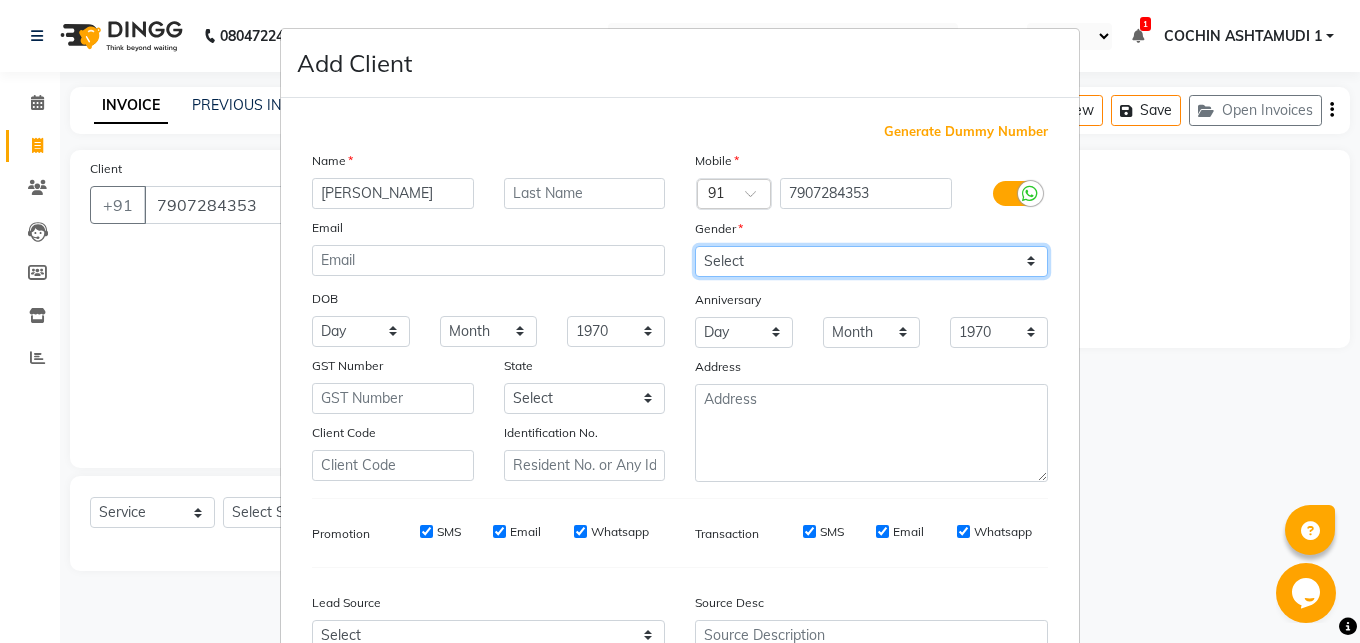 click on "Select [DEMOGRAPHIC_DATA] [DEMOGRAPHIC_DATA] Other Prefer Not To Say" at bounding box center [871, 261] 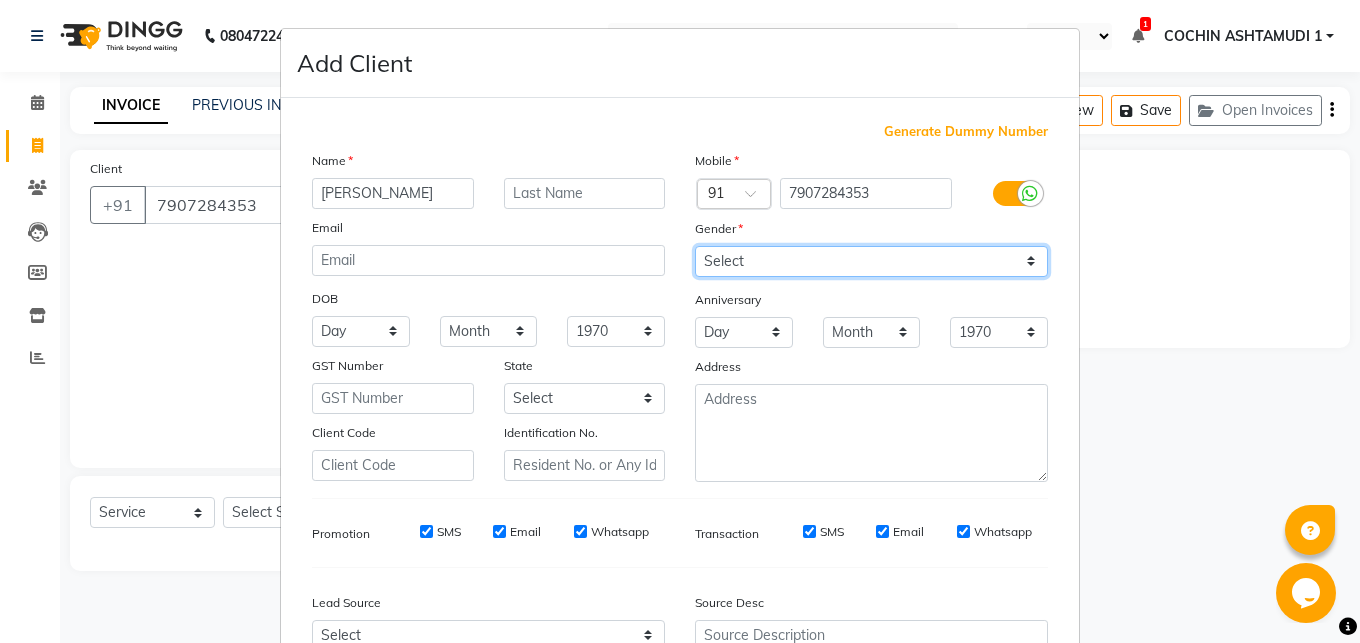 click on "[DEMOGRAPHIC_DATA]" at bounding box center (0, 0) 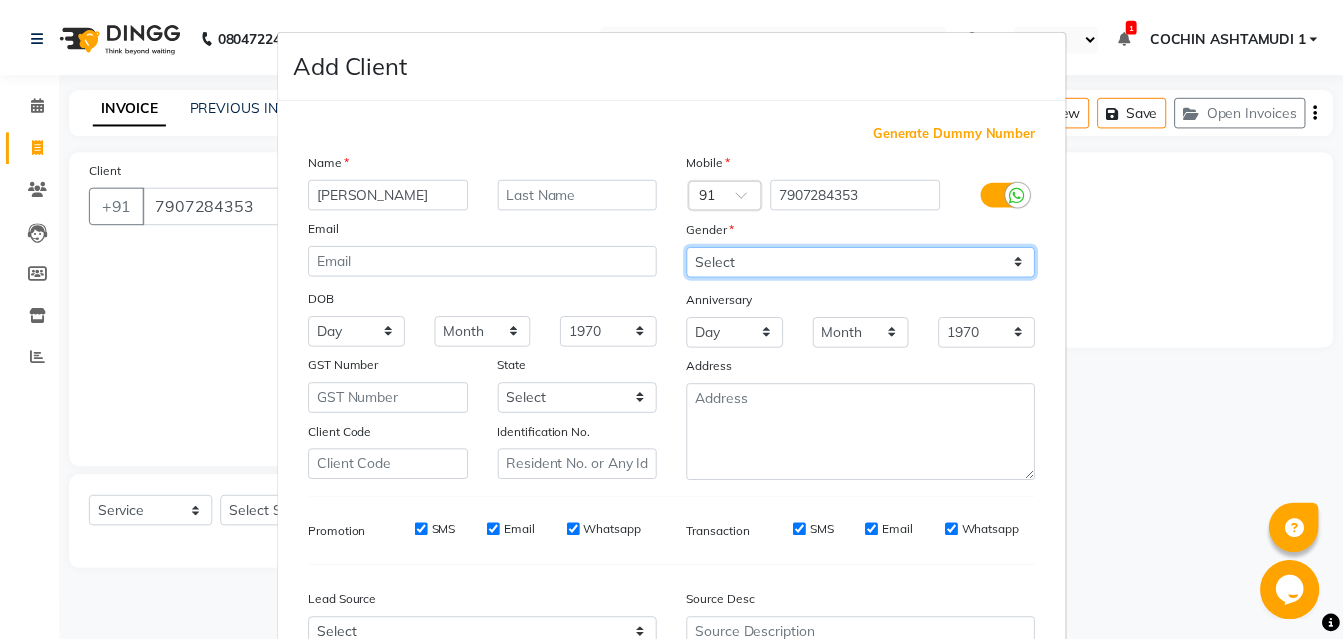scroll, scrollTop: 206, scrollLeft: 0, axis: vertical 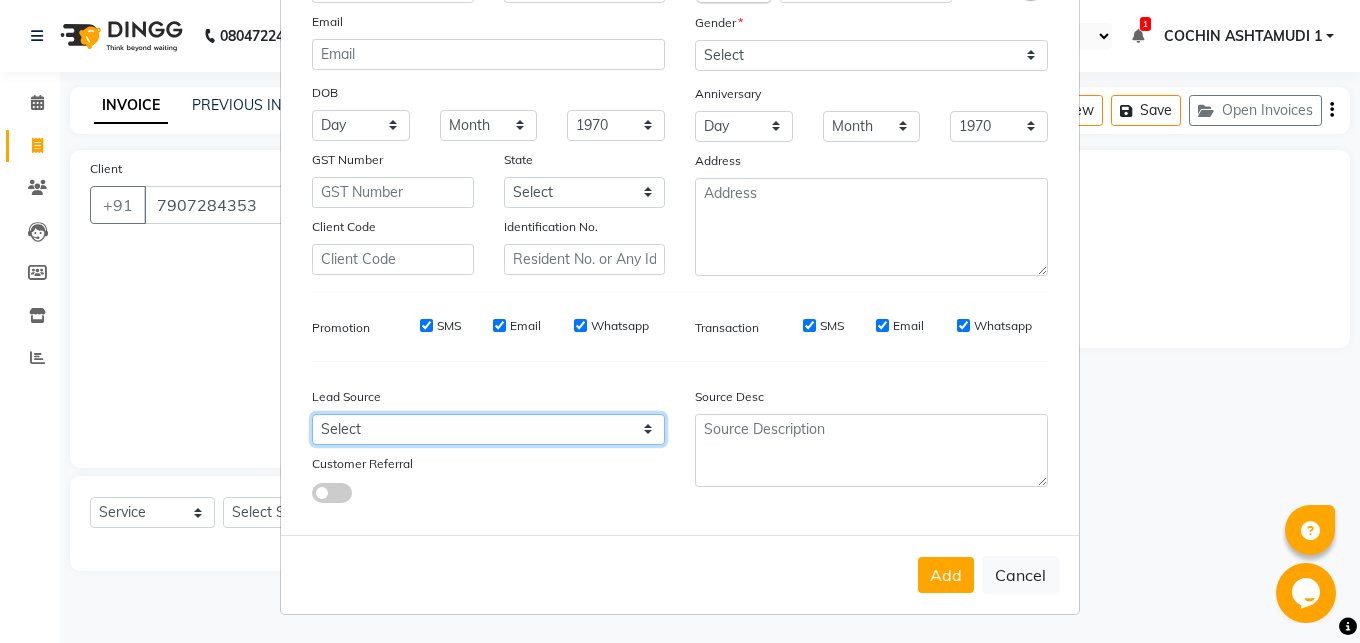 click on "Select Walk-in Referral Internet Friend Word of Mouth Advertisement Facebook JustDial Google Other Instagram  YouTube  WhatsApp" at bounding box center (488, 429) 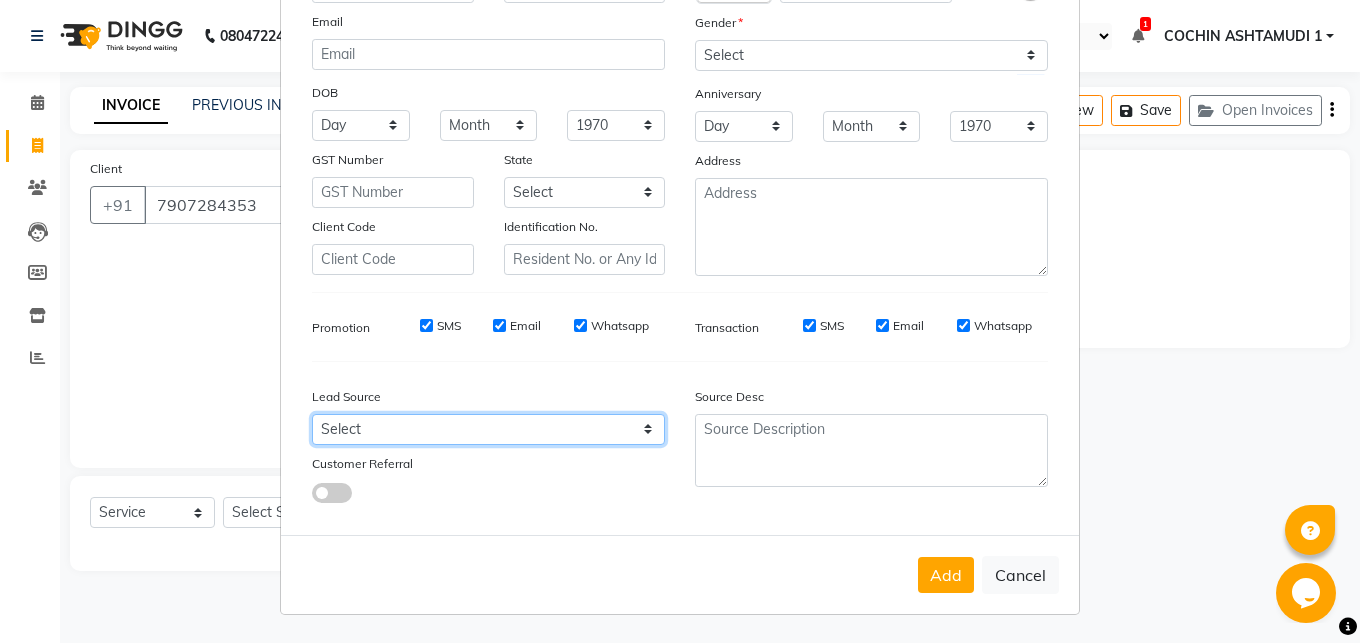 select on "31346" 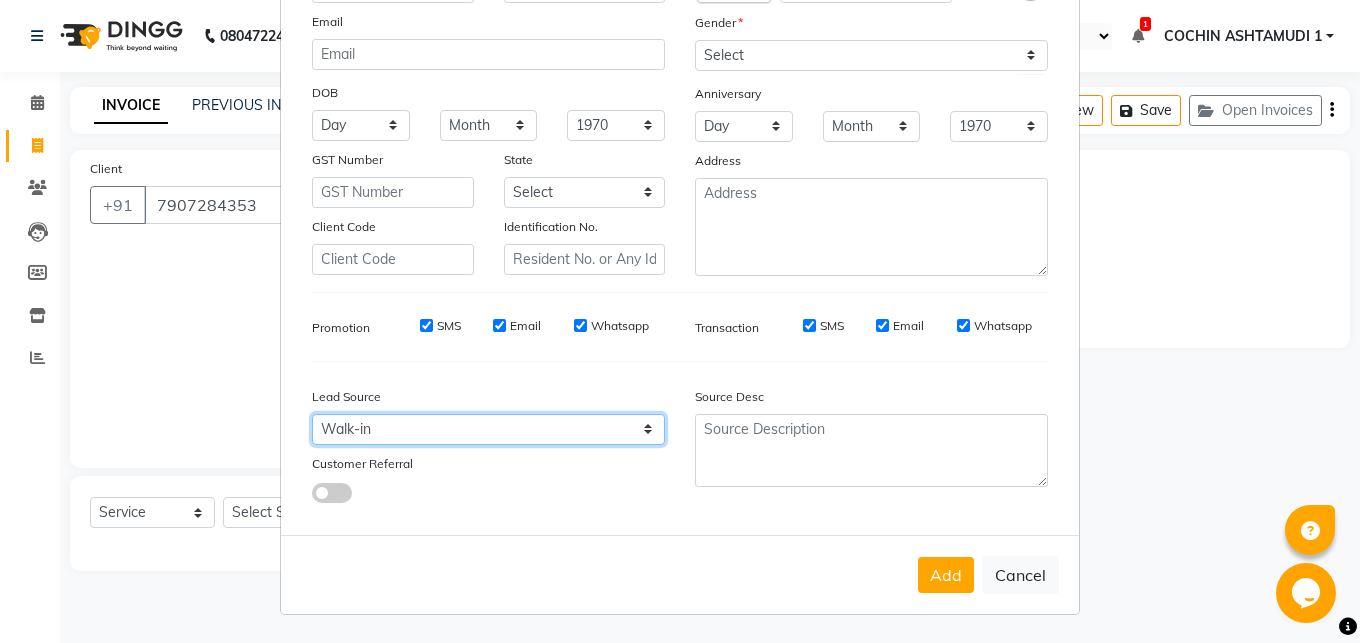 click on "Walk-in" at bounding box center (0, 0) 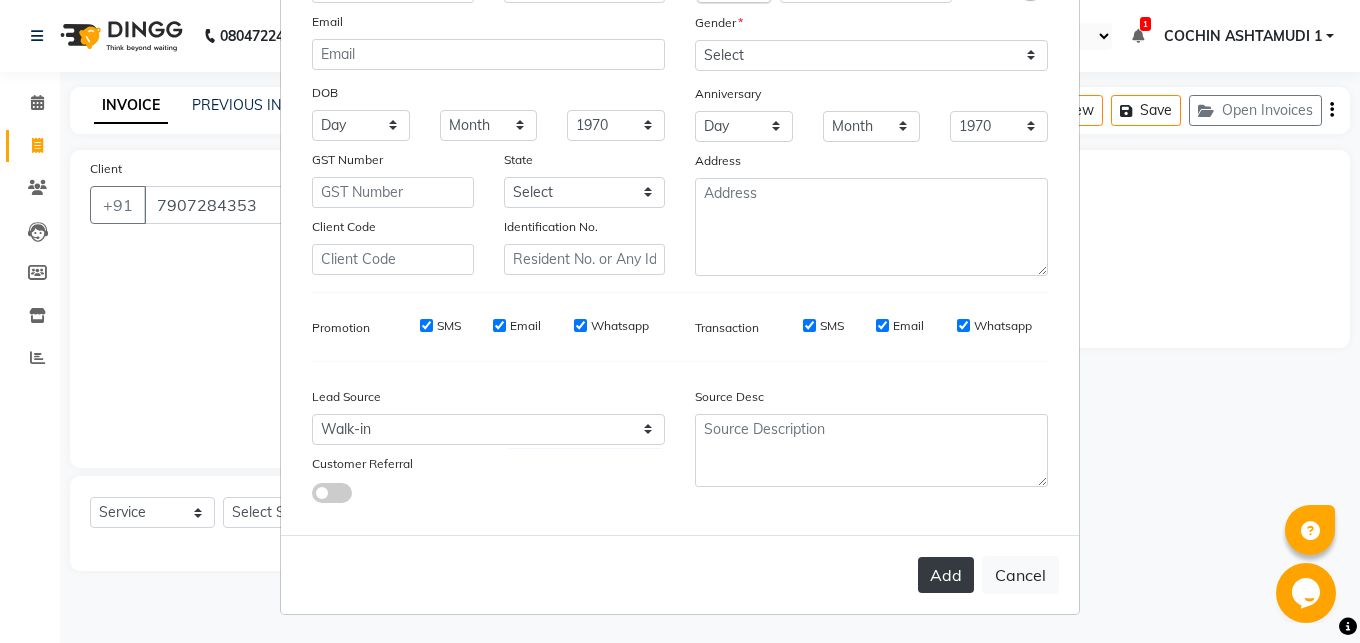 click on "Add" at bounding box center [946, 575] 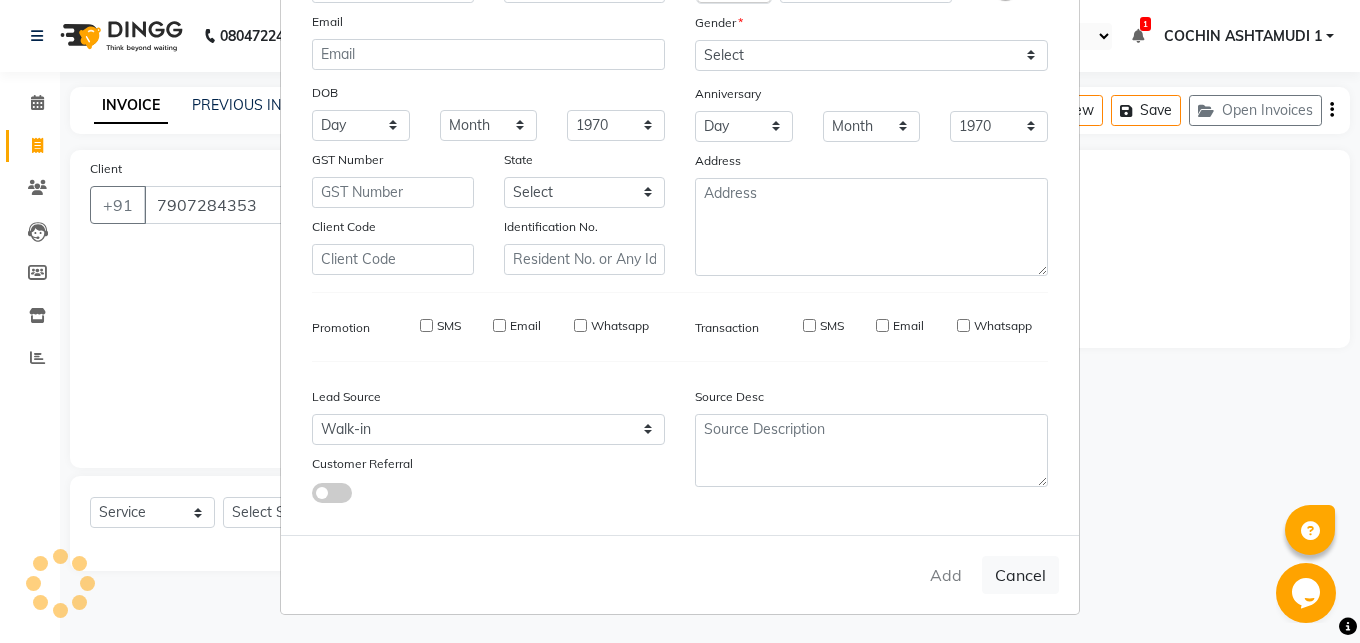 type 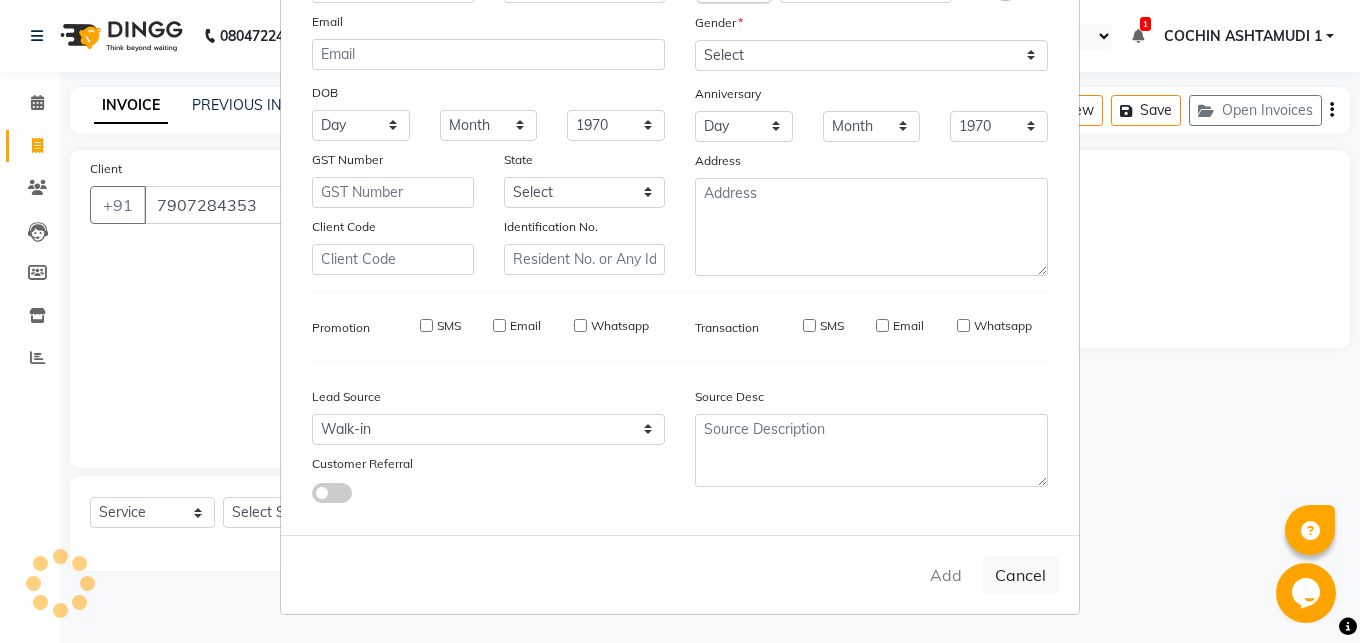 select 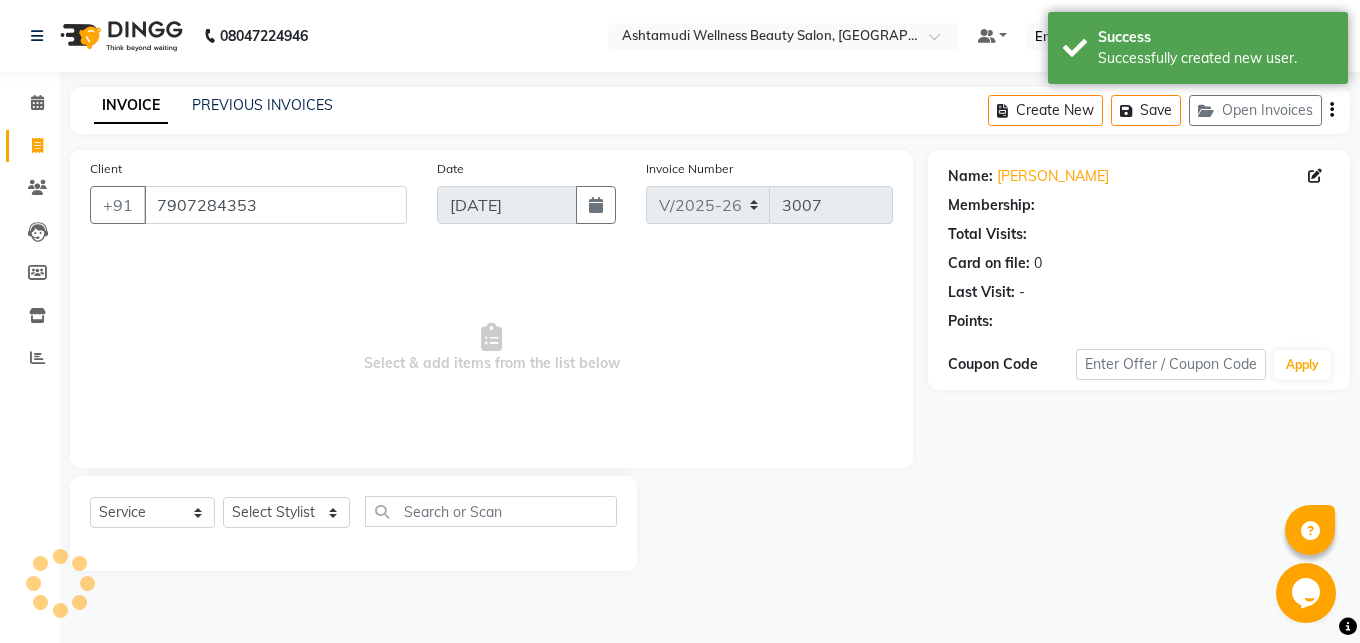 select on "1: Object" 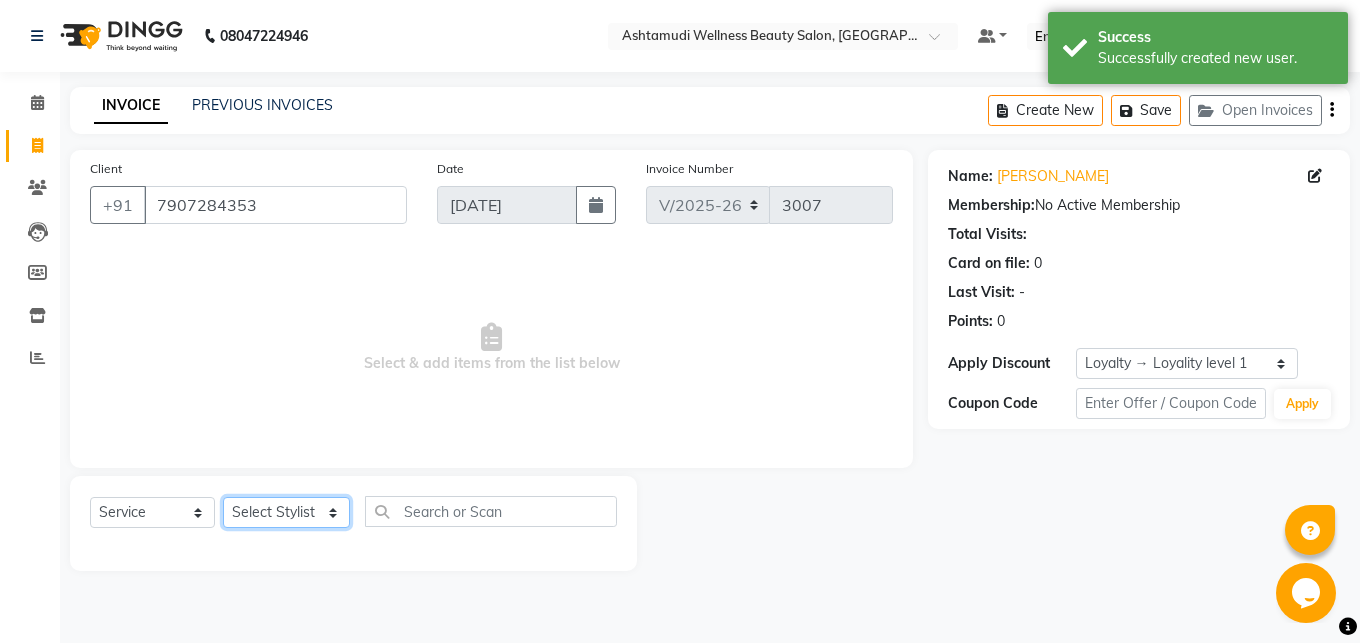click on "Select Stylist Abhirami S Afsha [PERSON_NAME] B [PERSON_NAME] COCHIN ASHTAMUDI Danish [PERSON_NAME] [PERSON_NAME] [PERSON_NAME] [PERSON_NAME] [PERSON_NAME]  [PERSON_NAME] [PERSON_NAME]" 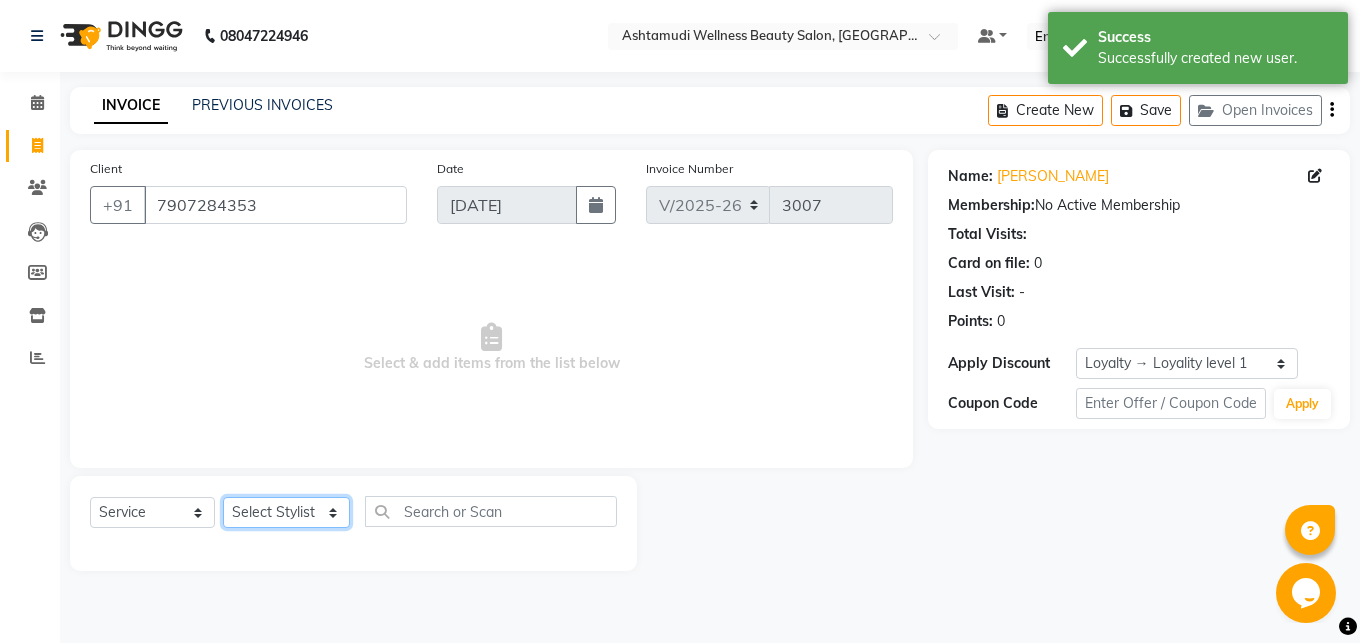 select on "45927" 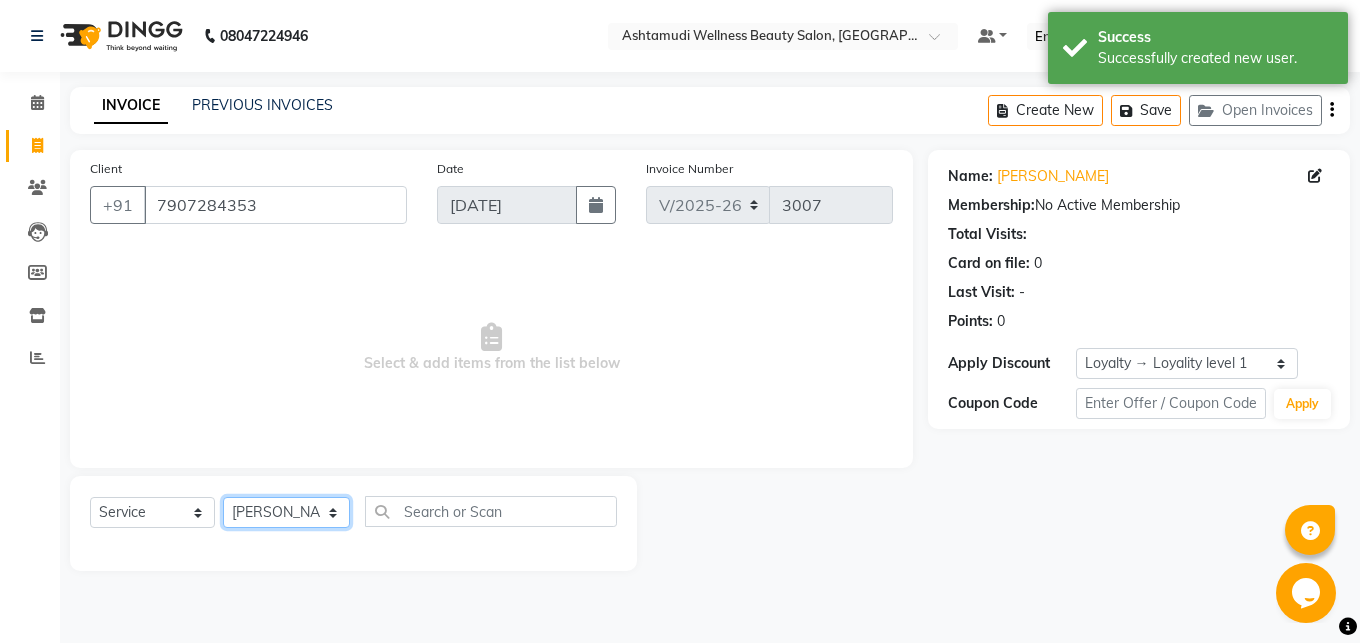 click on "[PERSON_NAME]" 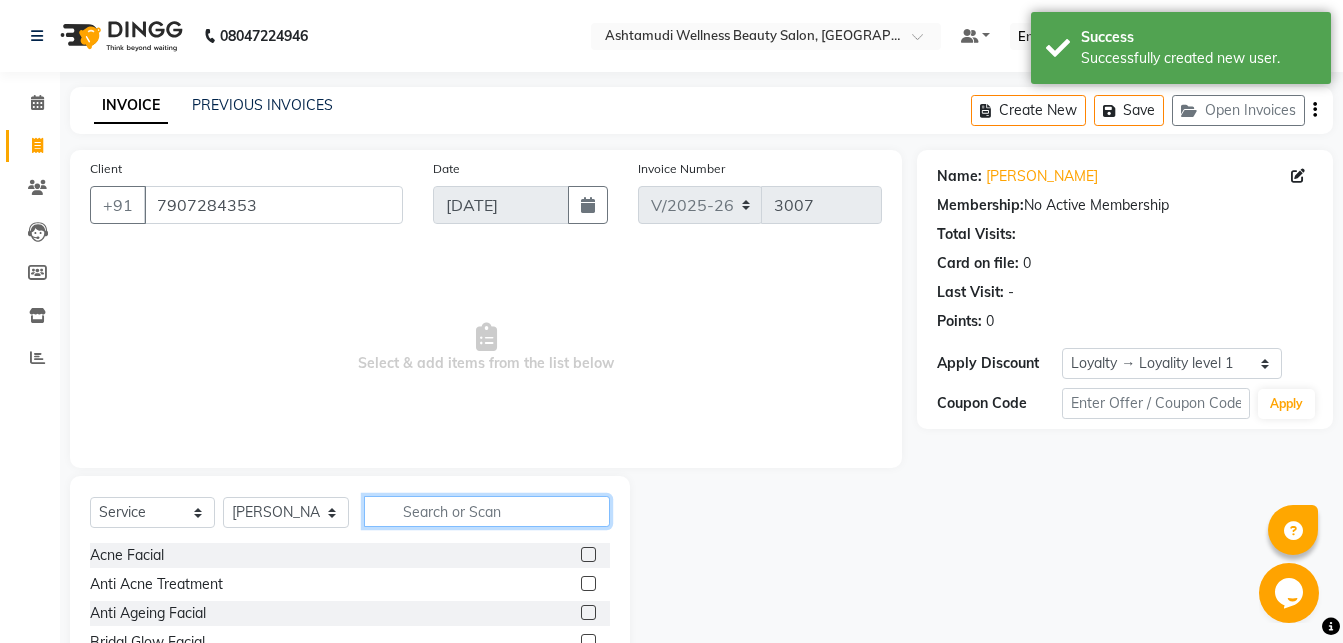 click 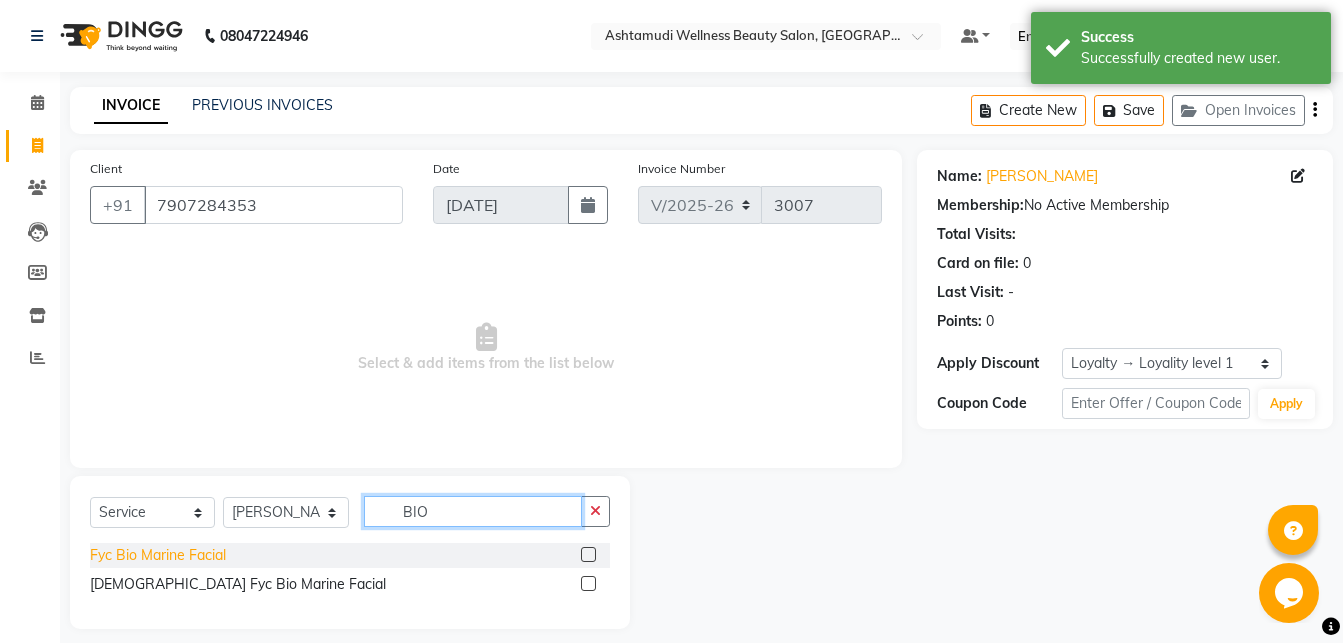 type on "BIO" 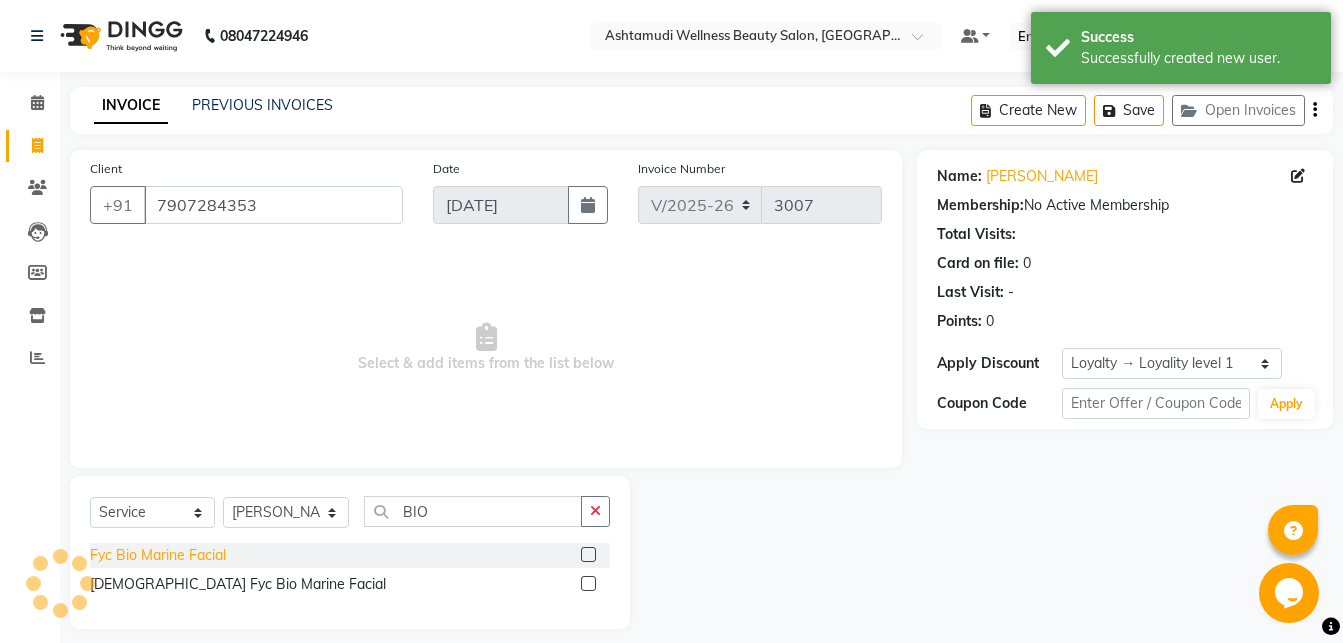 click on "Fyc Bio Marine Facial" 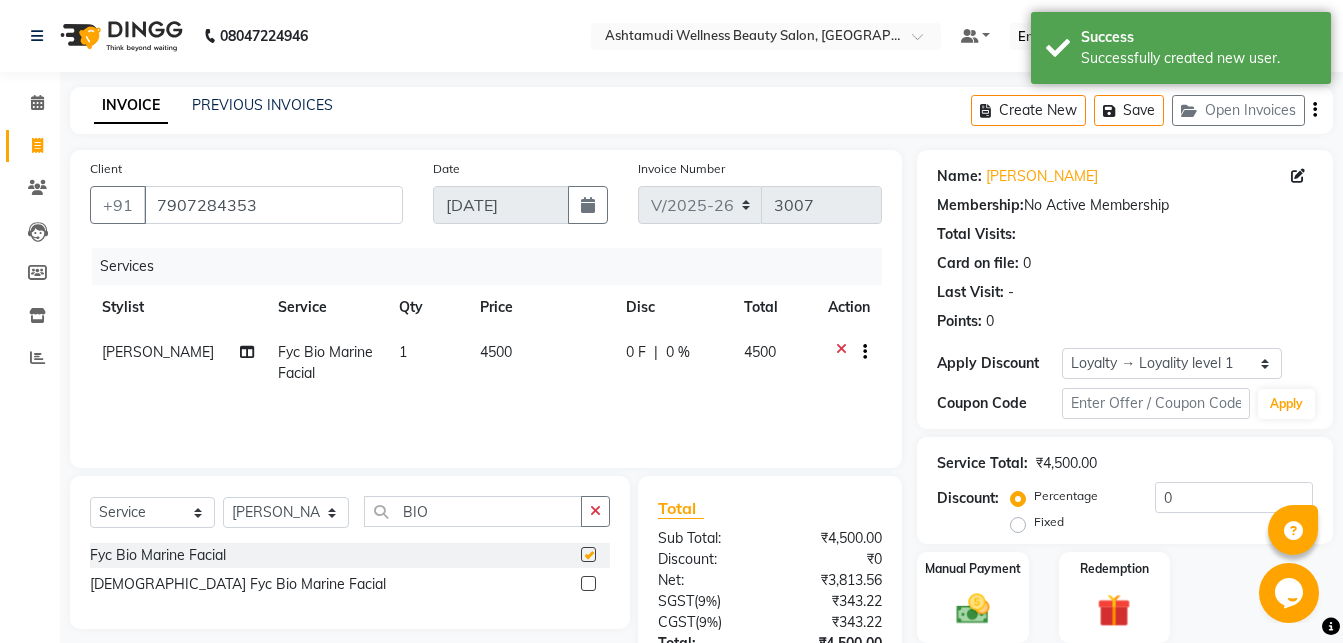 checkbox on "false" 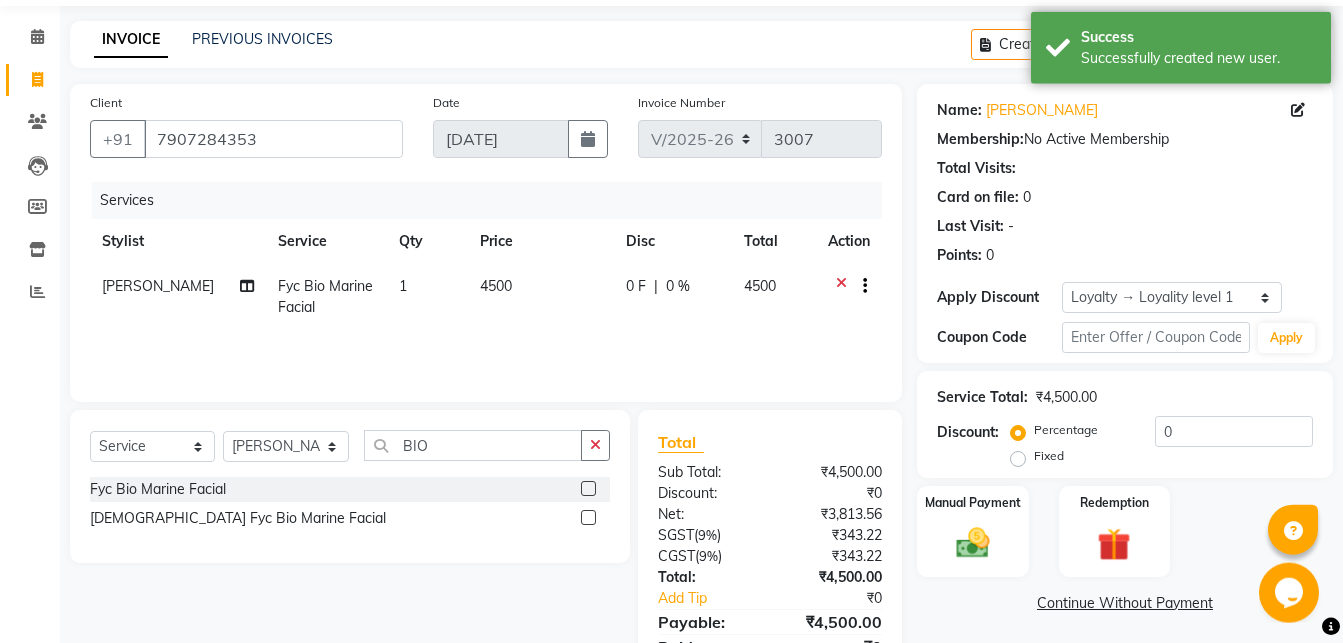 scroll, scrollTop: 157, scrollLeft: 0, axis: vertical 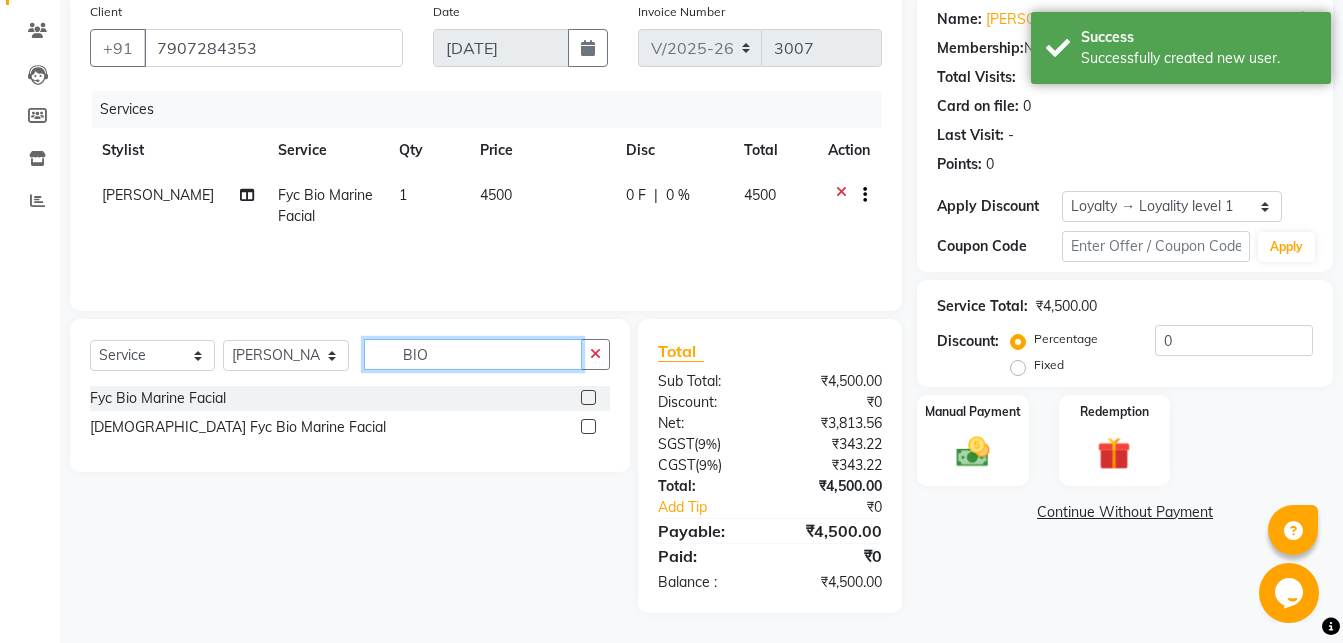 click on "BIO" 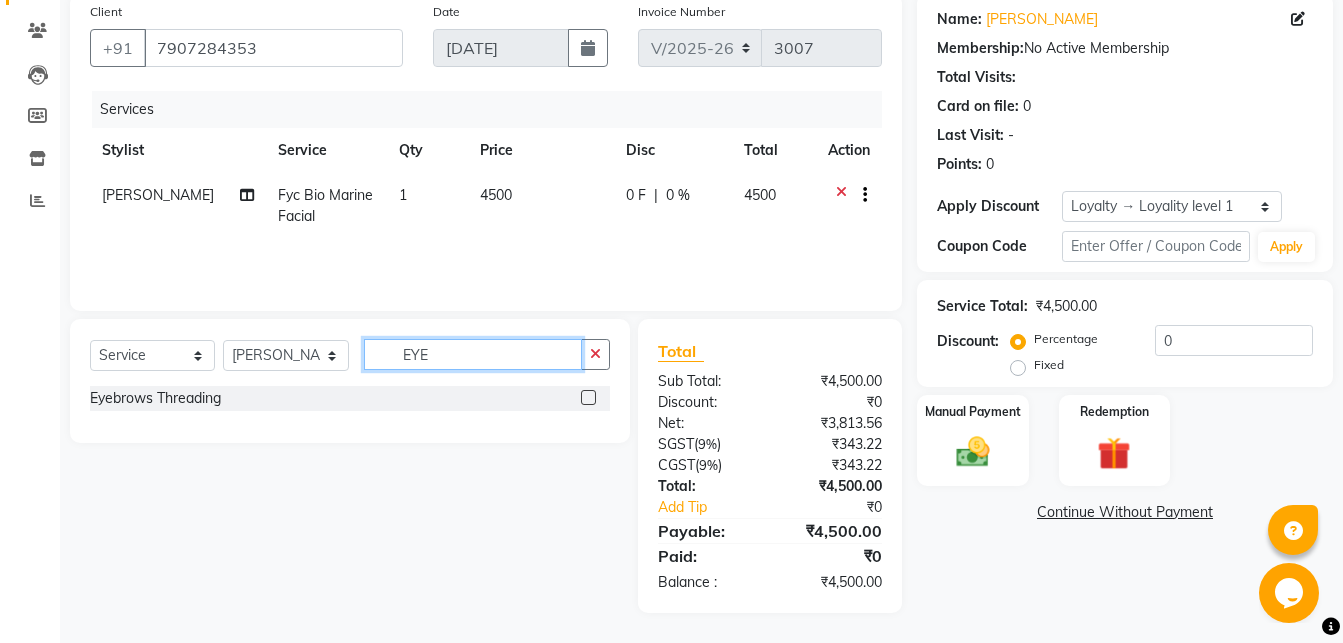 type on "EYE" 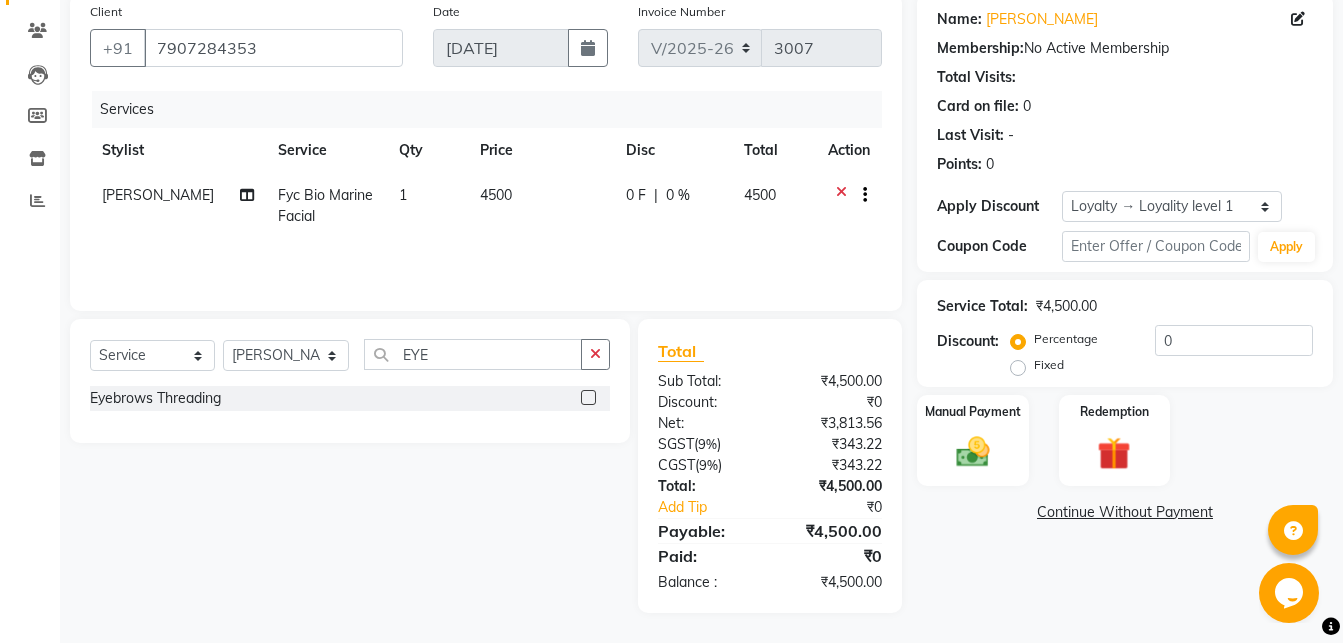 click 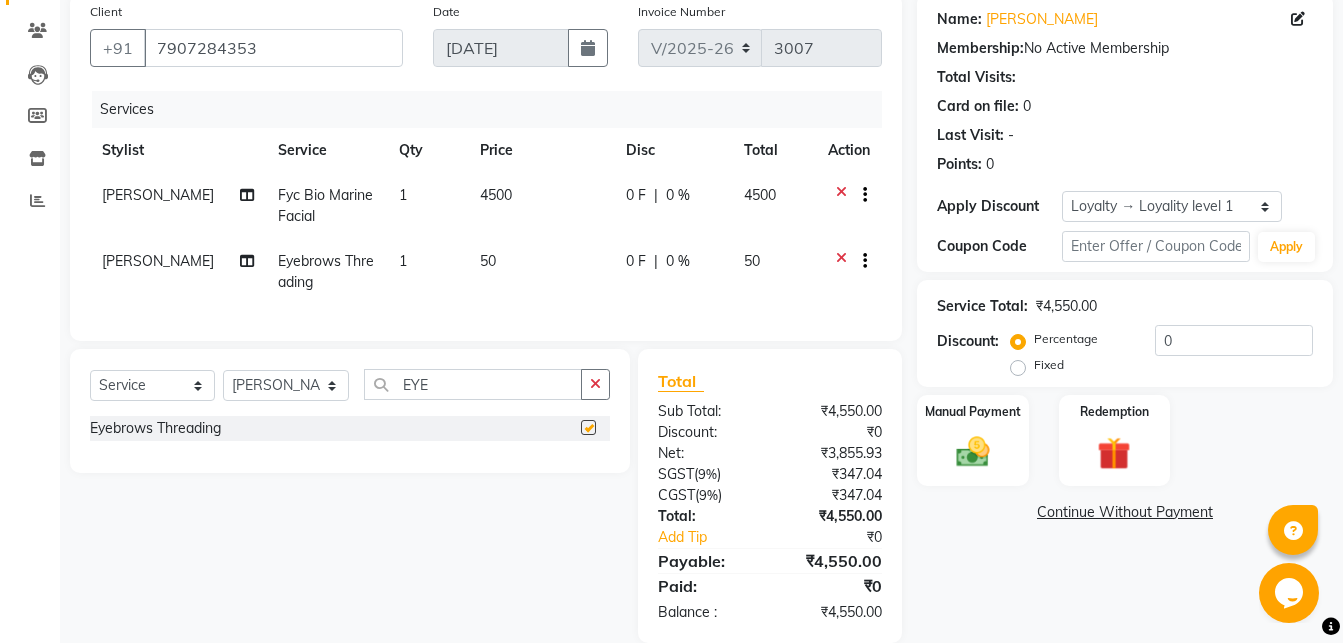 checkbox on "false" 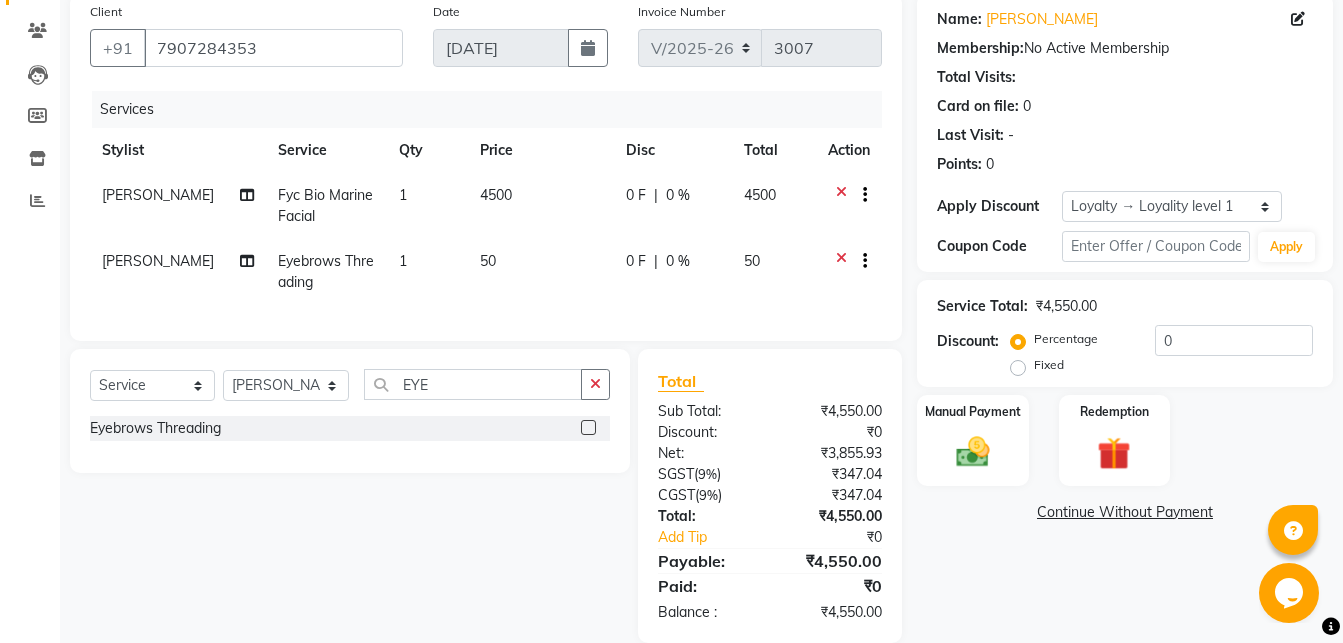 click on "Select  Service  Product  Membership  Package Voucher Prepaid Gift Card  Select Stylist Abhirami S [PERSON_NAME] B [PERSON_NAME] COCHIN ASHTAMUDI Danish [PERSON_NAME] [PERSON_NAME] [PERSON_NAME] [PERSON_NAME] [PERSON_NAME]  [PERSON_NAME] [PERSON_NAME] Savez  EYE Eyebrows Threading" 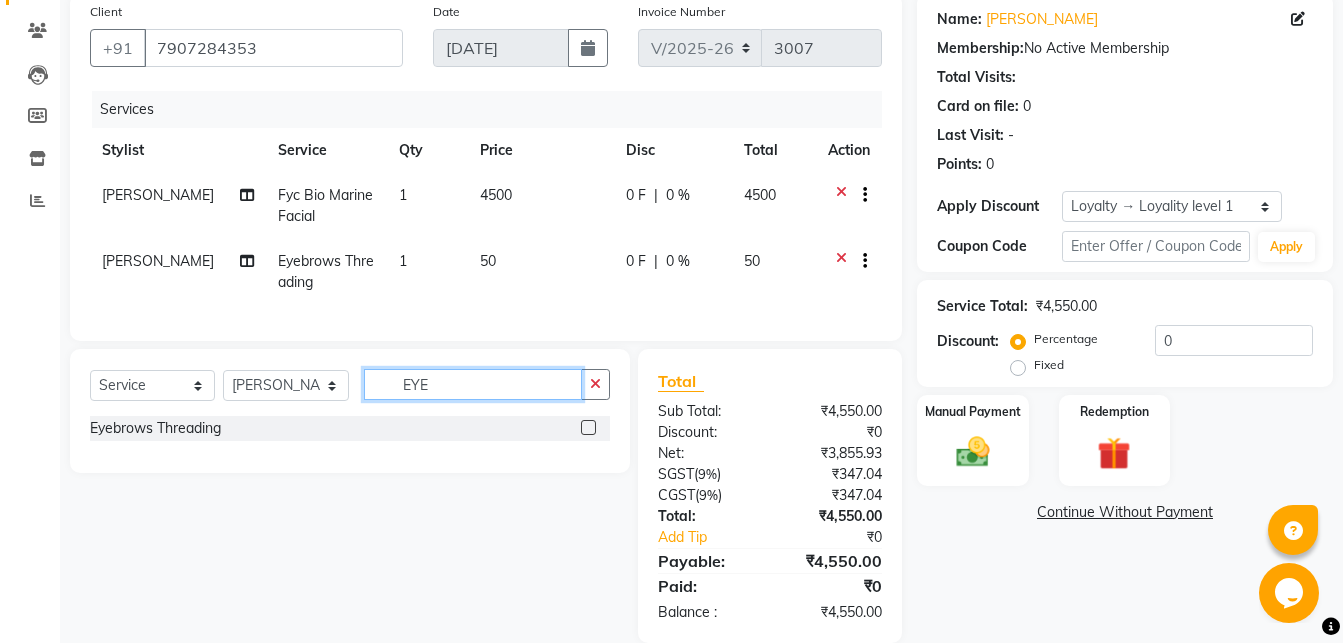 click on "EYE" 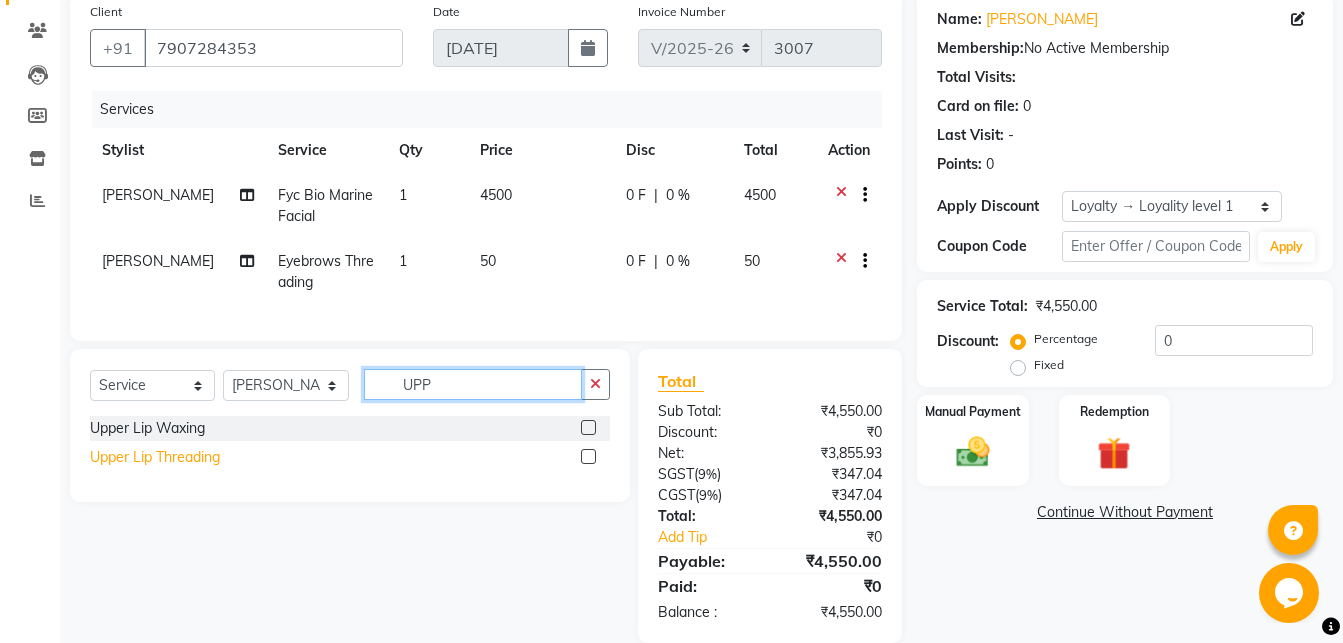 type on "UPP" 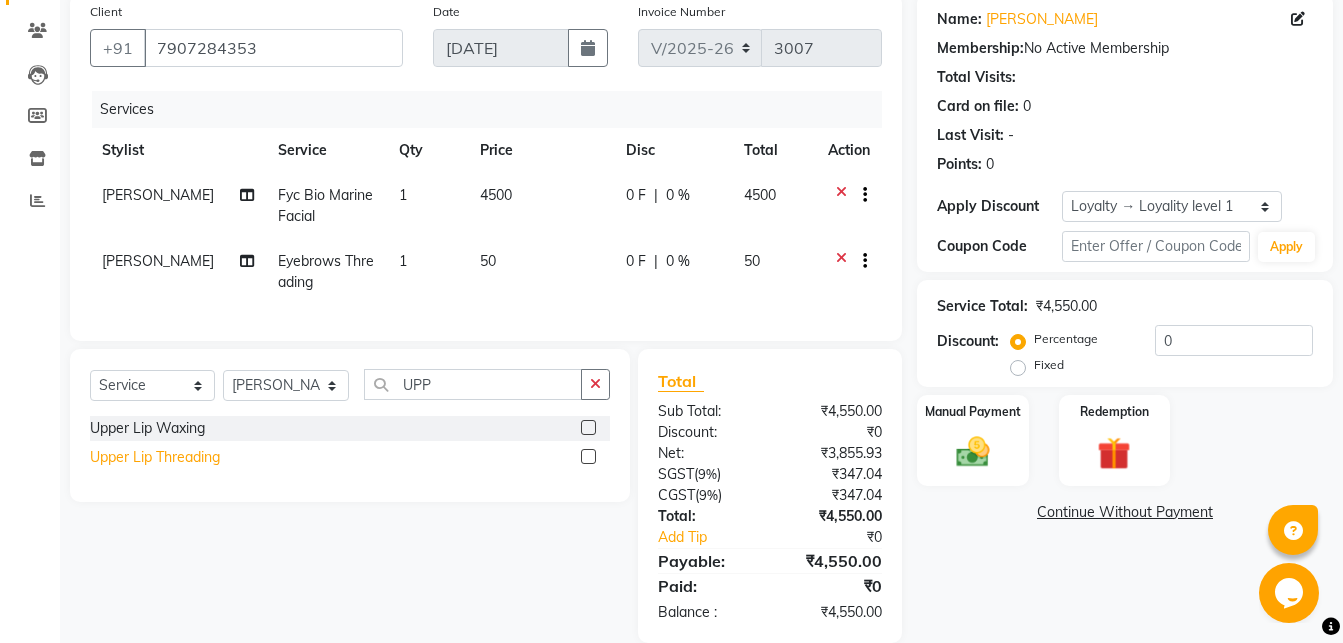 click on "Upper Lip Threading" 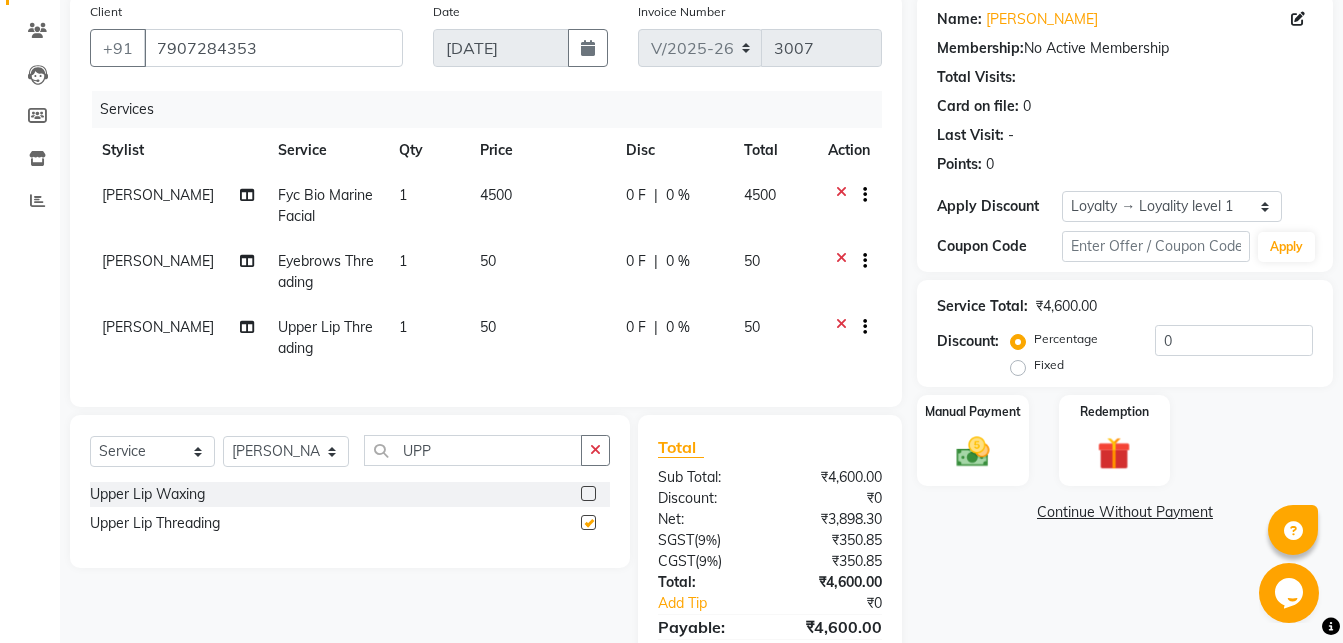 checkbox on "false" 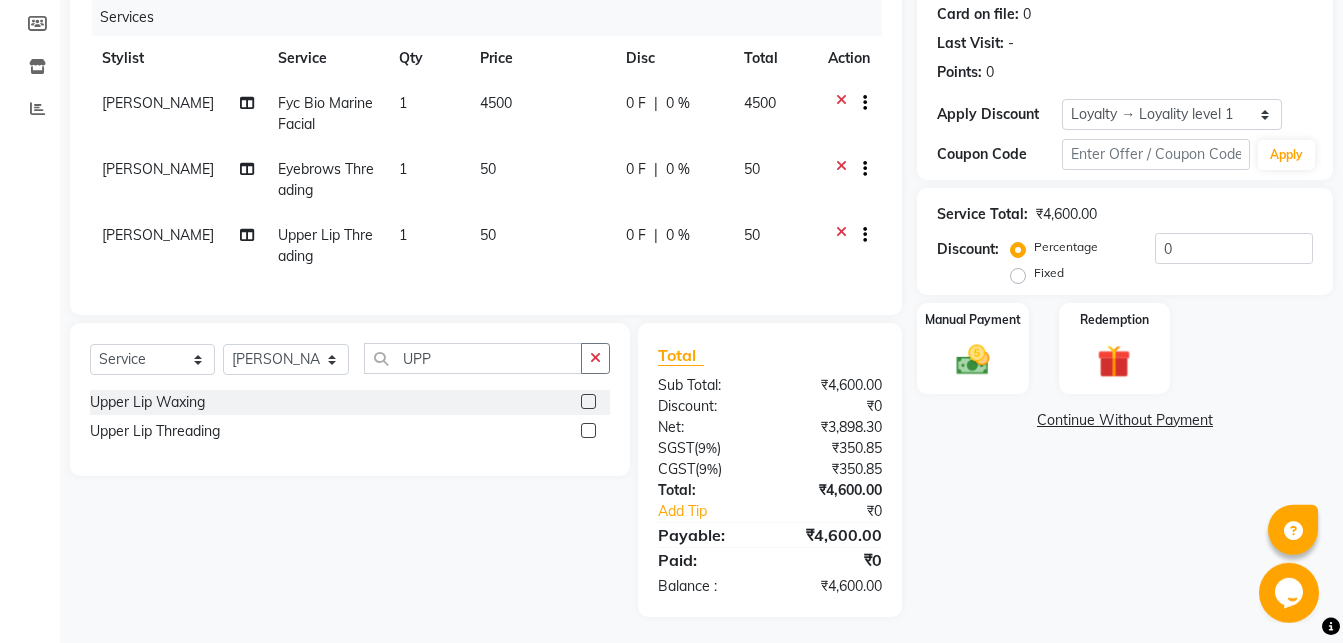 scroll, scrollTop: 270, scrollLeft: 0, axis: vertical 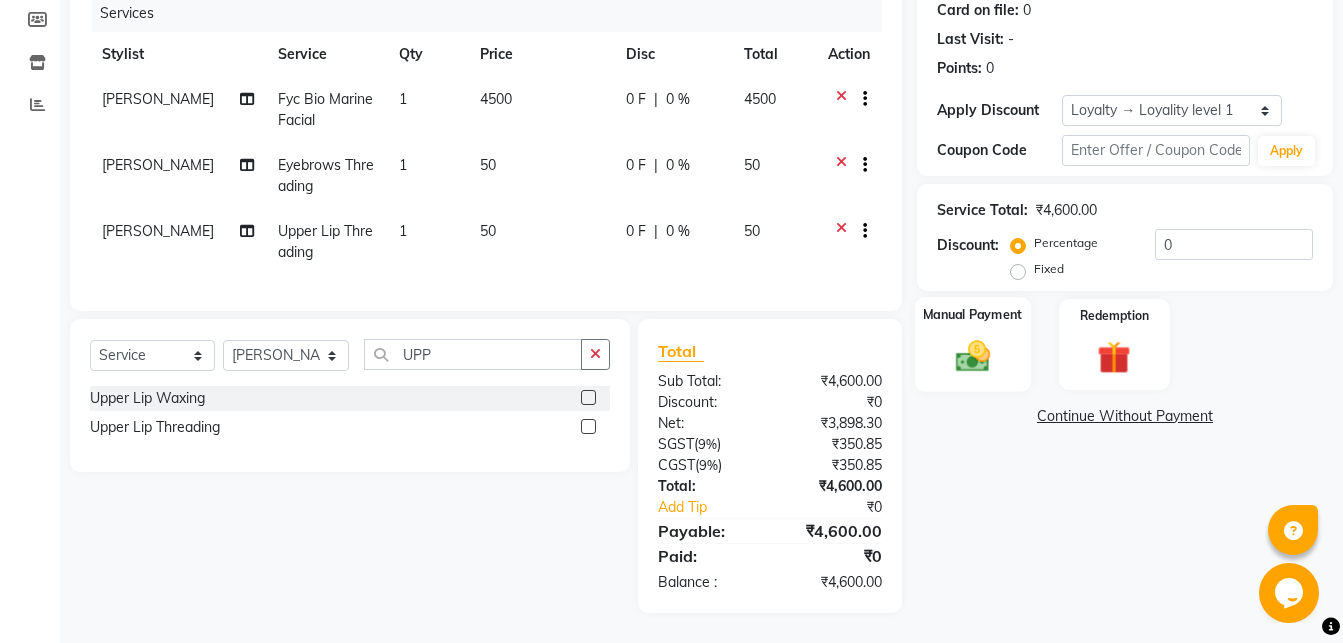 click 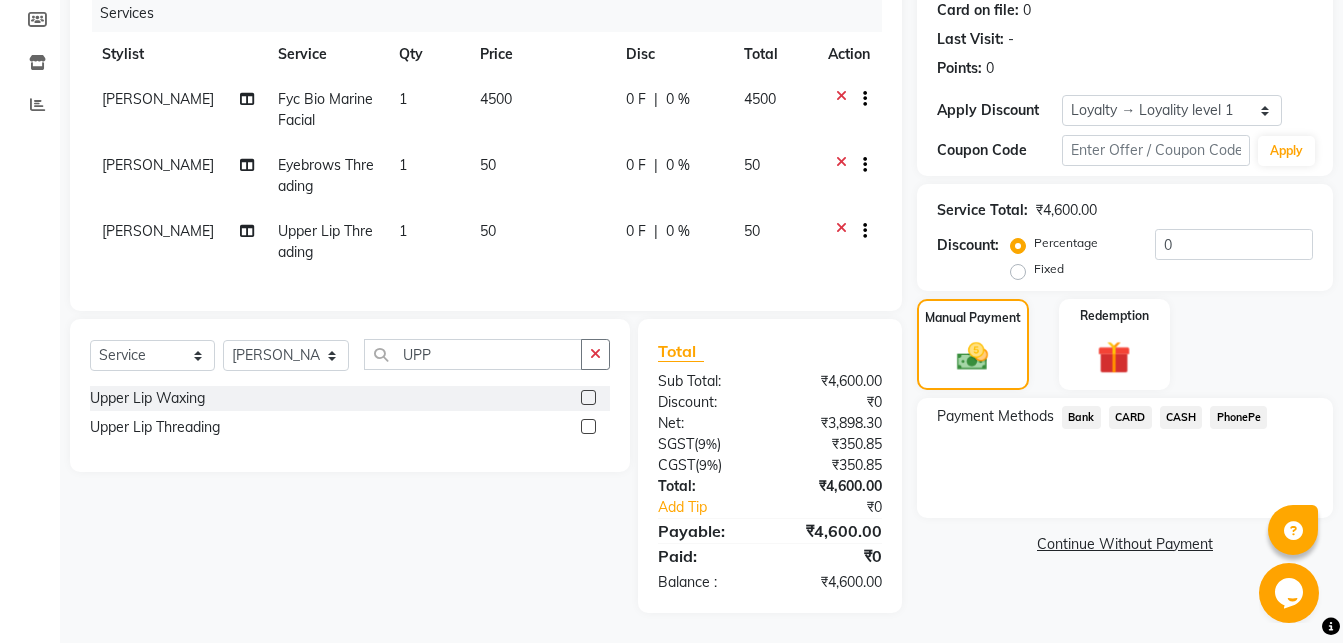 click on "PhonePe" 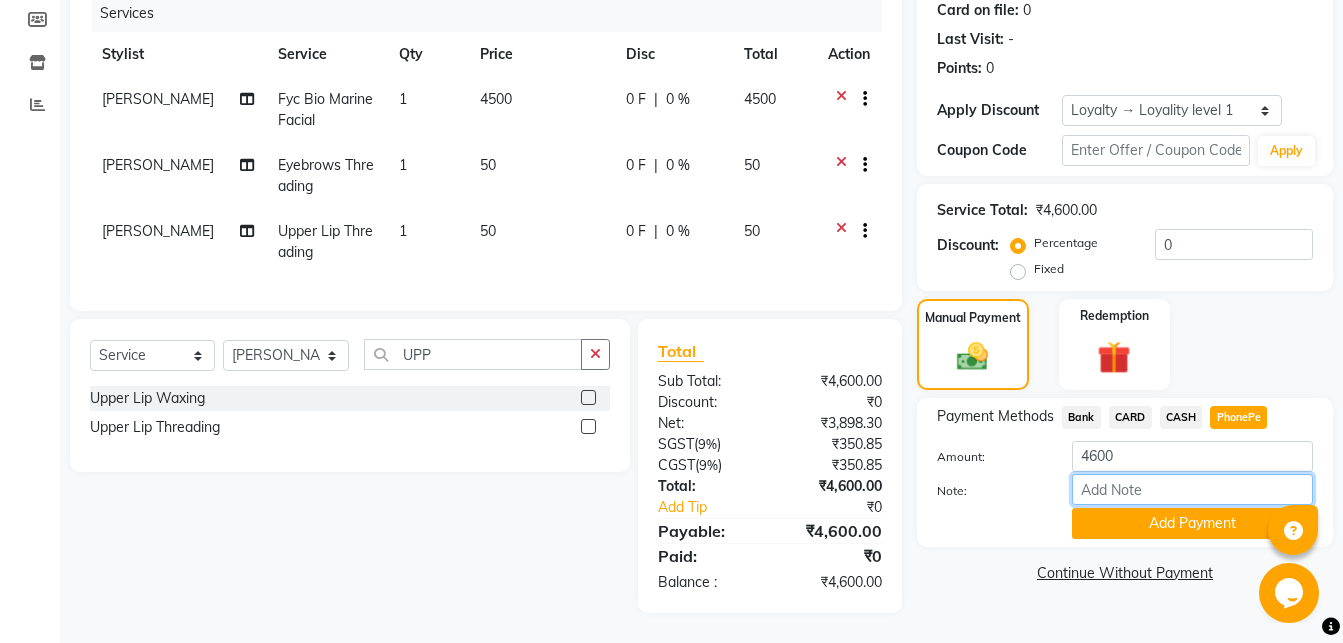 click on "Note:" at bounding box center [1192, 489] 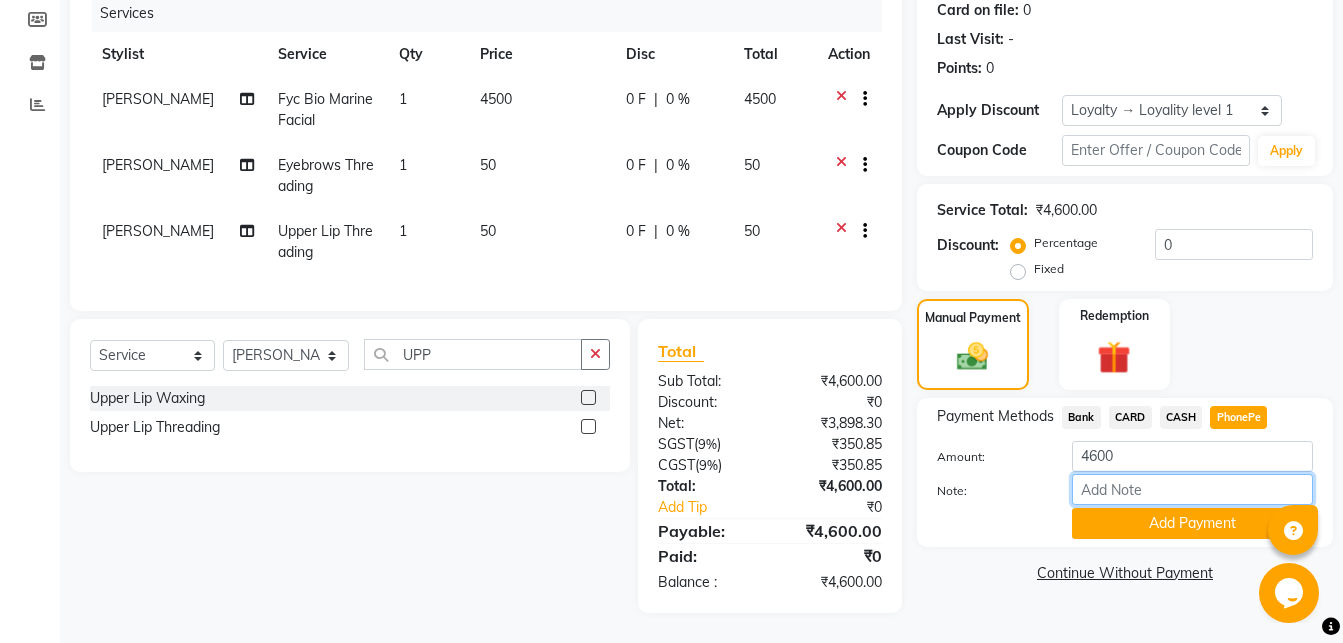 click on "Note:" at bounding box center (1192, 489) 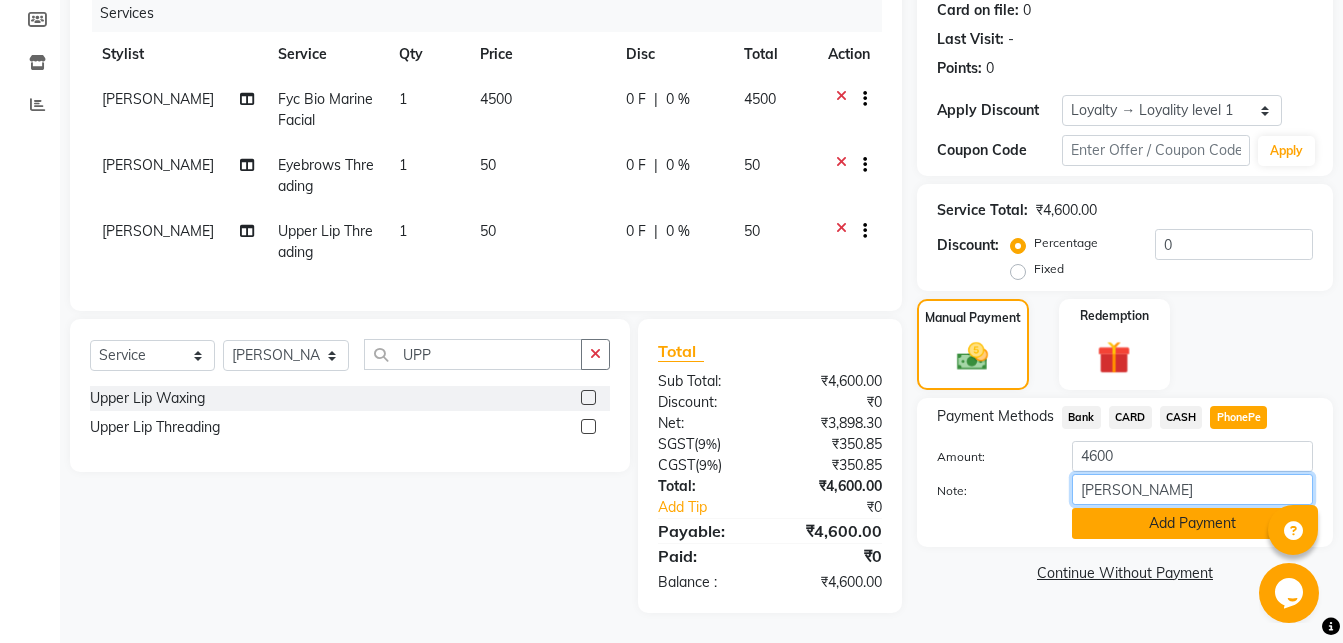 type on "[PERSON_NAME]" 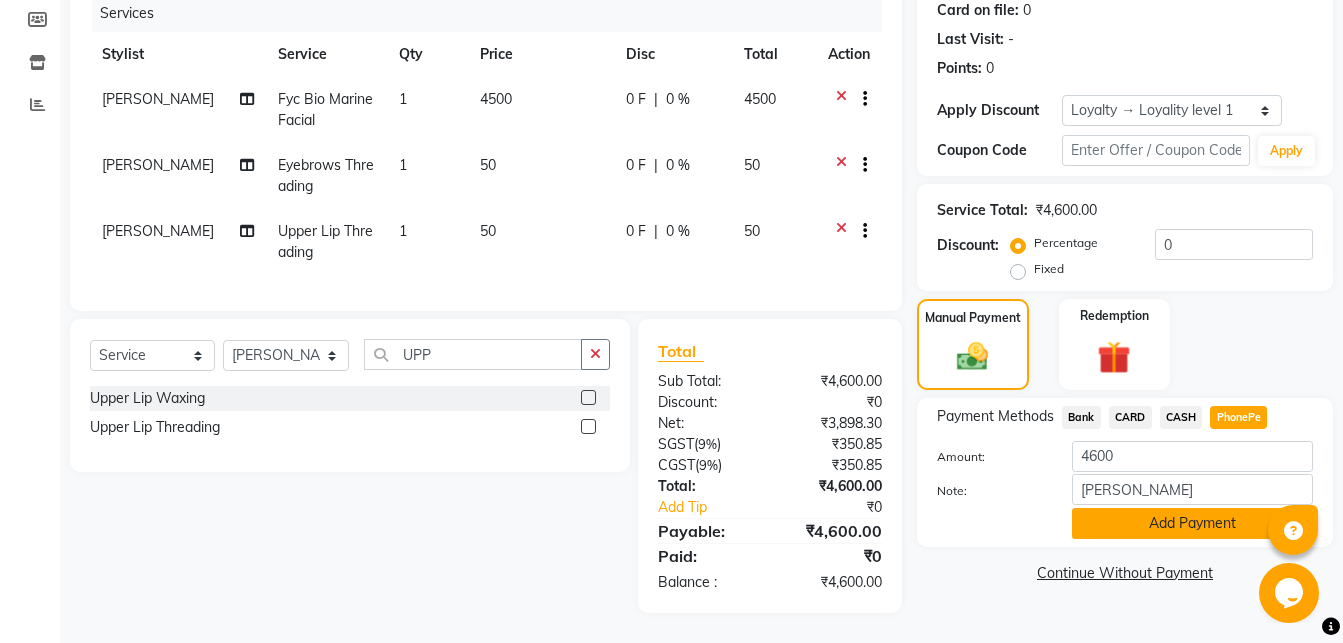 click on "Add Payment" 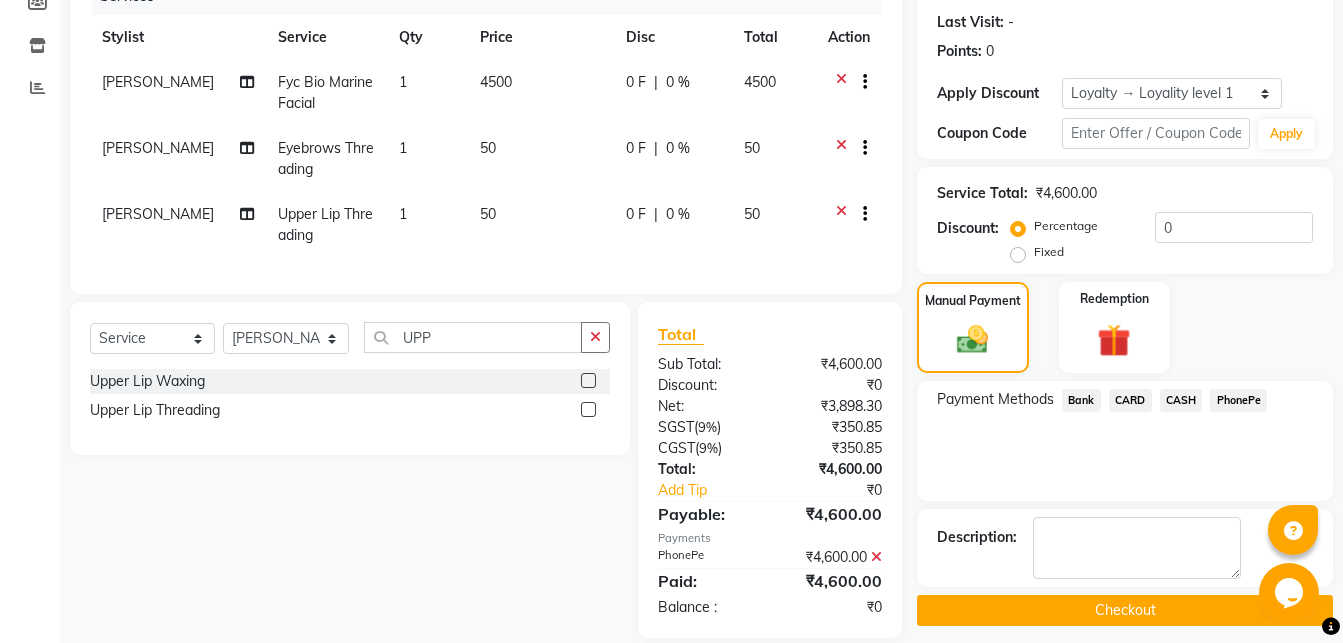 scroll, scrollTop: 452, scrollLeft: 0, axis: vertical 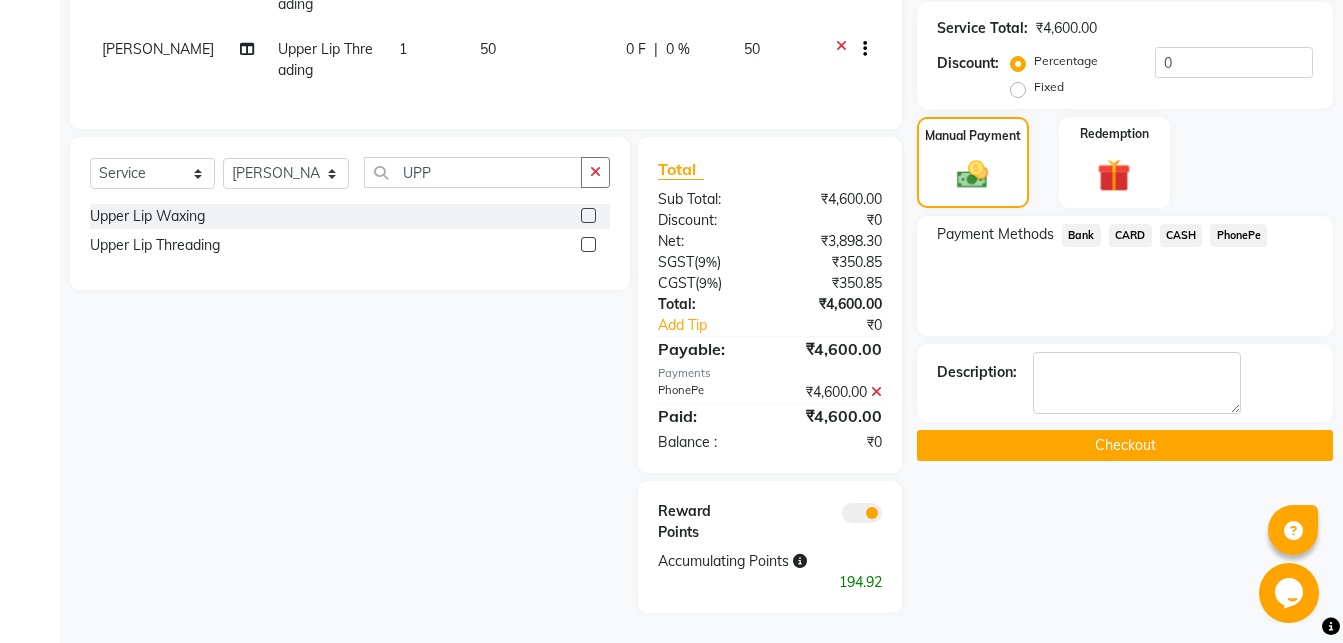 click on "Checkout" 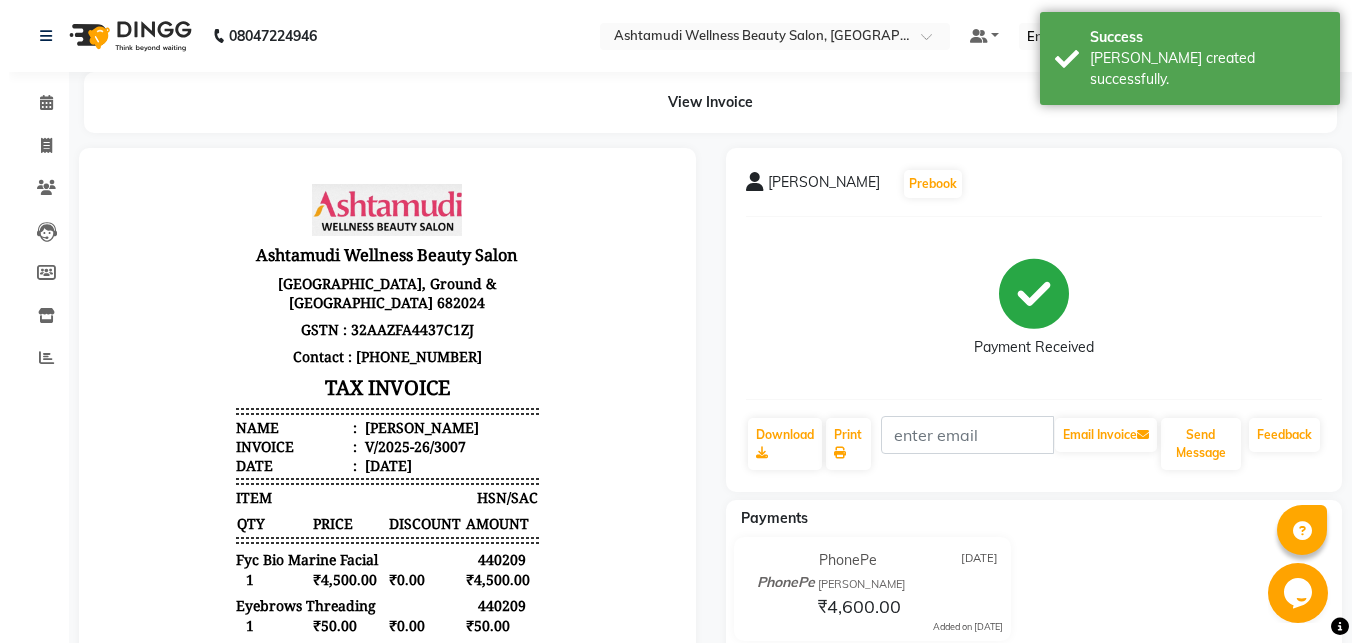 scroll, scrollTop: 0, scrollLeft: 0, axis: both 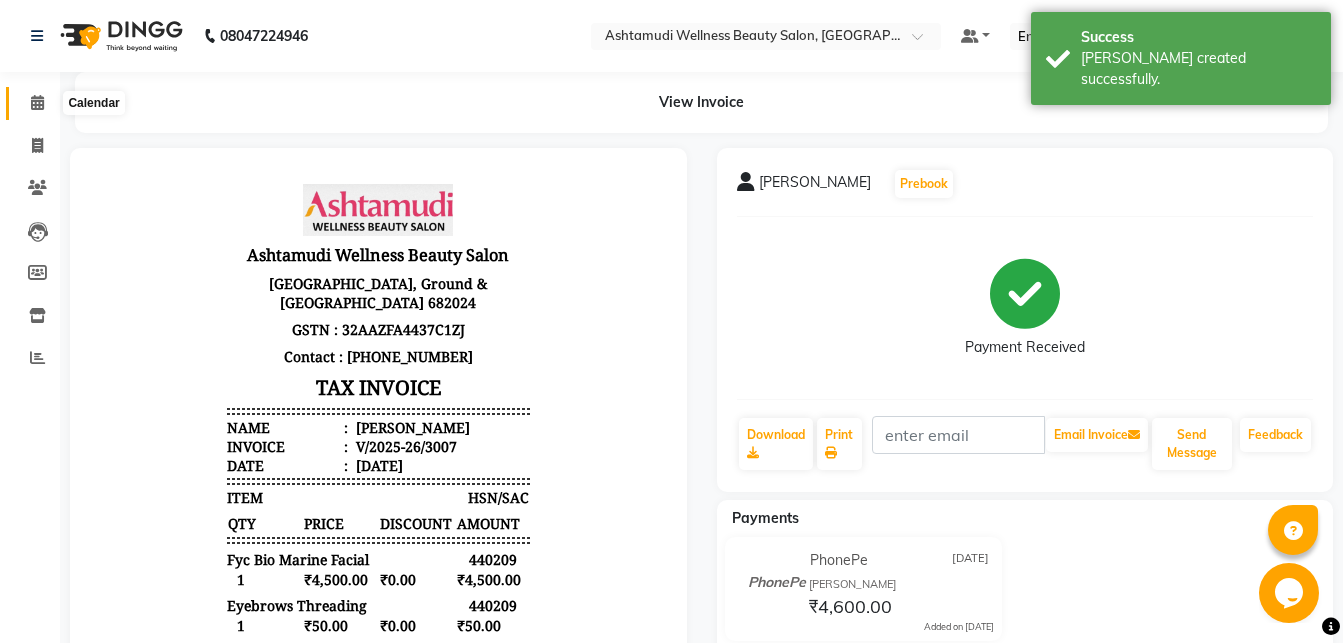 click 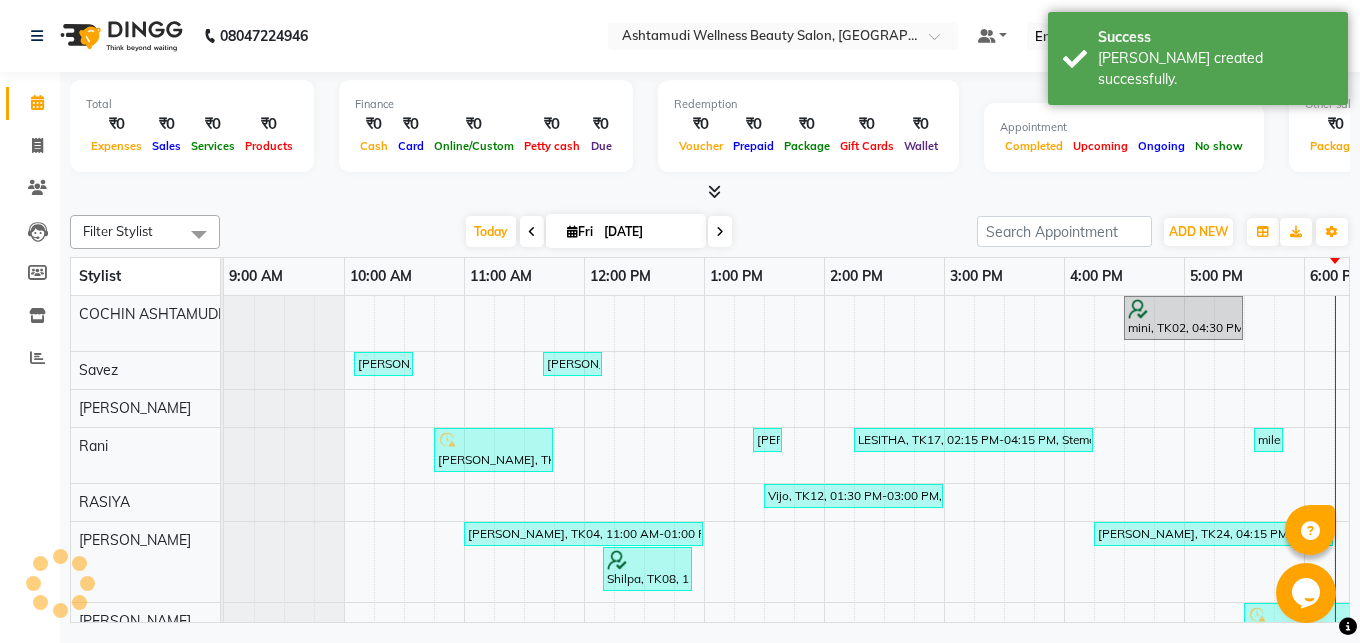 scroll, scrollTop: 0, scrollLeft: 0, axis: both 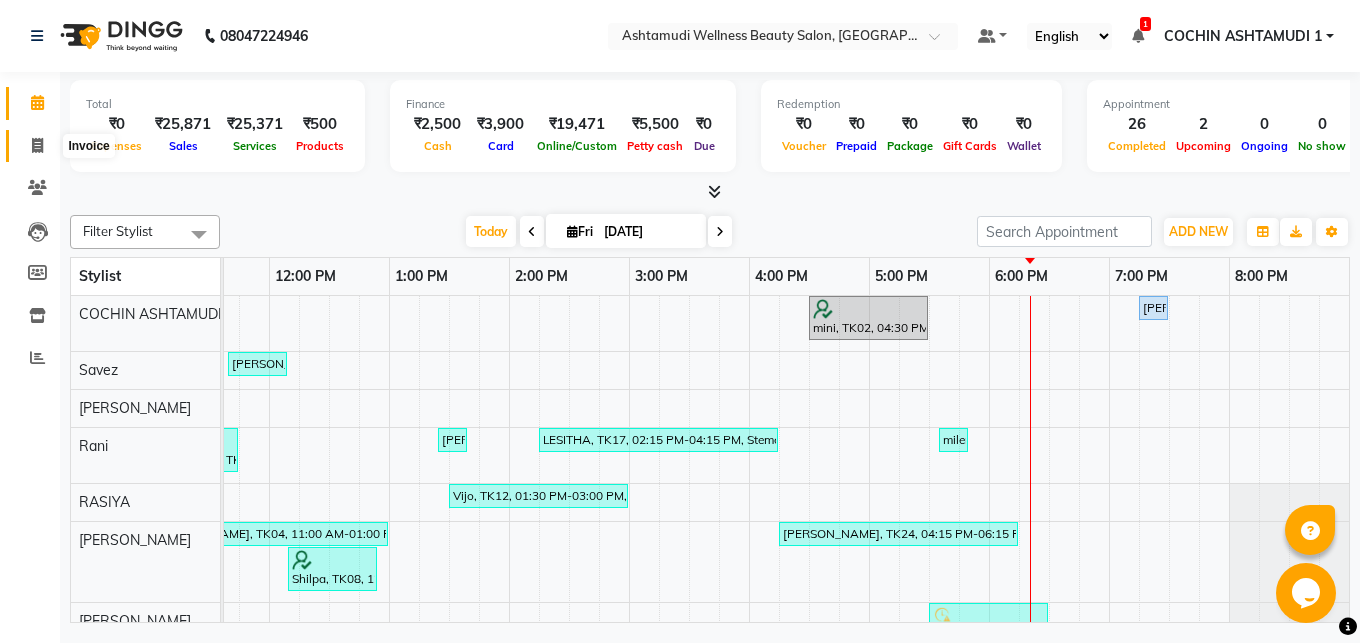 click 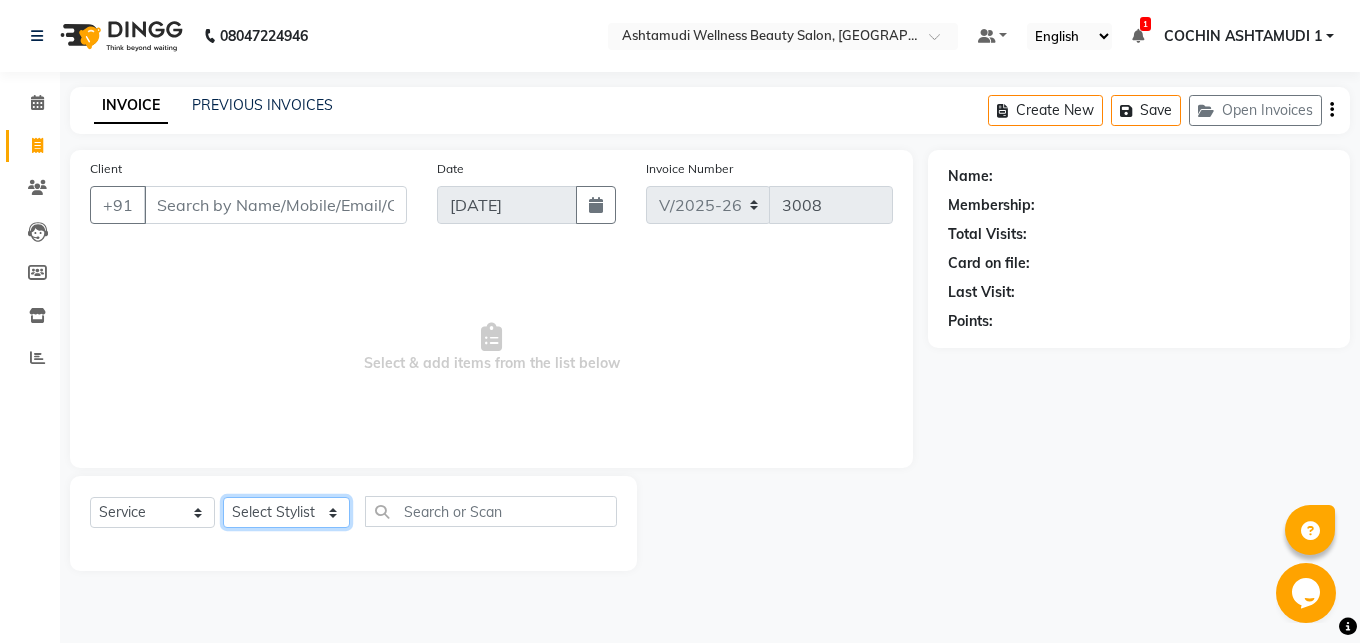 click on "Select Stylist Abhirami S Afsha [PERSON_NAME] B [PERSON_NAME] COCHIN ASHTAMUDI Danish [PERSON_NAME] [PERSON_NAME] [PERSON_NAME] [PERSON_NAME] [PERSON_NAME]  [PERSON_NAME] [PERSON_NAME]" 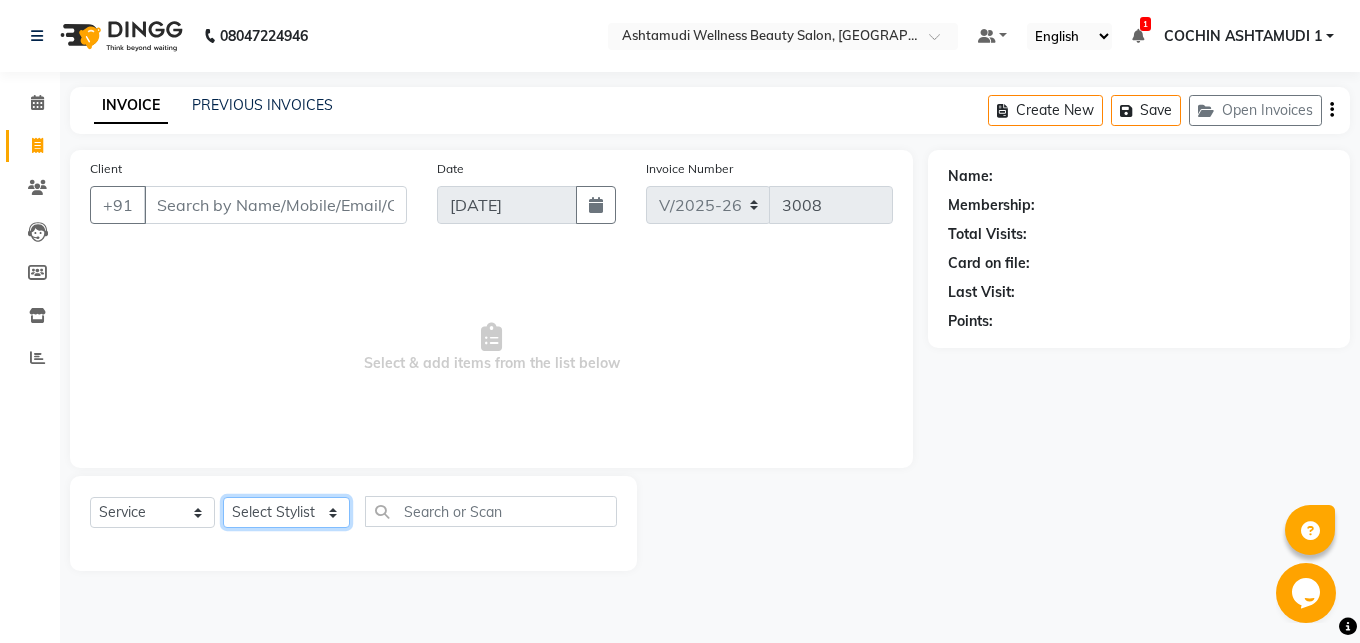 select on "45927" 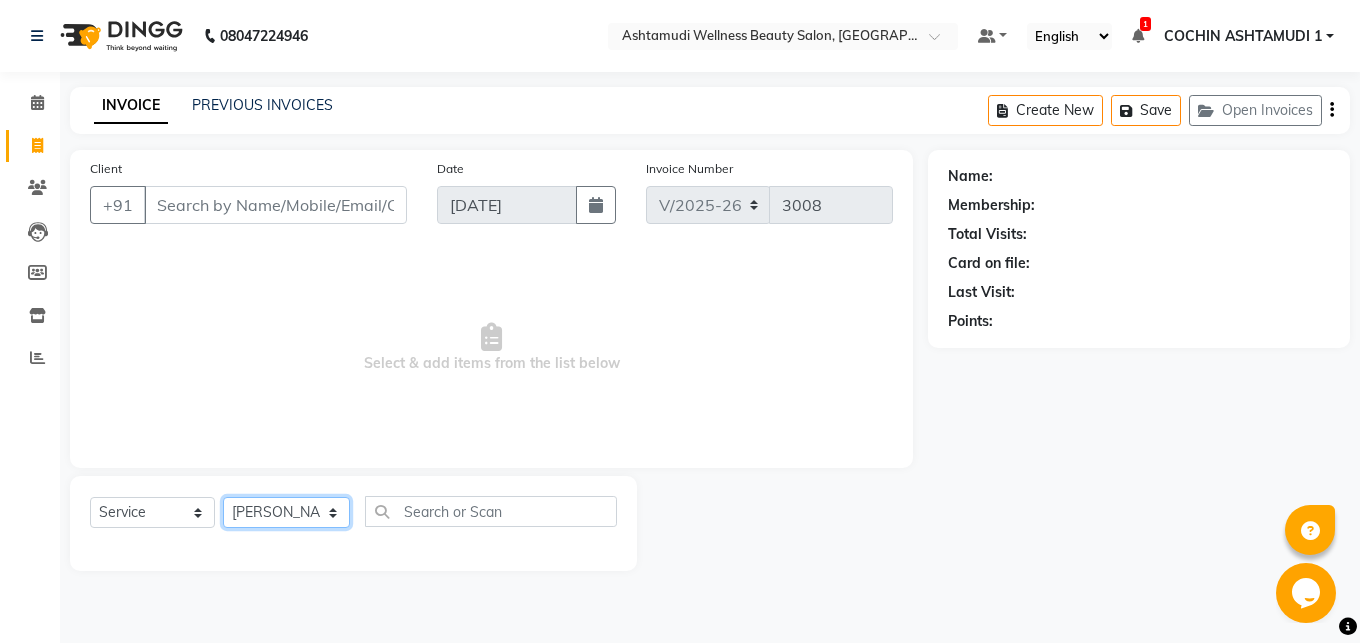 click on "[PERSON_NAME]" 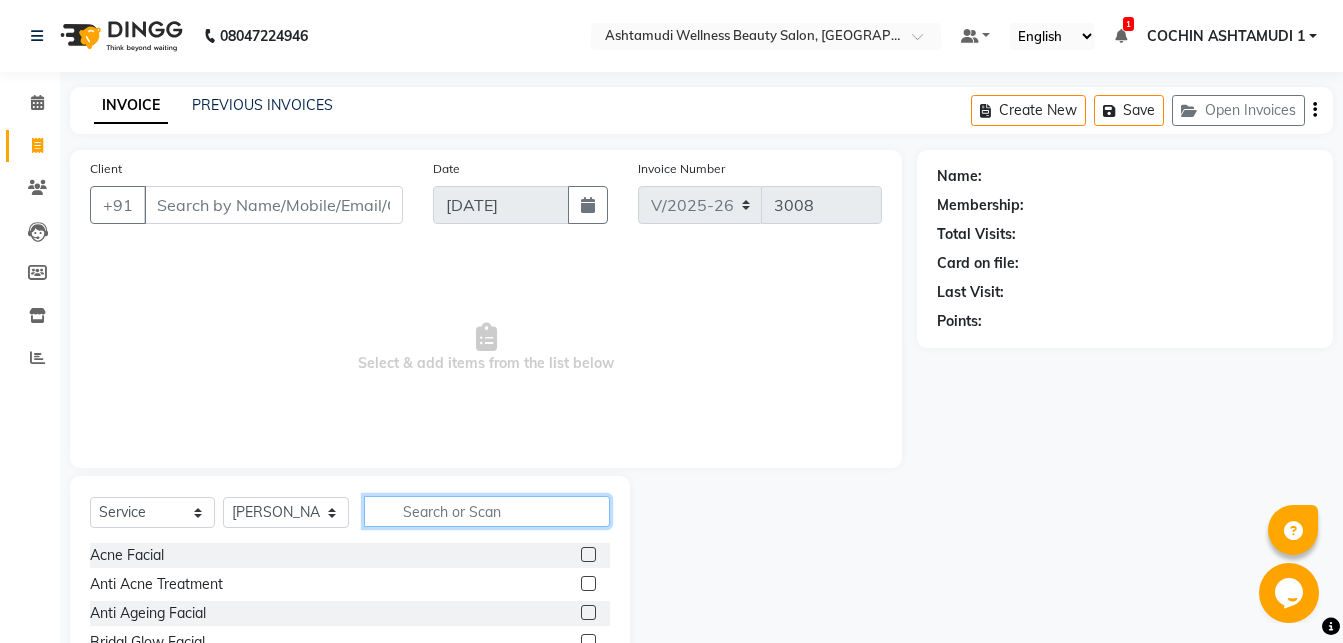 click 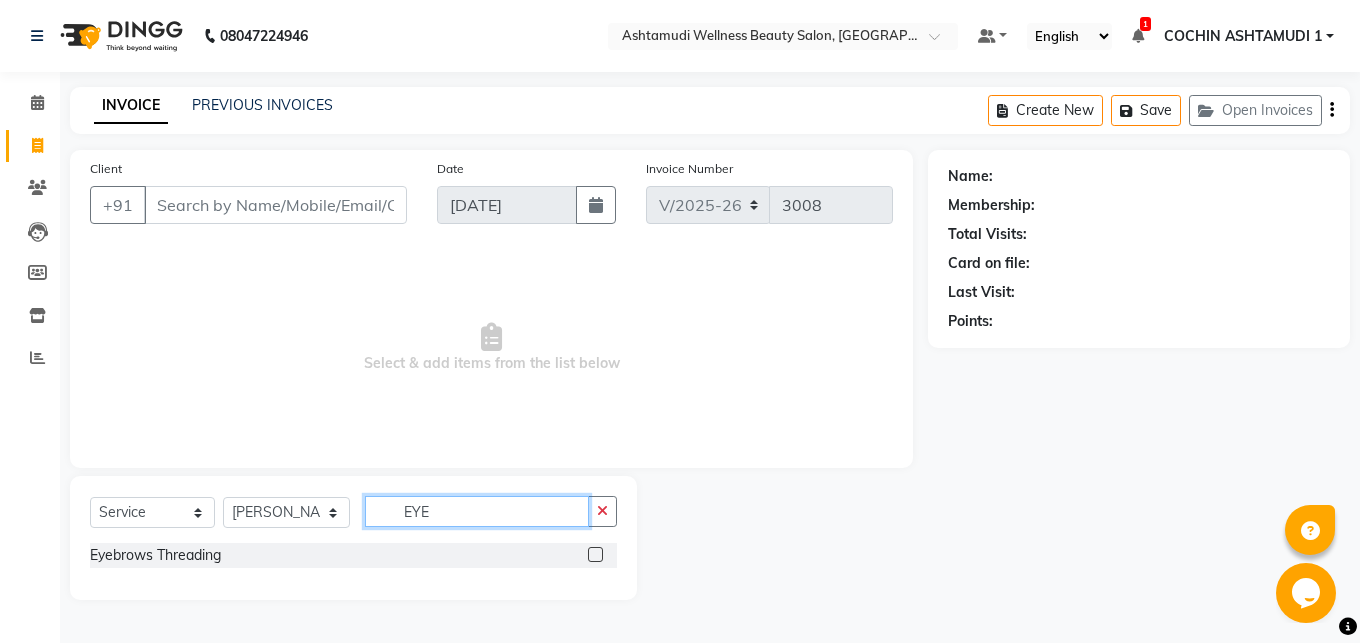 type on "EYE" 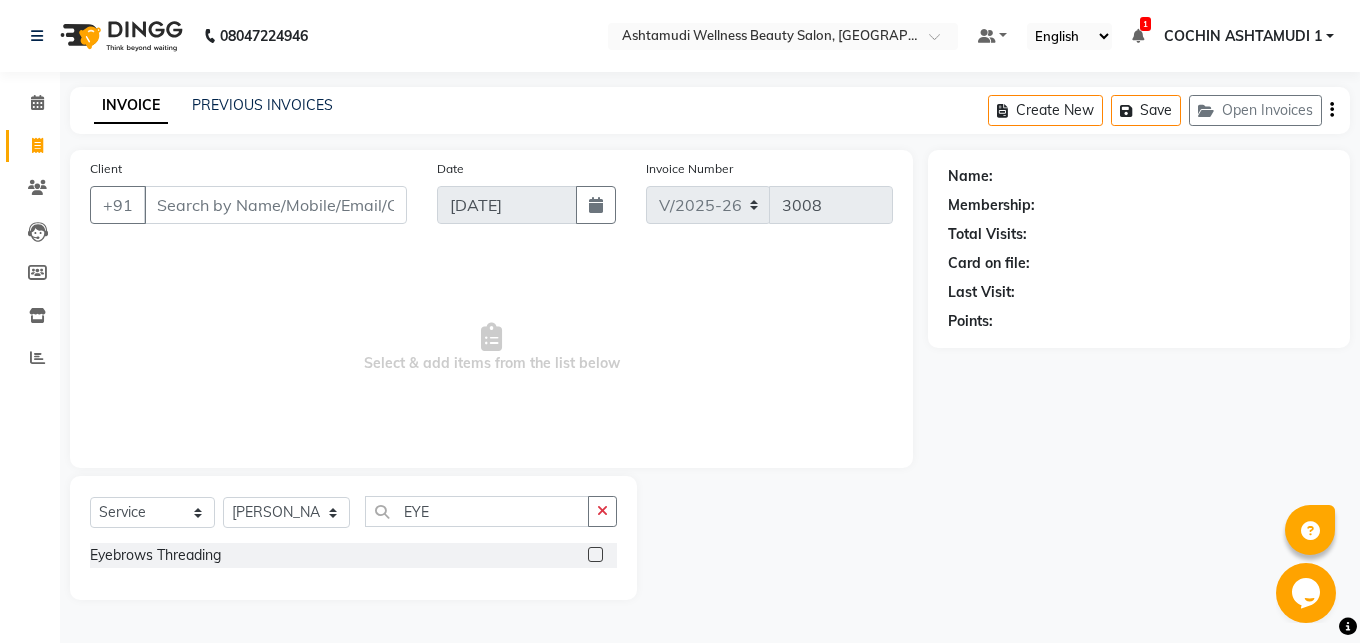 click 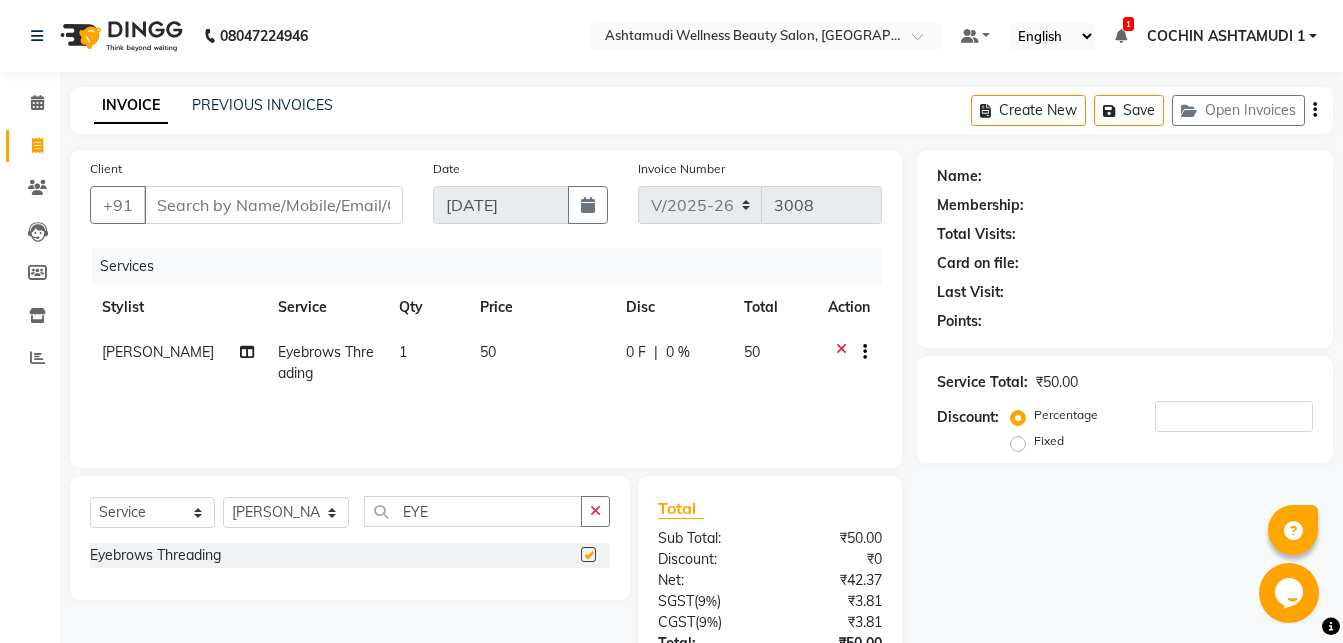 checkbox on "false" 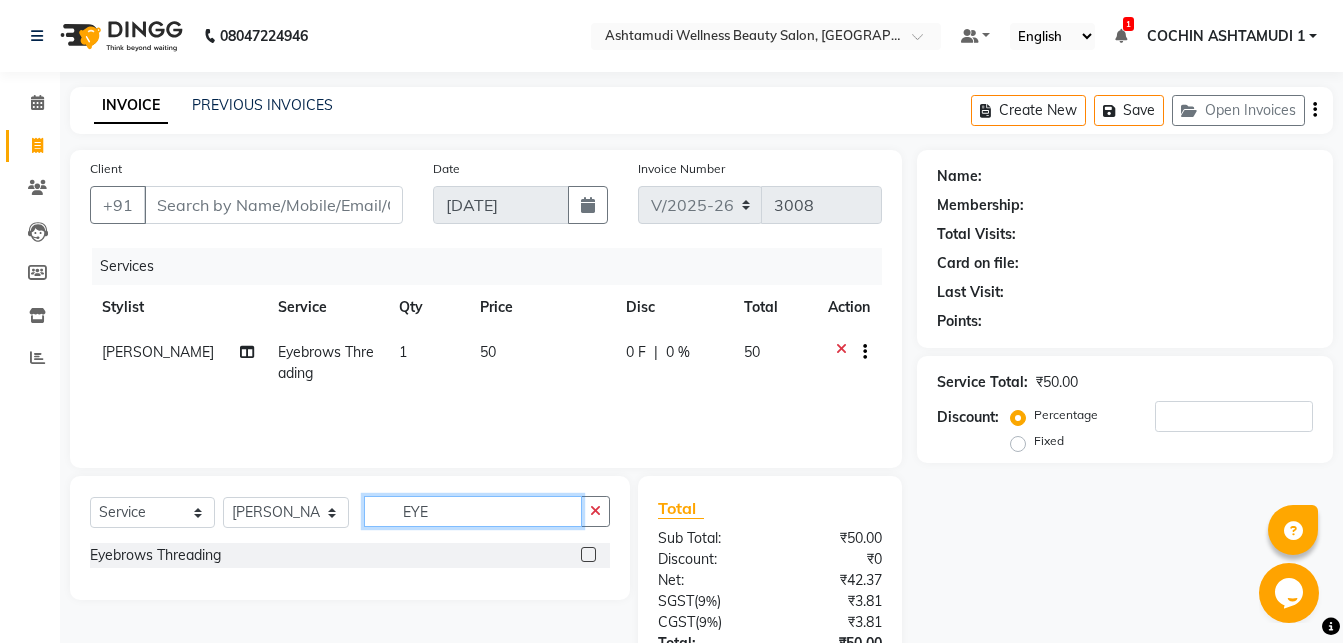 click on "EYE" 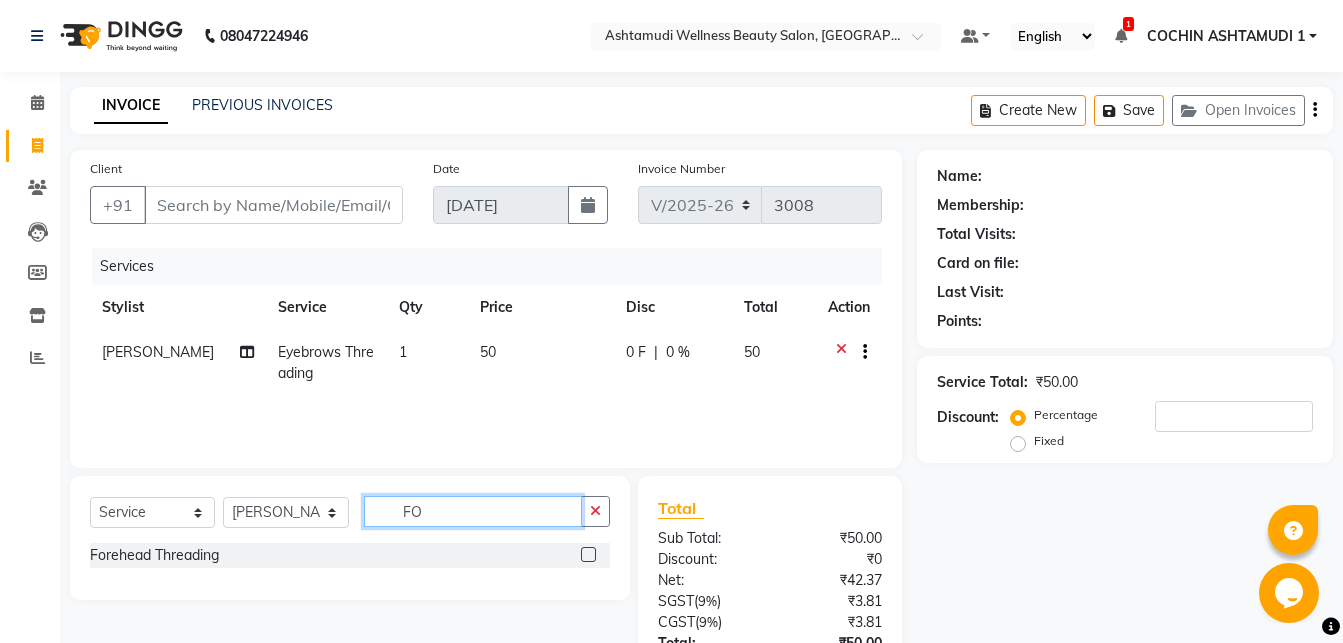 type on "FO" 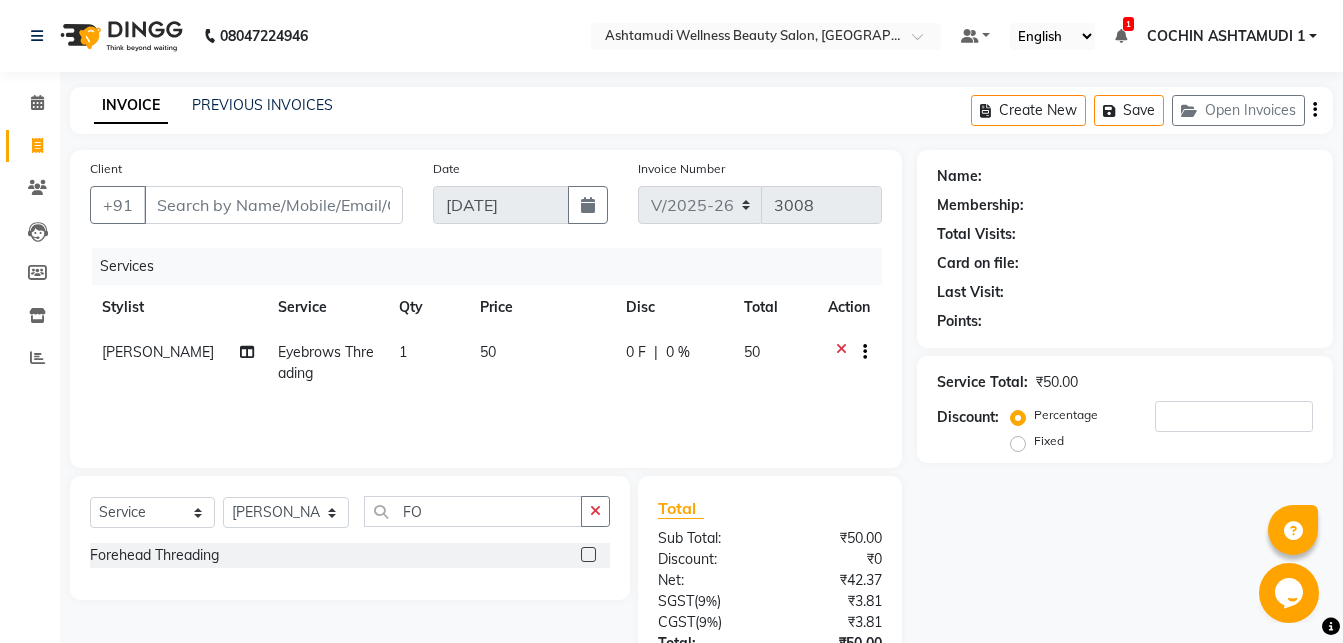 click 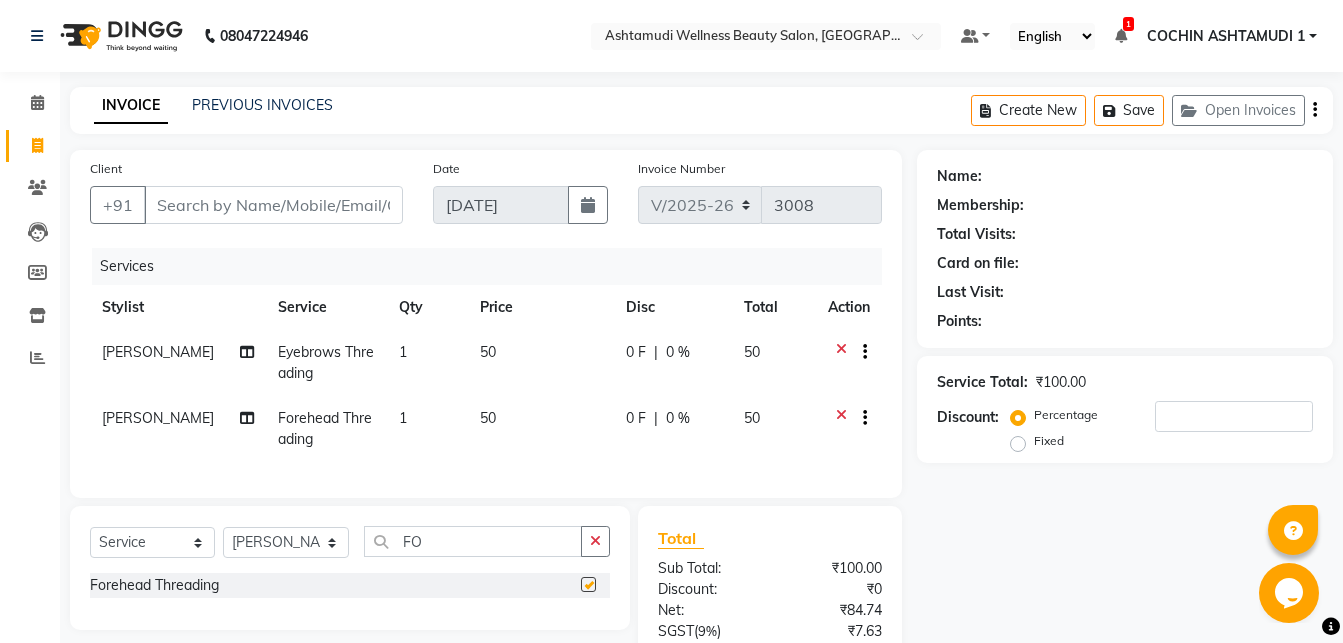 checkbox on "false" 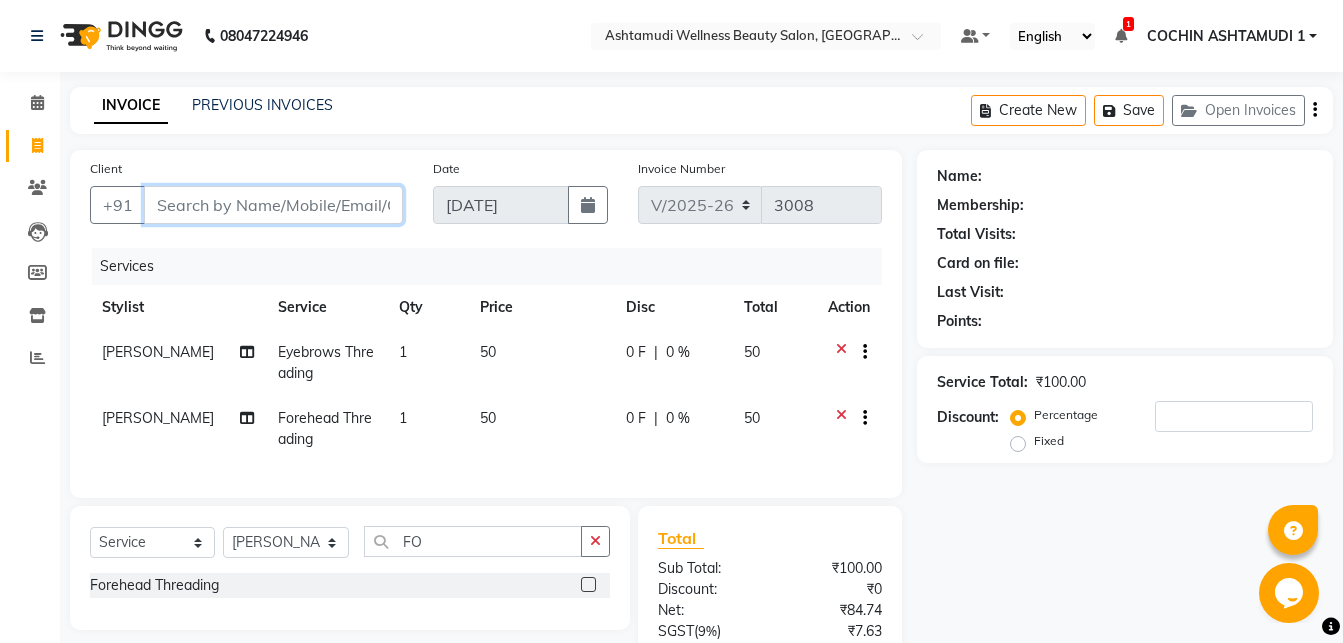 click on "Client" at bounding box center [273, 205] 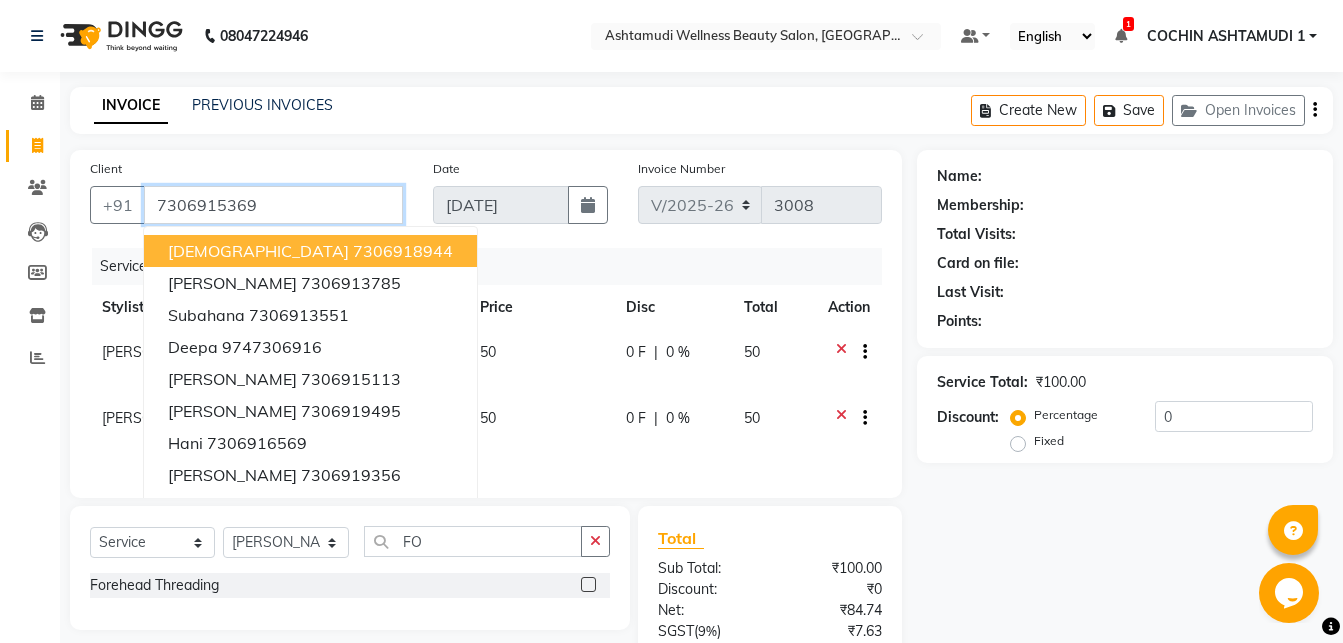 type on "7306915369" 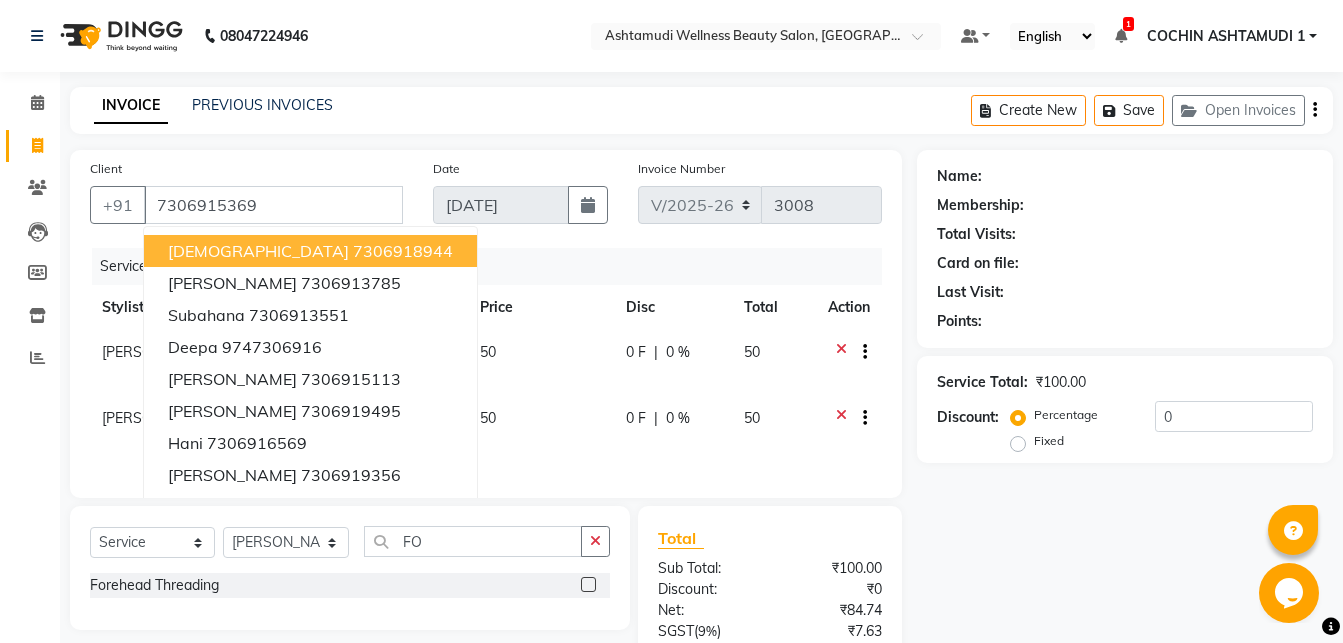 select on "1: Object" 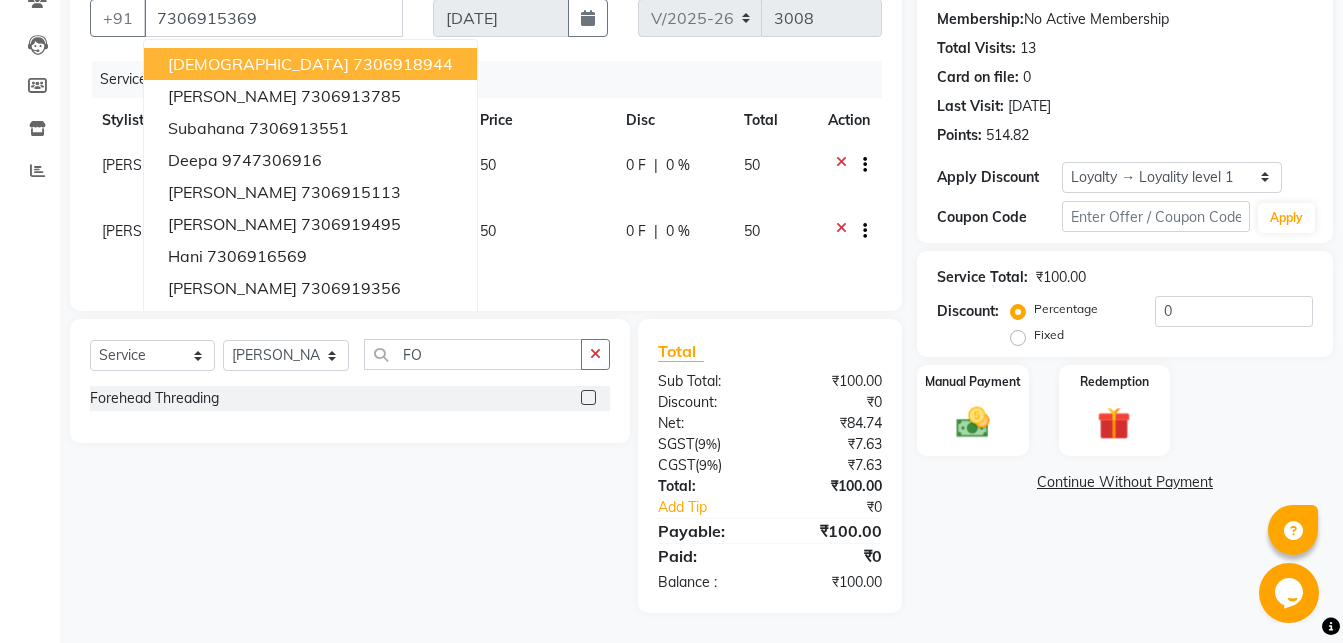 scroll, scrollTop: 204, scrollLeft: 0, axis: vertical 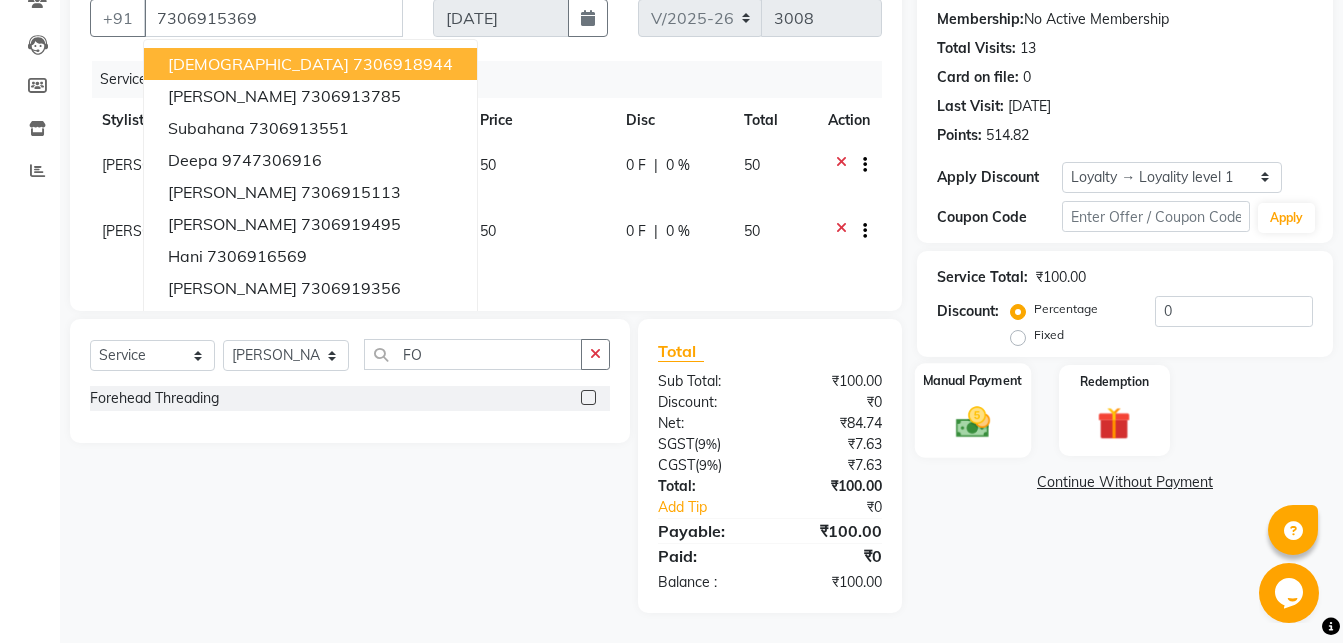 click 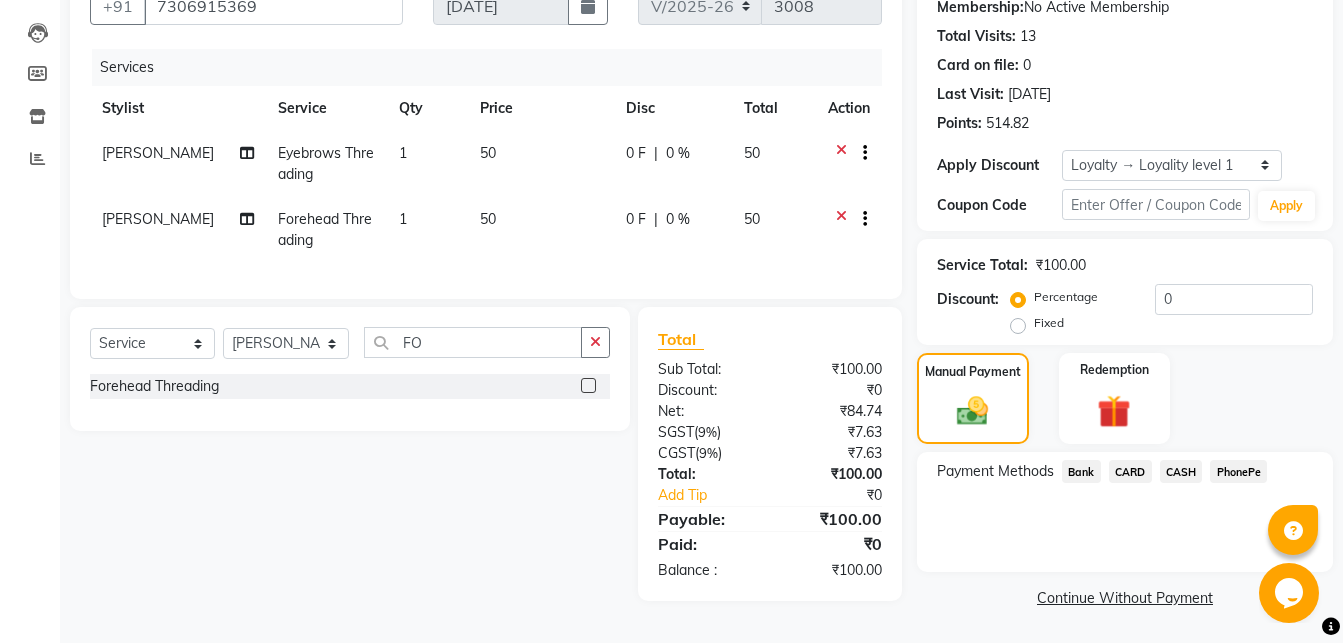 click on "CASH" 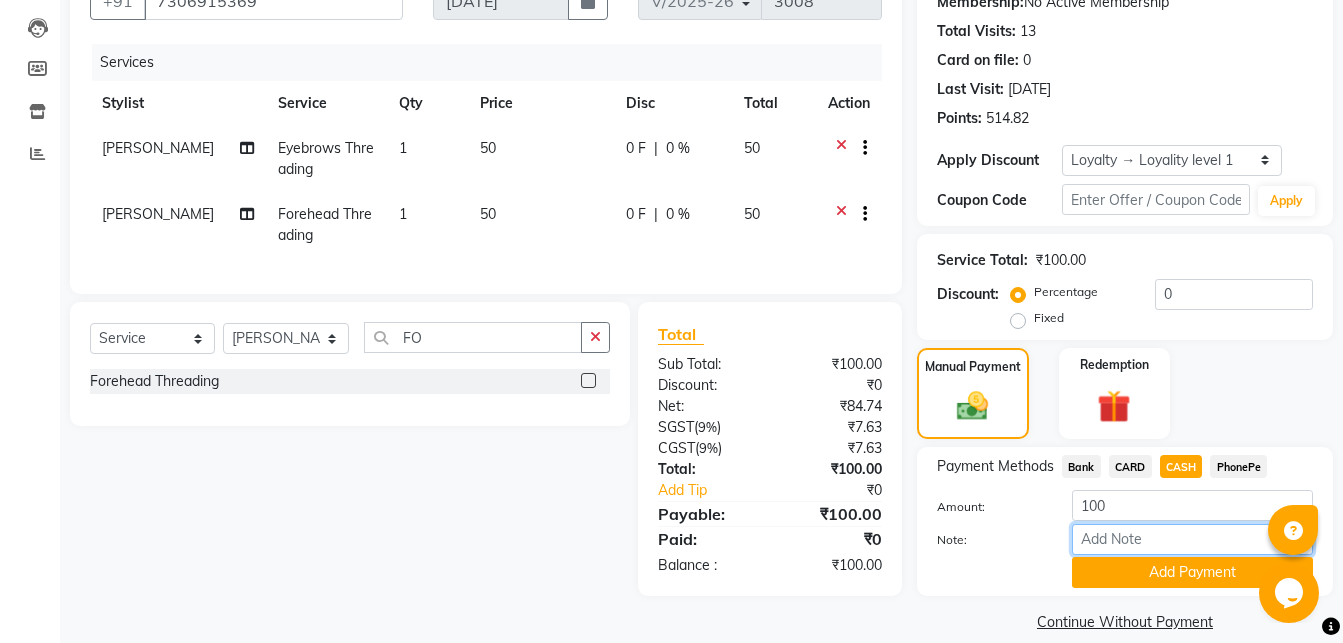 click on "Note:" at bounding box center (1192, 539) 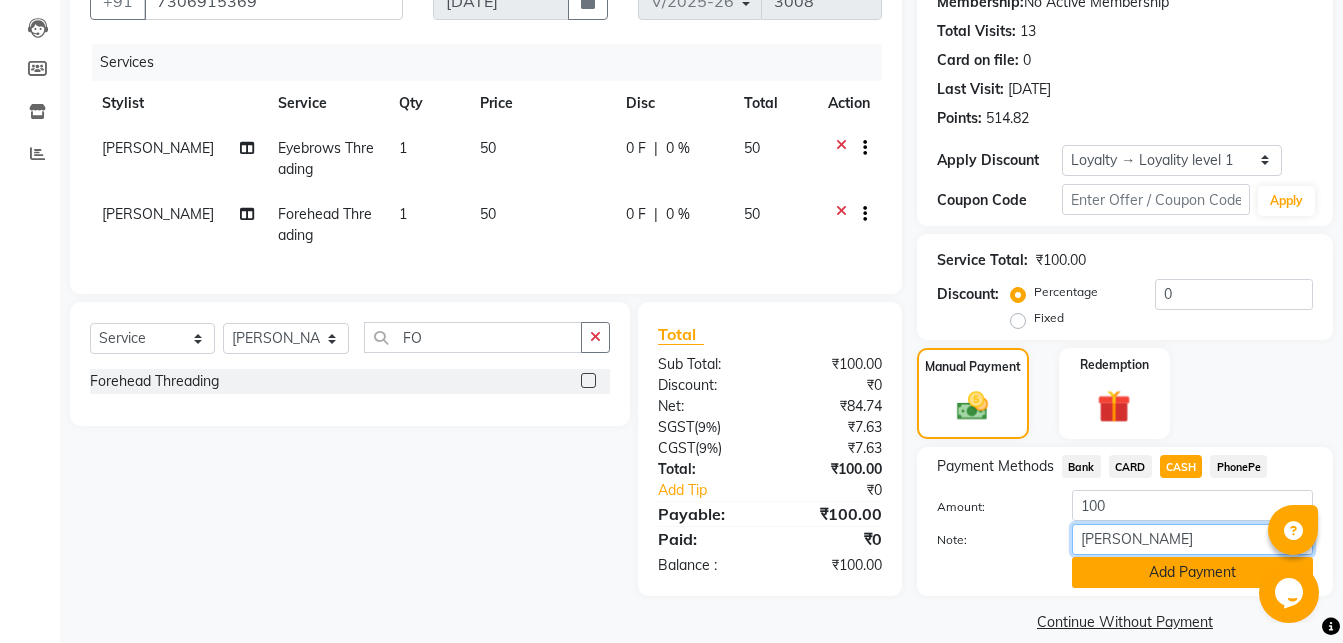 type on "[PERSON_NAME]" 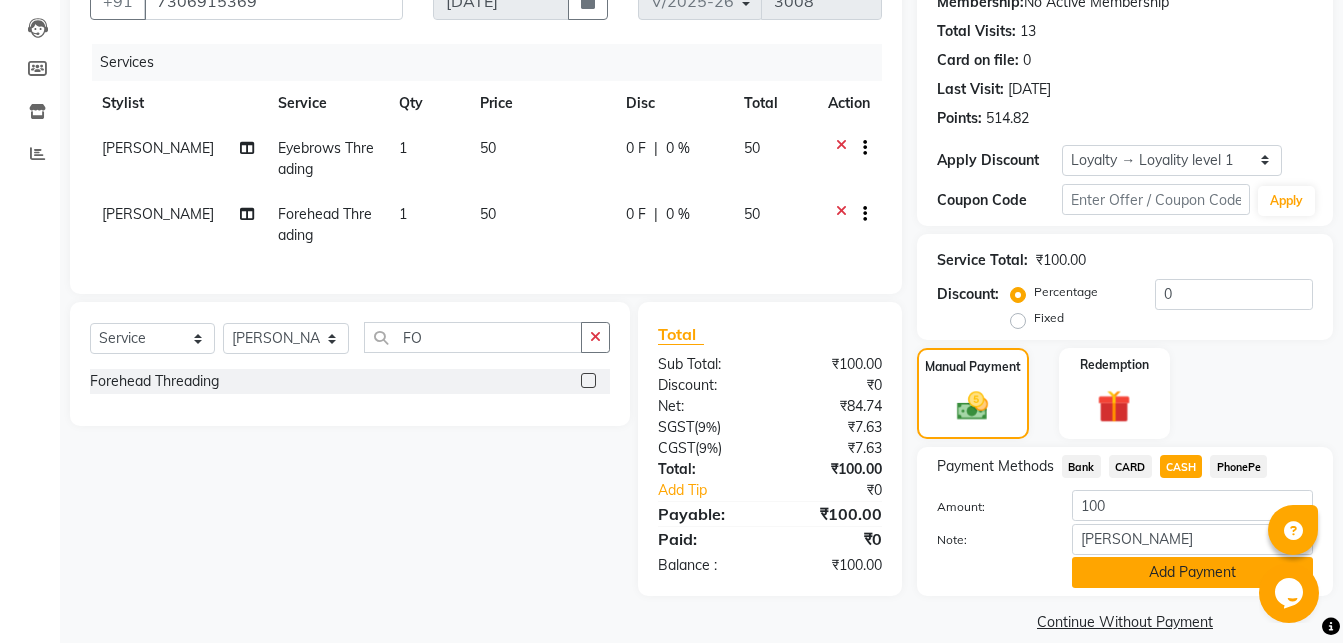 click on "Add Payment" 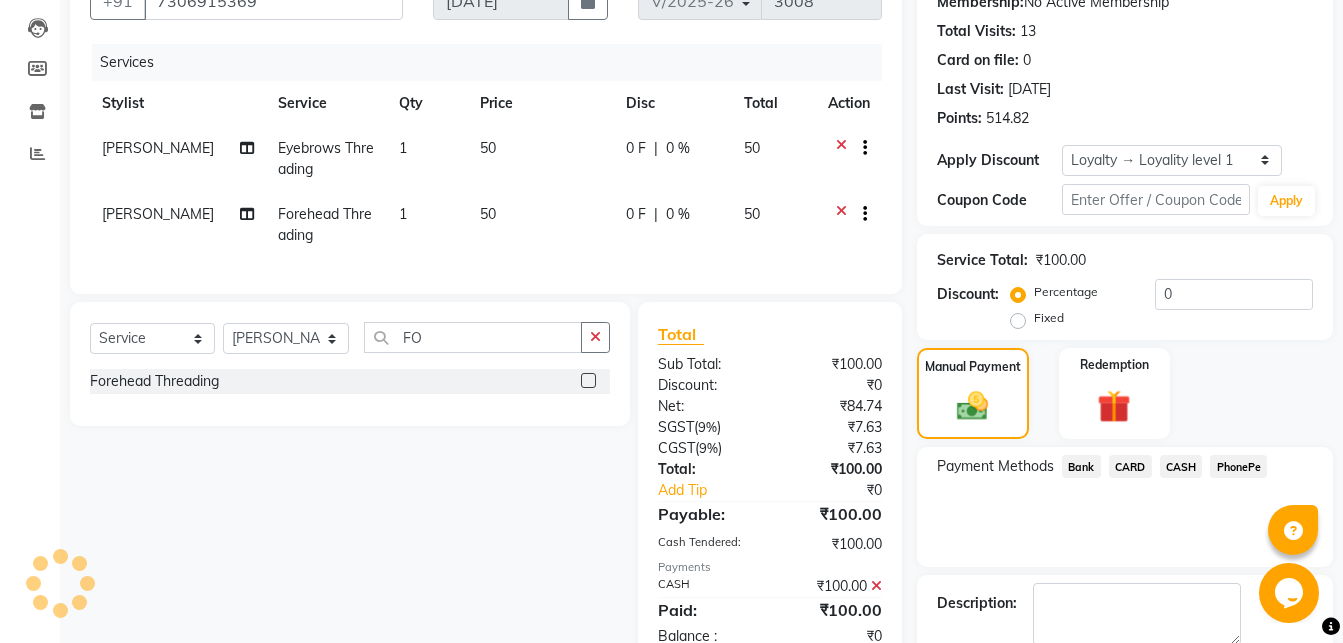 scroll, scrollTop: 394, scrollLeft: 0, axis: vertical 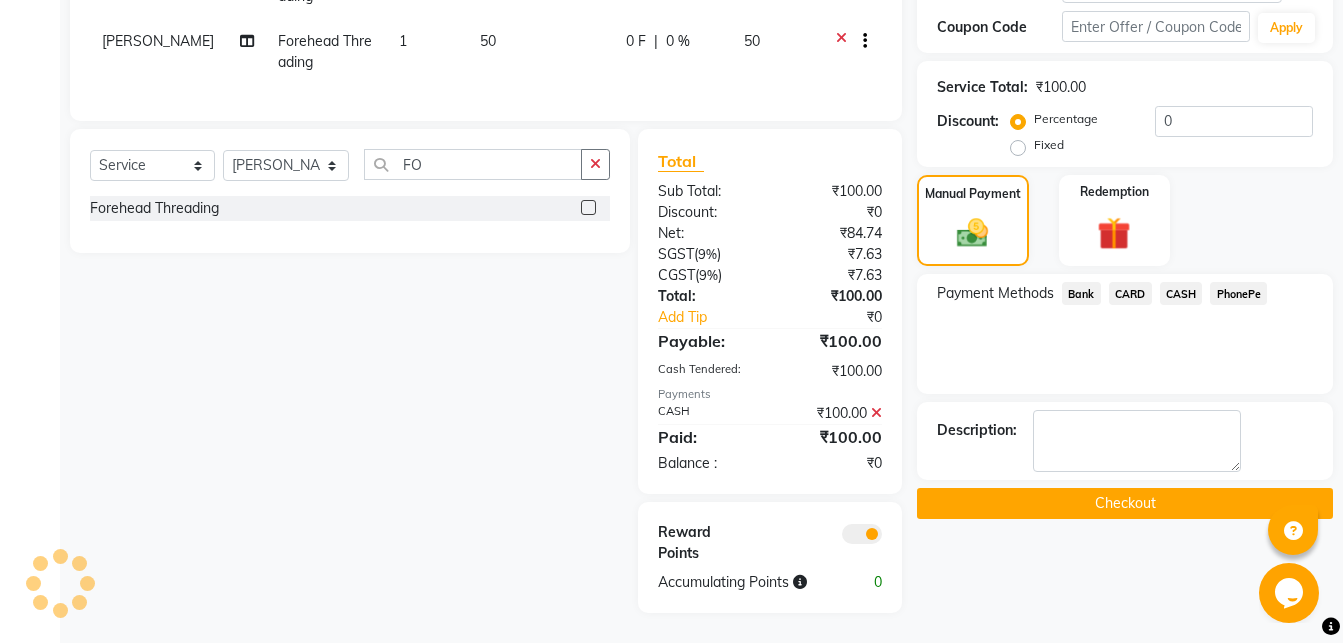 click on "Checkout" 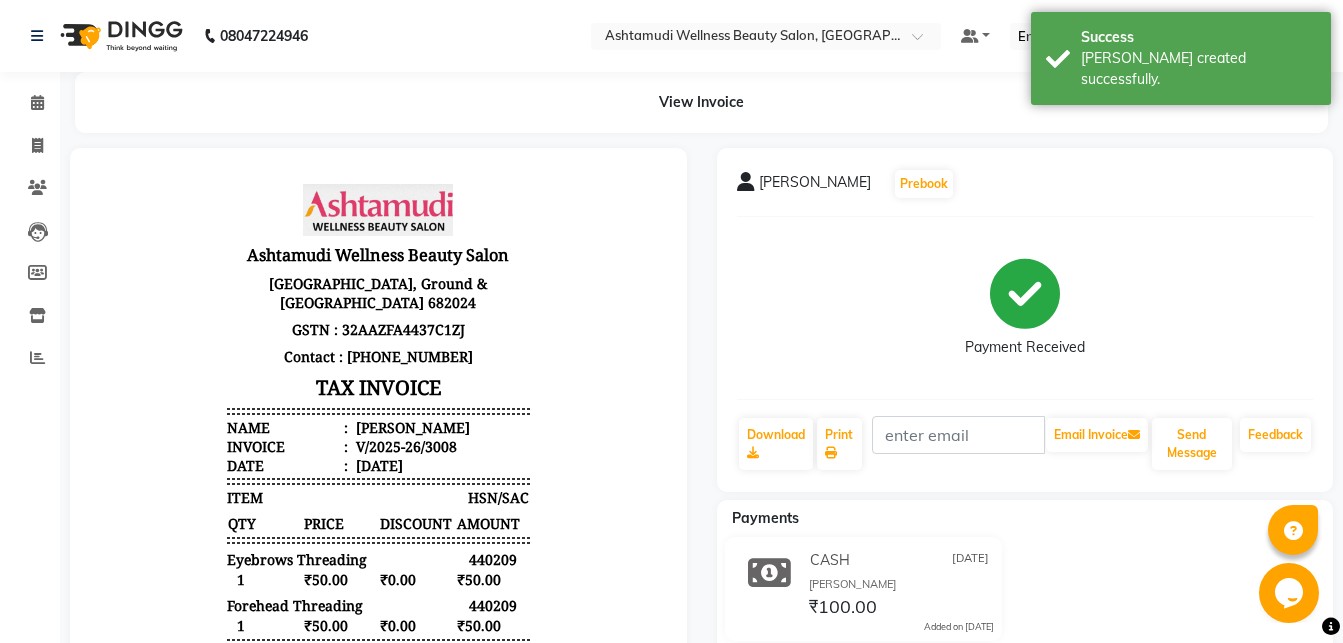 scroll, scrollTop: 0, scrollLeft: 0, axis: both 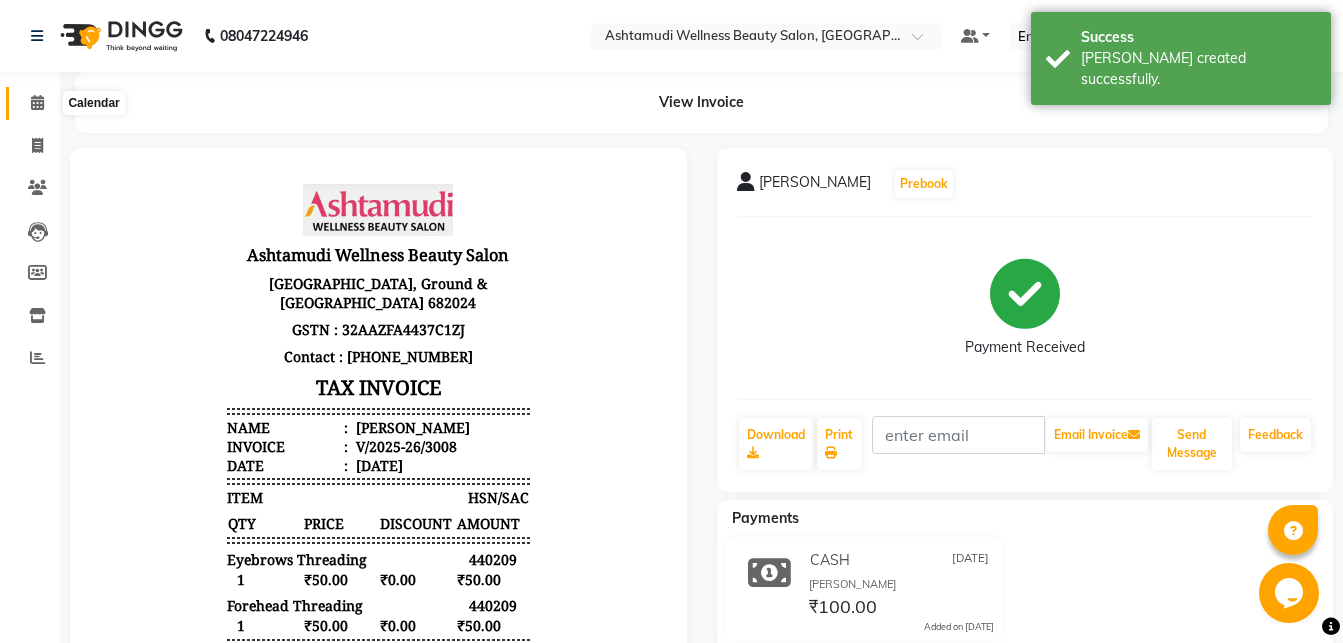 click 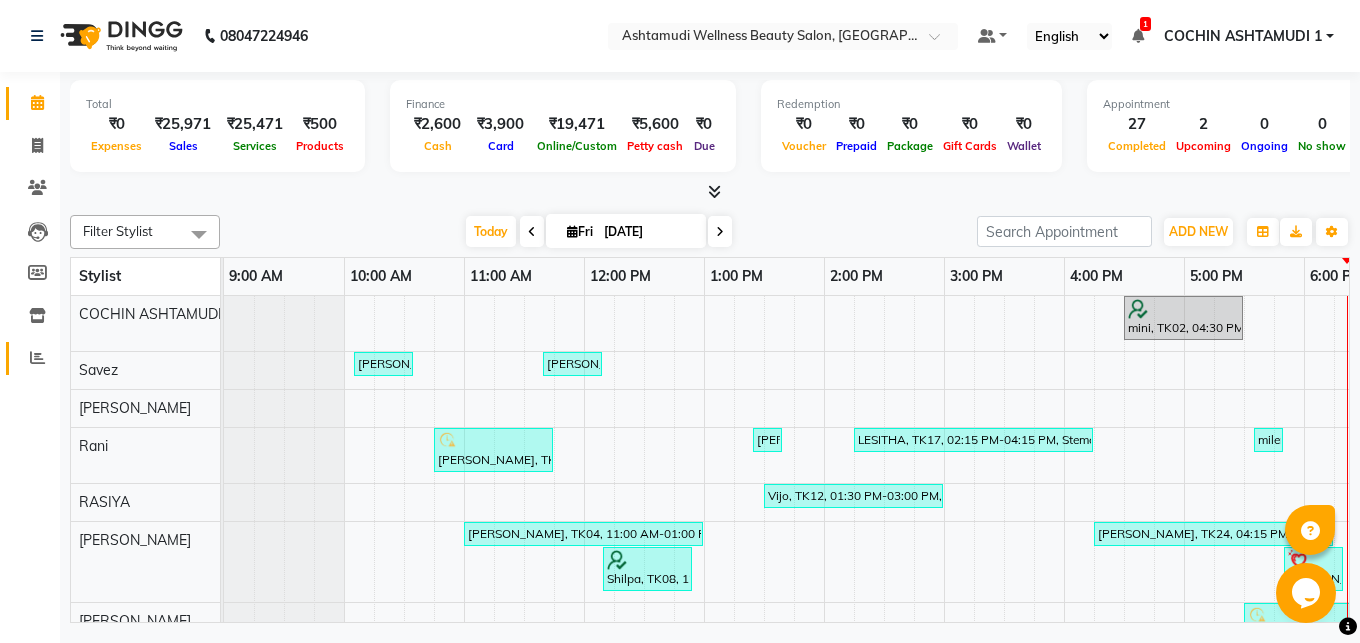 click on "Reports" 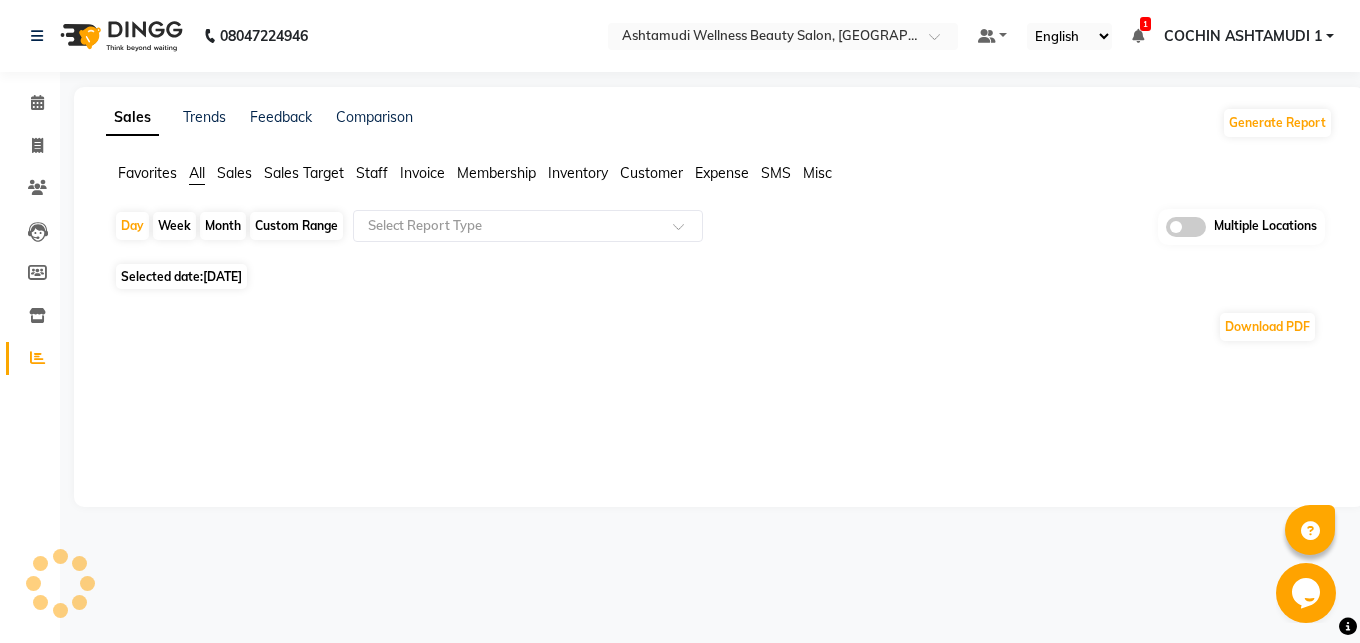 click on "Invoice" 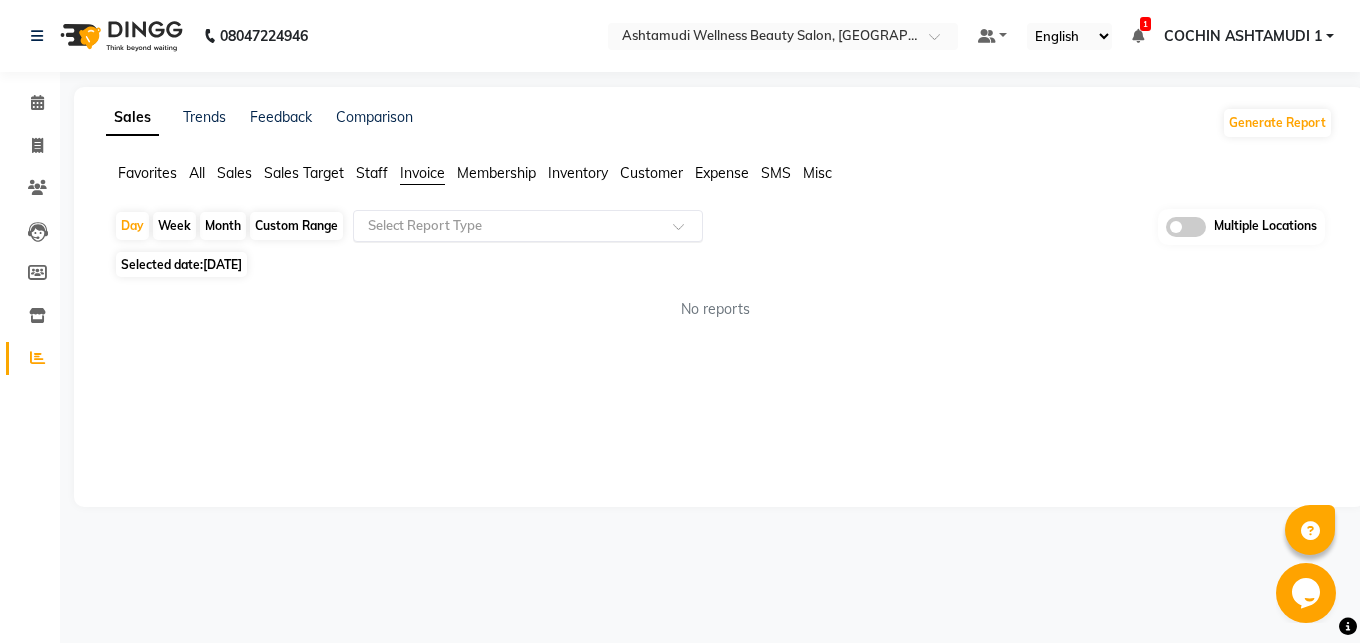 click on "Select Report Type" 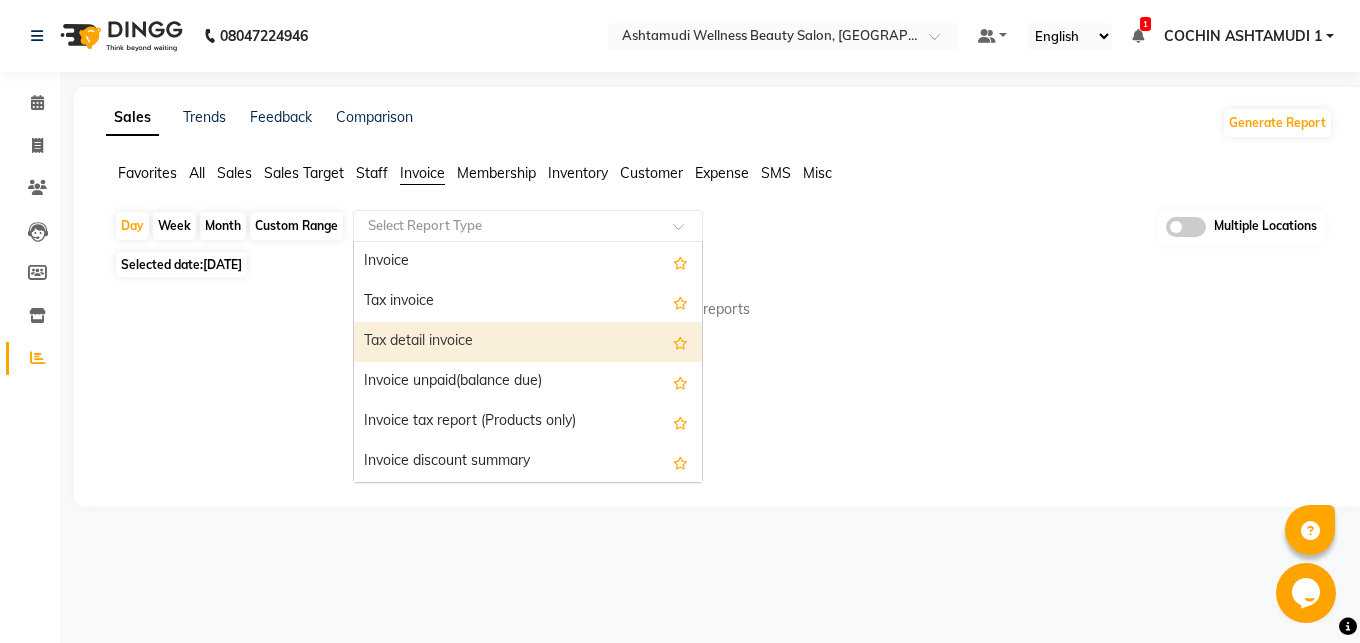 click on "Tax detail invoice" at bounding box center (528, 342) 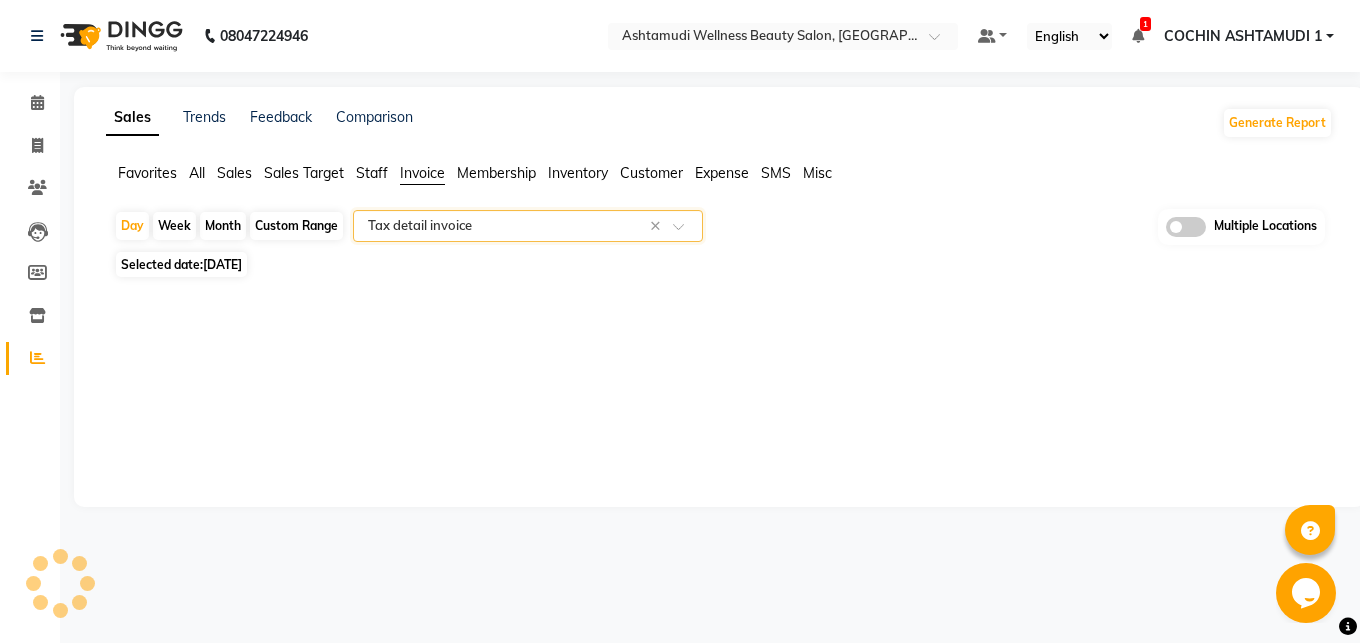 select on "full_report" 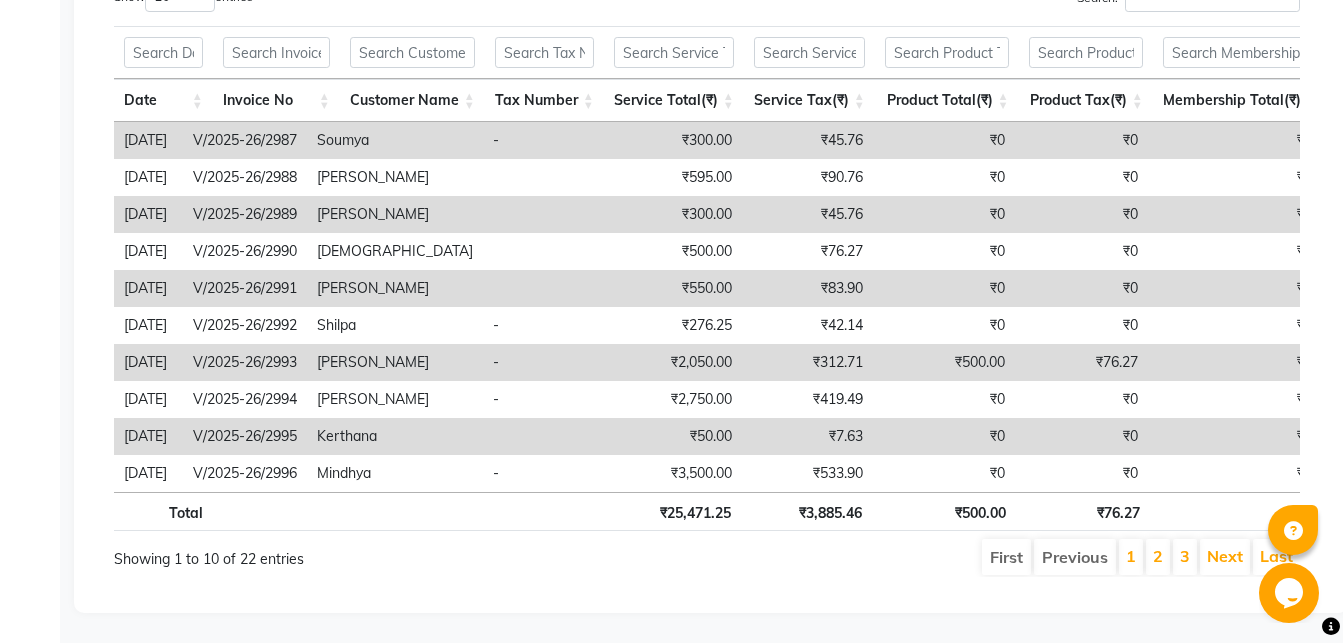 scroll, scrollTop: 0, scrollLeft: 0, axis: both 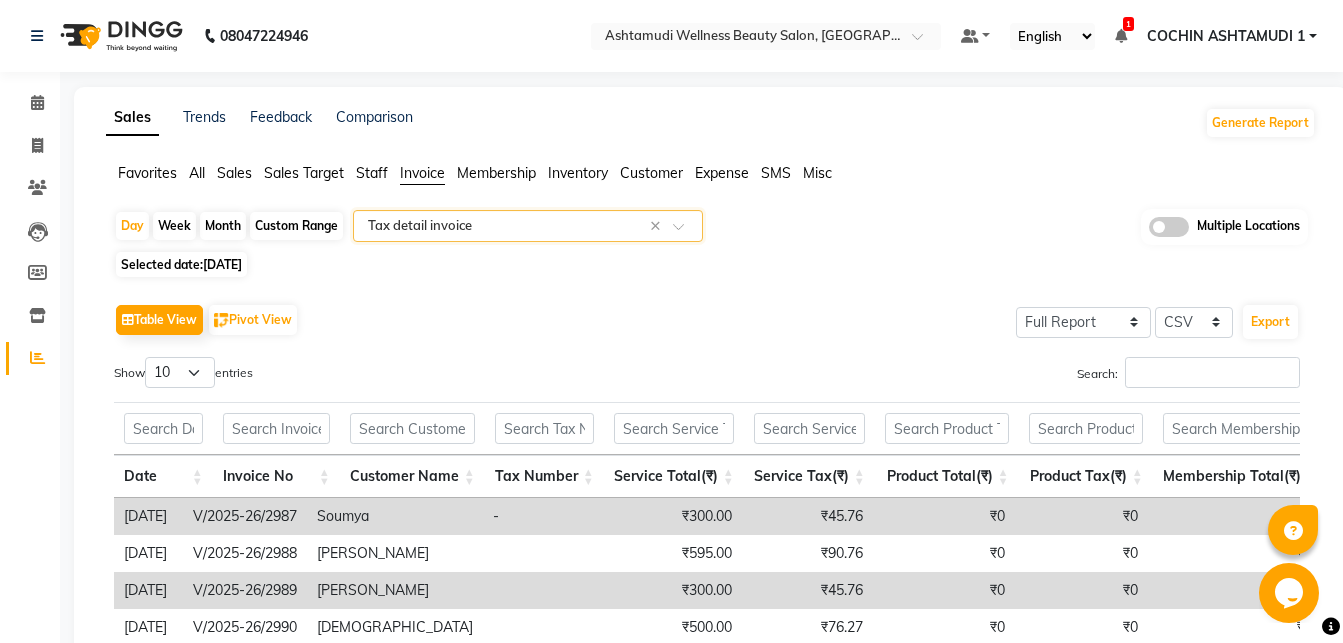 click 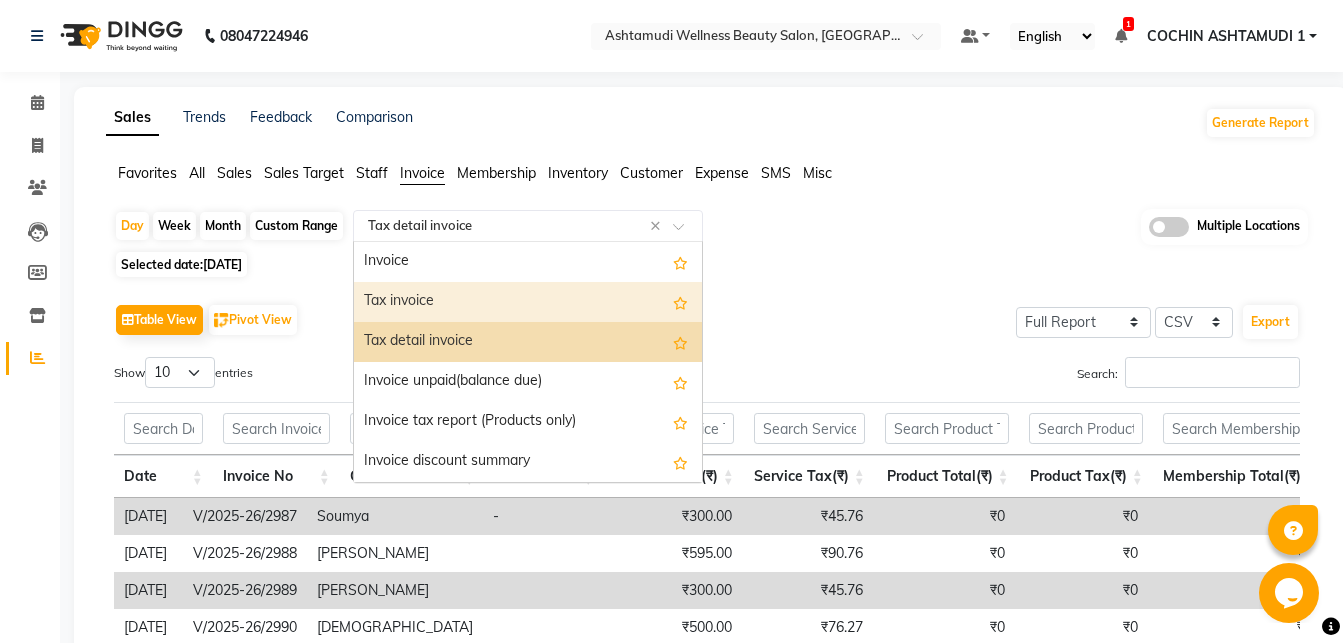 click on "Tax invoice" at bounding box center [528, 302] 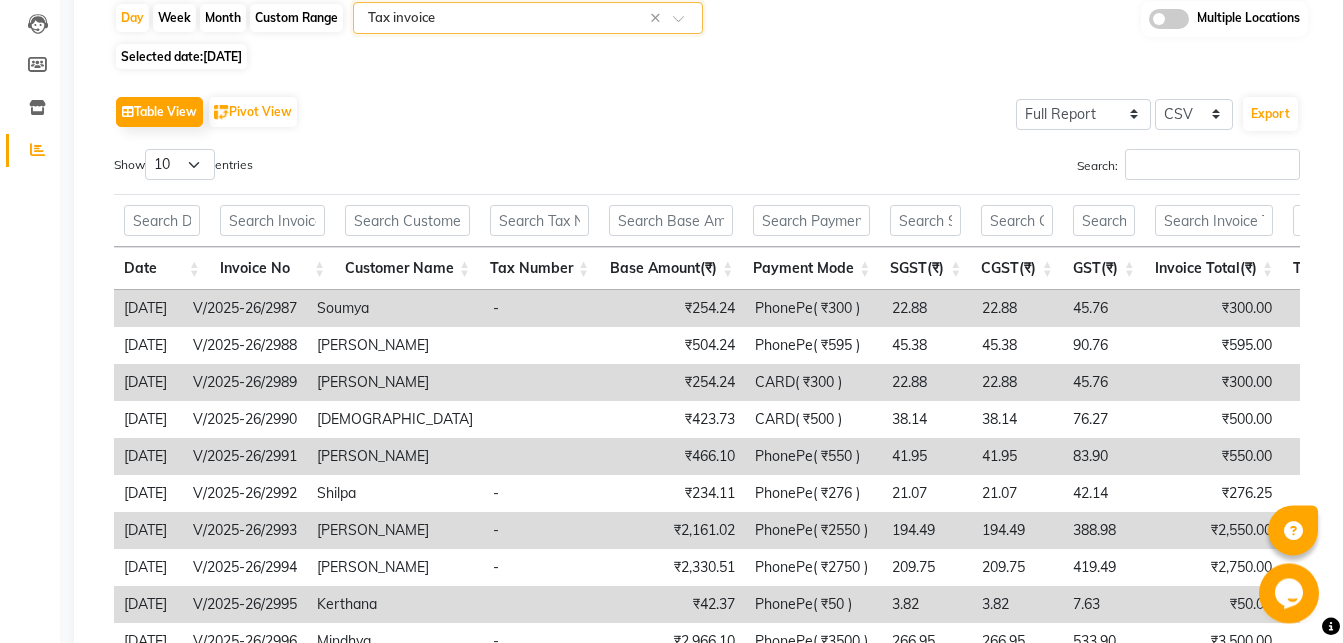 scroll, scrollTop: 207, scrollLeft: 0, axis: vertical 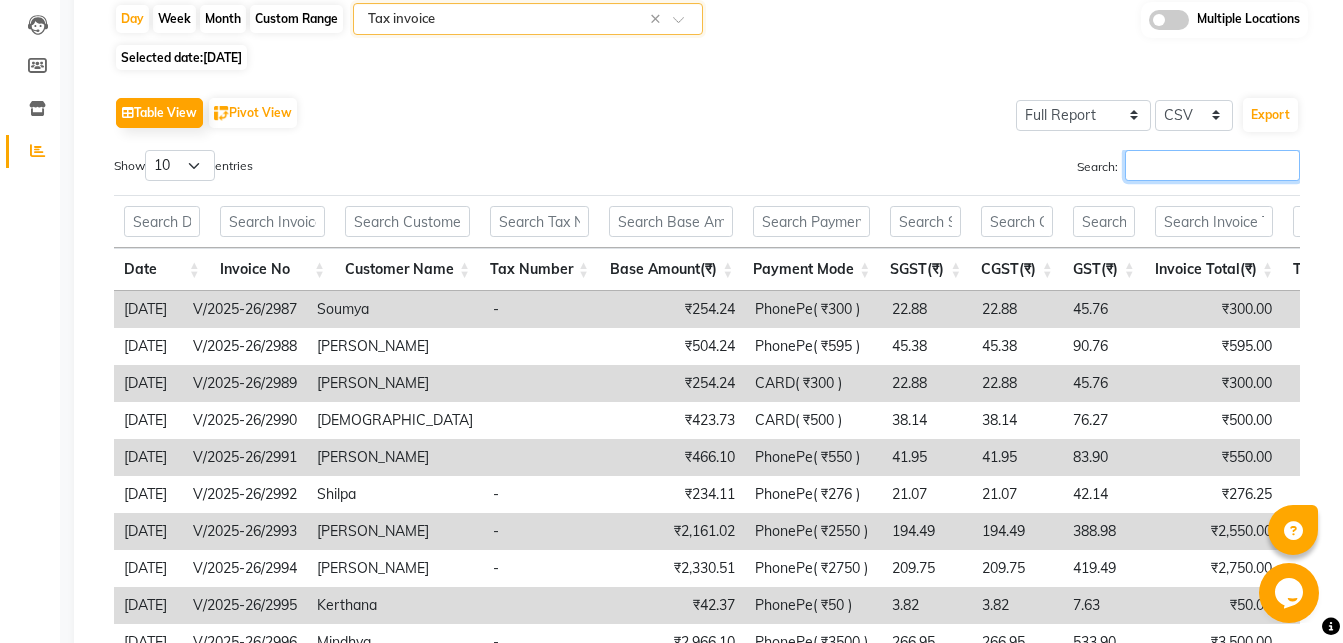 click on "Search:" at bounding box center [1212, 165] 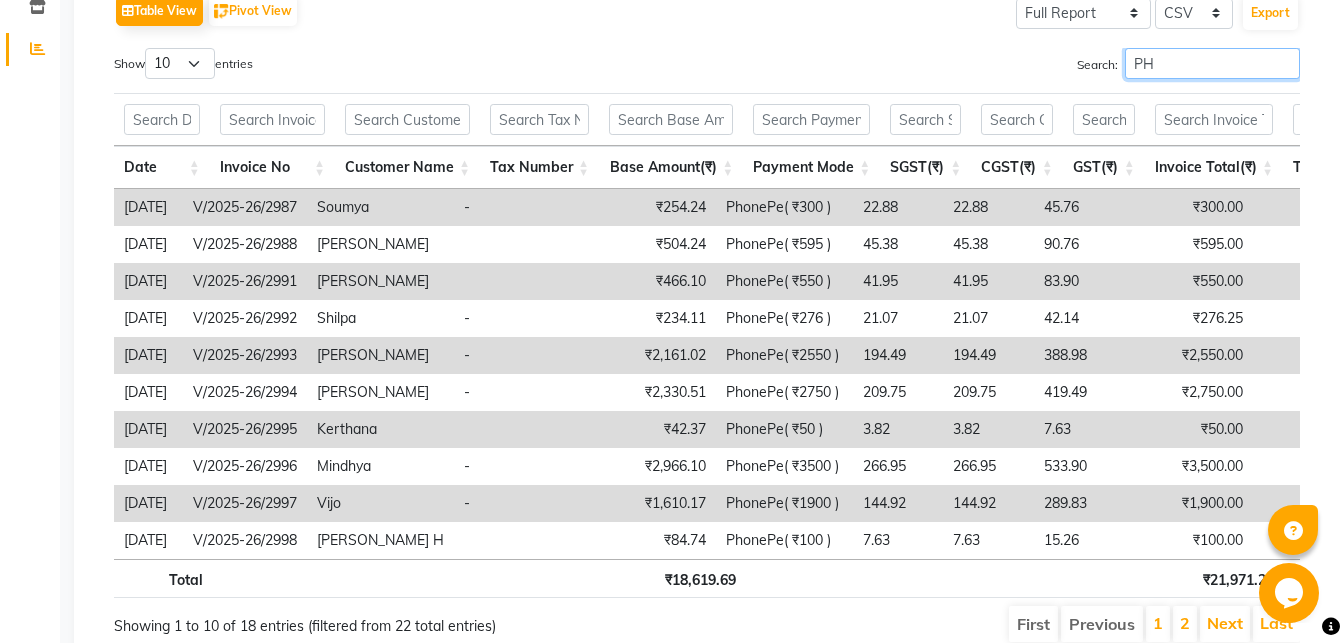 scroll, scrollTop: 411, scrollLeft: 0, axis: vertical 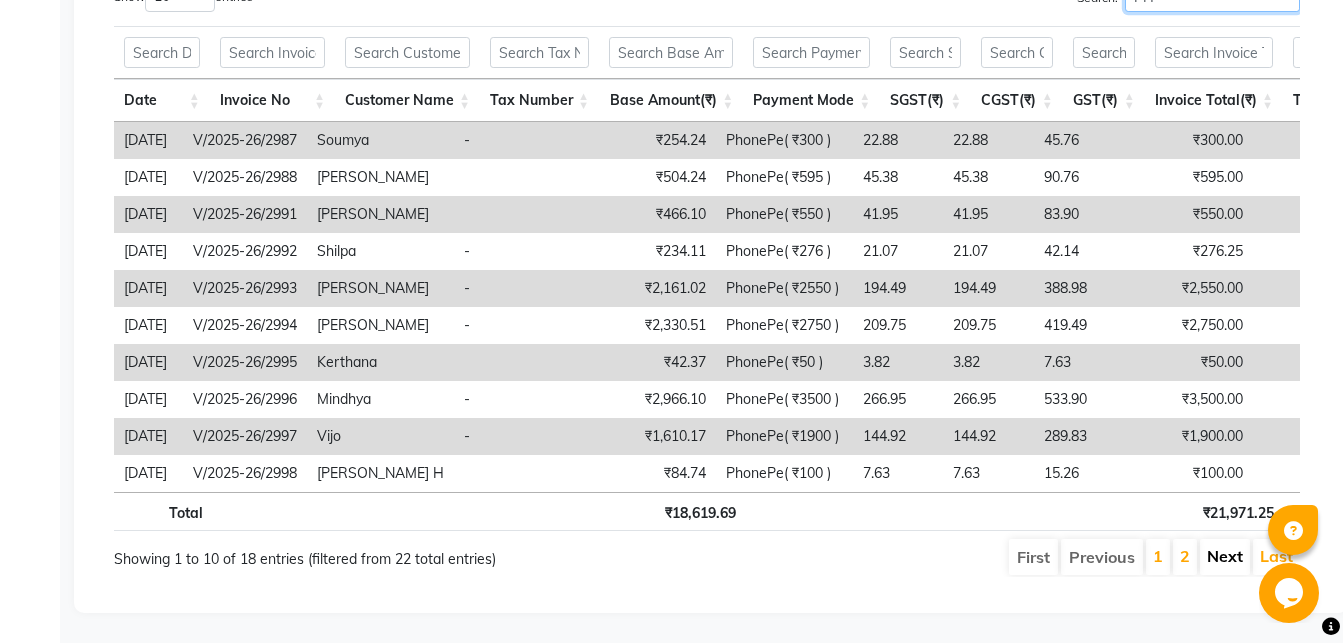 type on "PH" 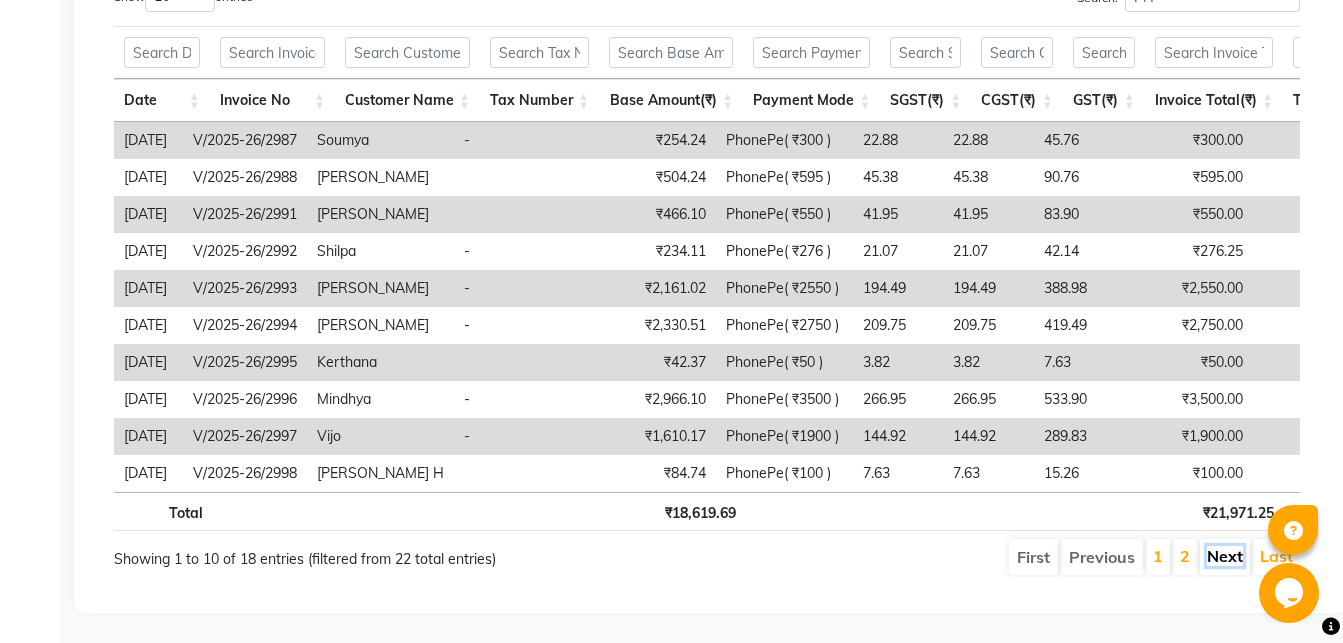 click on "Next" at bounding box center (1225, 556) 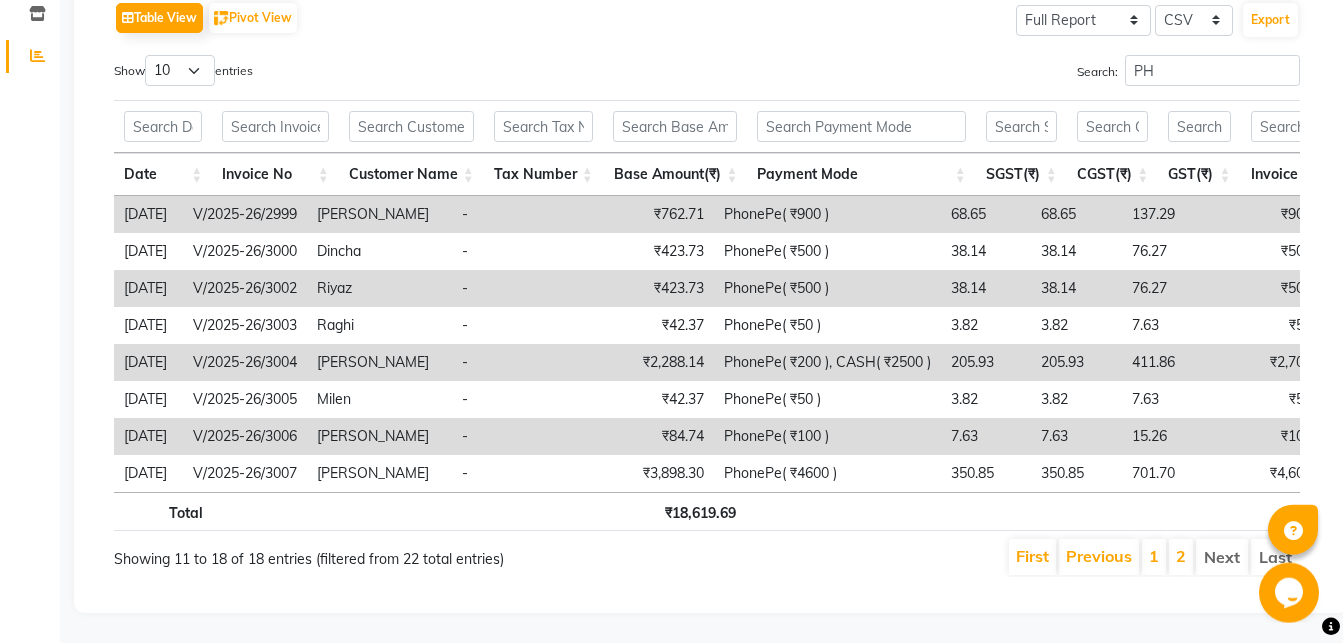 scroll, scrollTop: 337, scrollLeft: 0, axis: vertical 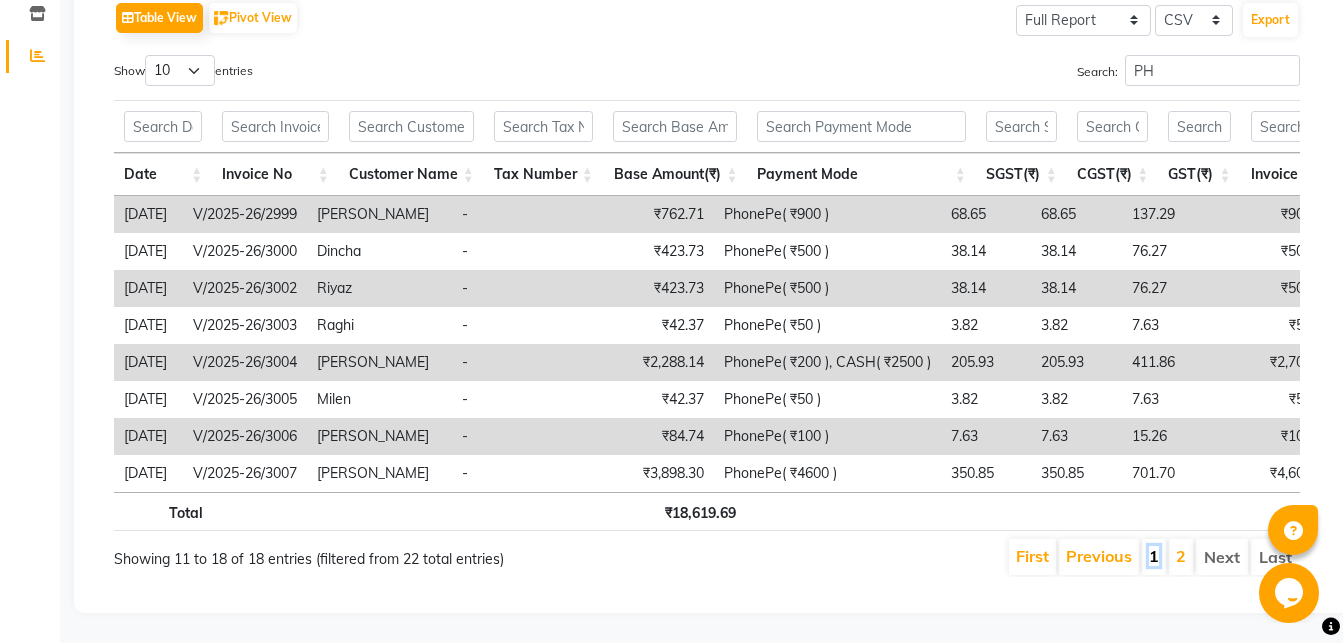 click on "1" at bounding box center [1154, 556] 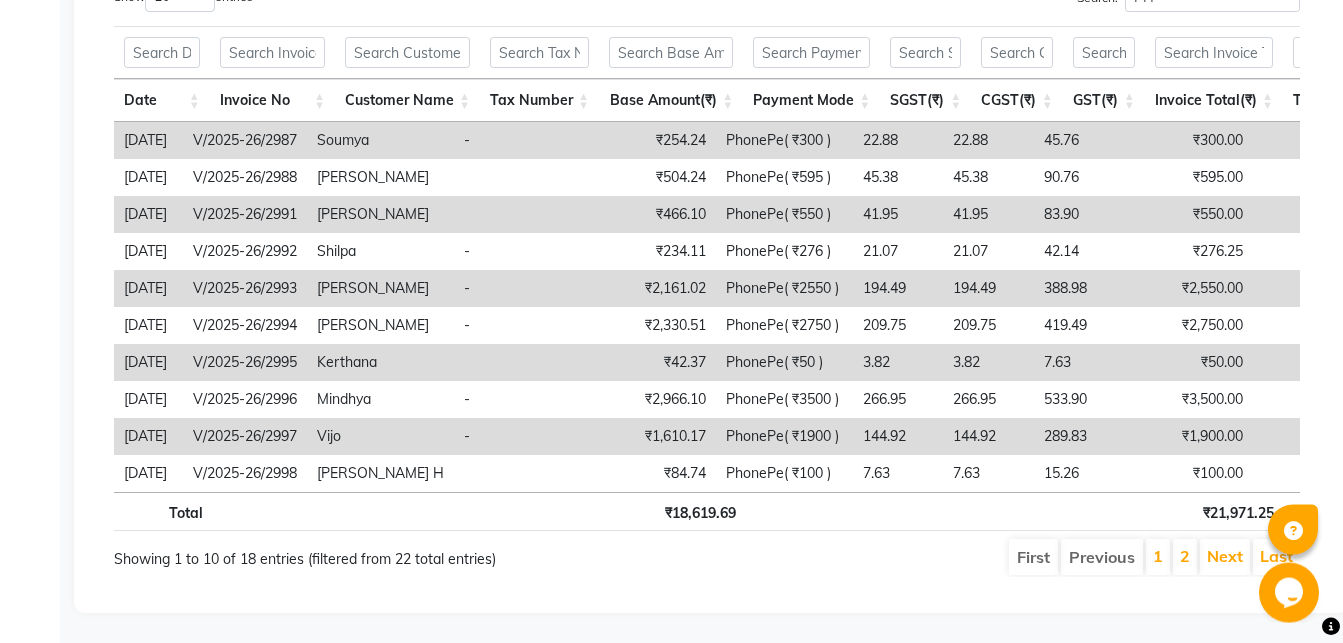 scroll, scrollTop: 411, scrollLeft: 0, axis: vertical 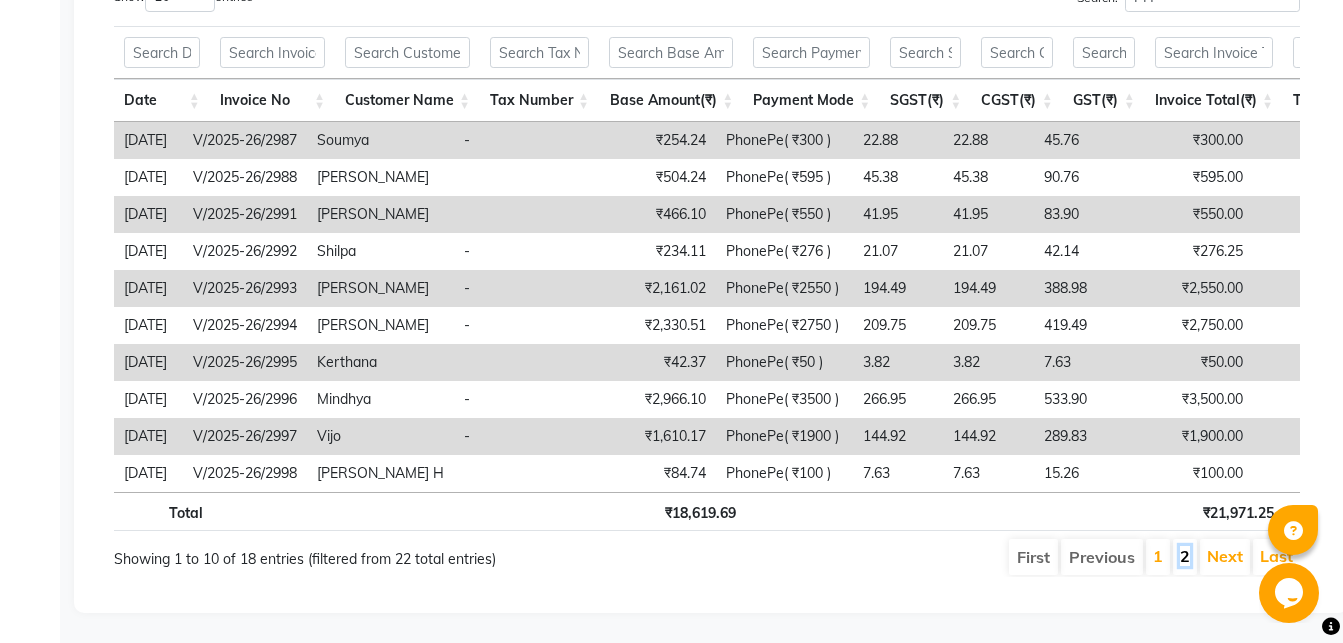 click on "2" at bounding box center (1185, 556) 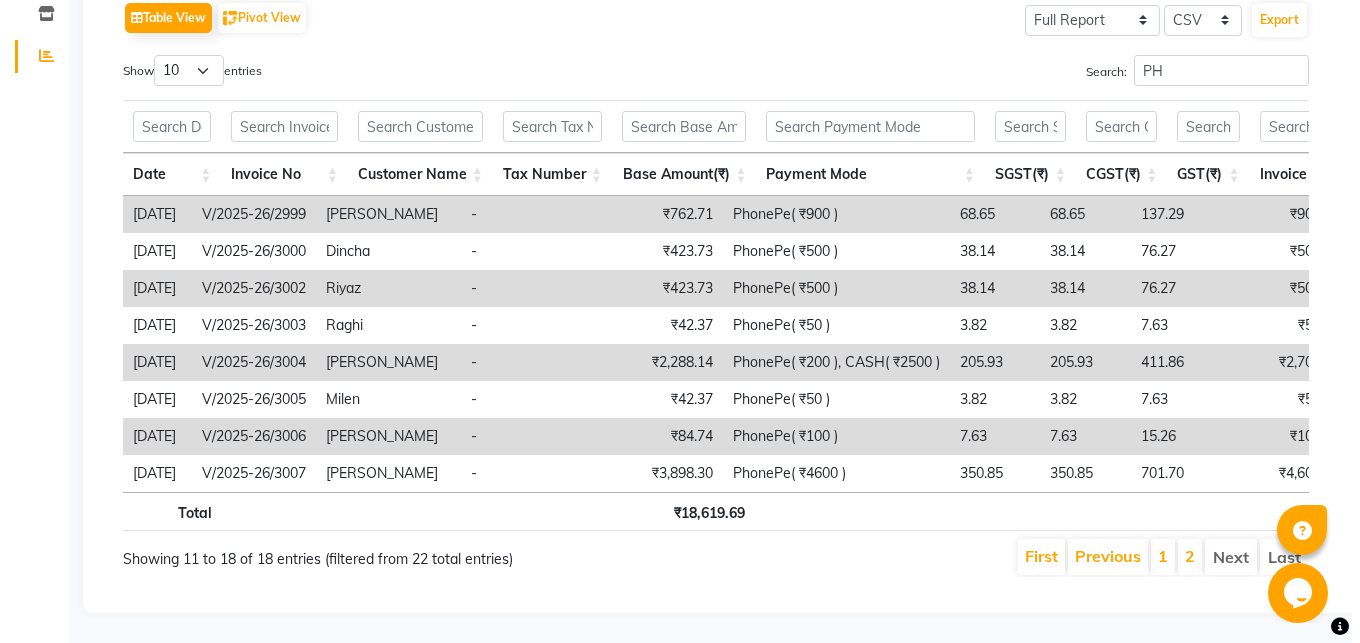 scroll, scrollTop: 0, scrollLeft: 0, axis: both 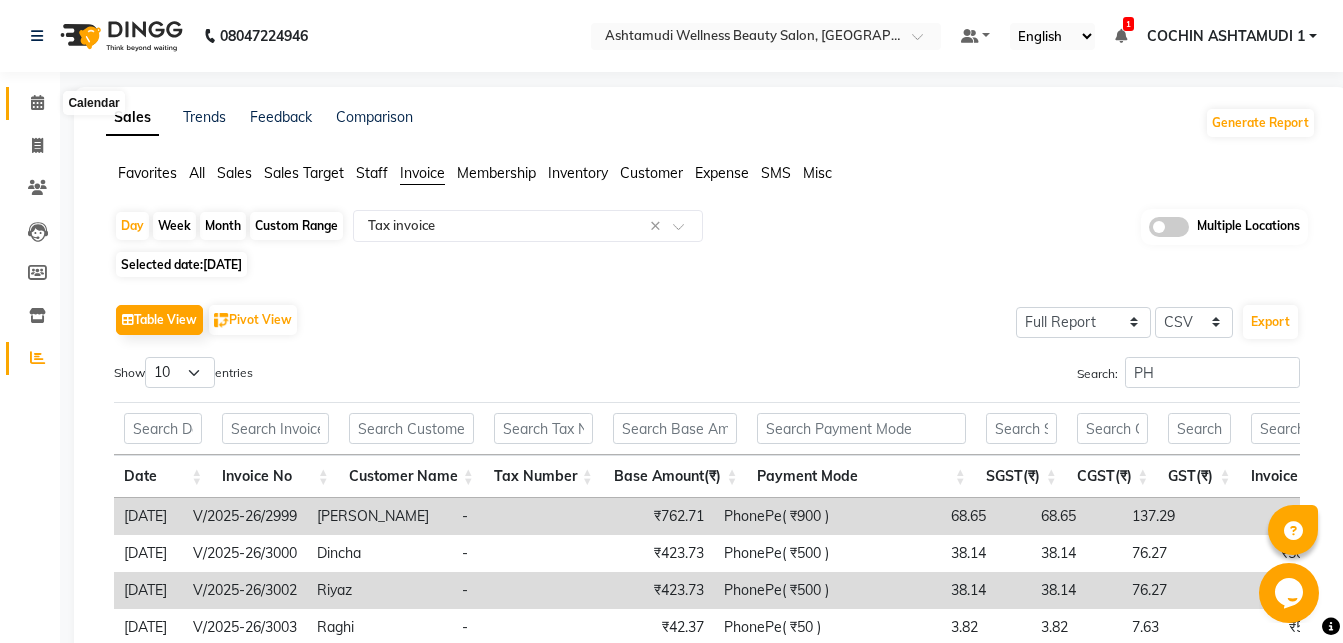 click 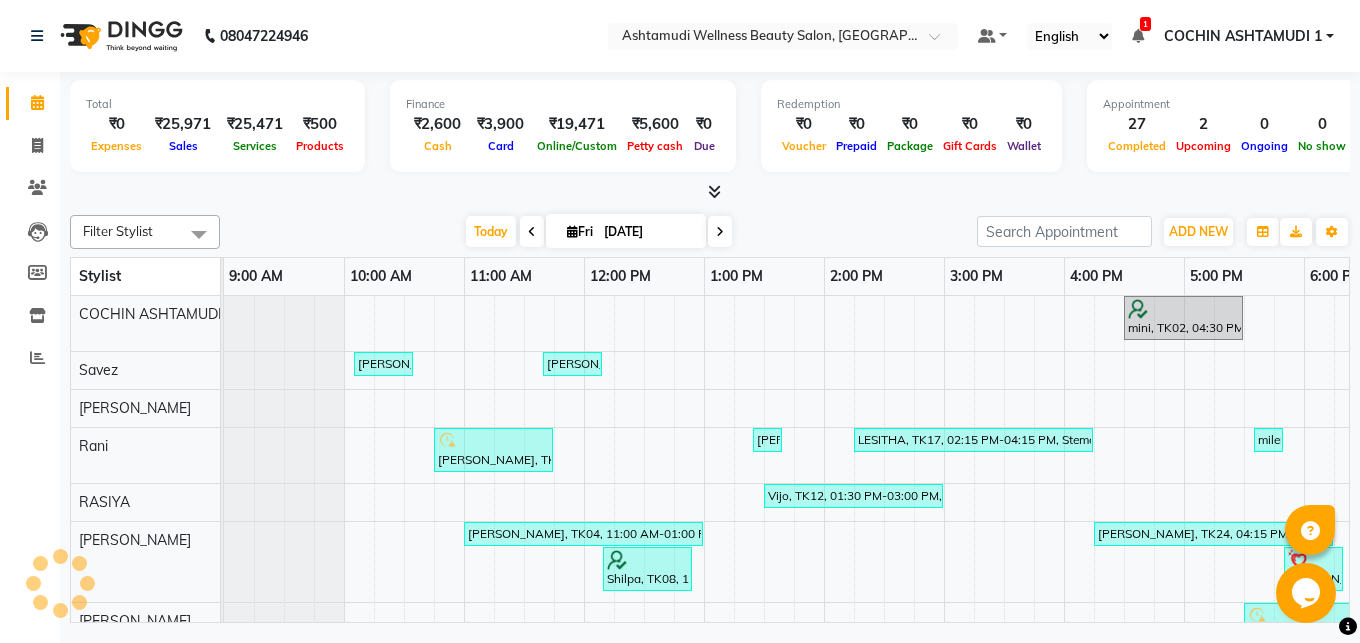 scroll, scrollTop: 0, scrollLeft: 315, axis: horizontal 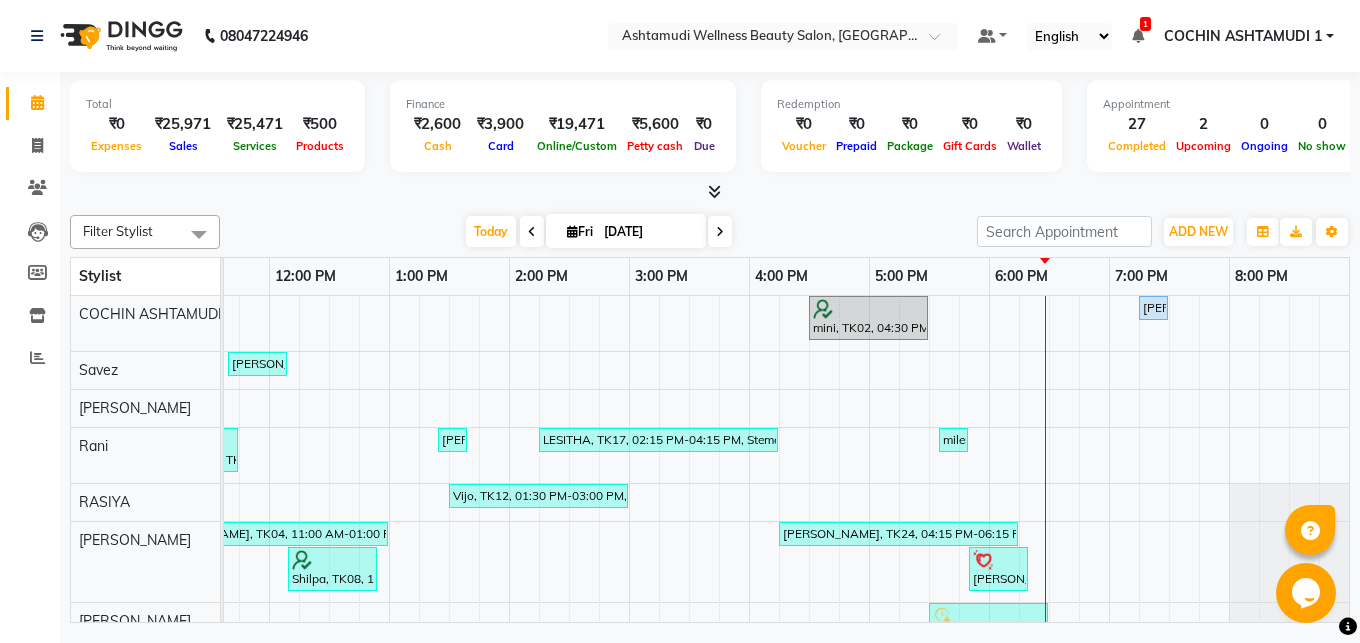 click at bounding box center [720, 232] 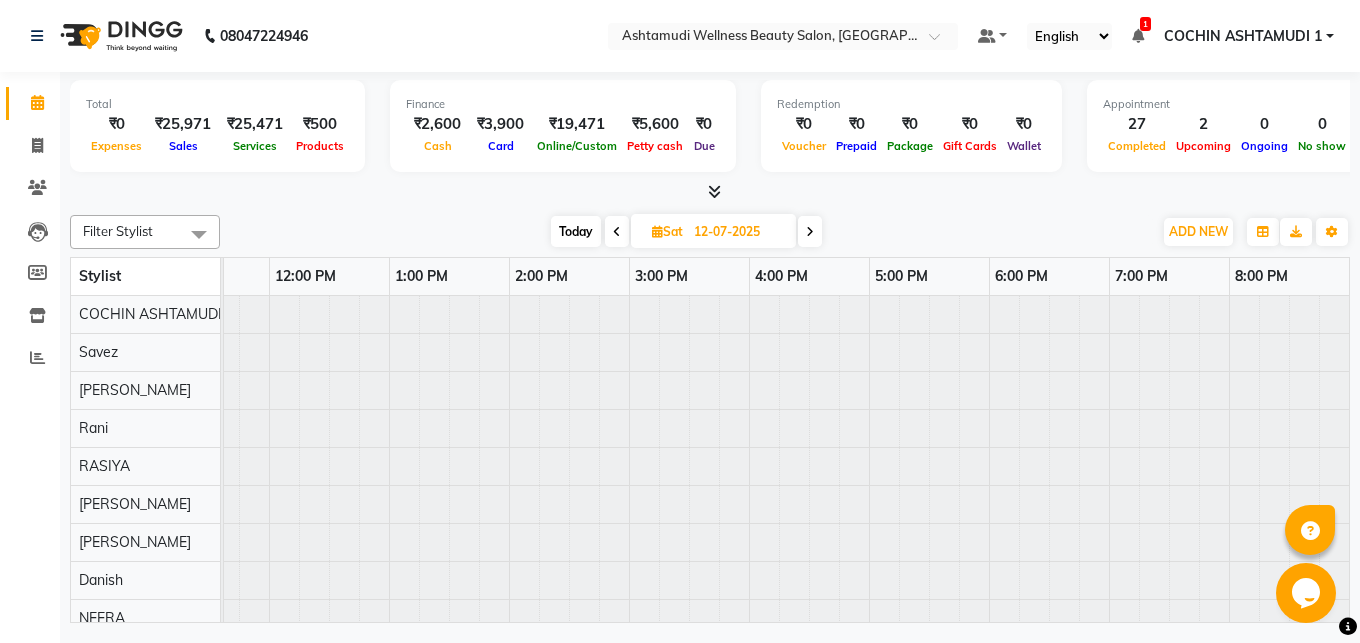 scroll, scrollTop: 0, scrollLeft: 0, axis: both 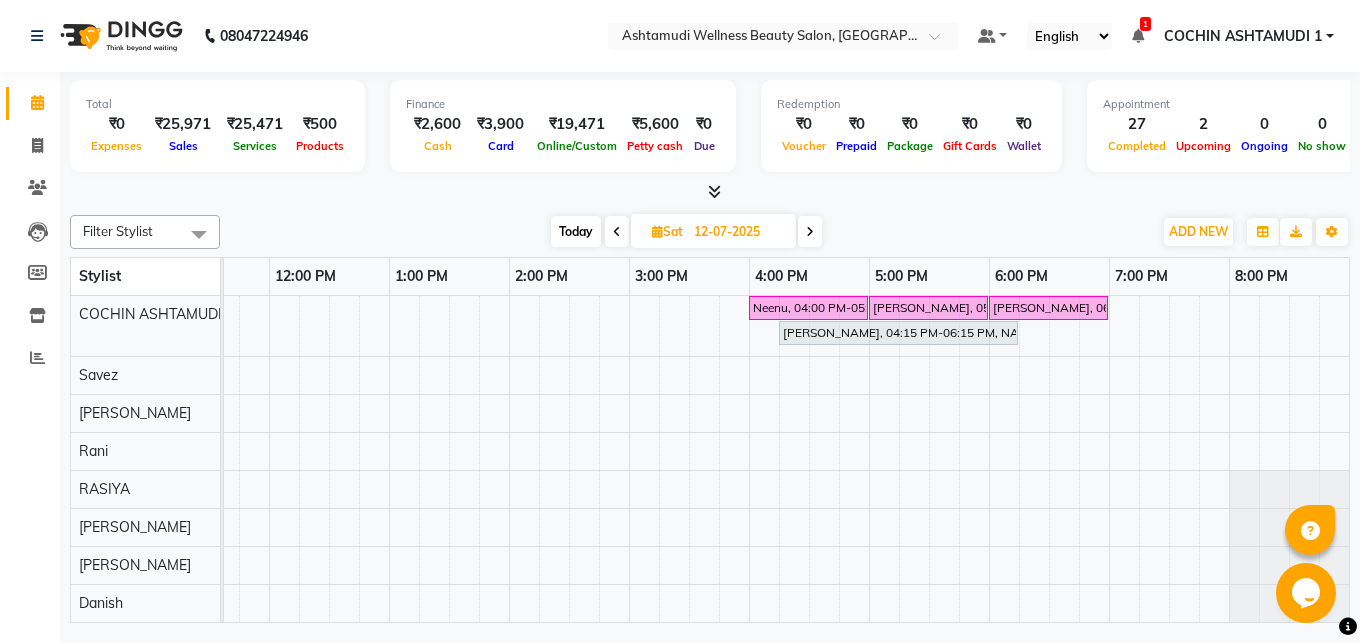 click at bounding box center (810, 232) 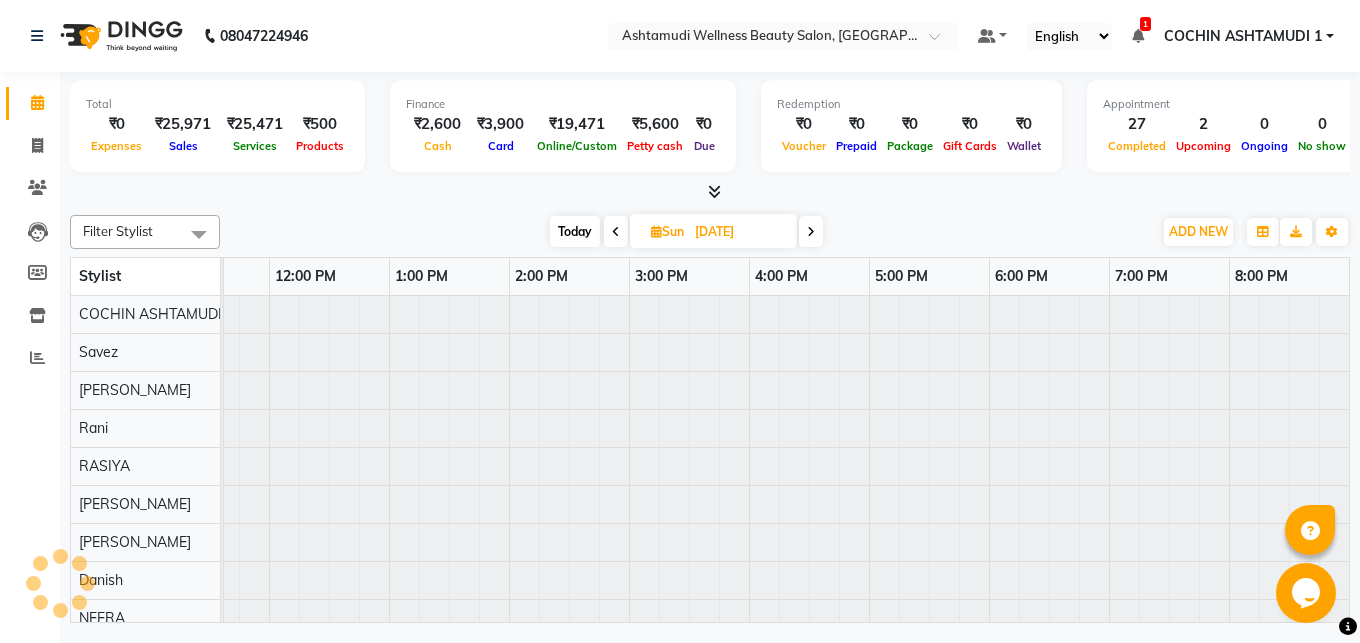 scroll, scrollTop: 0, scrollLeft: 0, axis: both 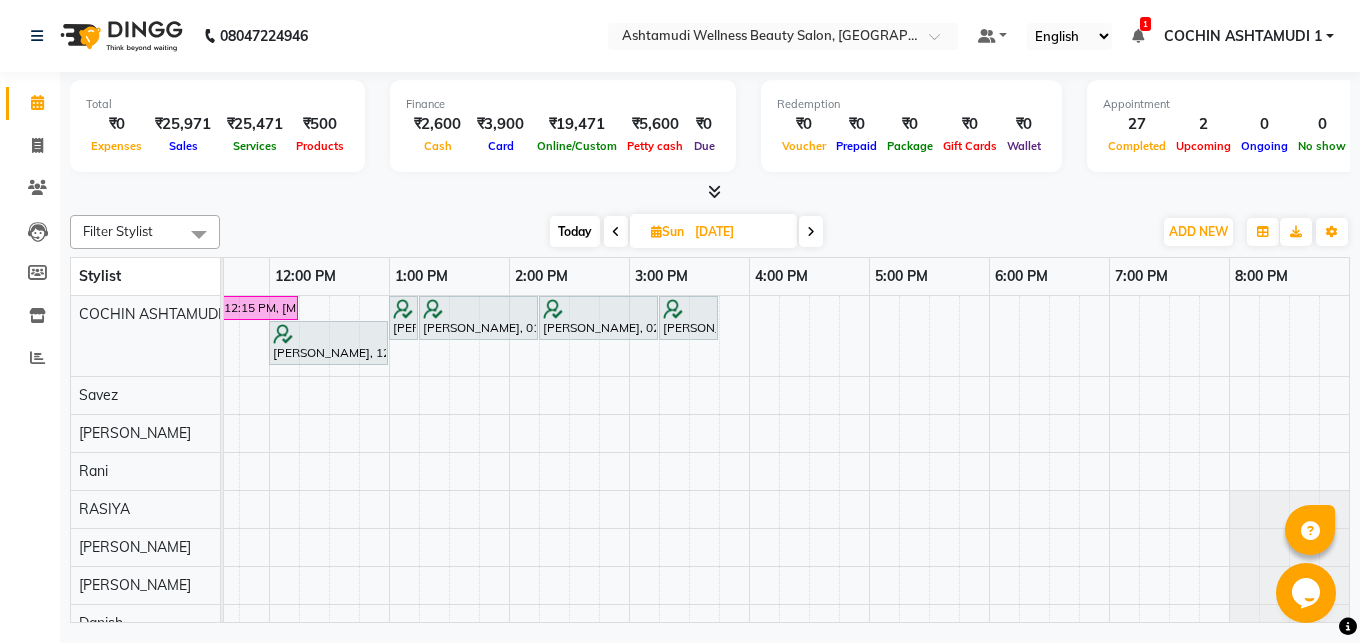click at bounding box center [616, 231] 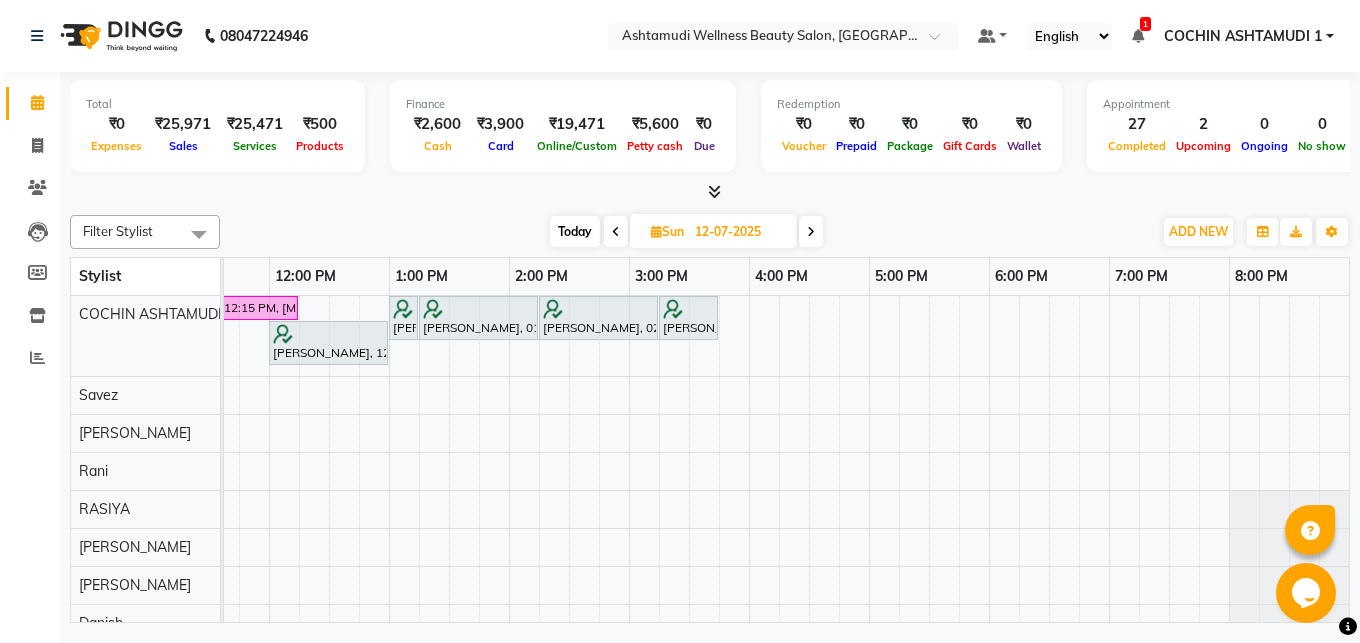 scroll, scrollTop: 0, scrollLeft: 315, axis: horizontal 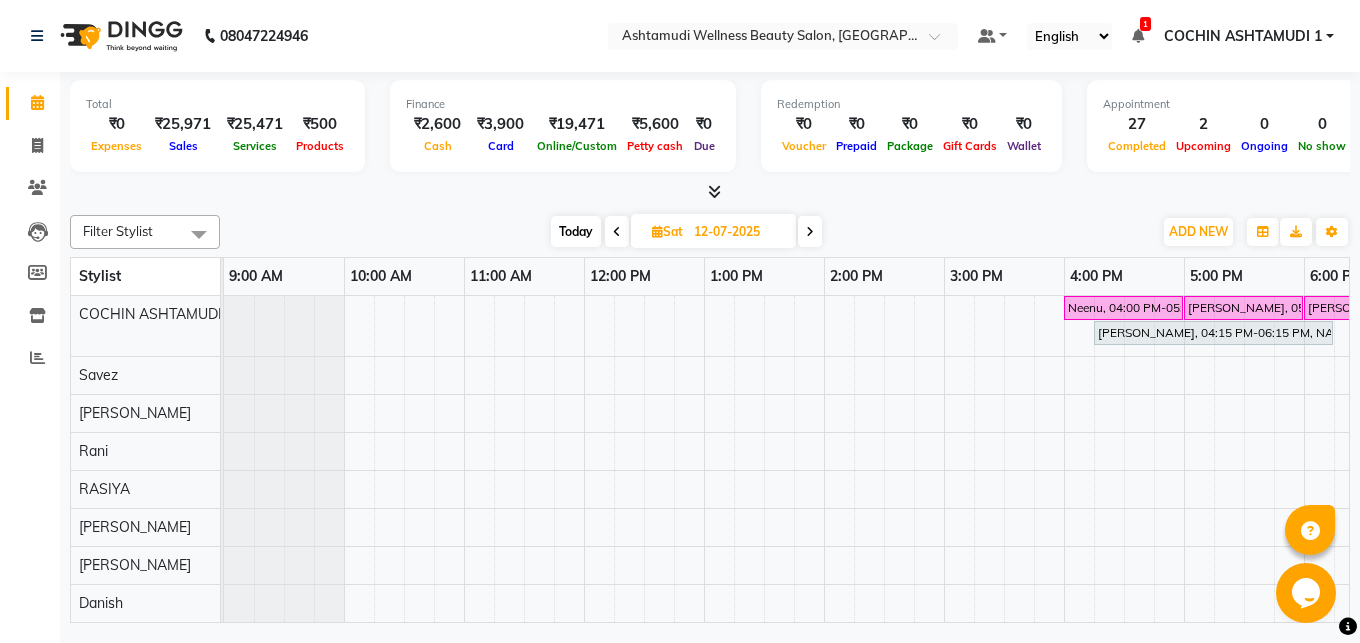 click on "Today" at bounding box center [576, 231] 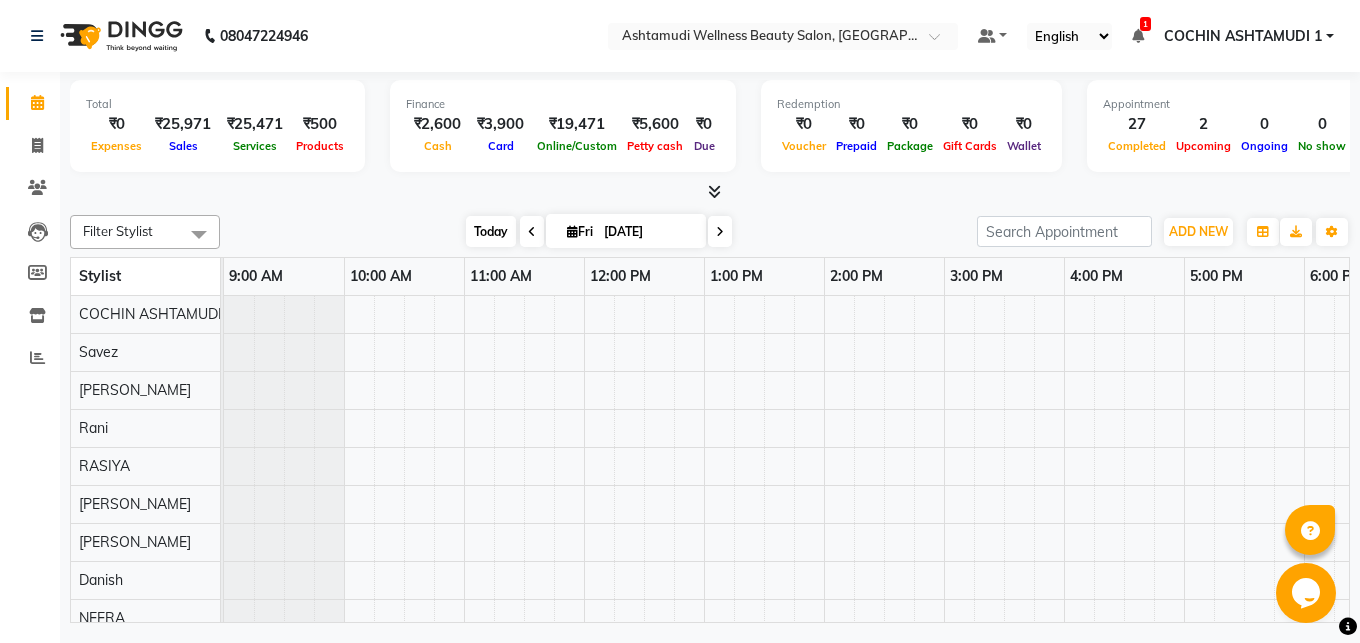 scroll, scrollTop: 0, scrollLeft: 315, axis: horizontal 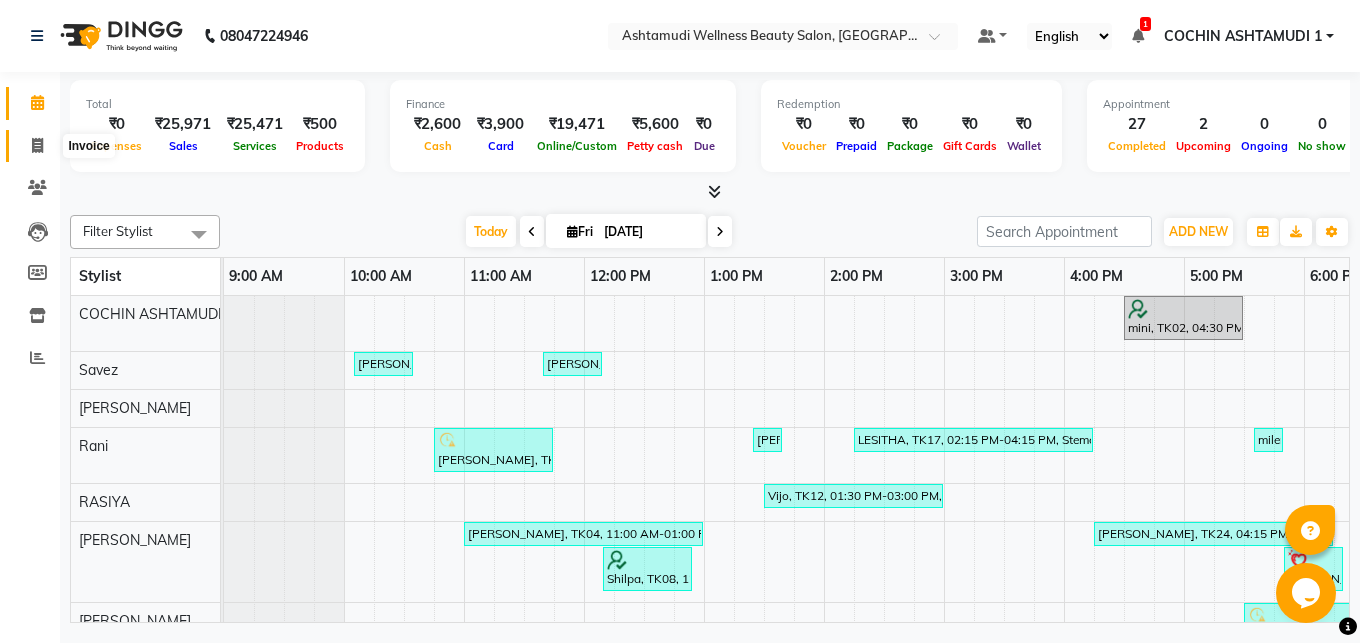 click 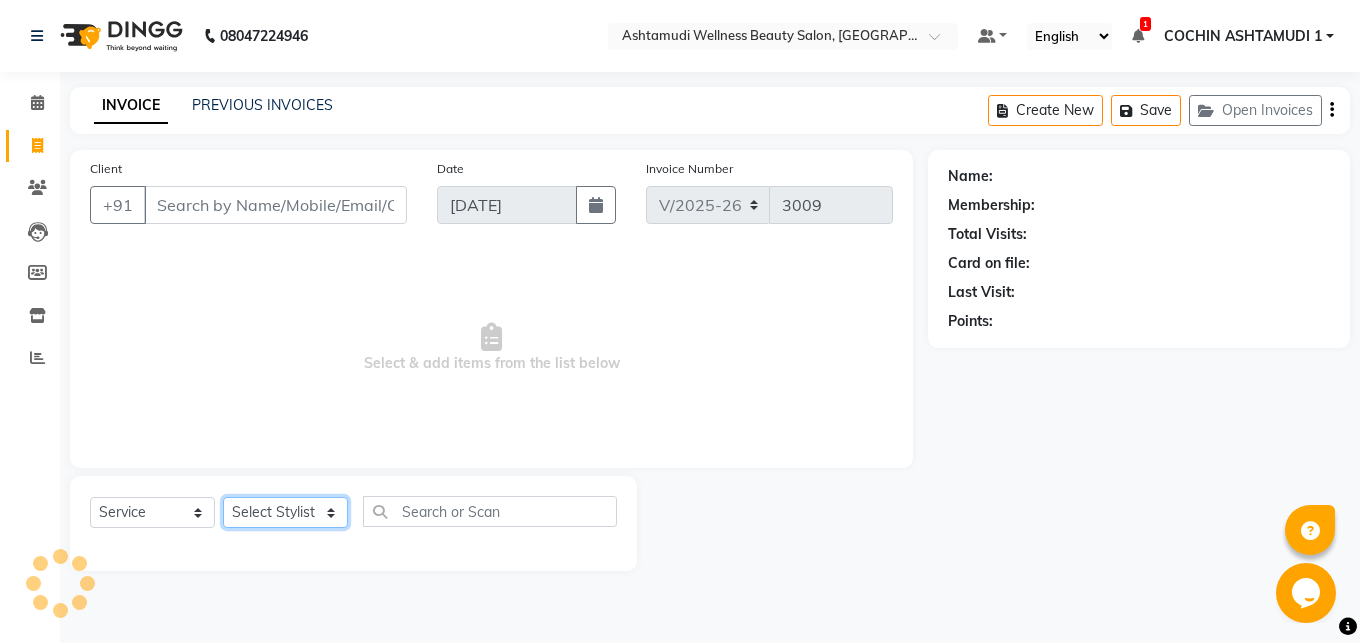 click on "Select Stylist" 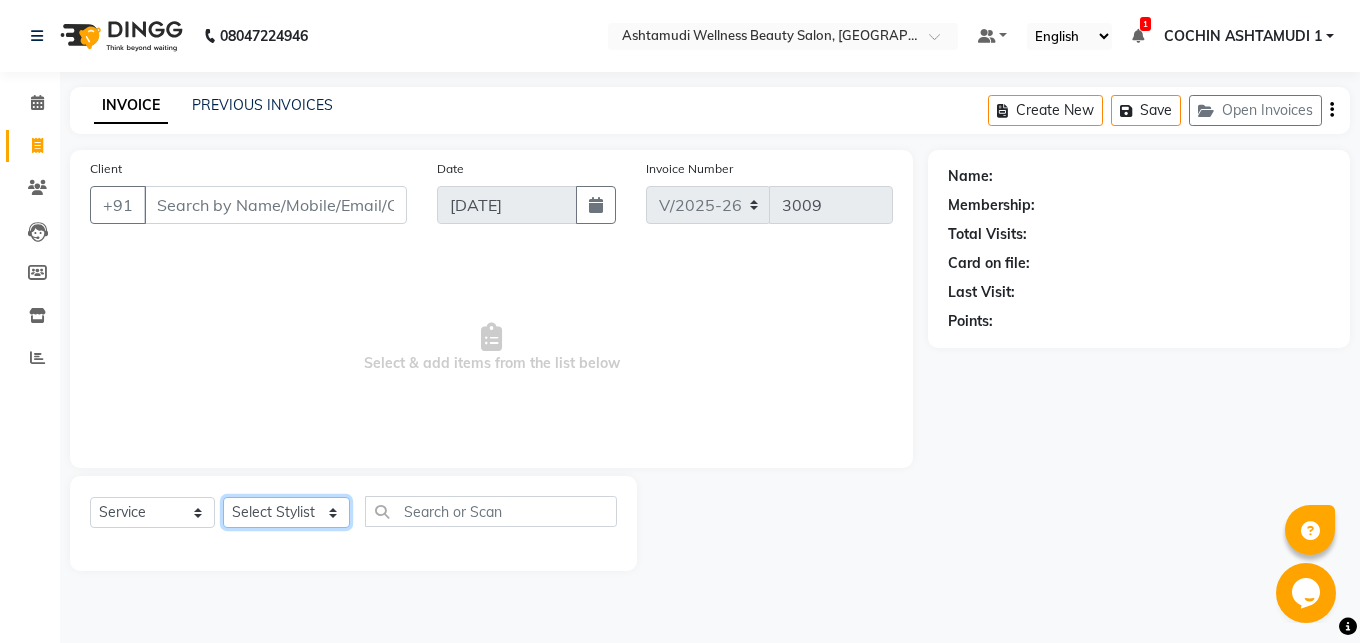 select on "80731" 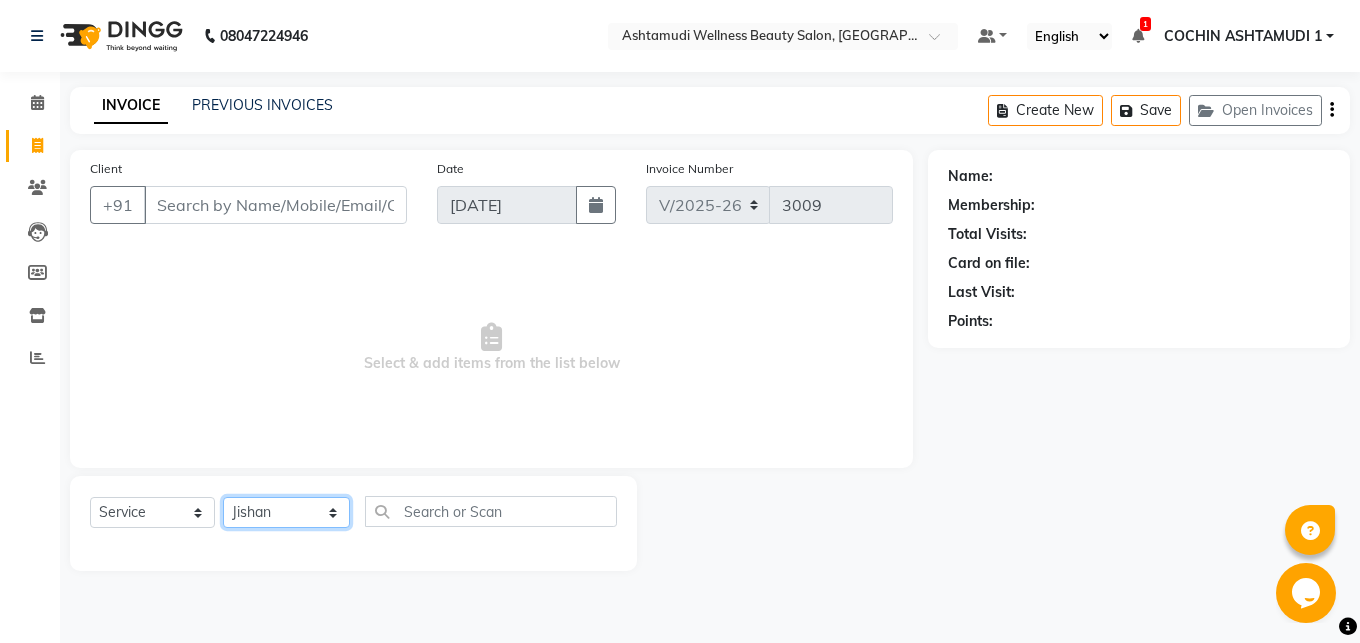 click on "Jishan" 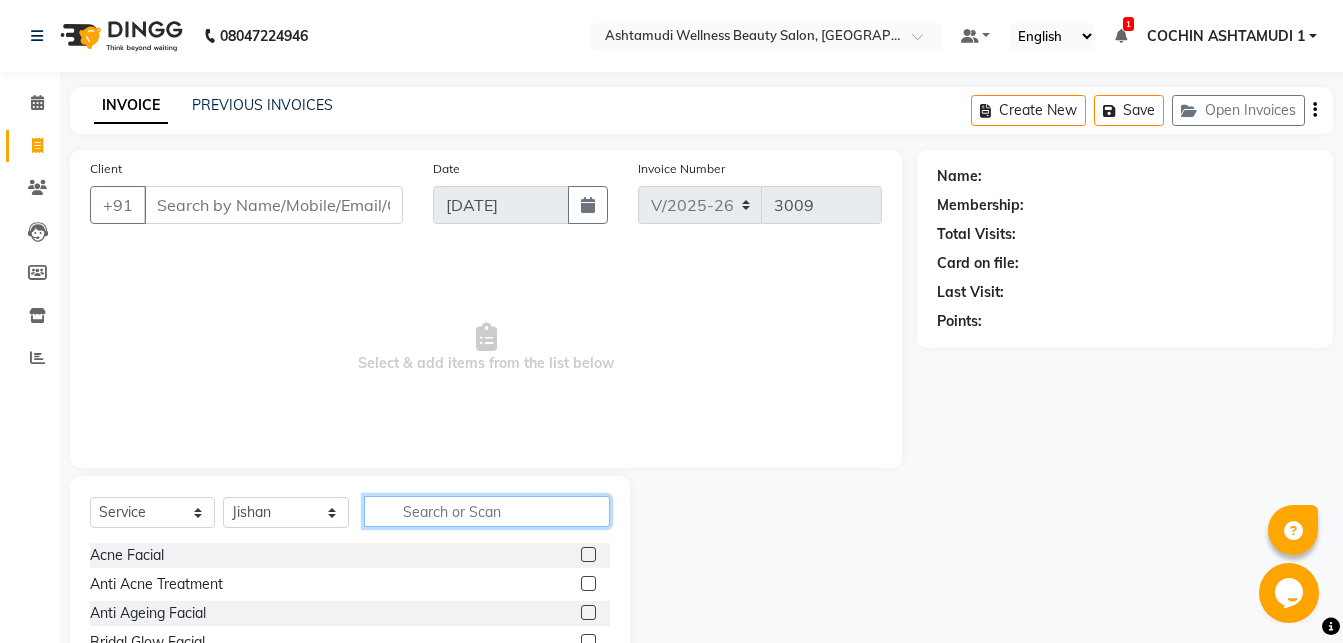 click 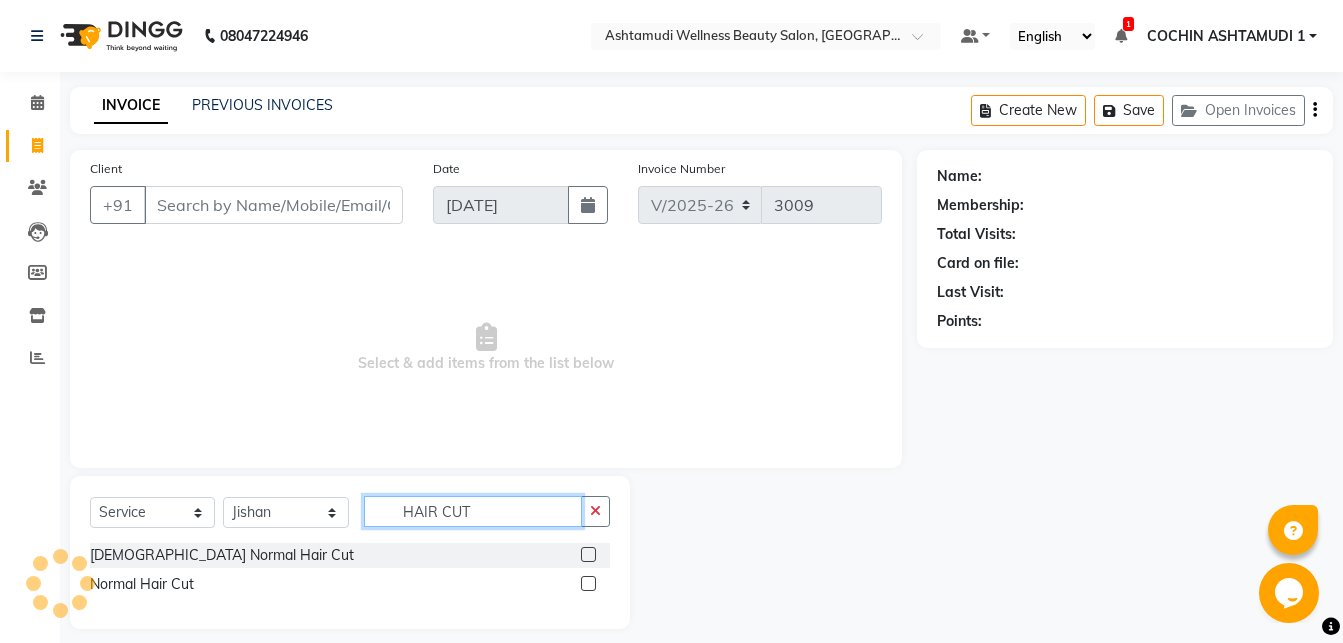 type on "HAIR CUT" 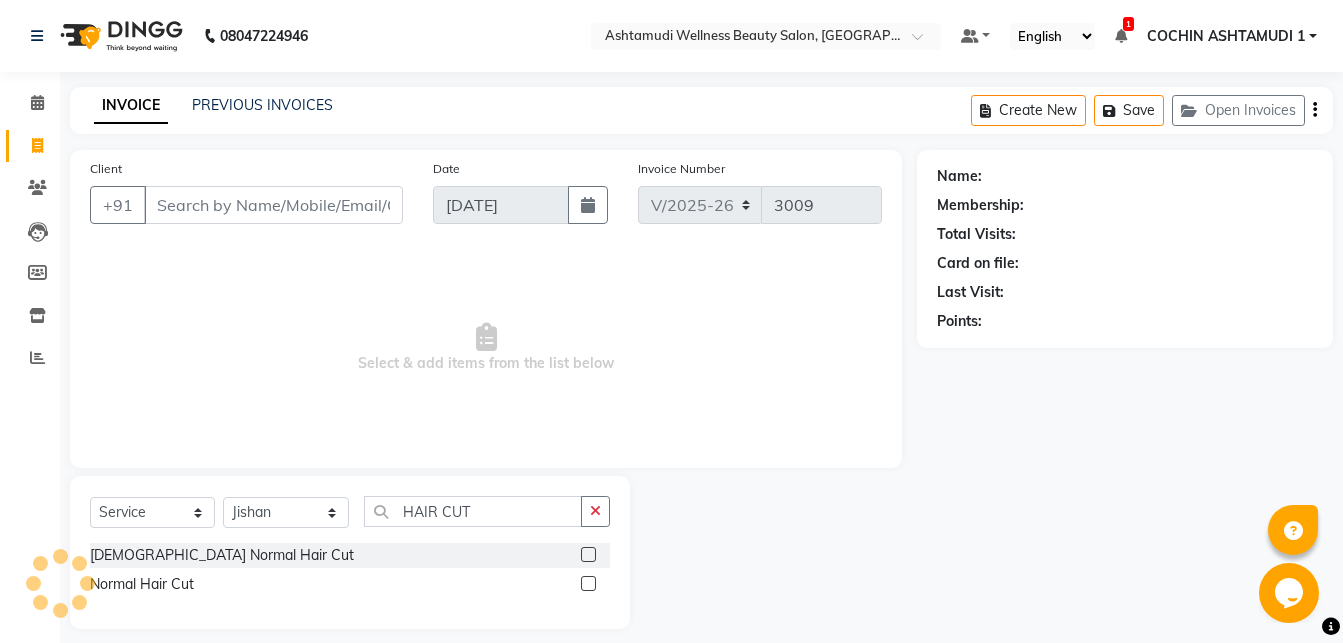 click 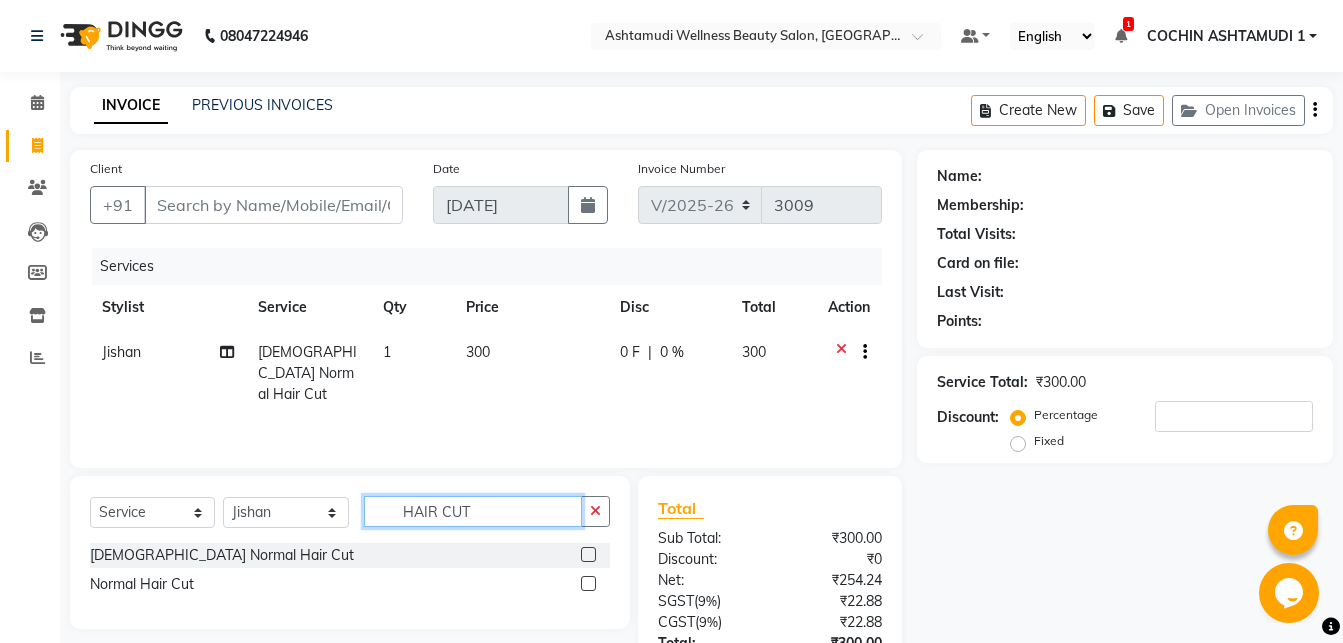 checkbox on "false" 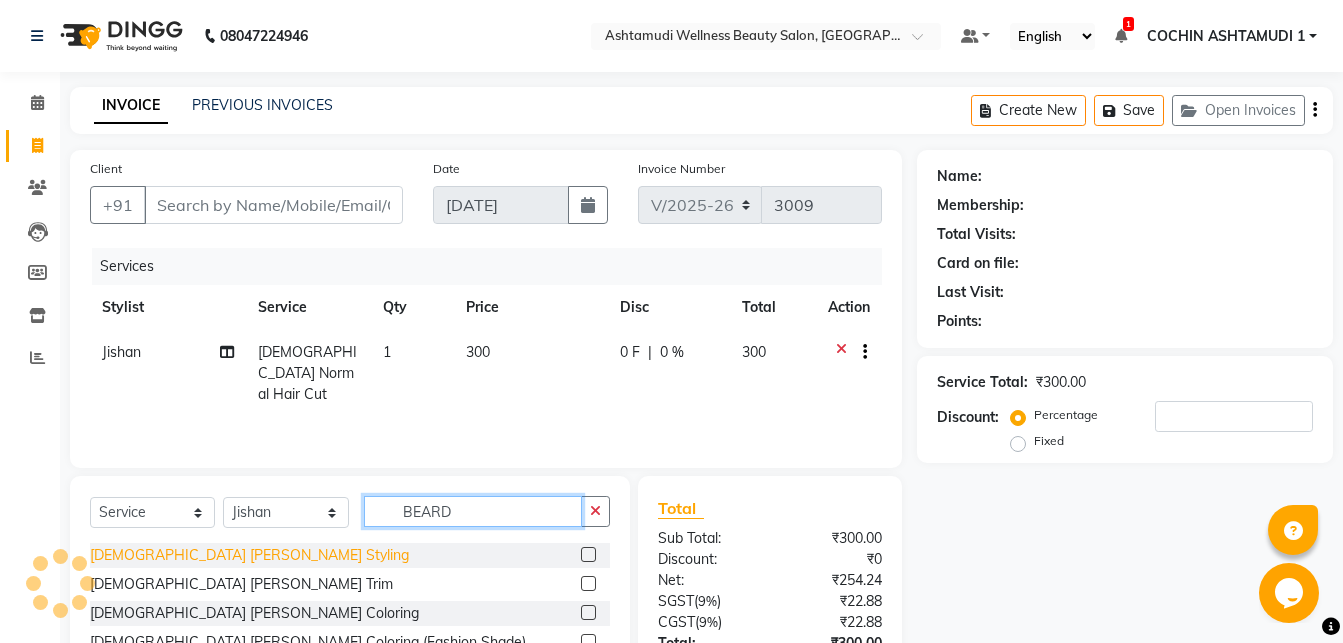 type on "BEARD" 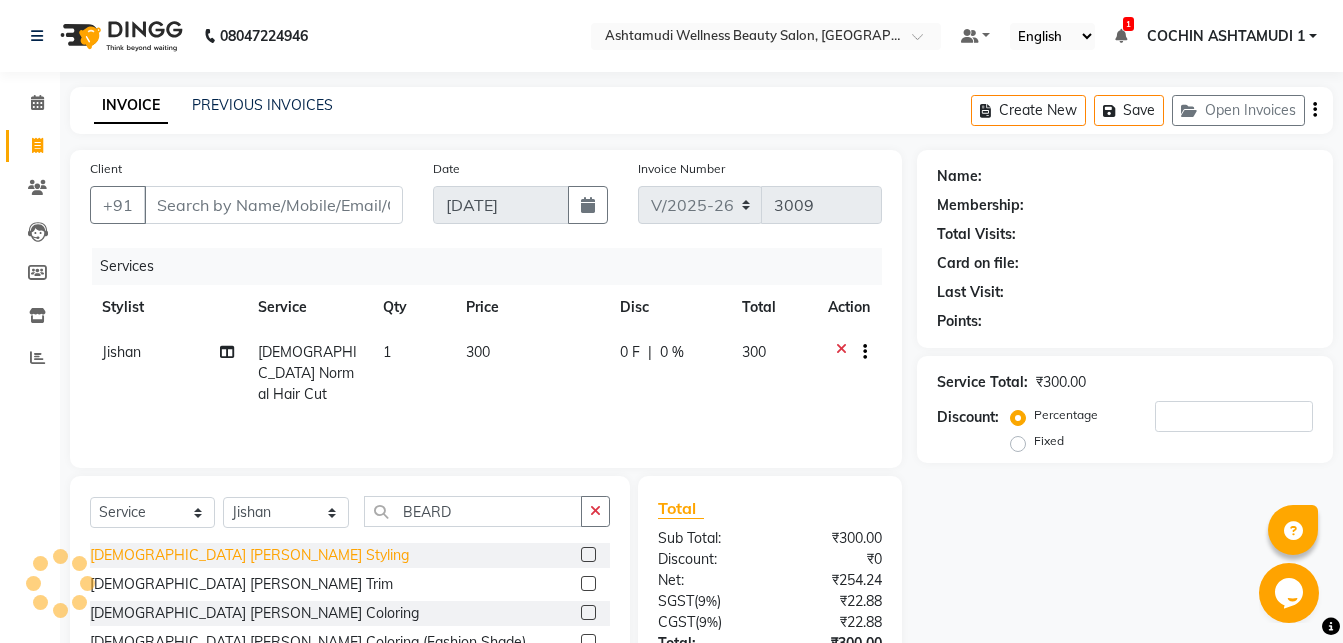click on "[DEMOGRAPHIC_DATA] [PERSON_NAME] Styling" 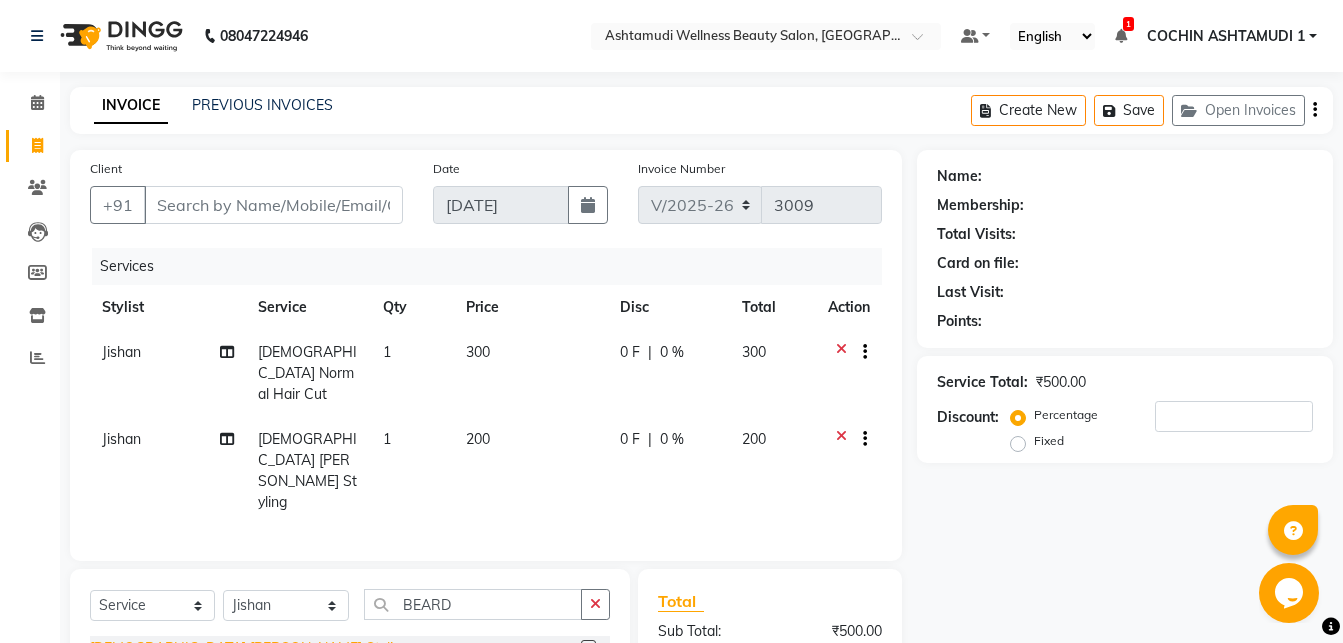 checkbox on "false" 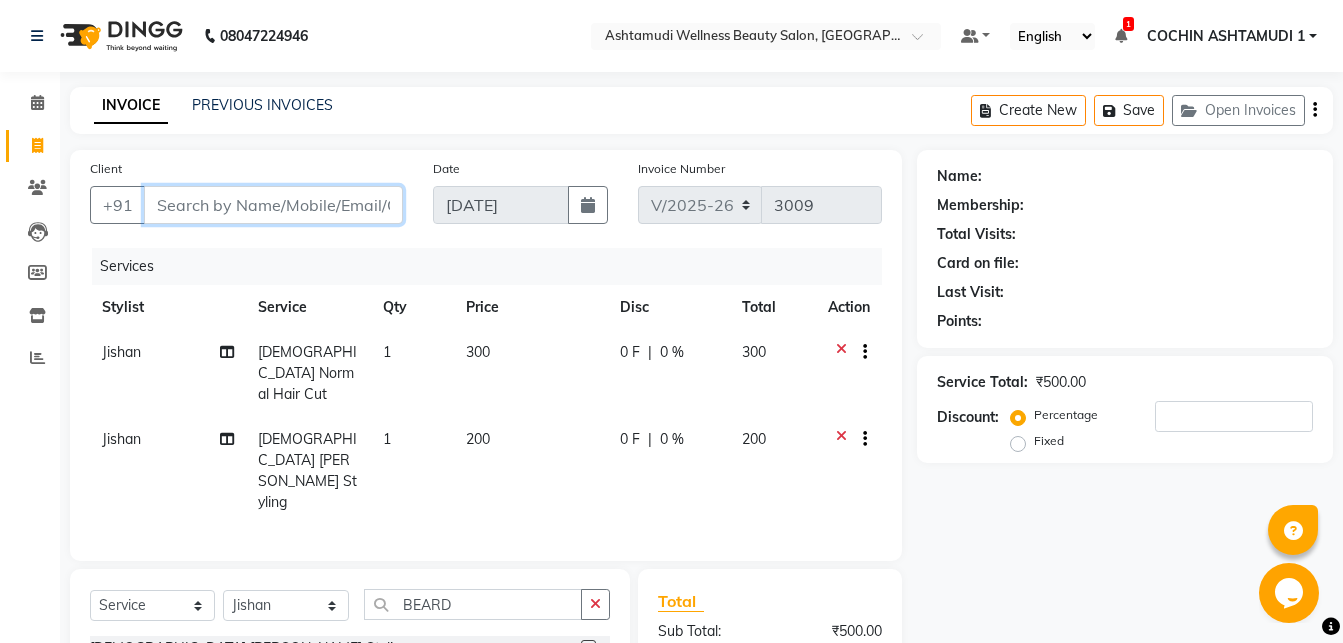 click on "Client" at bounding box center [273, 205] 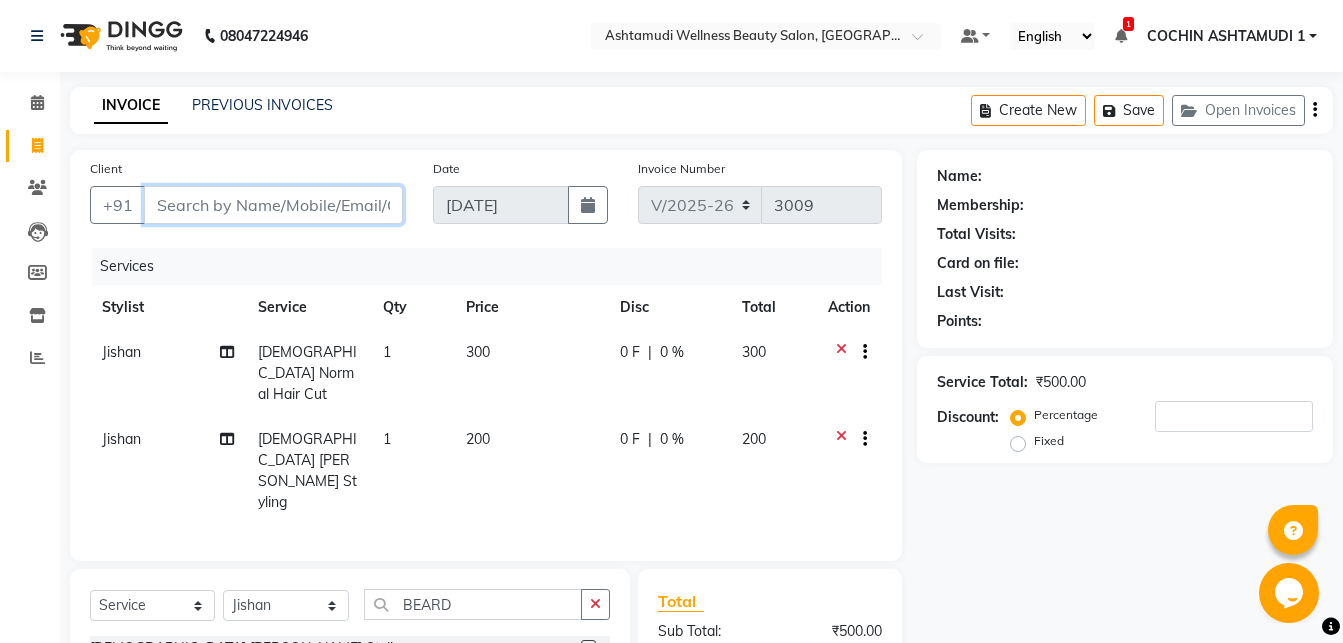 type on "9" 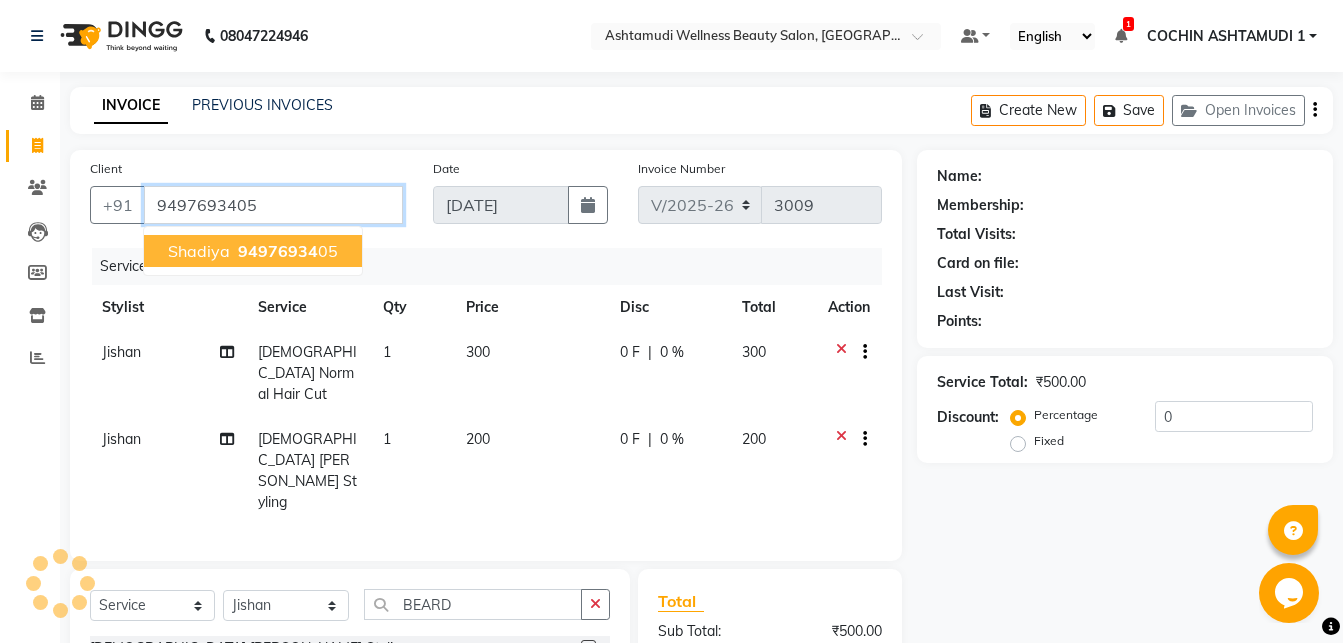 type on "9497693405" 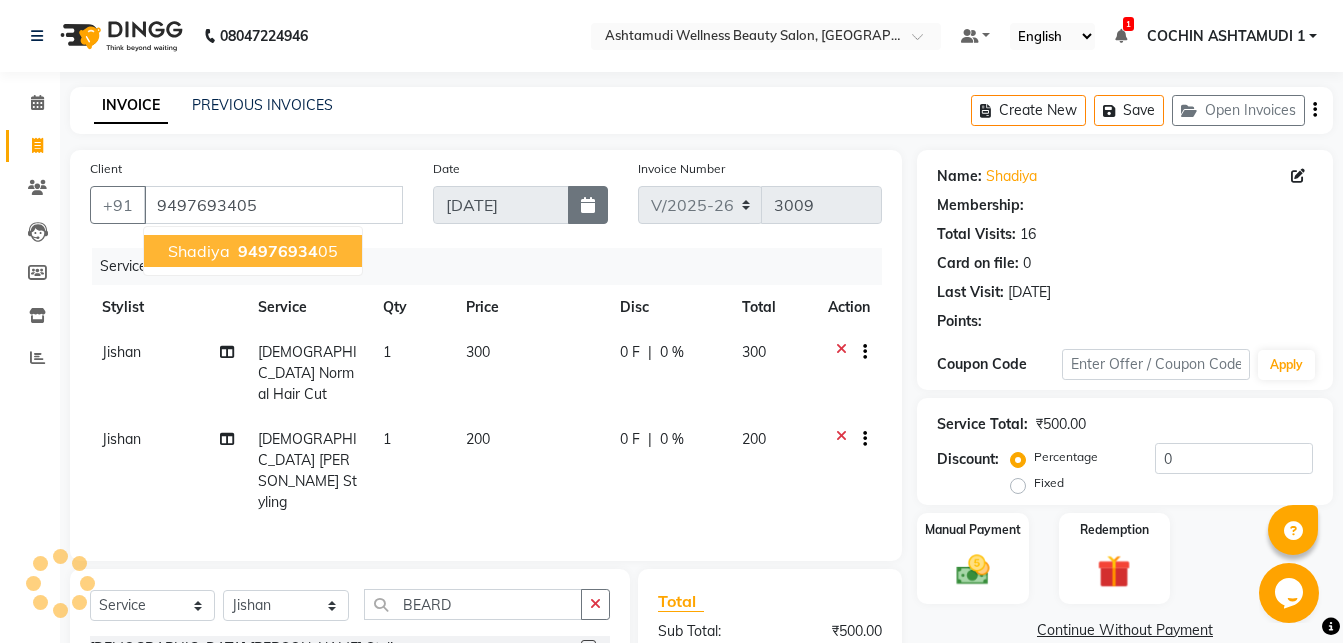 select on "2: Object" 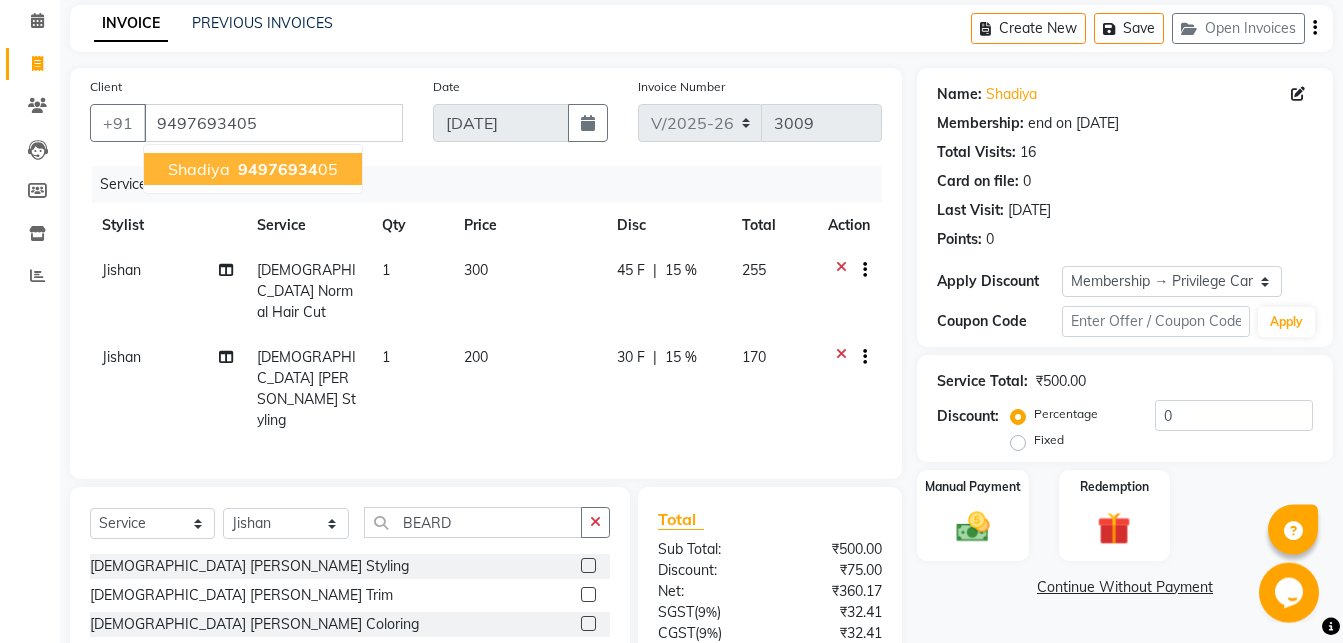 scroll, scrollTop: 204, scrollLeft: 0, axis: vertical 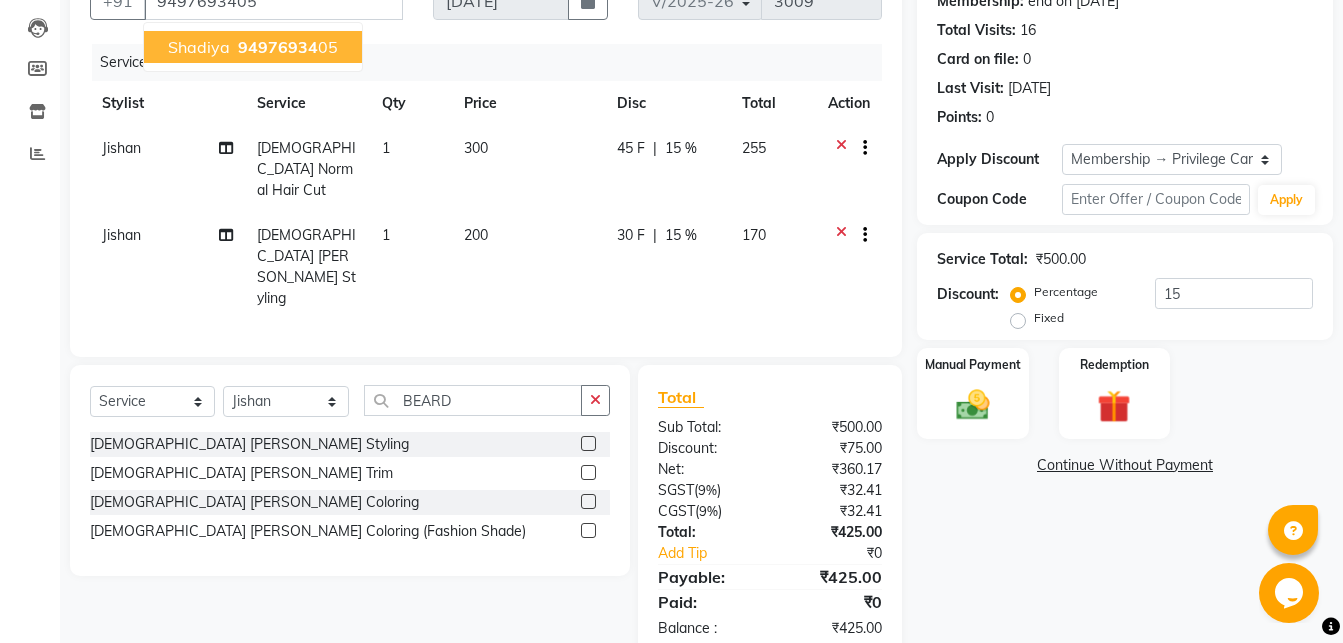 click on "Shadiya   94976934 05" at bounding box center [253, 47] 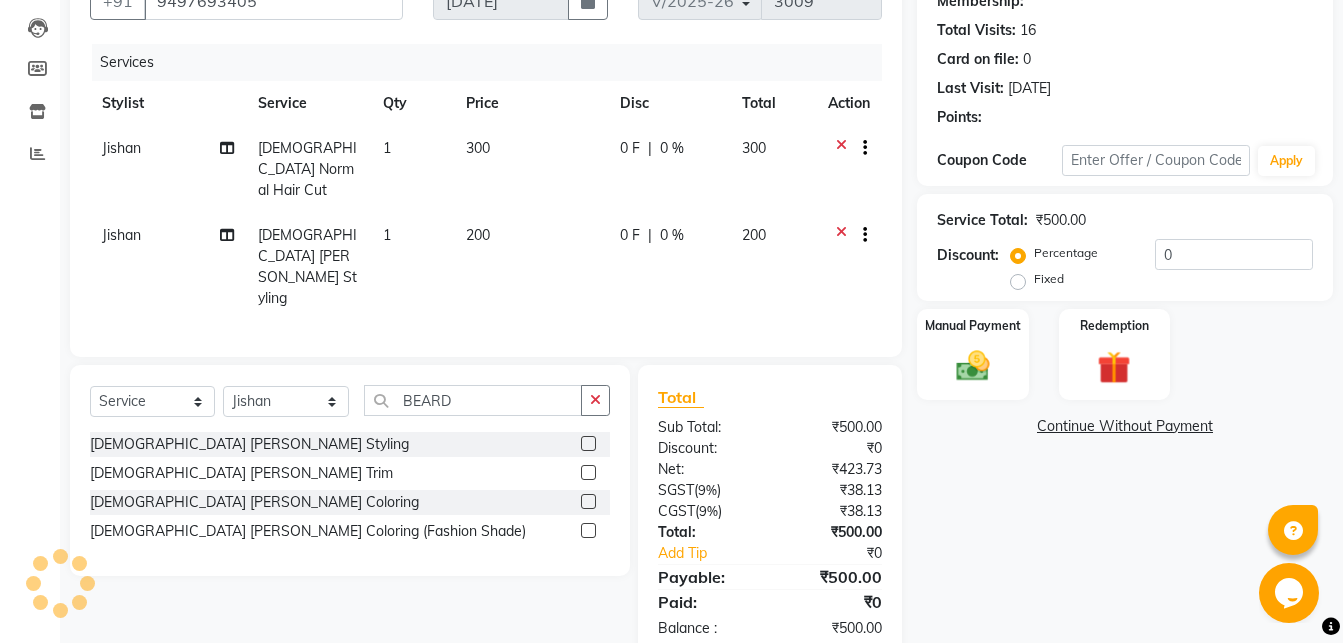 type on "15" 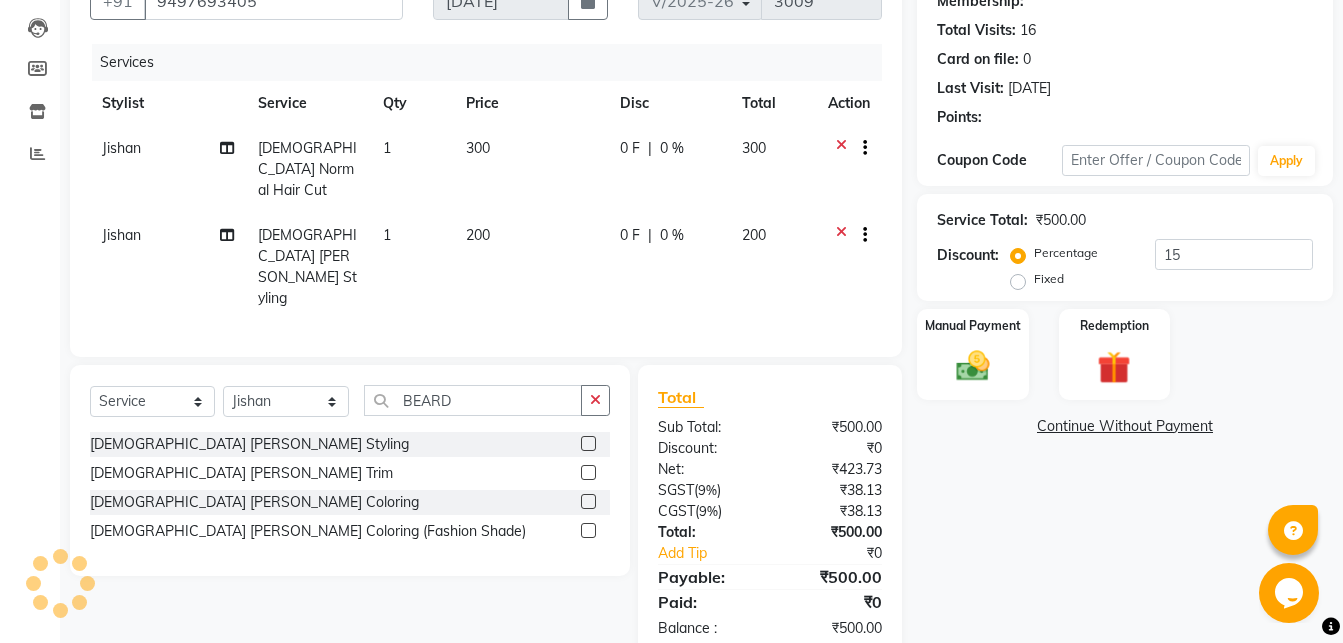 select on "2: Object" 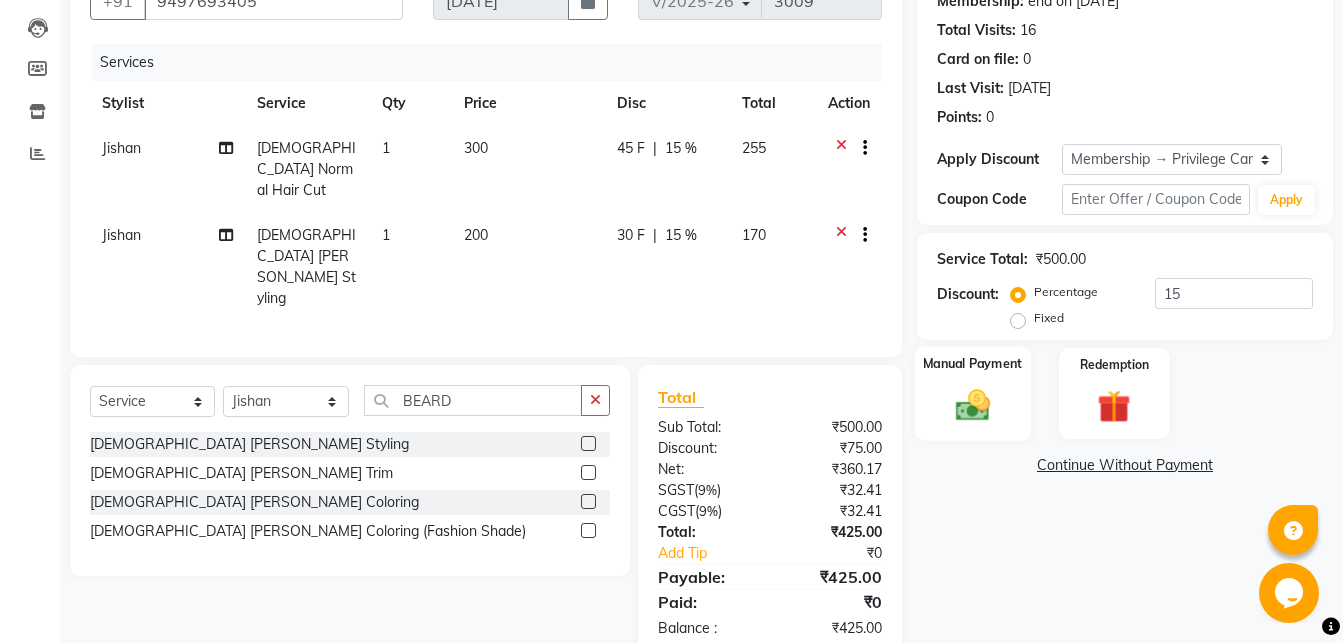 click on "Manual Payment" 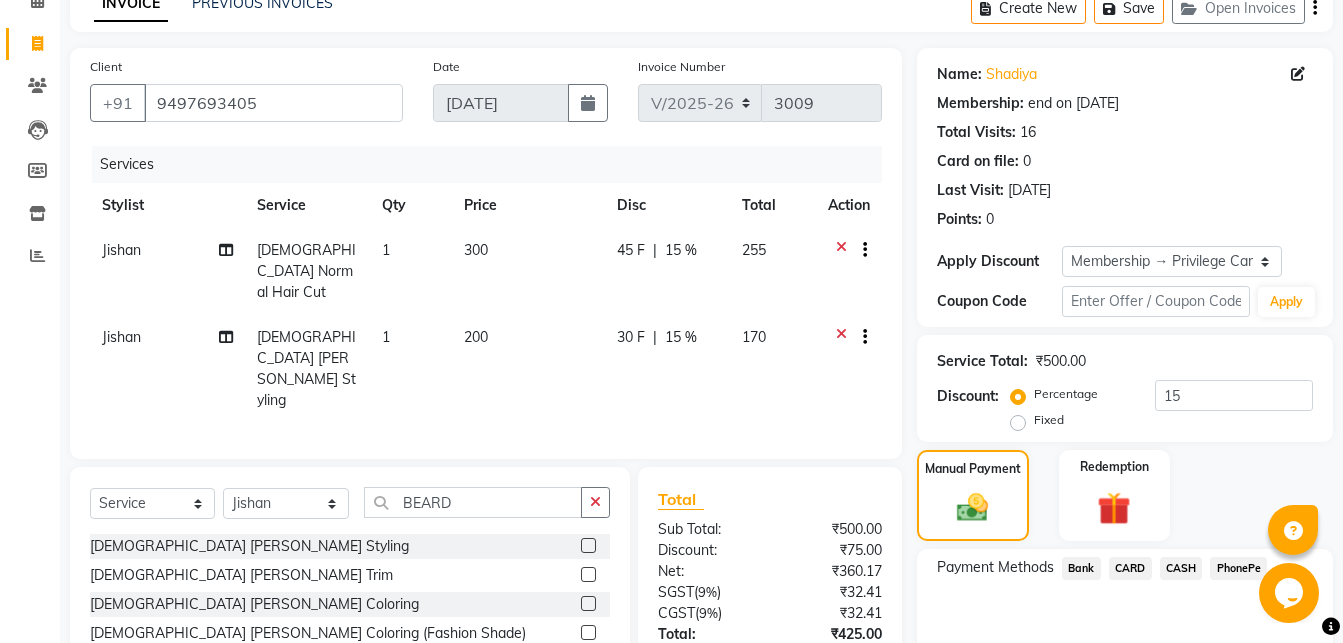 scroll, scrollTop: 204, scrollLeft: 0, axis: vertical 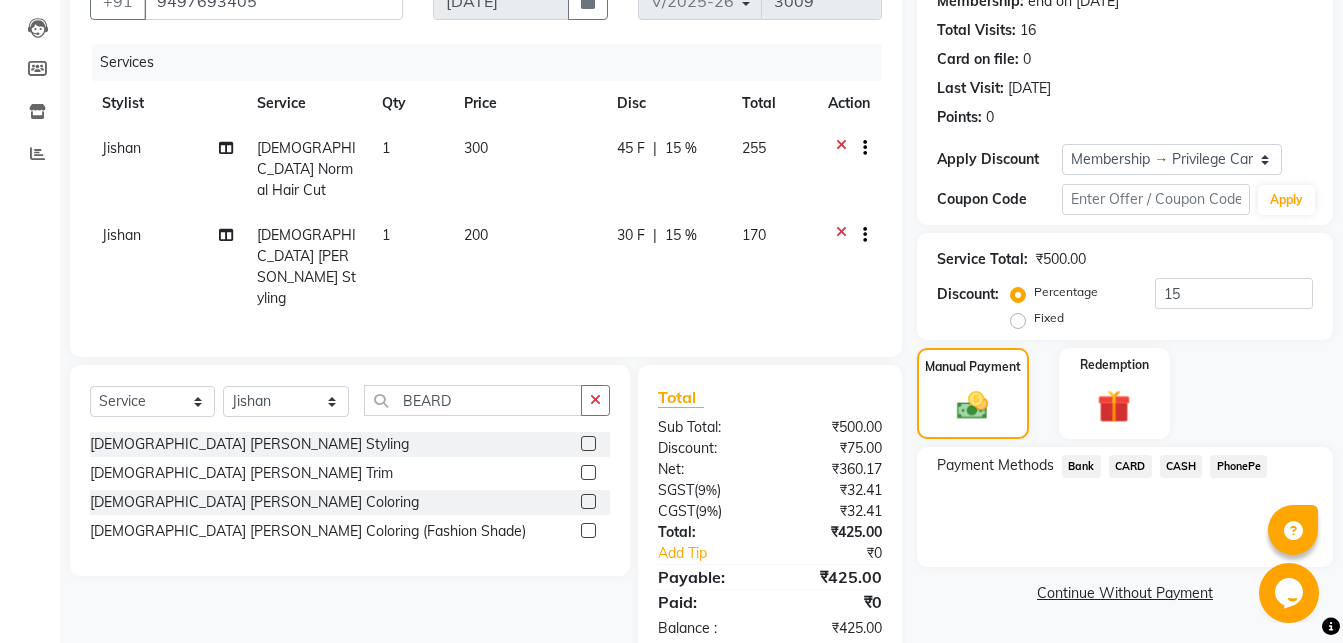 click on "PhonePe" 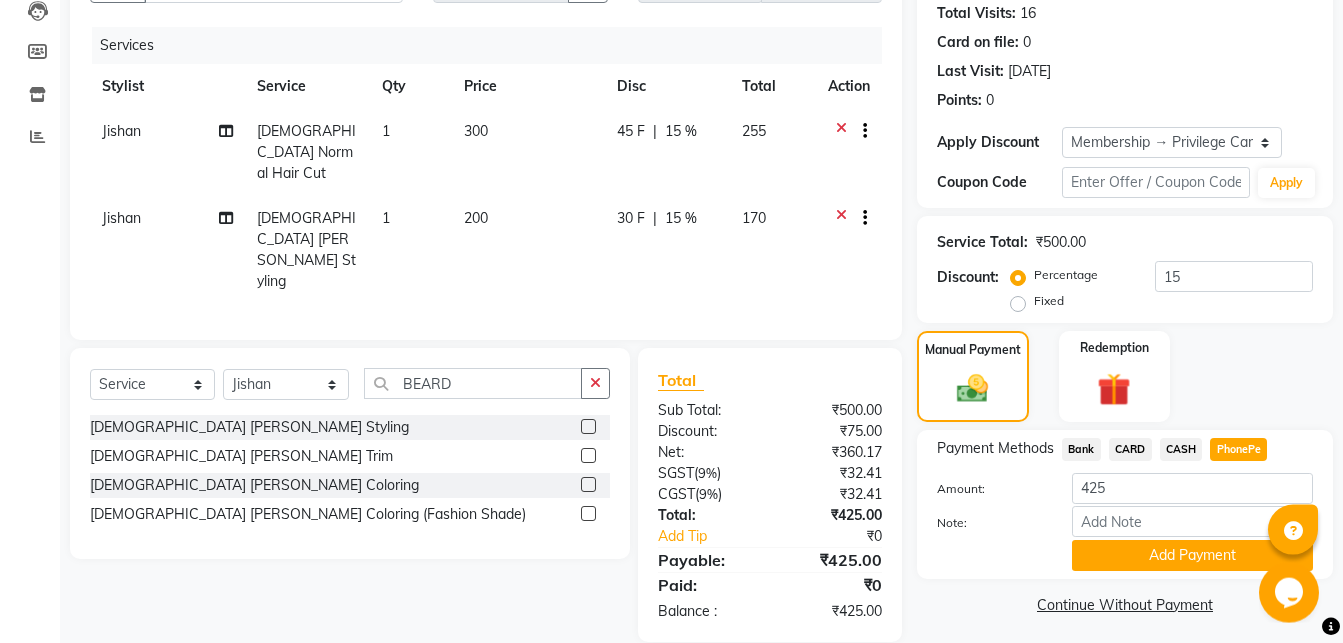 scroll, scrollTop: 227, scrollLeft: 0, axis: vertical 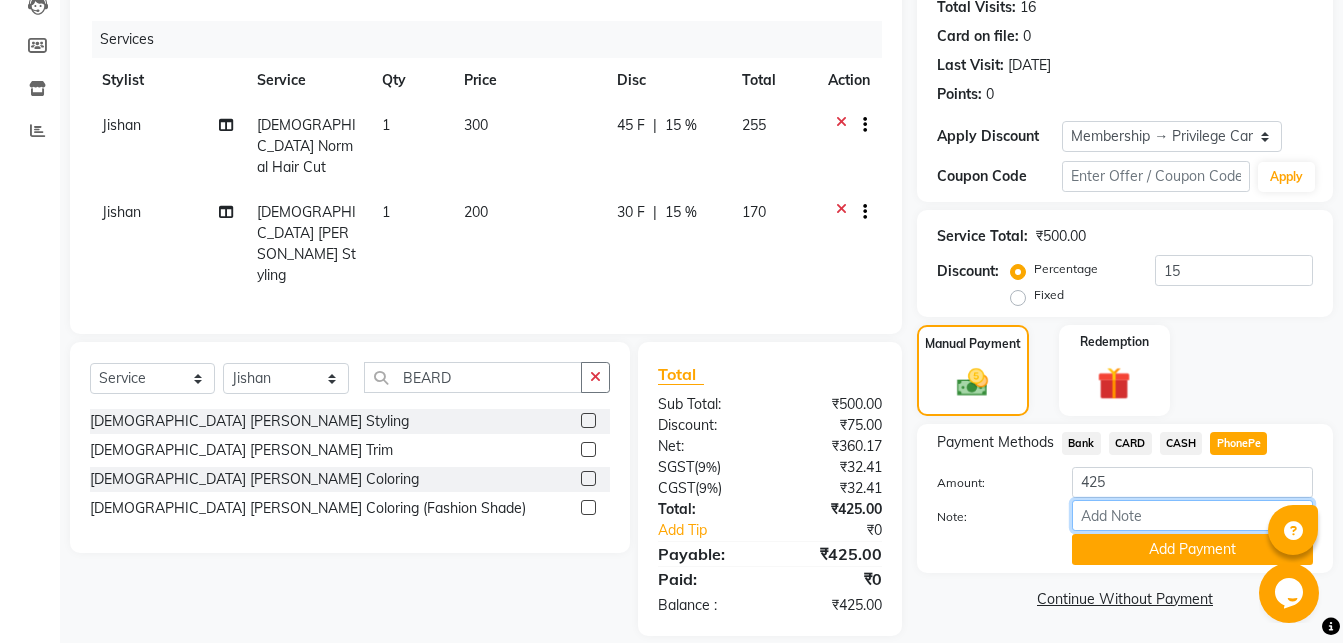 click on "Note:" at bounding box center (1192, 515) 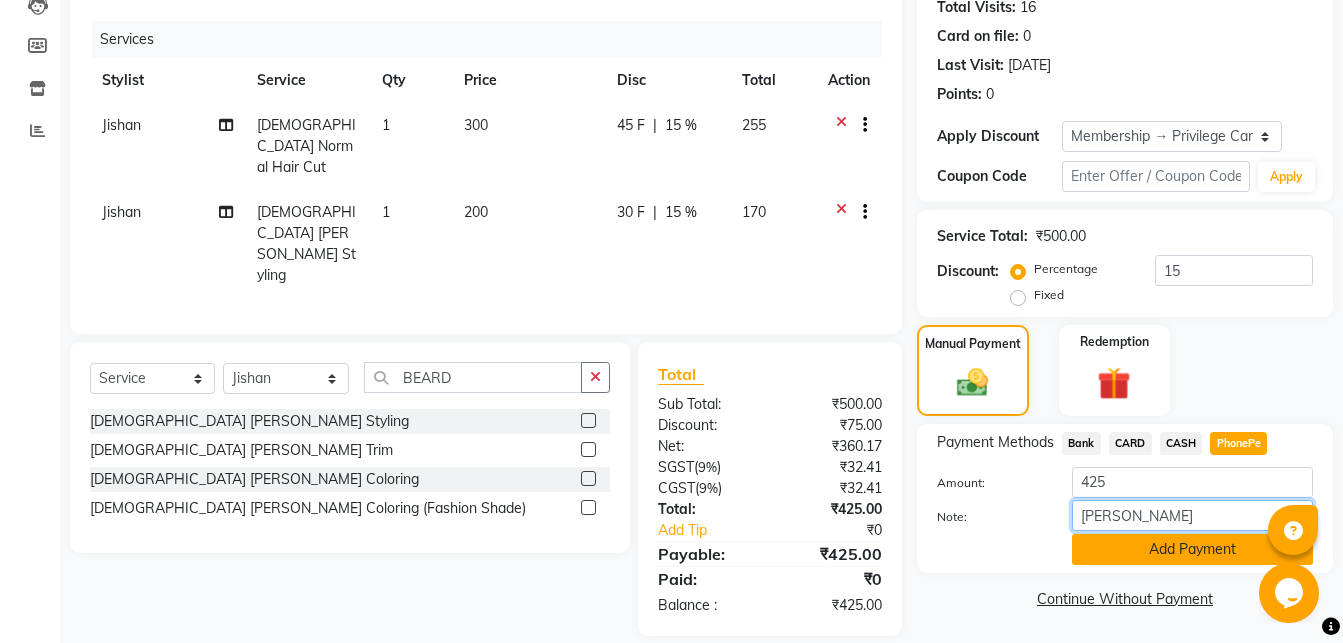 type on "[PERSON_NAME]" 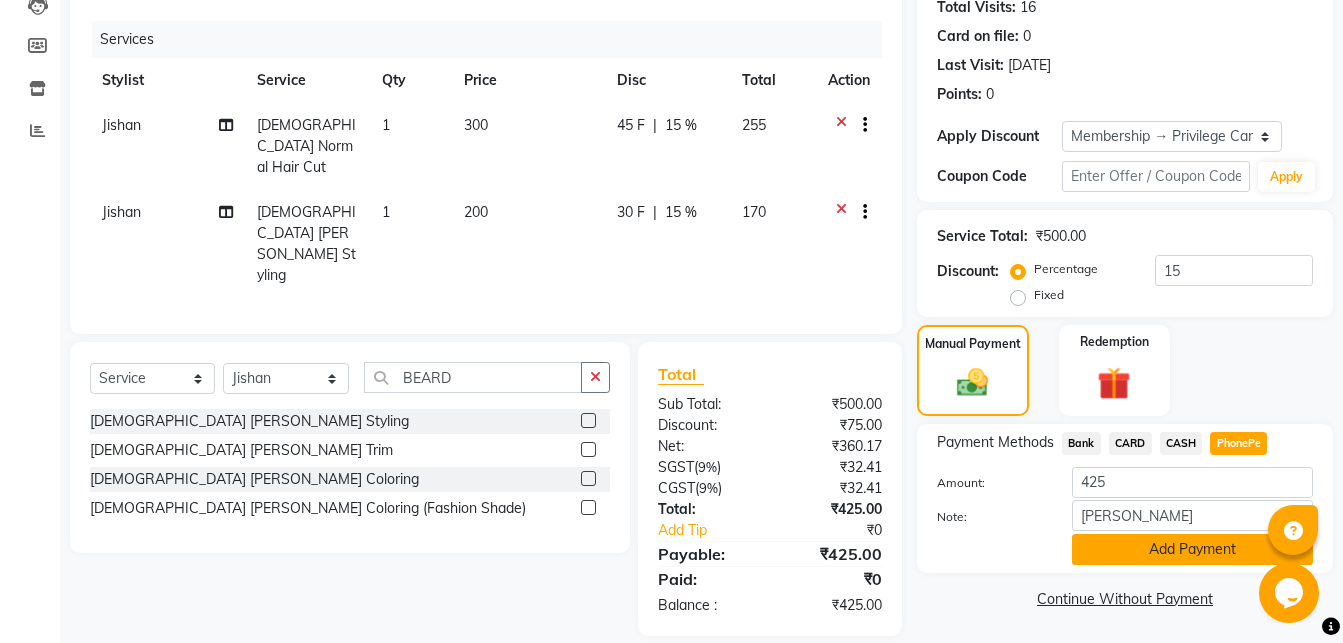 click on "Add Payment" 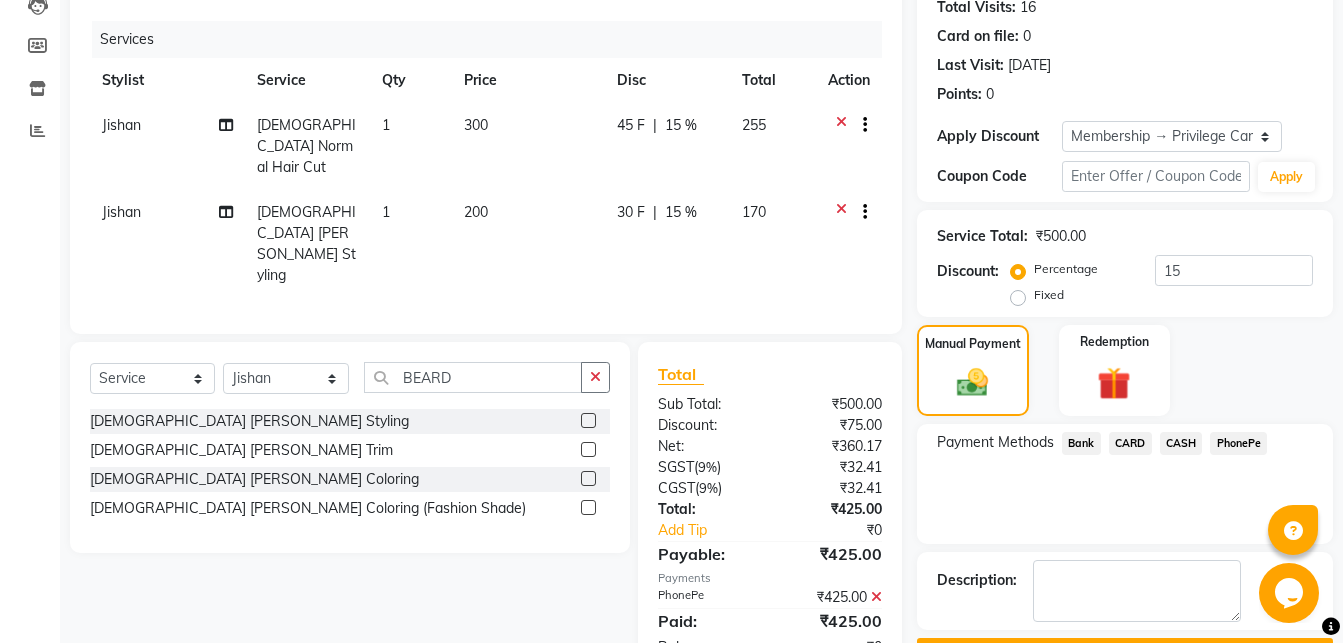 scroll, scrollTop: 336, scrollLeft: 0, axis: vertical 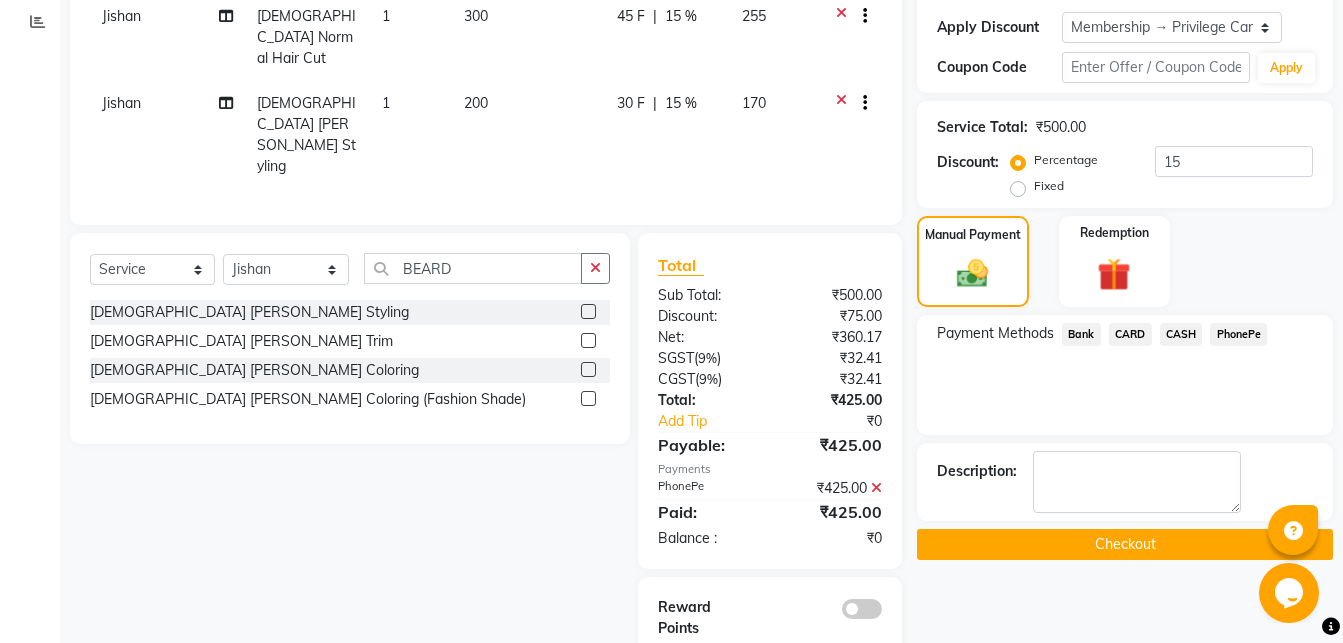 click on "Checkout" 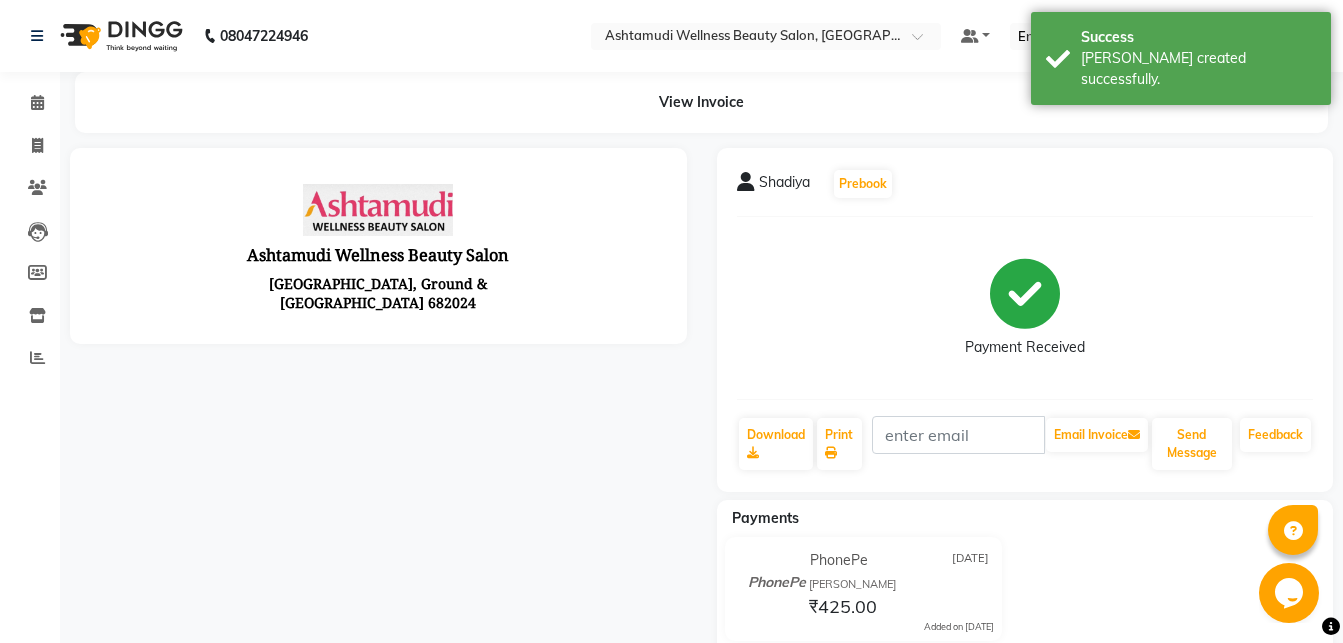 scroll, scrollTop: 0, scrollLeft: 0, axis: both 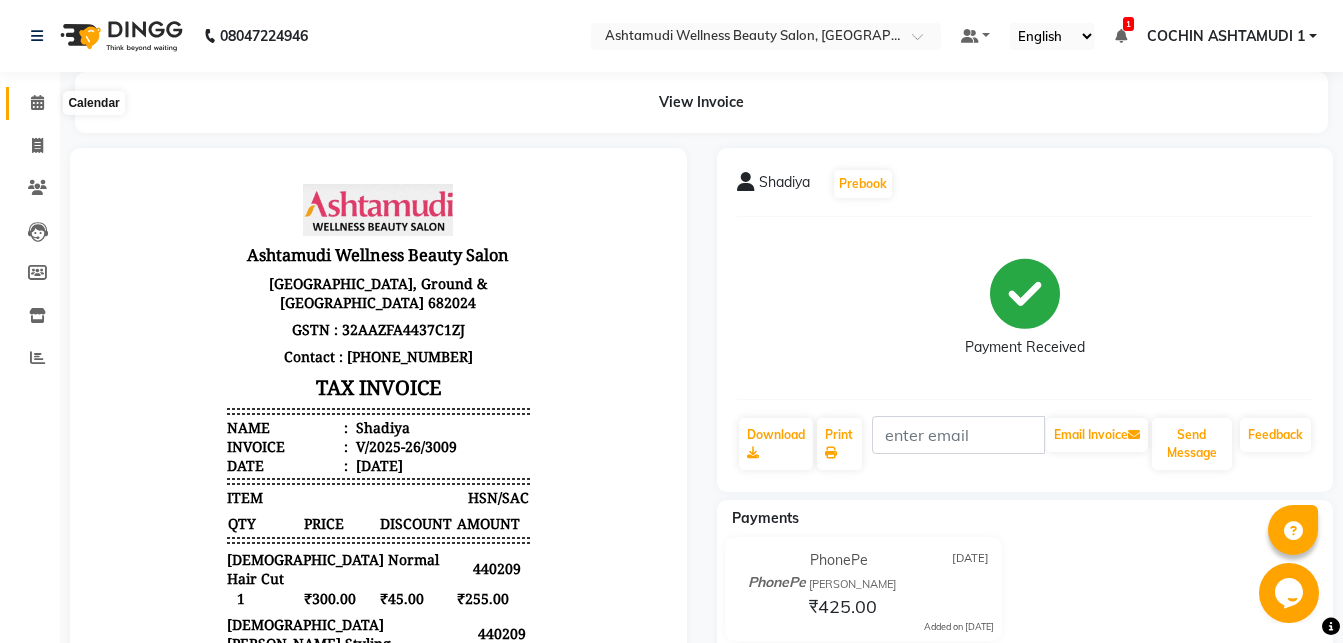 click 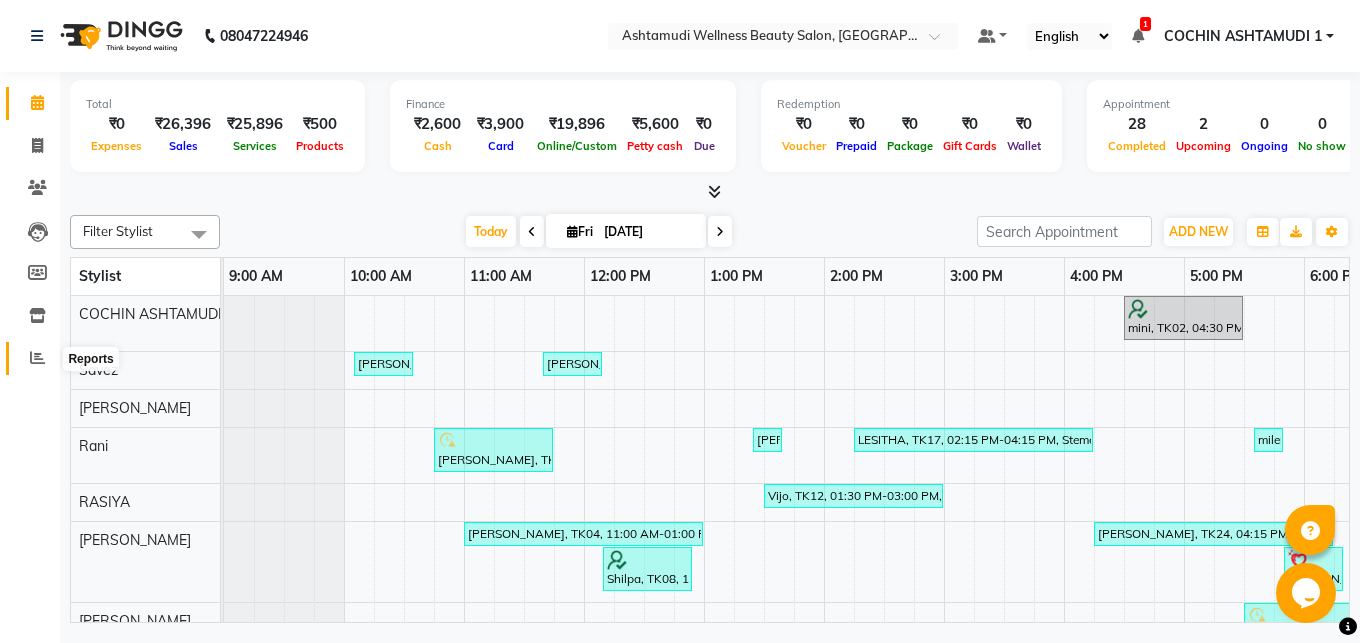 click 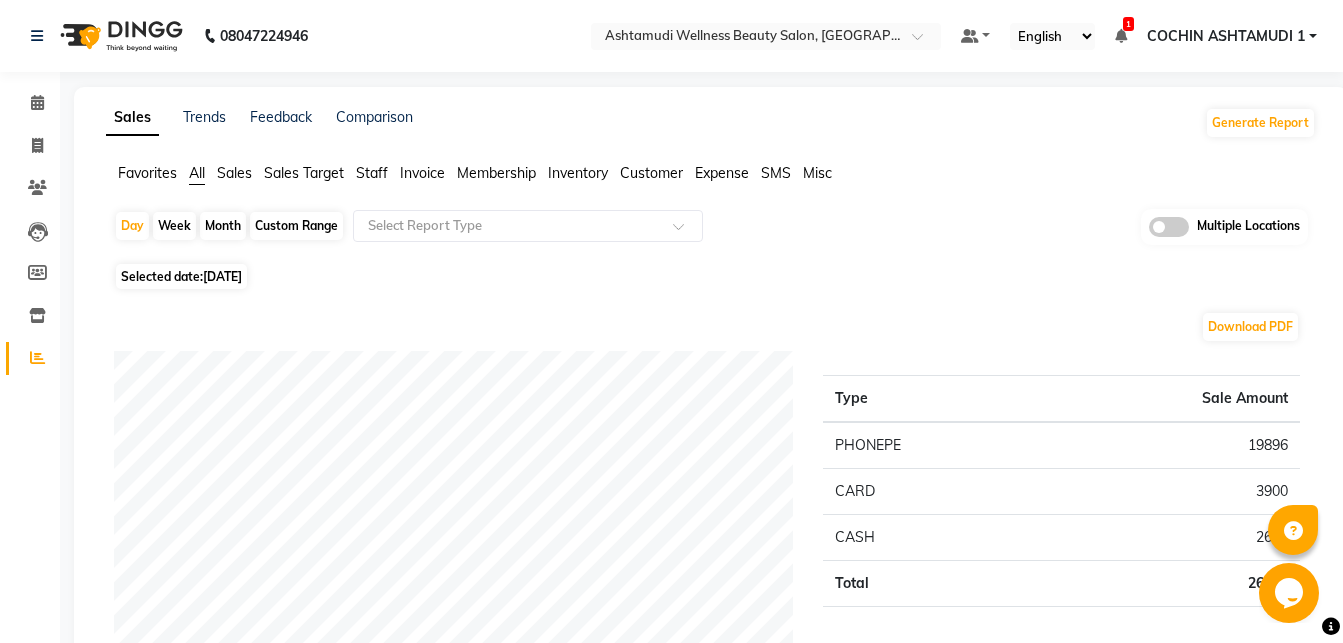 click on "Invoice" 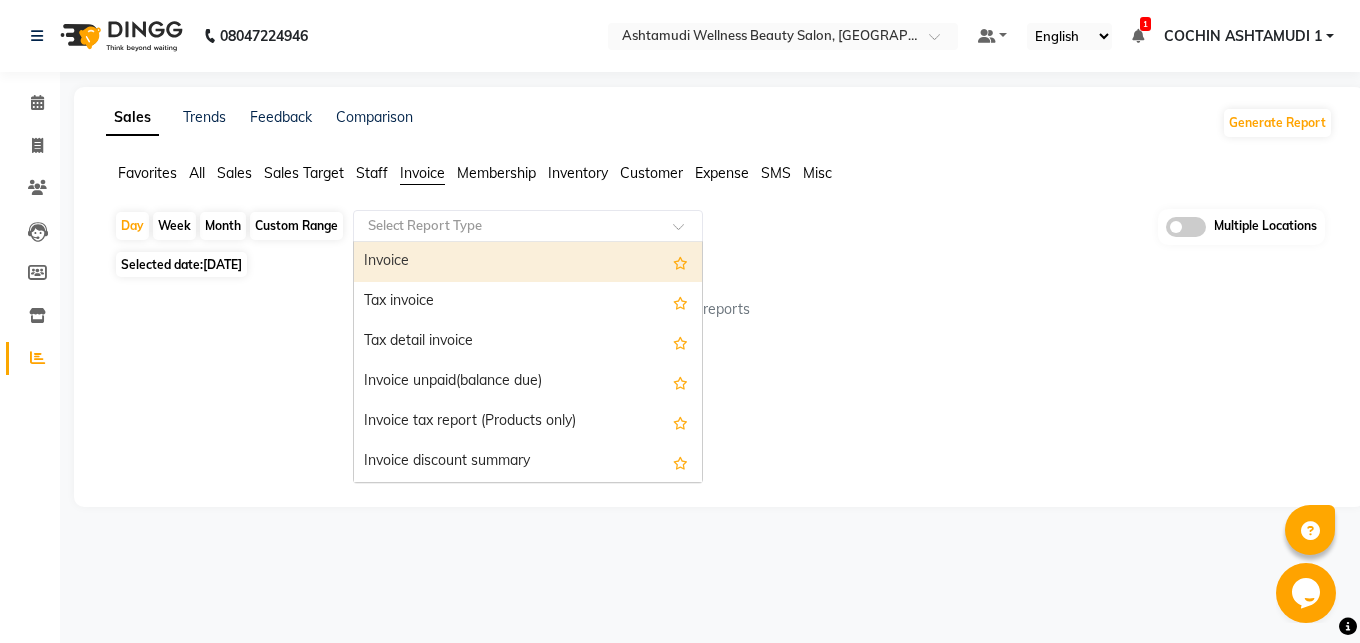 click 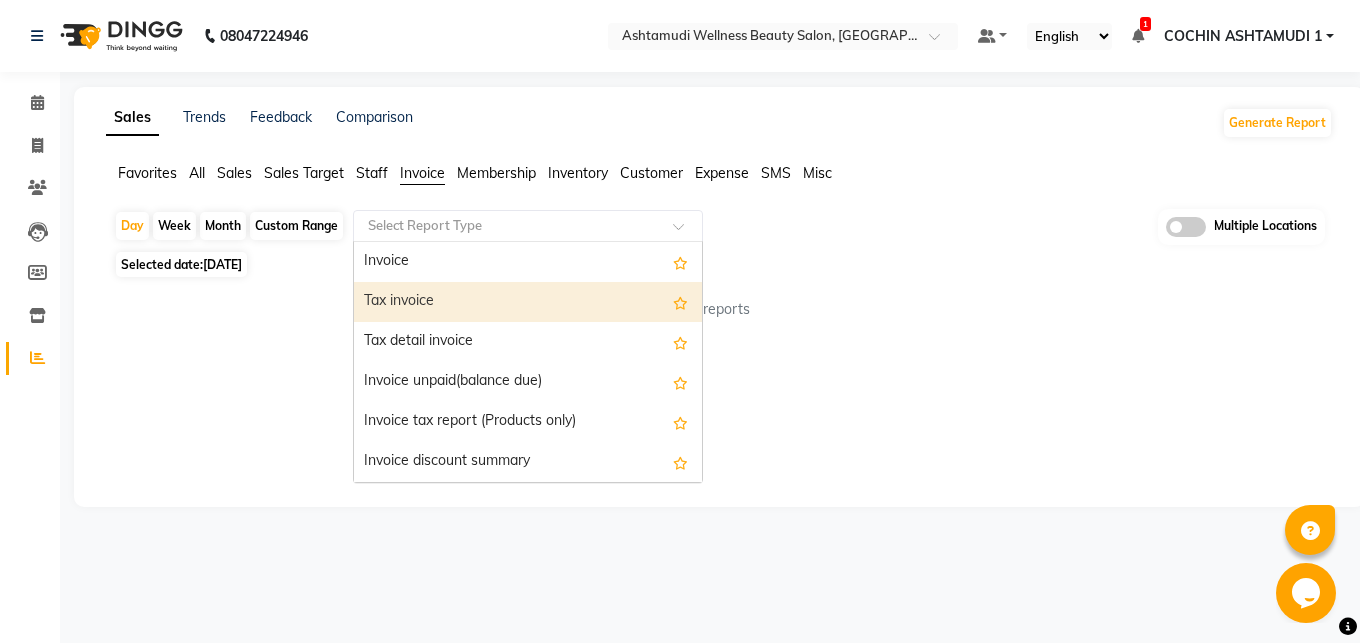 click on "Tax invoice" at bounding box center [528, 302] 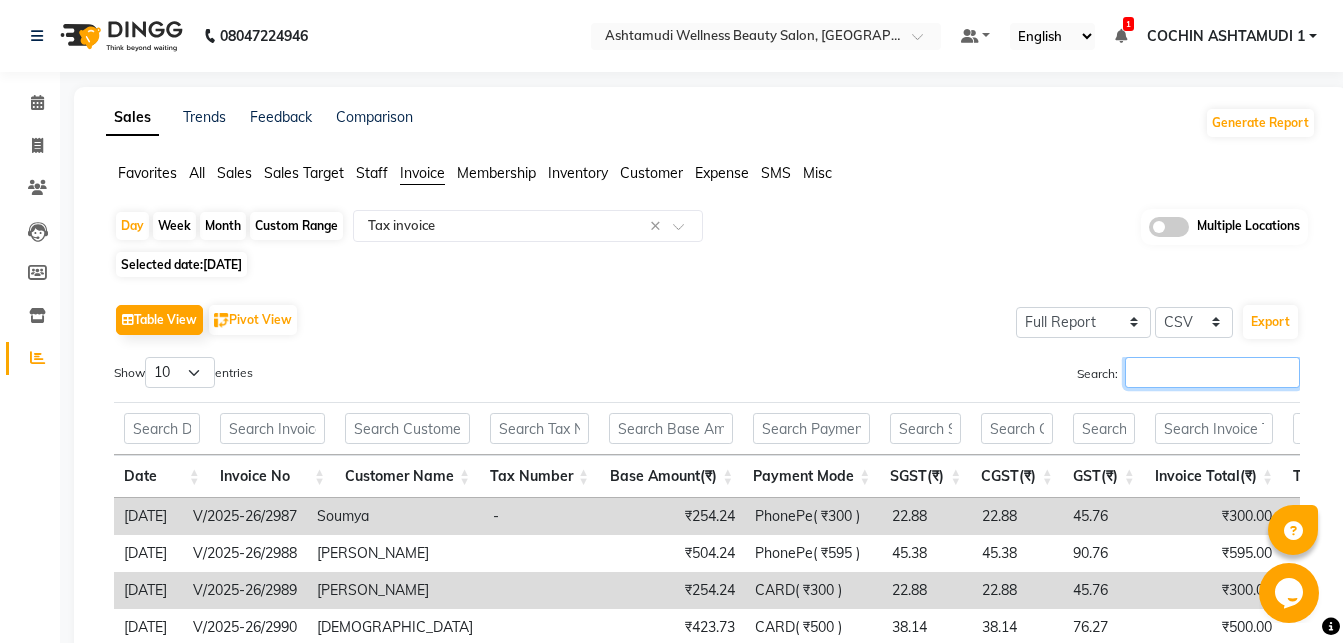 click on "Search:" at bounding box center (1212, 372) 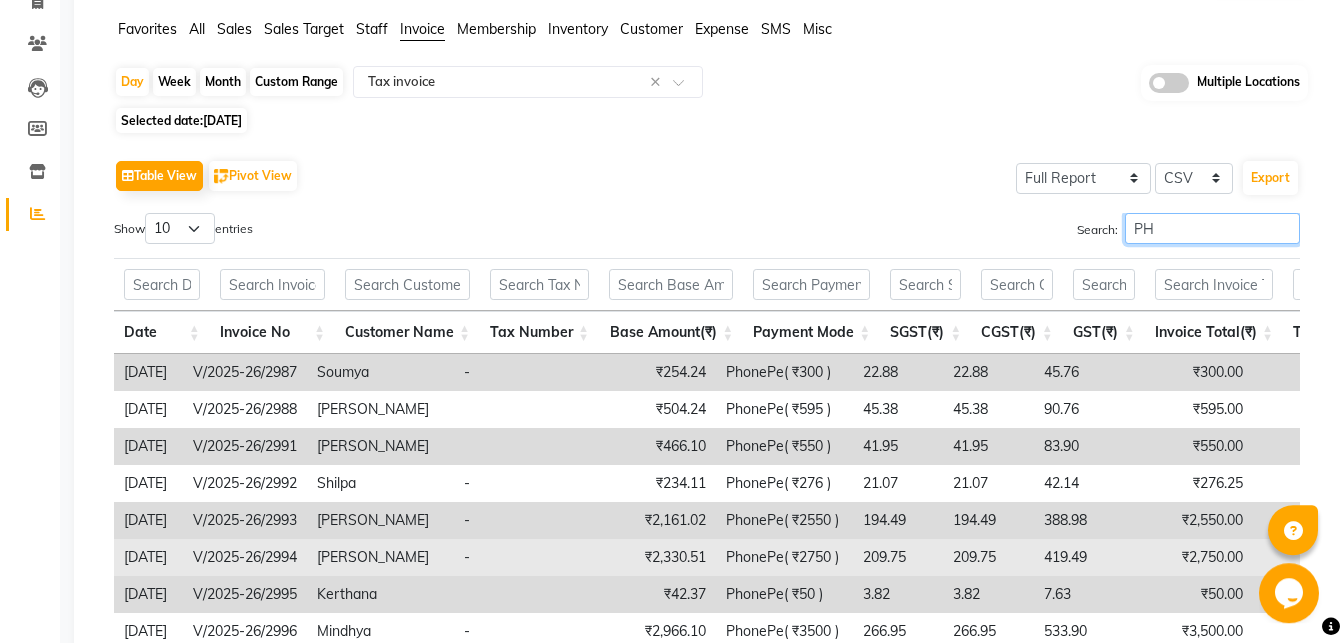 scroll, scrollTop: 306, scrollLeft: 0, axis: vertical 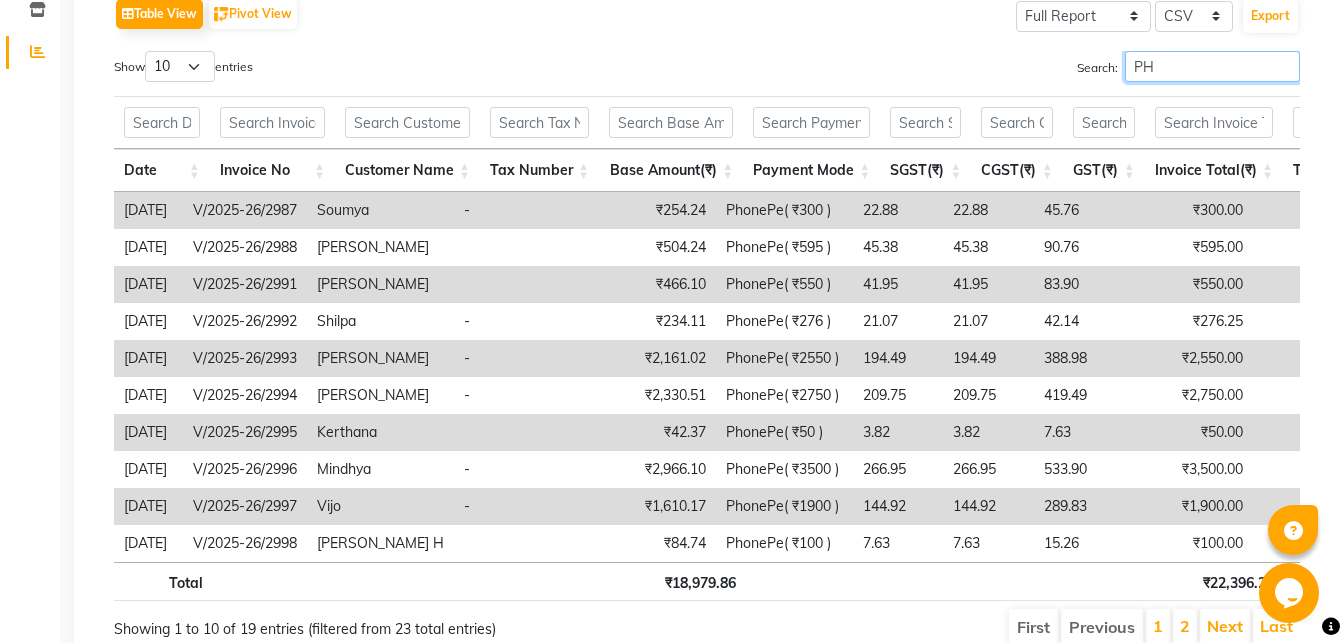 type on "PH" 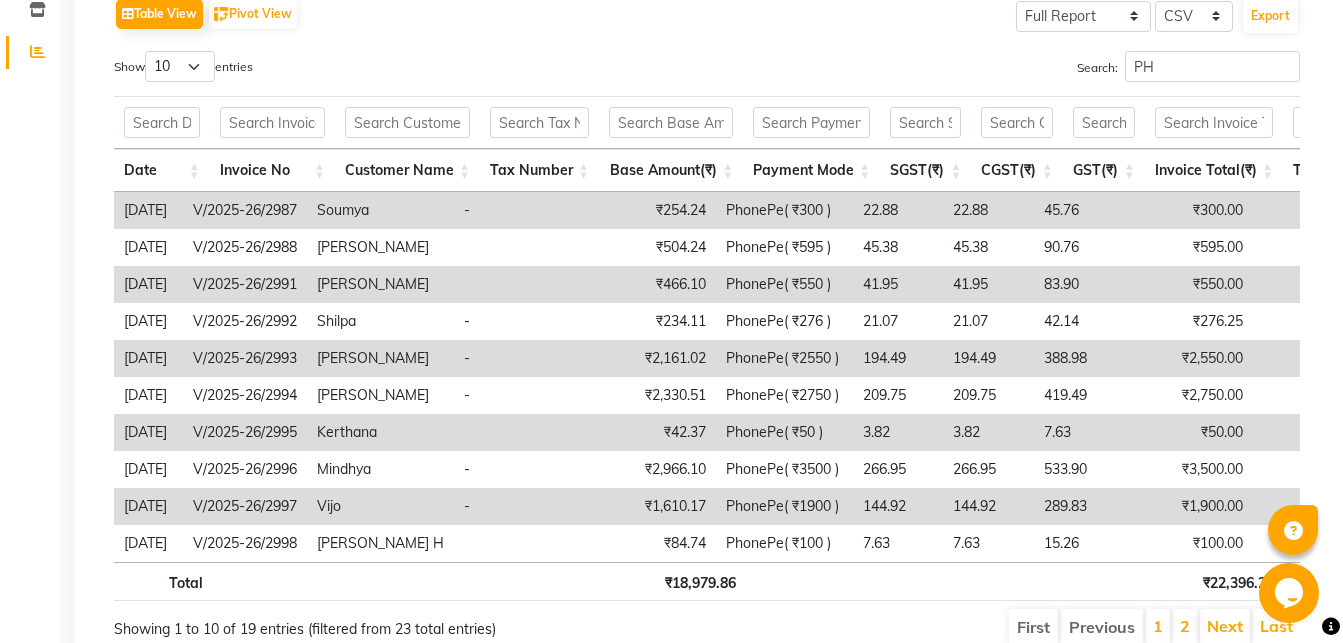 scroll, scrollTop: 0, scrollLeft: 0, axis: both 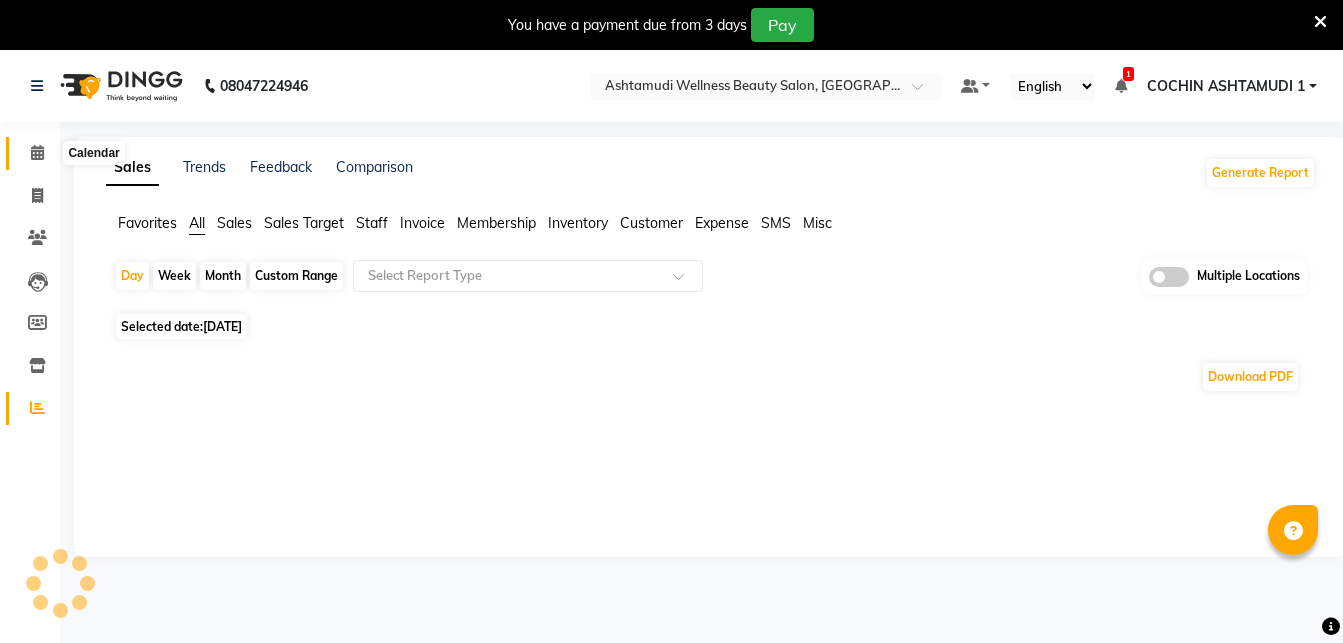 click 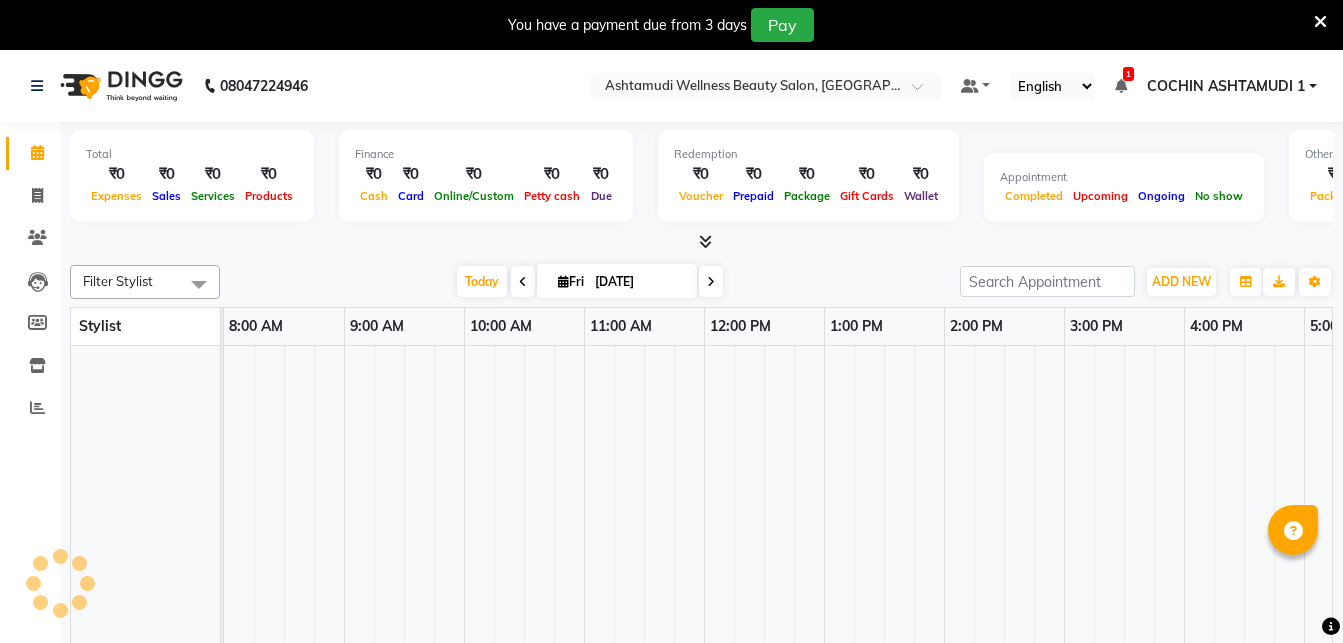 scroll, scrollTop: 0, scrollLeft: 0, axis: both 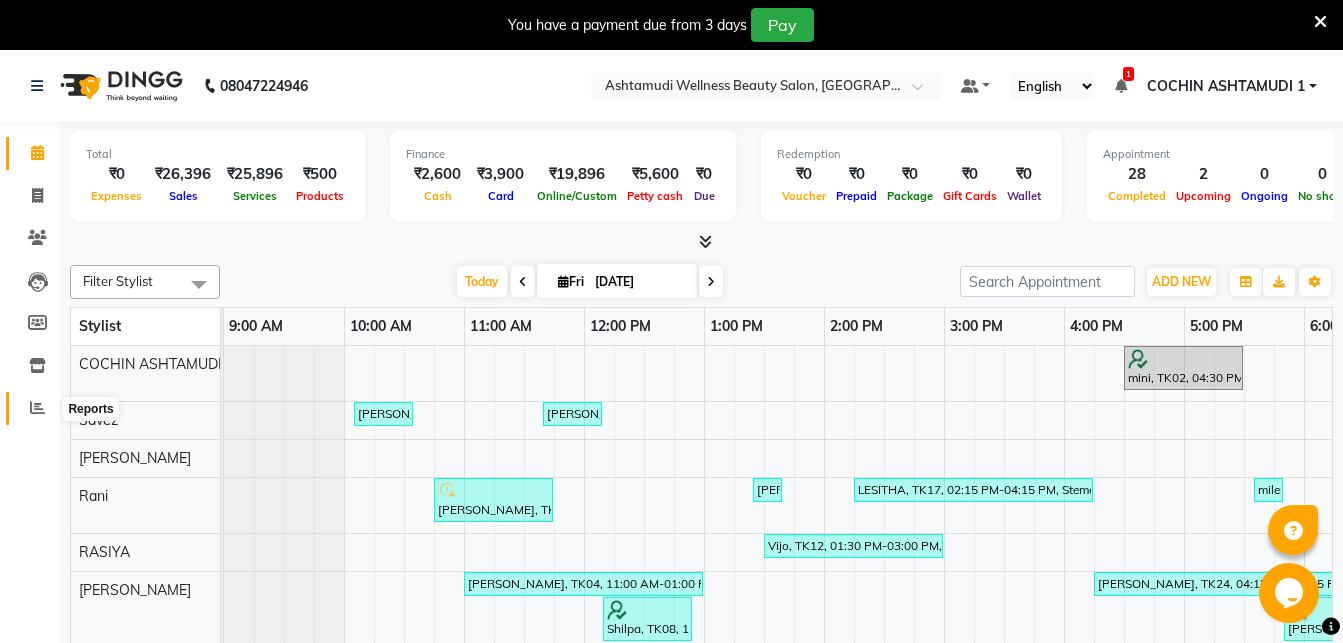 click 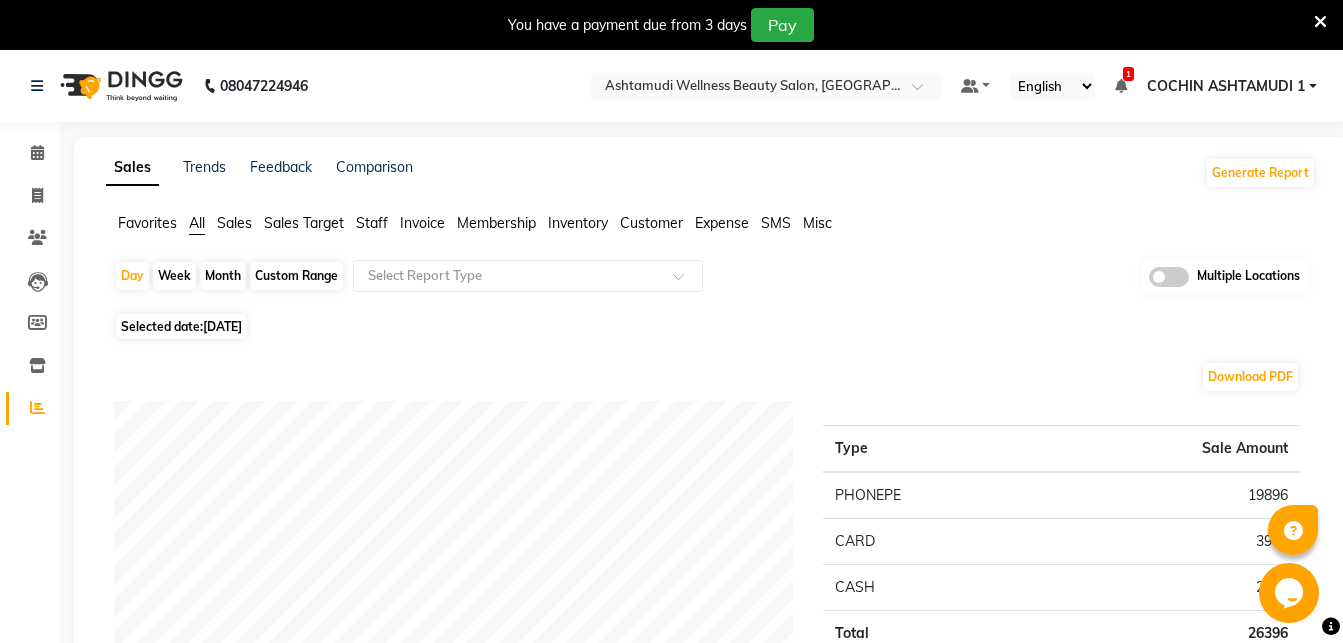 click on "Invoice" 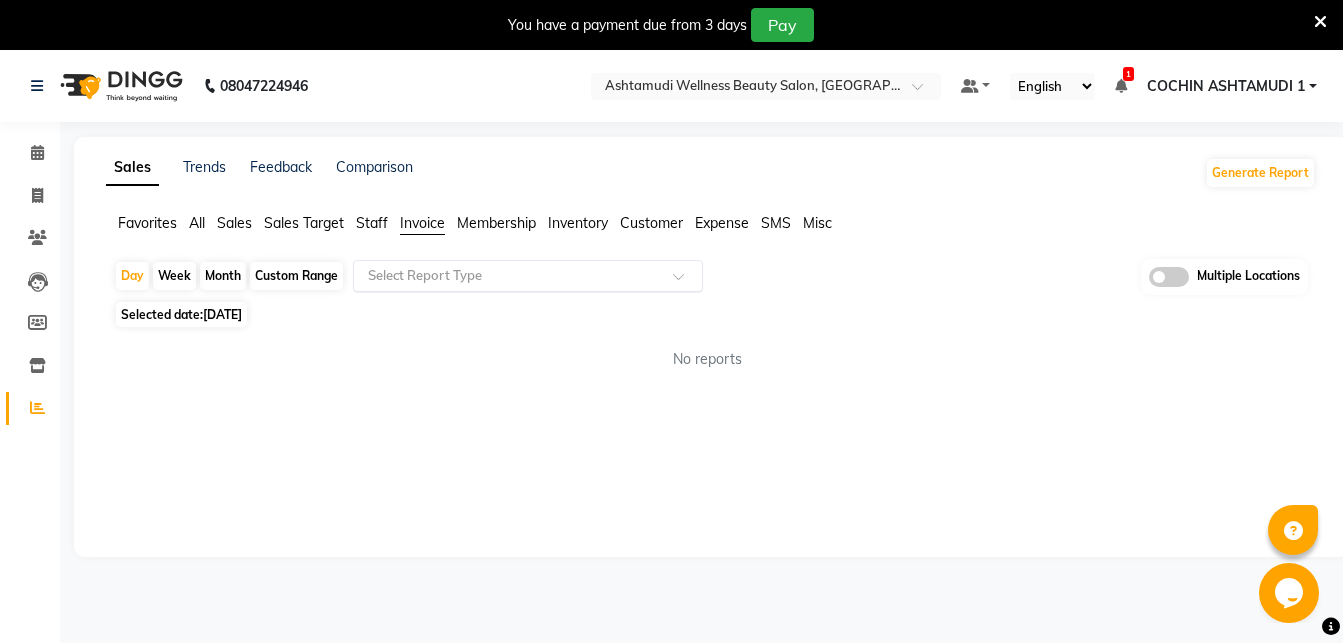 click 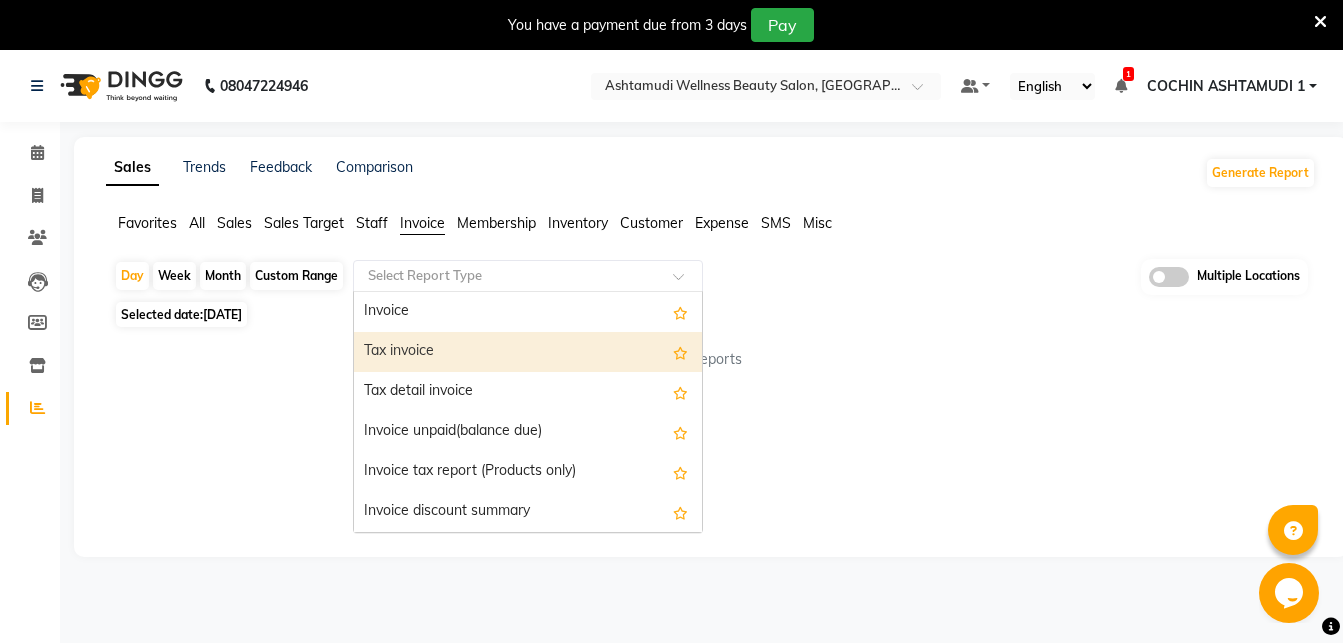 click on "Tax invoice" at bounding box center (528, 352) 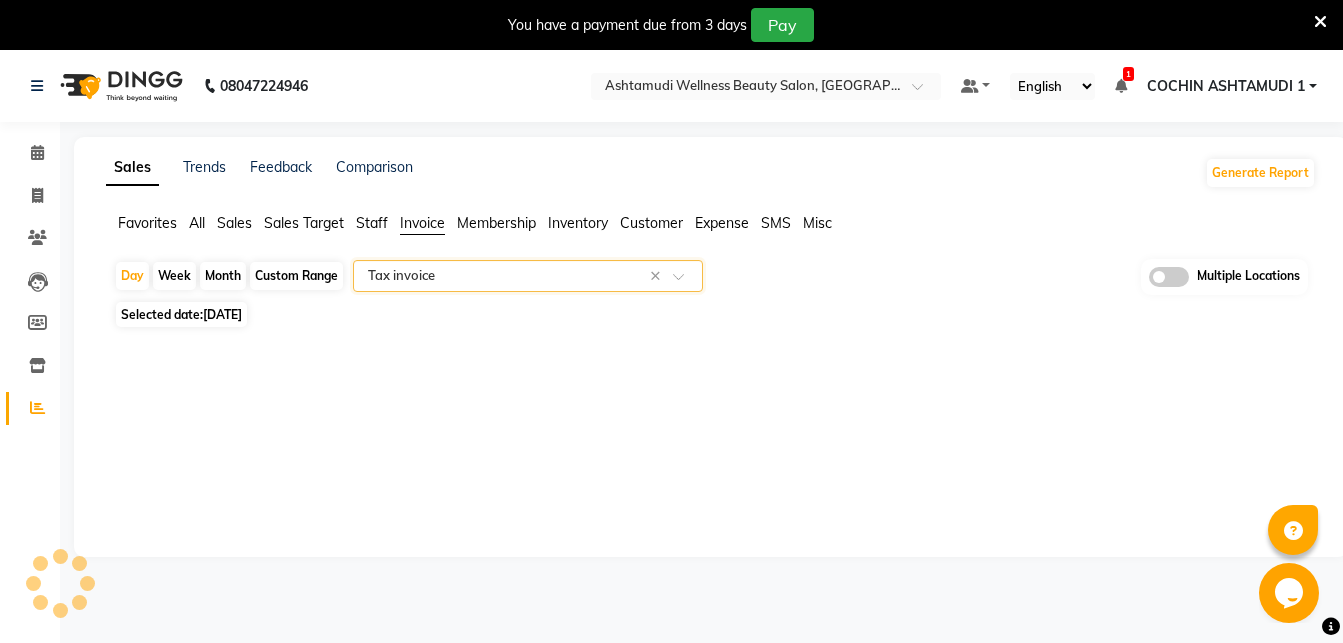 select on "full_report" 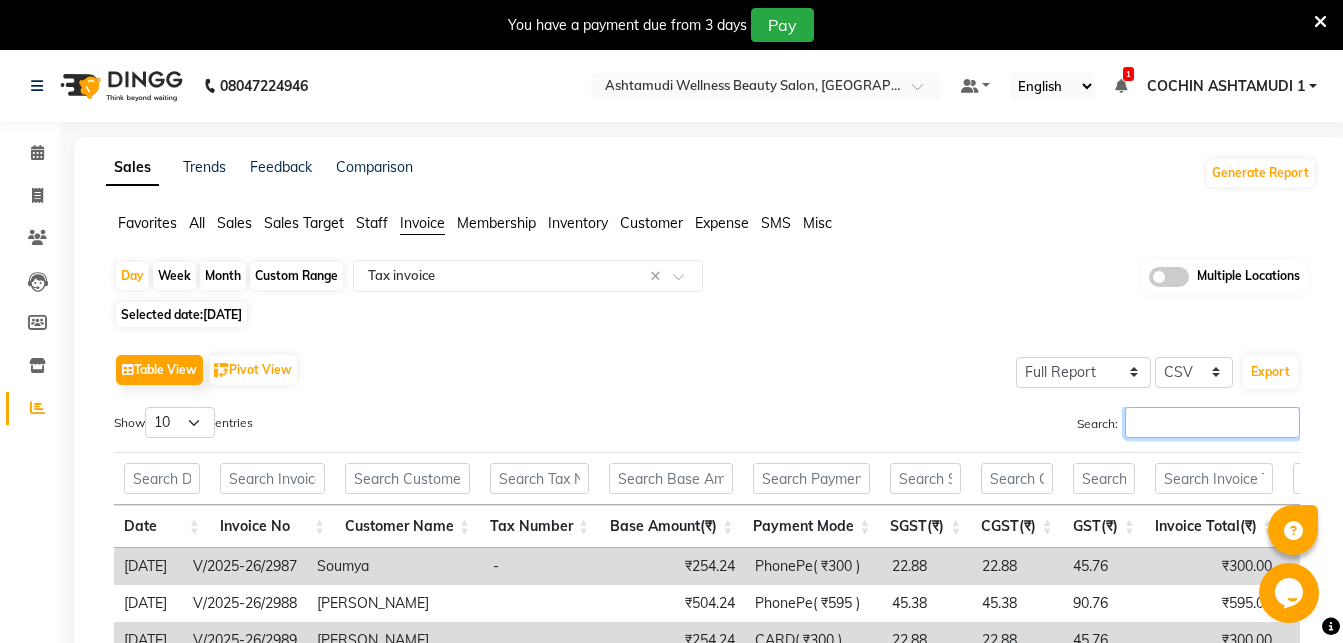 click on "Search:" at bounding box center (1212, 422) 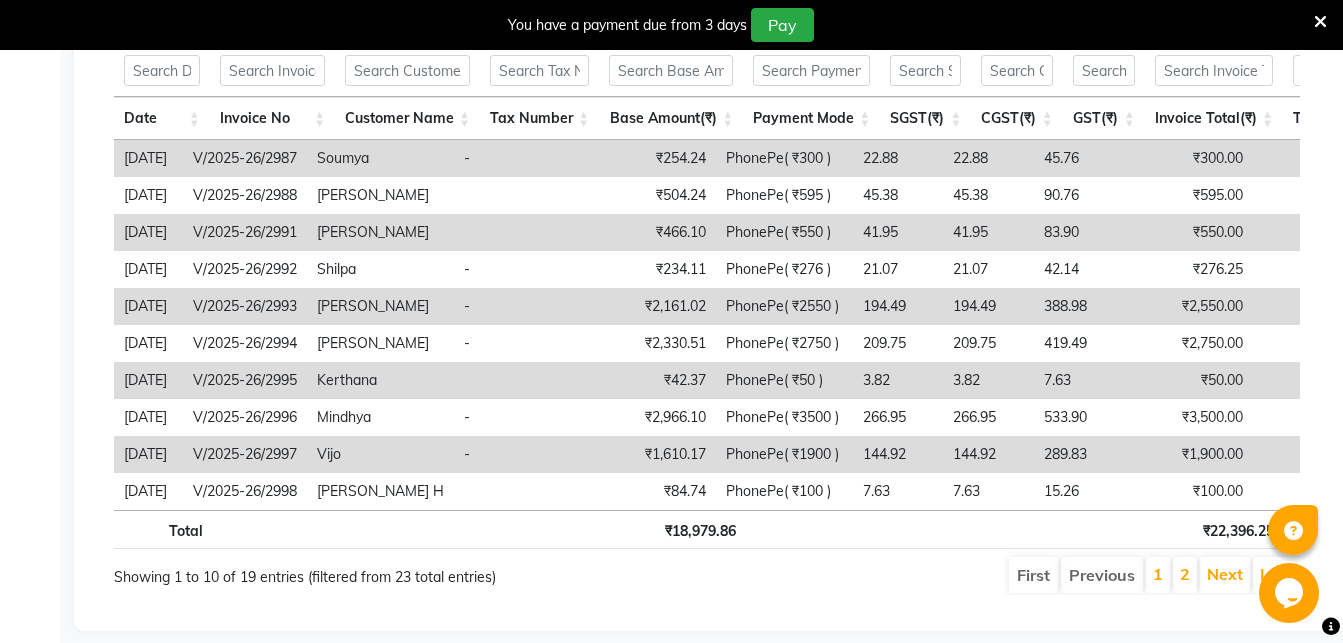 scroll, scrollTop: 461, scrollLeft: 0, axis: vertical 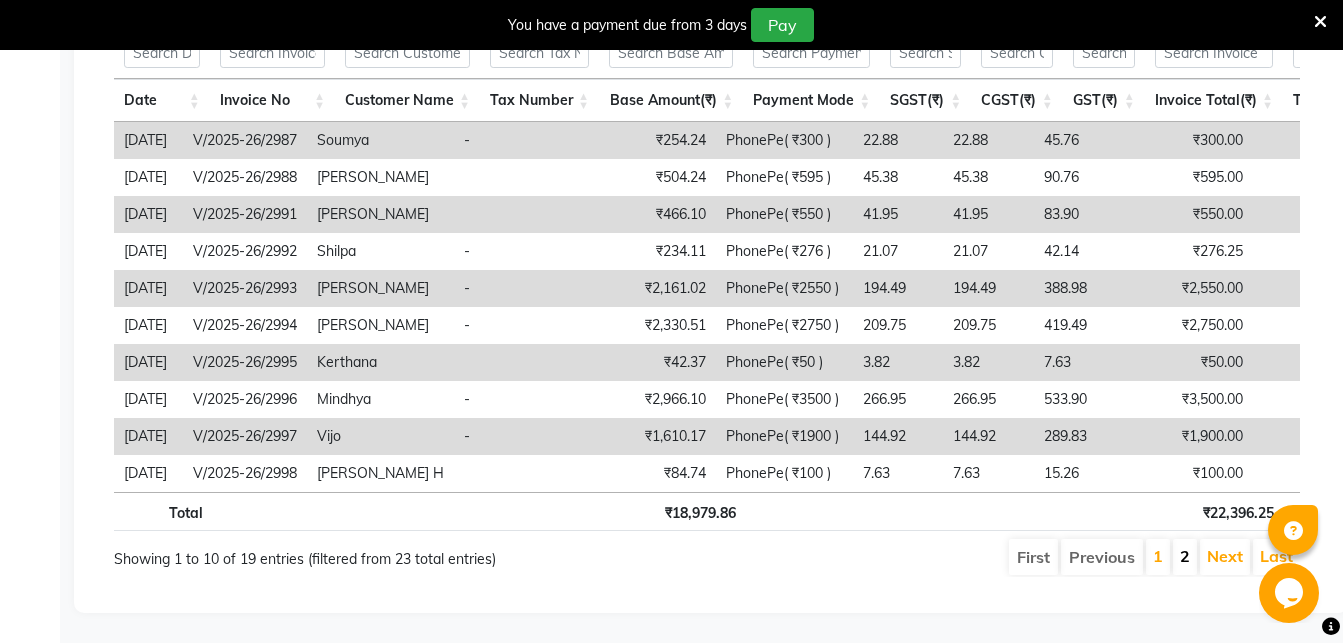 type on "PHO" 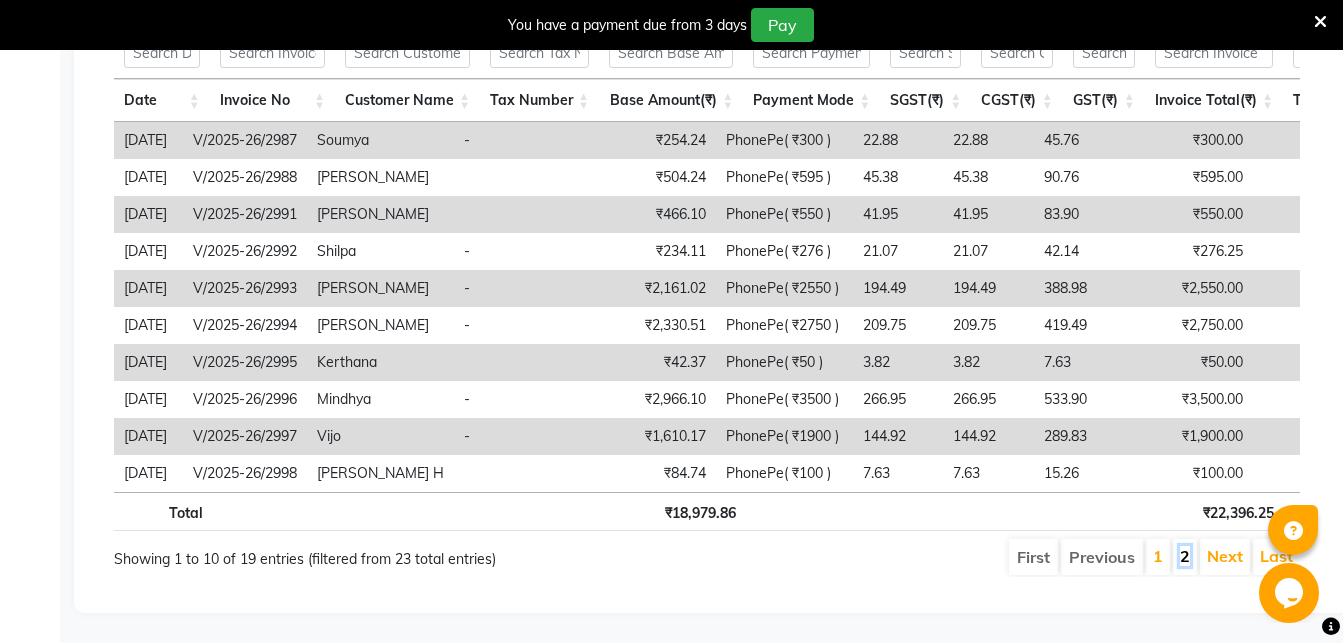 click on "2" at bounding box center (1185, 556) 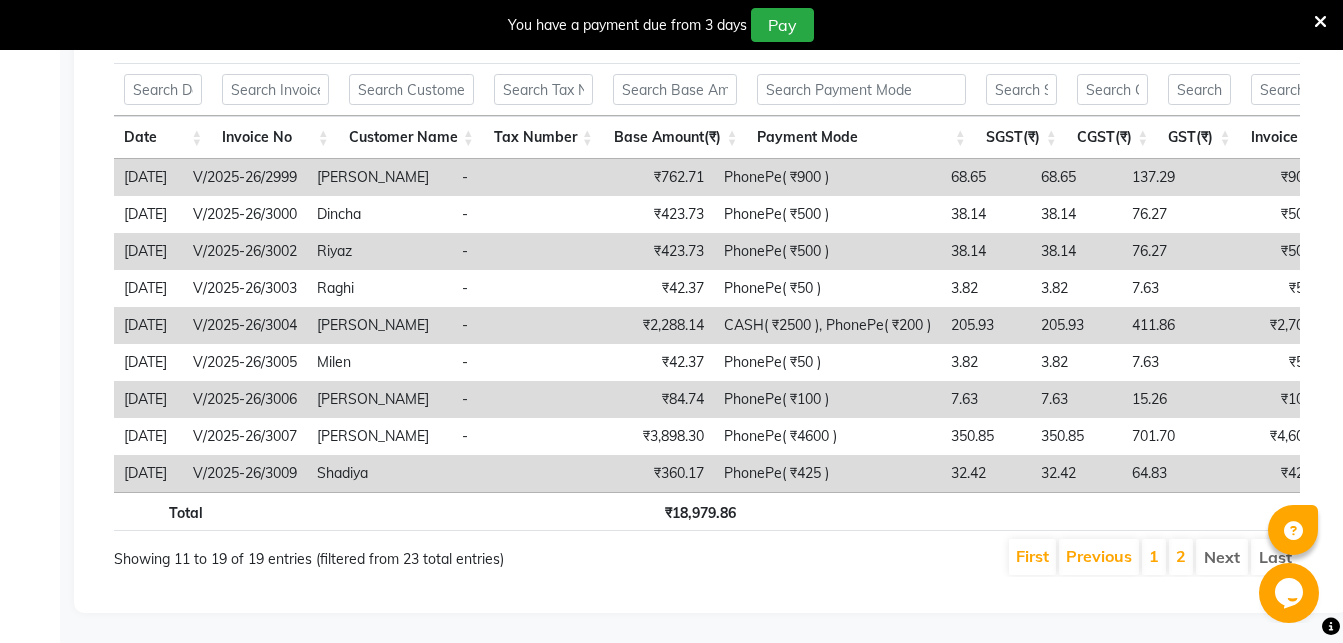 scroll, scrollTop: 0, scrollLeft: 0, axis: both 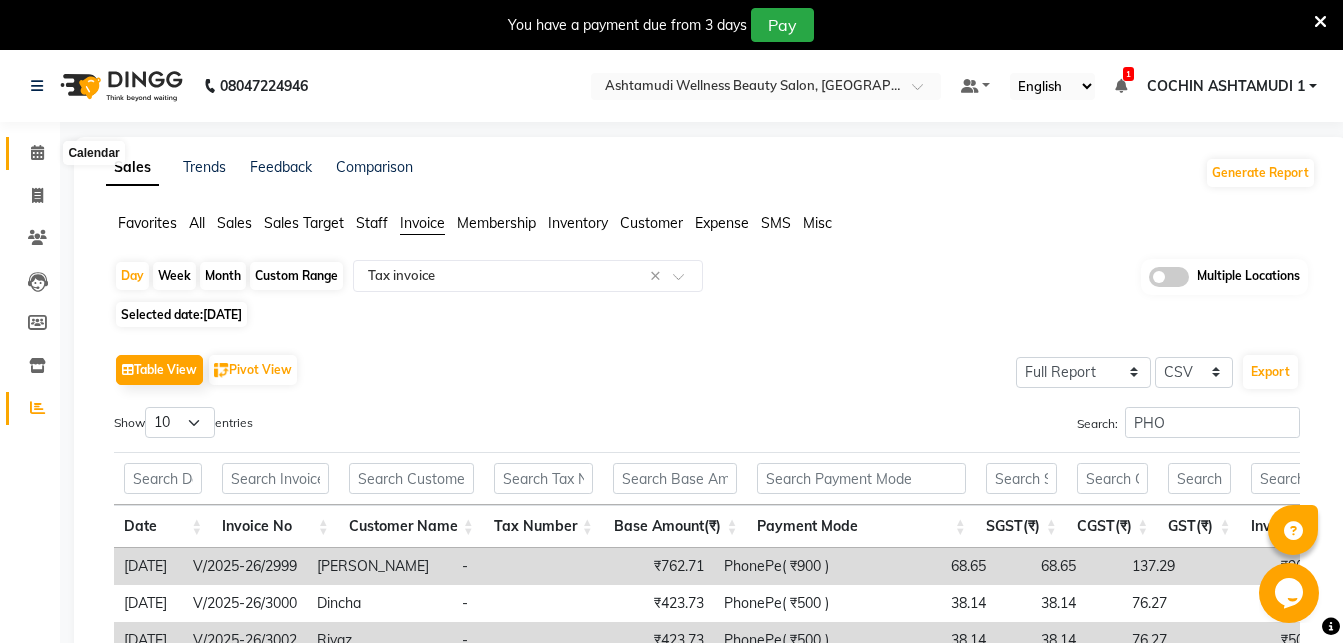 click 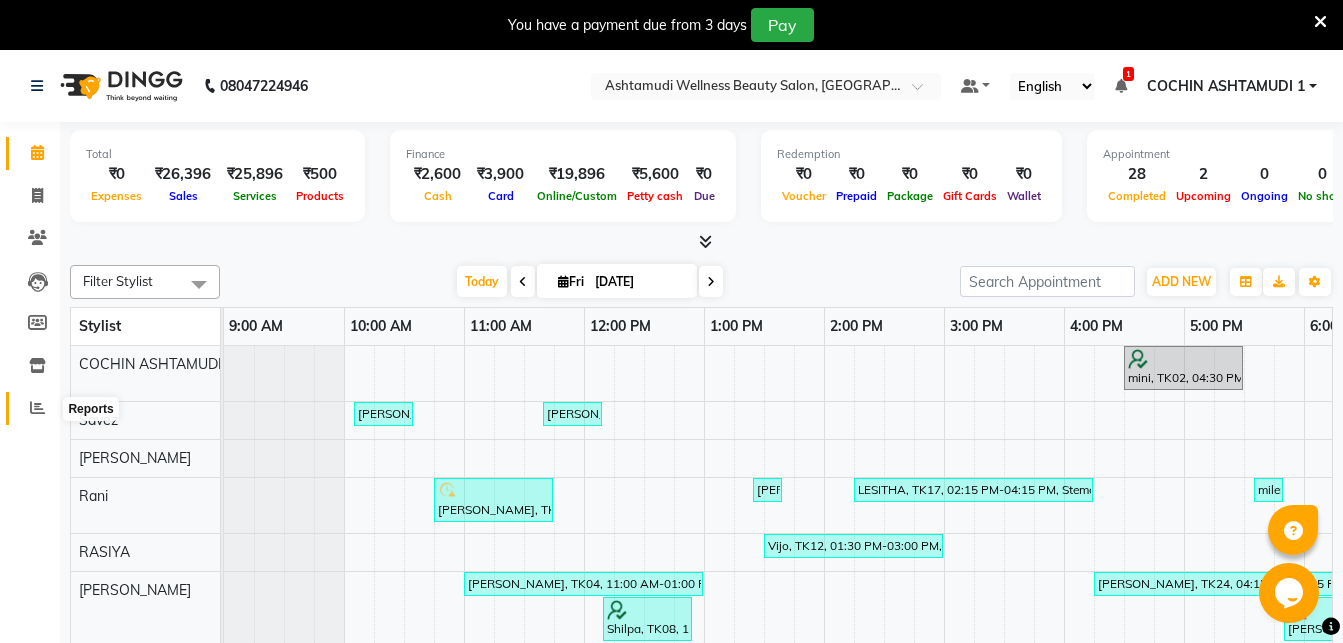 click 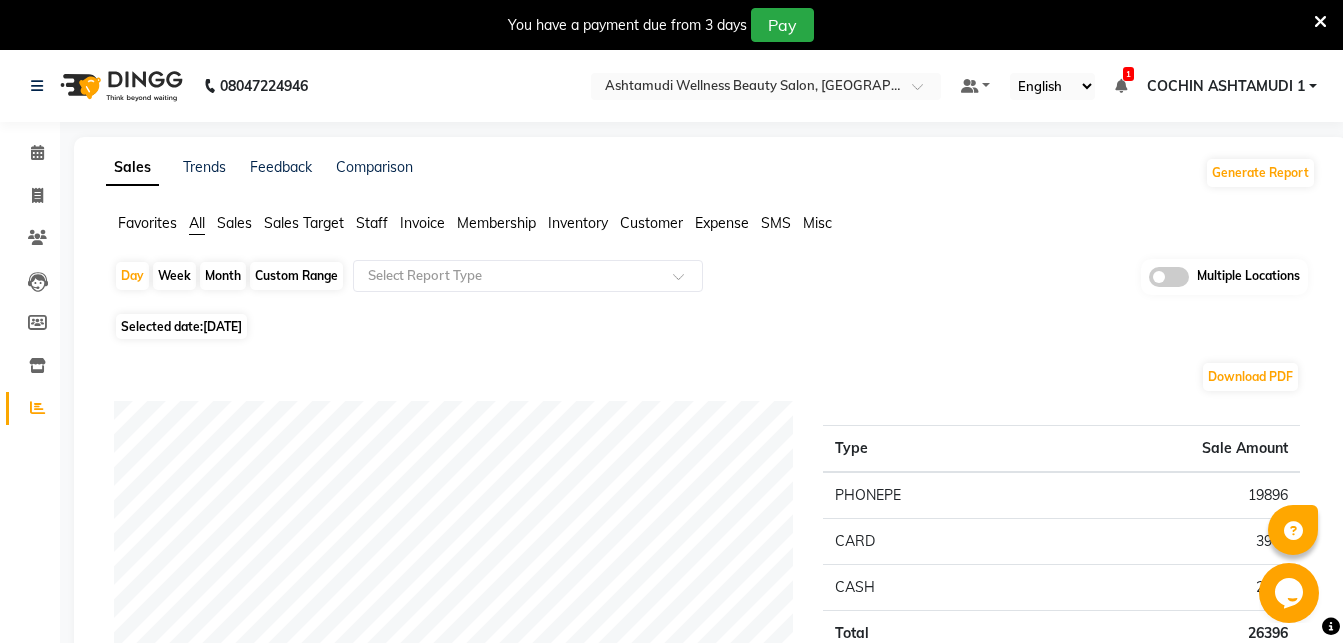 click on "Staff" 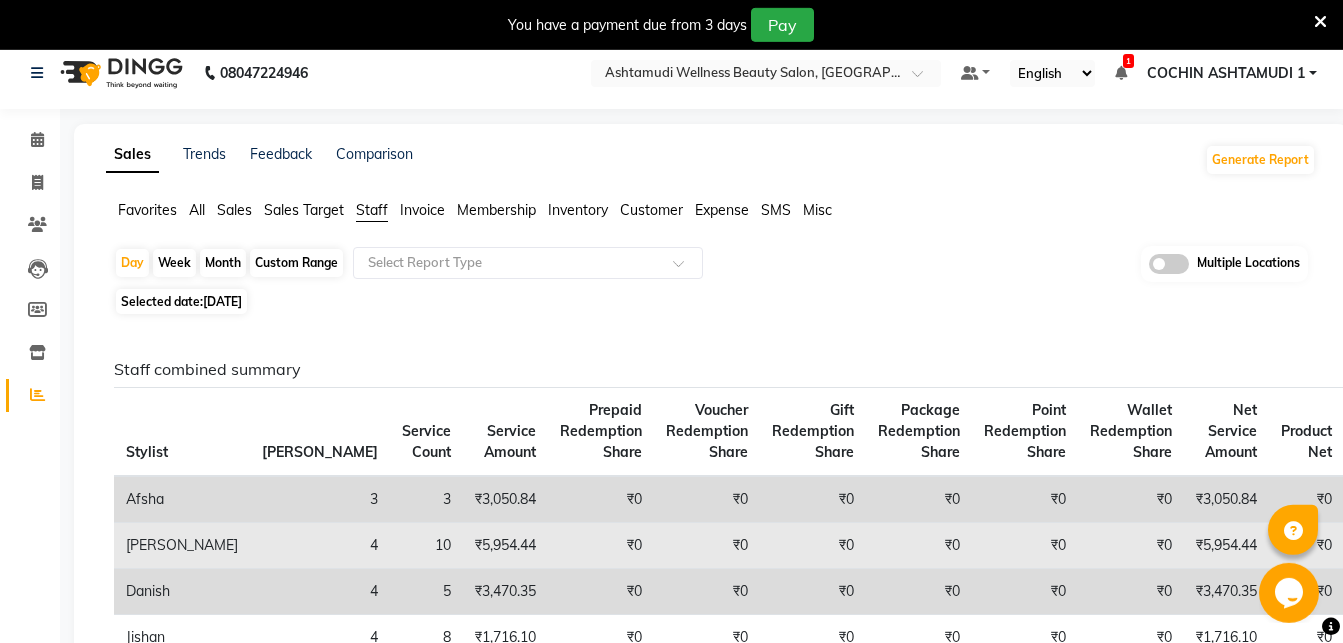 scroll, scrollTop: 0, scrollLeft: 0, axis: both 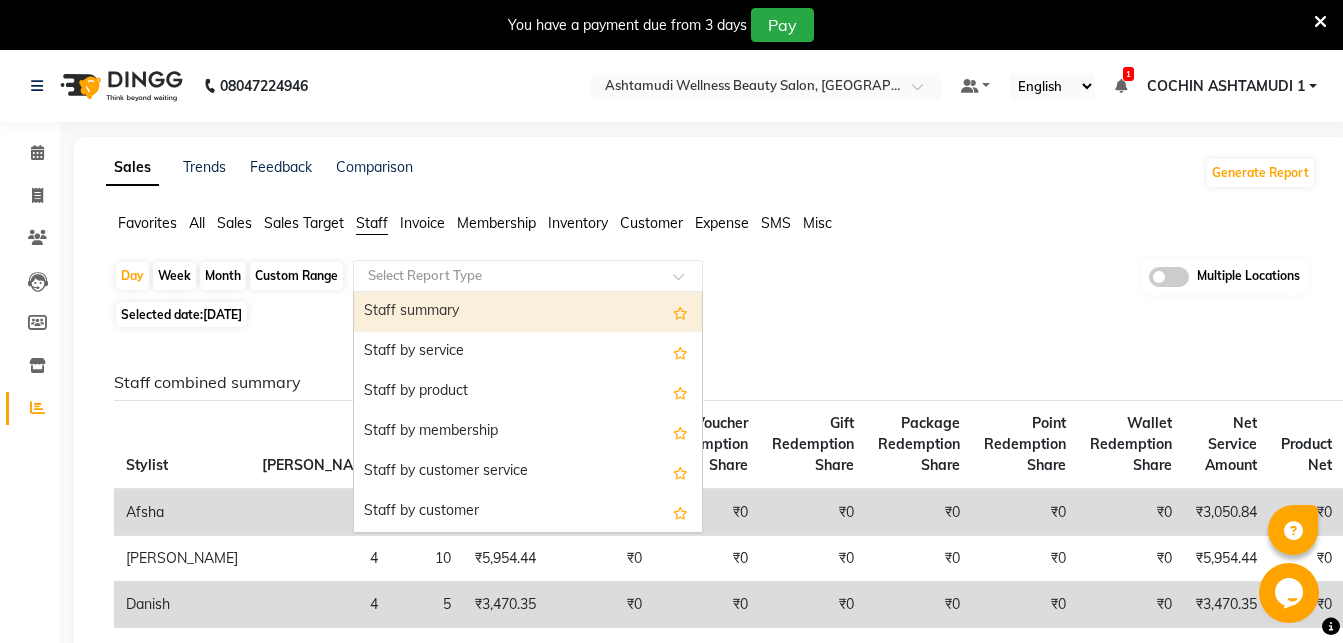 click on "Select Report Type" 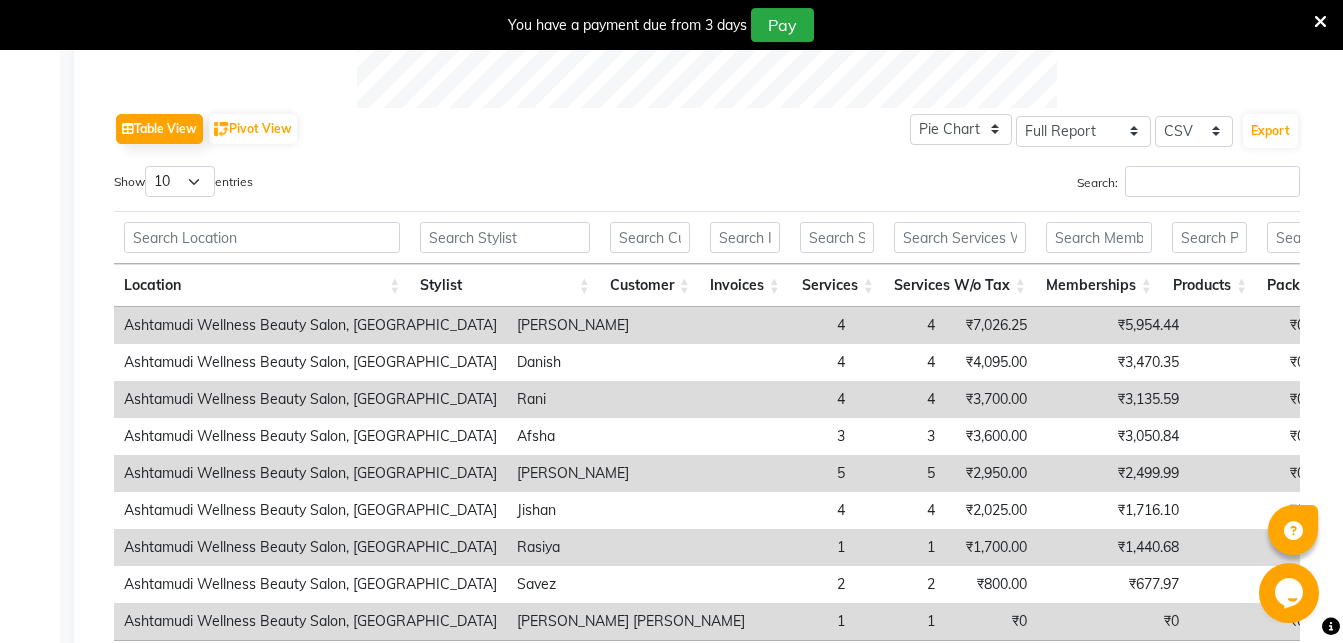 scroll, scrollTop: 1020, scrollLeft: 0, axis: vertical 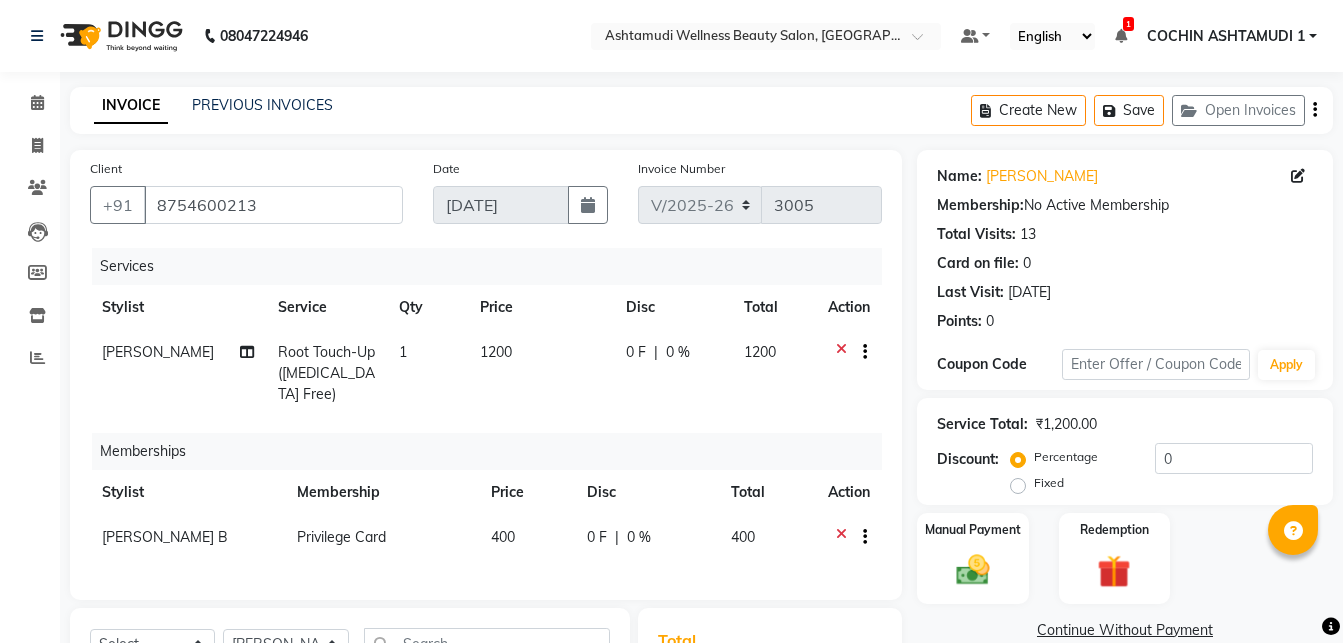 select on "4632" 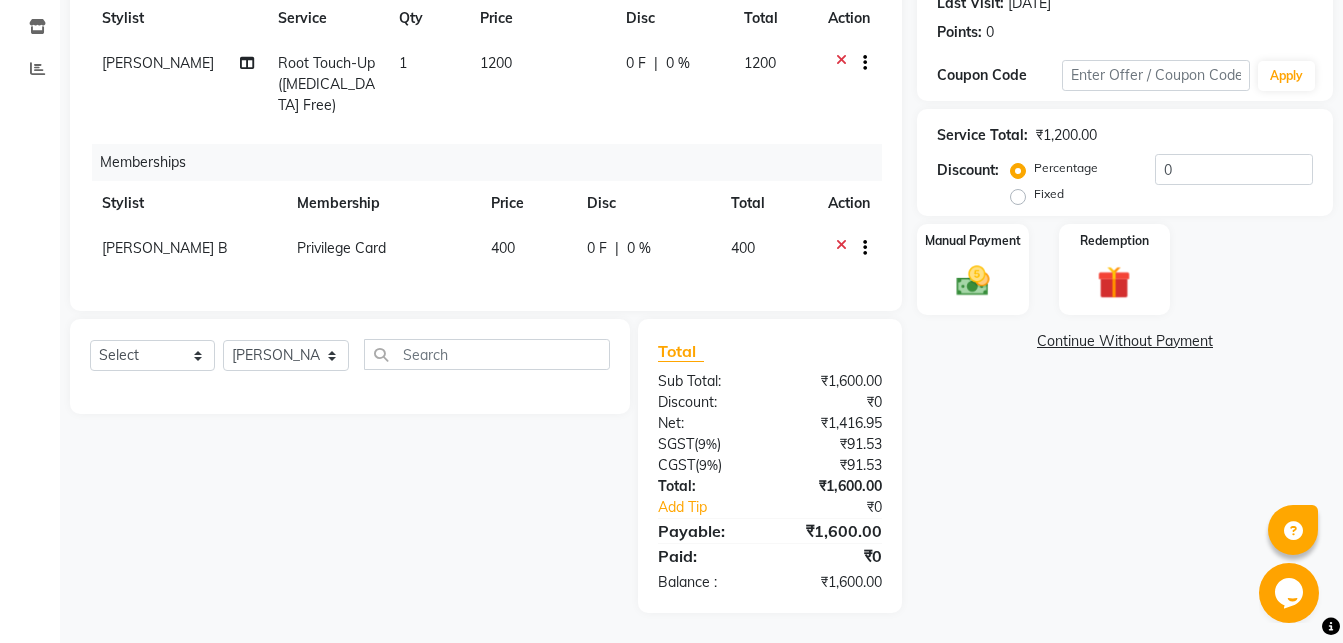 scroll, scrollTop: 0, scrollLeft: 0, axis: both 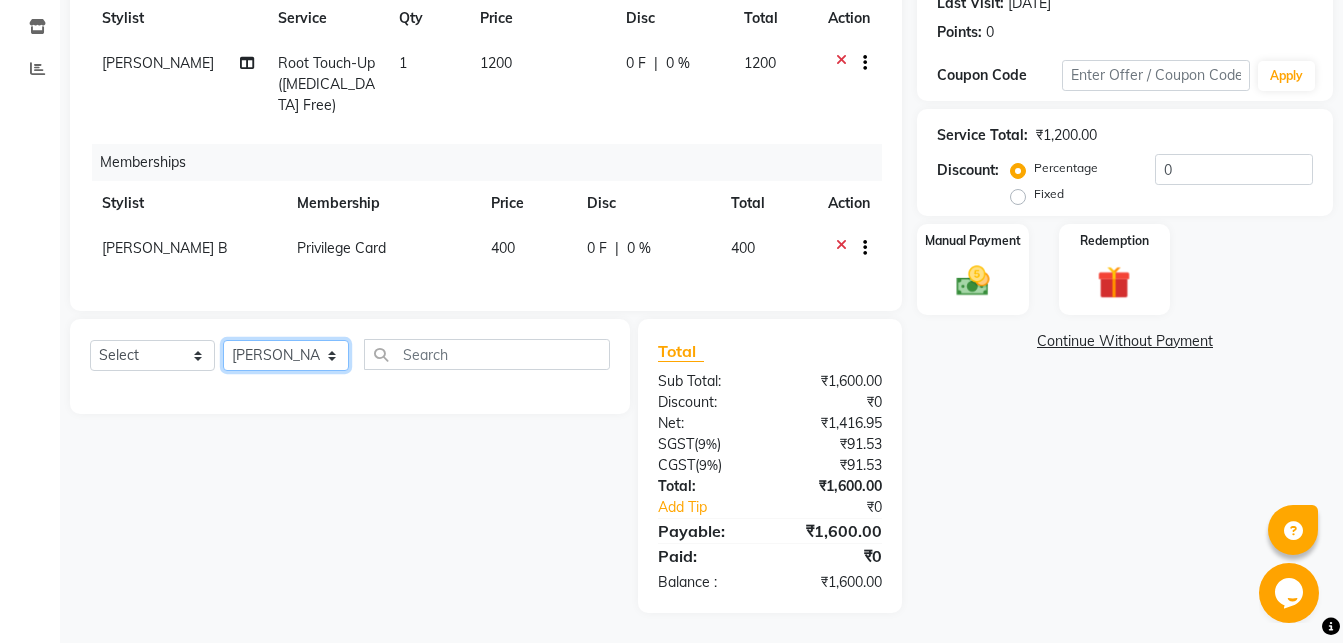 click on "Select Stylist Abhirami S Afsha [PERSON_NAME] B [PERSON_NAME] COCHIN ASHTAMUDI Danish [PERSON_NAME] [PERSON_NAME] [PERSON_NAME] [PERSON_NAME] [PERSON_NAME]  [PERSON_NAME] [PERSON_NAME]" 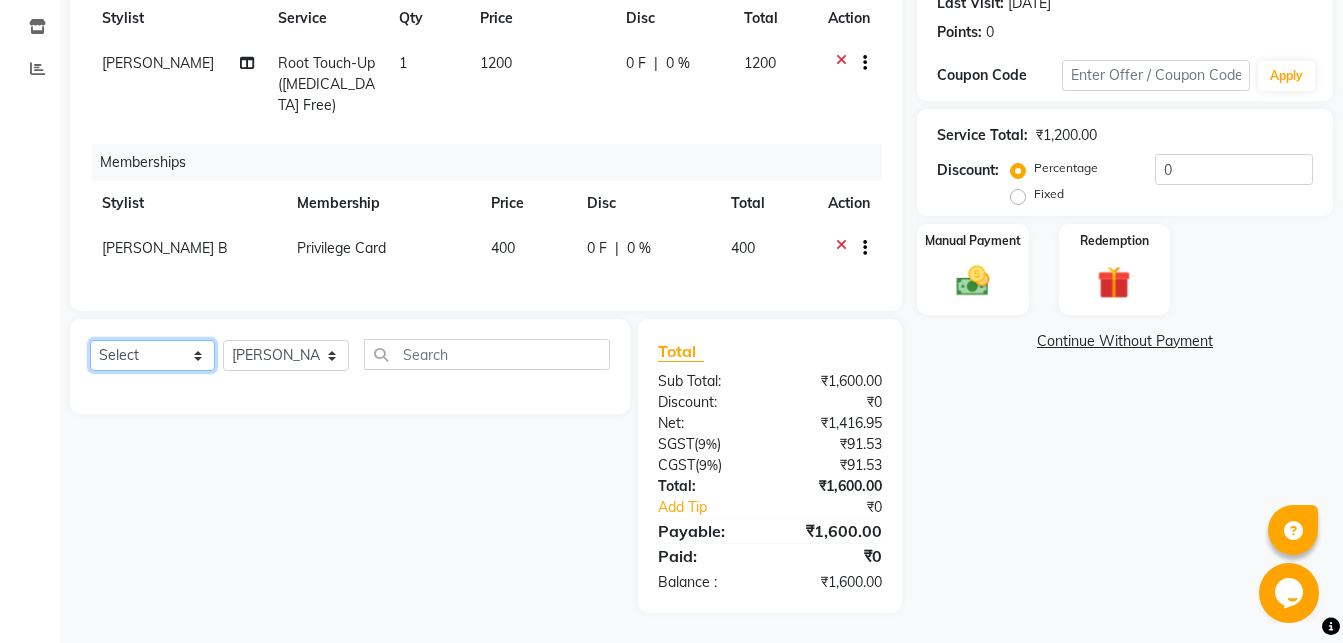 click on "Select  Service  Product  Package Voucher Prepaid Gift Card" 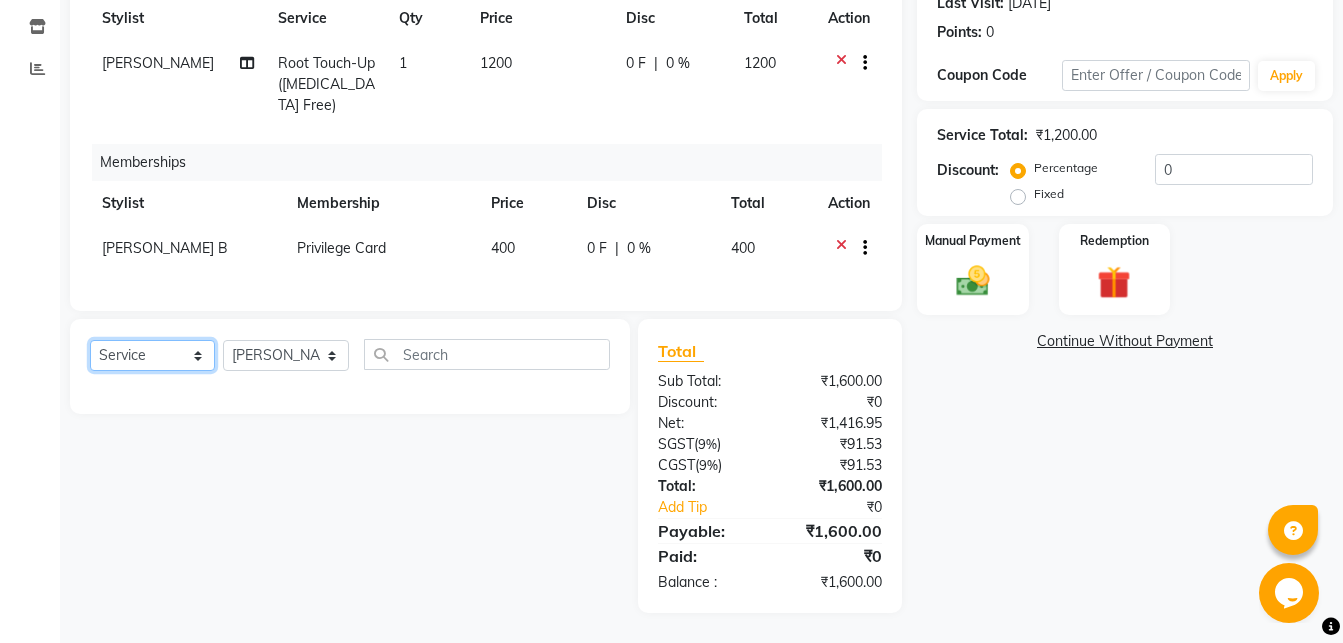 click on "Service" 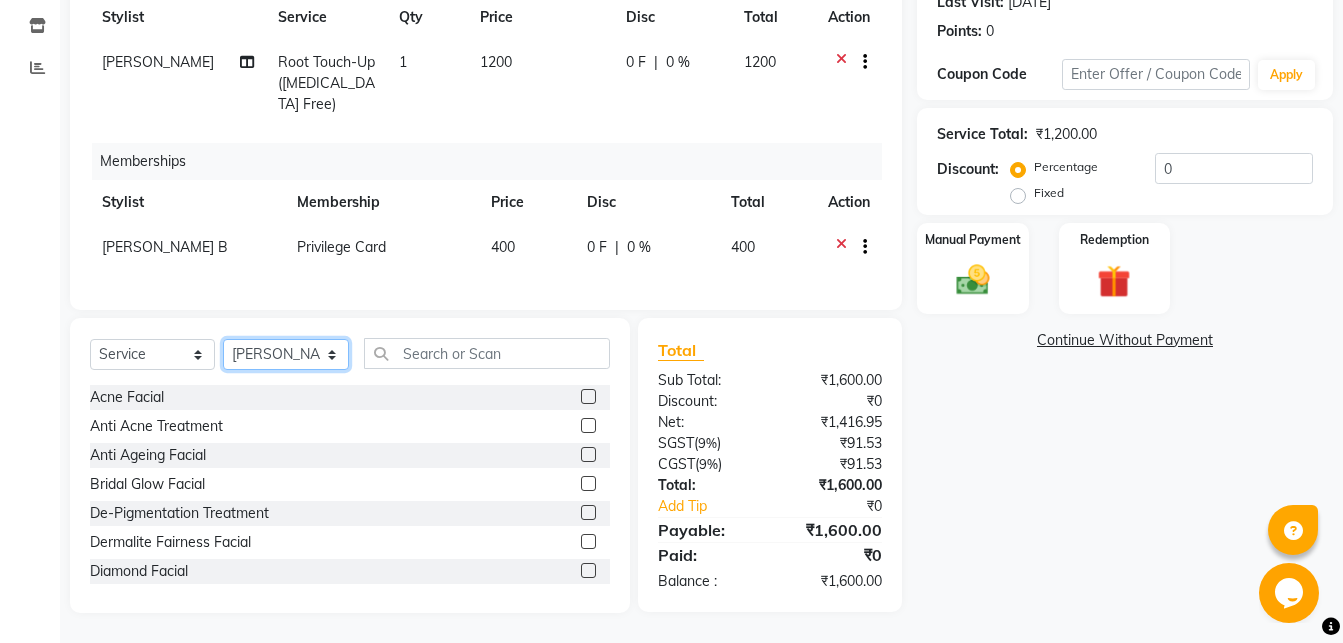 click on "Select Stylist Abhirami S Afsha [PERSON_NAME] B [PERSON_NAME] COCHIN ASHTAMUDI Danish [PERSON_NAME] [PERSON_NAME] [PERSON_NAME] [PERSON_NAME] [PERSON_NAME]  [PERSON_NAME] [PERSON_NAME]" 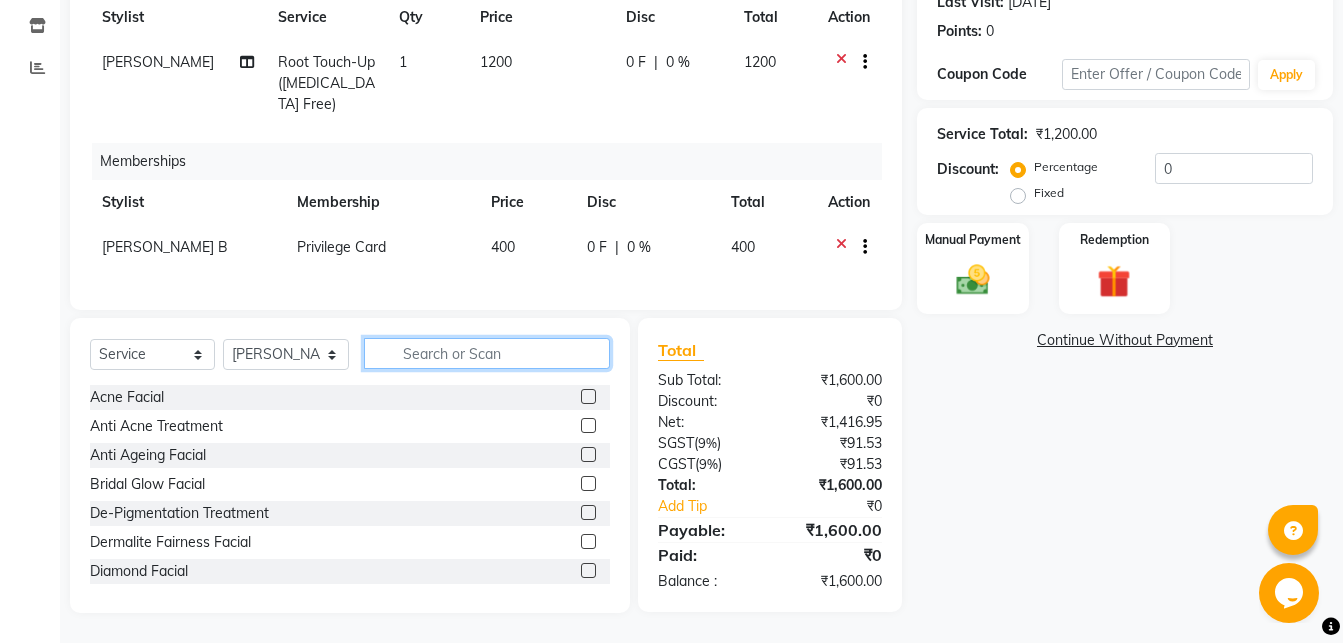 click 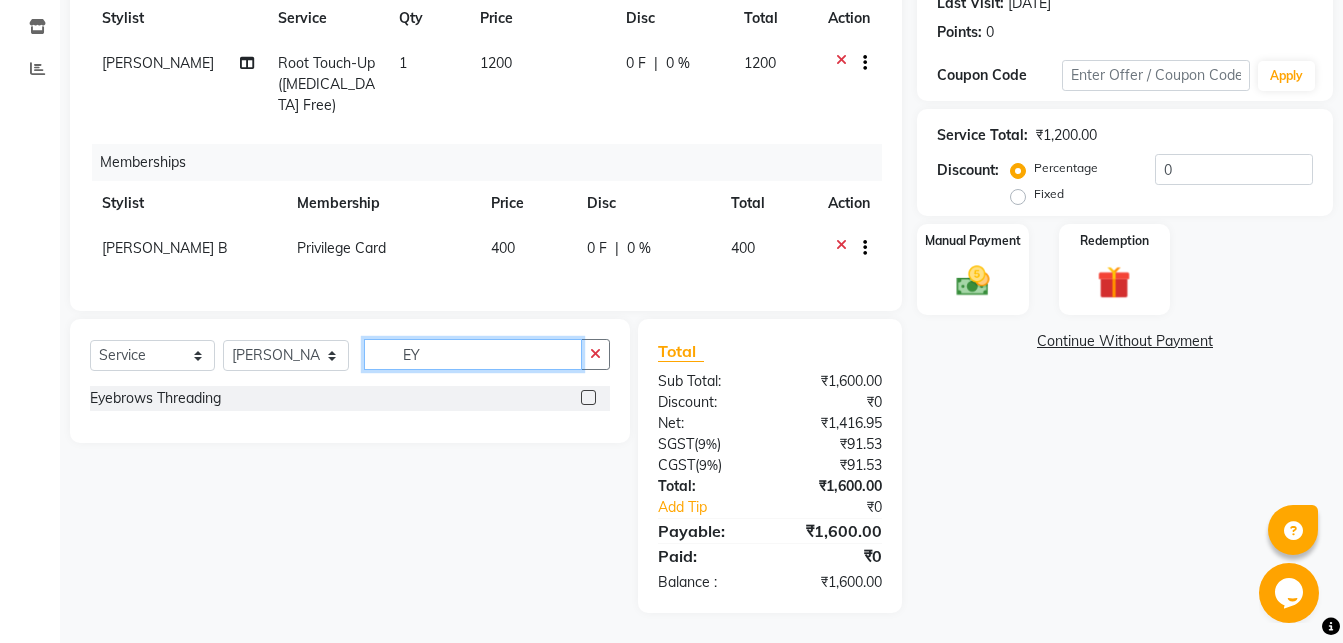 type on "EY" 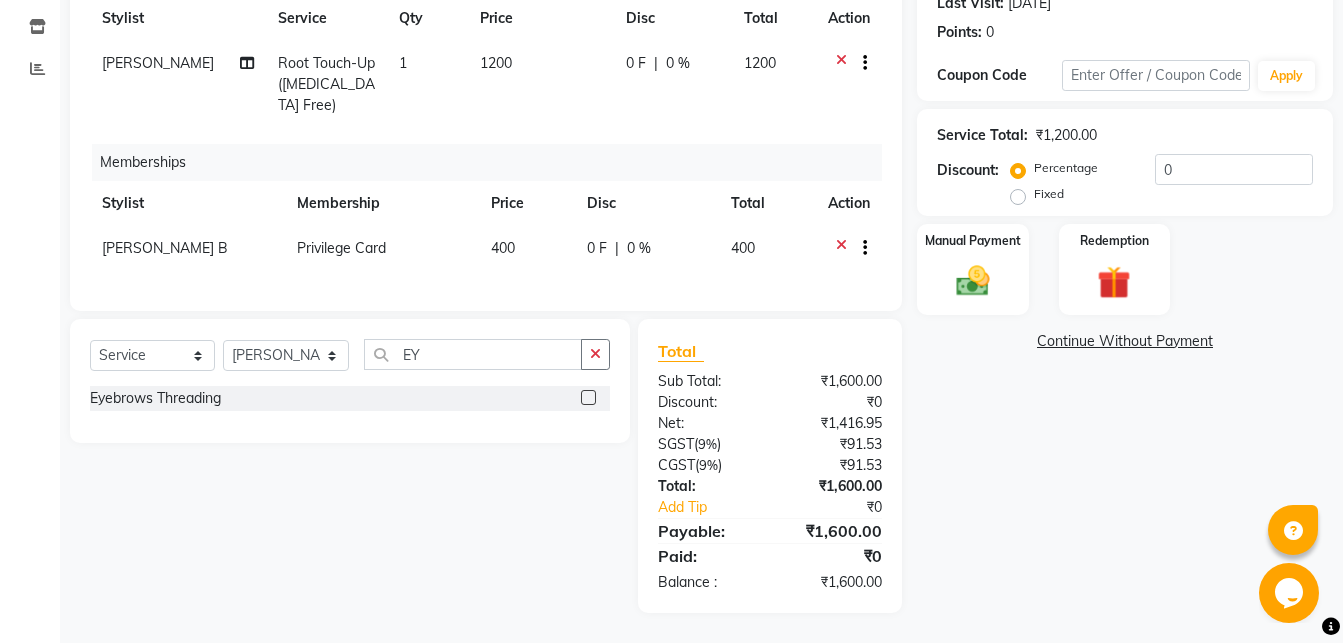 click 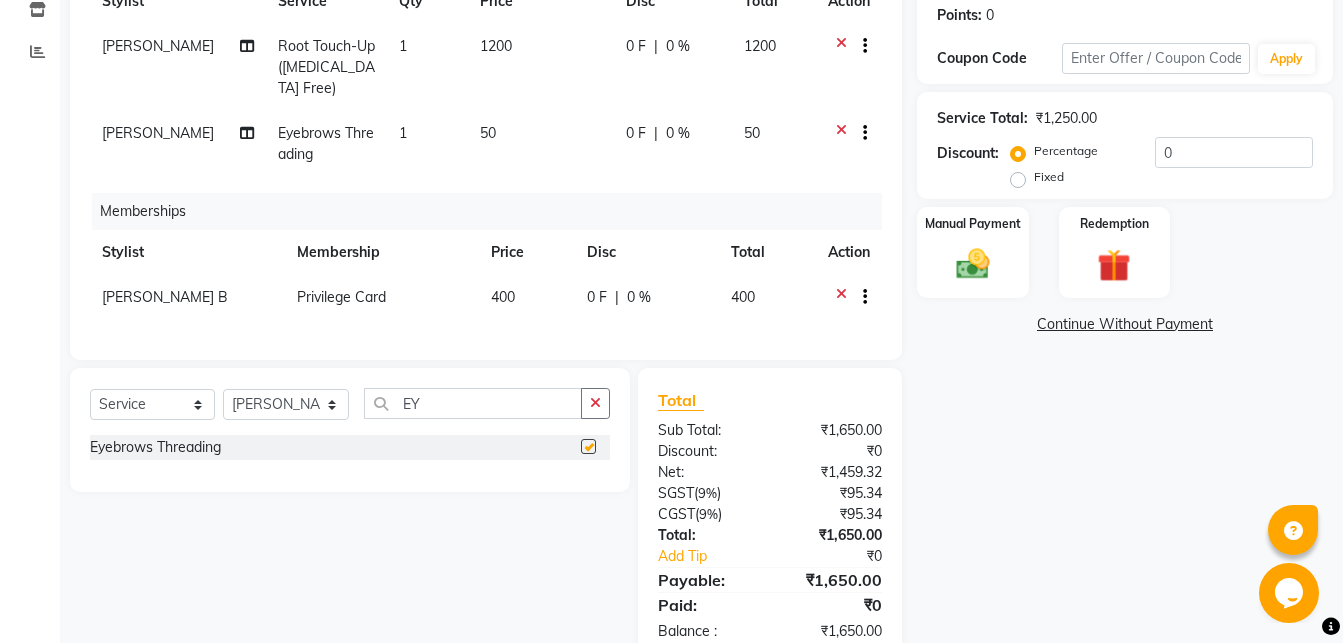 checkbox on "false" 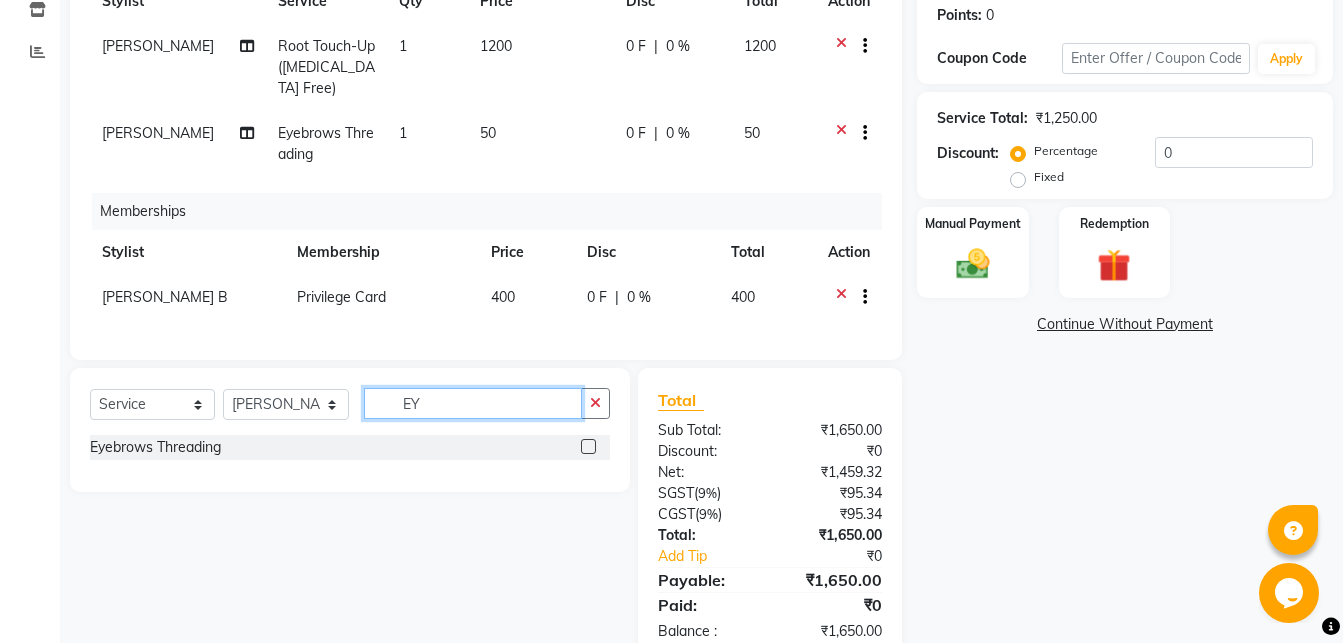 click on "EY" 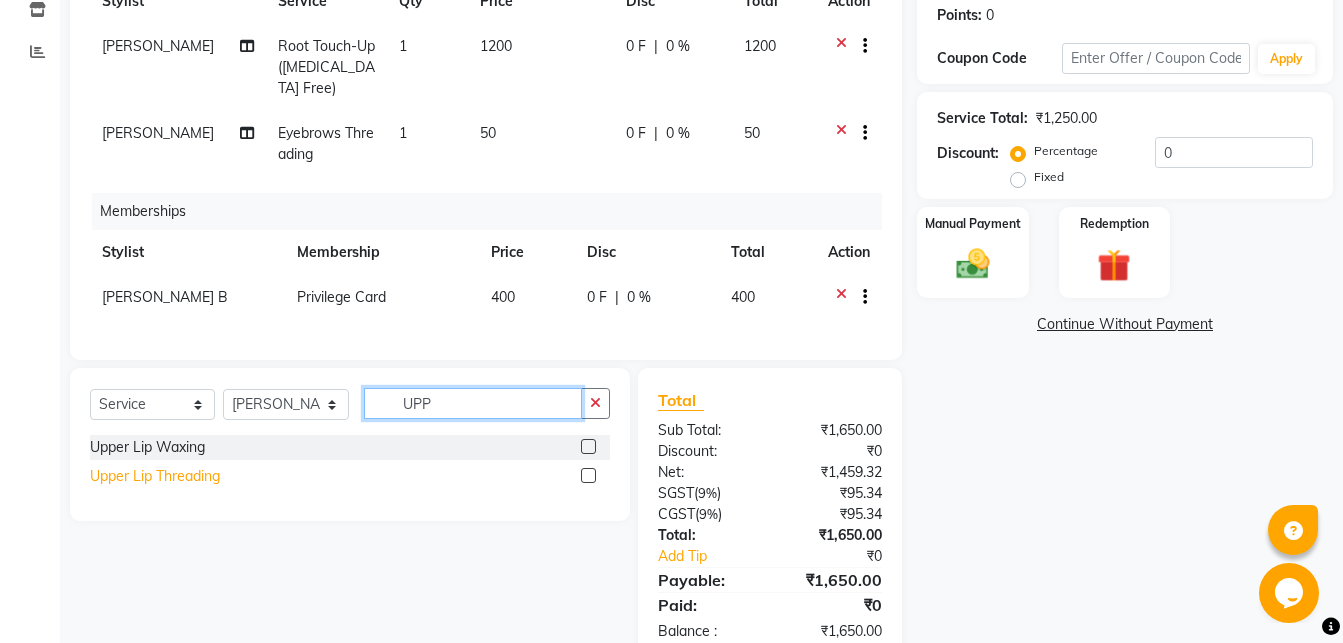 type on "UPP" 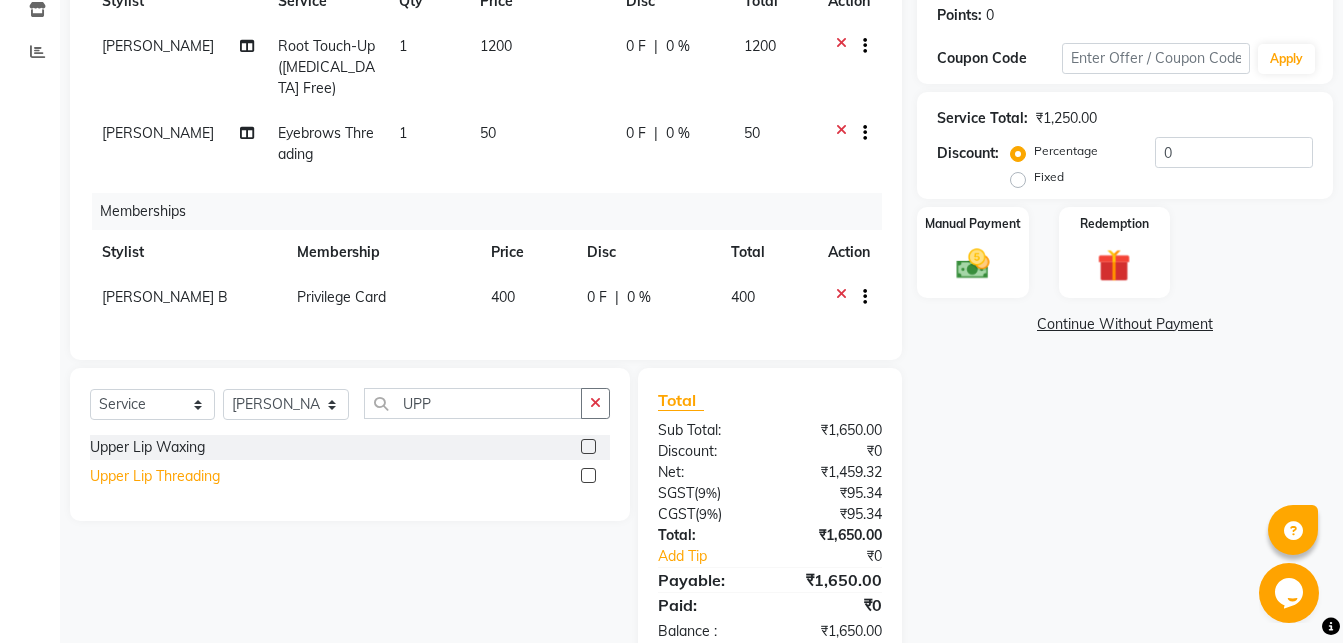 click on "Upper Lip Threading" 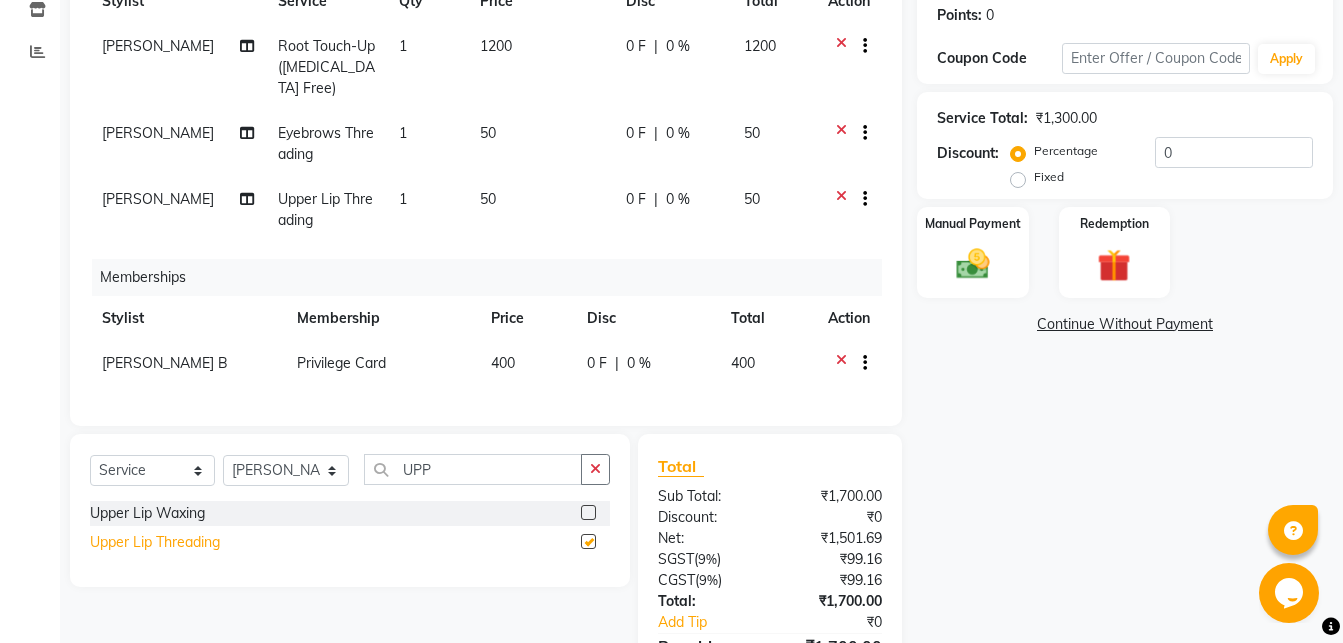 checkbox on "false" 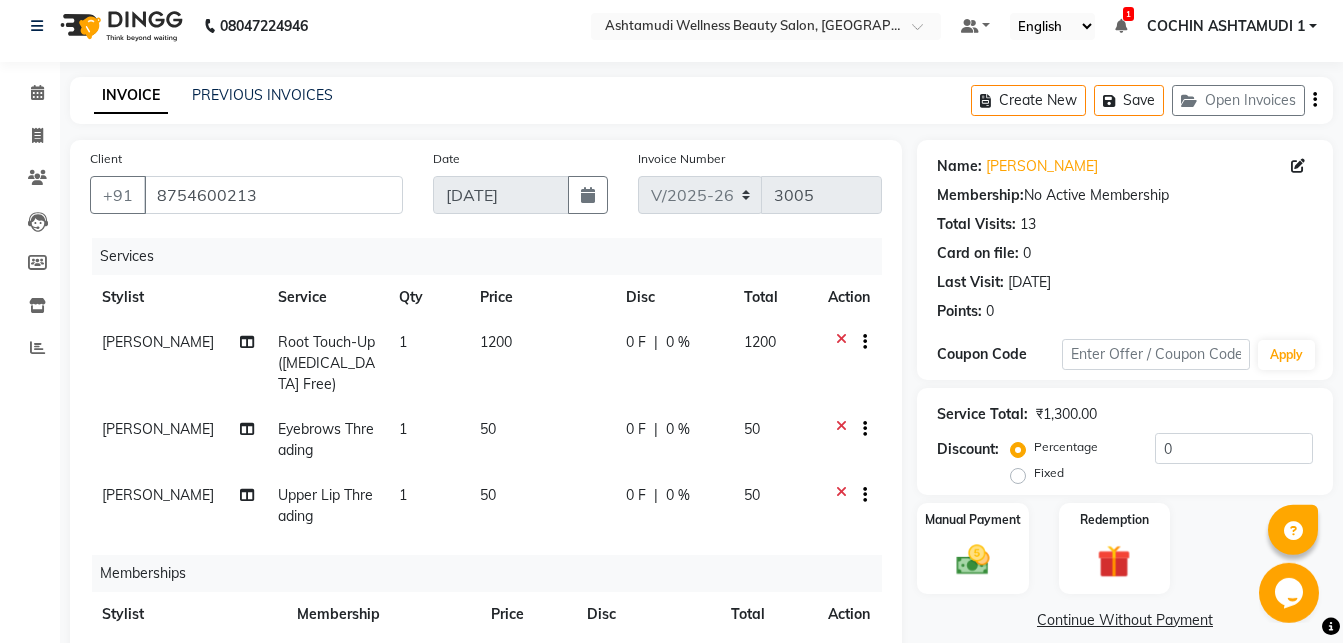 scroll, scrollTop: 0, scrollLeft: 0, axis: both 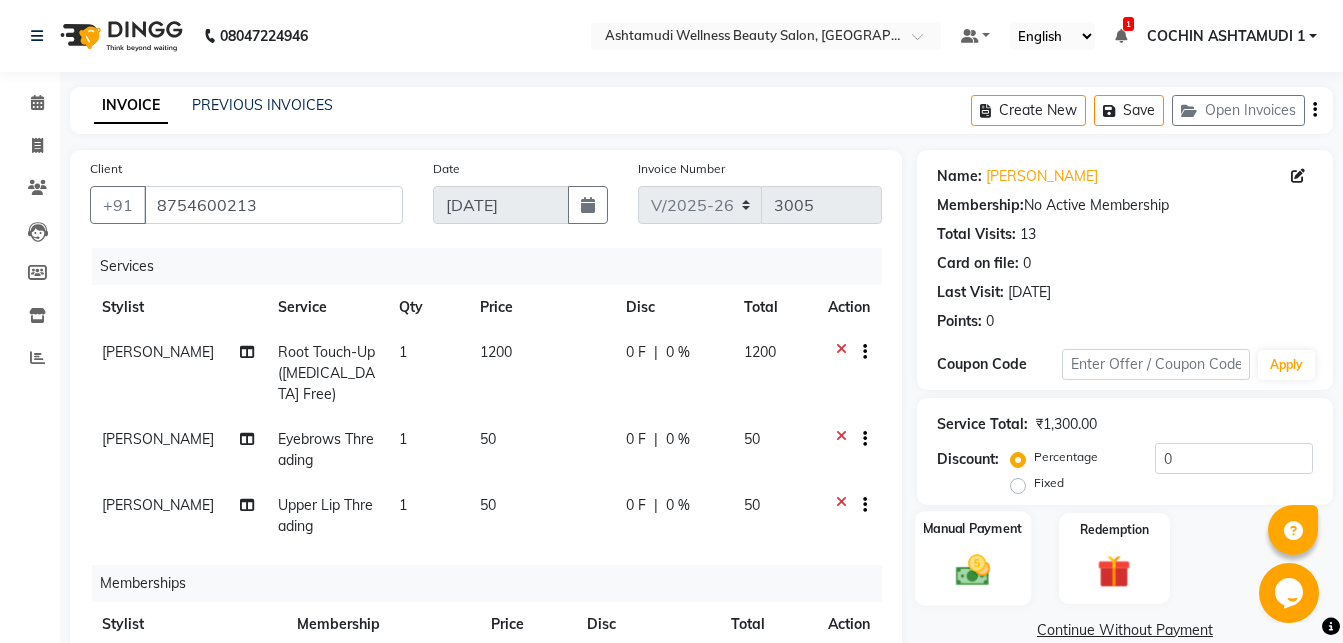 click on "Manual Payment" 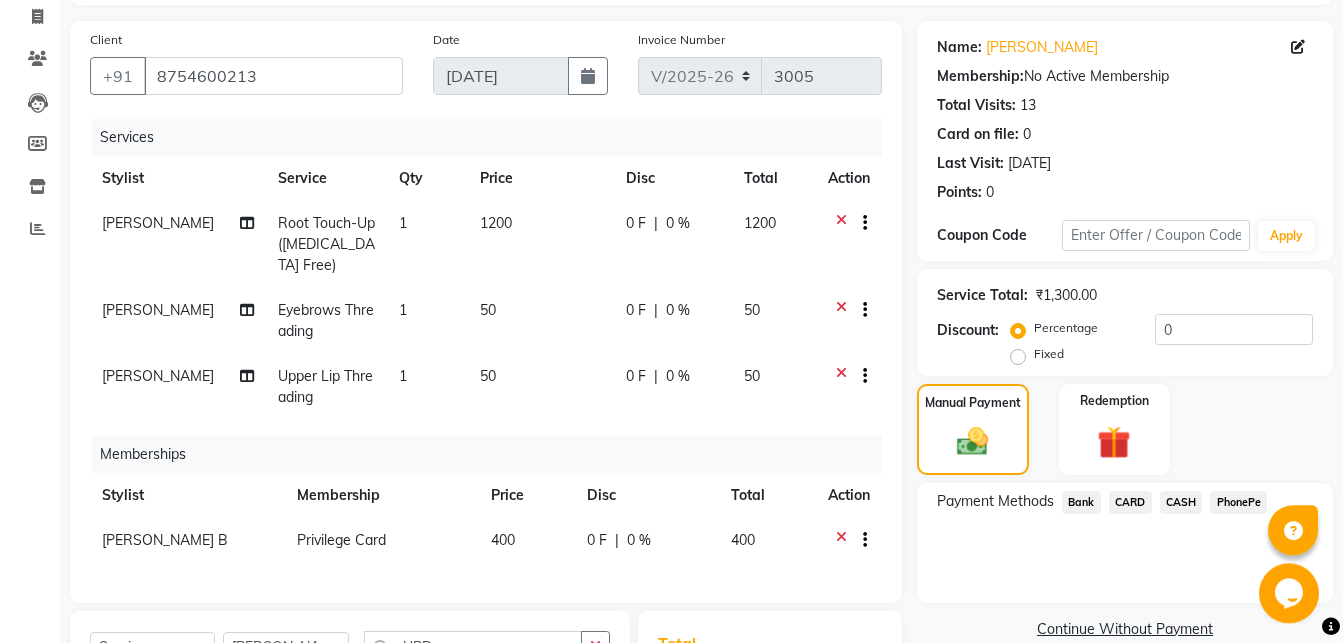 scroll, scrollTop: 438, scrollLeft: 0, axis: vertical 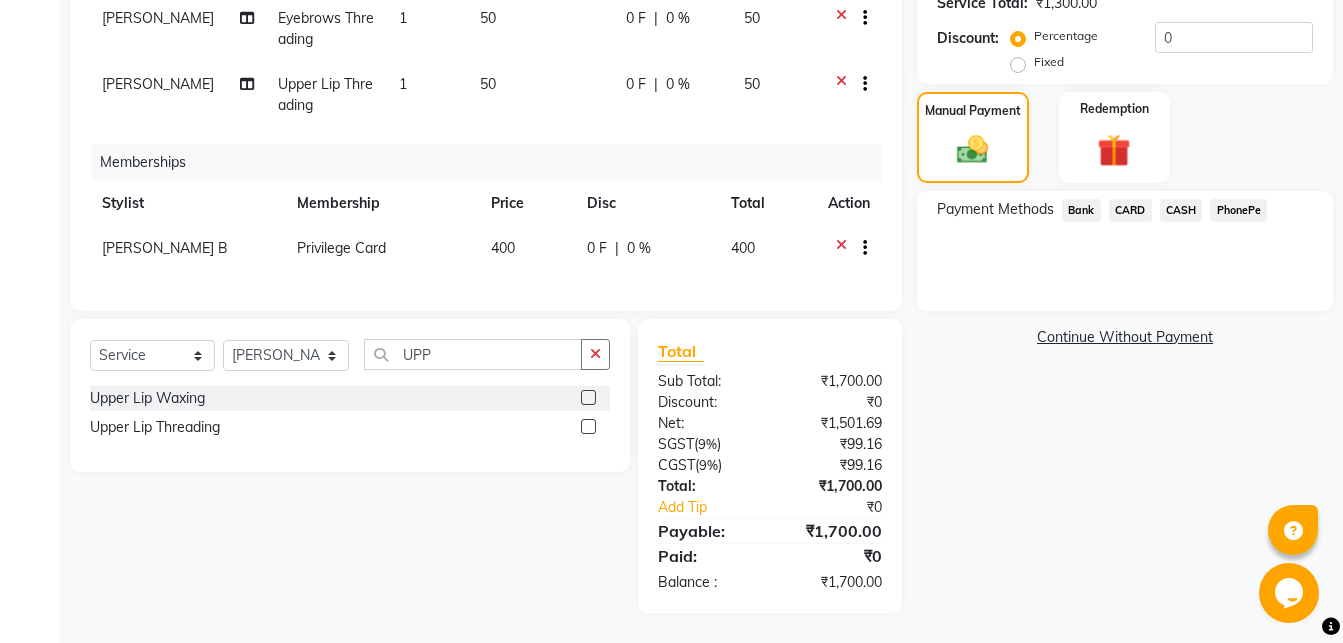 click on "PhonePe" 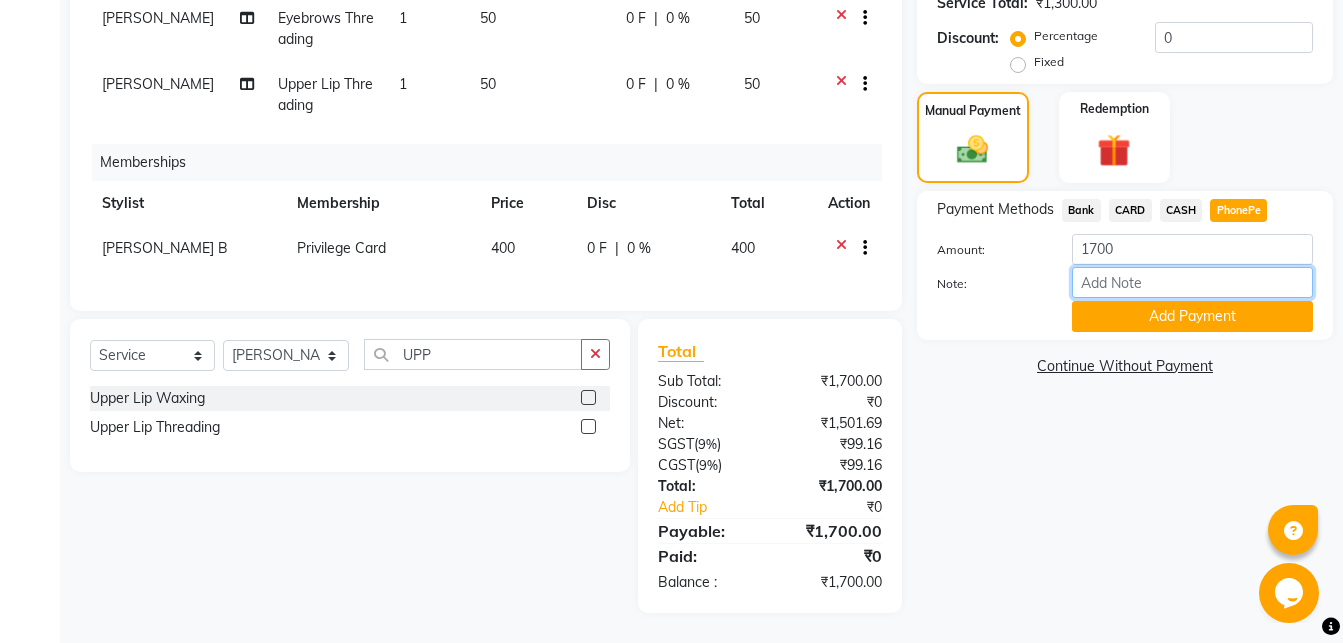 click on "Note:" at bounding box center [1192, 282] 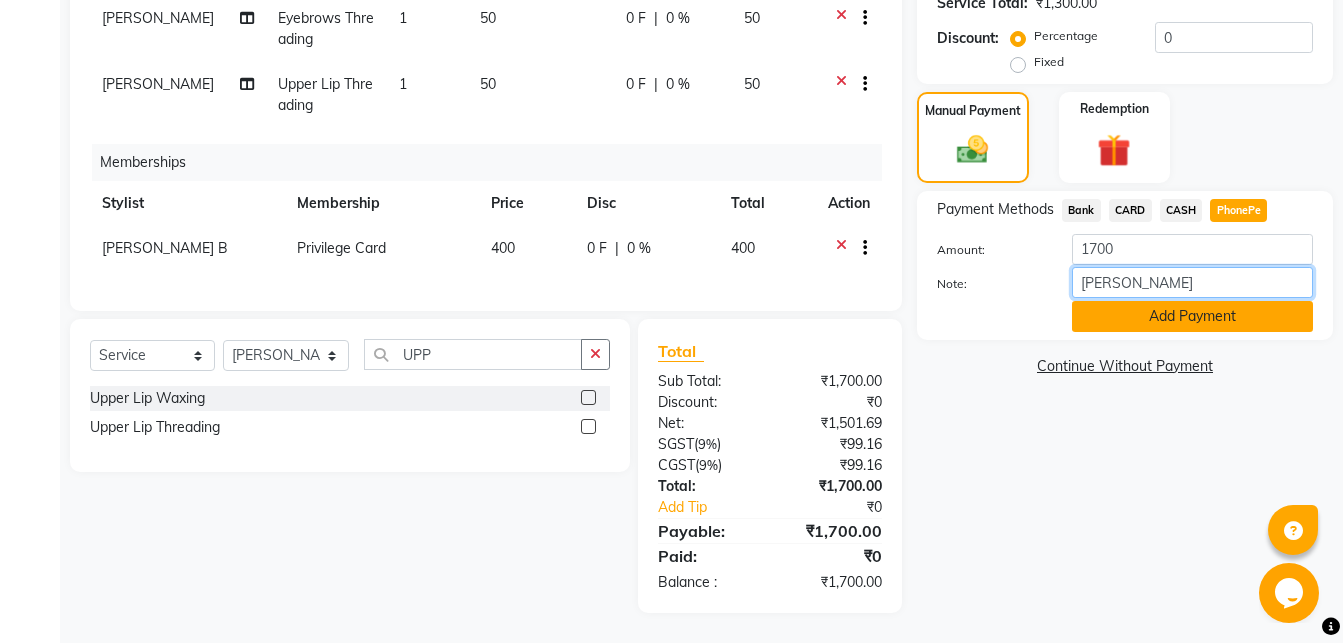 type on "[PERSON_NAME]" 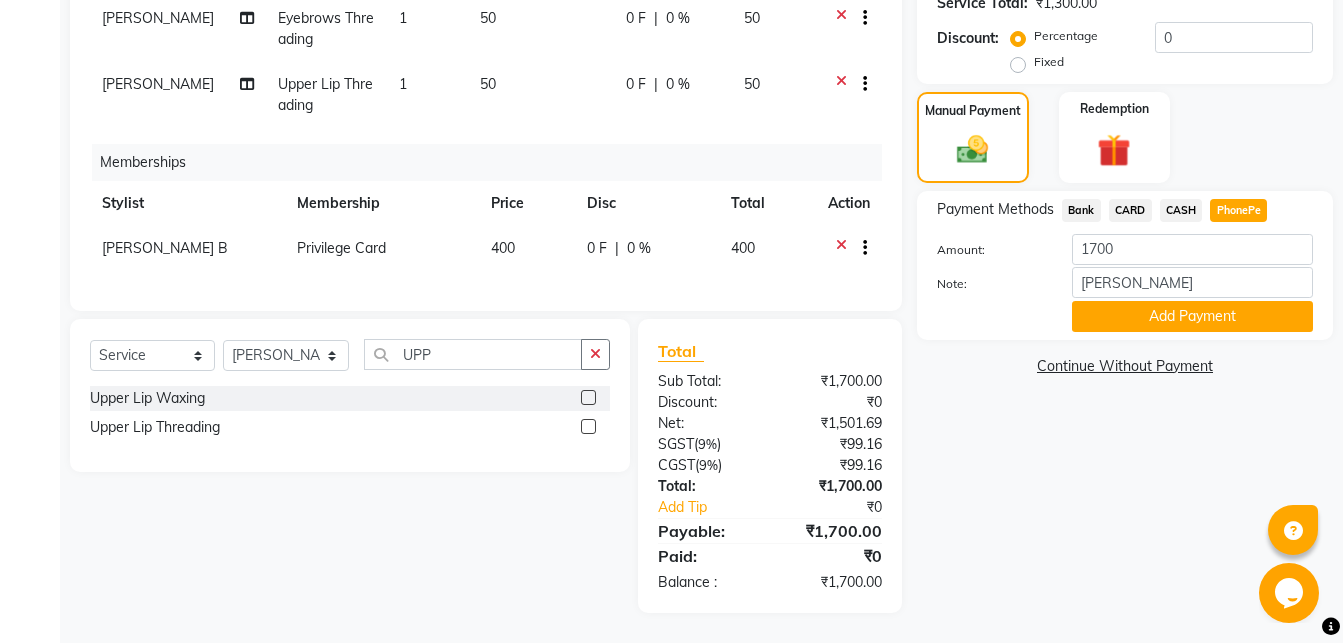 click on "Add Payment" 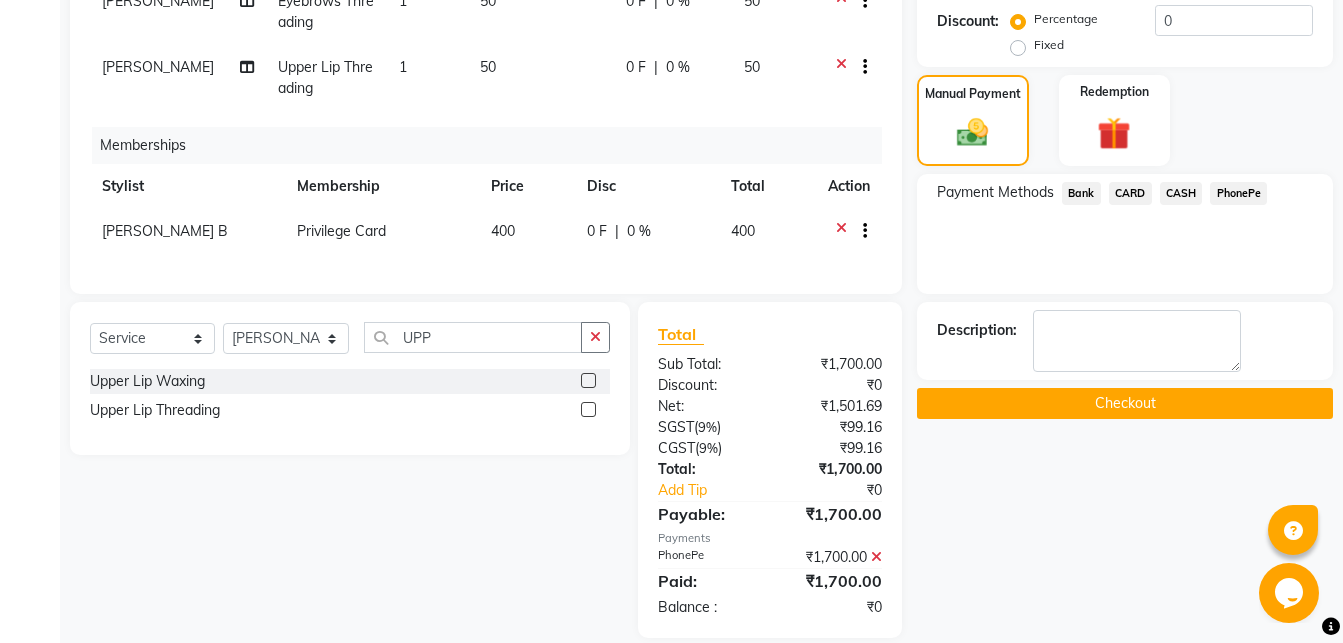 scroll, scrollTop: 480, scrollLeft: 0, axis: vertical 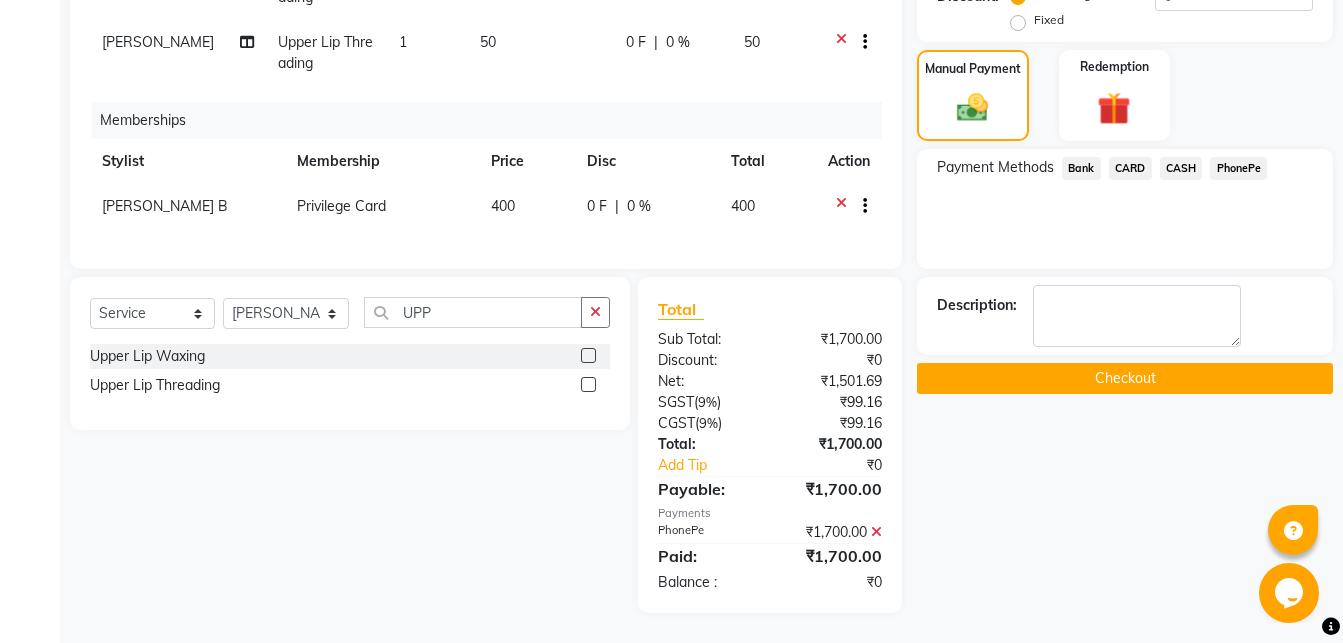 click on "Checkout" 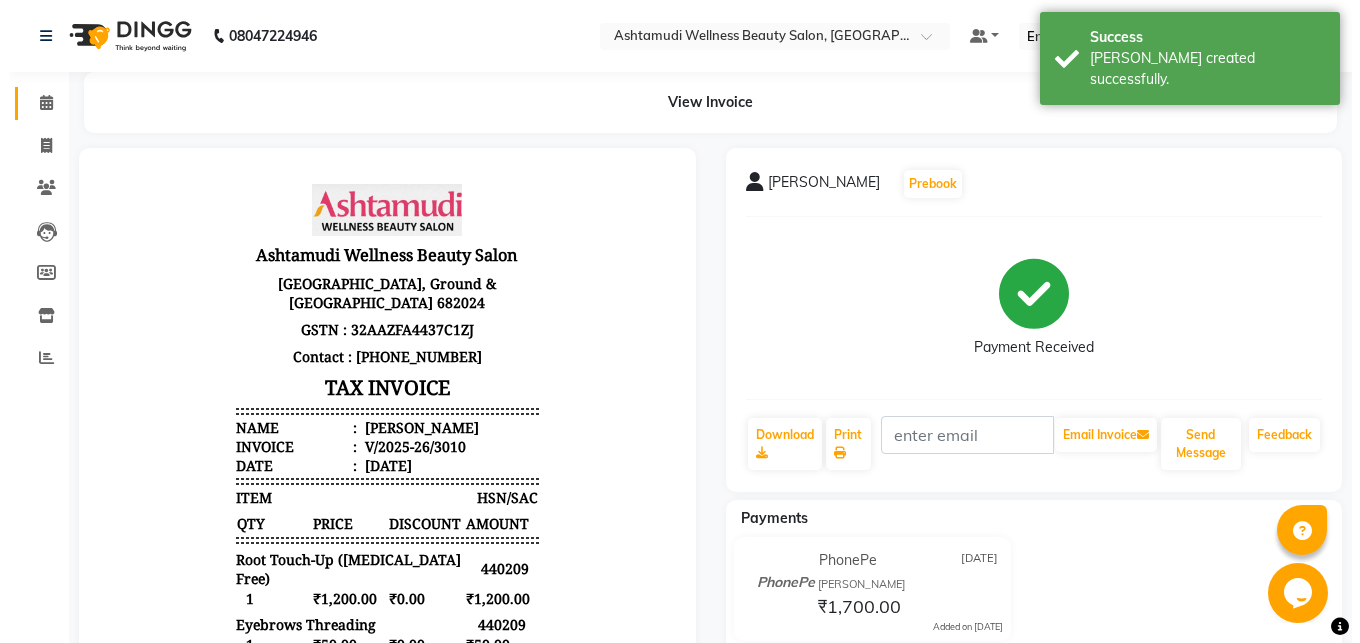 scroll, scrollTop: 0, scrollLeft: 0, axis: both 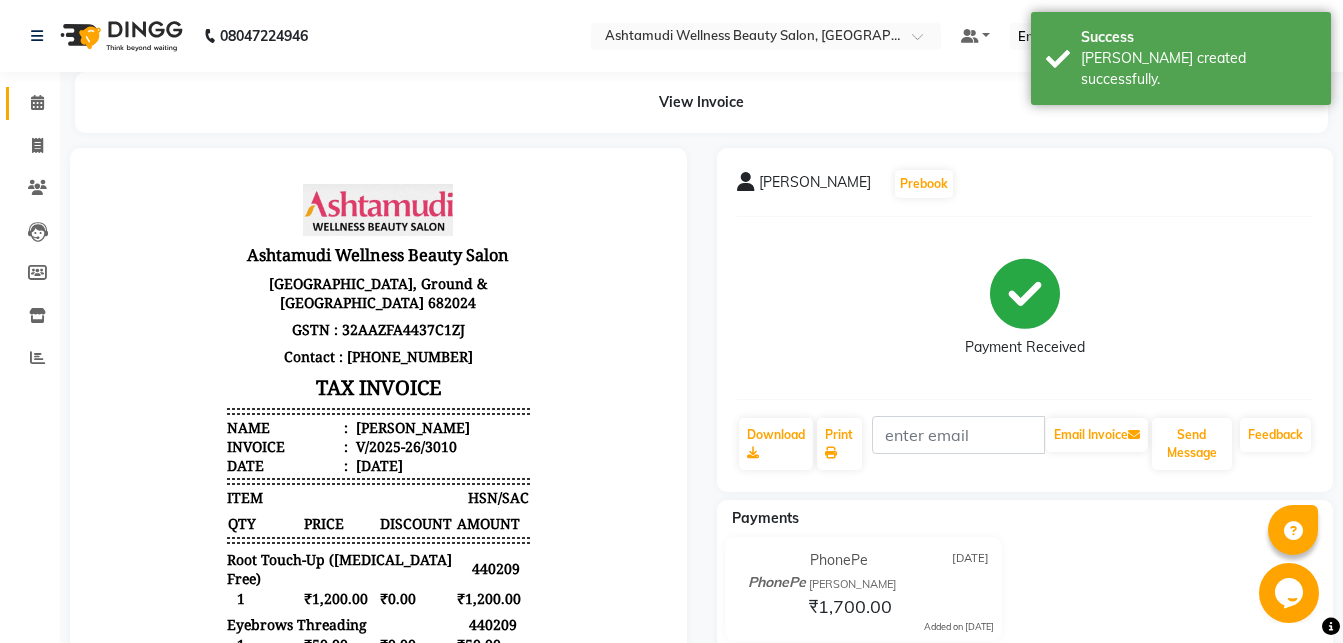 click 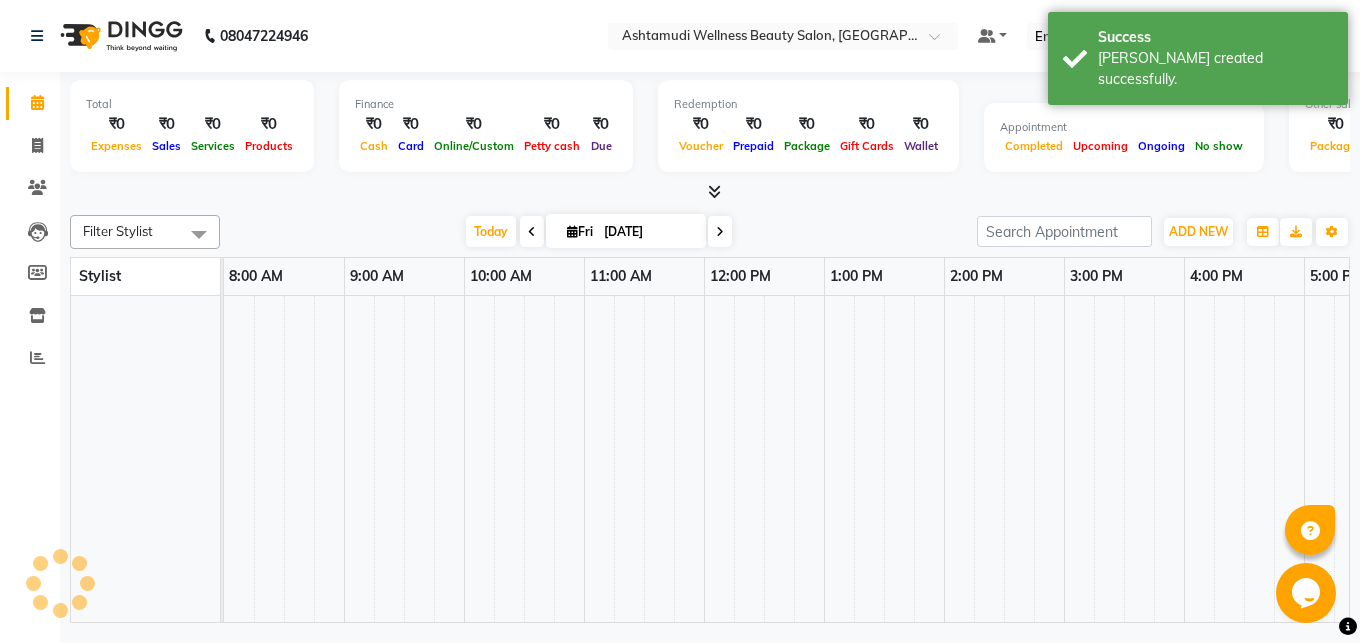 scroll, scrollTop: 0, scrollLeft: 0, axis: both 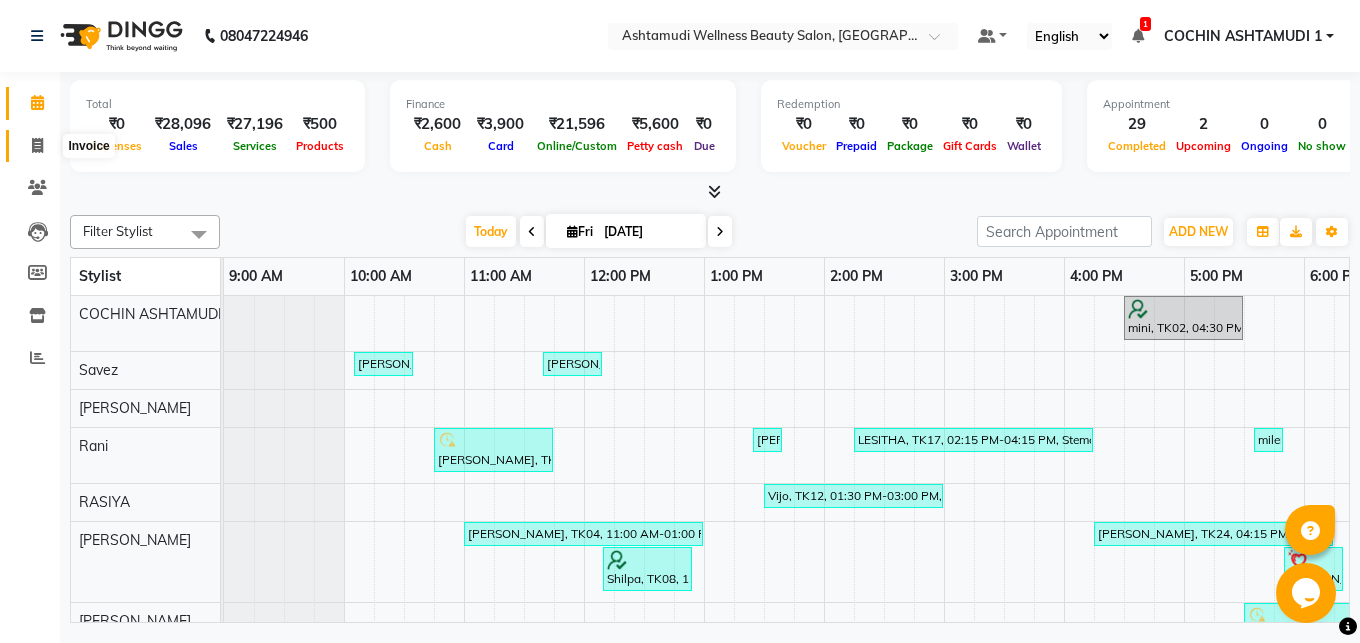click 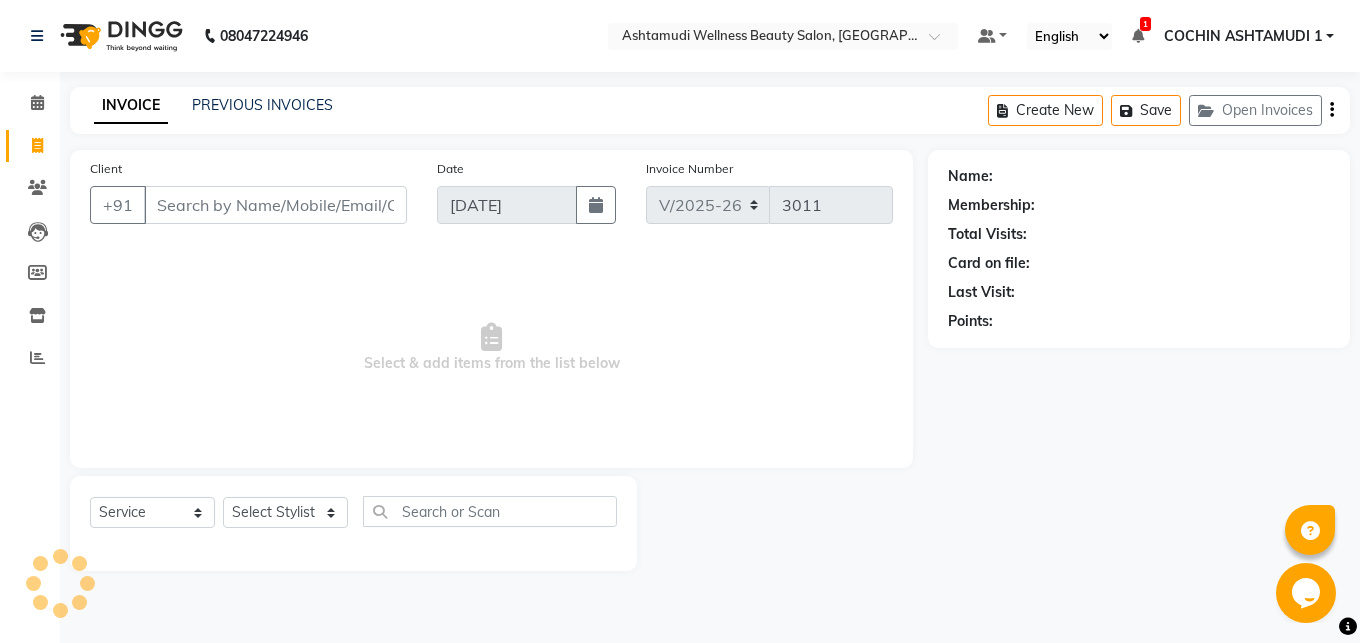 click on "Client" at bounding box center [275, 205] 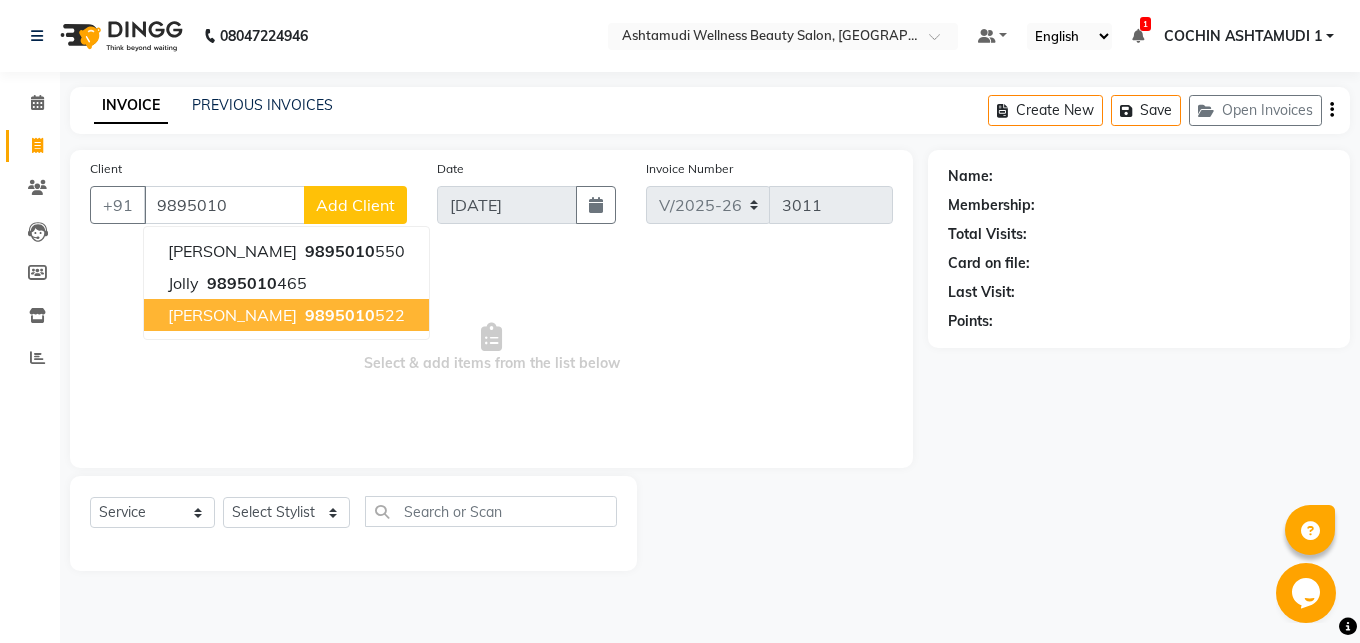 click on "9895010" at bounding box center [340, 315] 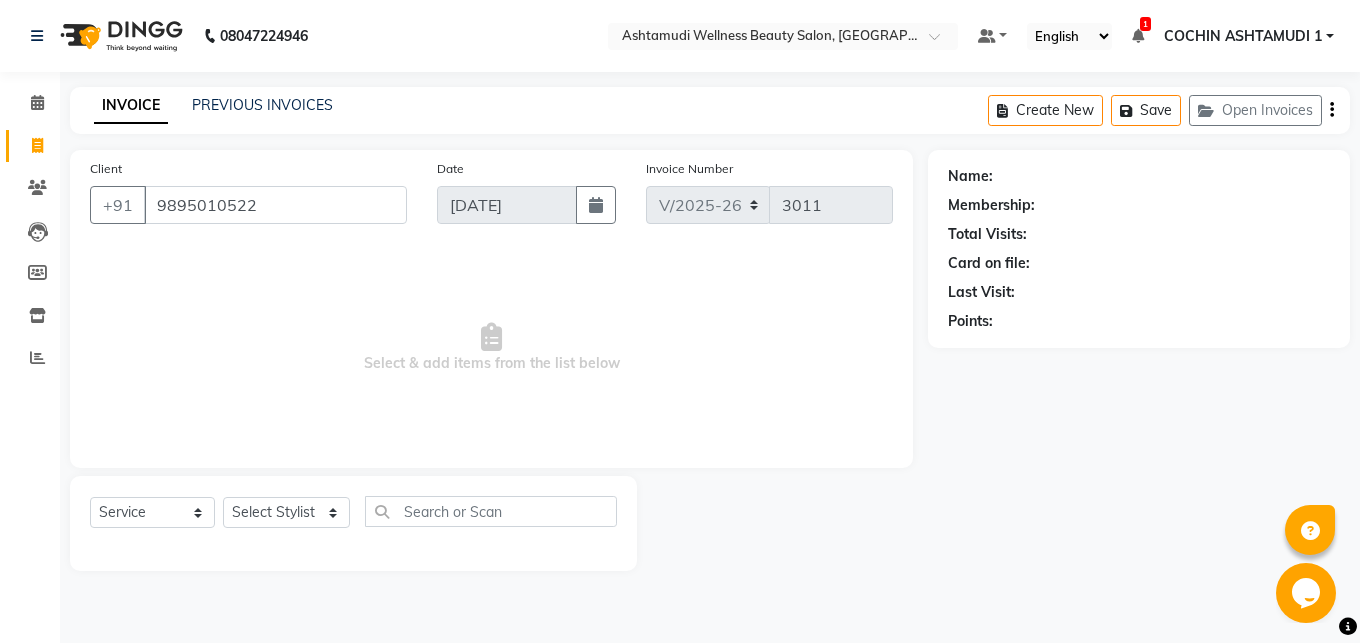 type on "9895010522" 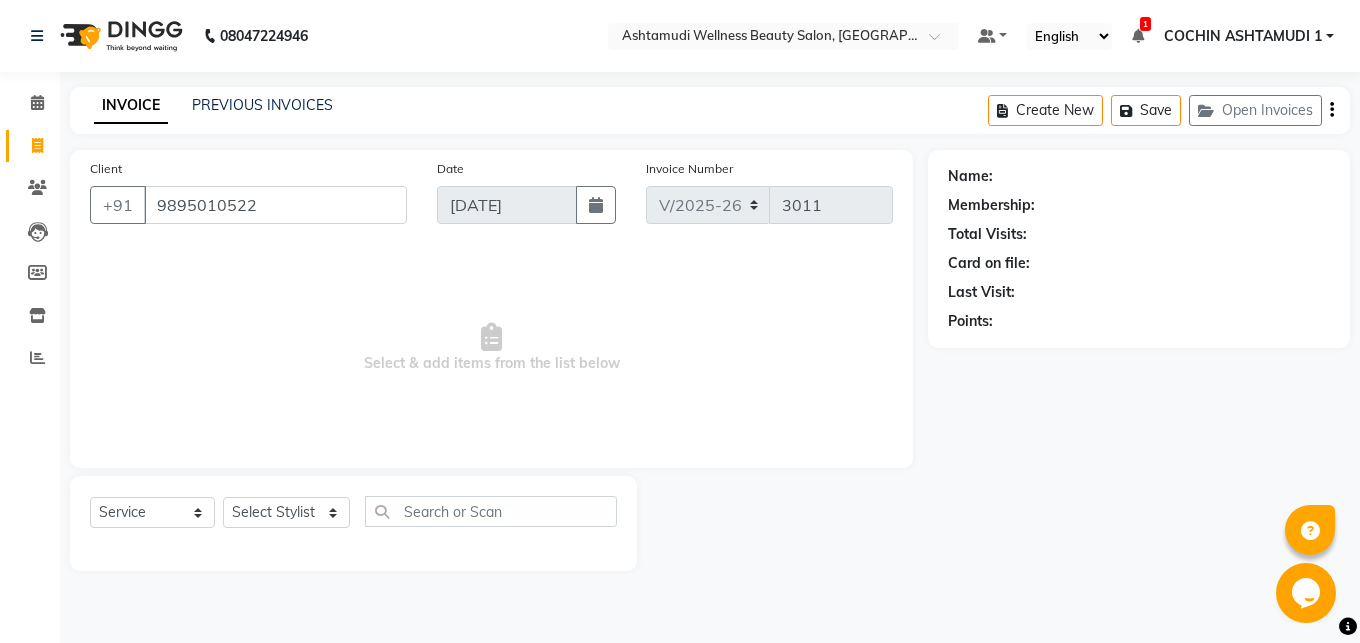 select on "1: Object" 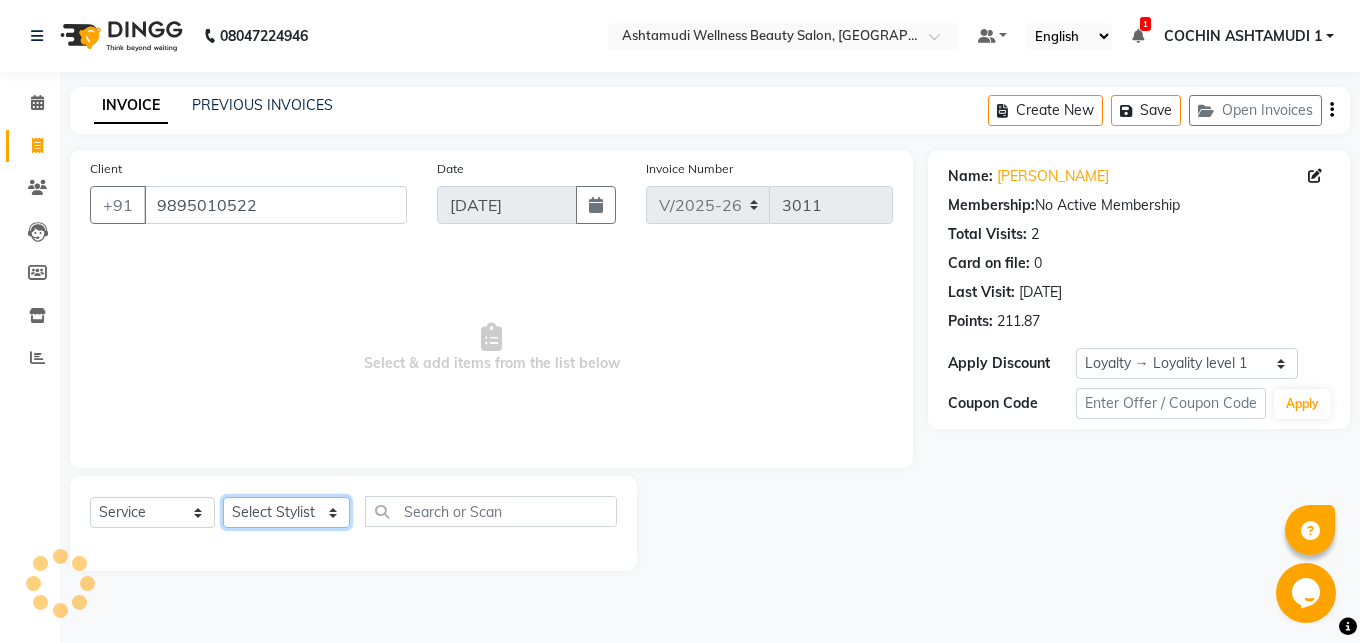 click on "Select Stylist Abhirami S Afsha [PERSON_NAME] B [PERSON_NAME] COCHIN ASHTAMUDI Danish [PERSON_NAME] [PERSON_NAME] [PERSON_NAME] [PERSON_NAME] [PERSON_NAME]  [PERSON_NAME] [PERSON_NAME]" 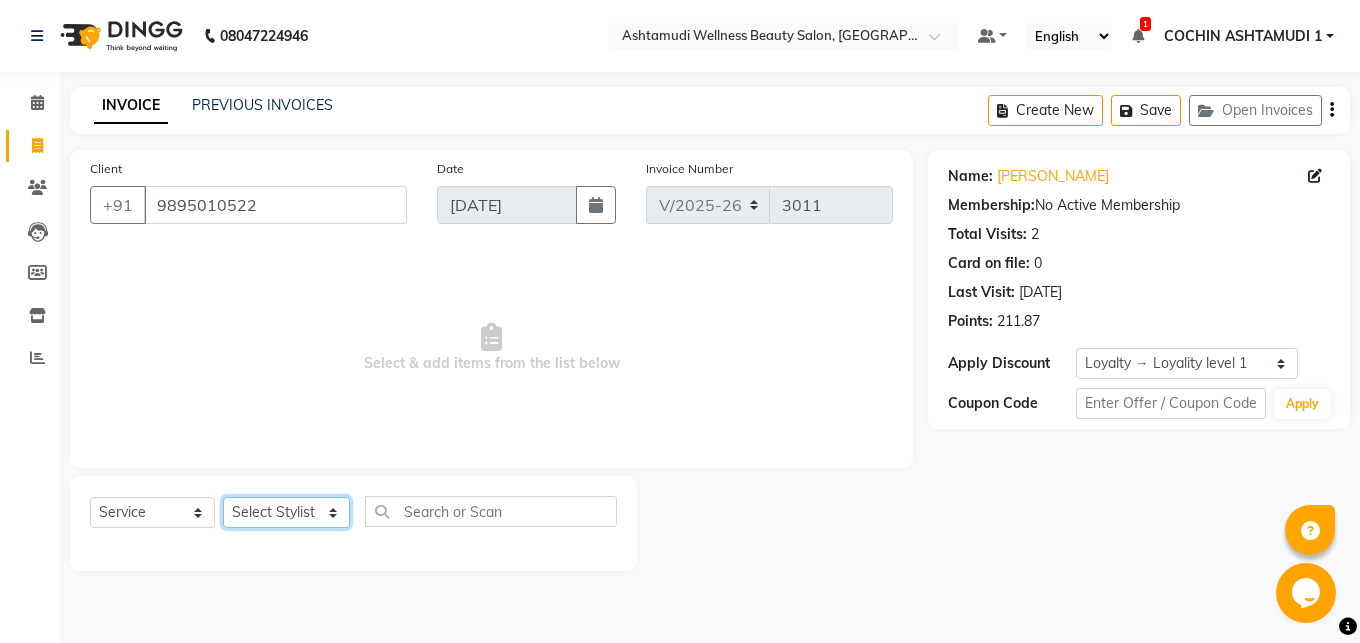 select on "45926" 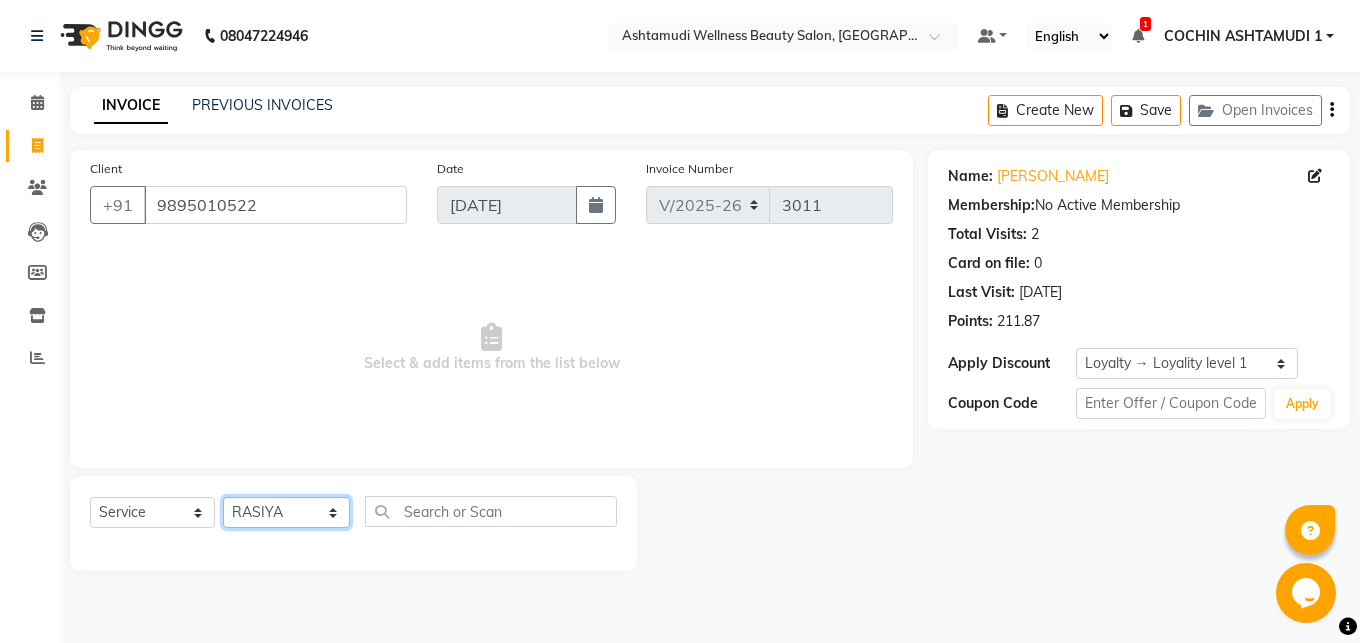 click on "RASIYA" 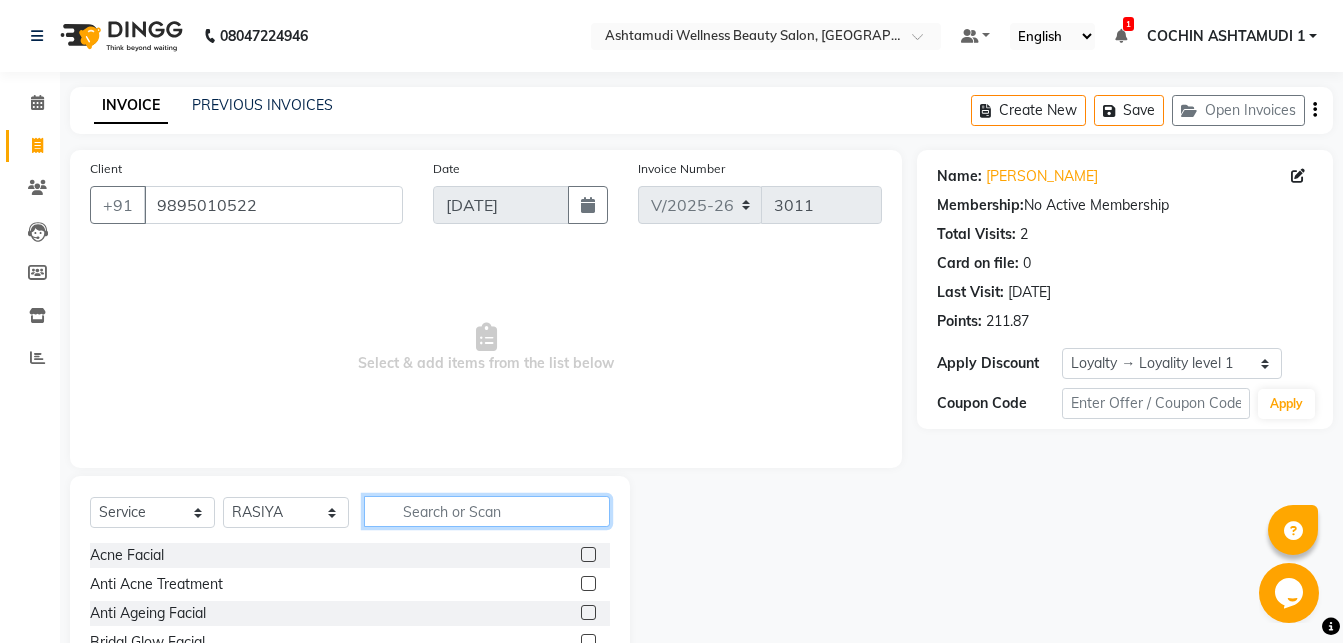 click 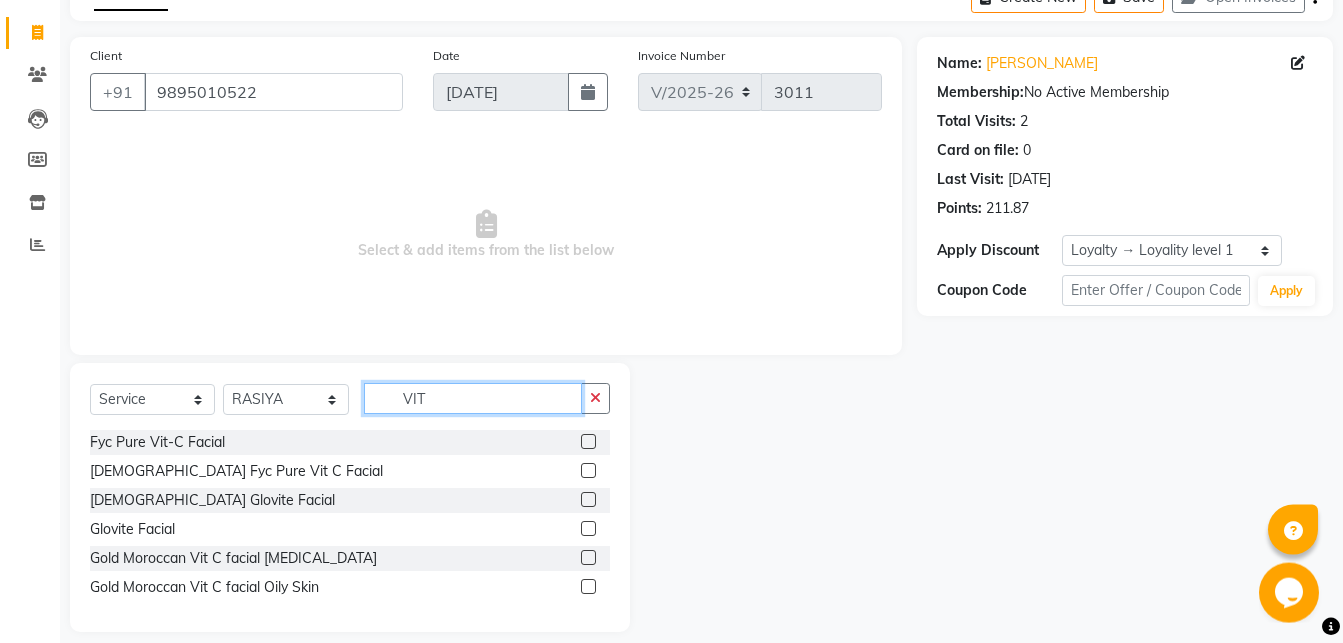 scroll, scrollTop: 132, scrollLeft: 0, axis: vertical 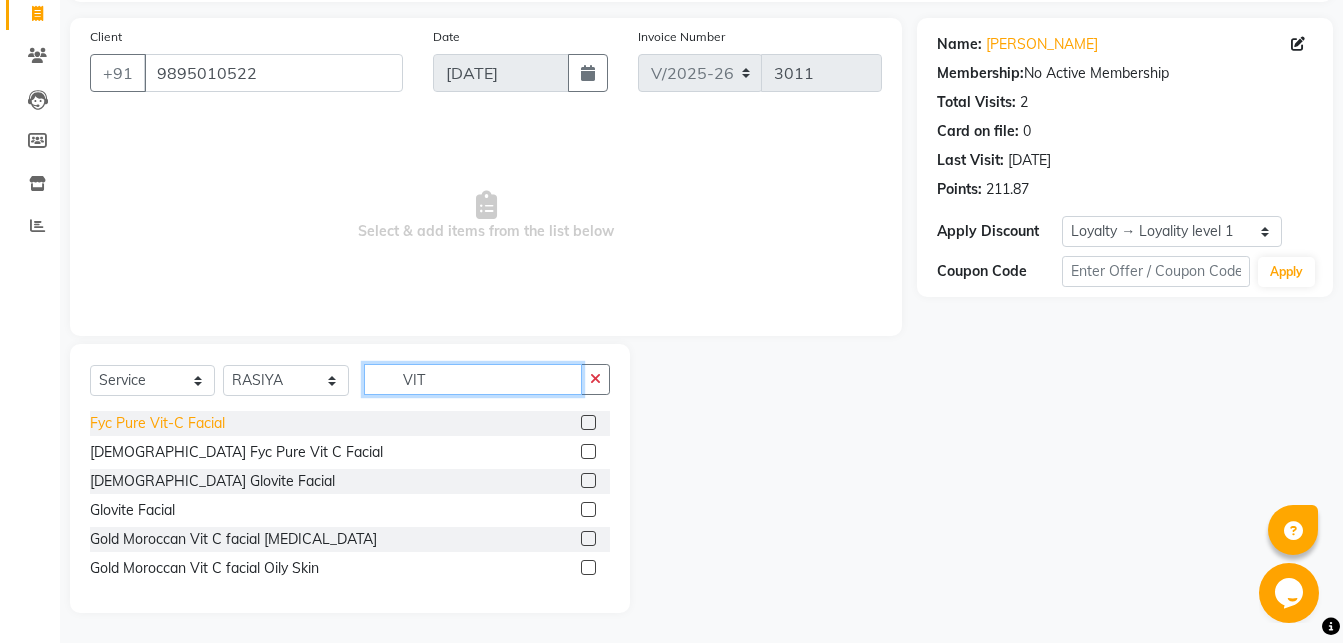 type on "VIT" 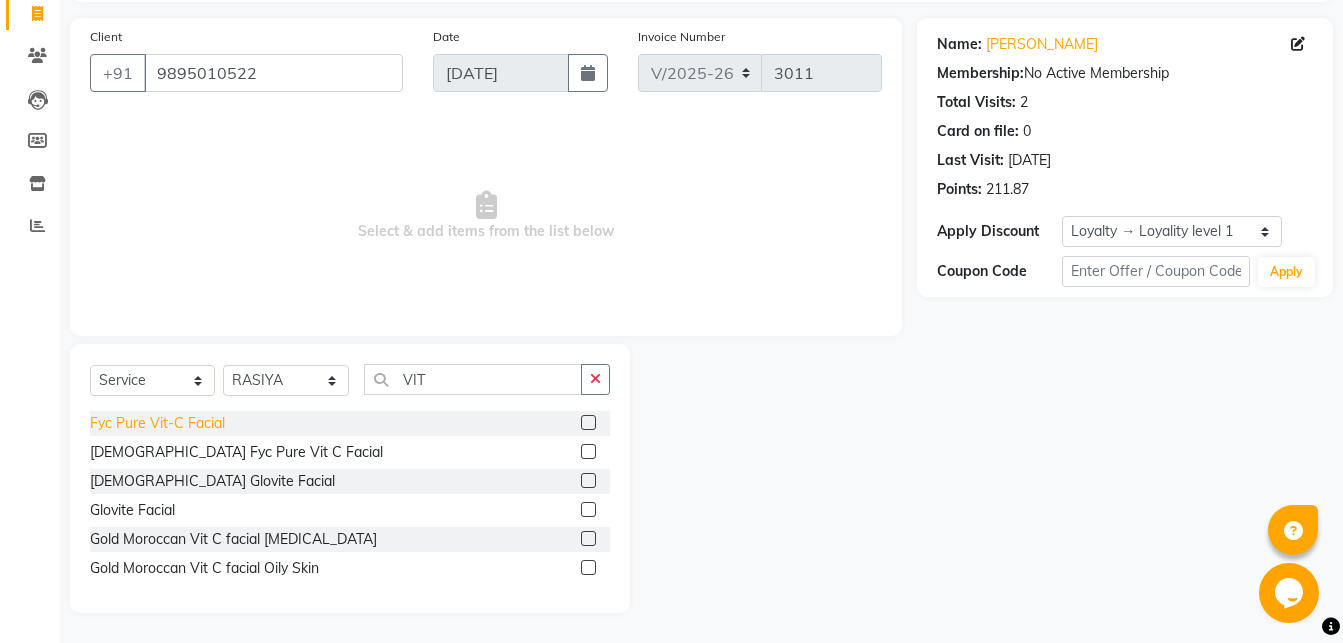 click on "Fyc Pure Vit-C Facial" 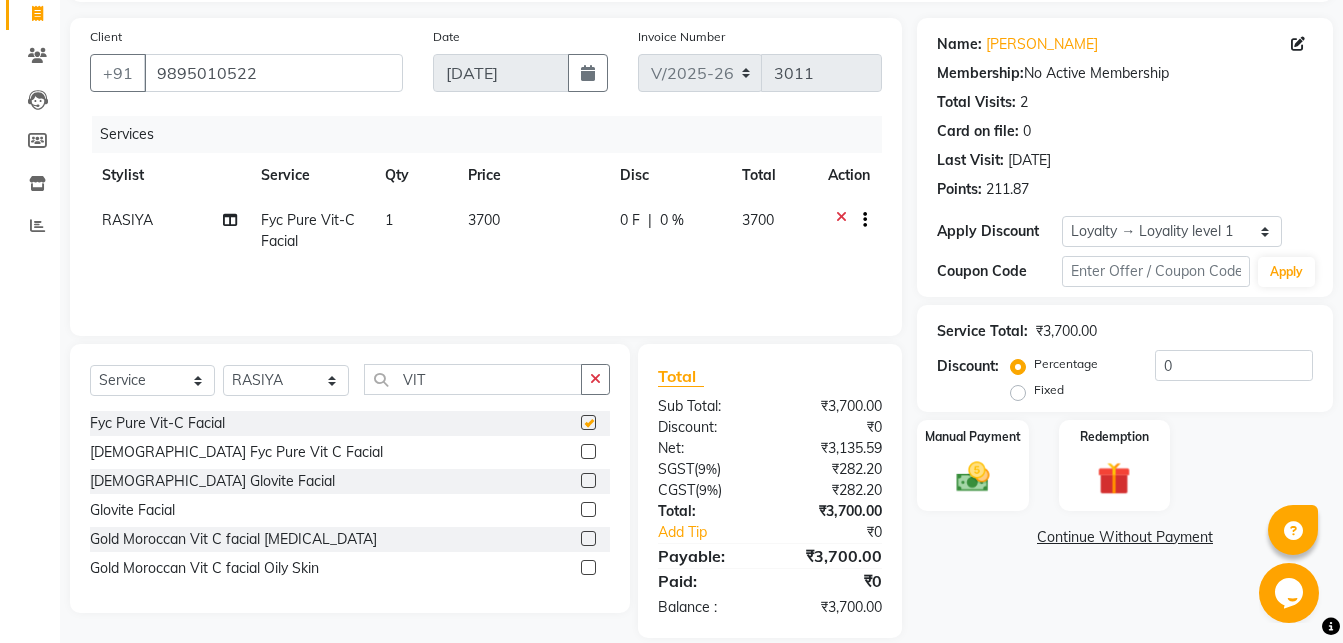 checkbox on "false" 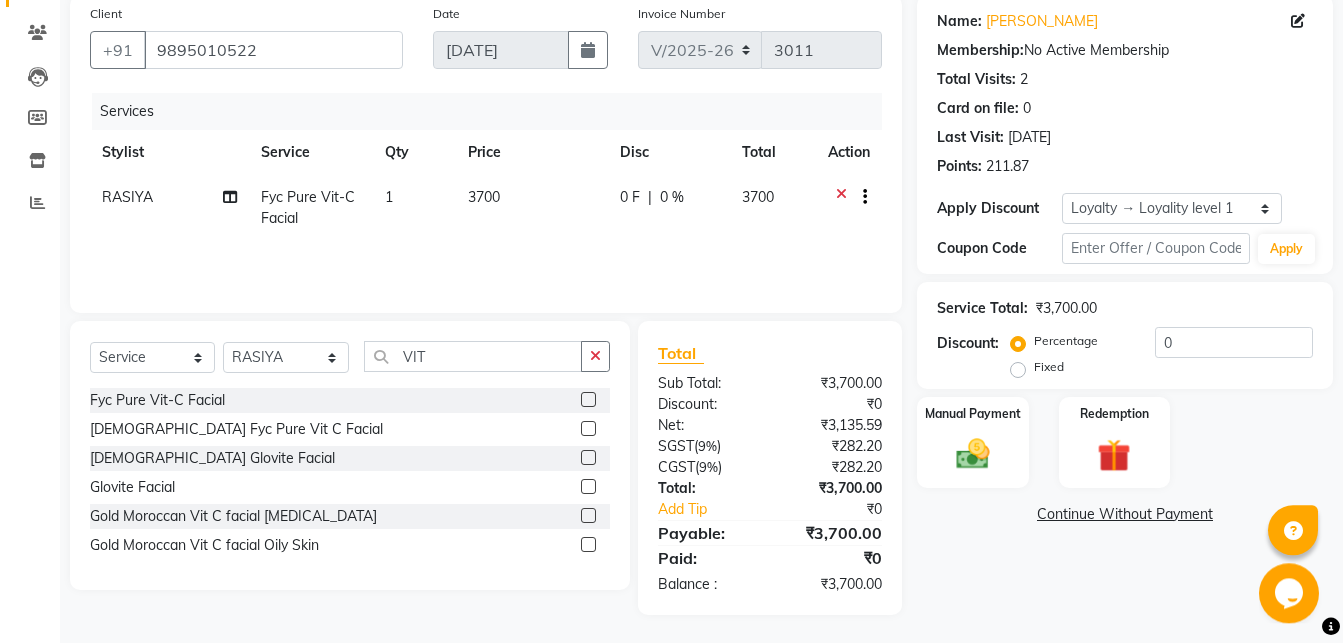 scroll, scrollTop: 157, scrollLeft: 0, axis: vertical 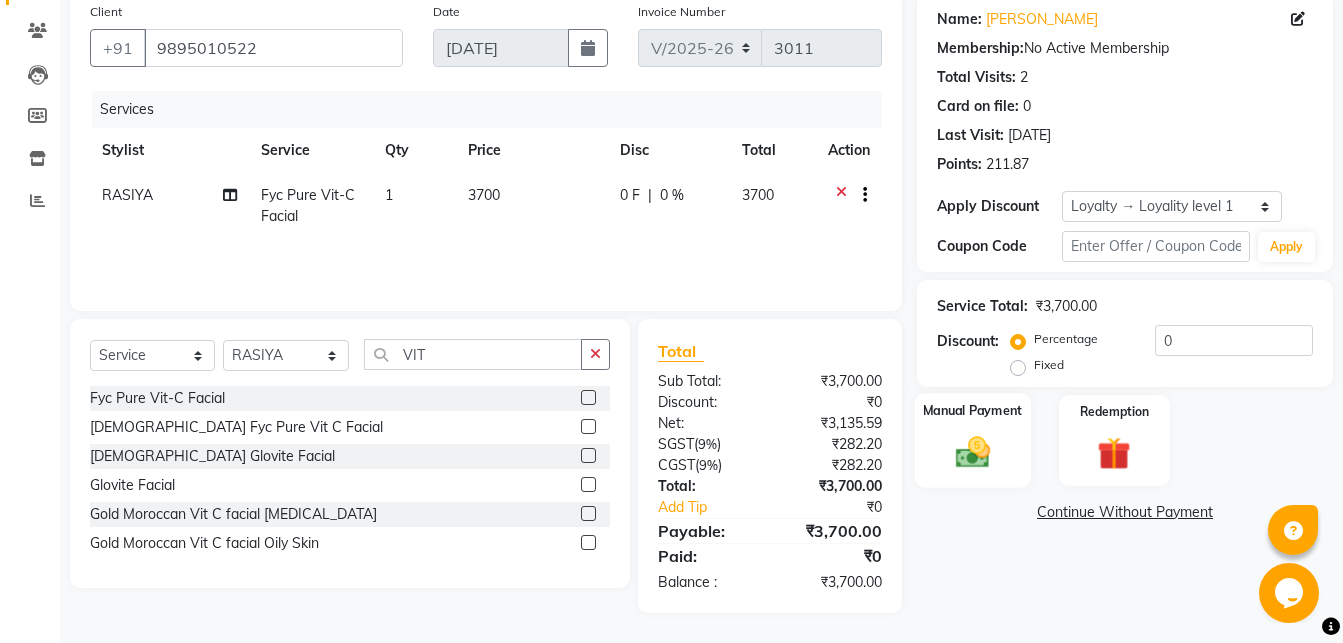 click on "Manual Payment" 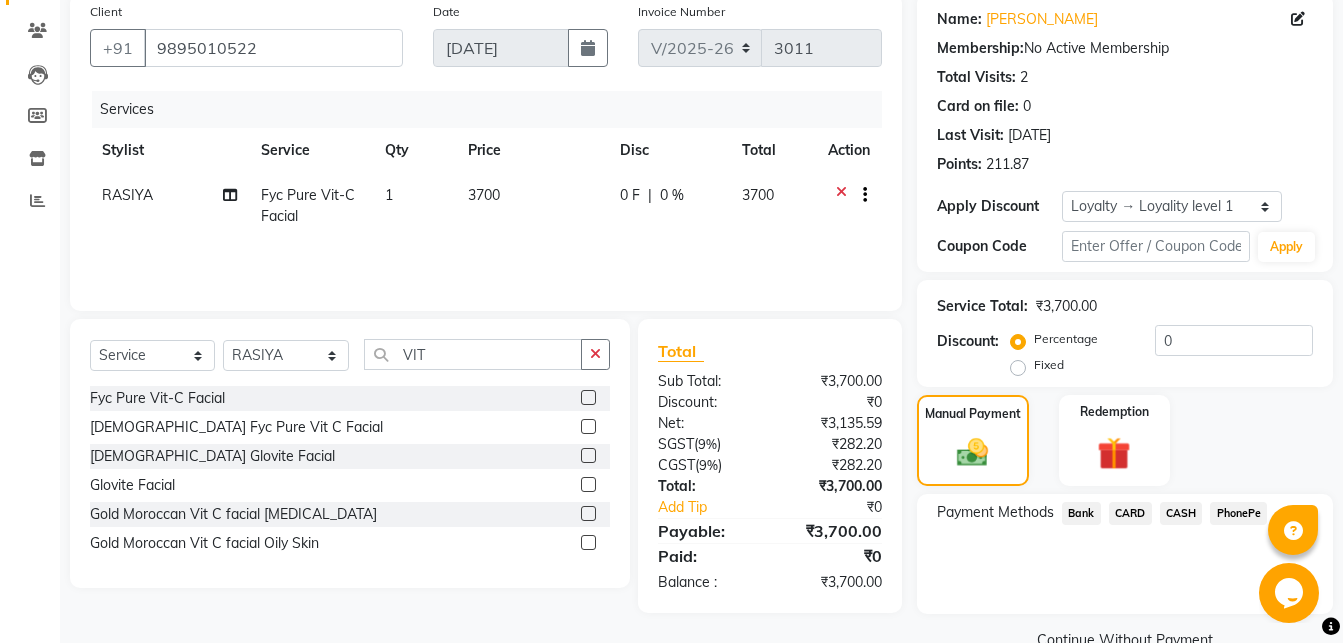 click on "PhonePe" 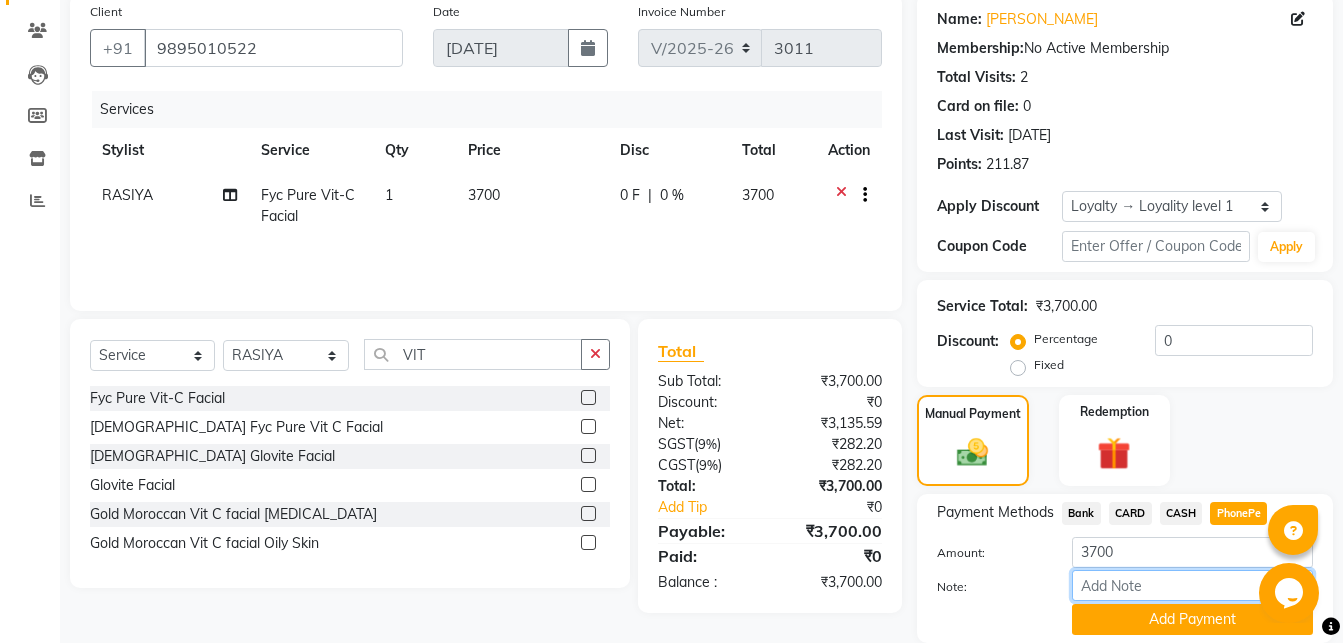 click on "Note:" at bounding box center [1192, 585] 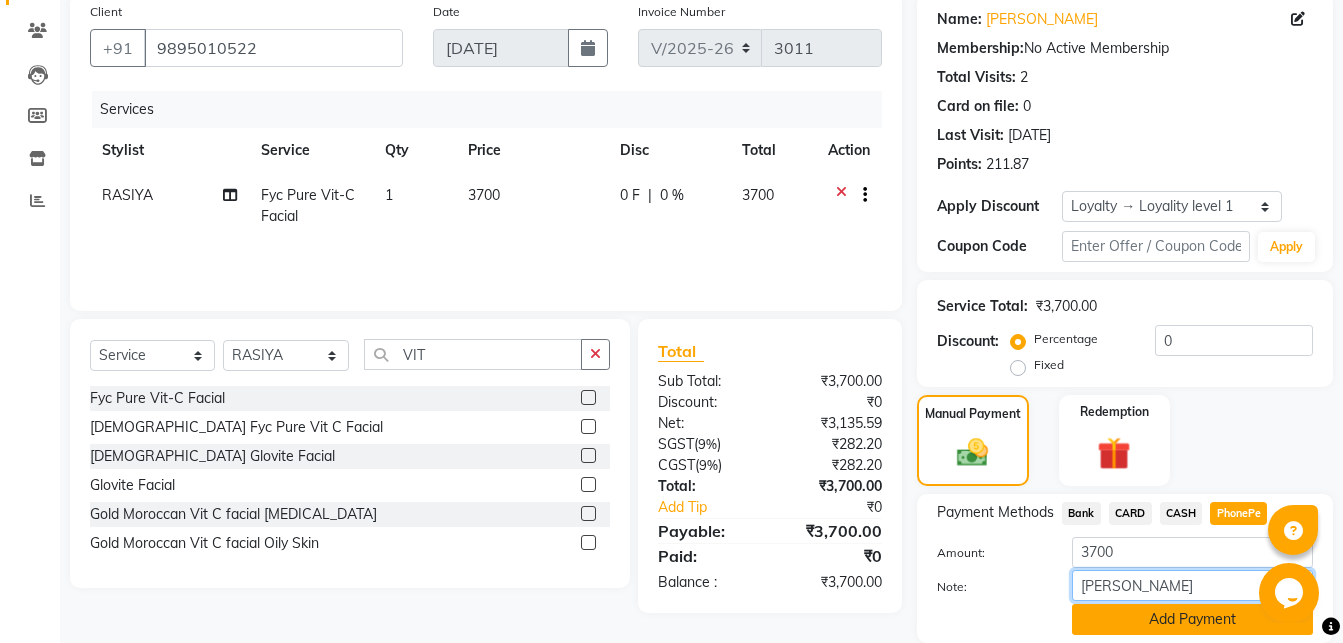 type on "[PERSON_NAME]" 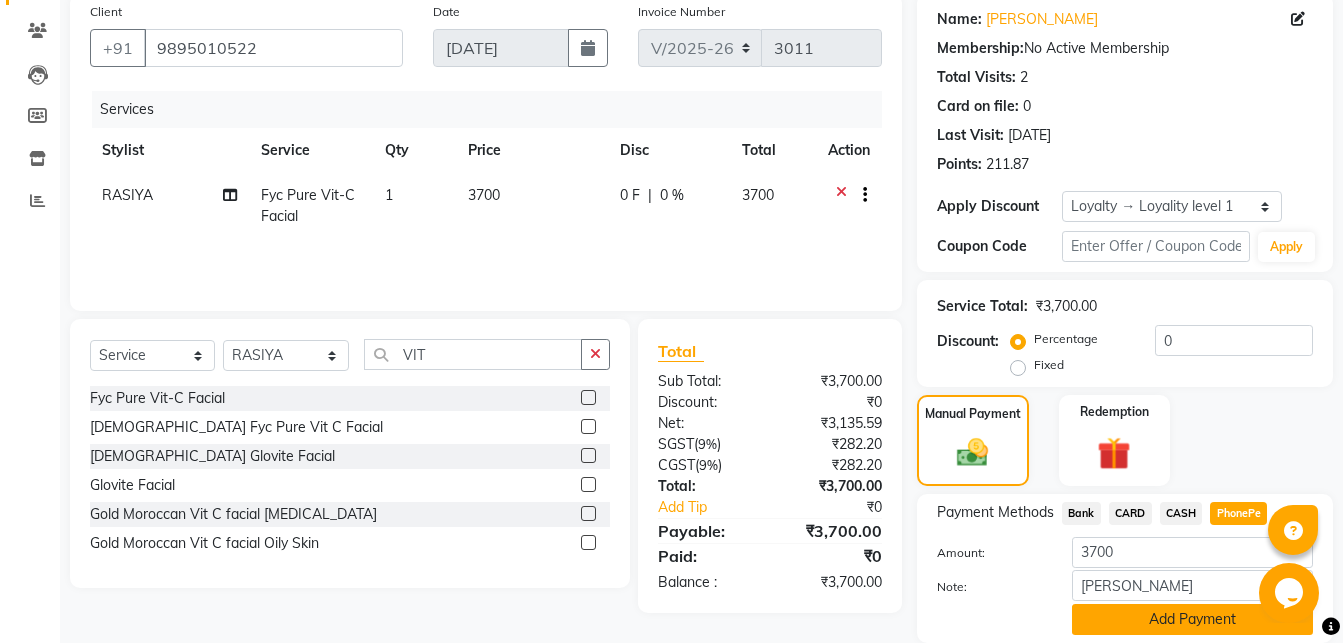 click on "Add Payment" 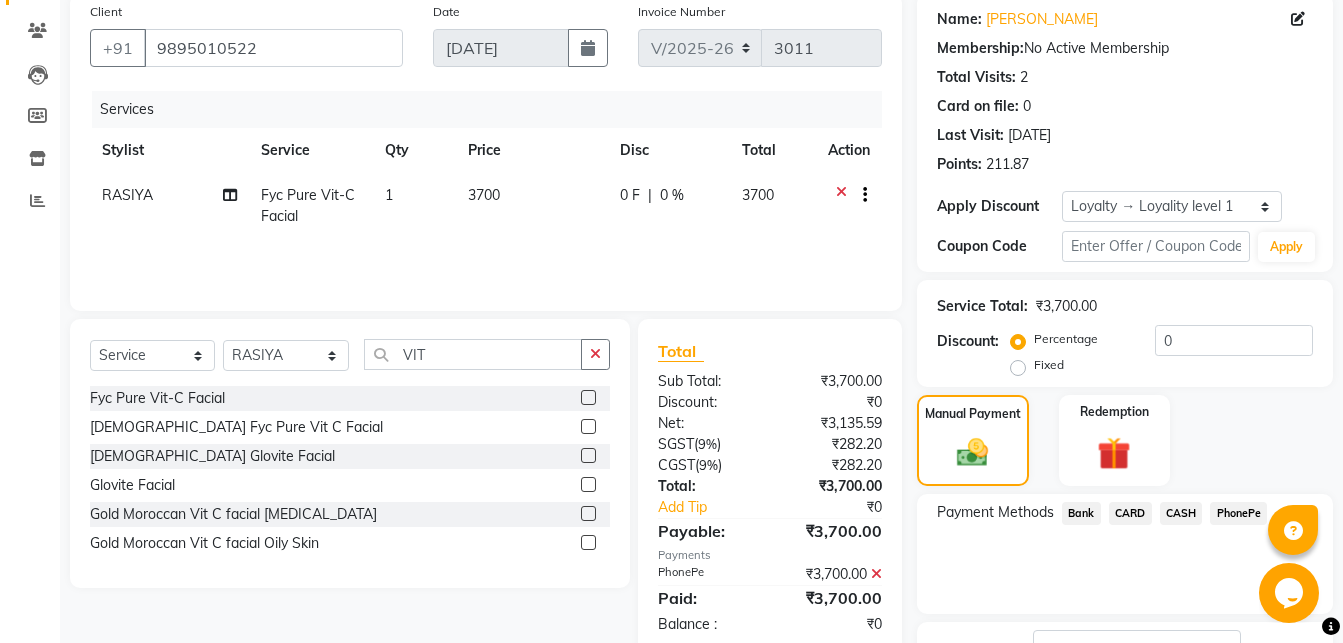 scroll, scrollTop: 339, scrollLeft: 0, axis: vertical 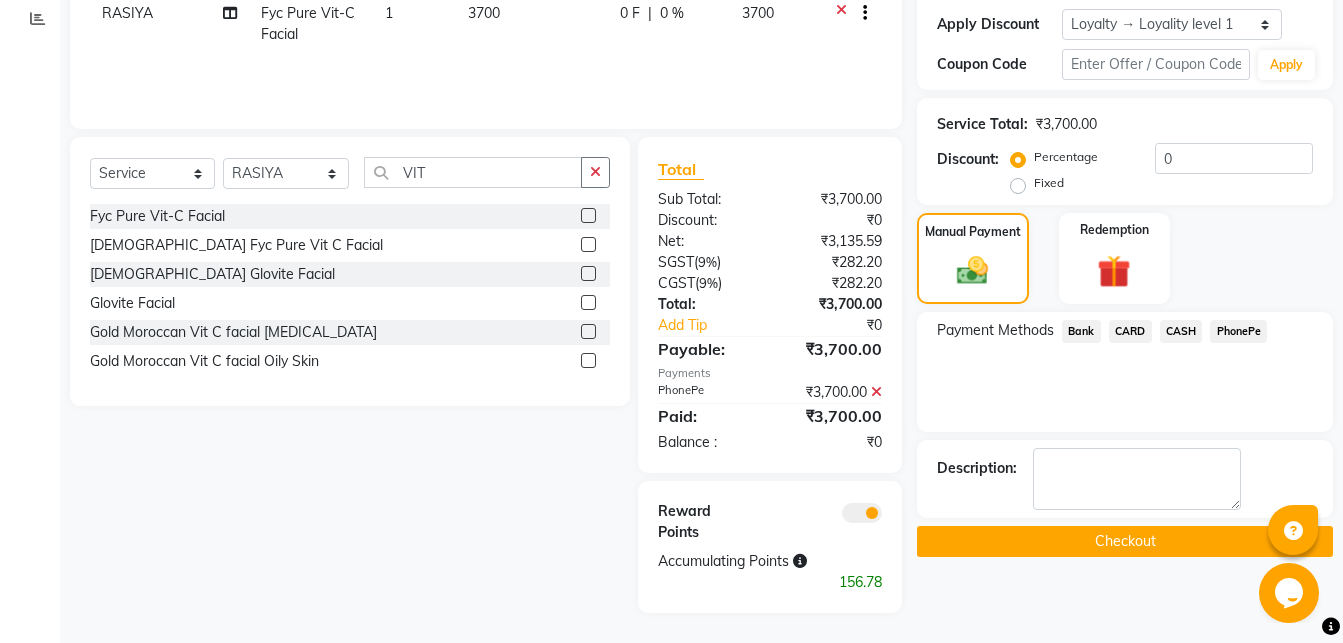 click on "Checkout" 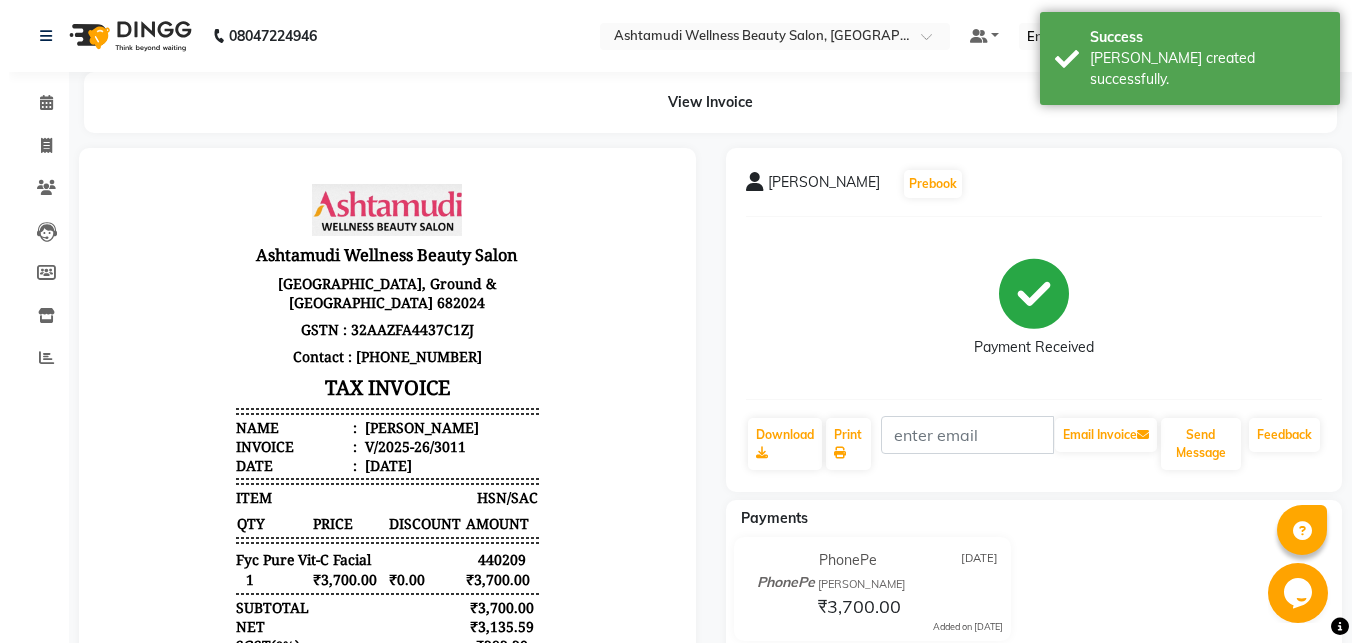 scroll, scrollTop: 0, scrollLeft: 0, axis: both 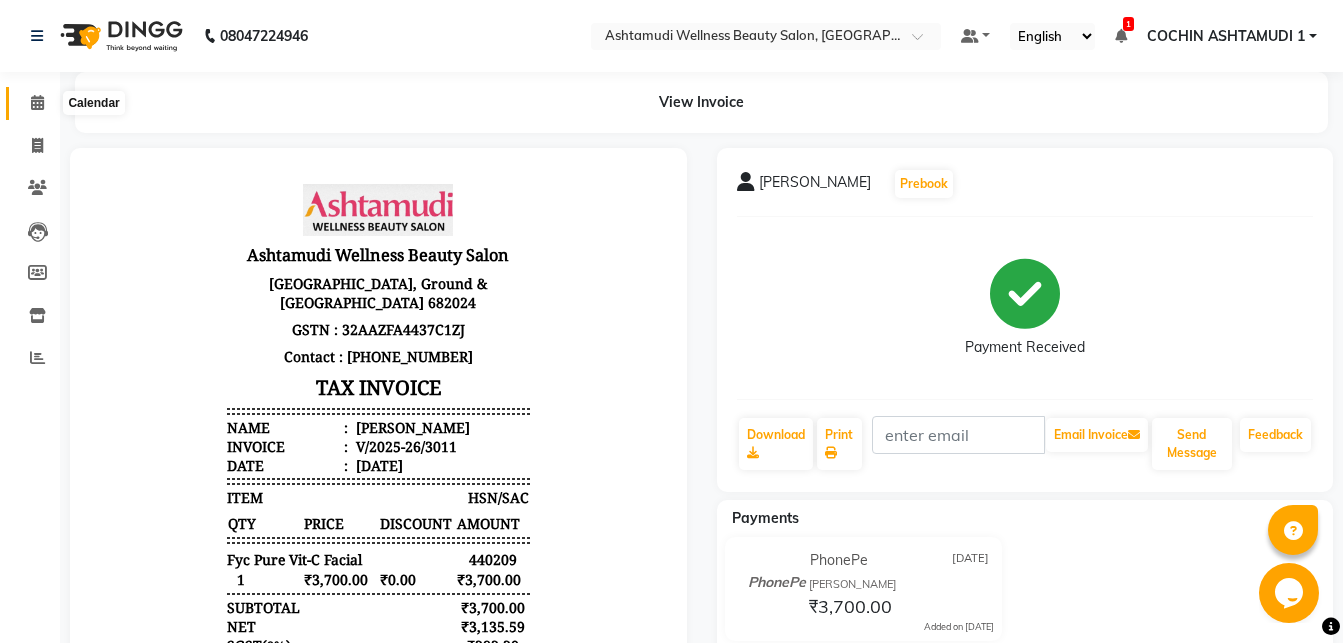 click 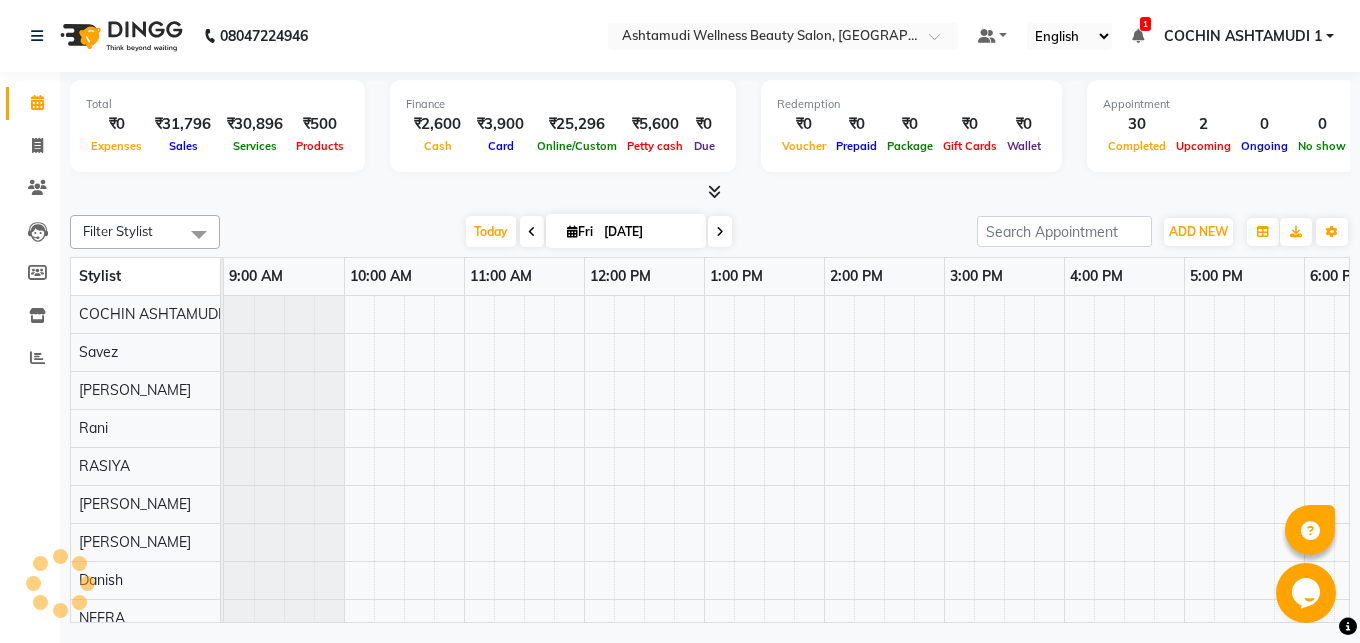 scroll, scrollTop: 0, scrollLeft: 315, axis: horizontal 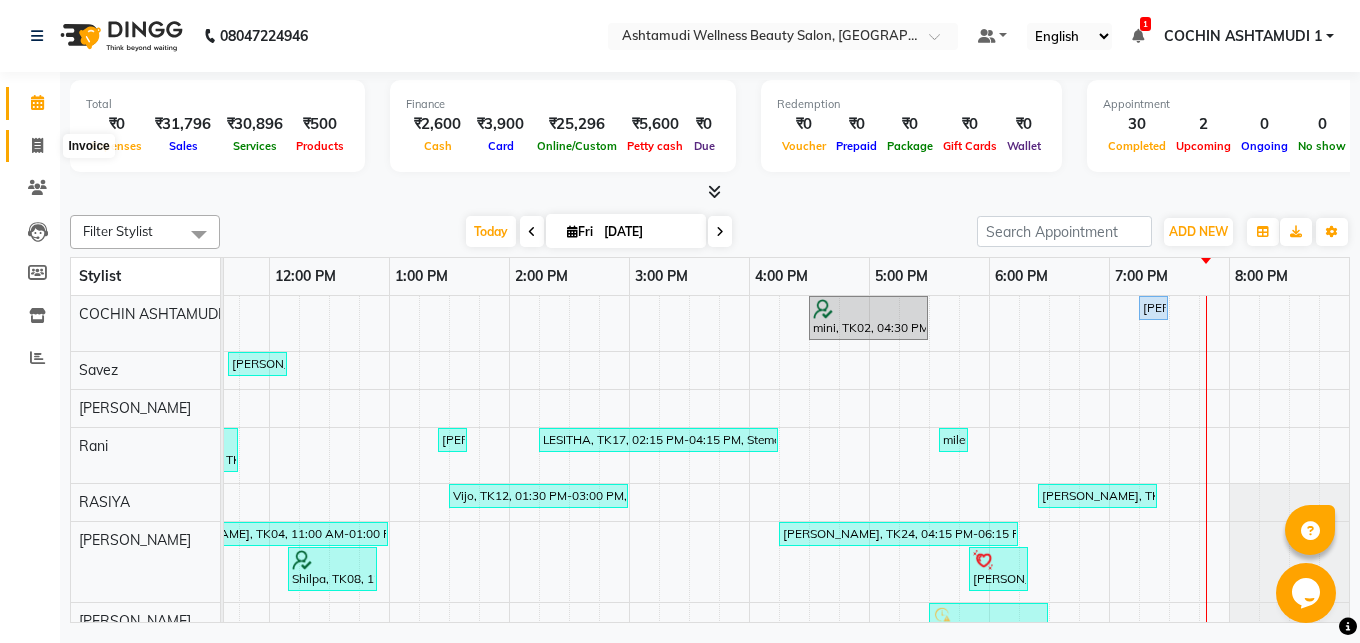 click 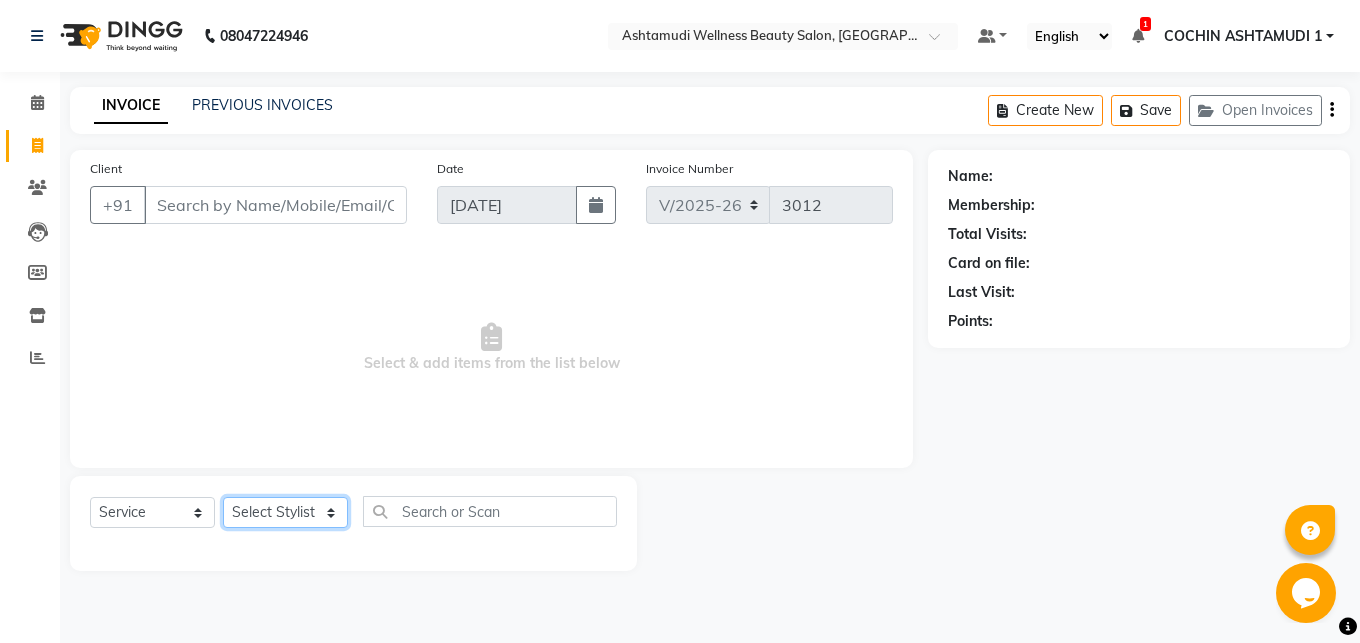 click on "Select Stylist" 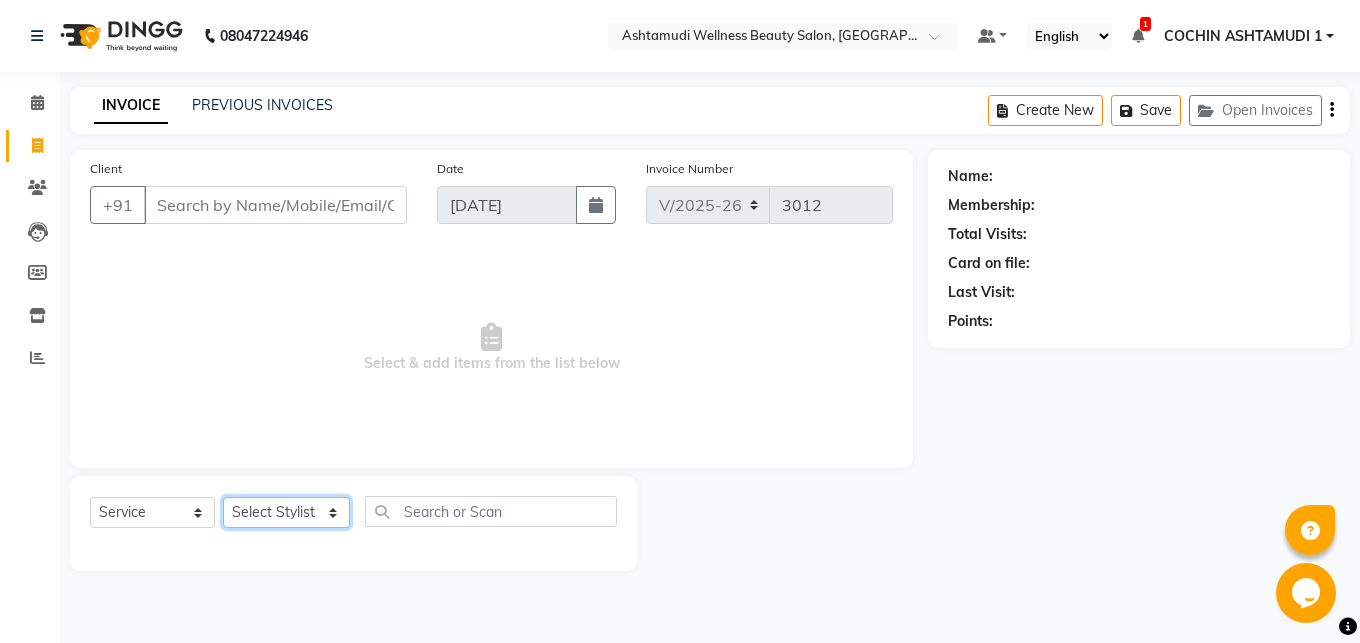 select on "85751" 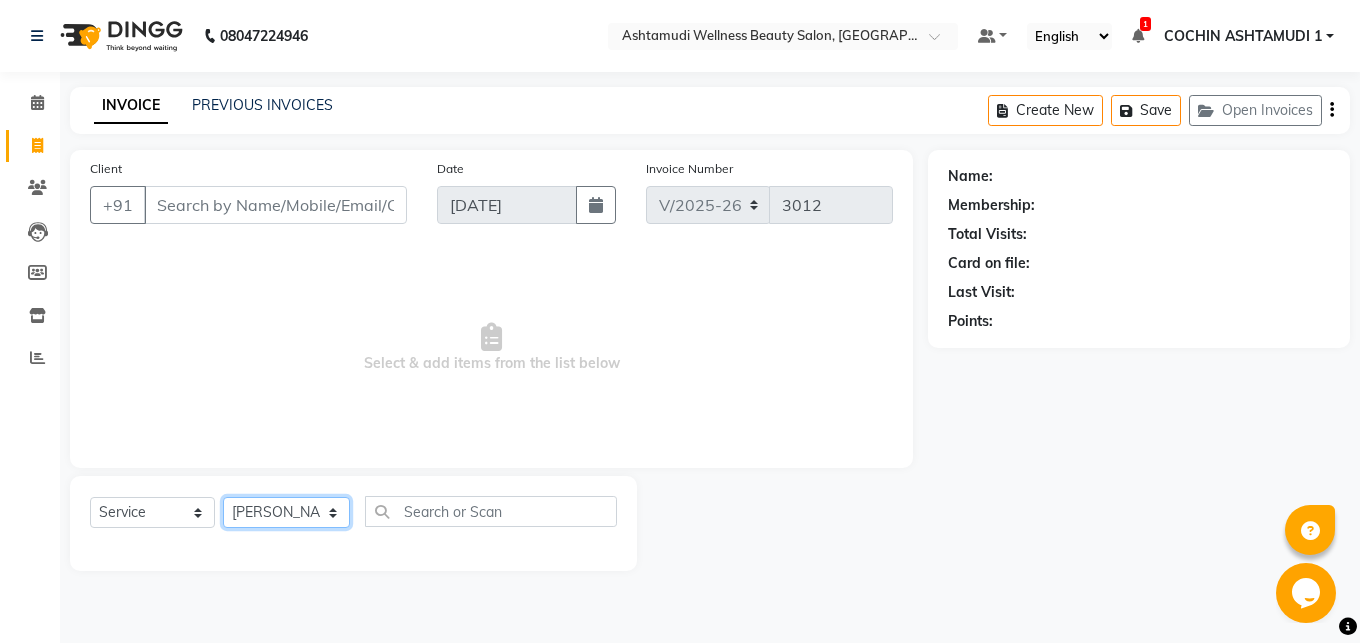 click on "[PERSON_NAME]" 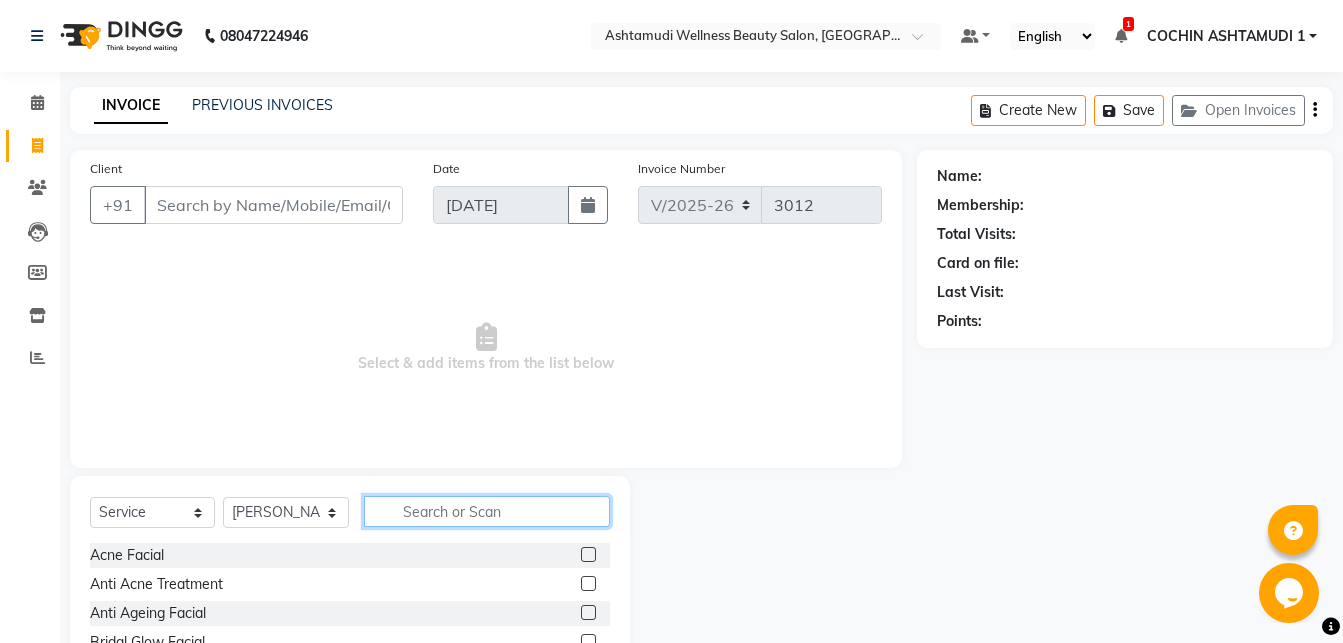 click 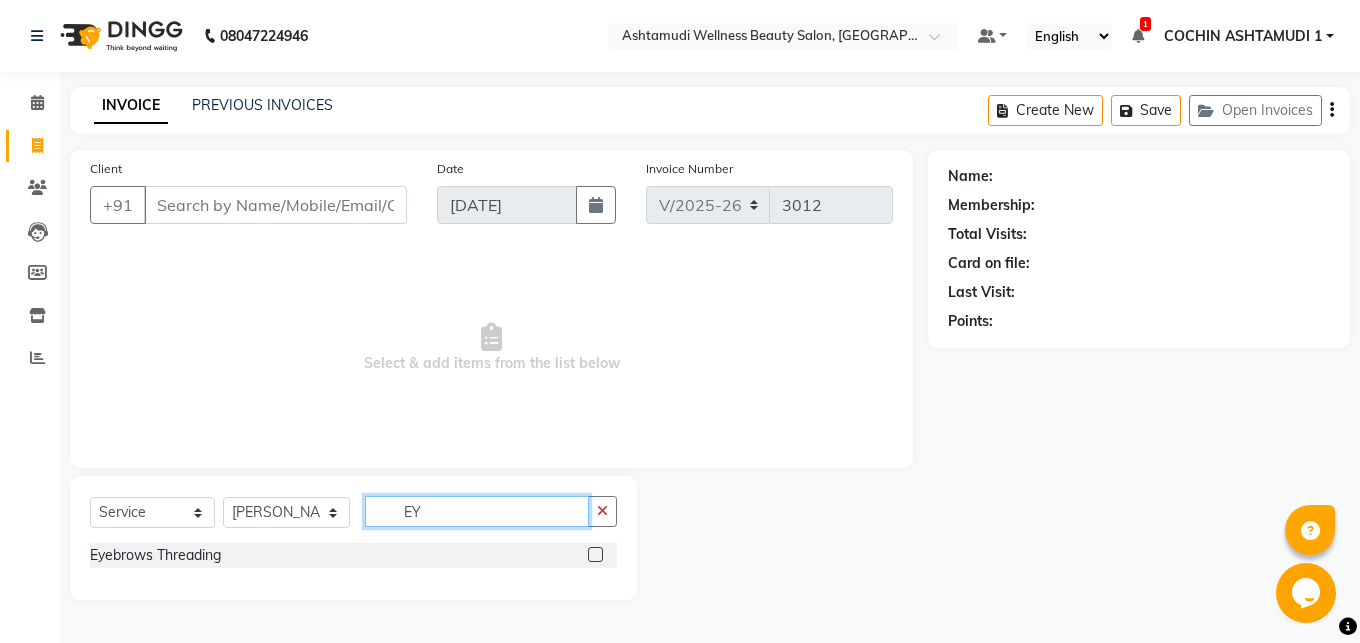 type on "EY" 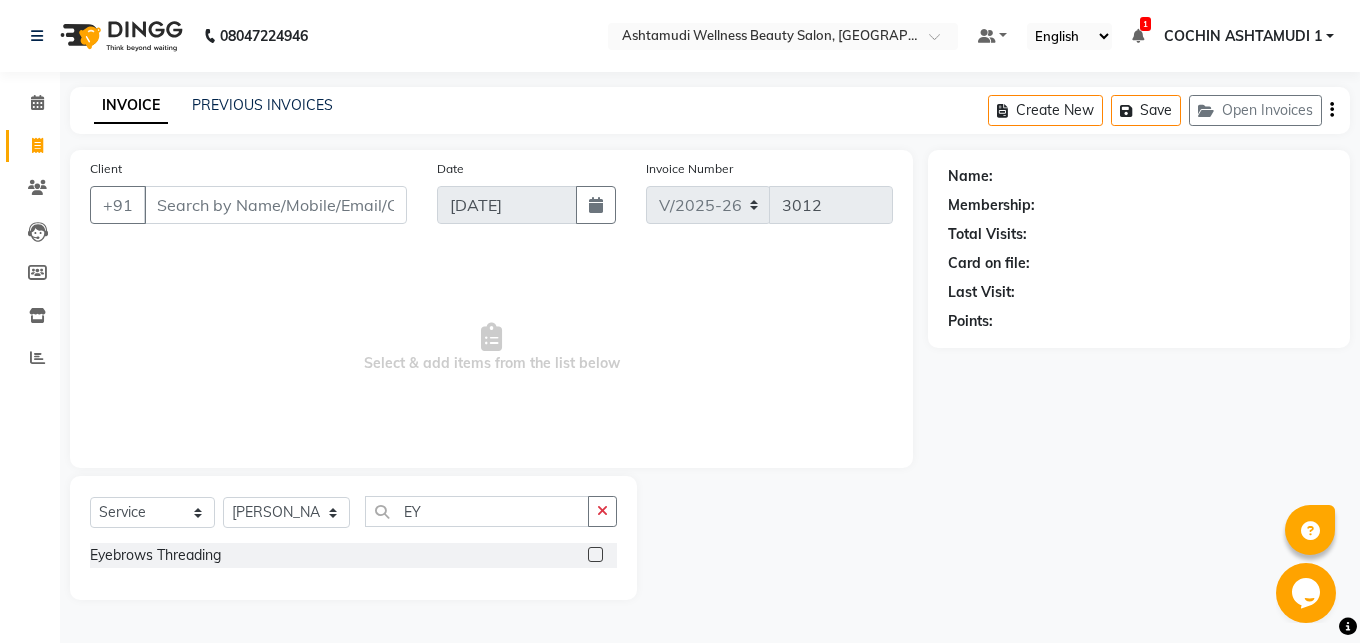 click 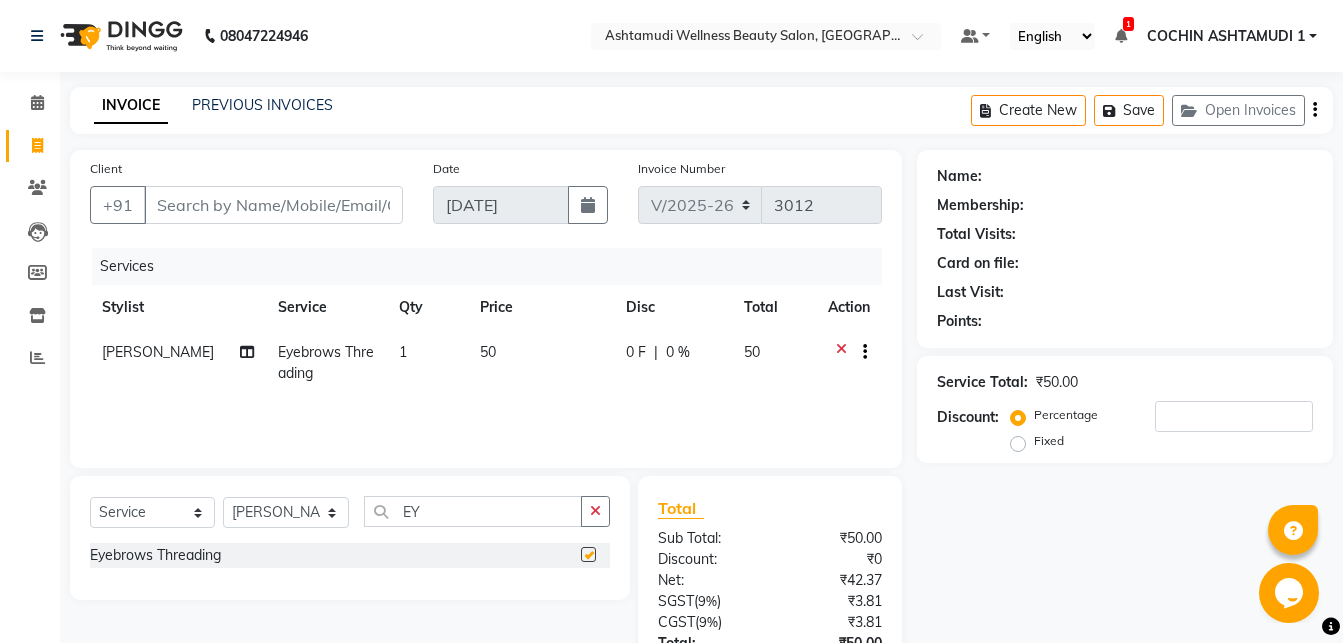 checkbox on "false" 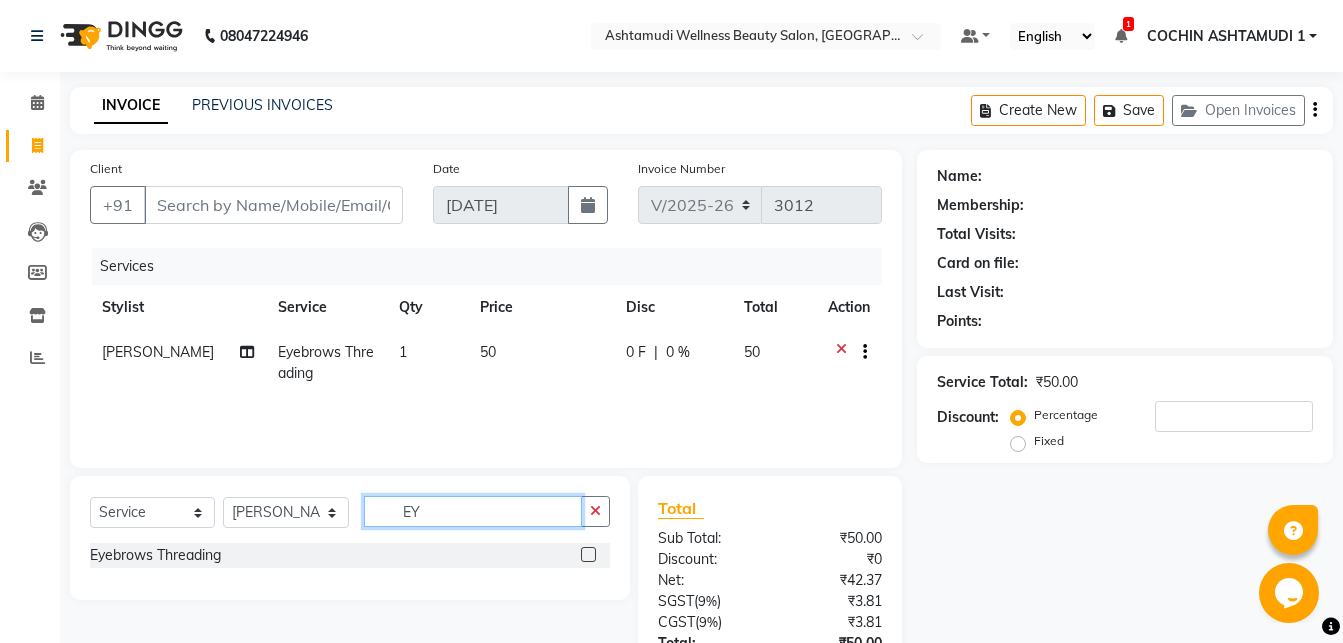 click on "EY" 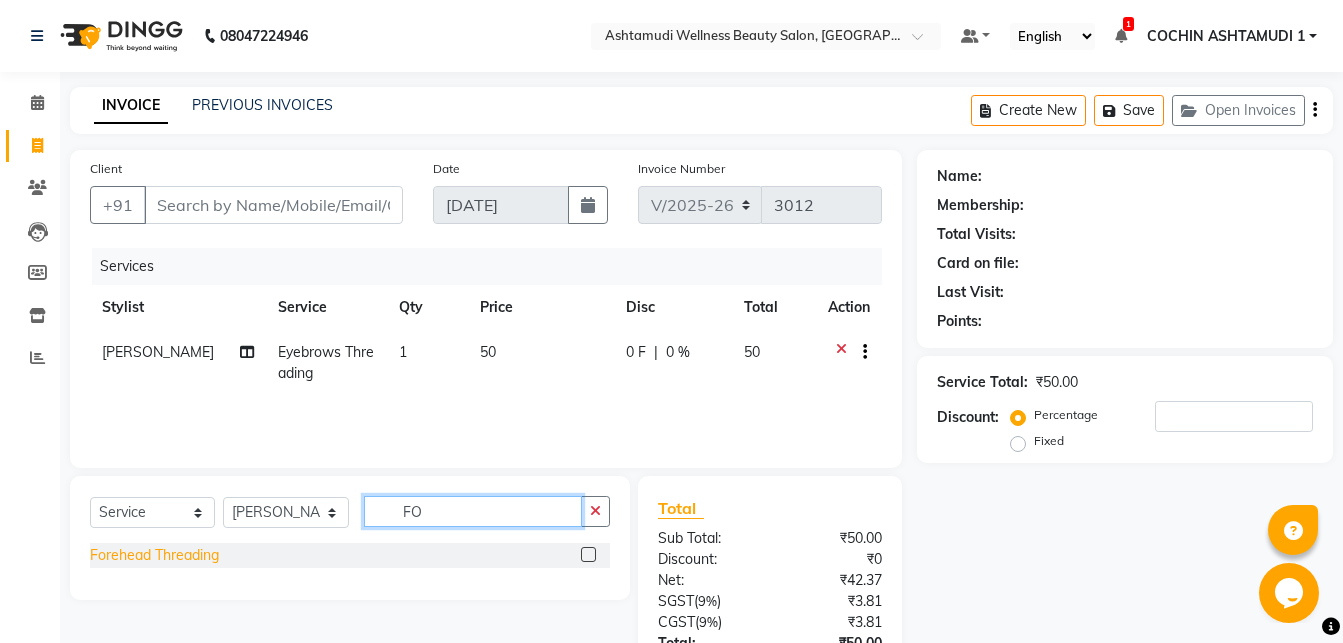 type on "FO" 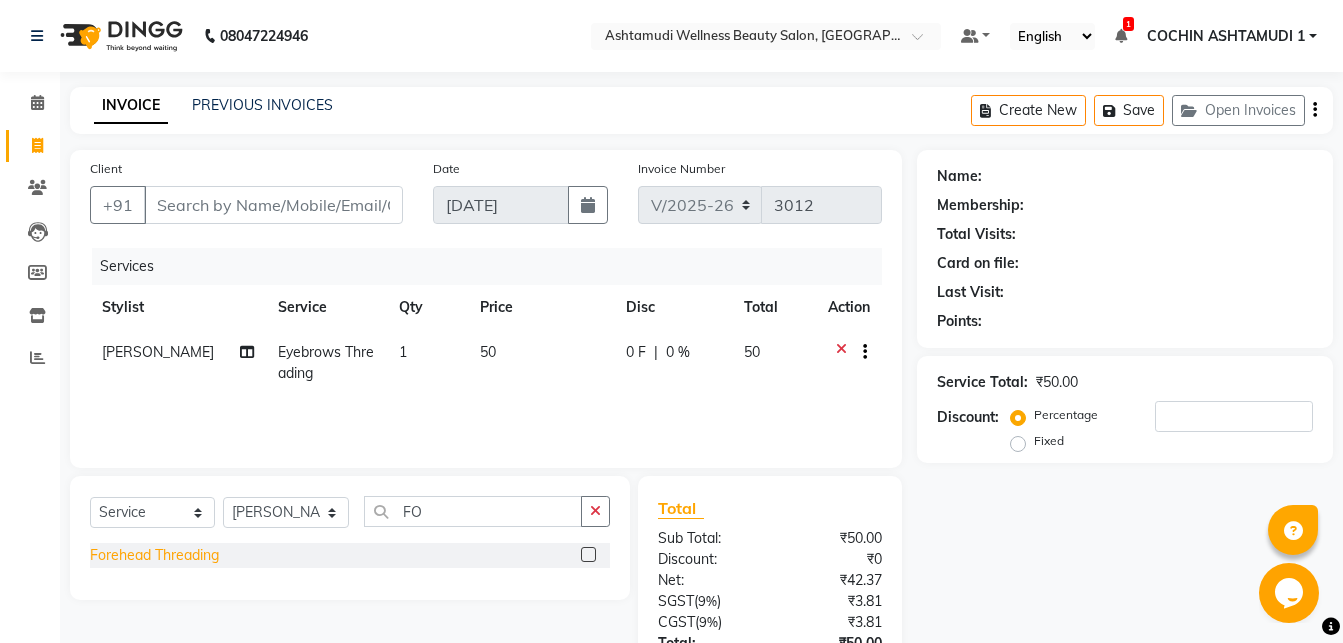 click on "Forehead Threading" 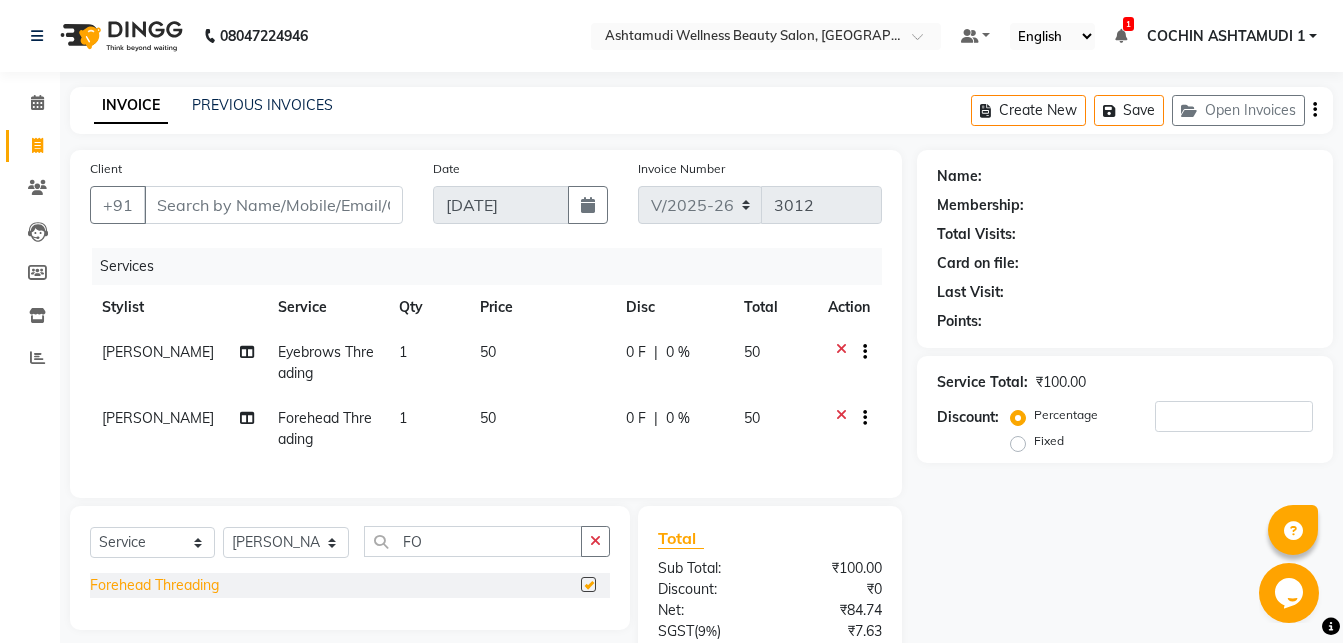 checkbox on "false" 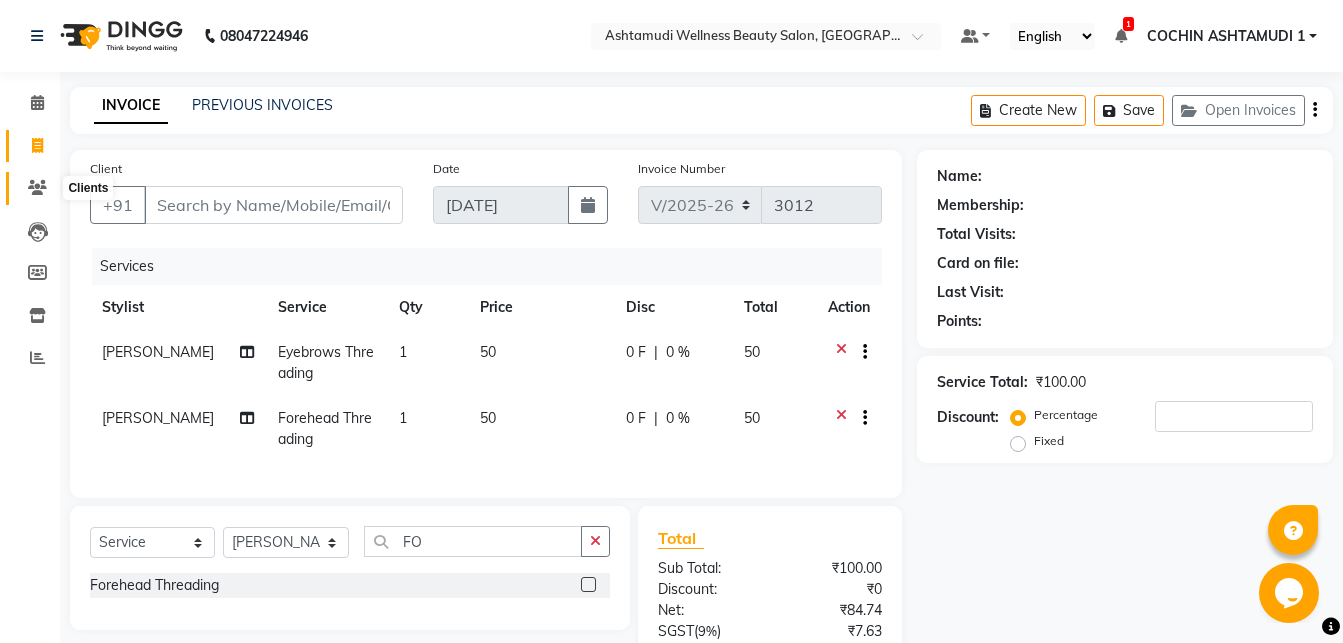 click 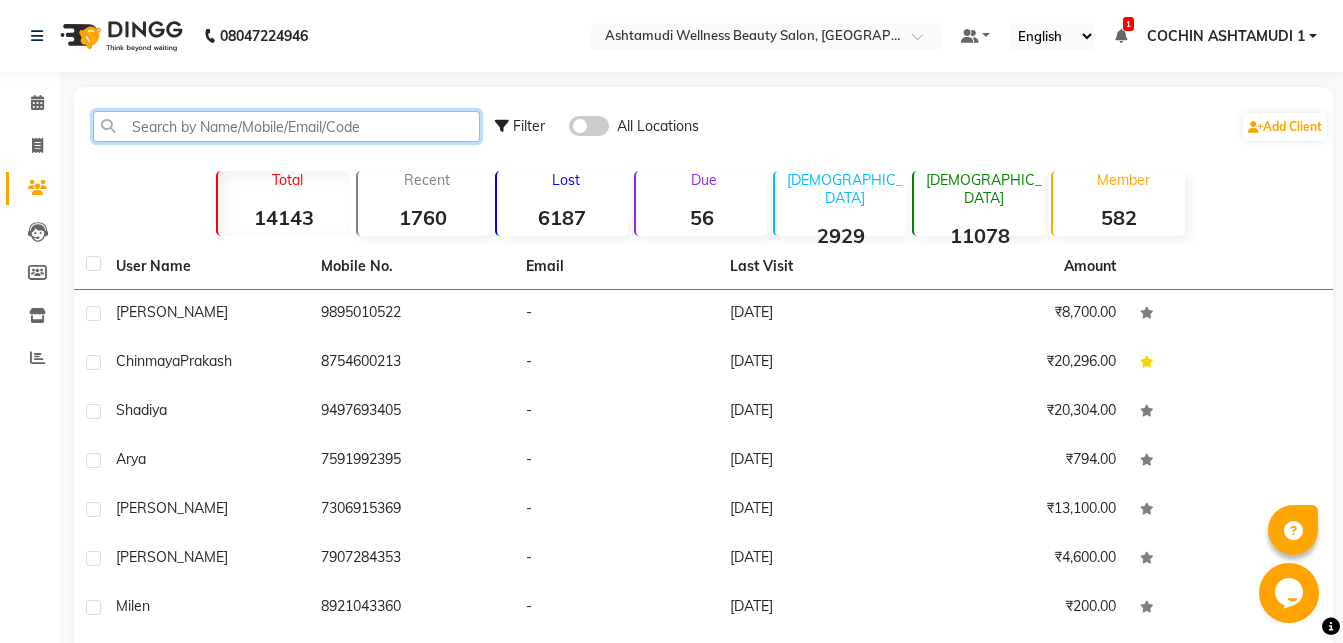 click 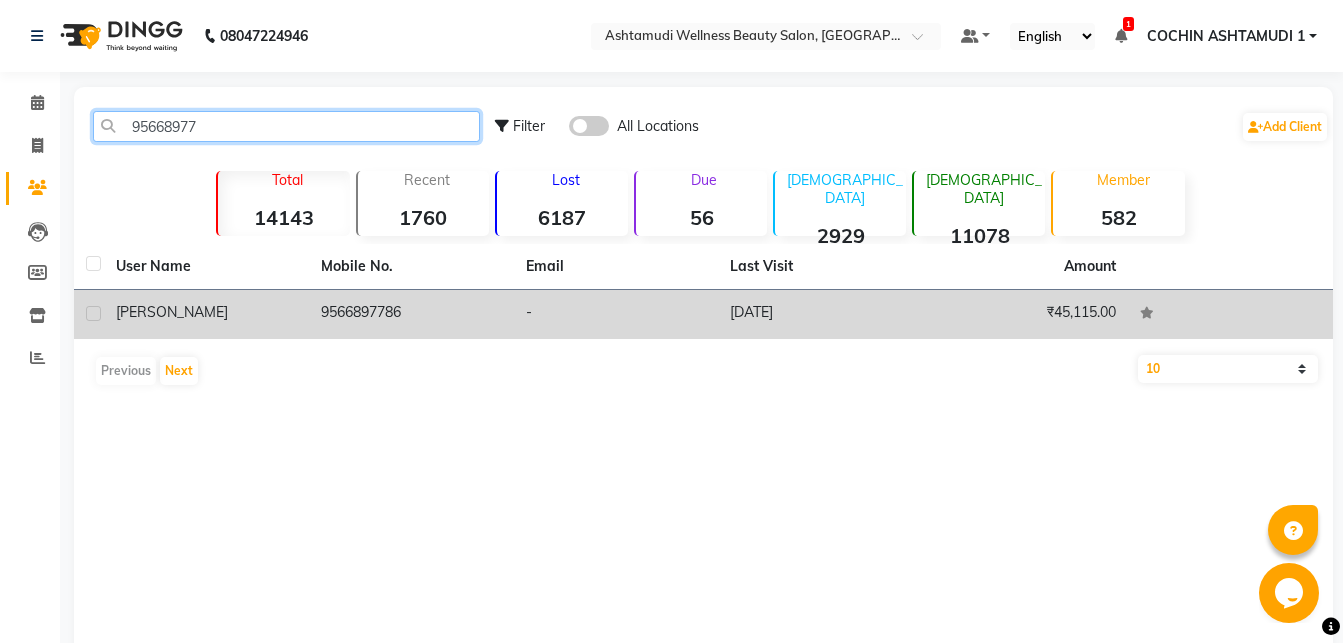 type on "95668977" 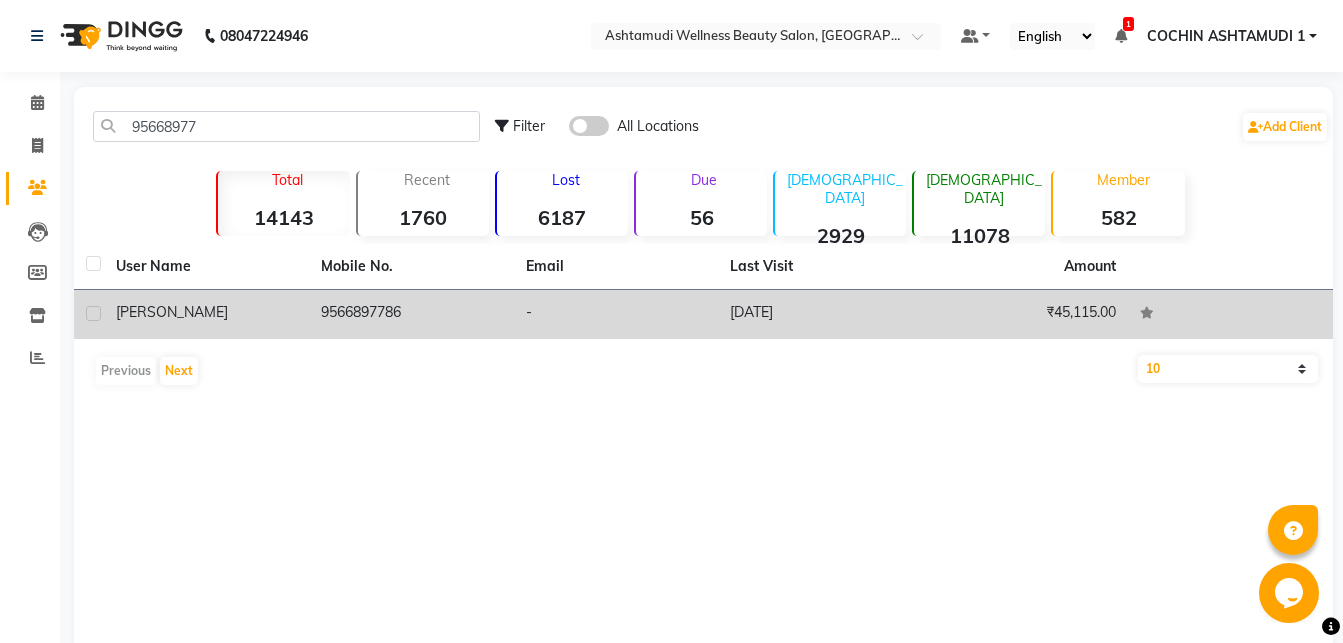 click on "[PERSON_NAME]" 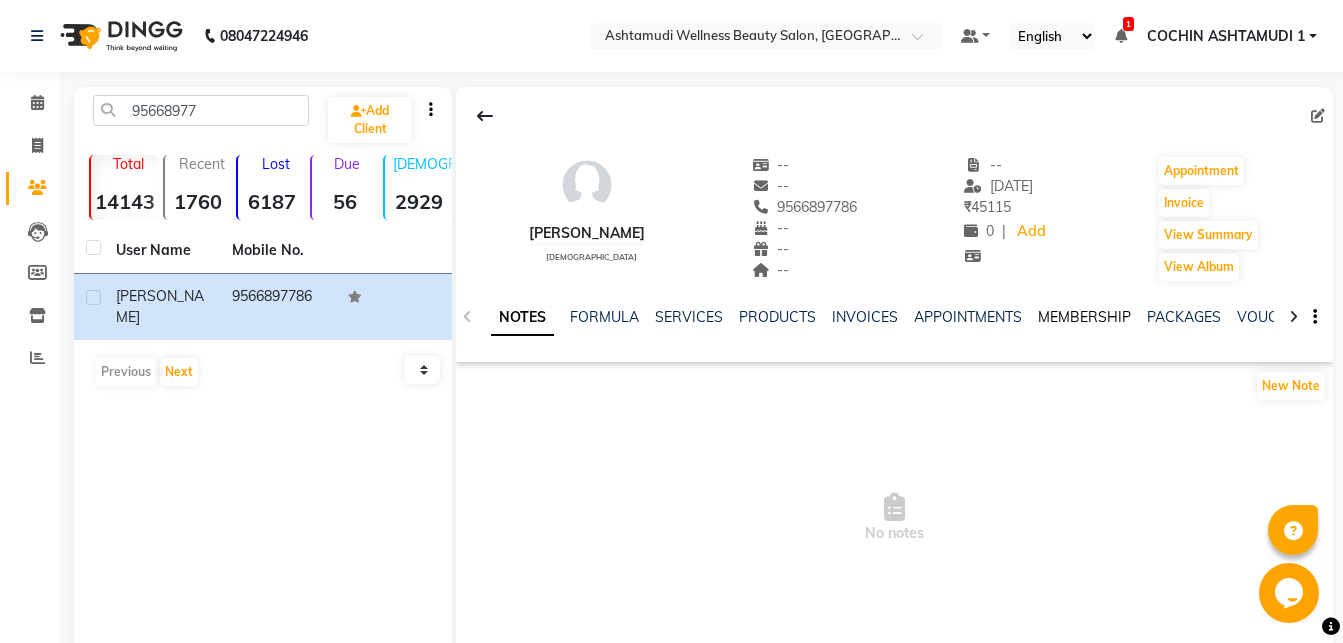 click on "MEMBERSHIP" 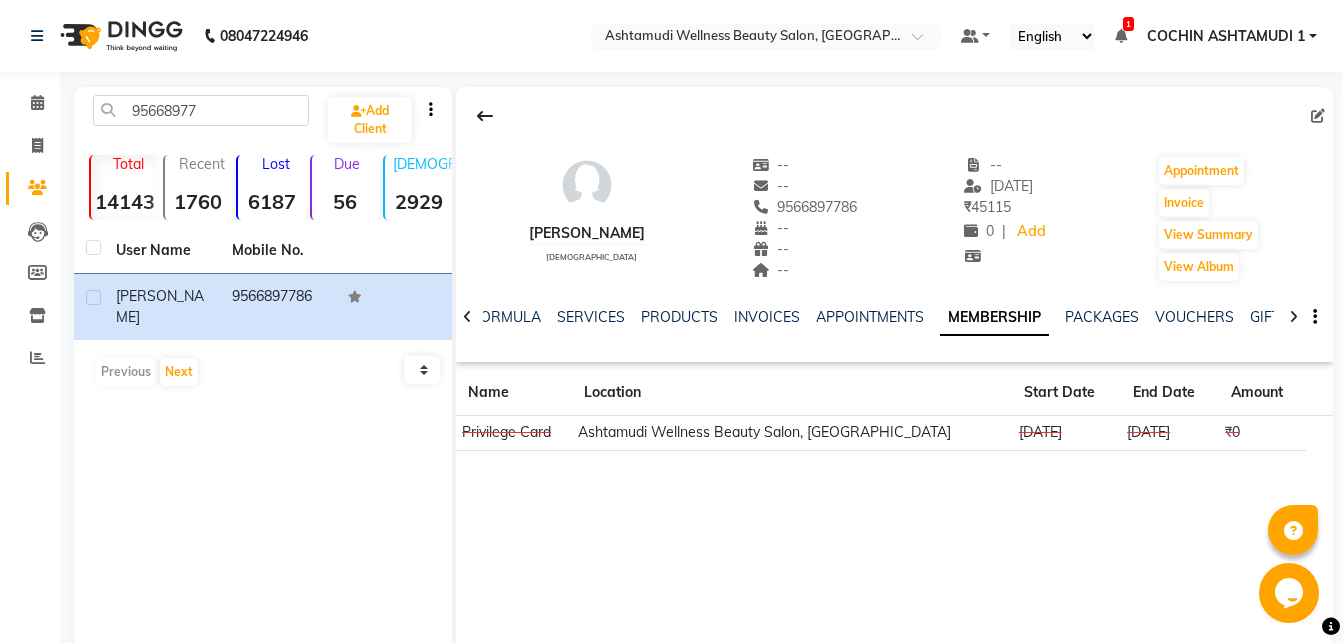 drag, startPoint x: 732, startPoint y: 203, endPoint x: 836, endPoint y: 203, distance: 104 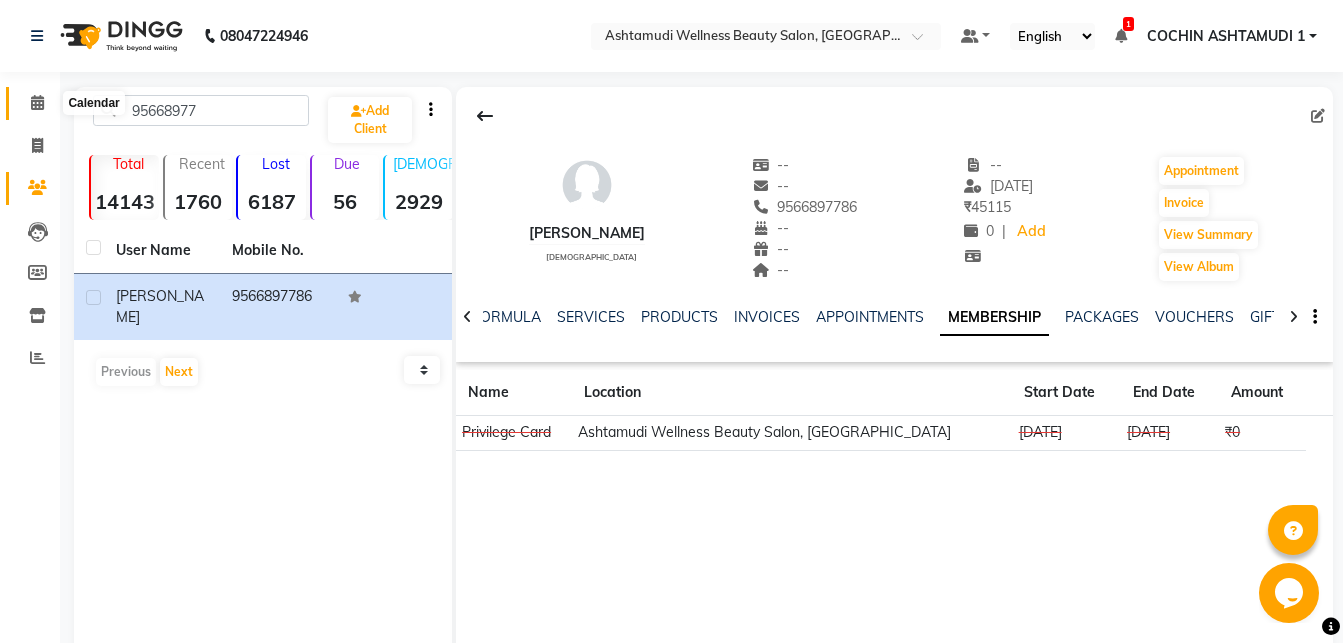 click 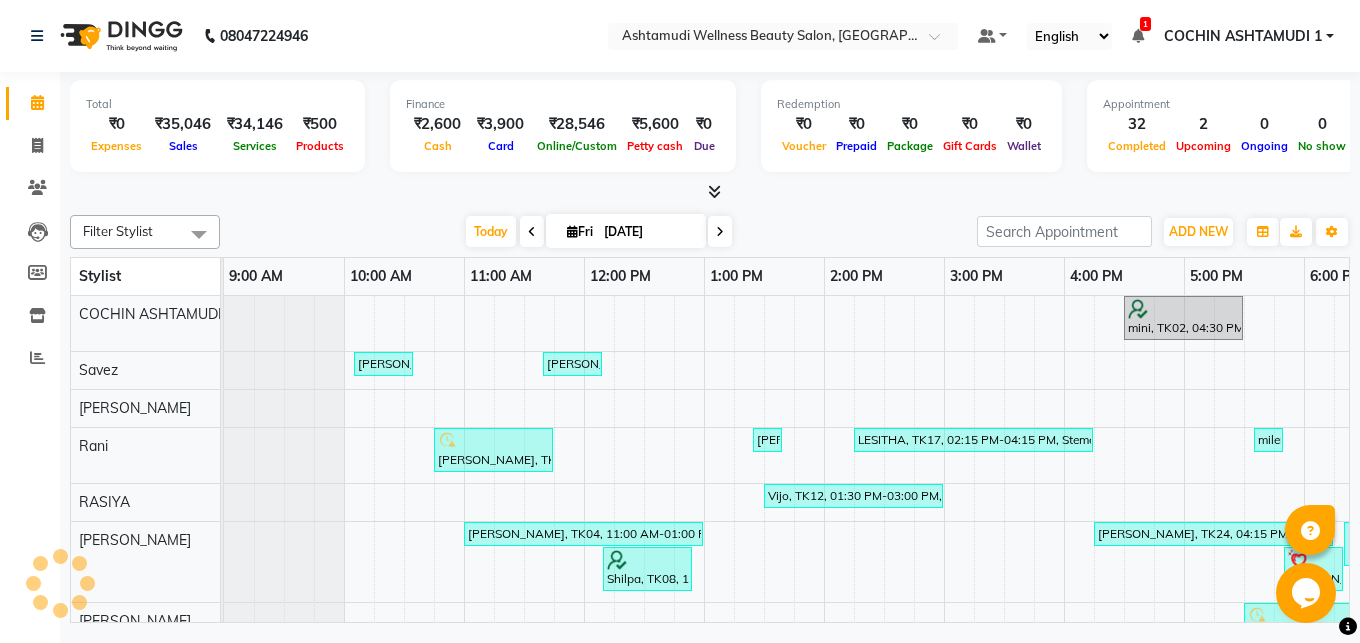 scroll, scrollTop: 0, scrollLeft: 0, axis: both 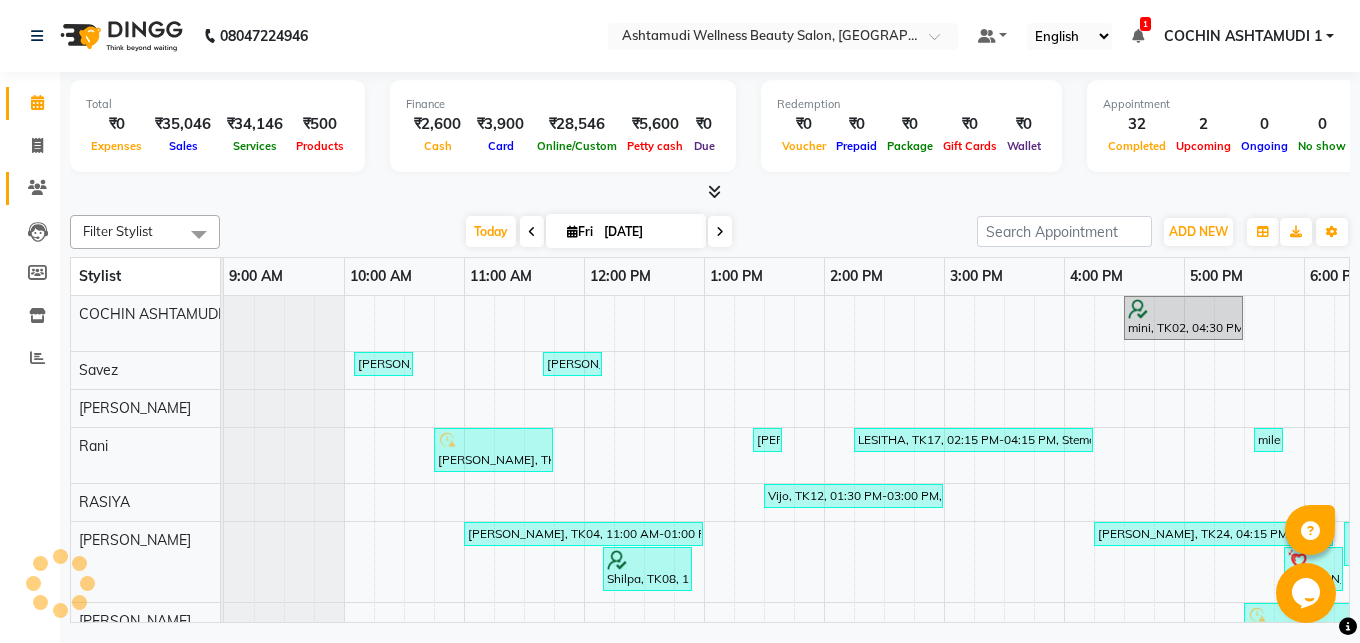 click on "Clients" 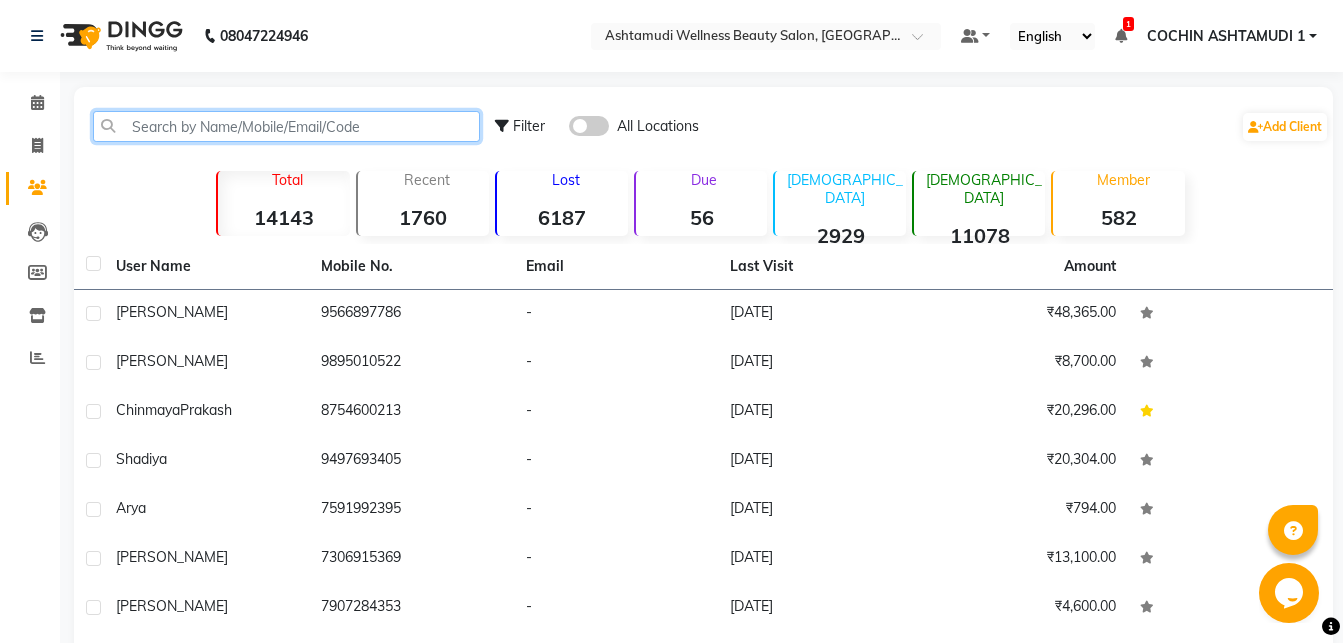 click 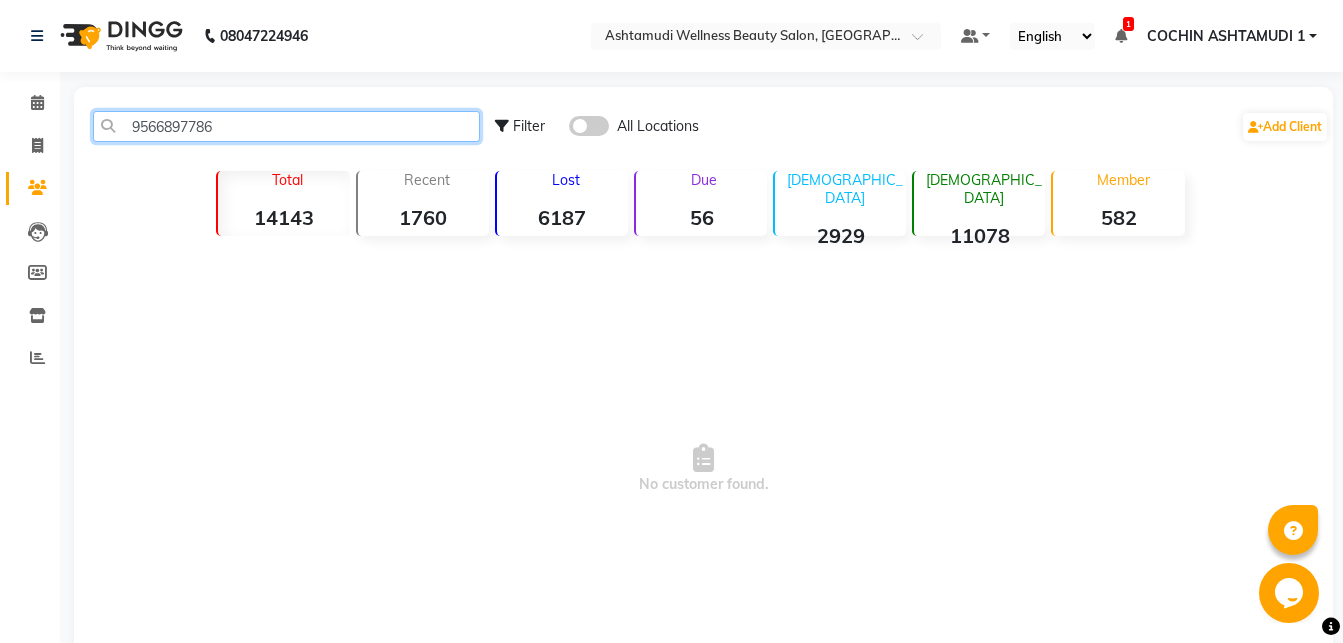 type on "9566897786" 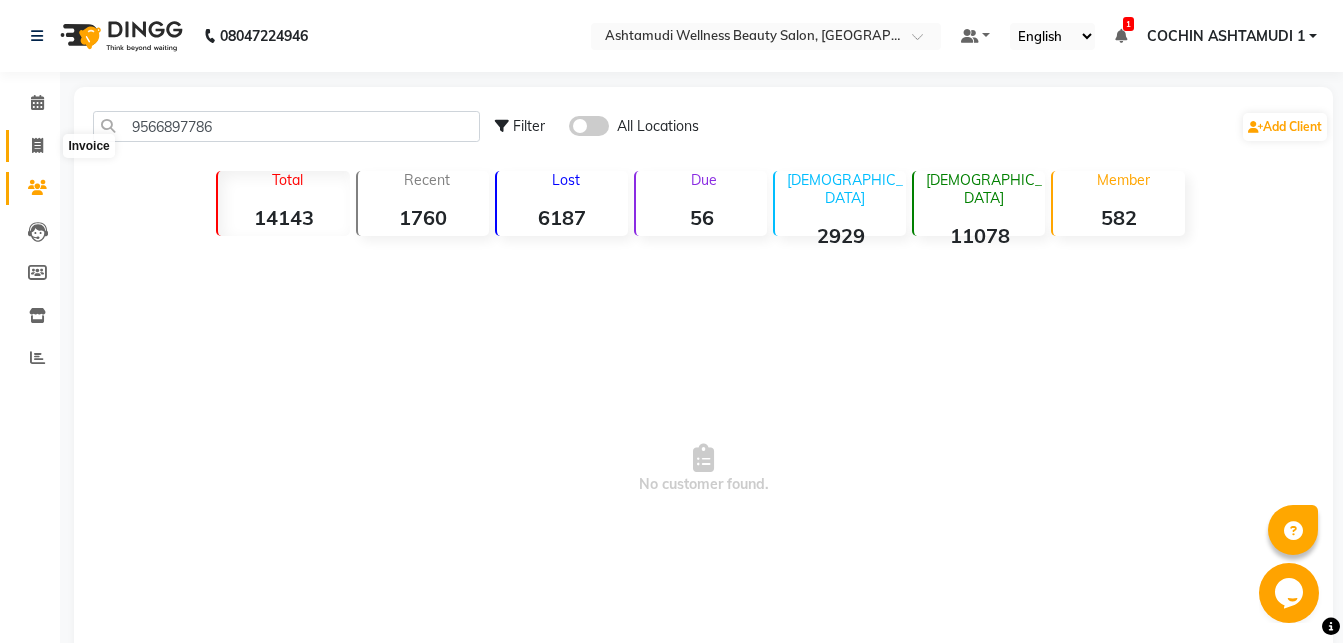 click 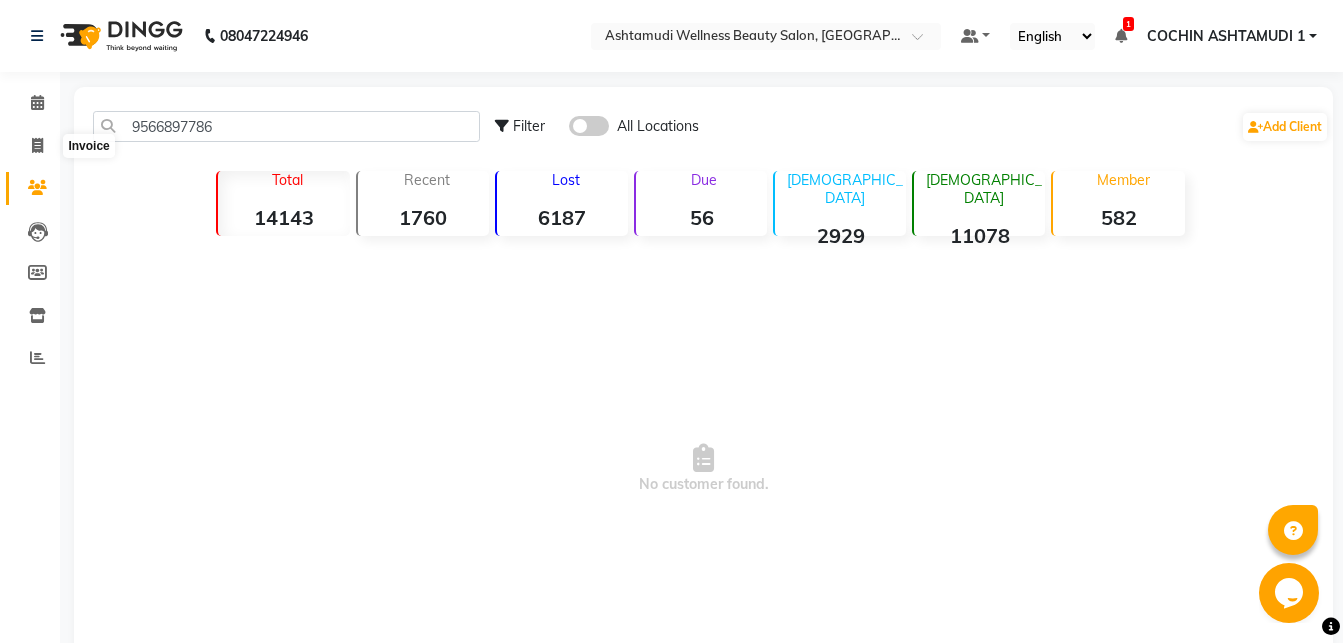 select on "4632" 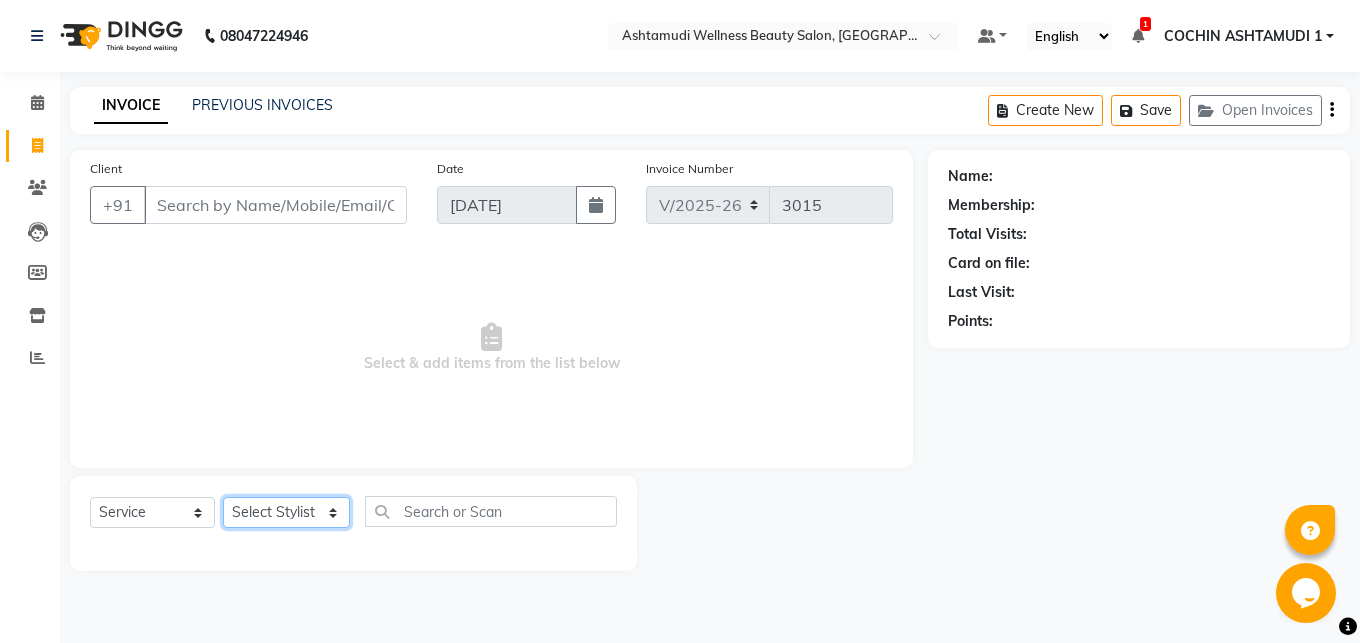 click on "Select Stylist Abhirami S Afsha [PERSON_NAME] B [PERSON_NAME] COCHIN ASHTAMUDI Danish [PERSON_NAME] [PERSON_NAME] [PERSON_NAME] [PERSON_NAME] [PERSON_NAME]  [PERSON_NAME] [PERSON_NAME]" 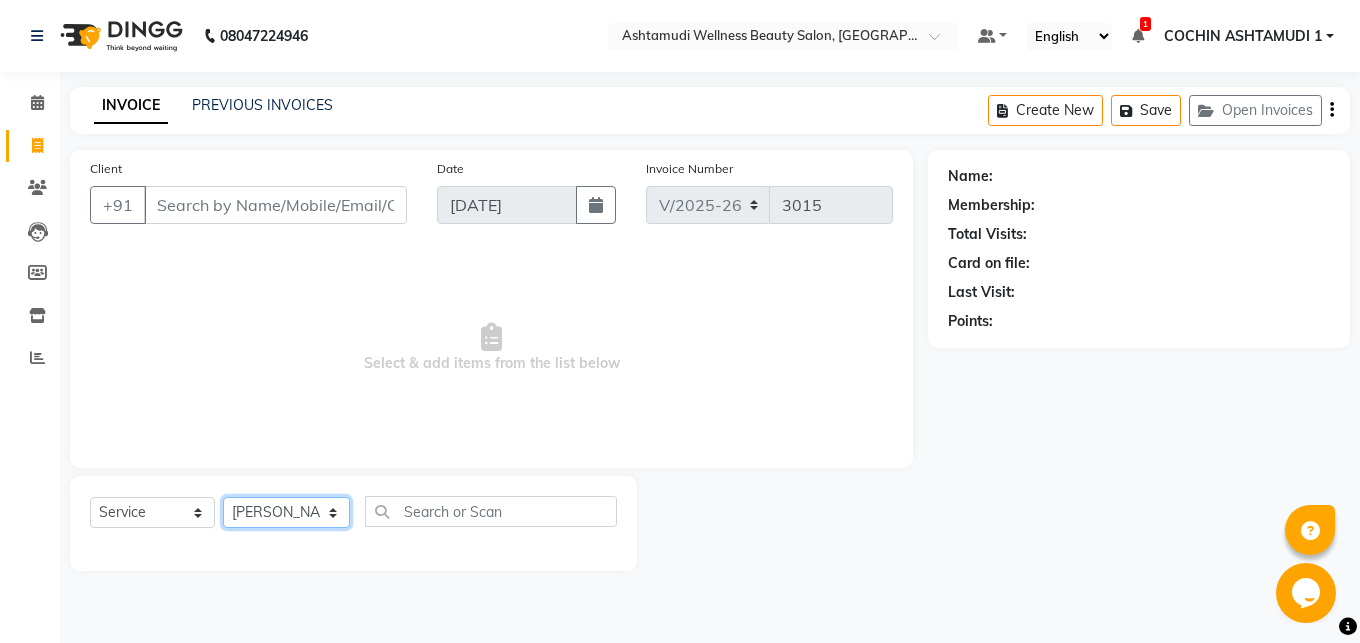 click on "[PERSON_NAME]" 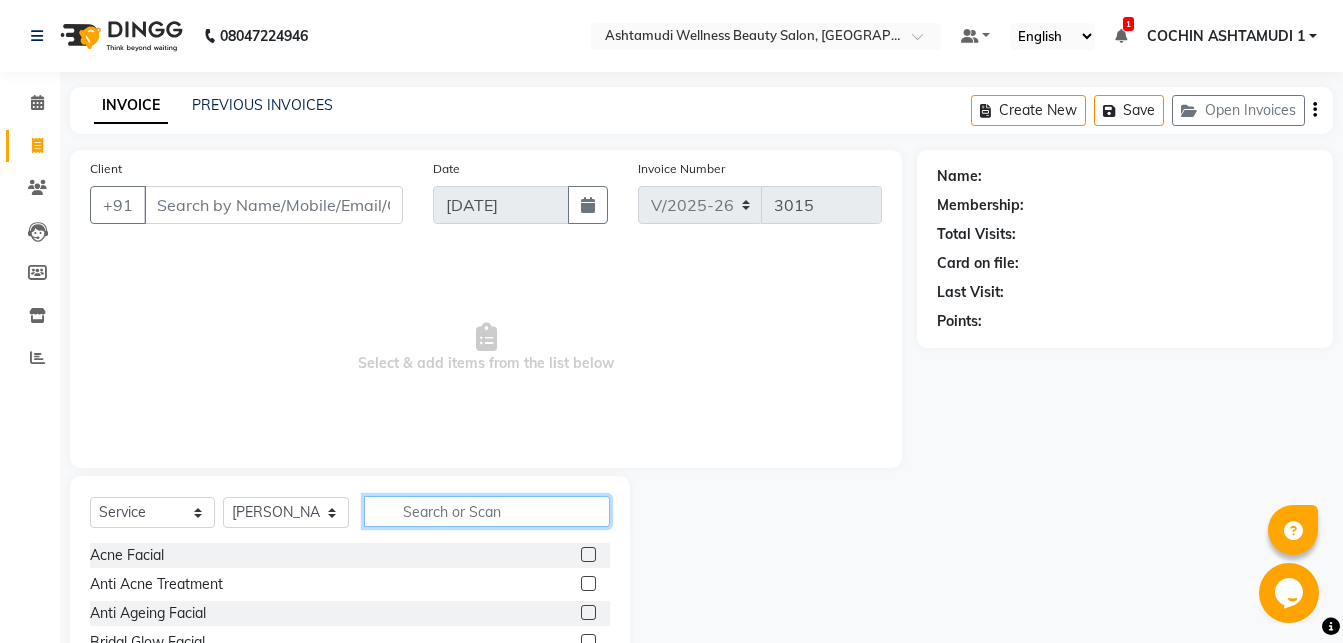 click 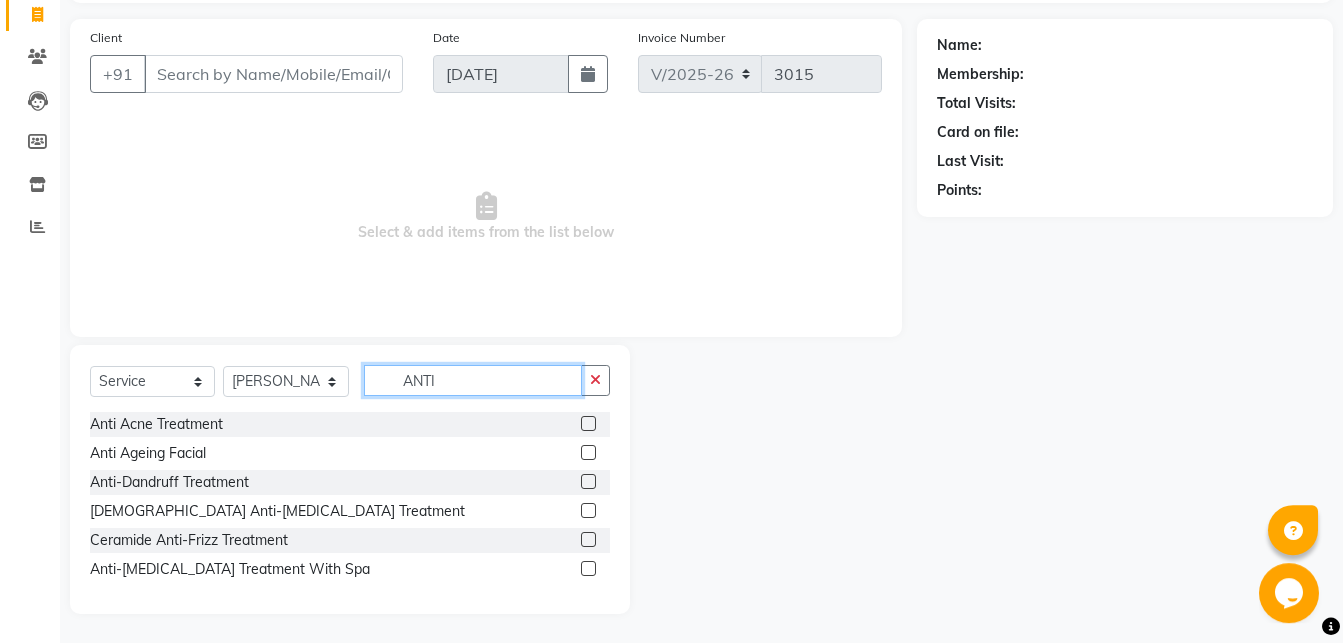scroll, scrollTop: 132, scrollLeft: 0, axis: vertical 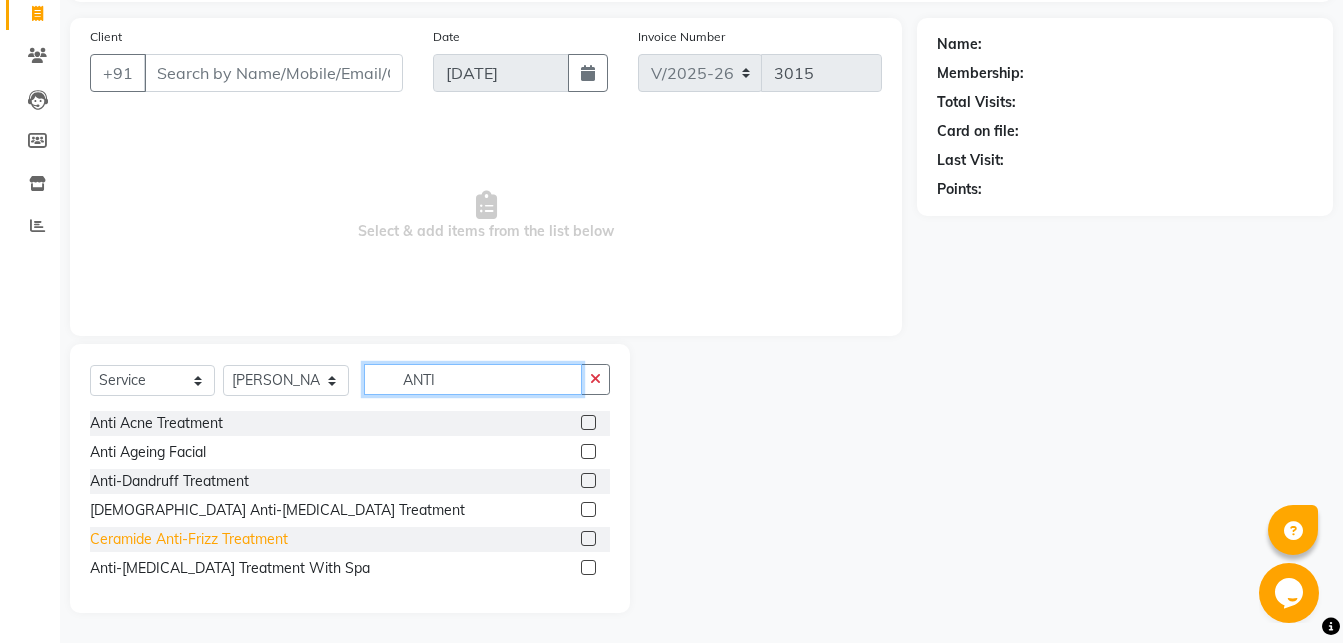 type on "ANTI" 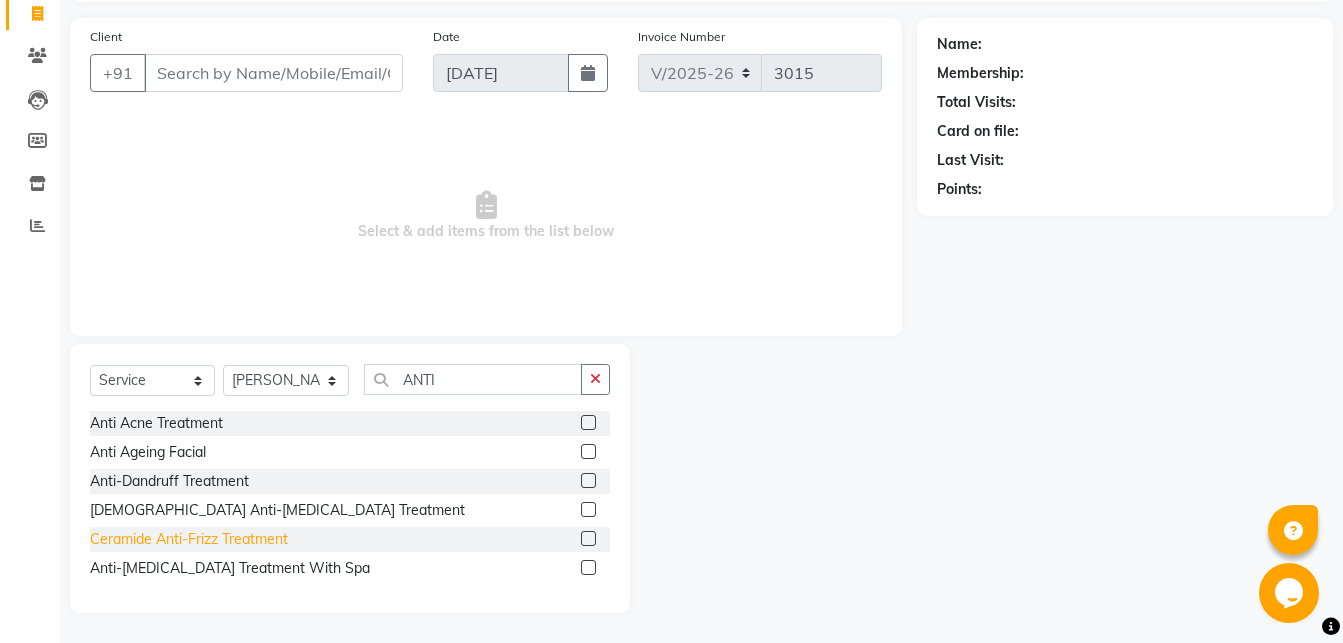 click on "Ceramide Anti-Frizz Treatment" 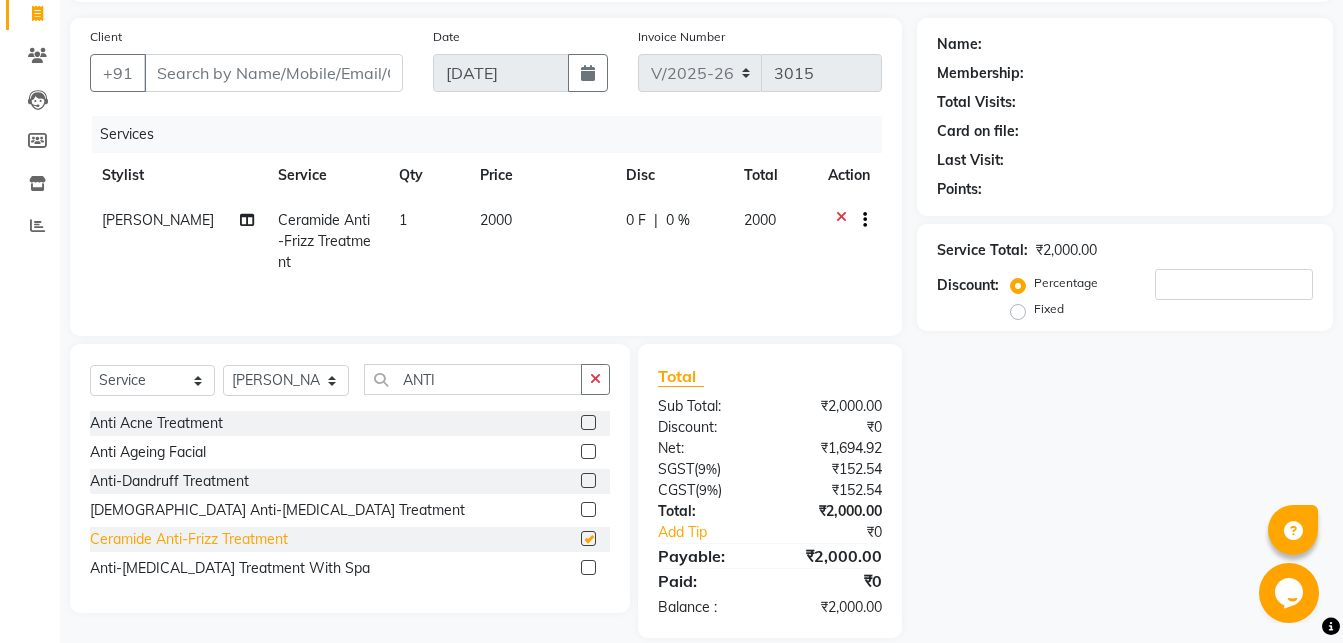 checkbox on "false" 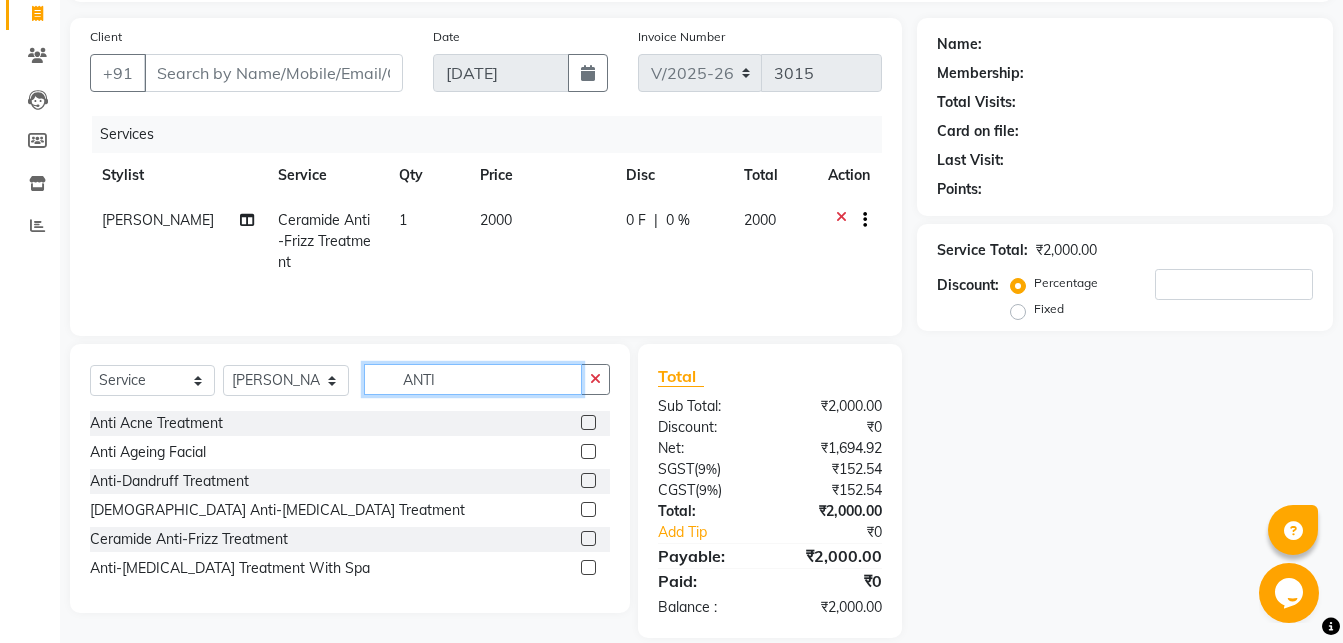 click on "ANTI" 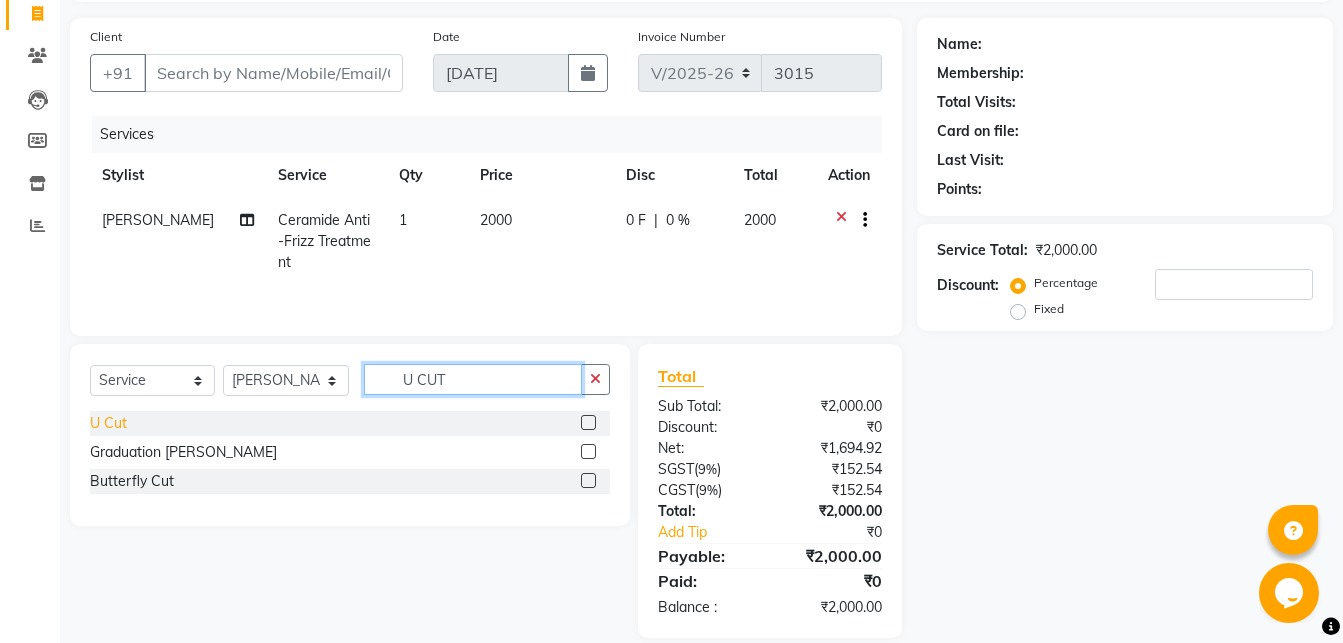 type on "U CUT" 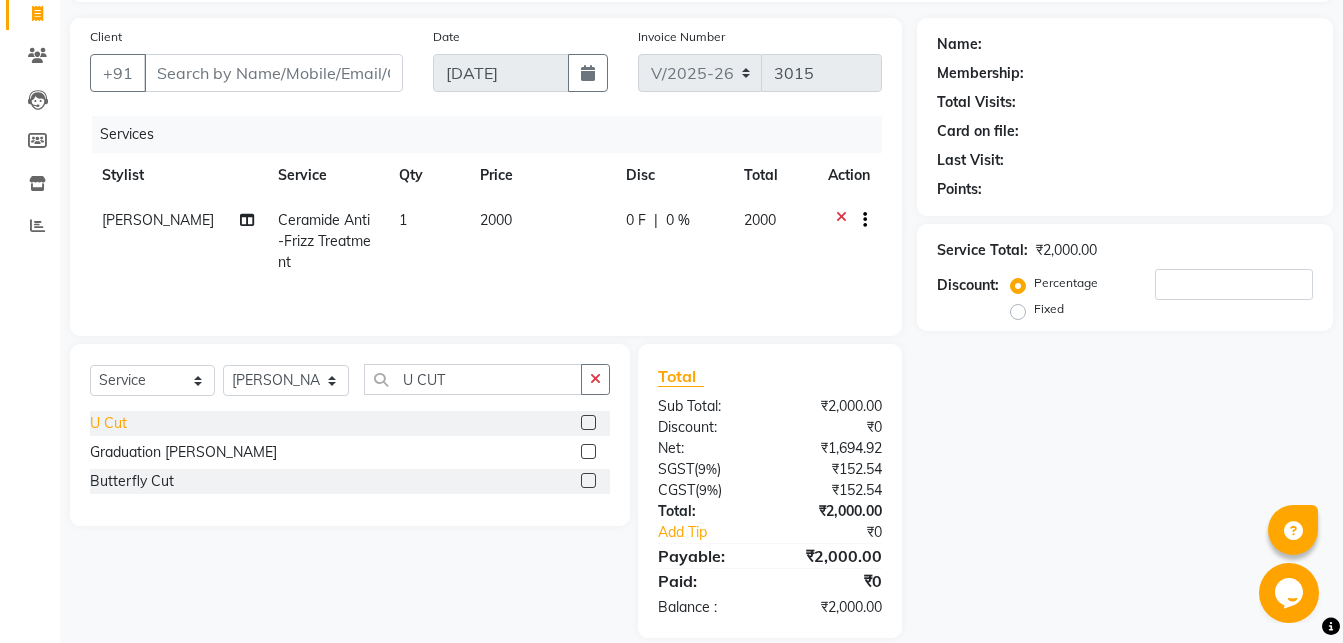 click on "U Cut" 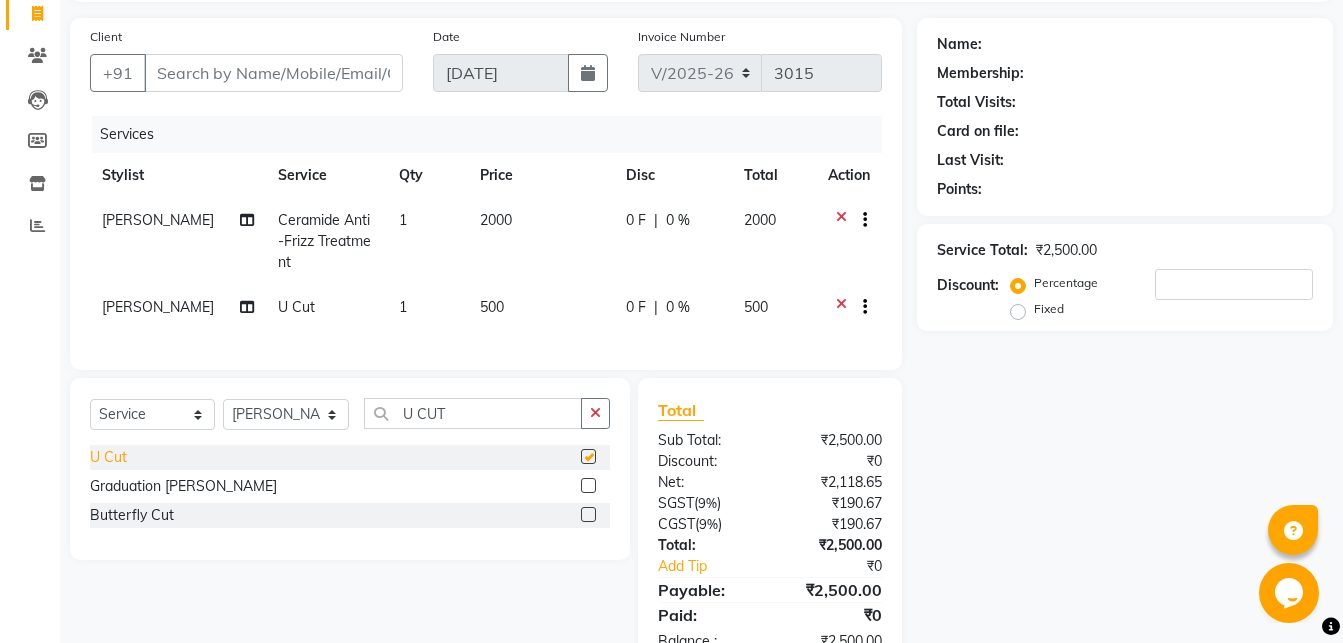 checkbox on "false" 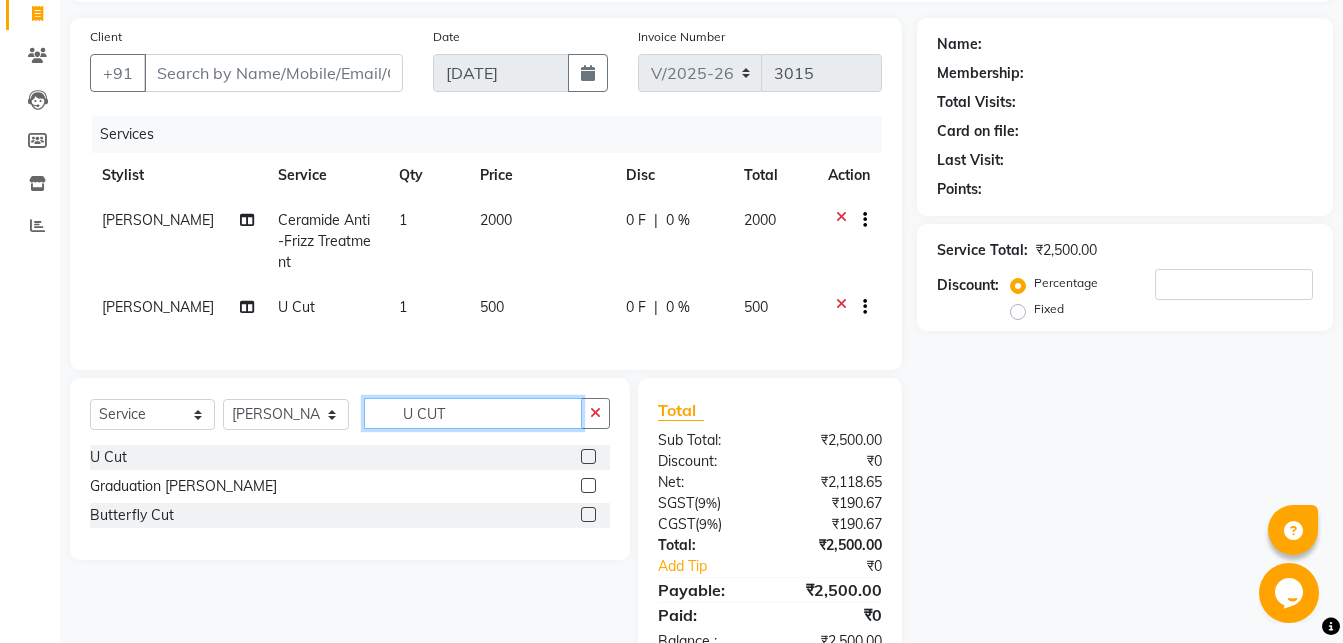 click on "U CUT" 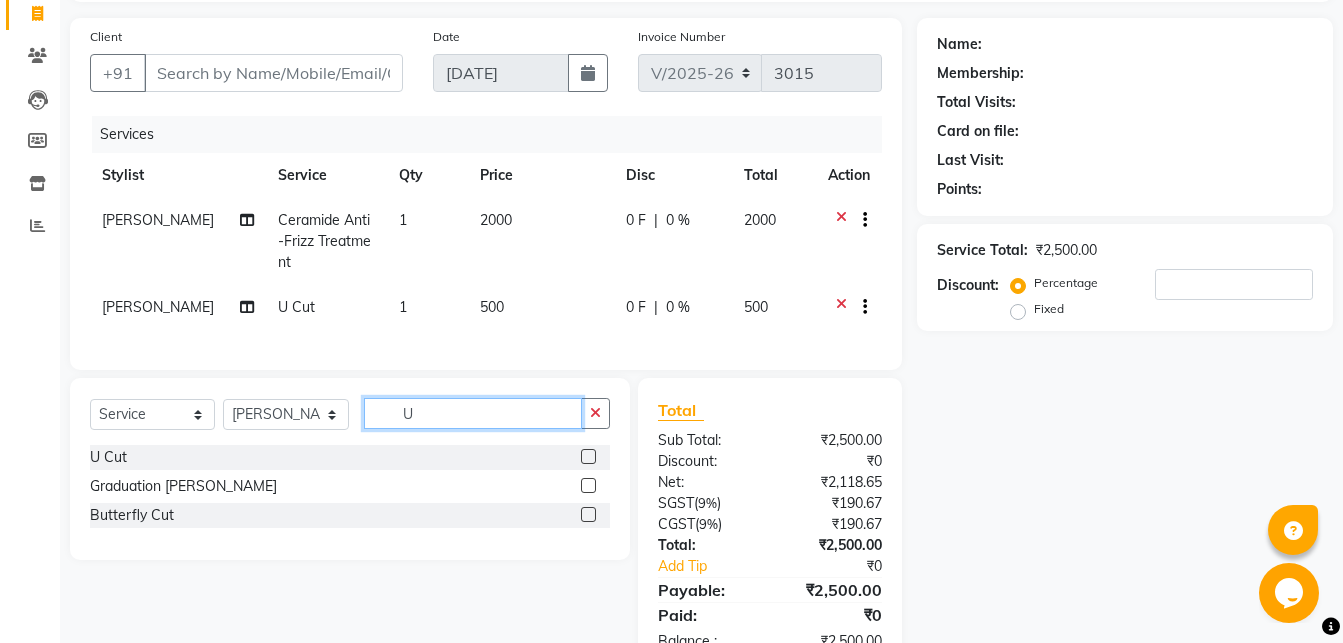 type on "U" 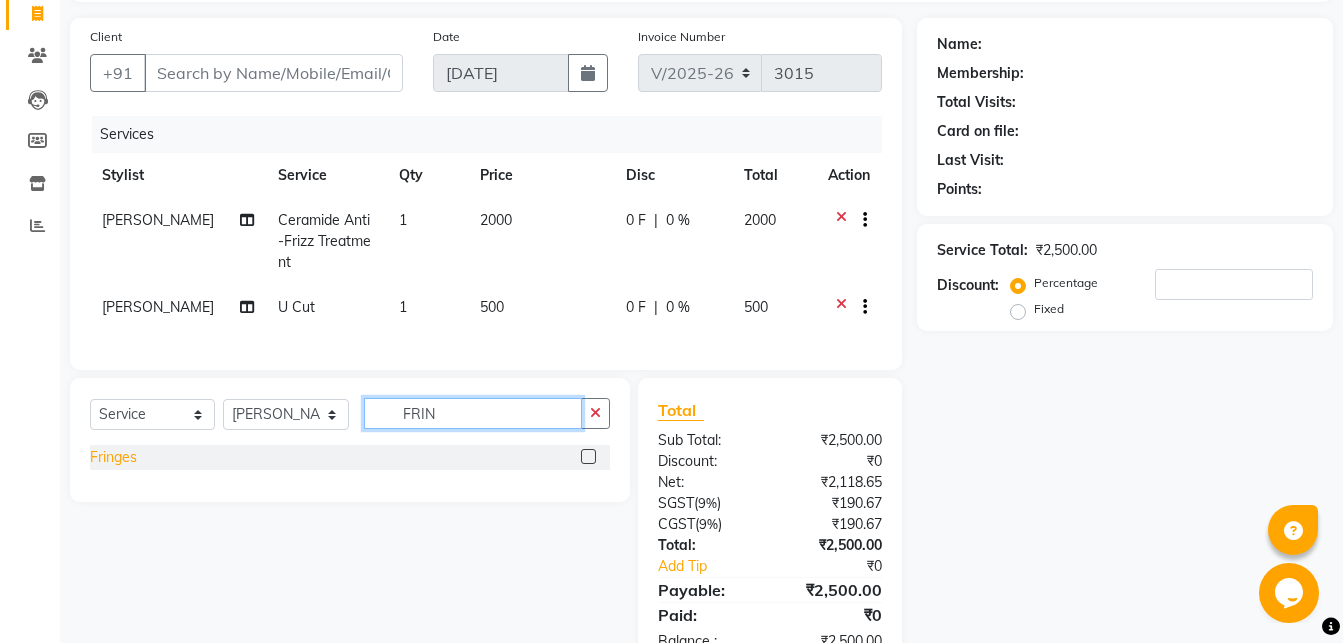 type on "FRIN" 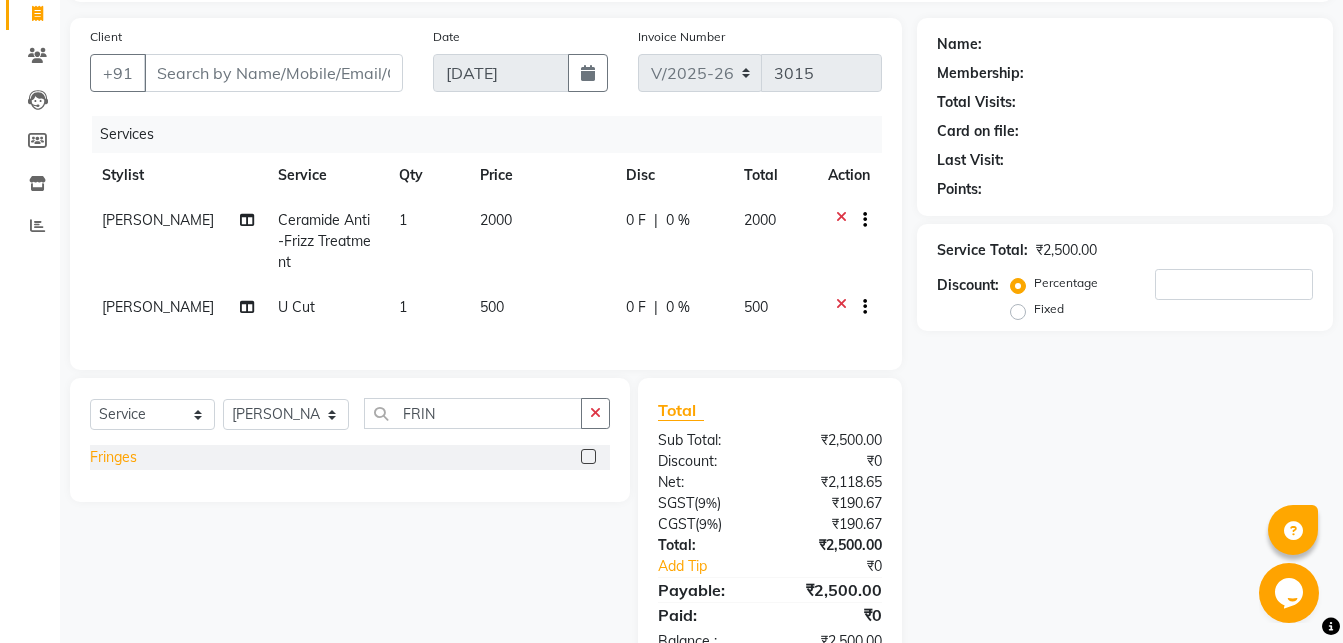 click on "Fringes" 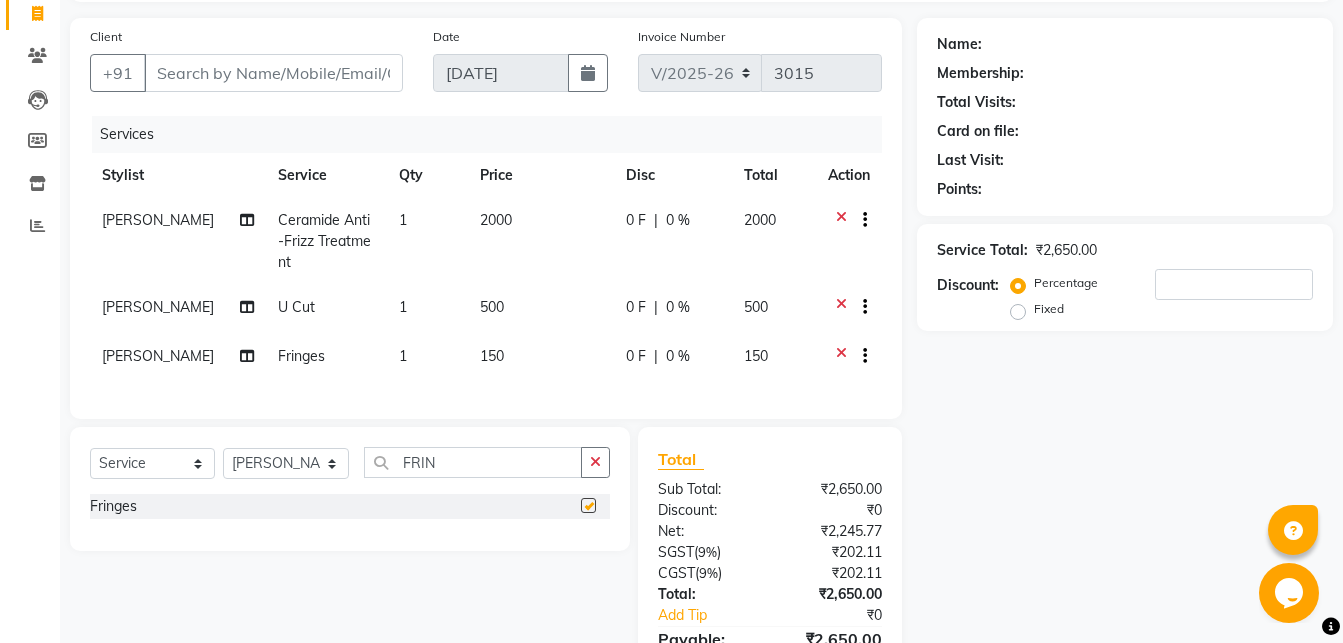 checkbox on "false" 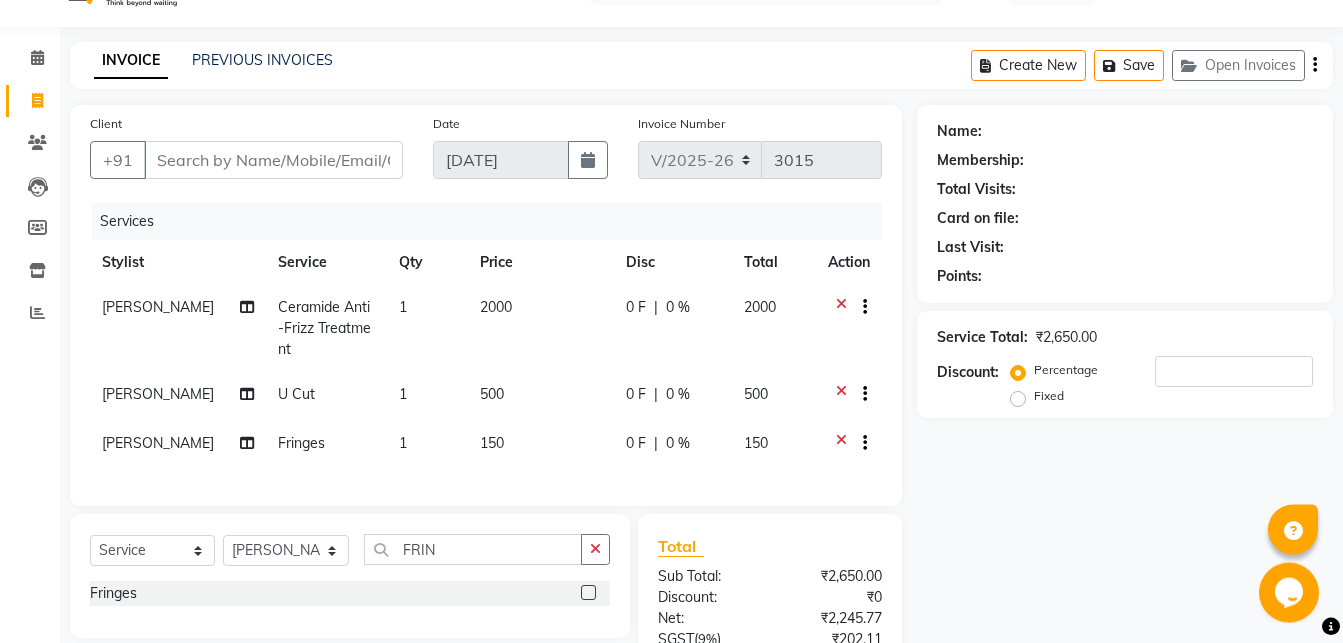 scroll, scrollTop: 0, scrollLeft: 0, axis: both 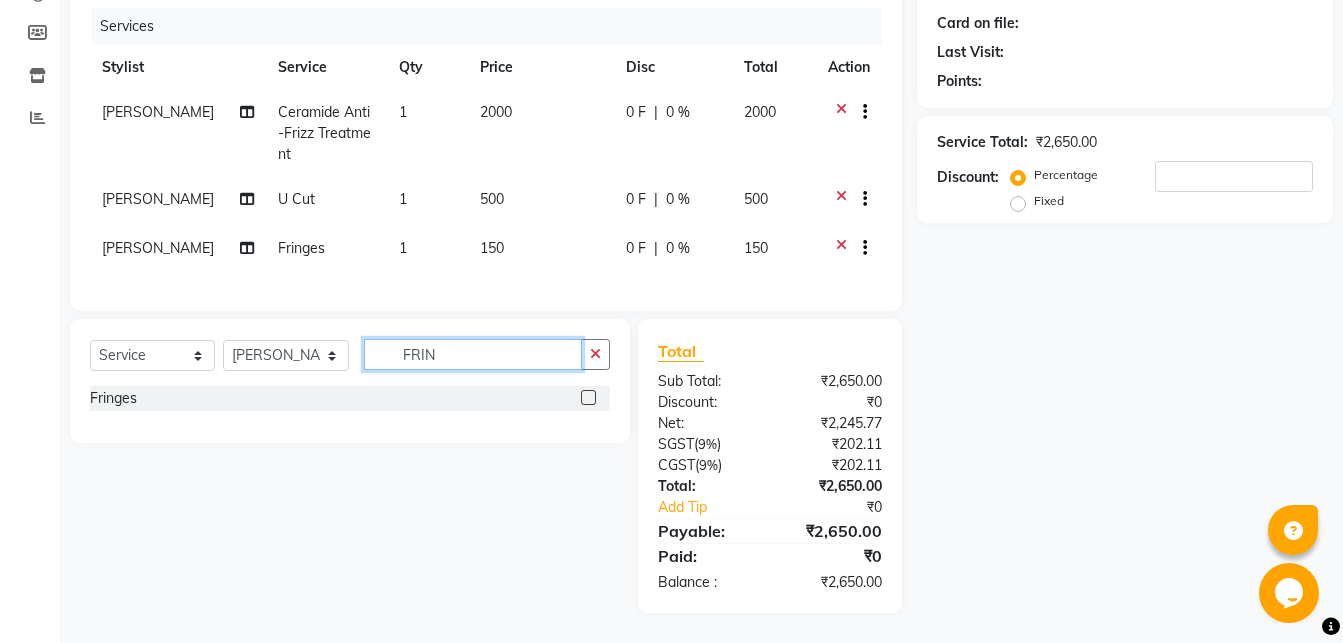 click on "FRIN" 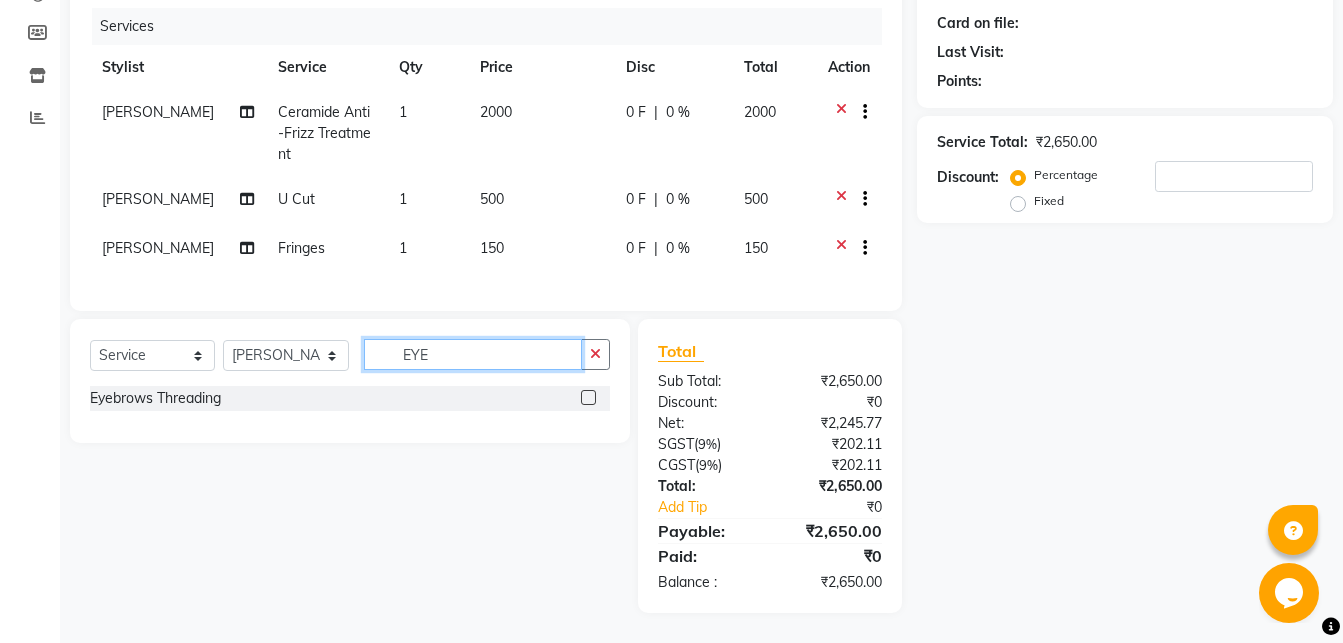 type on "EYE" 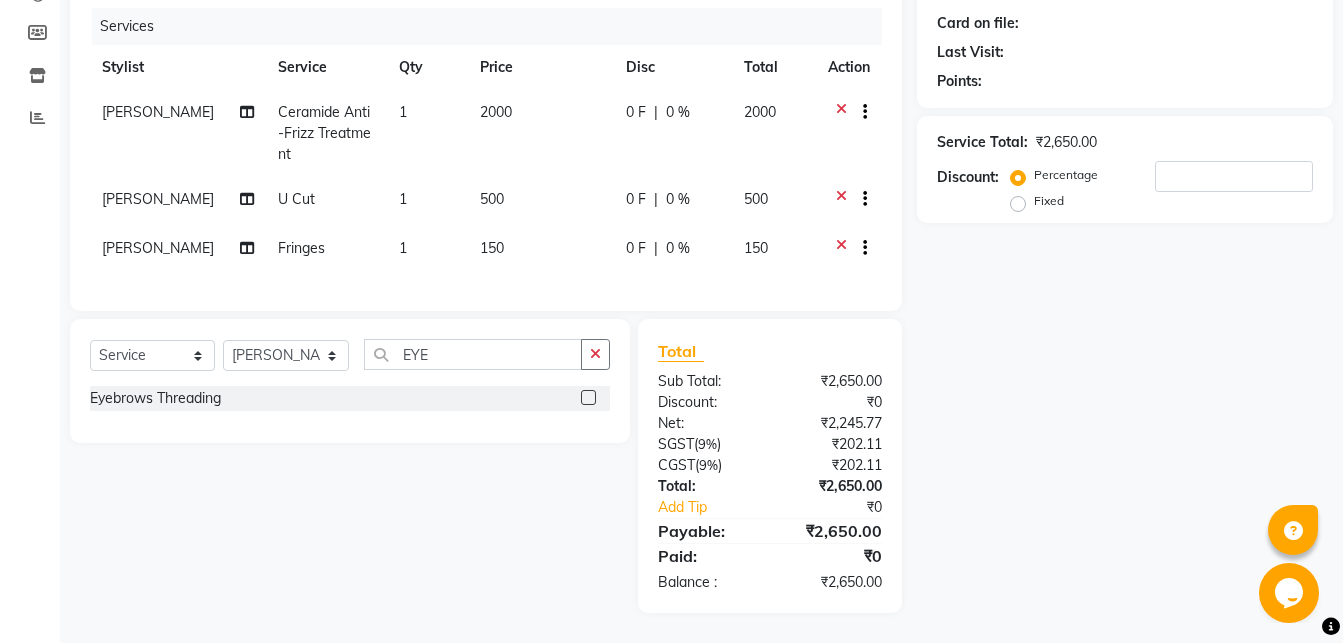 click 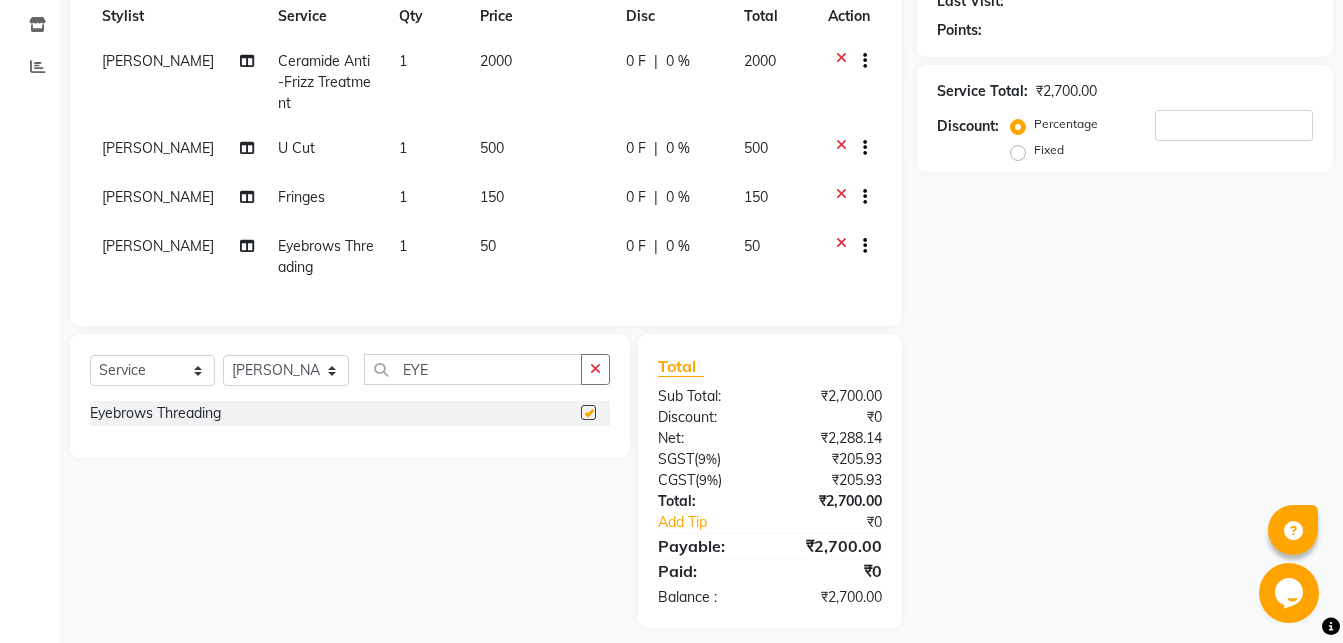 checkbox on "false" 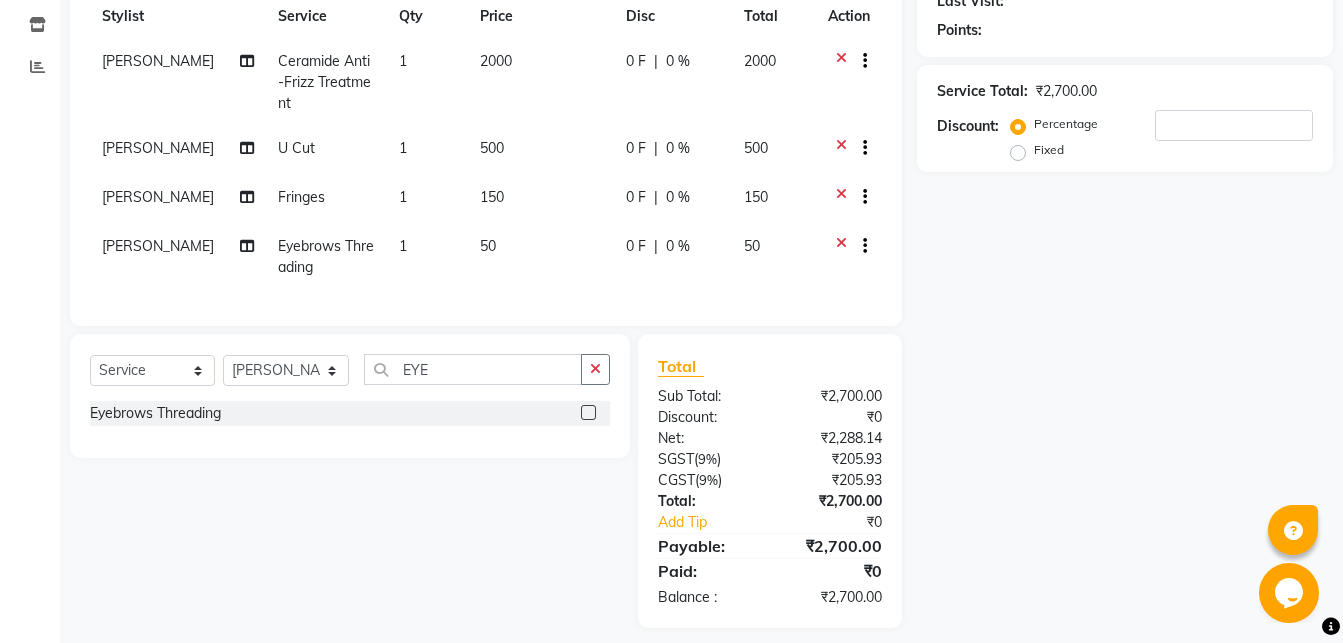 scroll, scrollTop: 0, scrollLeft: 0, axis: both 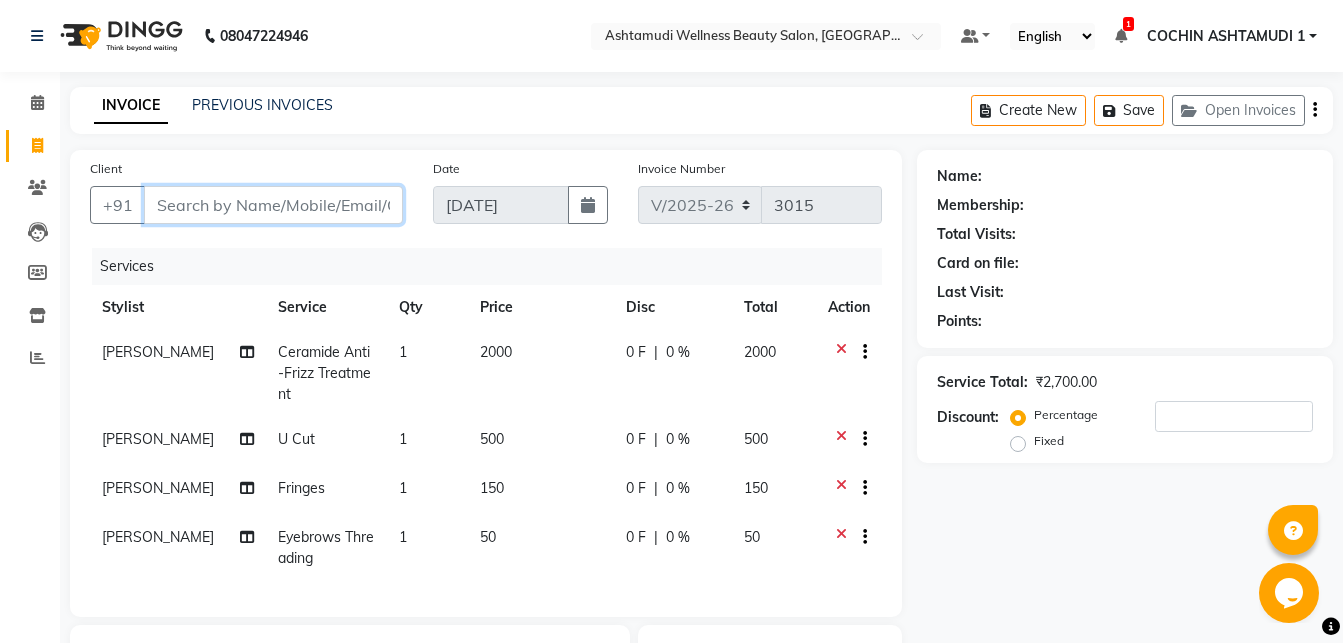 click on "Client" at bounding box center [273, 205] 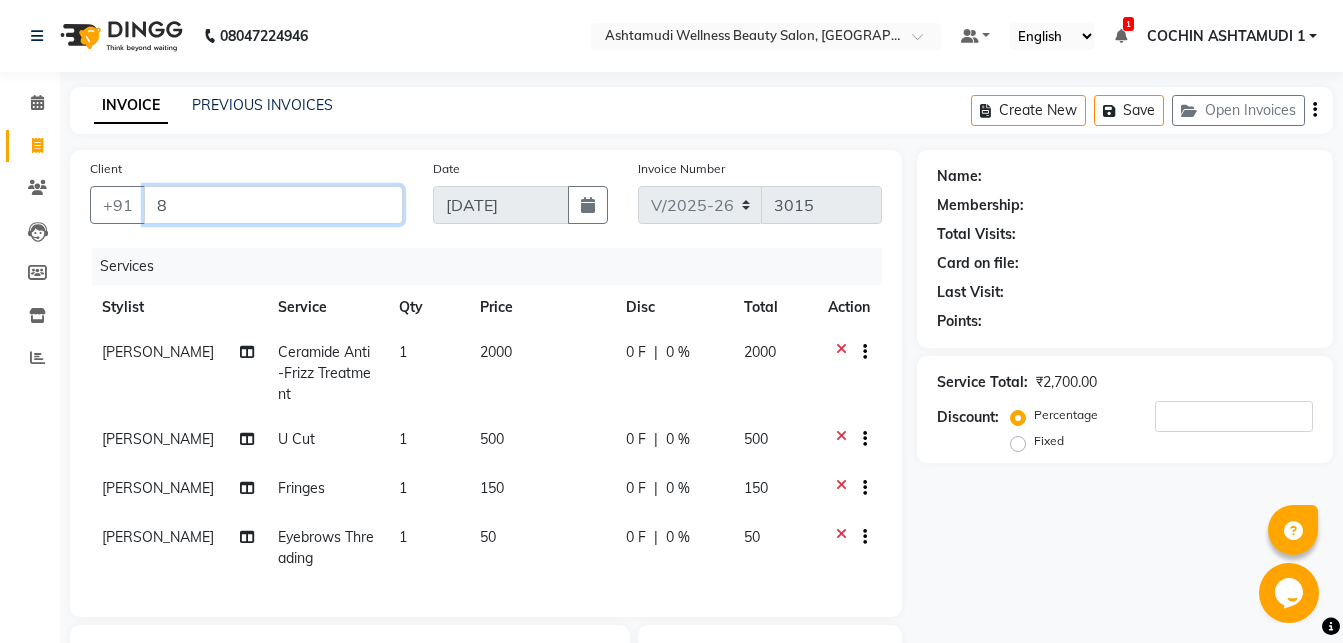 type on "85" 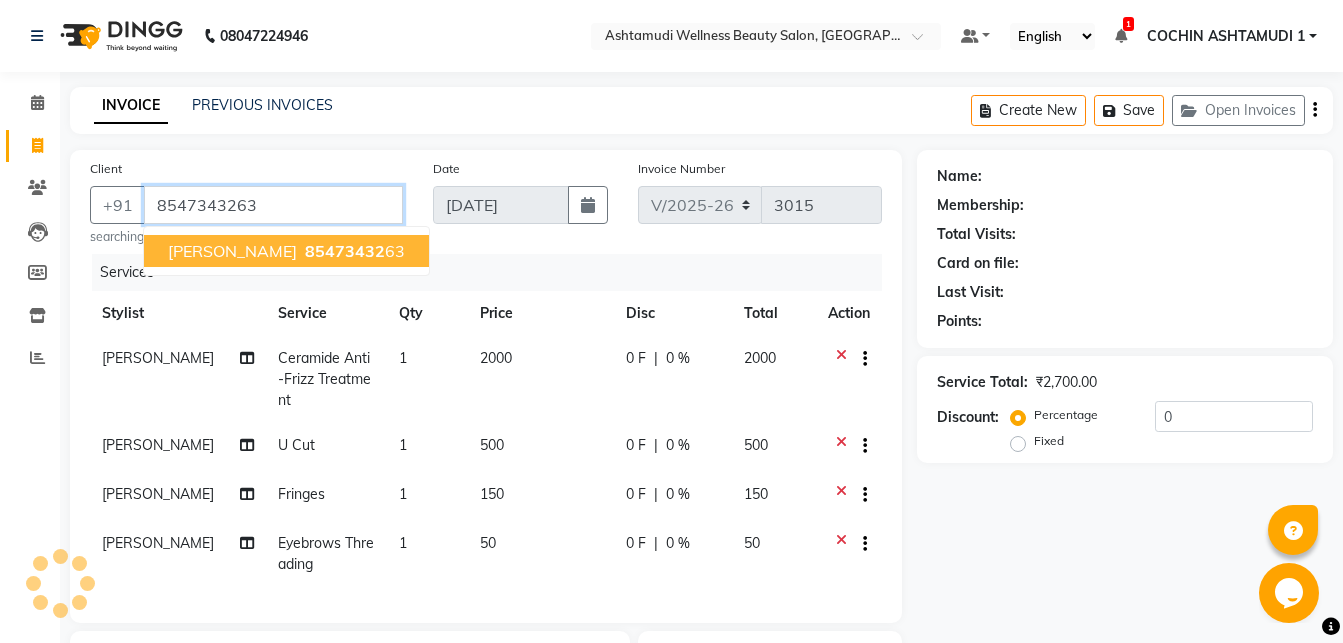 type on "8547343263" 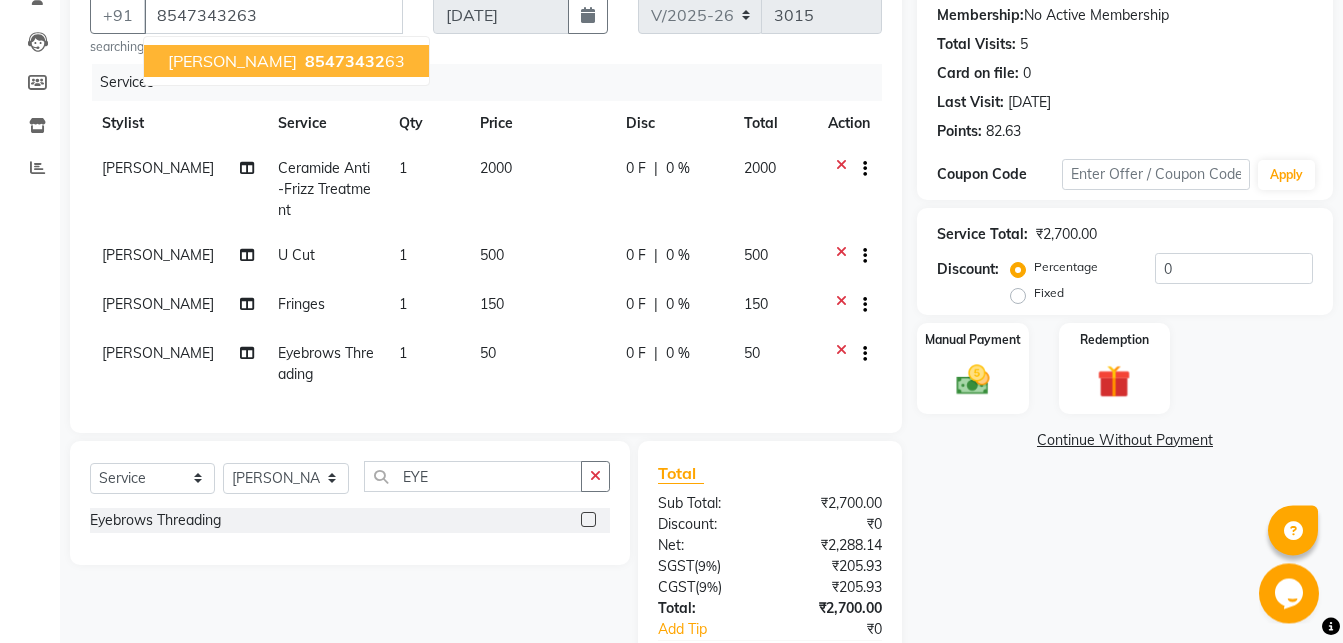 scroll, scrollTop: 363, scrollLeft: 0, axis: vertical 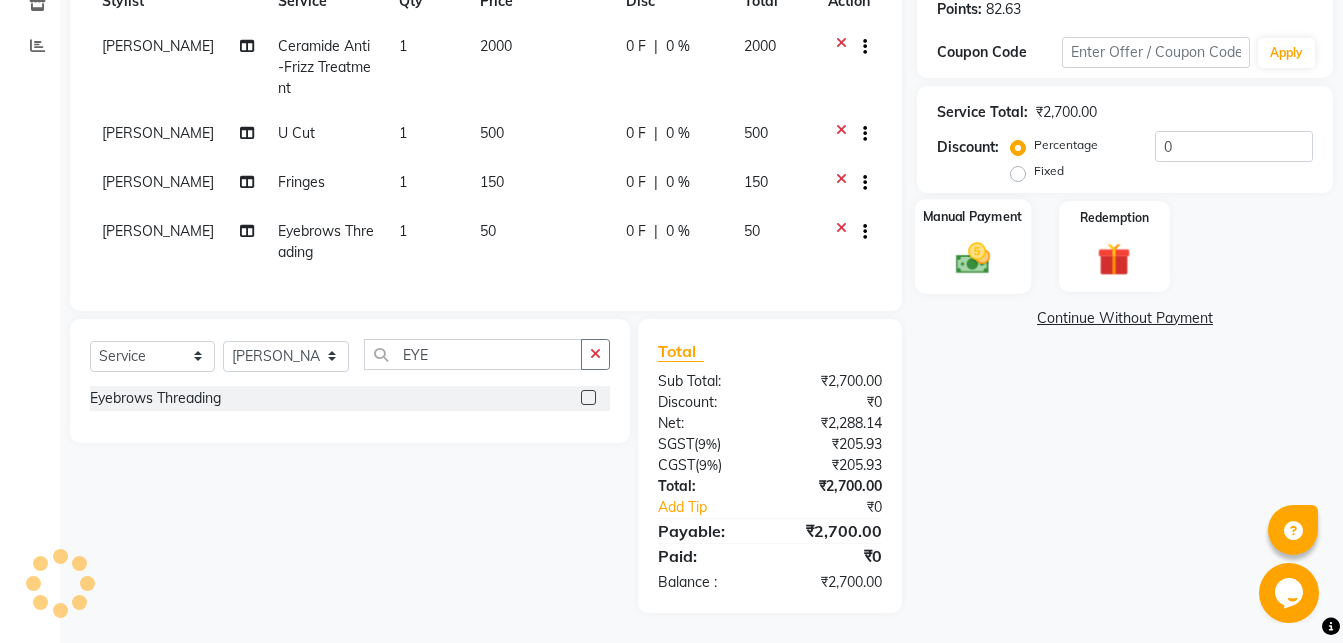 click 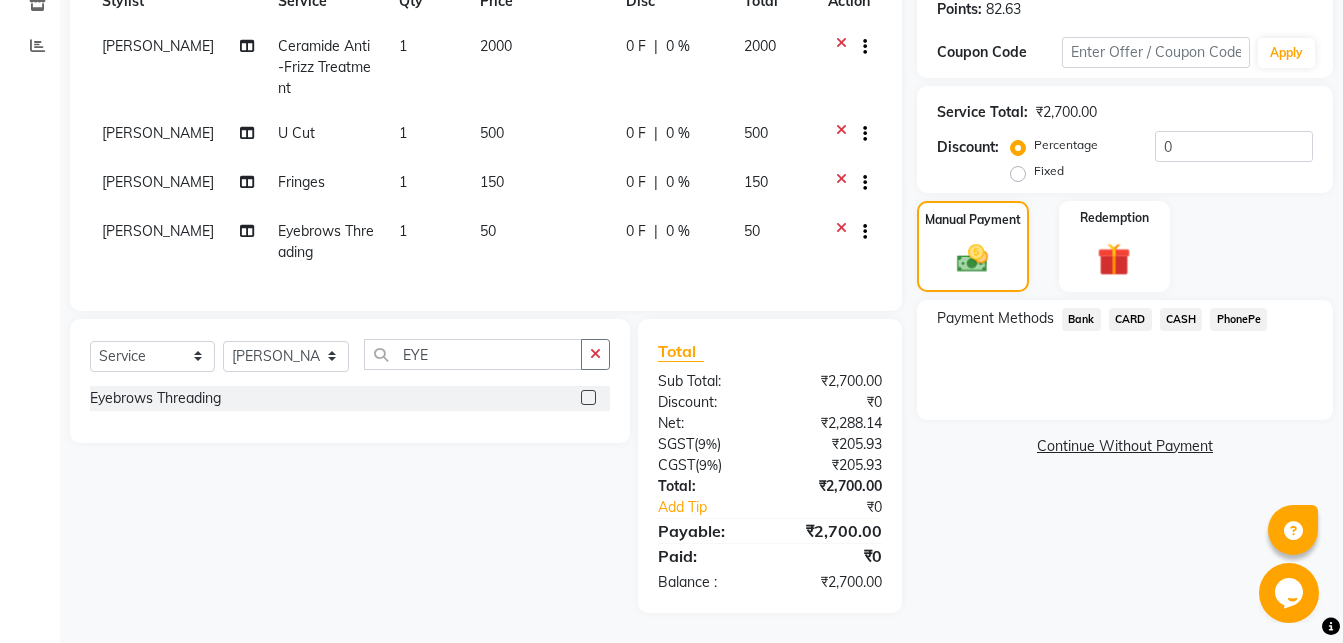 click on "PhonePe" 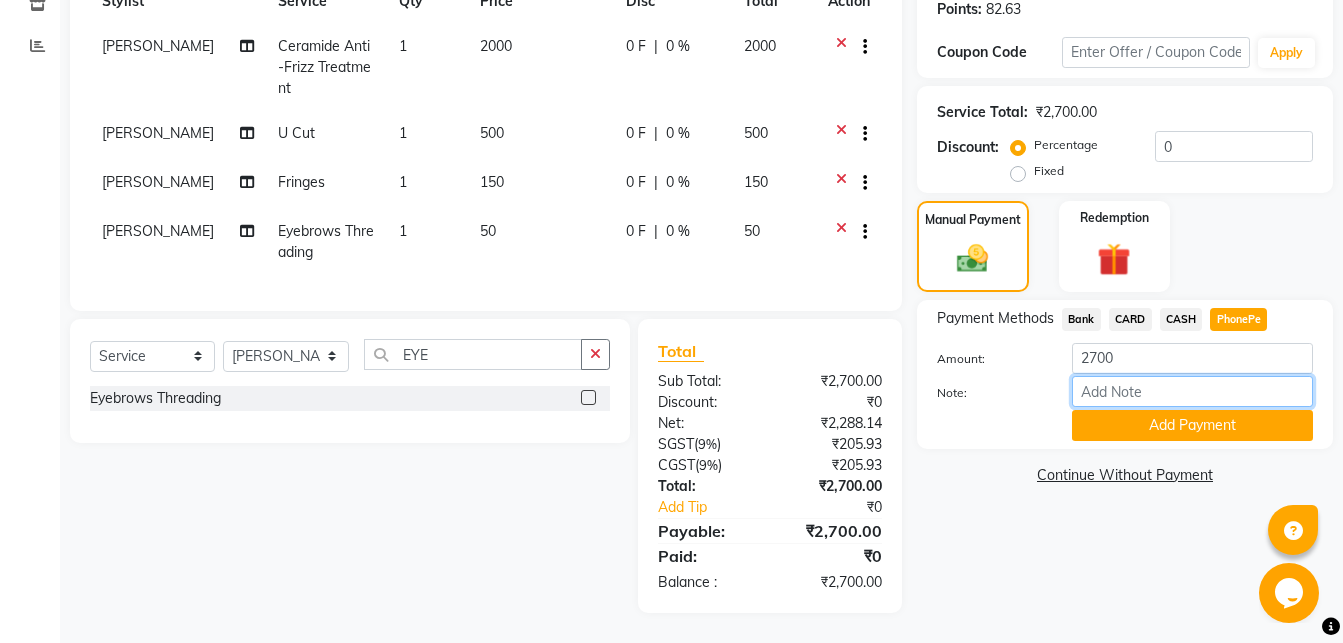 click on "Note:" at bounding box center (1192, 391) 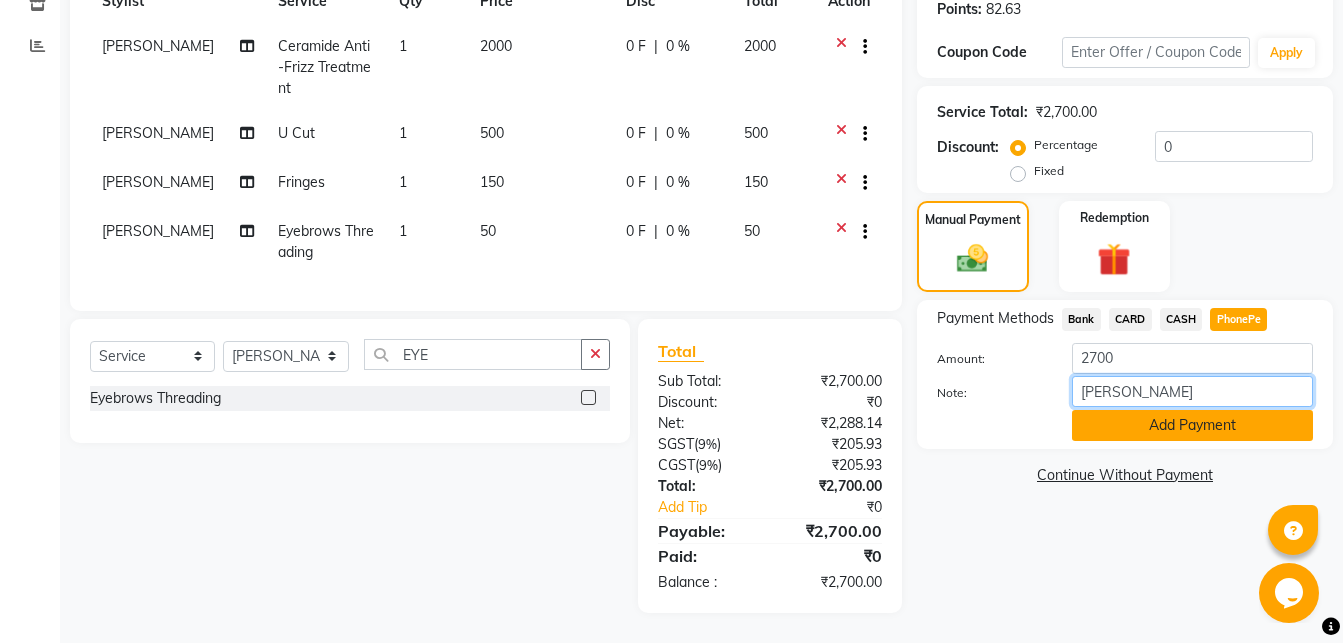 type on "[PERSON_NAME]" 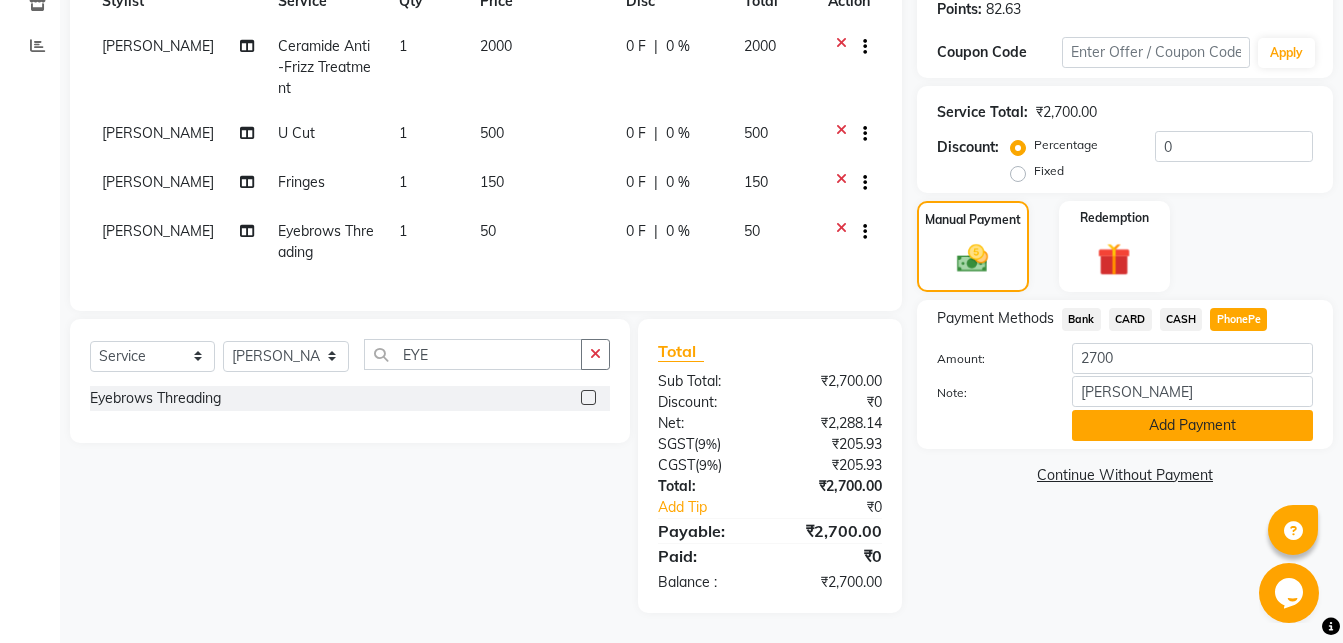 click on "Add Payment" 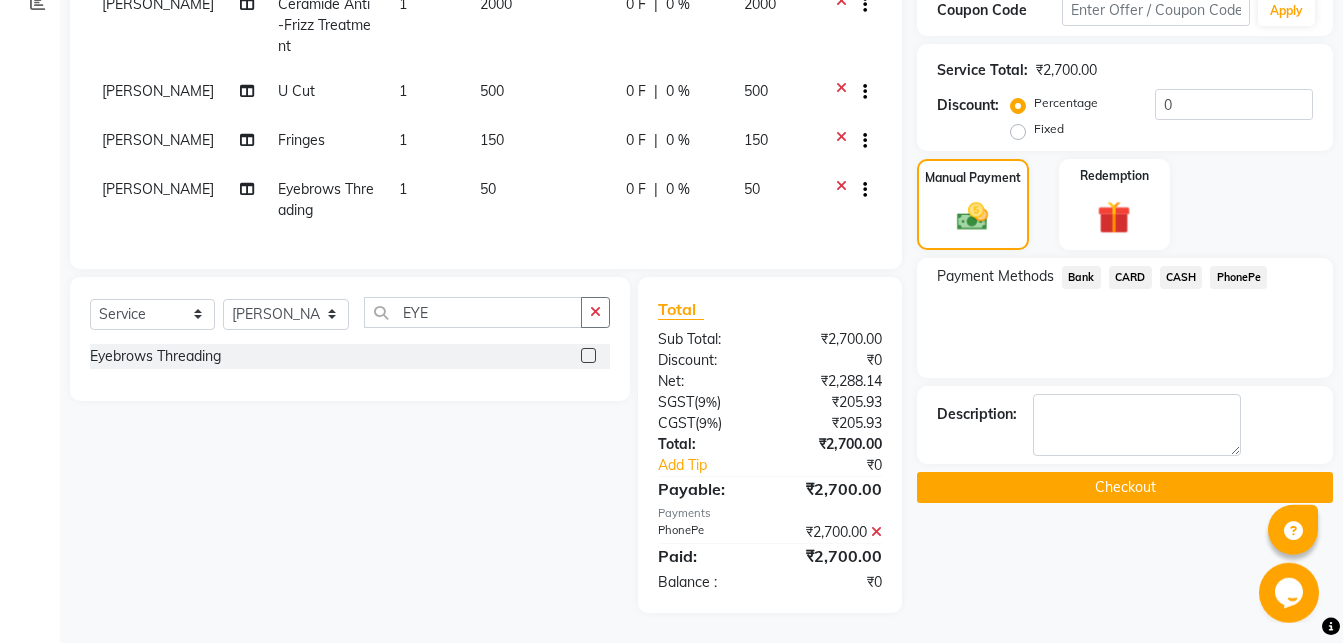 scroll, scrollTop: 405, scrollLeft: 0, axis: vertical 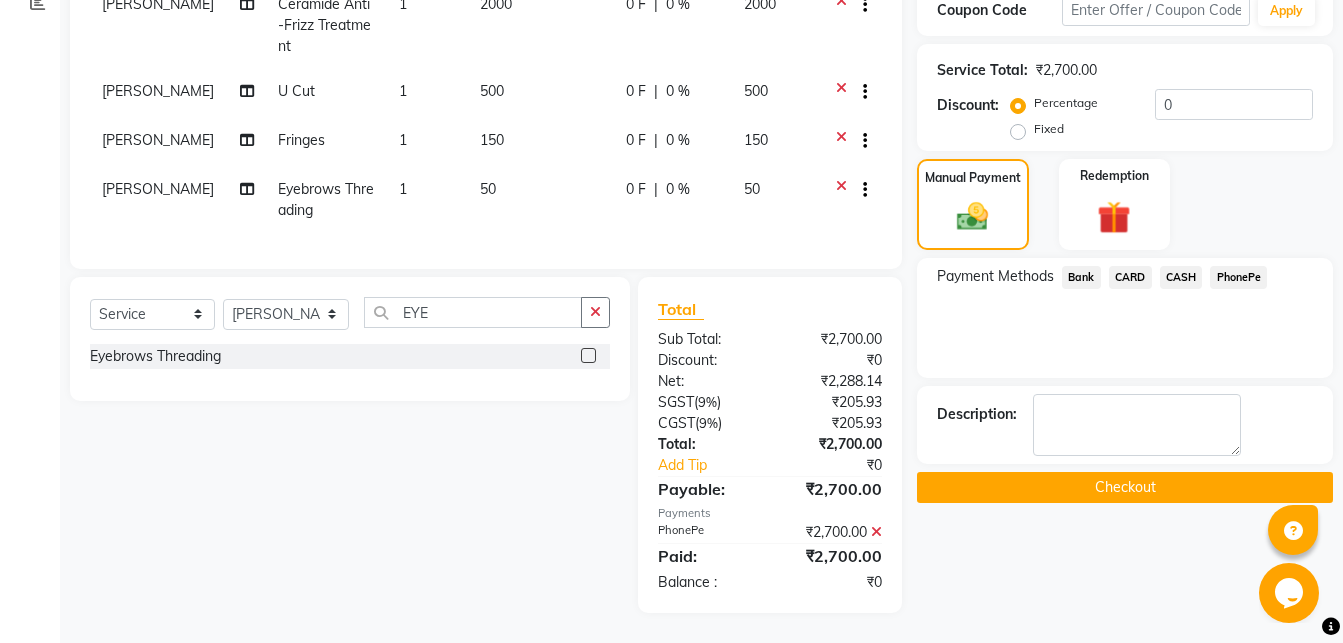 click on "Checkout" 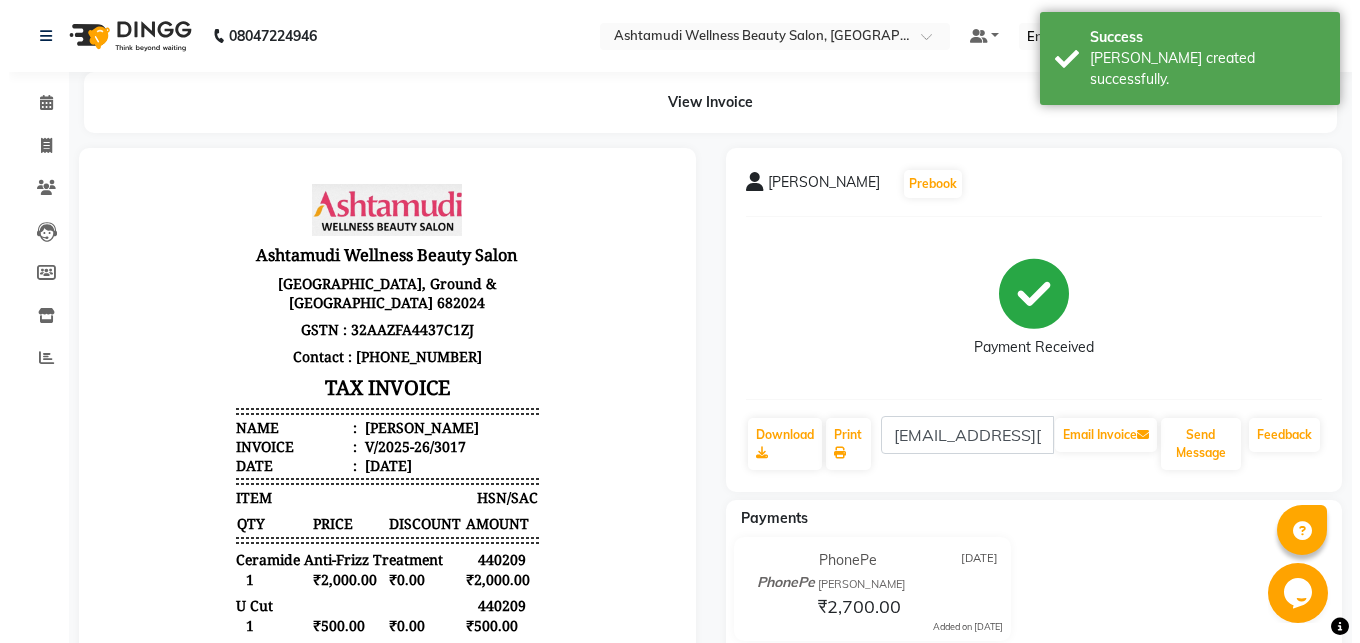 scroll, scrollTop: 0, scrollLeft: 0, axis: both 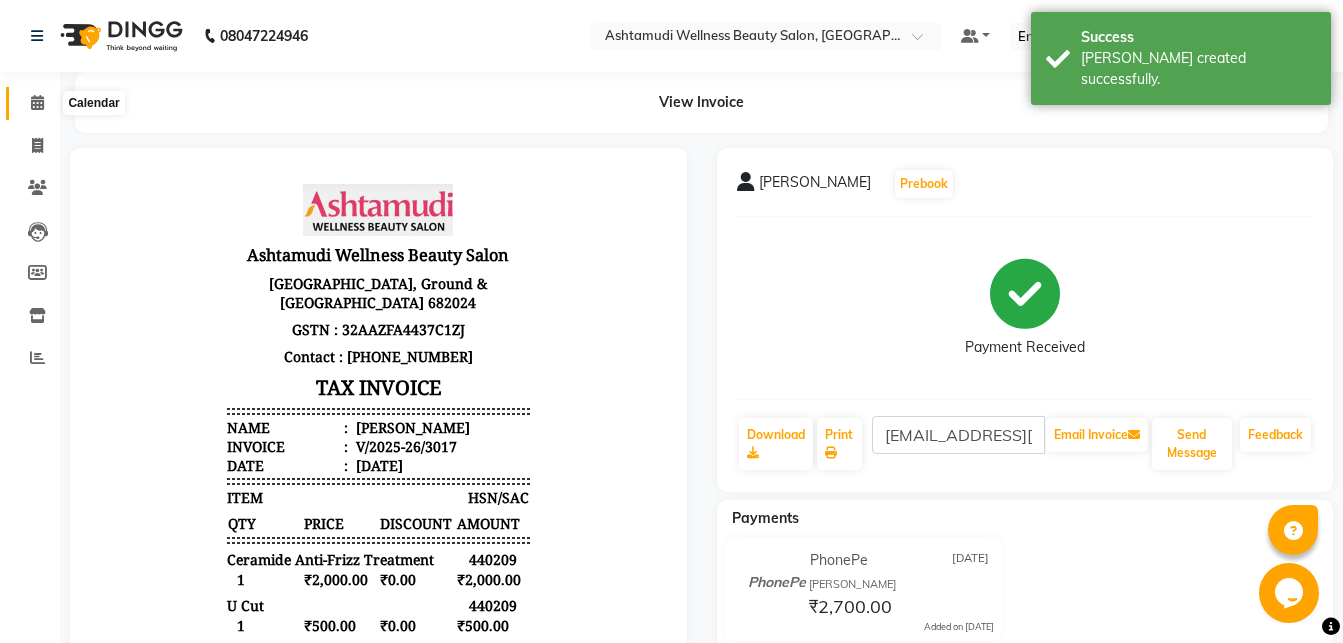 click 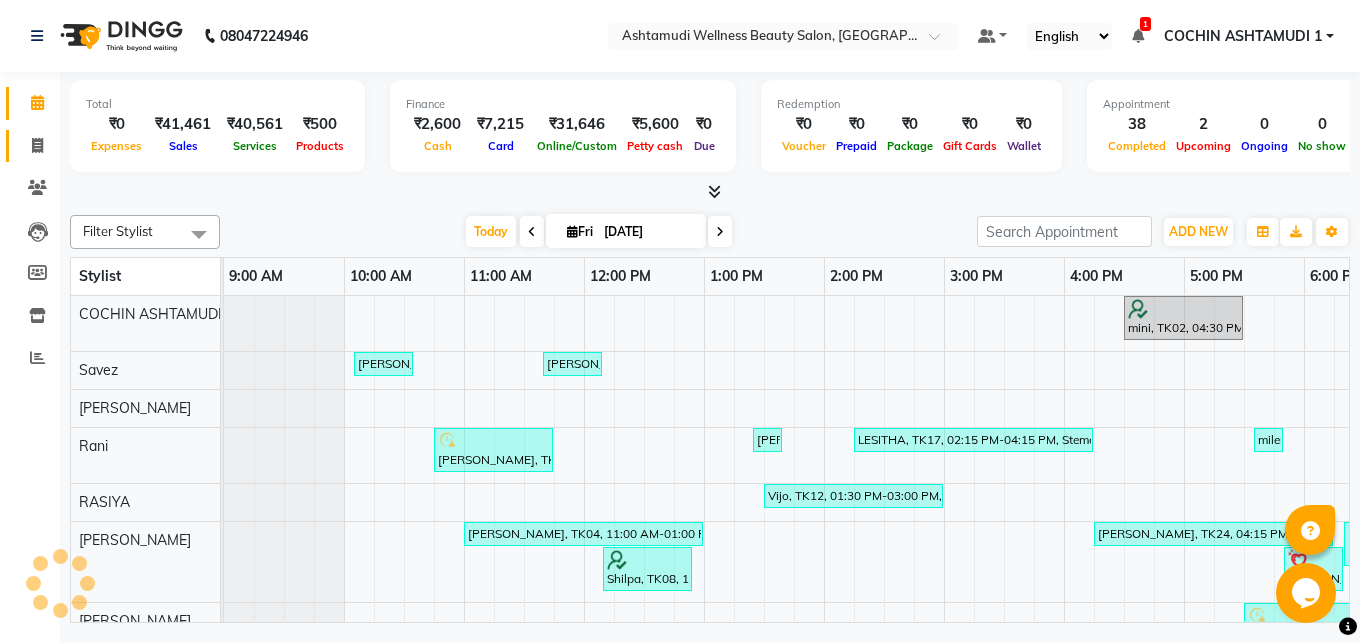 scroll, scrollTop: 0, scrollLeft: 0, axis: both 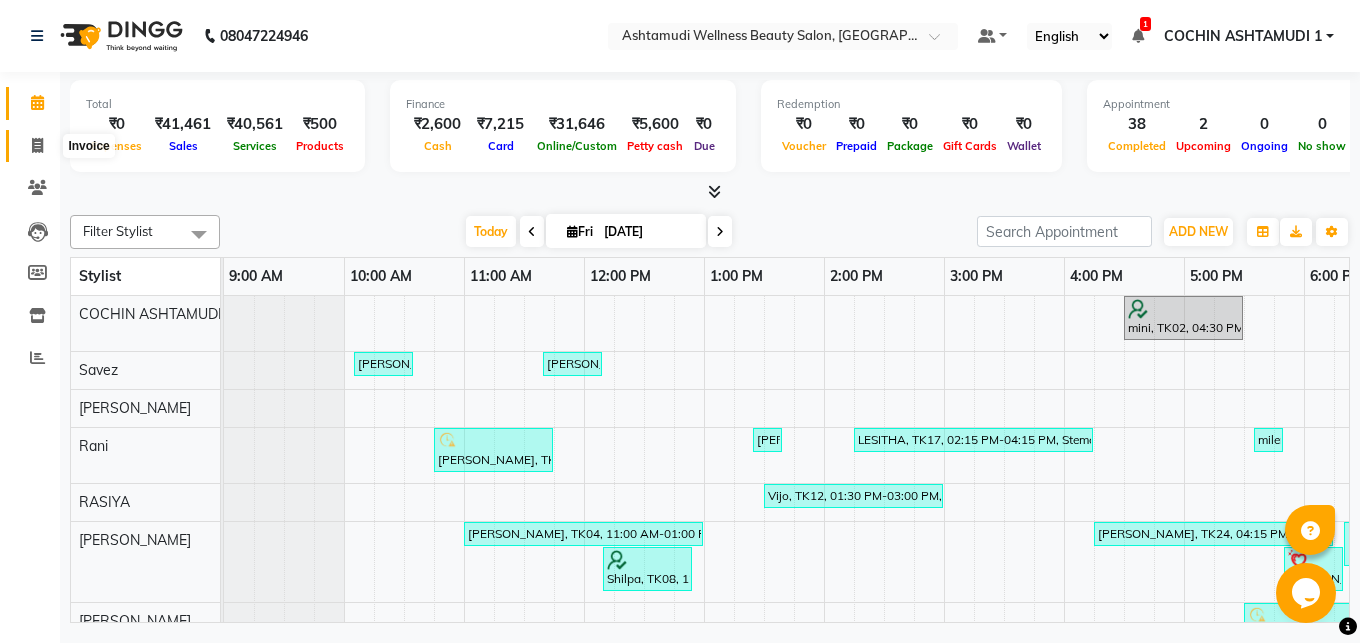 click 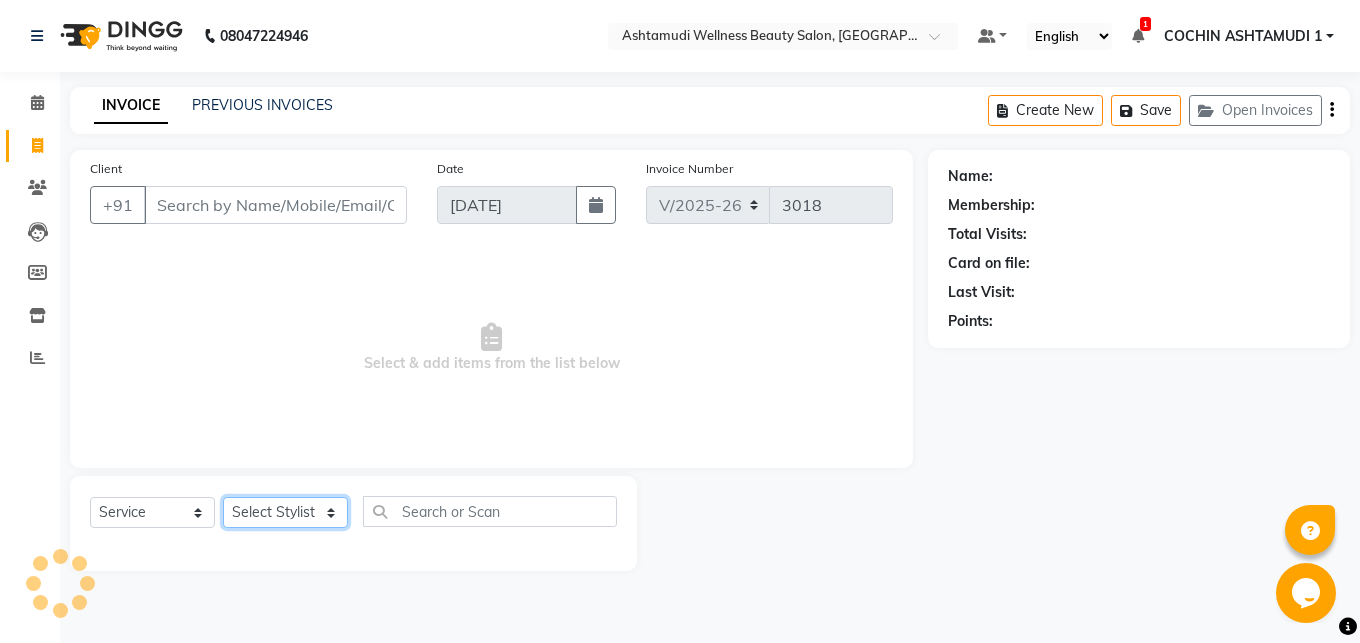 click on "Select Stylist" 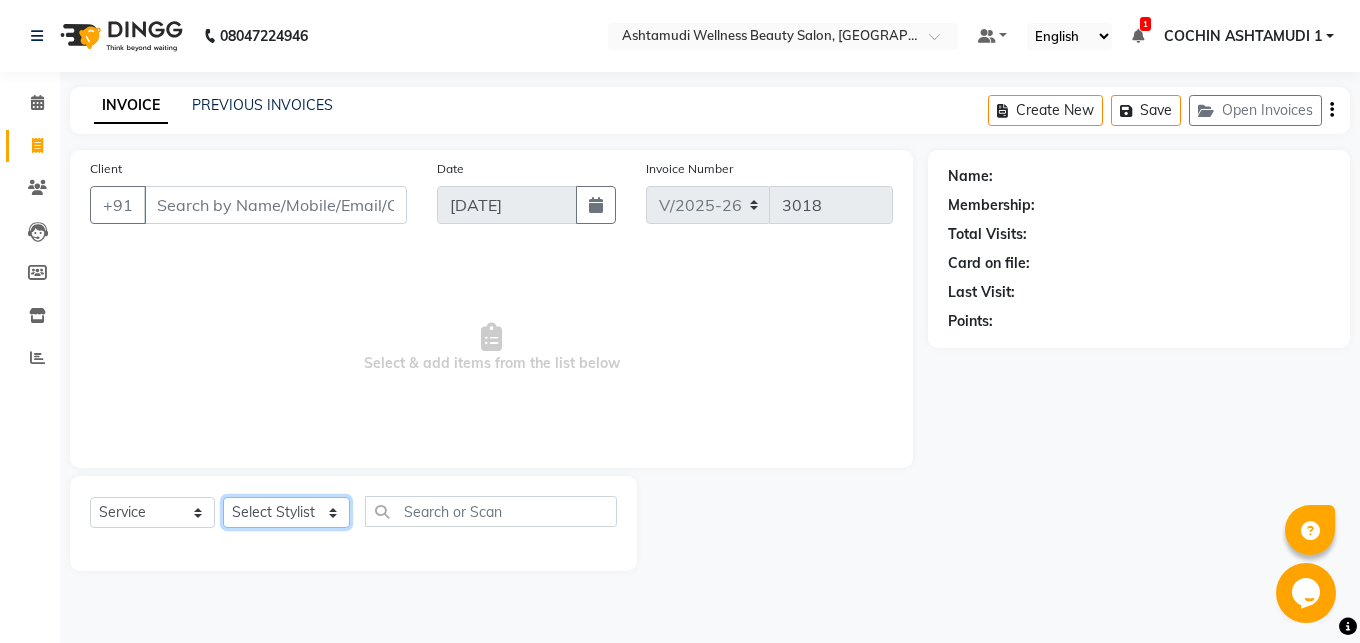 select on "44402" 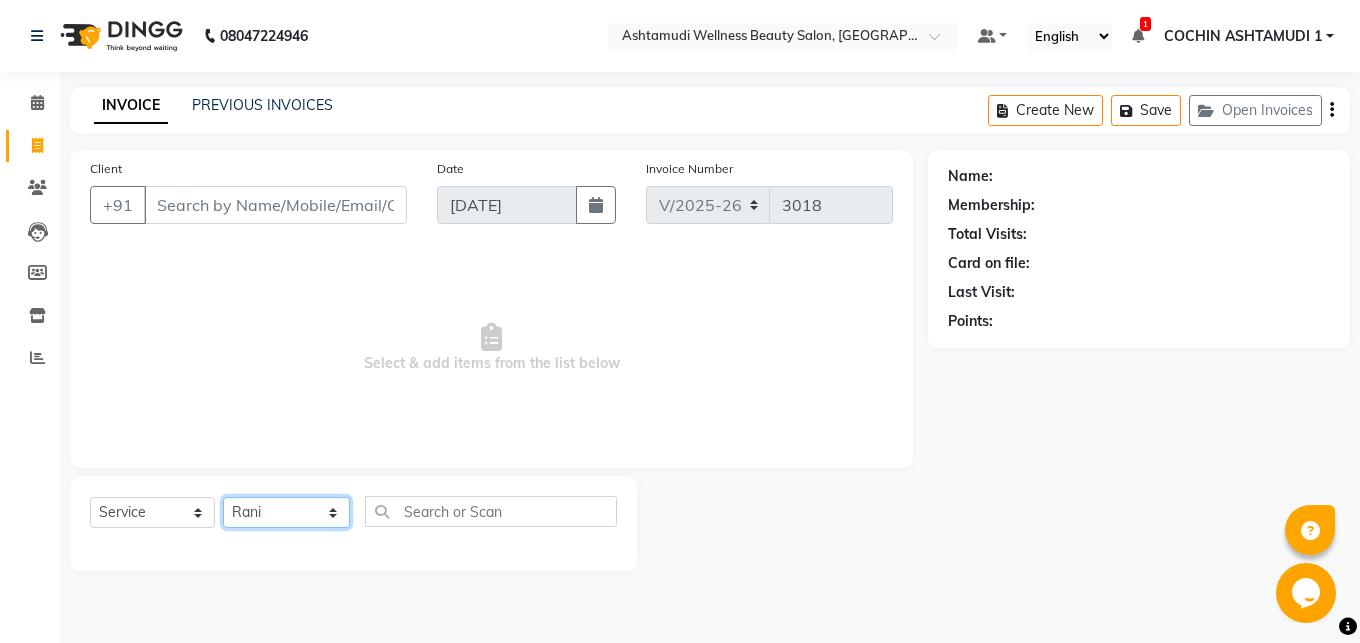 click on "Rani" 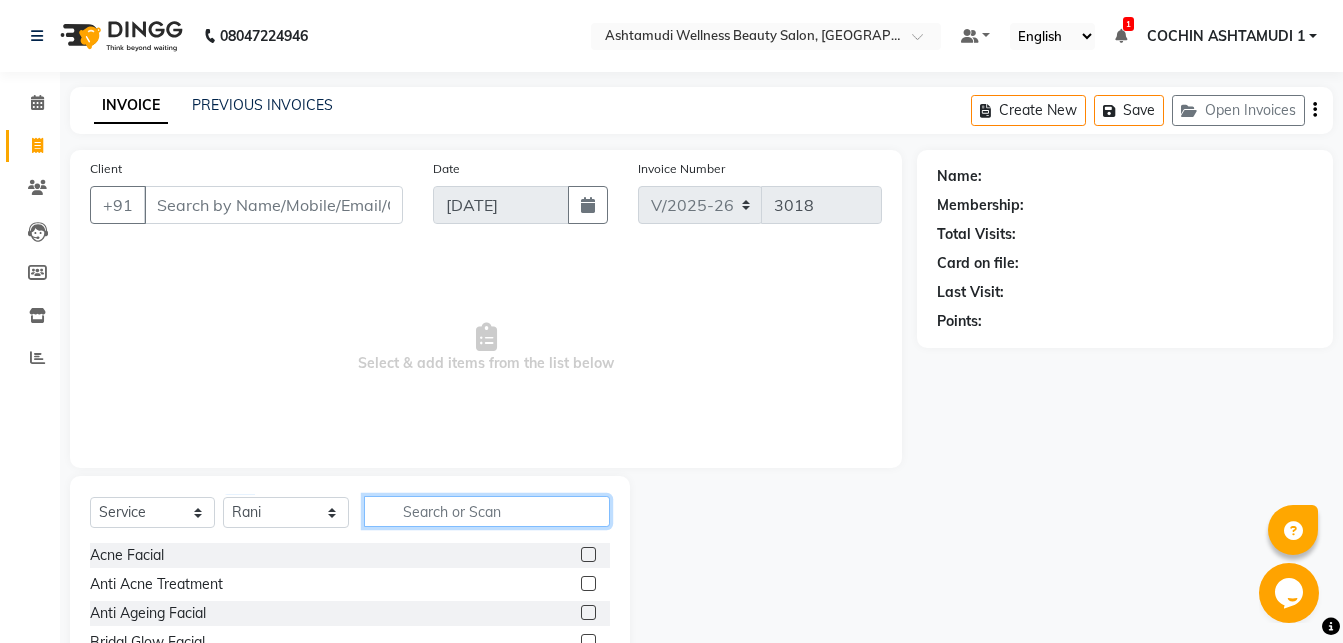 click 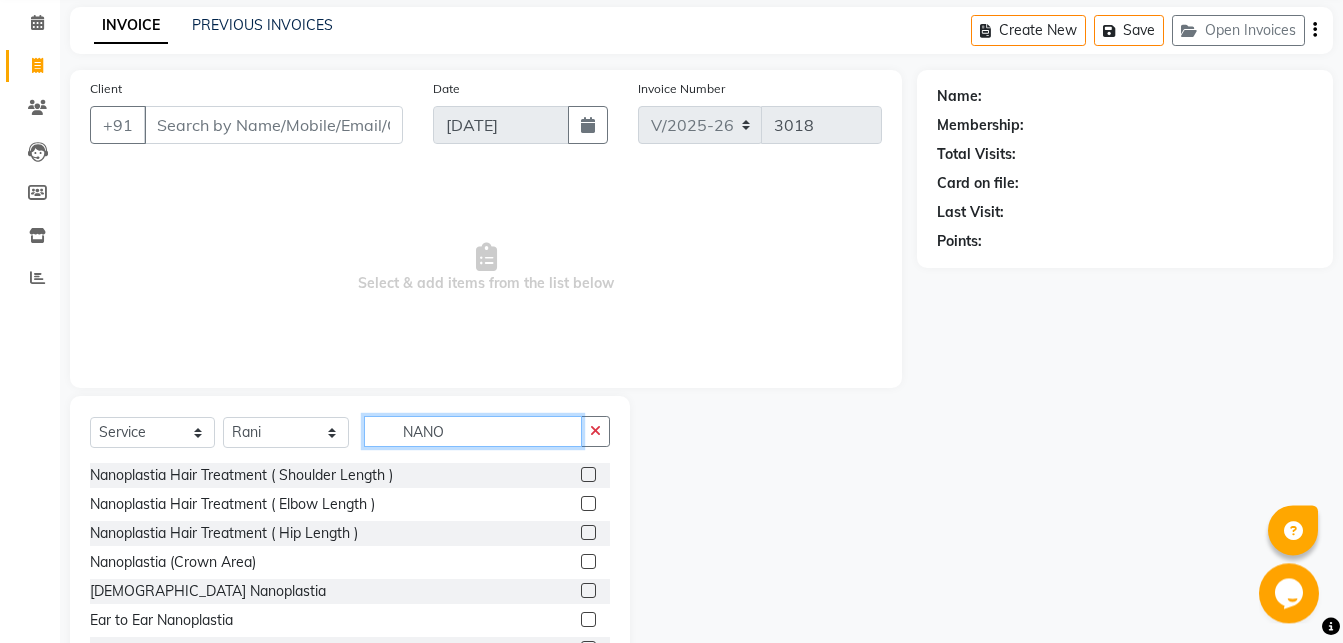 scroll, scrollTop: 158, scrollLeft: 0, axis: vertical 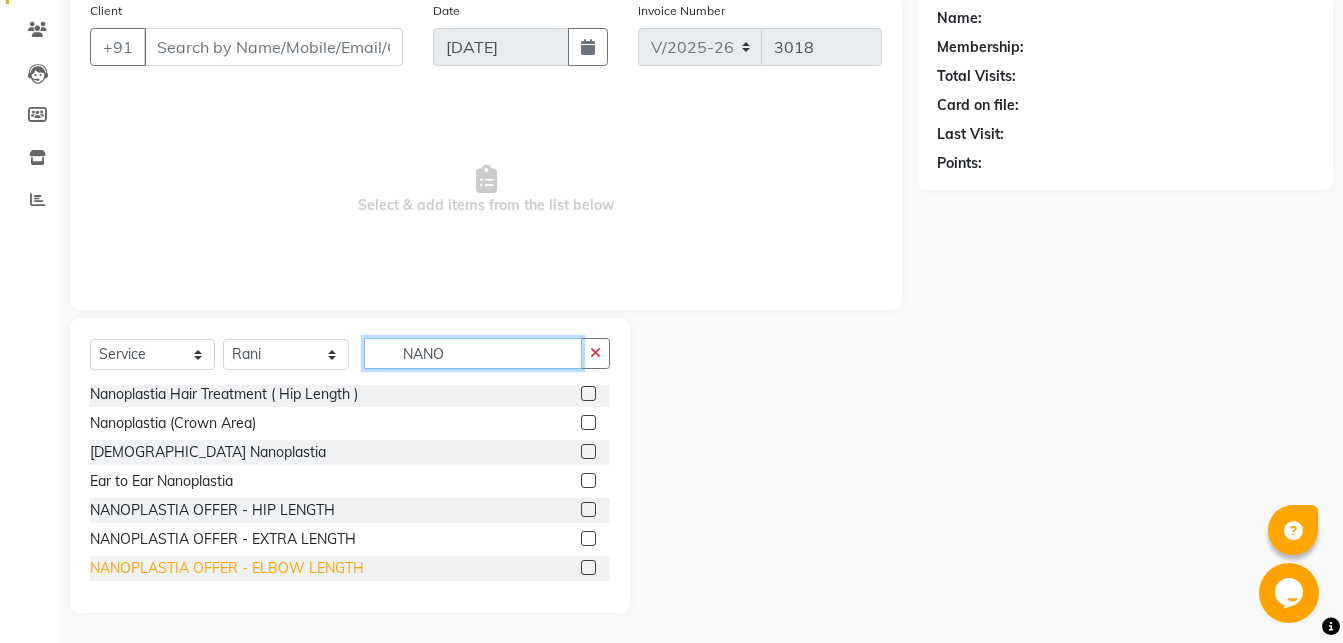 type on "NANO" 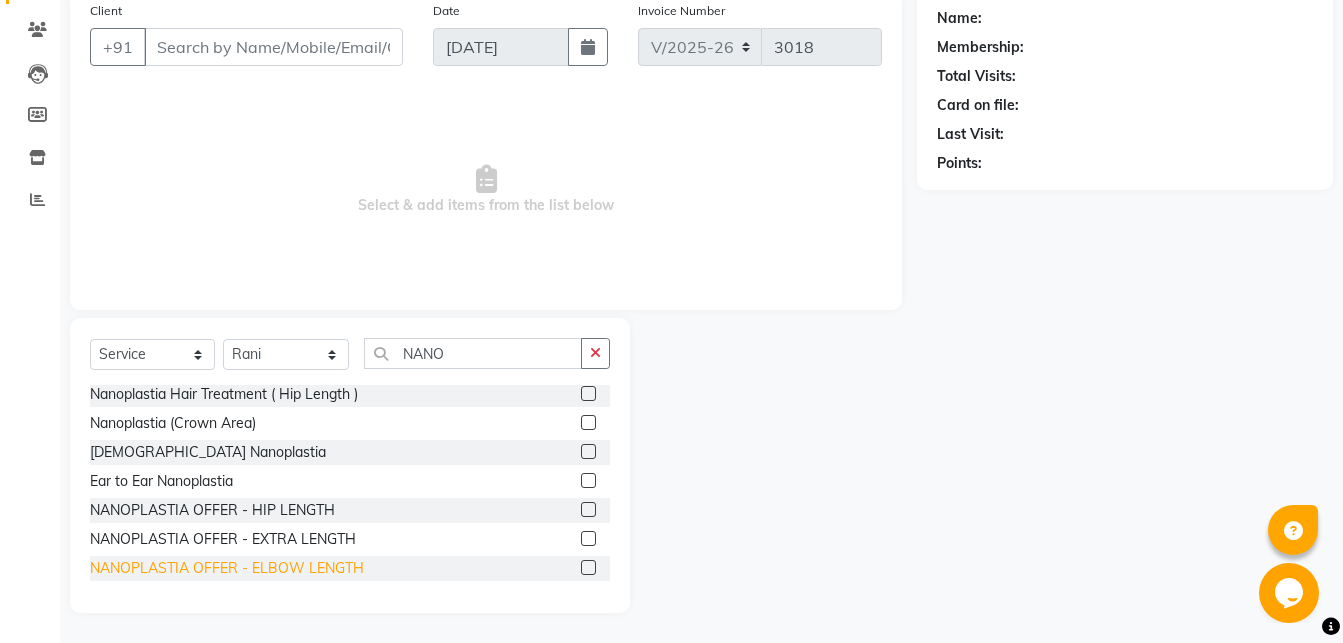 click on "NANOPLASTIA OFFER - ELBOW LENGTH" 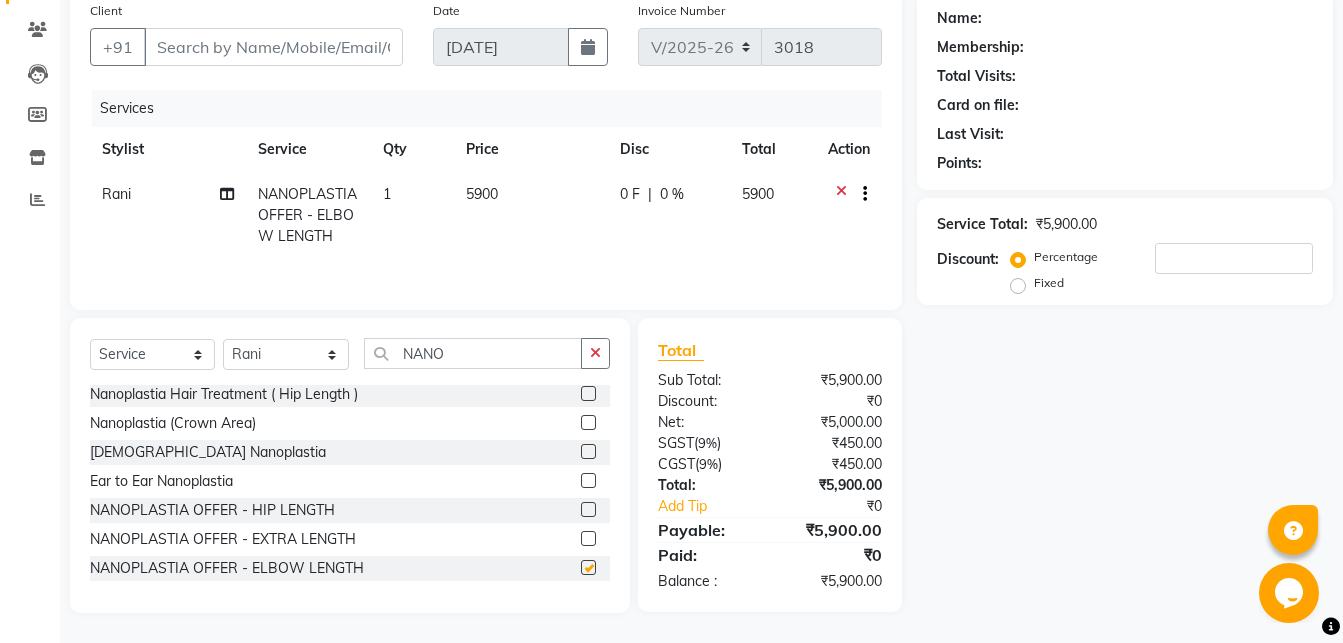 checkbox on "false" 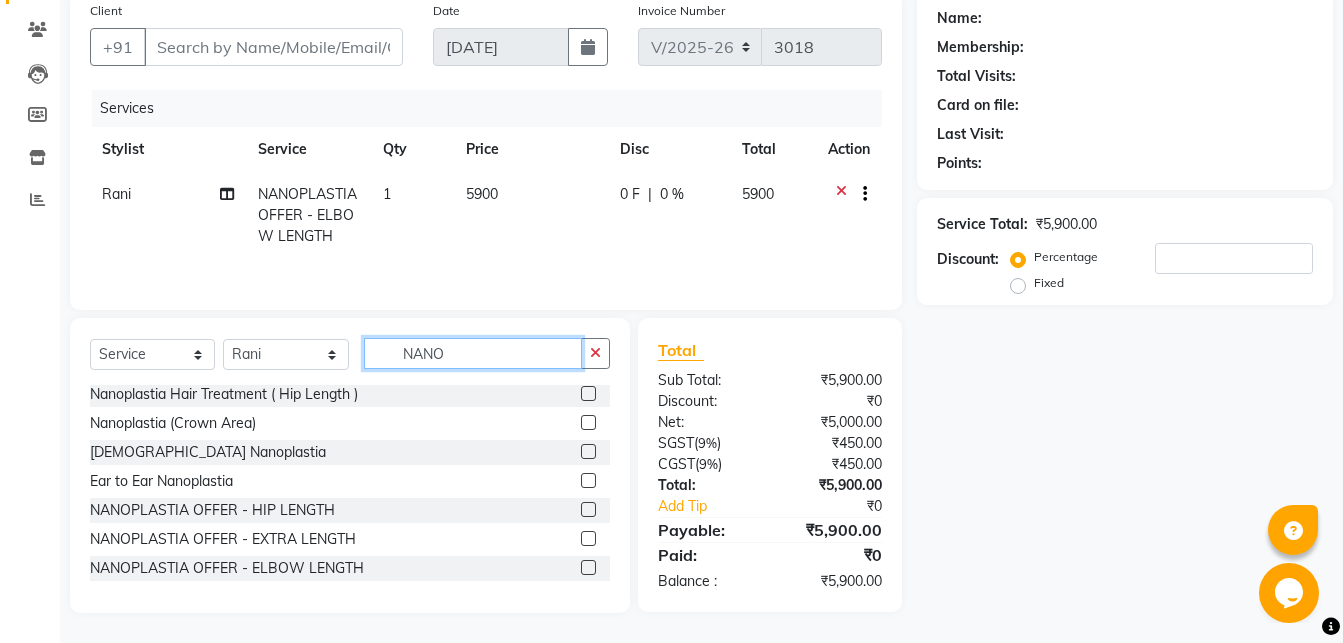 click on "NANO" 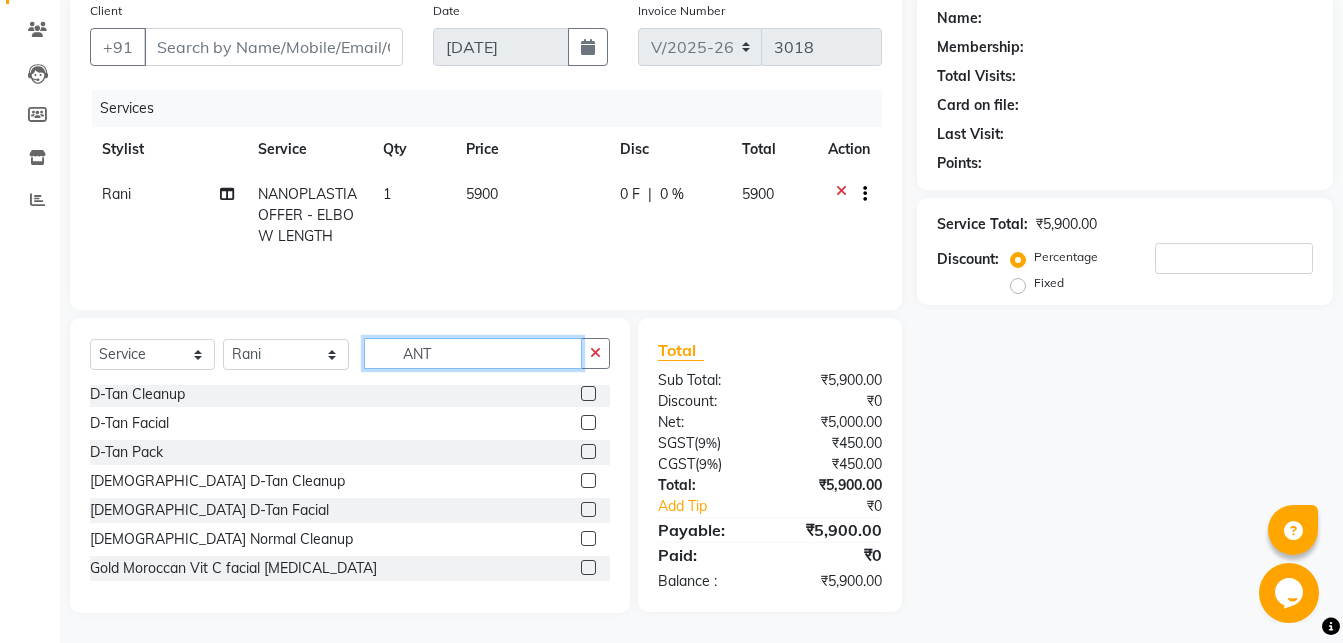 scroll, scrollTop: 0, scrollLeft: 0, axis: both 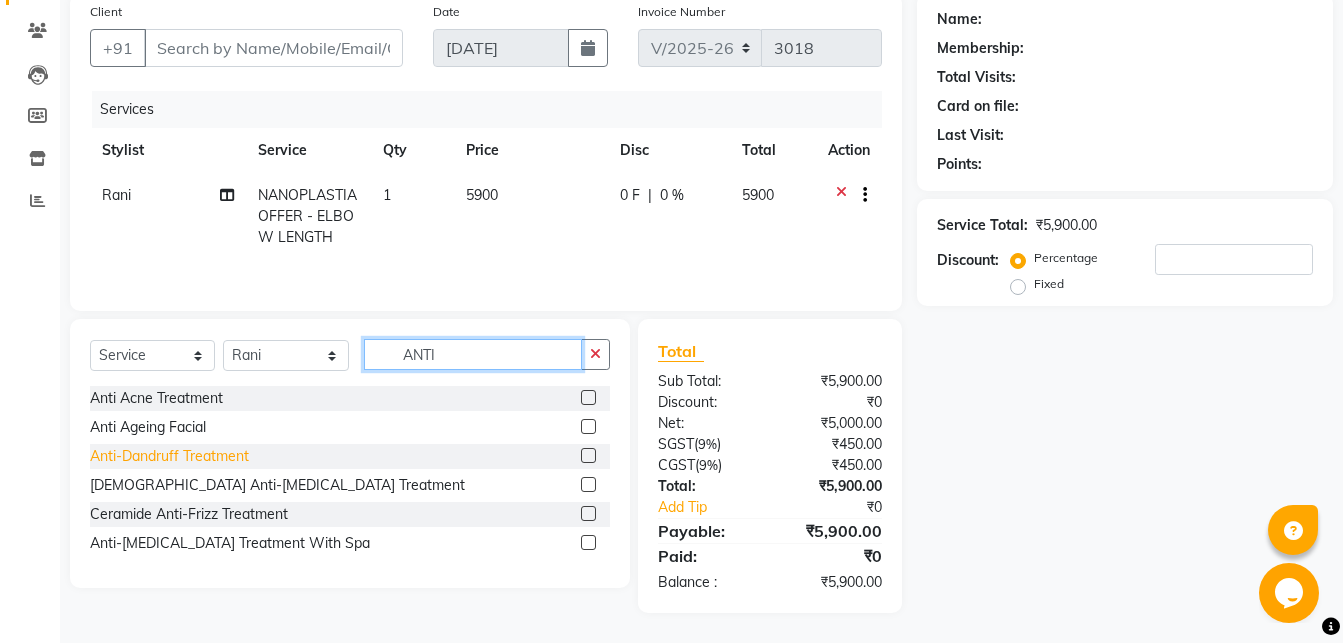 type on "ANTI" 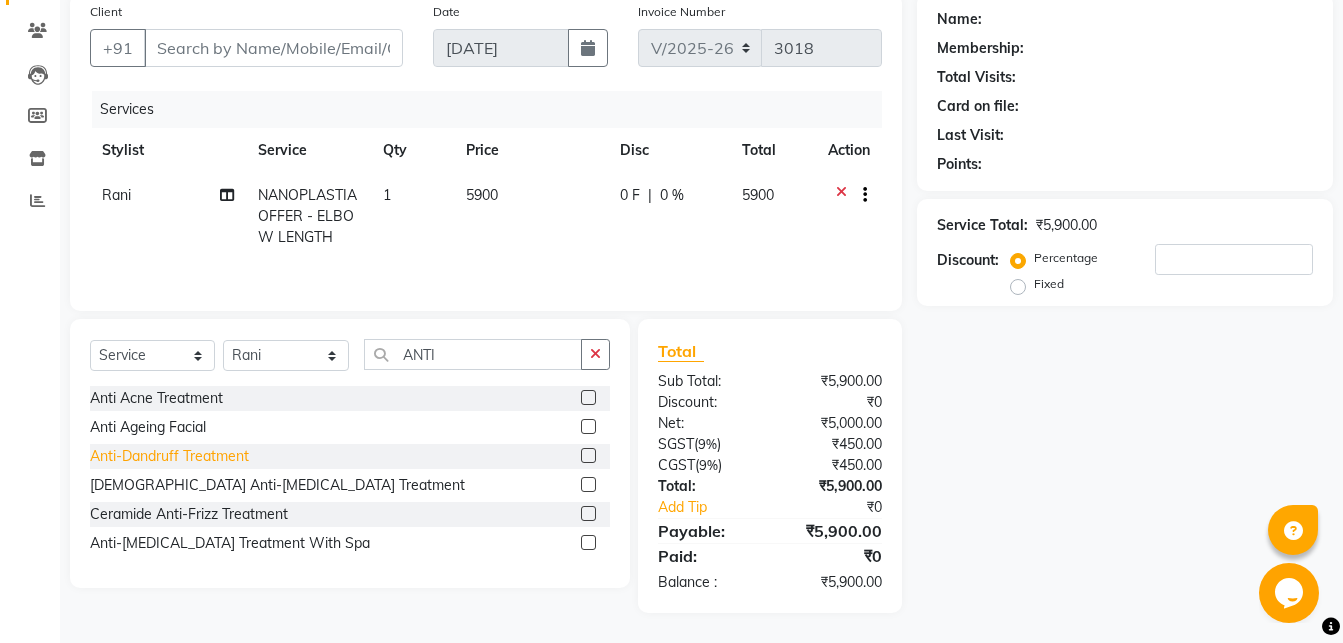 click on "Anti-Dandruff Treatment" 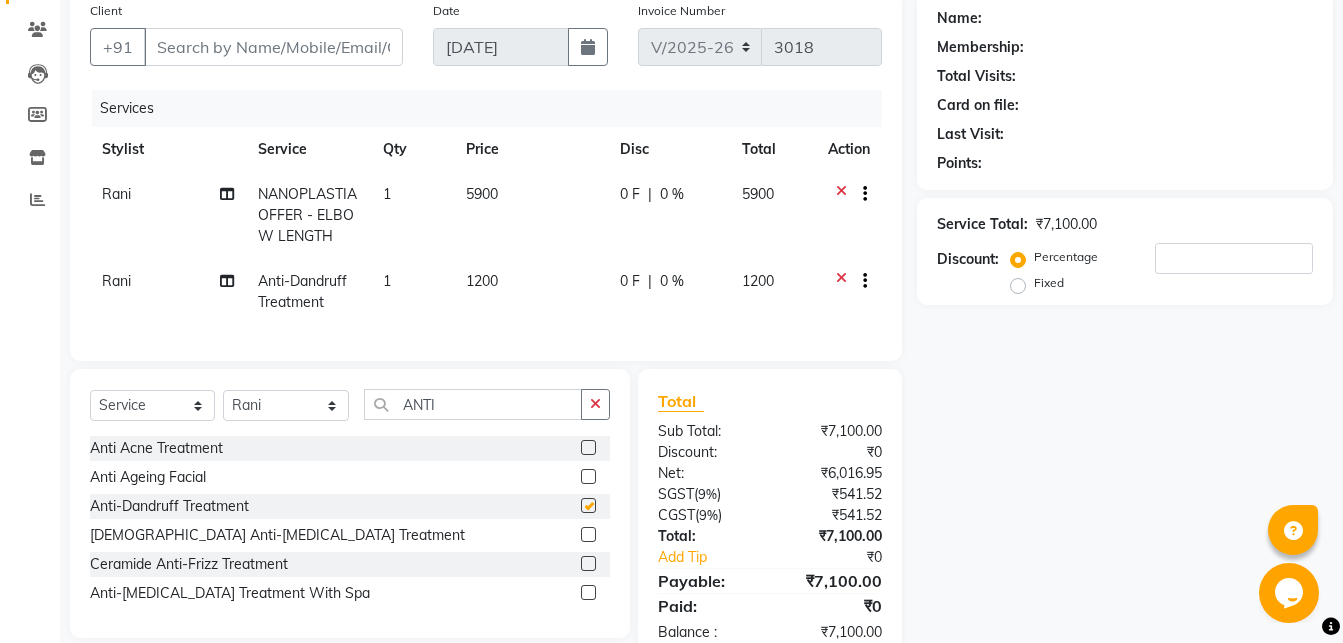 checkbox on "false" 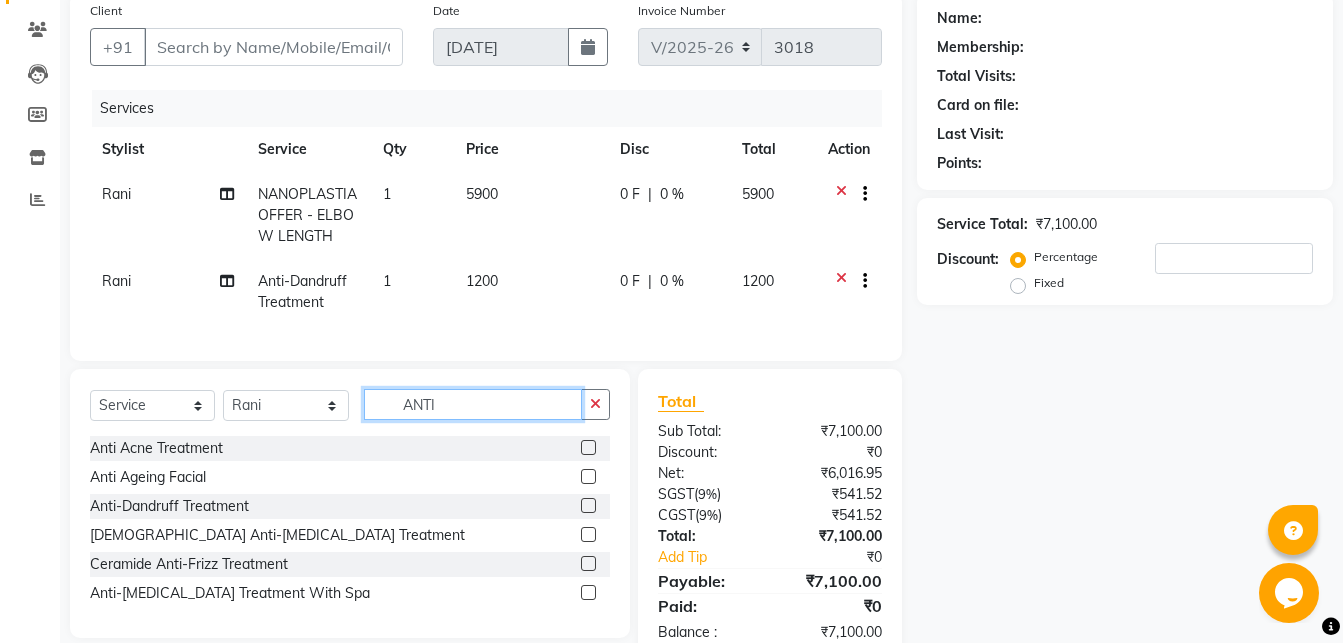 click on "ANTI" 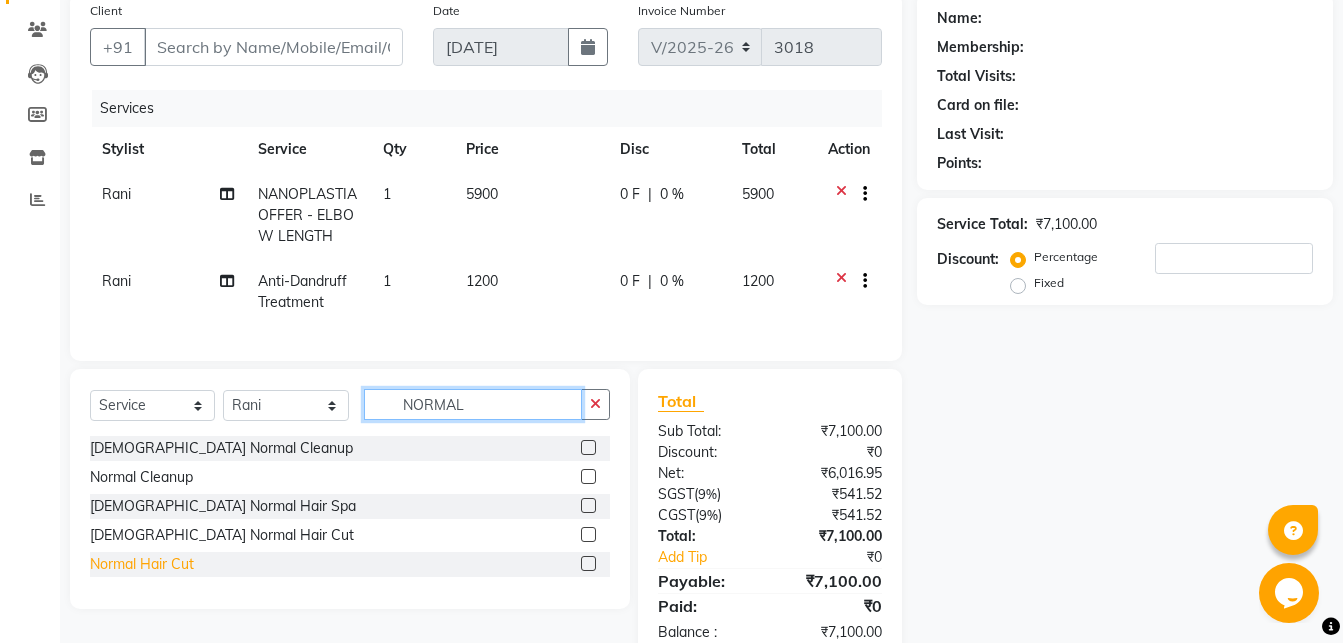 type on "NORMAL" 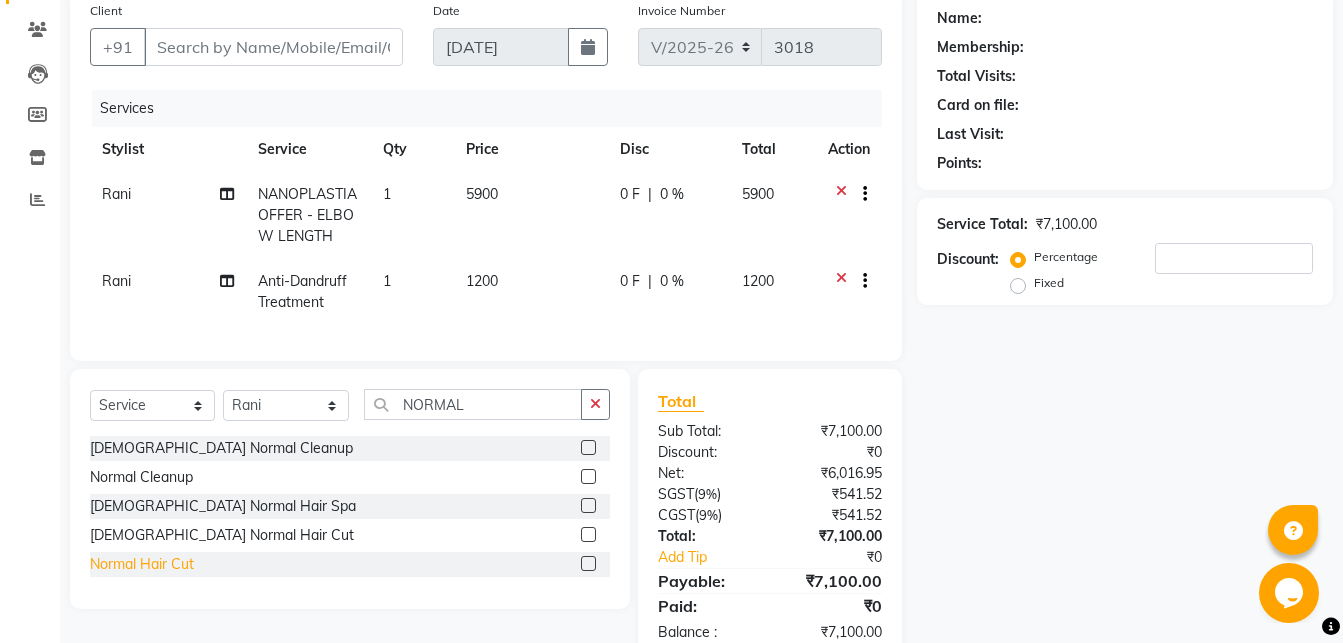 click on "Normal Hair Cut" 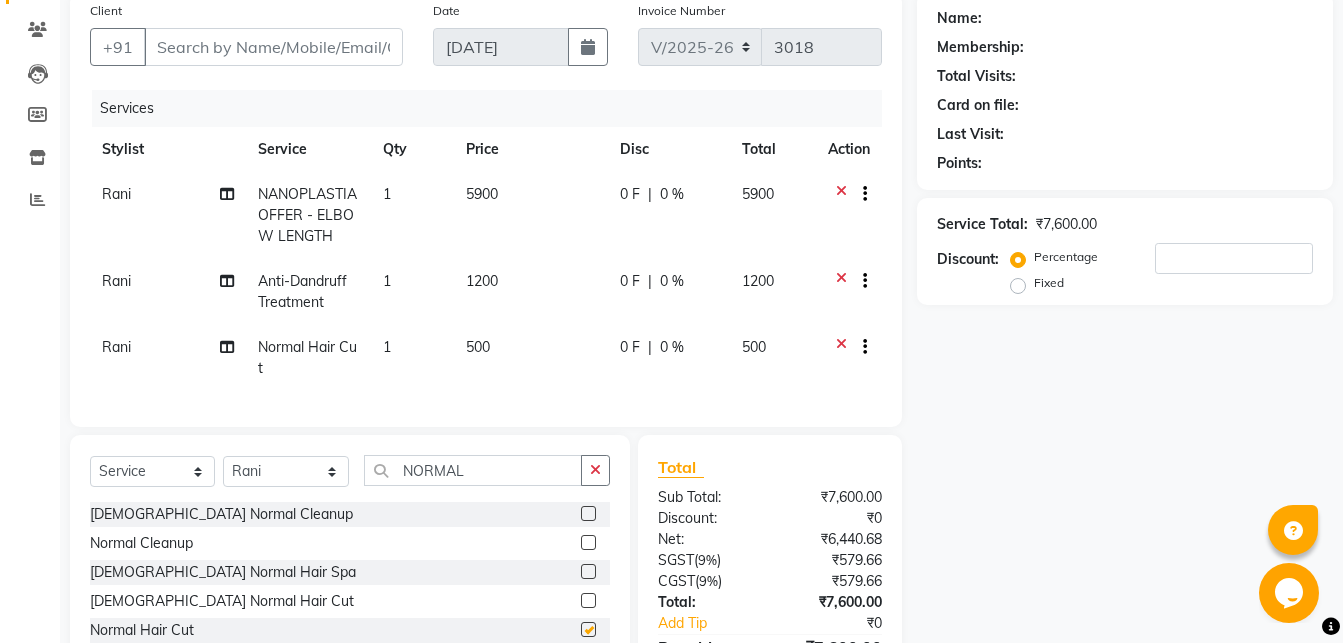 checkbox on "false" 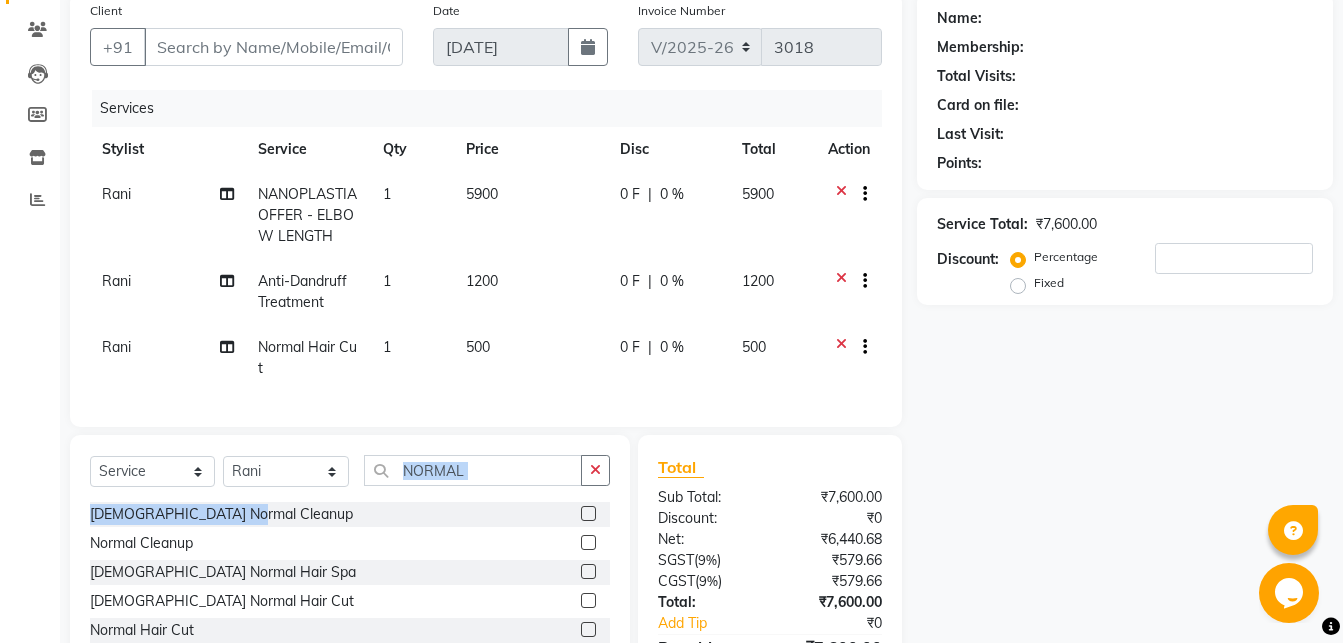 click on "Select  Service  Product  Membership  Package Voucher Prepaid Gift Card  Select Stylist Abhirami S Afsha Aiswarya B BINU MANGAR COCHIN ASHTAMUDI Danish Fousiya GIREESH Jishan Madonna Michael MANIKA RAI NEERA Priyanka rathi chowdhury  RAGHI FERNANDEZ Rani RASIYA  SALMAN ALI Savez  NORMAL Gents Normal Cleanup  Normal Cleanup  Gents Normal Hair Spa  Gents Normal Hair Cut  Normal Hair Cut" 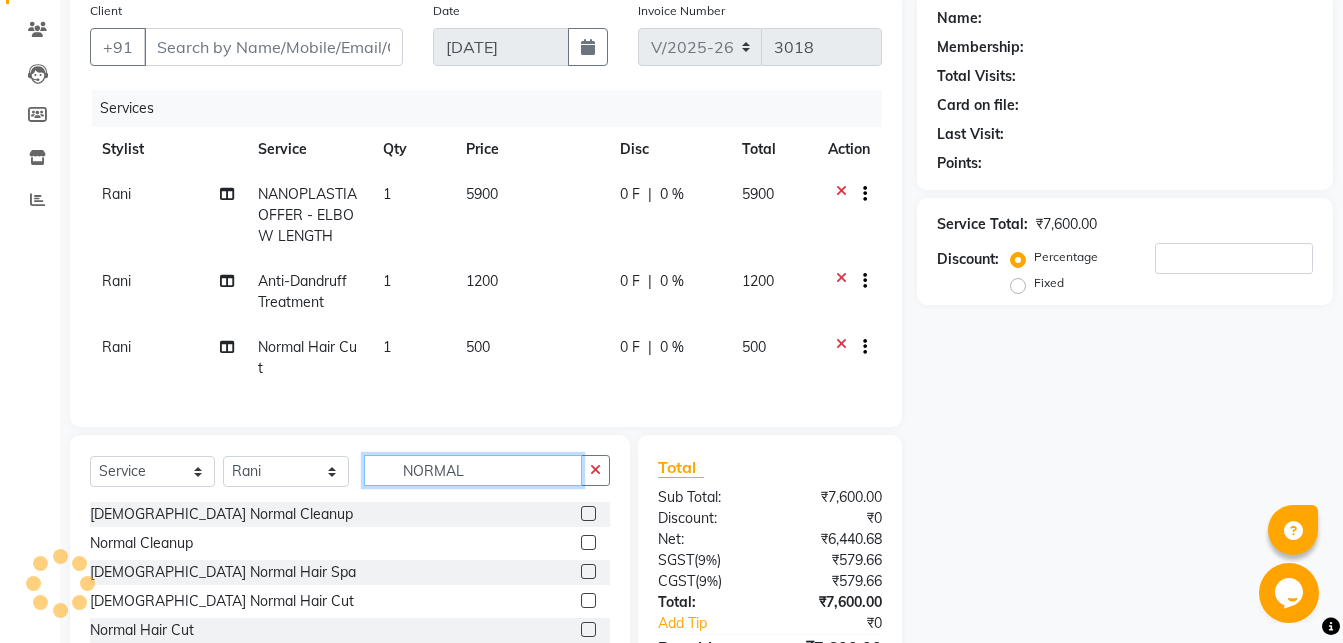 click on "NORMAL" 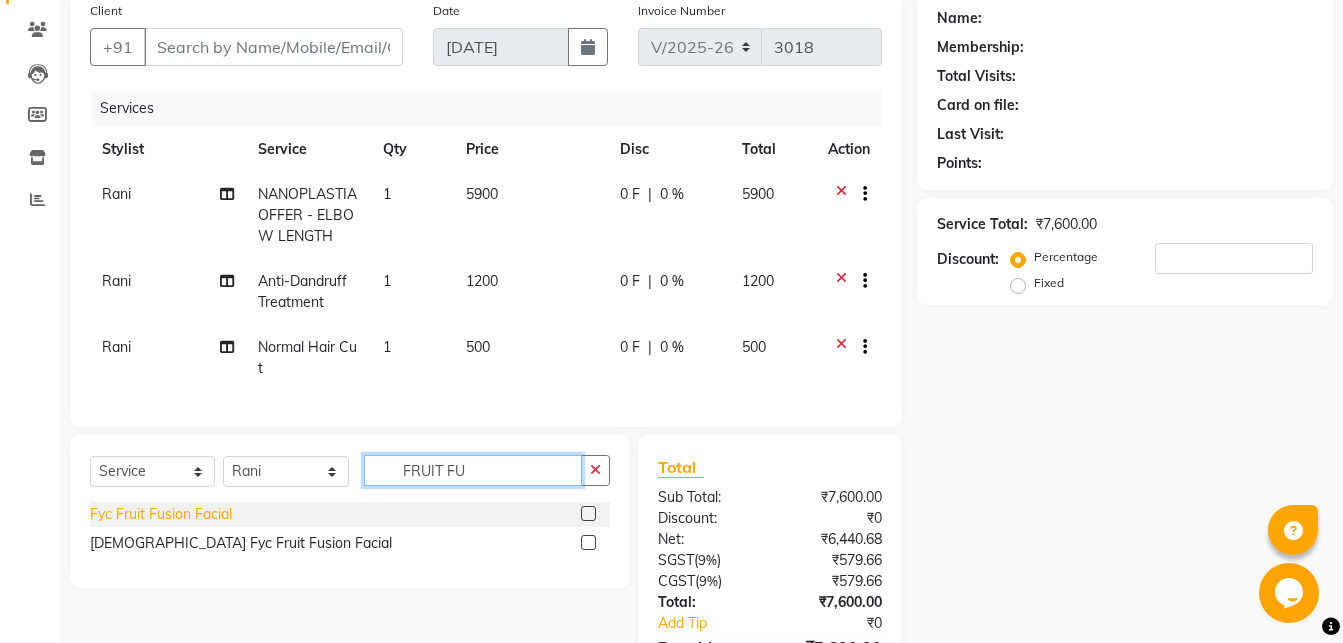 type on "FRUIT FU" 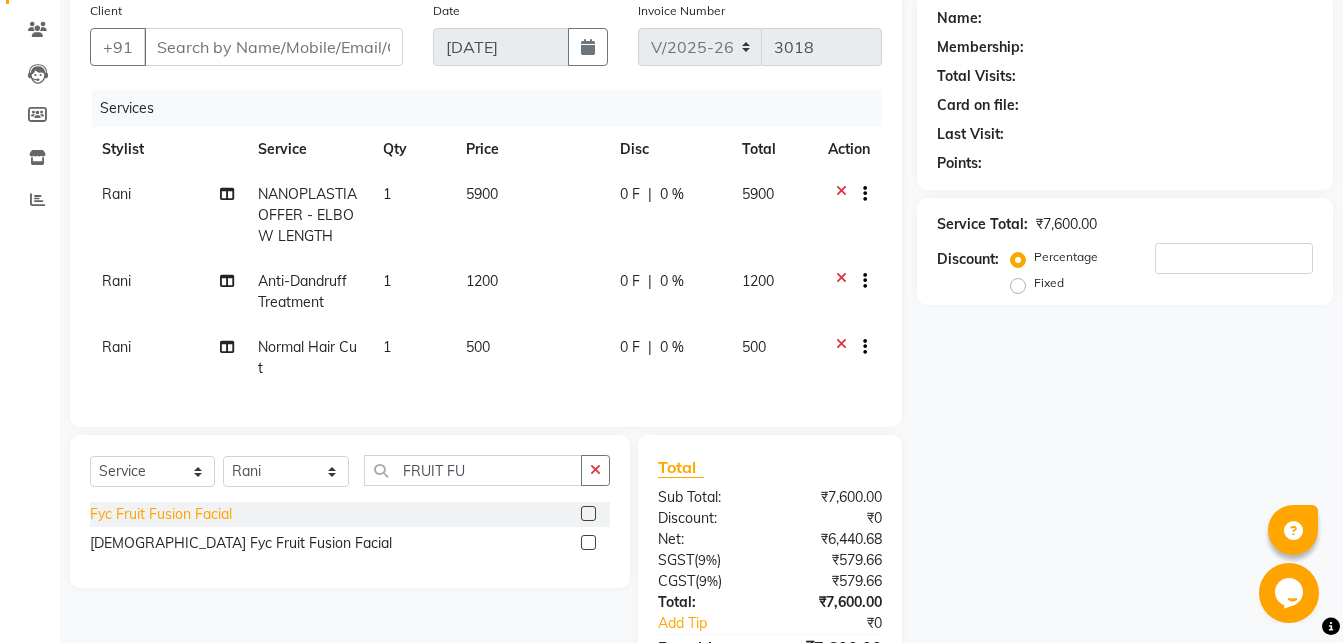 click on "Fyc Fruit Fusion Facial" 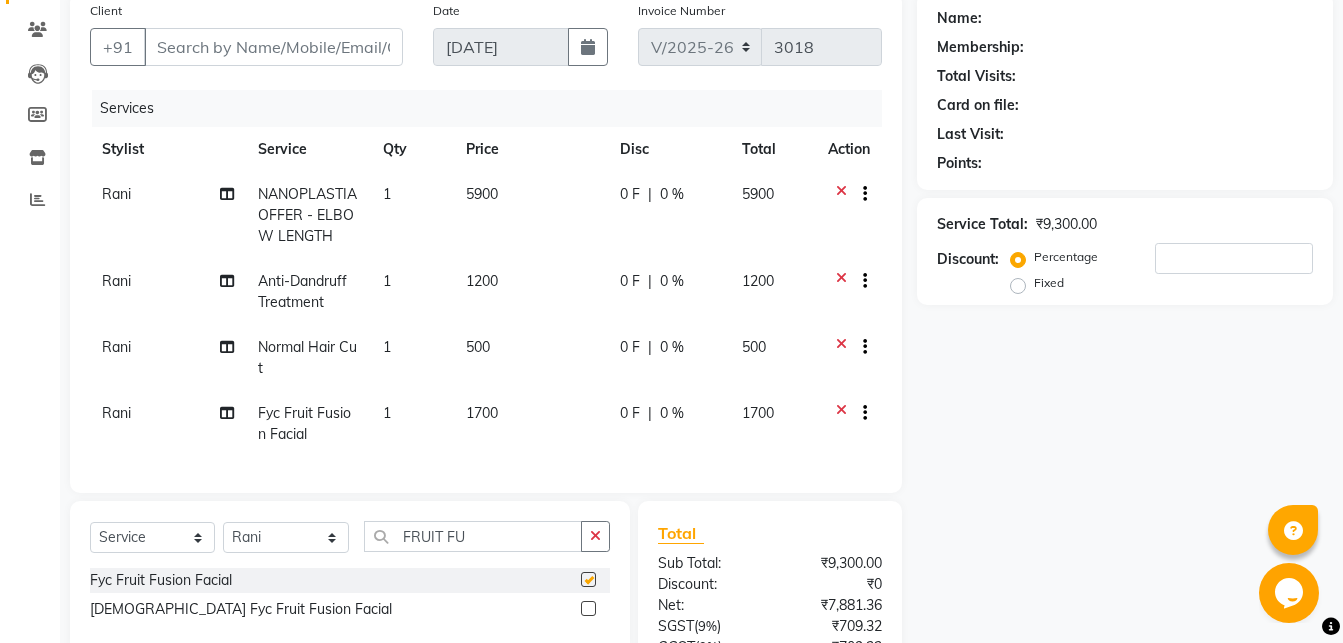 checkbox on "false" 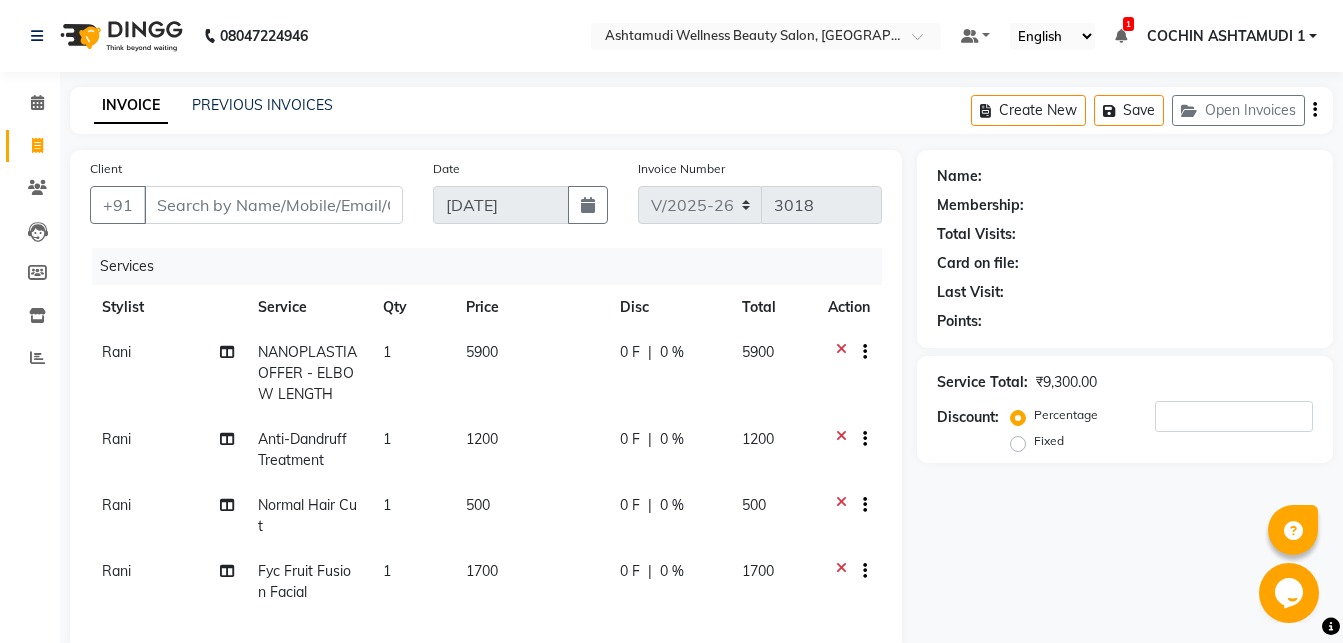 scroll, scrollTop: 357, scrollLeft: 0, axis: vertical 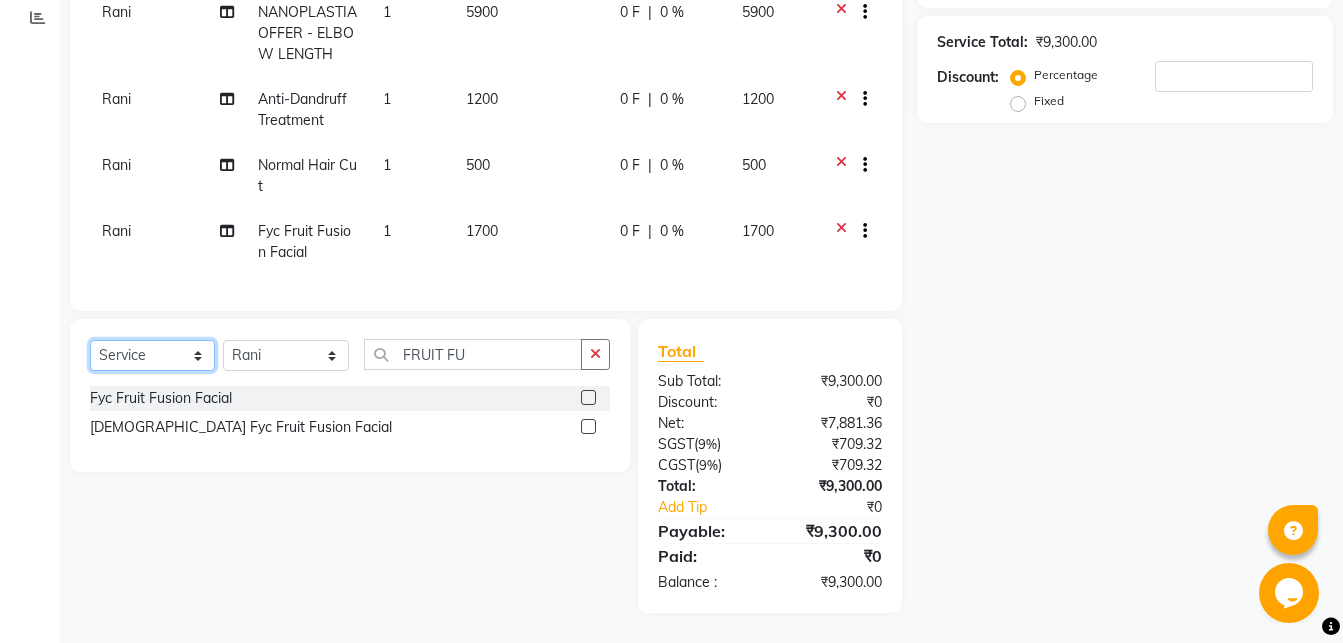click on "Select  Service  Product  Membership  Package Voucher Prepaid Gift Card" 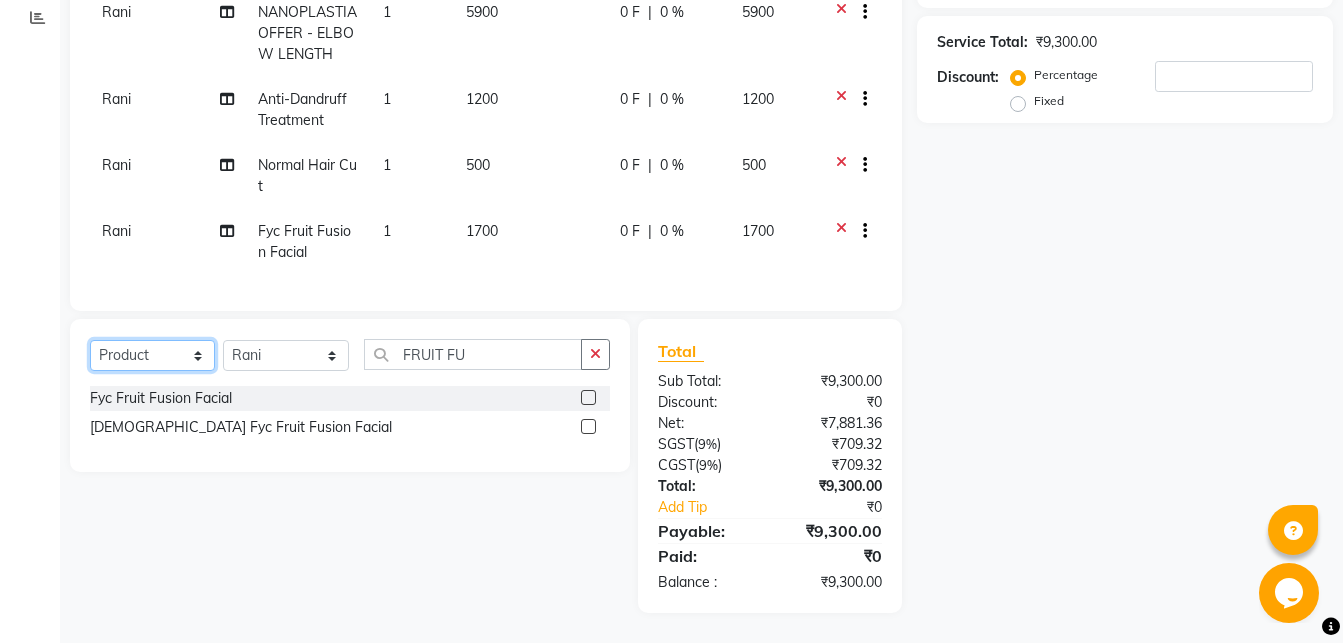 click on "Product" 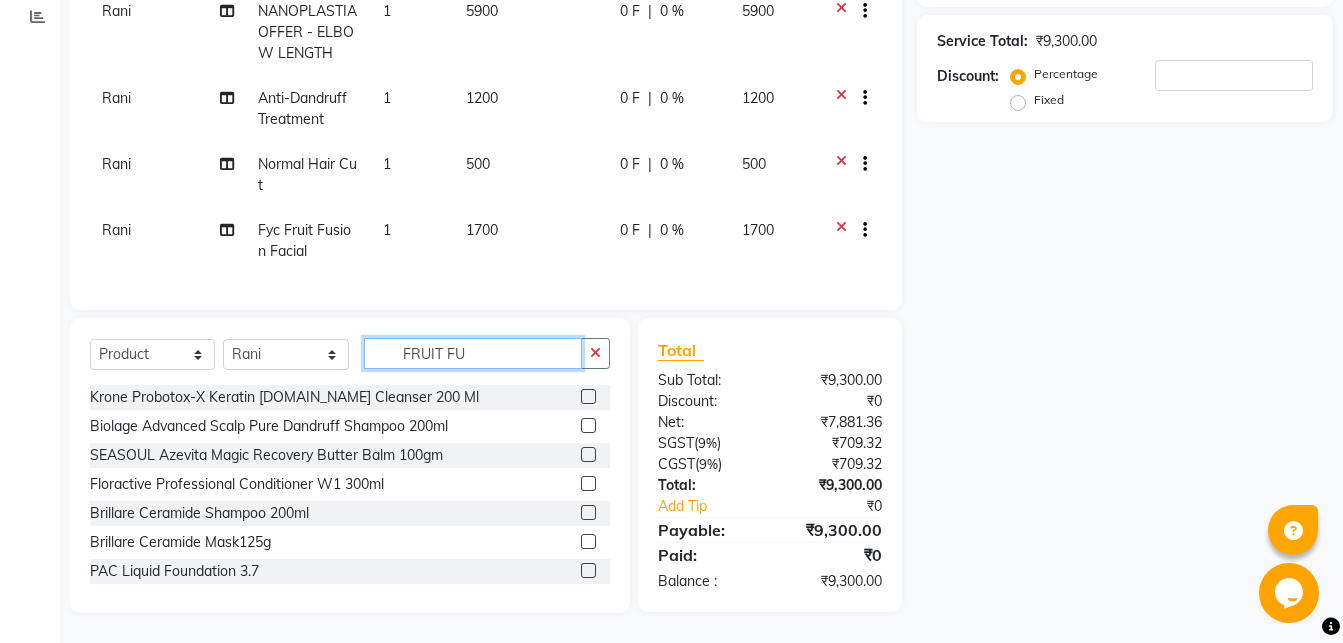 click on "FRUIT FU" 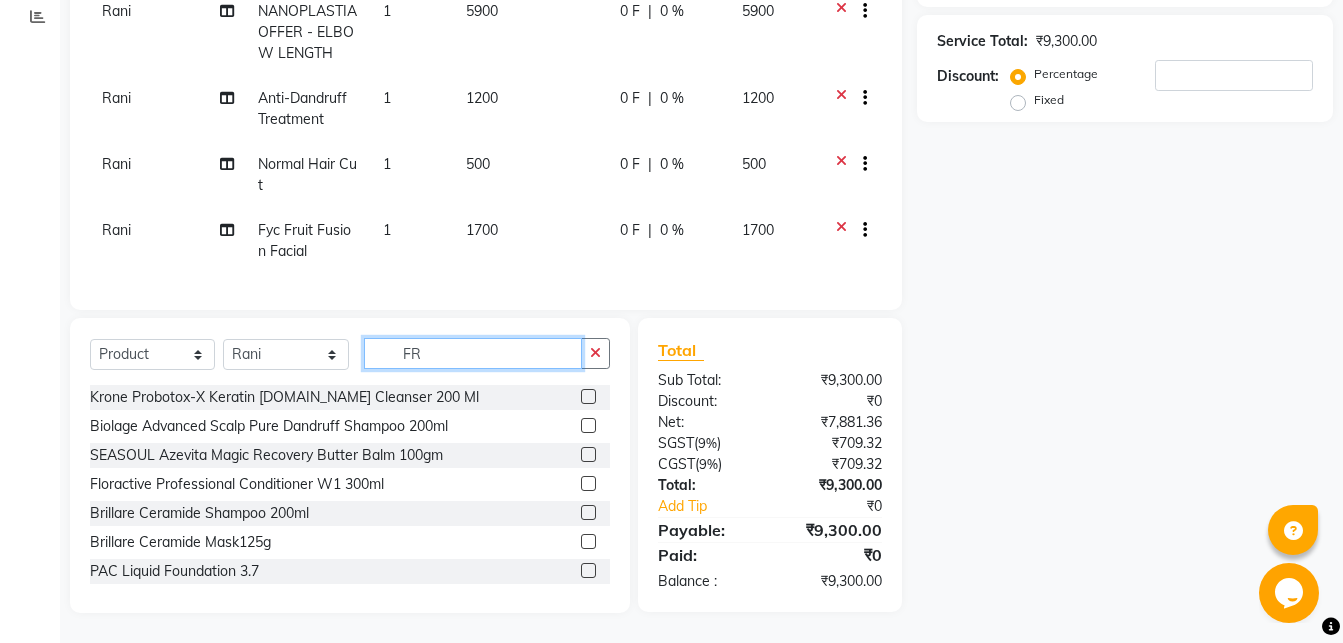 type on "F" 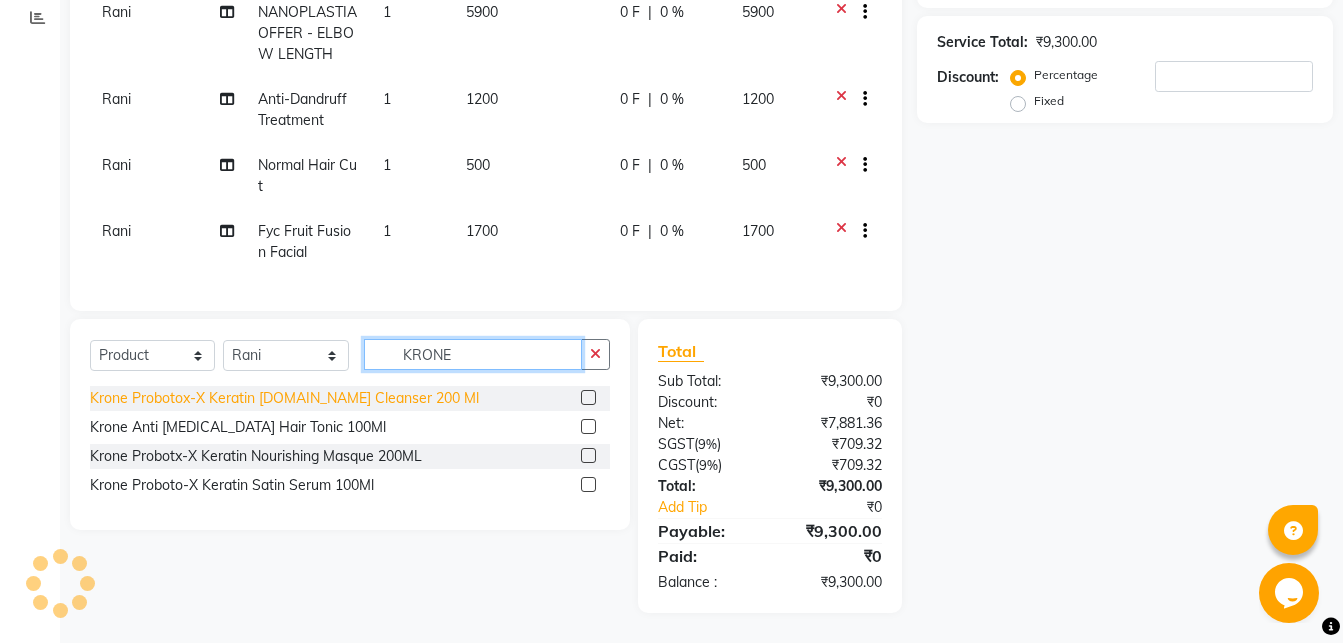 type on "KRONE" 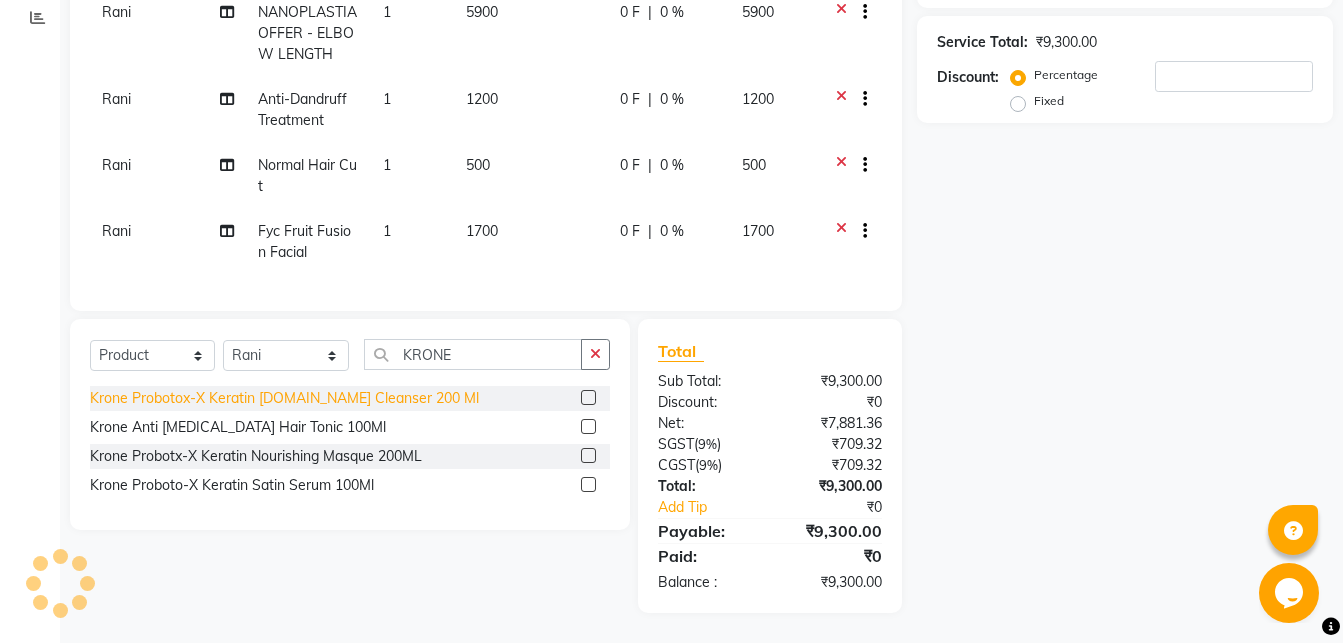 click on "Krone Probotox-X Keratin Sul.Free Cleanser 200 Ml" 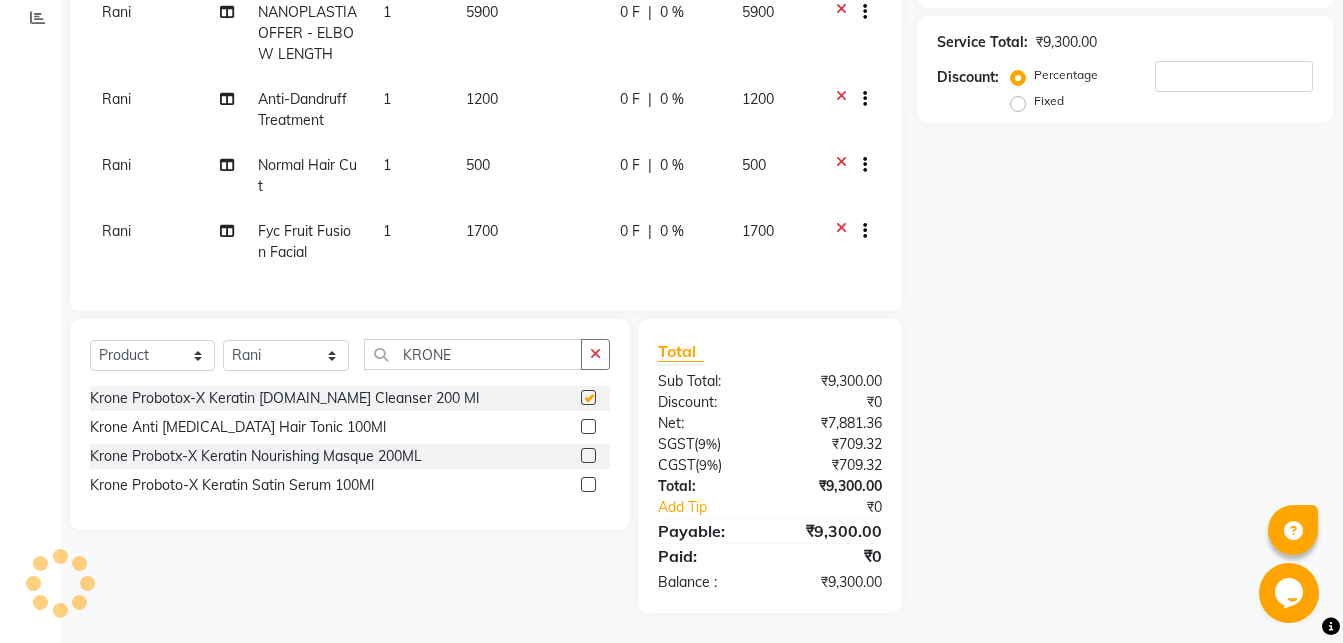 checkbox on "false" 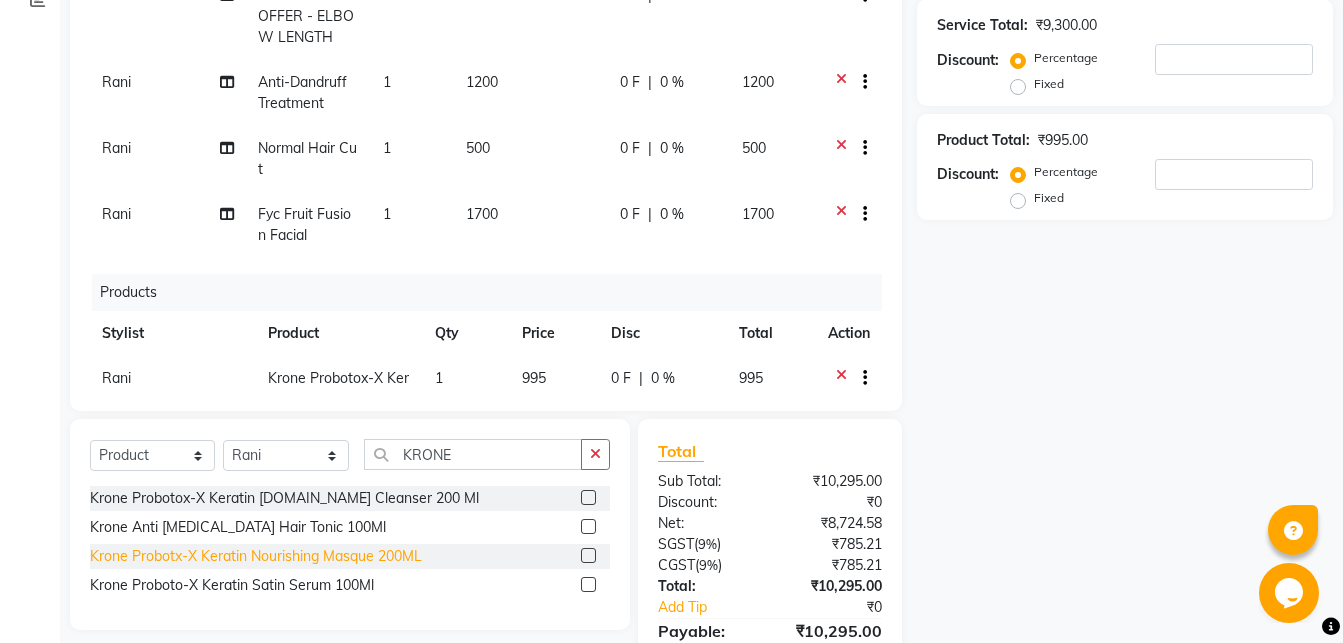 click on "Krone Probotx-X Keratin Nourishing Masque 200ML" 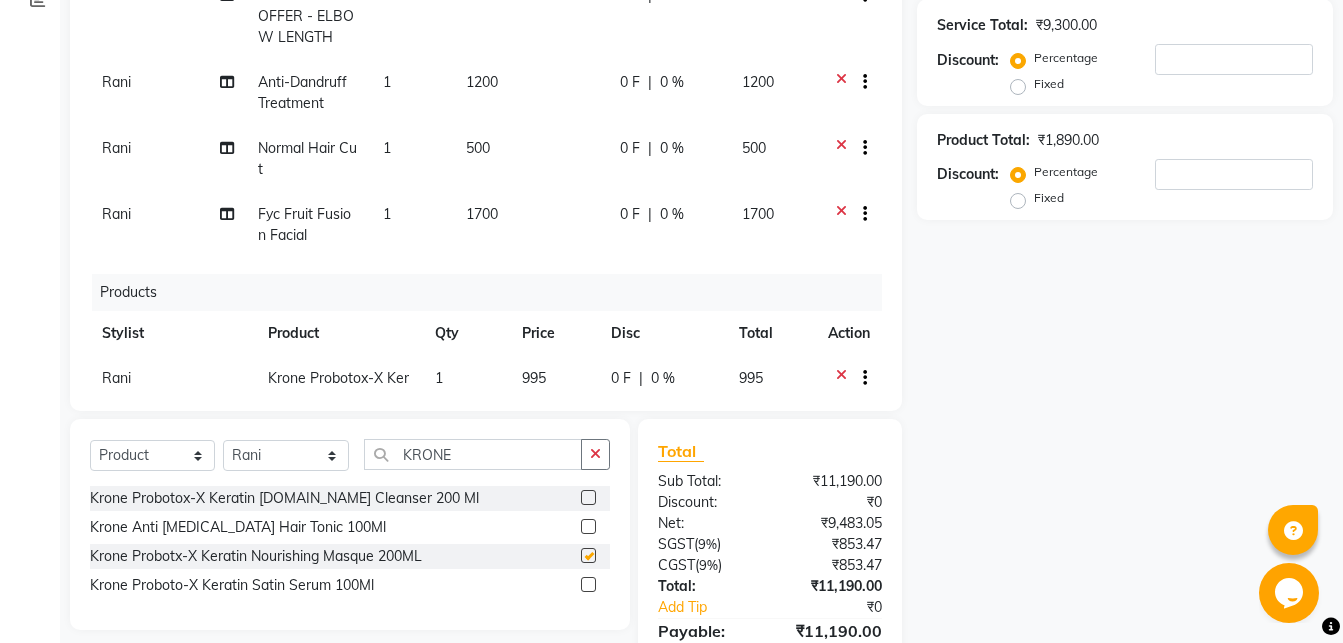 checkbox on "false" 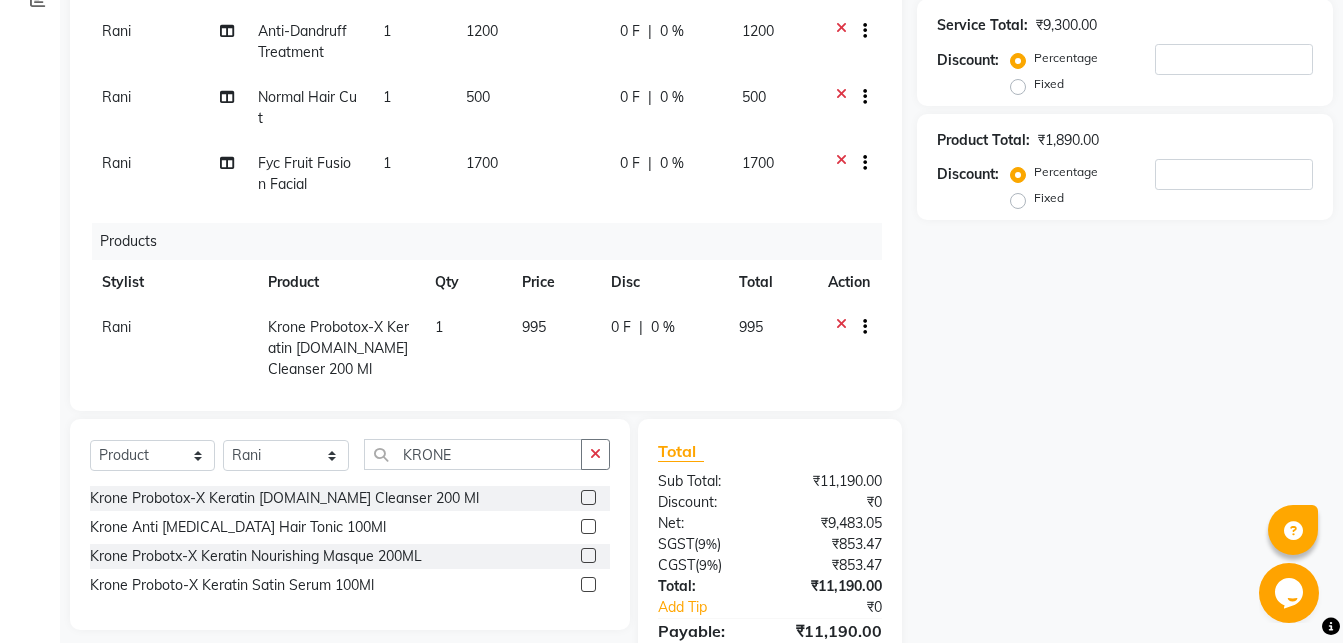 scroll, scrollTop: 0, scrollLeft: 0, axis: both 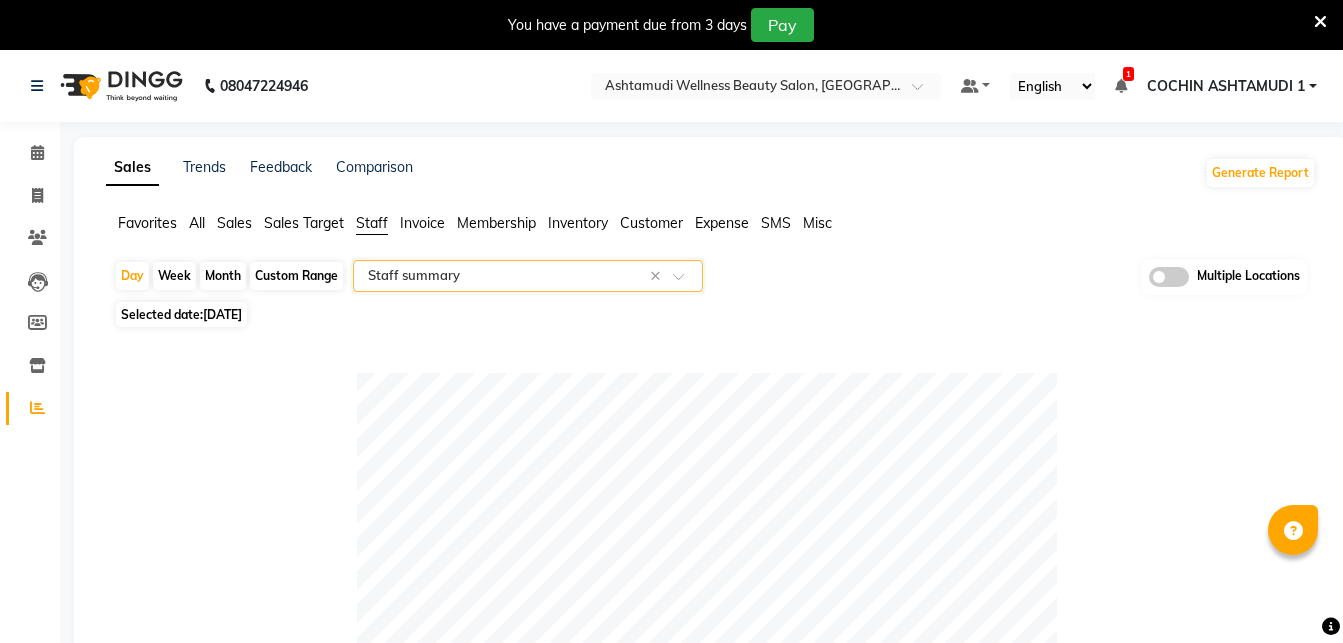 select on "full_report" 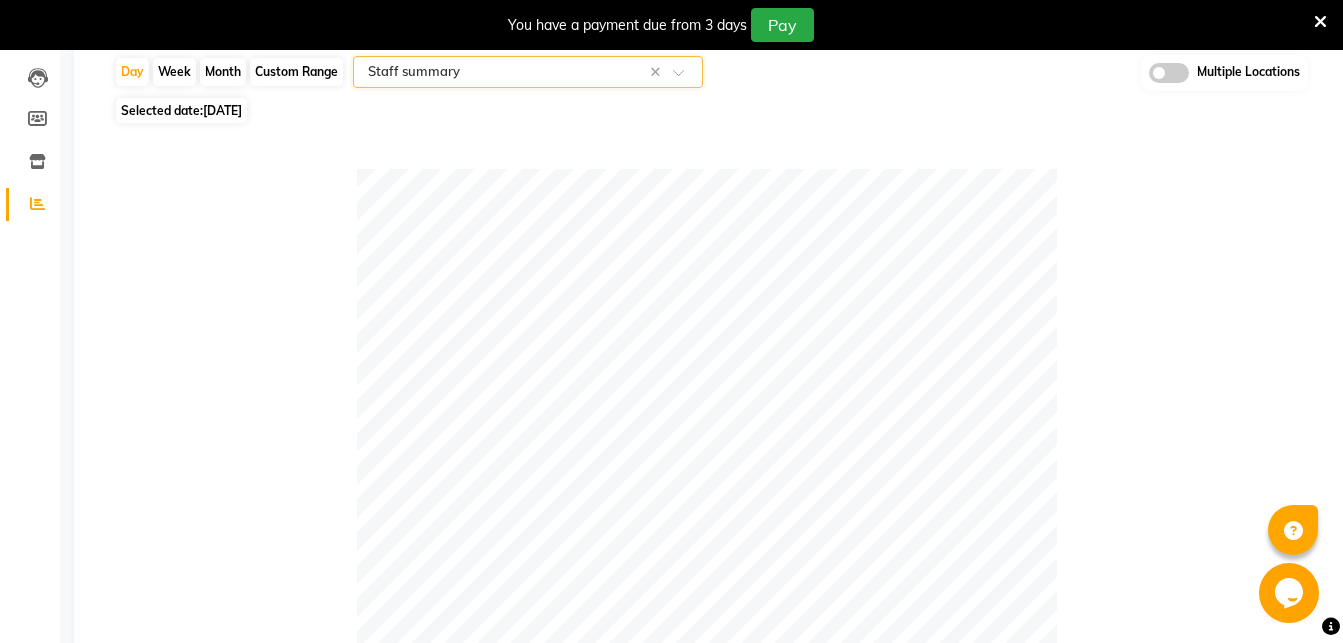 scroll, scrollTop: 0, scrollLeft: 0, axis: both 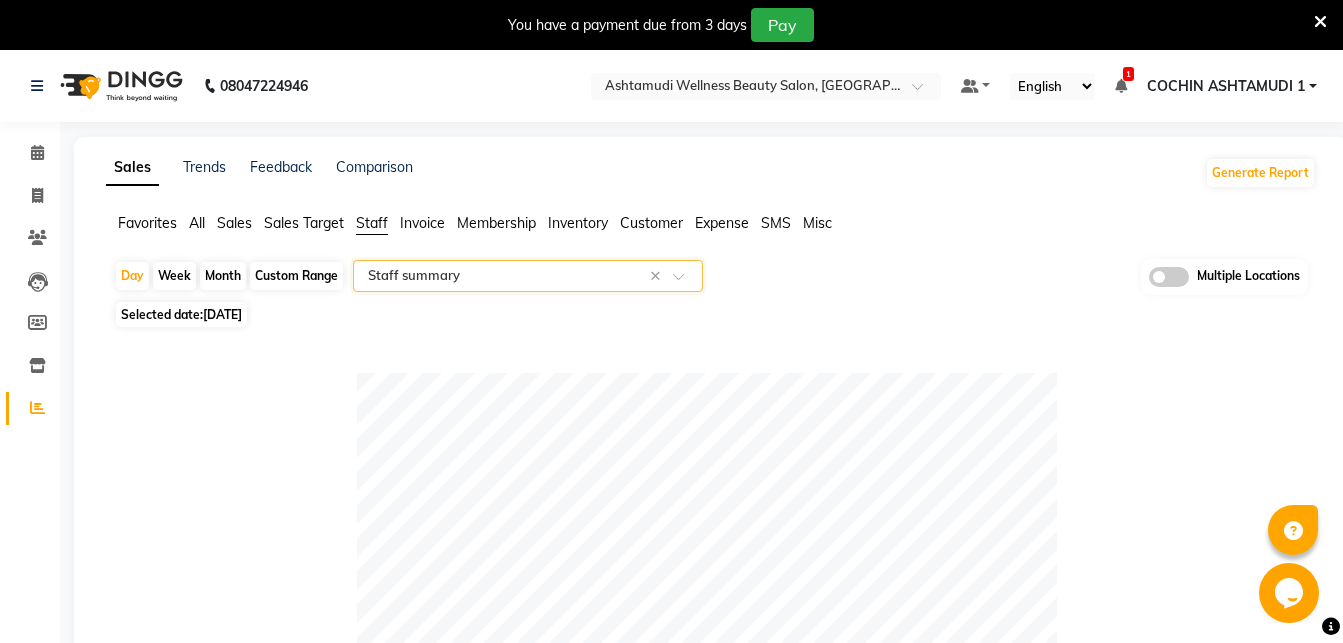 click on "Custom Range" 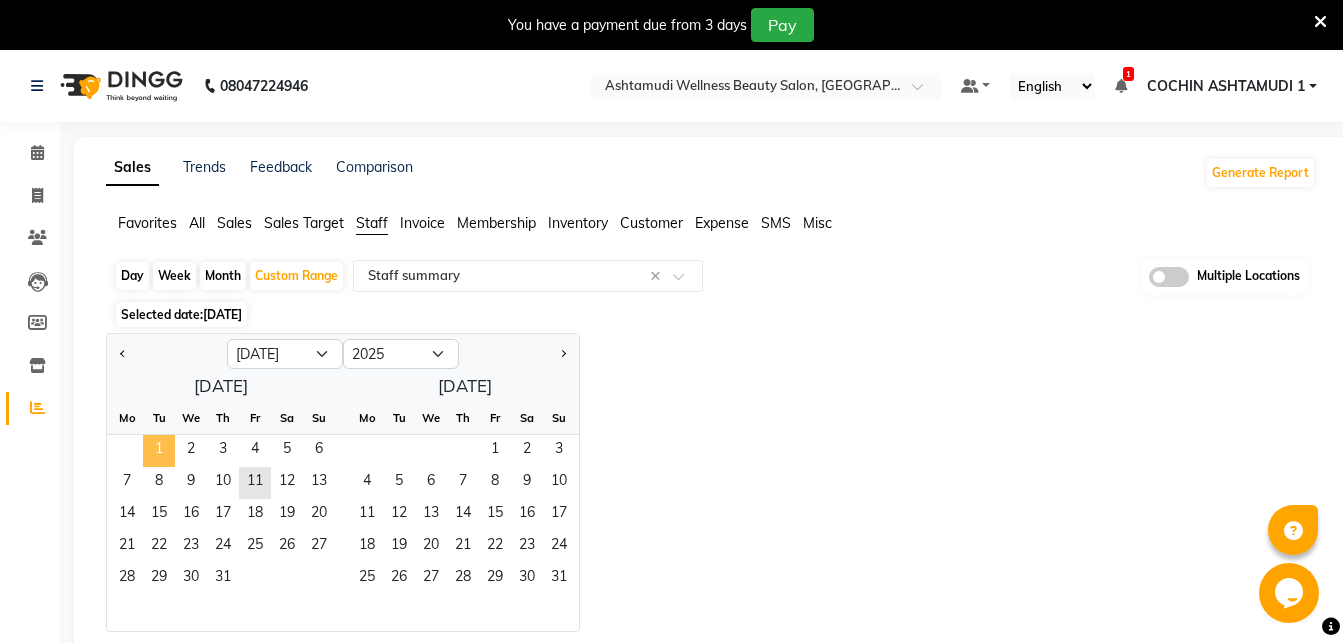 click on "1" 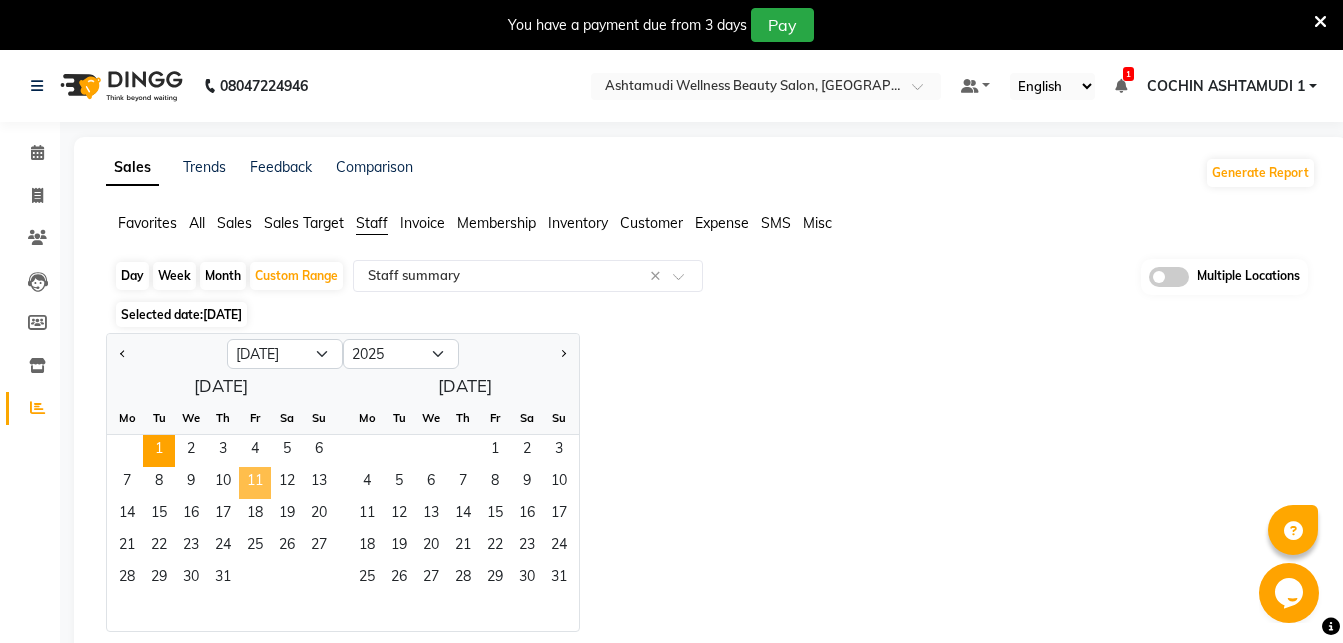 click on "11" 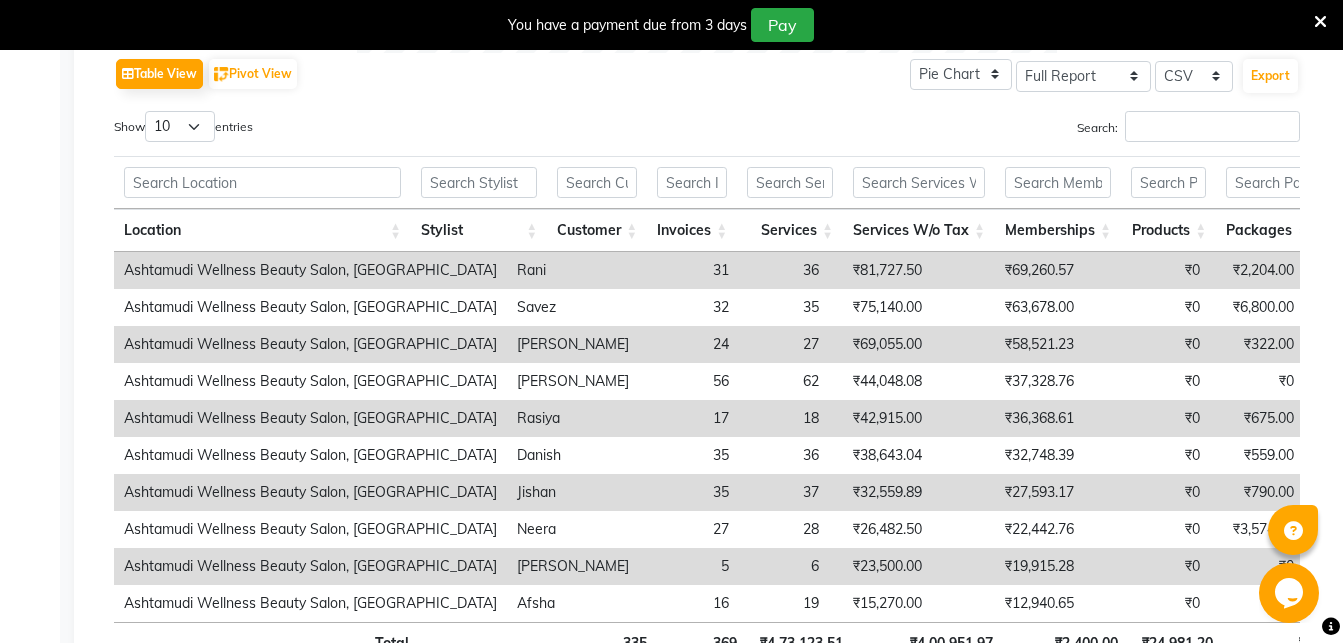 scroll, scrollTop: 1122, scrollLeft: 0, axis: vertical 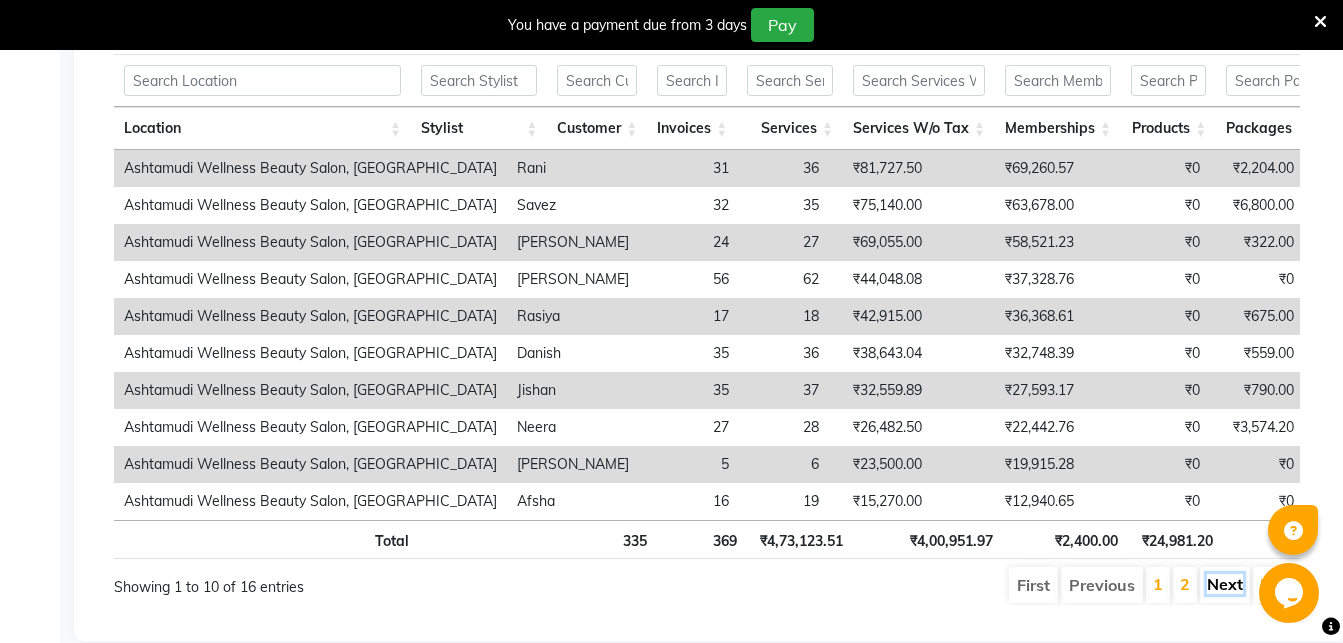 click on "Next" at bounding box center [1225, 584] 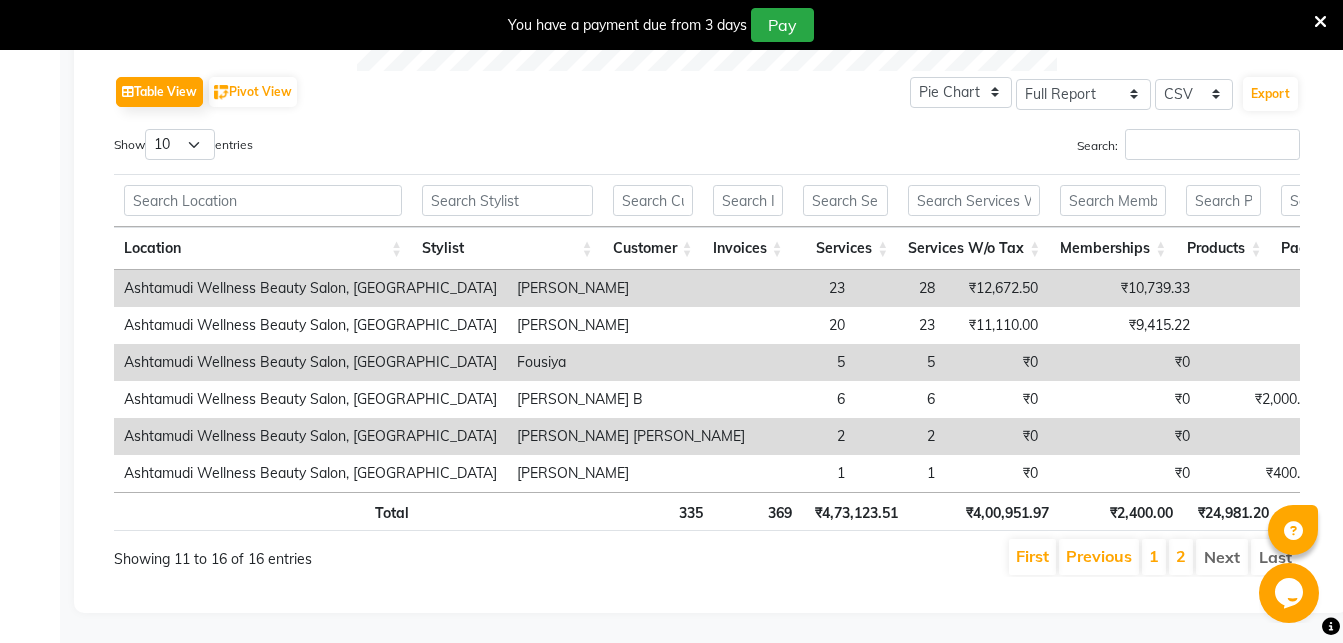 scroll, scrollTop: 0, scrollLeft: 124, axis: horizontal 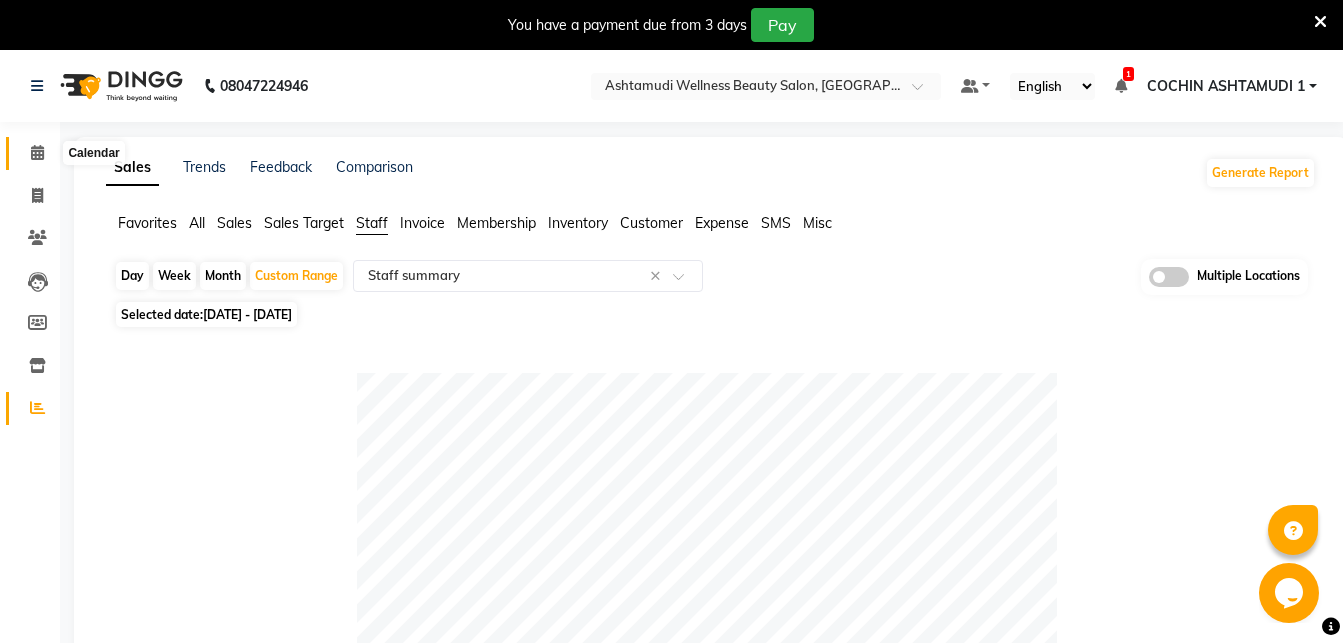 click 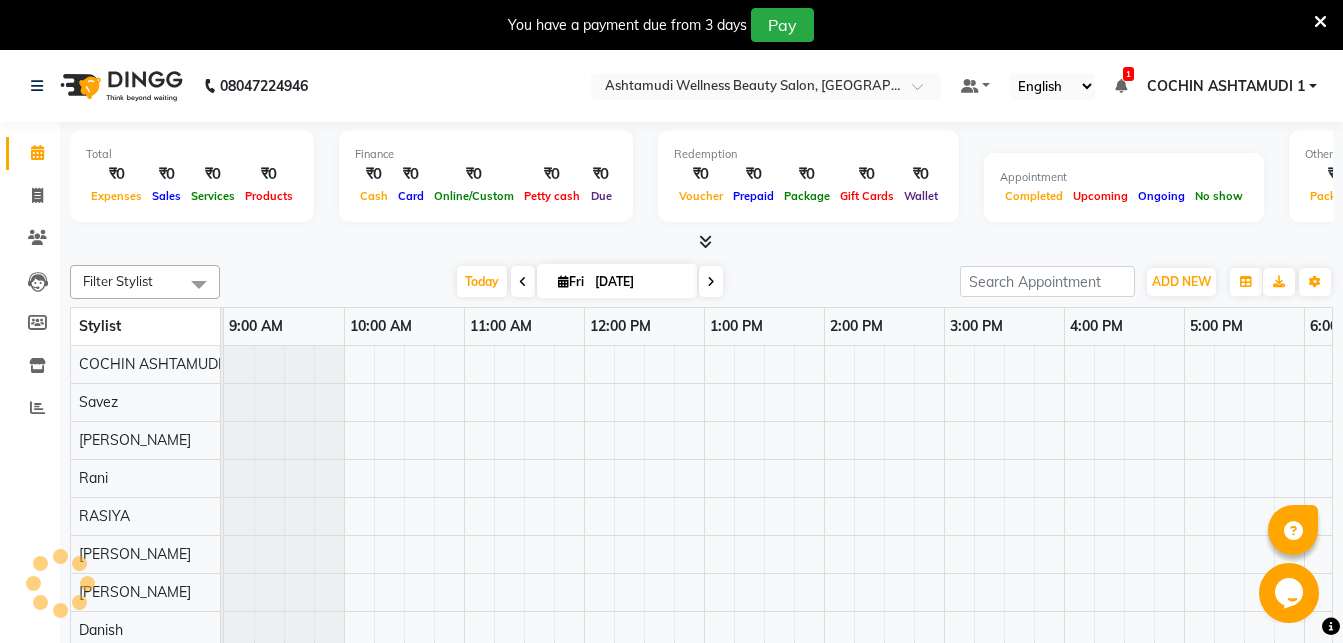 scroll, scrollTop: 0, scrollLeft: 0, axis: both 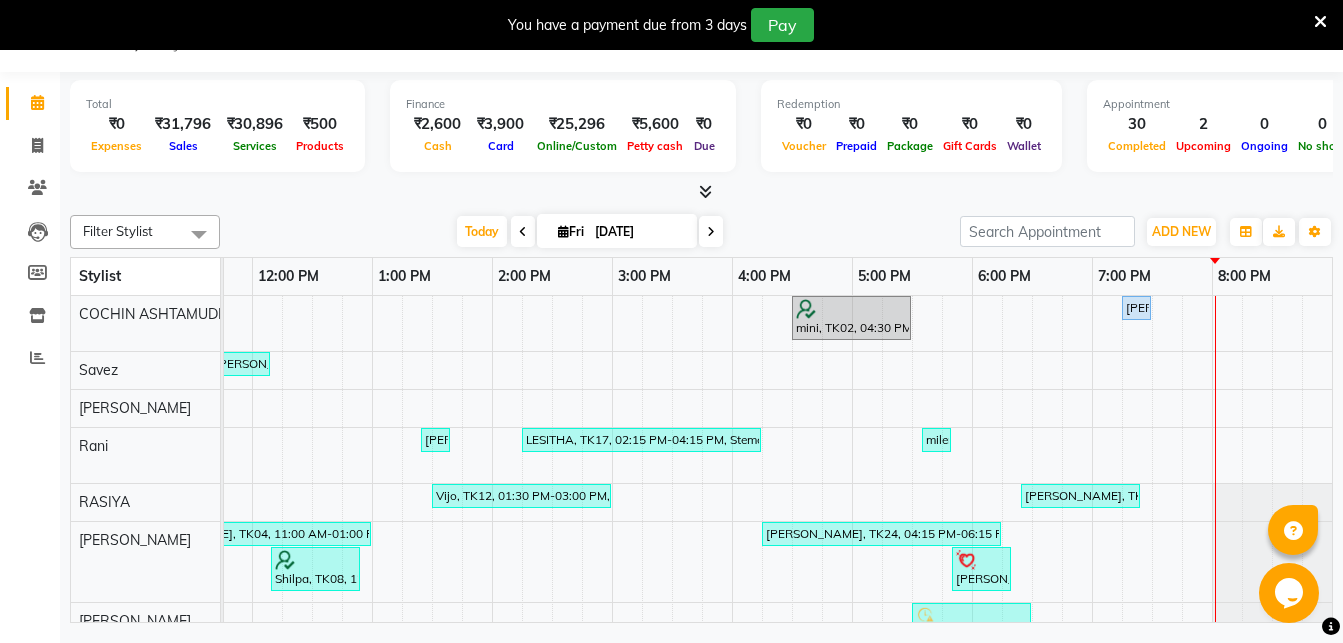 click at bounding box center [1320, 22] 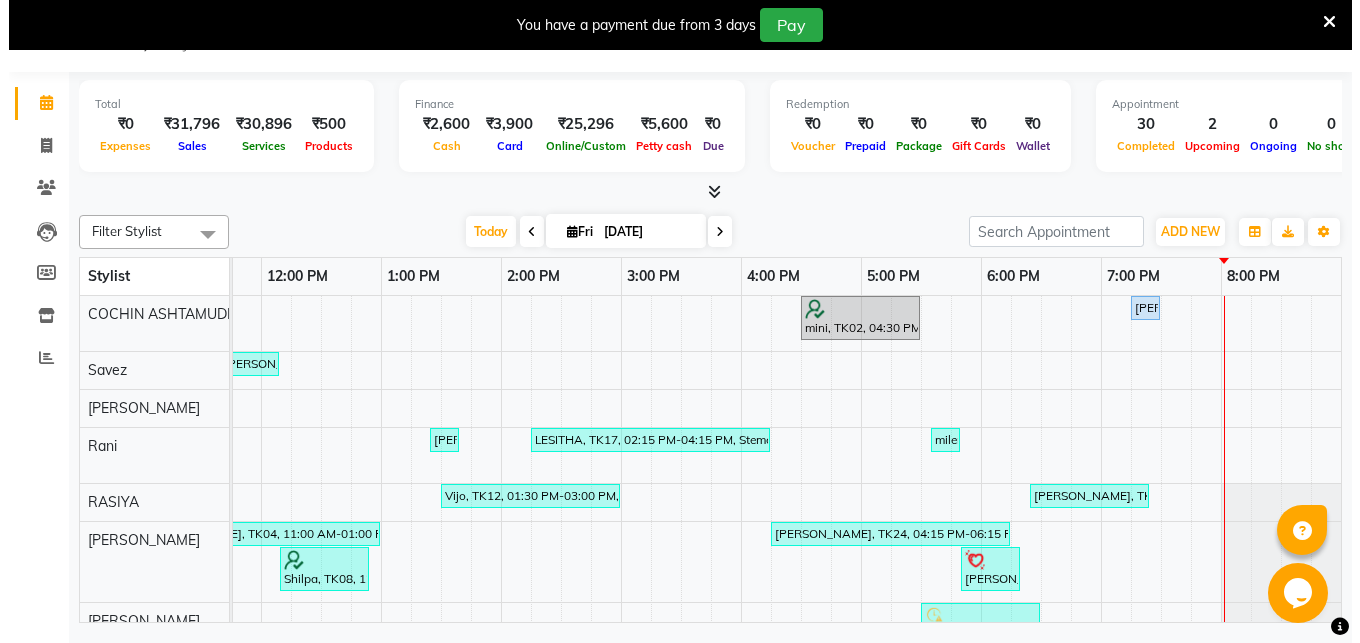 scroll, scrollTop: 0, scrollLeft: 0, axis: both 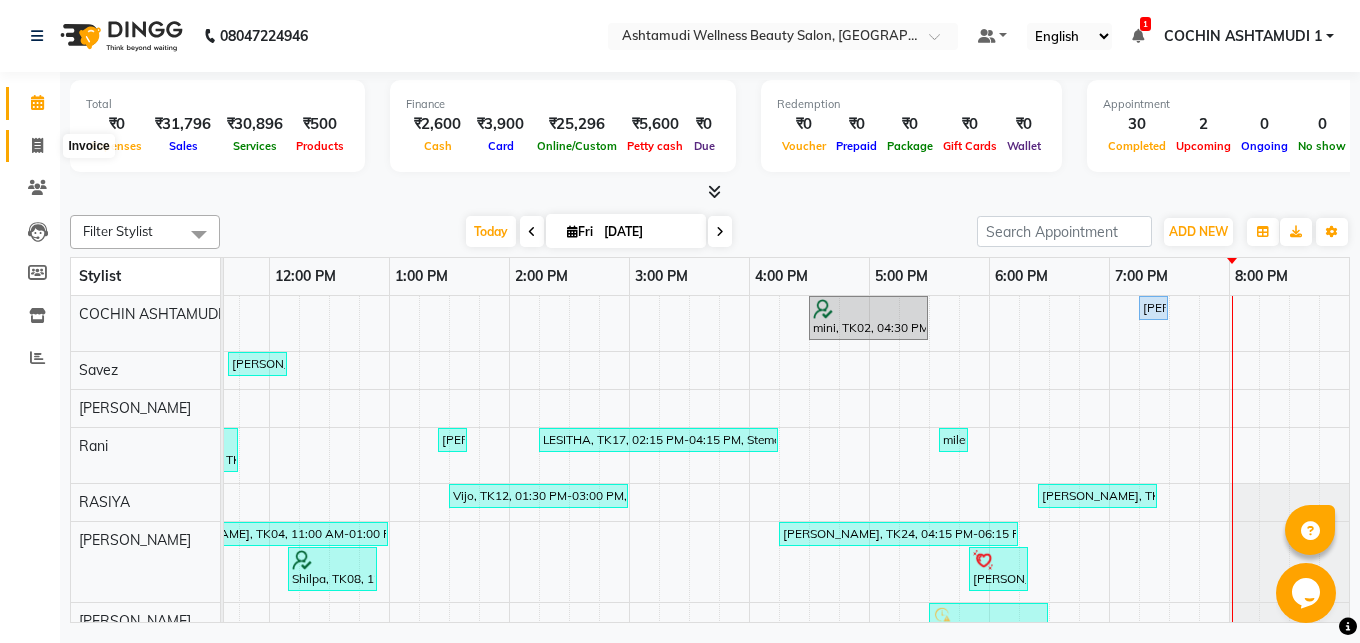 click 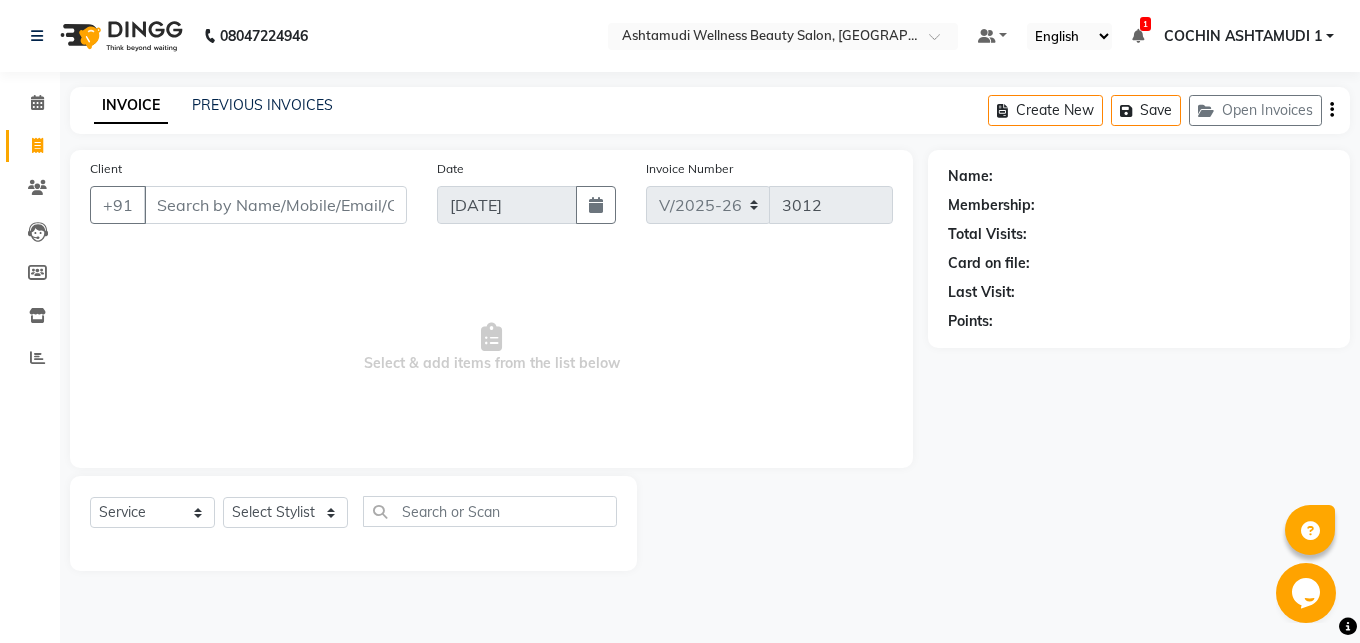 click on "Client" at bounding box center (275, 205) 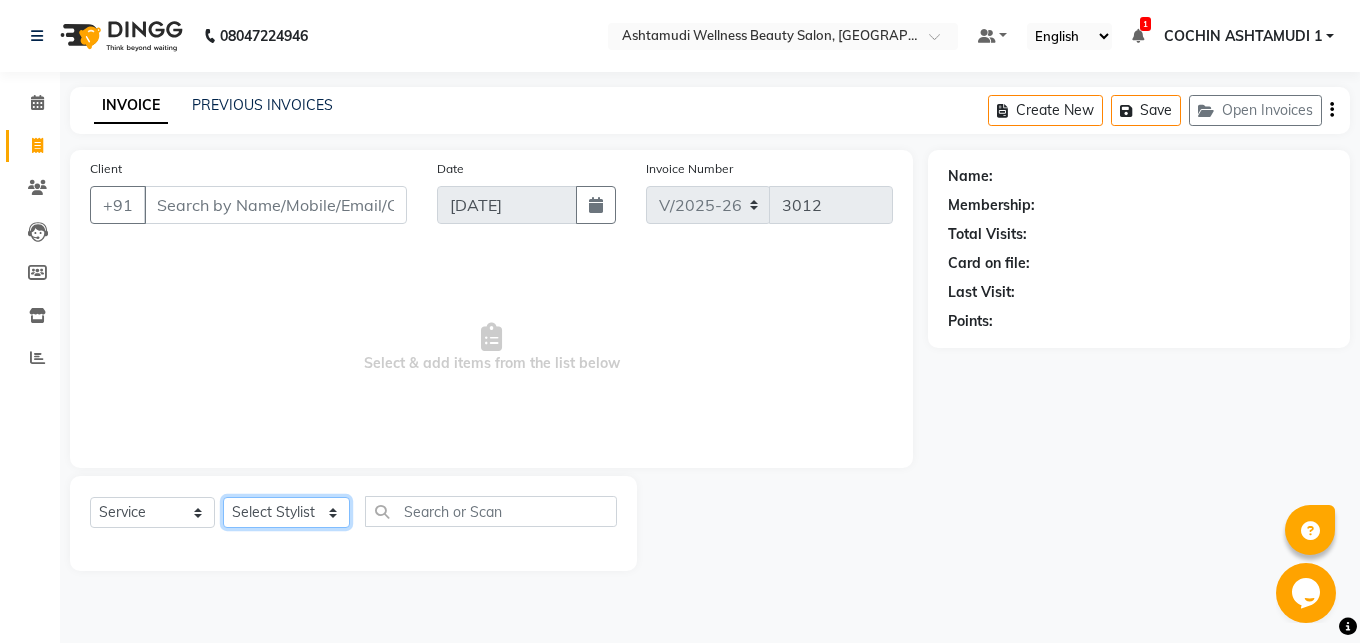 click on "Select Stylist Abhirami S Afsha [PERSON_NAME] B [PERSON_NAME] COCHIN ASHTAMUDI Danish [PERSON_NAME] [PERSON_NAME] [PERSON_NAME] [PERSON_NAME] [PERSON_NAME]  [PERSON_NAME] [PERSON_NAME]" 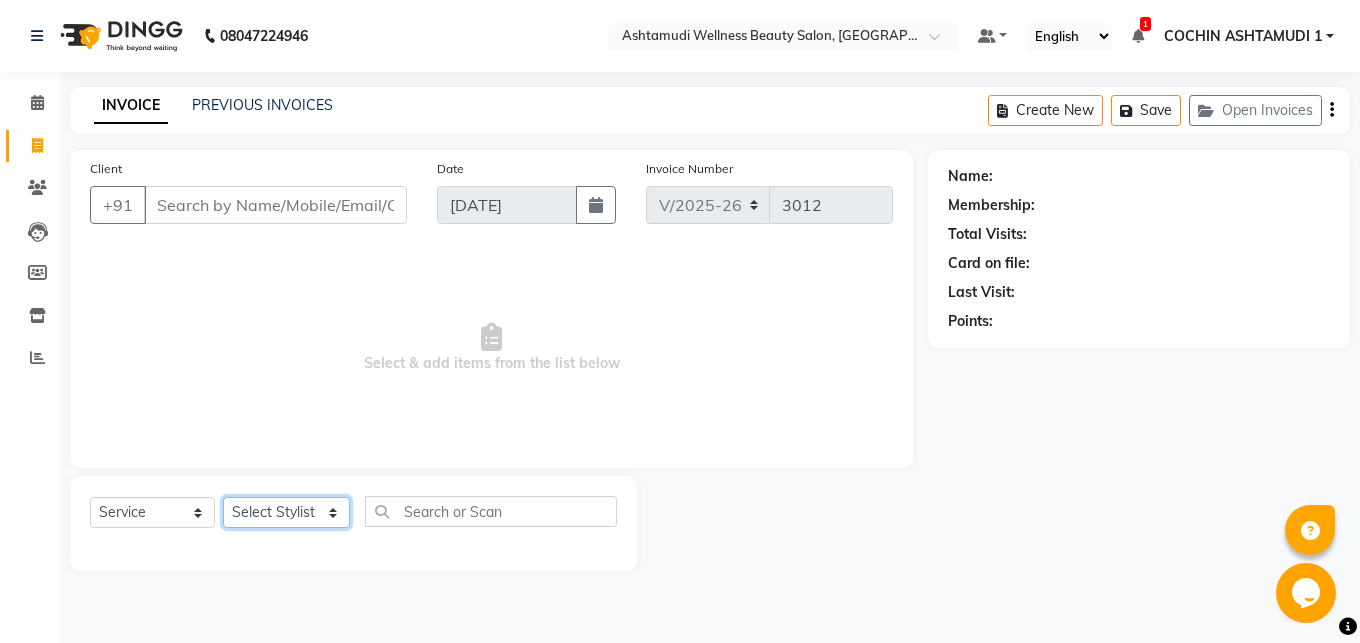 select on "45927" 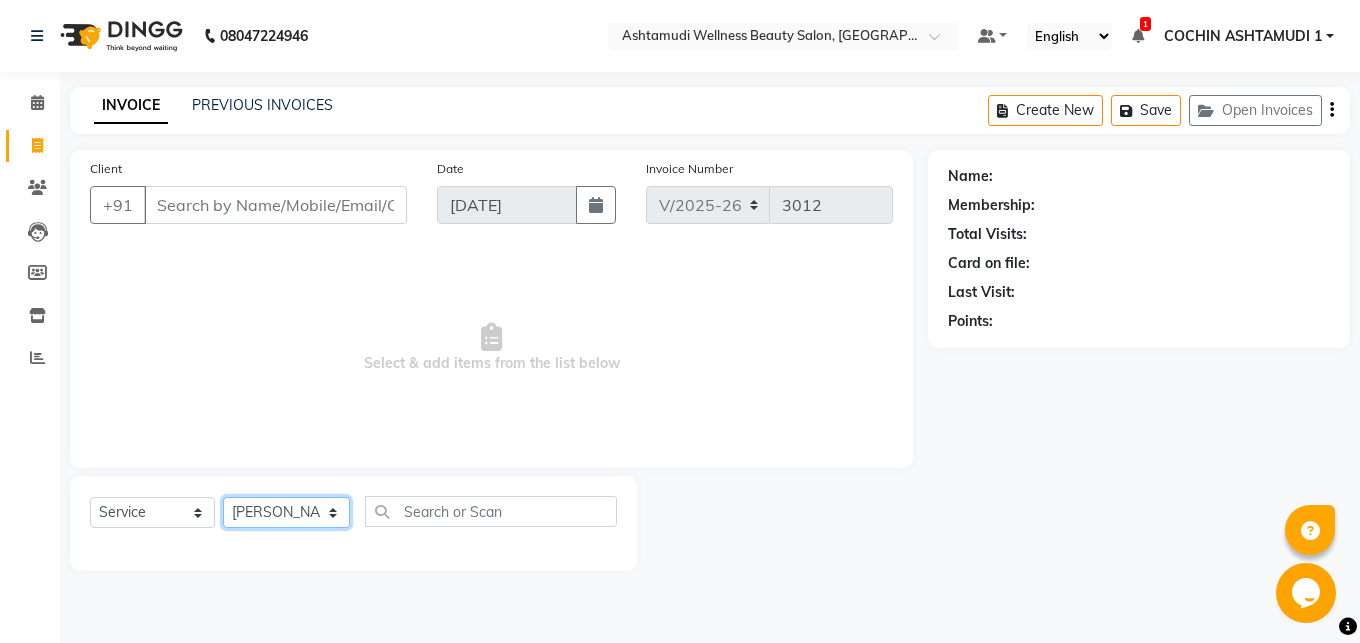 click on "[PERSON_NAME]" 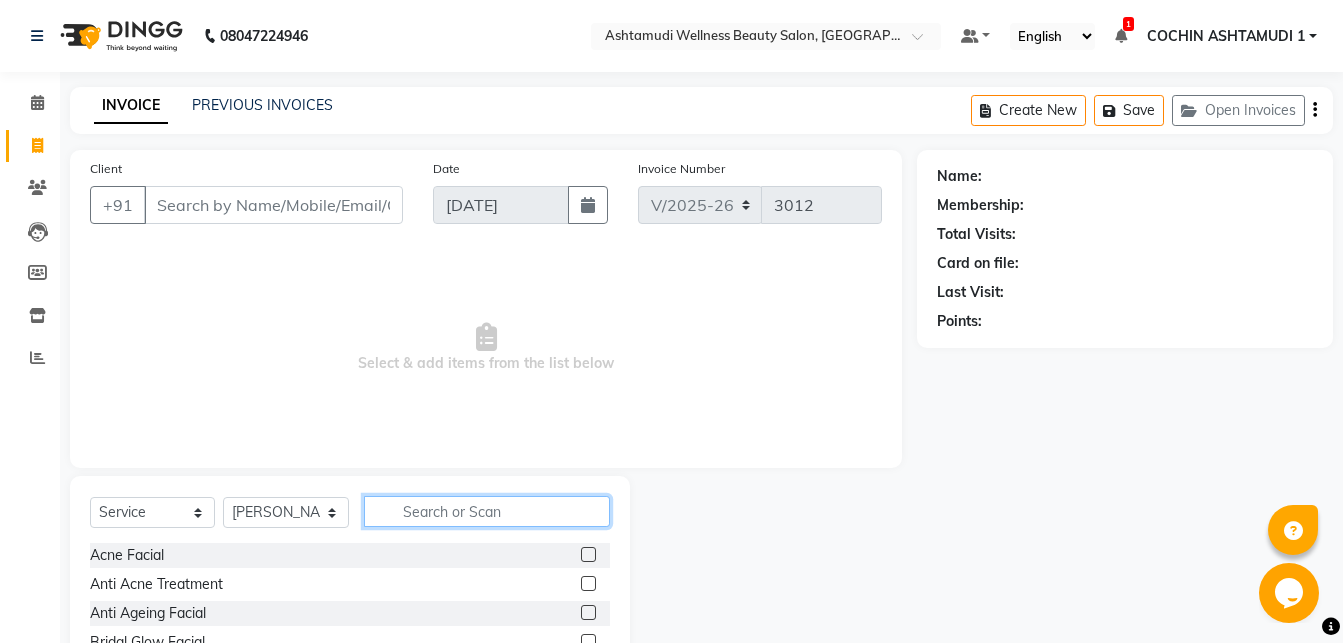 click 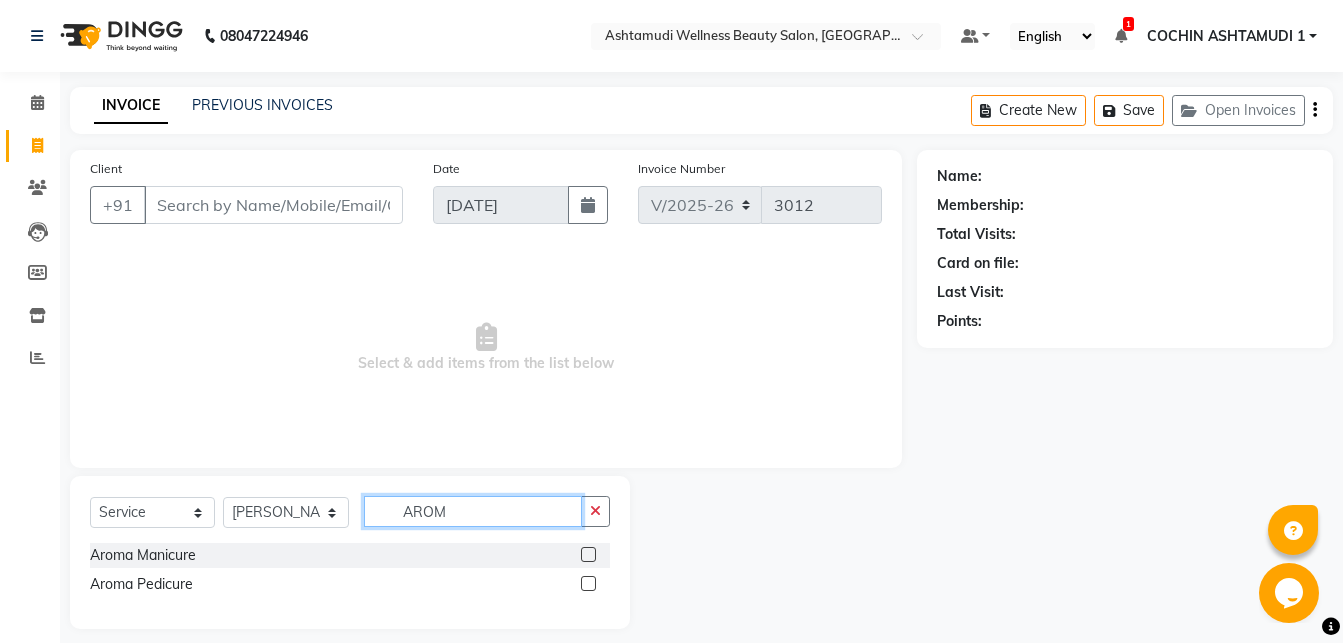 type on "AROM" 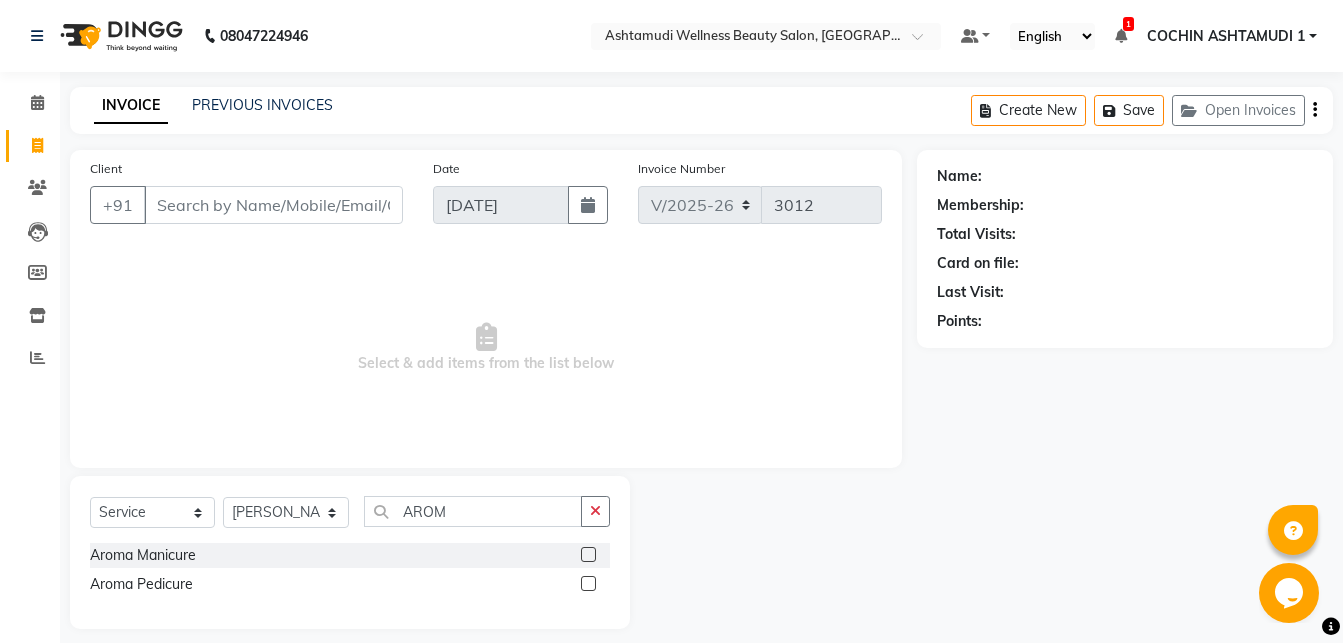 click 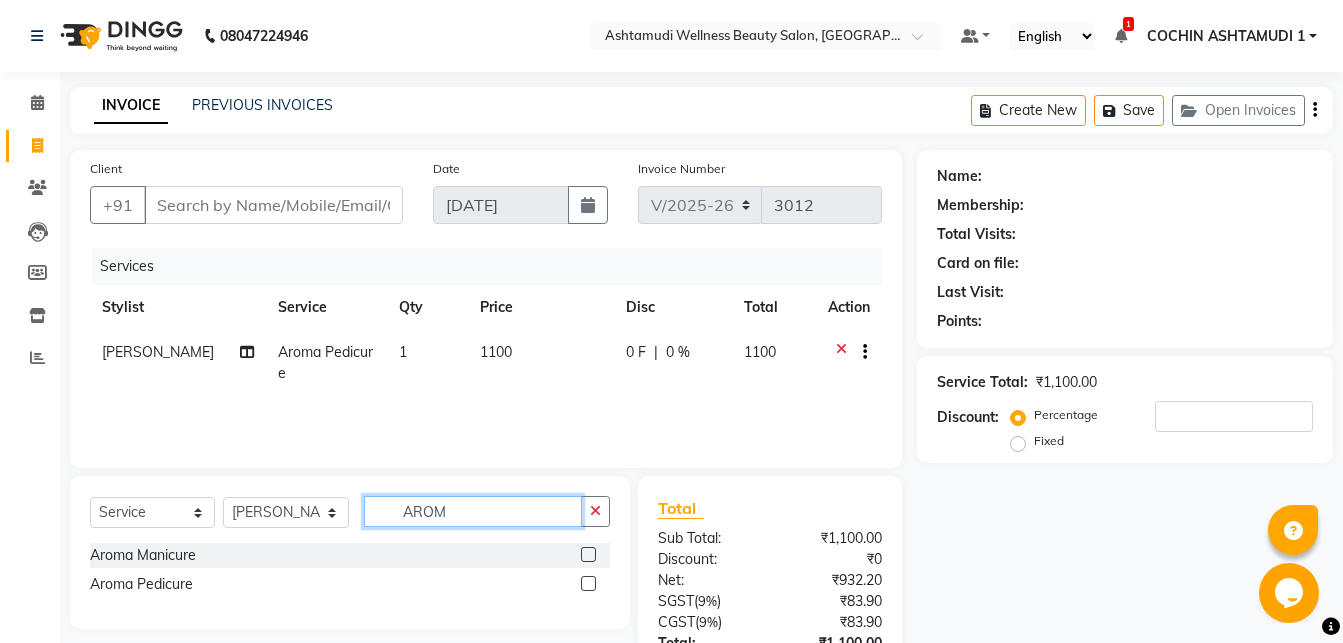 checkbox on "false" 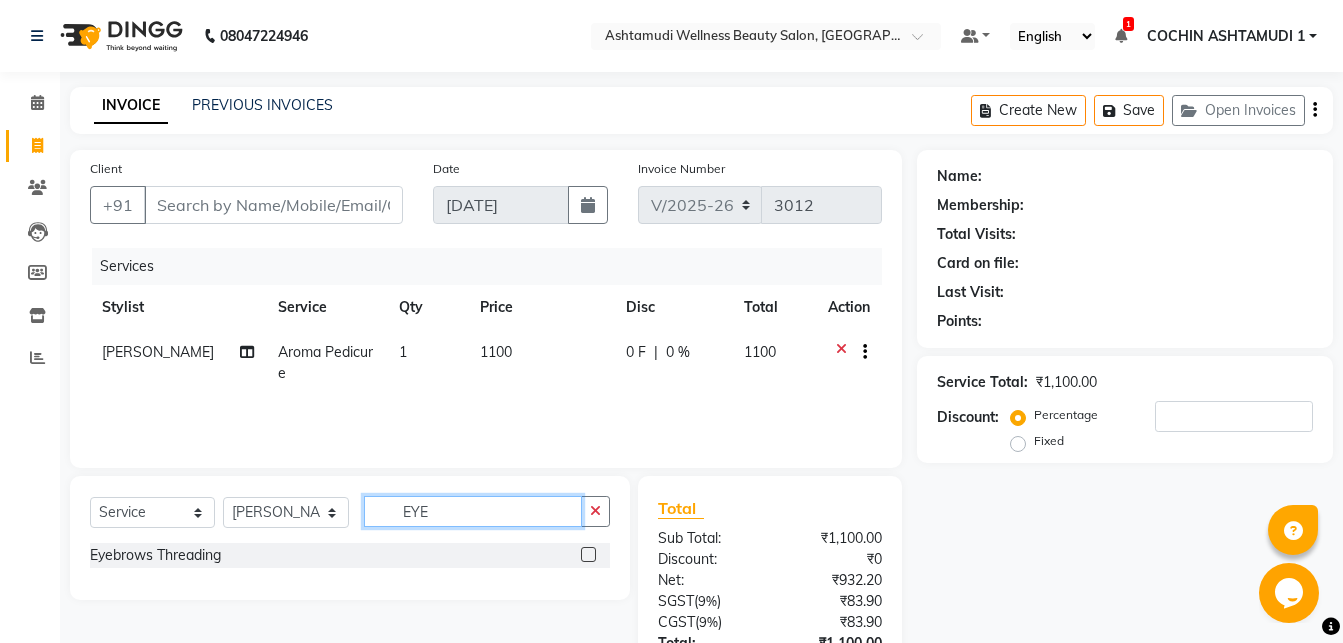 type on "EYE" 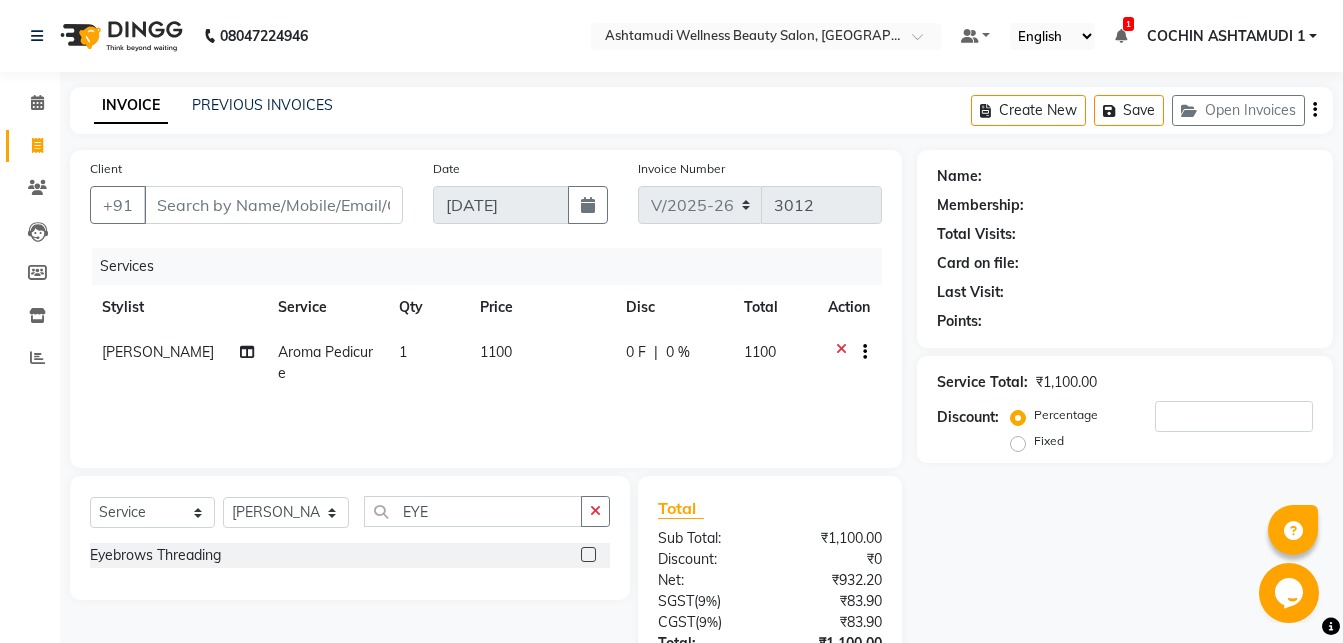 click 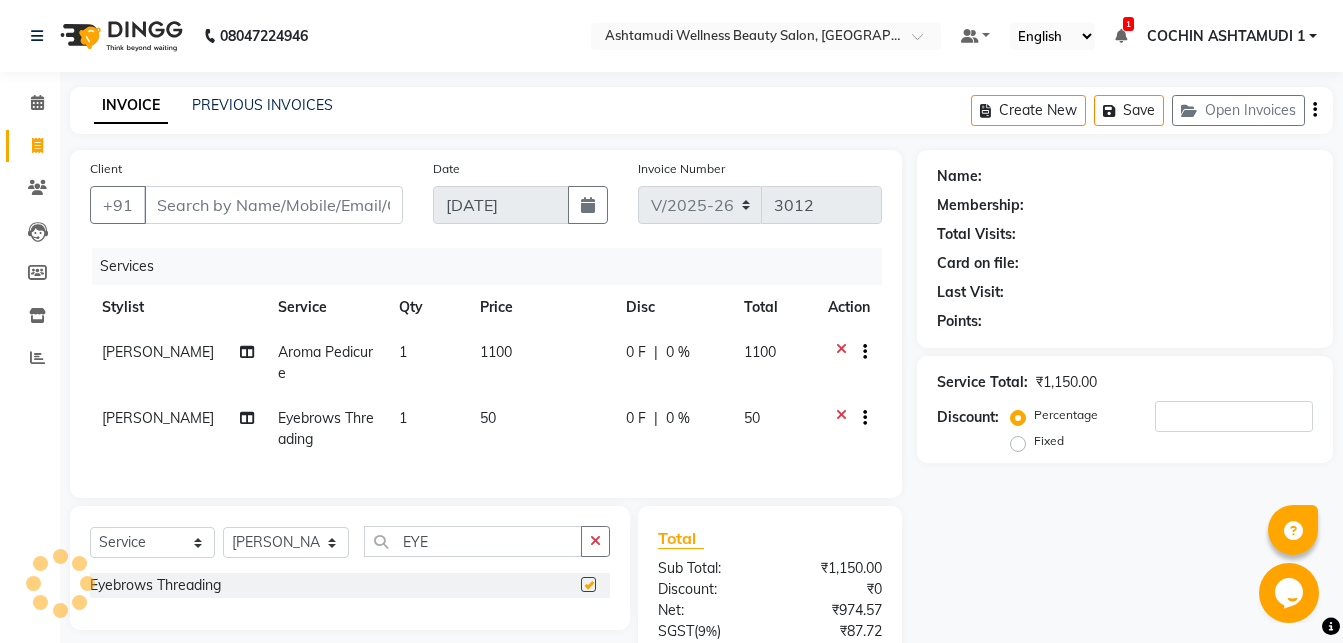 checkbox on "false" 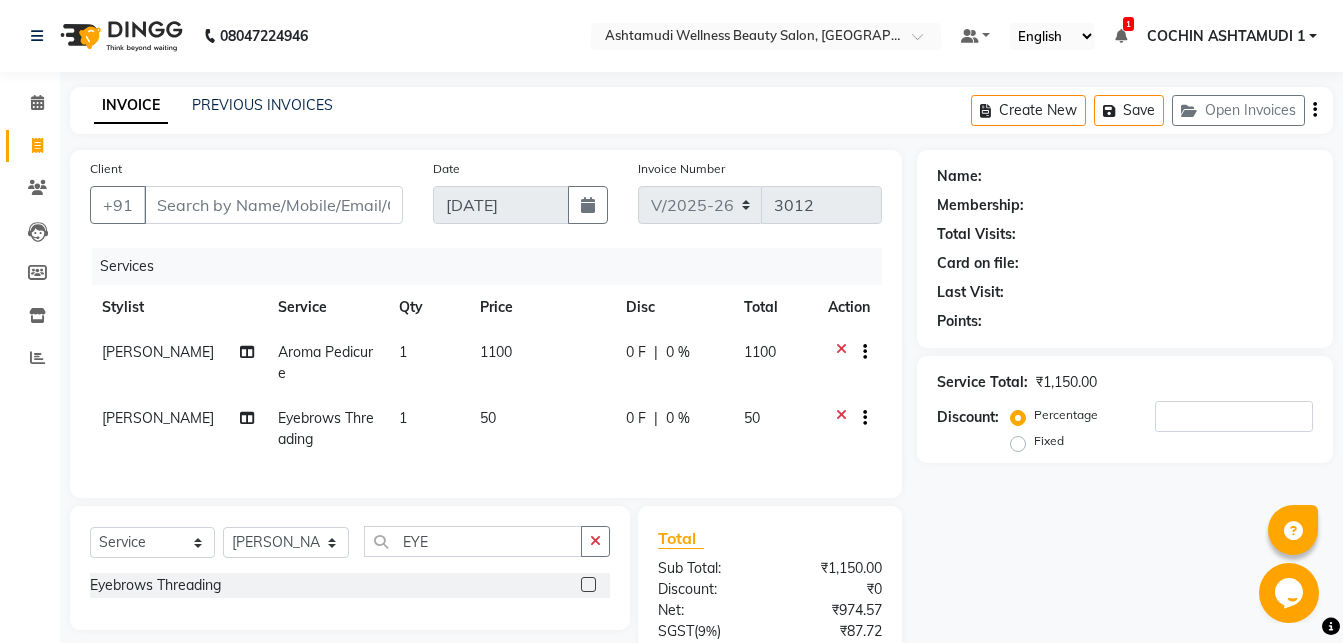 click on "Select  Service  Product  Membership  Package Voucher Prepaid Gift Card  Select Stylist Abhirami S [PERSON_NAME] B [PERSON_NAME] COCHIN ASHTAMUDI Danish [PERSON_NAME] [PERSON_NAME] [PERSON_NAME] [PERSON_NAME] [PERSON_NAME]  [PERSON_NAME] [PERSON_NAME] Savez  EYE Eyebrows Threading" 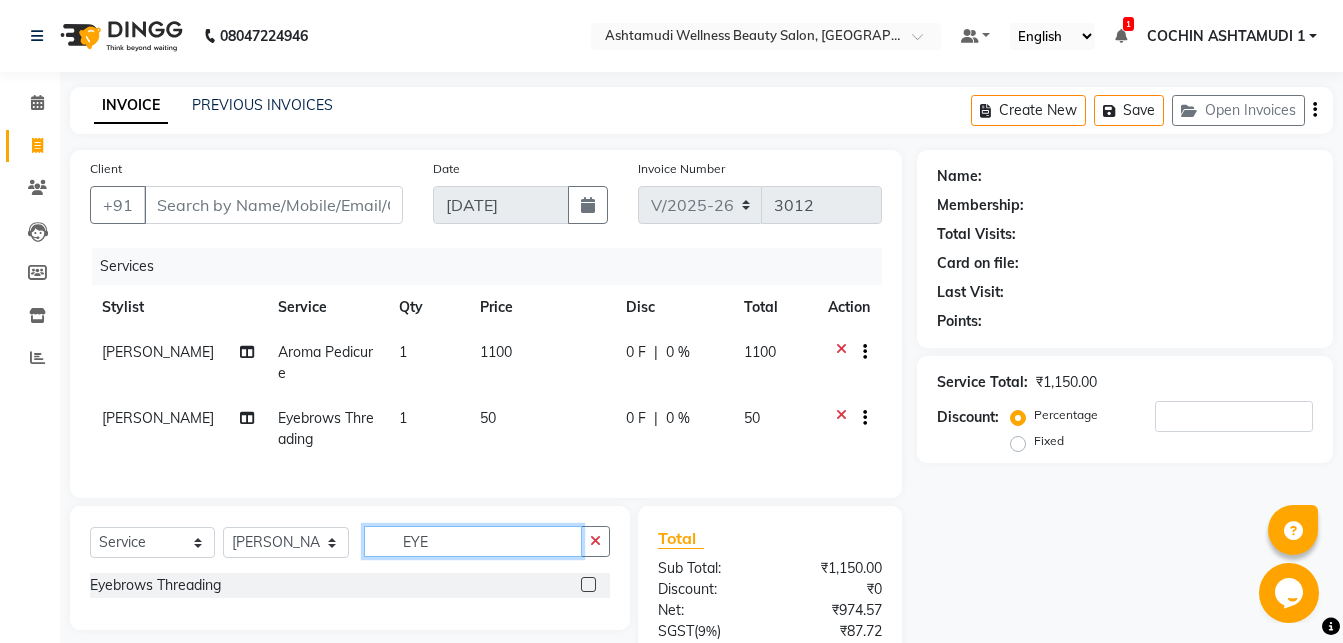 click on "EYE" 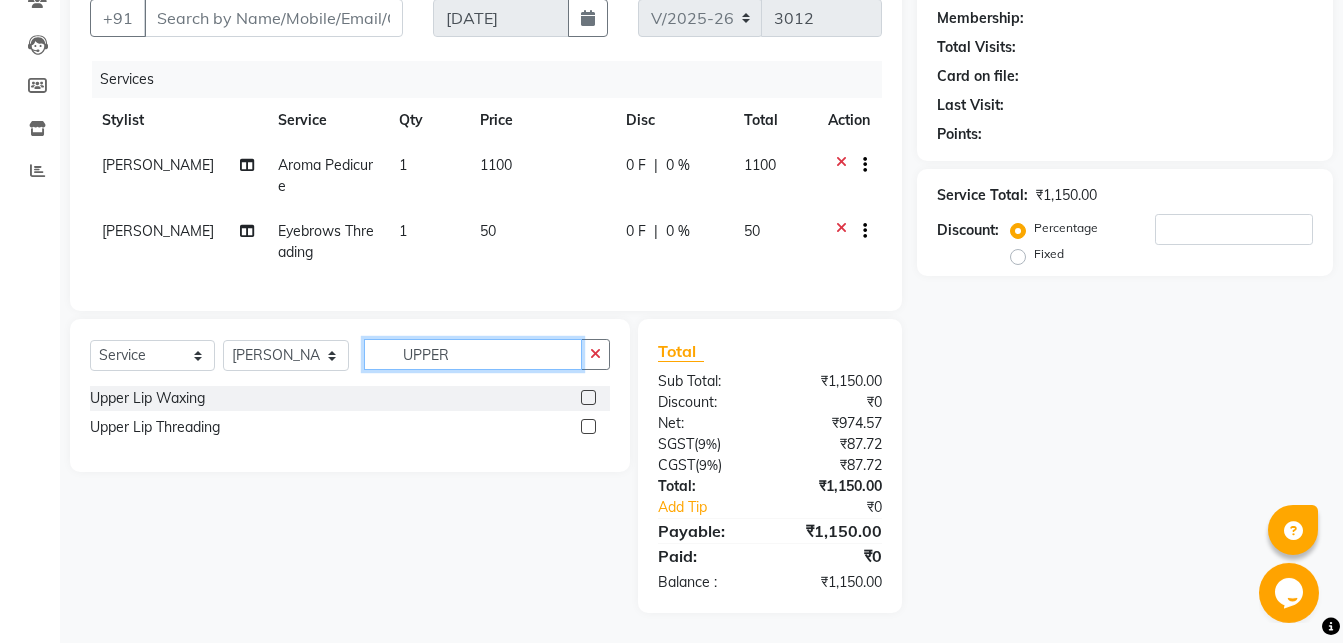 scroll, scrollTop: 204, scrollLeft: 0, axis: vertical 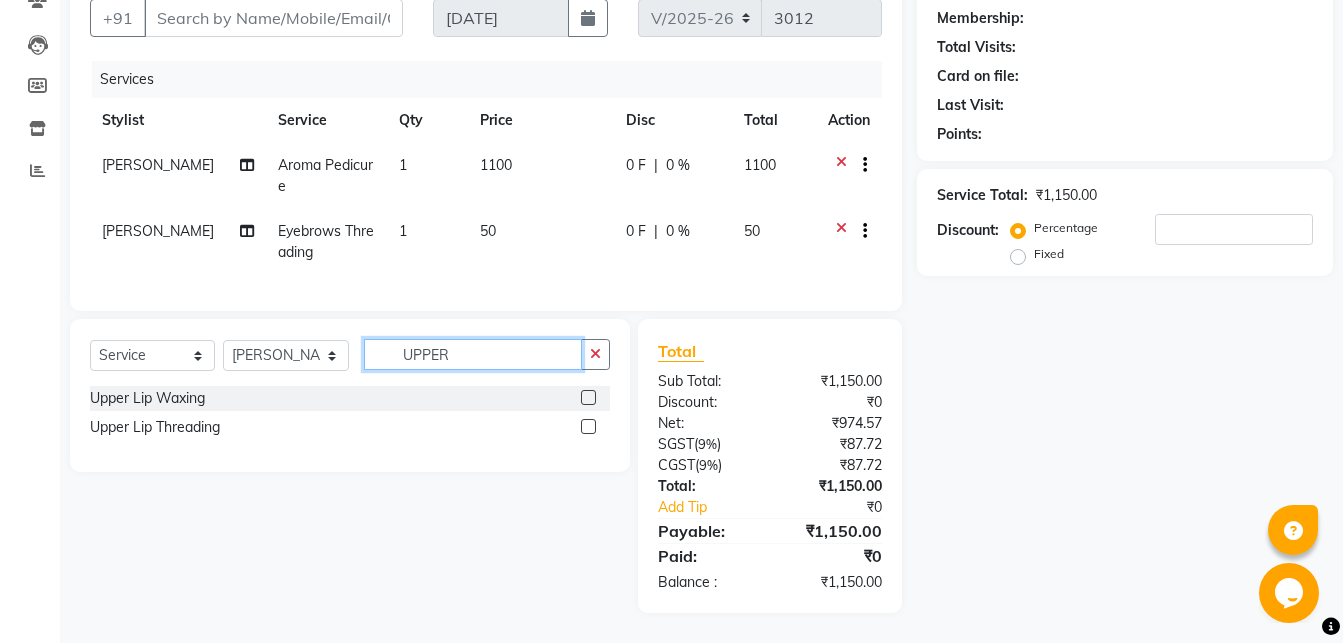 type on "UPPER" 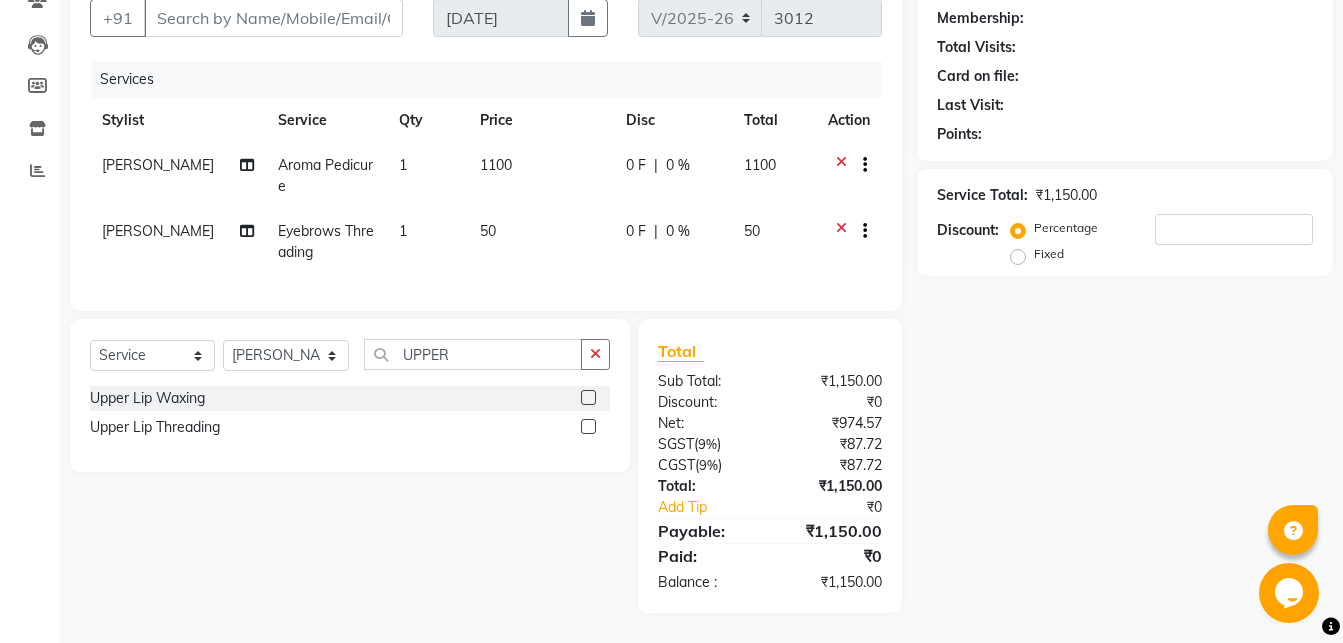 click 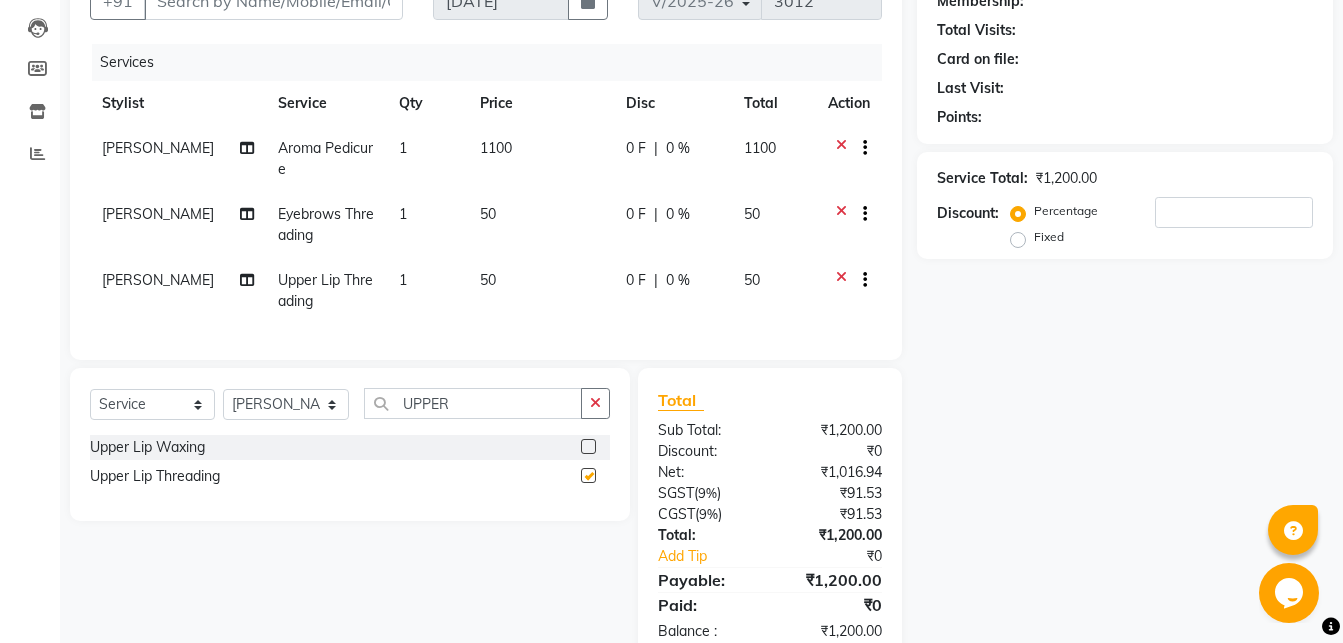 checkbox on "false" 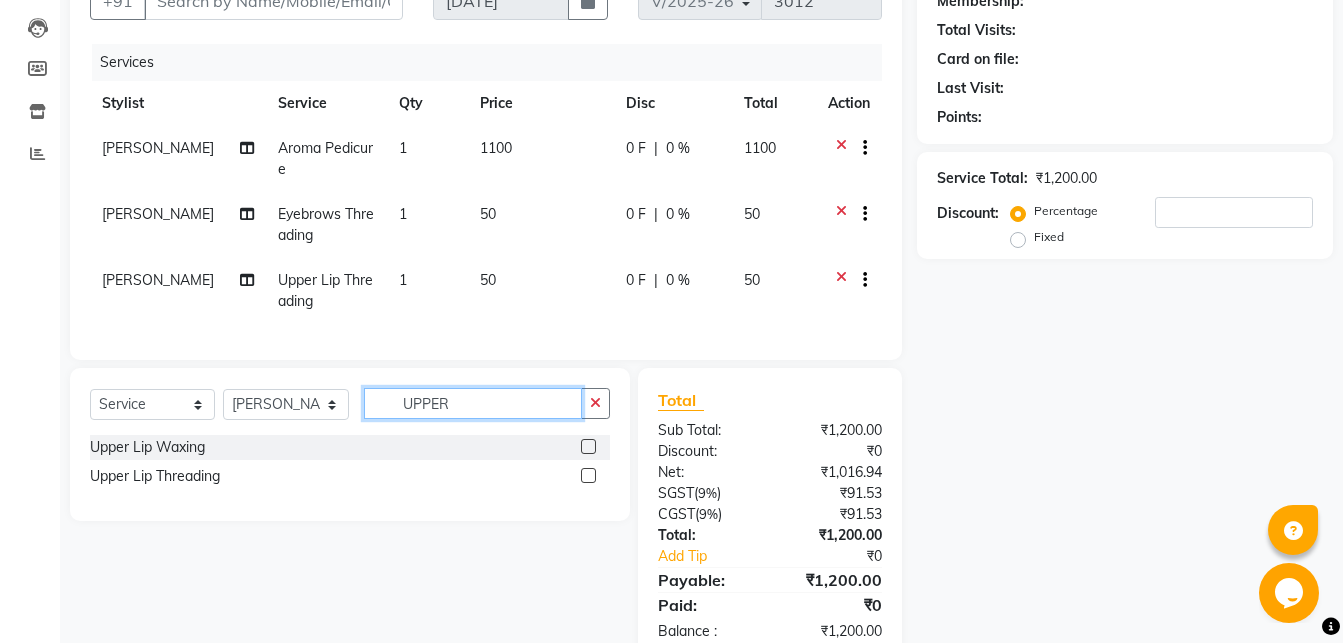 click on "UPPER" 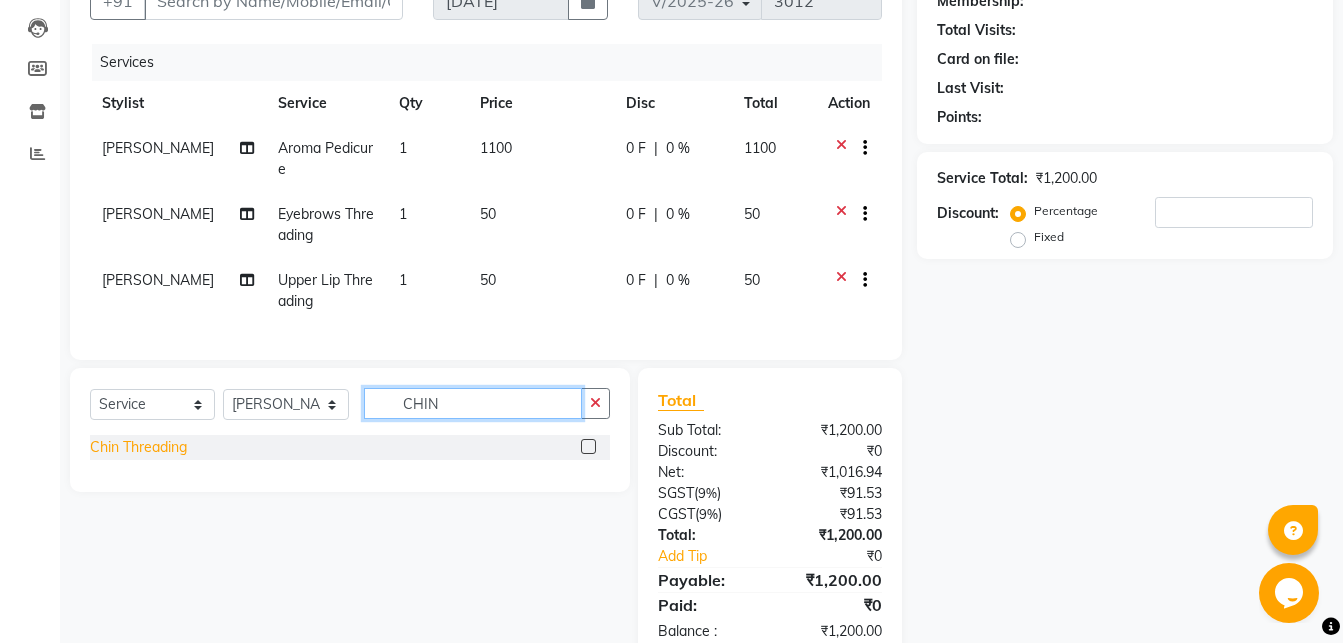 type on "CHIN" 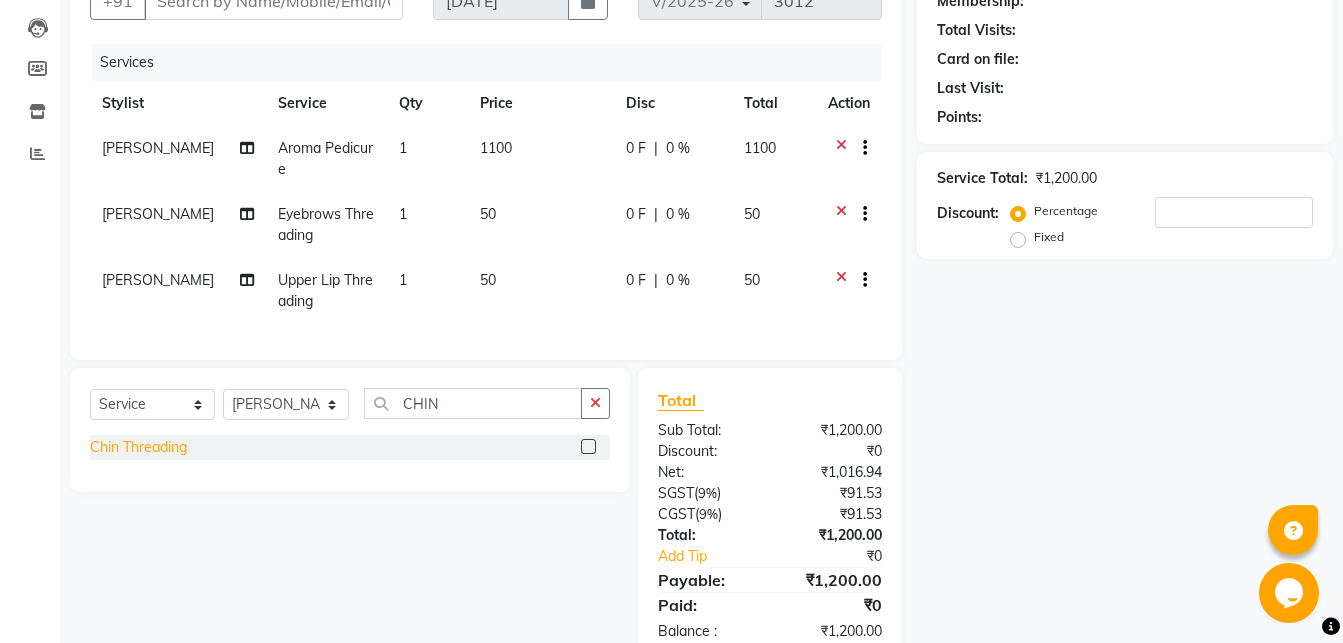 click on "Chin Threading" 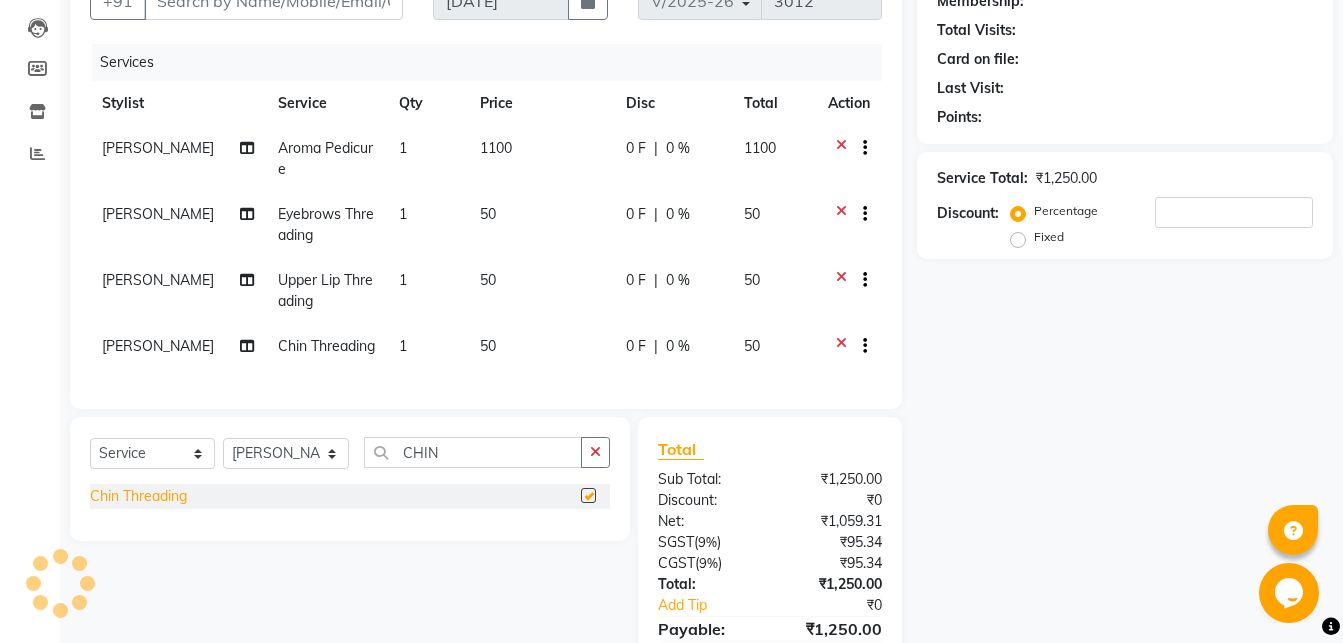 checkbox on "false" 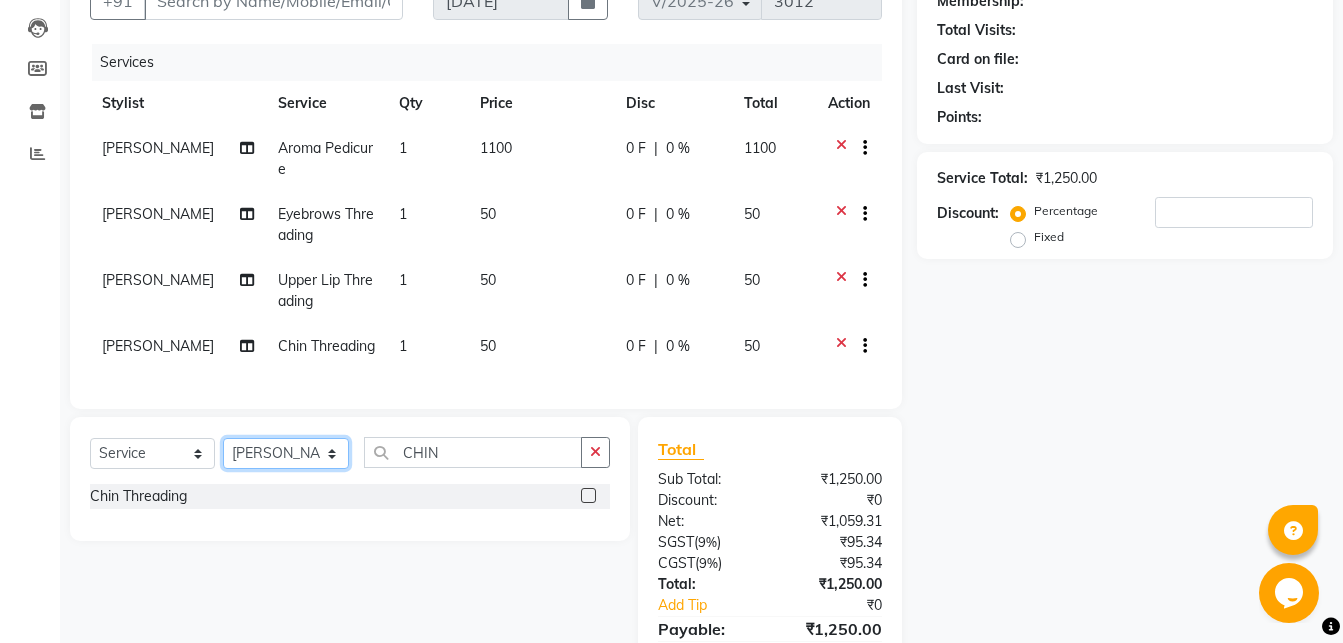 click on "Select Stylist Abhirami S Afsha [PERSON_NAME] B [PERSON_NAME] COCHIN ASHTAMUDI Danish [PERSON_NAME] [PERSON_NAME] [PERSON_NAME] [PERSON_NAME] [PERSON_NAME]  [PERSON_NAME] [PERSON_NAME]" 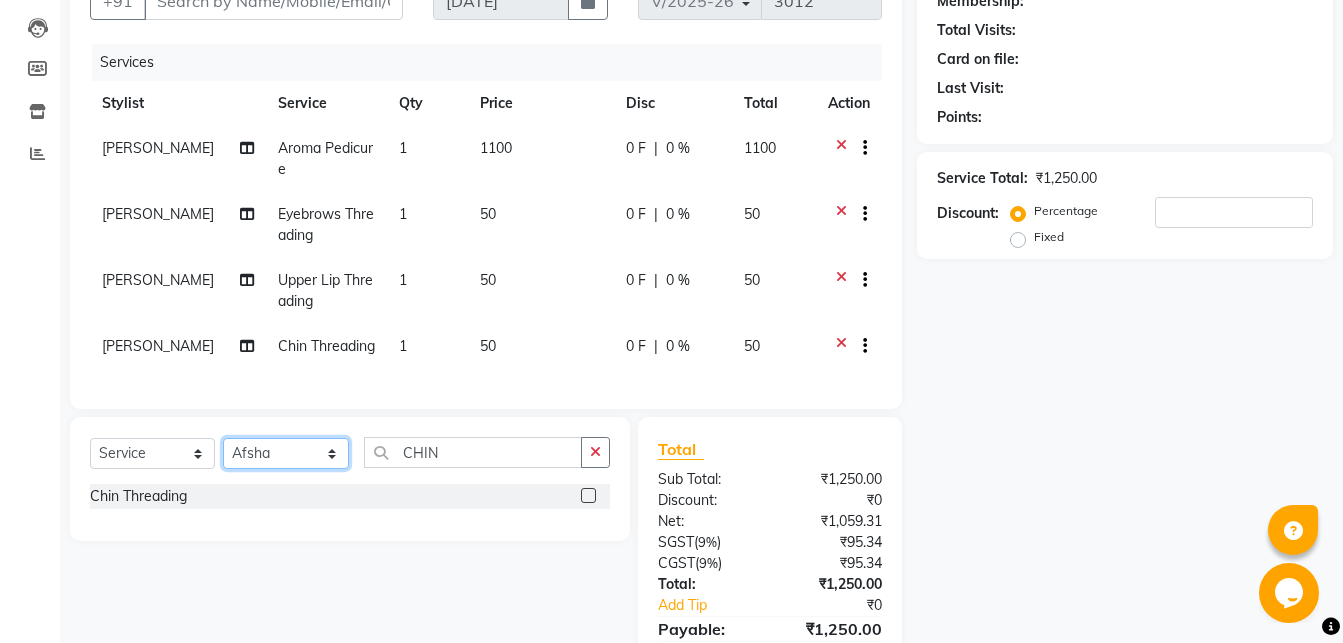 click on "Afsha" 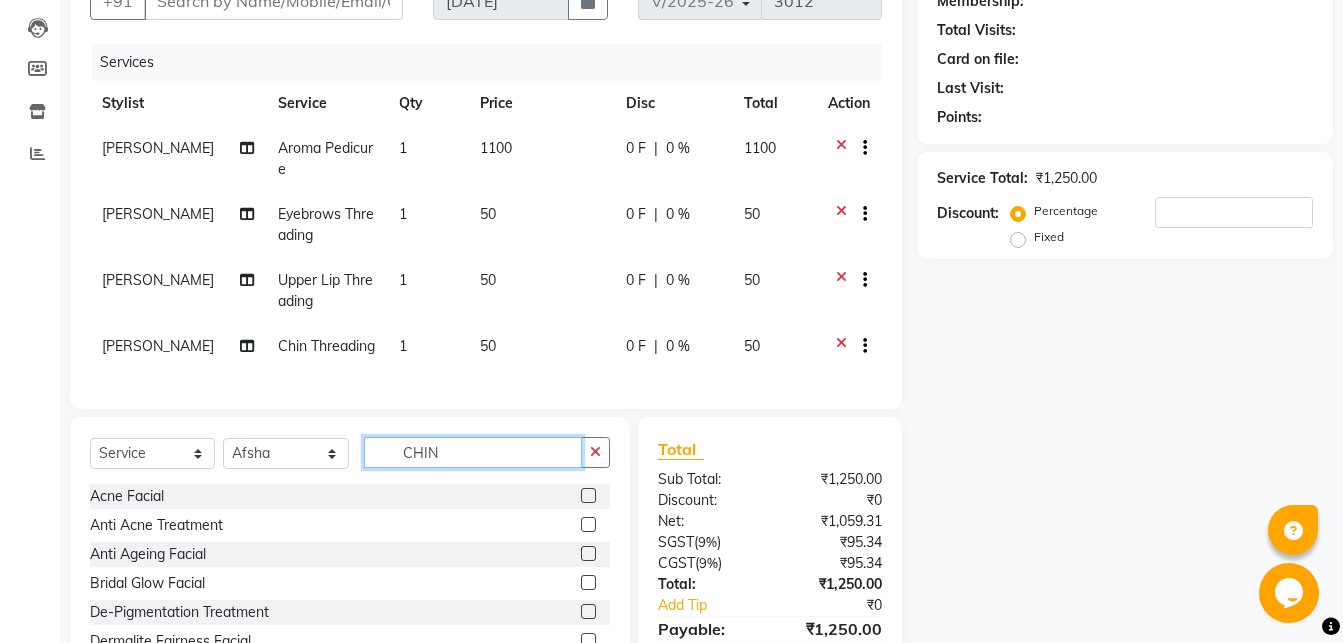 click on "CHIN" 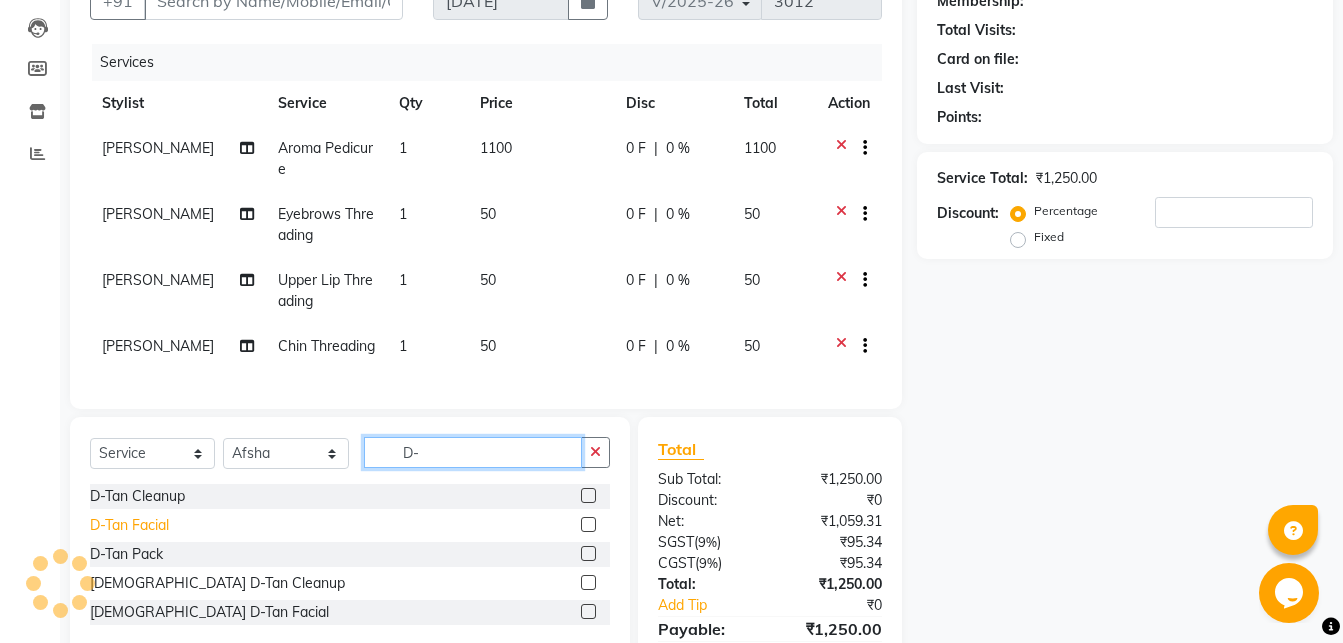 type on "D-" 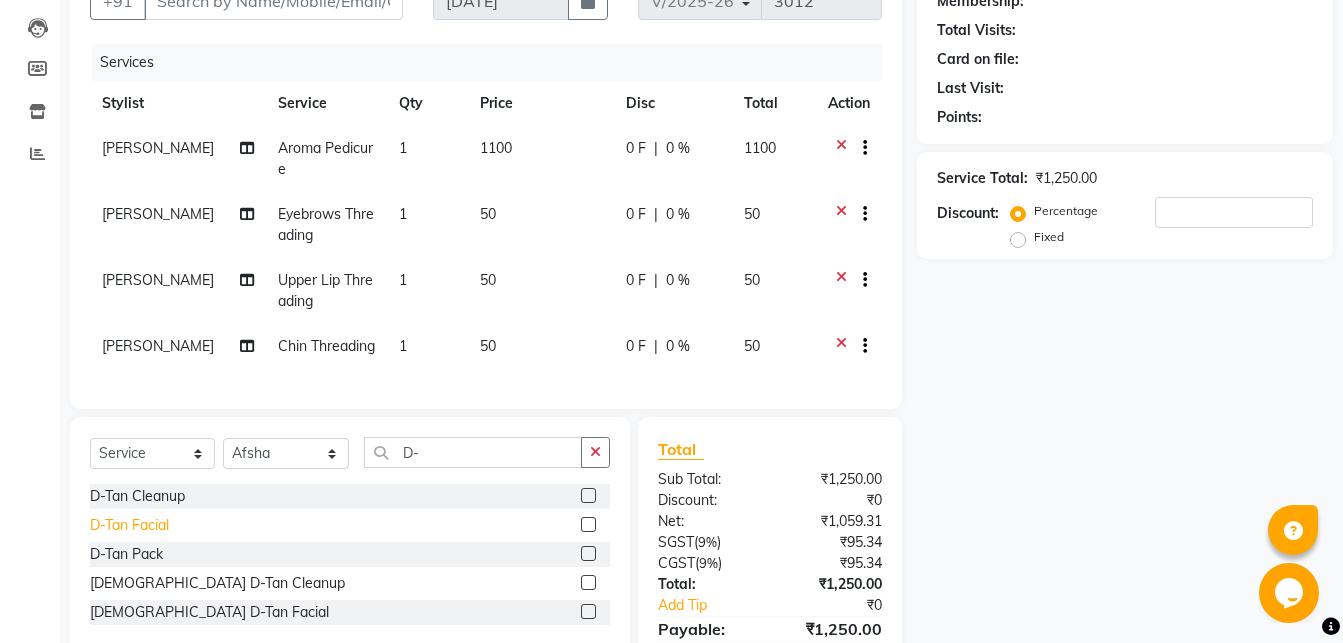 click on "D-Tan Facial" 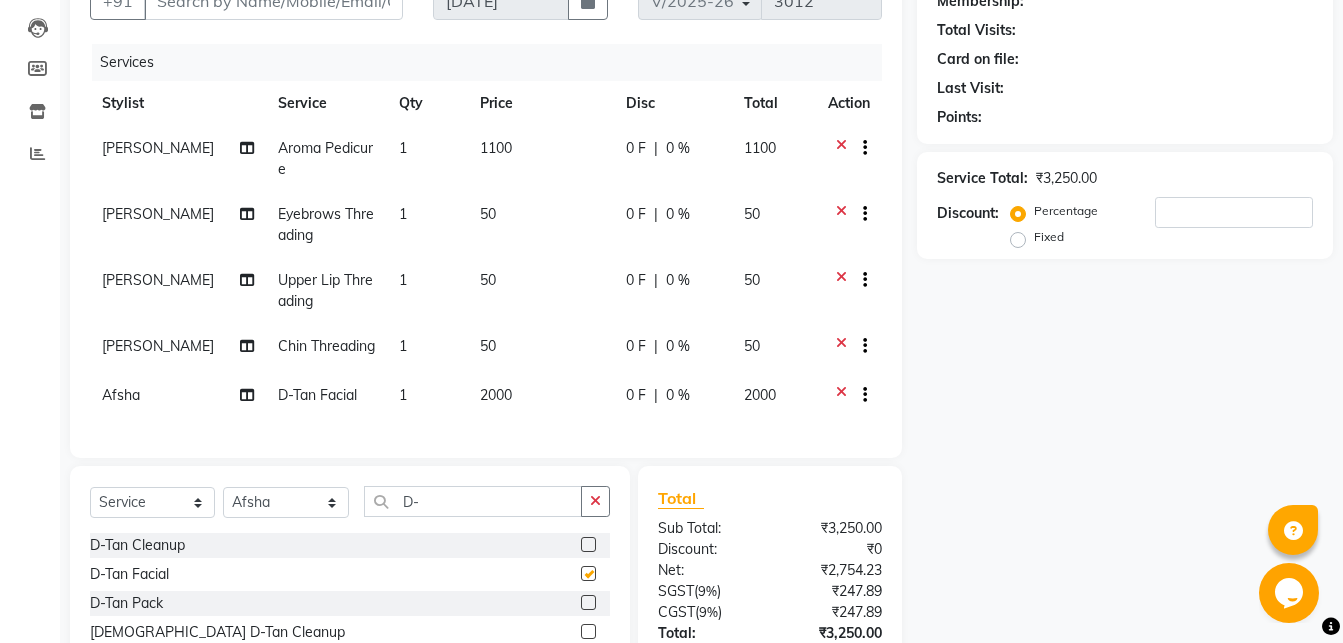 checkbox on "false" 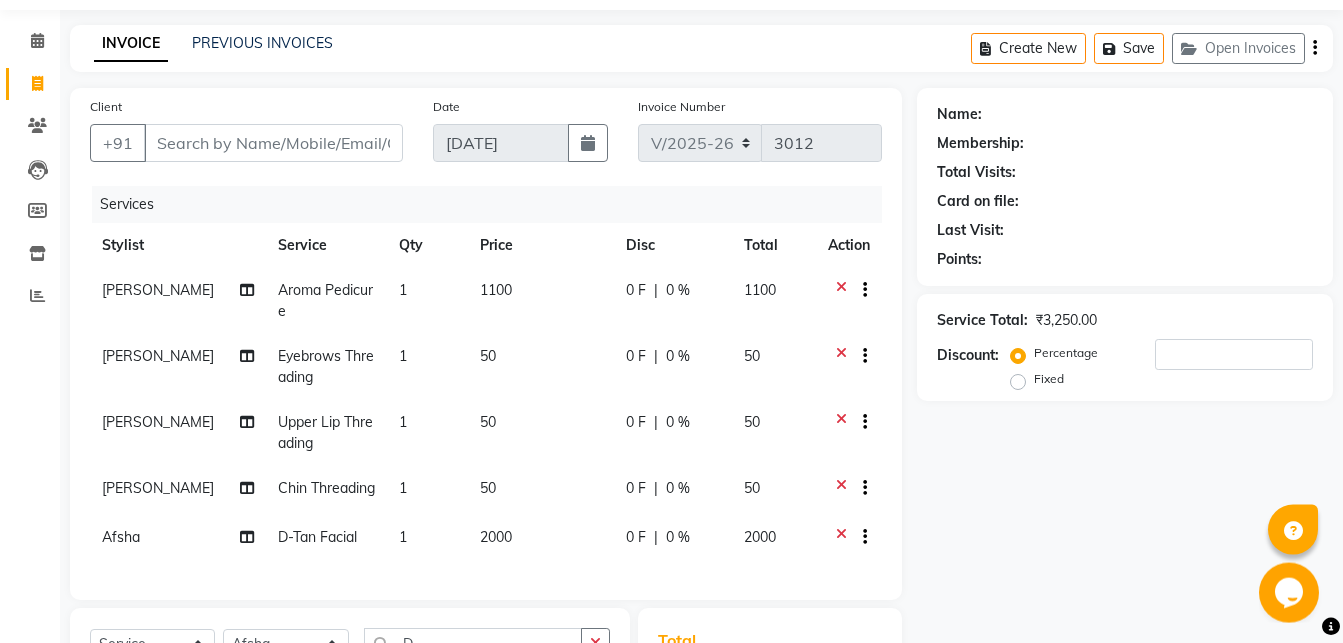scroll, scrollTop: 0, scrollLeft: 0, axis: both 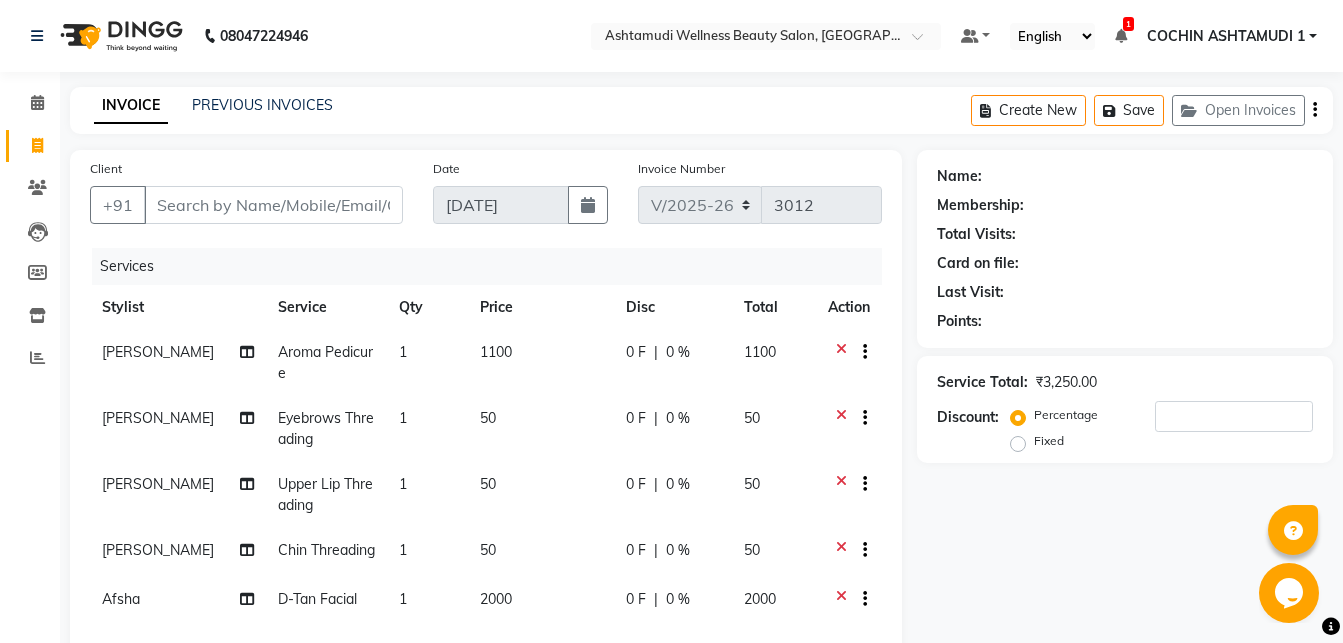 click on "Client +91" 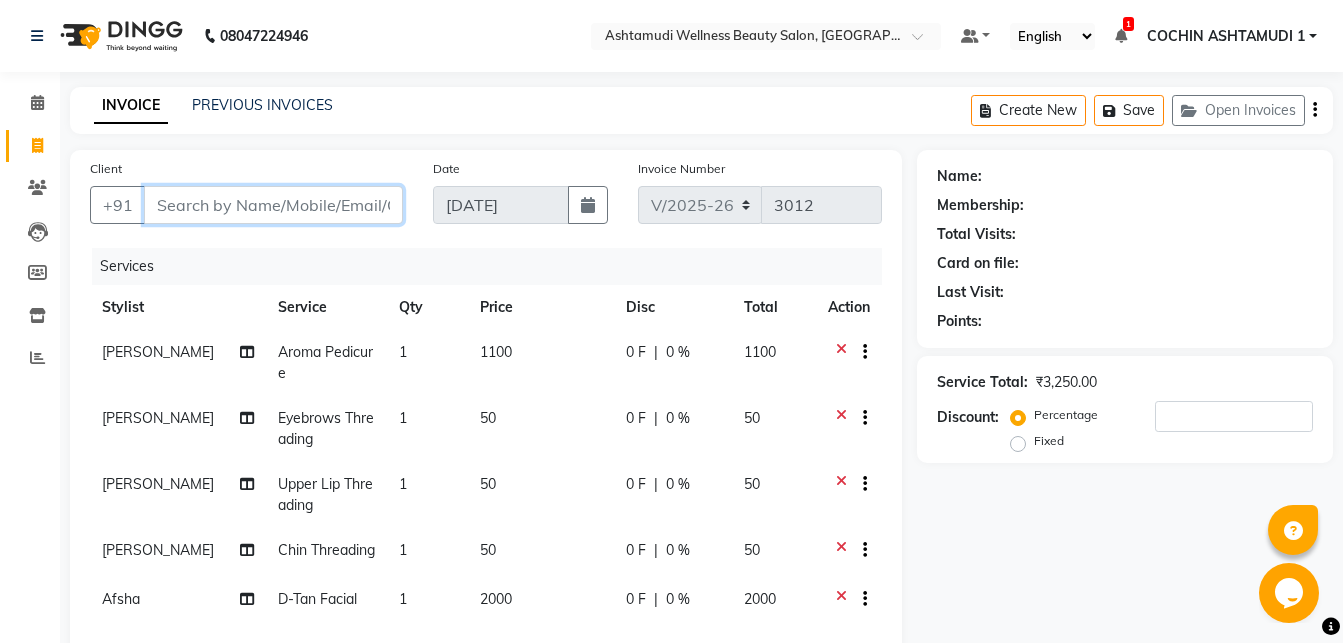 click on "Client" at bounding box center (273, 205) 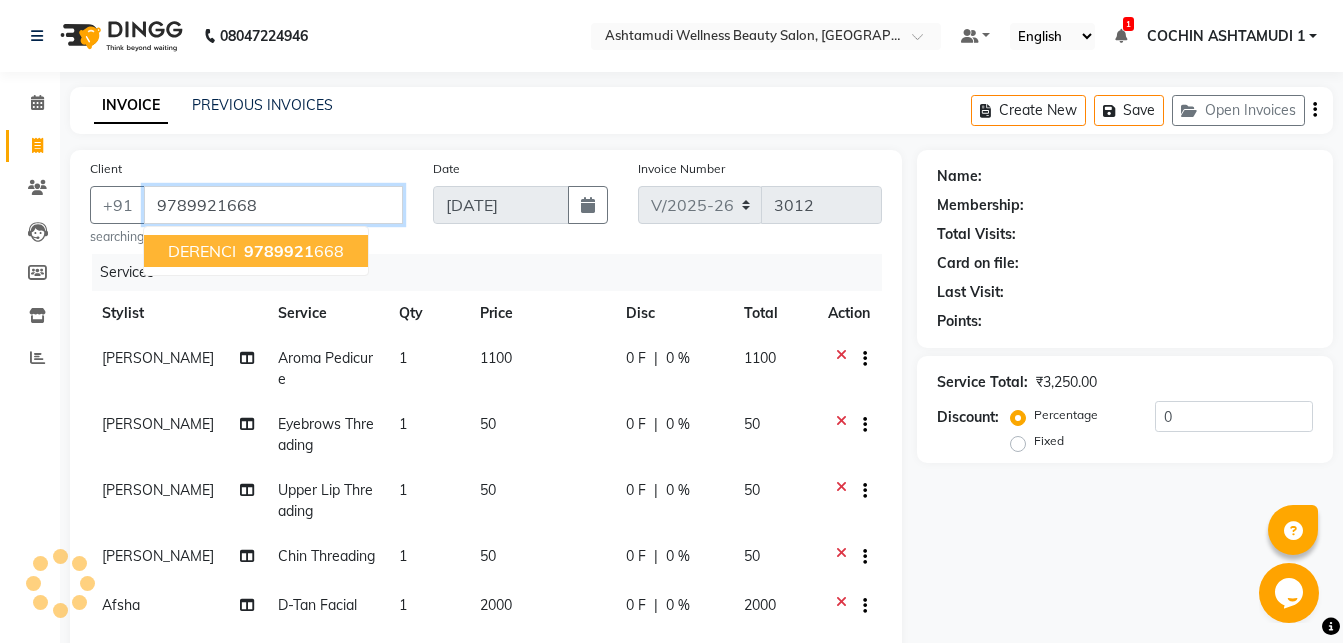 type on "9789921668" 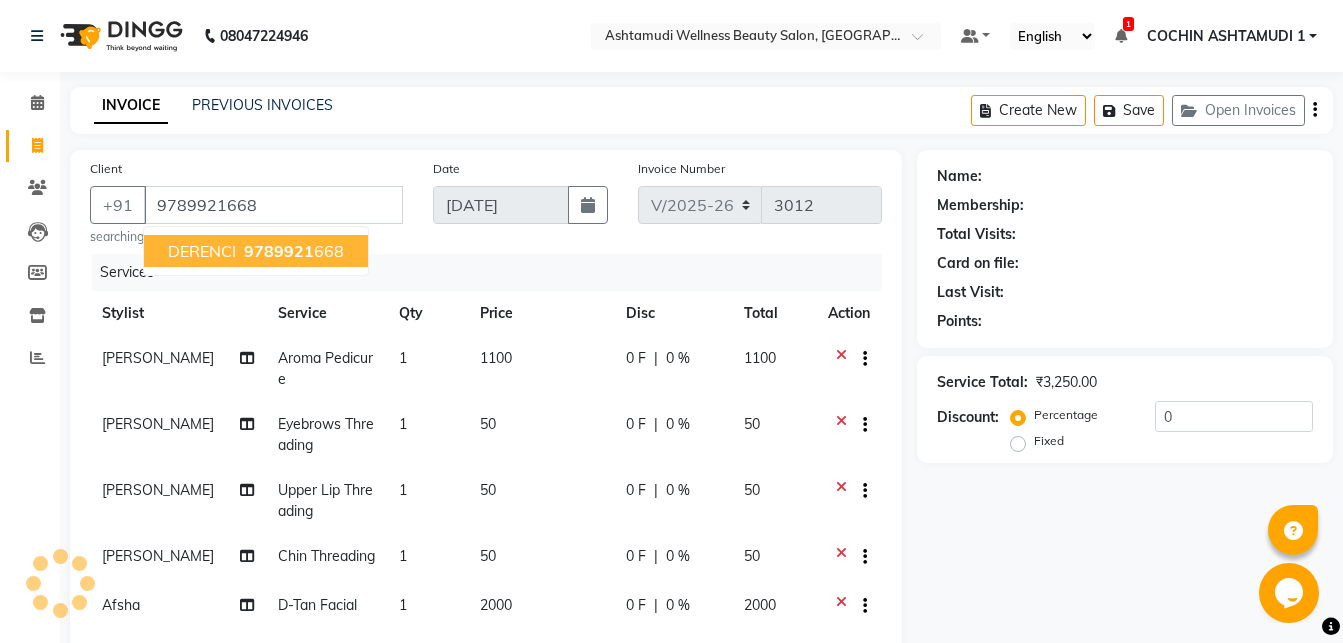select on "1: Object" 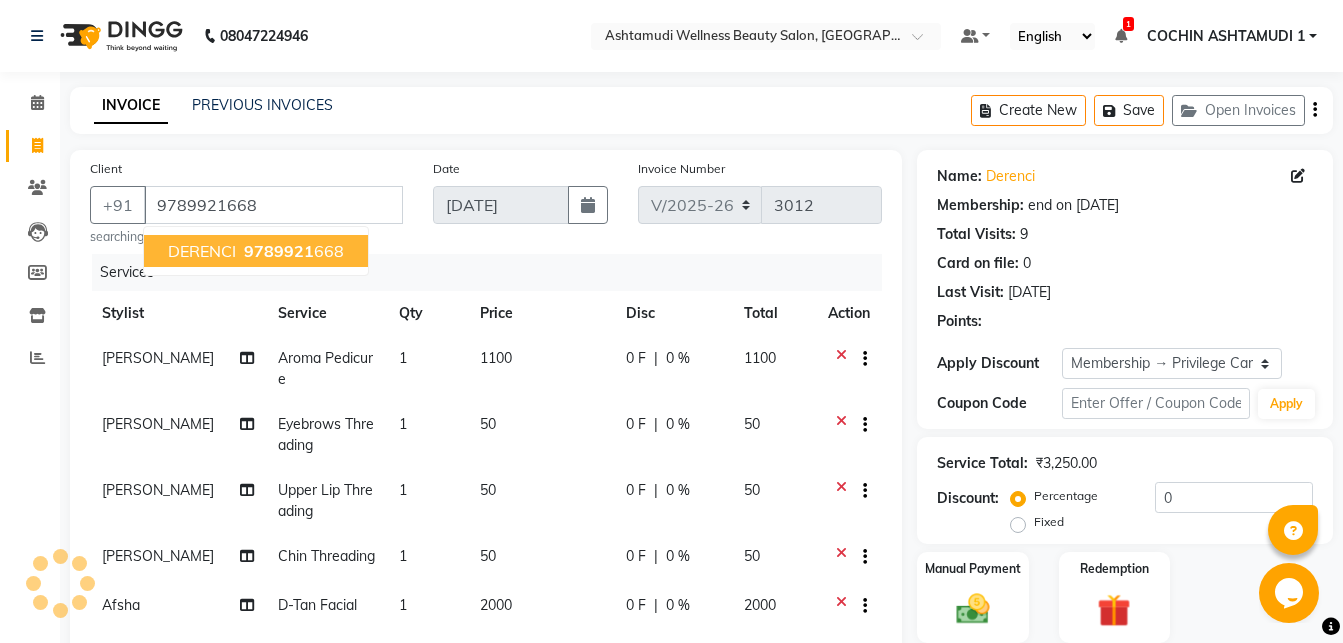type on "15" 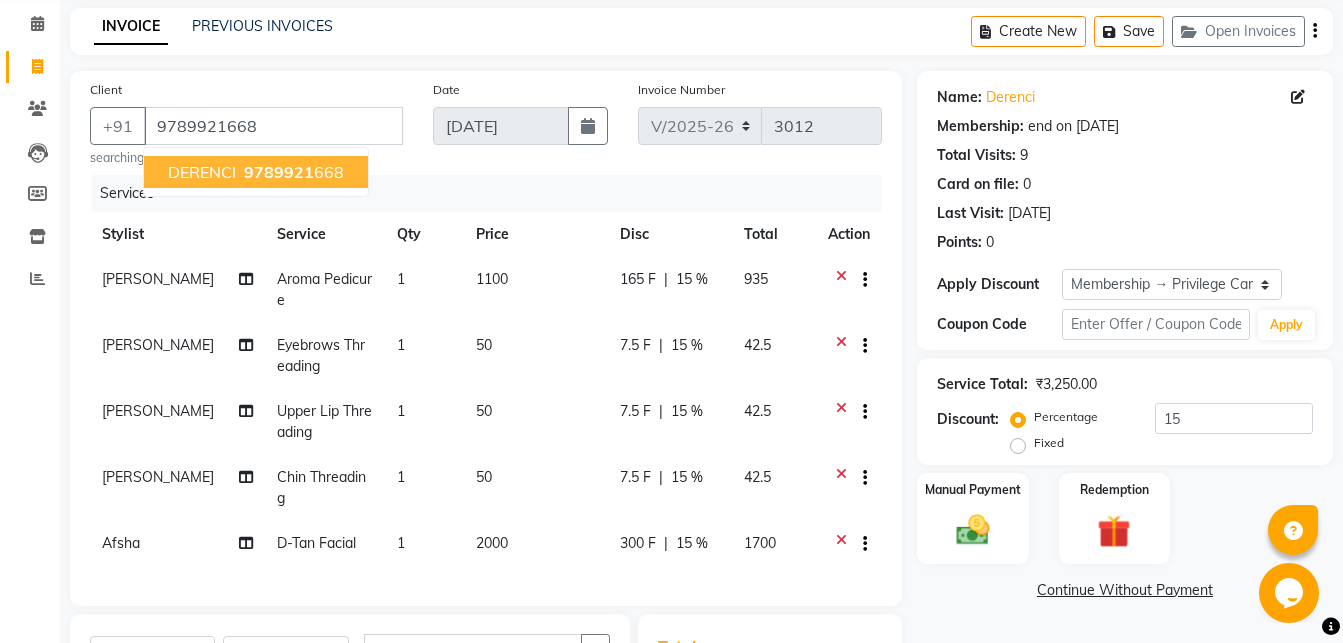 scroll, scrollTop: 102, scrollLeft: 0, axis: vertical 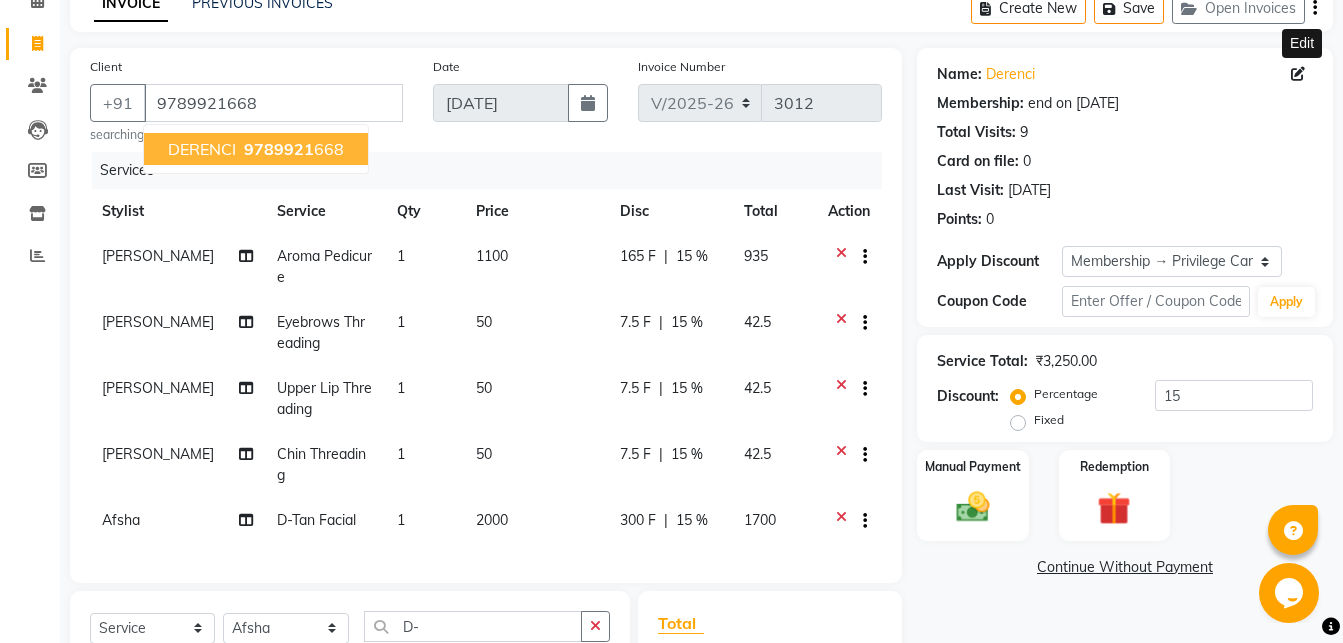 click 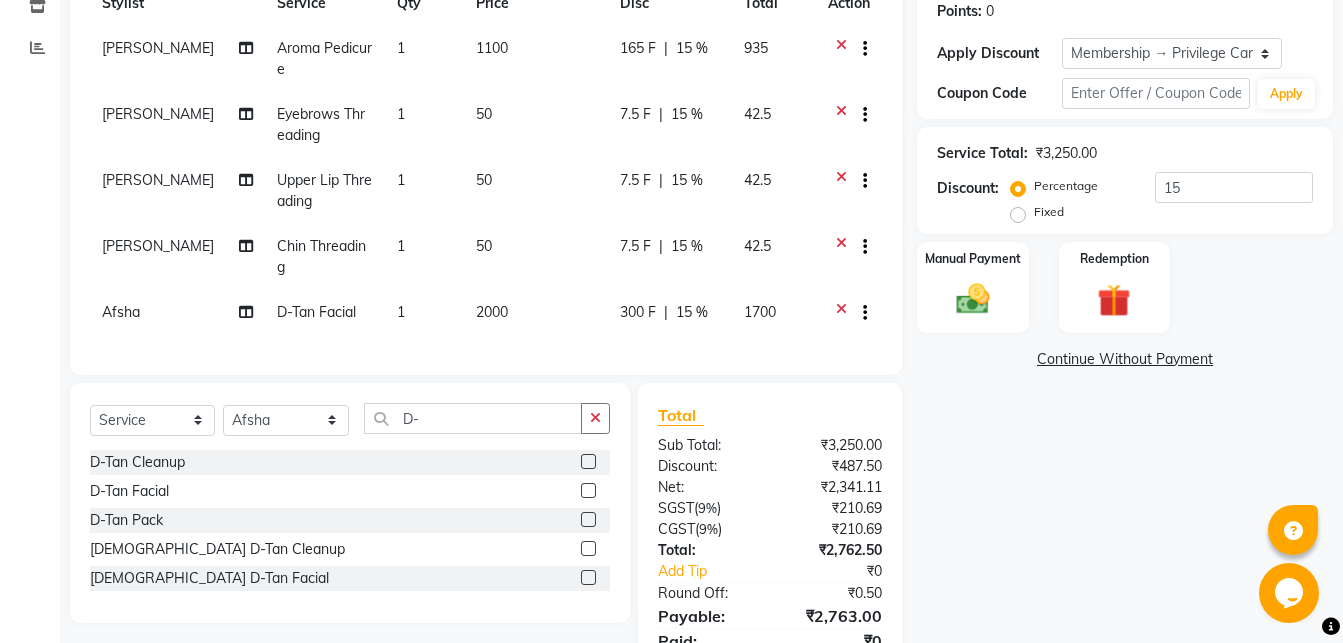 scroll, scrollTop: 4, scrollLeft: 0, axis: vertical 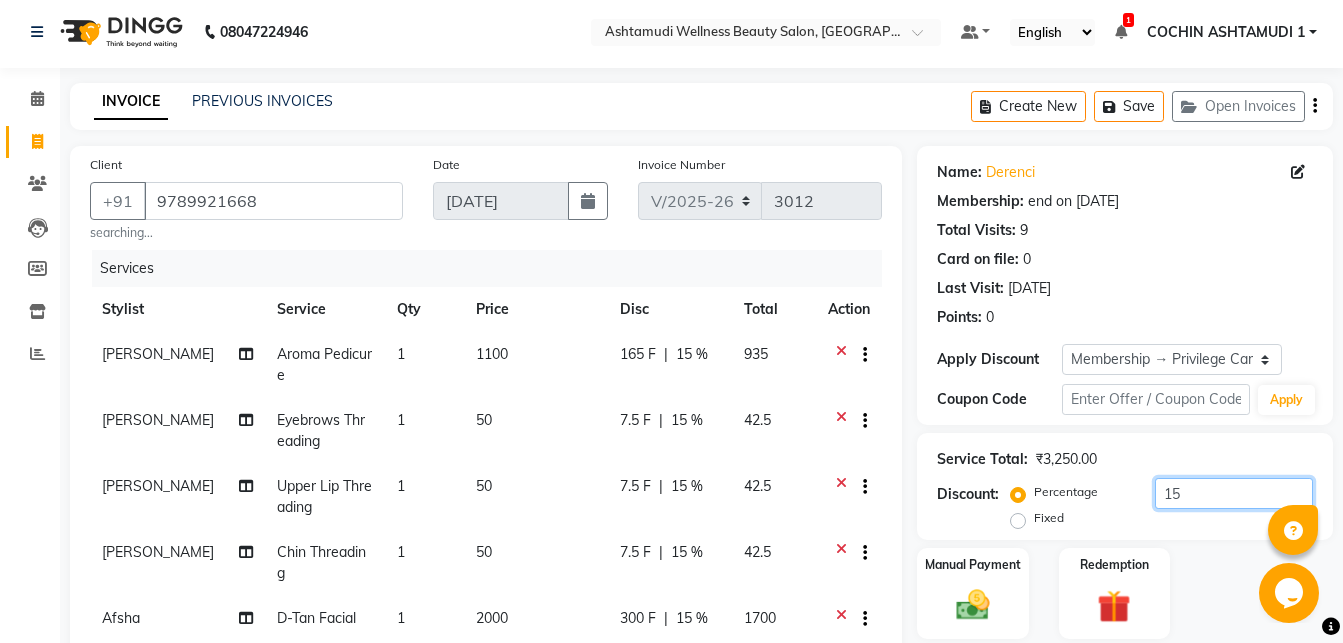 click on "15" 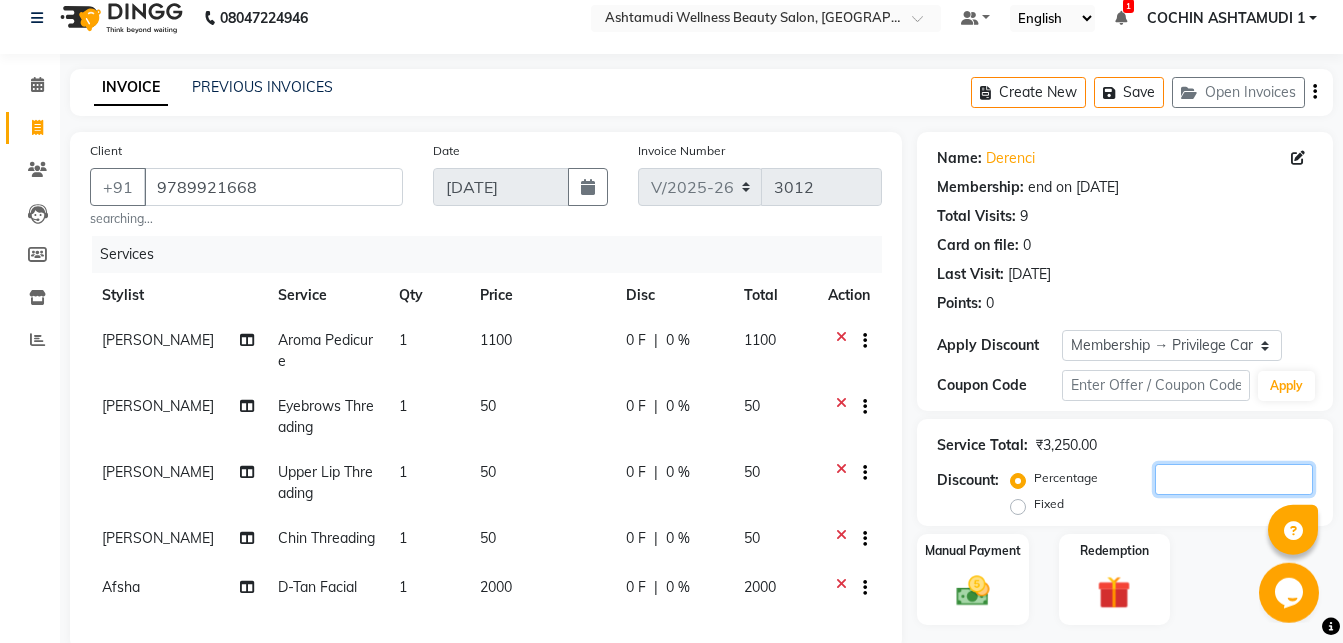 scroll, scrollTop: 0, scrollLeft: 0, axis: both 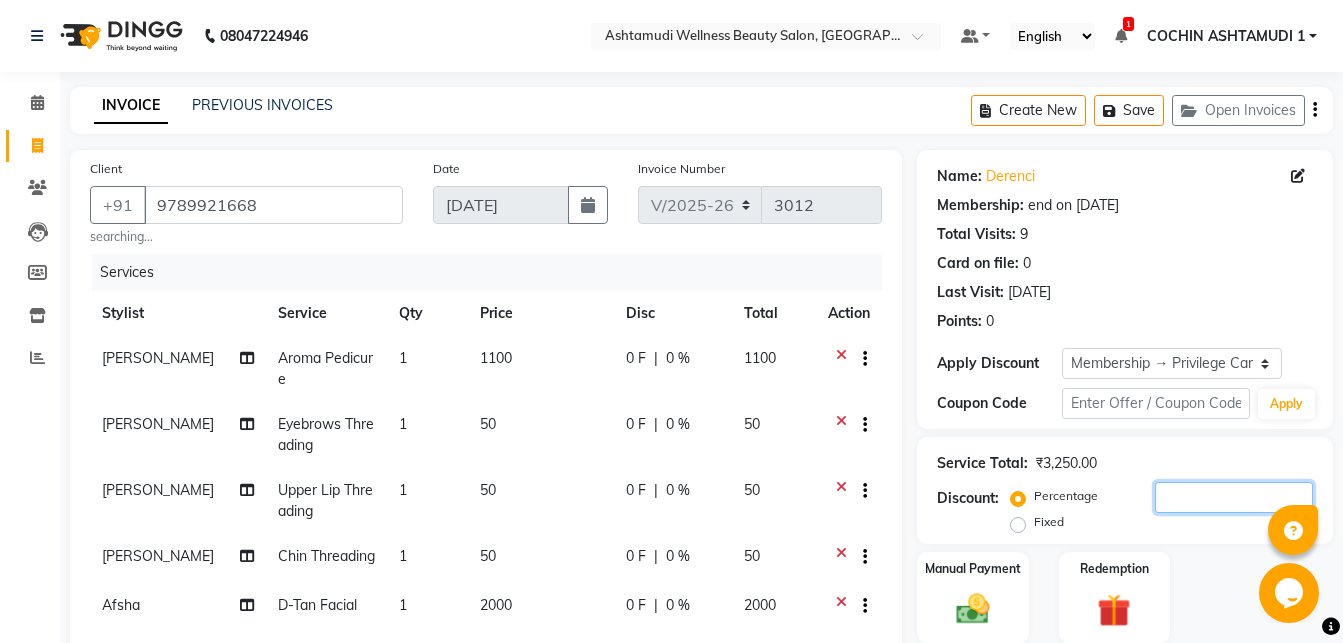 type 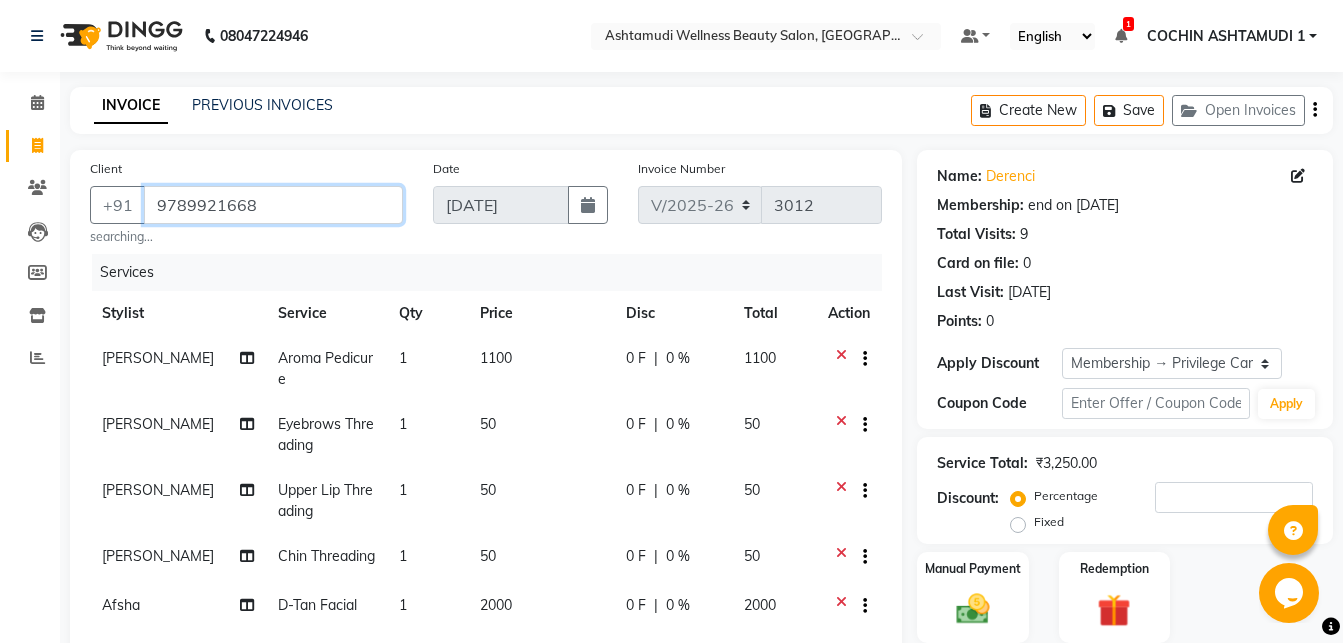 click on "9789921668" at bounding box center (273, 205) 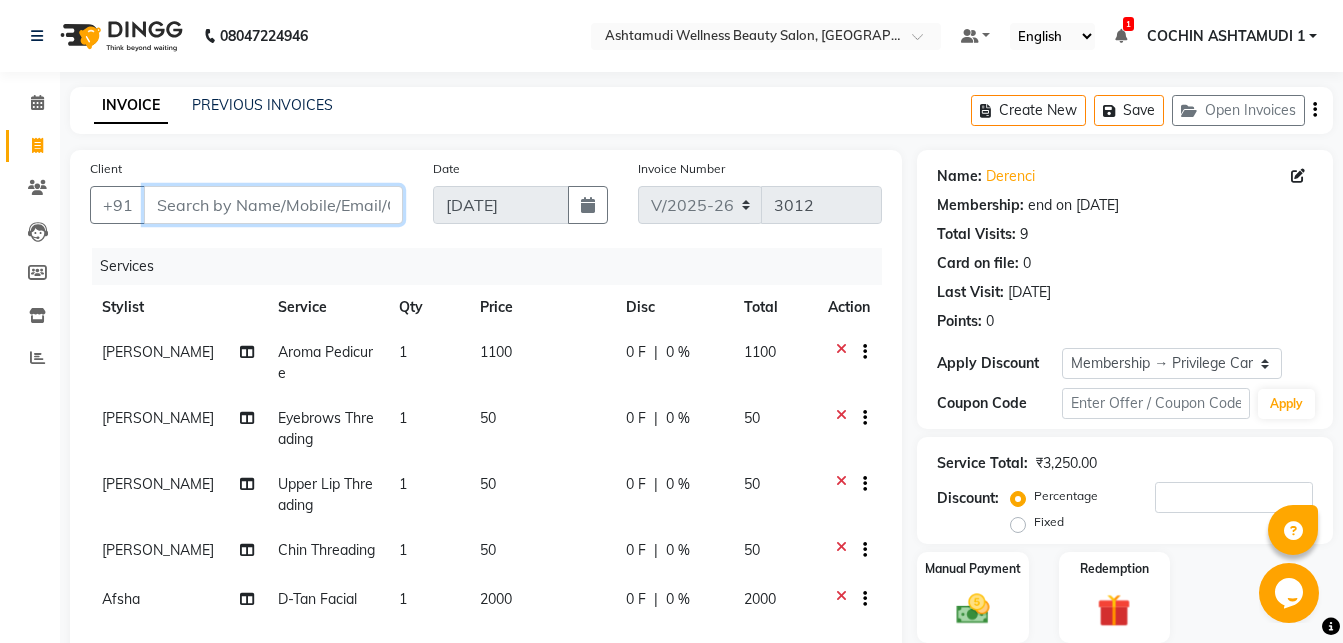 click on "Client" at bounding box center (273, 205) 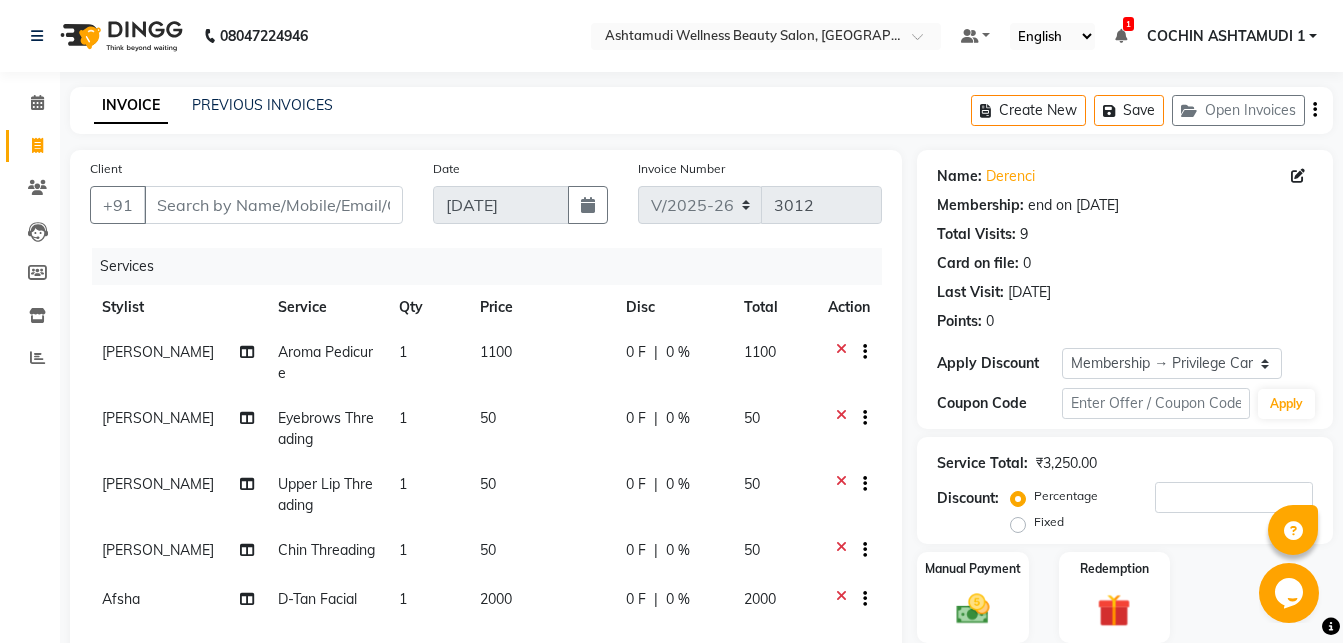 click on "Client +91" 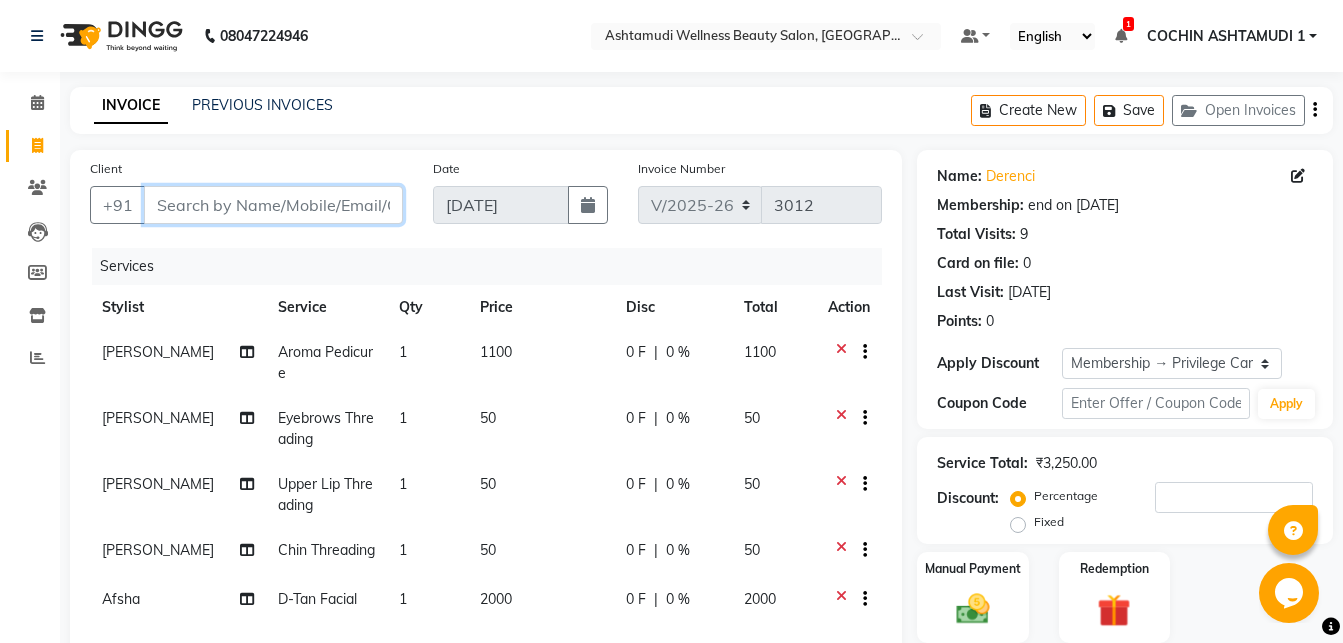 click on "Client" at bounding box center (273, 205) 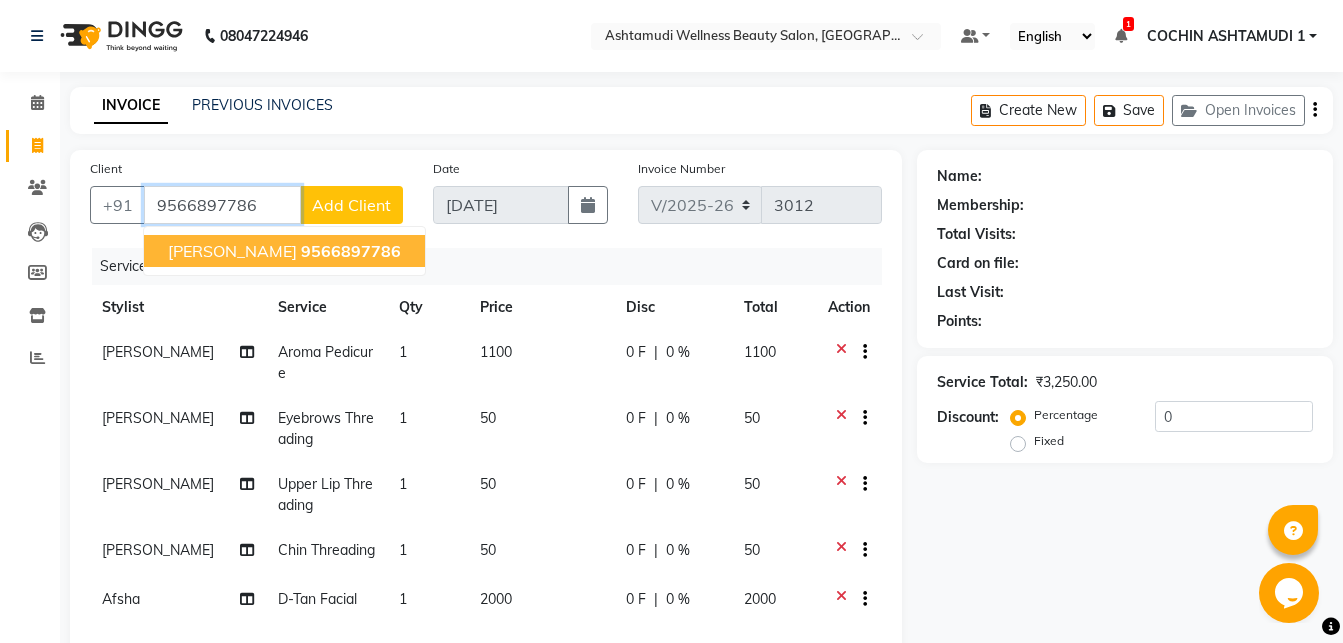 click on "9566897786" 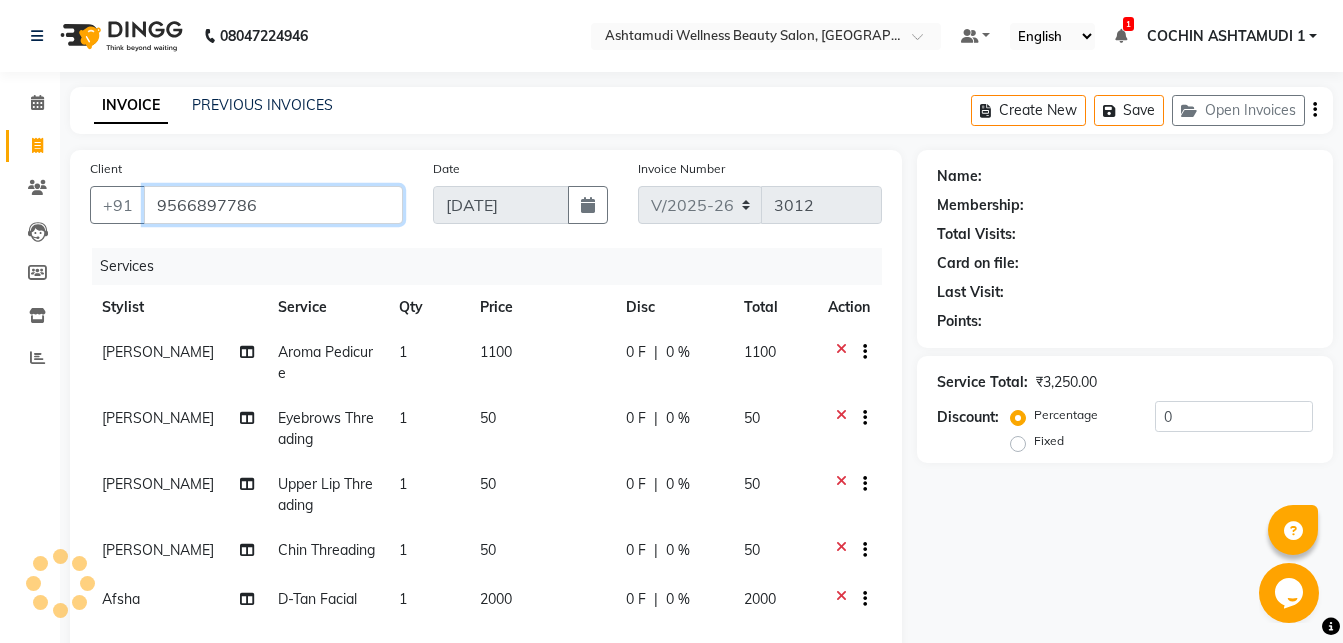 type on "9566897786" 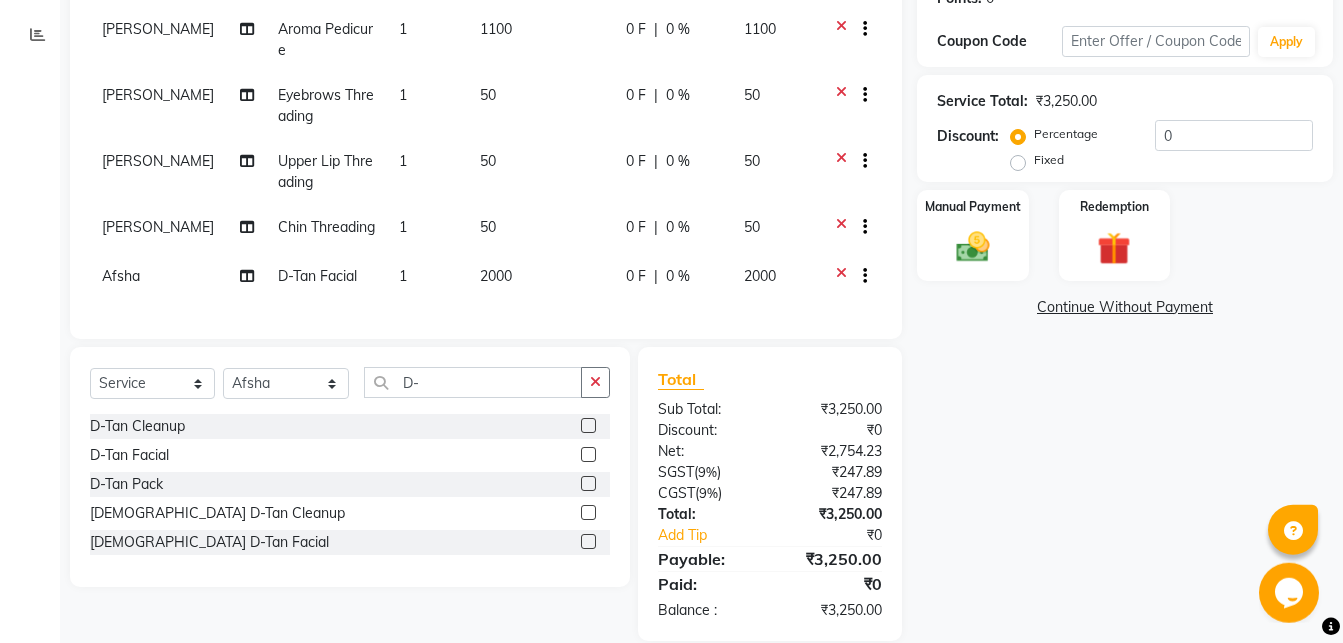 scroll, scrollTop: 368, scrollLeft: 0, axis: vertical 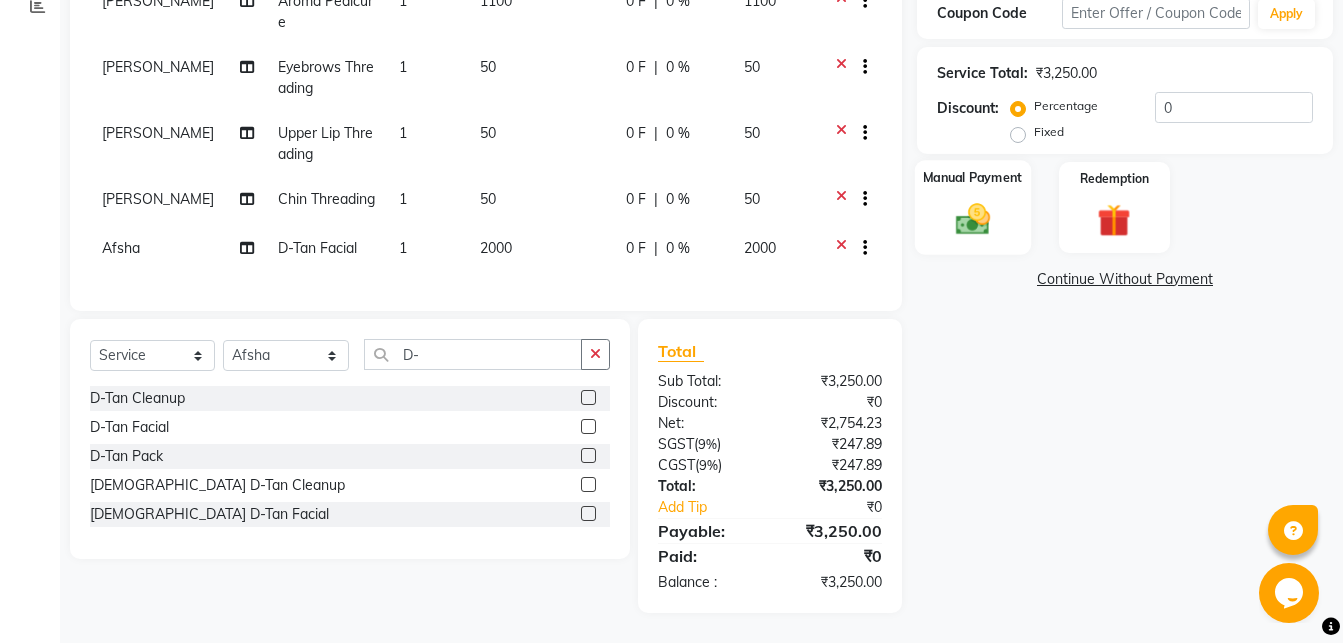 click 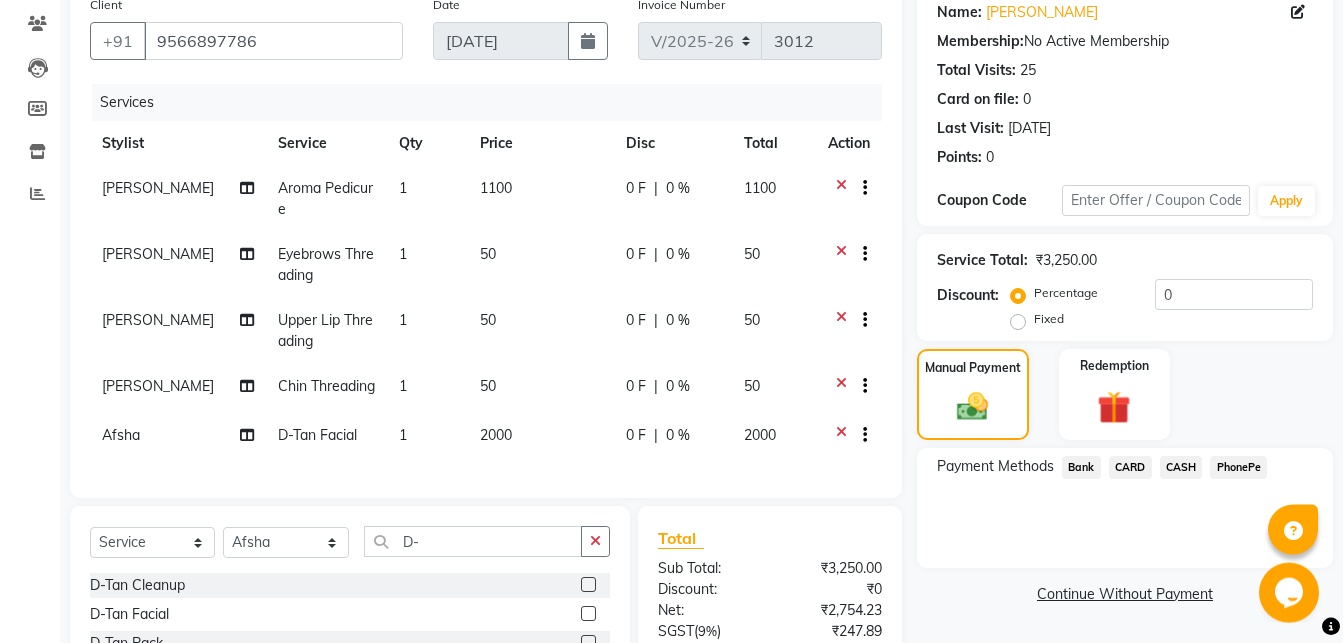 scroll, scrollTop: 368, scrollLeft: 0, axis: vertical 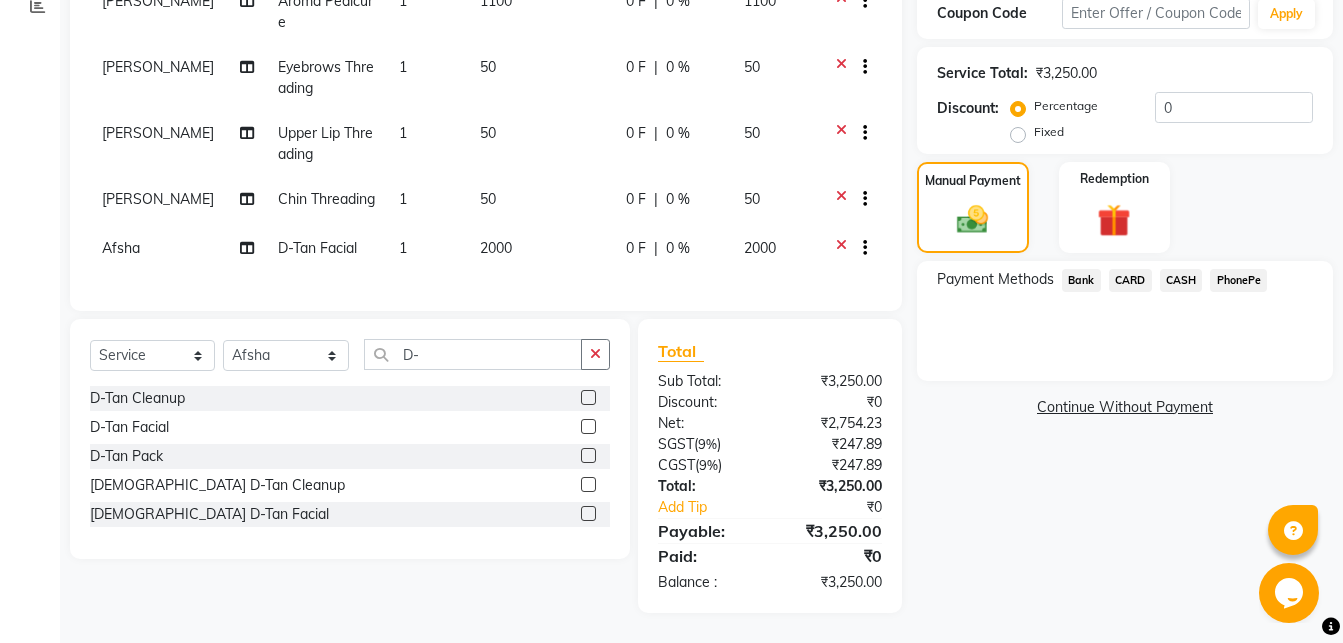 click on "PhonePe" 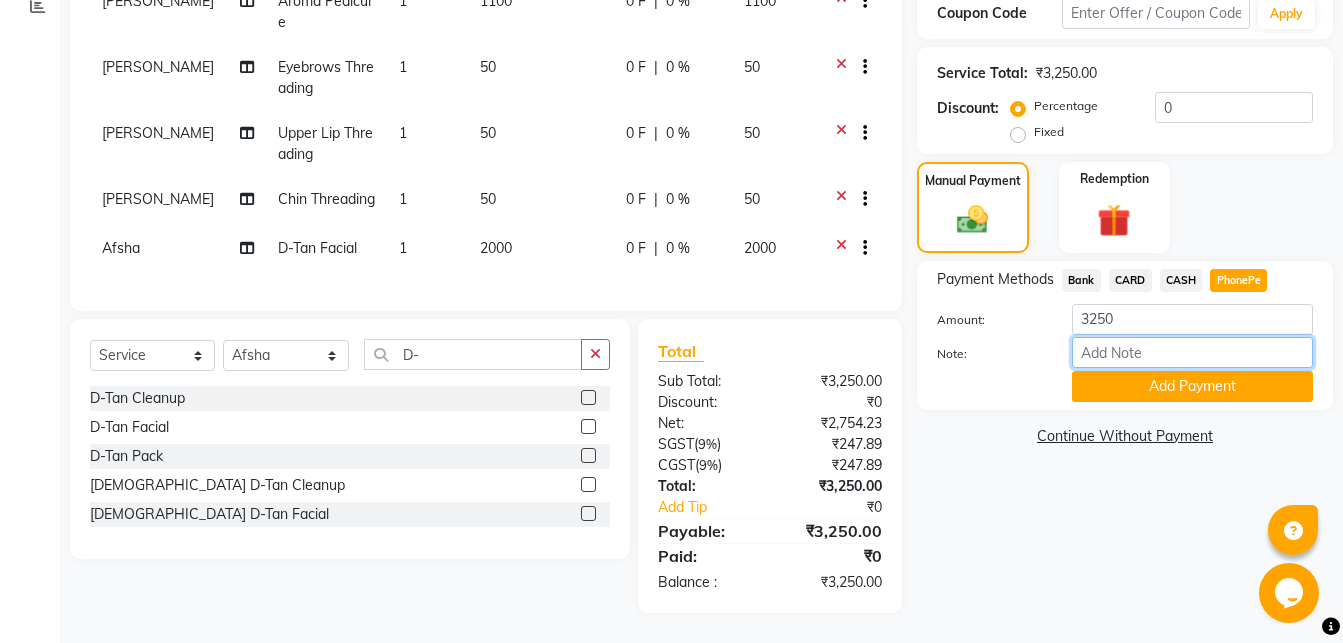 click on "Note:" at bounding box center [1192, 352] 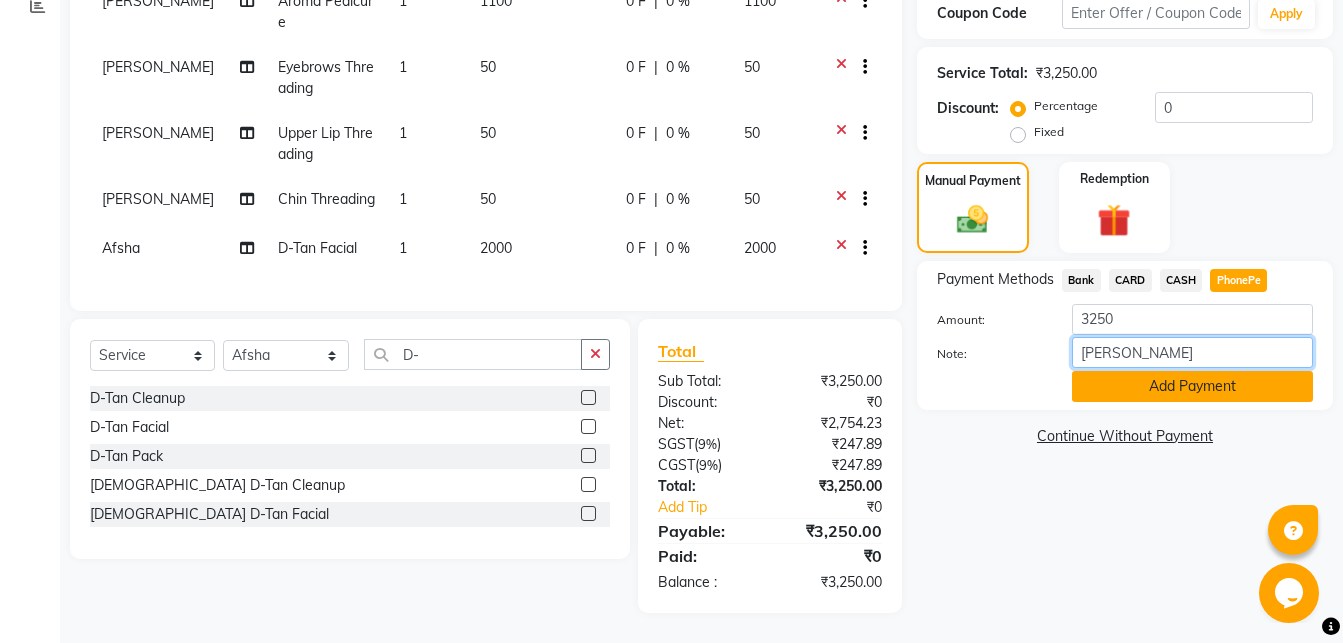 type on "[PERSON_NAME]" 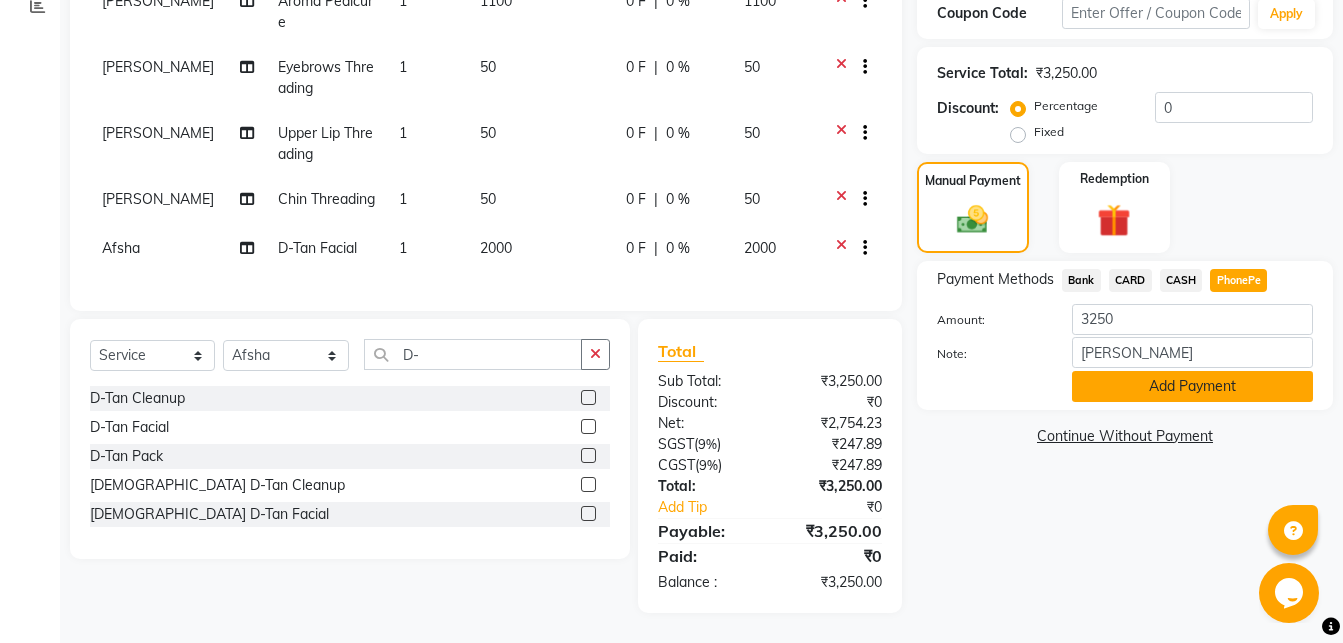 click on "Add Payment" 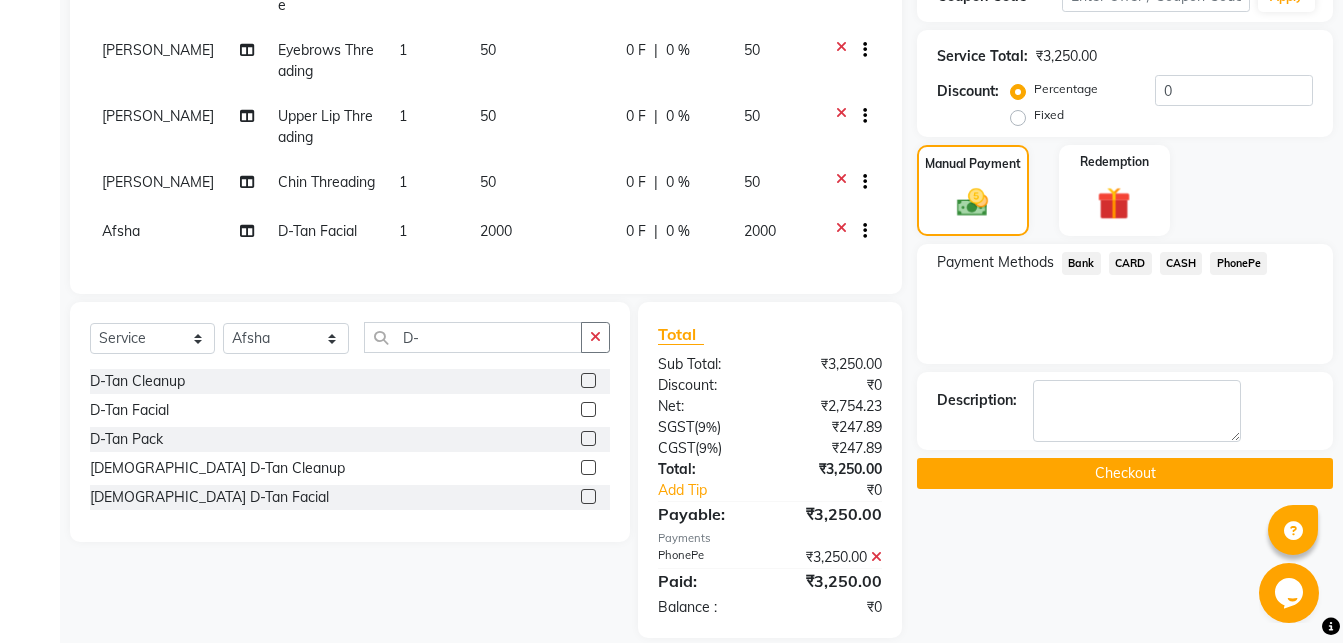 scroll, scrollTop: 410, scrollLeft: 0, axis: vertical 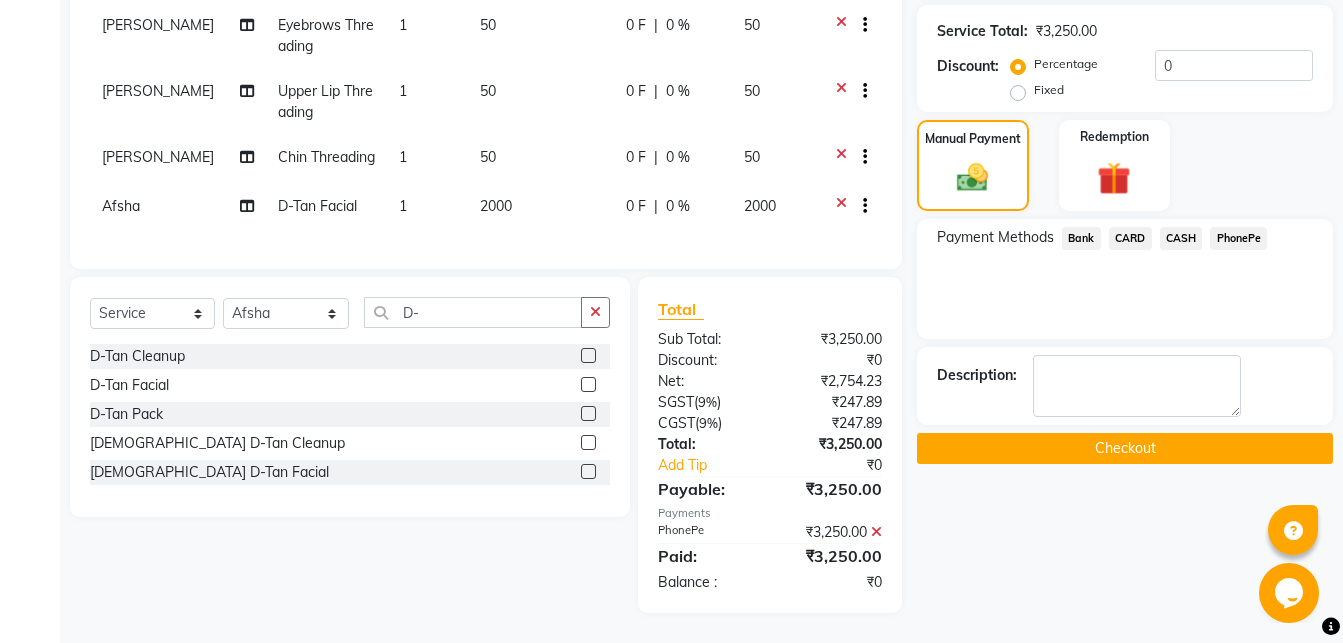 click on "Checkout" 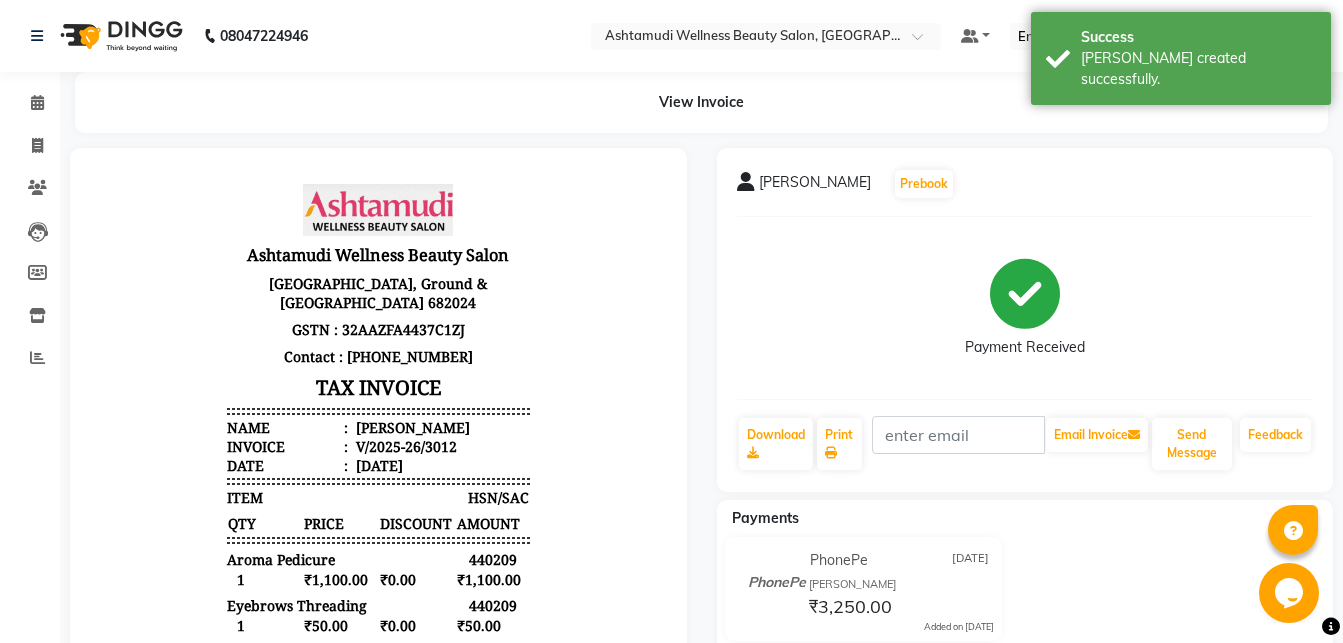 scroll, scrollTop: 0, scrollLeft: 0, axis: both 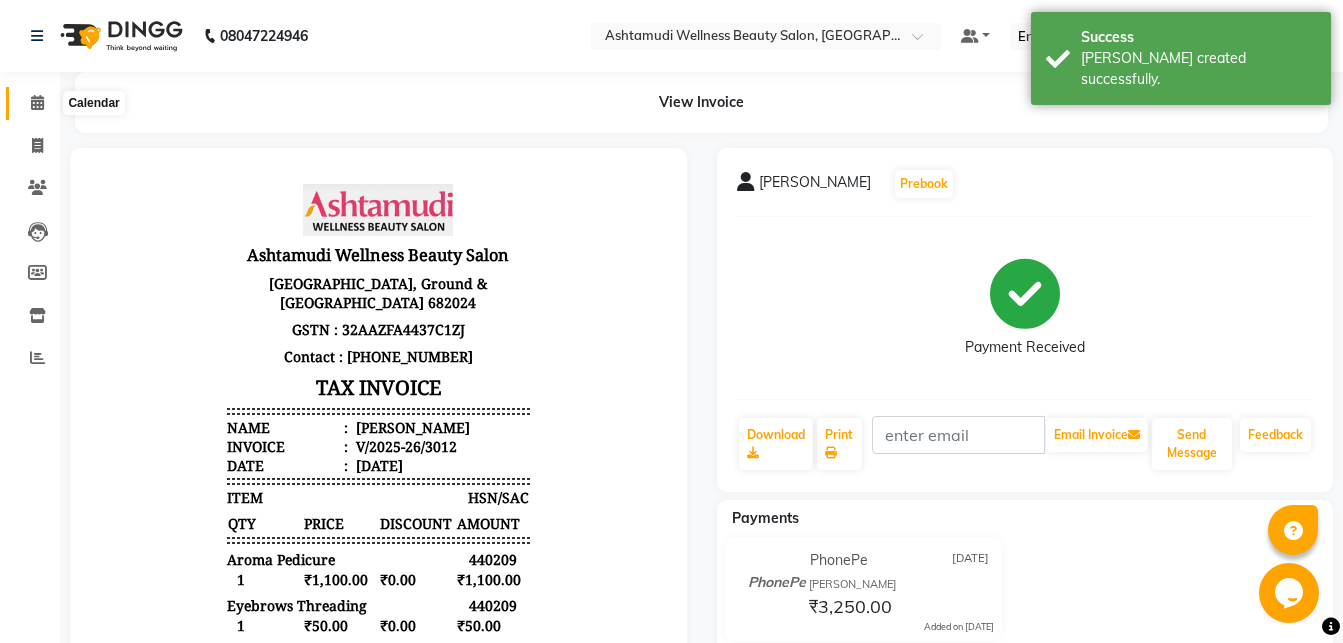 click 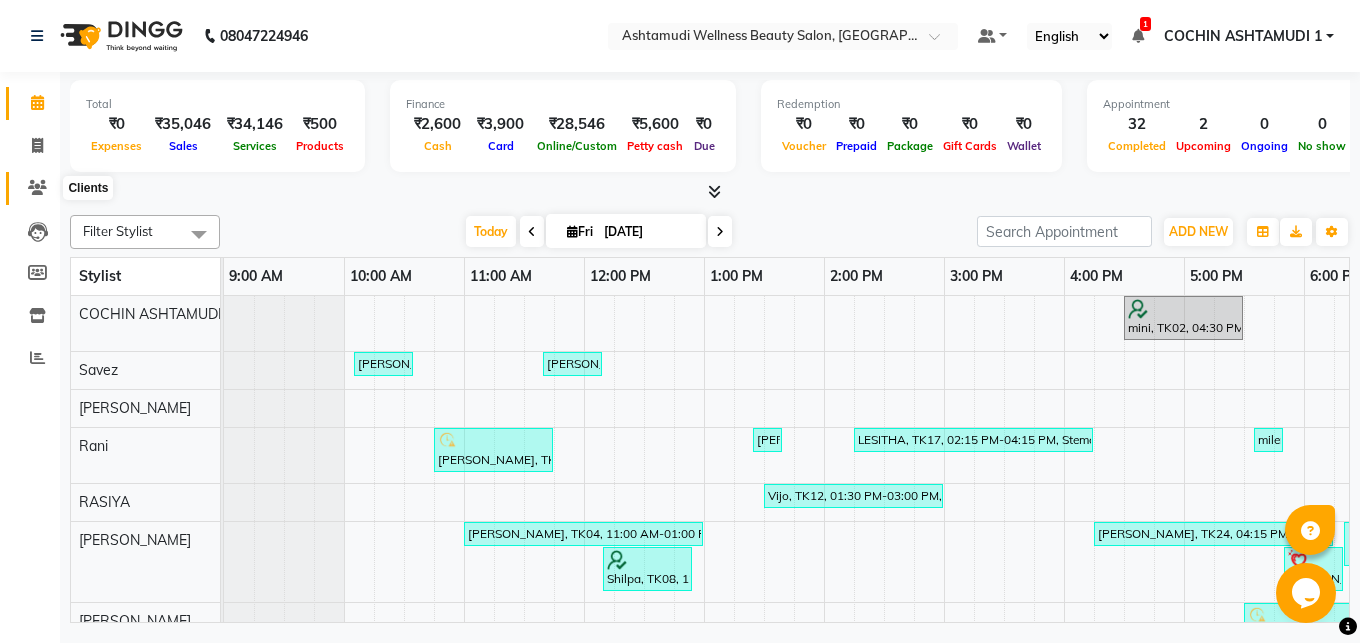 click 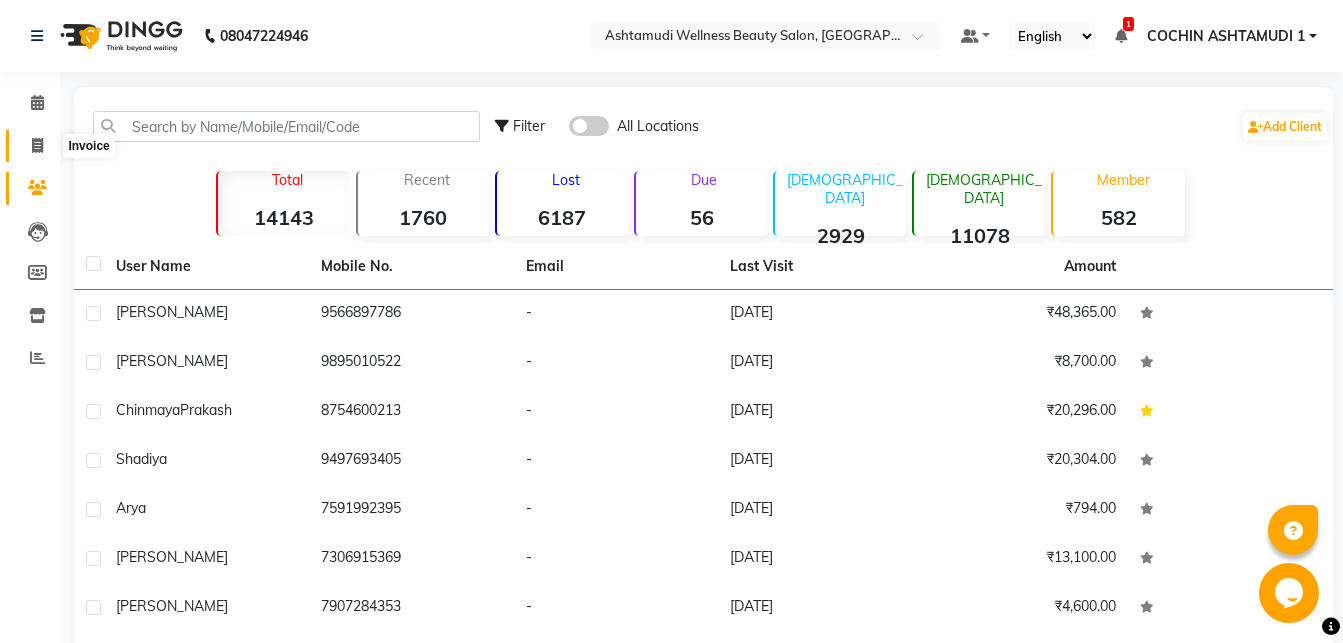 click 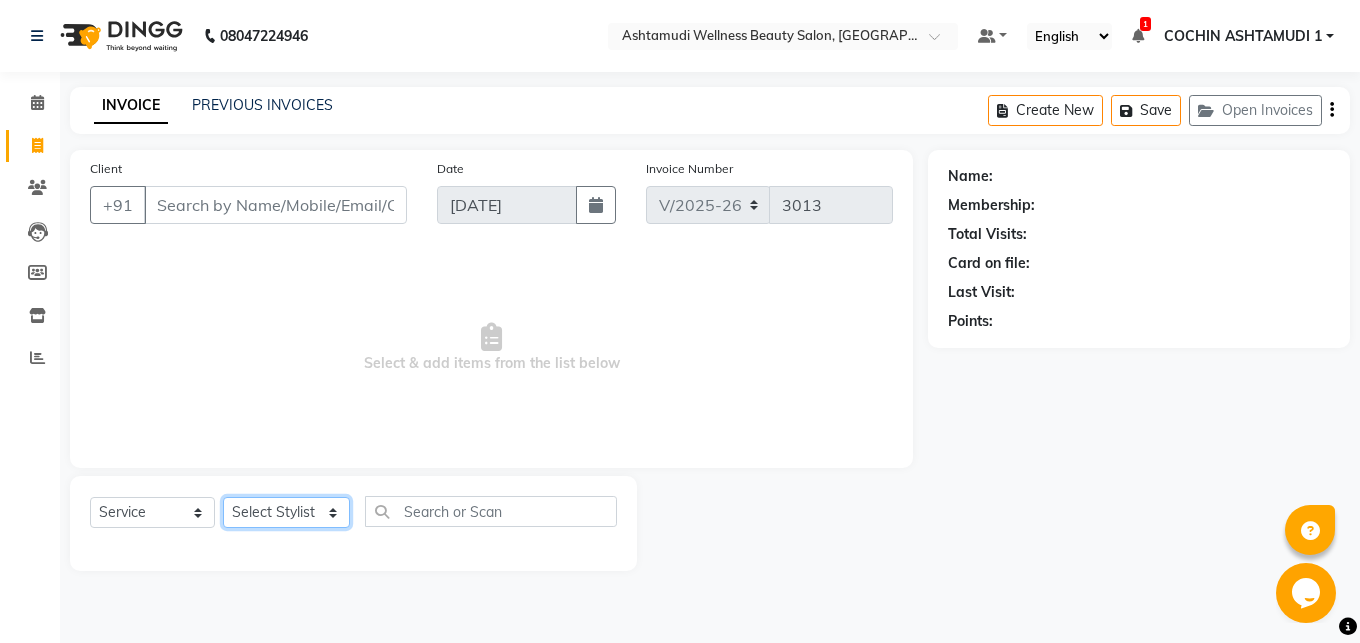 click on "Select Stylist Abhirami S Afsha Aiswarya B BINU MANGAR COCHIN ASHTAMUDI Danish Fousiya GIREESH Jishan Madonna Michael MANIKA RAI NEERA Priyanka rathi chowdhury  RAGHI FERNANDEZ Rani RASIYA  SALMAN ALI Savez" 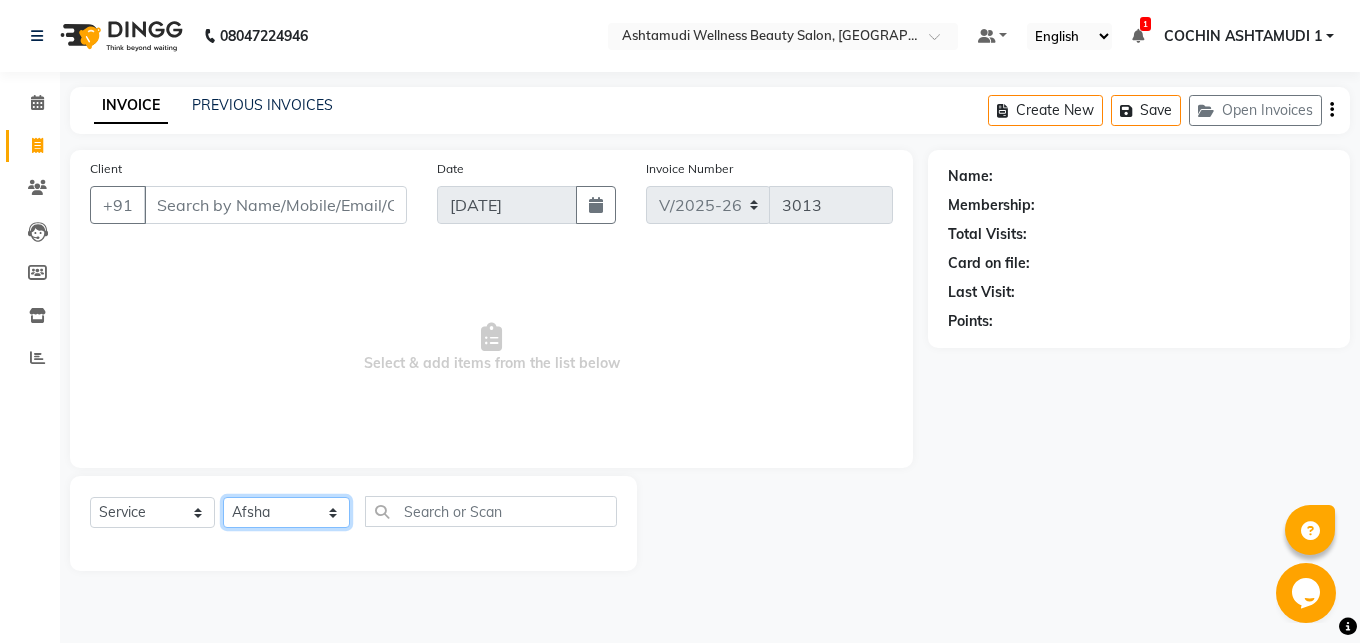 click on "Afsha" 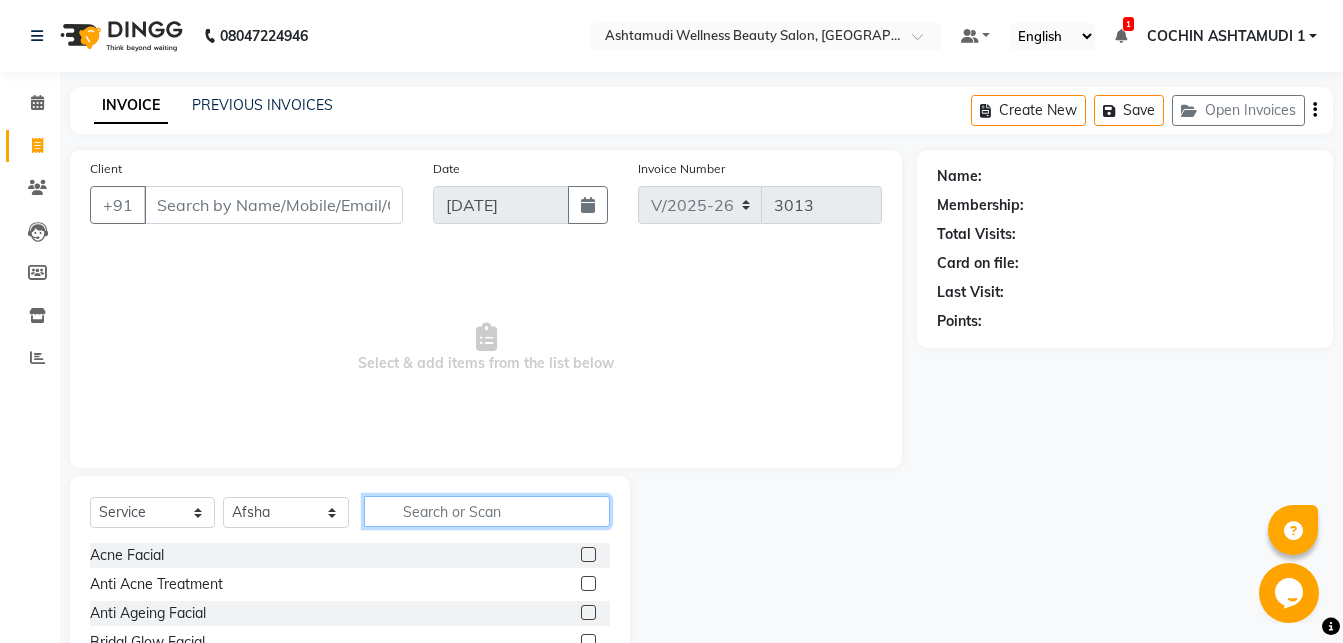 click 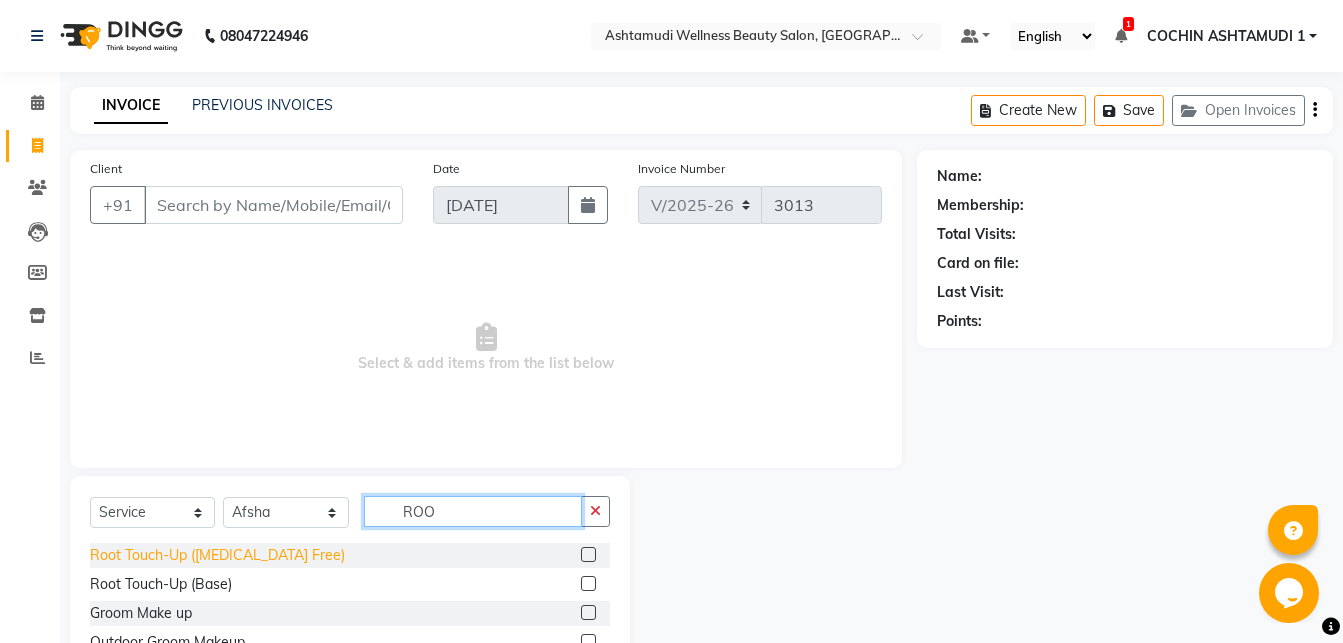 type on "ROO" 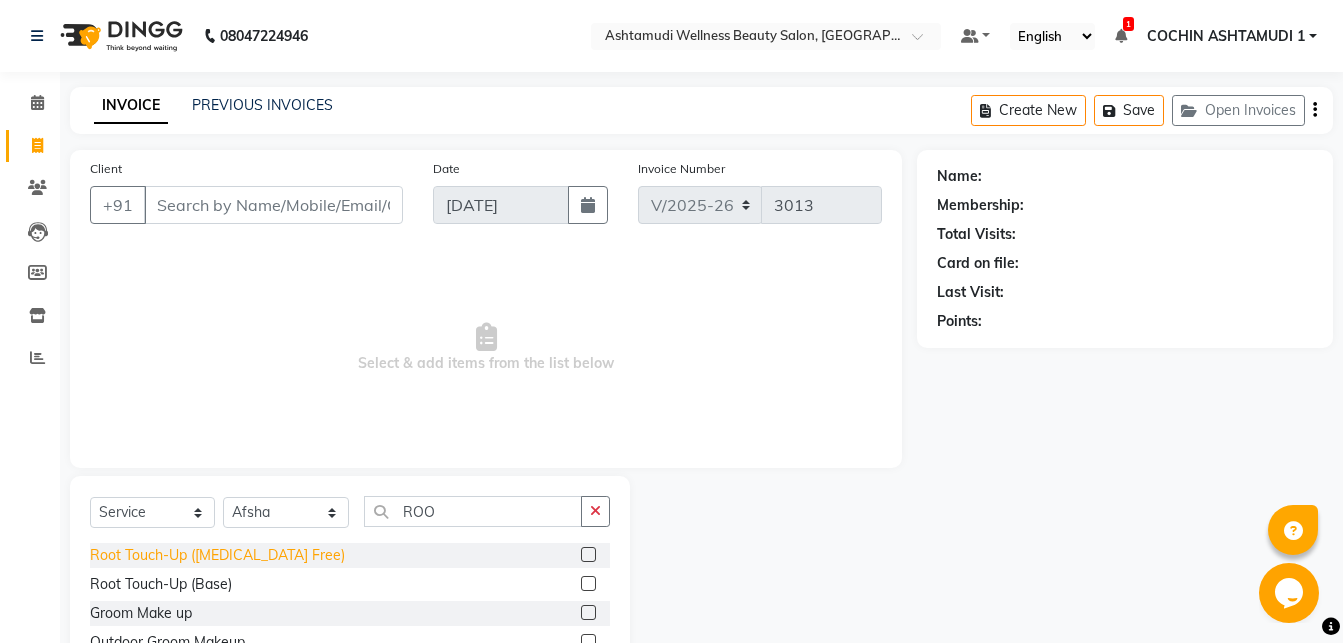 click on "Root Touch-Up ([MEDICAL_DATA] Free)" 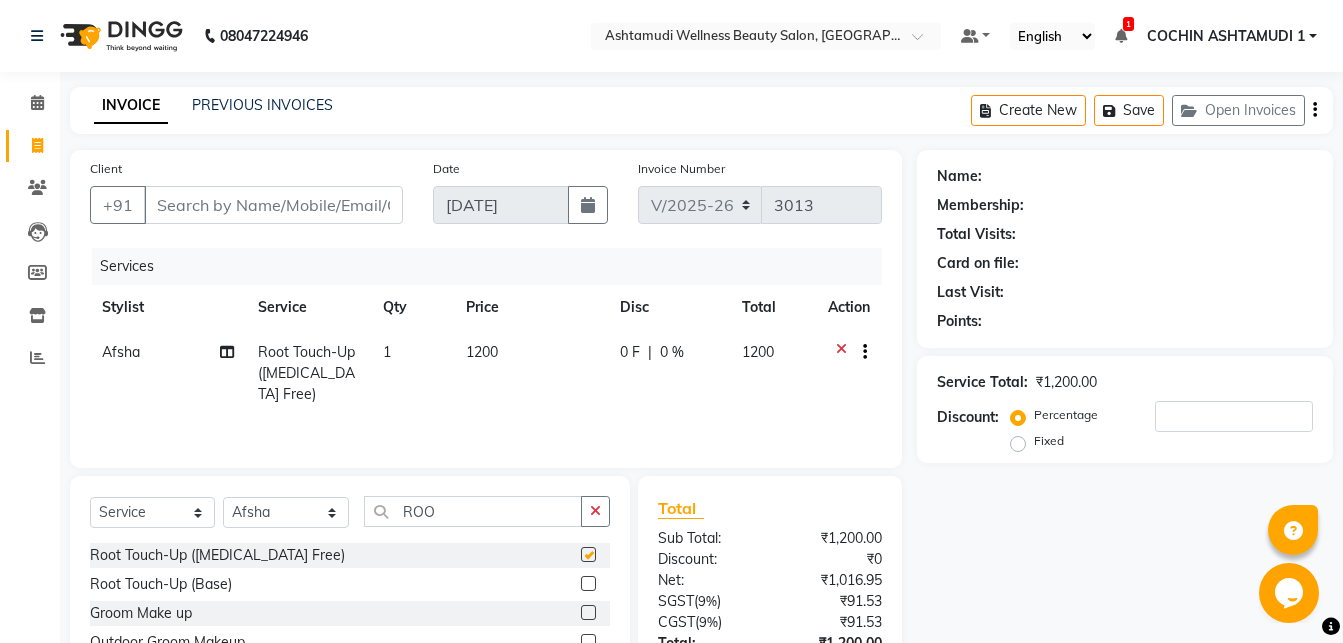 checkbox on "false" 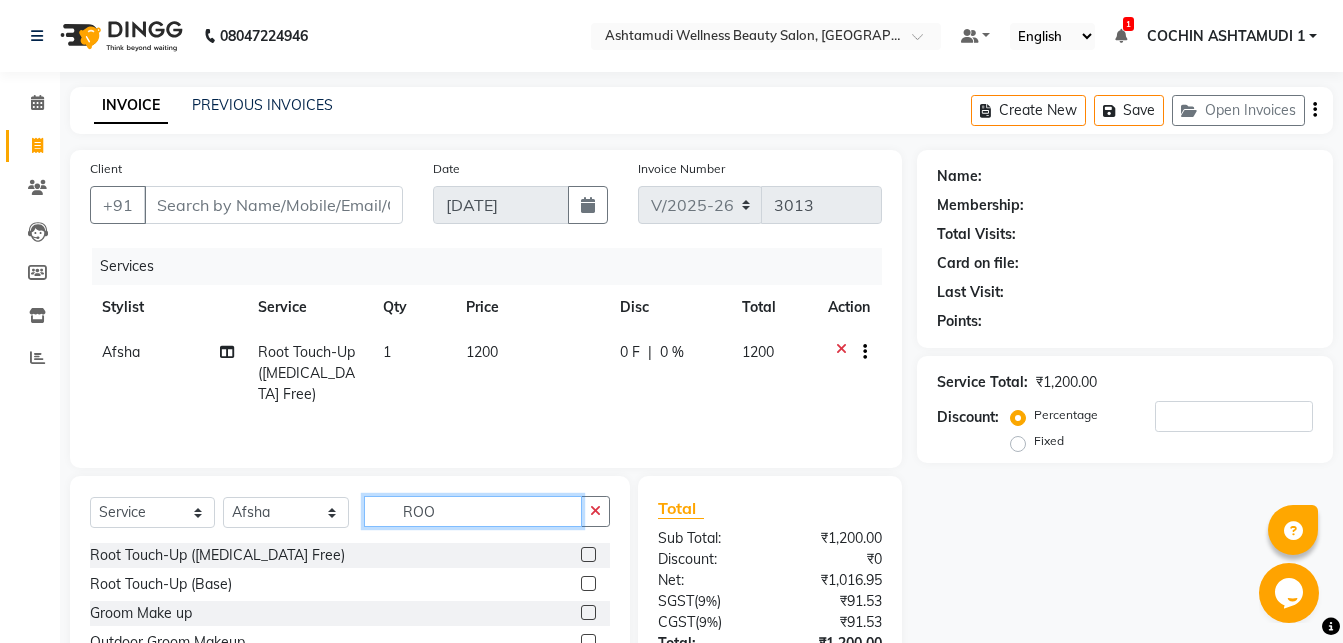 click on "ROO" 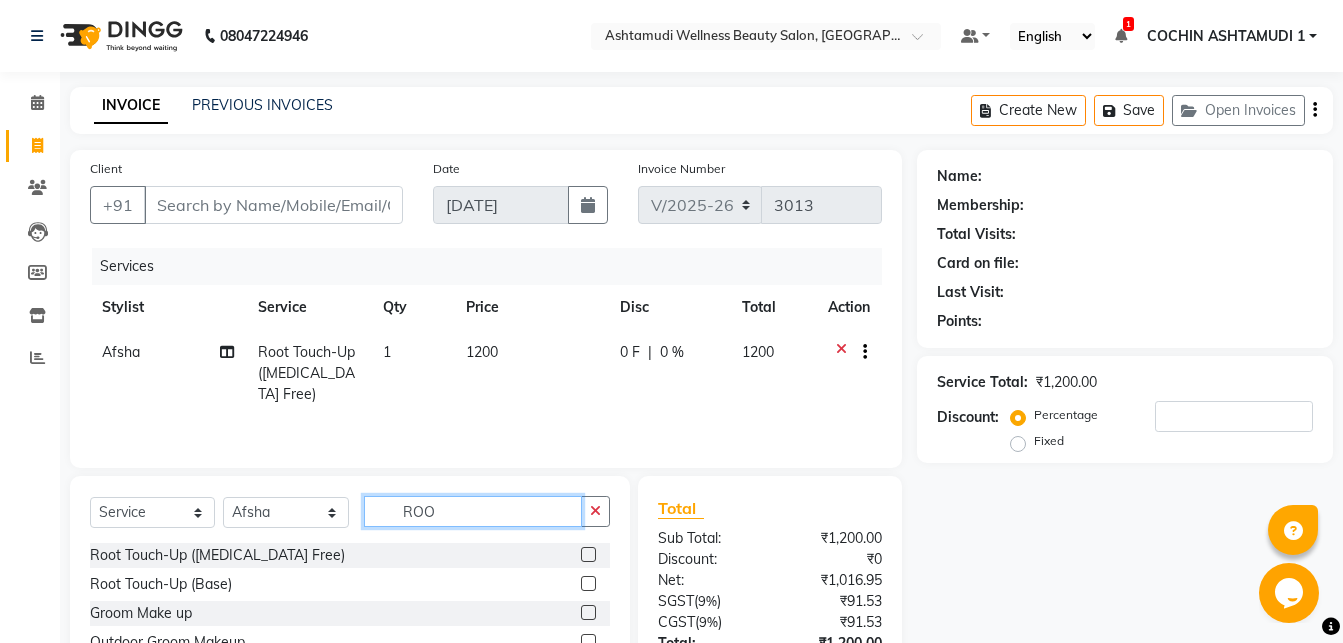 click on "ROO" 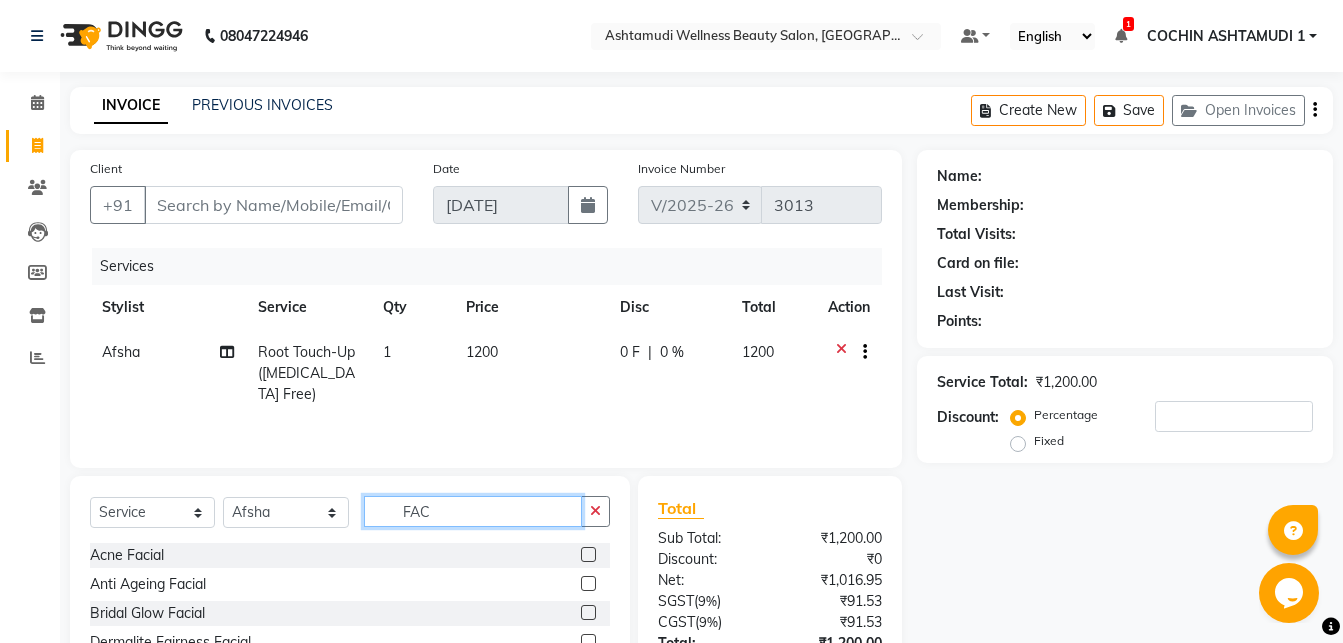 scroll, scrollTop: 160, scrollLeft: 0, axis: vertical 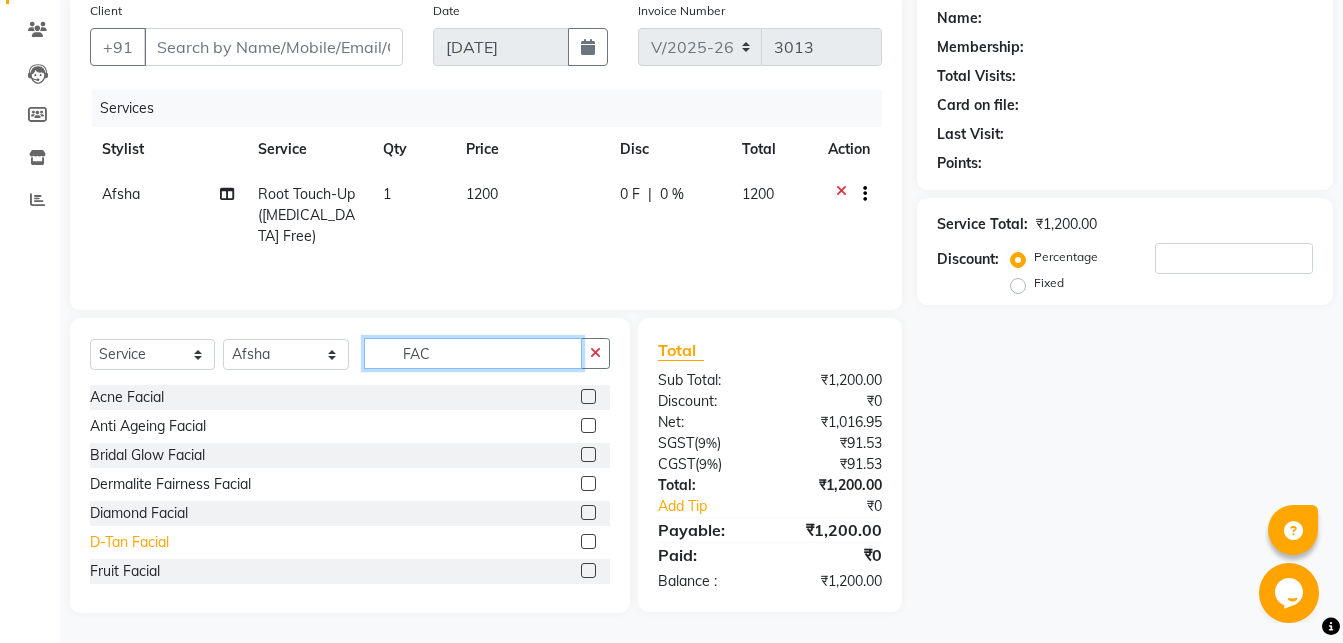 type on "FAC" 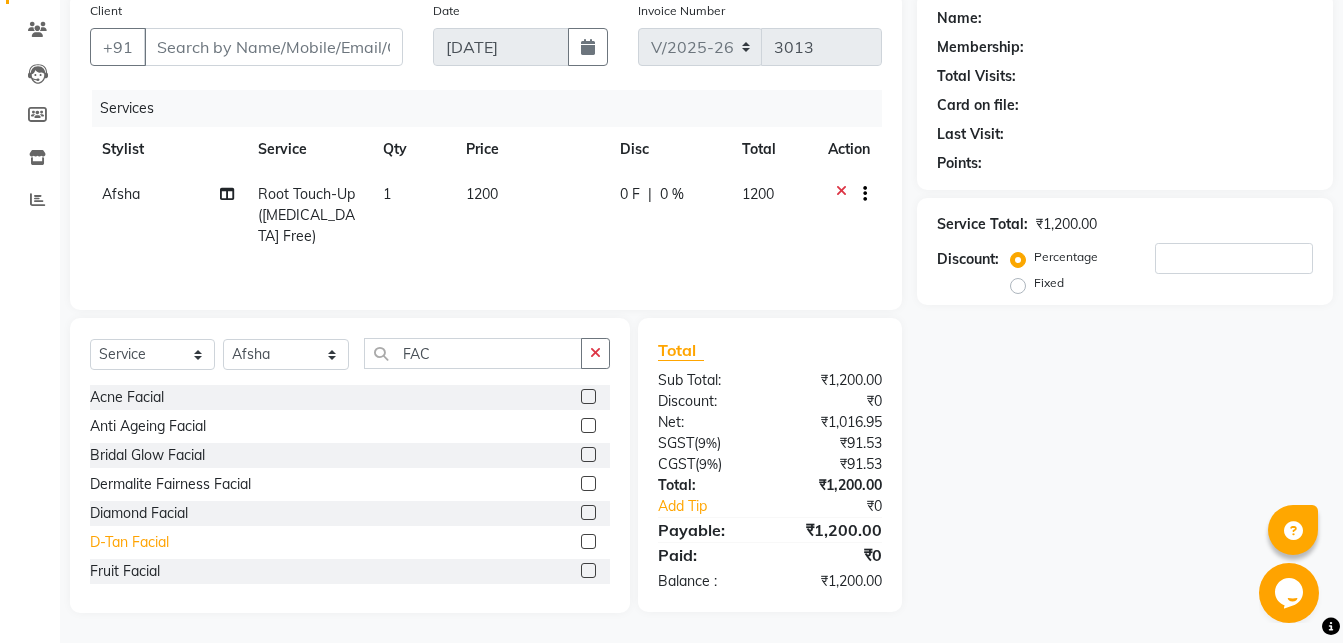 click on "D-Tan Facial" 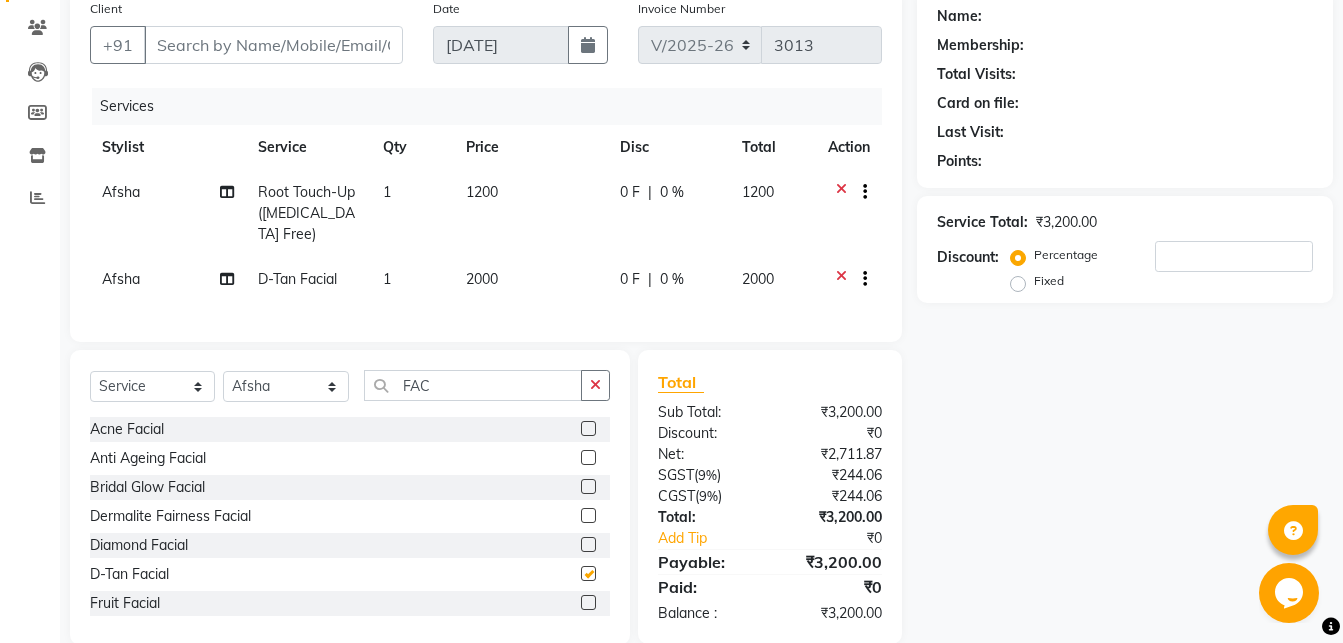 checkbox on "false" 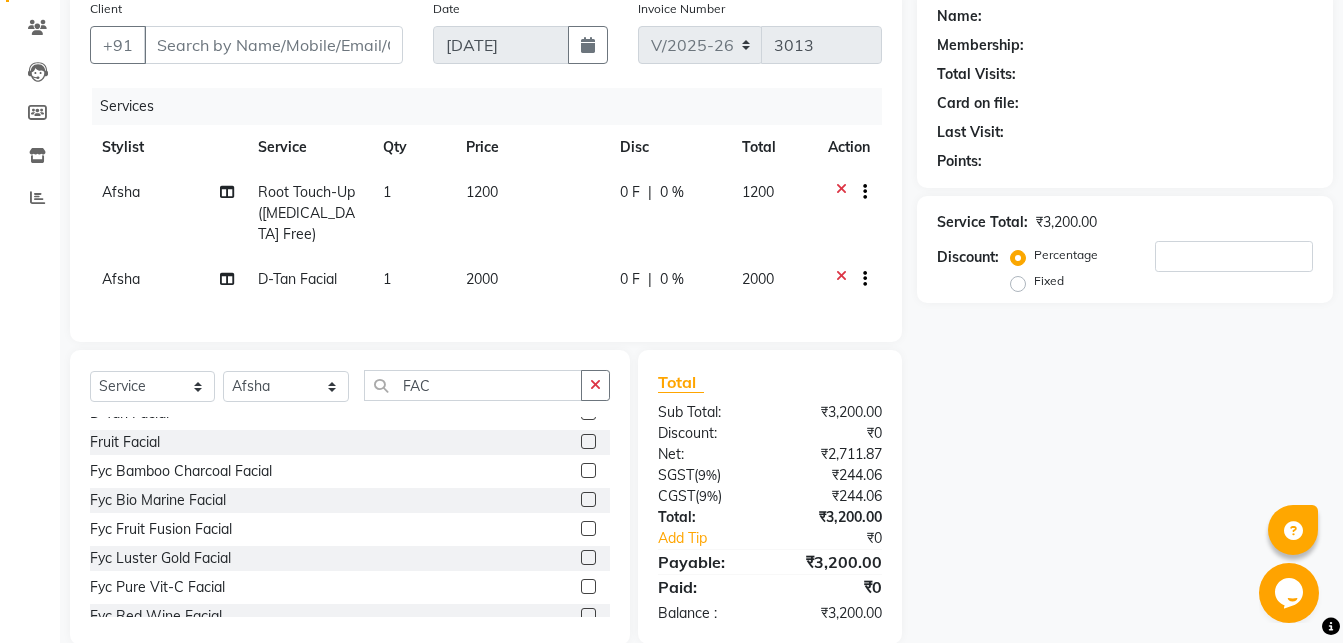 scroll, scrollTop: 432, scrollLeft: 0, axis: vertical 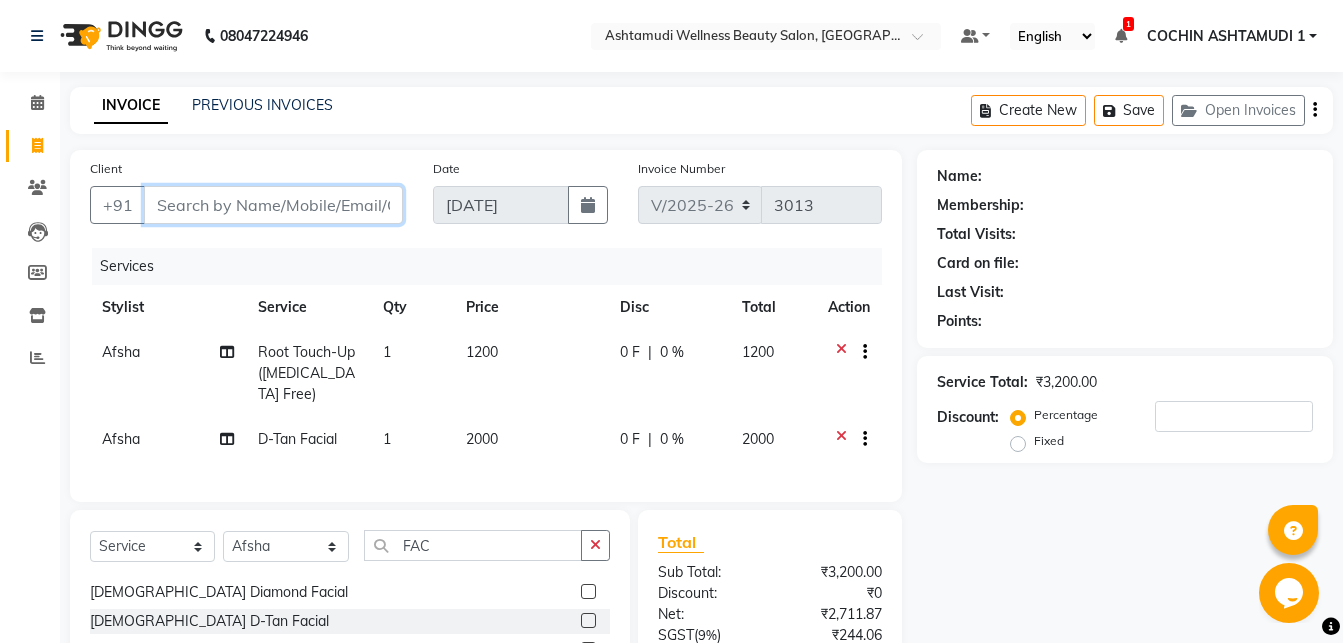 click on "Client" at bounding box center [273, 205] 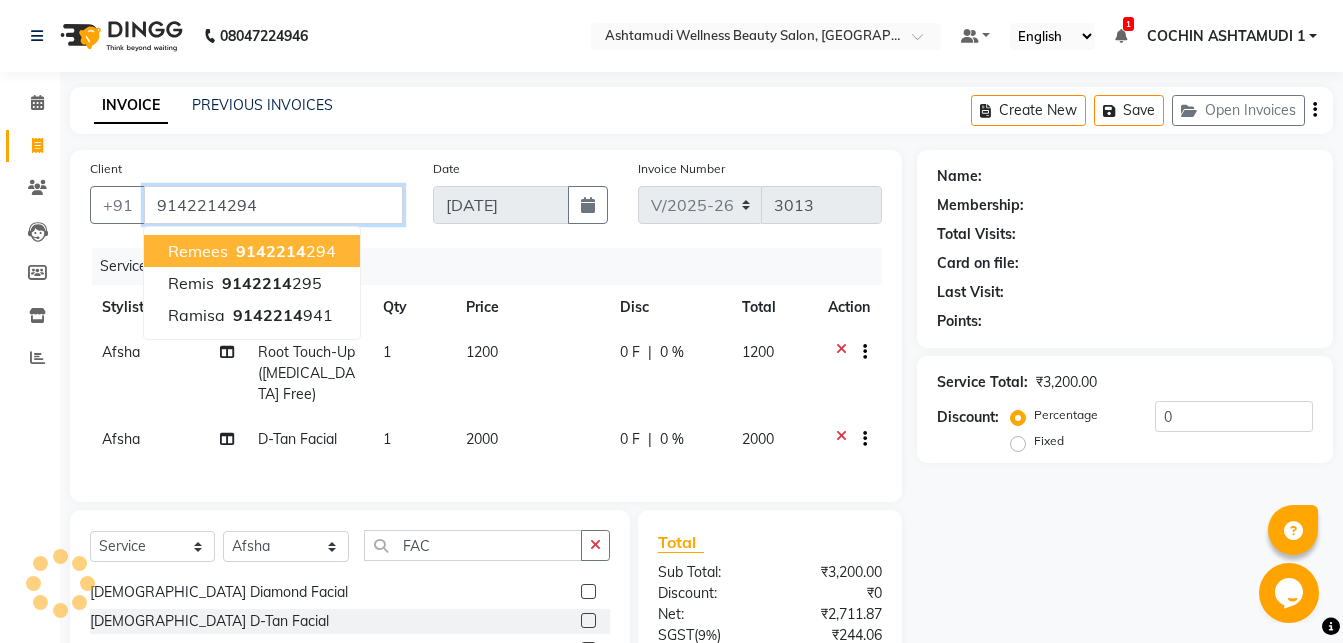 type on "9142214294" 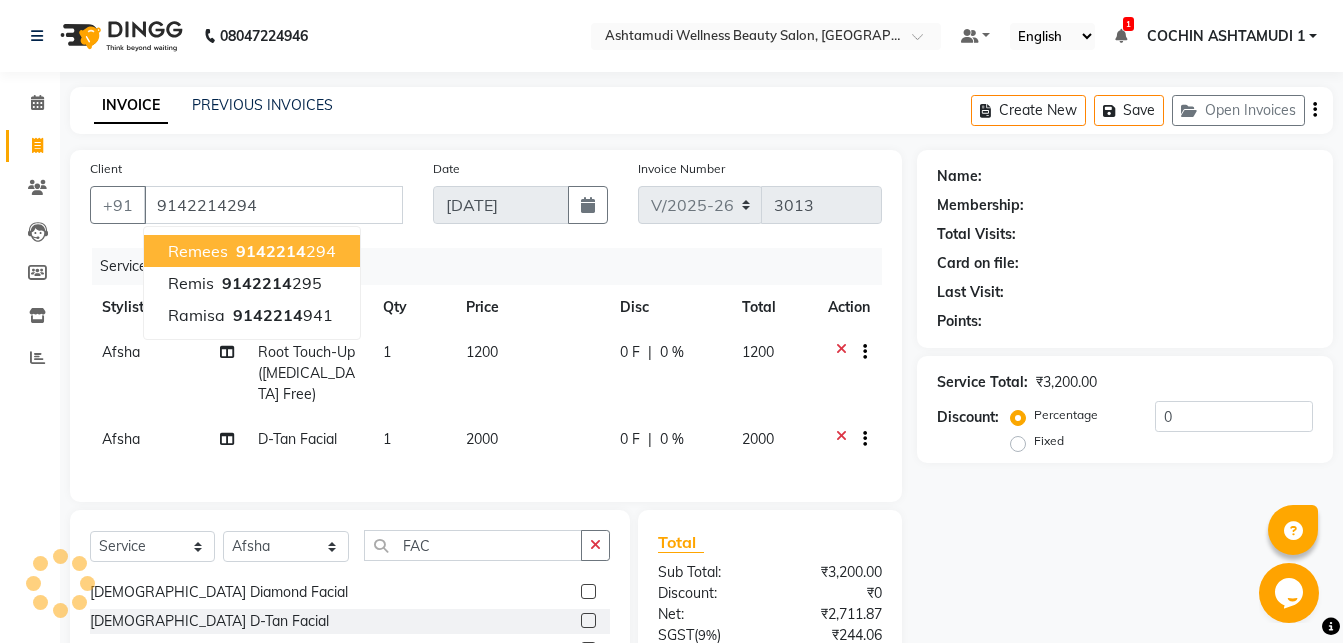select on "2: Object" 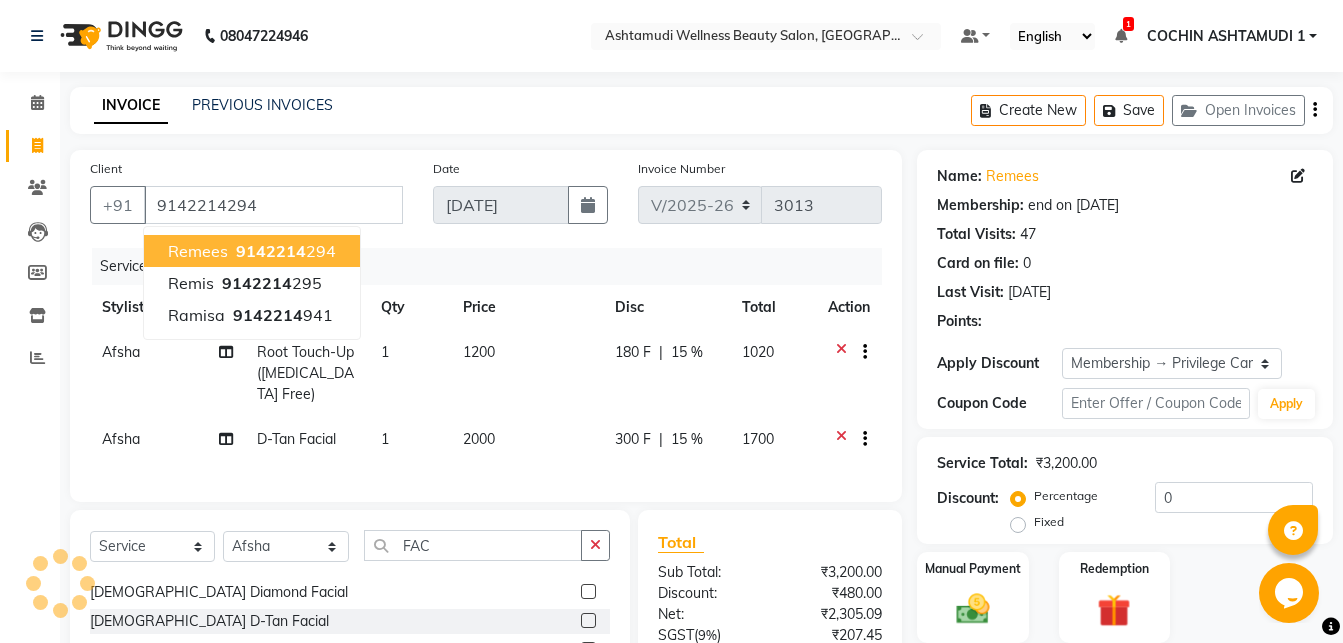 type on "15" 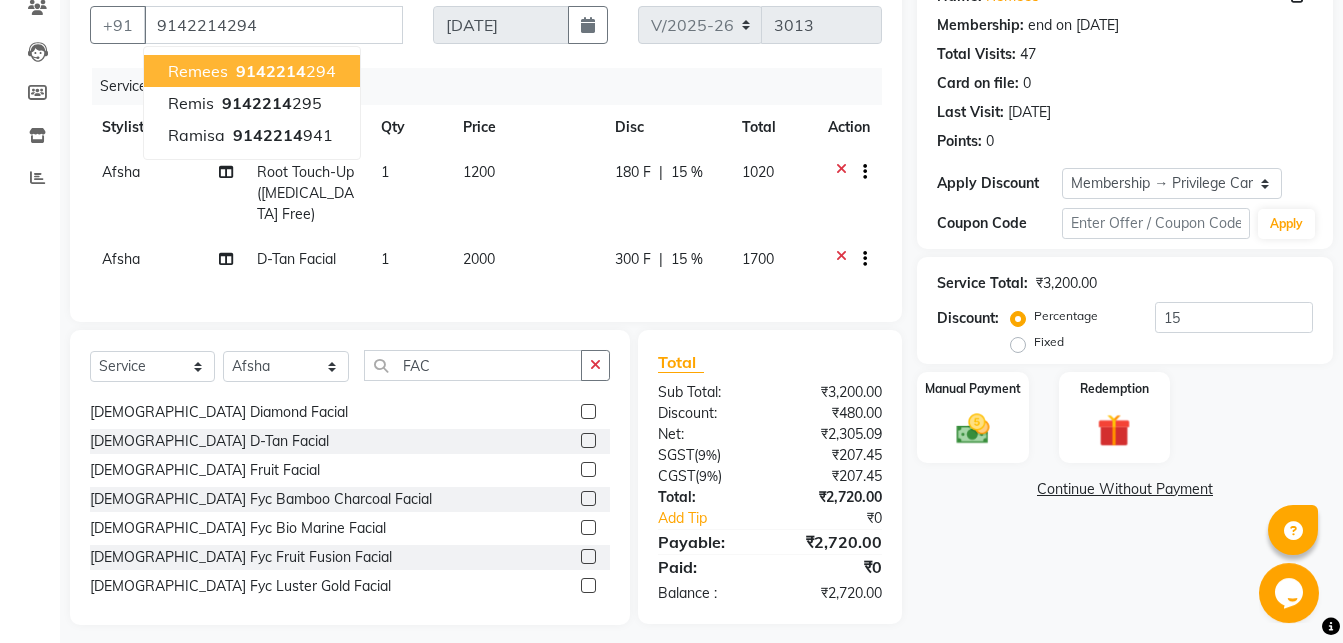 scroll, scrollTop: 209, scrollLeft: 0, axis: vertical 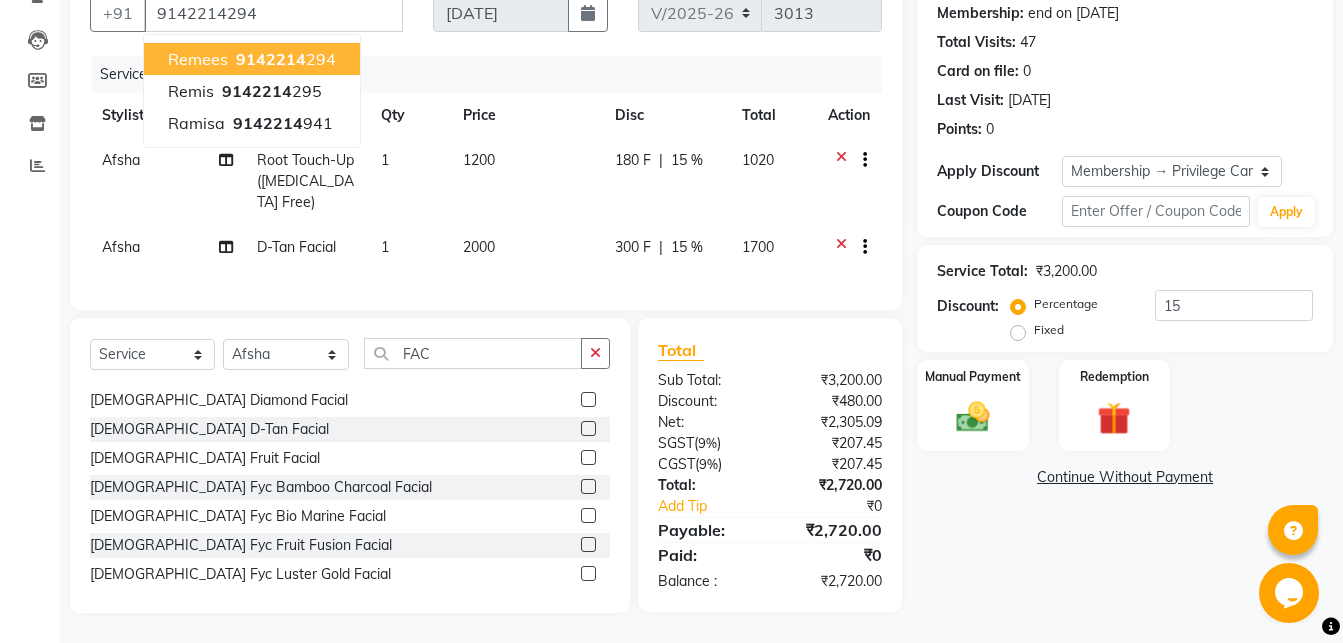 click on "Services" 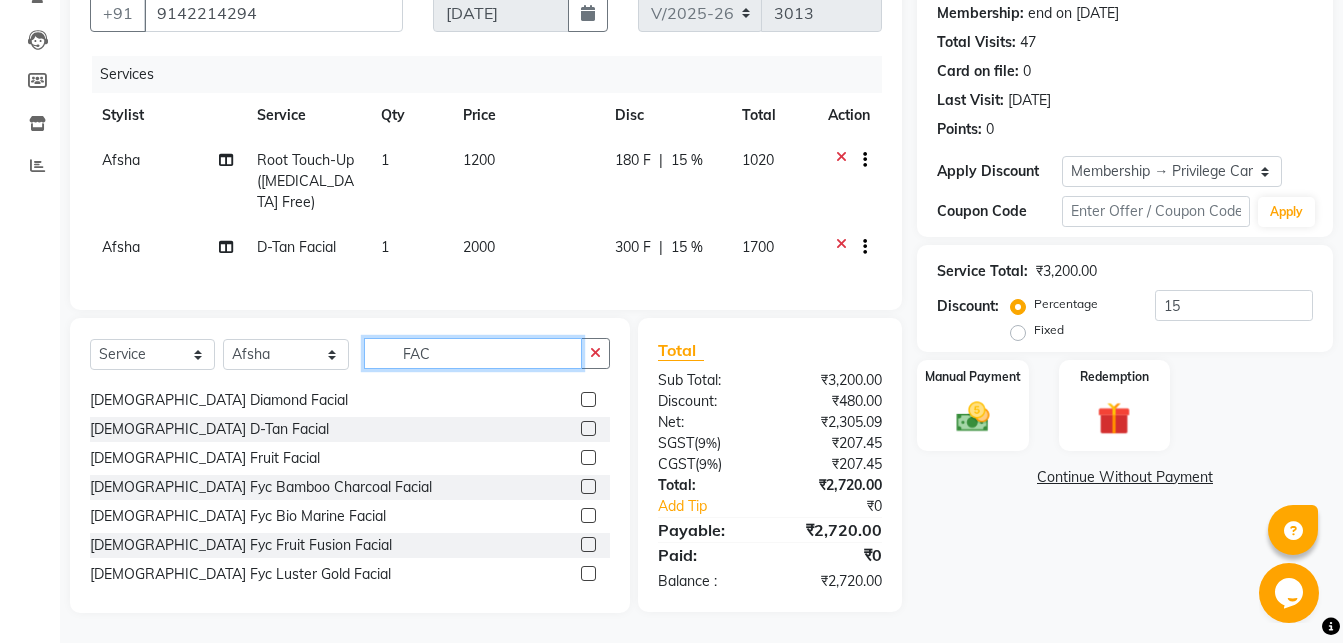 click on "FAC" 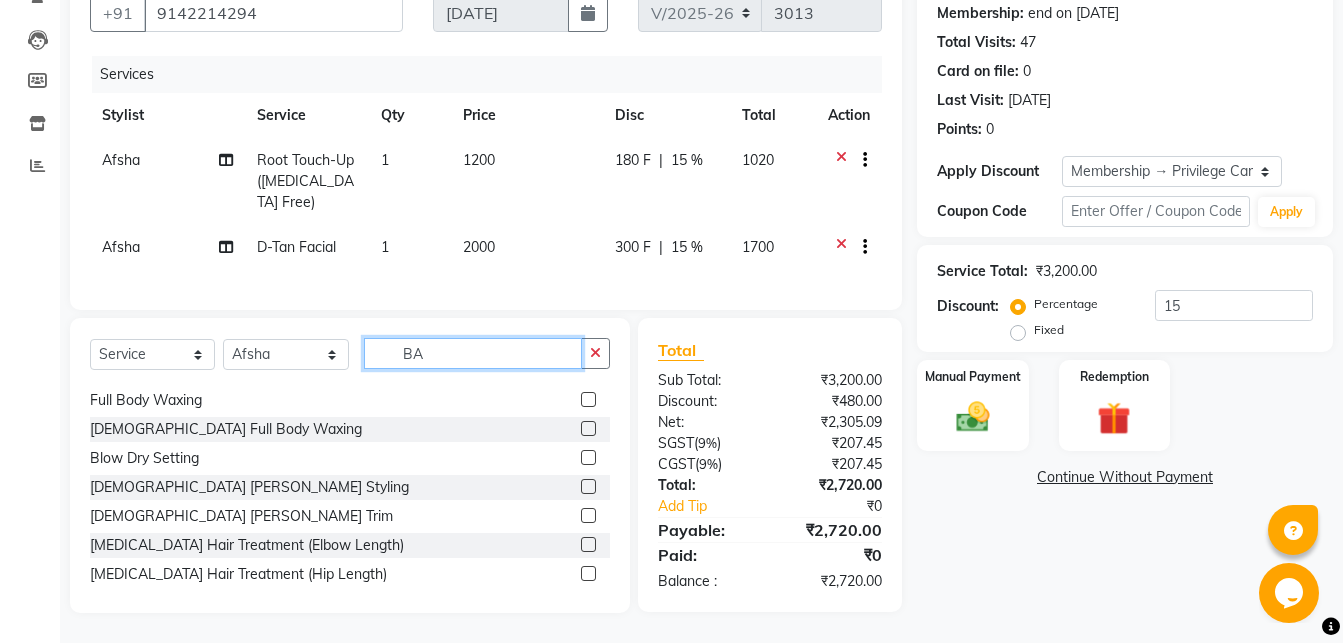 scroll, scrollTop: 0, scrollLeft: 0, axis: both 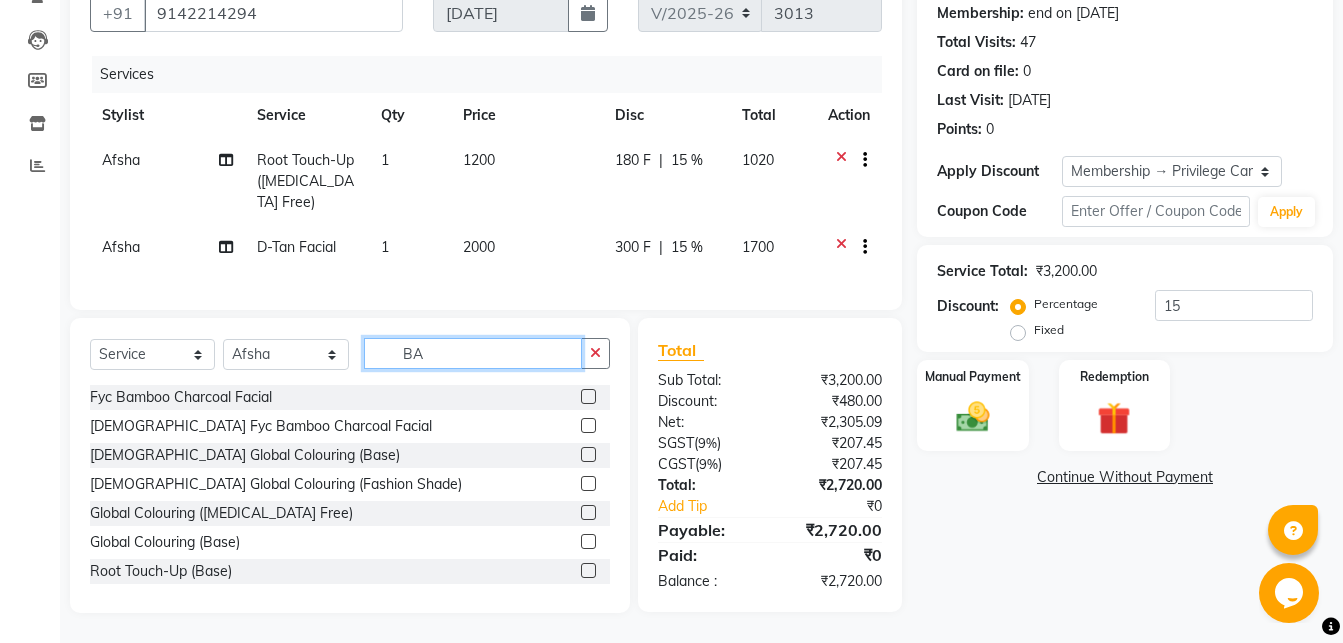 type on "B" 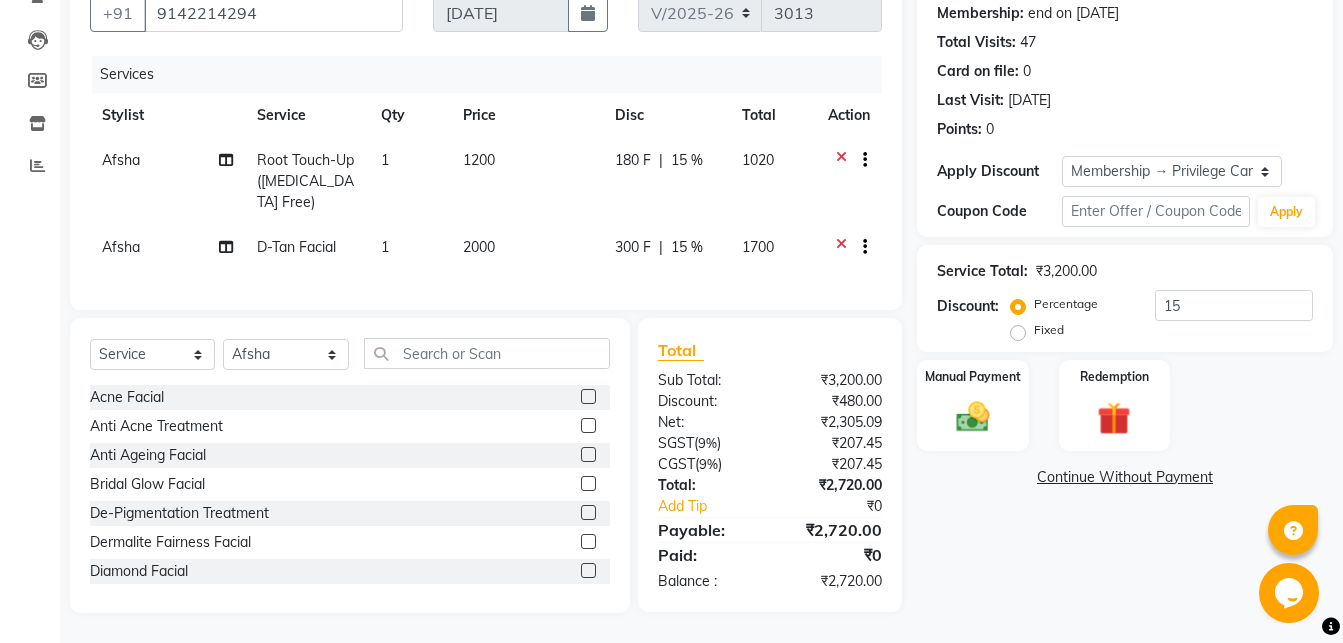 click 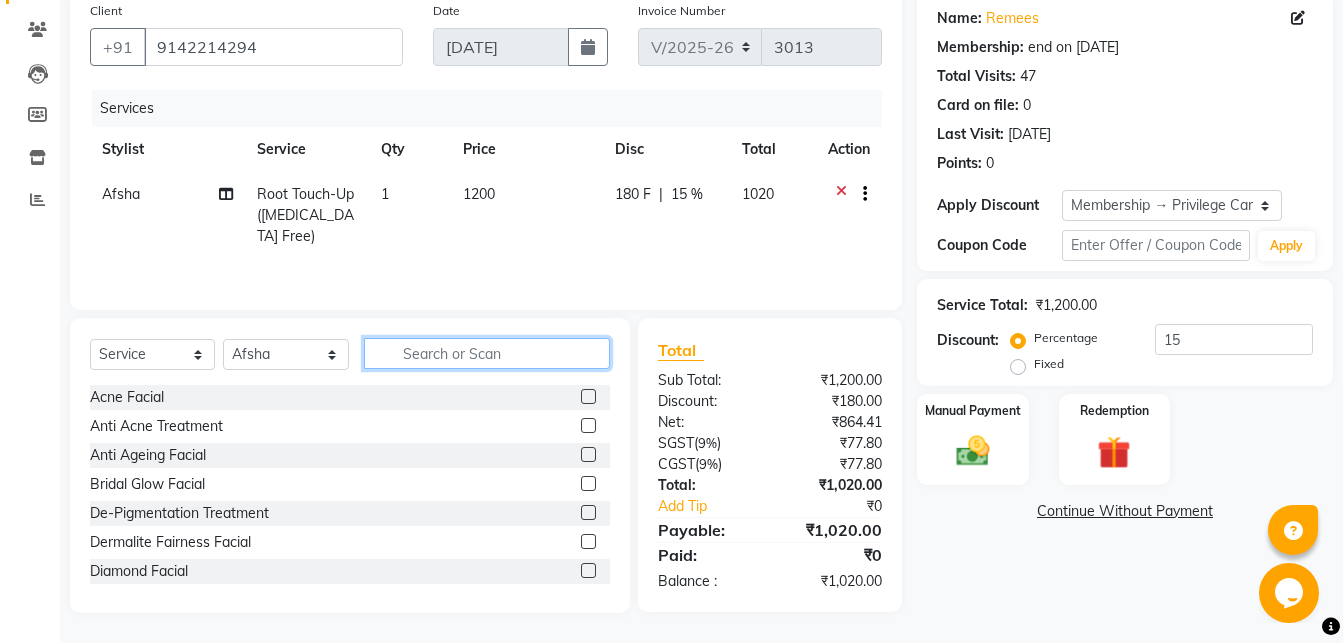 drag, startPoint x: 415, startPoint y: 354, endPoint x: 402, endPoint y: 358, distance: 13.601471 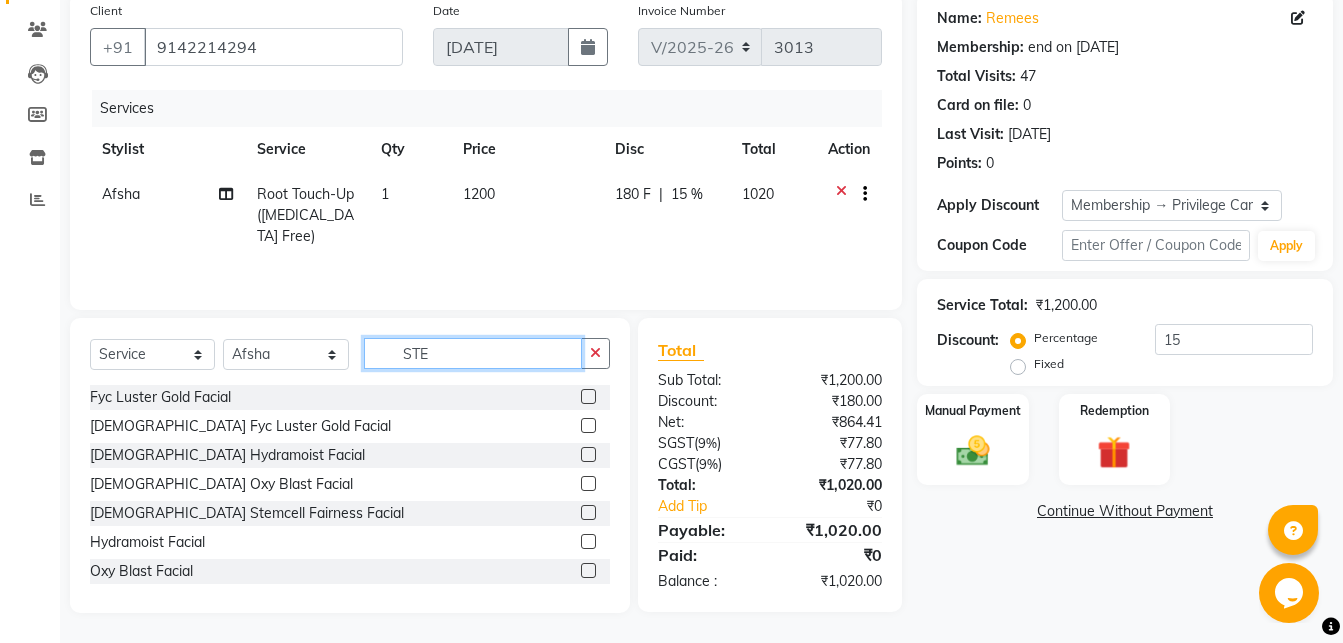 scroll, scrollTop: 159, scrollLeft: 0, axis: vertical 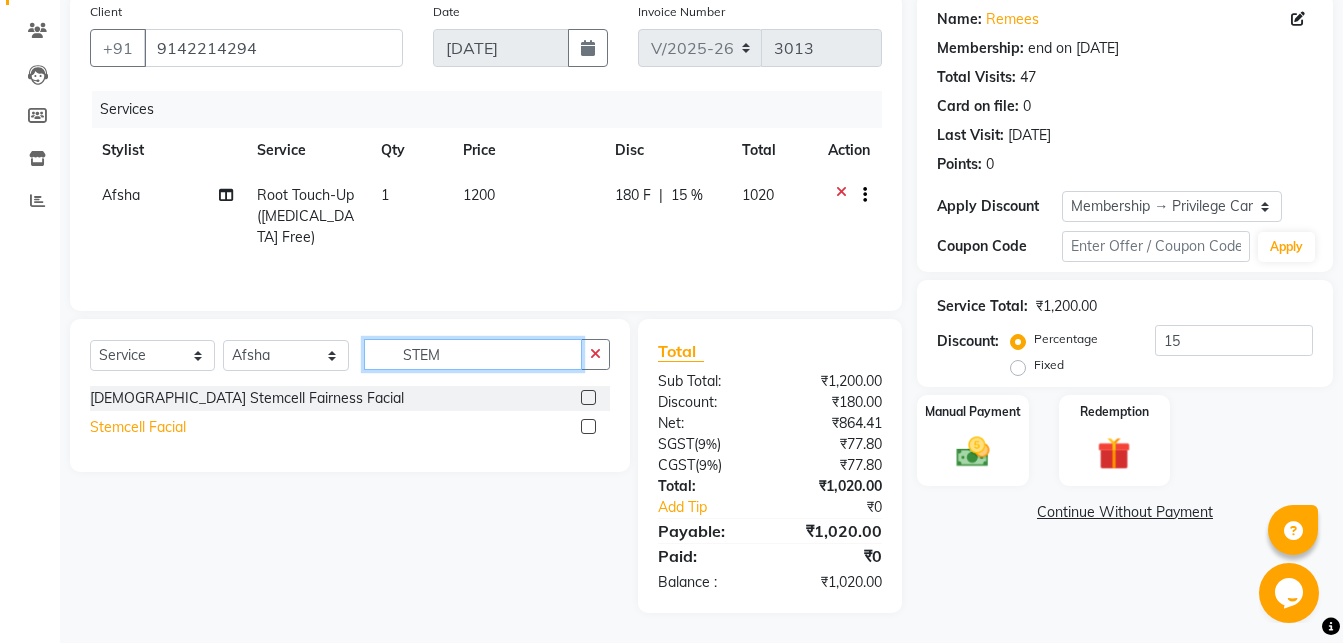 type on "STEM" 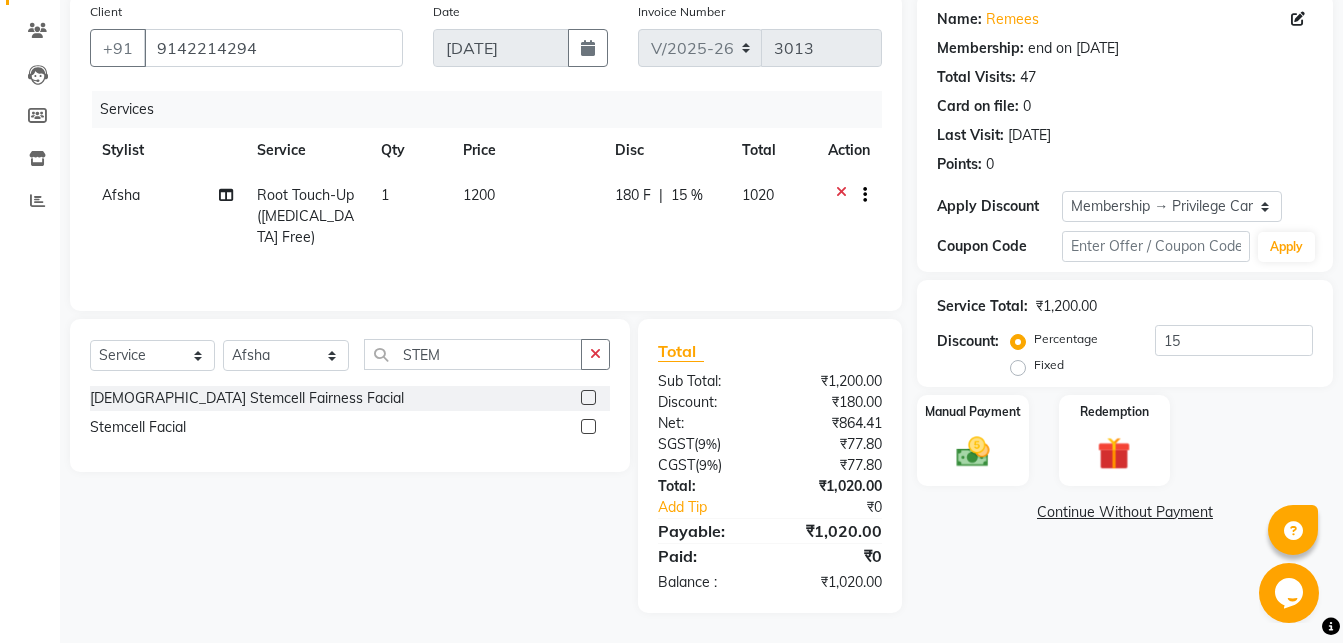 click on "Stemcell  Facial" 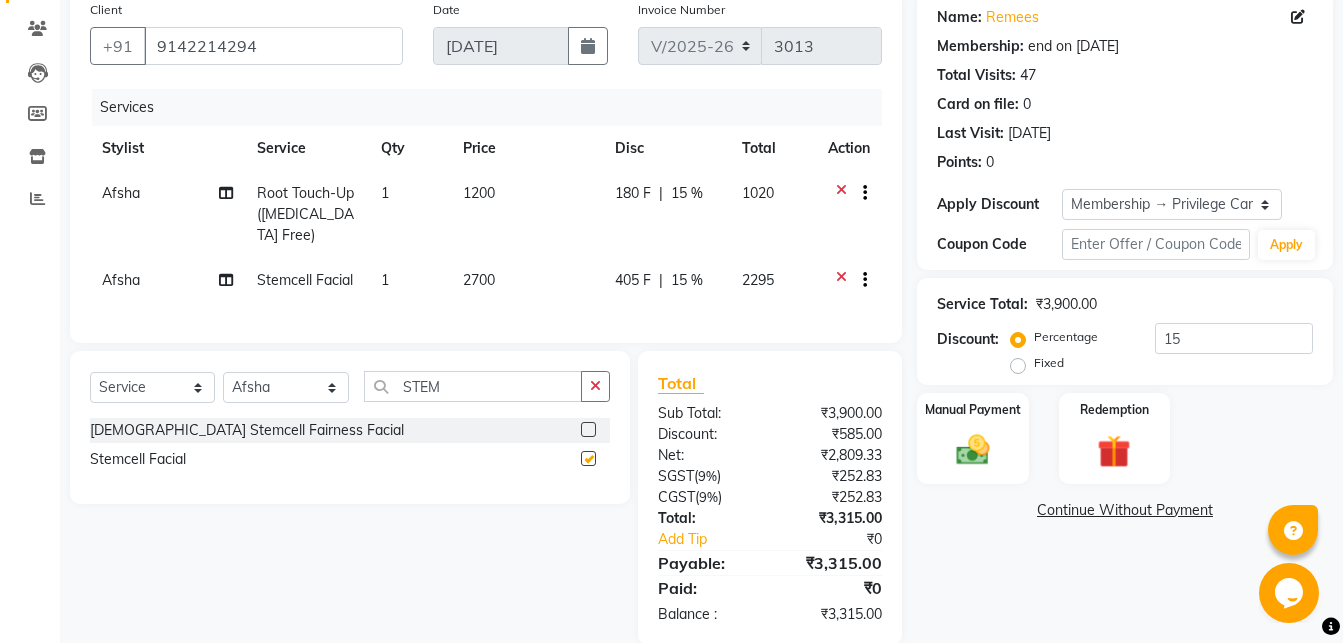 checkbox on "false" 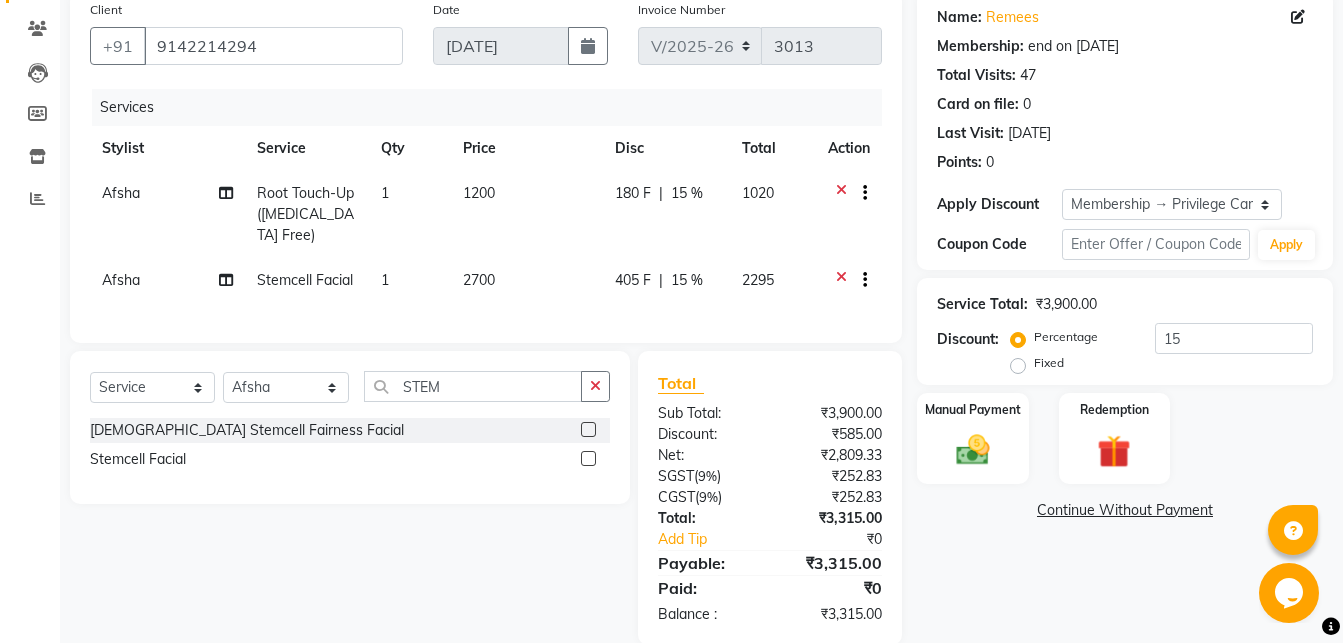 scroll, scrollTop: 208, scrollLeft: 0, axis: vertical 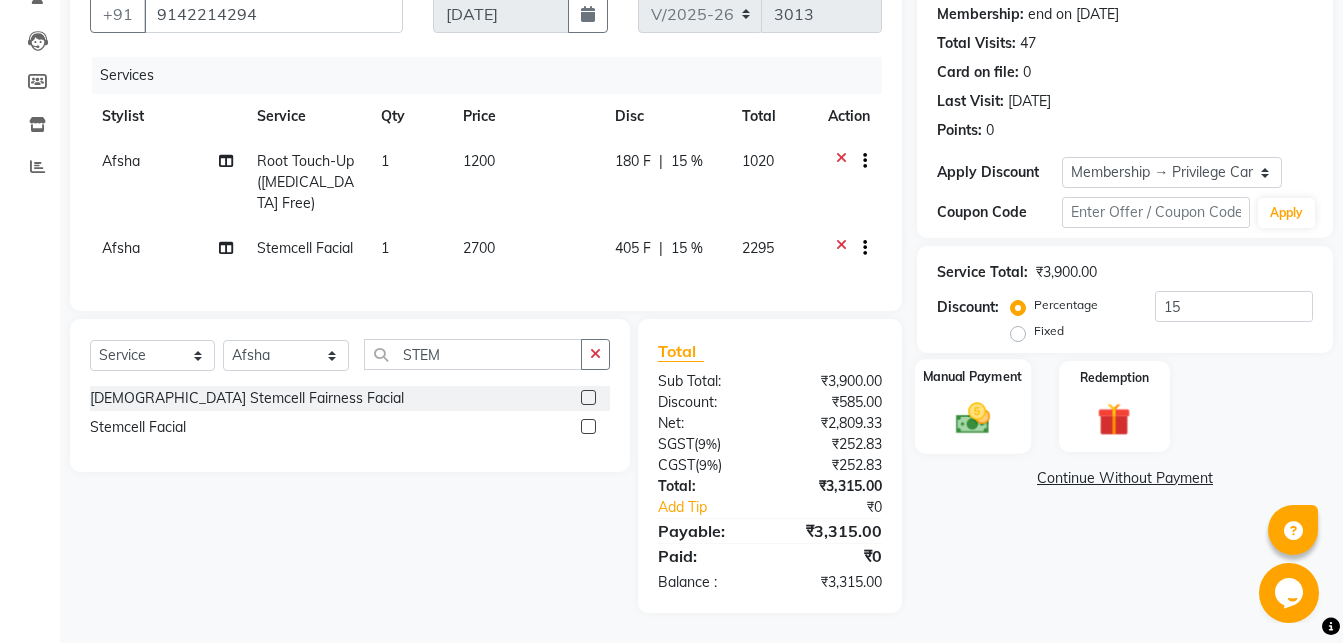 click 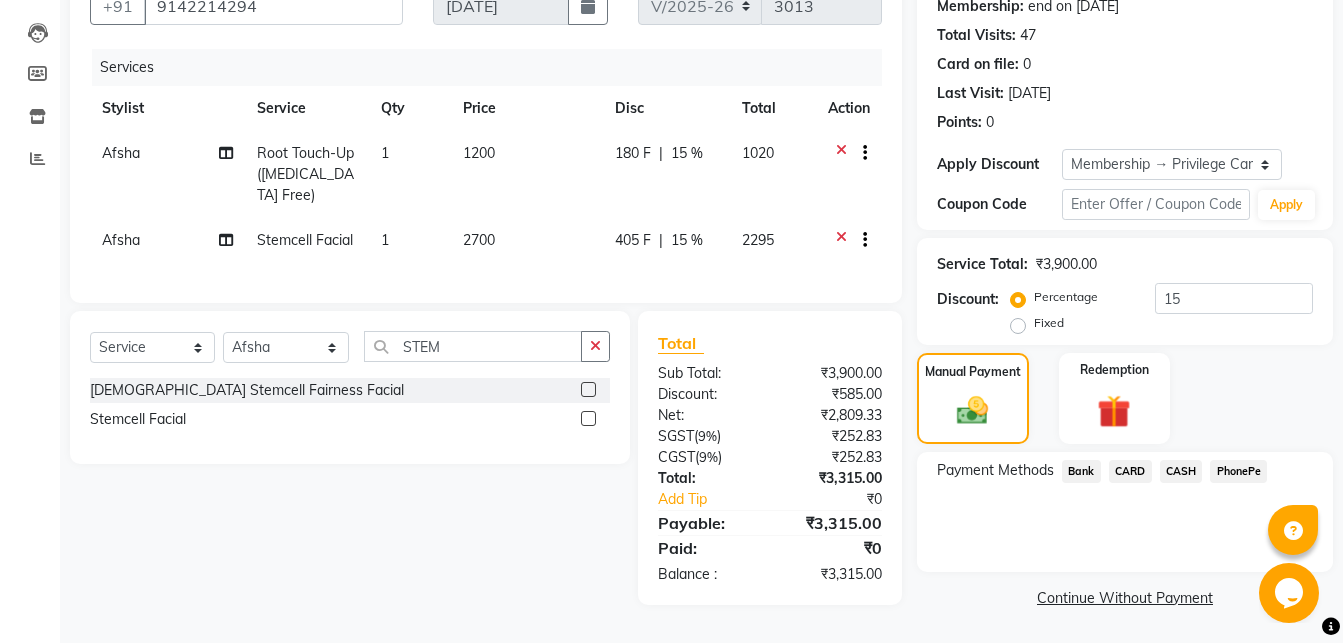 click on "CARD" 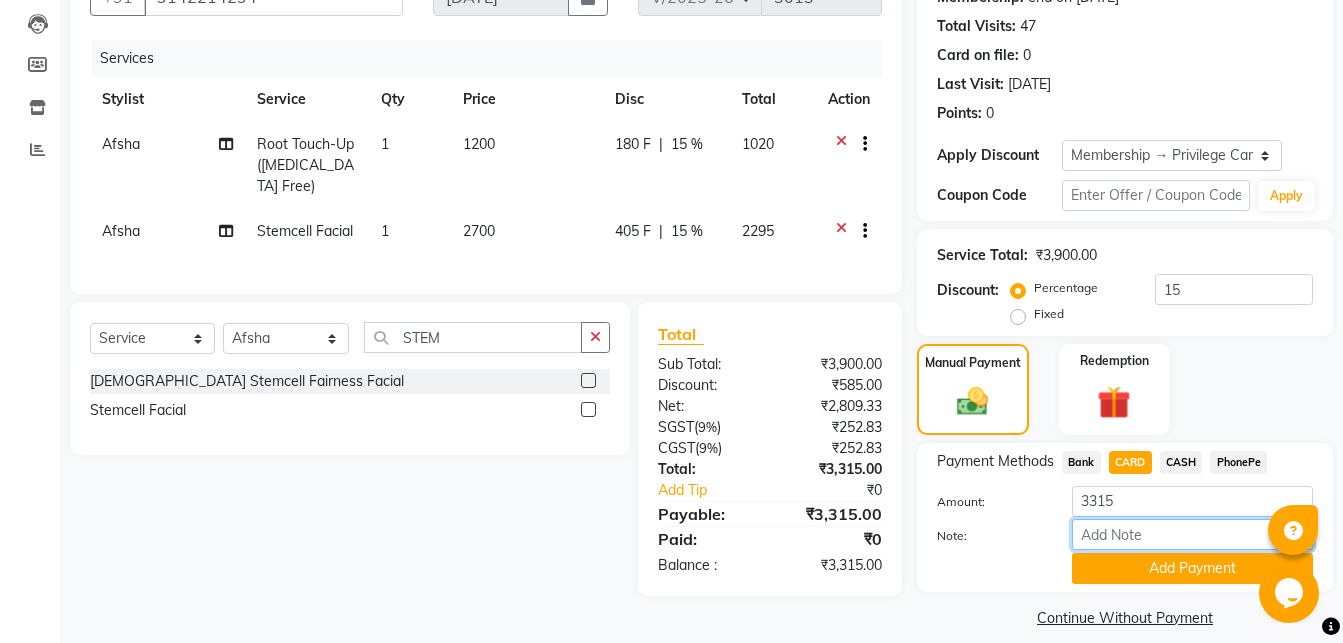 click on "Note:" at bounding box center (1192, 534) 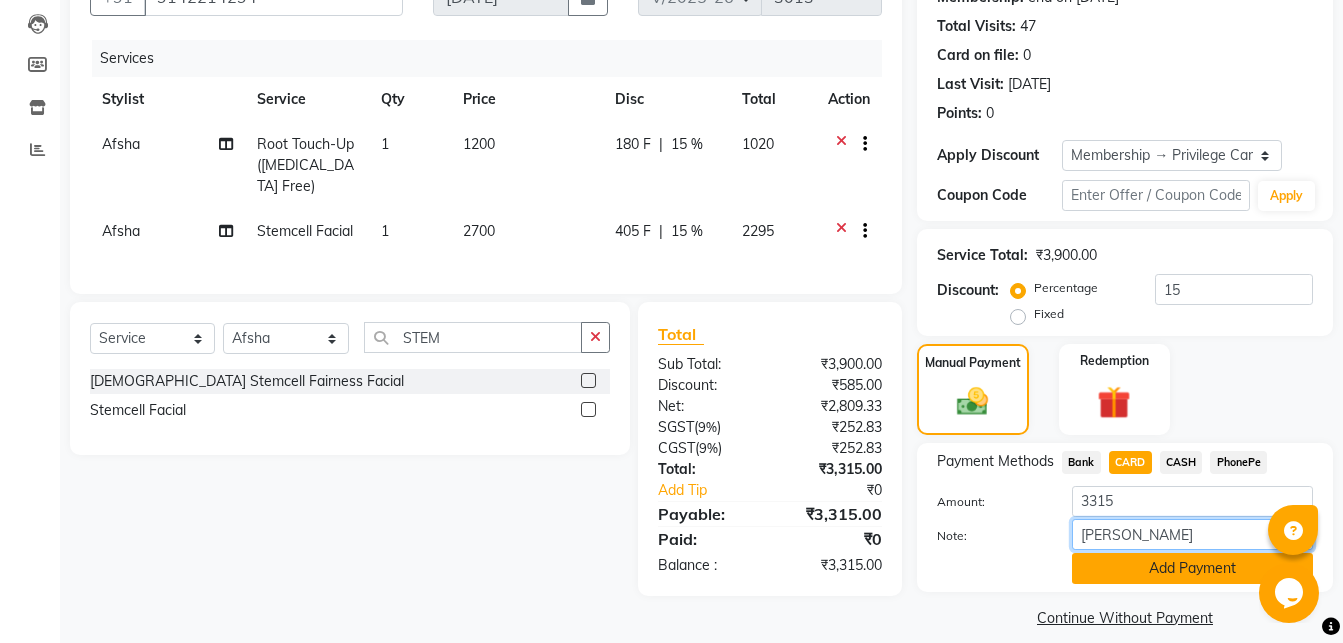 type on "[PERSON_NAME]" 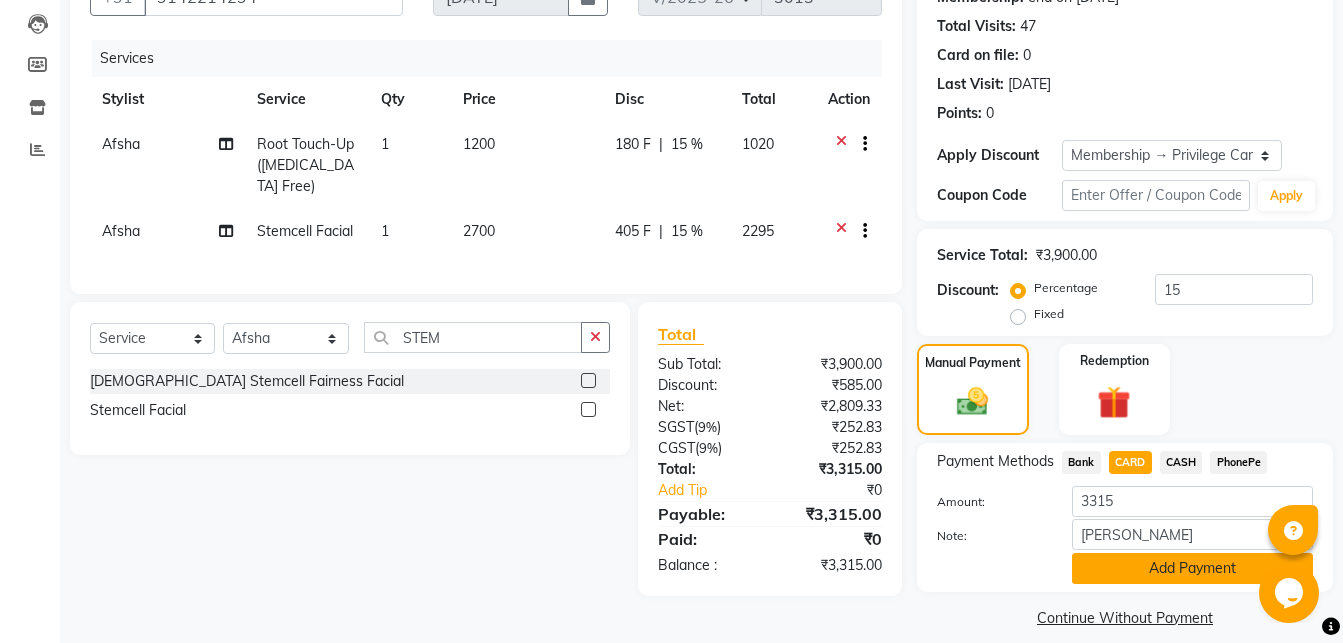 click on "Add Payment" 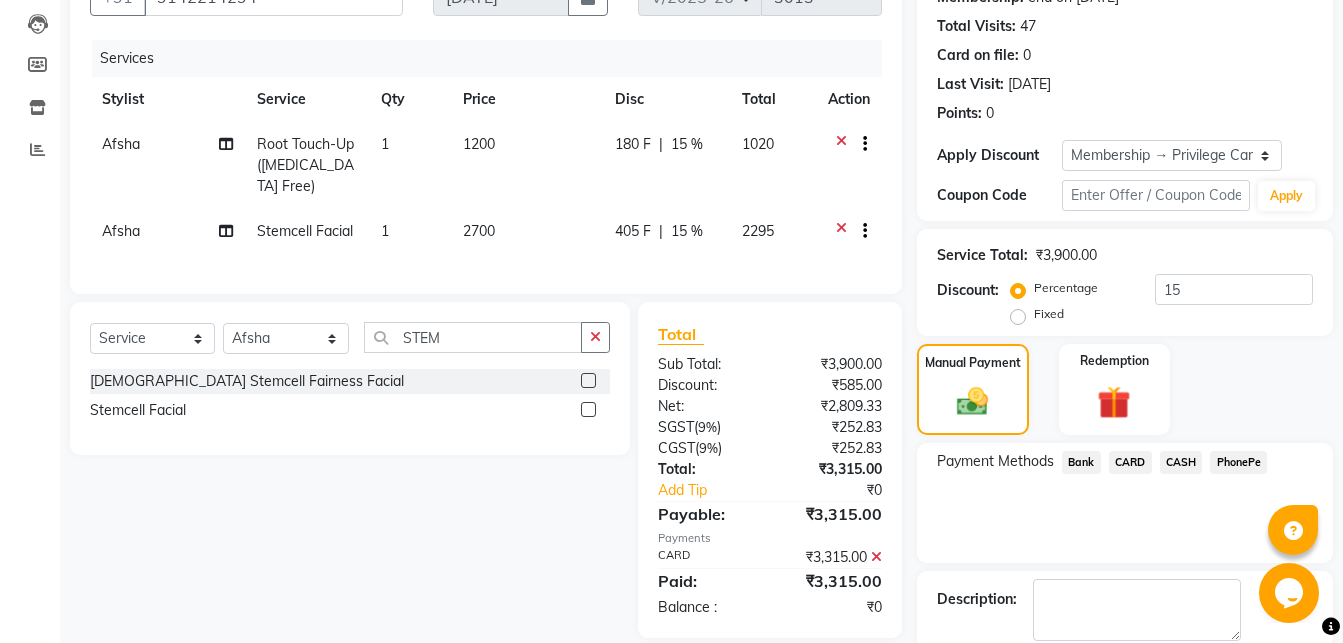 scroll, scrollTop: 340, scrollLeft: 0, axis: vertical 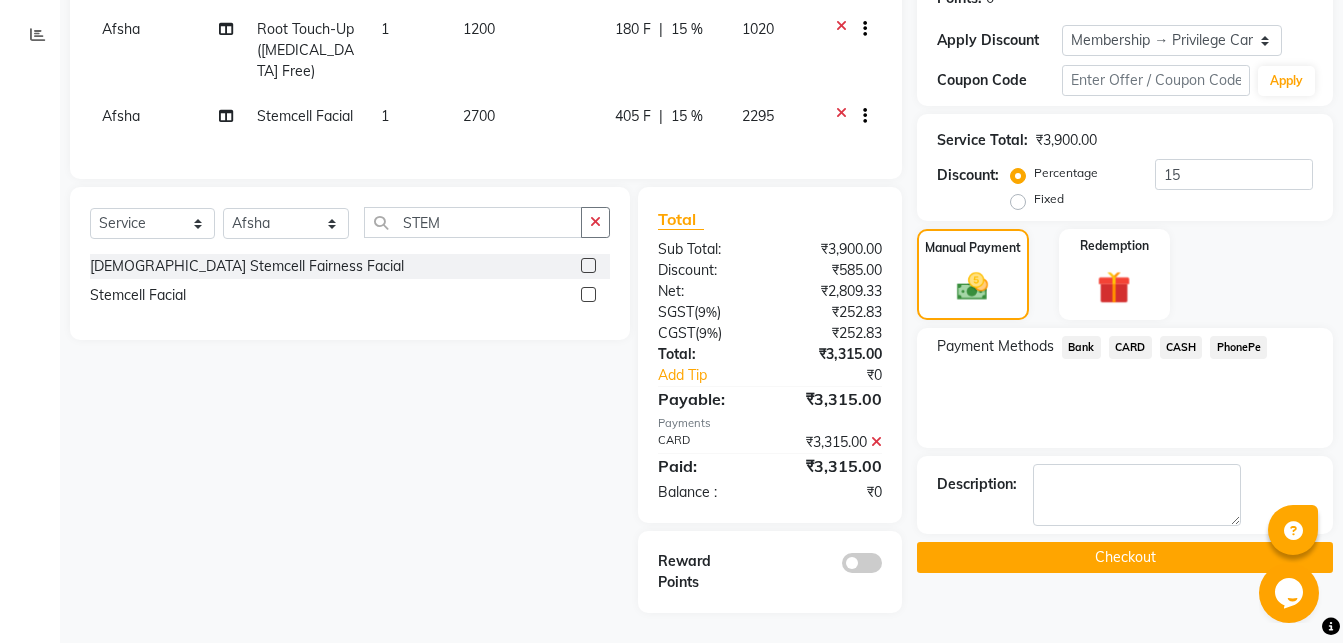 click on "Checkout" 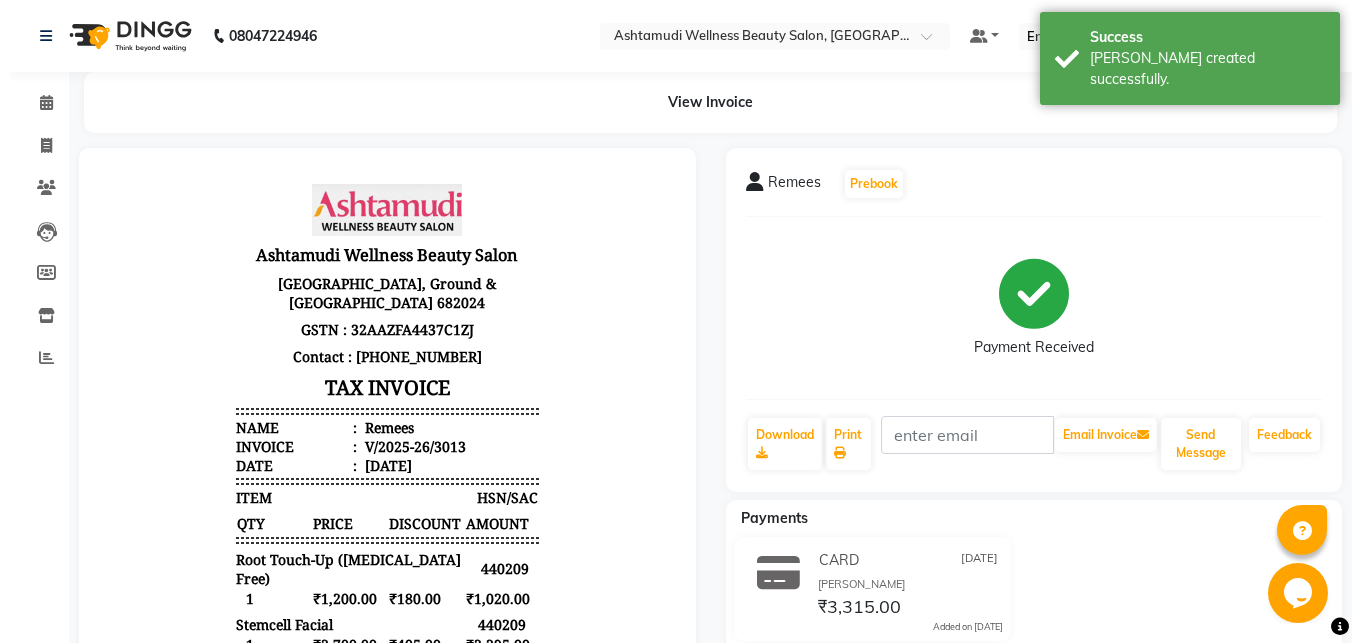 scroll, scrollTop: 0, scrollLeft: 0, axis: both 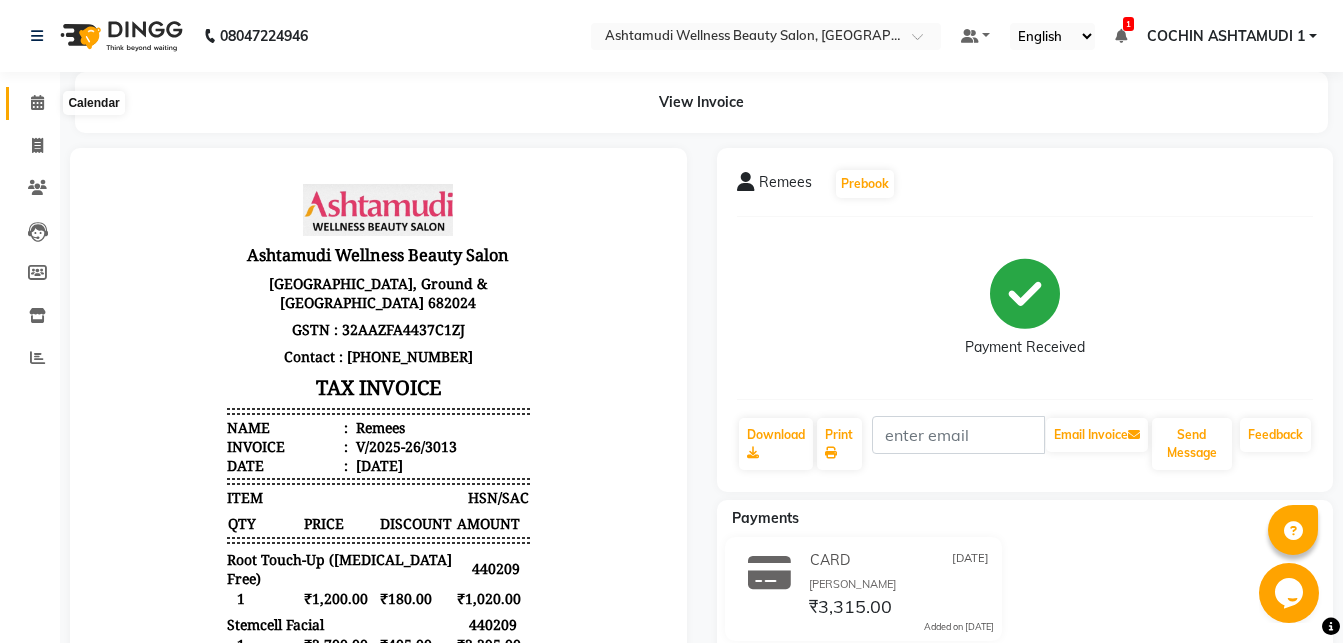 click 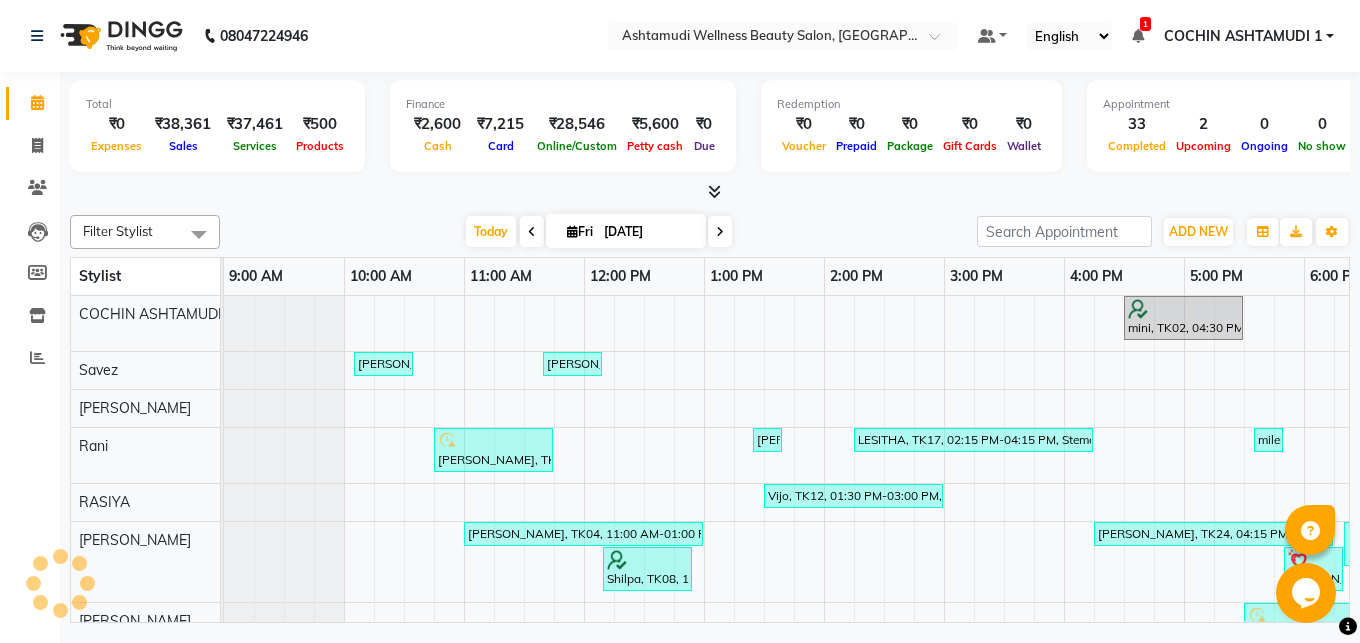 scroll, scrollTop: 0, scrollLeft: 315, axis: horizontal 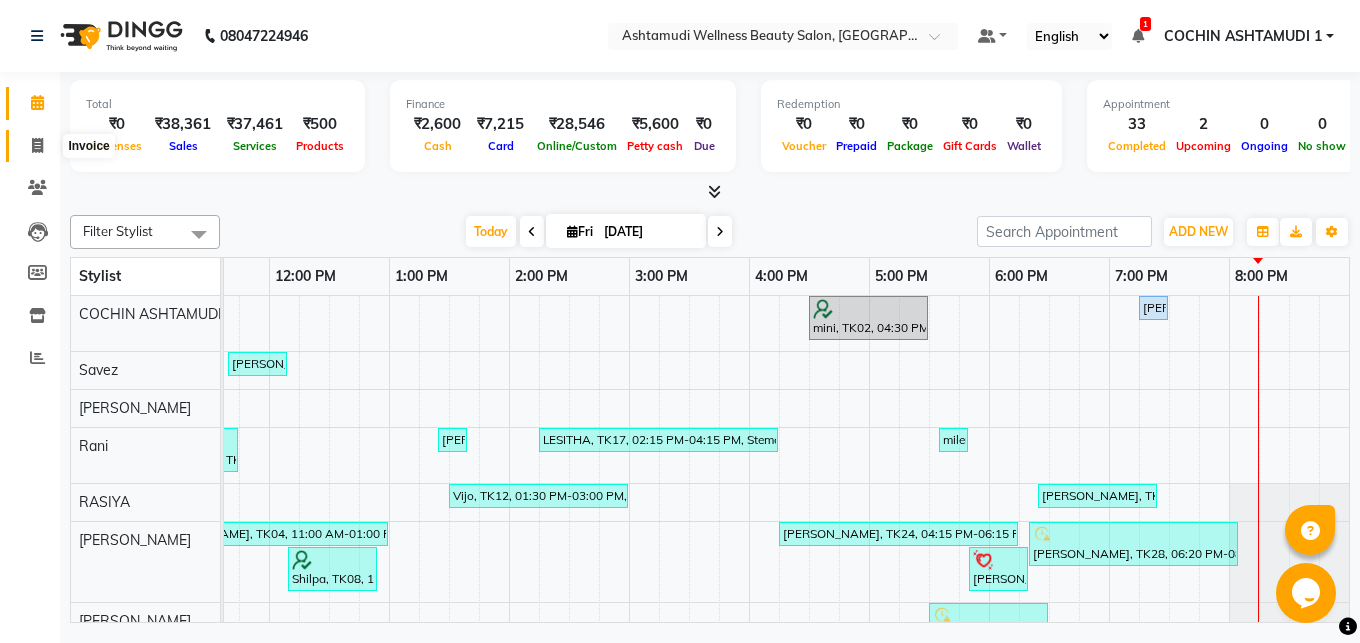 click 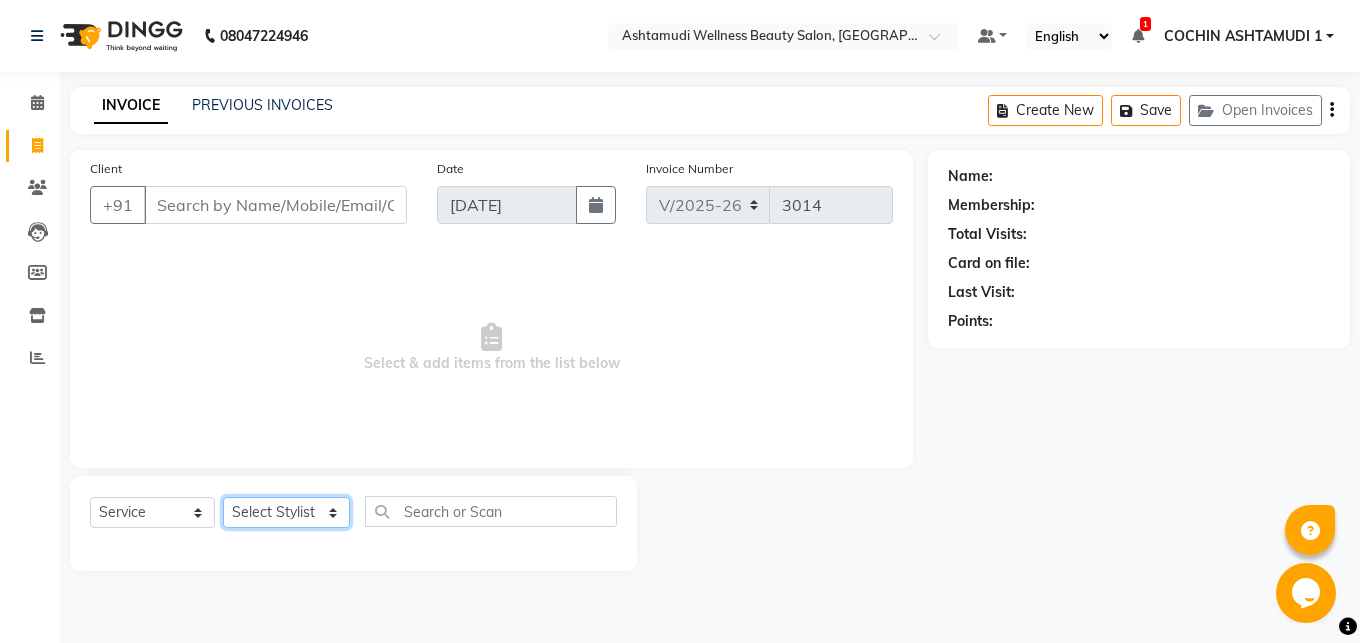 click on "Select Stylist Abhirami S Afsha [PERSON_NAME] B [PERSON_NAME] COCHIN ASHTAMUDI Danish [PERSON_NAME] [PERSON_NAME] [PERSON_NAME] [PERSON_NAME] [PERSON_NAME]  [PERSON_NAME] [PERSON_NAME]" 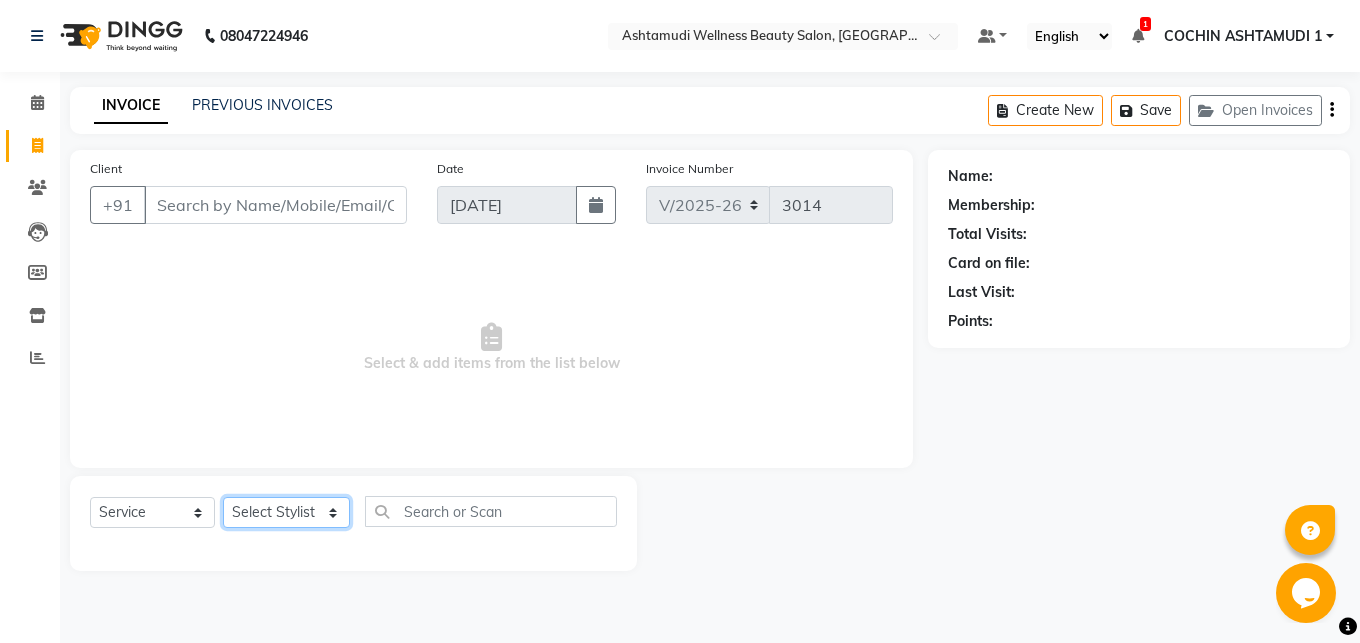 select on "85751" 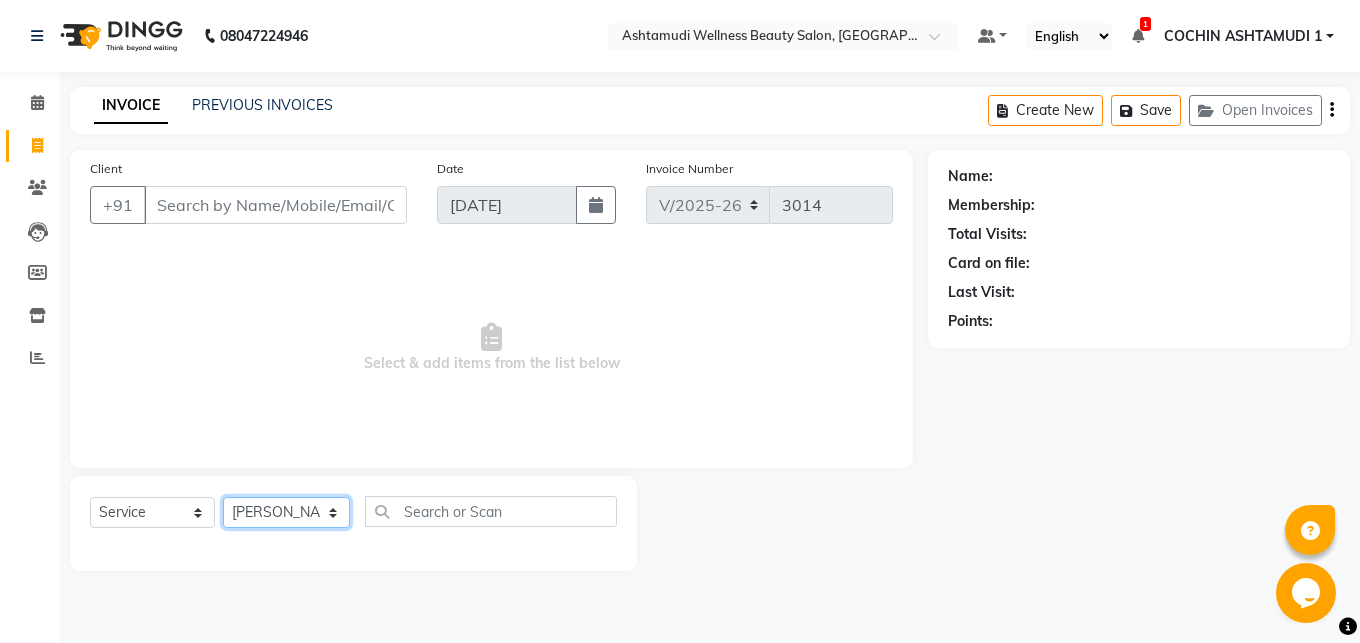 click on "[PERSON_NAME]" 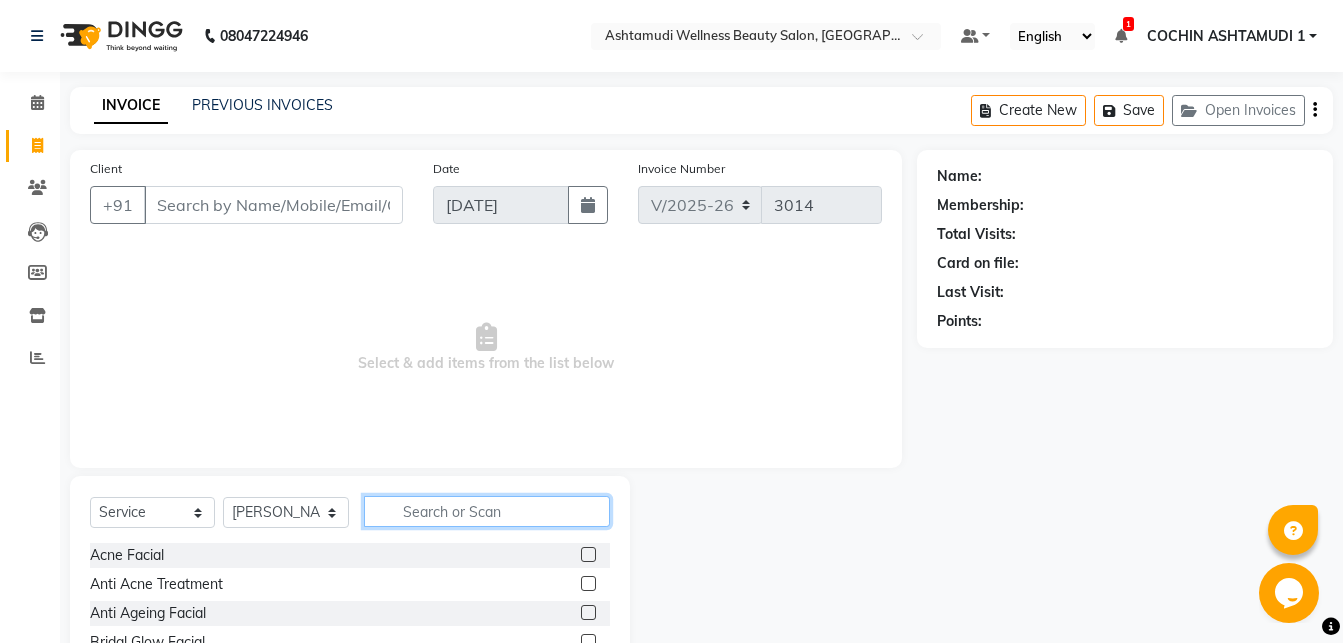 click 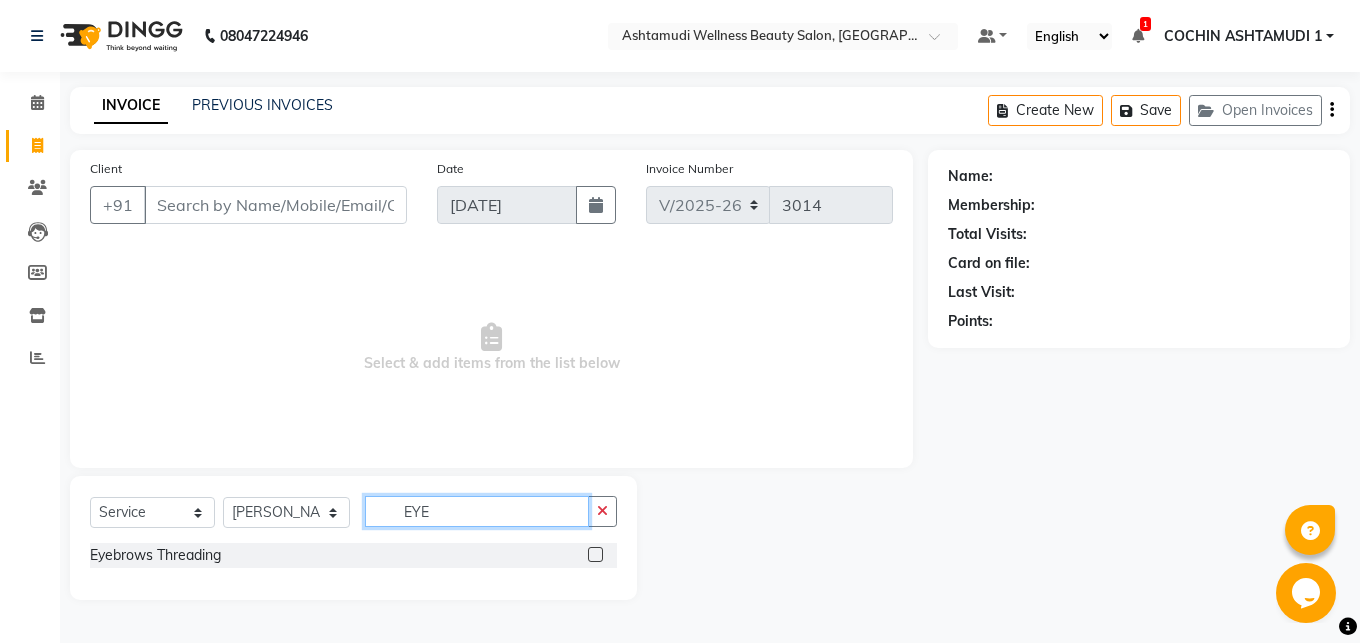 type on "EYE" 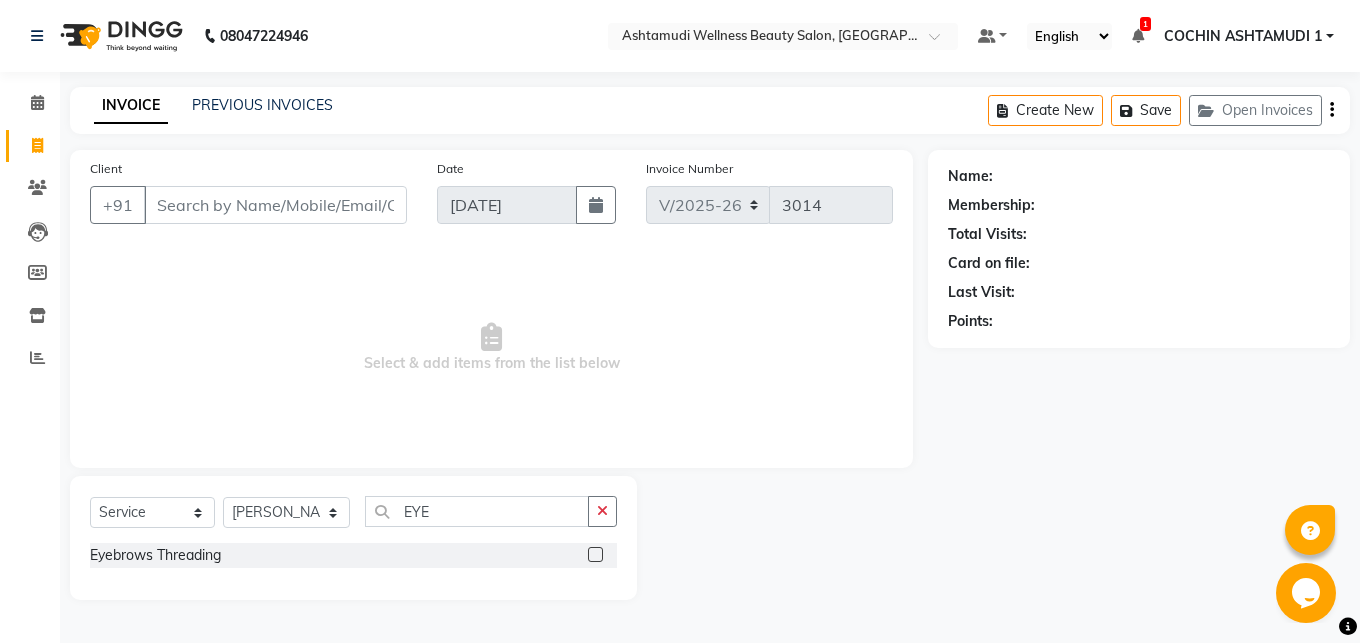 click 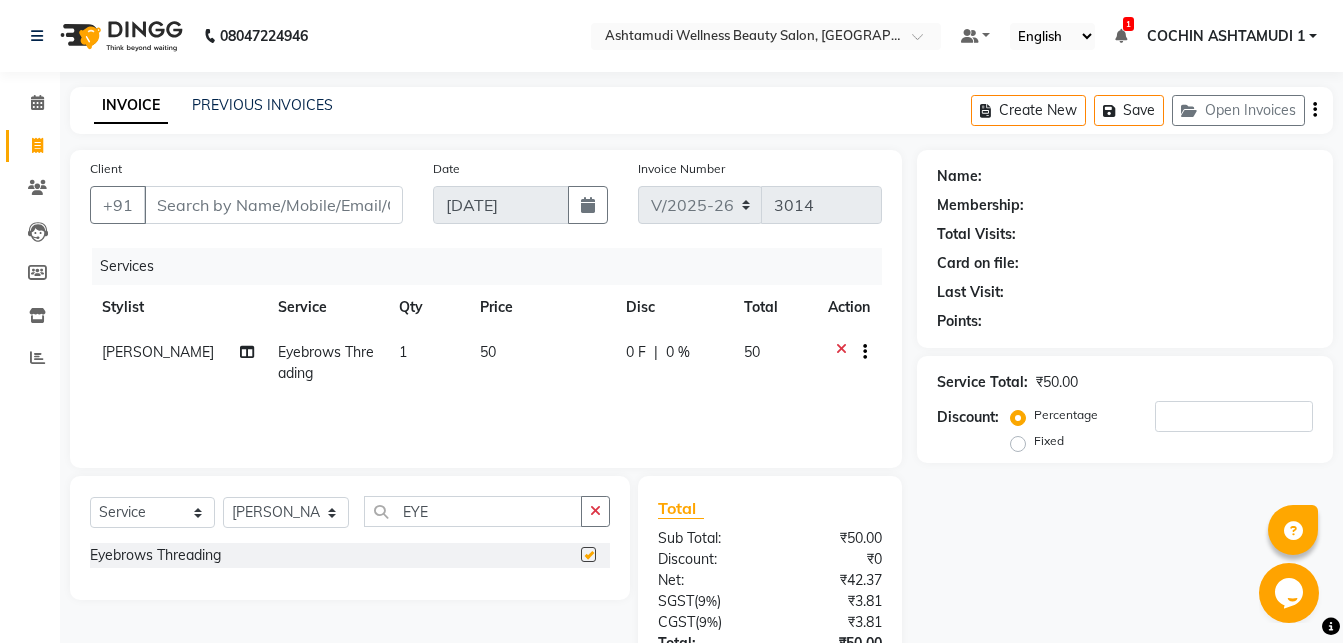 checkbox on "false" 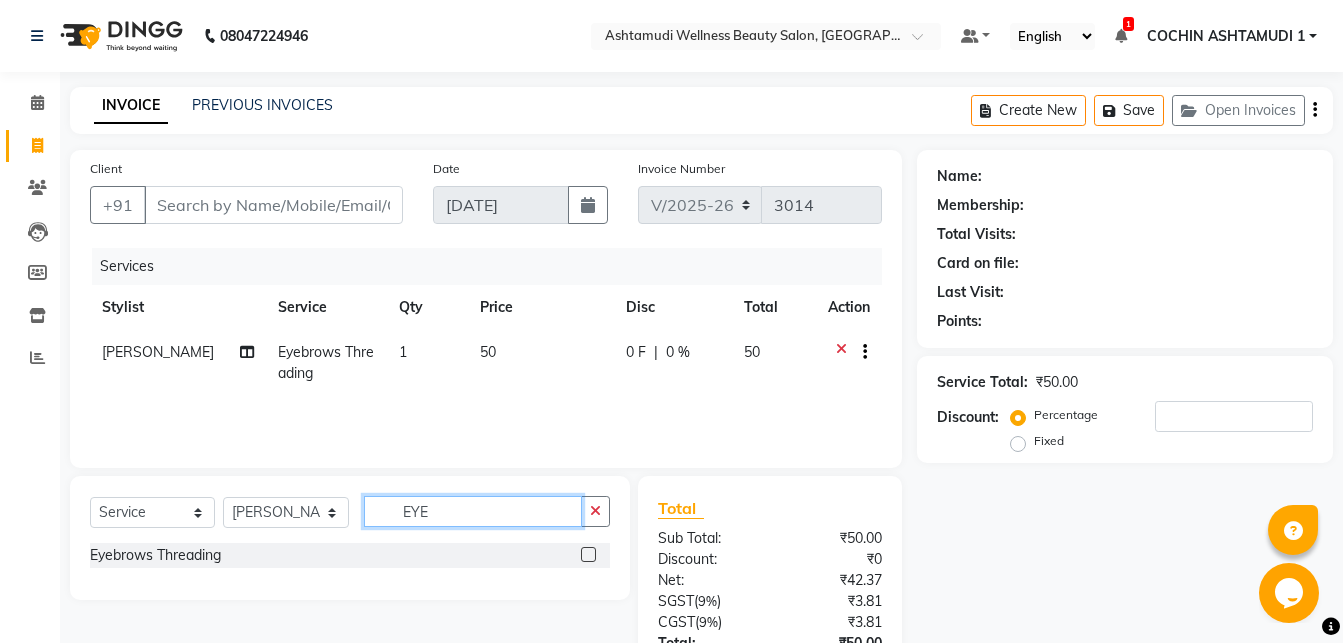 click on "EYE" 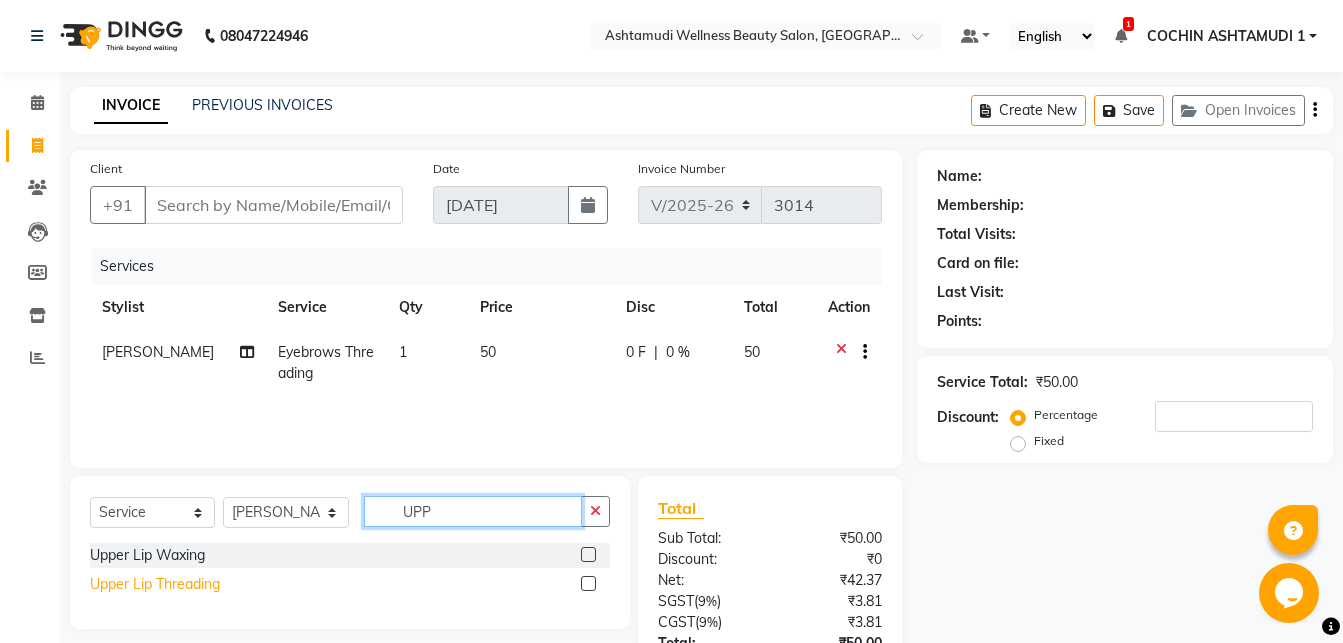 type on "UPP" 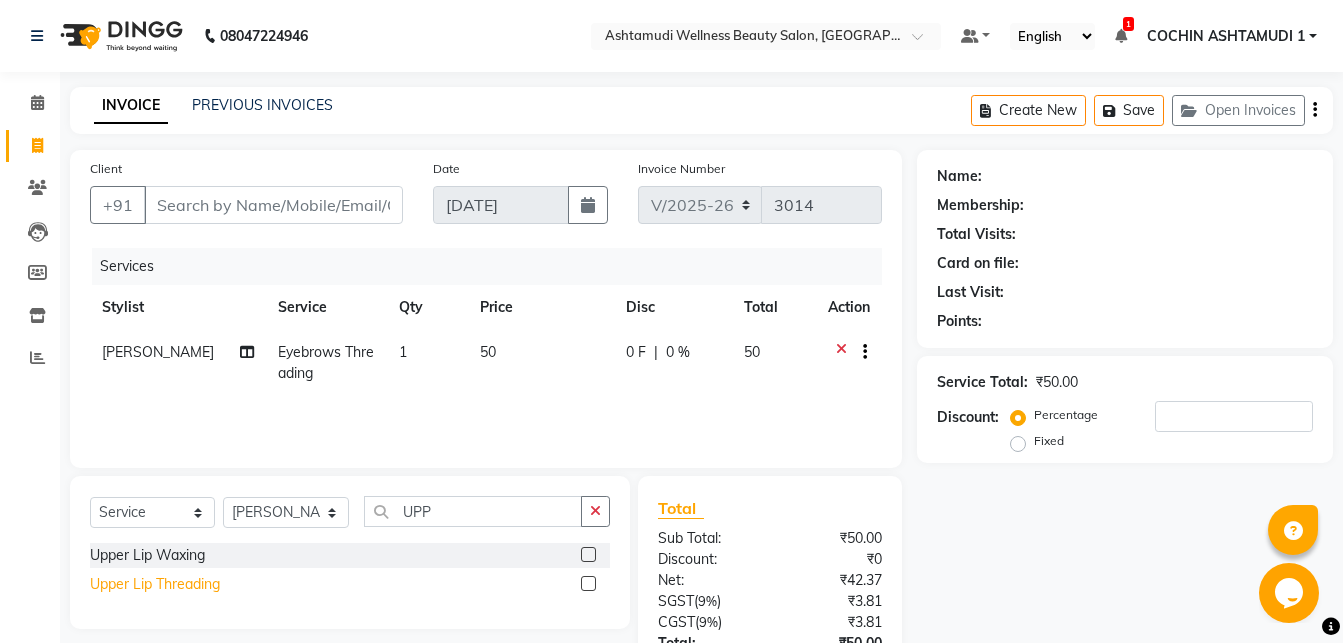 click on "Upper Lip Threading" 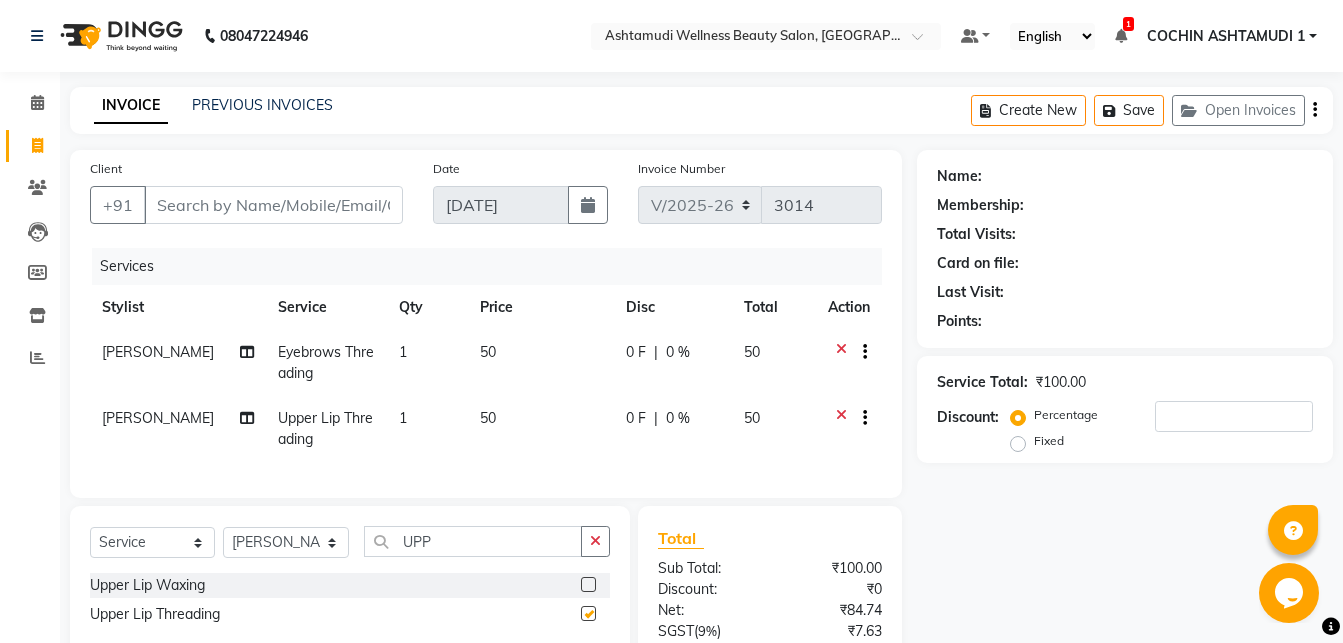 checkbox on "false" 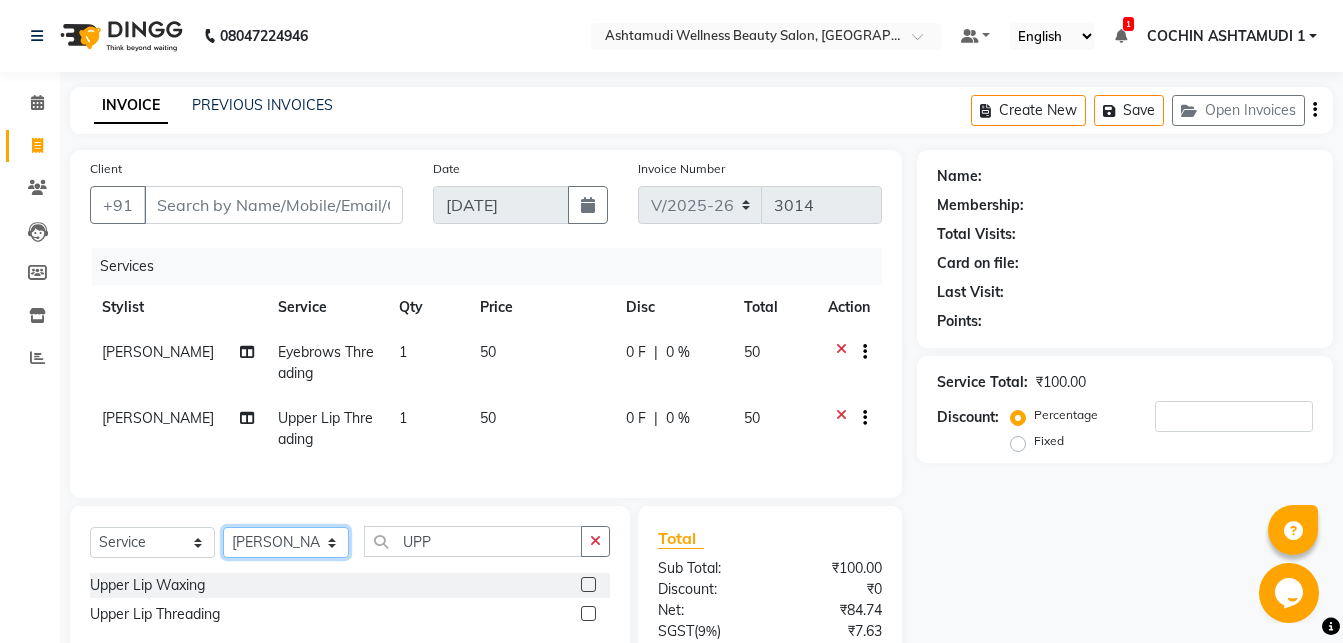 click on "Select Stylist Abhirami S Afsha [PERSON_NAME] B [PERSON_NAME] COCHIN ASHTAMUDI Danish [PERSON_NAME] [PERSON_NAME] [PERSON_NAME] [PERSON_NAME] [PERSON_NAME]  [PERSON_NAME] [PERSON_NAME]" 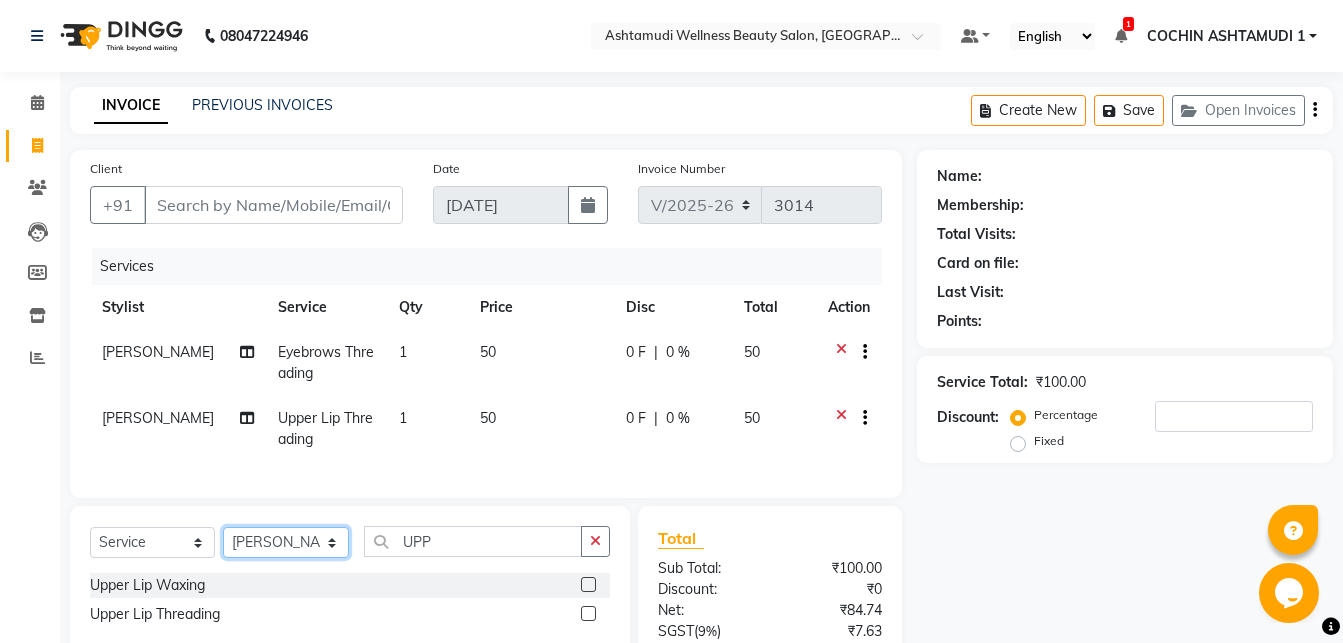 select on "27313" 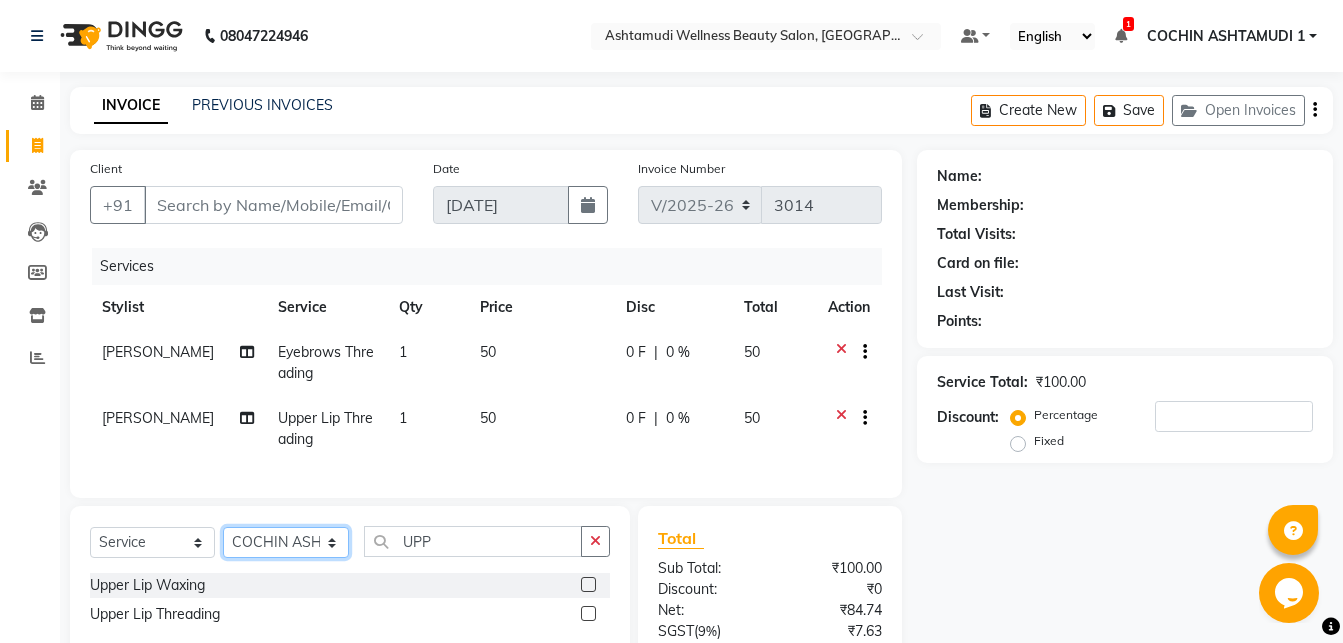 click on "COCHIN ASHTAMUDI" 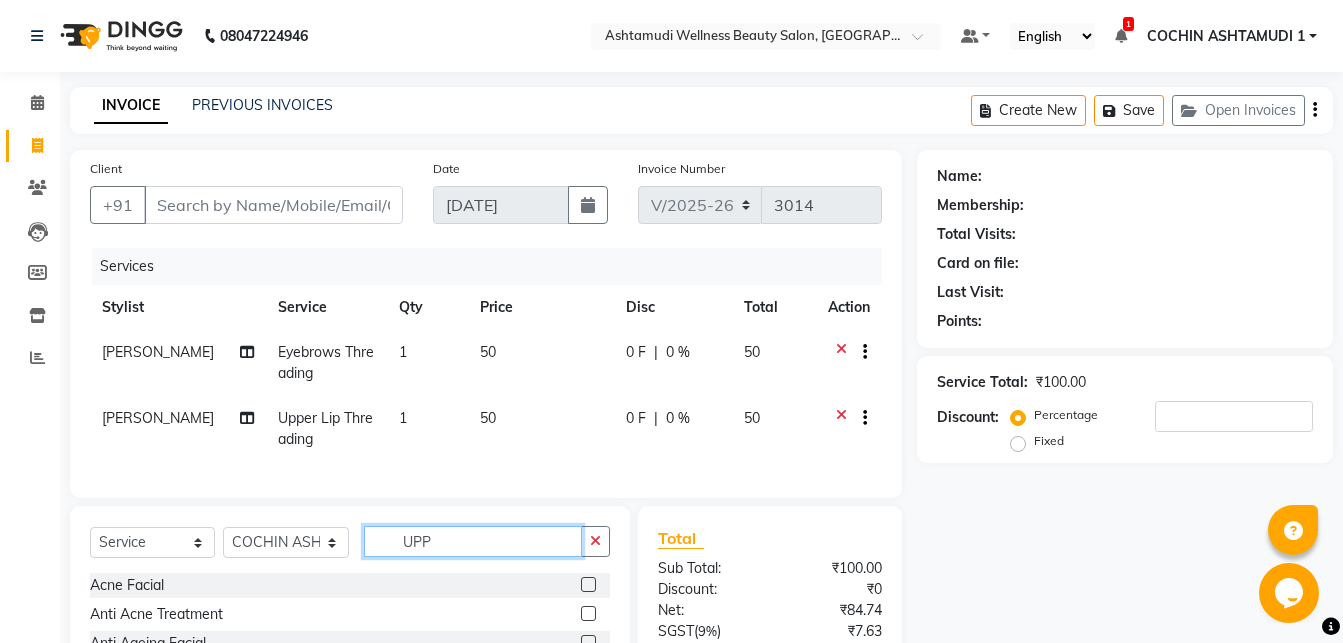 click on "UPP" 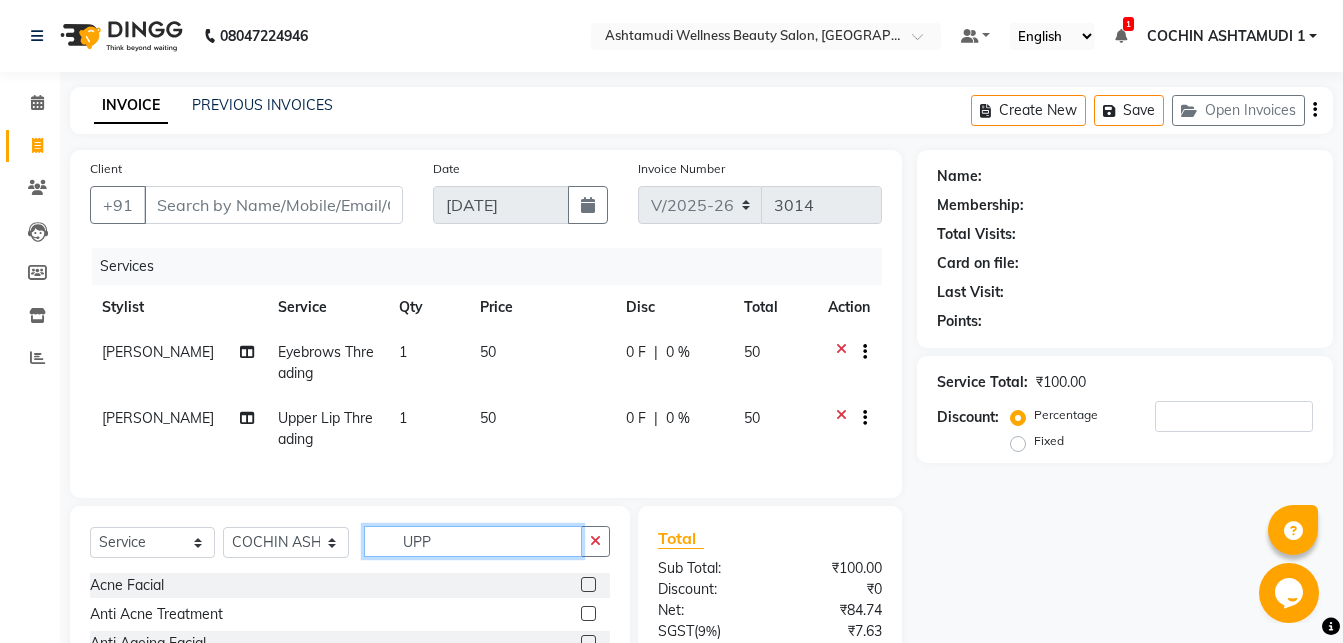 click on "UPP" 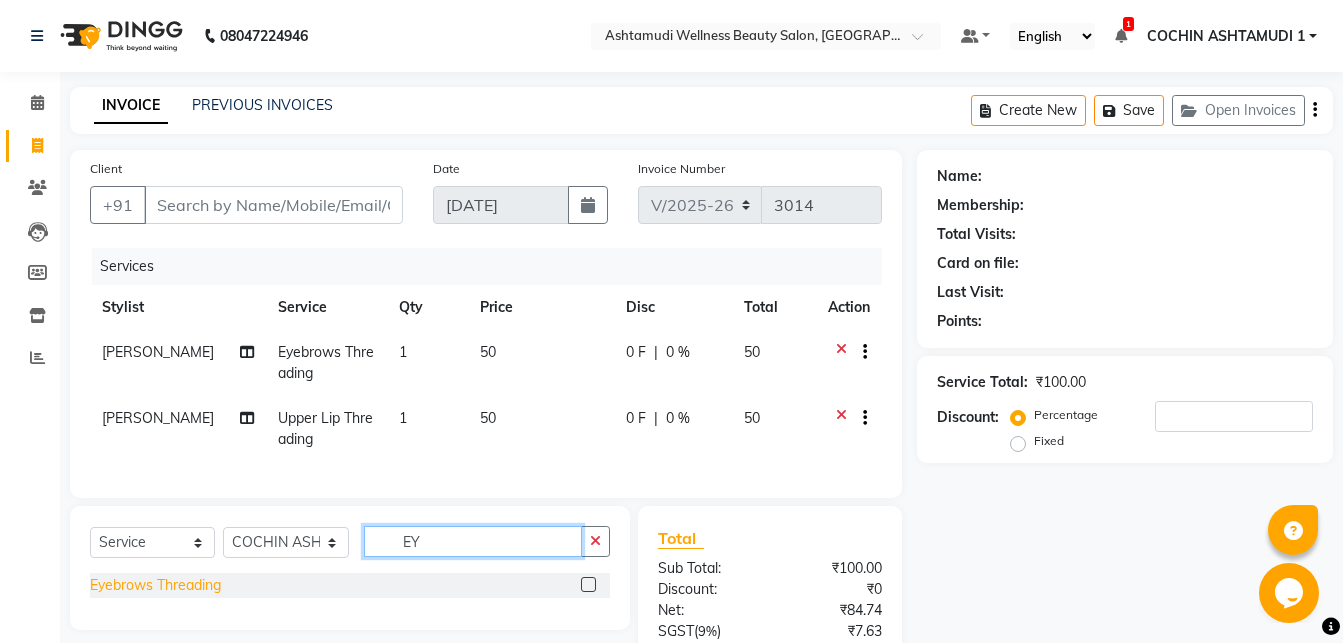 type on "EY" 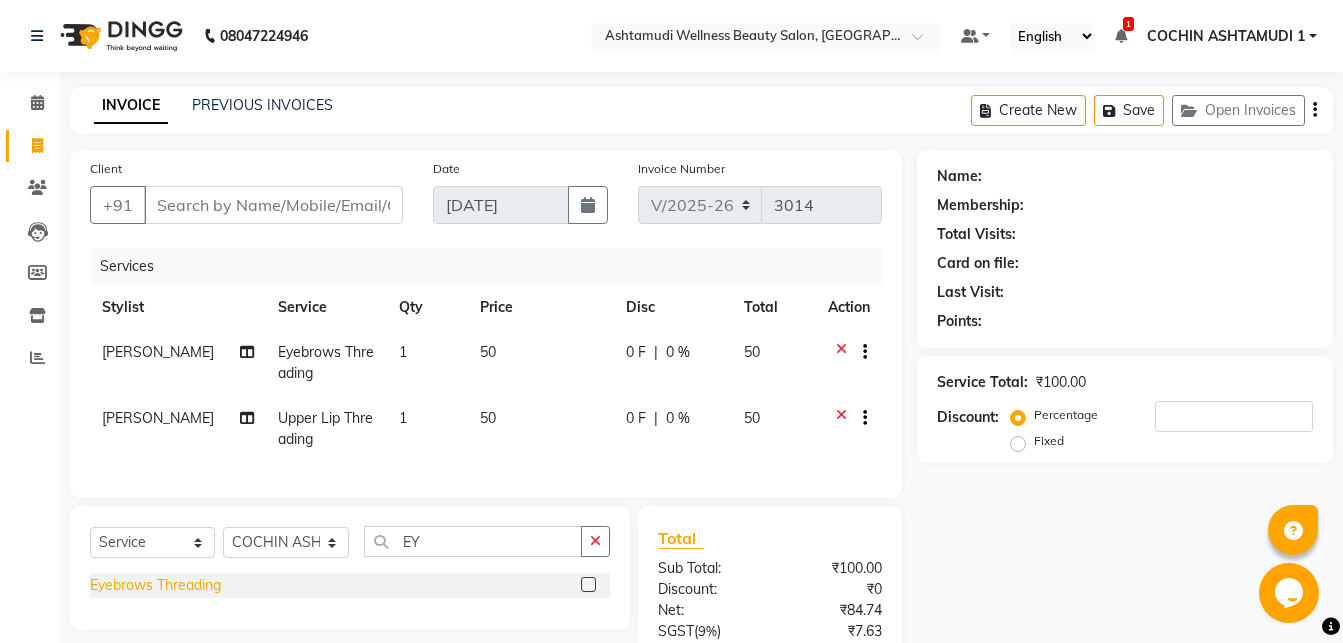 click on "Eyebrows Threading" 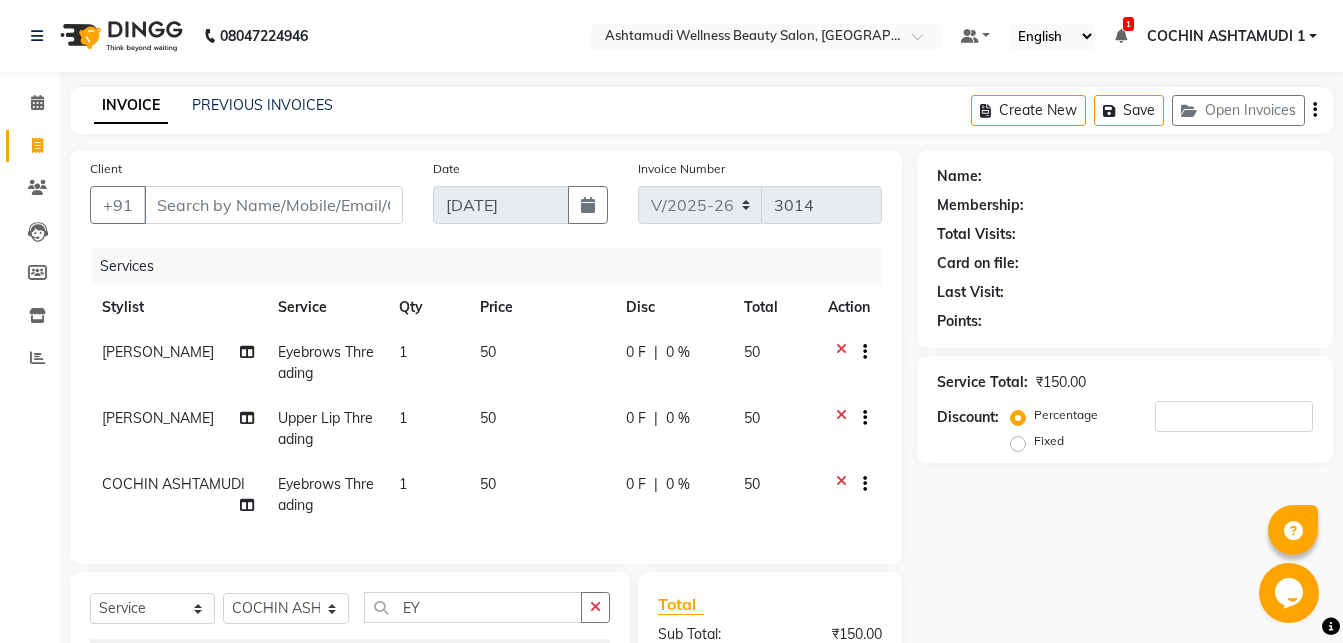 checkbox on "false" 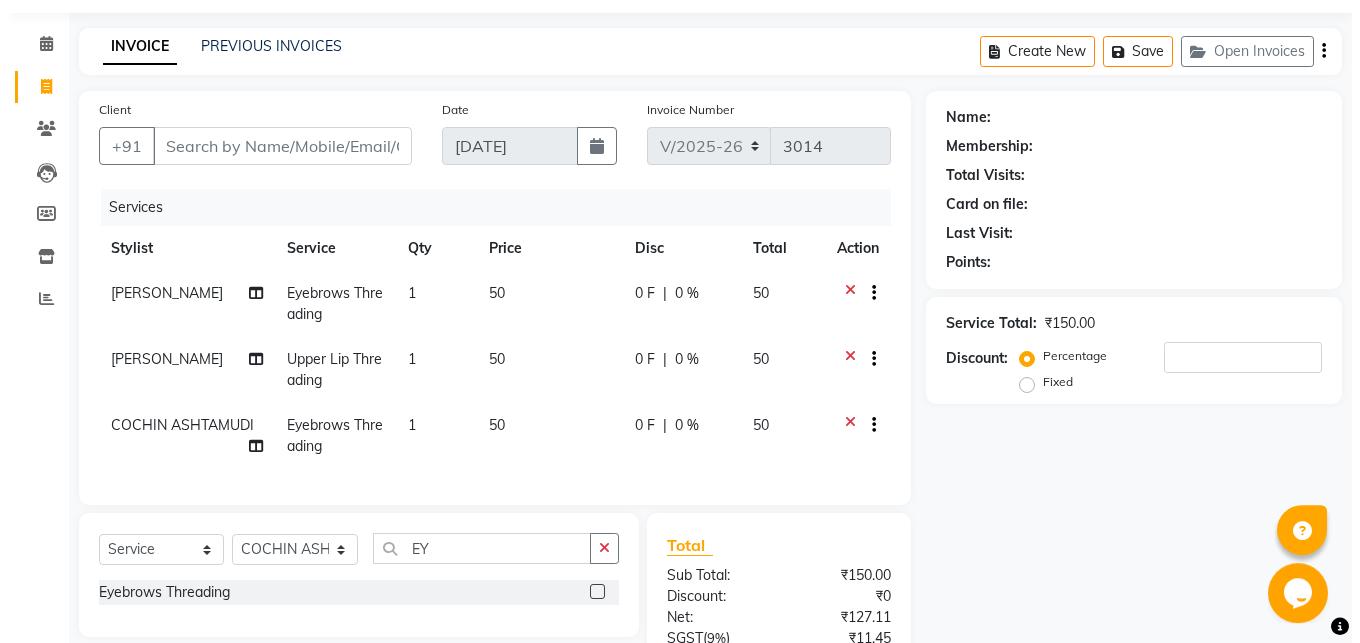 scroll, scrollTop: 0, scrollLeft: 0, axis: both 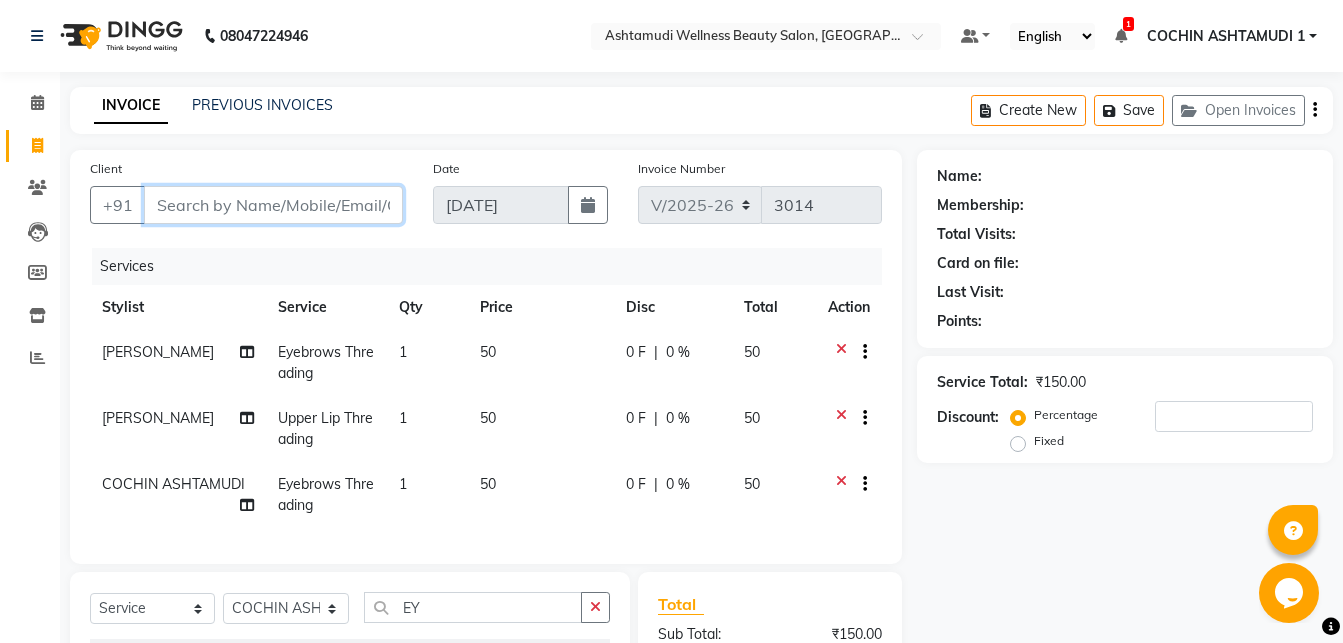 click on "Client" at bounding box center (273, 205) 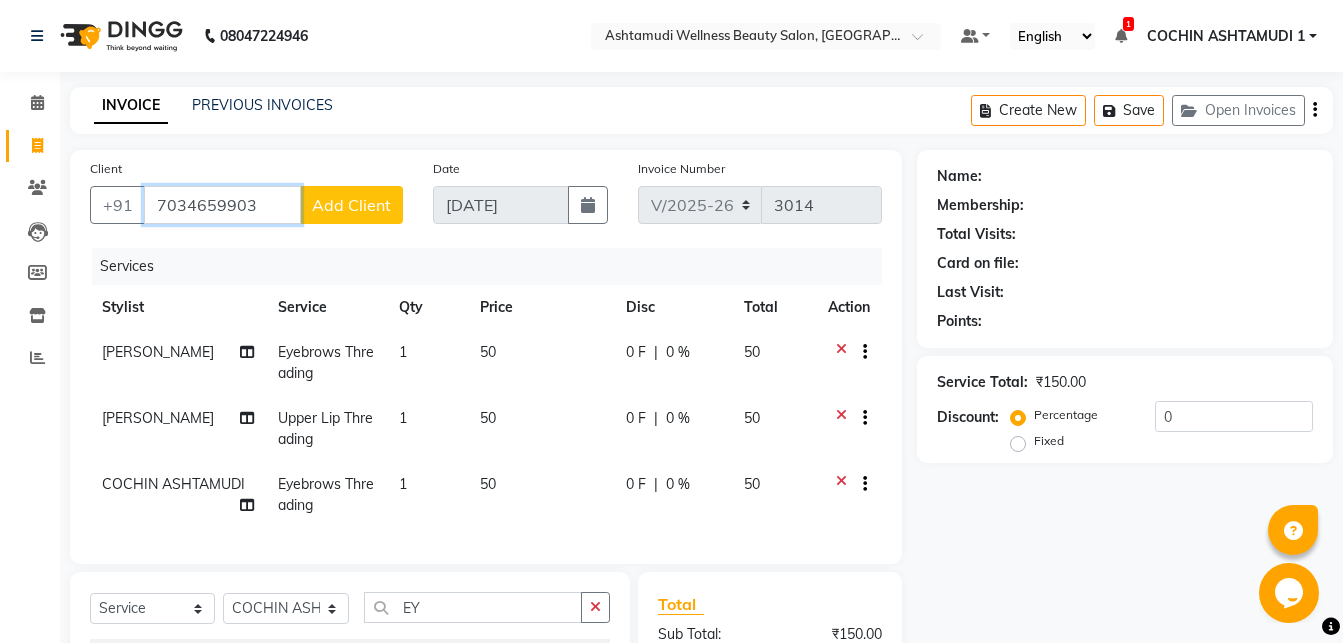 type on "7034659903" 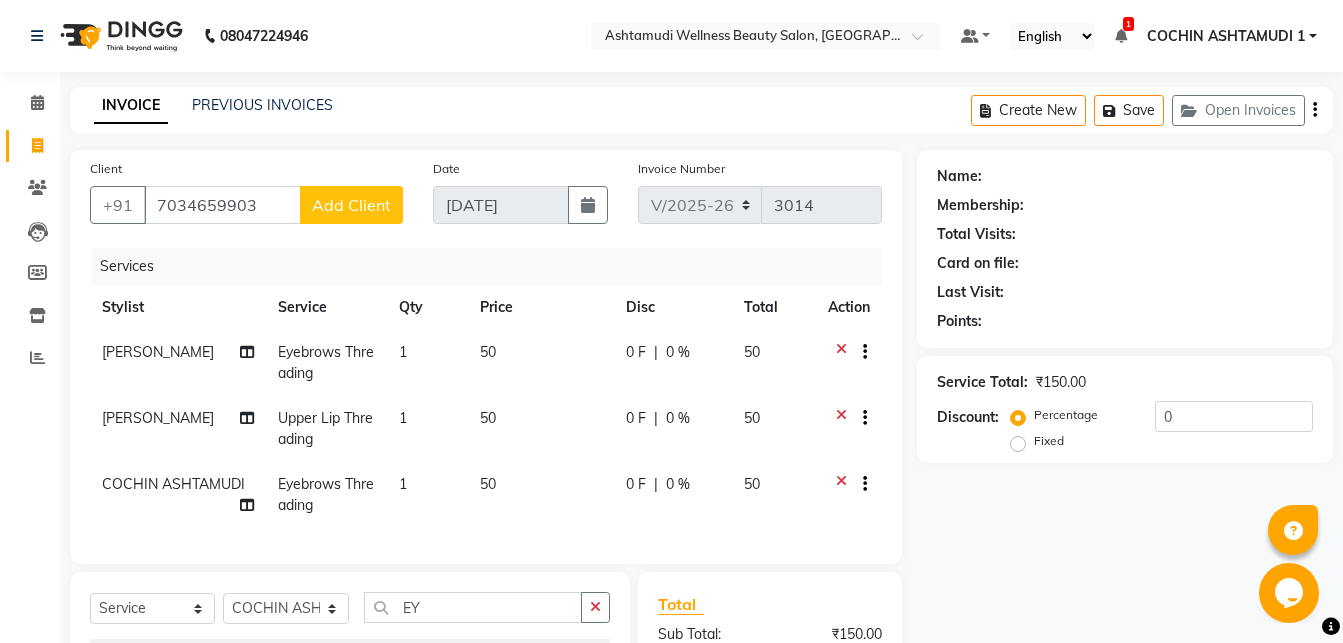 click on "Add Client" 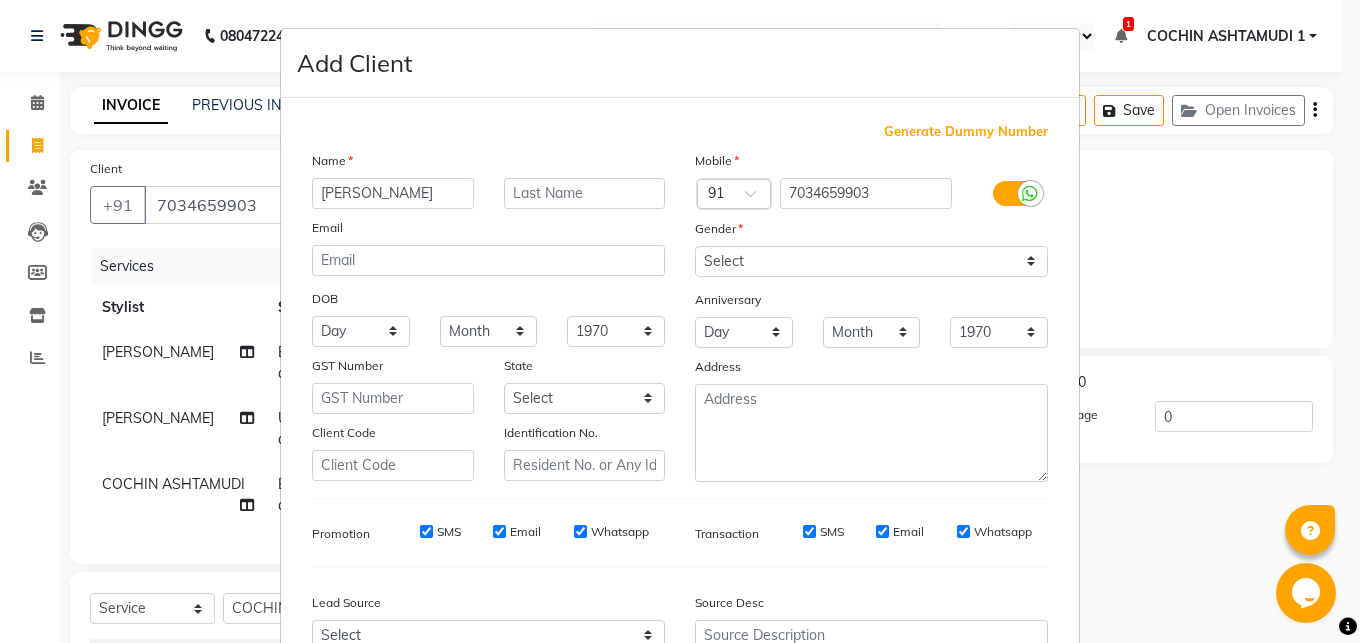 type on "AISWARYA" 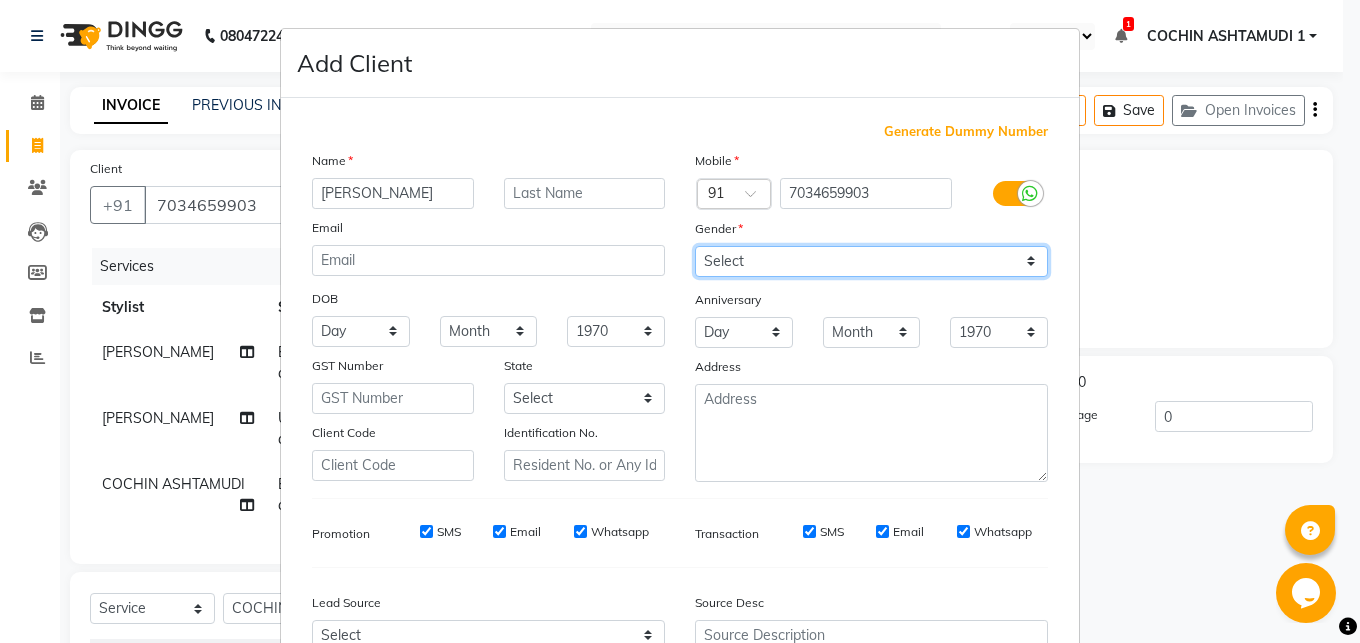 click on "Select Male Female Other Prefer Not To Say" at bounding box center (871, 261) 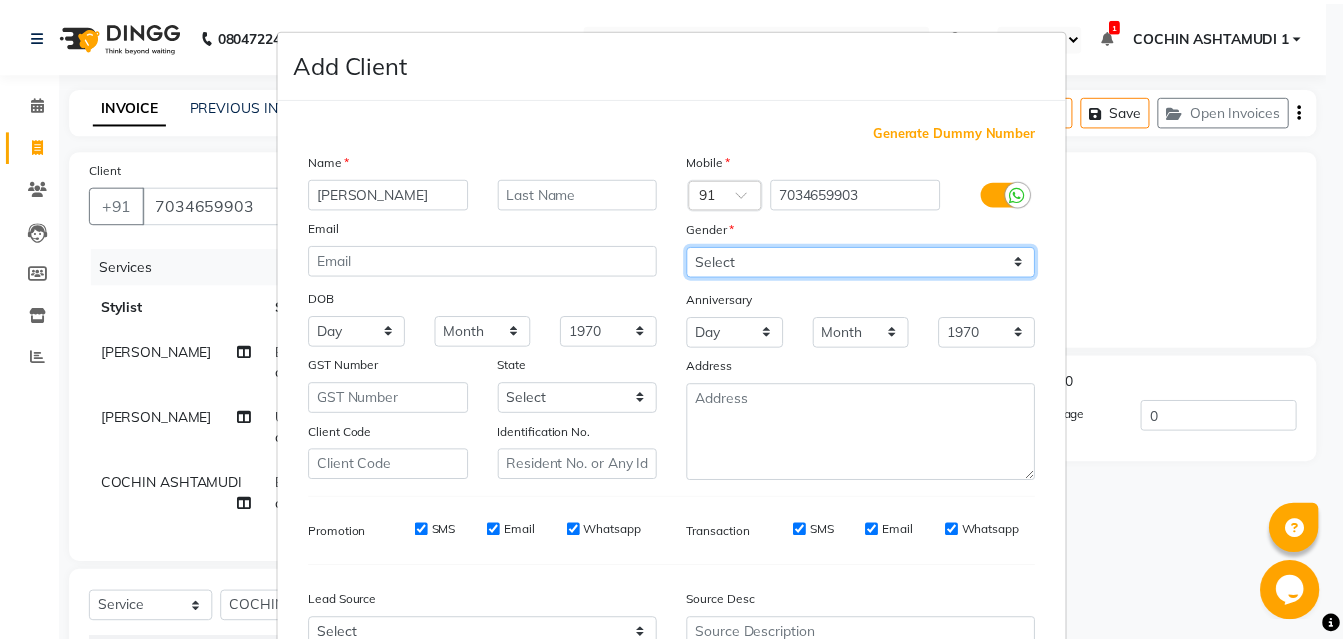 scroll, scrollTop: 206, scrollLeft: 0, axis: vertical 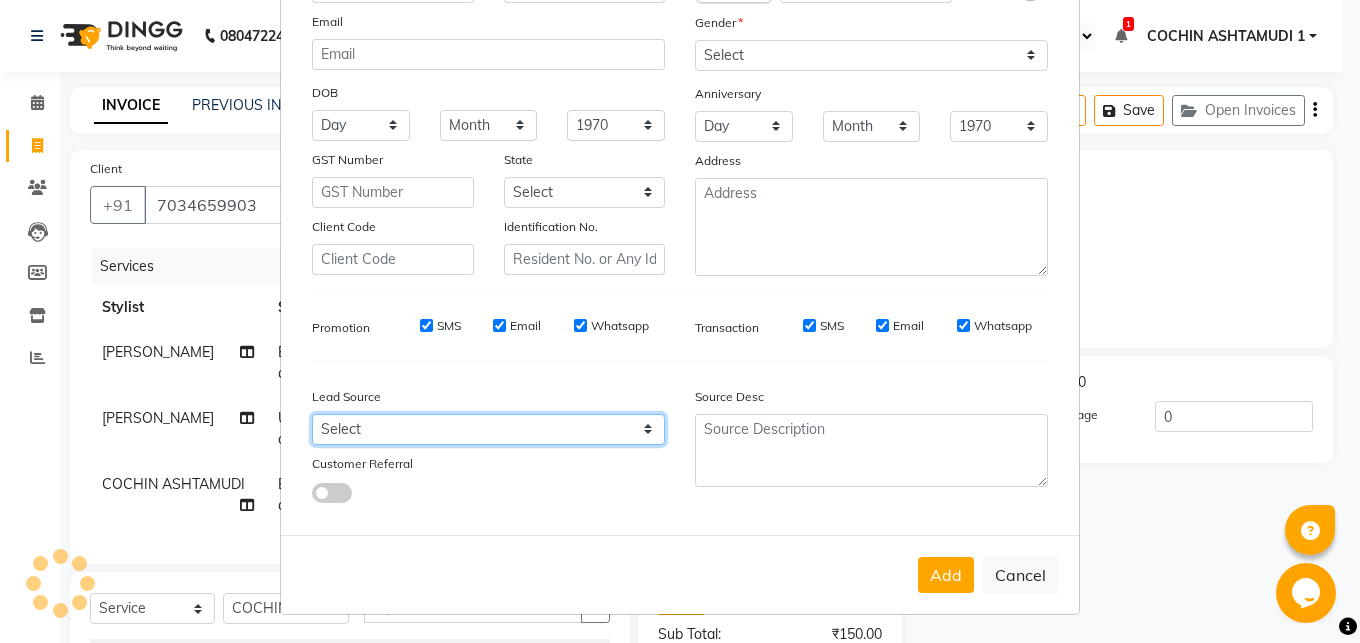 click on "Select Walk-in Referral Internet Friend Word of Mouth Advertisement Facebook JustDial Google Other Instagram  YouTube  WhatsApp" at bounding box center (488, 429) 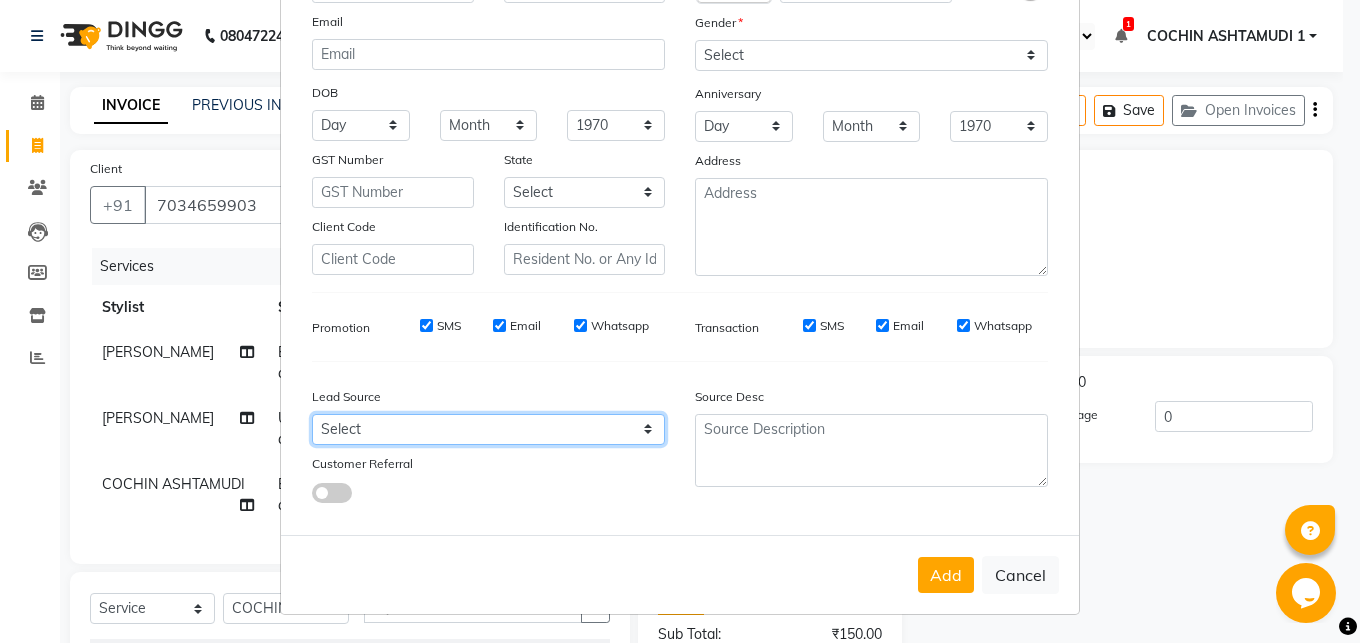 select on "31346" 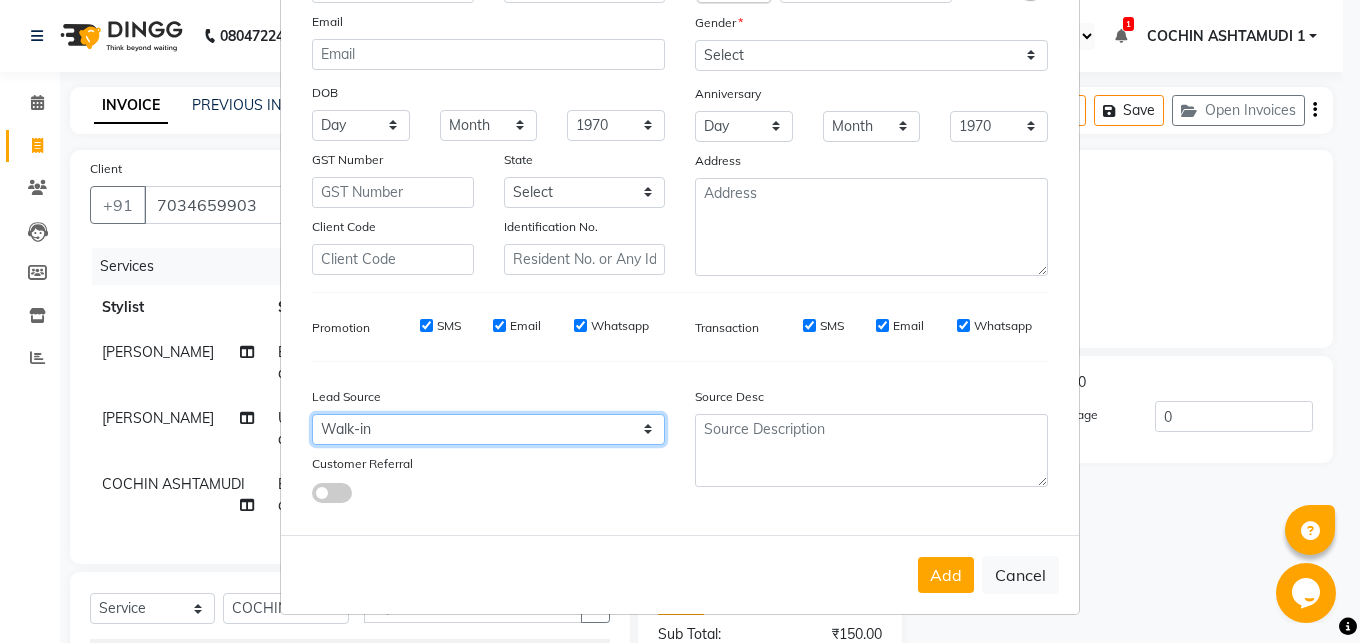 click on "Walk-in" at bounding box center [0, 0] 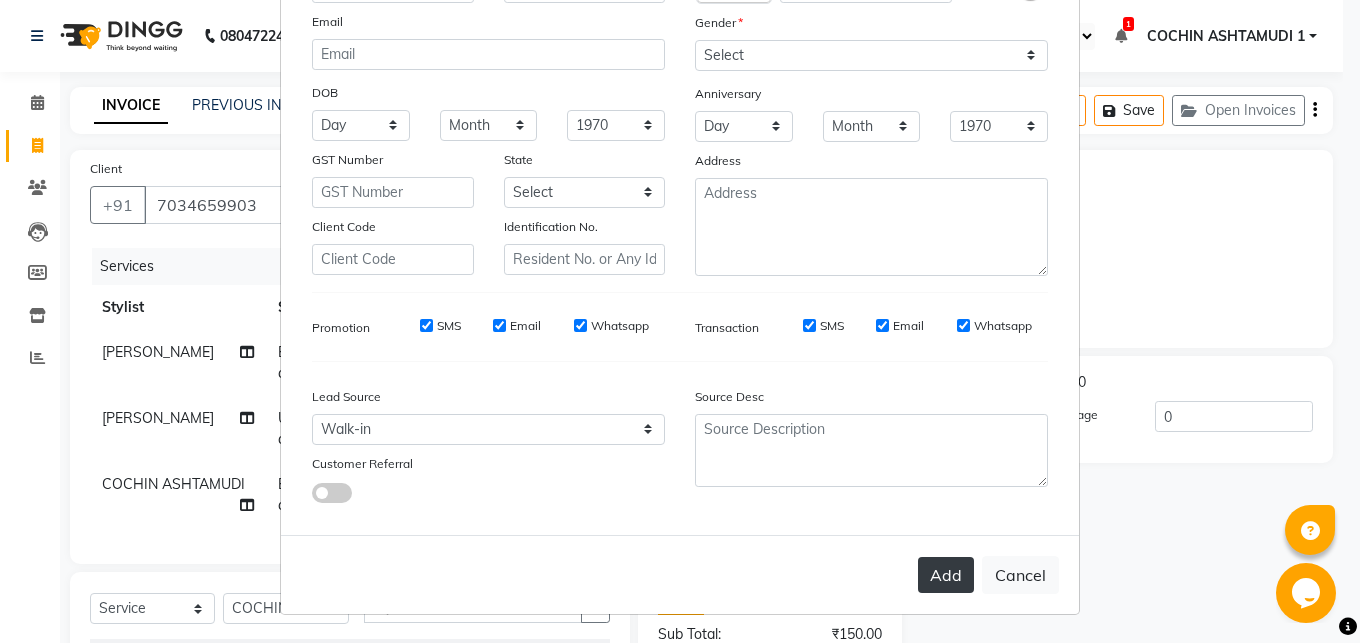 click on "Add" at bounding box center [946, 575] 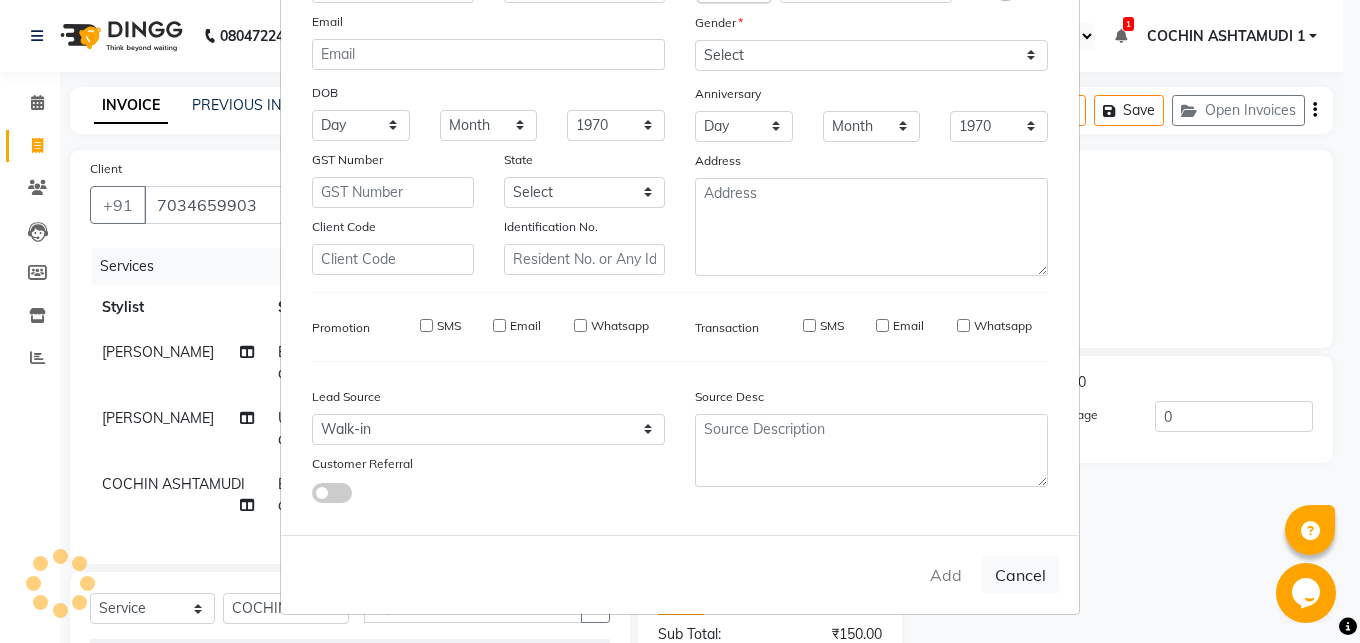 type 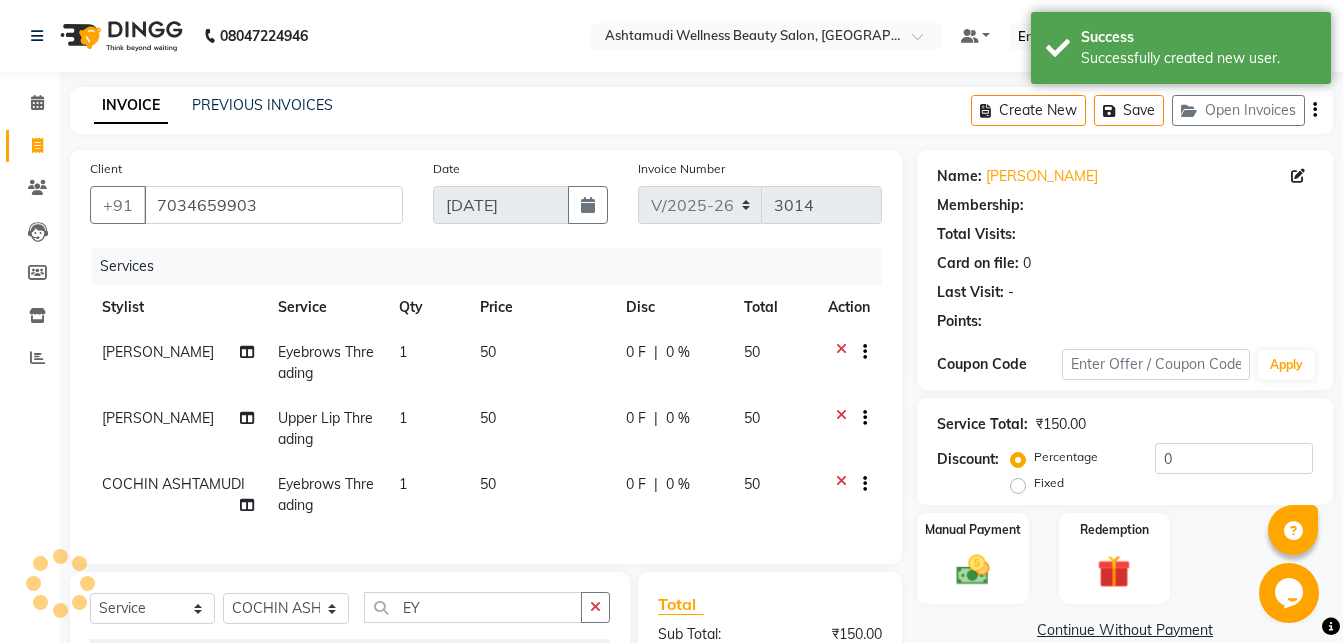 select on "1: Object" 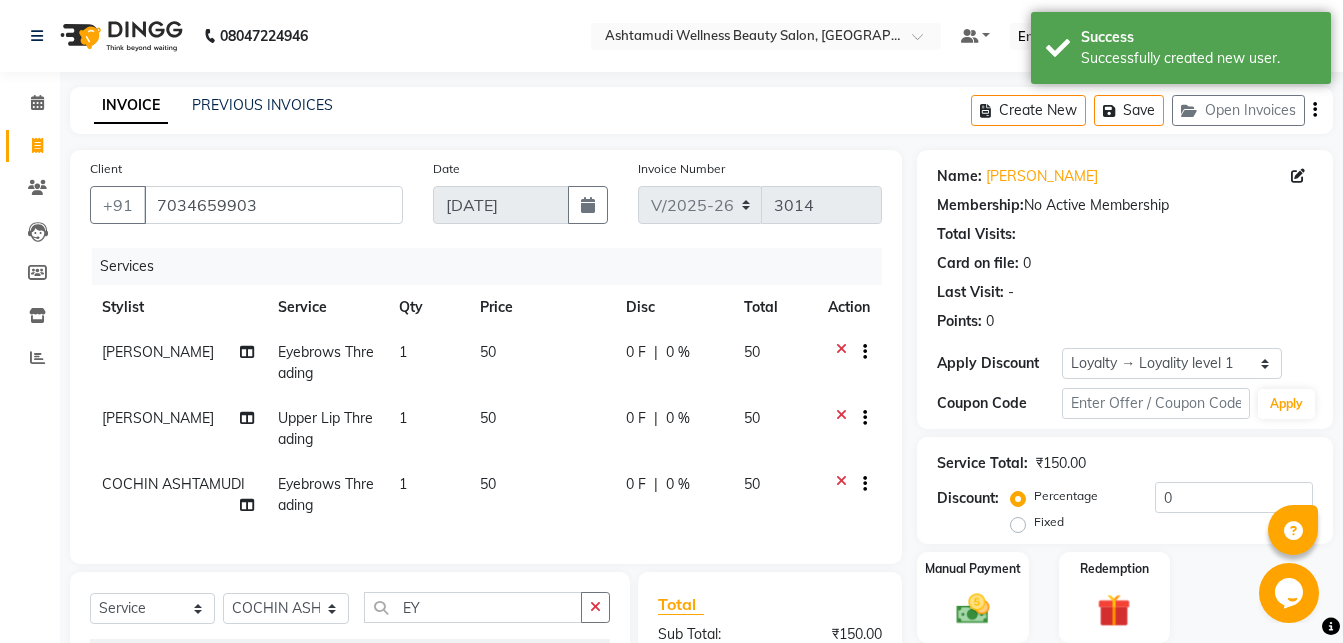 click on "COCHIN ASHTAMUDI" 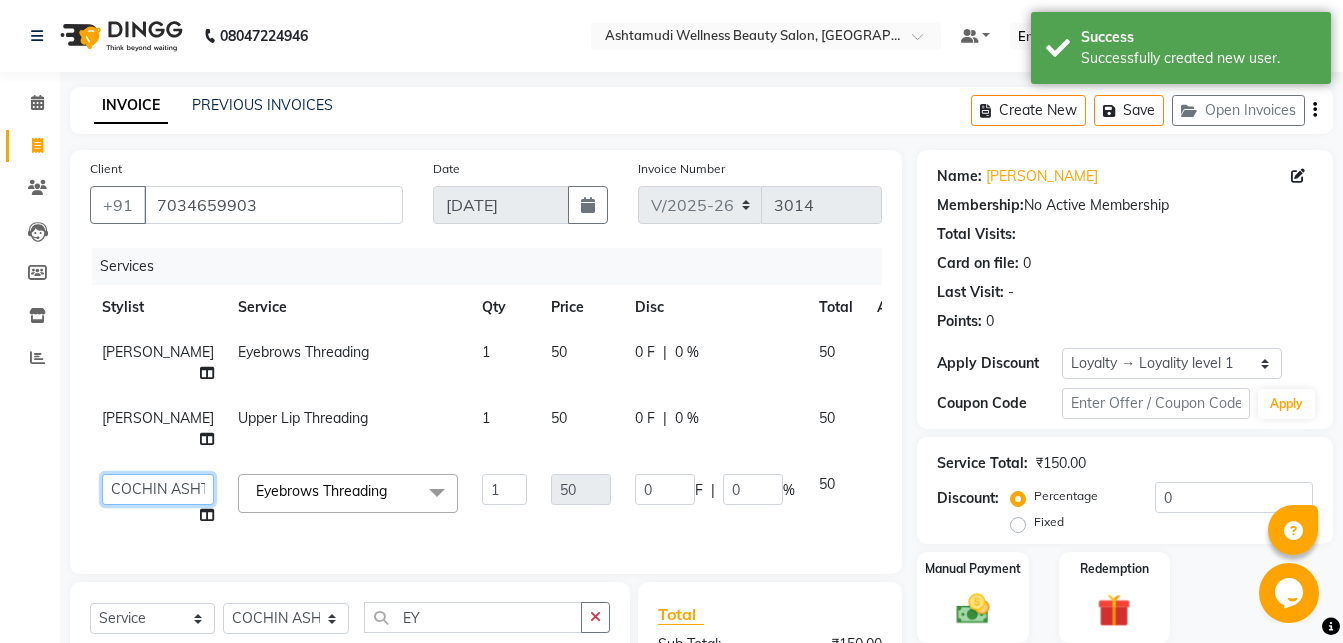 click on "Abhirami S   Afsha   Aiswarya B   BINU MANGAR   COCHIN ASHTAMUDI   Danish   Fousiya   GIREESH   Jishan   Madonna Michael   MANIKA RAI   NEERA   Priyanka rathi chowdhury    RAGHI FERNANDEZ   Rani   RASIYA    SALMAN ALI   Savez" 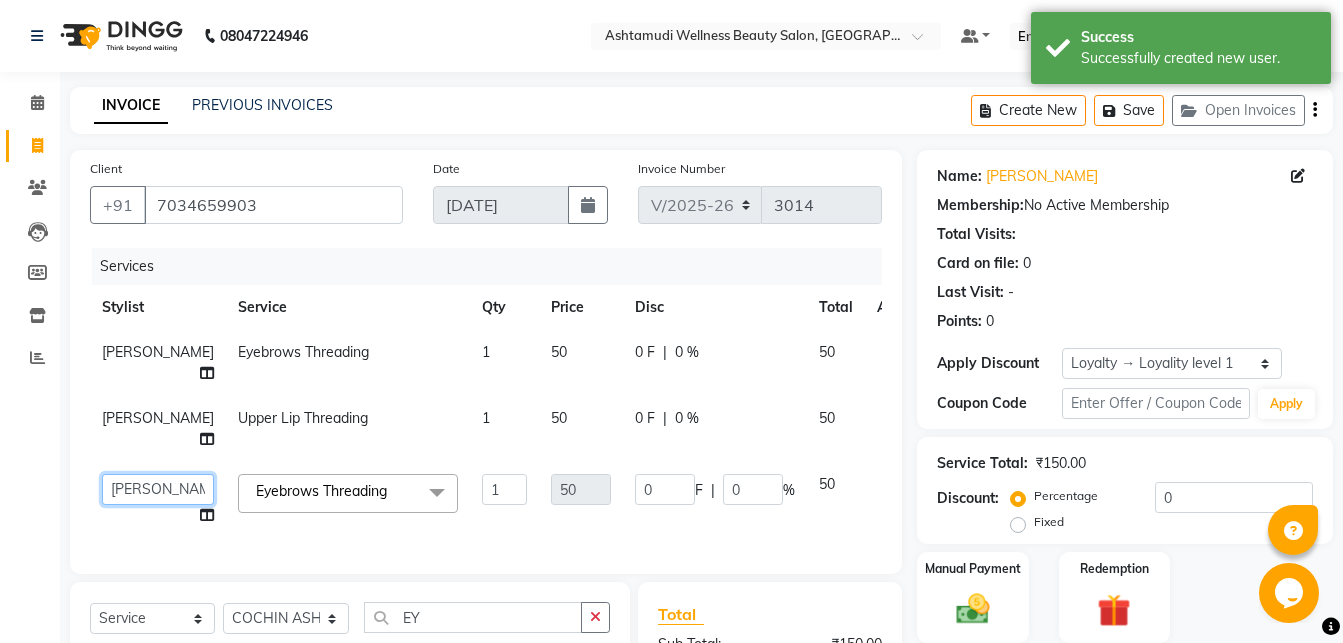 select on "45927" 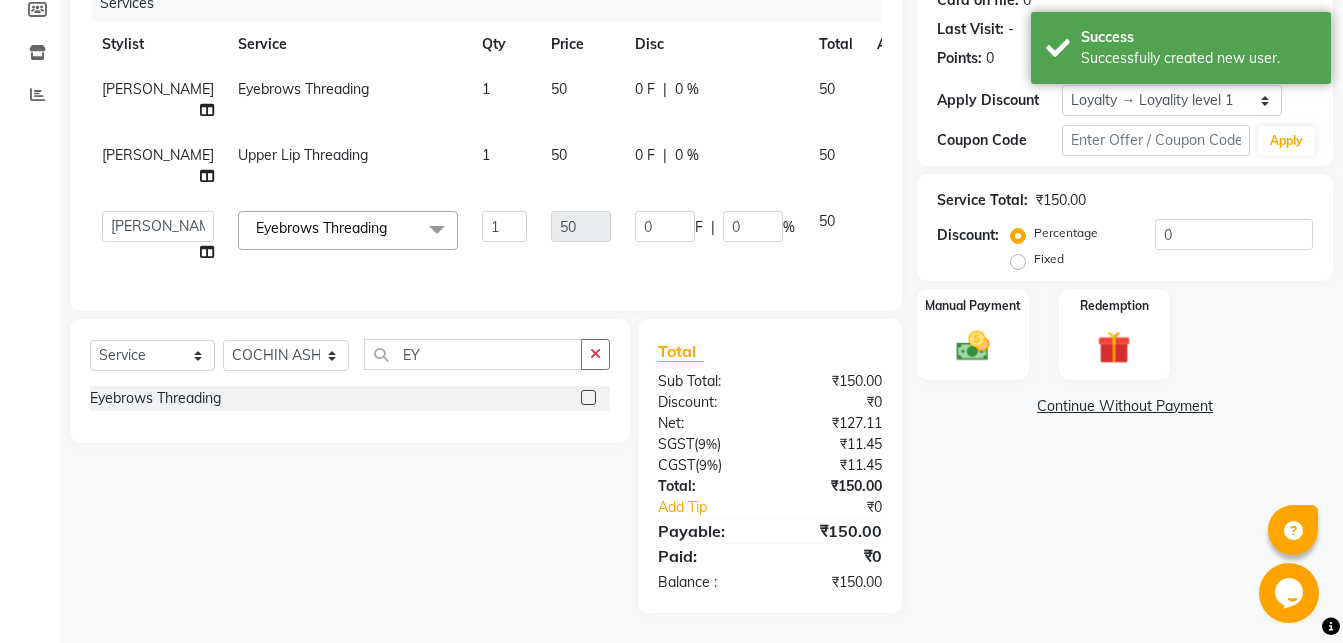 scroll, scrollTop: 364, scrollLeft: 0, axis: vertical 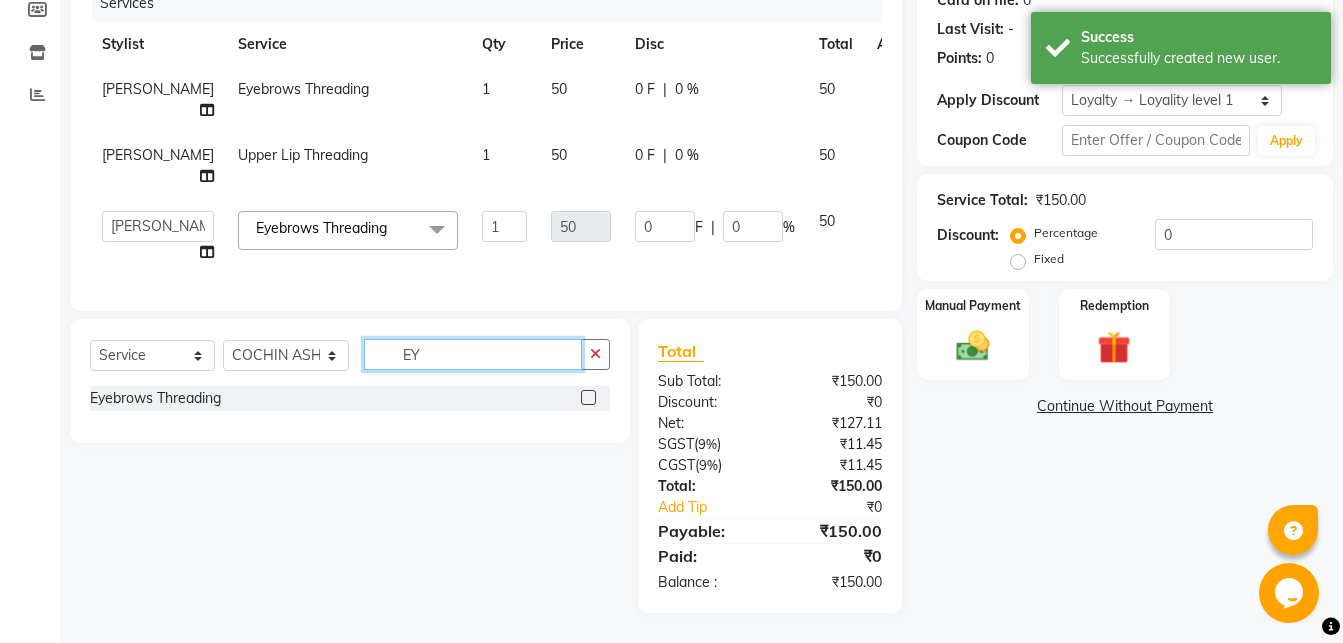 click on "EY" 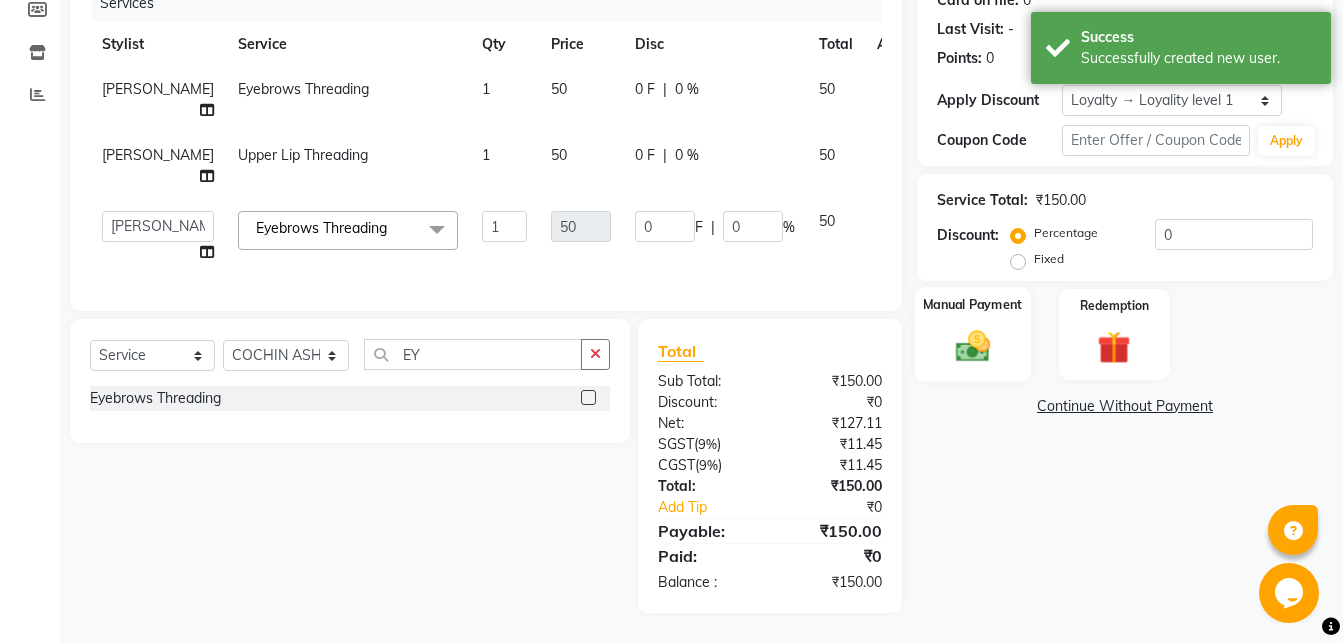 click 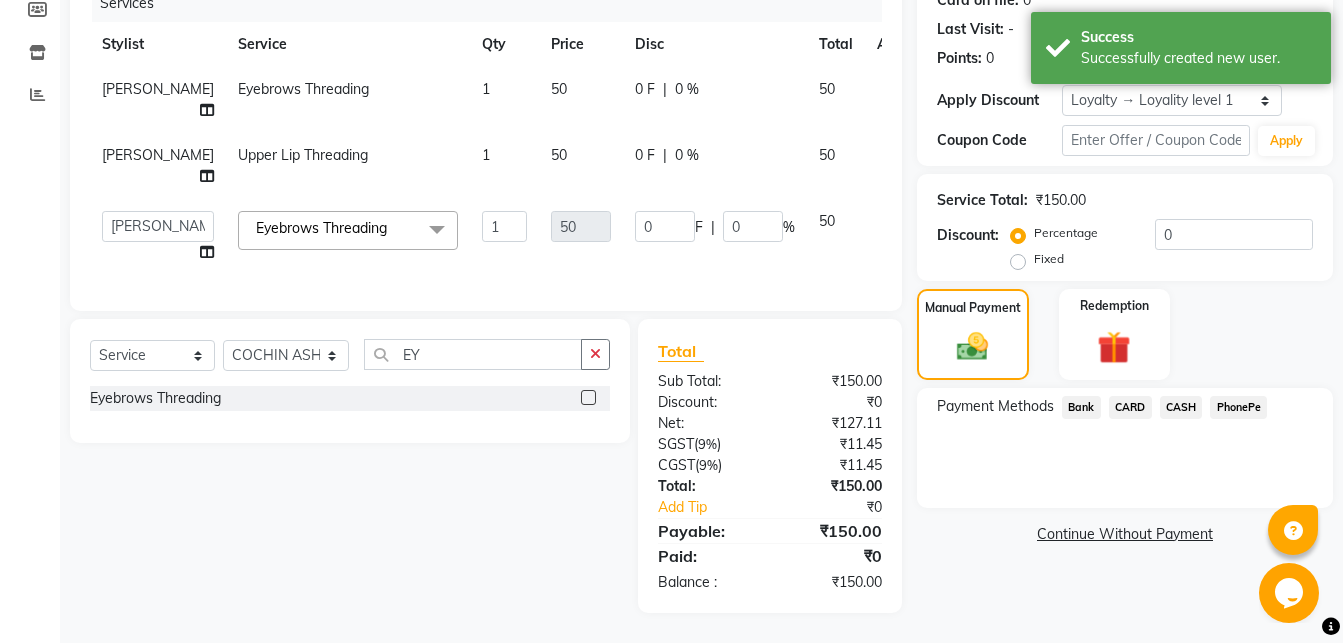 click on "PhonePe" 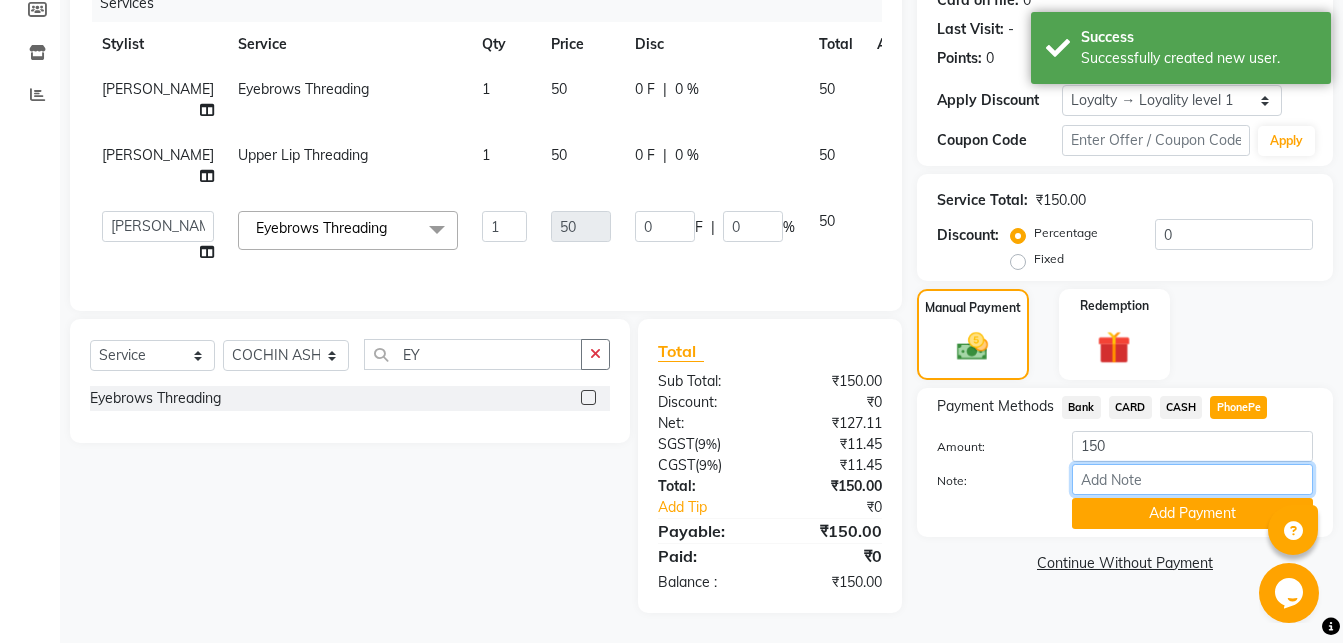 click on "Note:" at bounding box center [1192, 479] 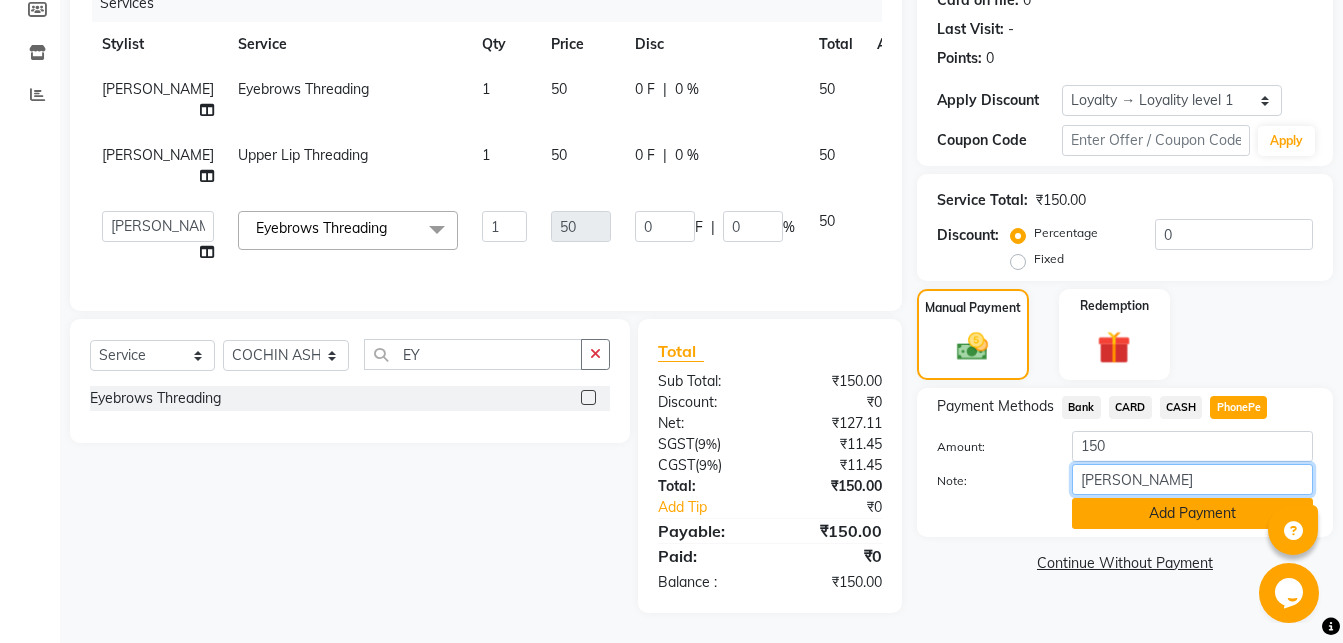 type on "[PERSON_NAME]" 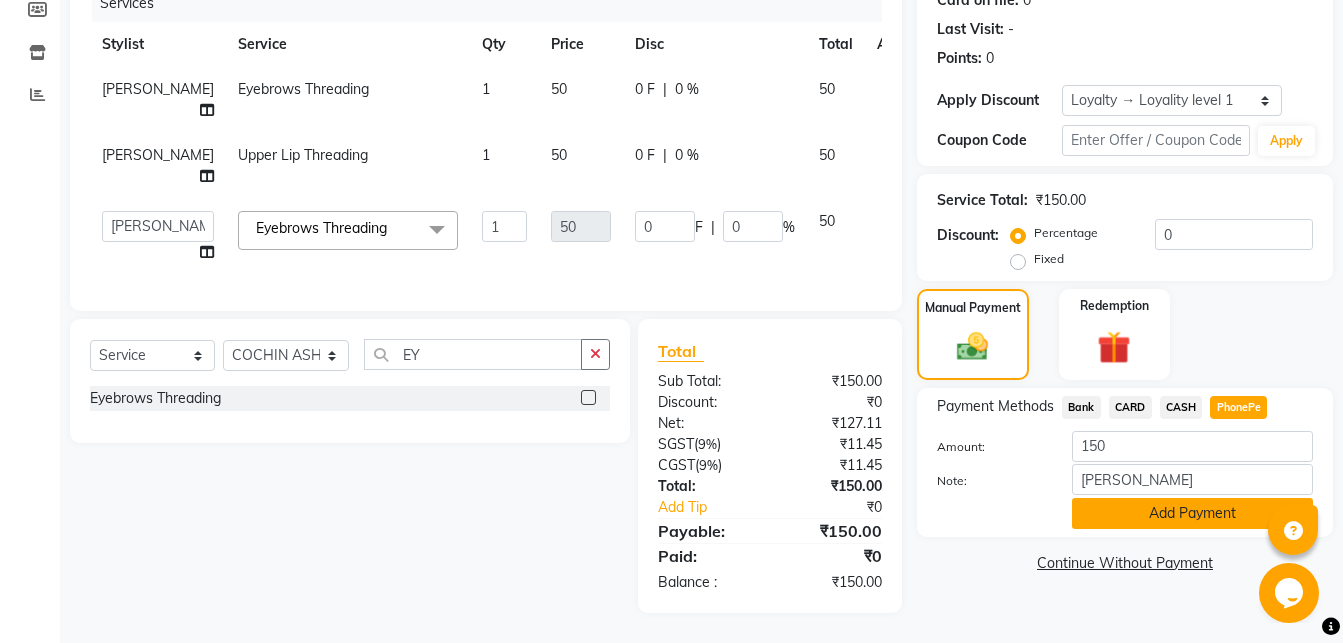 click on "Add Payment" 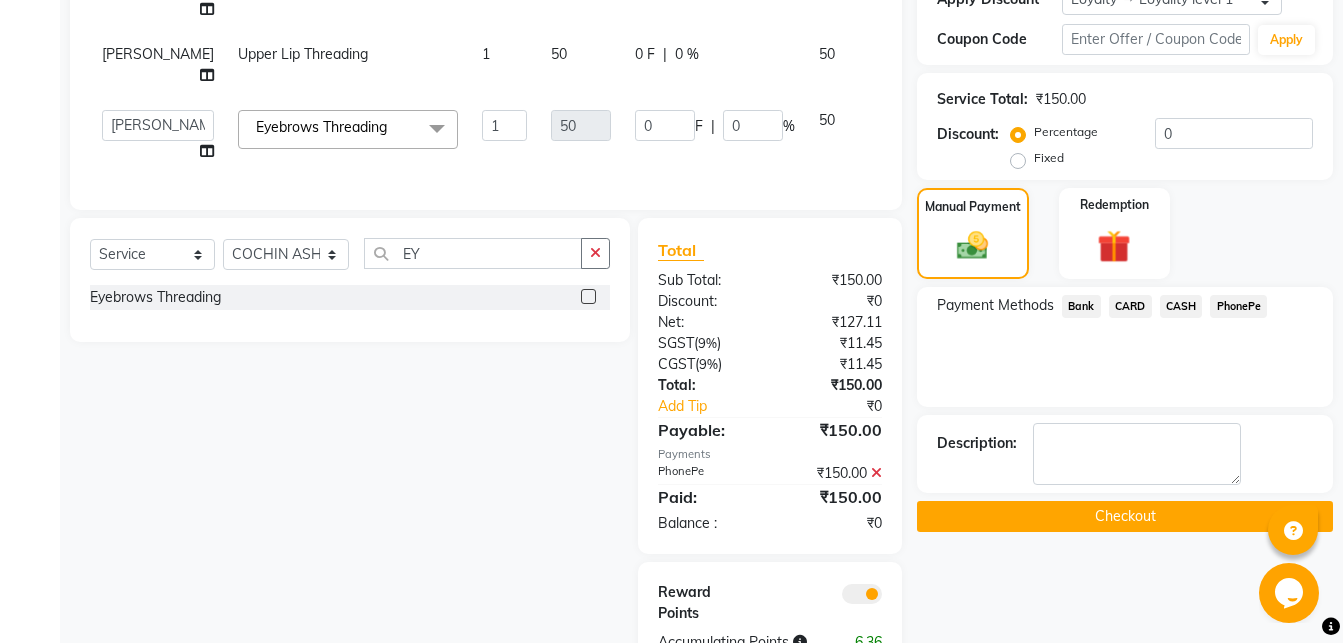 click on "Checkout" 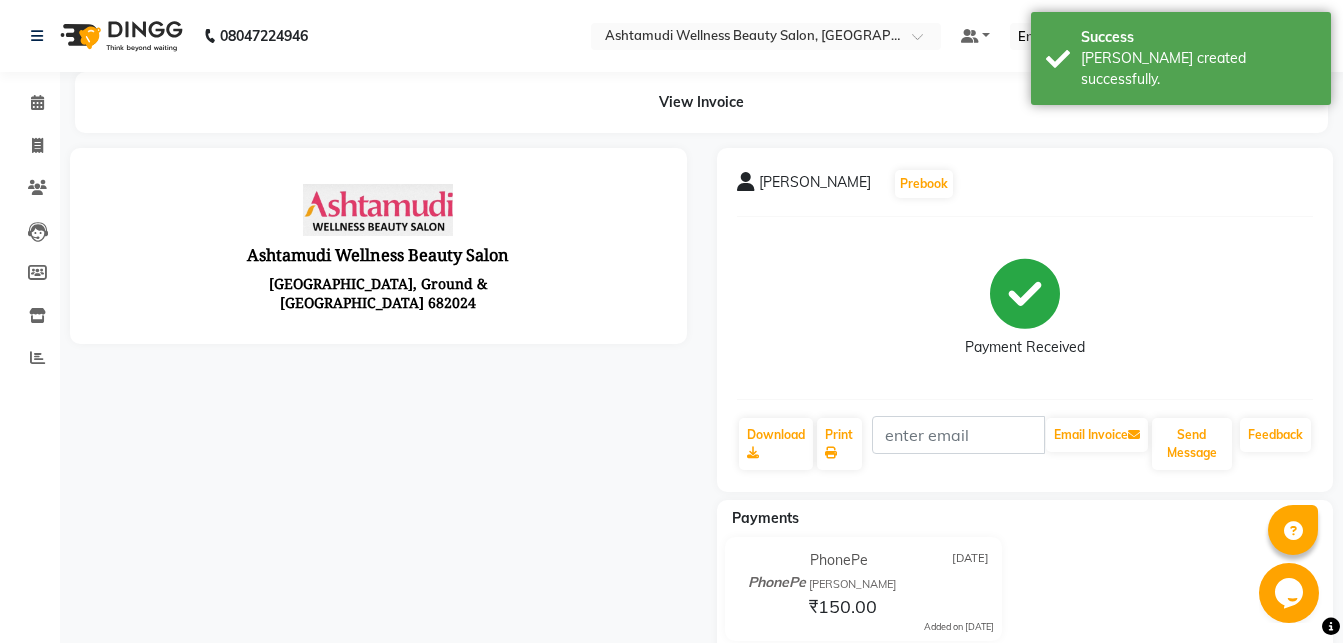 scroll, scrollTop: 0, scrollLeft: 0, axis: both 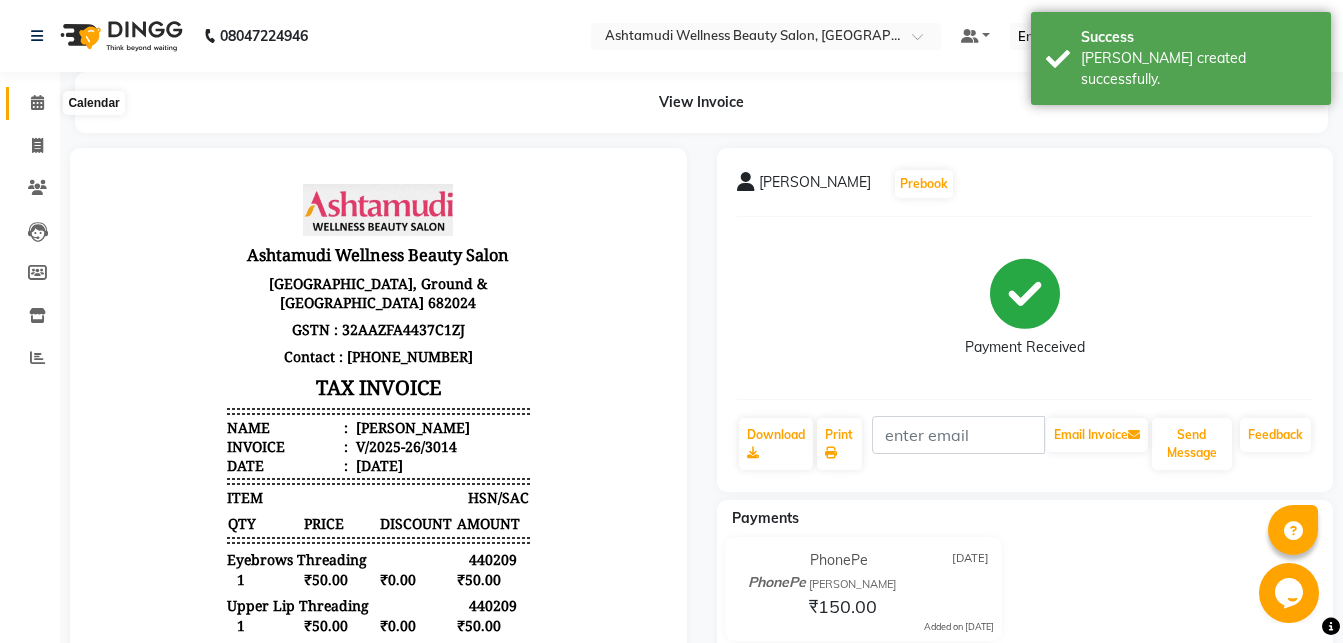 click 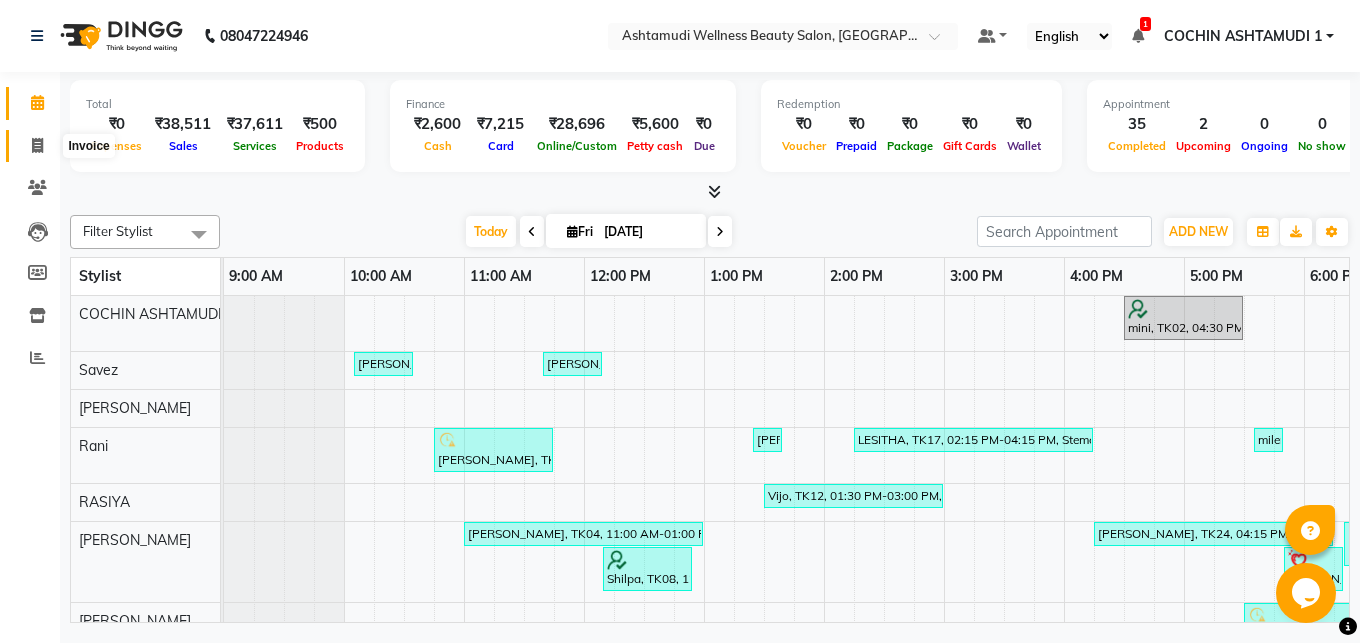 click 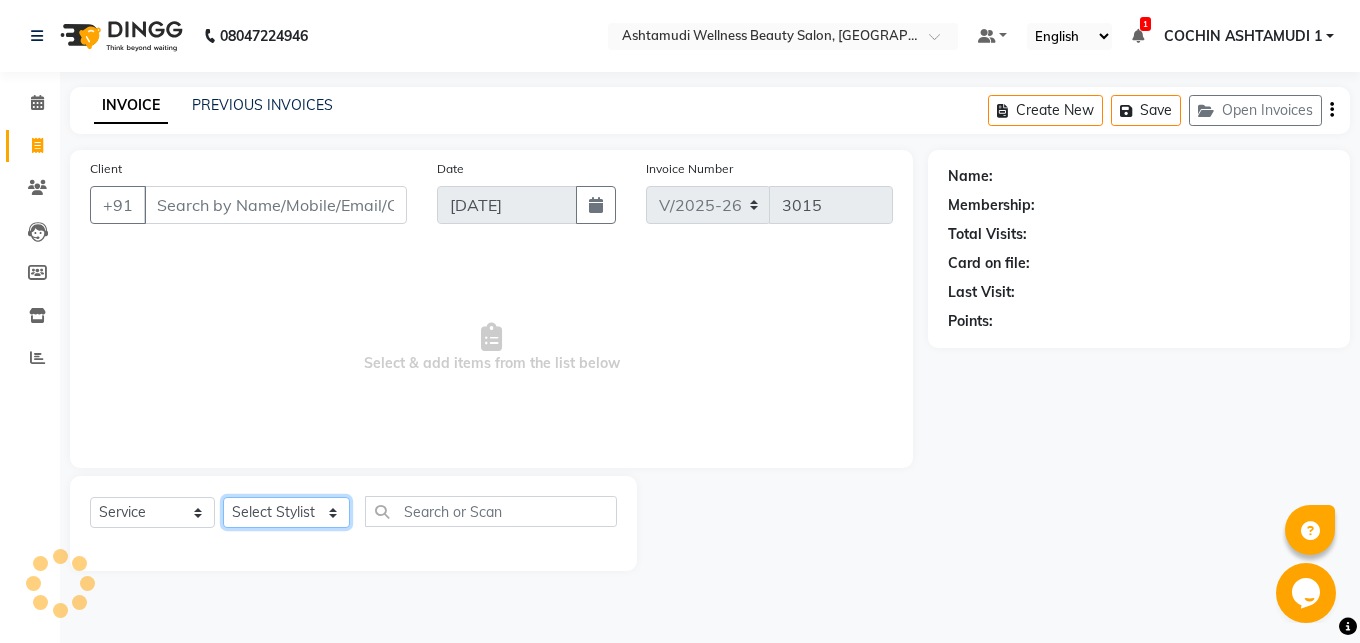 click on "Select Stylist Abhirami S Afsha [PERSON_NAME] B [PERSON_NAME] COCHIN ASHTAMUDI Danish [PERSON_NAME] [PERSON_NAME] [PERSON_NAME] [PERSON_NAME] [PERSON_NAME]  [PERSON_NAME] [PERSON_NAME]" 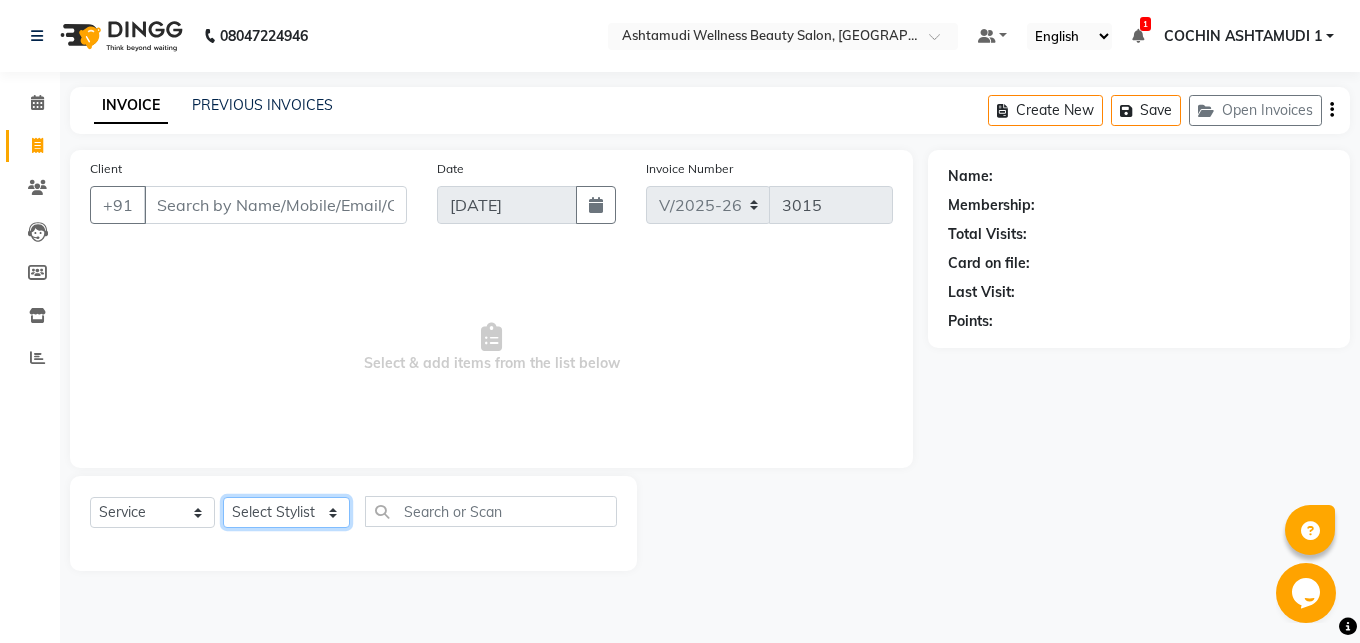 select on "85752" 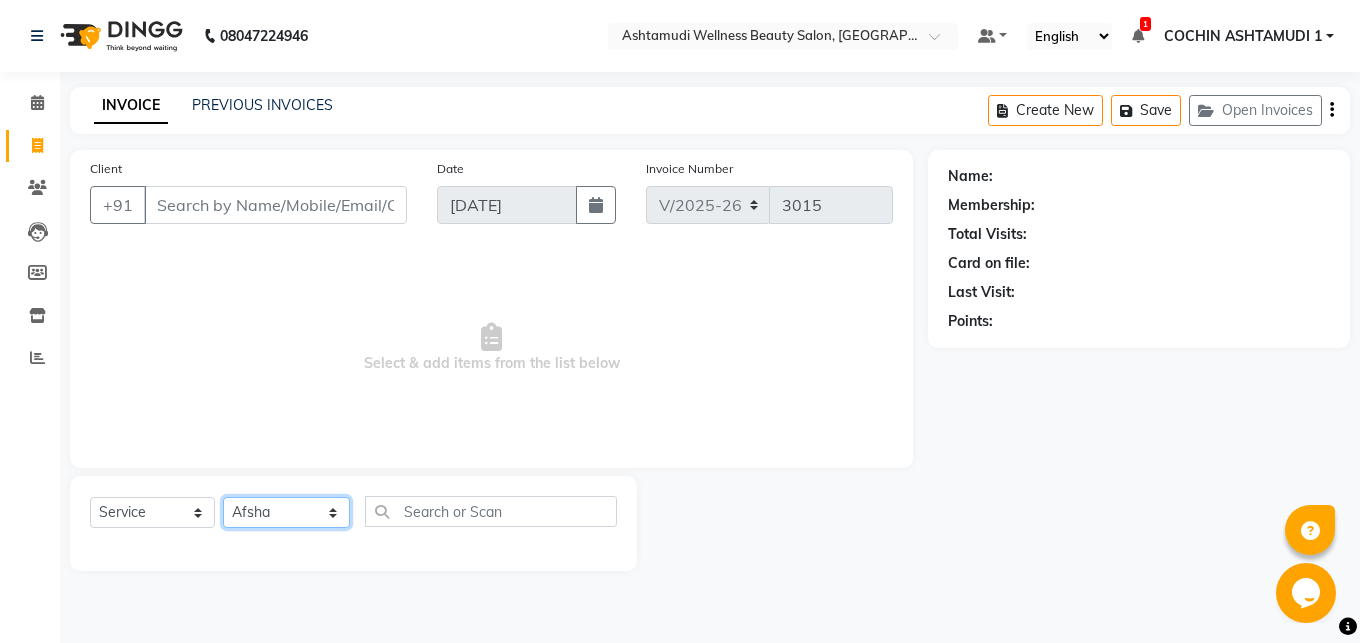 click on "Afsha" 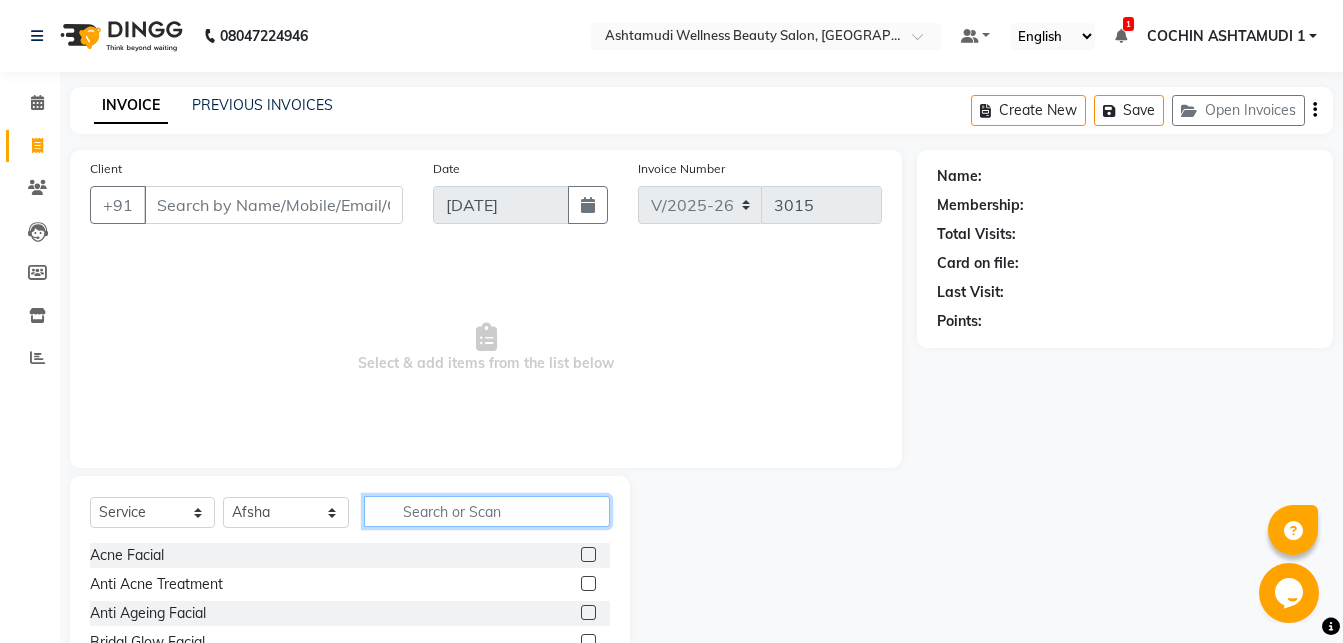 click 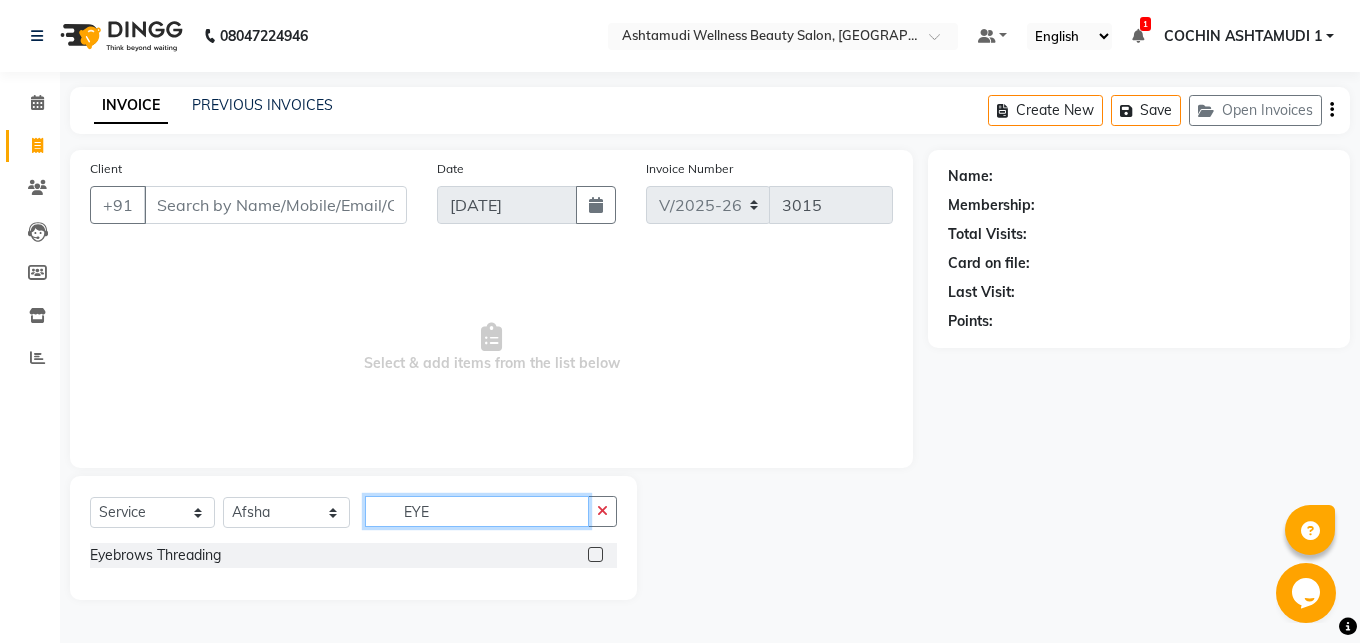 type on "EYE" 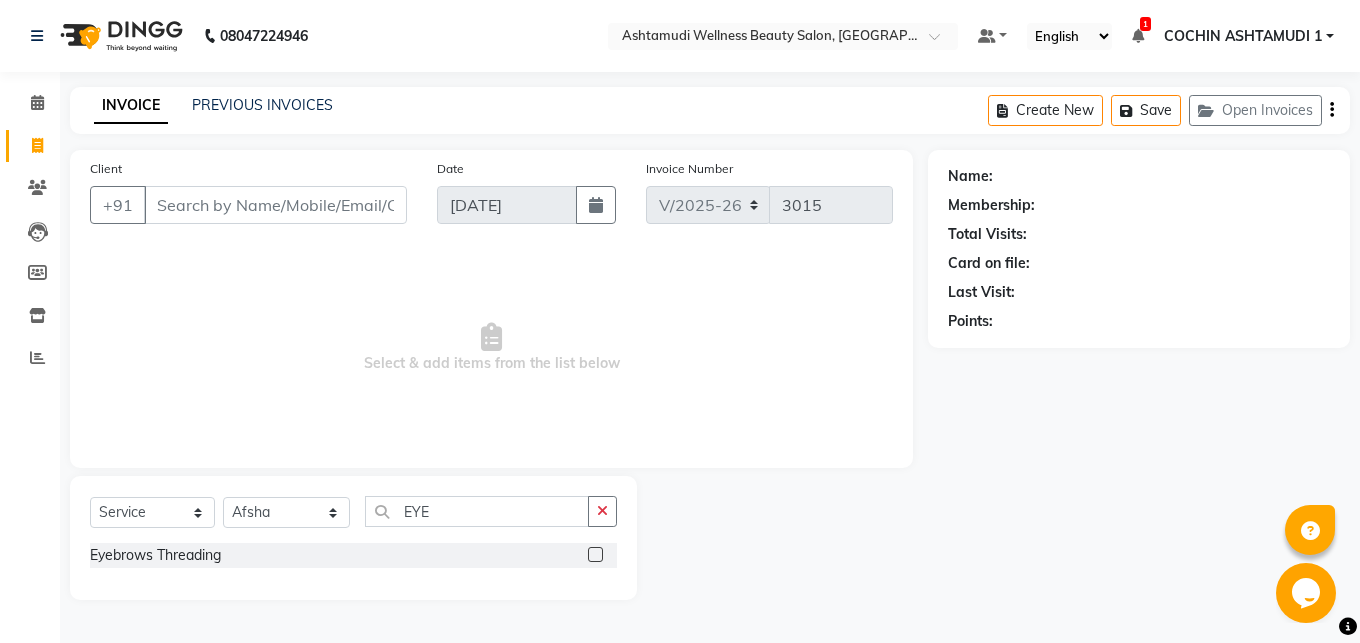 click 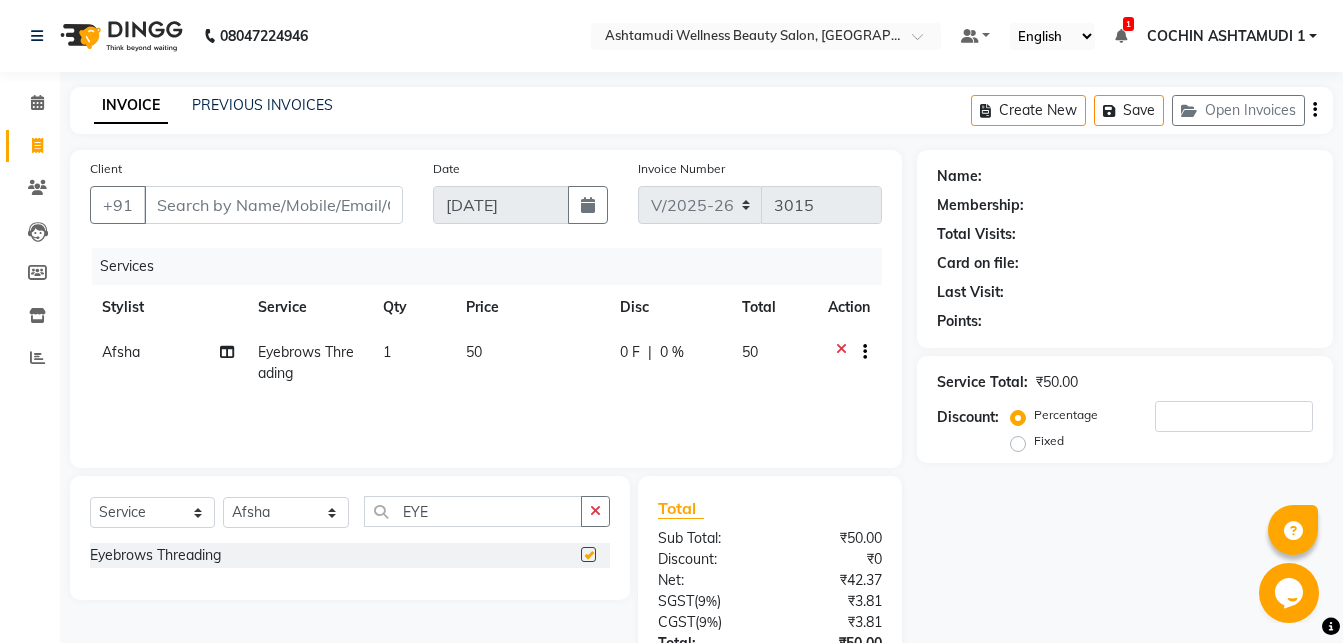 checkbox on "false" 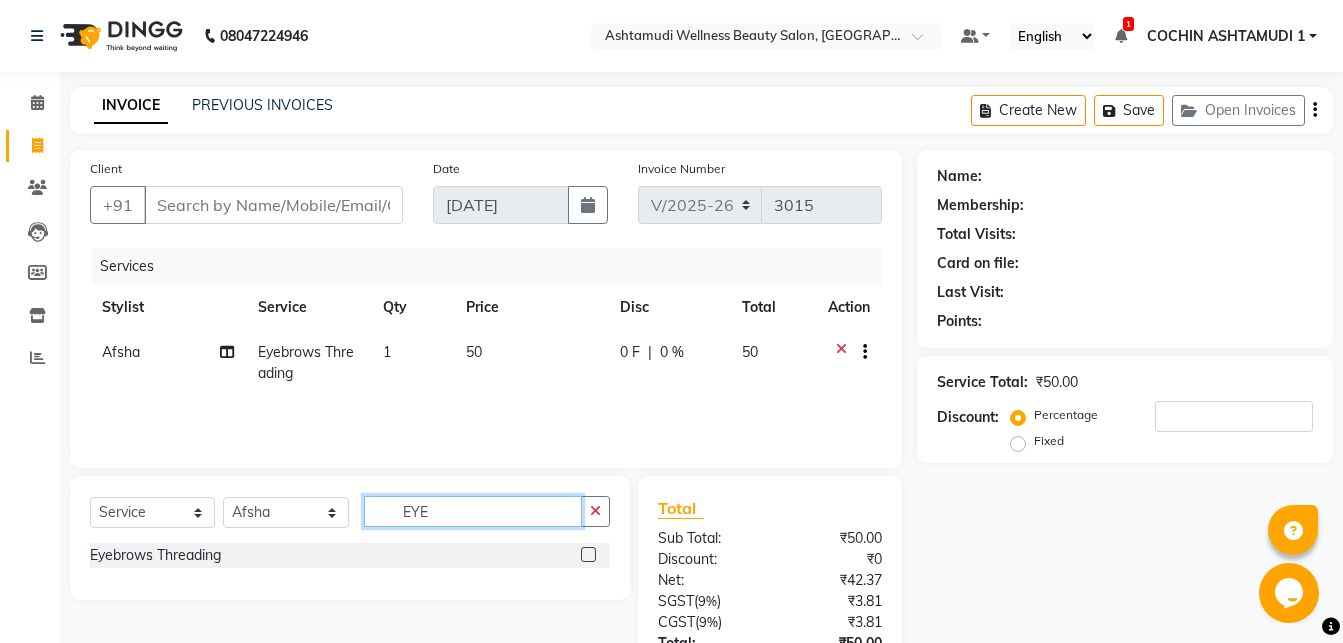 click on "EYE" 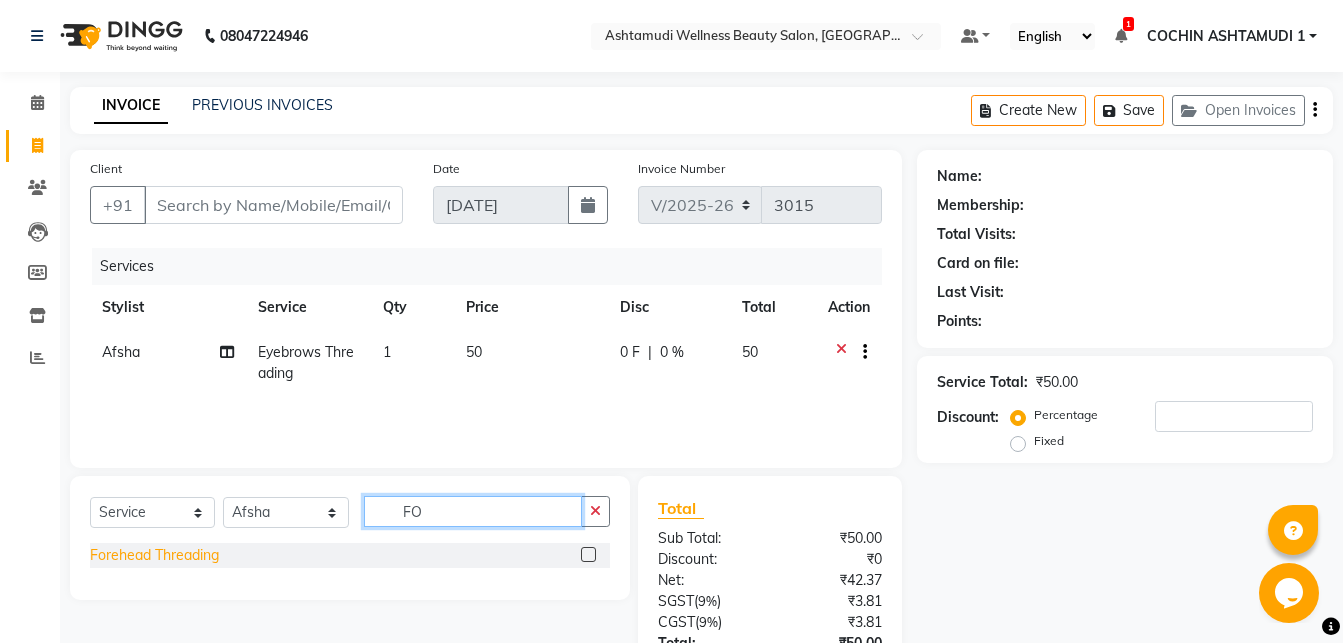type on "FO" 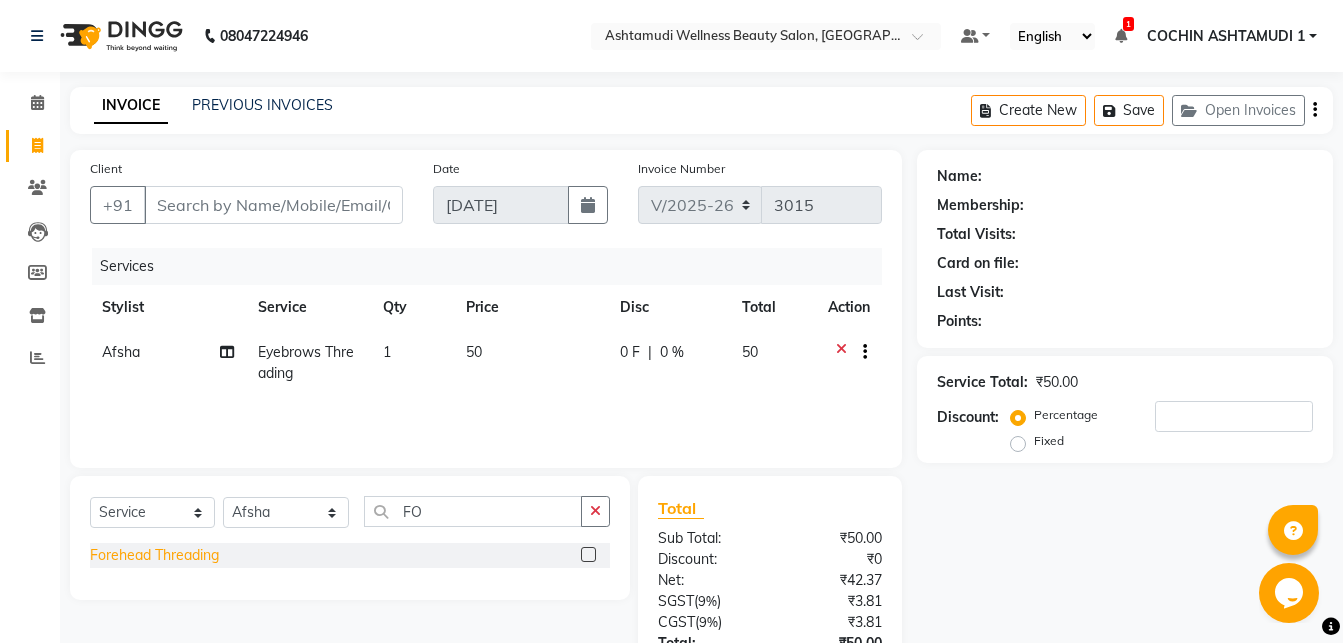 click on "Forehead Threading" 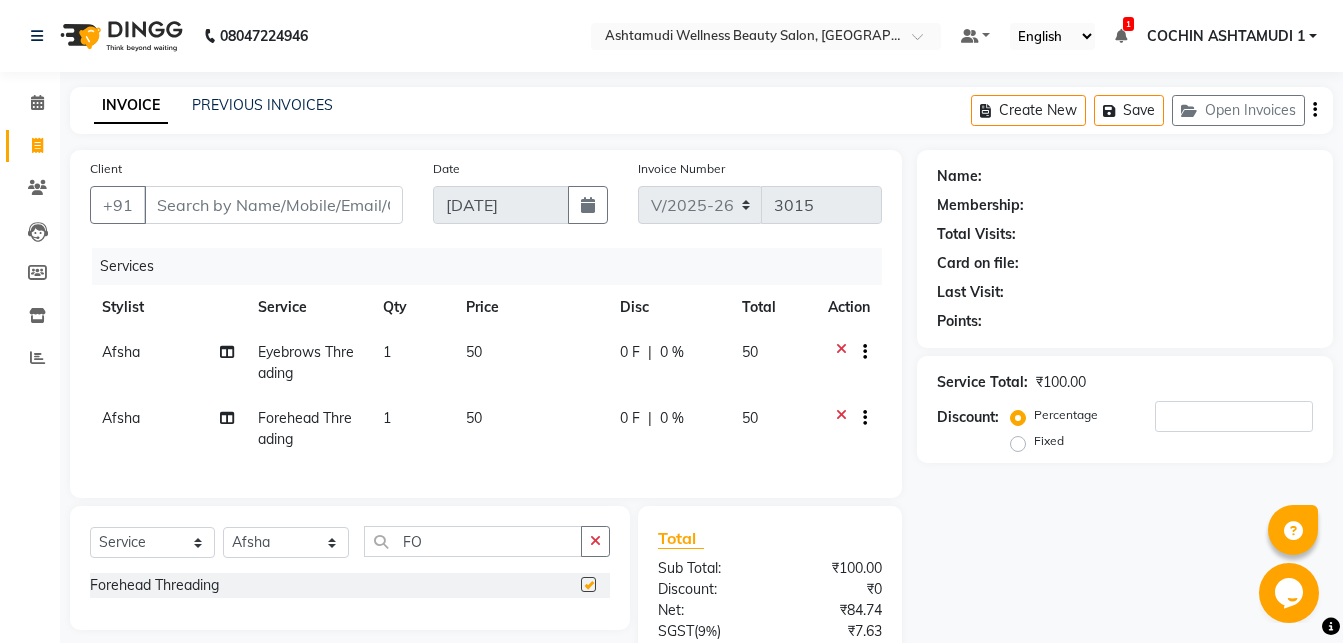 checkbox on "false" 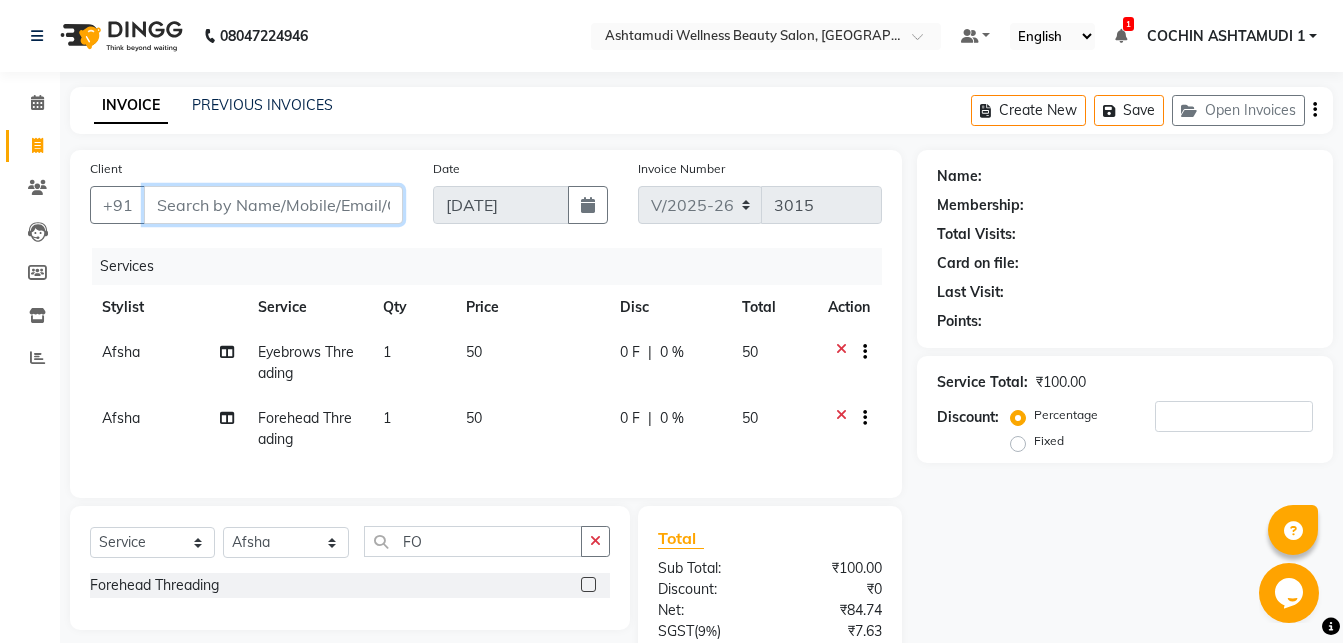 click on "Client" at bounding box center [273, 205] 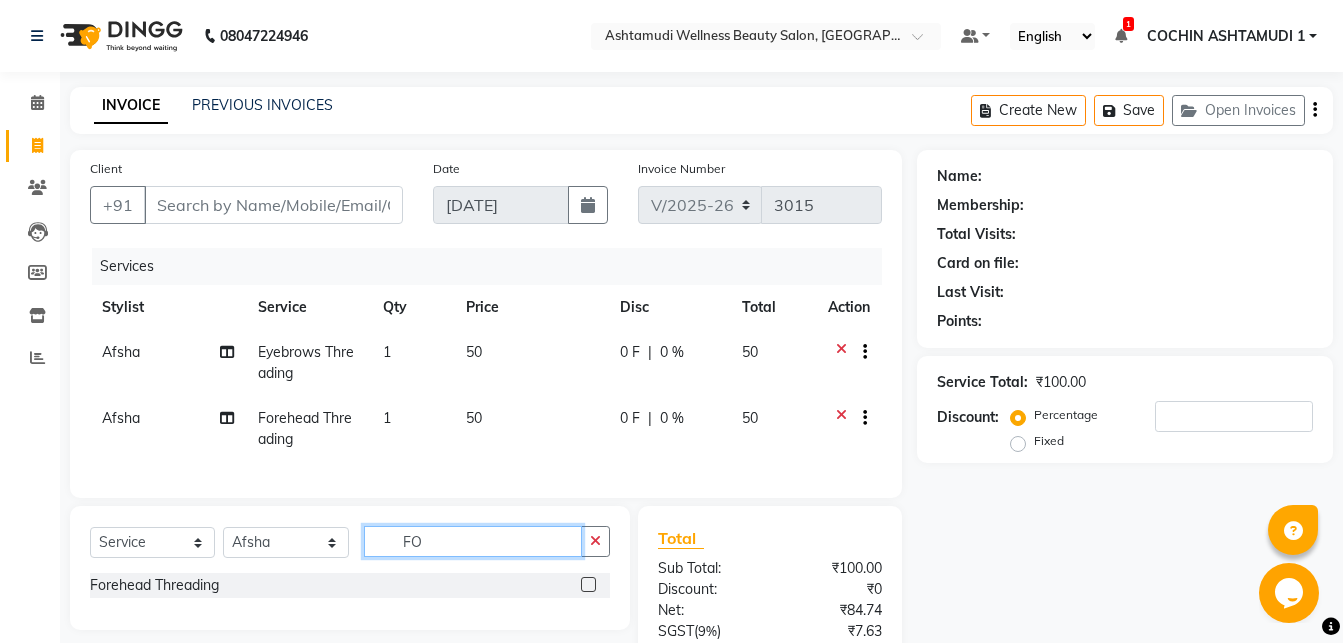 click on "FO" 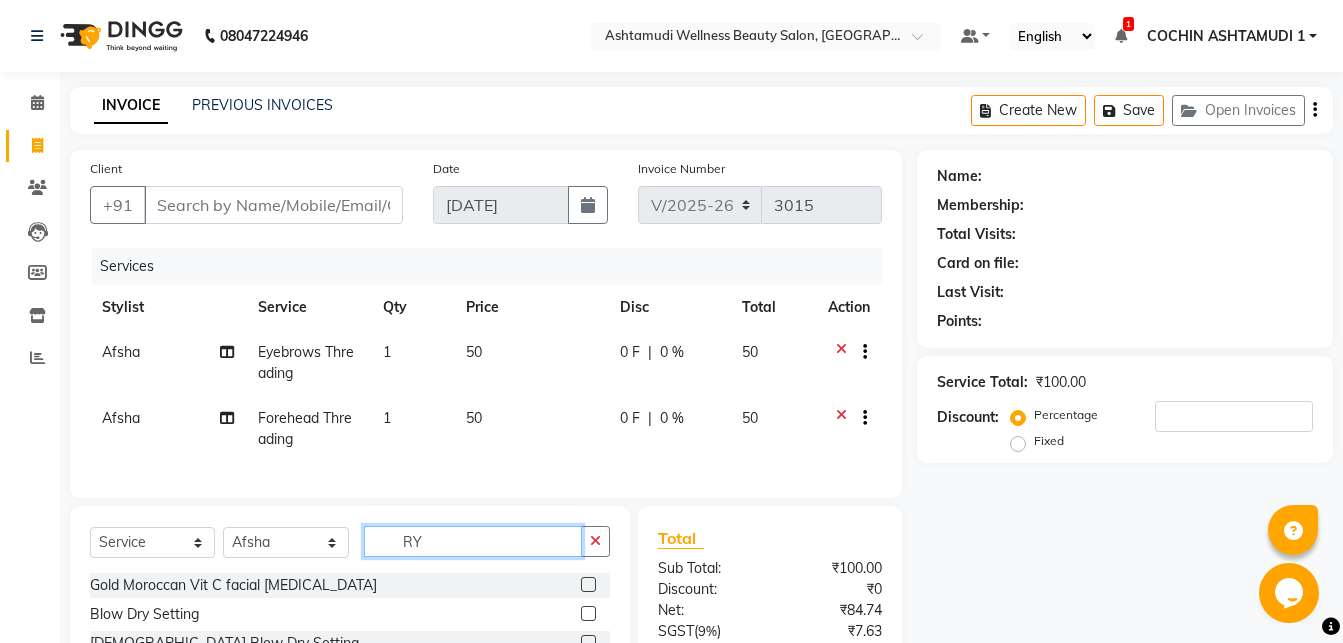 type on "R" 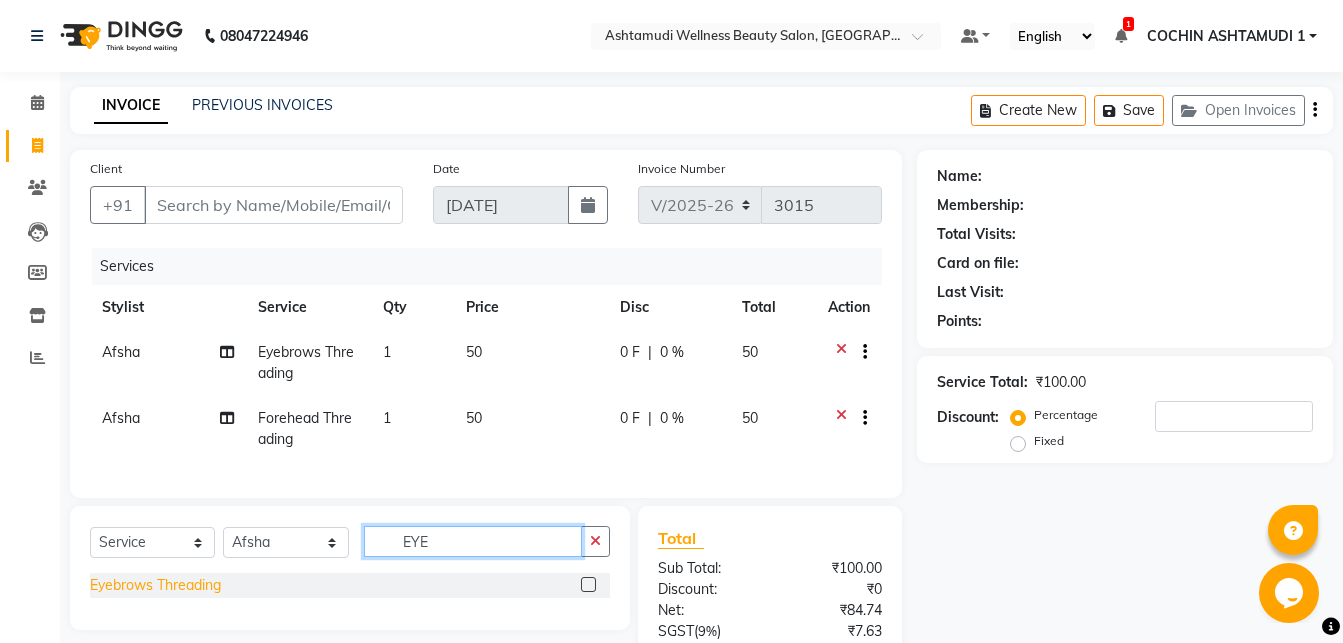 type on "EYE" 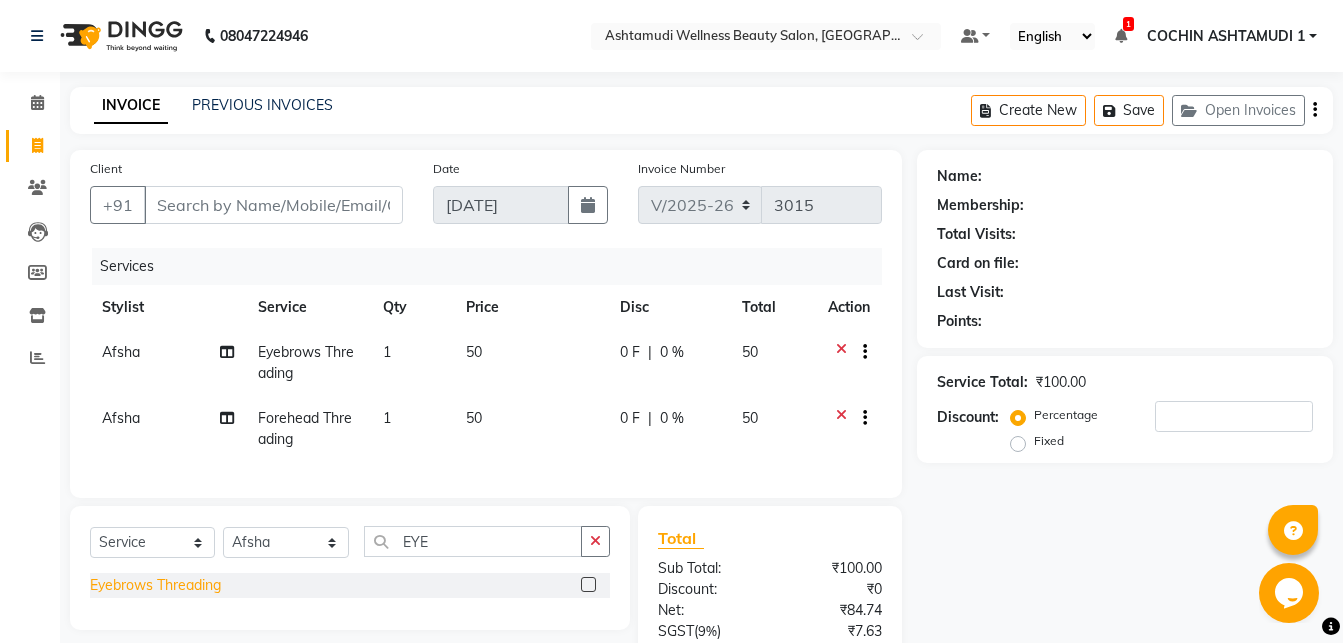 click on "Eyebrows Threading" 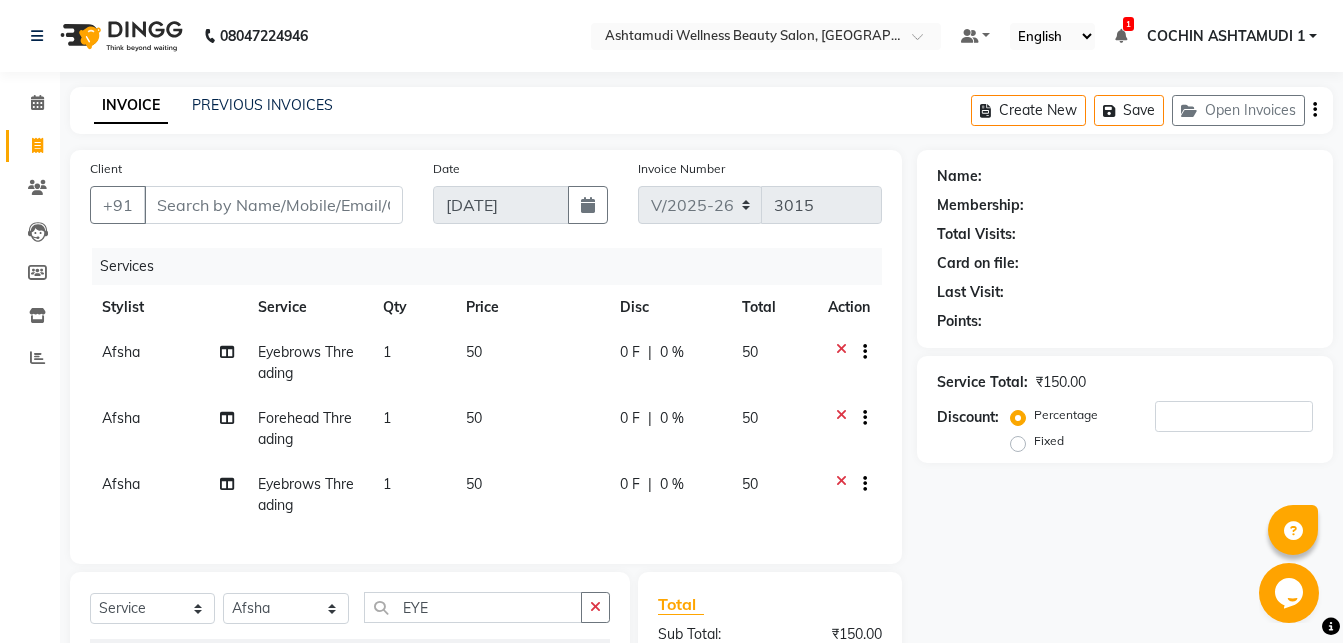 checkbox on "false" 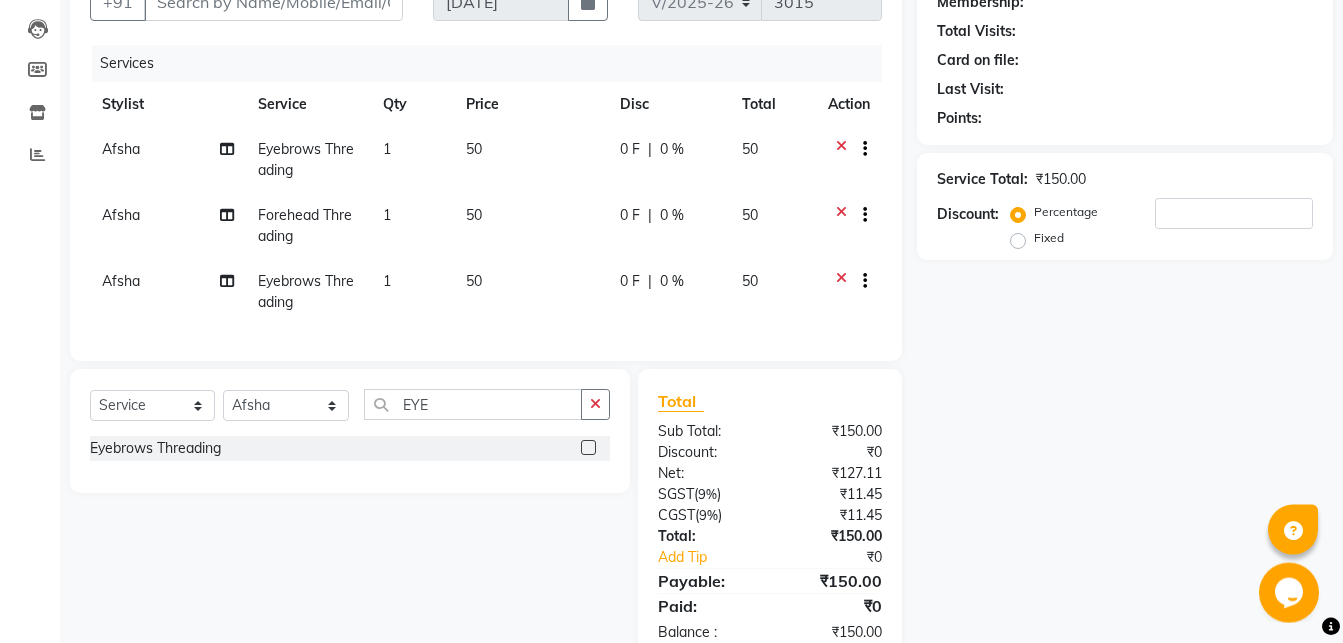 scroll, scrollTop: 204, scrollLeft: 0, axis: vertical 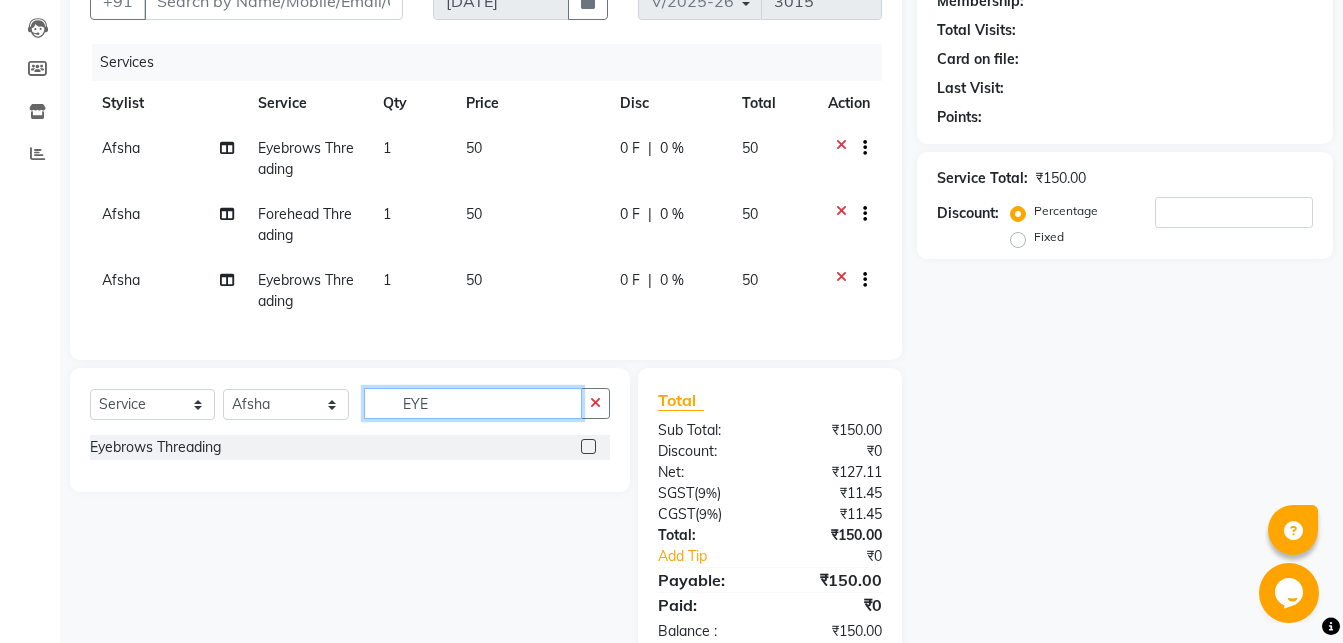 click on "EYE" 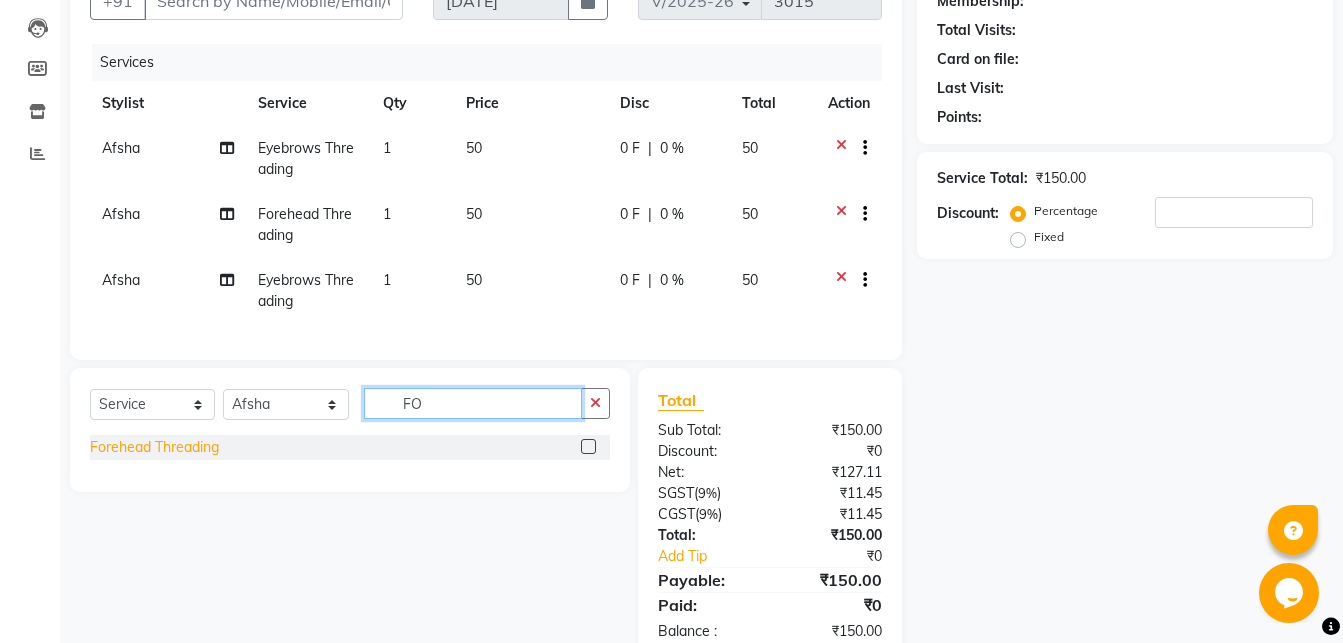 type on "FO" 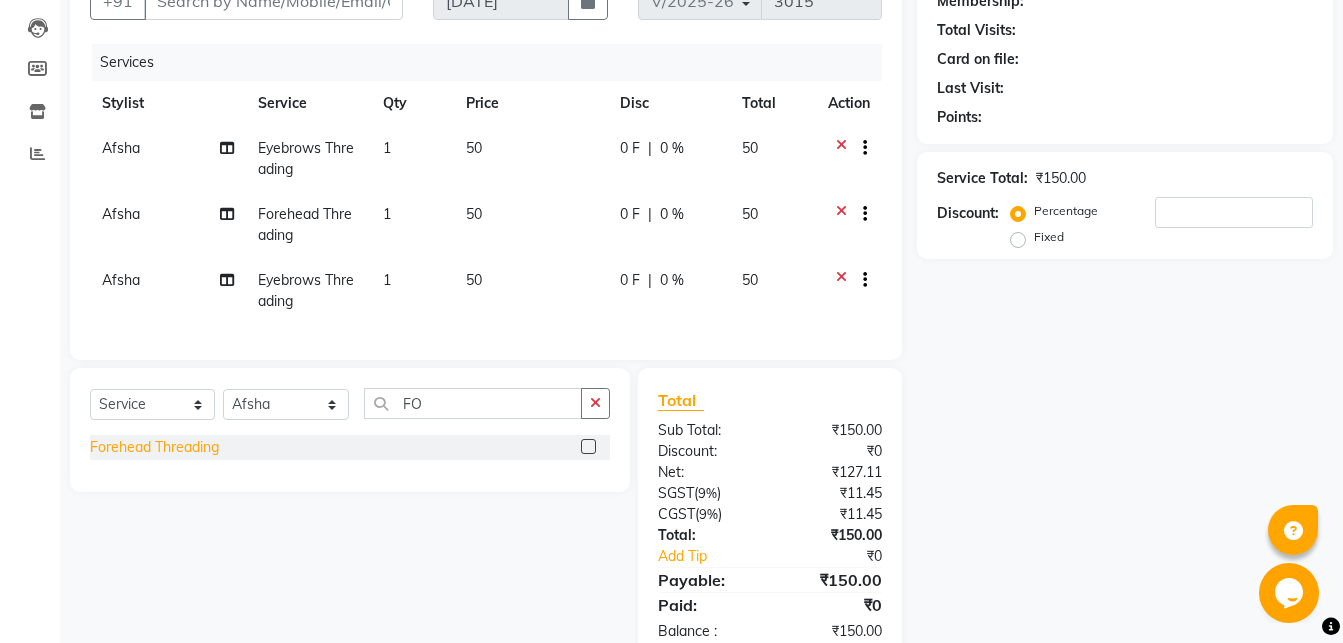 click on "Forehead Threading" 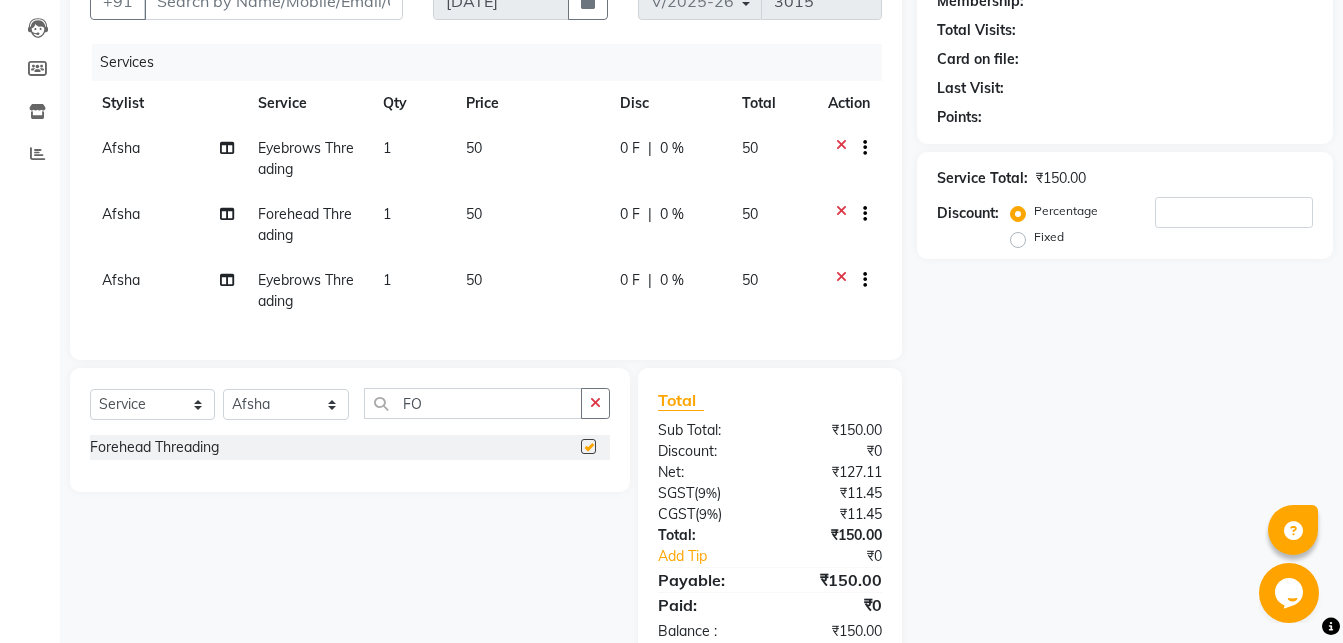 checkbox on "false" 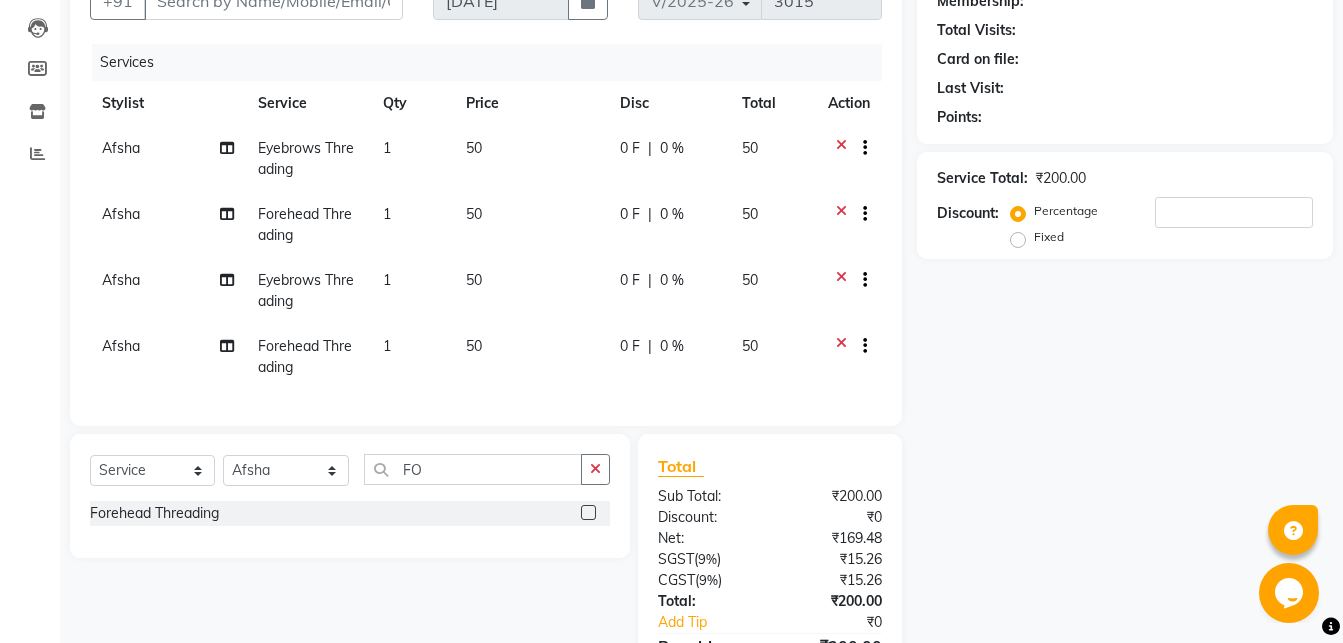 scroll, scrollTop: 0, scrollLeft: 0, axis: both 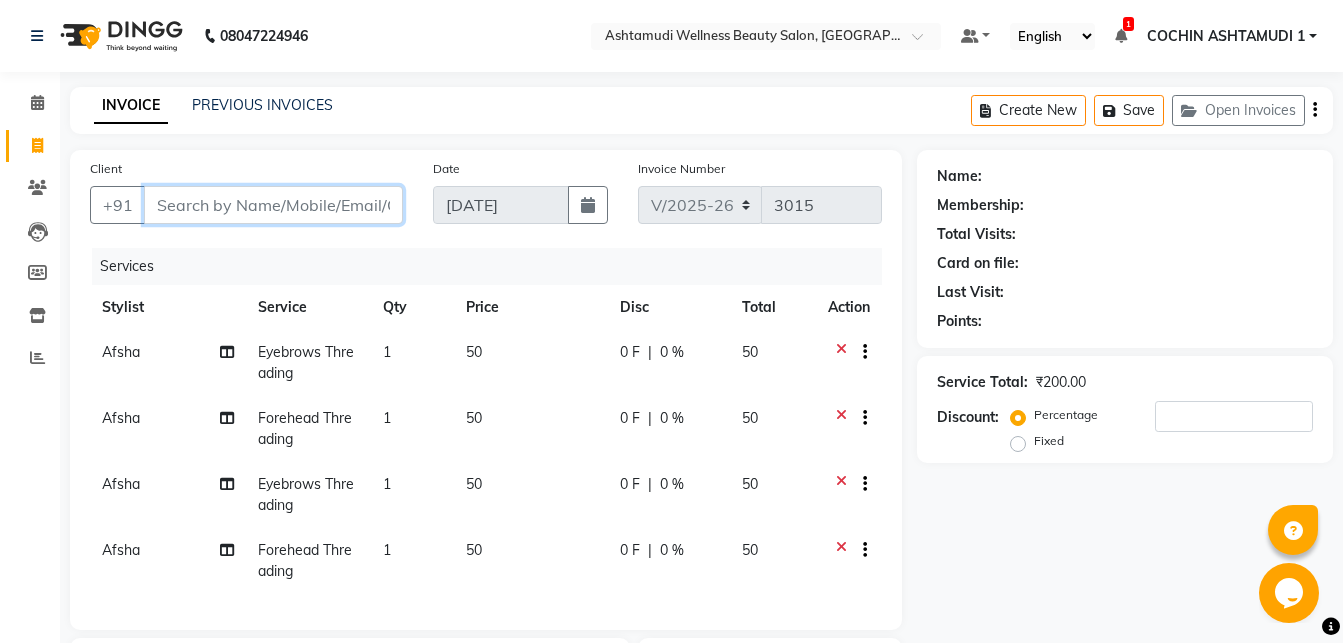 click on "Client" at bounding box center (273, 205) 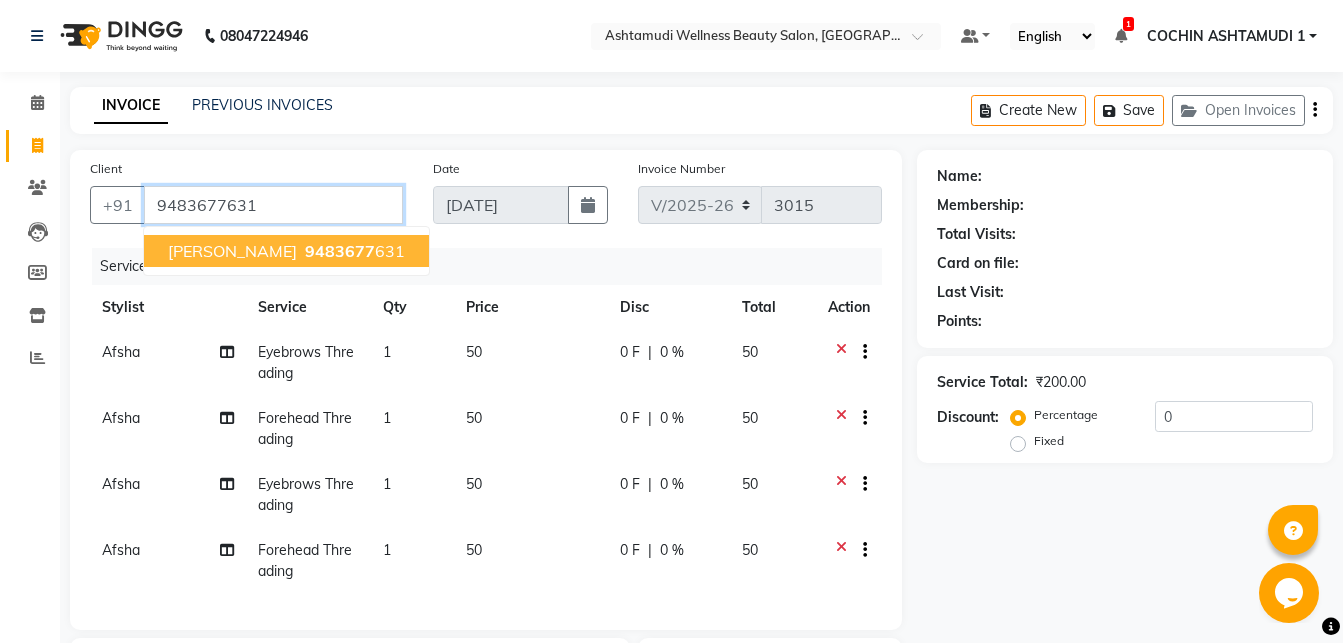 type on "9483677631" 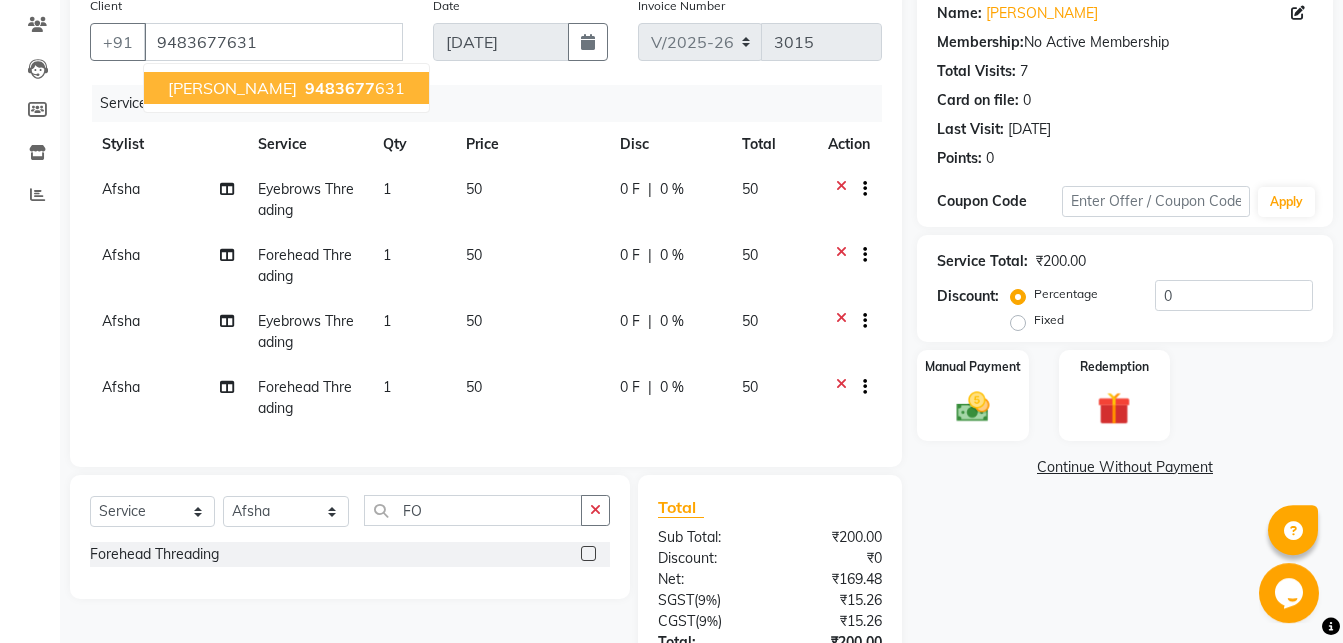 scroll, scrollTop: 336, scrollLeft: 0, axis: vertical 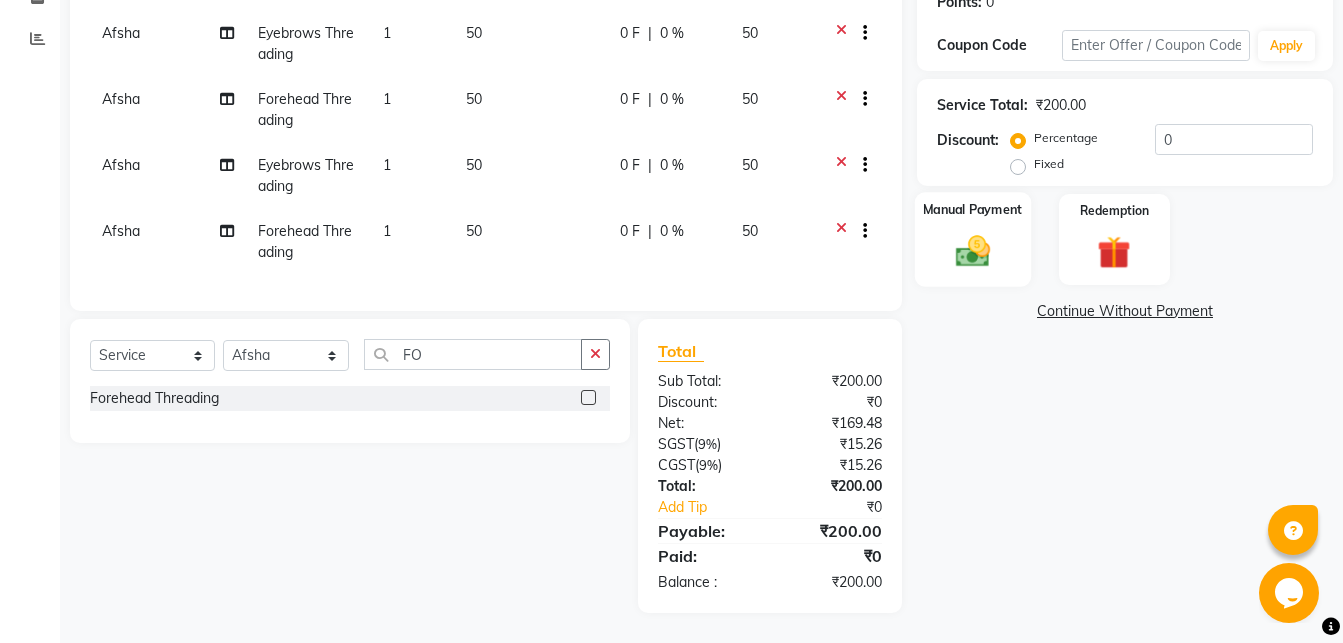 click 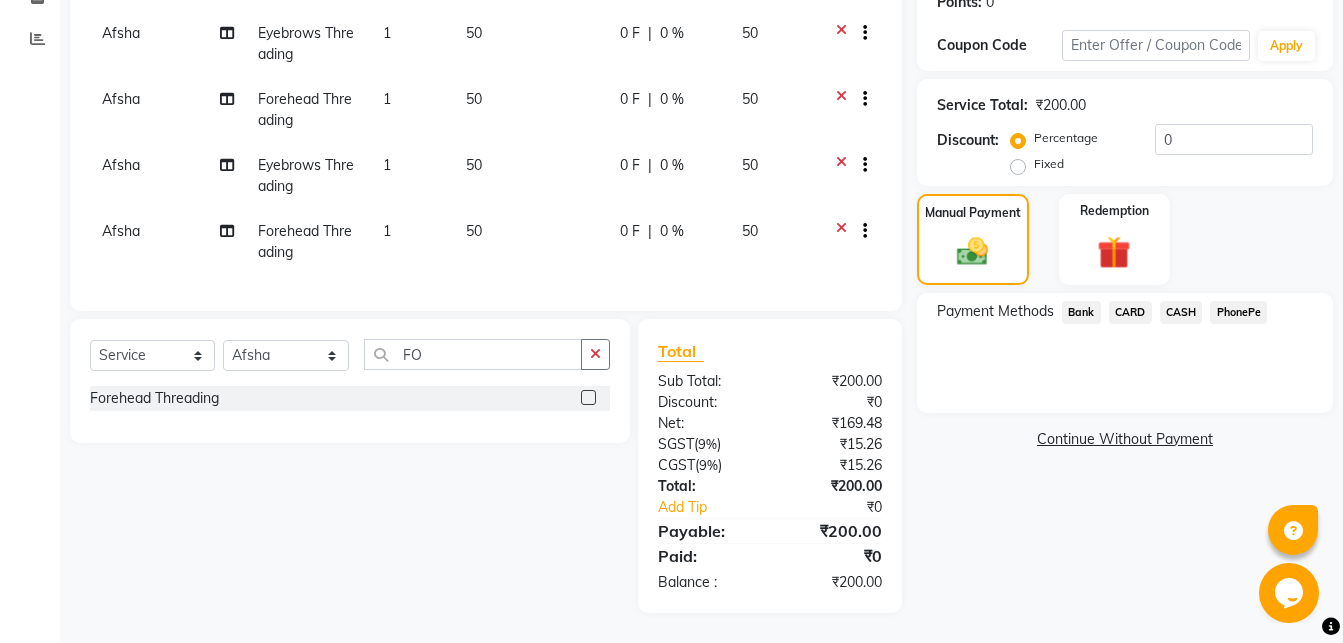 click on "PhonePe" 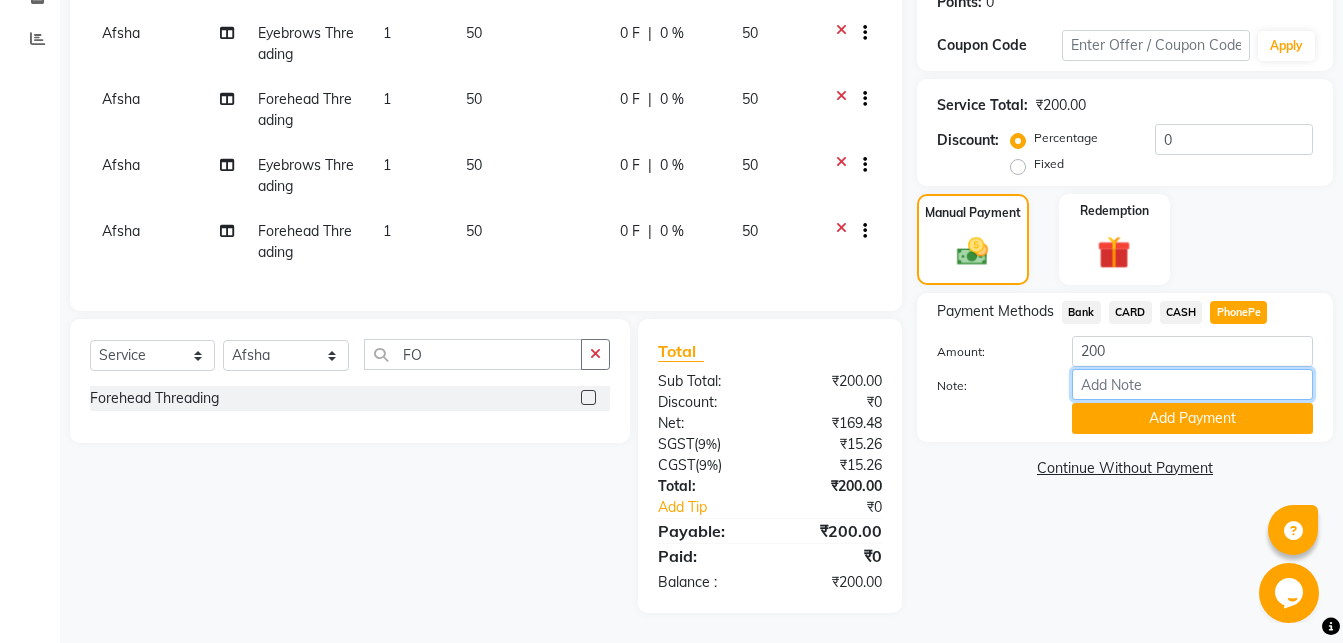 click on "Note:" at bounding box center (1192, 384) 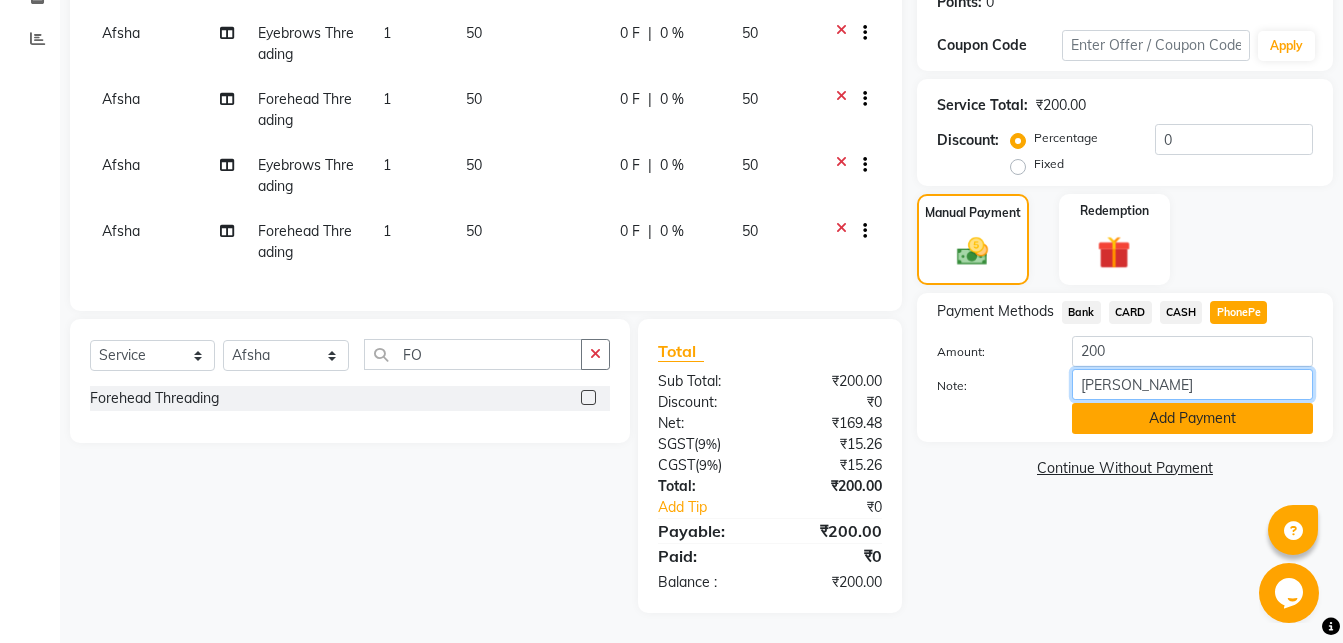 type on "[PERSON_NAME]" 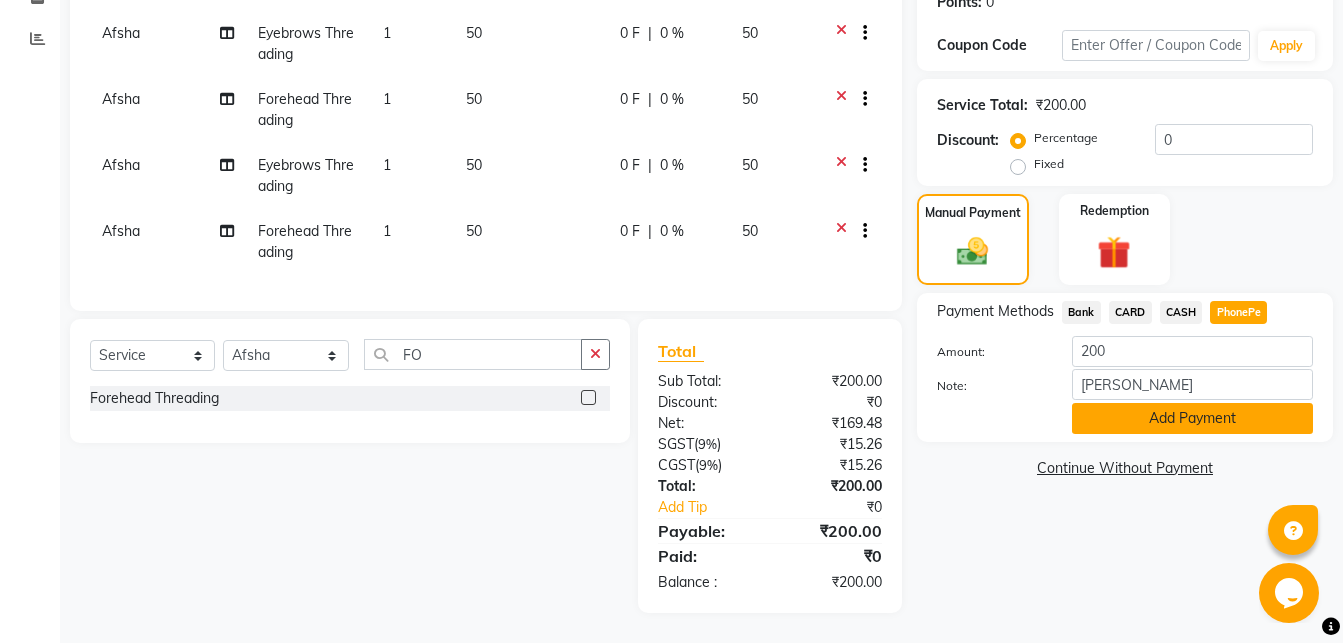 click on "Add Payment" 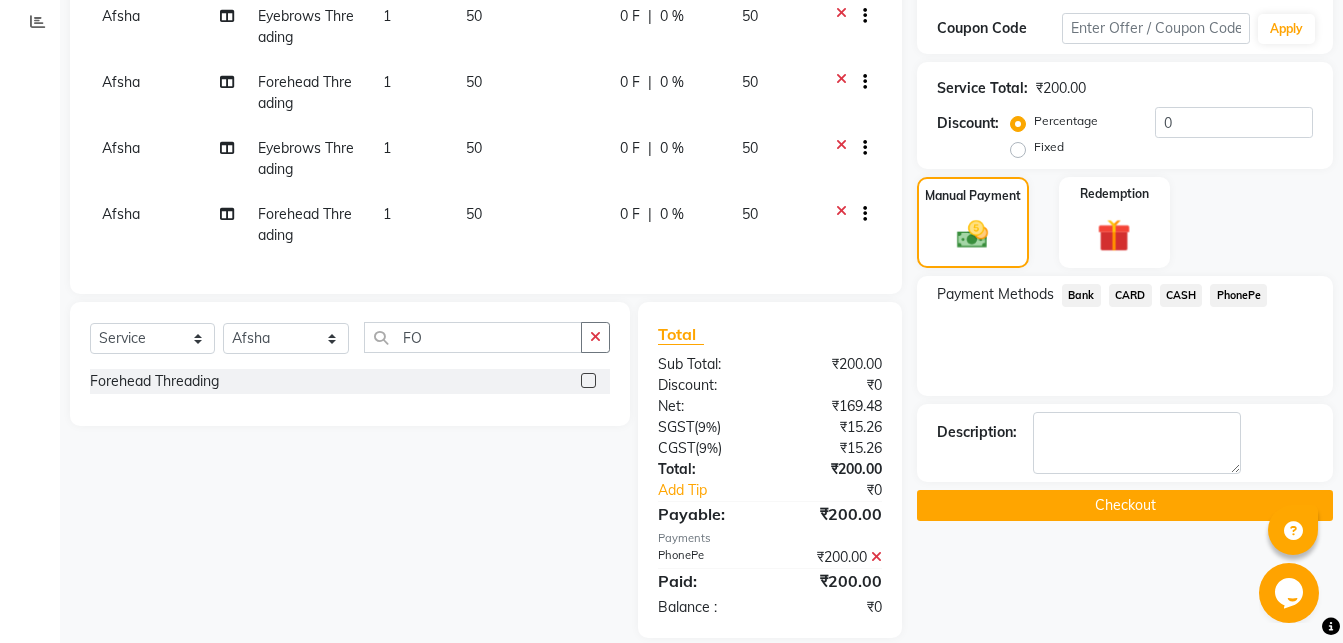 scroll, scrollTop: 378, scrollLeft: 0, axis: vertical 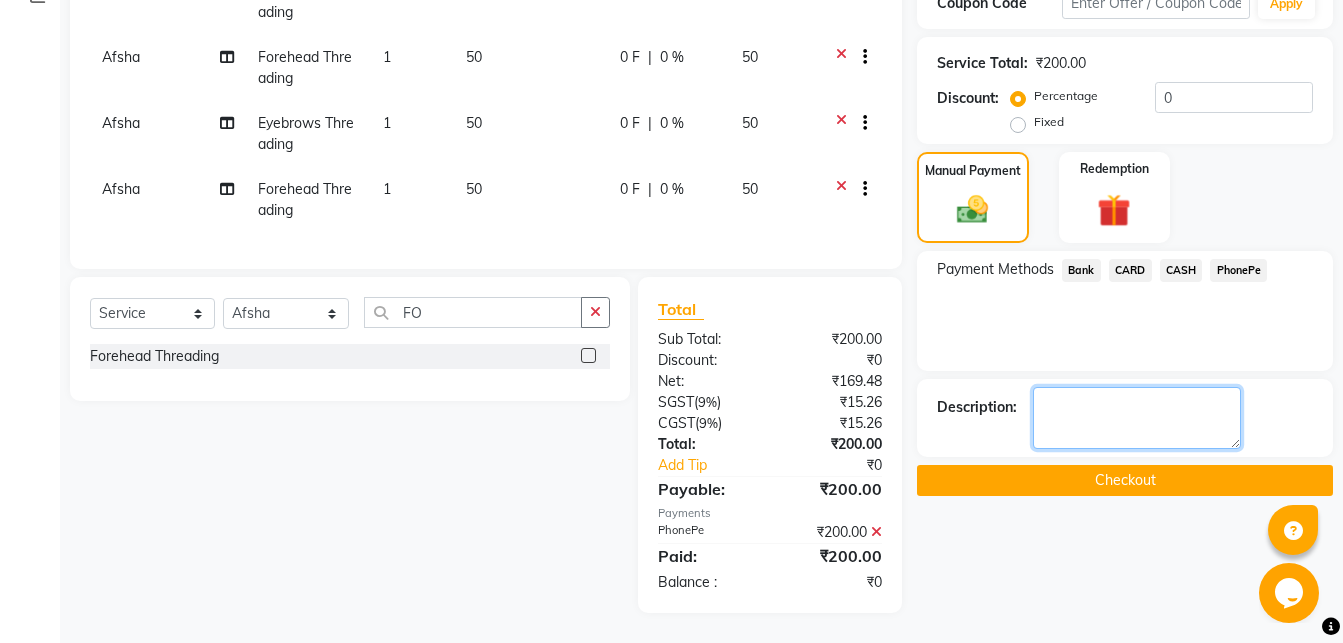 click 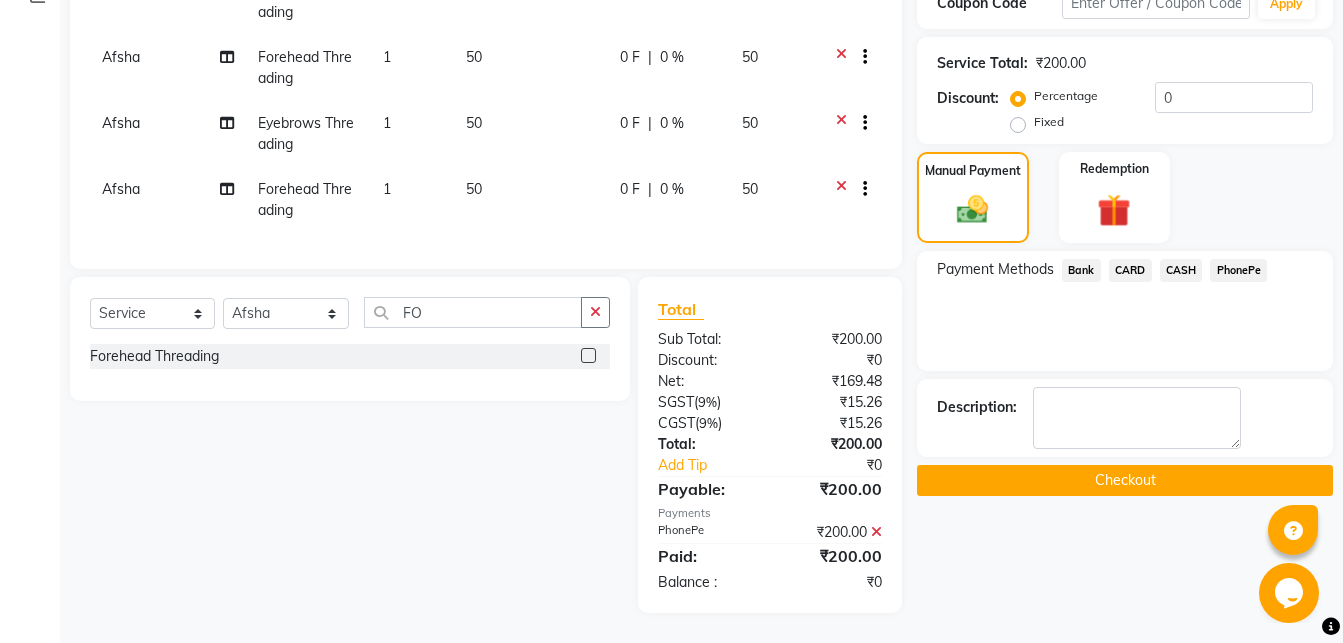 click on "Checkout" 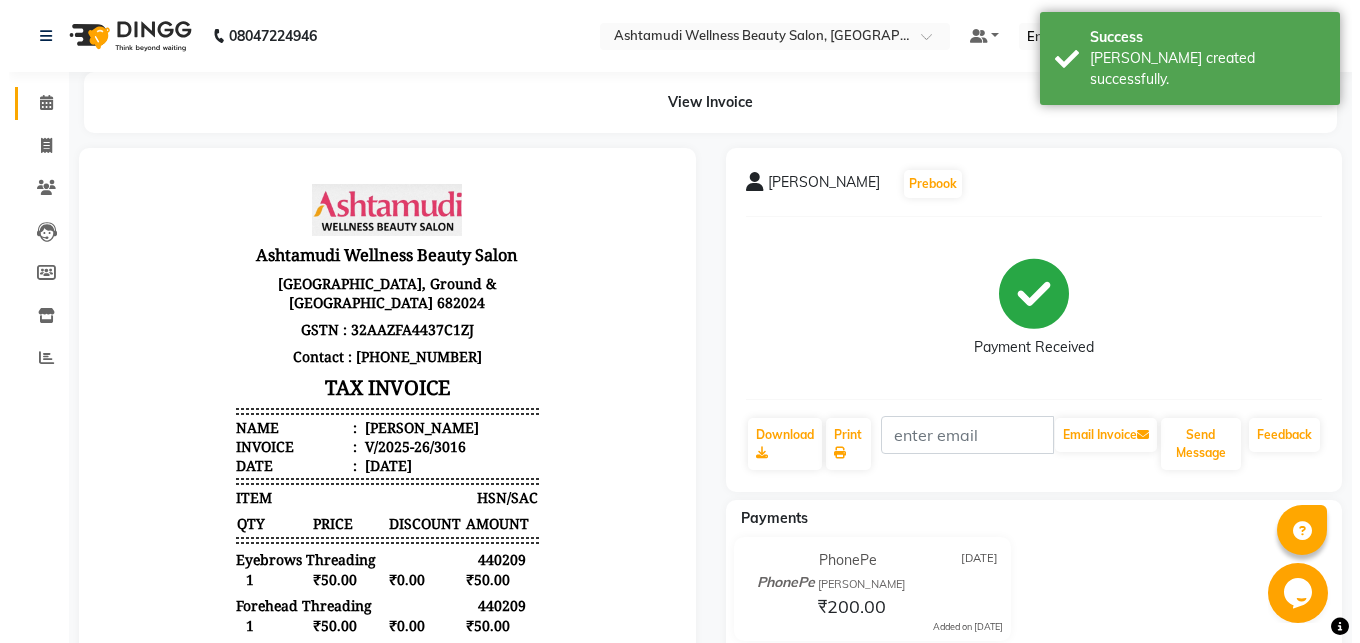scroll, scrollTop: 0, scrollLeft: 0, axis: both 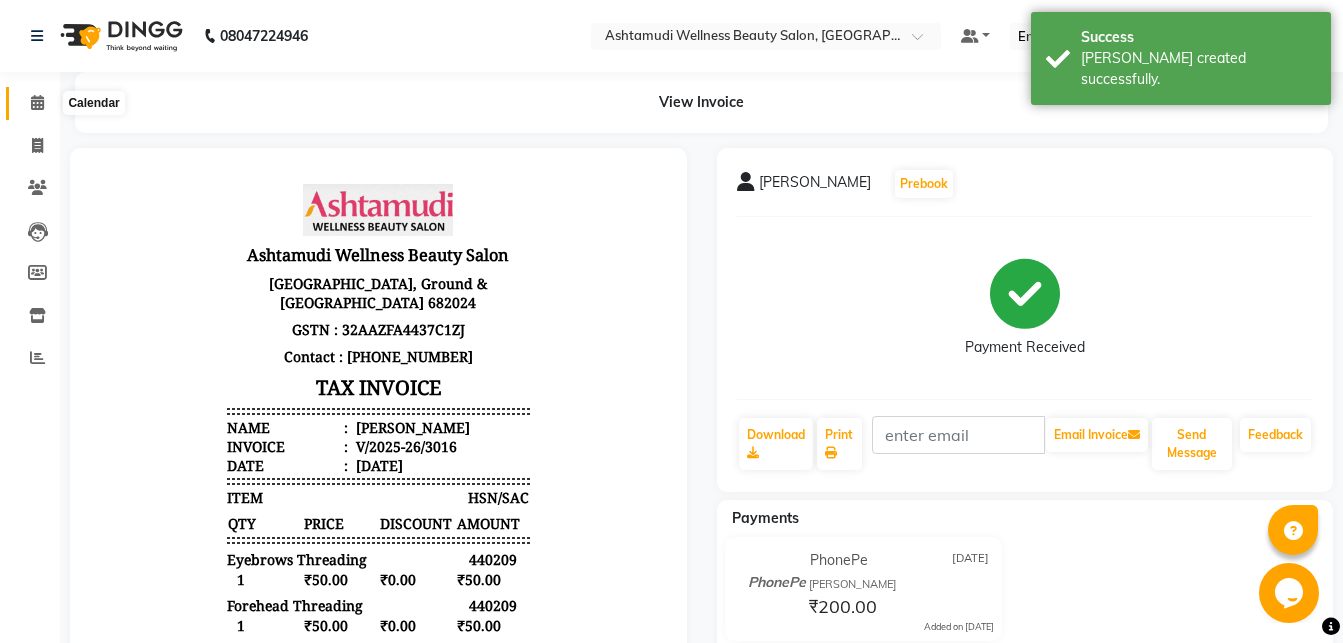 click 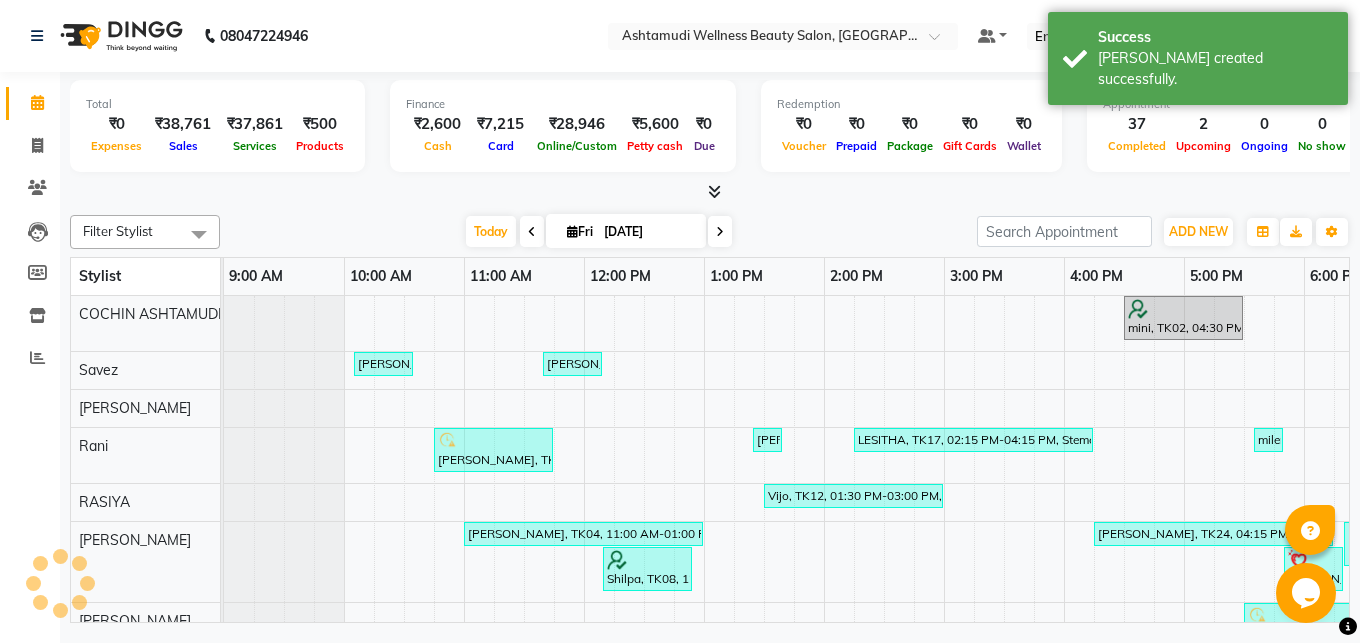 scroll, scrollTop: 0, scrollLeft: 0, axis: both 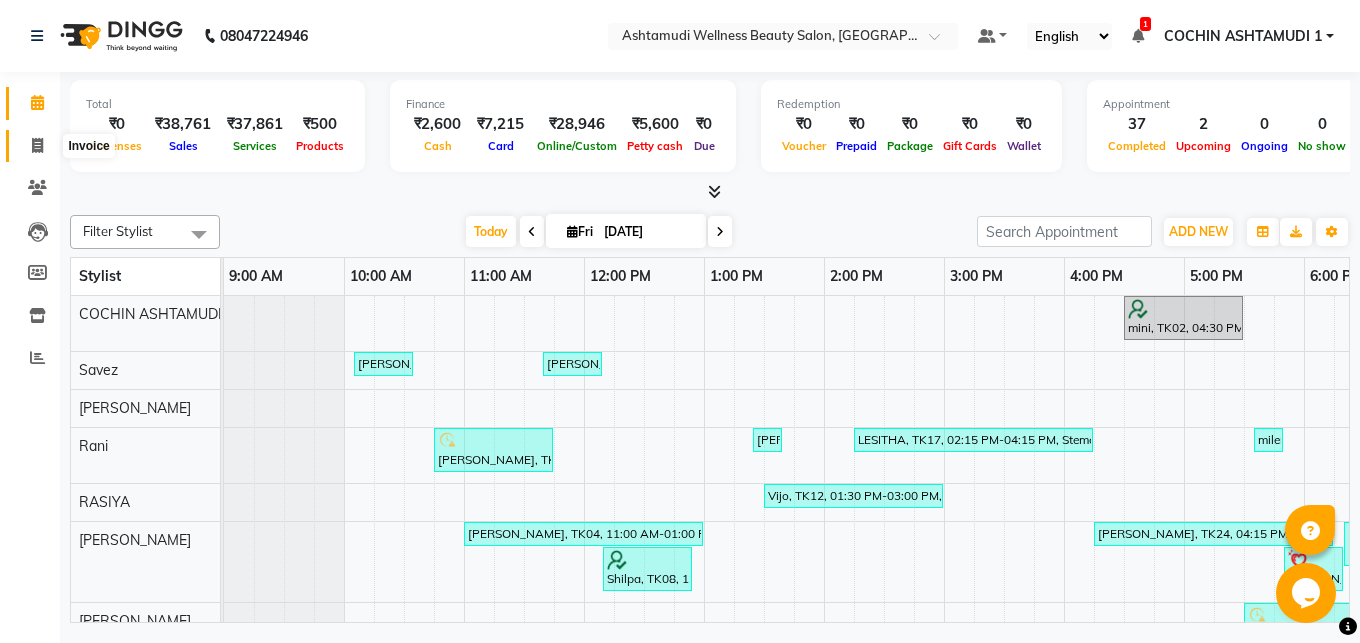 click 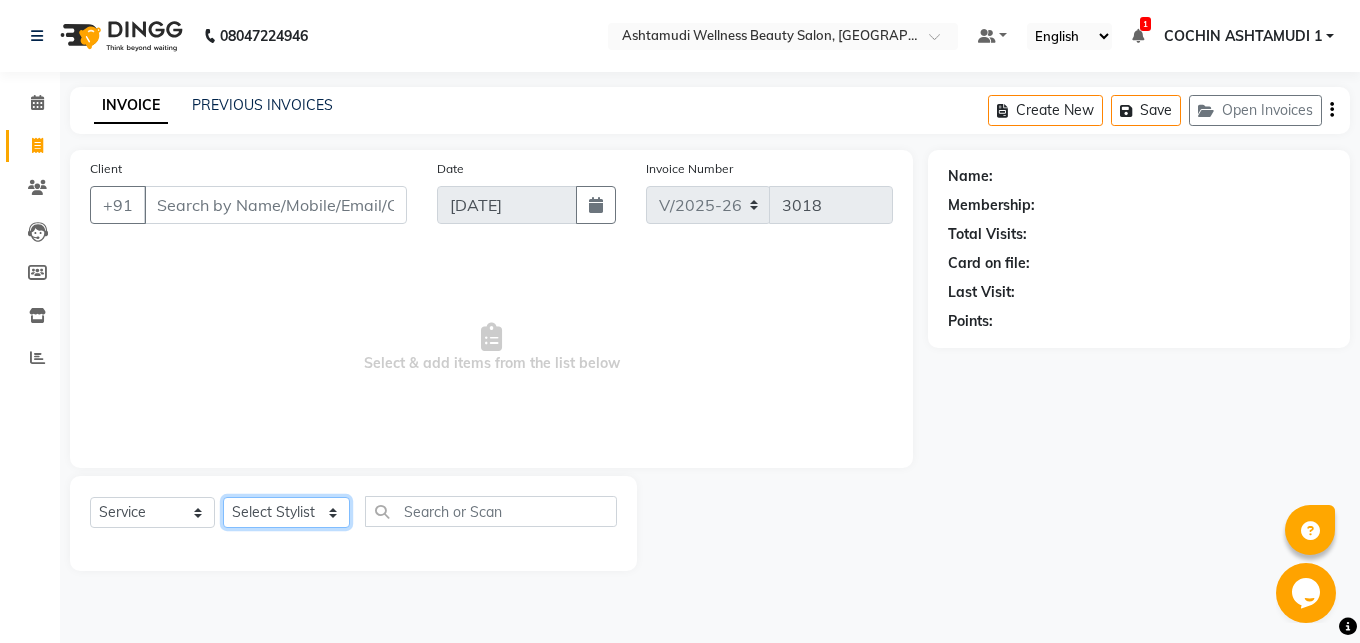 click on "Select Stylist Abhirami S Afsha [PERSON_NAME] B [PERSON_NAME] COCHIN ASHTAMUDI Danish [PERSON_NAME] [PERSON_NAME] [PERSON_NAME] [PERSON_NAME] [PERSON_NAME]  [PERSON_NAME] [PERSON_NAME]" 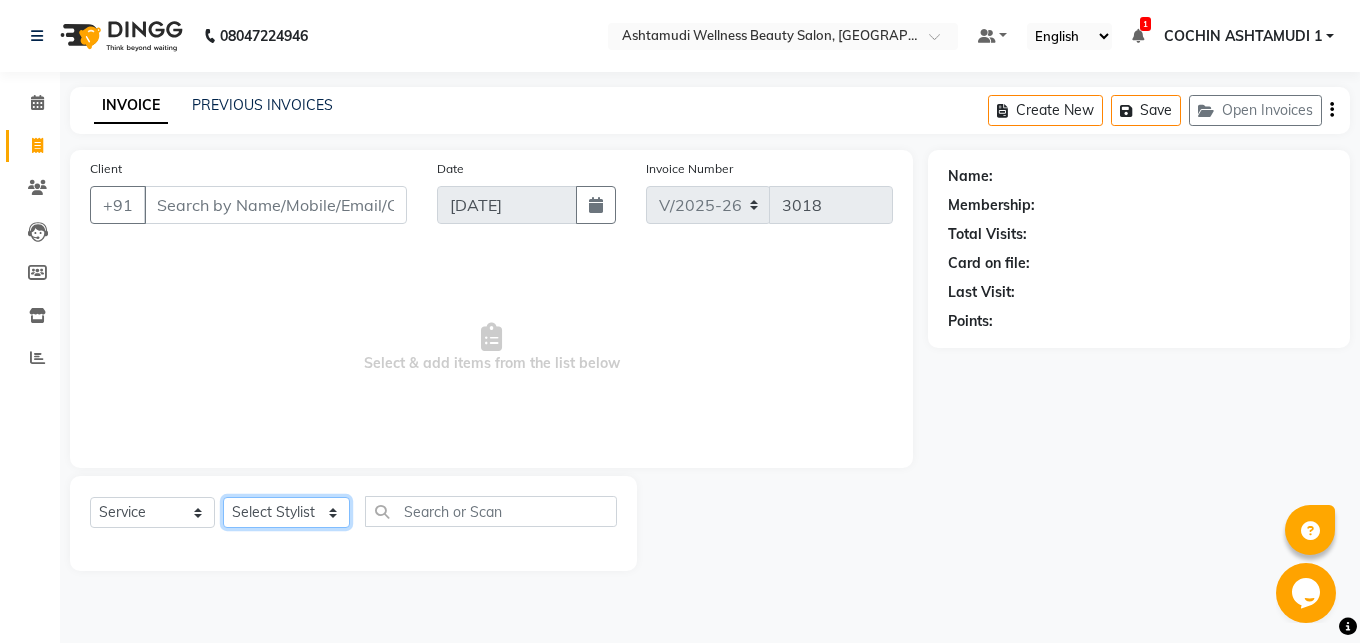 select on "61969" 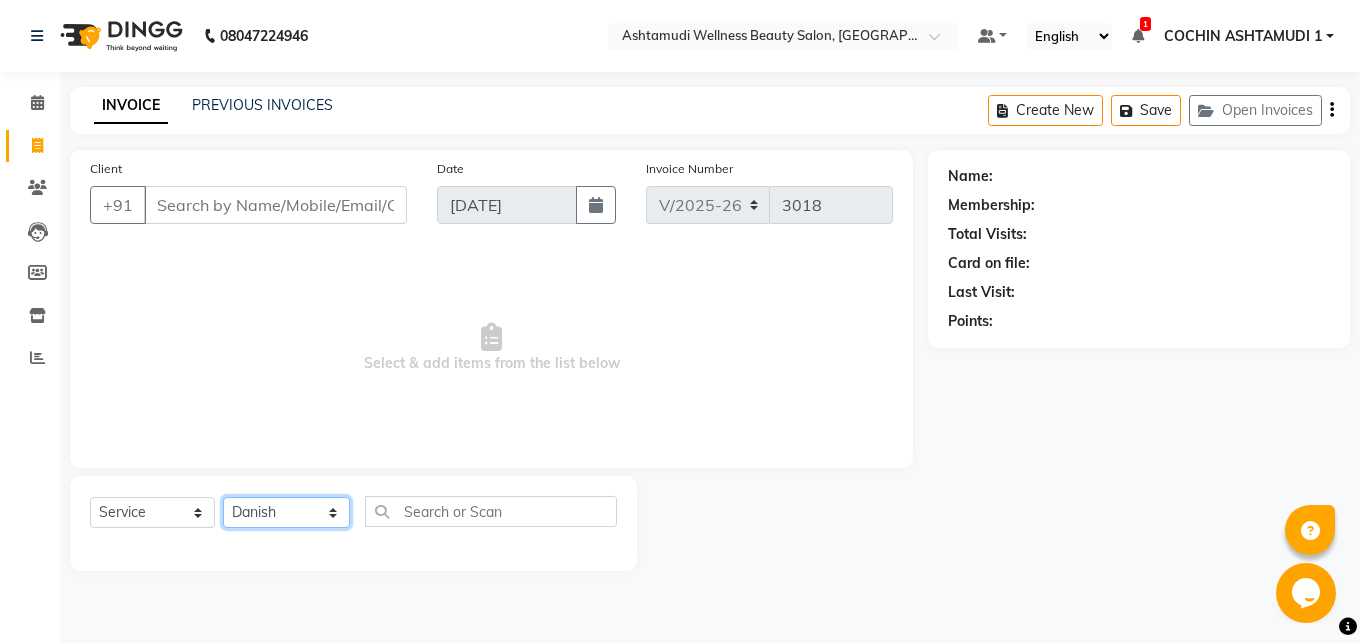 click on "Danish" 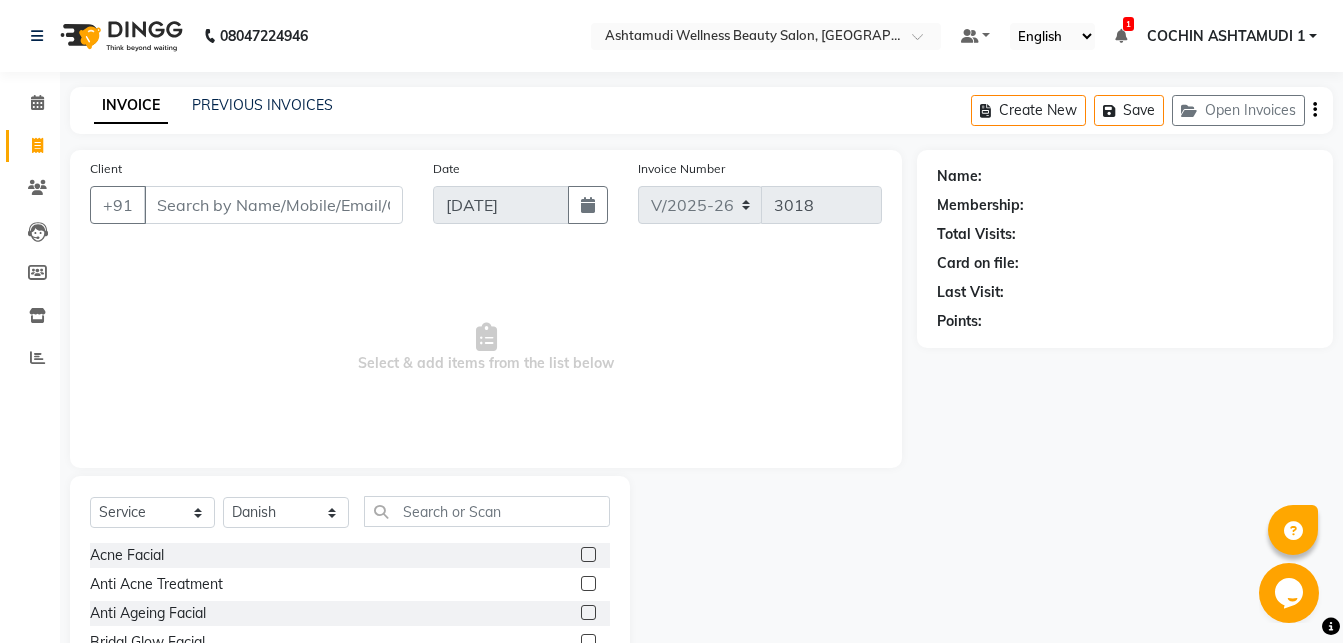 click on "Select  Service  Product  Membership  Package Voucher Prepaid Gift Card  Select Stylist Abhirami S Afsha Aiswarya B BINU MANGAR COCHIN ASHTAMUDI Danish Fousiya GIREESH Jishan Madonna Michael MANIKA RAI NEERA Priyanka rathi chowdhury  RAGHI FERNANDEZ Rani RASIYA  SALMAN ALI Savez  Acne Facial  Anti Acne Treatment  Anti Ageing Facial  Bridal Glow Facial  De-Pigmentation Treatment  Dermalite Fairness Facial  Diamond Facial  D-Tan Cleanup  D-Tan Facial  D-Tan Pack  Fruit Facial  Fyc Bamboo Charcoal Facial  Fyc Bio Marine Facial  Fyc Fruit Fusion Facial  Fyc Luster Gold Facial  Fyc Pure Vit-C Facial  Fyc Red Wine Facial  Gents Bridal Glow Facial  Gents Dermalite Fairness Facial  Gents Diamond Facial  Gents D-Tan Cleanup  Gents D-Tan Facial  Gents Fruit Facial  Gents Fyc Bamboo Charcoal Facial  Gents Fyc Bio Marine Facial  Gents Fyc Fruit Fusion Facial  Gents Fyc Luster Gold Facial  Gents Fyc Pure Vit C Facial  Gents Fyc Red Wine Facial  Gents Glovite Facial  Gents Gold Facial  Gents Hydra Brightening Facial" 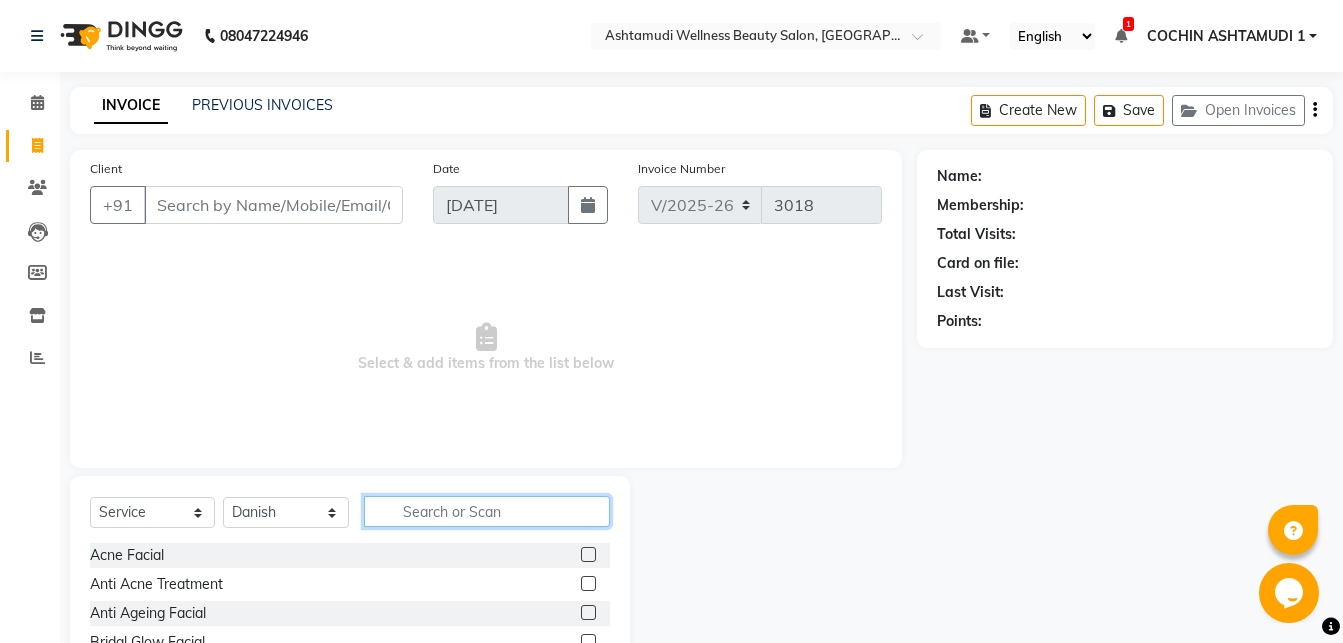 click 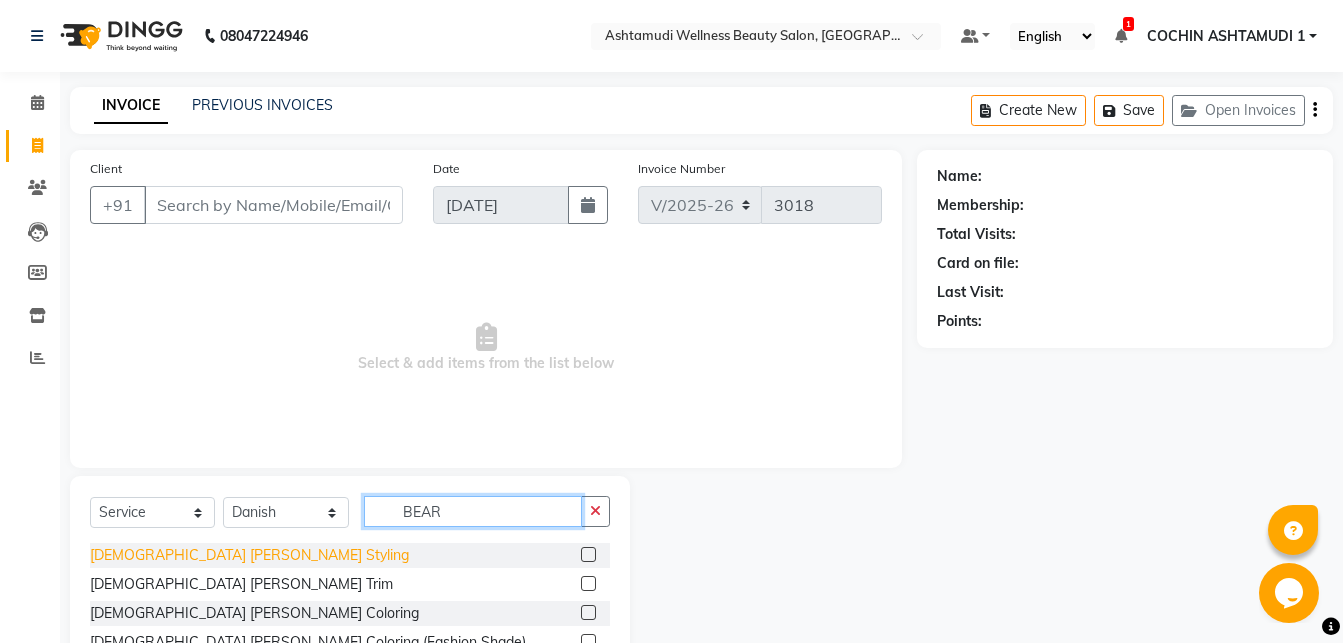 type on "BEAR" 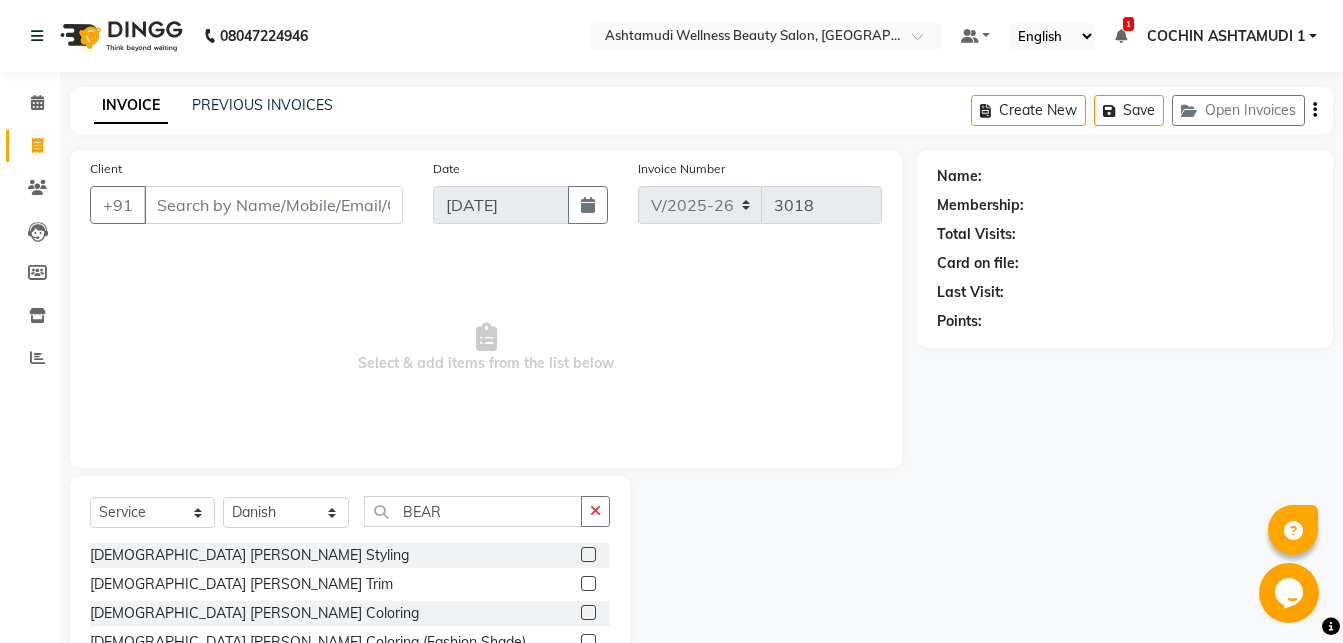drag, startPoint x: 200, startPoint y: 552, endPoint x: 213, endPoint y: 569, distance: 21.400934 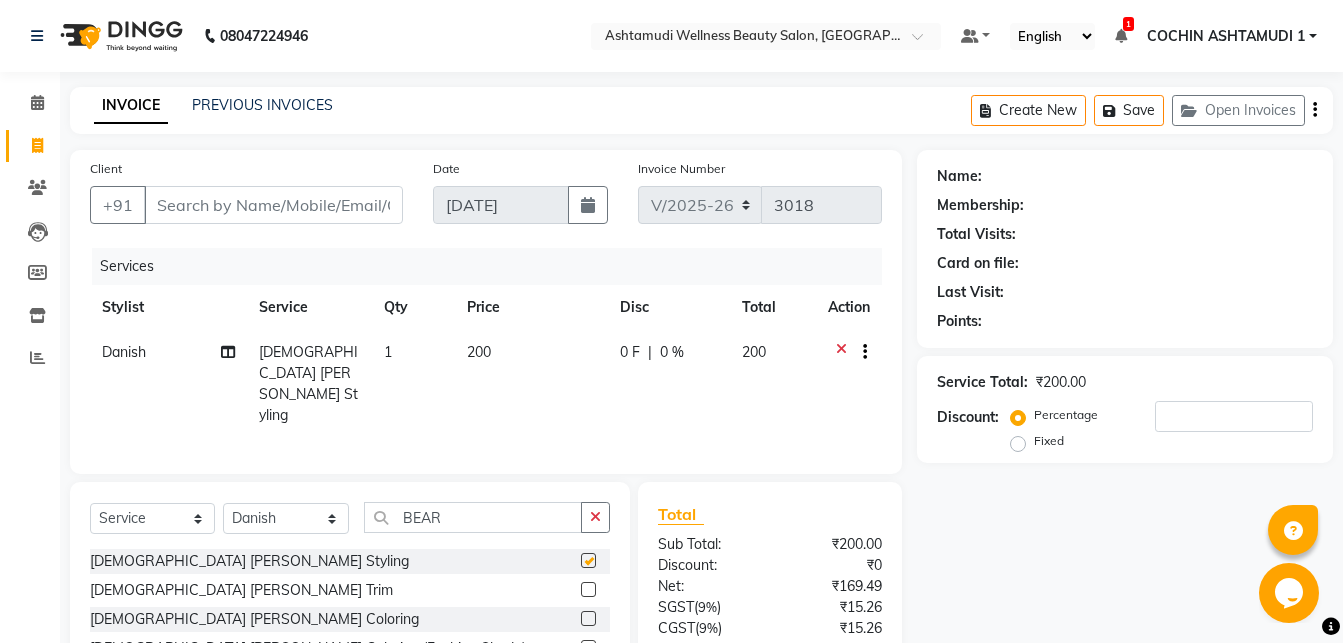 checkbox on "false" 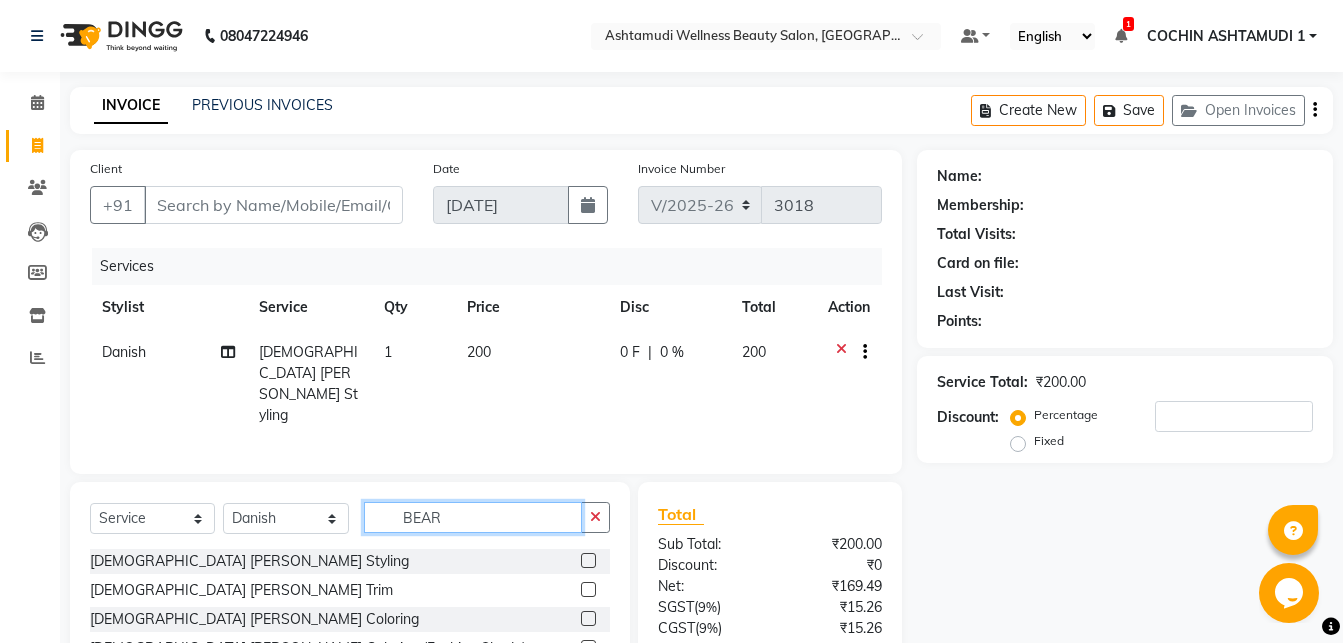 click on "BEAR" 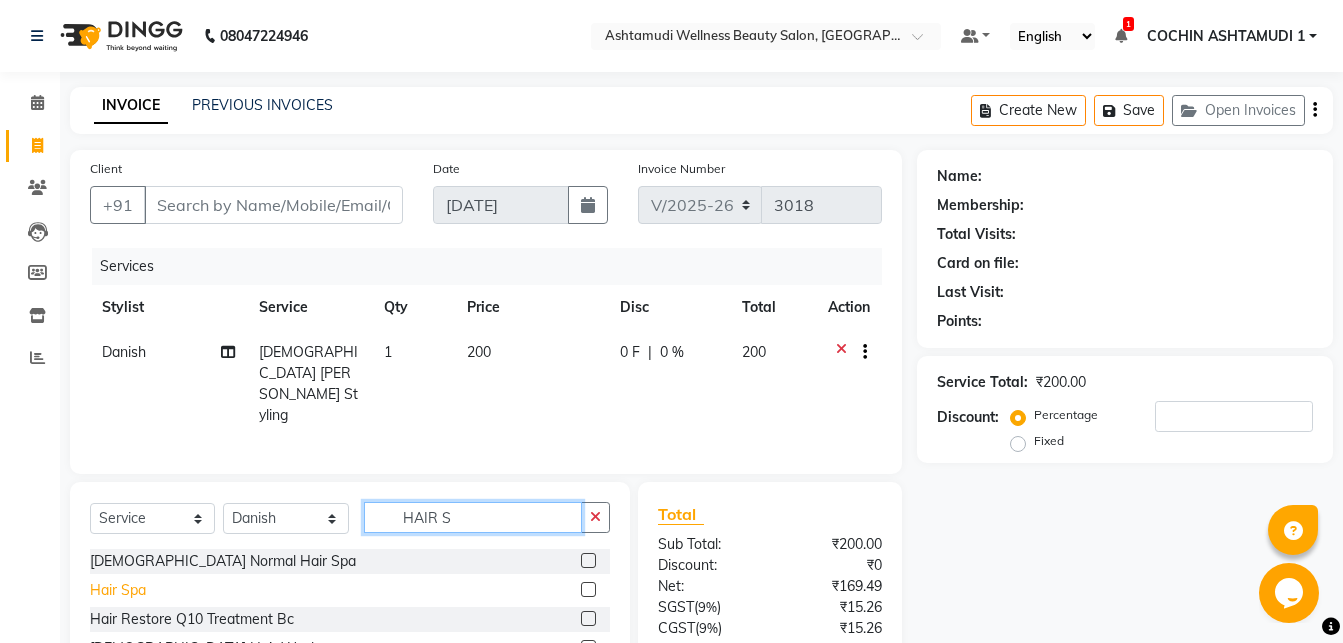 type on "HAIR S" 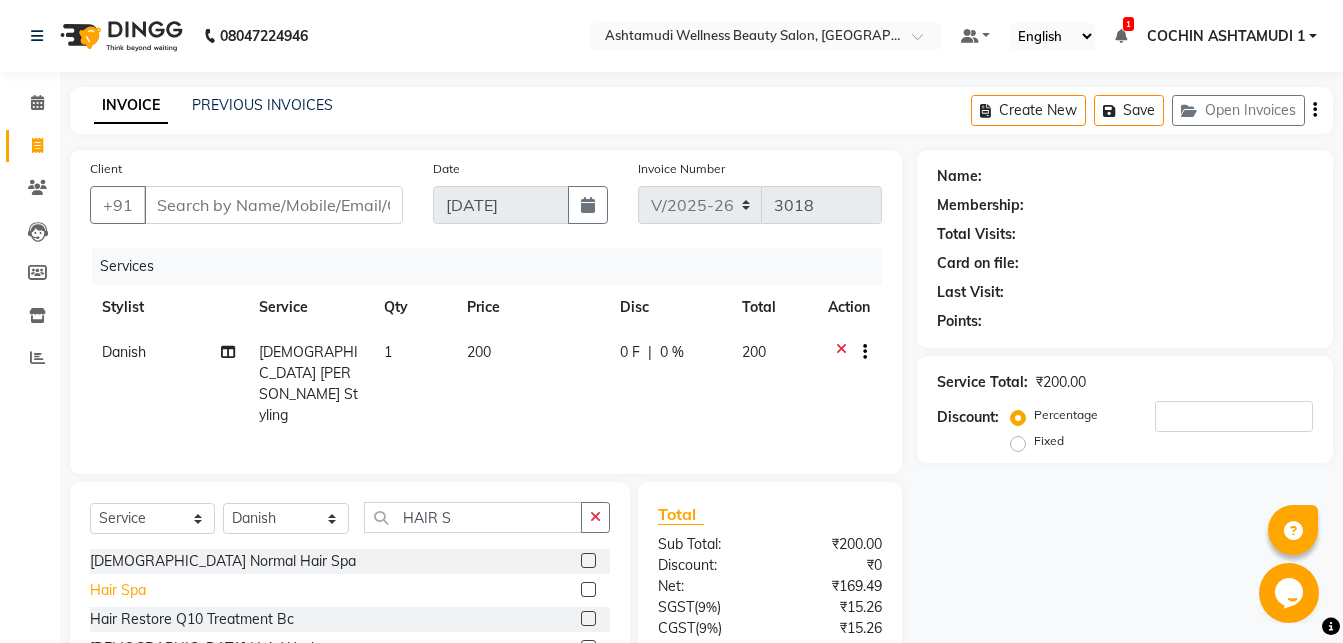 click on "Hair Spa" 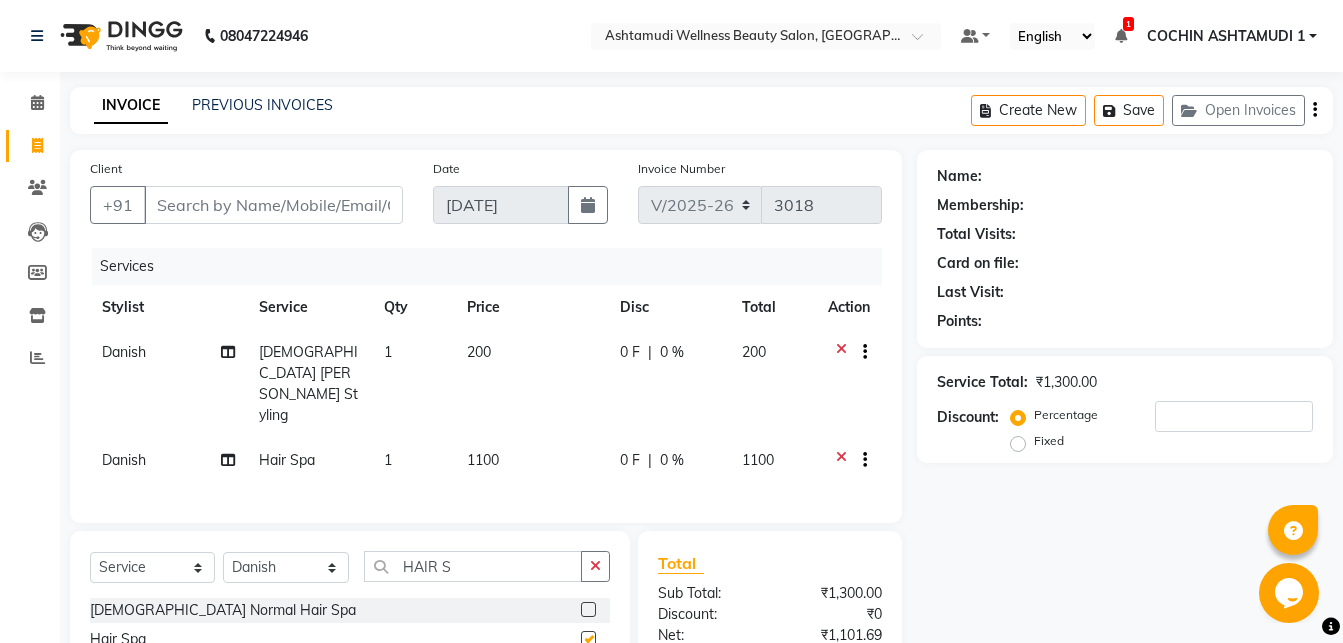 checkbox on "false" 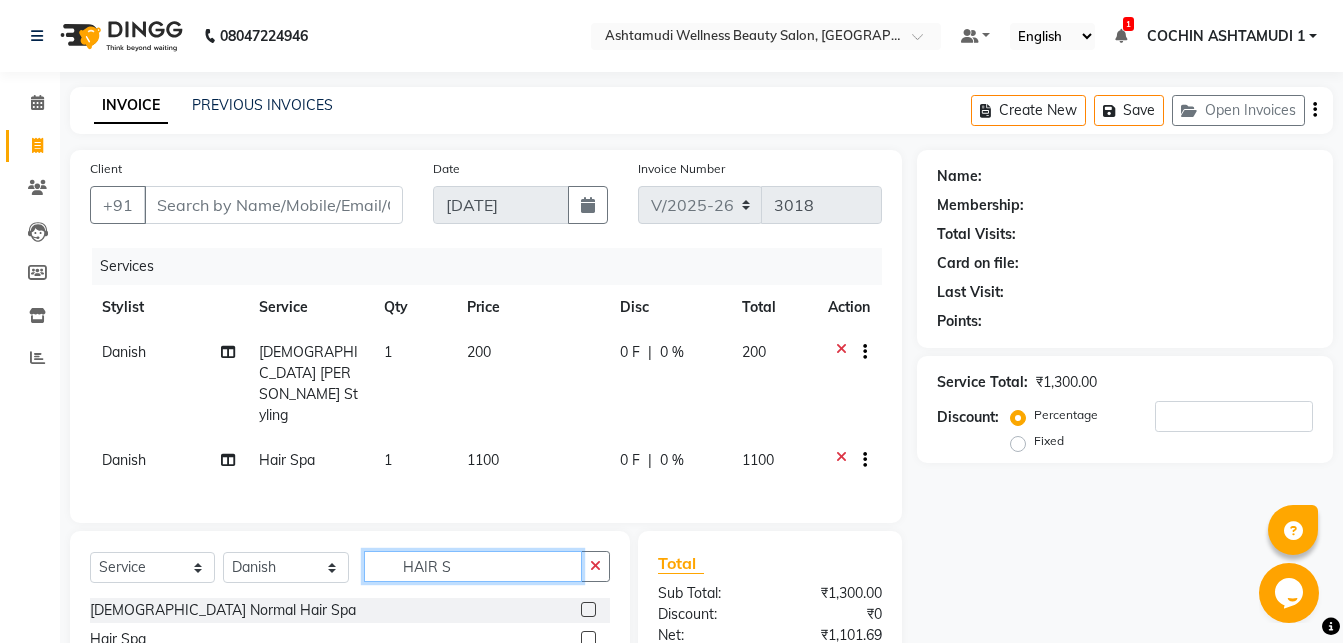 click on "HAIR S" 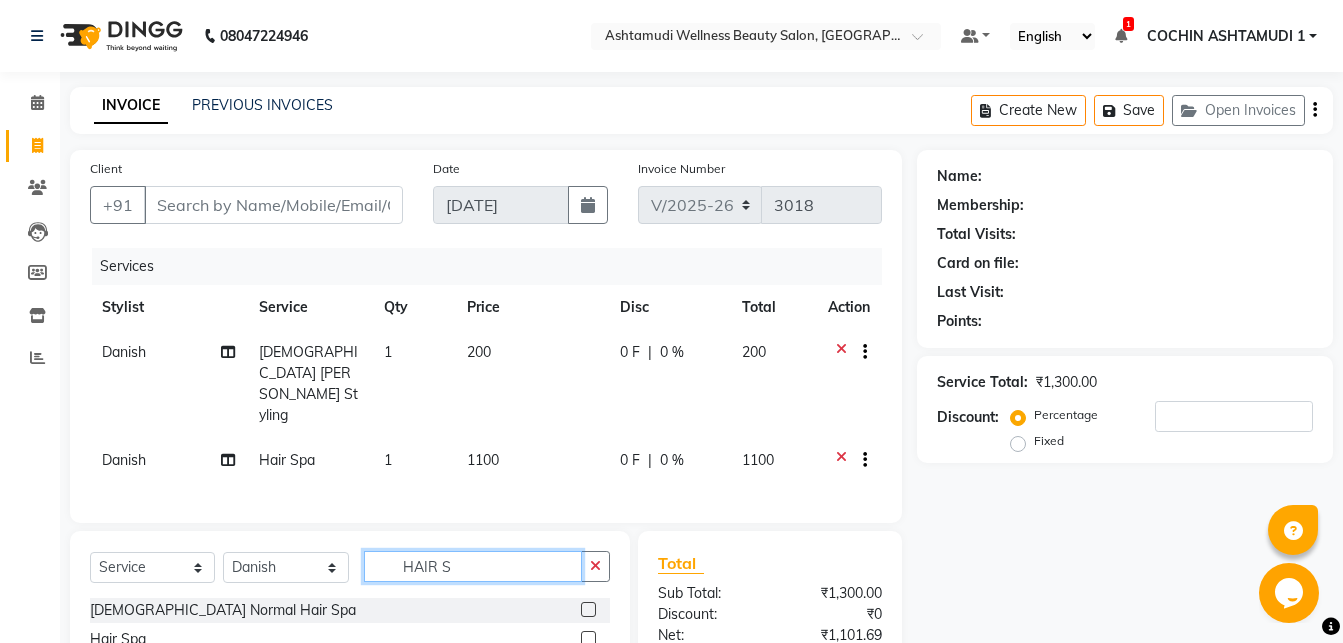 click on "HAIR S" 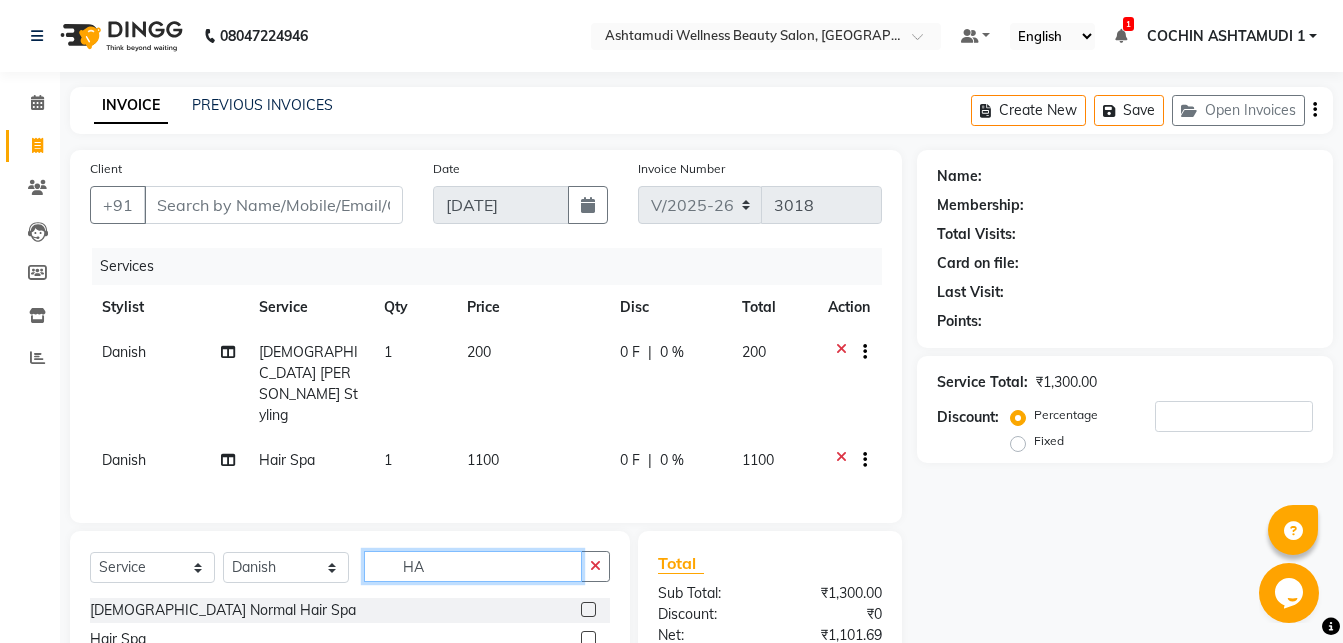 type on "H" 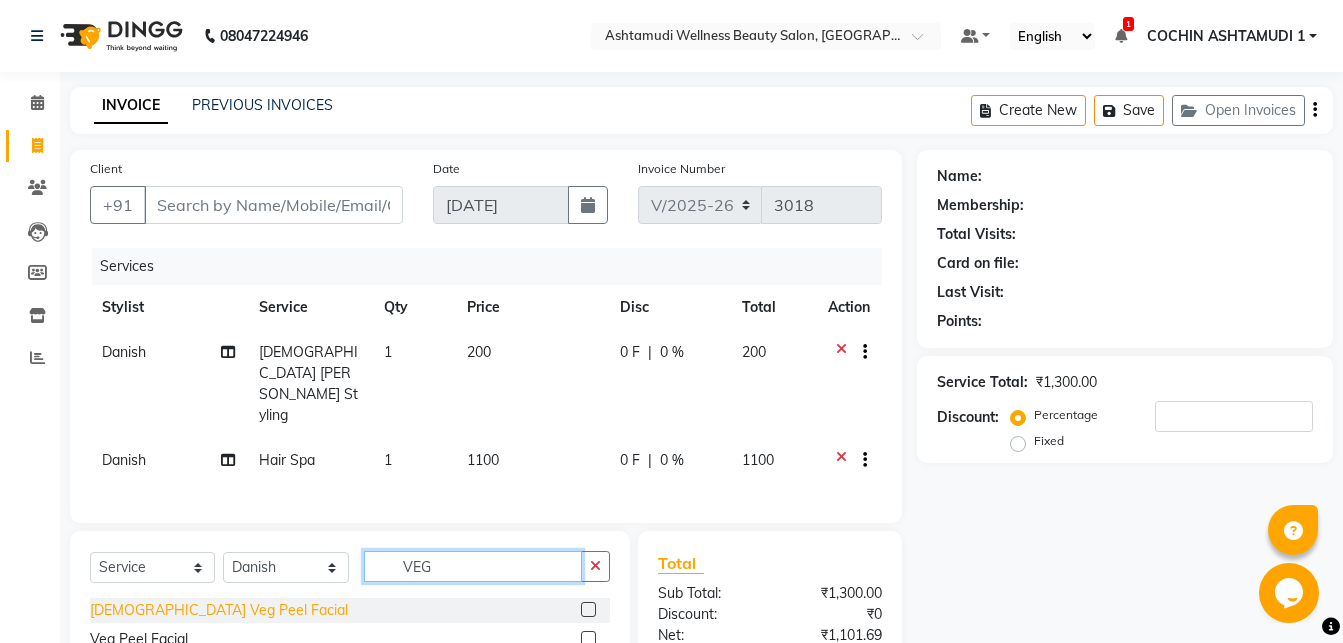 type on "VEG" 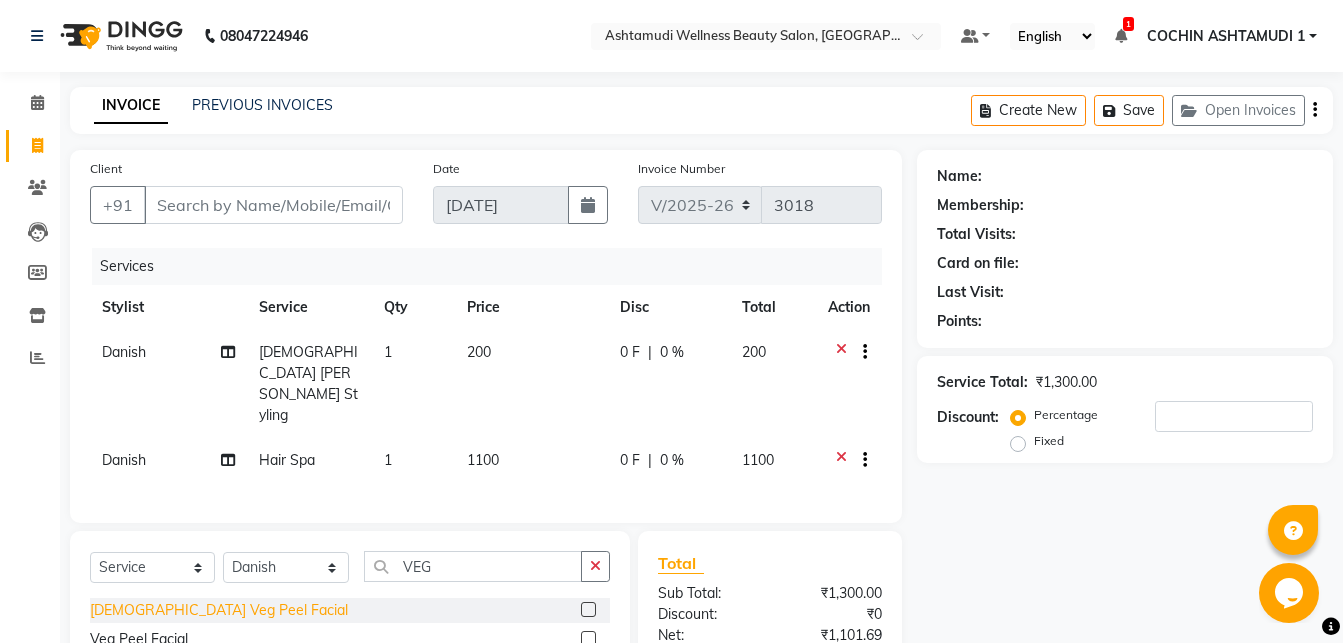 click on "[DEMOGRAPHIC_DATA] Veg Peel Facial" 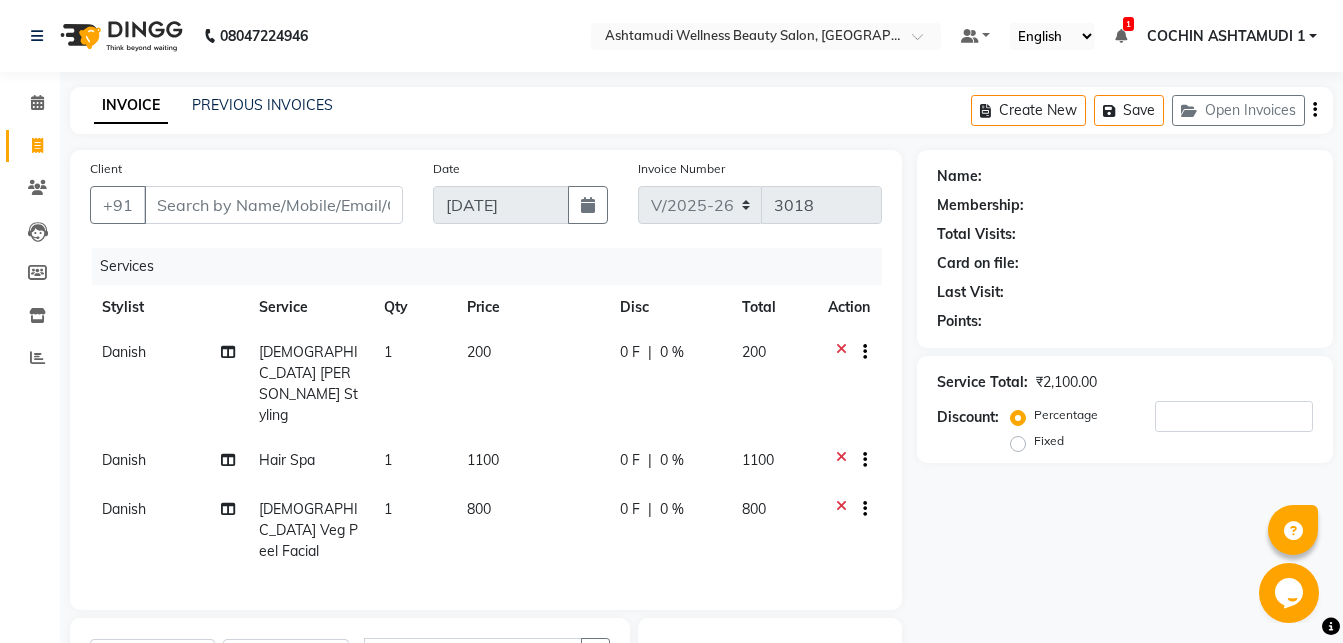 checkbox on "false" 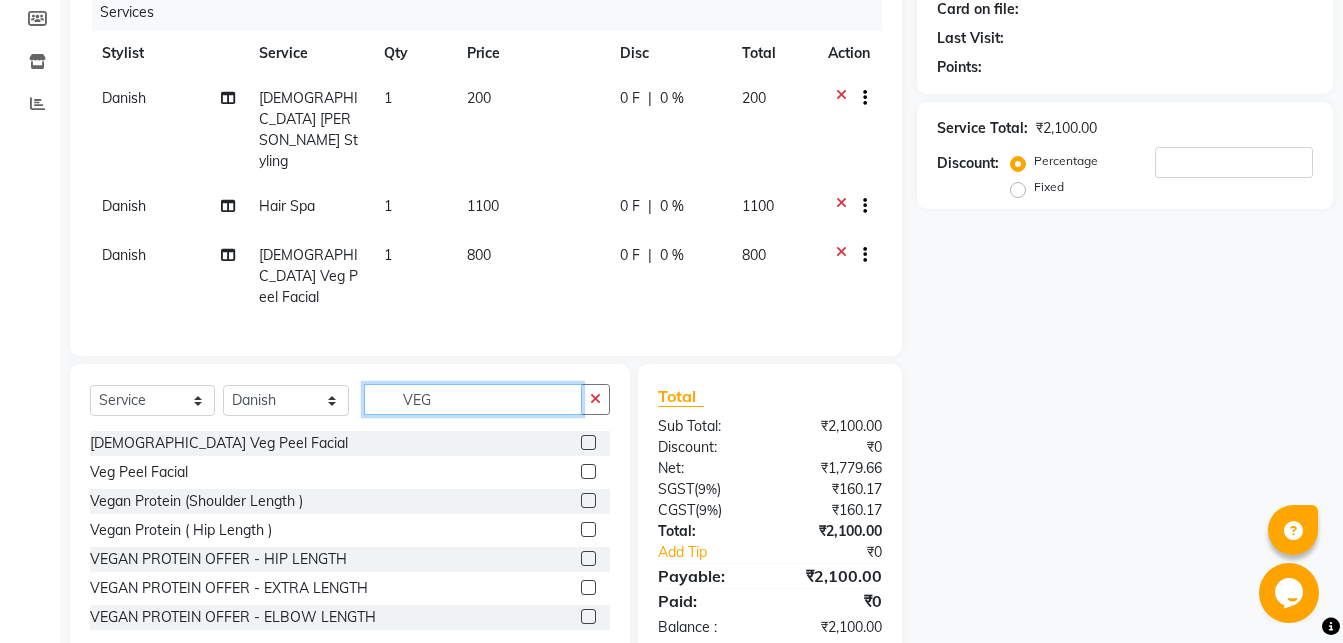click on "VEG" 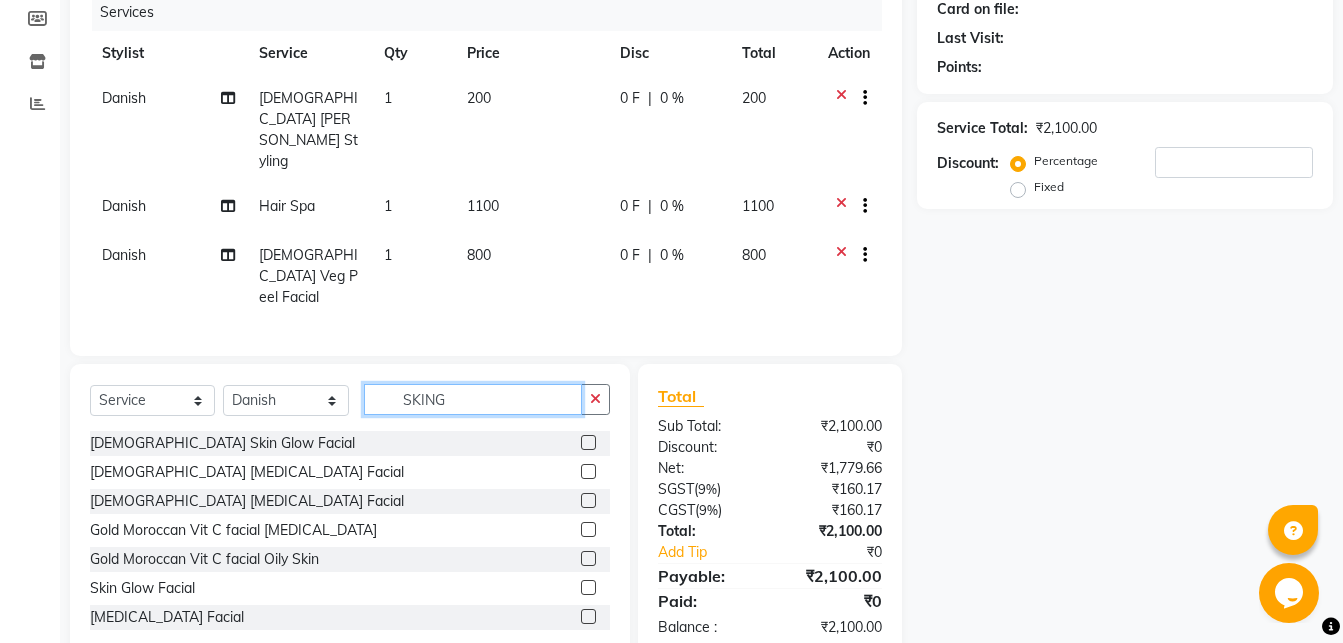 scroll, scrollTop: 253, scrollLeft: 0, axis: vertical 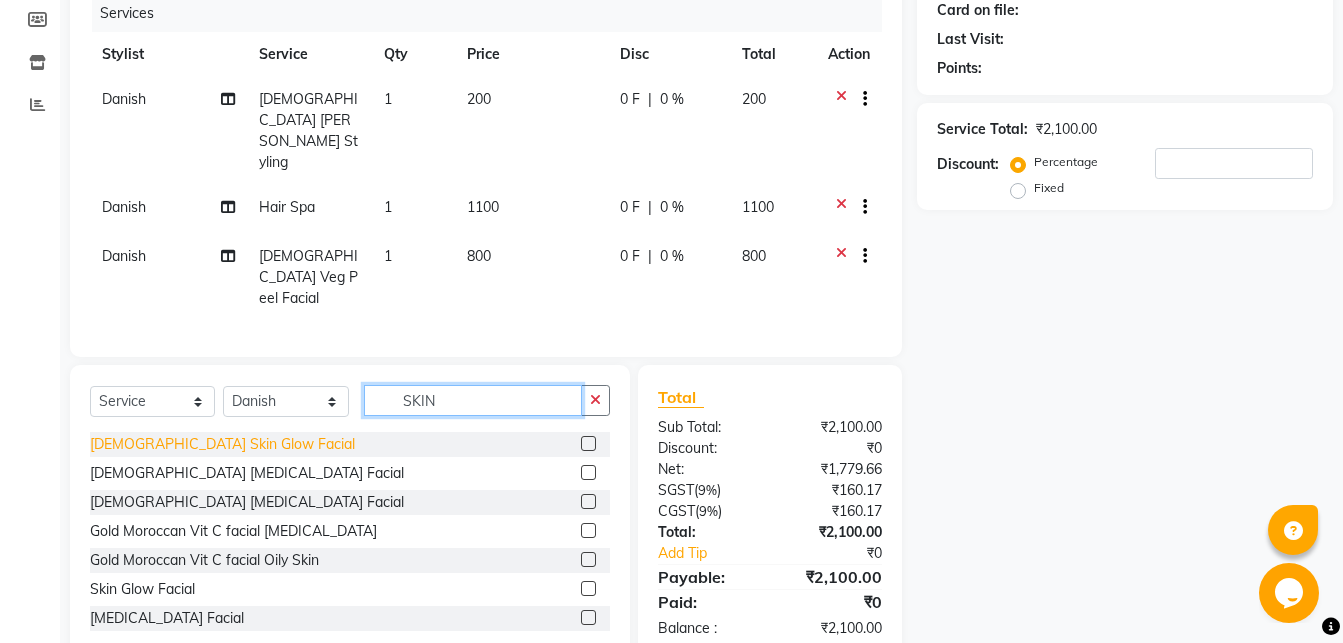 type on "SKIN" 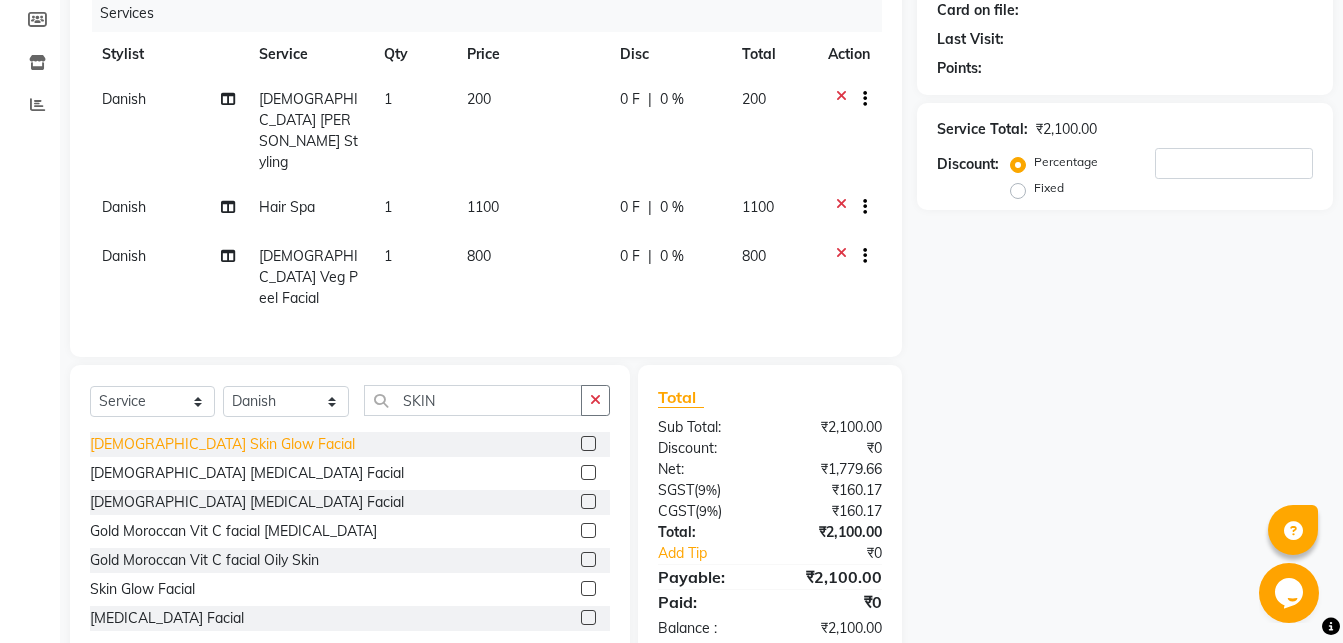 click on "[DEMOGRAPHIC_DATA] Skin Glow Facial" 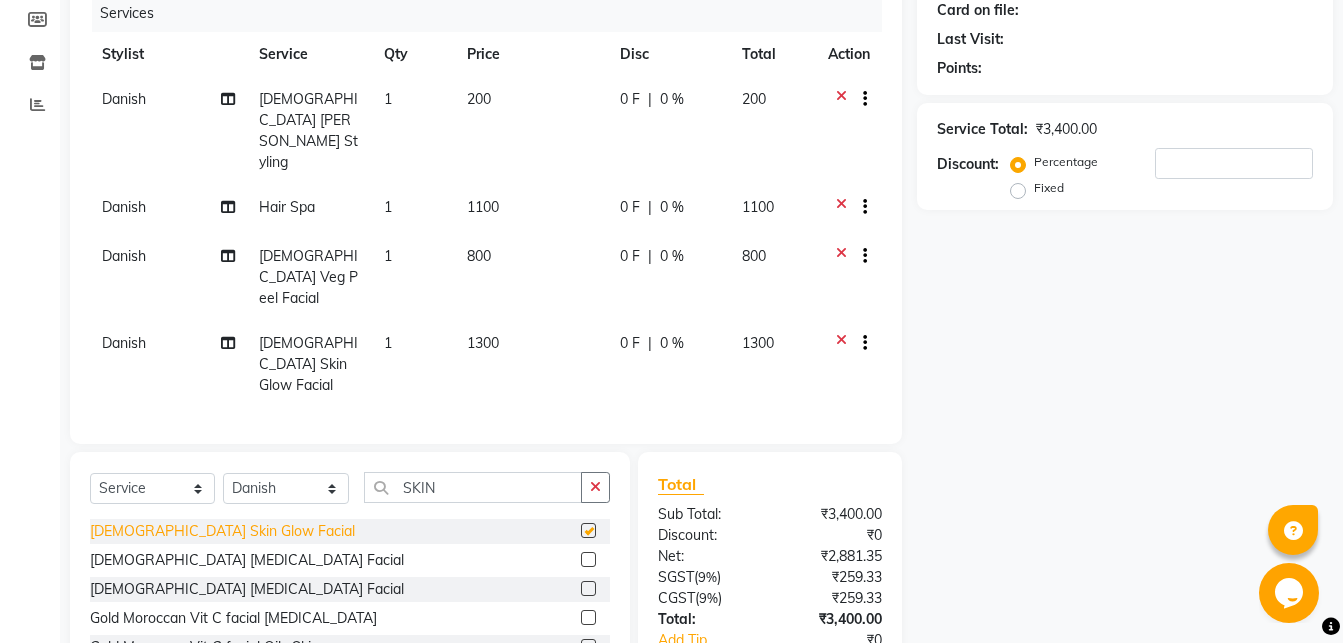 checkbox on "false" 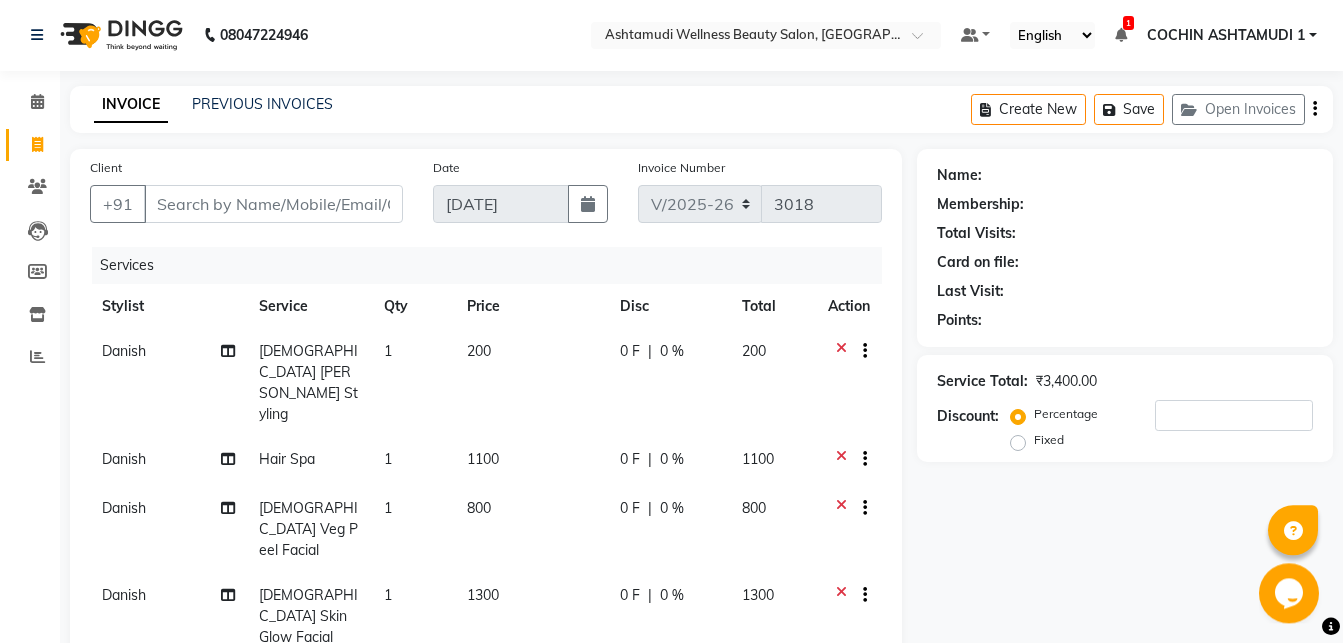 scroll, scrollTop: 0, scrollLeft: 0, axis: both 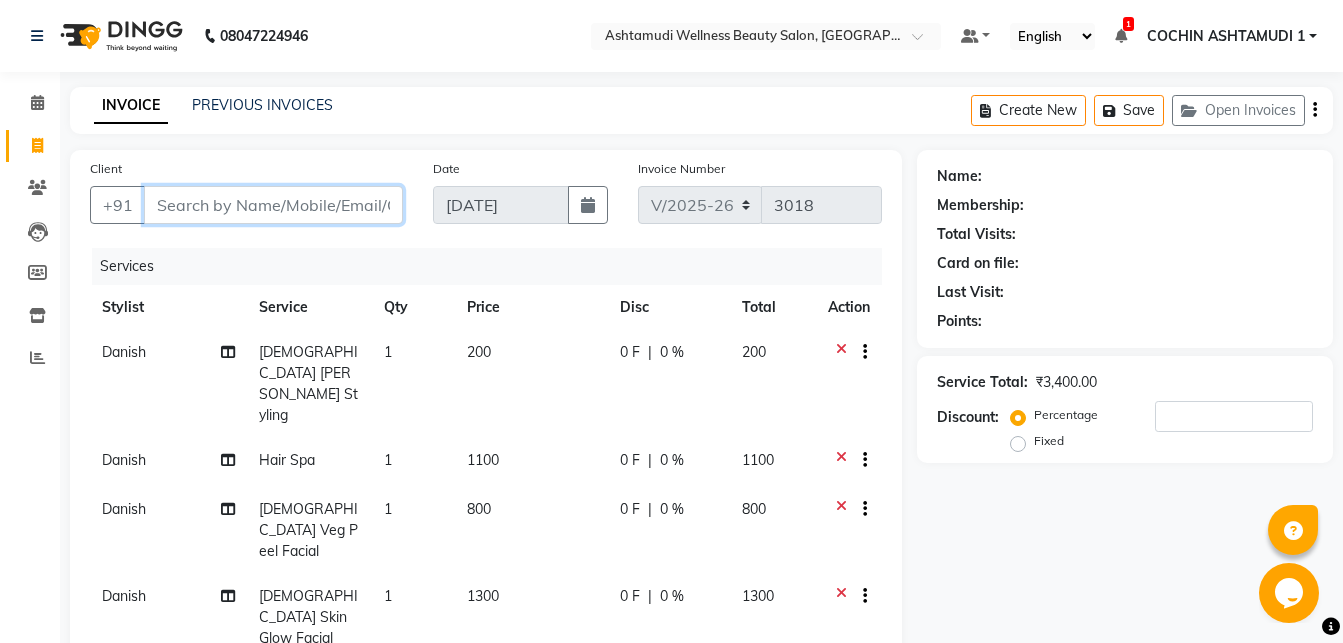 click on "Client" at bounding box center (273, 205) 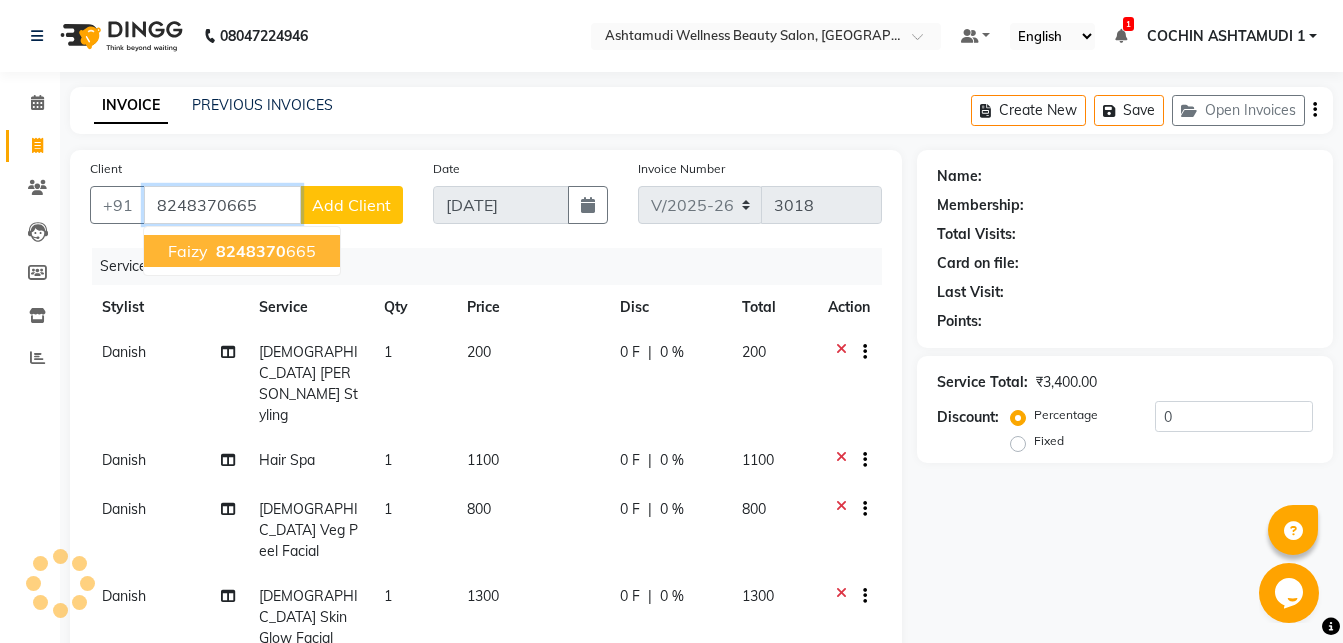 type on "8248370665" 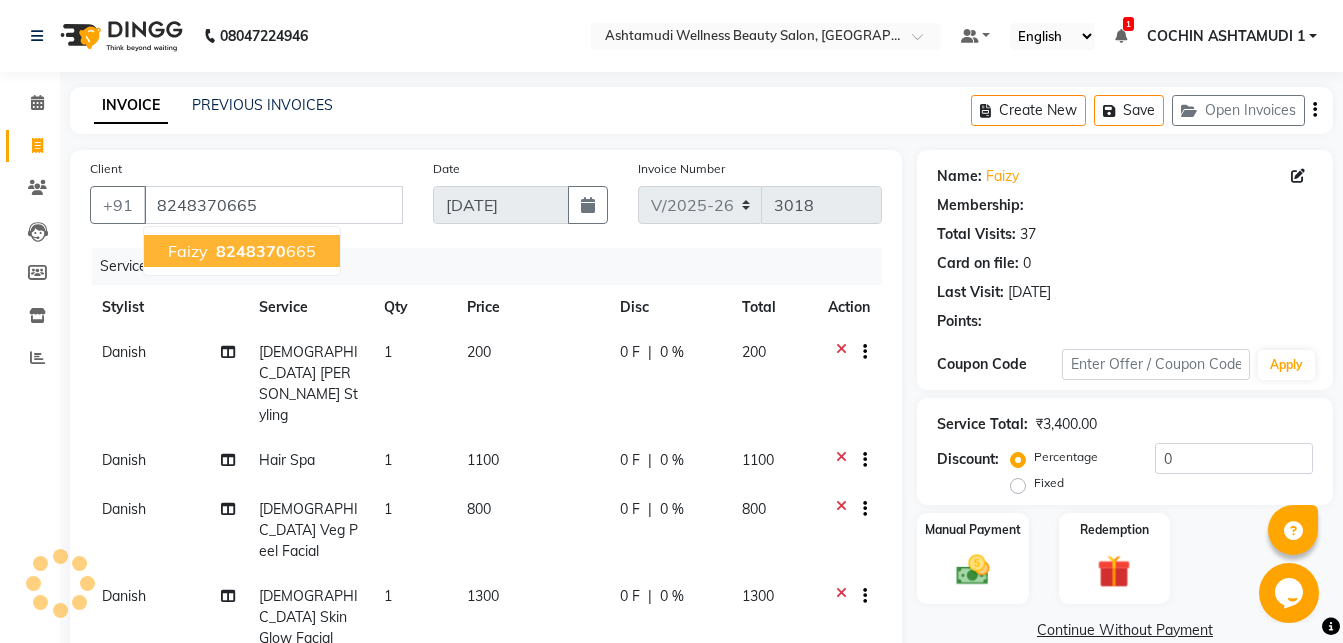 select on "2: Object" 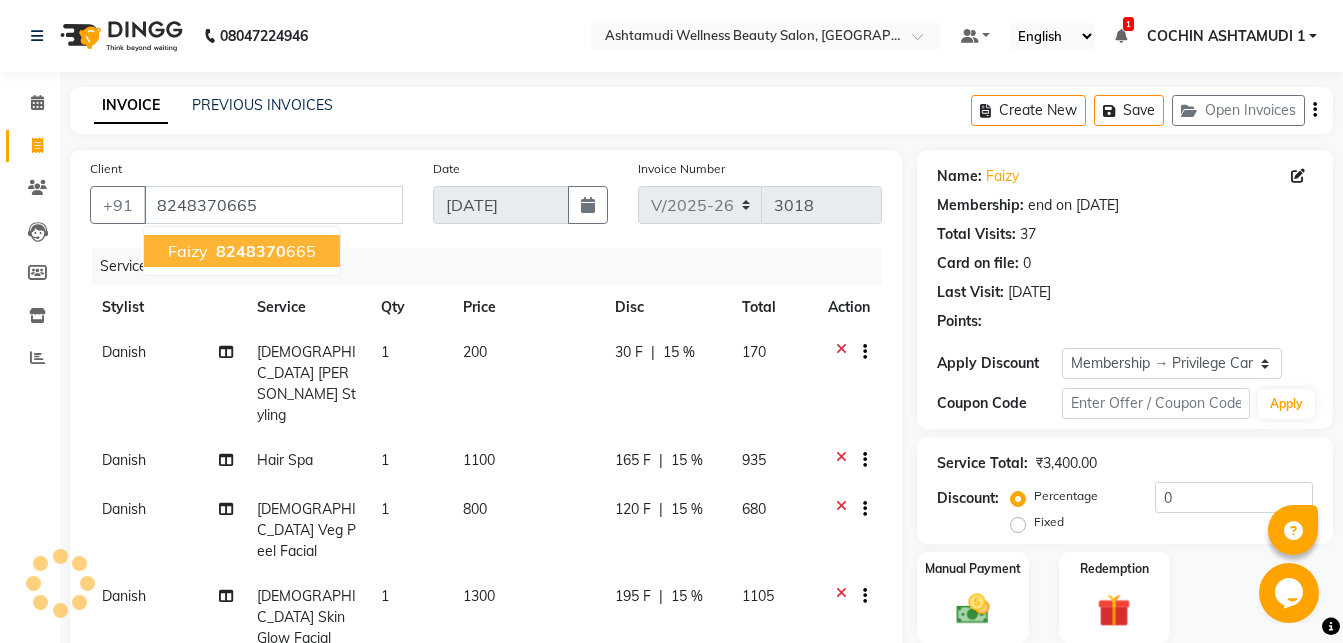 type on "15" 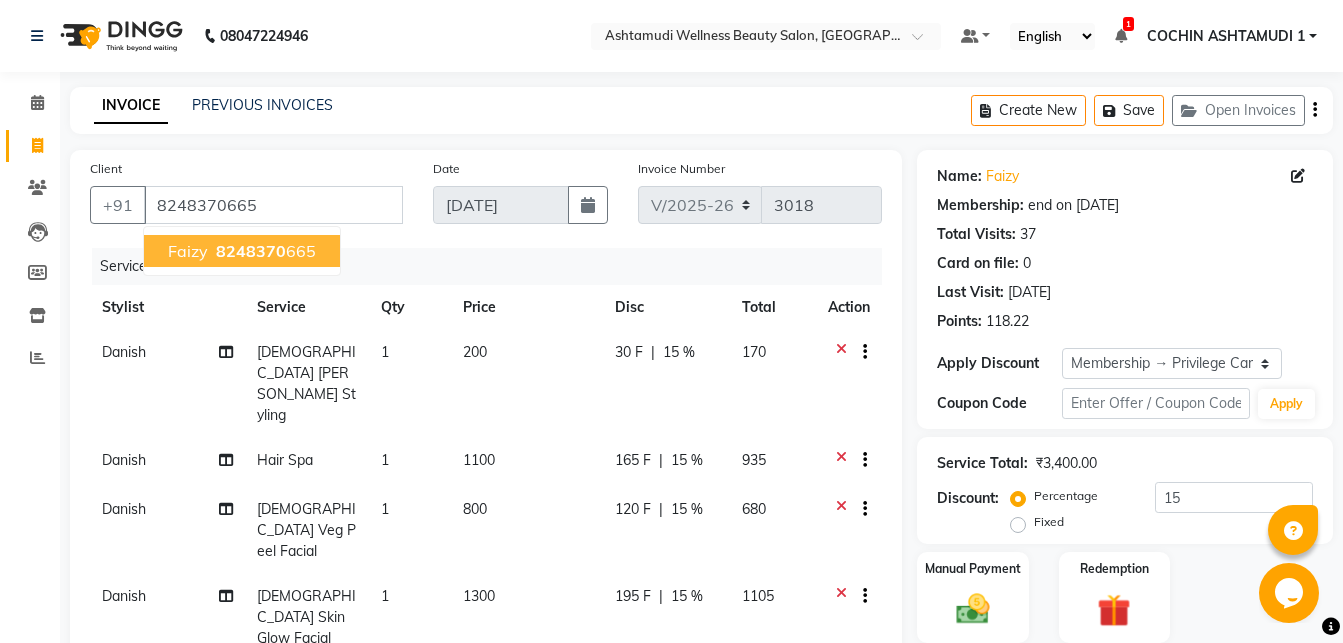 scroll, scrollTop: 320, scrollLeft: 0, axis: vertical 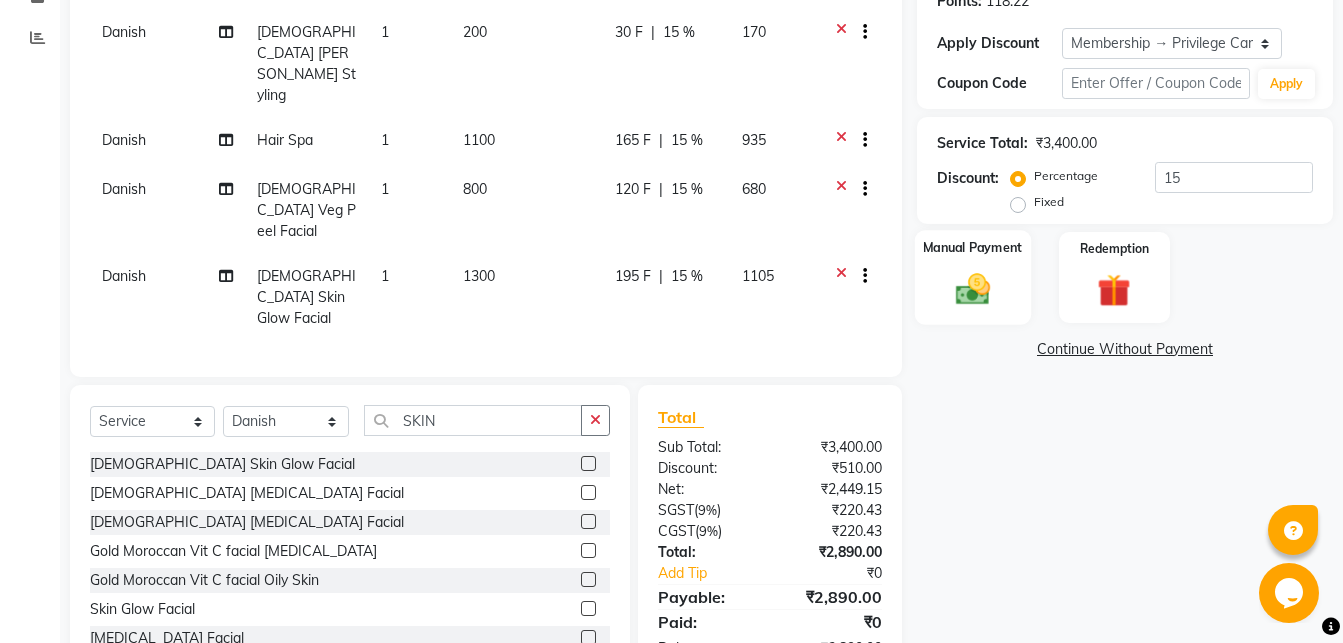 click 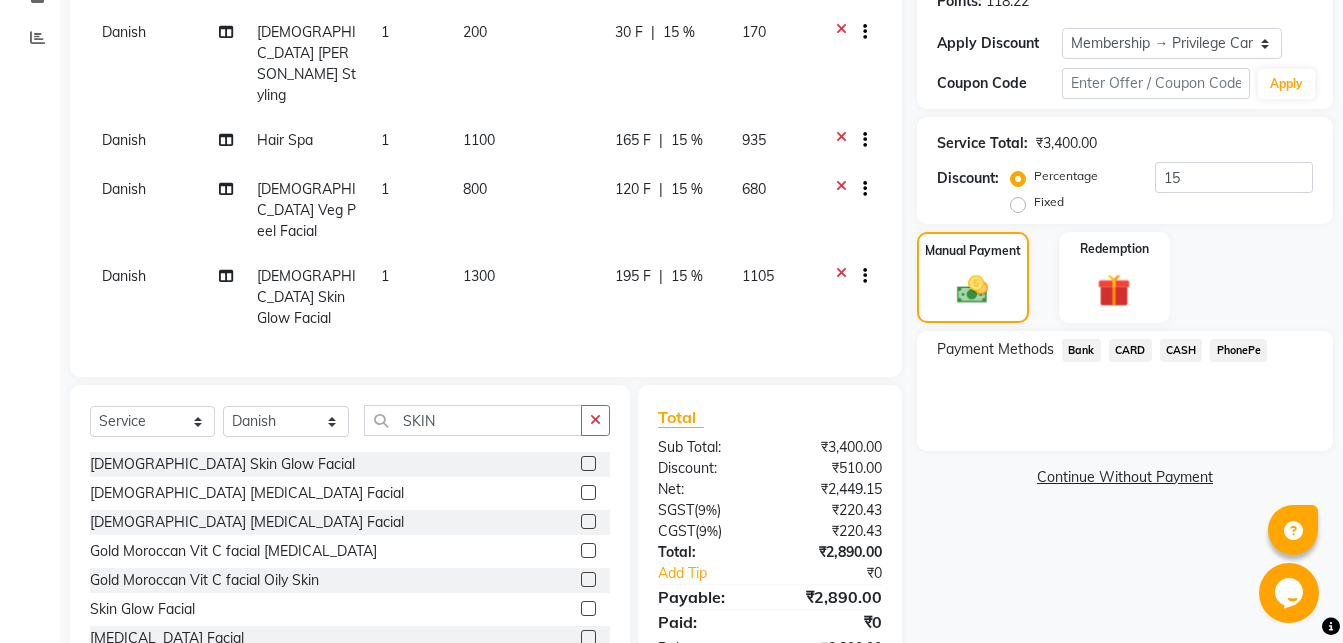 click on "PhonePe" 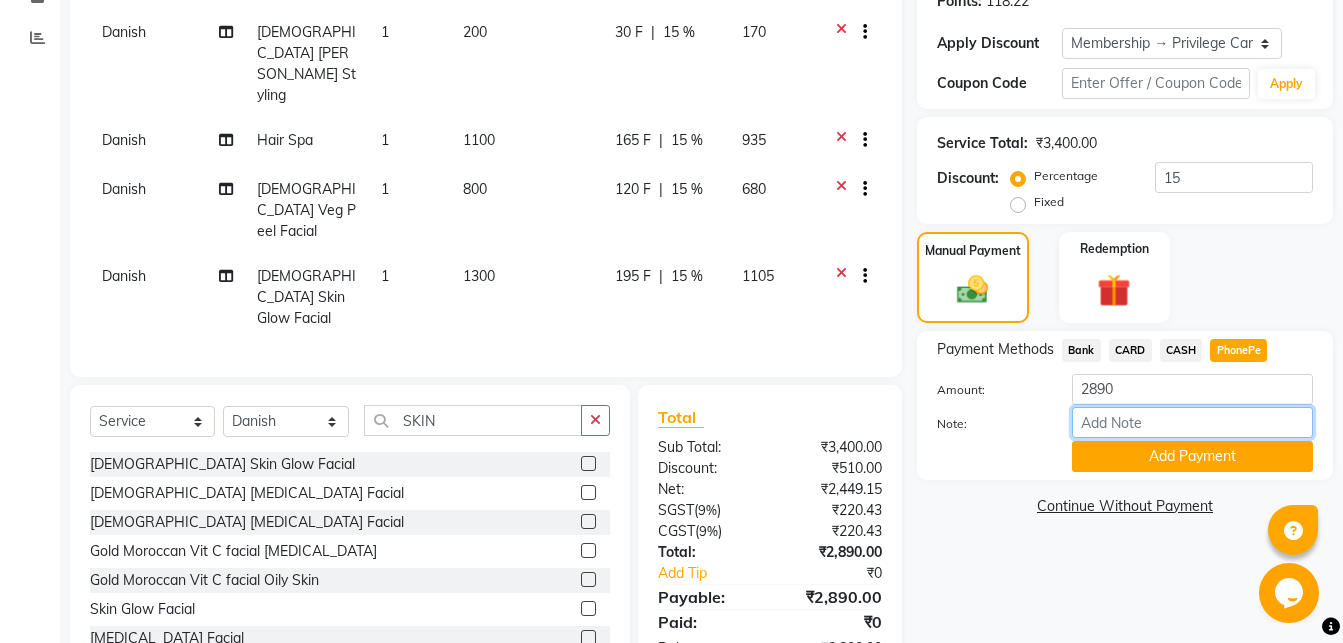 click on "Note:" at bounding box center (1192, 422) 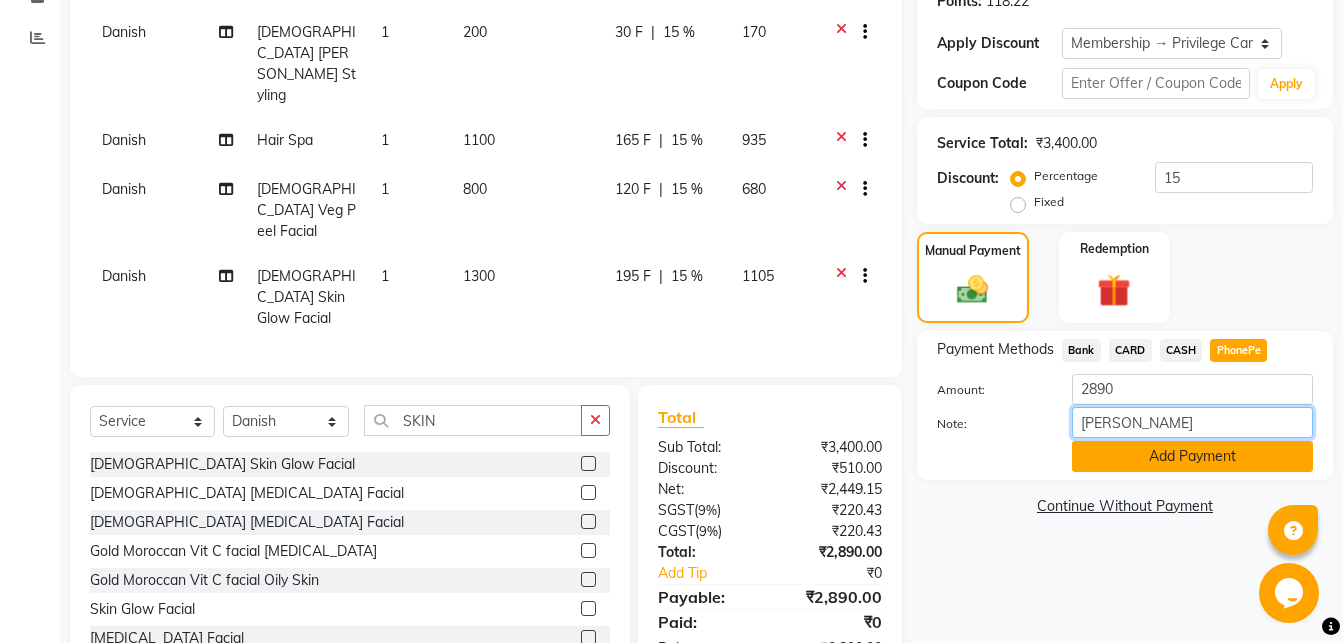 type on "[PERSON_NAME]" 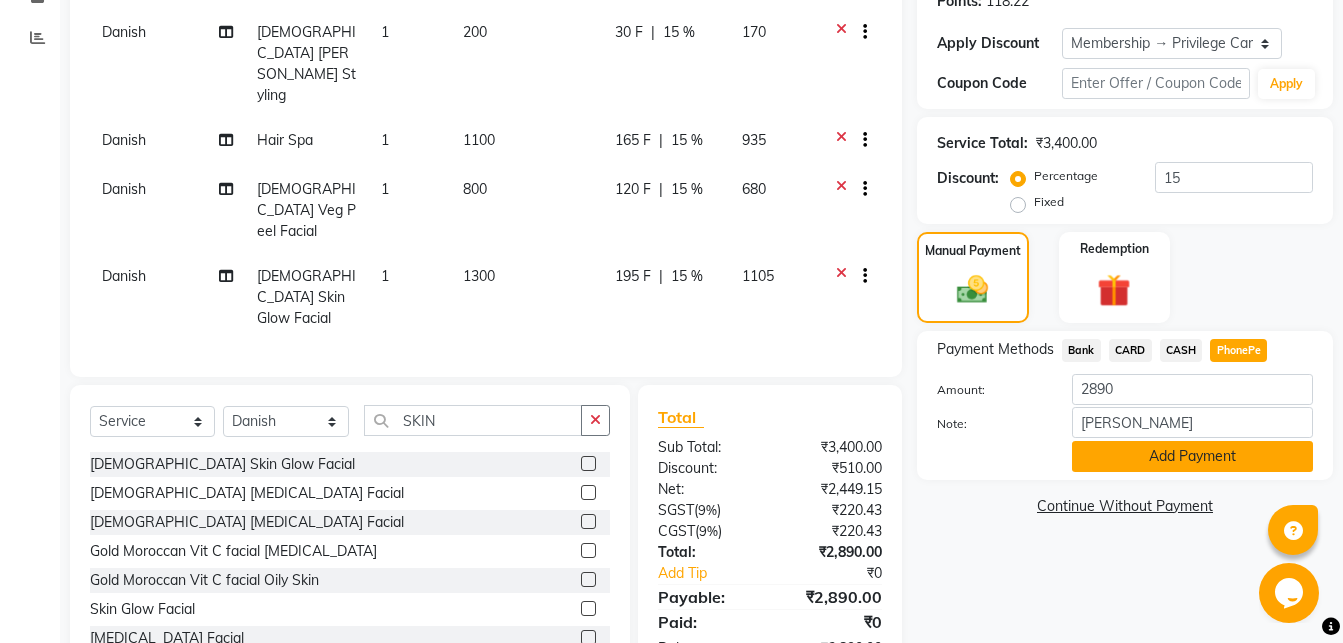click on "Add Payment" 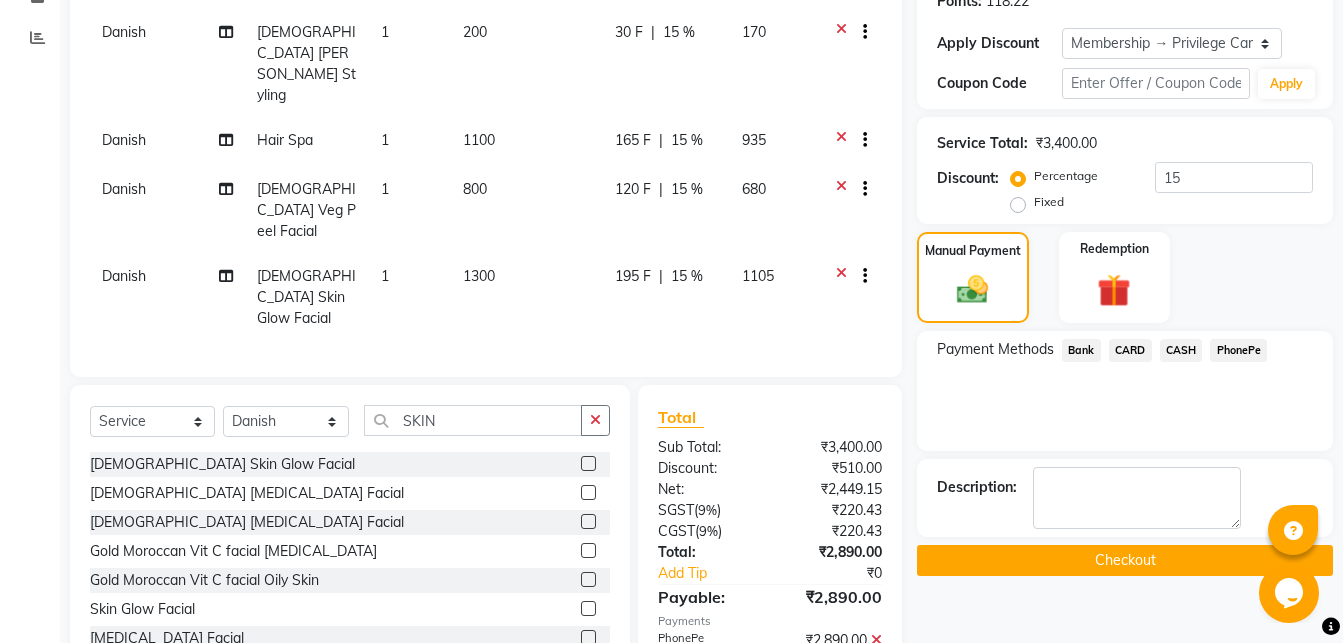 scroll, scrollTop: 451, scrollLeft: 0, axis: vertical 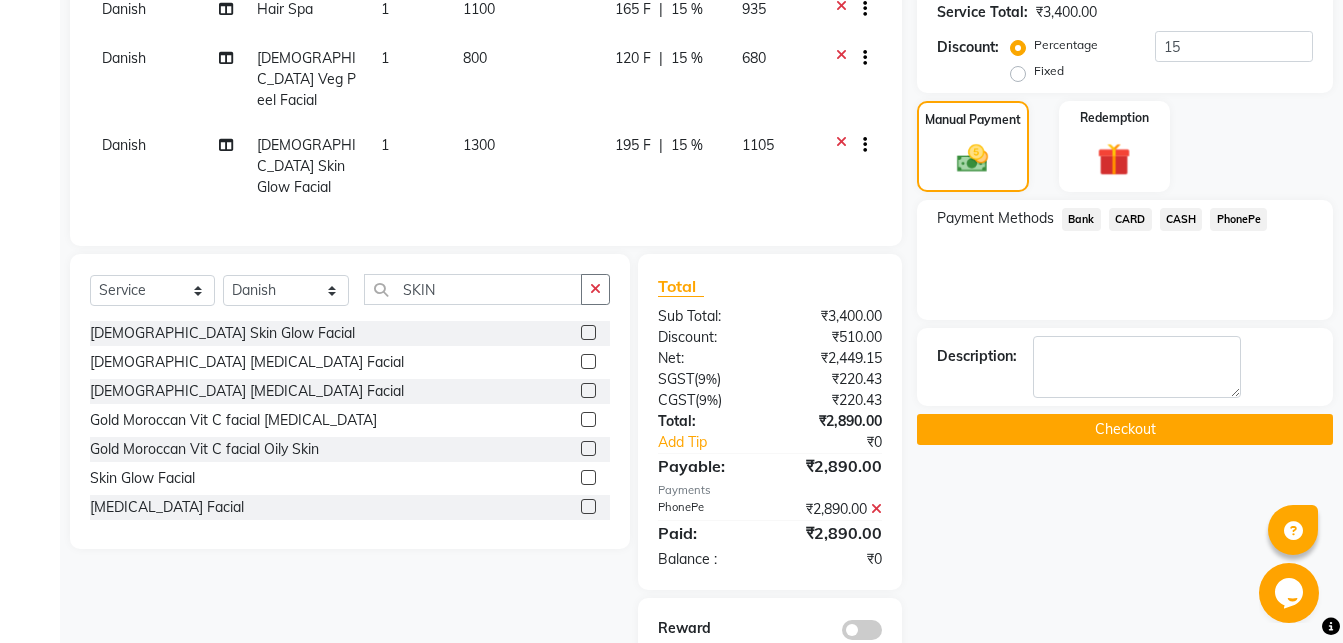 click on "Checkout" 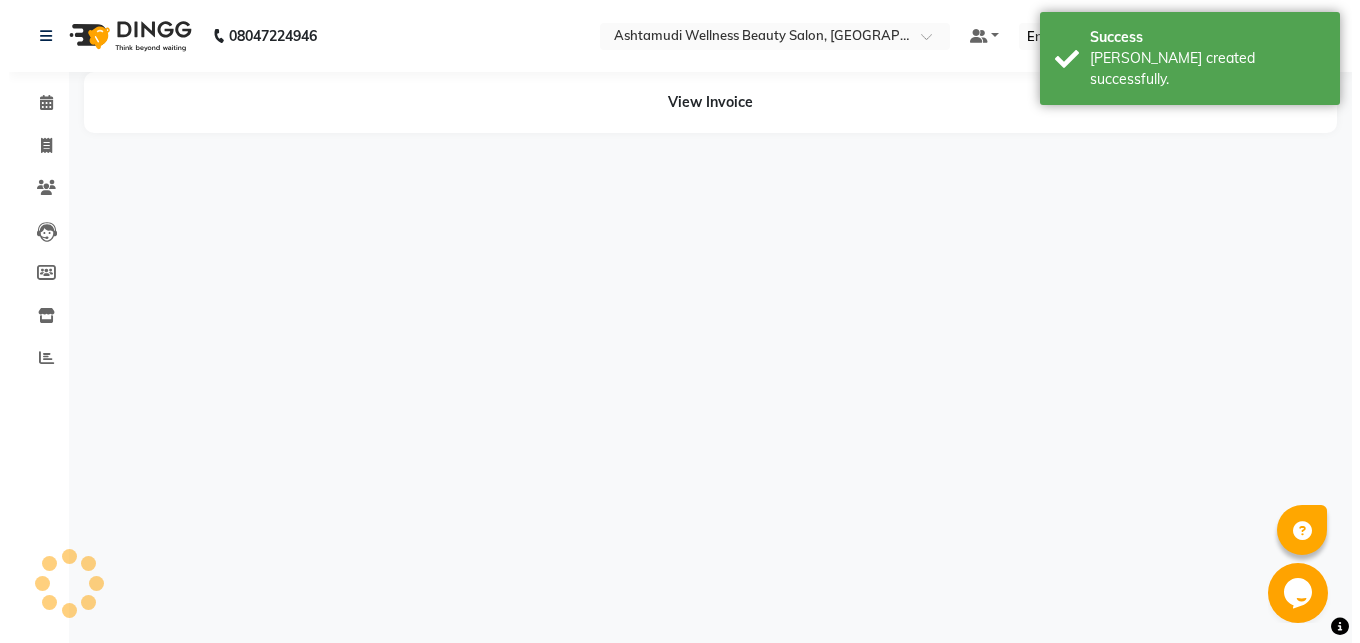 scroll, scrollTop: 0, scrollLeft: 0, axis: both 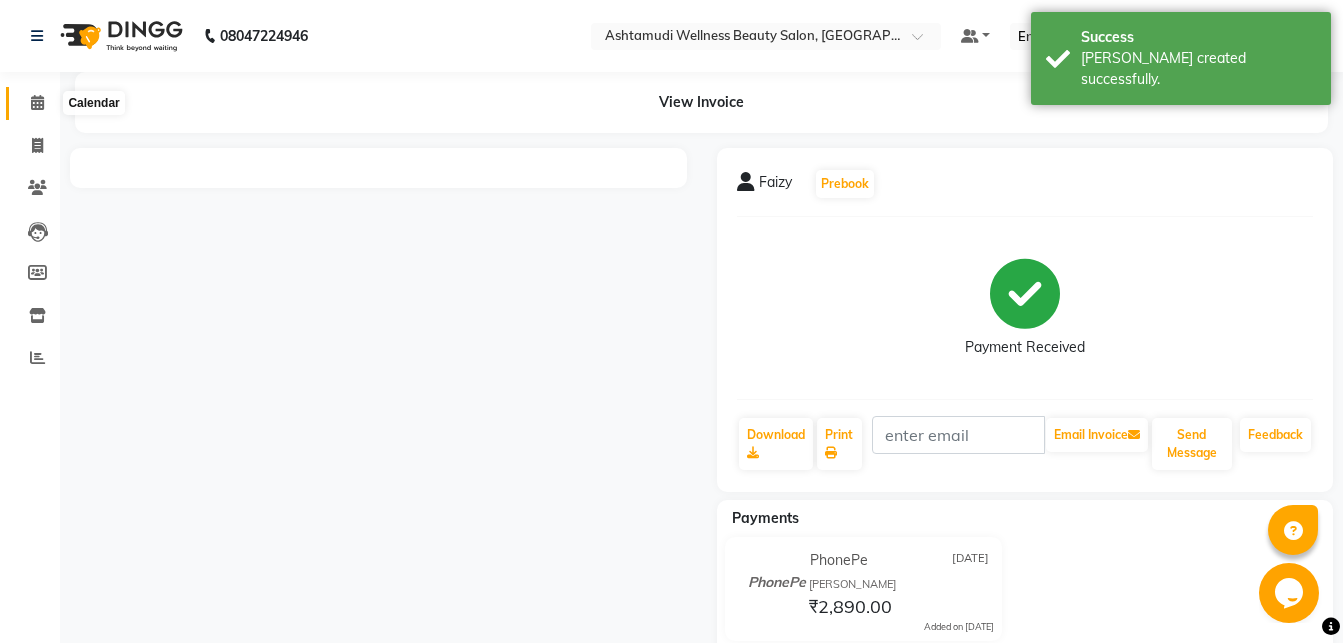 click 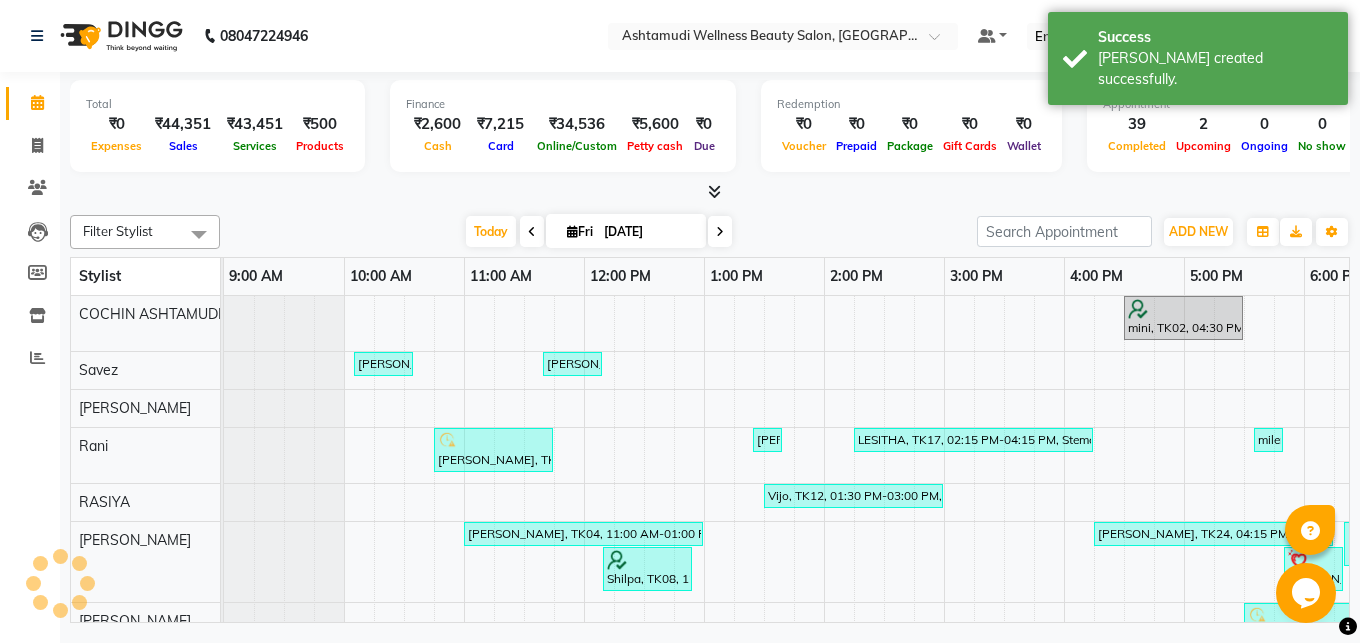 scroll, scrollTop: 0, scrollLeft: 0, axis: both 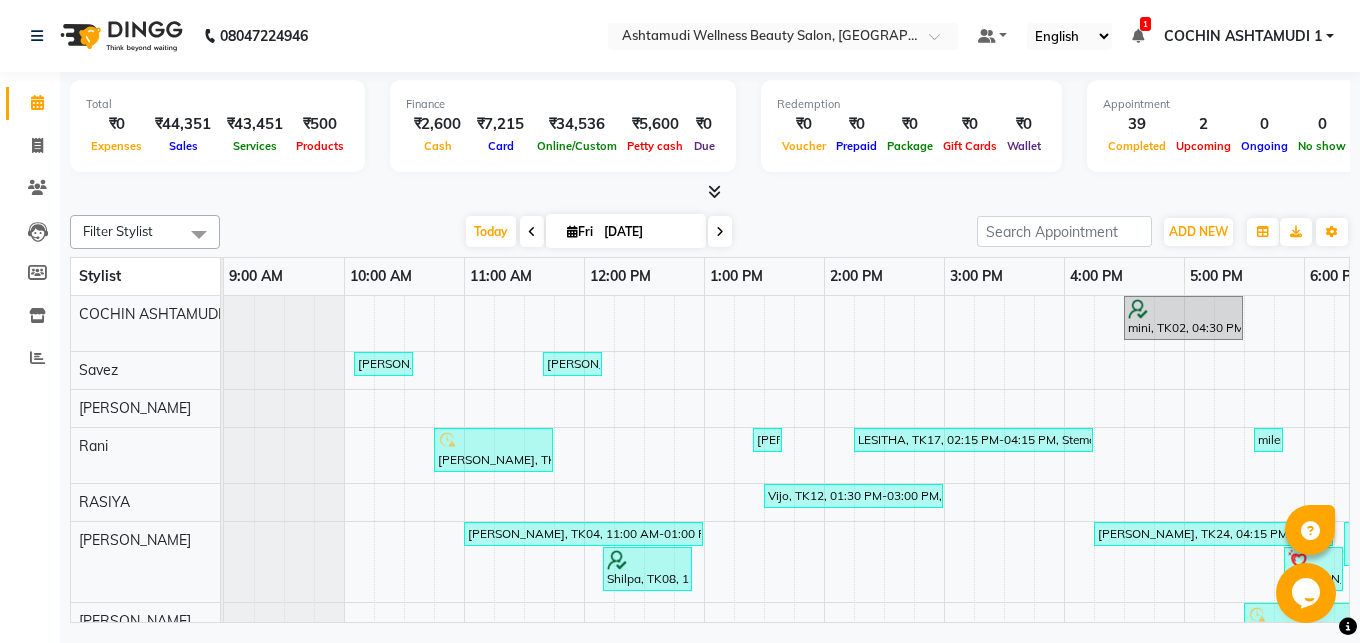 click at bounding box center [714, 191] 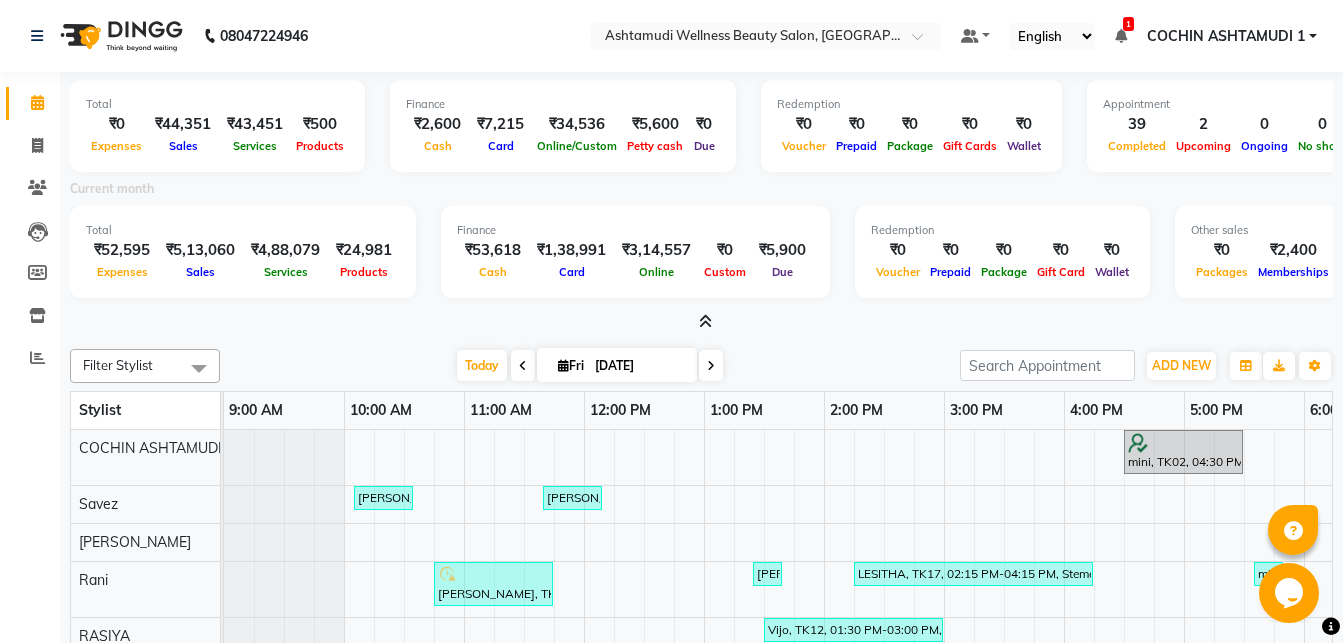 click at bounding box center [705, 321] 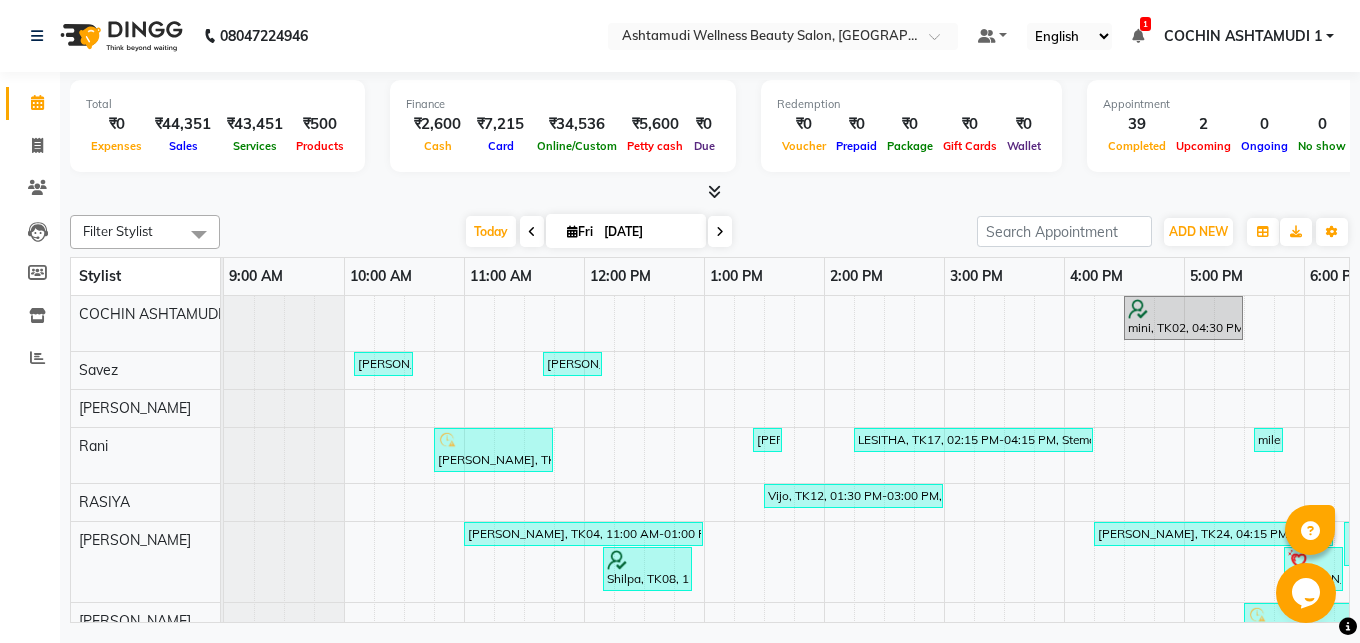 click on "ADD NEW Toggle Dropdown Add Appointment Add Invoice Add Expense Add Attendance Add Client" at bounding box center [1198, 232] 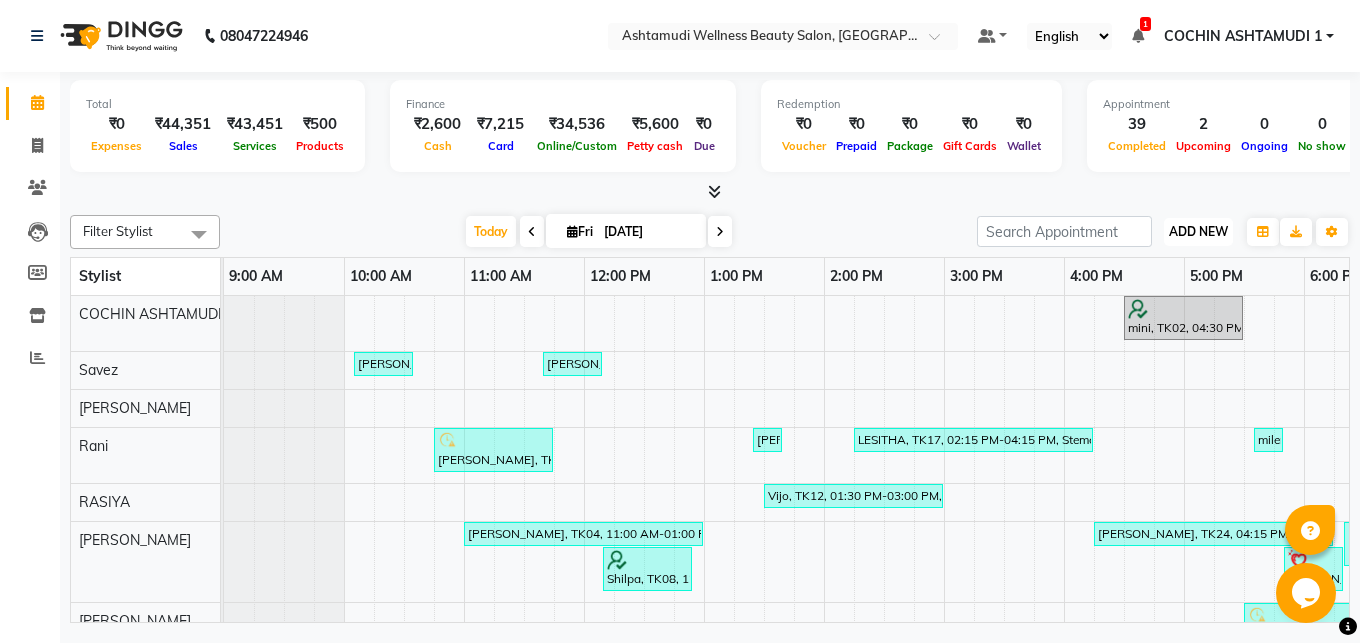 click on "ADD NEW Toggle Dropdown" at bounding box center [1198, 232] 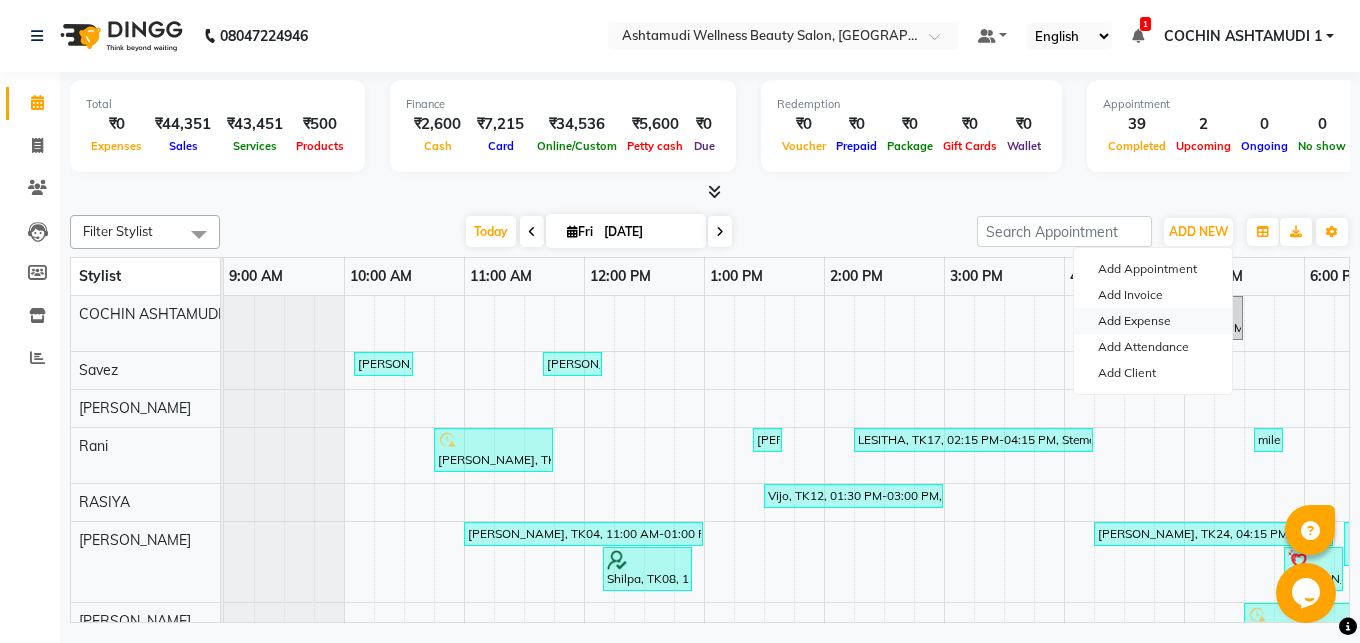 click on "Add Expense" at bounding box center (1153, 321) 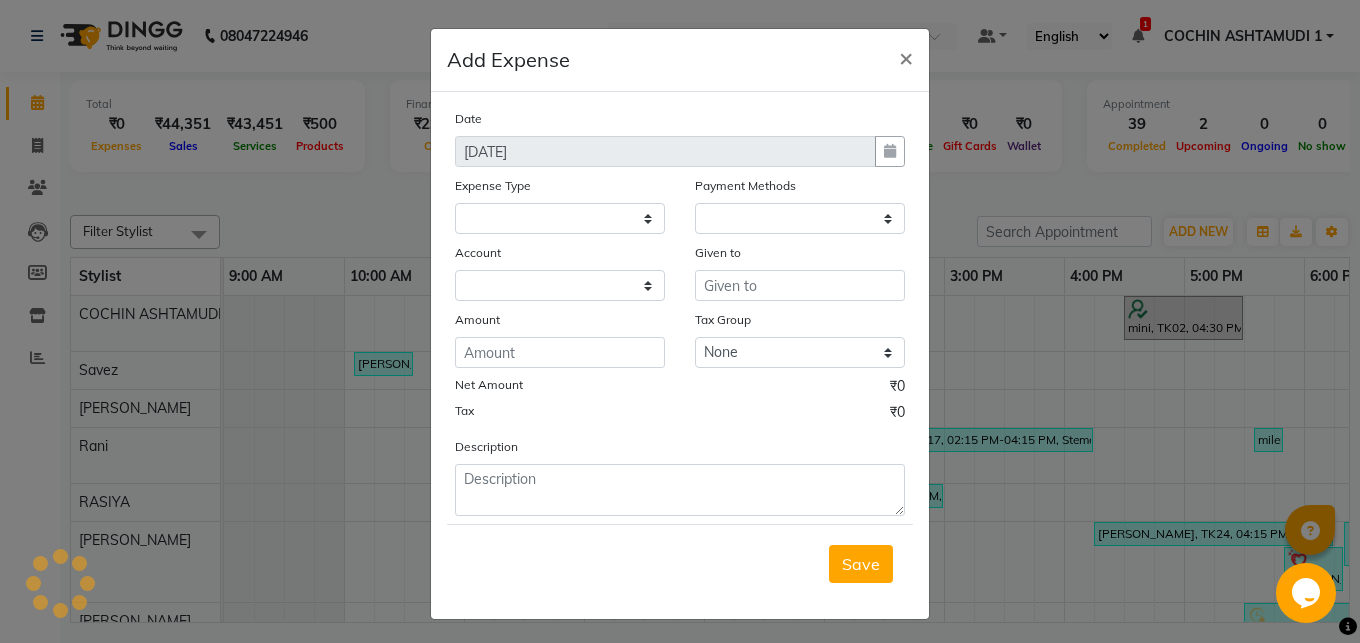 select on "1" 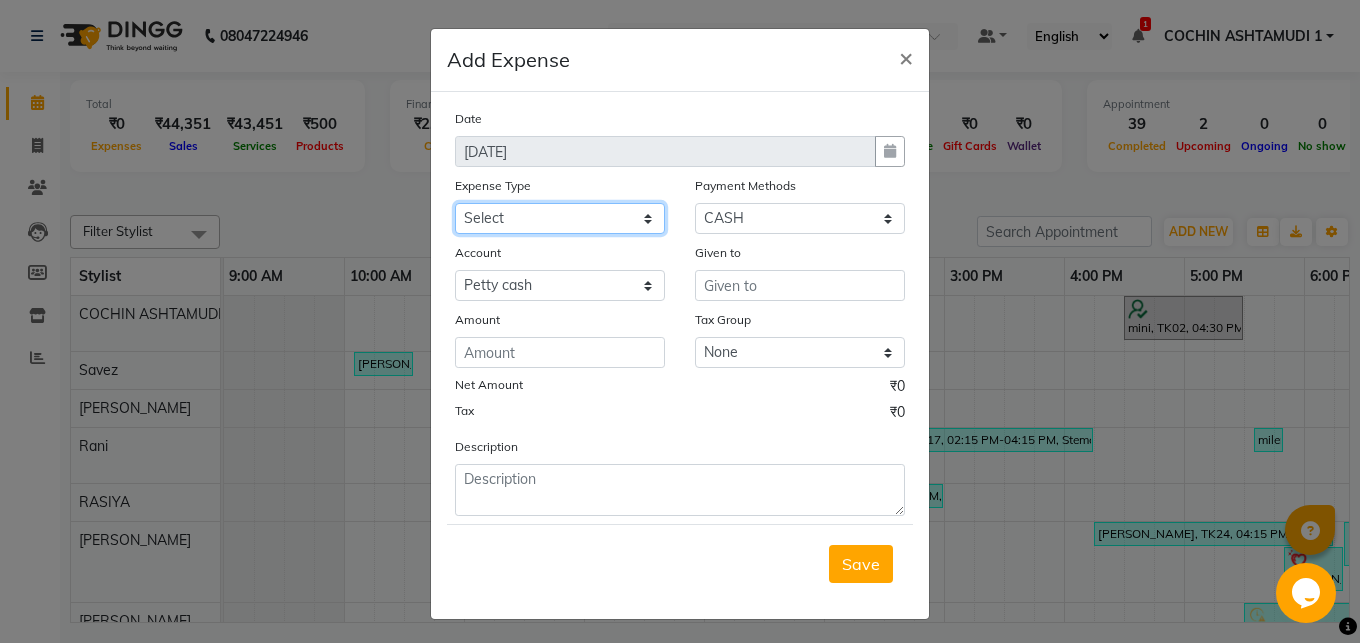 select on "6175" 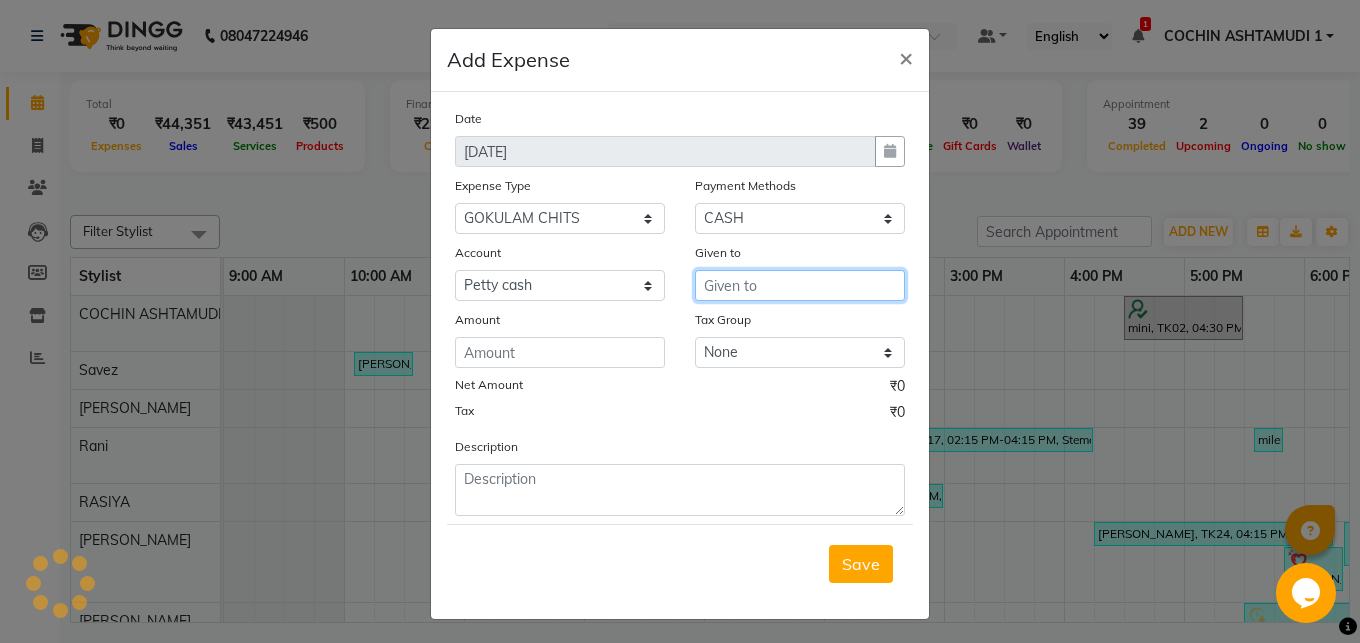 click at bounding box center [800, 285] 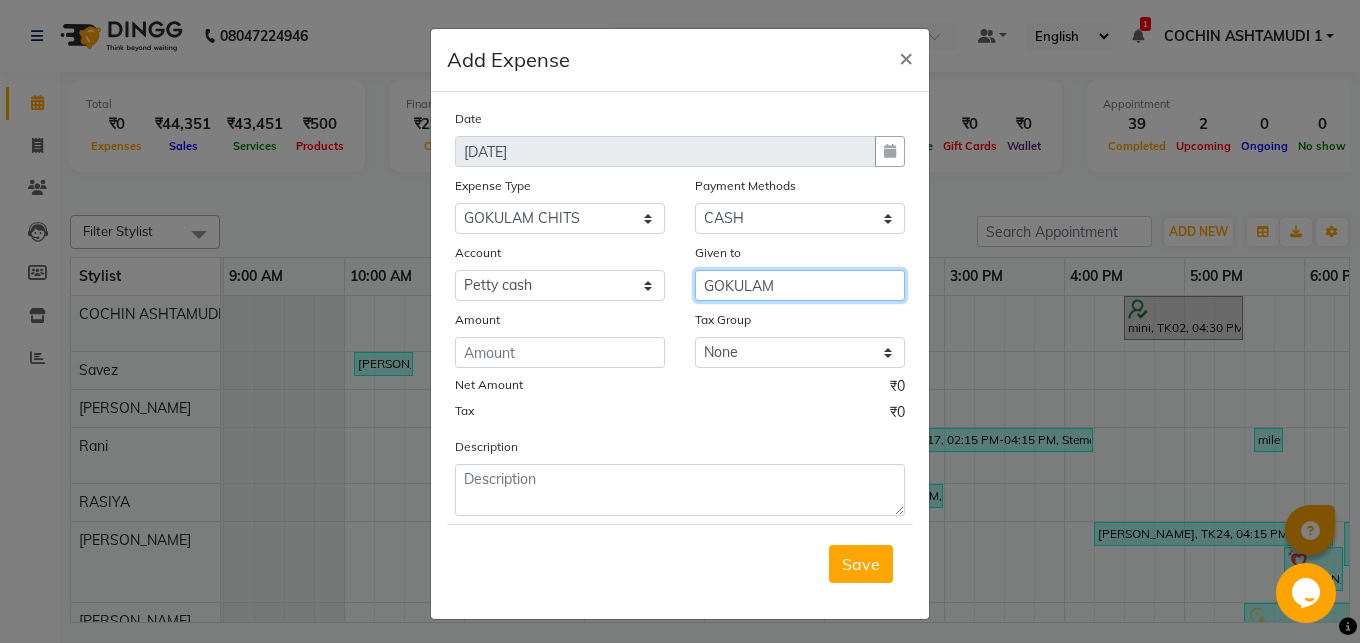 type on "GOKULAM" 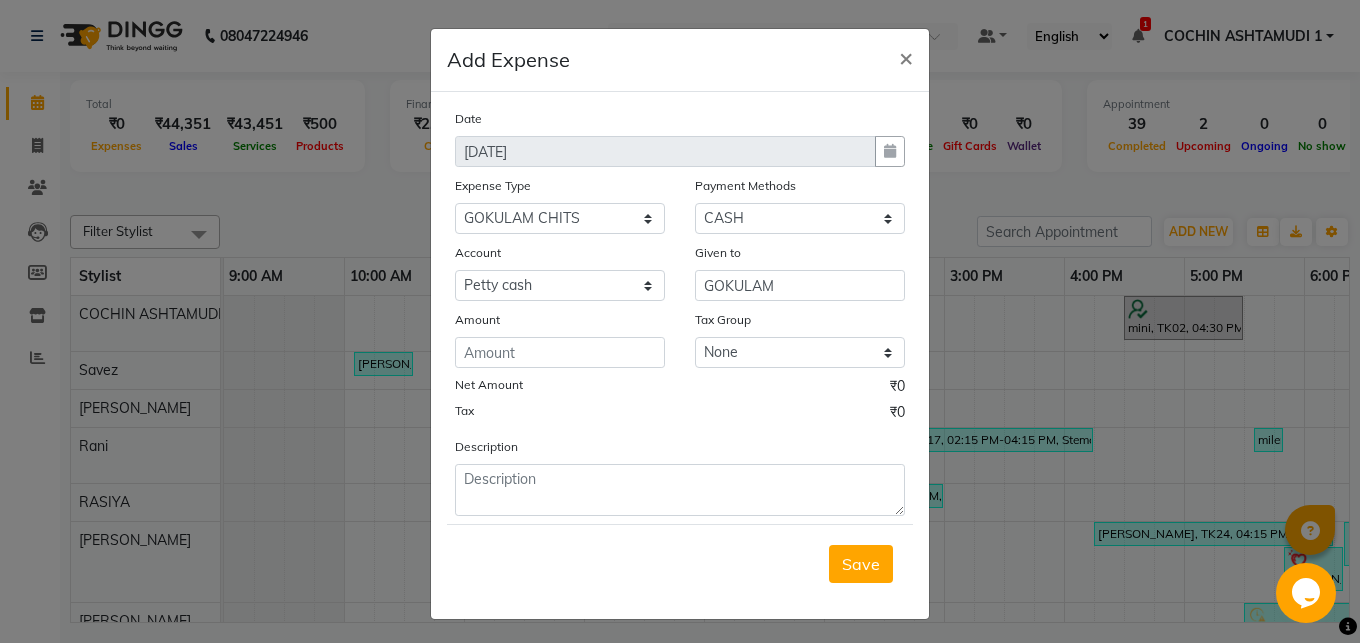 click on "Net Amount ₹0" 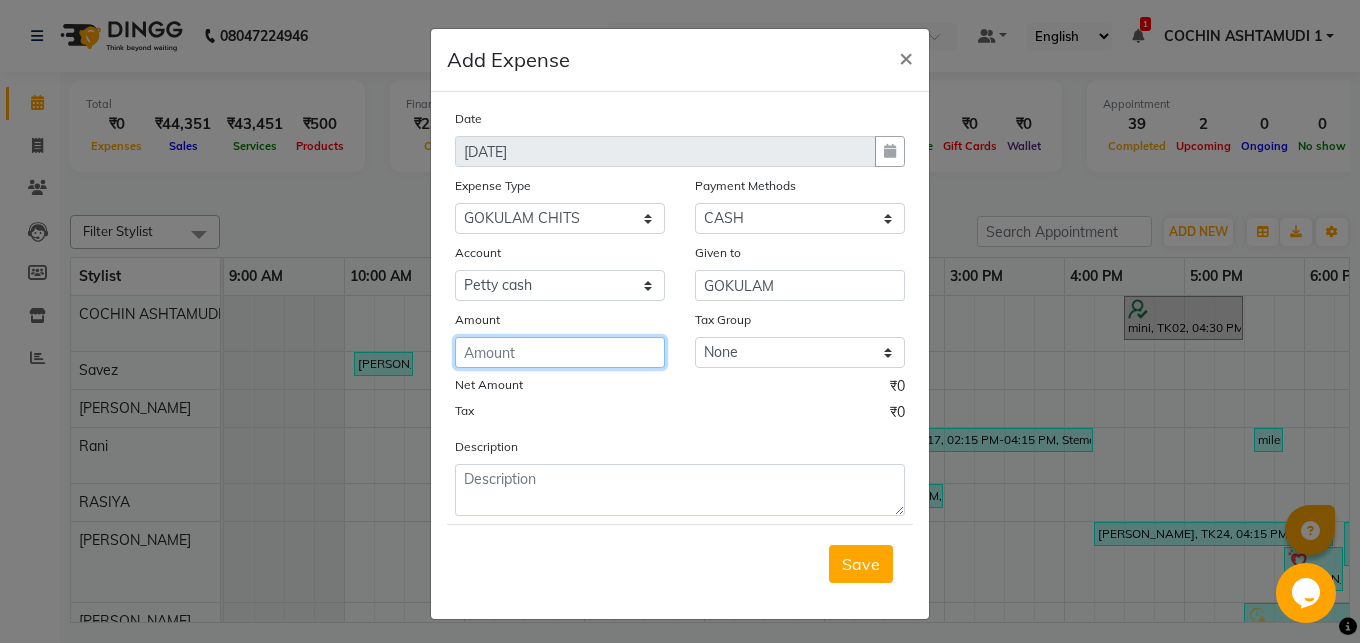 click 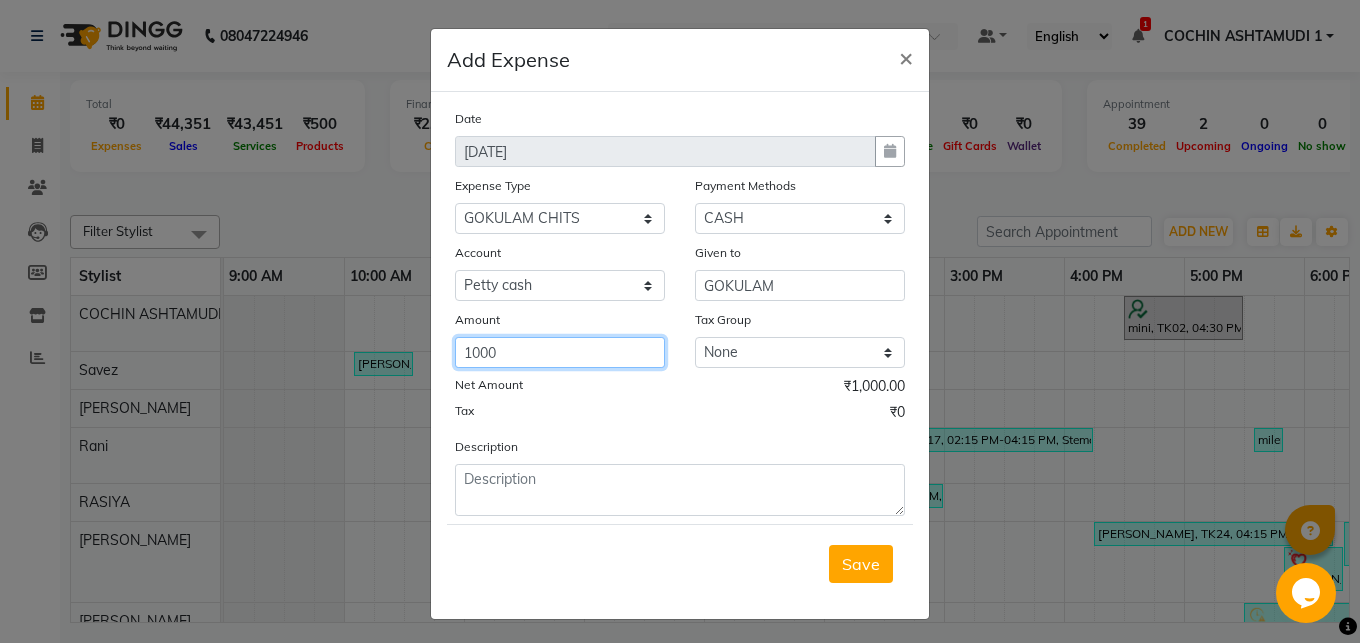type on "1000" 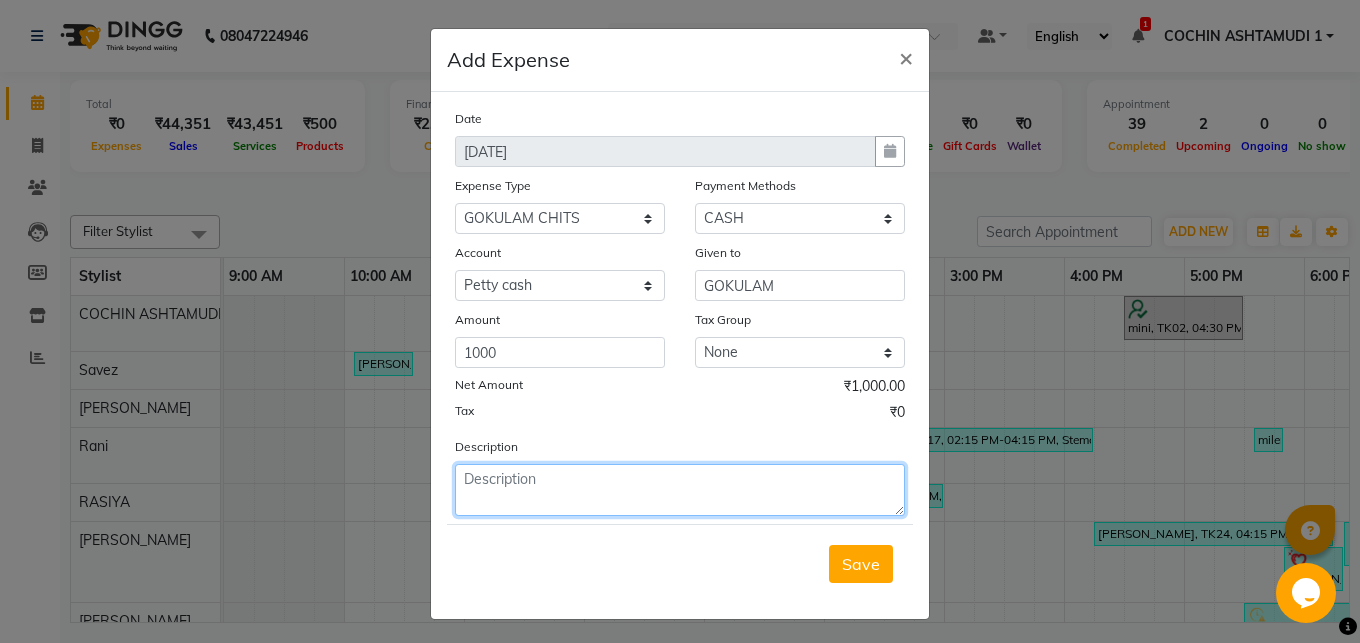 click 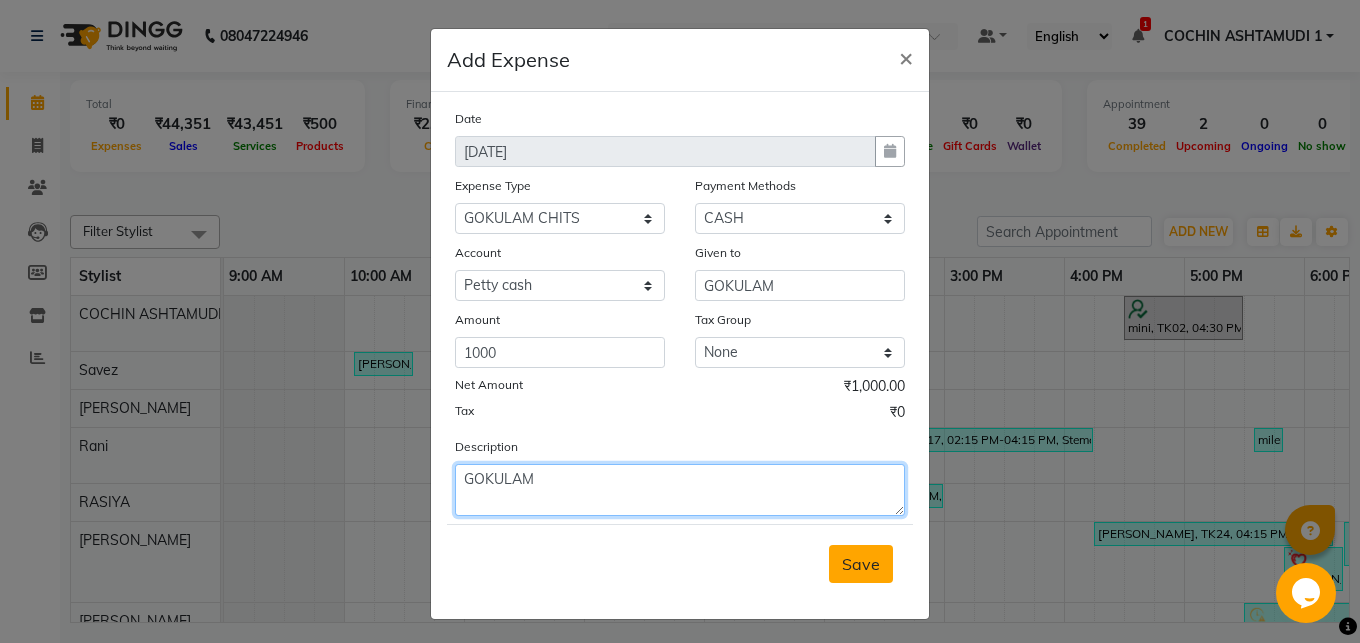 type on "GOKULAM" 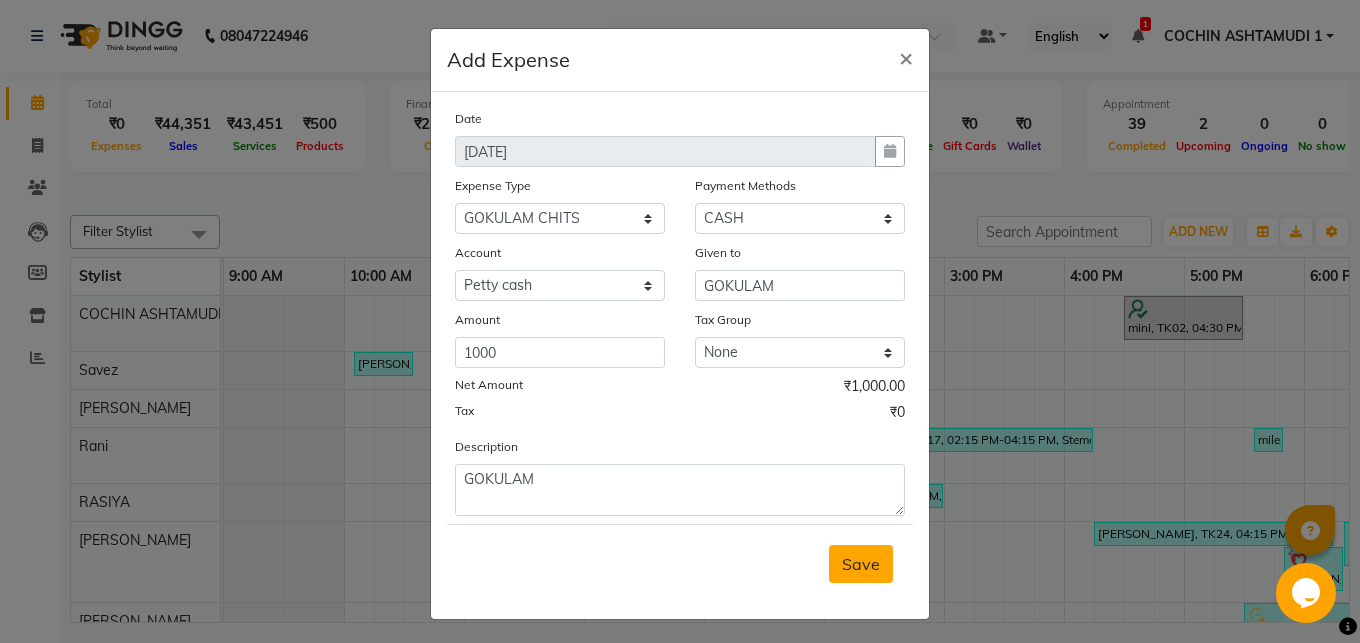 click on "Save" at bounding box center (861, 564) 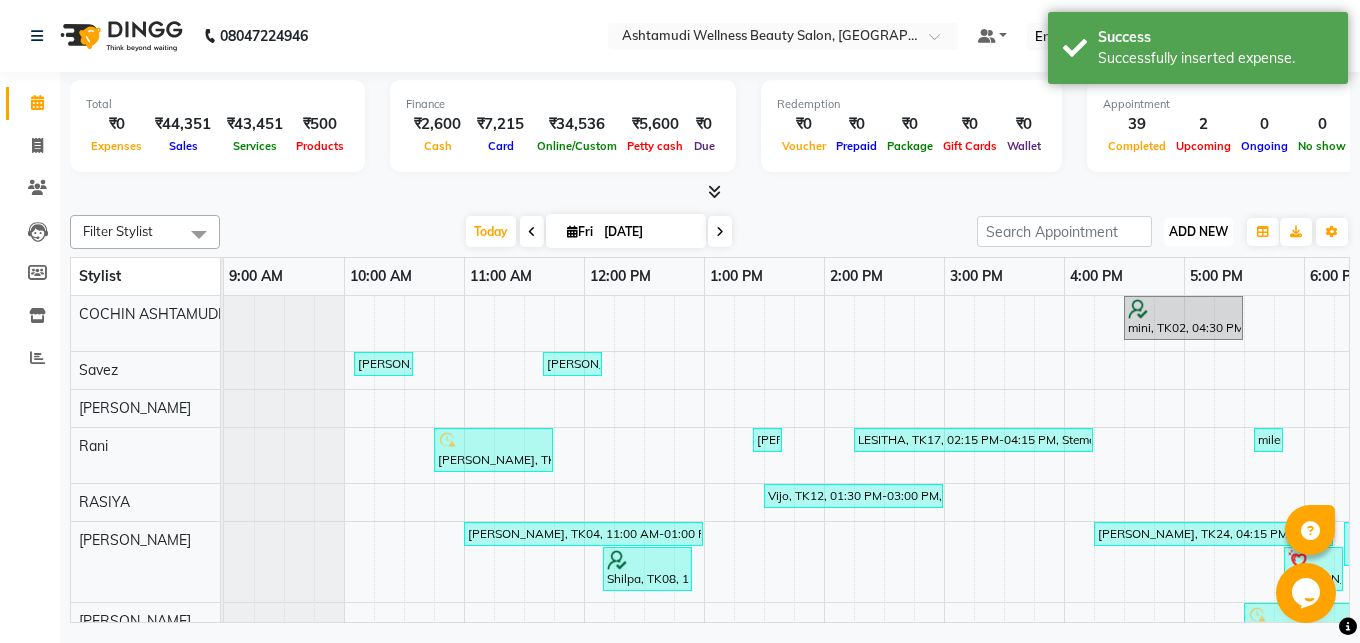 click on "ADD NEW" at bounding box center (1198, 231) 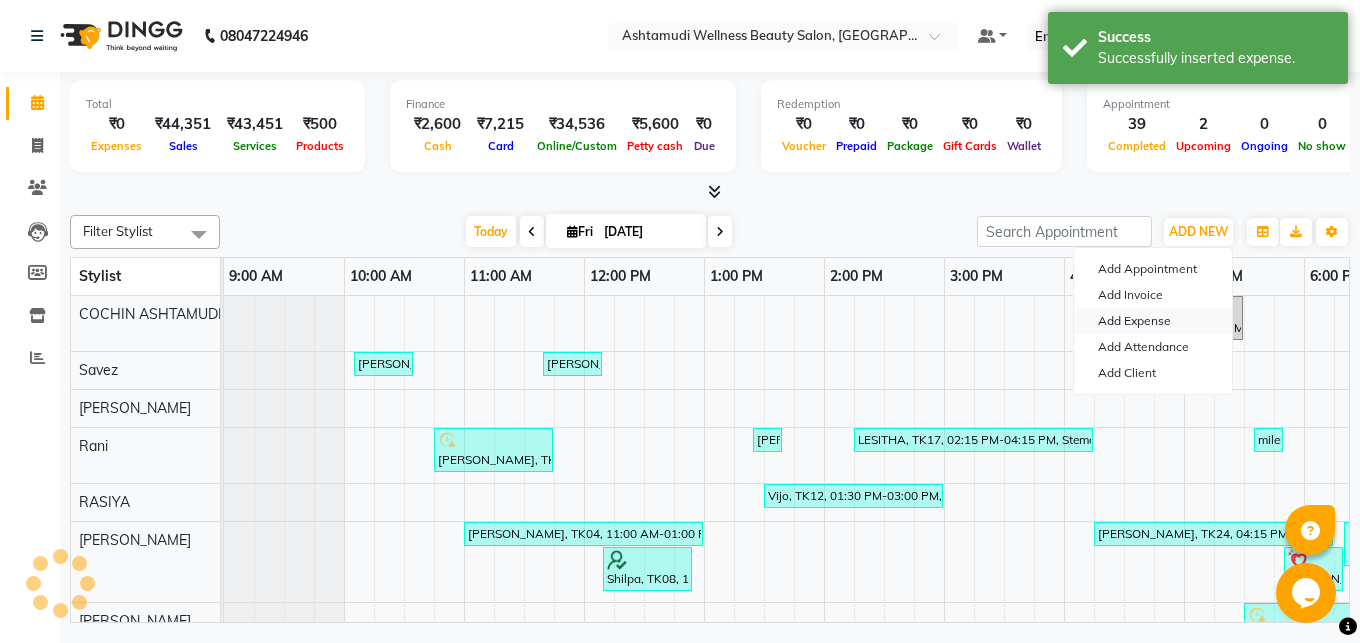 click on "Add Expense" at bounding box center [1153, 321] 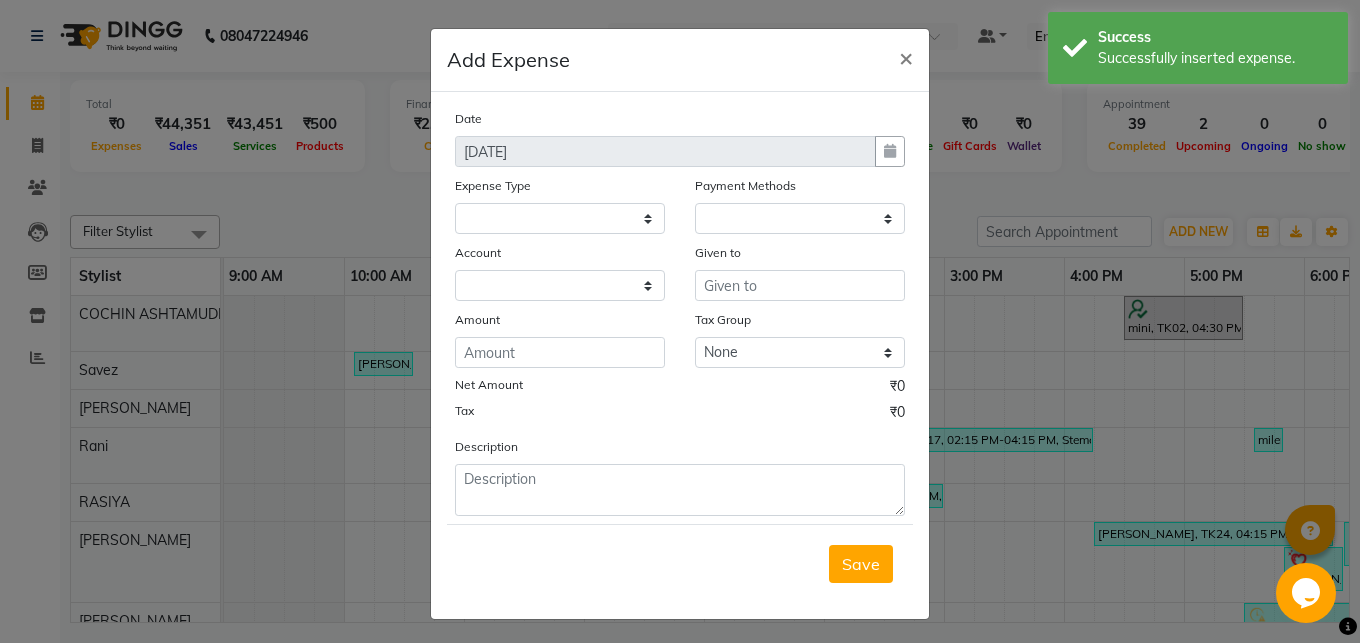 select on "1" 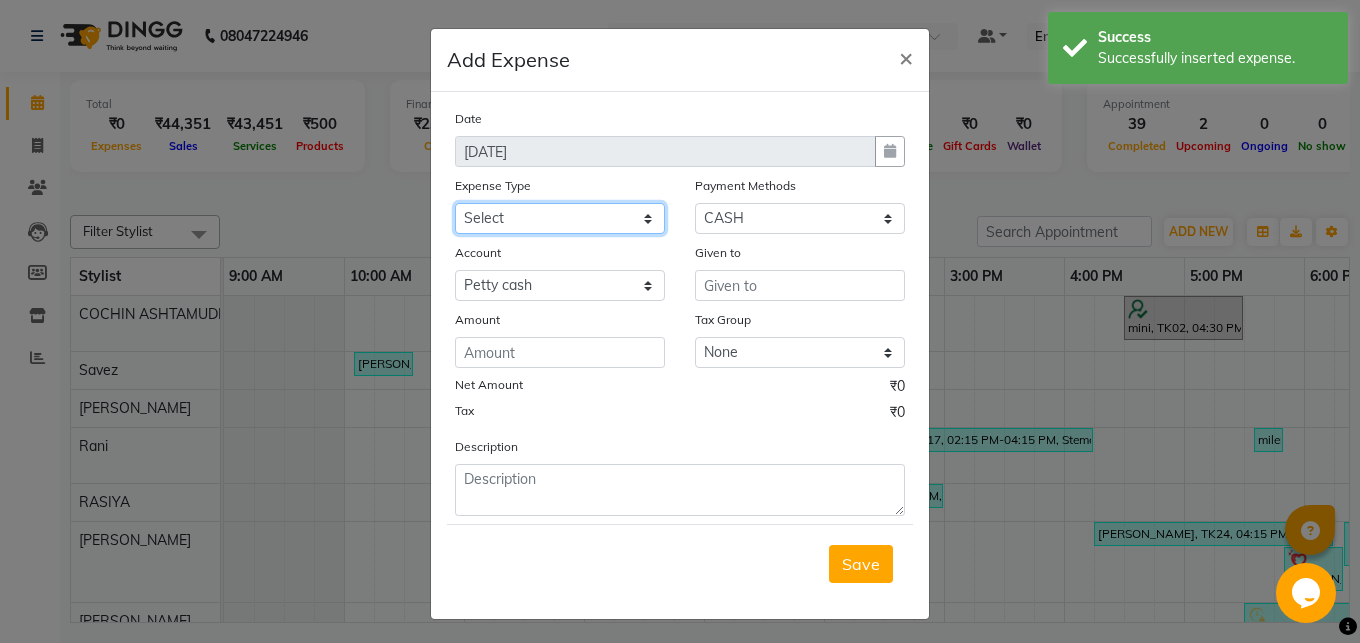 select on "6180" 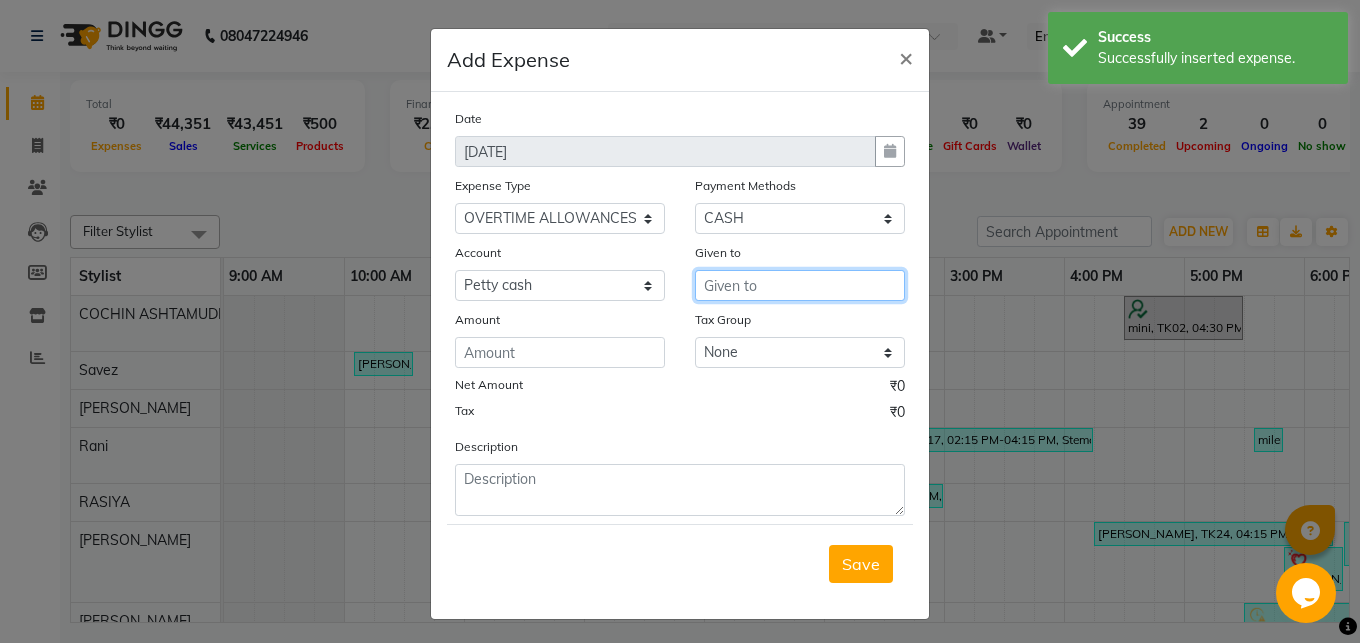 click at bounding box center (800, 285) 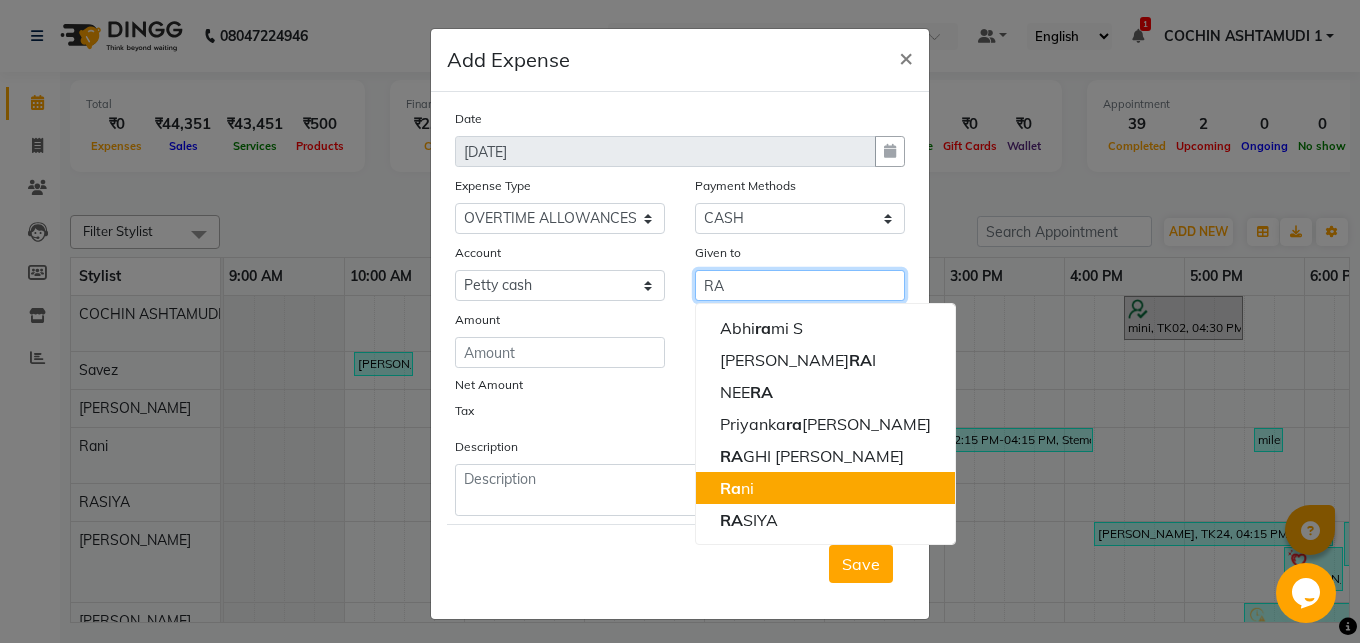 click on "Ra ni" at bounding box center (737, 488) 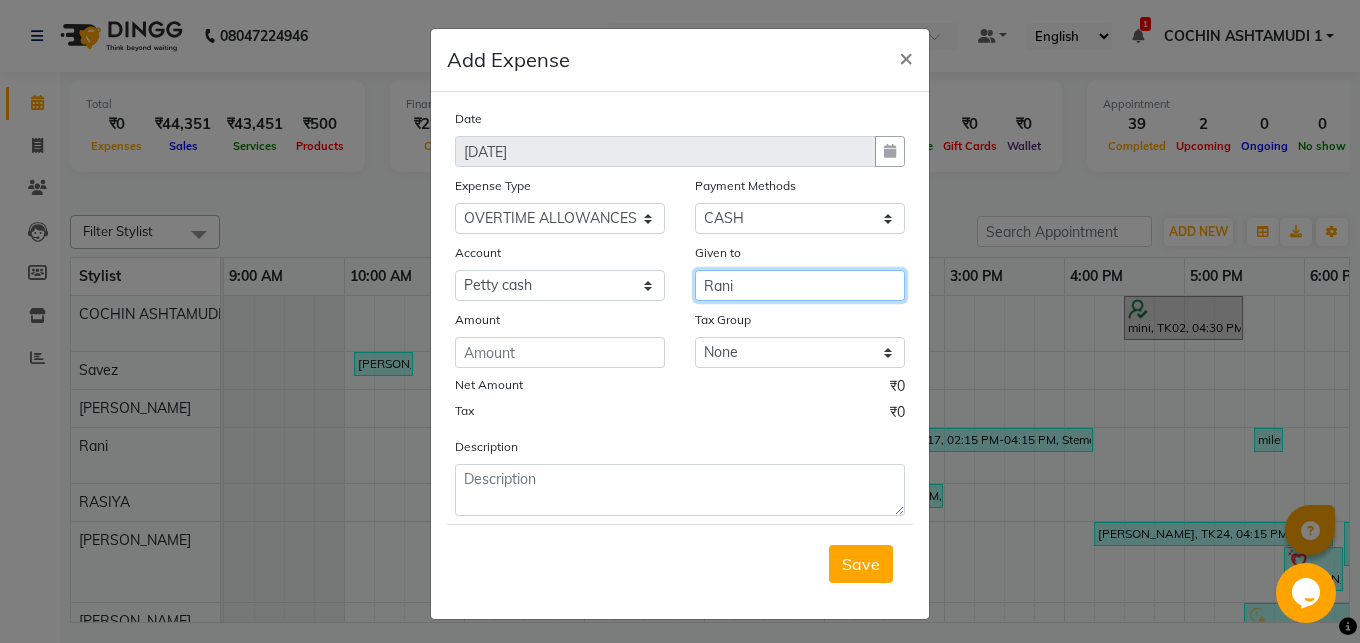 type on "Rani" 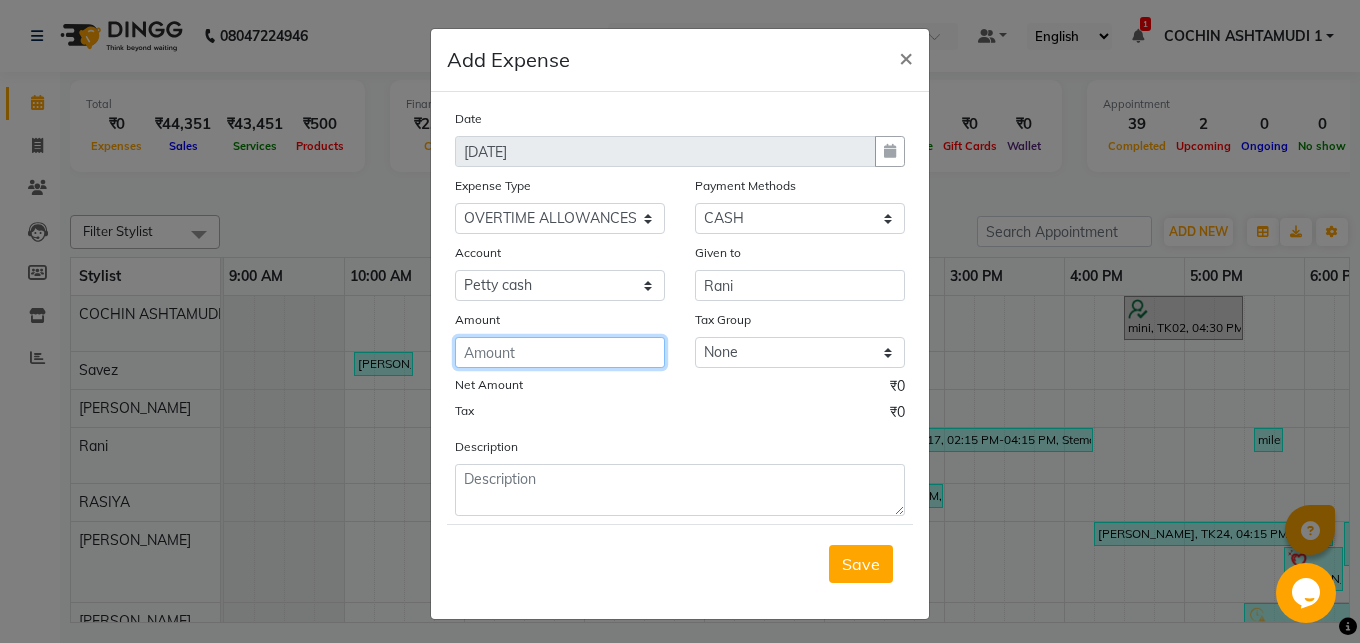 click 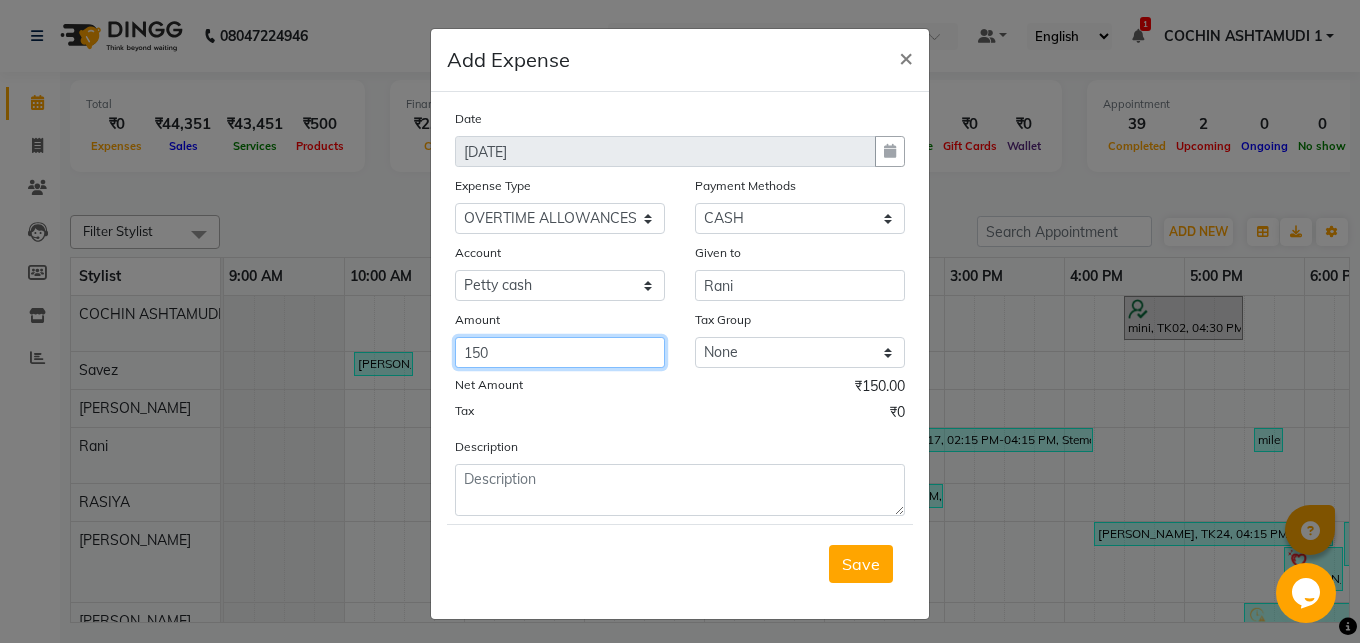 type on "150" 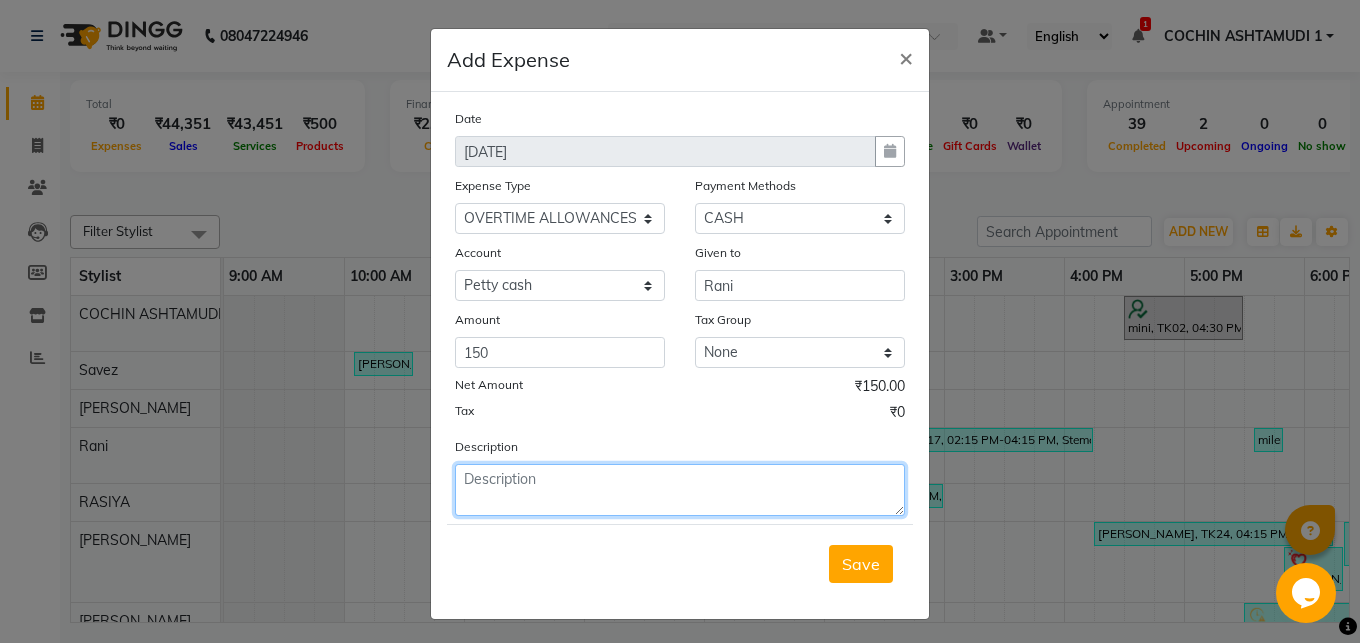 click 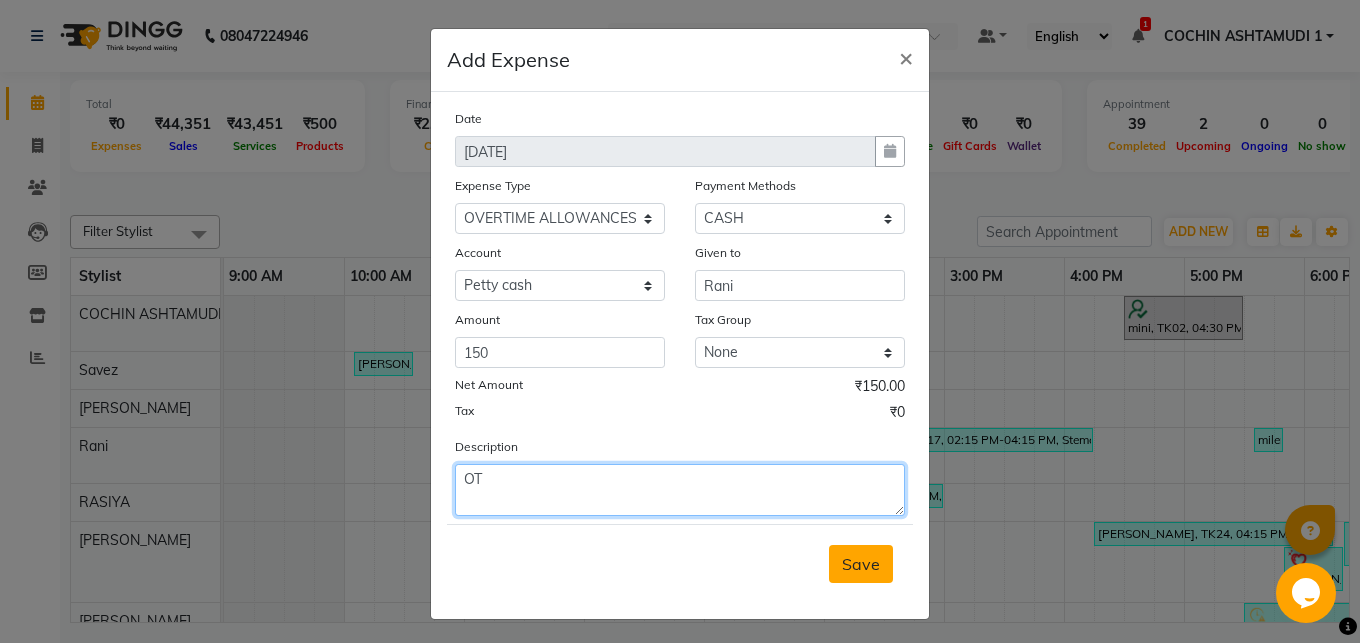 type on "OT" 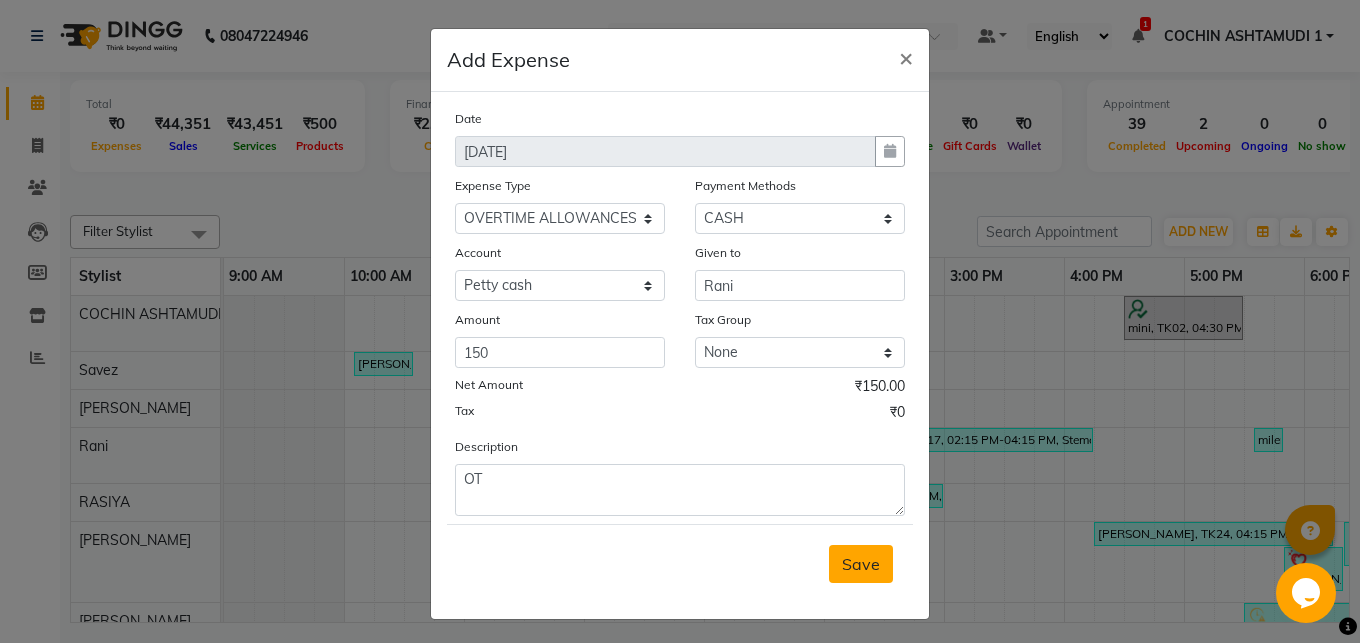 click on "Save" at bounding box center (861, 564) 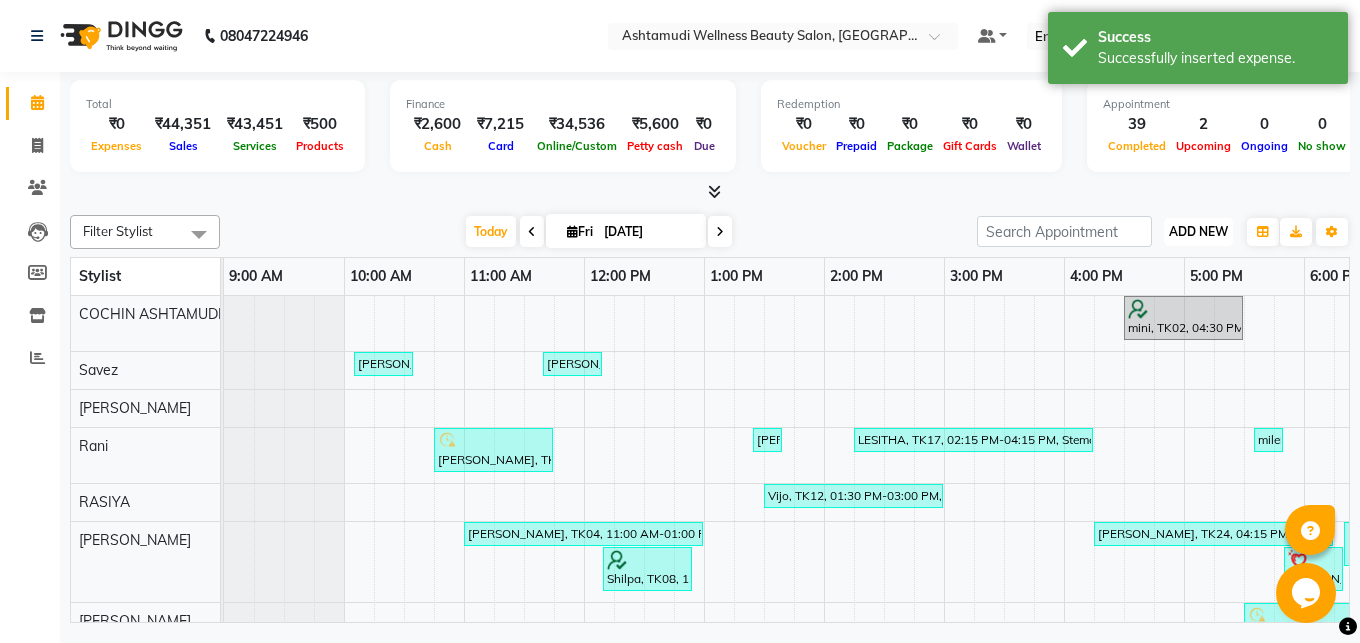 click on "ADD NEW" at bounding box center [1198, 231] 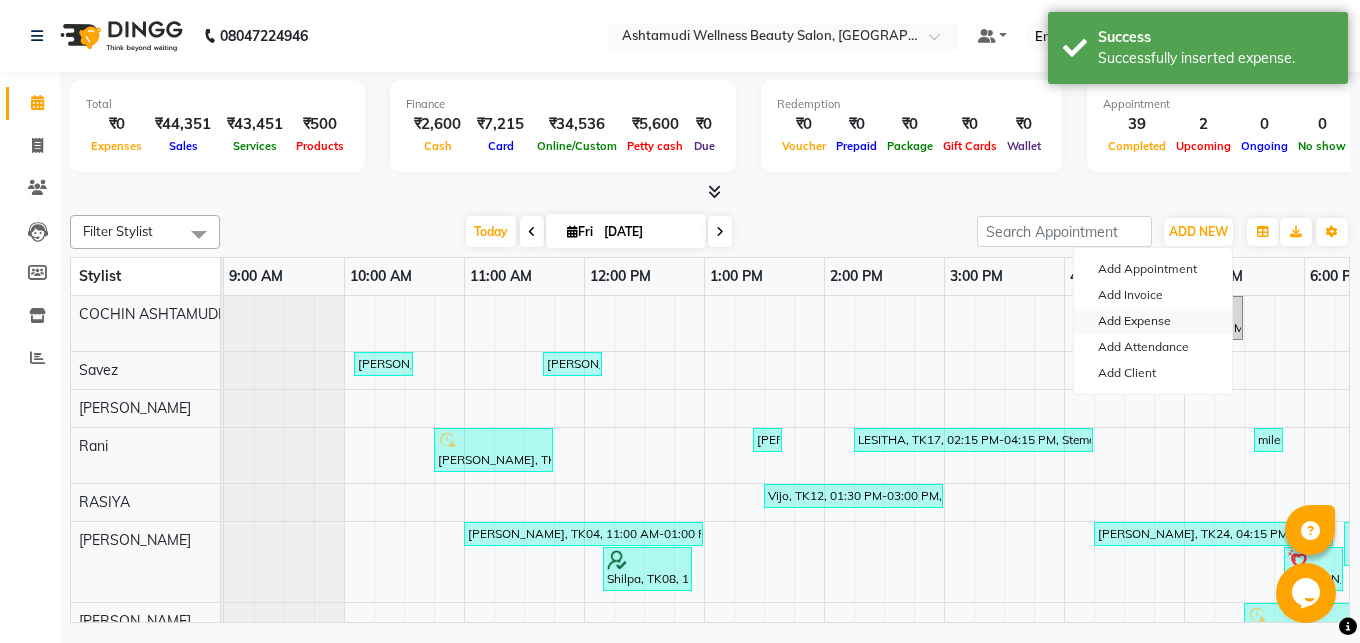 click on "Add Expense" at bounding box center (1153, 321) 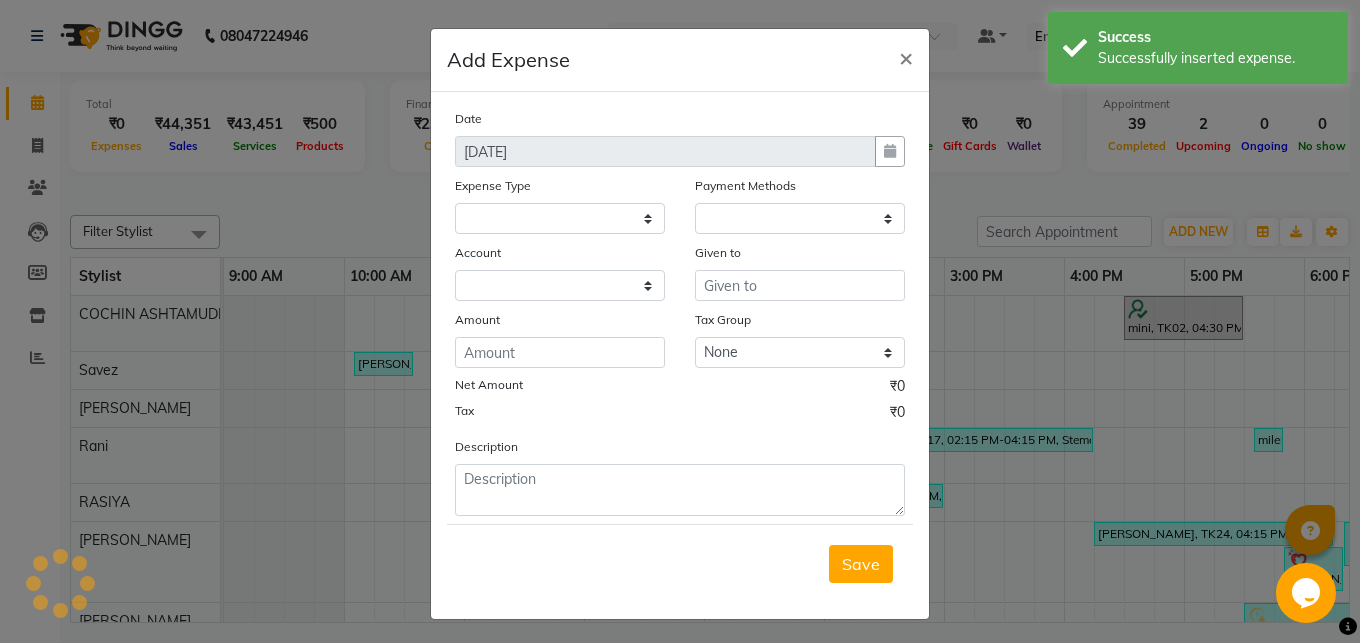 select 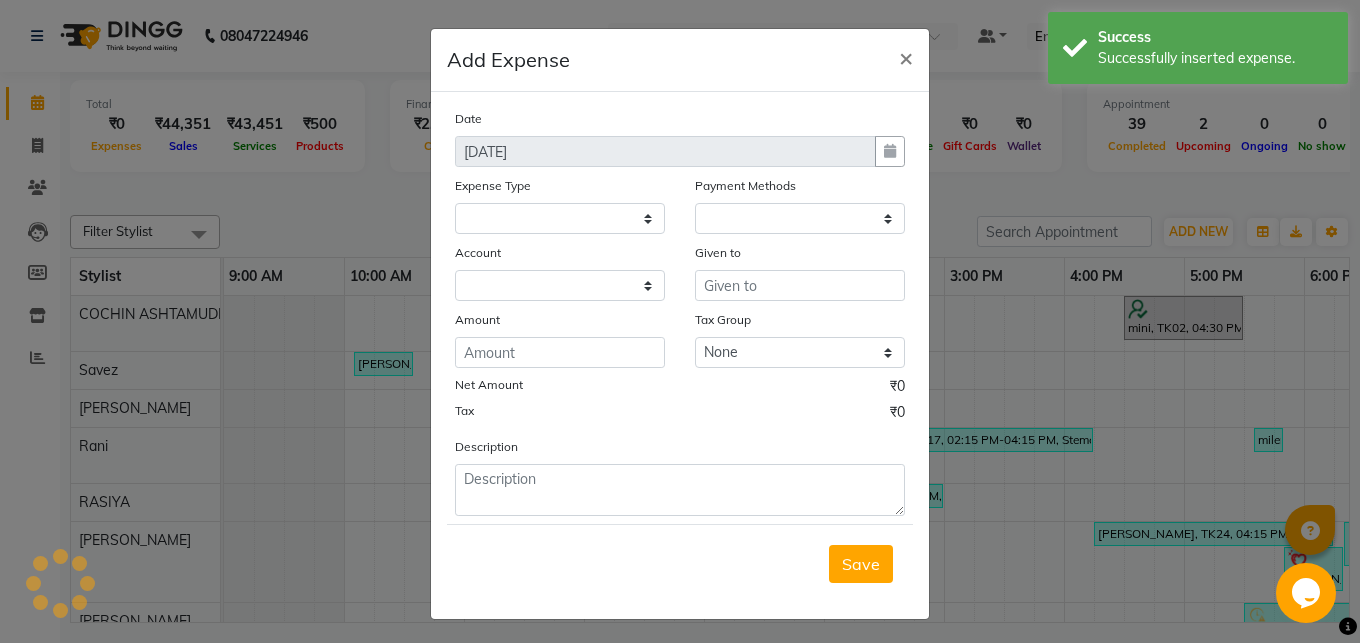 select on "1" 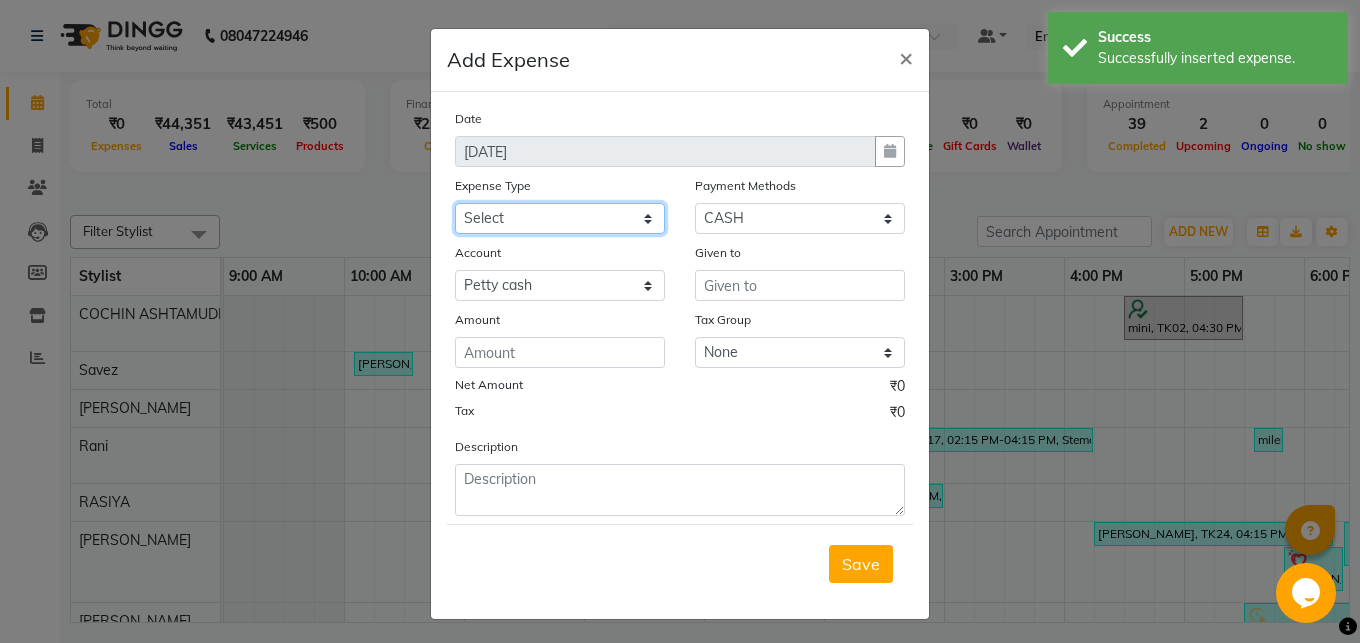 select on "15000" 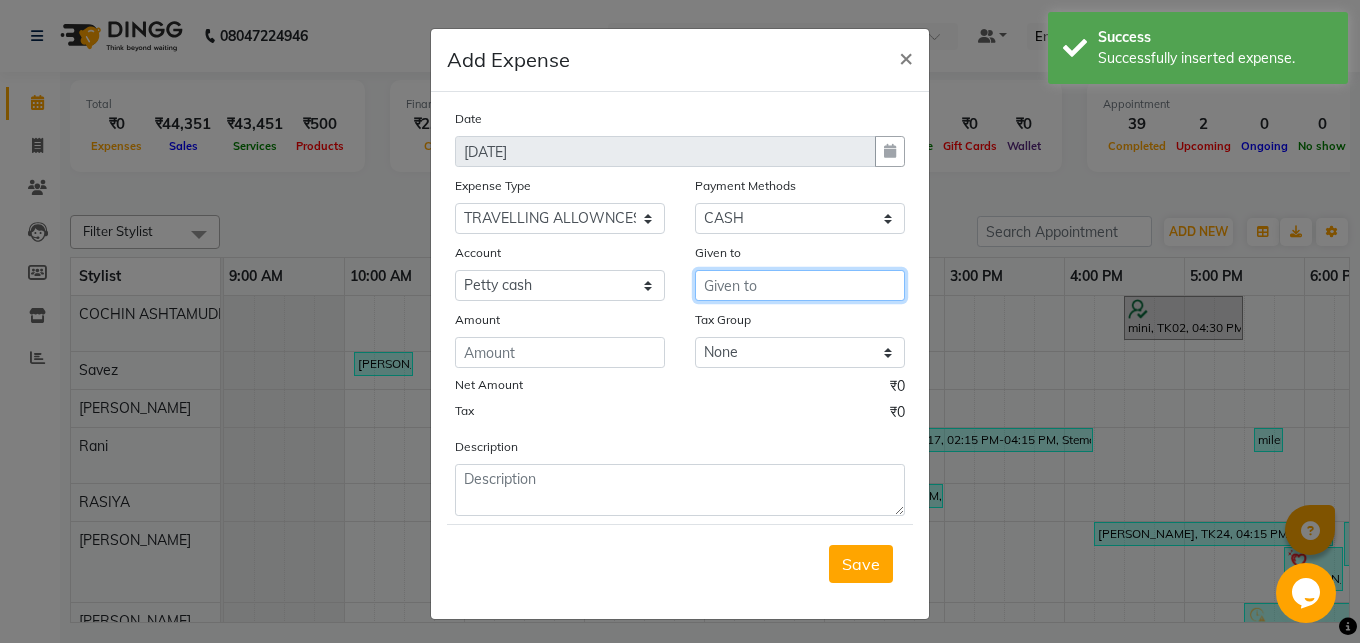 click at bounding box center [800, 285] 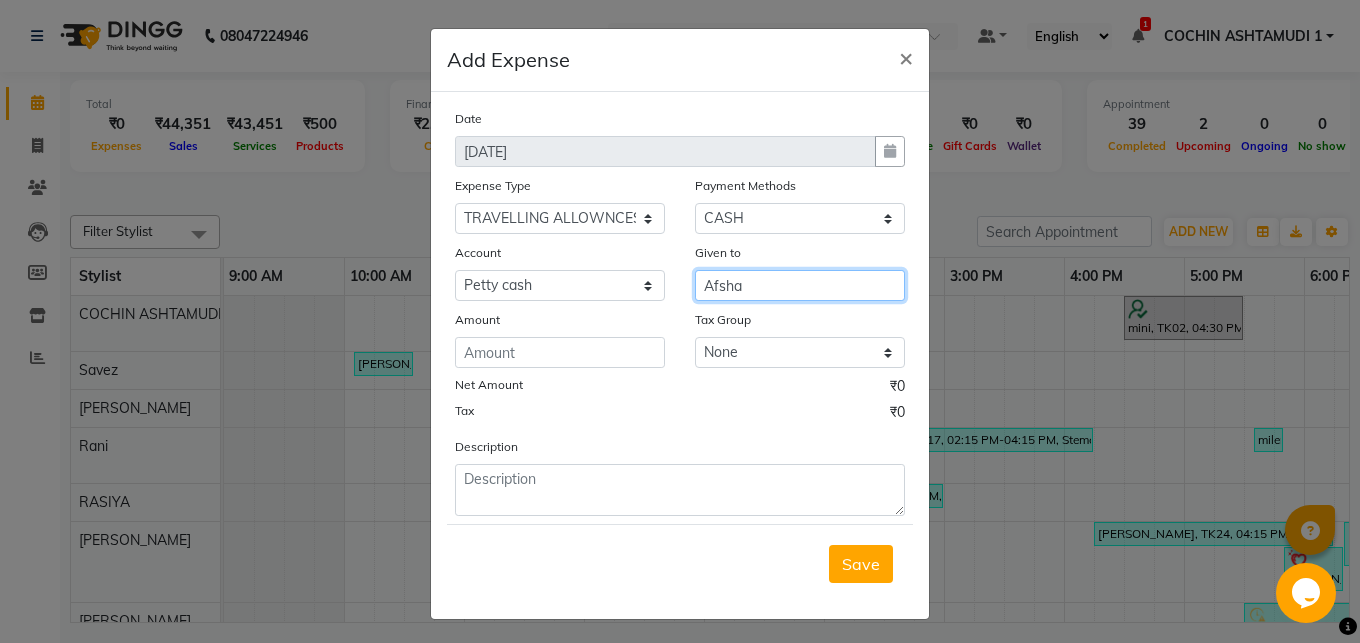 type on "Afsha" 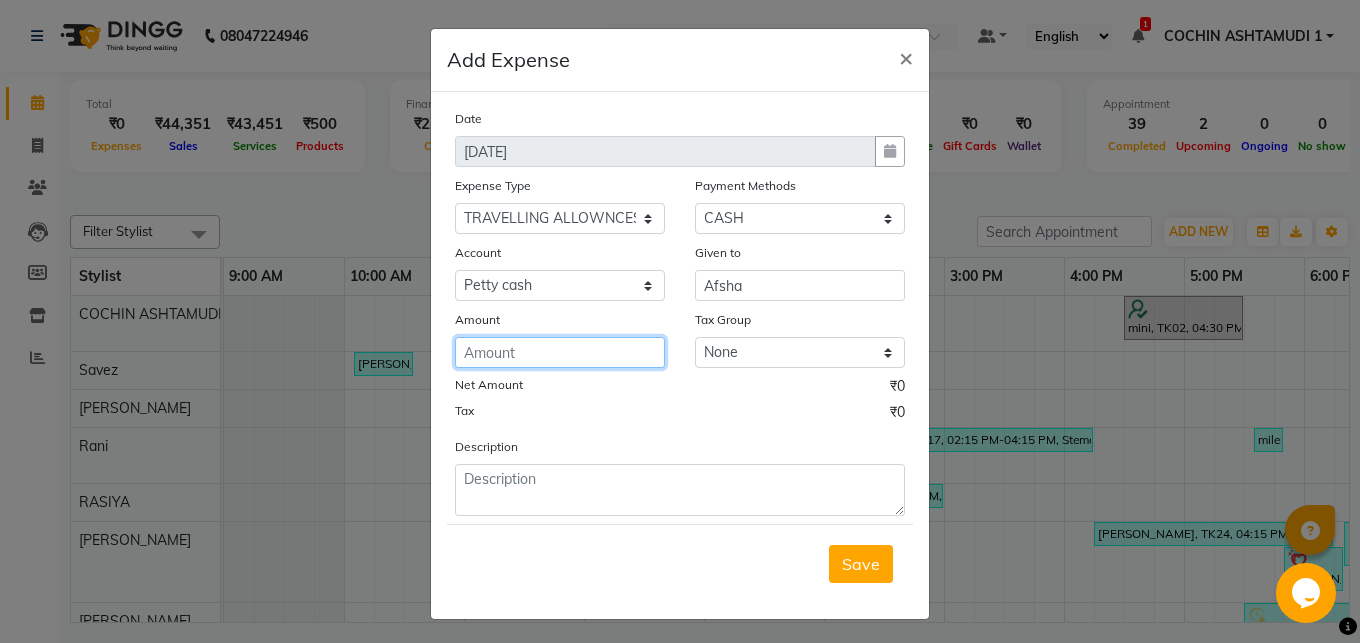 click 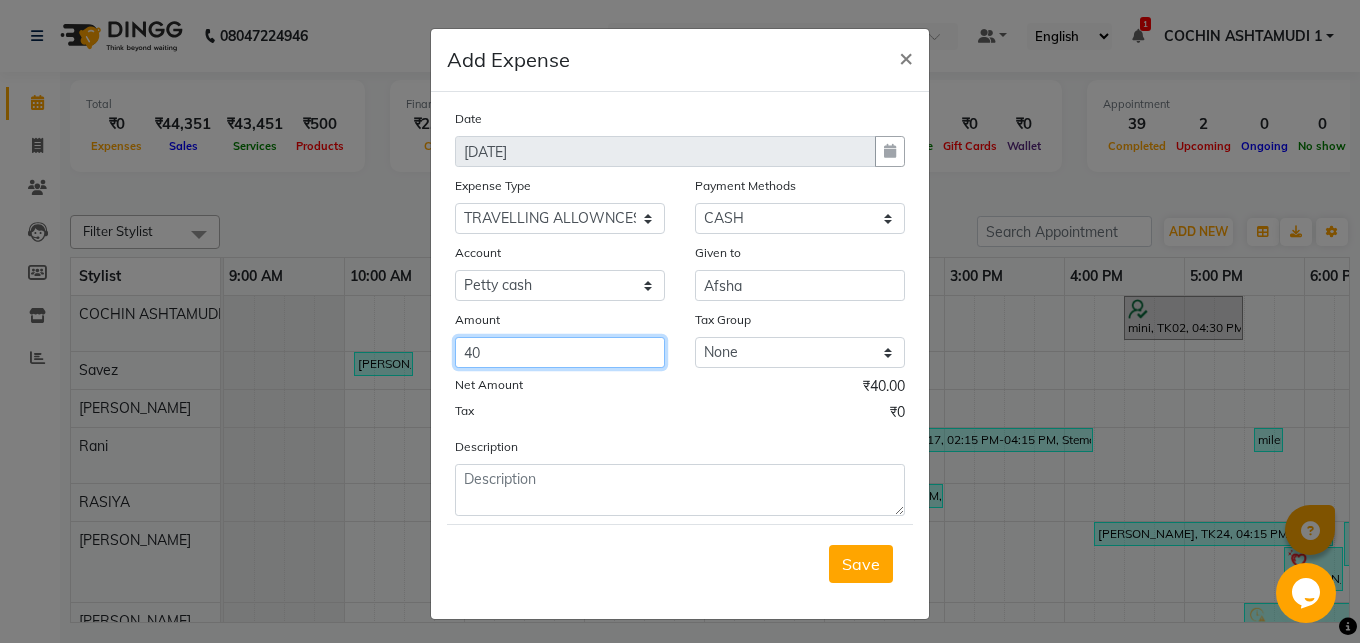 type on "40" 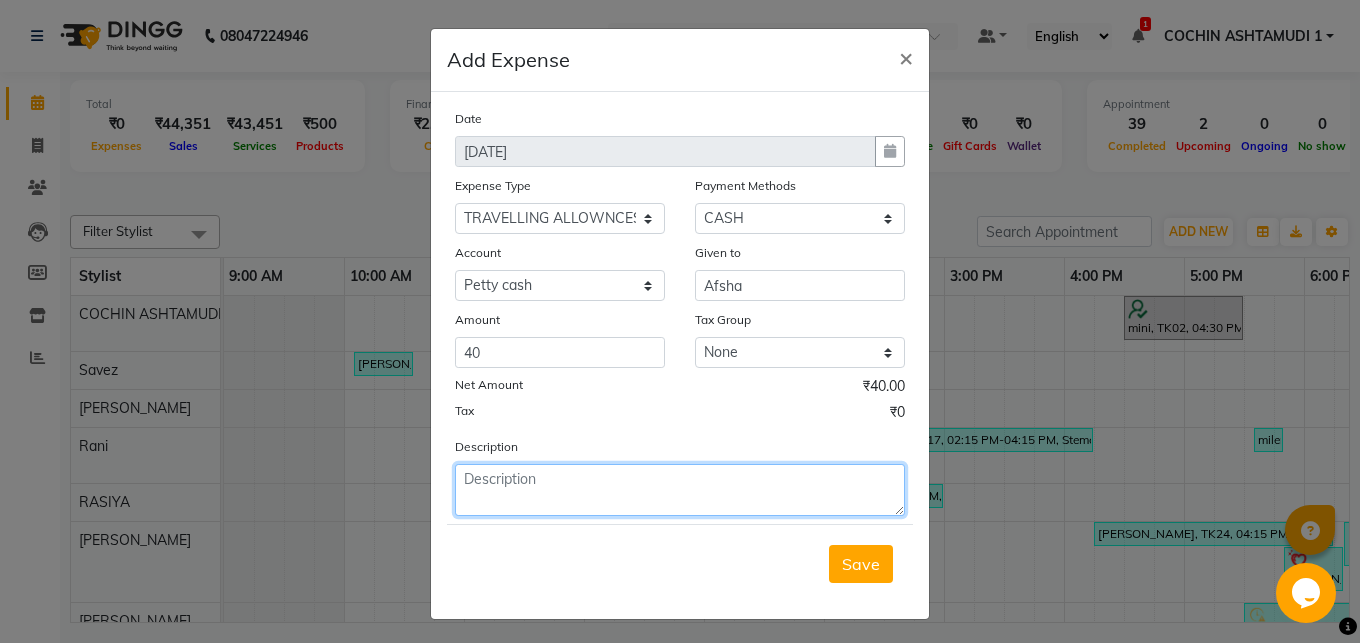 click 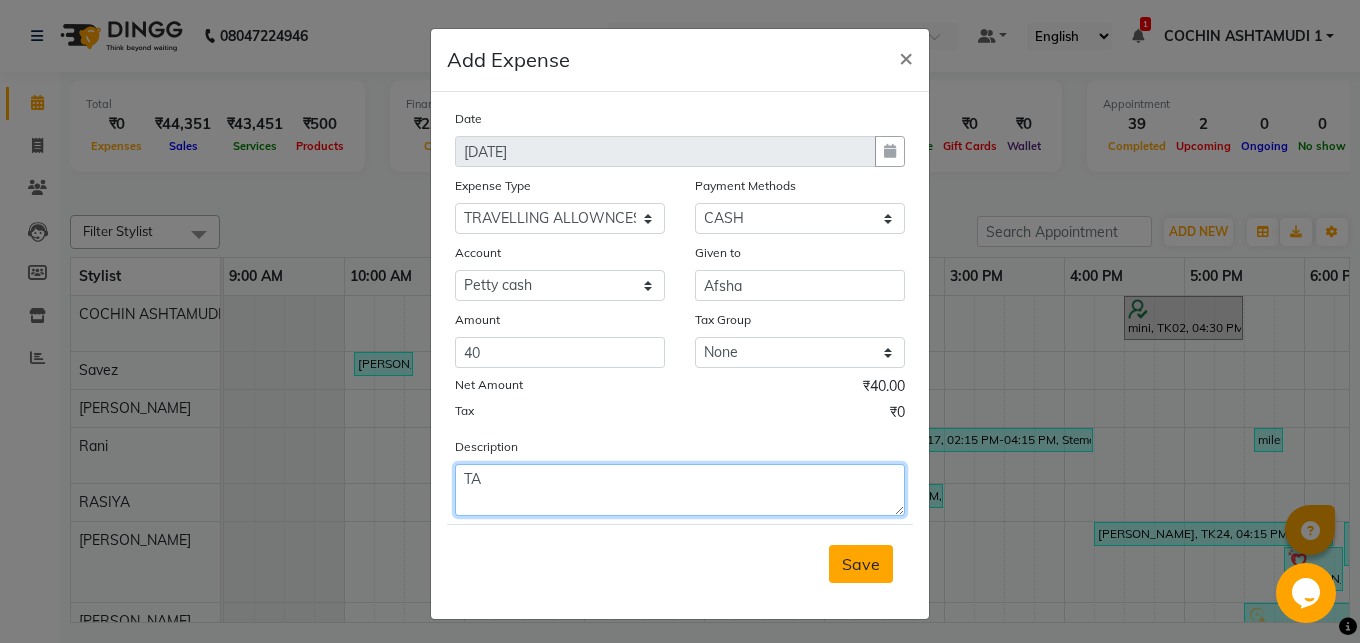 type on "TA" 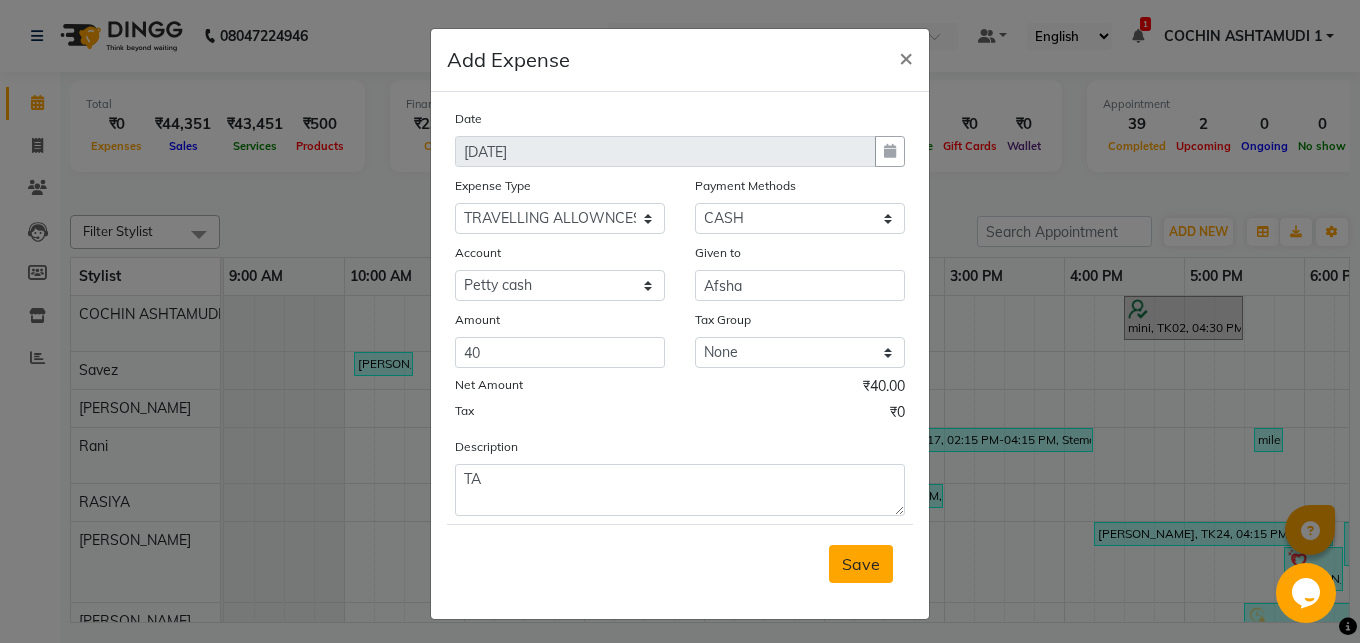 click on "Save" at bounding box center [861, 564] 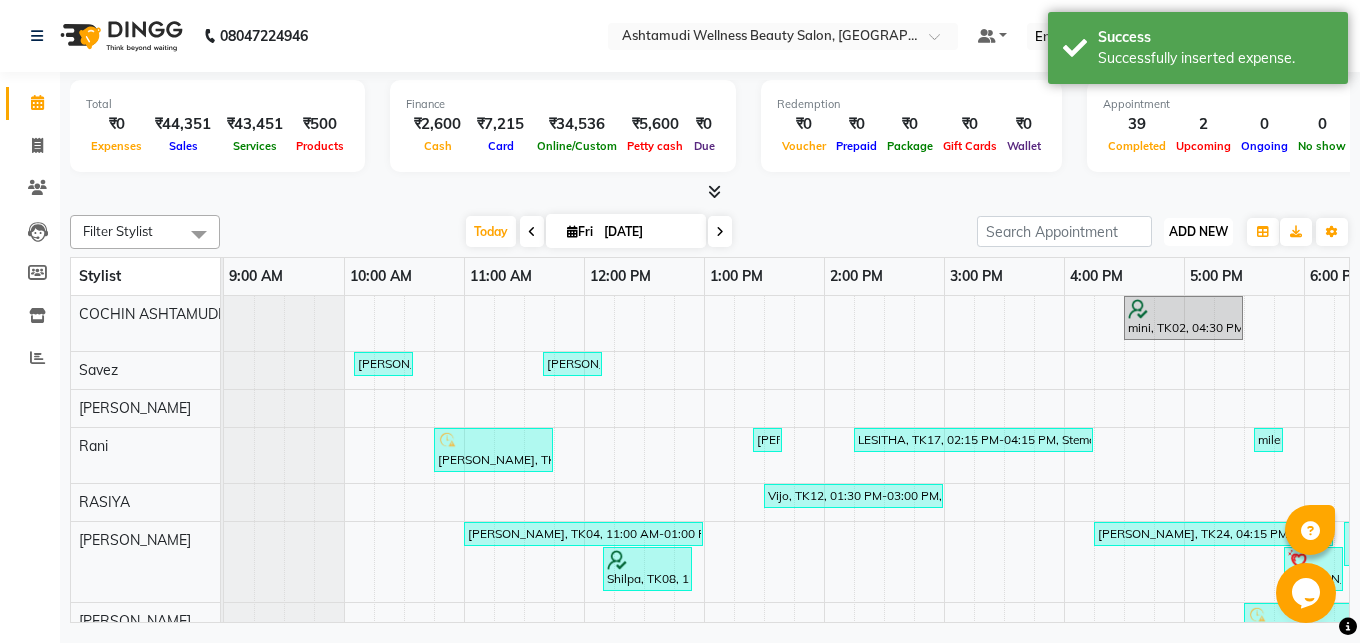 click on "ADD NEW" at bounding box center [1198, 231] 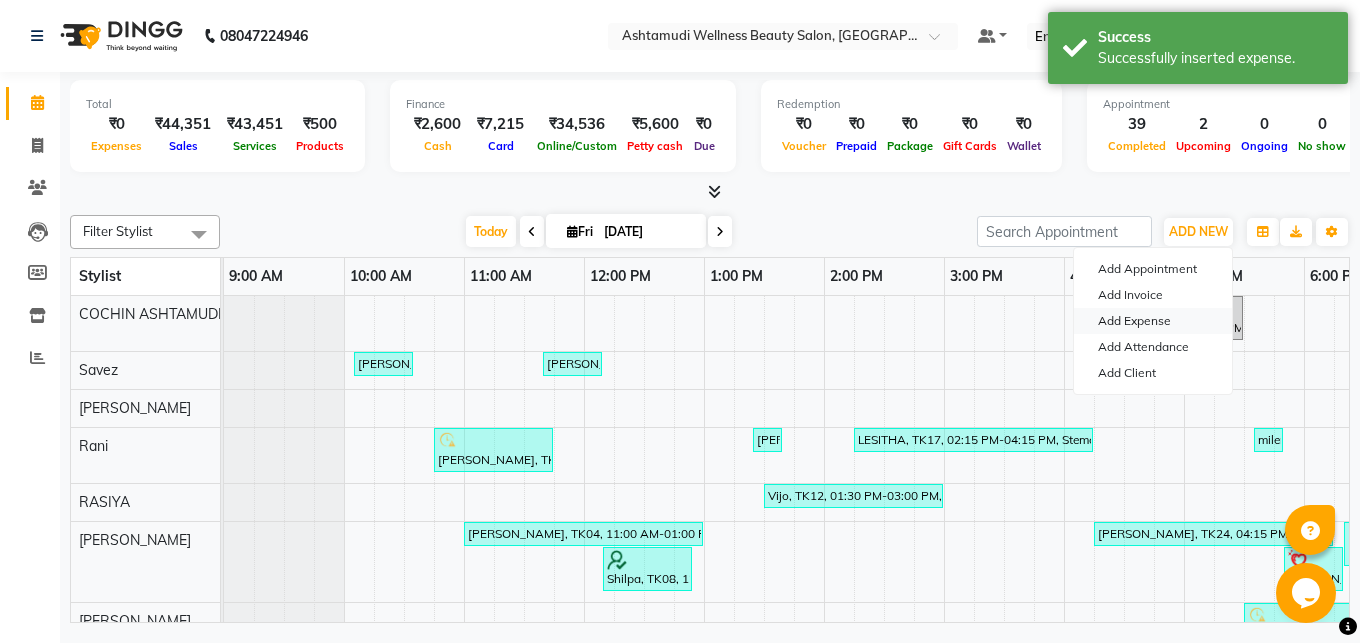 click on "Add Expense" at bounding box center (1153, 321) 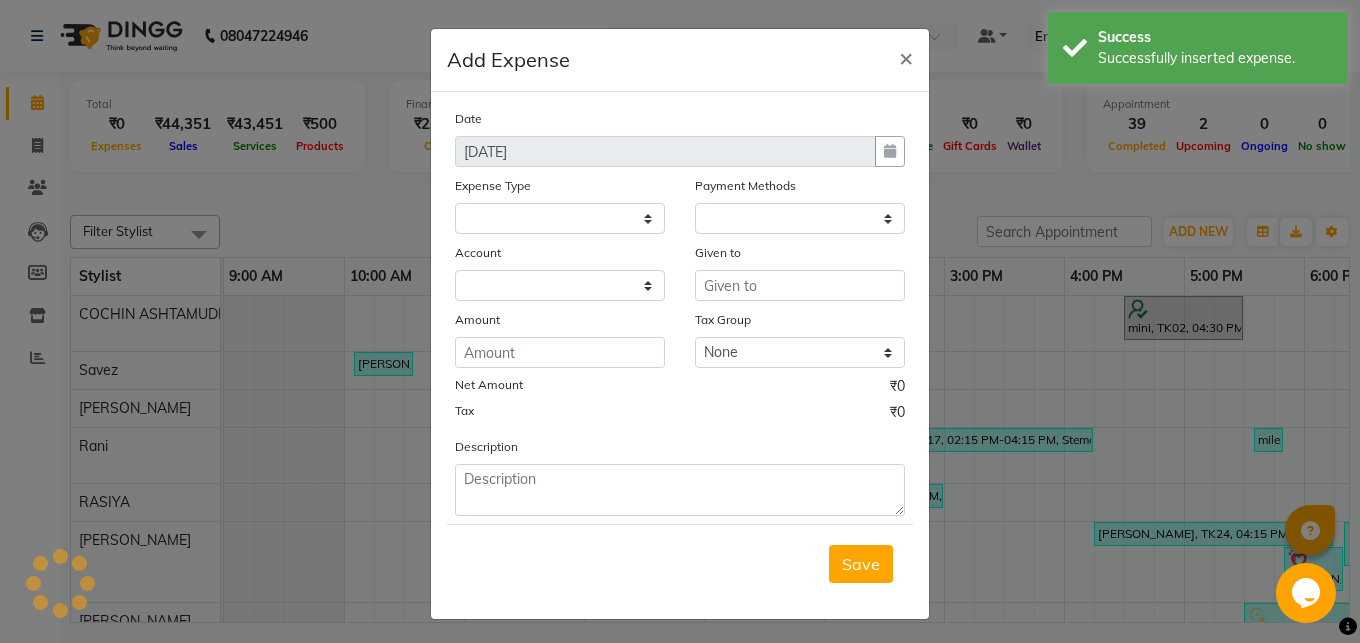 select 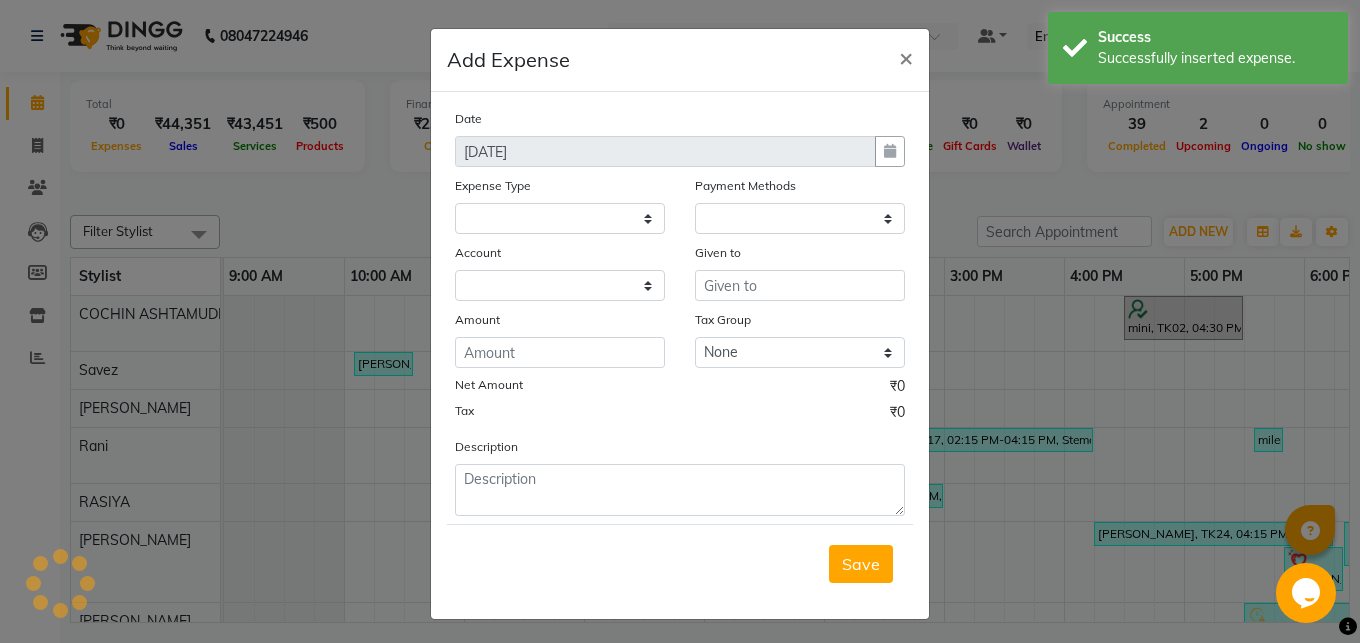 select on "1" 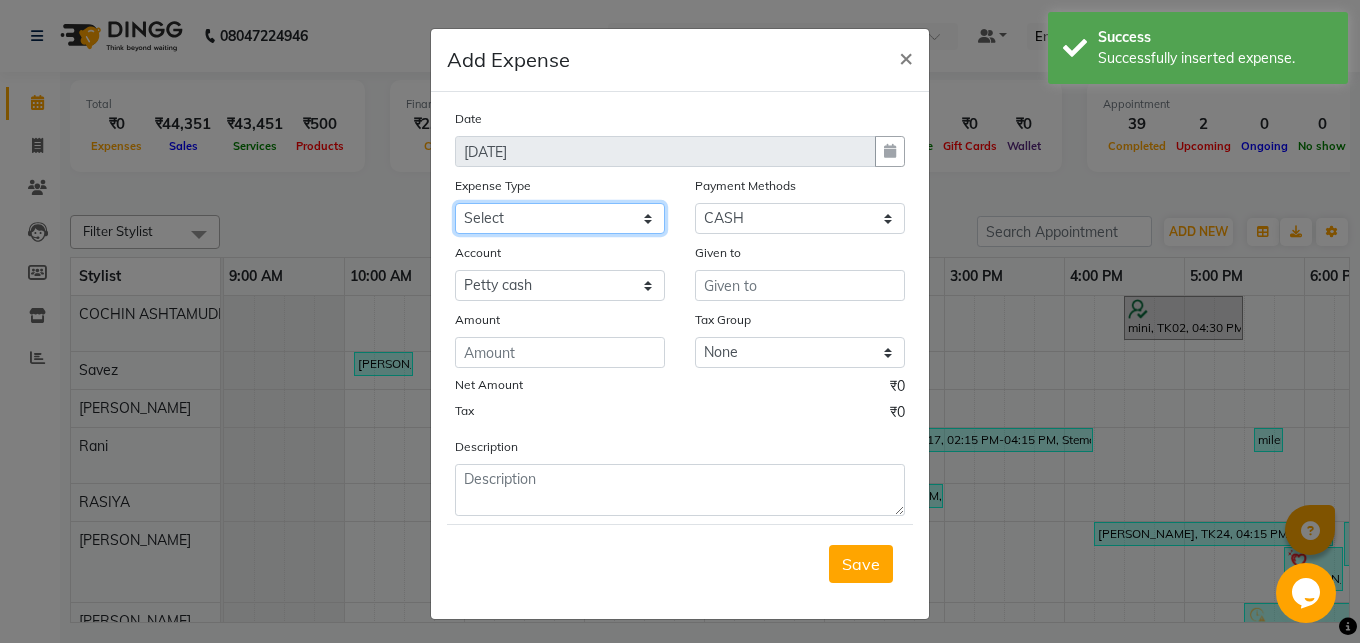 click on "Select ACCOMODATION EXPENSES ADVERTISEMENT SALES PROMOTIONAL EXPENSES Bonus BRIDAL ACCESSORIES REFUND BRIDAL COMMISSION BRIDAL FOOD BRIDAL INCENTIVES BRIDAL ORNAMENTS REFUND BRIDAL TA CASH DEPOSIT RAK BANK COMPUTER ACCESSORIES MOBILE PHONE Donation and Charity Expenses ELECTRICITY CHARGES ELECTRONICS FITTINGS Event Expense FISH FOOD EXPENSES FOOD REFRESHMENT FOR CLIENTS FOOD REFRESHMENT FOR STAFFS Freight And Forwarding Charges FUEL FOR GENERATOR FURNITURE AND EQUIPMENTS Gifts for Clients GIFTS FOR STAFFS GOKULAM CHITS HOSTEL RENT LAUNDRY EXPENSES LICENSE OTHER FEES LOADING UNLOADING CHARGES Medical Expenses MEHNDI PAYMENTS MISCELLANEOUS EXPENSES NEWSPAPER PERIODICALS Ornaments Maintenance Expense OVERTIME ALLOWANCES Payment For Pest Control Perfomance based incentives POSTAGE COURIER CHARGES Printing PRINTING STATIONERY EXPENSES PROFESSIONAL TAX REPAIRS MAINTENANCE ROUND OFF Salary SALARY ADVANCE Sales Incentives Membership Card SALES INCENTIVES PRODUCT SALES INCENTIVES SERVICES SALON ESSENTIALS SALON RENT" 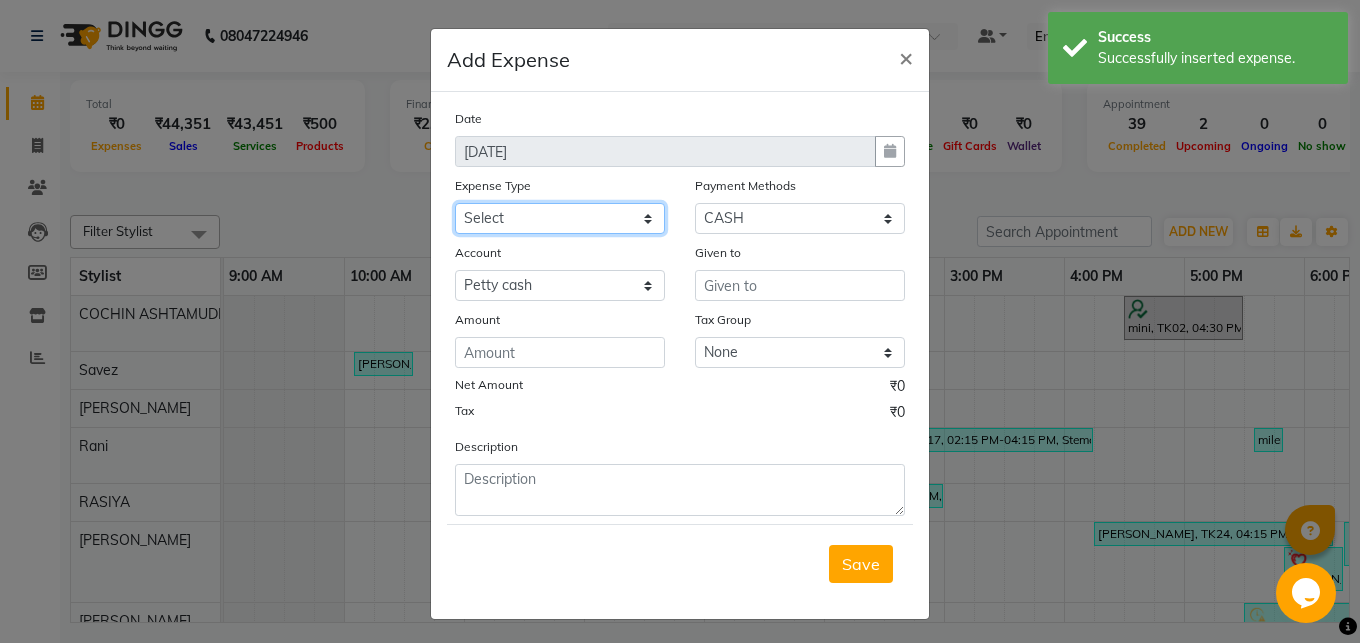 select on "15000" 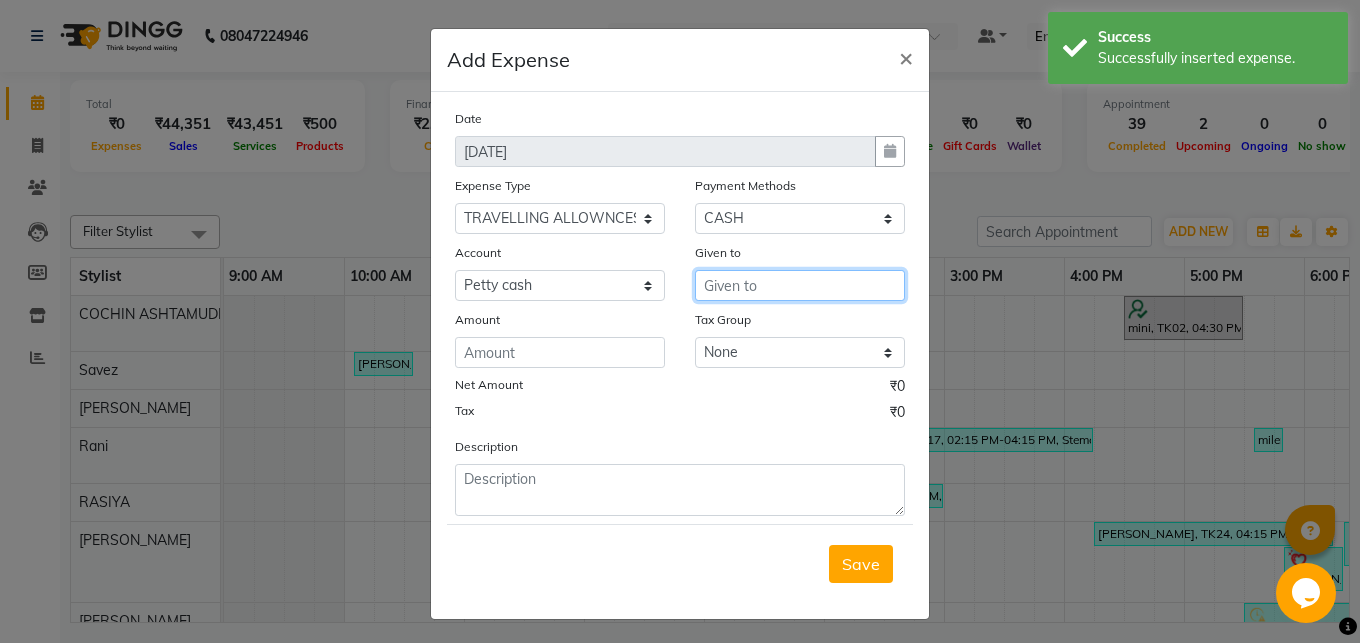 click at bounding box center (800, 285) 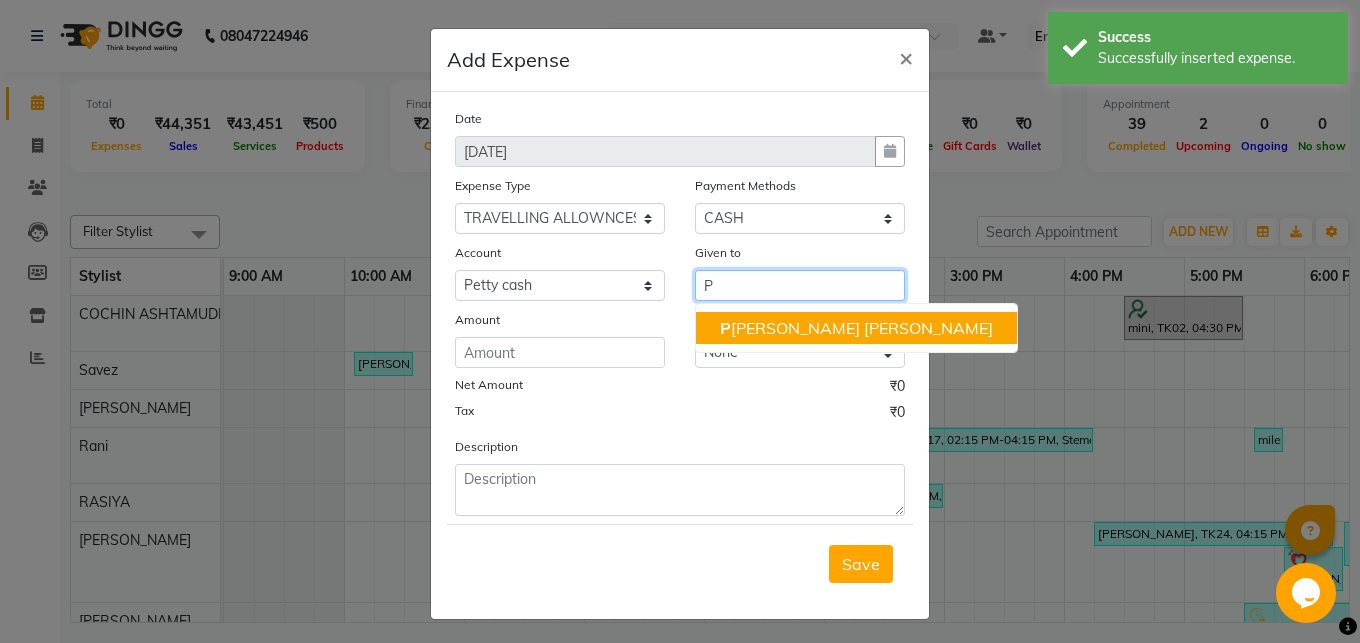 click on "P riyanka rathi chowdhury" at bounding box center [856, 328] 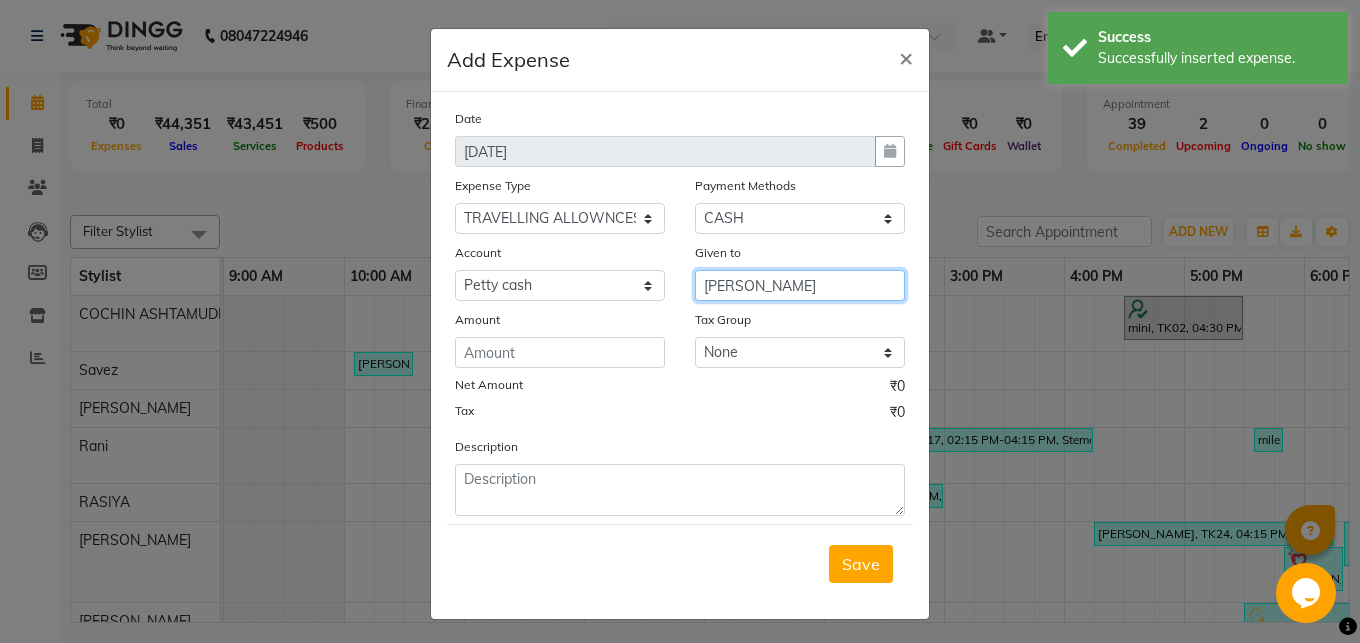 type on "[PERSON_NAME]" 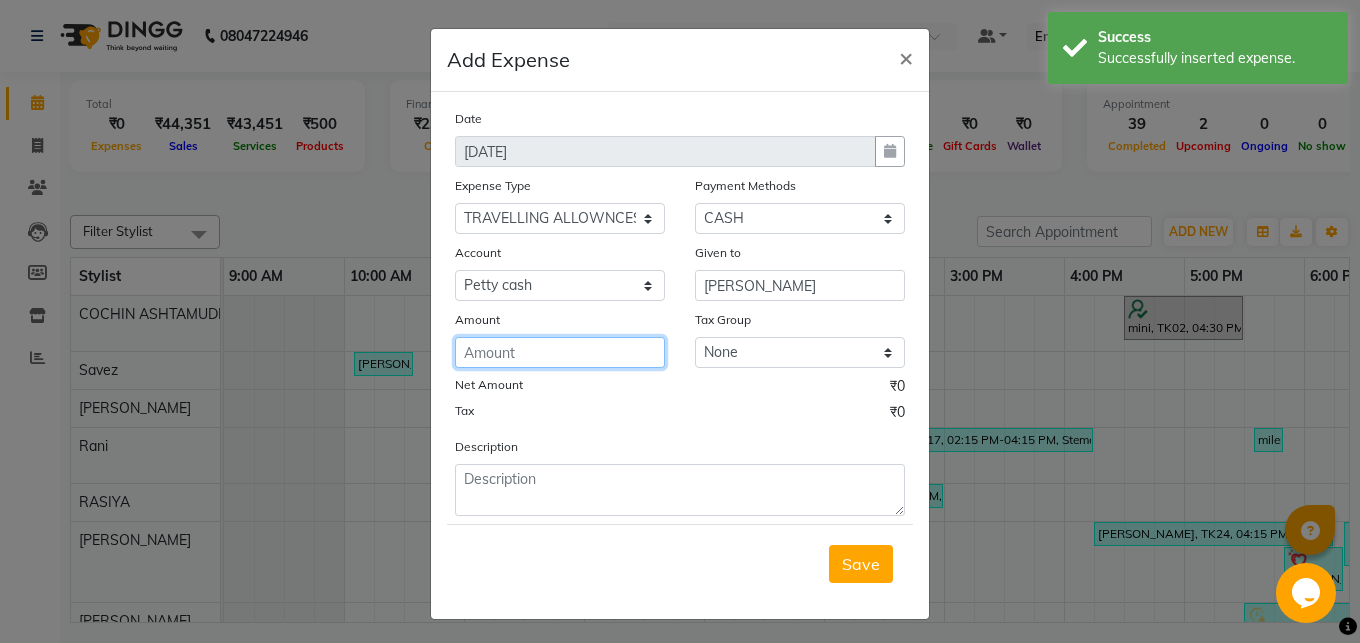 click 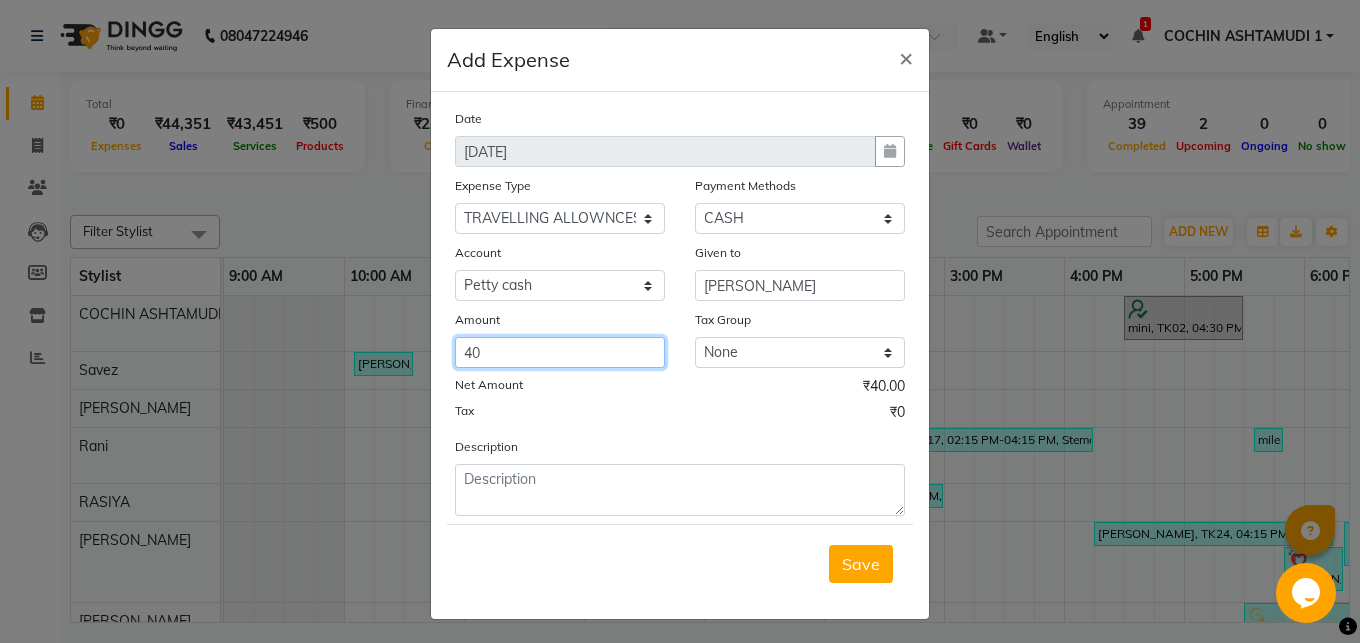 type on "40" 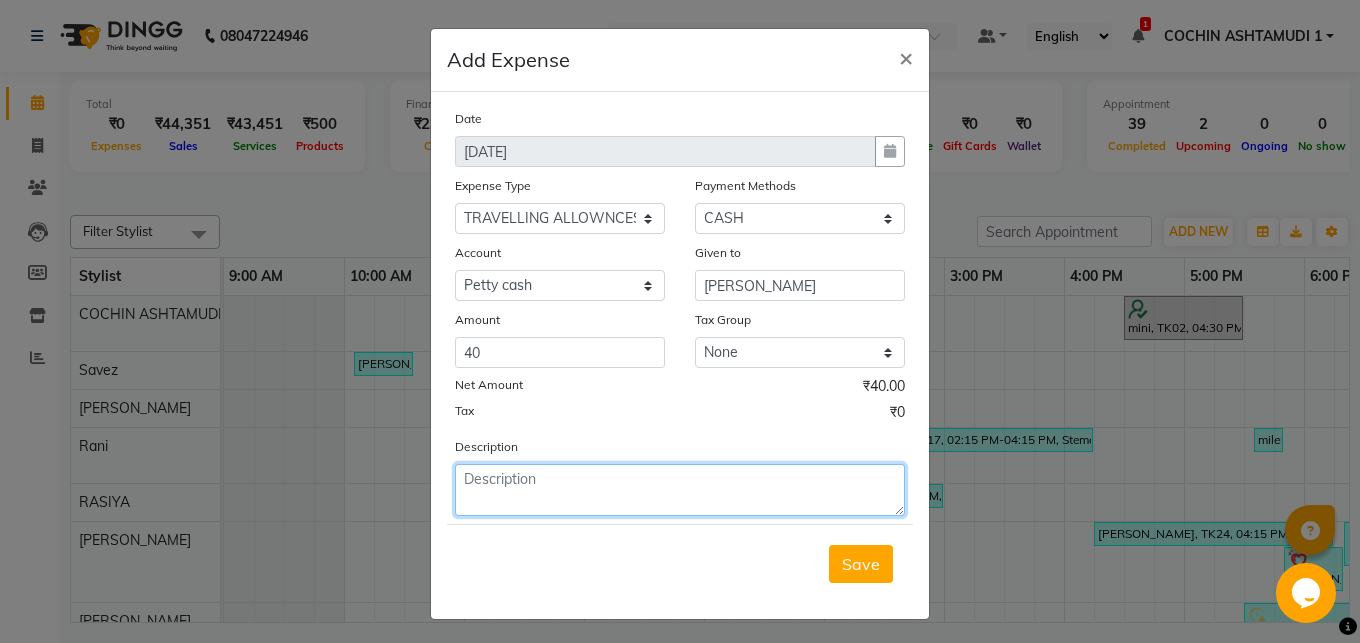 click 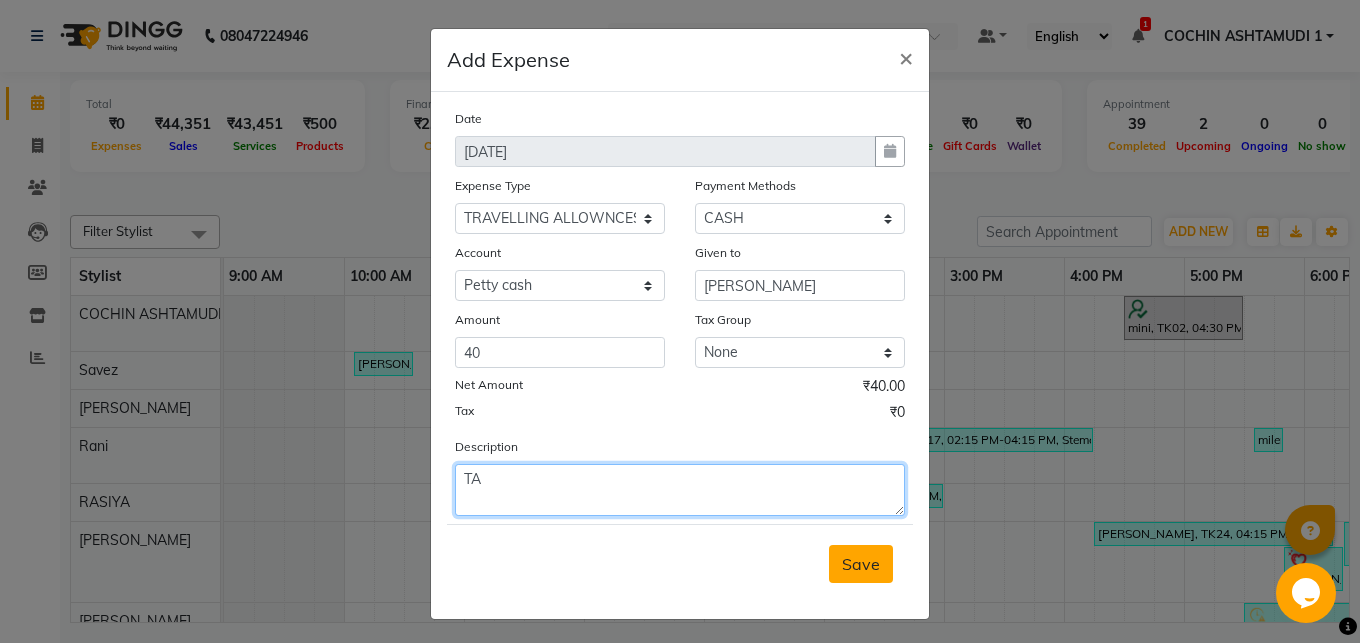 type on "TA" 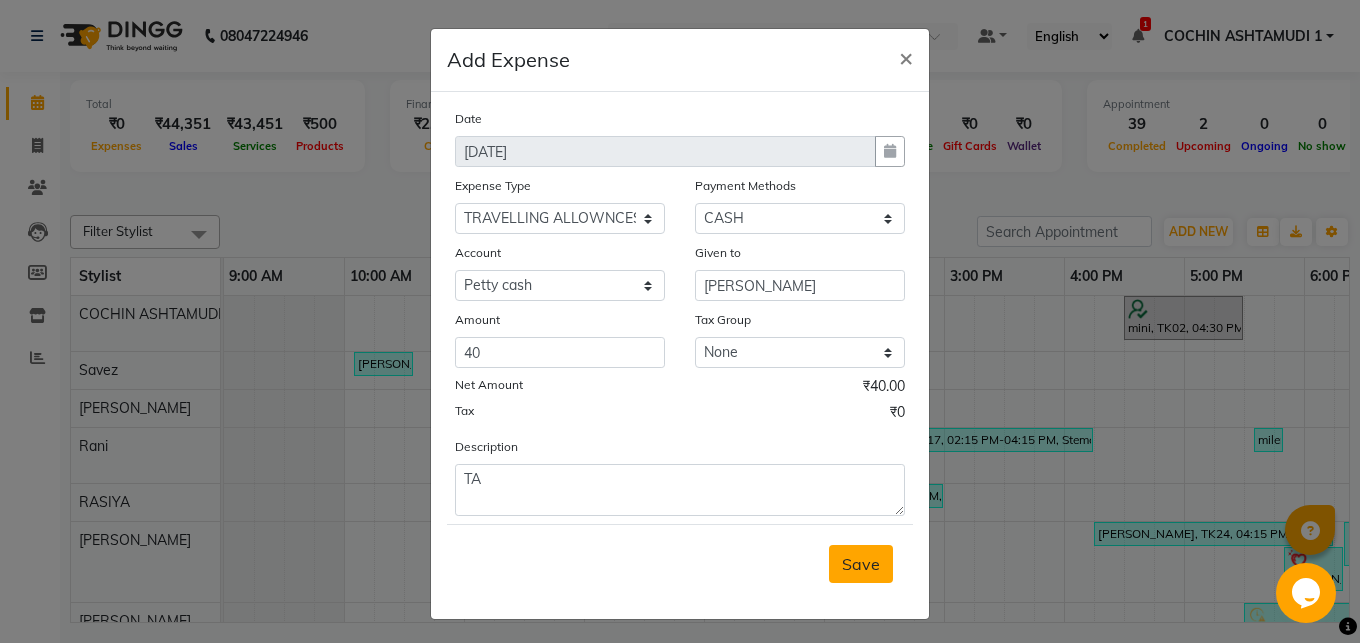 click on "Save" at bounding box center [861, 564] 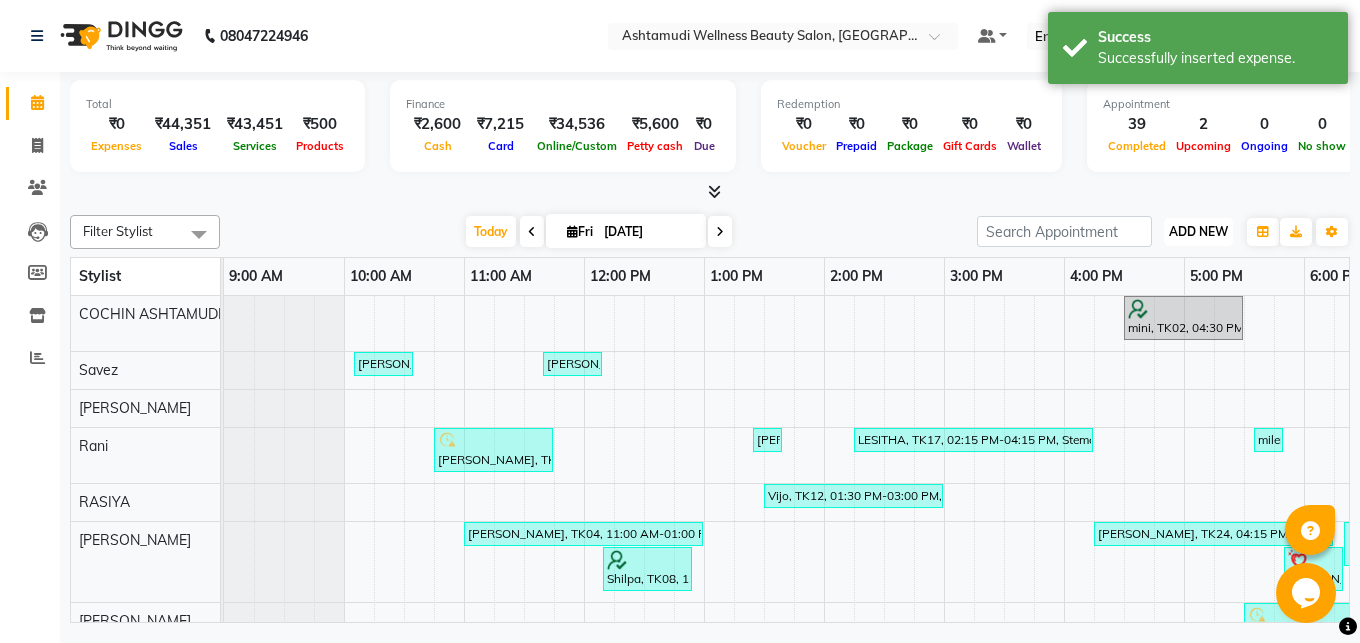 click on "ADD NEW Toggle Dropdown" at bounding box center [1198, 232] 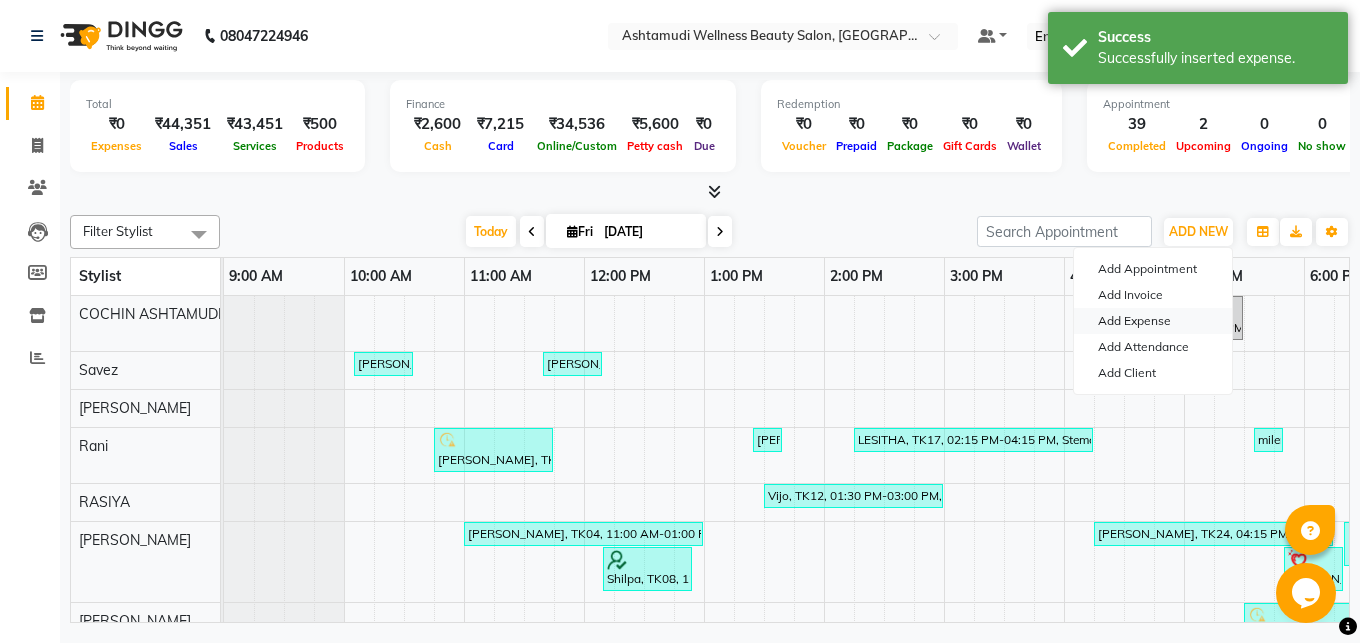 click on "Add Expense" at bounding box center (1153, 321) 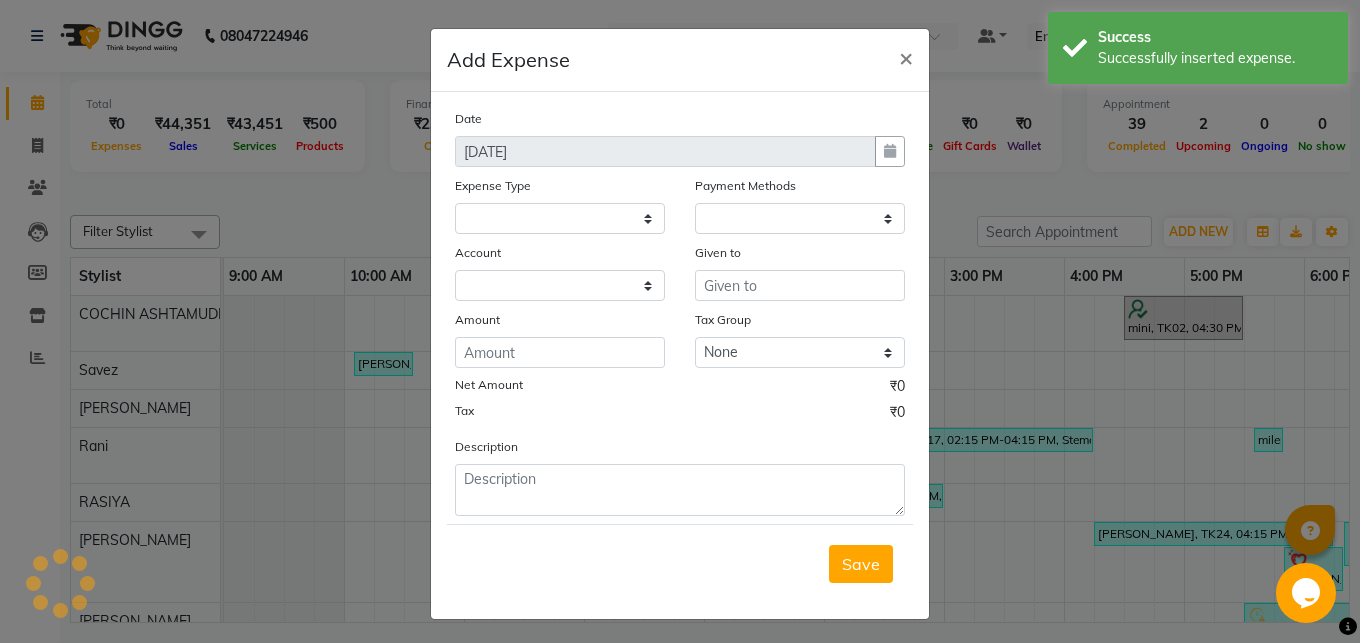 select 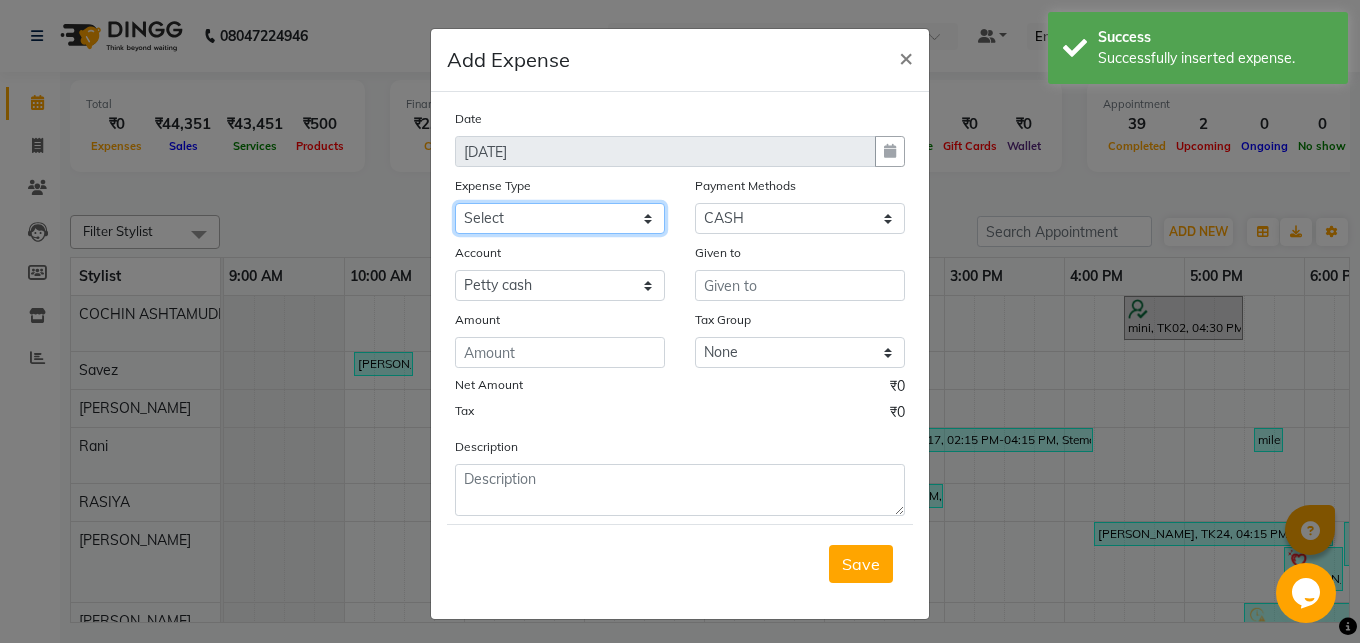 click on "Select ACCOMODATION EXPENSES ADVERTISEMENT SALES PROMOTIONAL EXPENSES Bonus BRIDAL ACCESSORIES REFUND BRIDAL COMMISSION BRIDAL FOOD BRIDAL INCENTIVES BRIDAL ORNAMENTS REFUND BRIDAL TA CASH DEPOSIT RAK BANK COMPUTER ACCESSORIES MOBILE PHONE Donation and Charity Expenses ELECTRICITY CHARGES ELECTRONICS FITTINGS Event Expense FISH FOOD EXPENSES FOOD REFRESHMENT FOR CLIENTS FOOD REFRESHMENT FOR STAFFS Freight And Forwarding Charges FUEL FOR GENERATOR FURNITURE AND EQUIPMENTS Gifts for Clients GIFTS FOR STAFFS GOKULAM CHITS HOSTEL RENT LAUNDRY EXPENSES LICENSE OTHER FEES LOADING UNLOADING CHARGES Medical Expenses MEHNDI PAYMENTS MISCELLANEOUS EXPENSES NEWSPAPER PERIODICALS Ornaments Maintenance Expense OVERTIME ALLOWANCES Payment For Pest Control Perfomance based incentives POSTAGE COURIER CHARGES Printing PRINTING STATIONERY EXPENSES PROFESSIONAL TAX REPAIRS MAINTENANCE ROUND OFF Salary SALARY ADVANCE Sales Incentives Membership Card SALES INCENTIVES PRODUCT SALES INCENTIVES SERVICES SALON ESSENTIALS SALON RENT" 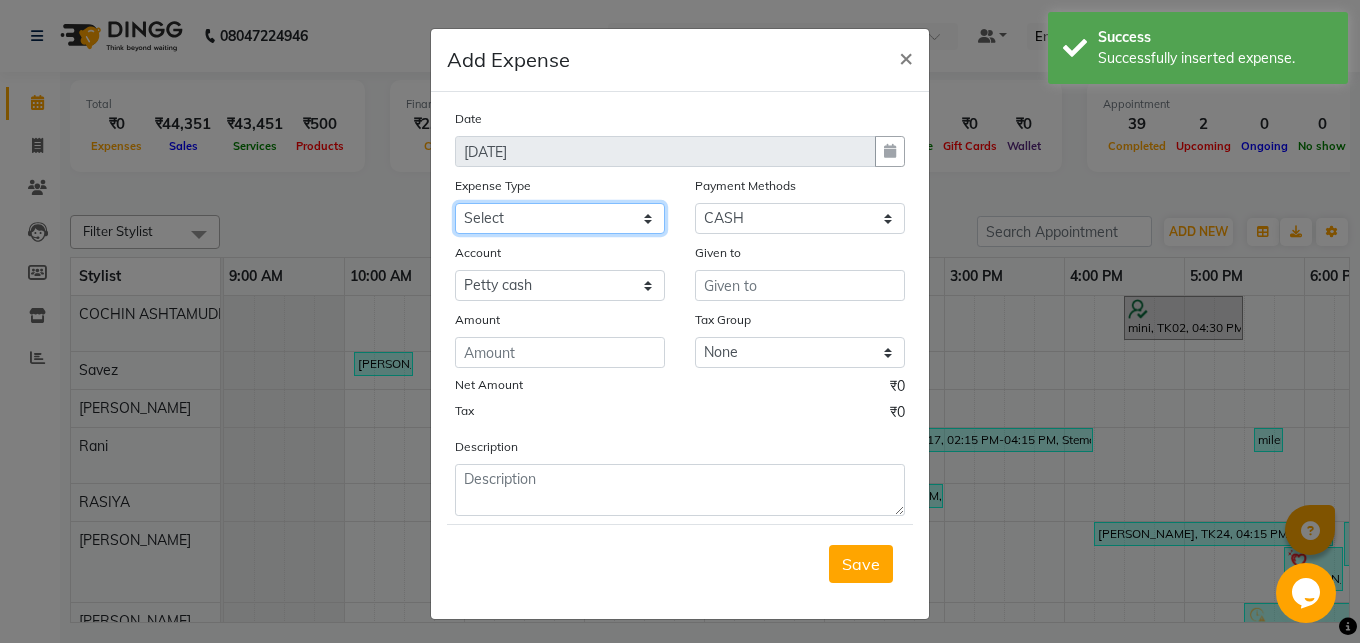 select on "15000" 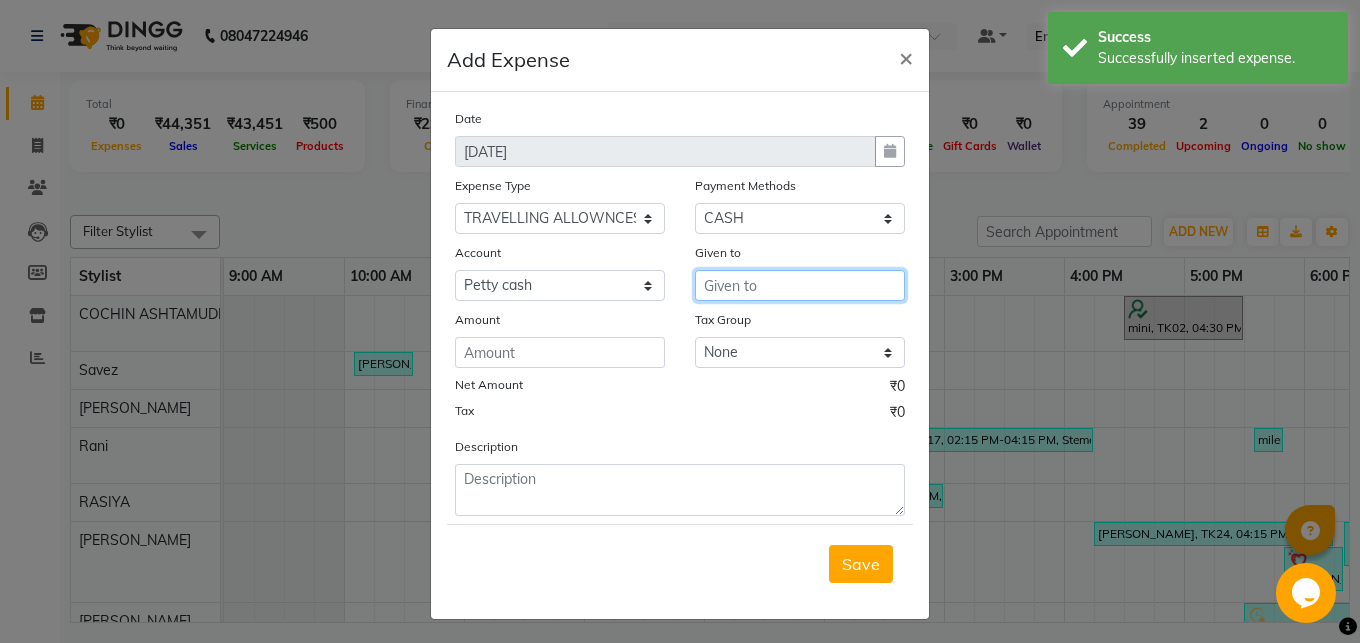 click at bounding box center (800, 285) 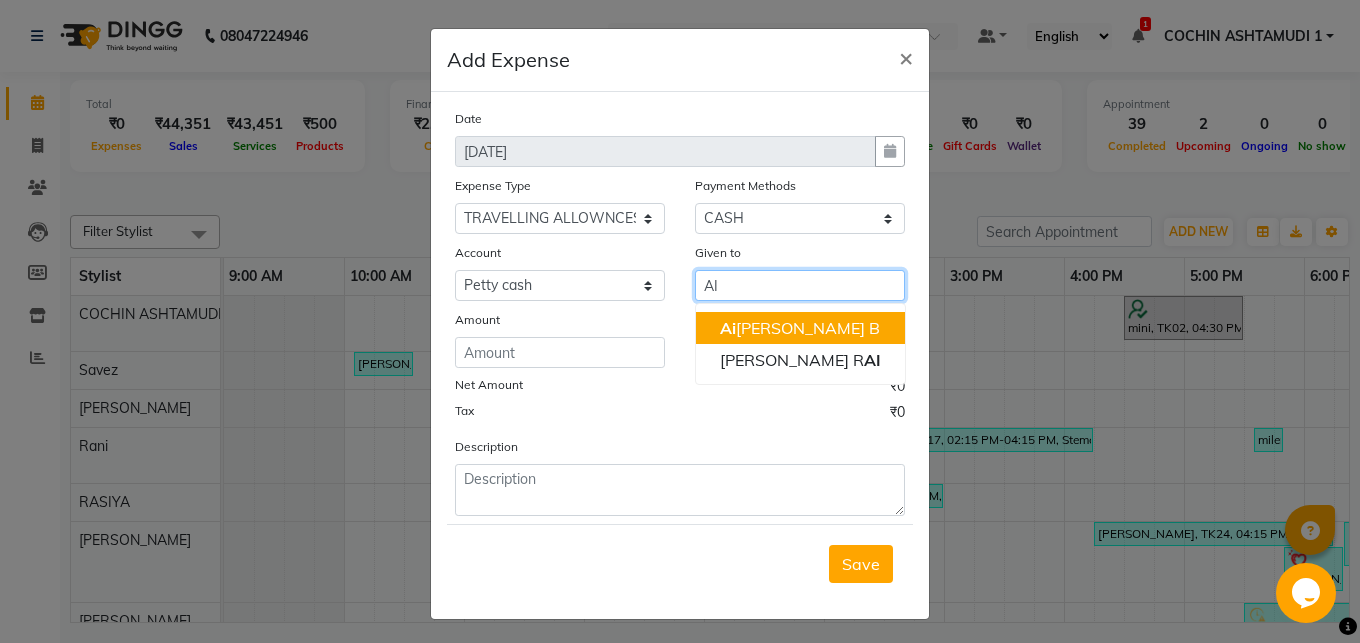 click on "Ai swarya B" at bounding box center [800, 328] 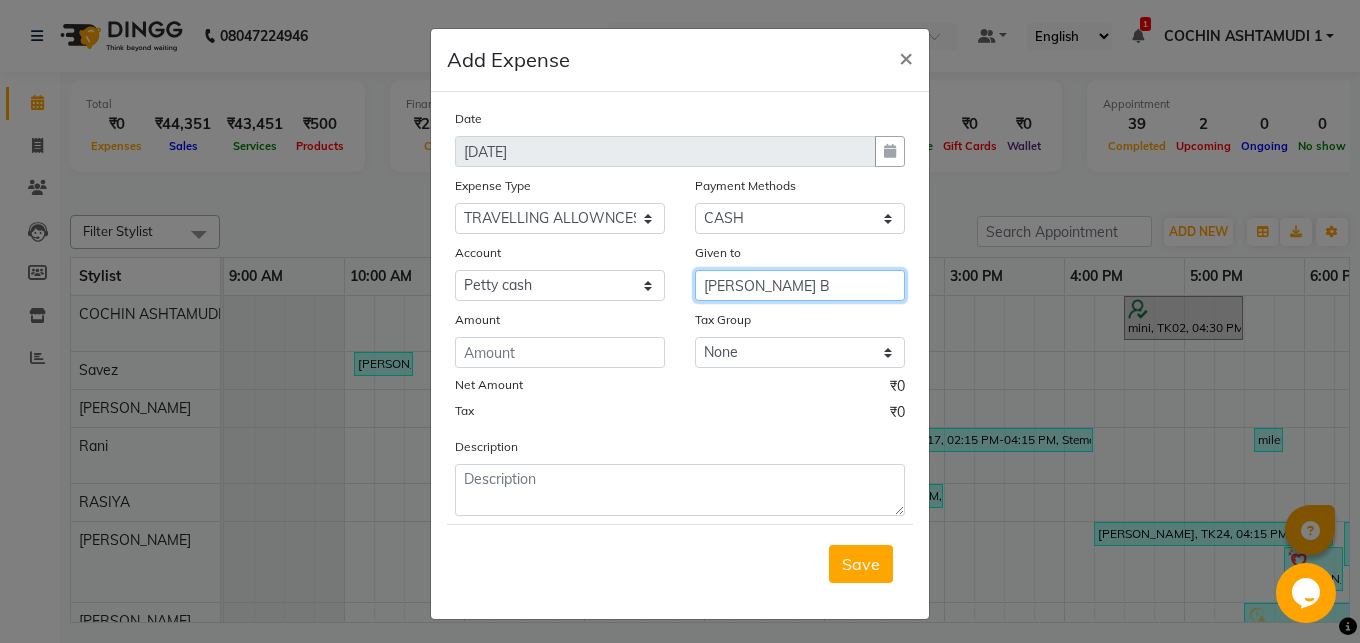 type on "[PERSON_NAME] B" 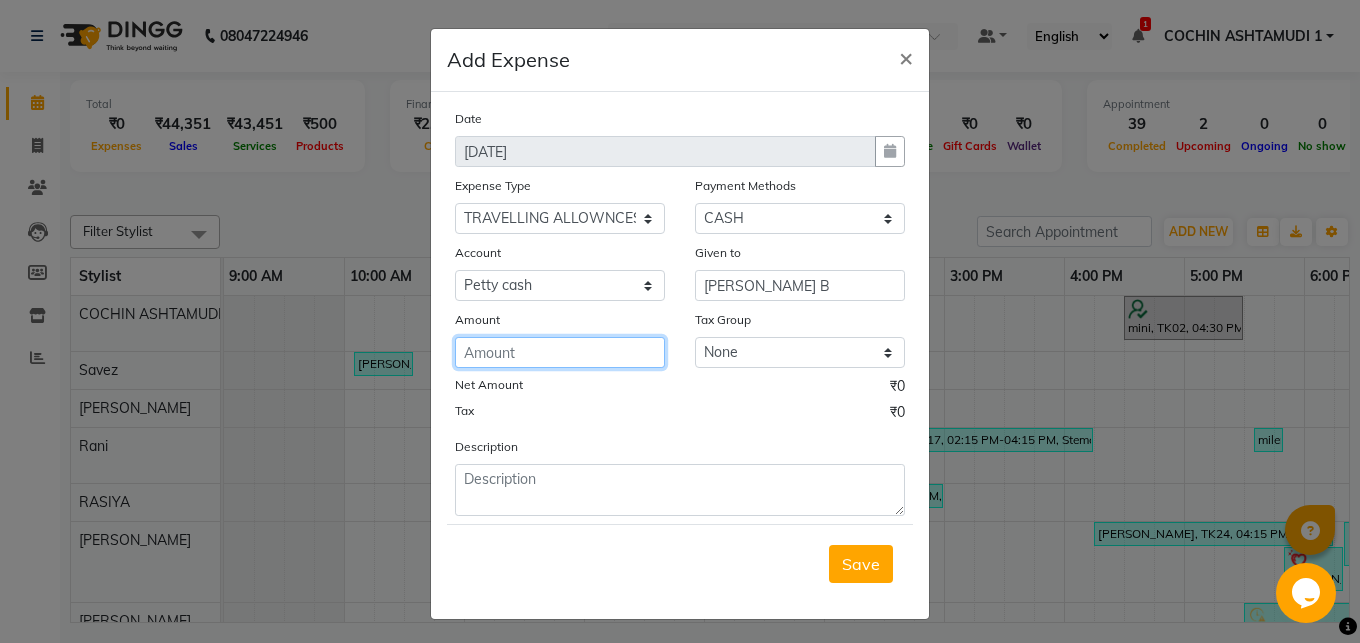 click 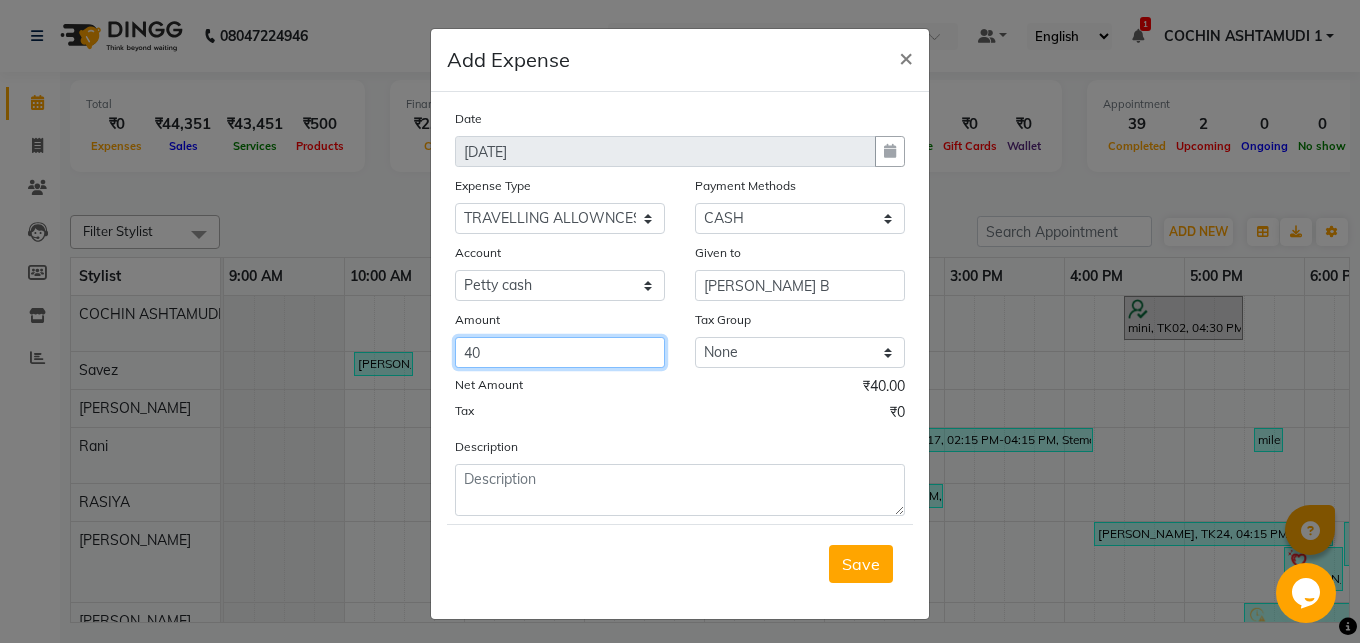 type on "40" 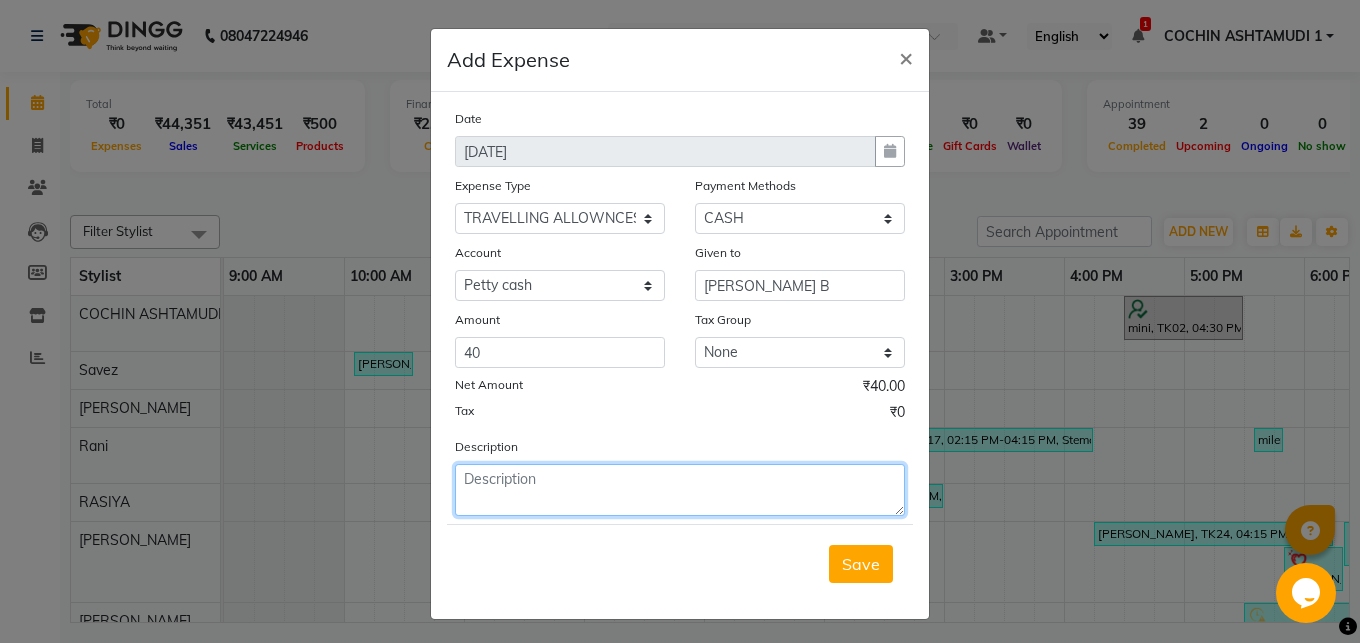 click 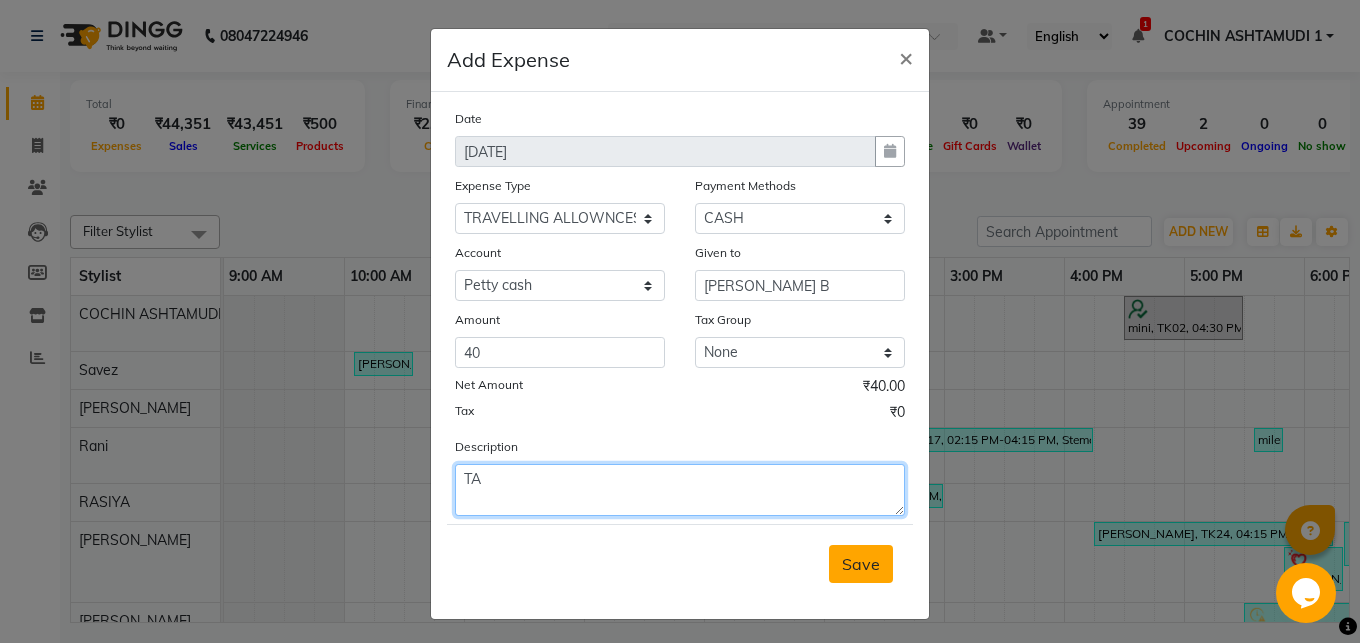 type on "TA" 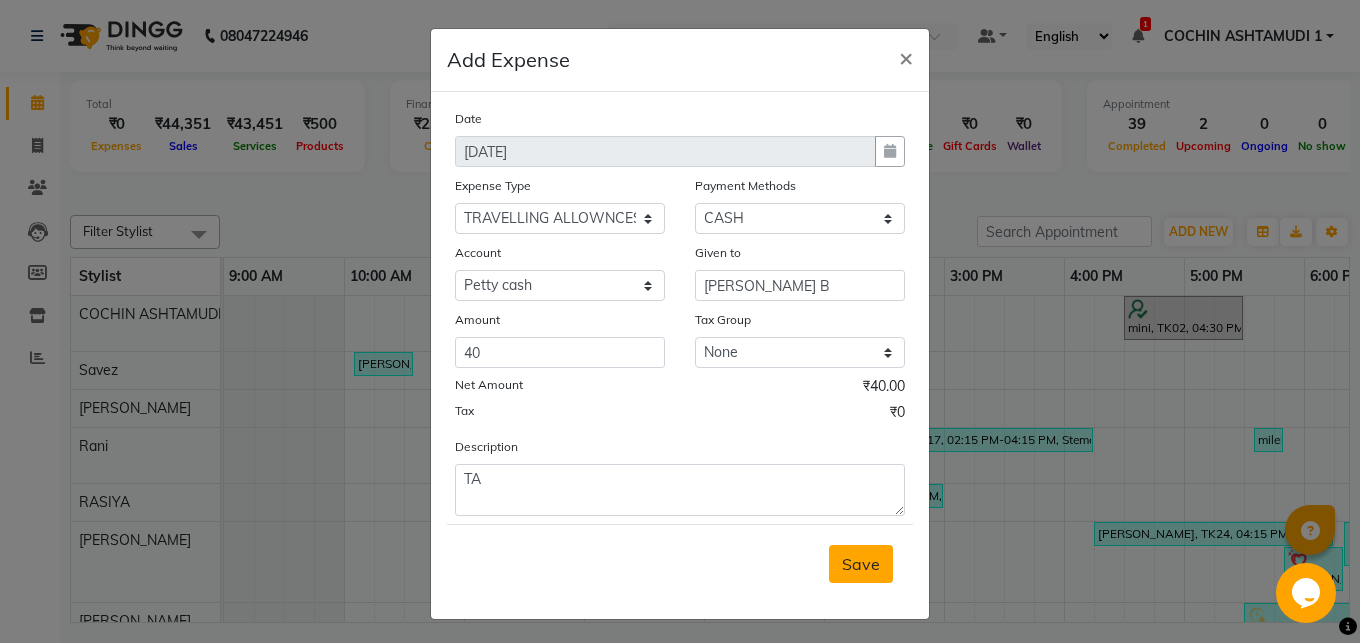click on "Save" at bounding box center [861, 564] 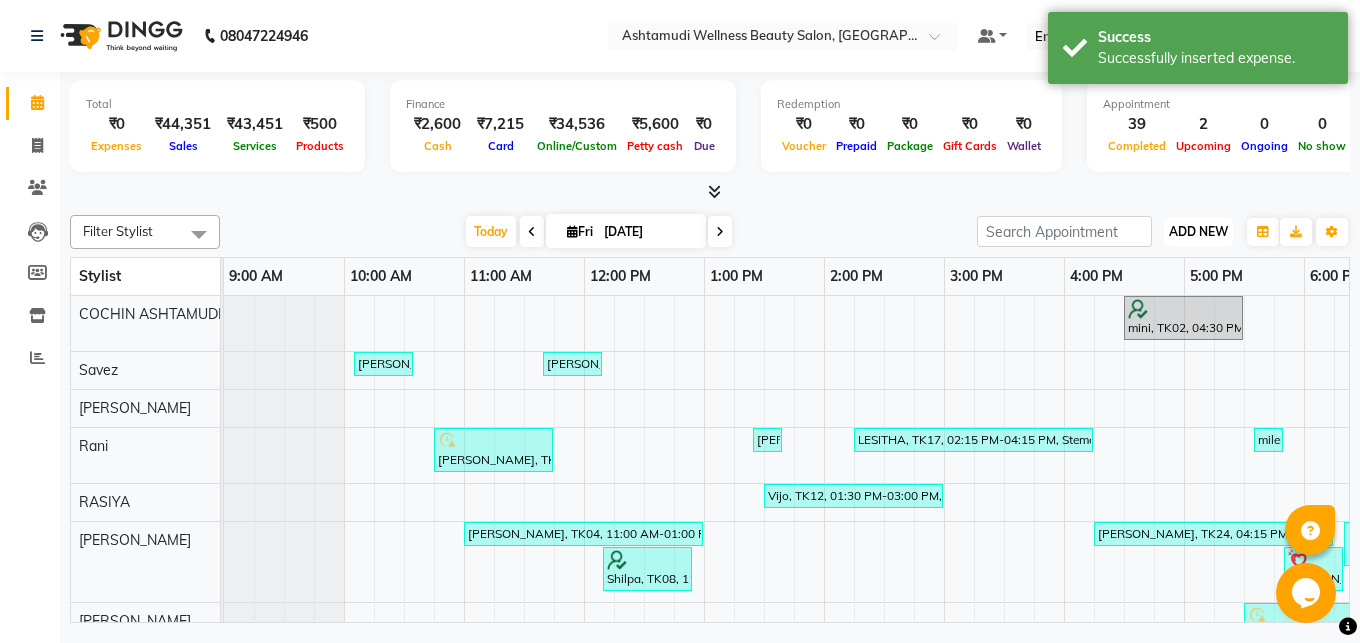 click on "ADD NEW Toggle Dropdown" at bounding box center (1198, 232) 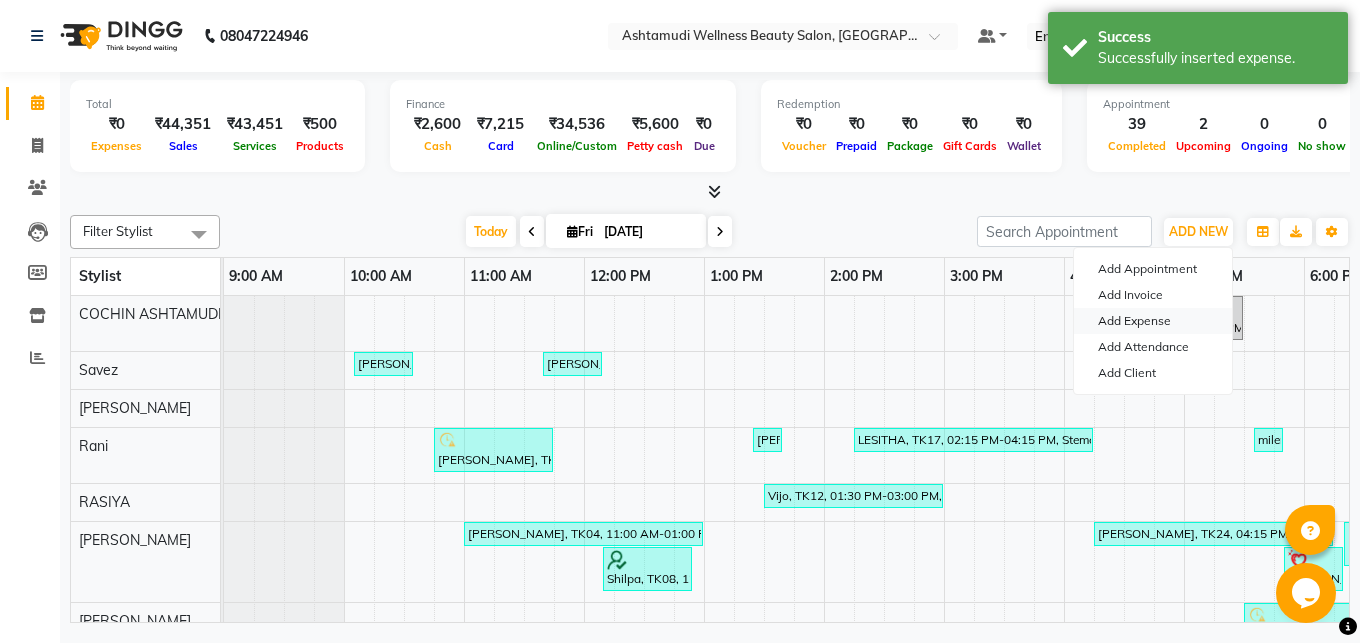 click on "Add Expense" at bounding box center [1153, 321] 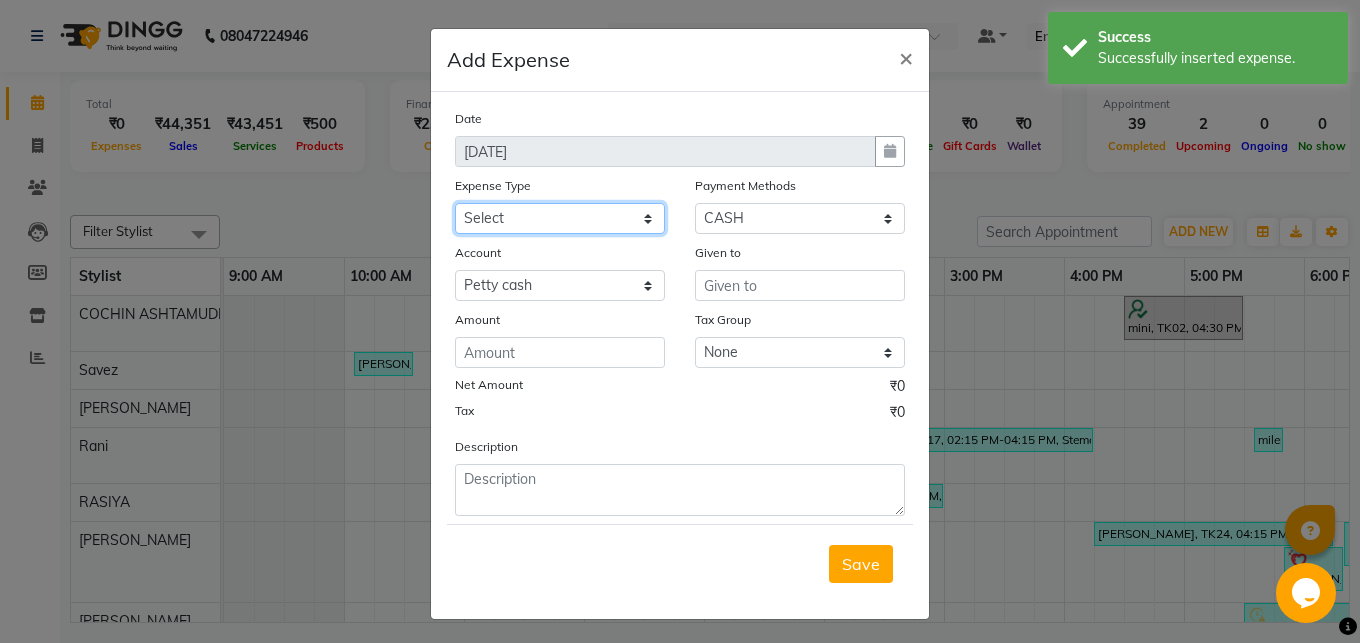 click on "Select ACCOMODATION EXPENSES ADVERTISEMENT SALES PROMOTIONAL EXPENSES Bonus BRIDAL ACCESSORIES REFUND BRIDAL COMMISSION BRIDAL FOOD BRIDAL INCENTIVES BRIDAL ORNAMENTS REFUND BRIDAL TA CASH DEPOSIT RAK BANK COMPUTER ACCESSORIES MOBILE PHONE Donation and Charity Expenses ELECTRICITY CHARGES ELECTRONICS FITTINGS Event Expense FISH FOOD EXPENSES FOOD REFRESHMENT FOR CLIENTS FOOD REFRESHMENT FOR STAFFS Freight And Forwarding Charges FUEL FOR GENERATOR FURNITURE AND EQUIPMENTS Gifts for Clients GIFTS FOR STAFFS GOKULAM CHITS HOSTEL RENT LAUNDRY EXPENSES LICENSE OTHER FEES LOADING UNLOADING CHARGES Medical Expenses MEHNDI PAYMENTS MISCELLANEOUS EXPENSES NEWSPAPER PERIODICALS Ornaments Maintenance Expense OVERTIME ALLOWANCES Payment For Pest Control Perfomance based incentives POSTAGE COURIER CHARGES Printing PRINTING STATIONERY EXPENSES PROFESSIONAL TAX REPAIRS MAINTENANCE ROUND OFF Salary SALARY ADVANCE Sales Incentives Membership Card SALES INCENTIVES PRODUCT SALES INCENTIVES SERVICES SALON ESSENTIALS SALON RENT" 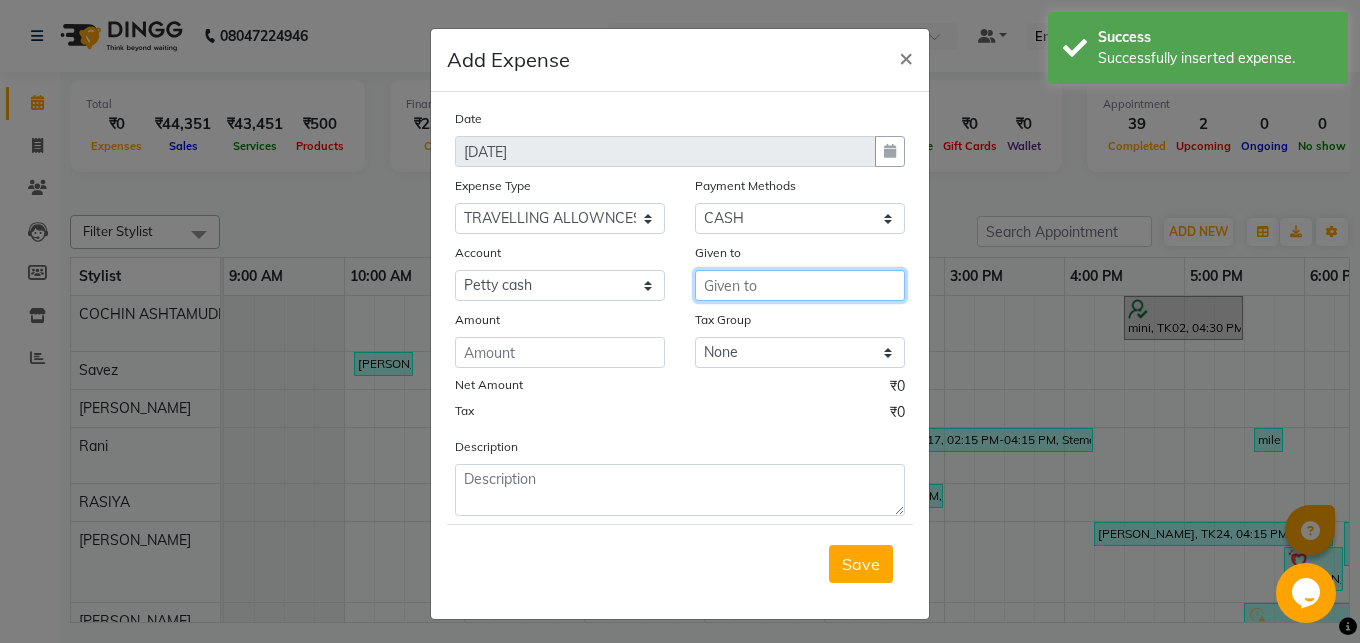 click at bounding box center (800, 285) 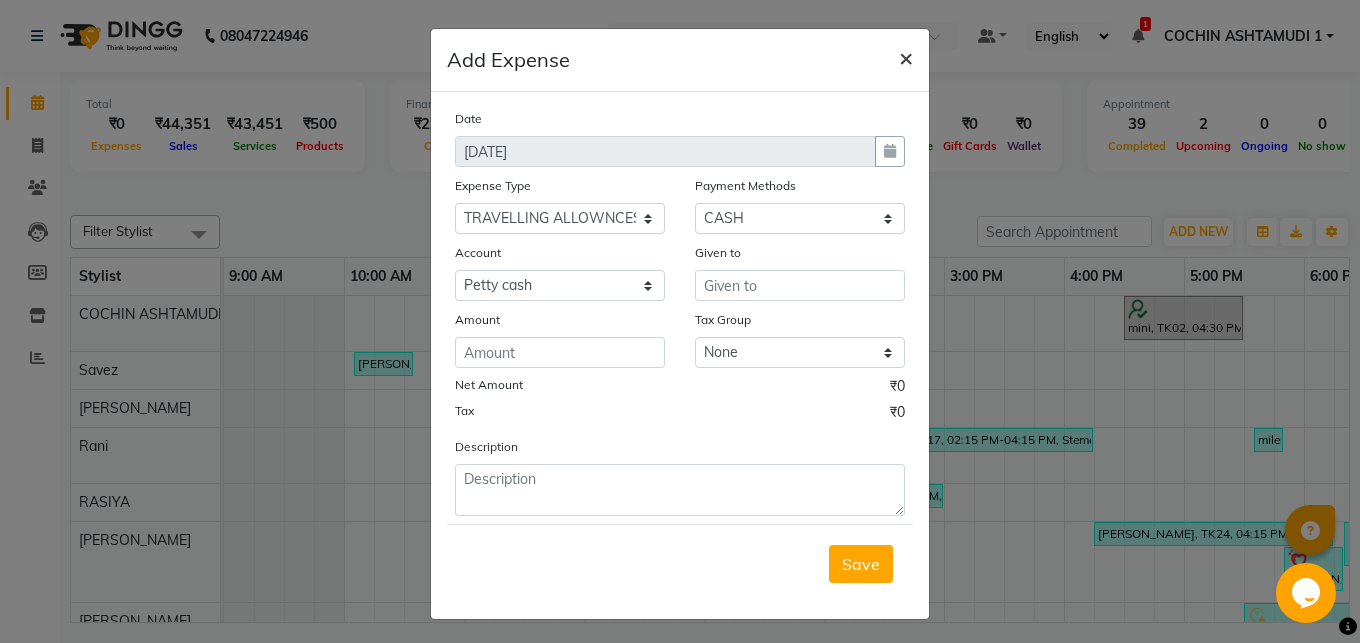 click on "×" 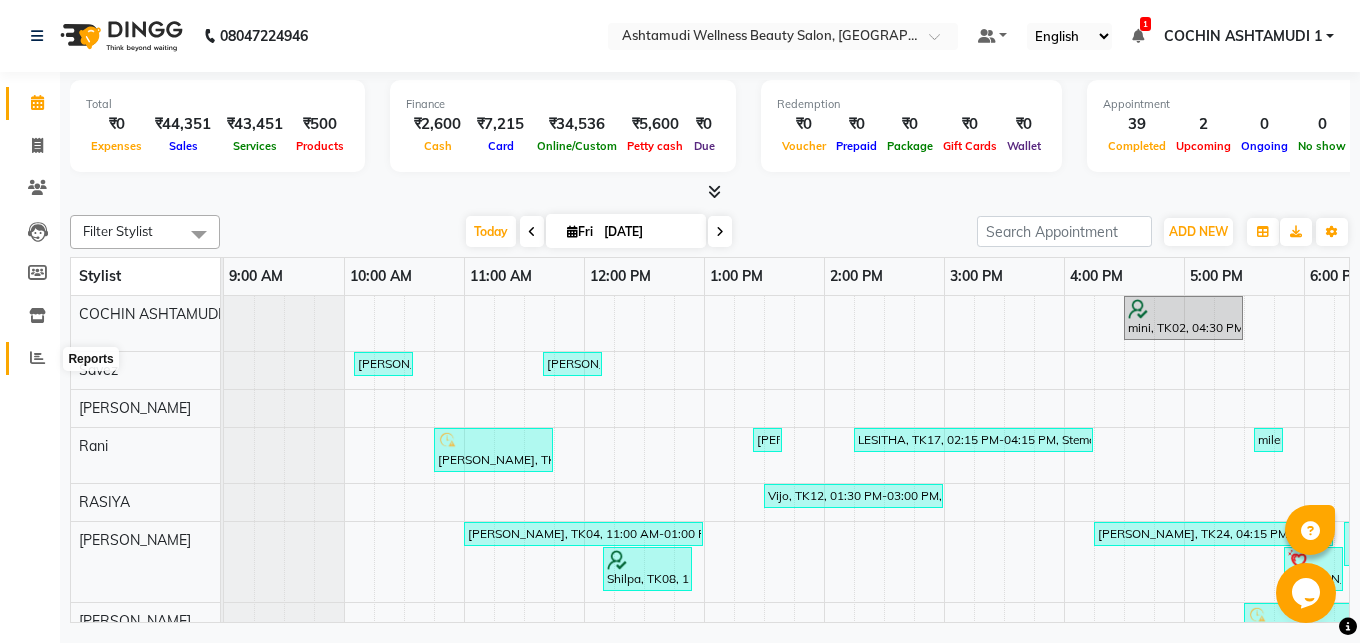 click 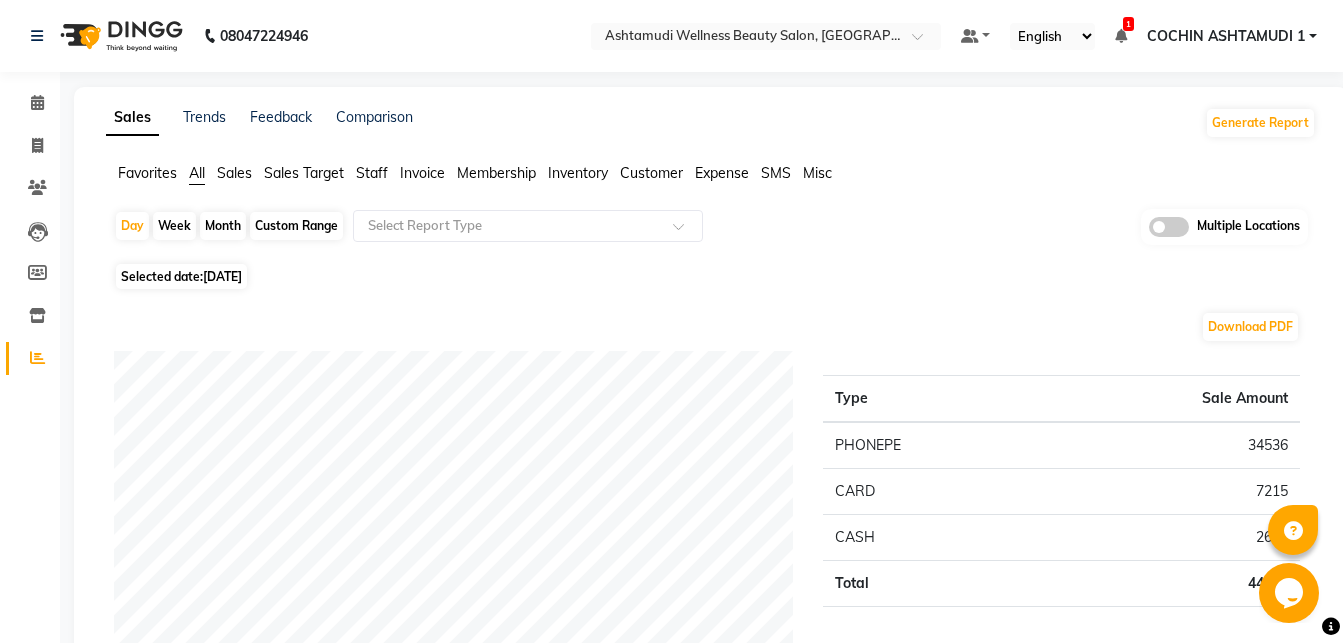 click on "Expense" 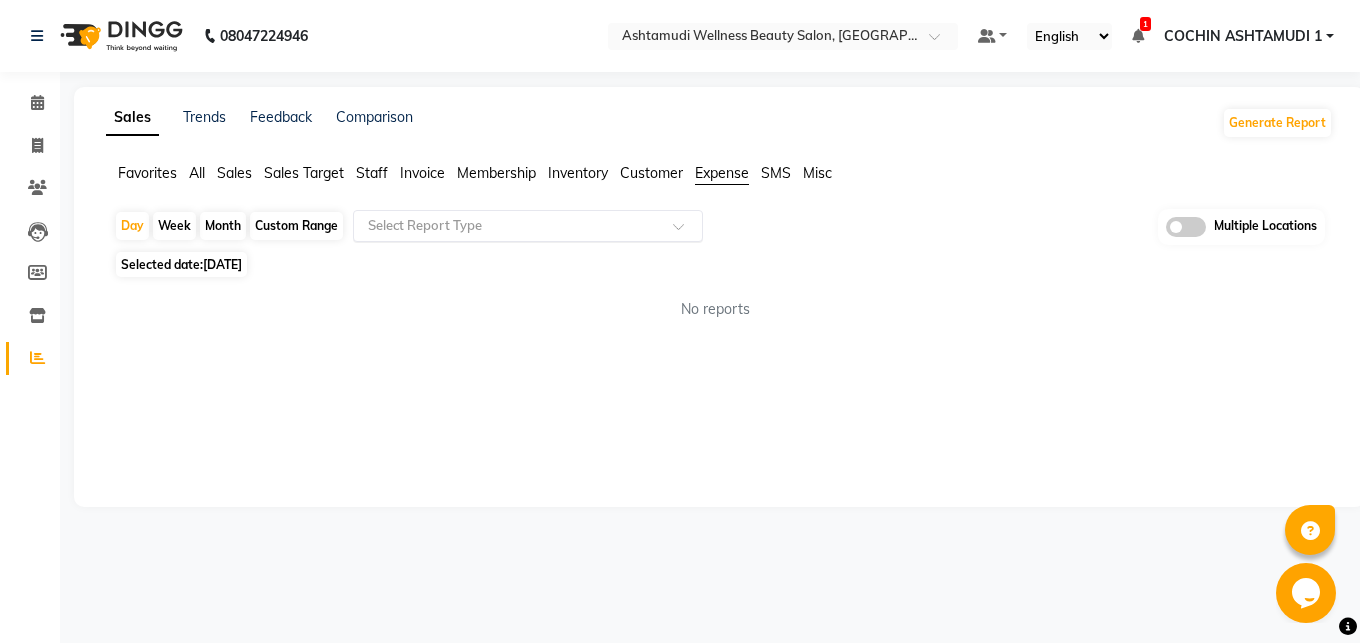 click 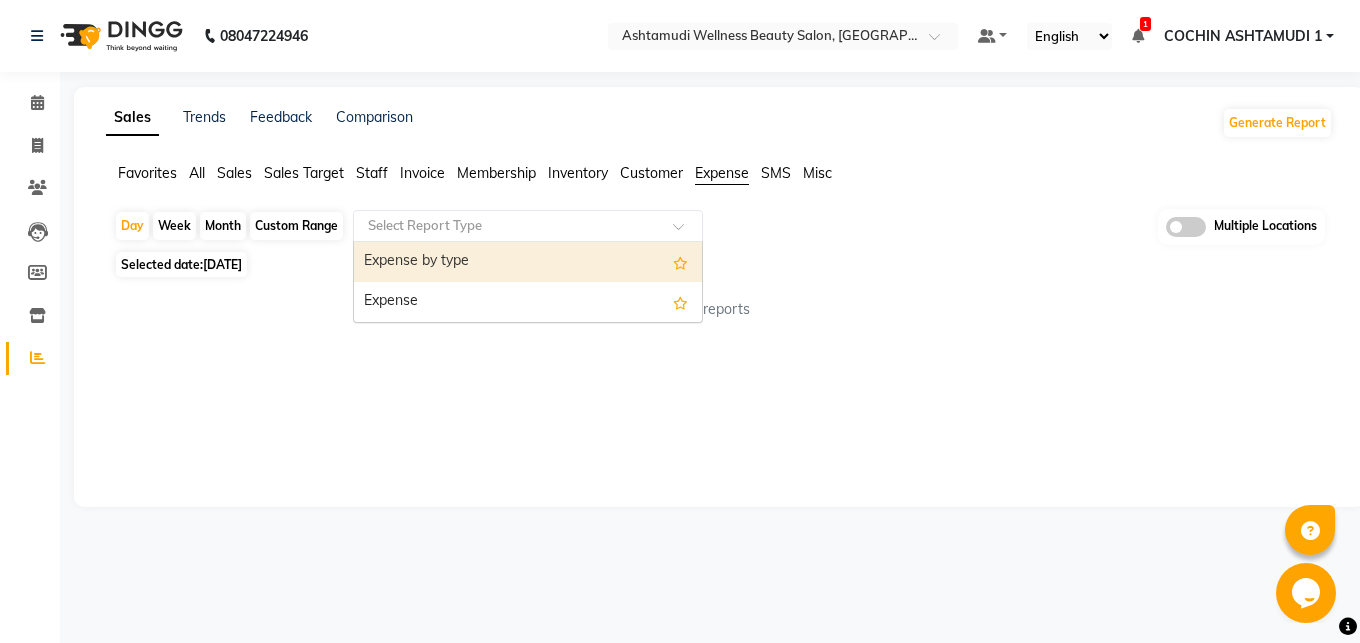 click on "Expense by type" at bounding box center (528, 262) 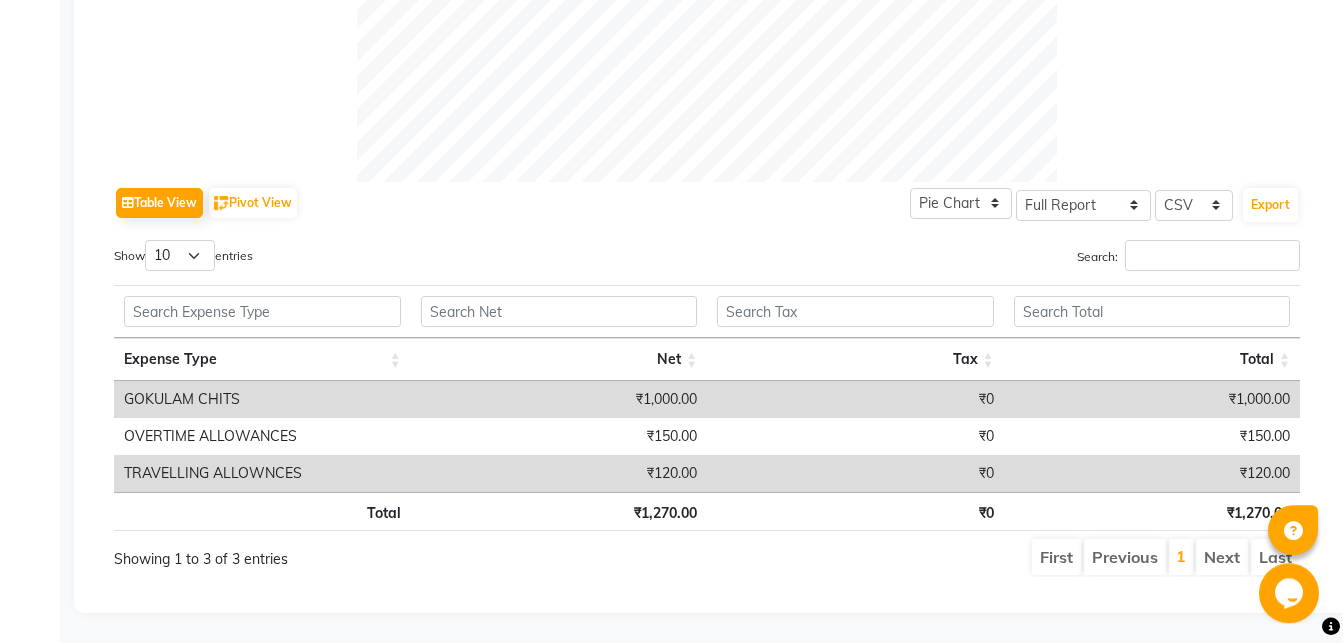 scroll, scrollTop: 859, scrollLeft: 0, axis: vertical 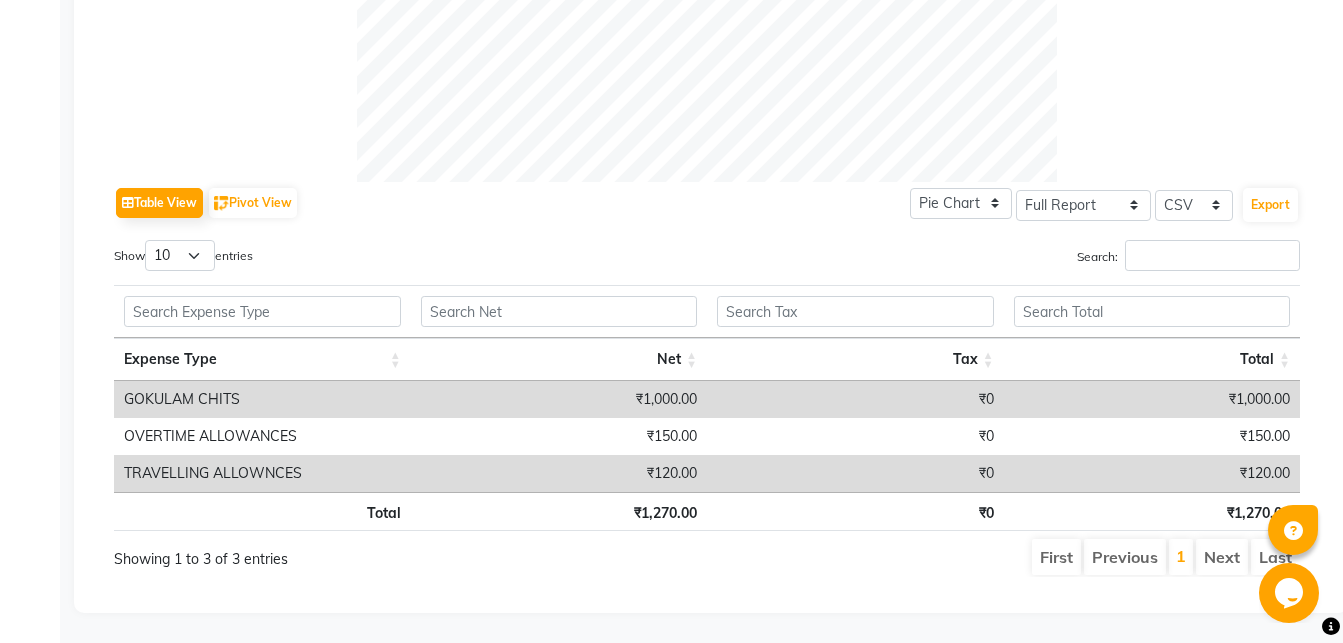 click on "TRAVELLING ALLOWNCES" at bounding box center (262, 473) 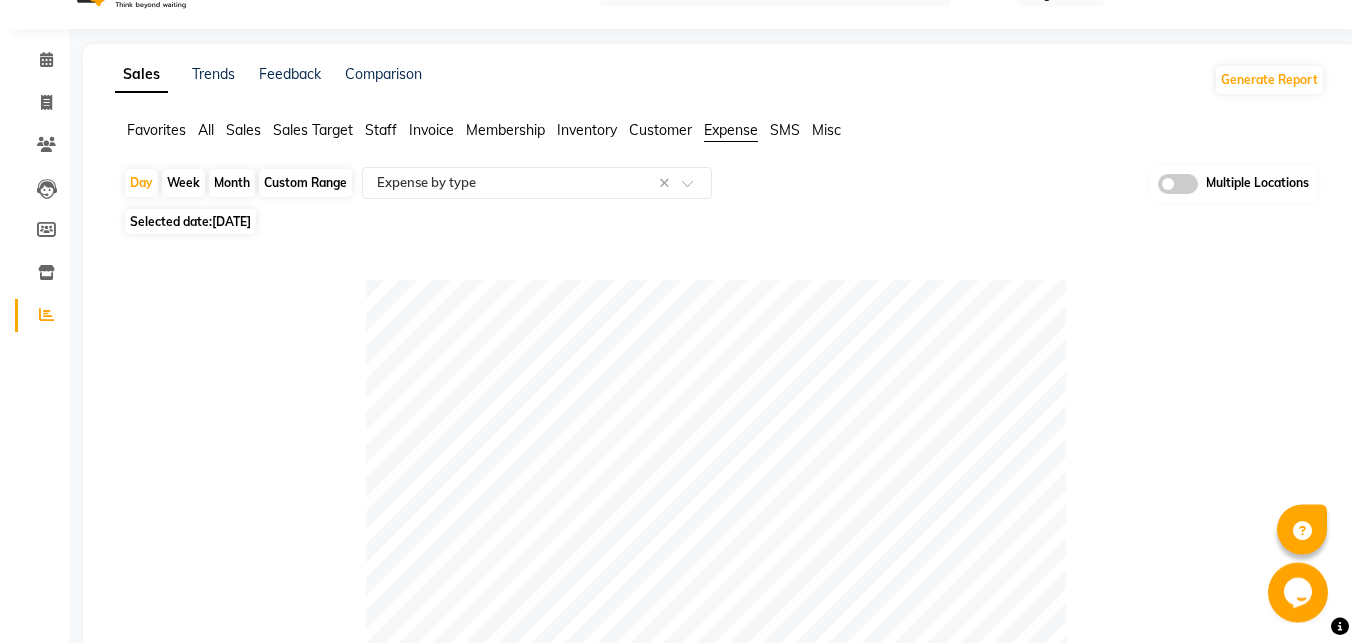 scroll, scrollTop: 0, scrollLeft: 0, axis: both 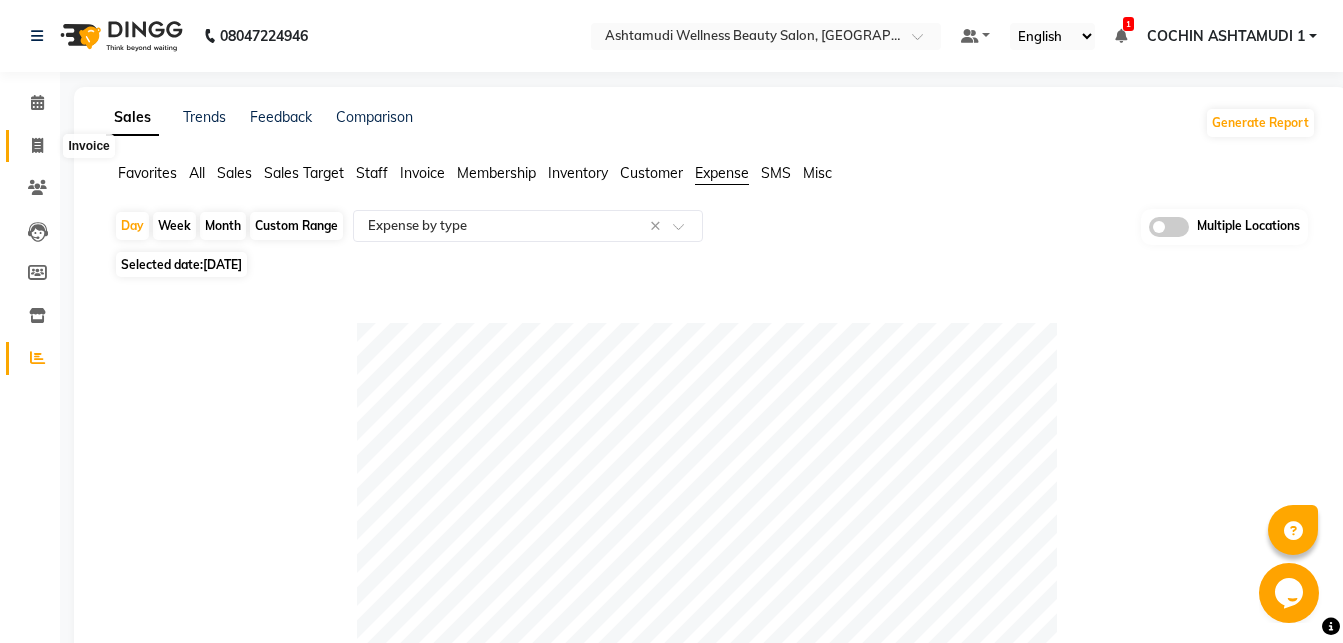 click 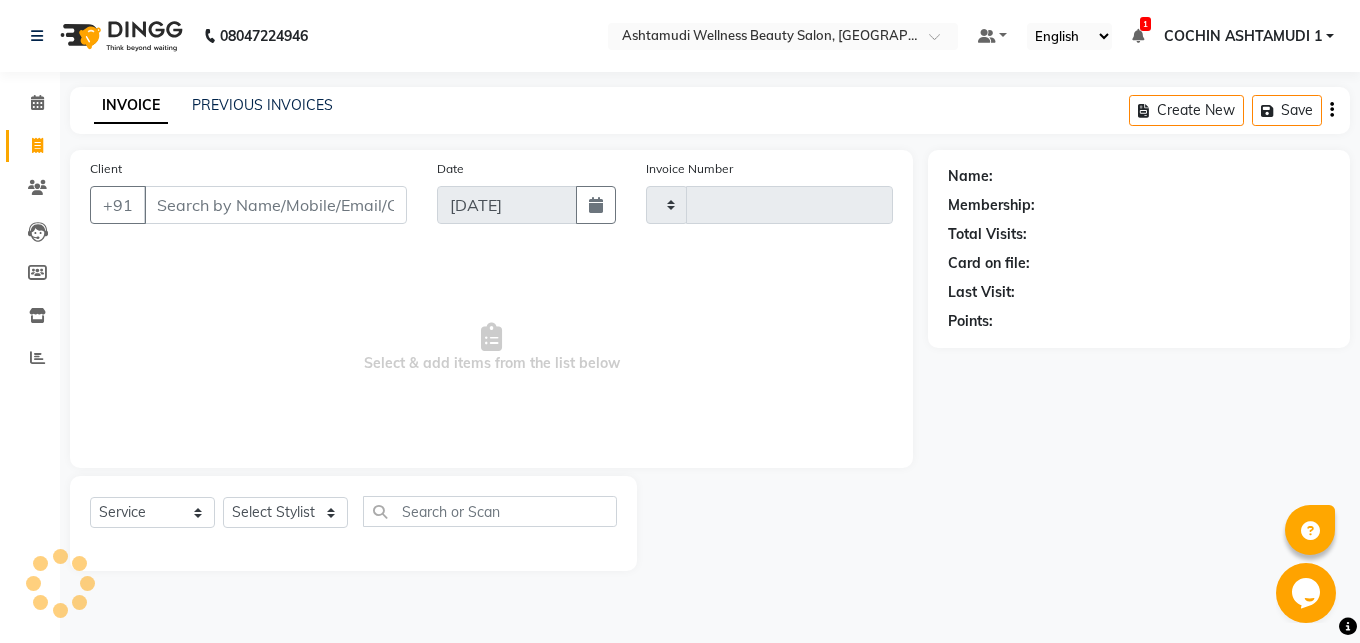 type on "3019" 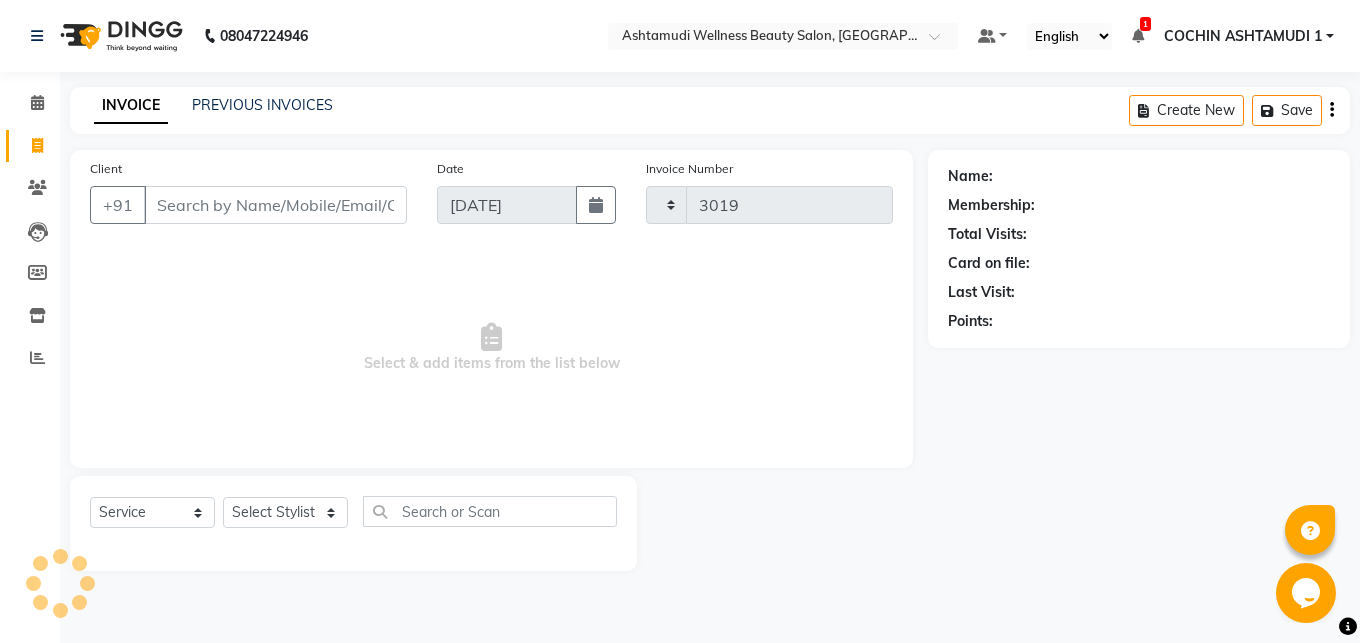 select on "4632" 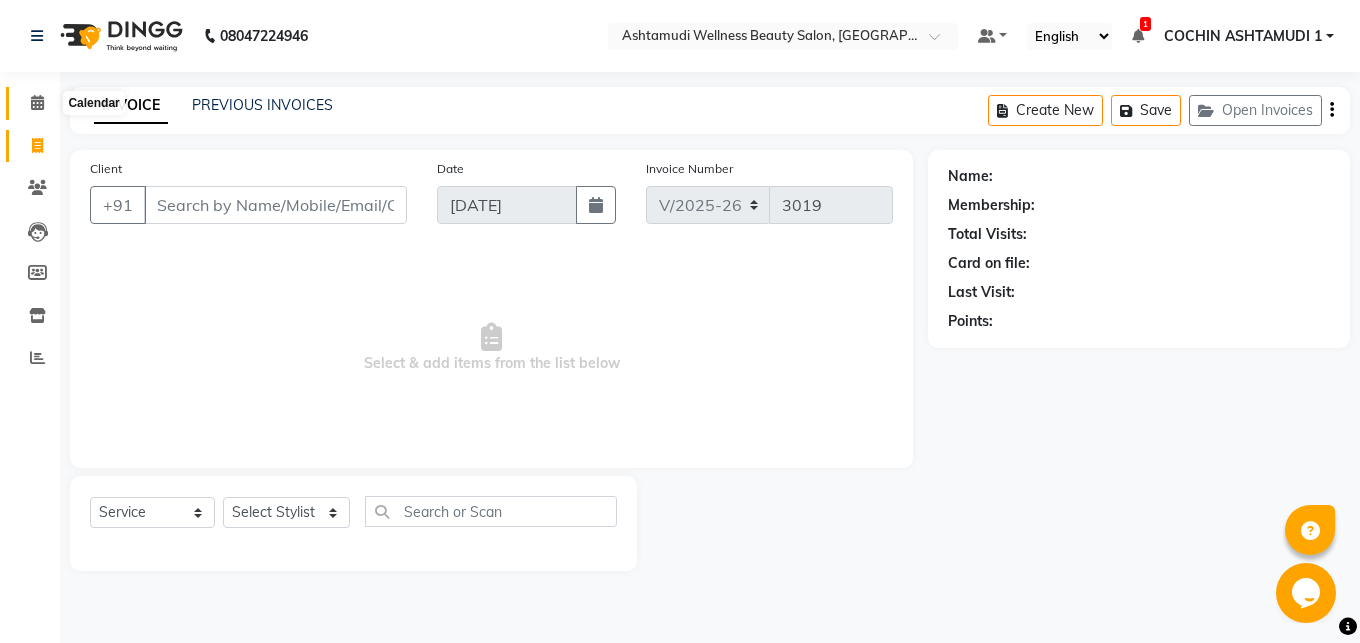 click 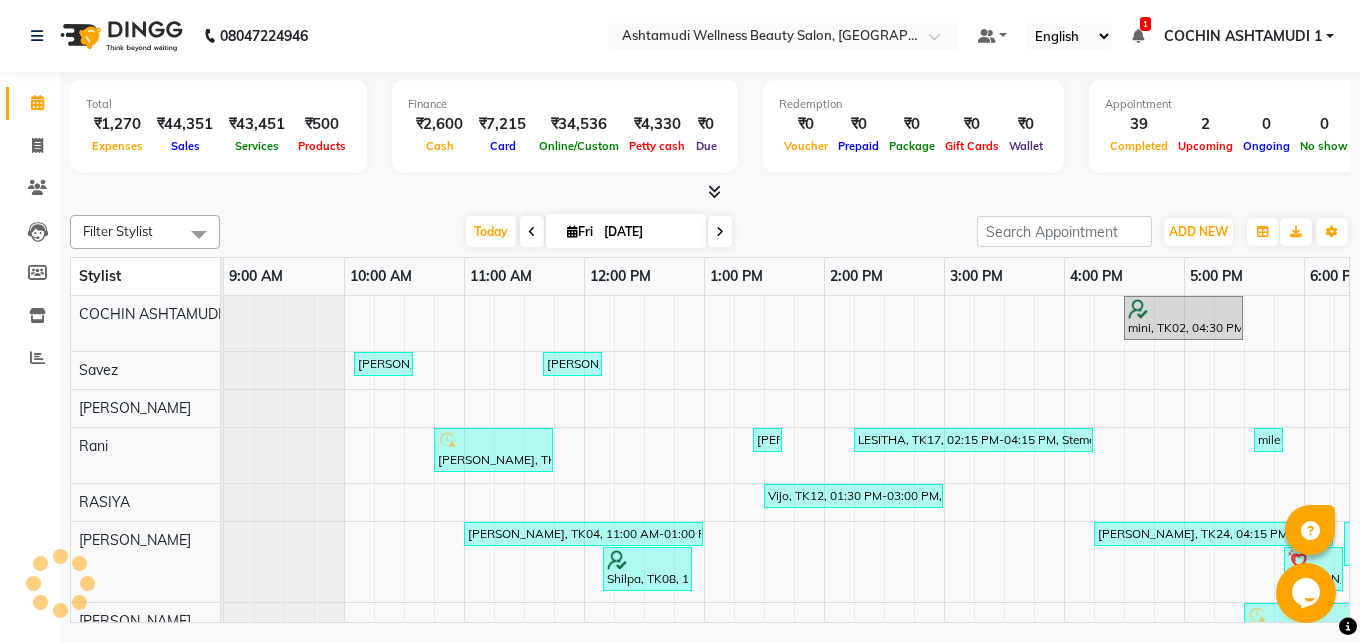 scroll, scrollTop: 0, scrollLeft: 0, axis: both 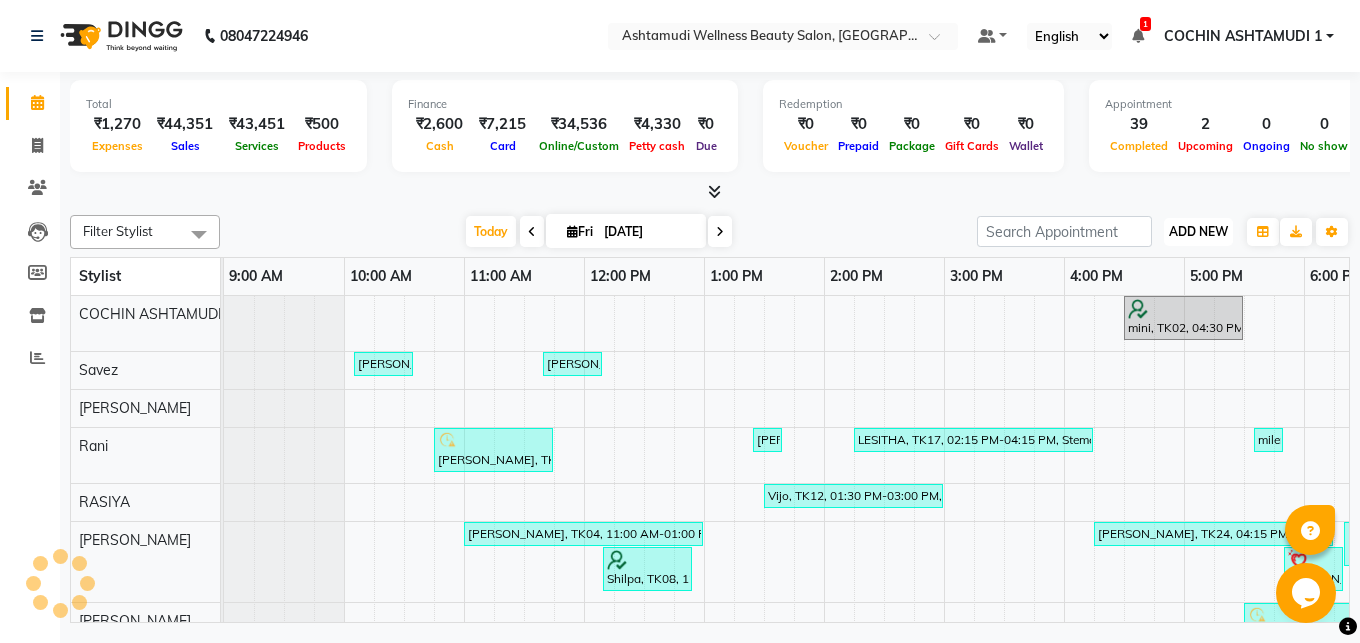 click on "ADD NEW" at bounding box center (1198, 231) 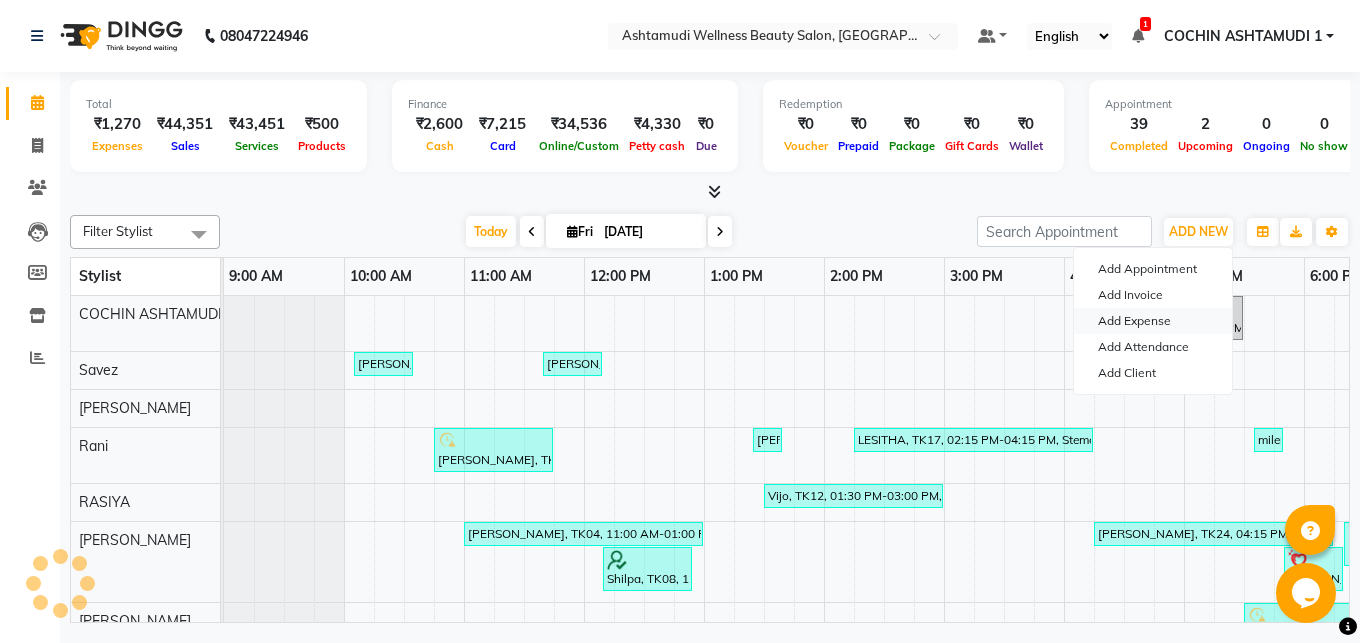 click on "Add Expense" at bounding box center [1153, 321] 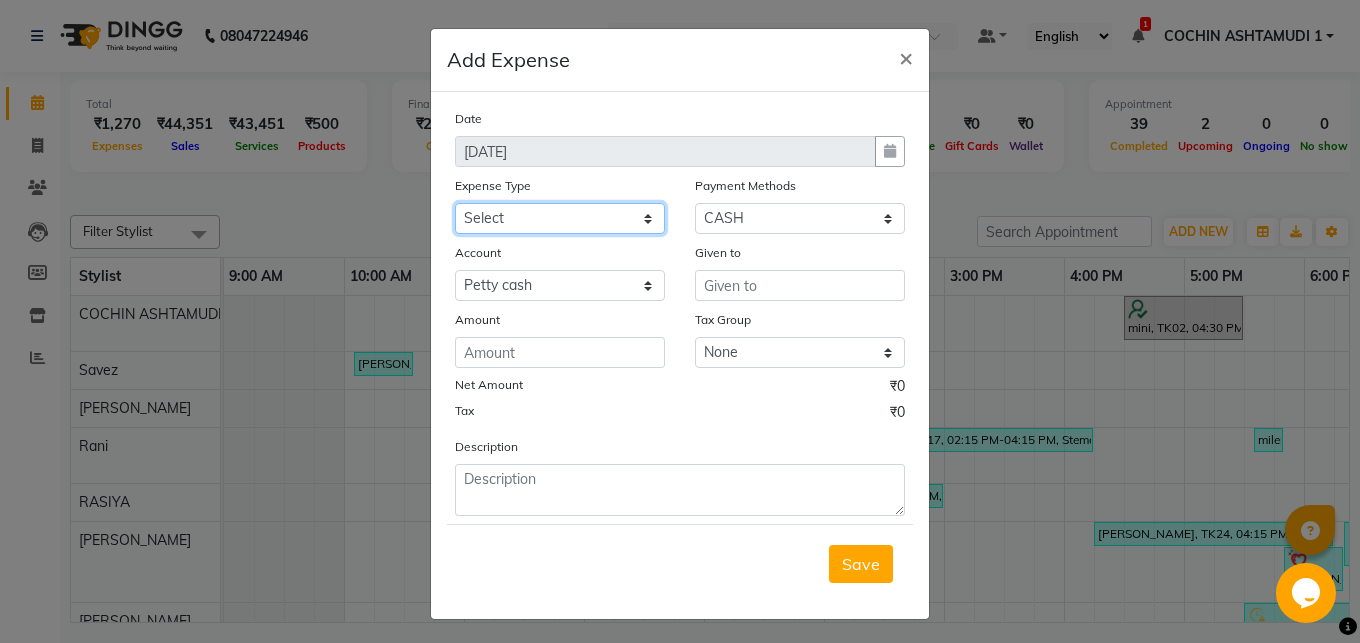 click on "Select ACCOMODATION EXPENSES ADVERTISEMENT SALES PROMOTIONAL EXPENSES Bonus BRIDAL ACCESSORIES REFUND BRIDAL COMMISSION BRIDAL FOOD BRIDAL INCENTIVES BRIDAL ORNAMENTS REFUND BRIDAL TA CASH DEPOSIT RAK BANK COMPUTER ACCESSORIES MOBILE PHONE Donation and Charity Expenses ELECTRICITY CHARGES ELECTRONICS FITTINGS Event Expense FISH FOOD EXPENSES FOOD REFRESHMENT FOR CLIENTS FOOD REFRESHMENT FOR STAFFS Freight And Forwarding Charges FUEL FOR GENERATOR FURNITURE AND EQUIPMENTS Gifts for Clients GIFTS FOR STAFFS GOKULAM CHITS HOSTEL RENT LAUNDRY EXPENSES LICENSE OTHER FEES LOADING UNLOADING CHARGES Medical Expenses MEHNDI PAYMENTS MISCELLANEOUS EXPENSES NEWSPAPER PERIODICALS Ornaments Maintenance Expense OVERTIME ALLOWANCES Payment For Pest Control Perfomance based incentives POSTAGE COURIER CHARGES Printing PRINTING STATIONERY EXPENSES PROFESSIONAL TAX REPAIRS MAINTENANCE ROUND OFF Salary SALARY ADVANCE Sales Incentives Membership Card SALES INCENTIVES PRODUCT SALES INCENTIVES SERVICES SALON ESSENTIALS SALON RENT" 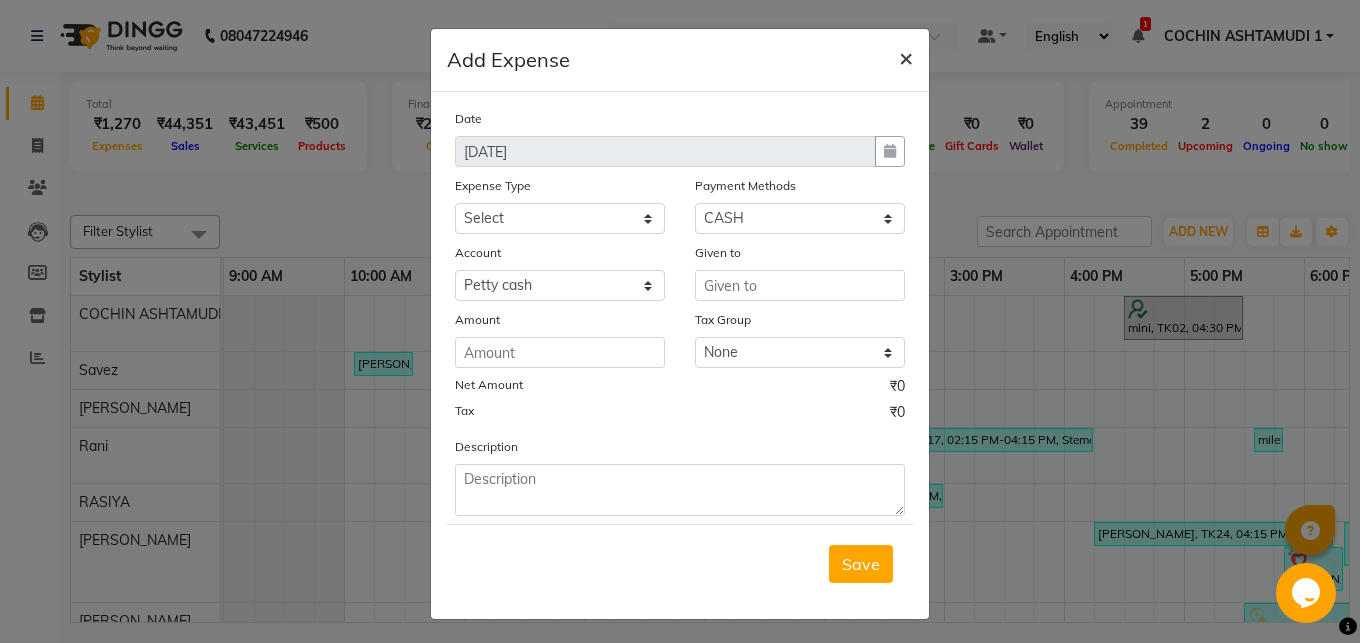 click on "×" 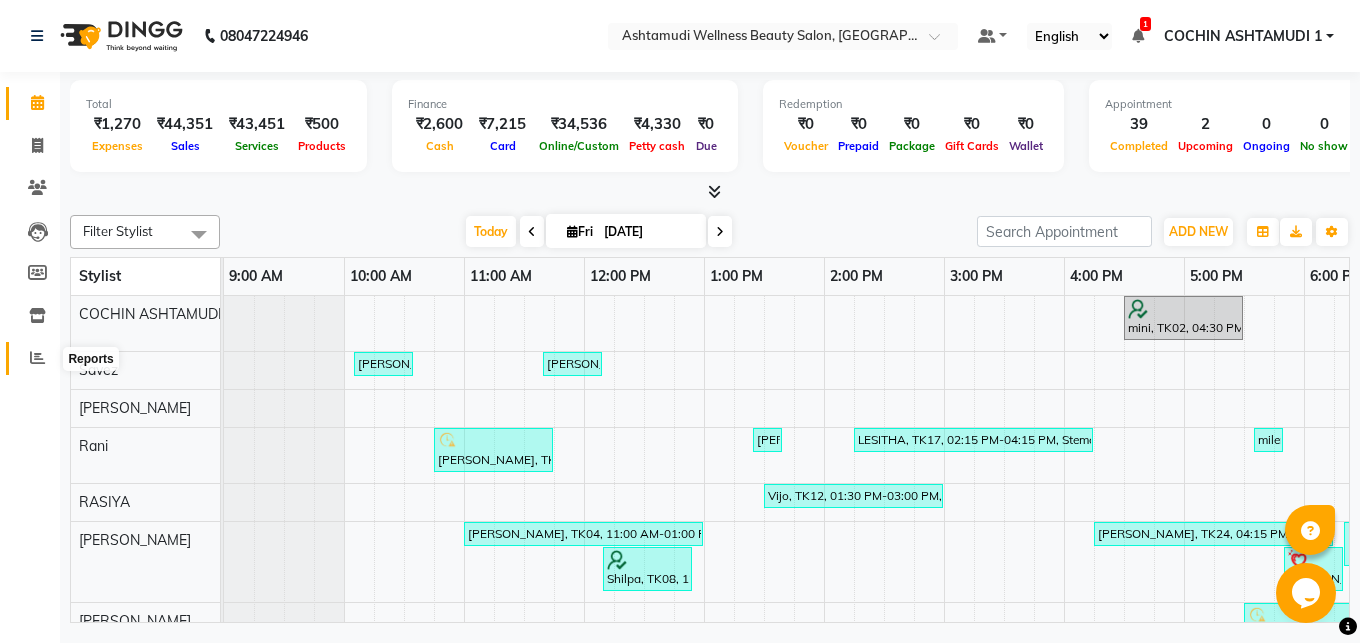 click 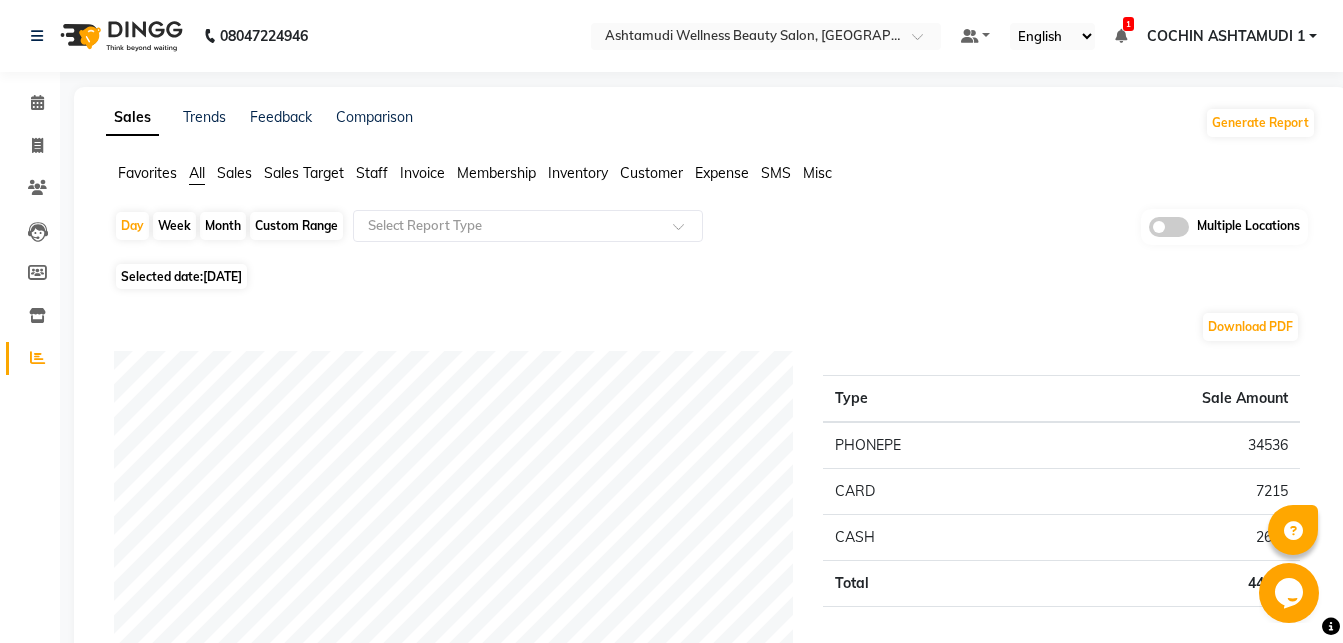 click on "Expense" 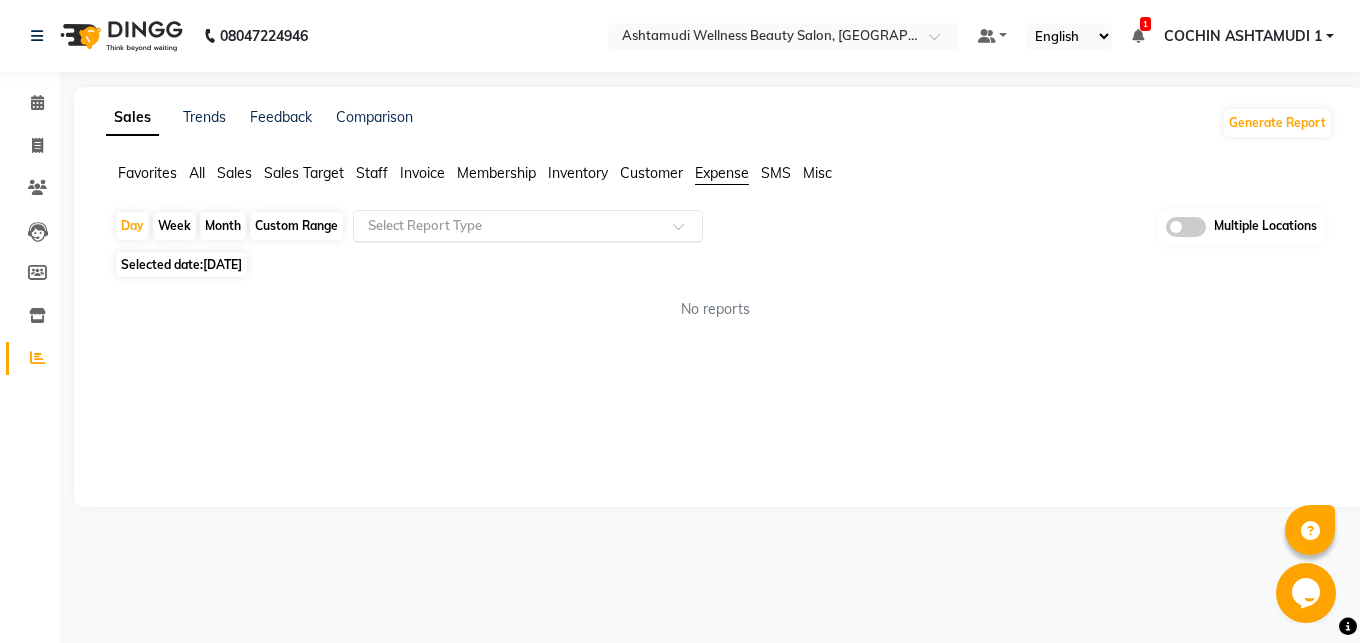 click 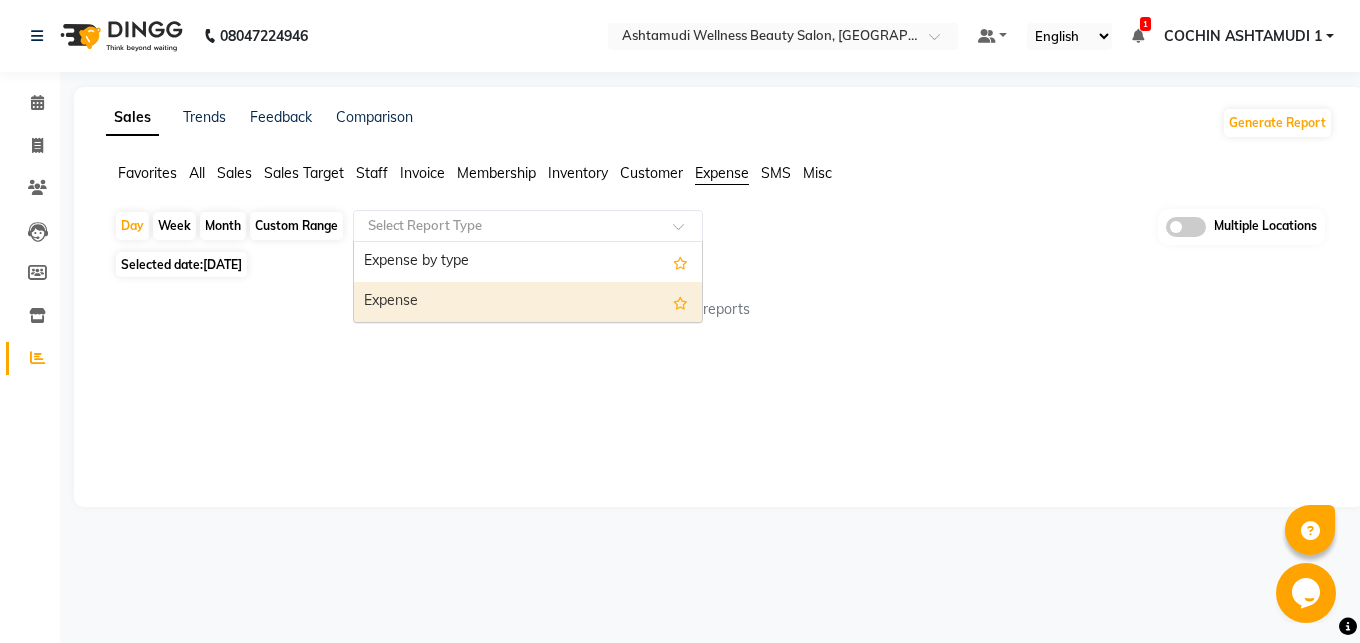 click on "Expense" at bounding box center [528, 302] 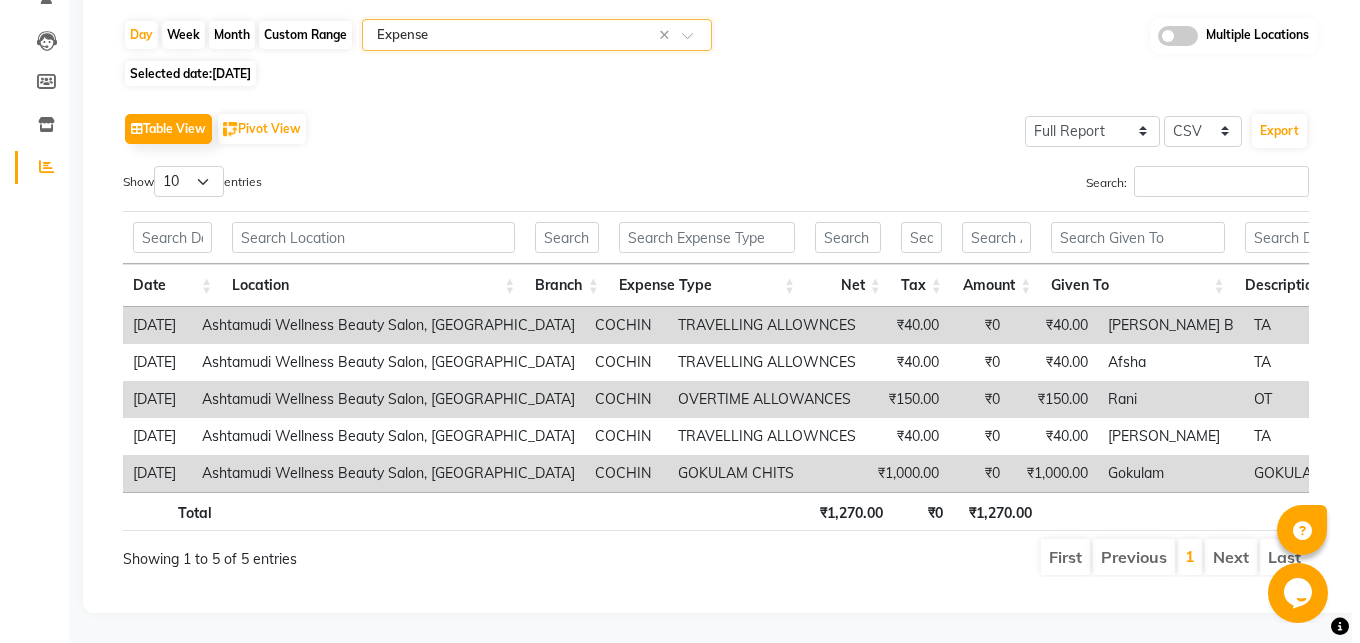 scroll, scrollTop: 0, scrollLeft: 0, axis: both 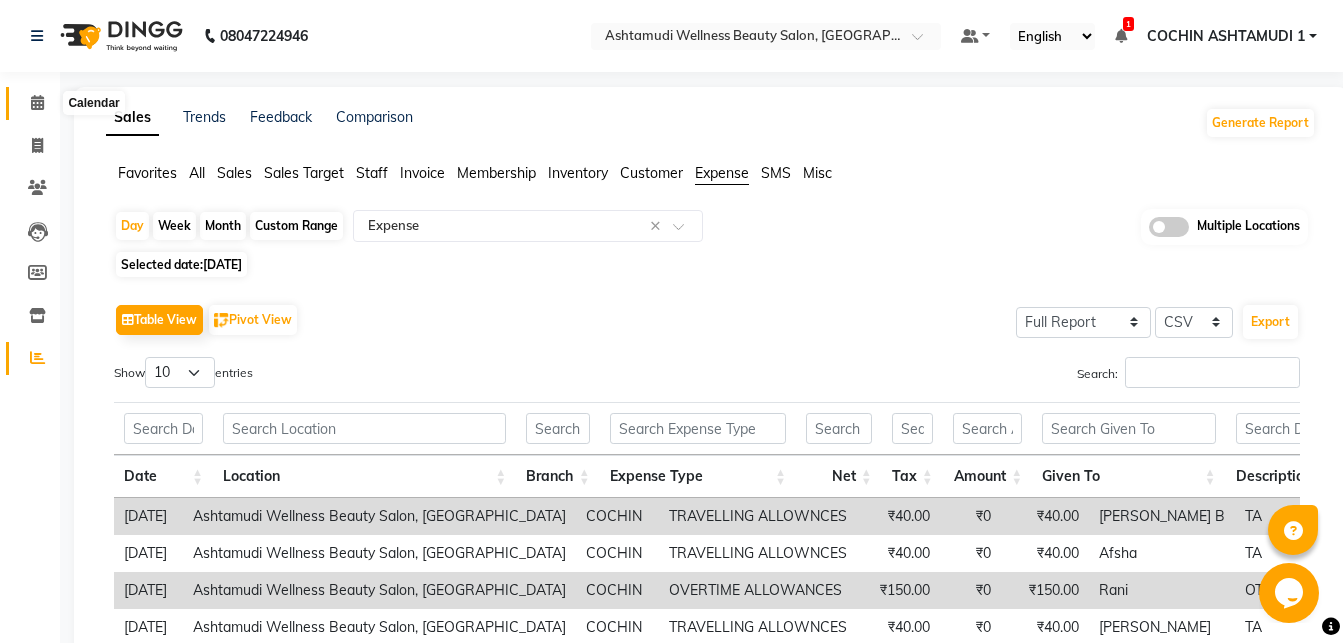 click 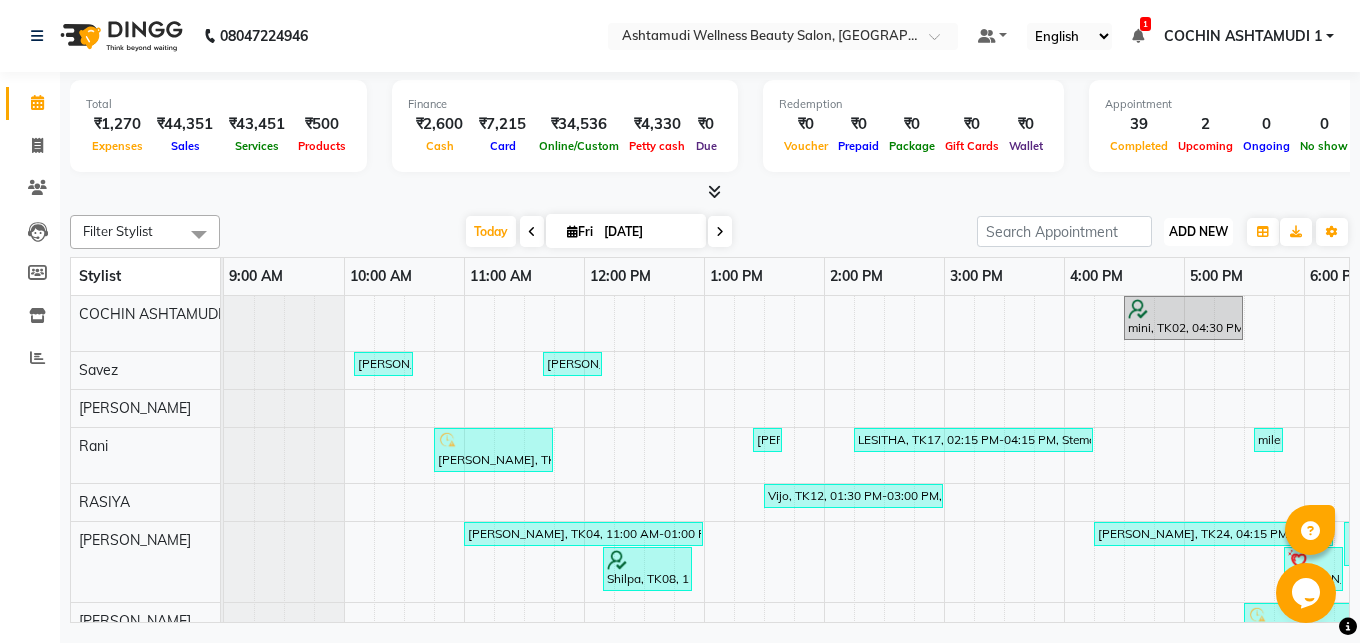 click on "ADD NEW" at bounding box center [1198, 231] 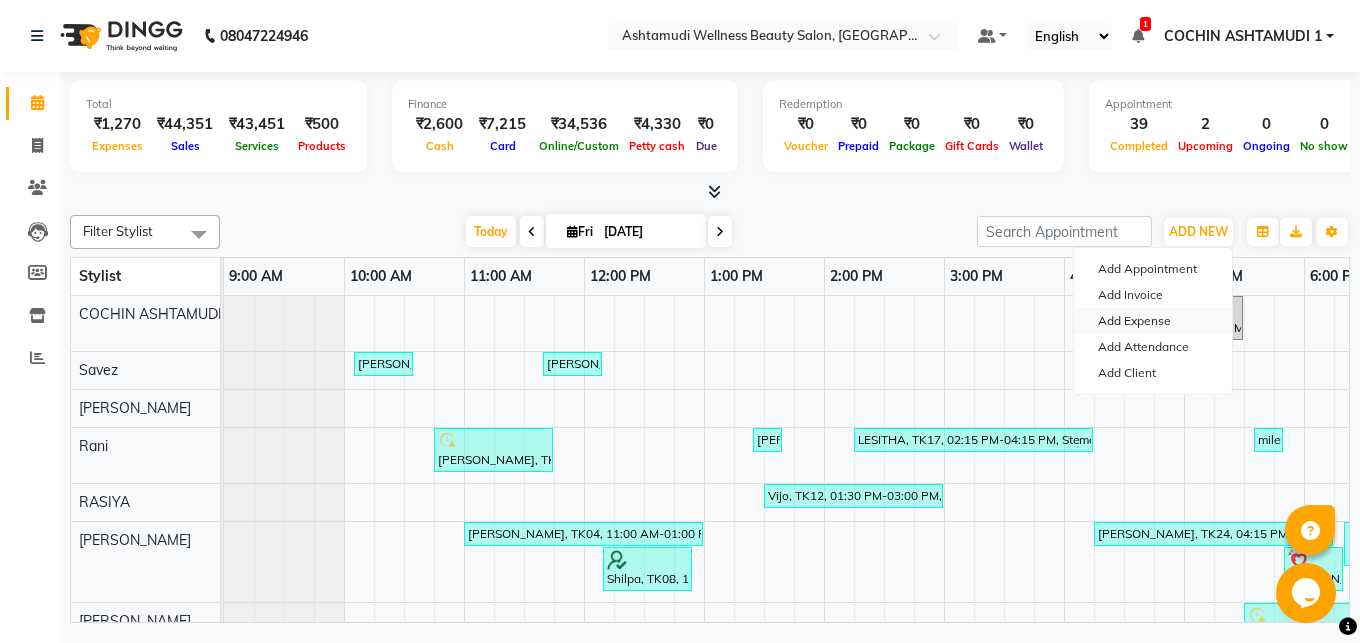 click on "Add Expense" at bounding box center (1153, 321) 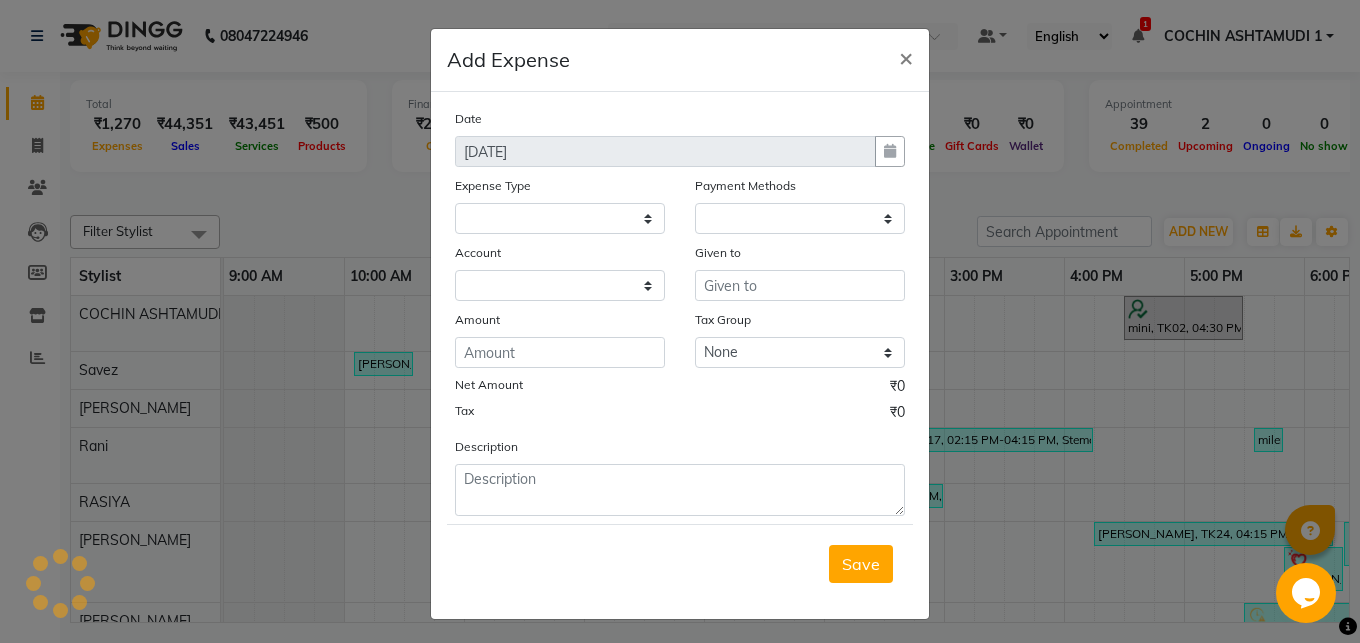 select on "1" 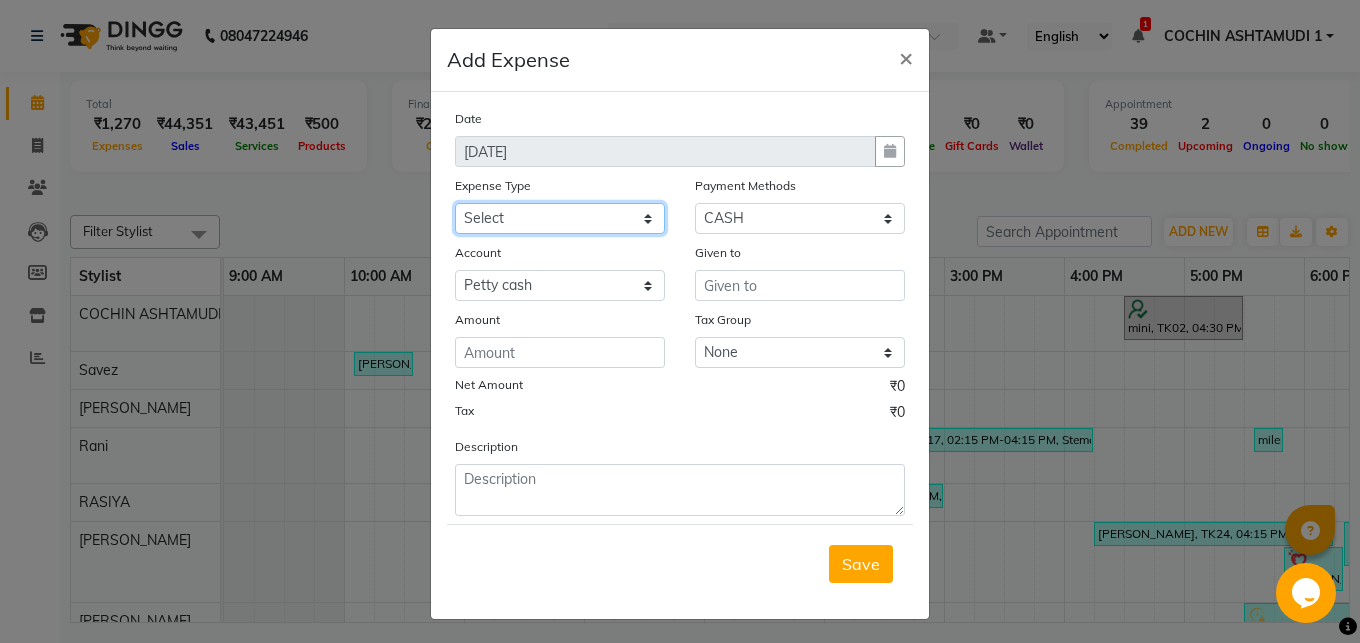 click on "Select ACCOMODATION EXPENSES ADVERTISEMENT SALES PROMOTIONAL EXPENSES Bonus BRIDAL ACCESSORIES REFUND BRIDAL COMMISSION BRIDAL FOOD BRIDAL INCENTIVES BRIDAL ORNAMENTS REFUND BRIDAL TA CASH DEPOSIT RAK BANK COMPUTER ACCESSORIES MOBILE PHONE Donation and Charity Expenses ELECTRICITY CHARGES ELECTRONICS FITTINGS Event Expense FISH FOOD EXPENSES FOOD REFRESHMENT FOR CLIENTS FOOD REFRESHMENT FOR STAFFS Freight And Forwarding Charges FUEL FOR GENERATOR FURNITURE AND EQUIPMENTS Gifts for Clients GIFTS FOR STAFFS GOKULAM CHITS HOSTEL RENT LAUNDRY EXPENSES LICENSE OTHER FEES LOADING UNLOADING CHARGES Medical Expenses MEHNDI PAYMENTS MISCELLANEOUS EXPENSES NEWSPAPER PERIODICALS Ornaments Maintenance Expense OVERTIME ALLOWANCES Payment For Pest Control Perfomance based incentives POSTAGE COURIER CHARGES Printing PRINTING STATIONERY EXPENSES PROFESSIONAL TAX REPAIRS MAINTENANCE ROUND OFF Salary SALARY ADVANCE Sales Incentives Membership Card SALES INCENTIVES PRODUCT SALES INCENTIVES SERVICES SALON ESSENTIALS SALON RENT" 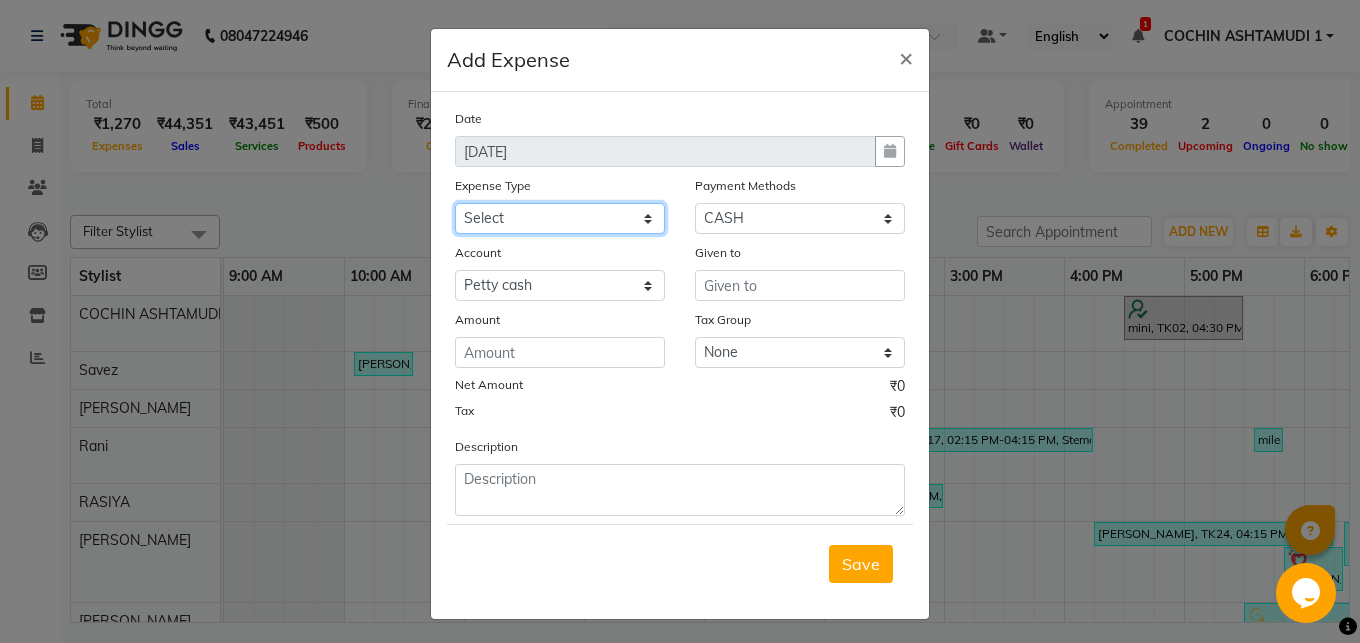 select on "15000" 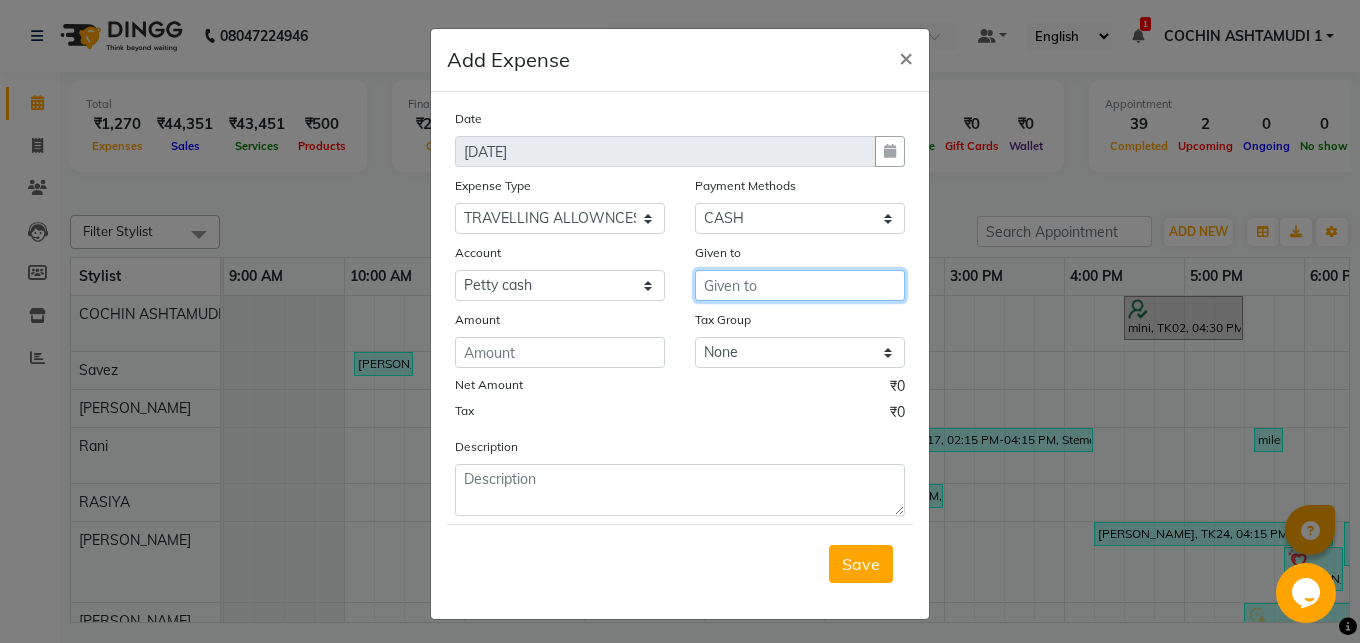 click at bounding box center (800, 285) 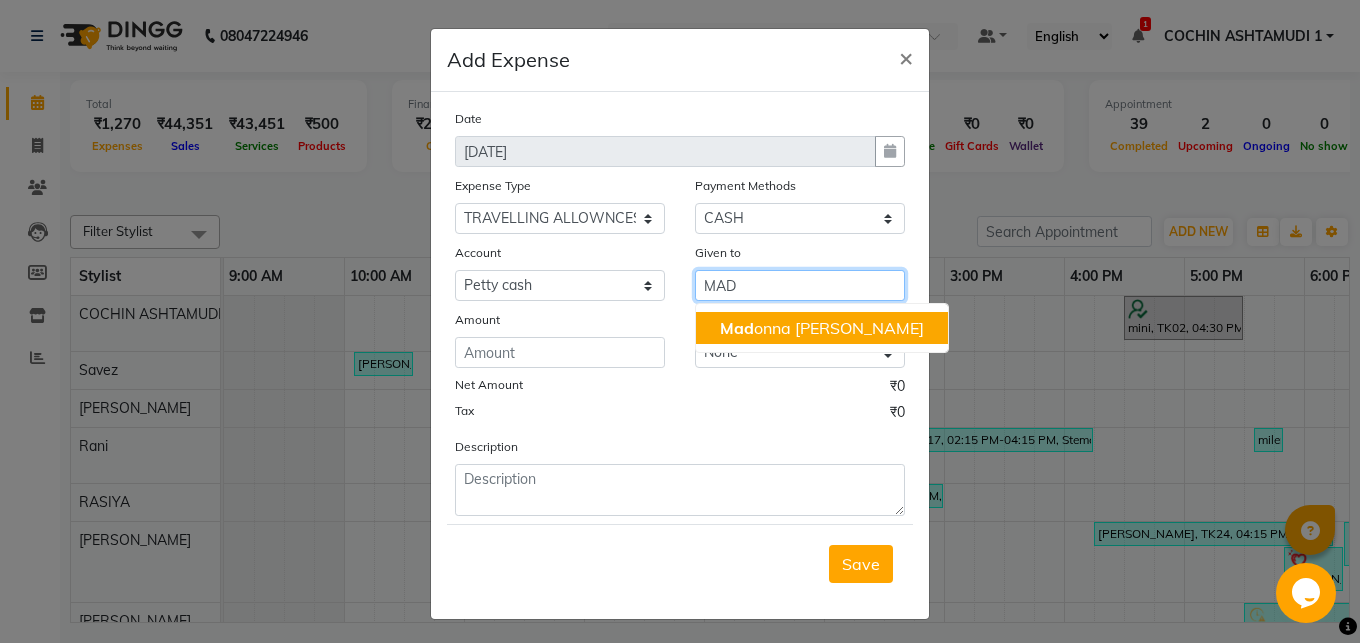 click on "Mad onna Michael" at bounding box center (822, 328) 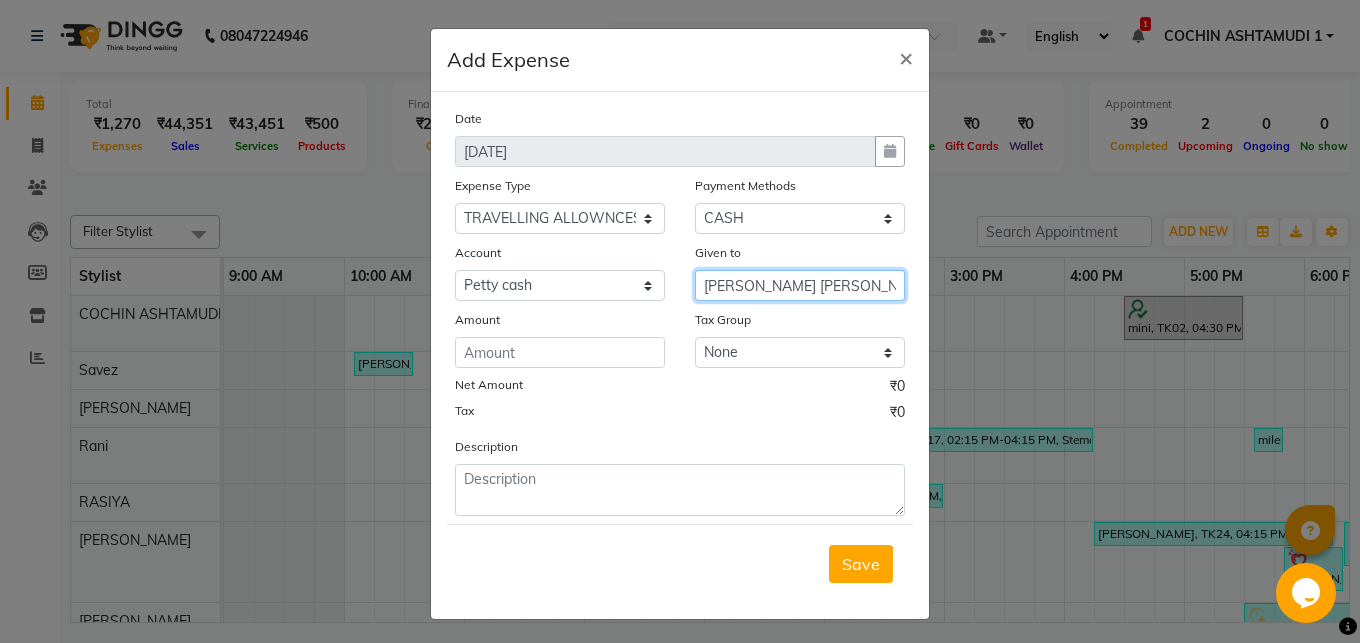 type on "[PERSON_NAME] [PERSON_NAME]" 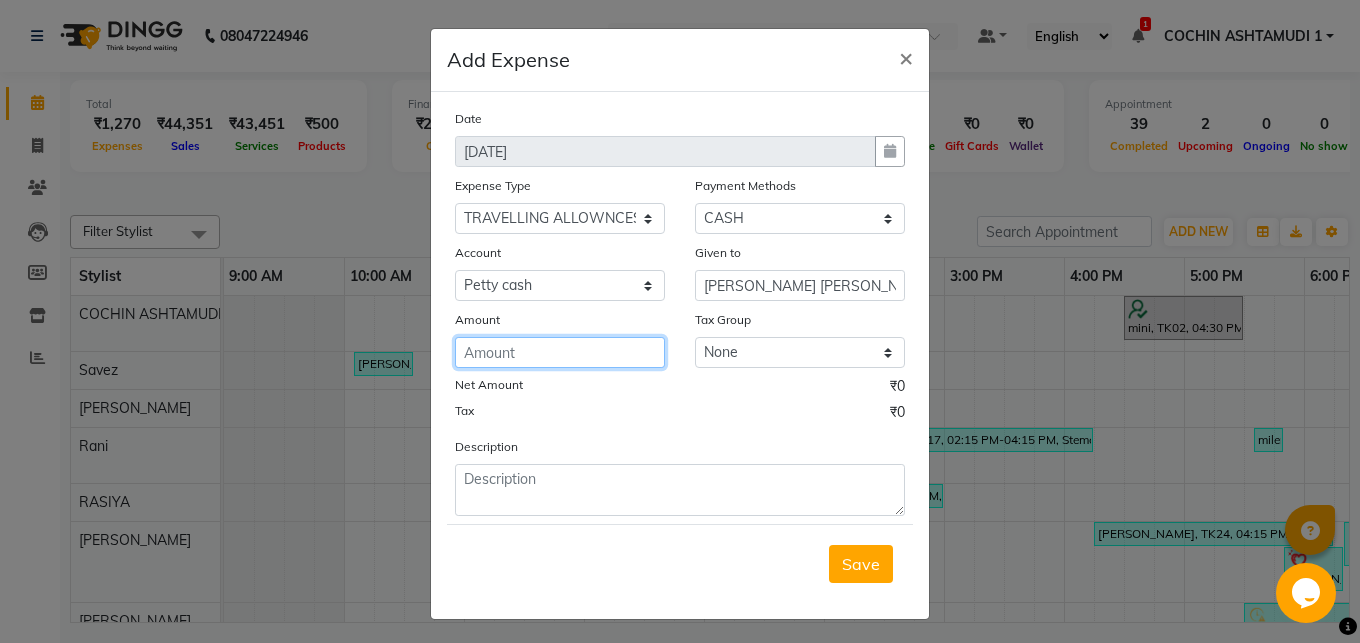 click 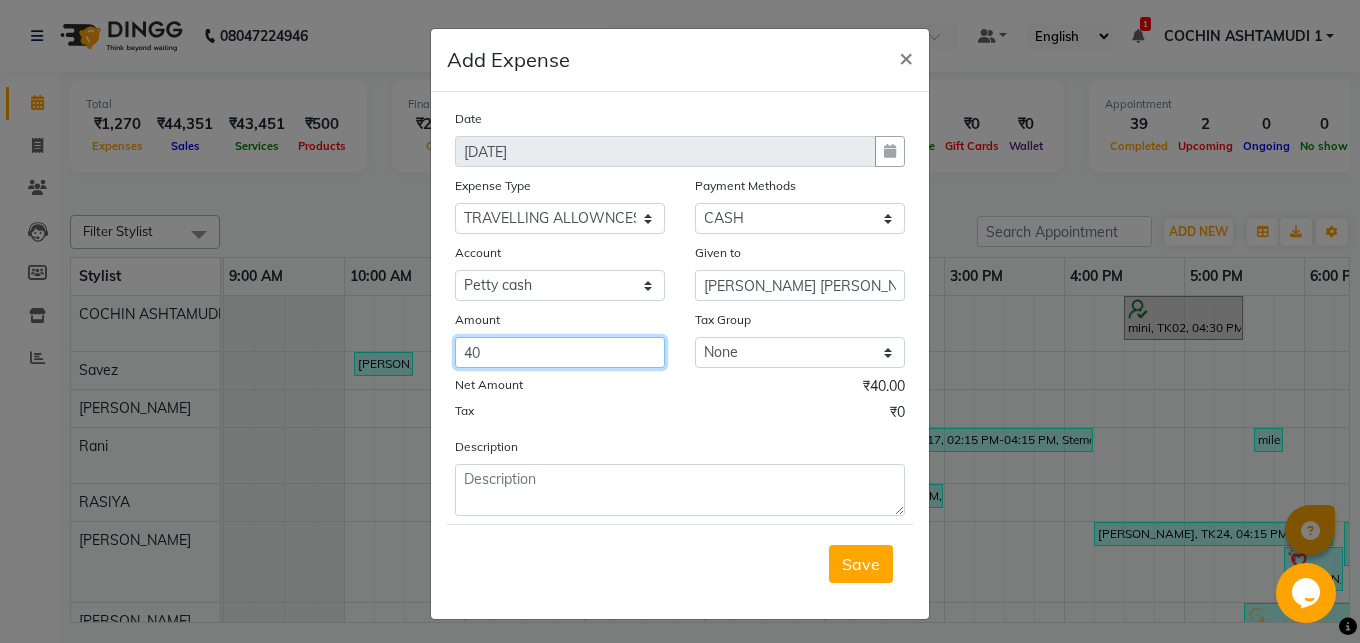 type on "40" 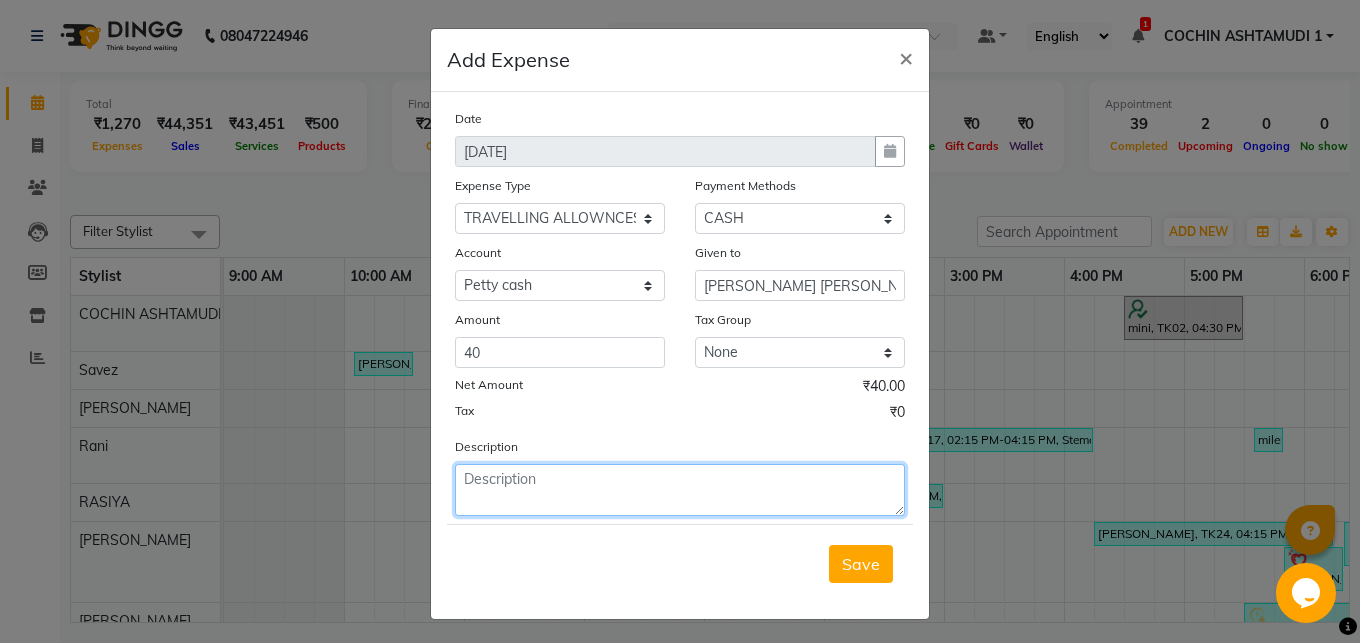 click 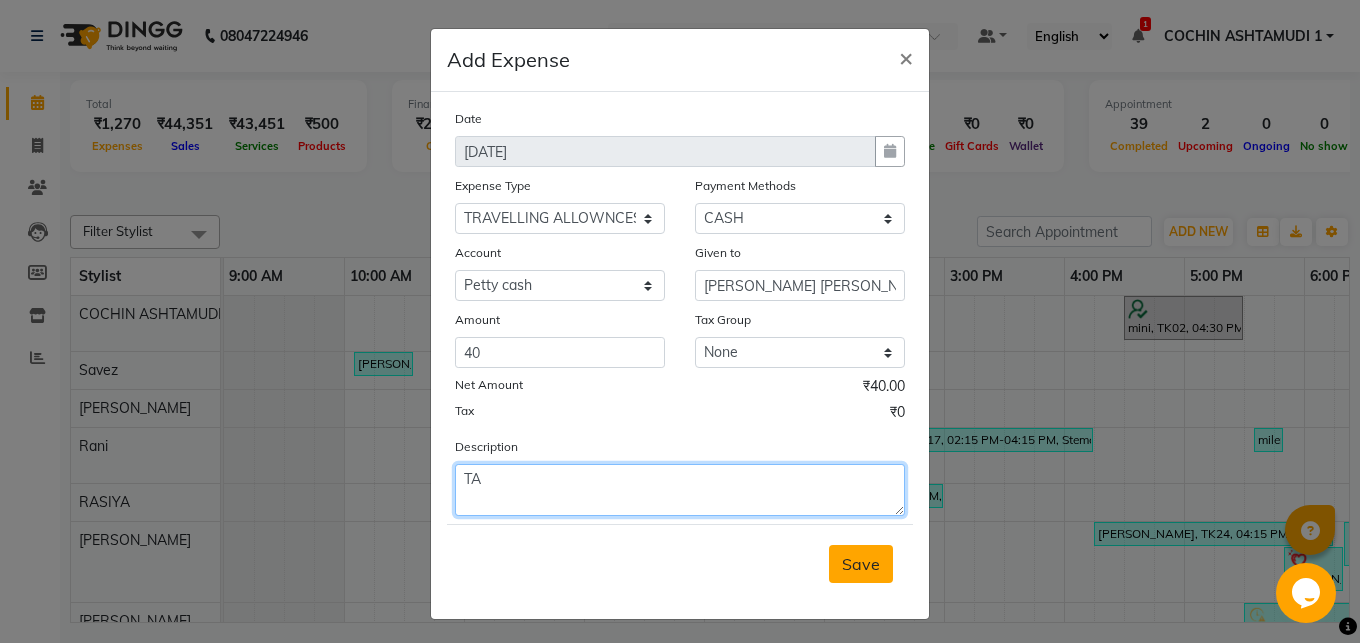 type on "TA" 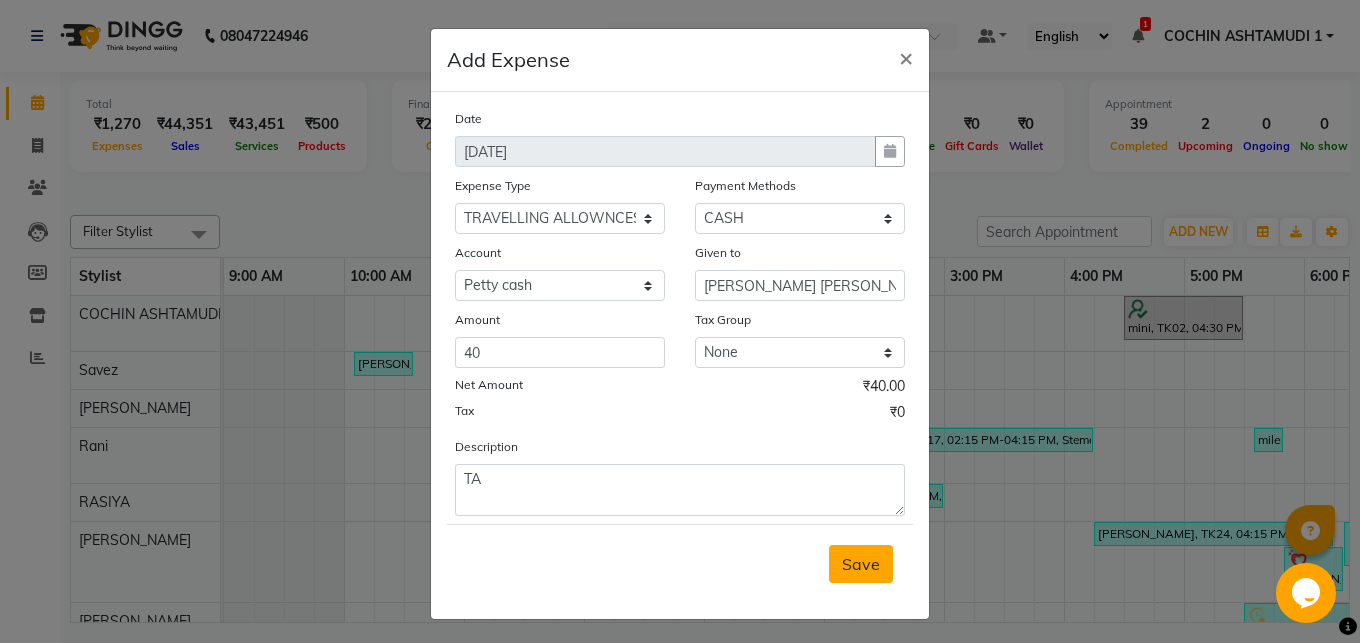 click on "Save" at bounding box center [861, 564] 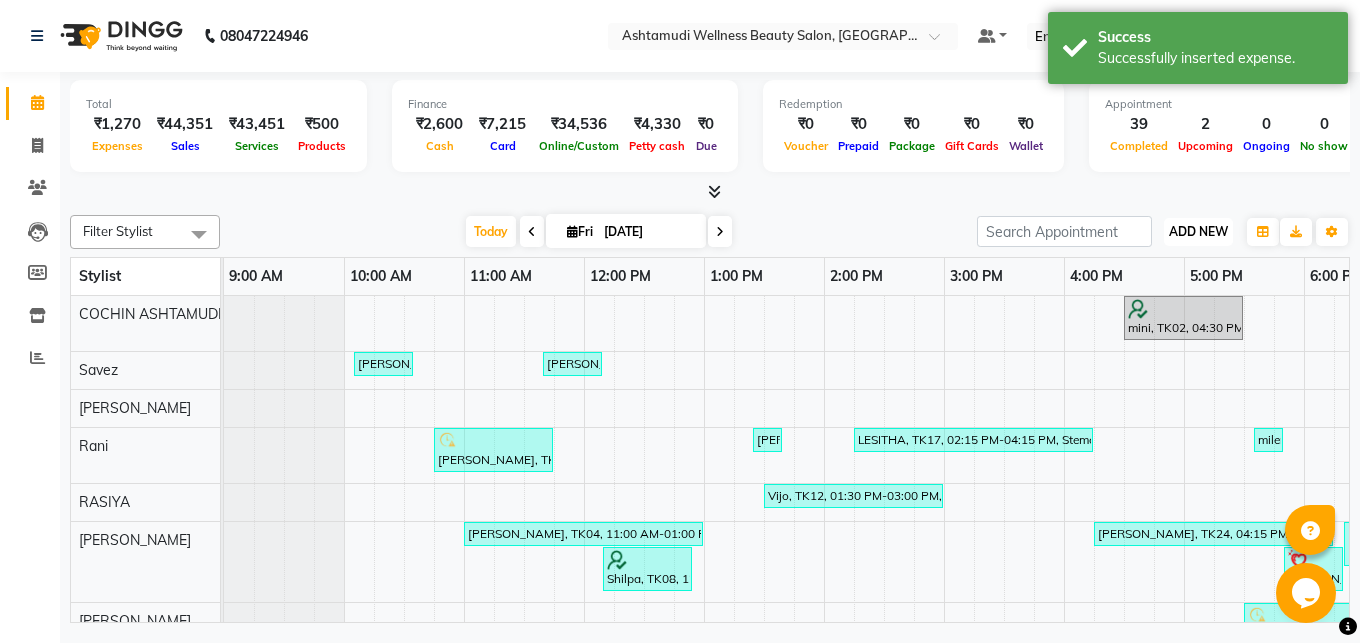 click on "ADD NEW" at bounding box center [1198, 231] 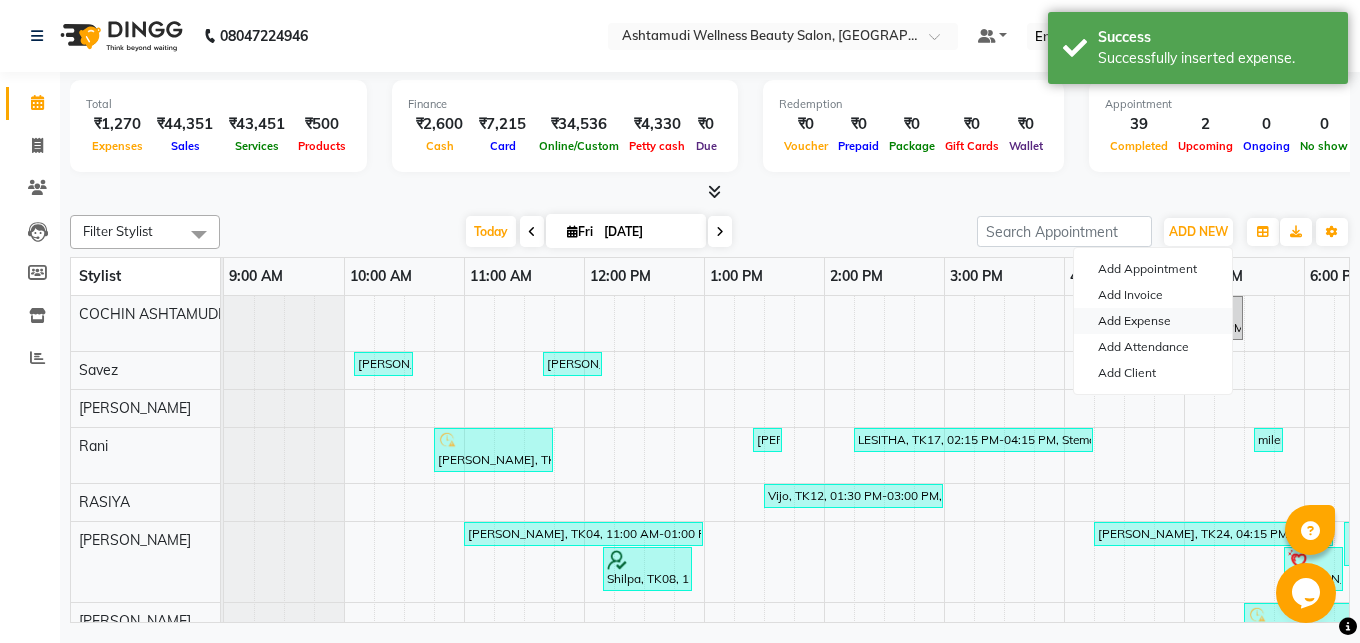 click on "Add Expense" at bounding box center [1153, 321] 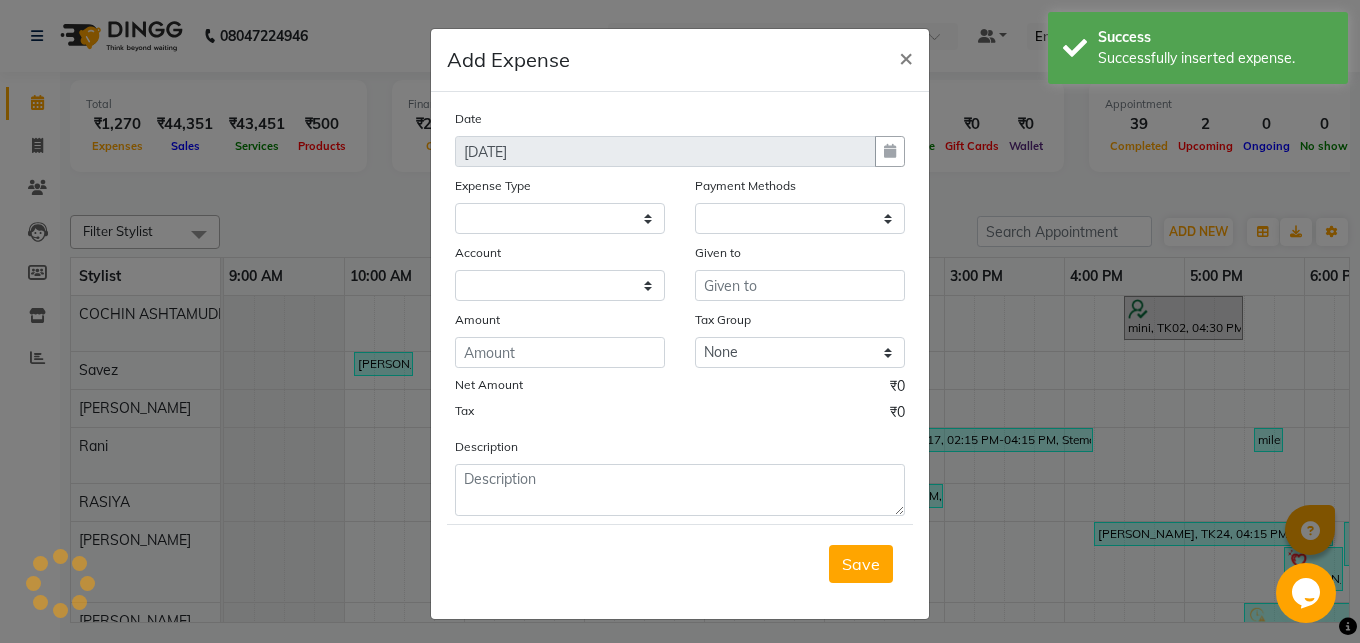 select 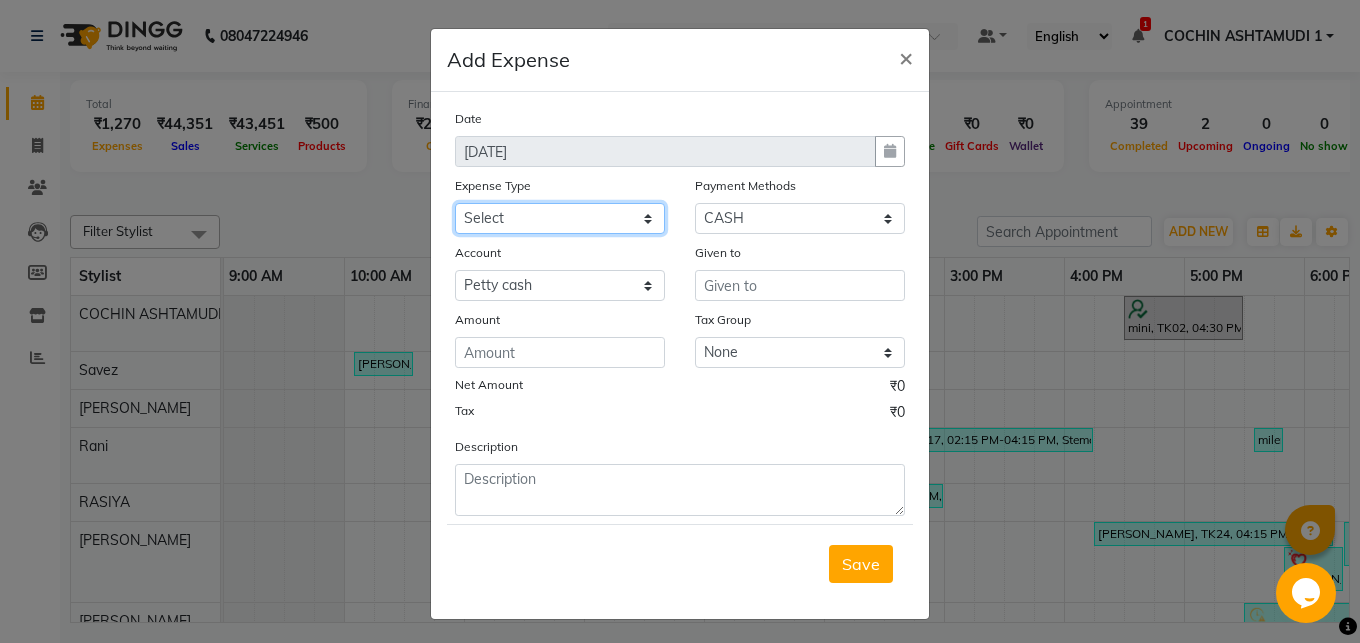 select on "6226" 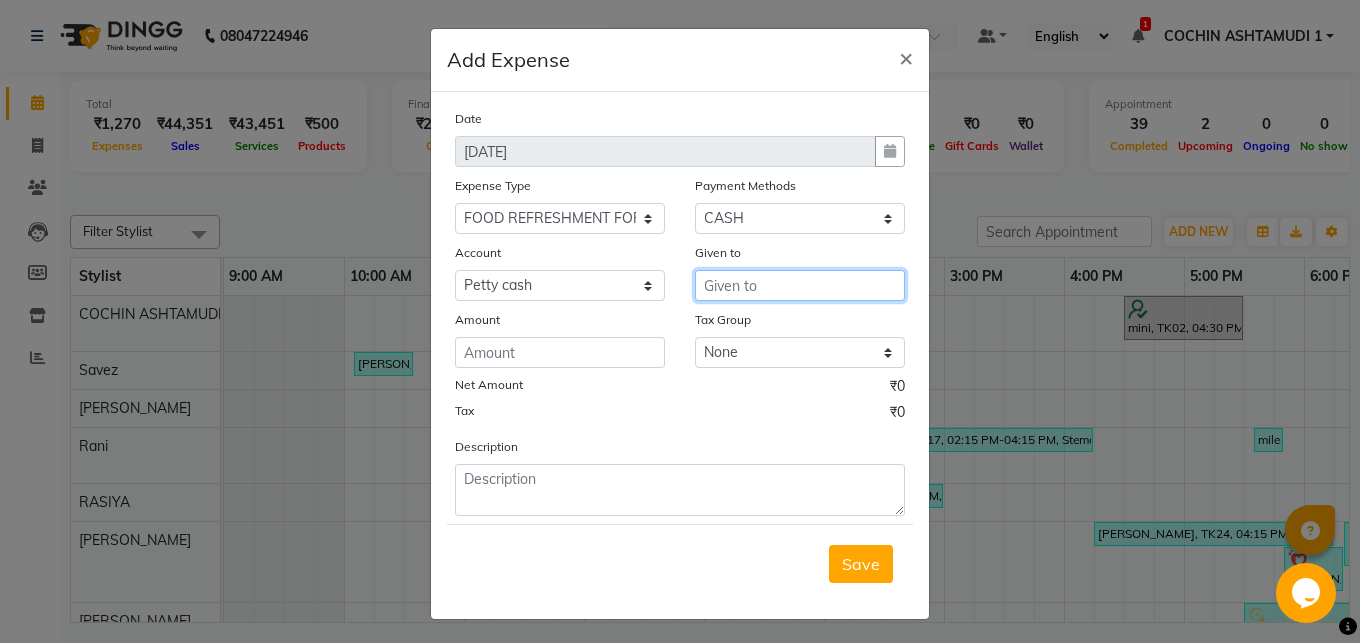click at bounding box center [800, 285] 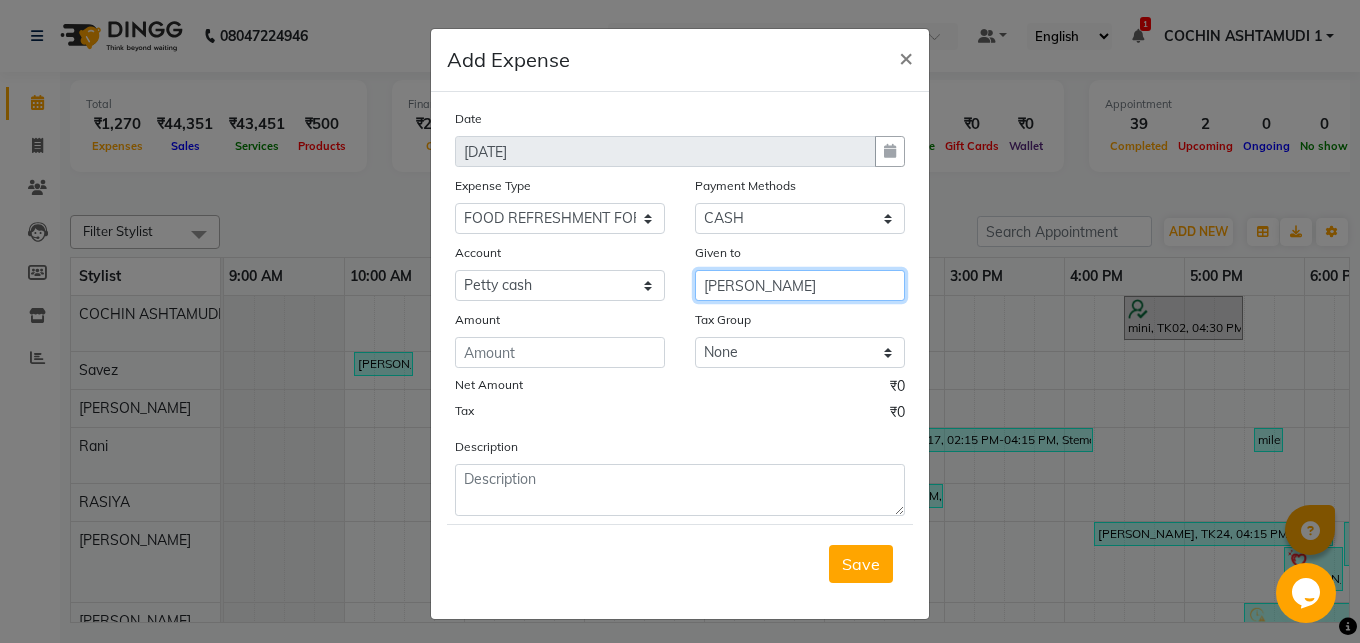type on "VIJI" 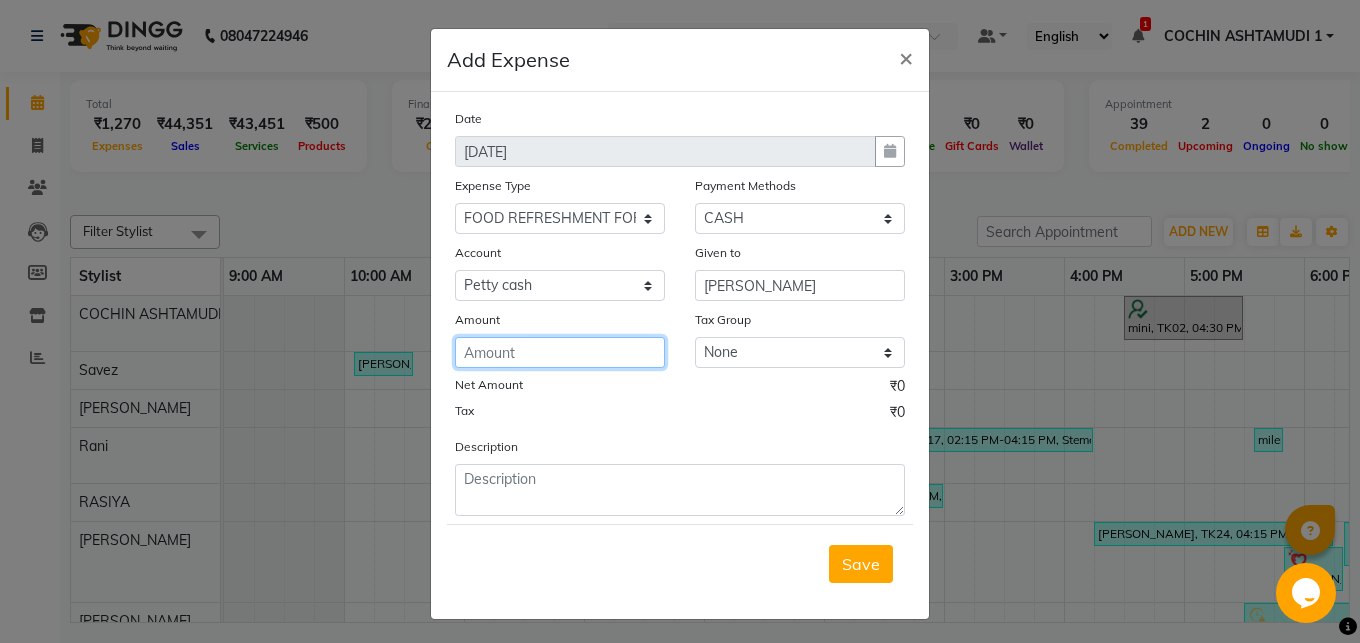 click 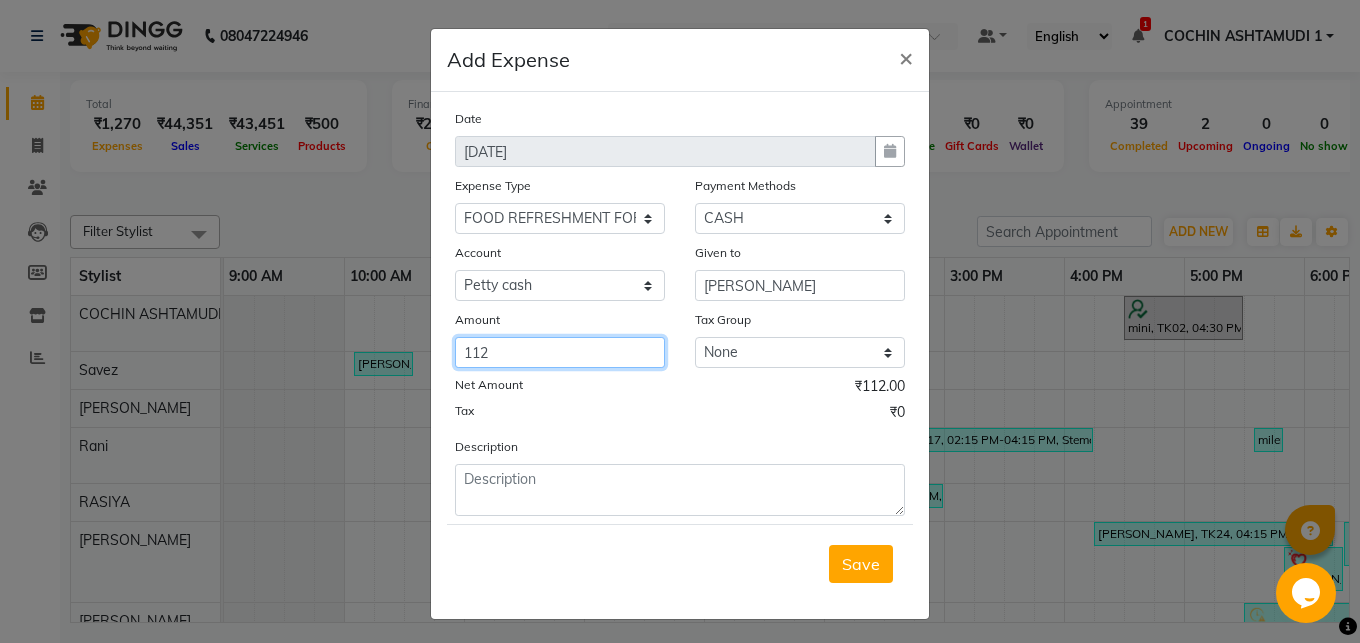 type on "112" 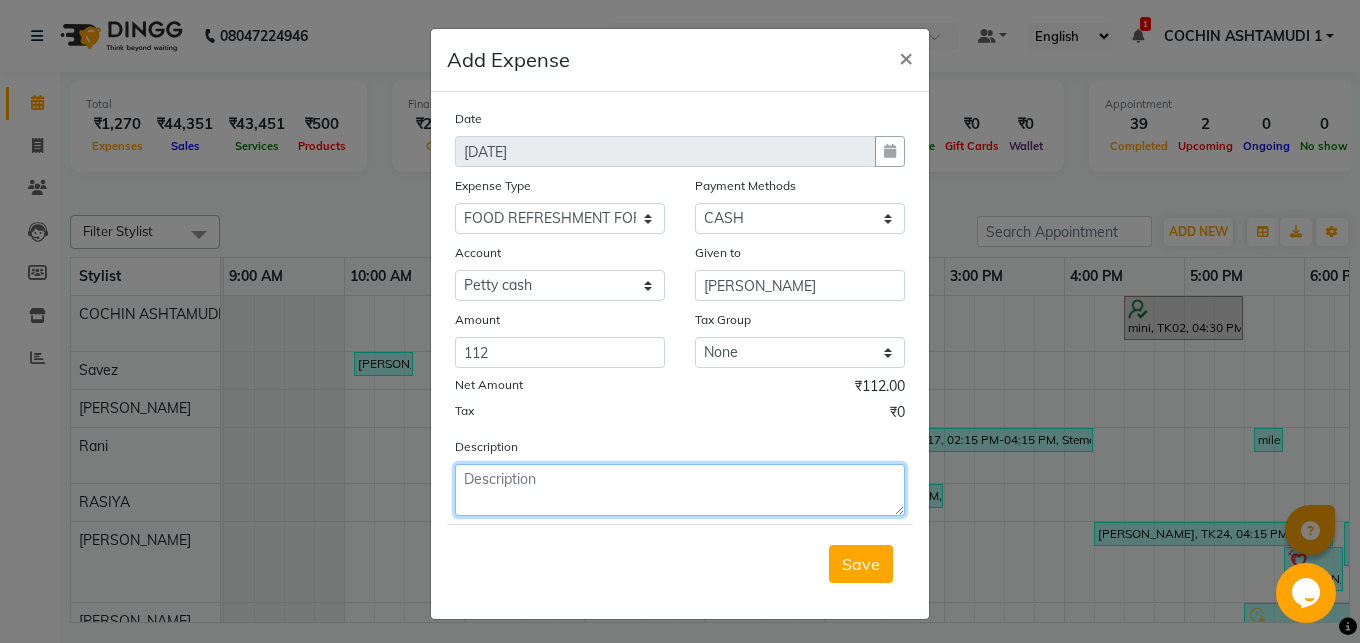 click 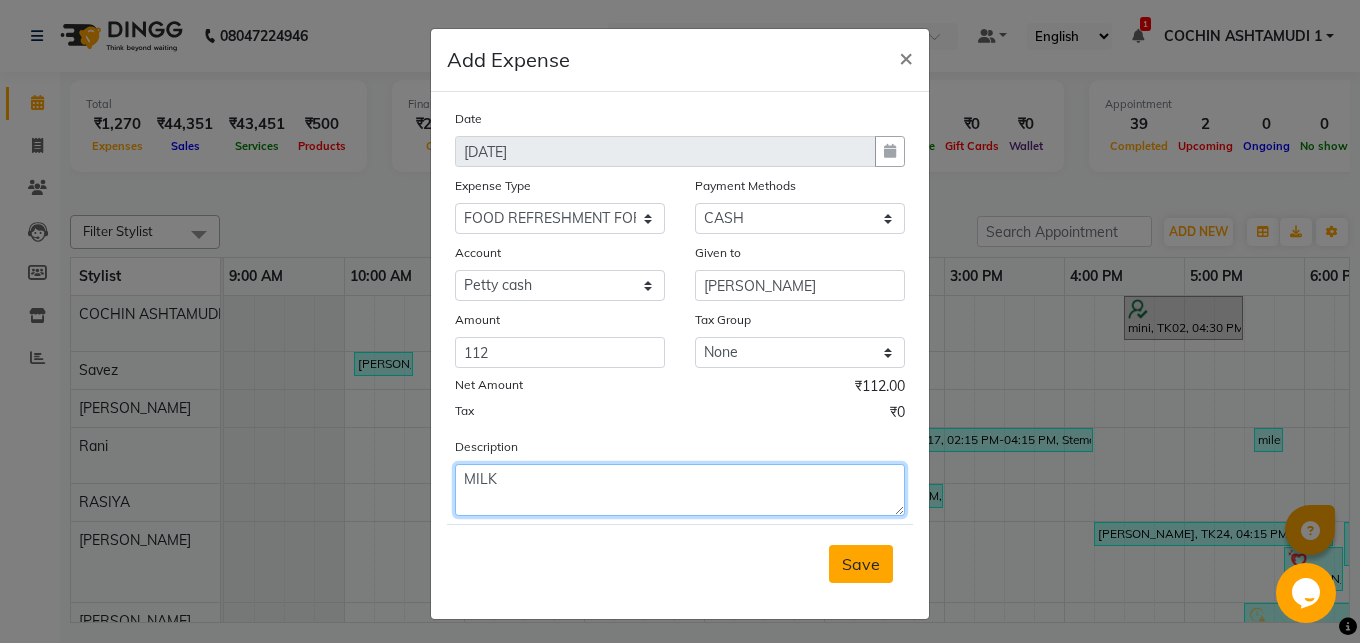 type on "MILK" 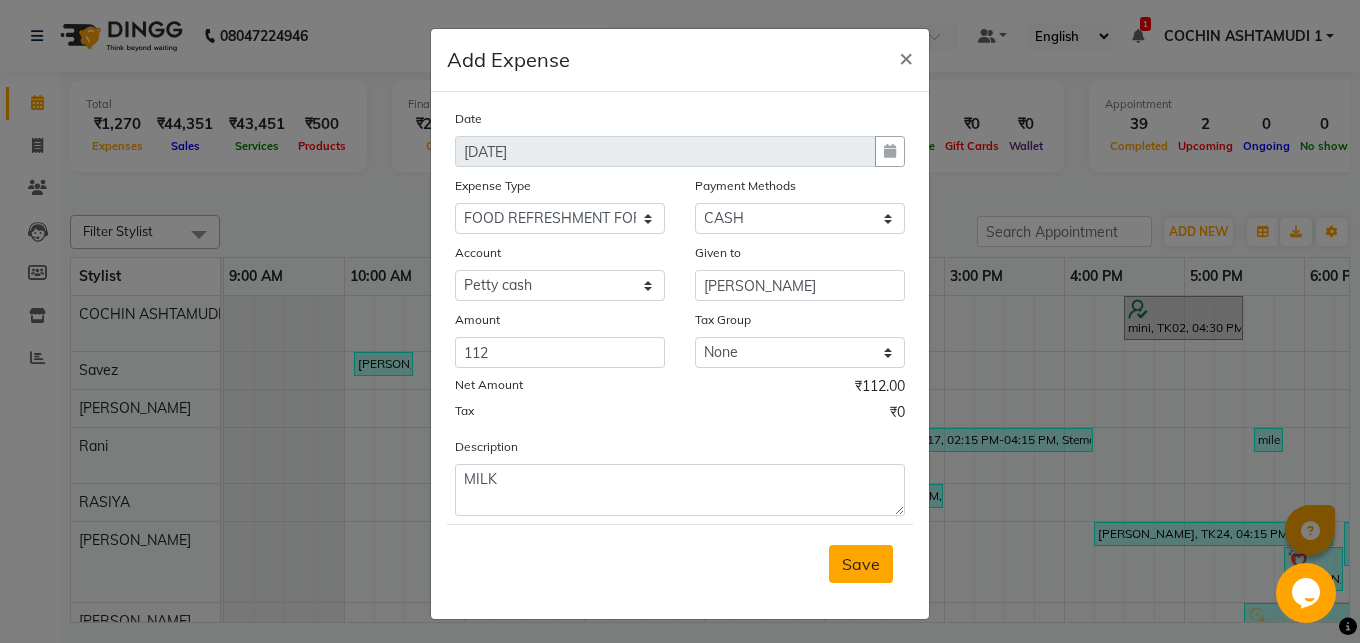 click on "Save" at bounding box center [861, 564] 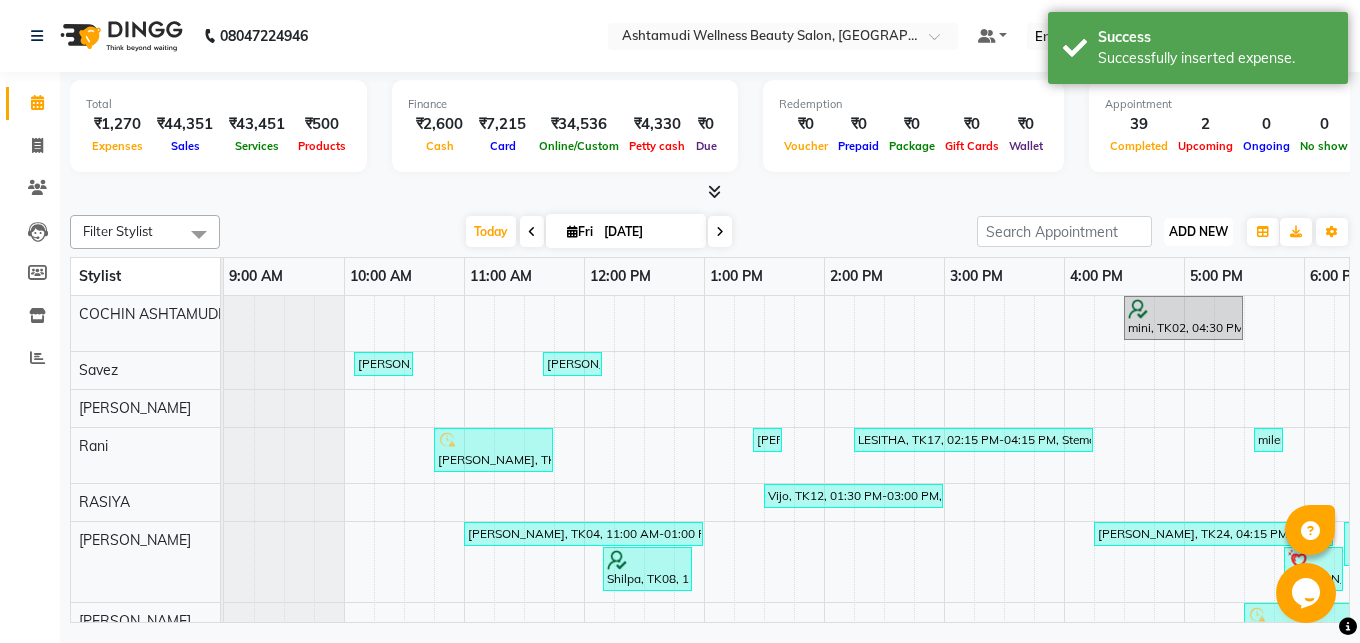 click on "ADD NEW" at bounding box center (1198, 231) 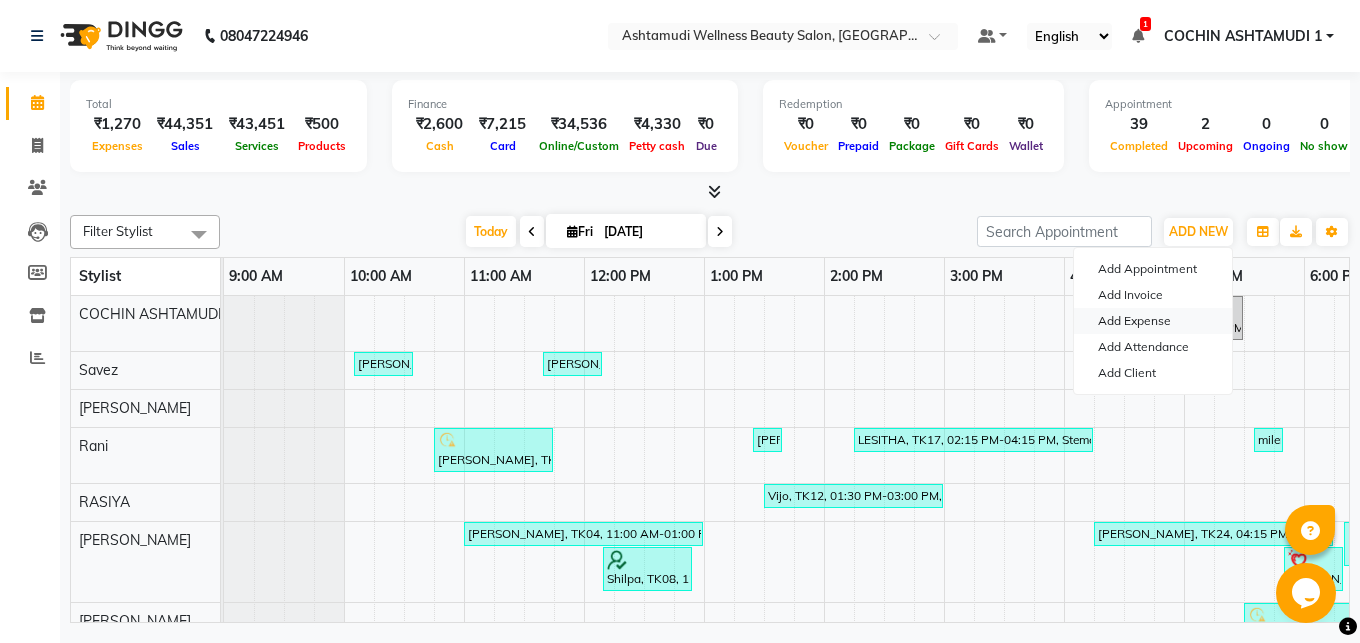 click on "Add Expense" at bounding box center (1153, 321) 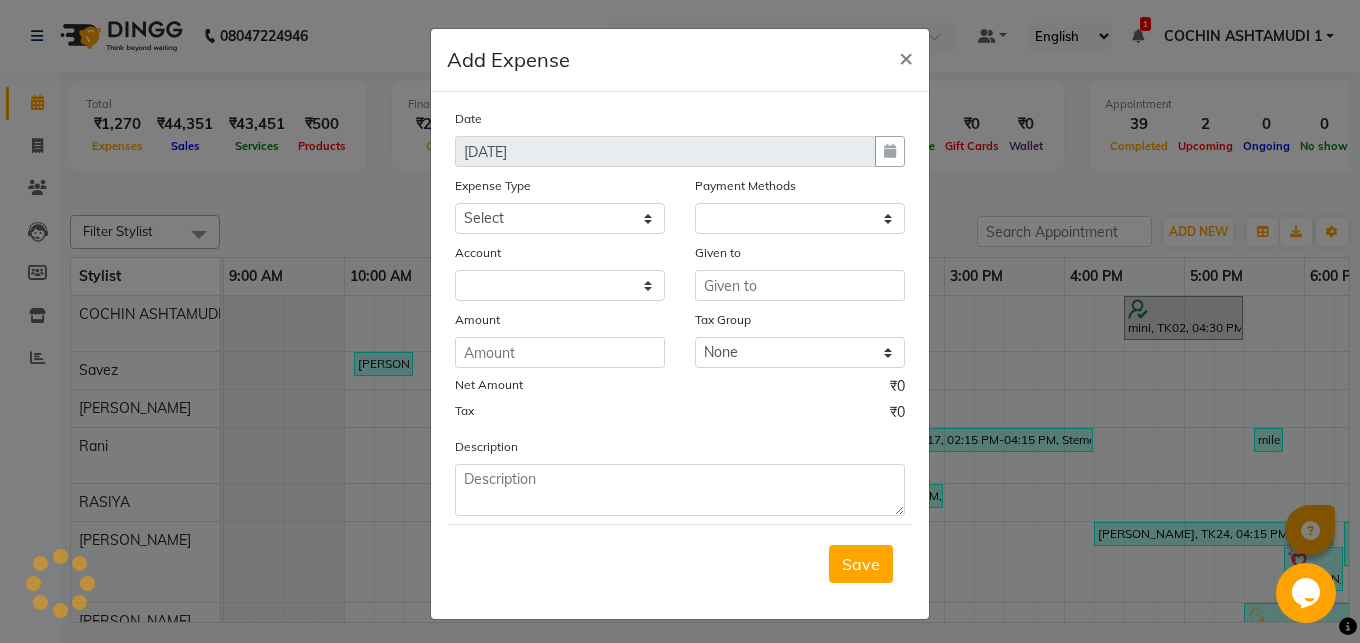 select on "1" 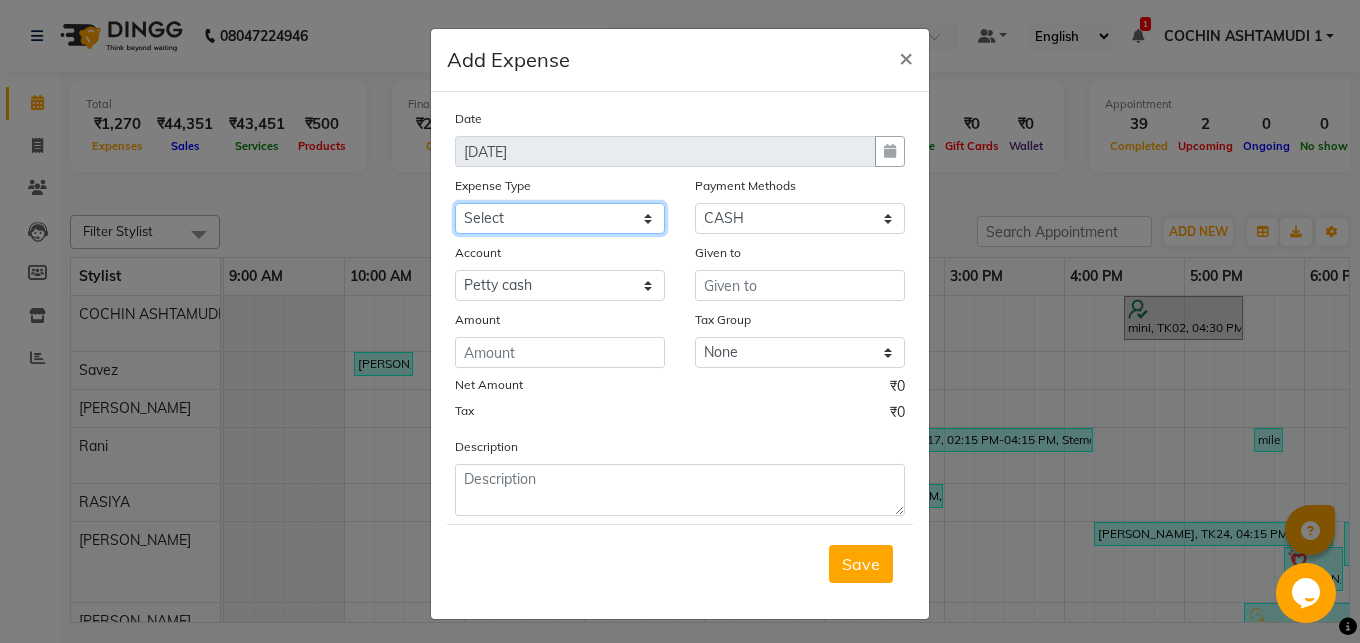 select on "6236" 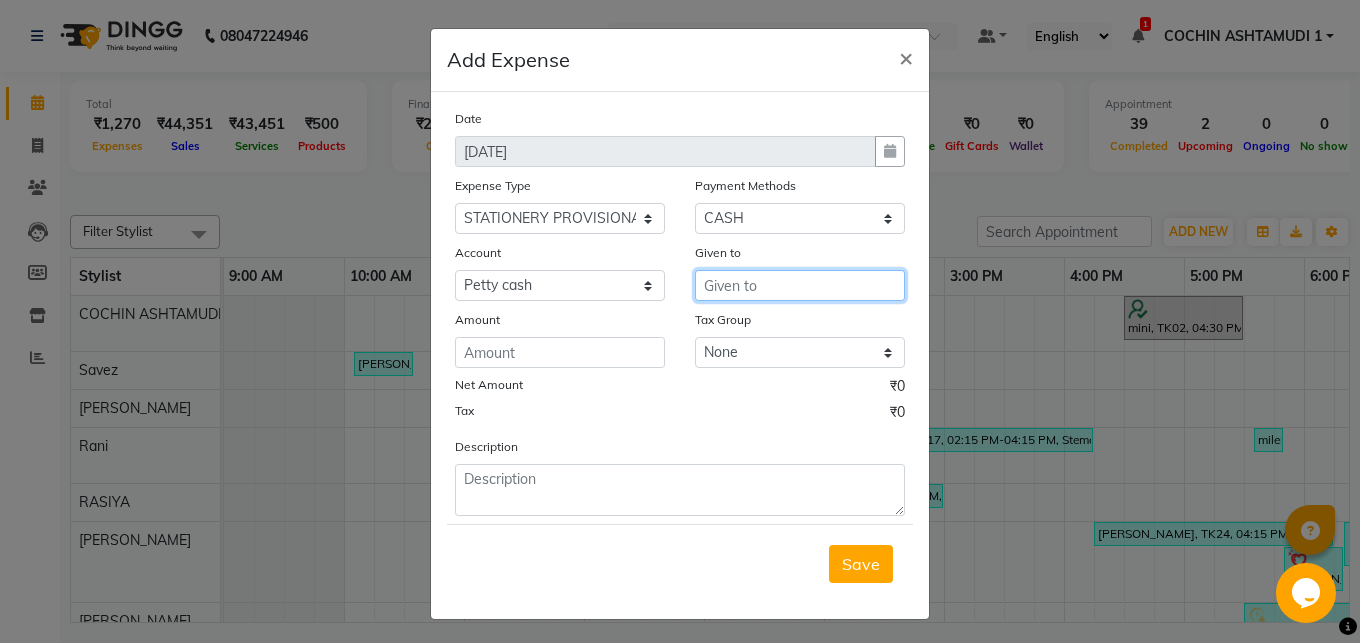 click at bounding box center (800, 285) 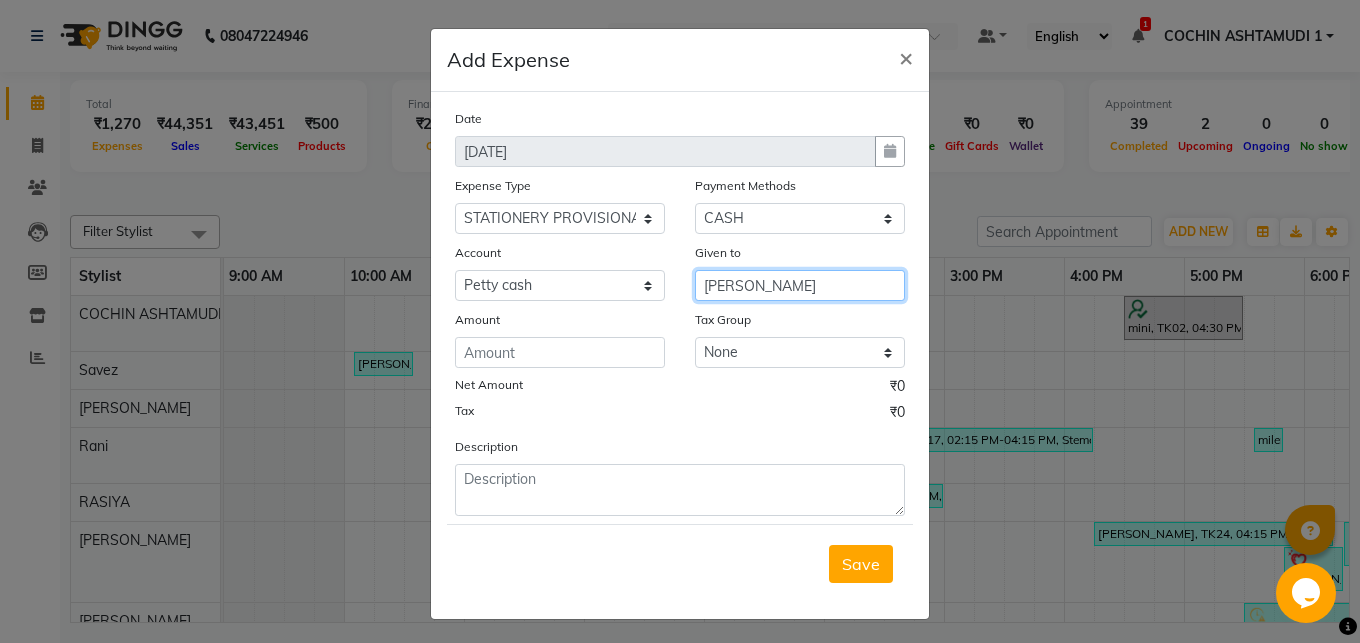 type on "VIJI" 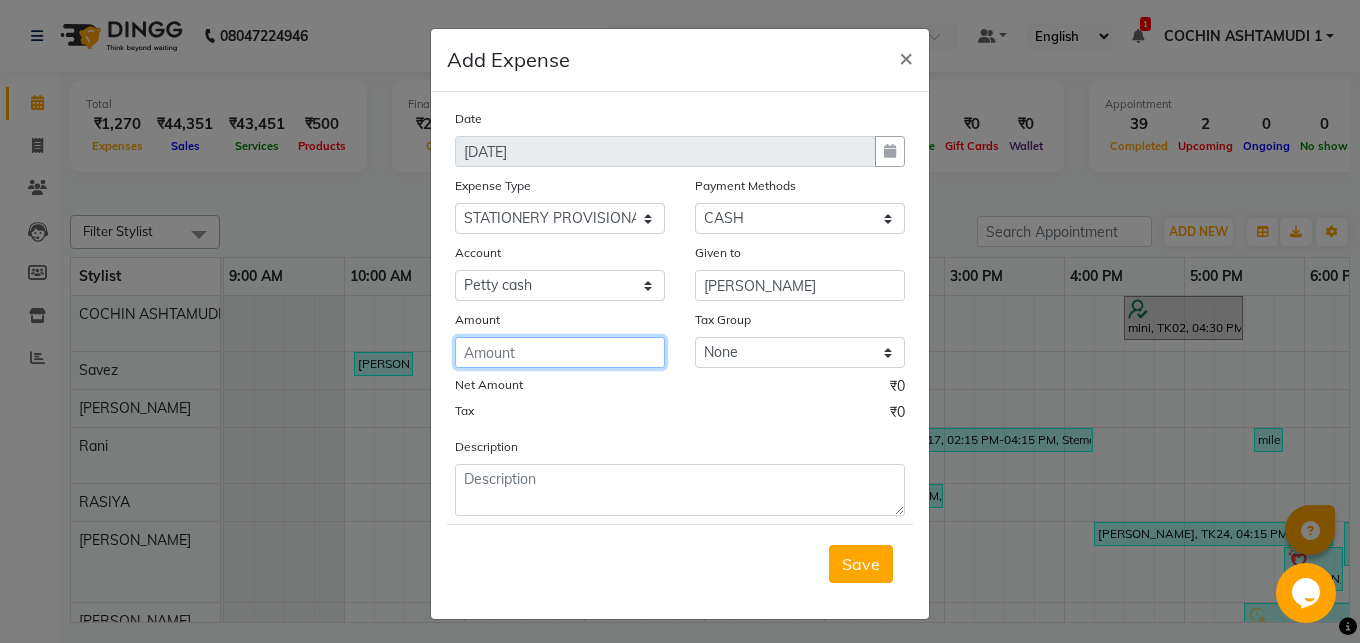 click 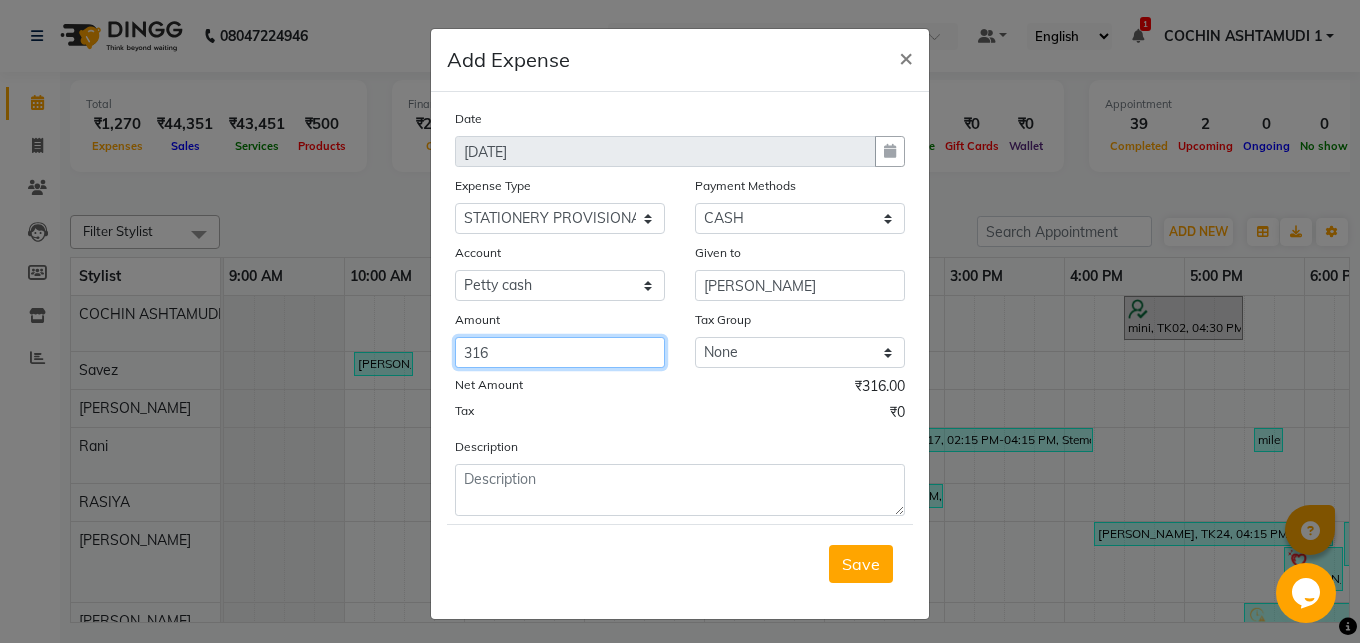 type on "316" 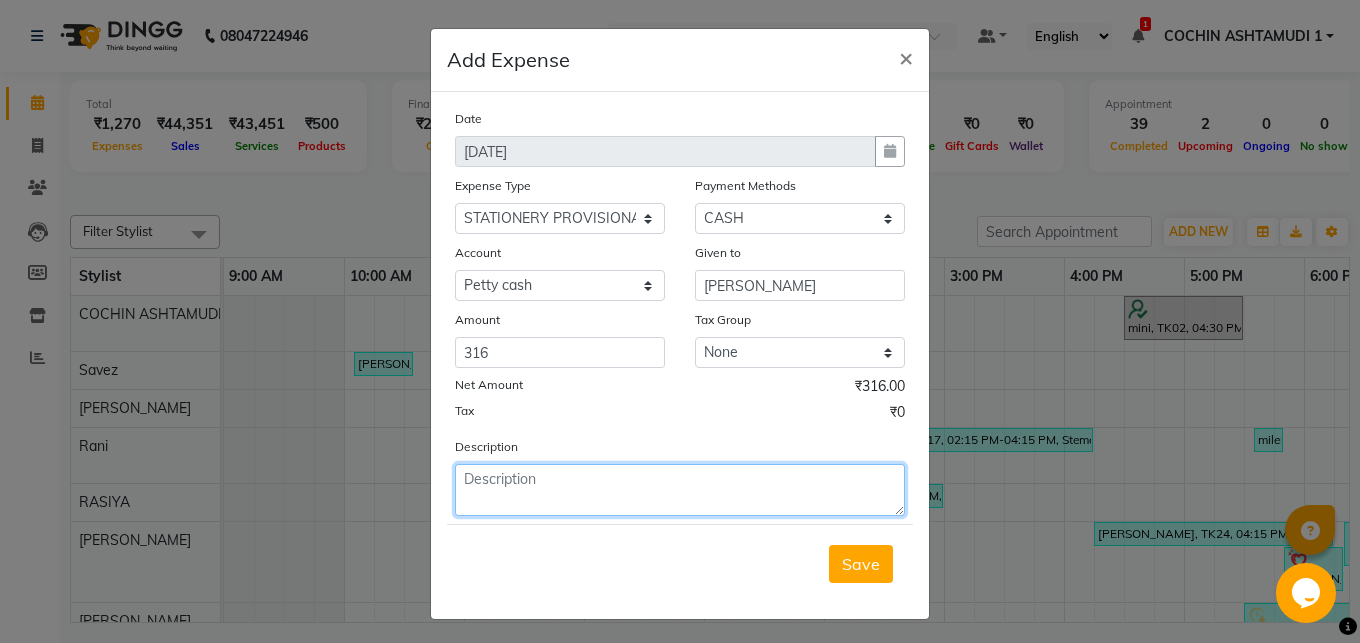 click 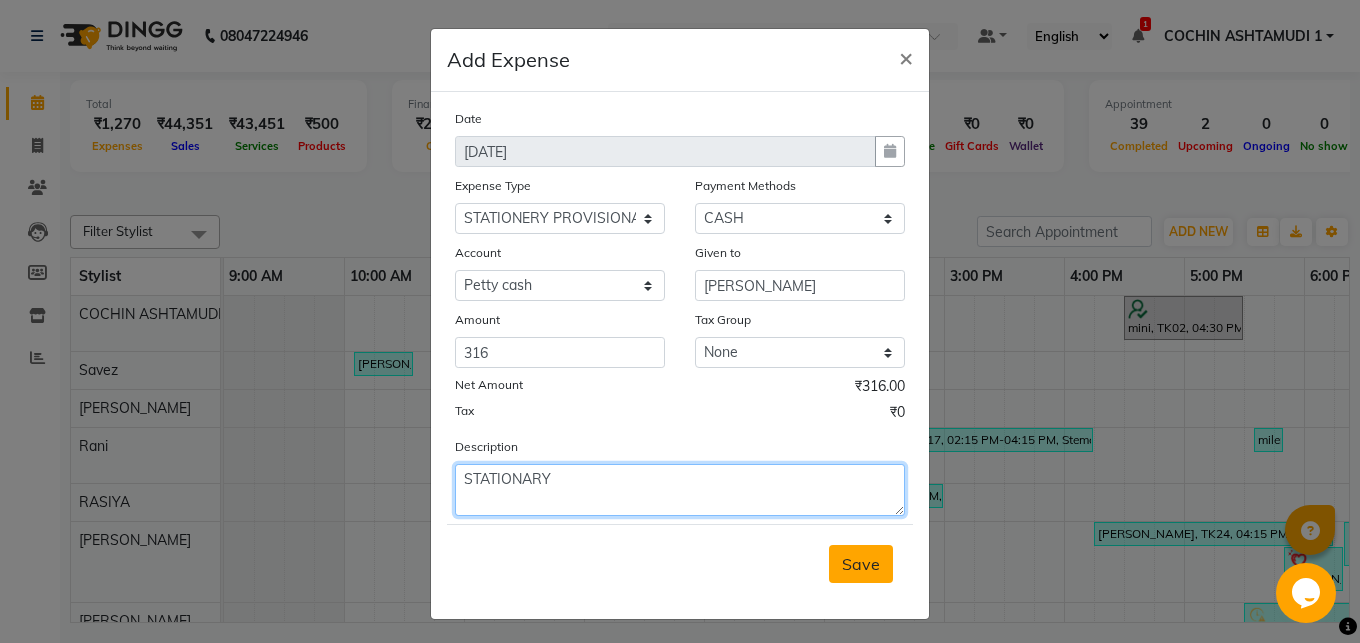 type on "STATIONARY" 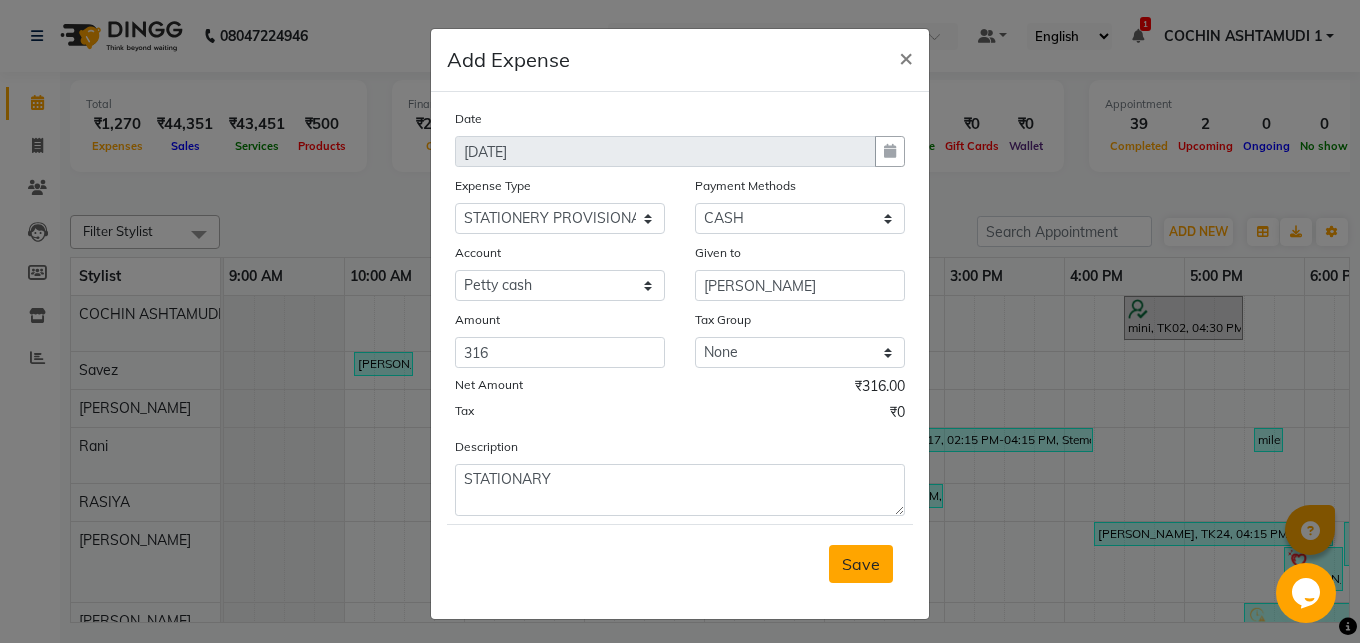 click on "Save" at bounding box center (861, 564) 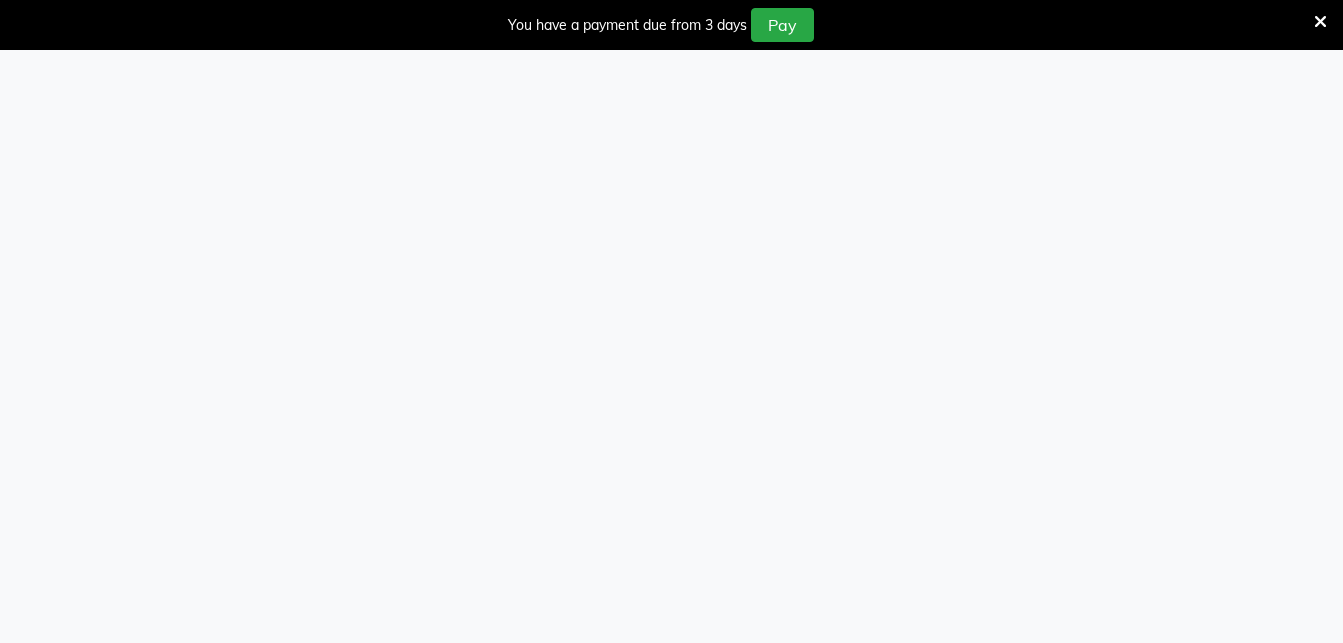 scroll, scrollTop: 0, scrollLeft: 0, axis: both 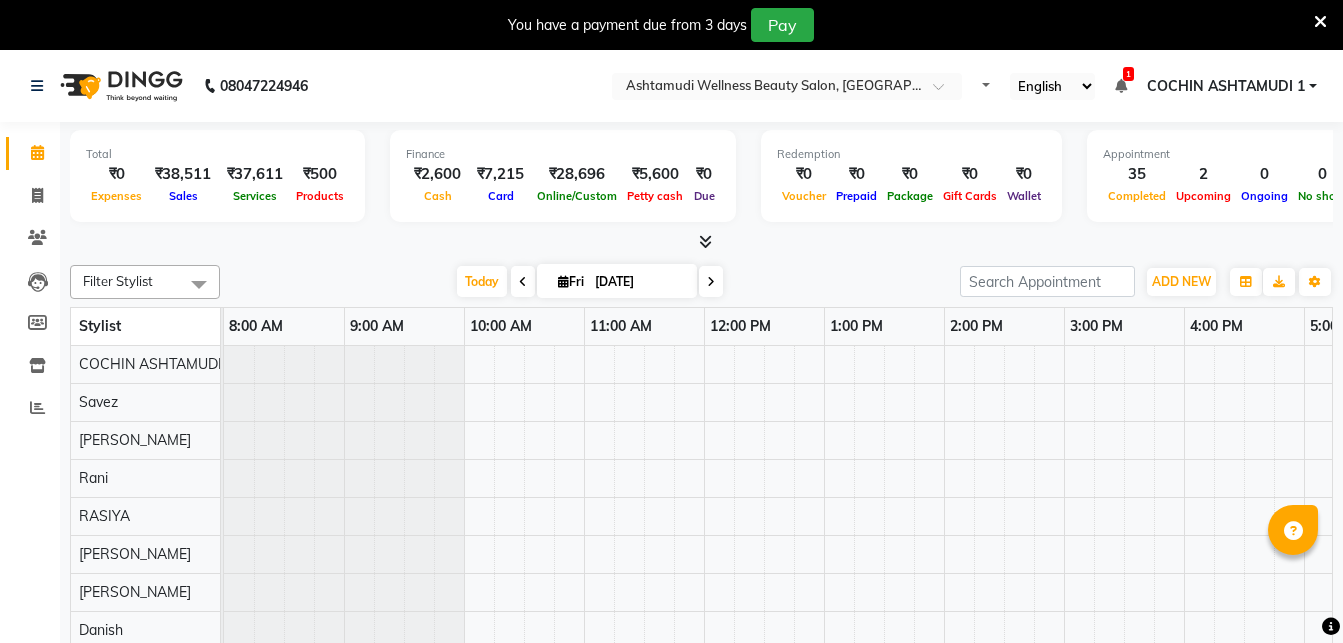 select on "en" 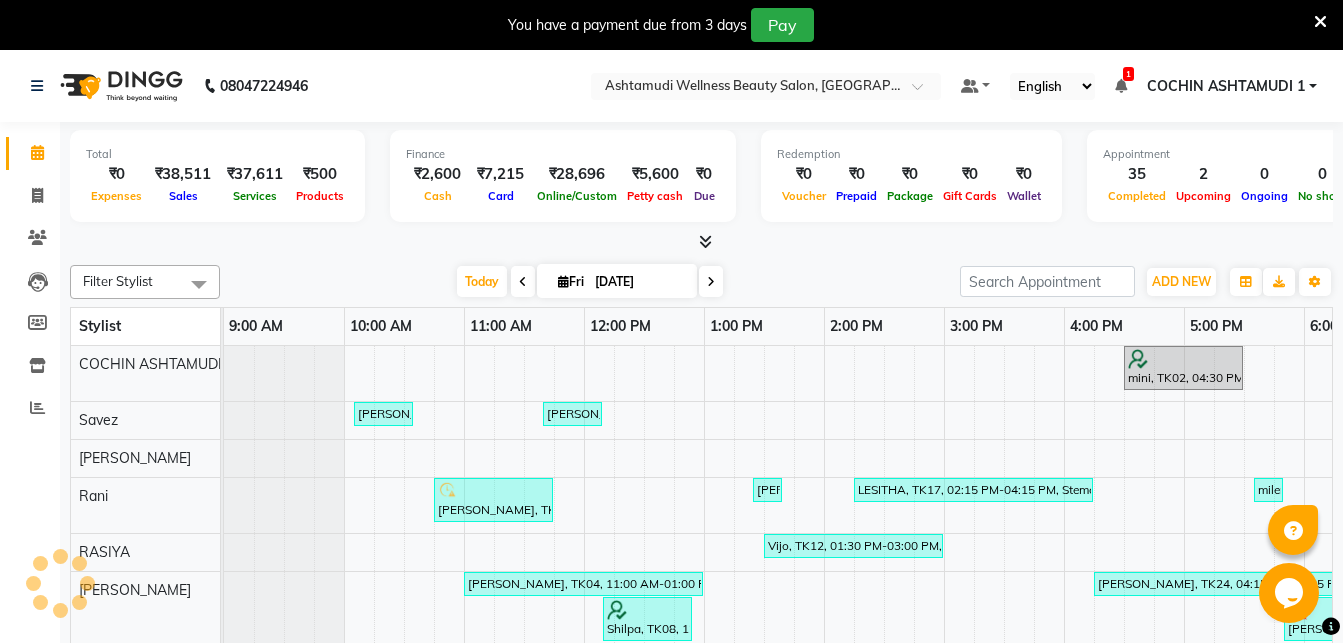 scroll, scrollTop: 0, scrollLeft: 0, axis: both 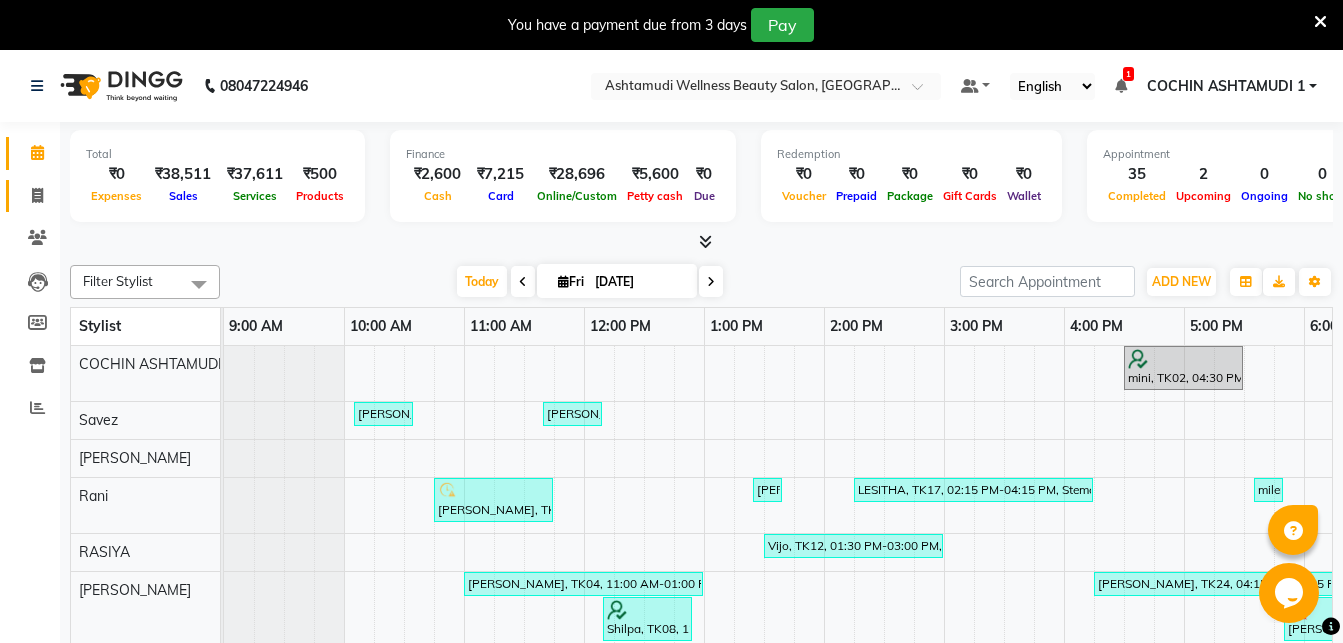 click on "Invoice" 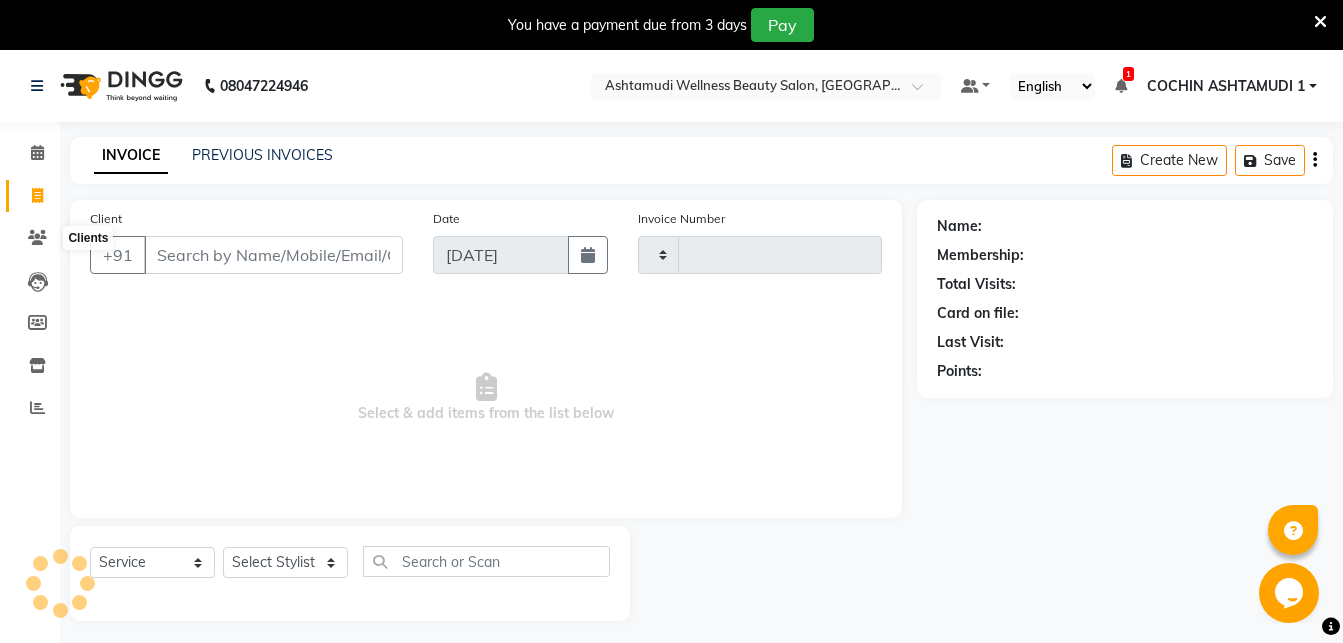 scroll, scrollTop: 50, scrollLeft: 0, axis: vertical 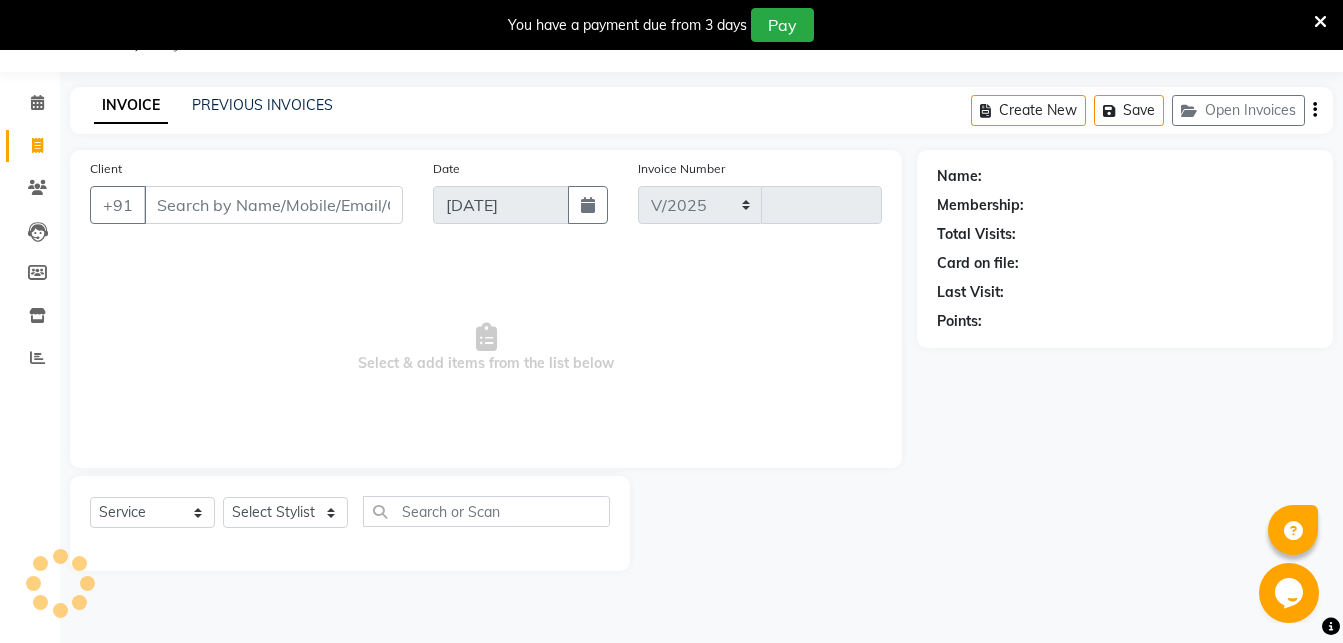 select on "4632" 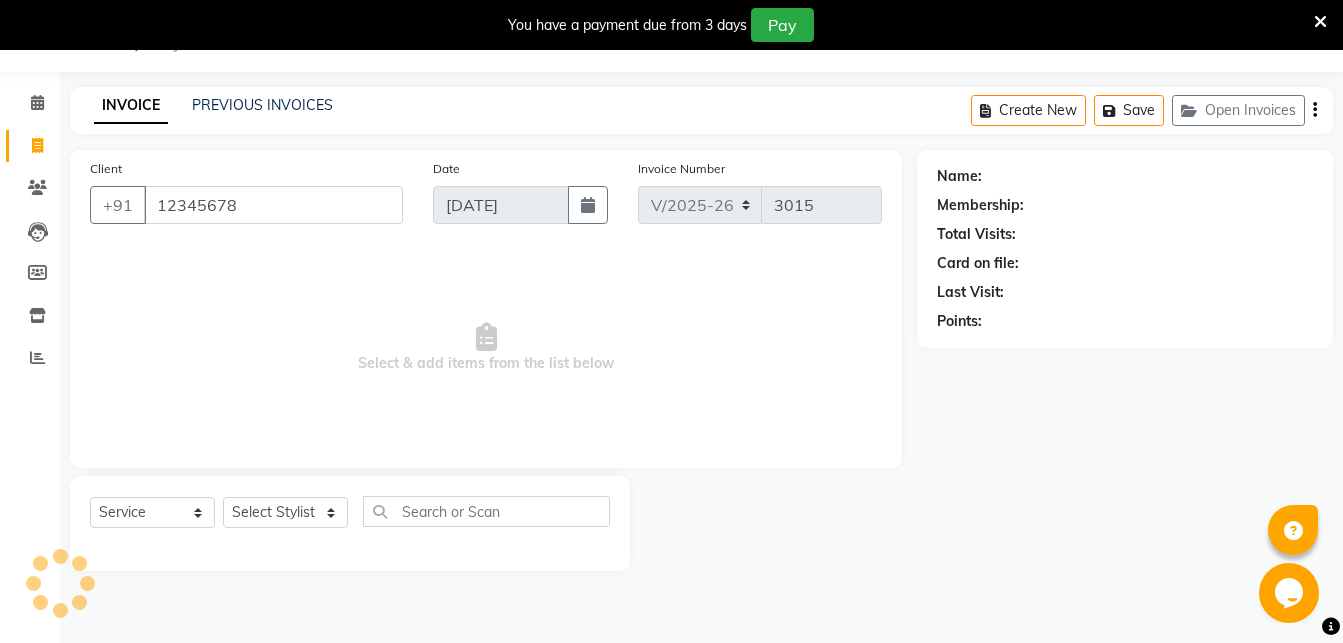 type on "12345678" 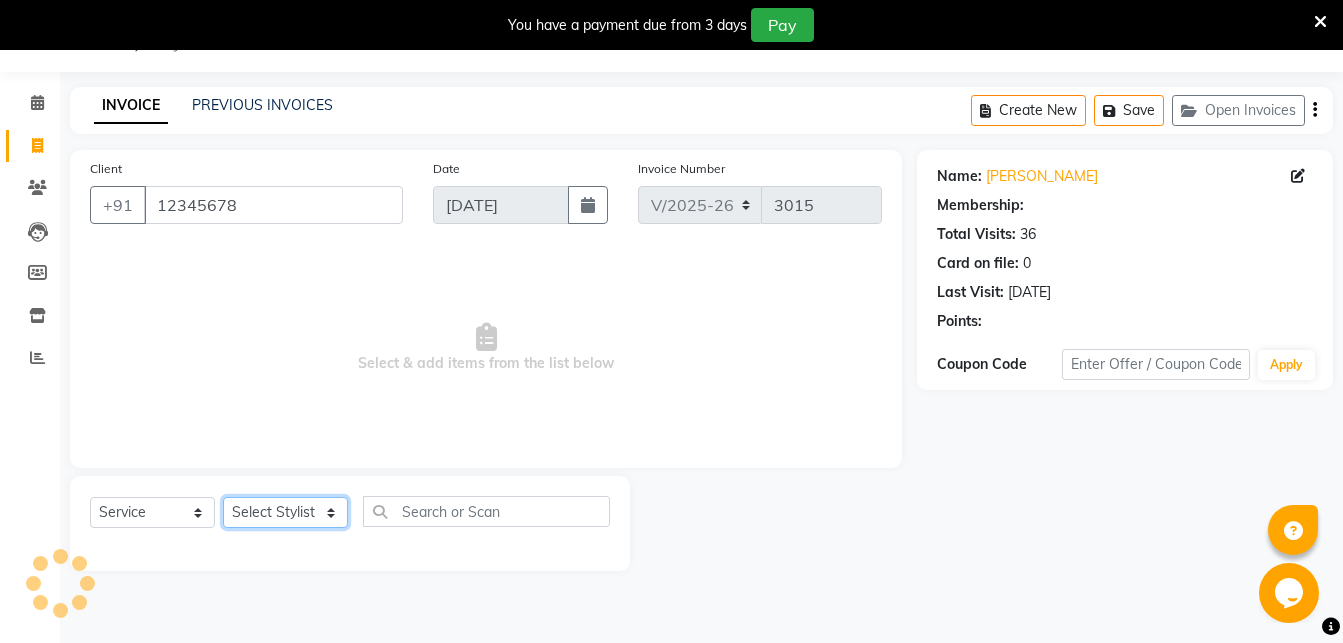 click on "Select Stylist" 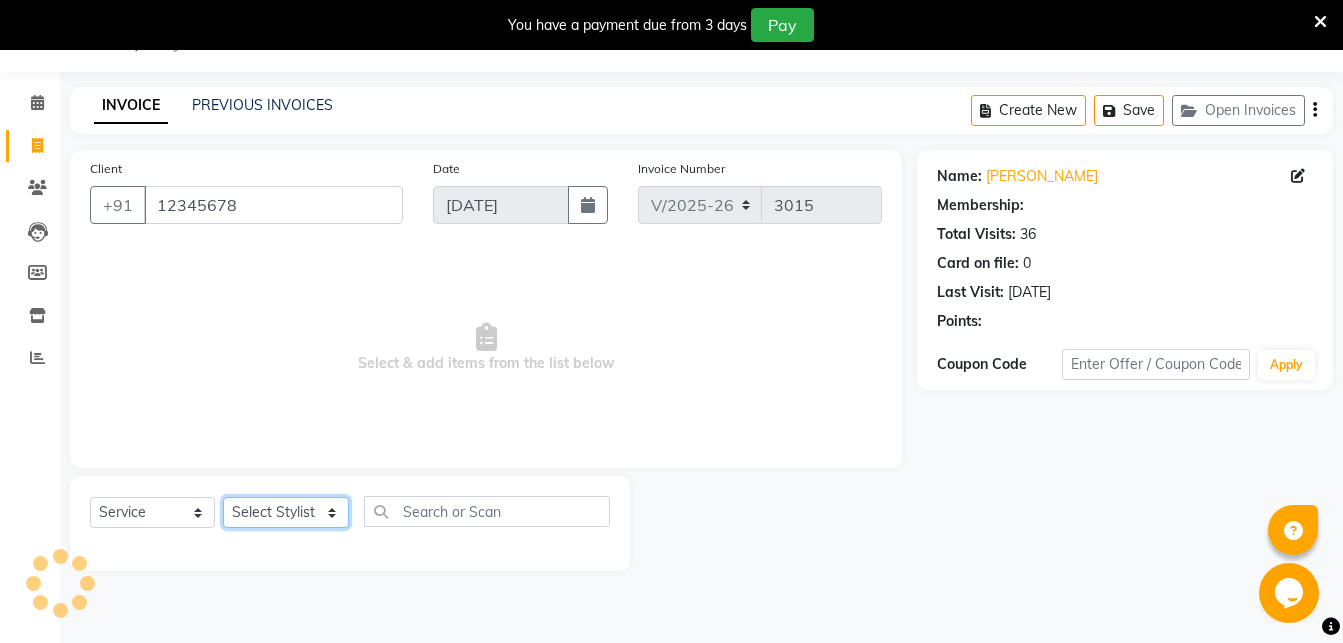 select on "1: Object" 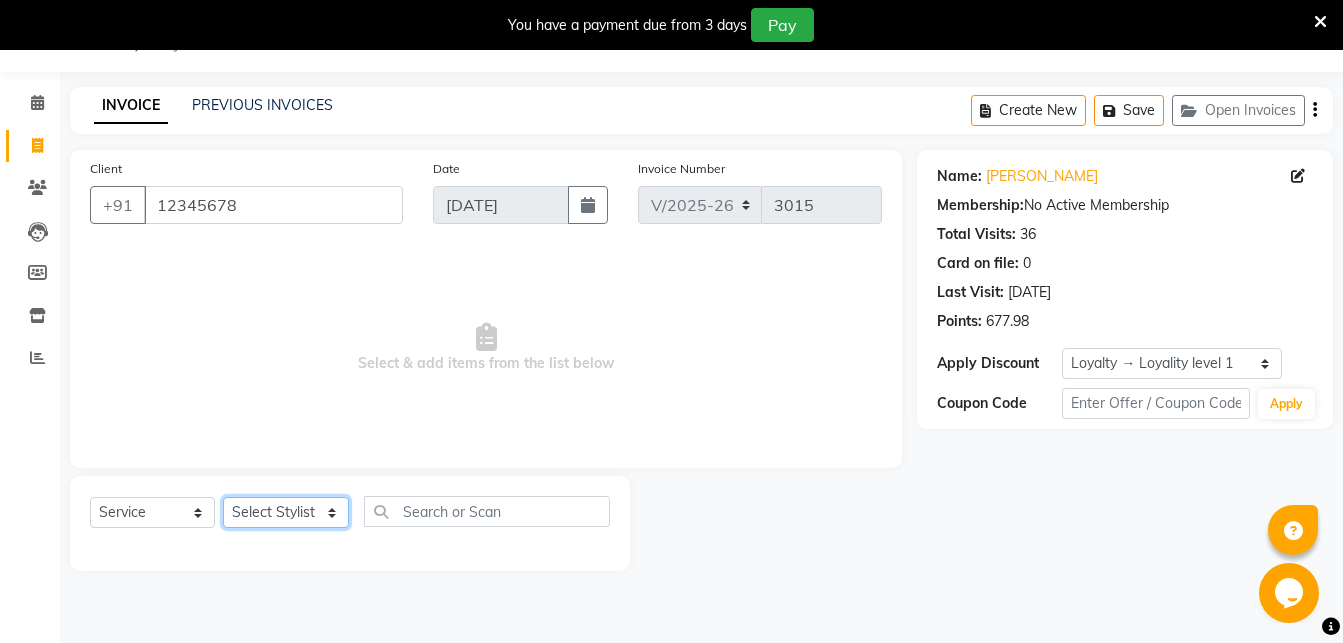 select on "45927" 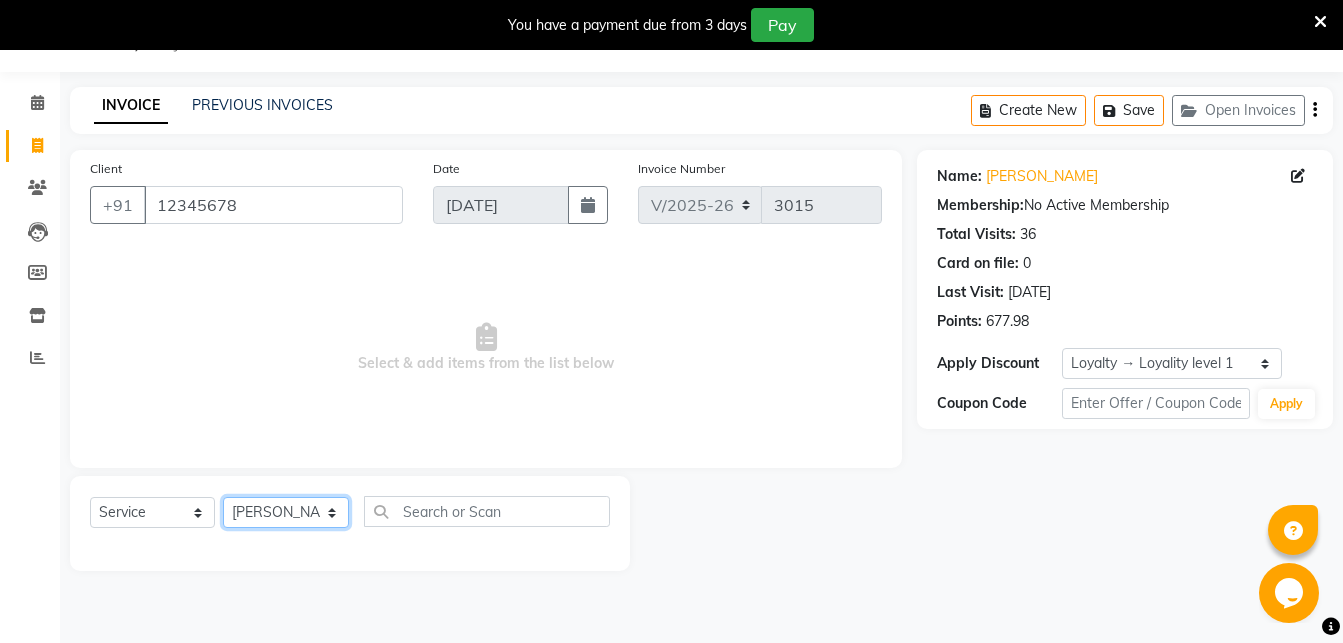 click on "[PERSON_NAME]" 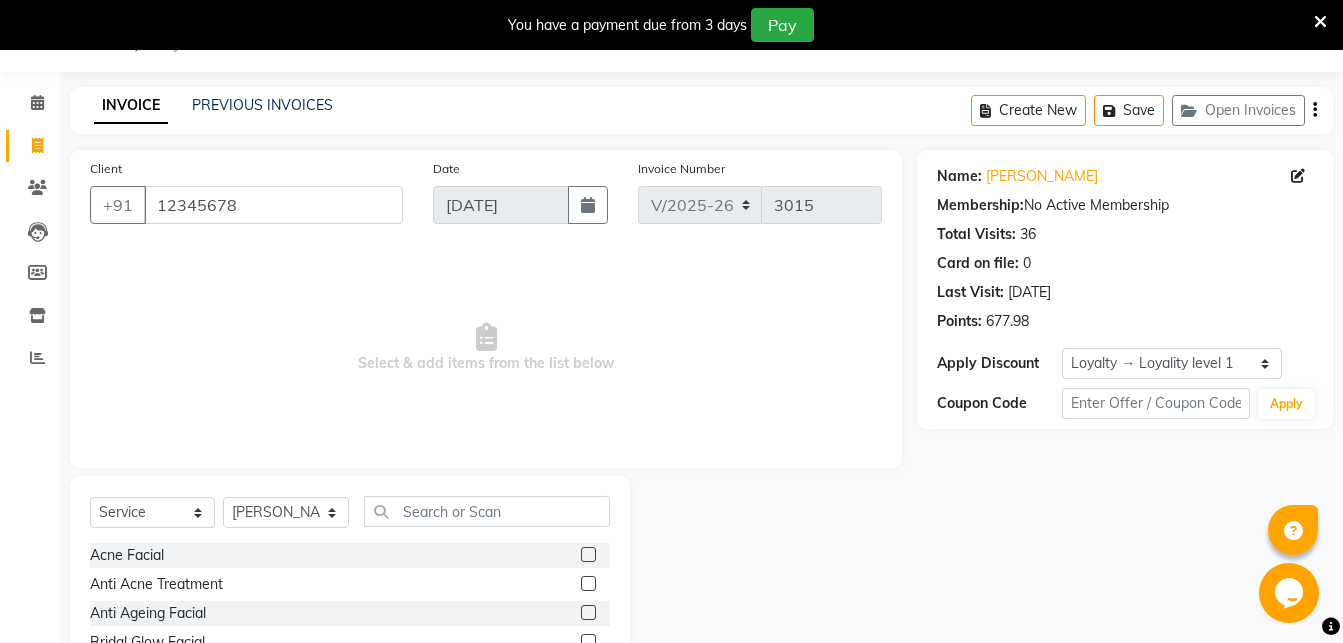 click on "Select  Service  Product  Membership  Package Voucher Prepaid Gift Card  Select Stylist Abhirami S [PERSON_NAME] B [PERSON_NAME] COCHIN ASHTAMUDI Danish [PERSON_NAME] [PERSON_NAME] [PERSON_NAME] [PERSON_NAME] [PERSON_NAME]  [PERSON_NAME] [PERSON_NAME]" 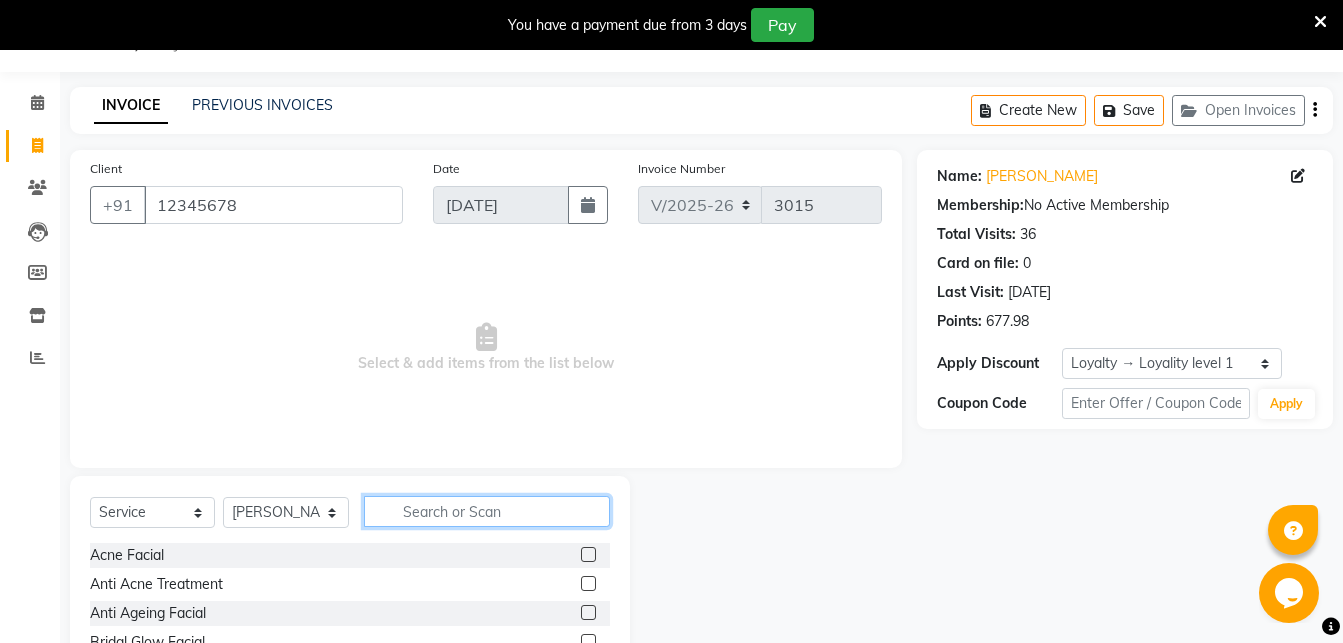 click 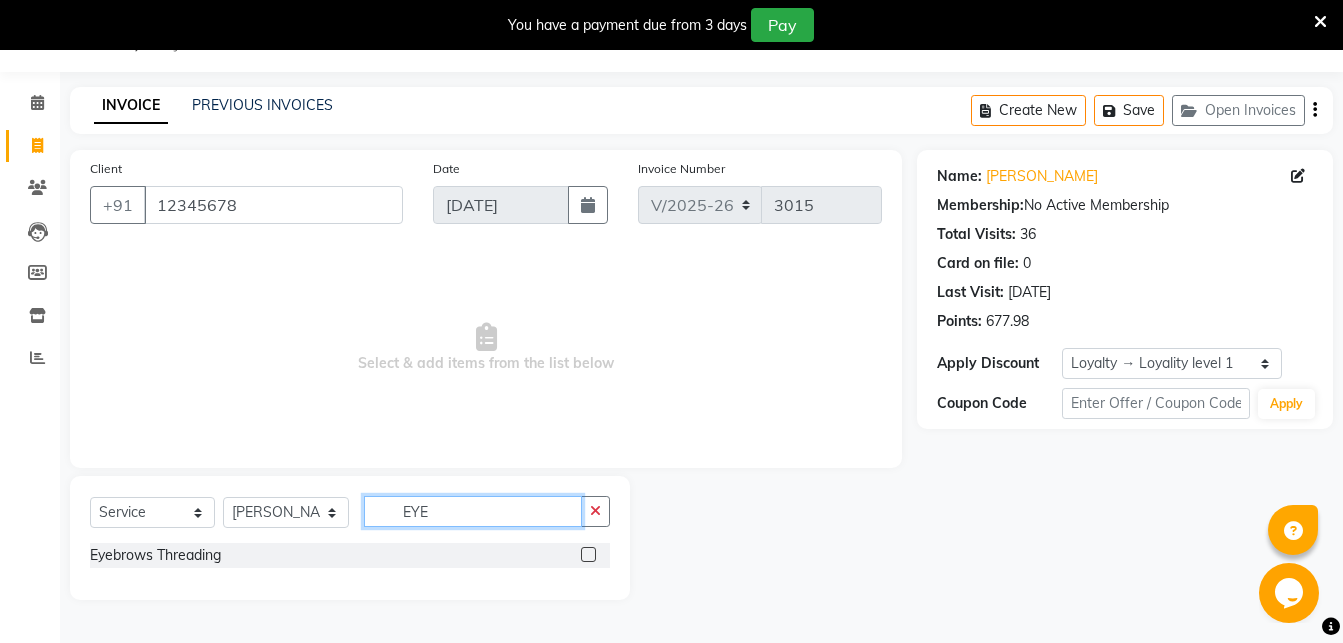 type on "EYE" 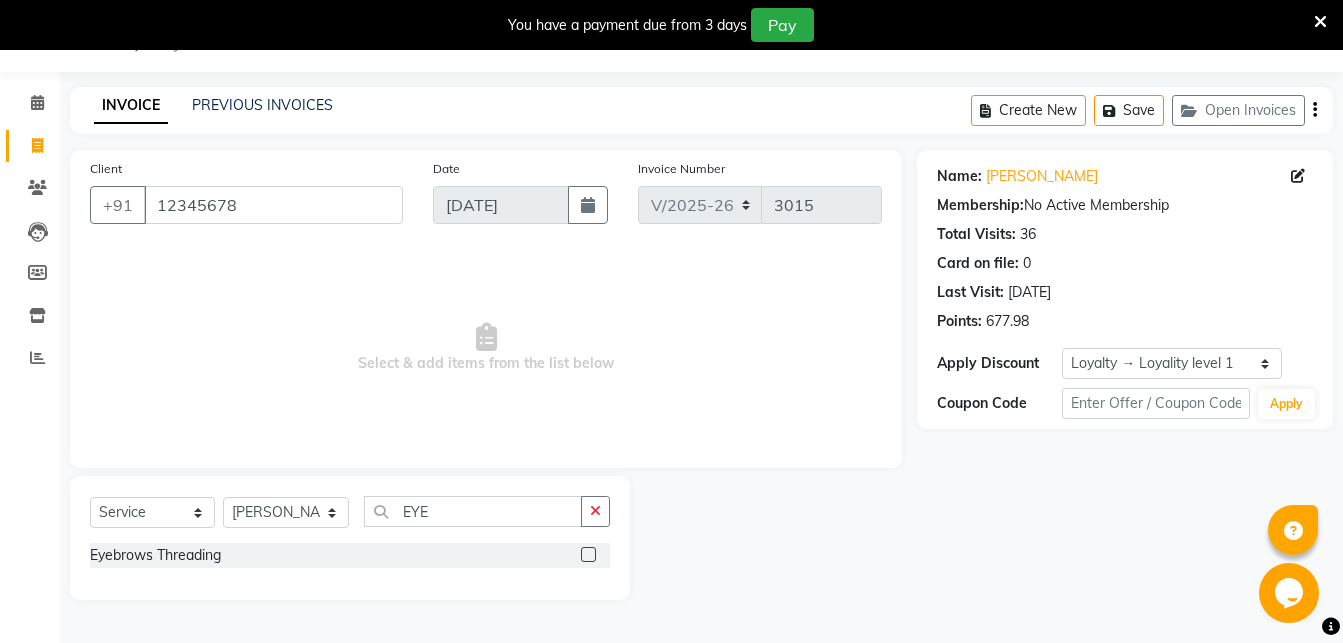 click 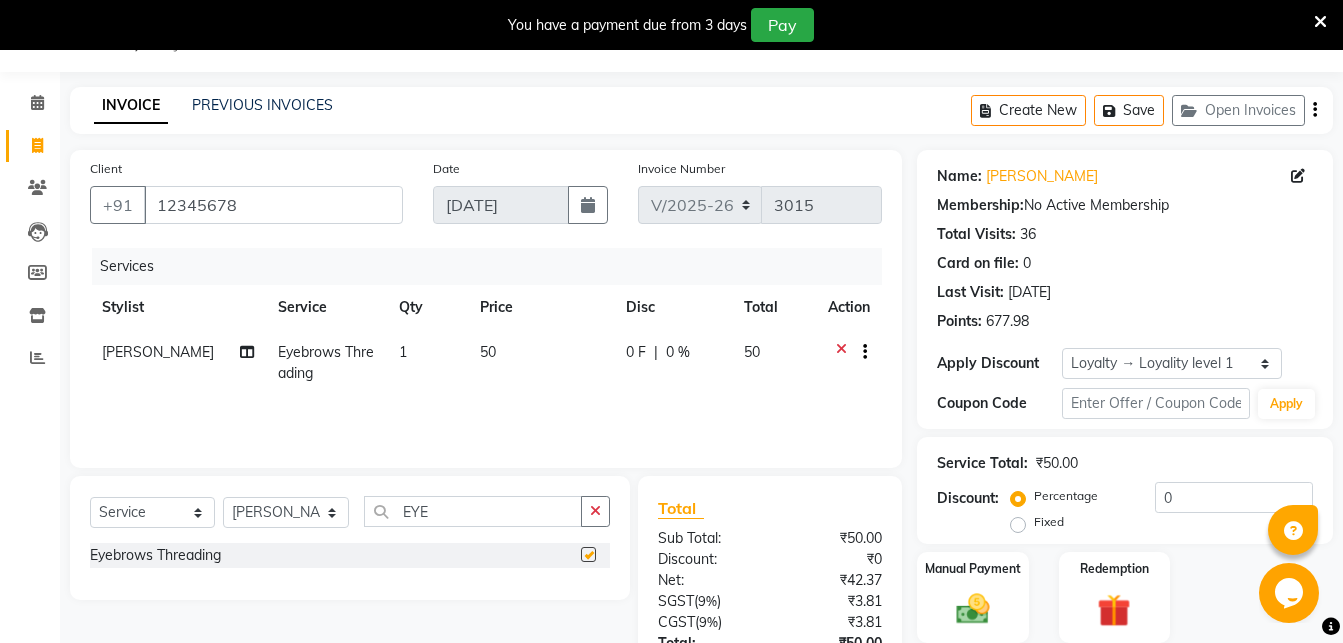 checkbox on "false" 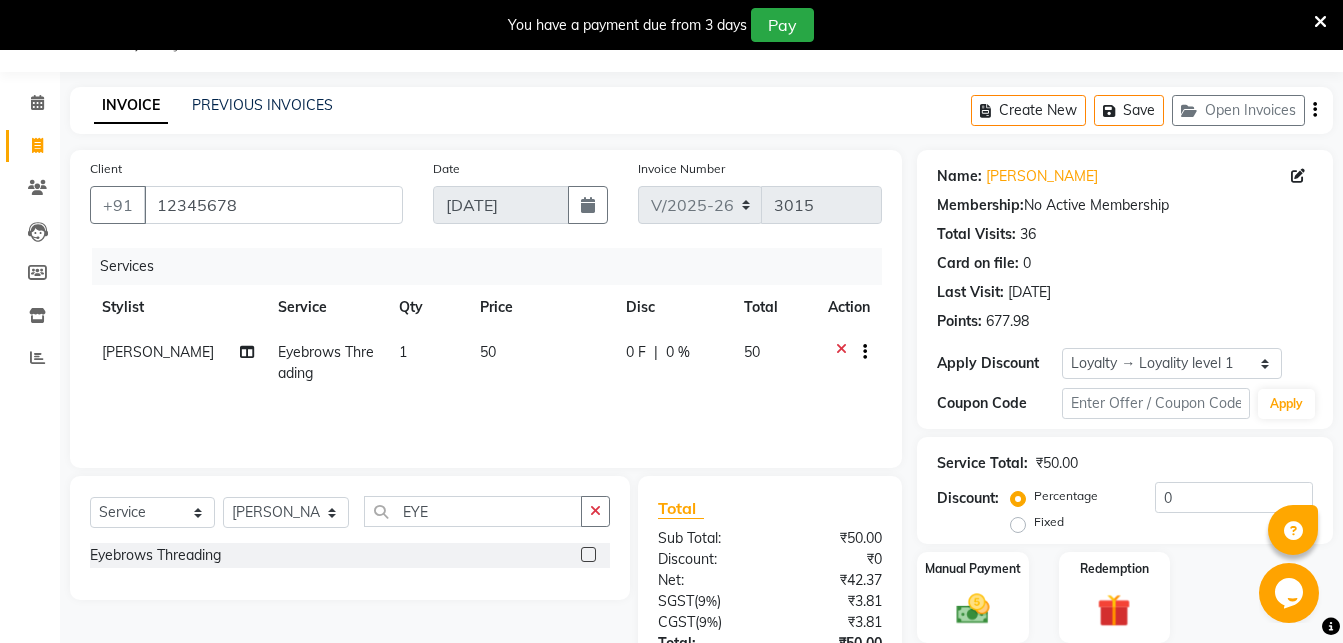 scroll, scrollTop: 207, scrollLeft: 0, axis: vertical 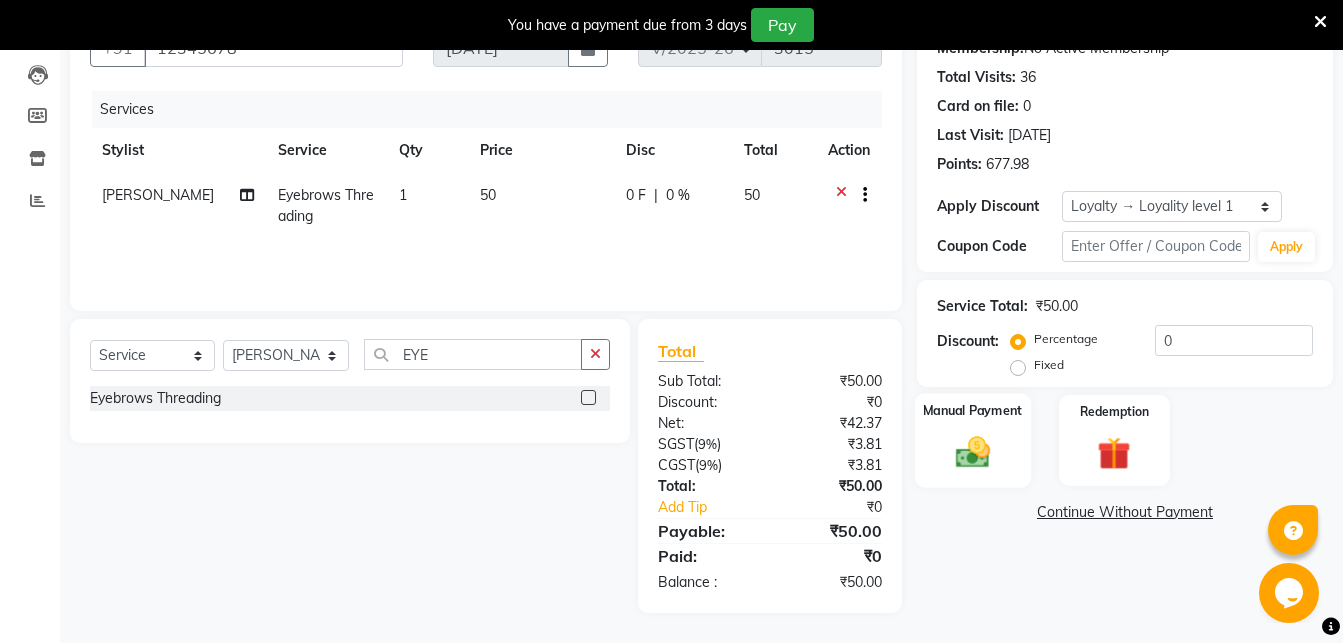 click 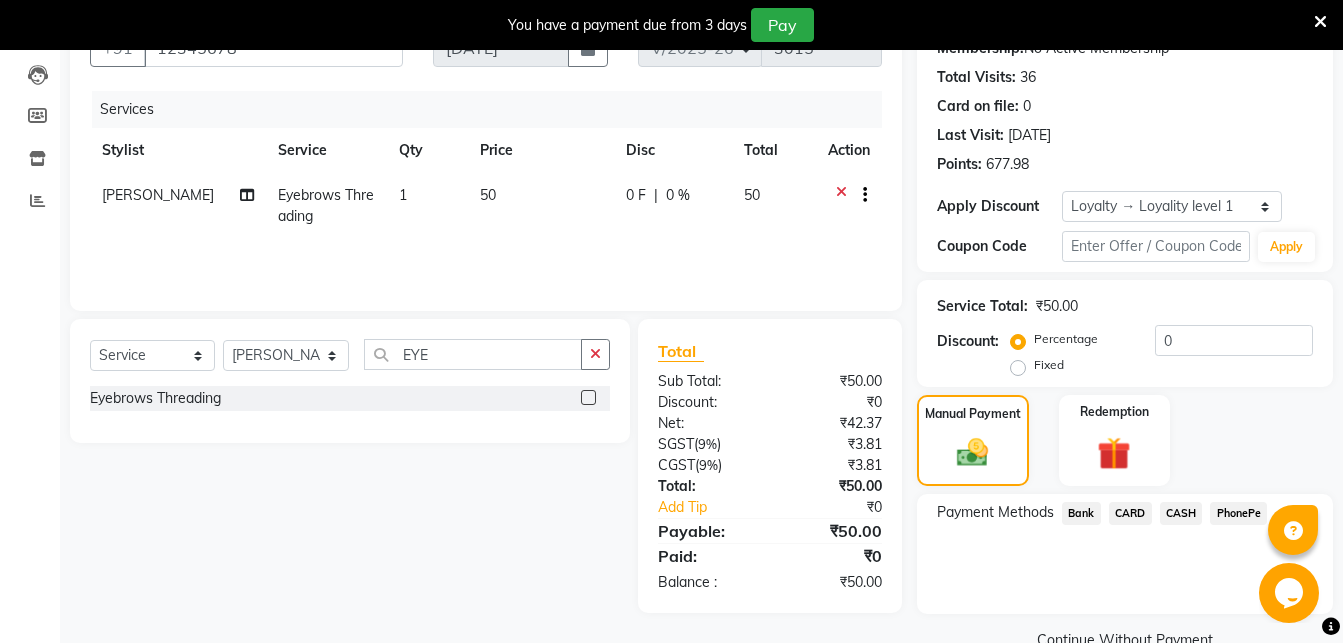 click on "PhonePe" 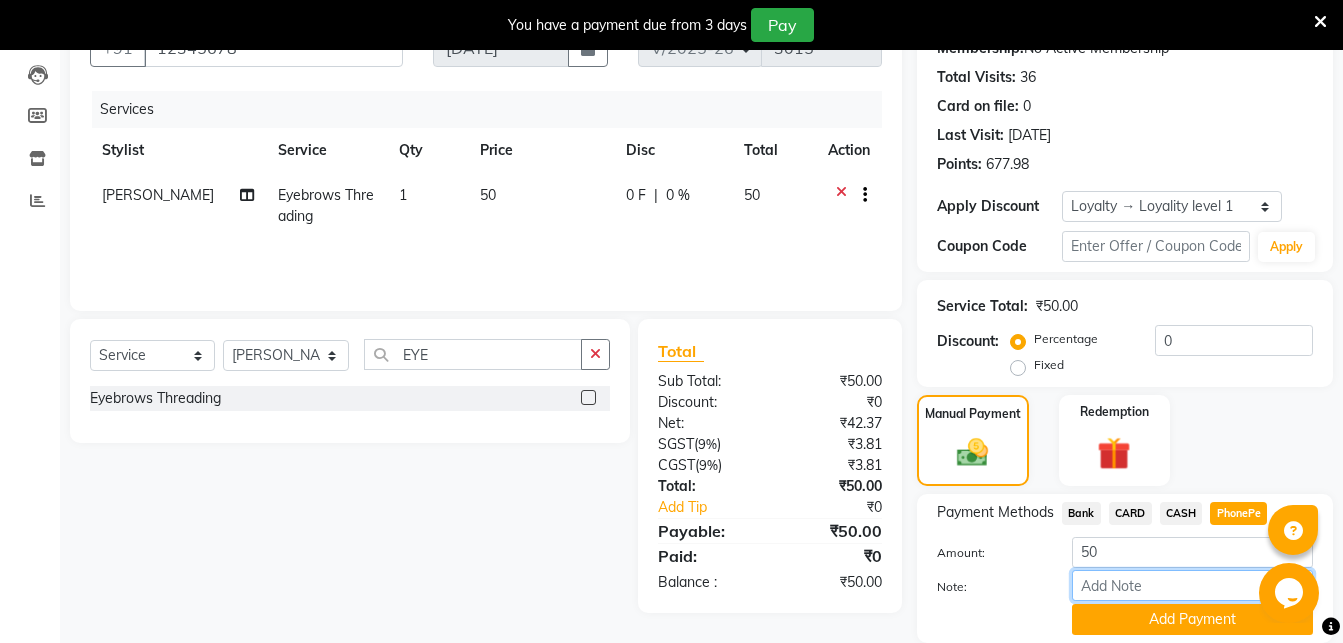 click on "Note:" at bounding box center (1192, 585) 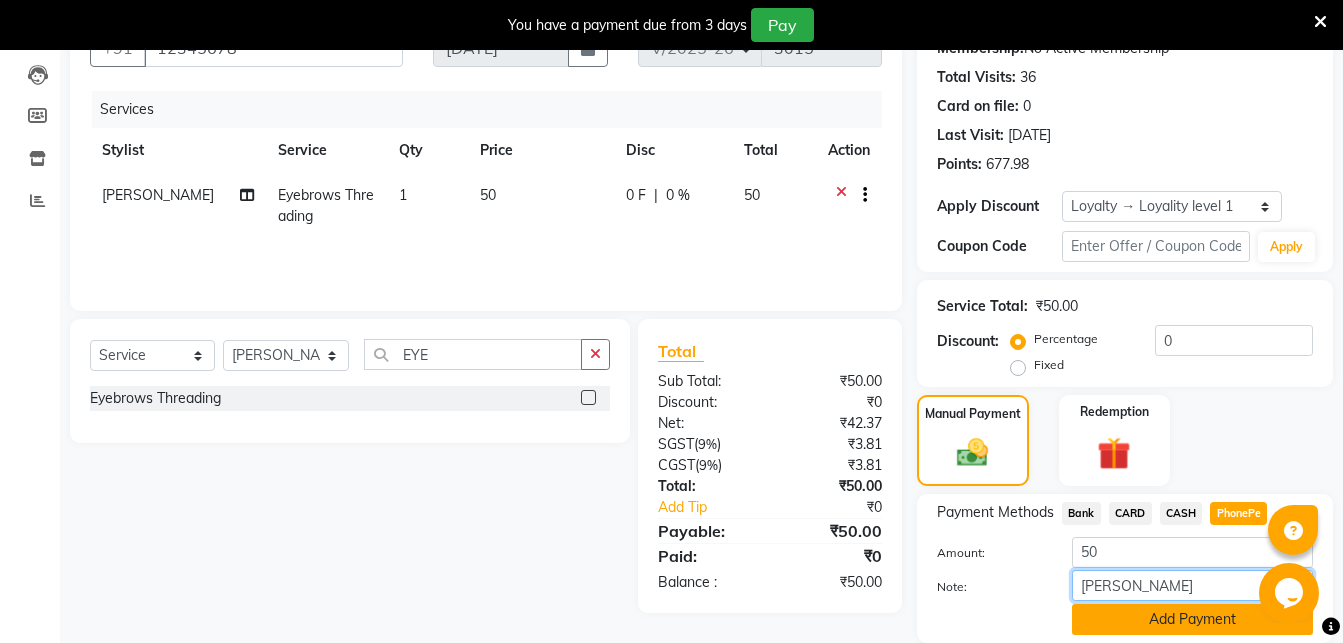 type on "[PERSON_NAME]" 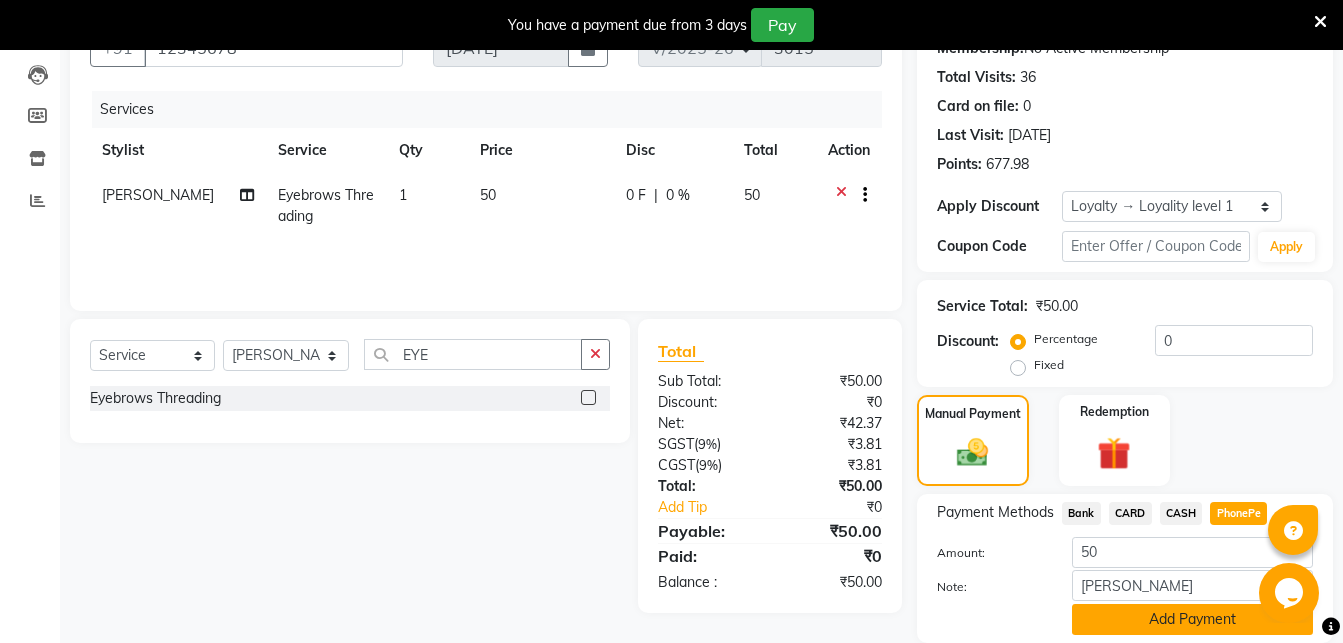 click on "Add Payment" 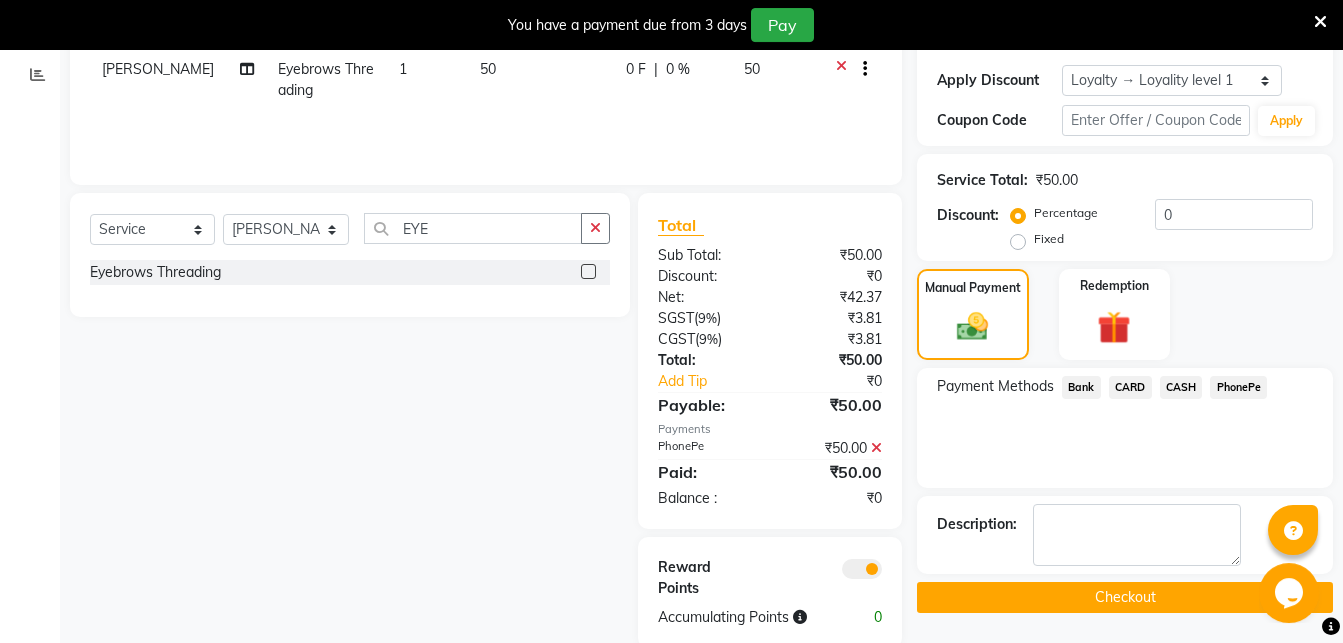 scroll, scrollTop: 368, scrollLeft: 0, axis: vertical 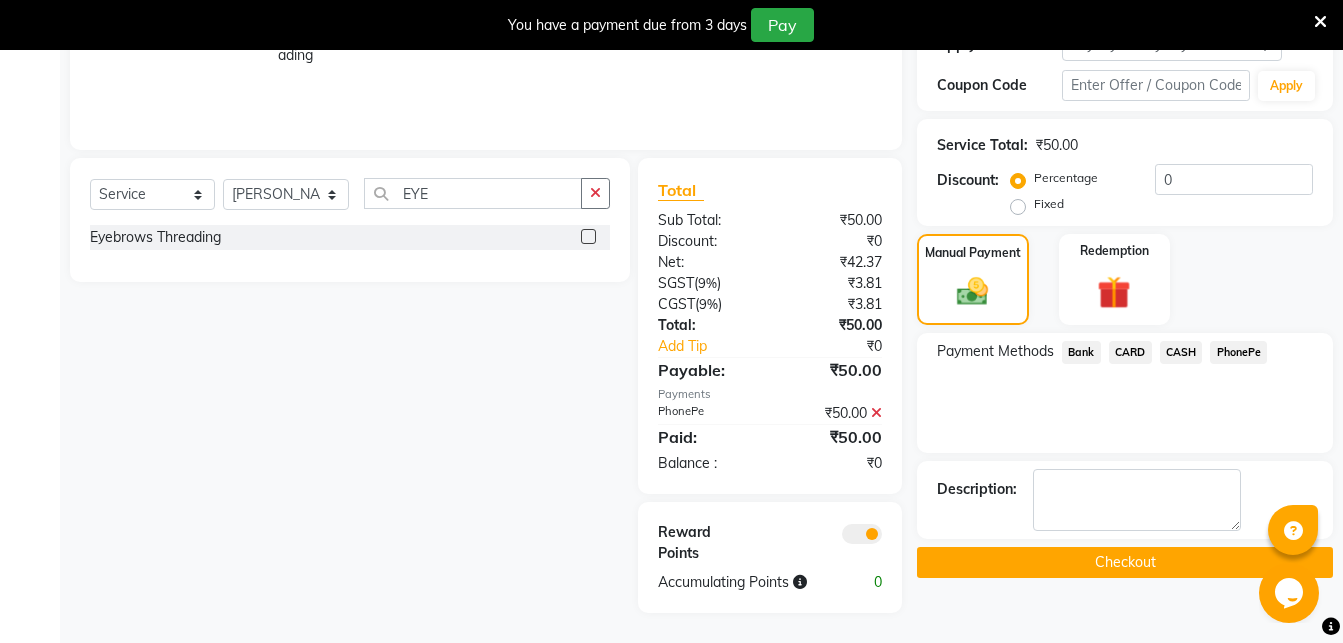 click on "Checkout" 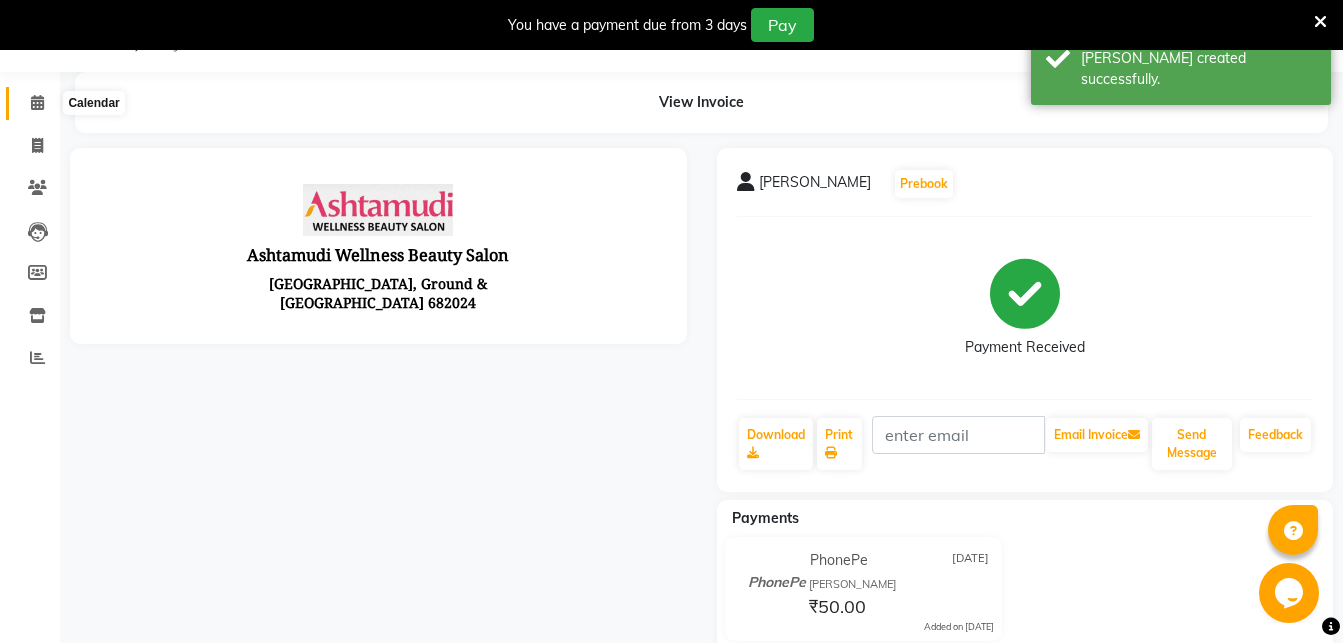 scroll, scrollTop: 0, scrollLeft: 0, axis: both 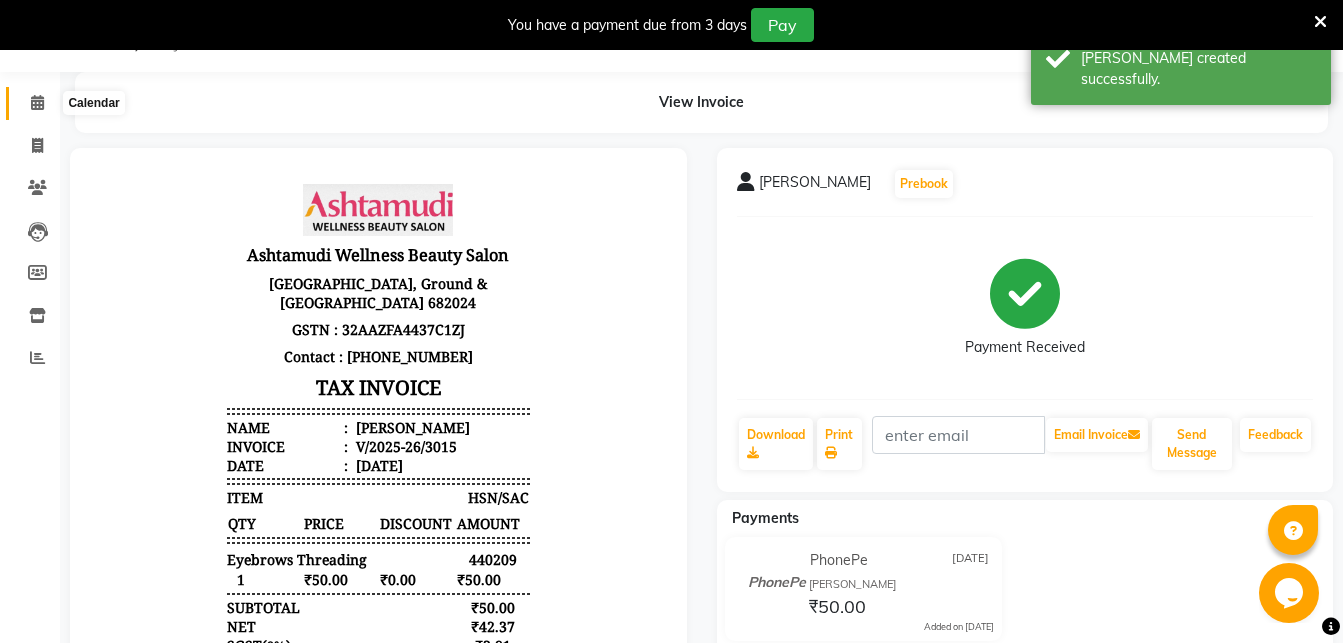 click 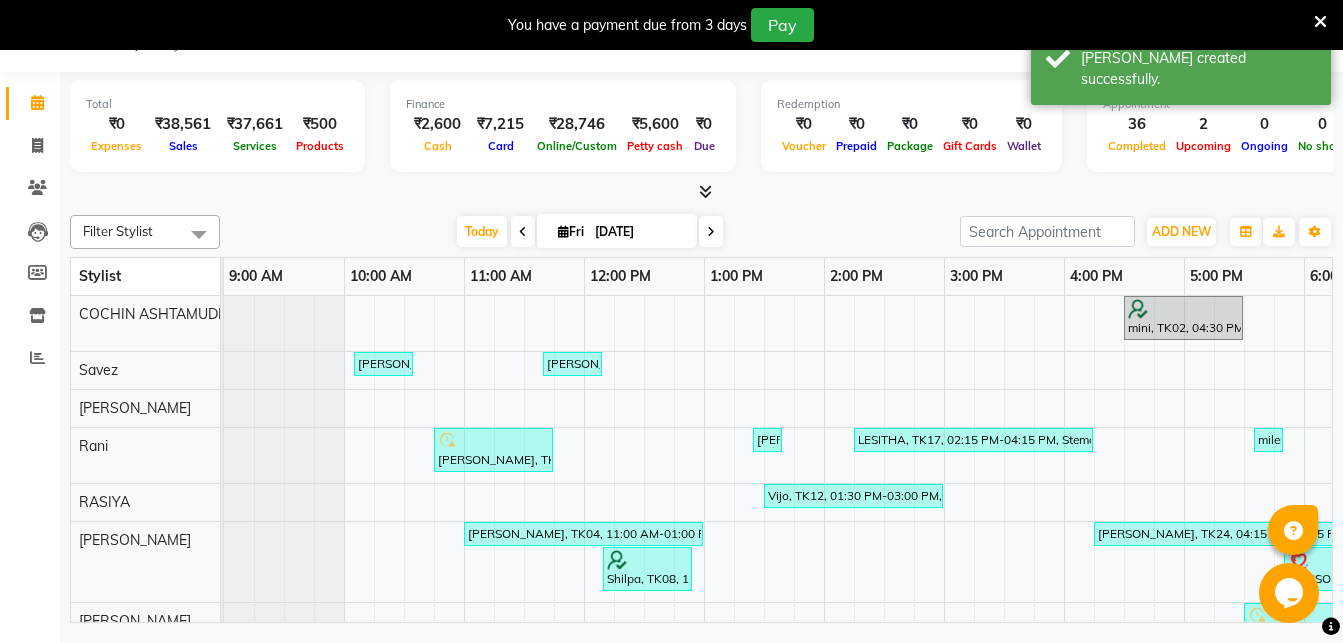 click at bounding box center [1320, 22] 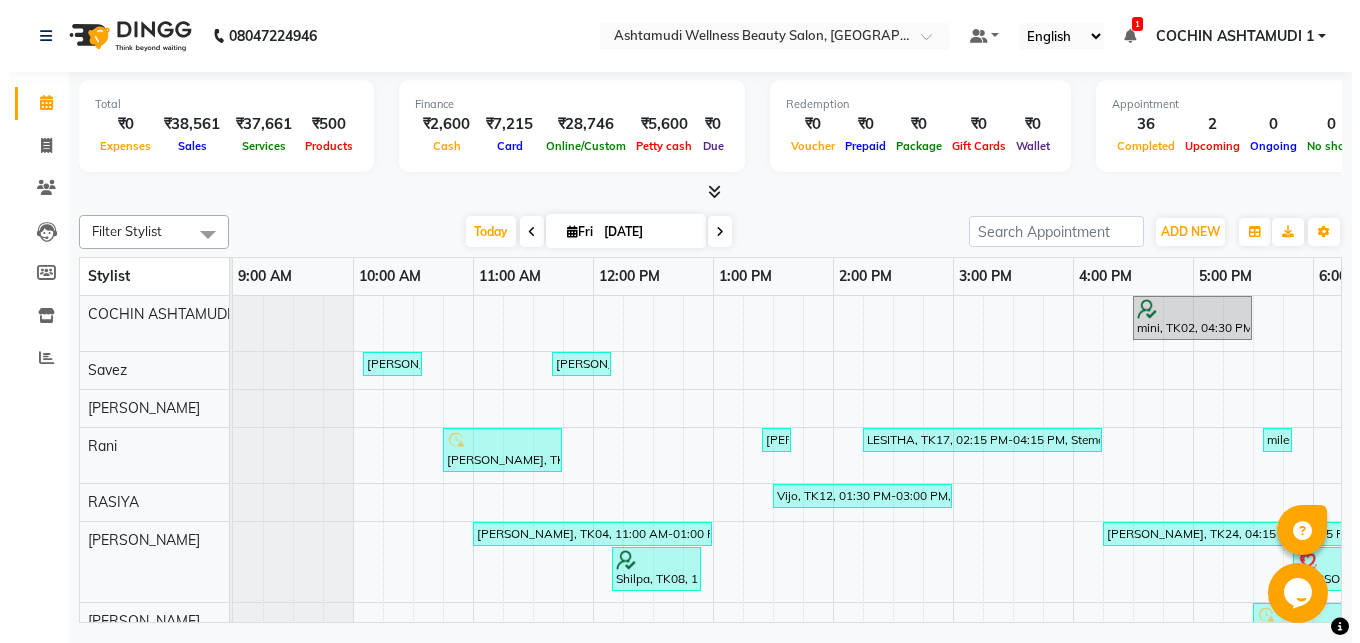 scroll, scrollTop: 0, scrollLeft: 0, axis: both 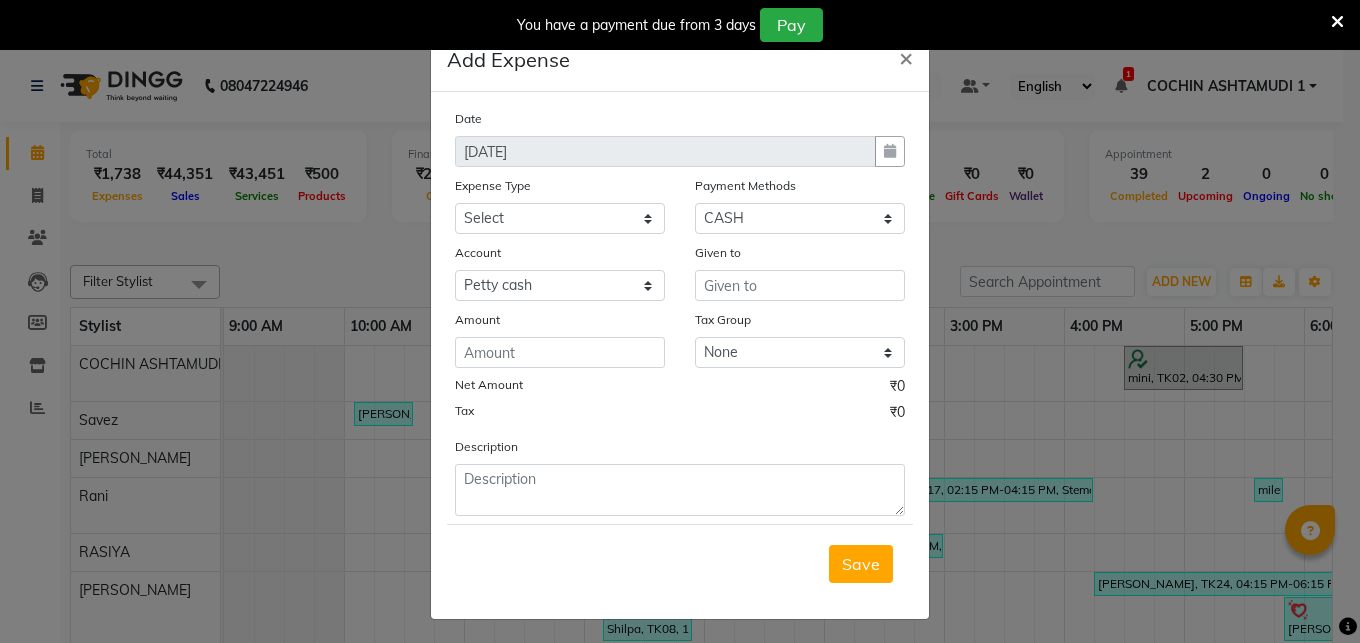 select on "1" 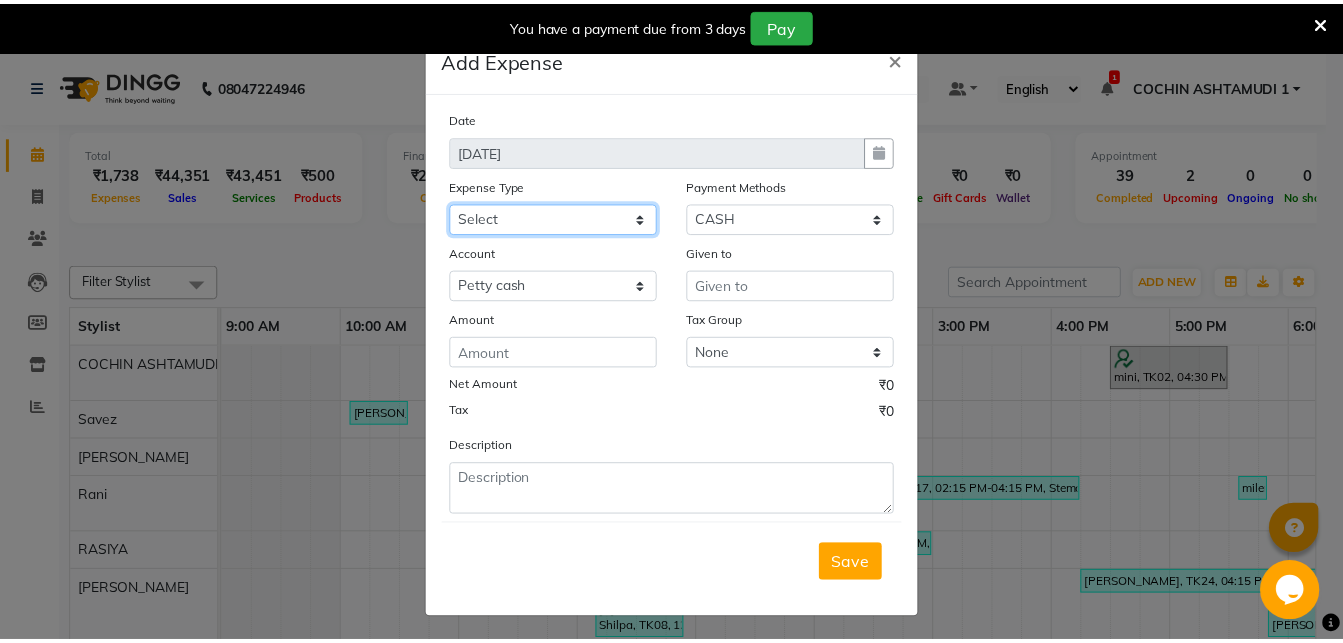 scroll, scrollTop: 0, scrollLeft: 0, axis: both 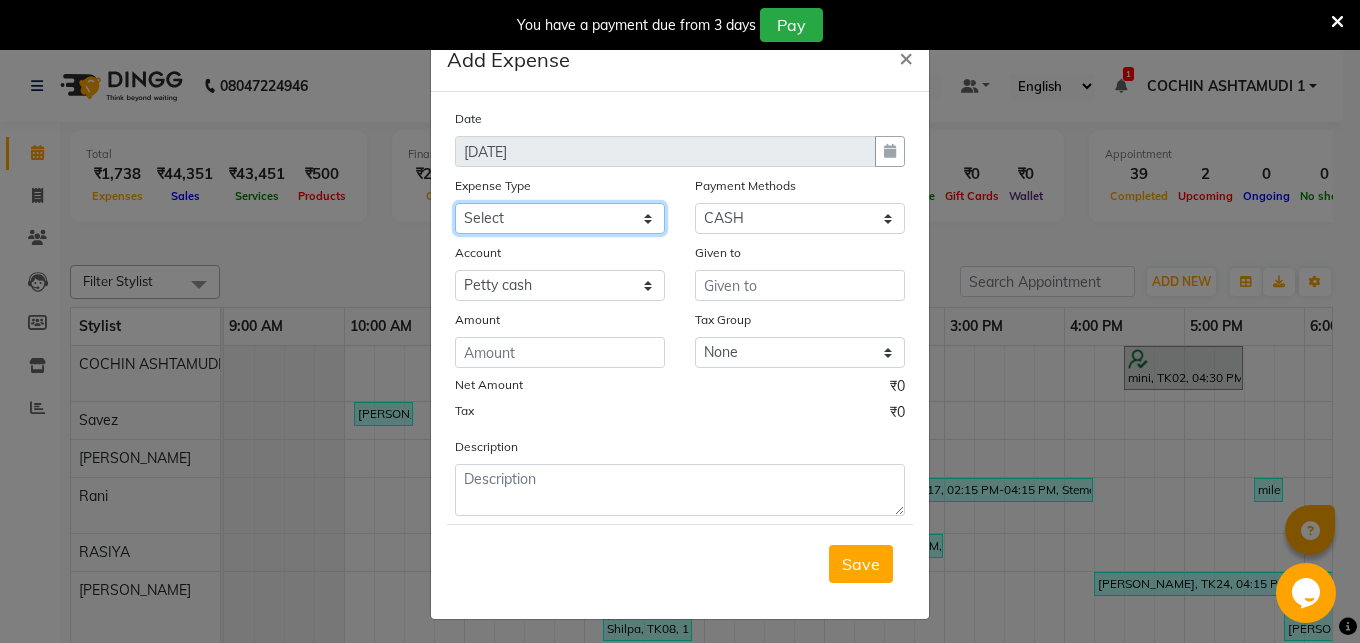 select on "6180" 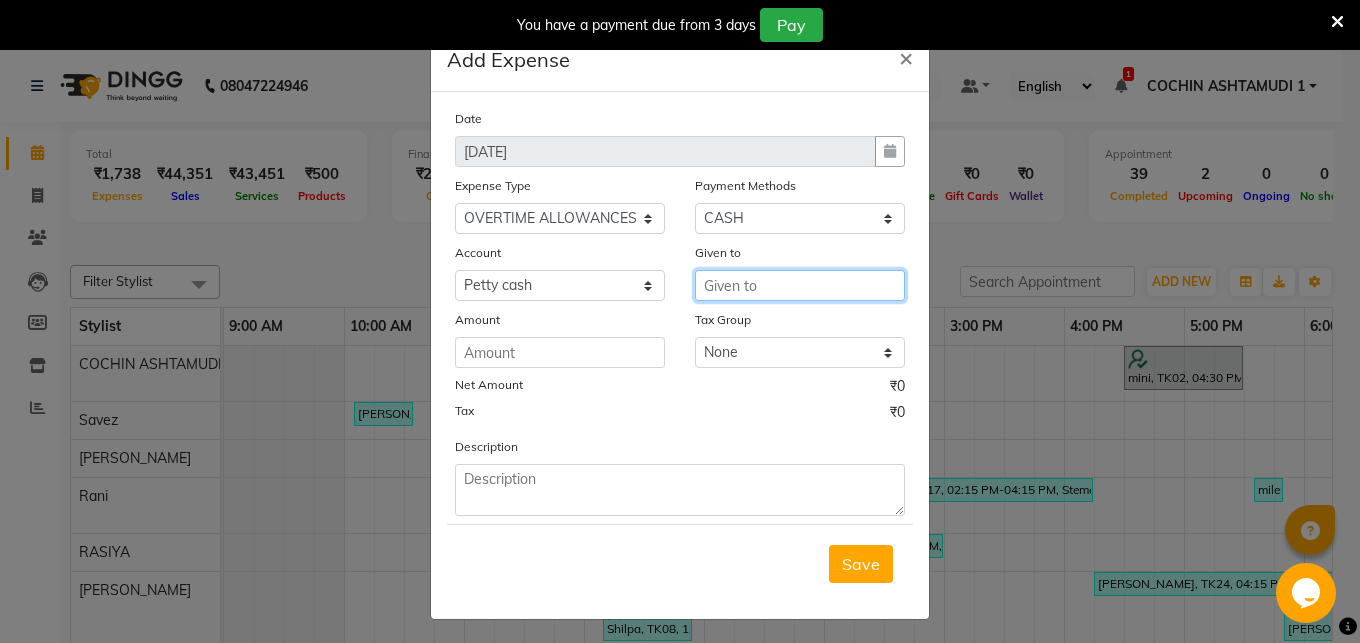 click at bounding box center [800, 285] 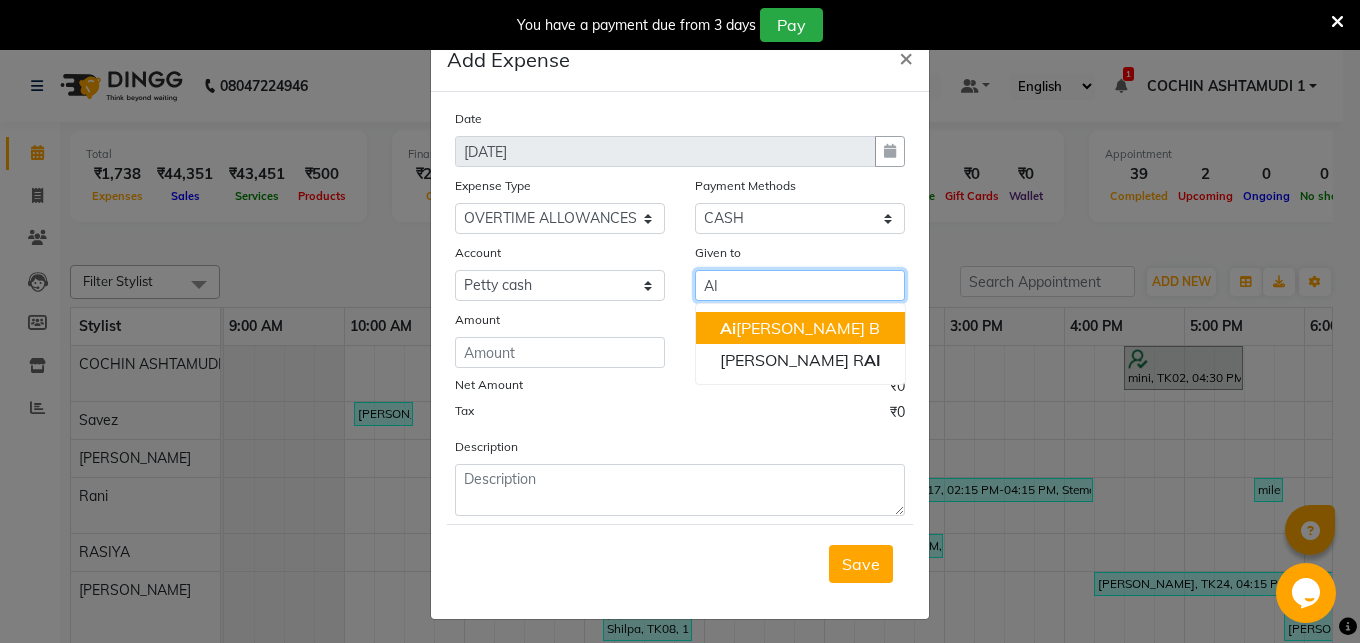 click on "Ai swarya B" at bounding box center [800, 328] 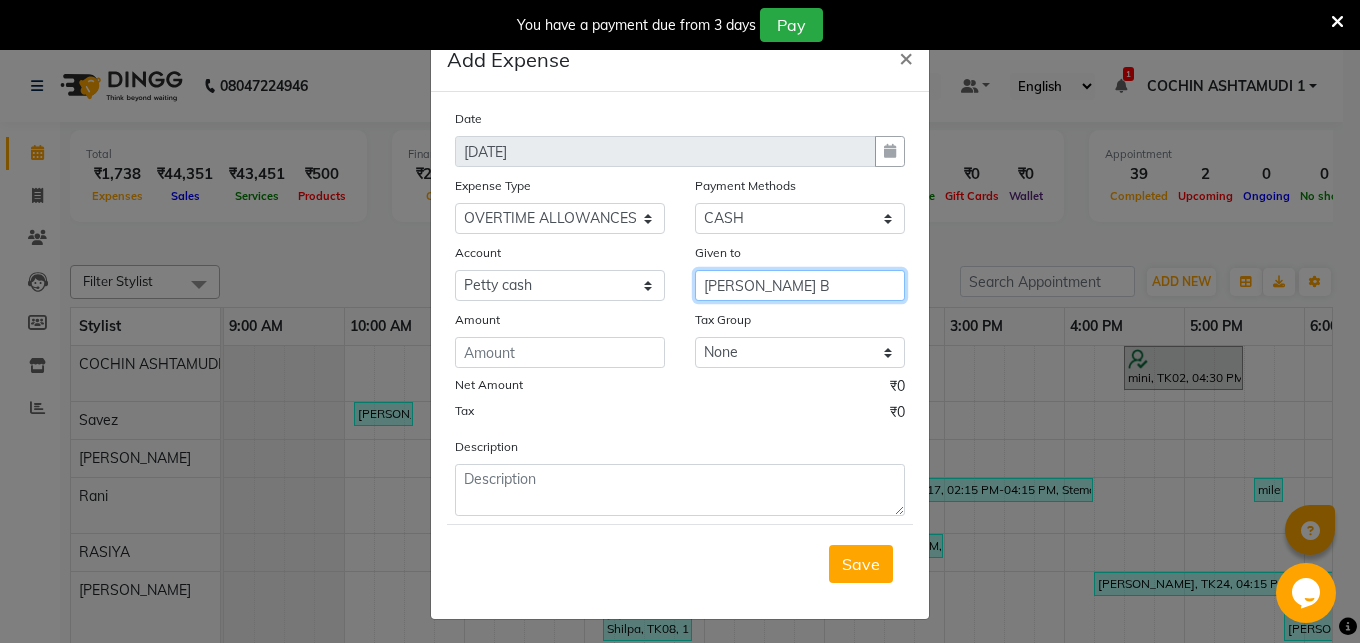type on "[PERSON_NAME] B" 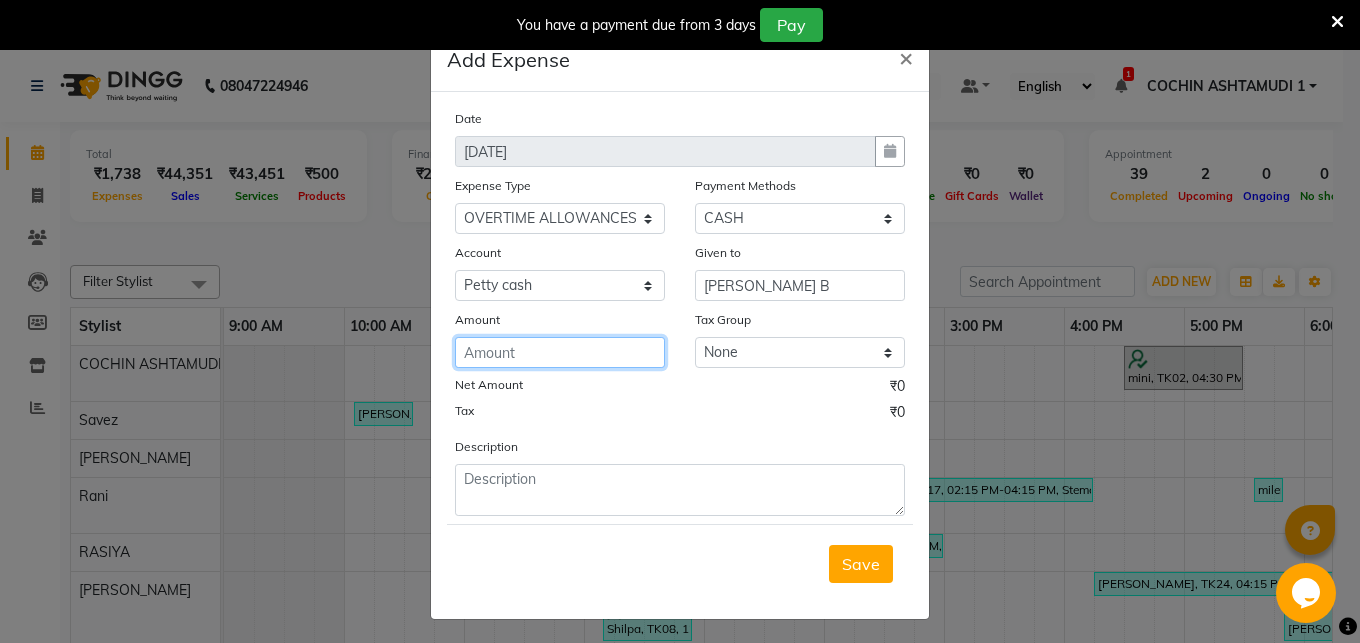 click 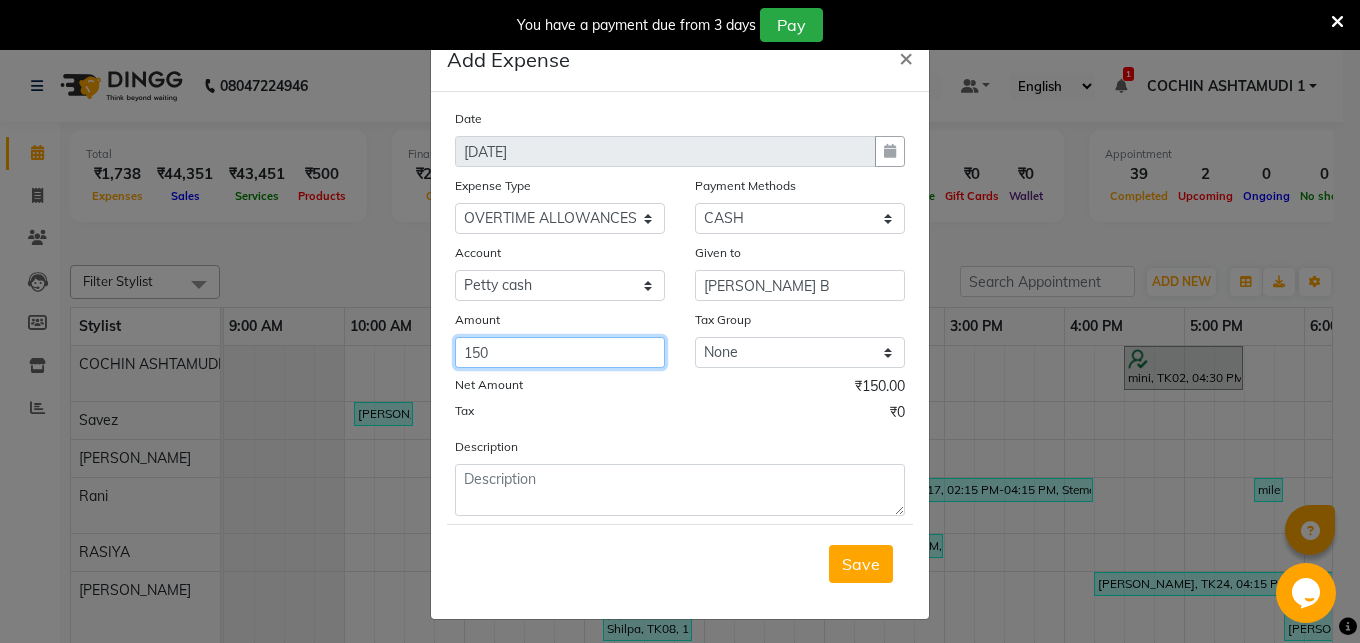 type on "150" 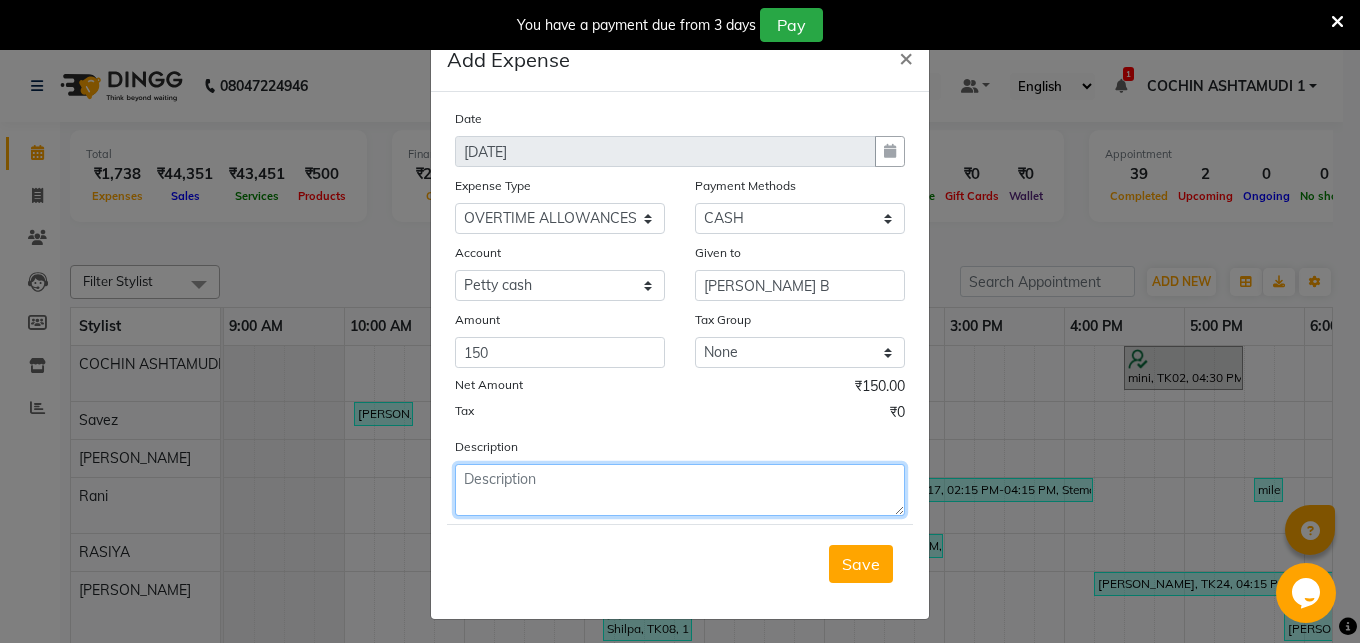 click 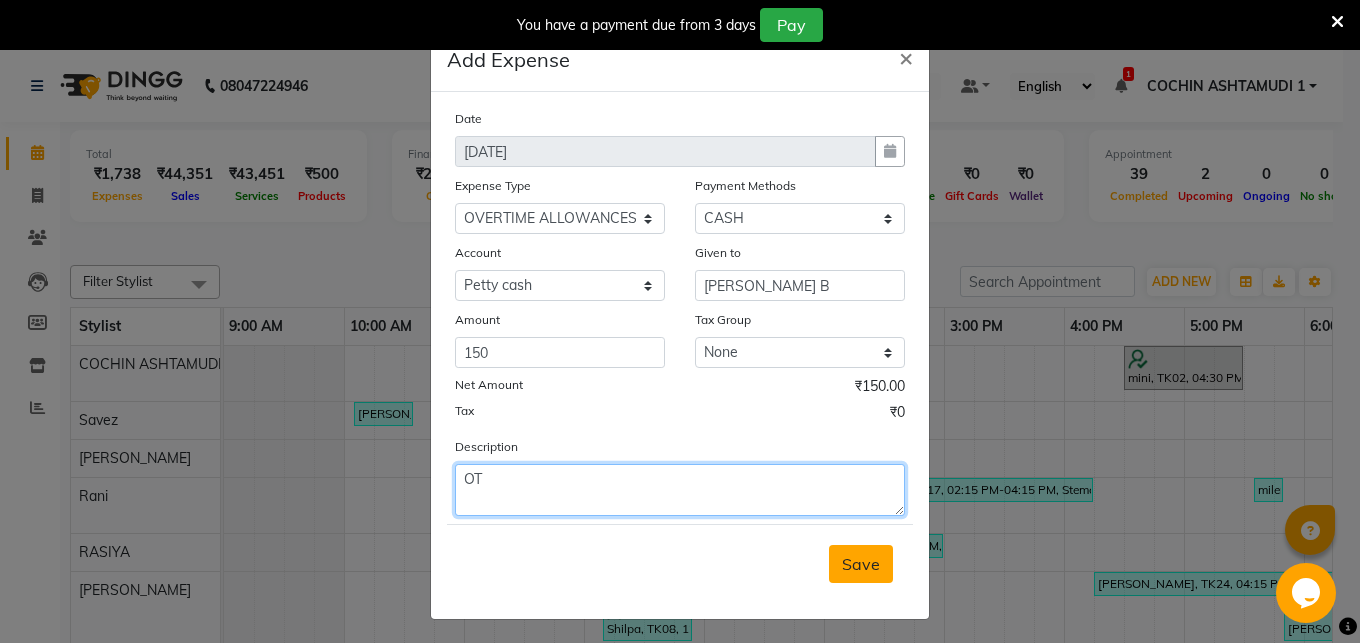 type on "OT" 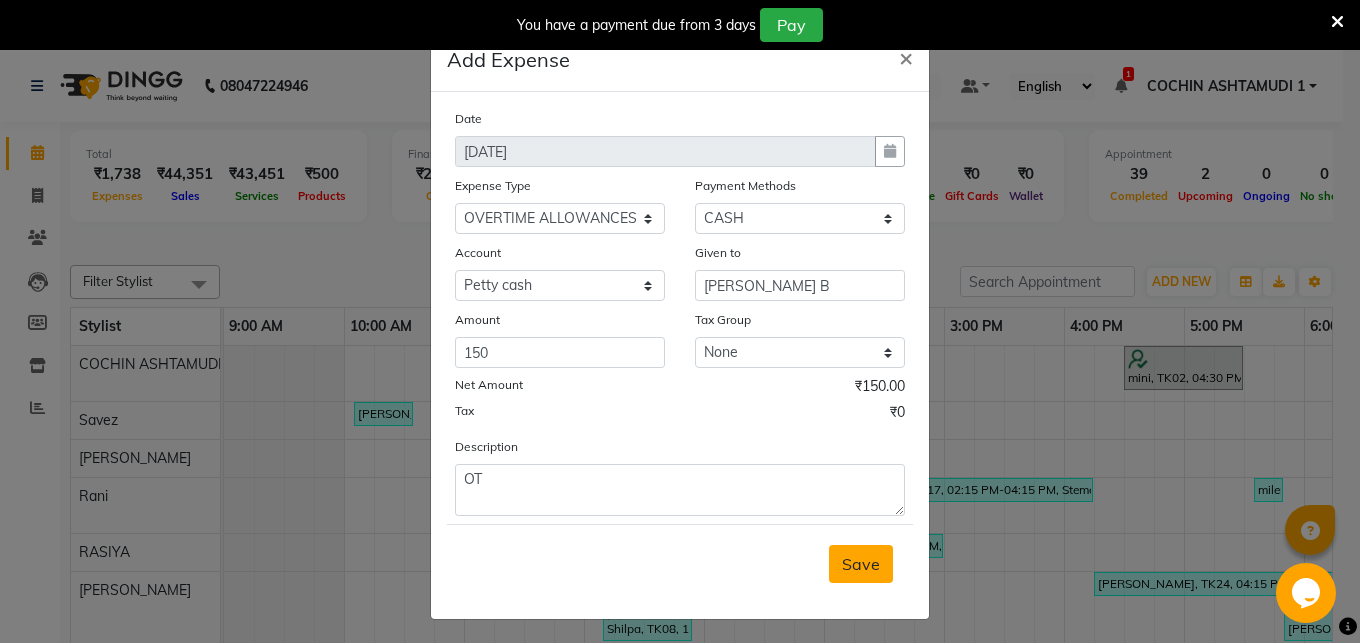 click on "Save" at bounding box center [861, 564] 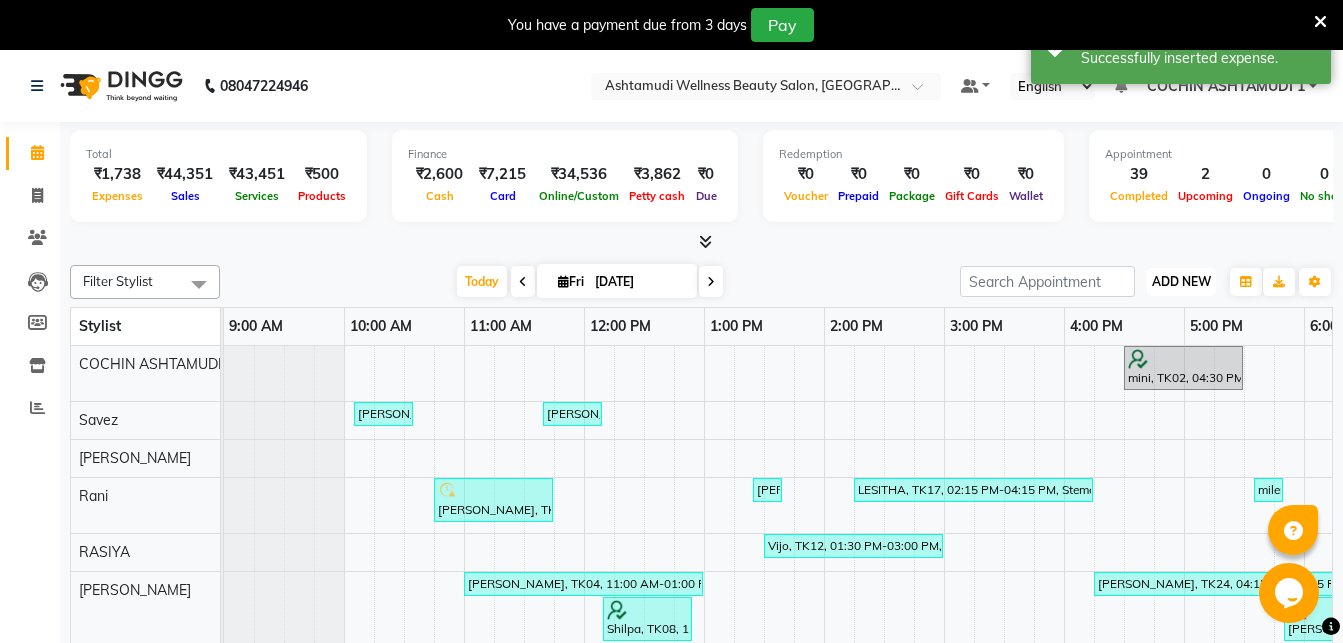 click on "ADD NEW Toggle Dropdown" at bounding box center [1181, 282] 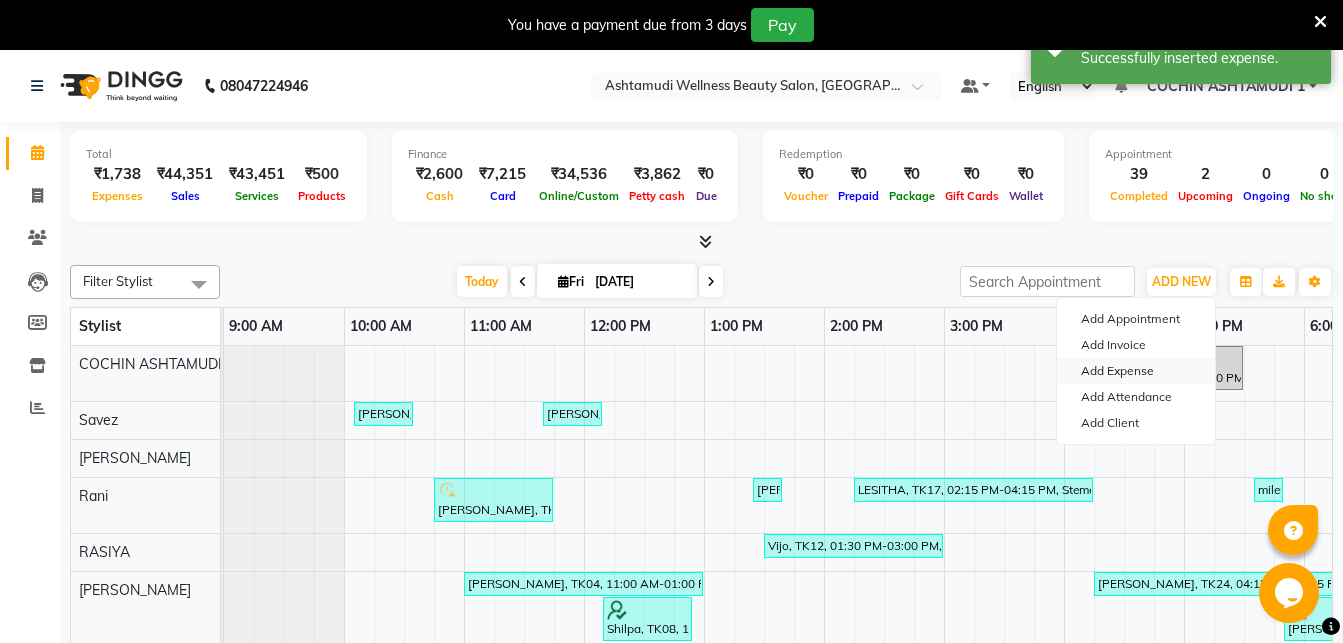 click on "Add Expense" at bounding box center (1136, 371) 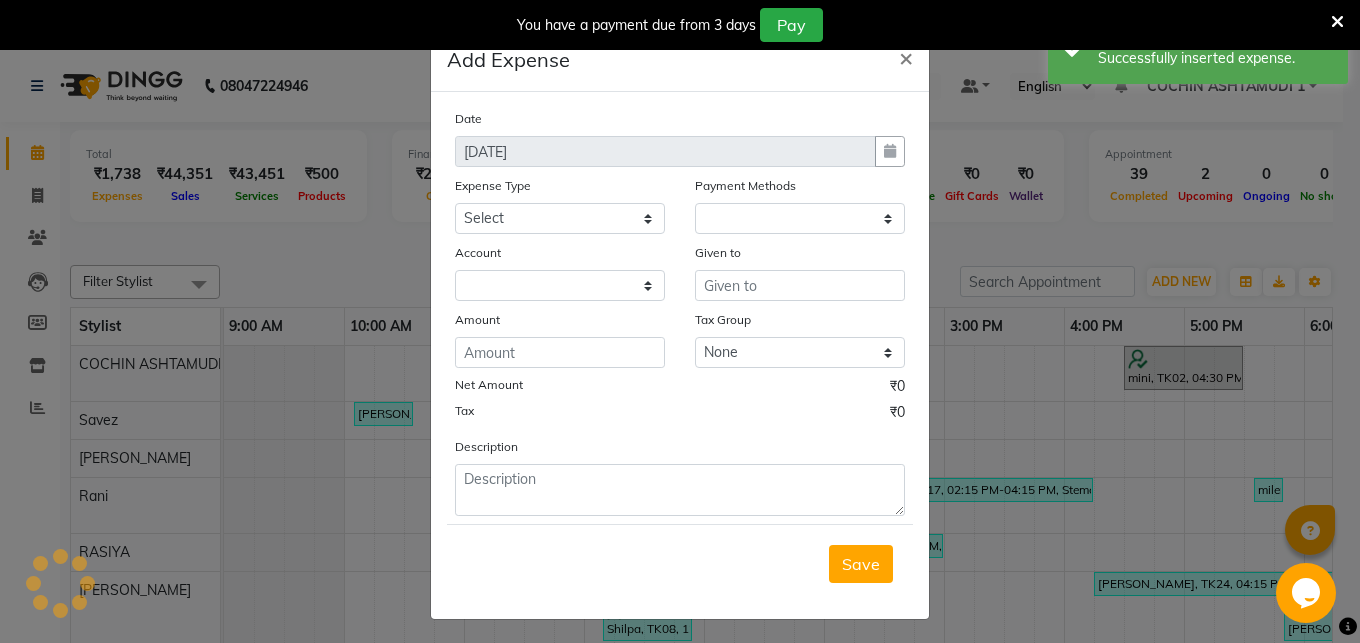select on "1" 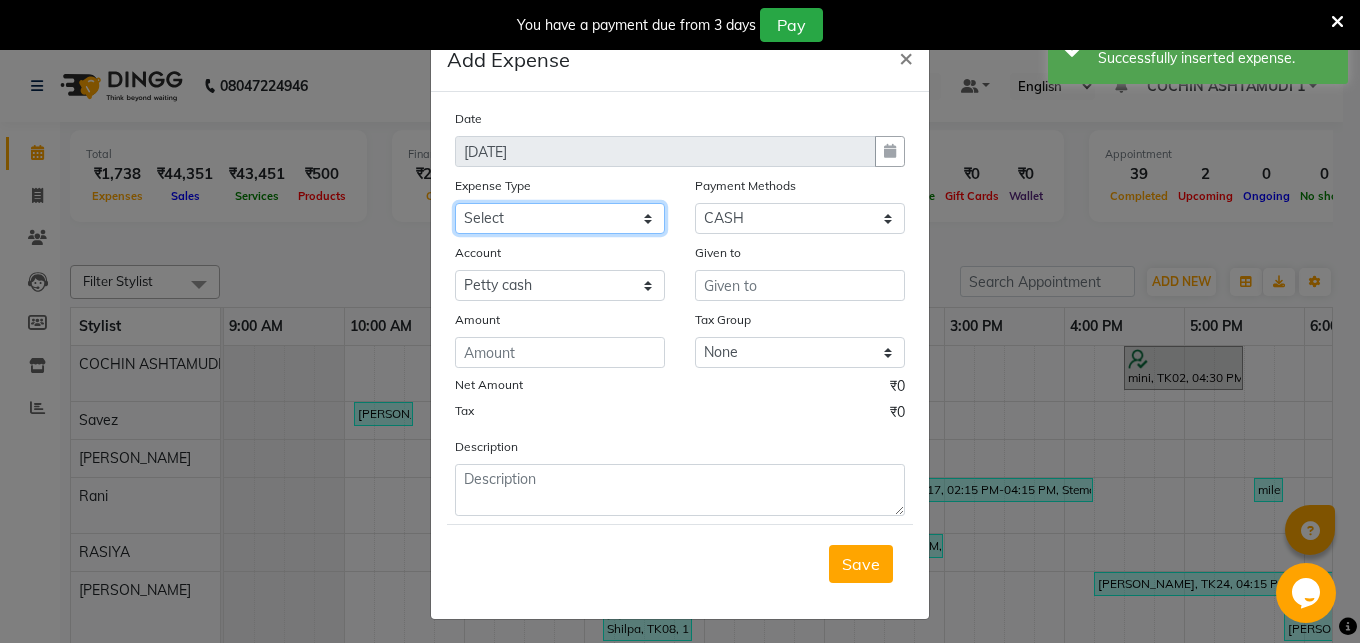 click on "Select ACCOMODATION EXPENSES ADVERTISEMENT SALES PROMOTIONAL EXPENSES Bonus BRIDAL ACCESSORIES REFUND BRIDAL COMMISSION BRIDAL FOOD BRIDAL INCENTIVES BRIDAL ORNAMENTS REFUND BRIDAL TA CASH DEPOSIT RAK BANK COMPUTER ACCESSORIES MOBILE PHONE Donation and Charity Expenses ELECTRICITY CHARGES ELECTRONICS FITTINGS Event Expense FISH FOOD EXPENSES FOOD REFRESHMENT FOR CLIENTS FOOD REFRESHMENT FOR STAFFS Freight And Forwarding Charges FUEL FOR GENERATOR FURNITURE AND EQUIPMENTS Gifts for Clients GIFTS FOR STAFFS GOKULAM CHITS HOSTEL RENT LAUNDRY EXPENSES LICENSE OTHER FEES LOADING UNLOADING CHARGES Medical Expenses MEHNDI PAYMENTS MISCELLANEOUS EXPENSES NEWSPAPER PERIODICALS Ornaments Maintenance Expense OVERTIME ALLOWANCES Payment For Pest Control Perfomance based incentives POSTAGE COURIER CHARGES Printing PRINTING STATIONERY EXPENSES PROFESSIONAL TAX REPAIRS MAINTENANCE ROUND OFF Salary SALARY ADVANCE Sales Incentives Membership Card SALES INCENTIVES PRODUCT SALES INCENTIVES SERVICES SALON ESSENTIALS SALON RENT" 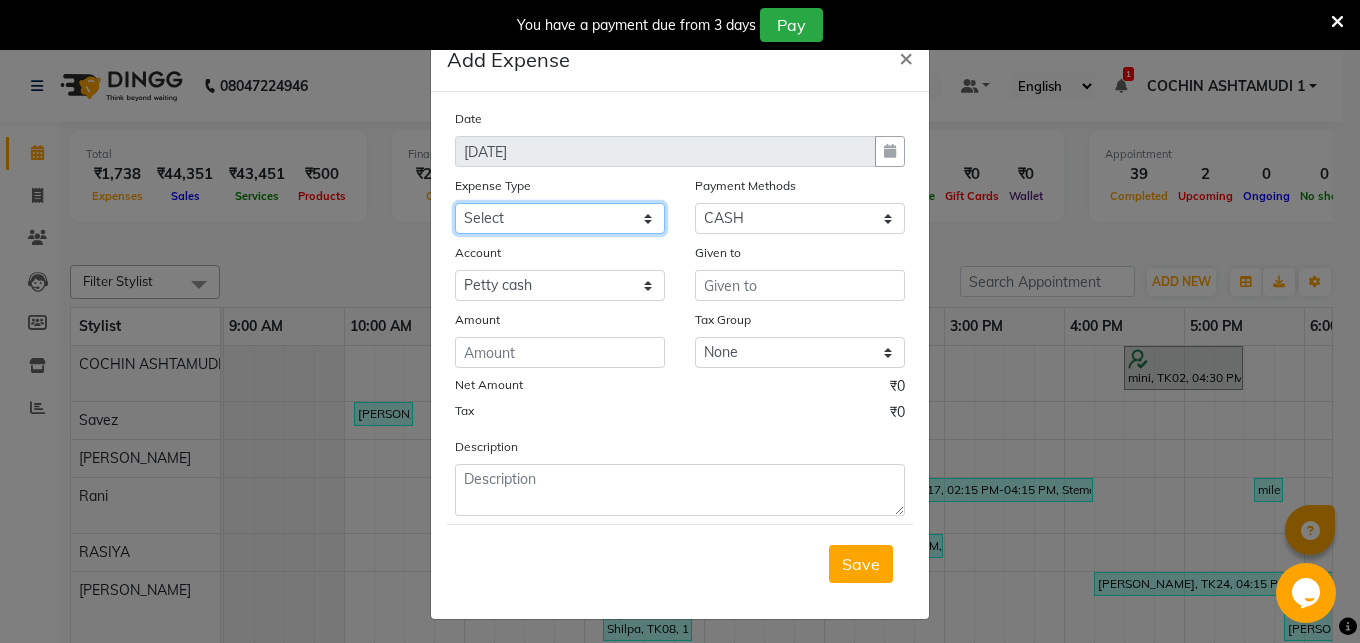 select on "6180" 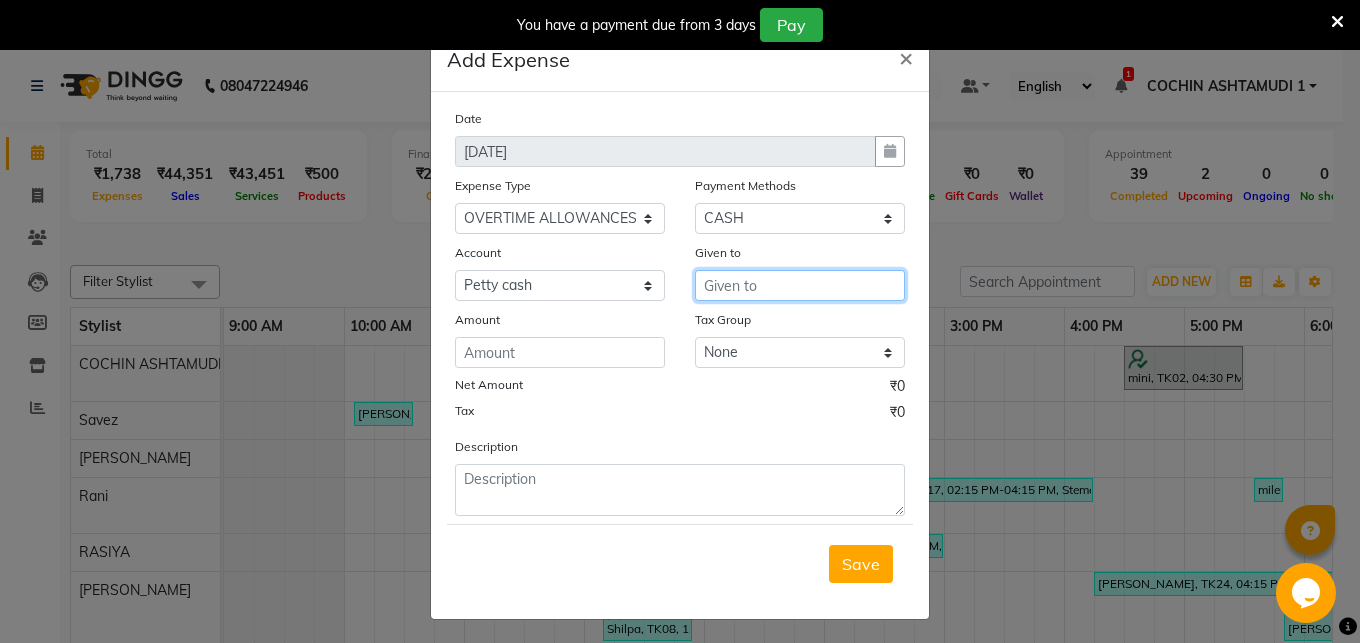 click at bounding box center [800, 285] 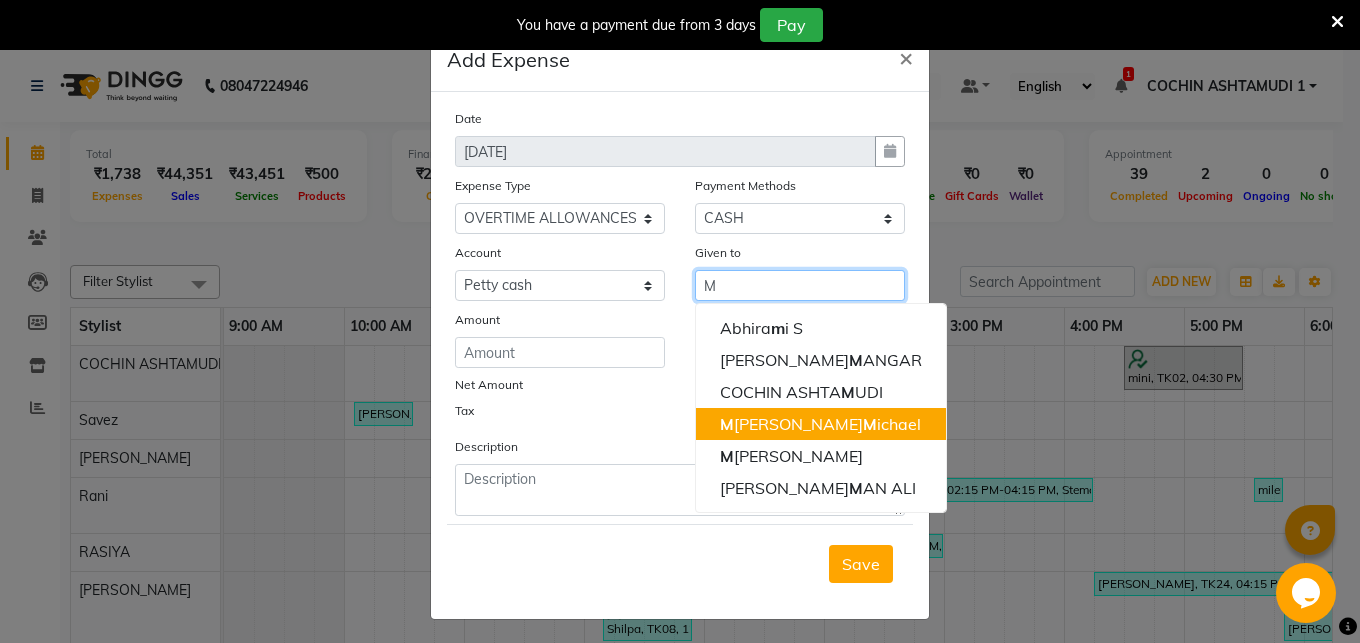 click on "M adonna  M ichael" at bounding box center (820, 424) 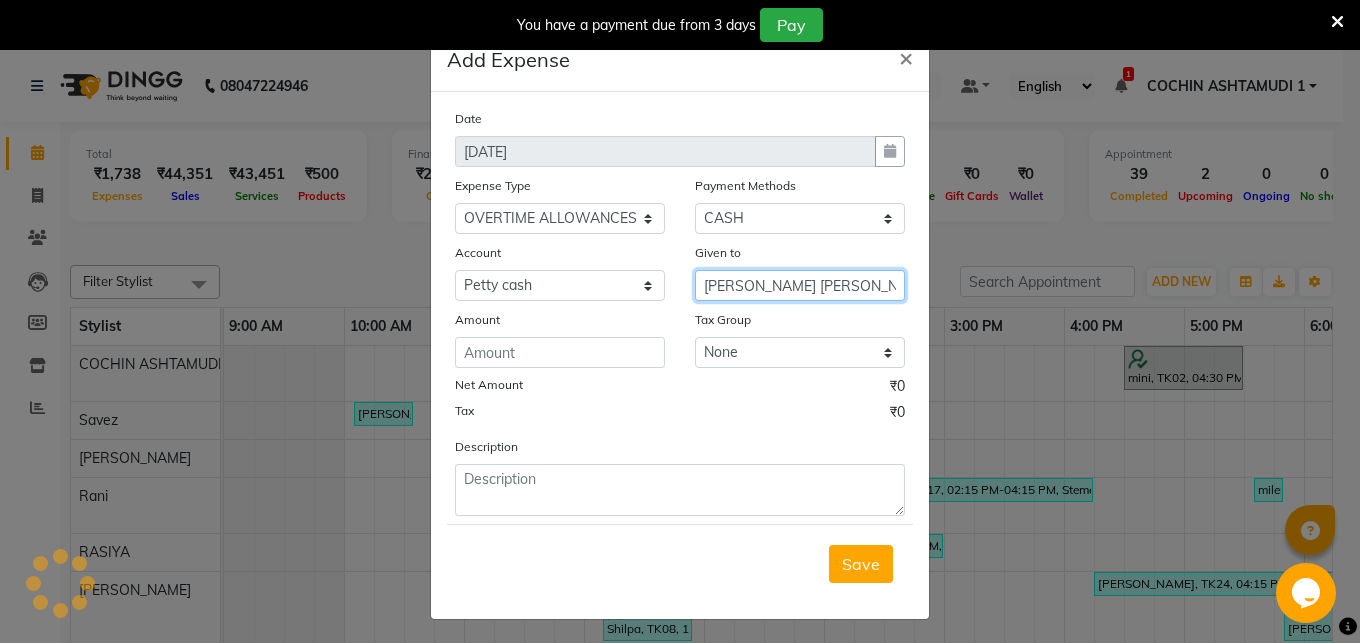 type on "[PERSON_NAME] [PERSON_NAME]" 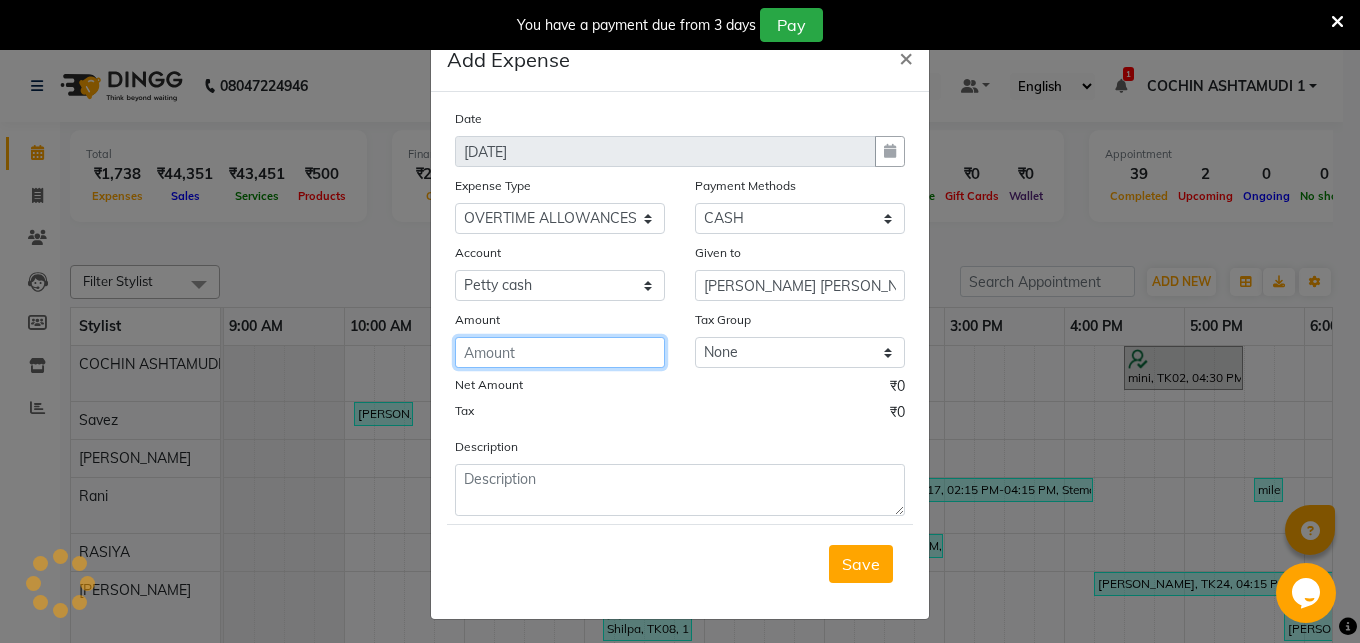 click 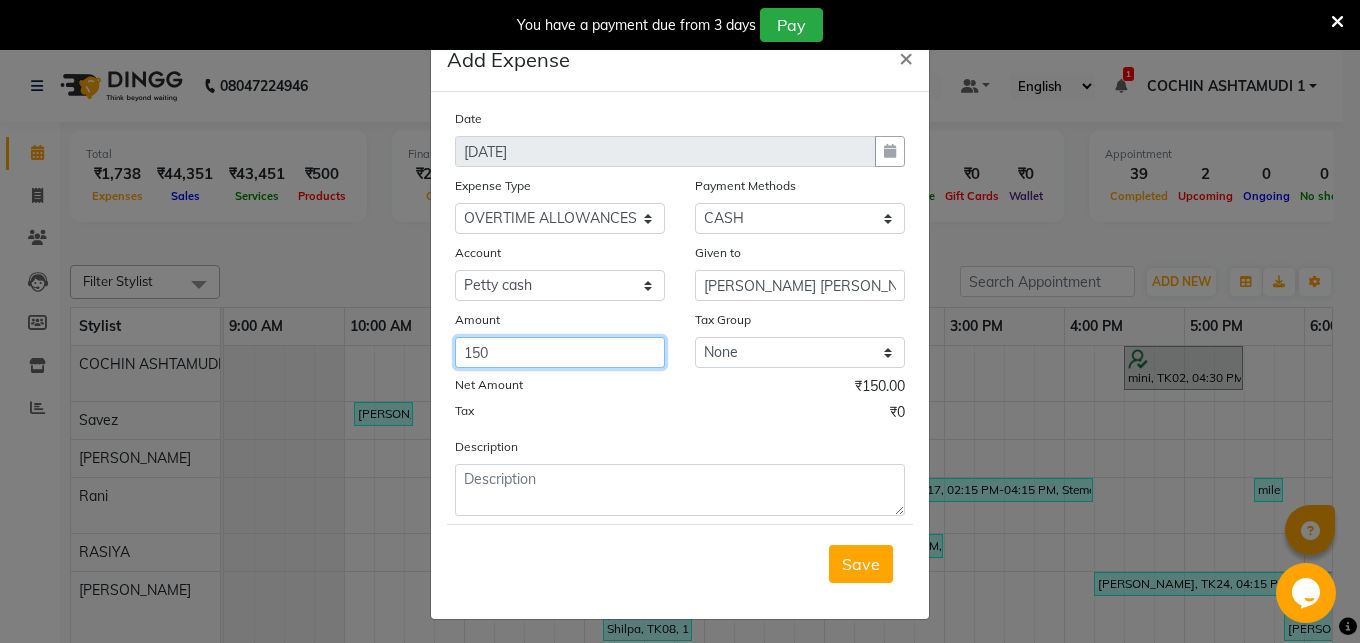 type on "150" 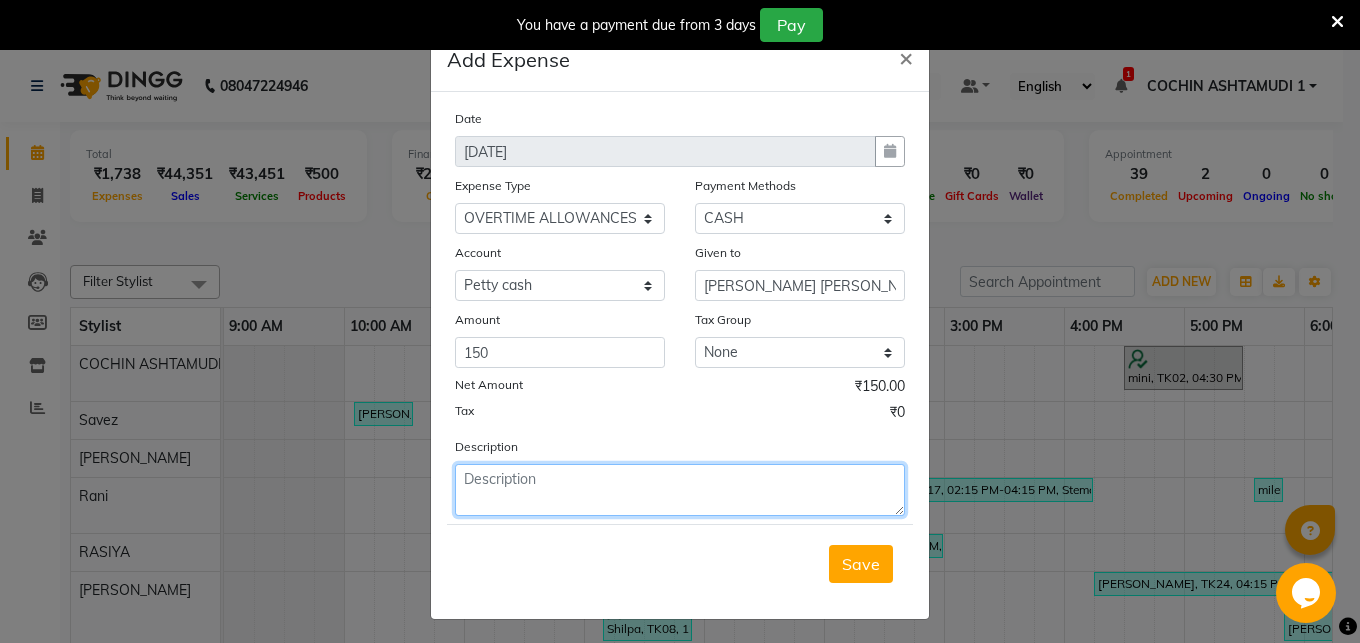 click 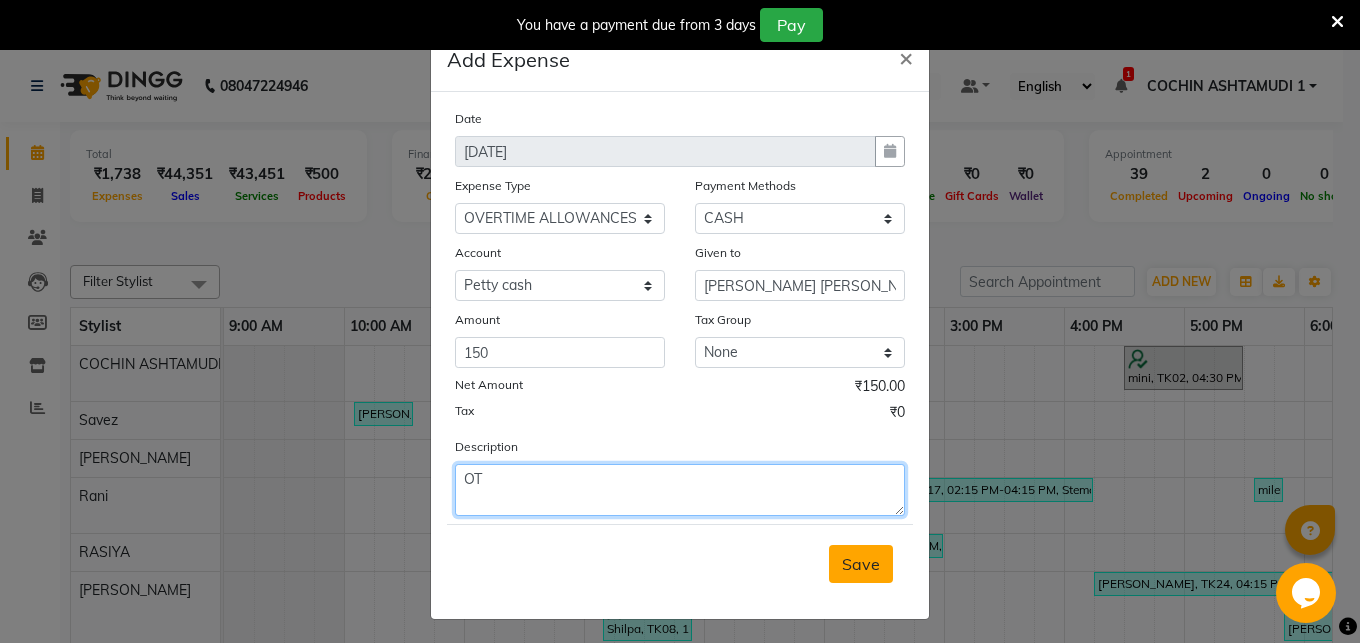 type on "OT" 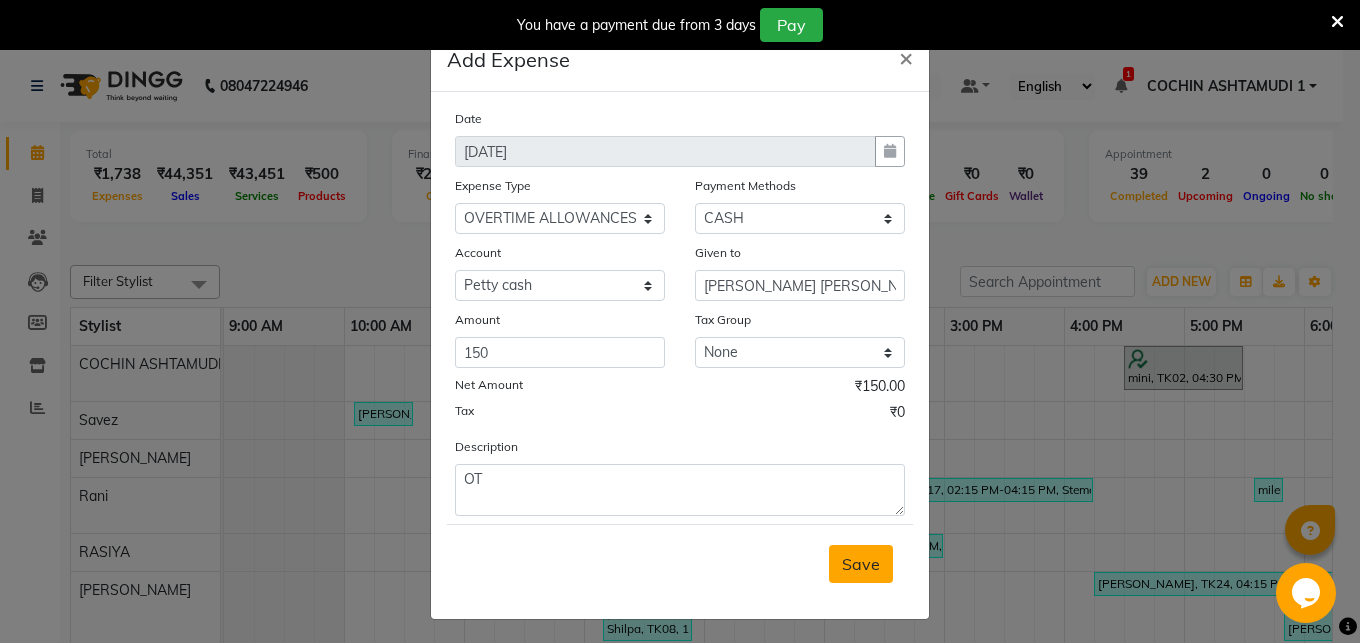 click on "Save" at bounding box center (861, 564) 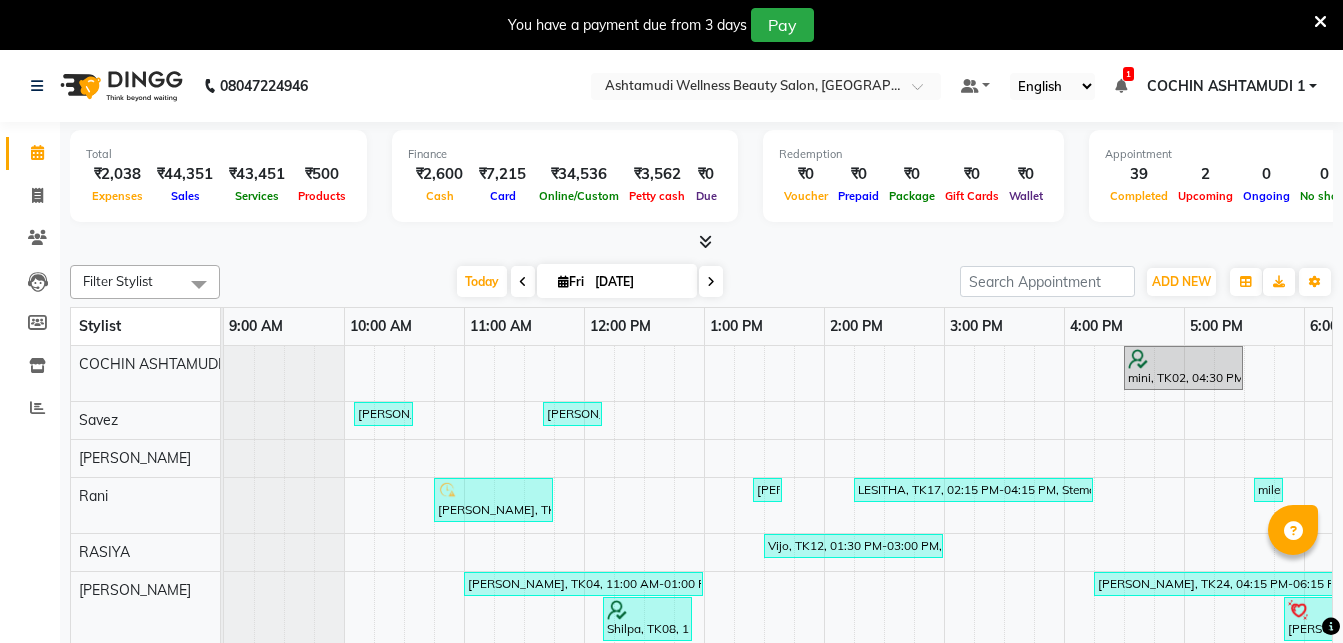 scroll, scrollTop: 0, scrollLeft: 0, axis: both 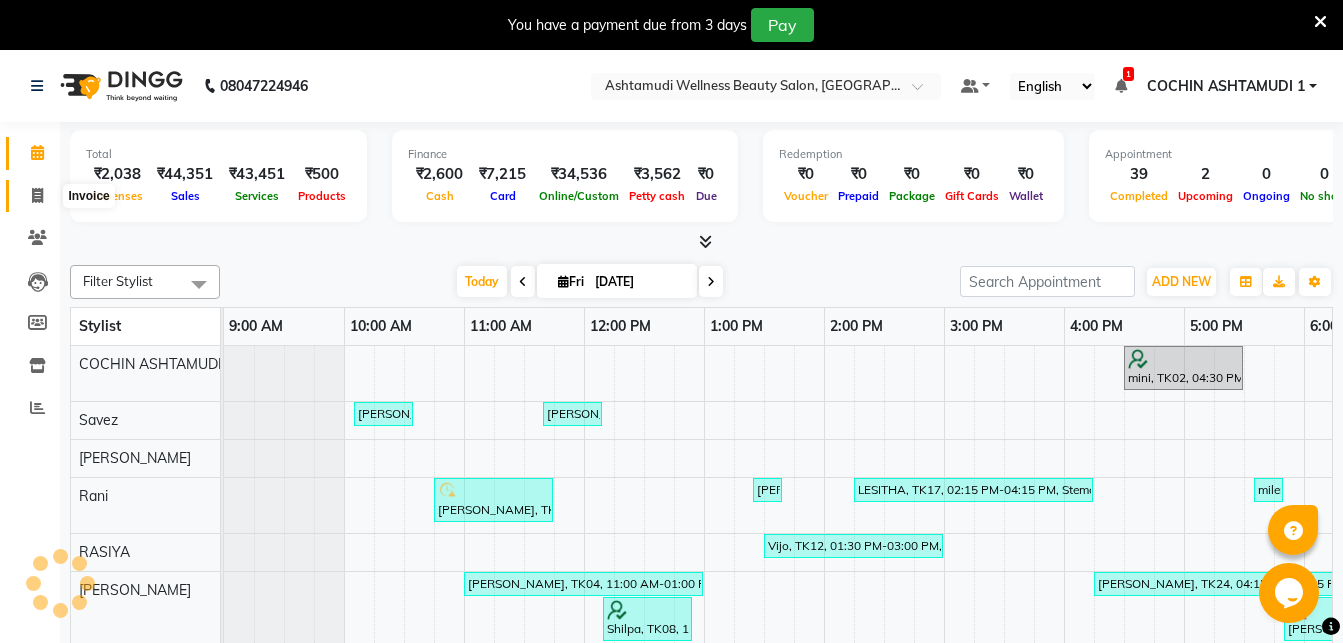 click 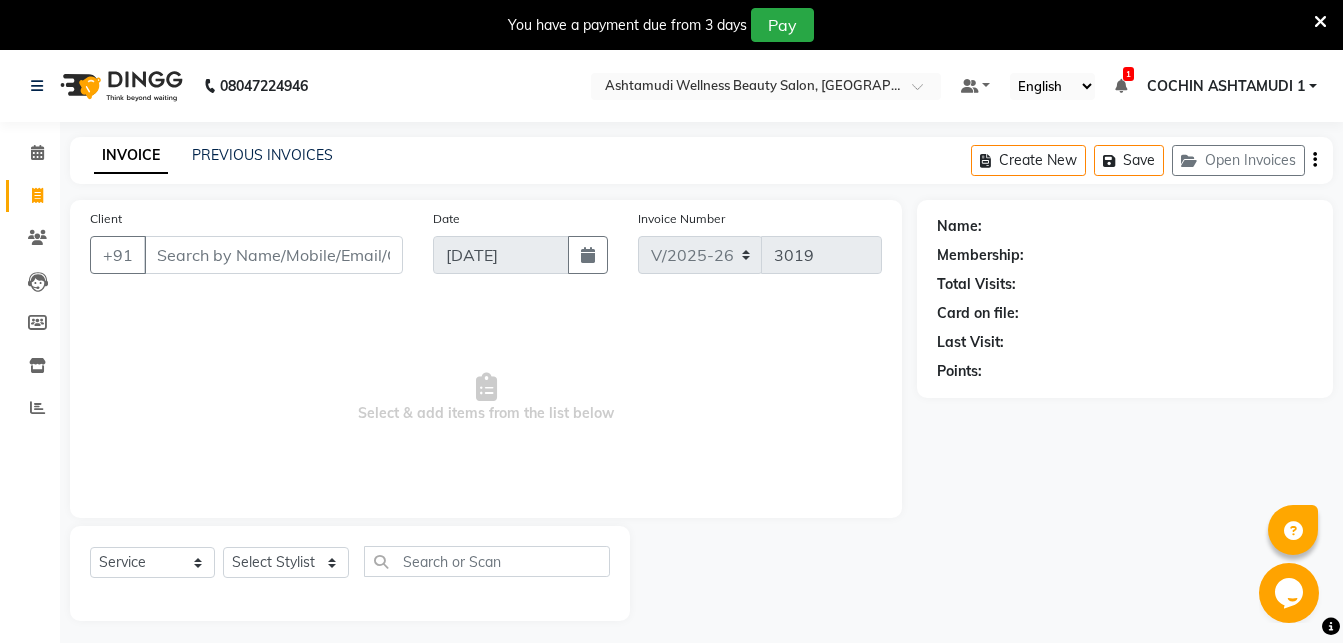 click on "Client" at bounding box center [273, 255] 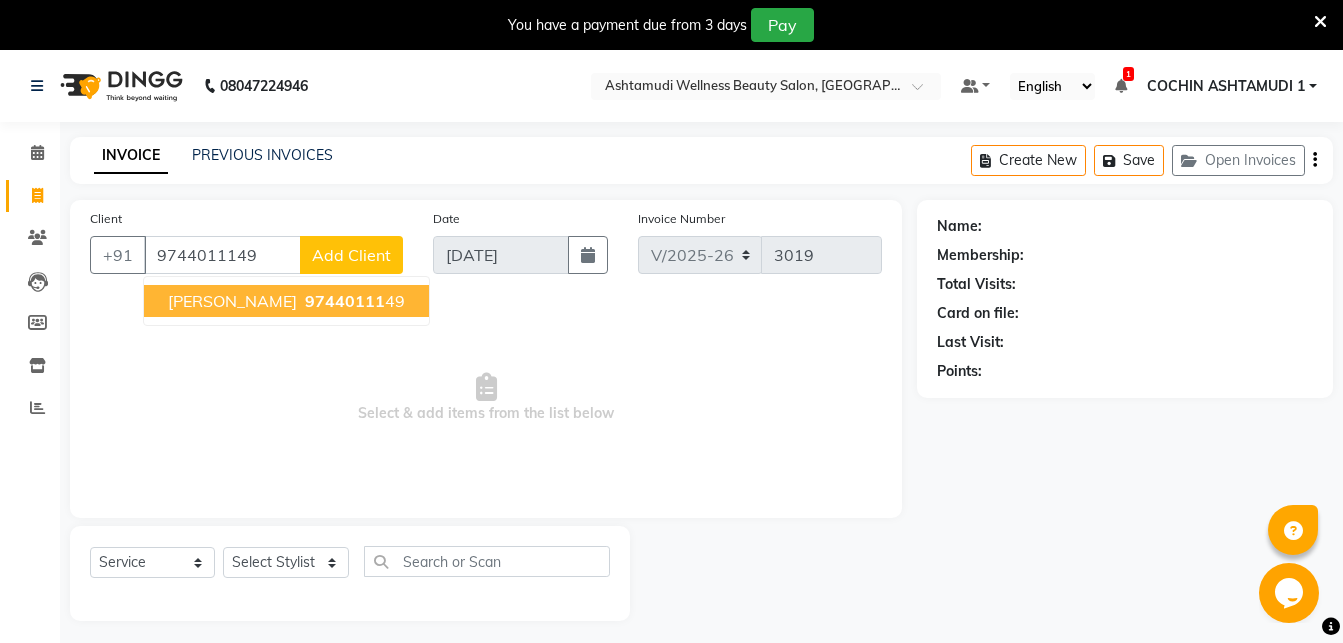 type on "9744011149" 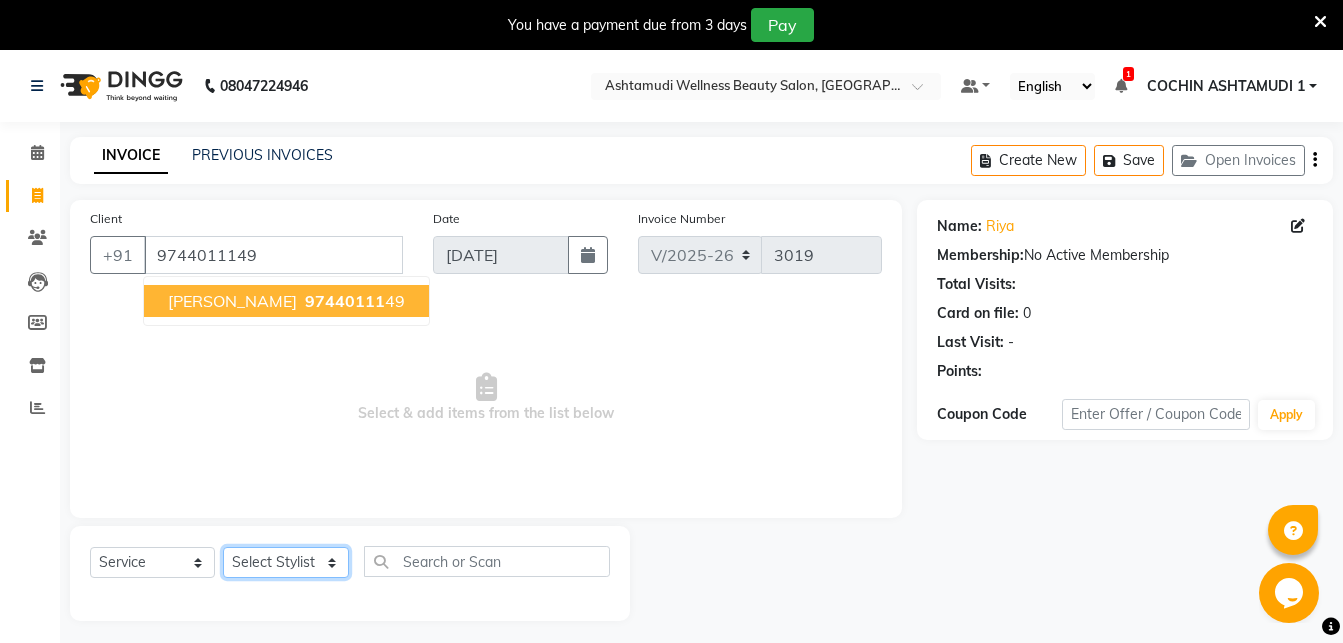 click on "Select Stylist Abhirami S Afsha [PERSON_NAME] B [PERSON_NAME] COCHIN ASHTAMUDI Danish [PERSON_NAME] [PERSON_NAME] [PERSON_NAME] [PERSON_NAME] [PERSON_NAME]  [PERSON_NAME] [PERSON_NAME]" 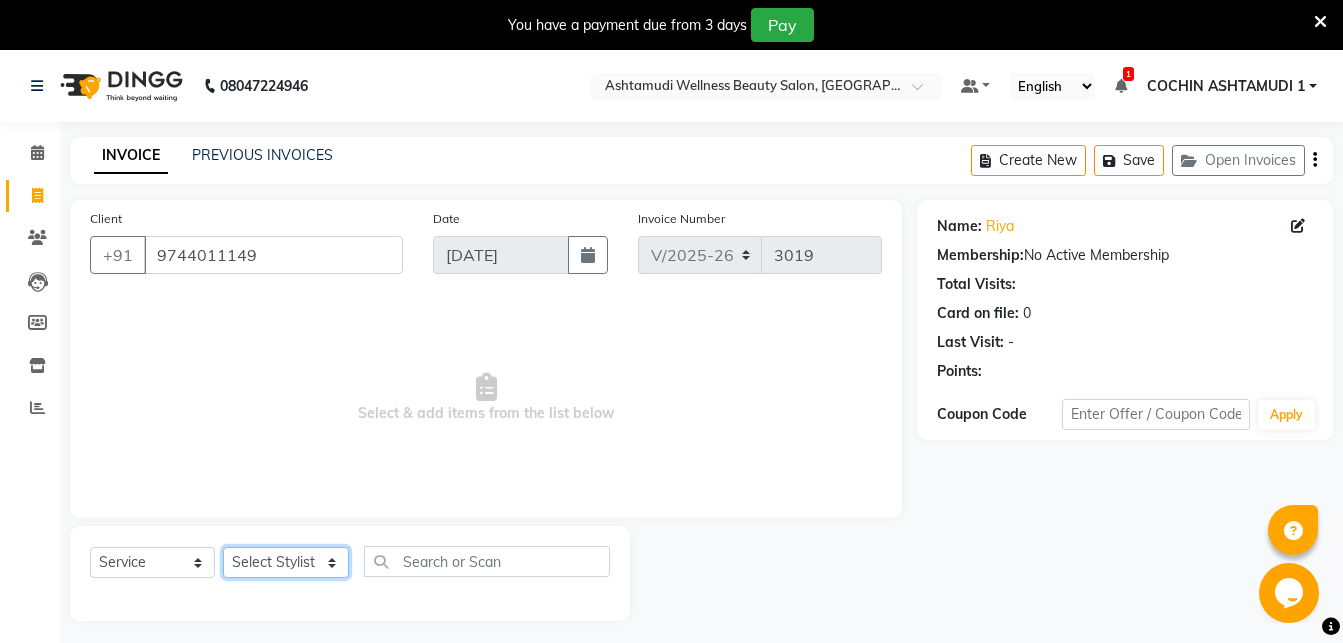 select on "49932" 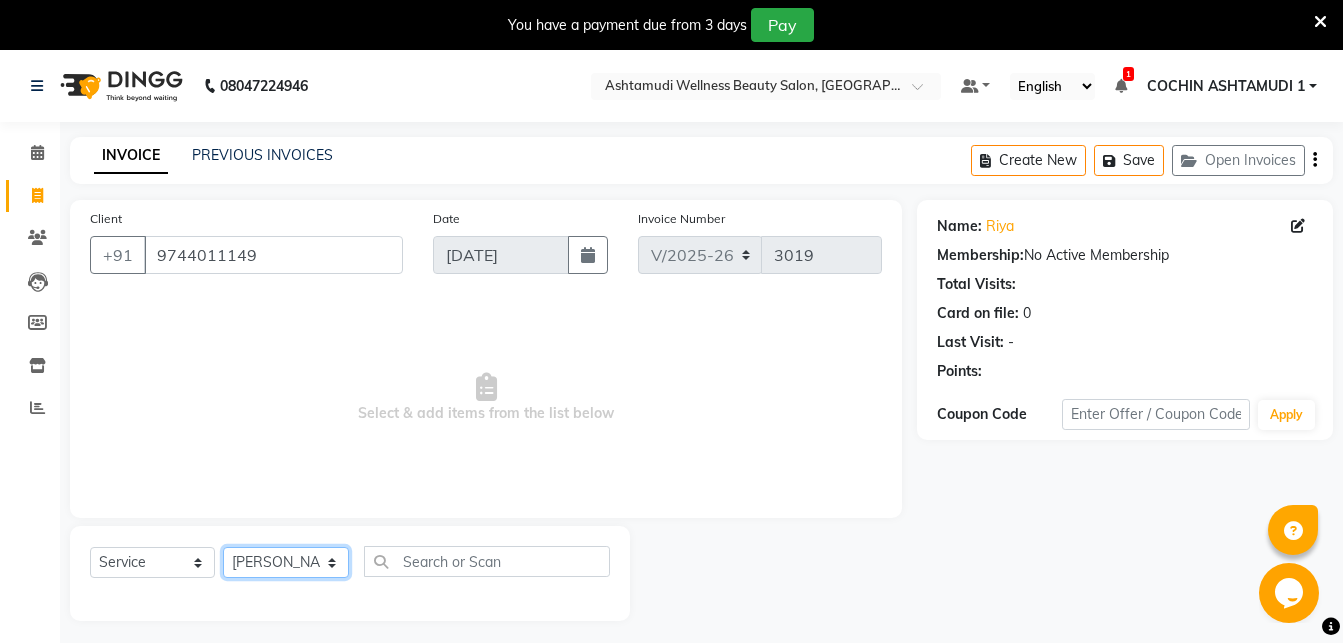 click on "[PERSON_NAME]" 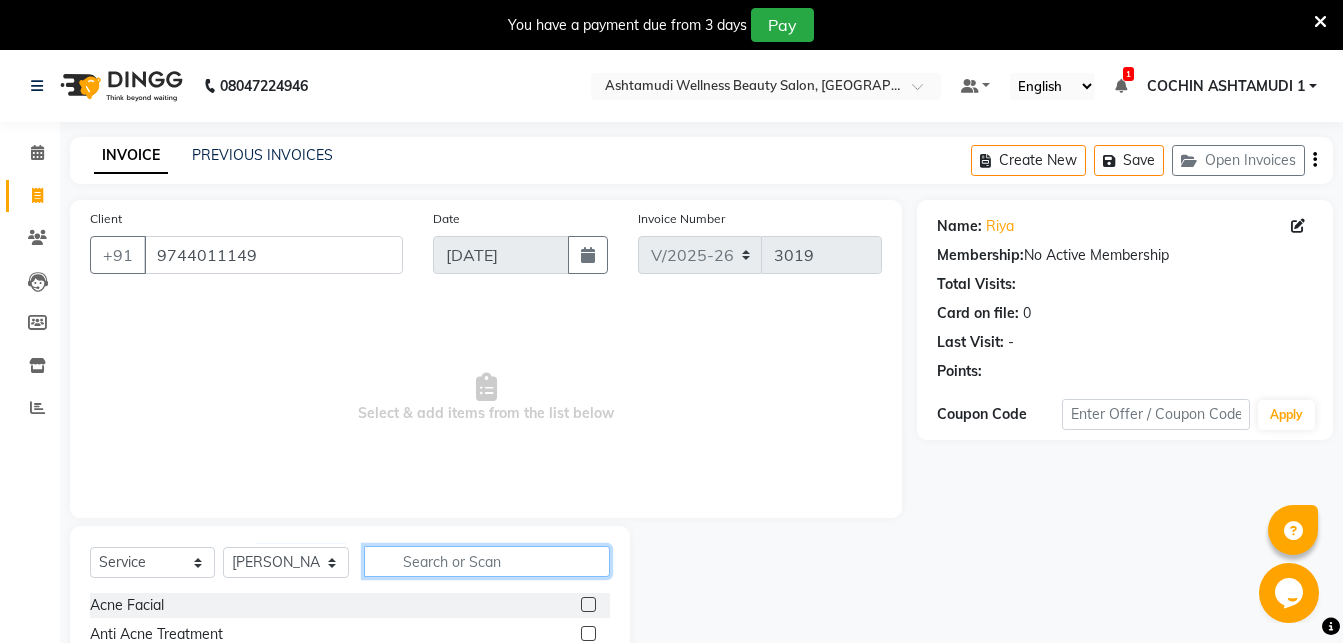 click 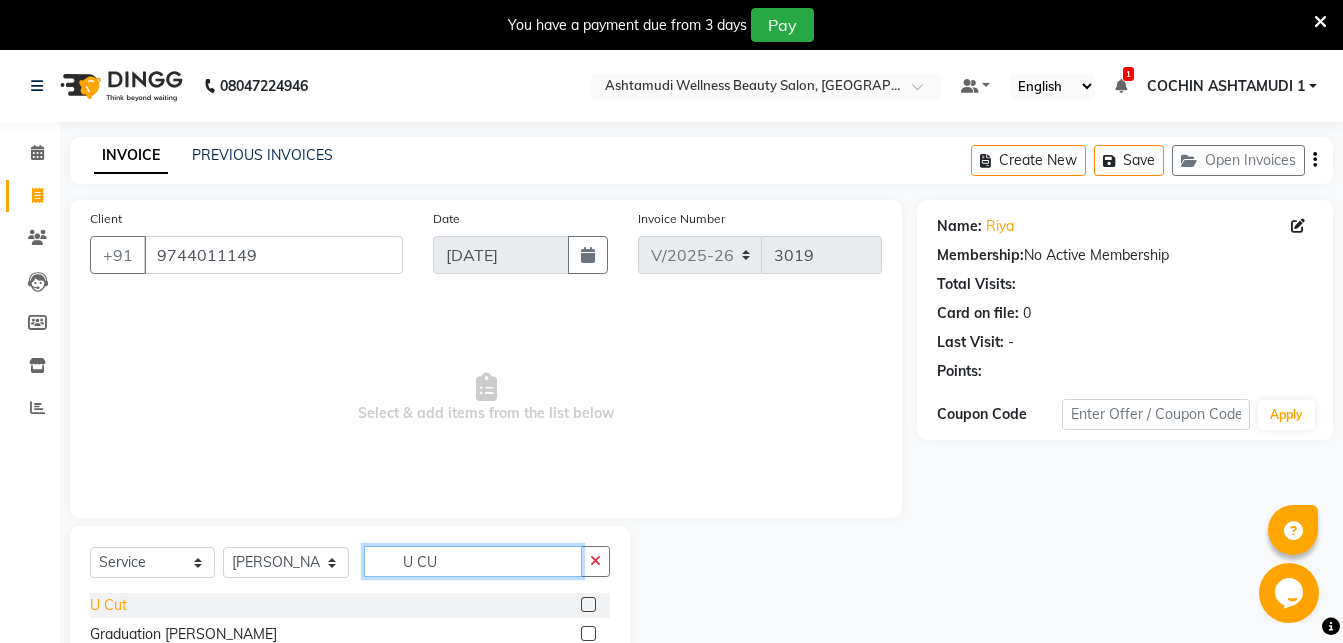 type on "U CU" 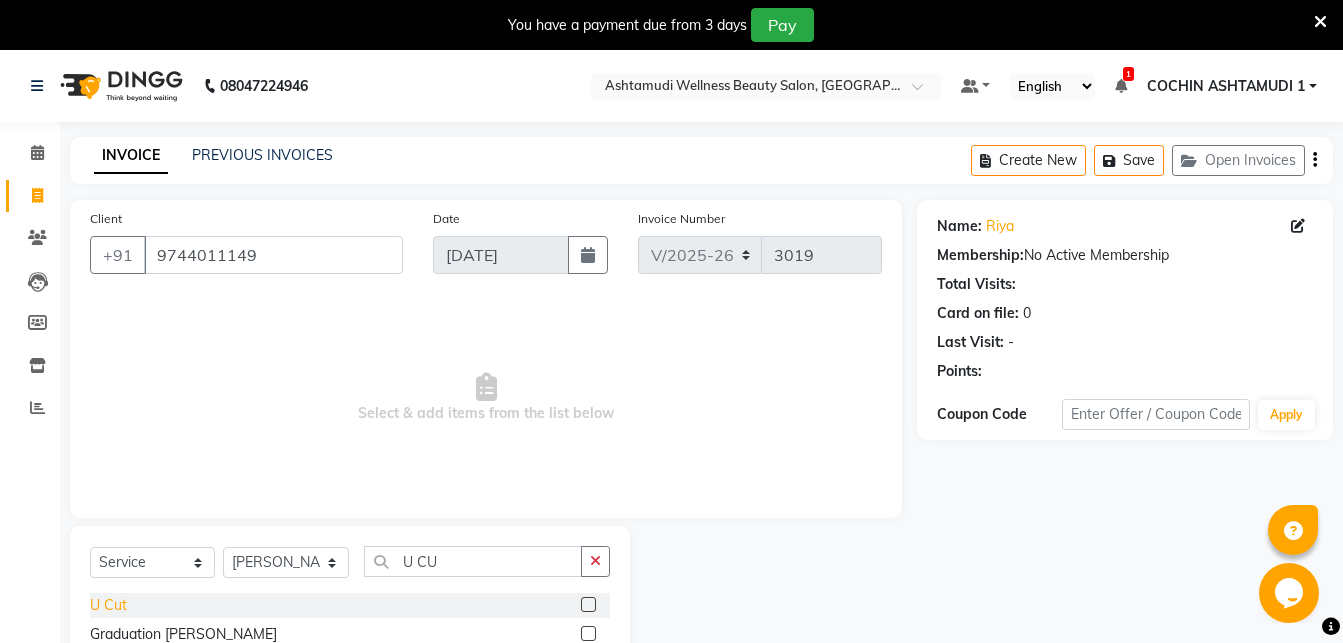 click on "U Cut" 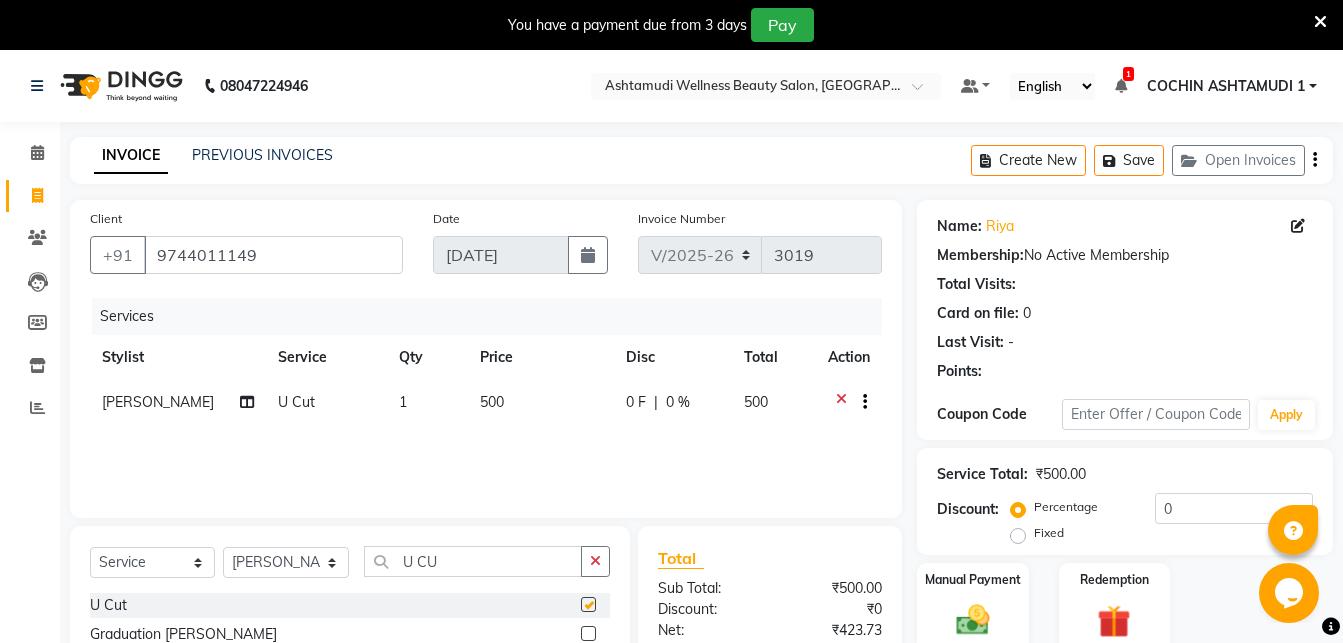checkbox on "false" 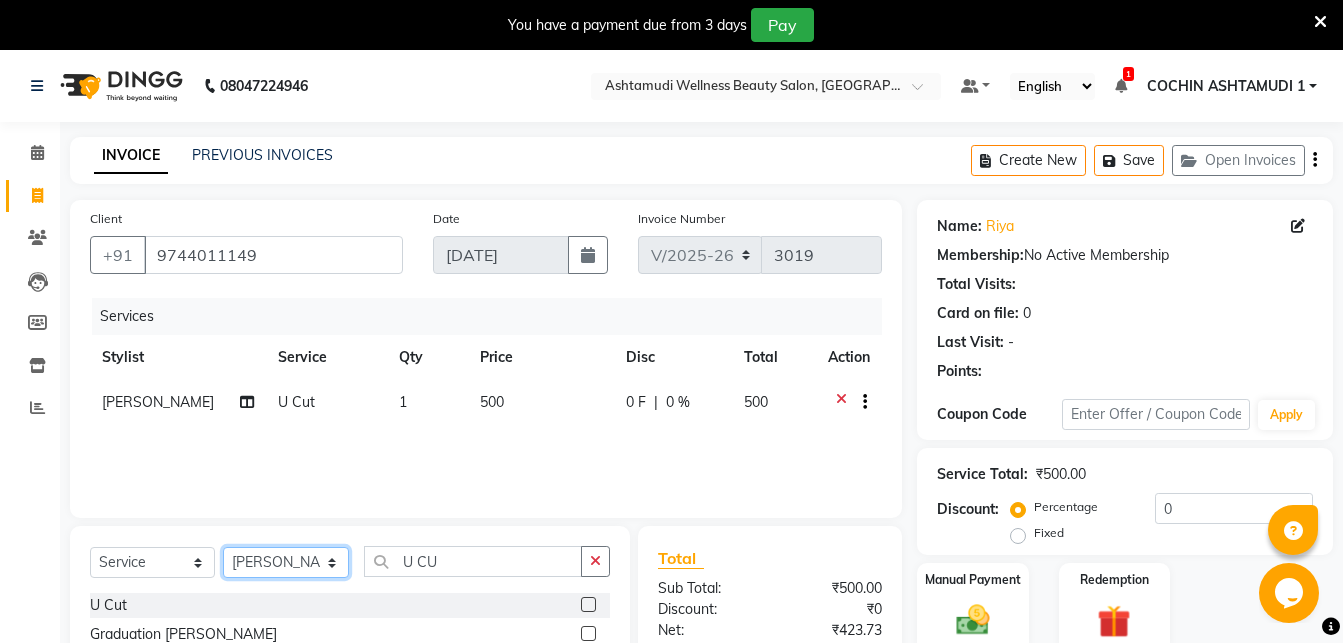 click on "Select Stylist Abhirami S Afsha [PERSON_NAME] B [PERSON_NAME] COCHIN ASHTAMUDI Danish [PERSON_NAME] [PERSON_NAME] [PERSON_NAME] [PERSON_NAME] [PERSON_NAME]  [PERSON_NAME] [PERSON_NAME]" 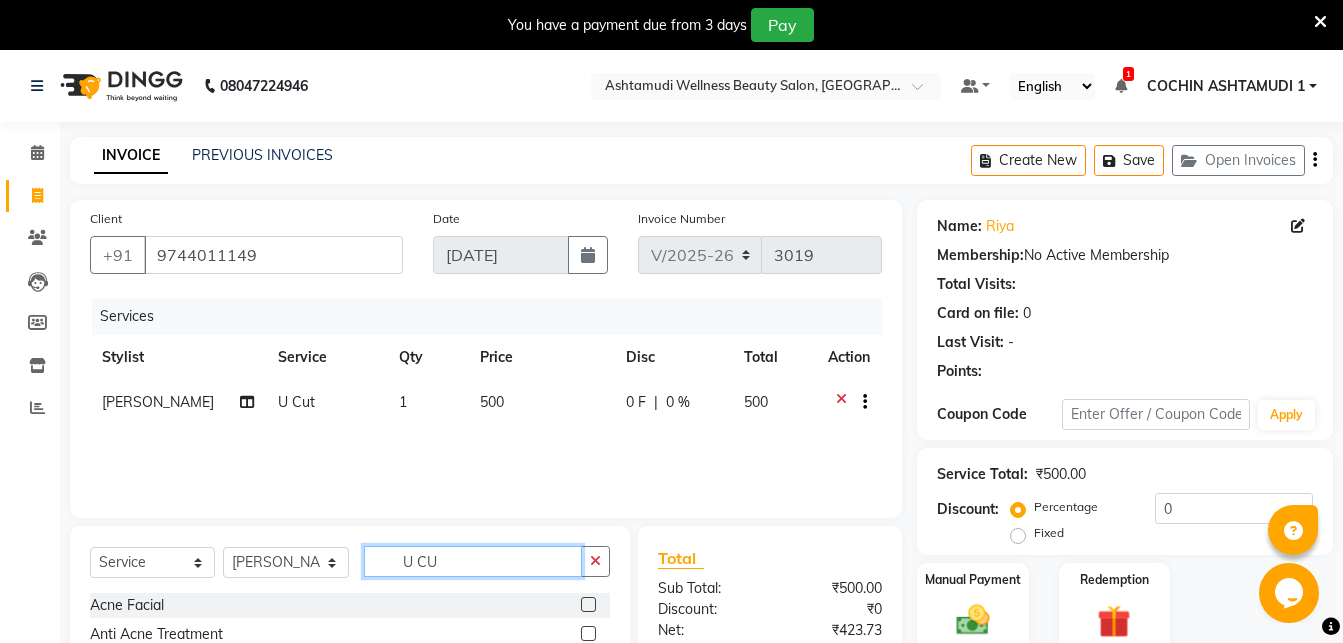 drag, startPoint x: 500, startPoint y: 553, endPoint x: 403, endPoint y: 556, distance: 97.04638 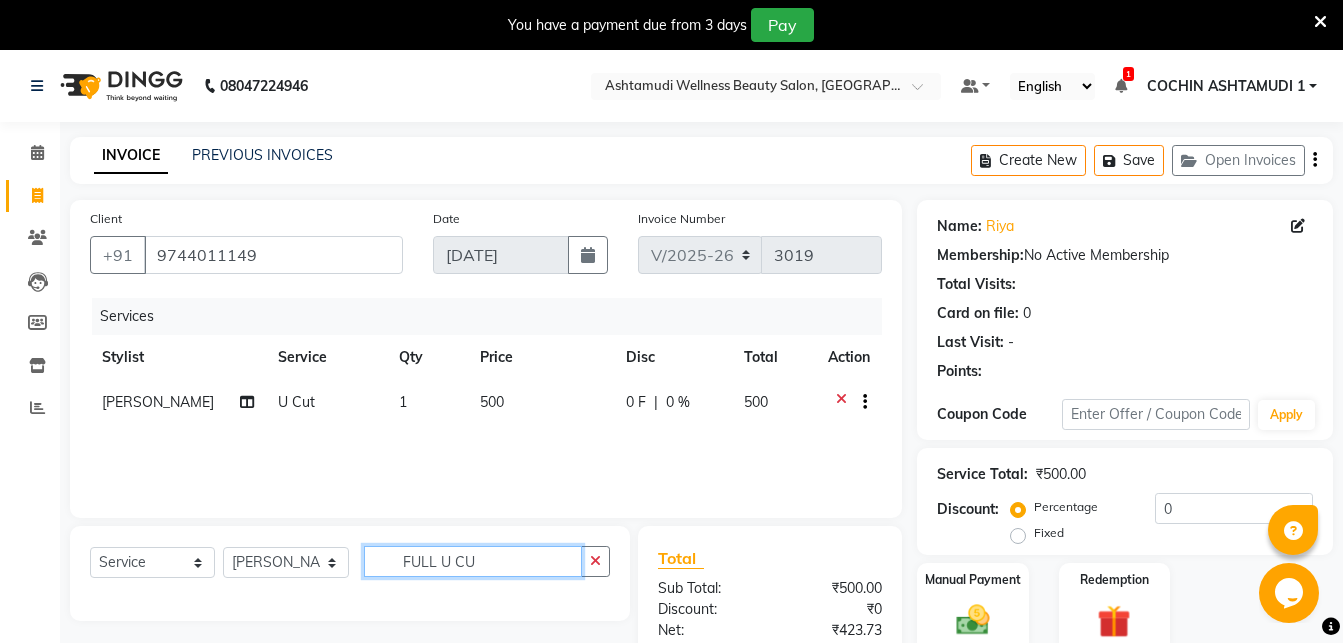 click on "FULL U CU" 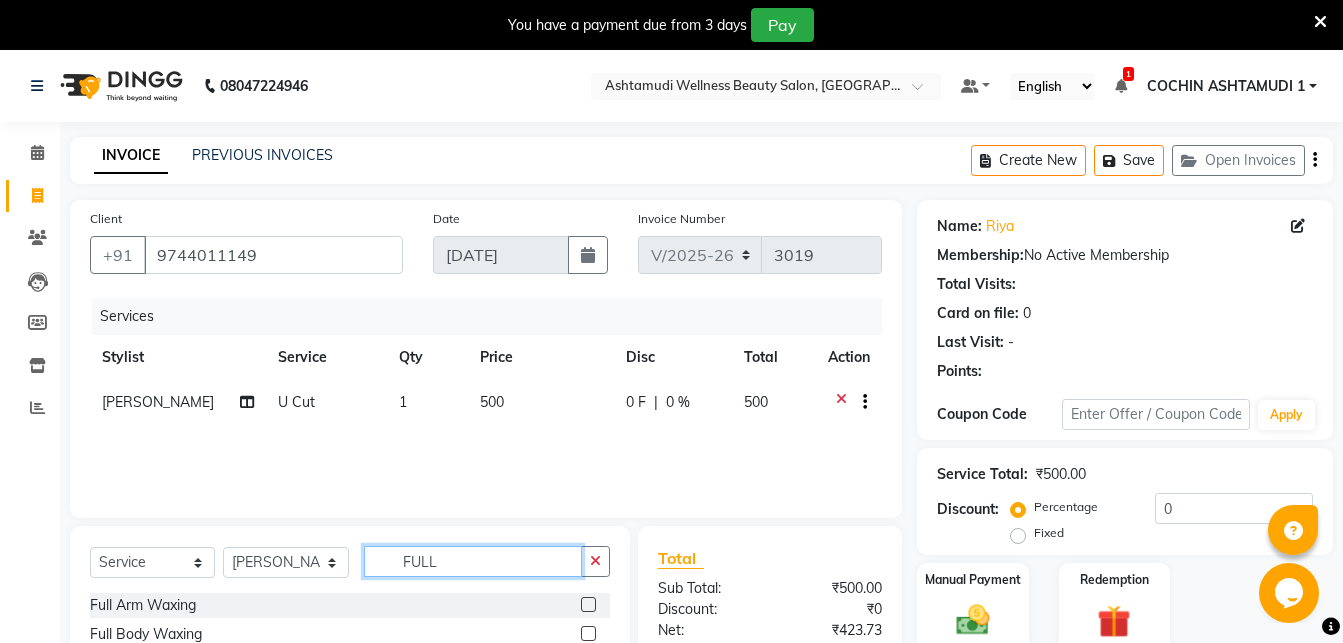 scroll, scrollTop: 208, scrollLeft: 0, axis: vertical 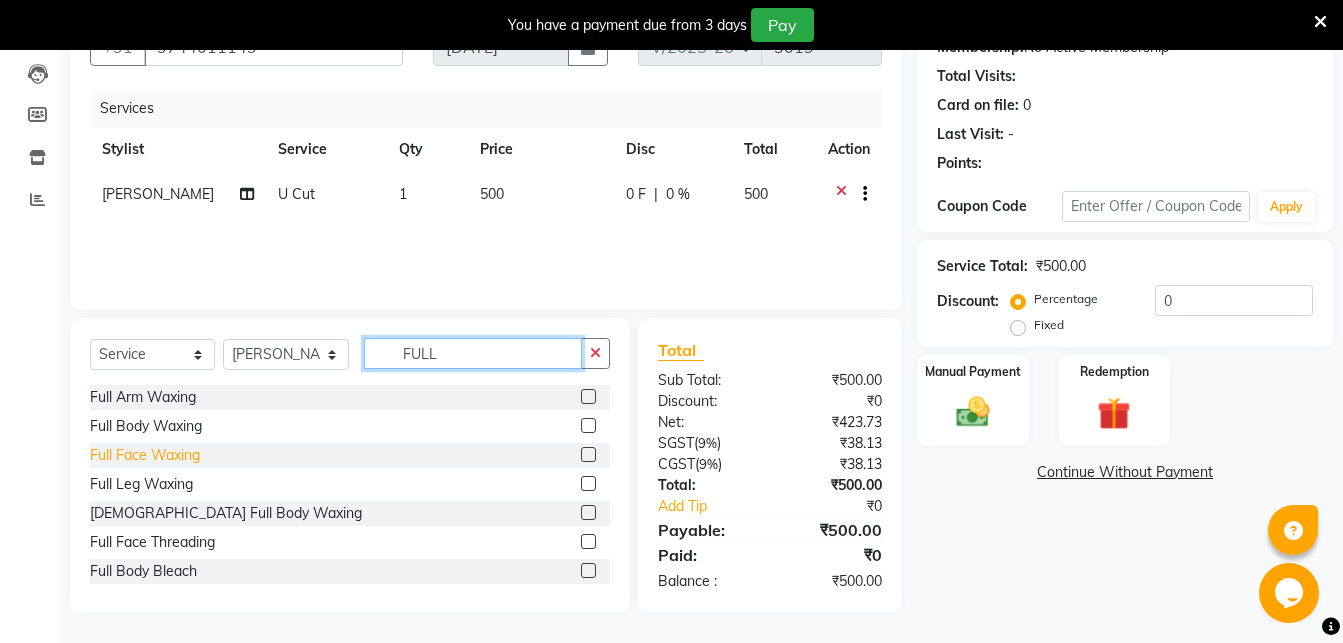 type on "FULL" 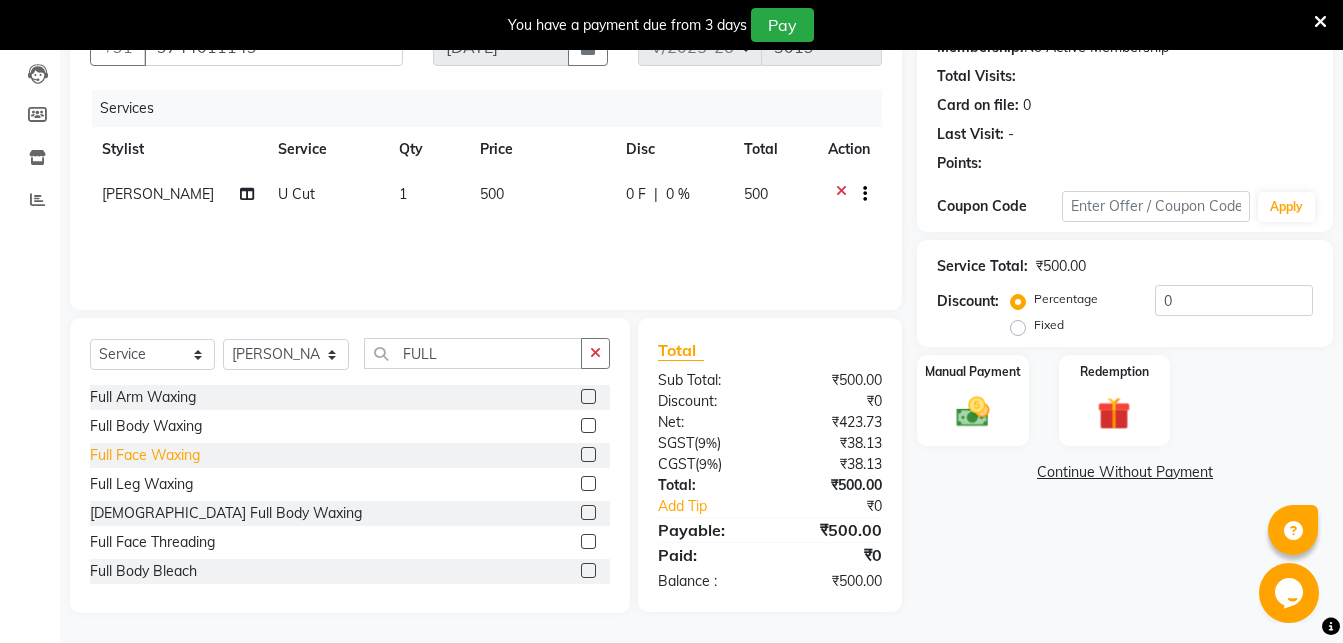 click on "Full Face Waxing" 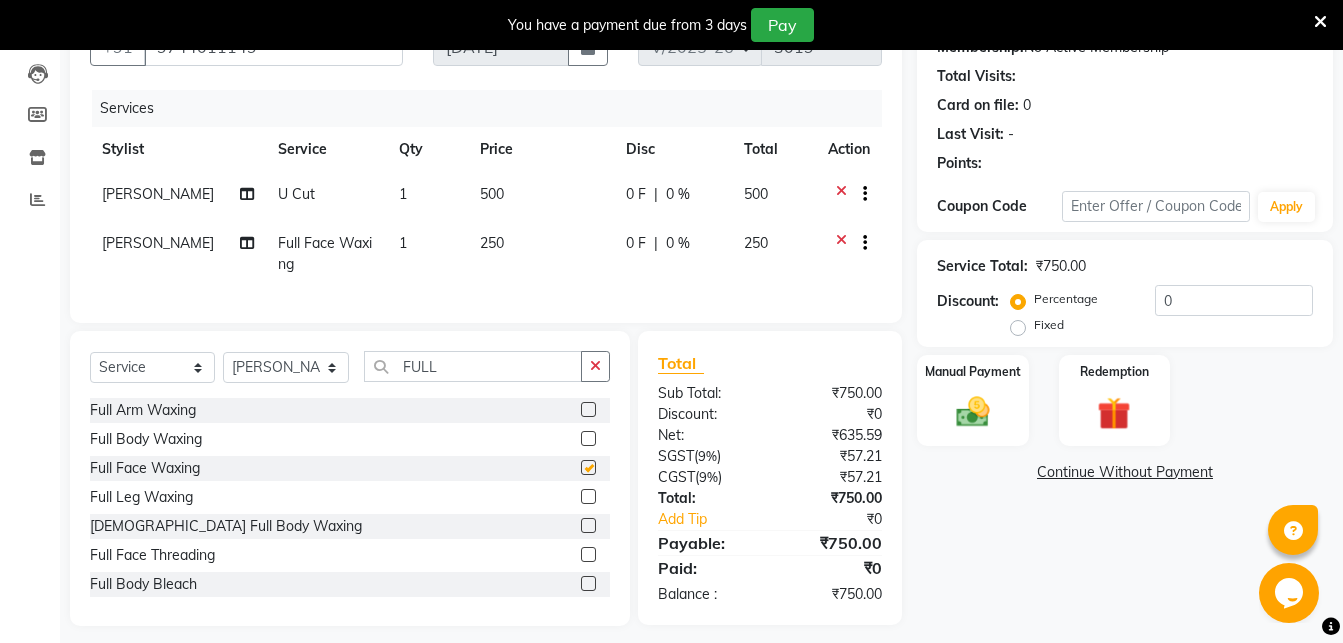 checkbox on "false" 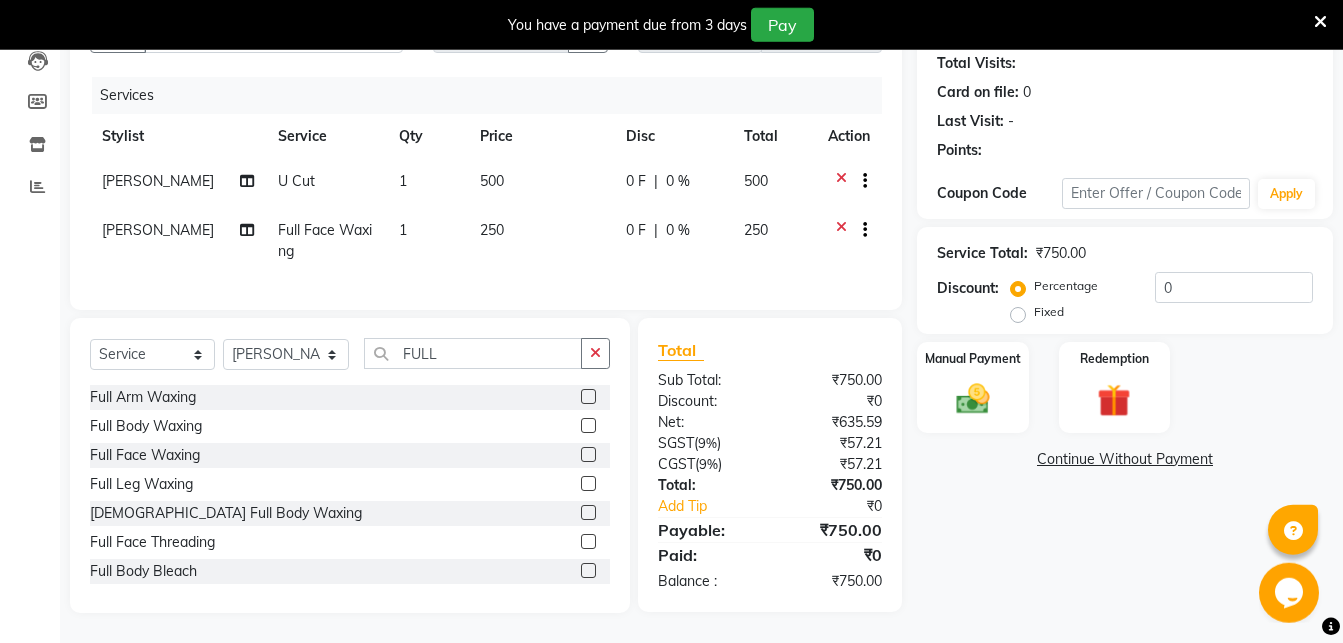 scroll, scrollTop: 238, scrollLeft: 0, axis: vertical 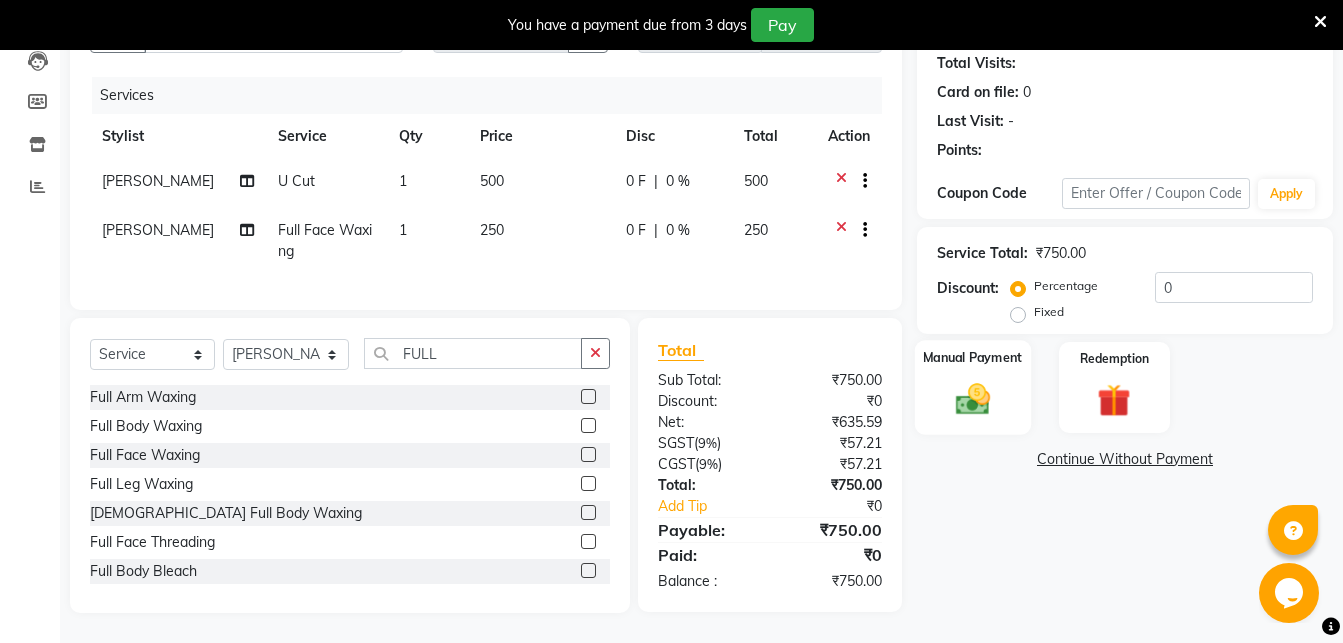 click 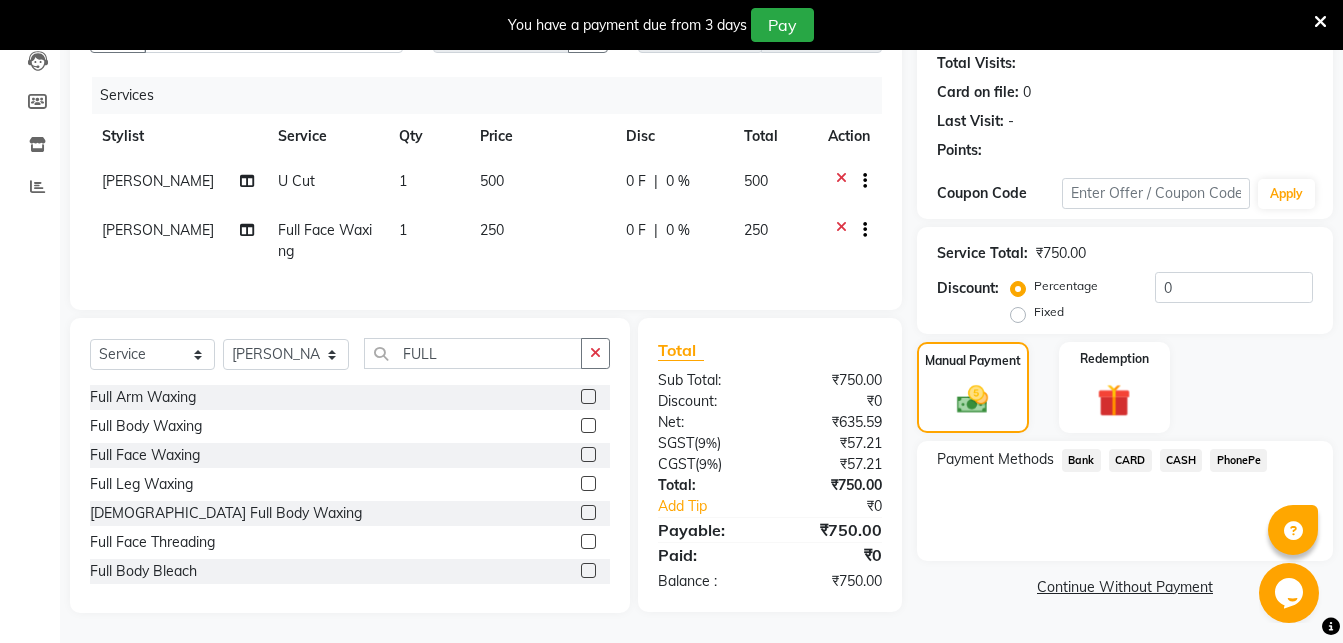 click on "PhonePe" 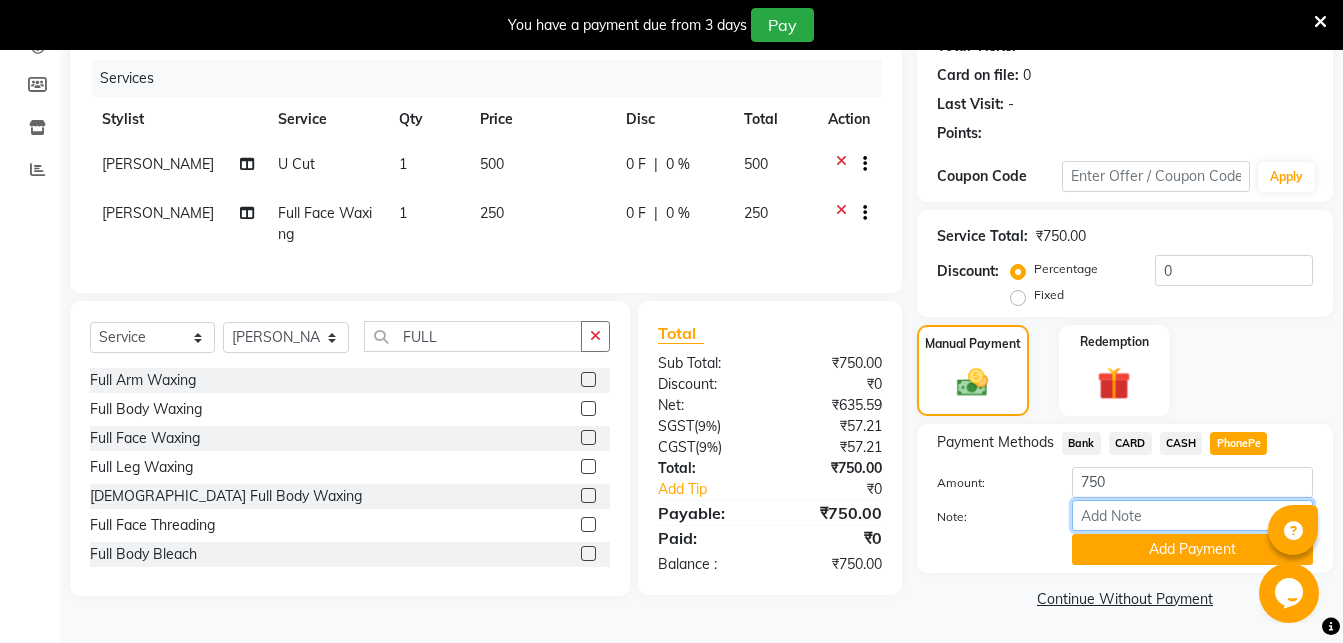 click on "Note:" at bounding box center [1192, 515] 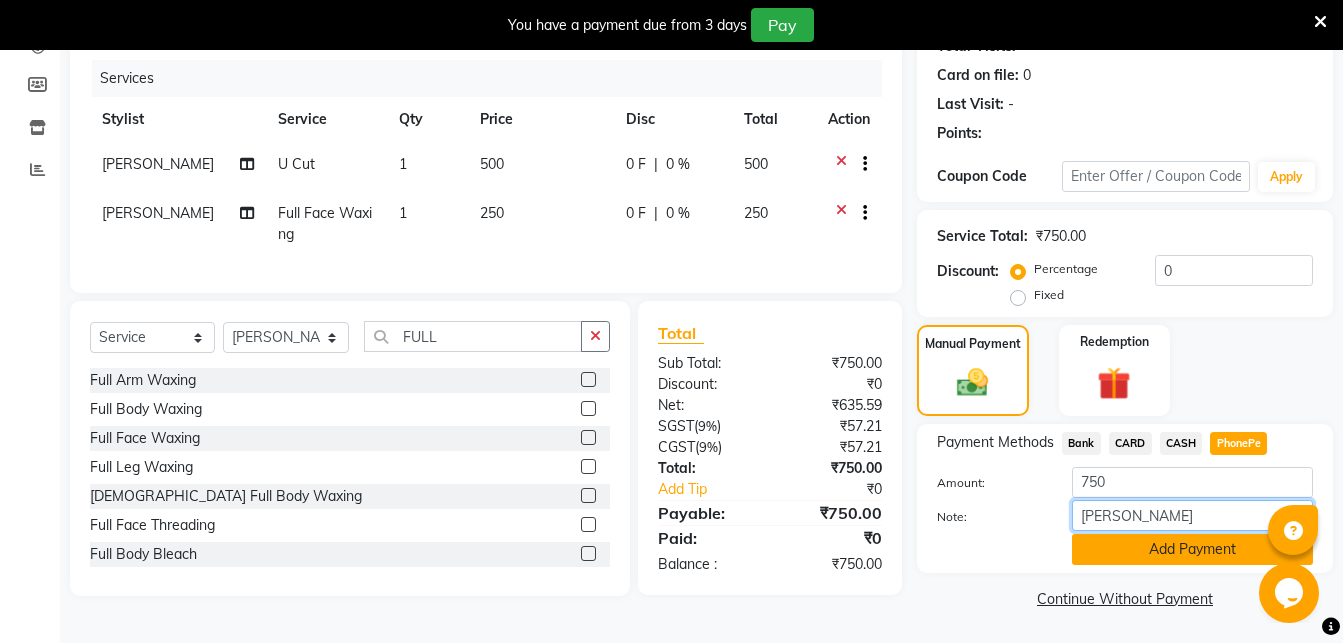 type on "[PERSON_NAME]" 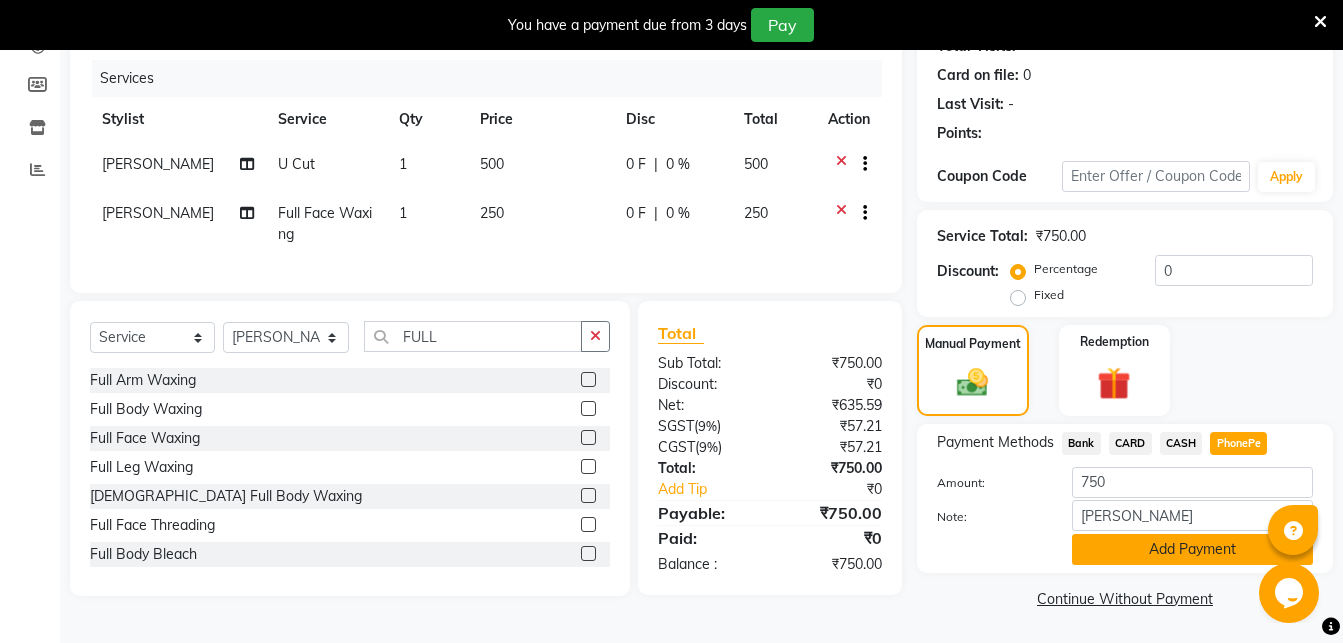 click on "Add Payment" 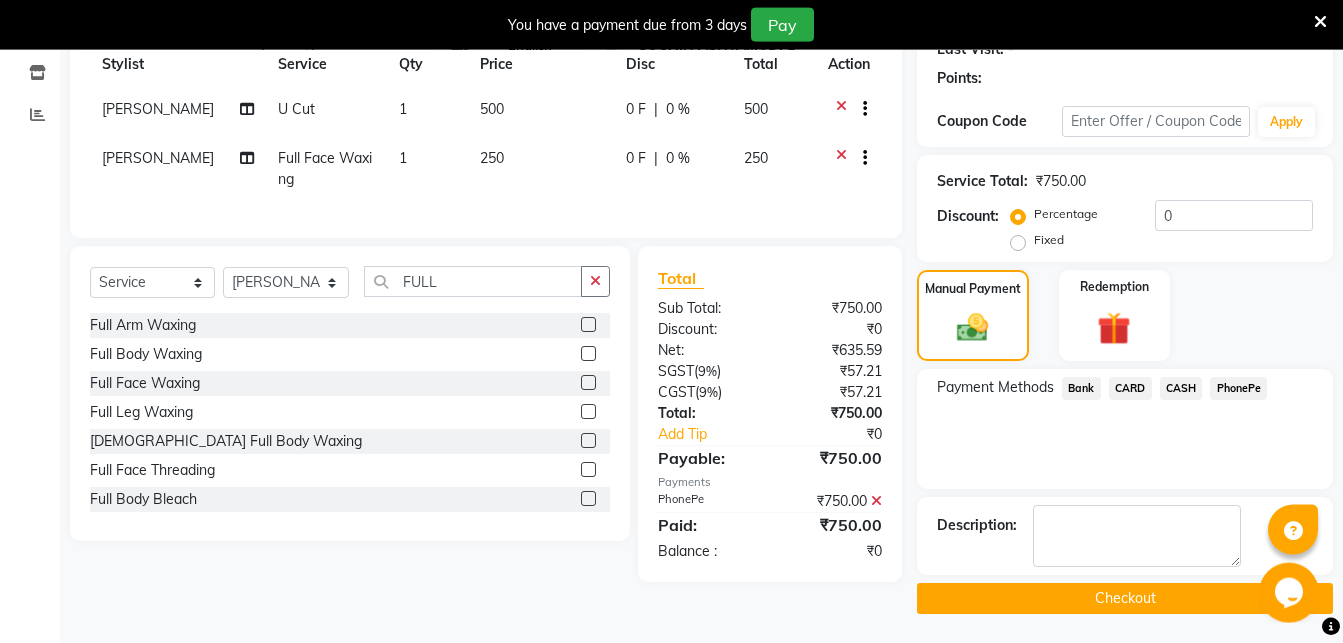 scroll, scrollTop: 294, scrollLeft: 0, axis: vertical 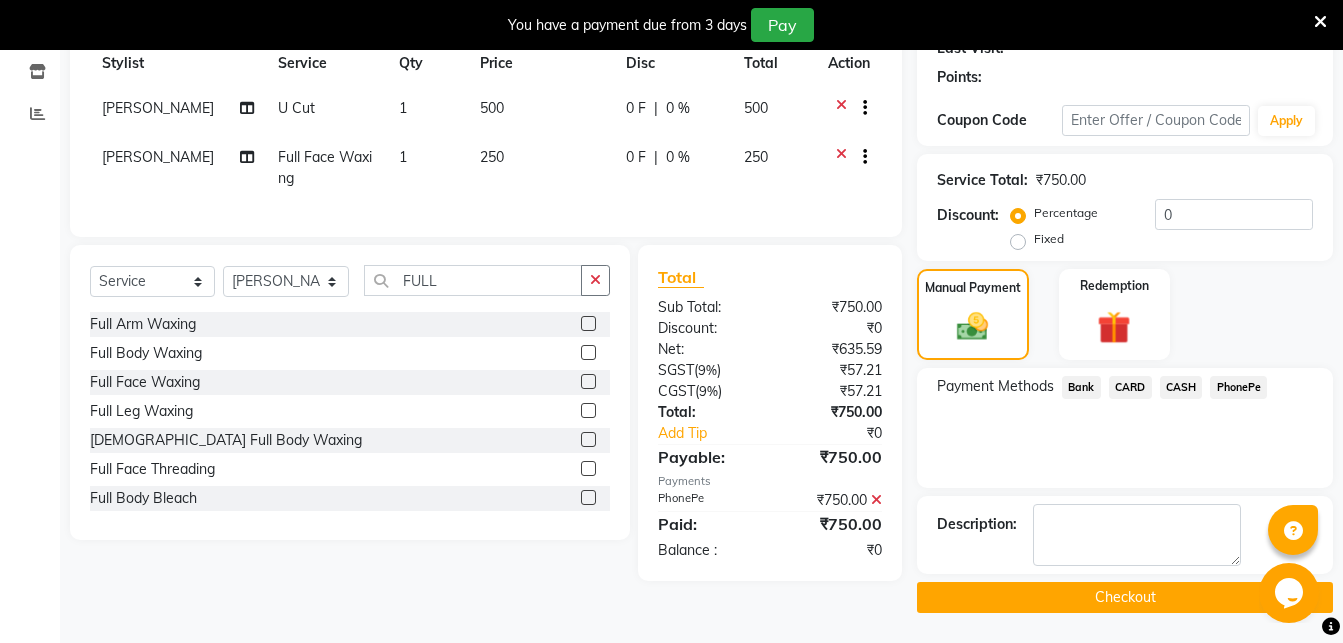 click on "Checkout" 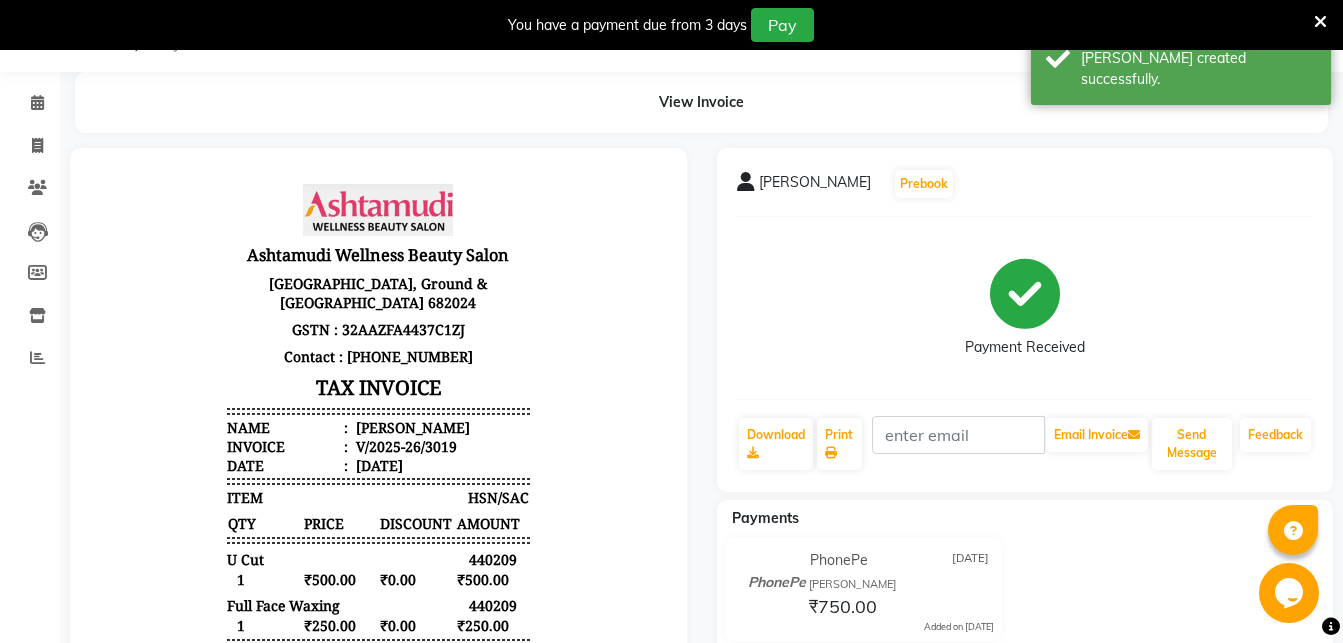 scroll, scrollTop: 0, scrollLeft: 0, axis: both 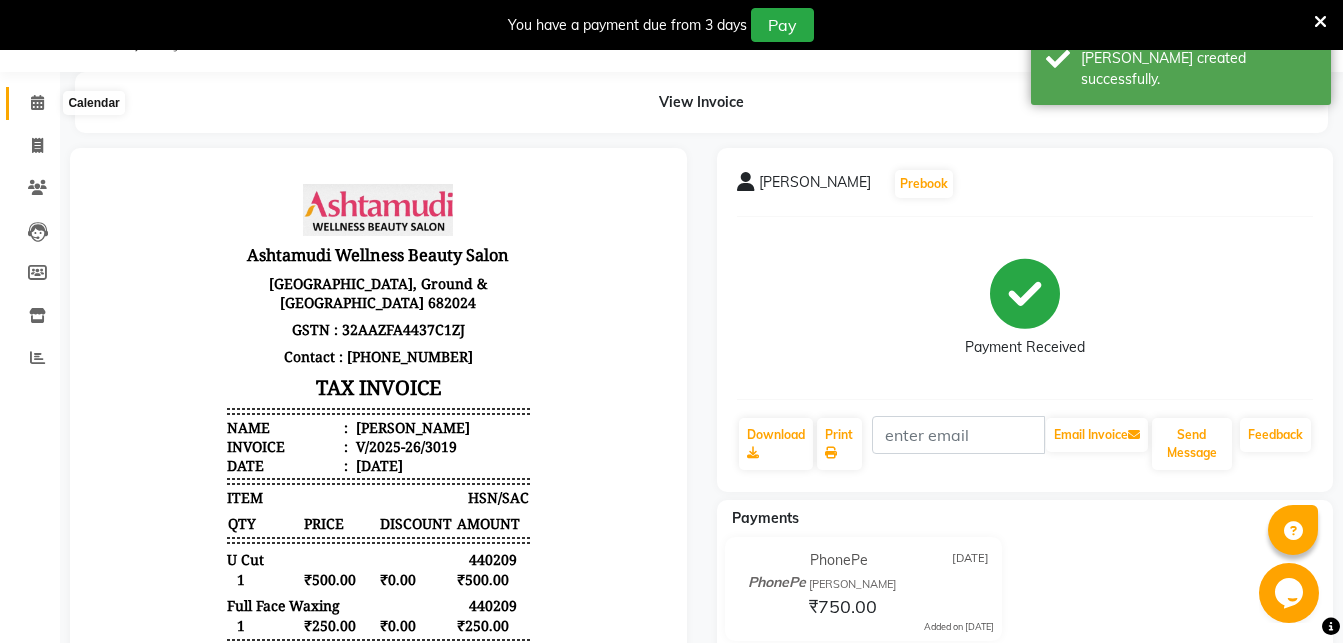 click 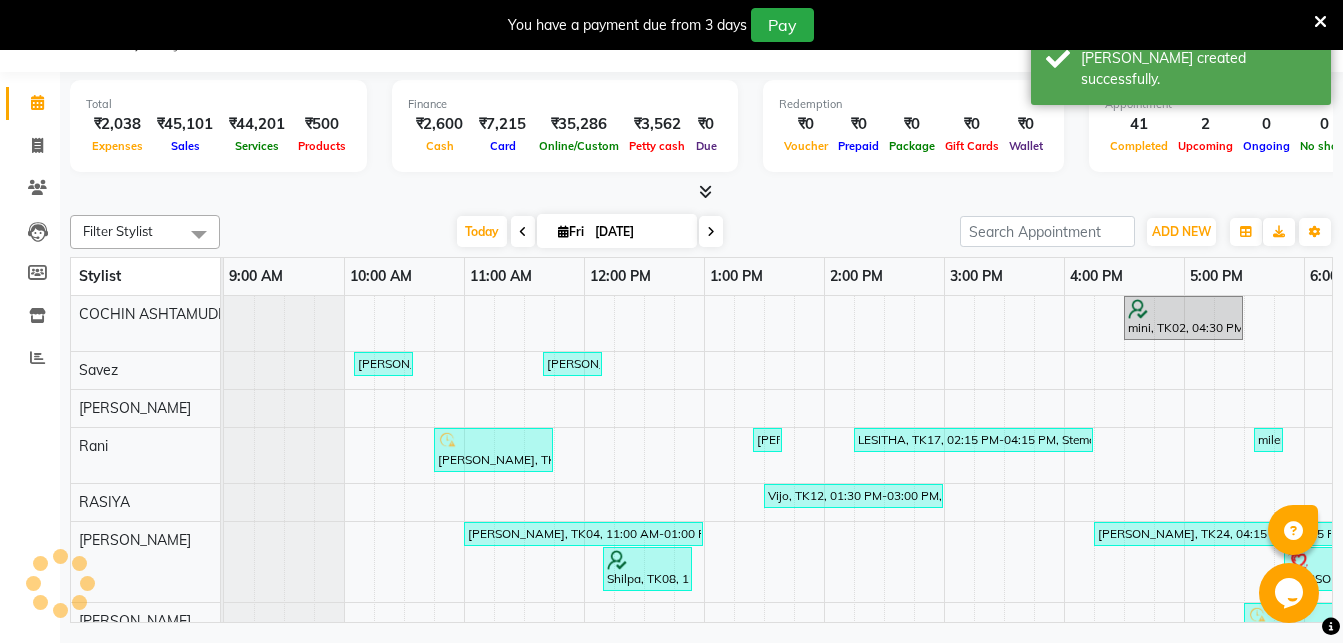 scroll, scrollTop: 0, scrollLeft: 0, axis: both 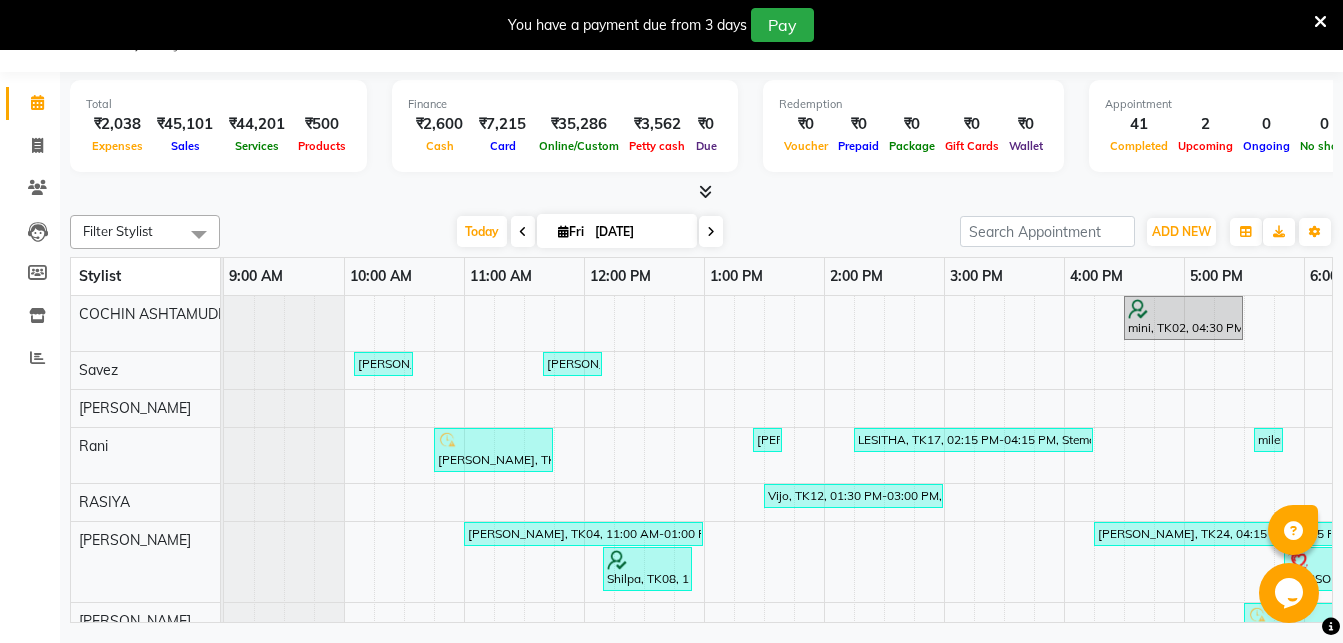 click at bounding box center [1320, 22] 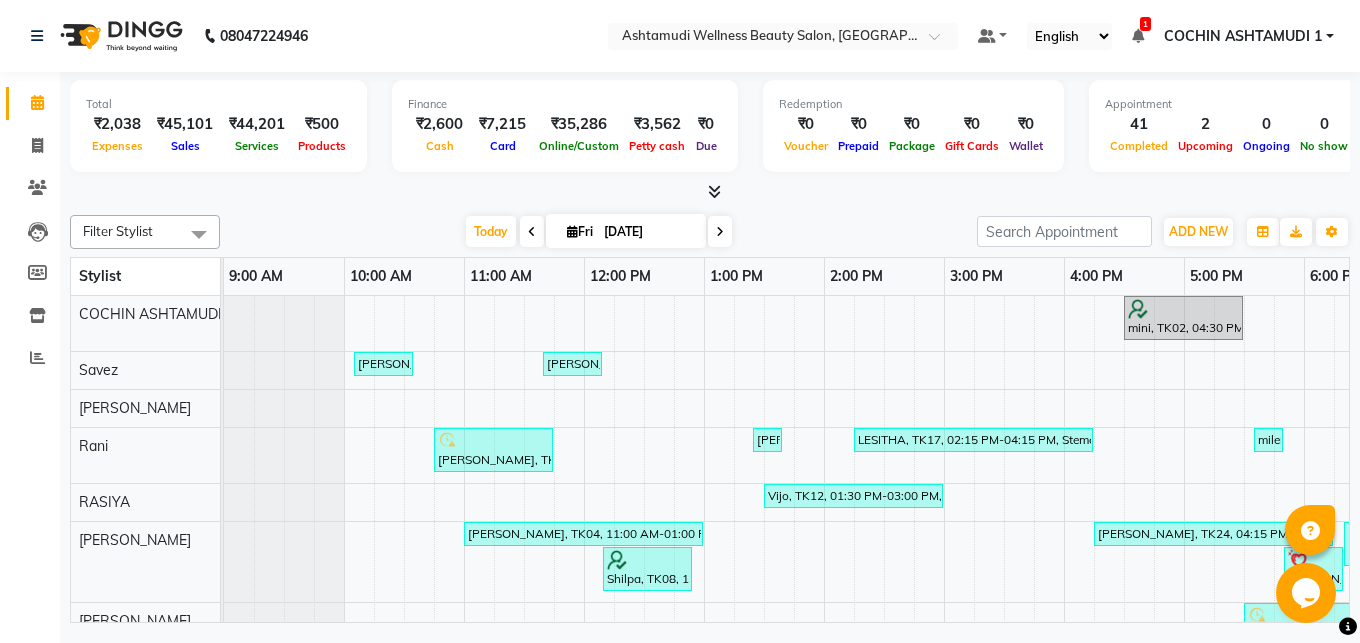click at bounding box center (710, 192) 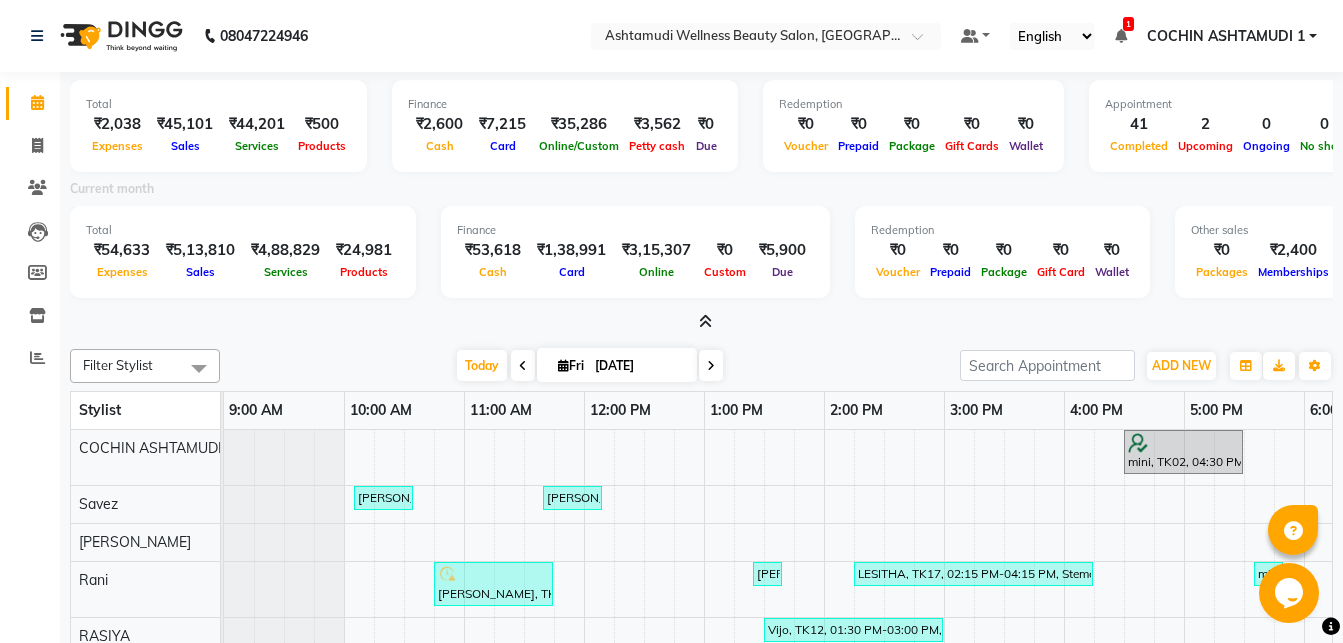 scroll, scrollTop: 196, scrollLeft: 0, axis: vertical 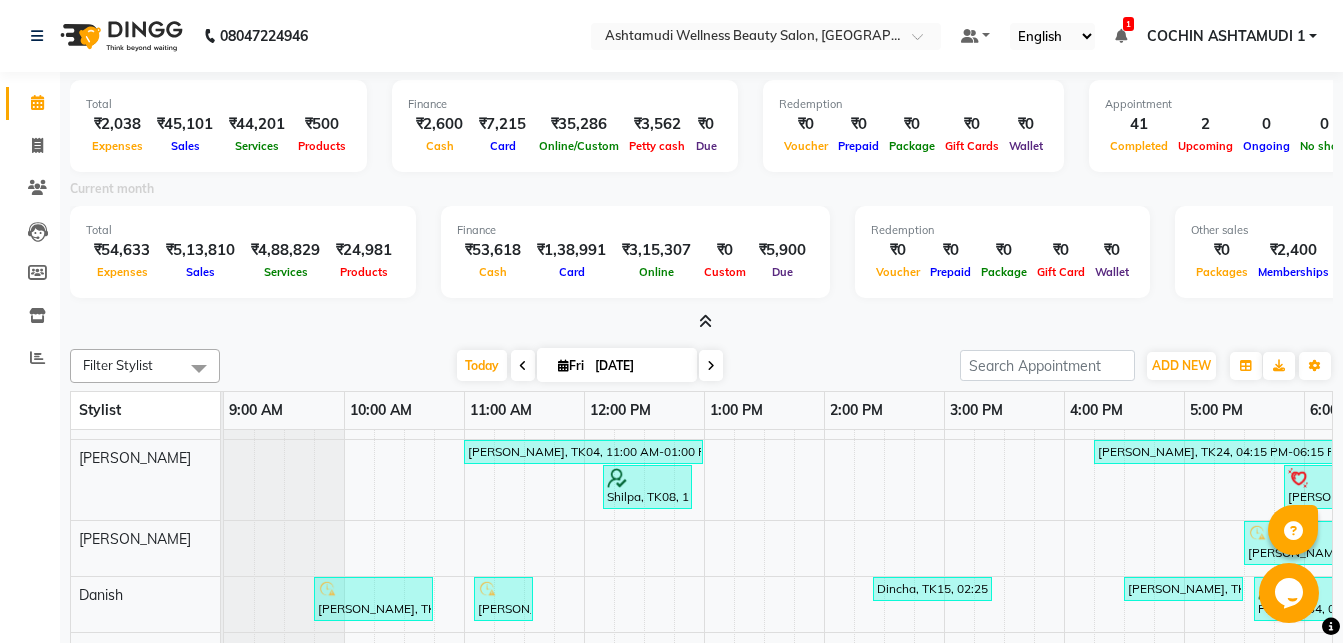 click at bounding box center [705, 321] 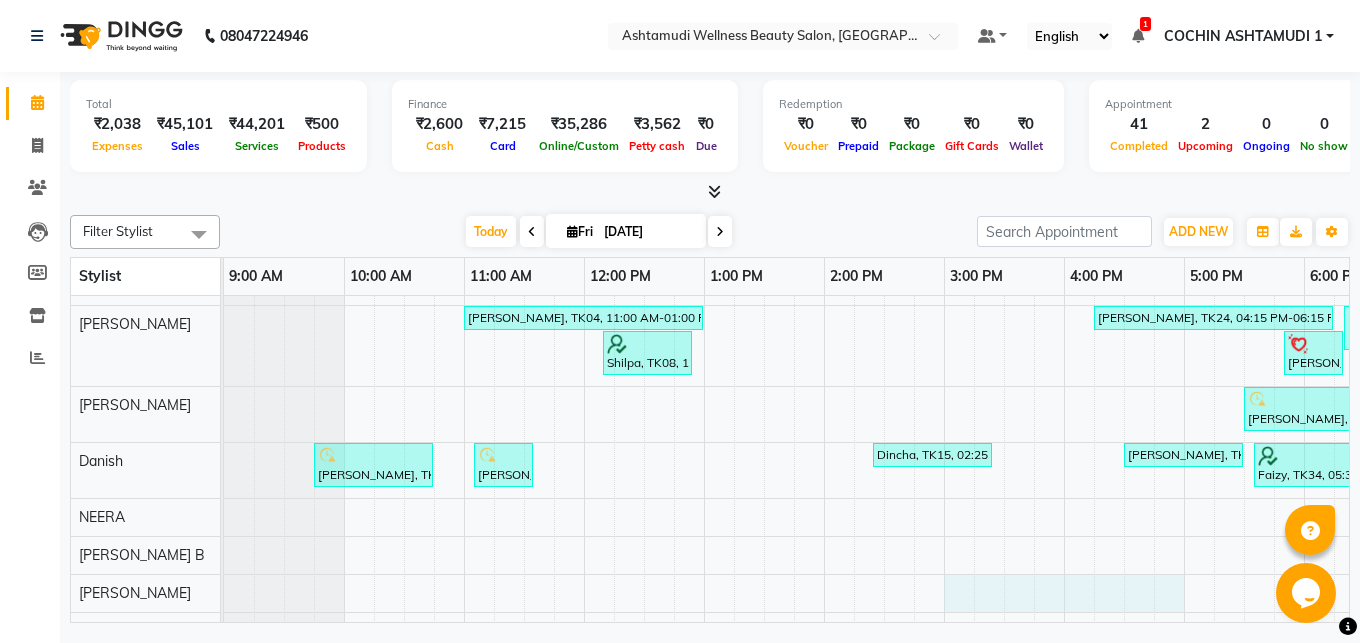 drag, startPoint x: 973, startPoint y: 604, endPoint x: 1164, endPoint y: 595, distance: 191.21193 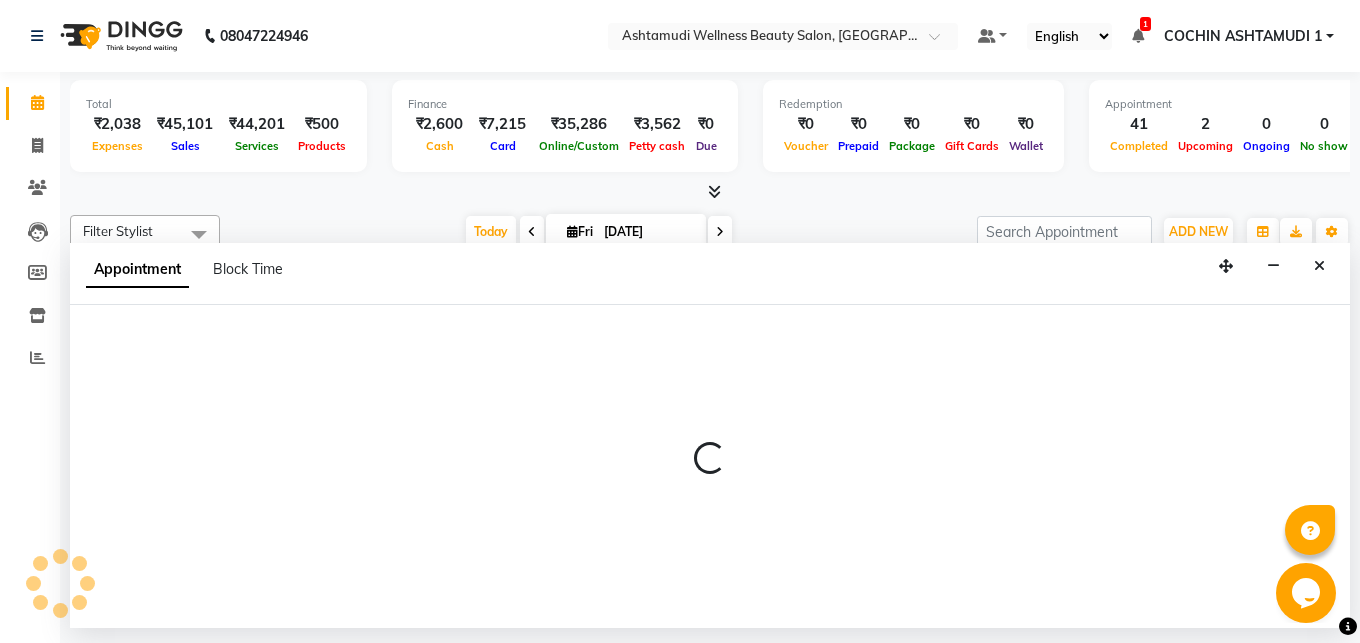 scroll, scrollTop: 216, scrollLeft: 290, axis: both 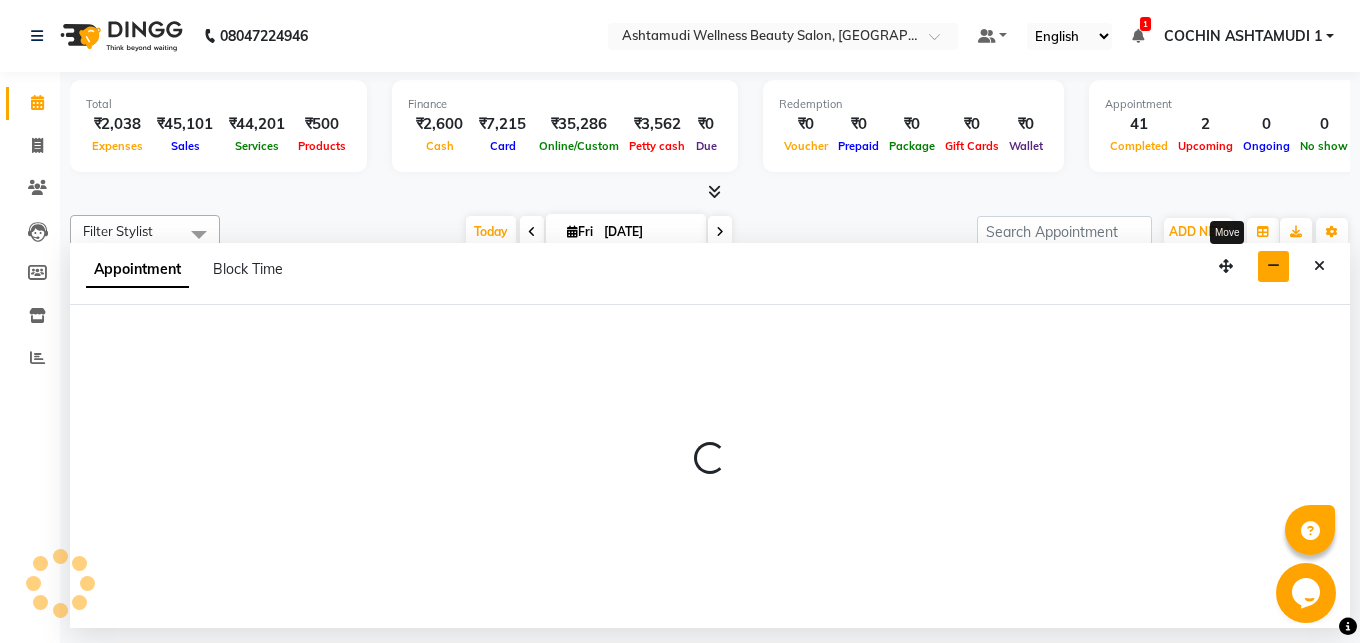 select on "77500" 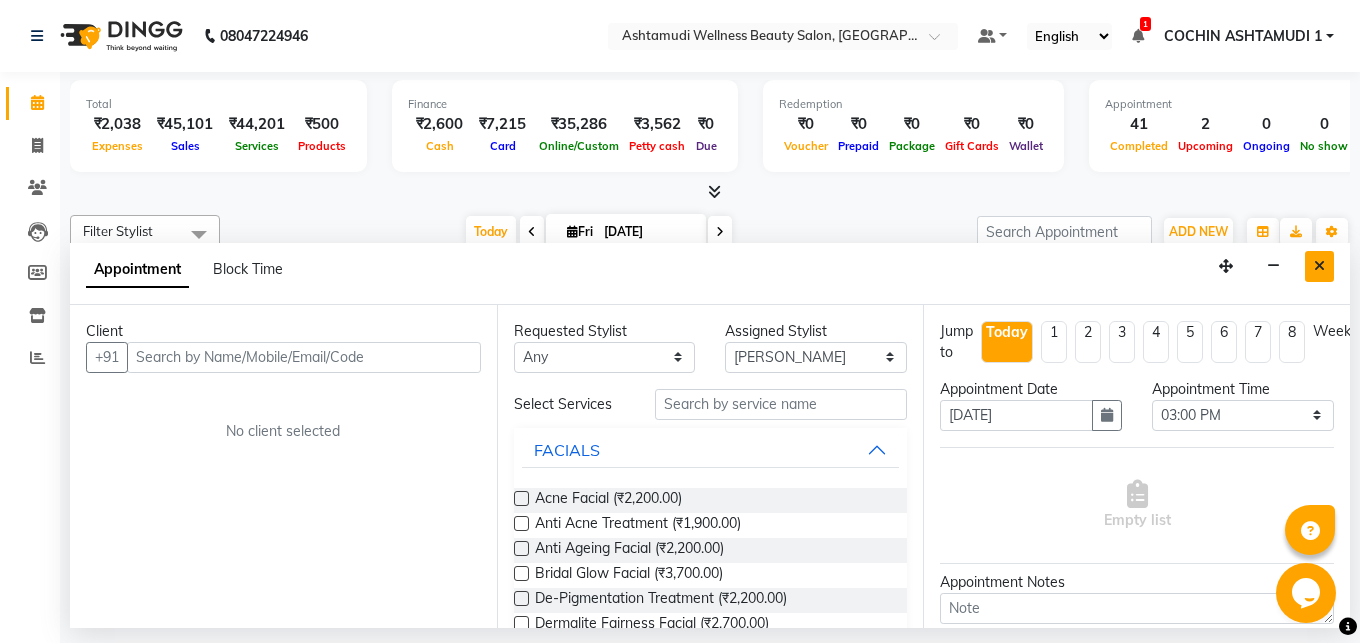 click at bounding box center (1319, 266) 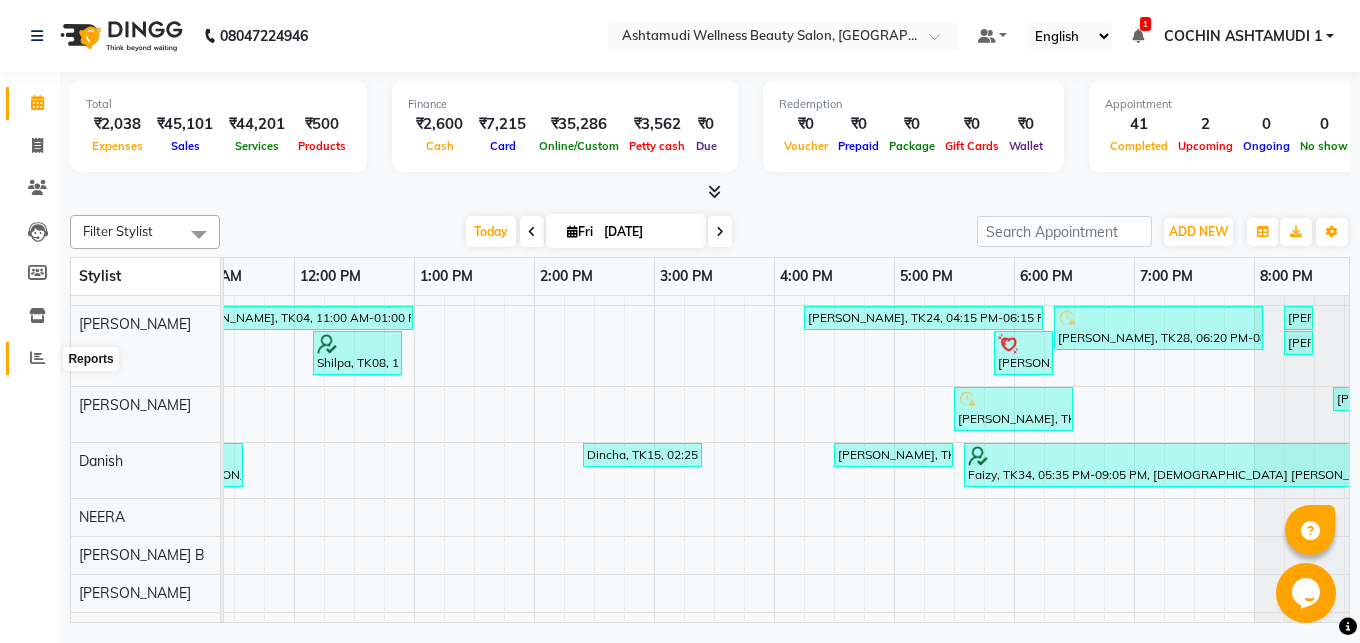 click 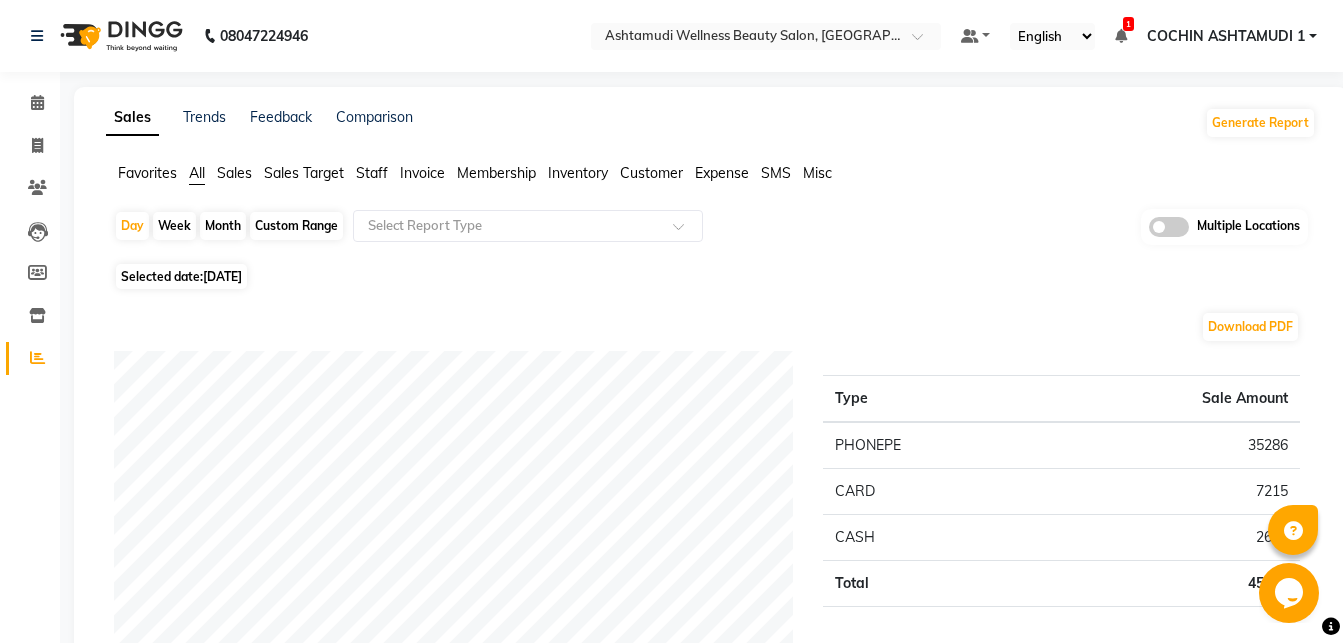 click on "Invoice" 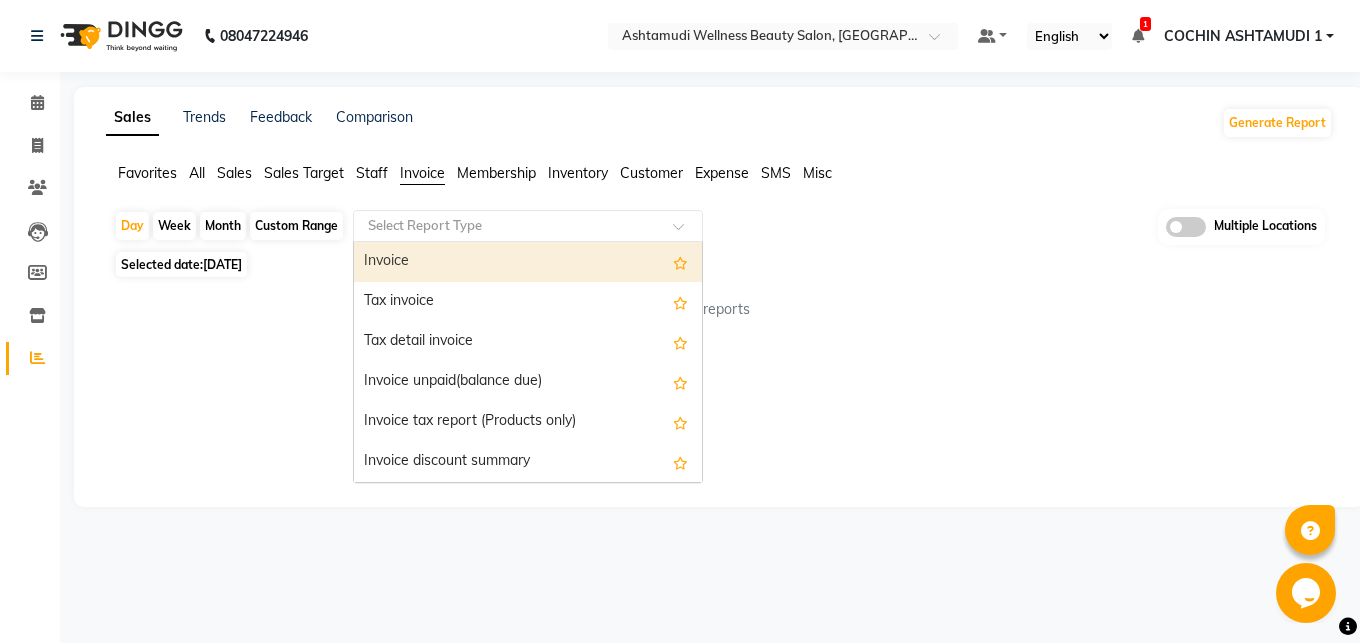 click on "Select Report Type" 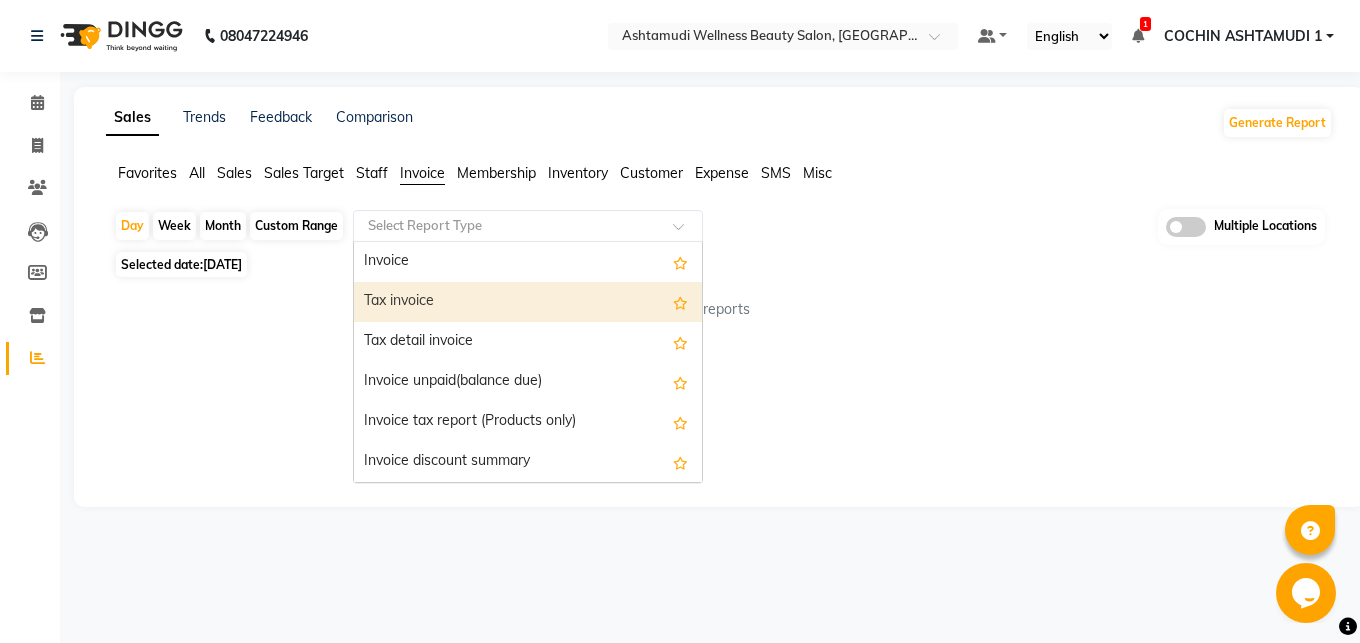 click on "Tax invoice" at bounding box center [528, 302] 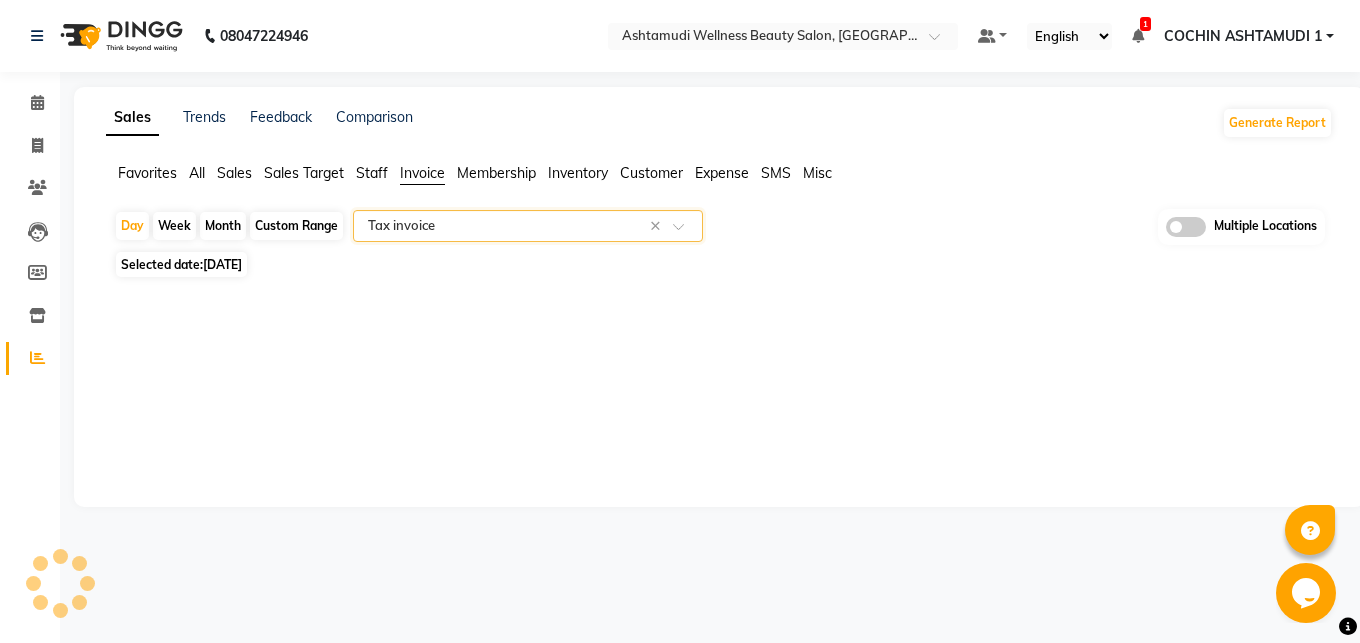 select on "full_report" 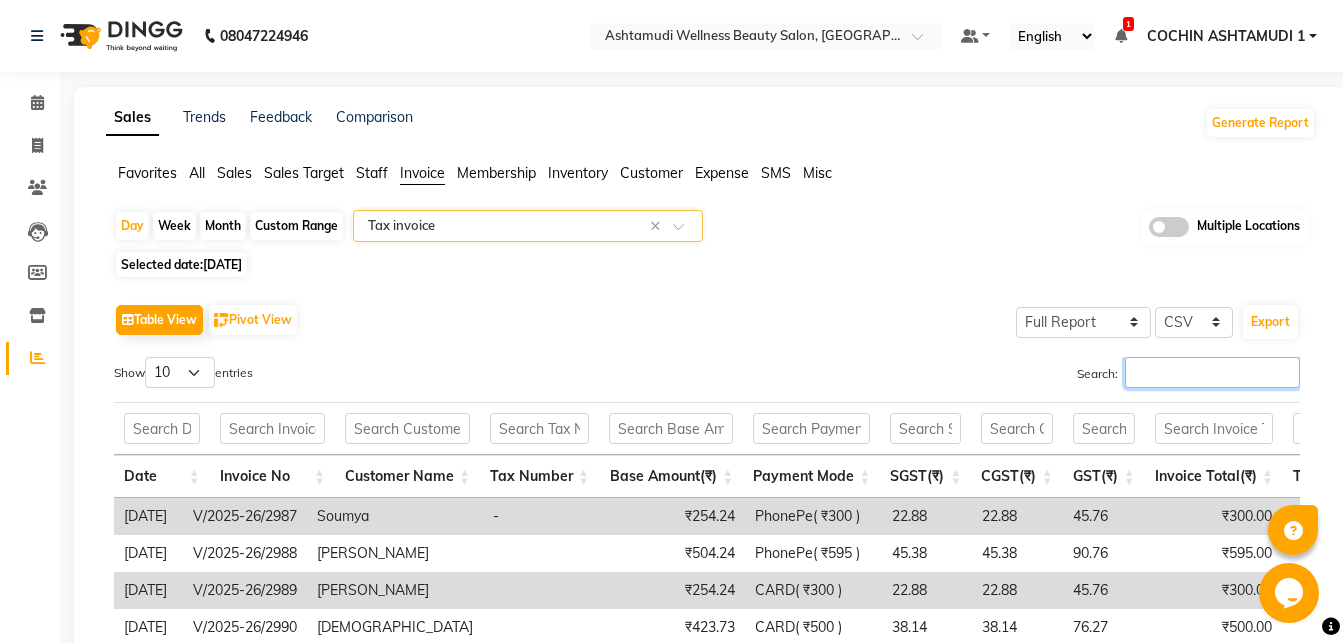 click on "Search:" at bounding box center (1212, 372) 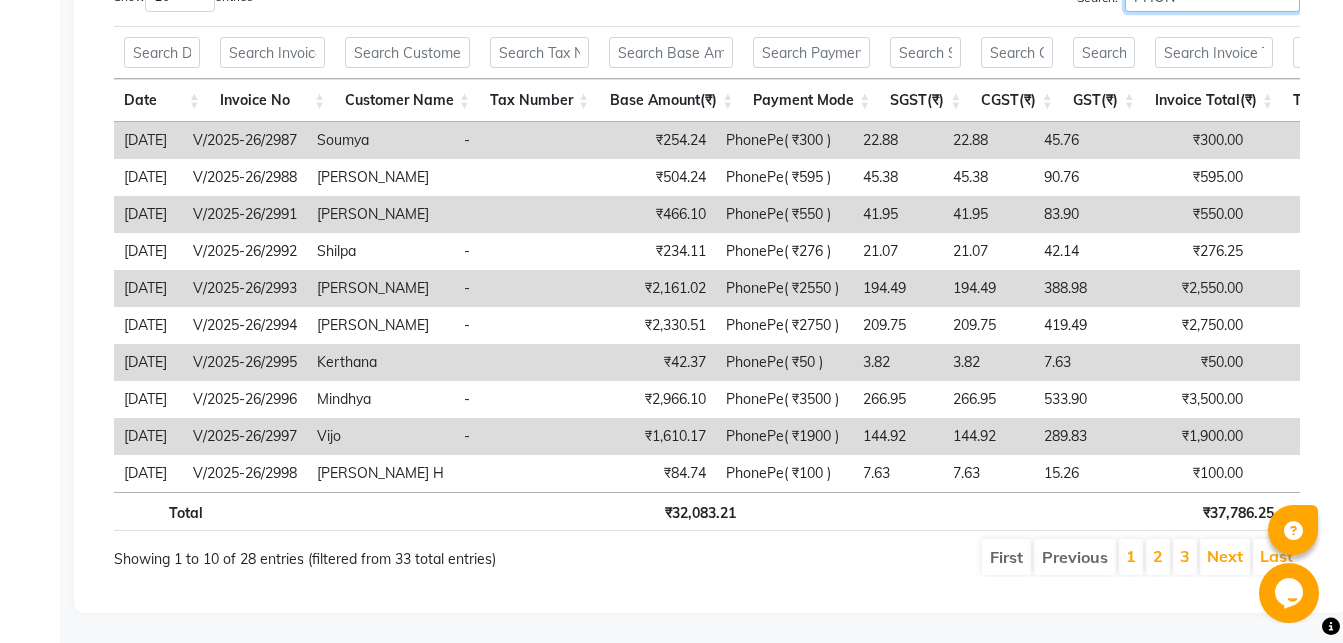 scroll, scrollTop: 408, scrollLeft: 0, axis: vertical 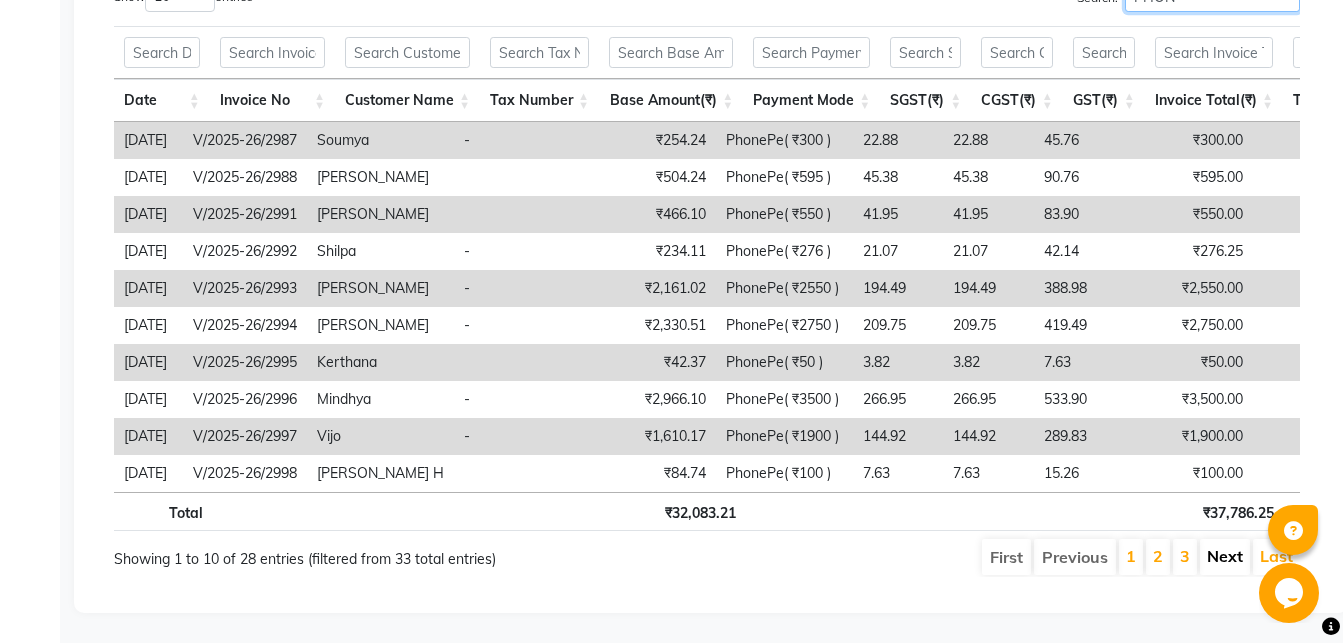 type on "PHON" 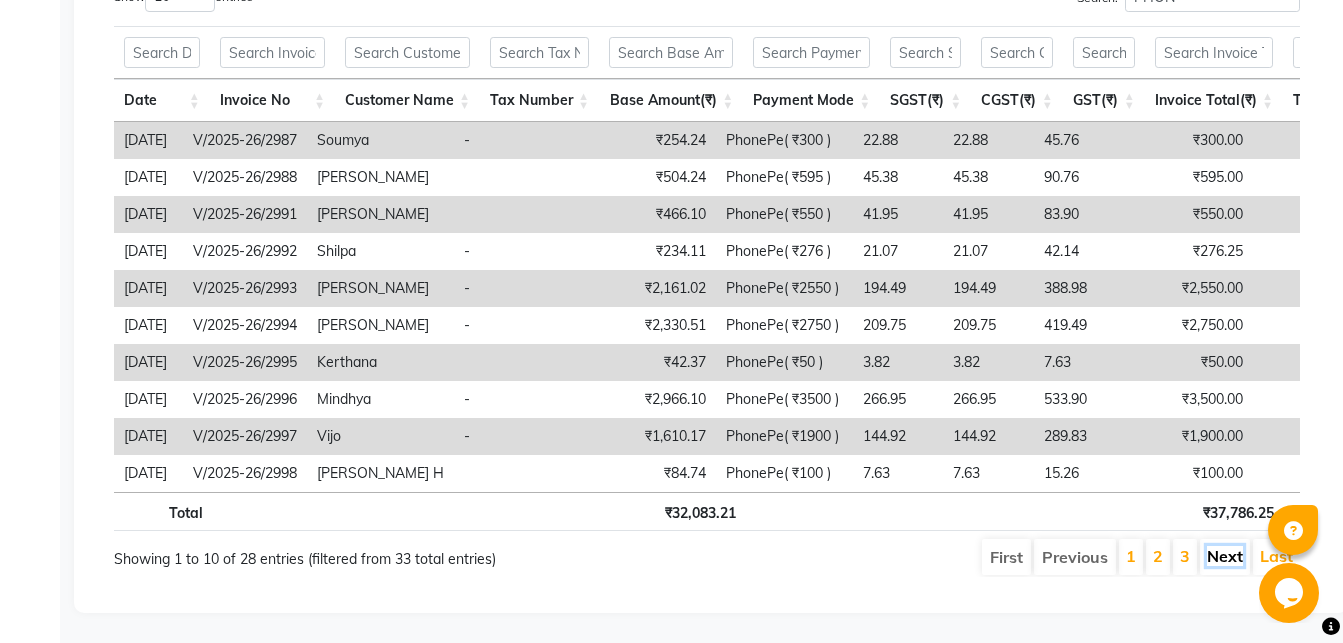 click on "Next" at bounding box center [1225, 556] 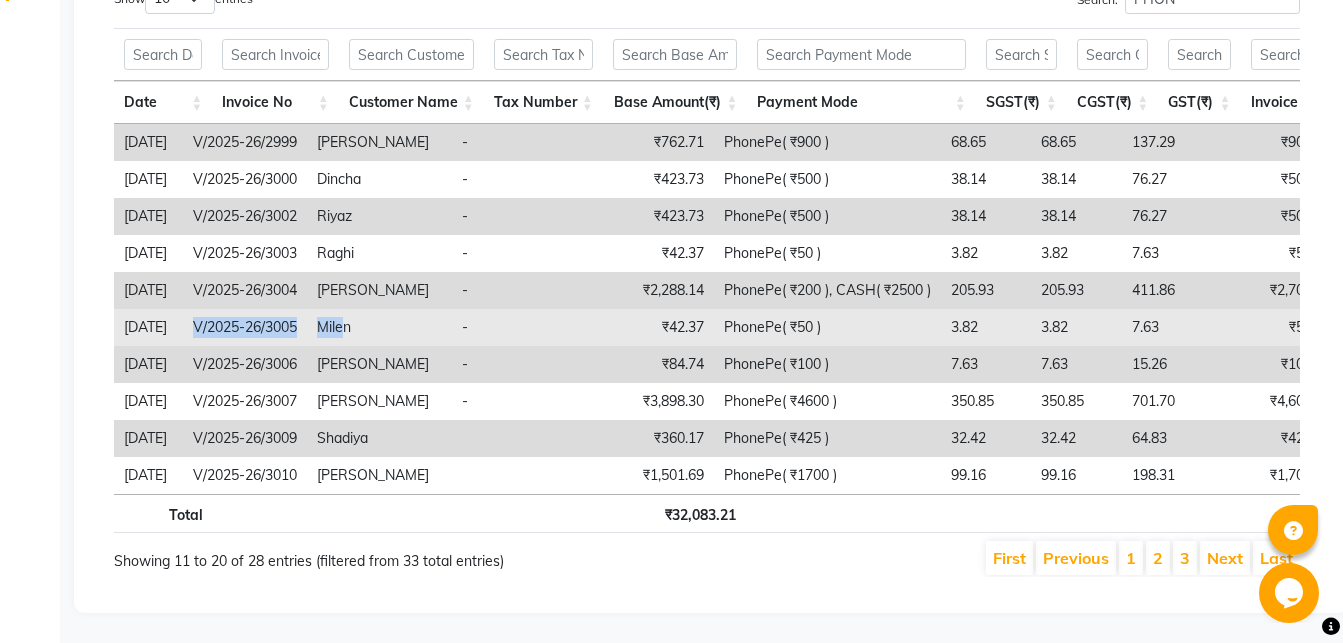 drag, startPoint x: 224, startPoint y: 290, endPoint x: 380, endPoint y: 296, distance: 156.11534 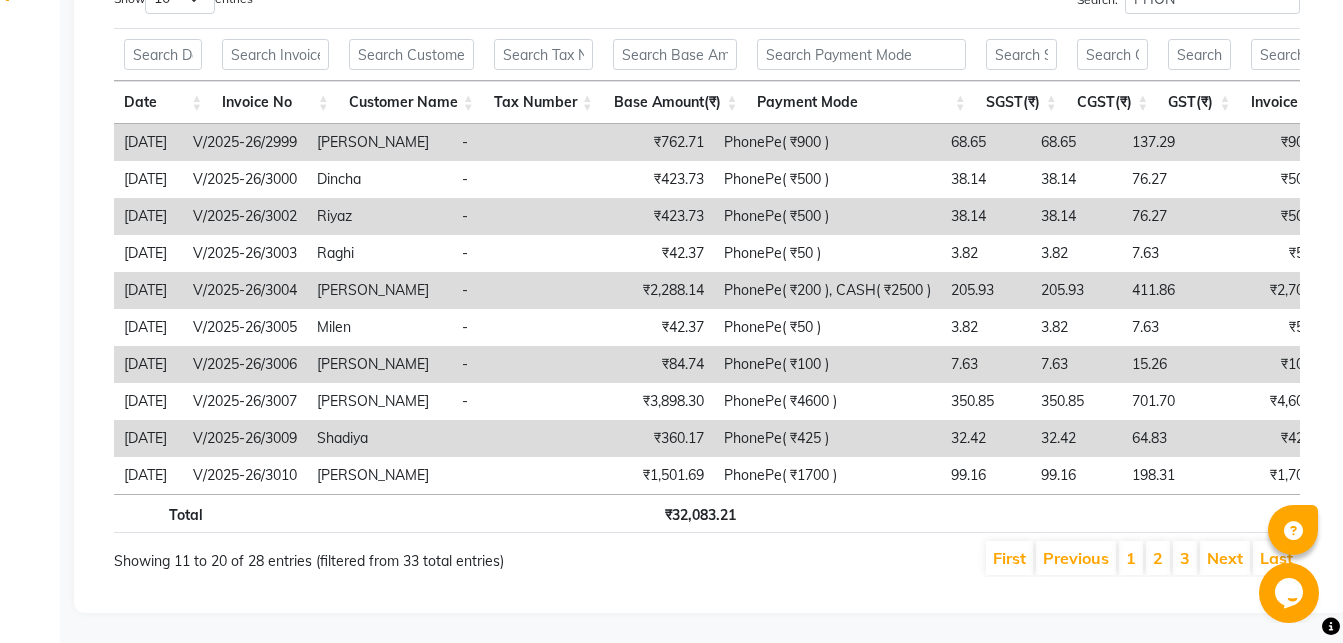 scroll, scrollTop: 0, scrollLeft: 0, axis: both 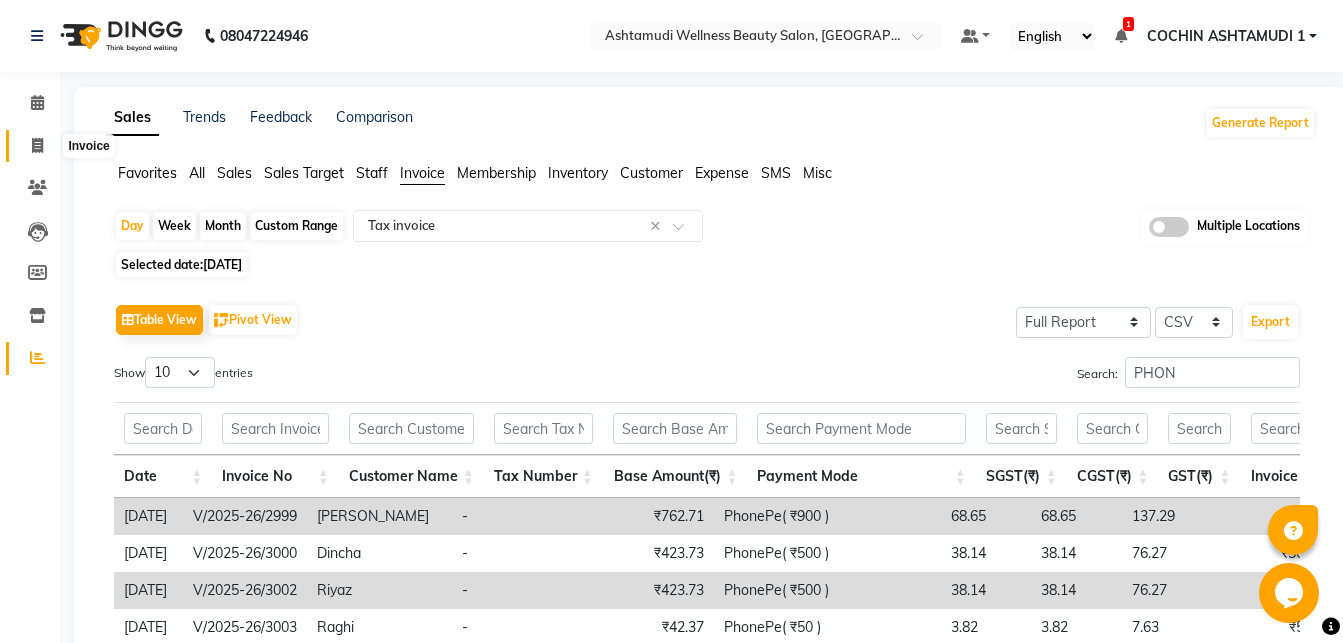 click 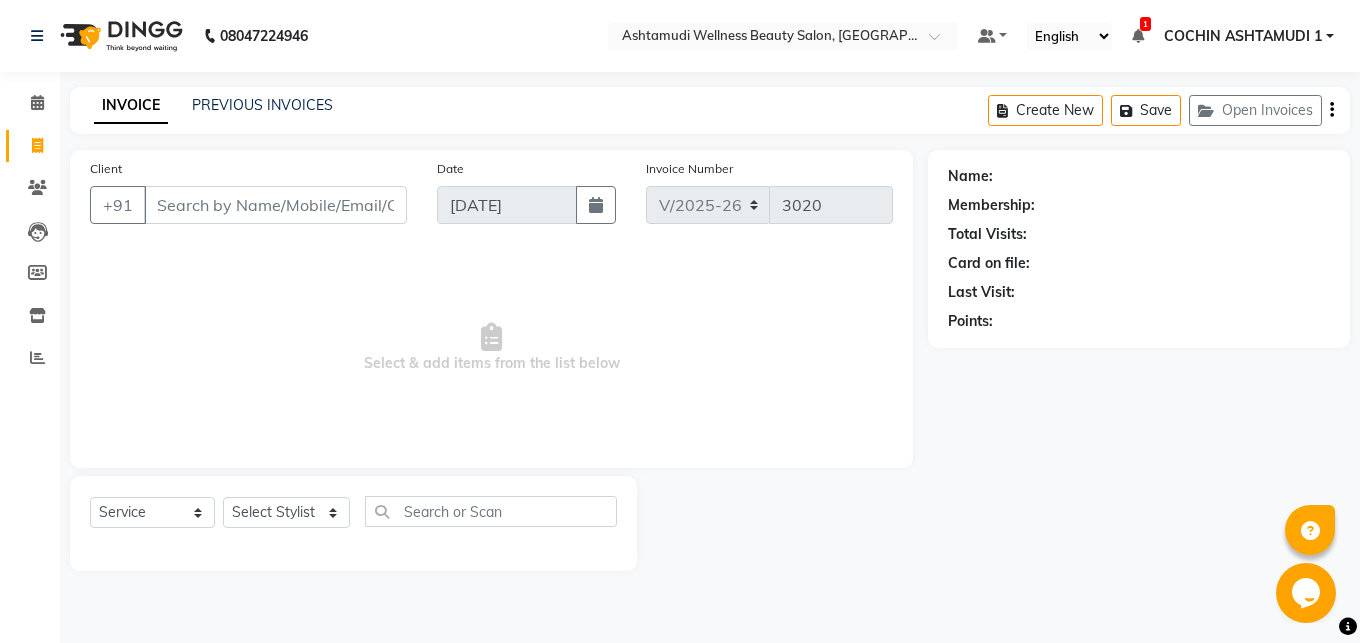 click on "Client" at bounding box center (275, 205) 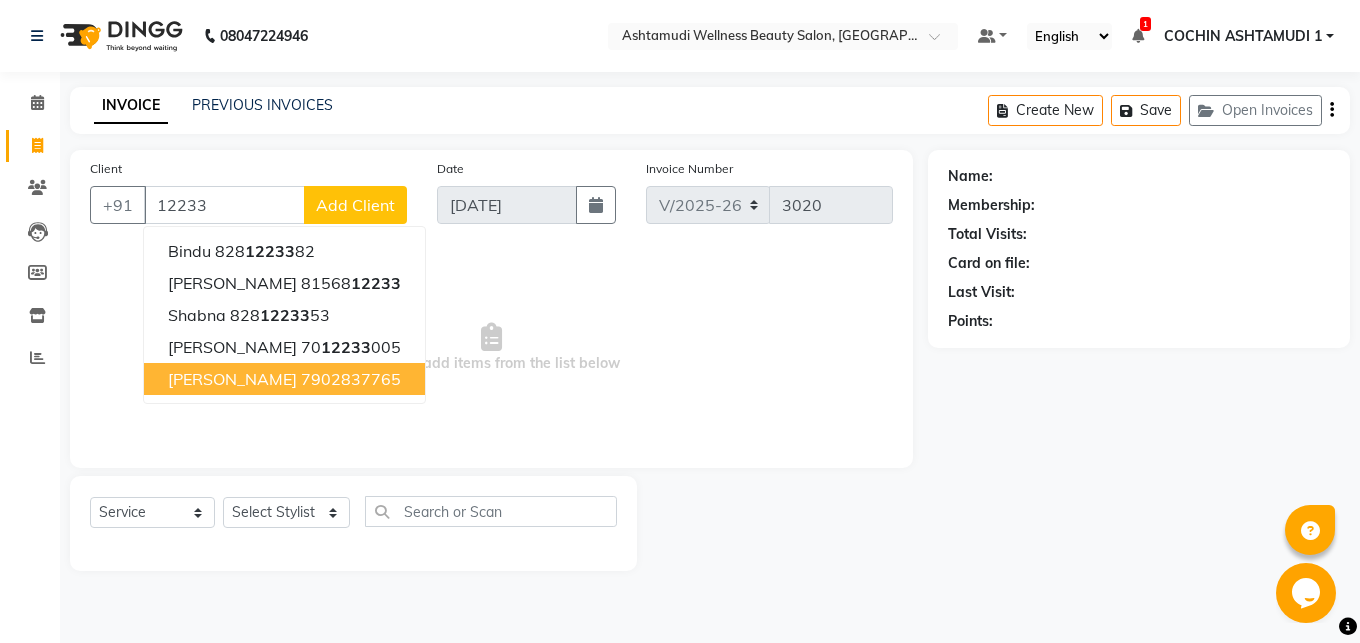 click on "7902837765" at bounding box center (351, 379) 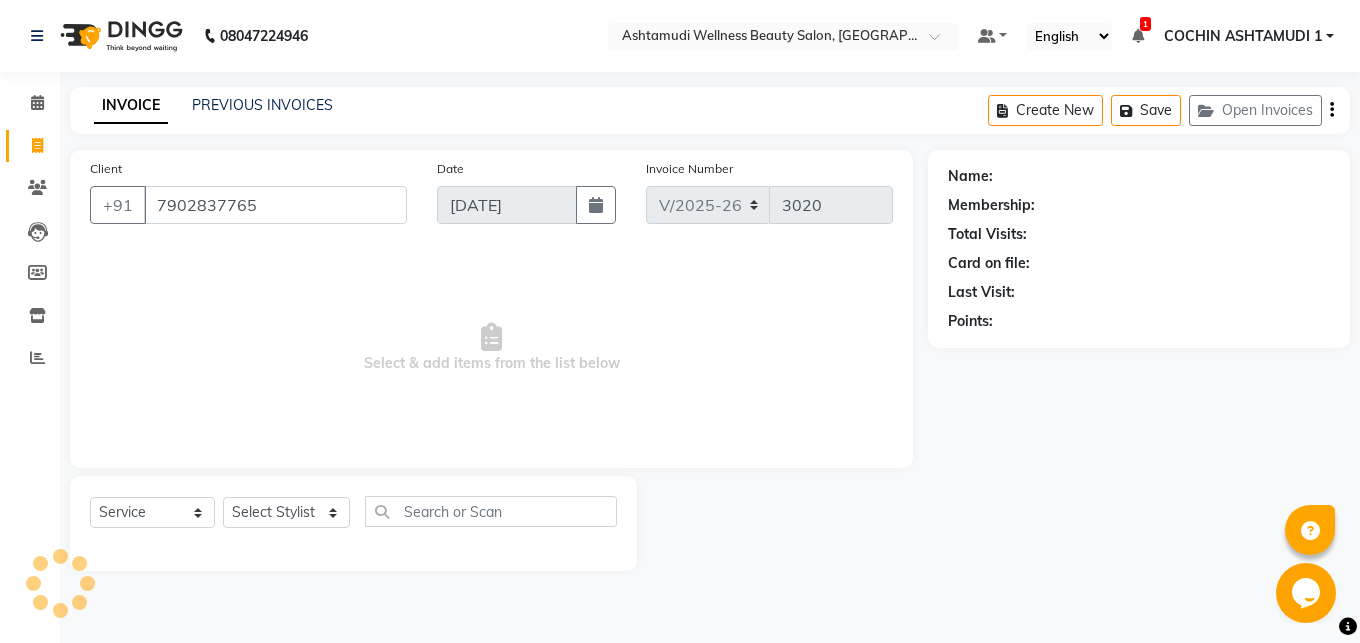 type on "7902837765" 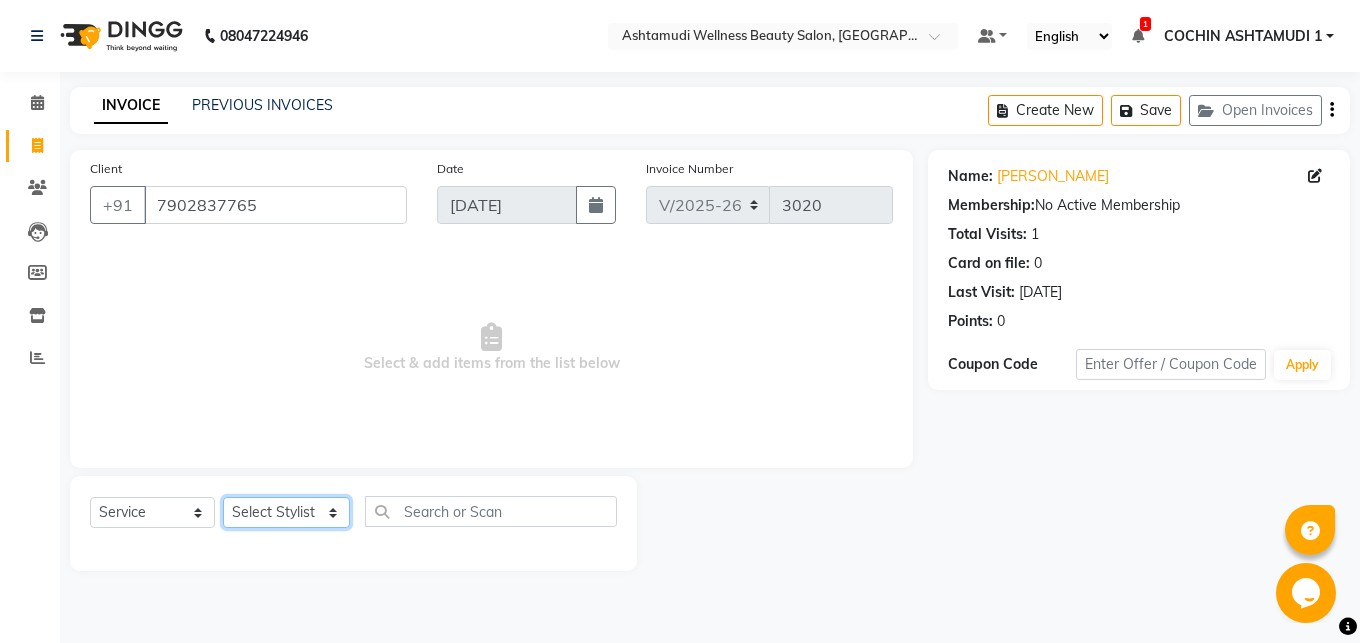 click on "Select Stylist Abhirami S Afsha [PERSON_NAME] B [PERSON_NAME] COCHIN ASHTAMUDI Danish [PERSON_NAME] [PERSON_NAME] [PERSON_NAME] [PERSON_NAME] [PERSON_NAME]  [PERSON_NAME] [PERSON_NAME]" 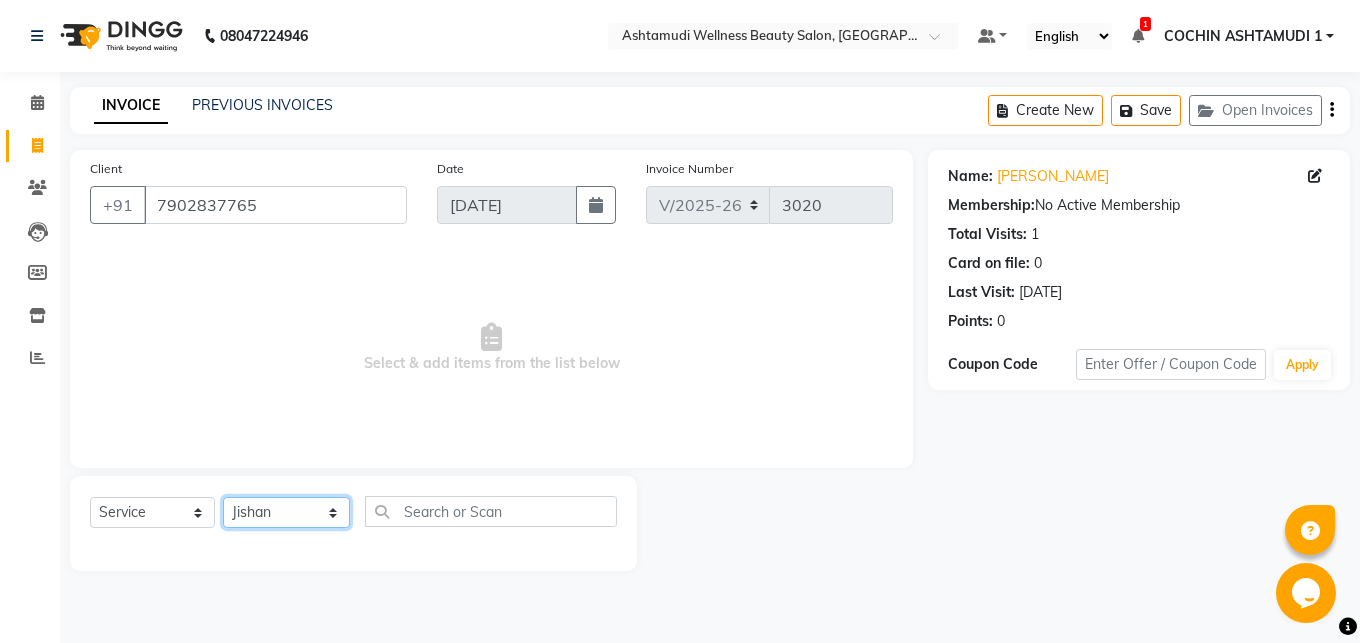 click on "Jishan" 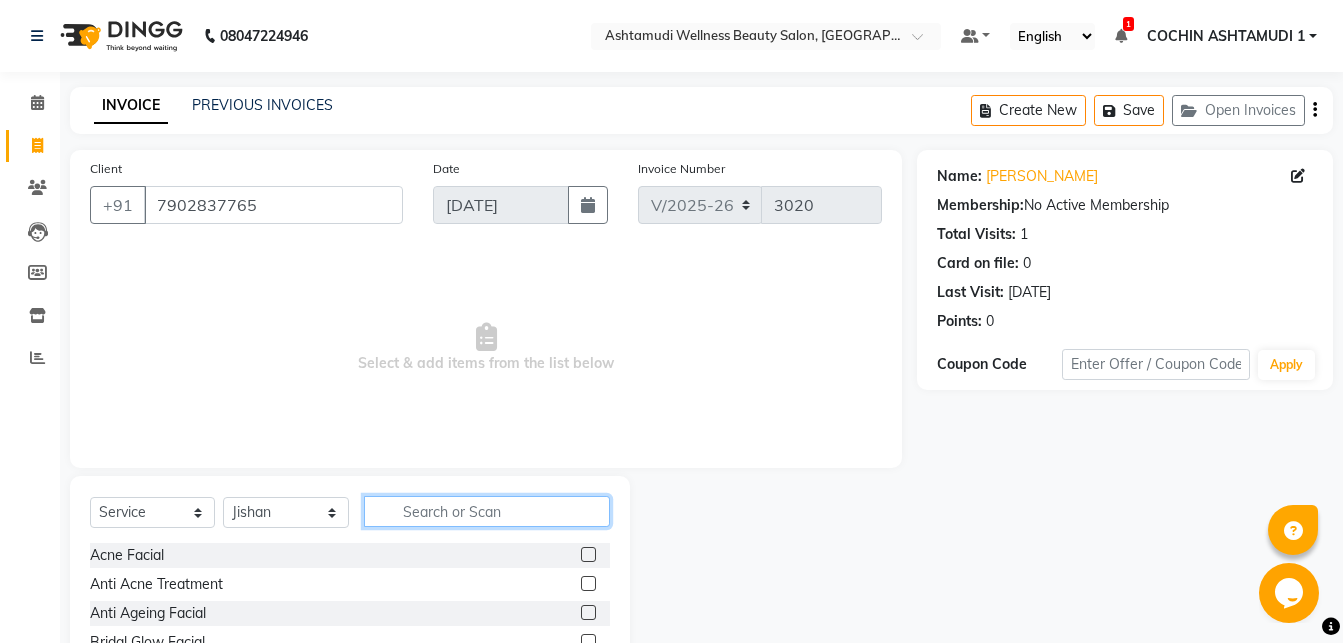 click 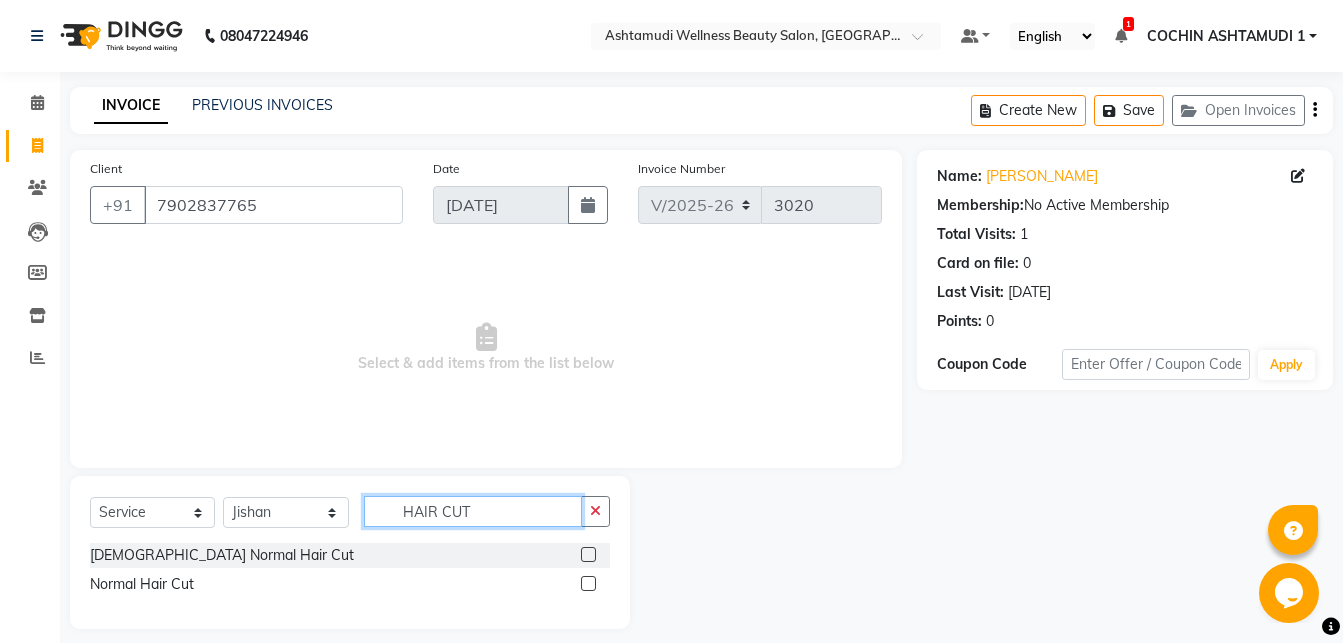 type on "HAIR CUT" 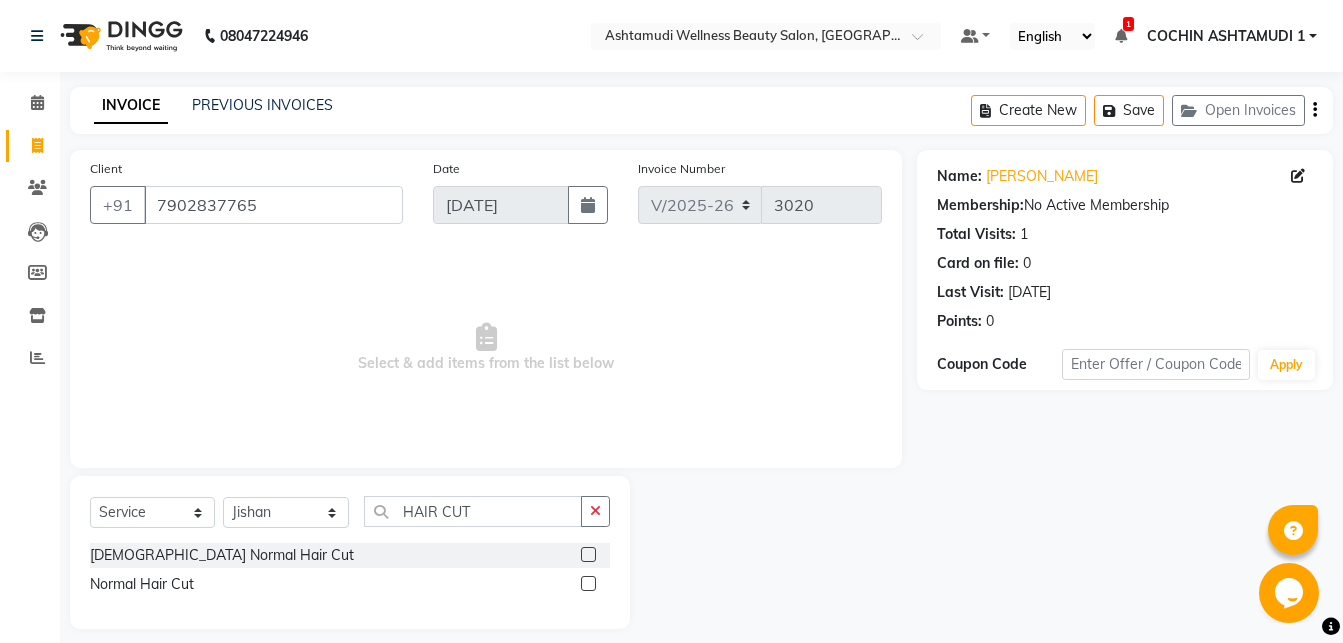 click 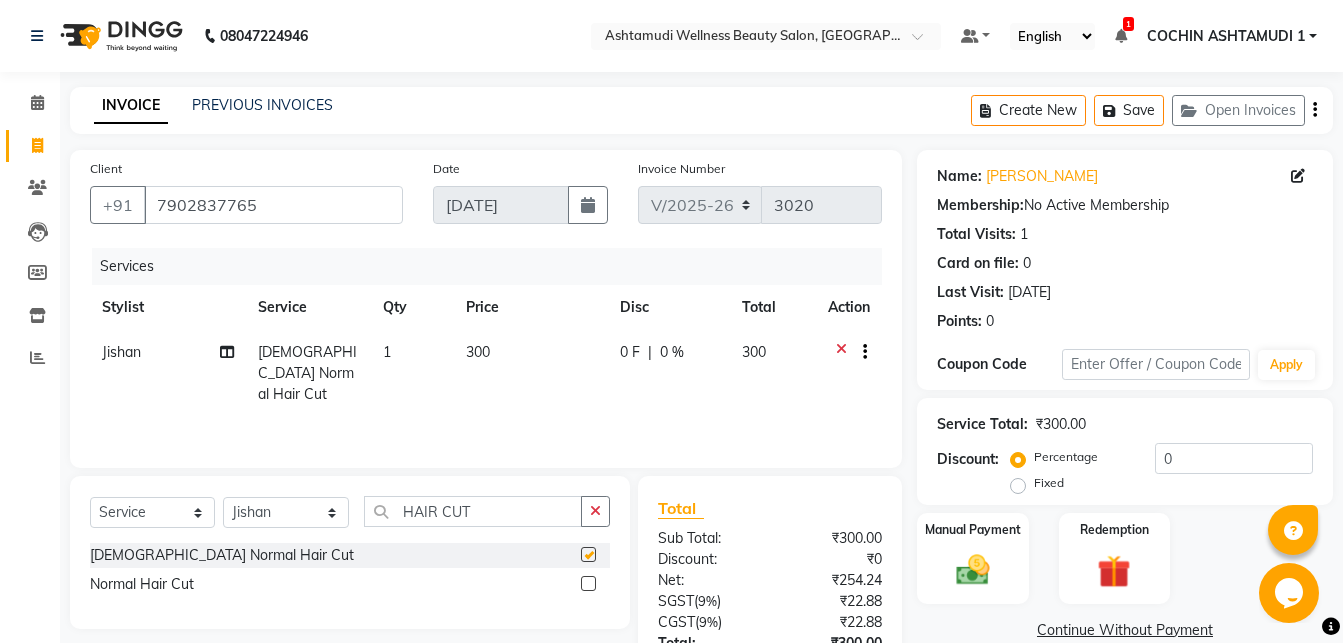 checkbox on "false" 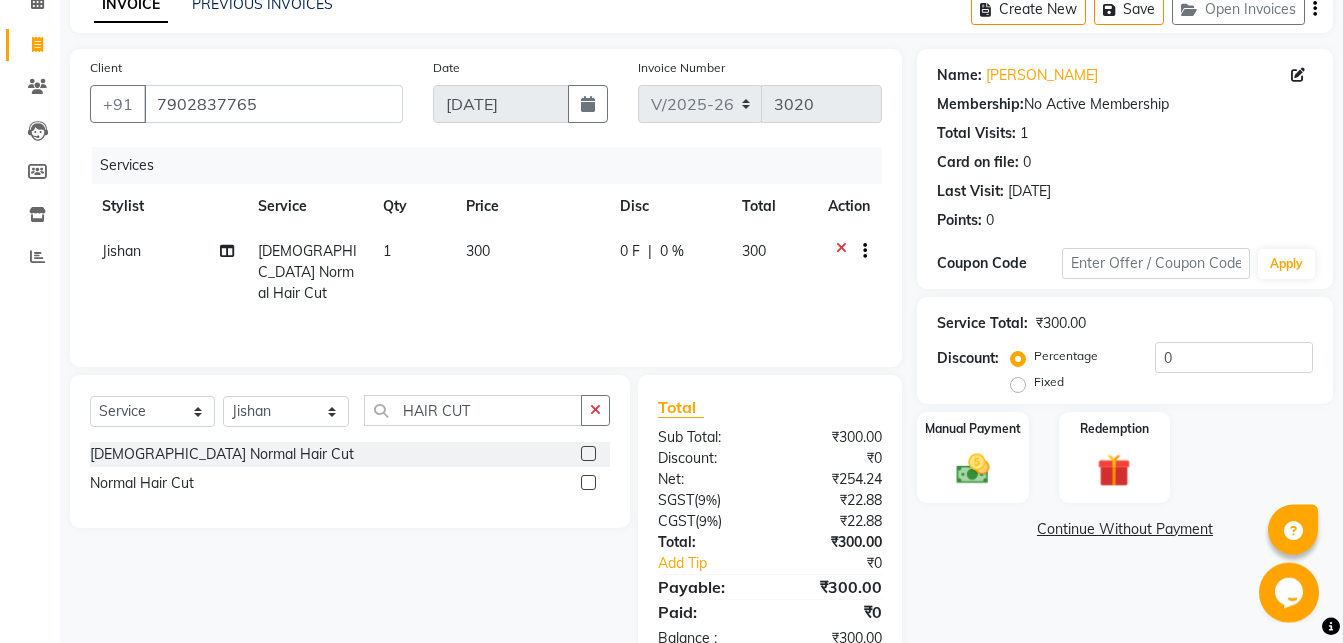 scroll, scrollTop: 102, scrollLeft: 0, axis: vertical 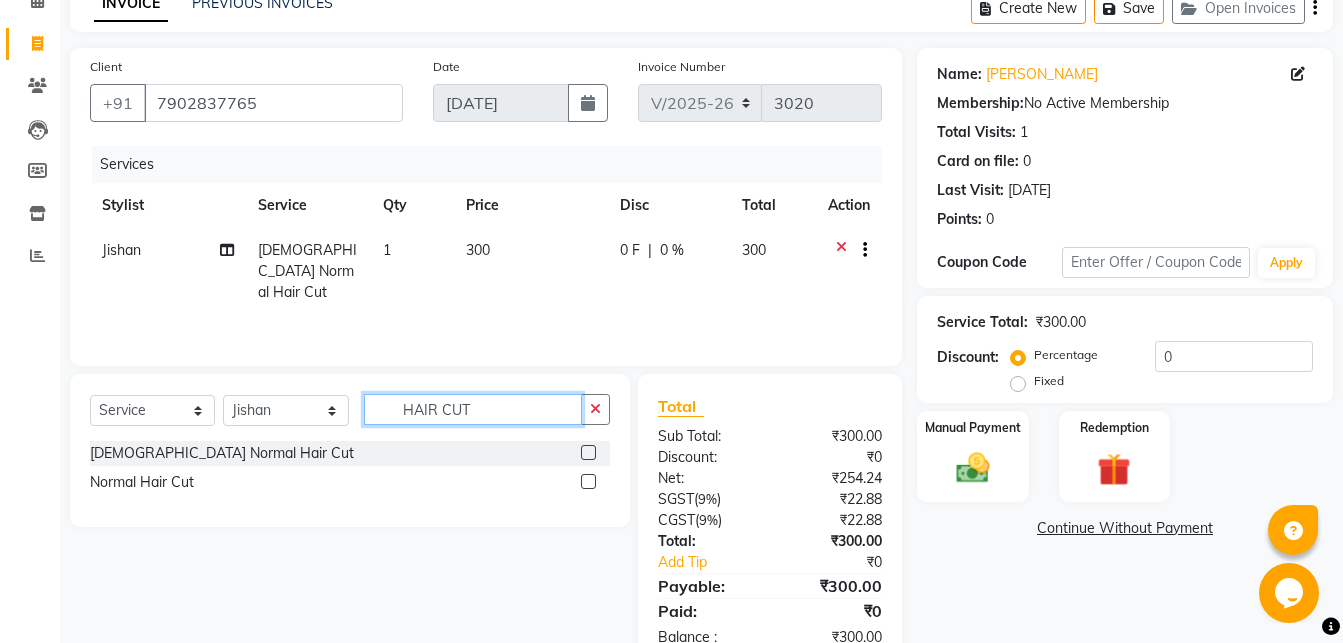 drag, startPoint x: 526, startPoint y: 410, endPoint x: 353, endPoint y: 408, distance: 173.01157 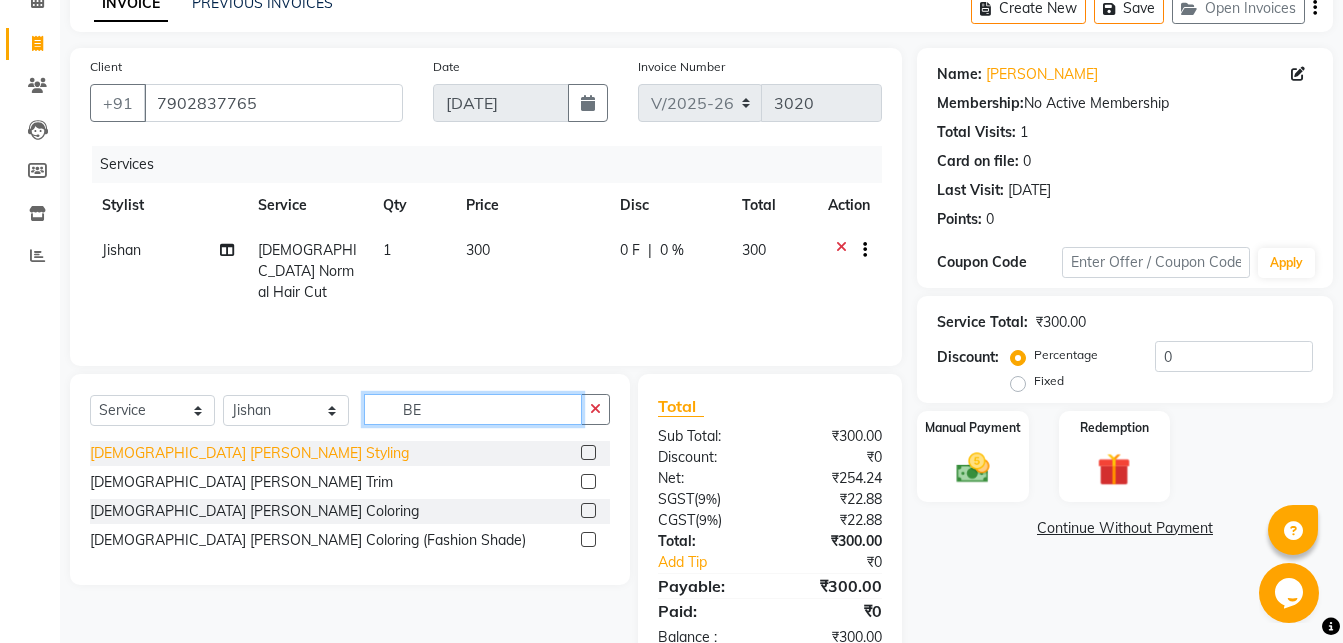type on "BE" 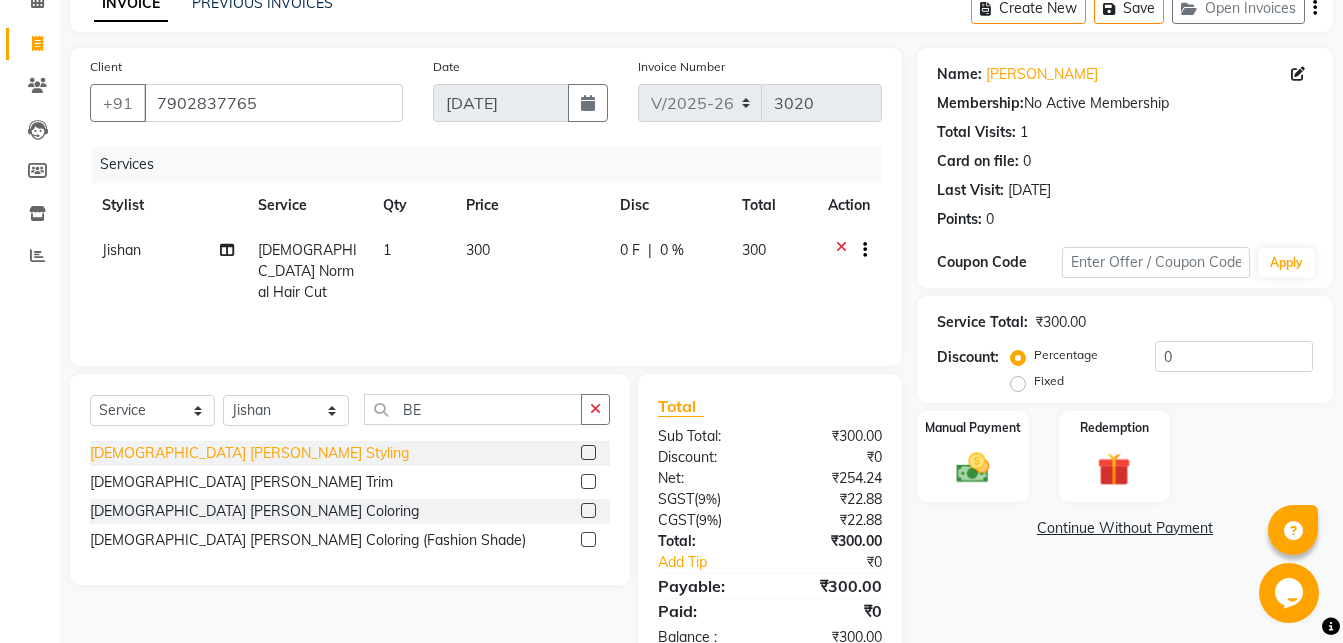 click on "[DEMOGRAPHIC_DATA] [PERSON_NAME] Styling" 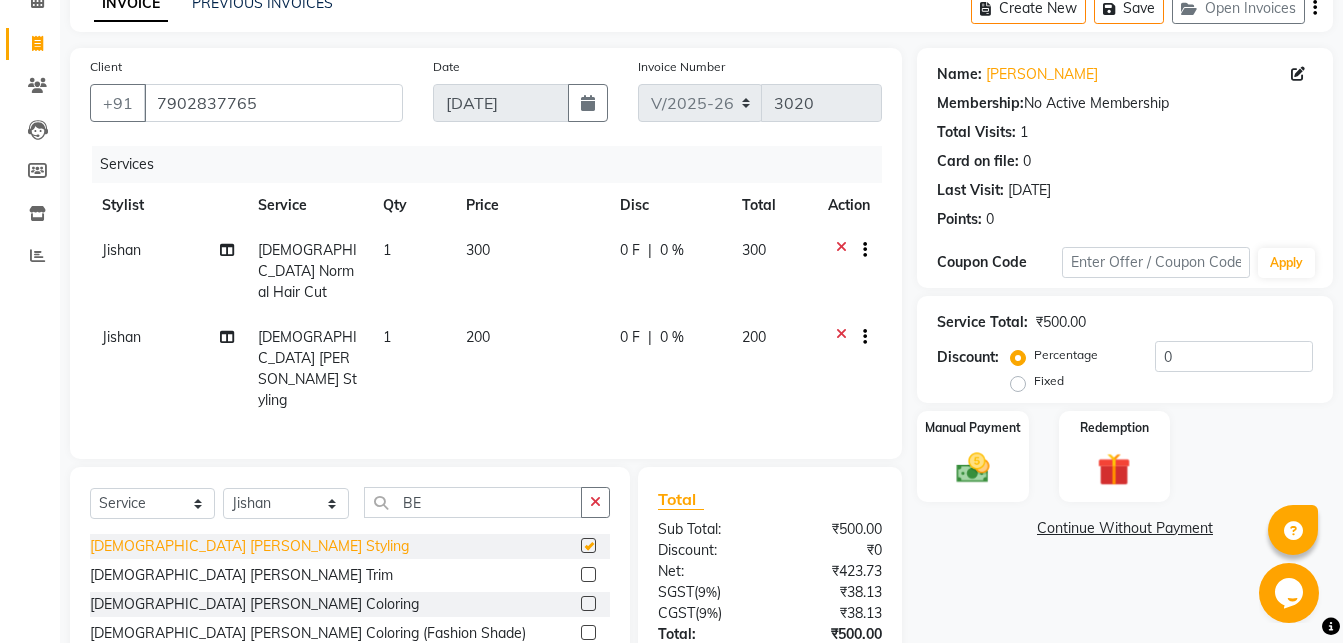 checkbox on "false" 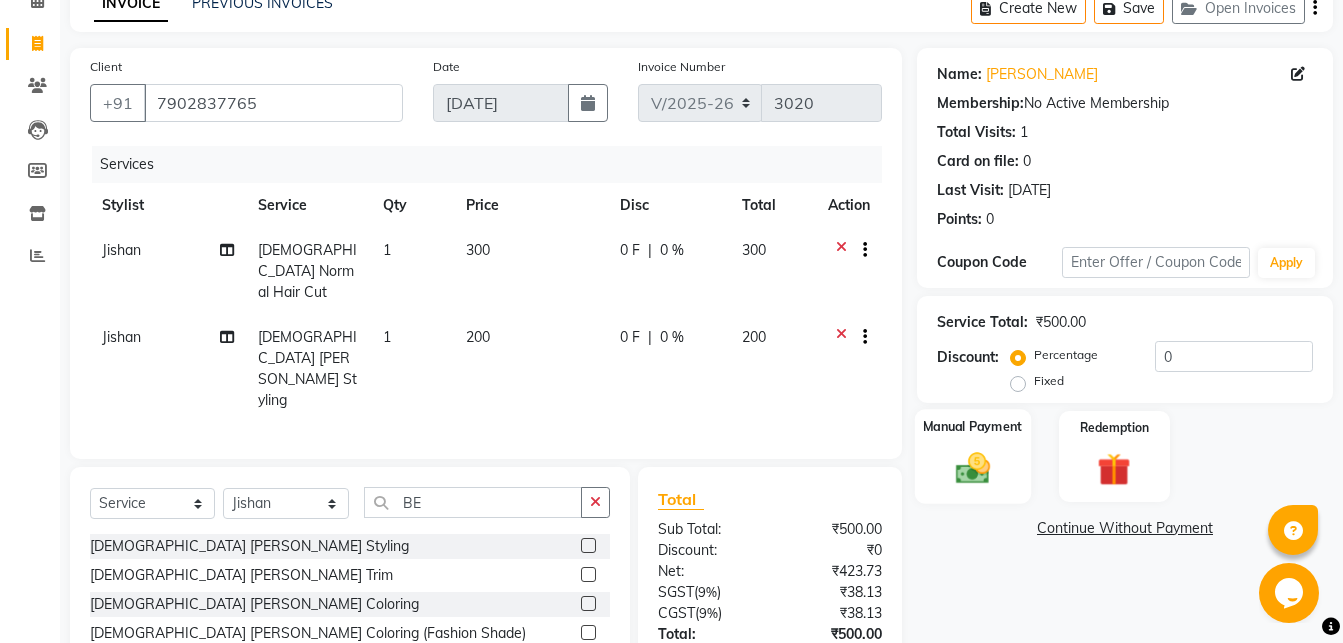 click 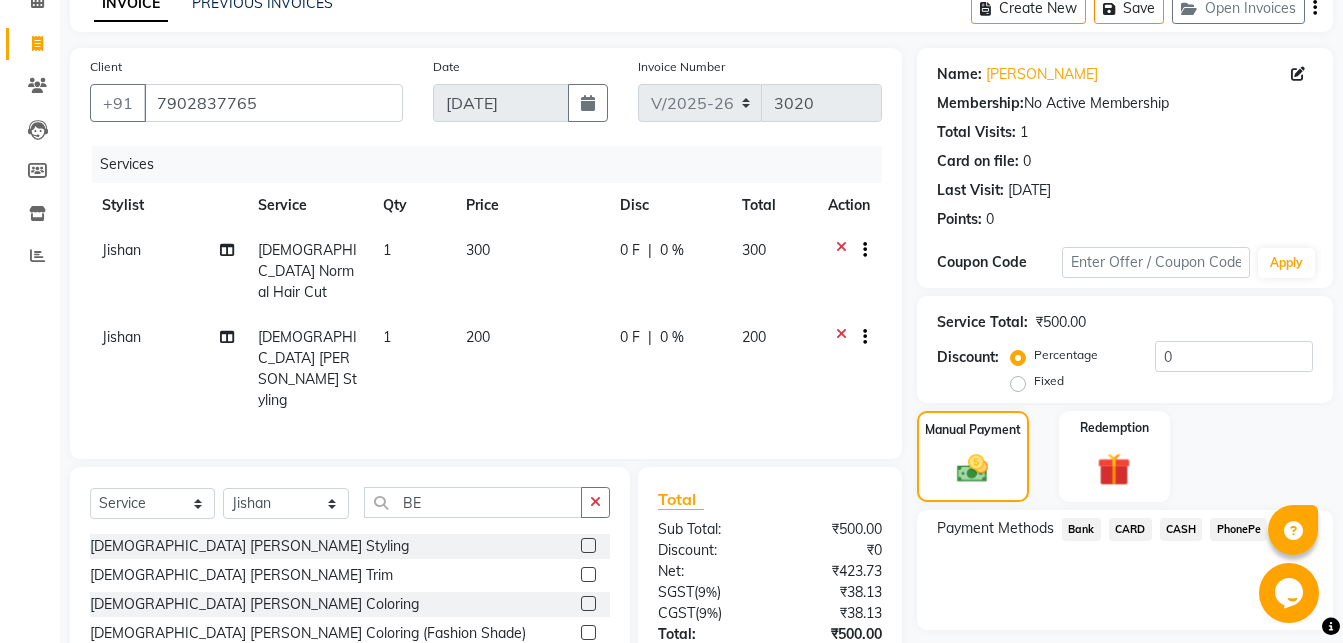 click on "PhonePe" 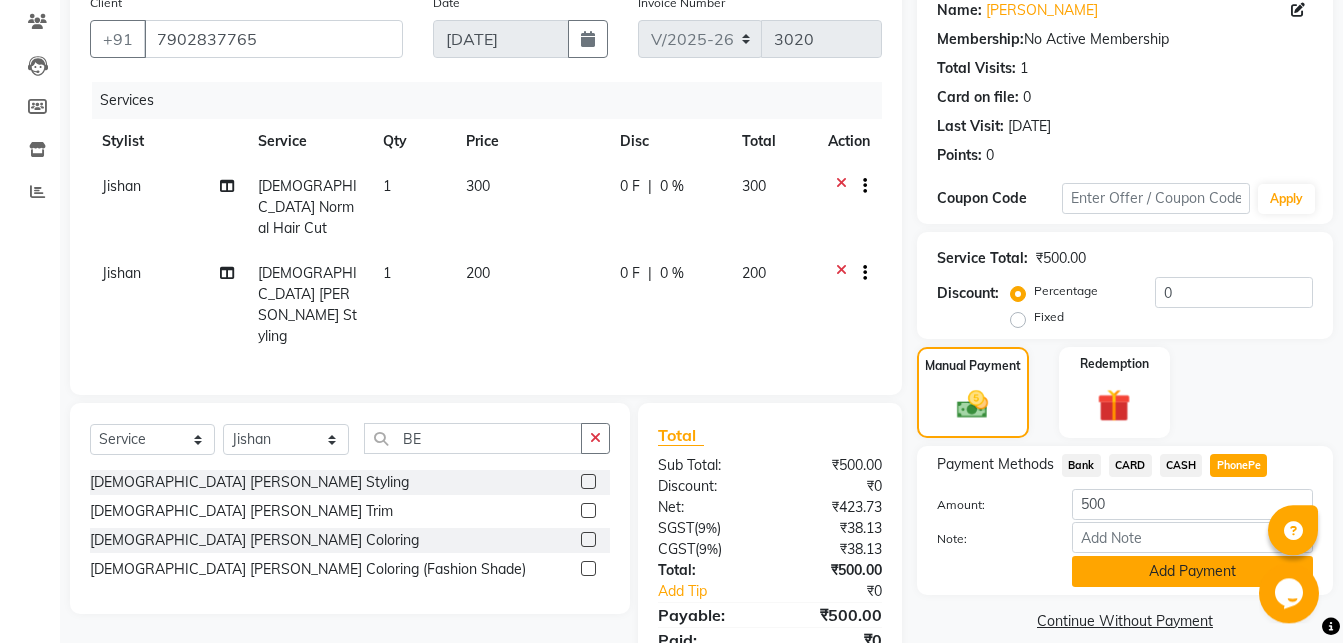 scroll, scrollTop: 204, scrollLeft: 0, axis: vertical 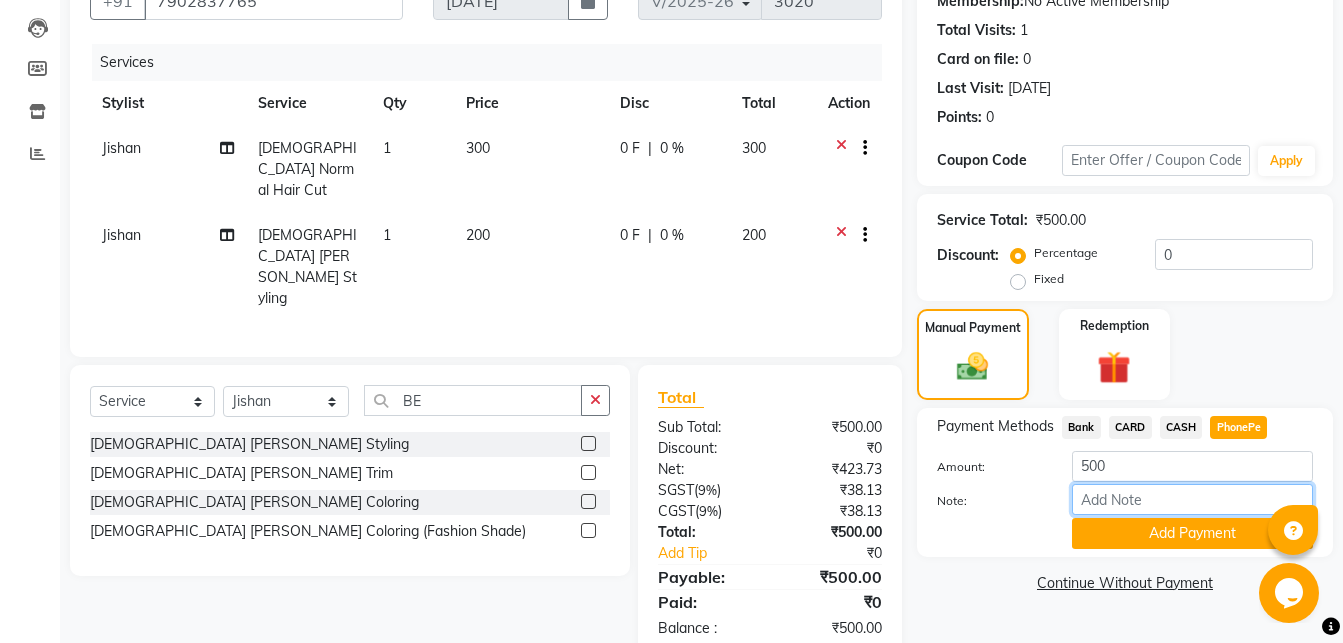 click on "Note:" at bounding box center [1192, 499] 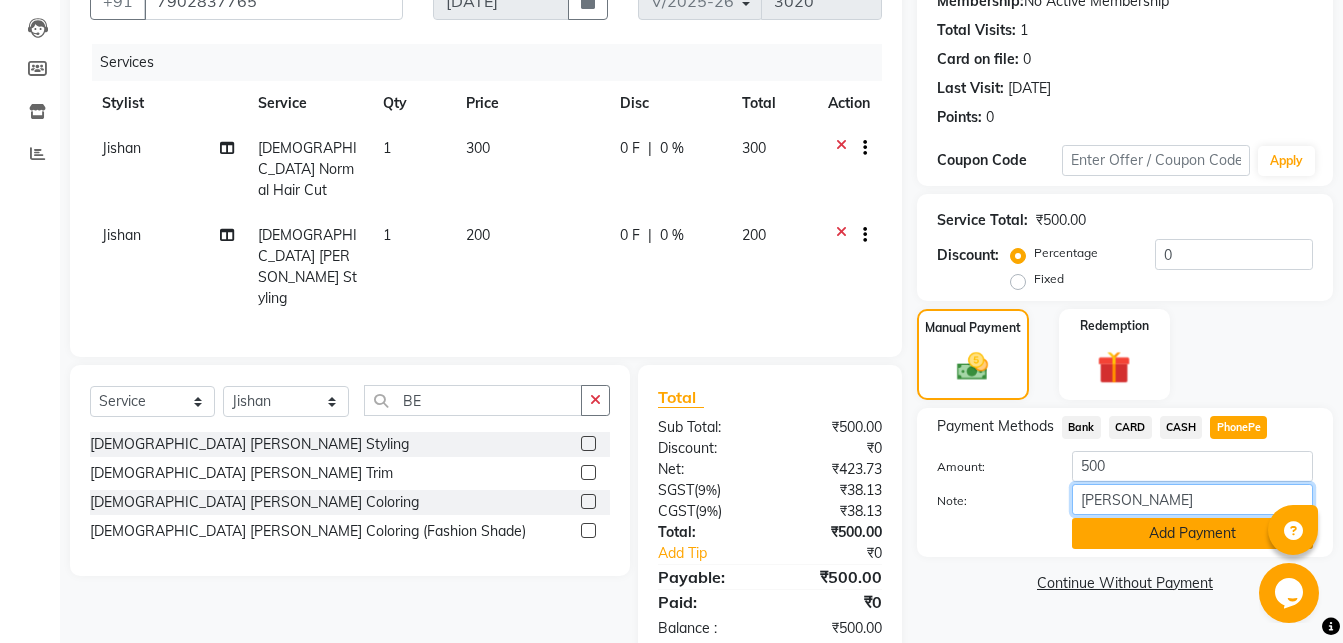 type on "[PERSON_NAME]" 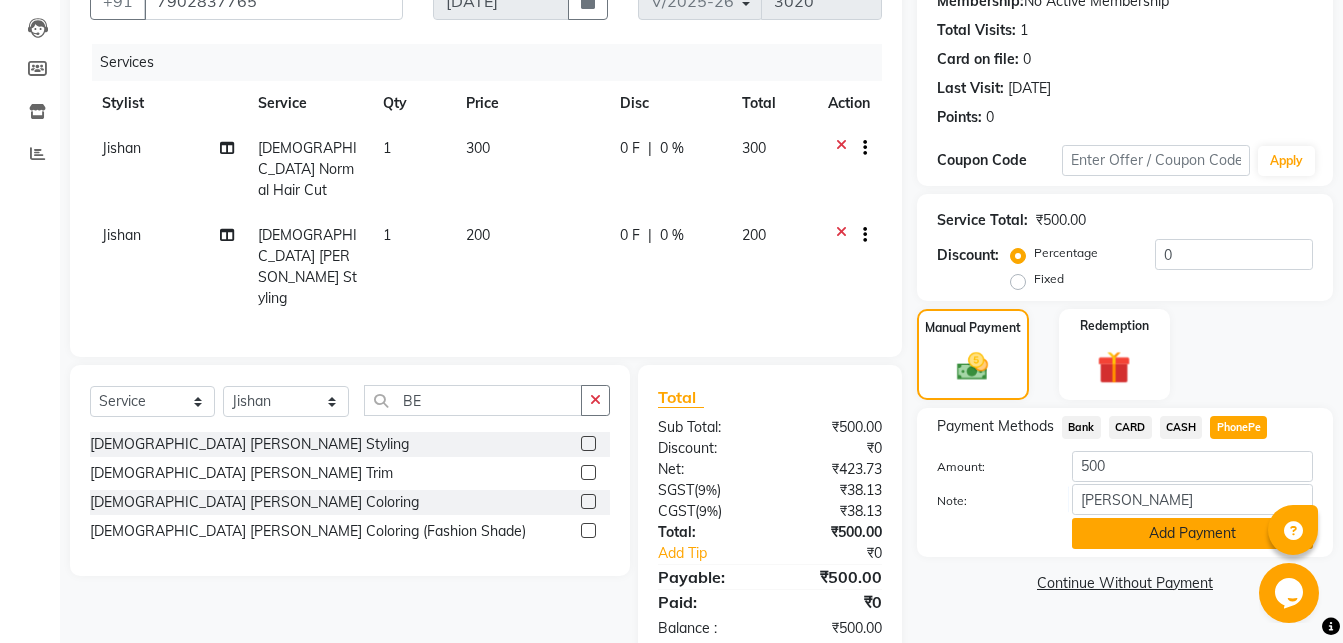 click on "Add Payment" 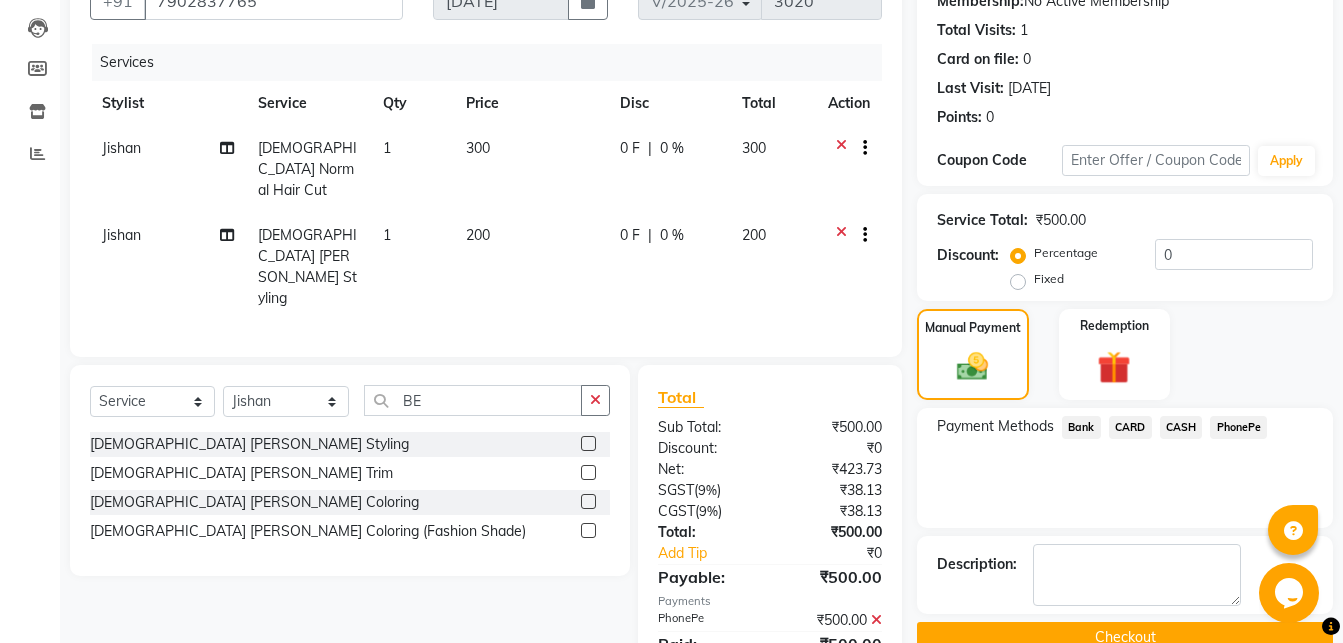 scroll, scrollTop: 246, scrollLeft: 0, axis: vertical 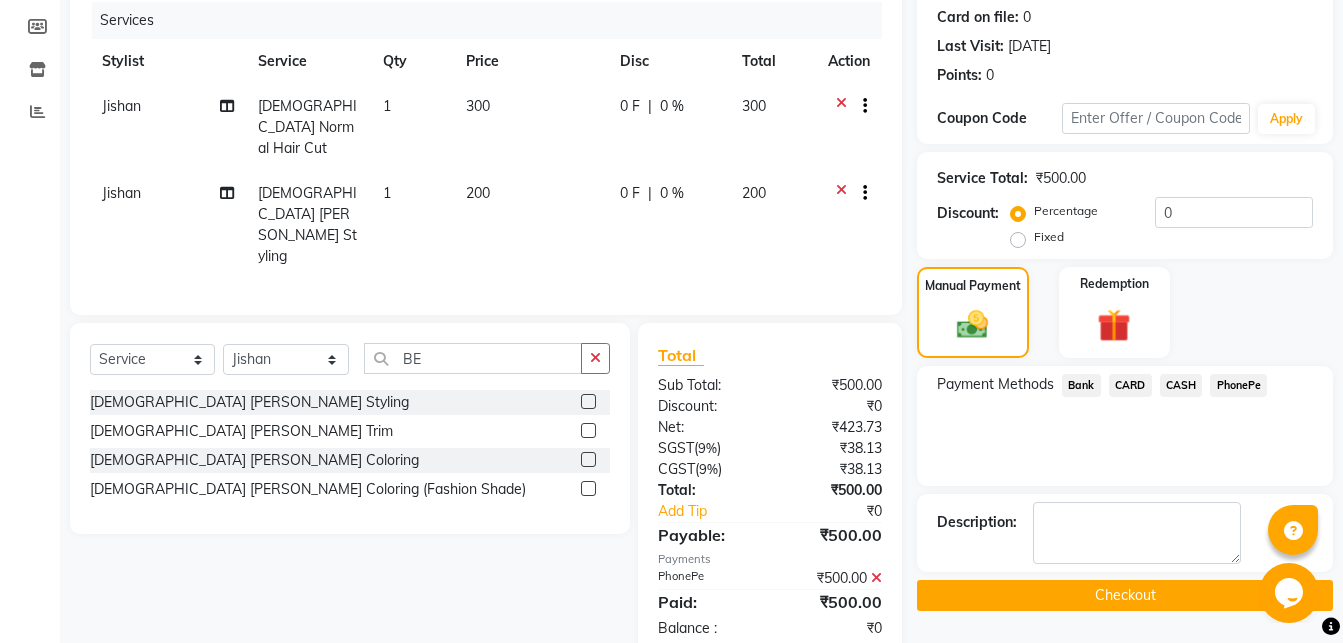 click on "Checkout" 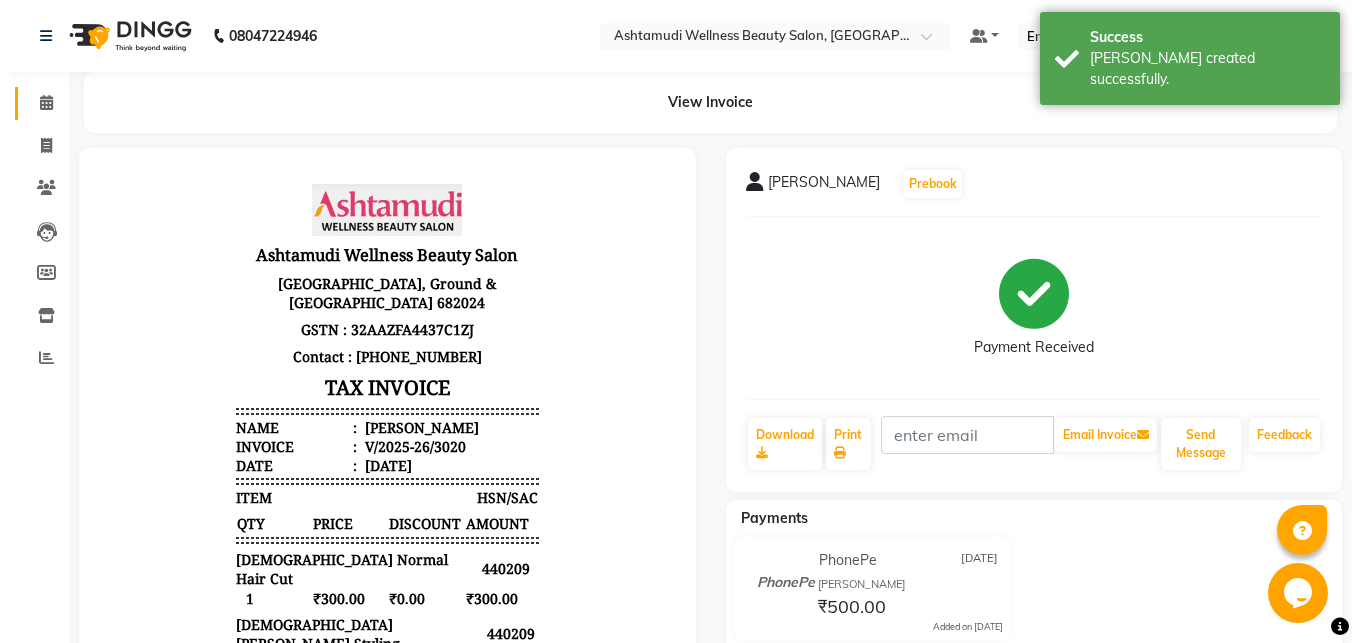 scroll, scrollTop: 0, scrollLeft: 0, axis: both 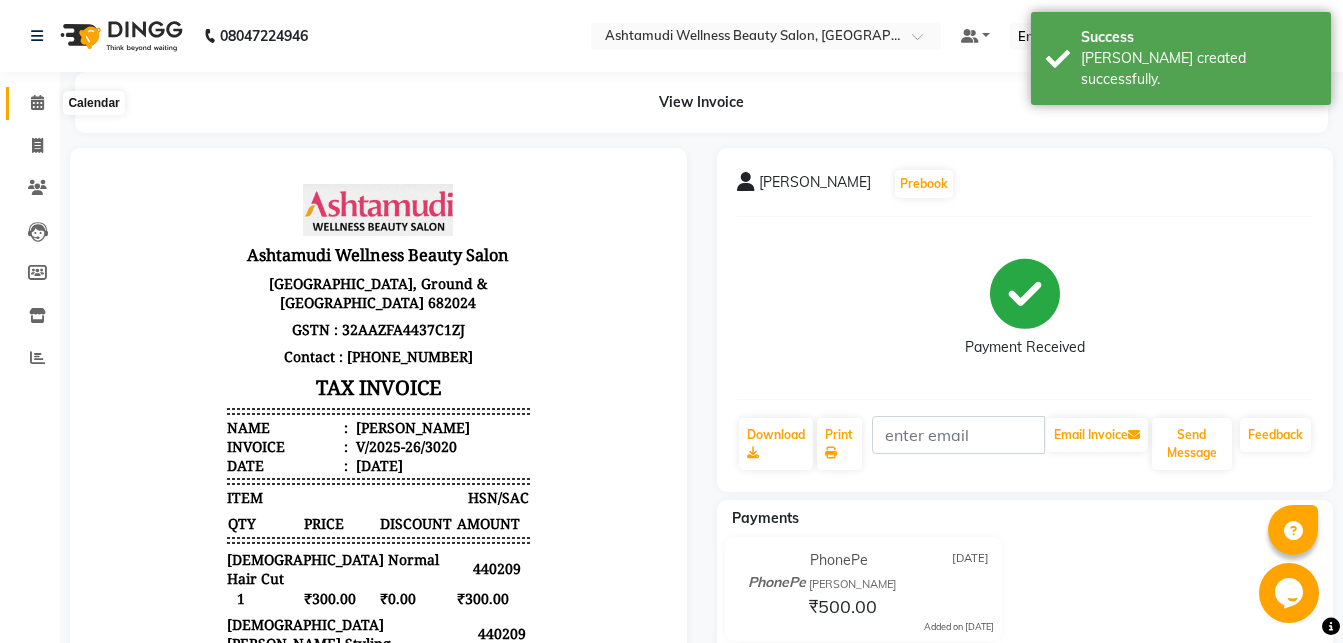 click 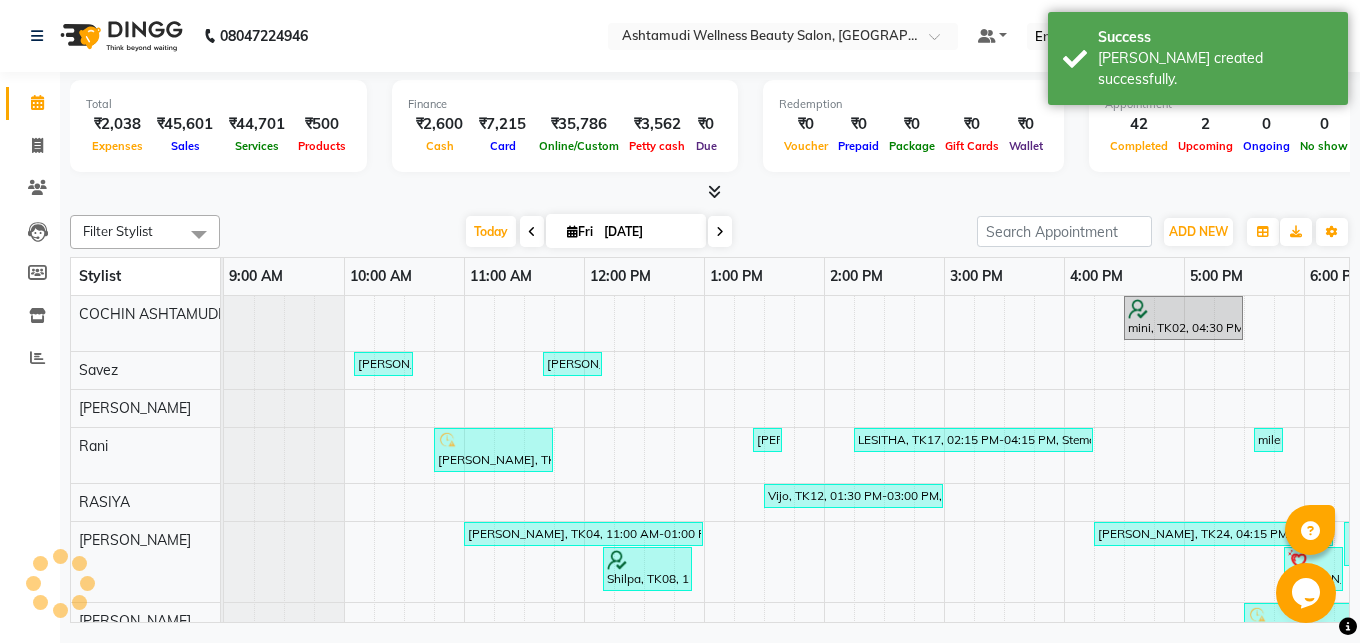 scroll, scrollTop: 0, scrollLeft: 0, axis: both 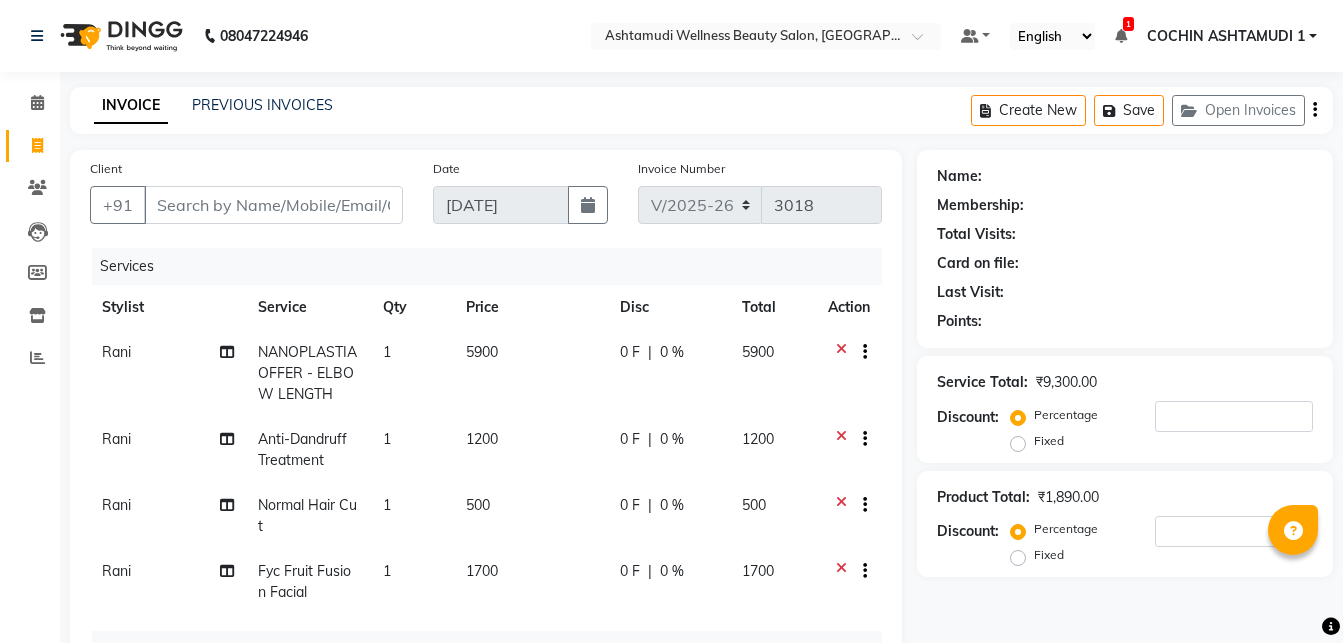 select on "4632" 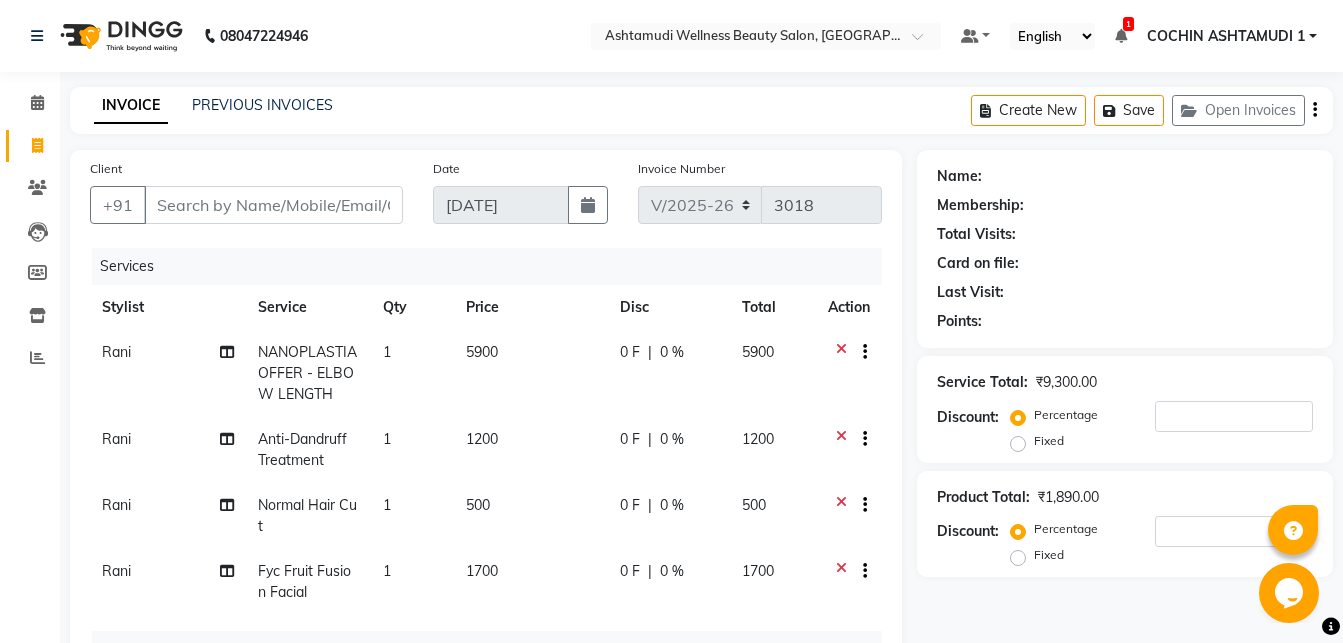 scroll, scrollTop: 0, scrollLeft: 0, axis: both 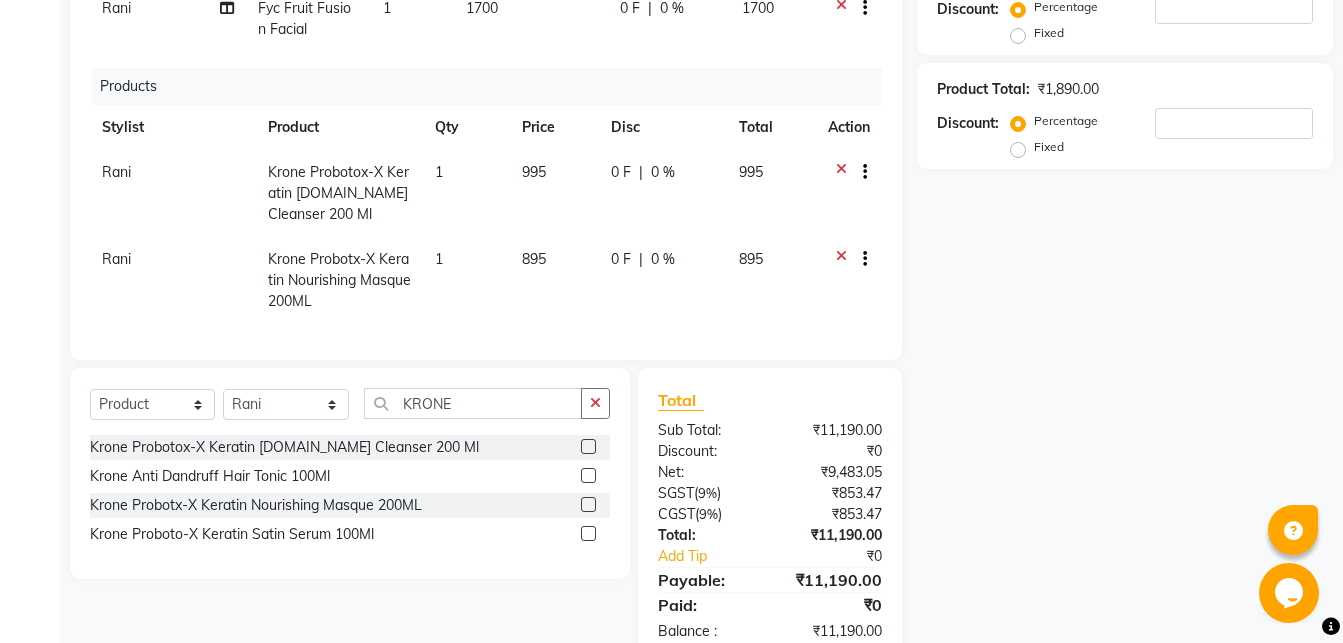 click 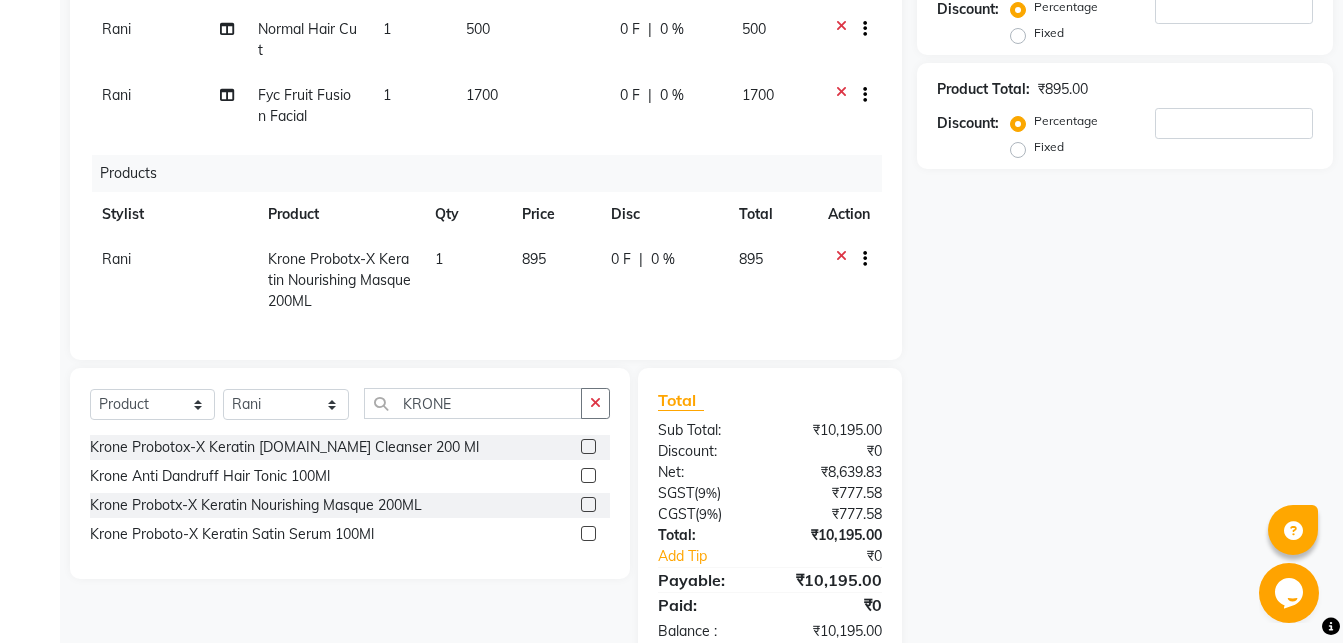 scroll, scrollTop: 85, scrollLeft: 0, axis: vertical 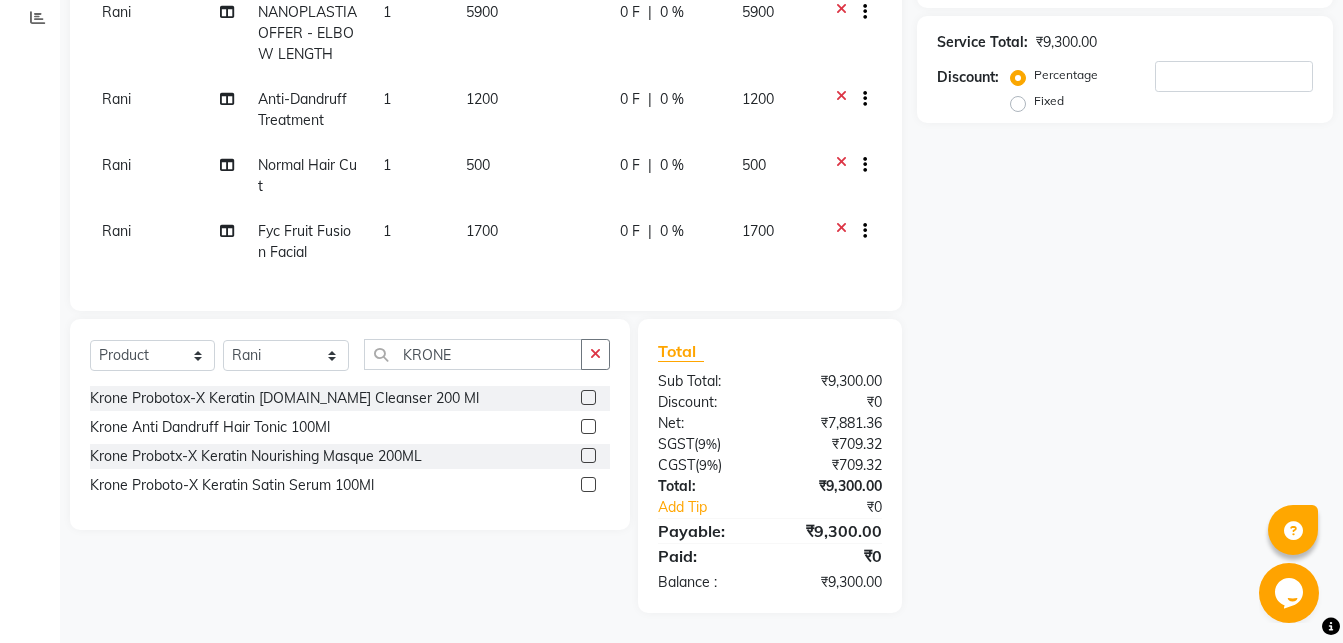 click on "Select  Service  Product  Membership  Package Voucher Prepaid Gift Card  Select Stylist Abhirami S [PERSON_NAME] B [PERSON_NAME] COCHIN ASHTAMUDI Danish [PERSON_NAME] [PERSON_NAME] [PERSON_NAME] [PERSON_NAME] [PERSON_NAME]  [PERSON_NAME] [PERSON_NAME]" 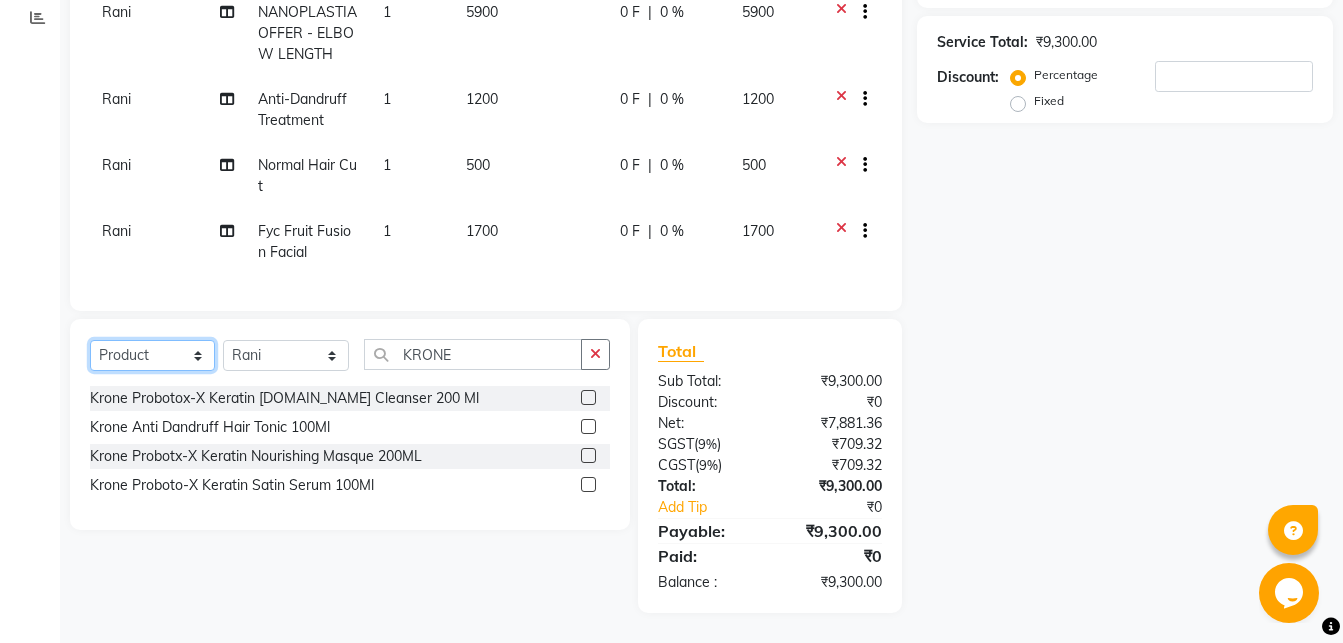 click on "Select  Service  Product  Membership  Package Voucher Prepaid Gift Card" 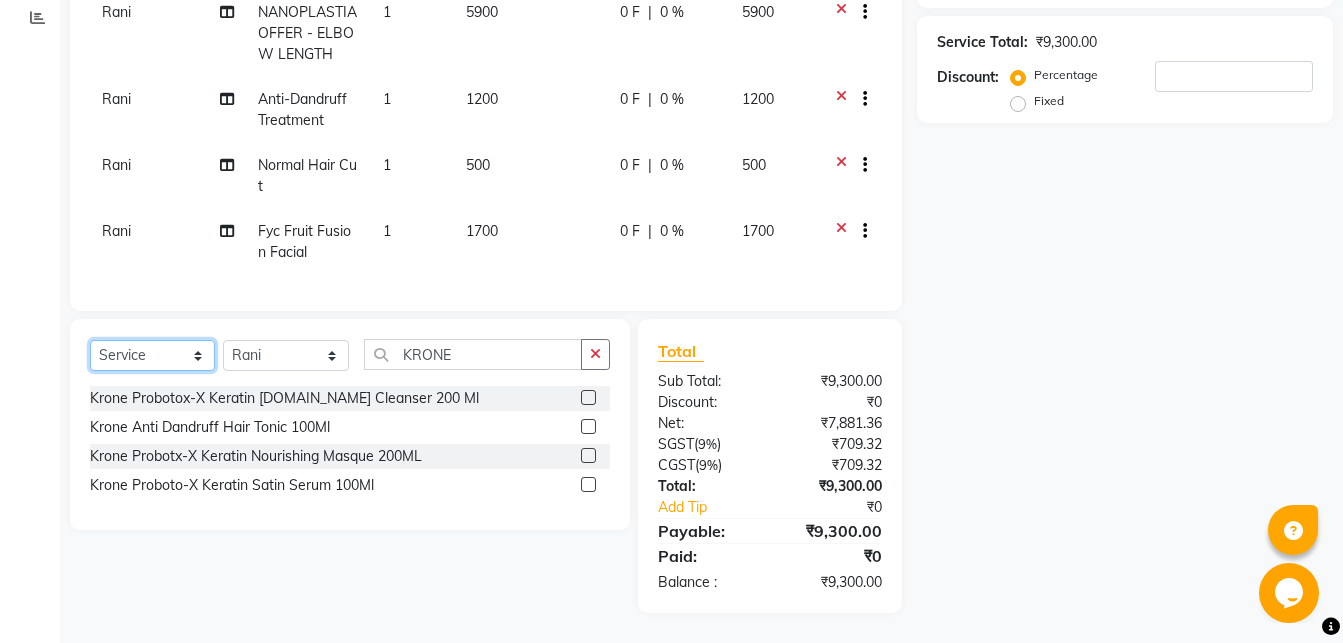 click on "Service" 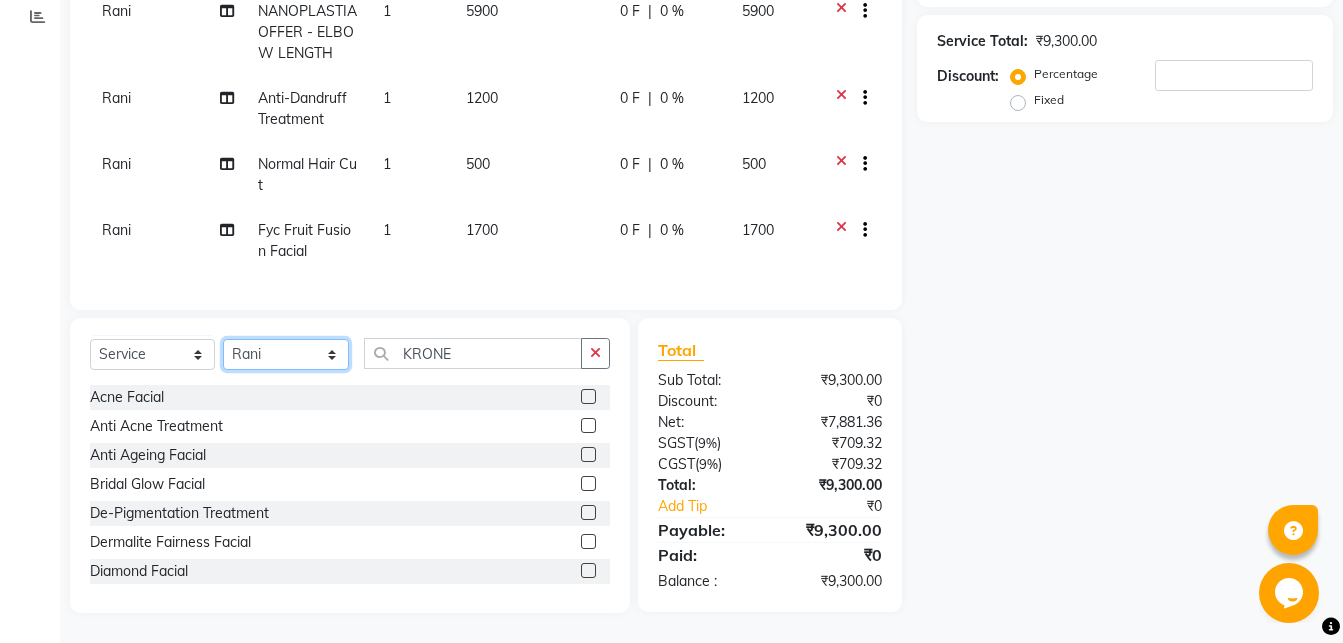 click on "Select Stylist Abhirami S Afsha [PERSON_NAME] B [PERSON_NAME] COCHIN ASHTAMUDI Danish [PERSON_NAME] [PERSON_NAME] [PERSON_NAME] [PERSON_NAME] [PERSON_NAME]  [PERSON_NAME] [PERSON_NAME]" 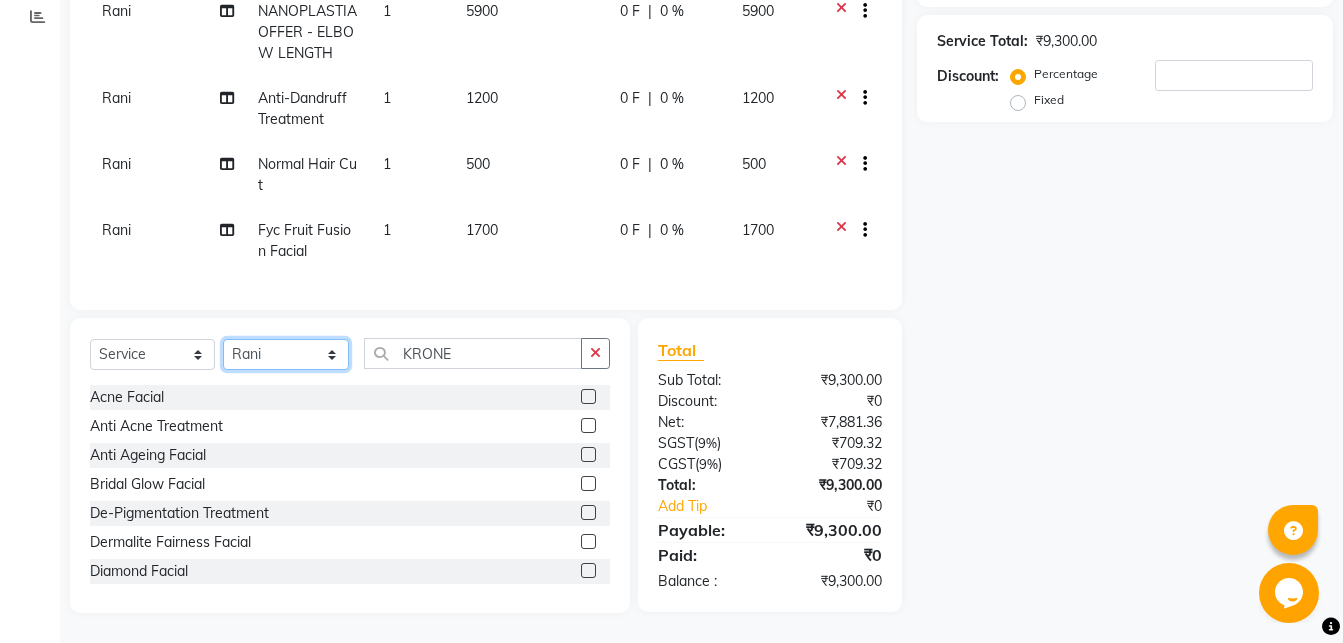 select on "34115" 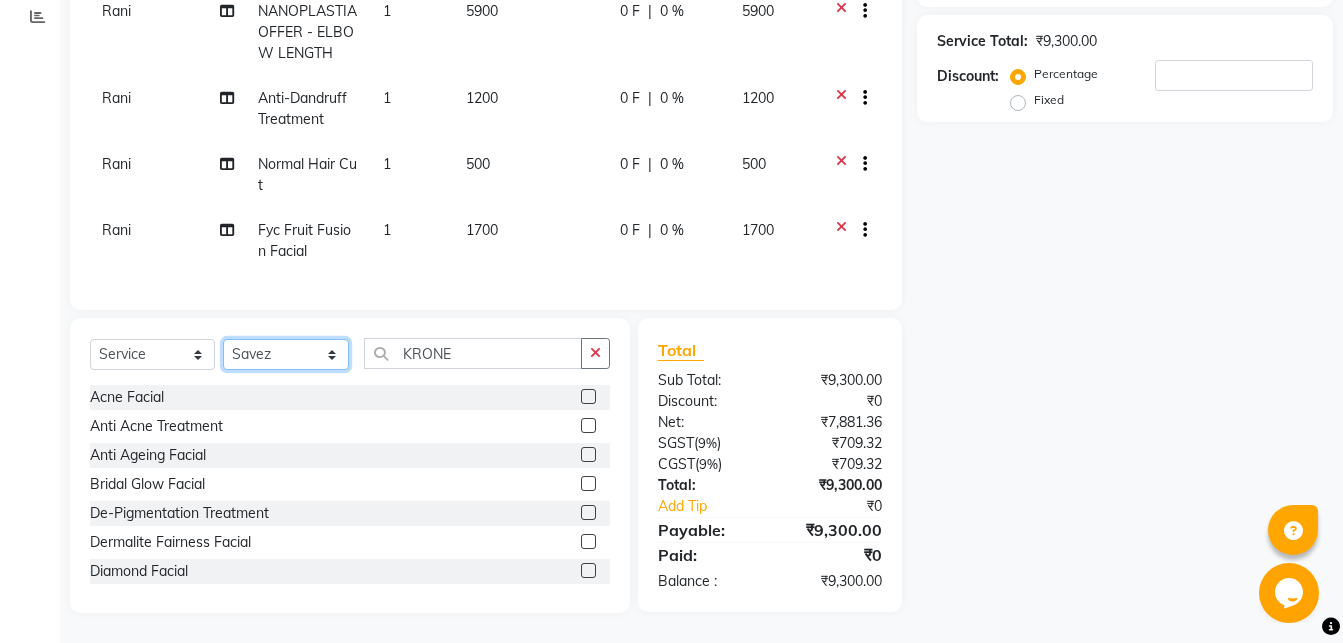 click on "Savez" 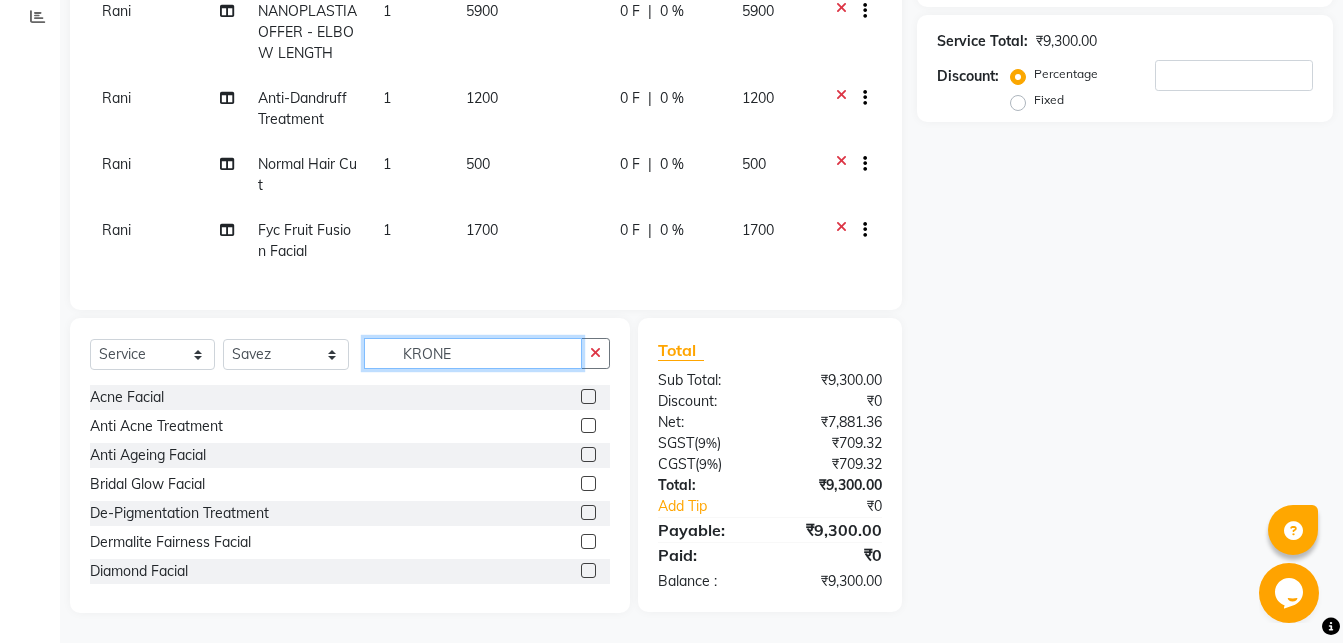 drag, startPoint x: 477, startPoint y: 358, endPoint x: 399, endPoint y: 364, distance: 78.23043 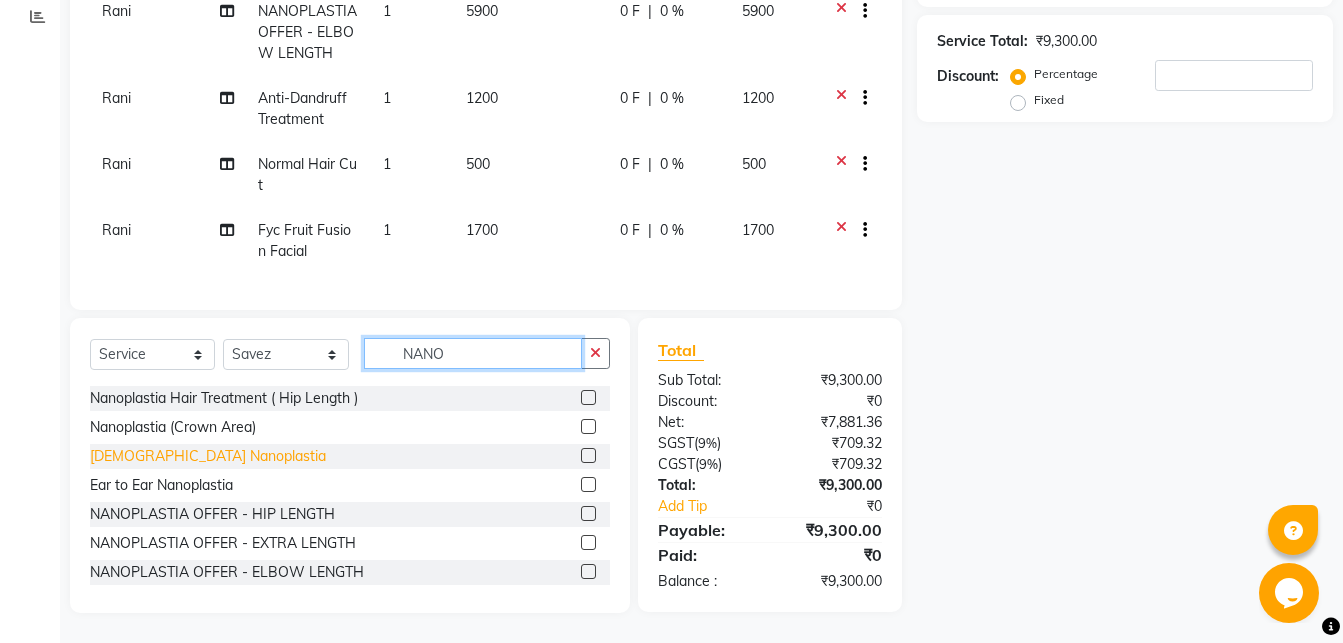 scroll, scrollTop: 61, scrollLeft: 0, axis: vertical 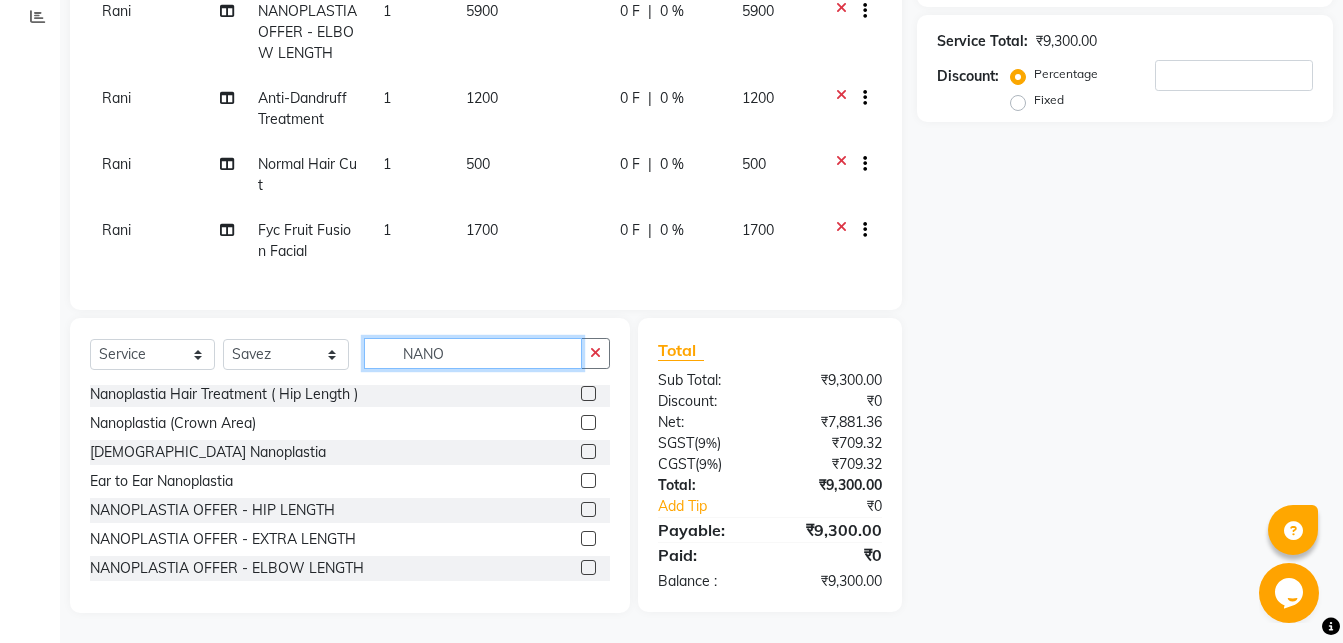 type on "NANO" 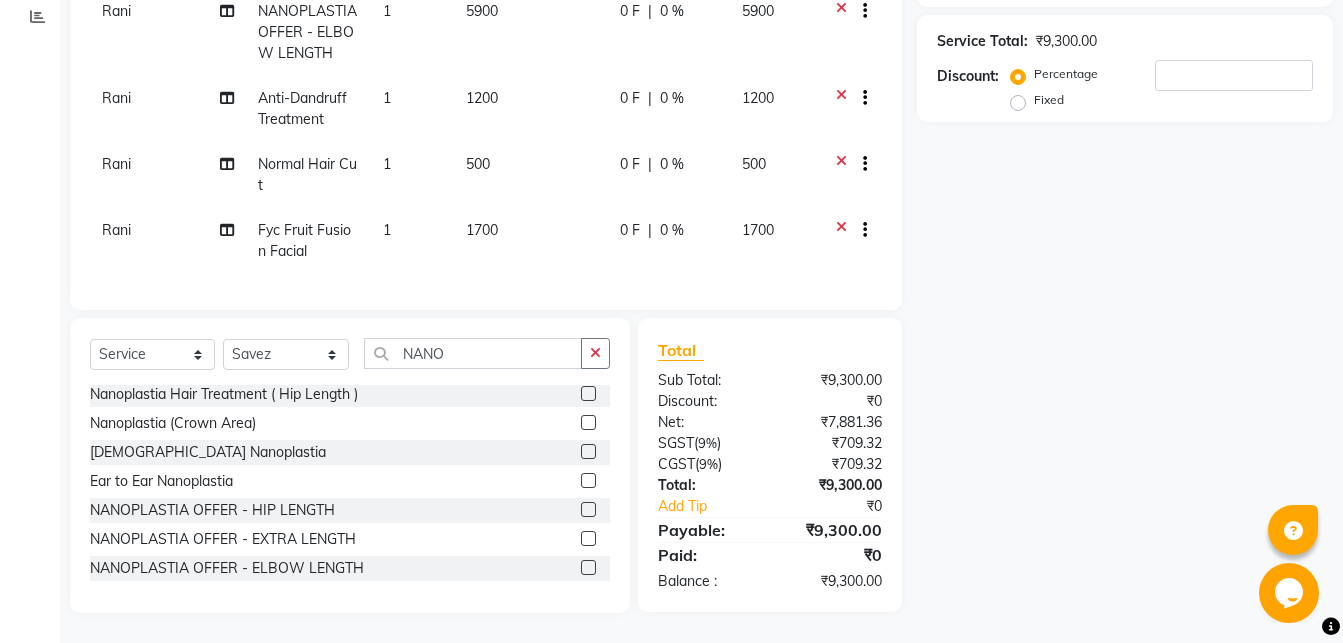 click 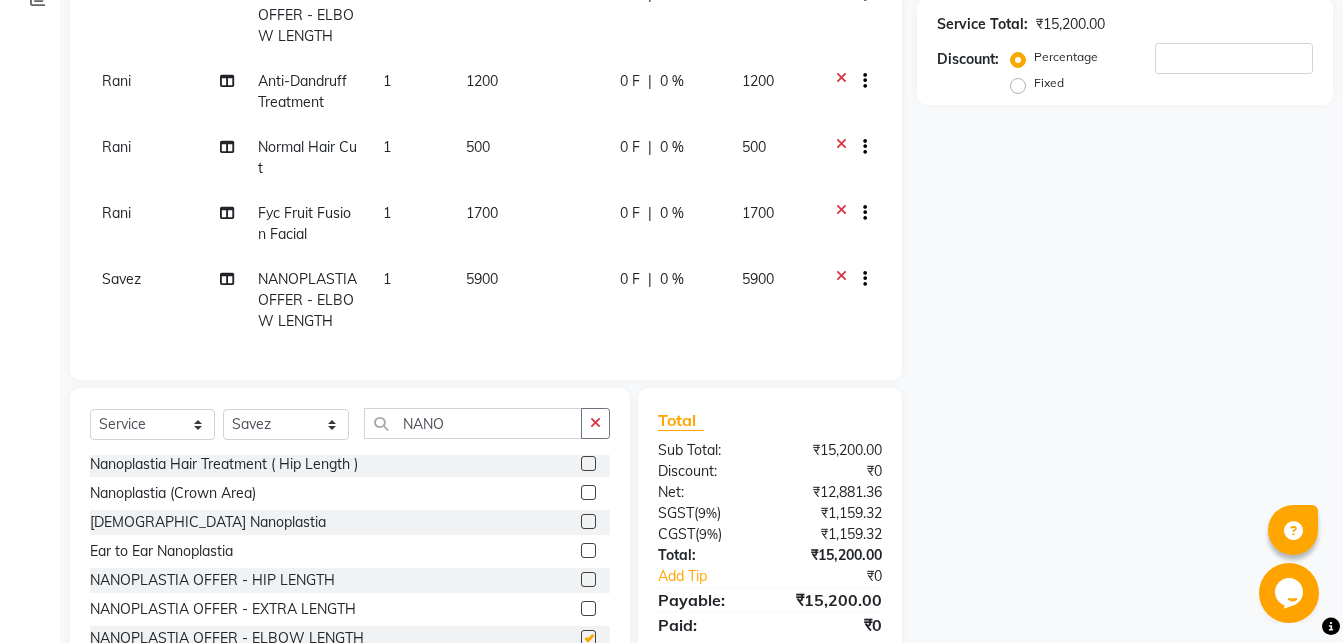 checkbox on "false" 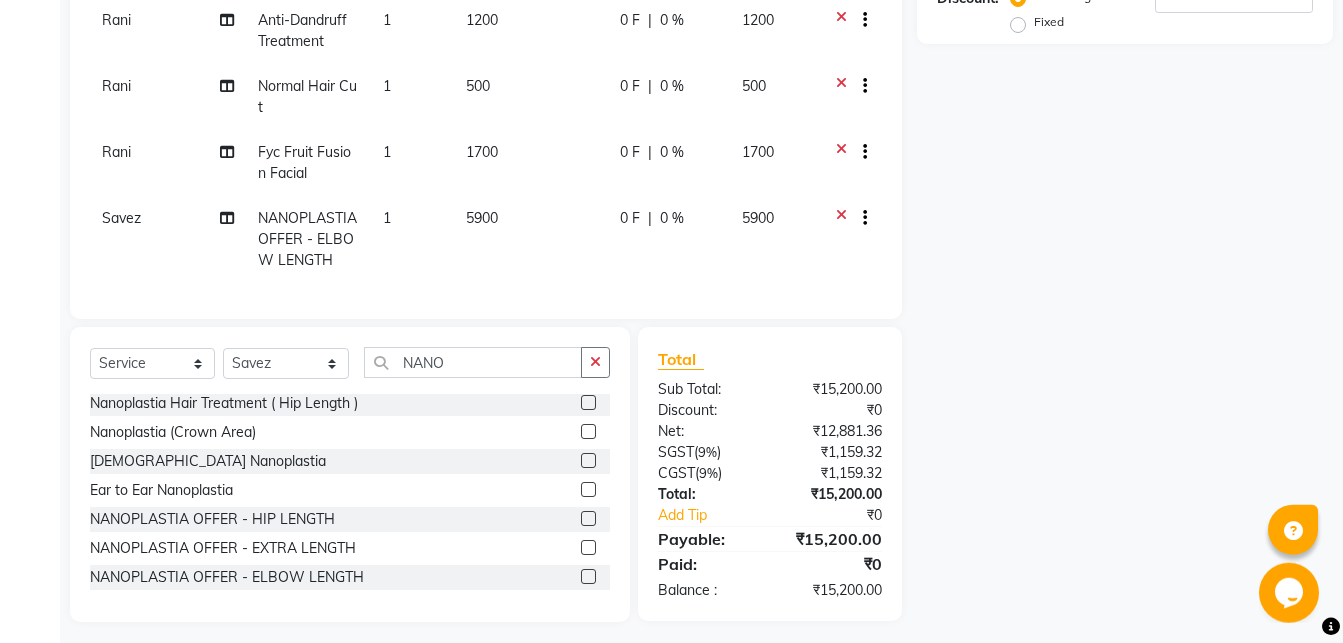scroll, scrollTop: 445, scrollLeft: 0, axis: vertical 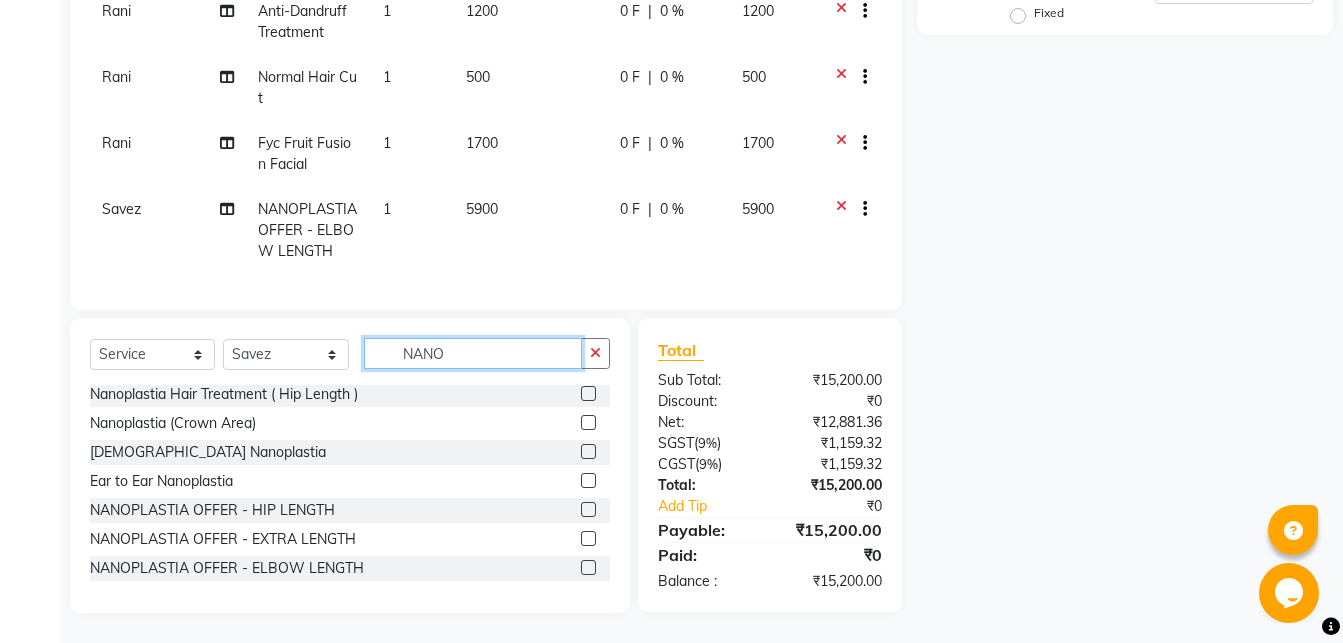 click on "NANO" 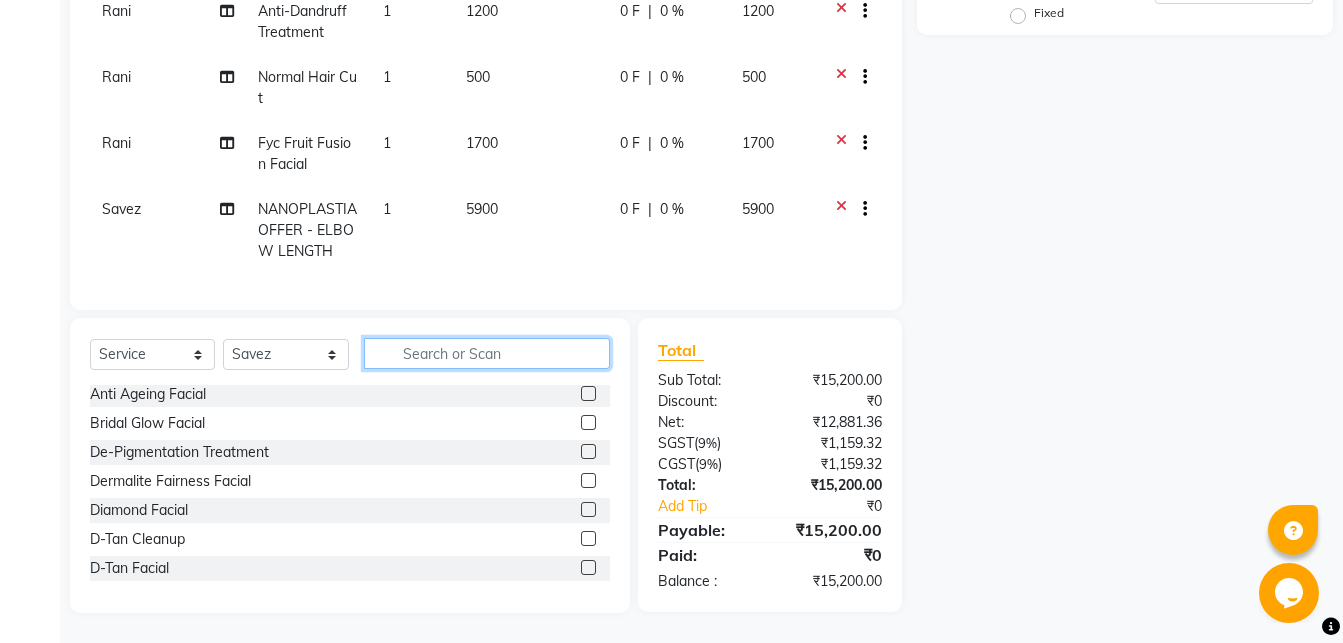 click 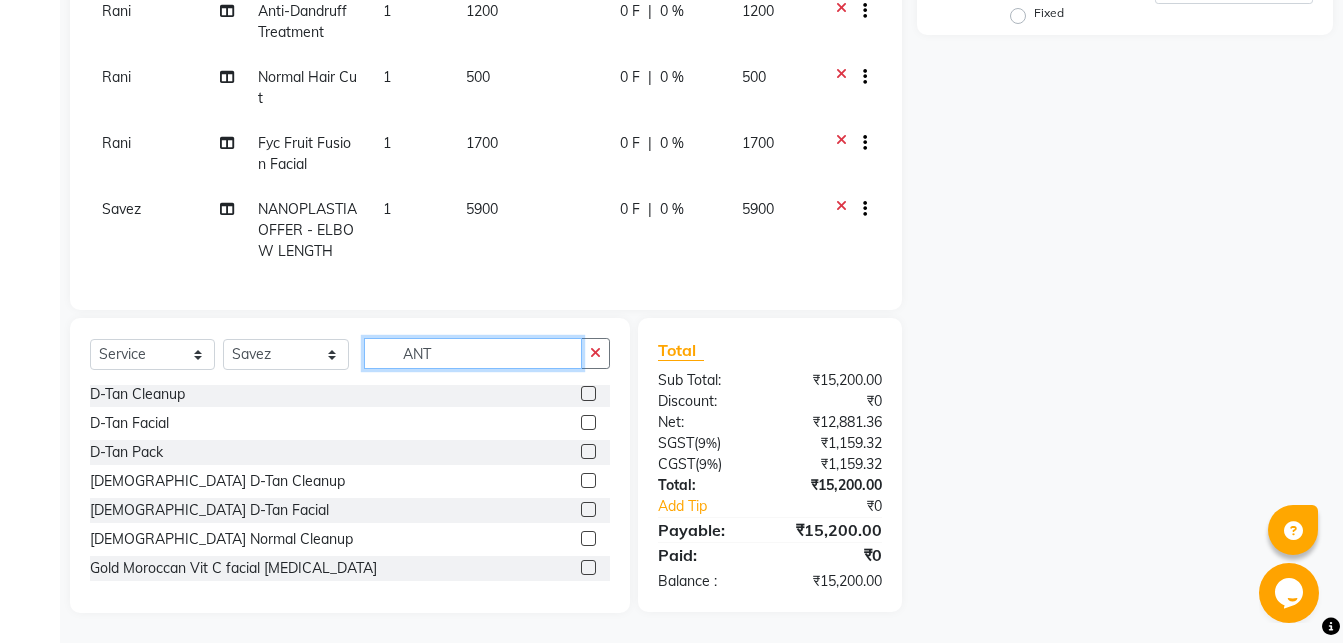 scroll, scrollTop: 0, scrollLeft: 0, axis: both 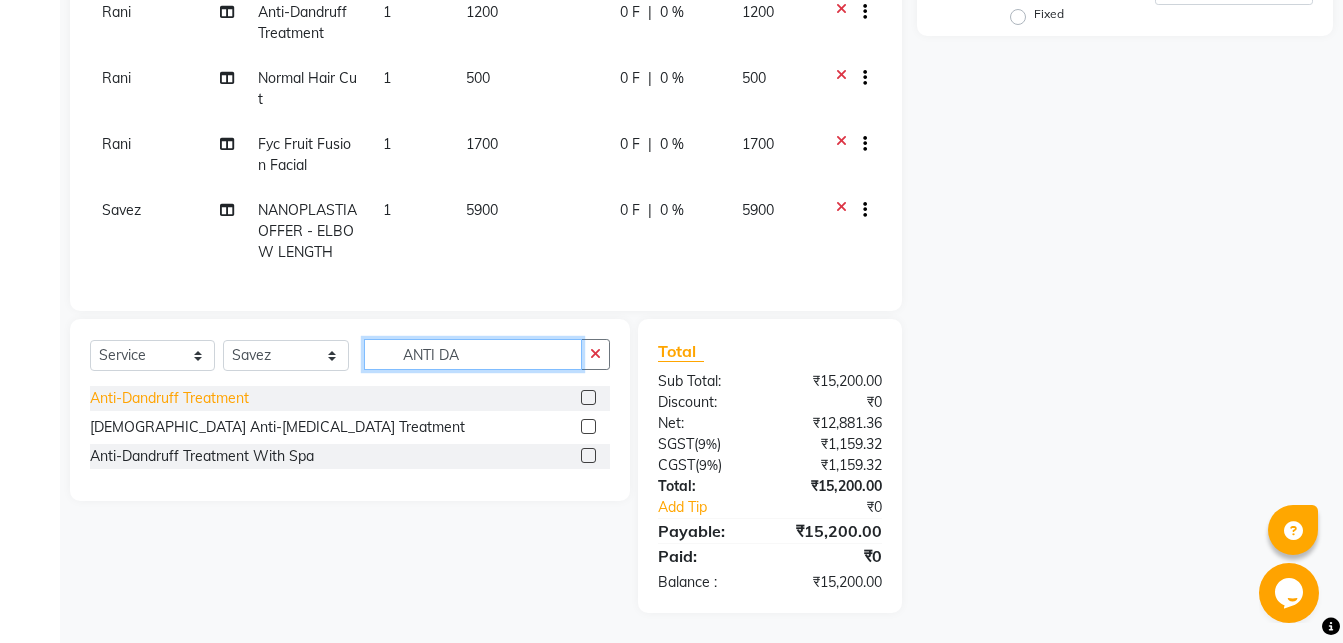type on "ANTI DA" 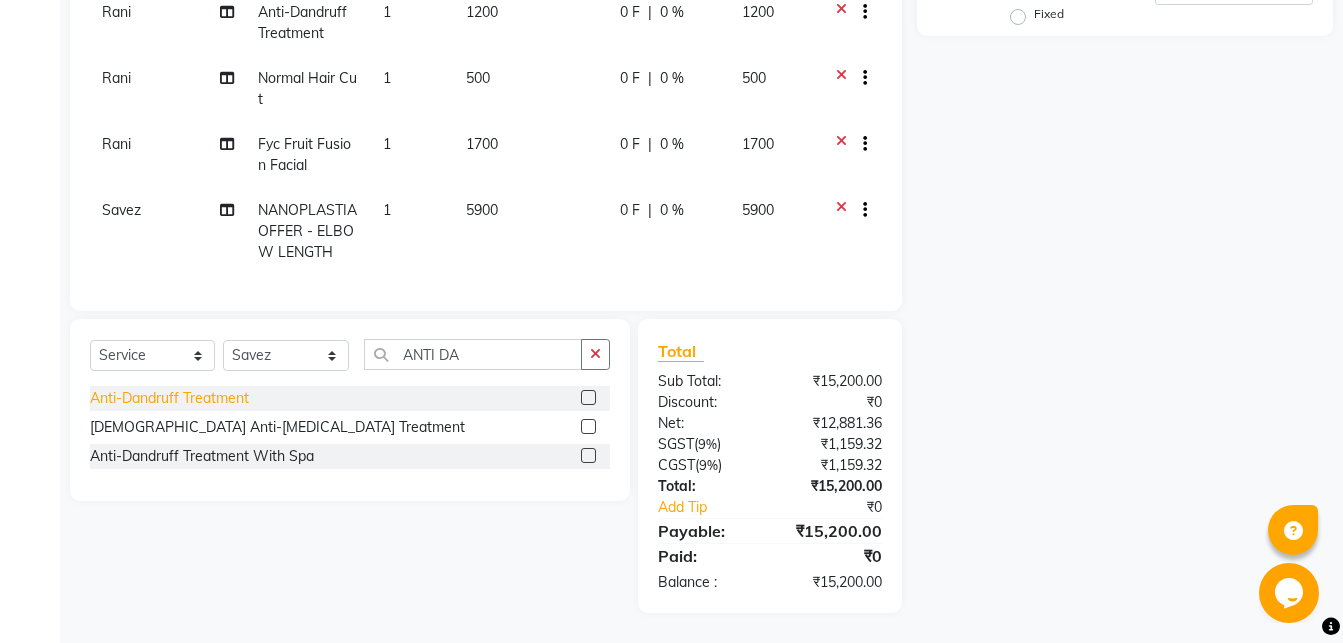 click on "Anti-Dandruff Treatment" 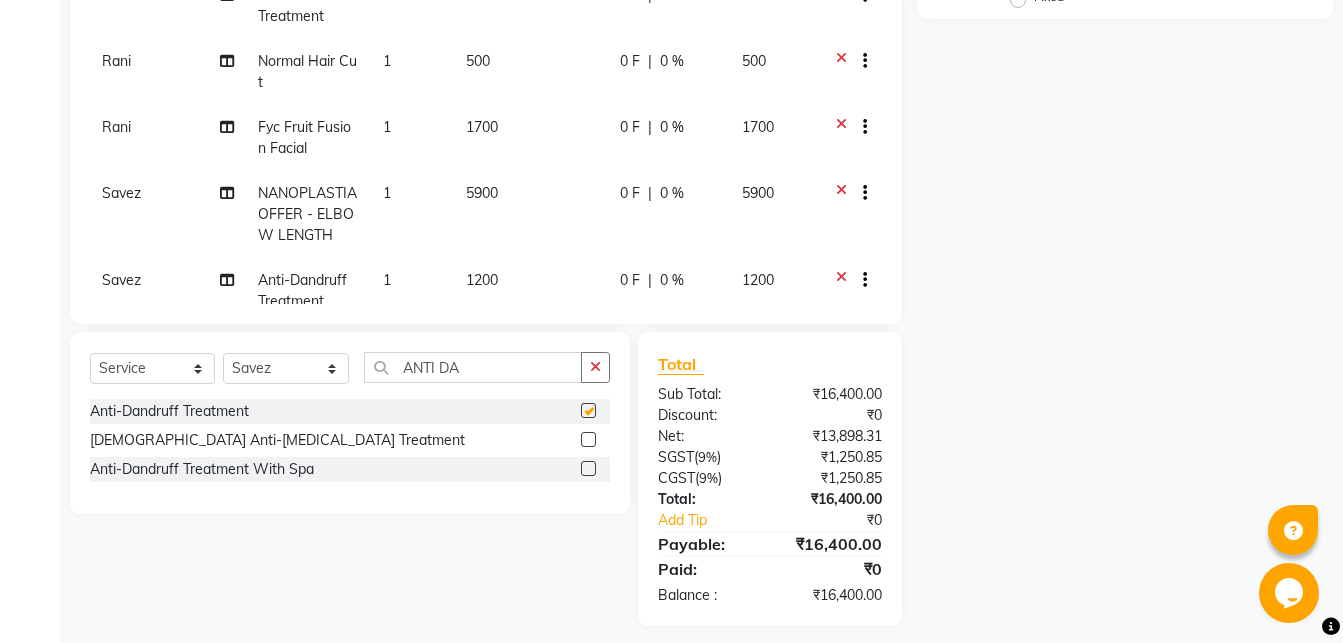 checkbox on "false" 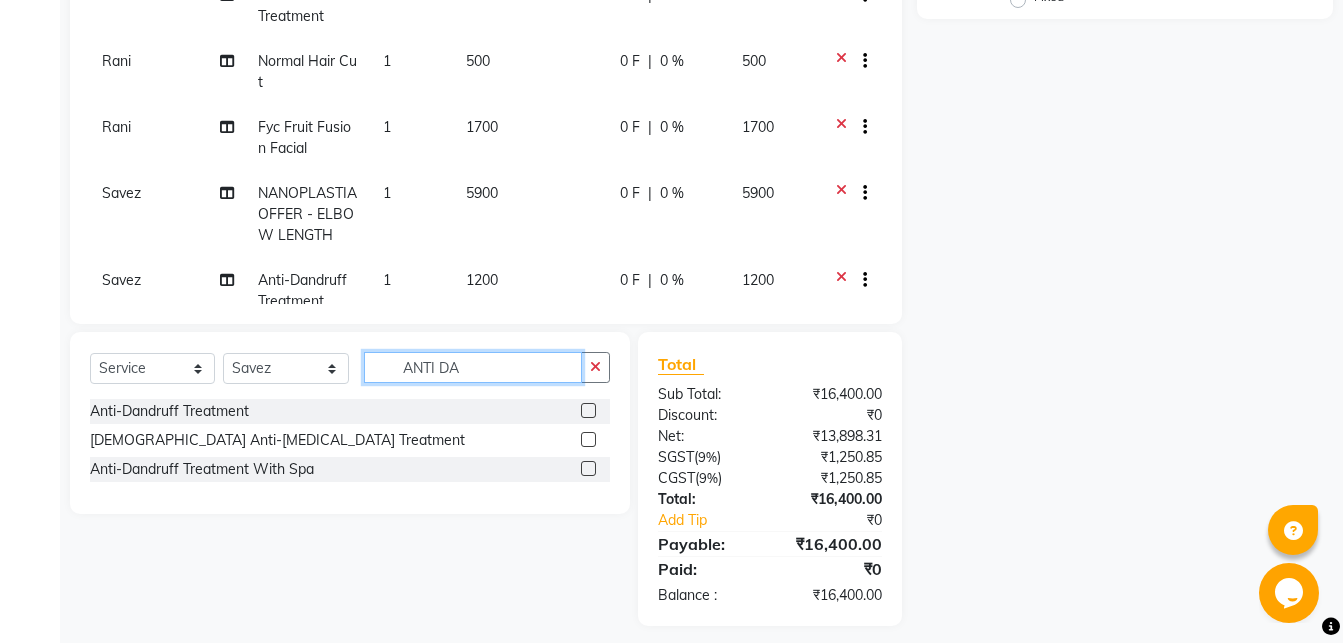 drag, startPoint x: 492, startPoint y: 380, endPoint x: 362, endPoint y: 386, distance: 130.13838 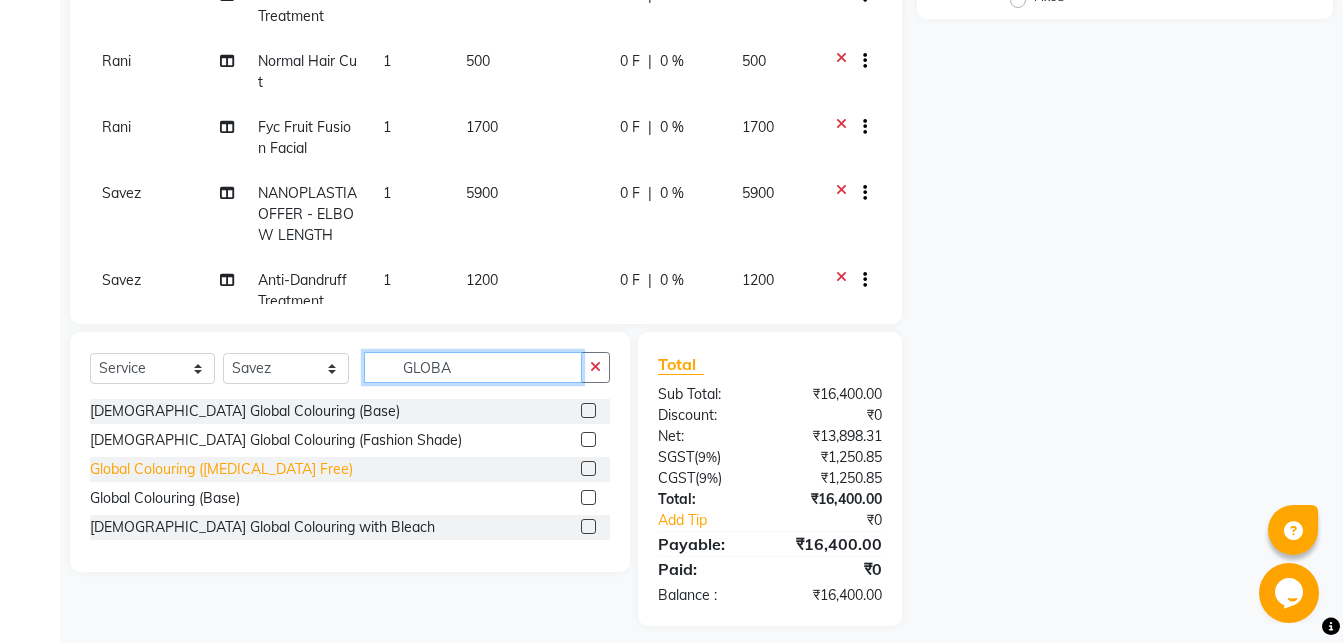 type on "GLOBA" 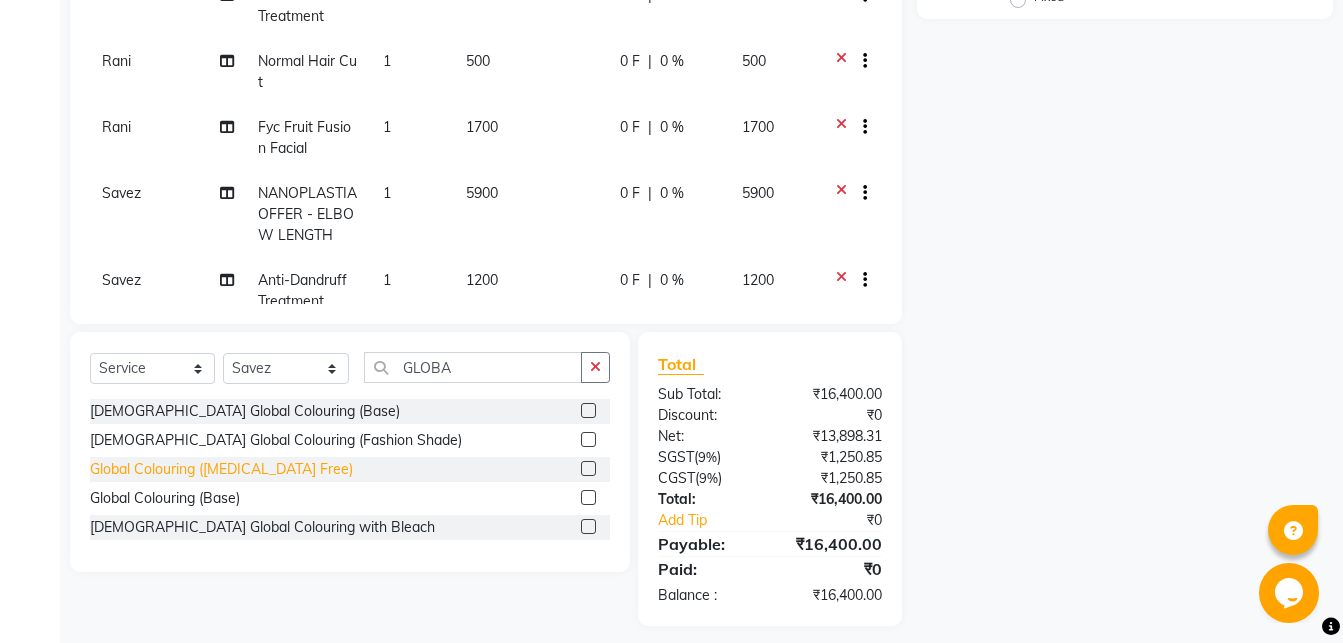 click on "Global Colouring ([MEDICAL_DATA] Free)" 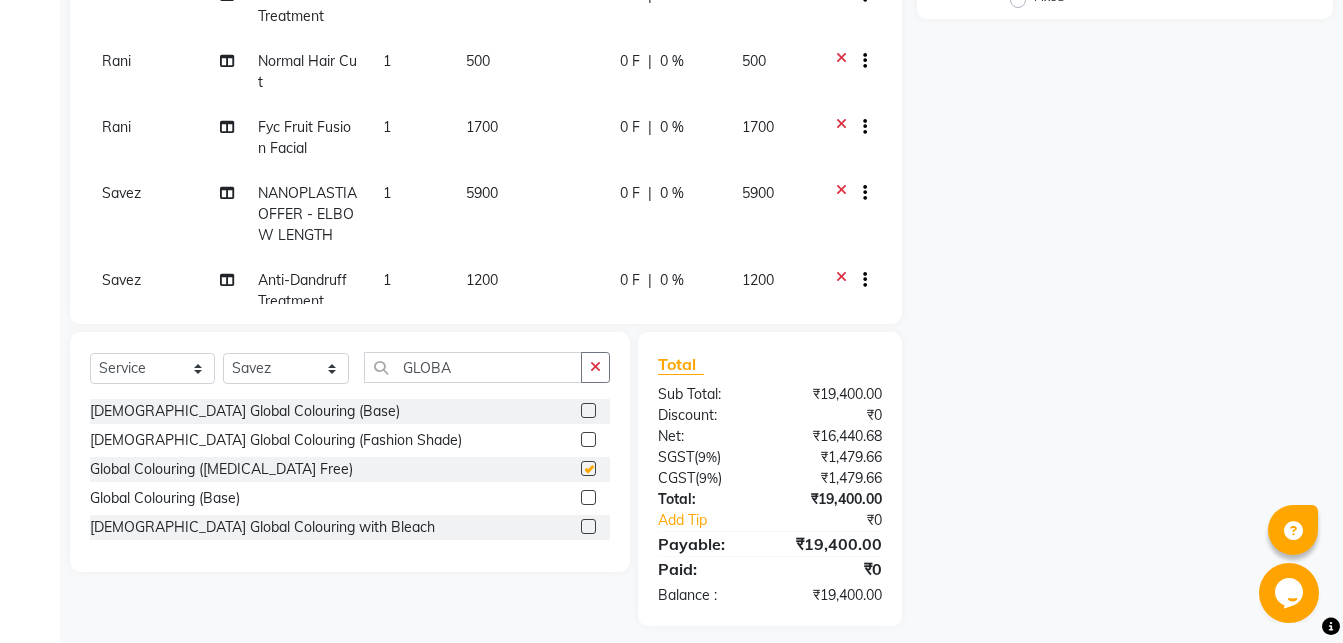 checkbox on "false" 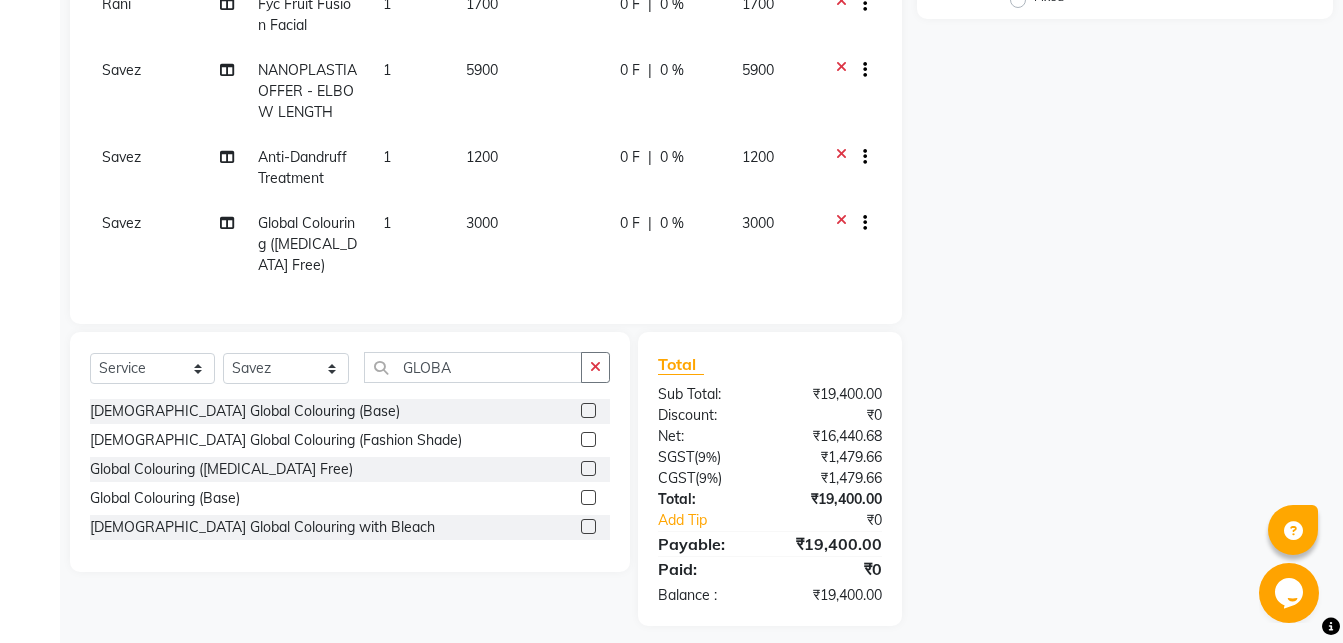 scroll, scrollTop: 140, scrollLeft: 0, axis: vertical 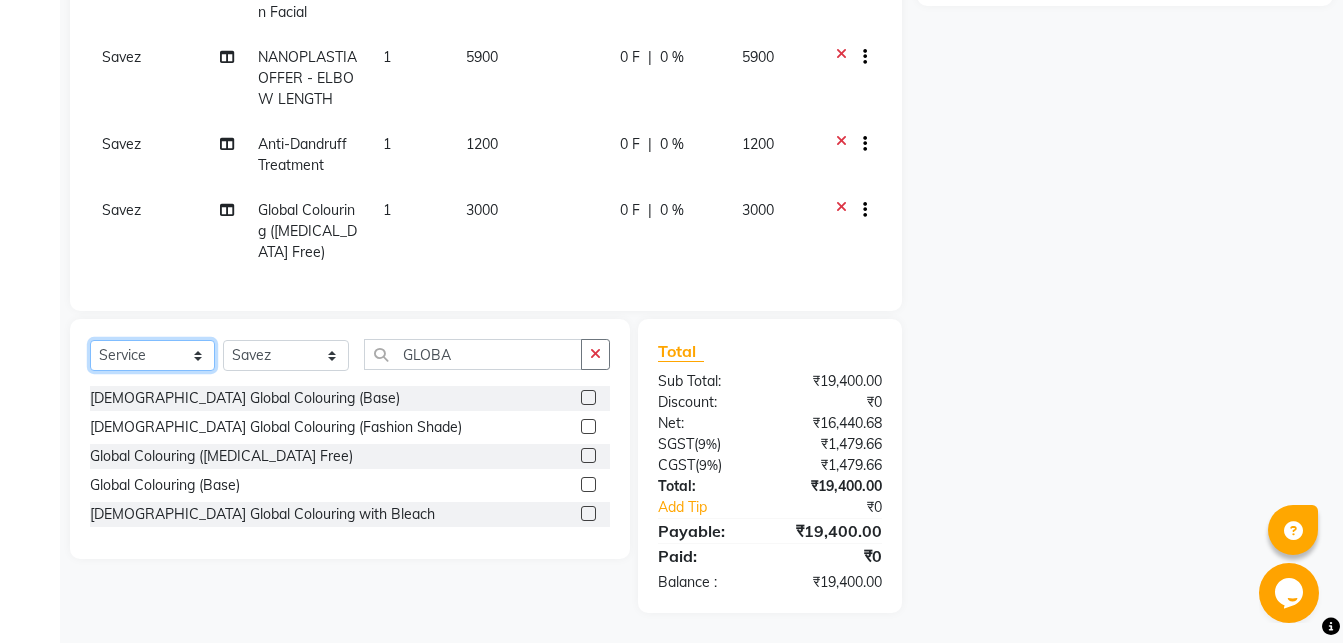 click on "Select  Service  Product  Membership  Package Voucher Prepaid Gift Card" 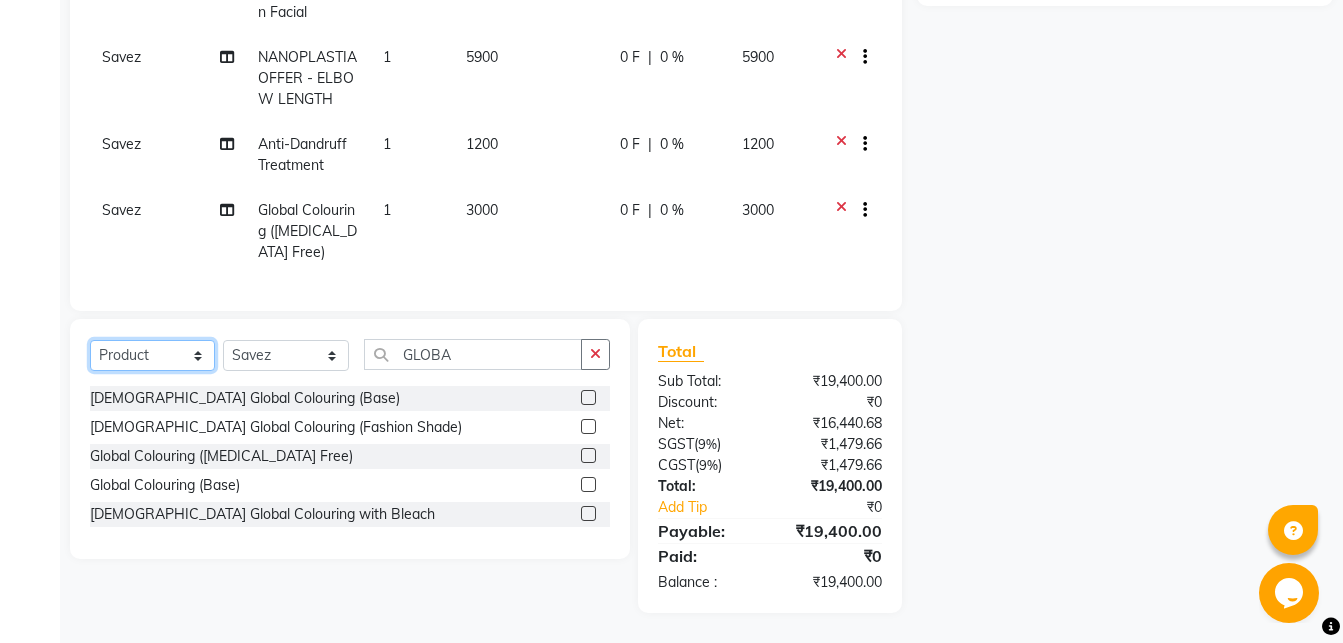 click on "Product" 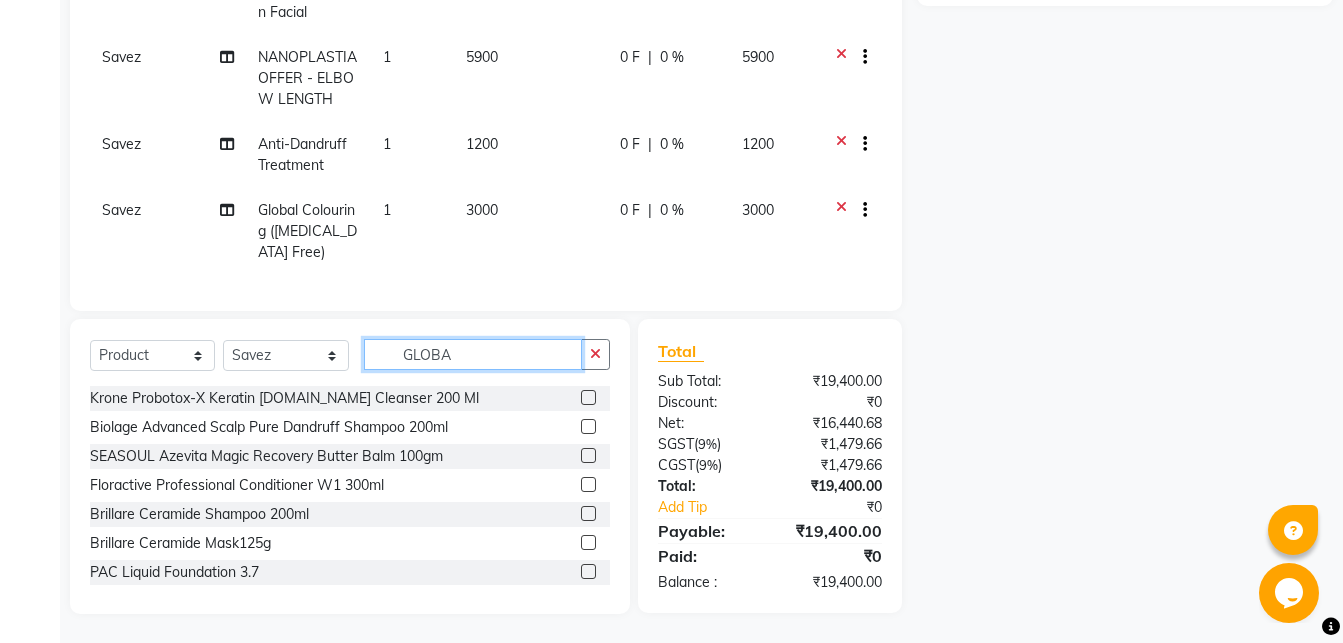 drag, startPoint x: 514, startPoint y: 353, endPoint x: 444, endPoint y: 360, distance: 70.34913 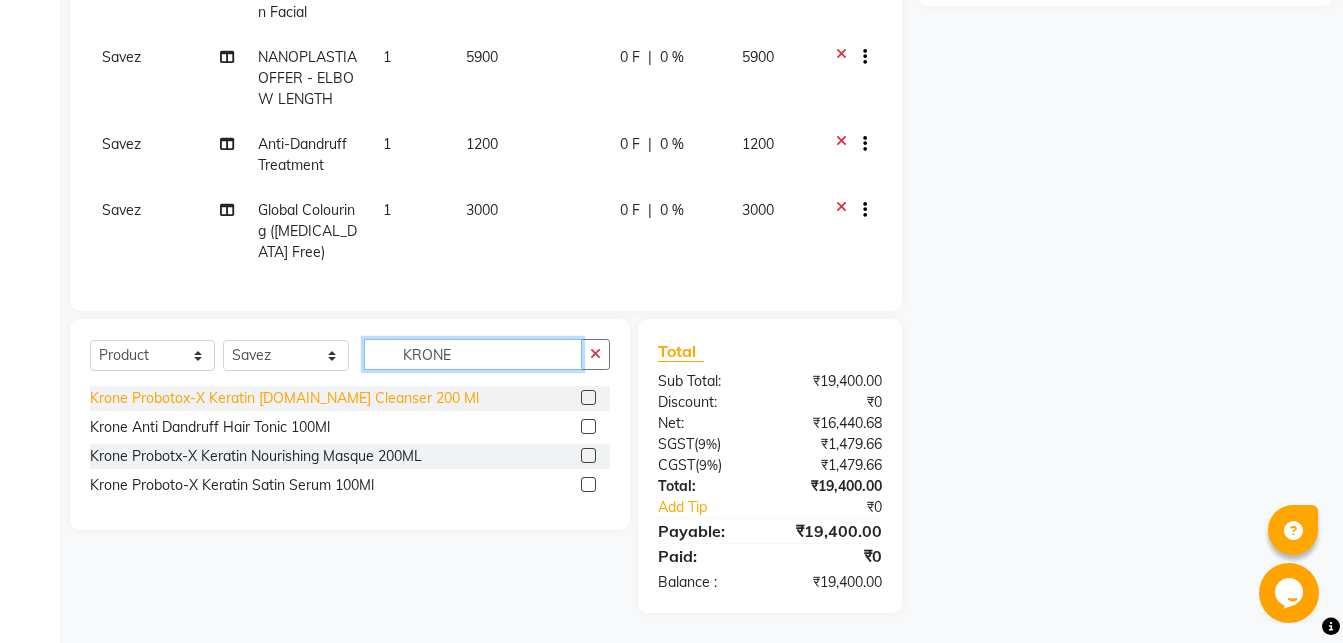 type on "KRONE" 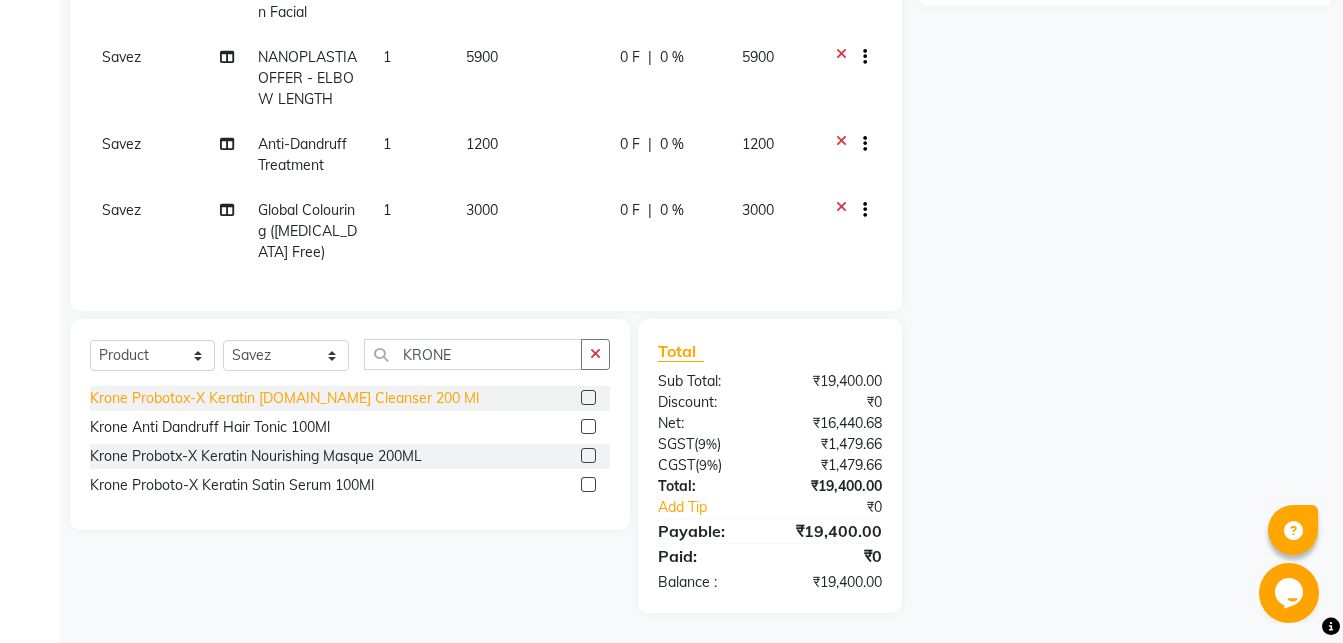 click on "Krone Probotox-X Keratin [DOMAIN_NAME] Cleanser 200 Ml" 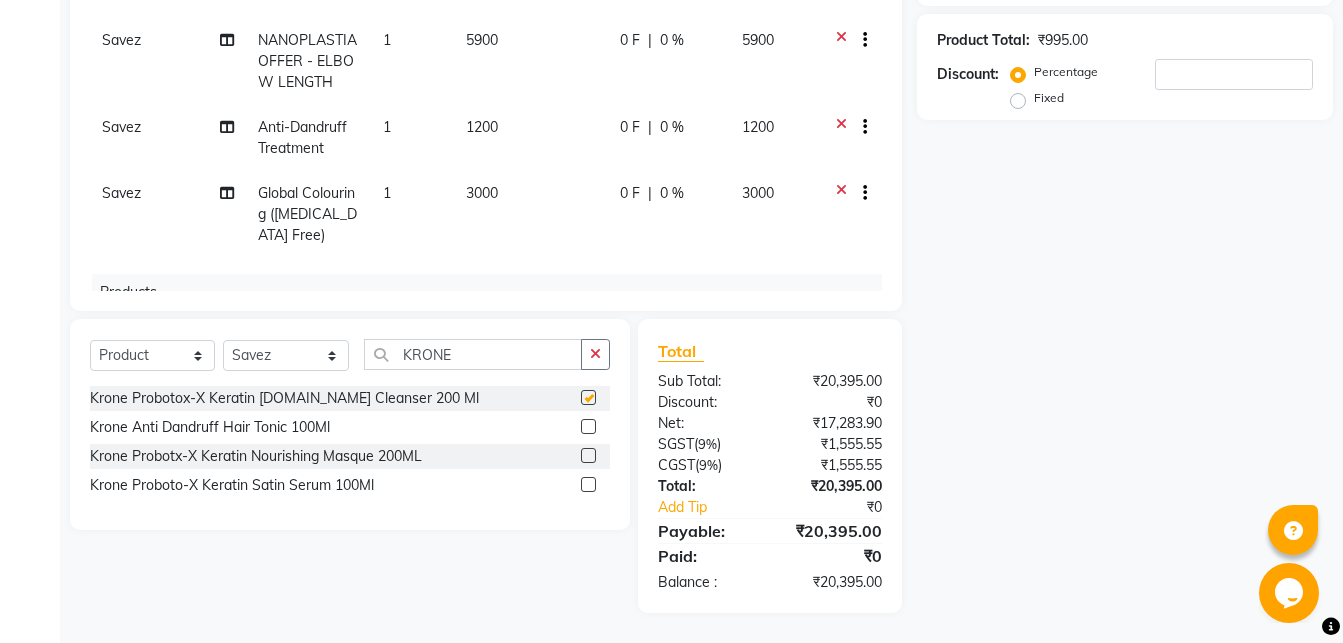 checkbox on "false" 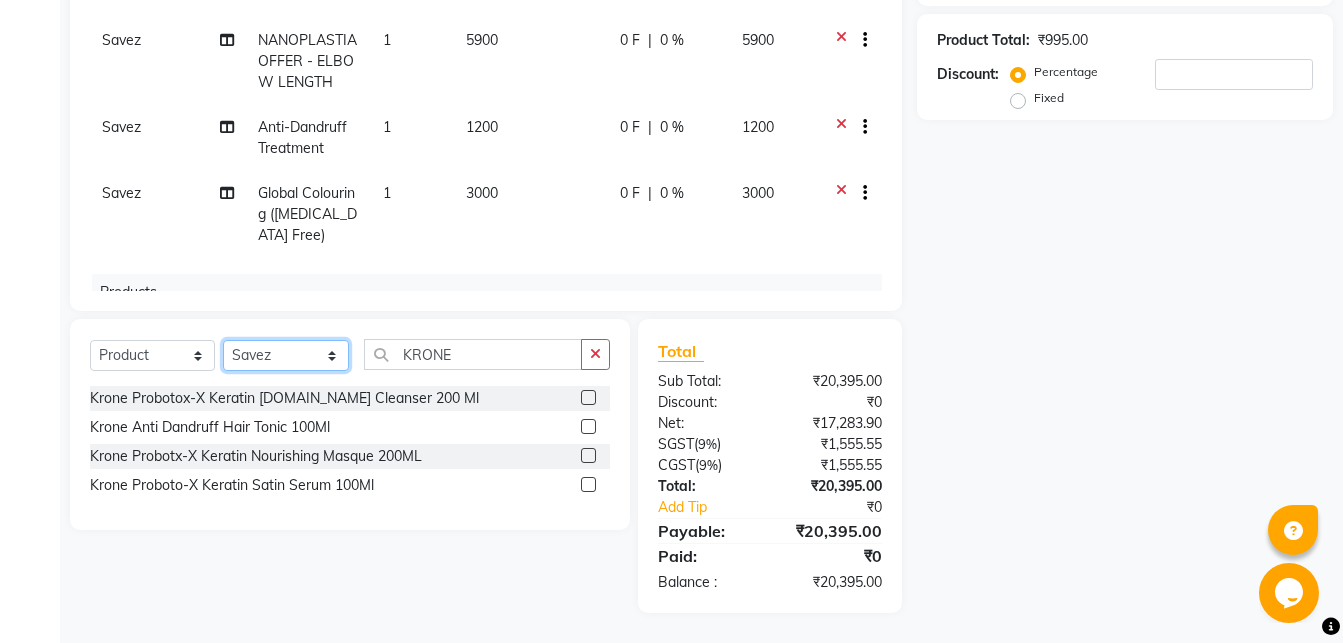 click on "Select Stylist Abhirami S Afsha [PERSON_NAME] B [PERSON_NAME] COCHIN ASHTAMUDI Danish [PERSON_NAME] [PERSON_NAME] [PERSON_NAME] [PERSON_NAME] [PERSON_NAME]  [PERSON_NAME] [PERSON_NAME]" 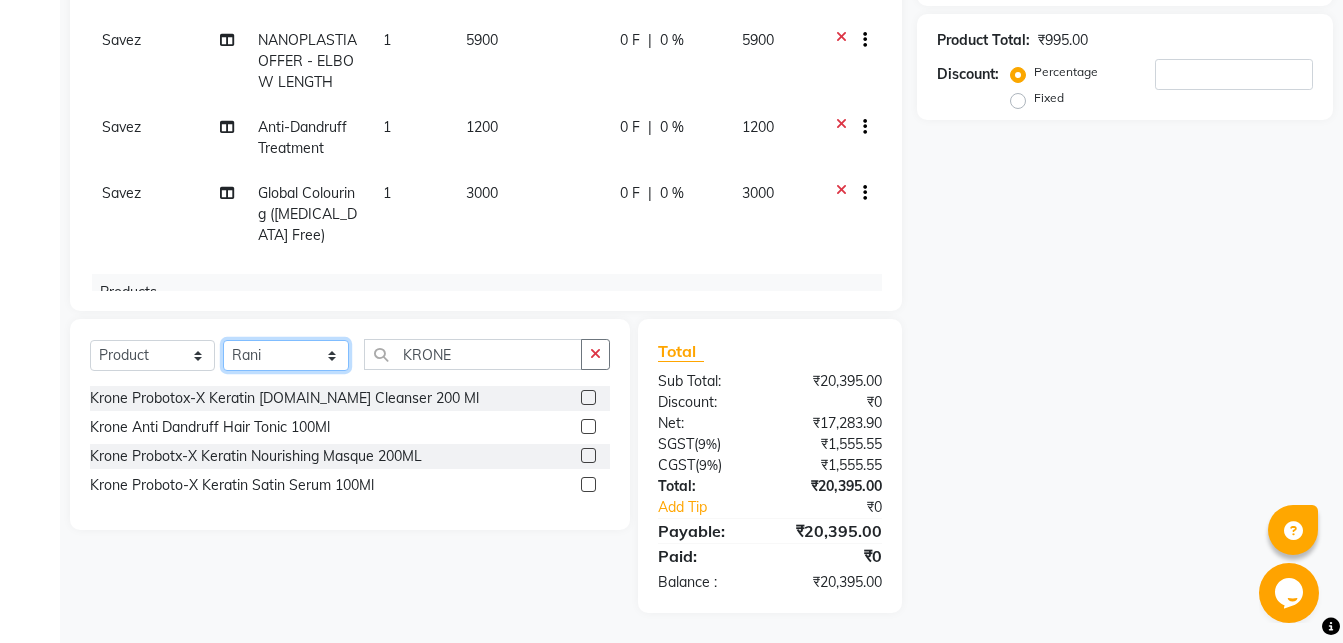 click on "Rani" 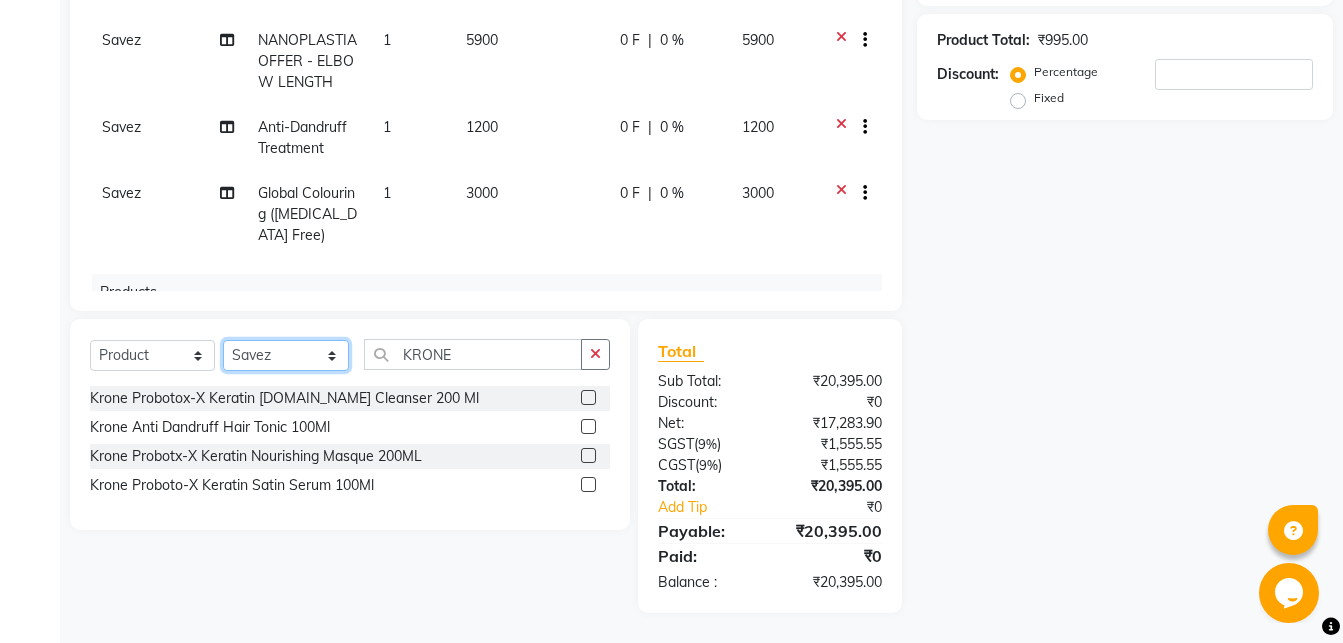 click on "Savez" 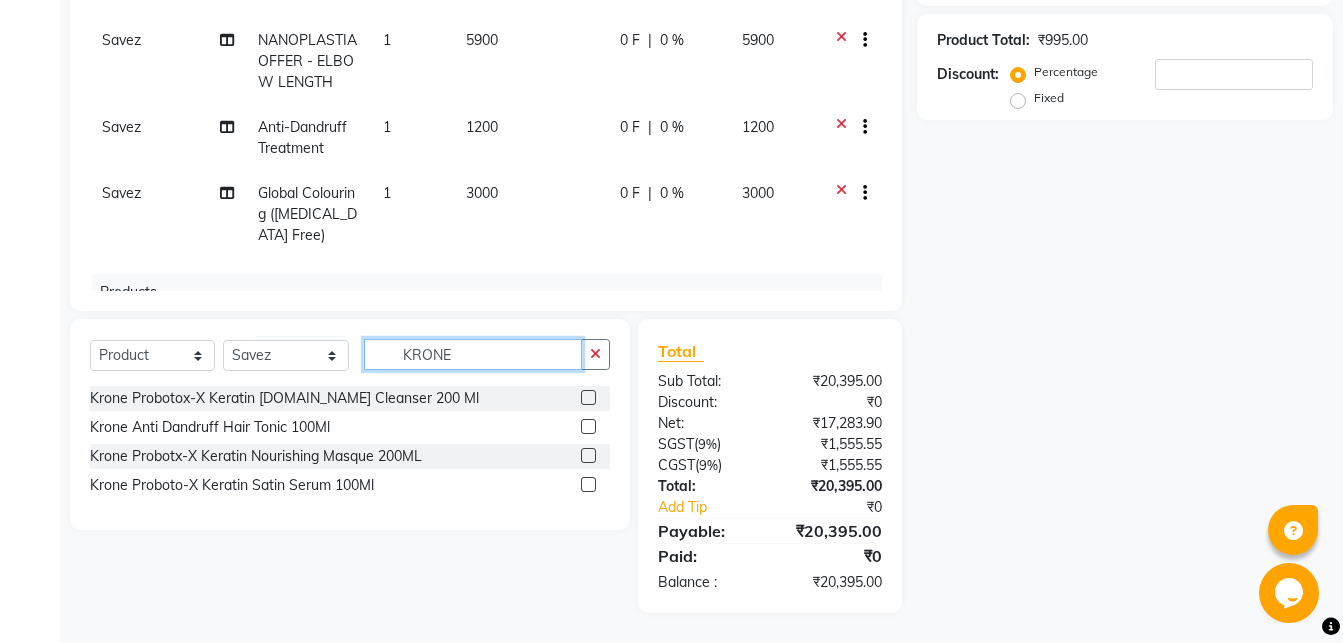click on "KRONE" 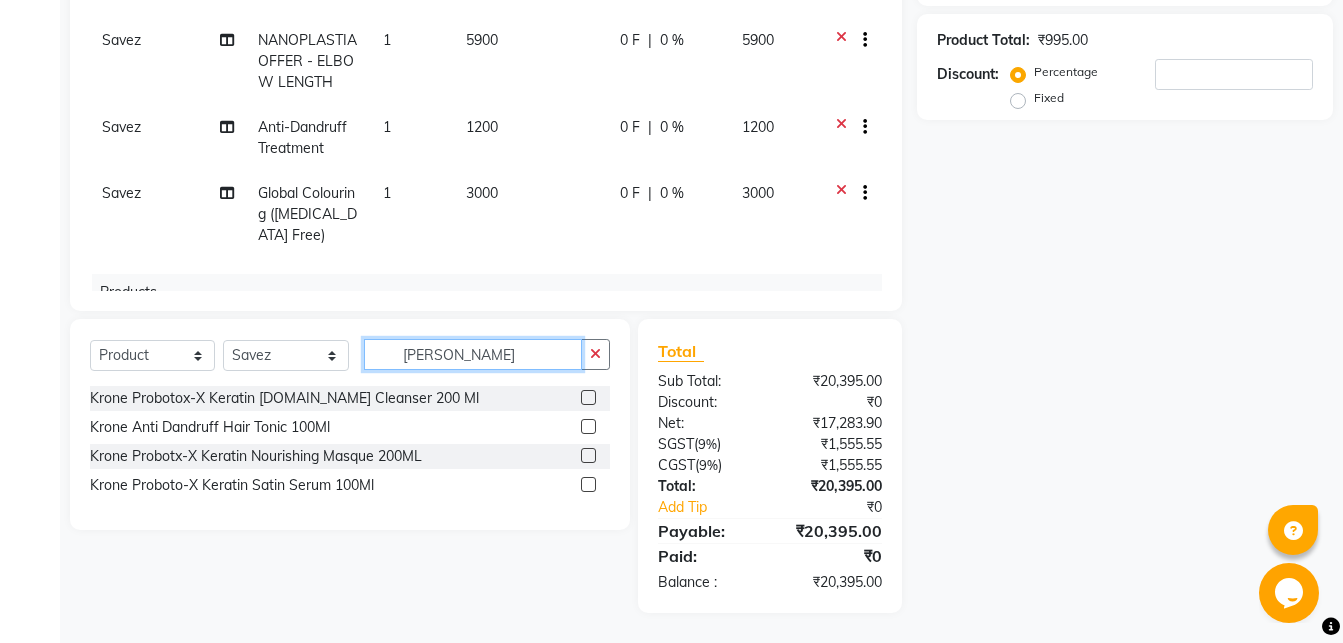 type on "KRONE" 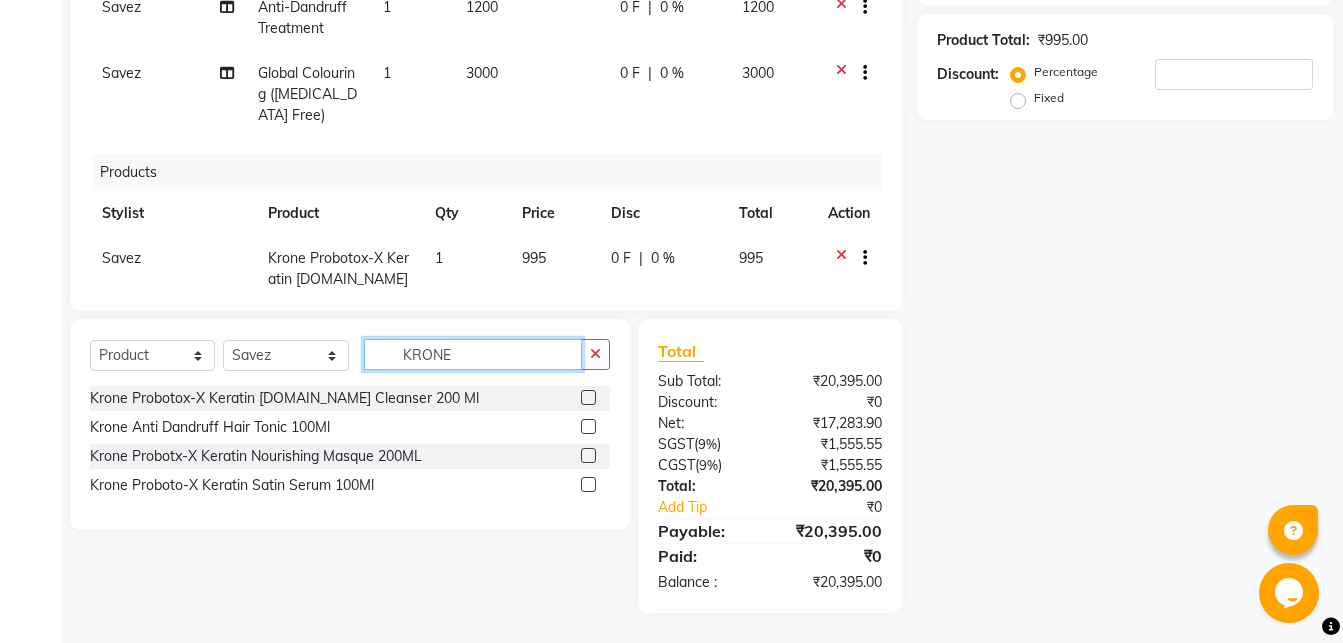 scroll, scrollTop: 325, scrollLeft: 0, axis: vertical 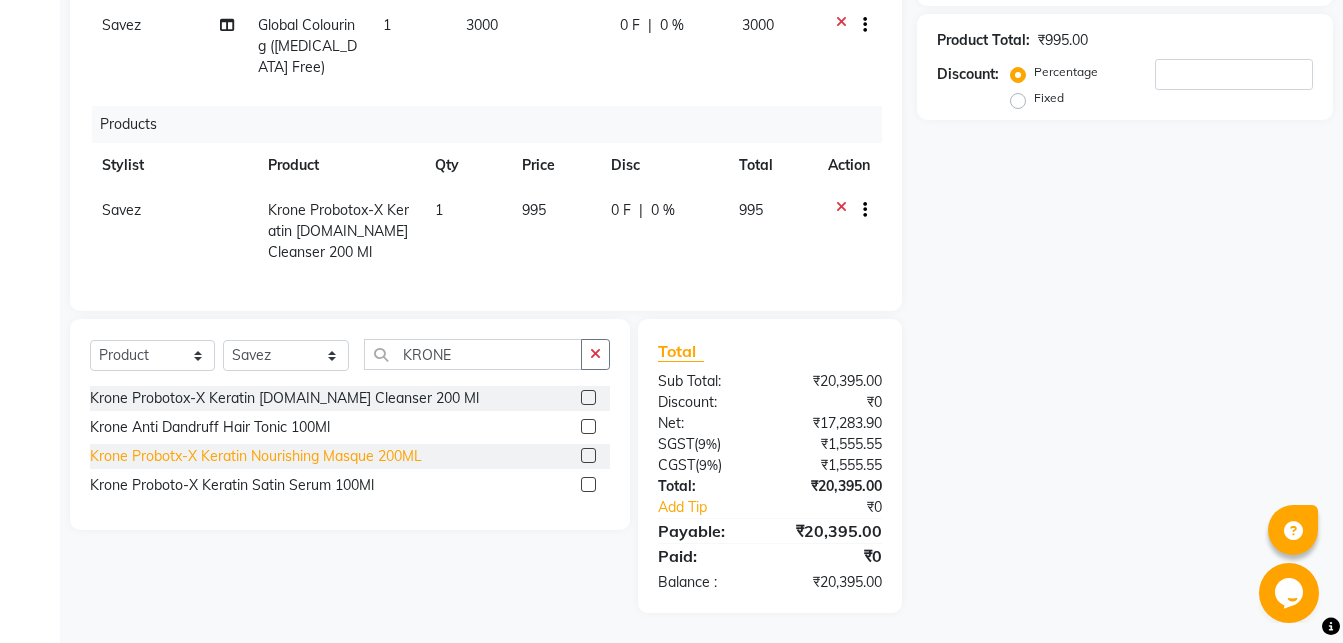 click on "Krone Probotx-X Keratin Nourishing Masque 200ML" 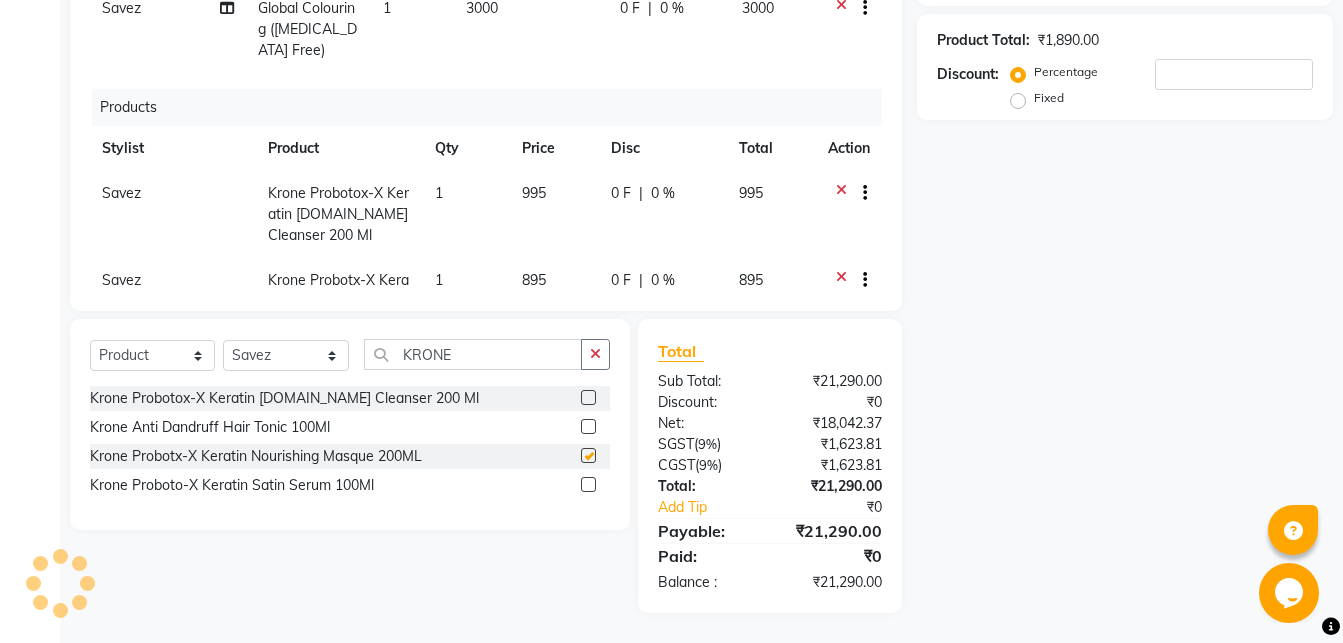 checkbox on "false" 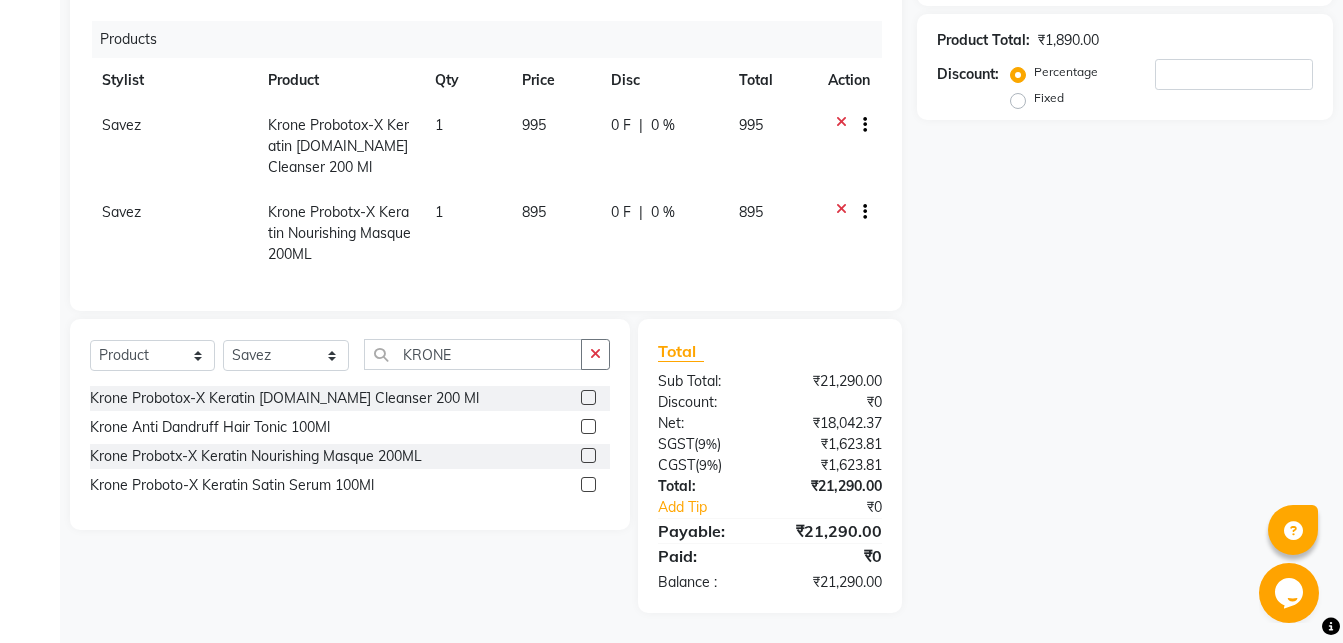 scroll, scrollTop: 412, scrollLeft: 0, axis: vertical 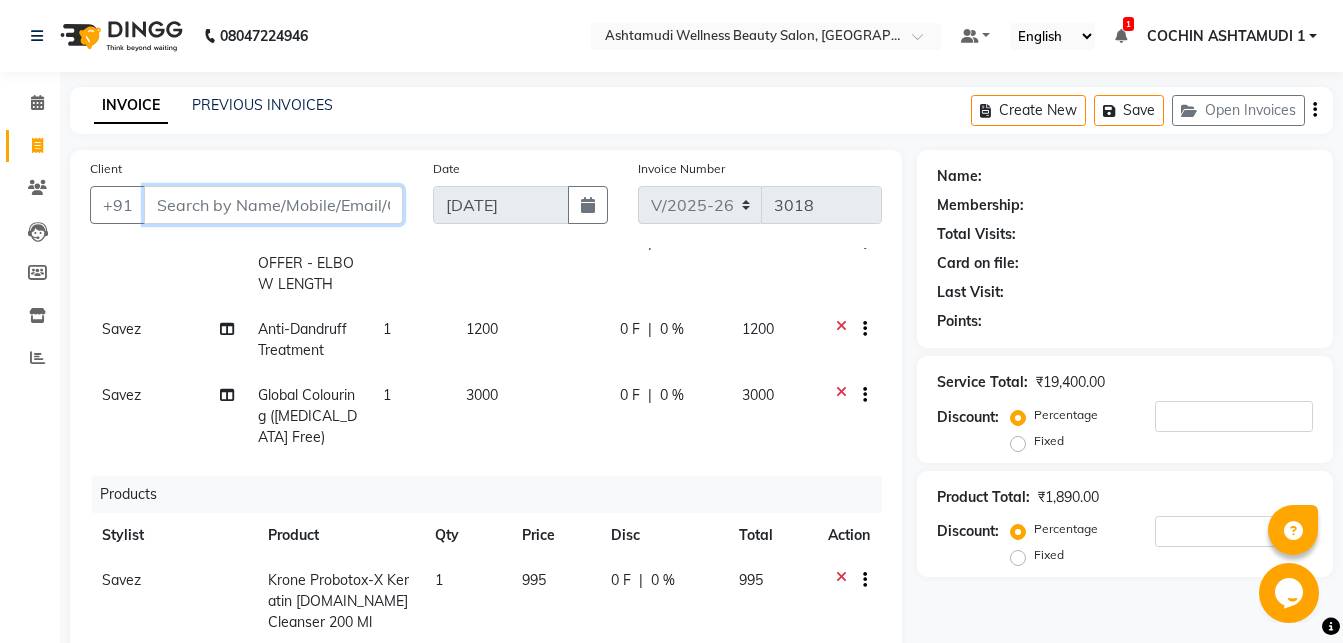 click on "Client" at bounding box center (273, 205) 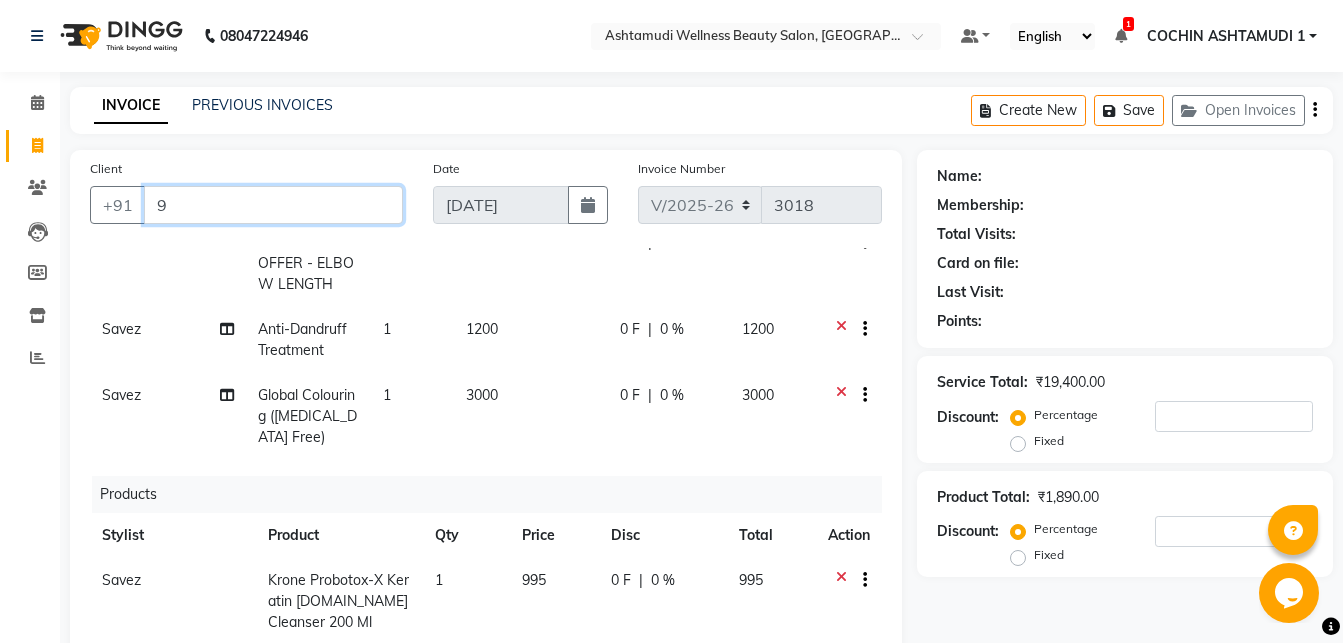 type on "0" 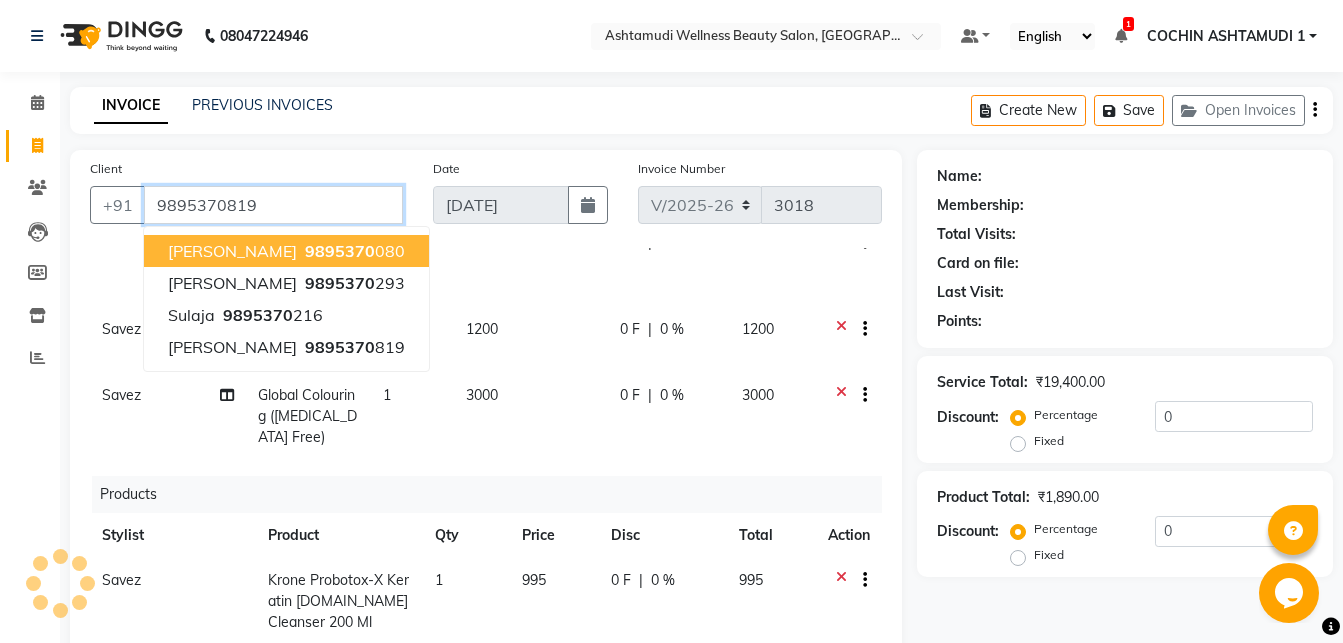 type on "9895370819" 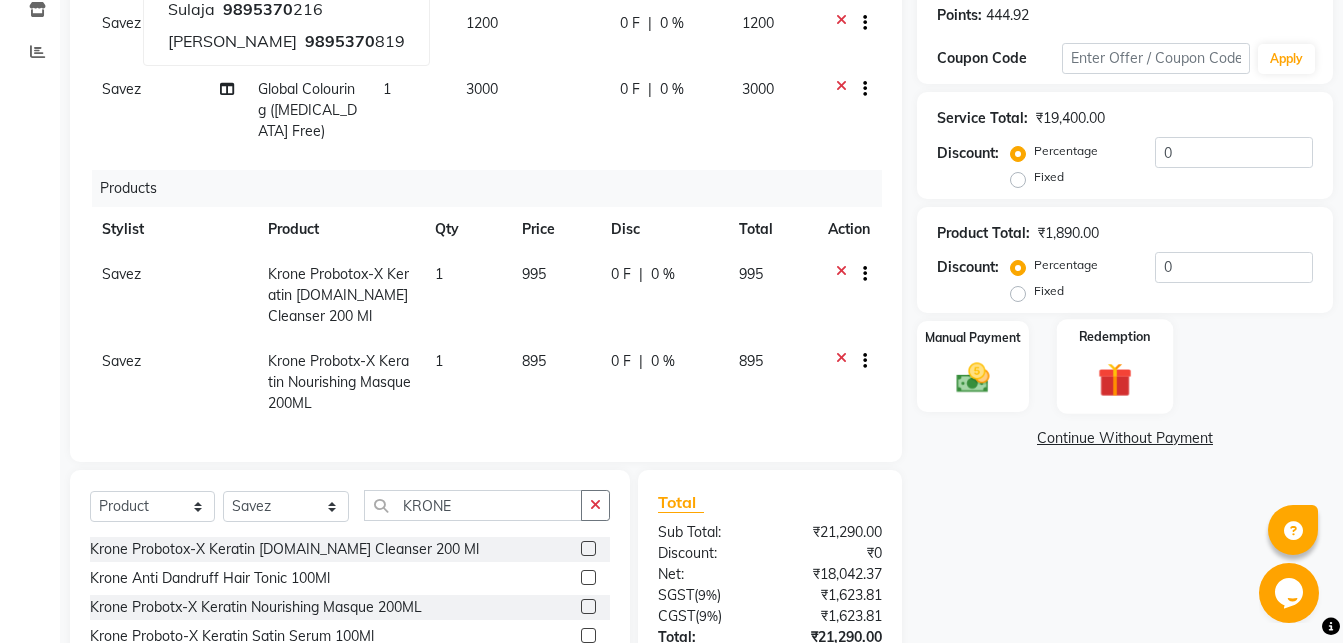 scroll, scrollTop: 457, scrollLeft: 0, axis: vertical 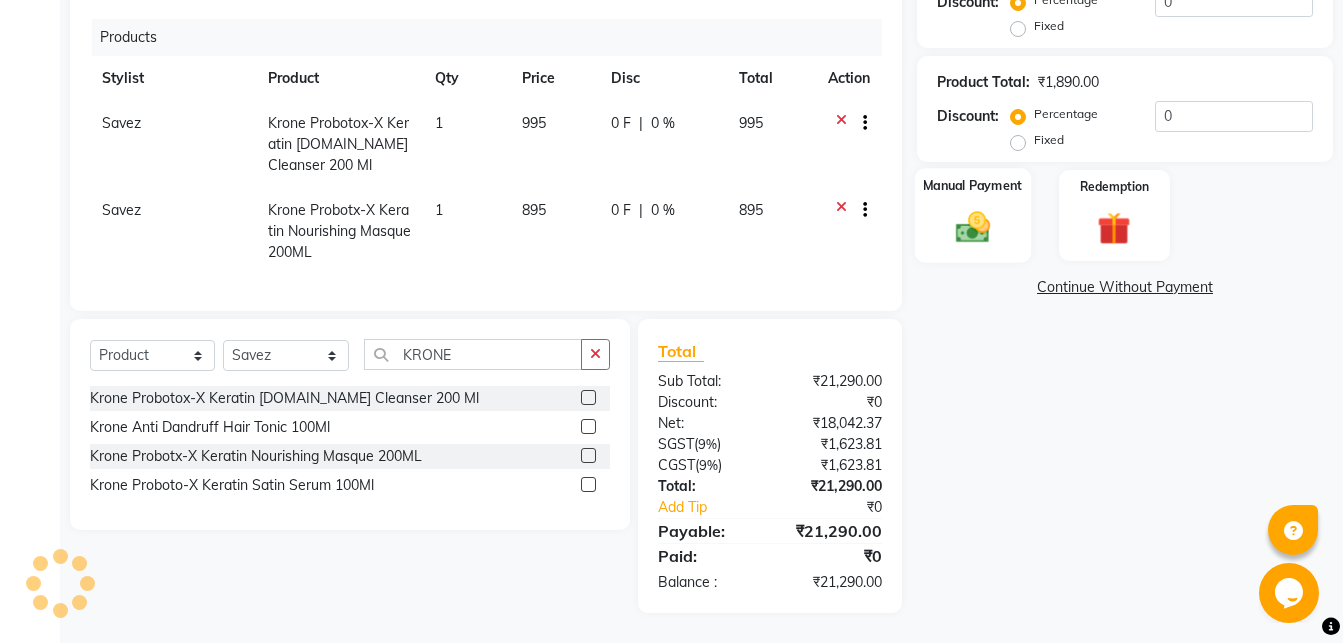 click 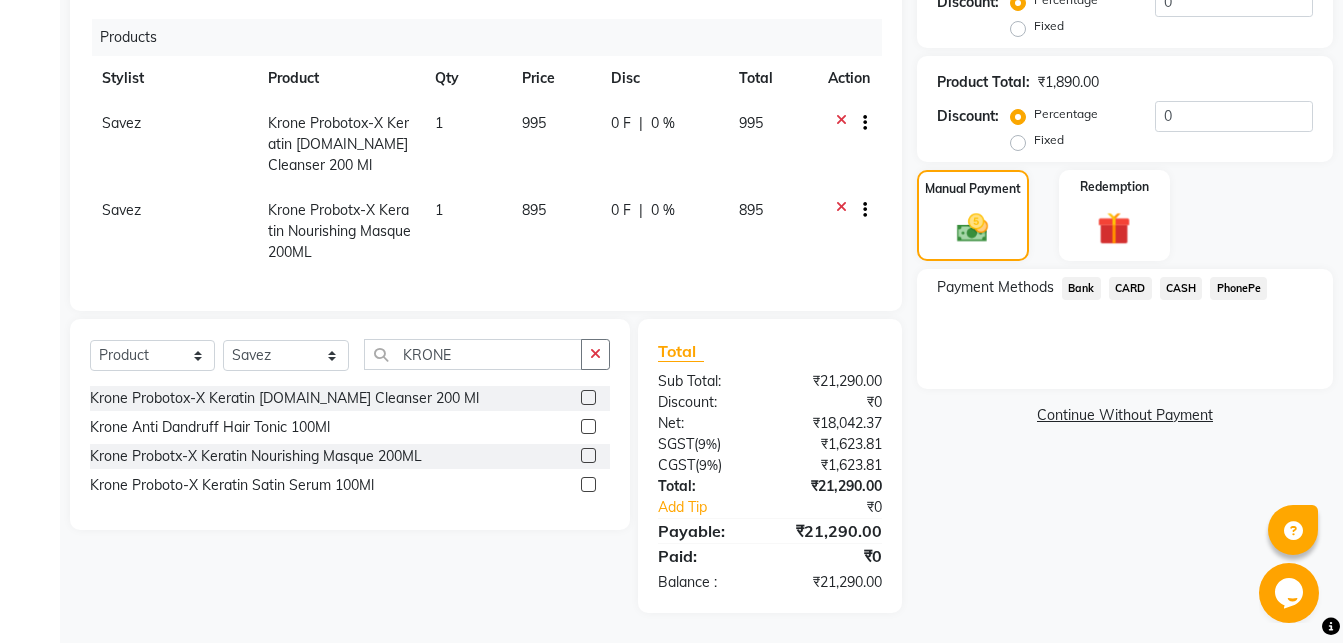 scroll, scrollTop: 0, scrollLeft: 0, axis: both 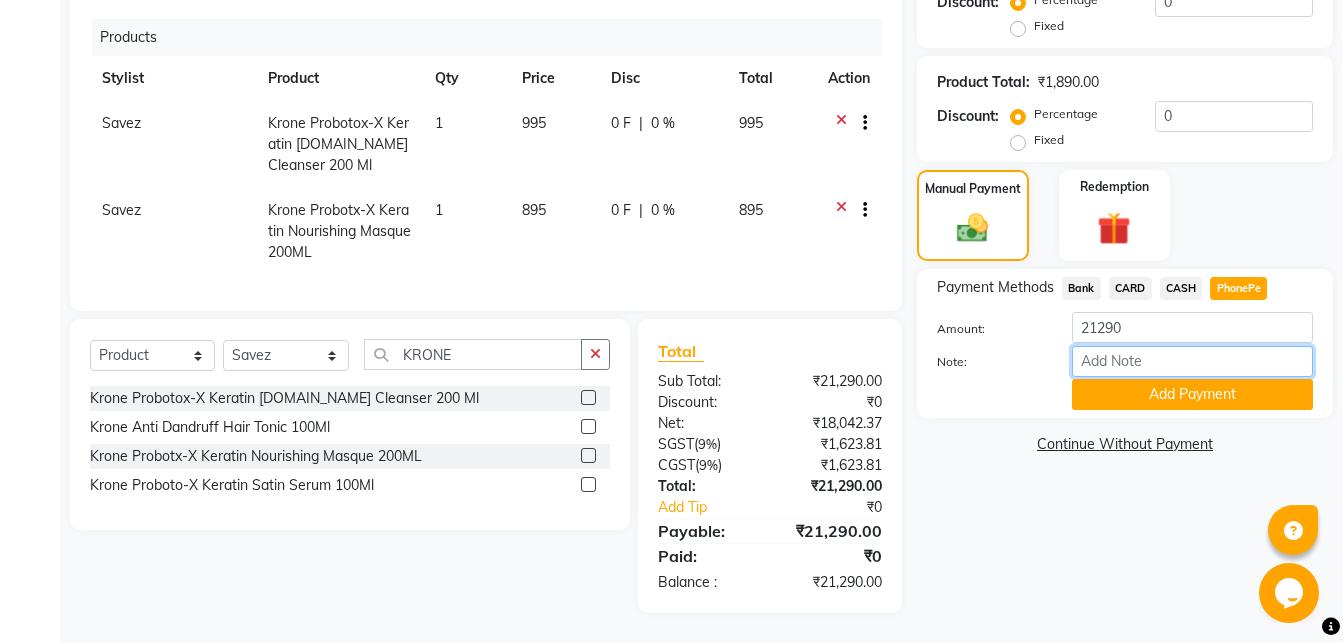 click on "Note:" at bounding box center [1192, 361] 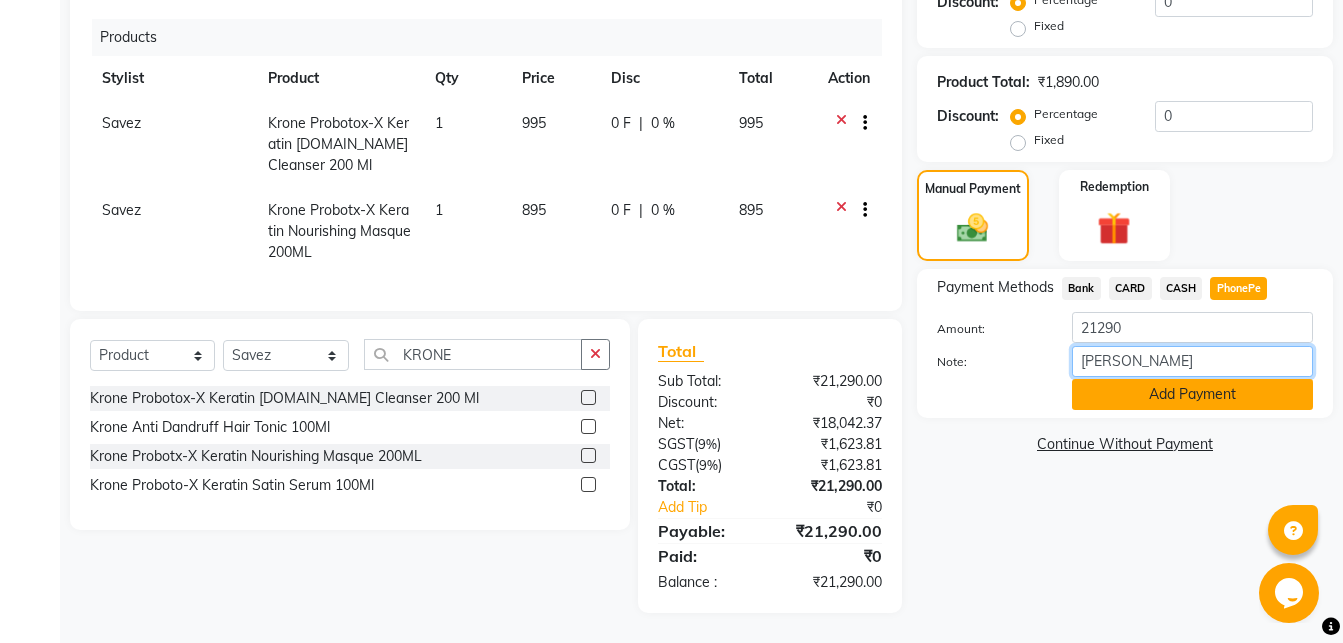 type on "[PERSON_NAME]" 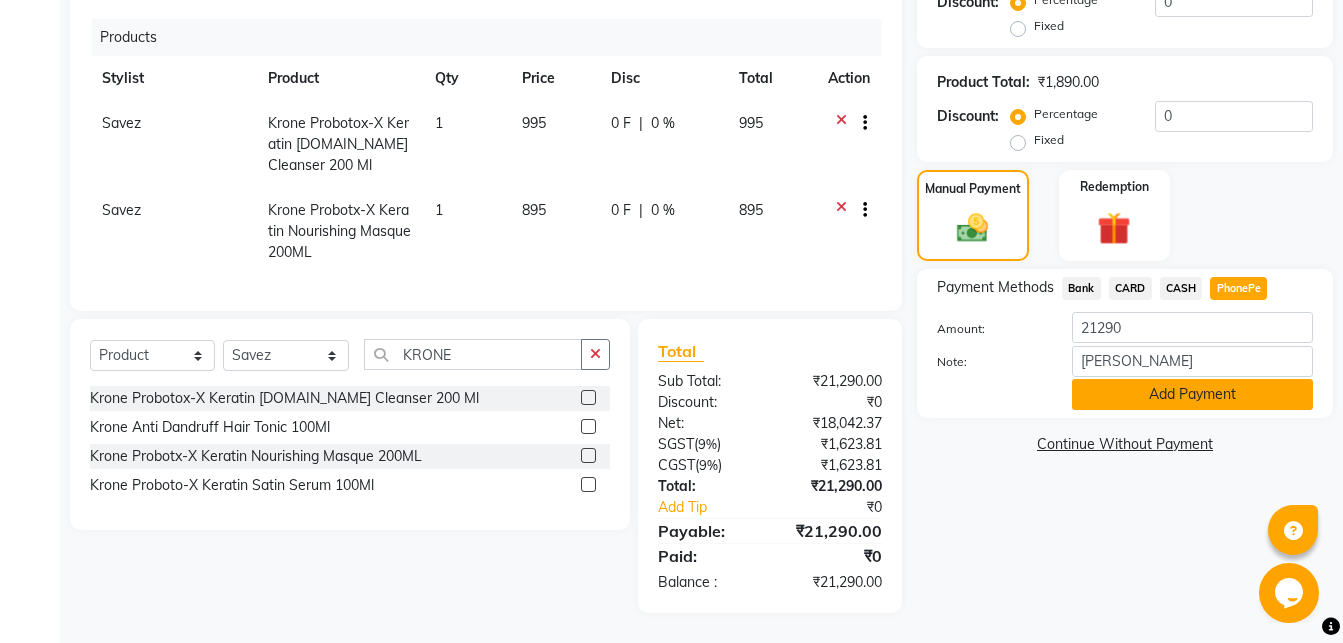 click on "Add Payment" 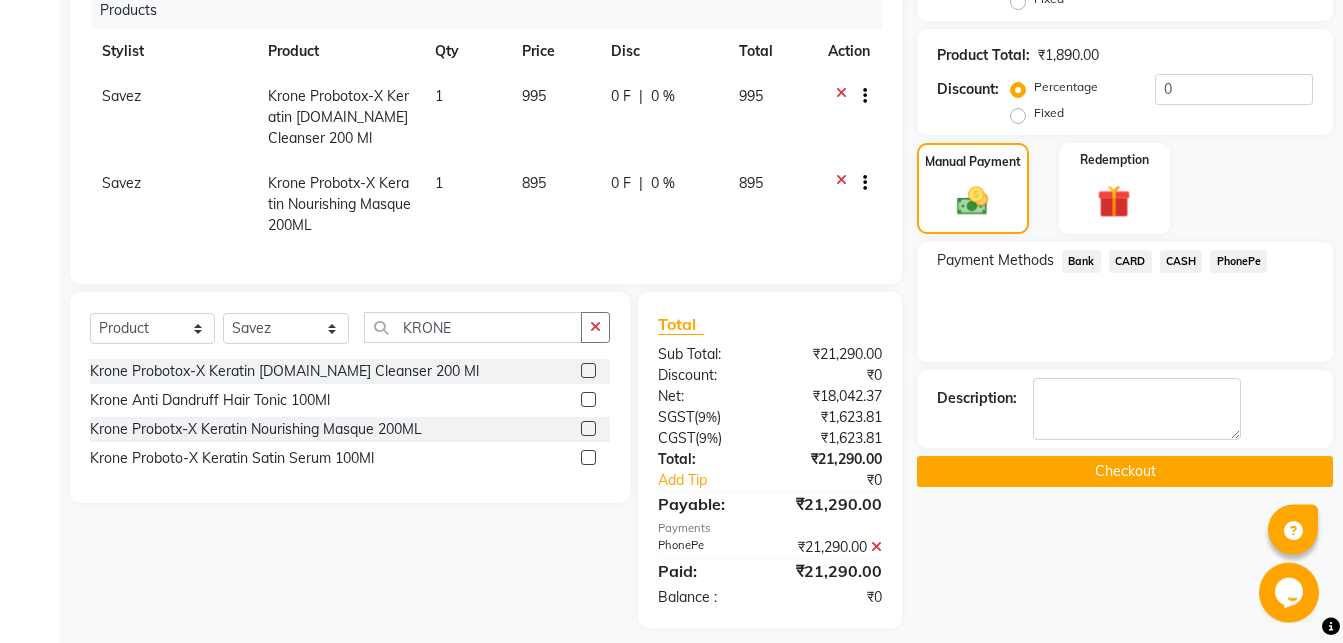 scroll, scrollTop: 499, scrollLeft: 0, axis: vertical 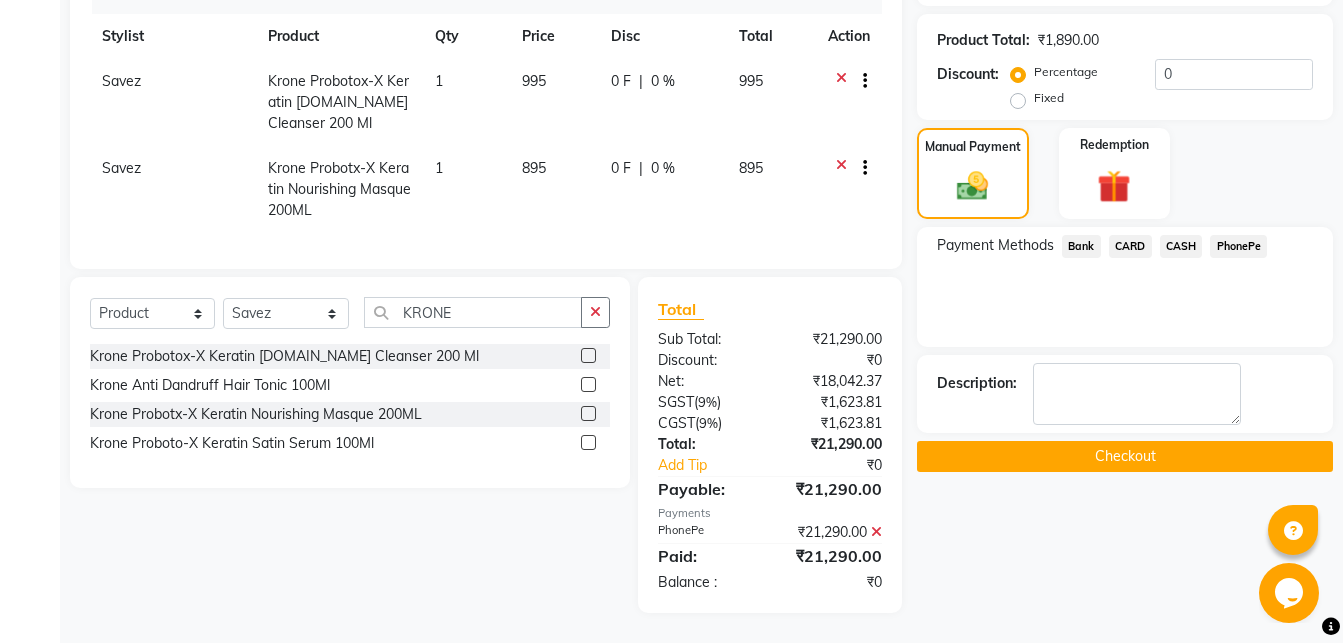 click on "Checkout" 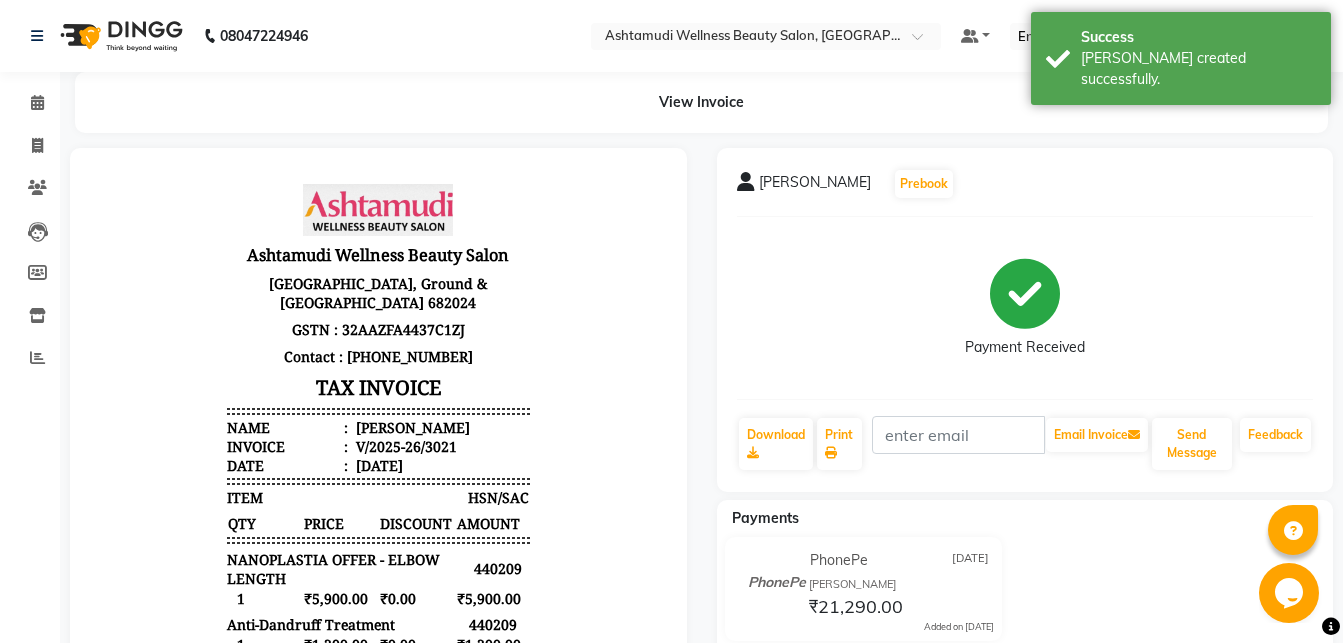scroll, scrollTop: 0, scrollLeft: 0, axis: both 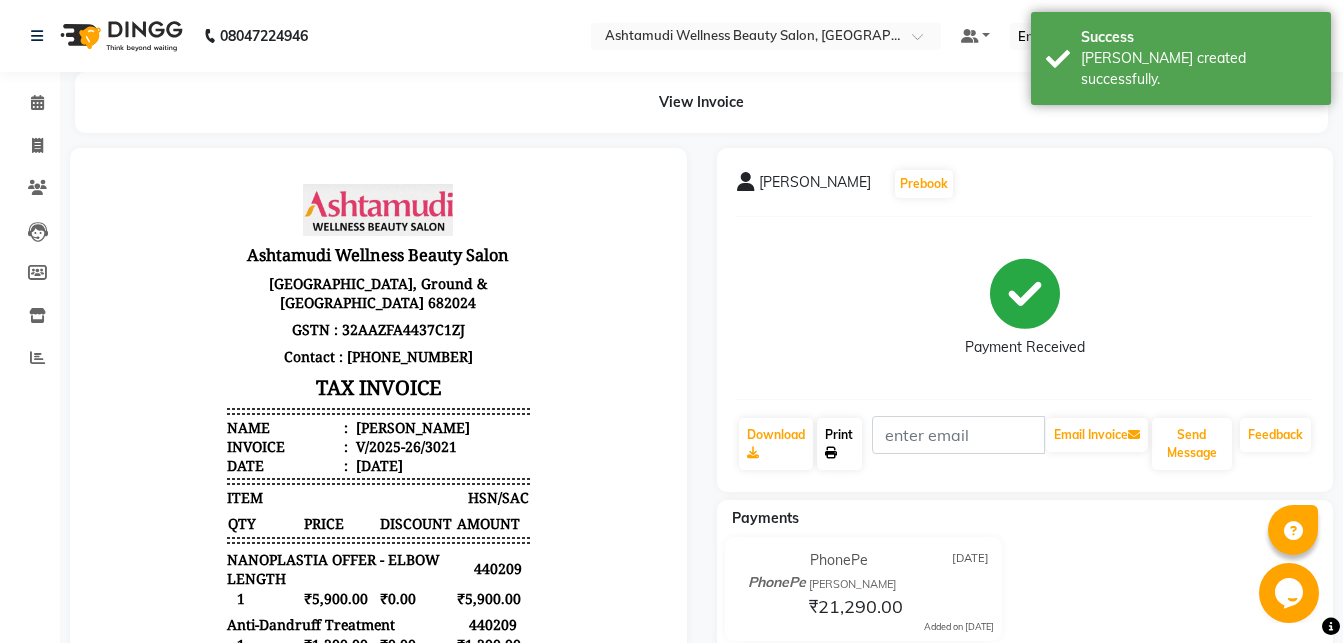 click on "Print" 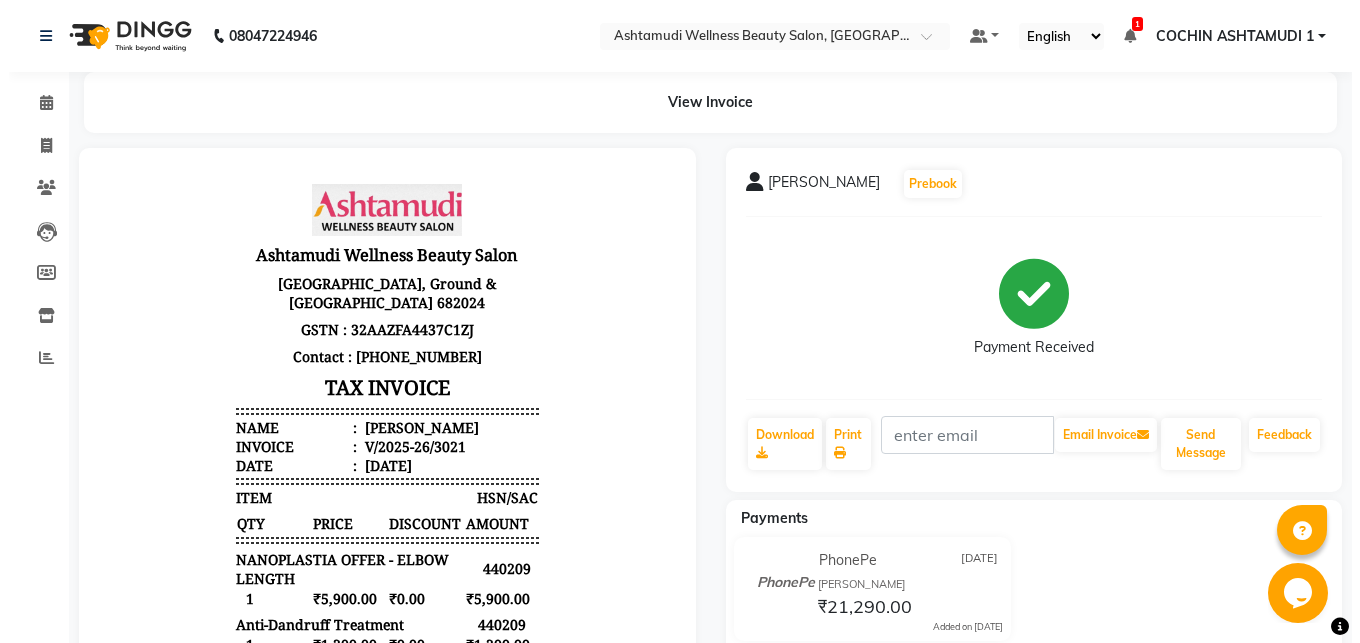 scroll, scrollTop: 16, scrollLeft: 0, axis: vertical 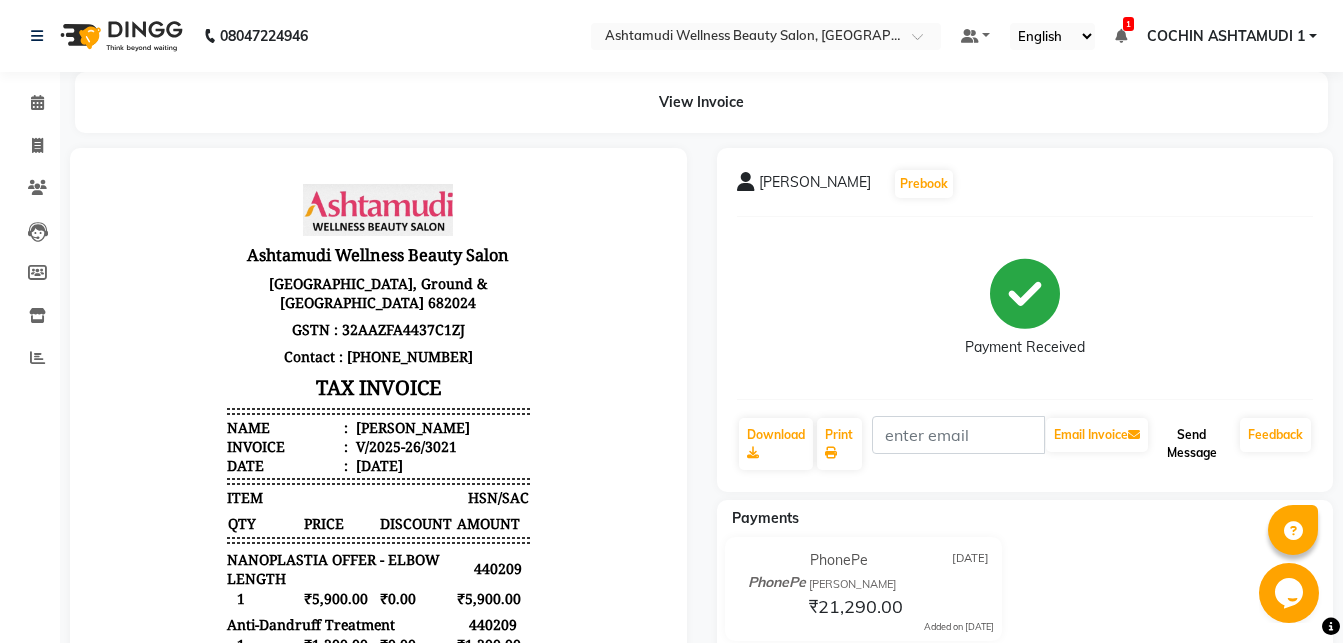 click on "Send Message" 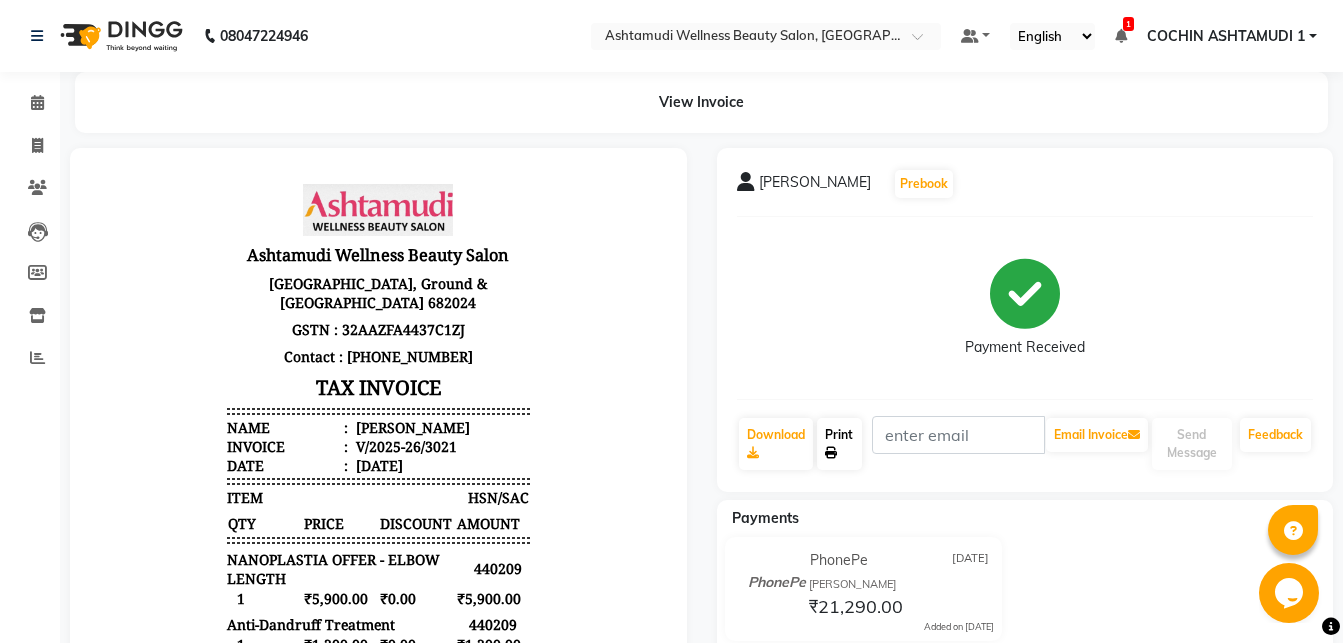 click on "Print" 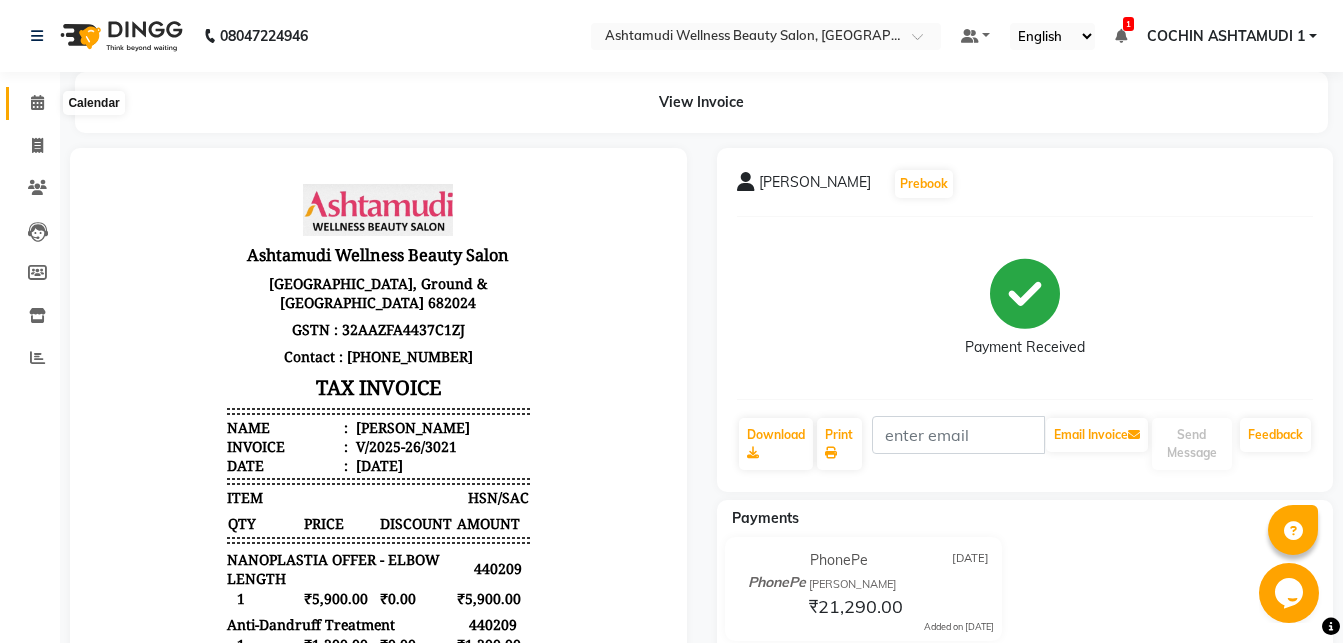 click 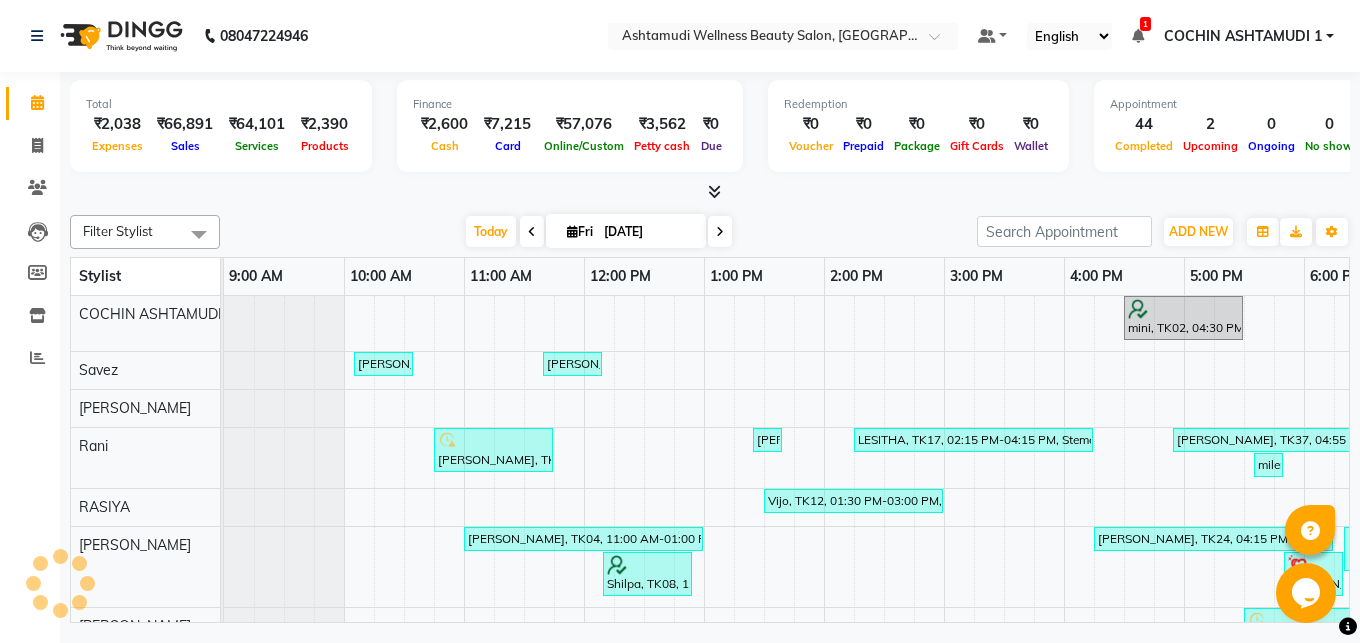 scroll, scrollTop: 0, scrollLeft: 0, axis: both 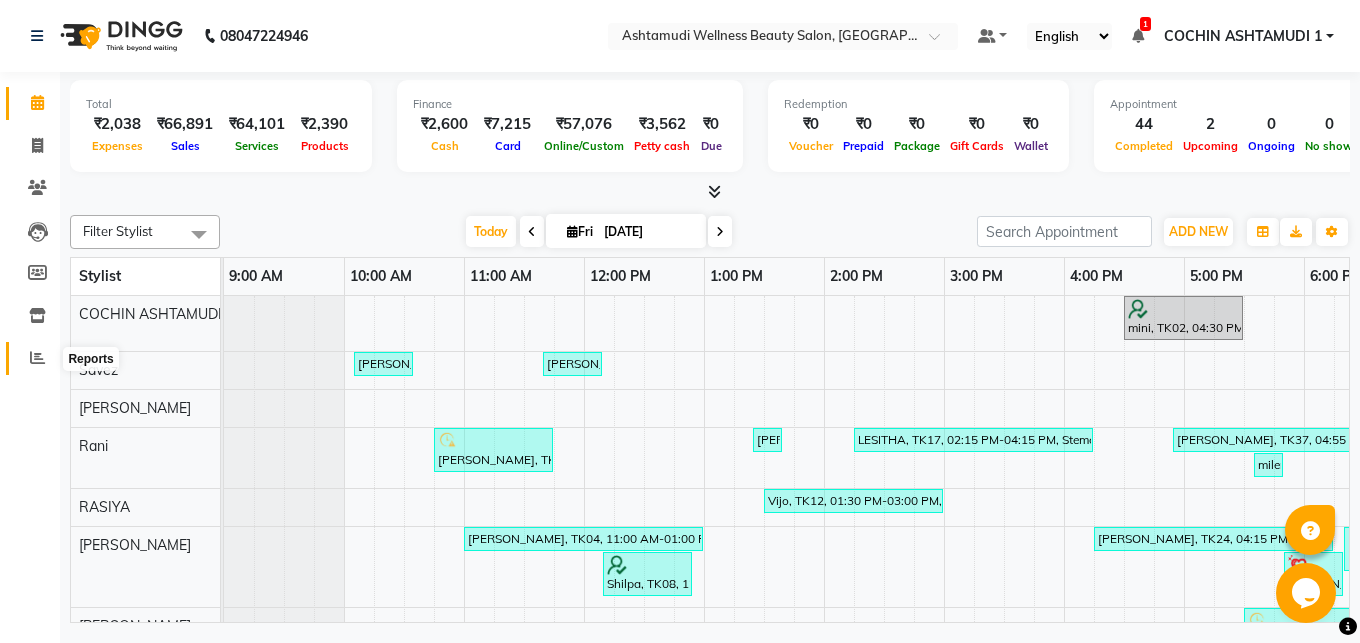 click 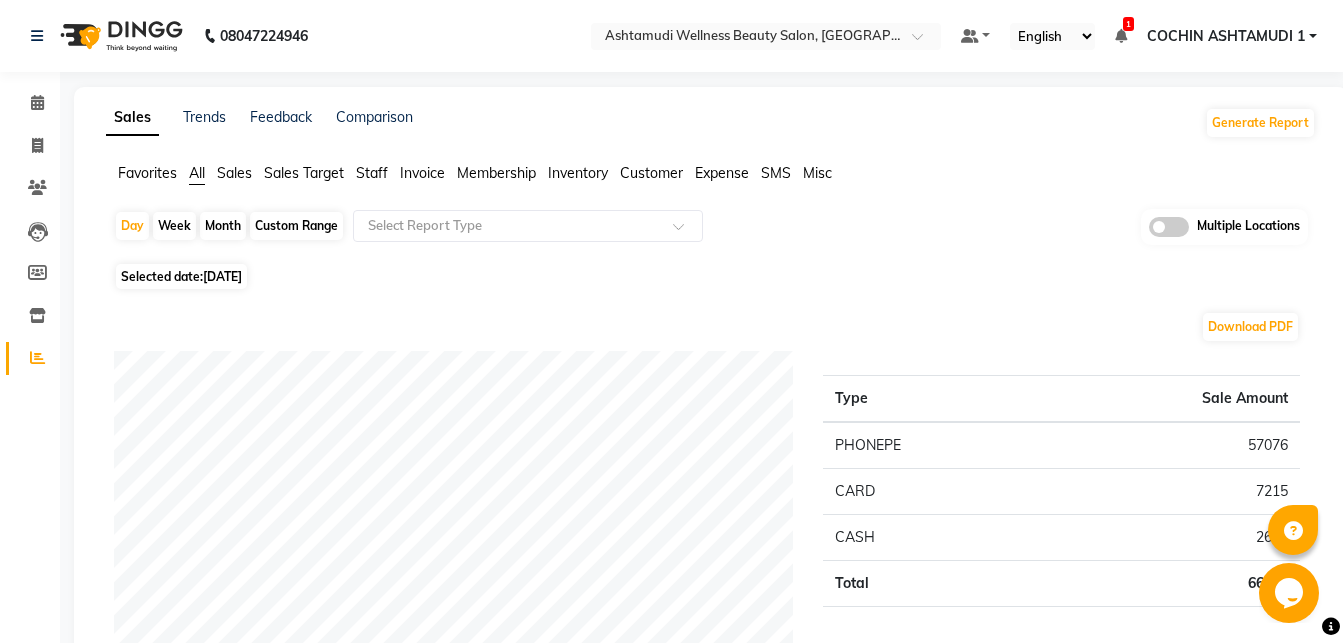 click on "Staff" 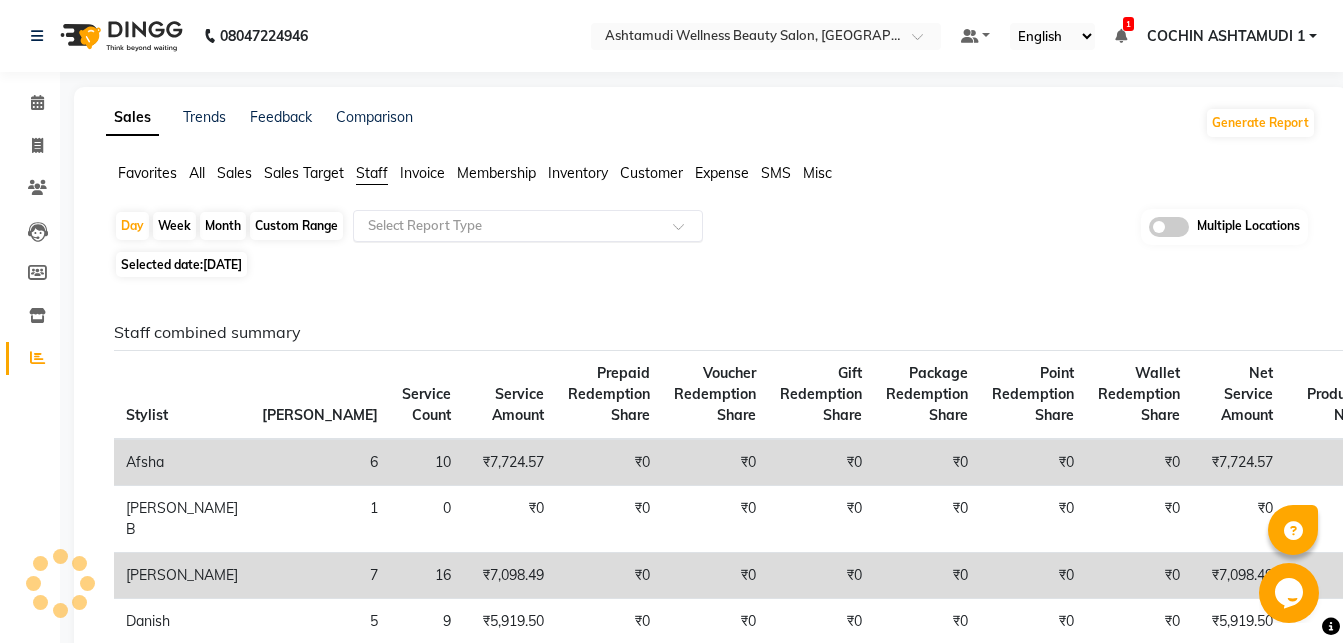click 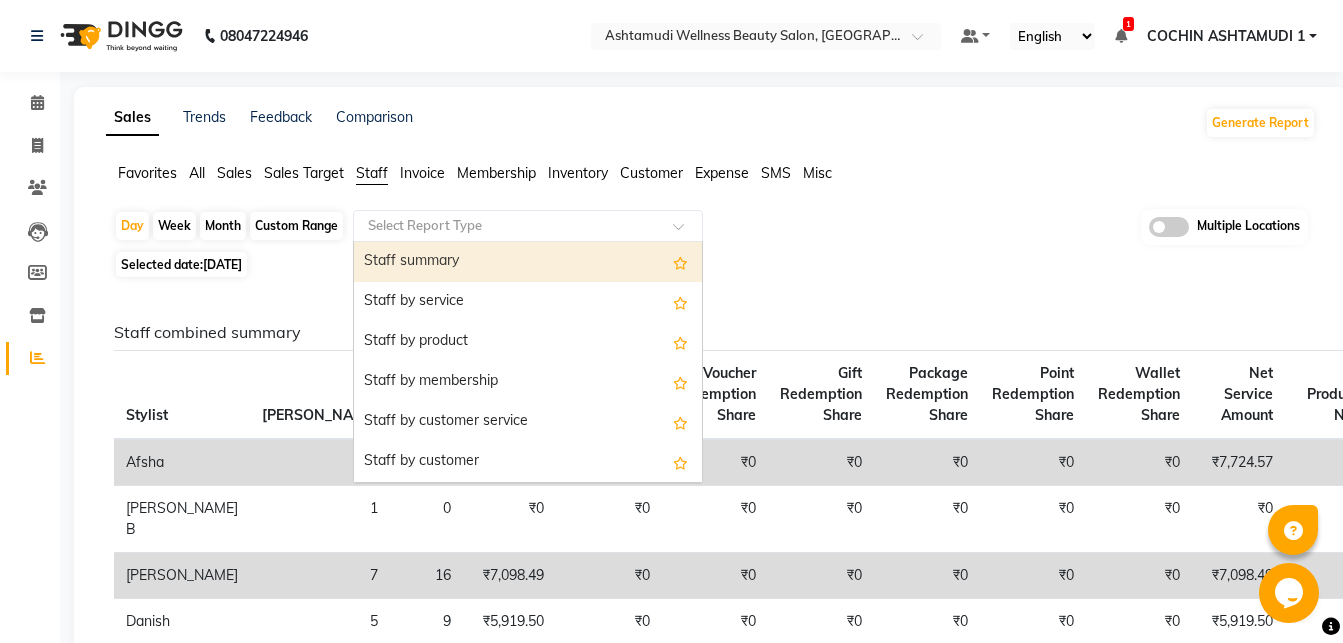 click on "Staff summary" at bounding box center (528, 262) 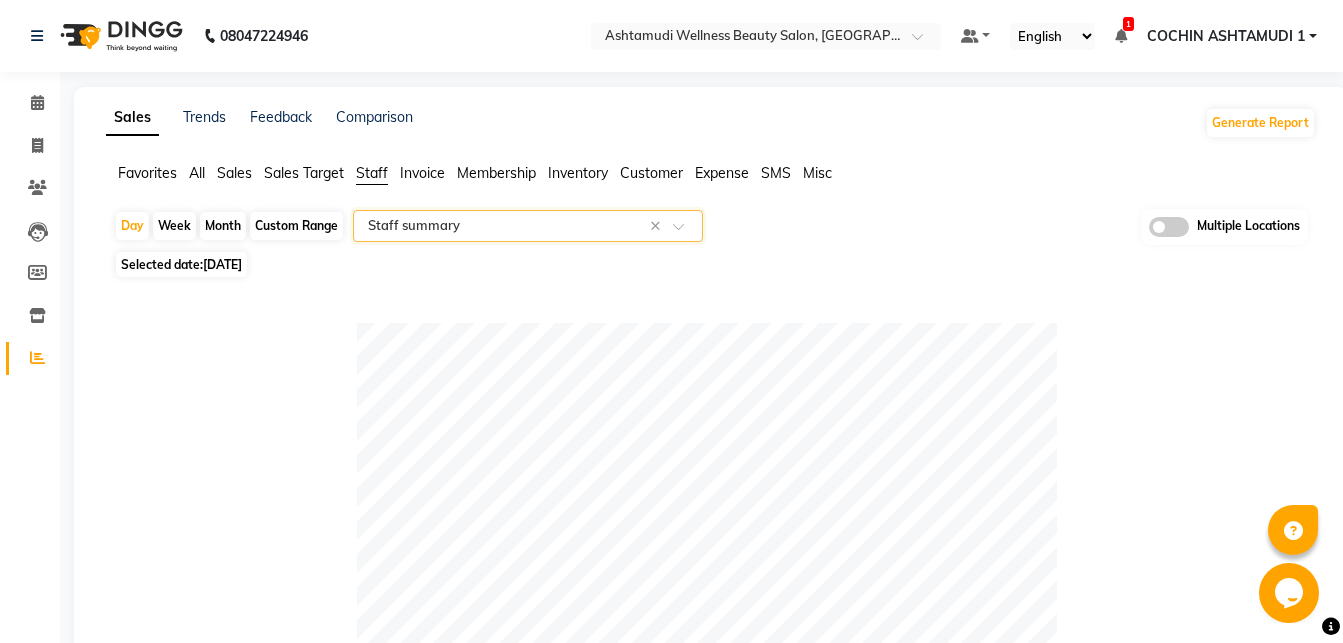 click on "Custom Range" 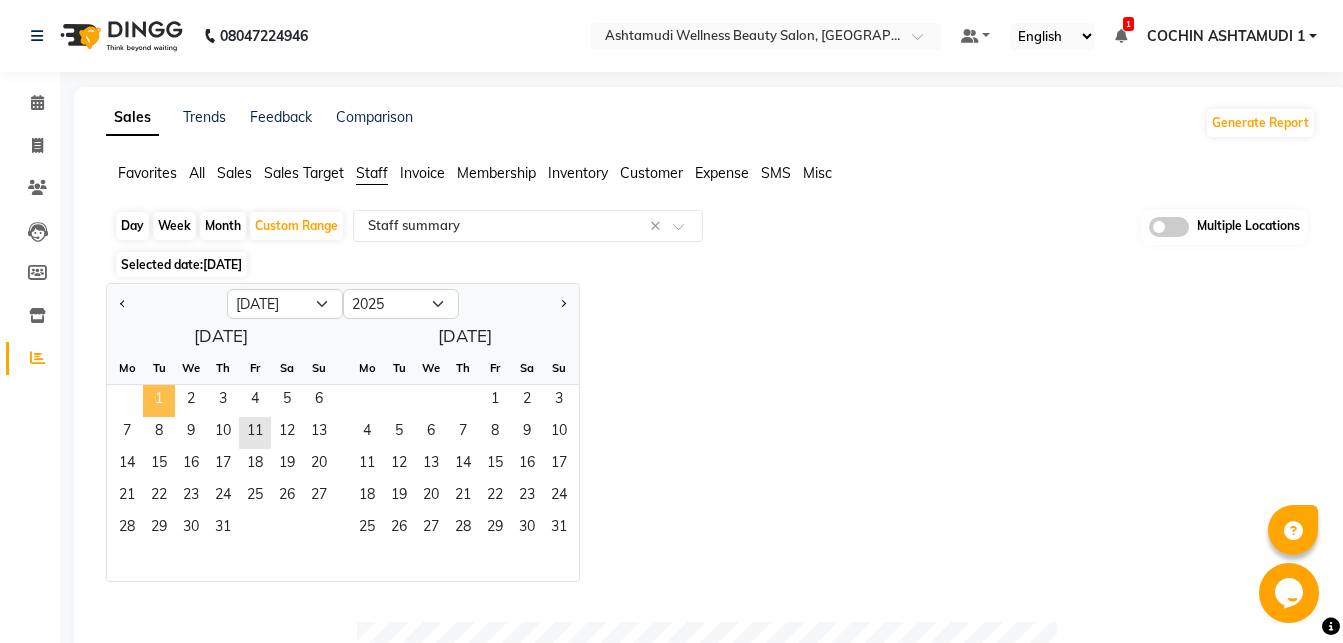 click on "1" 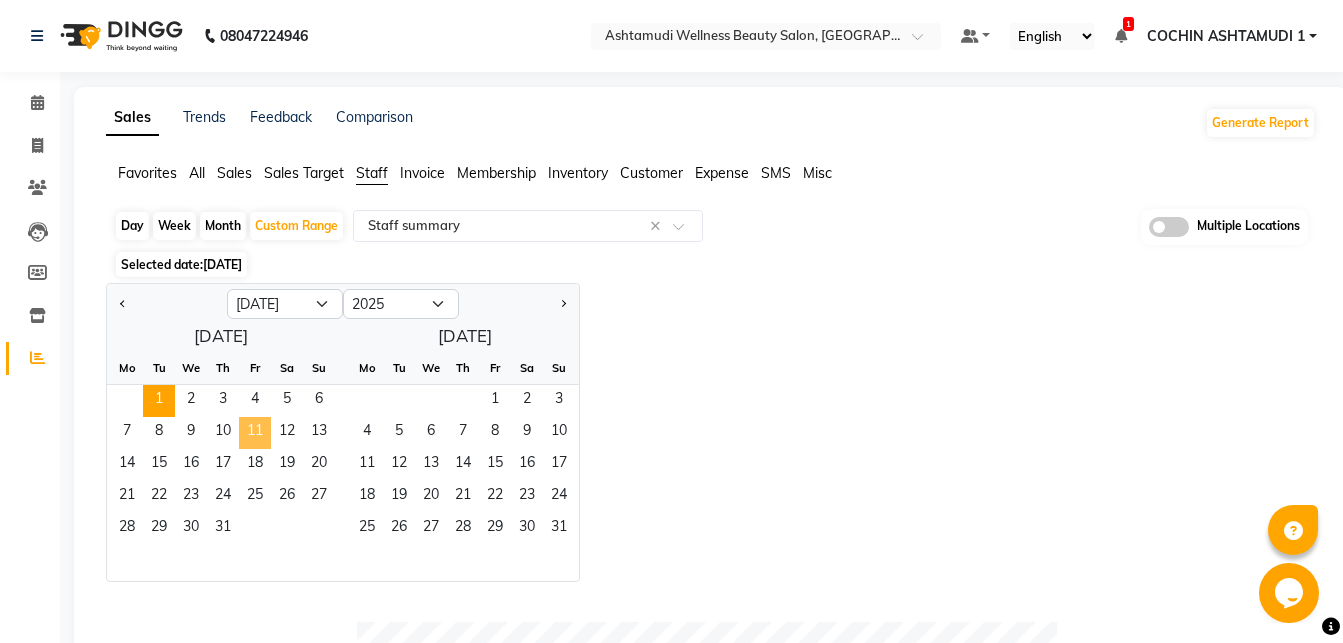 click on "11" 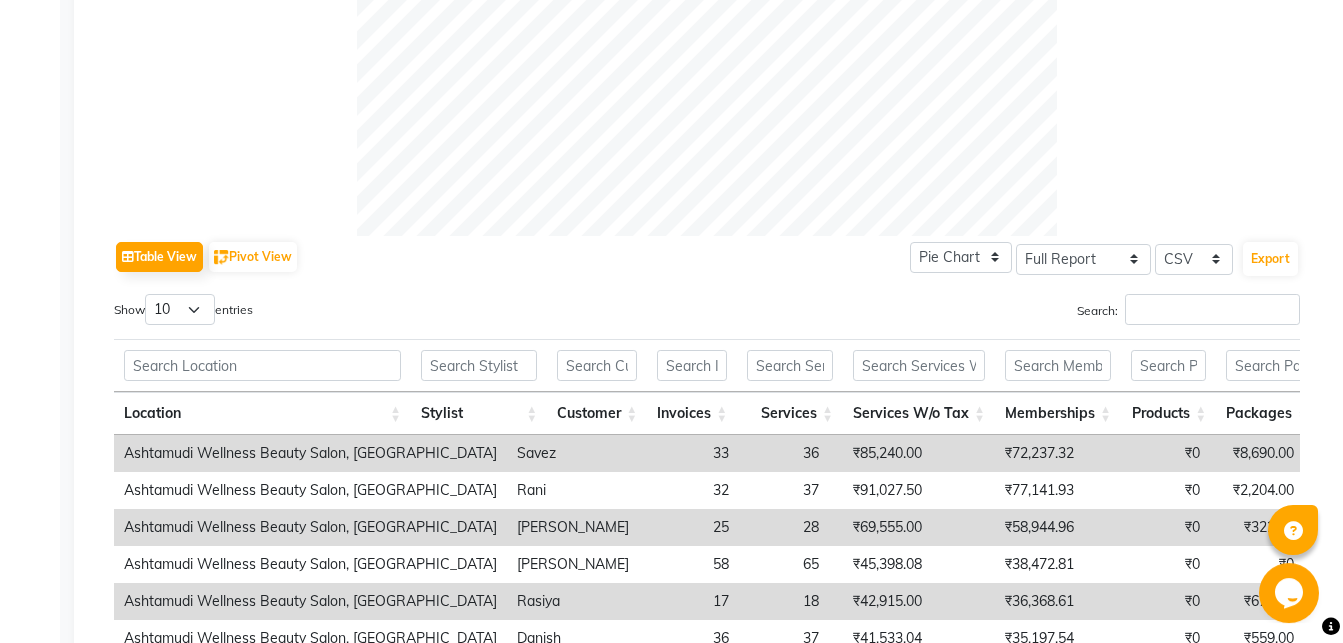 scroll, scrollTop: 1020, scrollLeft: 0, axis: vertical 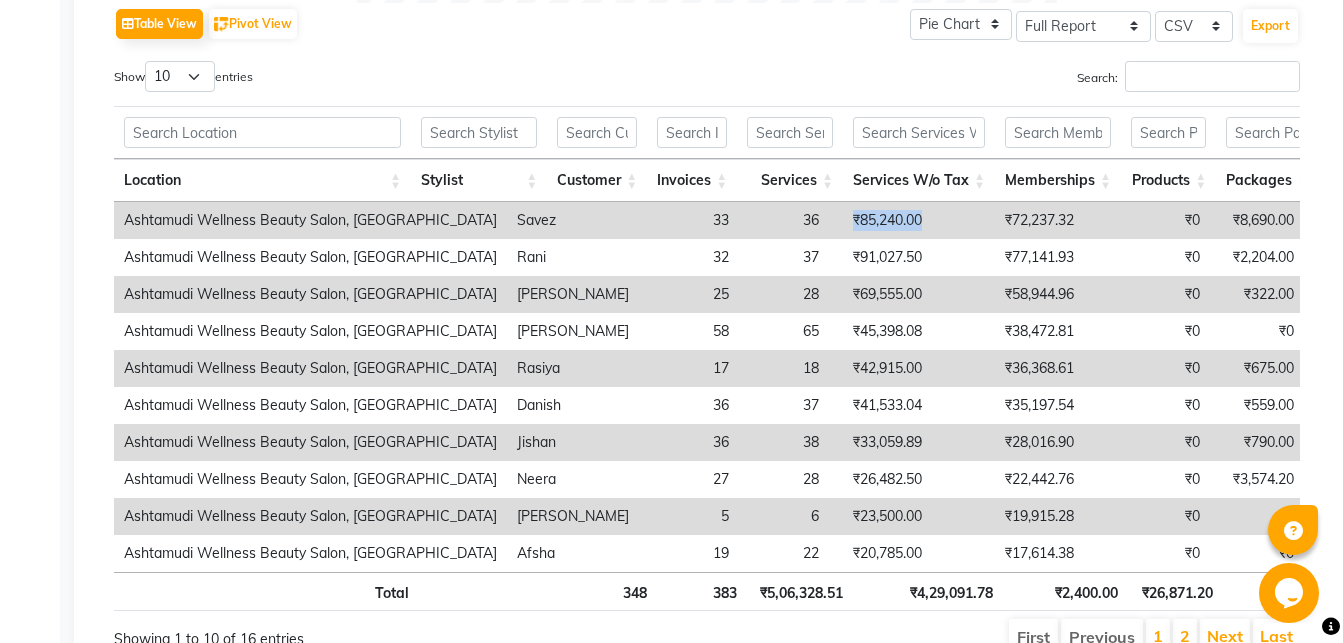 drag, startPoint x: 771, startPoint y: 216, endPoint x: 869, endPoint y: 227, distance: 98.61542 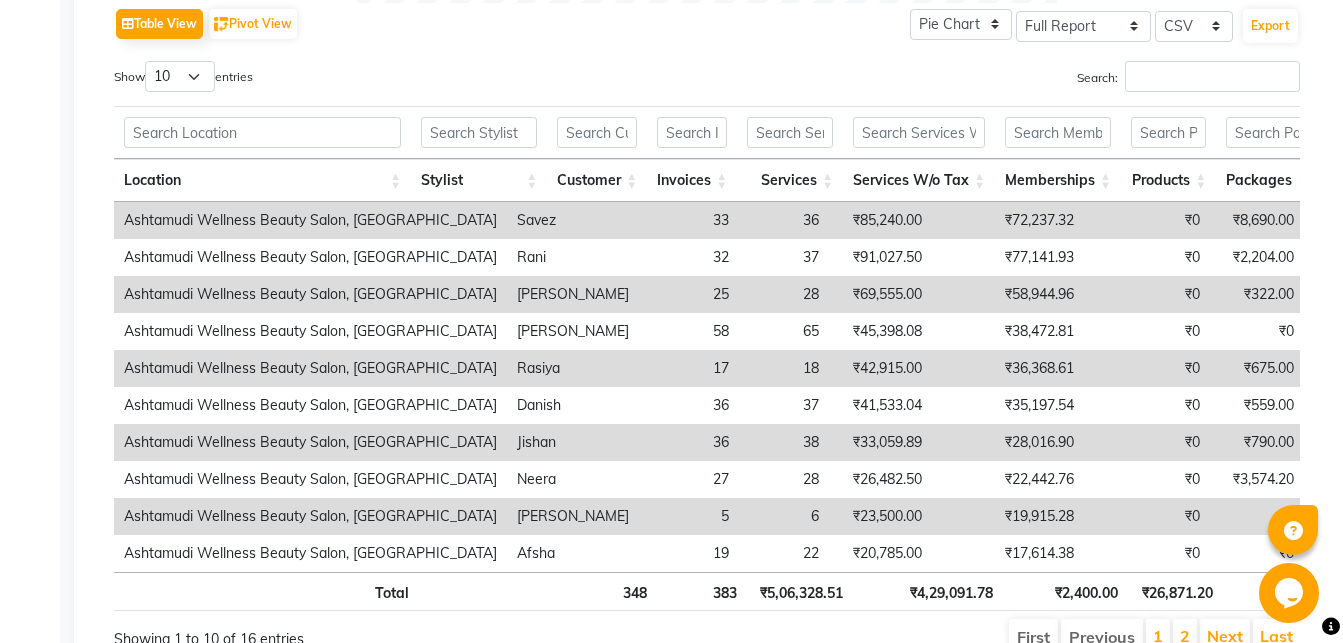 click on "₹72,237.32" at bounding box center (1008, 220) 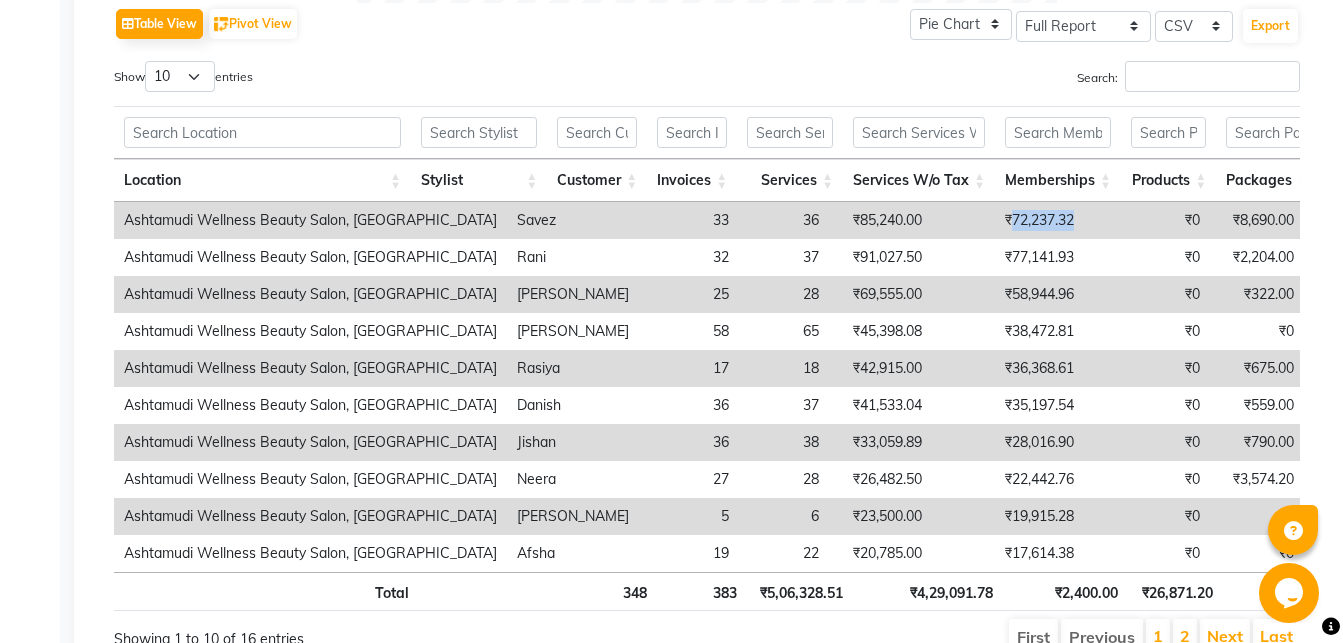 drag, startPoint x: 930, startPoint y: 223, endPoint x: 990, endPoint y: 220, distance: 60.074955 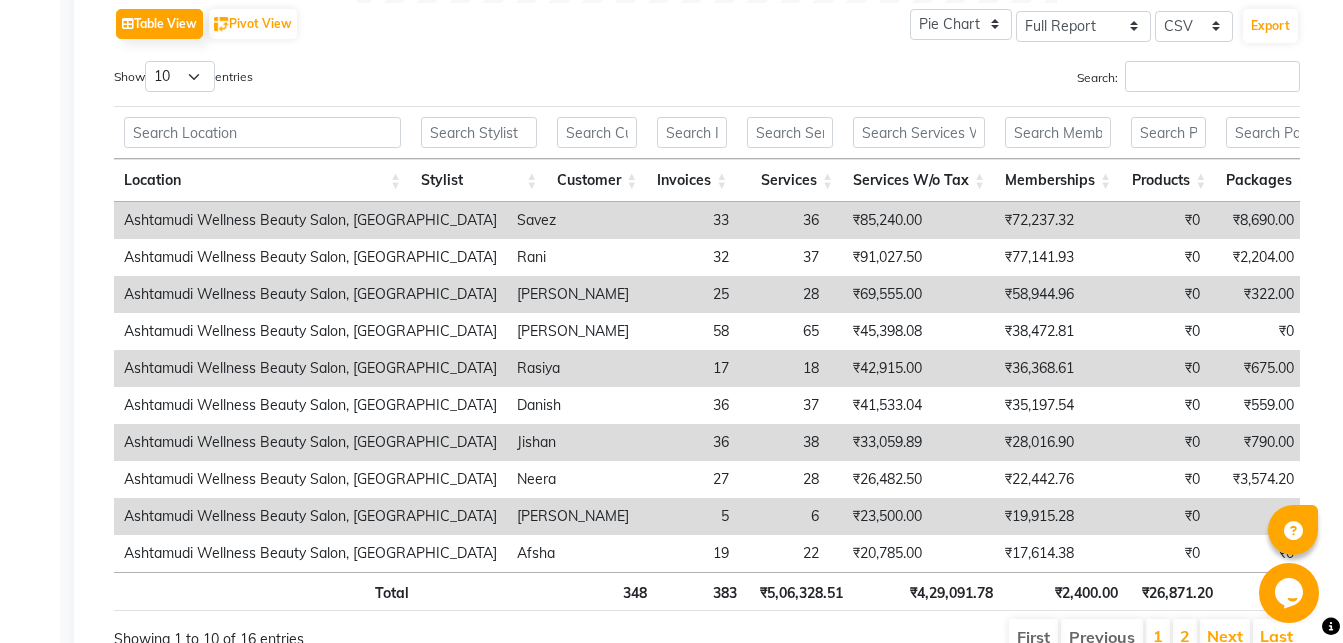click on "₹0" at bounding box center [1147, 220] 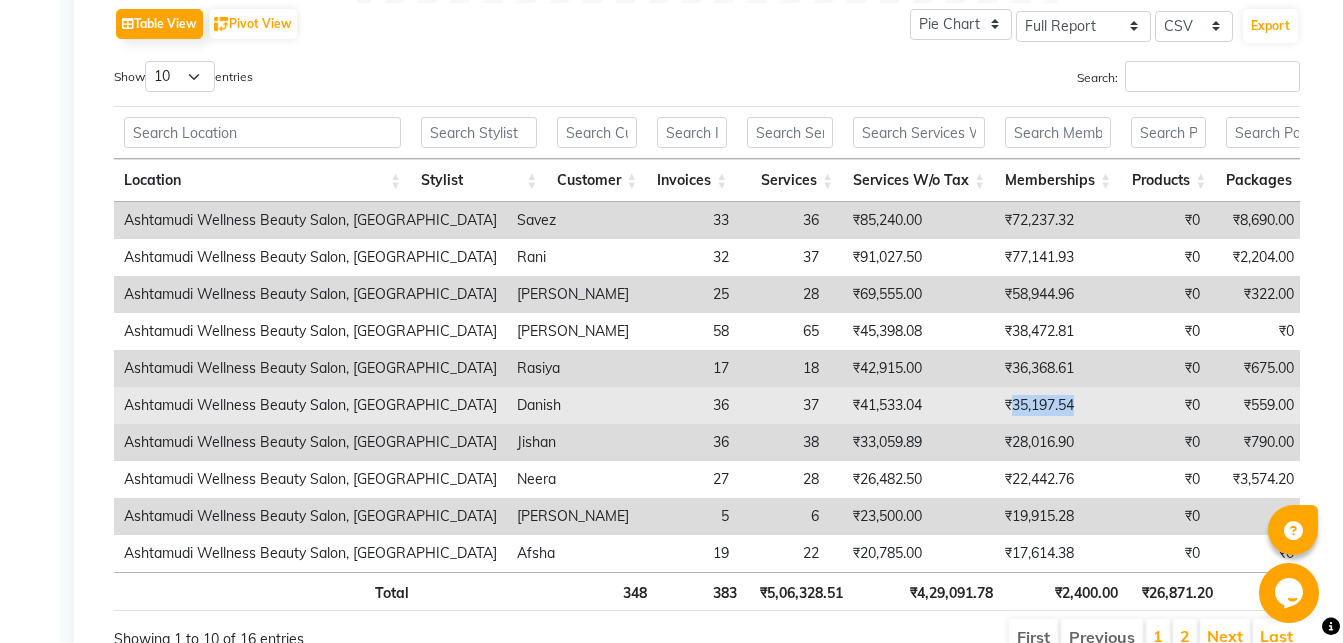 drag, startPoint x: 931, startPoint y: 411, endPoint x: 999, endPoint y: 406, distance: 68.18358 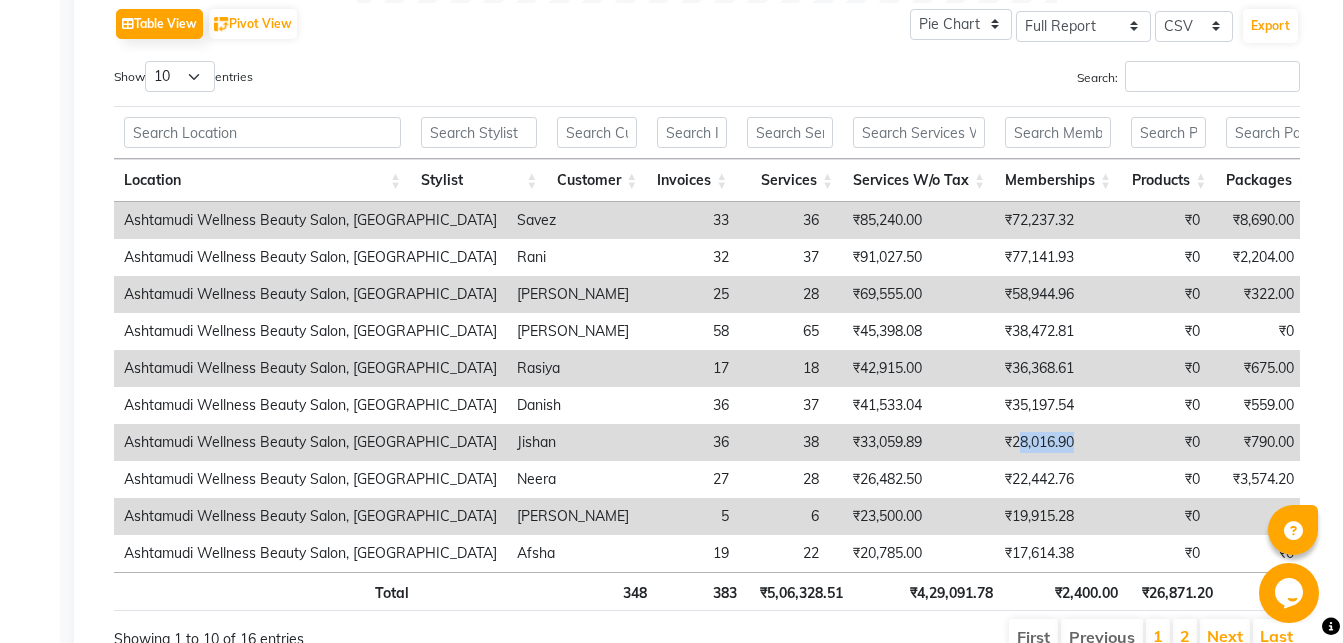 drag, startPoint x: 933, startPoint y: 443, endPoint x: 990, endPoint y: 443, distance: 57 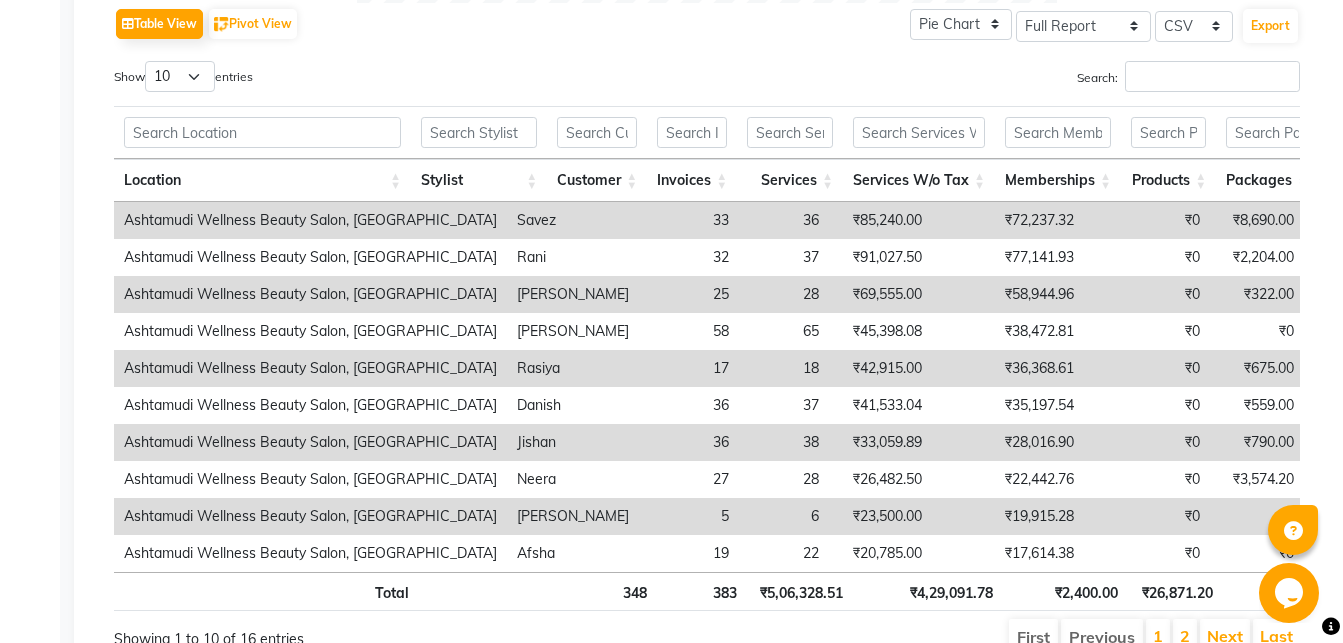 click on "₹28,016.90" at bounding box center [1008, 442] 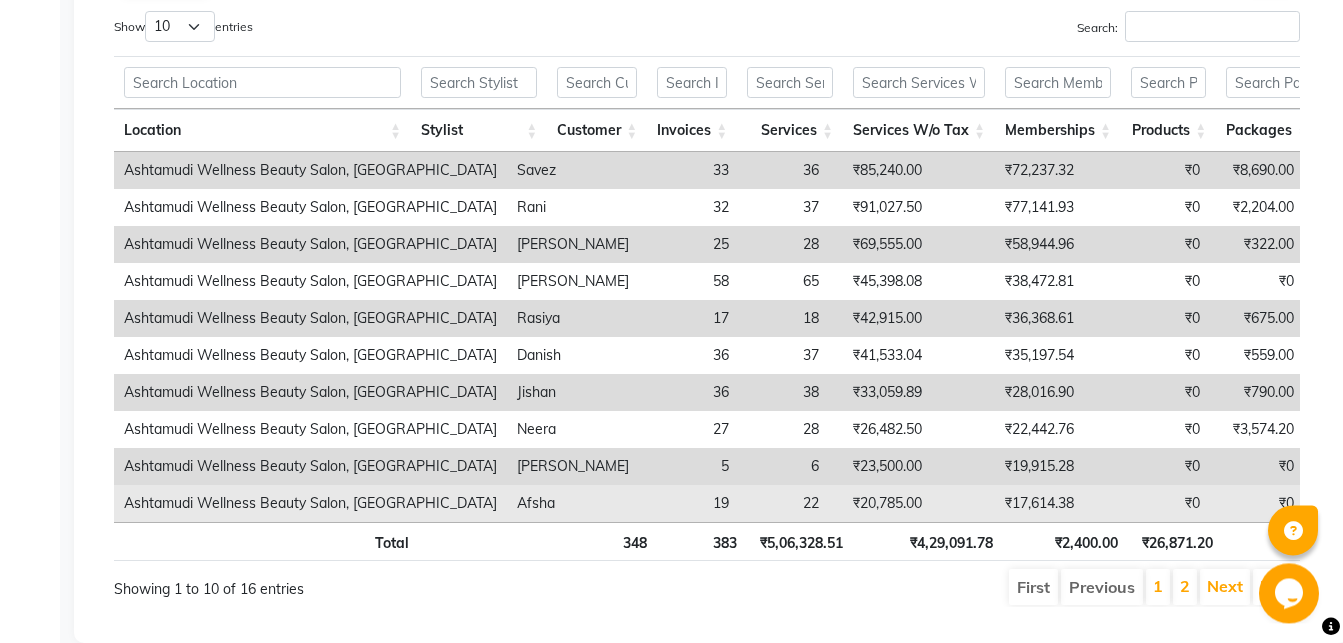 scroll, scrollTop: 1033, scrollLeft: 0, axis: vertical 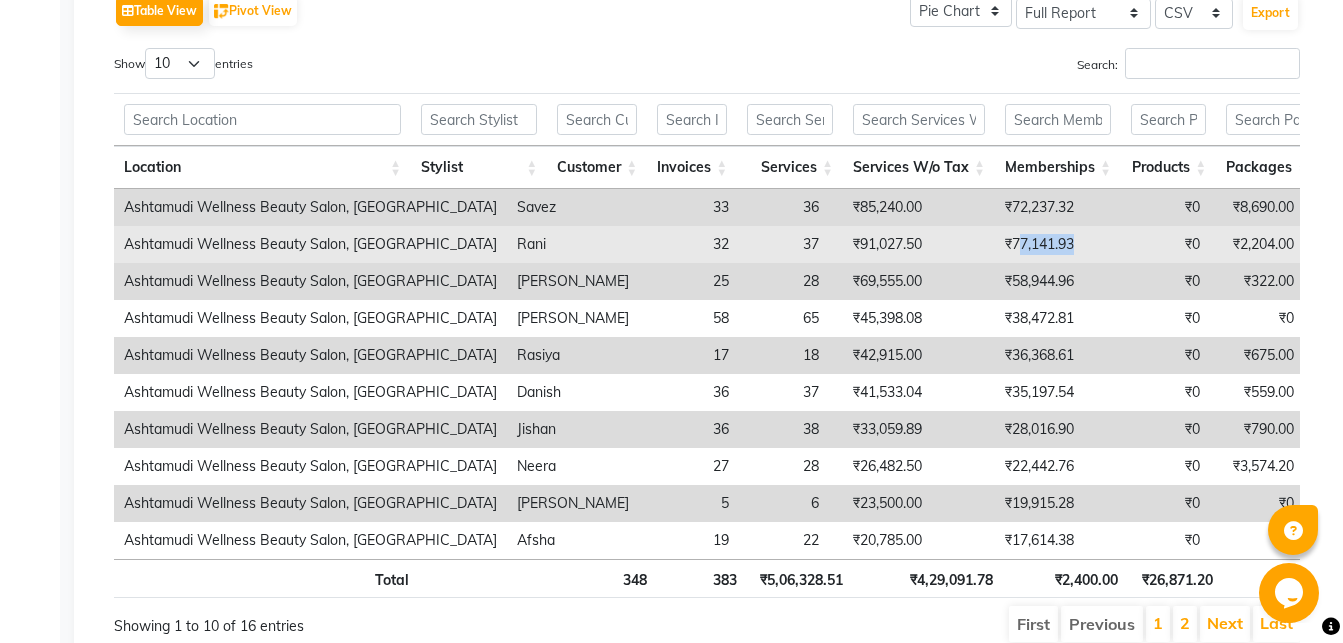 drag, startPoint x: 935, startPoint y: 246, endPoint x: 1011, endPoint y: 246, distance: 76 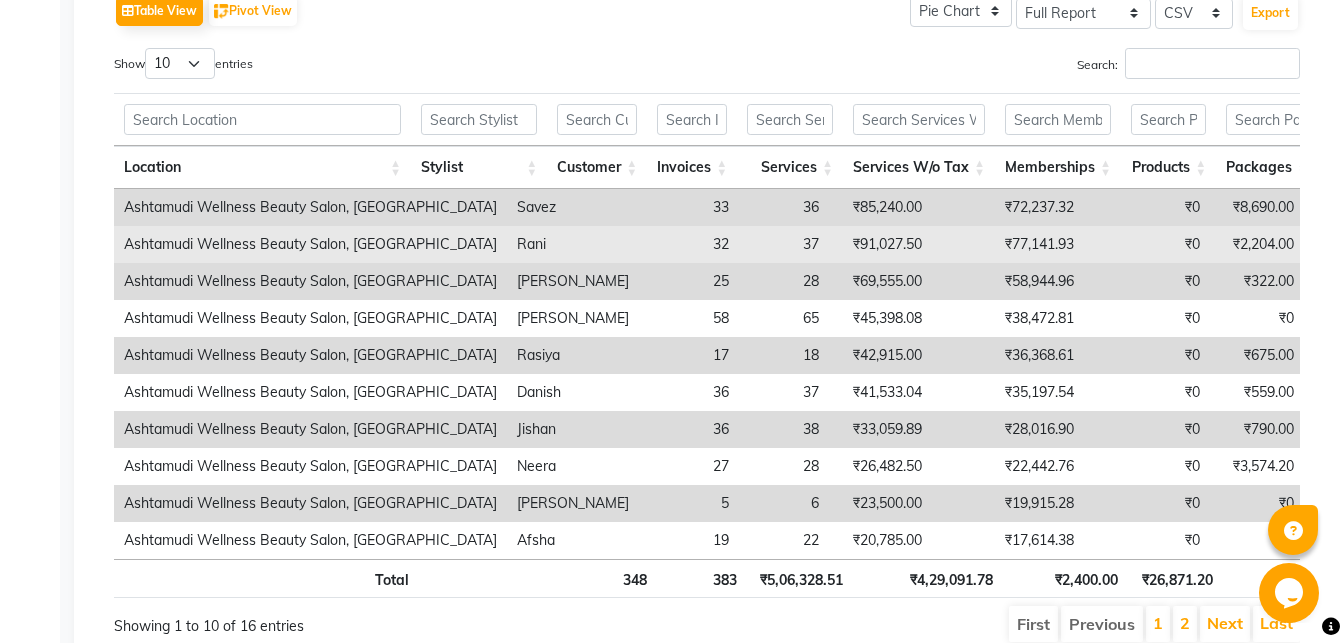 click on "₹0" at bounding box center (1147, 244) 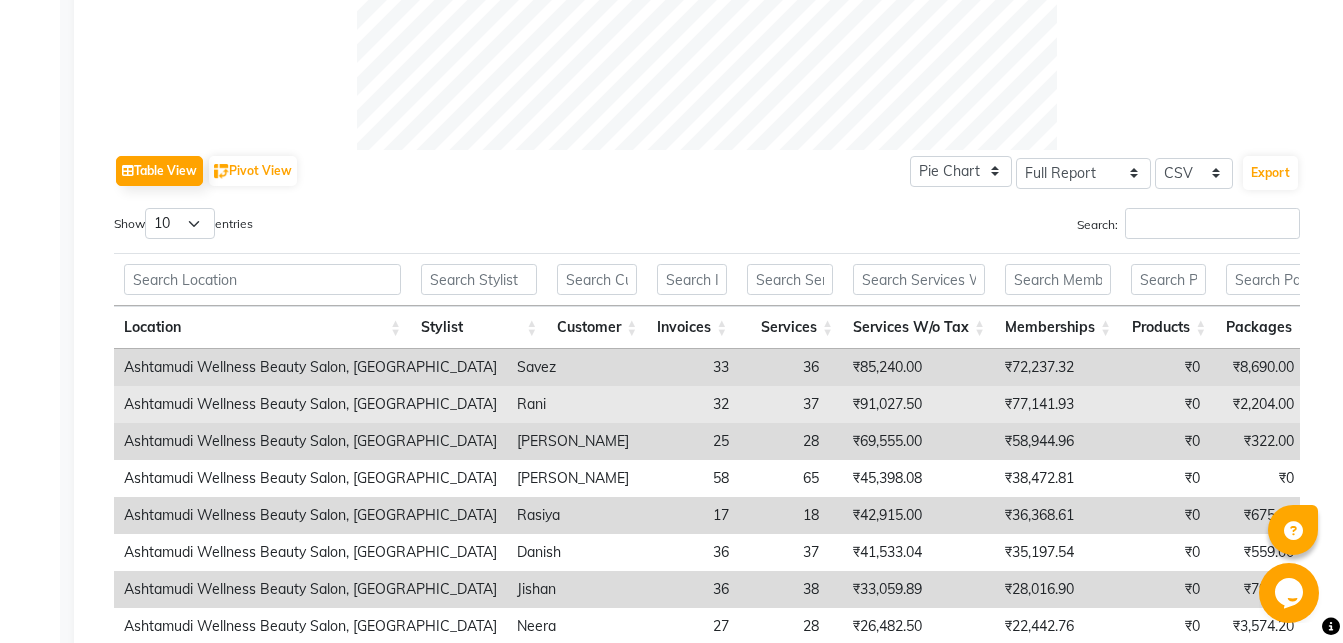scroll, scrollTop: 918, scrollLeft: 0, axis: vertical 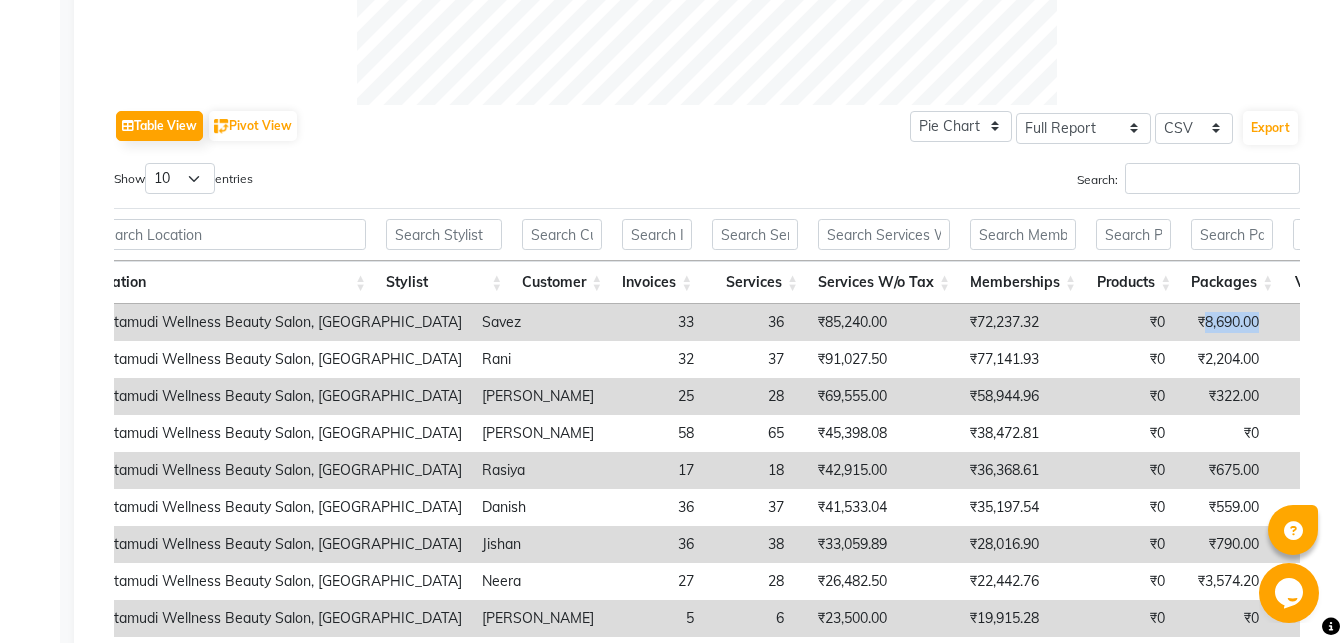 drag, startPoint x: 1154, startPoint y: 321, endPoint x: 1311, endPoint y: 337, distance: 157.81319 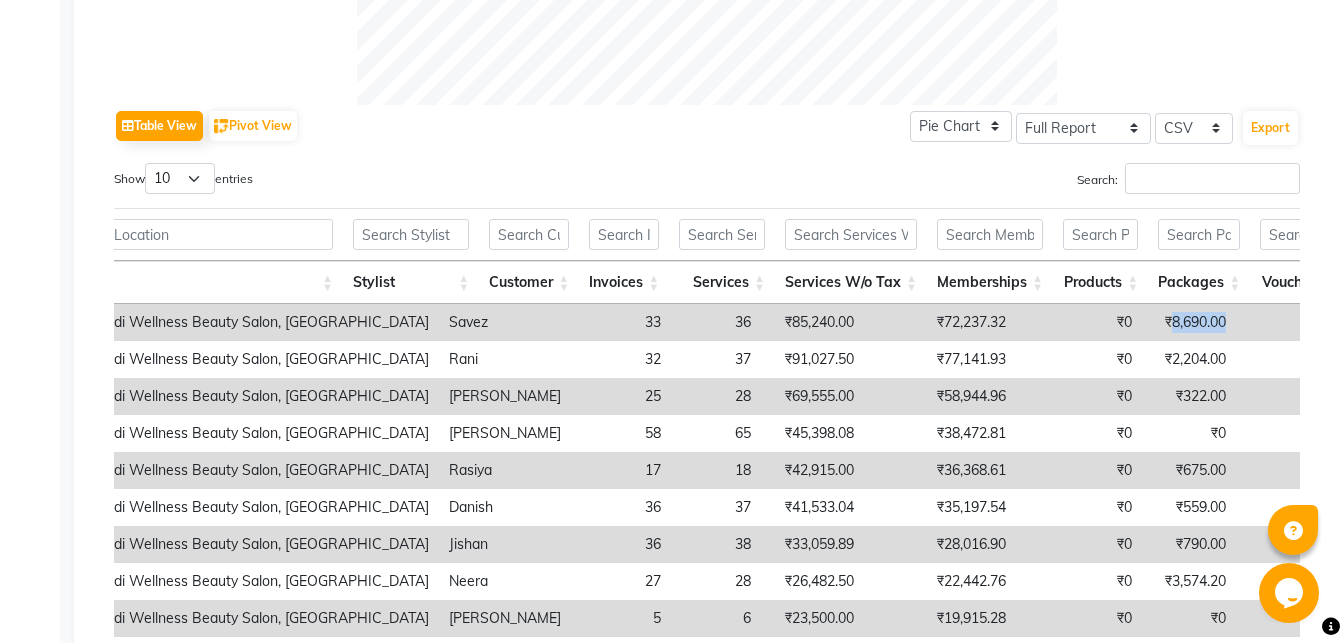 click on "₹8,690.00" at bounding box center (1189, 322) 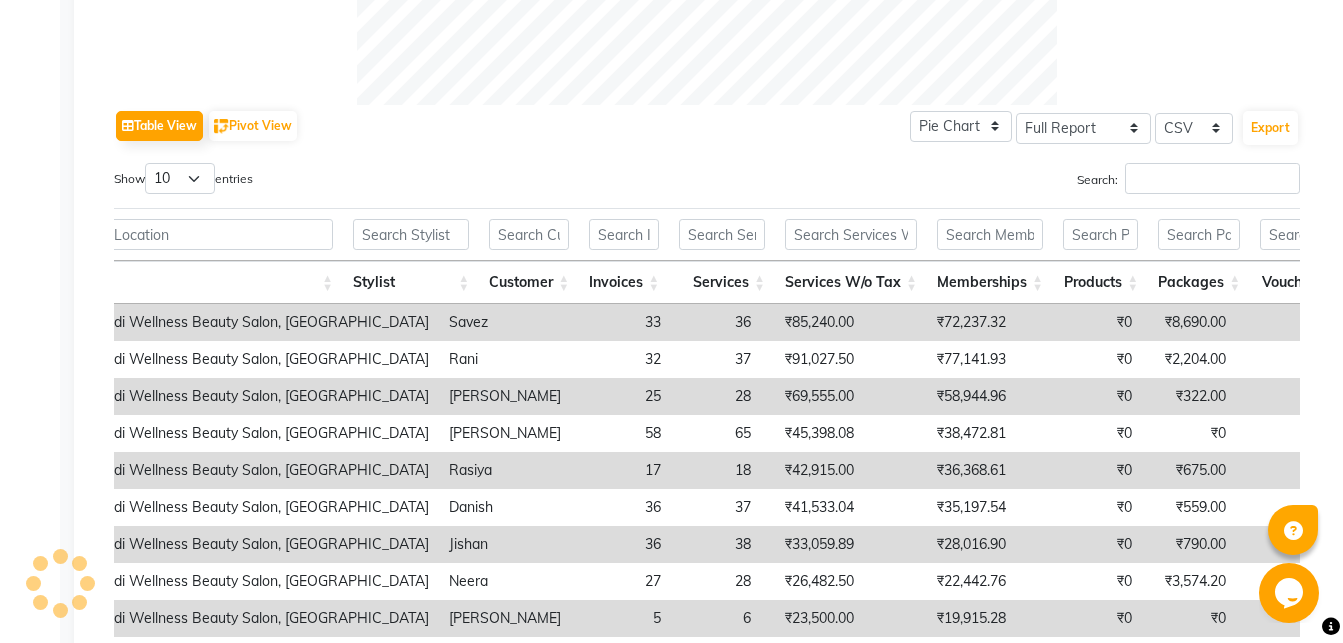 click on "₹8,690.00" at bounding box center (1189, 322) 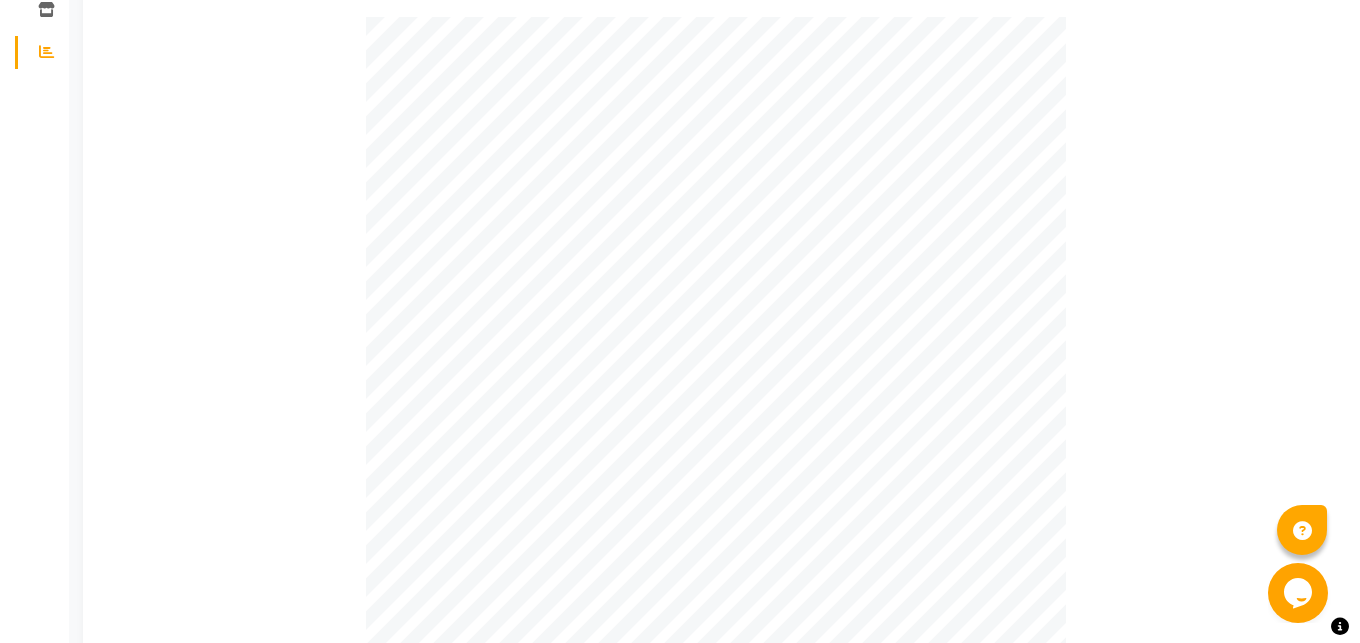 scroll, scrollTop: 0, scrollLeft: 0, axis: both 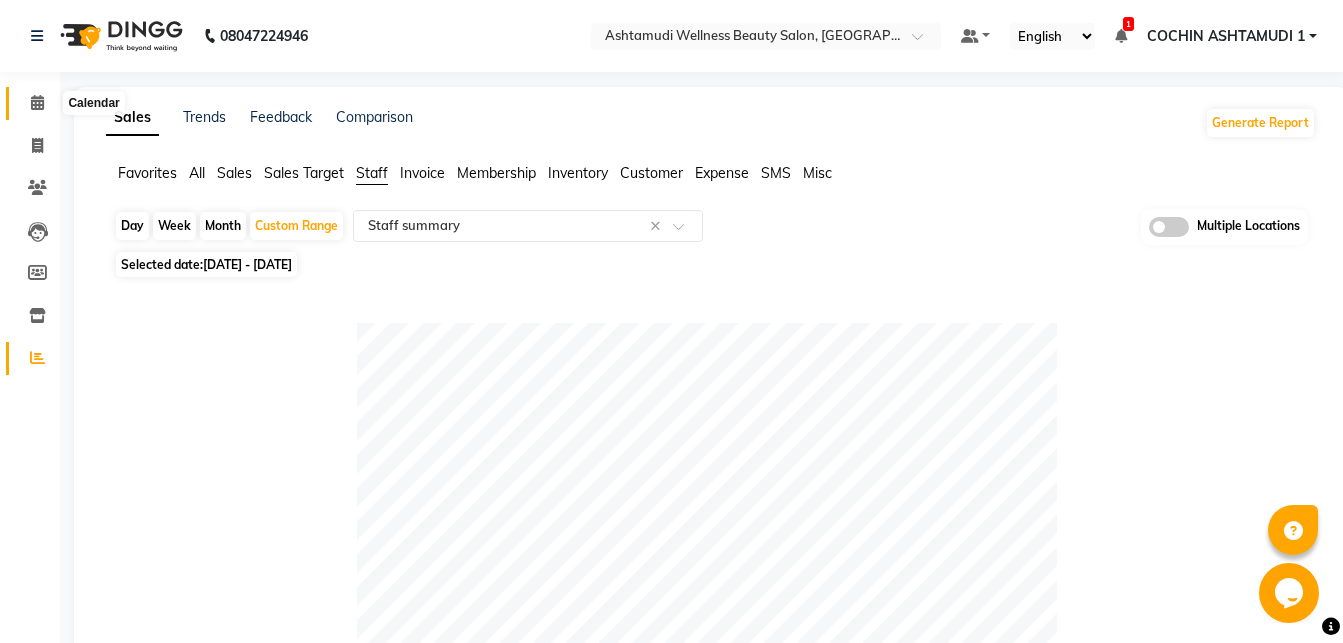 click 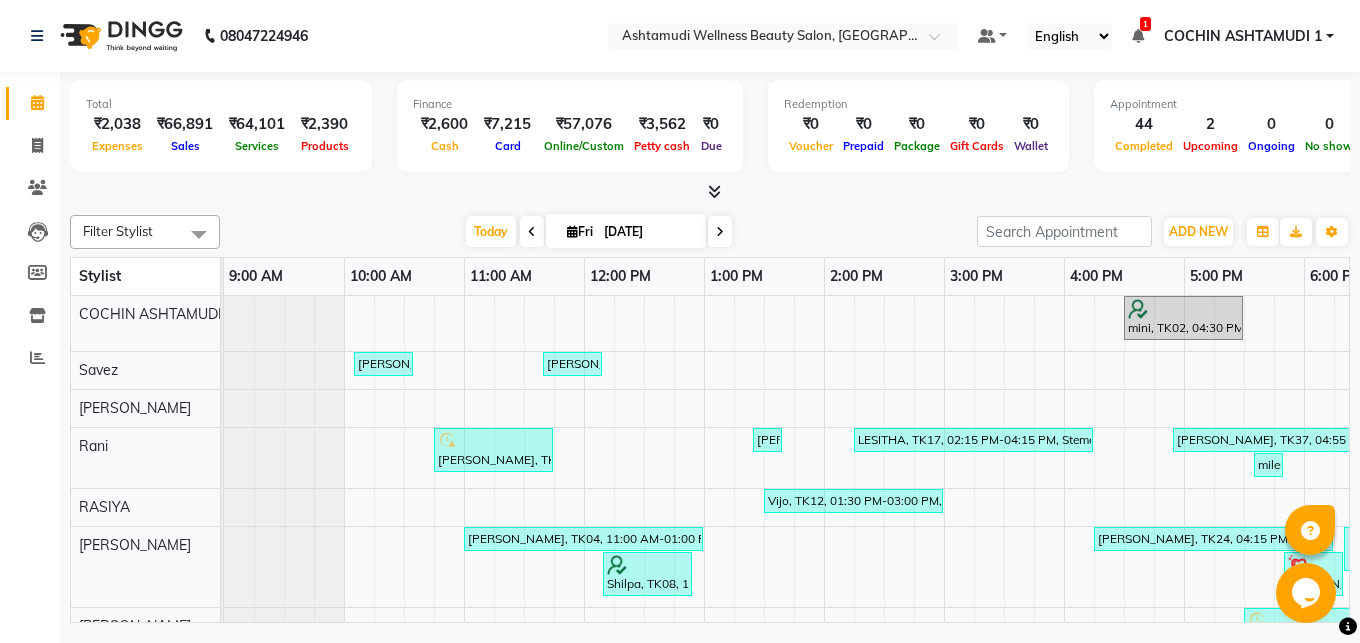 click at bounding box center [714, 191] 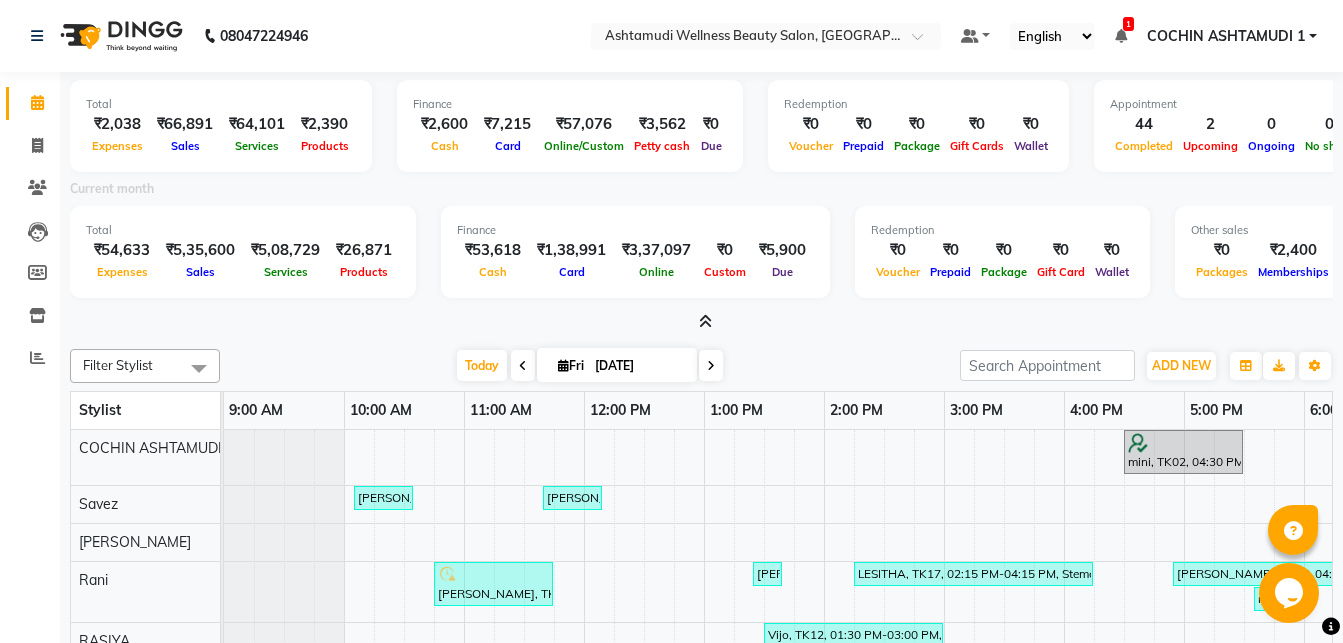 click at bounding box center (705, 321) 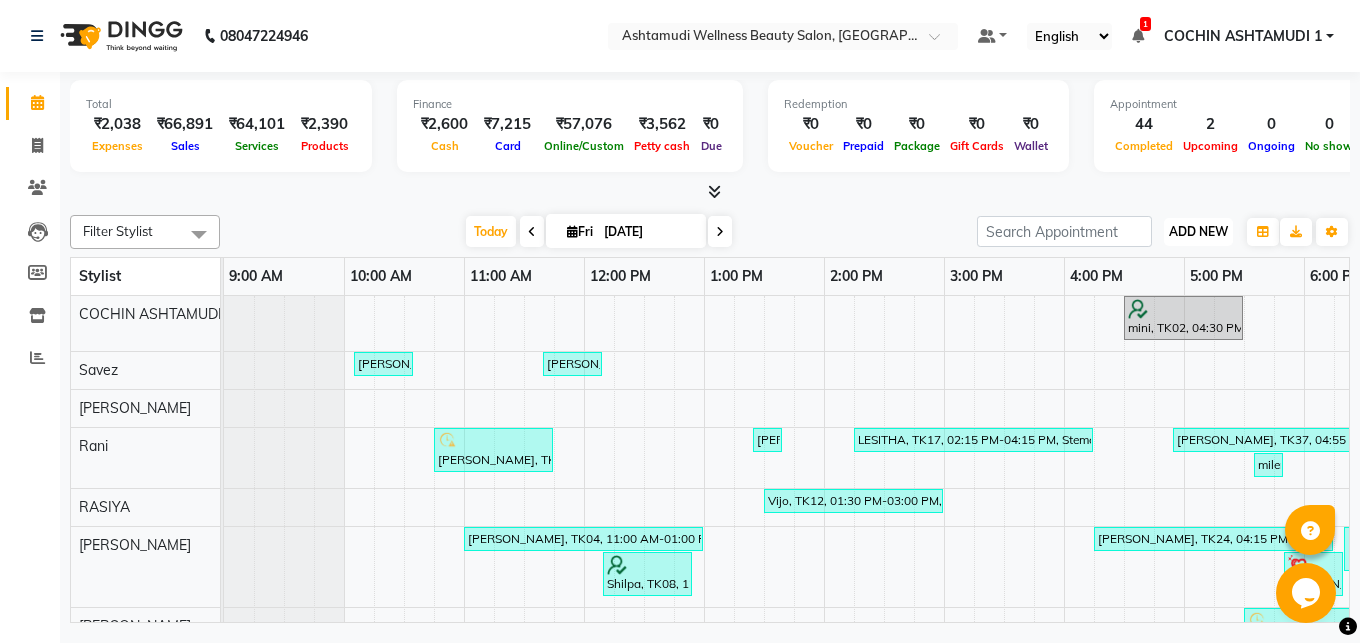 click on "ADD NEW" at bounding box center [1198, 231] 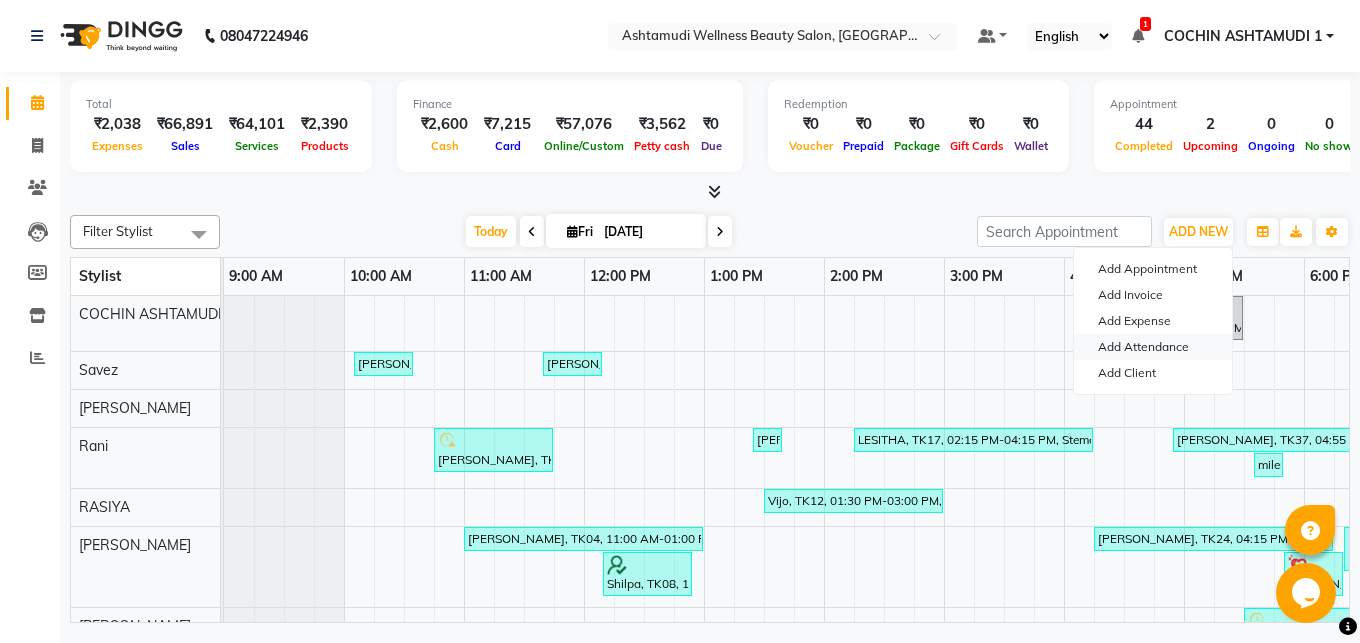 click on "Add Attendance" at bounding box center [1153, 347] 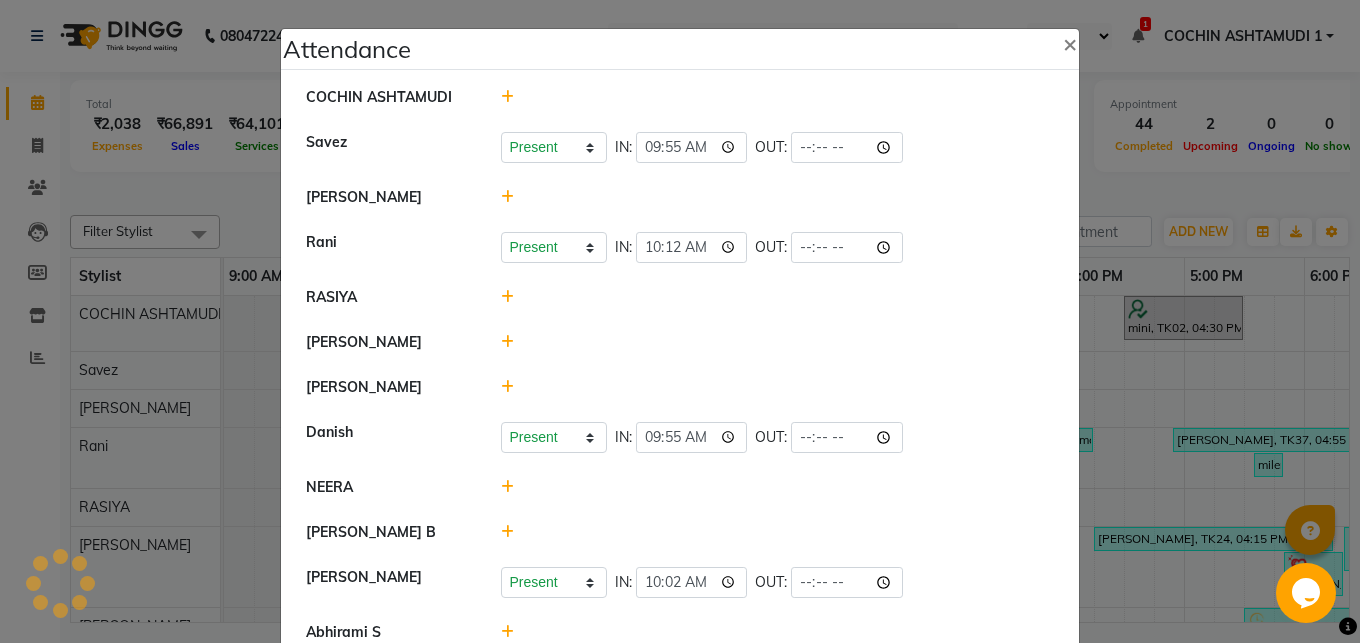 click 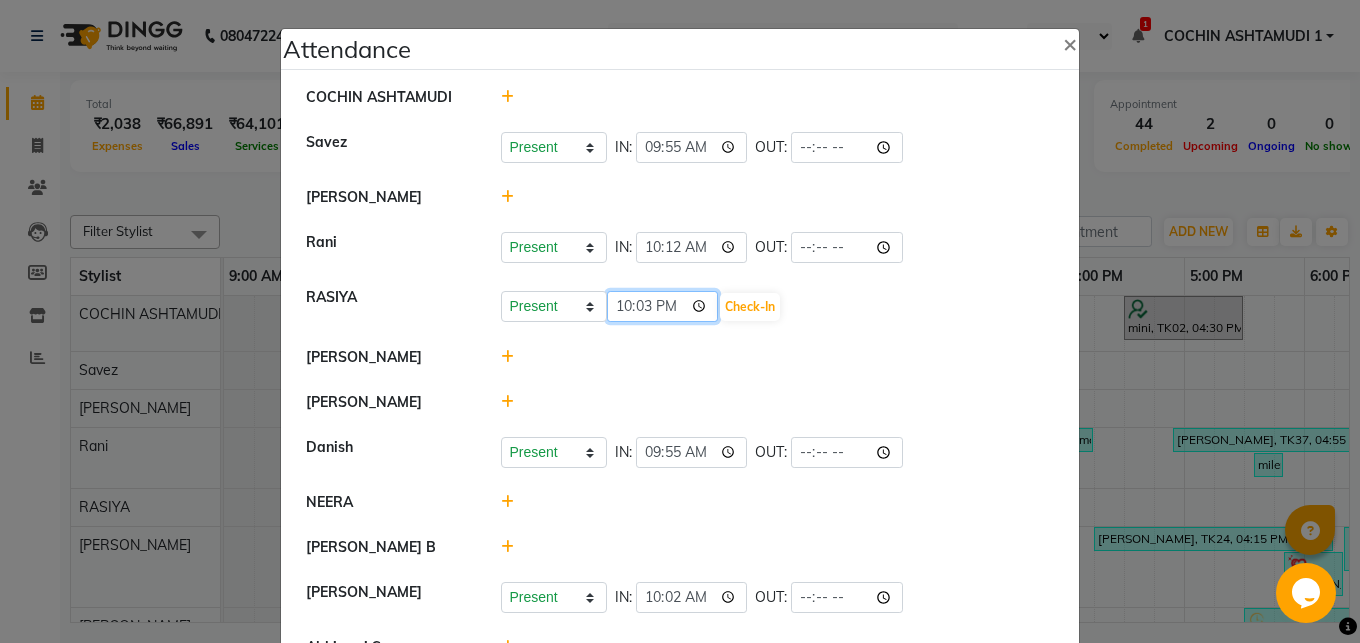 click on "22:03" 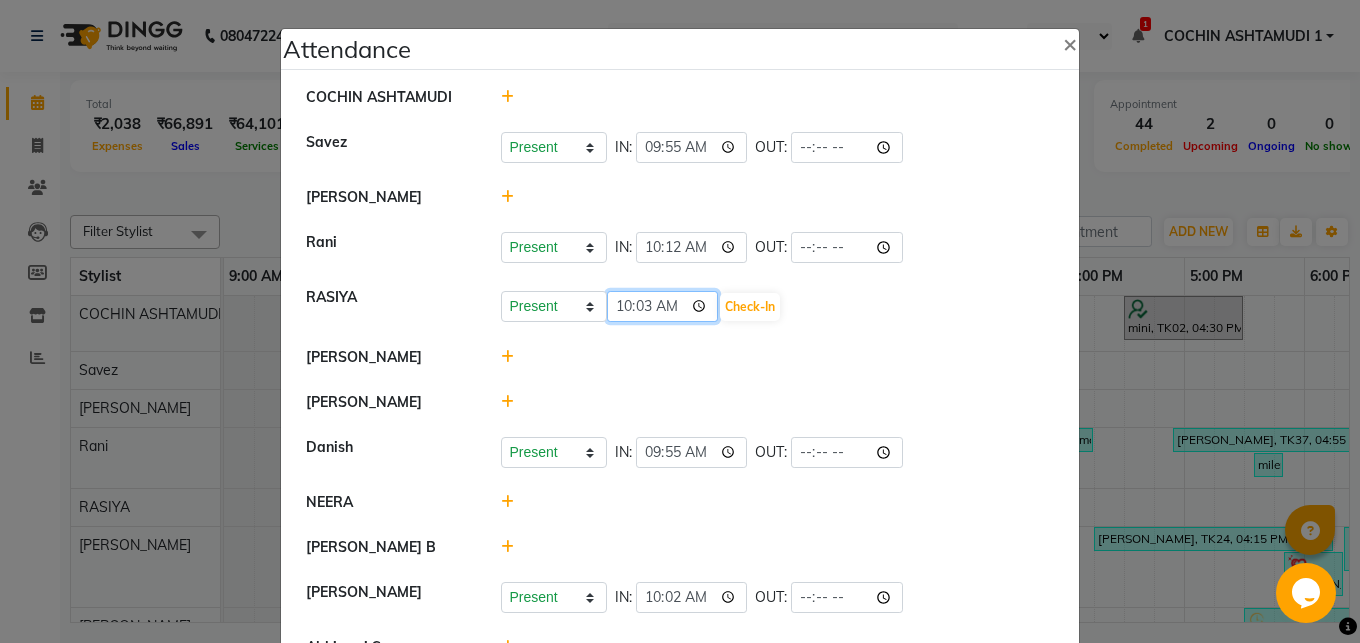 click on "10:03" 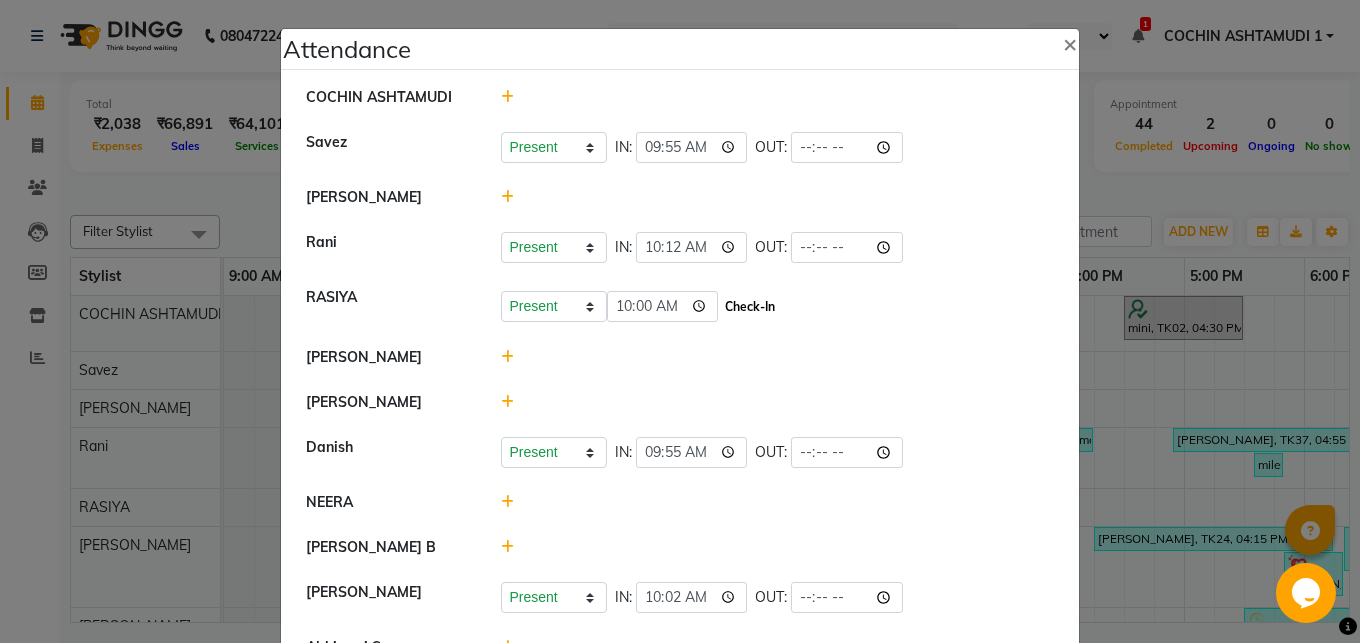 click on "Check-In" 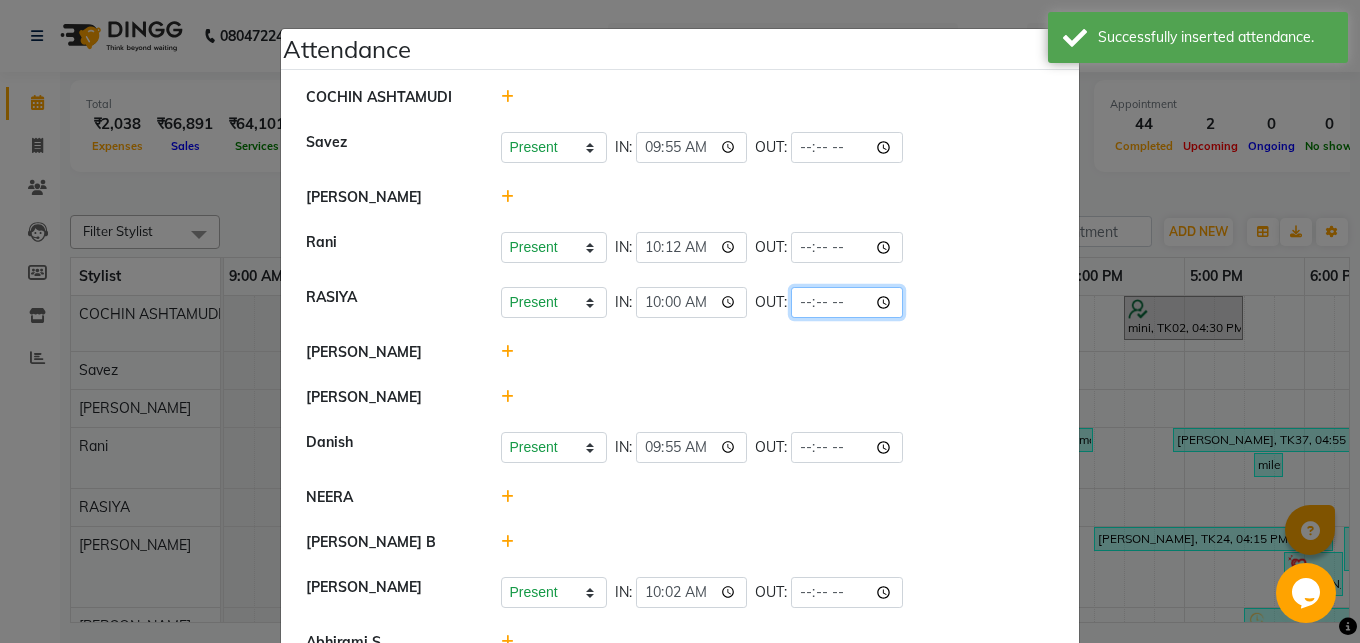click 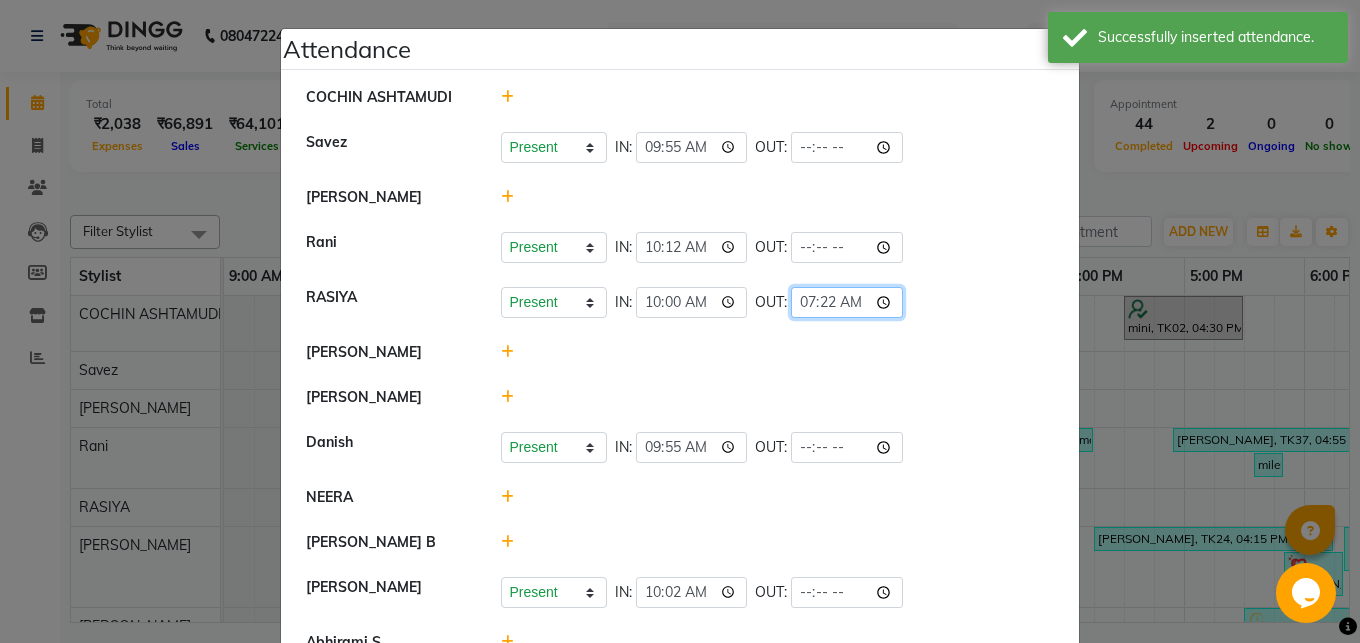 type on "19:22" 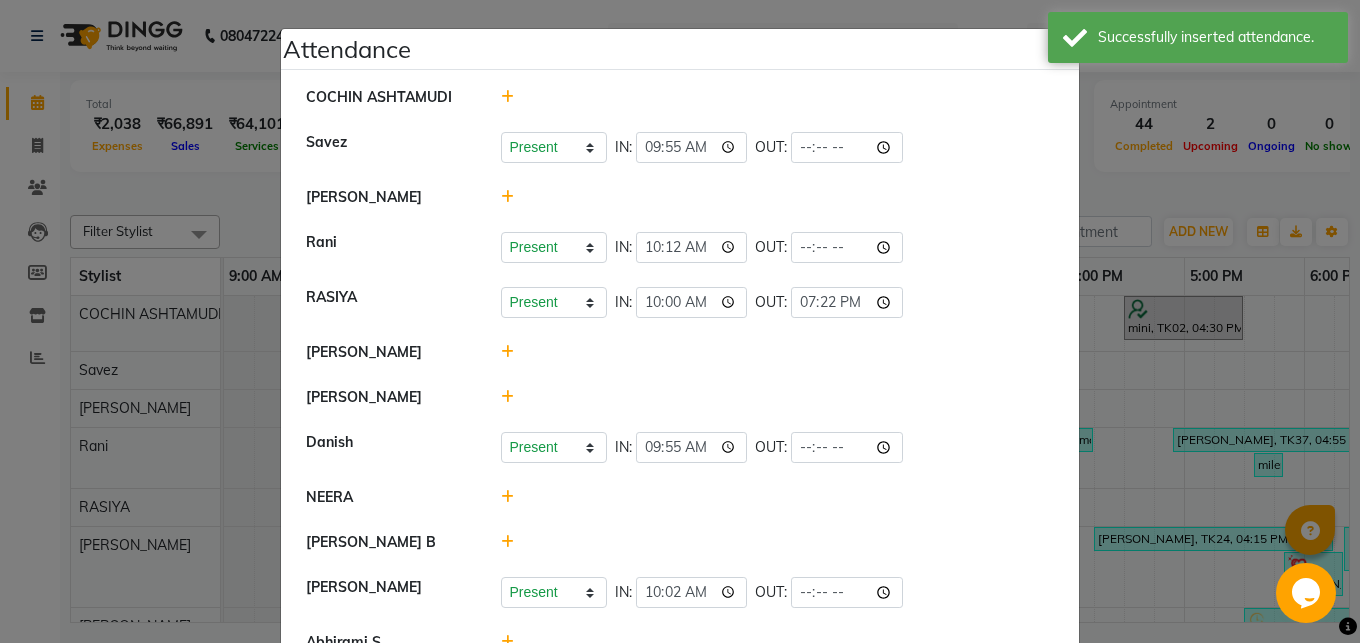 click on "[PERSON_NAME]" 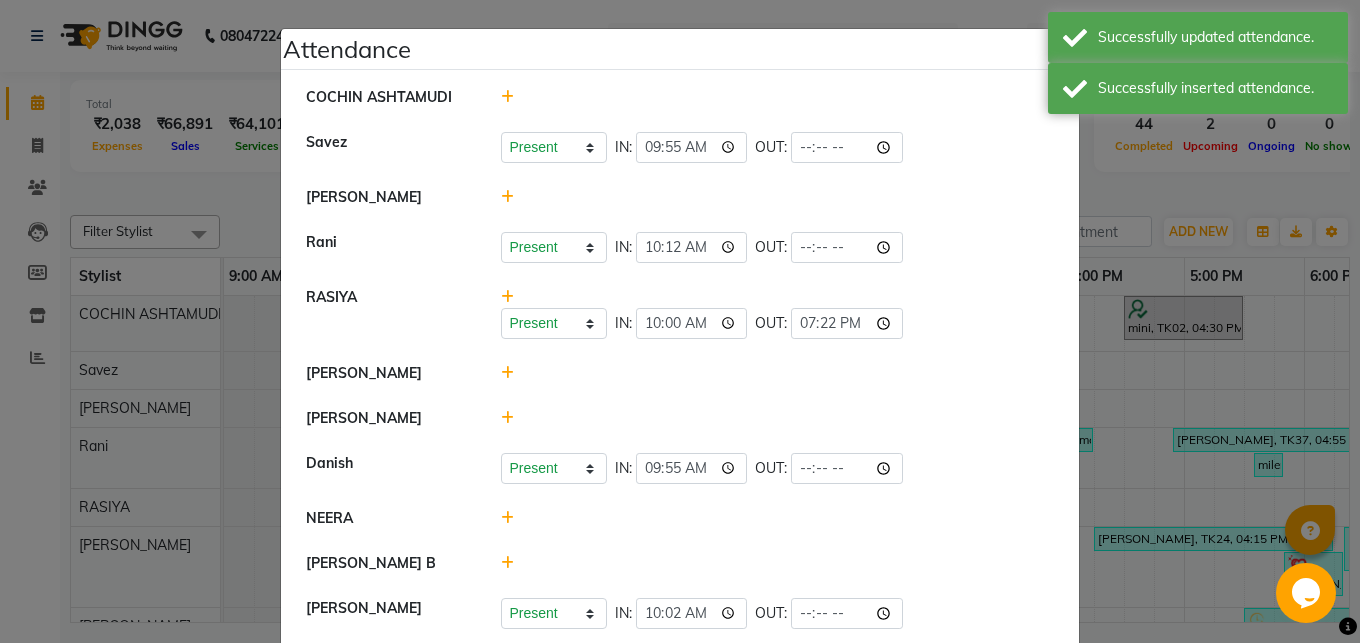click 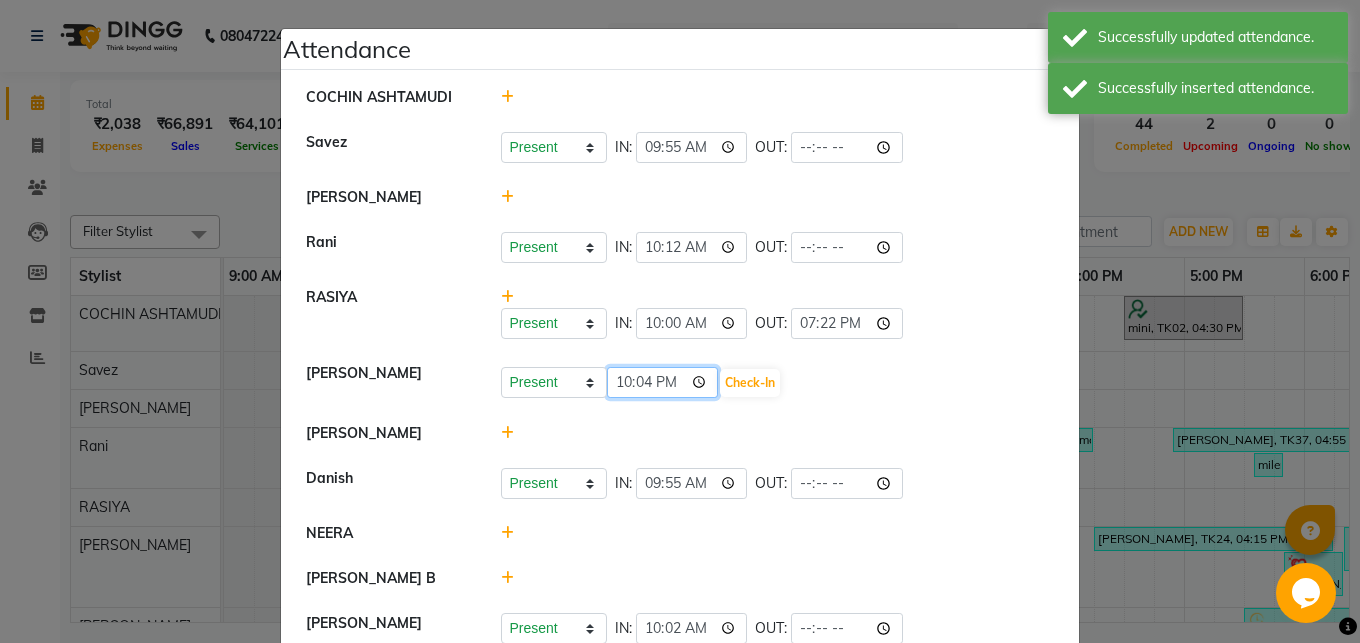 click on "22:04" 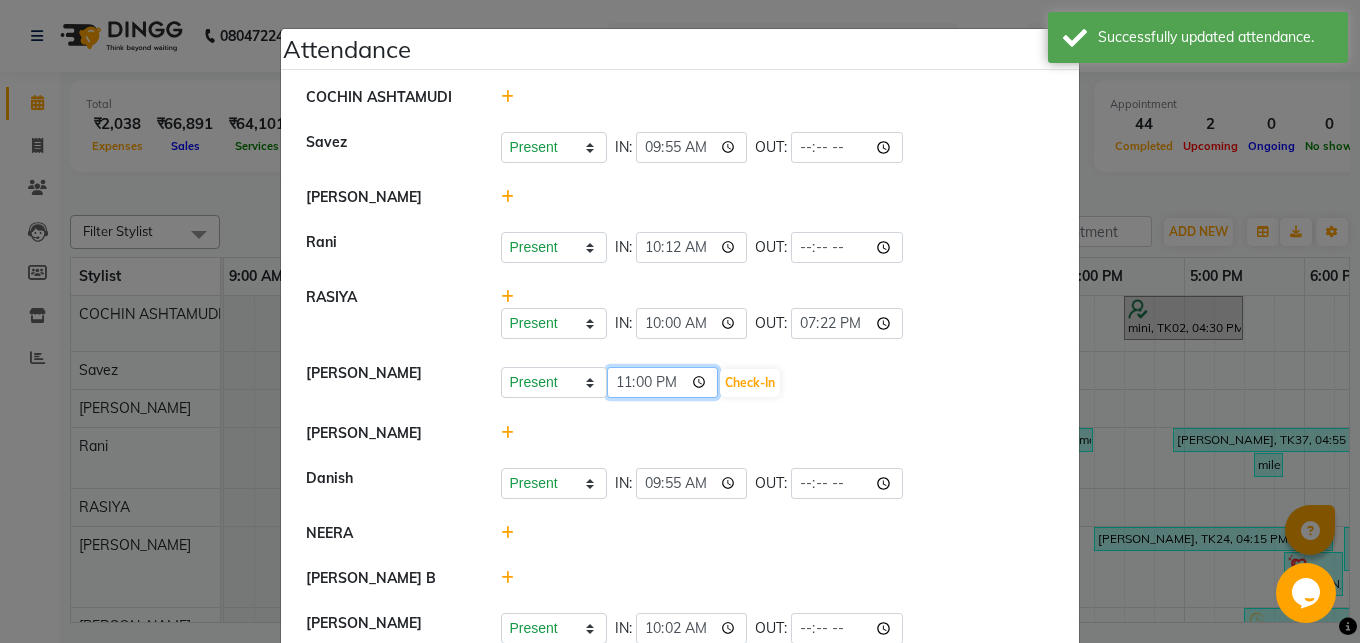 type on "11:00" 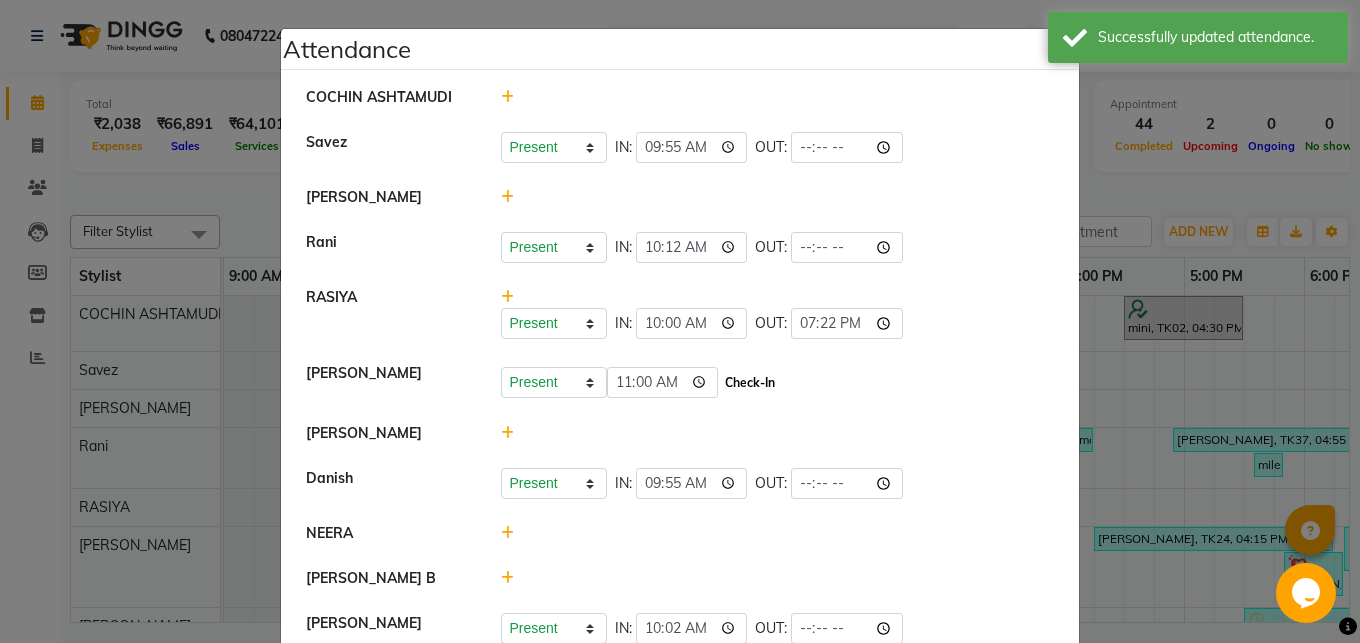 click on "Check-In" 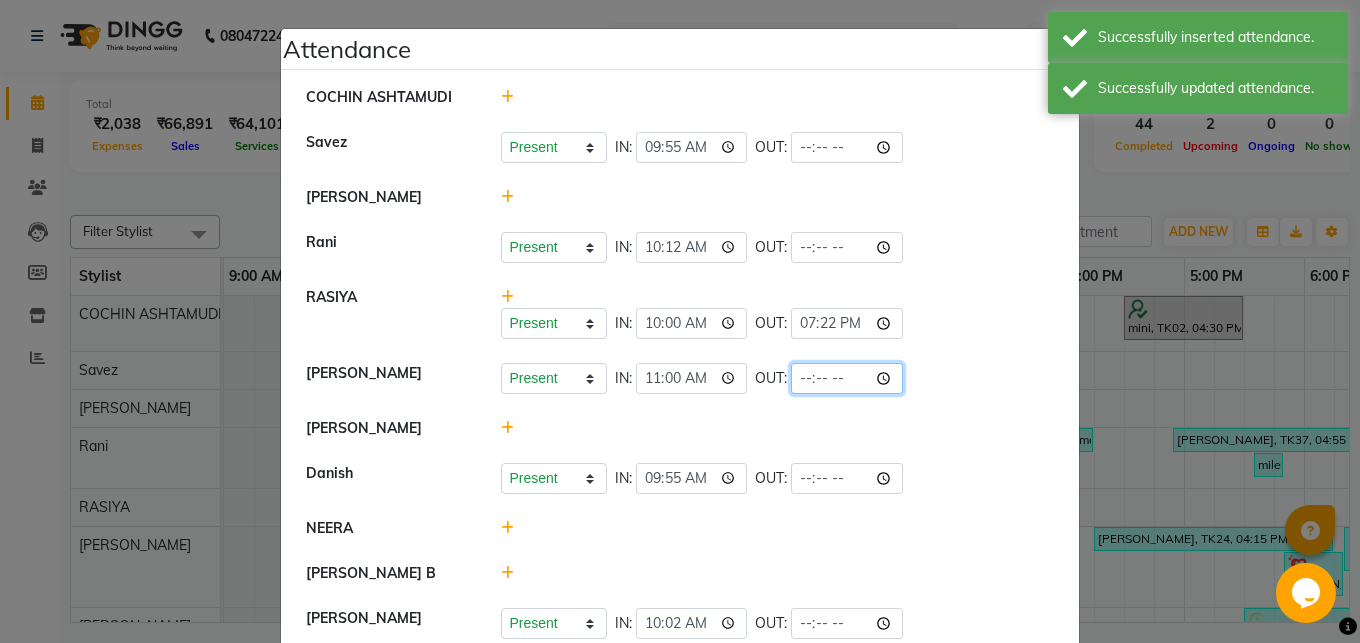 click 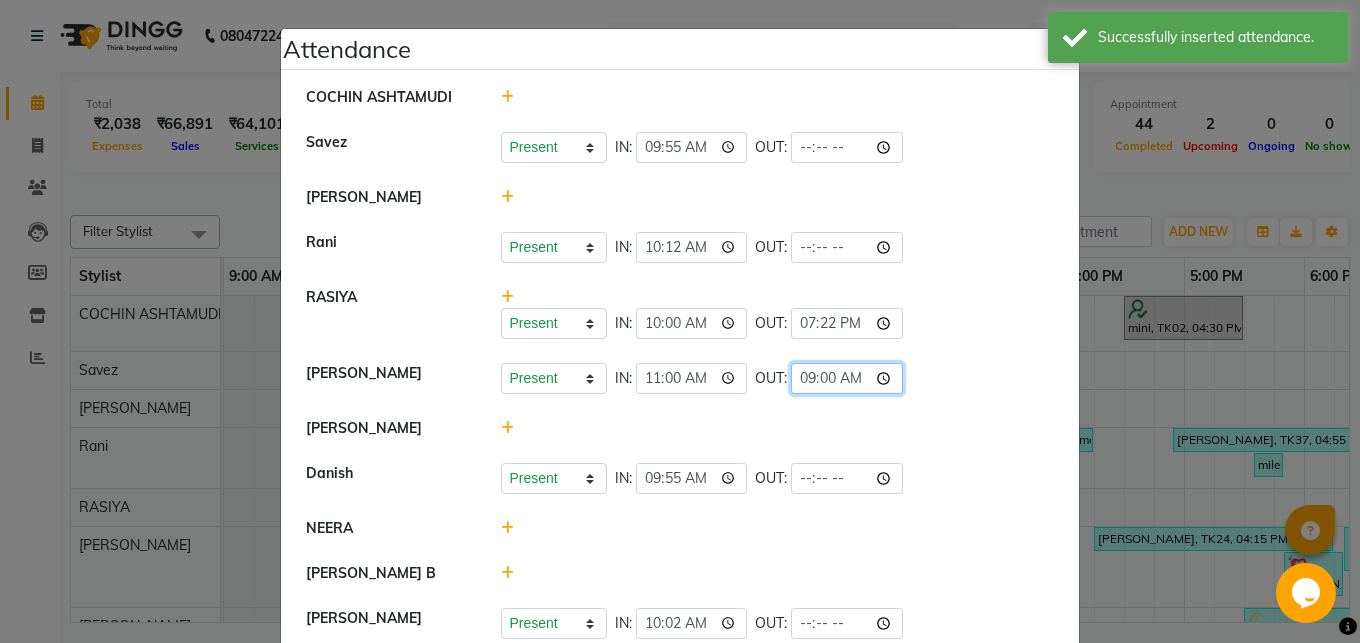 type on "21:00" 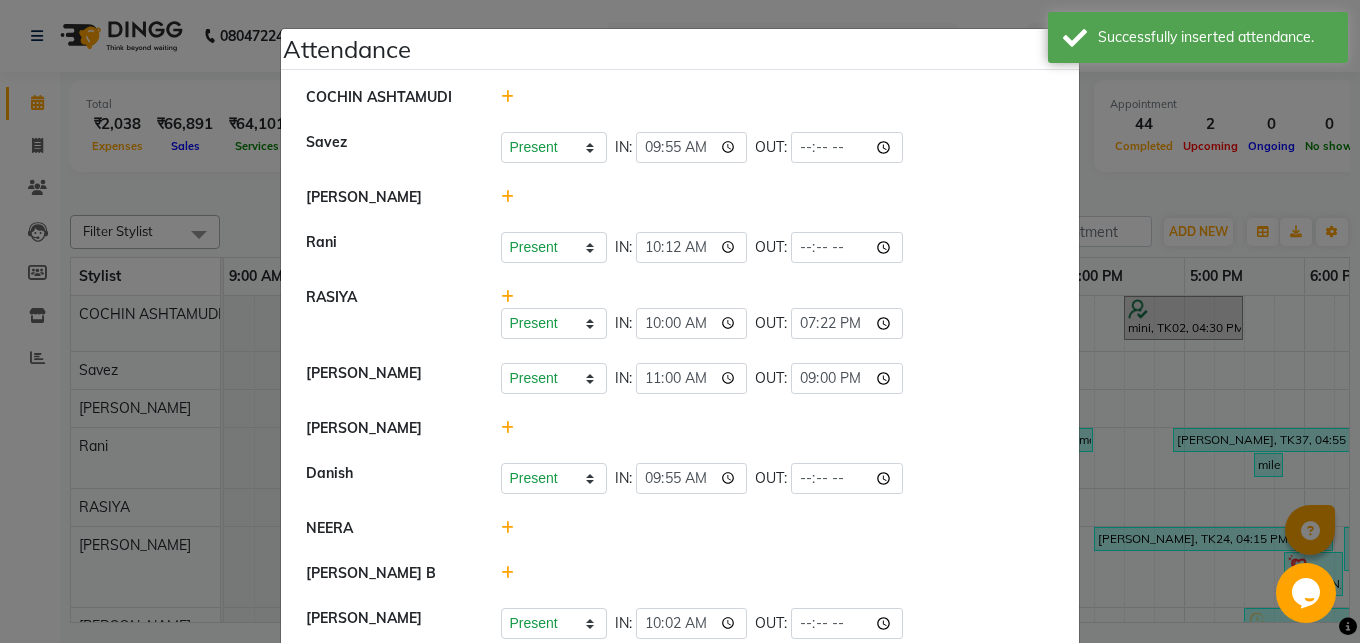 click 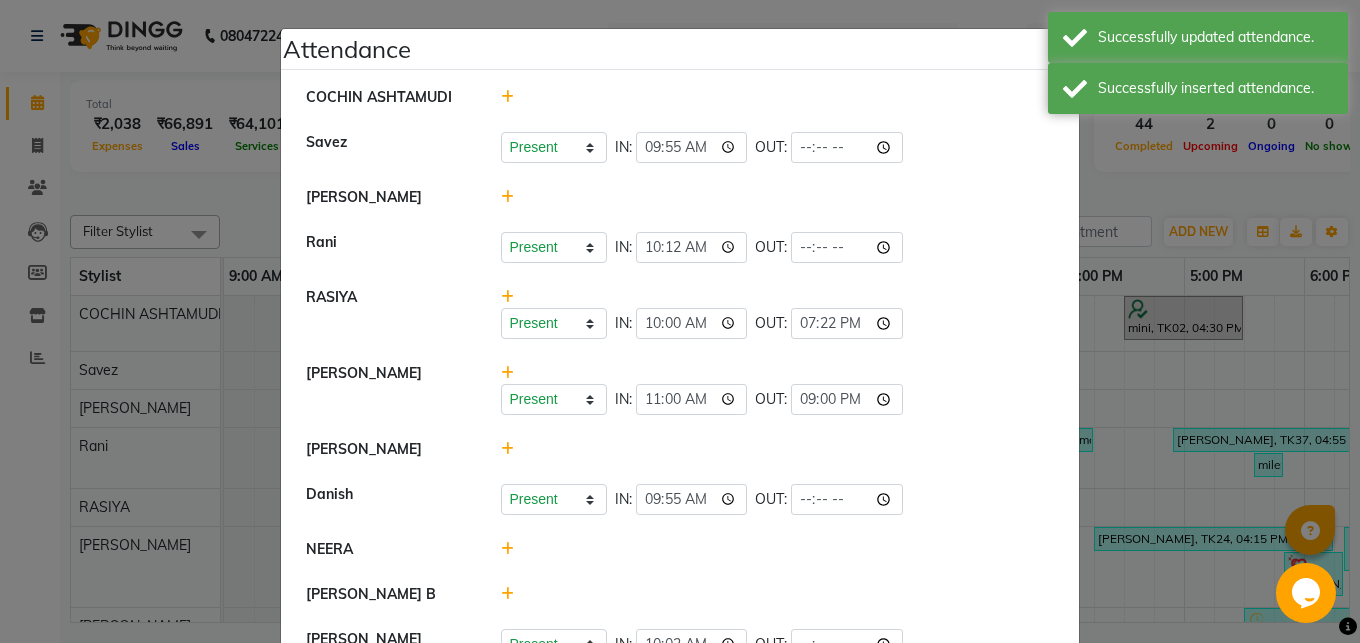 click 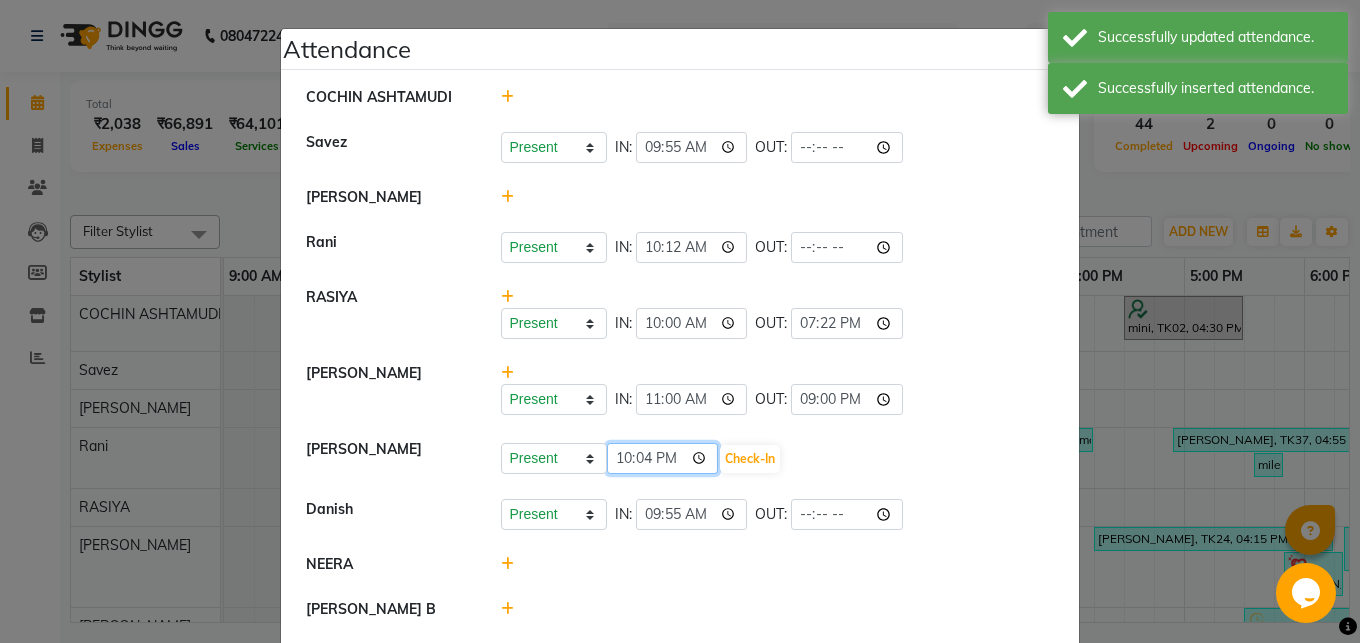 click on "22:04" 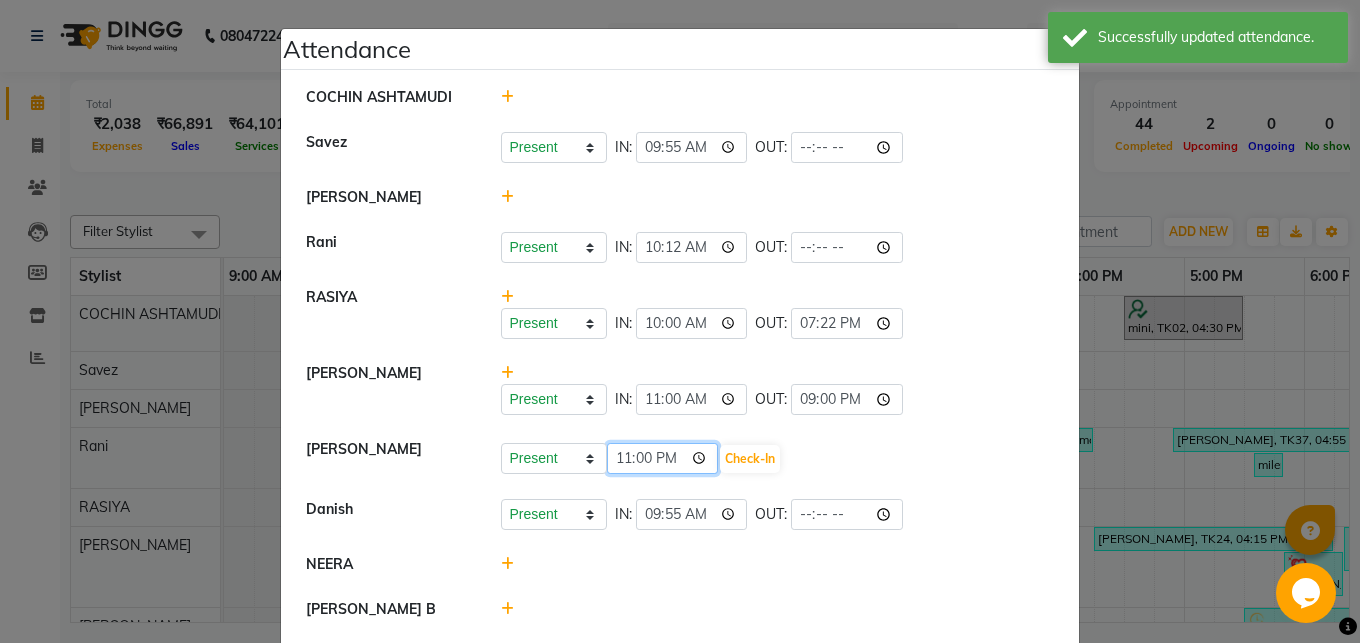 type on "11:00" 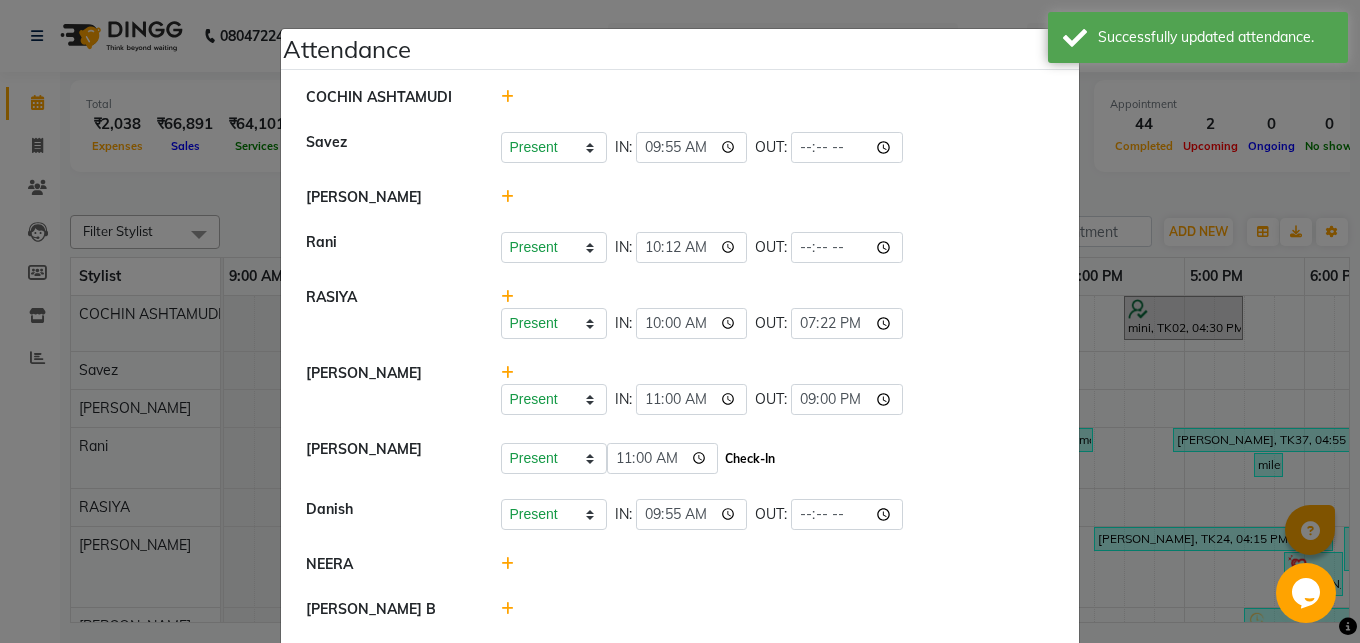 click on "Check-In" 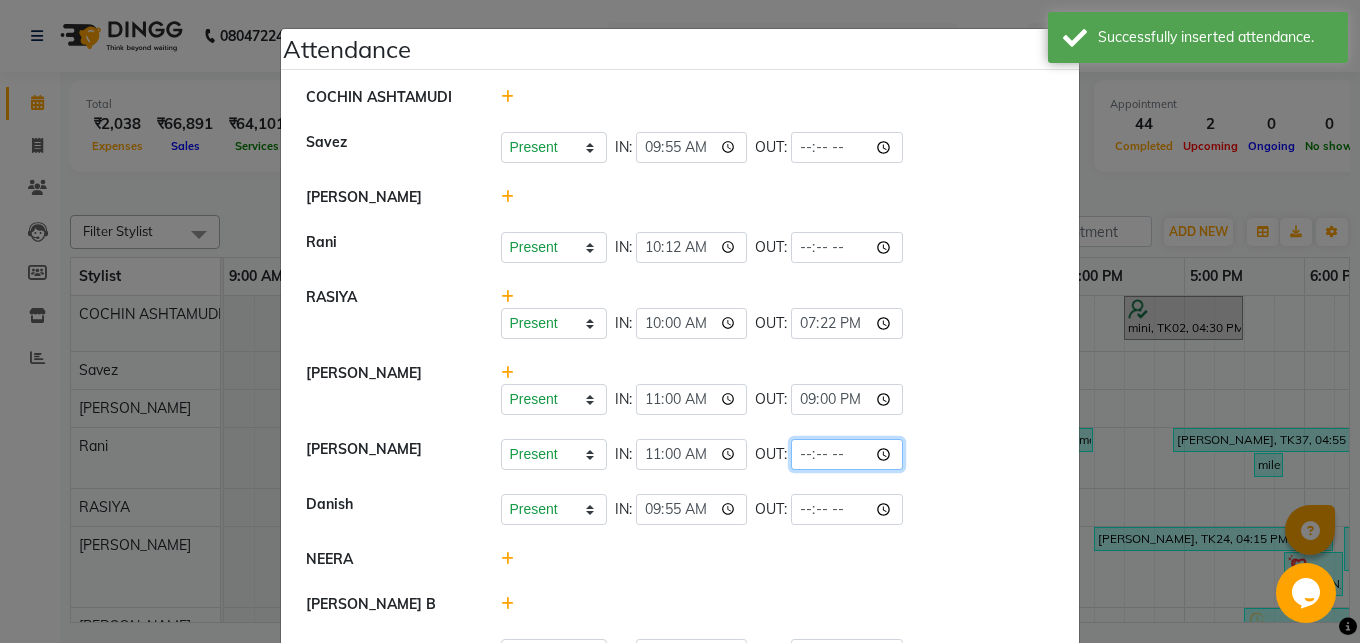 click 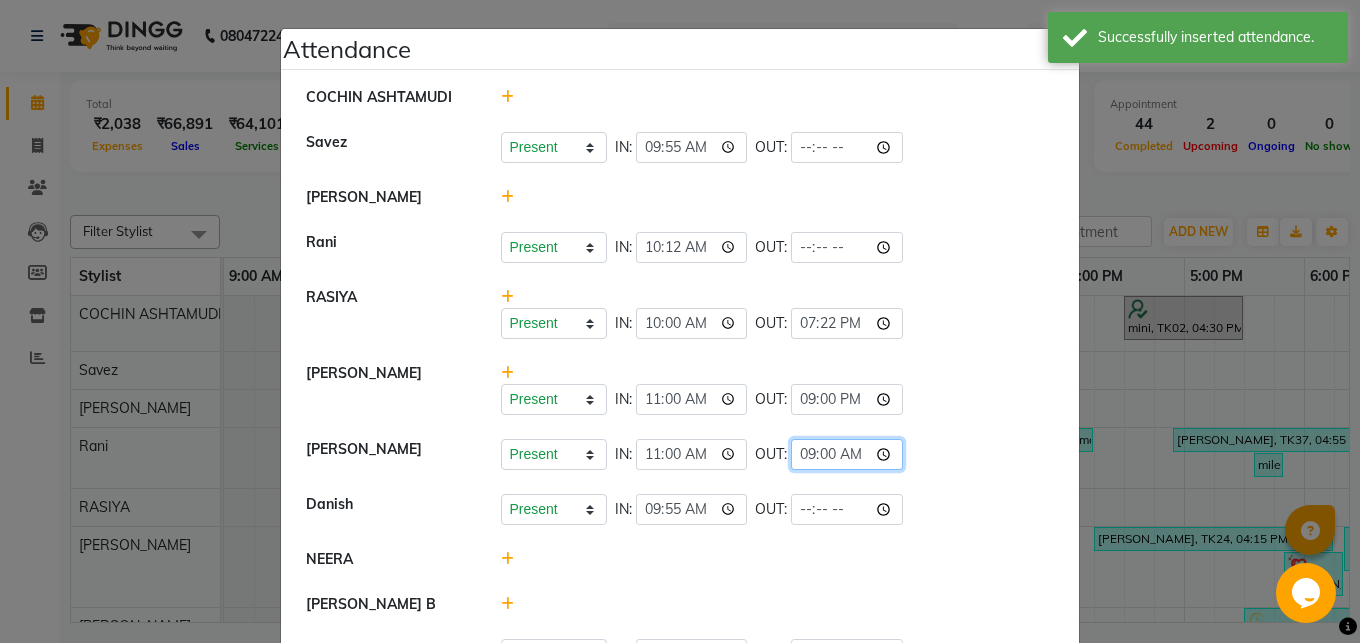 type on "21:00" 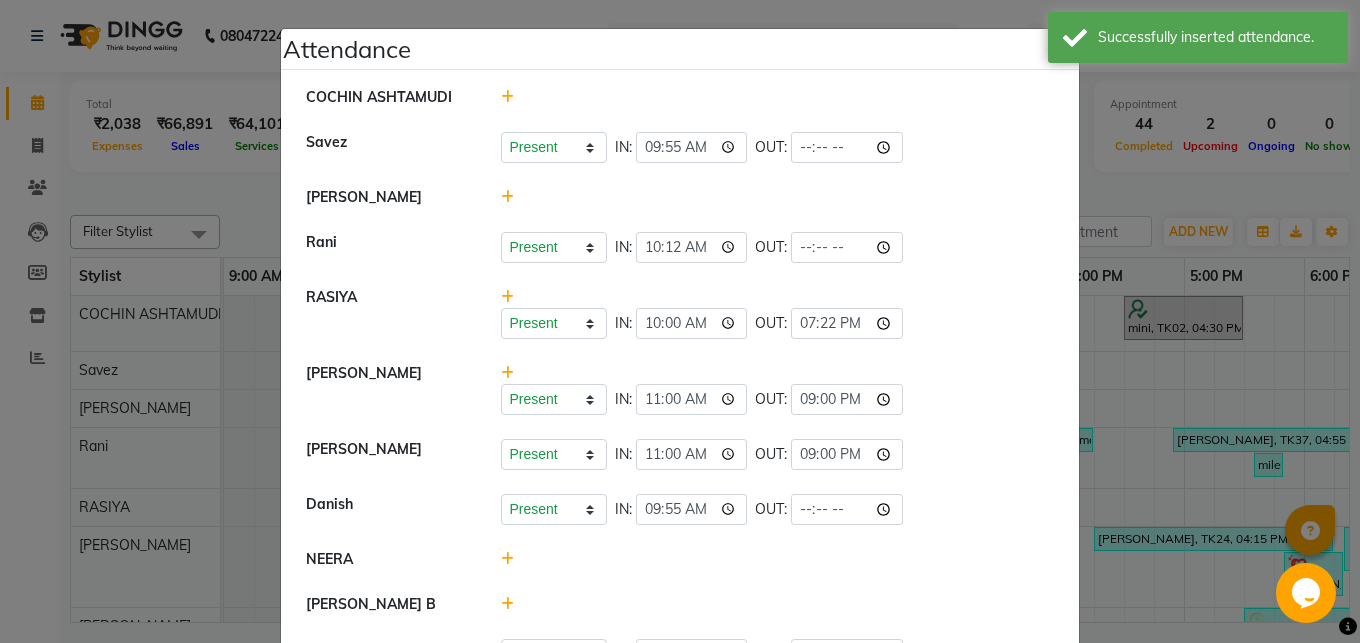 click on "Present   Absent   Late   Half Day   Weekly Off  IN:  11:00 OUT:  21:00" 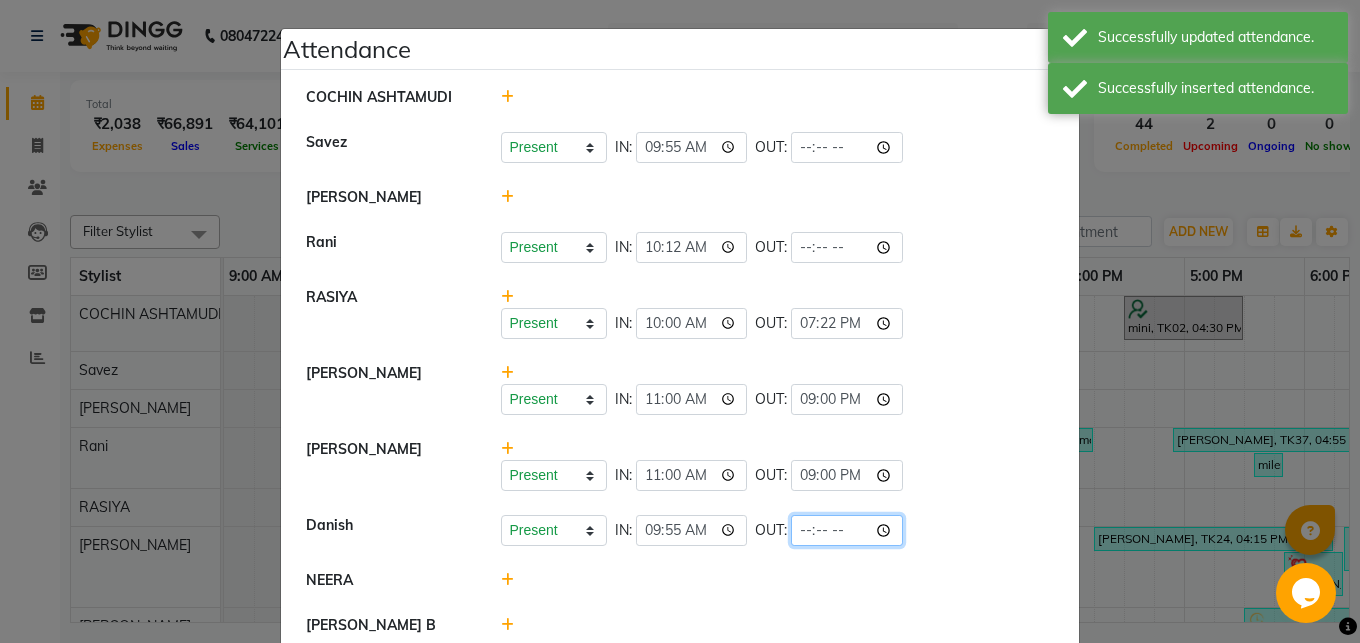 click 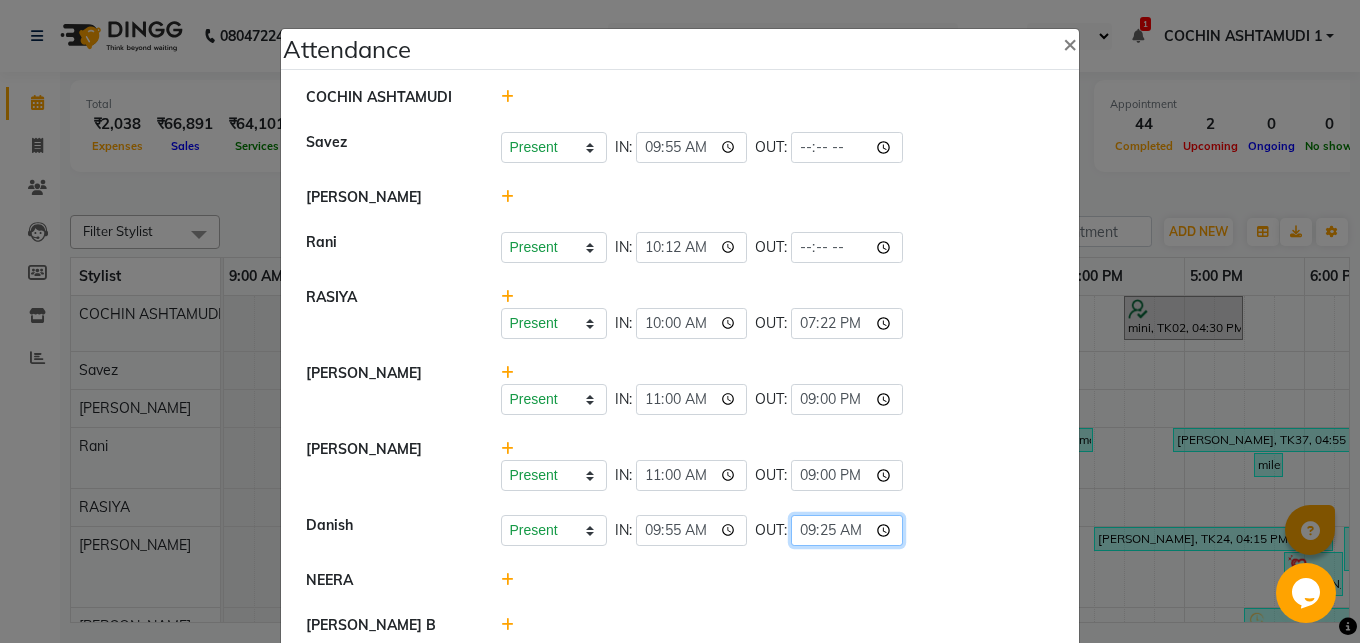 type on "21:25" 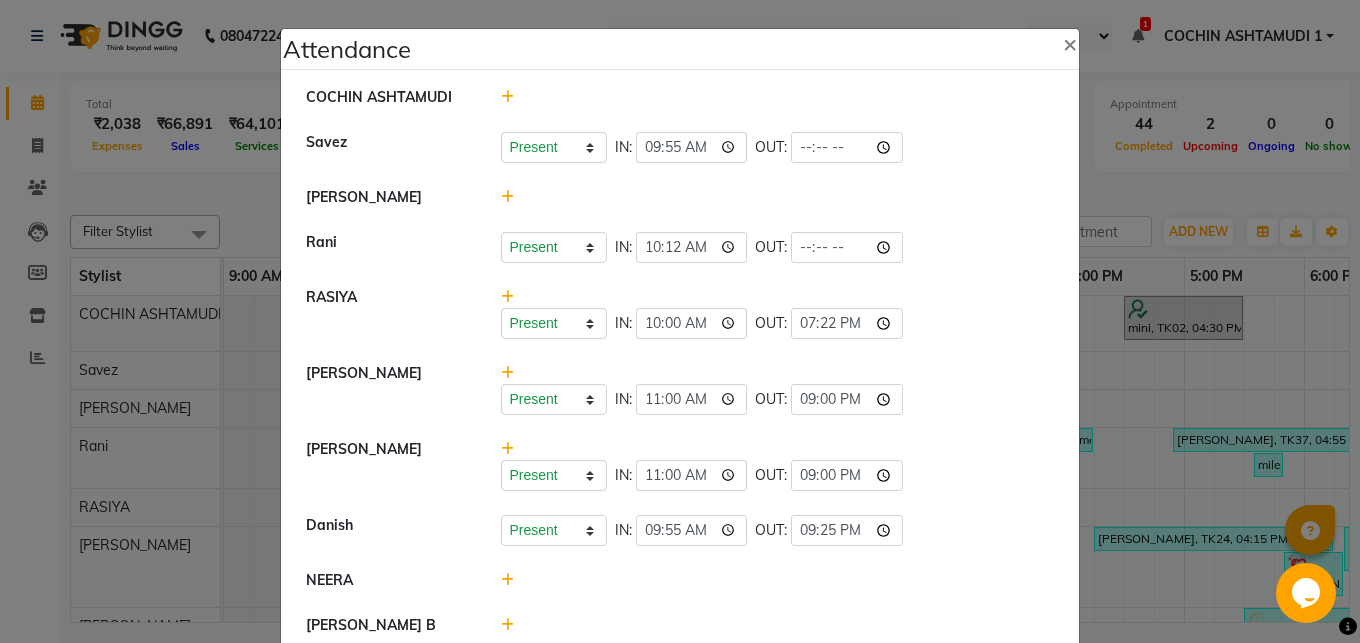 click on "Present   Absent   Late   Half Day   Weekly Off  IN:  11:00 OUT:  21:00" 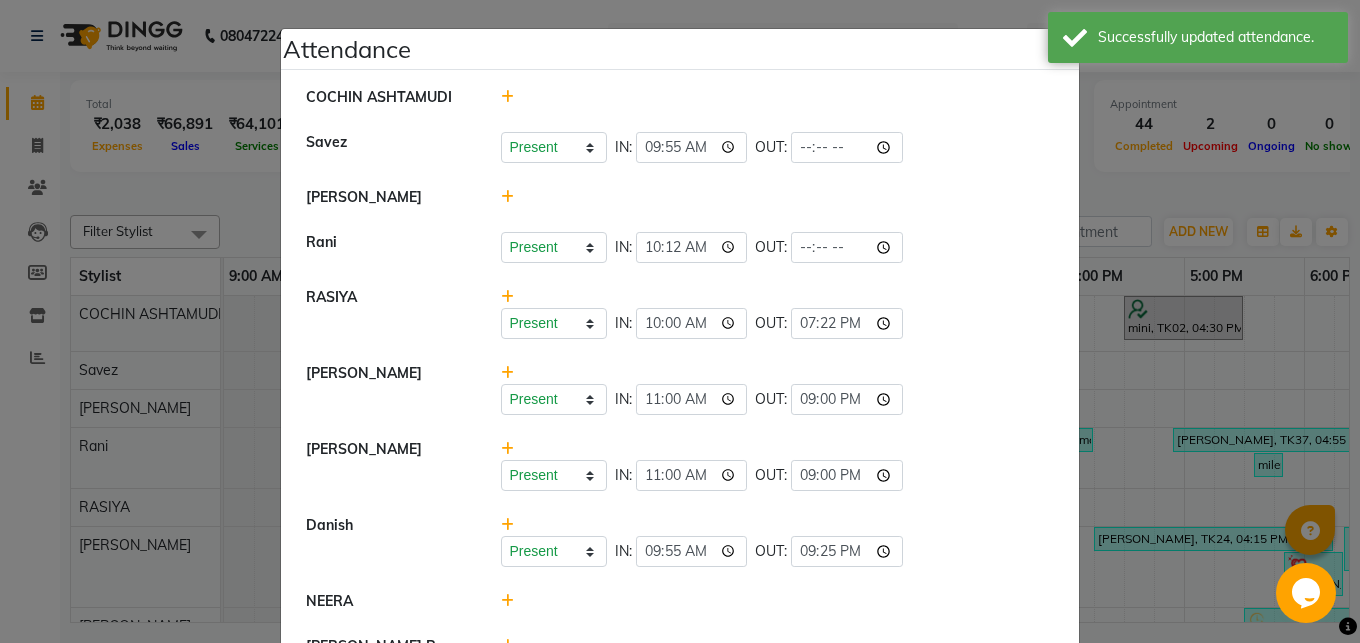 scroll, scrollTop: 324, scrollLeft: 0, axis: vertical 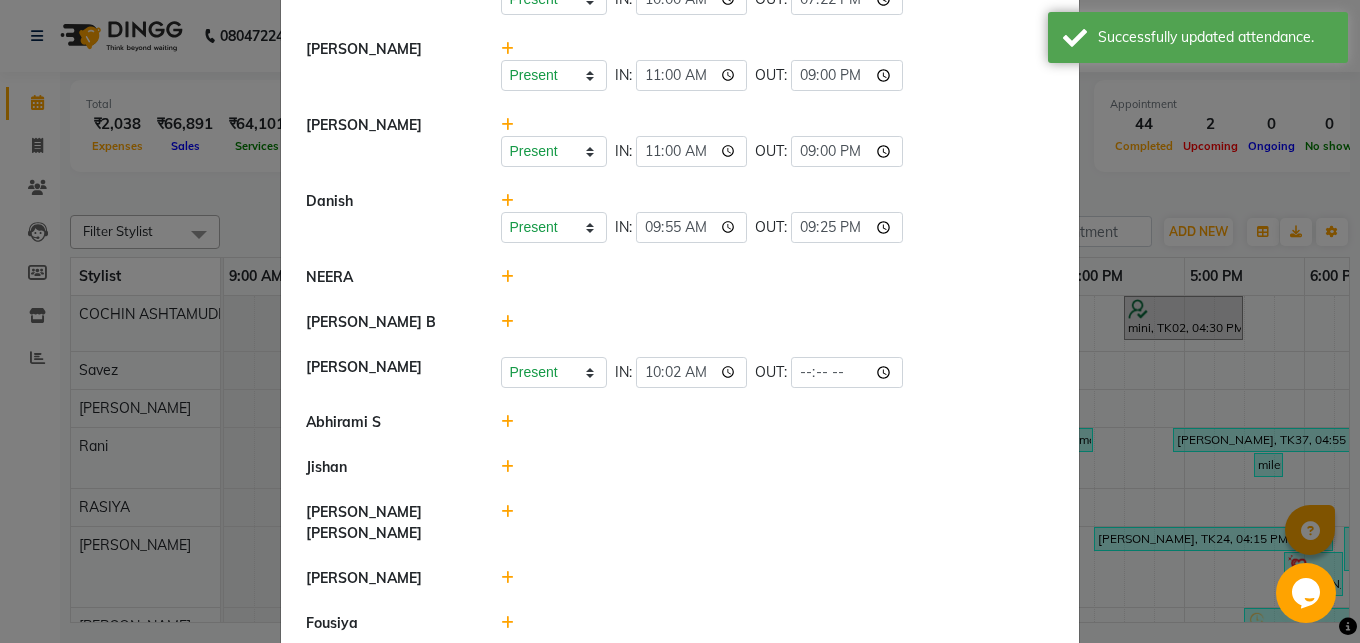 click 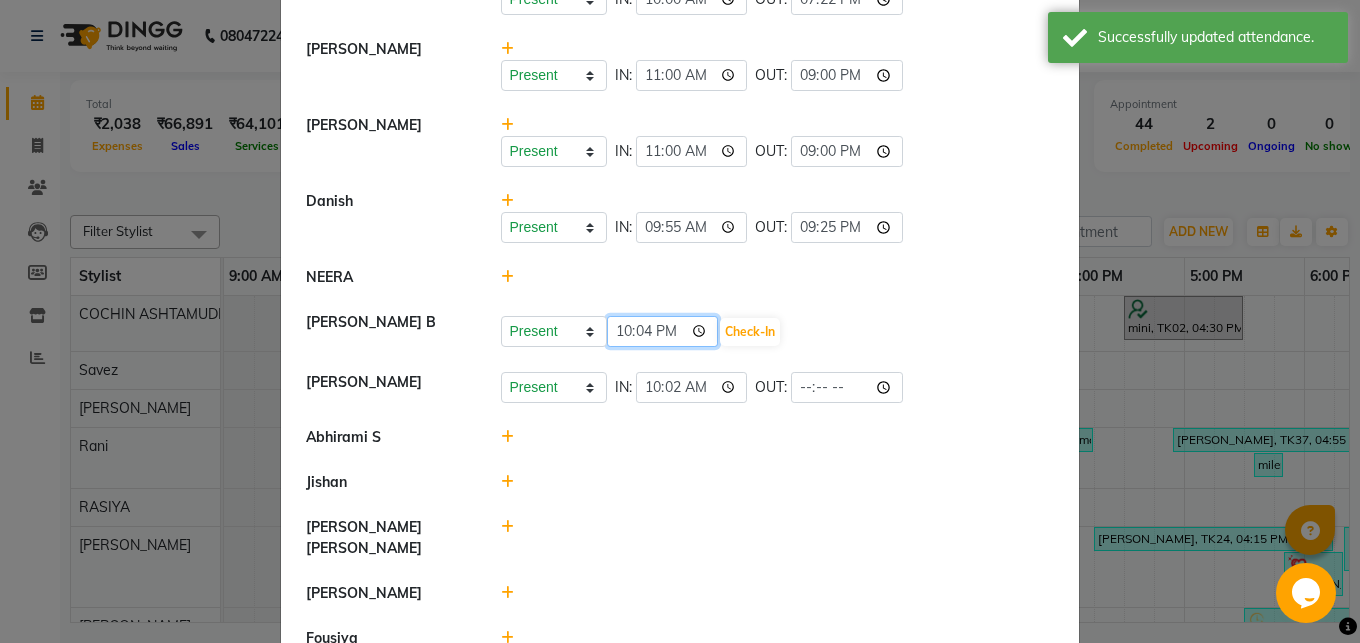 click on "22:04" 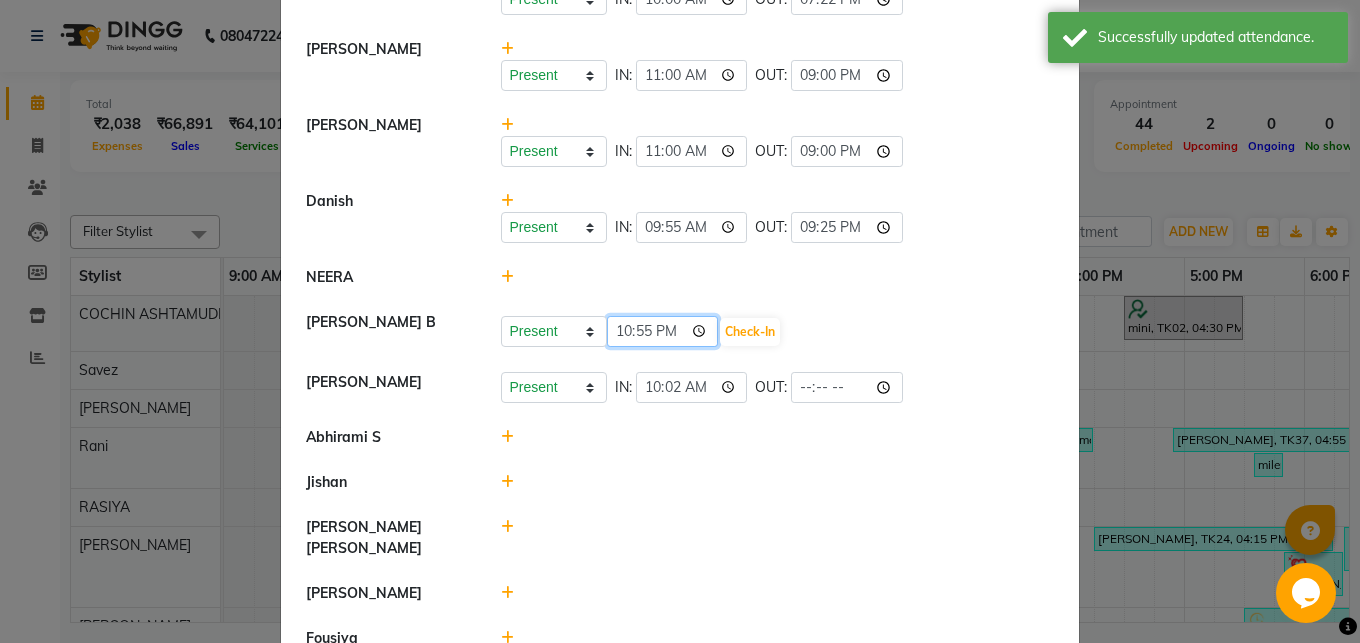 type on "10:55" 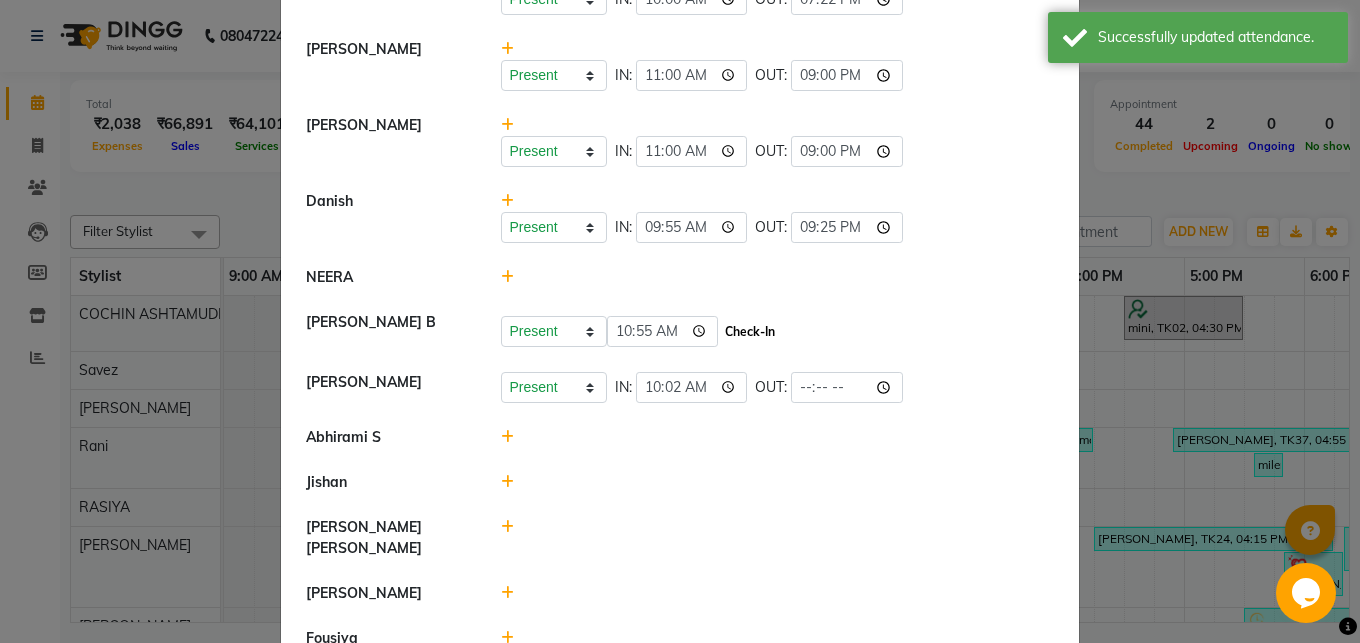 click on "Check-In" 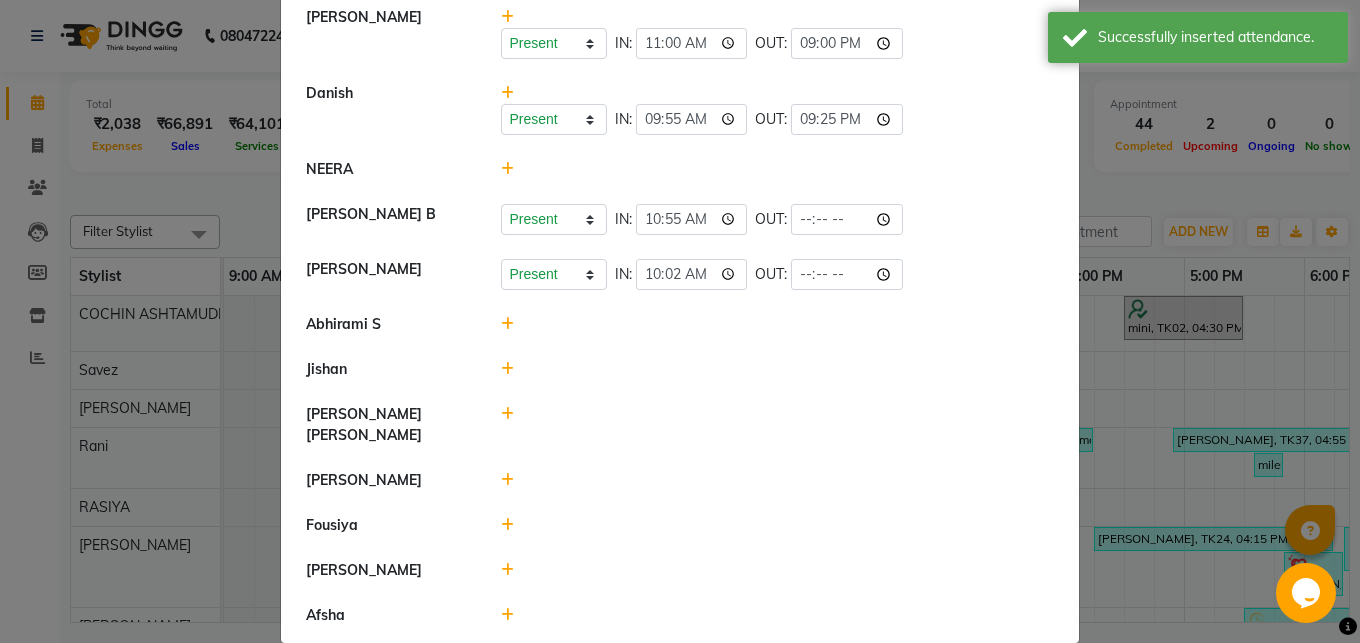 scroll, scrollTop: 0, scrollLeft: 0, axis: both 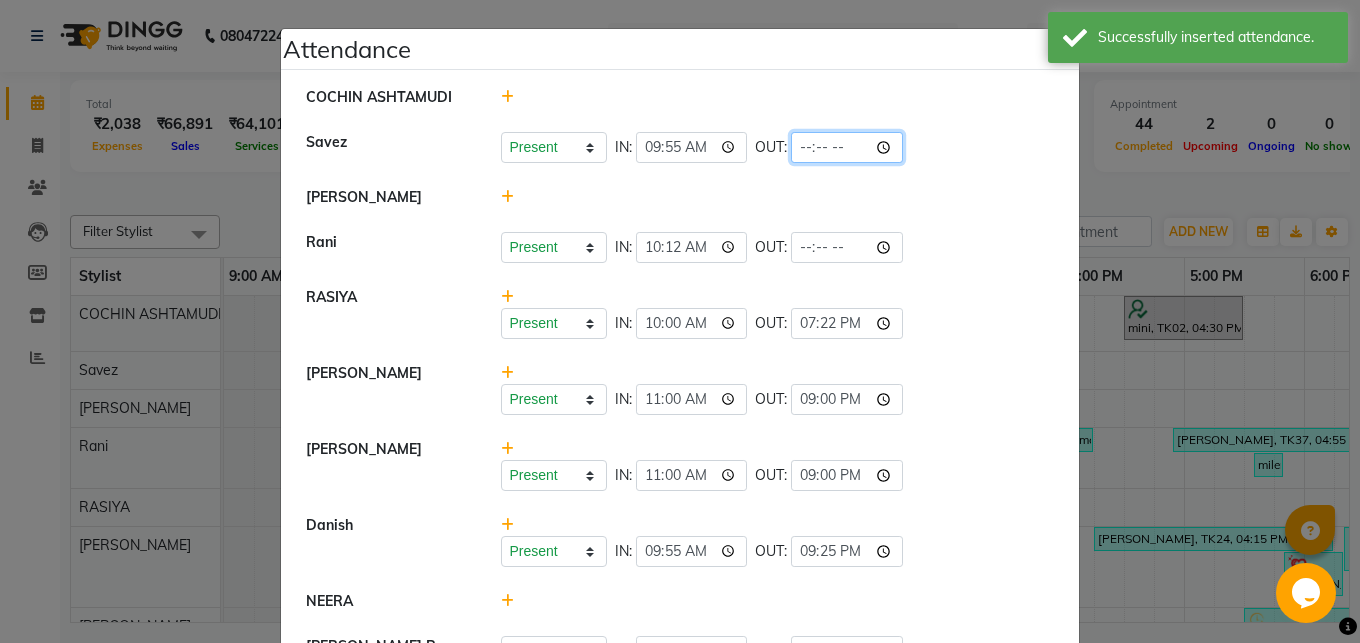 click 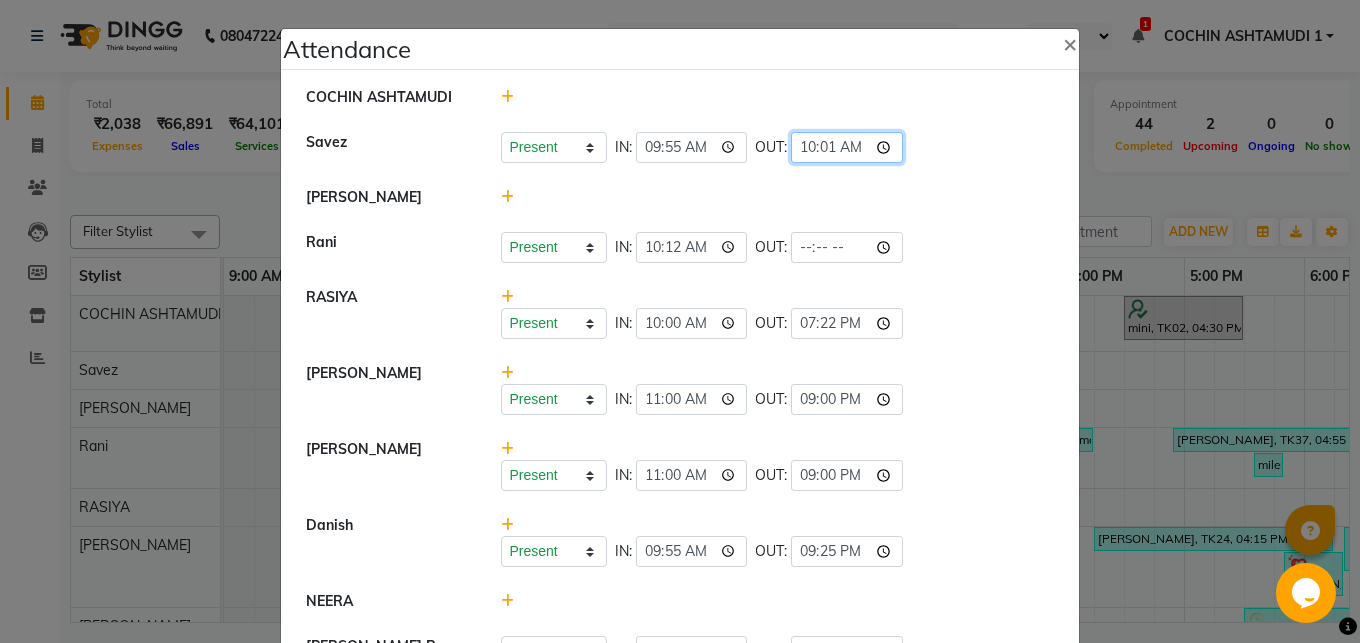 type on "22:01" 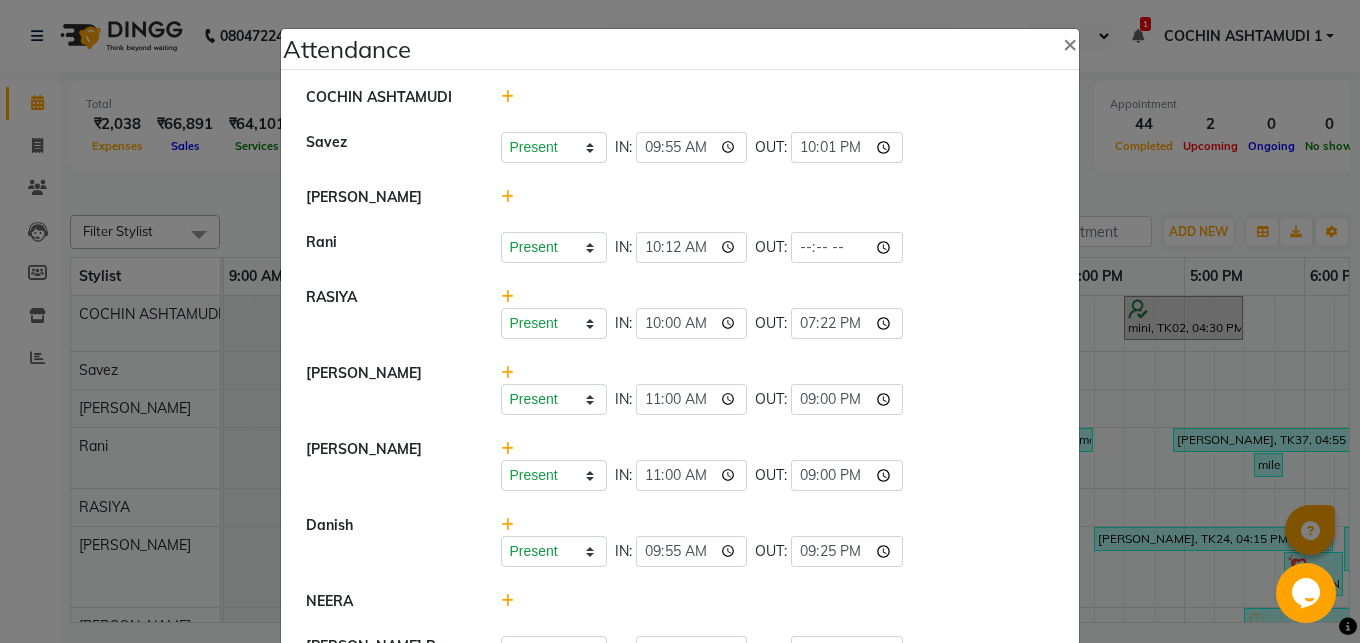click on "[PERSON_NAME]" 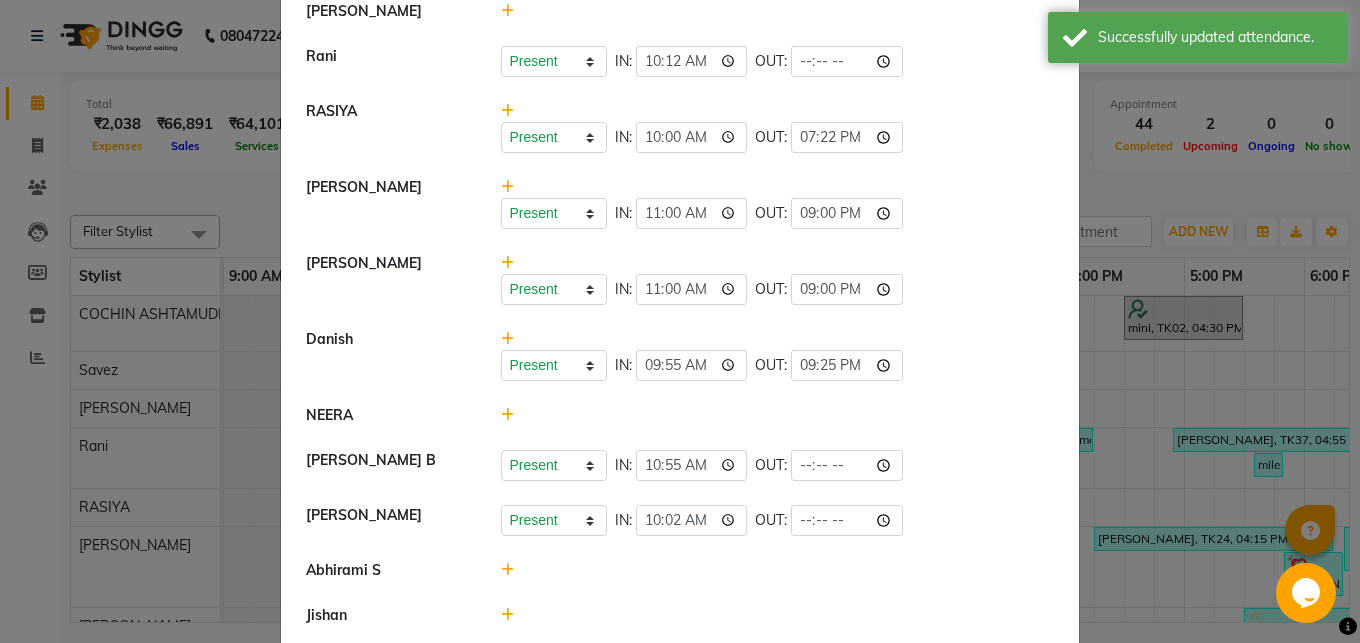 scroll, scrollTop: 482, scrollLeft: 0, axis: vertical 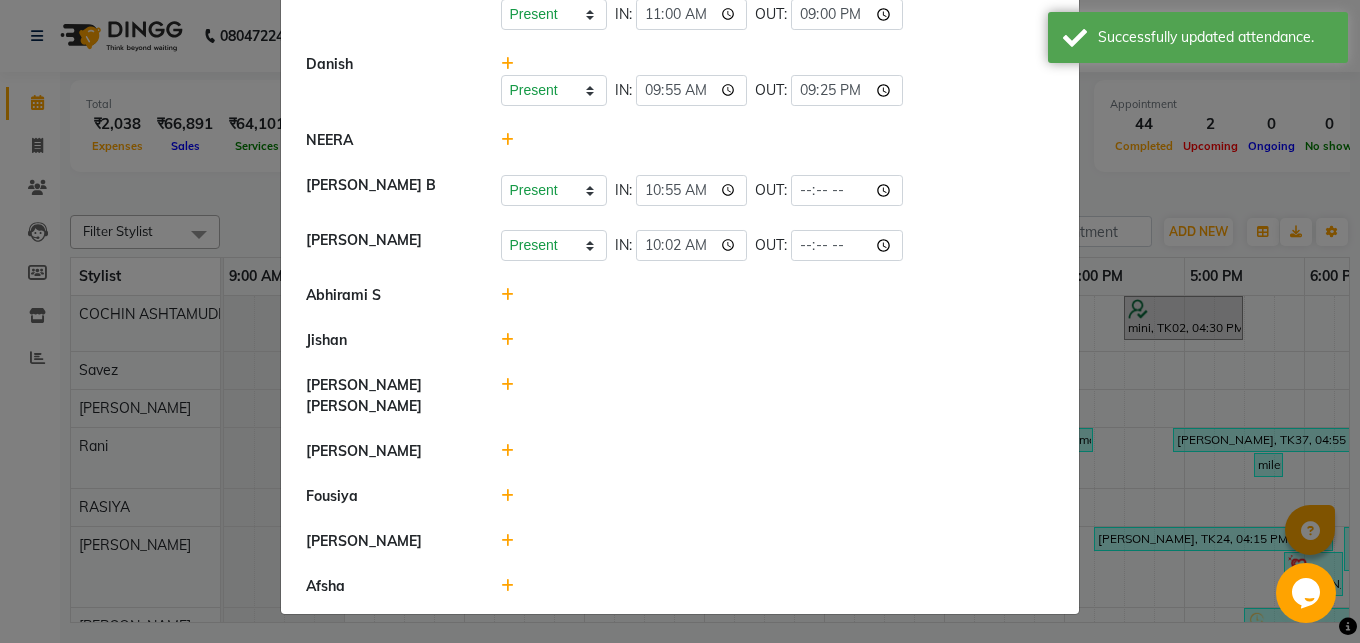 click 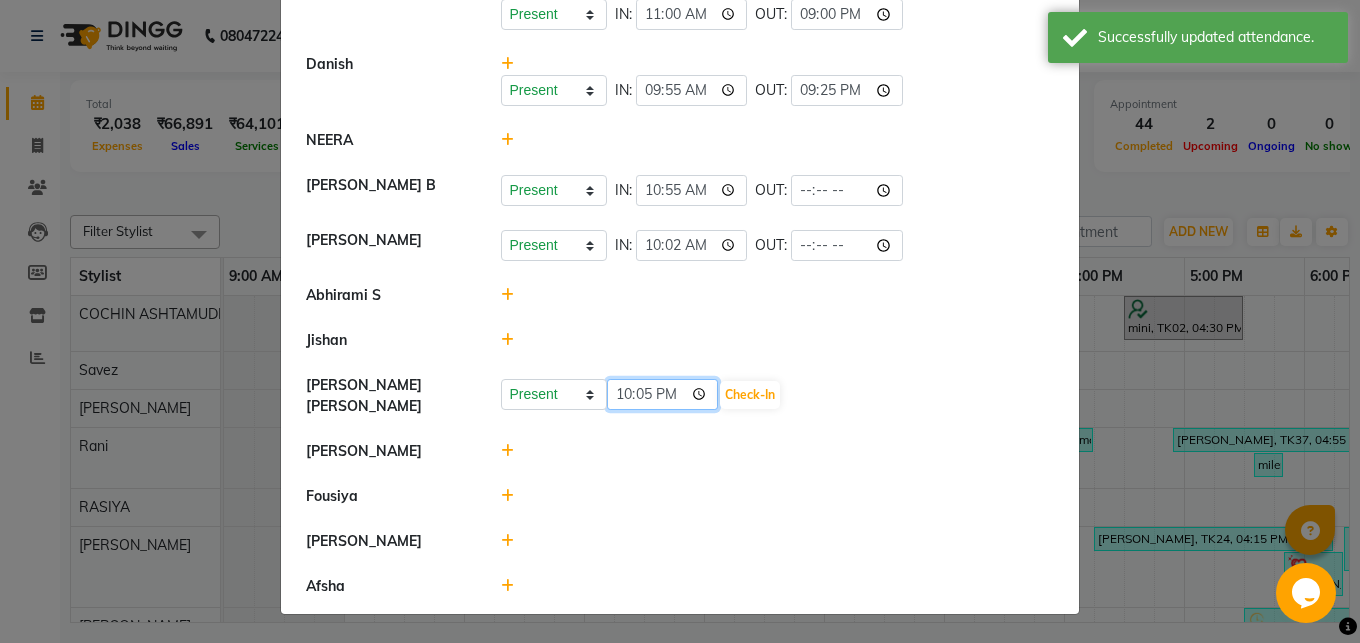 click on "22:05" 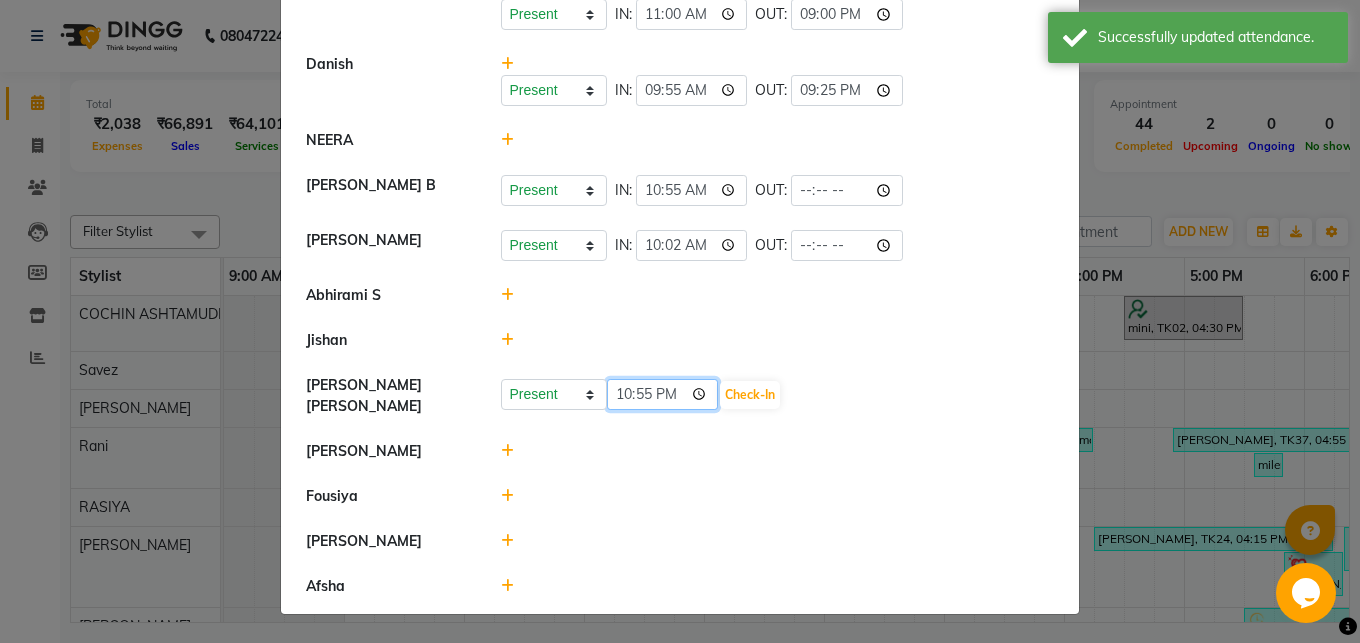 type on "10:55" 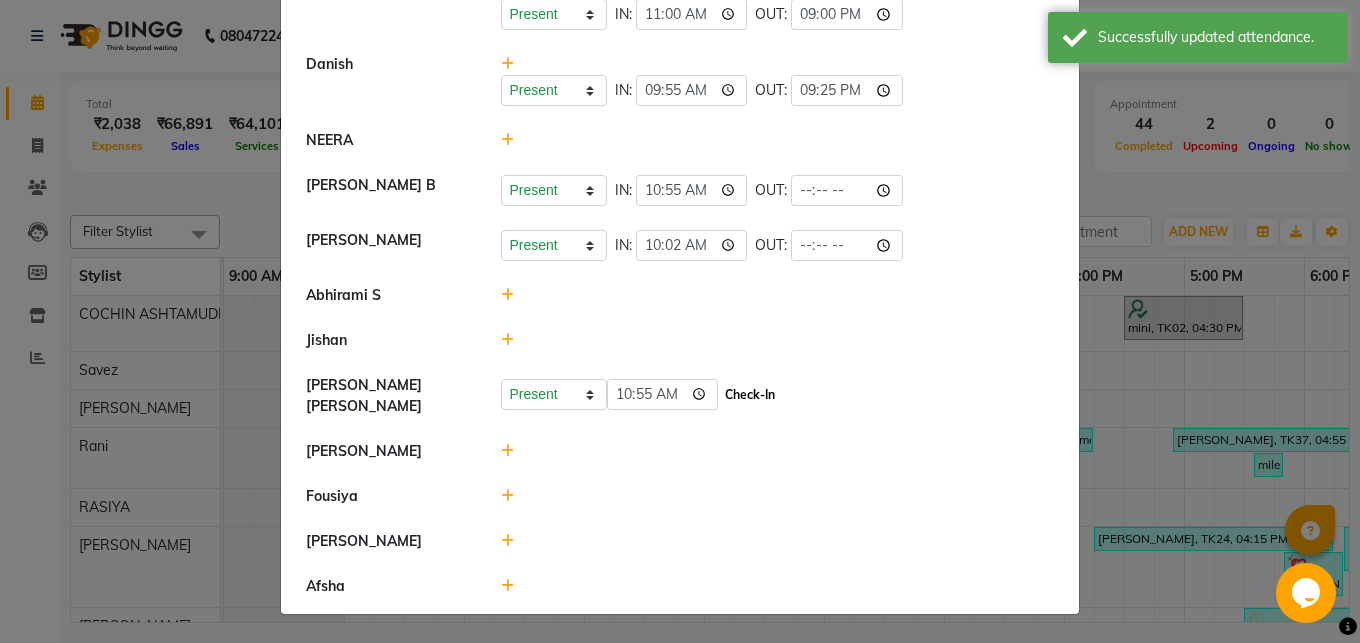click on "Check-In" 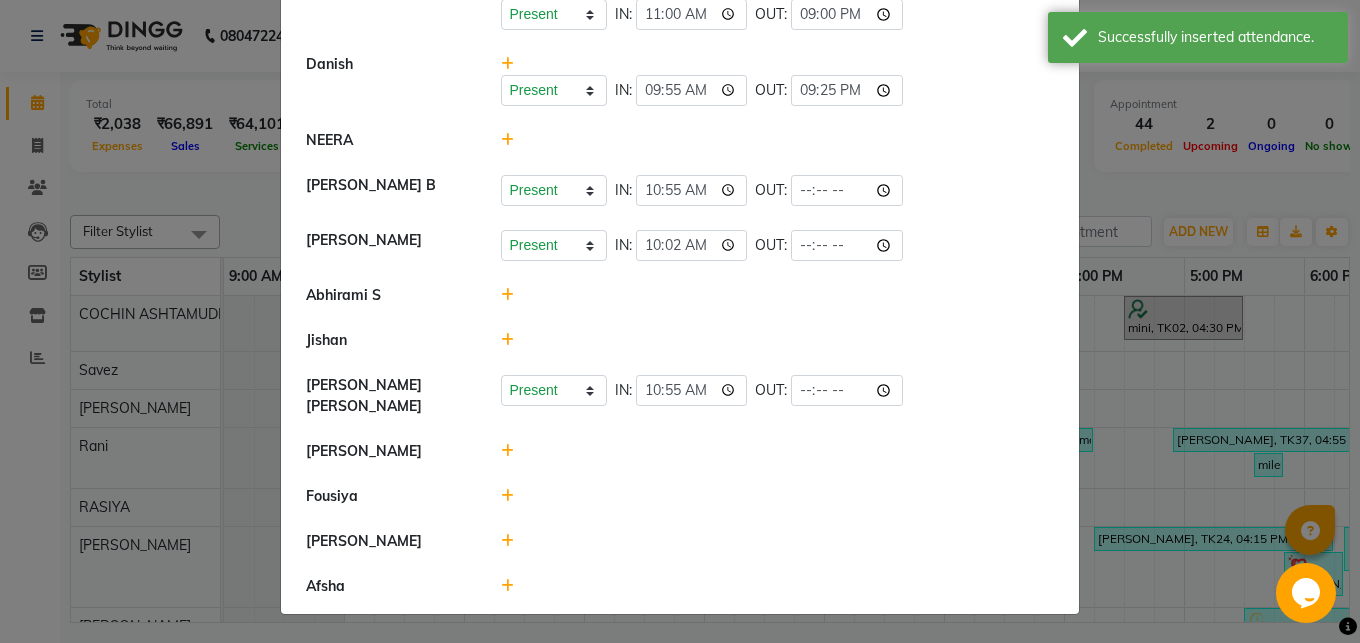 click 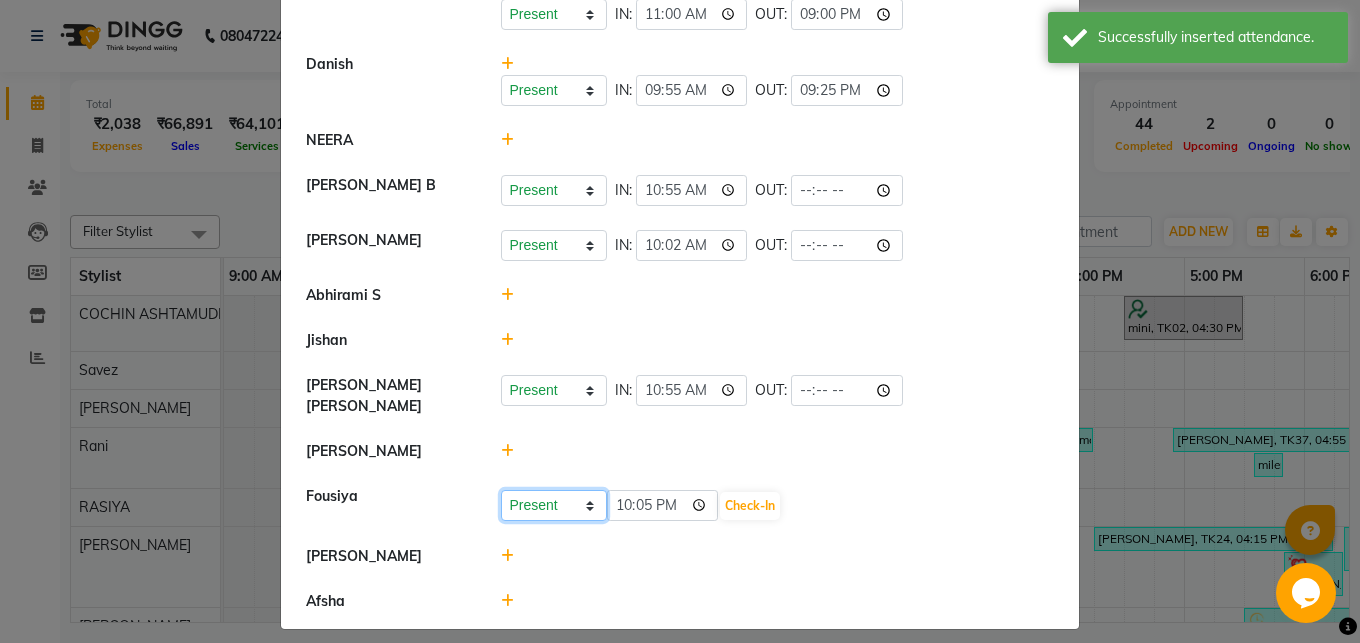 click on "Present Absent Late Half Day Weekly Off" 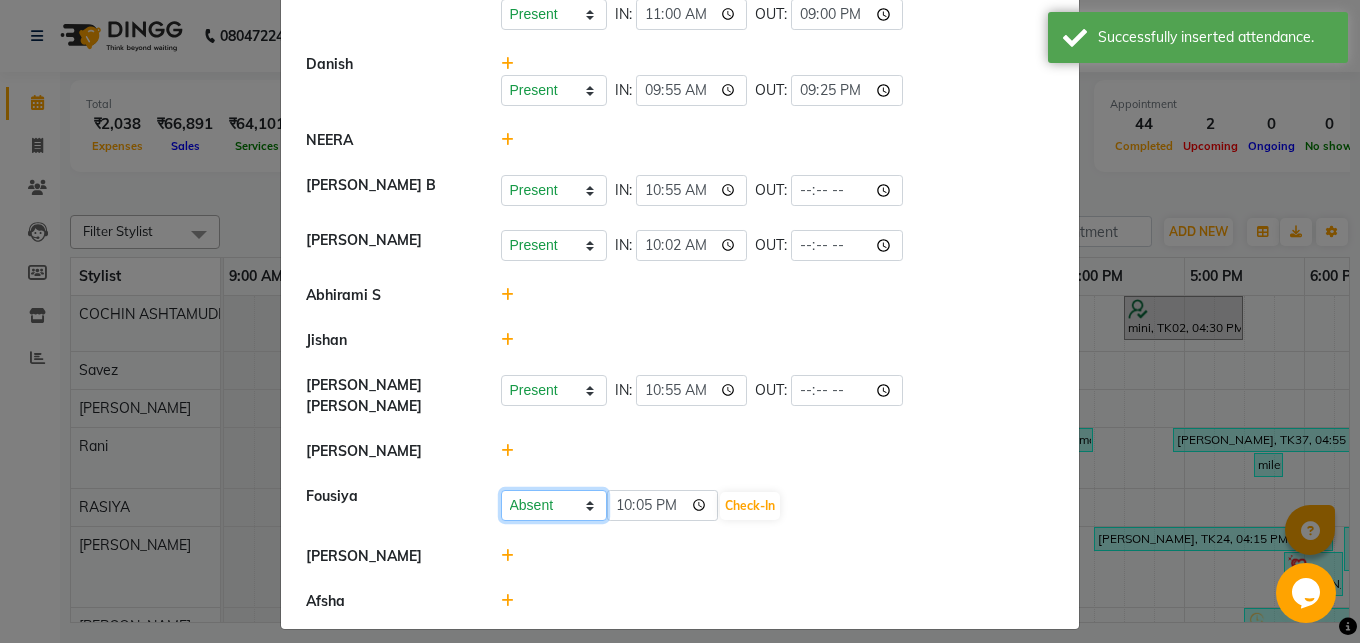 click on "Absent" 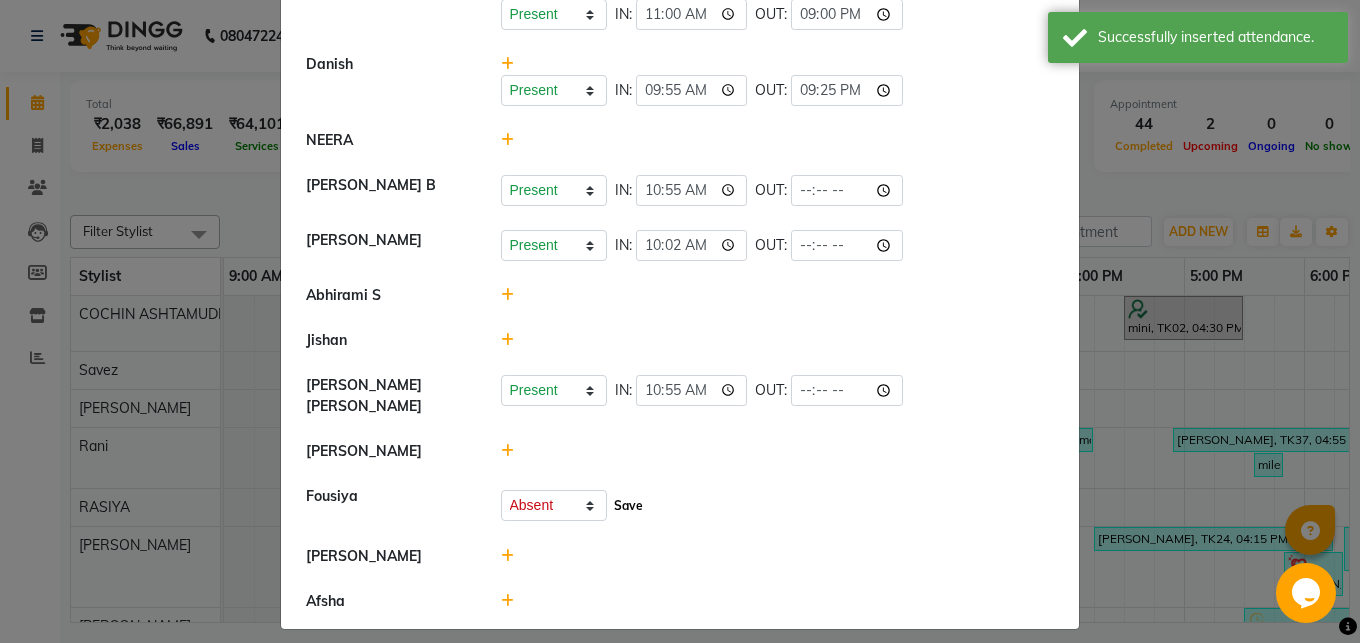 click on "Save" 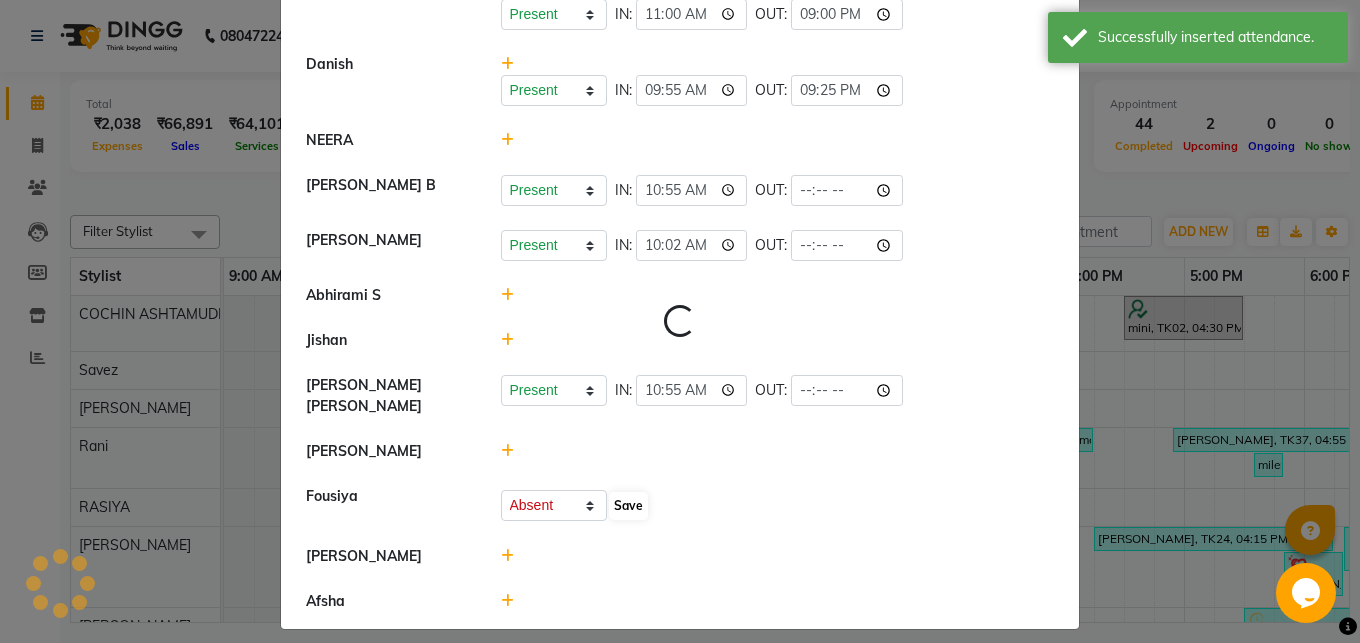 select on "A" 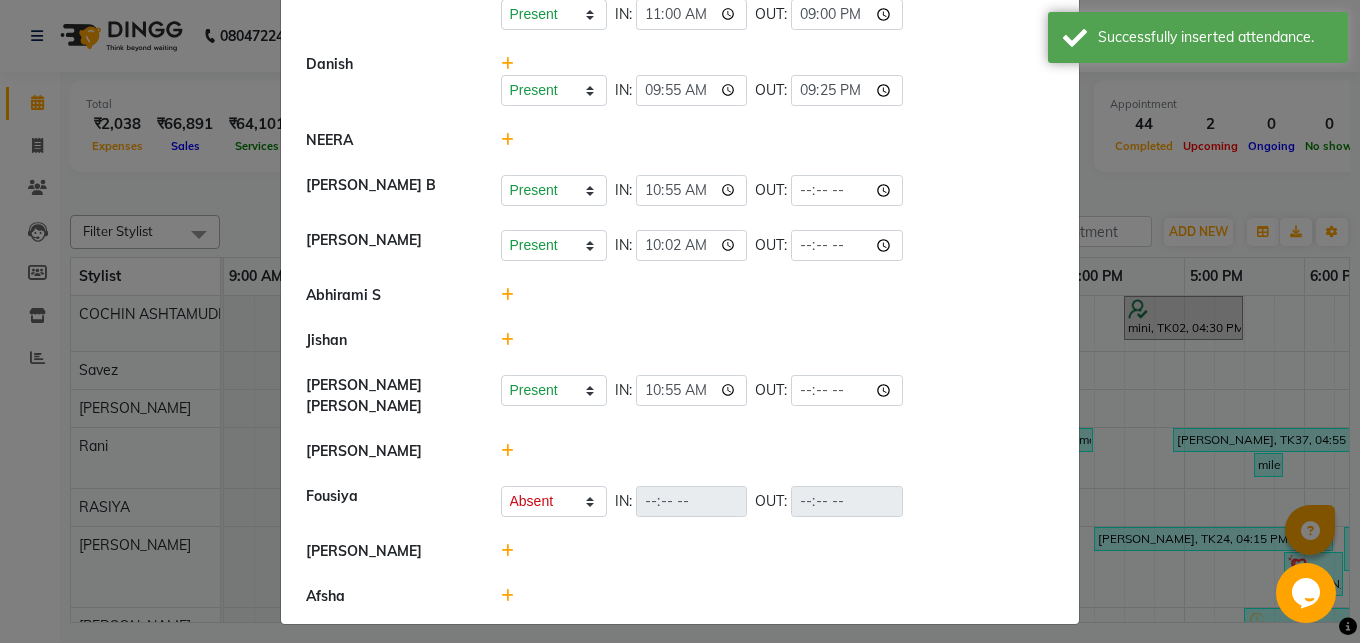 click 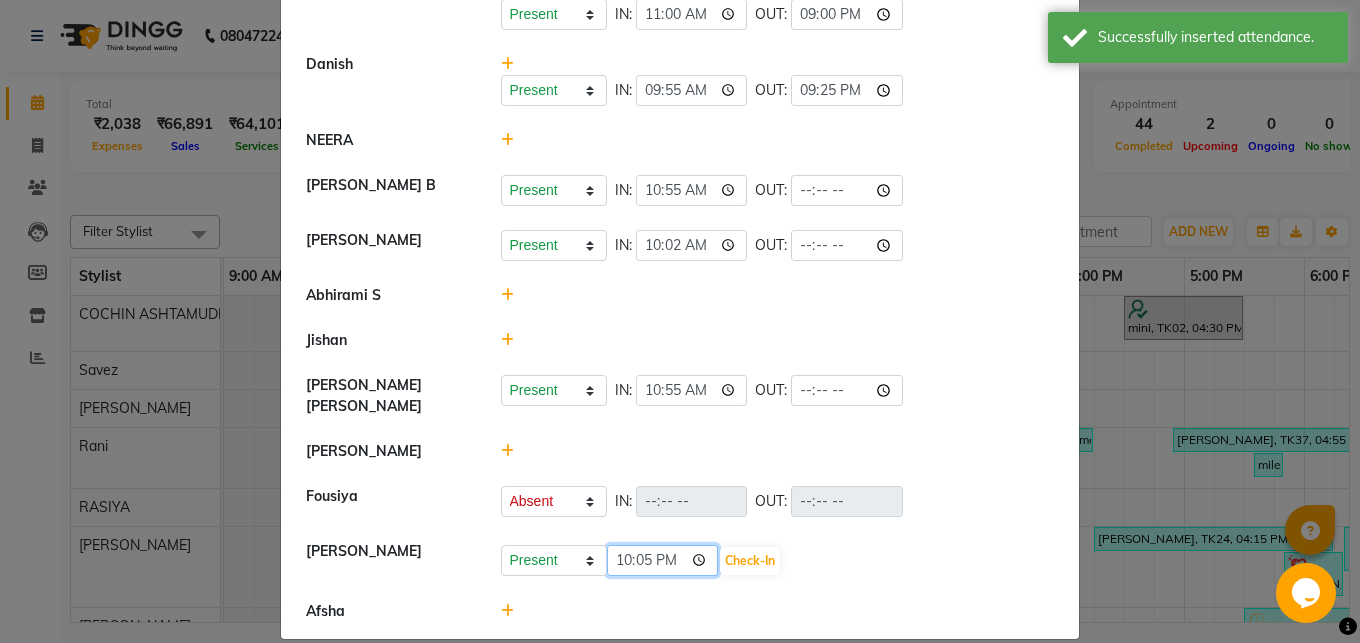 click on "22:05" 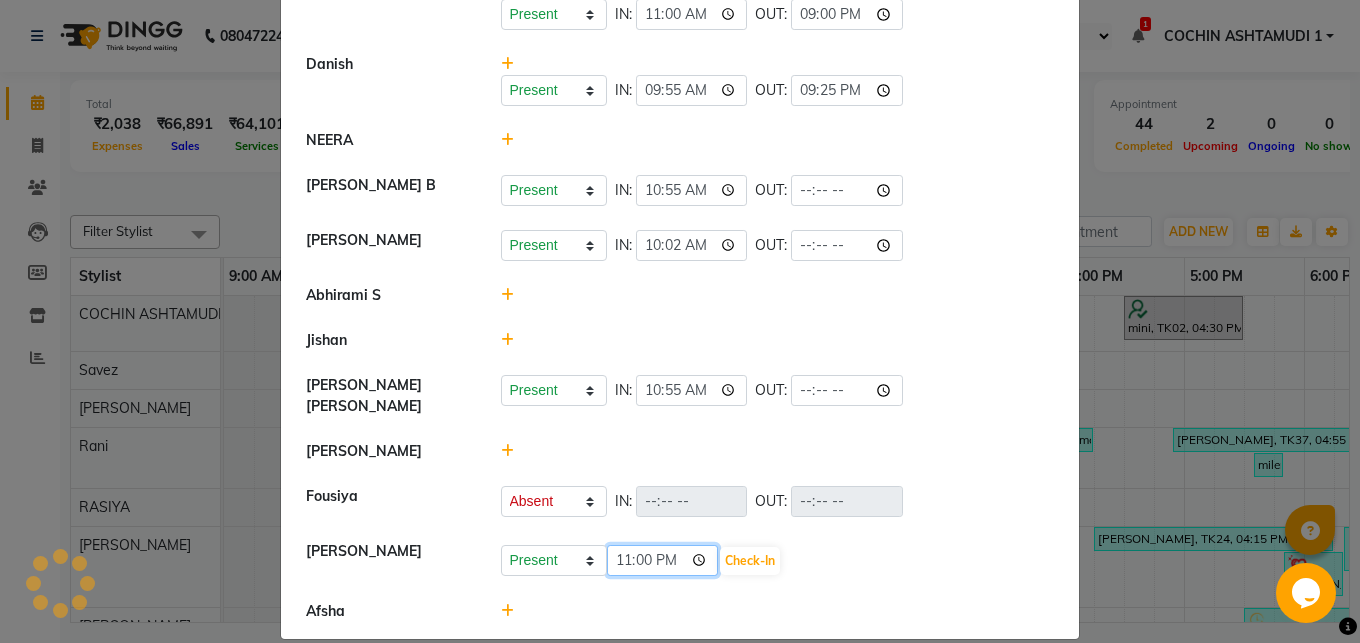 type on "11:00" 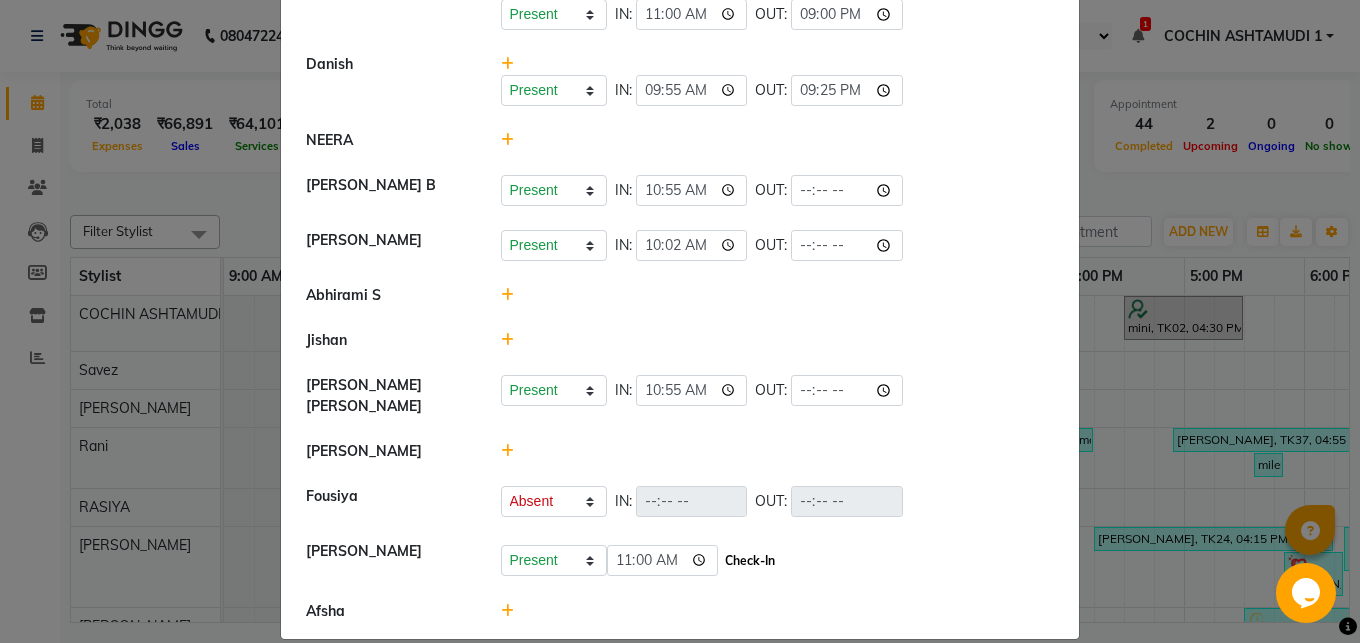click on "Check-In" 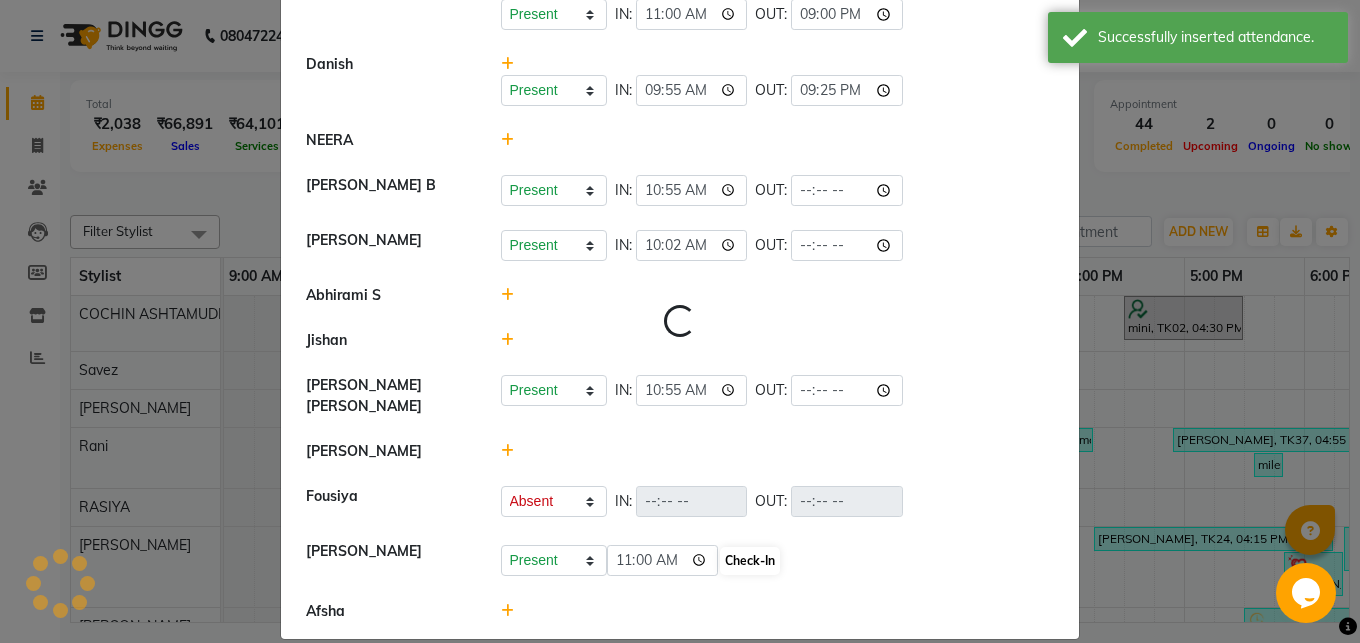 select on "A" 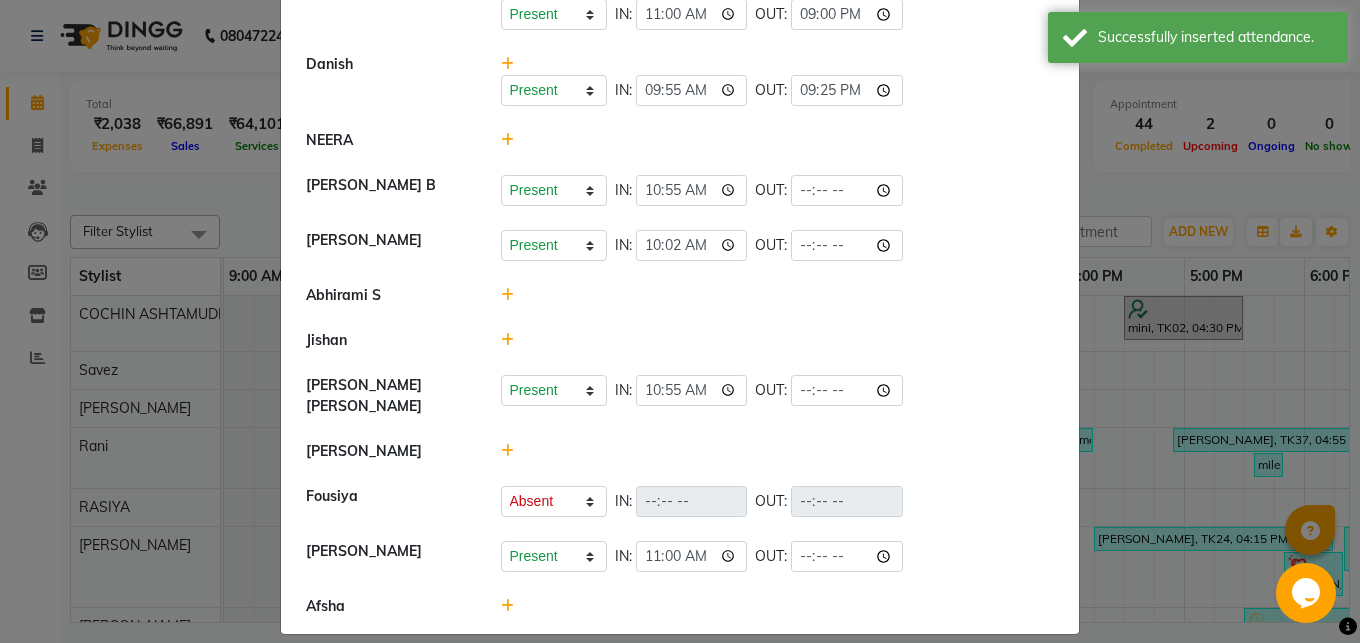 click on "[PERSON_NAME] B   Present   Absent   Late   Half Day   Weekly Off  IN:  10:55 OUT:" 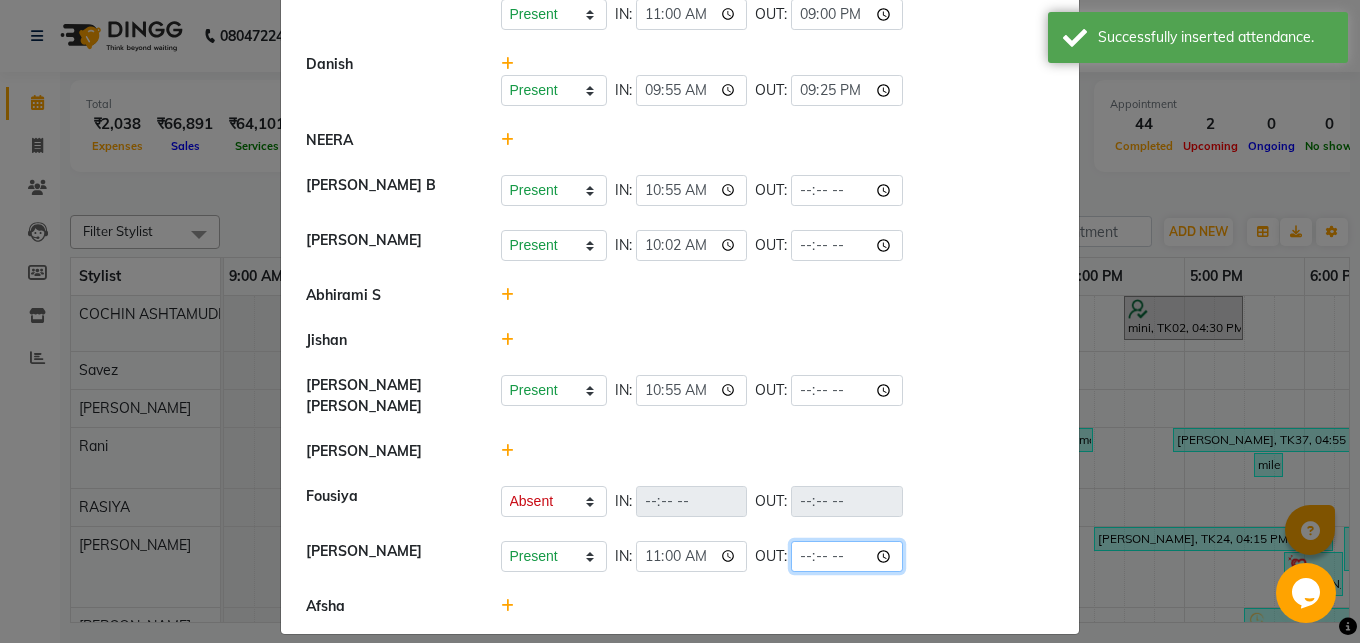 click 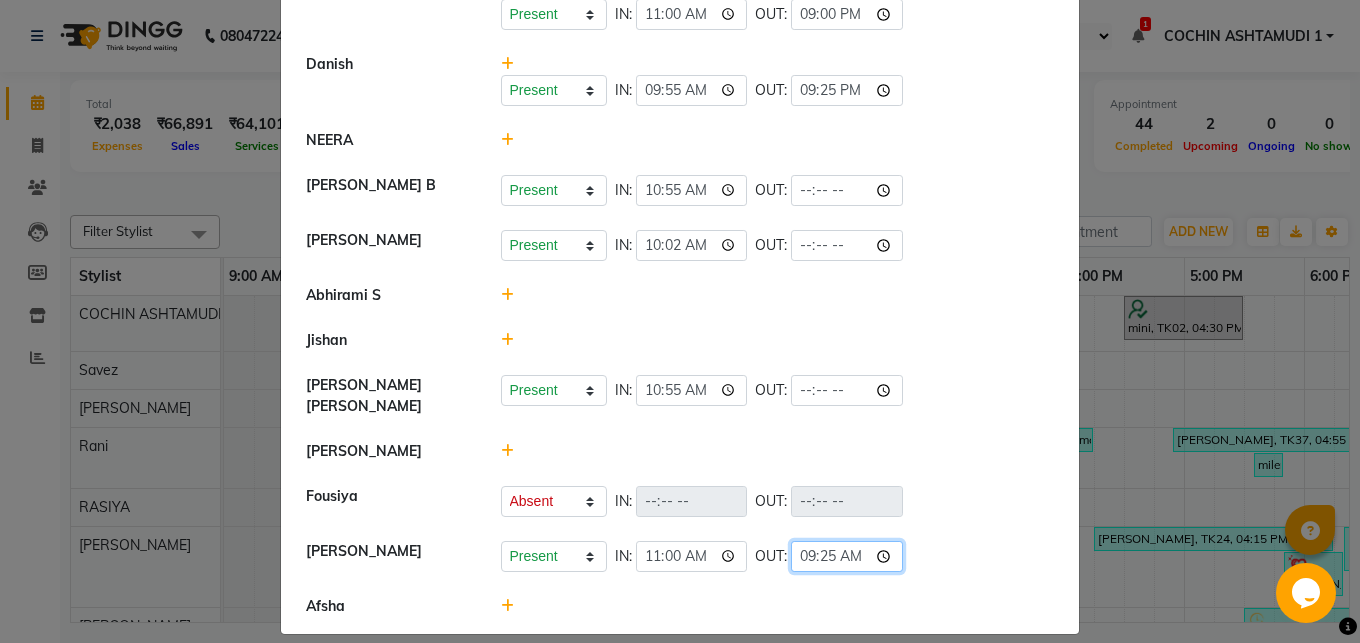 type on "21:25" 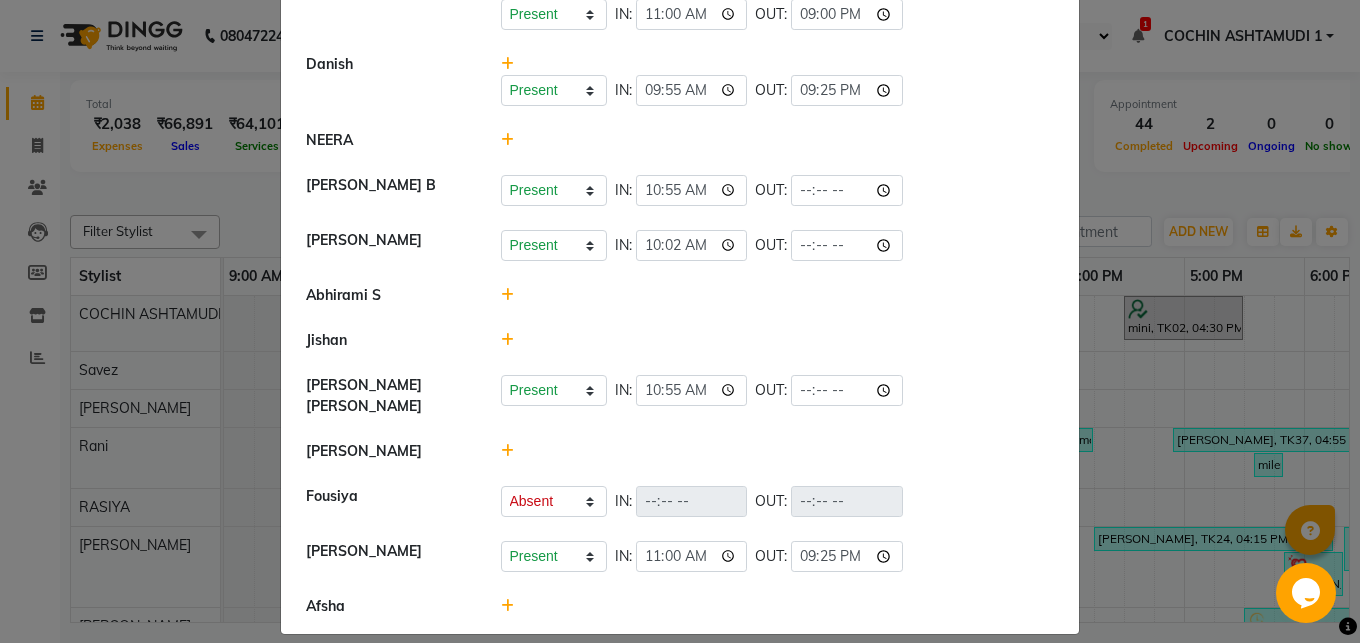 click 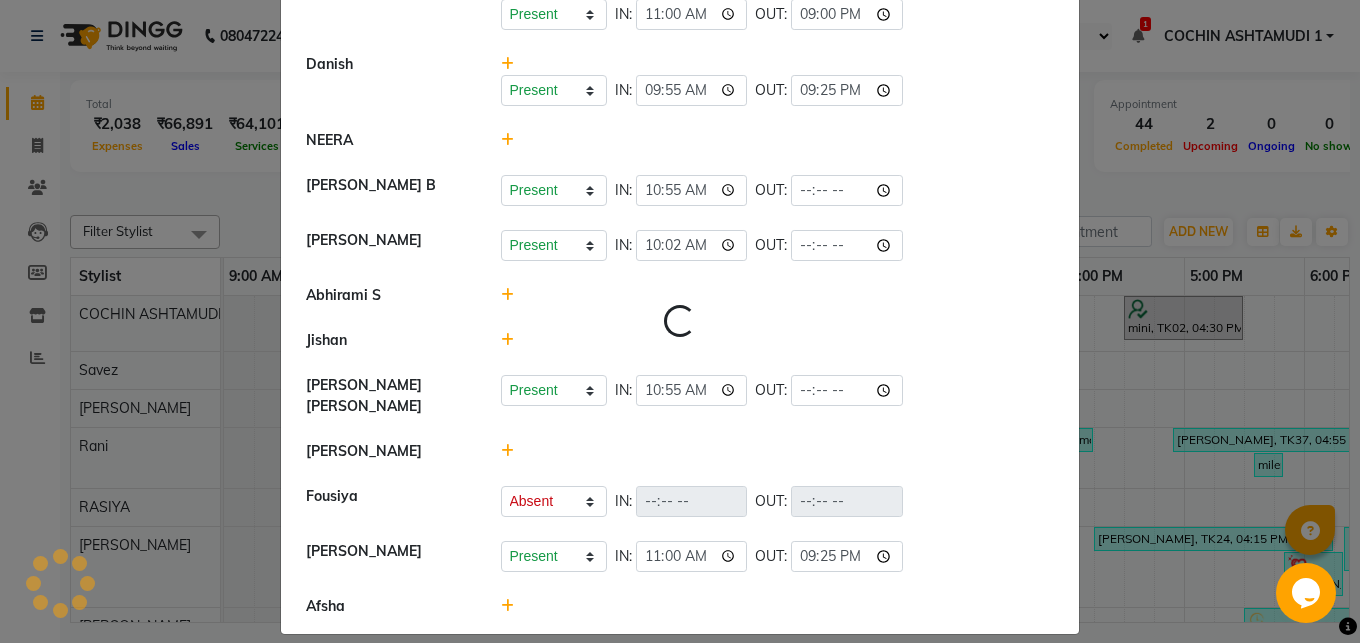 select on "A" 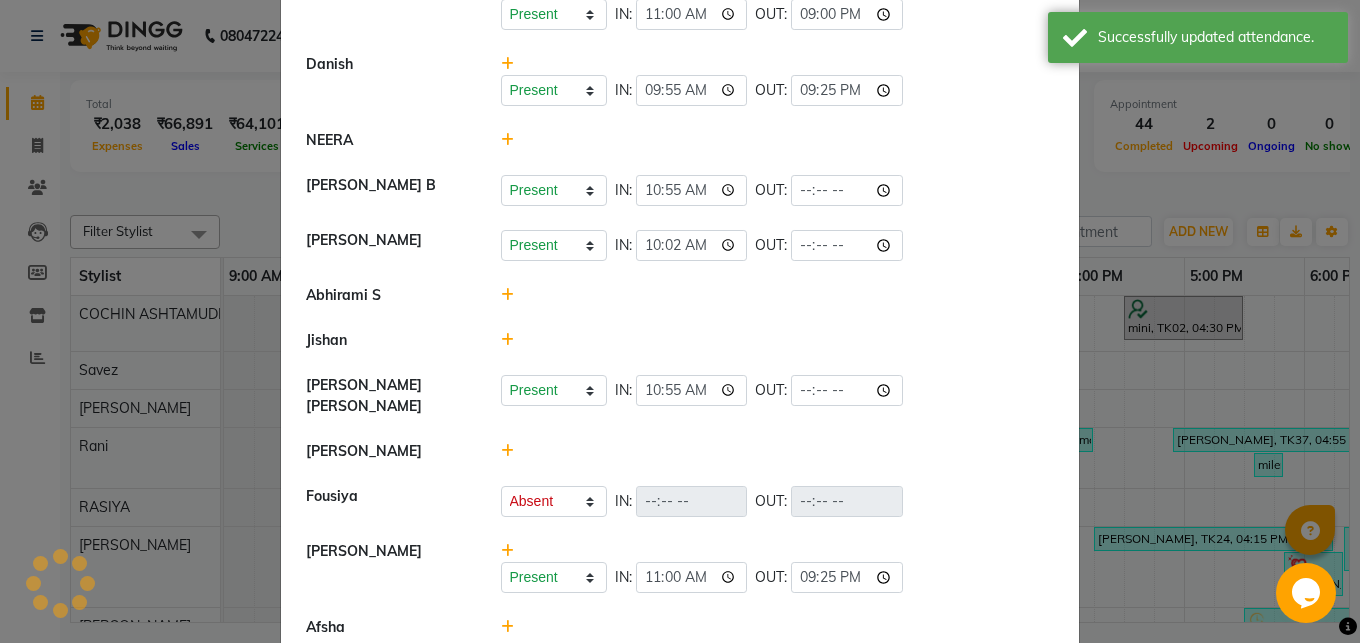 scroll, scrollTop: 512, scrollLeft: 0, axis: vertical 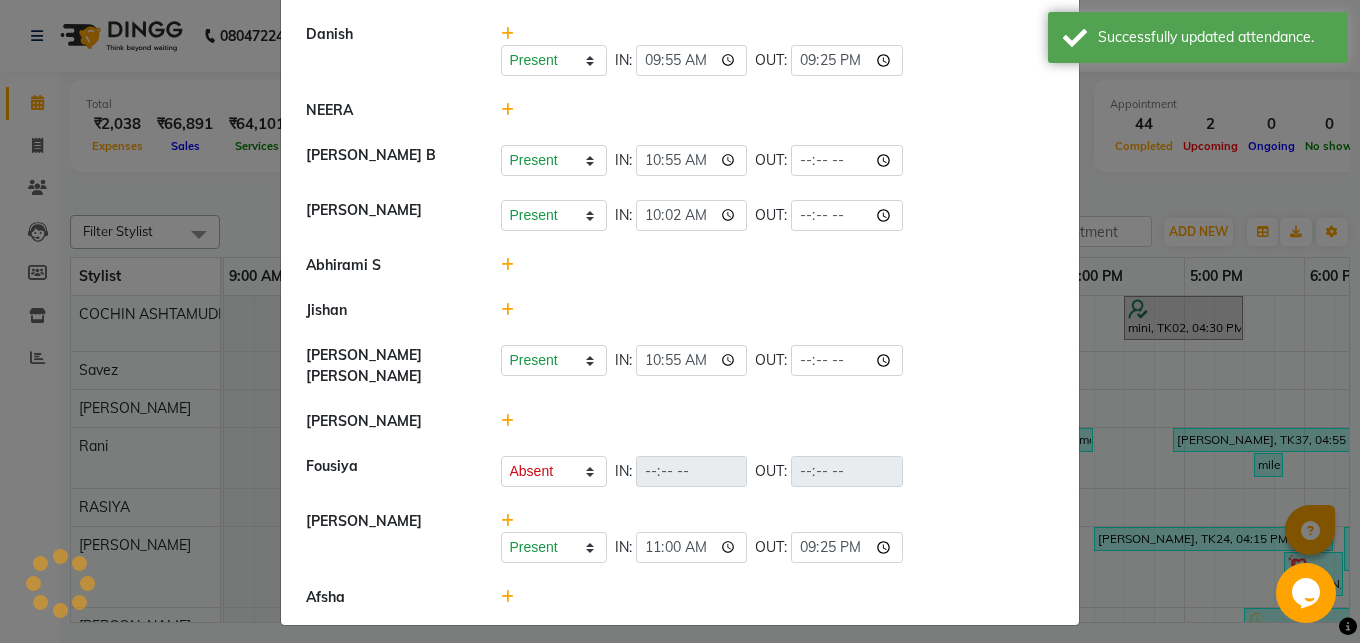 click 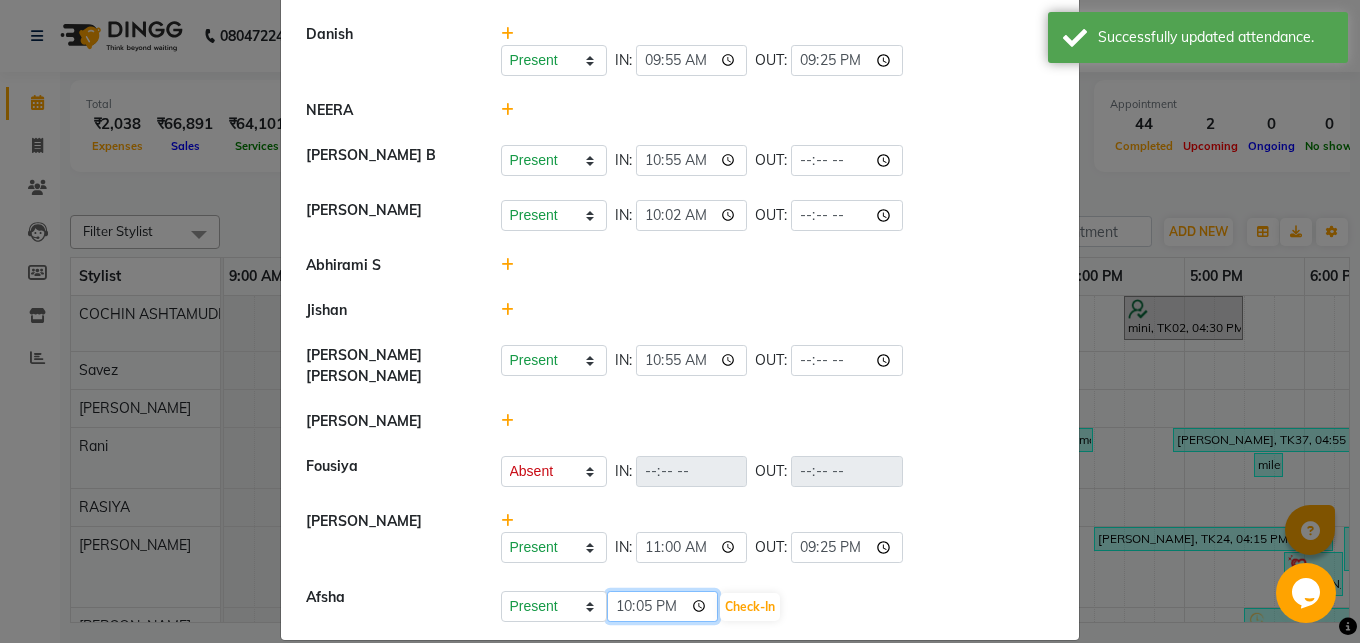 click on "22:05" 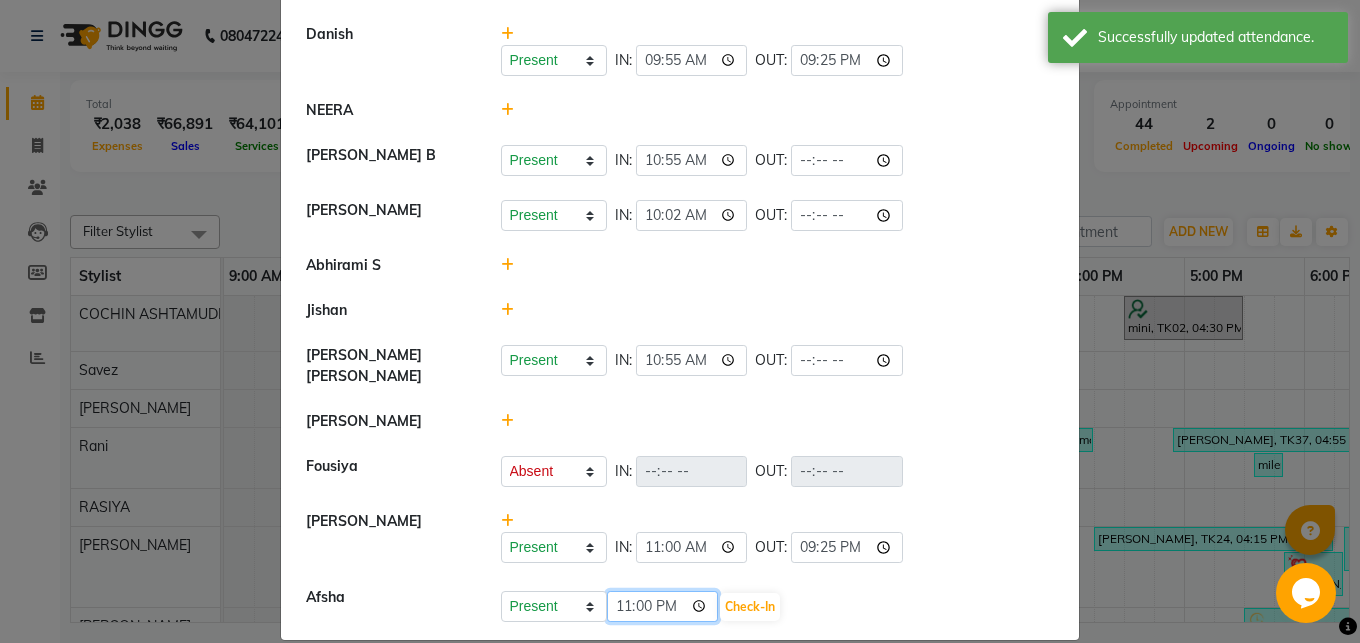 type on "11:00" 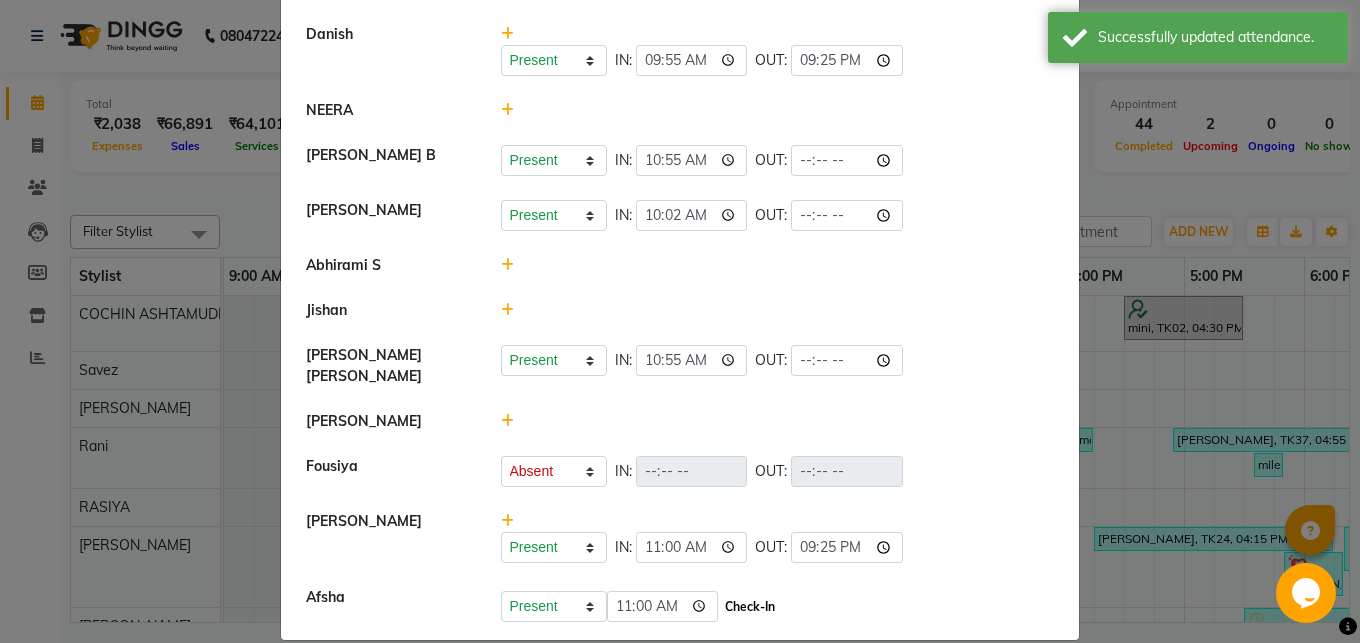 click on "Check-In" 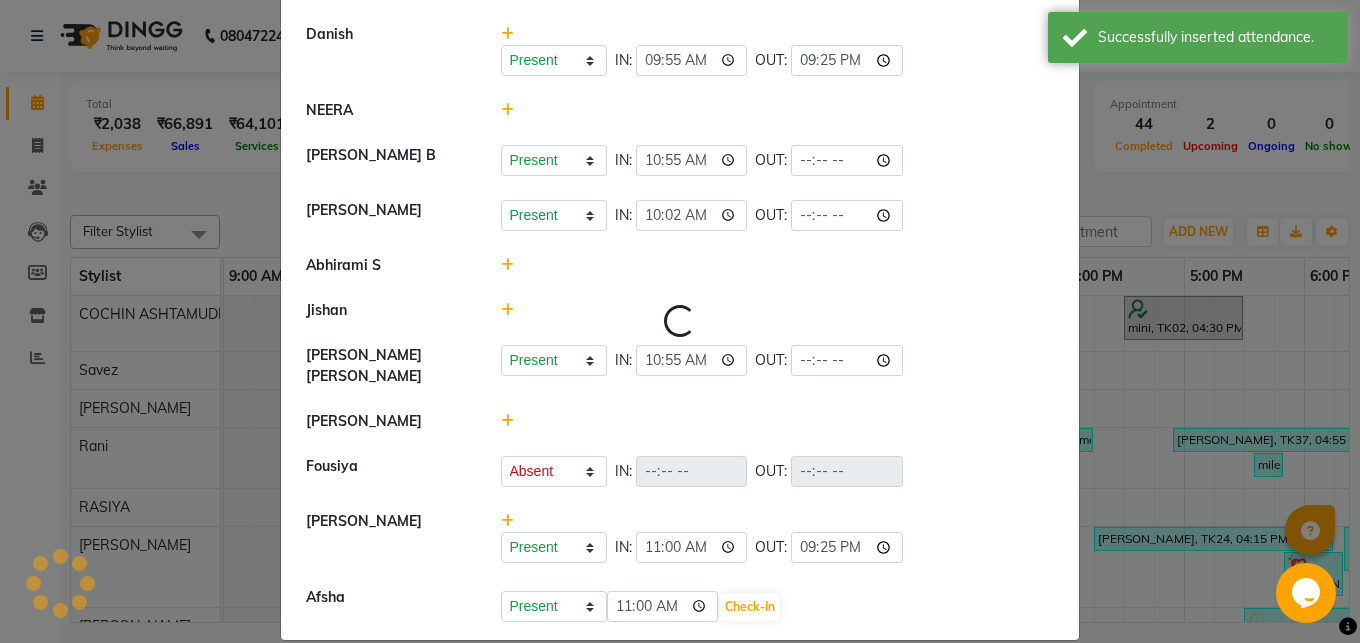 select on "A" 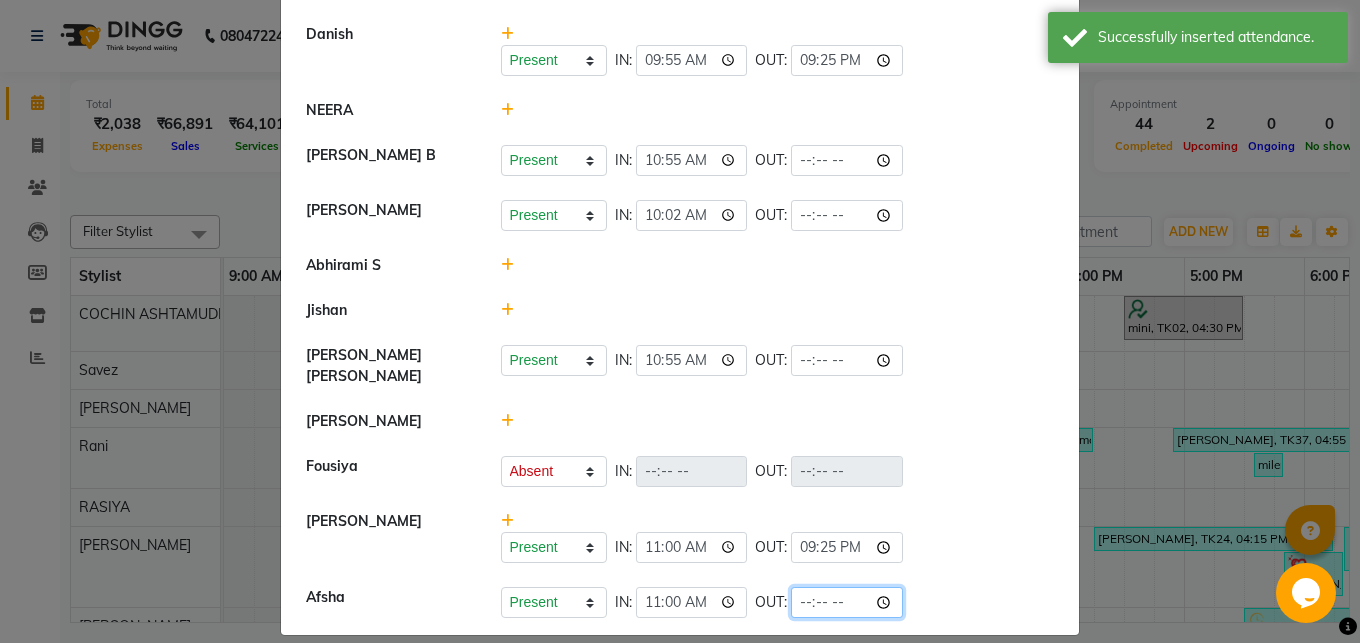 click 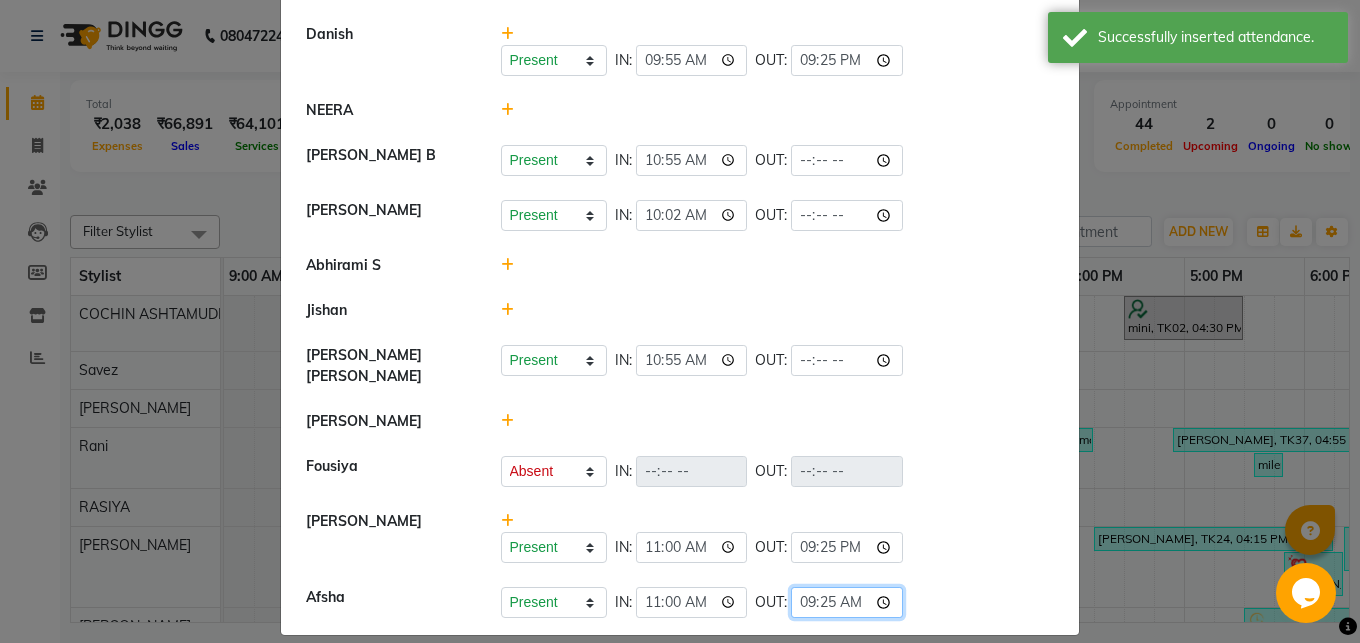 type on "21:25" 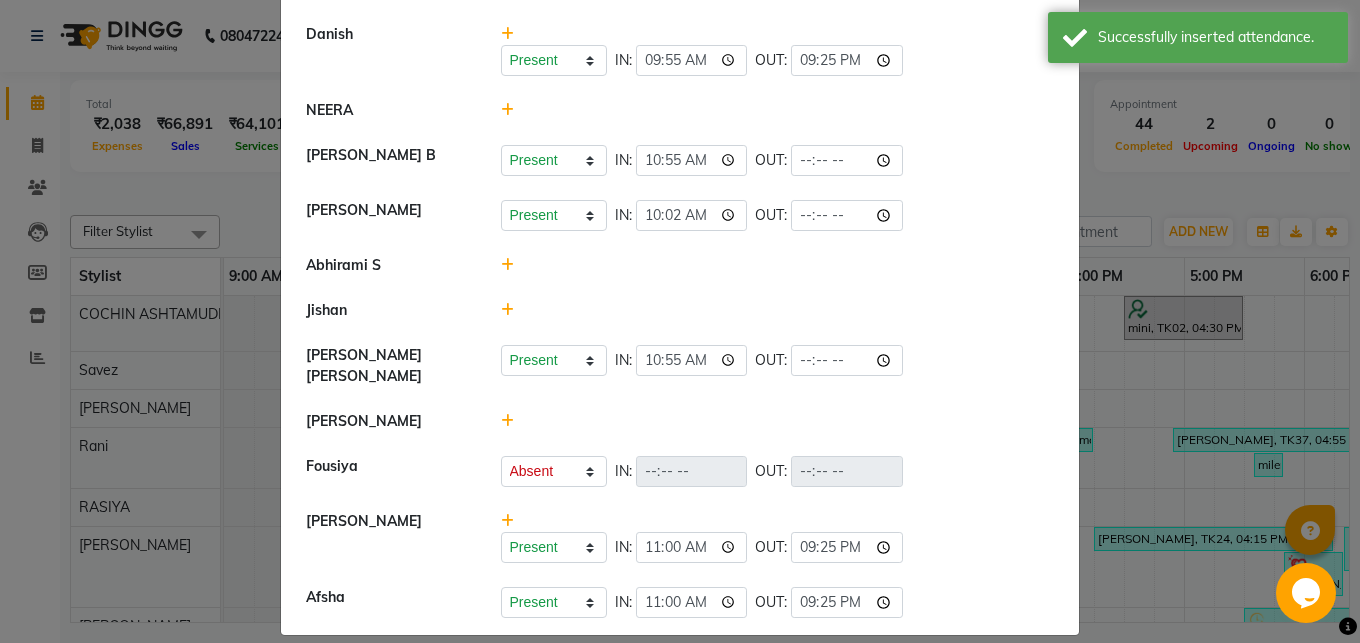 click on "Present   Absent   Late   Half Day   Weekly Off  IN:  10:55 OUT:" 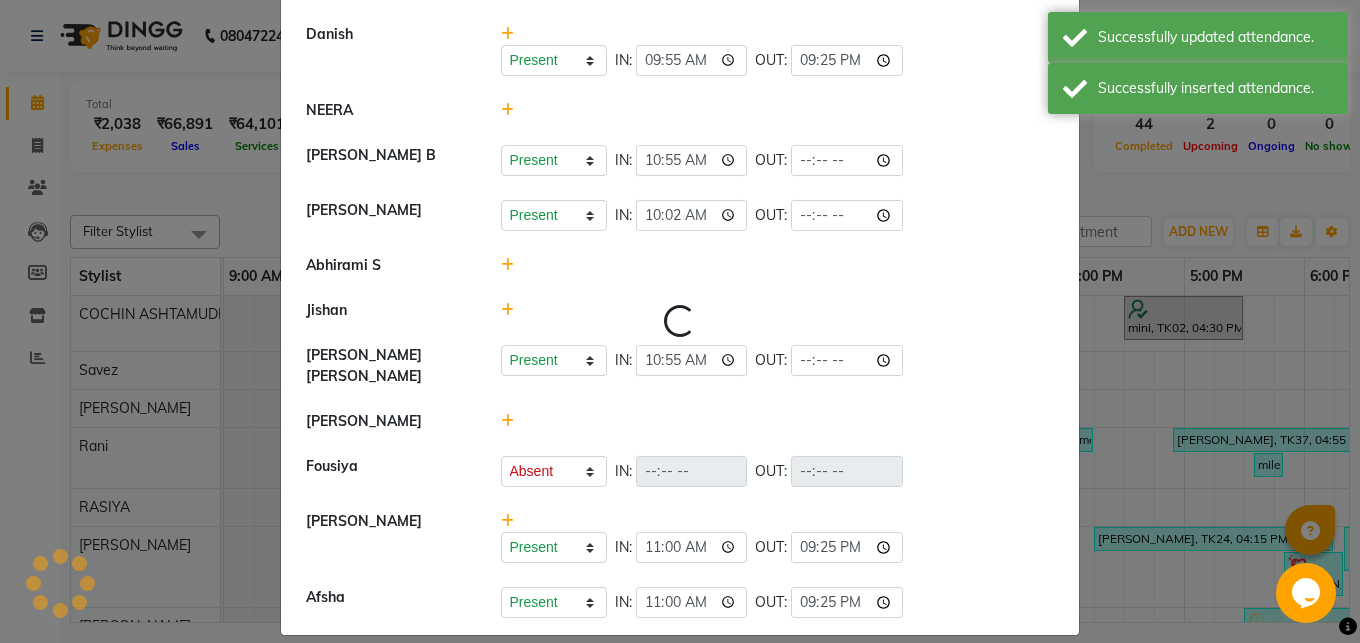 select on "A" 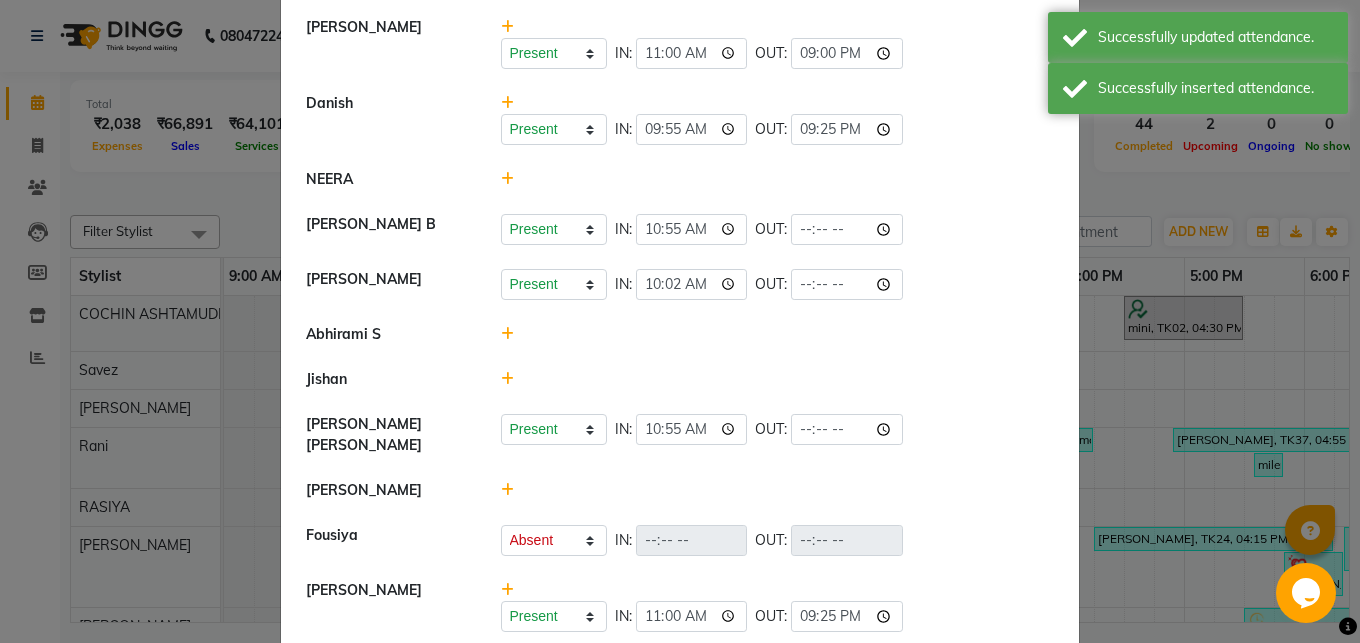 scroll, scrollTop: 404, scrollLeft: 0, axis: vertical 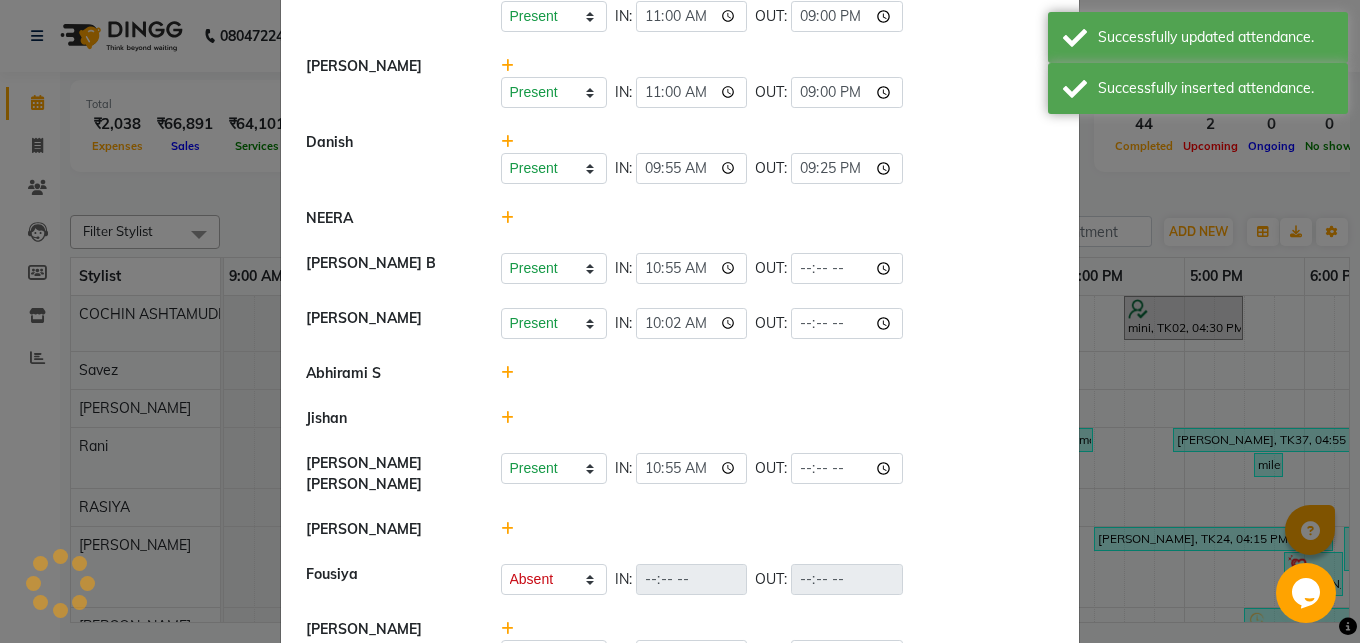 click 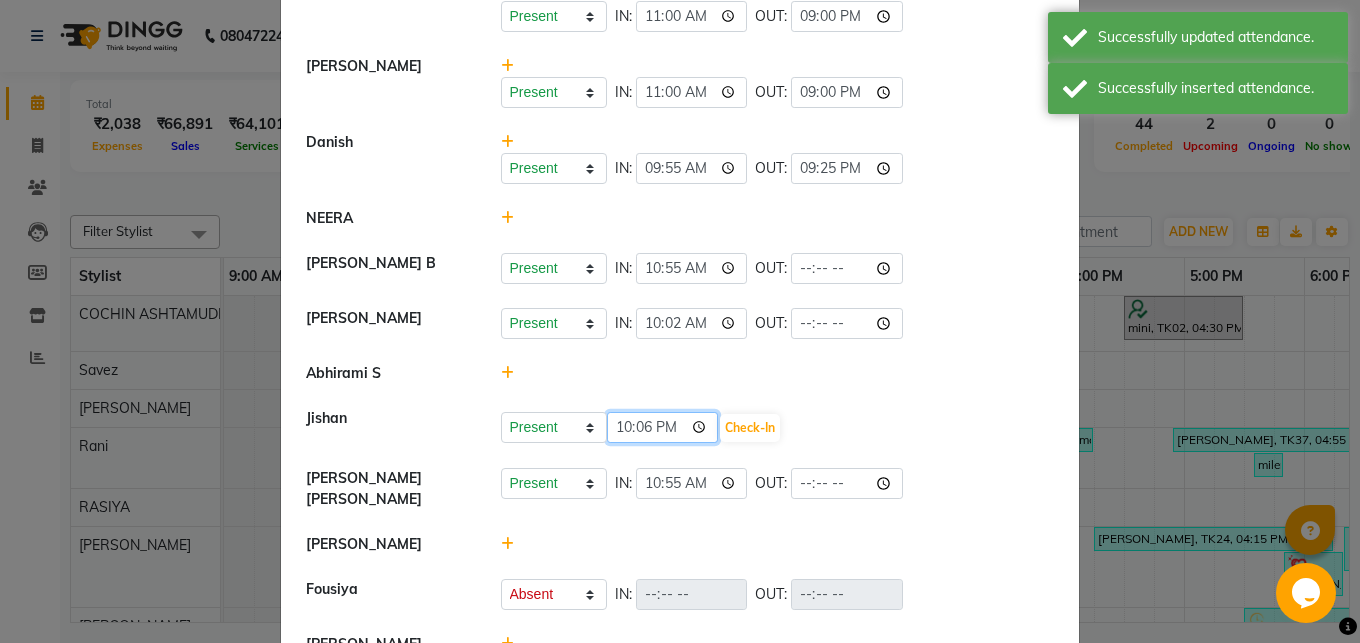 click on "22:06" 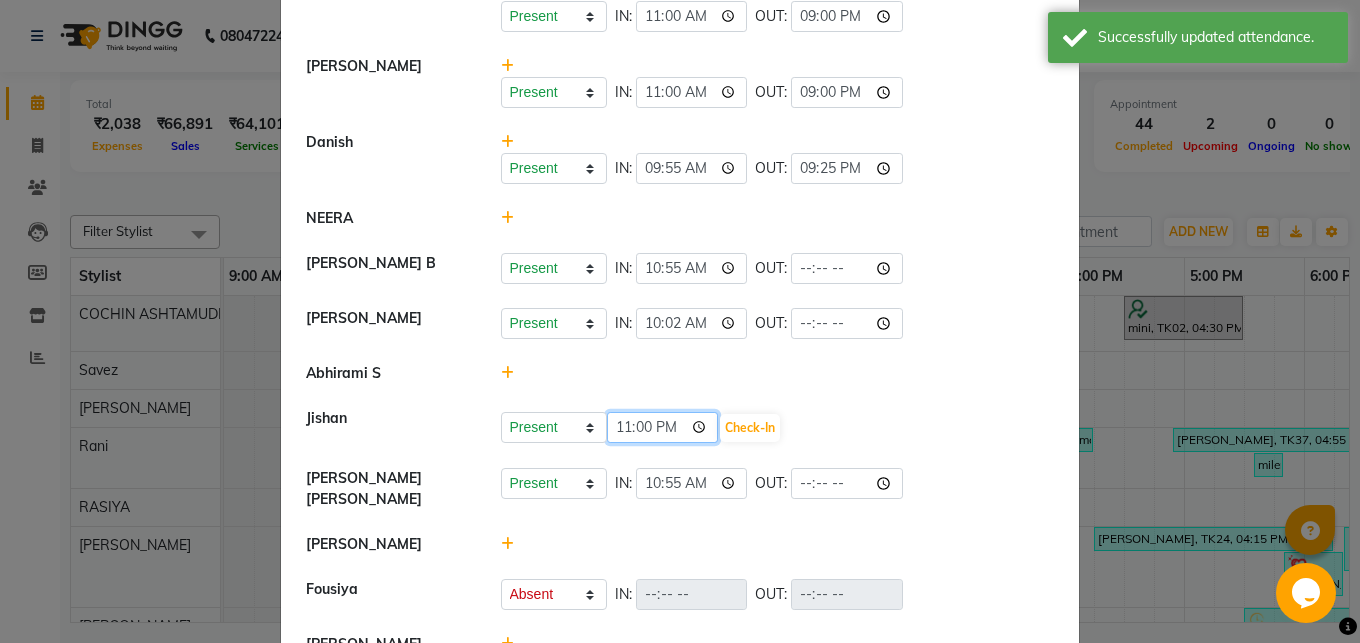 type on "11:00" 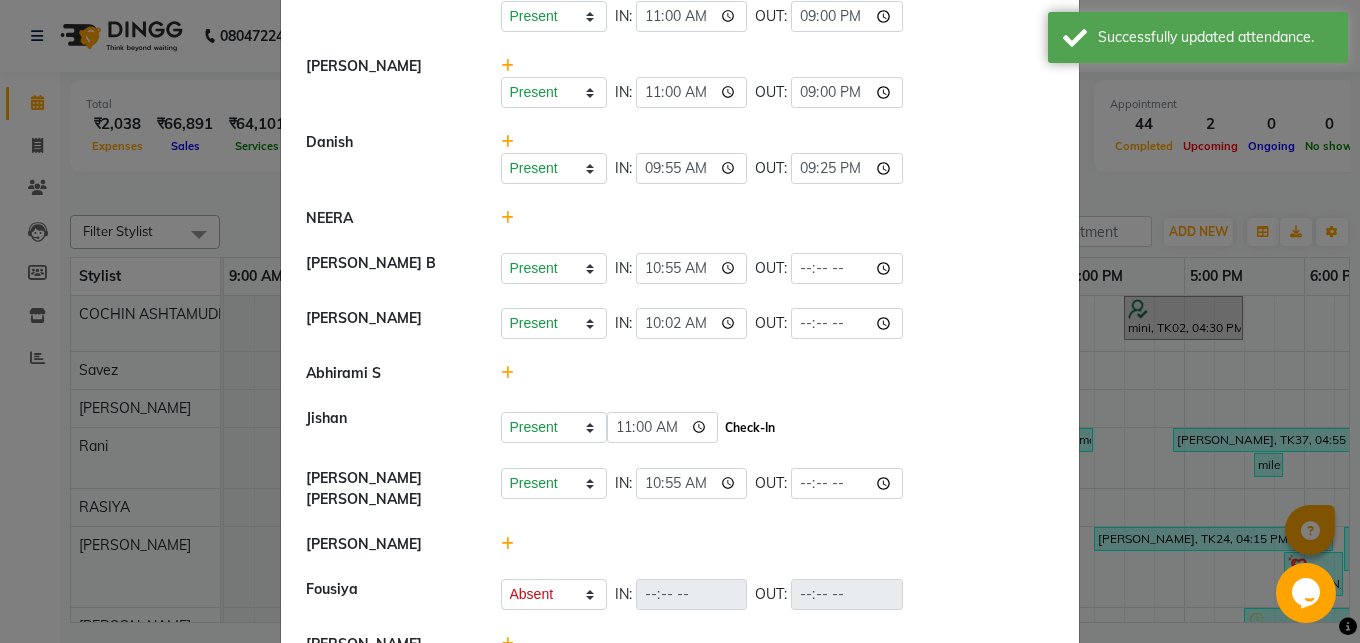 click on "Check-In" 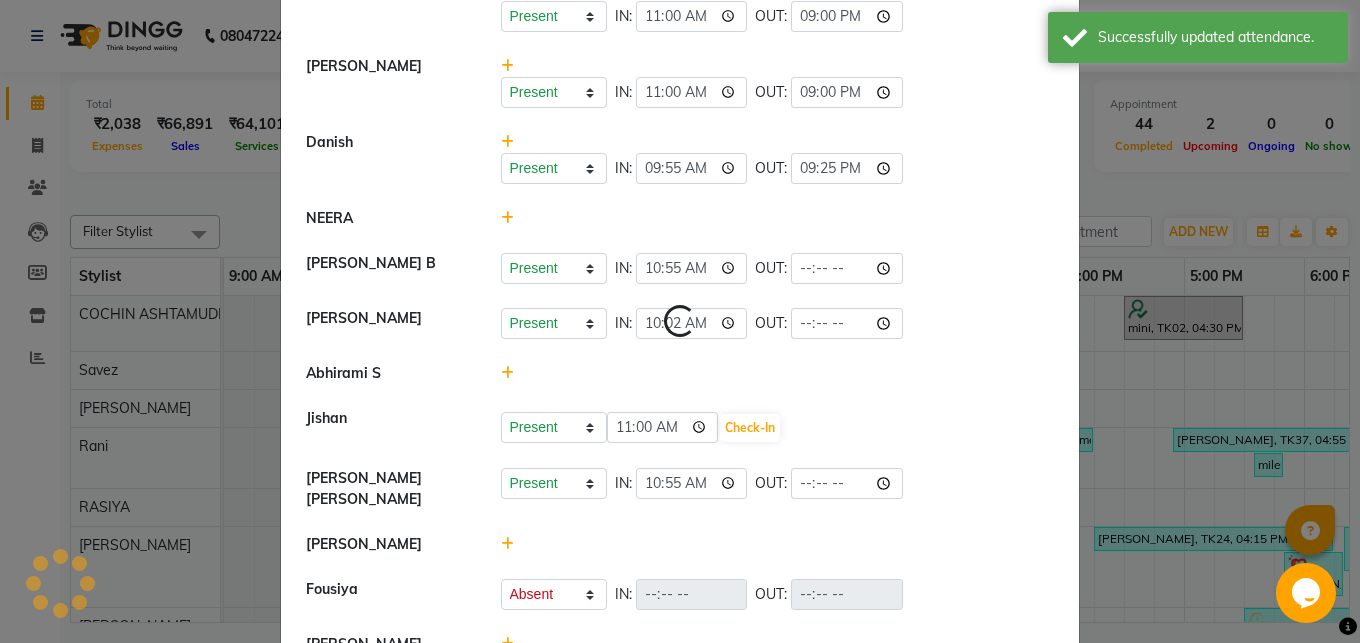 select on "A" 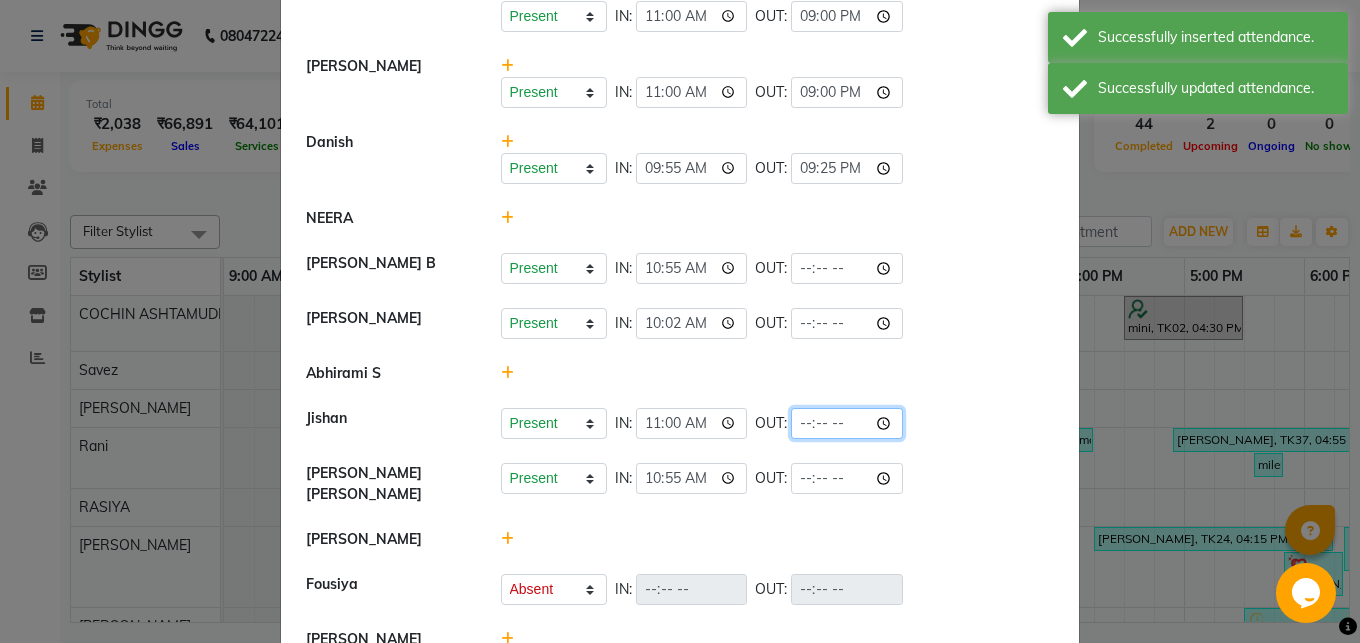 click 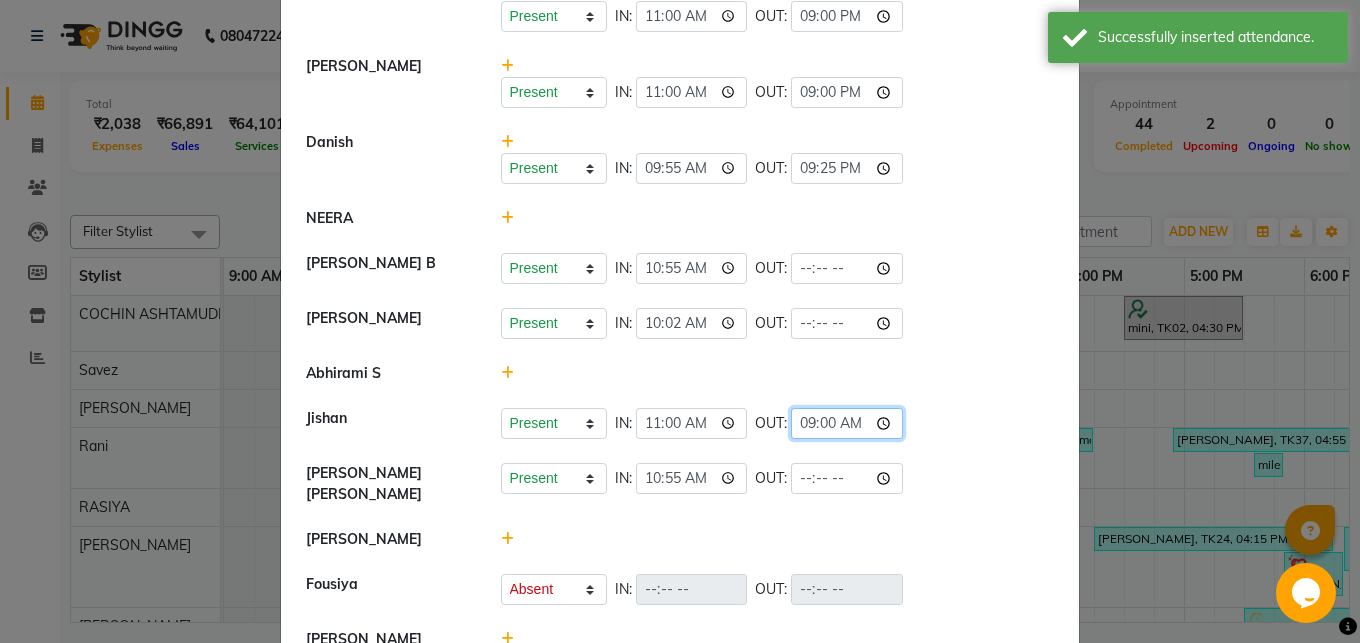 type on "21:00" 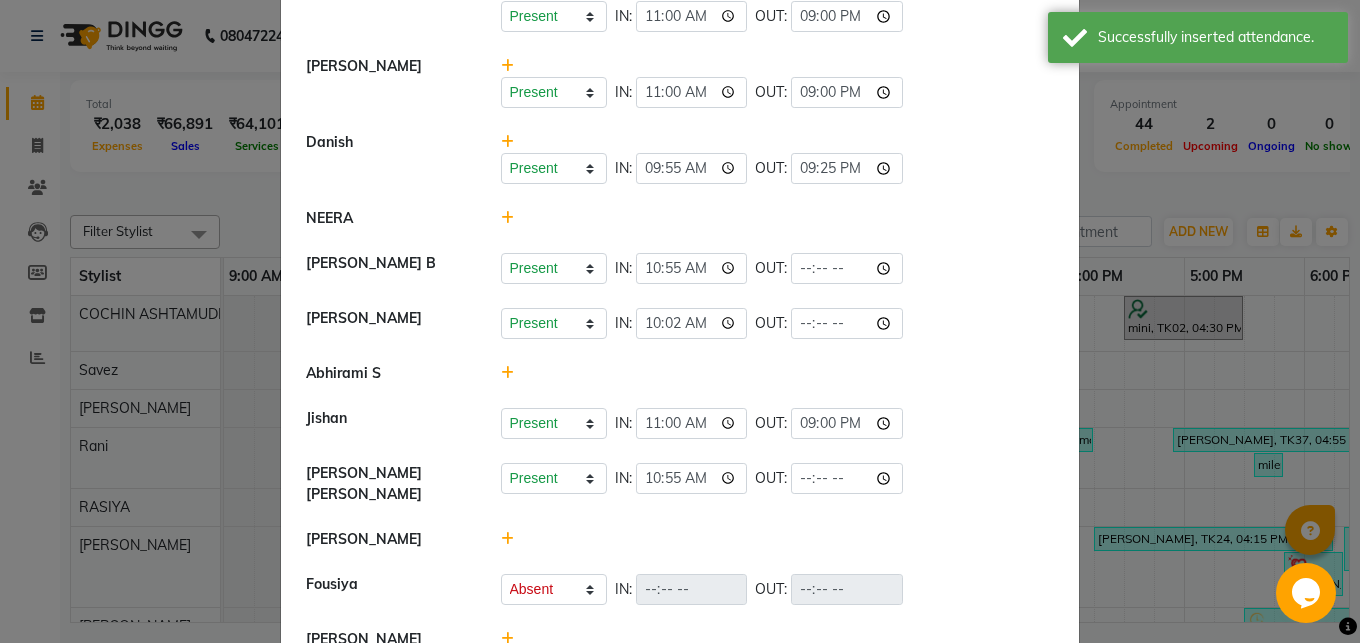 click 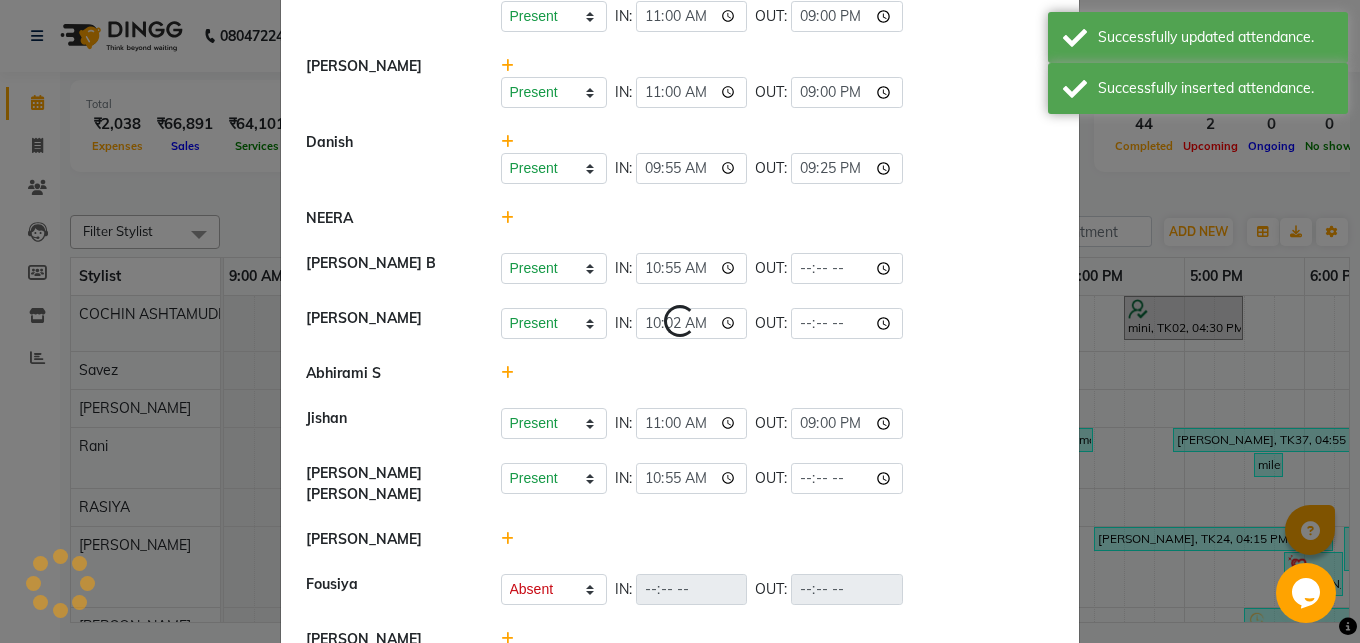 select on "A" 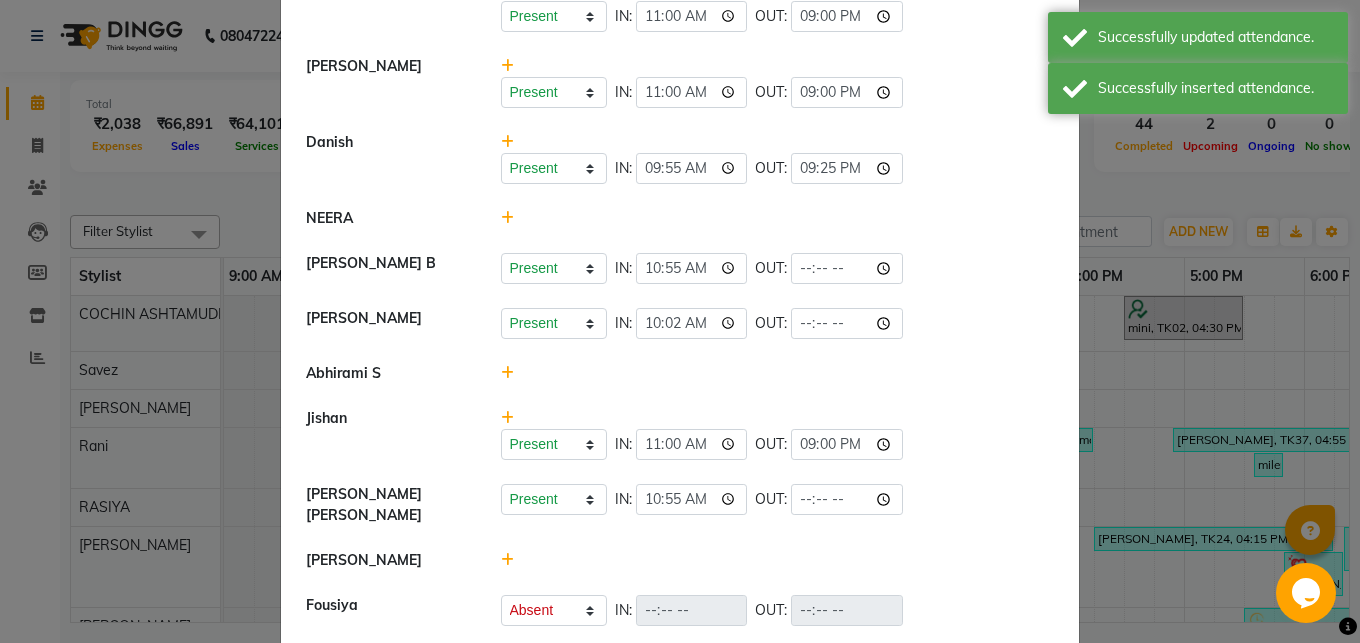 scroll, scrollTop: 0, scrollLeft: 0, axis: both 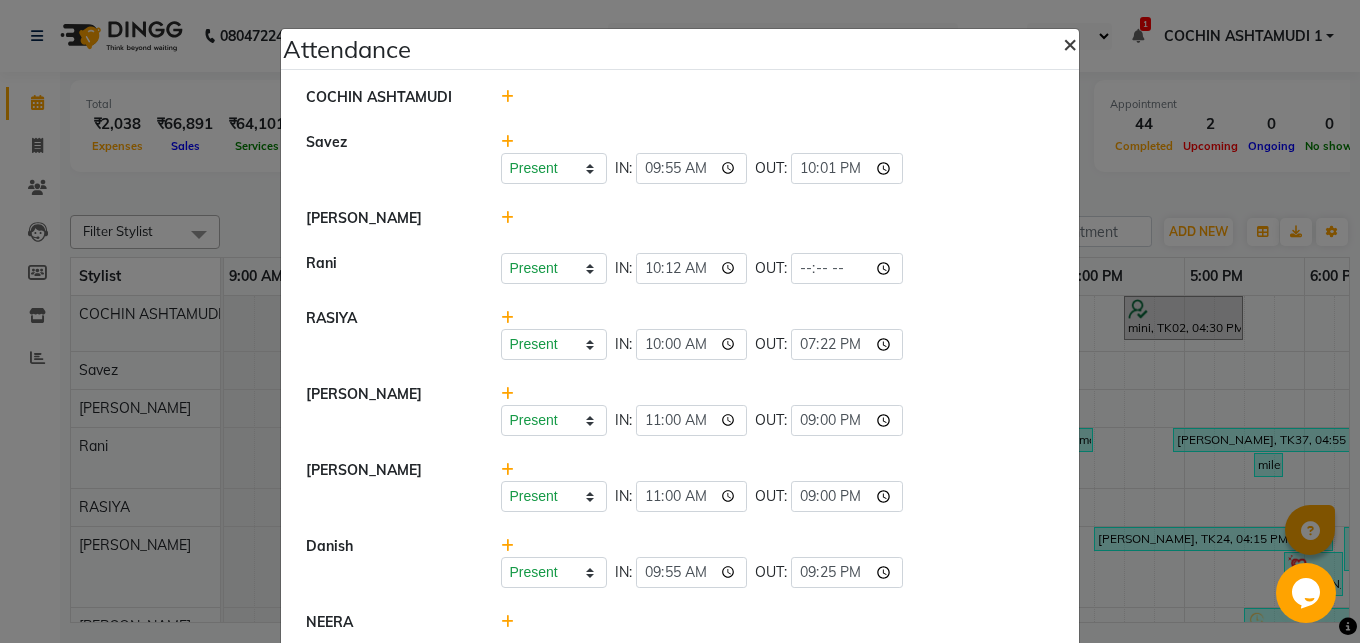 click on "×" 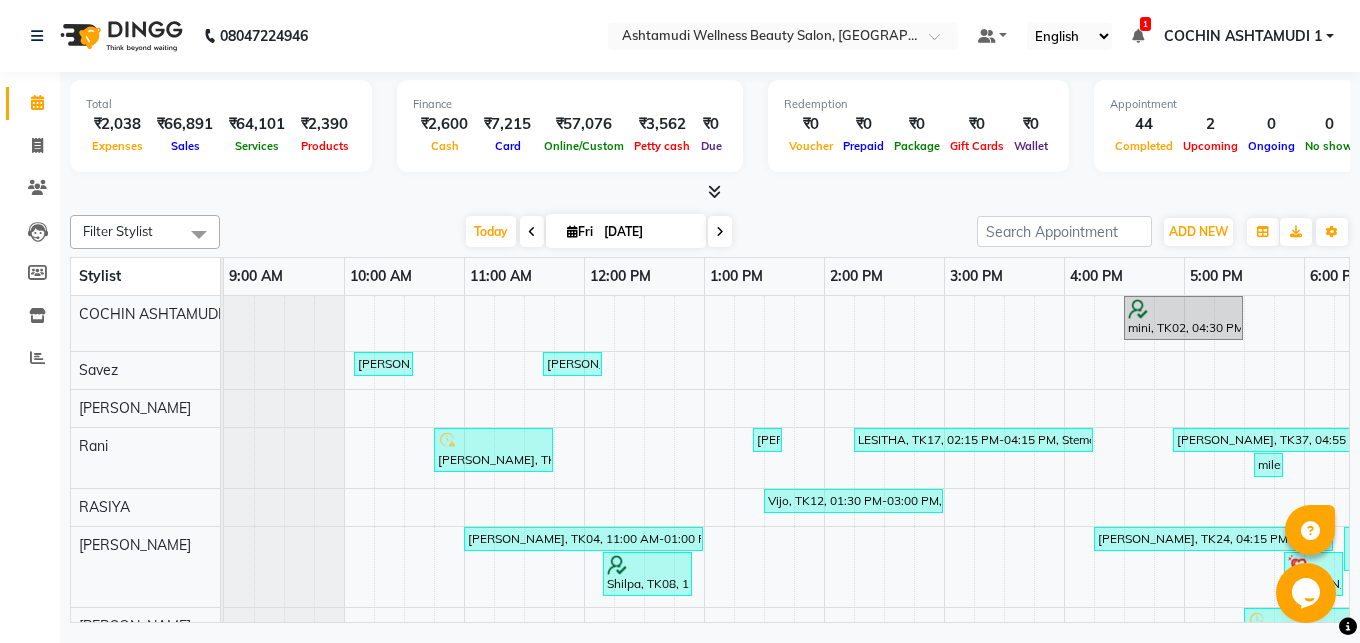 click at bounding box center [714, 191] 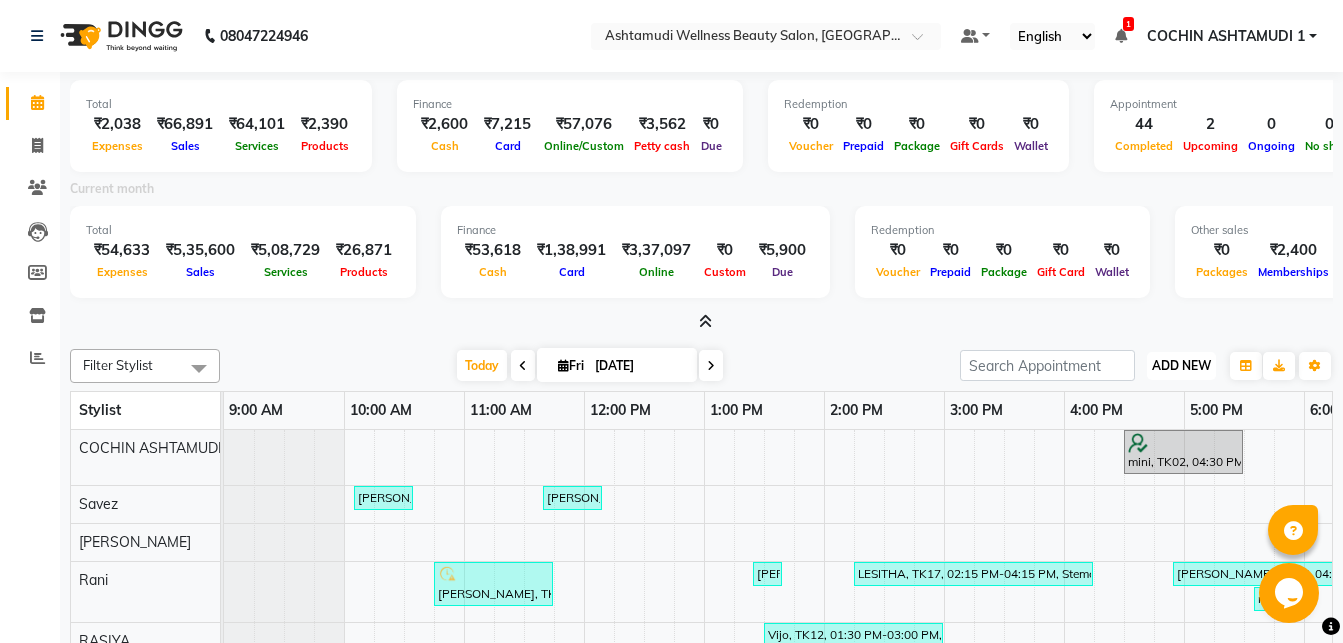 click on "ADD NEW Toggle Dropdown" at bounding box center [1181, 366] 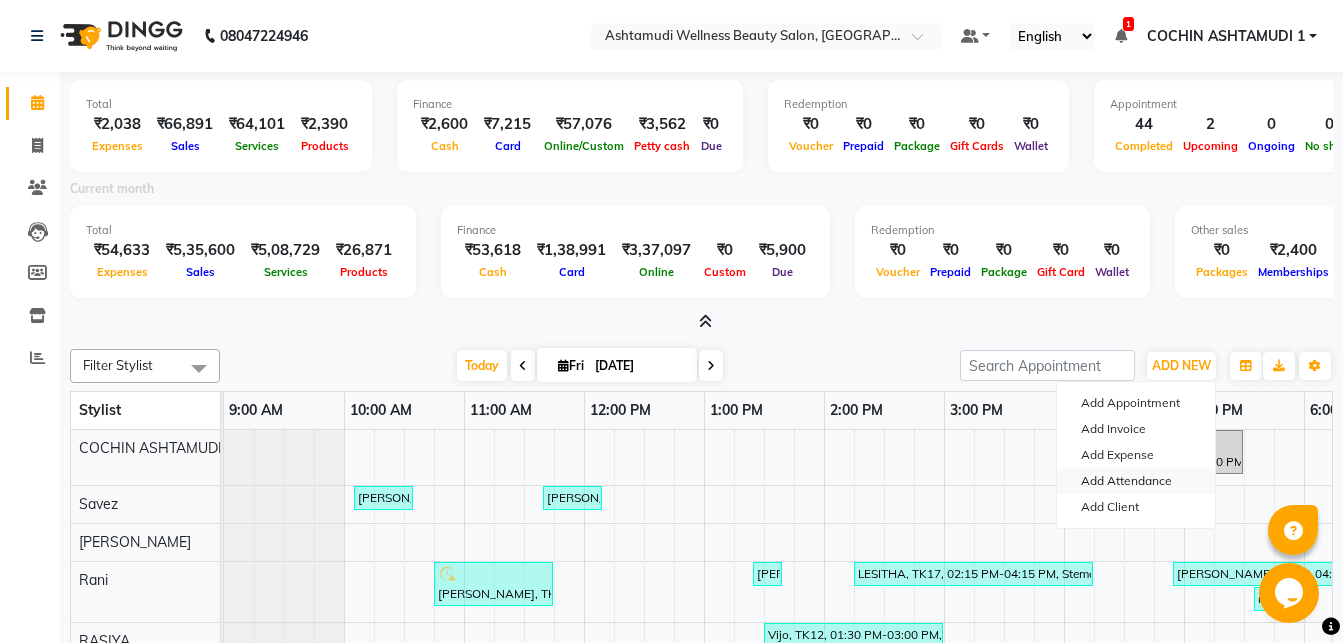 click on "Add Attendance" at bounding box center [1136, 481] 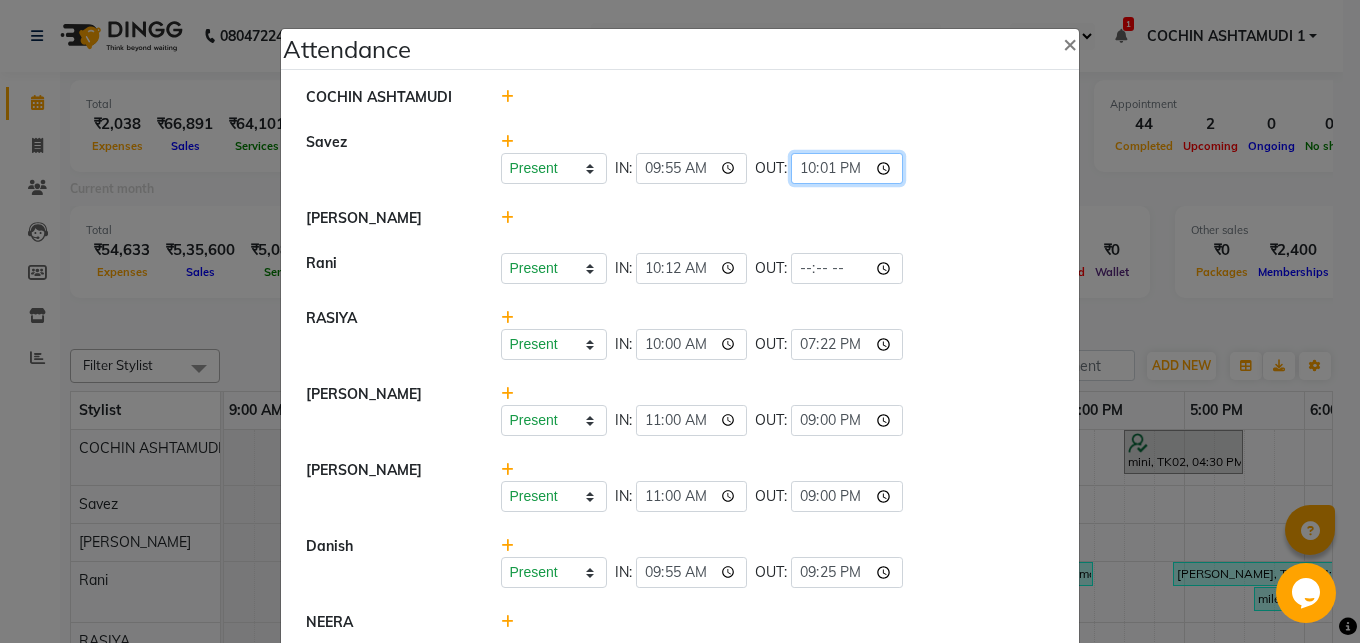 click on "22:01" 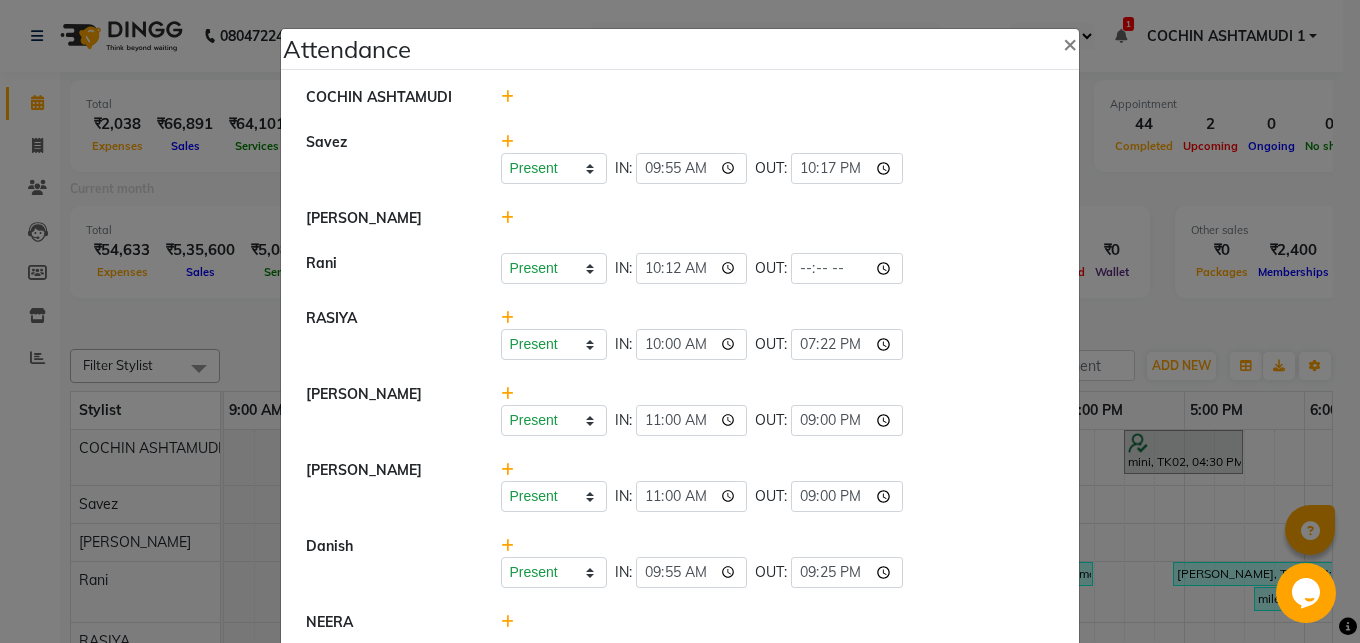 click on "Savez    Present   Absent   Late   Half Day   Weekly Off  IN:  09:55 OUT:  22:17" 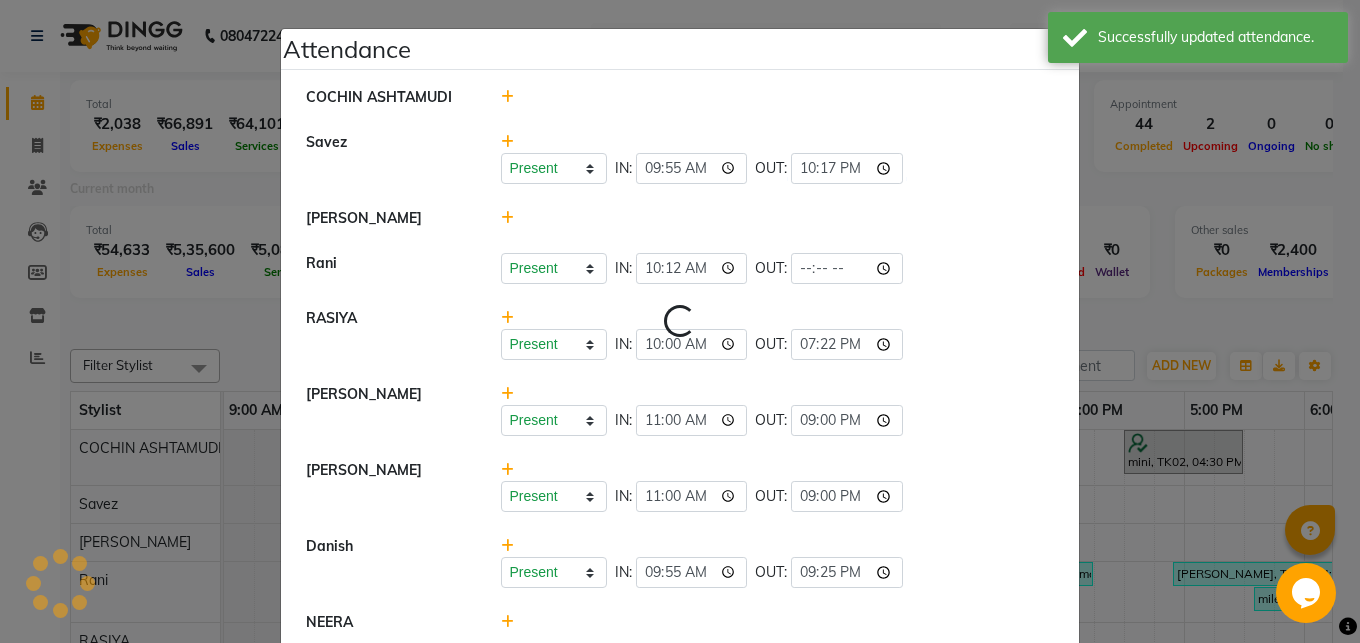 select on "A" 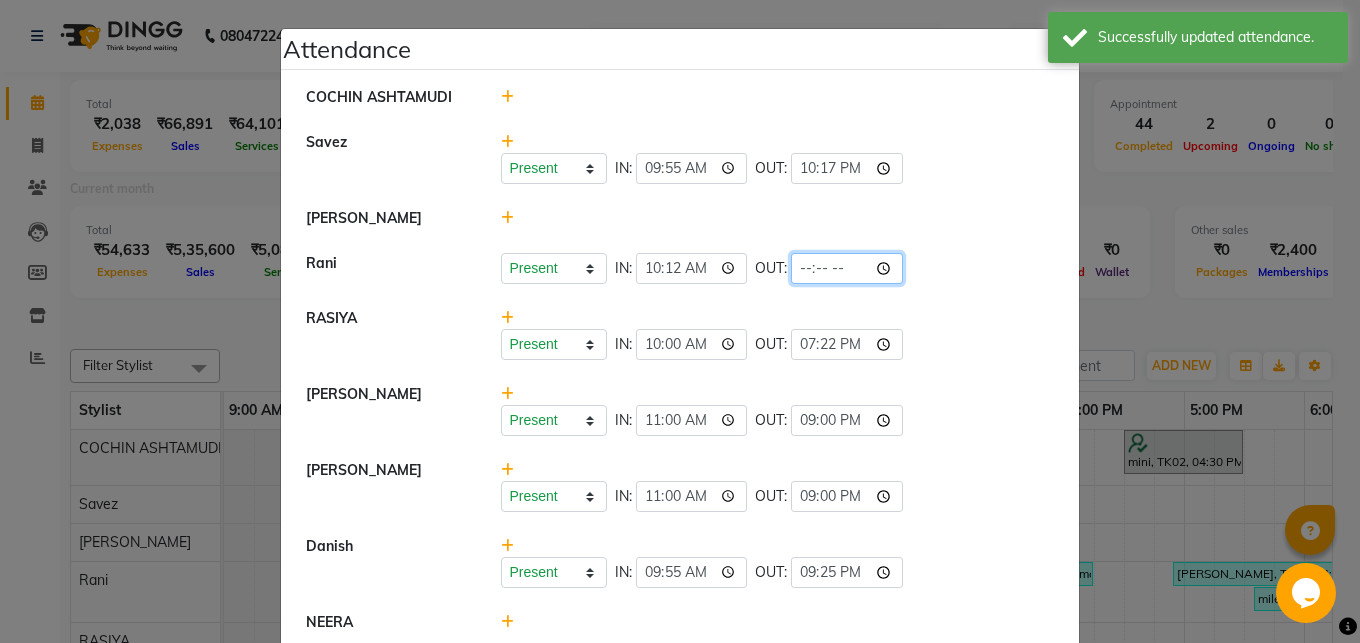 click 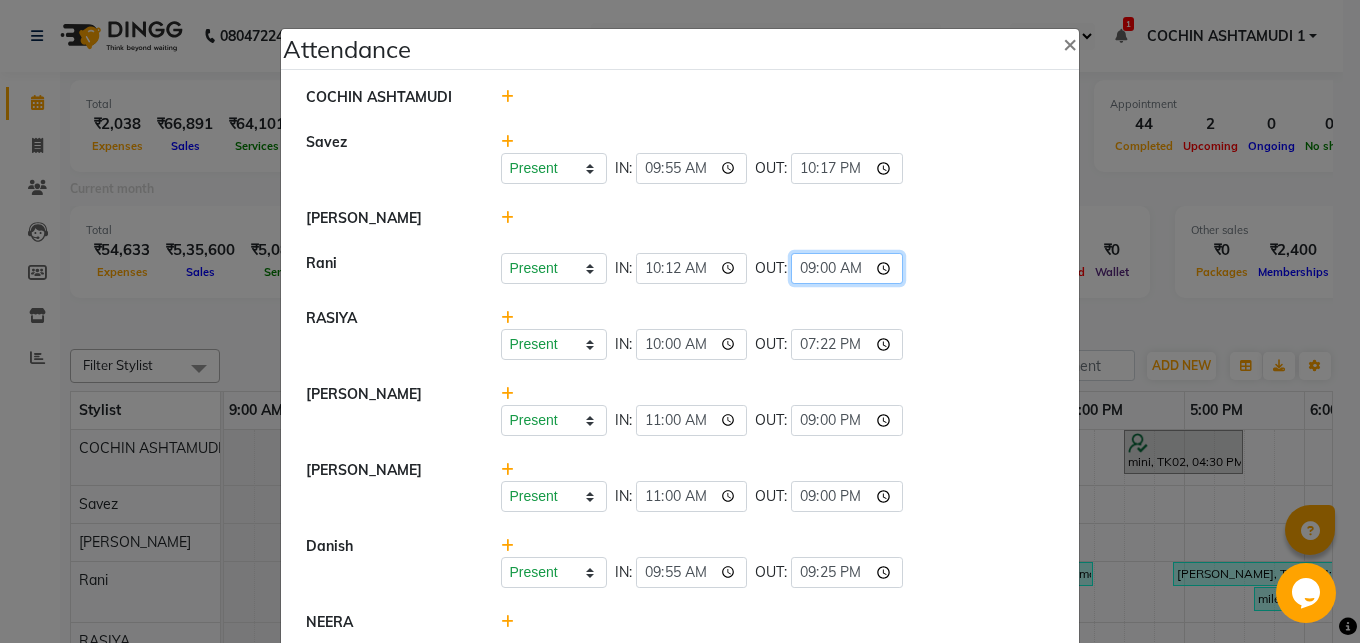 type on "21:00" 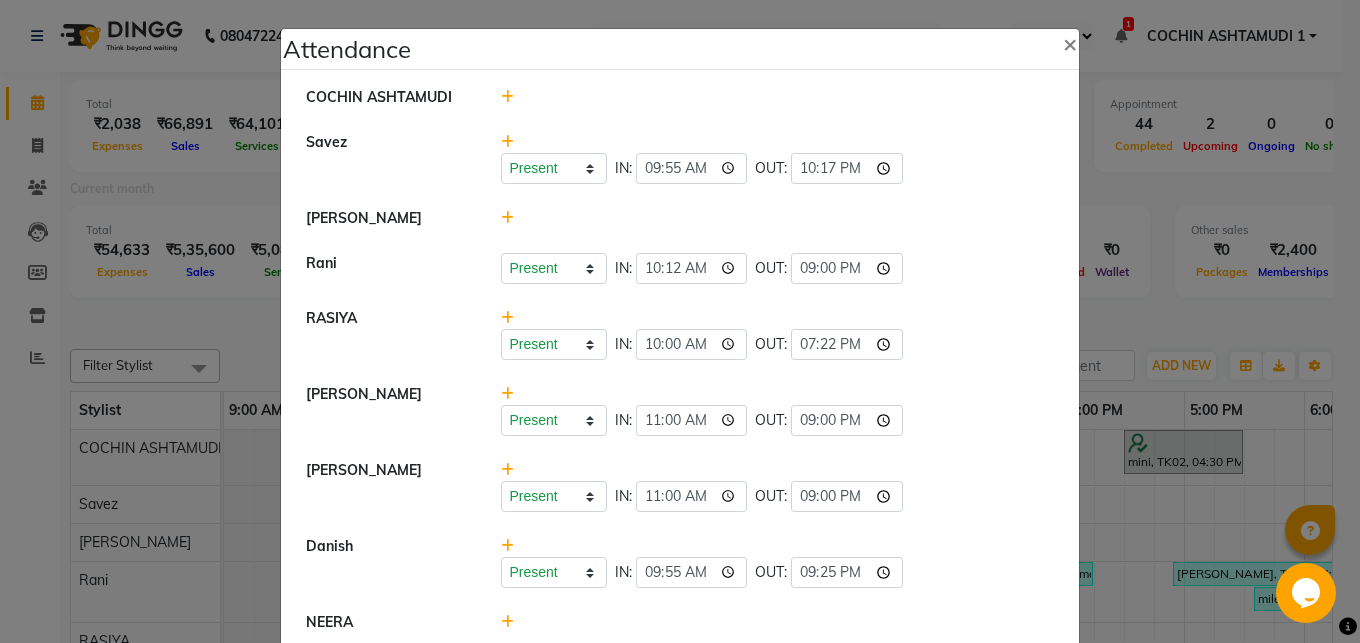click on "Present   Absent   Late   Half Day   Weekly Off  IN:  10:12 OUT:  21:00" 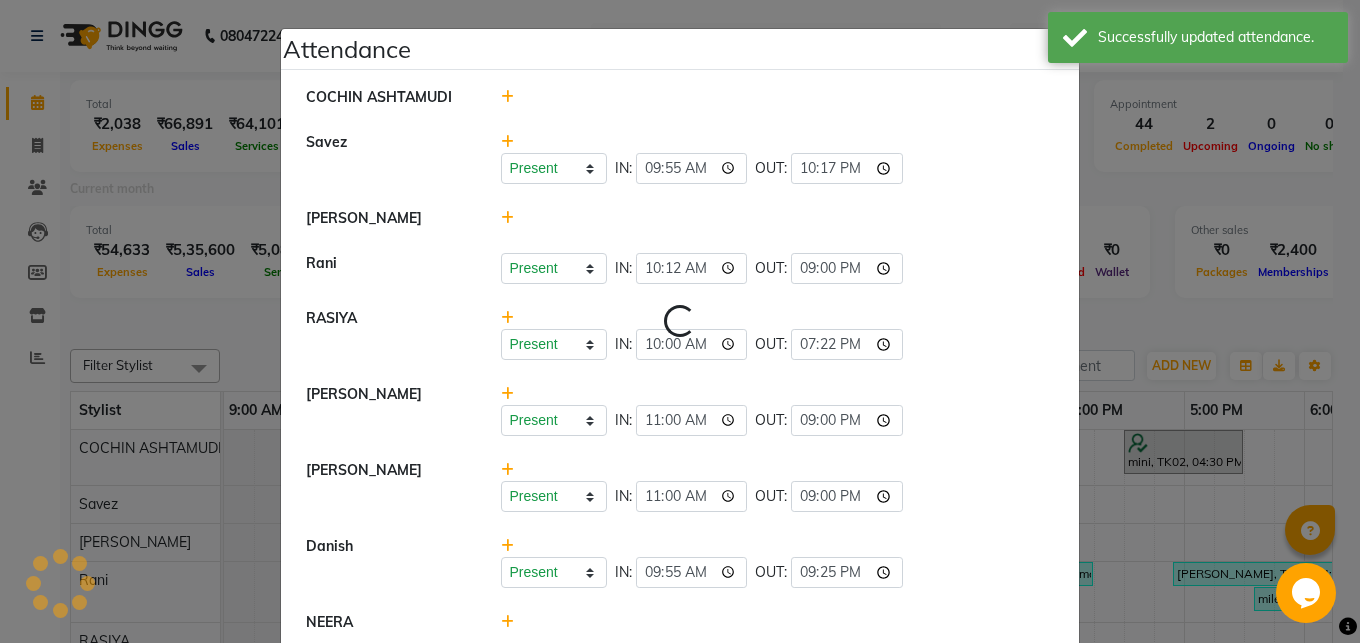 select on "A" 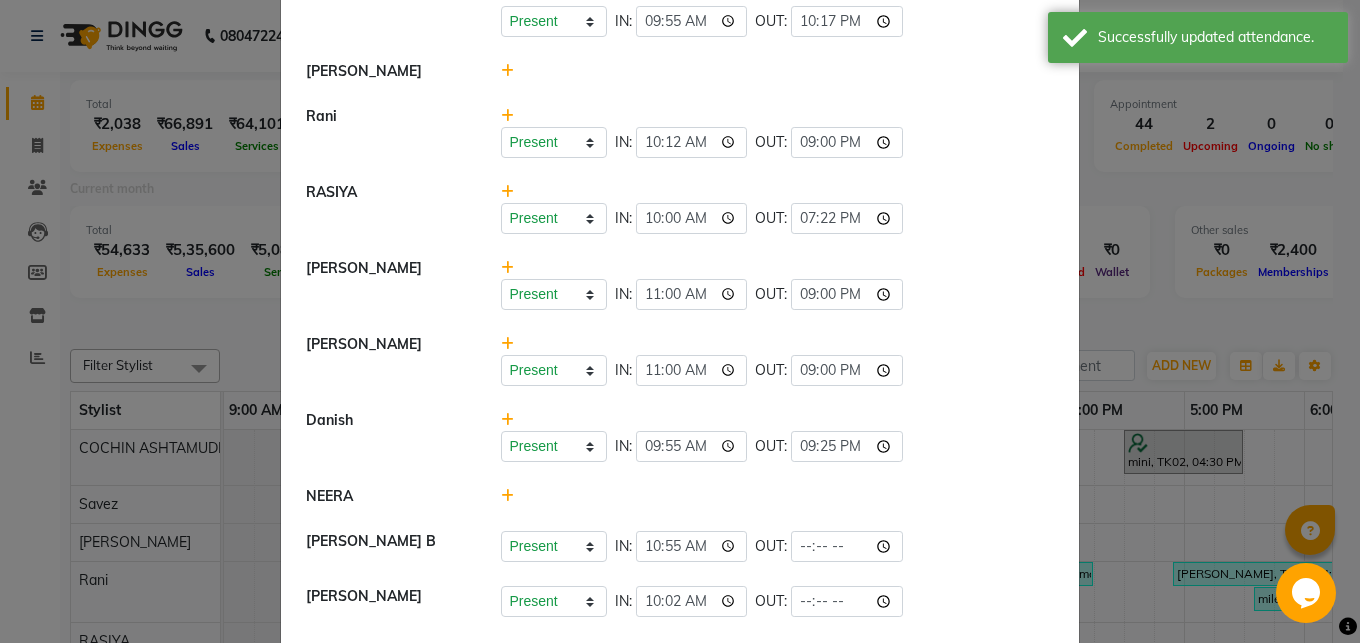 scroll, scrollTop: 324, scrollLeft: 0, axis: vertical 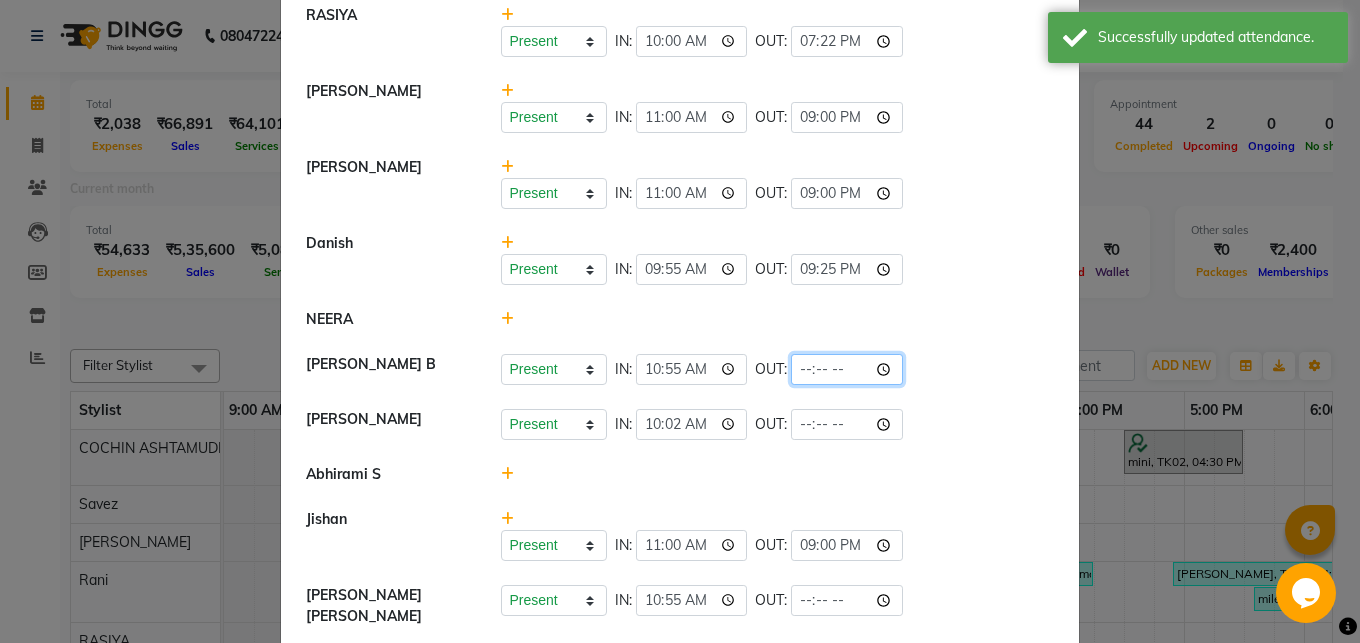 click 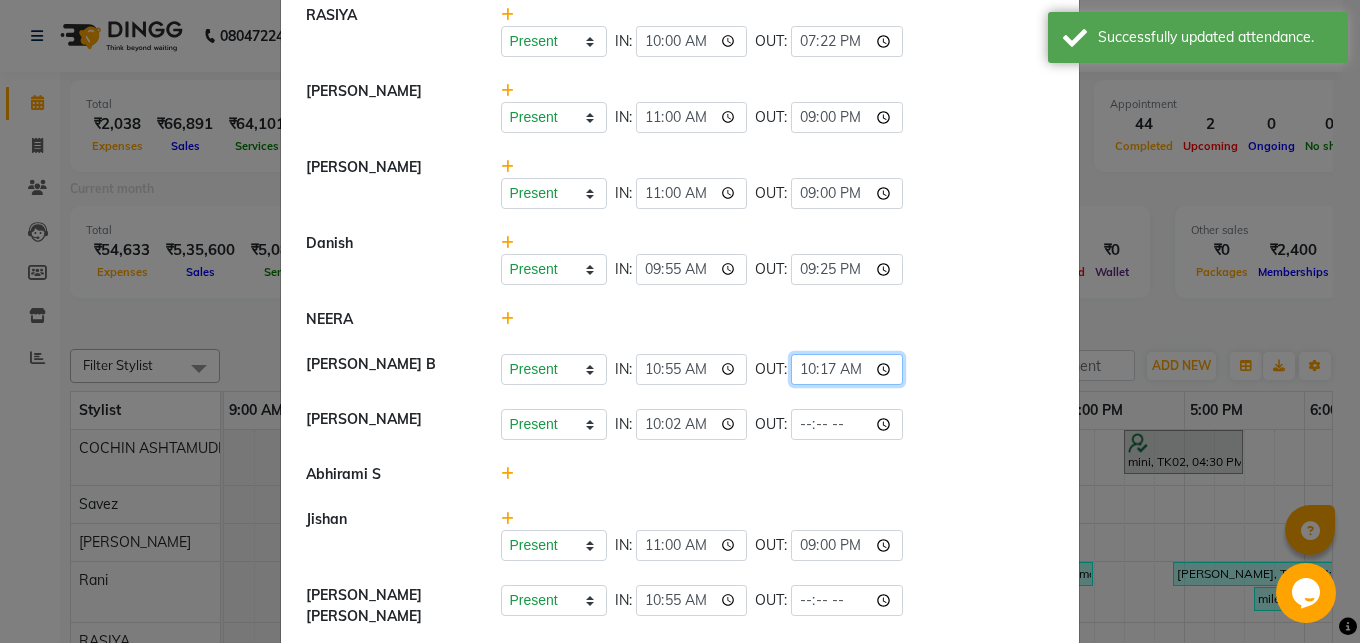 type on "22:17" 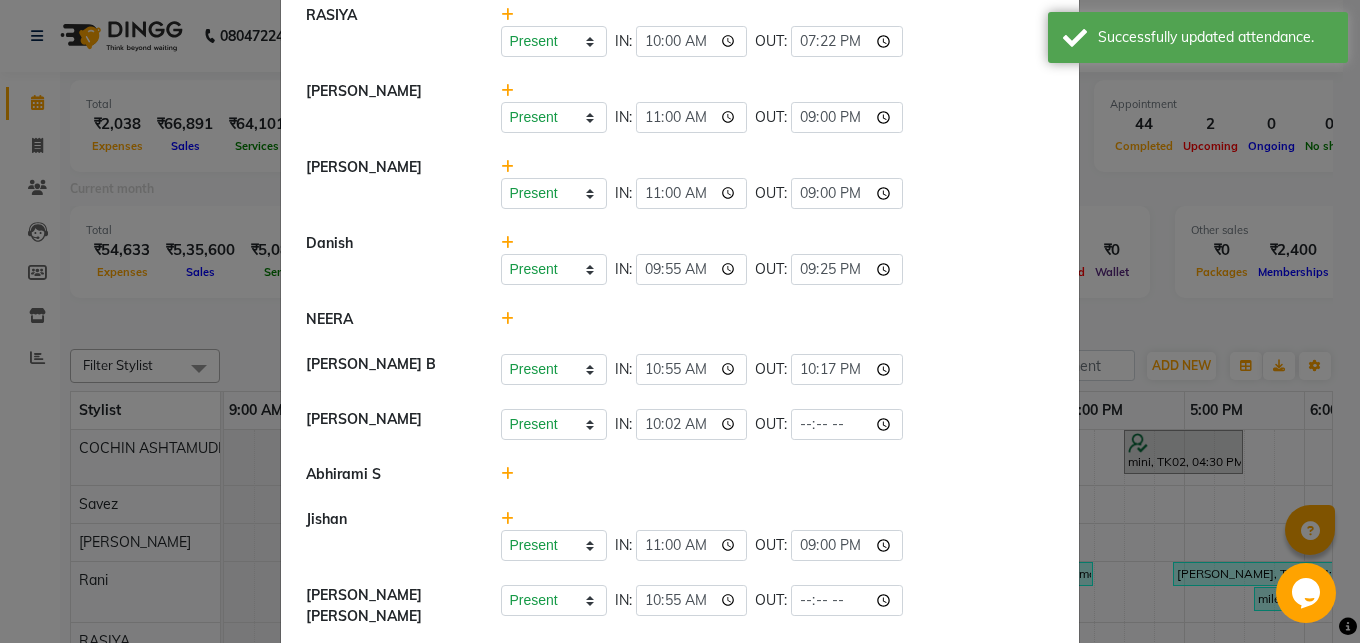 click 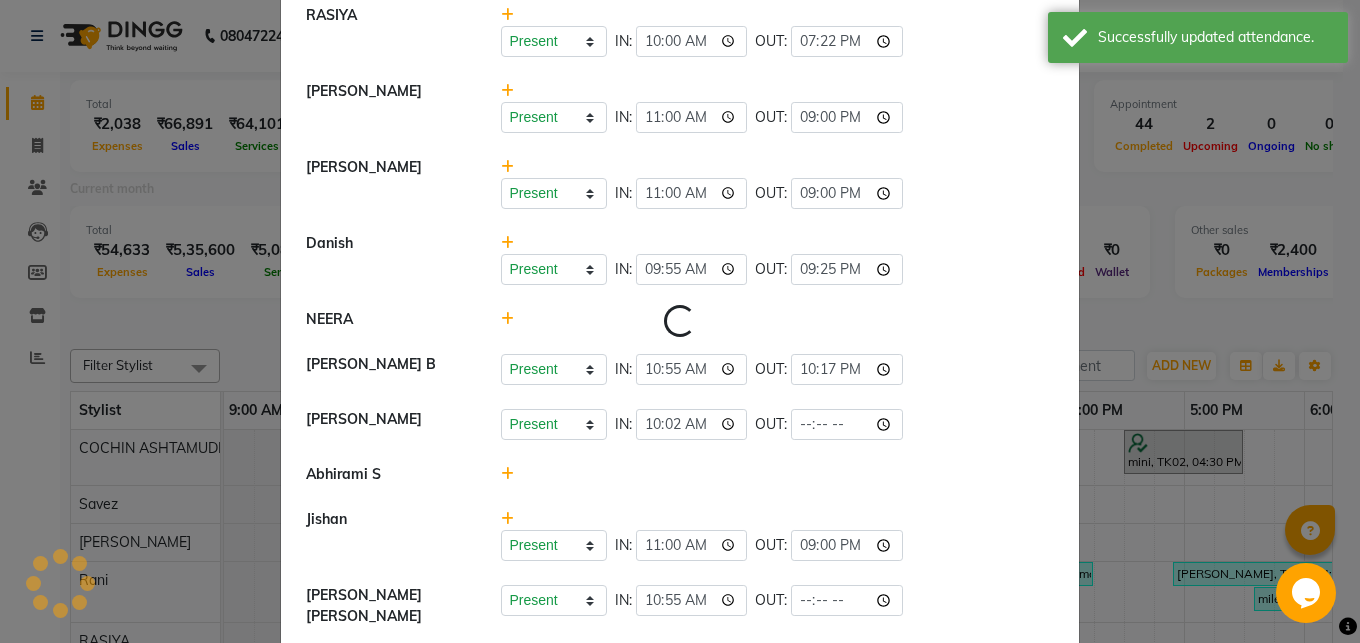 select on "A" 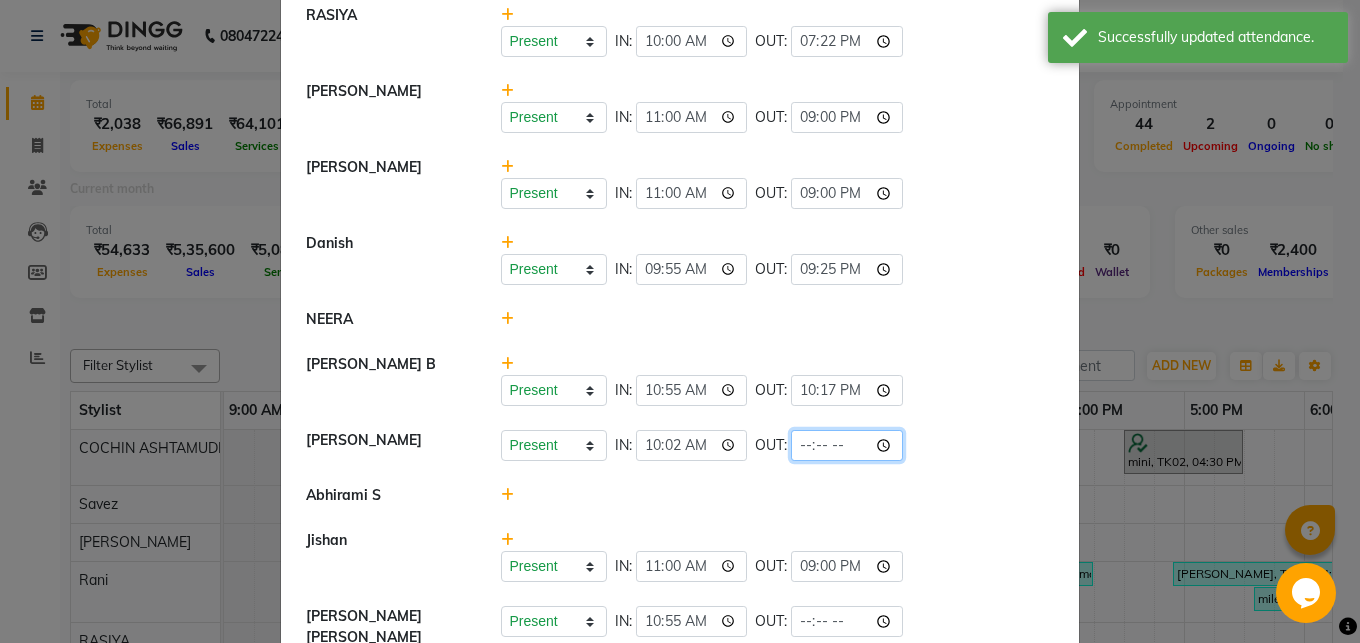 click 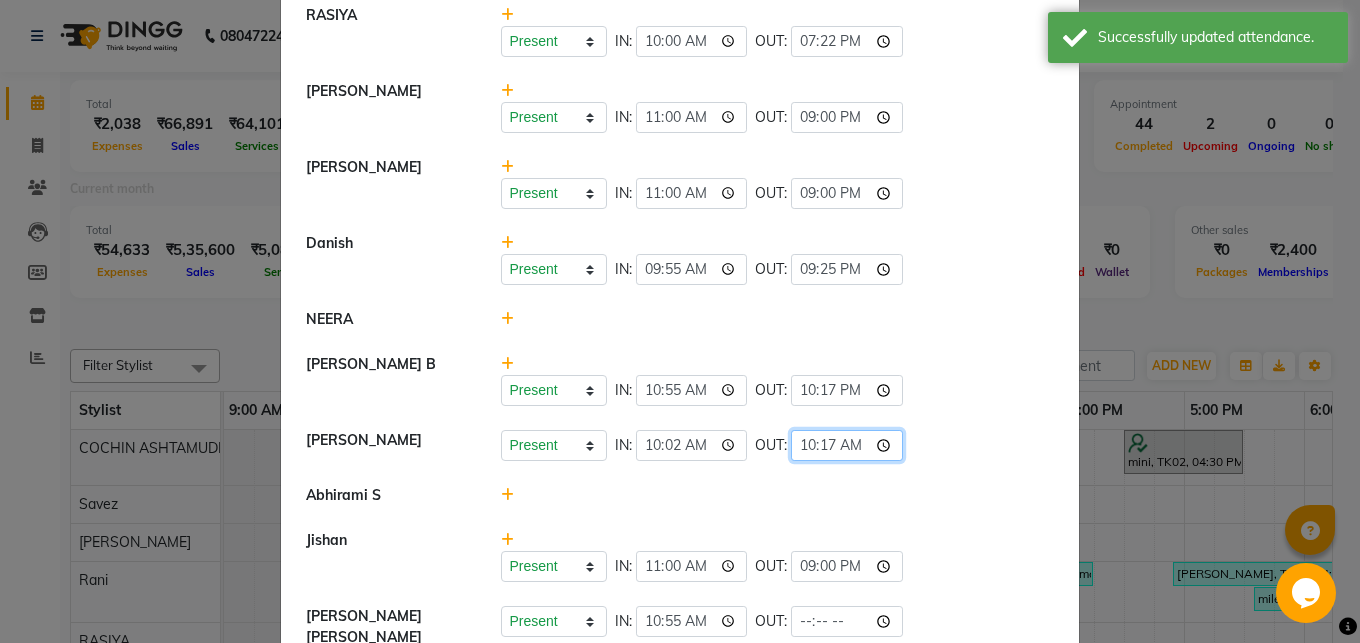 type on "22:17" 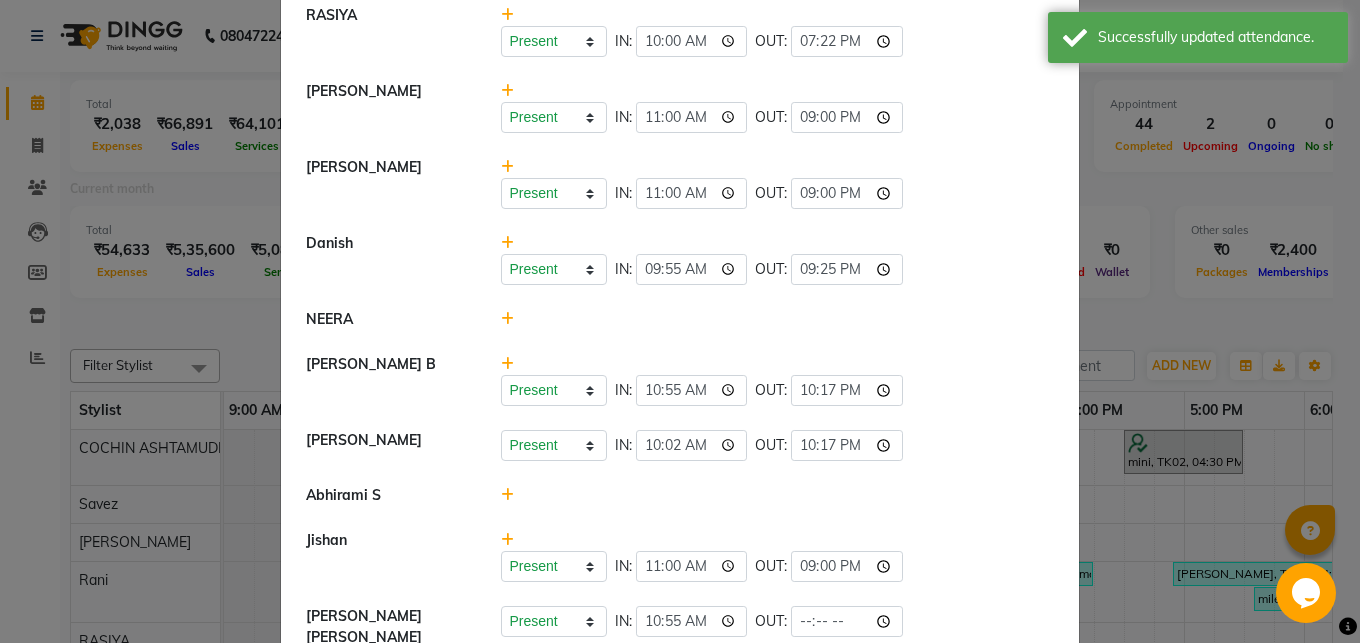 click on "Present   Absent   Late   Half Day   Weekly Off  IN:  10:55 OUT:  22:17" 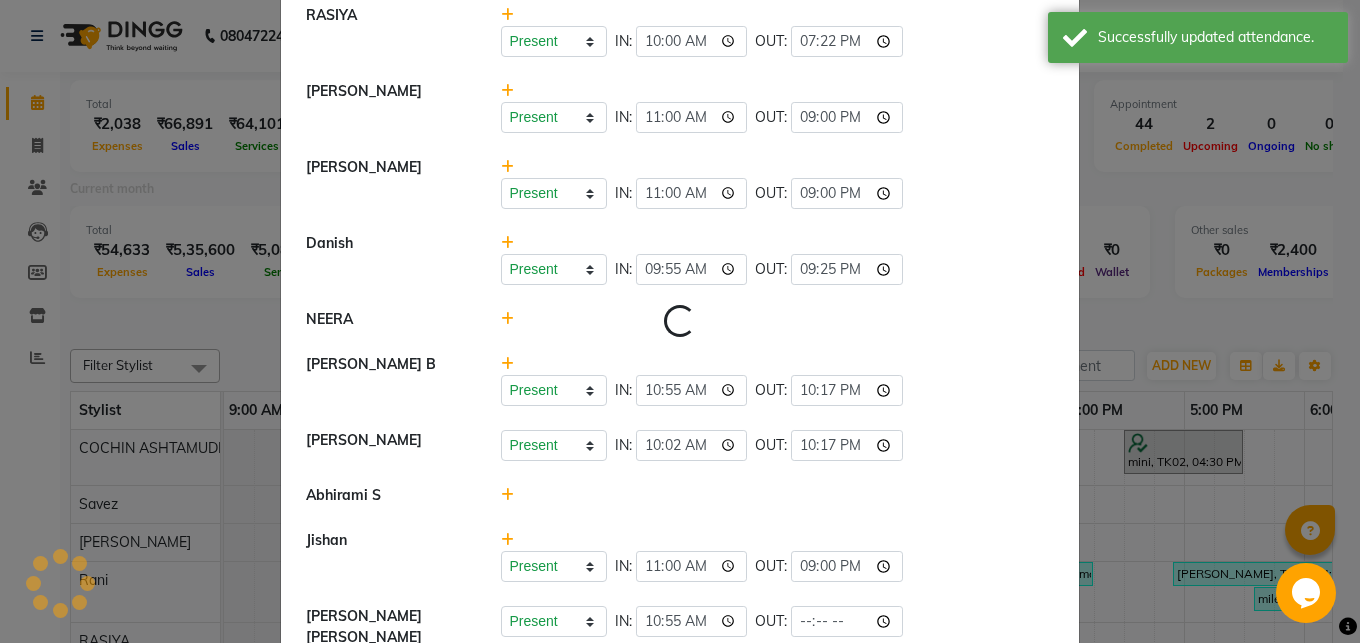 select on "A" 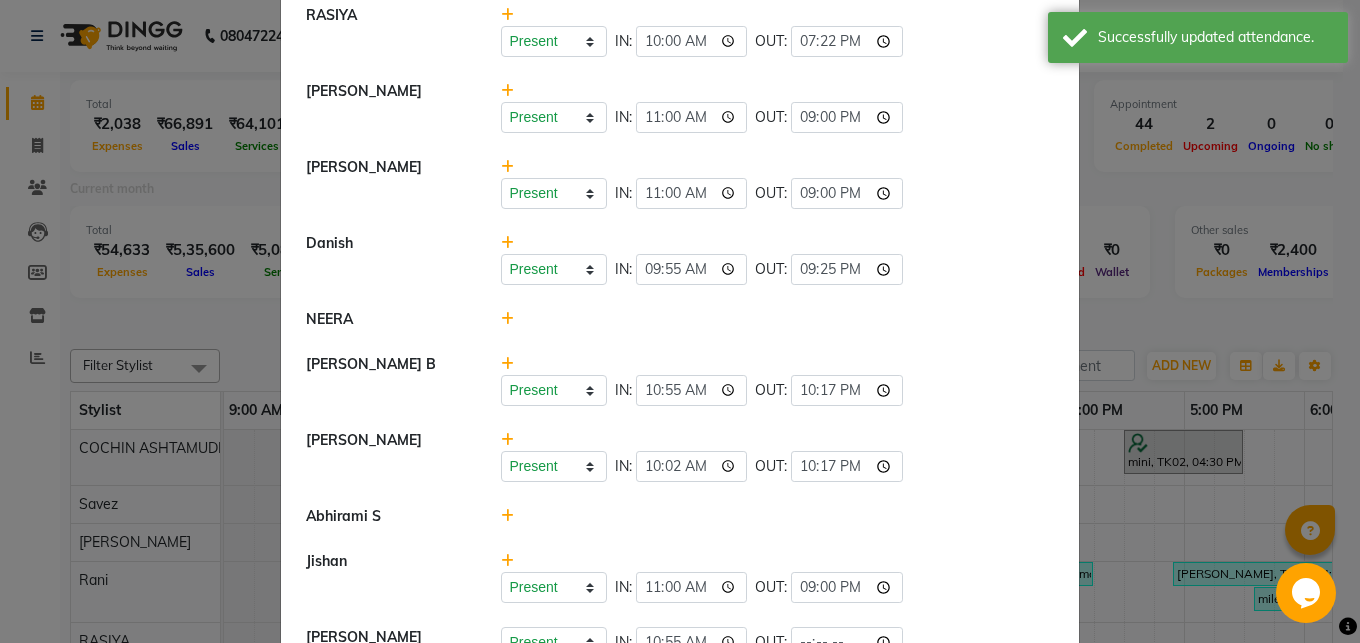 scroll, scrollTop: 432, scrollLeft: 0, axis: vertical 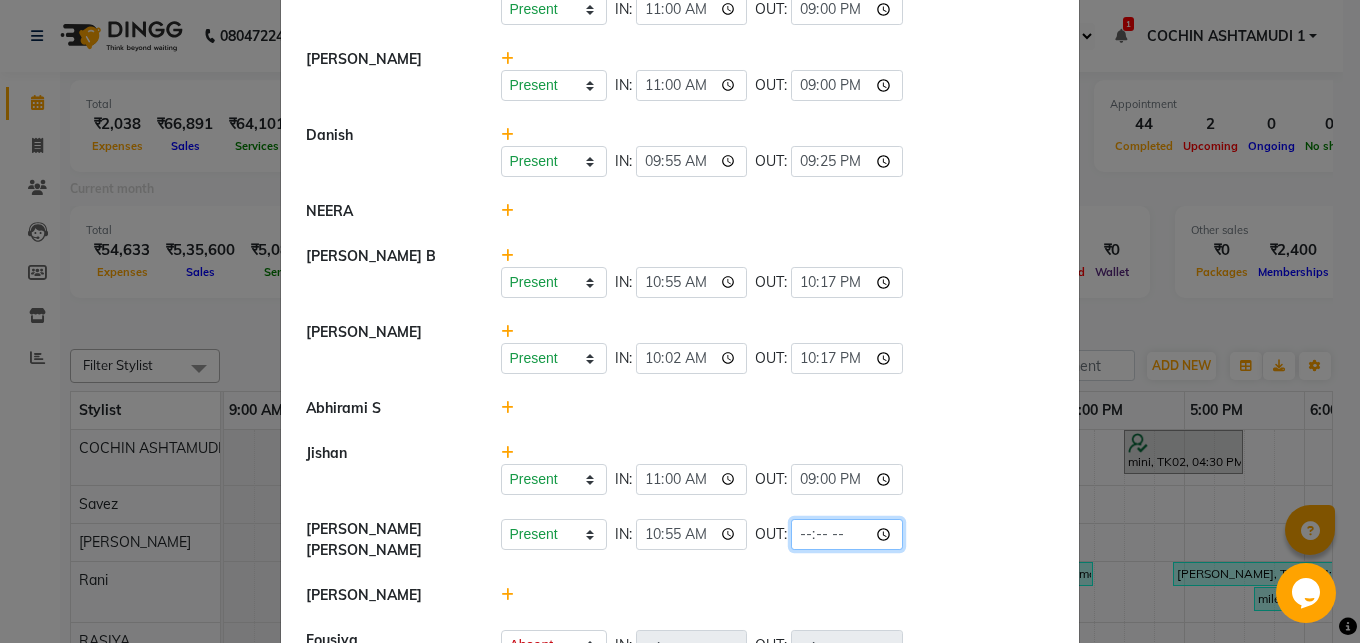 click 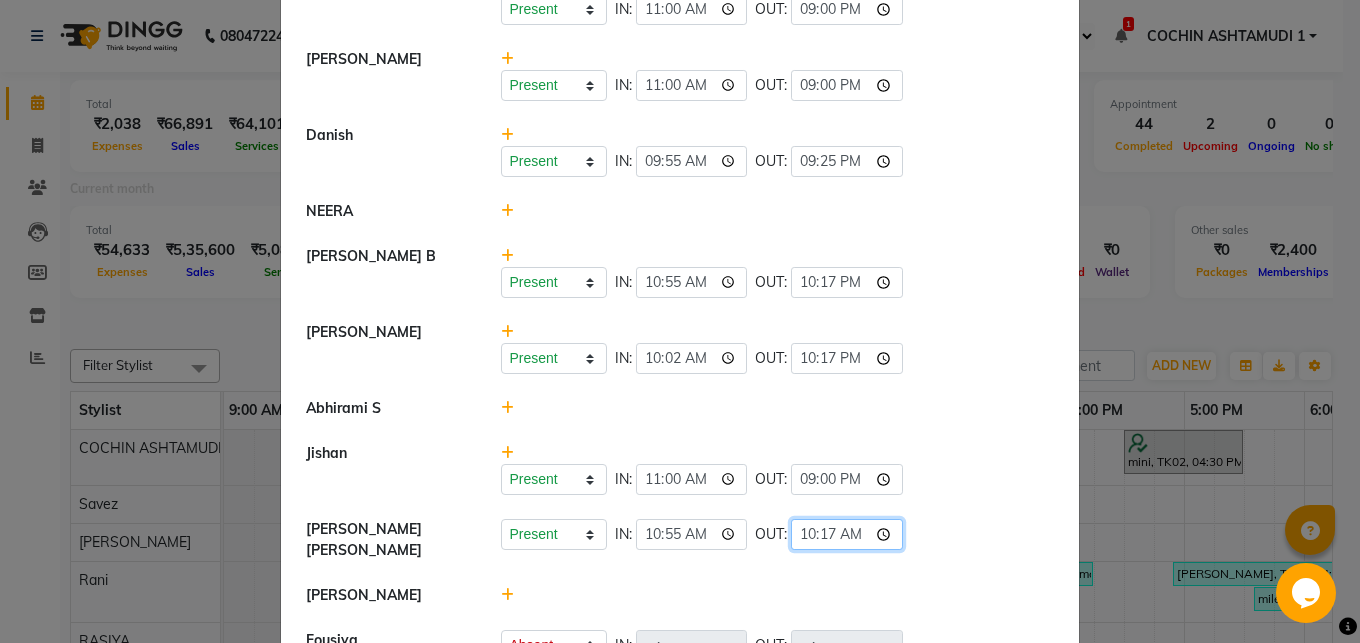 type on "22:17" 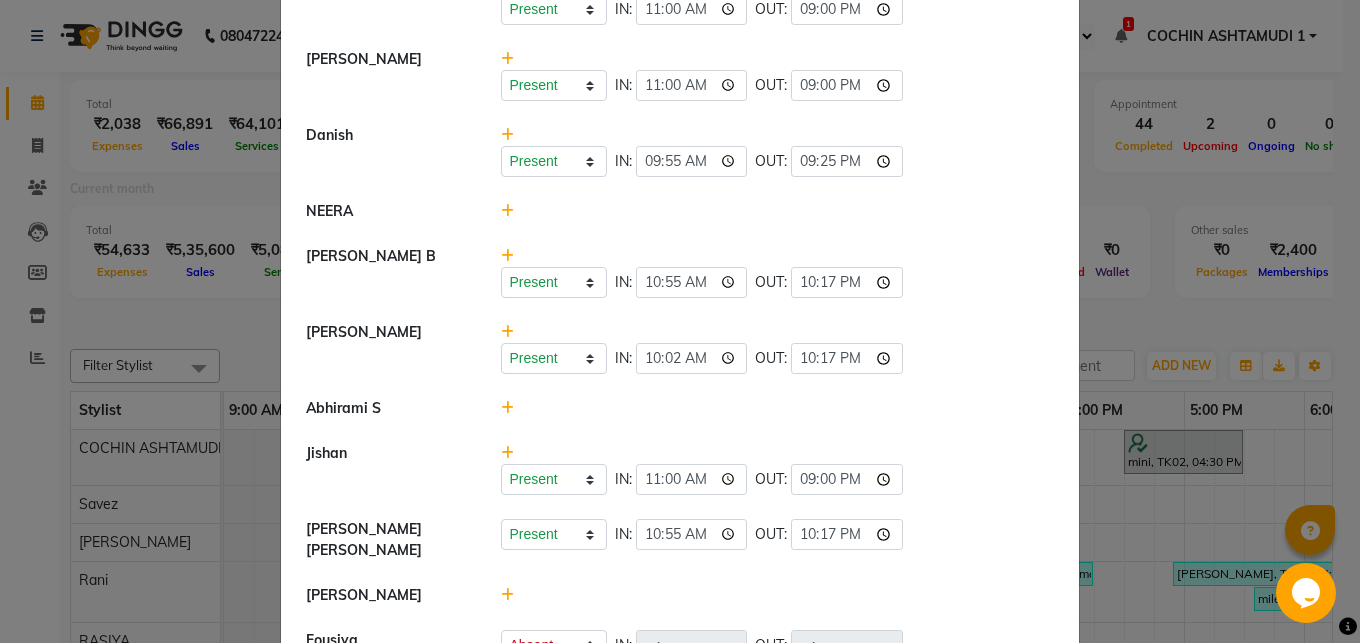 click on "Present   Absent   Late   Half Day   Weekly Off  IN:  11:00 OUT:  21:00" 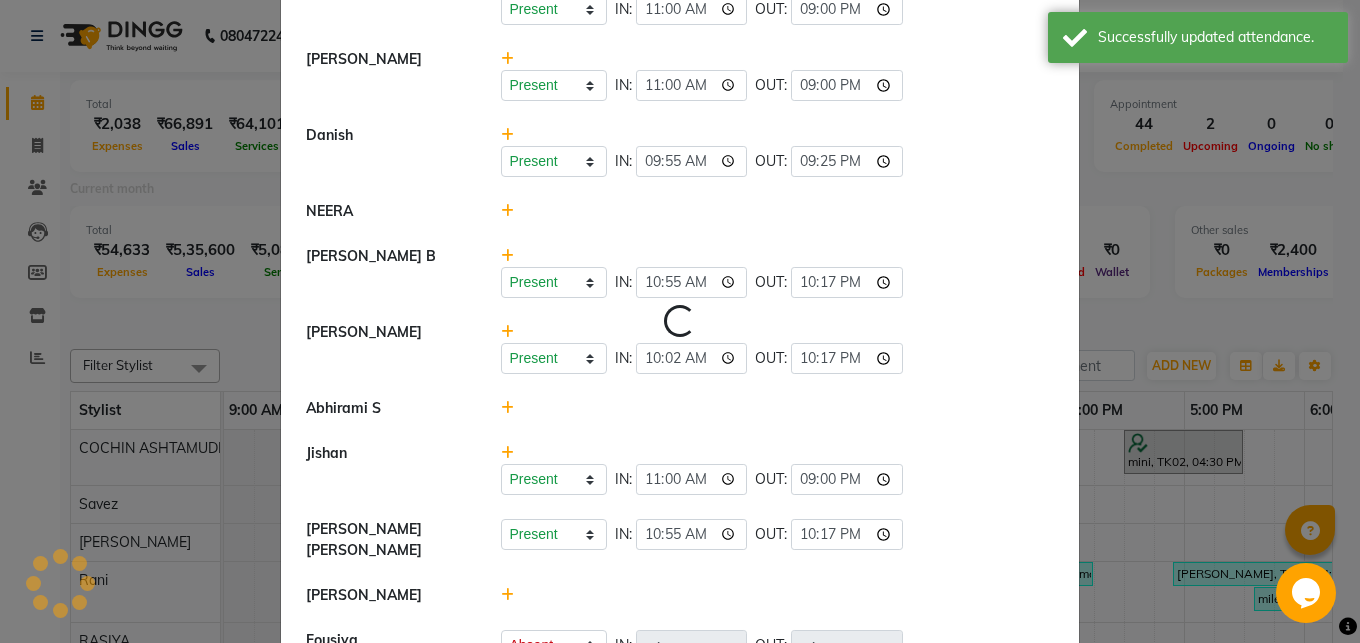select on "A" 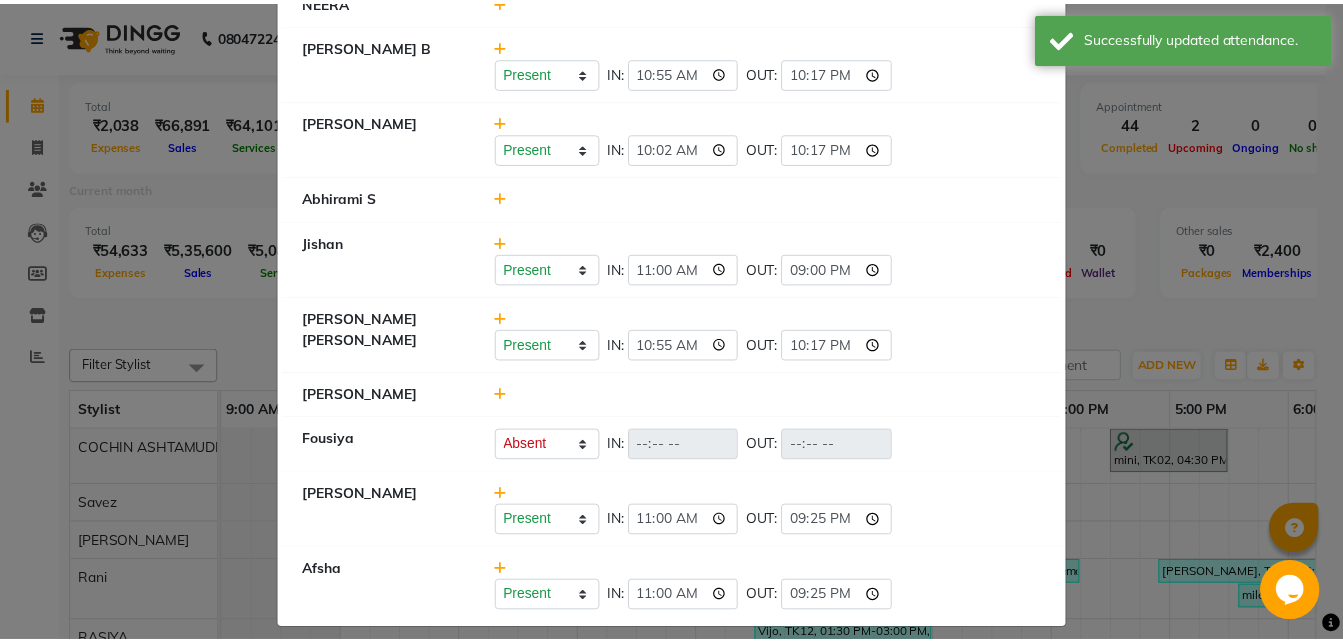 scroll, scrollTop: 658, scrollLeft: 0, axis: vertical 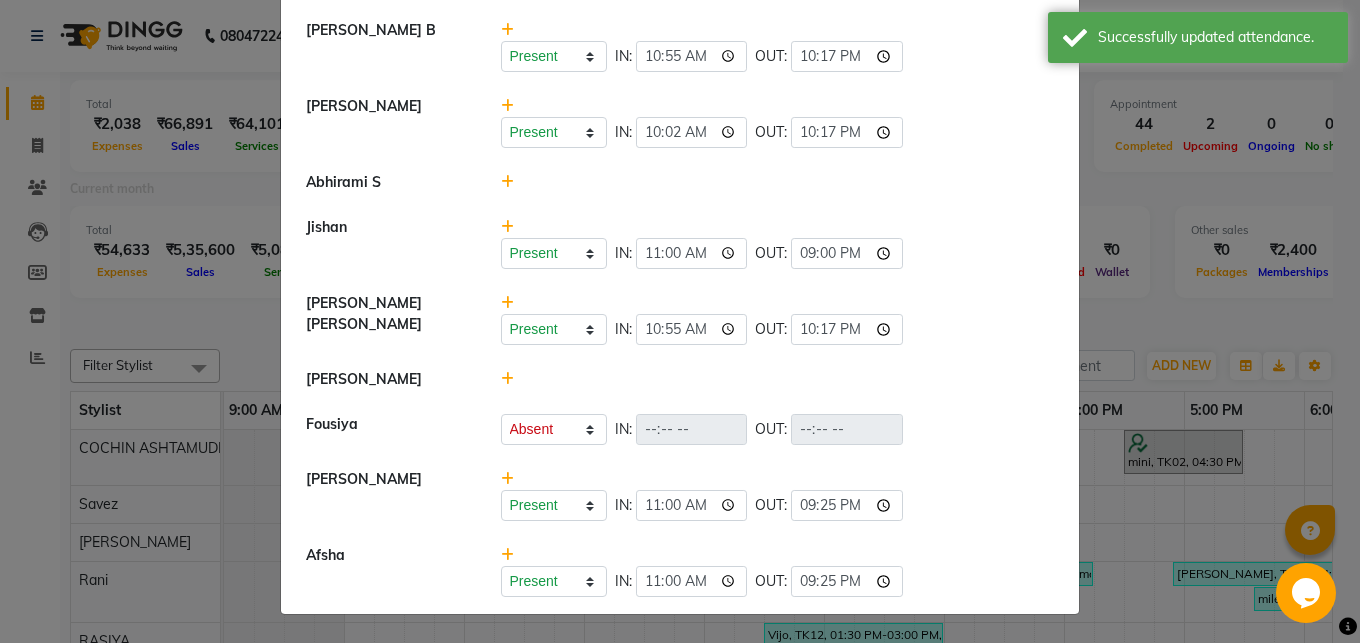 click on "Attendance ×  COCHIN ASHTAMUDI   Savez    Present   Absent   Late   Half Day   Weekly Off  IN:  09:55 OUT:  22:17  [PERSON_NAME]   Rani   Present   Absent   Late   Half Day   Weekly Off  IN:  10:12 OUT:  21:00  [PERSON_NAME]    Present   Absent   Late   Half Day   Weekly Off  IN:  10:00 OUT:  19:22  [PERSON_NAME]   Present   Absent   Late   Half Day   Weekly Off  IN:  11:00 OUT:  21:00  [PERSON_NAME]   Present   Absent   Late   Half Day   Weekly Off  IN:  11:00 OUT:  21:00  Danish   Present   Absent   Late   Half Day   Weekly Off  IN:  09:55 OUT:  21:25  [PERSON_NAME]   [PERSON_NAME] B   Present   Absent   Late   Half Day   Weekly Off  IN:  10:55 OUT:  22:17  [PERSON_NAME]   Present   Absent   Late   Half Day   Weekly Off  IN:  10:02 OUT:  22:17  [PERSON_NAME]   Present   Absent   Late   Half Day   Weekly Off  IN:  11:00 OUT:  21:00  [PERSON_NAME] [PERSON_NAME]   Present   Absent   Late   Half Day   Weekly Off  IN:  10:55 OUT:  22:17  [PERSON_NAME]   Fousiya   Present   Absent   Late   Half Day   Weekly Off  IN:  OUT:   Present   Absent   Late" 